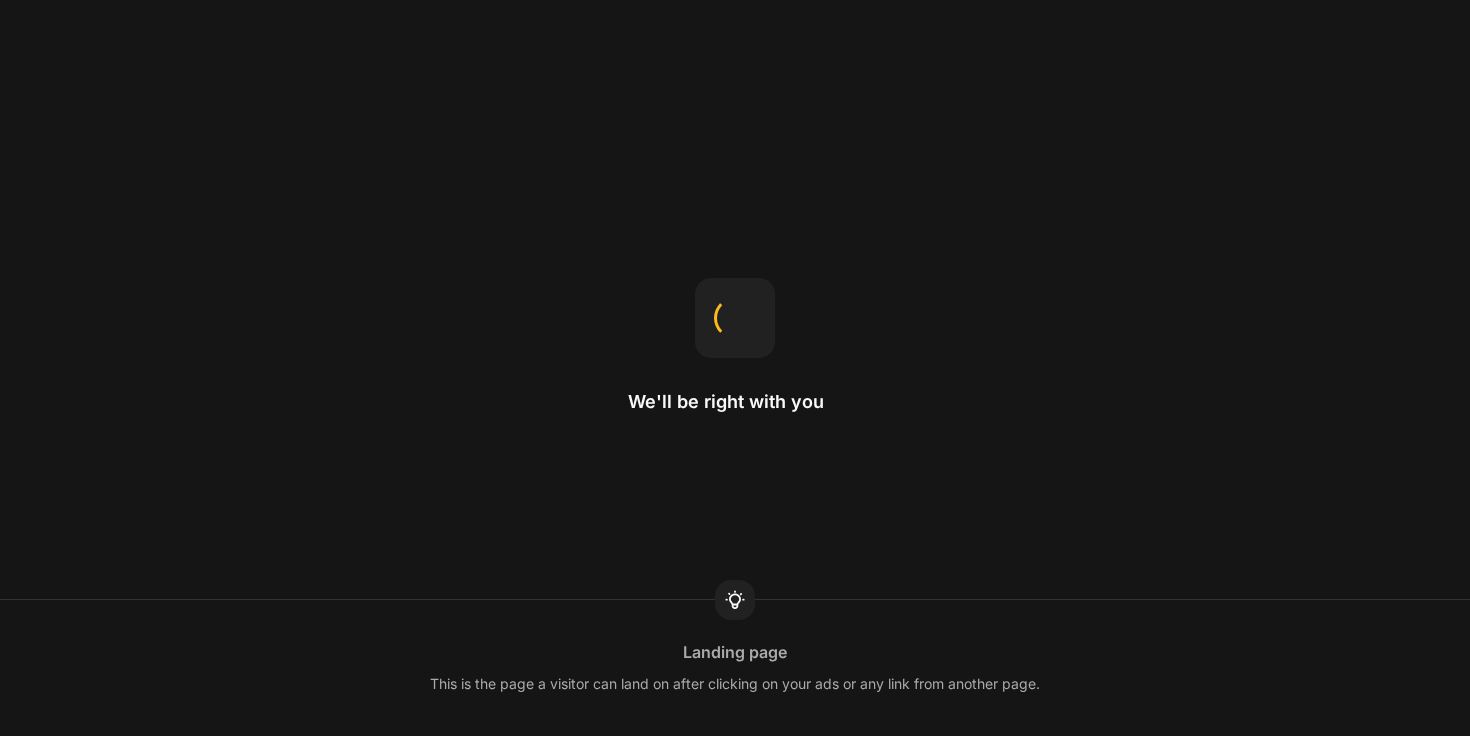 scroll, scrollTop: 0, scrollLeft: 0, axis: both 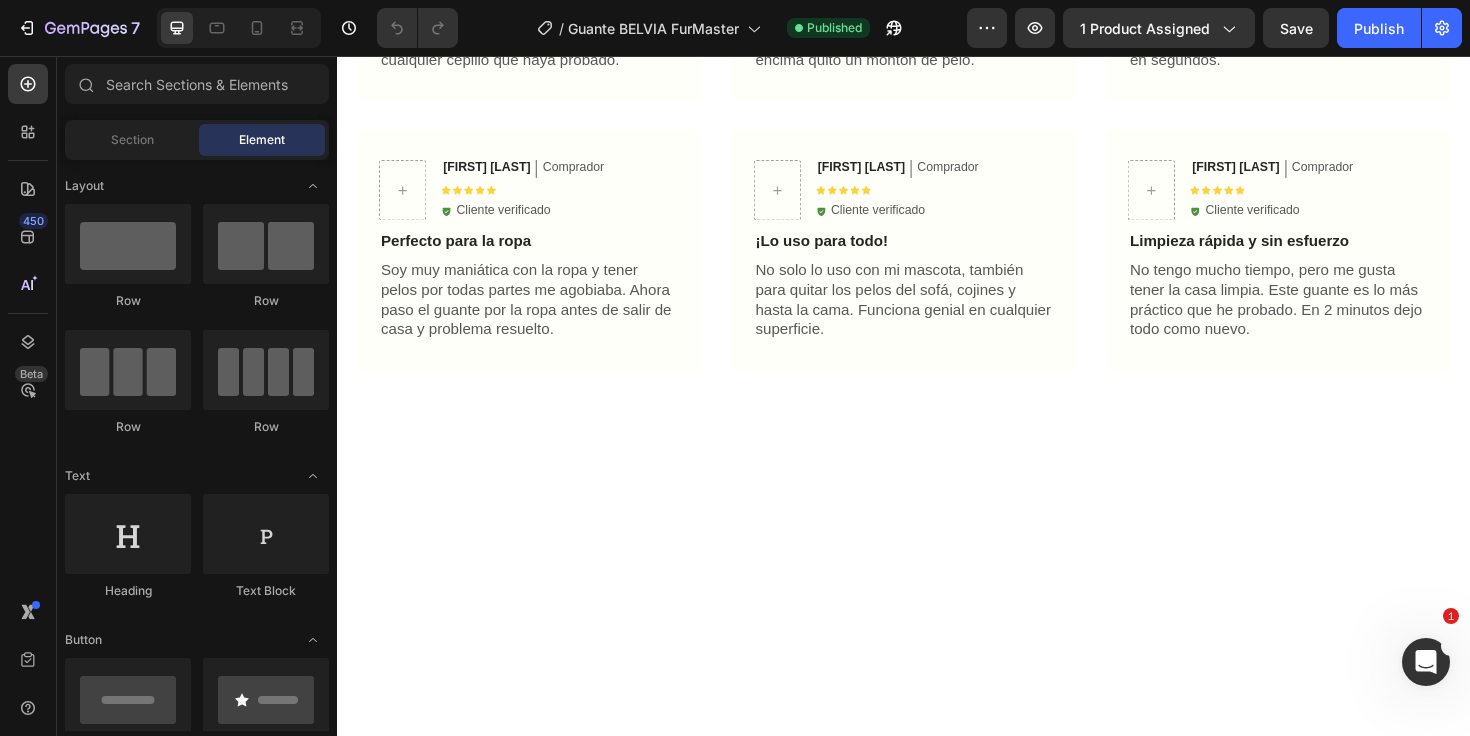 click at bounding box center [639, -538] 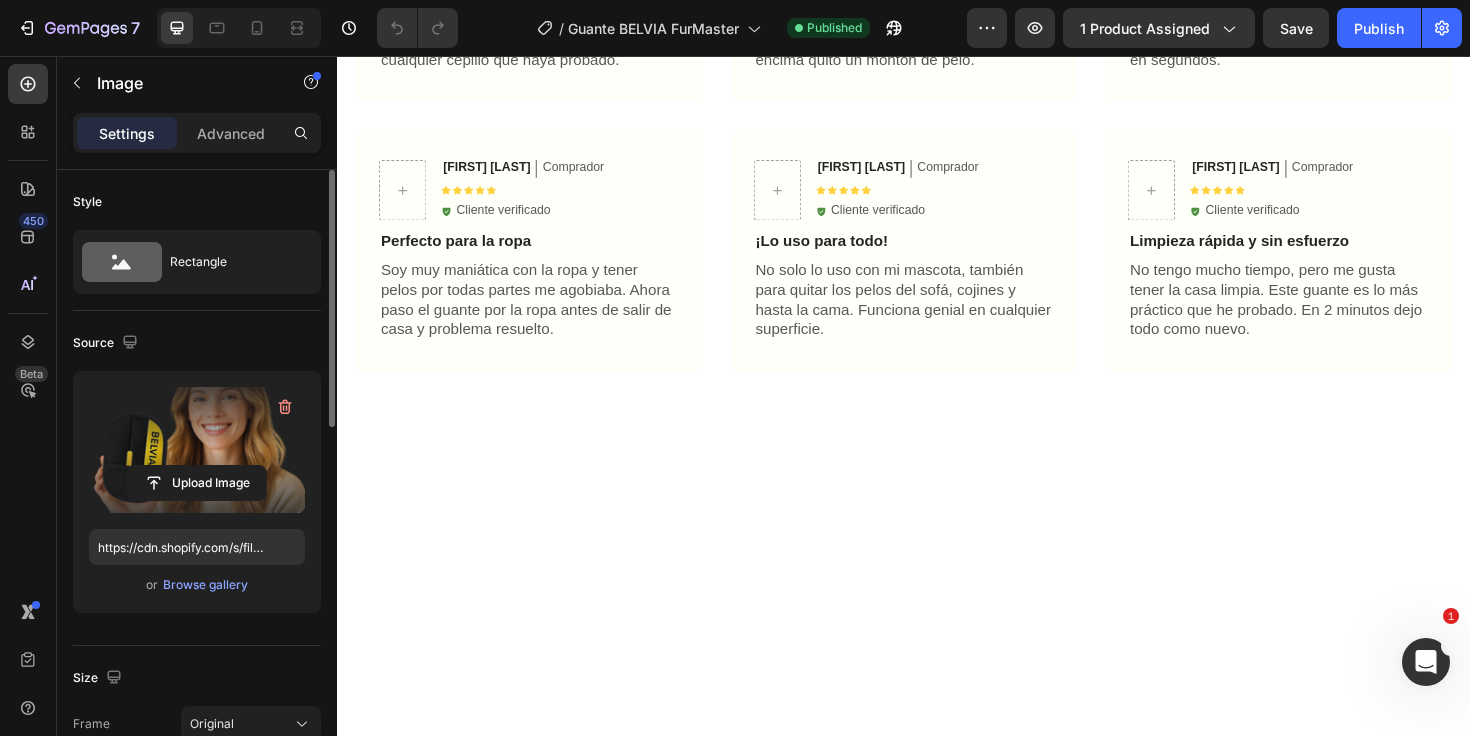 click at bounding box center [197, 450] 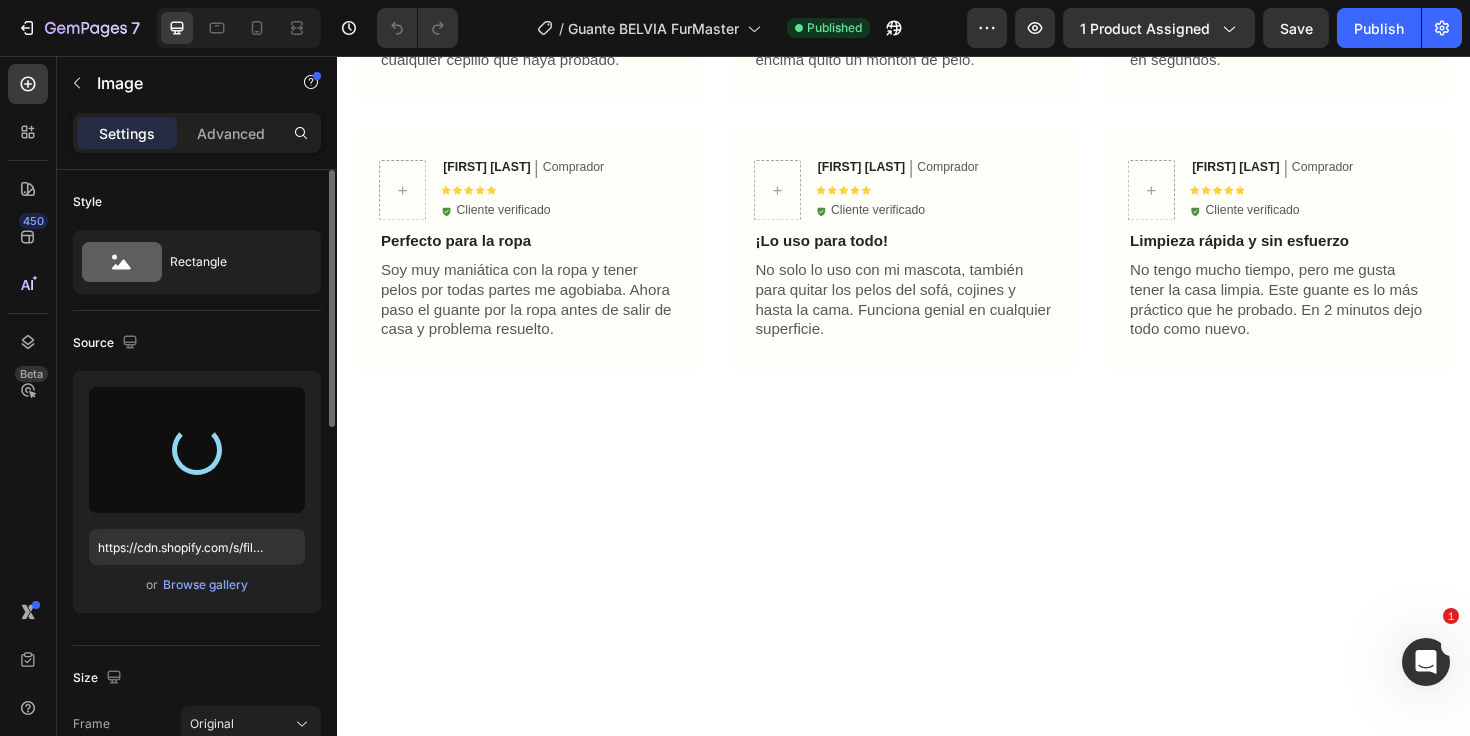 type on "https://cdn.shopify.com/s/files/1/0960/2750/9061/files/gempages_573512328641774482-fed1131a-6895-479b-8bf8-c4c3be964c79.png" 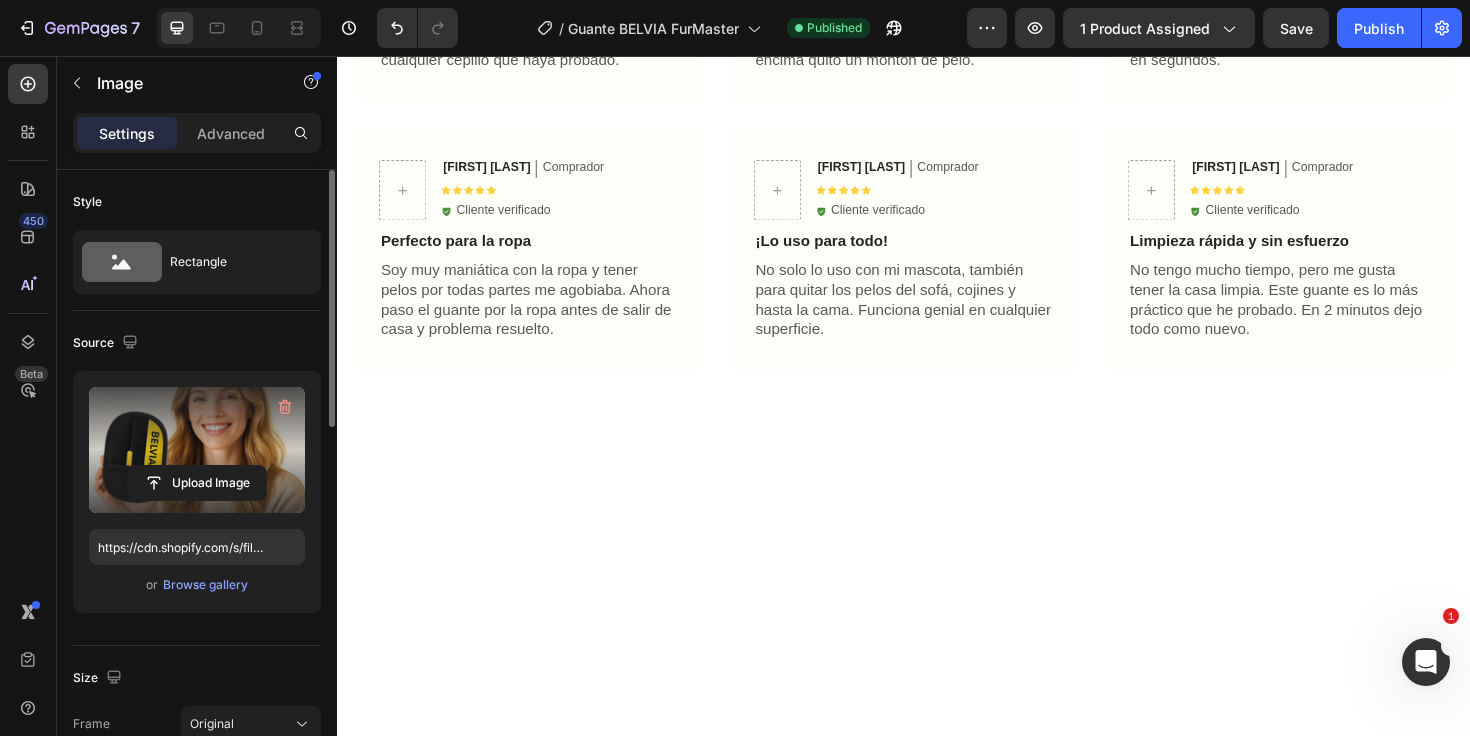 click on "91% Text Block Row Row Experimentó una limpieza más rápida y eficaz que con otros métodos. Text Block Row 94% Text Block Row Row Notó una reducción visible del pelo en sofás y ropa desde el primer uso. Text Block Row 97% Text Block Row Row Afirmó que sus mascotas estaban más tranquilas durante el cepillado. Text Block Row Row" at bounding box center [1234, -538] 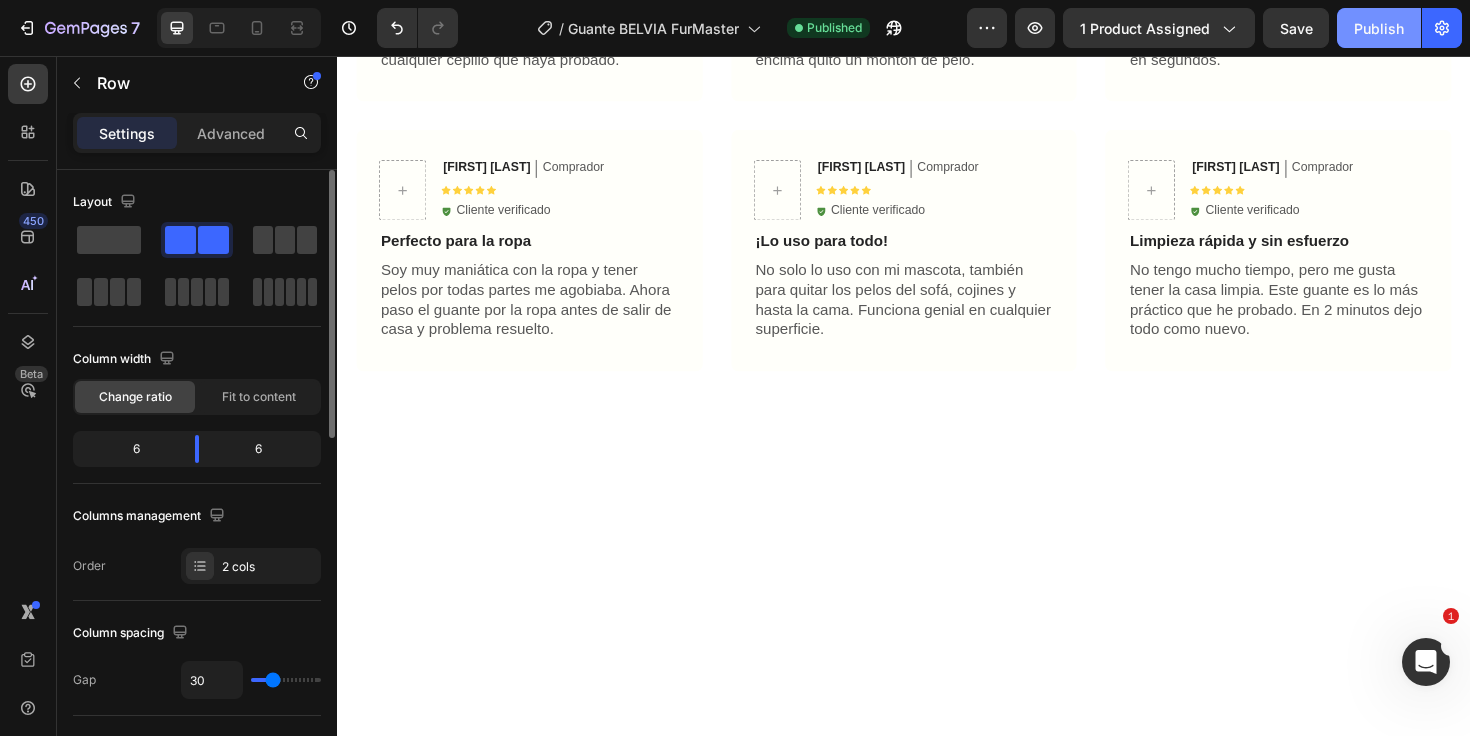 click on "Publish" at bounding box center [1379, 28] 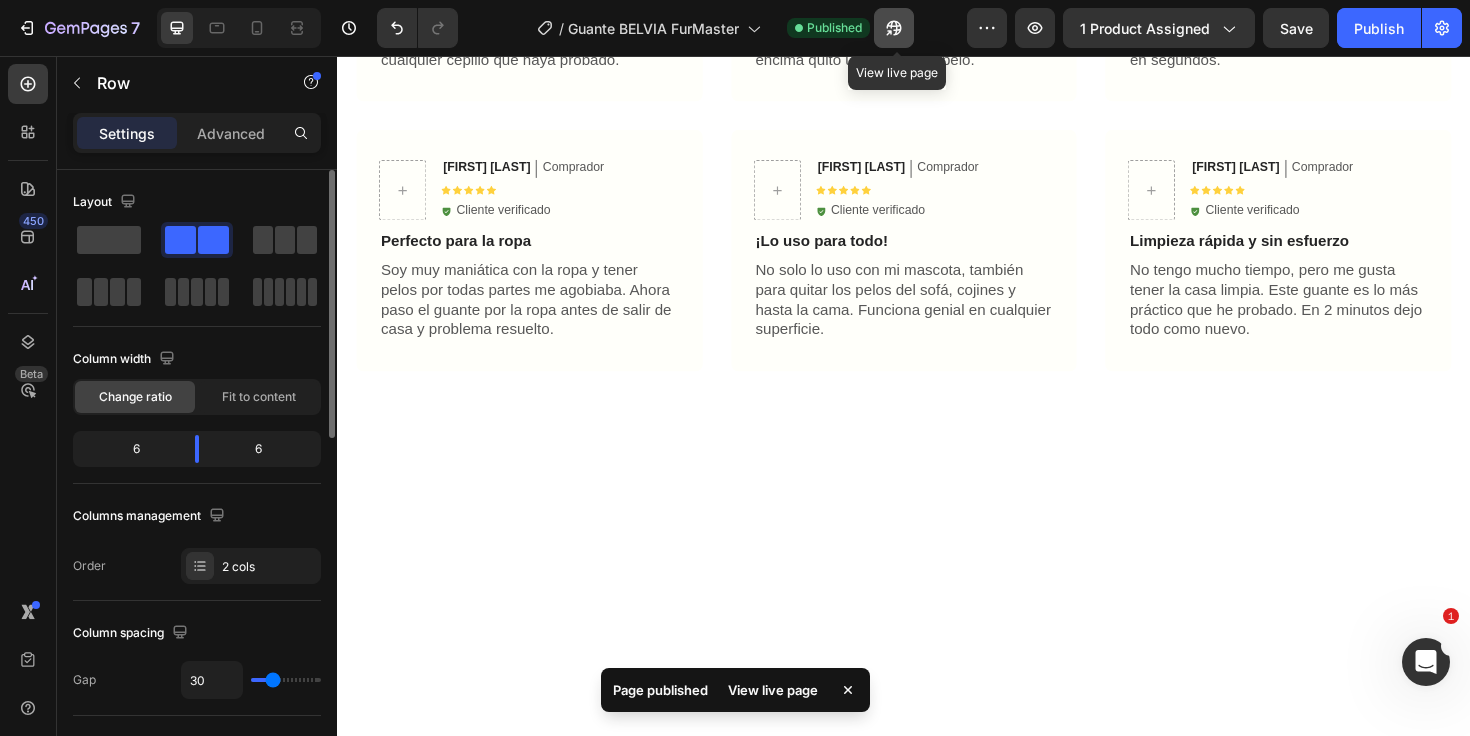 click 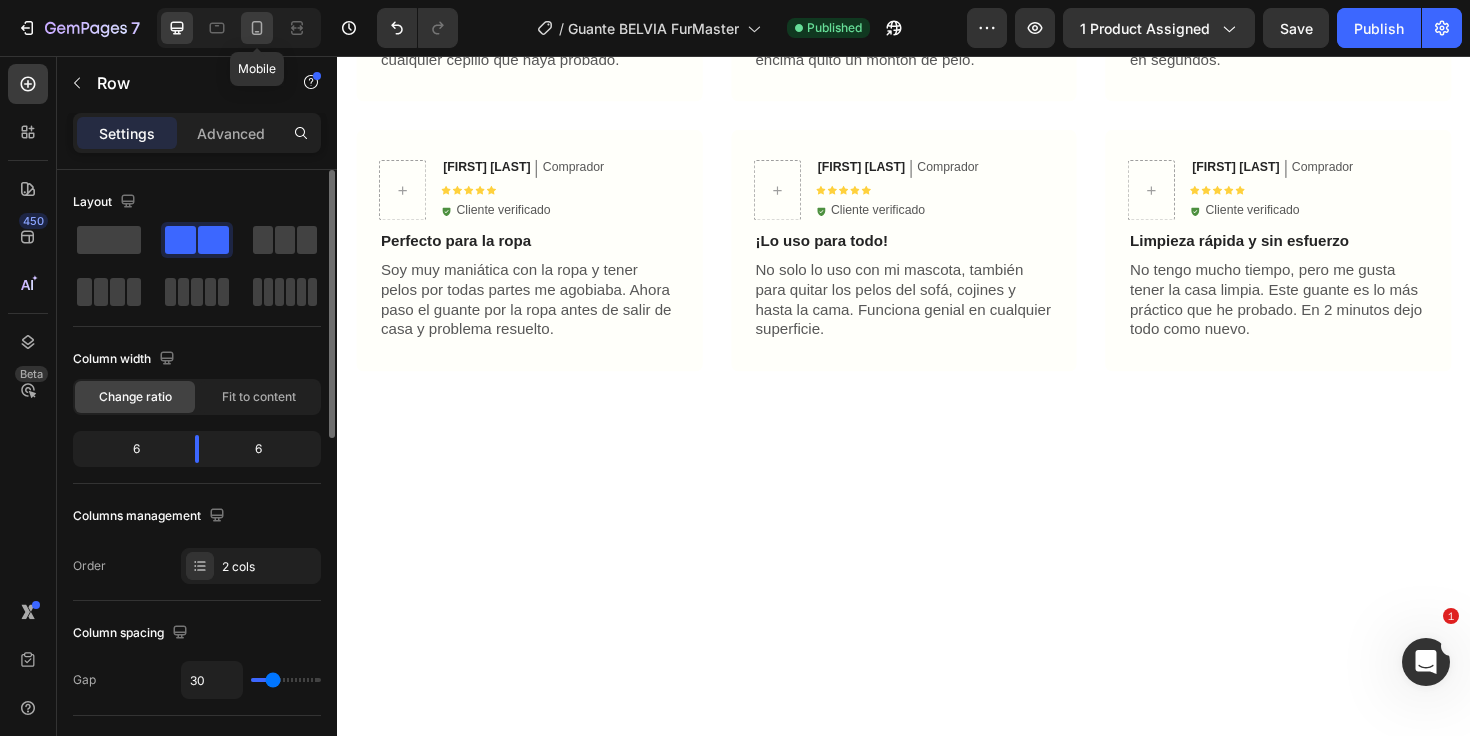 click 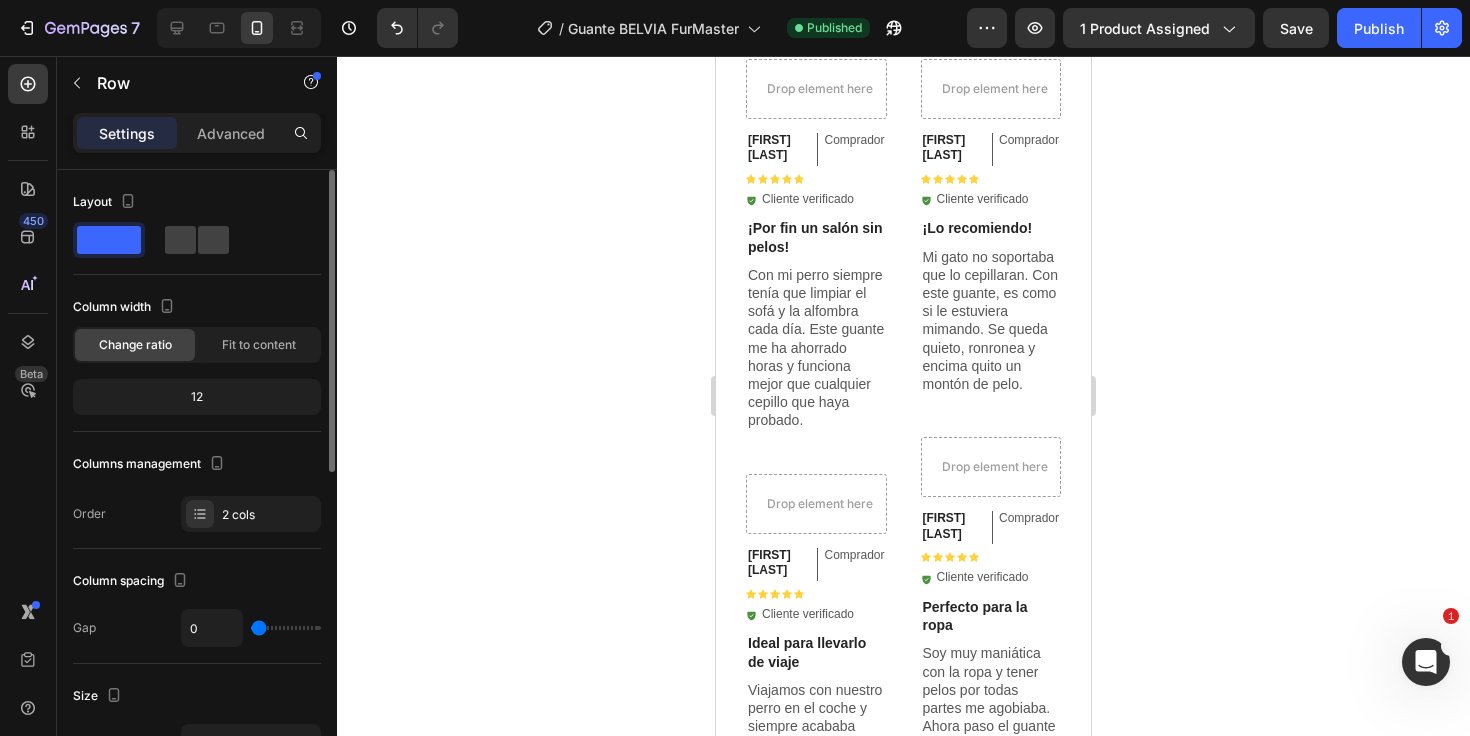 scroll, scrollTop: 2426, scrollLeft: 0, axis: vertical 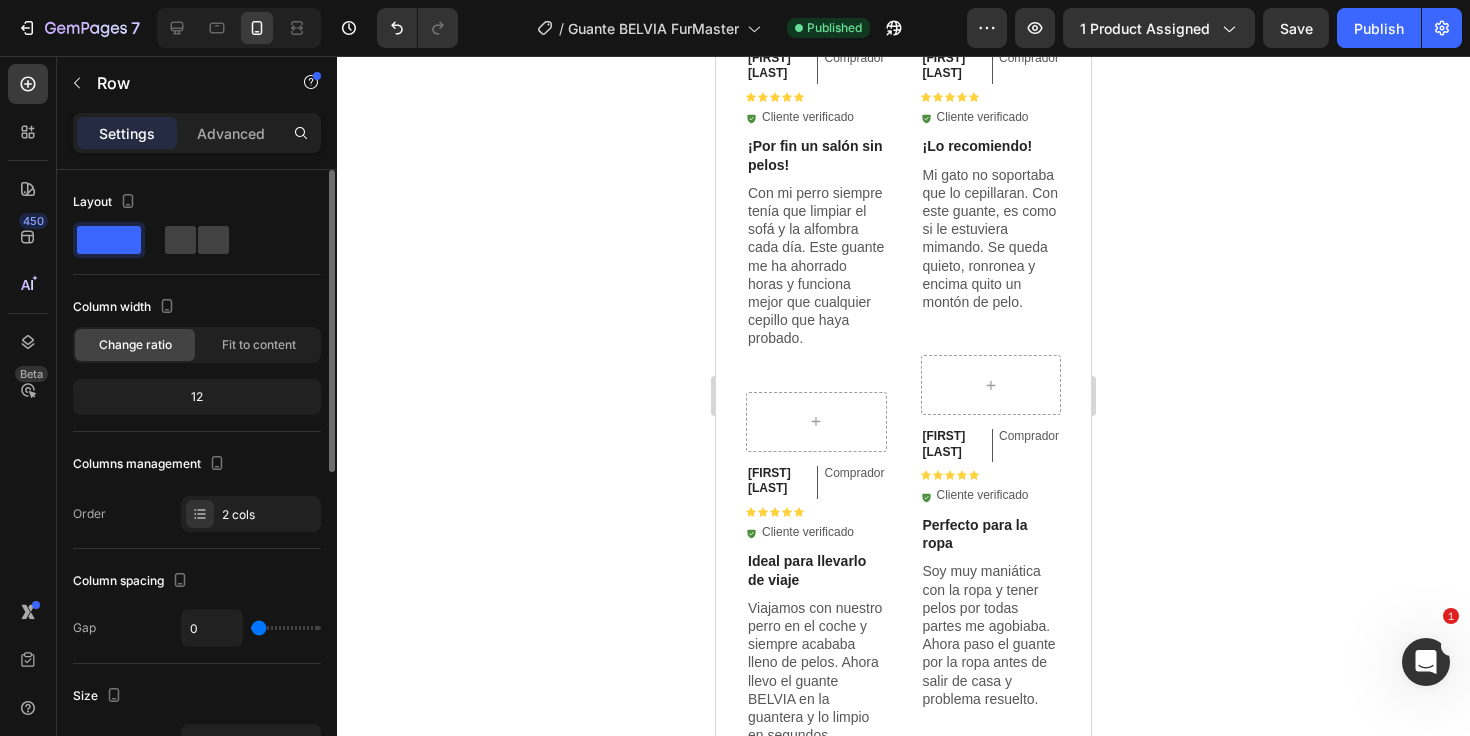click at bounding box center [903, -541] 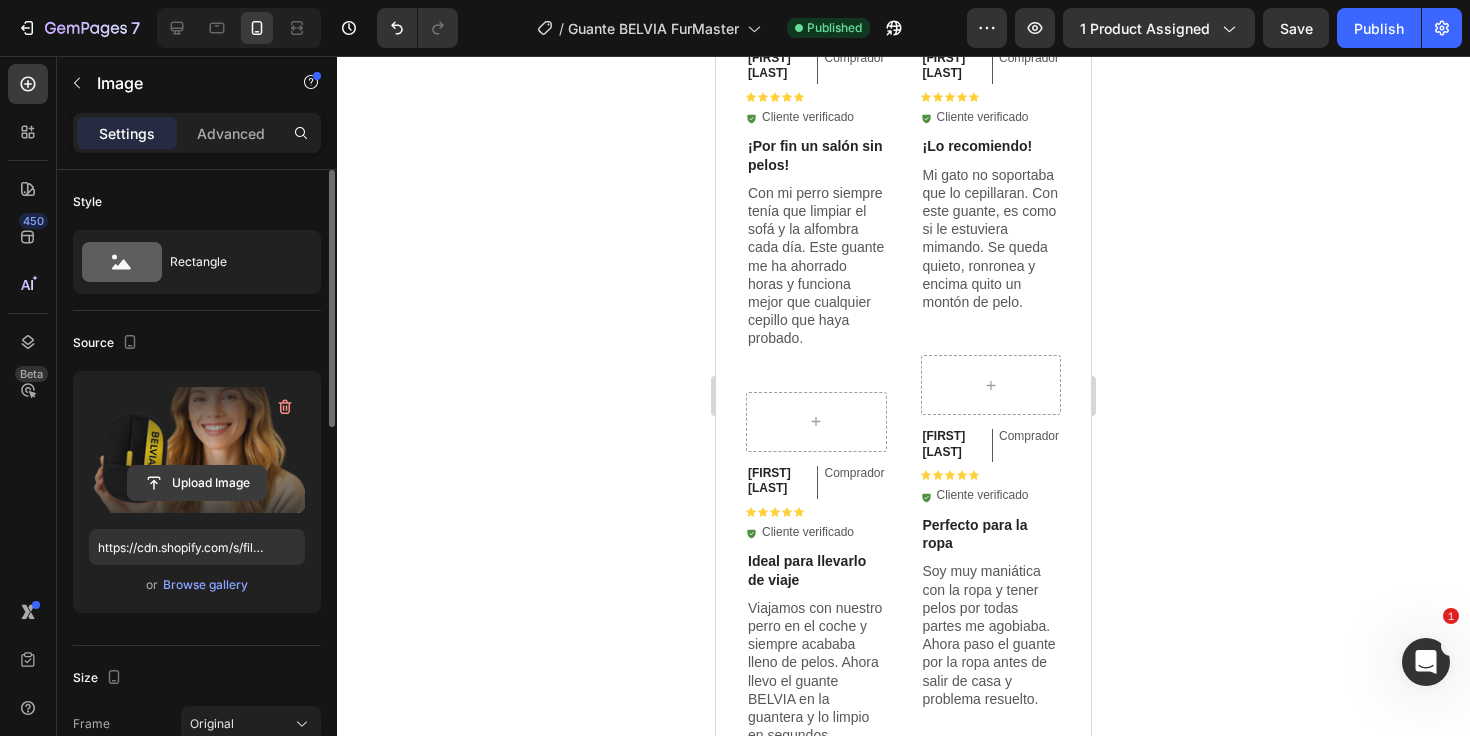 click 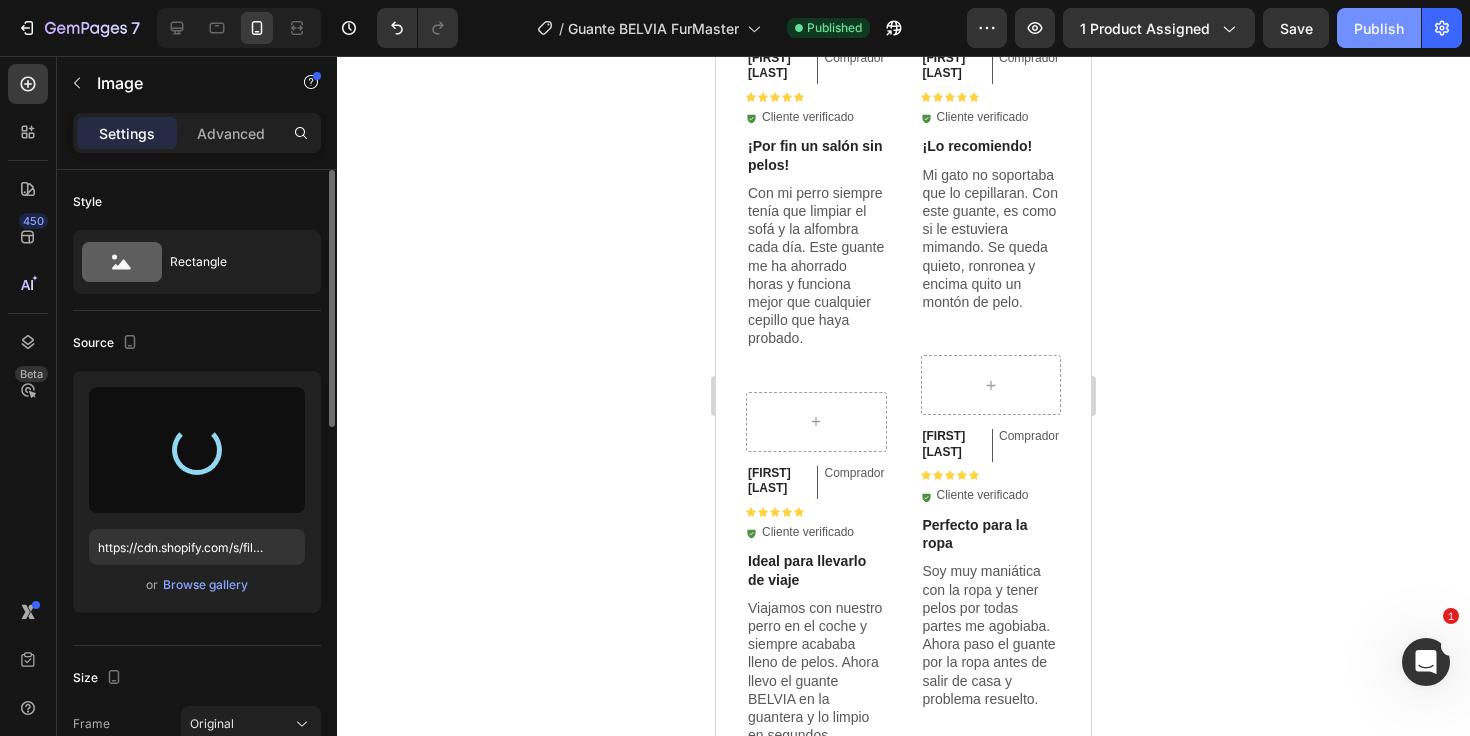 click on "Publish" at bounding box center (1379, 28) 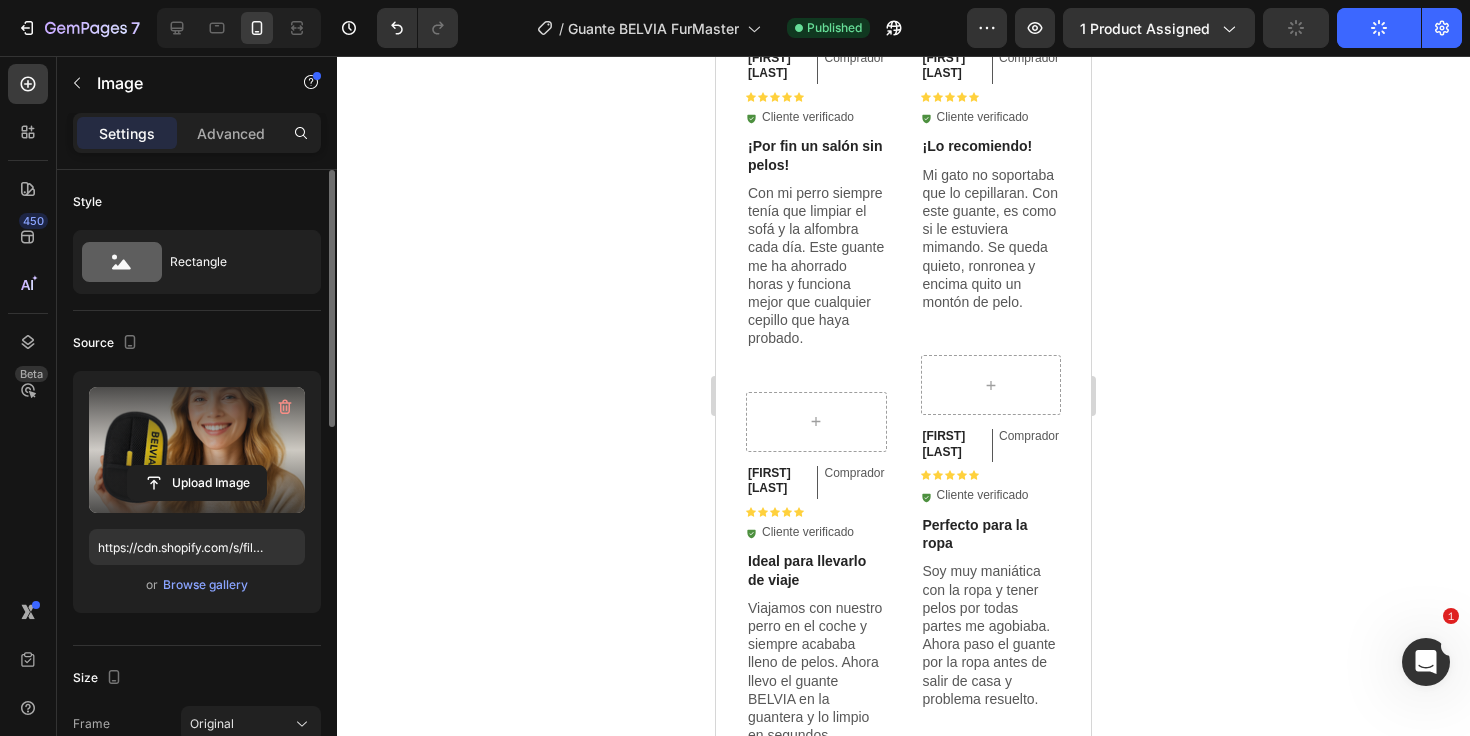 type on "https://cdn.shopify.com/s/files/1/0960/2750/9061/files/gempages_573512328641774482-fed1131a-6895-479b-8bf8-c4c3be964c79.png" 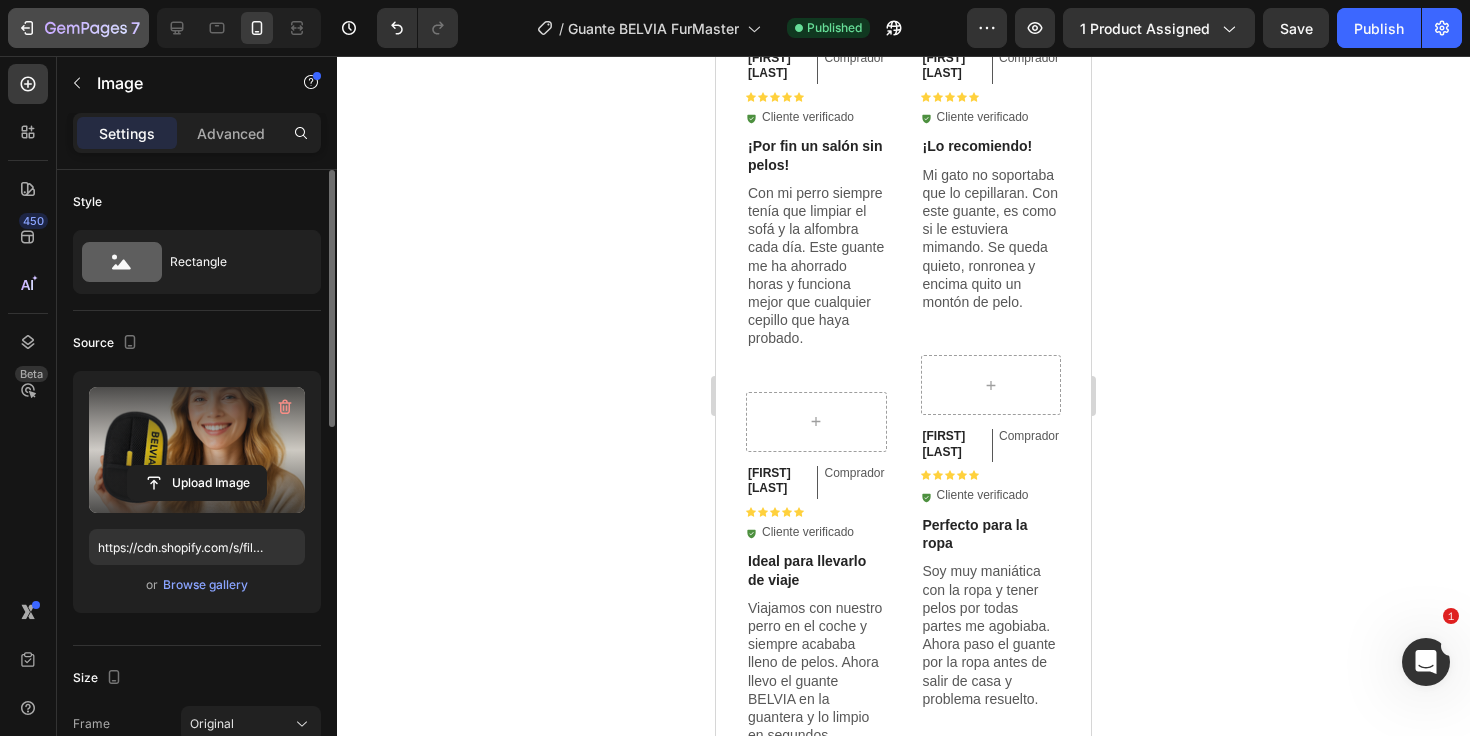 click 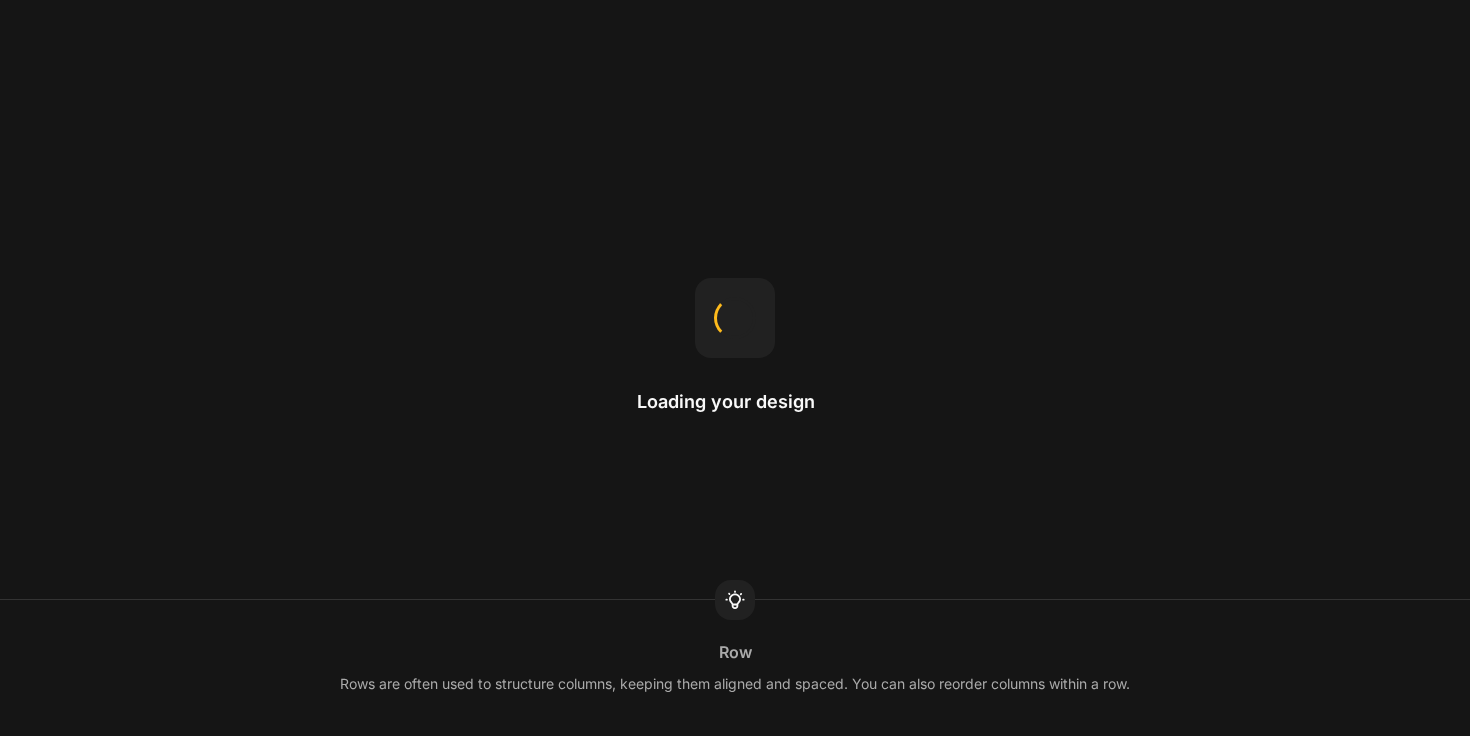 scroll, scrollTop: 0, scrollLeft: 0, axis: both 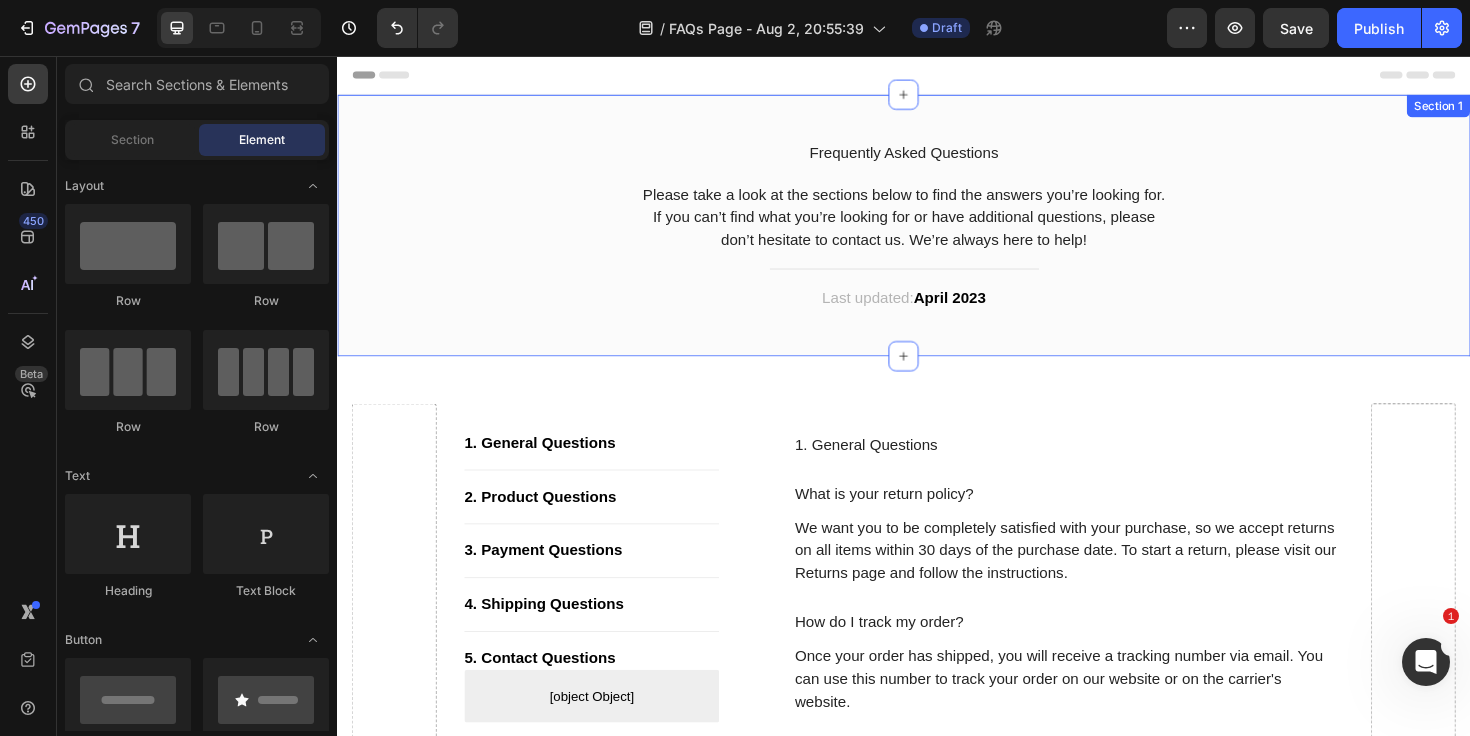 click on "Frequently Asked Questions Heading Please take a look at the sections below to find the answers you’re looking for. If you can’t find what you’re looking for or have additional questions, please don’t hesitate to contact us. We’re always here to help! Text block                Title Line Last updated:  April 2023 Text block Row Section 1" at bounding box center (937, 235) 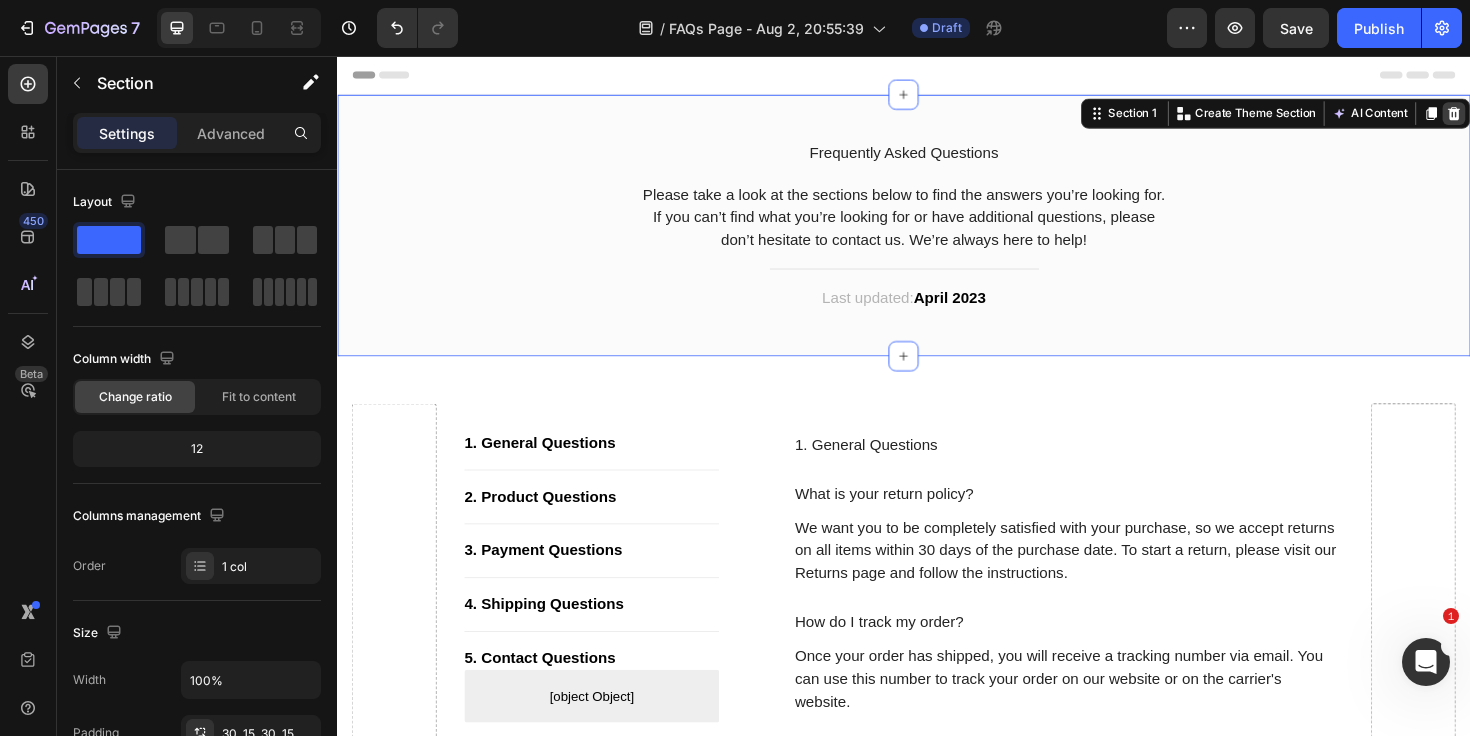 click 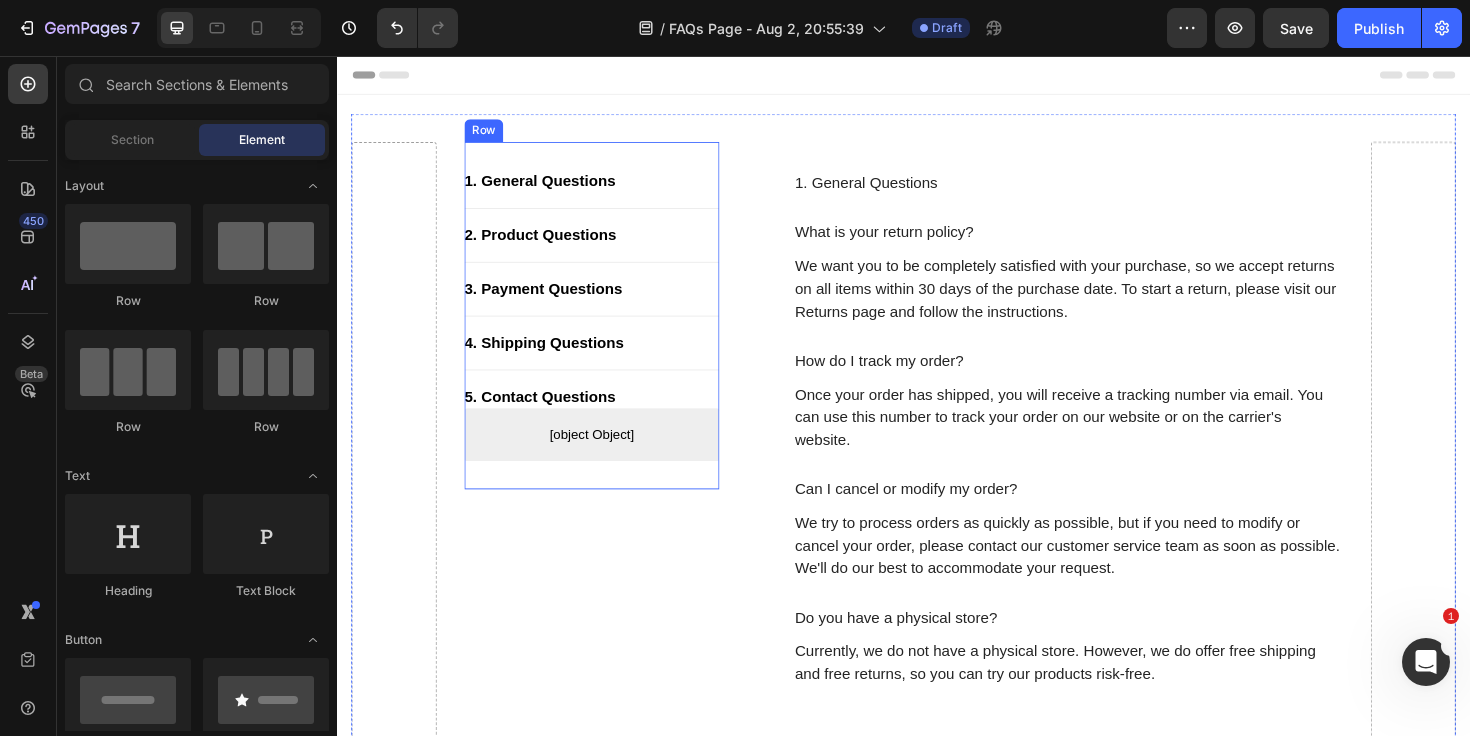 click on "1. General Questions Button                Title Line 2. Product Questions Button                Title Line 3. Payment Questions Button                Title Line 4. Shipping Questions Button                Title Line 5. Contact Questions Button
[object Object]
Custom Menu Active Row" at bounding box center (607, 331) 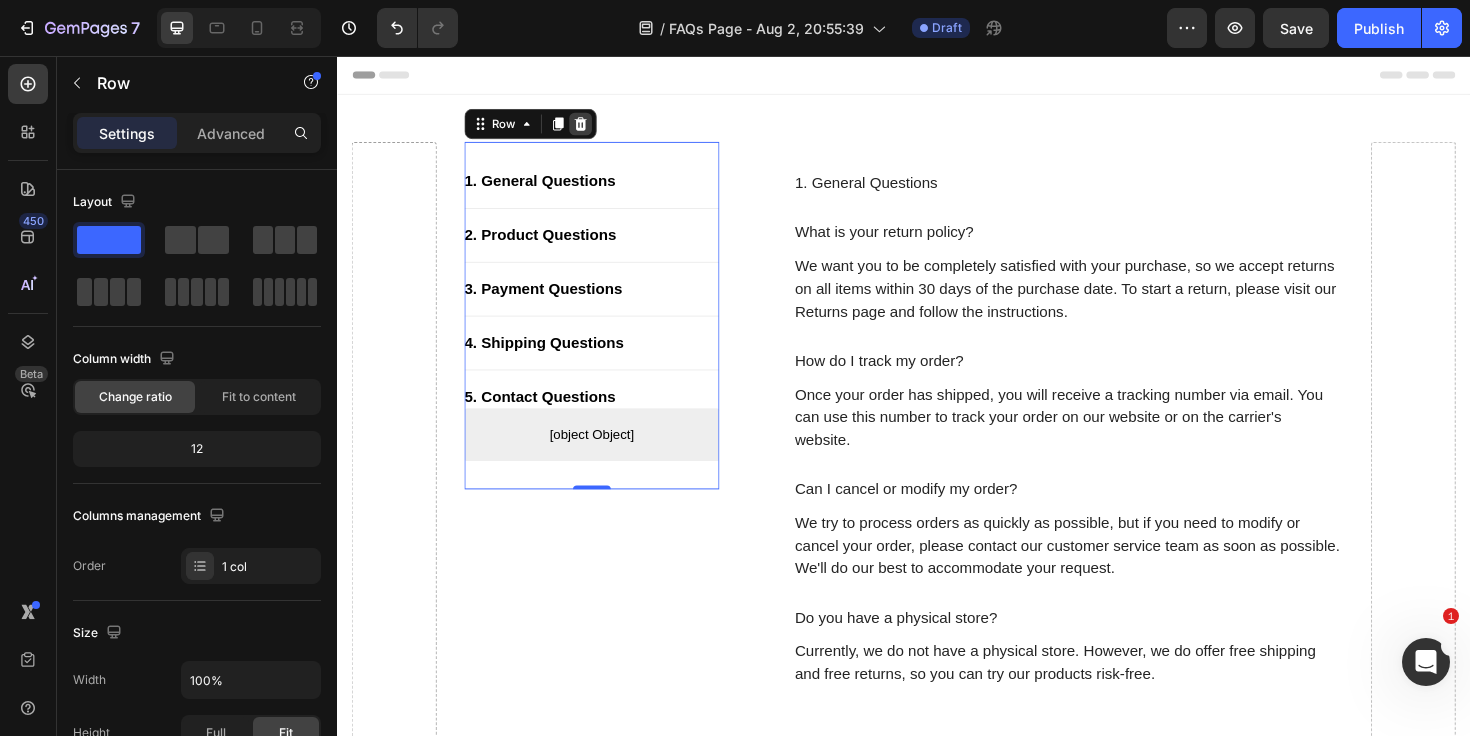 click 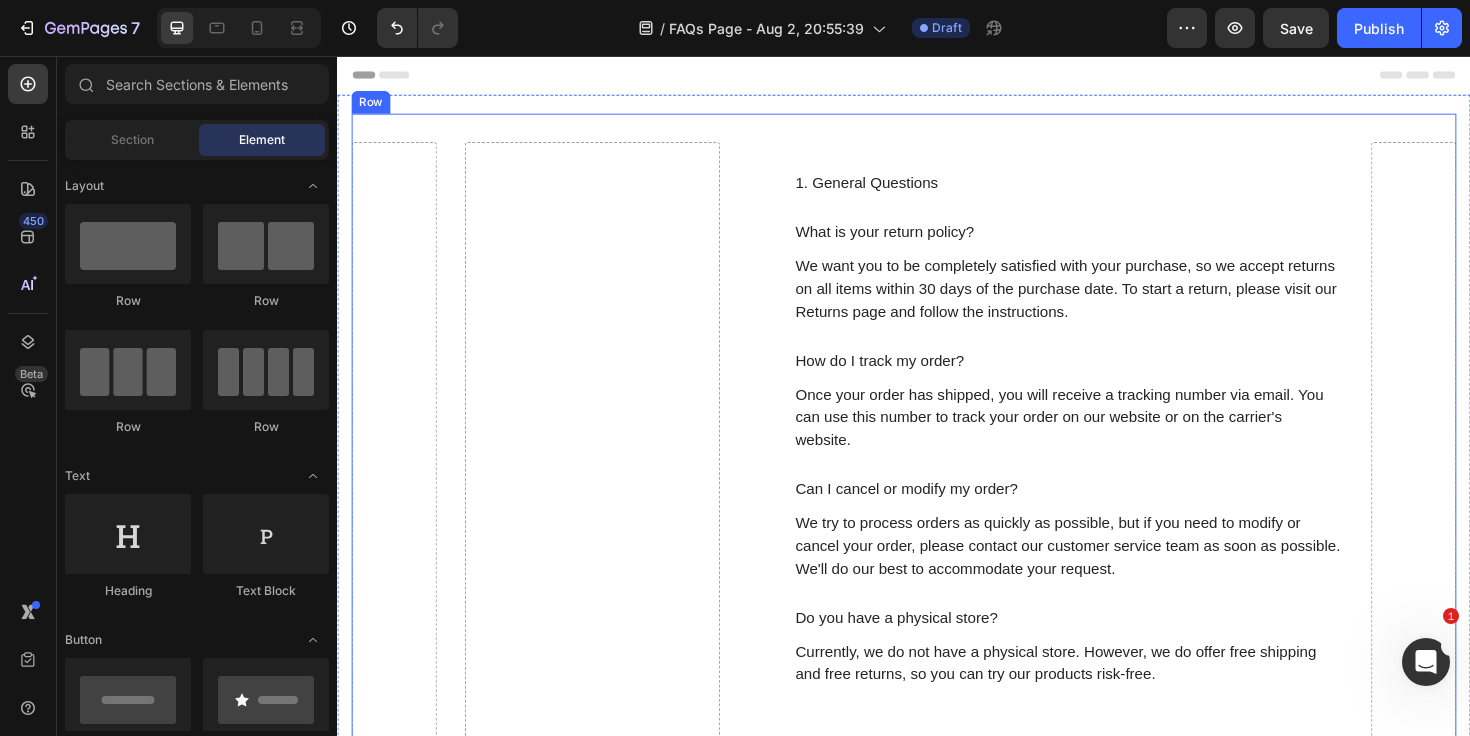 click on "Drop element here" at bounding box center (607, 1464) 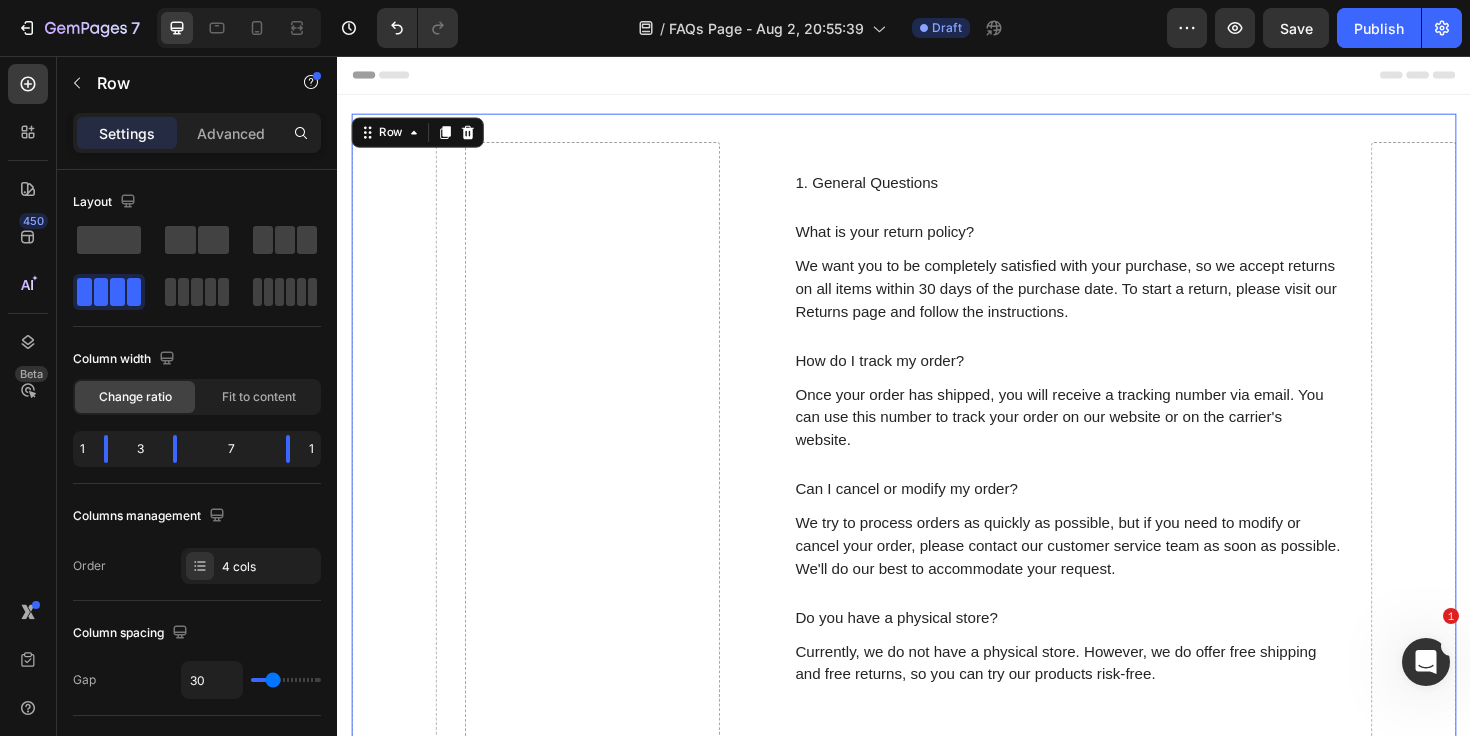 click on "Drop element here" at bounding box center (607, 1464) 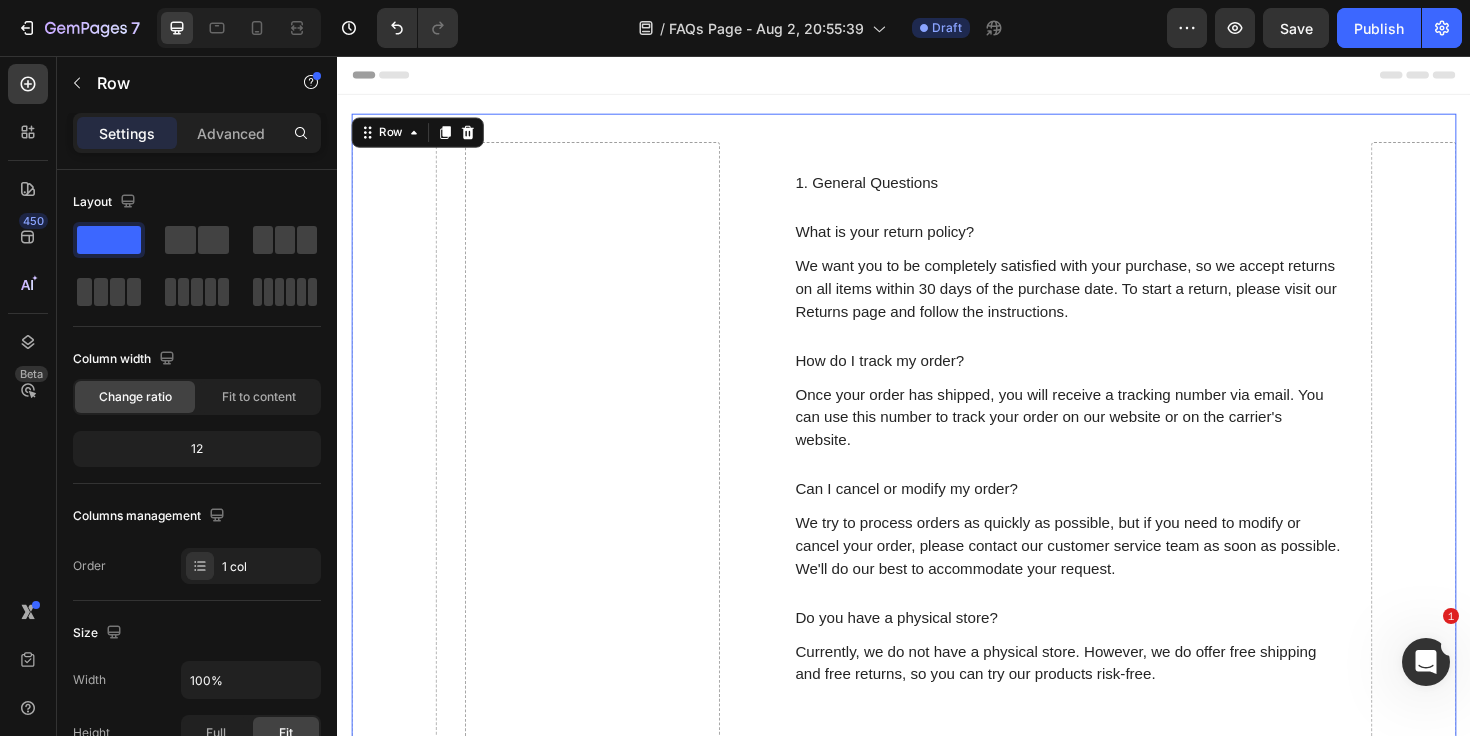 click on "1. General Questions Heading What is your return policy? Text block We want you to be completely satisfied with your purchase, so we accept returns on all items within 30 days of the purchase date. To start a return, please visit our Returns page and follow the instructions. Text block How do I track my order? Text block Once your order has shipped, you will receive a tracking number via email. You can use this number to track your order on our website or on the carrier's website. Text block Can I cancel or modify my order? Text block We try to process orders as quickly as possible, but if you need to modify or cancel your order, please contact our customer service team as soon as possible. We'll do our best to accommodate your request. Text block Do you have a physical store? Text block Currently, we do not have a physical store. However, we do offer free shipping and free returns, so you can try our products risk-free. Text block Row" at bounding box center (1087, 445) 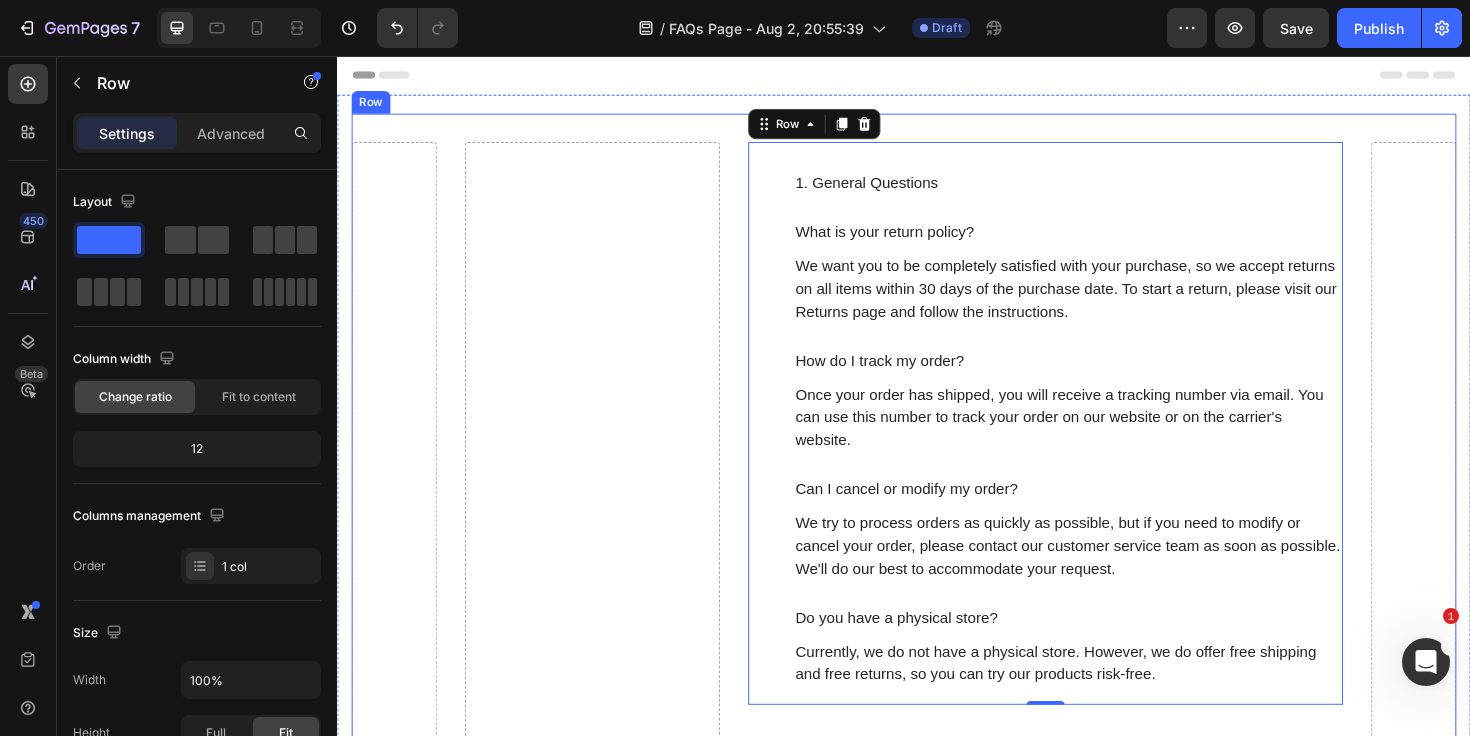 click on "Drop element here" at bounding box center [607, 1464] 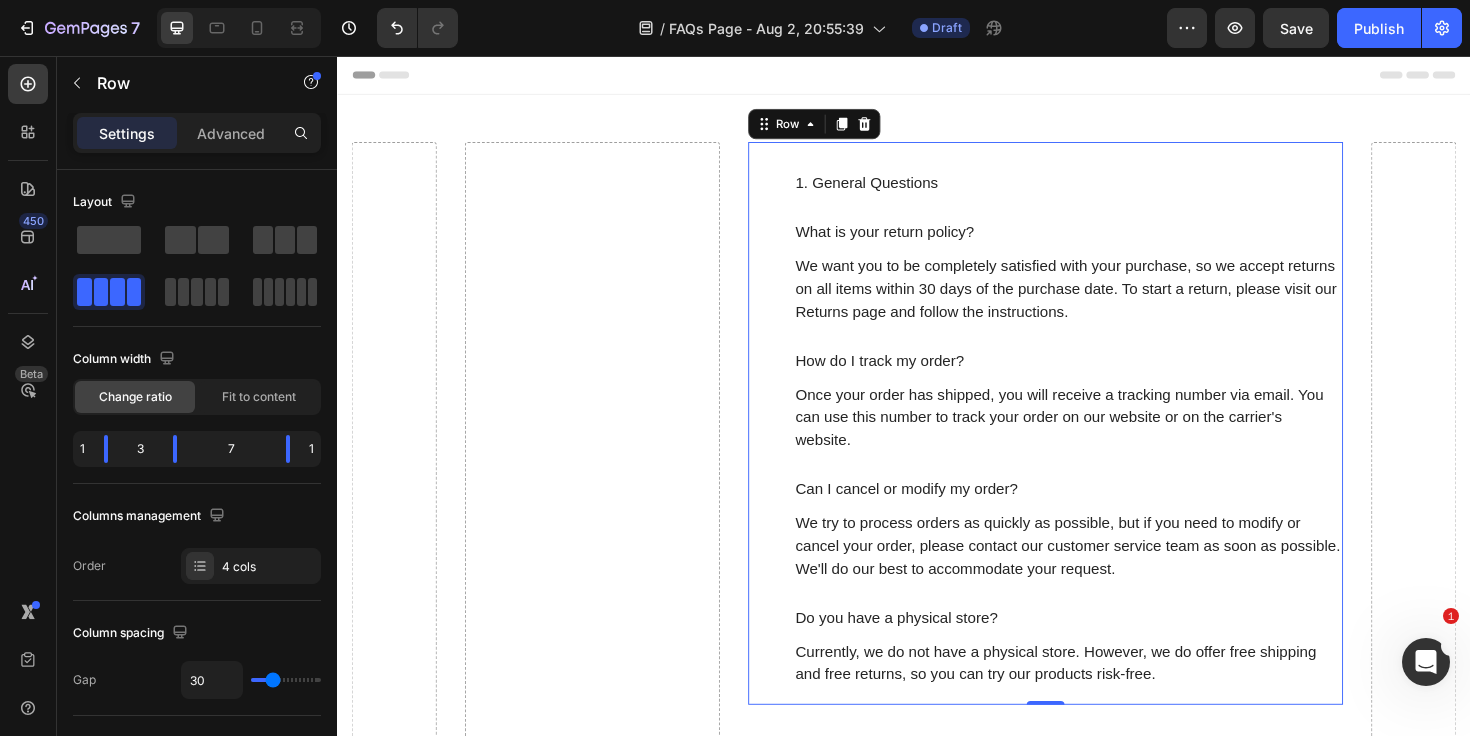 click on "1. General Questions Heading What is your return policy? Text block We want you to be completely satisfied with your purchase, so we accept returns on all items within 30 days of the purchase date. To start a return, please visit our Returns page and follow the instructions. Text block How do I track my order? Text block Once your order has shipped, you will receive a tracking number via email. You can use this number to track your order on our website or on the carrier's website. Text block Can I cancel or modify my order? Text block We try to process orders as quickly as possible, but if you need to modify or cancel your order, please contact our customer service team as soon as possible. We'll do our best to accommodate your request. Text block Do you have a physical store? Text block Currently, we do not have a physical store. However, we do offer free shipping and free returns, so you can try our products risk-free. Text block Row   0" at bounding box center [1087, 445] 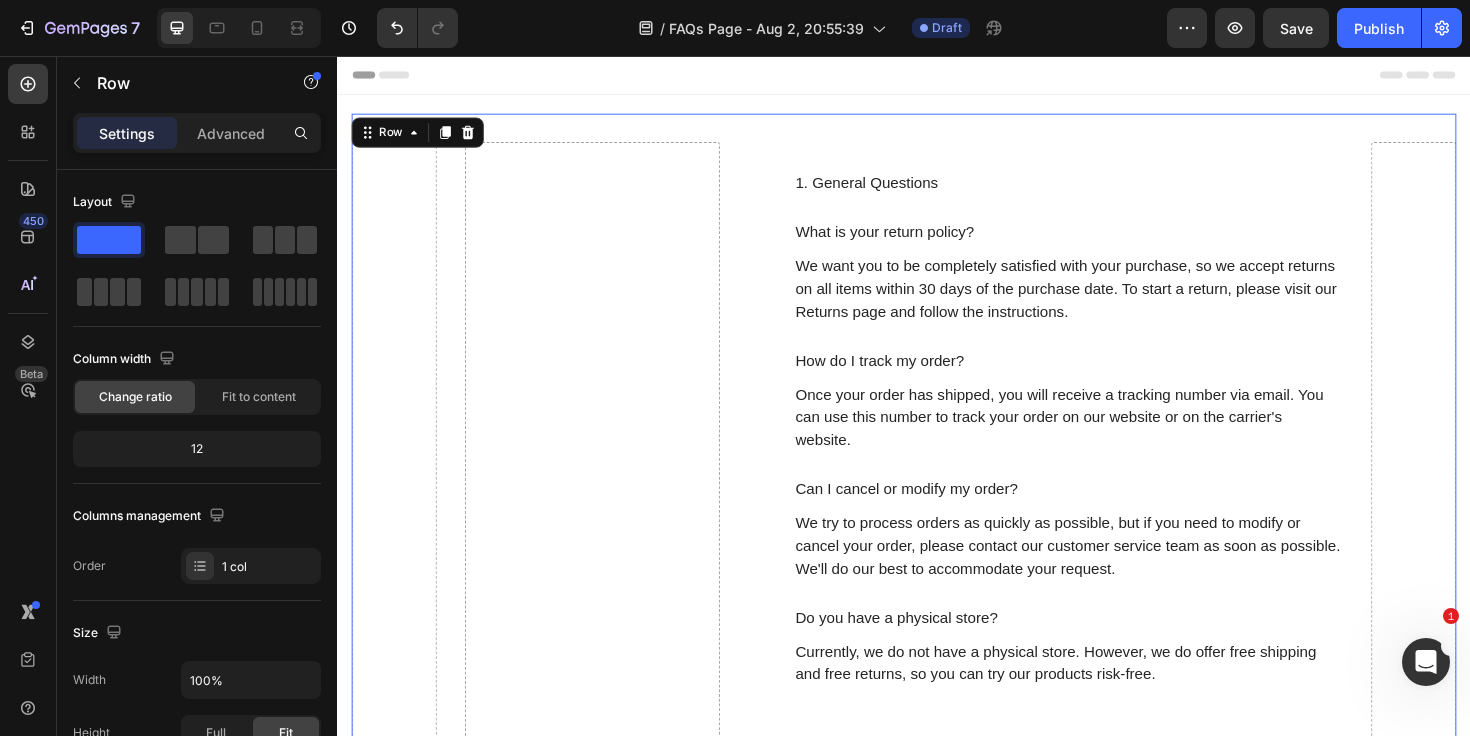 click on "Drop element here" at bounding box center [607, 1464] 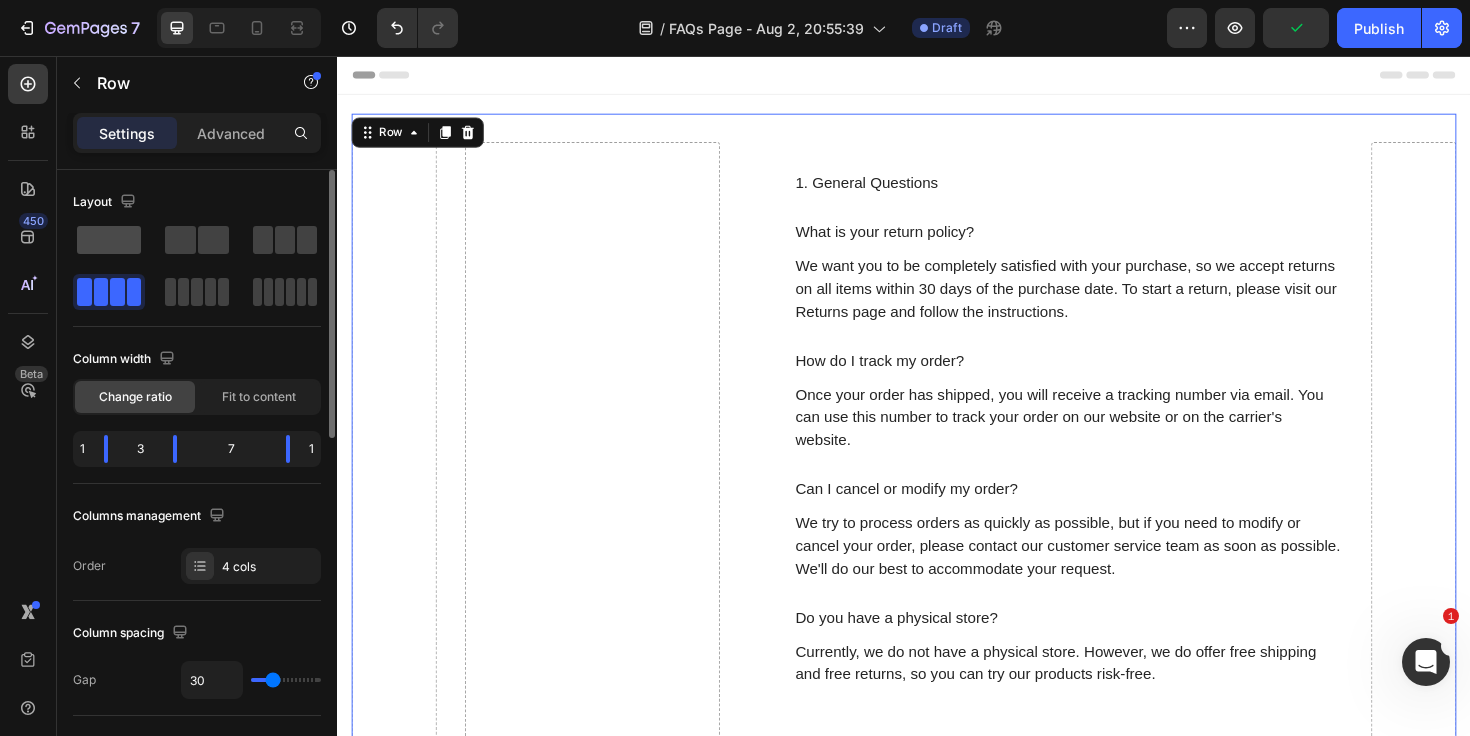 click 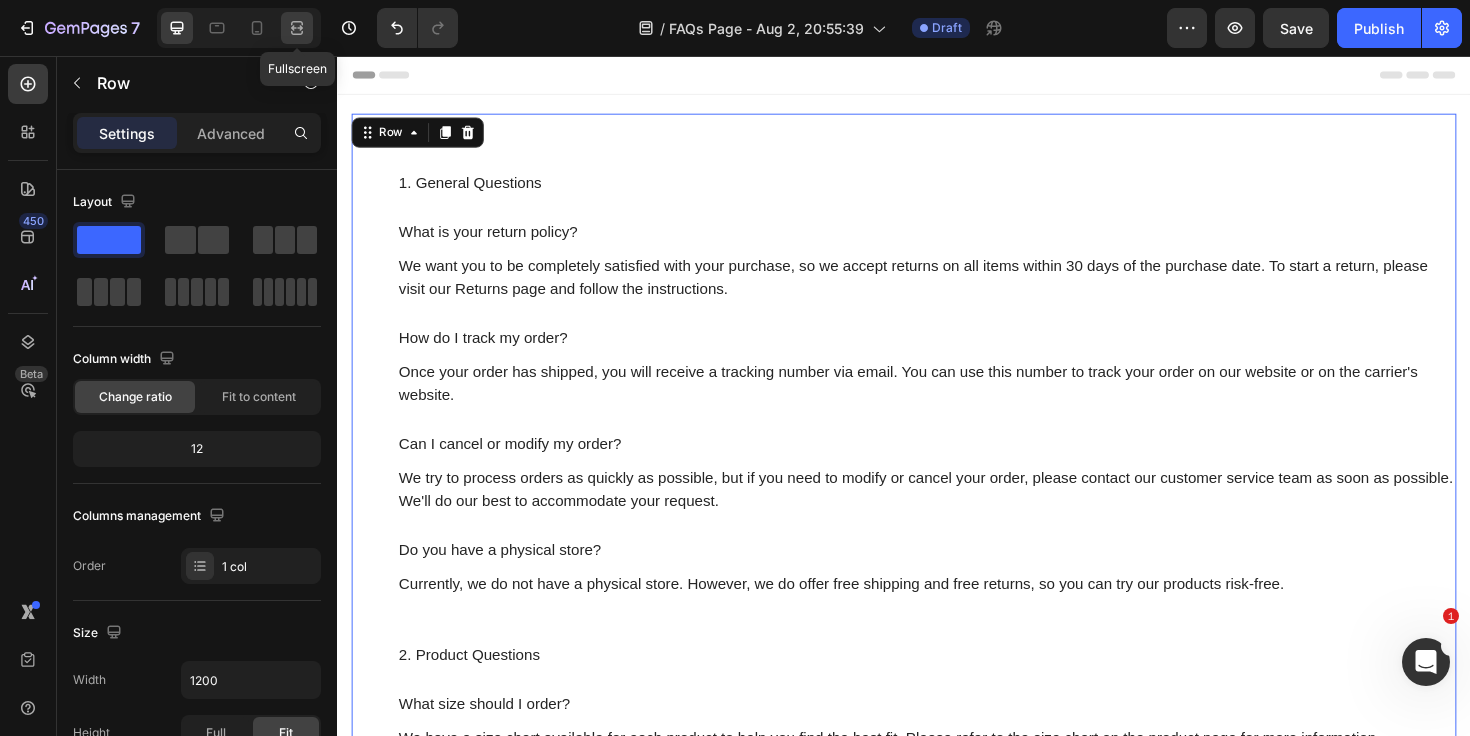 click 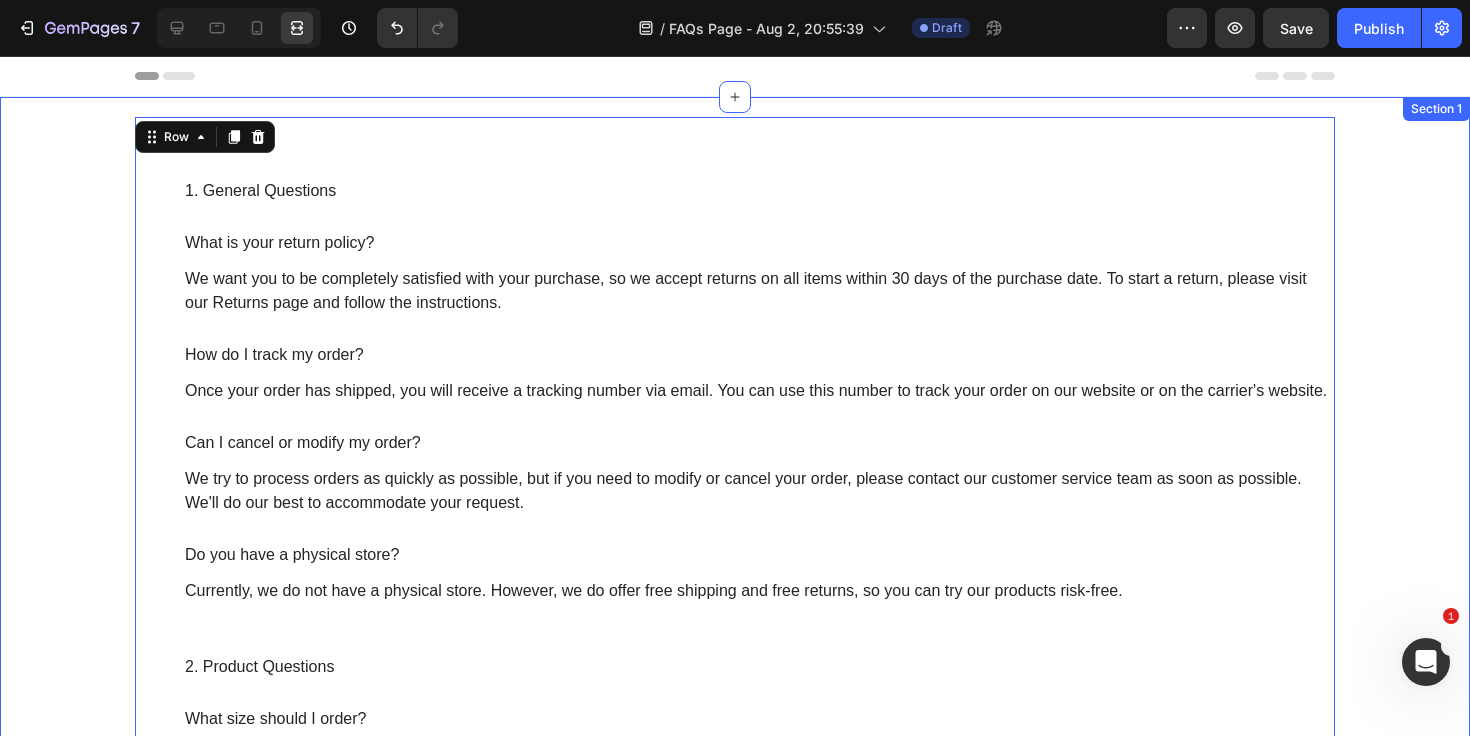 click on "1. General Questions Heading What is your return policy? Text block We want you to be completely satisfied with your purchase, so we accept returns on all items within 30 days of the purchase date. To start a return, please visit our Returns page and follow the instructions. Text block How do I track my order? Text block Once your order has shipped, you will receive a tracking number via email. You can use this number to track your order on our website or on the carrier's website. Text block Can I cancel or modify my order? Text block We try to process orders as quickly as possible, but if you need to modify or cancel your order, please contact our customer service team as soon as possible. We'll do our best to accommodate your request. Text block Do you have a physical store? Text block Currently, we do not have a physical store. However, we do offer free shipping and free returns, so you can try our products risk-free. Text block Row 2. Product Questions Heading What size should I order? Text block Row Row" at bounding box center (735, 1236) 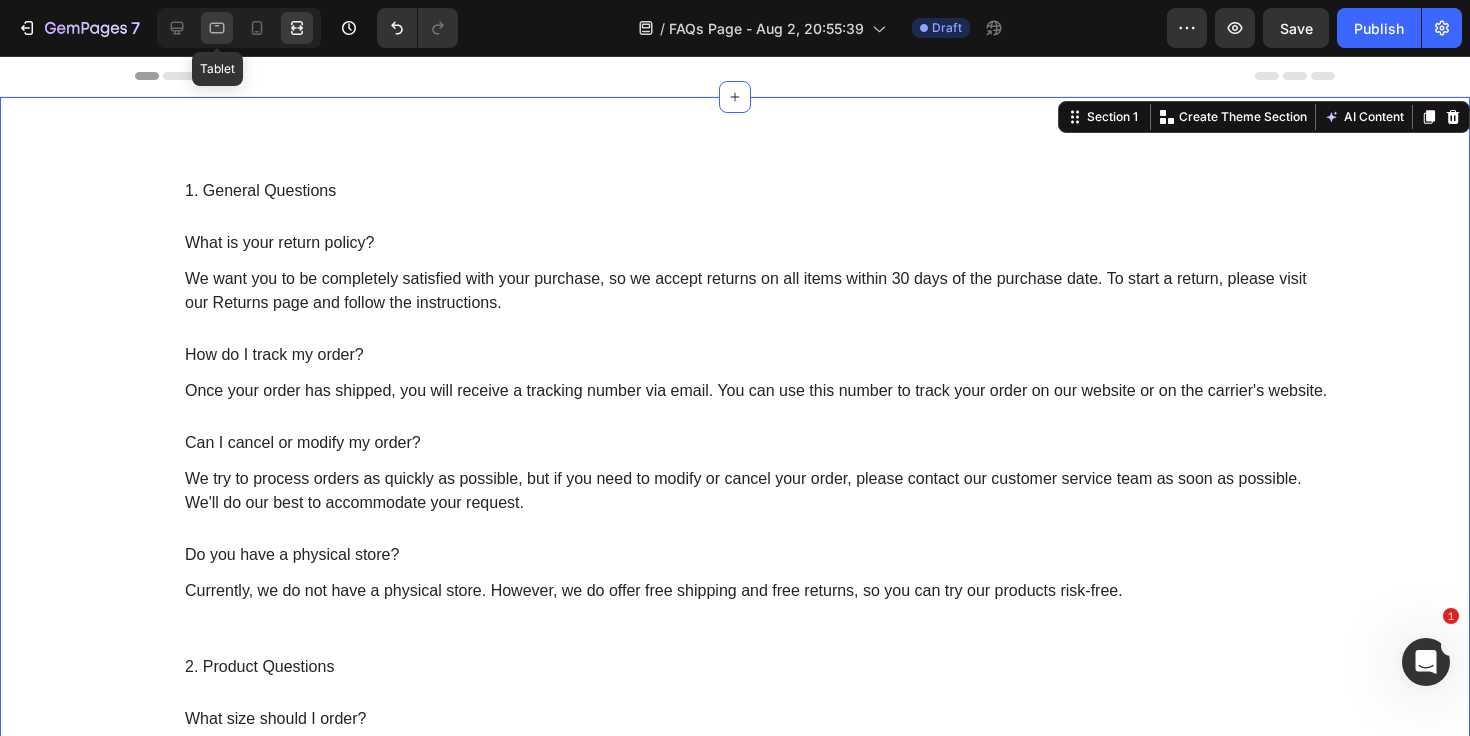 click 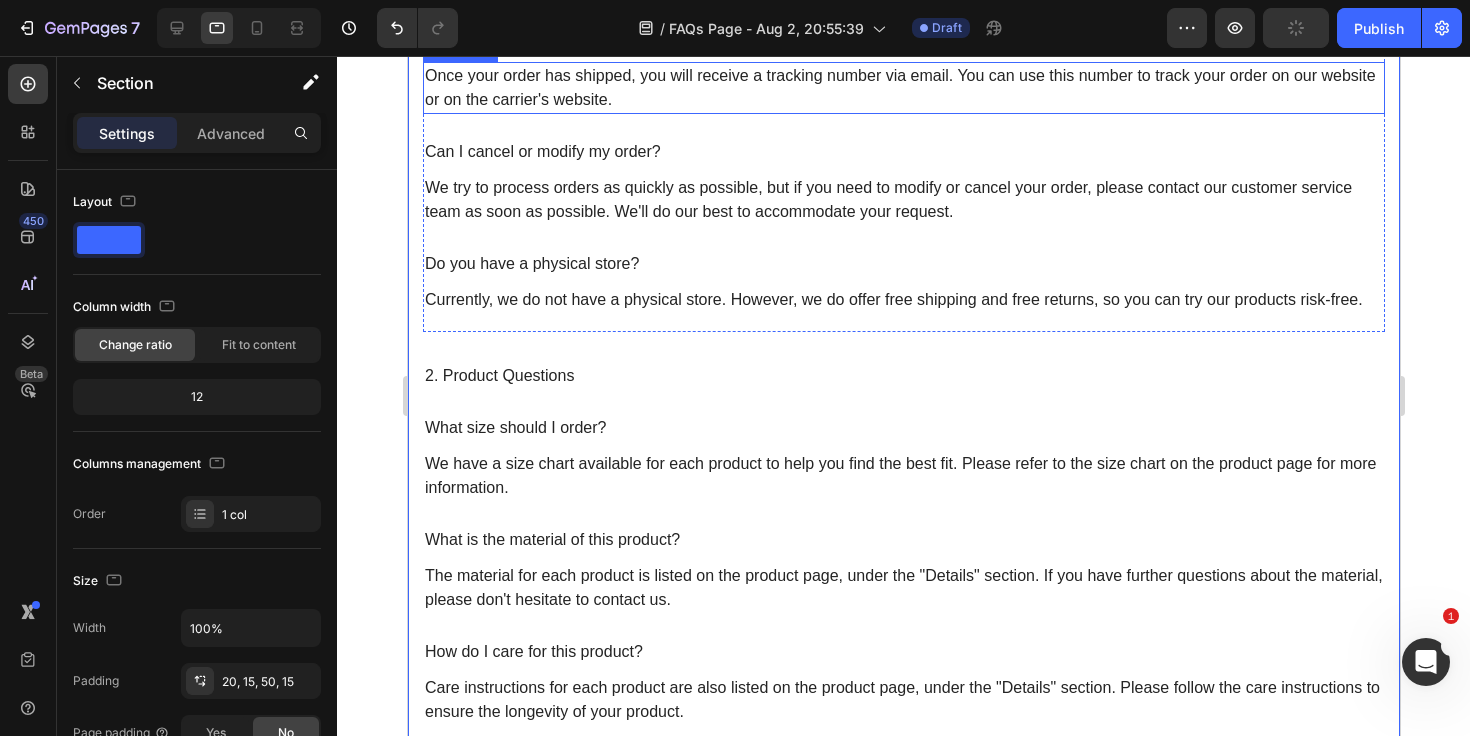 scroll, scrollTop: 0, scrollLeft: 0, axis: both 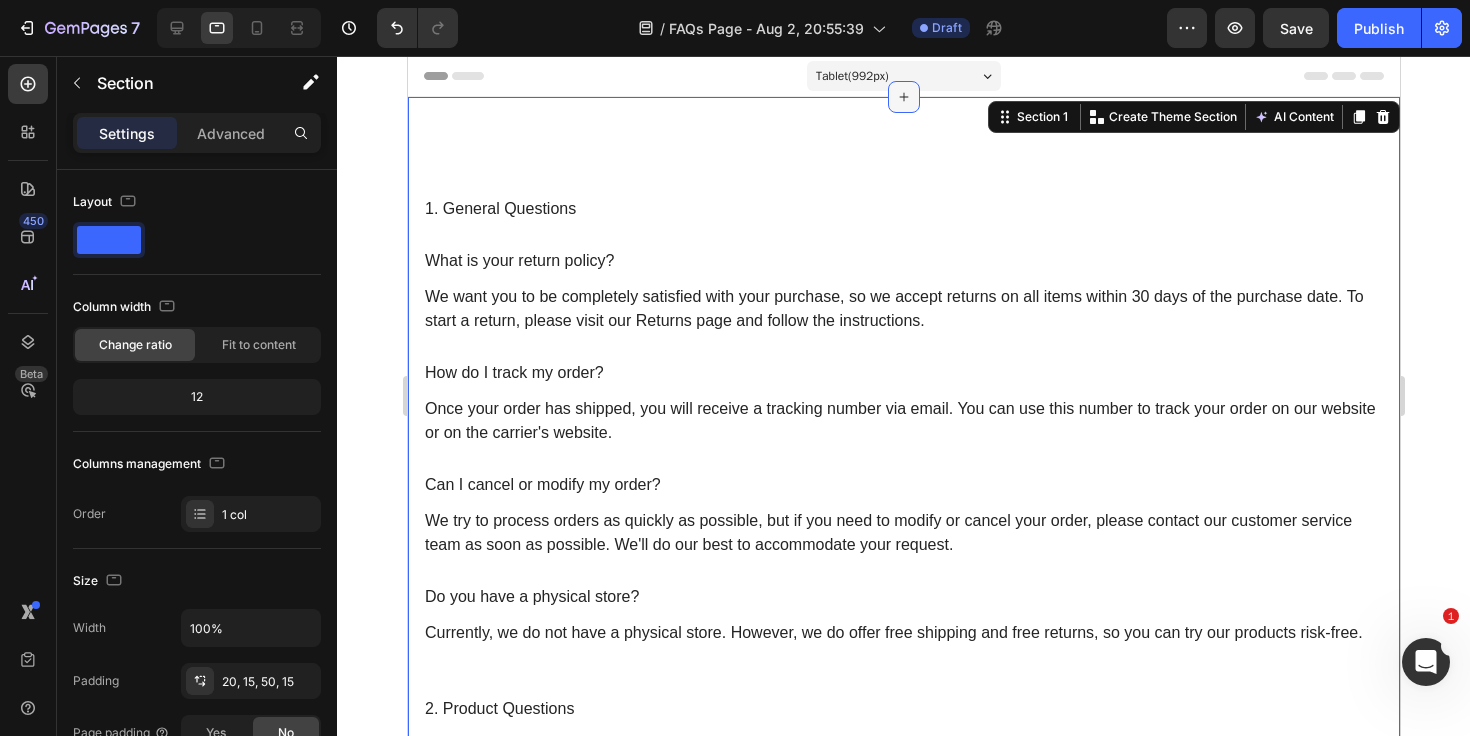 click 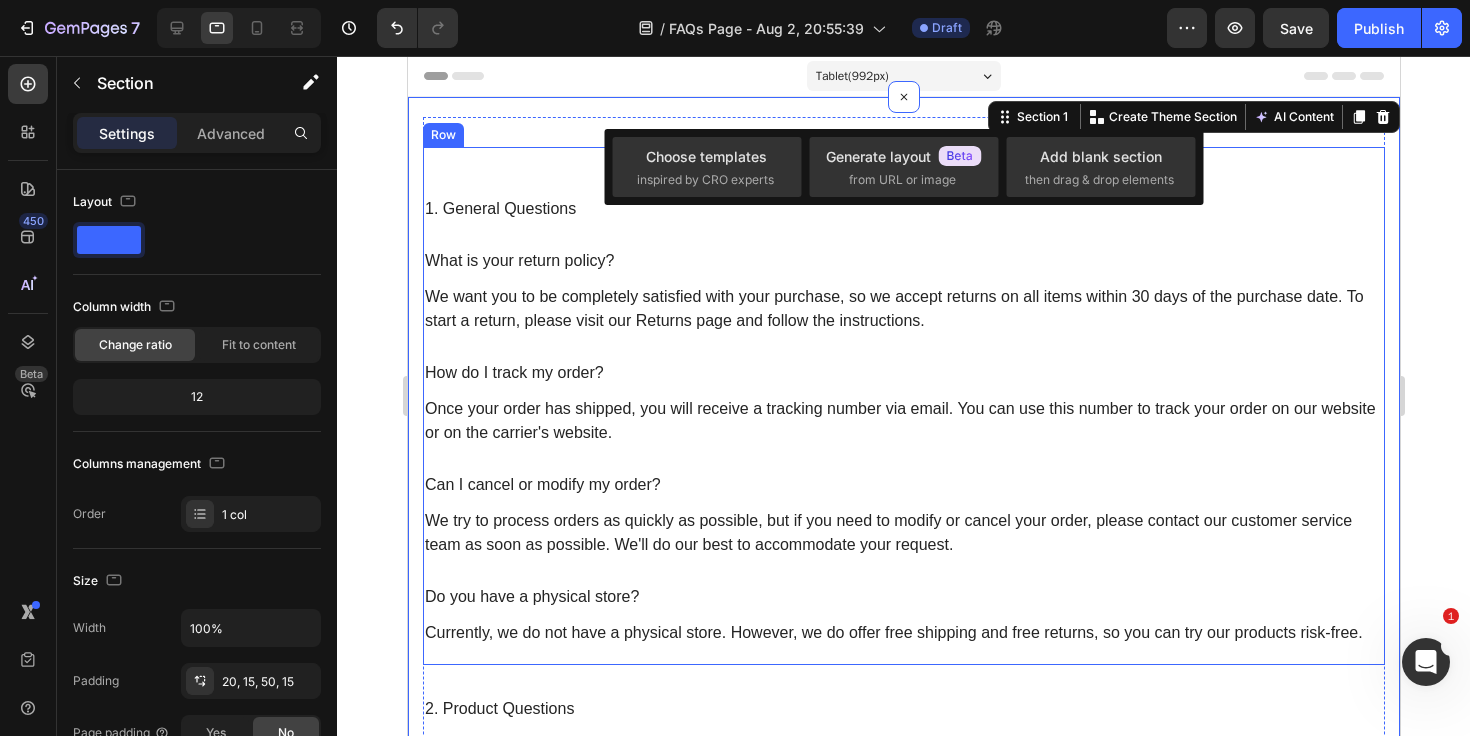 click on "1. General Questions Heading What is your return policy? Text block We want you to be completely satisfied with your purchase, so we accept returns on all items within 30 days of the purchase date. To start a return, please visit our Returns page and follow the instructions. Text block How do I track my order? Text block Once your order has shipped, you will receive a tracking number via email. You can use this number to track your order on our website or on the carrier's website. Text block Can I cancel or modify my order? Text block We try to process orders as quickly as possible, but if you need to modify or cancel your order, please contact our customer service team as soon as possible. We'll do our best to accommodate your request. Text block Do you have a physical store? Text block Currently, we do not have a physical store. However, we do offer free shipping and free returns, so you can try our products risk-free. Text block" at bounding box center [903, 421] 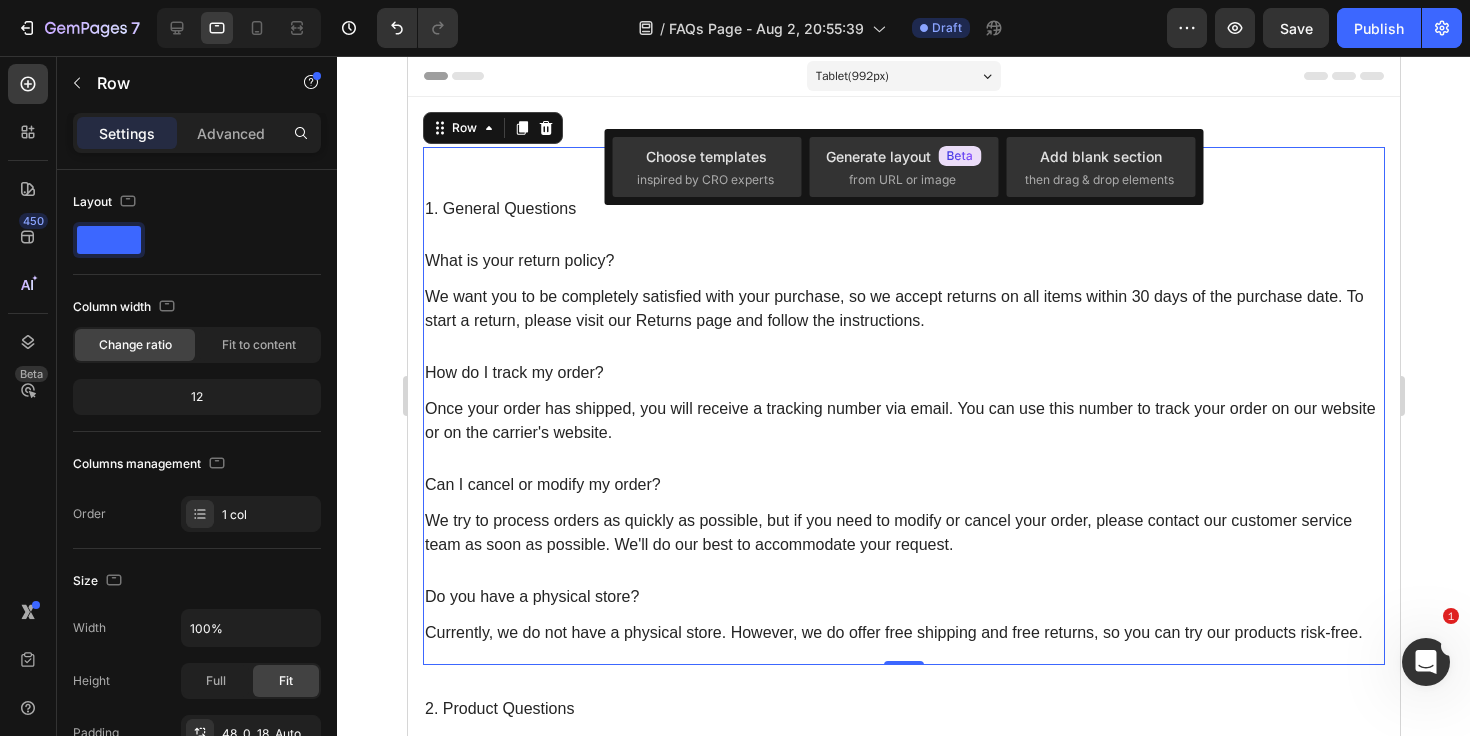 click 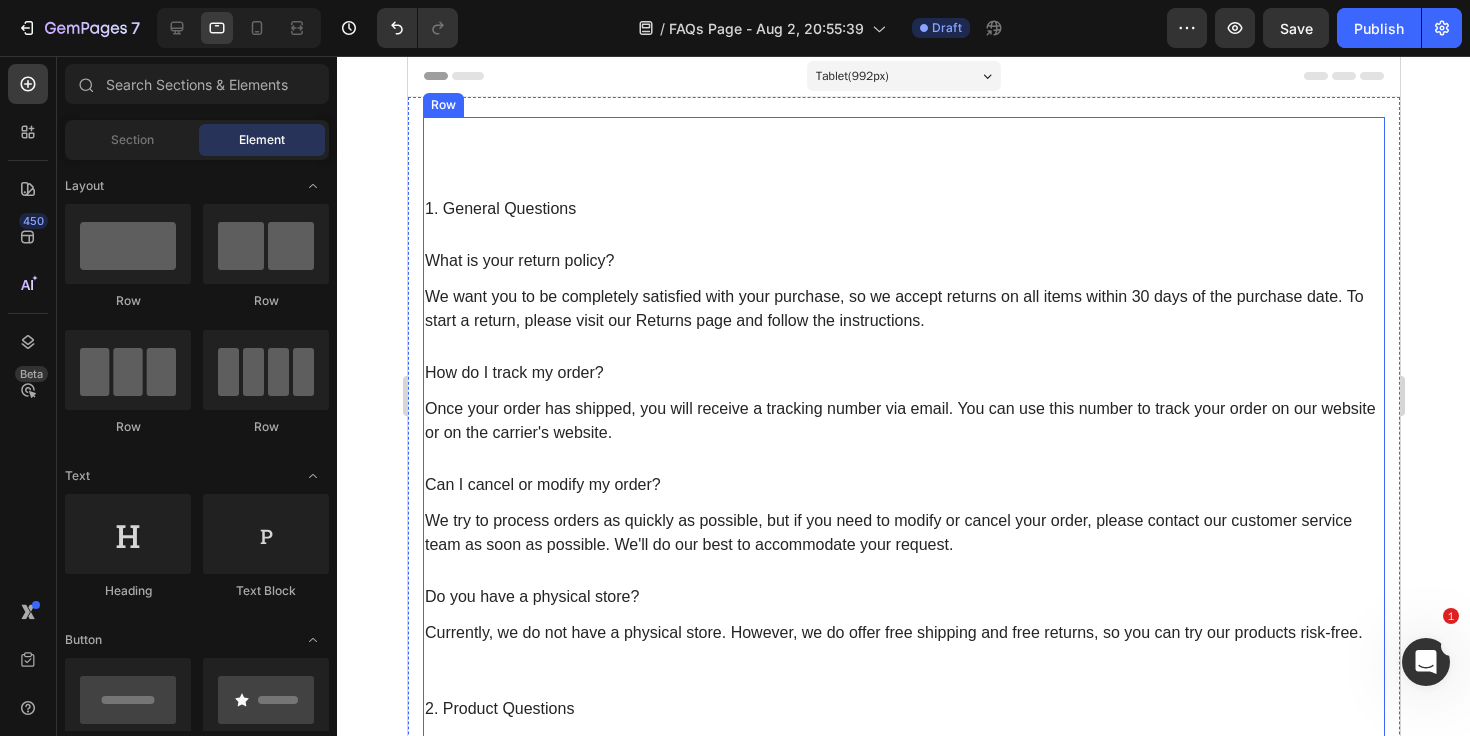 click on "1. General Questions Heading What is your return policy? Text block We want you to be completely satisfied with your purchase, so we accept returns on all items within 30 days of the purchase date. To start a return, please visit our Returns page and follow the instructions. Text block How do I track my order? Text block Once your order has shipped, you will receive a tracking number via email. You can use this number to track your order on our website or on the carrier's website. Text block Can I cancel or modify my order? Text block We try to process orders as quickly as possible, but if you need to modify or cancel your order, please contact our customer service team as soon as possible. We'll do our best to accommodate your request. Text block Do you have a physical store? Text block Currently, we do not have a physical store. However, we do offer free shipping and free returns, so you can try our products risk-free. Text block Row 2. Product Questions Heading What size should I order? Text block Row Row" at bounding box center (903, 1305) 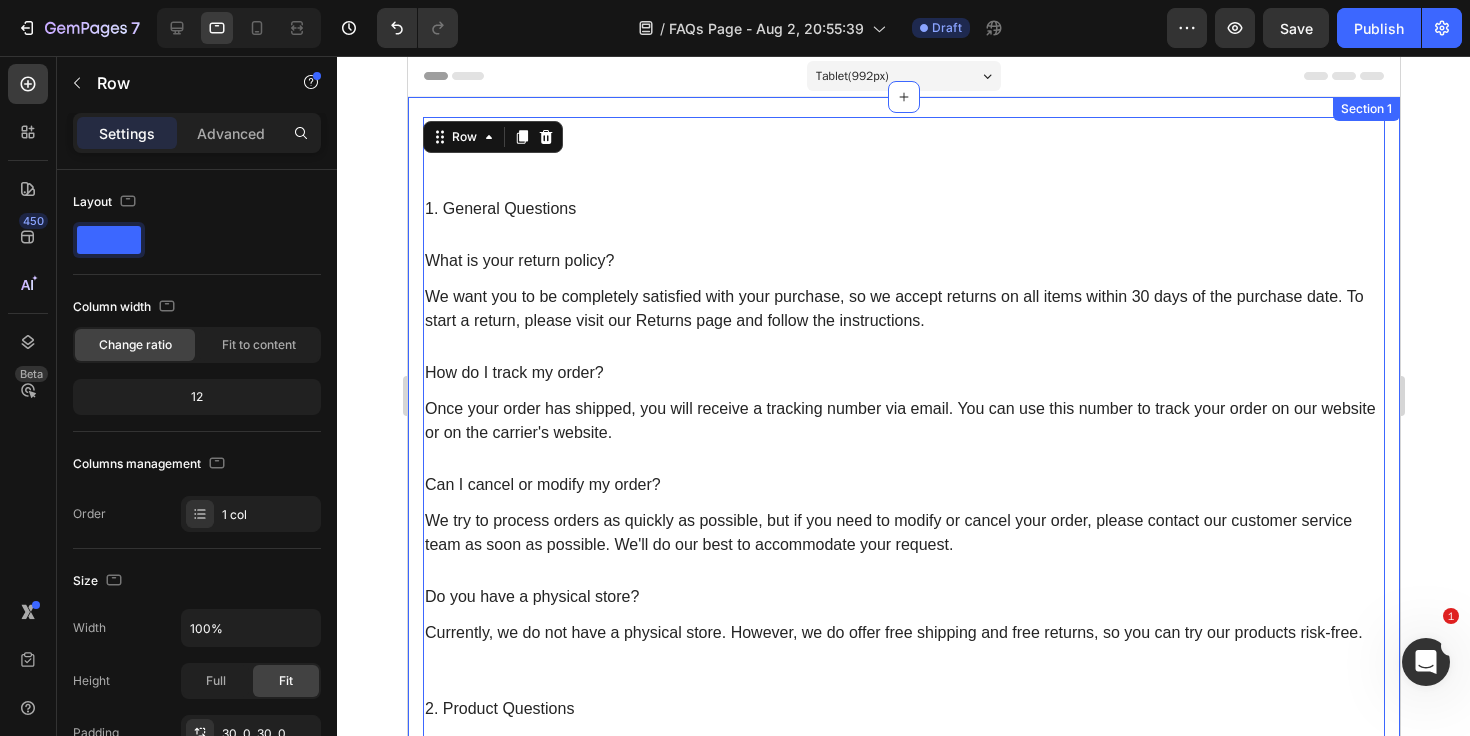 click on "Section 1" at bounding box center [1365, 109] 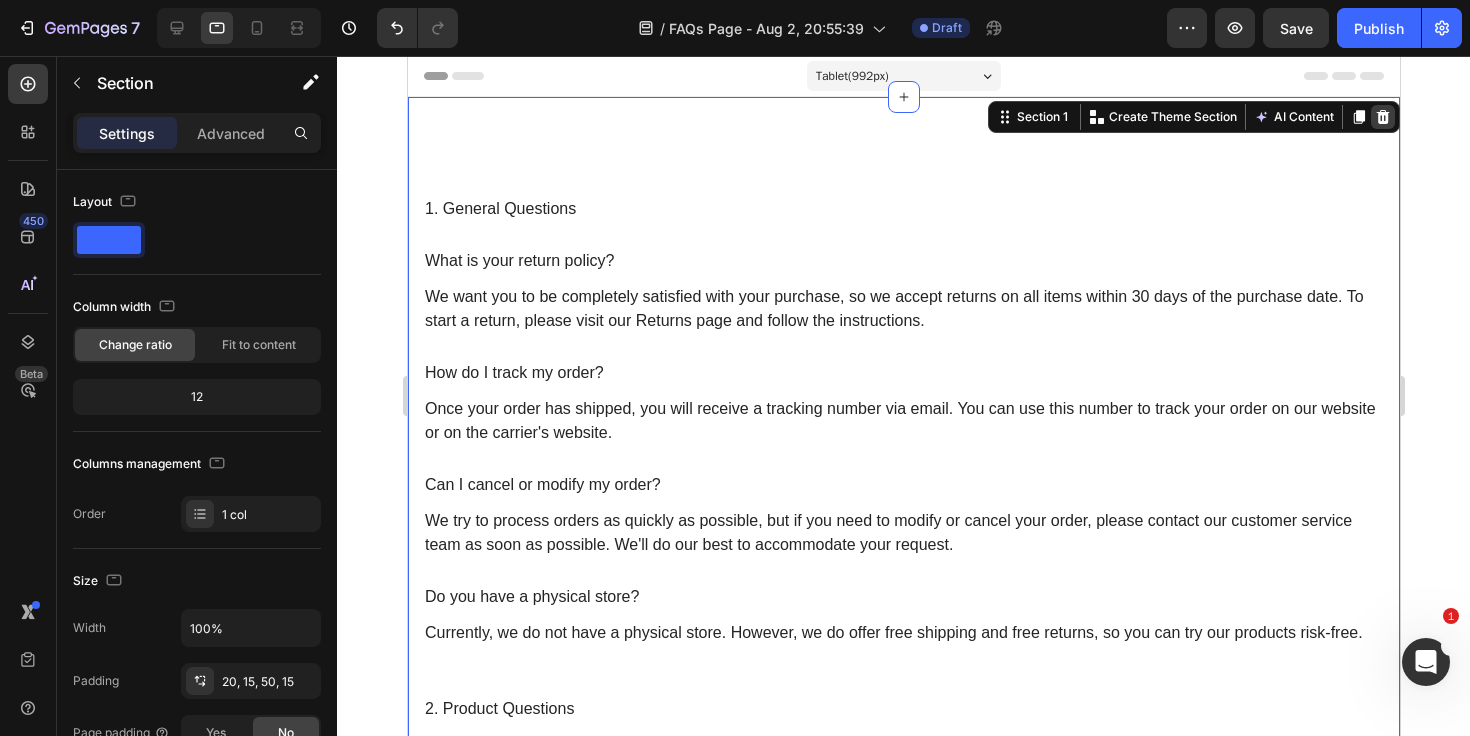 click 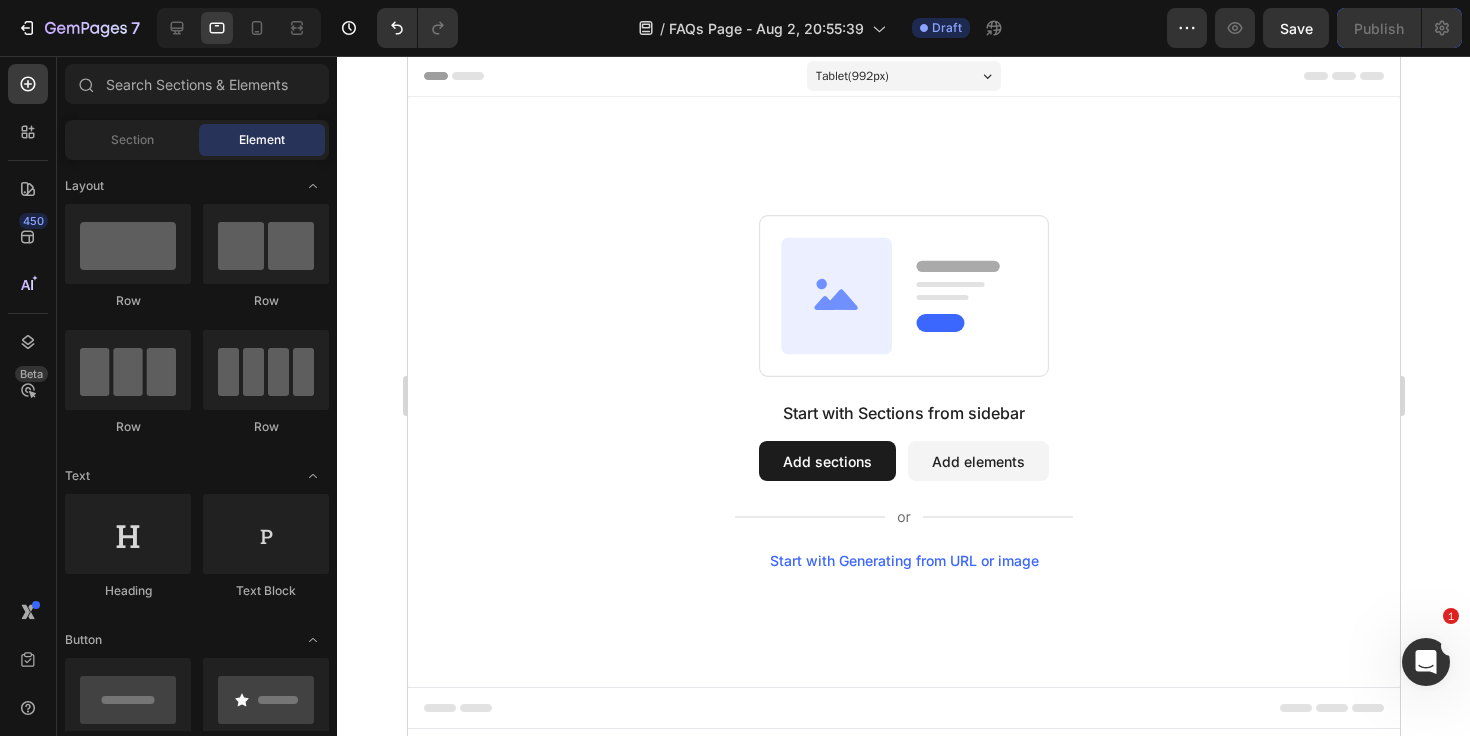 click on "Start with Sections from sidebar Add sections Add elements Start with Generating from URL or image" at bounding box center [903, 392] 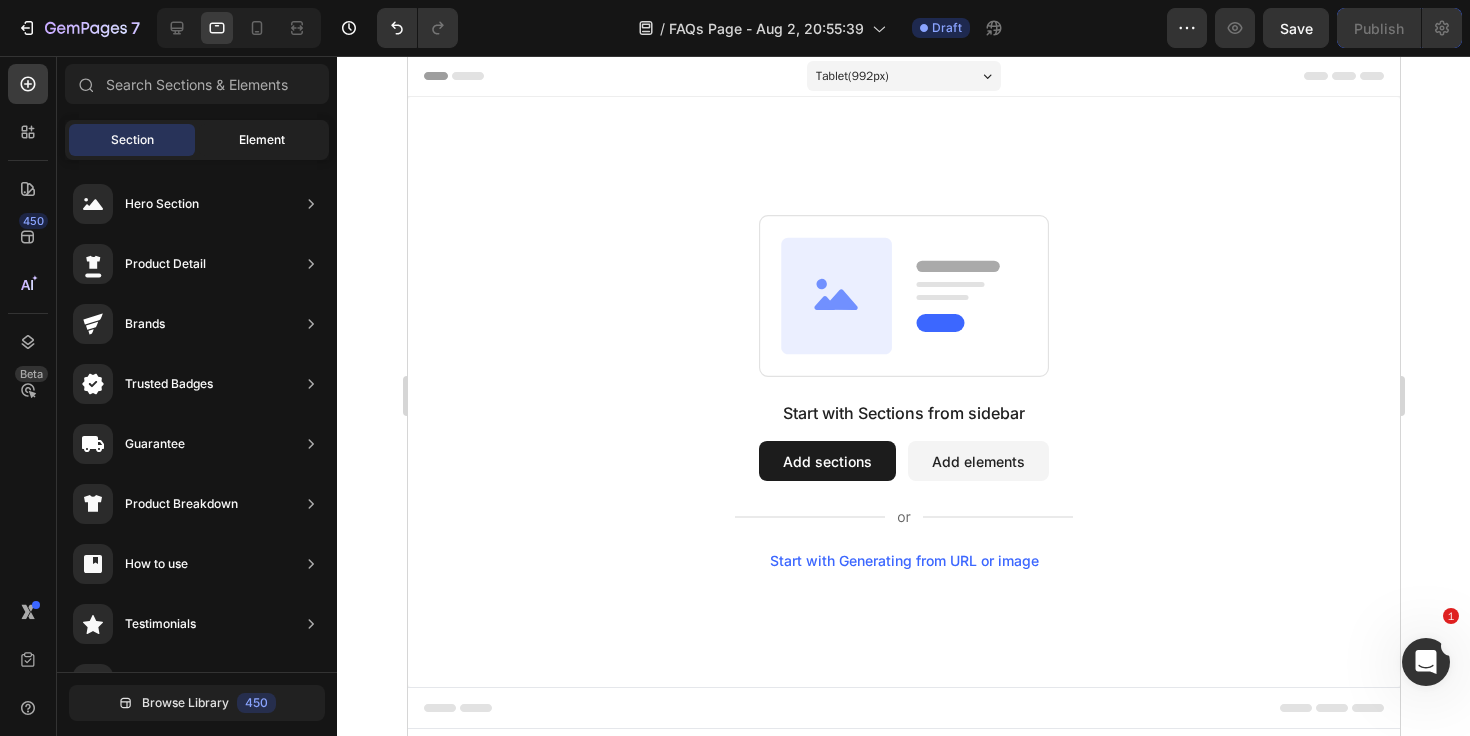 click on "Element" 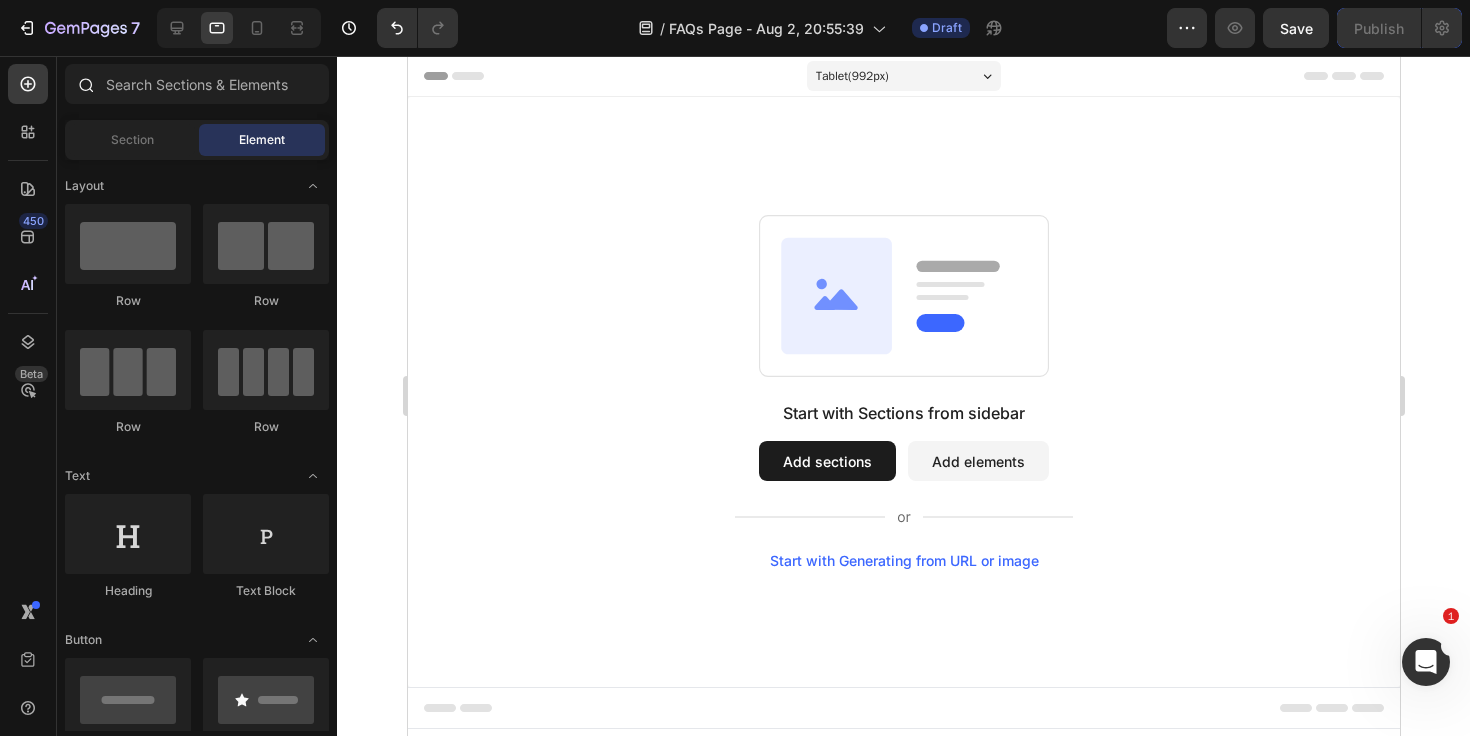 click 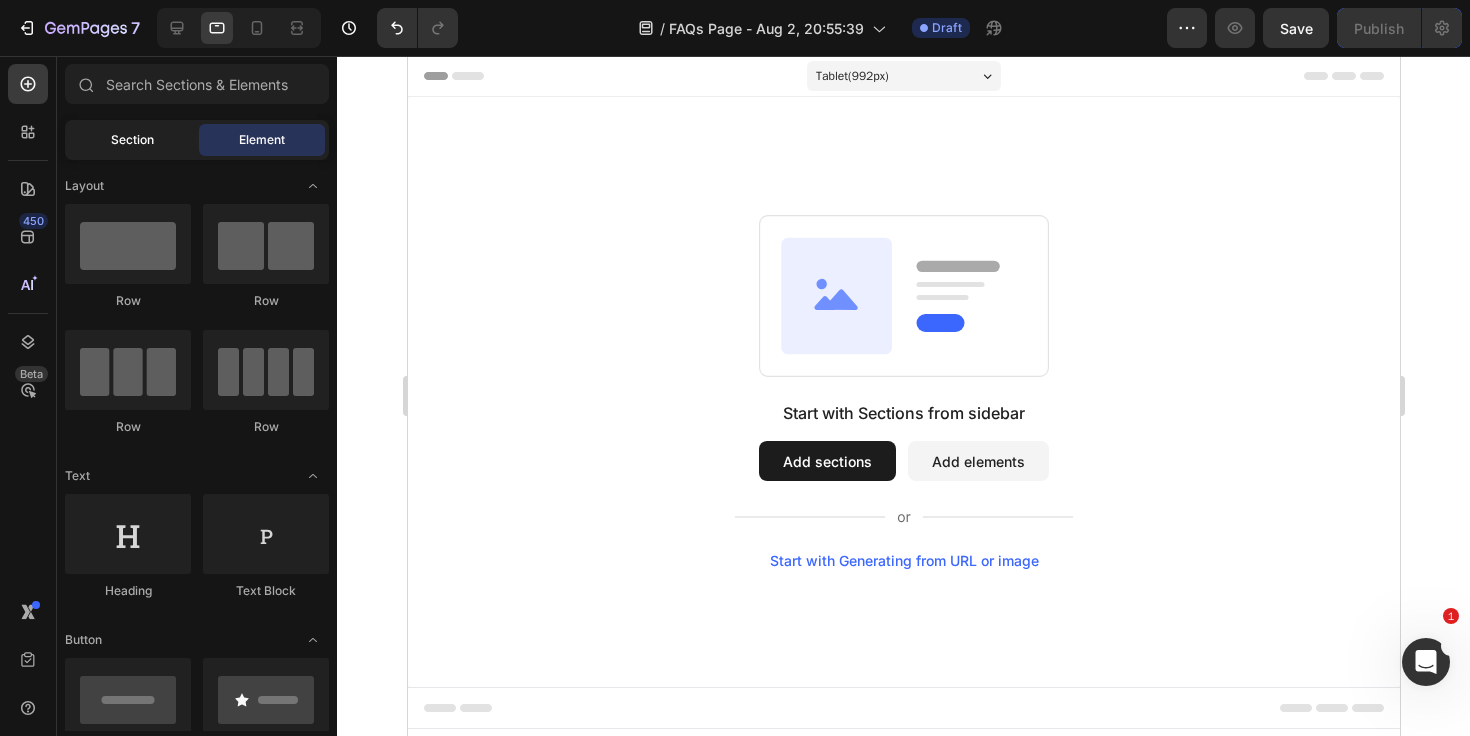 click on "Section" at bounding box center [132, 140] 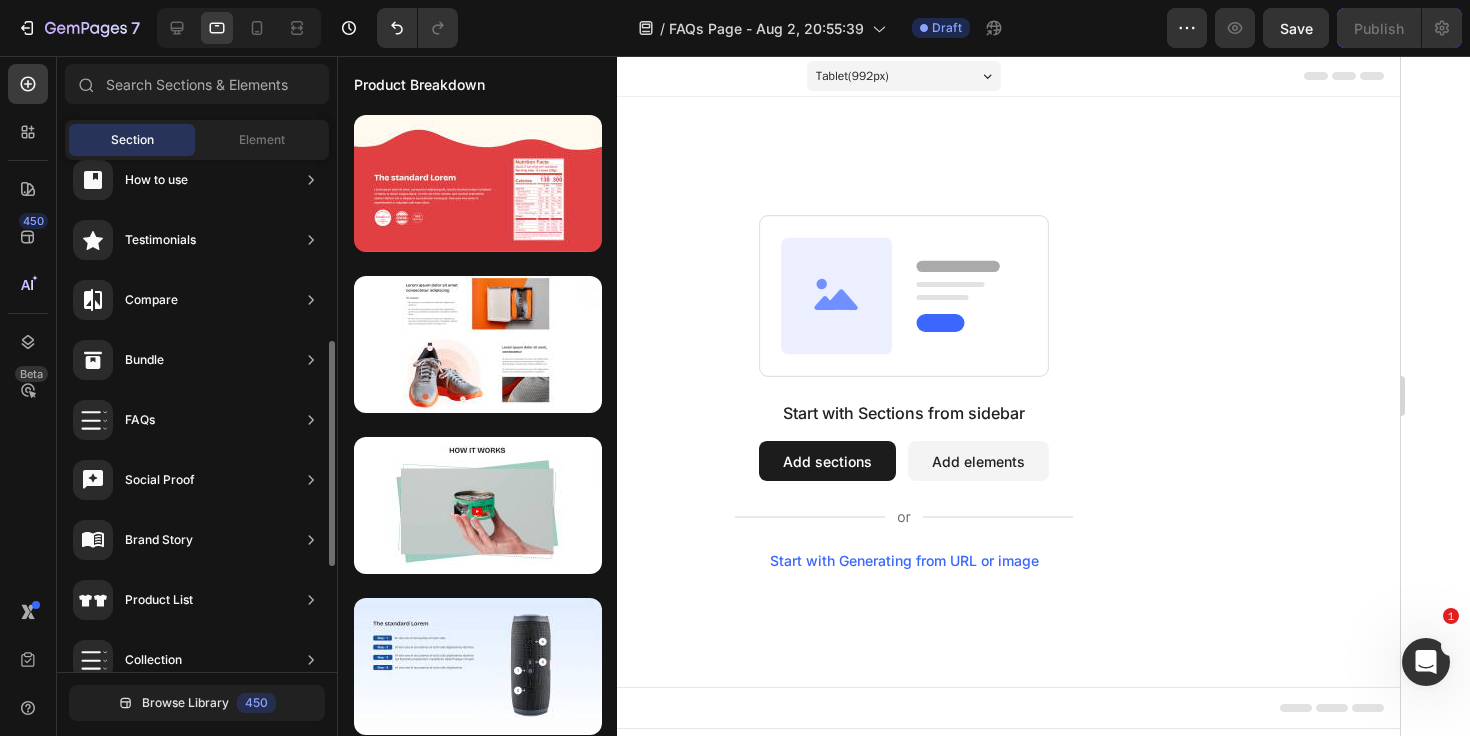 scroll, scrollTop: 393, scrollLeft: 0, axis: vertical 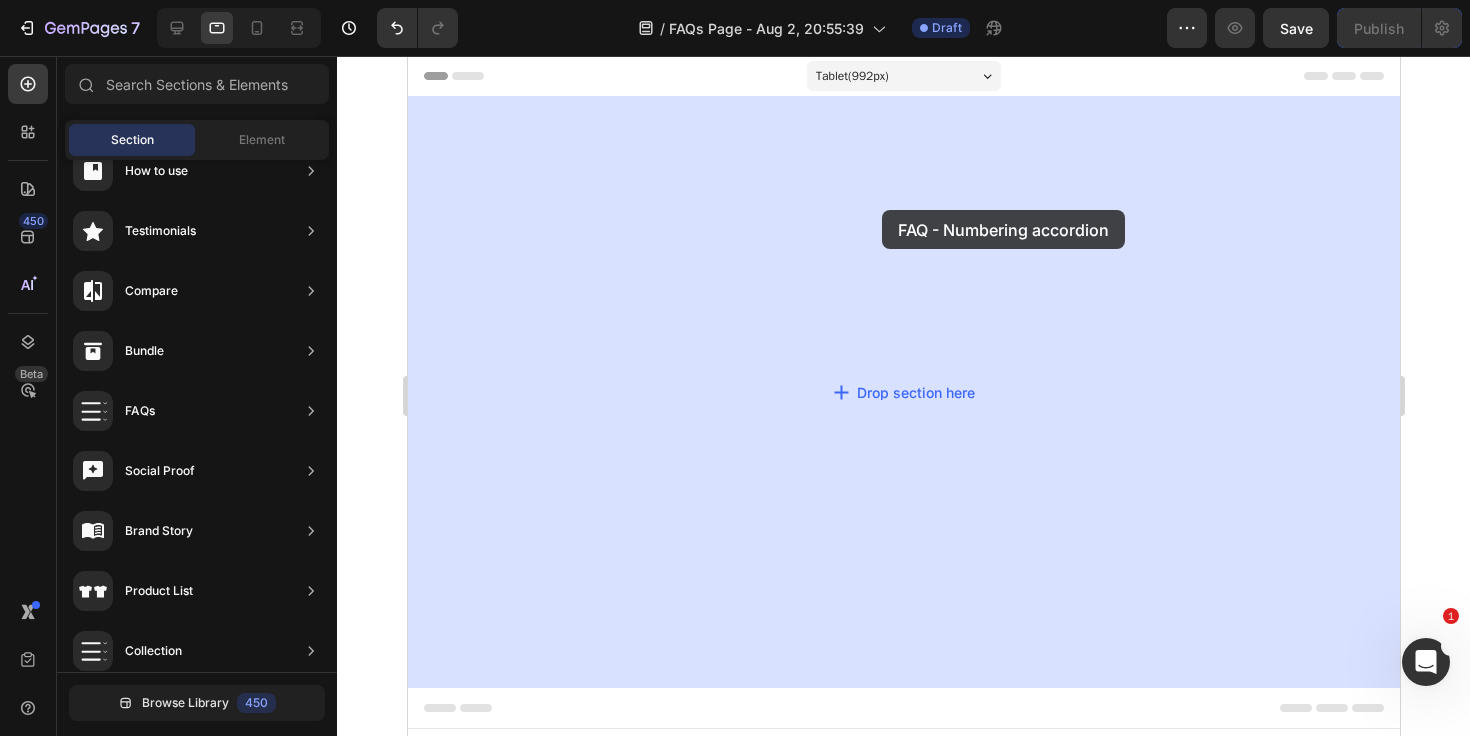 drag, startPoint x: 947, startPoint y: 266, endPoint x: 881, endPoint y: 209, distance: 87.20665 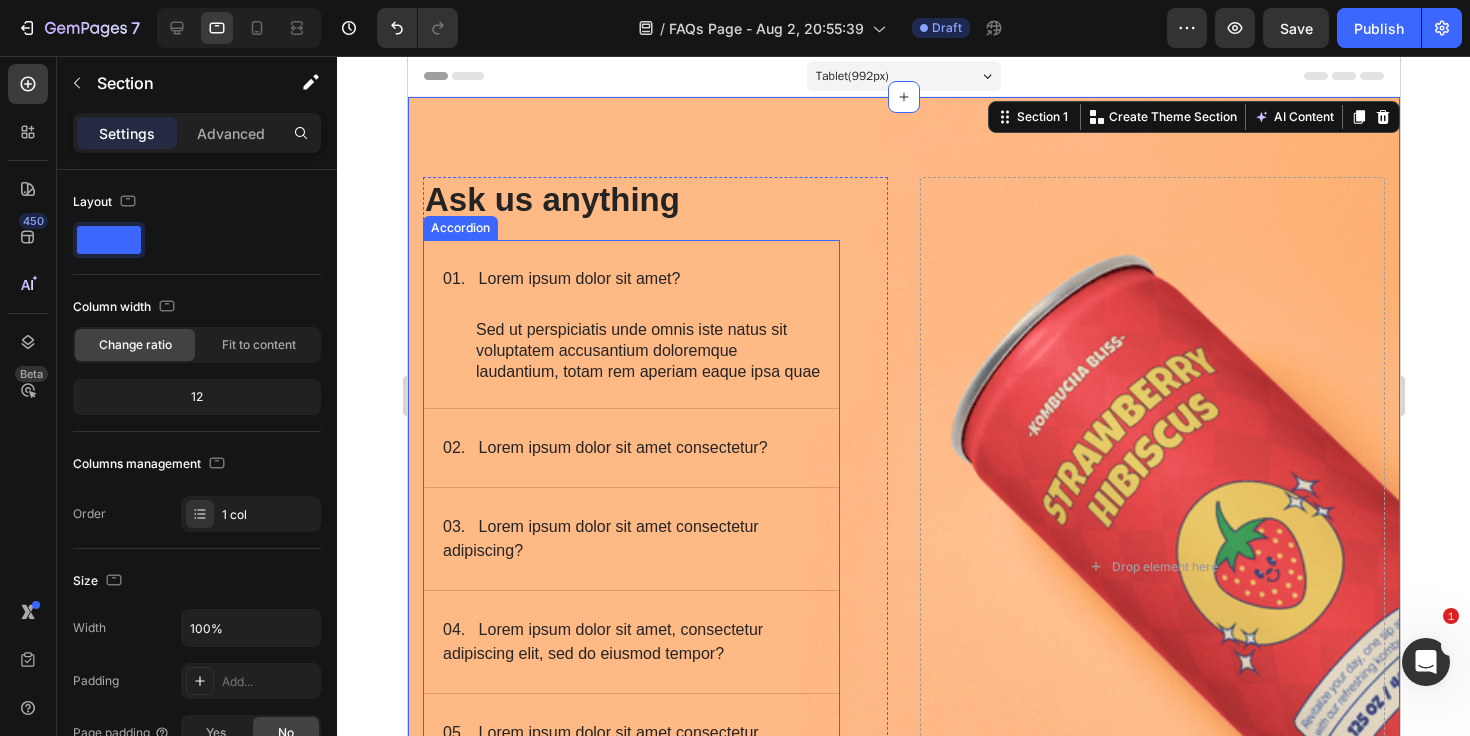click on "01.   Lorem ipsum dolor sit amet?" at bounding box center (614, 279) 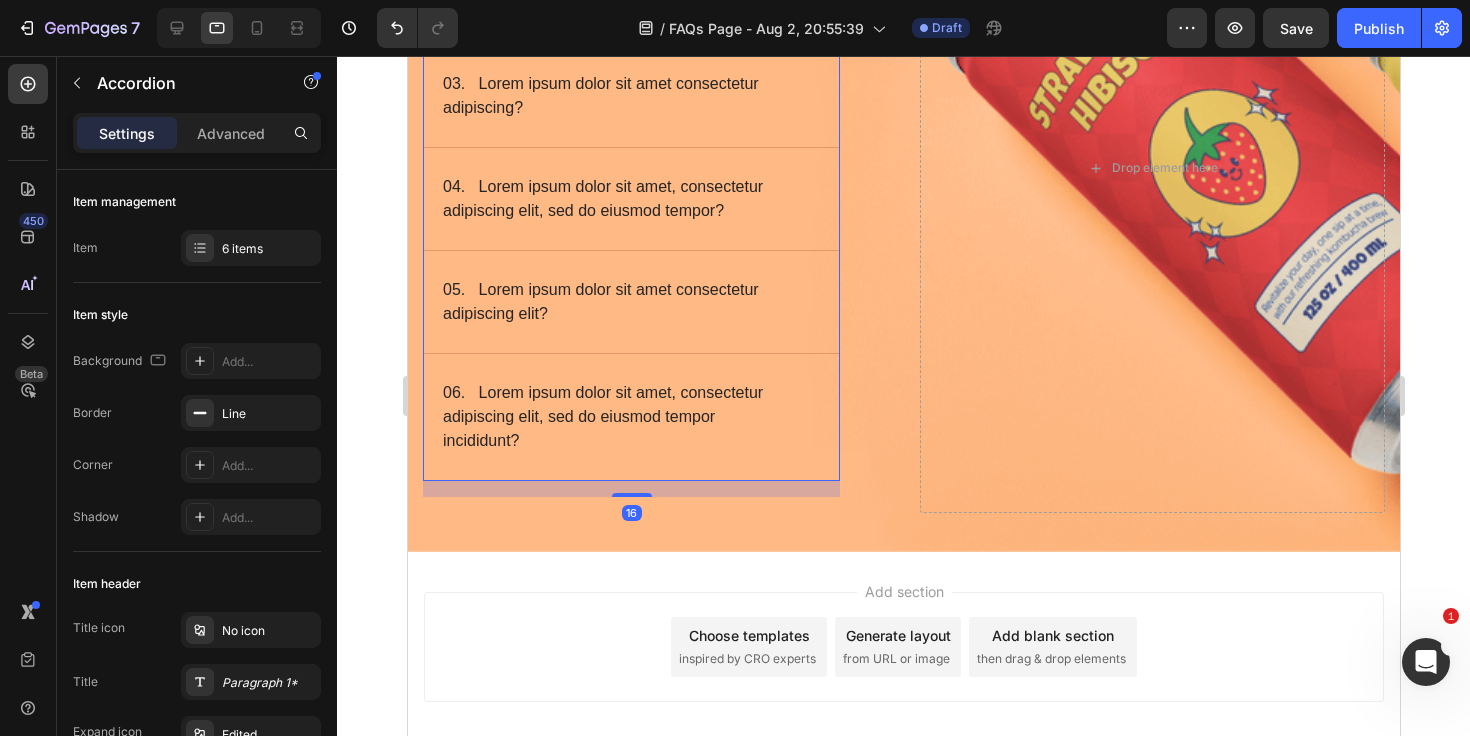 scroll, scrollTop: 0, scrollLeft: 0, axis: both 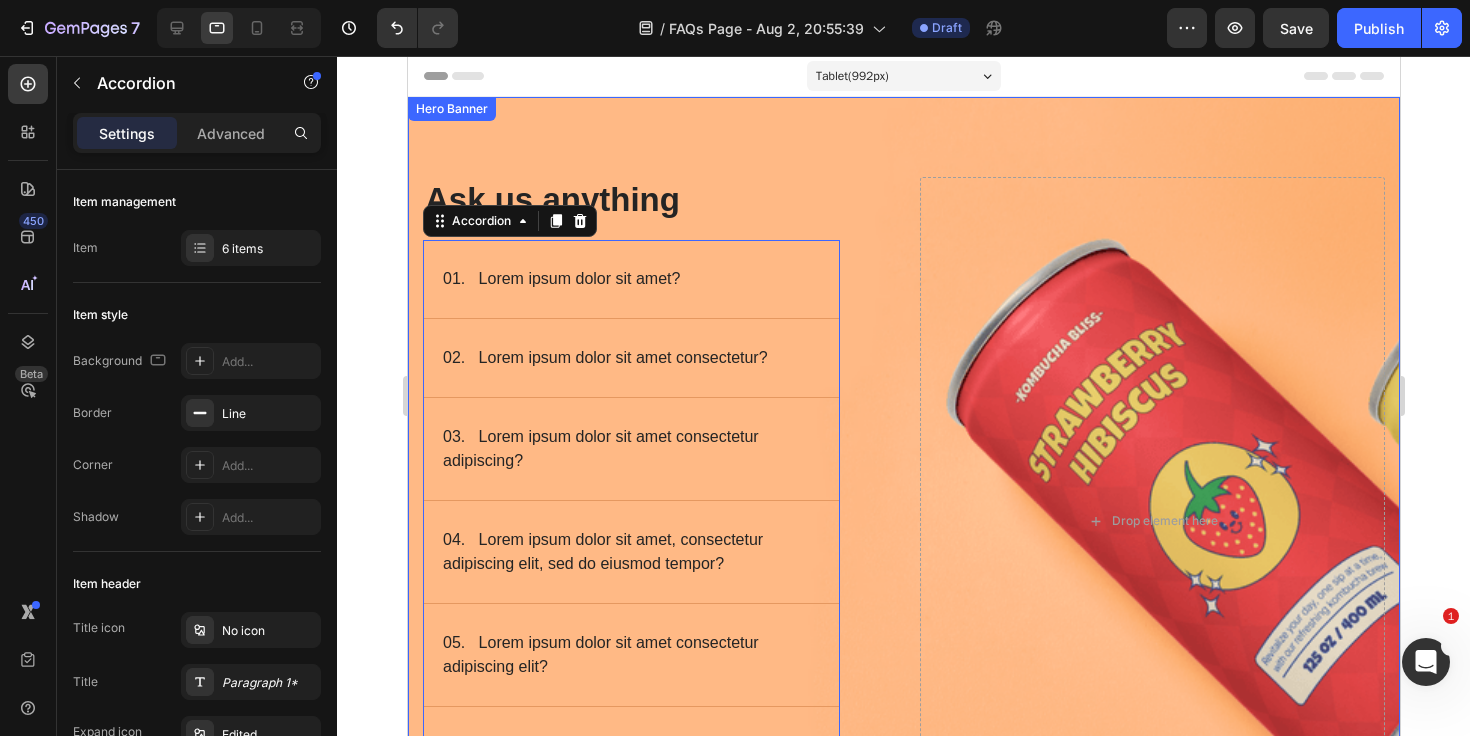 click on "Image Ask us anything Heading
01.   Lorem ipsum dolor sit amet?
02.   Lorem ipsum dolor sit amet consectetur?
03.   Lorem ipsum dolor sit amet consectetur adipiscing?
04.   Lorem ipsum dolor sit amet, consectetur adipiscing elit, sed do eiusmod tempor?
05.   Lorem ipsum dolor sit amet consectetur adipiscing elit?
06.   Lorem ipsum dolor sit amet, consectetur adipiscing elit, sed do eiusmod tempor incididunt? Accordion   16 Row
Drop element here" at bounding box center [903, 501] 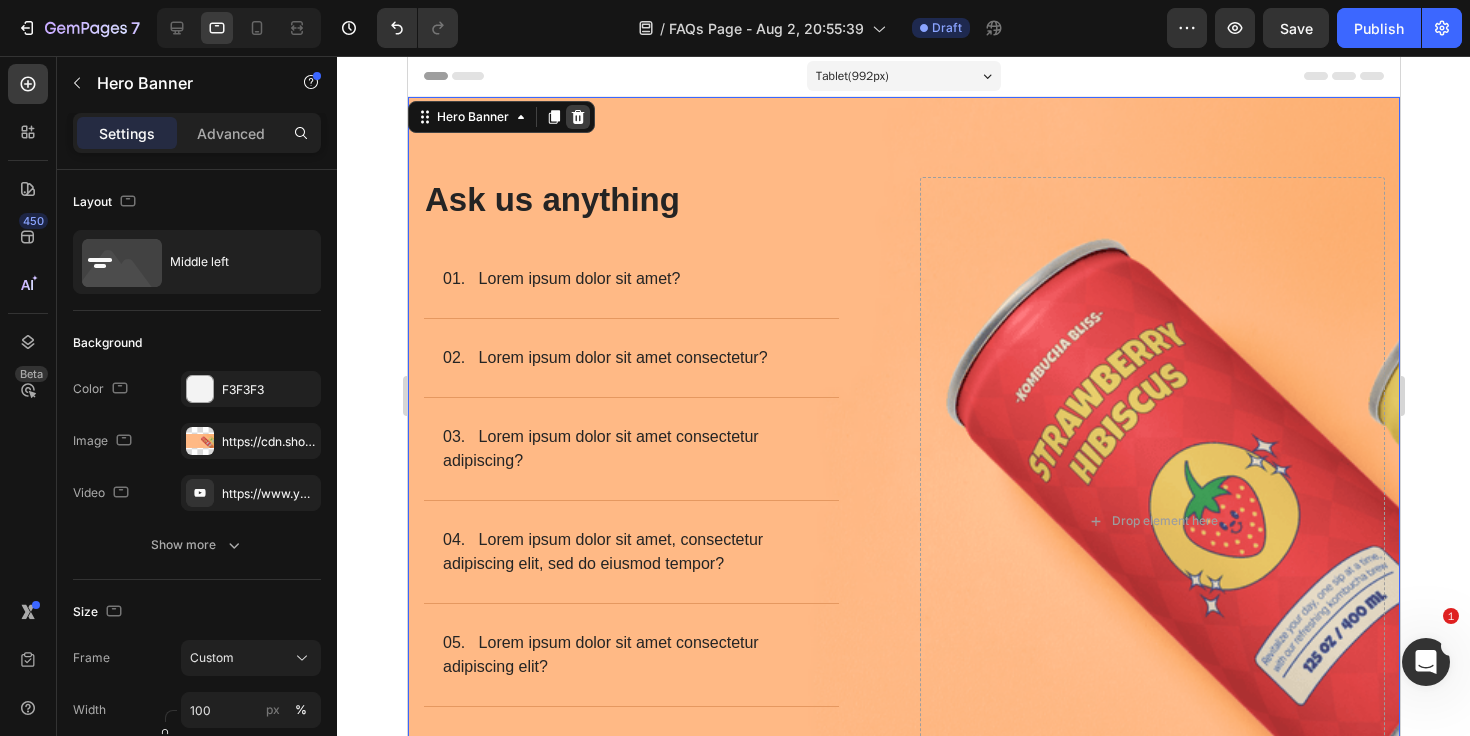 click 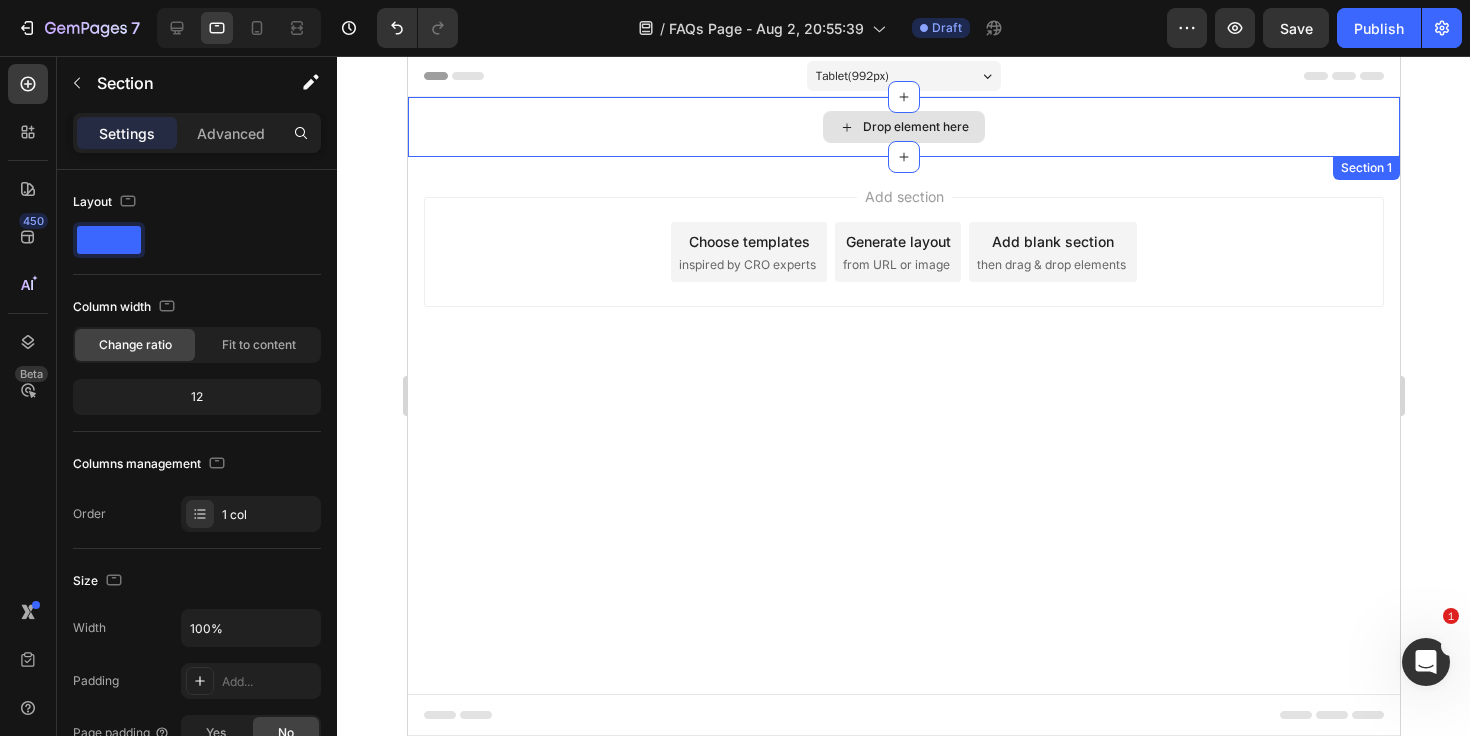 click on "Drop element here" at bounding box center [903, 127] 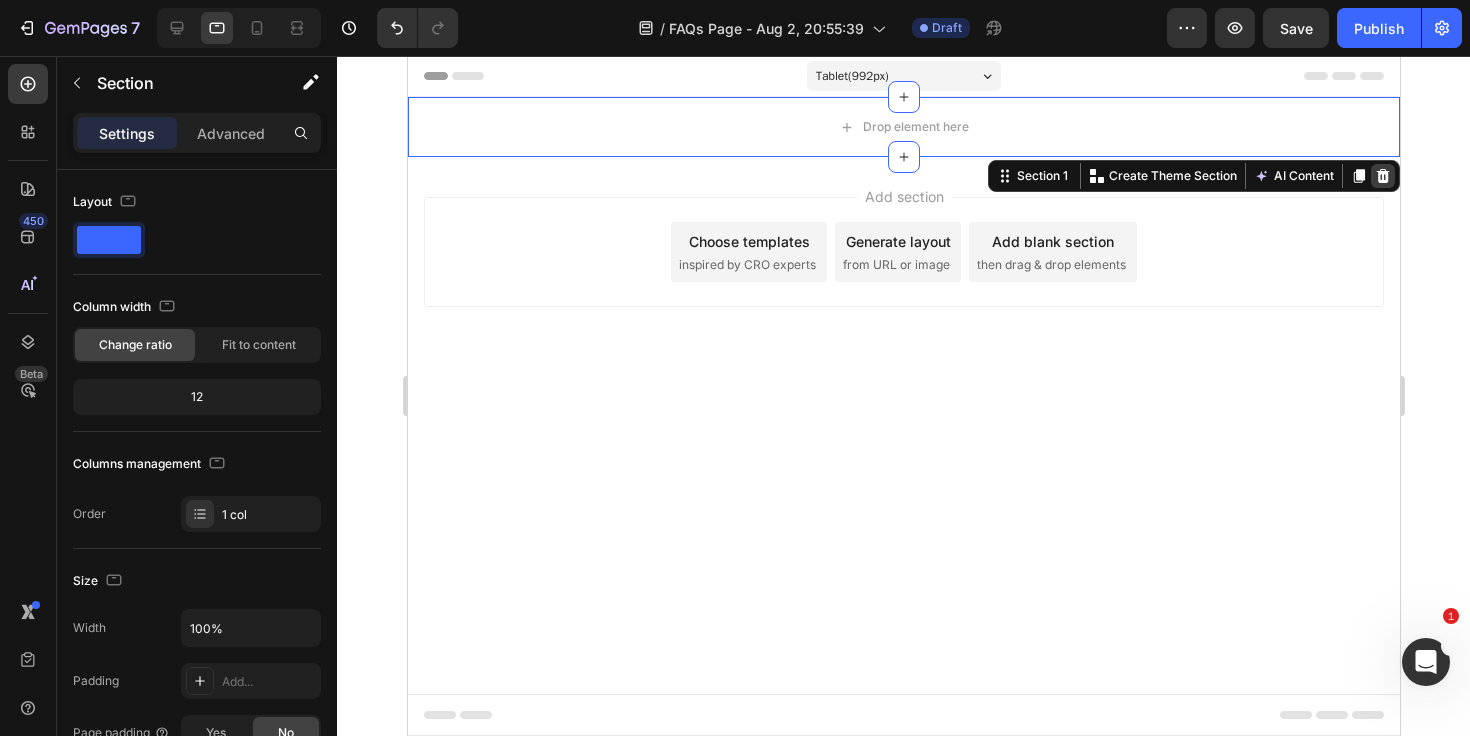 click at bounding box center [1382, 176] 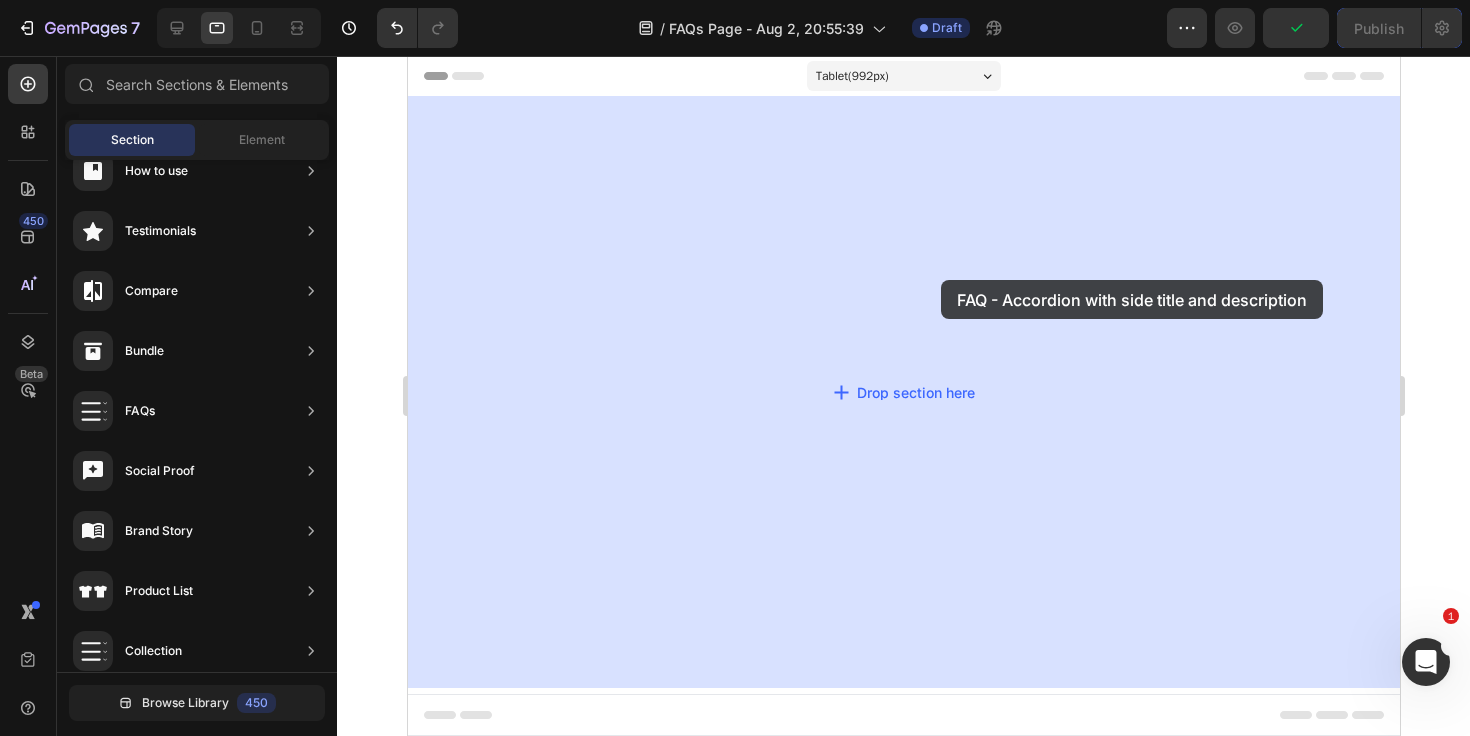 drag, startPoint x: 930, startPoint y: 403, endPoint x: 940, endPoint y: 280, distance: 123.40584 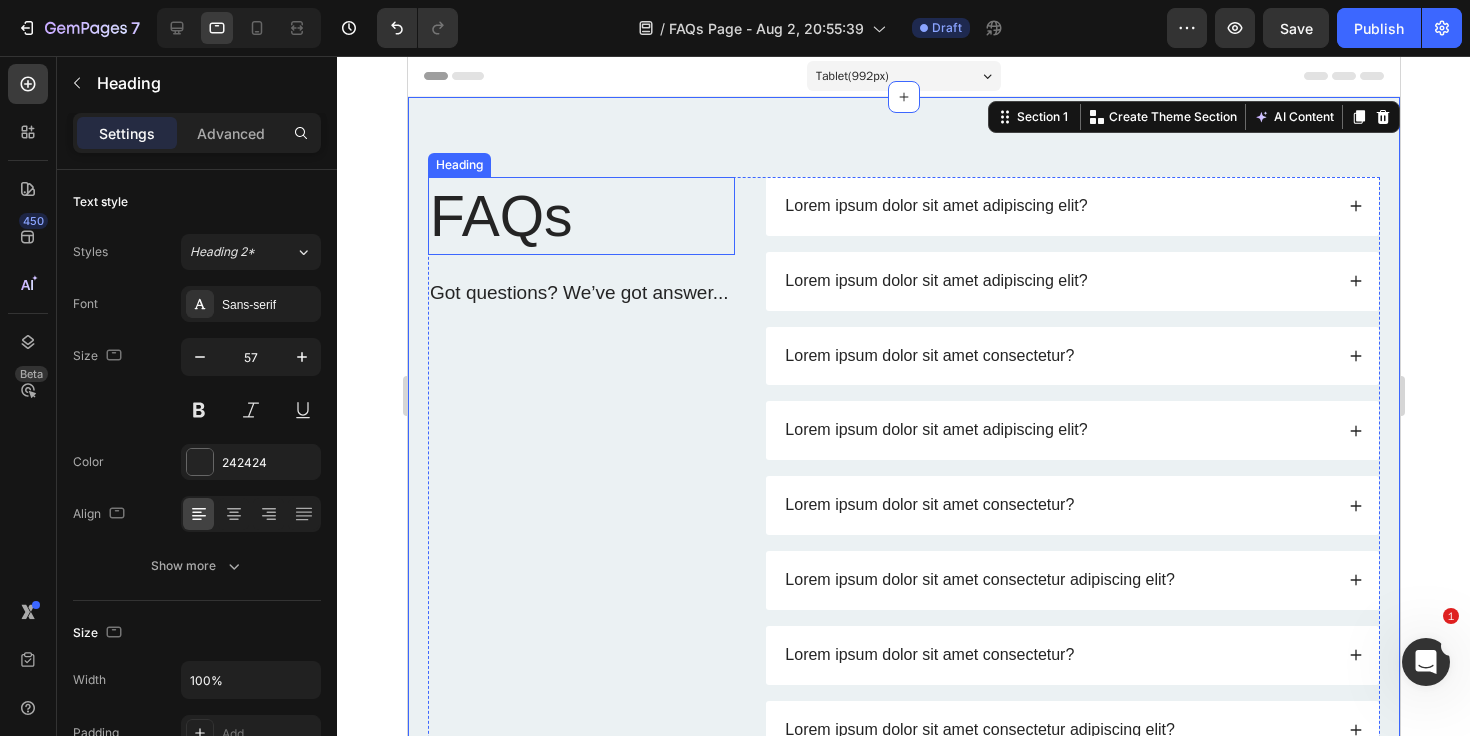click on "FAQs" at bounding box center [580, 216] 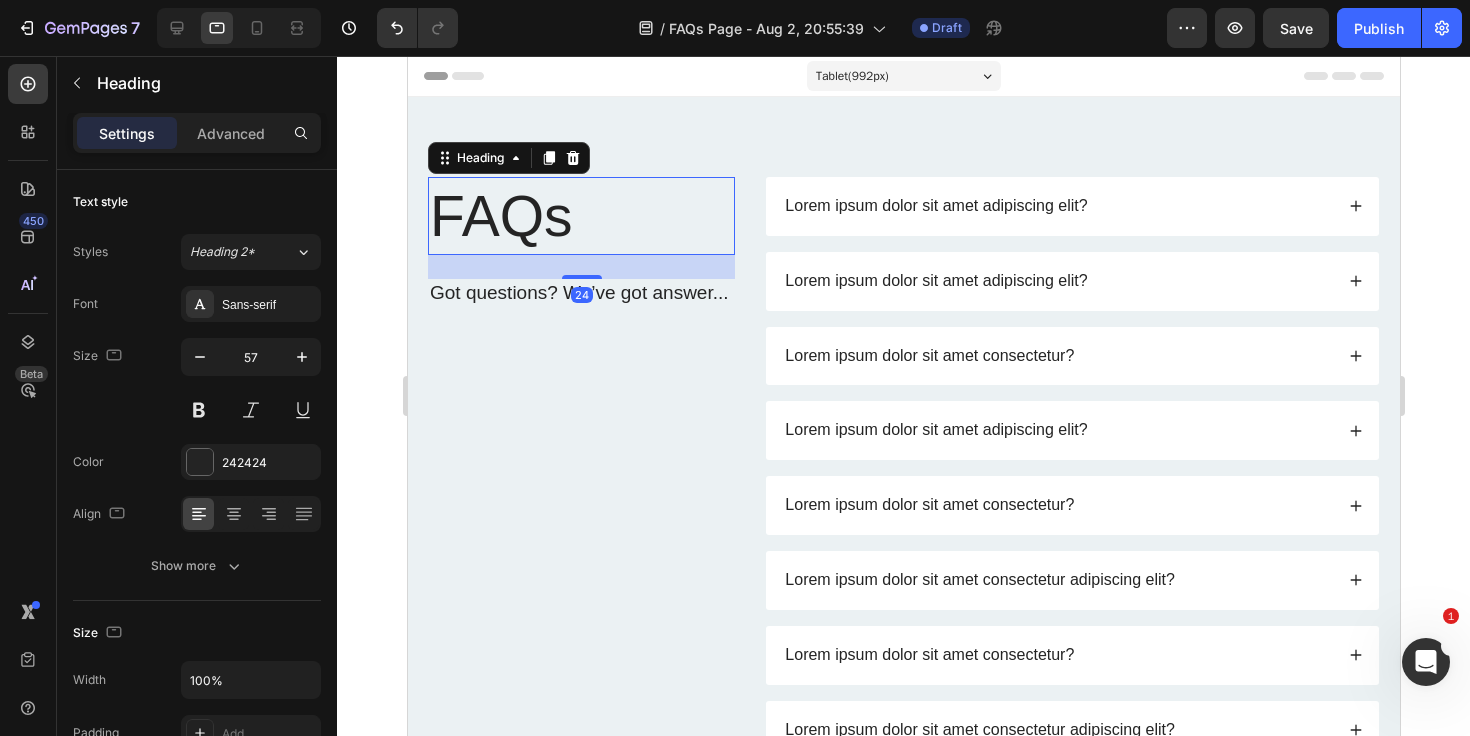 click on "FAQs" at bounding box center [580, 216] 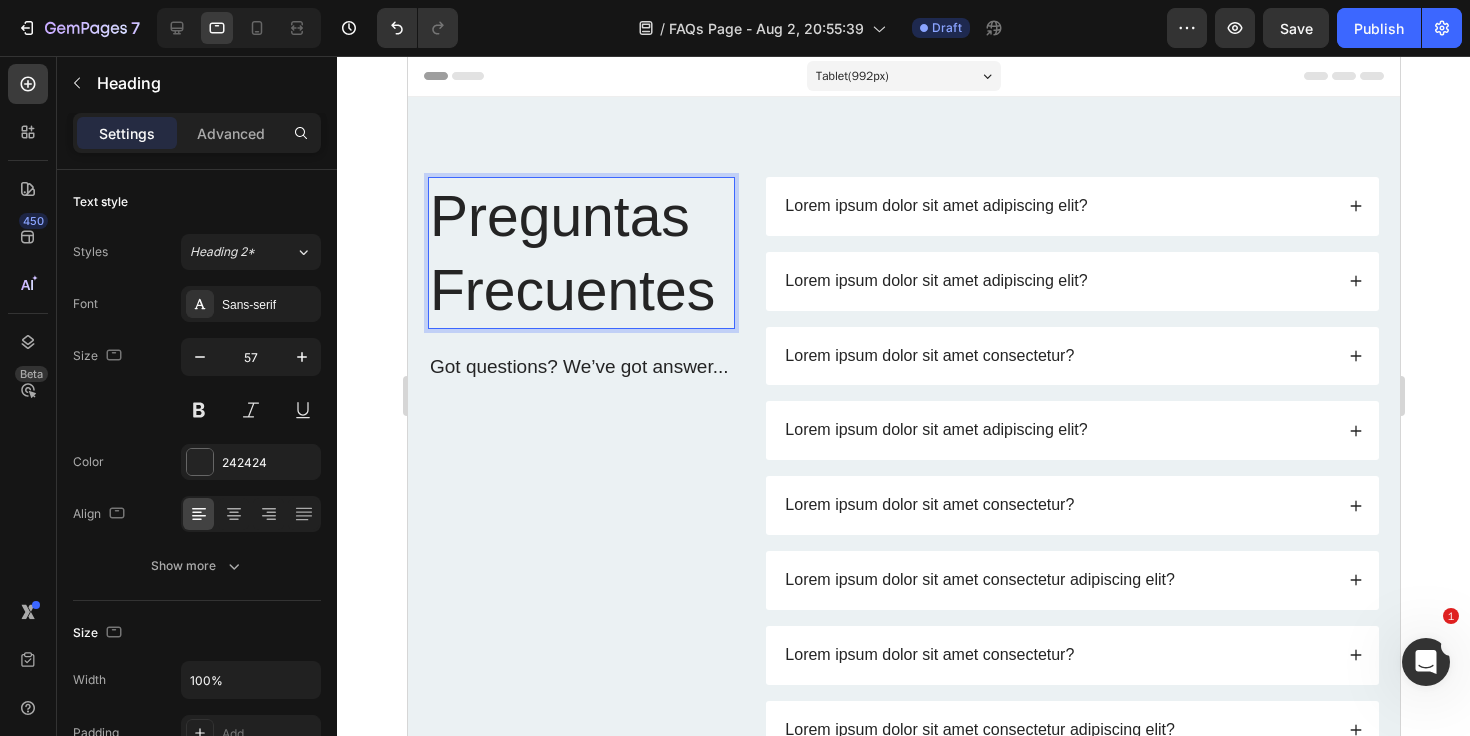 click on "Preguntas Frecuentes" at bounding box center [580, 253] 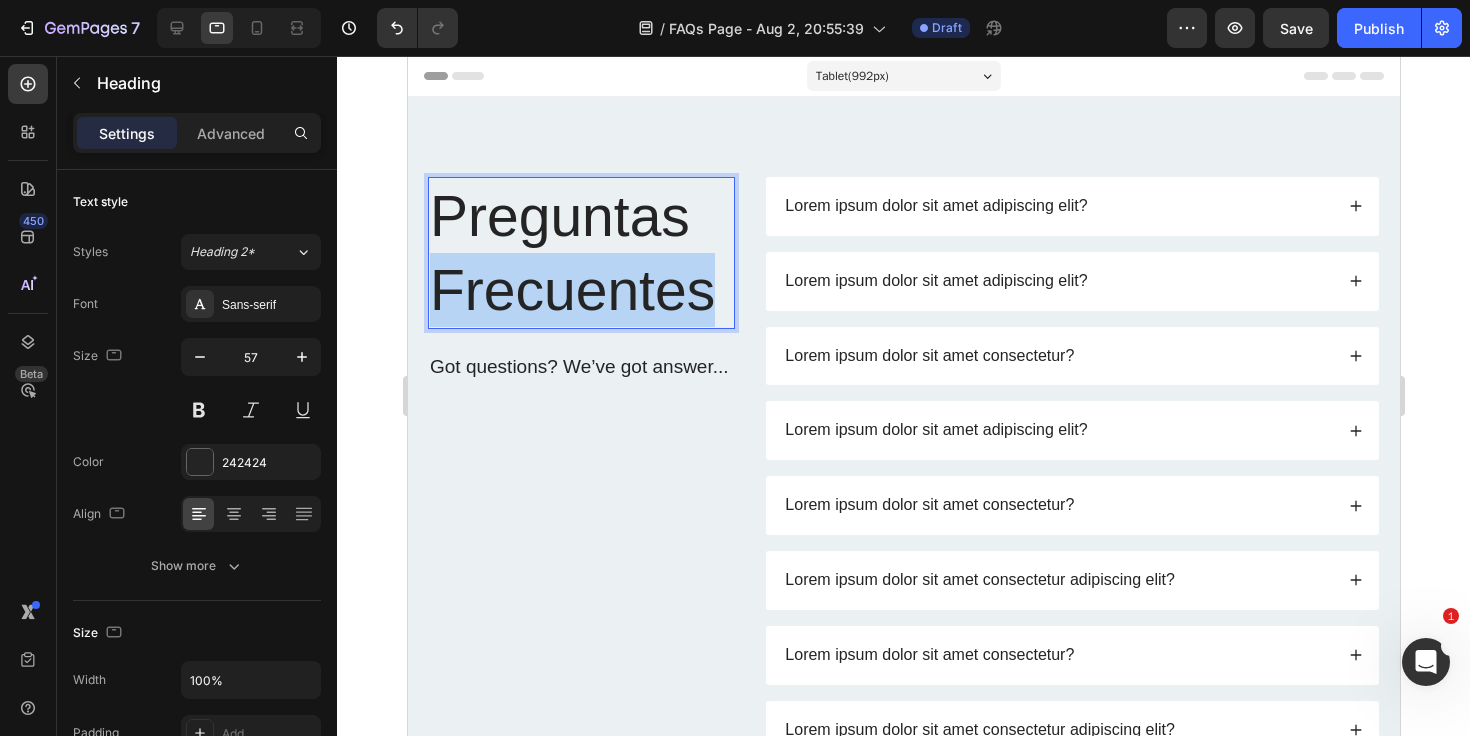 click on "Preguntas Frecuentes" at bounding box center (580, 253) 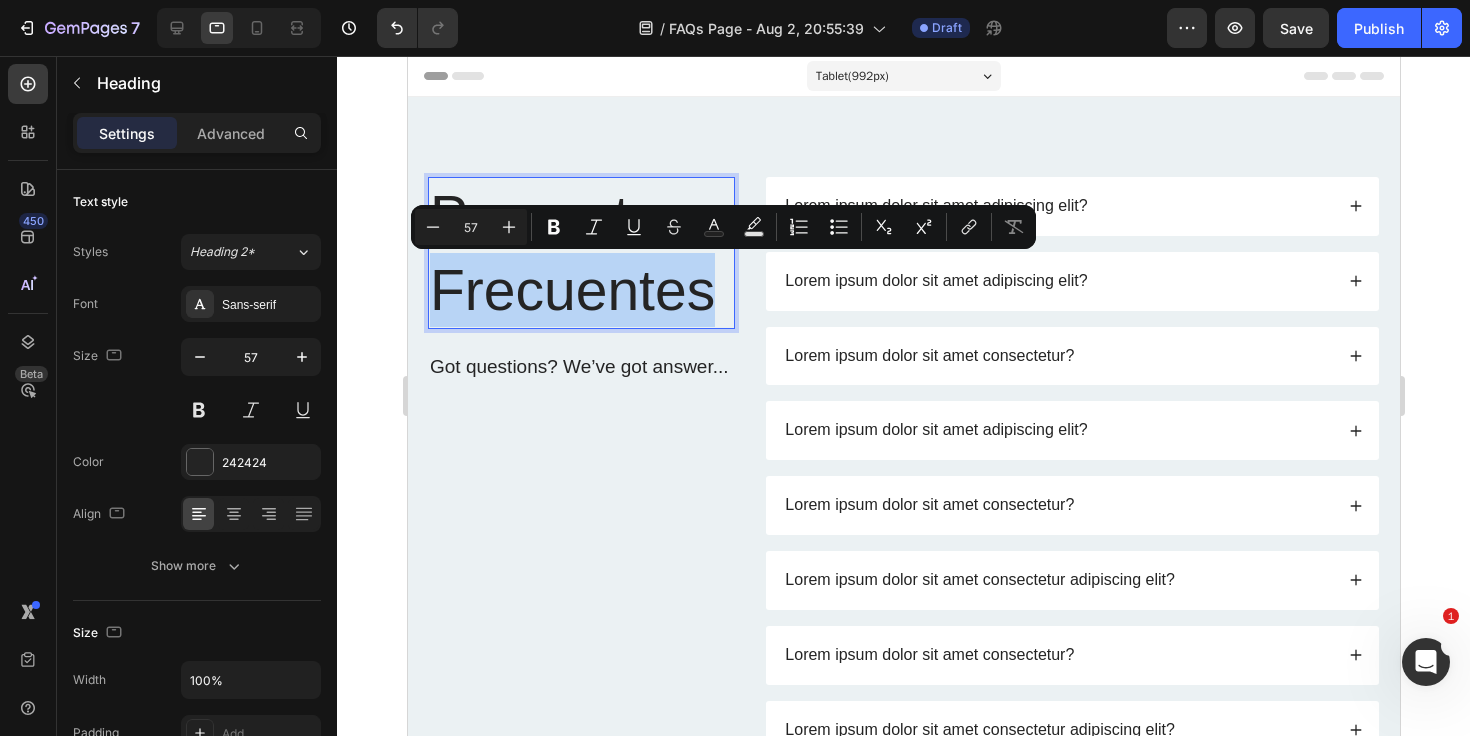 click on "Preguntas Frecuentes" at bounding box center (580, 253) 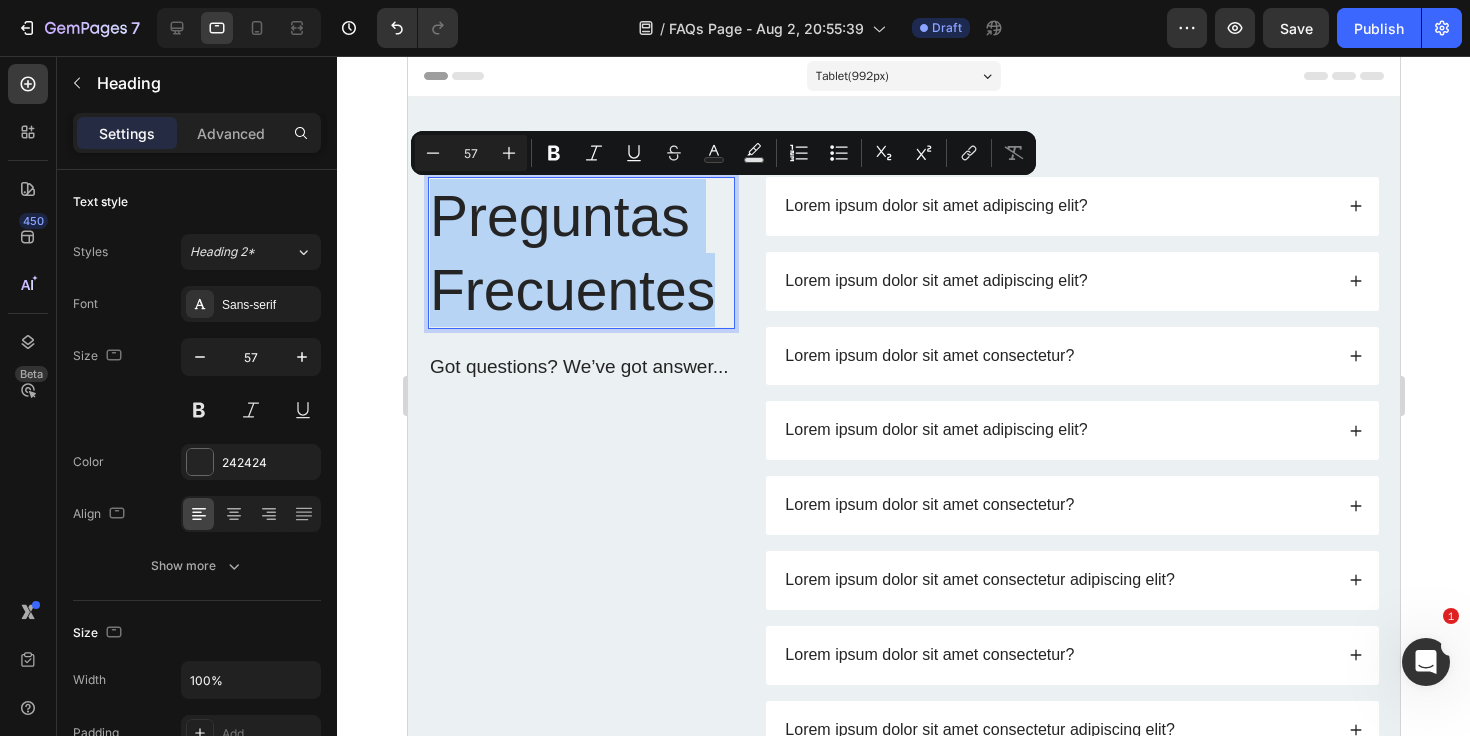 drag, startPoint x: 710, startPoint y: 279, endPoint x: 429, endPoint y: 209, distance: 289.58765 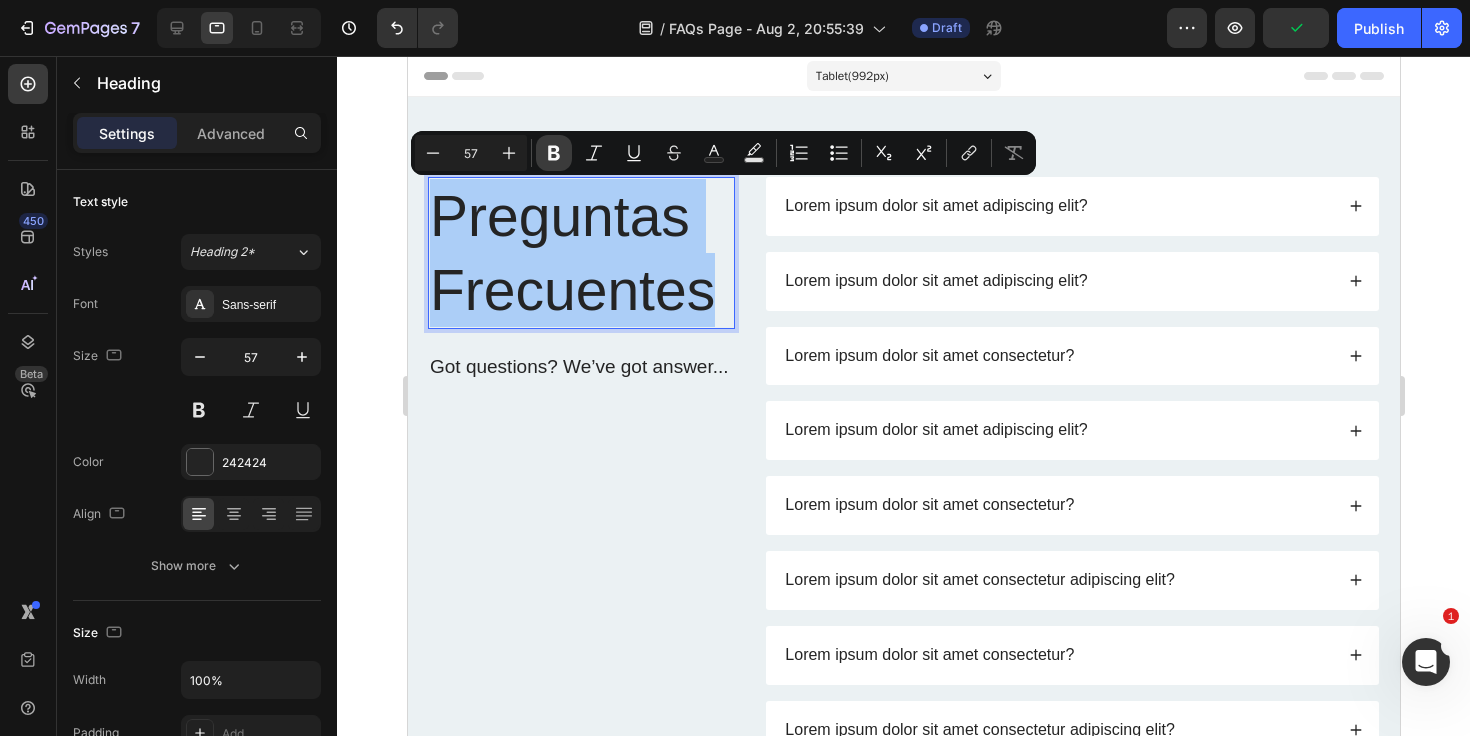 click on "Bold" at bounding box center (554, 153) 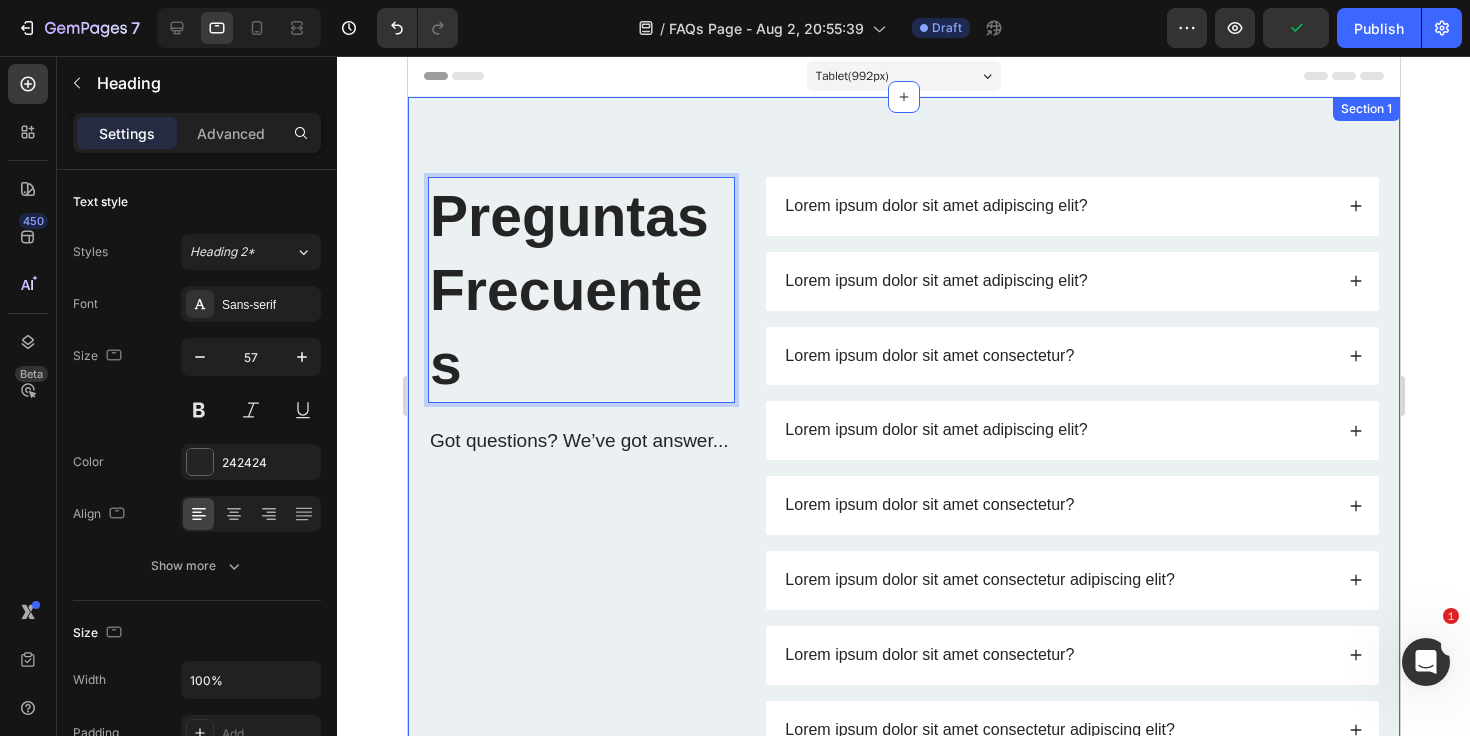 click on "Preguntas Frecuentes" at bounding box center [568, 290] 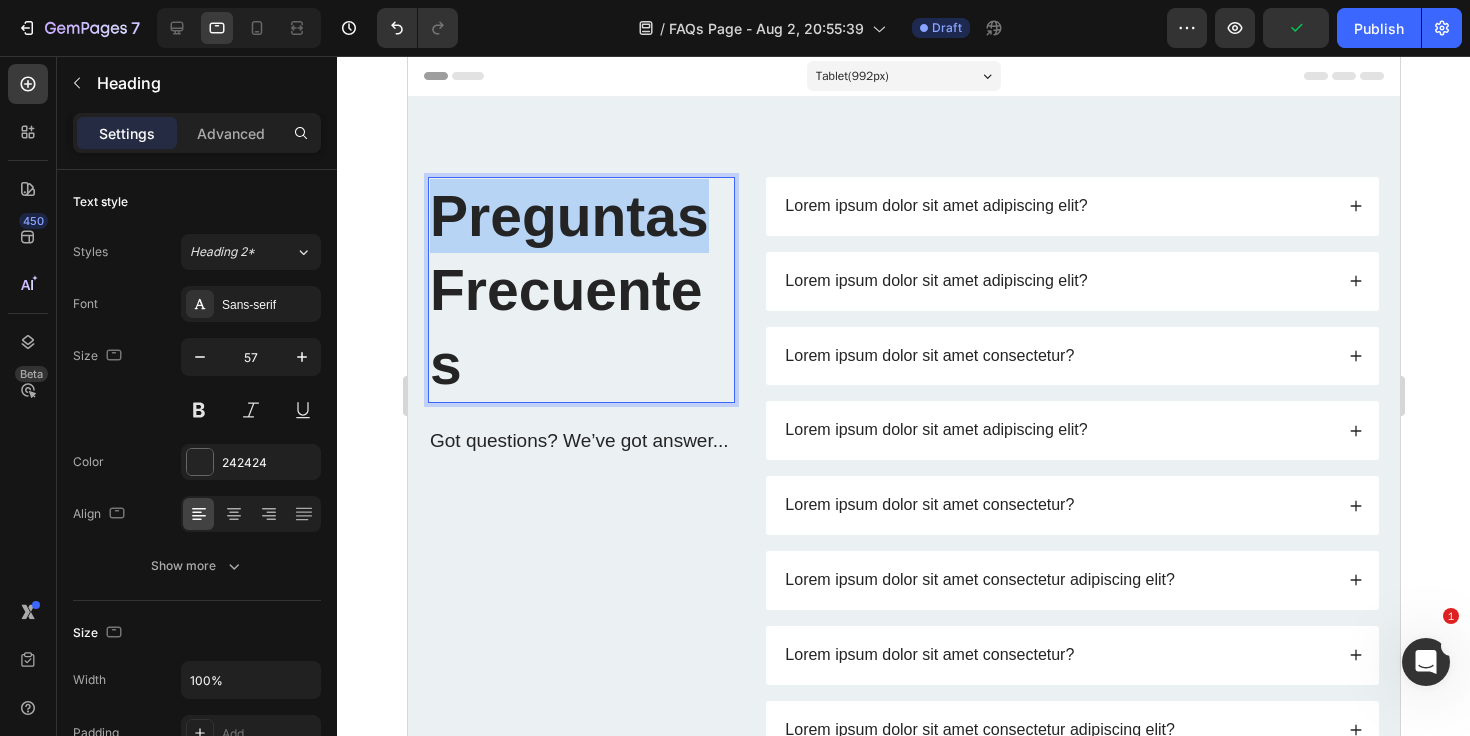 click on "Preguntas Frecuentes" at bounding box center (568, 290) 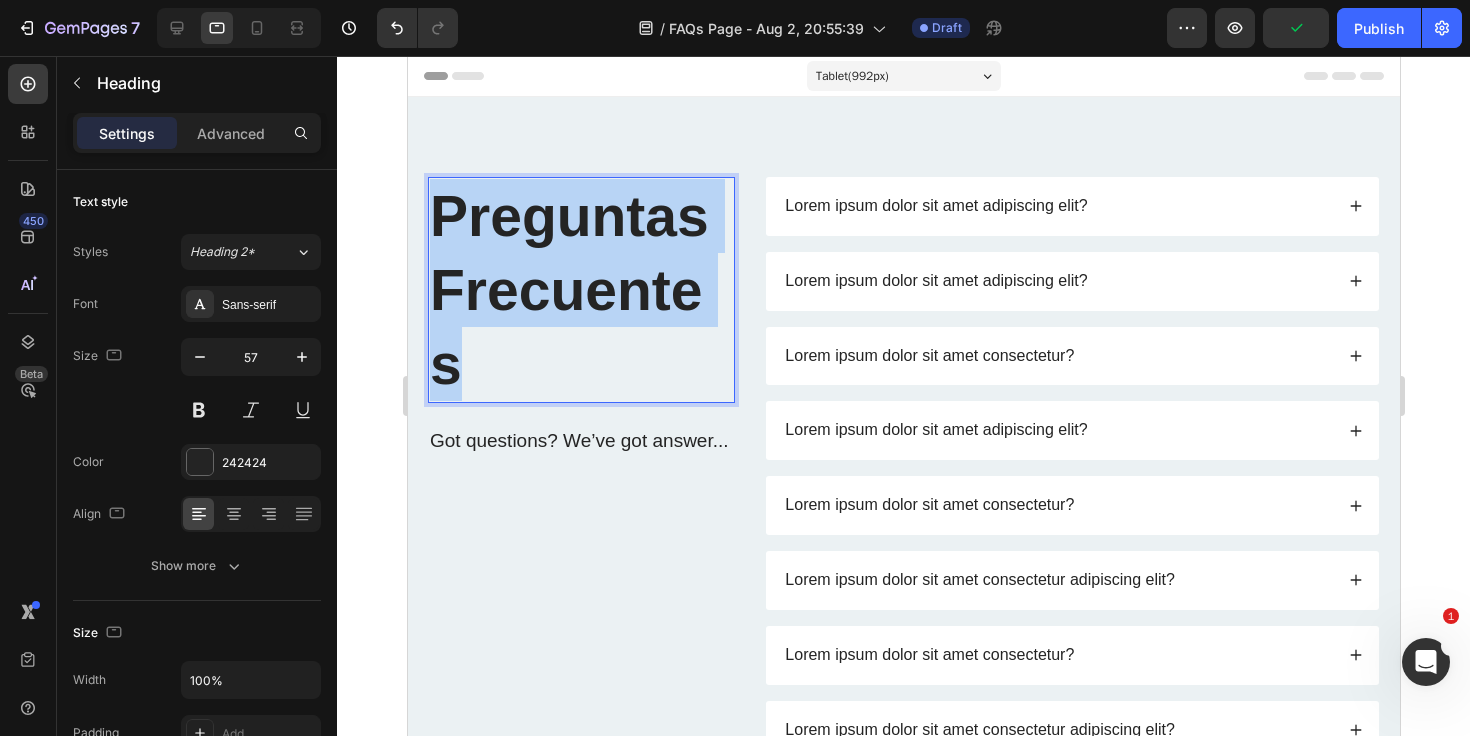 click on "Preguntas Frecuentes" at bounding box center [568, 290] 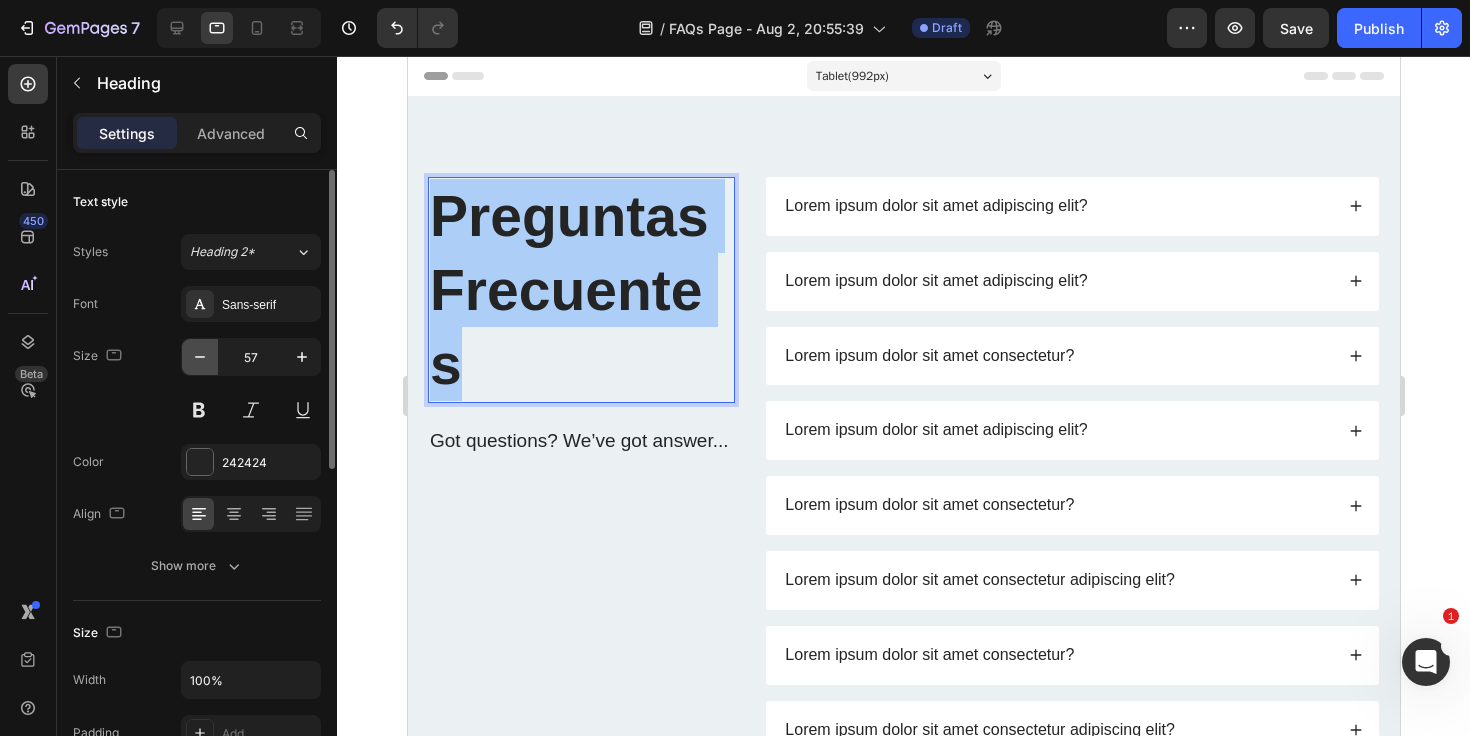 click 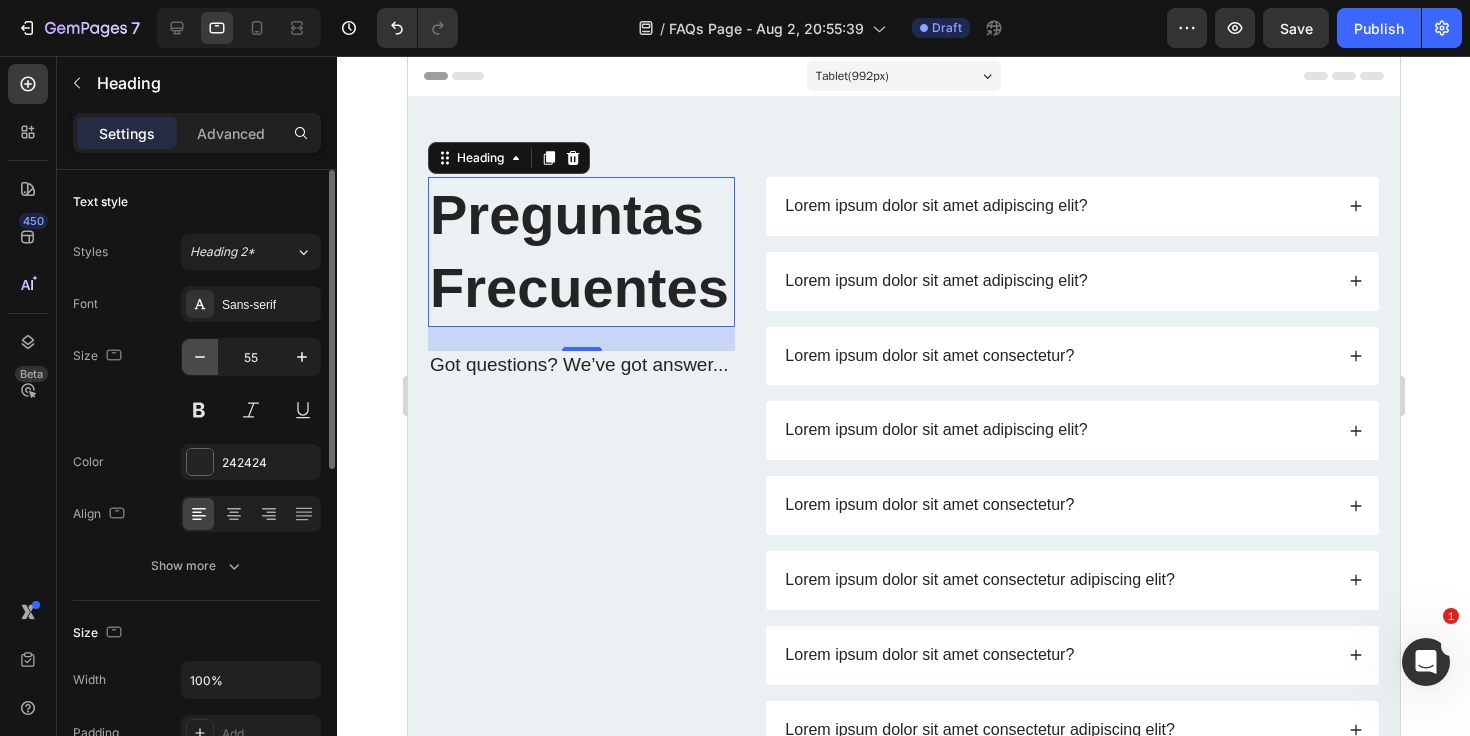 click 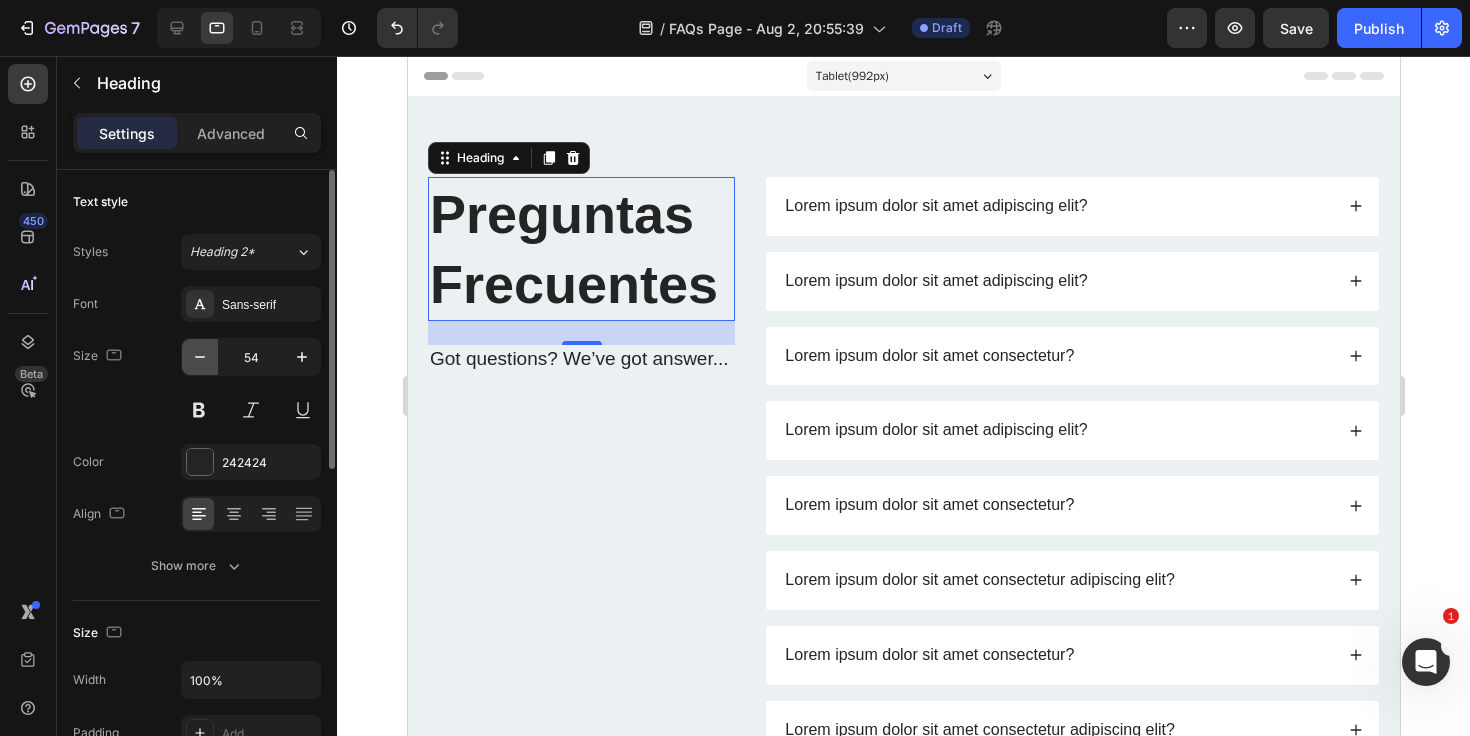 click 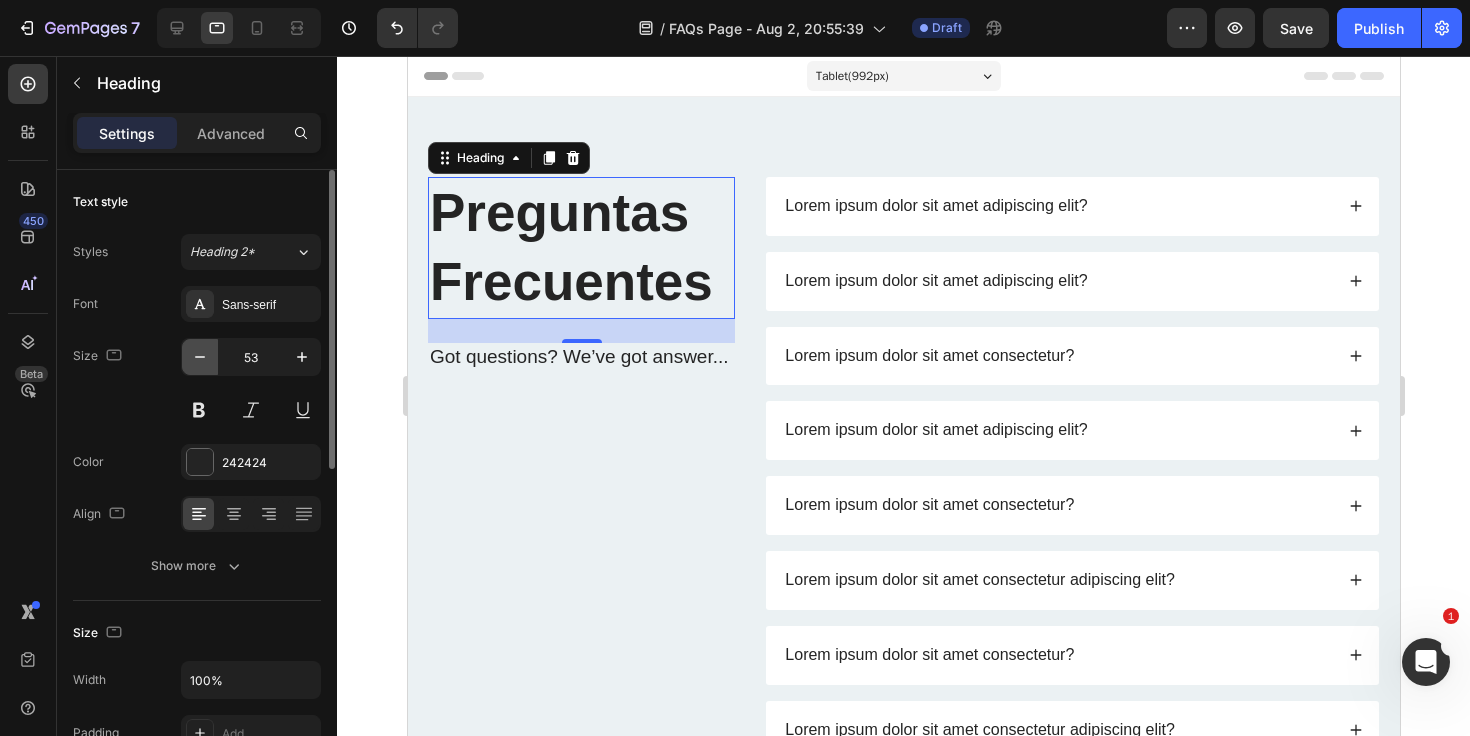 click 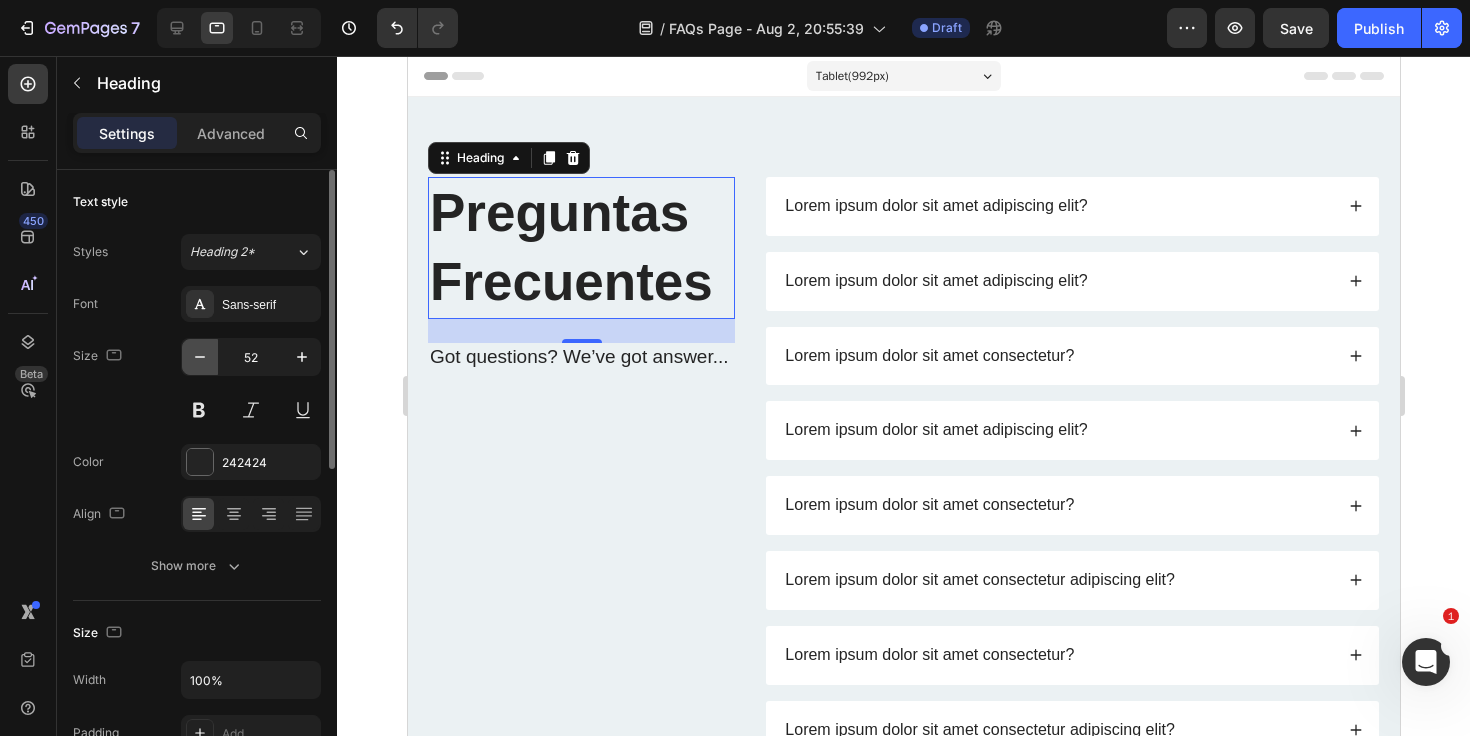 click 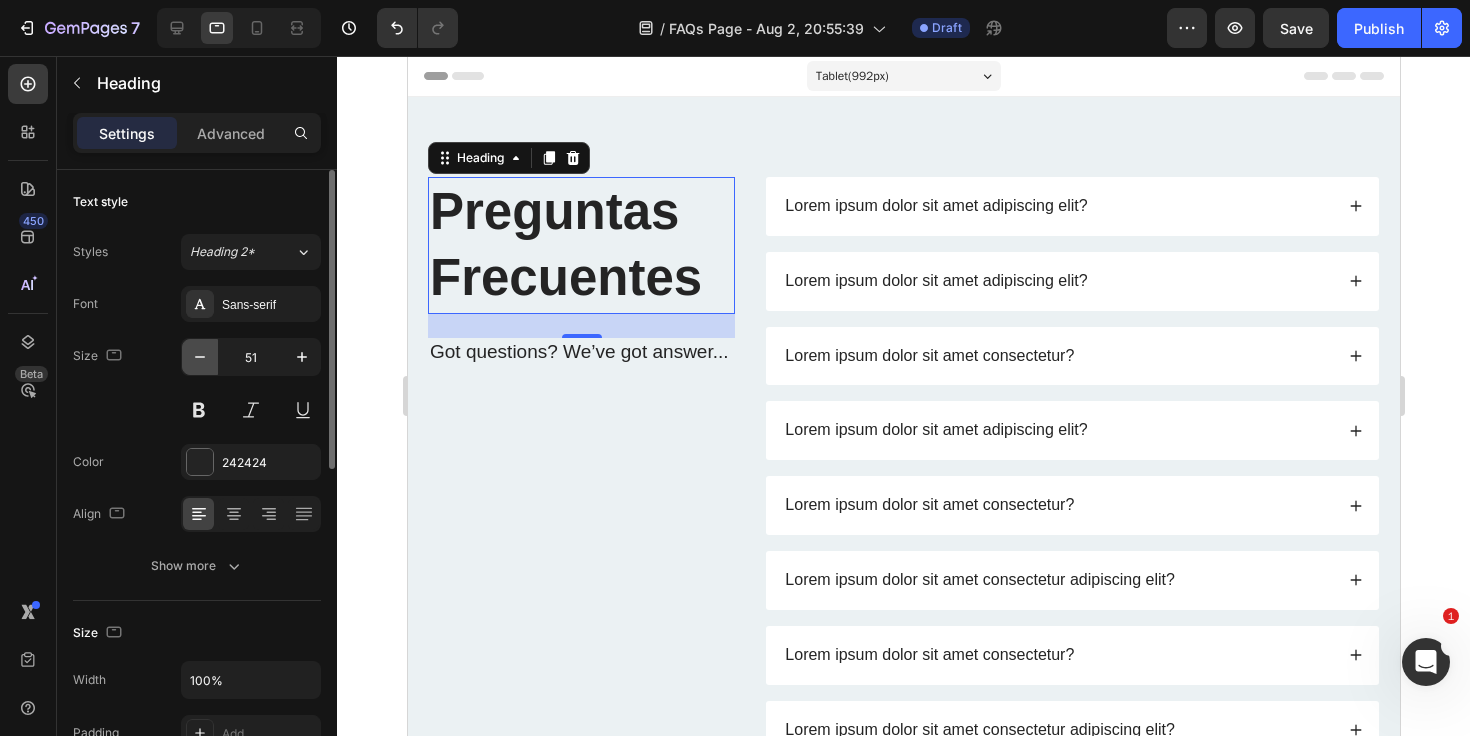 click 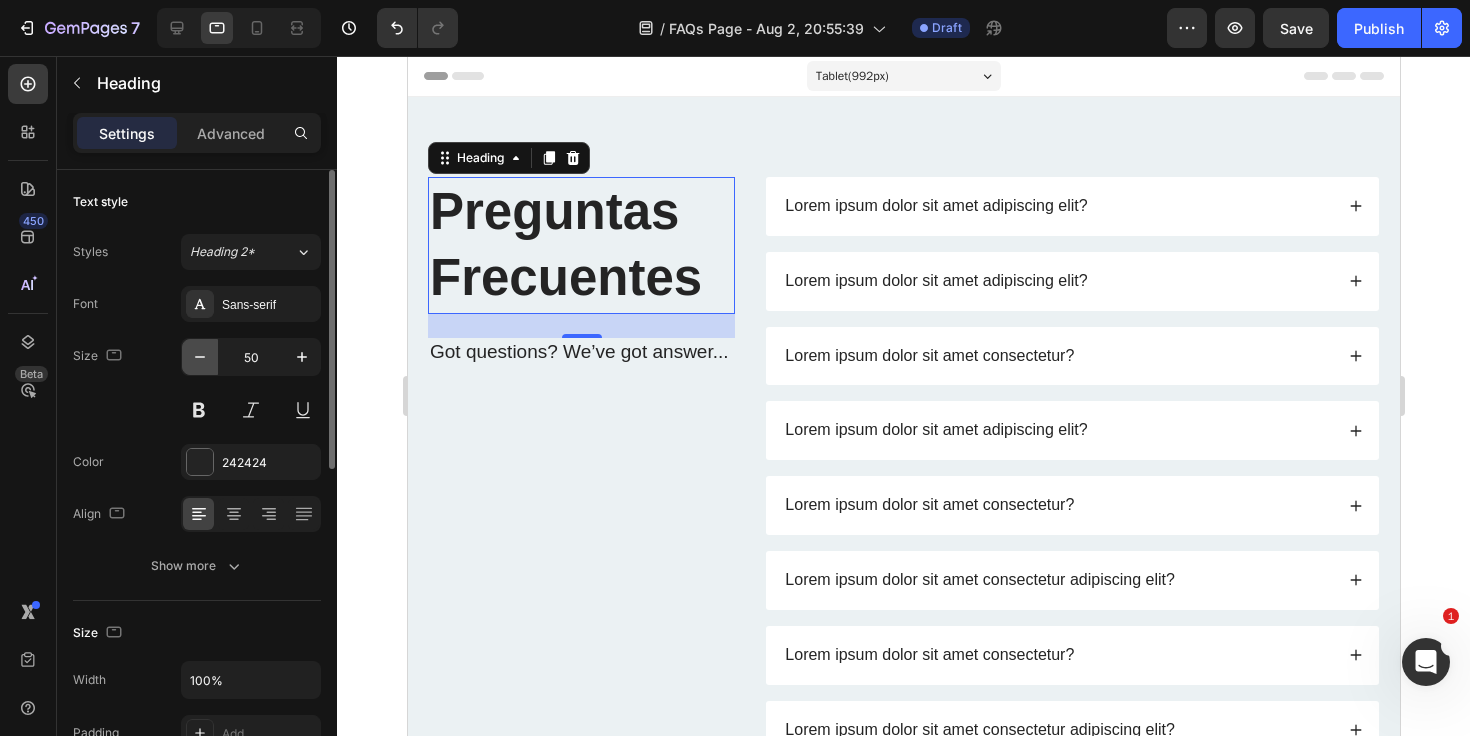 click 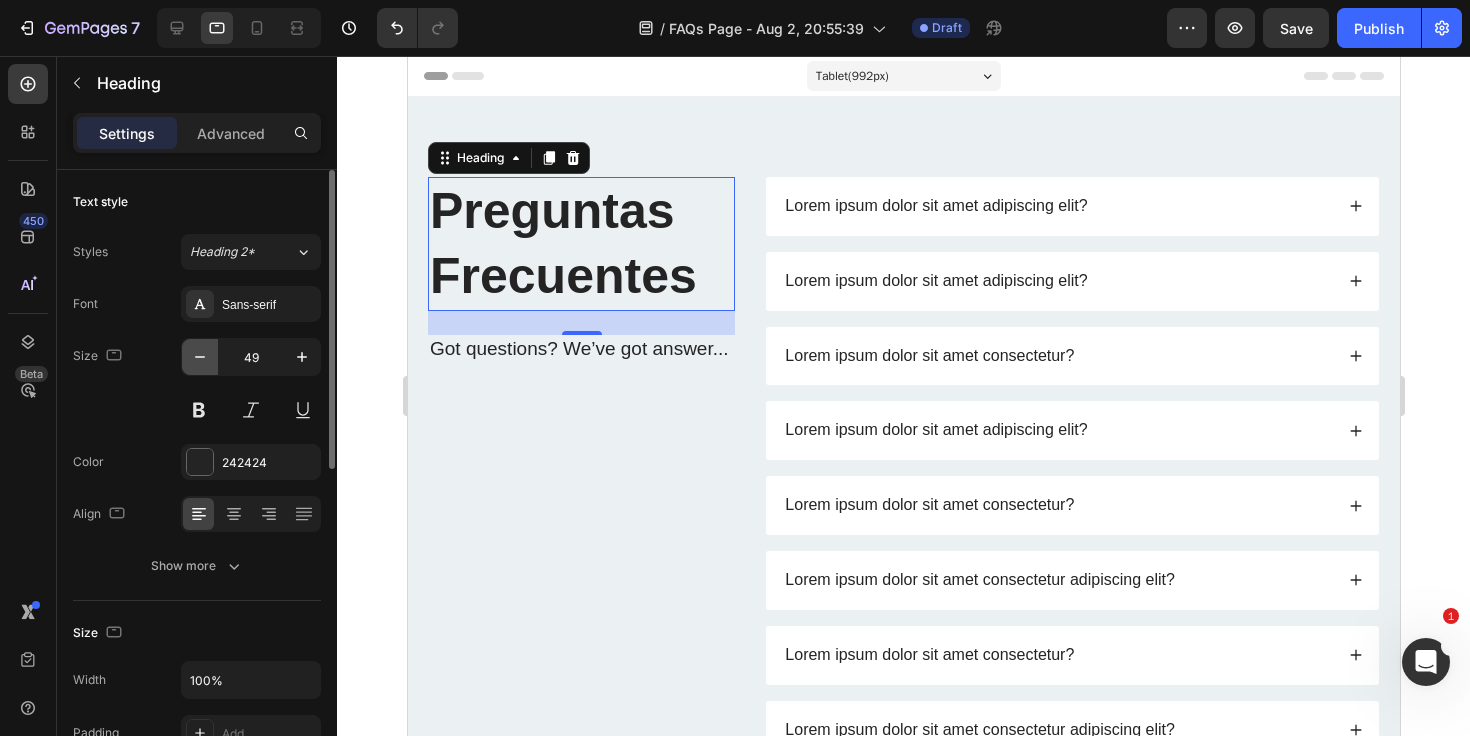 click 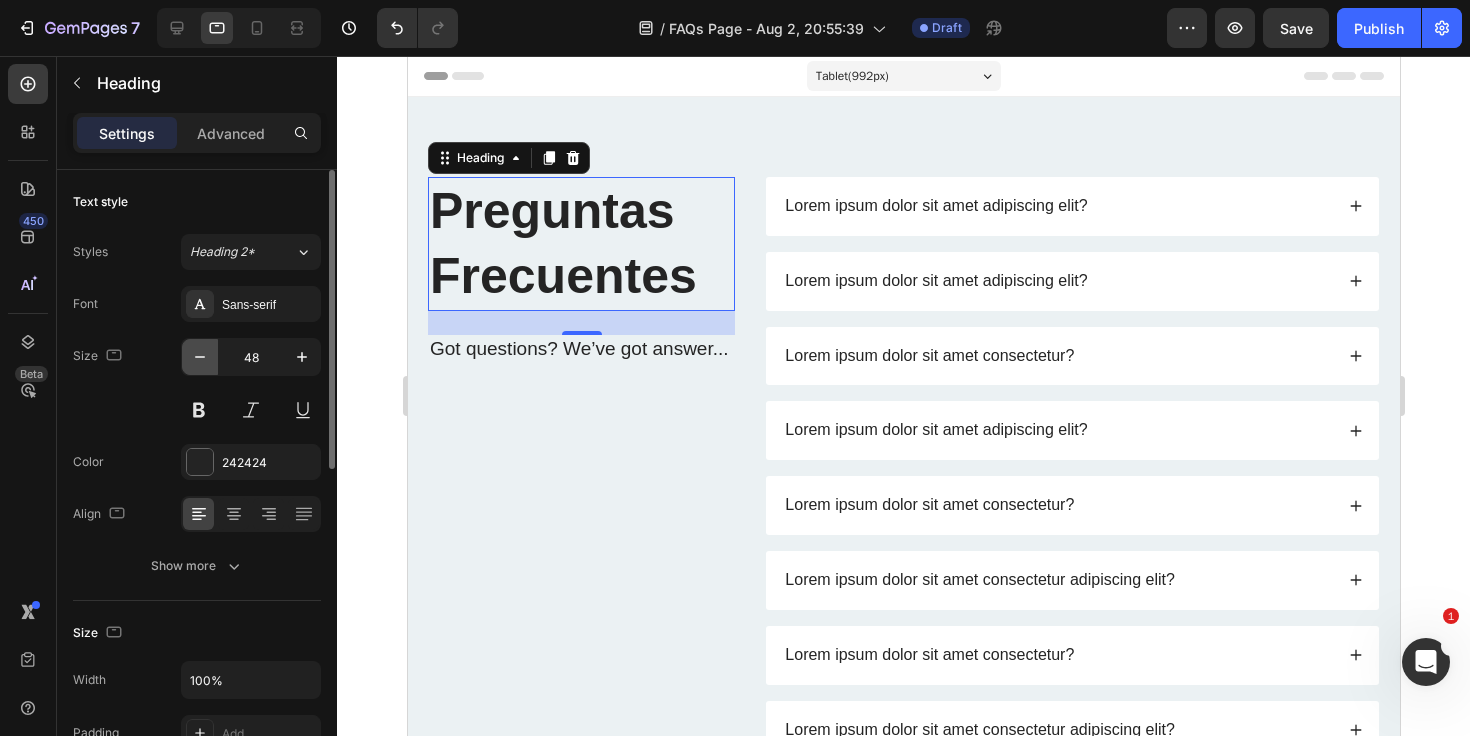 click 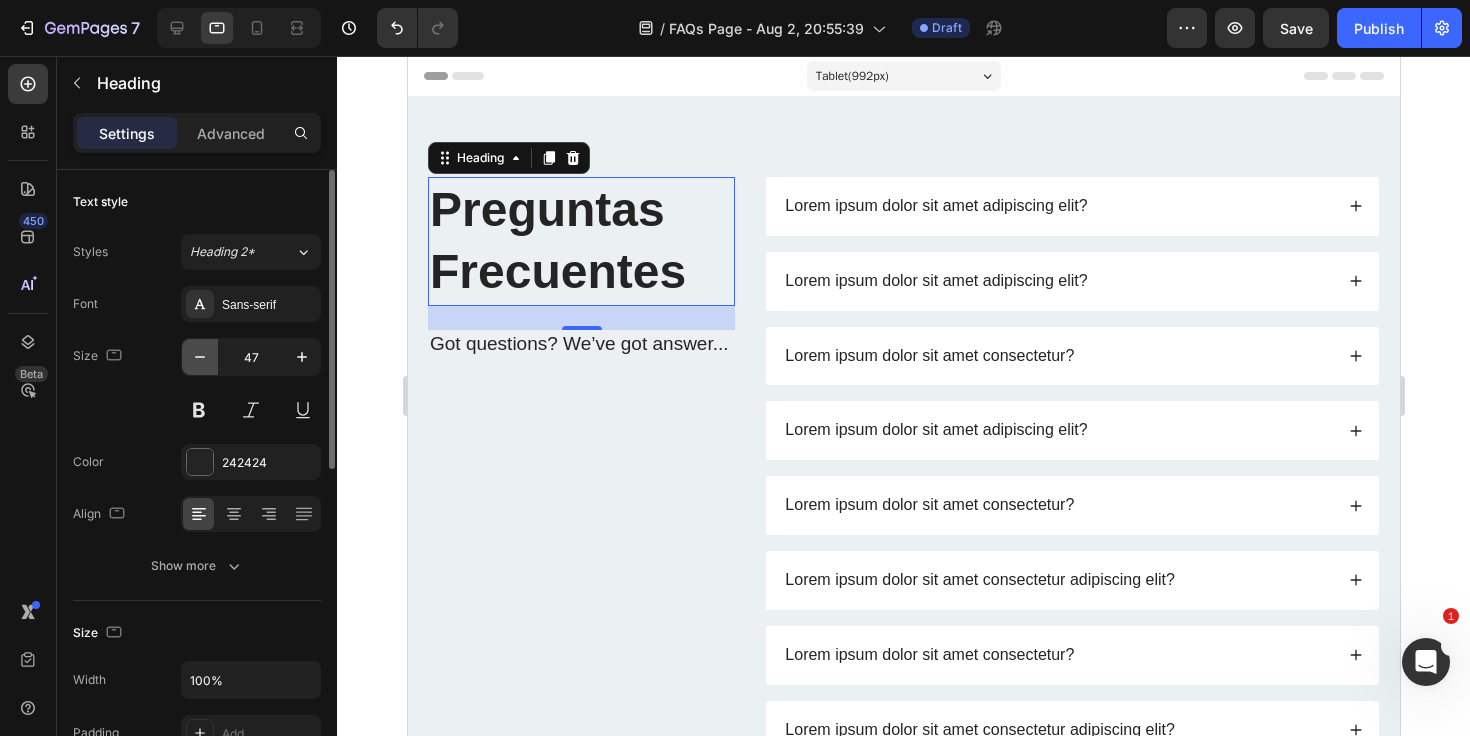 click 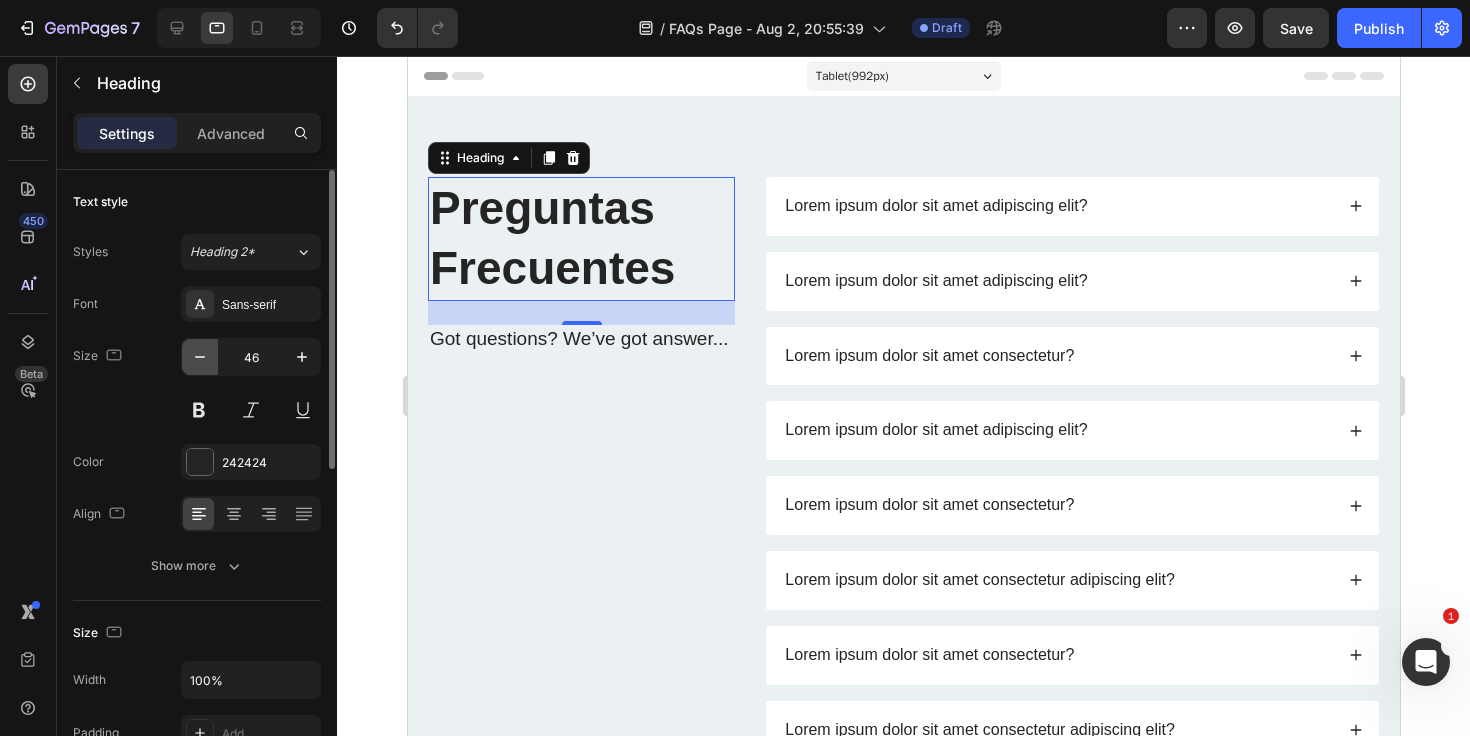 click 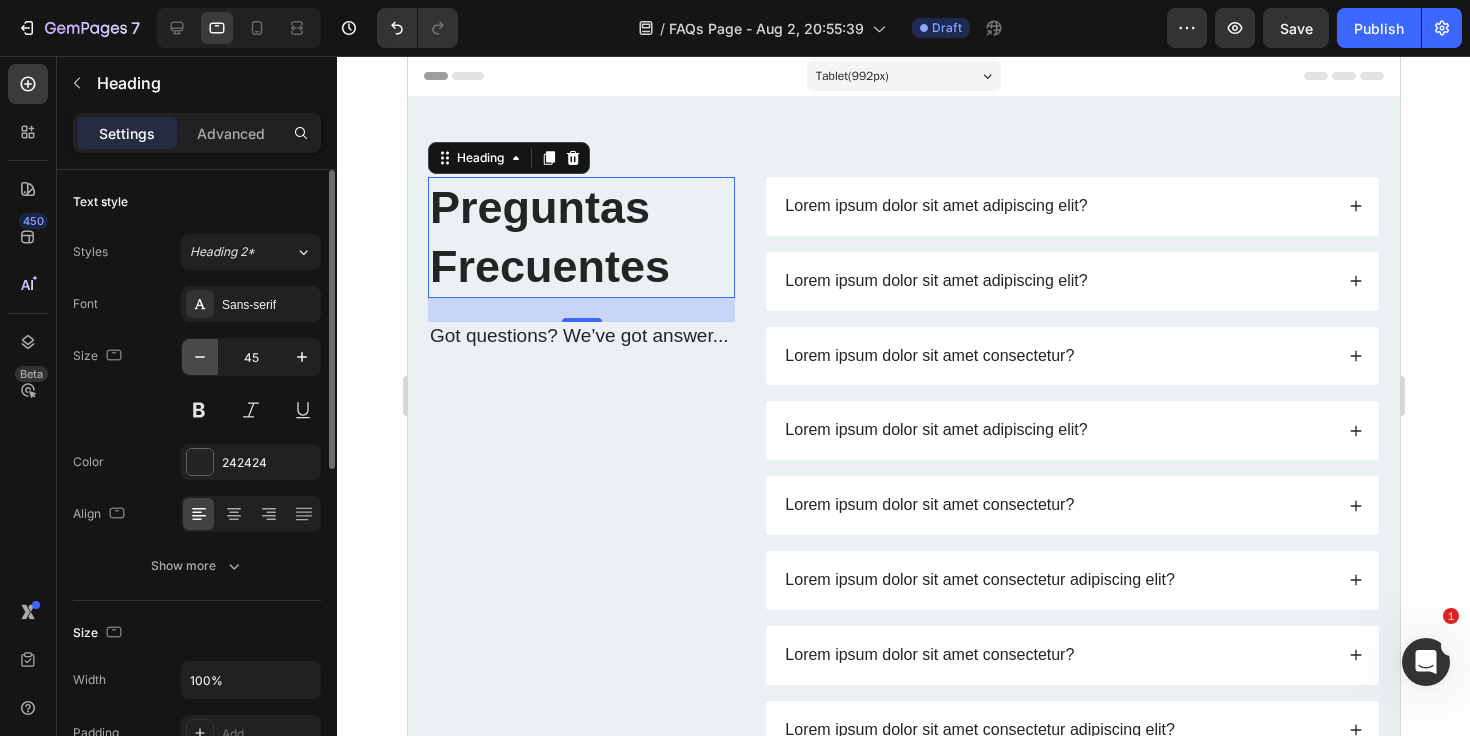 click 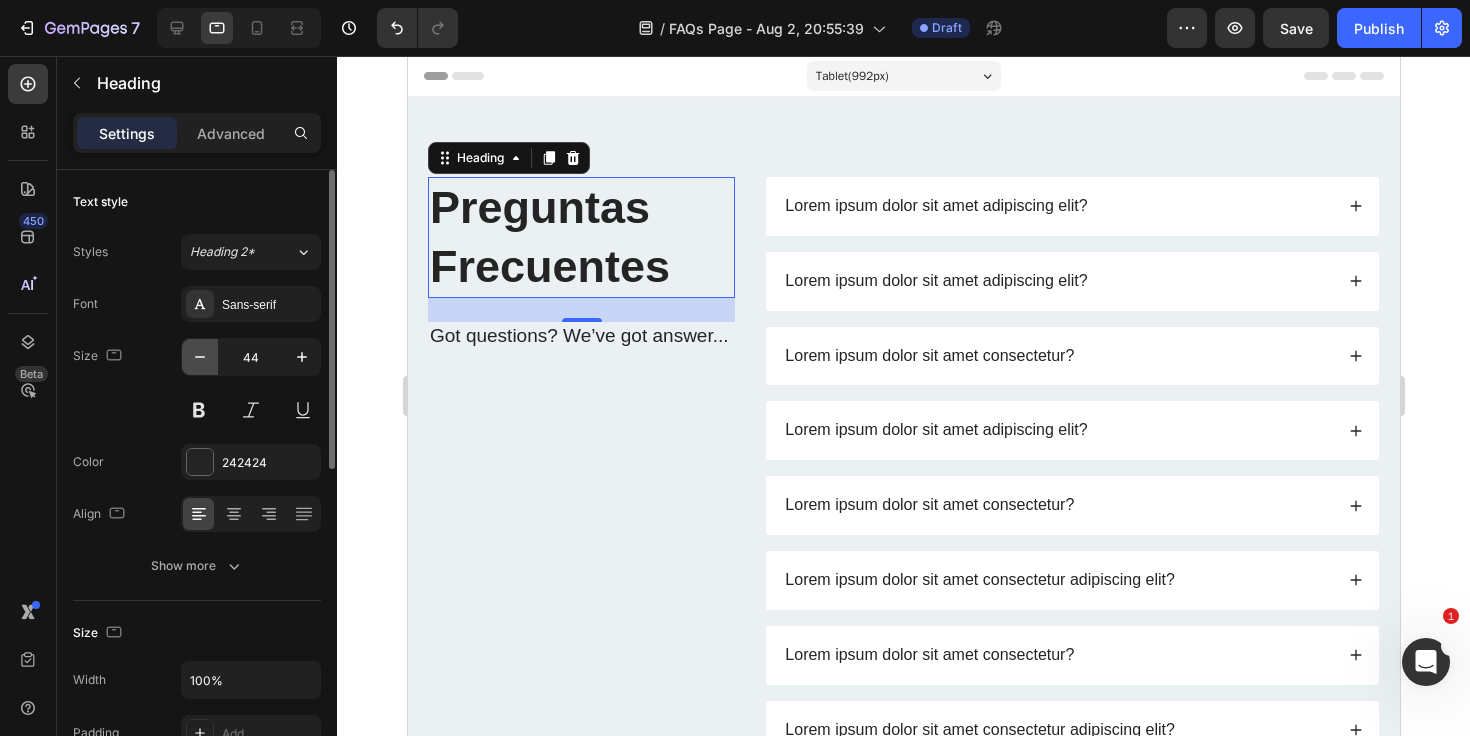 click 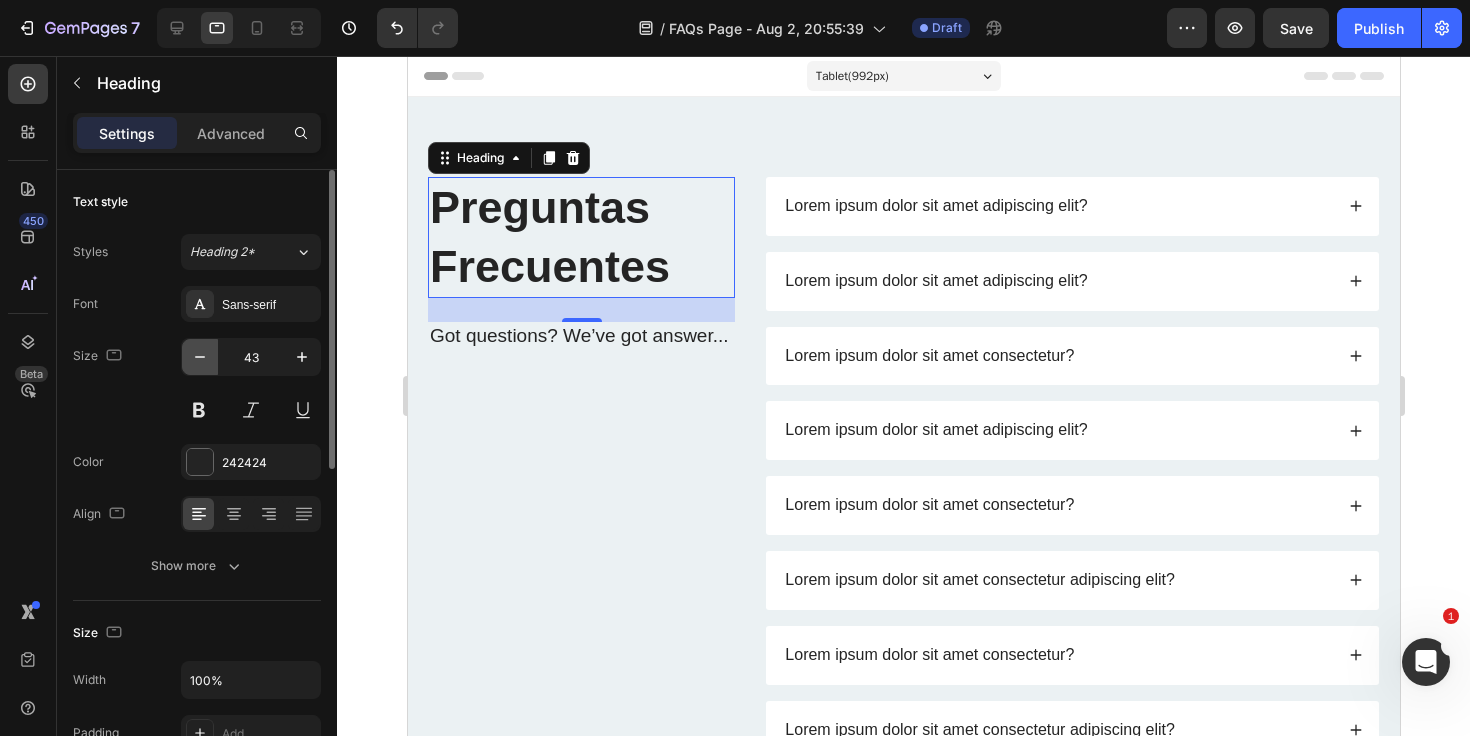 click 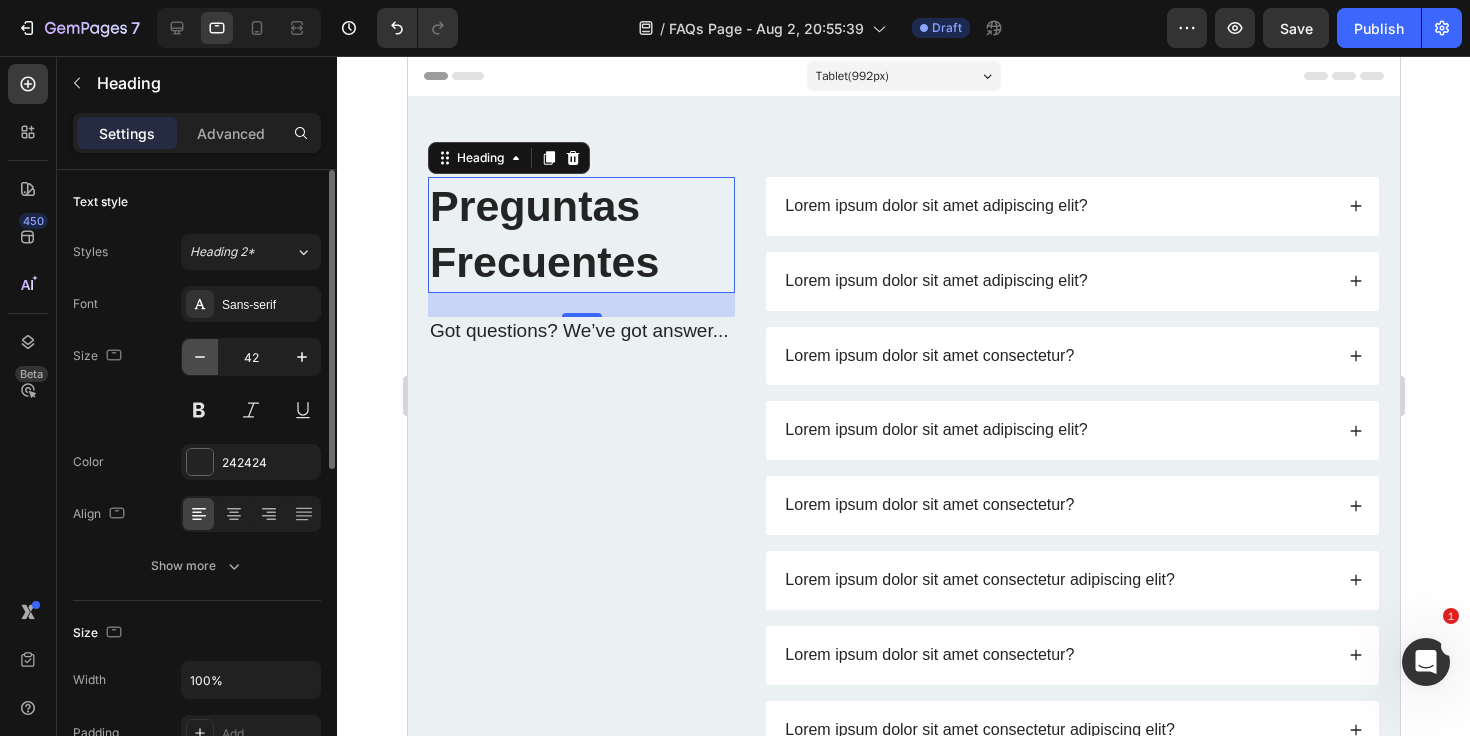 click 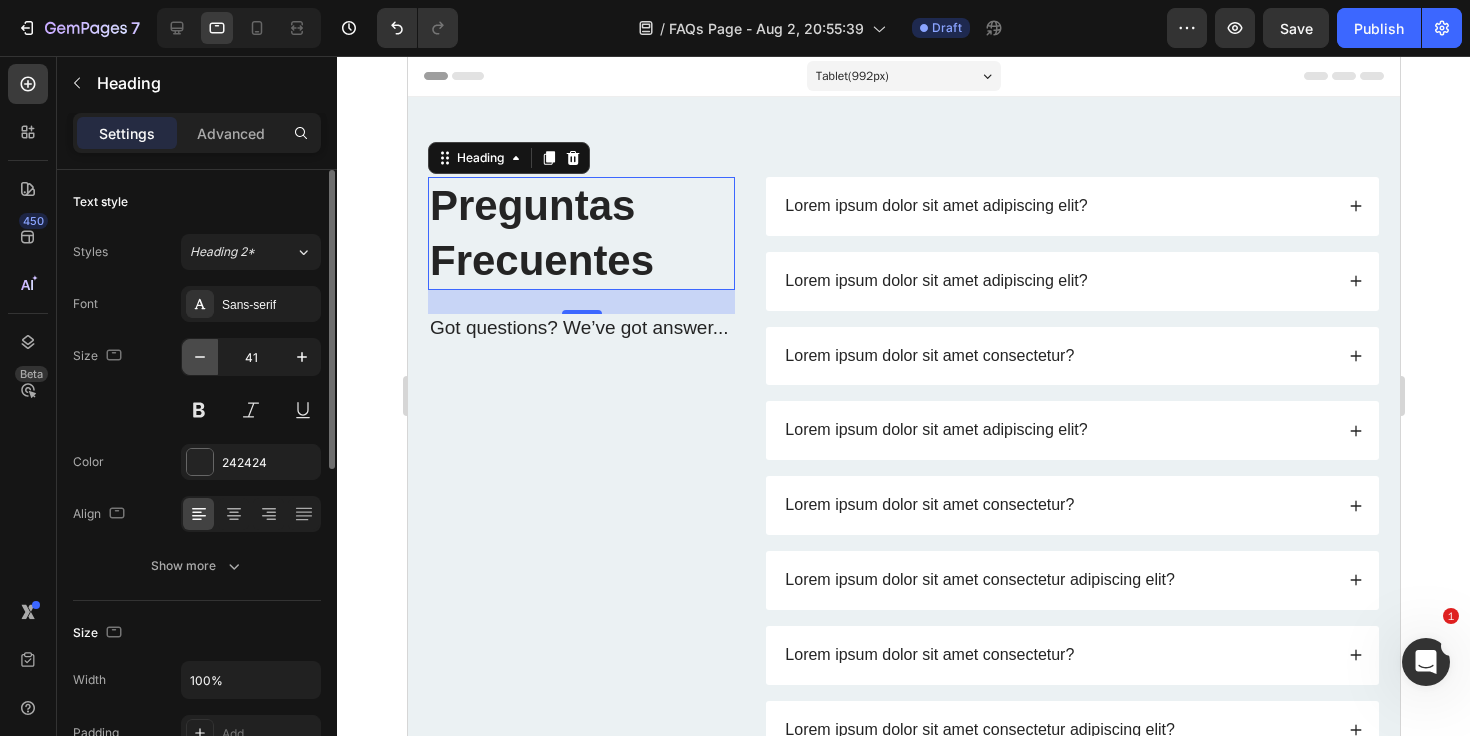 click 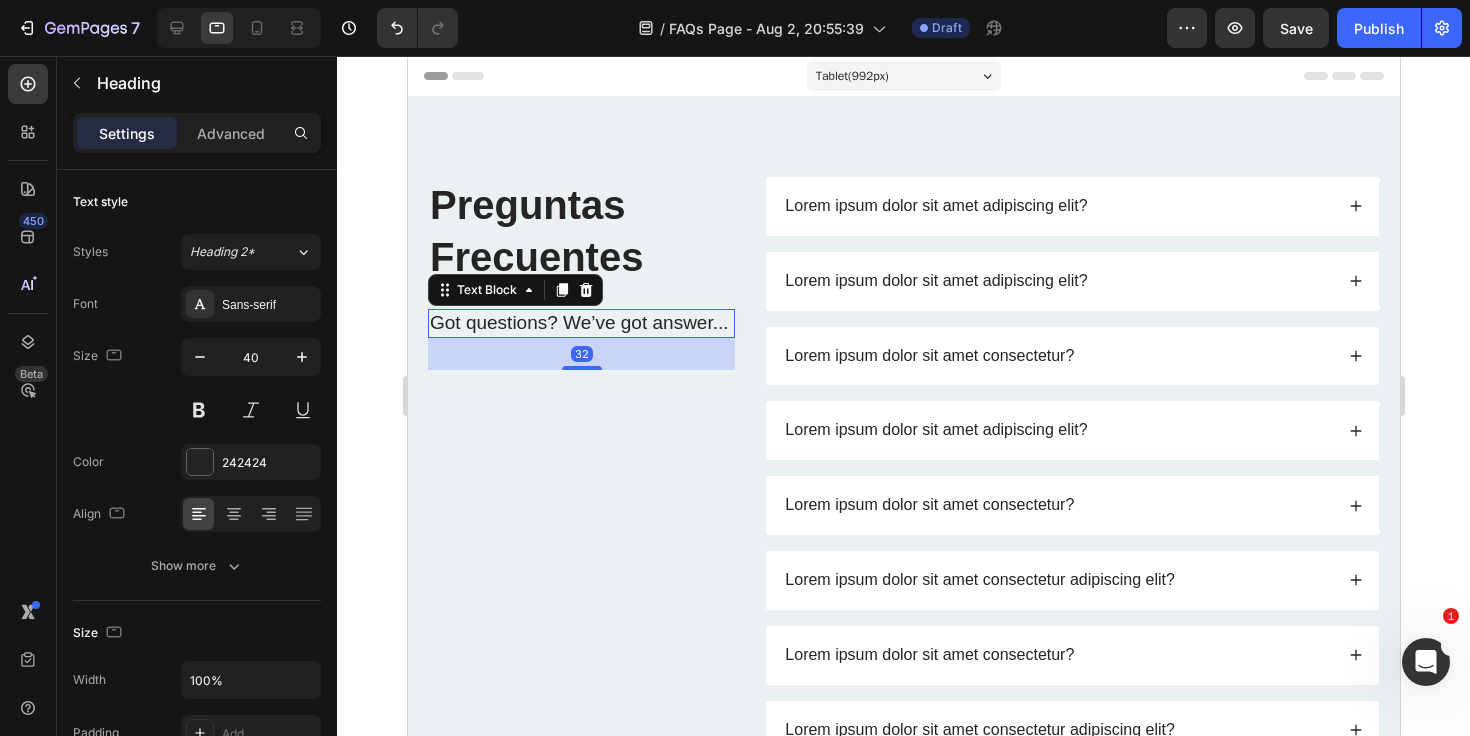 click on "Got questions? We’ve got answer..." at bounding box center (580, 323) 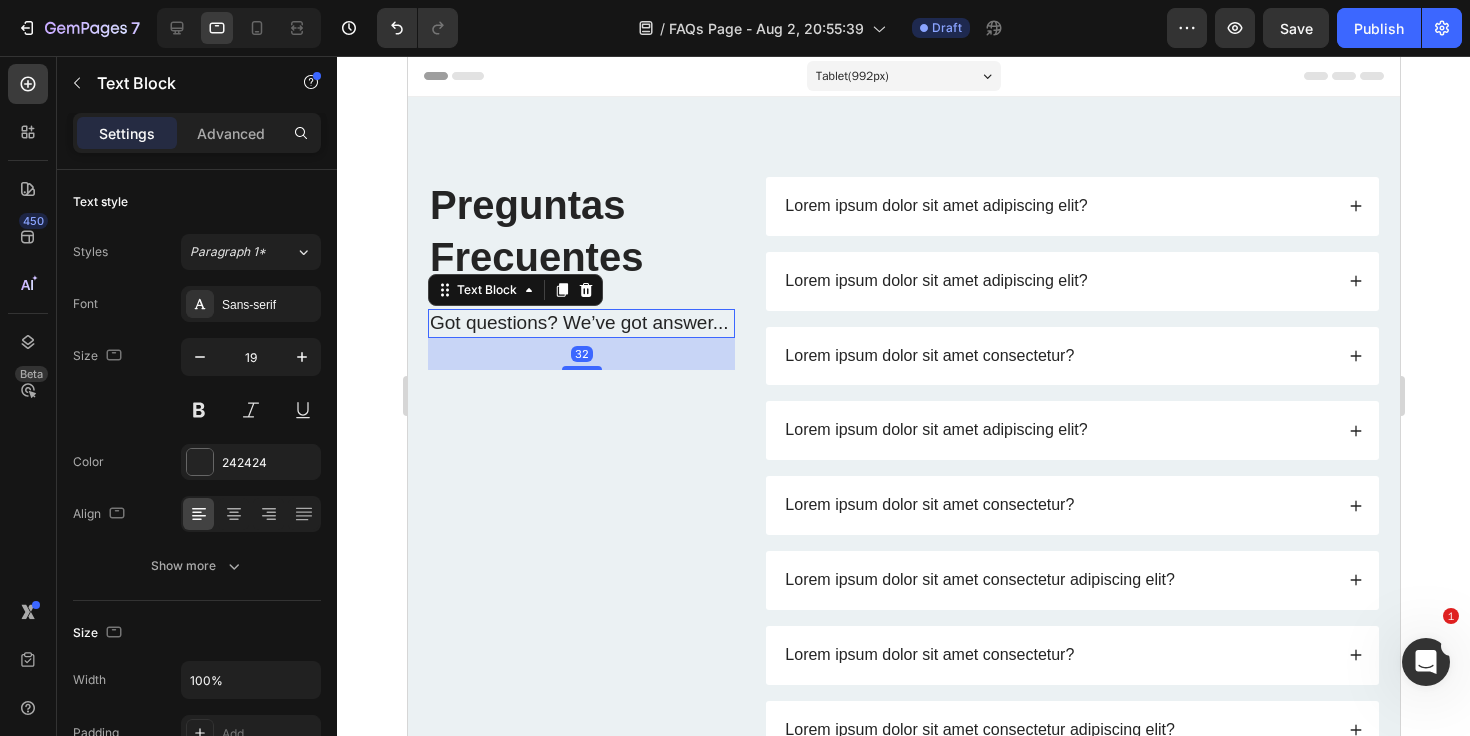 click on "Got questions? We’ve got answer..." at bounding box center [580, 323] 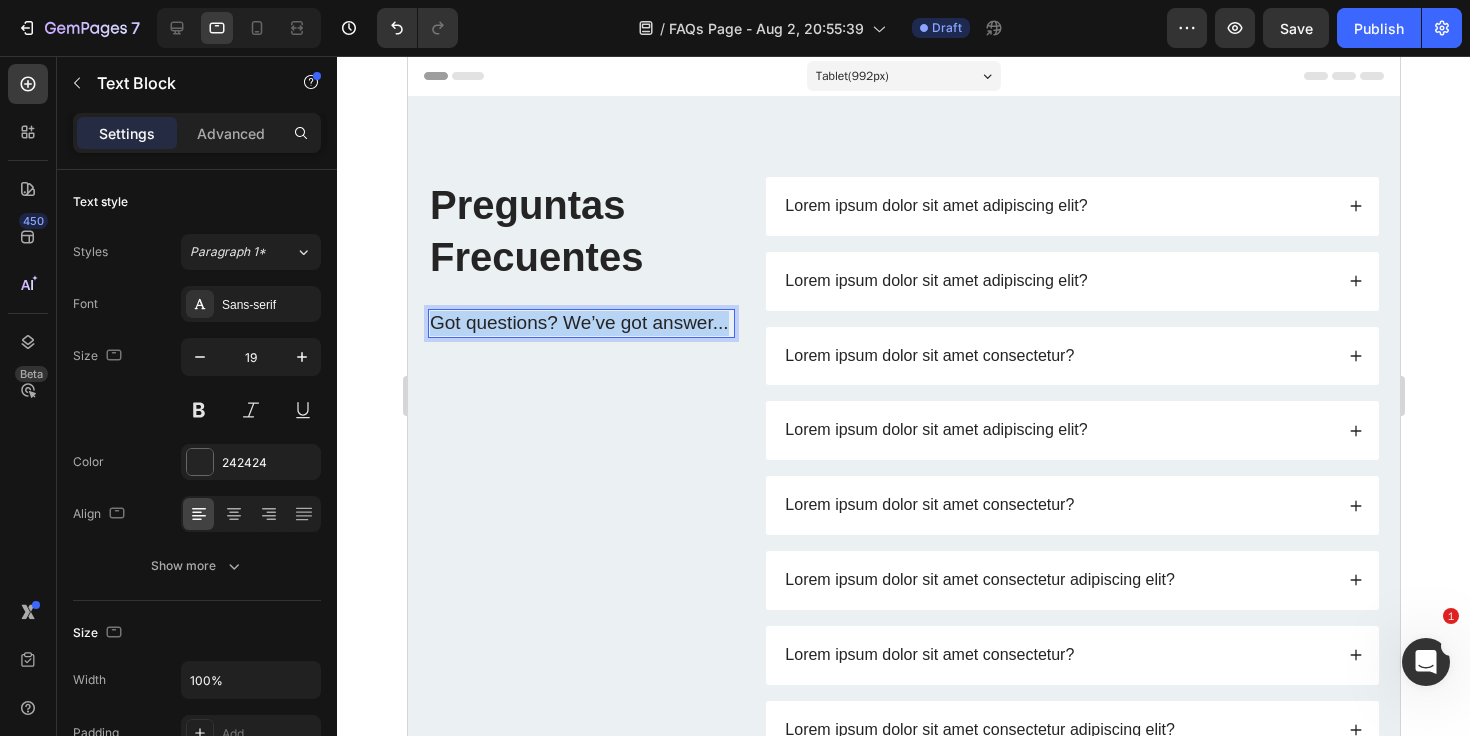 click on "Got questions? We’ve got answer..." at bounding box center [580, 323] 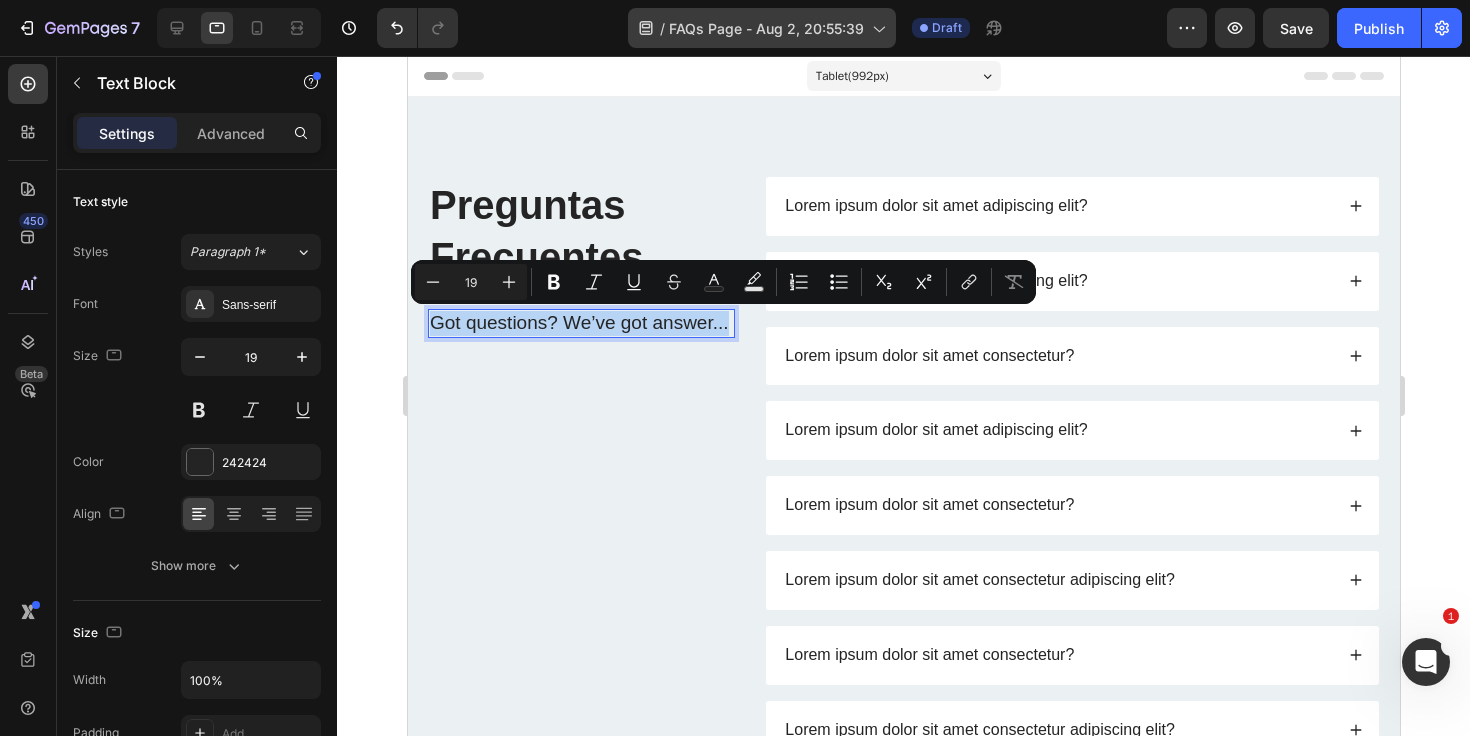 copy on "Got questions? We’ve got answer..." 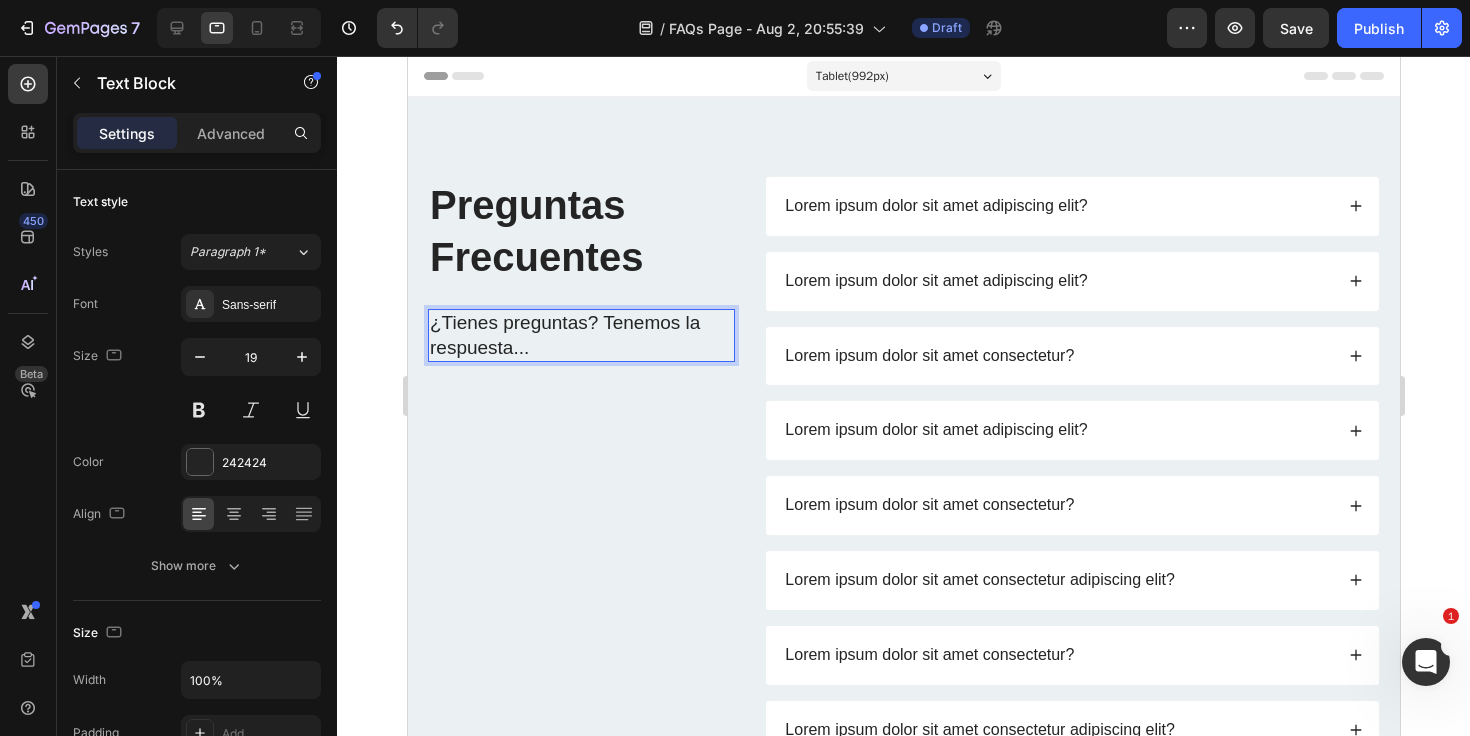 click on "¿Tienes preguntas? Tenemos la respuesta..." at bounding box center [580, 335] 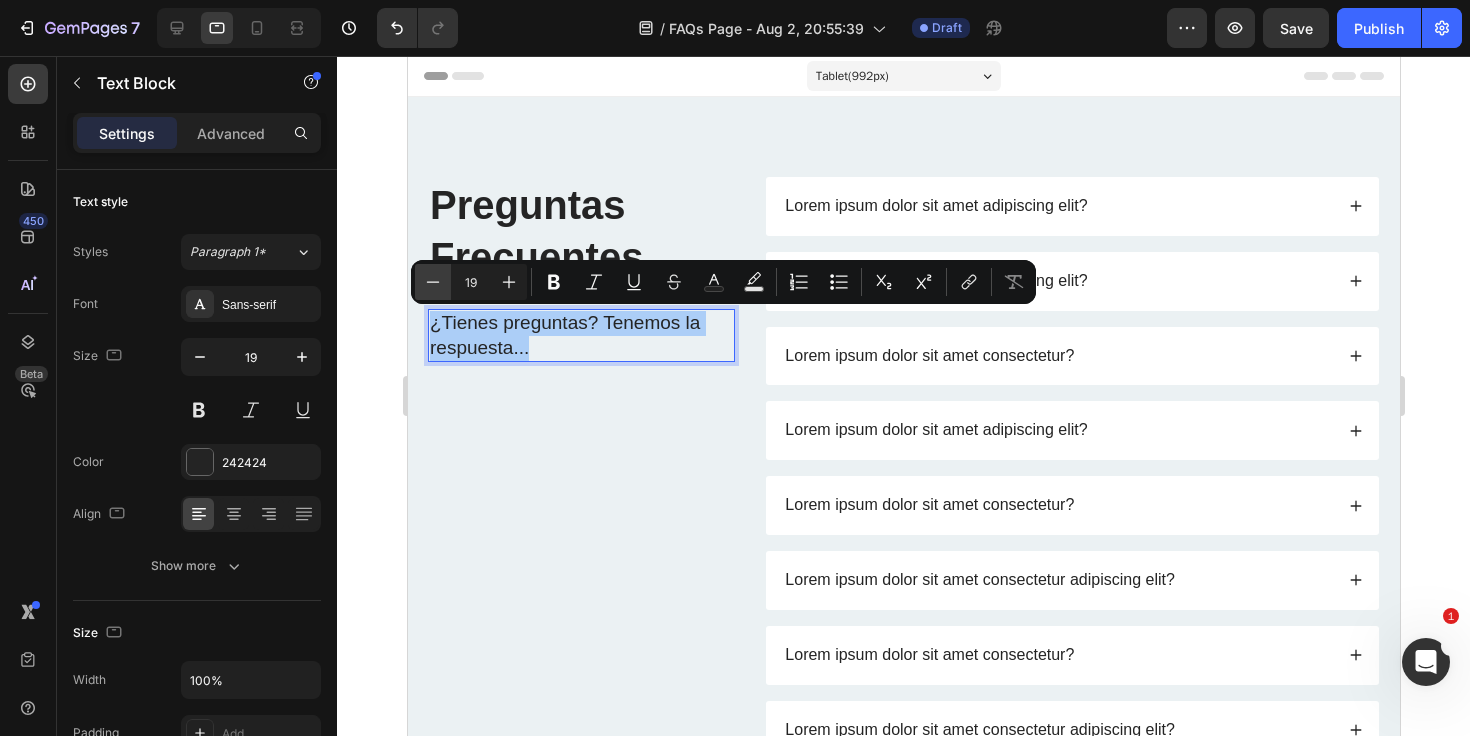 click 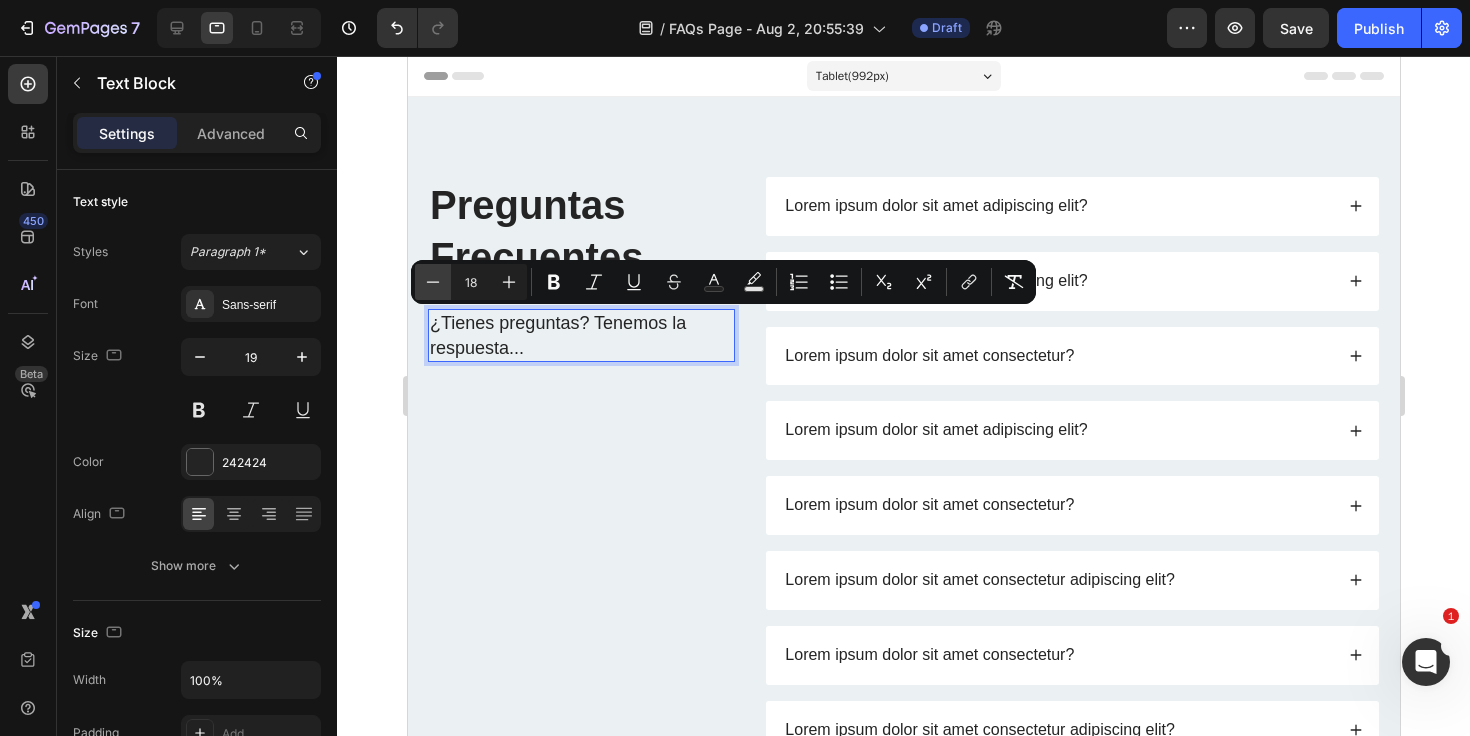 click 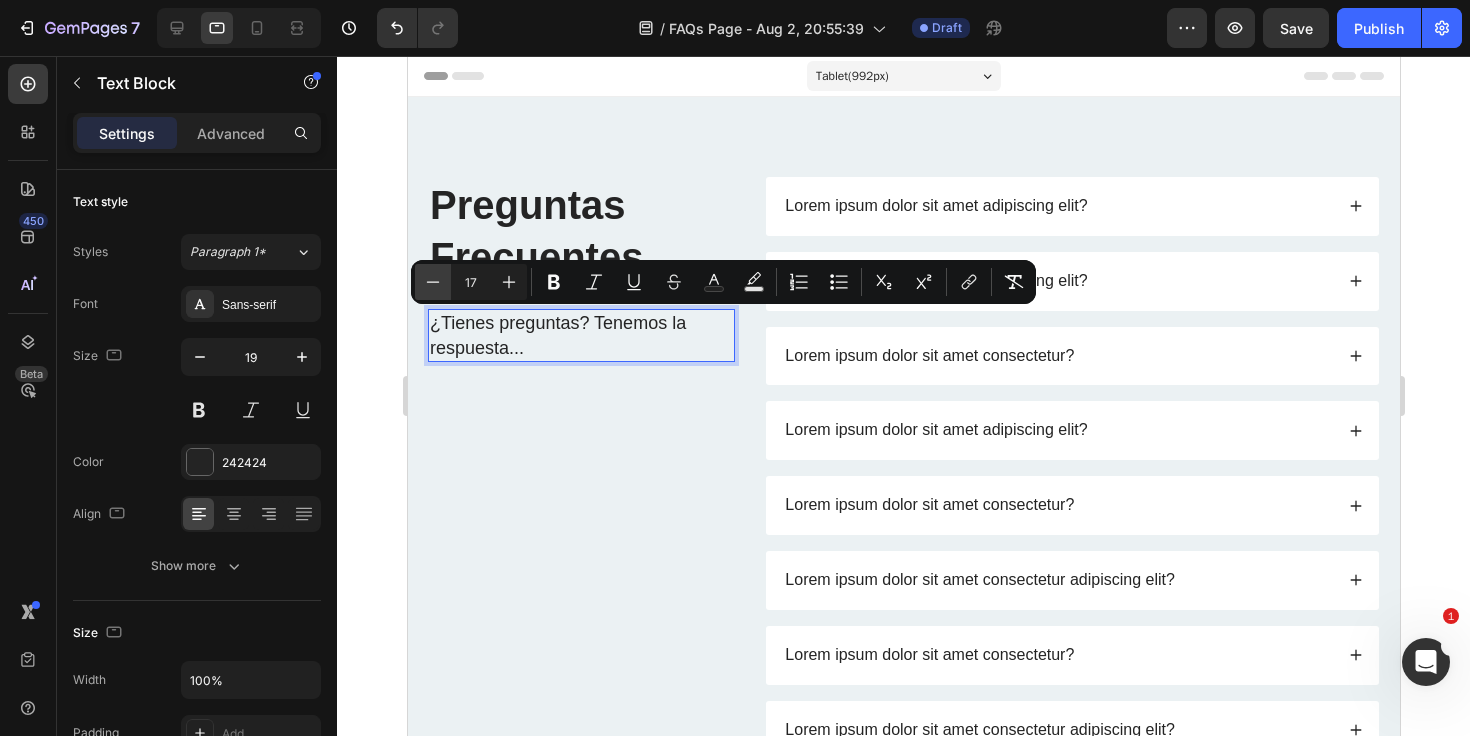 click 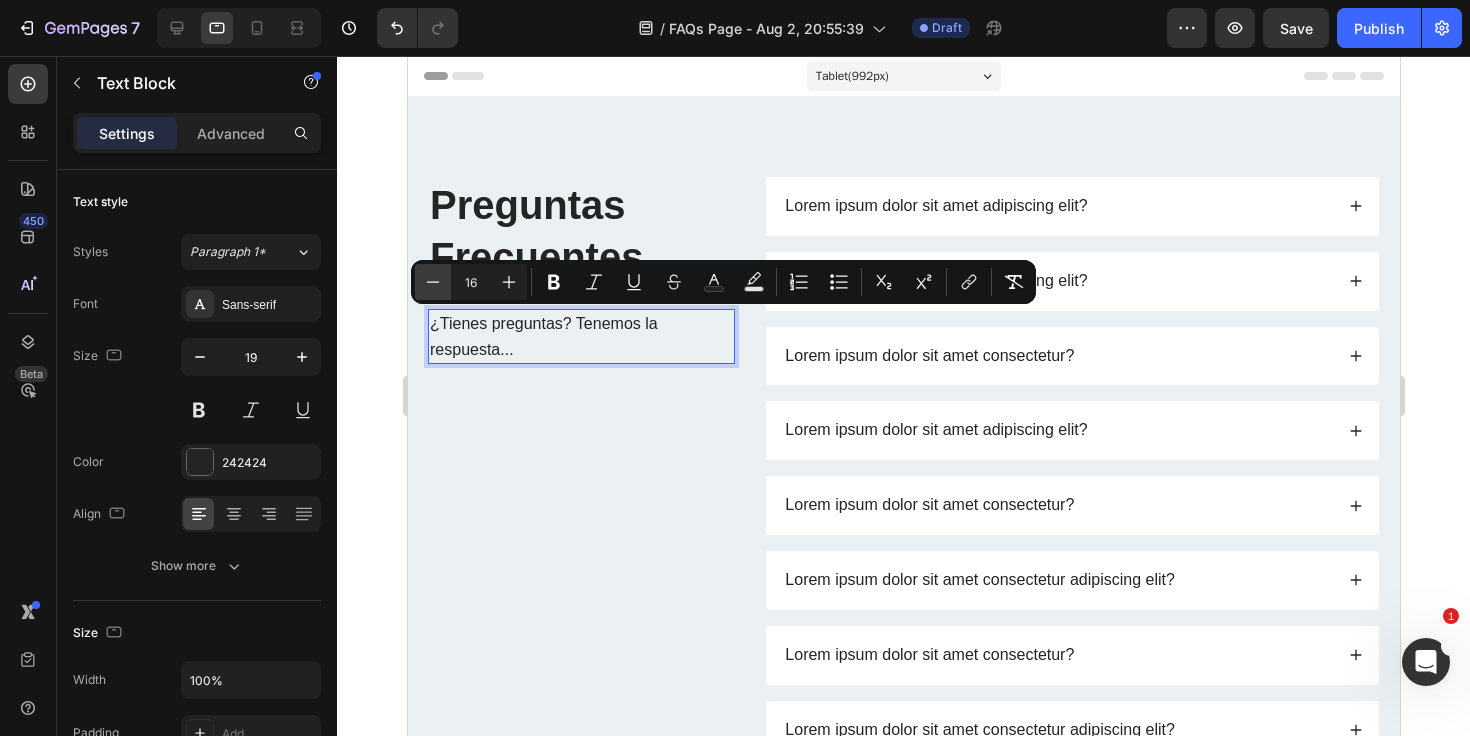 click 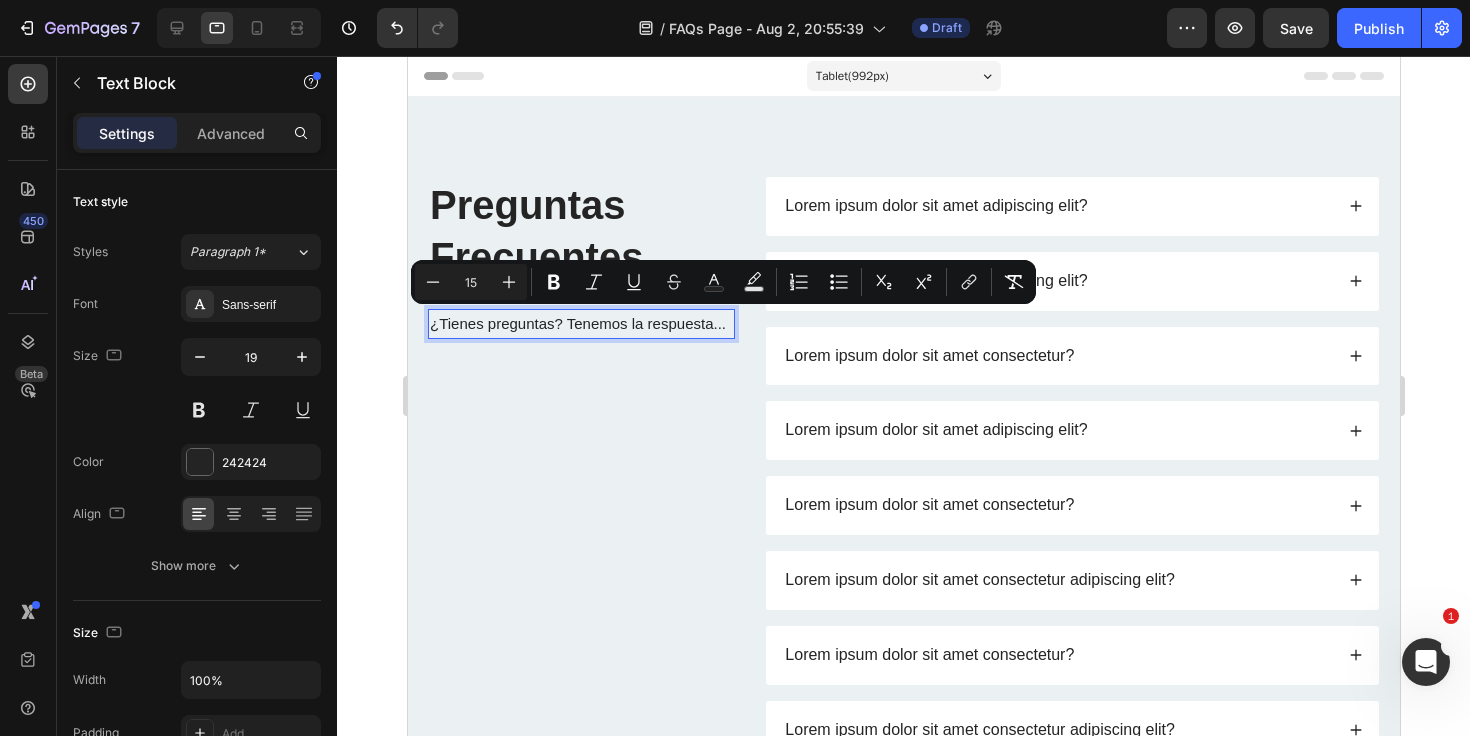 click on "⁠⁠⁠⁠⁠⁠⁠ Preguntas Frecuentes Heading ¿Tienes preguntas? Tenemos la respuesta... Text Block   32" at bounding box center (580, 655) 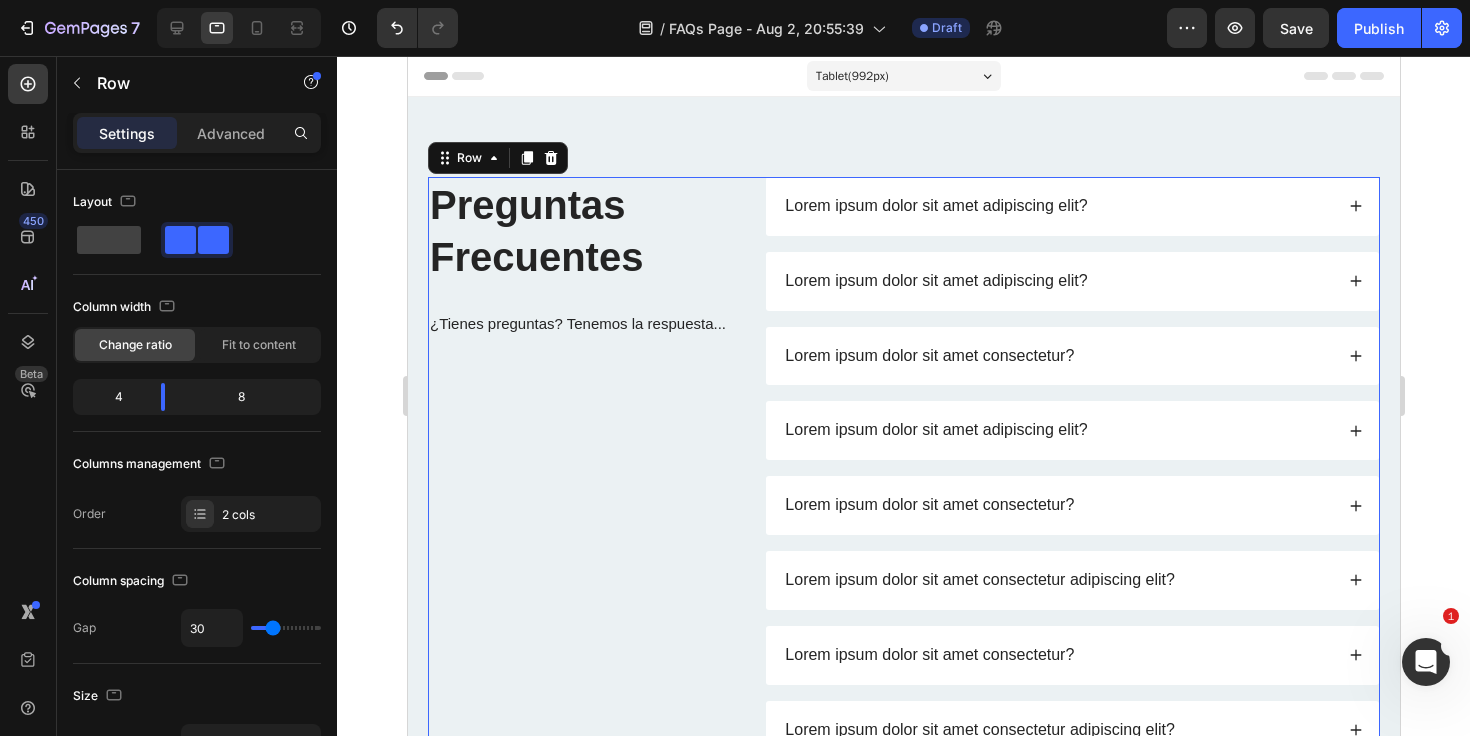 click on "Preguntas Frecuentes" at bounding box center [535, 231] 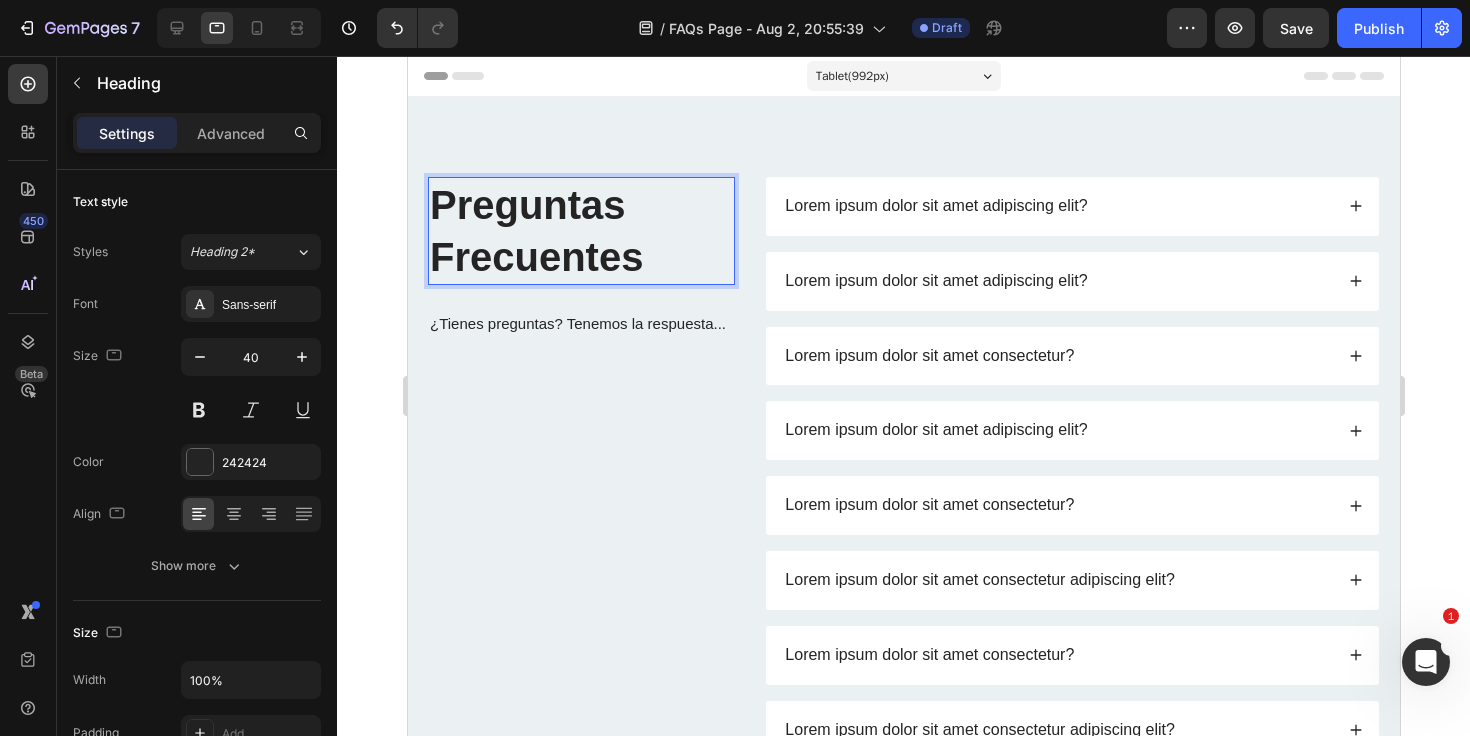 click on "Preguntas Frecuentes" at bounding box center [535, 231] 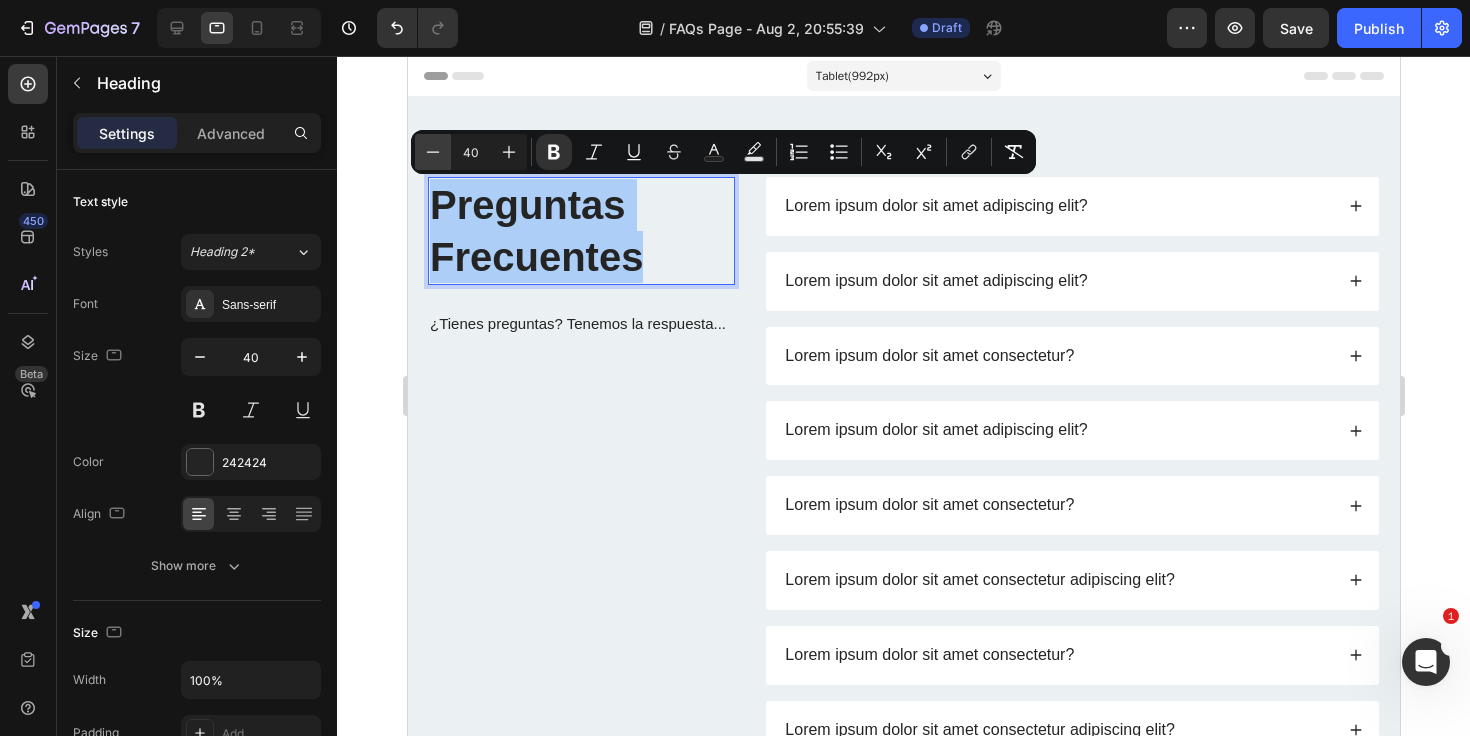 click 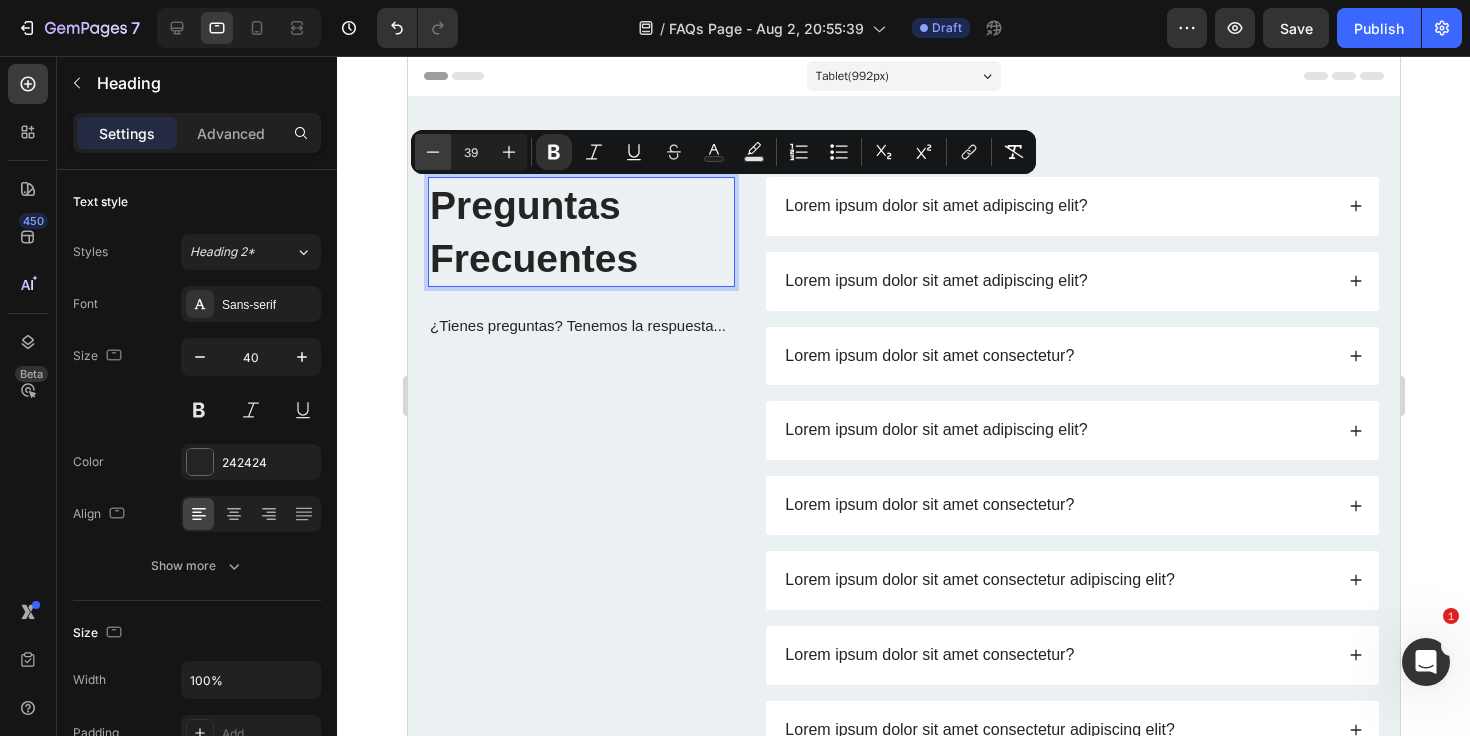 click 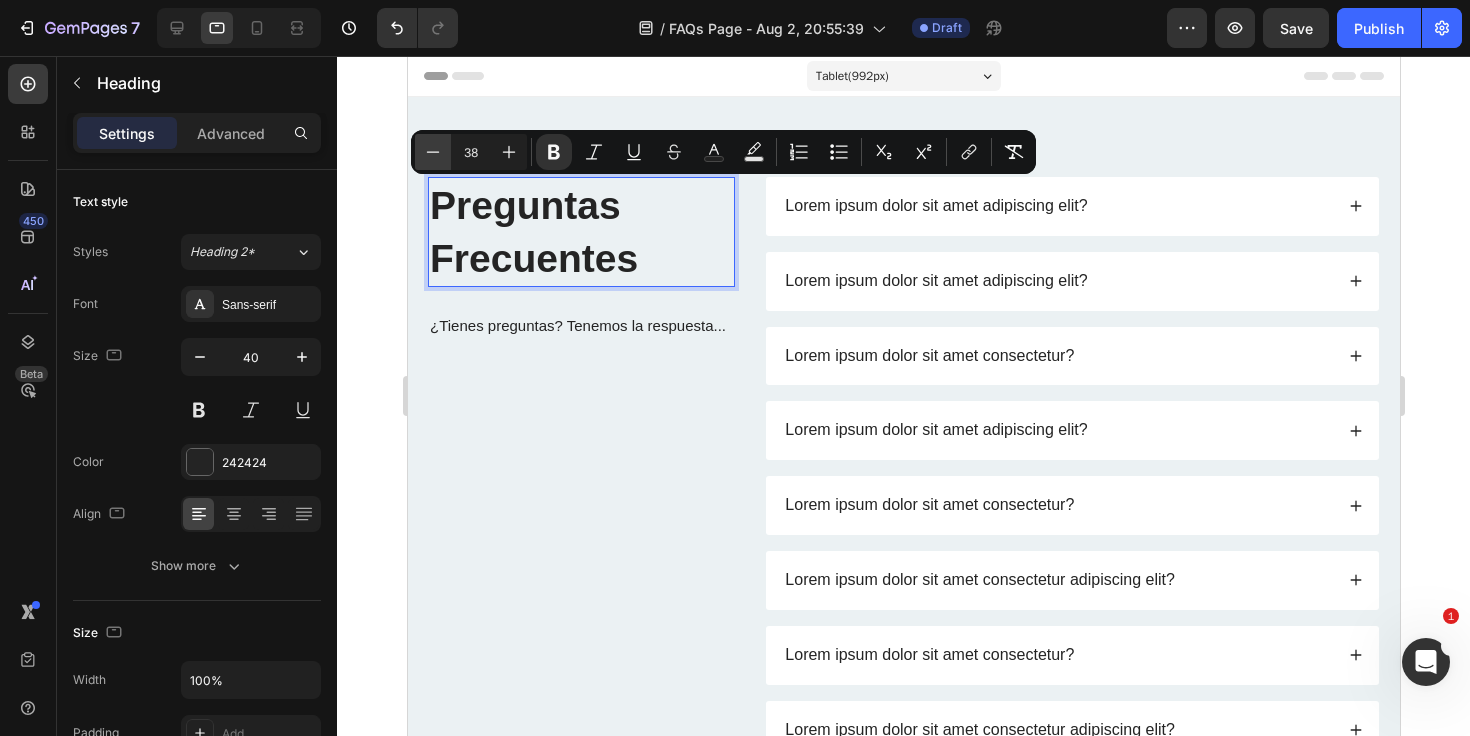 click 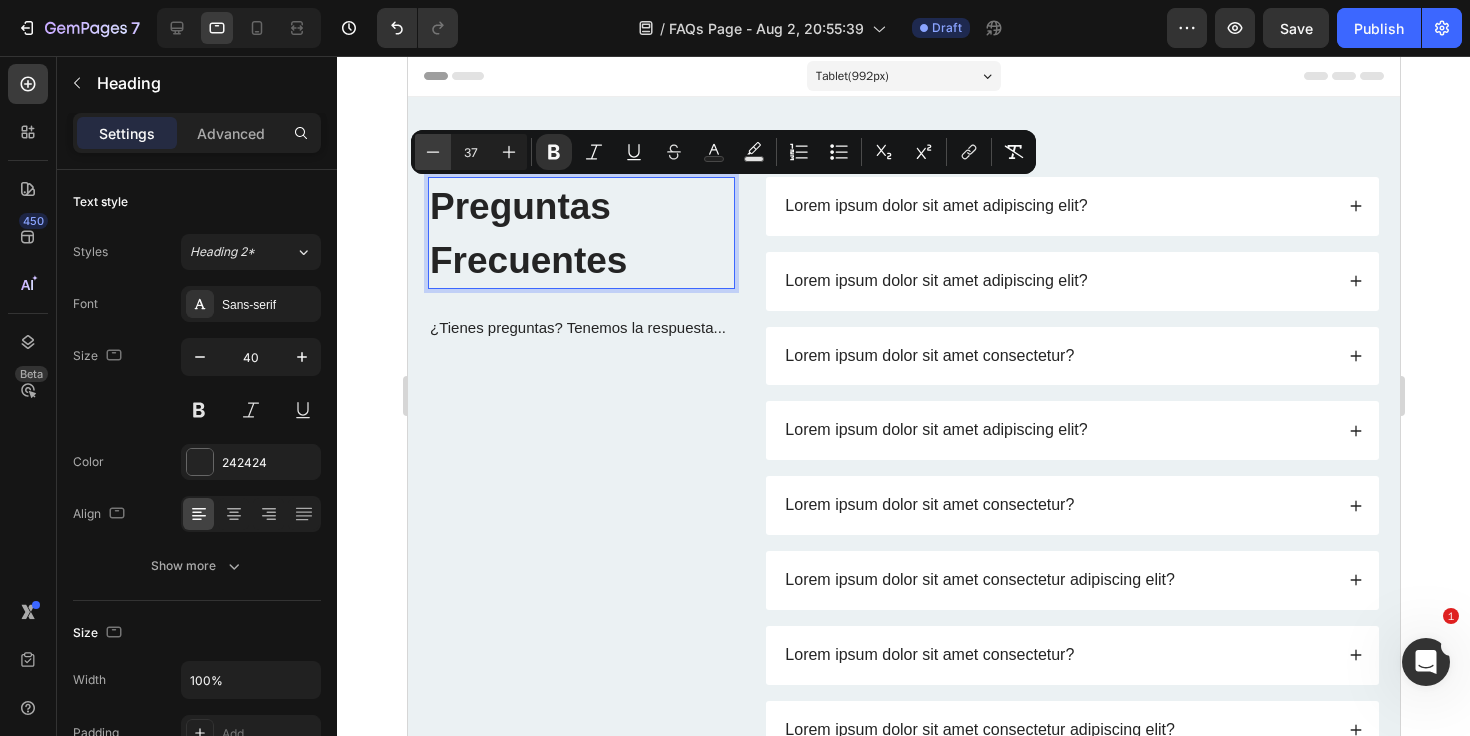 click 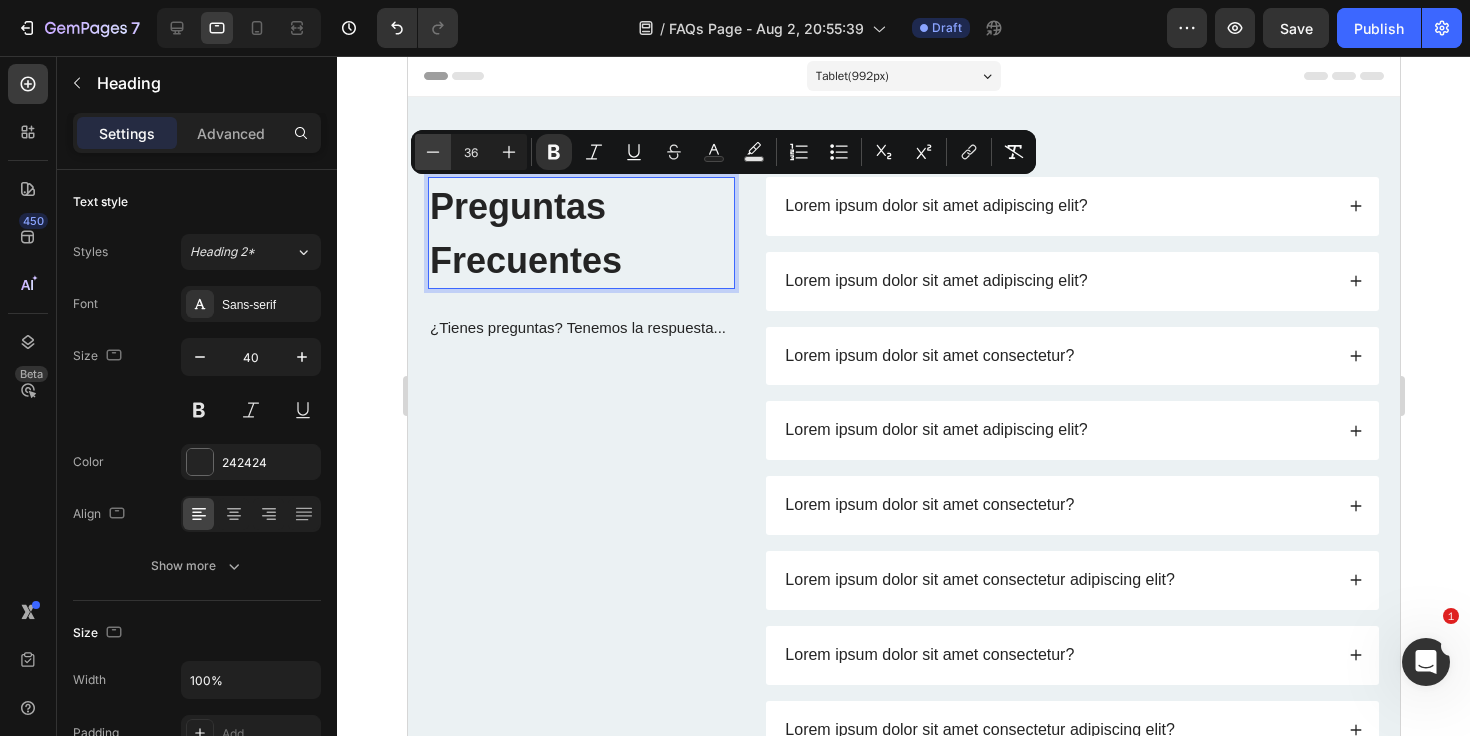 click 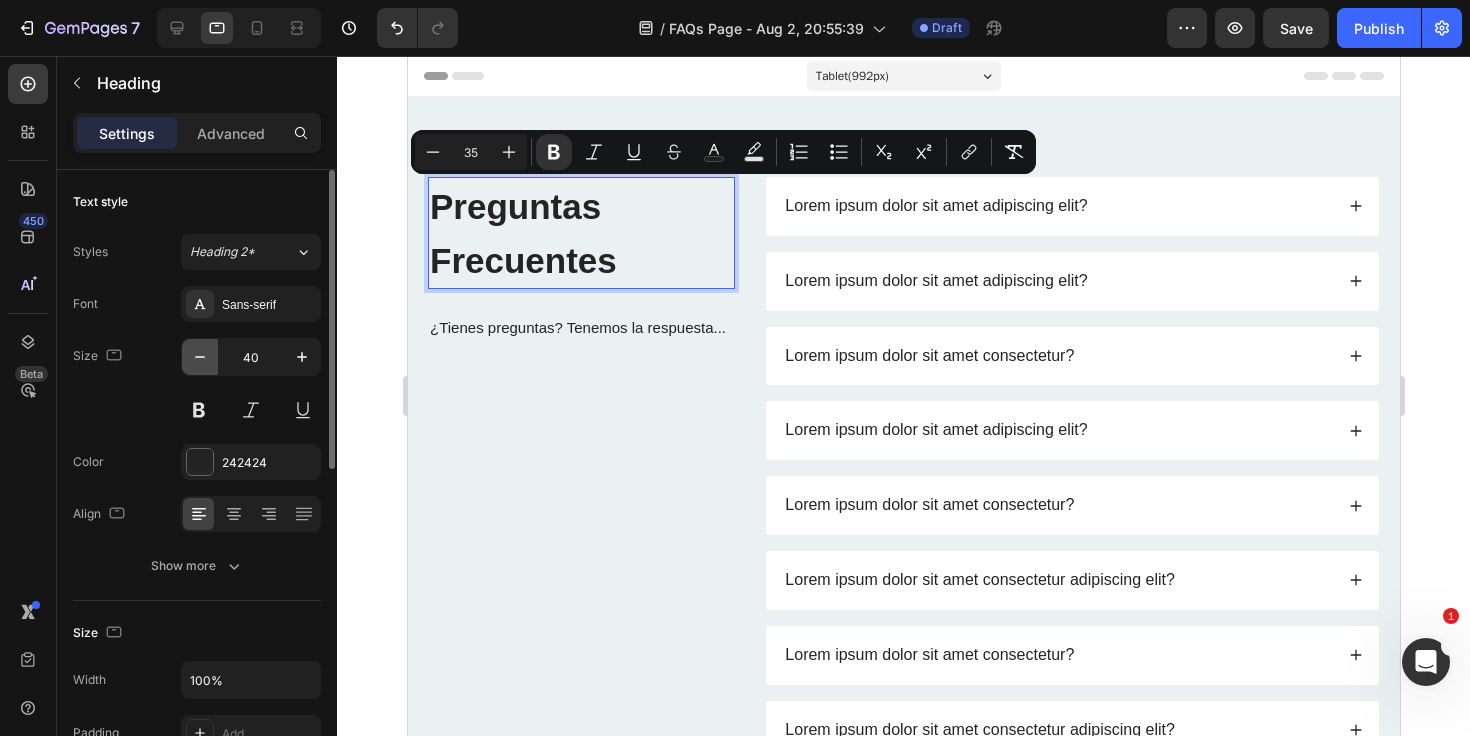 click at bounding box center (200, 357) 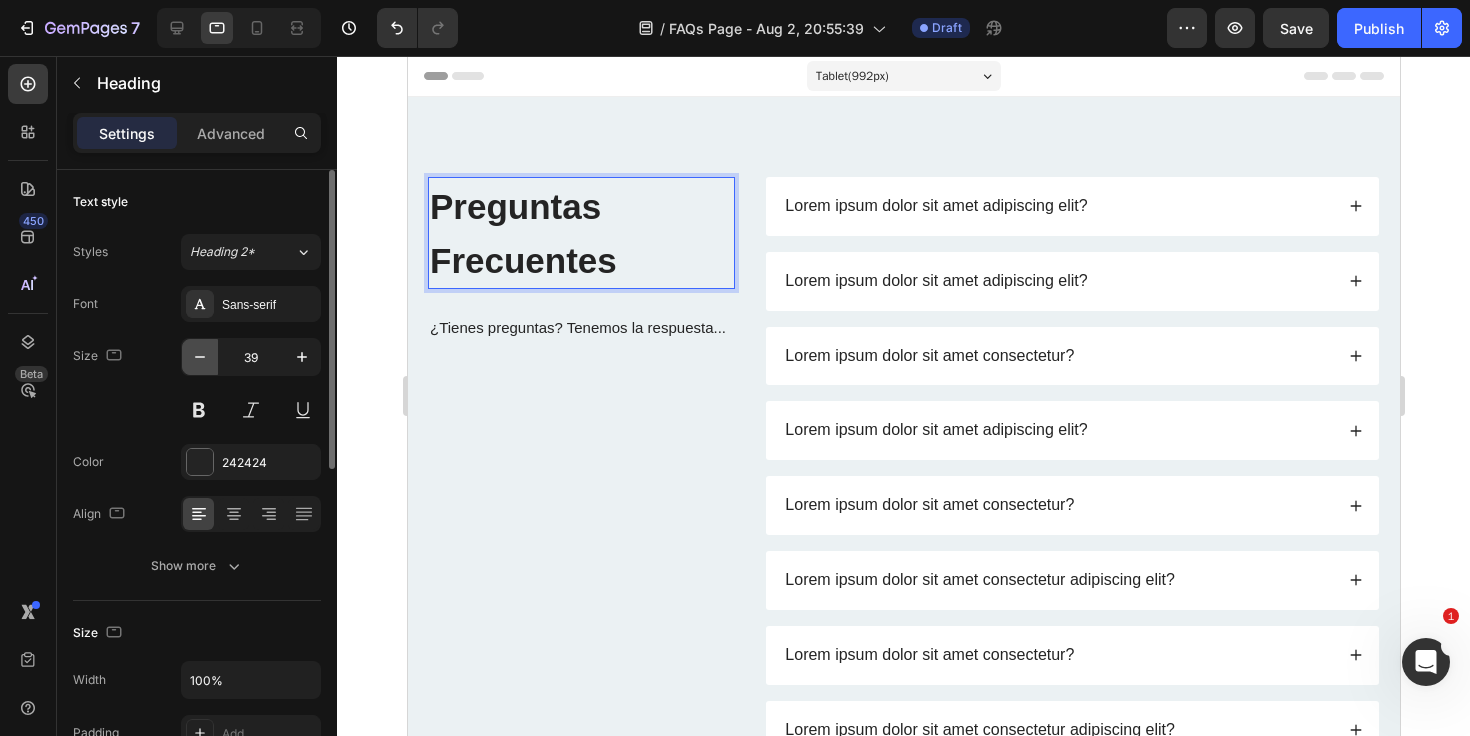 click at bounding box center [200, 357] 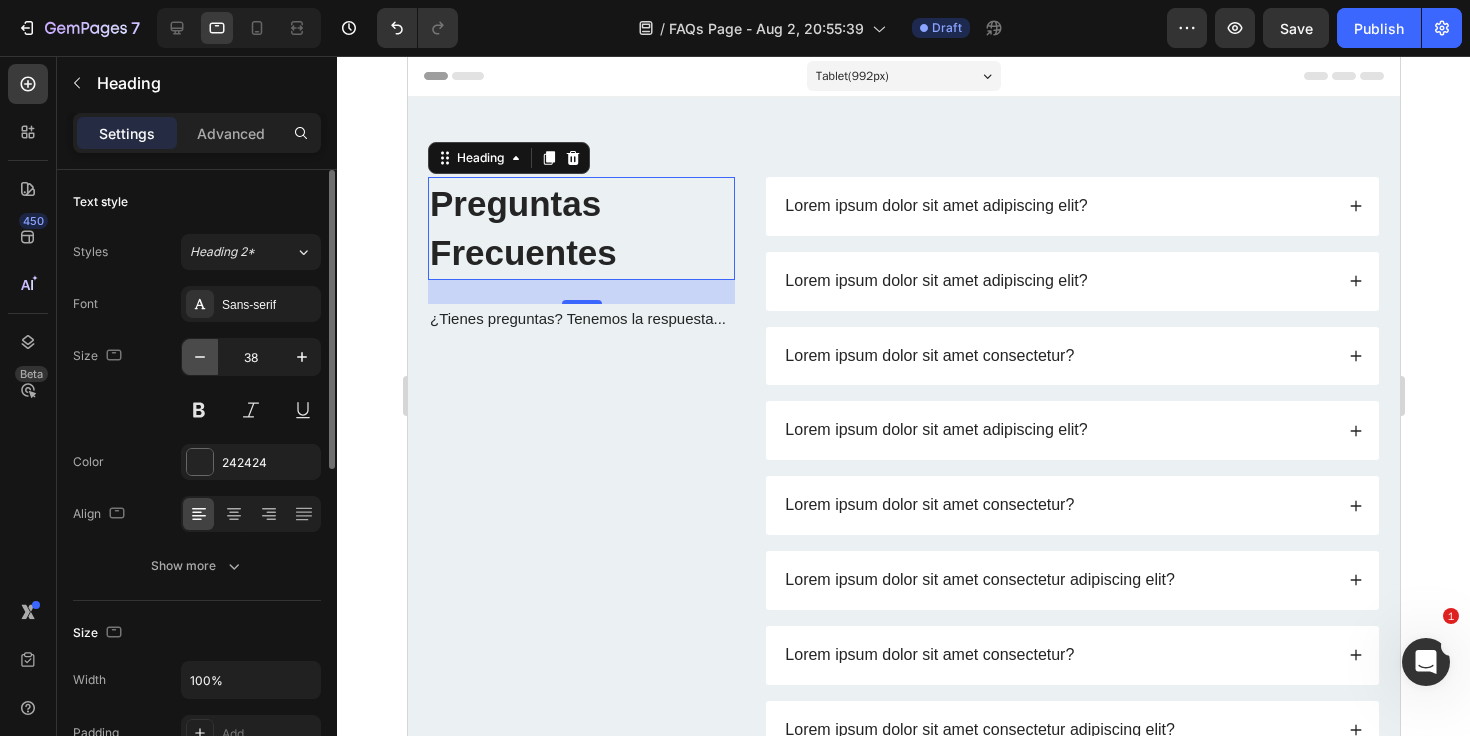 click at bounding box center (200, 357) 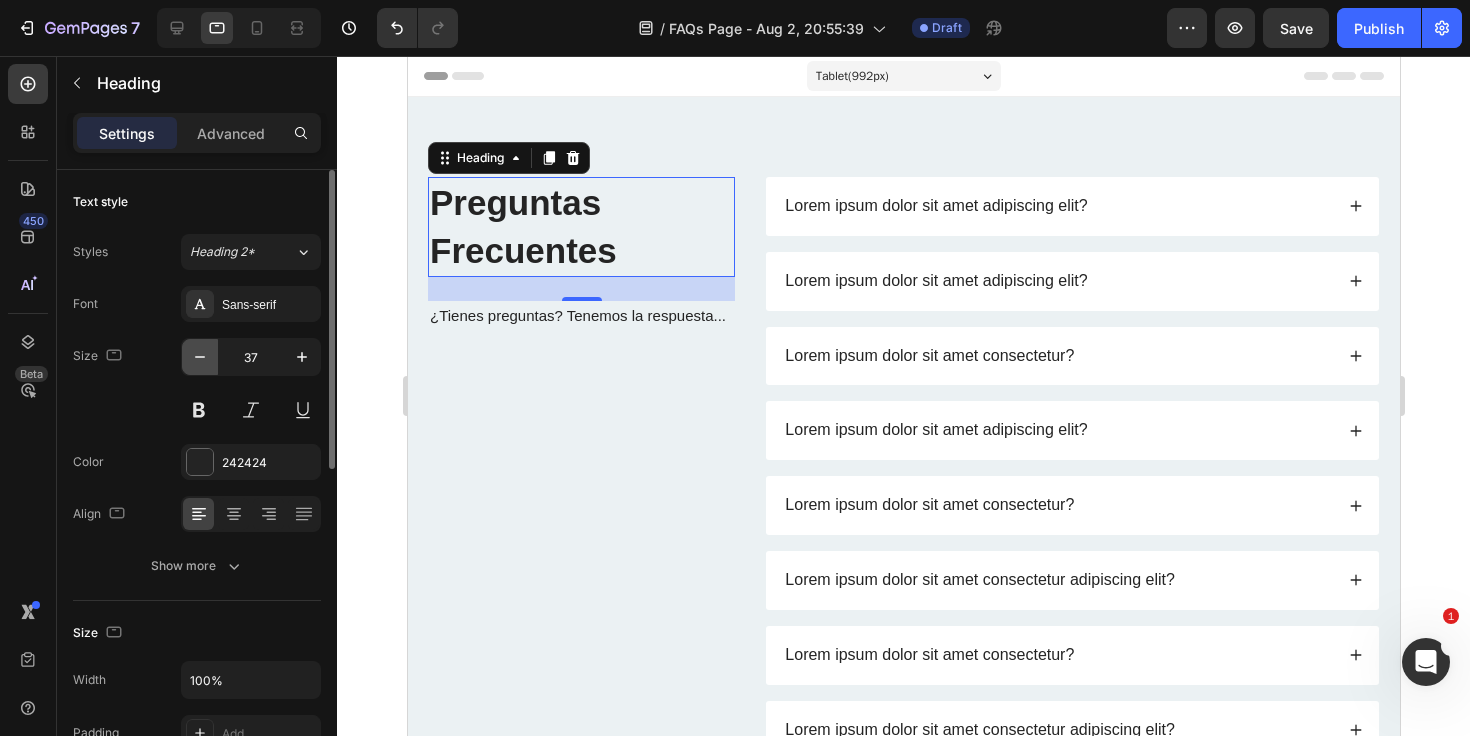 click at bounding box center [200, 357] 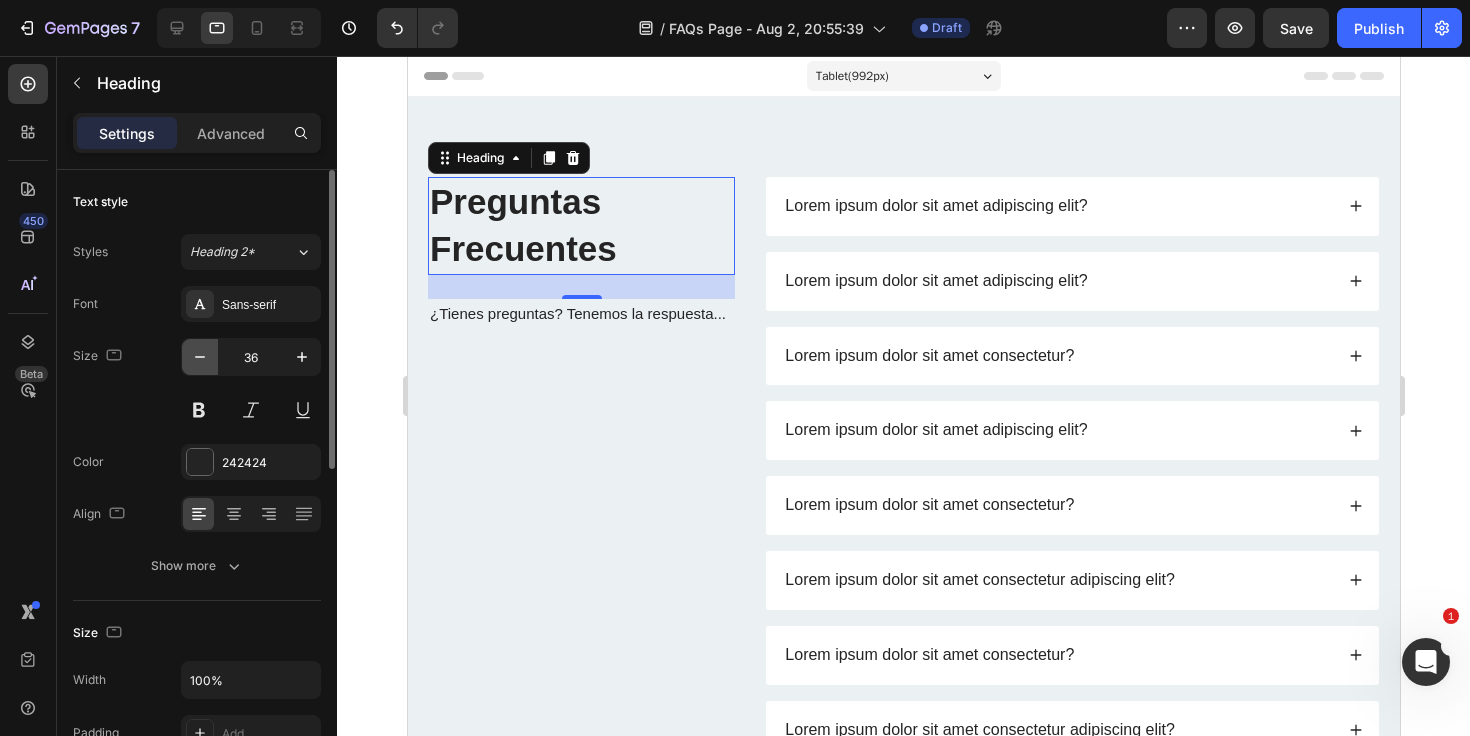 click at bounding box center [200, 357] 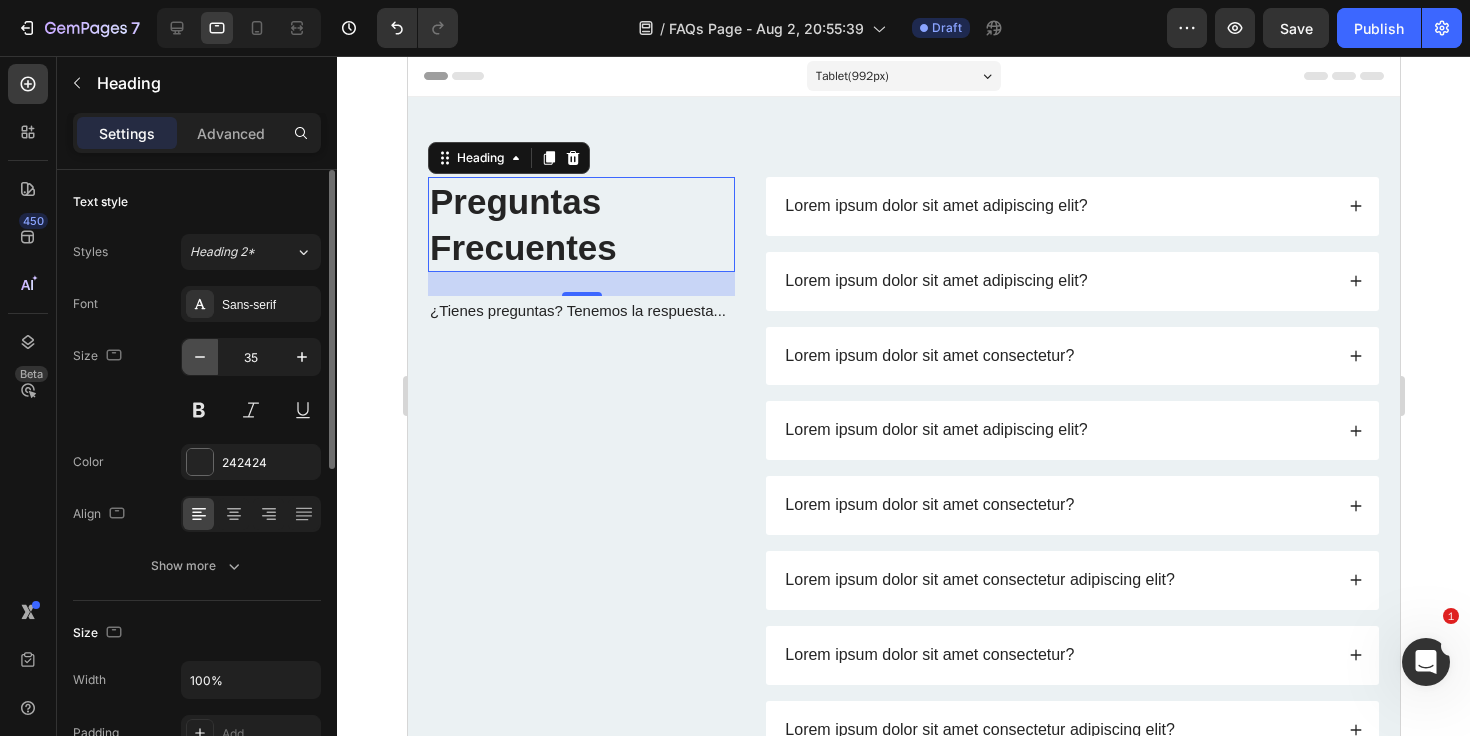 click at bounding box center (200, 357) 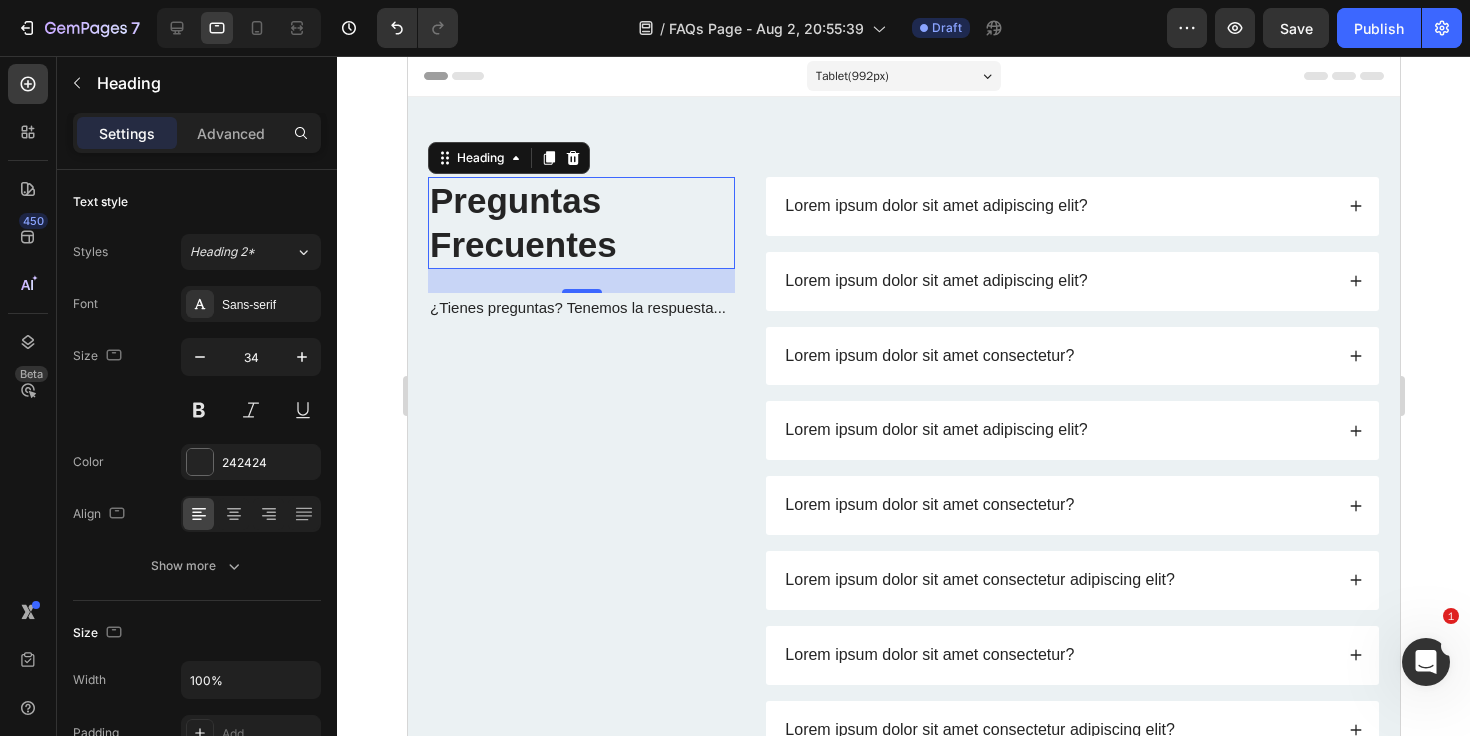 click on "Preguntas Frecuentes" at bounding box center (522, 222) 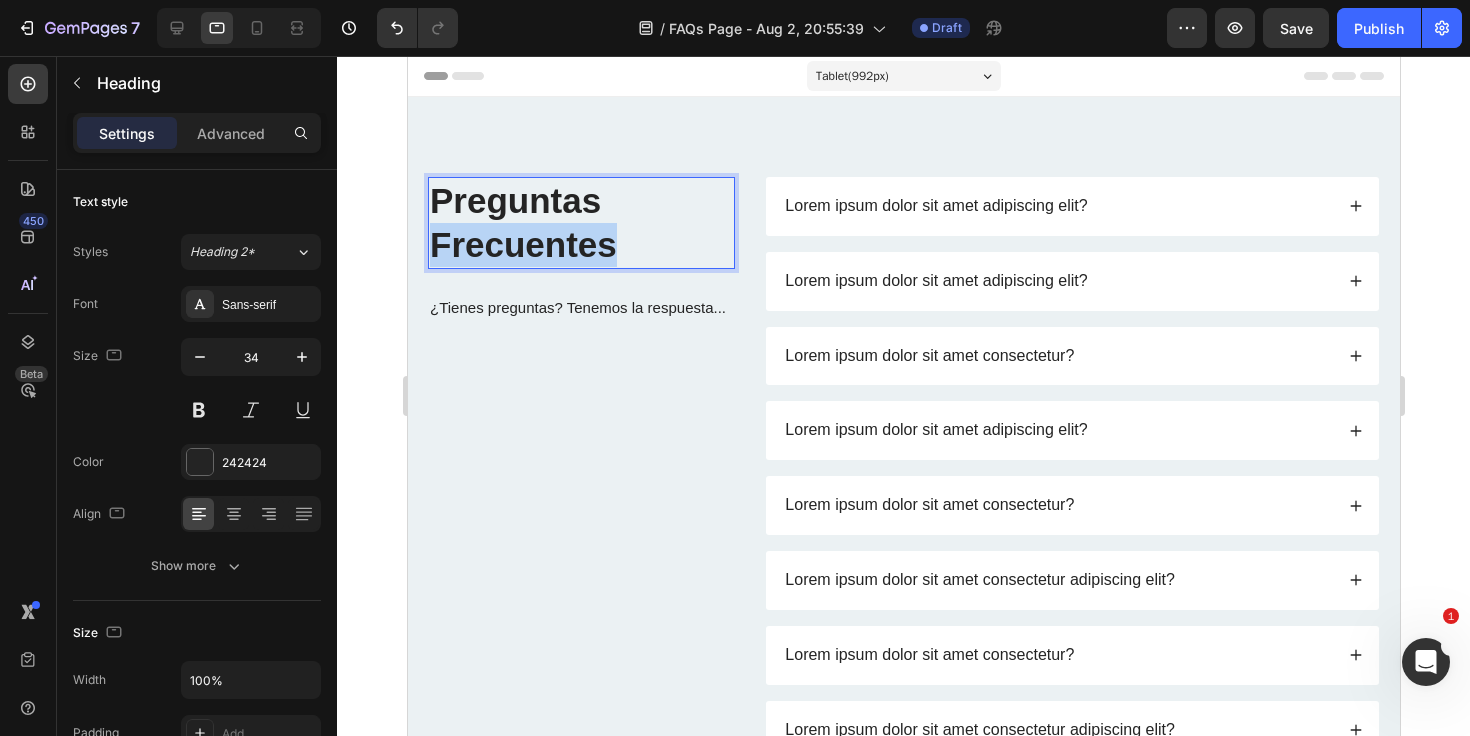 click on "Preguntas Frecuentes" at bounding box center (522, 222) 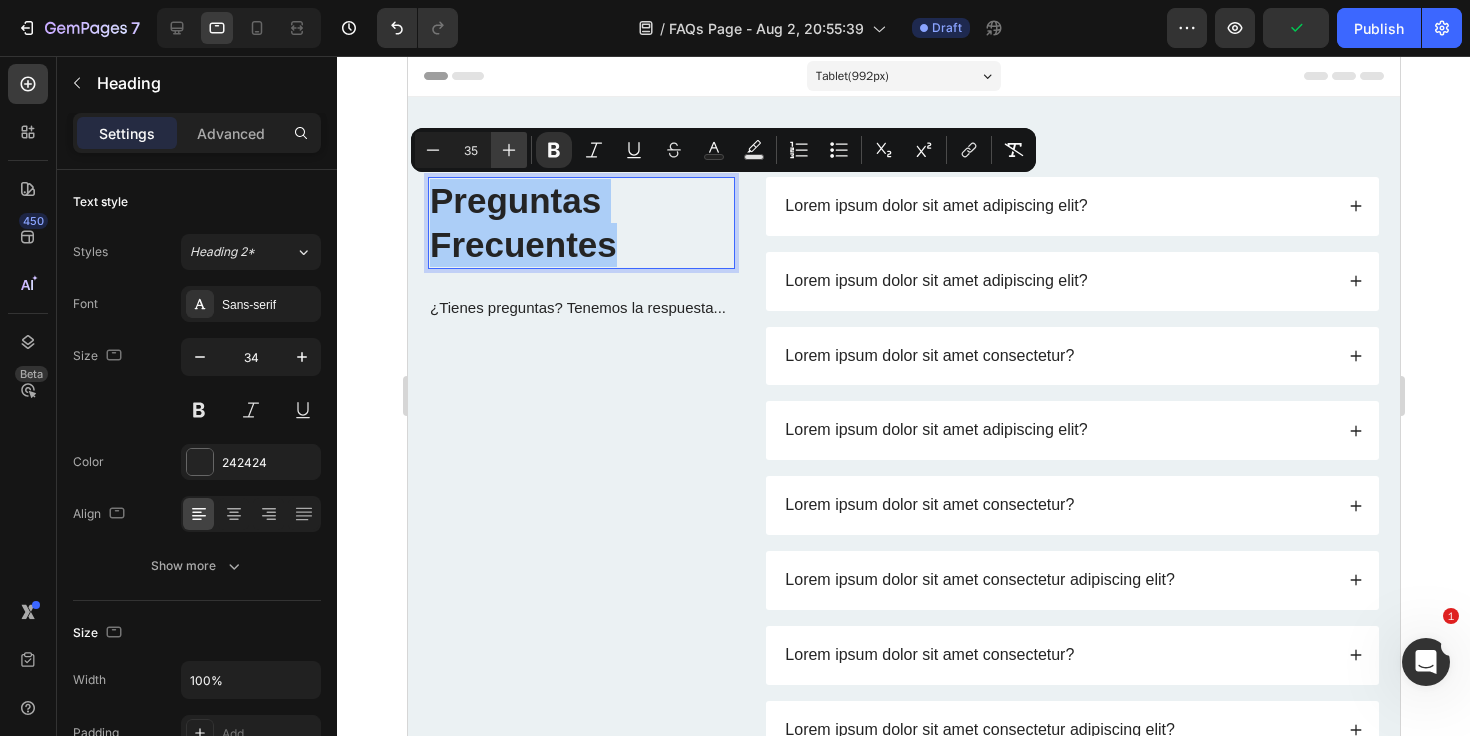 click 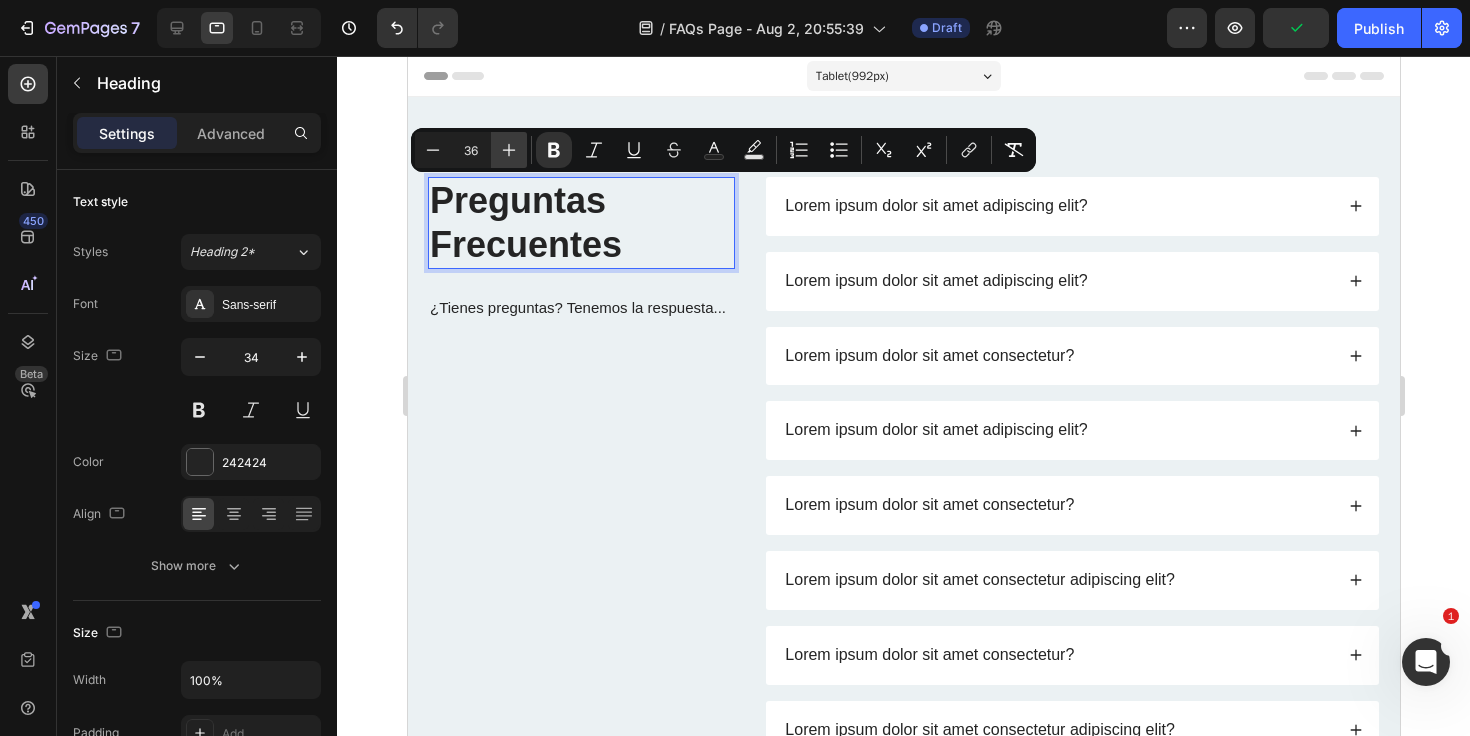 click 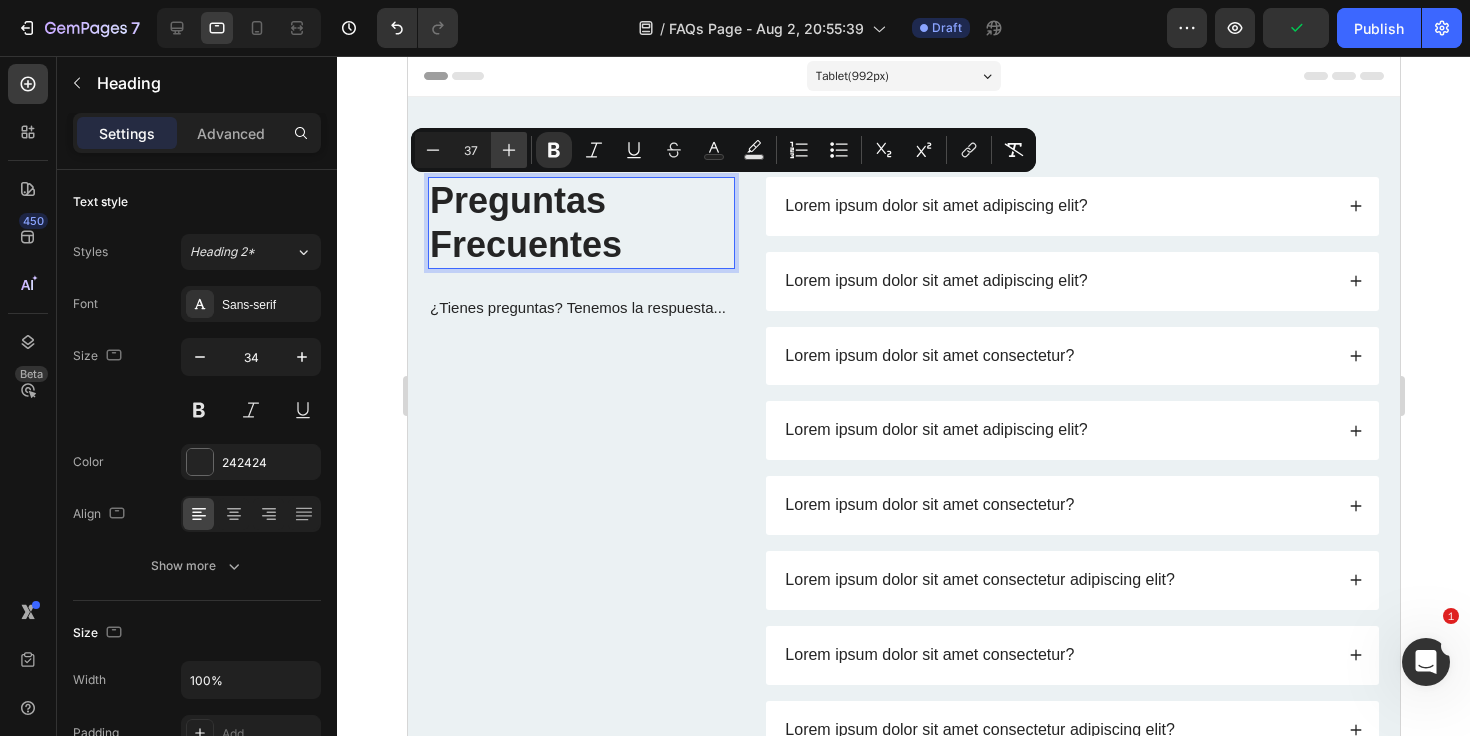click 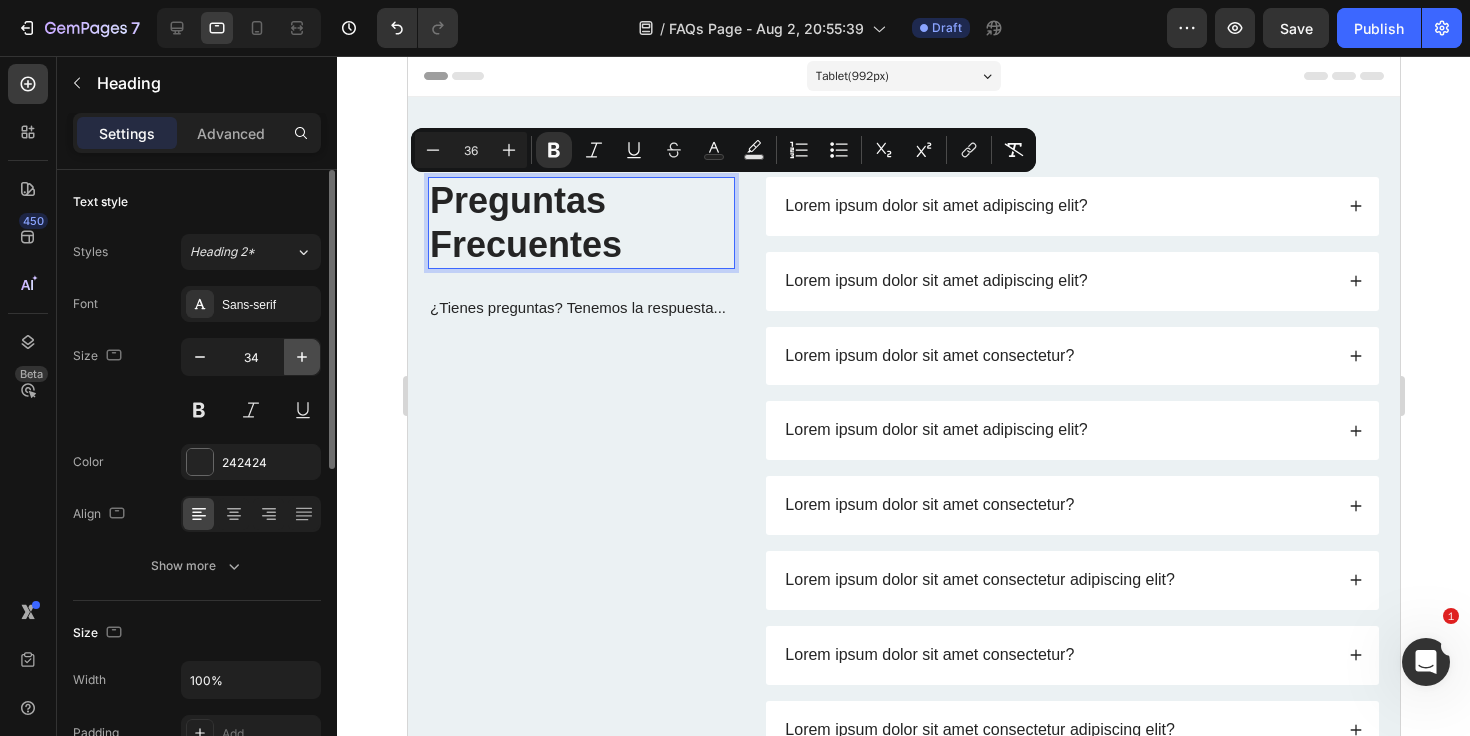 type on "35" 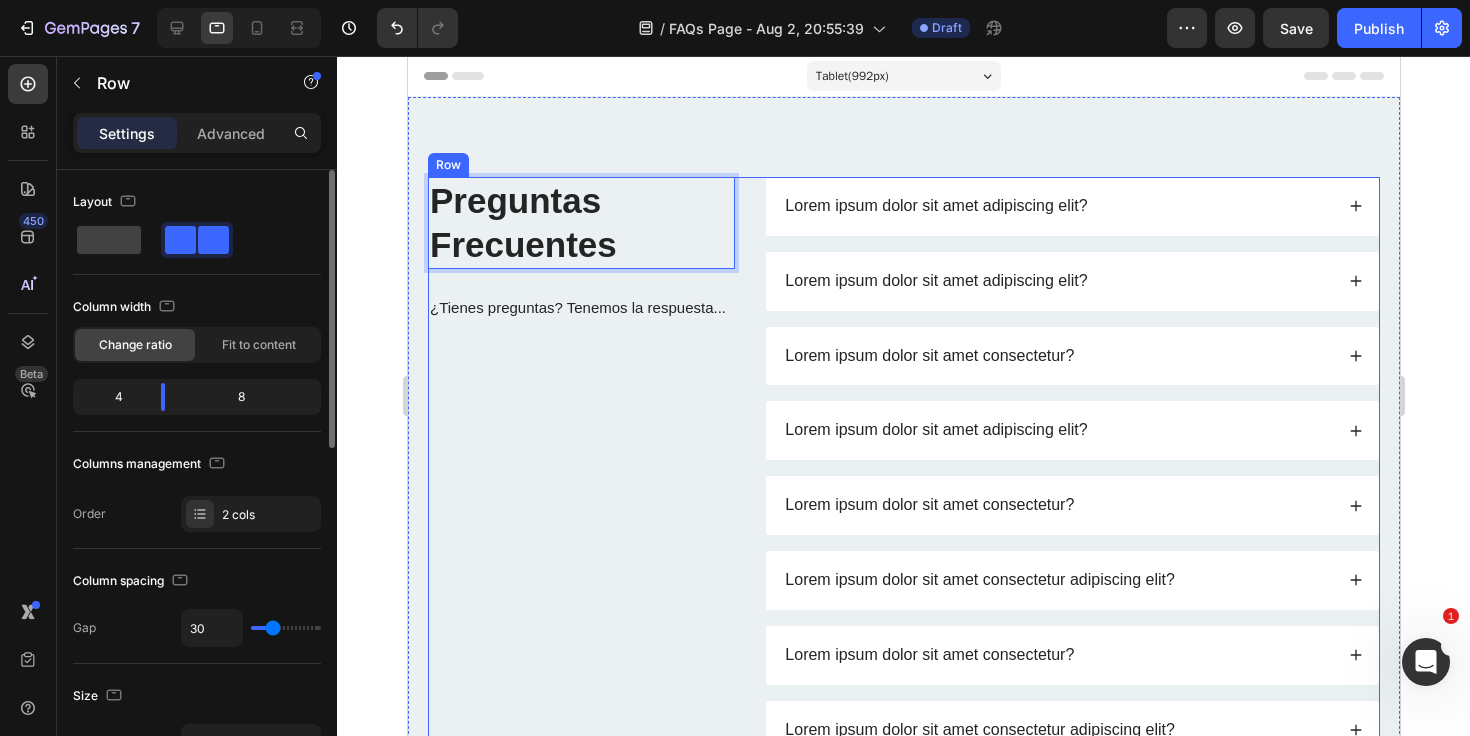 click on "Preguntas Frecuentes Heading   24 ¿Tienes preguntas? Tenemos la respuesta... Text Block" at bounding box center (580, 655) 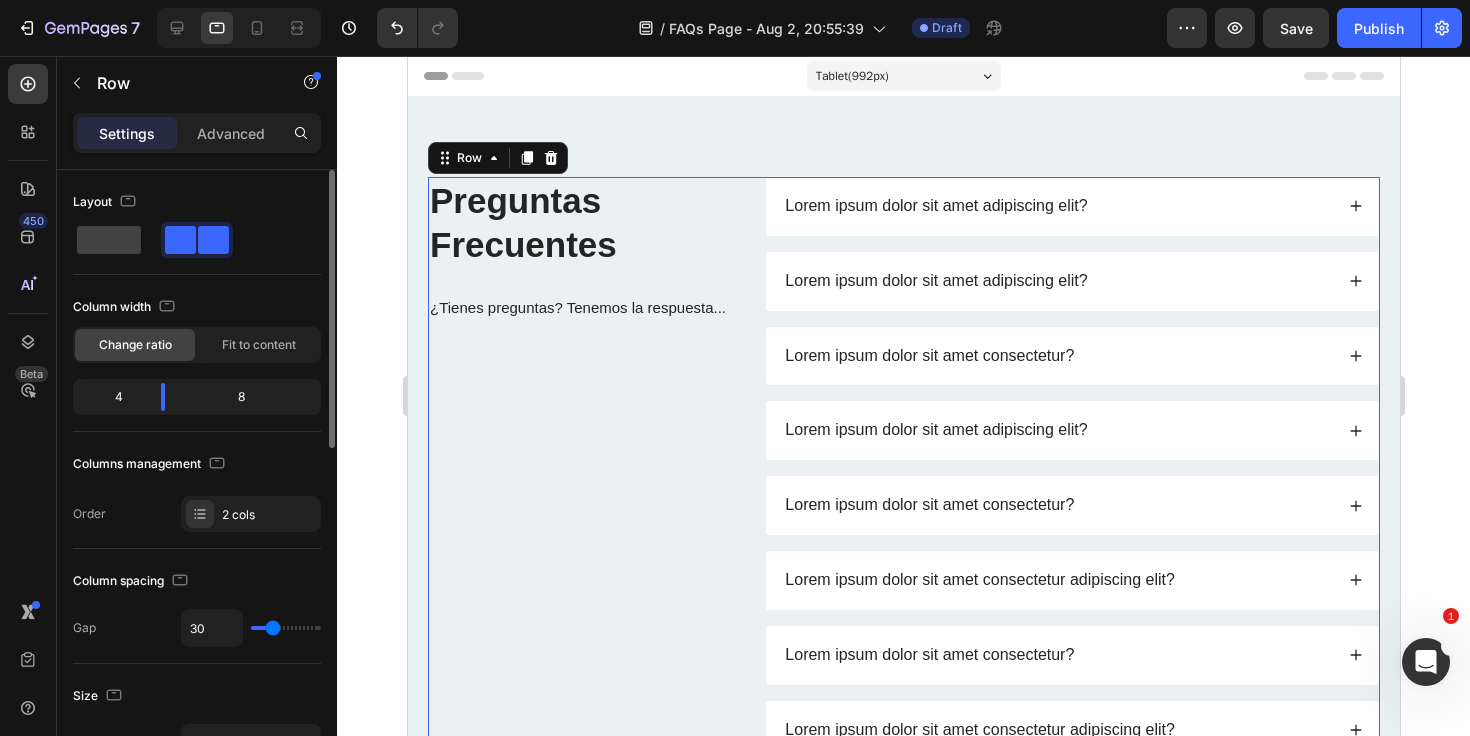 click on "⁠⁠⁠⁠⁠⁠⁠ Preguntas Frecuentes Heading ¿Tienes preguntas? Tenemos la respuesta... Text Block" at bounding box center (580, 655) 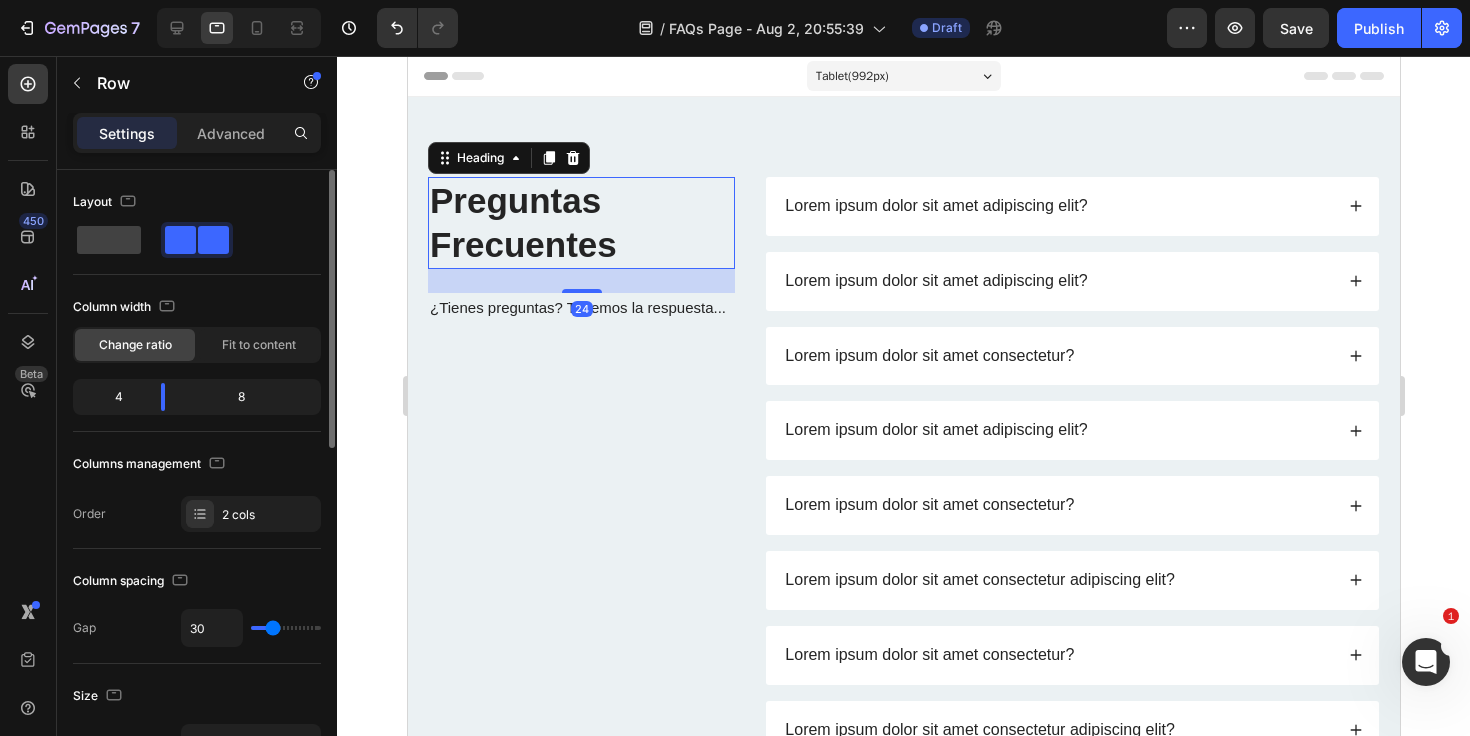 click on "Preguntas Frecuentes" at bounding box center (522, 222) 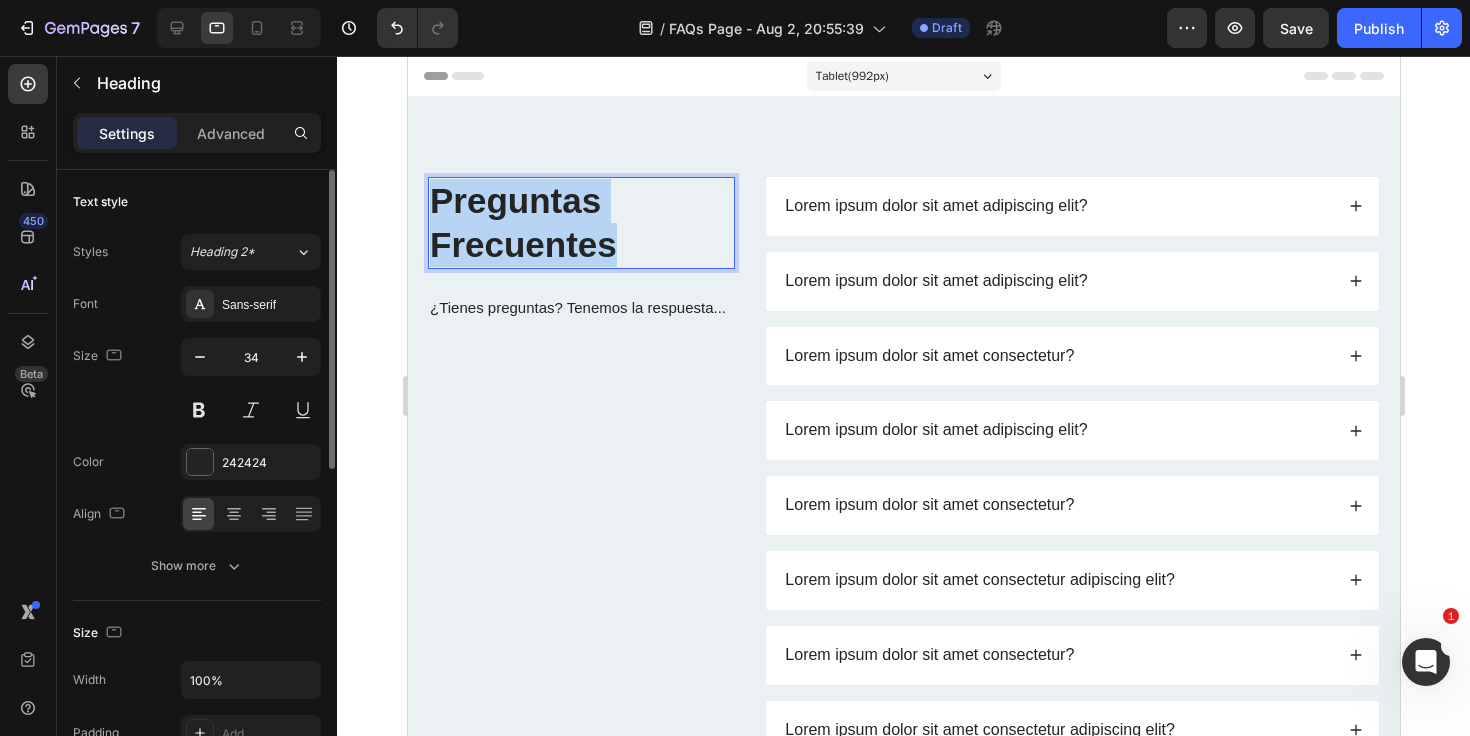 click on "Preguntas Frecuentes" at bounding box center [522, 222] 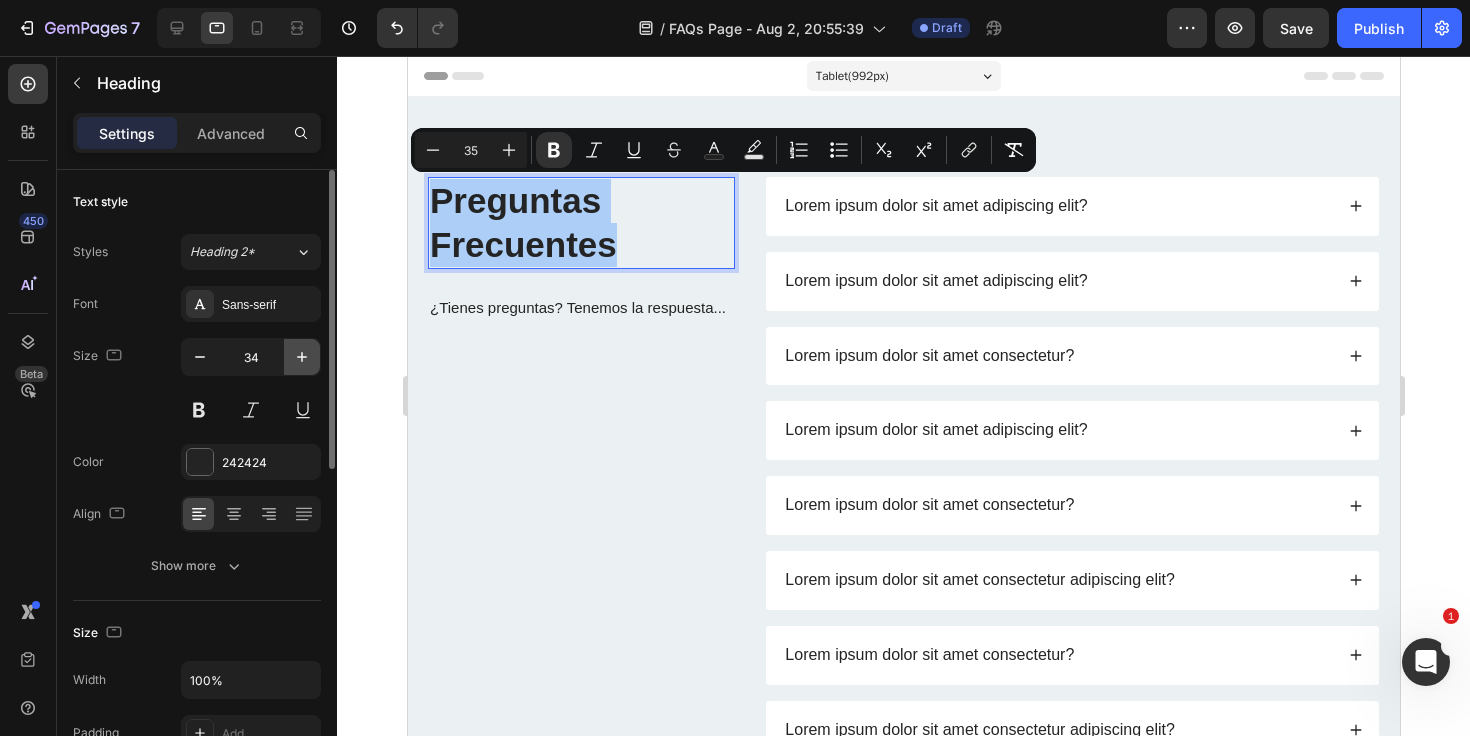 click 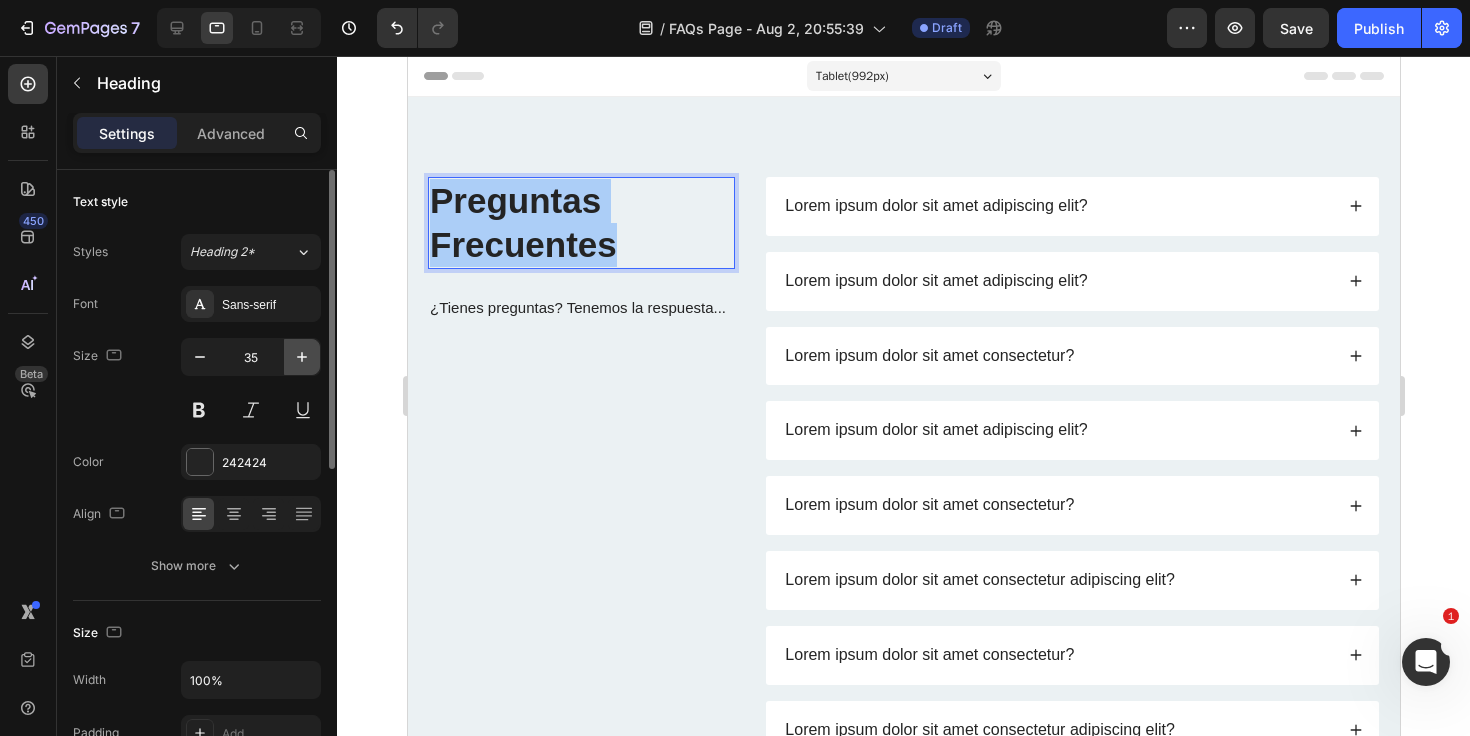click 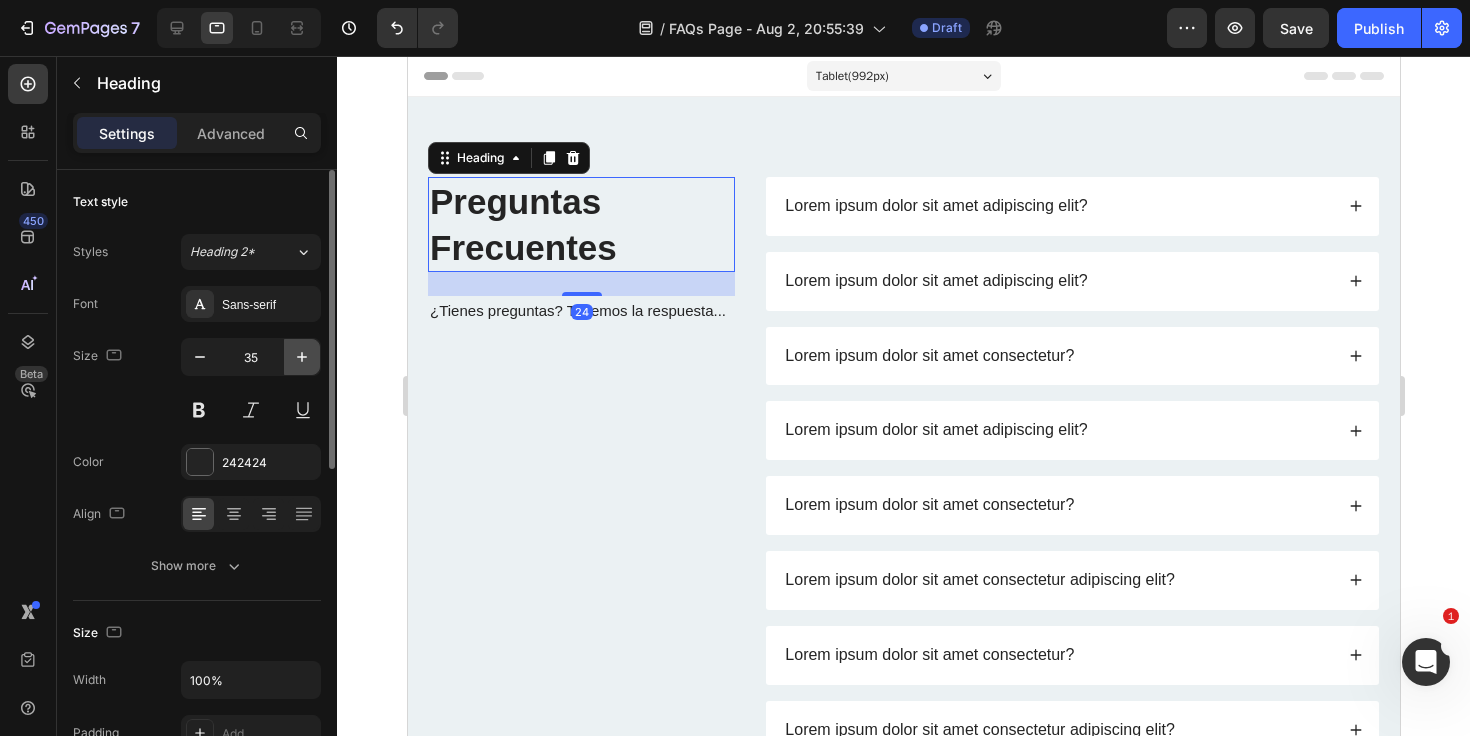 click 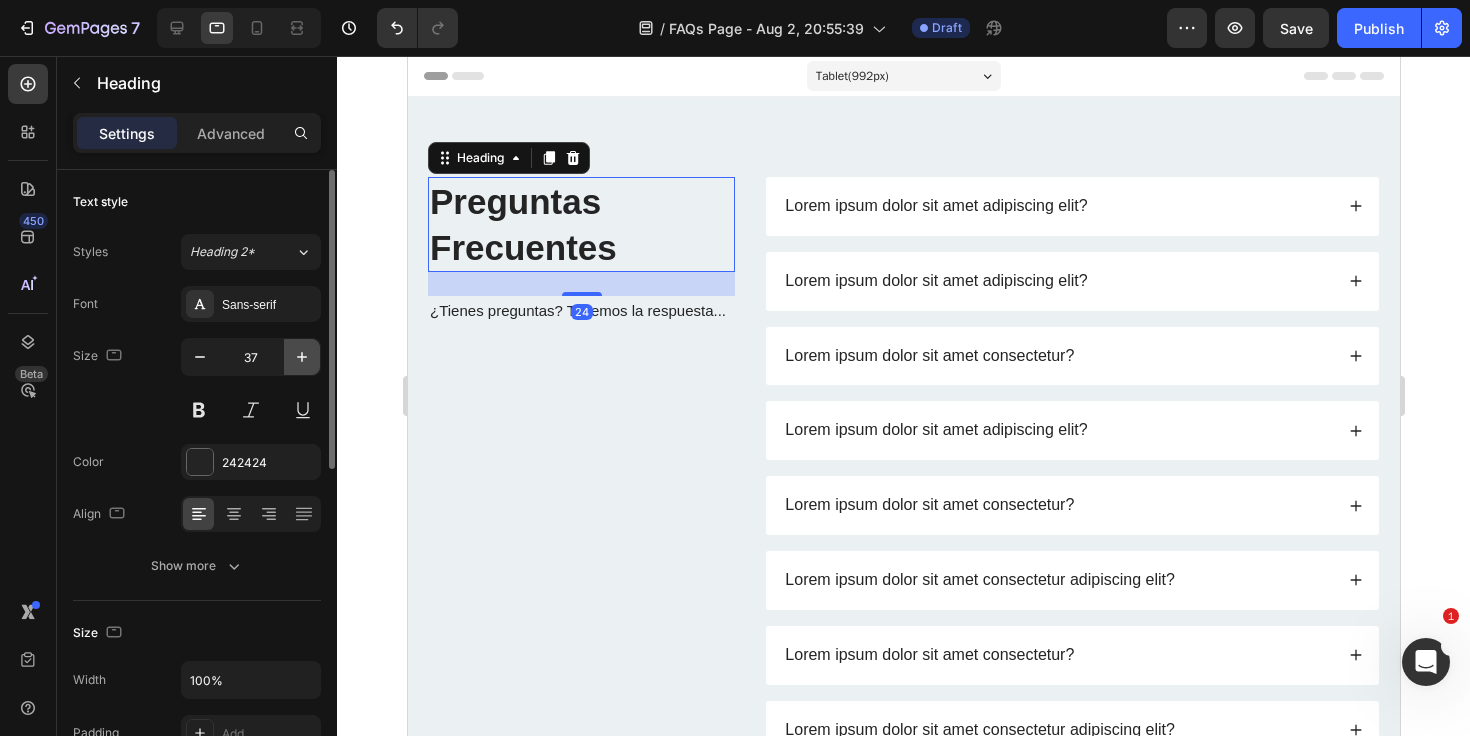 click 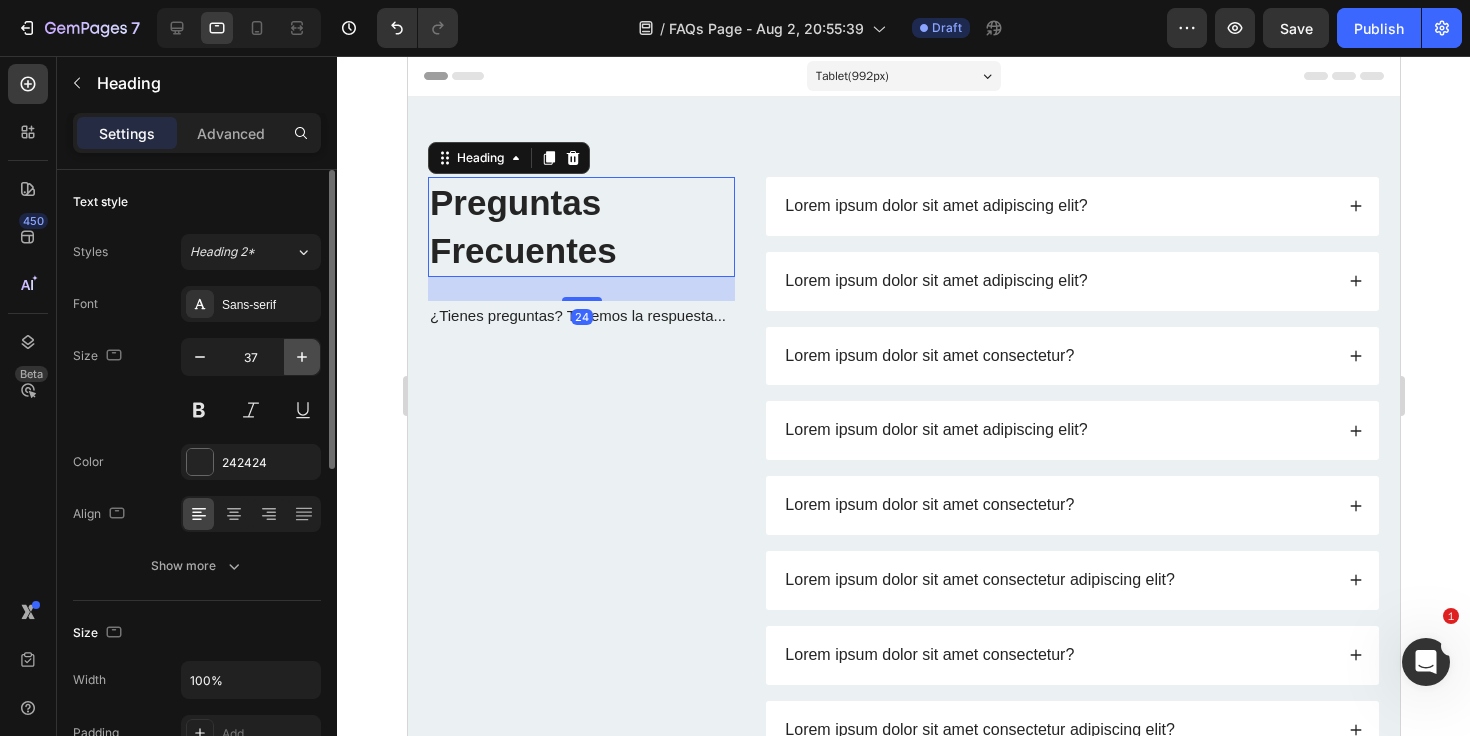 click 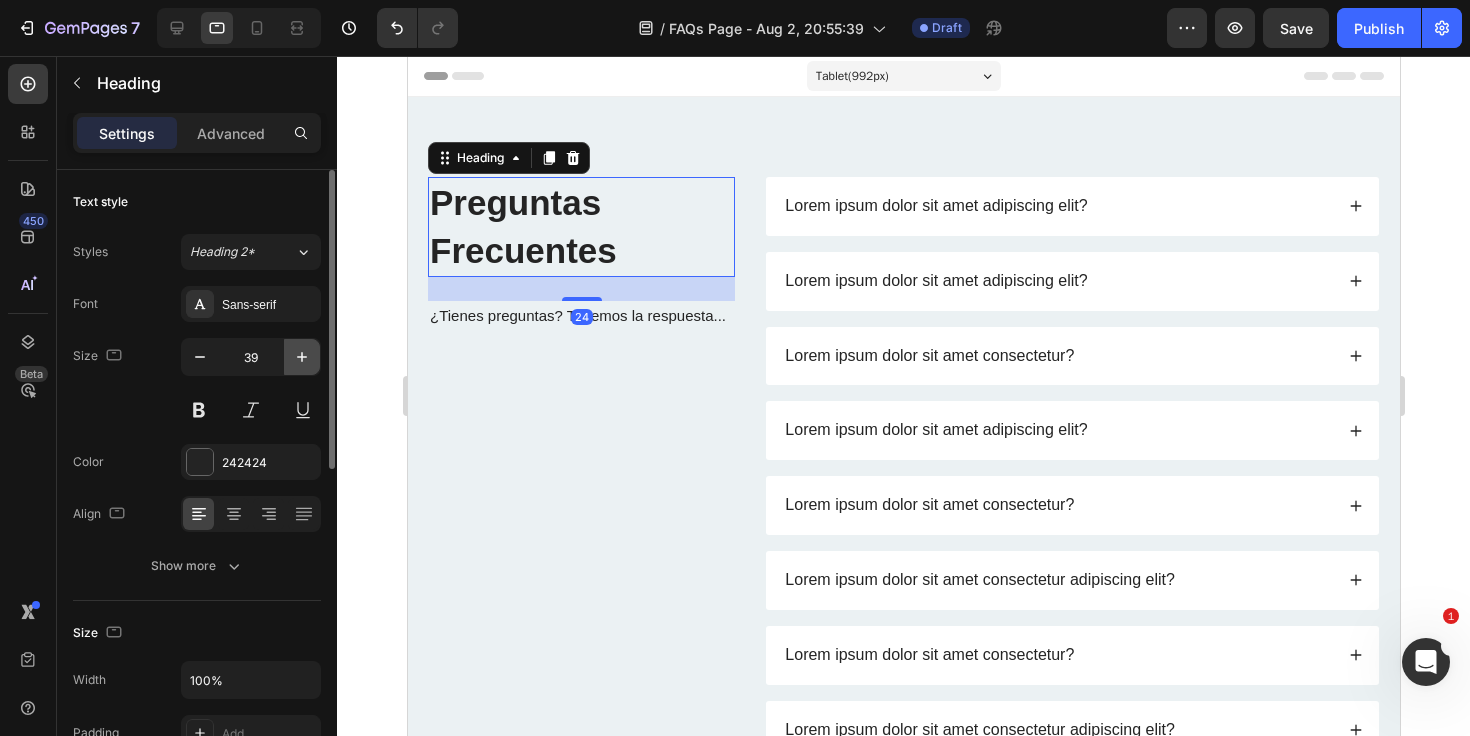 click 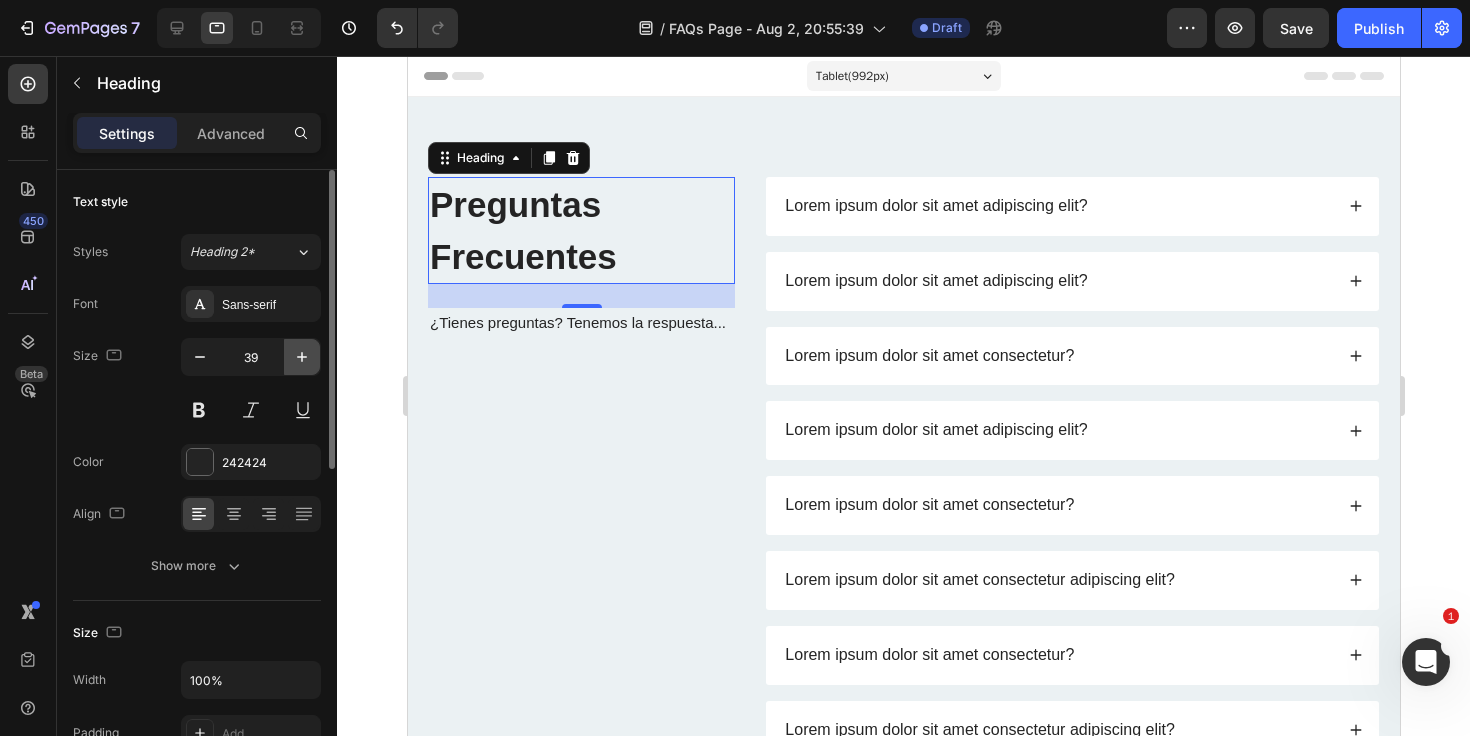 type on "40" 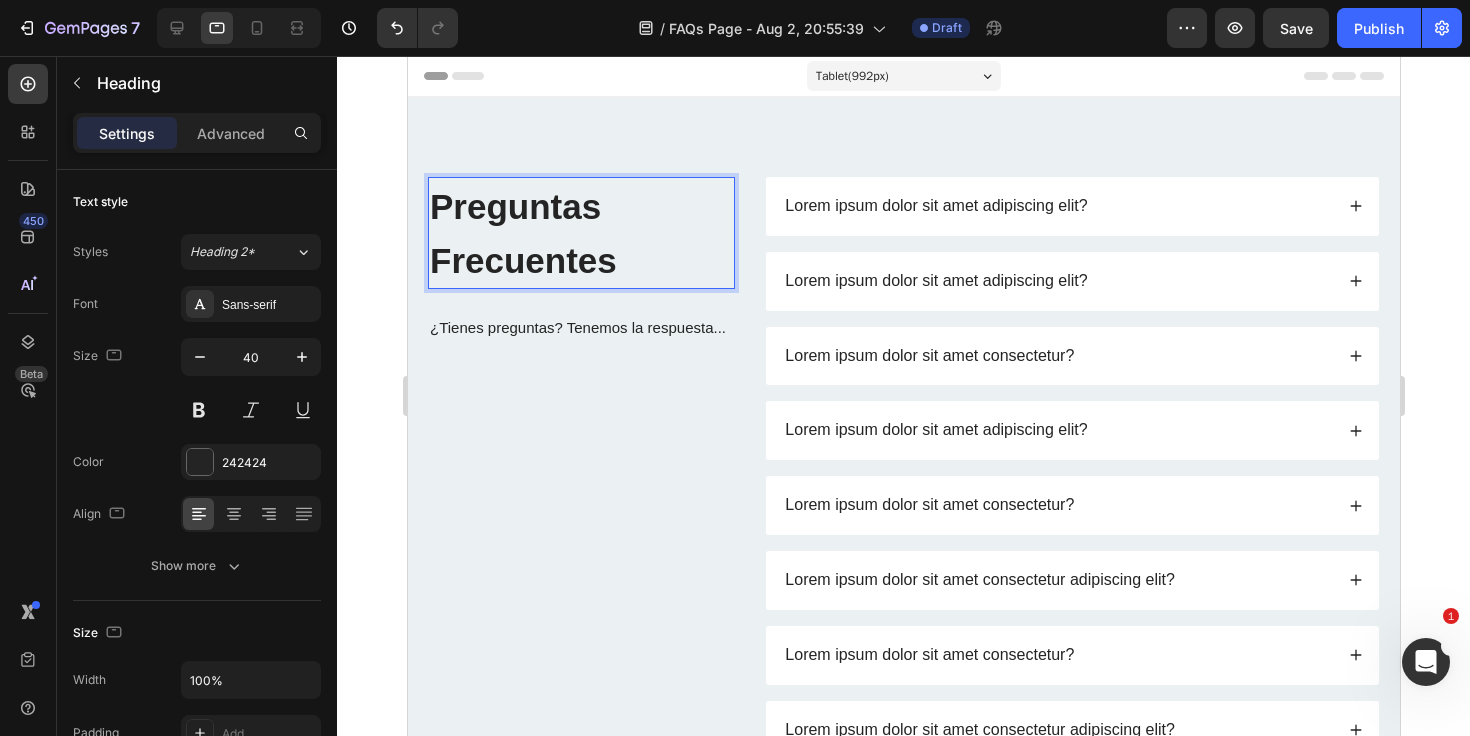 click on "Preguntas Frecuentes" at bounding box center [580, 233] 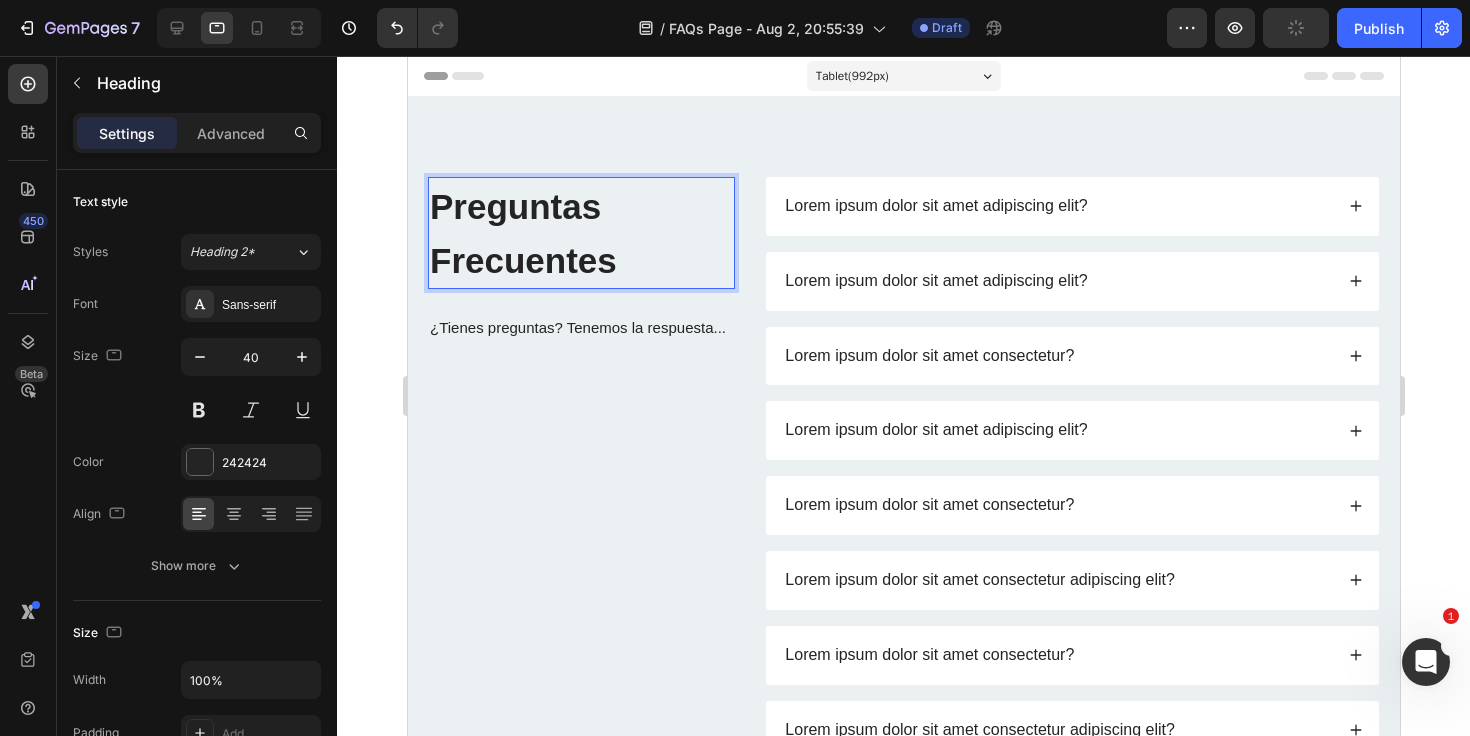 click on "Preguntas Frecuentes" at bounding box center [580, 233] 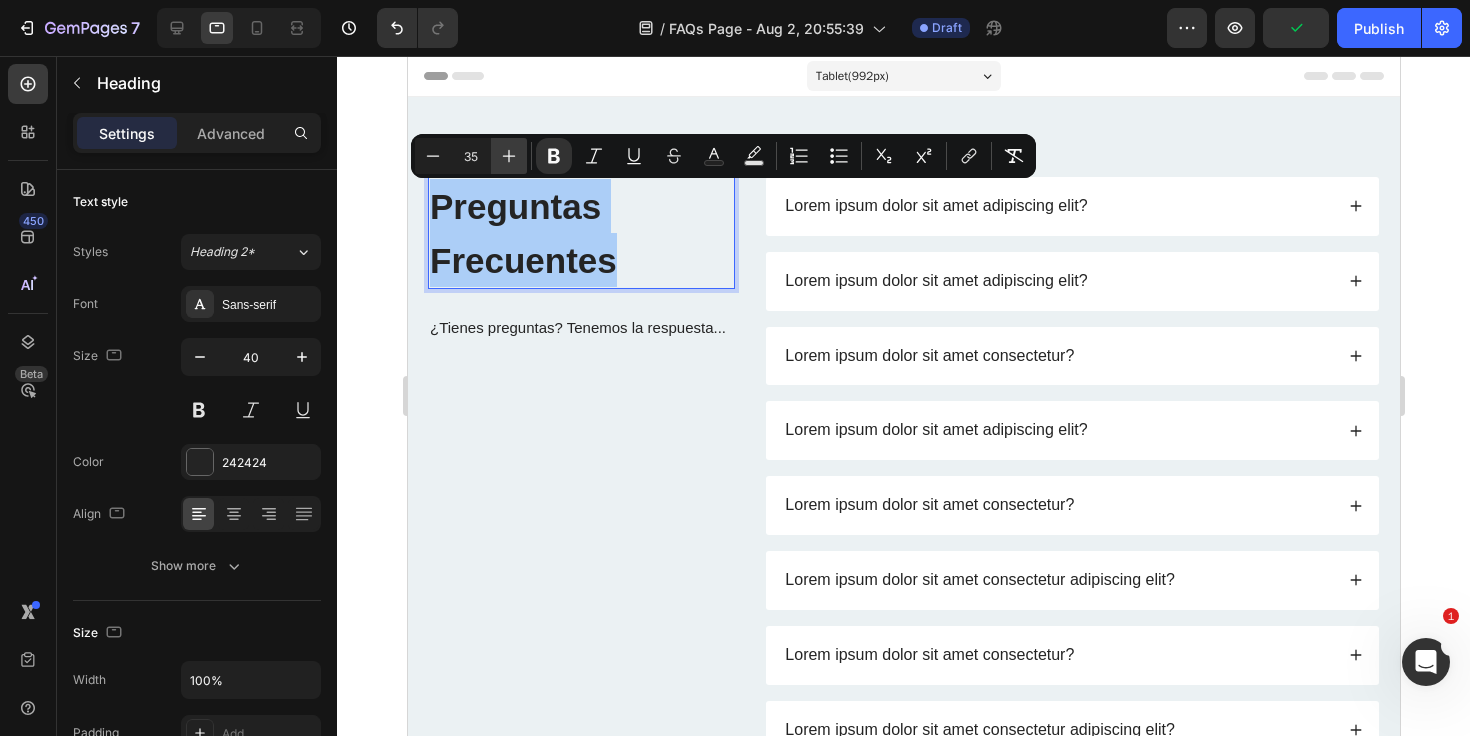 click 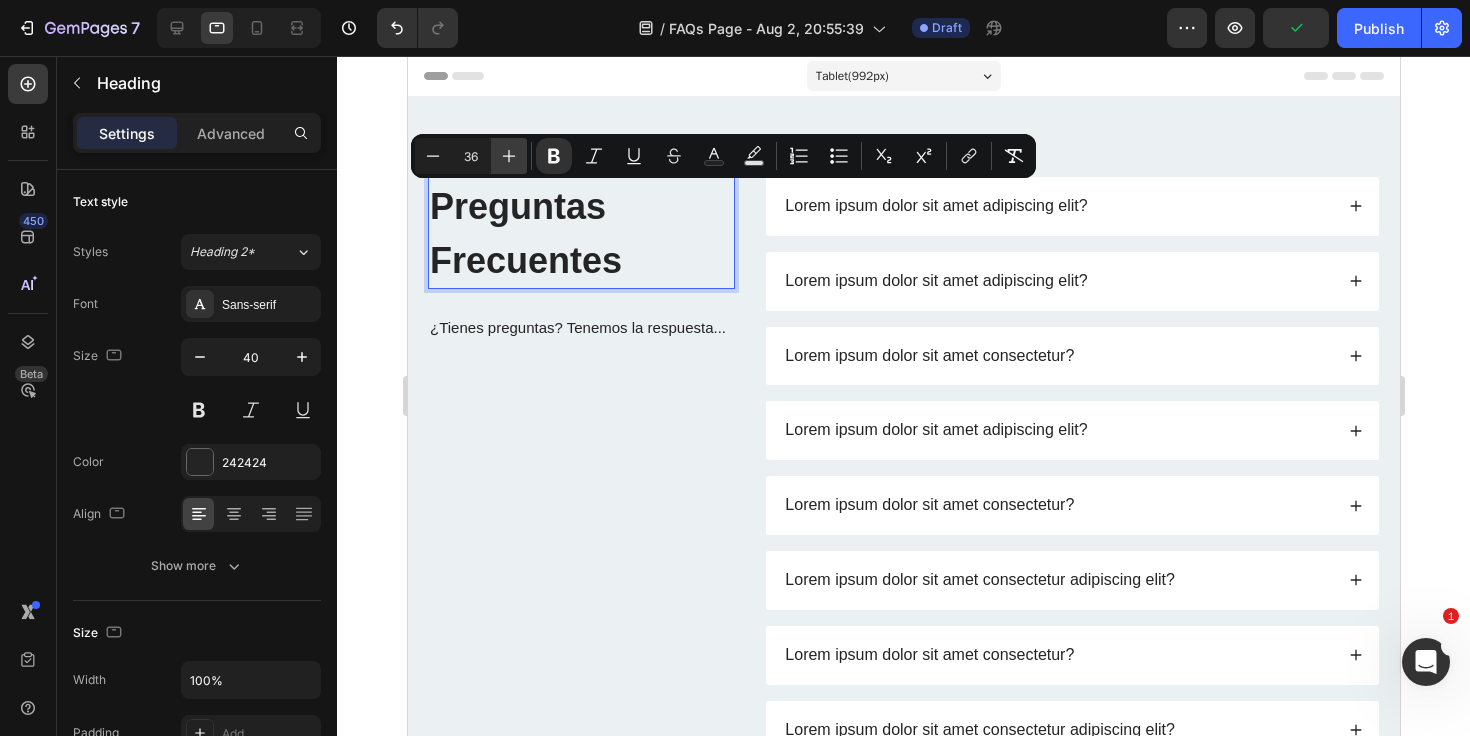 click 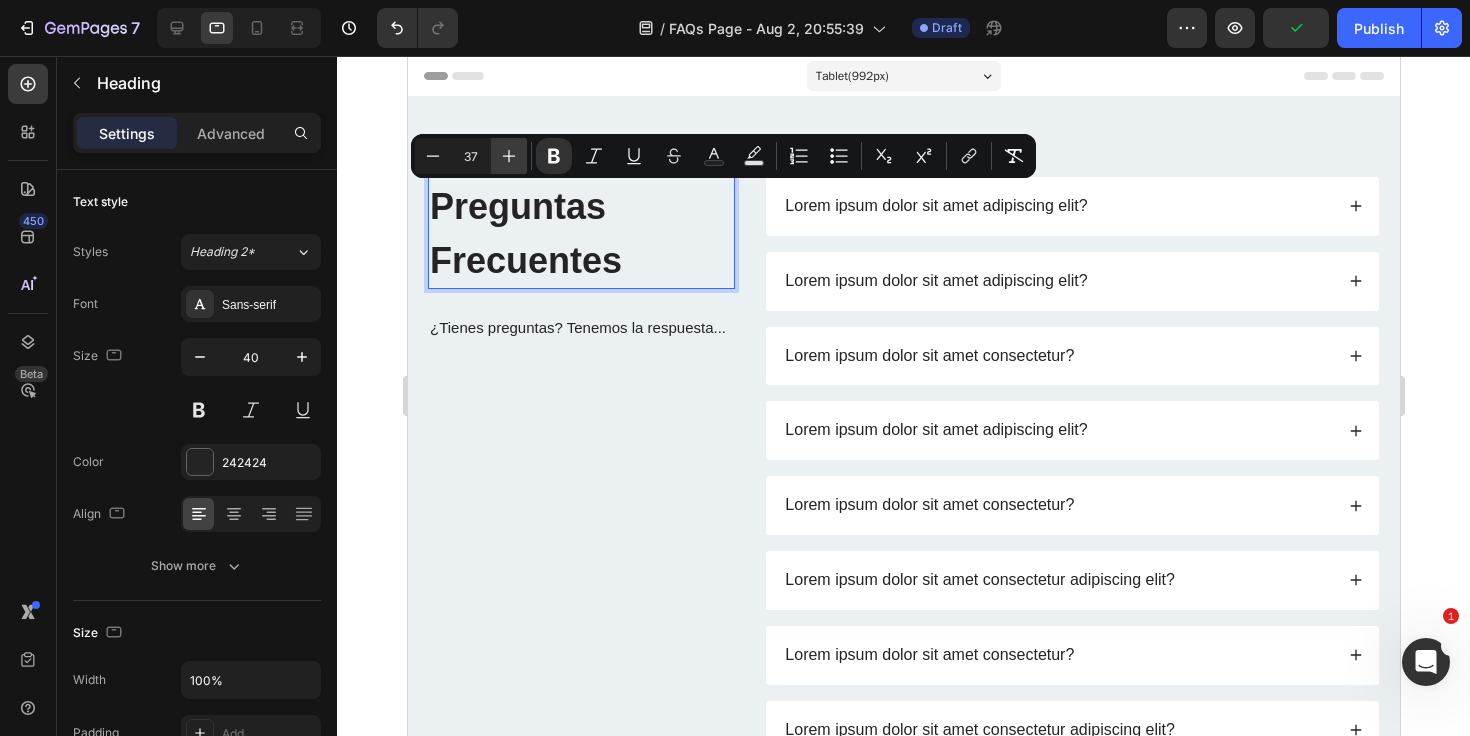 click 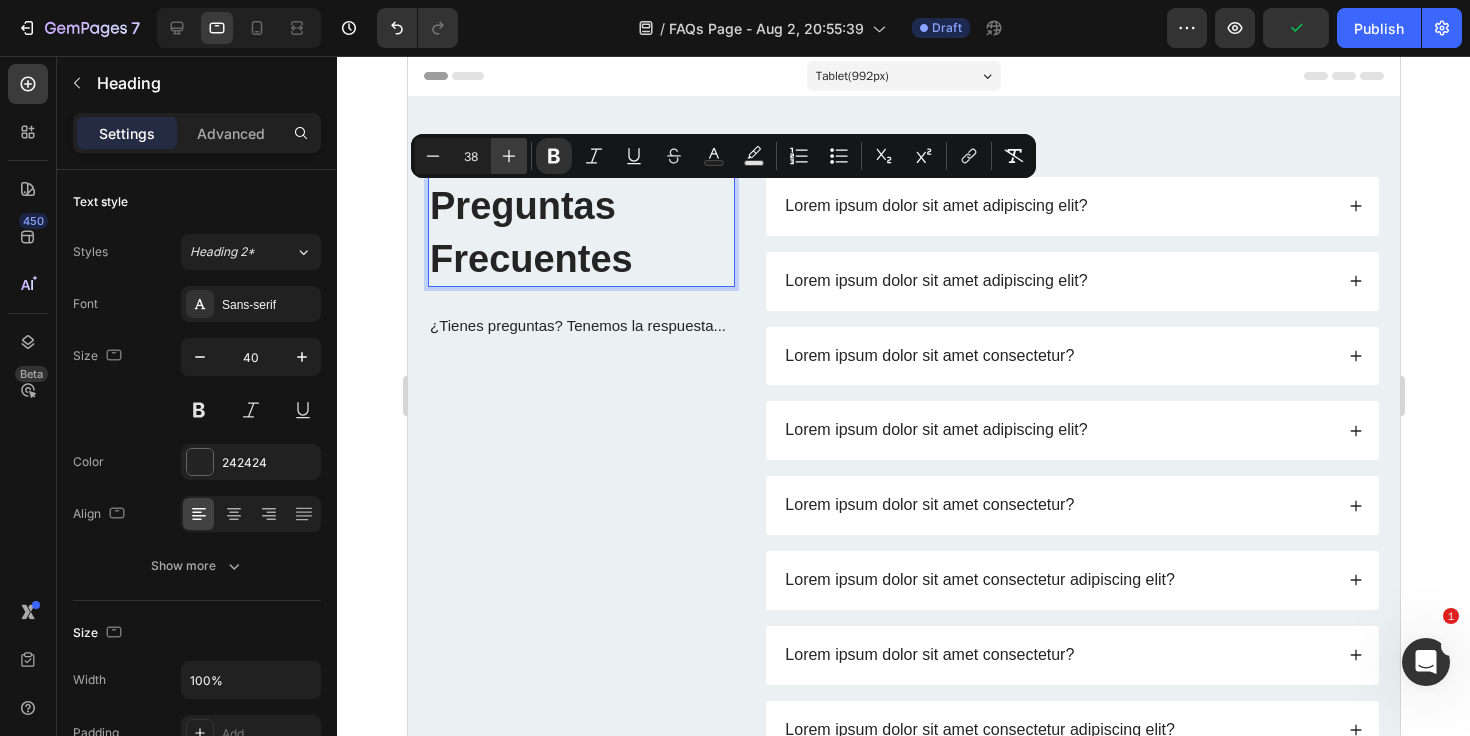 click 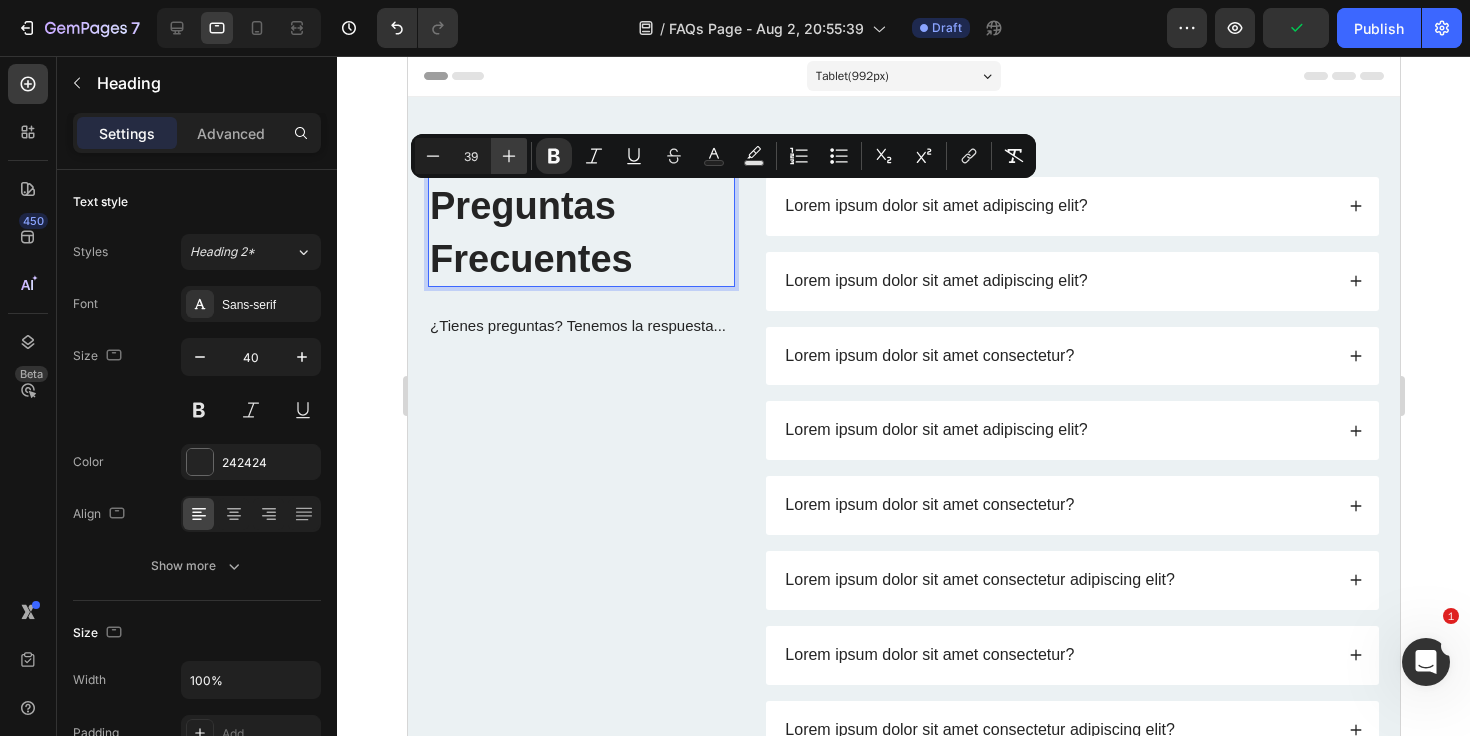 click 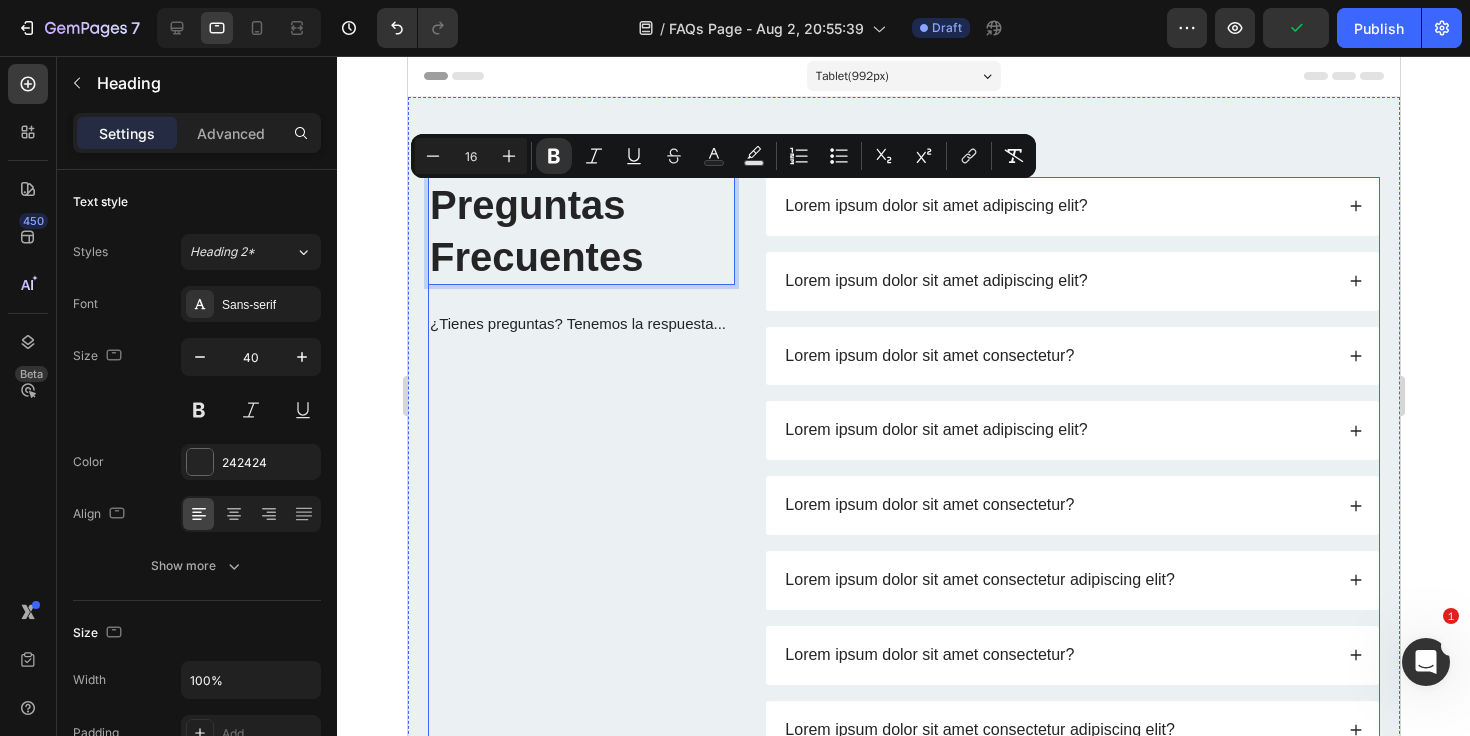click on "Preguntas Frecuentes Heading   24 ¿Tienes preguntas? Tenemos la respuesta... Text Block" at bounding box center (580, 655) 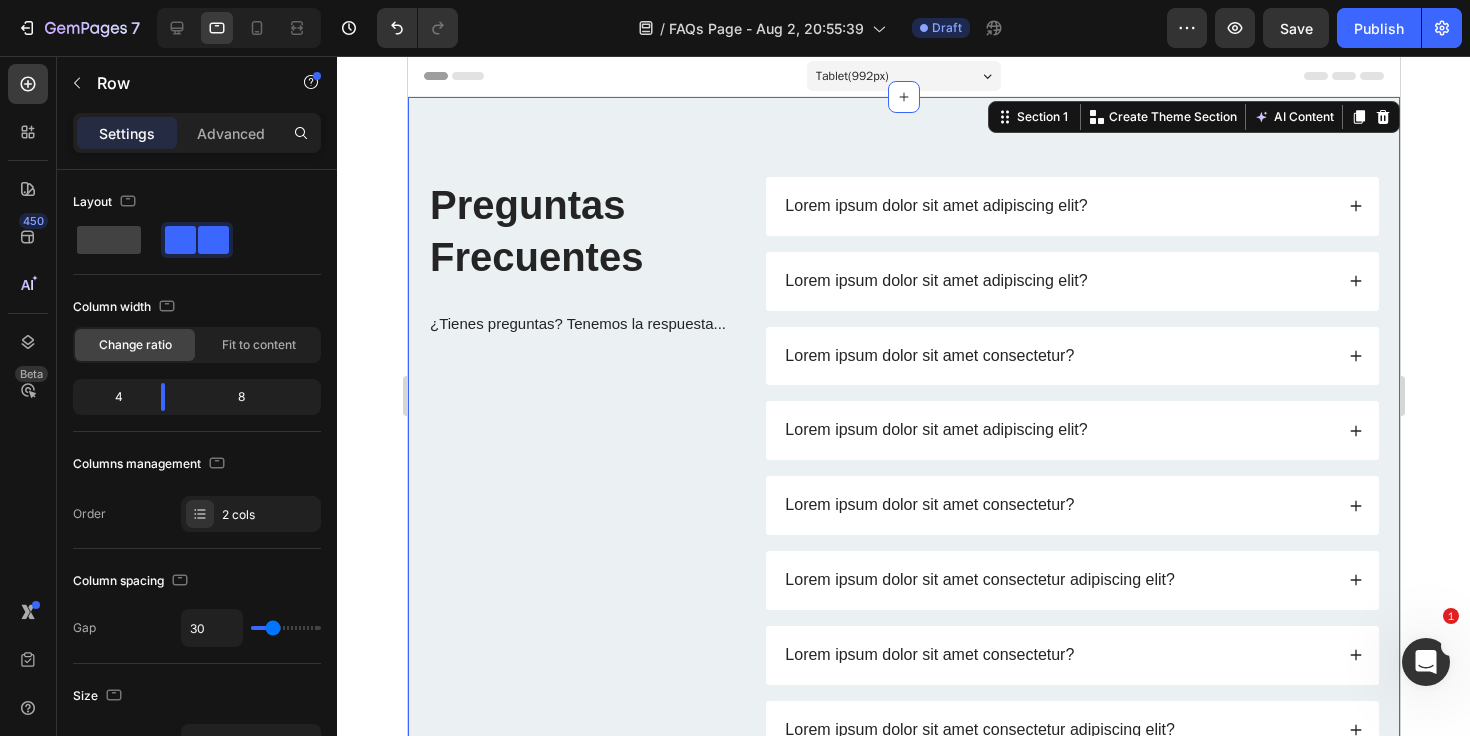 click on "⁠⁠⁠⁠⁠⁠⁠ Preguntas Frecuentes Heading ¿Tienes preguntas? Tenemos la respuesta... Text Block
Lorem ipsum dolor sit amet adipiscing elit?
Lorem ipsum dolor sit amet adipiscing elit?
Lorem ipsum dolor sit amet consectetur?
Lorem ipsum dolor sit amet adipiscing elit?
Lorem ipsum dolor sit amet consectetur?
Lorem ipsum dolor sit amet consectetur adipiscing elit?
Lorem ipsum dolor sit amet consectetur?
Lorem ipsum dolor sit amet consectetur adipiscing elit?
Lorem ipsum dolor sit amet consectetur adipiscing?
Lorem ipsum dolor sit amet consectetur adipiscing elit?
Lorem ipsum dolor sit amet consectetur adipiscing?
Lorem ipsum dolor sit amet consectetur adipiscing elit?
Lorem ipsum dolor sit amet consectetur adipiscing? Accordion Row Section 1   You can create reusable sections Create Theme Section" at bounding box center (903, 655) 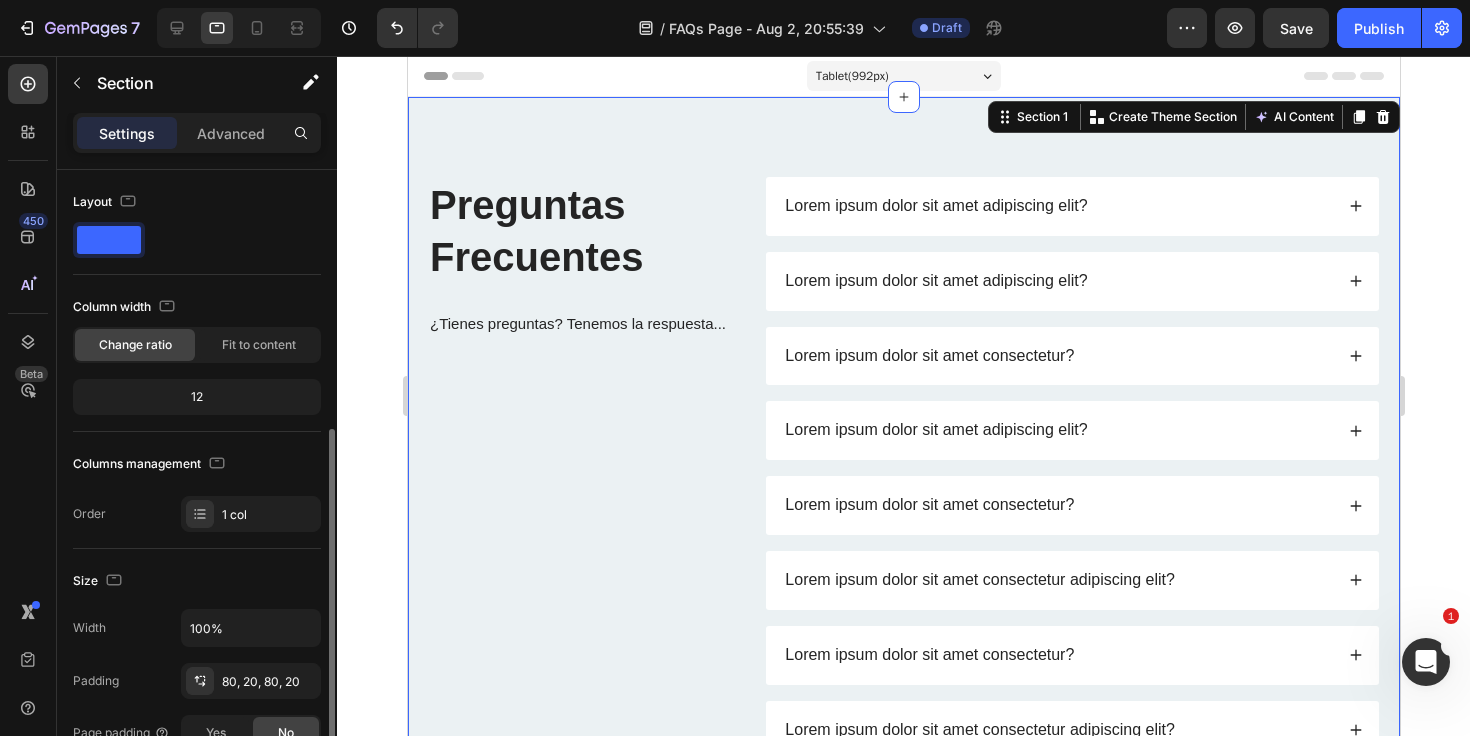 scroll, scrollTop: 545, scrollLeft: 0, axis: vertical 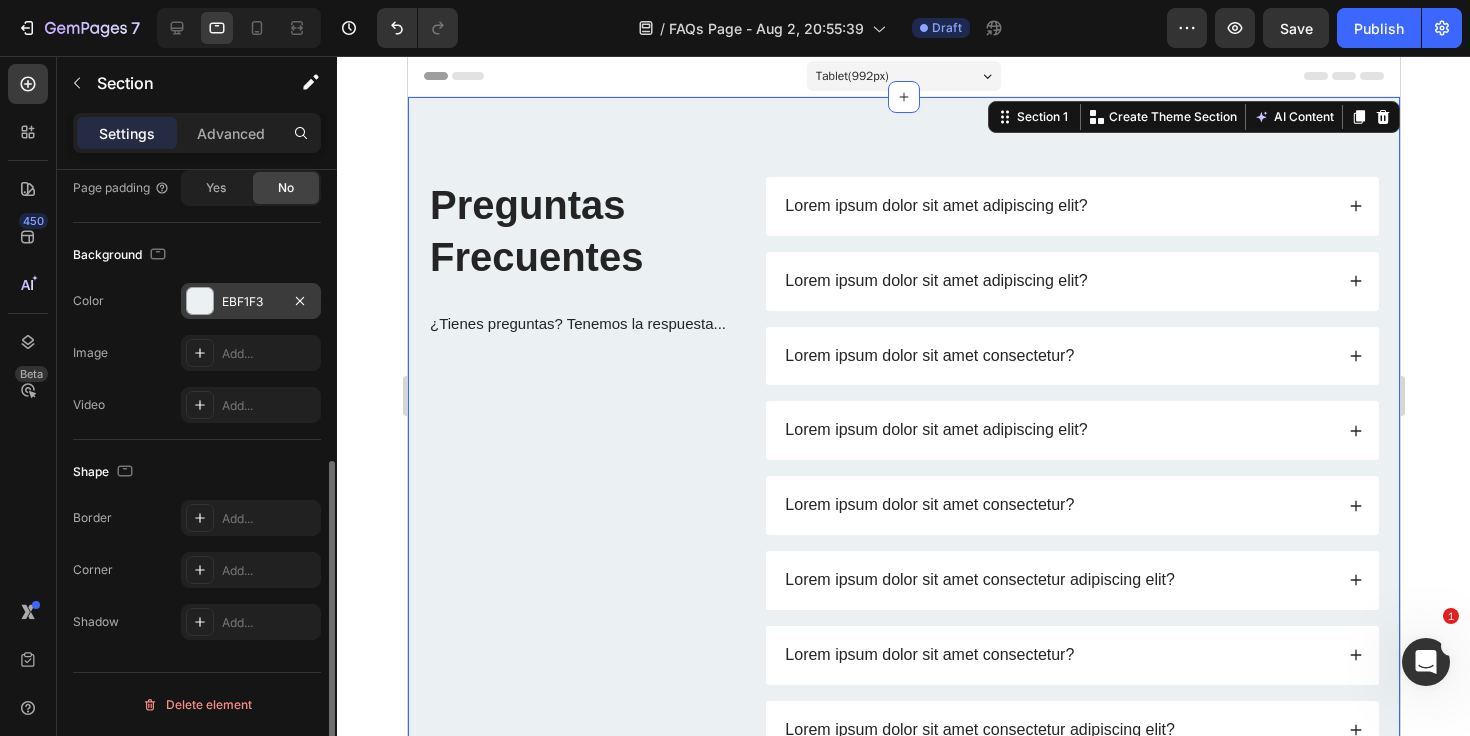 click at bounding box center [200, 301] 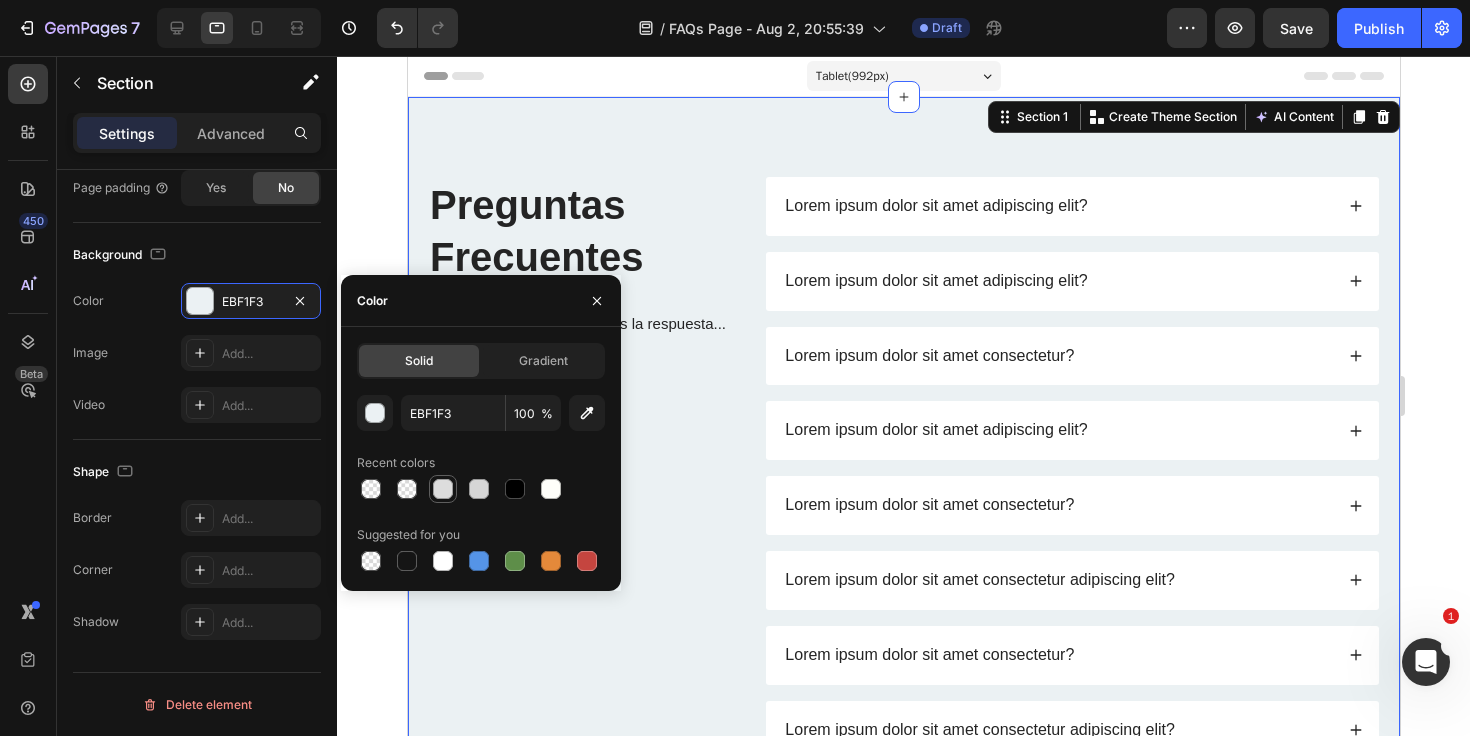 click at bounding box center (443, 489) 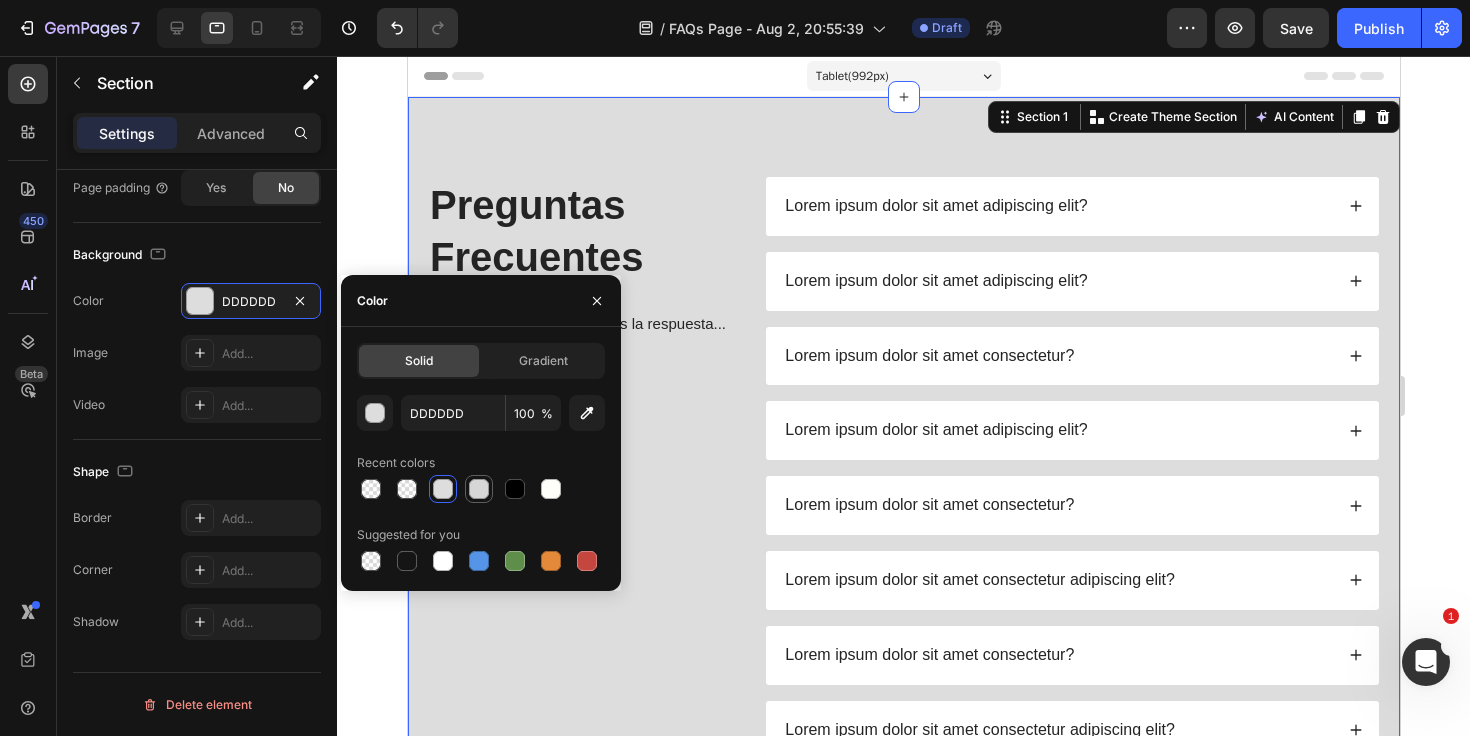 drag, startPoint x: 460, startPoint y: 485, endPoint x: 473, endPoint y: 485, distance: 13 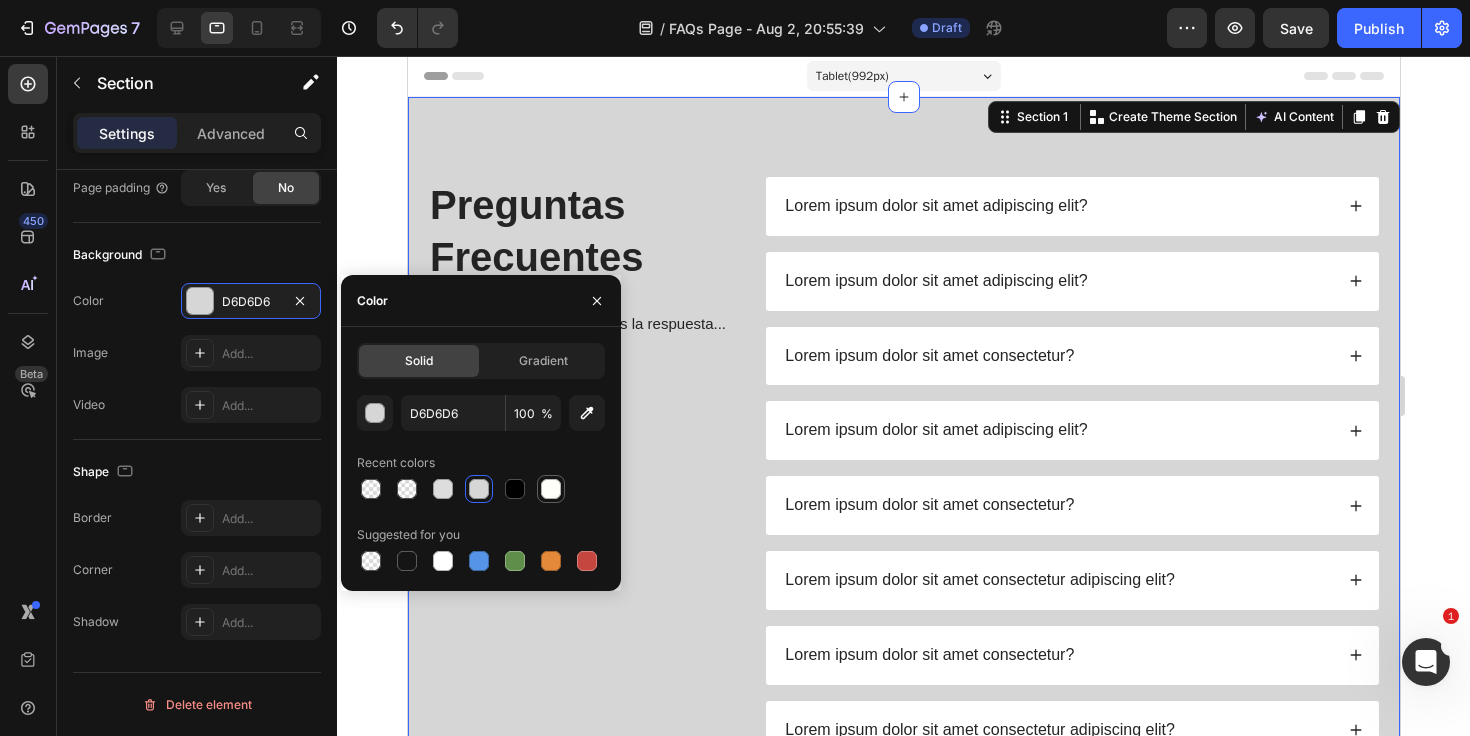 click at bounding box center (551, 489) 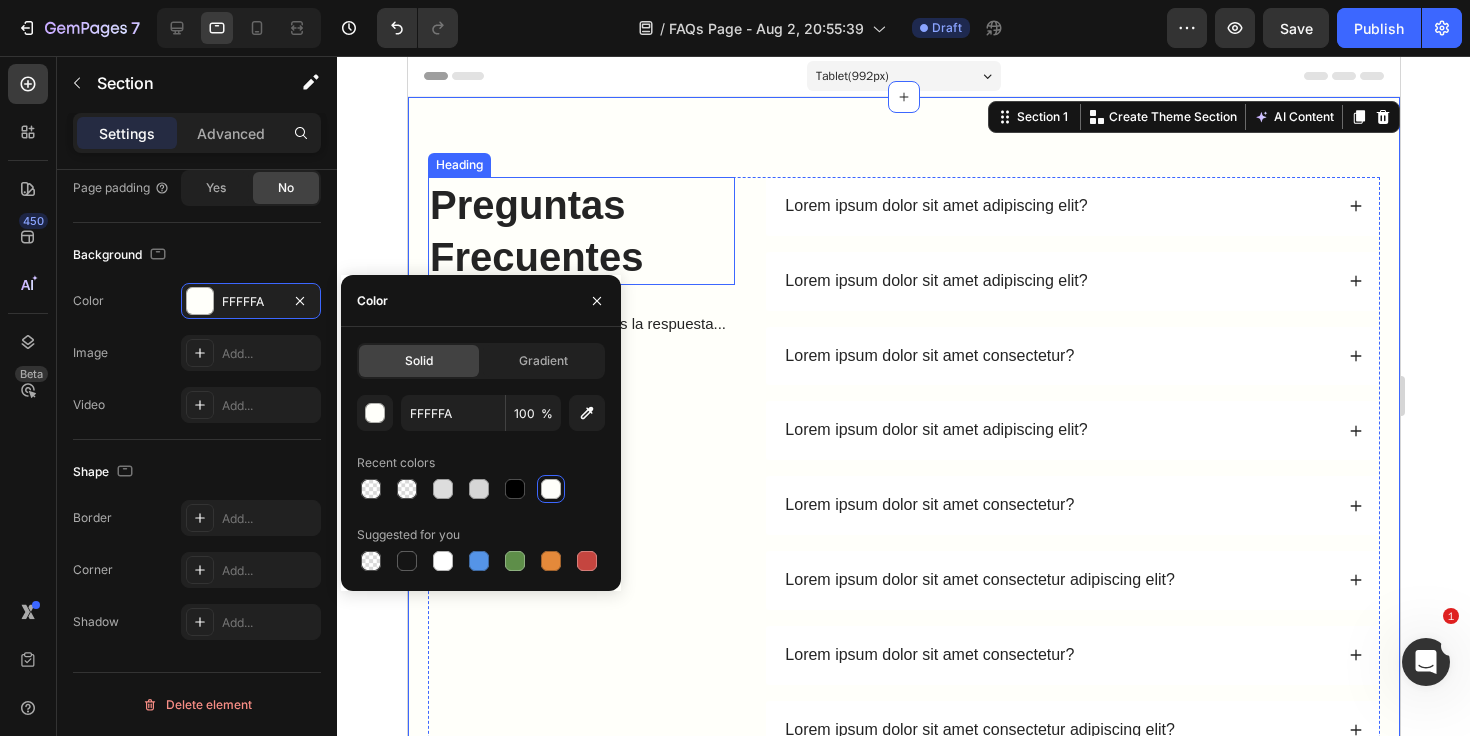click 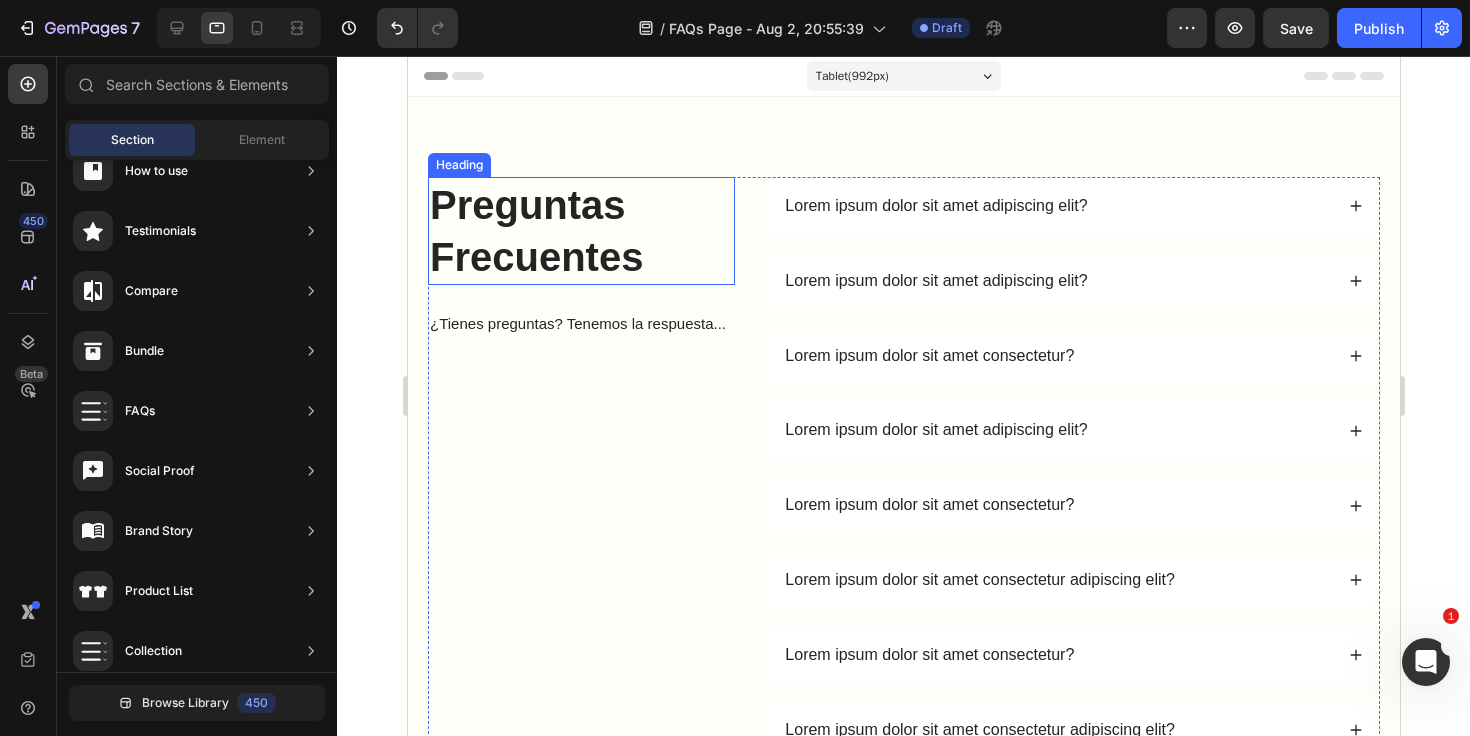 click on "⁠⁠⁠⁠⁠⁠⁠ Preguntas Frecuentes" at bounding box center [580, 231] 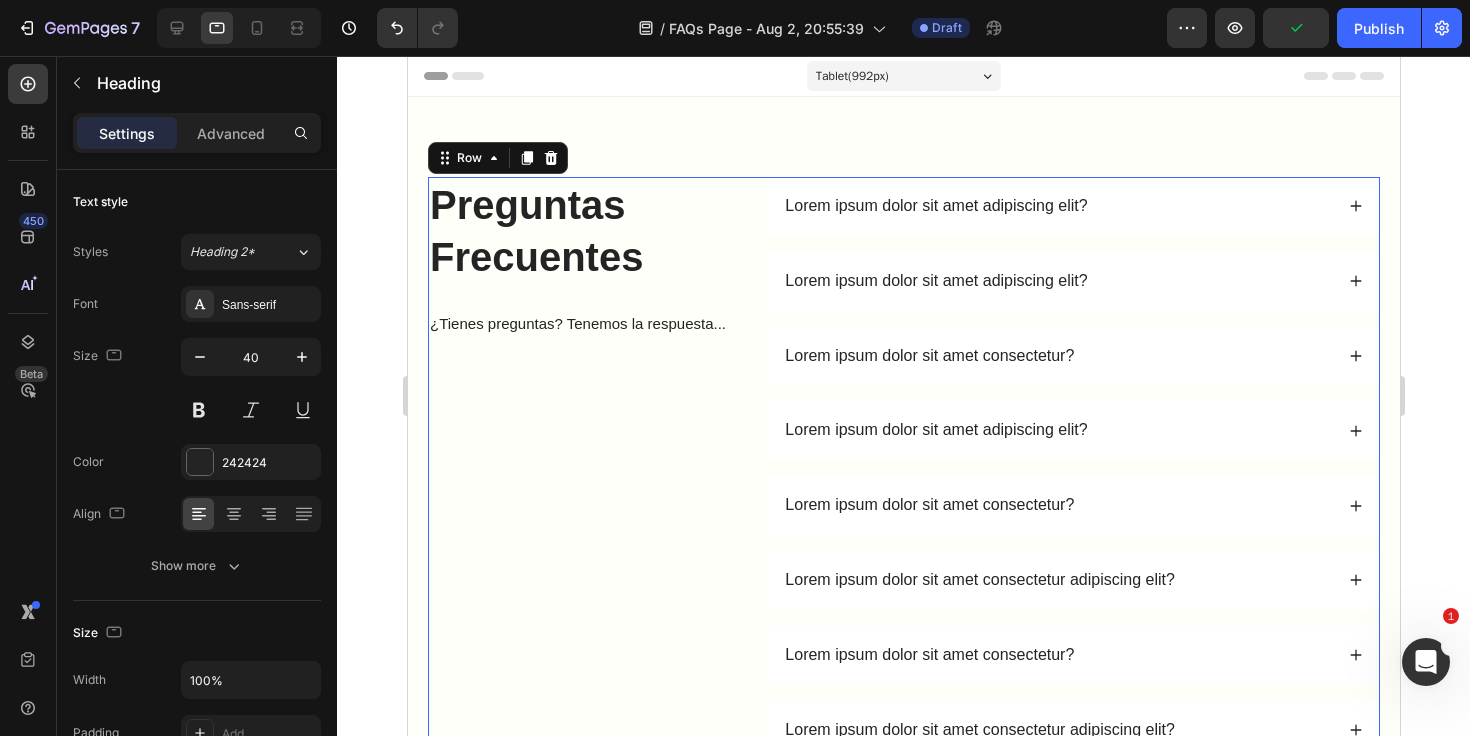 click on "⁠⁠⁠⁠⁠⁠⁠ Preguntas Frecuentes Heading ¿Tienes preguntas? Tenemos la respuesta... Text Block
Lorem ipsum dolor sit amet adipiscing elit?
Lorem ipsum dolor sit amet adipiscing elit?
Lorem ipsum dolor sit amet consectetur?
Lorem ipsum dolor sit amet adipiscing elit?
Lorem ipsum dolor sit amet consectetur?
Lorem ipsum dolor sit amet consectetur adipiscing elit?
Lorem ipsum dolor sit amet consectetur?
Lorem ipsum dolor sit amet consectetur adipiscing elit?
Lorem ipsum dolor sit amet consectetur adipiscing?
Lorem ipsum dolor sit amet consectetur adipiscing elit?
Lorem ipsum dolor sit amet consectetur adipiscing?
Lorem ipsum dolor sit amet consectetur adipiscing elit?
Lorem ipsum dolor sit amet consectetur adipiscing? Accordion Row   0" at bounding box center (903, 655) 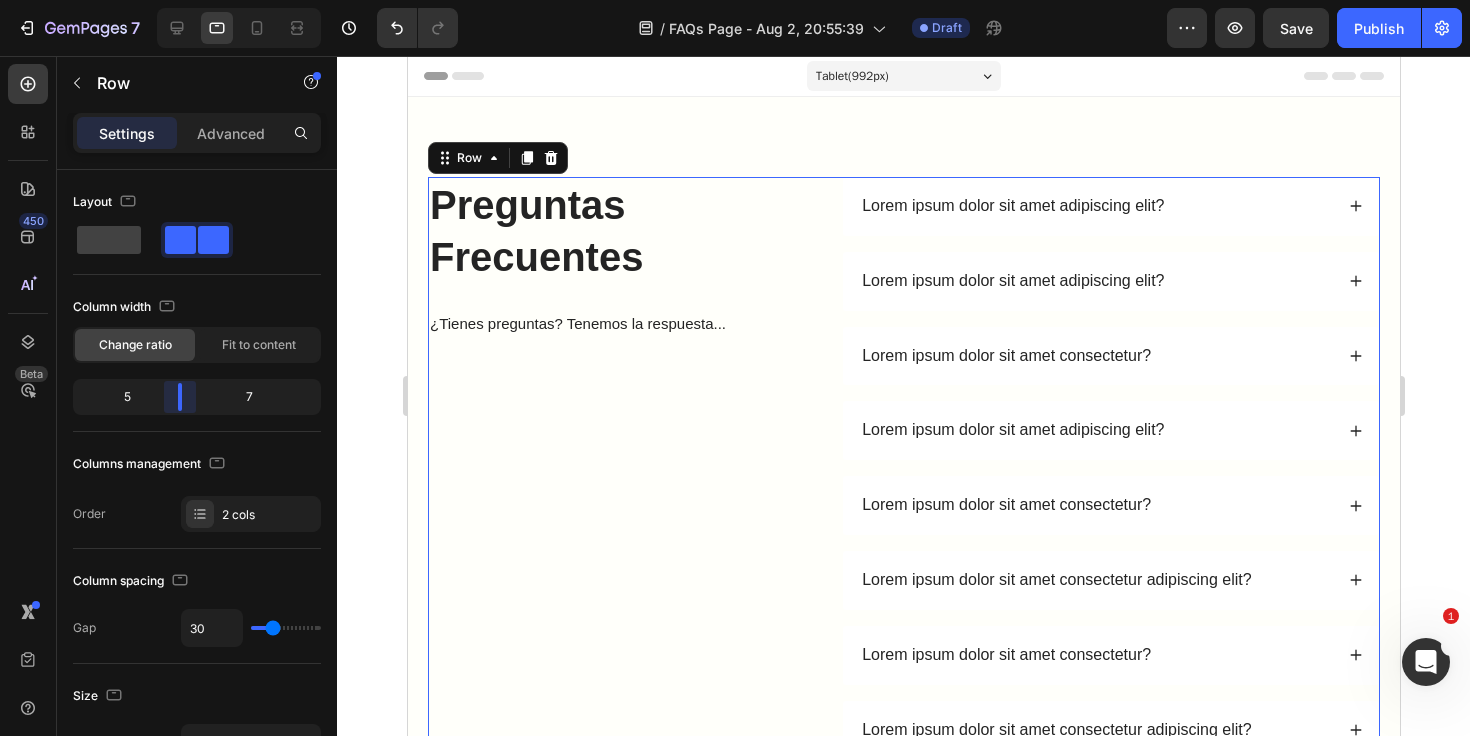 drag, startPoint x: 159, startPoint y: 395, endPoint x: 175, endPoint y: 394, distance: 16.03122 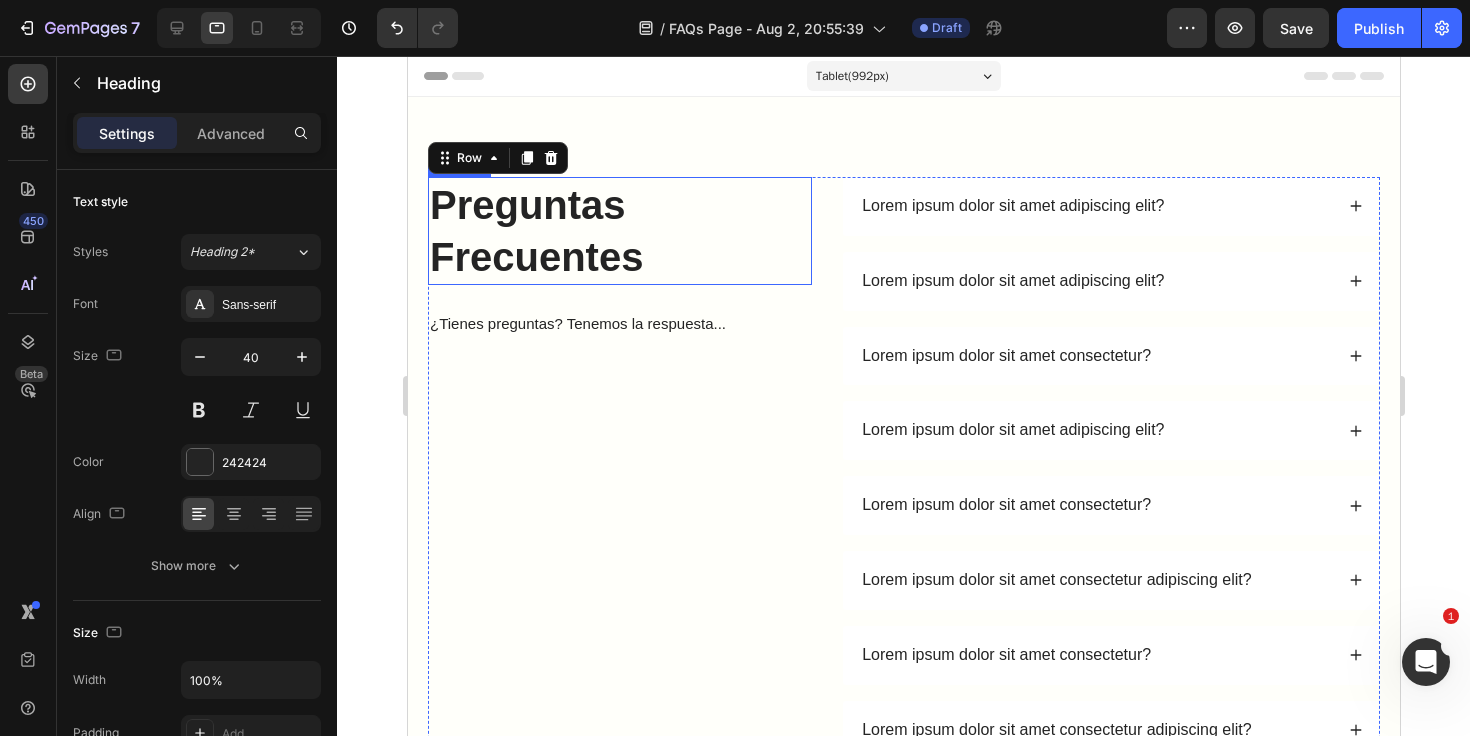 click on "⁠⁠⁠⁠⁠⁠⁠ Preguntas Frecuentes" at bounding box center [619, 231] 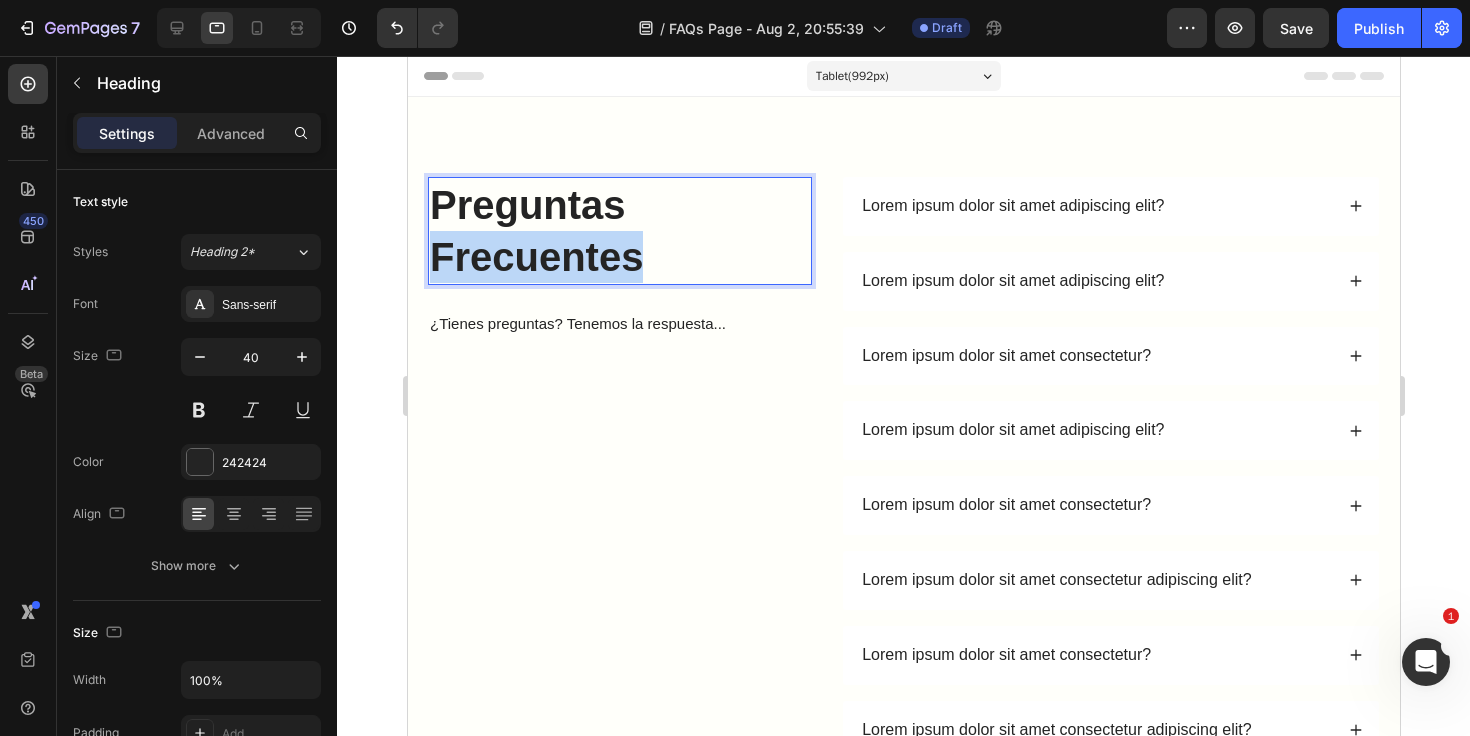 click on "Preguntas Frecuentes" at bounding box center (535, 231) 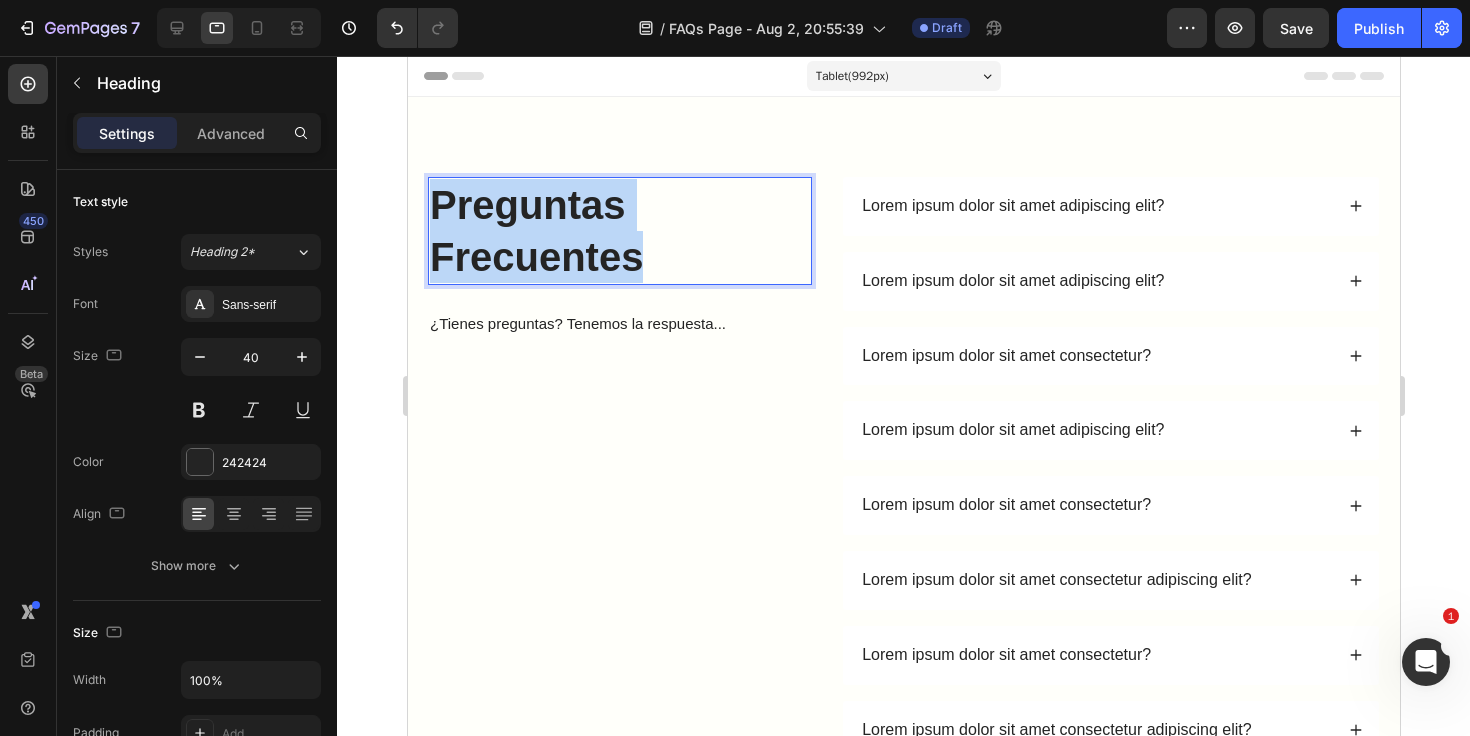 click on "Preguntas Frecuentes" at bounding box center (535, 231) 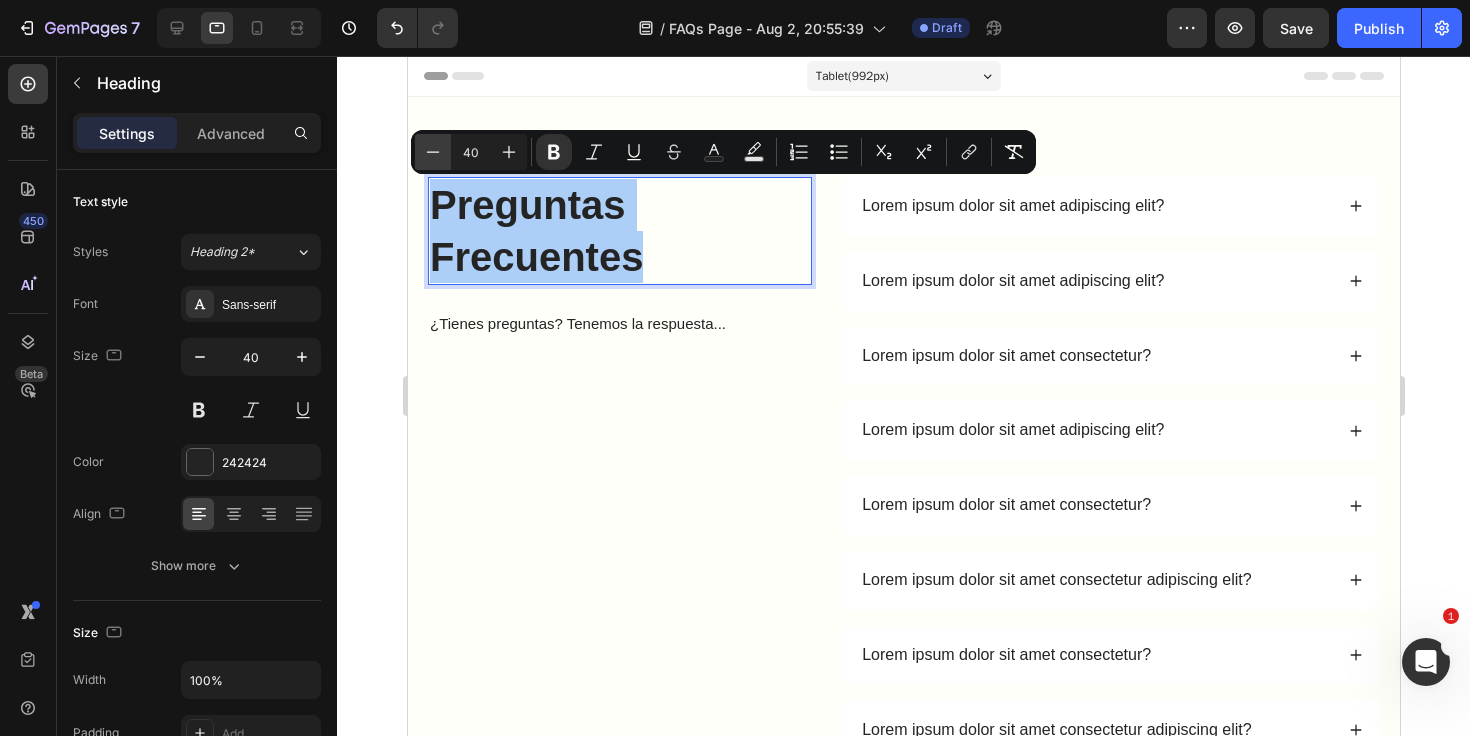 click 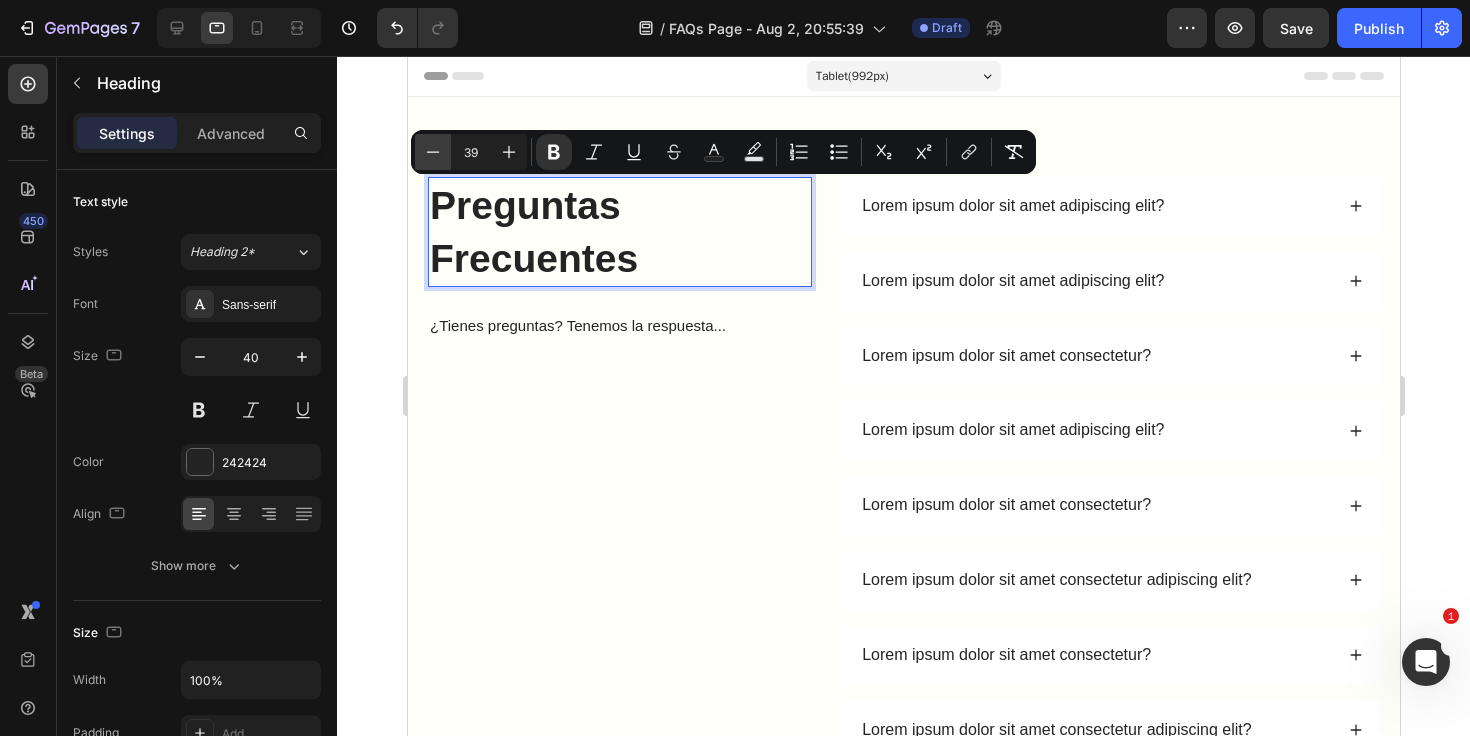 click 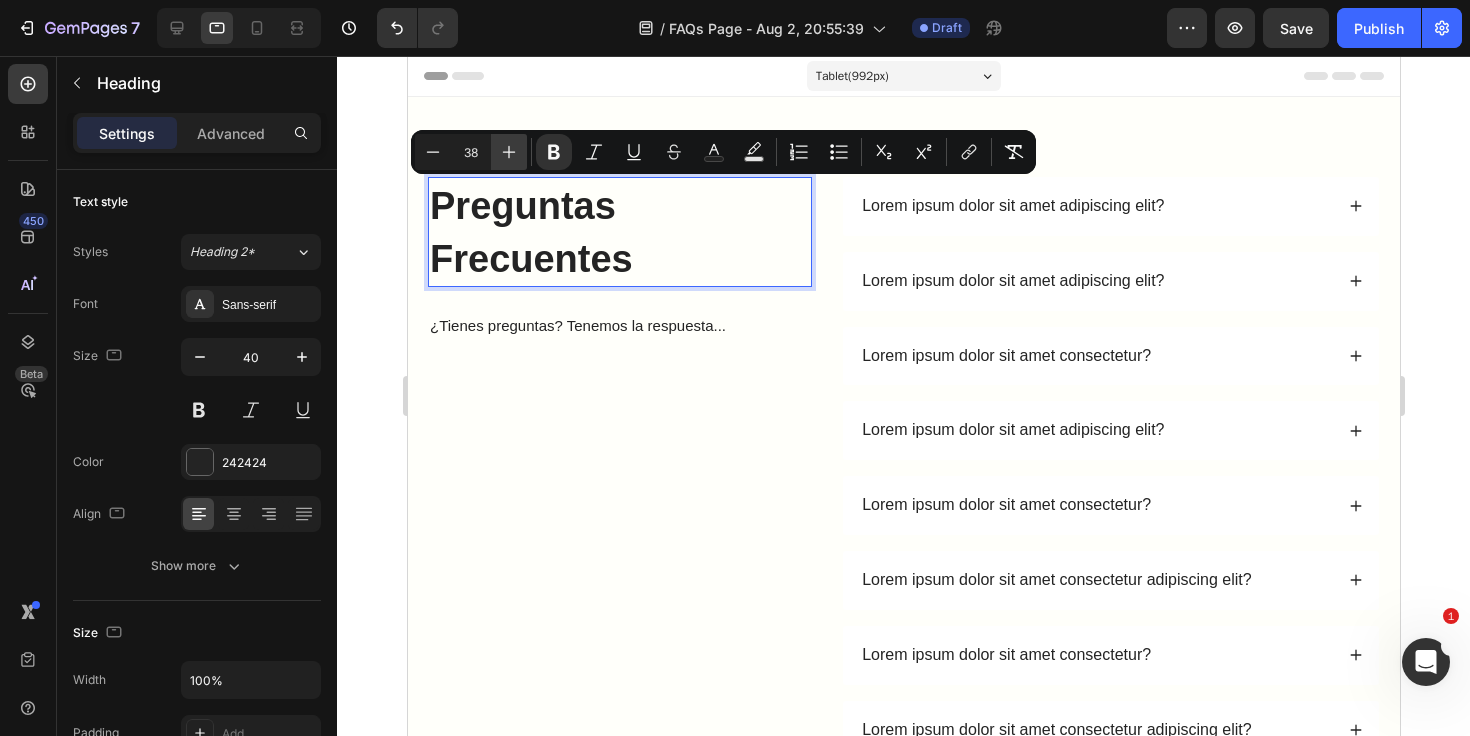 click 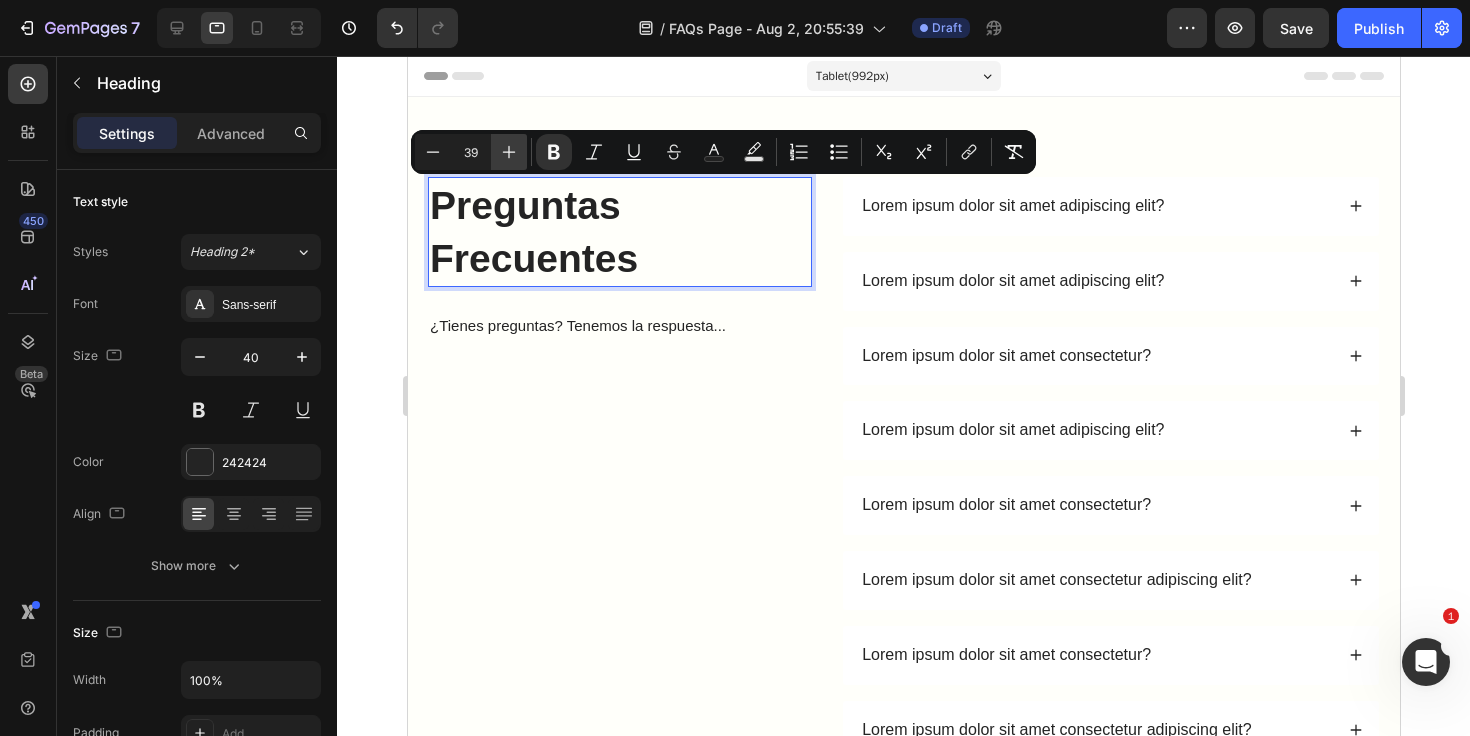 click 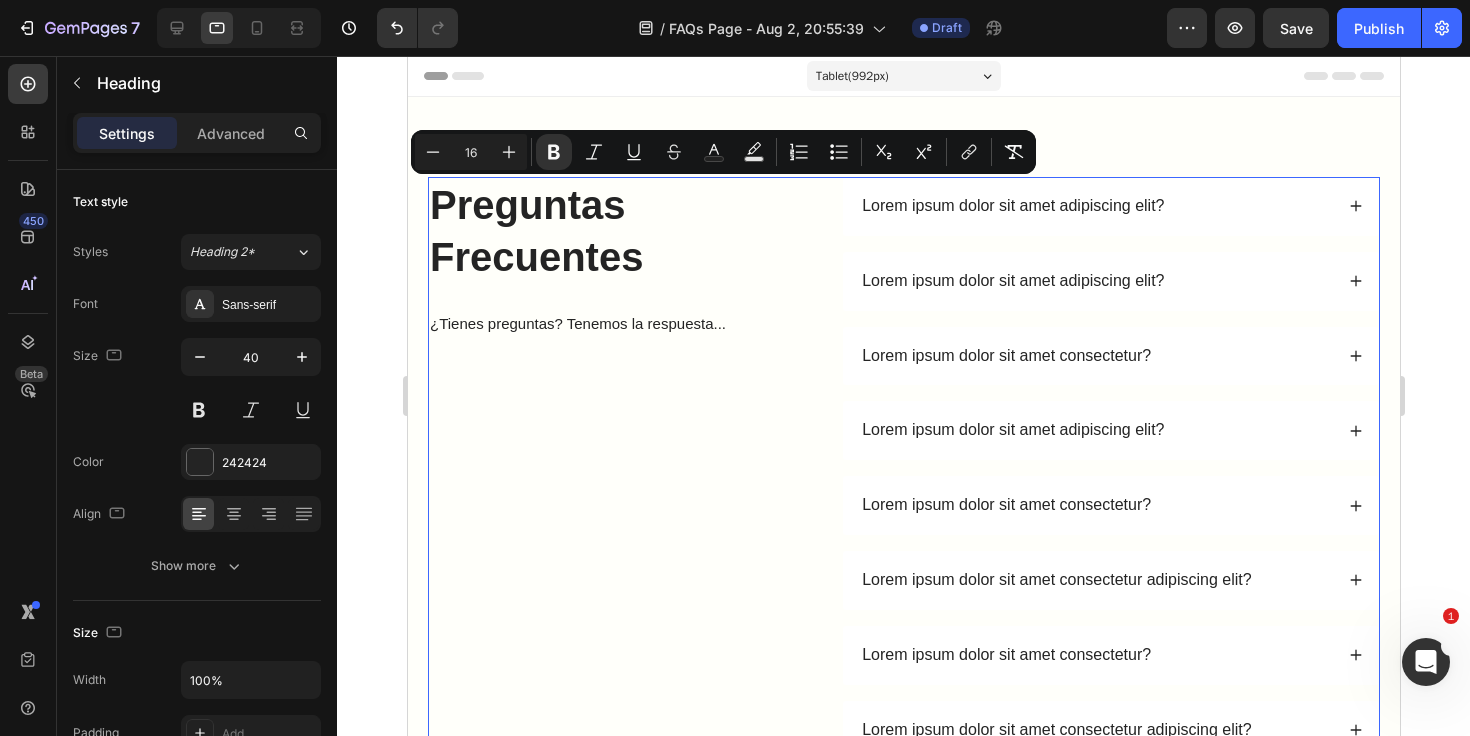 click on "⁠⁠⁠⁠⁠⁠⁠ Preguntas Frecuentes Heading ¿Tienes preguntas? Tenemos la respuesta... Text Block
Lorem ipsum dolor sit amet adipiscing elit?
Lorem ipsum dolor sit amet adipiscing elit?
Lorem ipsum dolor sit amet consectetur?
Lorem ipsum dolor sit amet adipiscing elit?
Lorem ipsum dolor sit amet consectetur?
Lorem ipsum dolor sit amet consectetur adipiscing elit?
Lorem ipsum dolor sit amet consectetur?
Lorem ipsum dolor sit amet consectetur adipiscing elit?
Lorem ipsum dolor sit amet consectetur adipiscing?
Lorem ipsum dolor sit amet consectetur adipiscing elit?
Lorem ipsum dolor sit amet consectetur adipiscing?
Lorem ipsum dolor sit amet consectetur adipiscing elit?
Lorem ipsum dolor sit amet consectetur adipiscing? Accordion Row   0" at bounding box center [903, 655] 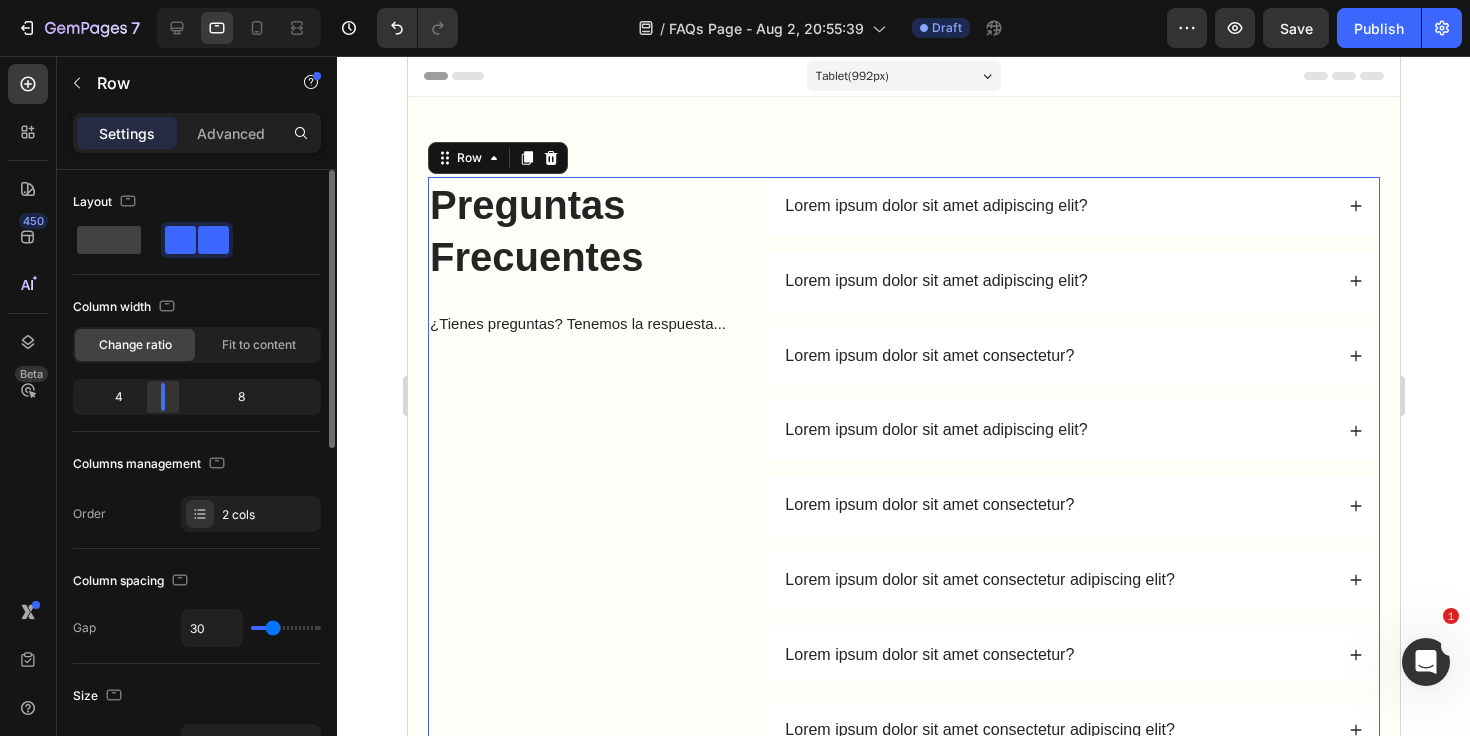 drag, startPoint x: 179, startPoint y: 390, endPoint x: 165, endPoint y: 387, distance: 14.3178215 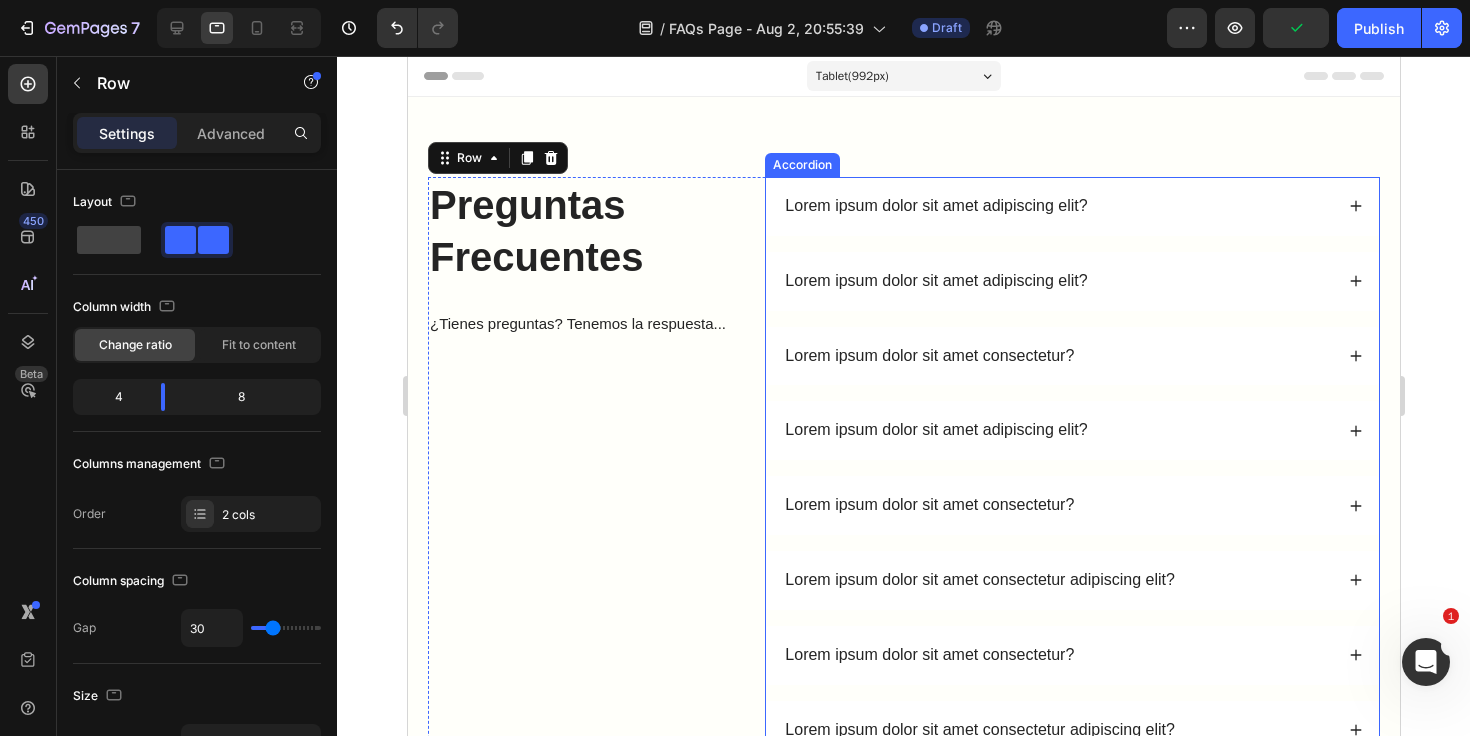 click on "Lorem ipsum dolor sit amet adipiscing elit?" at bounding box center (1056, 206) 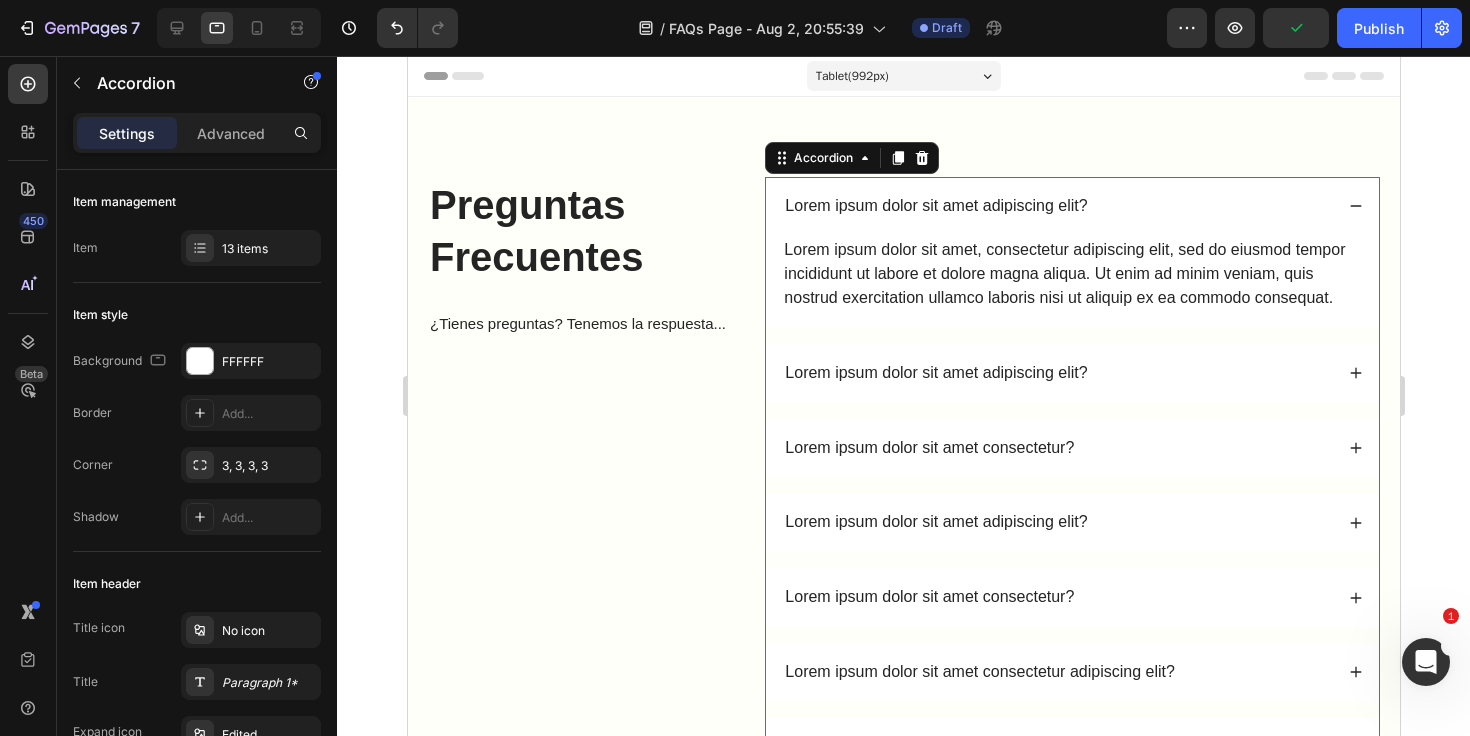 click on "Lorem ipsum dolor sit amet adipiscing elit?" at bounding box center [1056, 206] 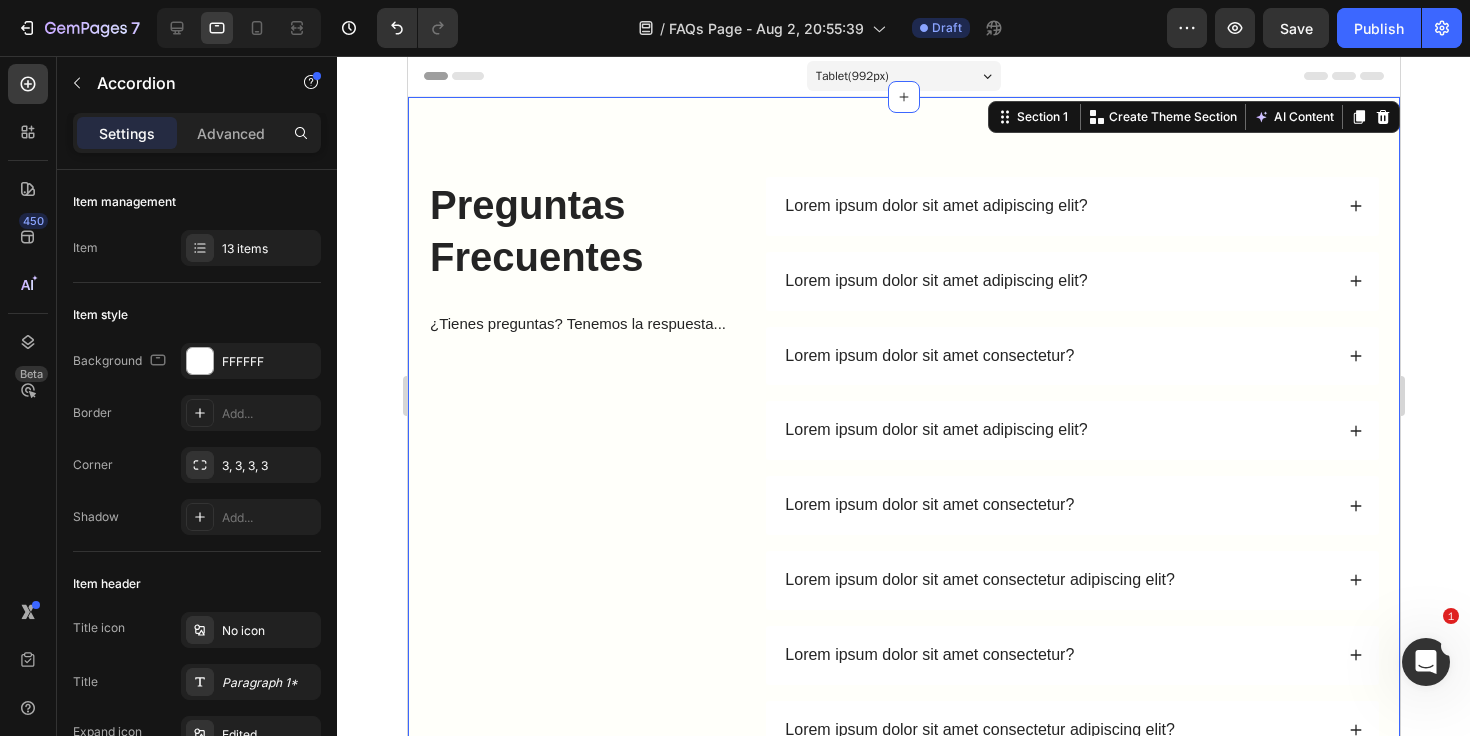 click on "⁠⁠⁠⁠⁠⁠⁠ Preguntas Frecuentes Heading ¿Tienes preguntas? Tenemos la respuesta... Text Block
Lorem ipsum dolor sit amet adipiscing elit?
Lorem ipsum dolor sit amet adipiscing elit?
Lorem ipsum dolor sit amet consectetur?
Lorem ipsum dolor sit amet adipiscing elit?
Lorem ipsum dolor sit amet consectetur?
Lorem ipsum dolor sit amet consectetur adipiscing elit?
Lorem ipsum dolor sit amet consectetur?
Lorem ipsum dolor sit amet consectetur adipiscing elit?
Lorem ipsum dolor sit amet consectetur adipiscing?
Lorem ipsum dolor sit amet consectetur adipiscing elit?
Lorem ipsum dolor sit amet consectetur adipiscing?
Lorem ipsum dolor sit amet consectetur adipiscing elit?
Lorem ipsum dolor sit amet consectetur adipiscing? Accordion Row Section 1   You can create reusable sections Create Theme Section" at bounding box center (903, 655) 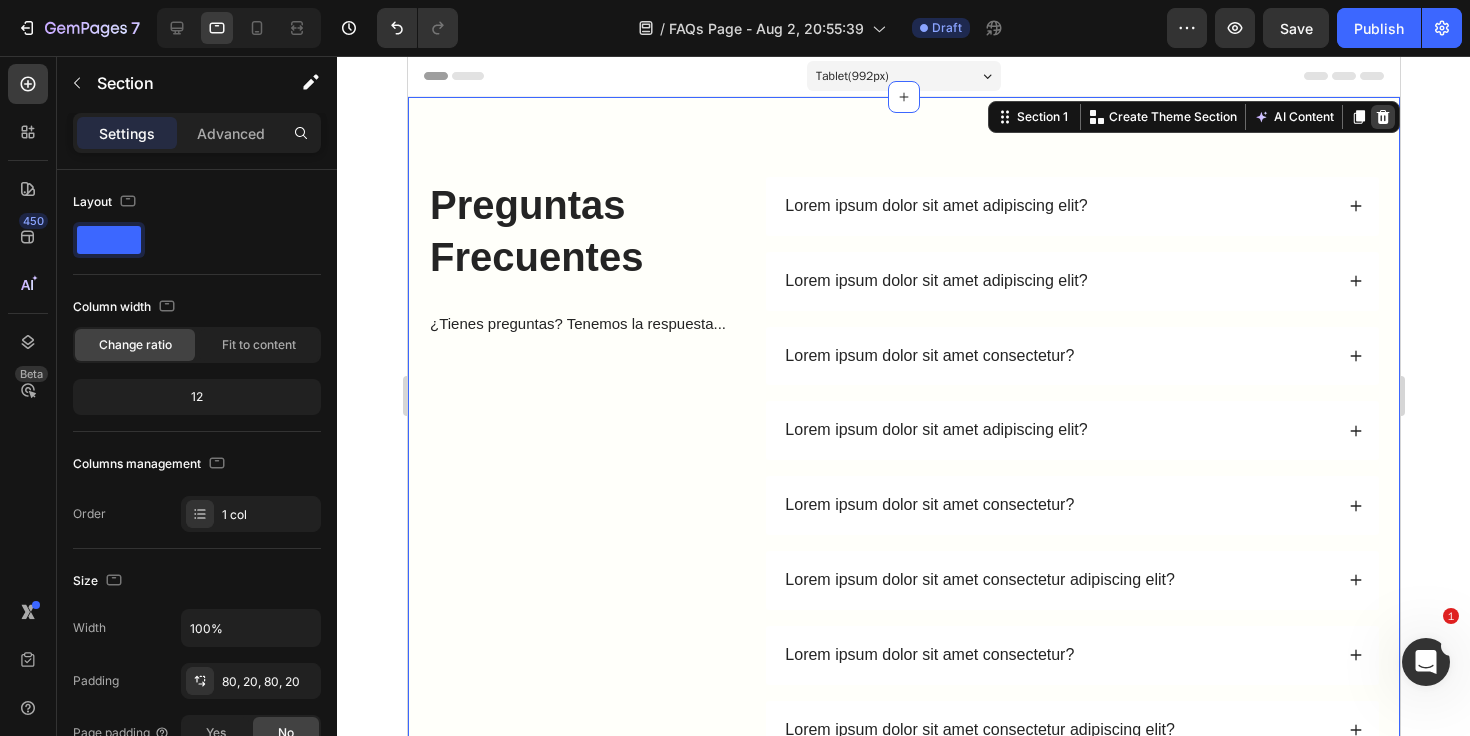 click 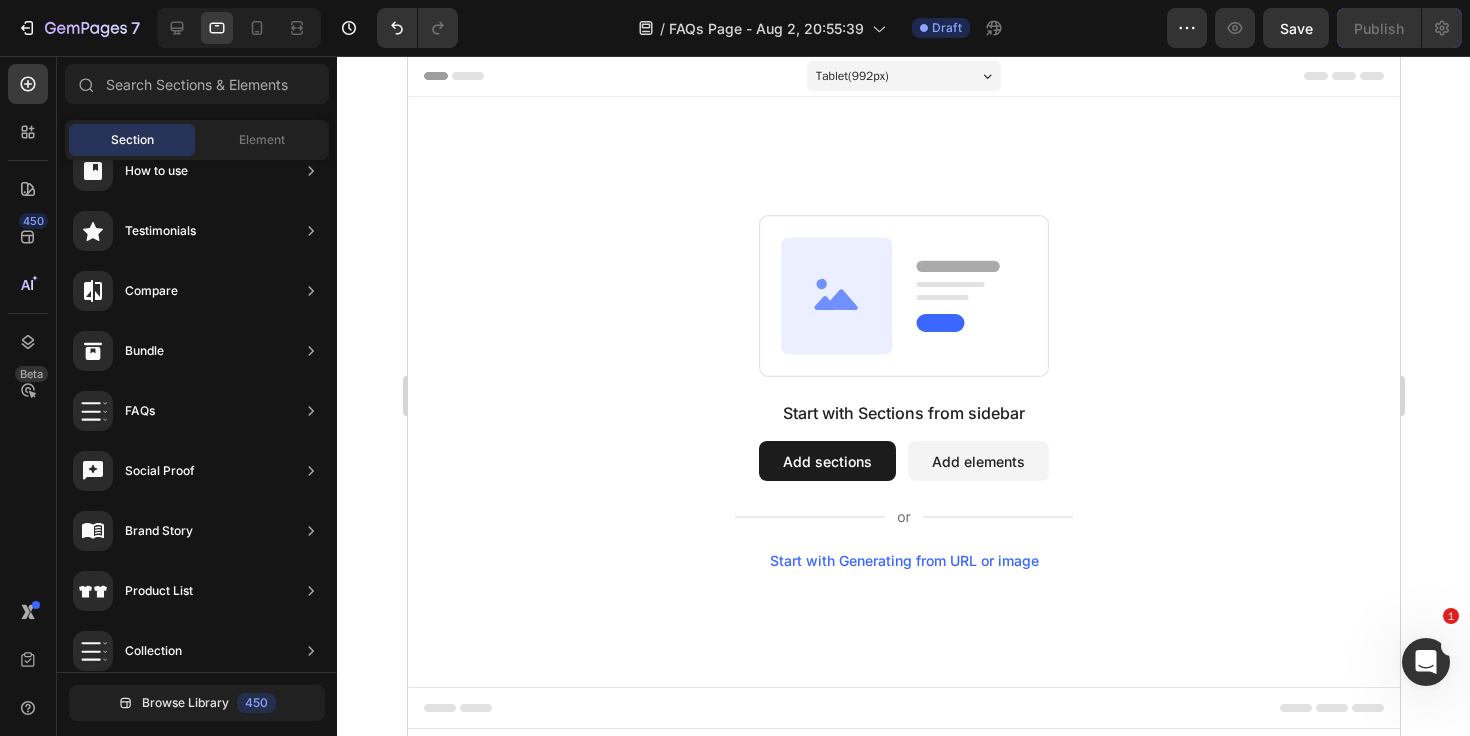 click on "Start with Sections from sidebar Add sections Add elements Start with Generating from URL or image" at bounding box center (903, 392) 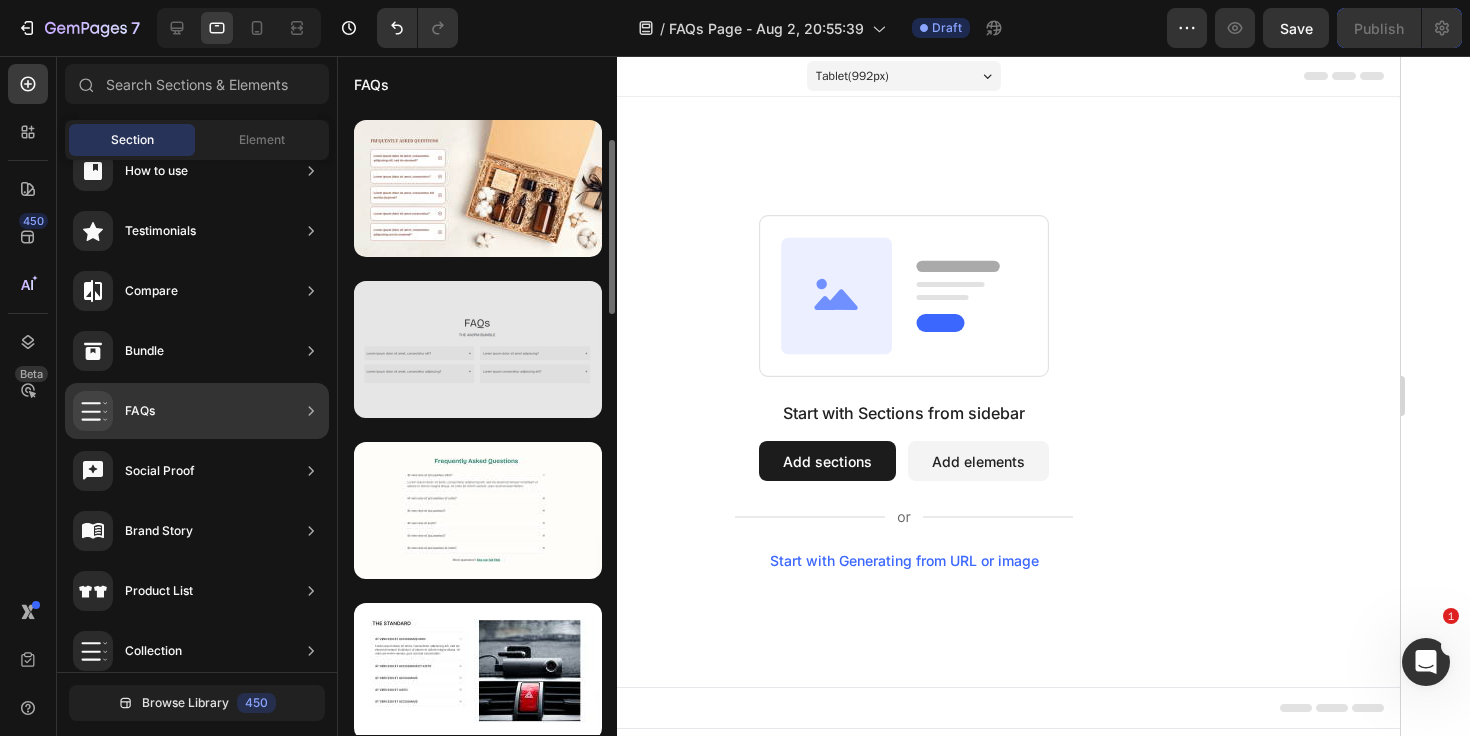scroll, scrollTop: 397, scrollLeft: 0, axis: vertical 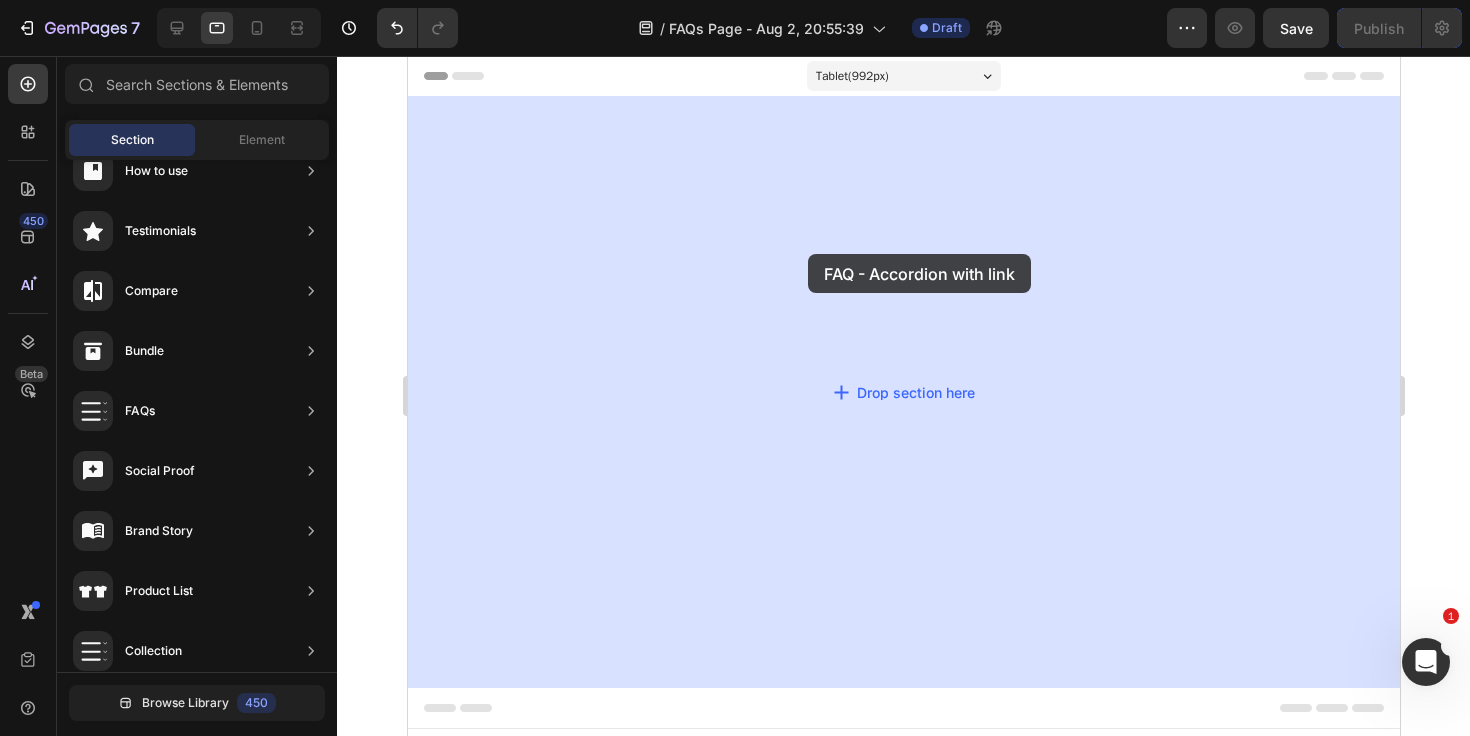 drag, startPoint x: 908, startPoint y: 509, endPoint x: 806, endPoint y: 228, distance: 298.9398 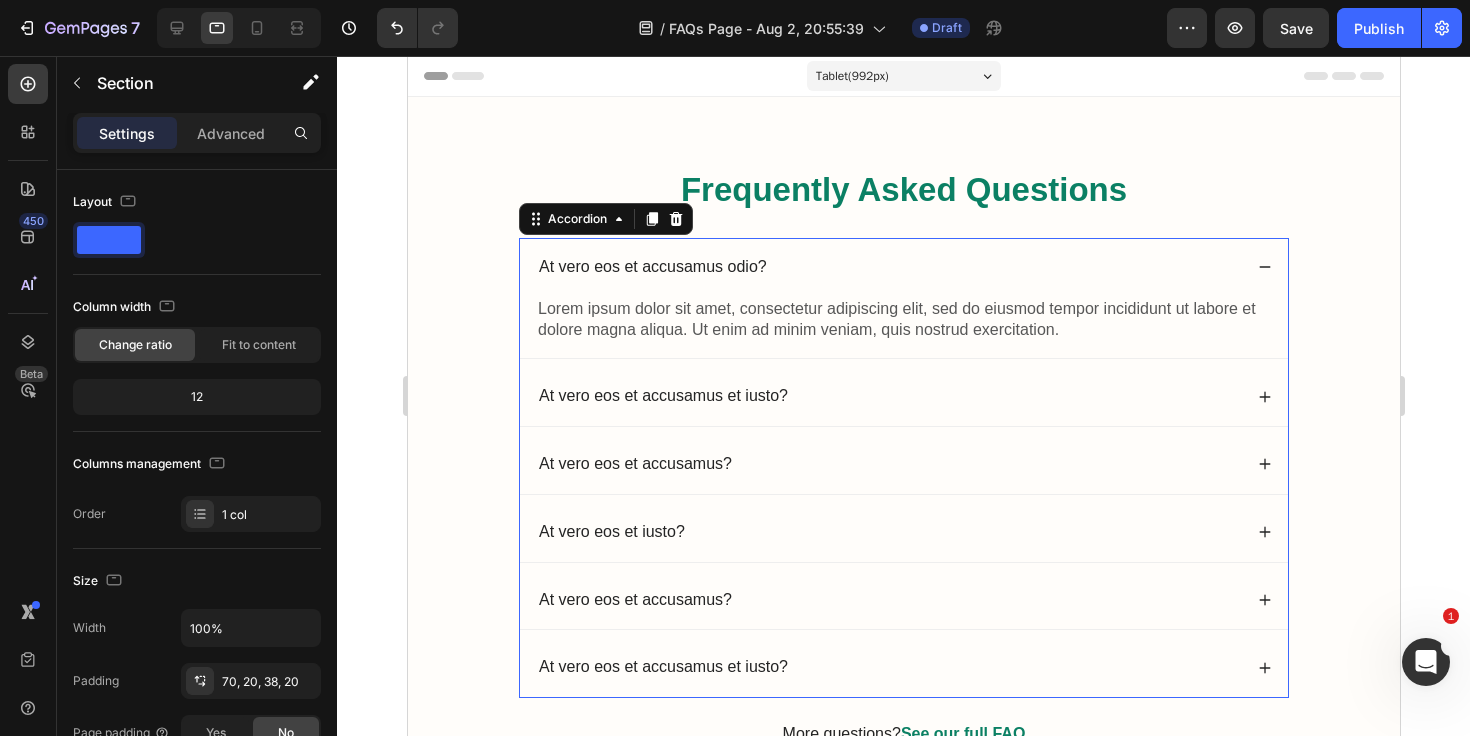 click on "At vero eos et accusamus odio?" at bounding box center (888, 267) 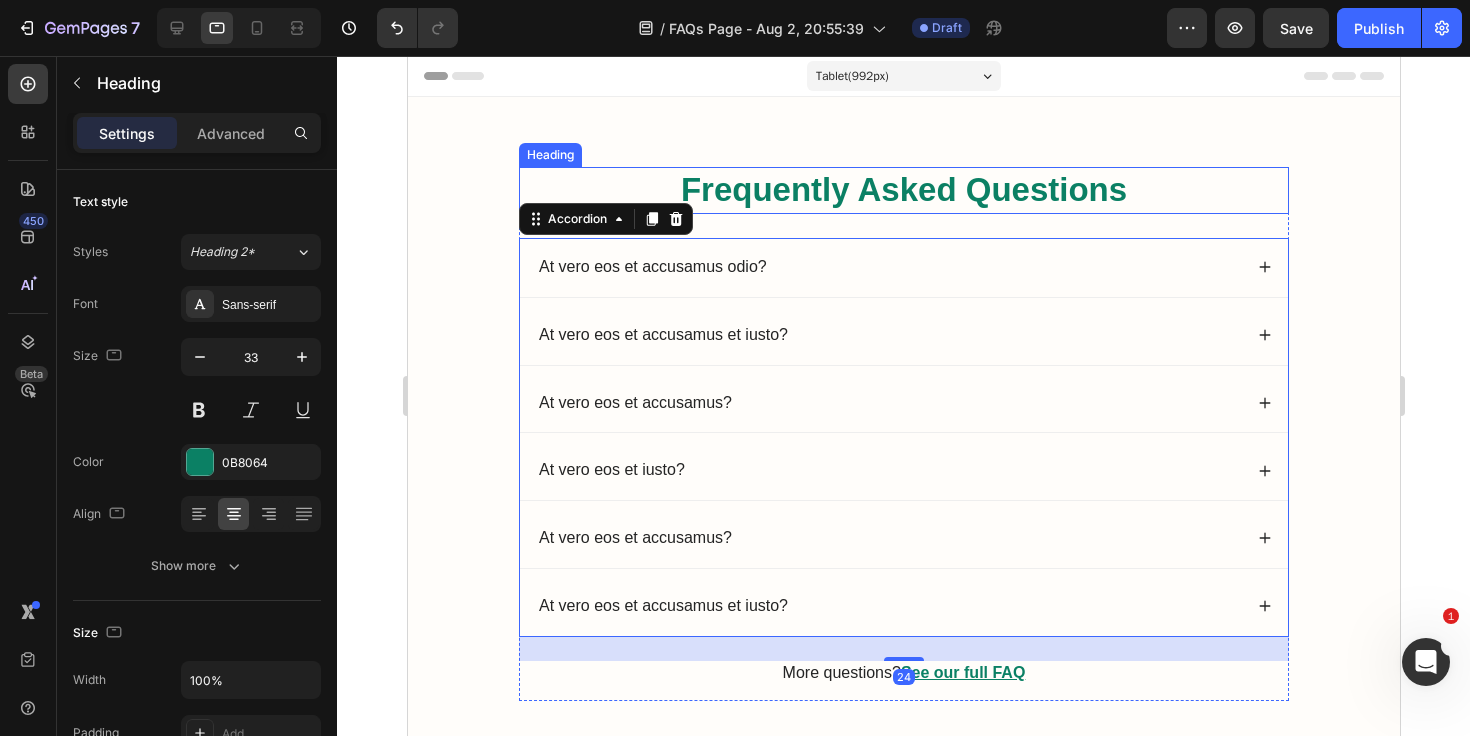 click on "Frequently Asked Questions" at bounding box center (903, 190) 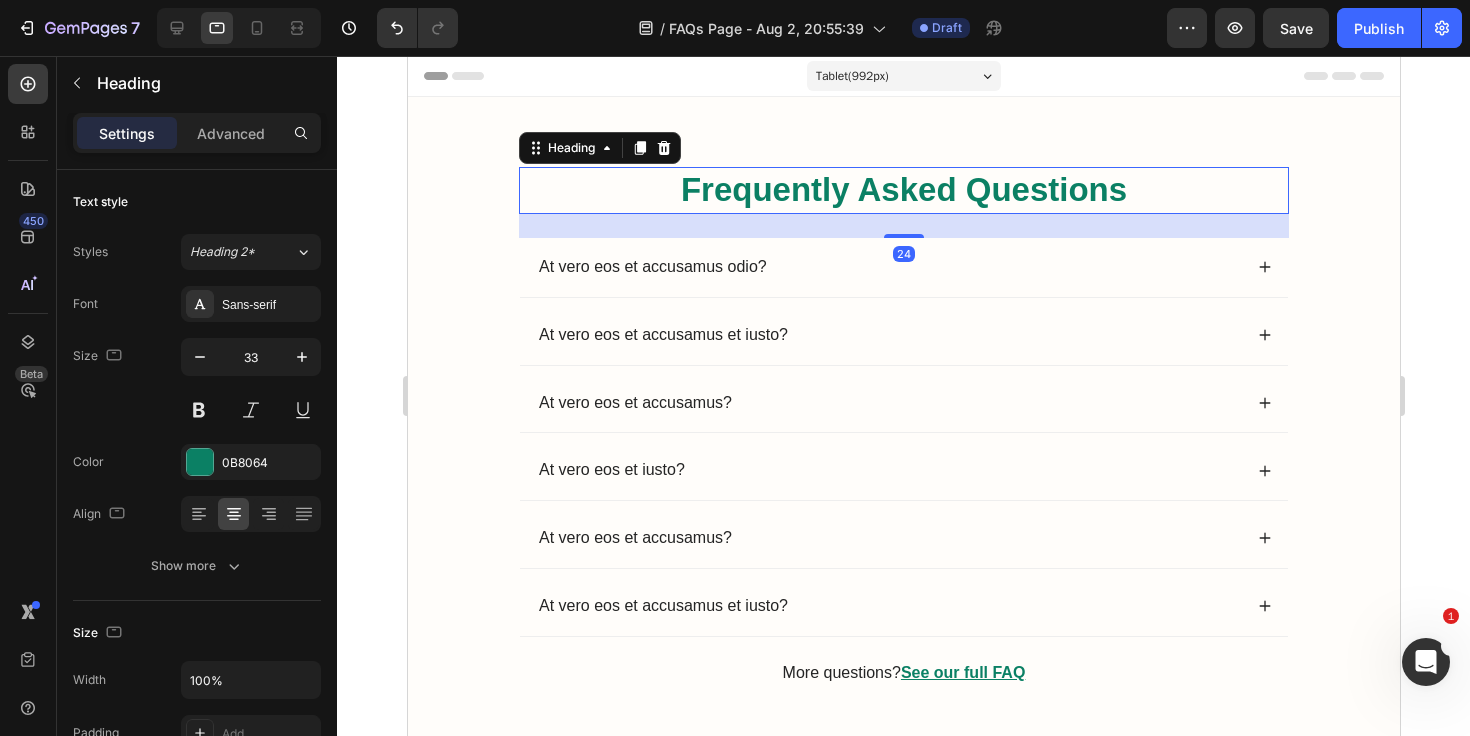 click on "Frequently Asked Questions" at bounding box center [903, 190] 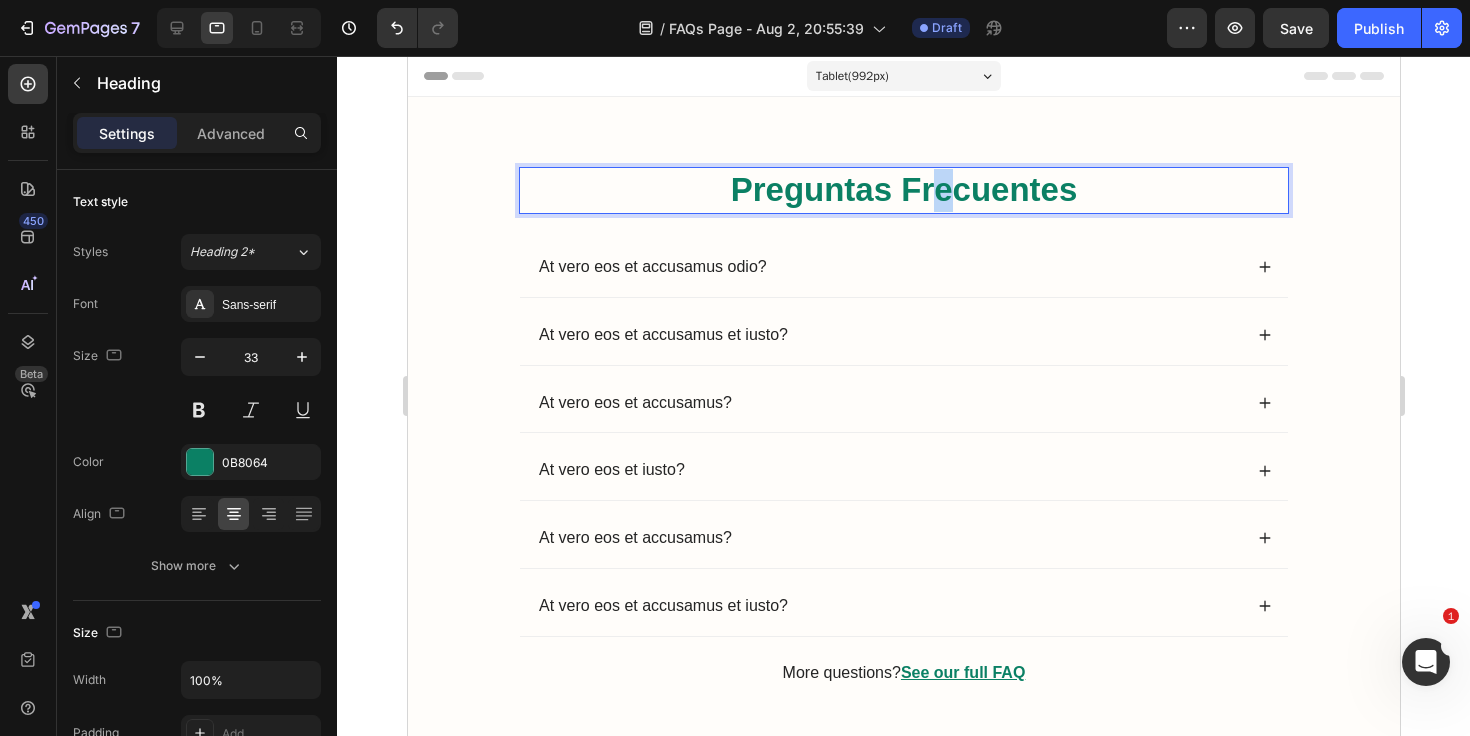 click on "Preguntas Frecuentes" at bounding box center [903, 190] 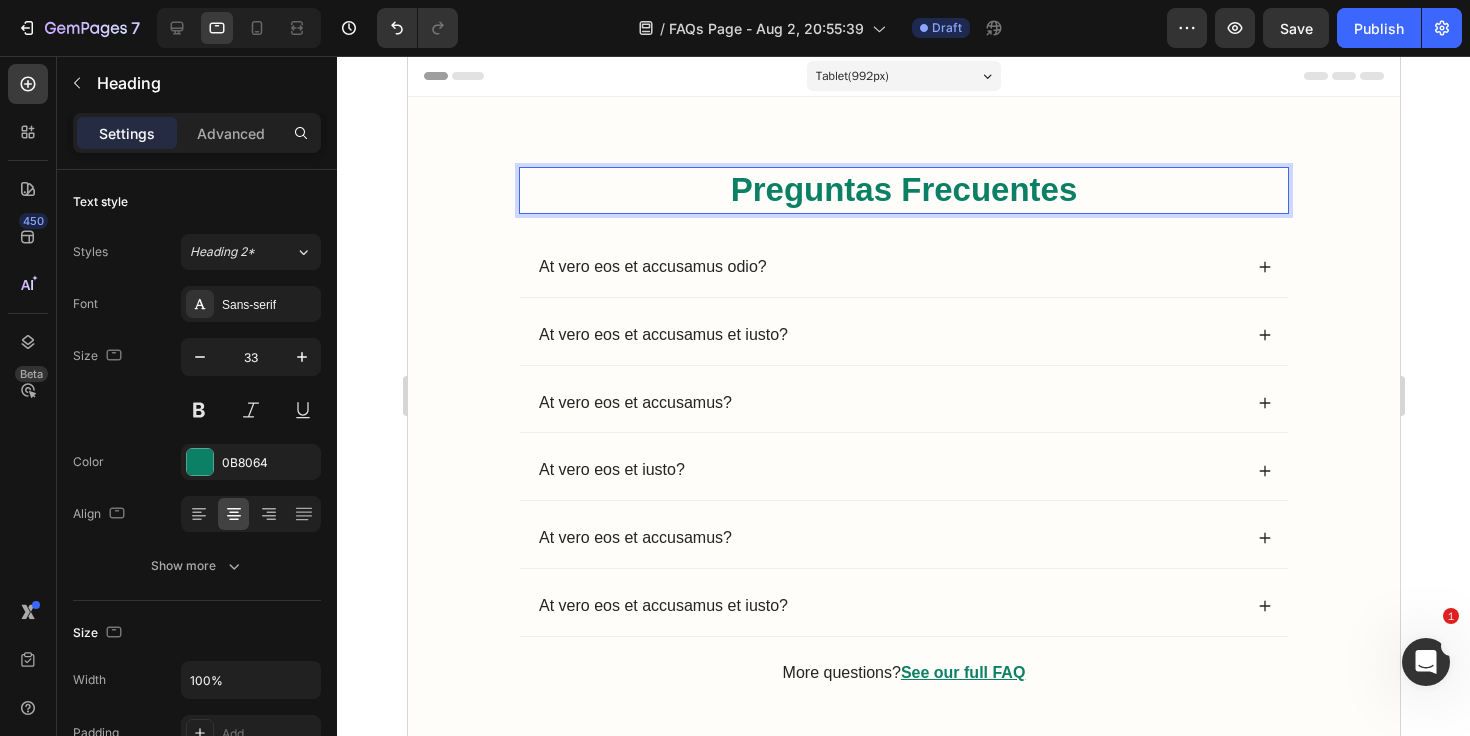 click on "Preguntas Frecuentes" at bounding box center (903, 190) 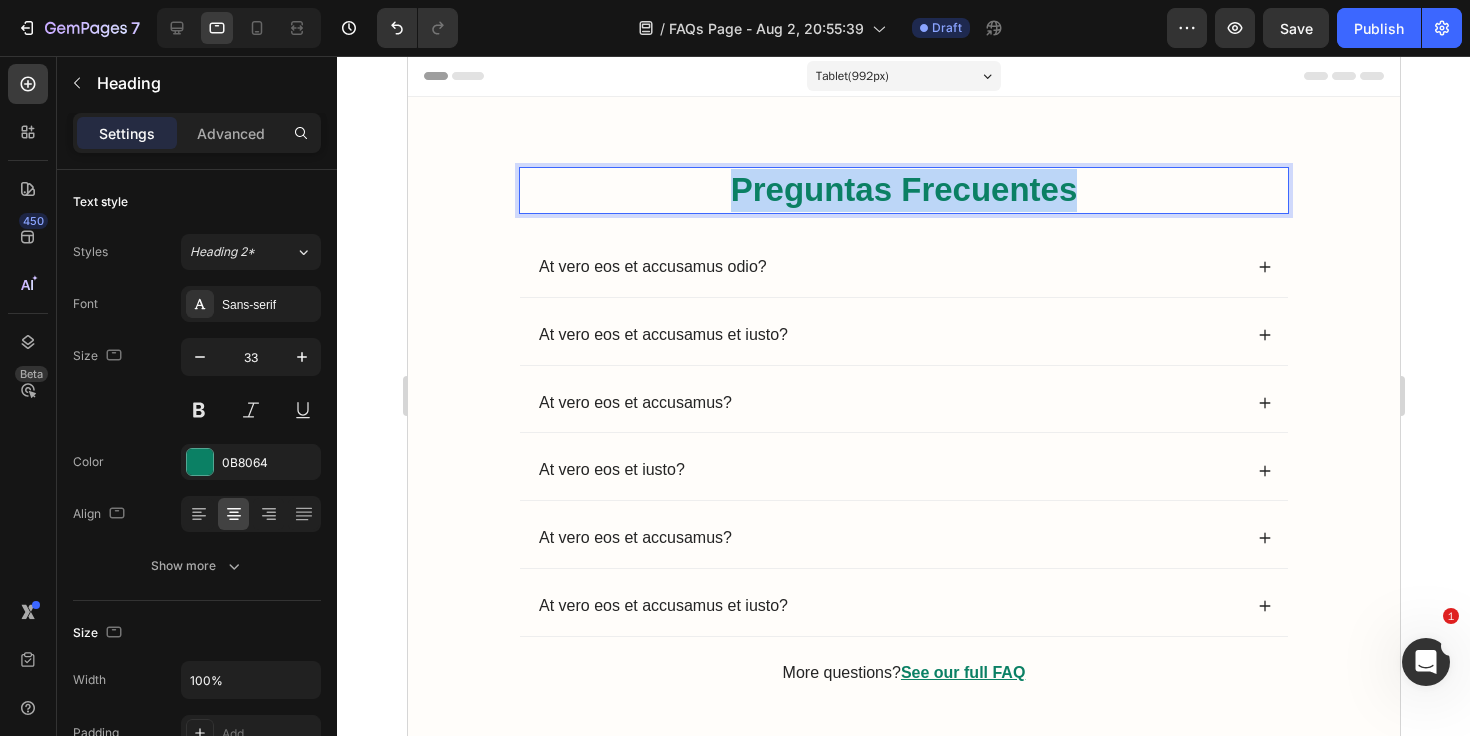 click on "Preguntas Frecuentes" at bounding box center [903, 190] 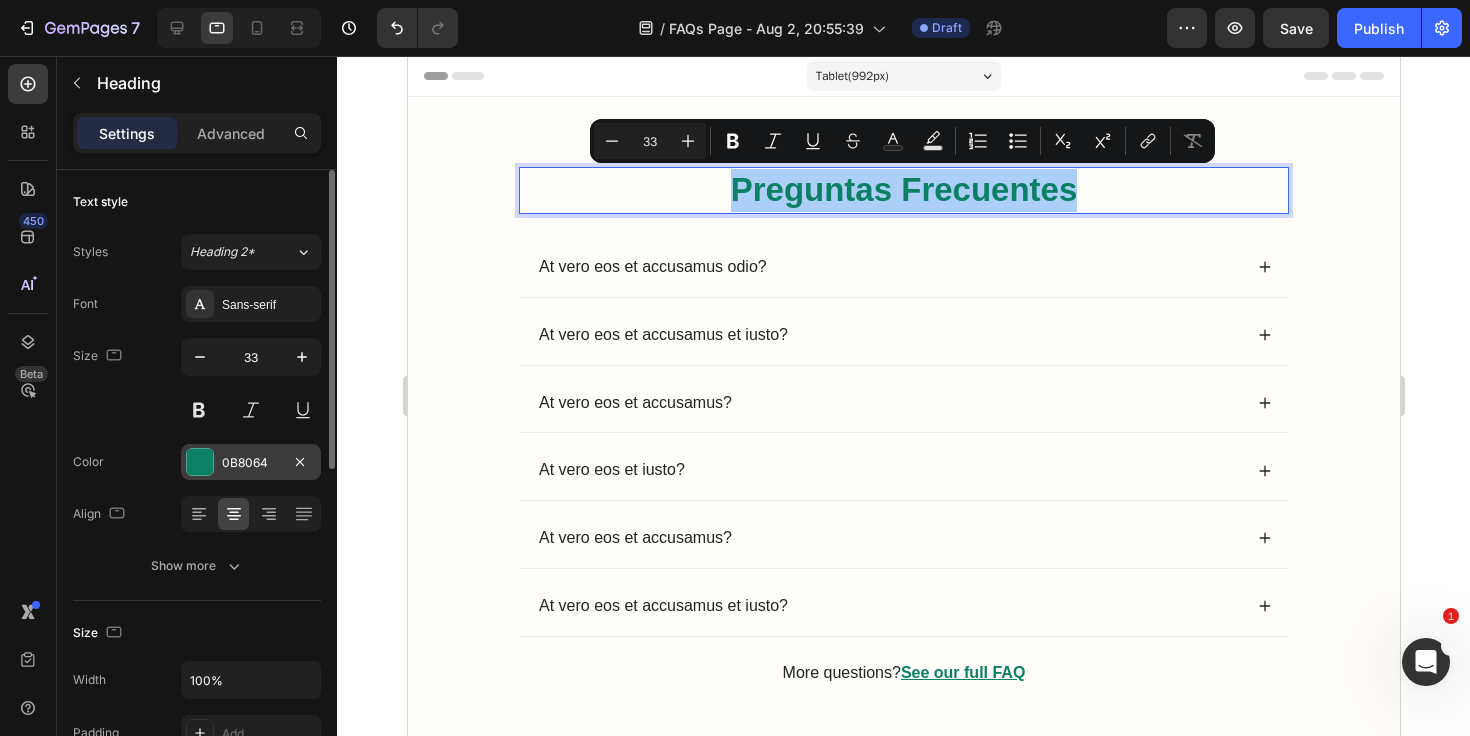 click at bounding box center [200, 462] 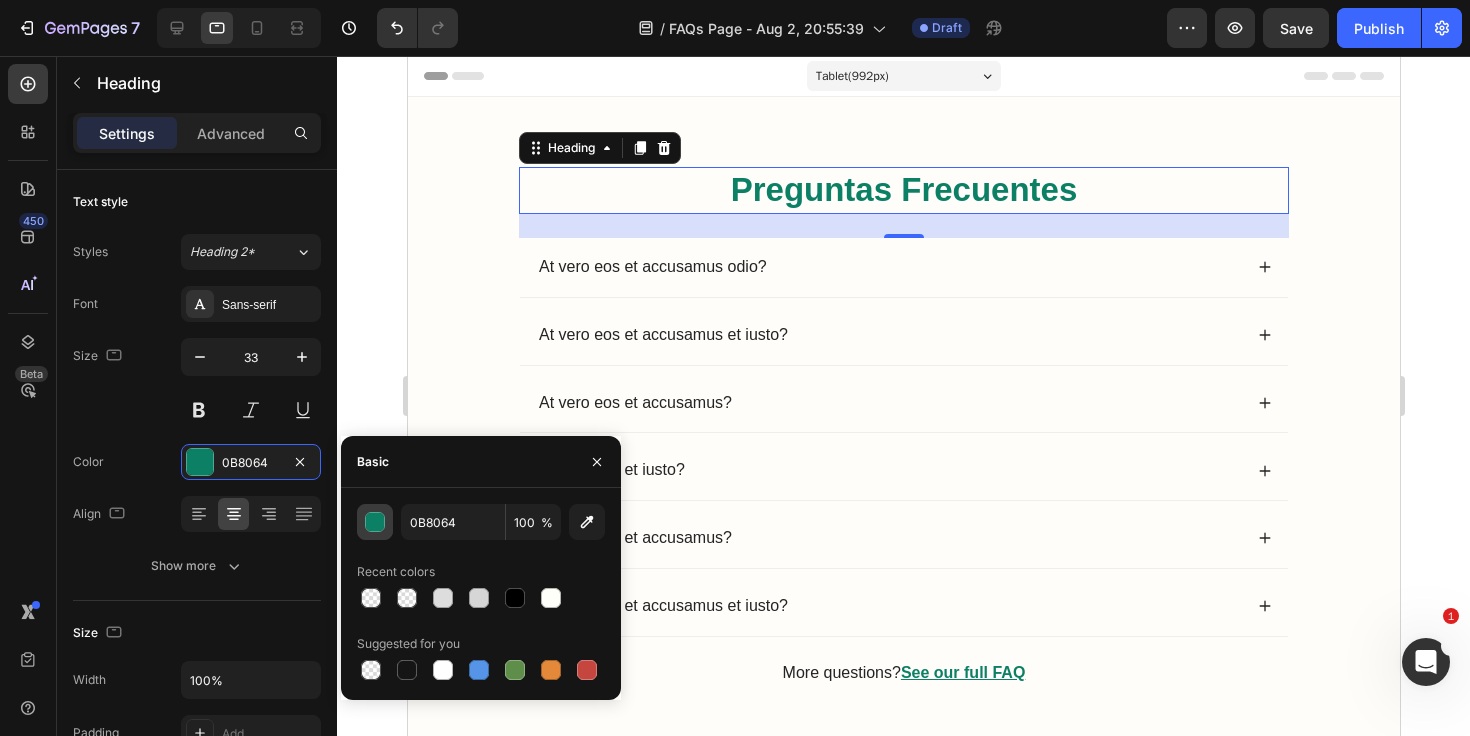 click at bounding box center [376, 523] 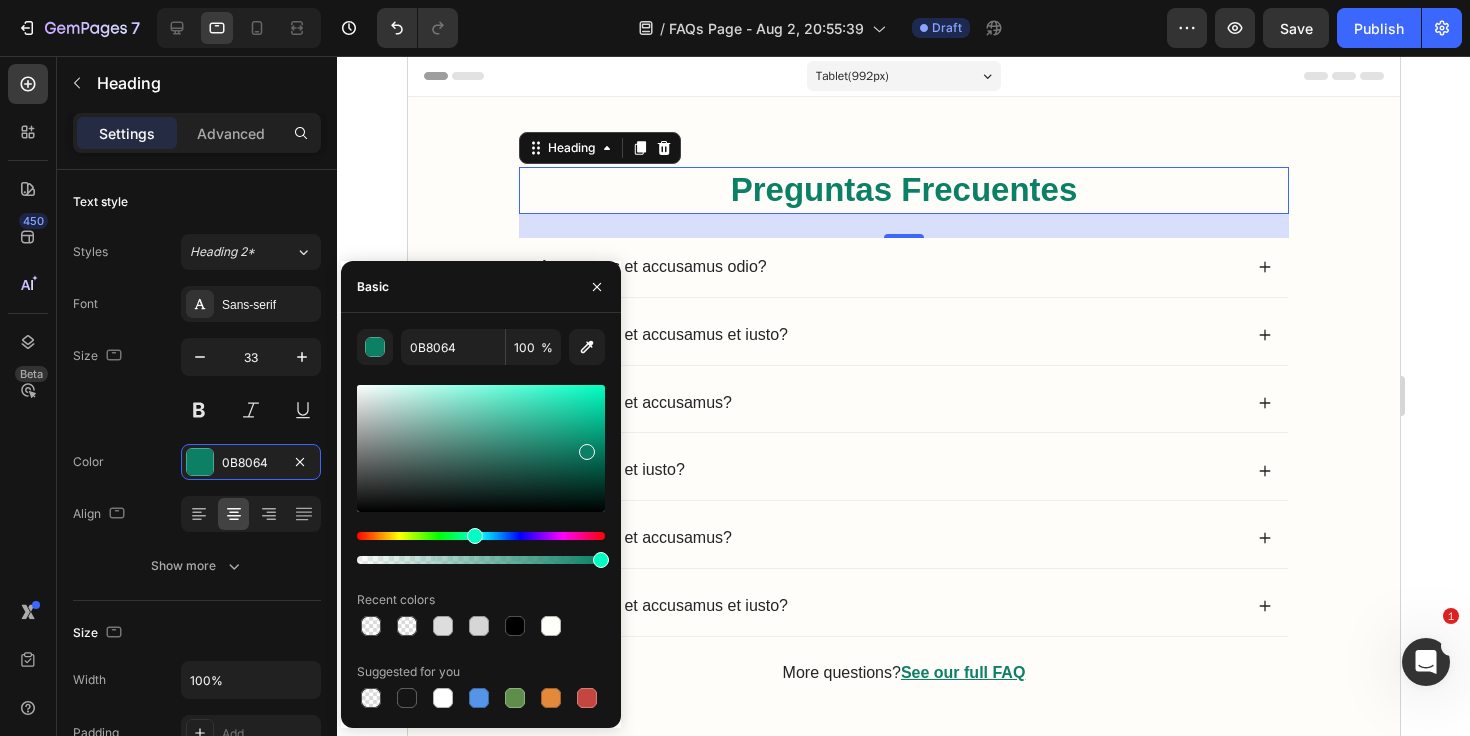 type on "000000" 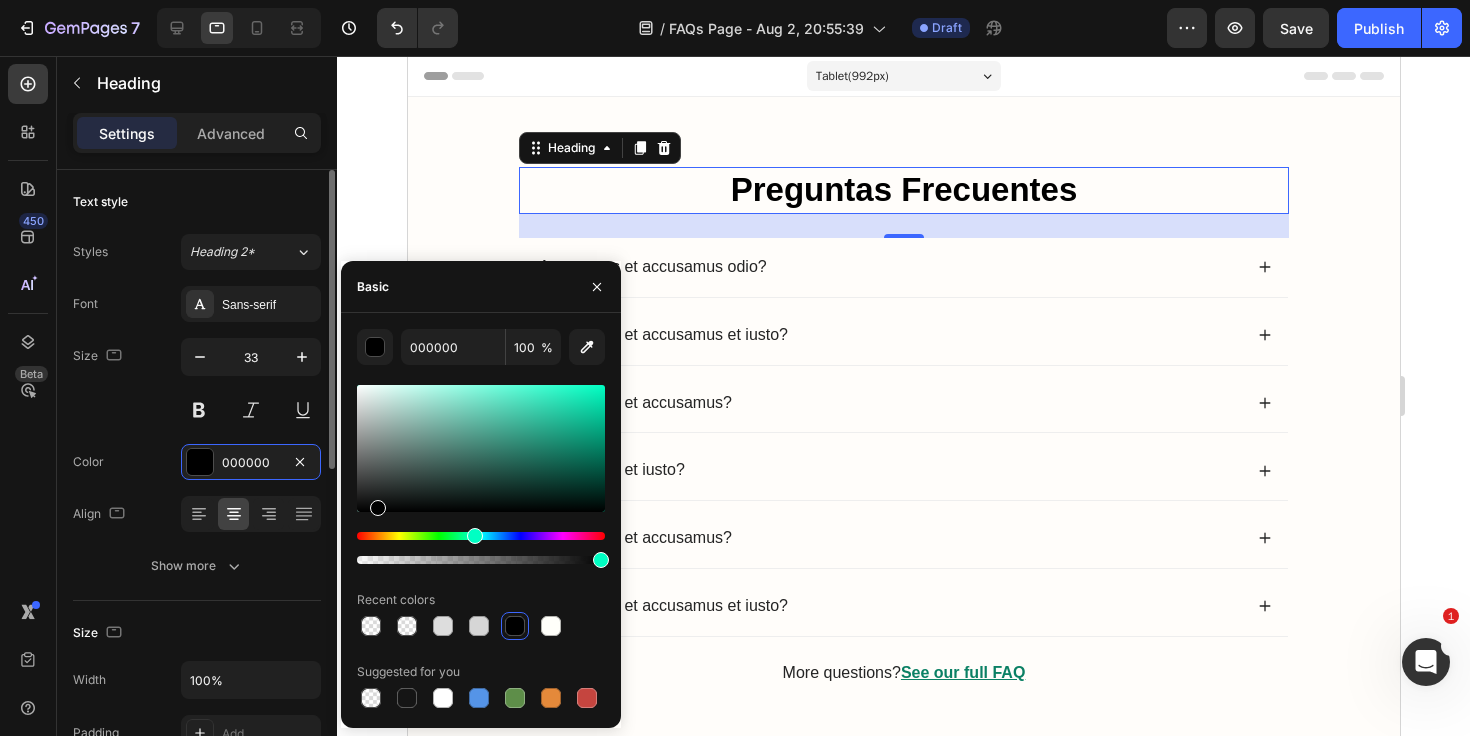 drag, startPoint x: 376, startPoint y: 530, endPoint x: 220, endPoint y: 626, distance: 183.17204 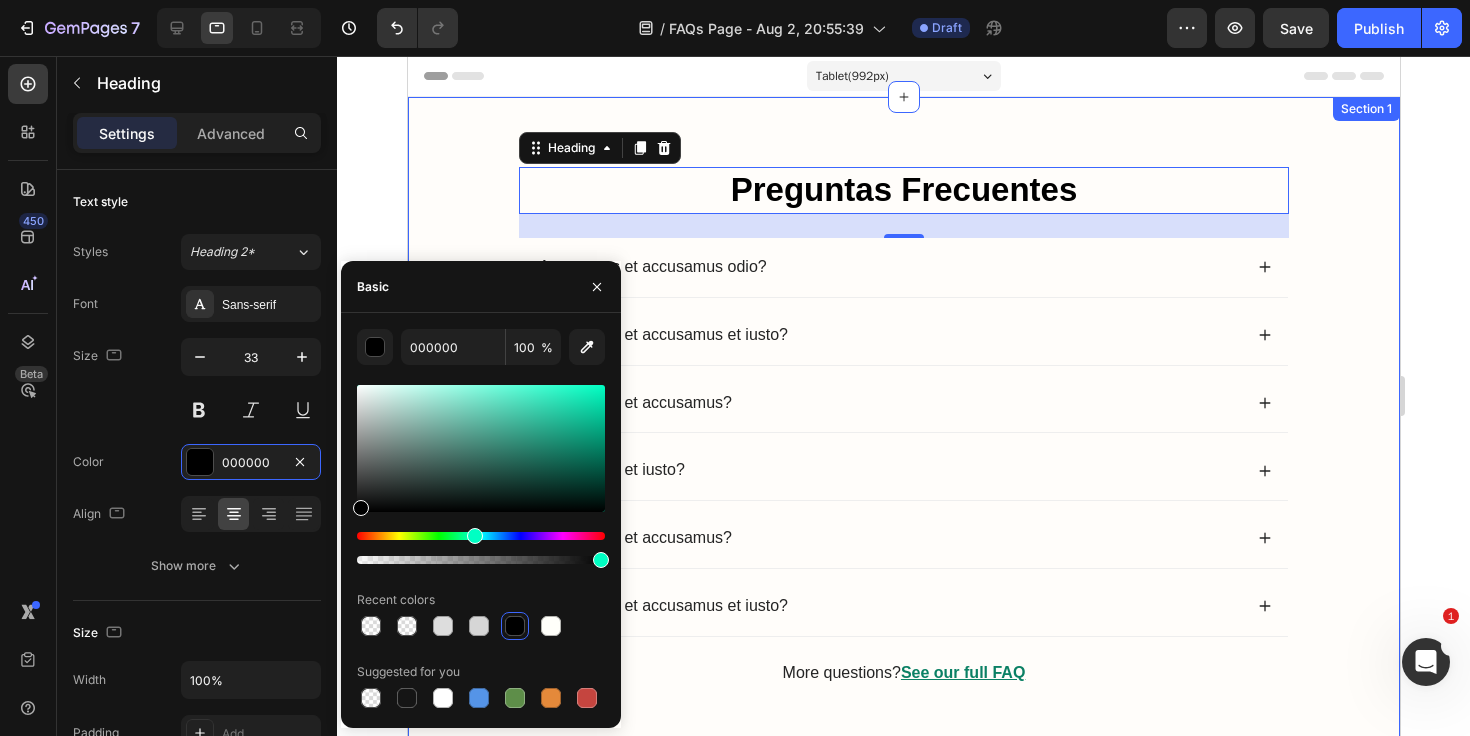 click on "Preguntas Frecuentes Heading   24
At vero eos et accusamus odio?
At vero eos et accusamus et iusto?
At vero eos et accusamus?
At vero eos et iusto?
At vero eos et accusamus?
At vero eos et accusamus et iusto? Accordion More questions?  See our full FAQ Text Block Row Section 1" at bounding box center [903, 426] 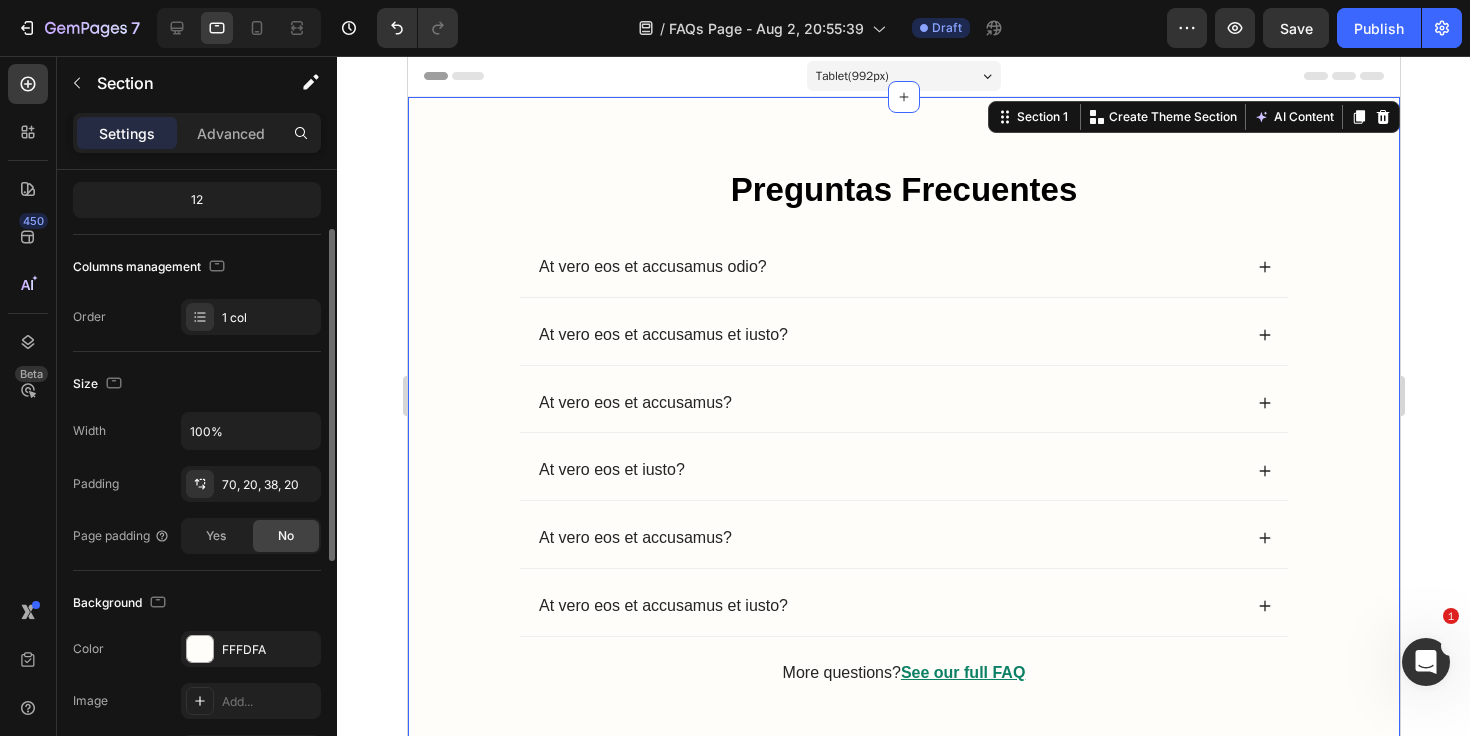 scroll, scrollTop: 213, scrollLeft: 0, axis: vertical 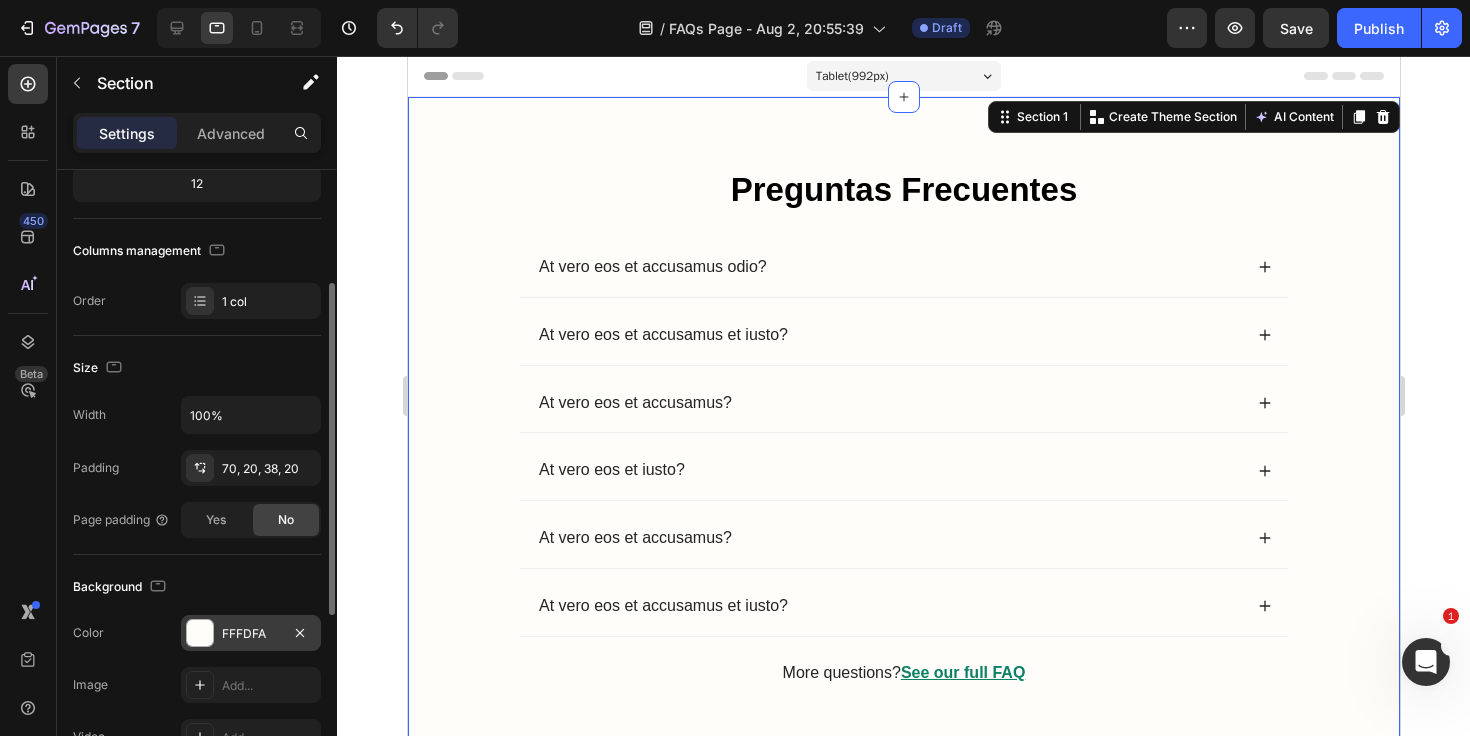 click at bounding box center [200, 633] 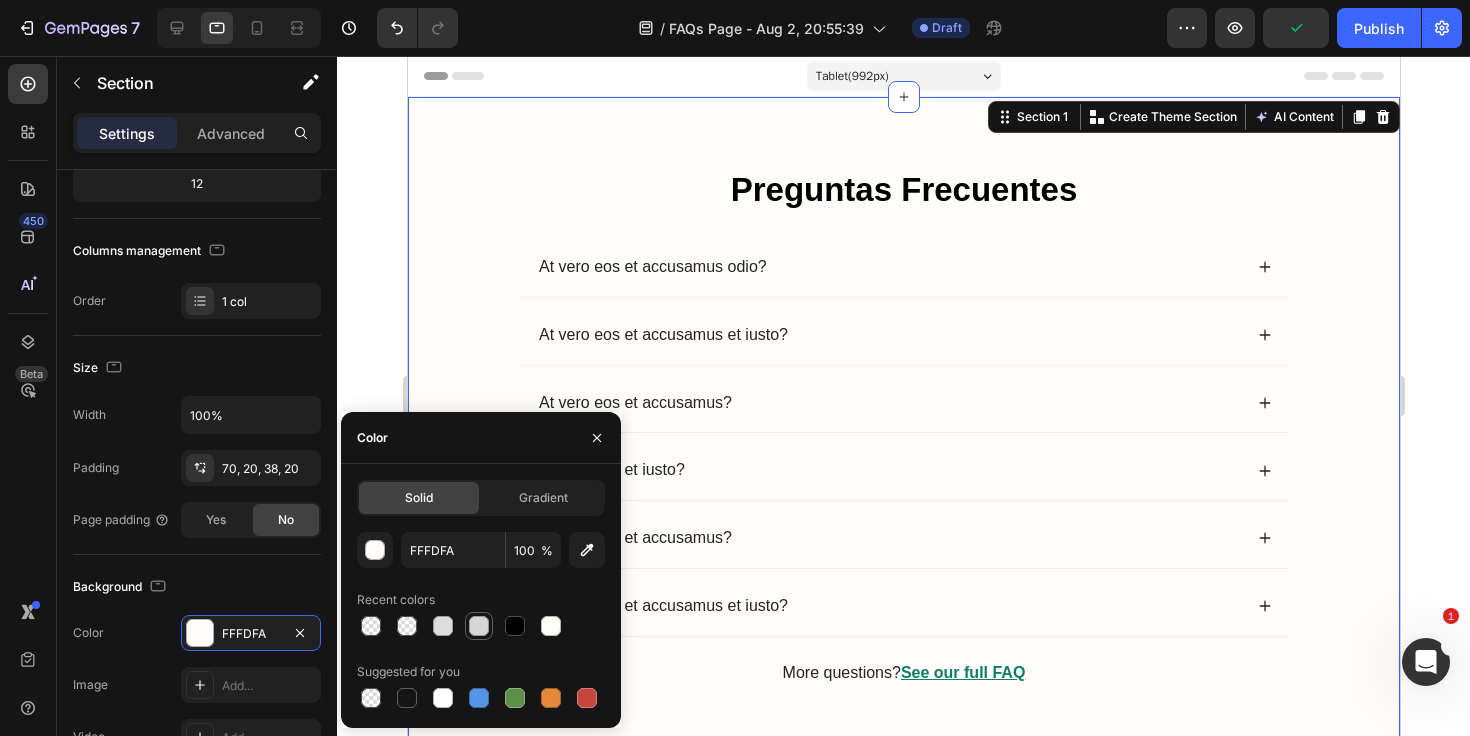 click at bounding box center (479, 626) 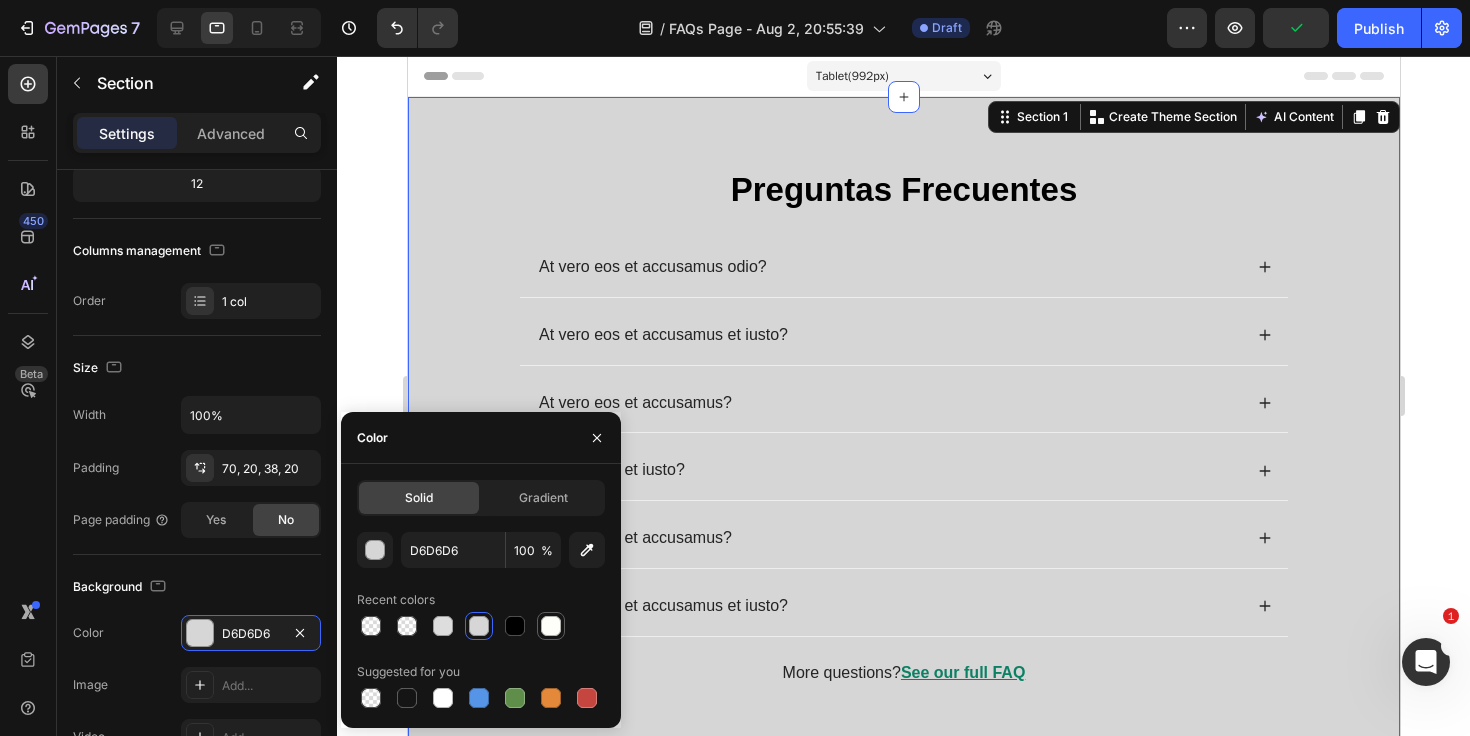 click at bounding box center (551, 626) 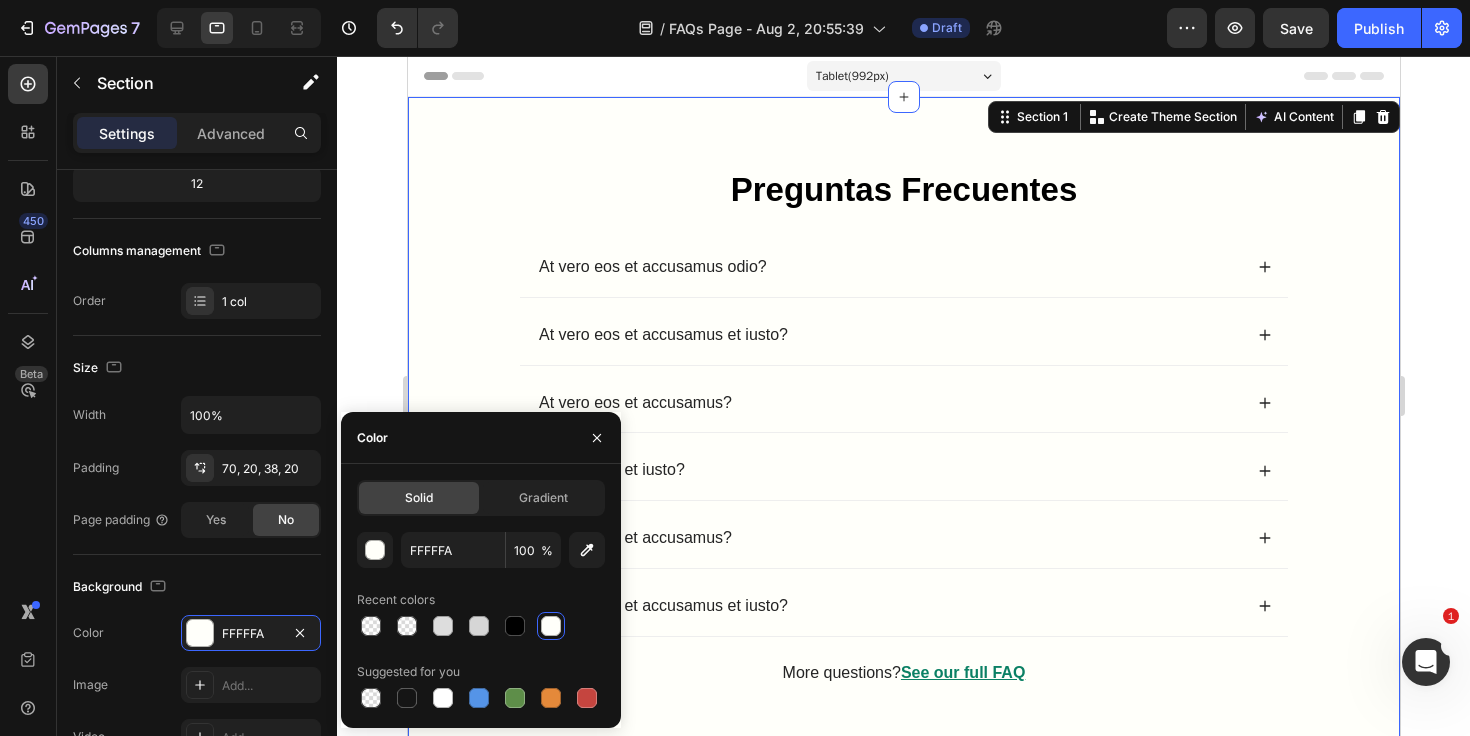 click 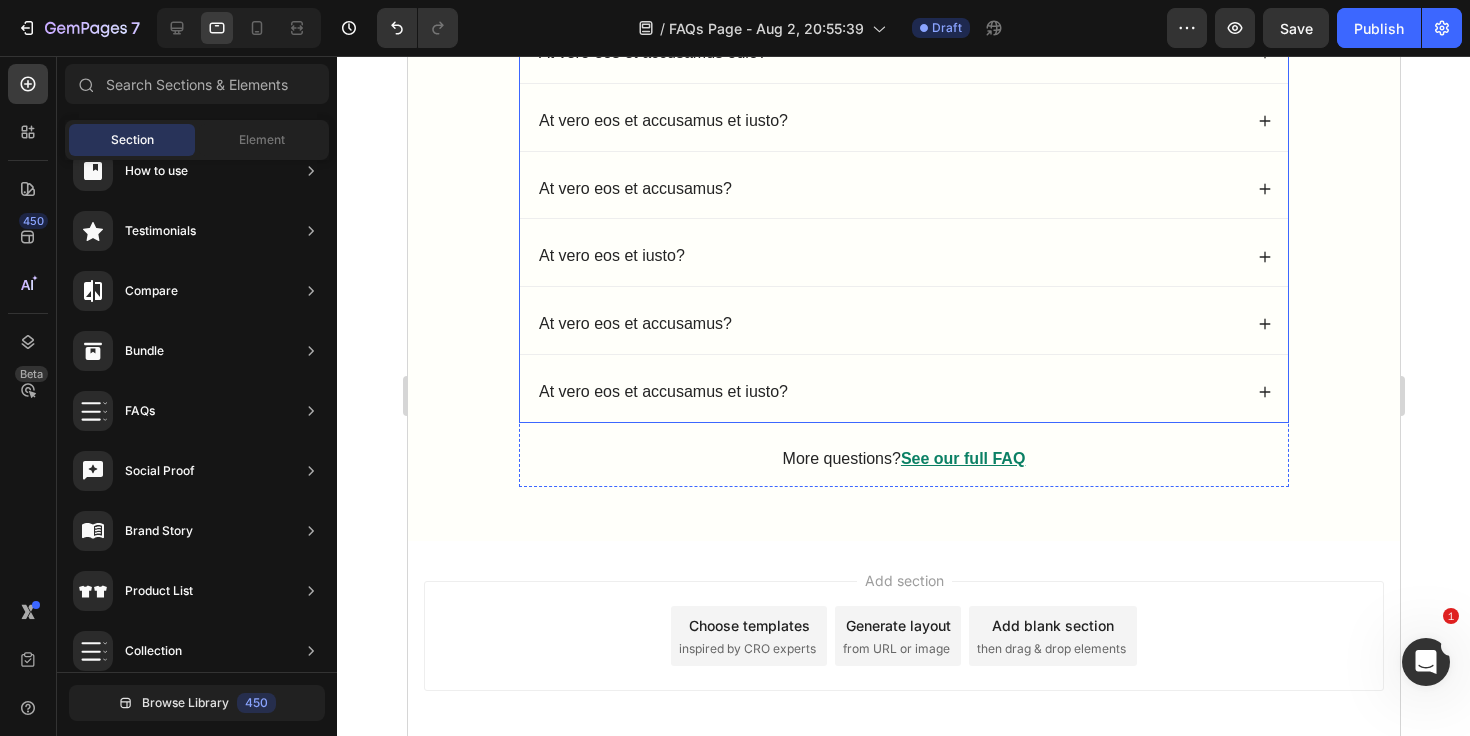 scroll, scrollTop: 225, scrollLeft: 0, axis: vertical 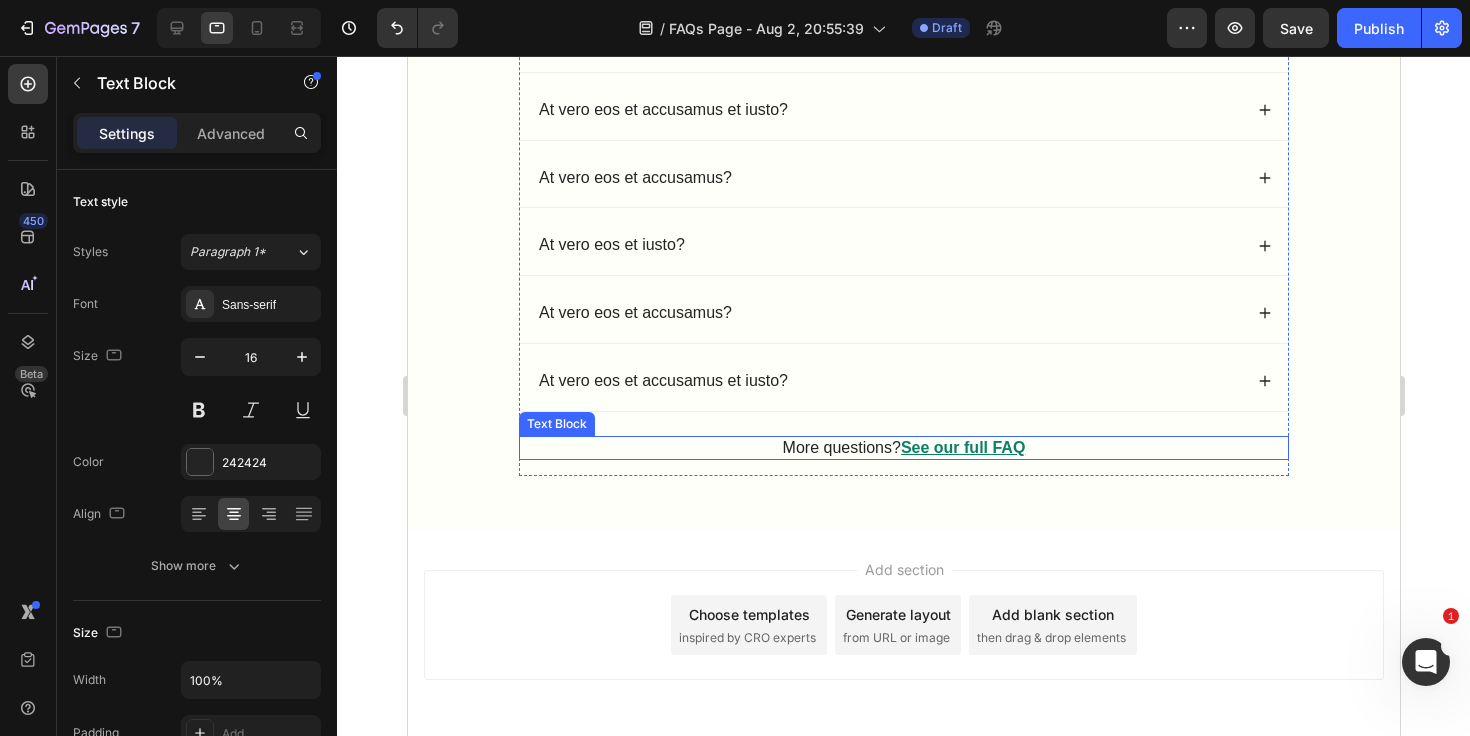 click on "More questions?  See our full FAQ" at bounding box center [903, 448] 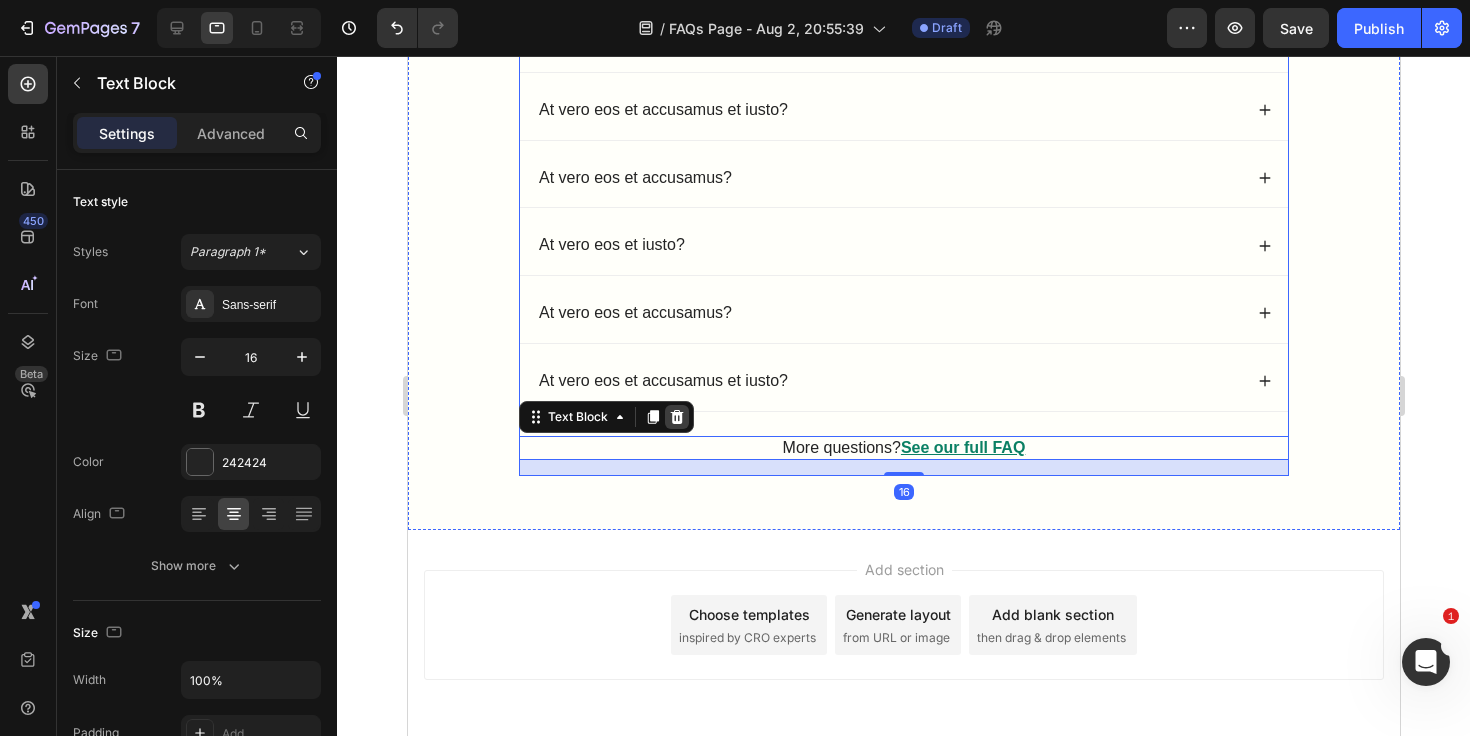 click 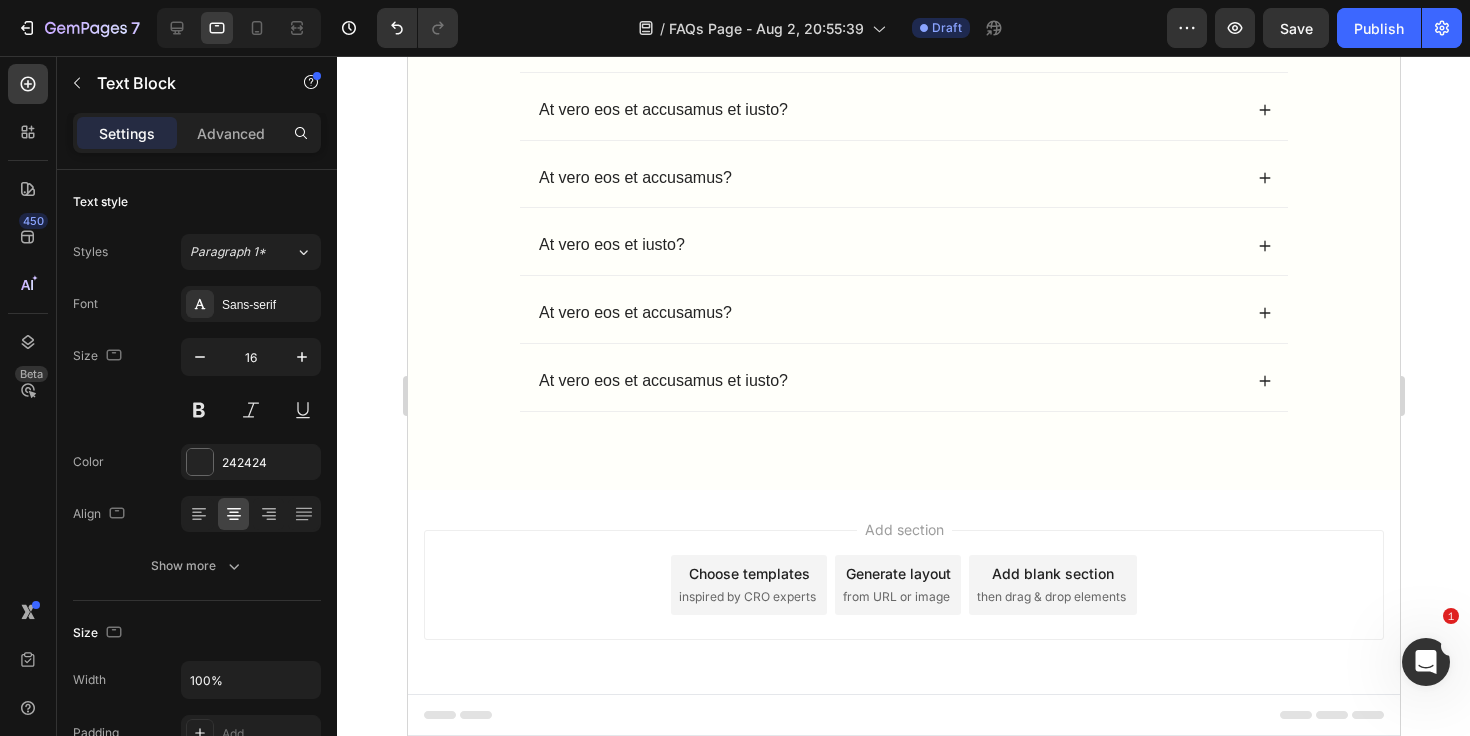 scroll, scrollTop: 224, scrollLeft: 0, axis: vertical 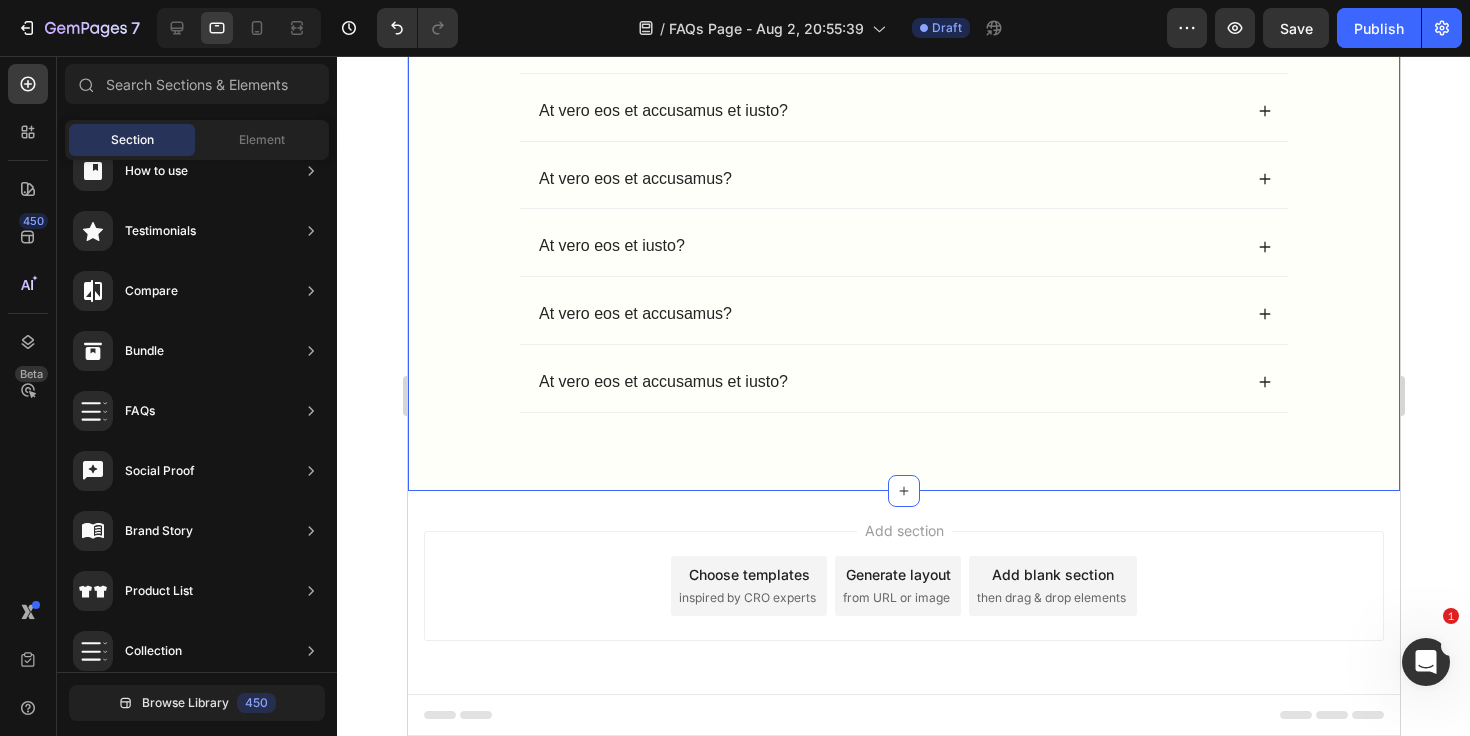 click on "Preguntas Frecuentes Heading
At vero eos et accusamus odio?
At vero eos et accusamus et iusto?
At vero eos et accusamus?
At vero eos et iusto?
At vero eos et accusamus?
At vero eos et accusamus et iusto? Accordion Row" at bounding box center [903, 198] 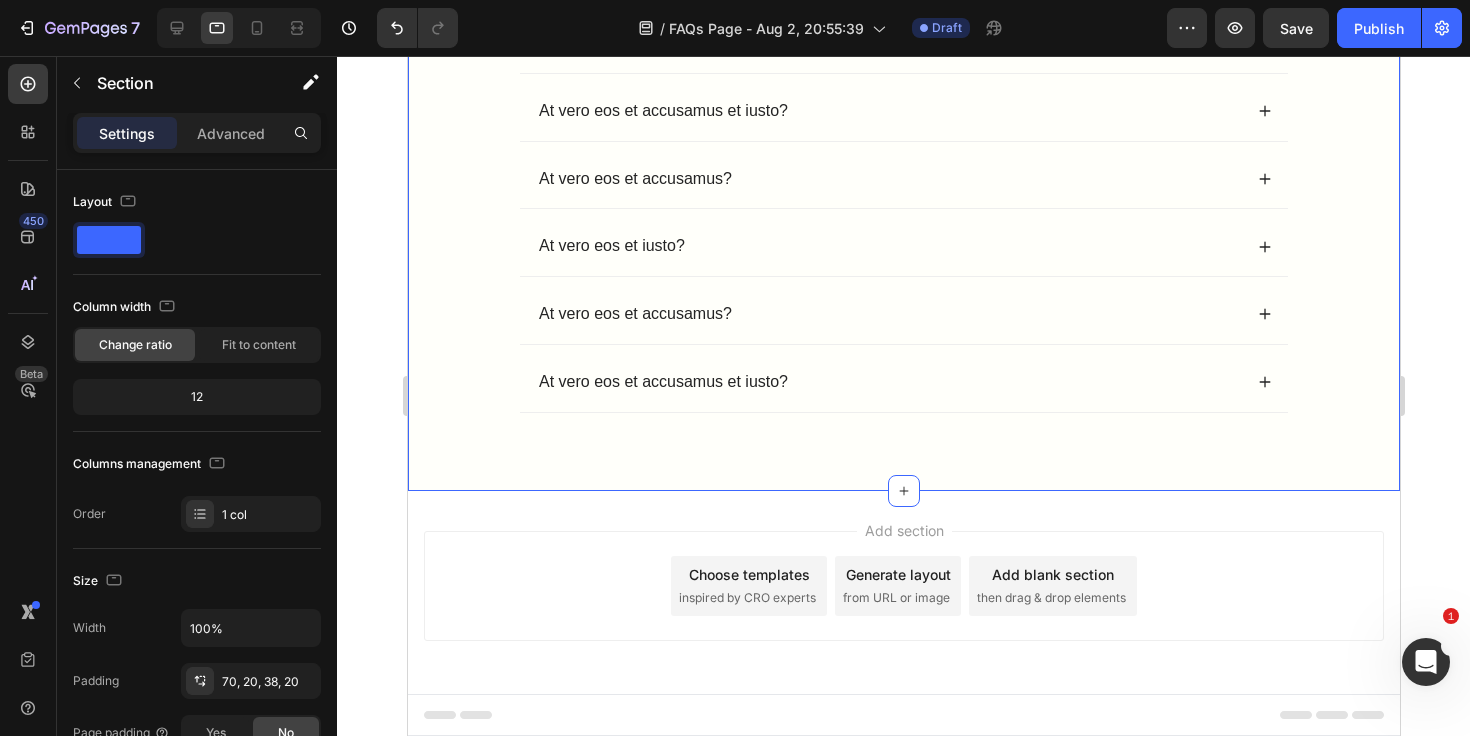 scroll, scrollTop: 0, scrollLeft: 0, axis: both 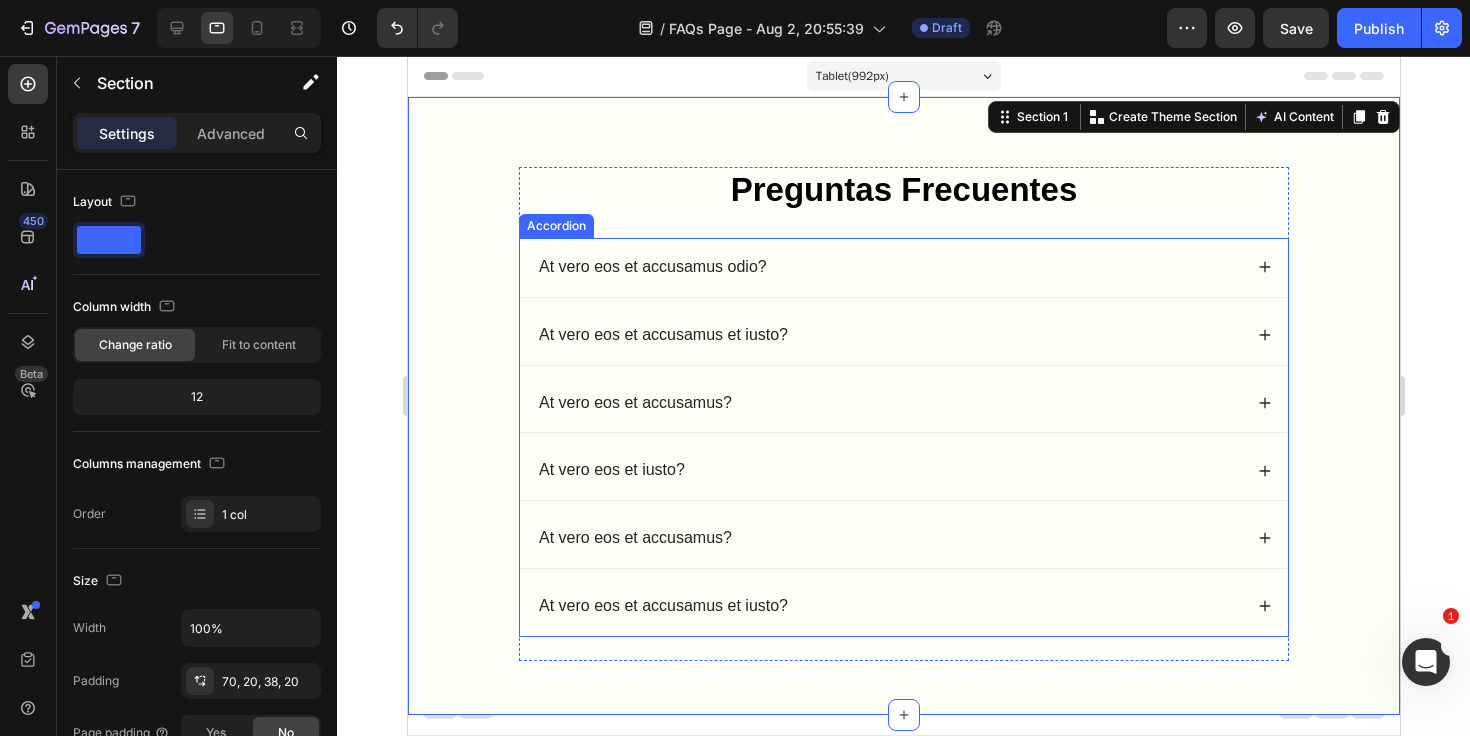 click on "At vero eos et accusamus odio?" at bounding box center (903, 267) 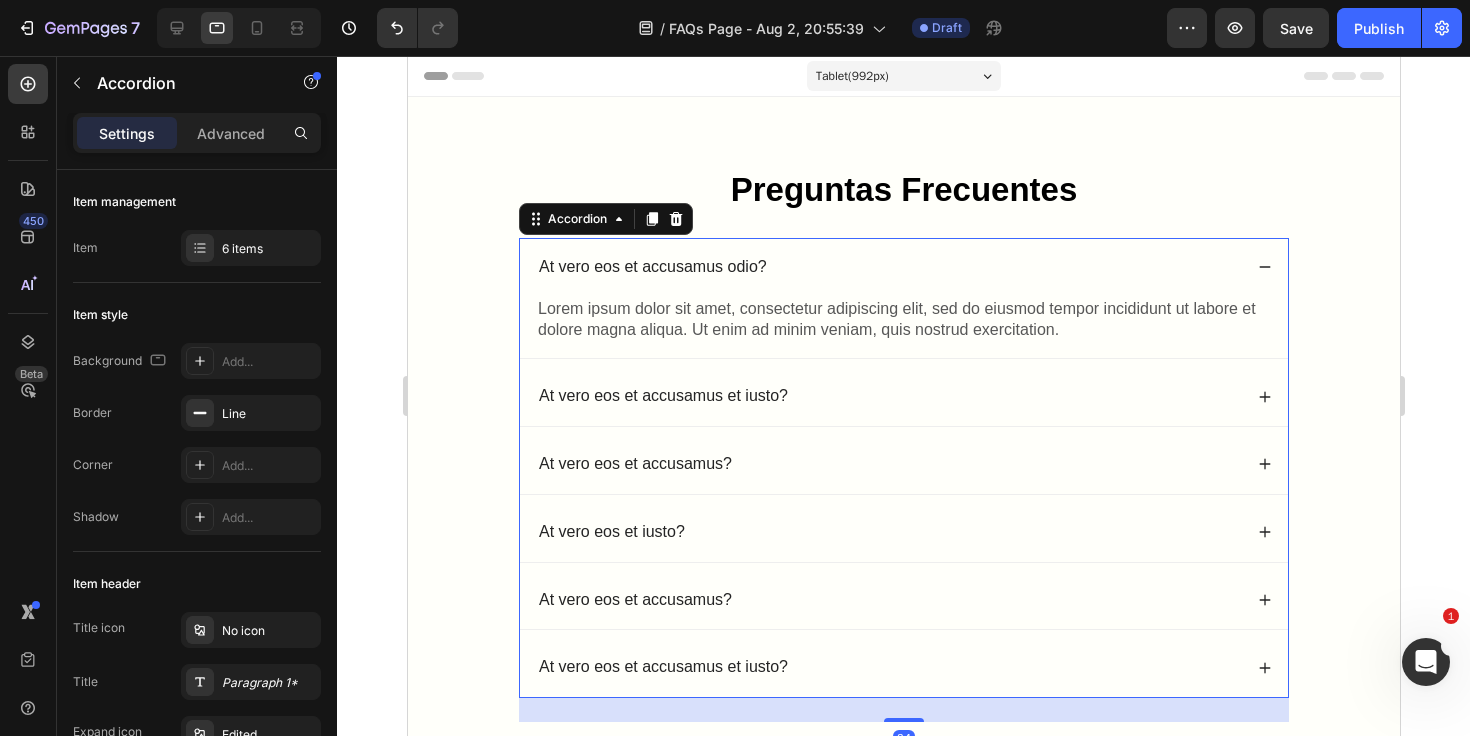 click on "At vero eos et accusamus odio?" at bounding box center (888, 267) 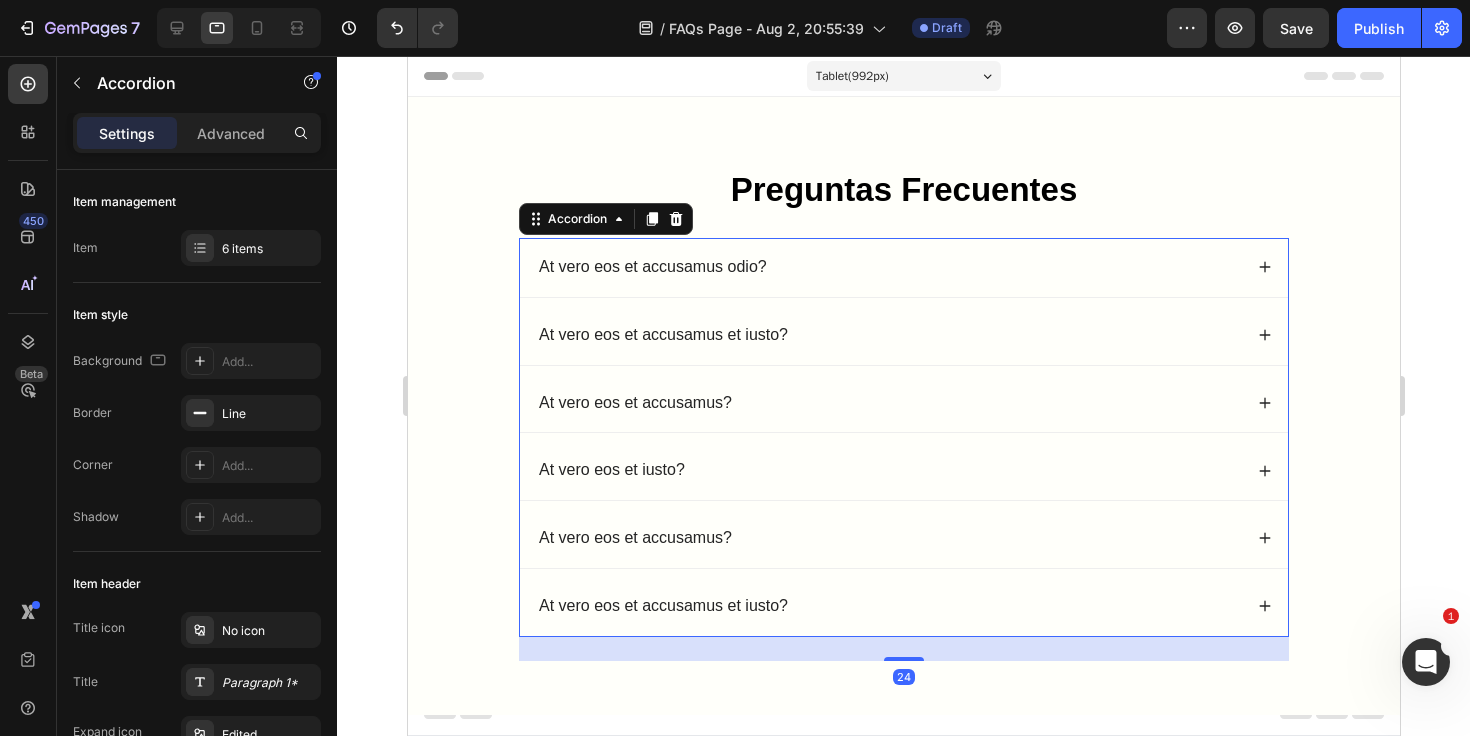 click on "At vero eos et accusamus odio?" at bounding box center [652, 267] 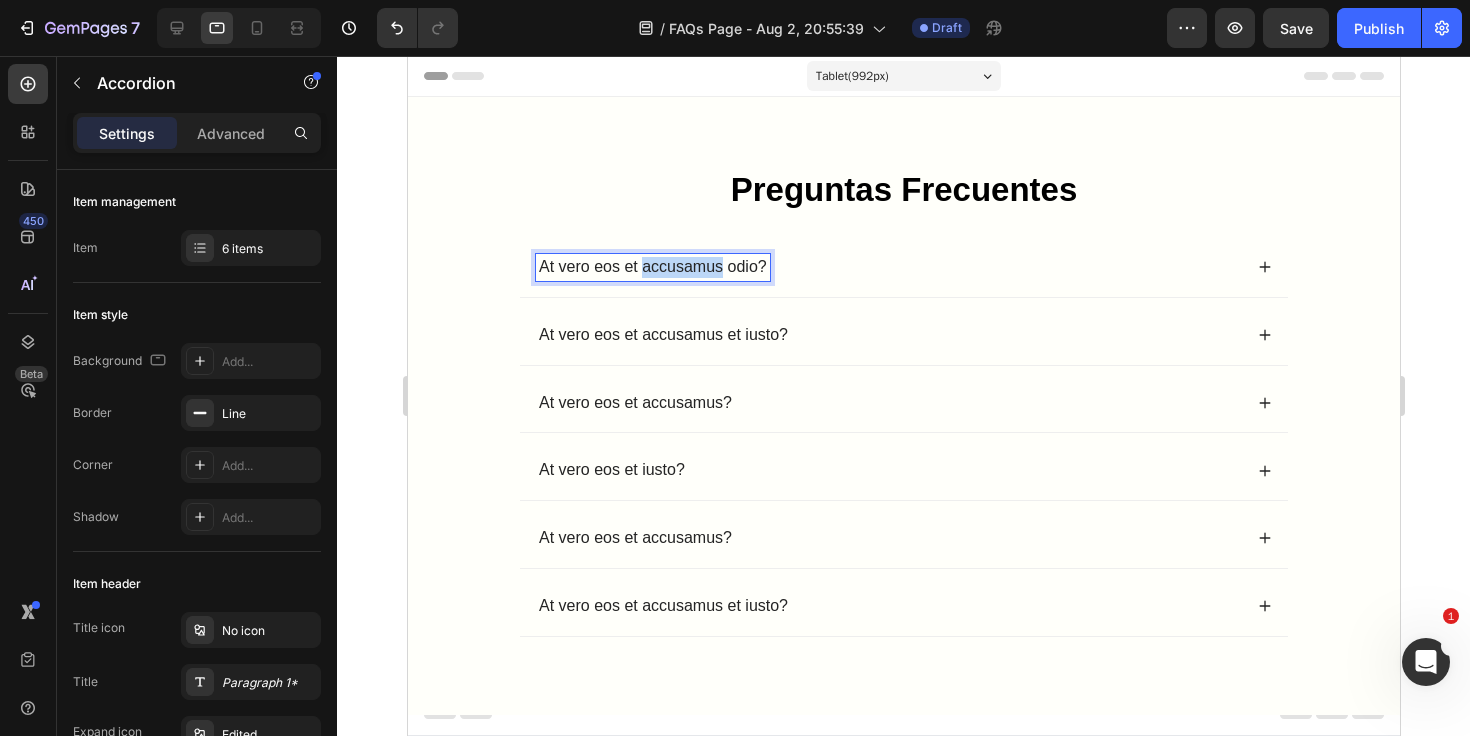 click on "At vero eos et accusamus odio?" at bounding box center [652, 267] 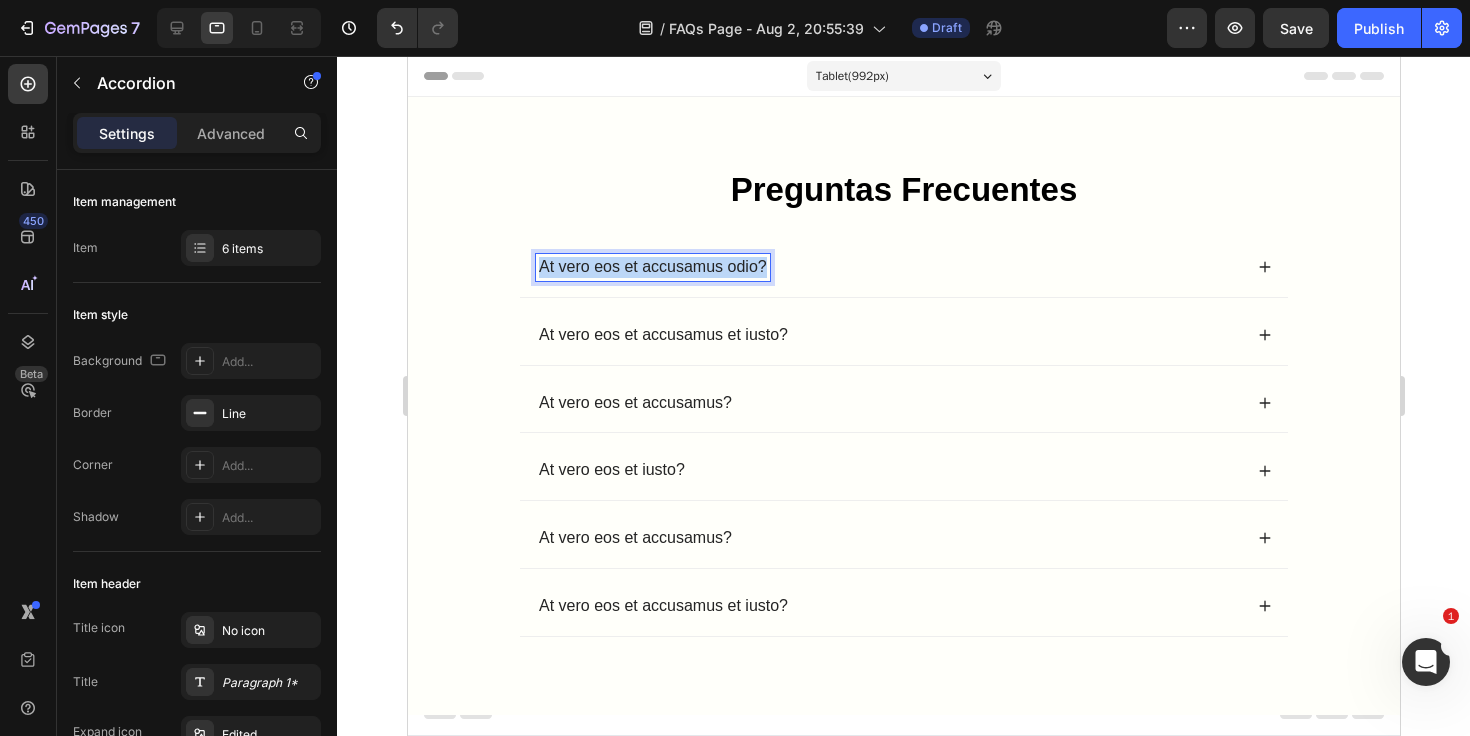 click on "At vero eos et accusamus odio?" at bounding box center [652, 267] 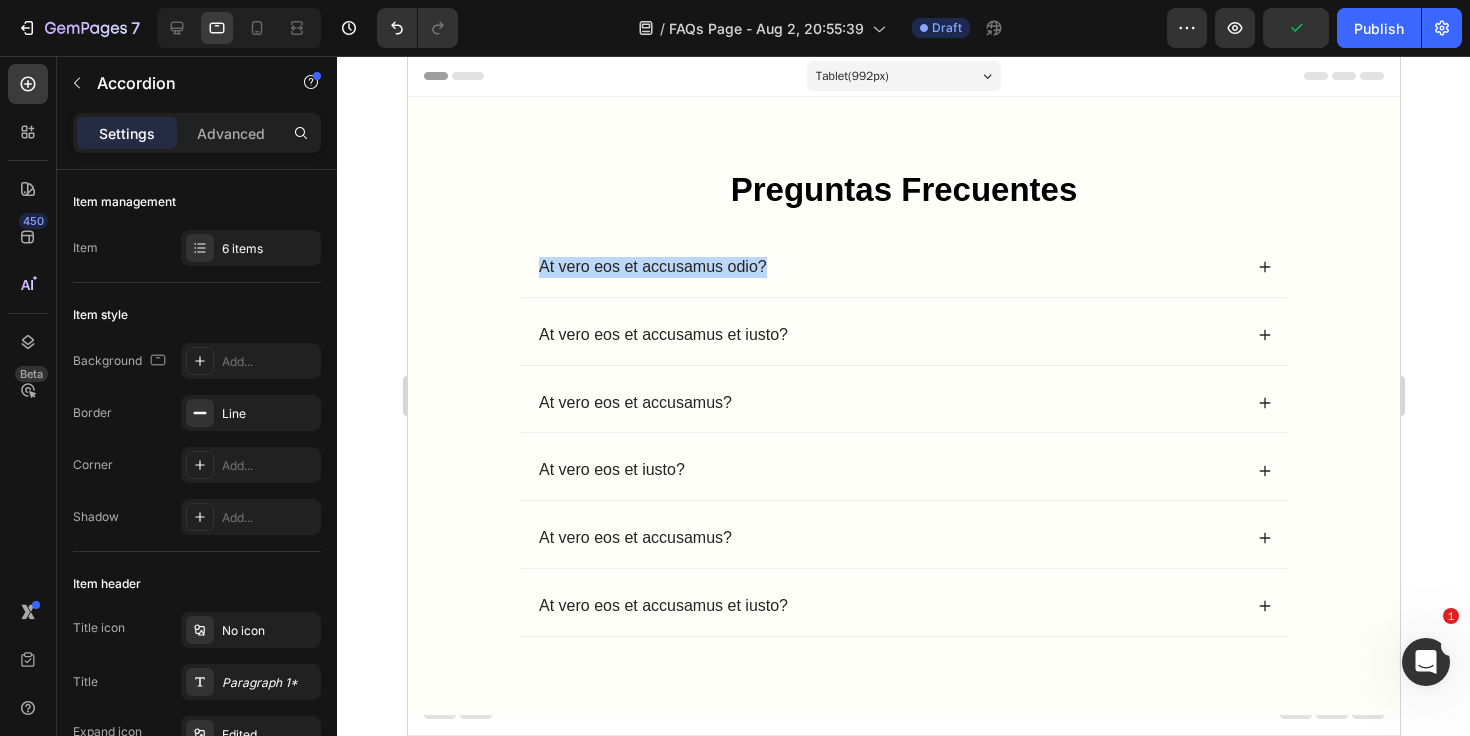 click on "At vero eos et accusamus odio?" at bounding box center (888, 267) 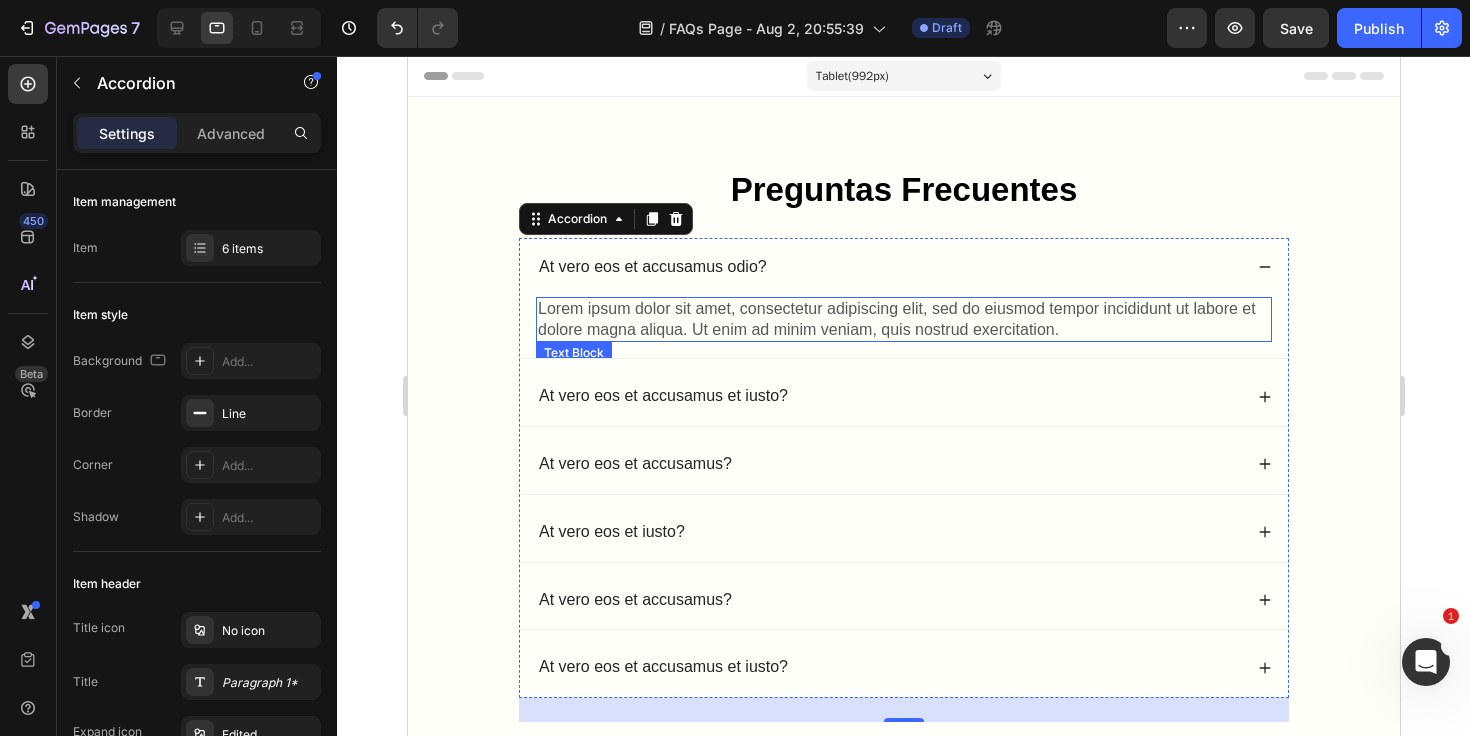 click on "Lorem ipsum dolor sit amet, consectetur adipiscing elit, sed do eiusmod tempor incididunt ut labore et dolore magna aliqua. Ut enim ad minim veniam, quis nostrud exercitation." at bounding box center (903, 320) 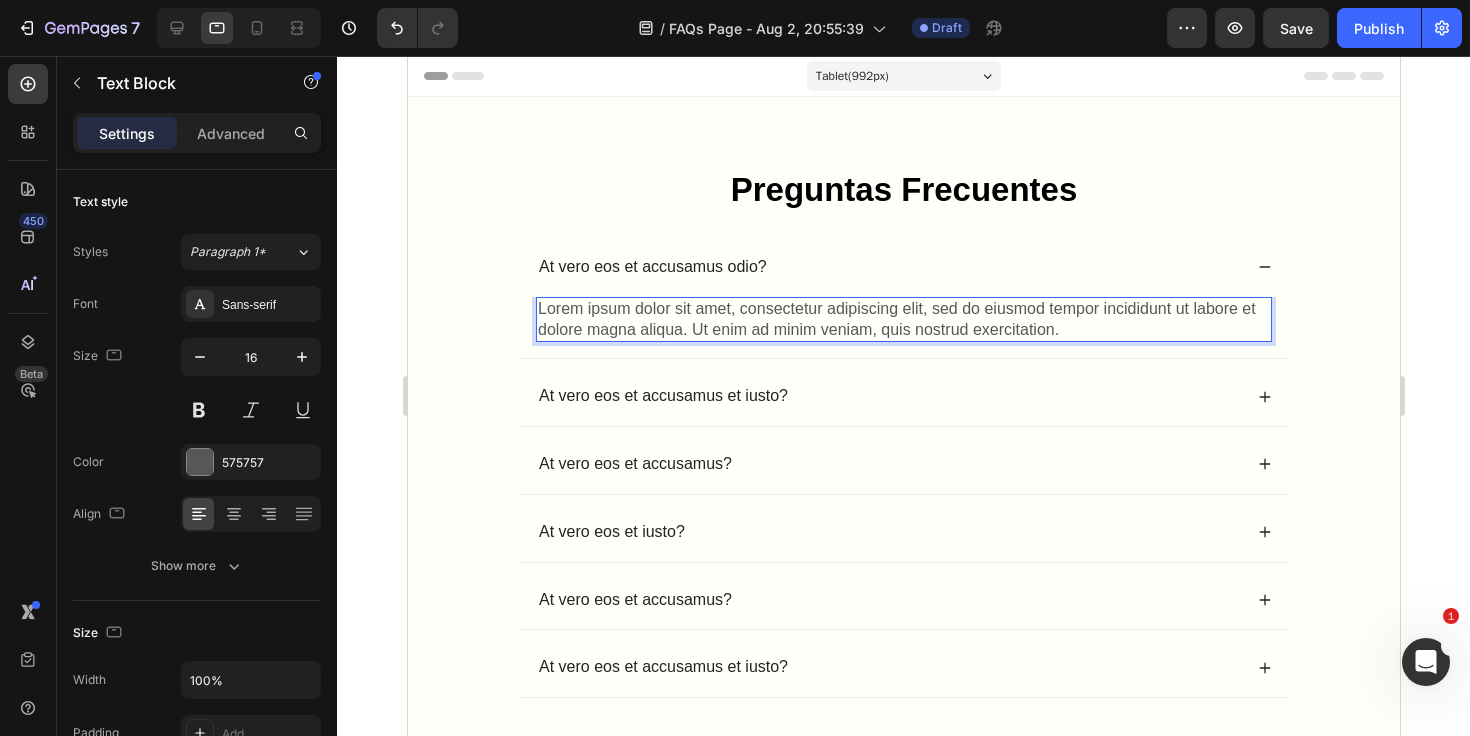 click on "Lorem ipsum dolor sit amet, consectetur adipiscing elit, sed do eiusmod tempor incididunt ut labore et dolore magna aliqua. Ut enim ad minim veniam, quis nostrud exercitation." at bounding box center (903, 320) 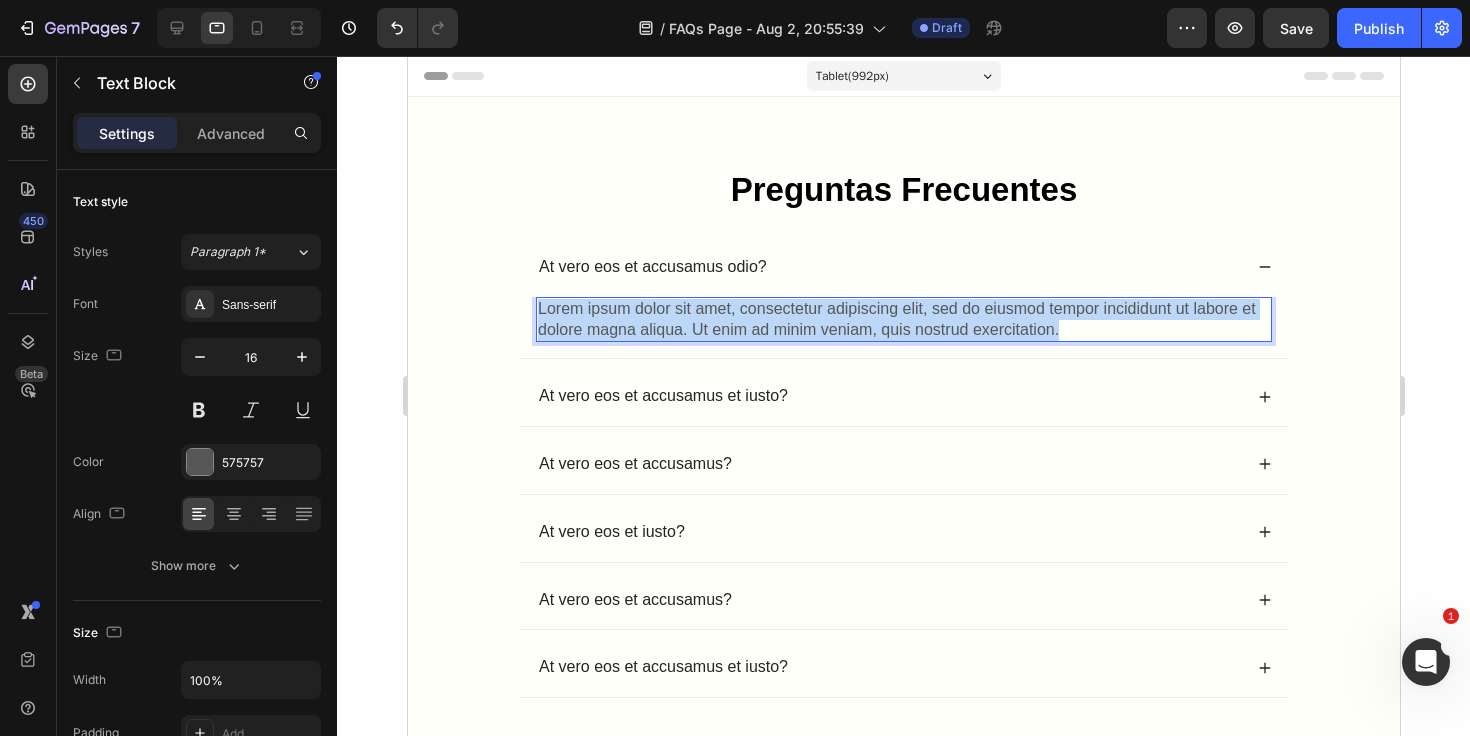 click on "Lorem ipsum dolor sit amet, consectetur adipiscing elit, sed do eiusmod tempor incididunt ut labore et dolore magna aliqua. Ut enim ad minim veniam, quis nostrud exercitation." at bounding box center (903, 320) 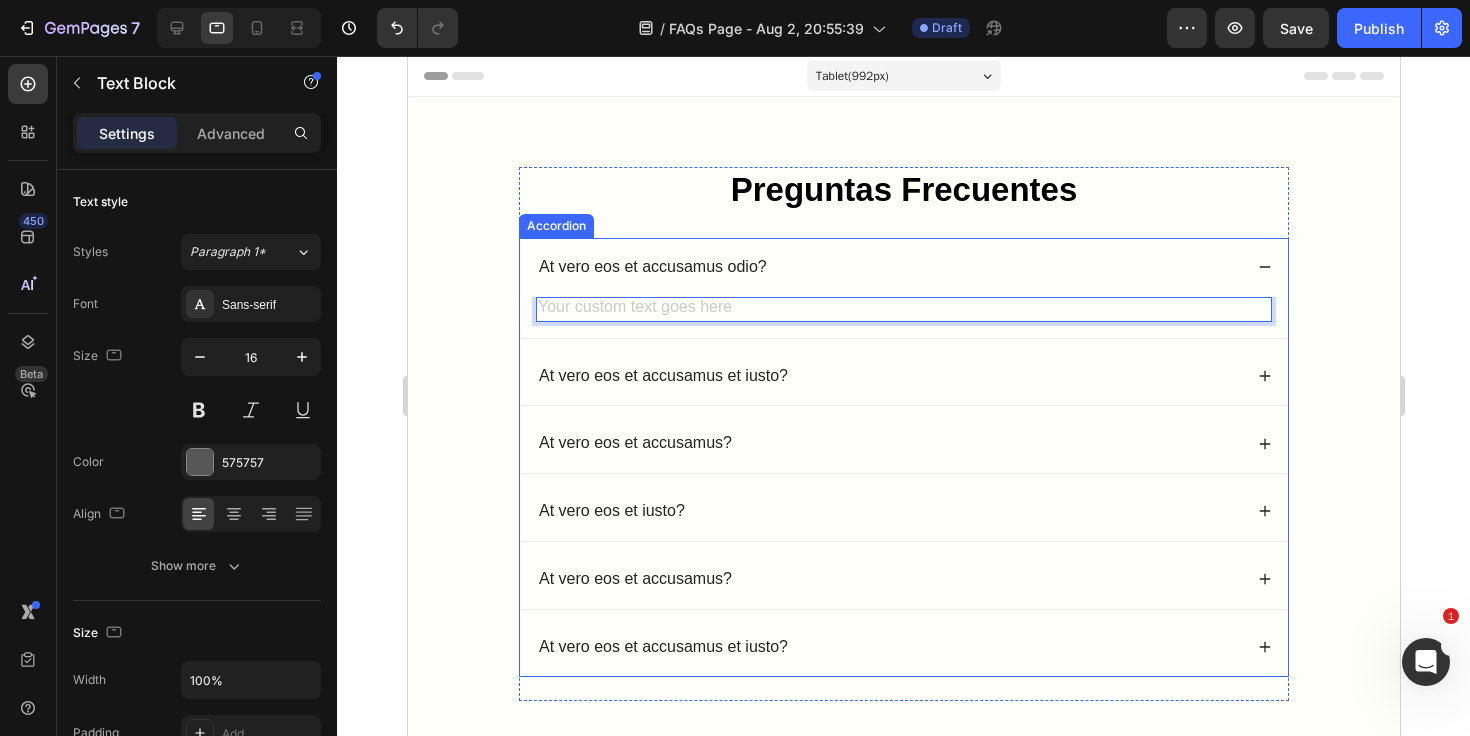 click on "At vero eos et accusamus odio?" at bounding box center (652, 267) 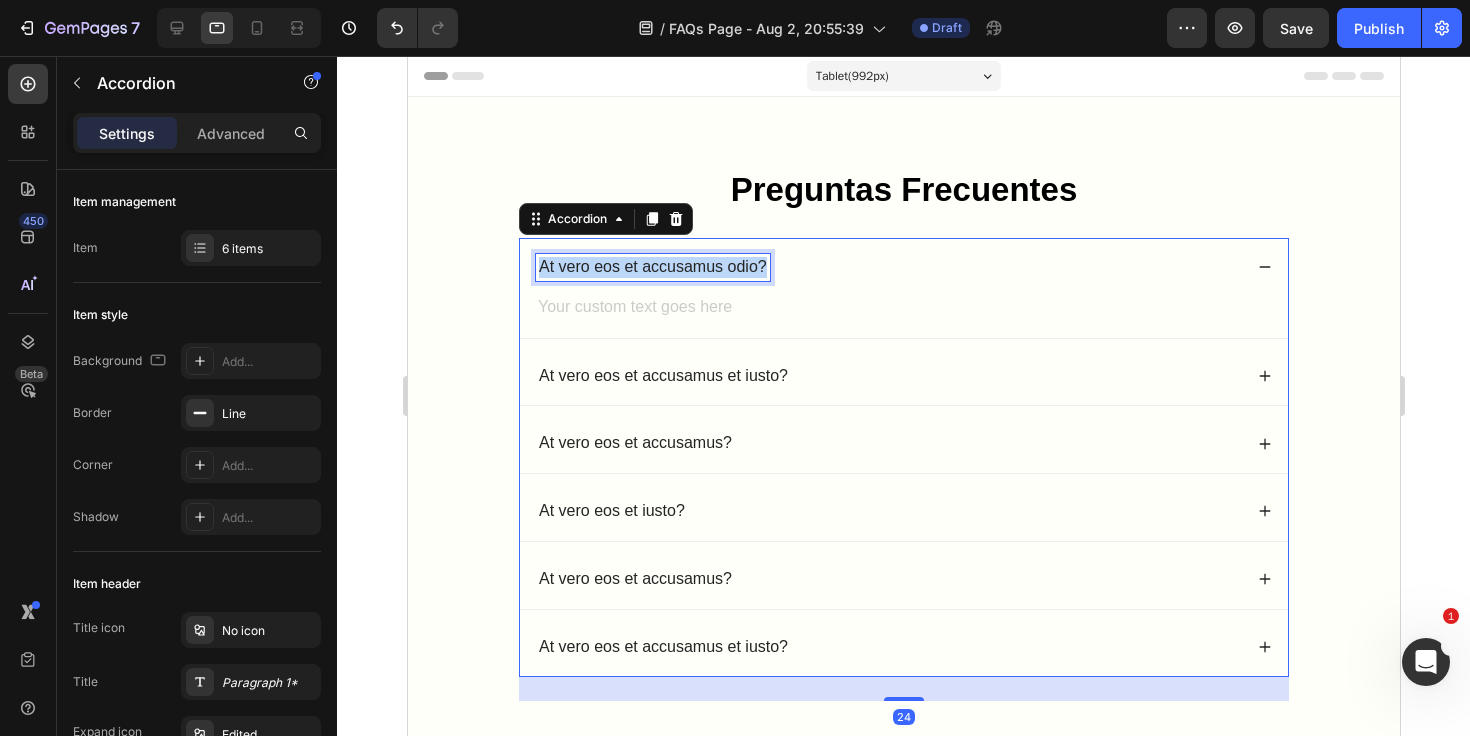 click on "At vero eos et accusamus odio?" at bounding box center [652, 267] 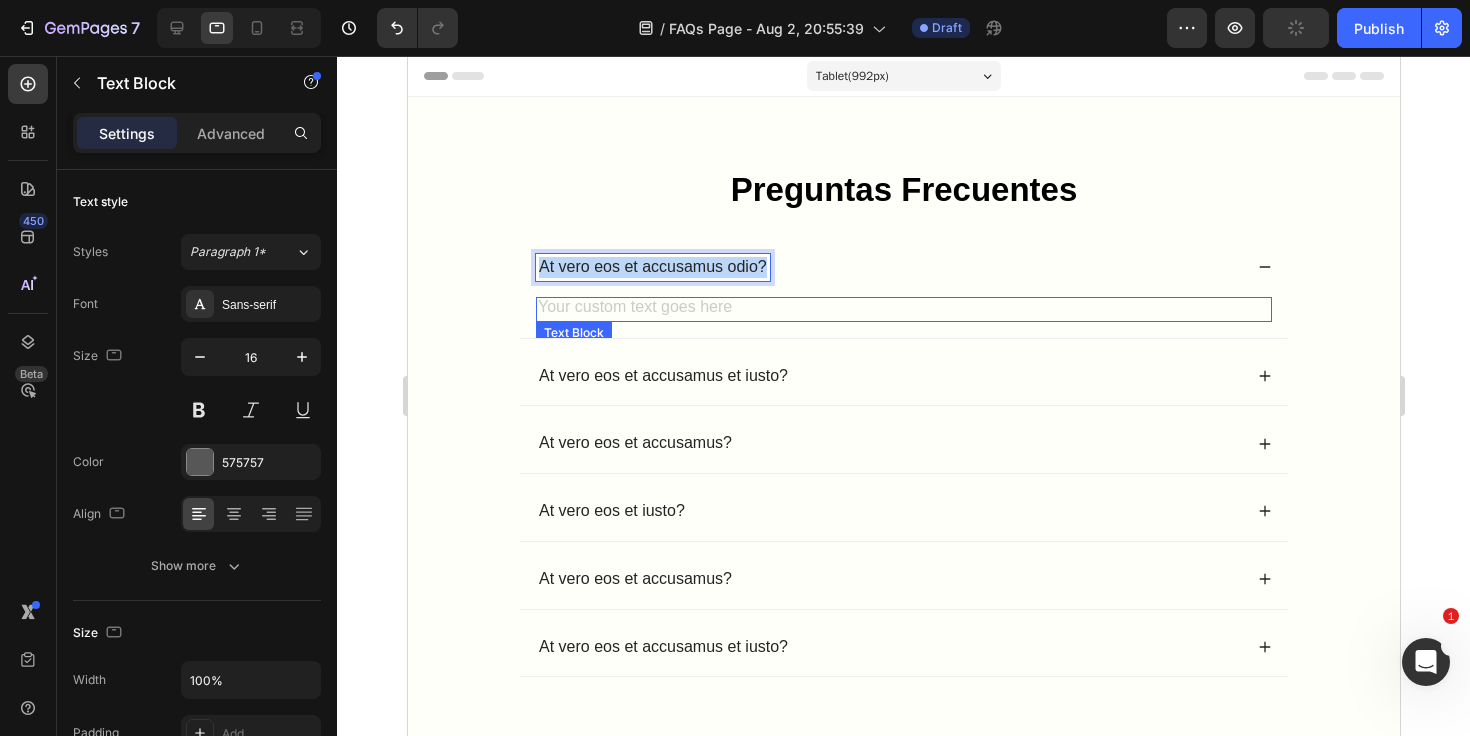 click at bounding box center (903, 309) 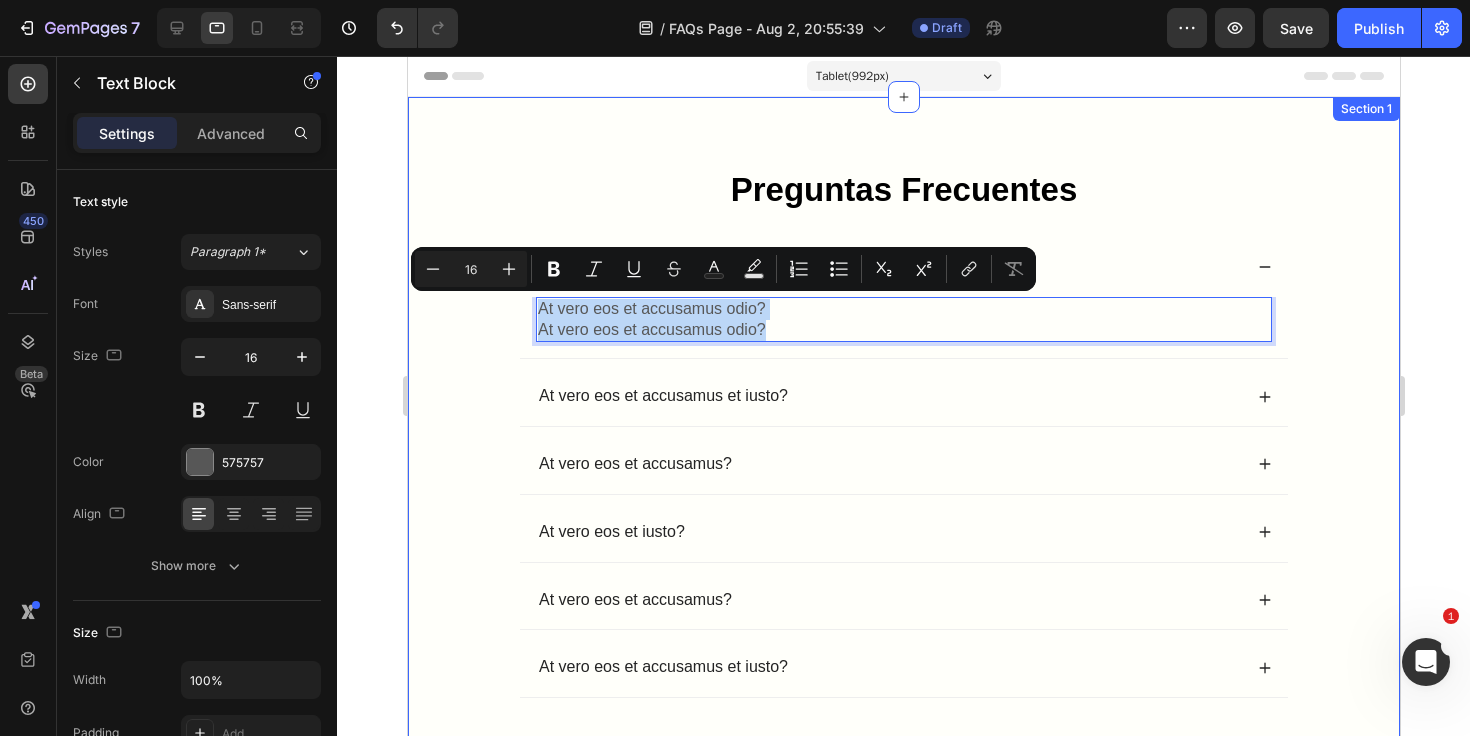 drag, startPoint x: 773, startPoint y: 321, endPoint x: 511, endPoint y: 308, distance: 262.32233 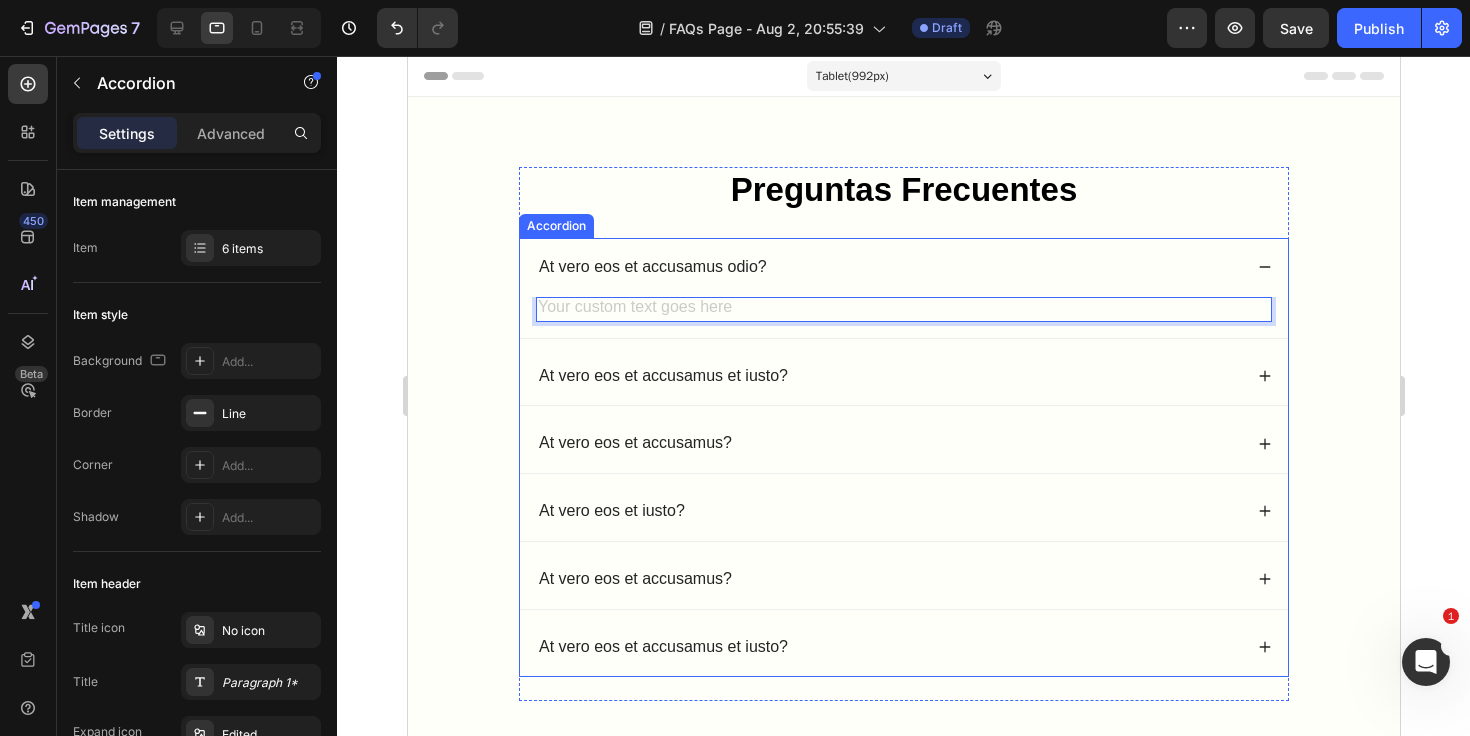click on "At vero eos et accusamus odio?" at bounding box center [888, 267] 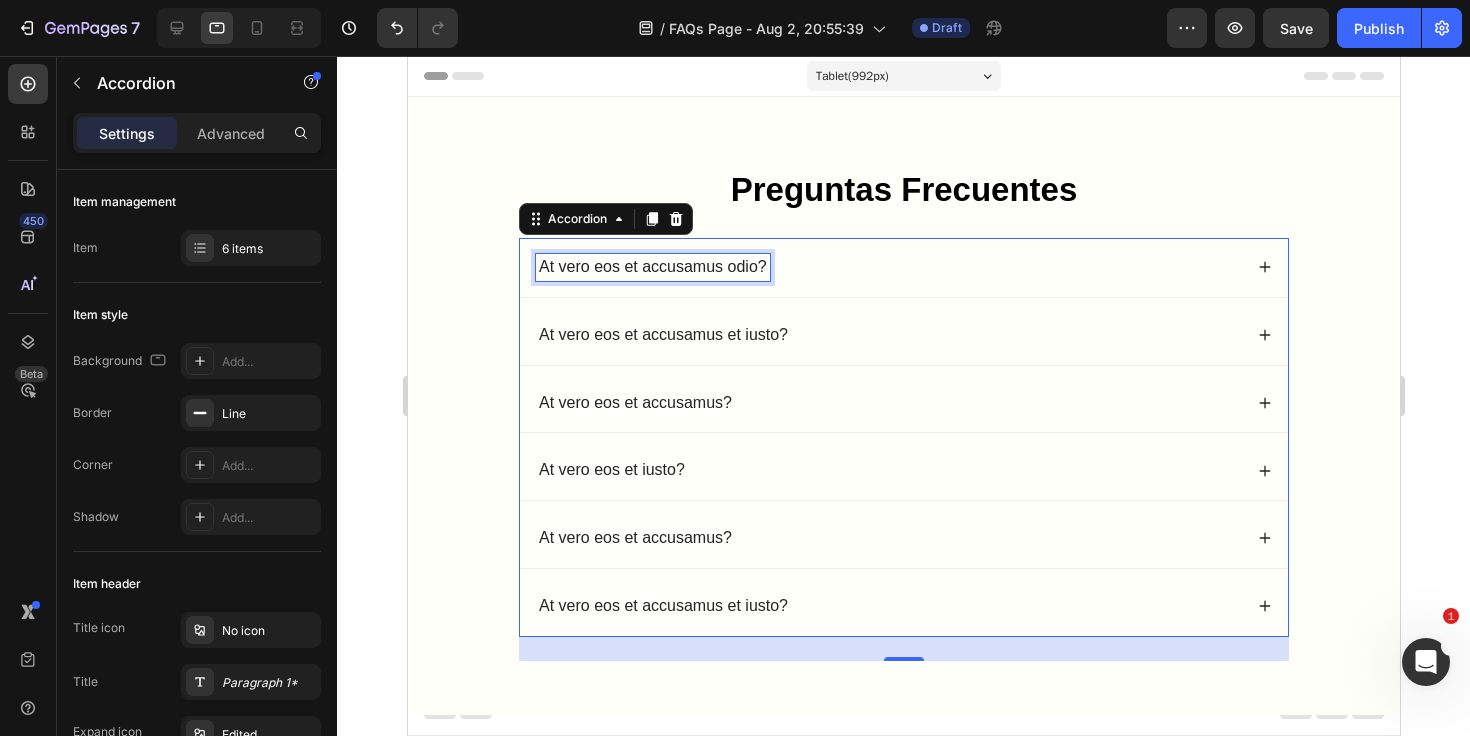 click on "At vero eos et accusamus odio?" at bounding box center [652, 267] 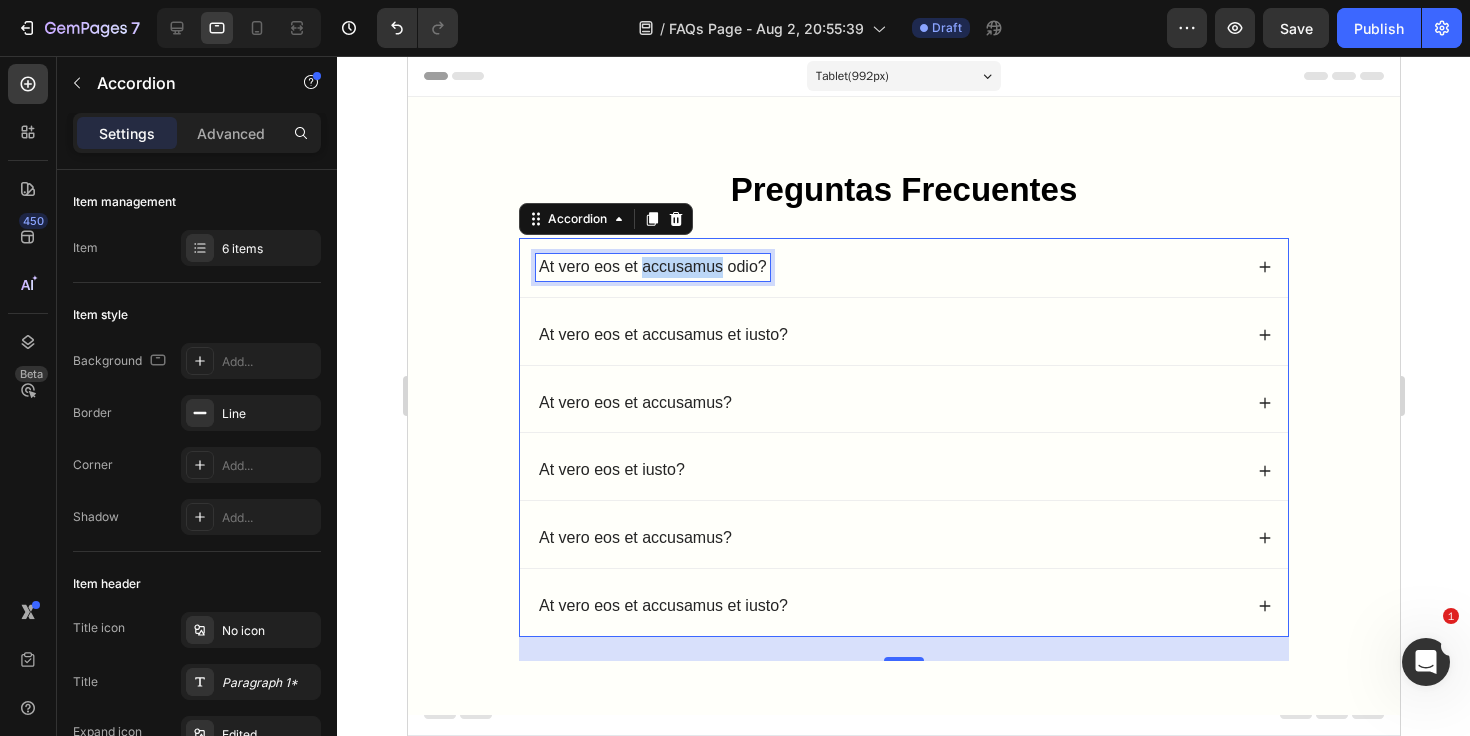 click on "At vero eos et accusamus odio?" at bounding box center (652, 267) 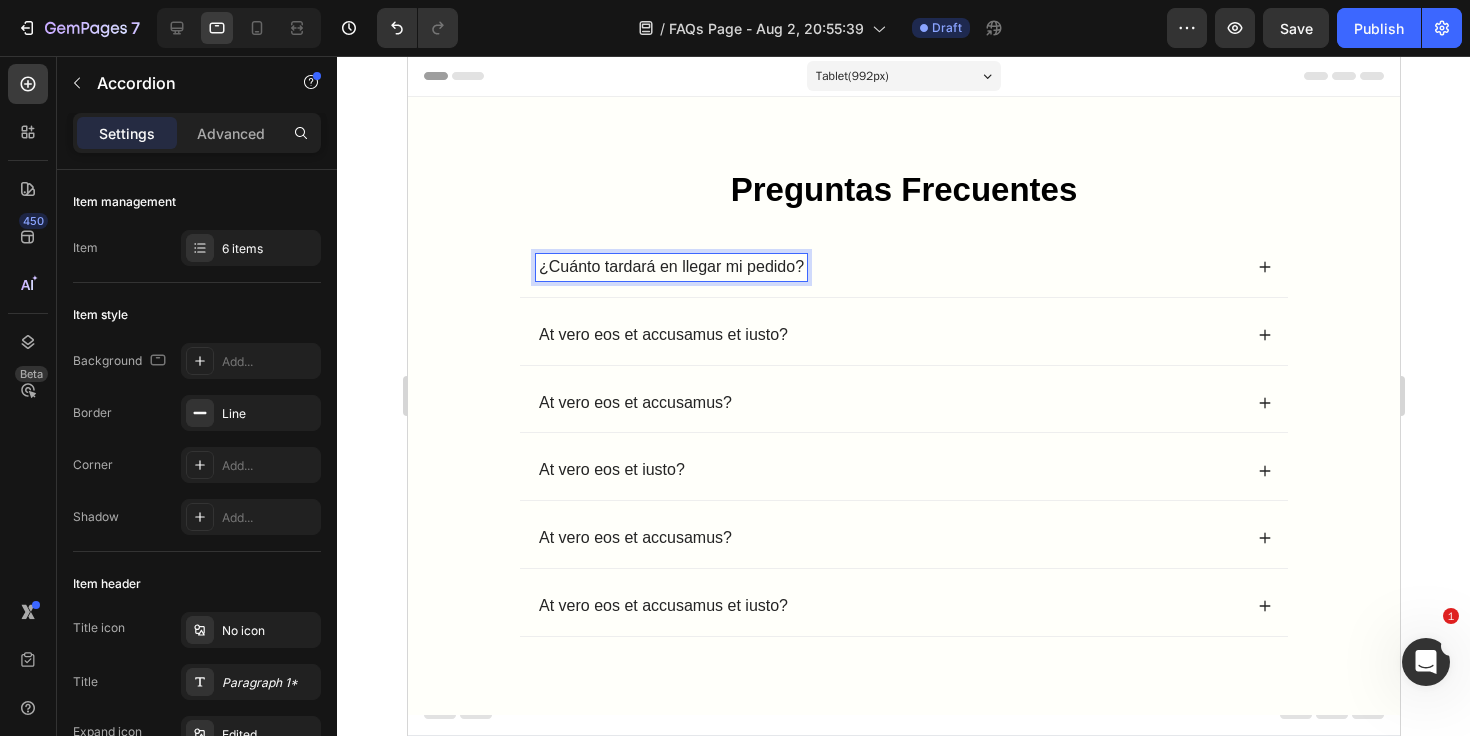 click on "¿Cuánto tardará en llegar mi pedido?" at bounding box center [888, 267] 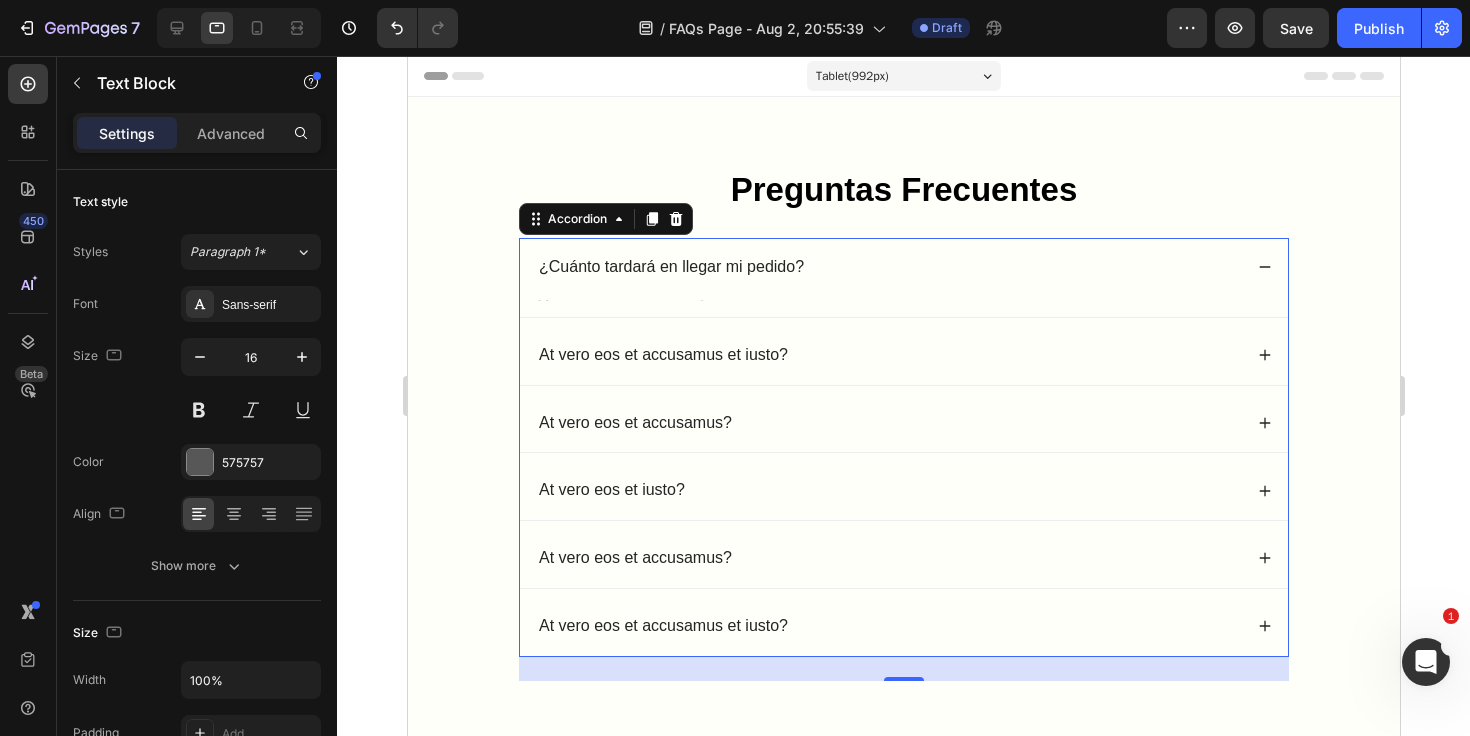 click at bounding box center [903, 299] 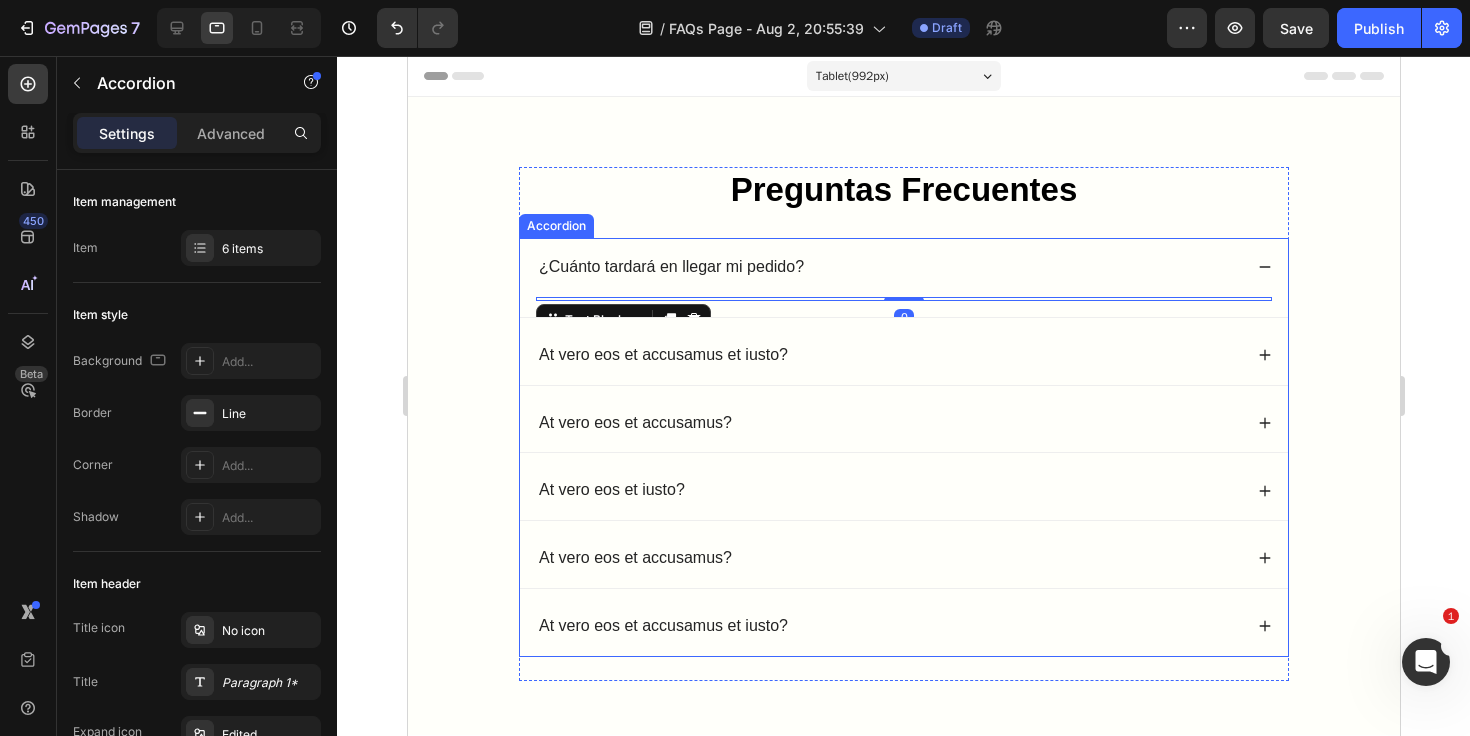 click on "¿Cuánto tardará en llegar mi pedido?" at bounding box center (903, 267) 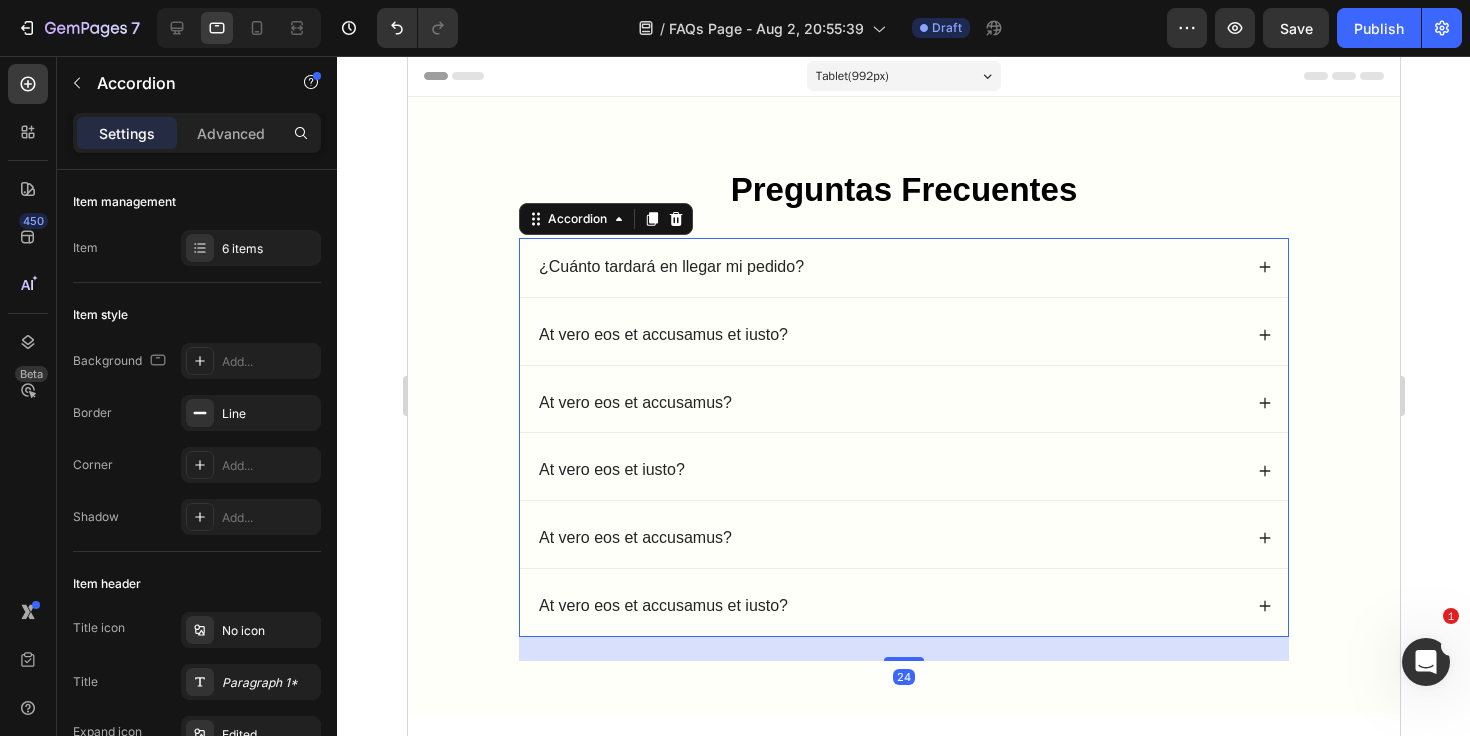 click on "¿Cuánto tardará en llegar mi pedido?" at bounding box center [903, 267] 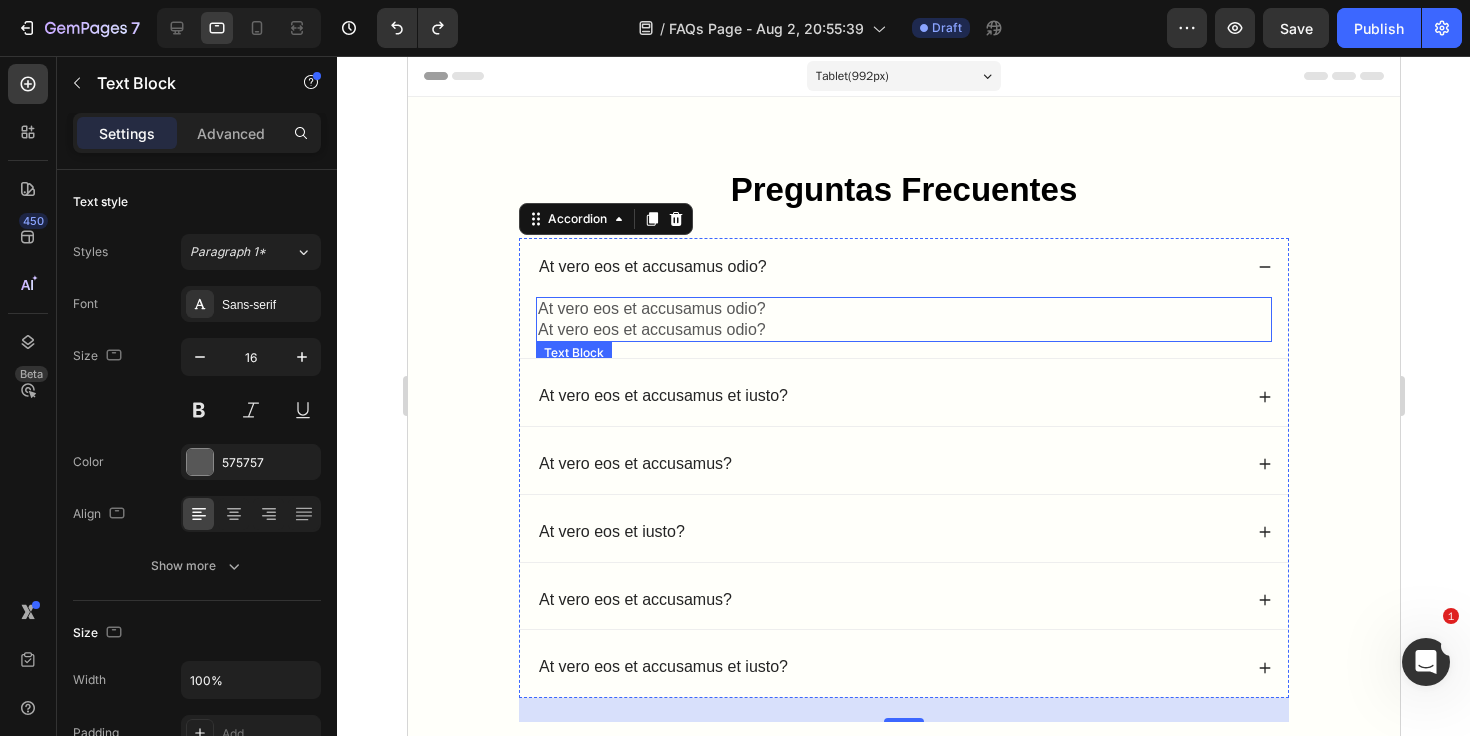 click on "At vero eos et accusamus odio?" at bounding box center [903, 309] 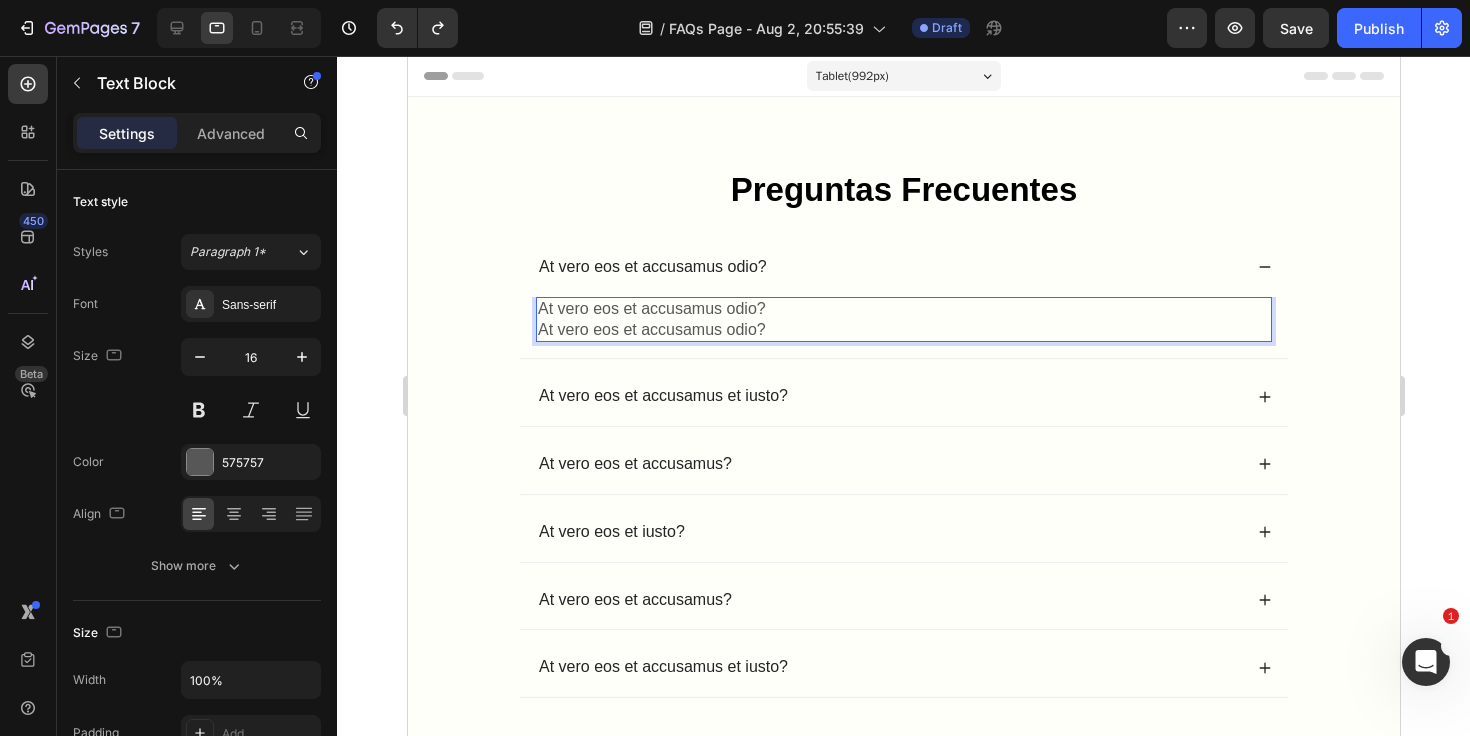 click on "At vero eos et accusamus odio?" at bounding box center (903, 309) 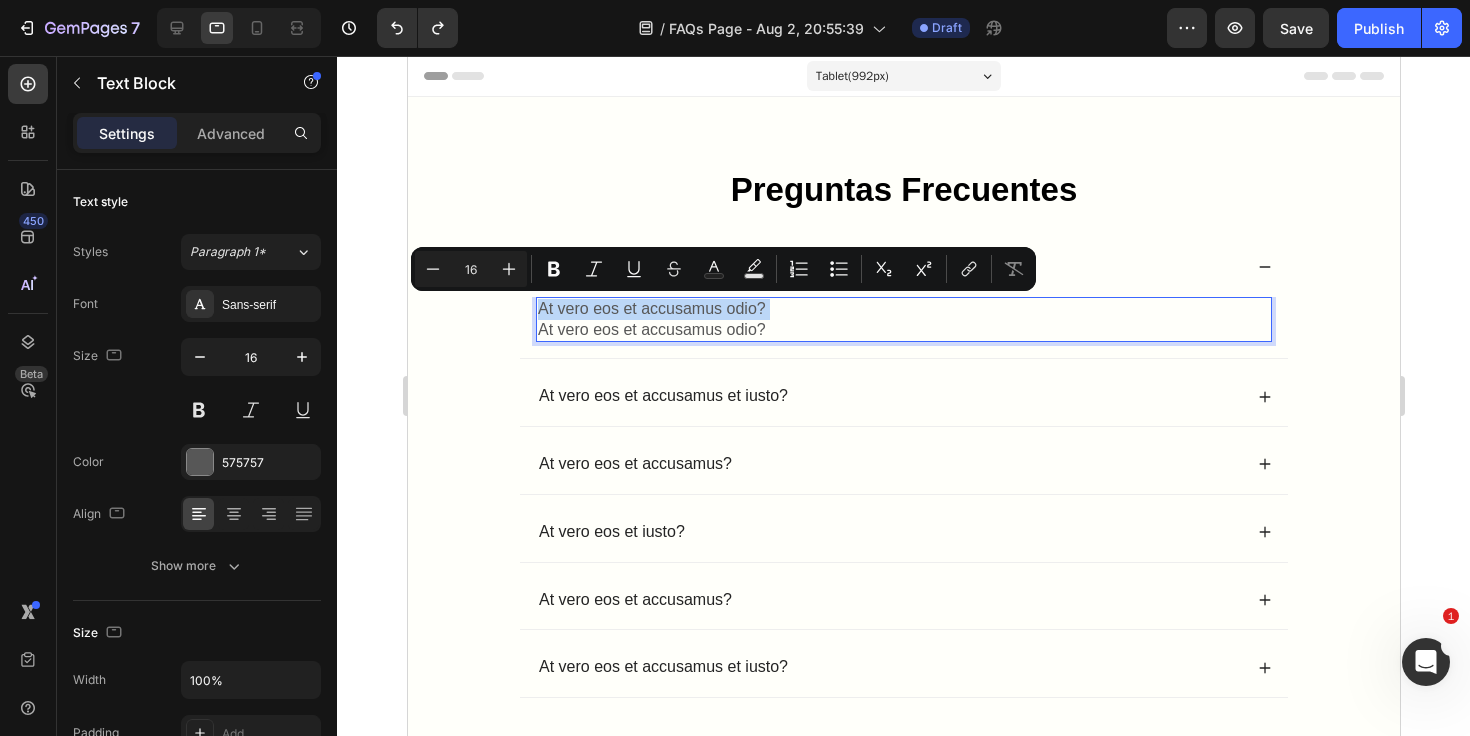 click on "At vero eos et accusamus odio?" at bounding box center [903, 309] 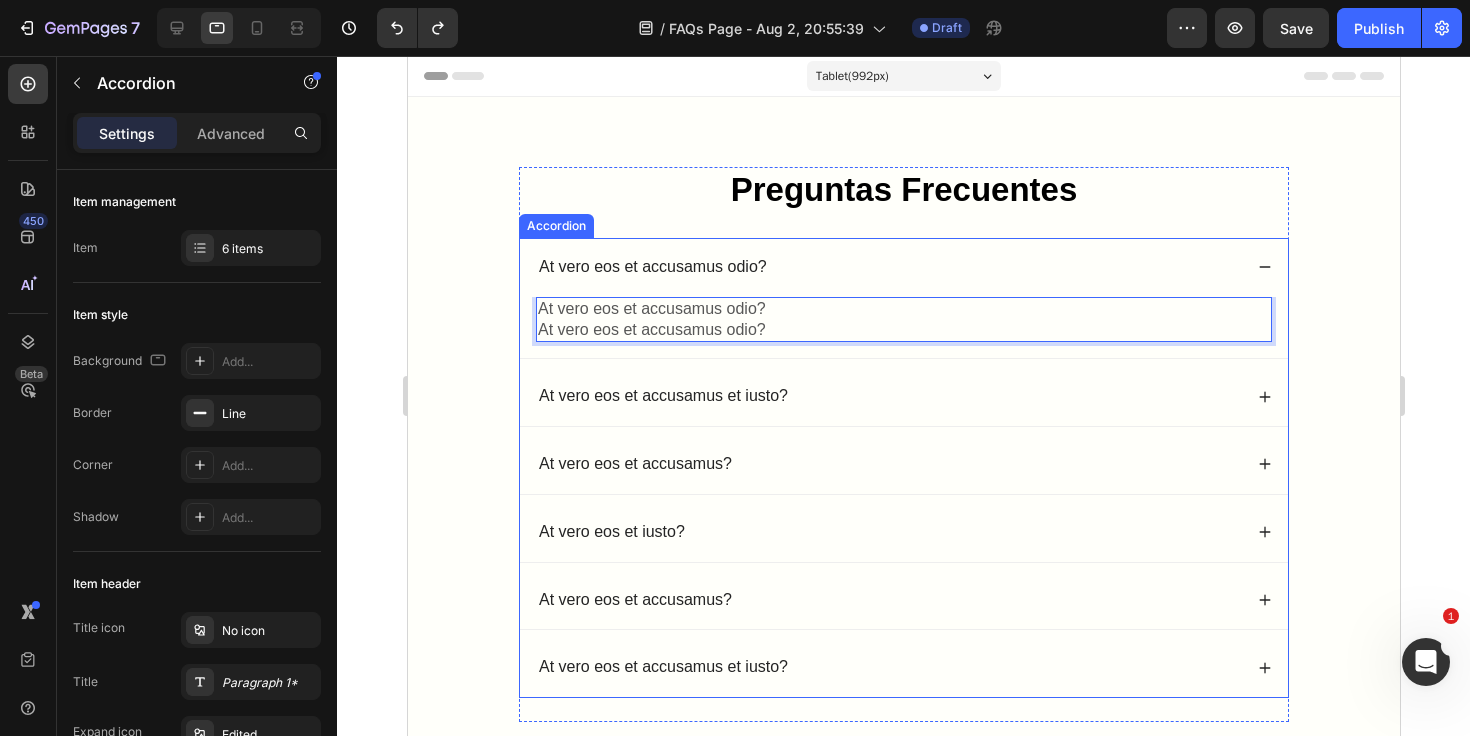 click on "At vero eos et accusamus odio?" at bounding box center [652, 267] 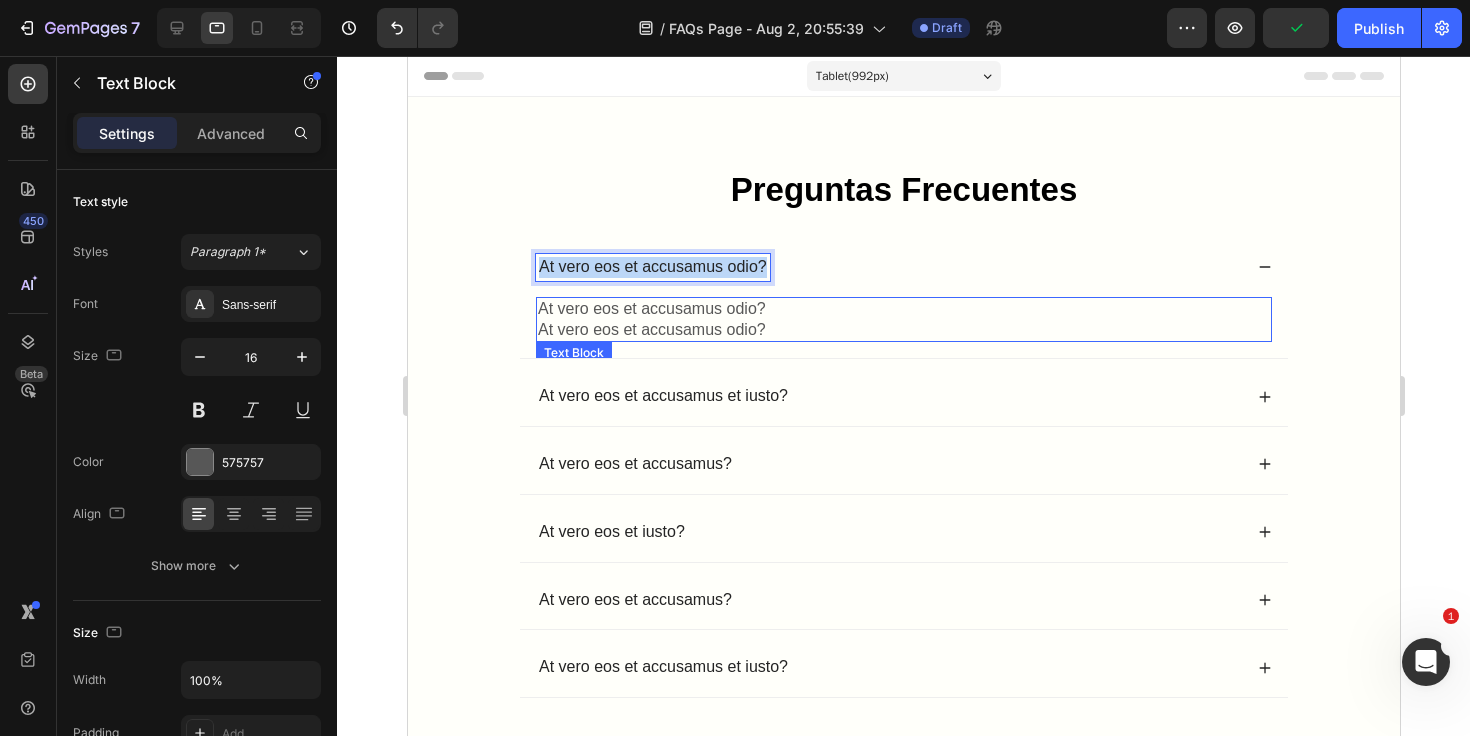 click on "At vero eos et accusamus odio?" at bounding box center (903, 309) 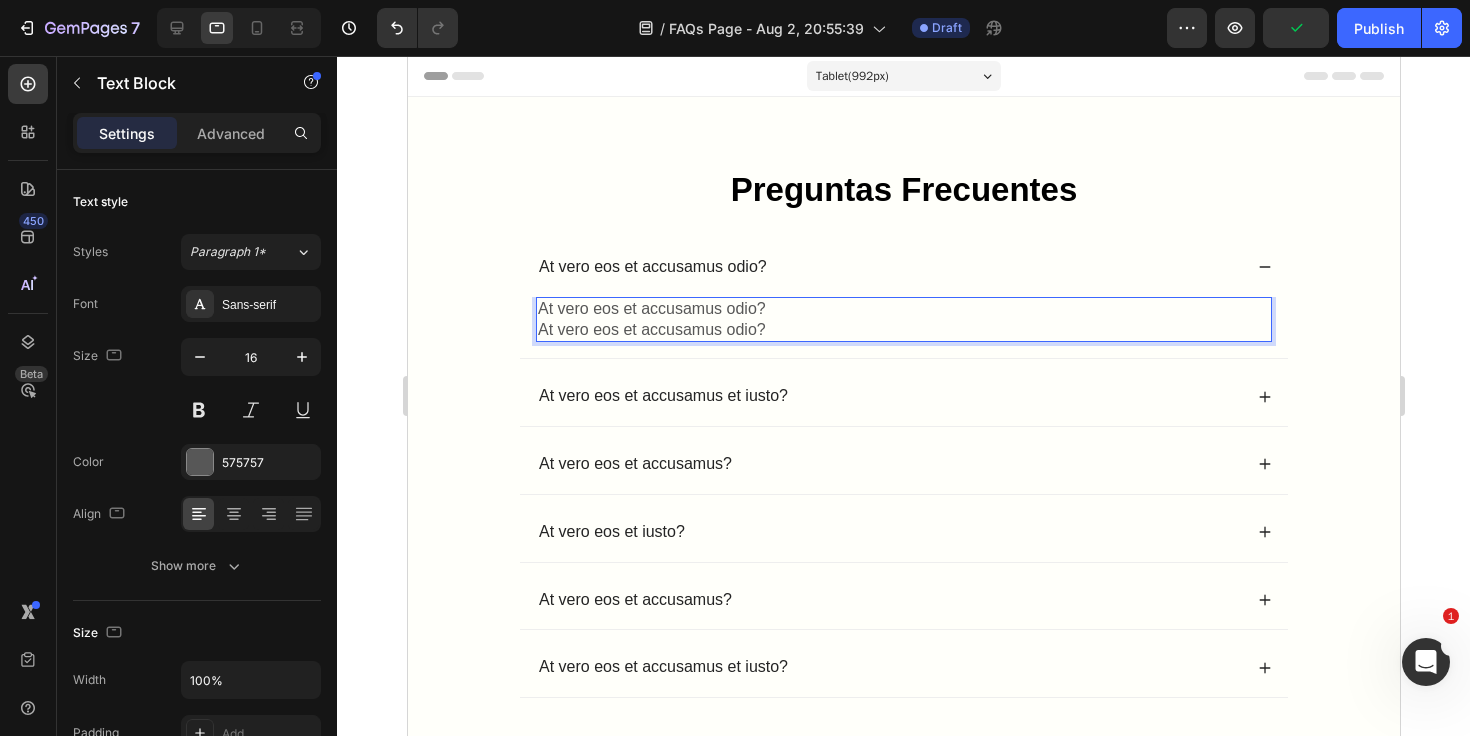 click on "At vero eos et accusamus odio?" at bounding box center [903, 330] 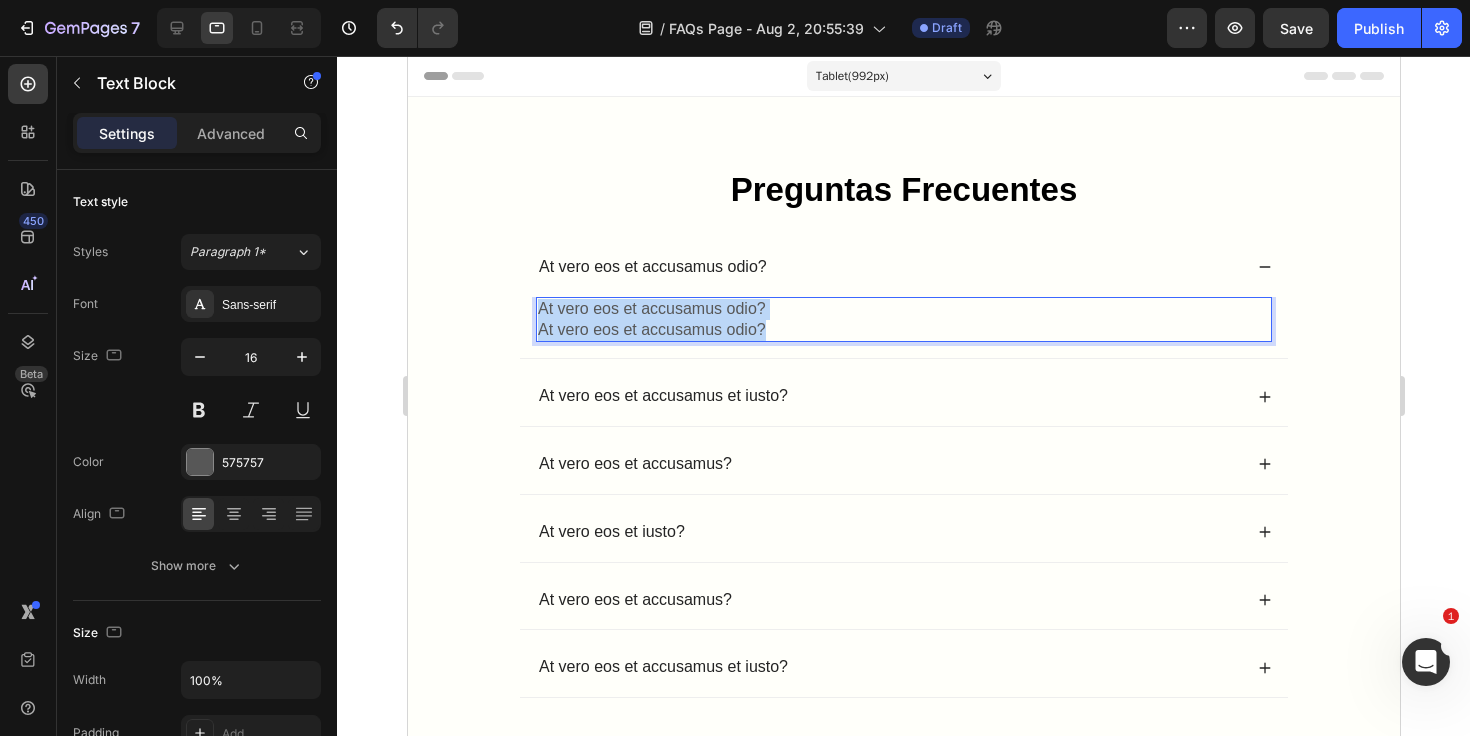 drag, startPoint x: 790, startPoint y: 332, endPoint x: 534, endPoint y: 305, distance: 257.4199 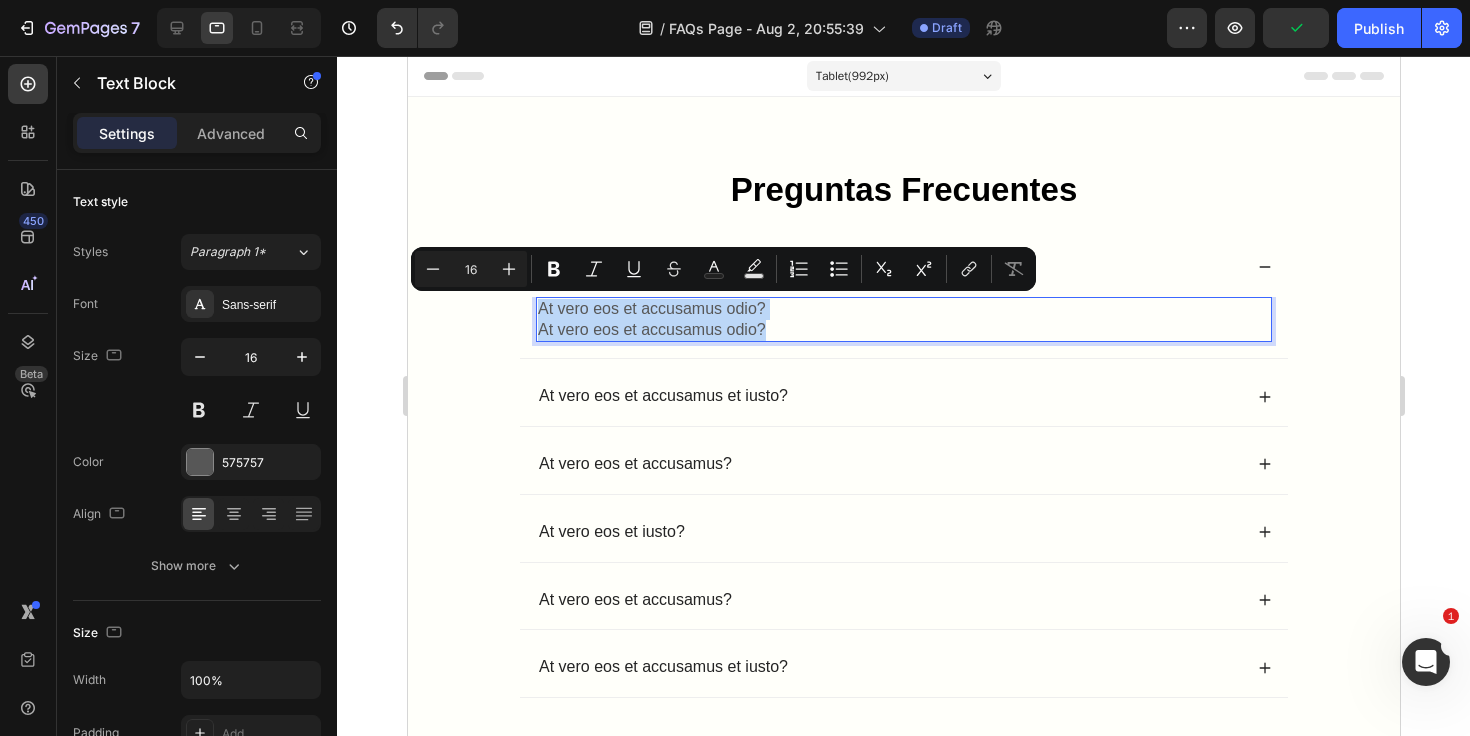 click on "At vero eos et accusamus odio?" at bounding box center (903, 330) 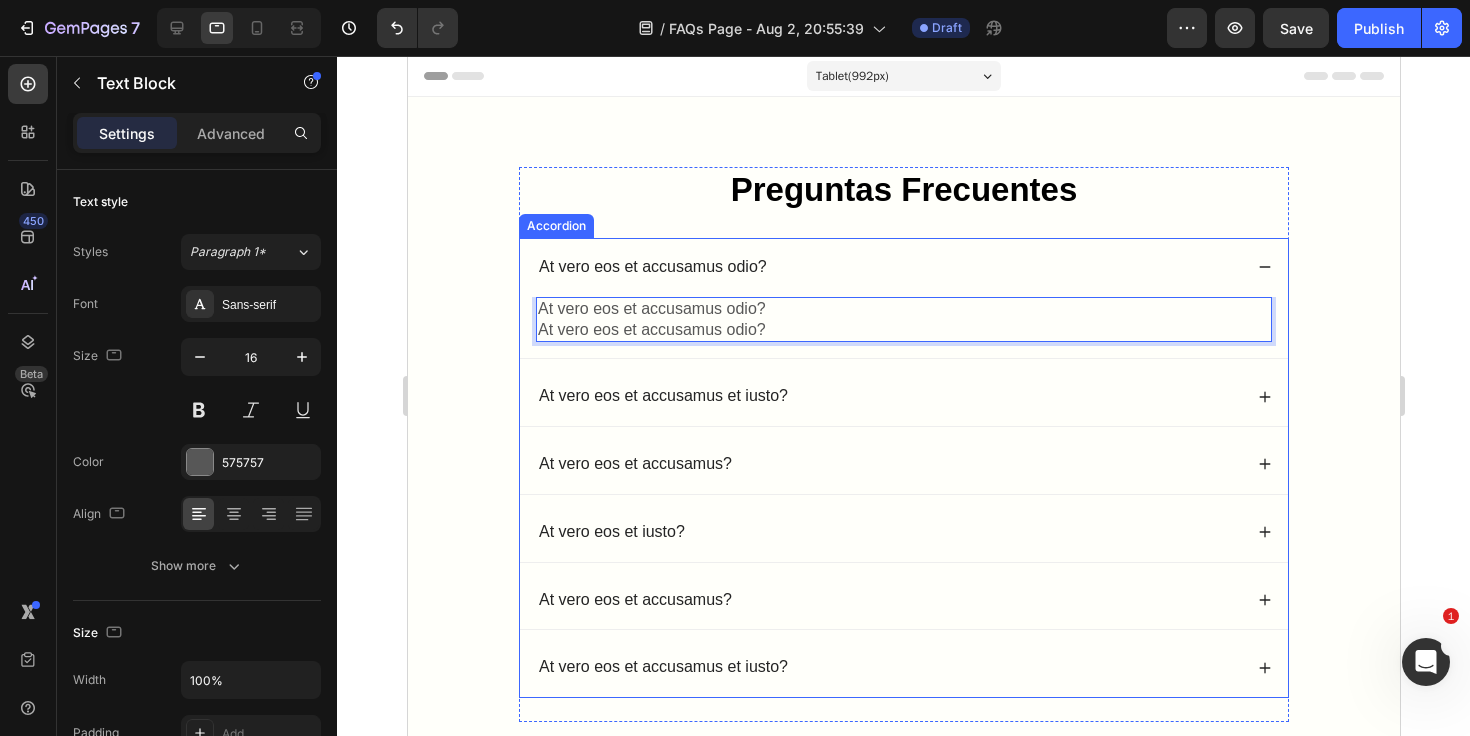 click on "At vero eos et accusamus et iusto?" at bounding box center [888, 396] 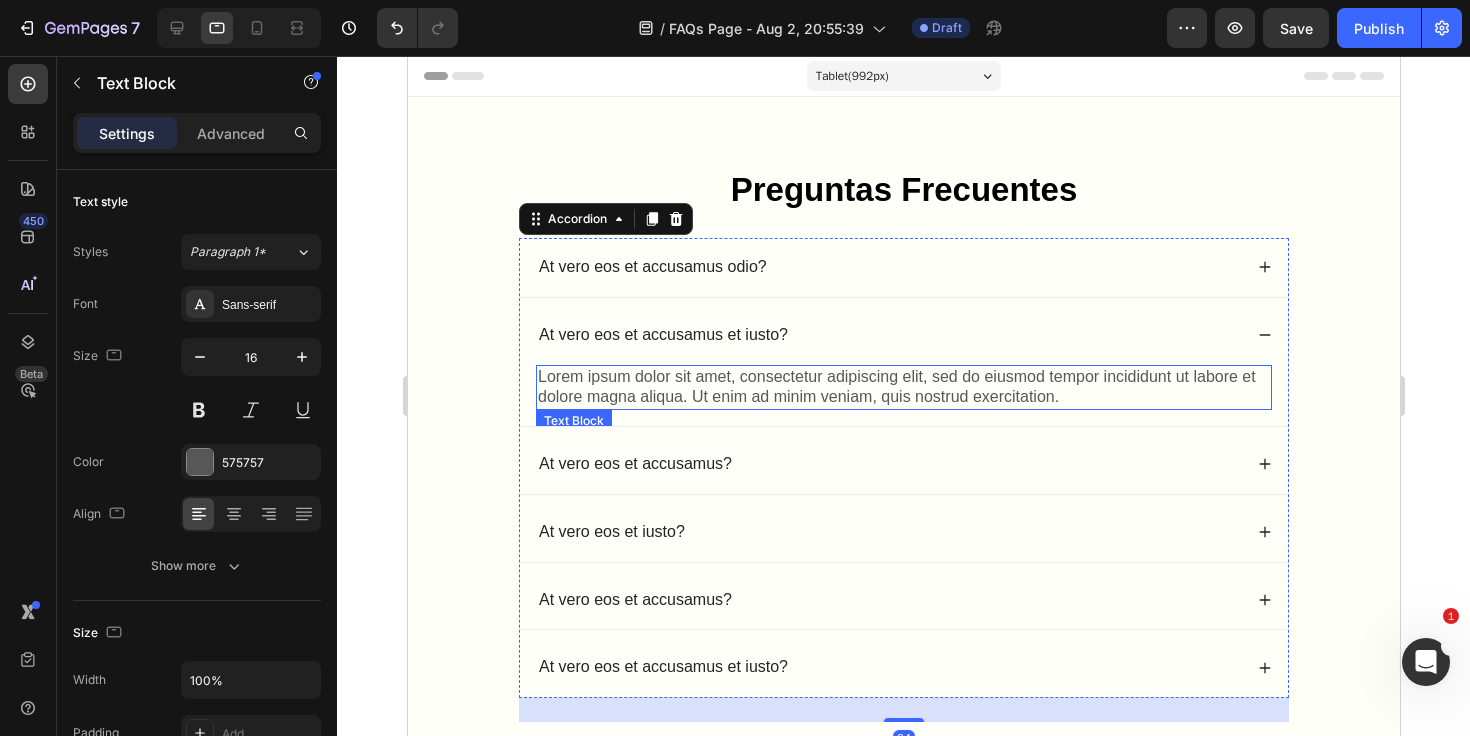 click on "Lorem ipsum dolor sit amet, consectetur adipiscing elit, sed do eiusmod tempor incididunt ut labore et dolore magna aliqua. Ut enim ad minim veniam, quis nostrud exercitation." at bounding box center [903, 388] 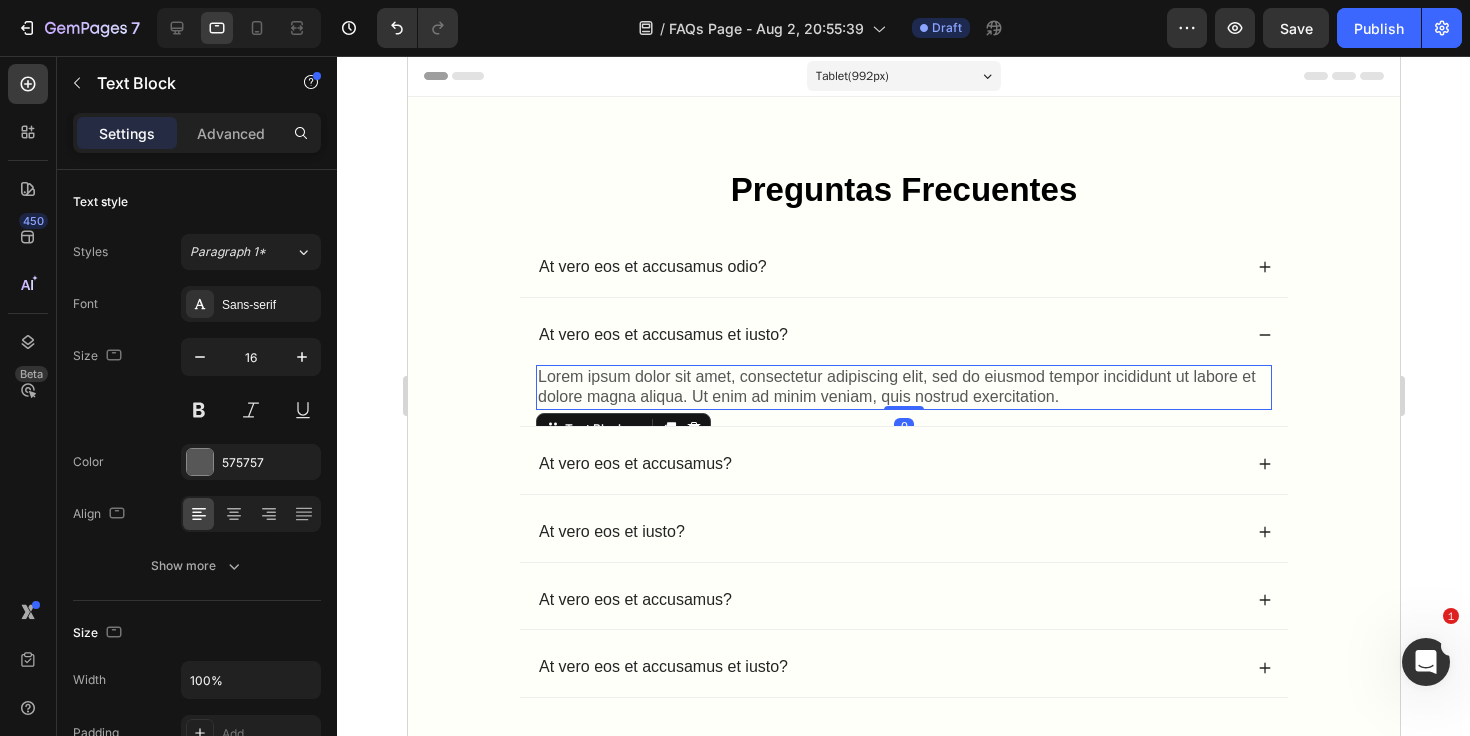 click on "Lorem ipsum dolor sit amet, consectetur adipiscing elit, sed do eiusmod tempor incididunt ut labore et dolore magna aliqua. Ut enim ad minim veniam, quis nostrud exercitation." at bounding box center (903, 388) 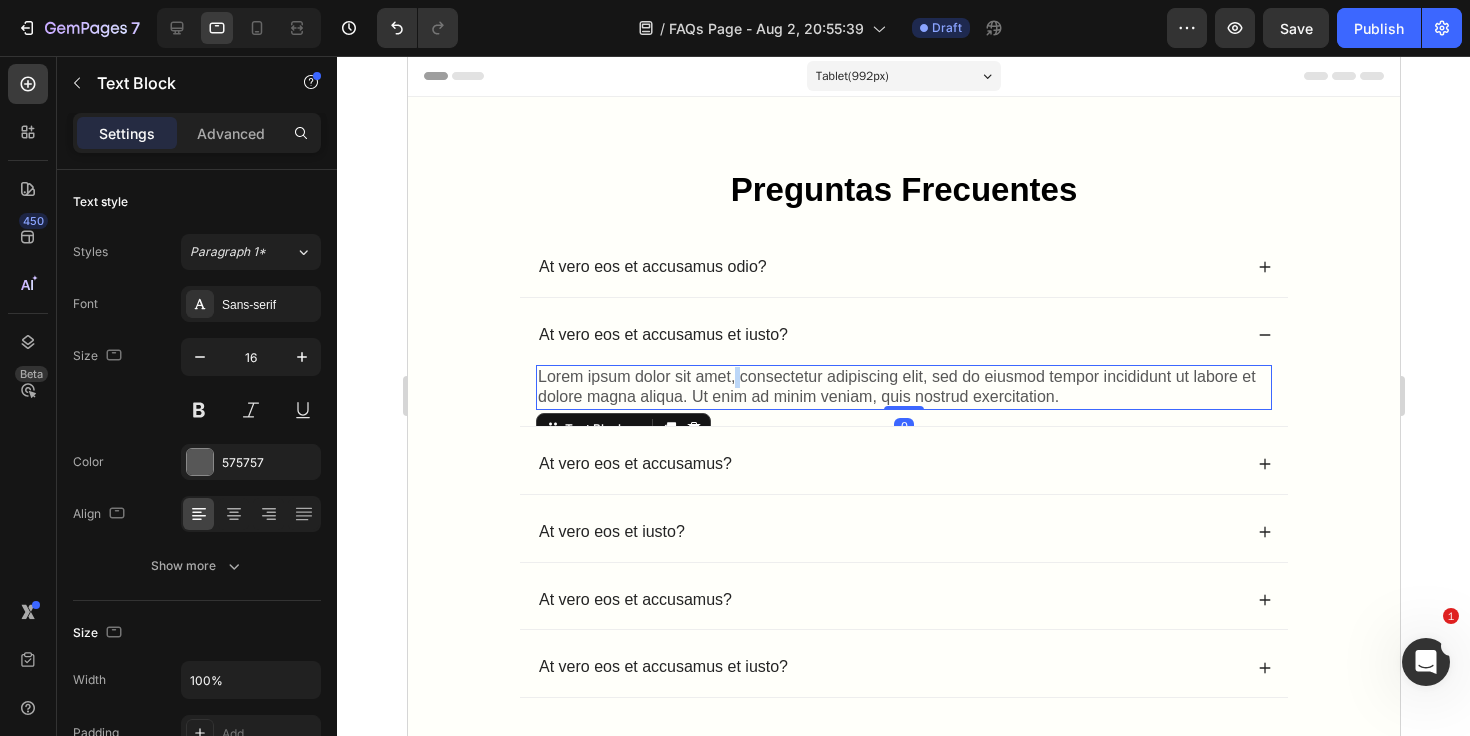 click on "Lorem ipsum dolor sit amet, consectetur adipiscing elit, sed do eiusmod tempor incididunt ut labore et dolore magna aliqua. Ut enim ad minim veniam, quis nostrud exercitation." at bounding box center (903, 388) 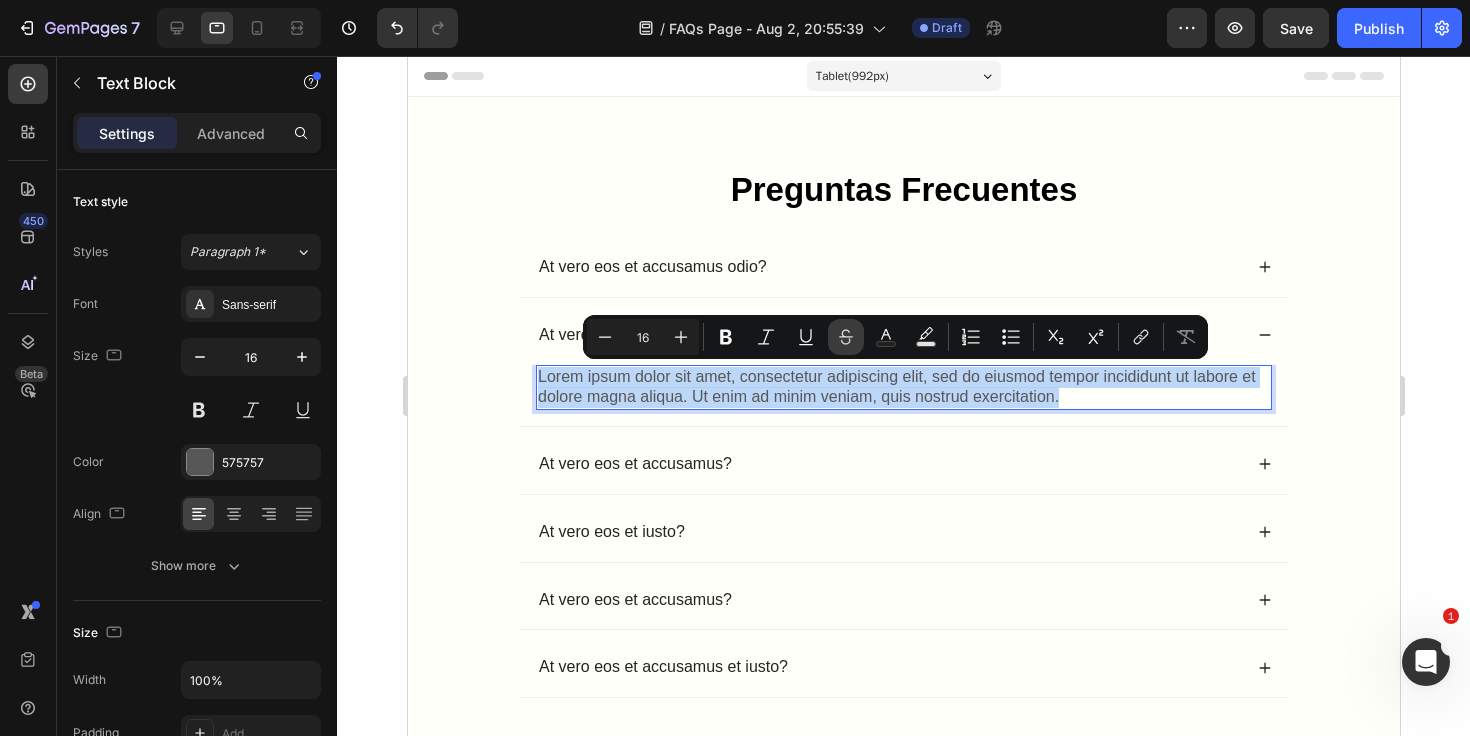 copy on "Lorem ipsum dolor sit amet, consectetur adipiscing elit, sed do eiusmod tempor incididunt ut labore et dolore magna aliqua. Ut enim ad minim veniam, quis nostrud exercitation." 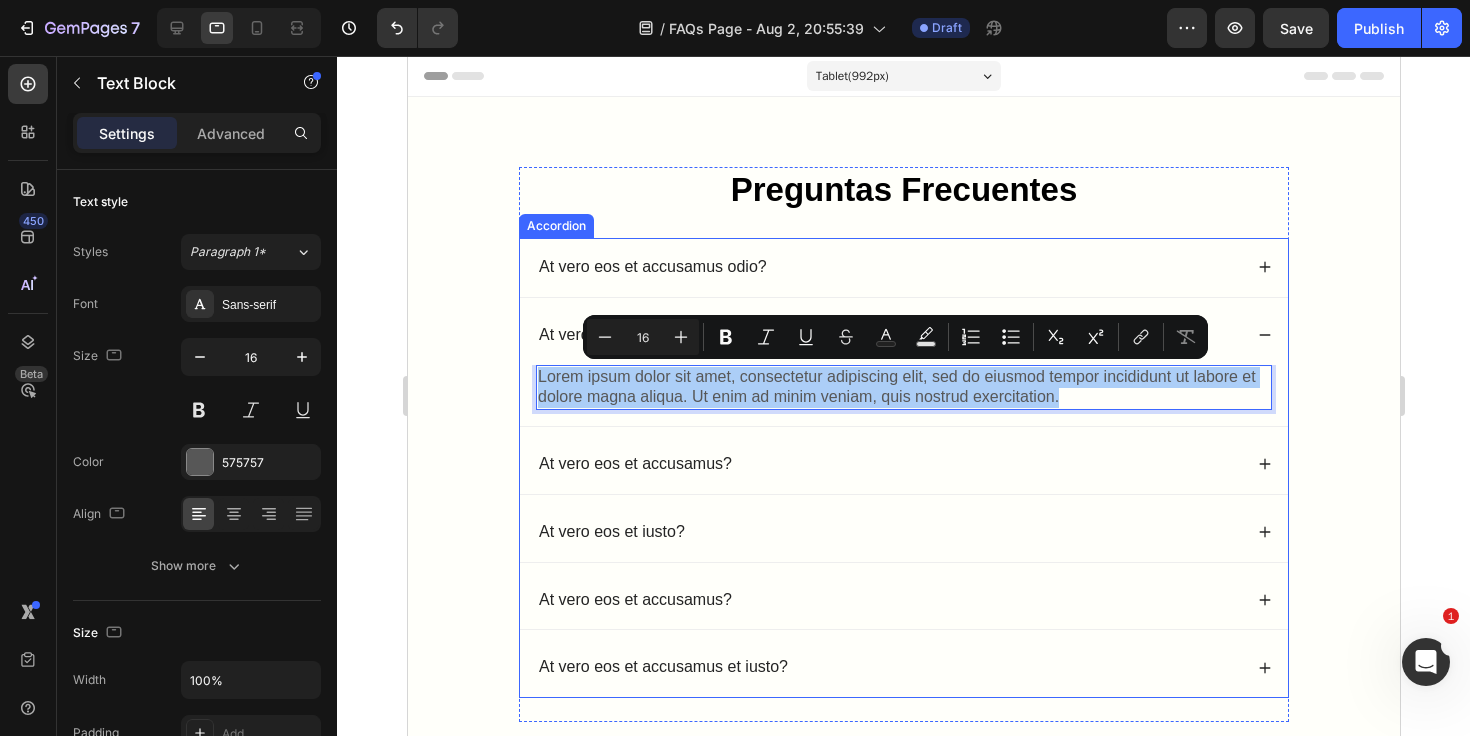 click on "At vero eos et accusamus odio?" at bounding box center [888, 267] 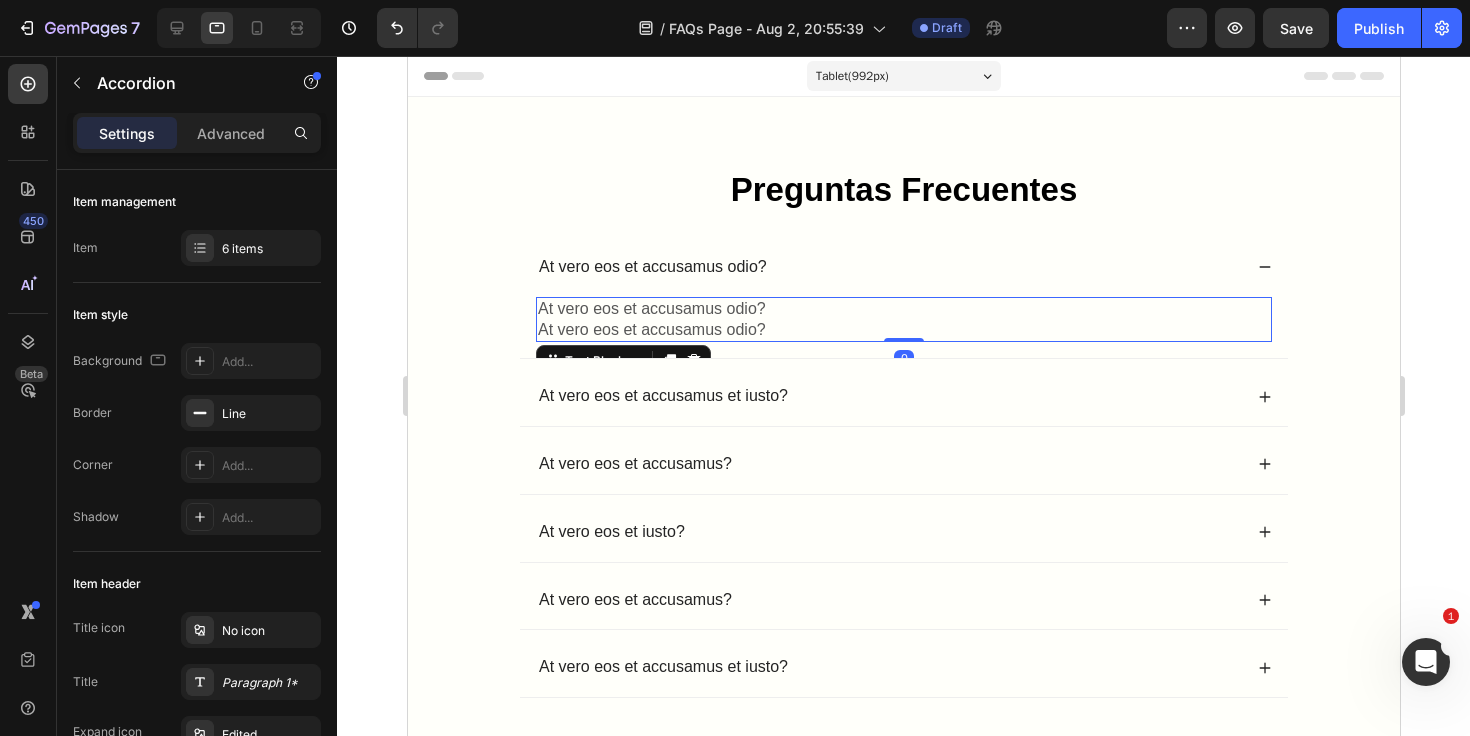 click on "At vero eos et accusamus odio?" at bounding box center [903, 309] 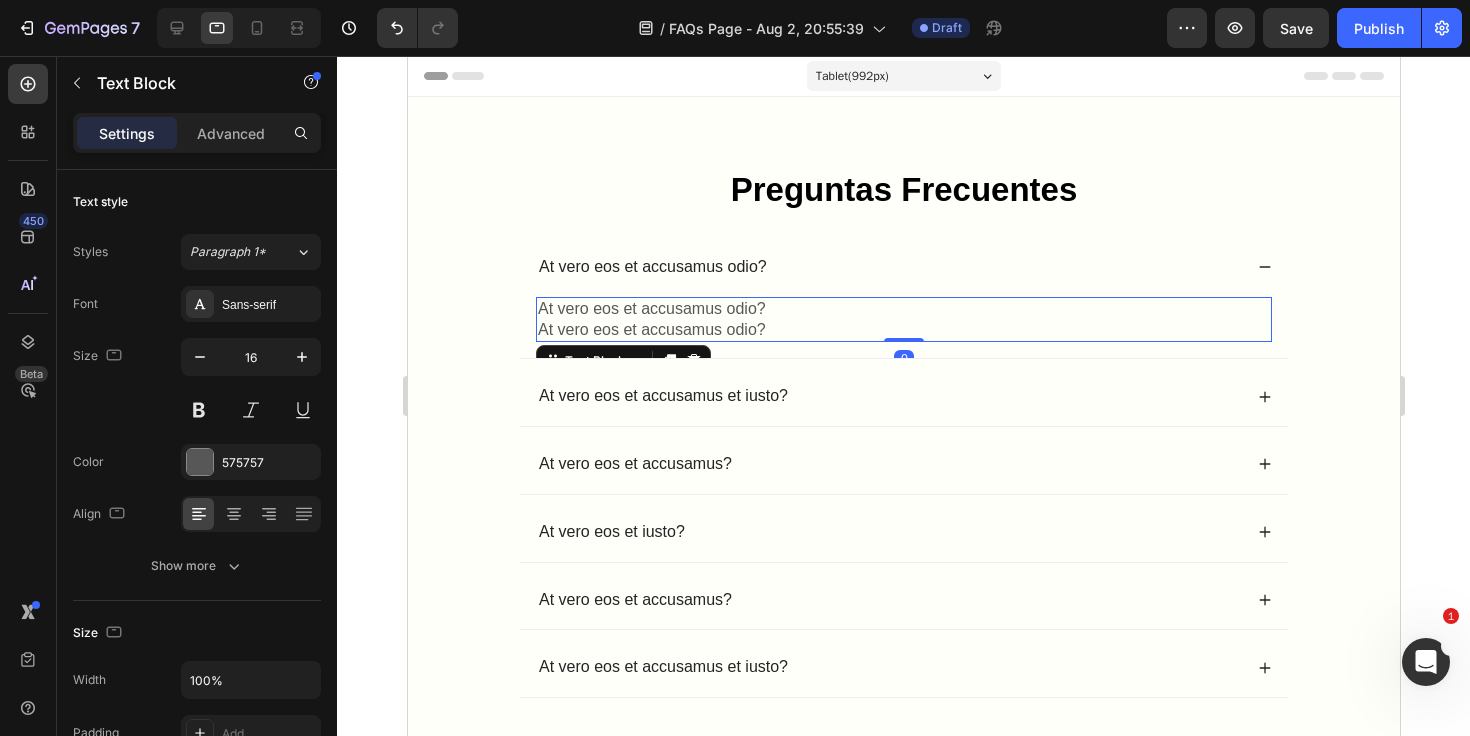 click on "At vero eos et accusamus odio?" at bounding box center [903, 309] 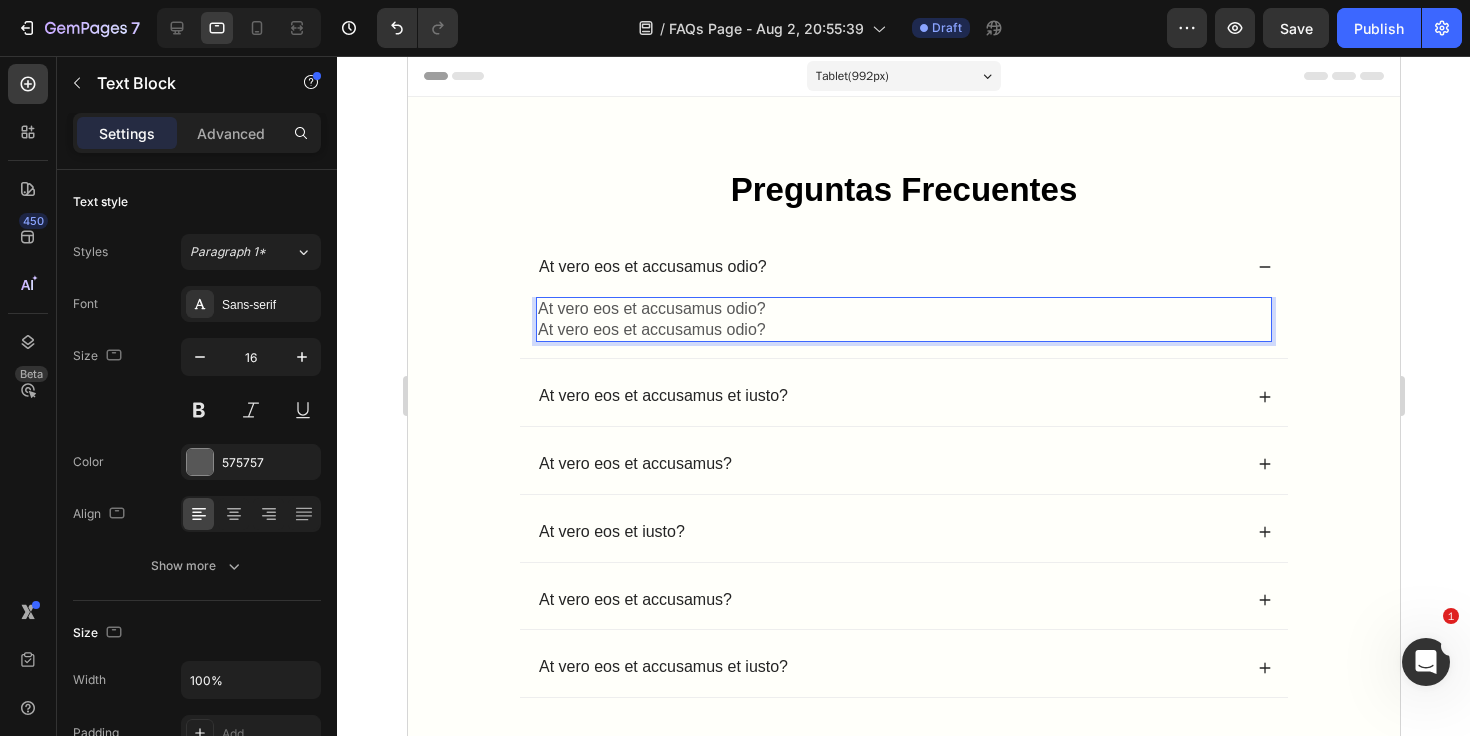 click on "At vero eos et accusamus odio?" at bounding box center (903, 309) 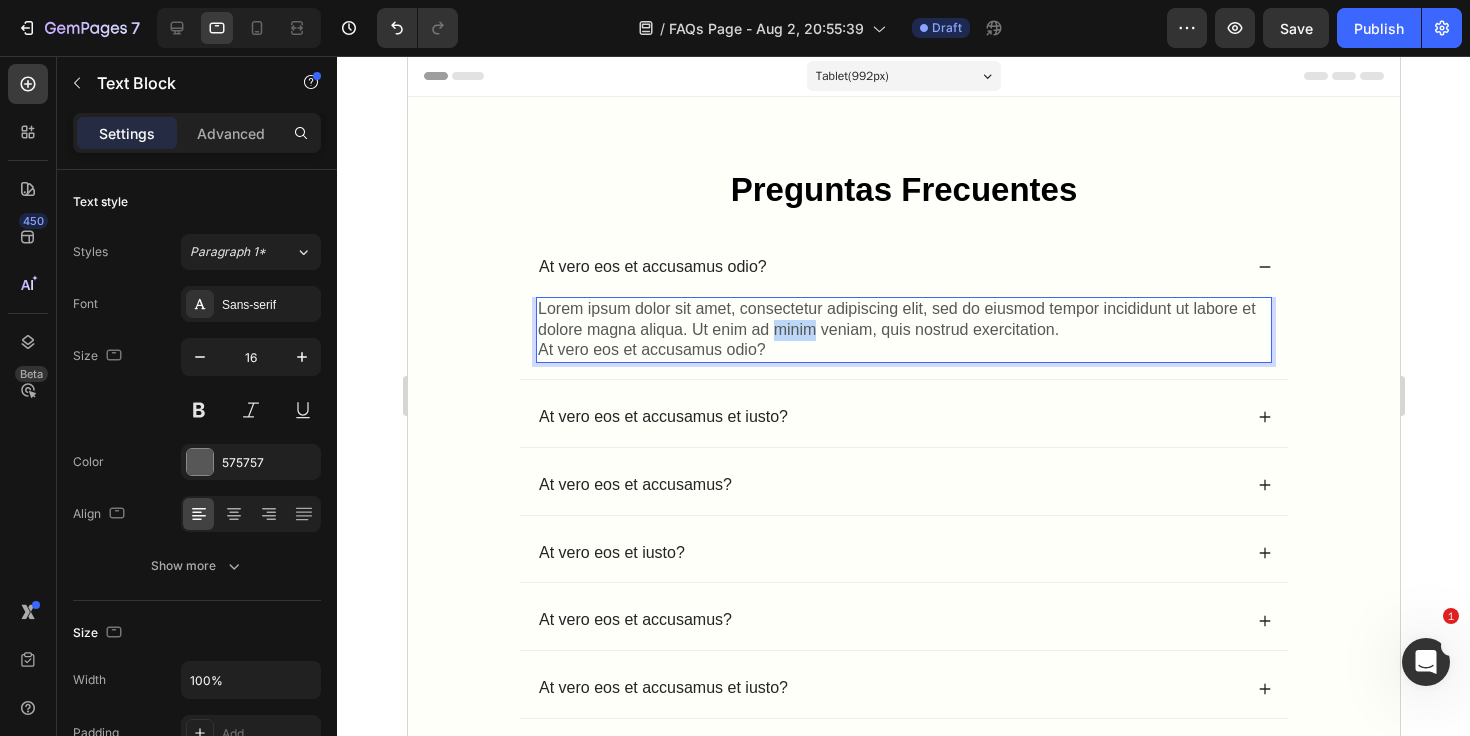 click on "Lorem ipsum dolor sit amet, consectetur adipiscing elit, sed do eiusmod tempor incididunt ut labore et dolore magna aliqua. Ut enim ad minim veniam, quis nostrud exercitation." at bounding box center (903, 320) 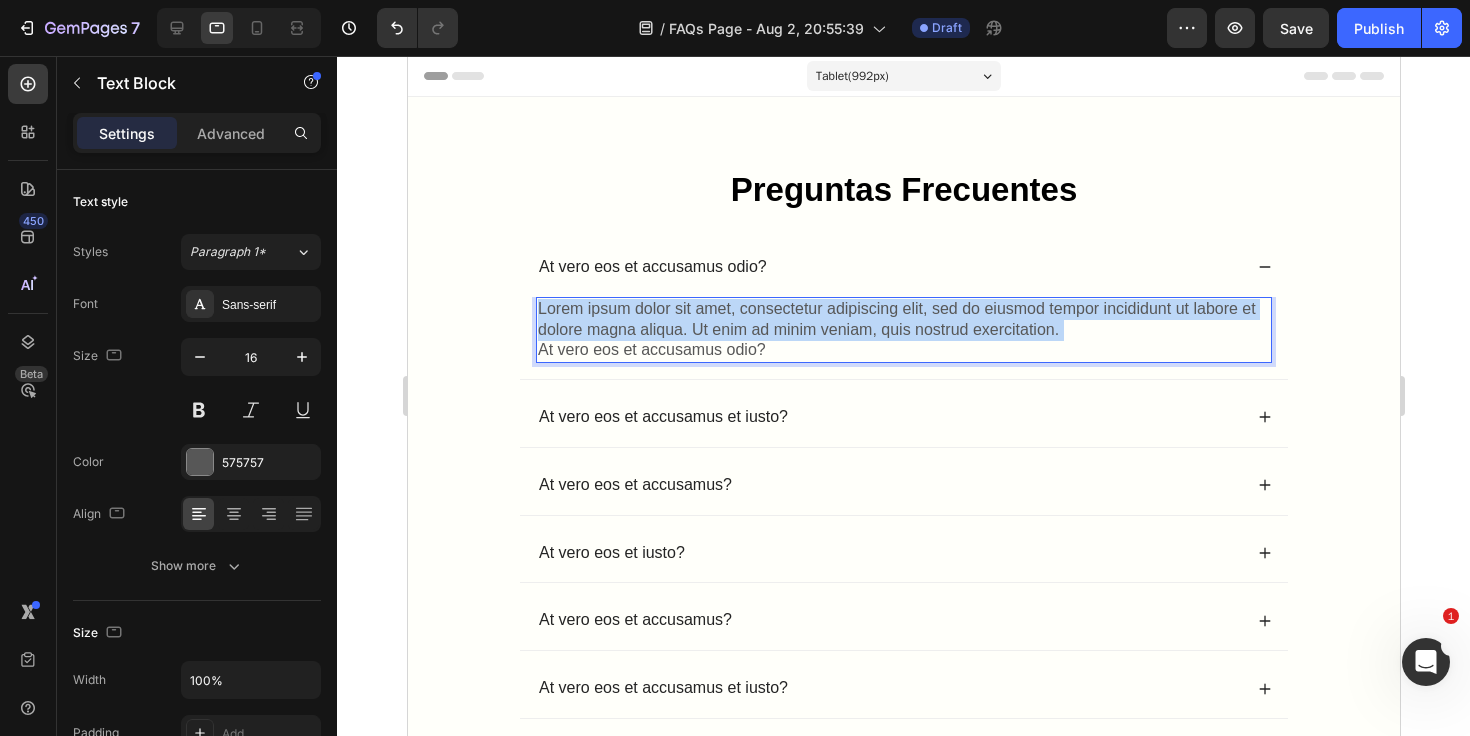 click on "Lorem ipsum dolor sit amet, consectetur adipiscing elit, sed do eiusmod tempor incididunt ut labore et dolore magna aliqua. Ut enim ad minim veniam, quis nostrud exercitation." at bounding box center [903, 320] 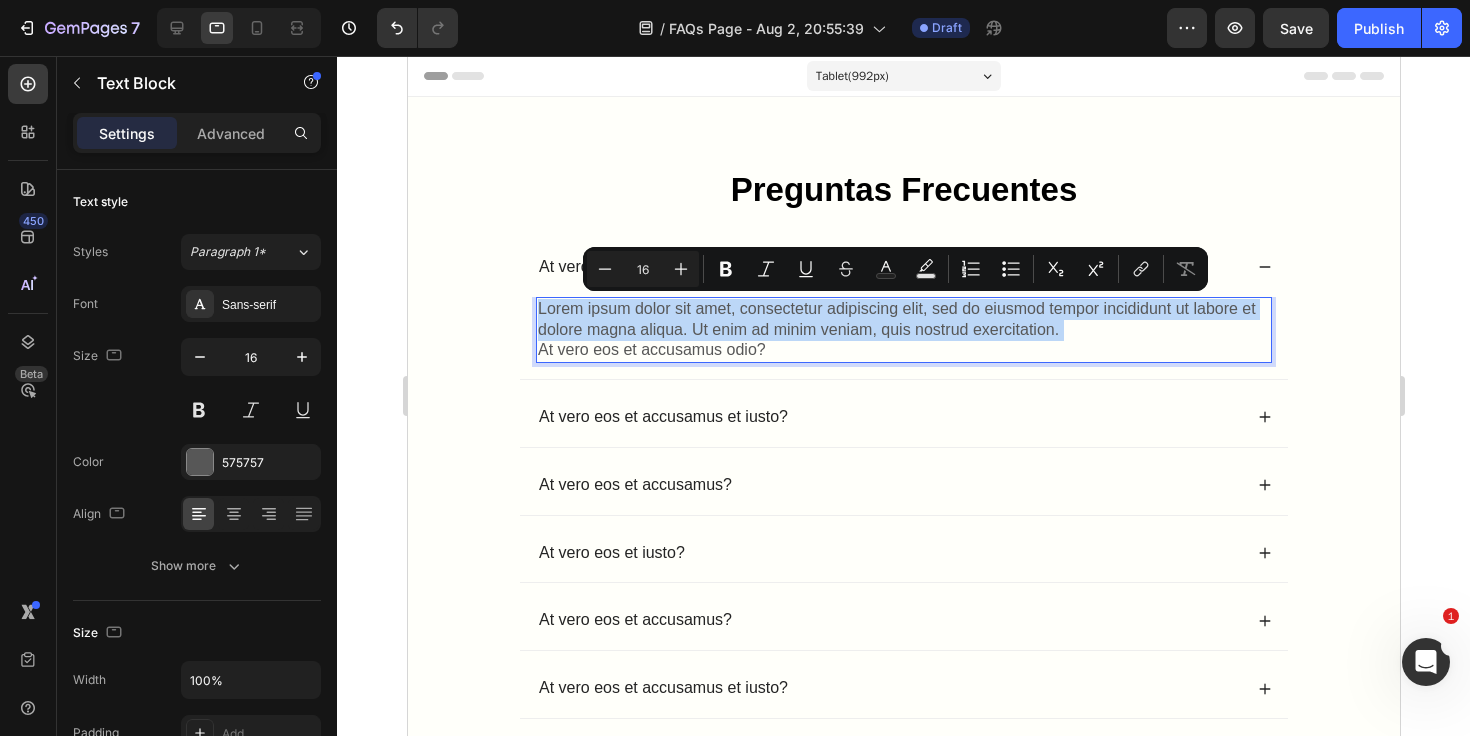 click on "Lorem ipsum dolor sit amet, consectetur adipiscing elit, sed do eiusmod tempor incididunt ut labore et dolore magna aliqua. Ut enim ad minim veniam, quis nostrud exercitation." at bounding box center [903, 320] 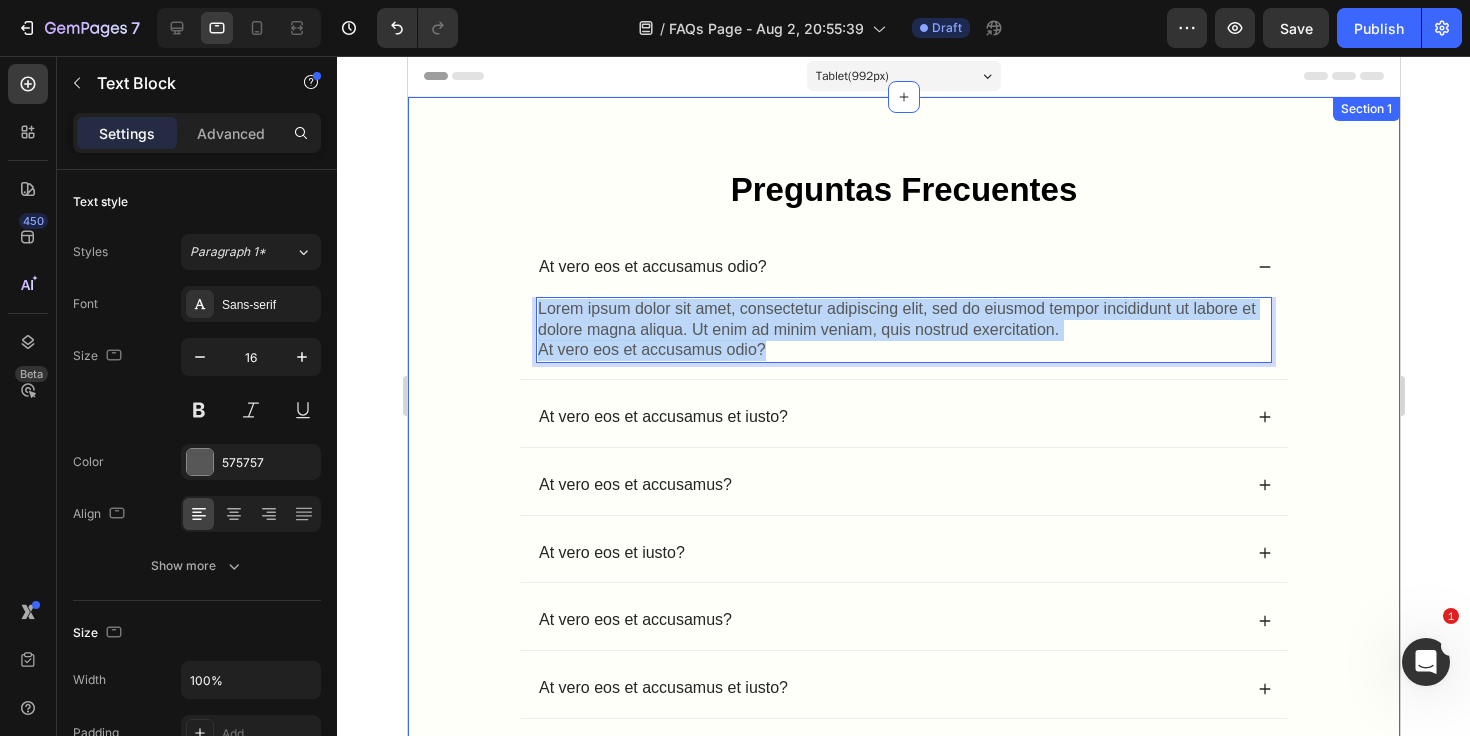 drag, startPoint x: 796, startPoint y: 350, endPoint x: 473, endPoint y: 302, distance: 326.5471 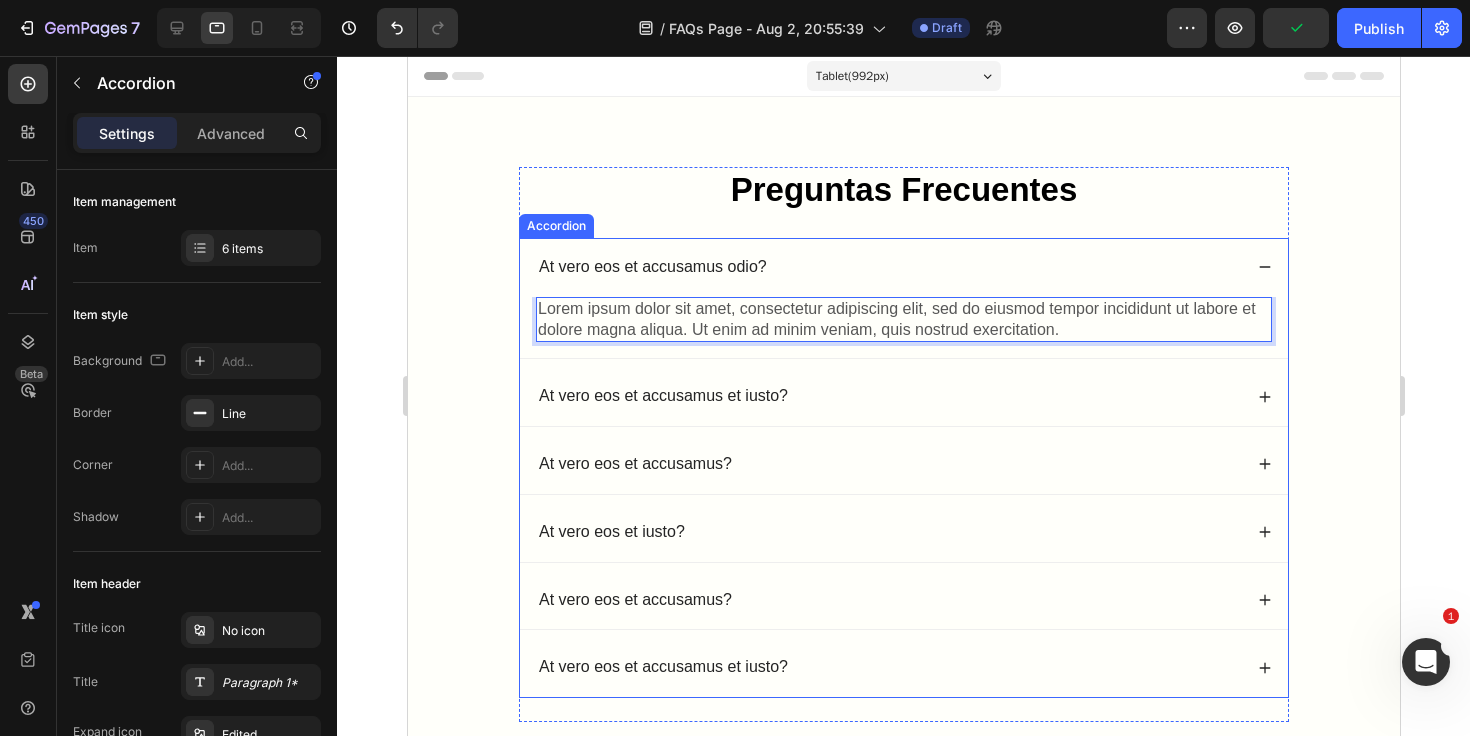 click on "At vero eos et accusamus odio?" at bounding box center [652, 267] 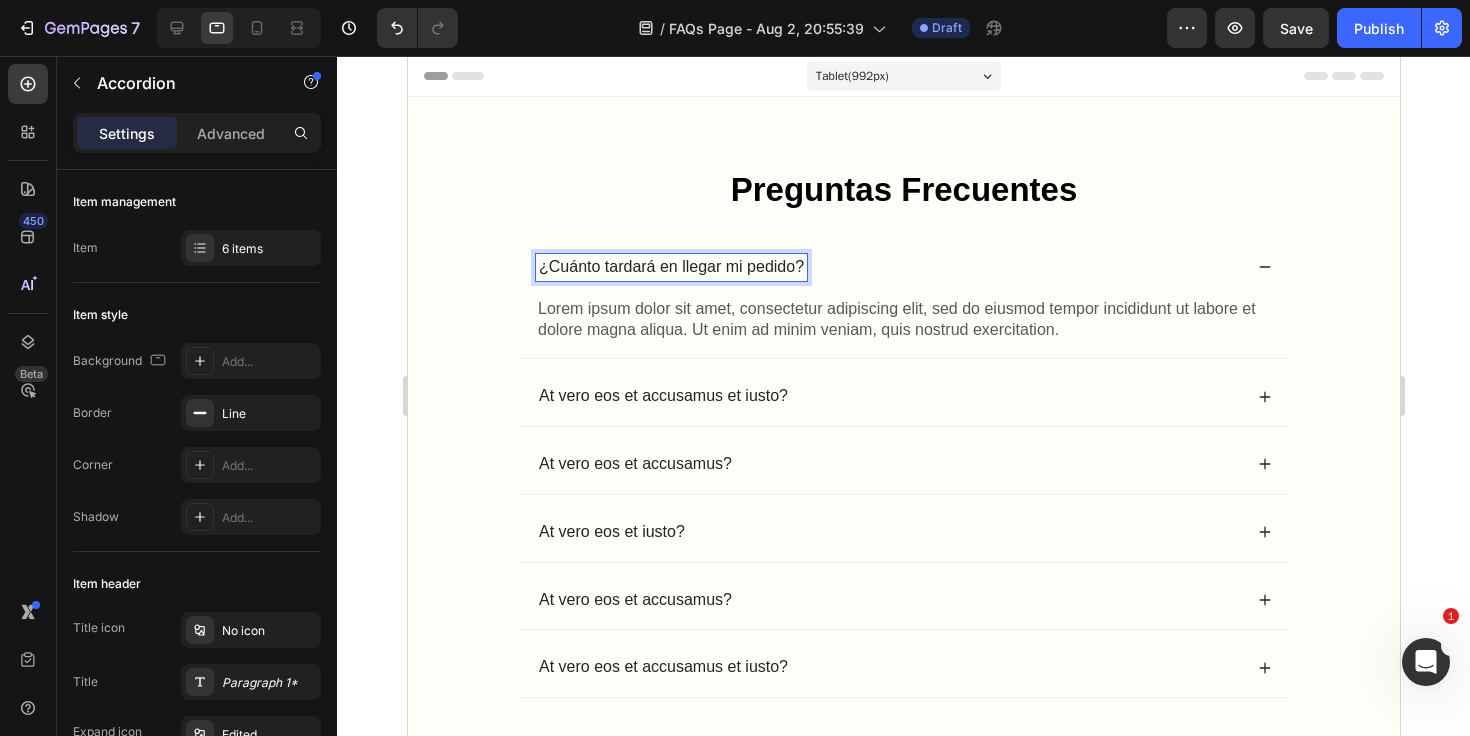 click on "At vero eos et accusamus et iusto?" at bounding box center [662, 396] 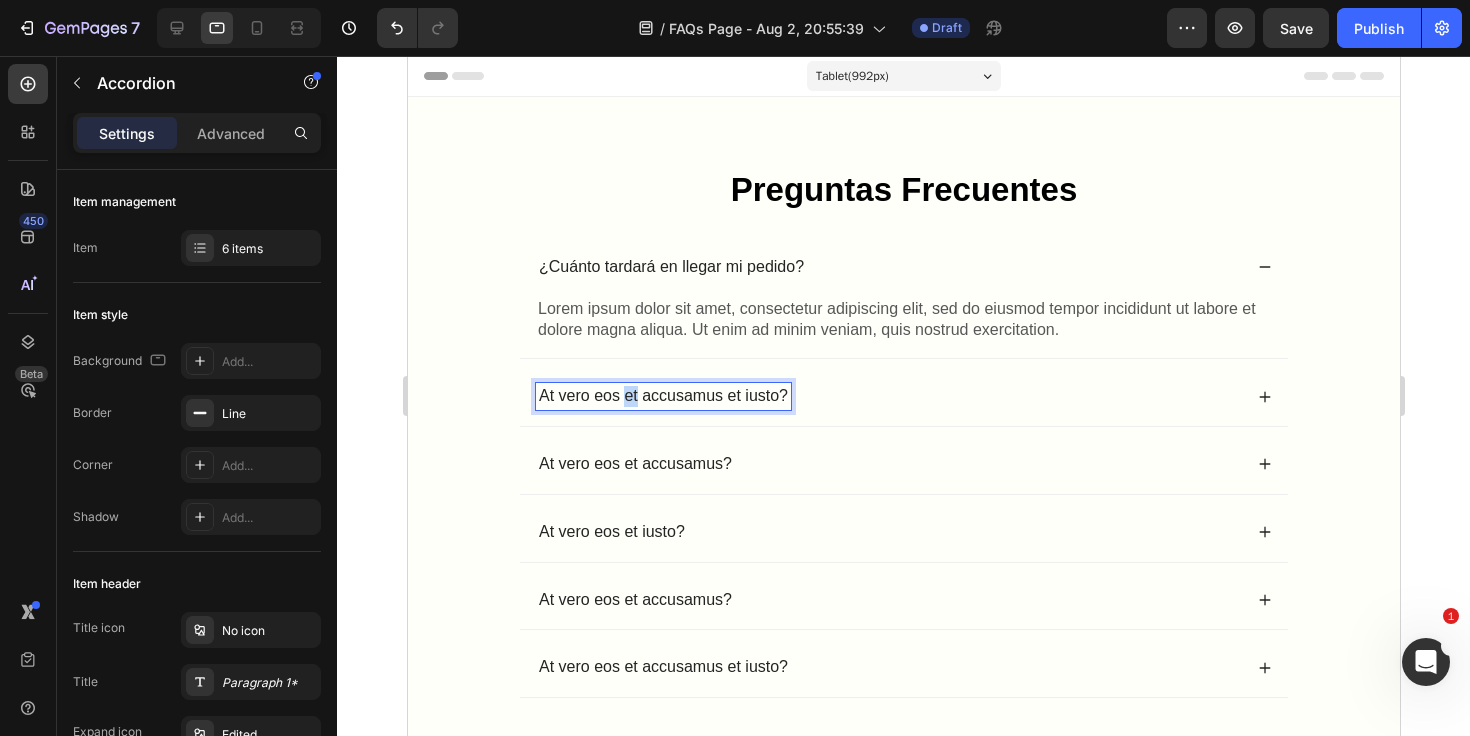 click on "At vero eos et accusamus et iusto?" at bounding box center [662, 396] 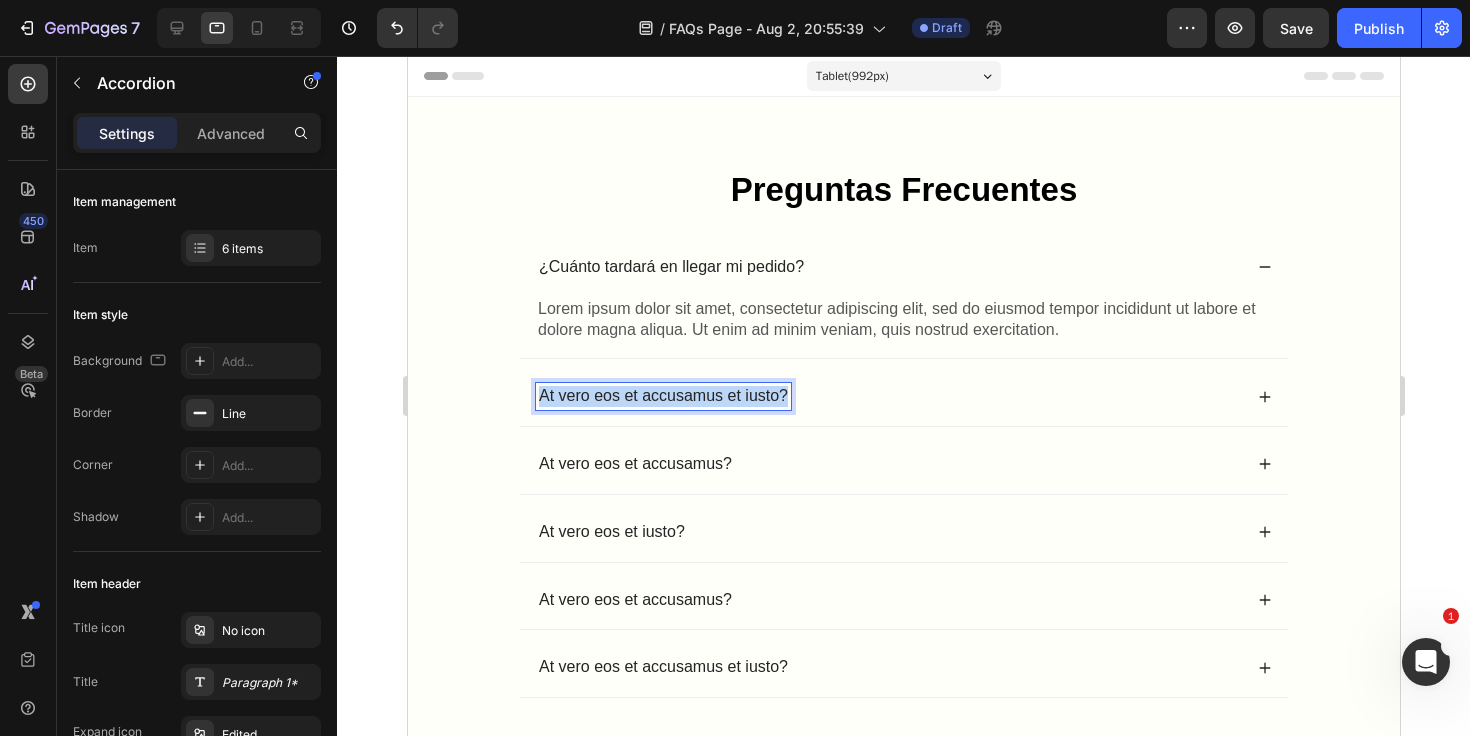 click on "At vero eos et accusamus et iusto?" at bounding box center [662, 396] 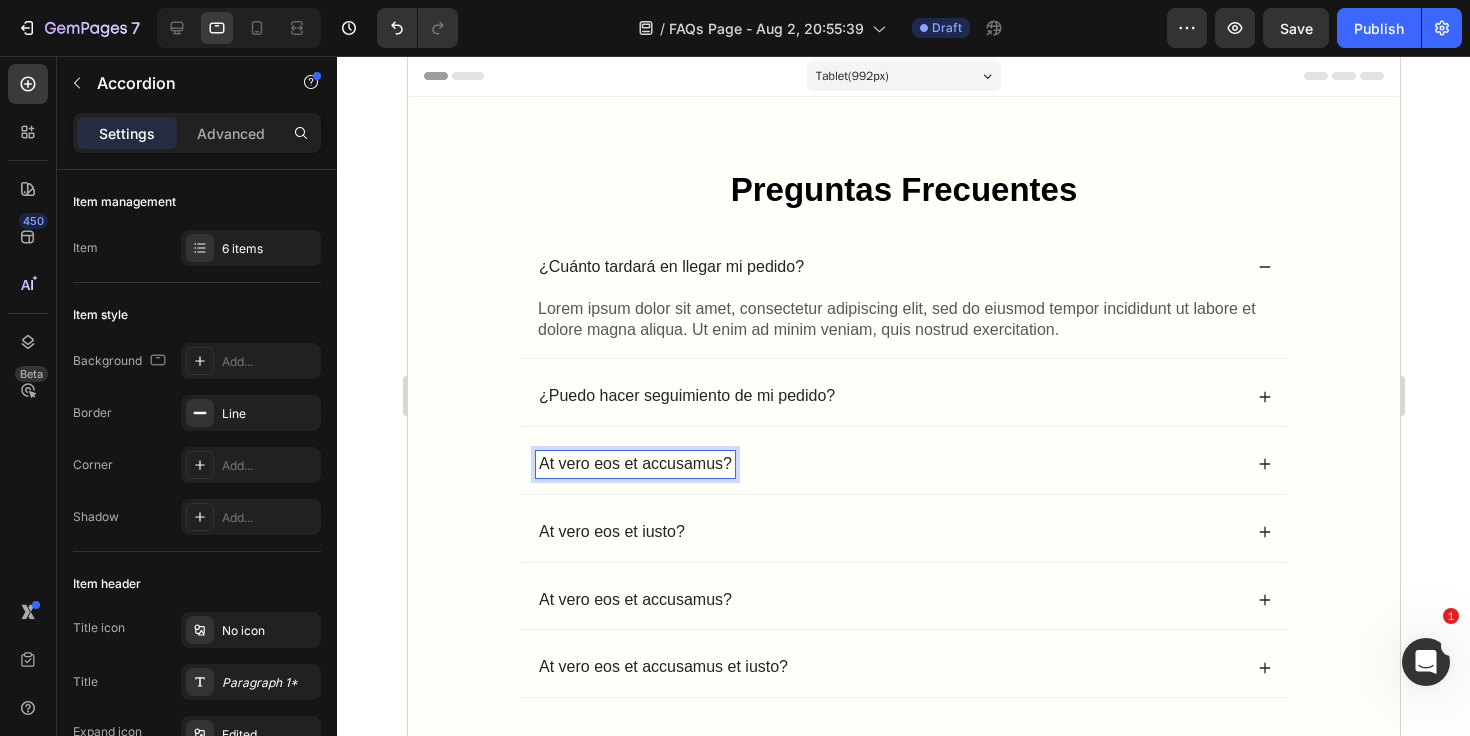 click on "At vero eos et accusamus?" at bounding box center [634, 464] 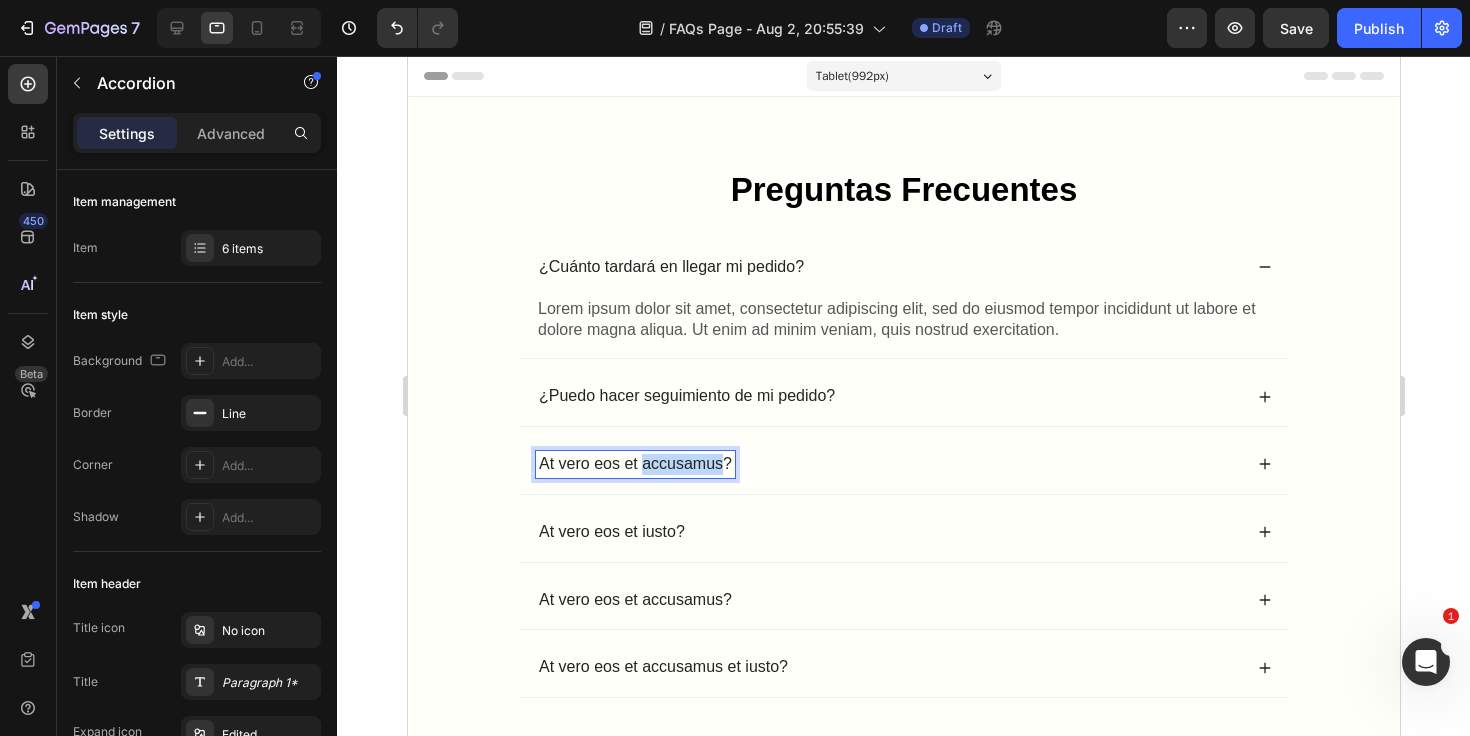 click on "At vero eos et accusamus?" at bounding box center (634, 464) 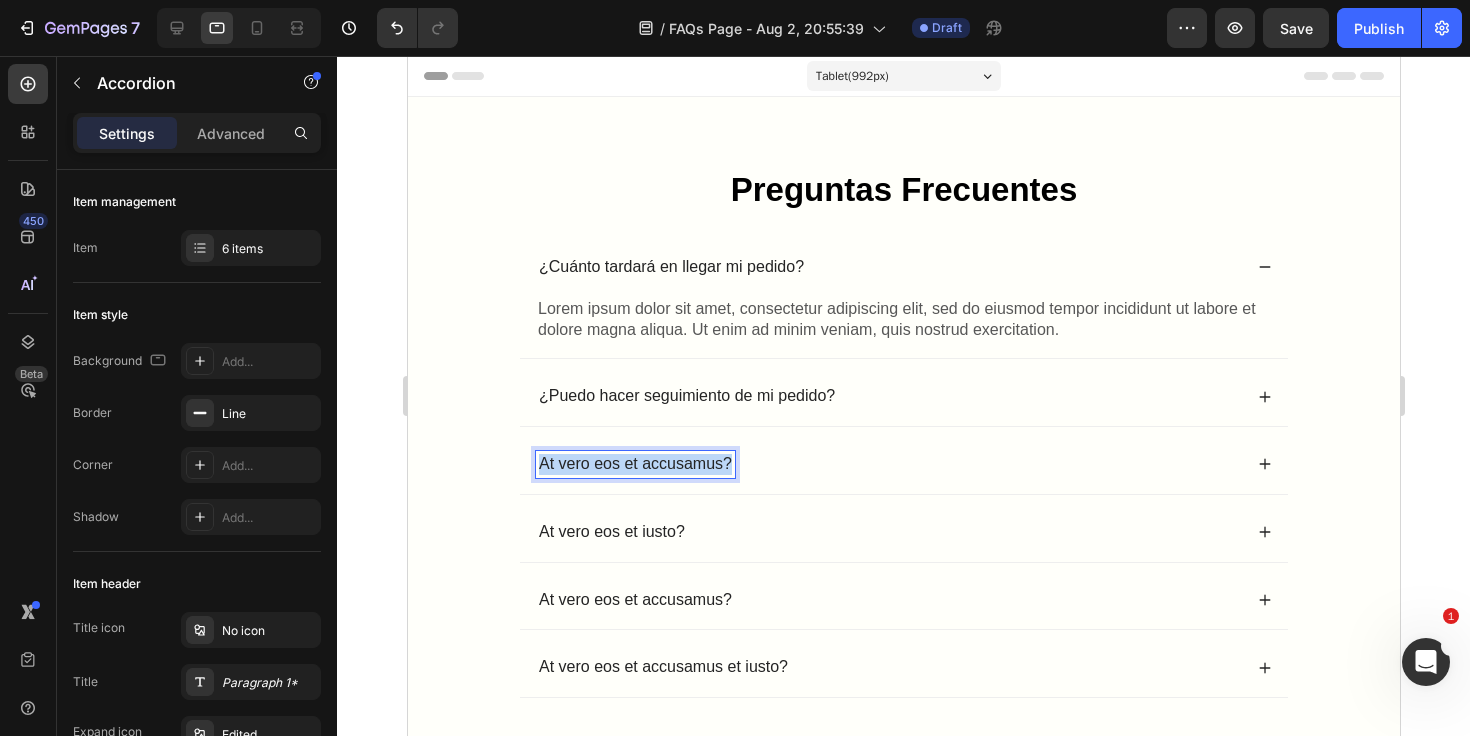 click on "At vero eos et accusamus?" at bounding box center (634, 464) 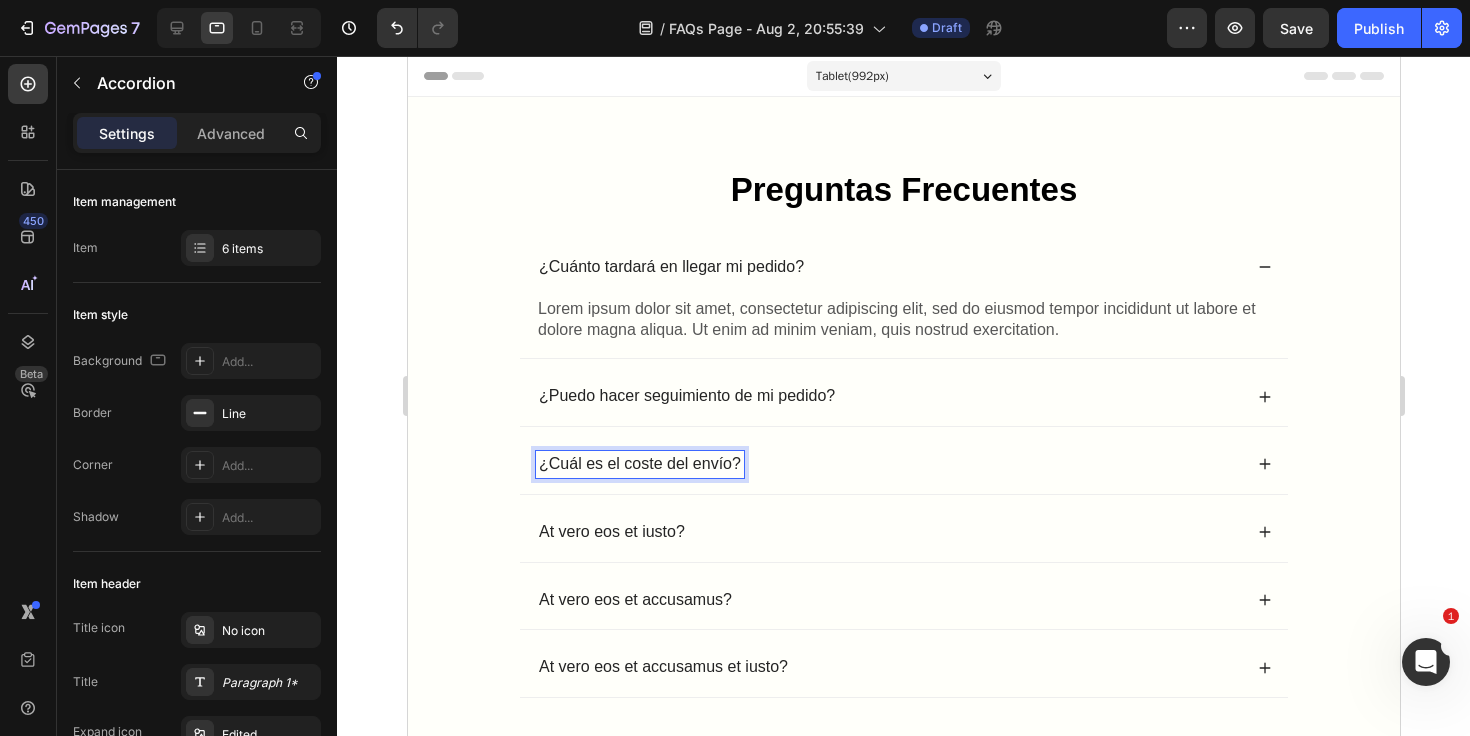 click on "¿Cuál es el coste del envío?" at bounding box center (639, 464) 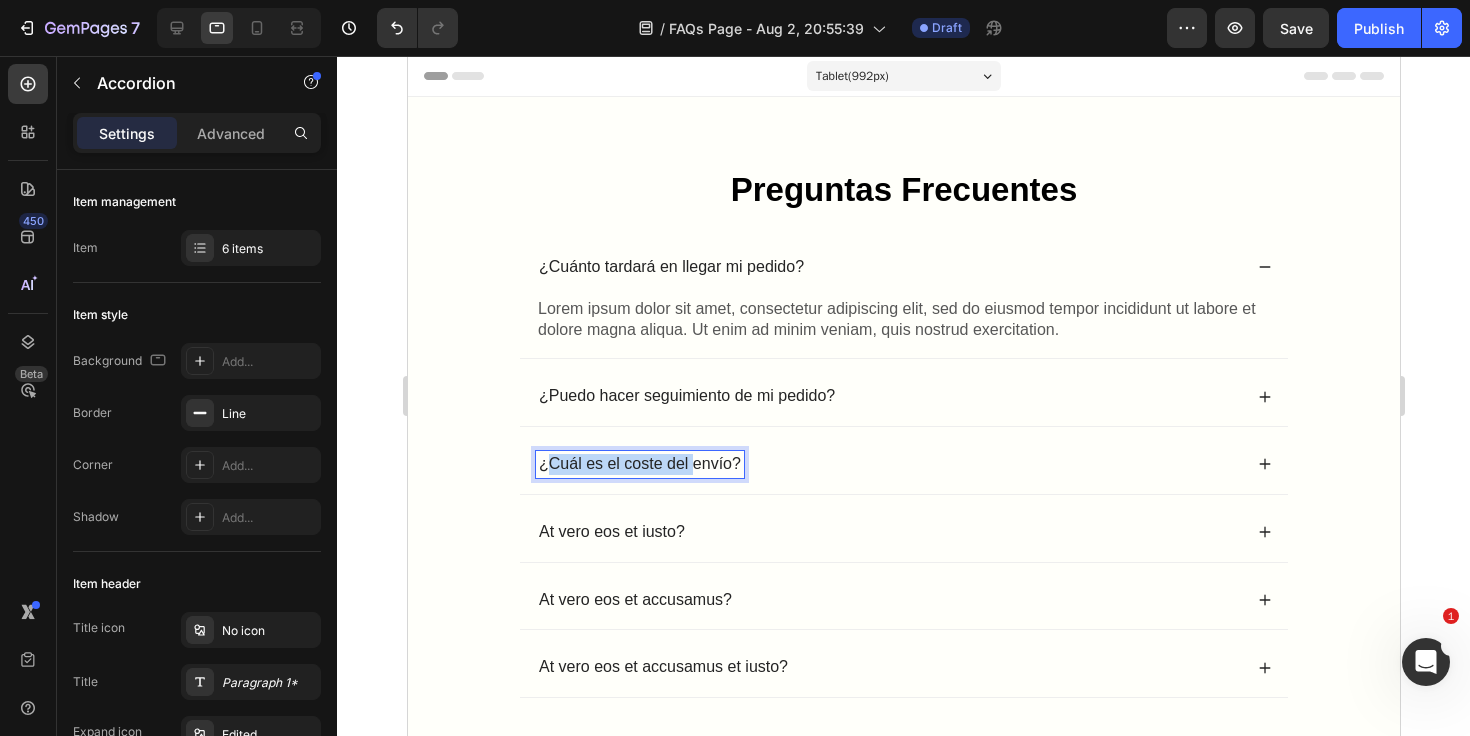 drag, startPoint x: 690, startPoint y: 467, endPoint x: 549, endPoint y: 463, distance: 141.05673 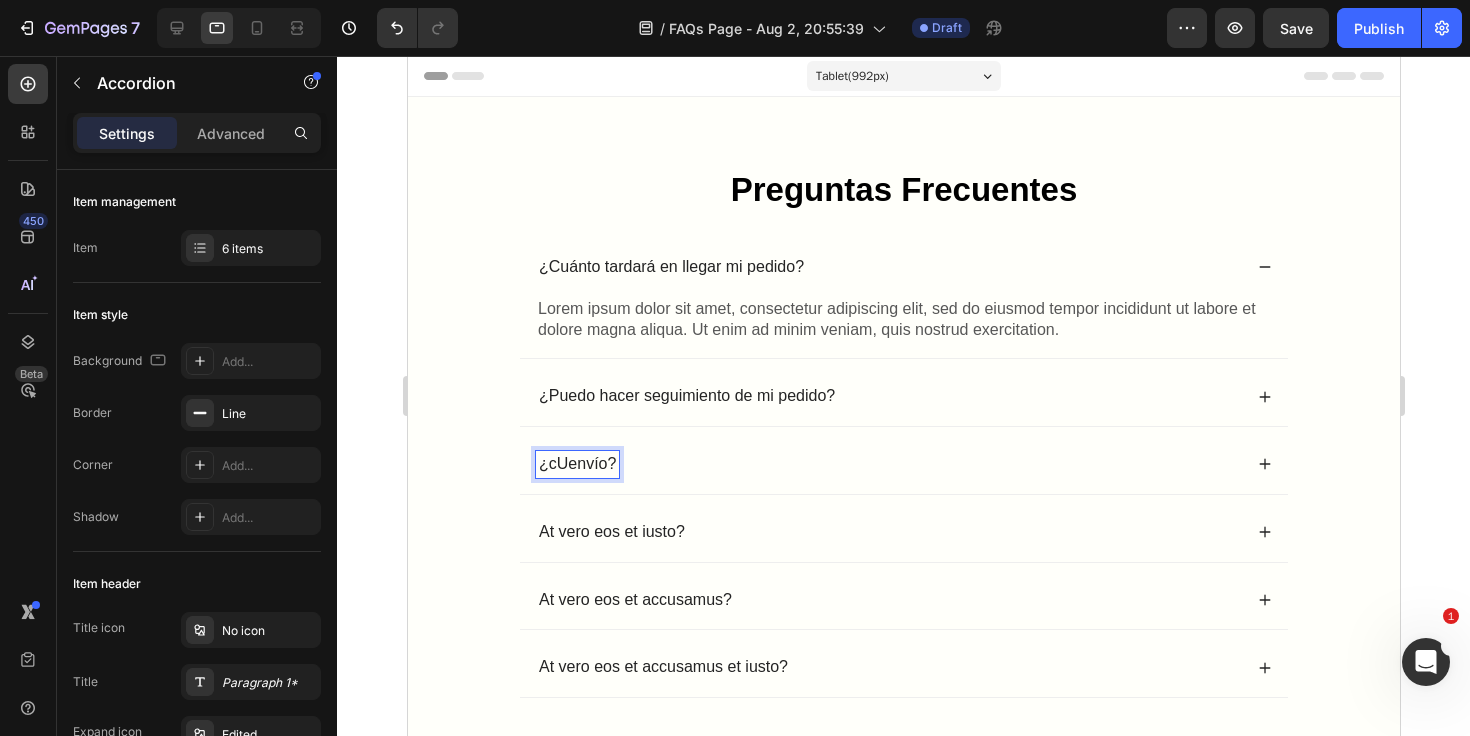 type 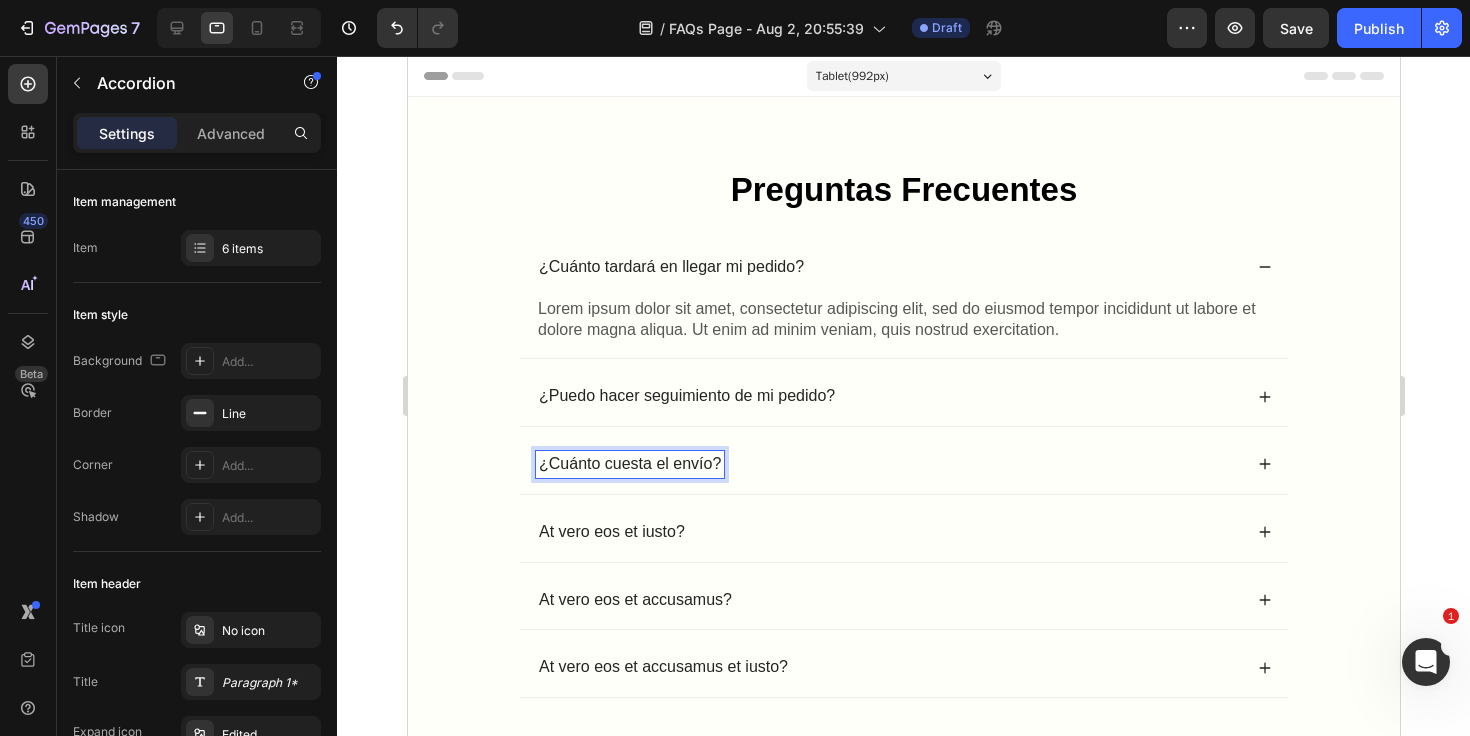 click on "¿Cuánto cuesta el envío?" at bounding box center [629, 464] 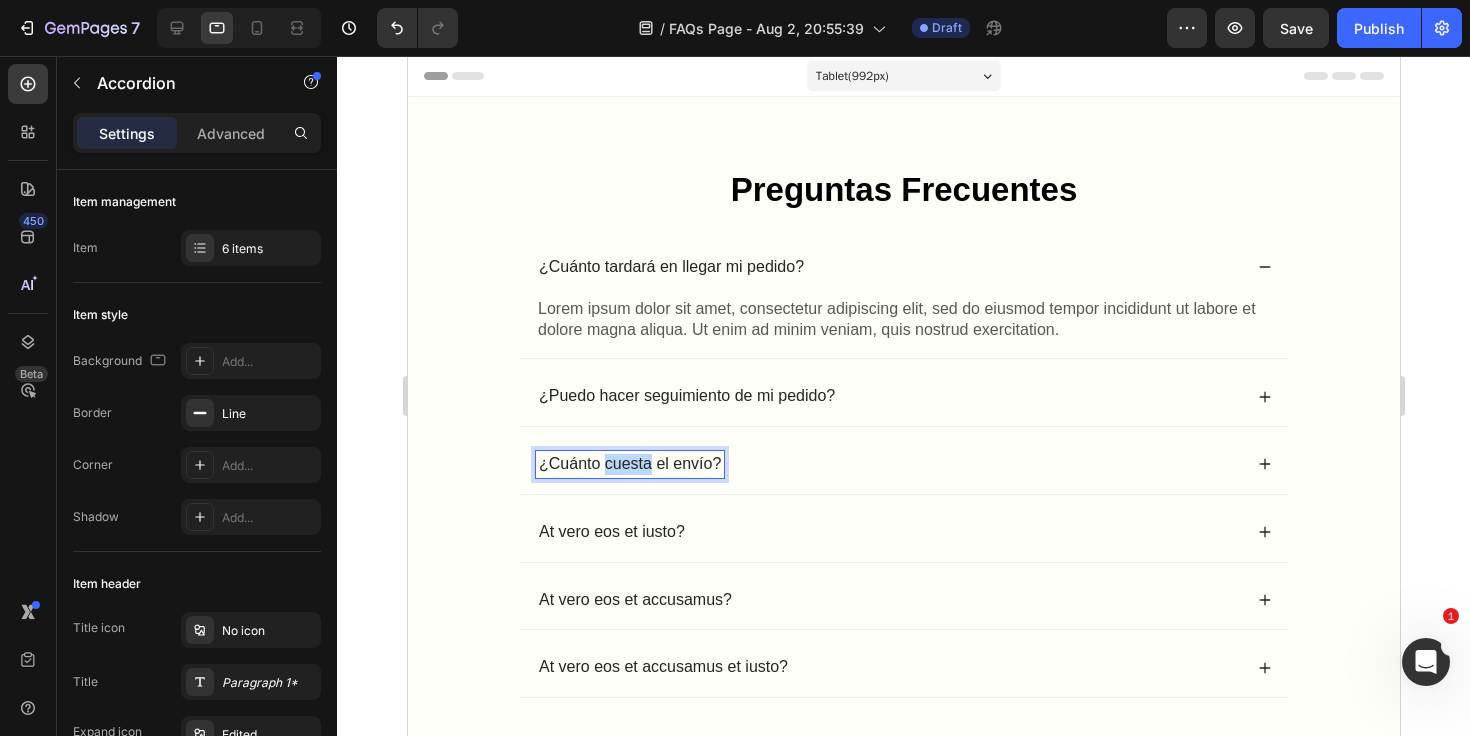 click on "¿Cuánto cuesta el envío?" at bounding box center (629, 464) 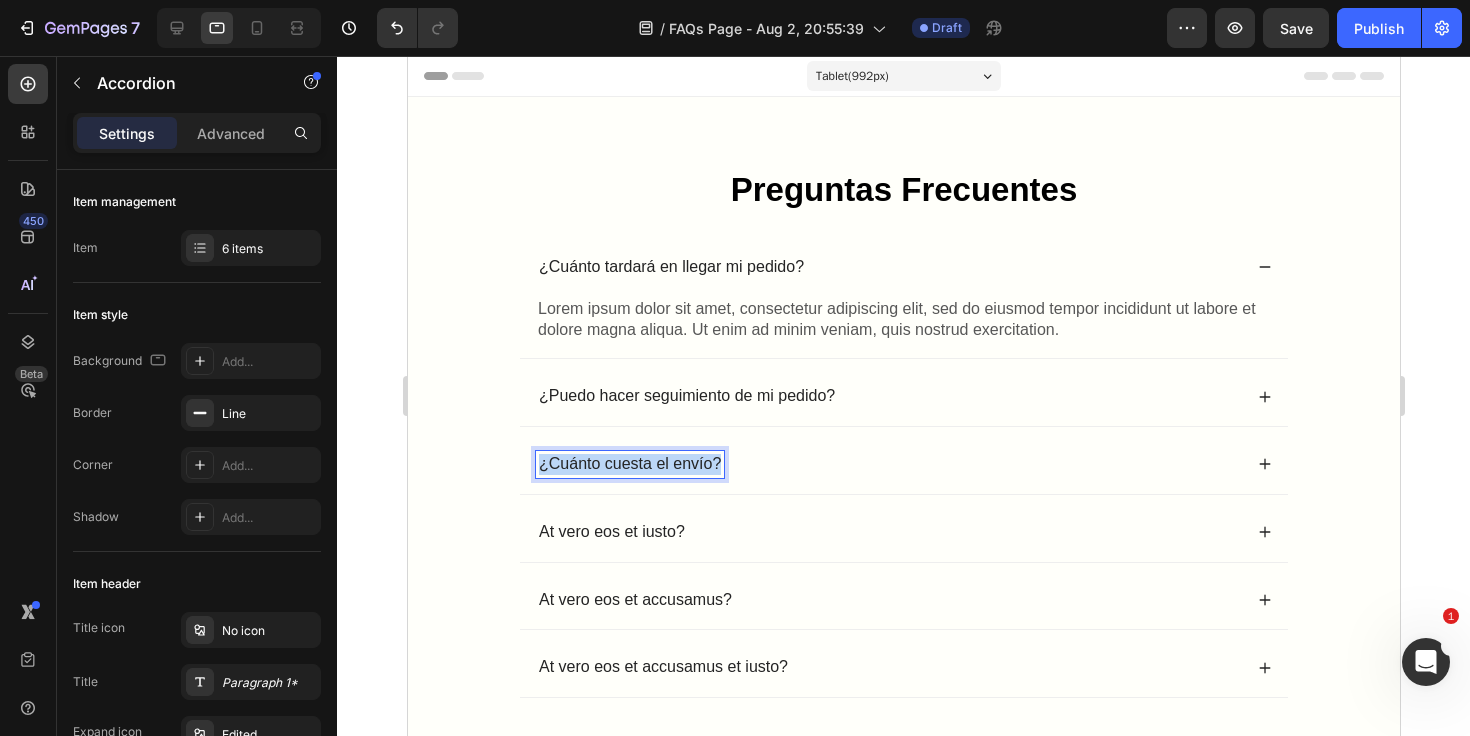 copy on "¿Cuánto cuesta el envío?" 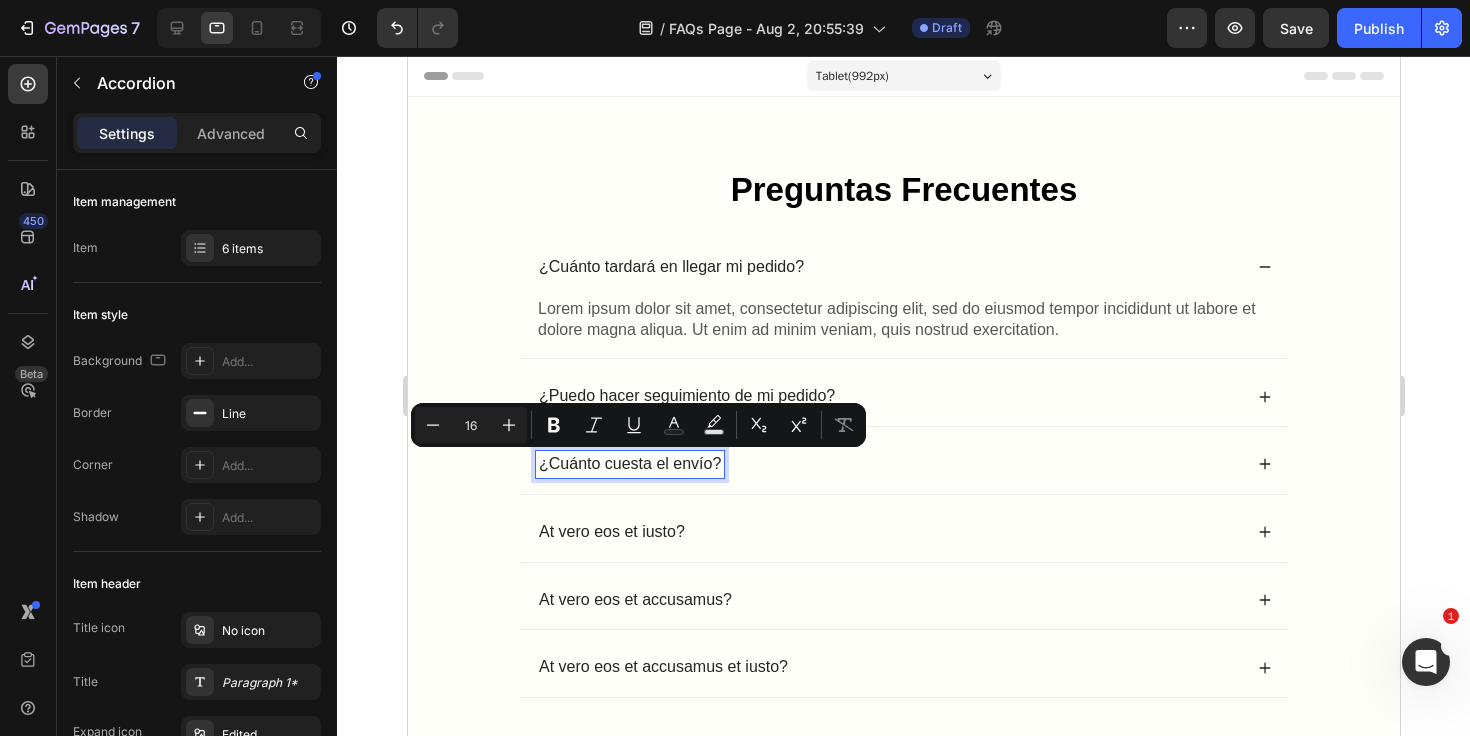 click on "At vero eos et iusto?" at bounding box center [611, 532] 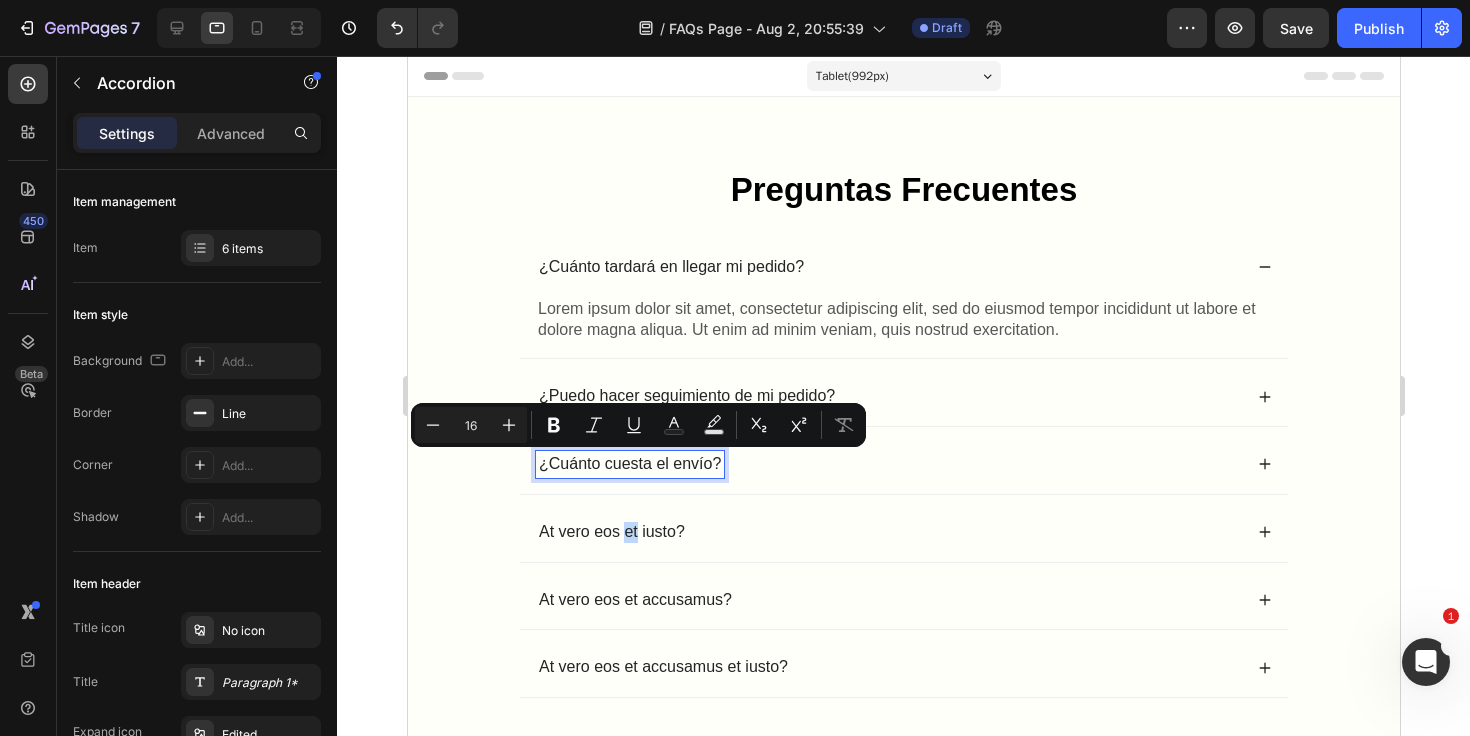 click on "At vero eos et iusto?" at bounding box center (611, 532) 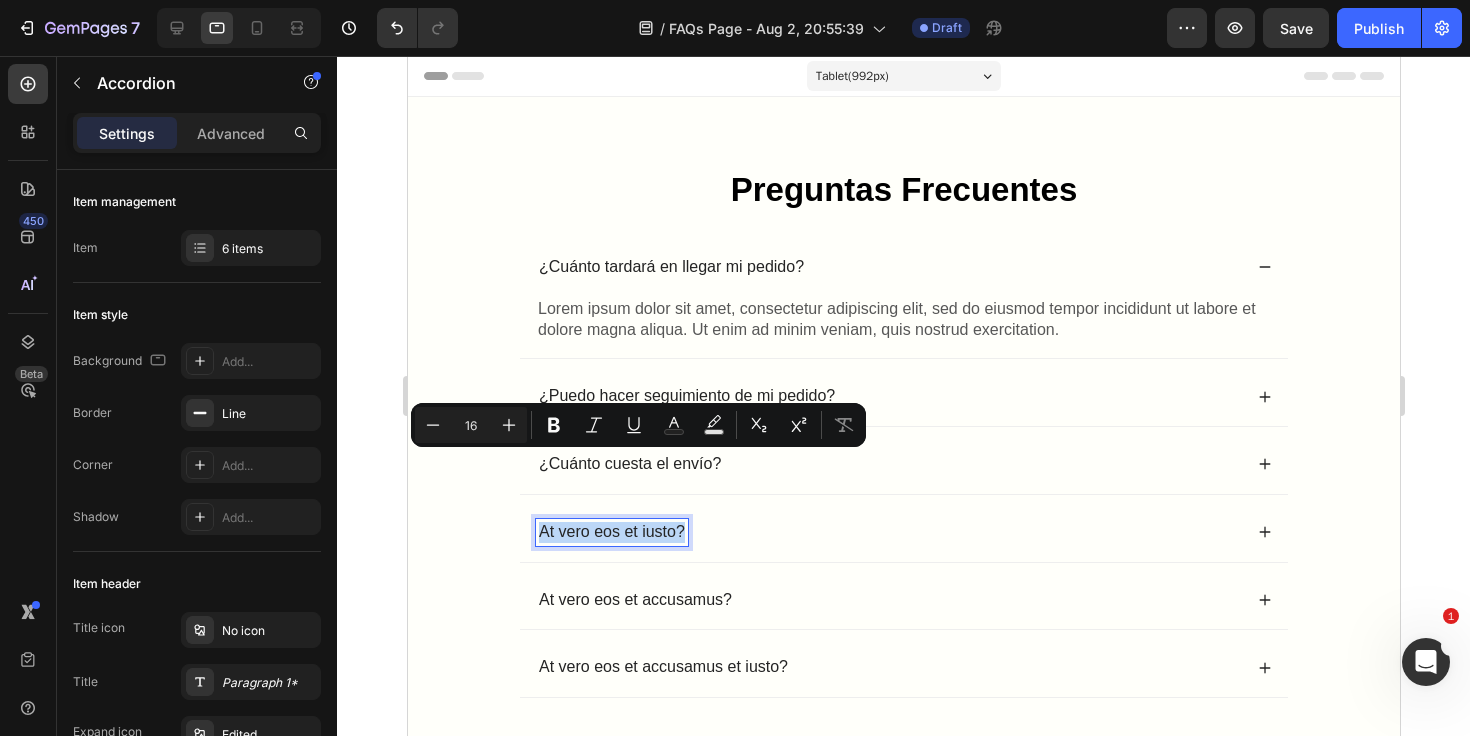 click on "At vero eos et iusto?" at bounding box center (611, 532) 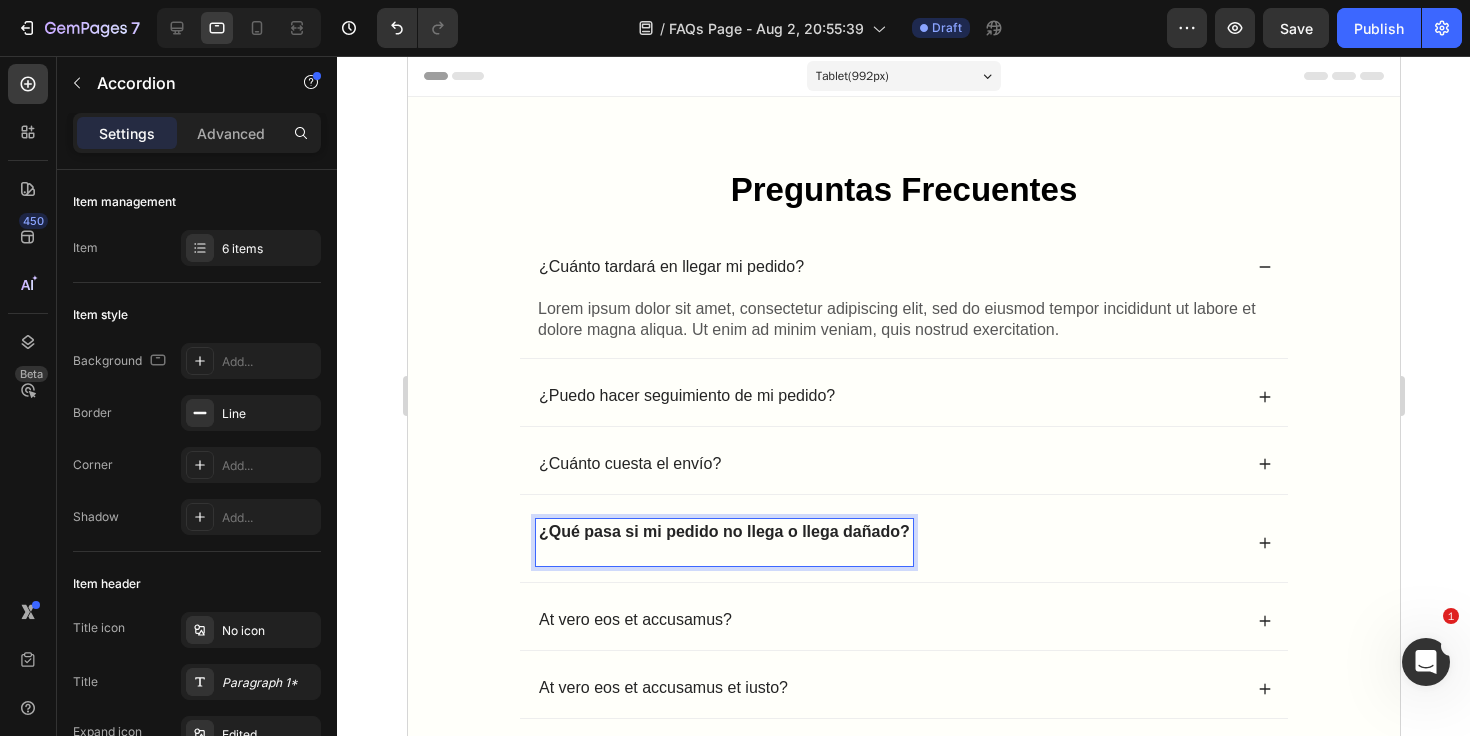 click on "¿Qué pasa si mi pedido no llega o llega dañado?" at bounding box center (888, 543) 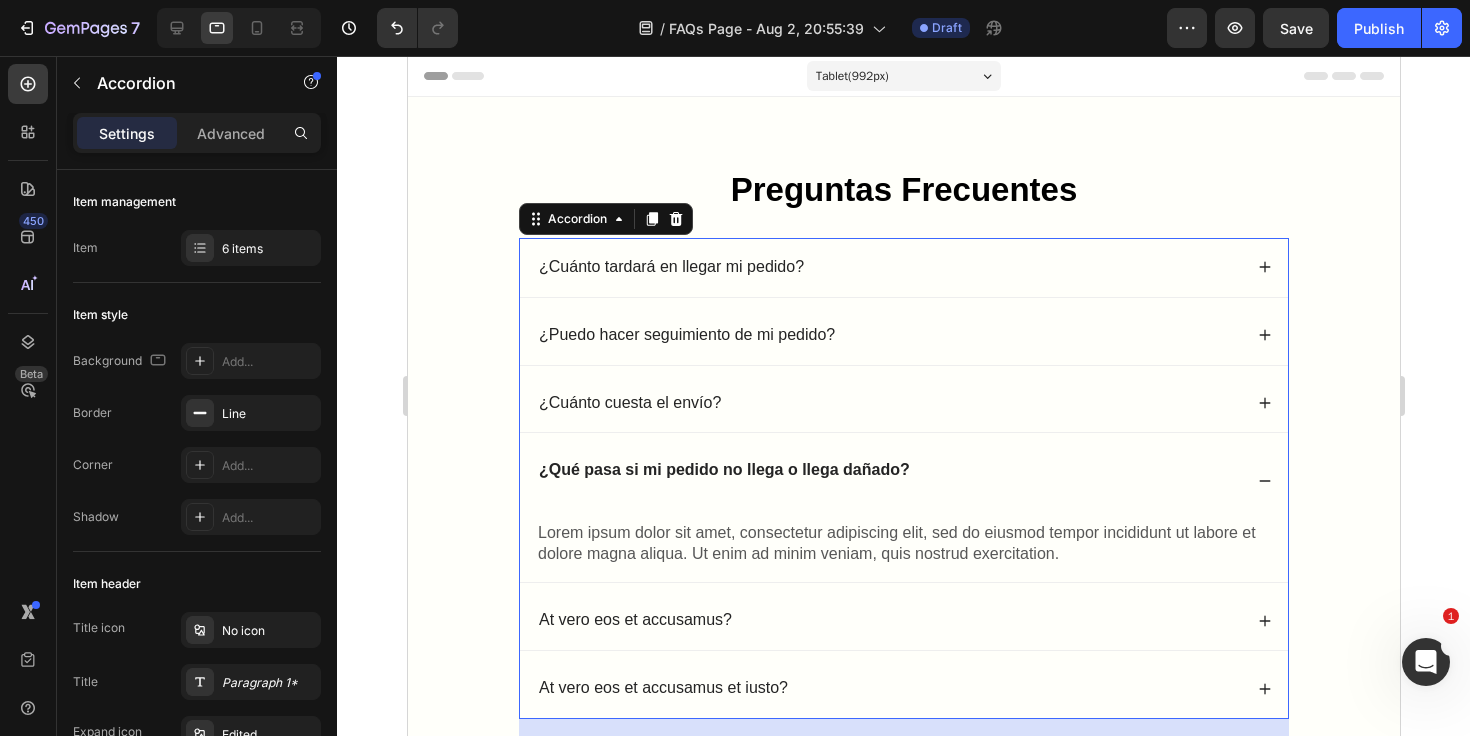 click on "¿Qué pasa si mi pedido no llega o llega dañado?" at bounding box center [723, 469] 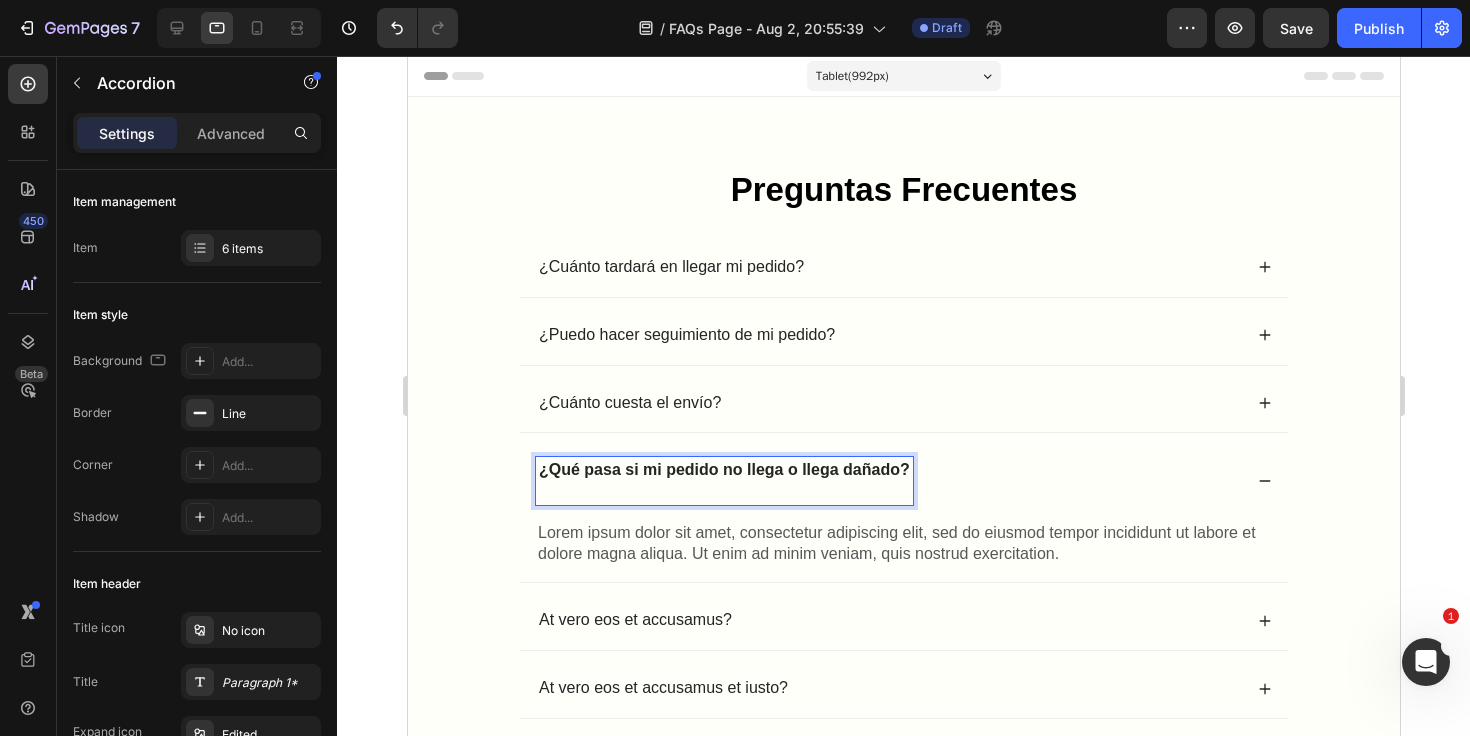 click at bounding box center (723, 491) 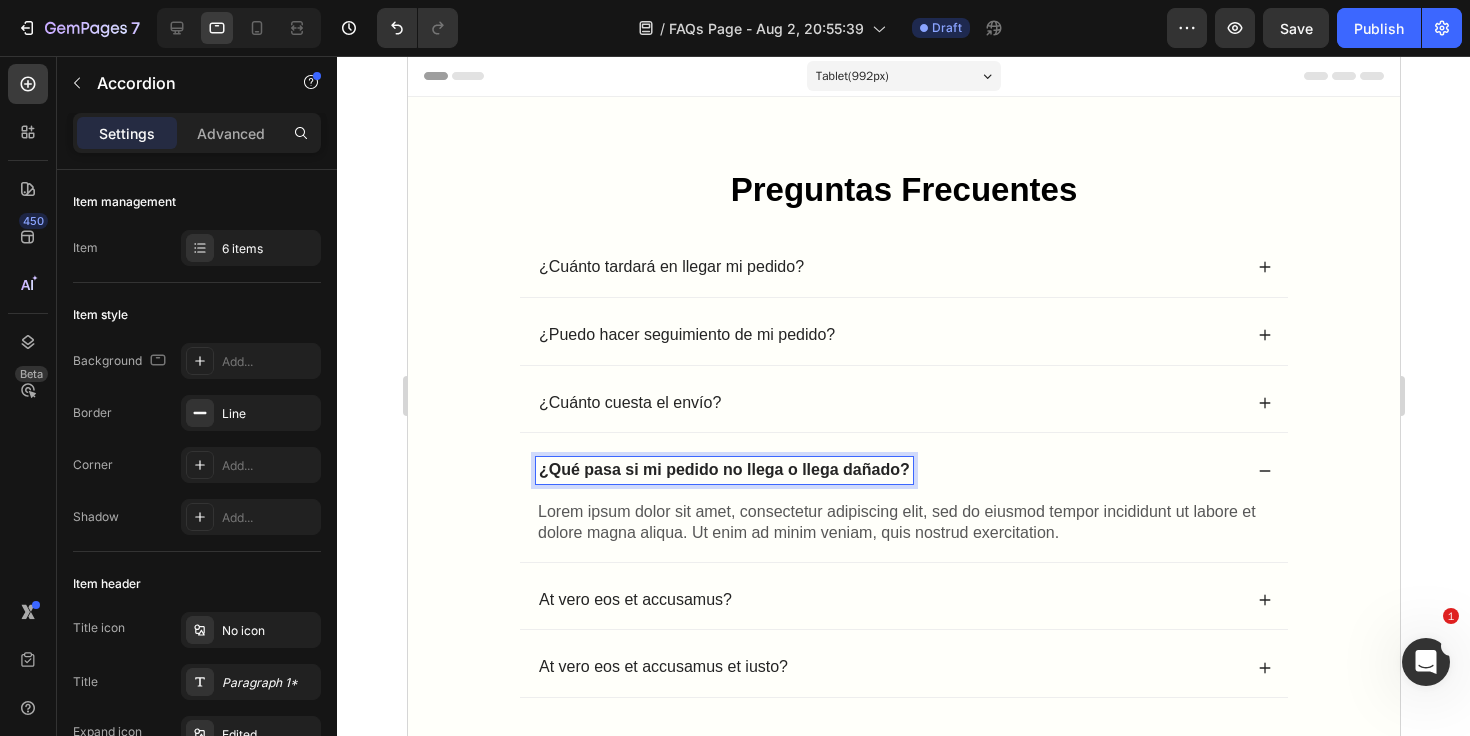 click on "¿Qué pasa si mi pedido no llega o llega dañado?" at bounding box center (903, 470) 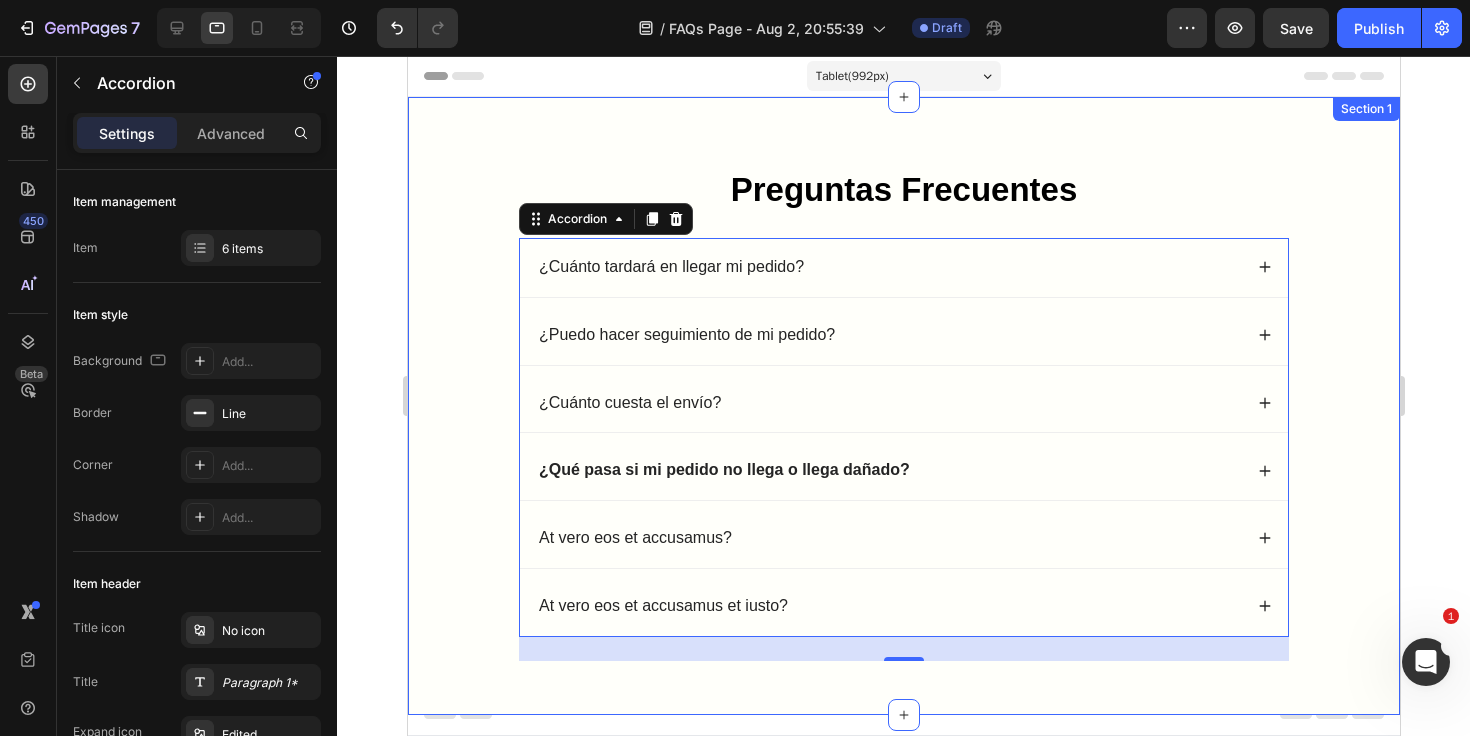 click on "Preguntas Frecuentes Heading
¿Cuánto tardará en llegar mi pedido?
¿Puedo hacer seguimiento de mi pedido?
¿Cuánto cuesta el envío?
¿Qué pasa si mi pedido no llega o llega dañado?
At vero eos et accusamus?
At vero eos et accusamus et iusto? Accordion   24 Row" at bounding box center (903, 422) 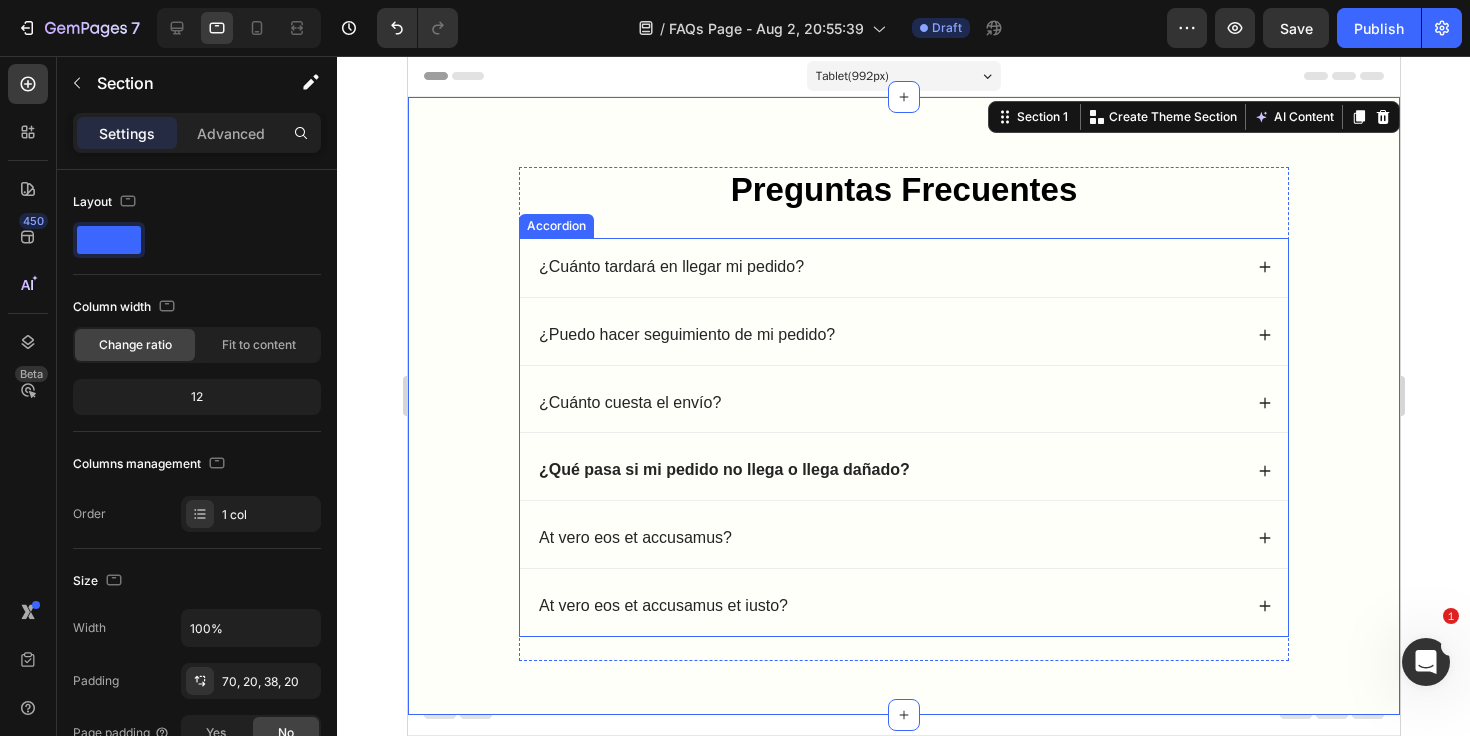 click on "¿Qué pasa si mi pedido no llega o llega dañado?" at bounding box center (903, 470) 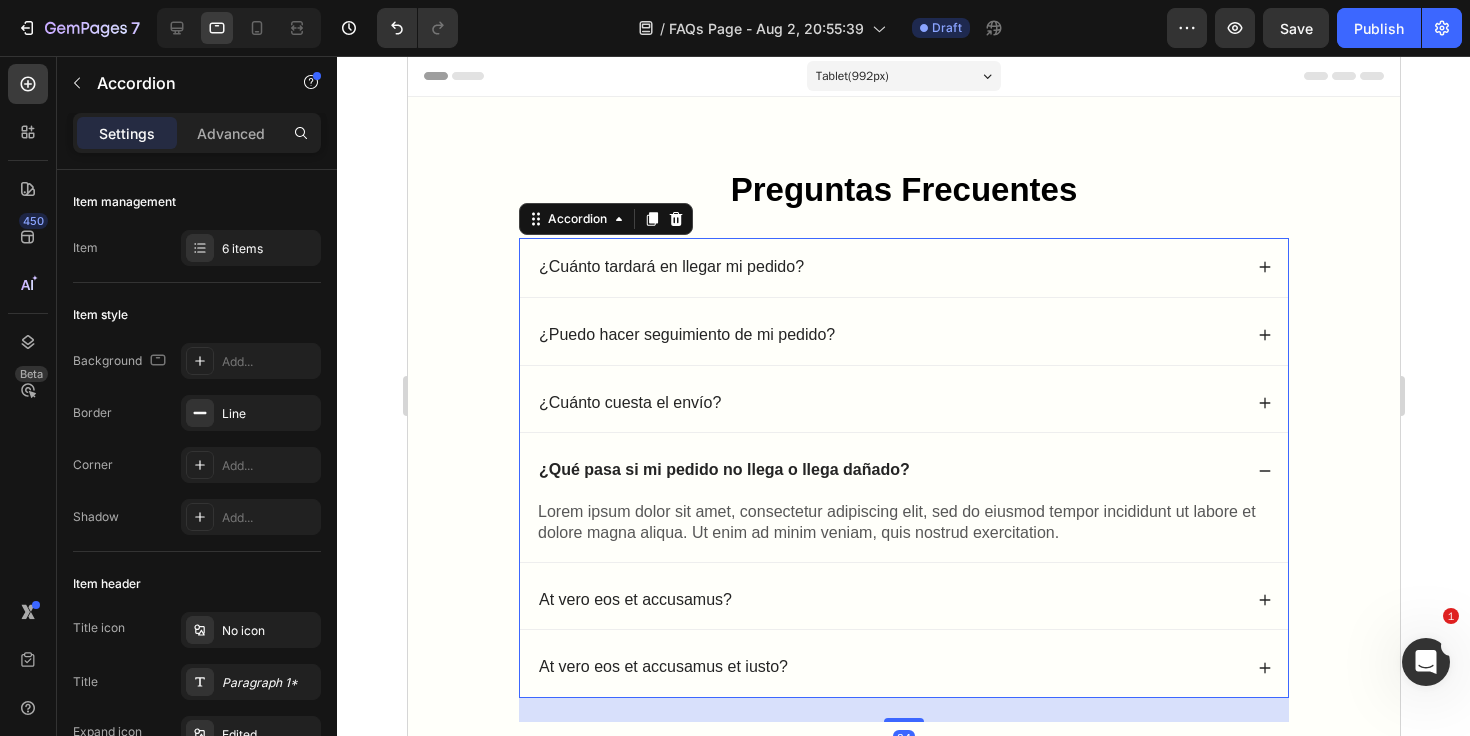 click on "¿Qué pasa si mi pedido no llega o llega dañado?" at bounding box center (723, 470) 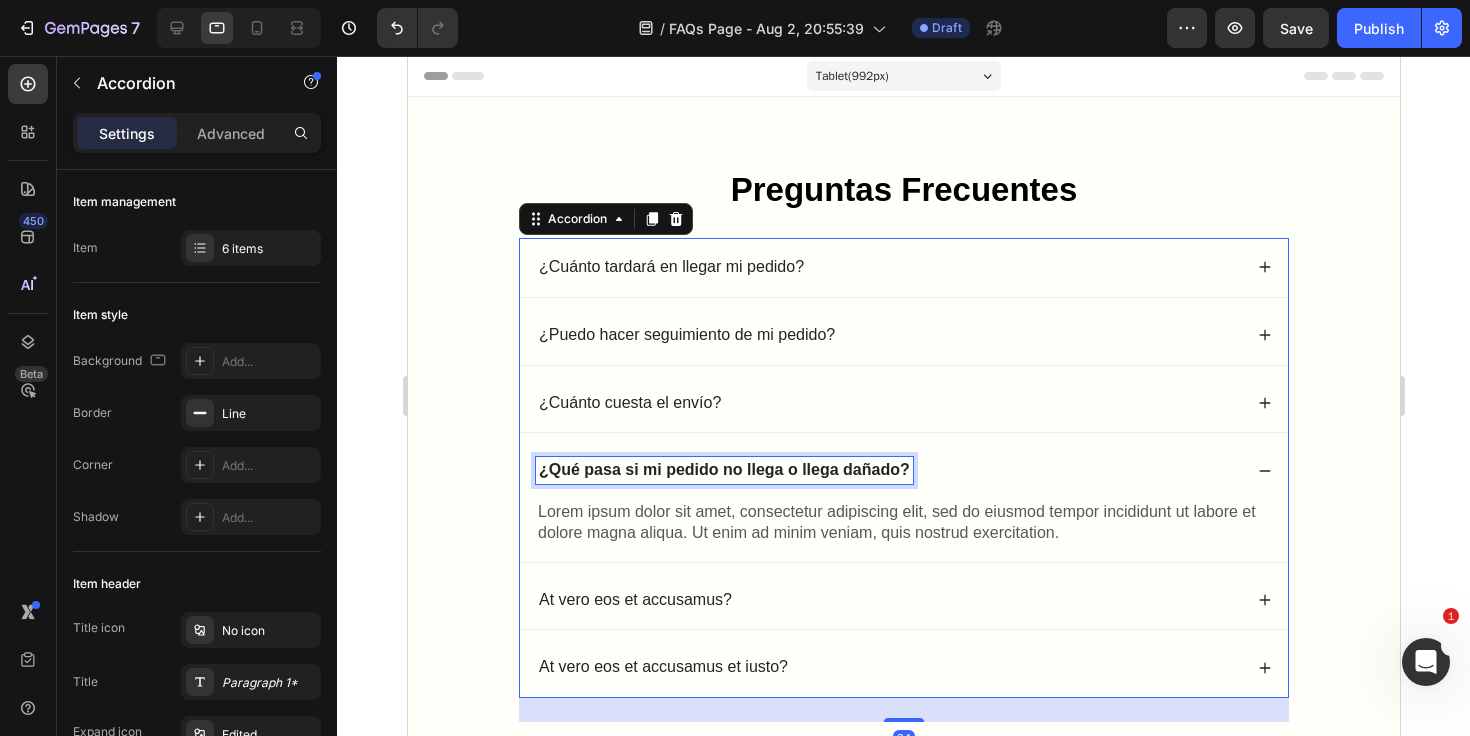 click on "¿Qué pasa si mi pedido no llega o llega dañado?" at bounding box center [723, 470] 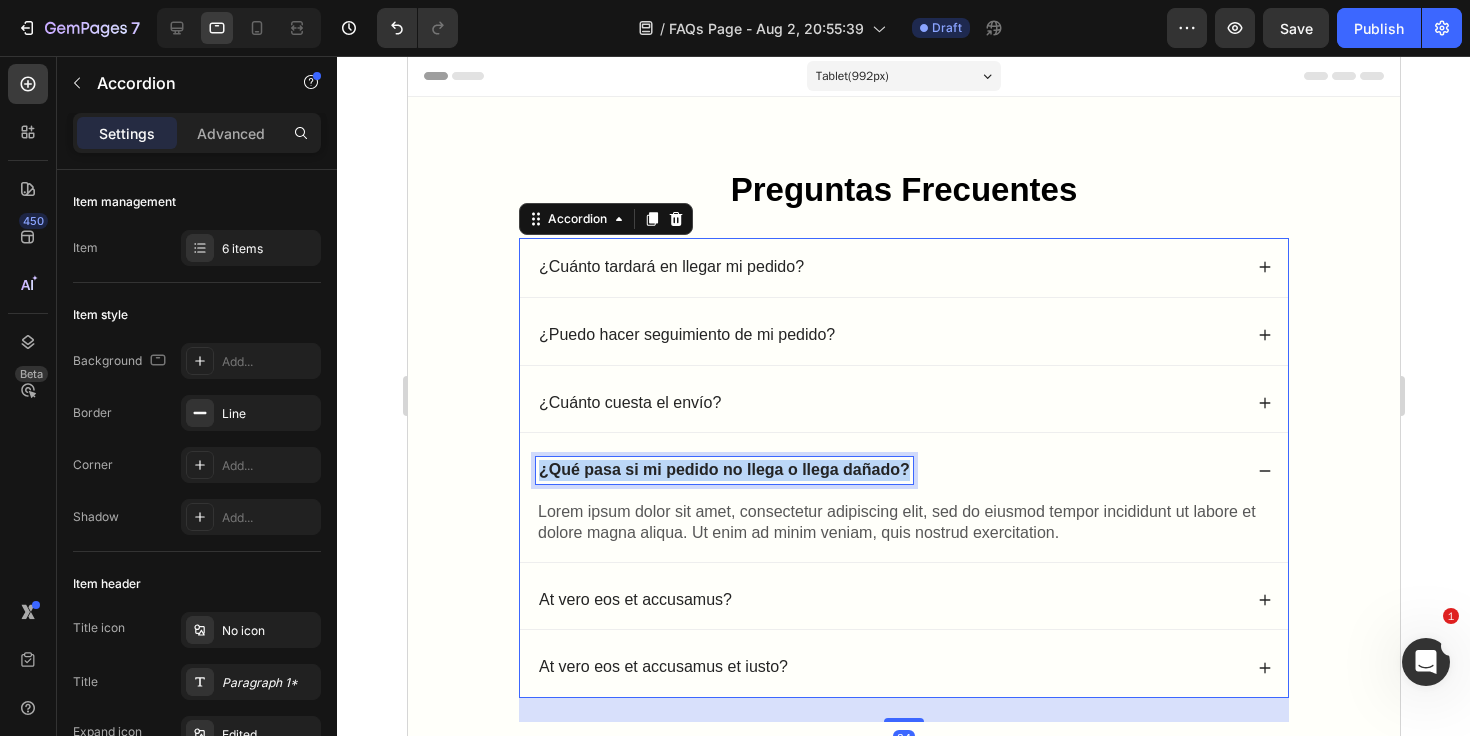 click on "¿Qué pasa si mi pedido no llega o llega dañado?" at bounding box center (723, 470) 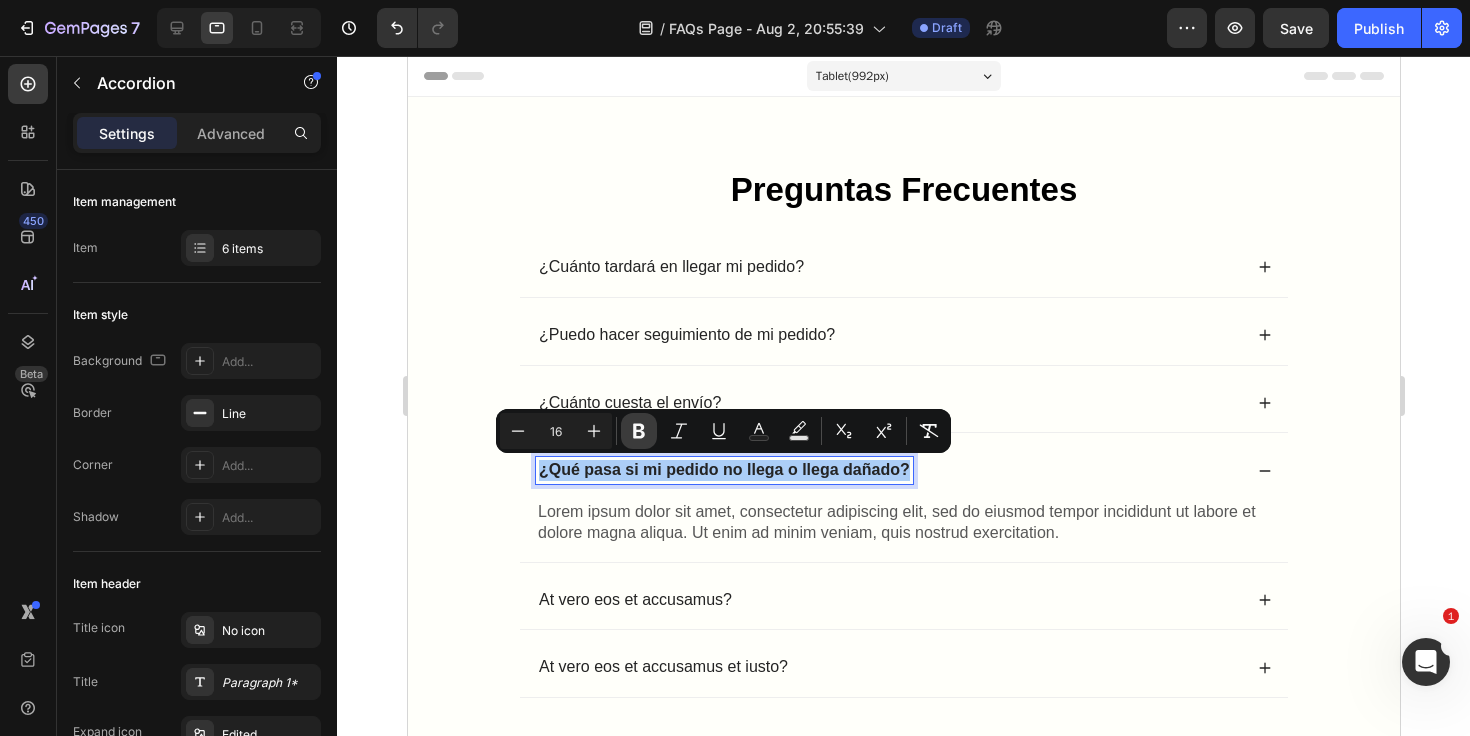 click on "Bold" at bounding box center (639, 431) 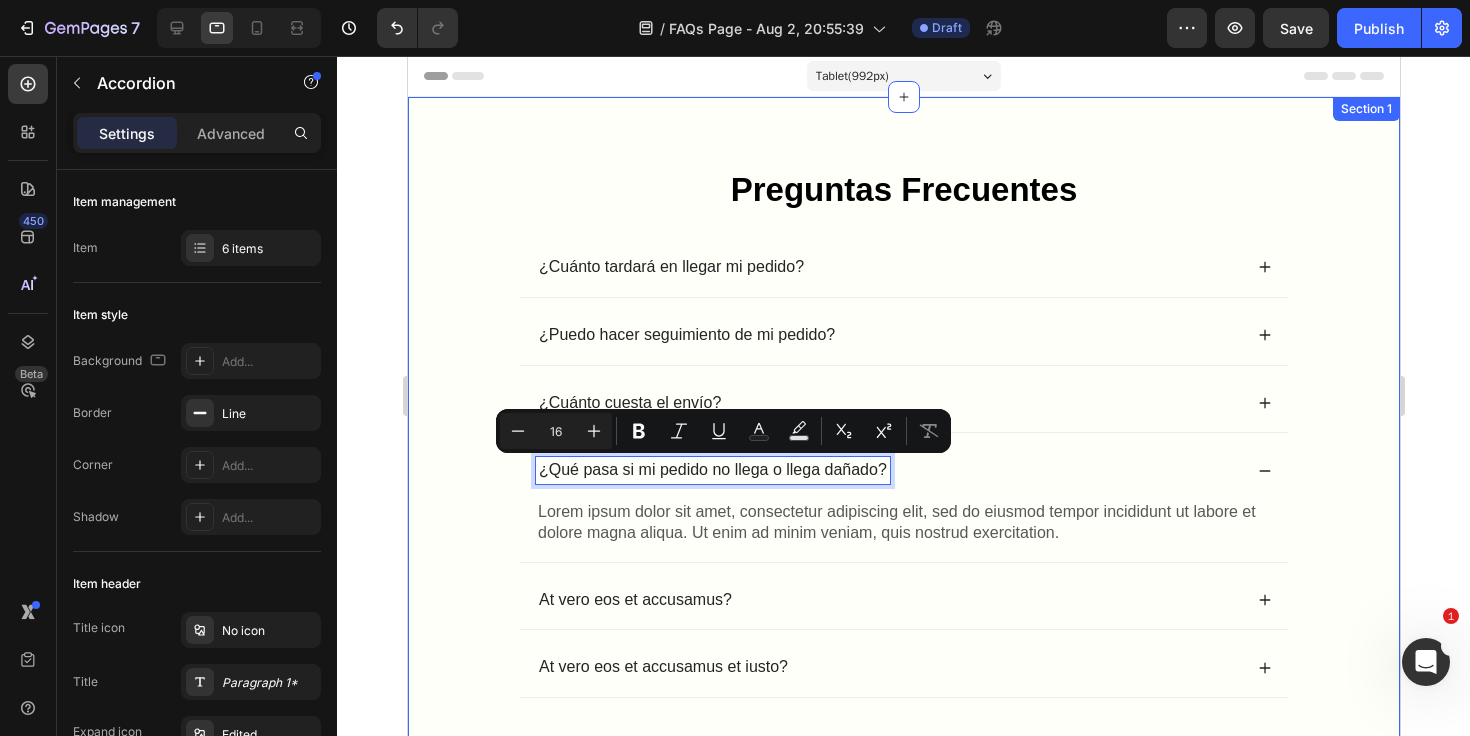 click 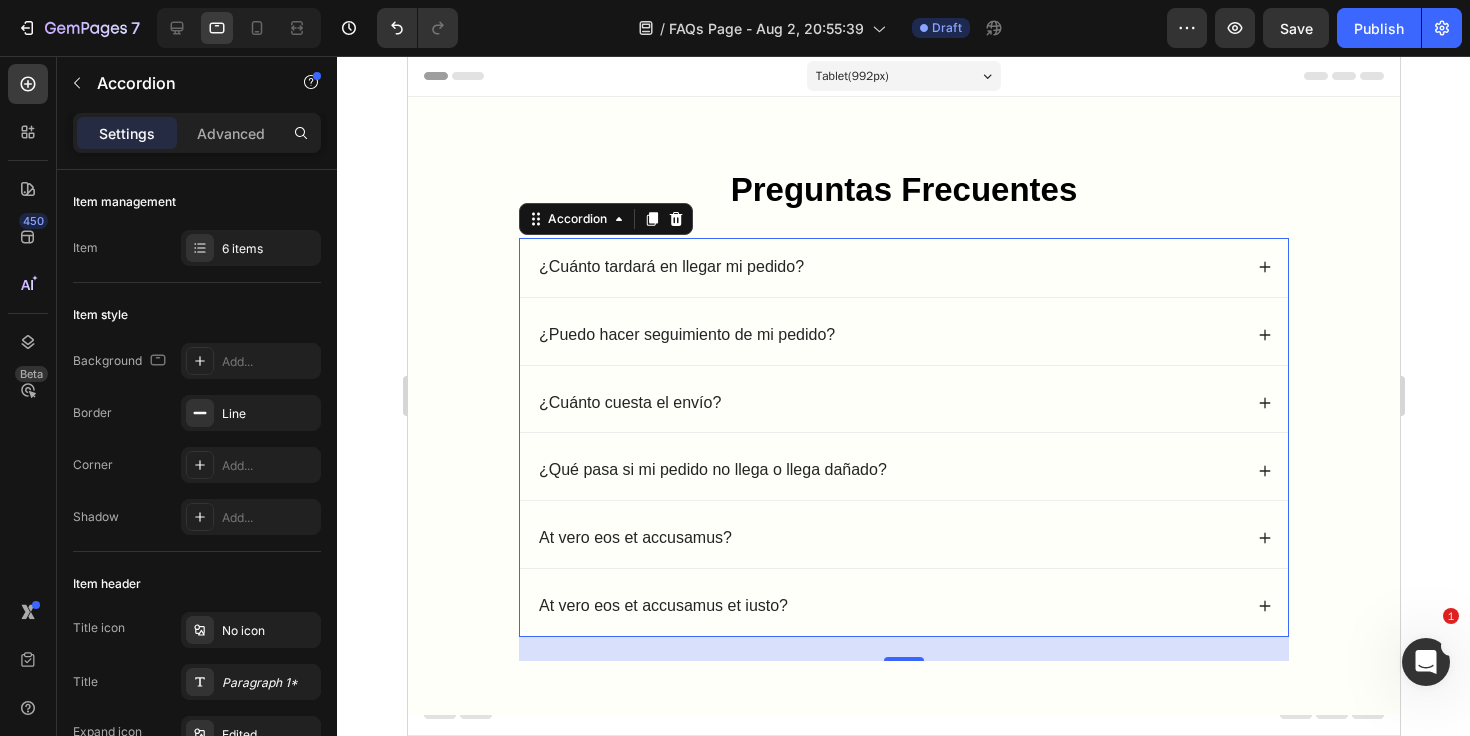 click on "At vero eos et accusamus?" at bounding box center [634, 538] 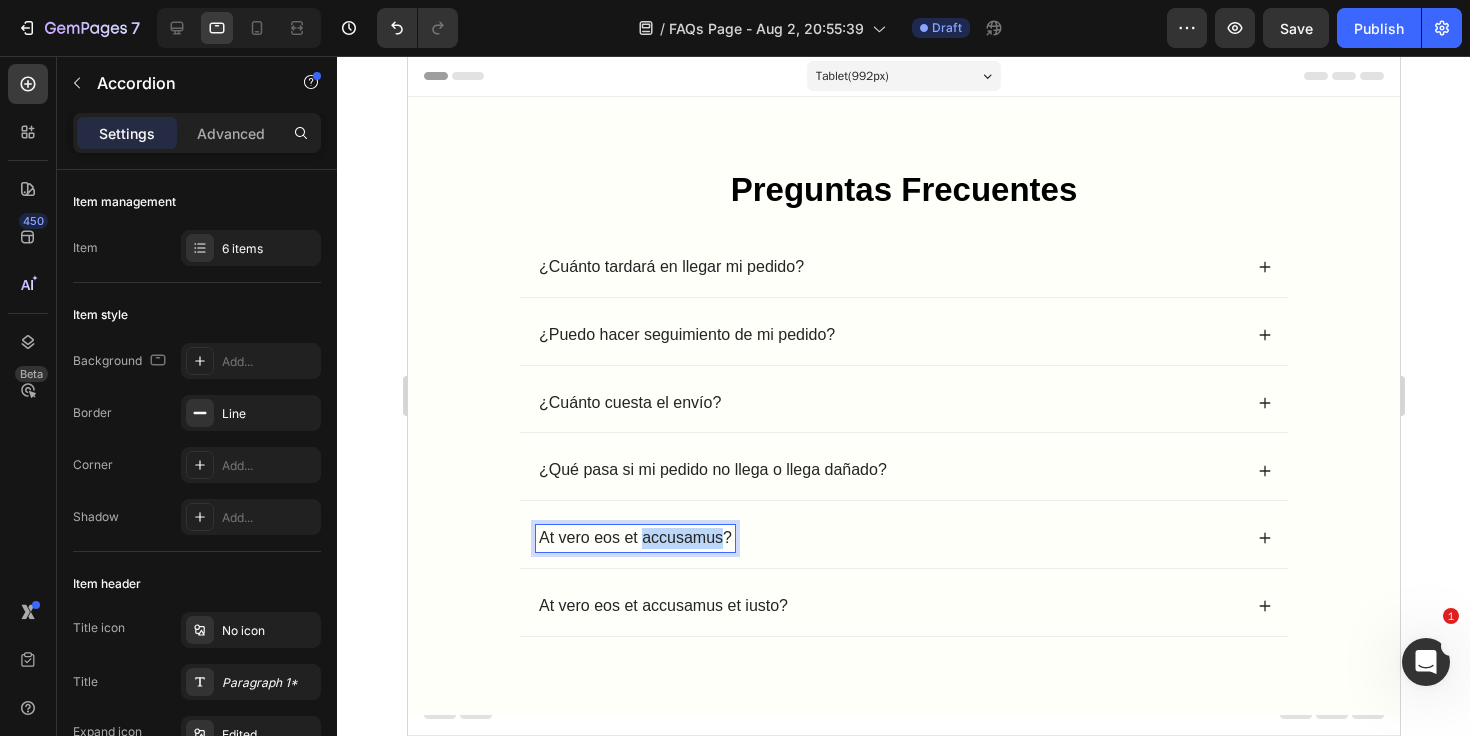 click on "At vero eos et accusamus?" at bounding box center [634, 538] 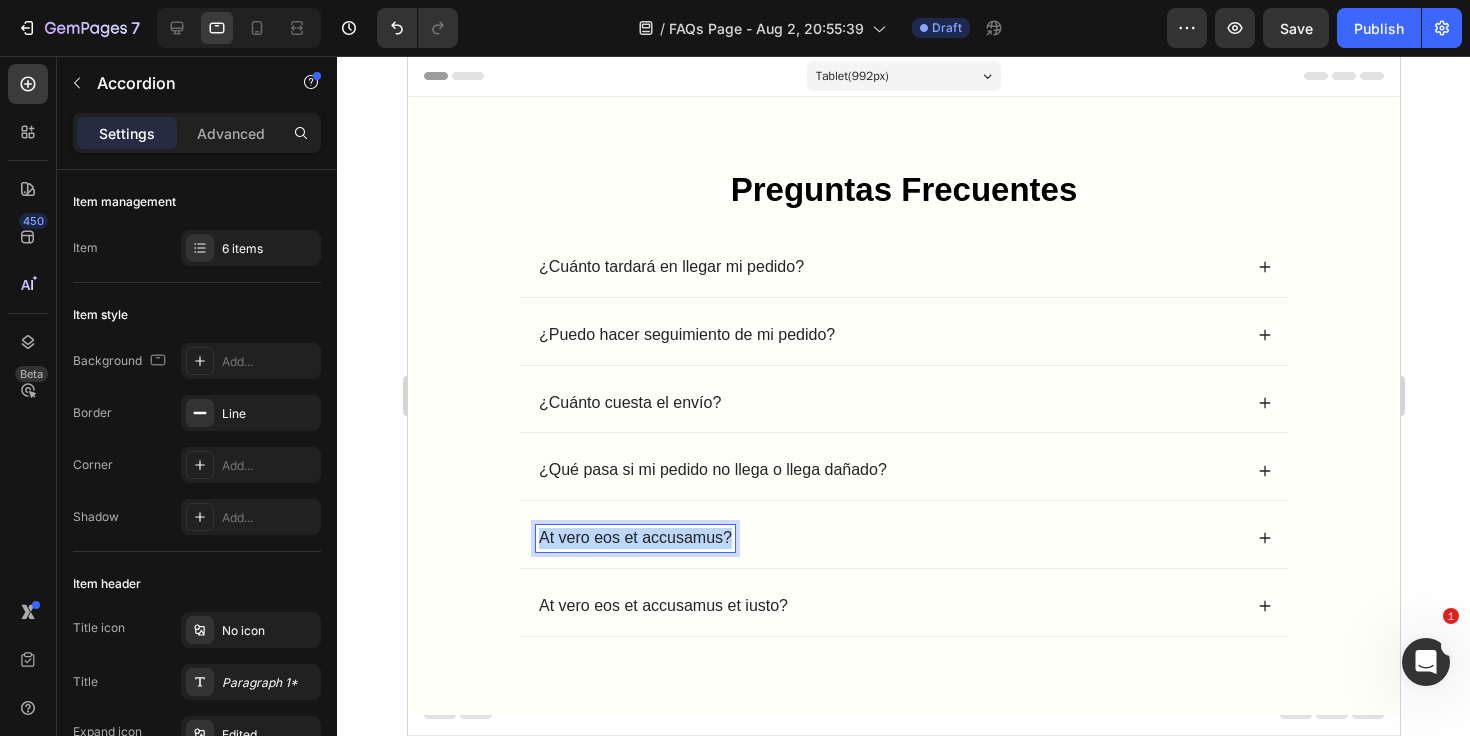 click on "At vero eos et accusamus?" at bounding box center [634, 538] 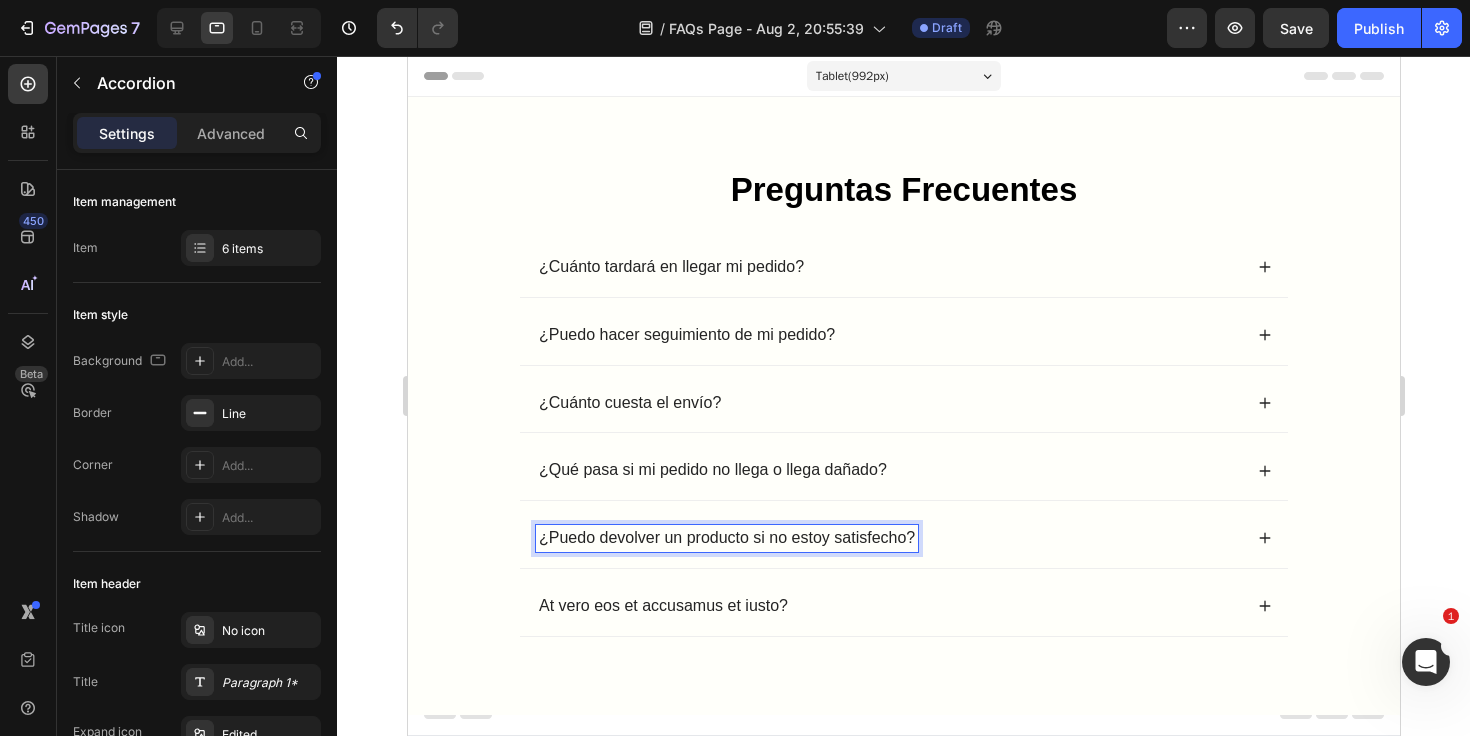 click on "At vero eos et accusamus et iusto?" at bounding box center (662, 606) 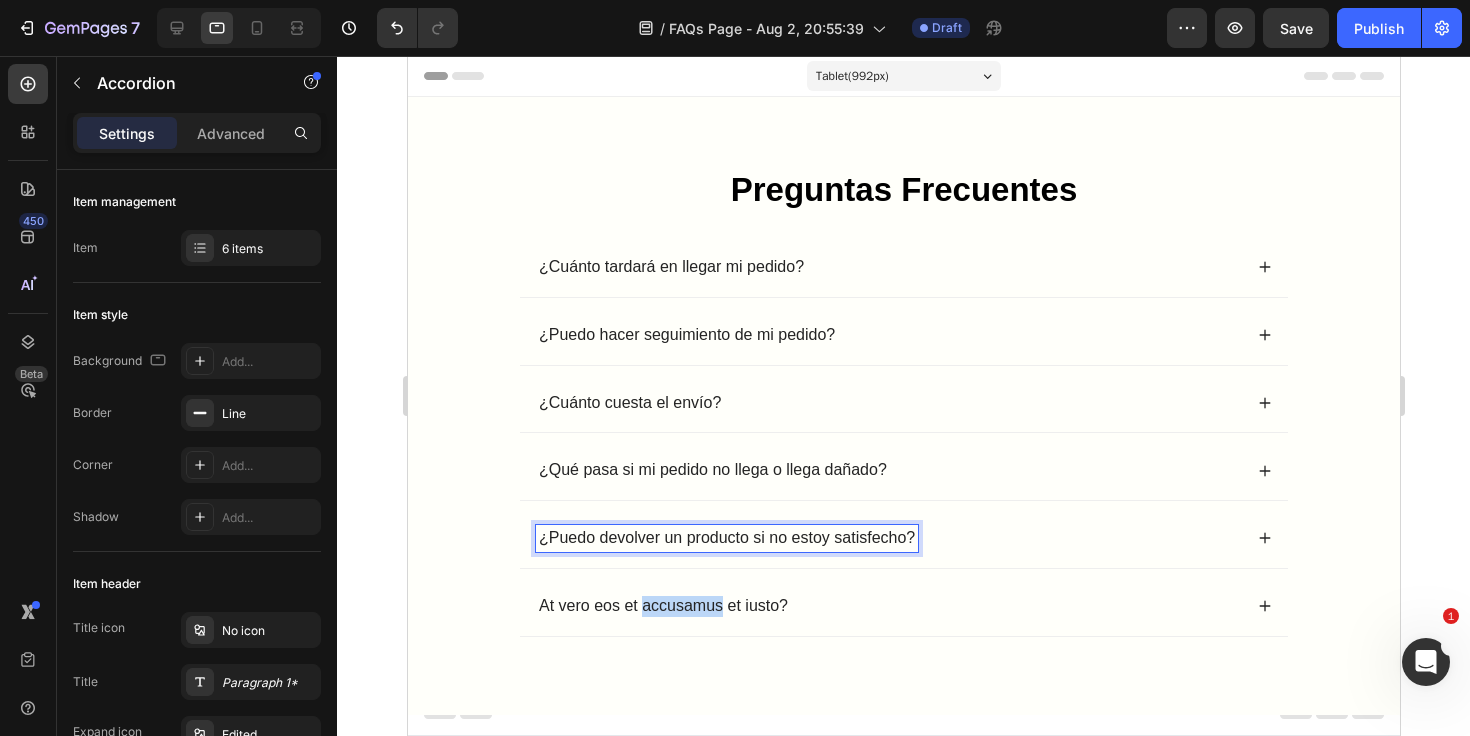 click on "At vero eos et accusamus et iusto?" at bounding box center [662, 606] 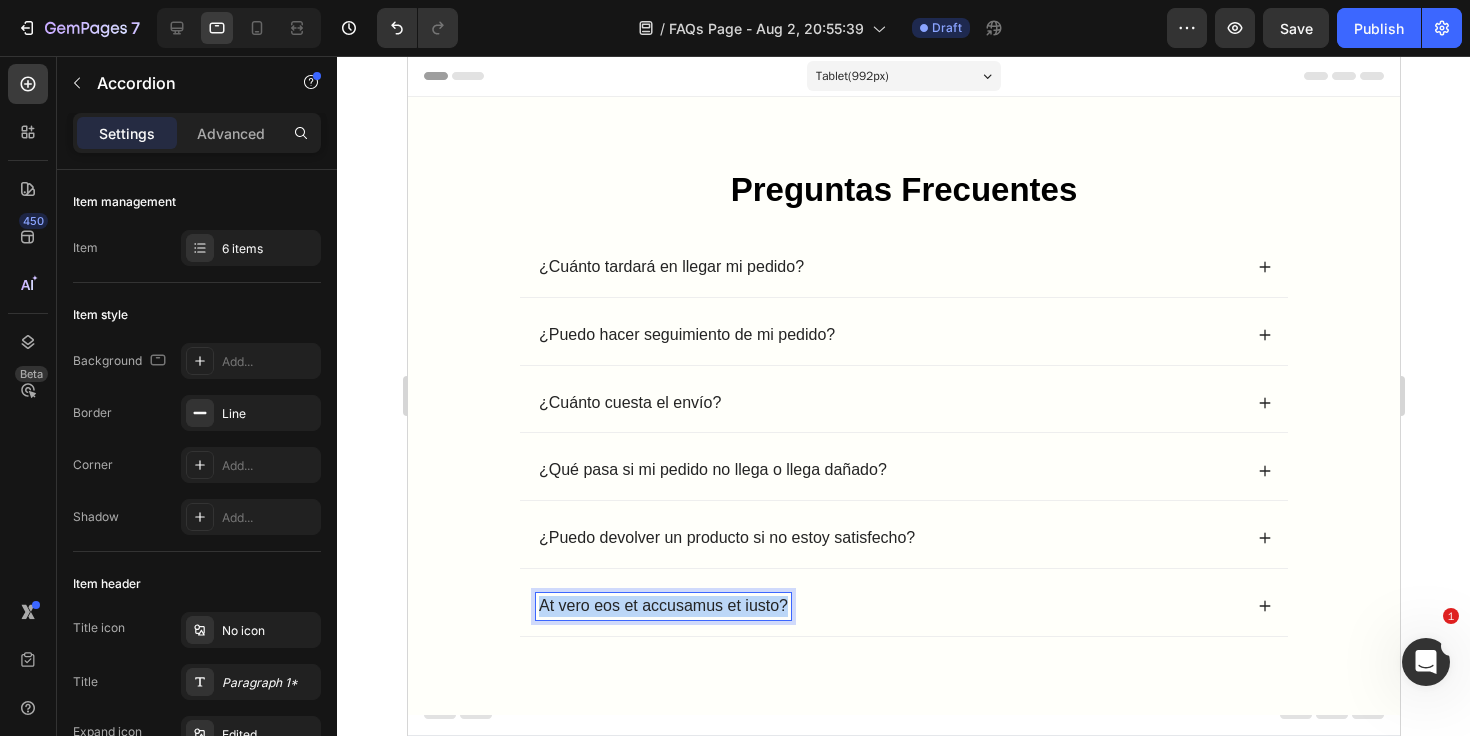 click on "At vero eos et accusamus et iusto?" at bounding box center [662, 606] 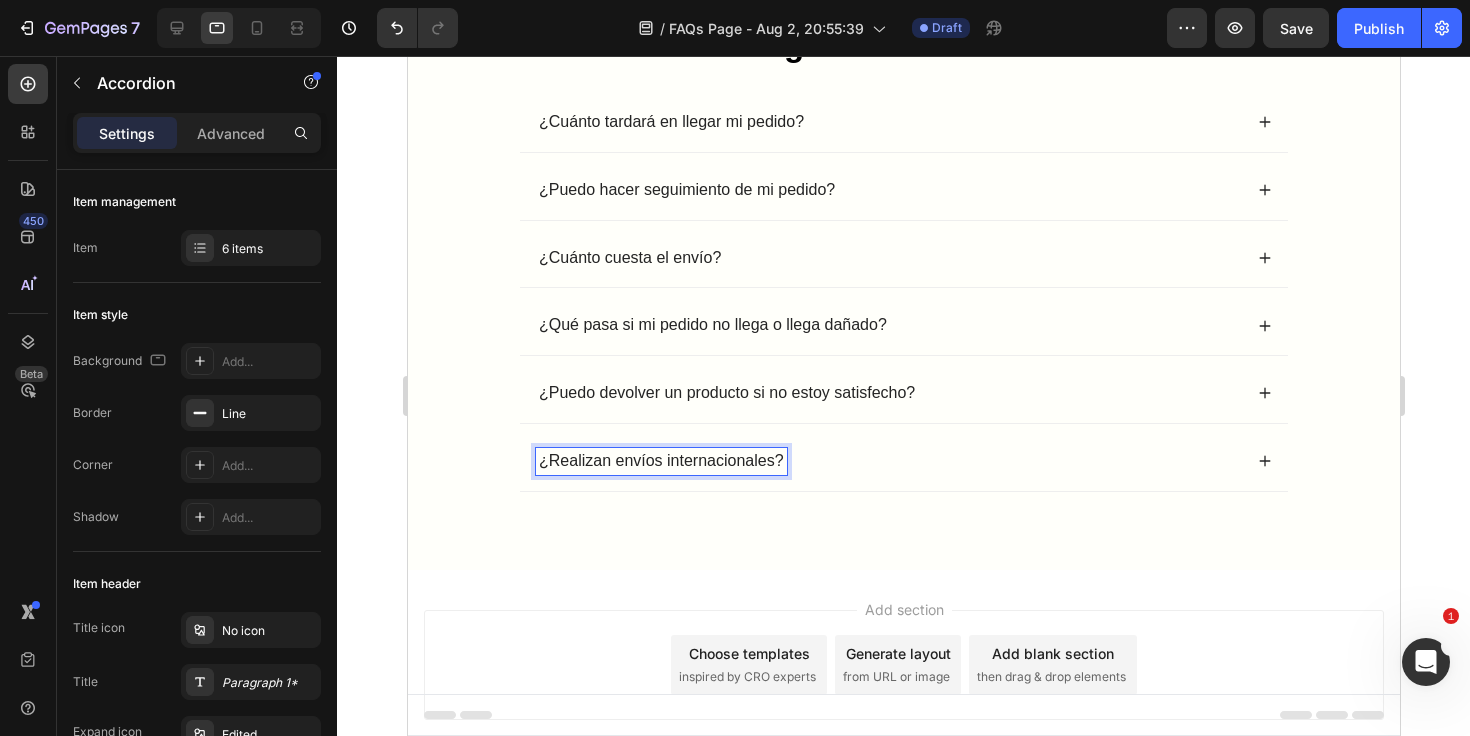 scroll, scrollTop: 174, scrollLeft: 0, axis: vertical 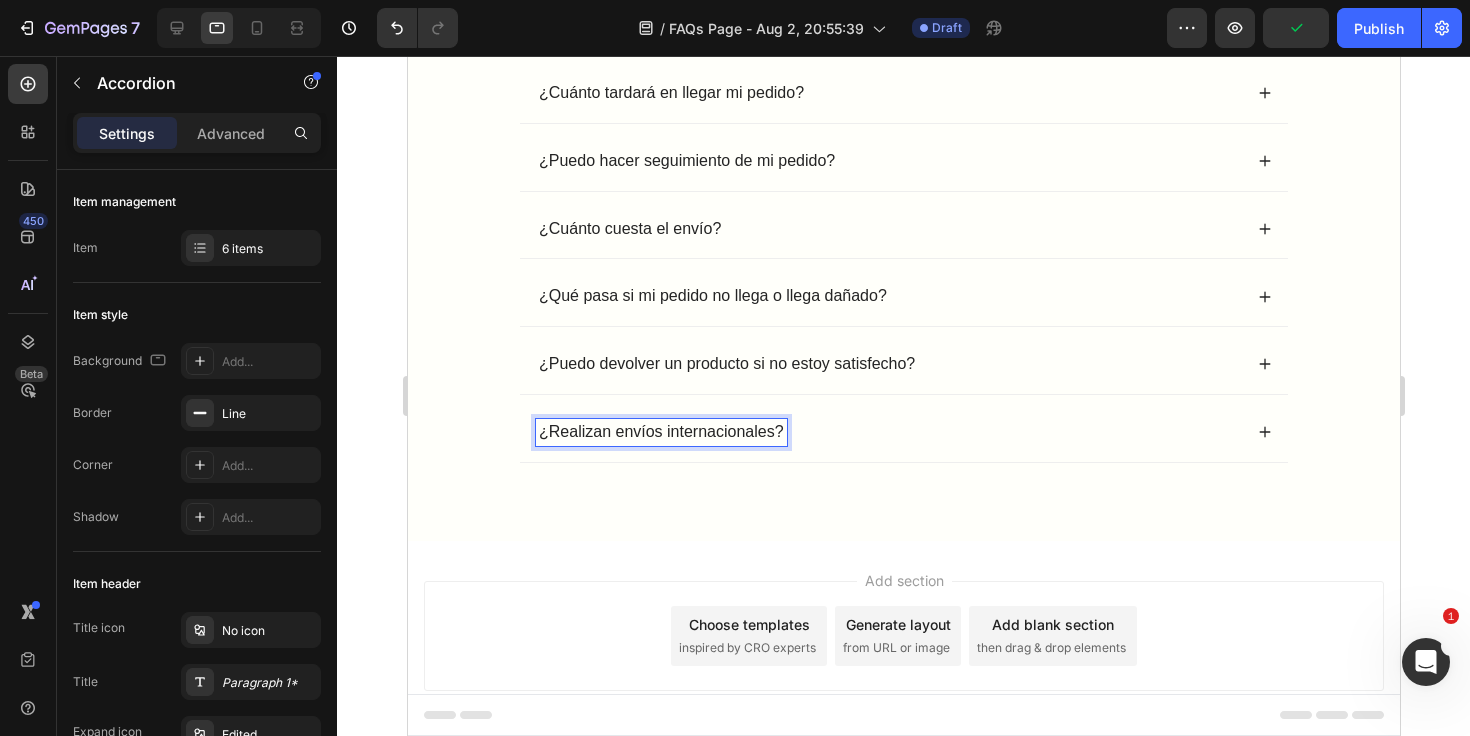 click on "¿Realizan envíos internacionales?" at bounding box center [903, 432] 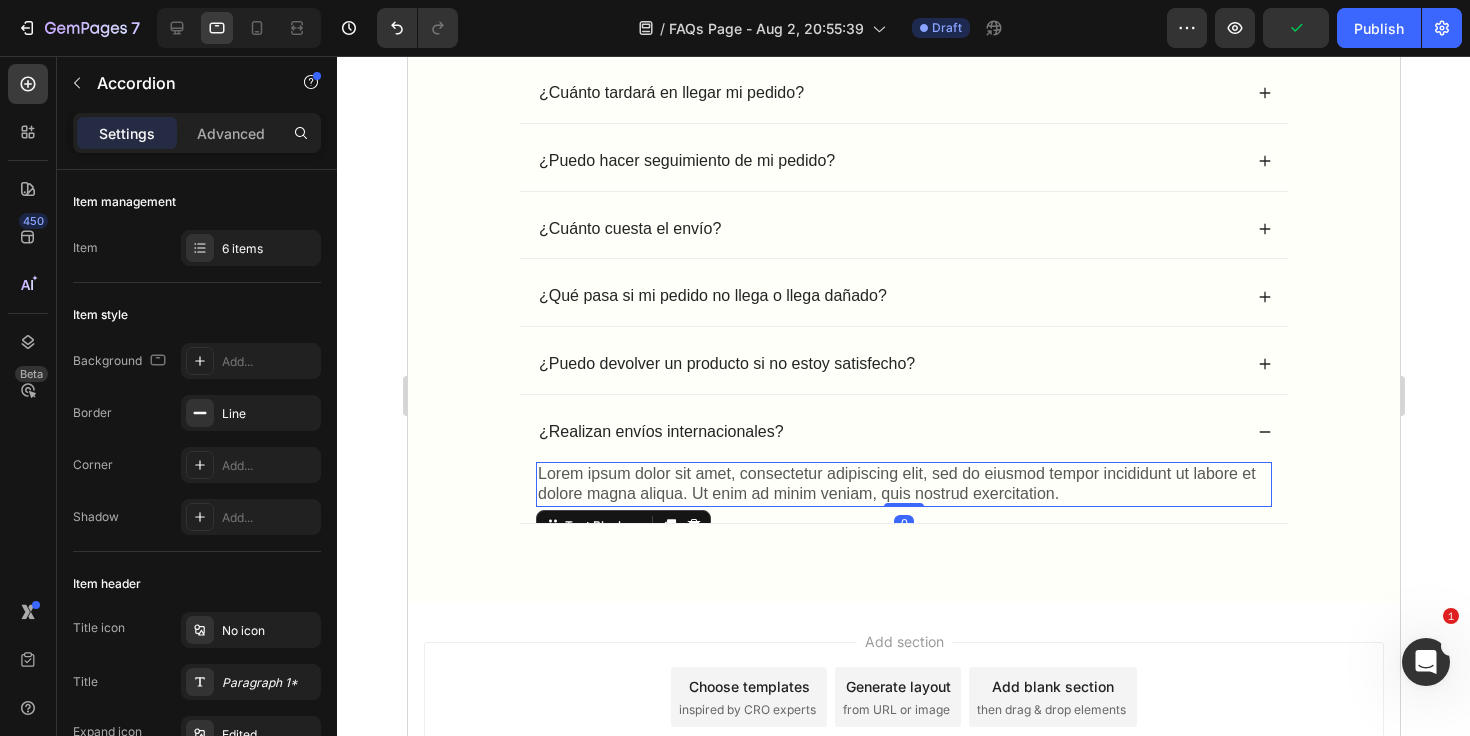 click on "Lorem ipsum dolor sit amet, consectetur adipiscing elit, sed do eiusmod tempor incididunt ut labore et dolore magna aliqua. Ut enim ad minim veniam, quis nostrud exercitation." at bounding box center [903, 485] 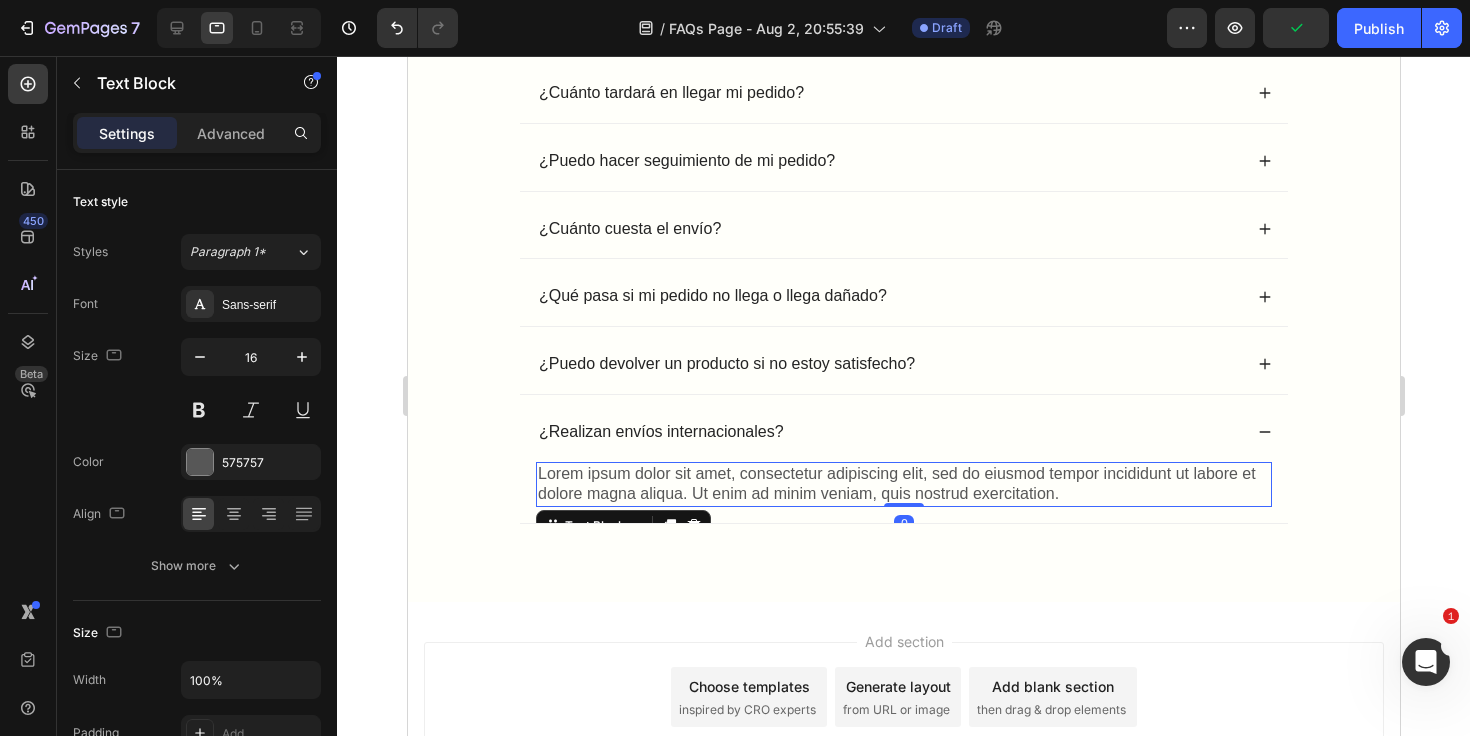 click on "¿Realizan envíos internacionales?" at bounding box center (888, 432) 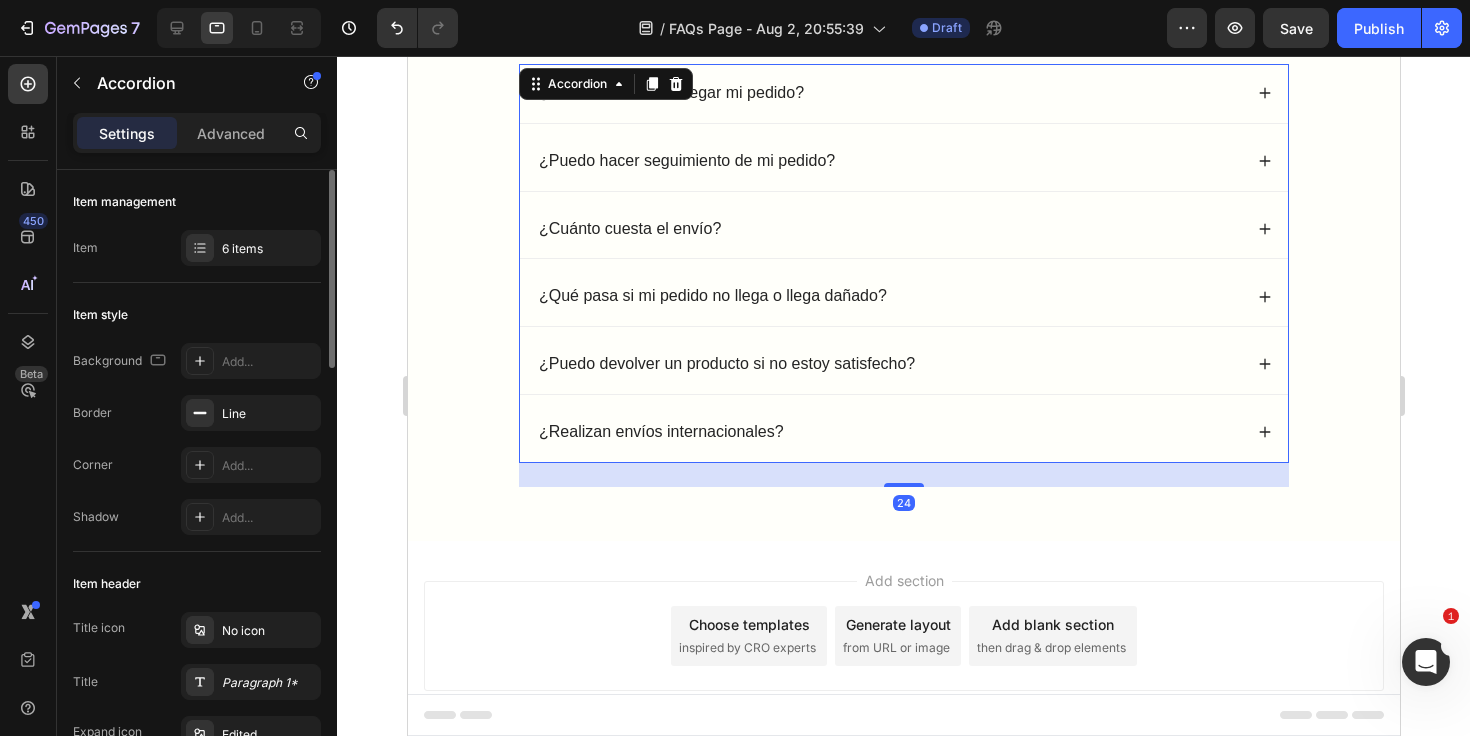 click on "Item management Item 6 items" 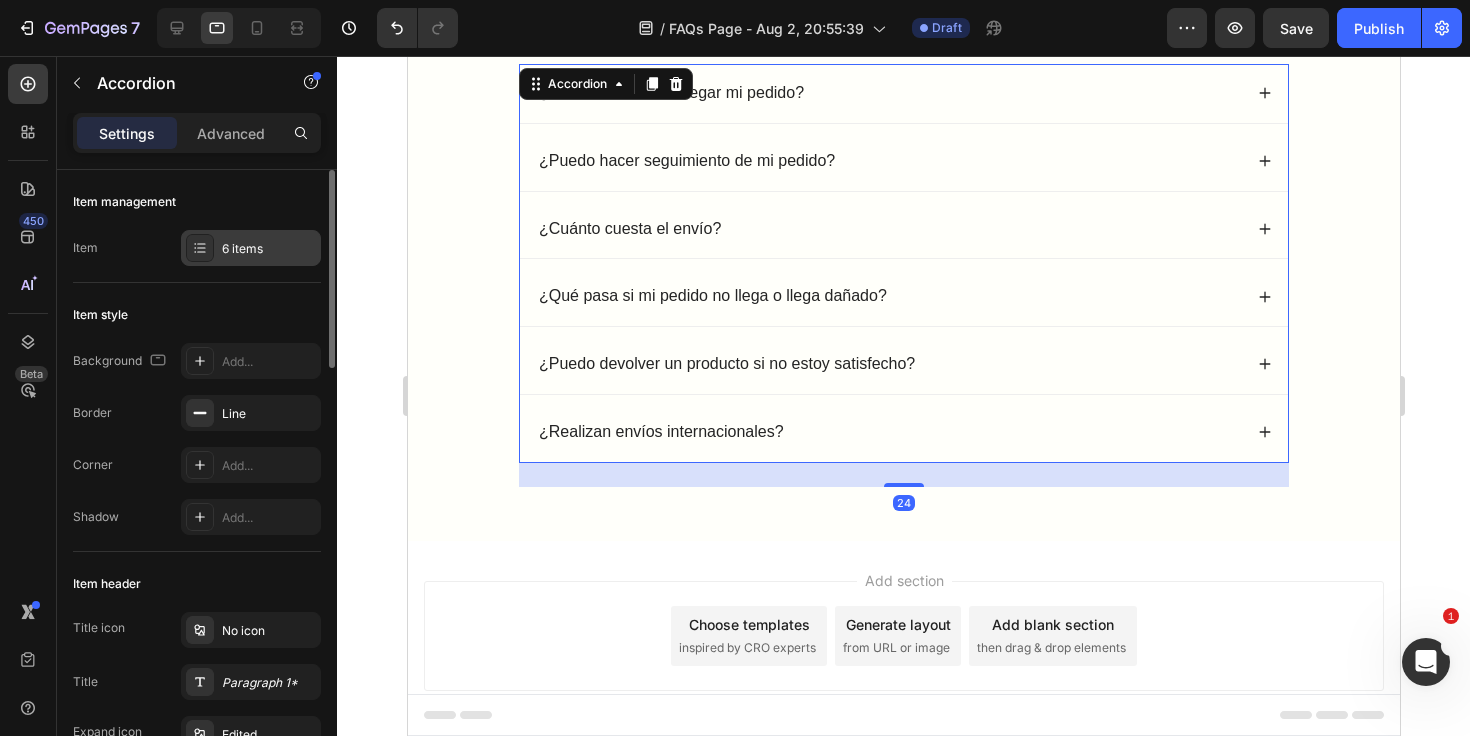 click on "6 items" at bounding box center (269, 249) 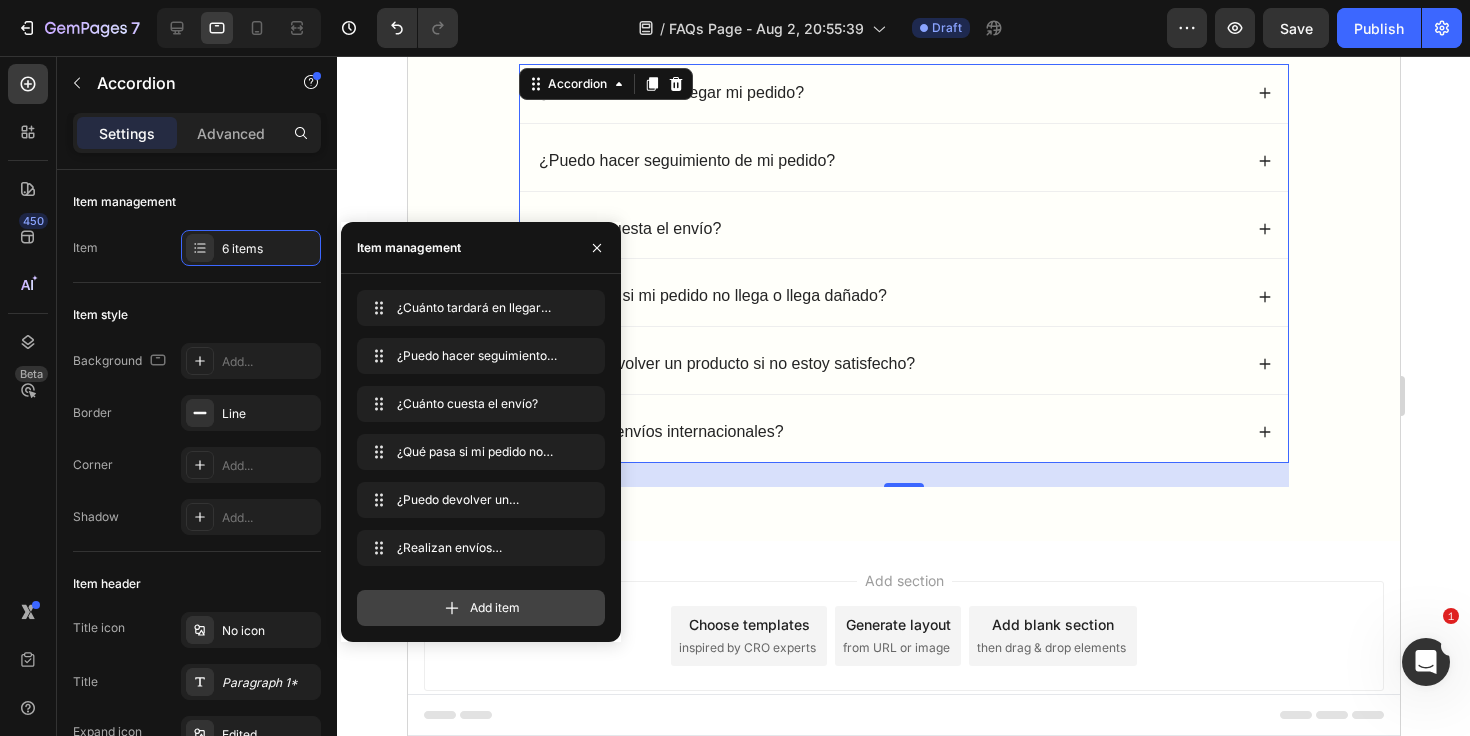 click on "Add item" at bounding box center (481, 608) 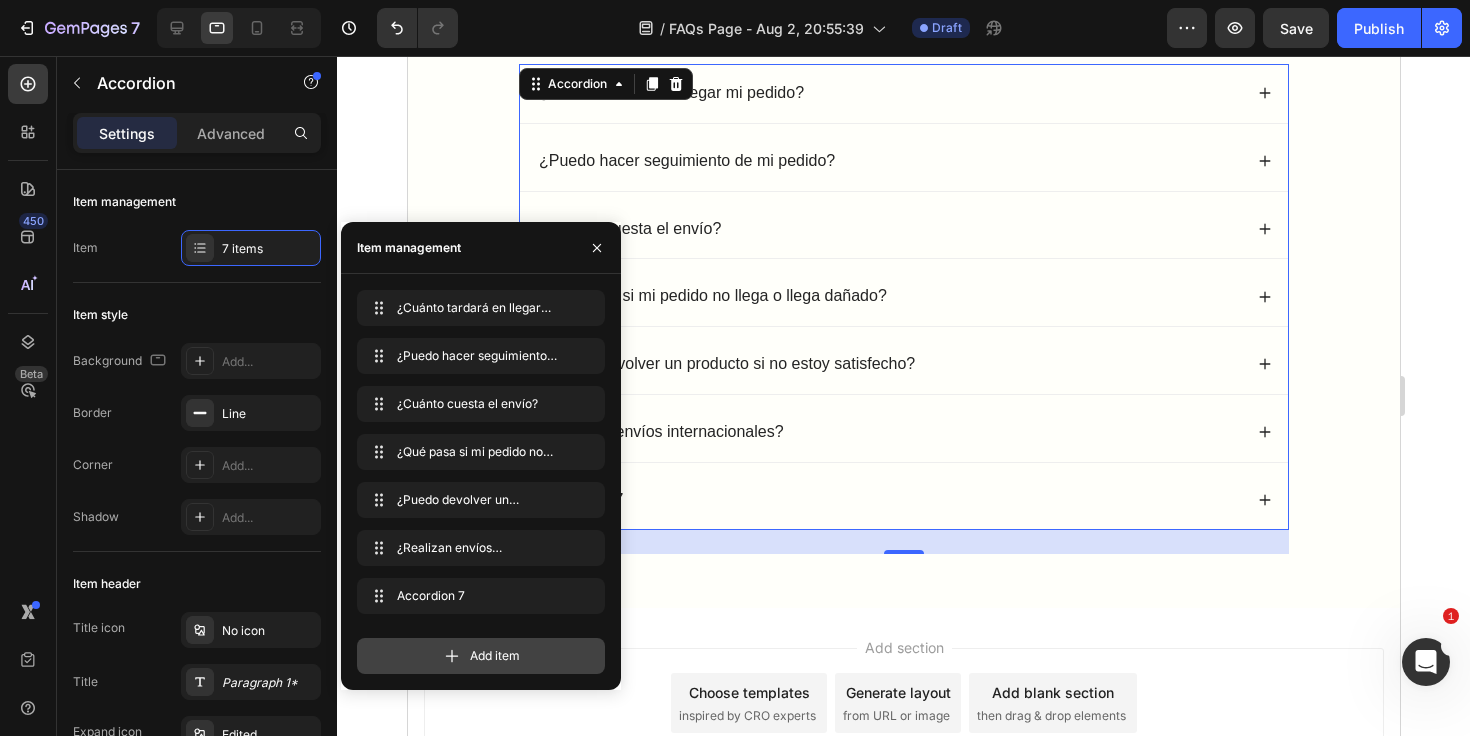 click on "Add item" at bounding box center [481, 656] 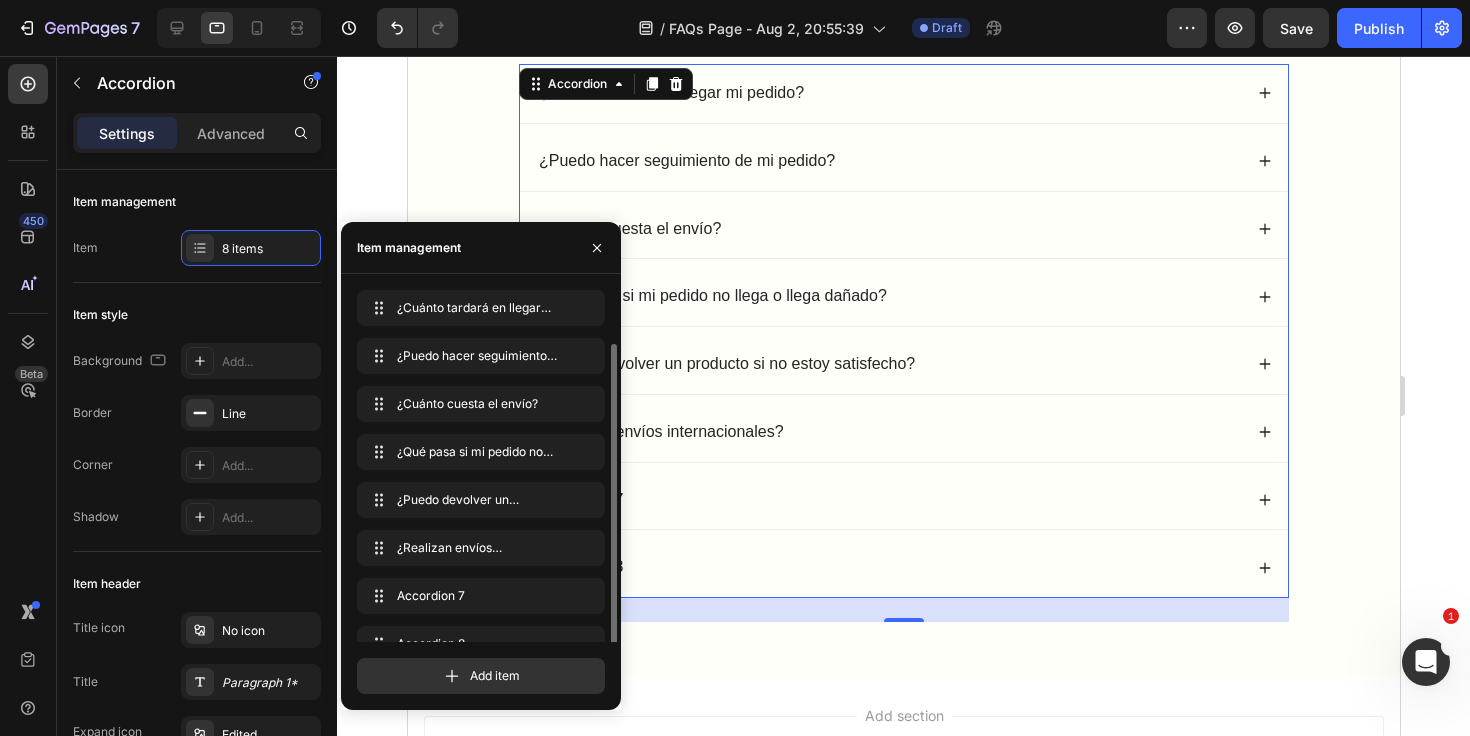 scroll, scrollTop: 28, scrollLeft: 0, axis: vertical 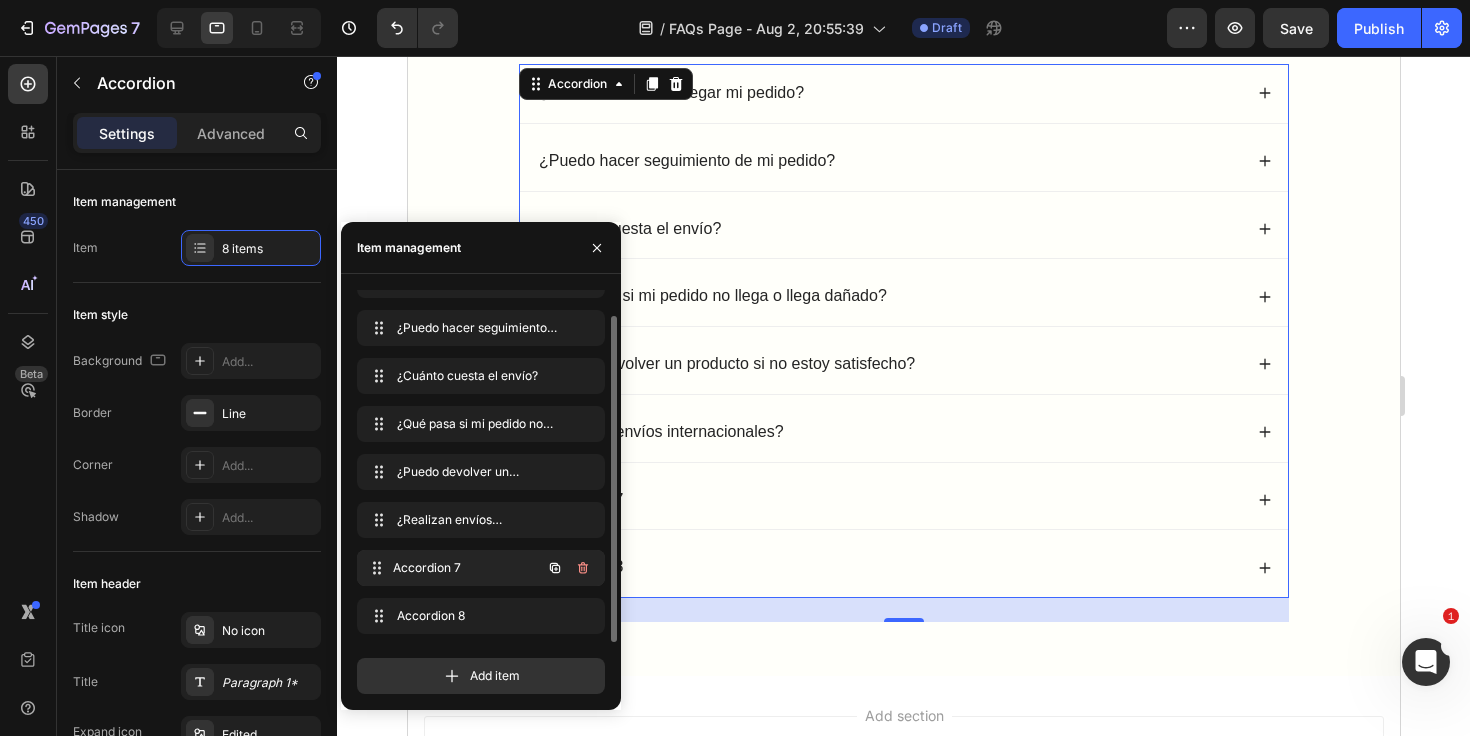 click on "Accordion 7" at bounding box center [467, 568] 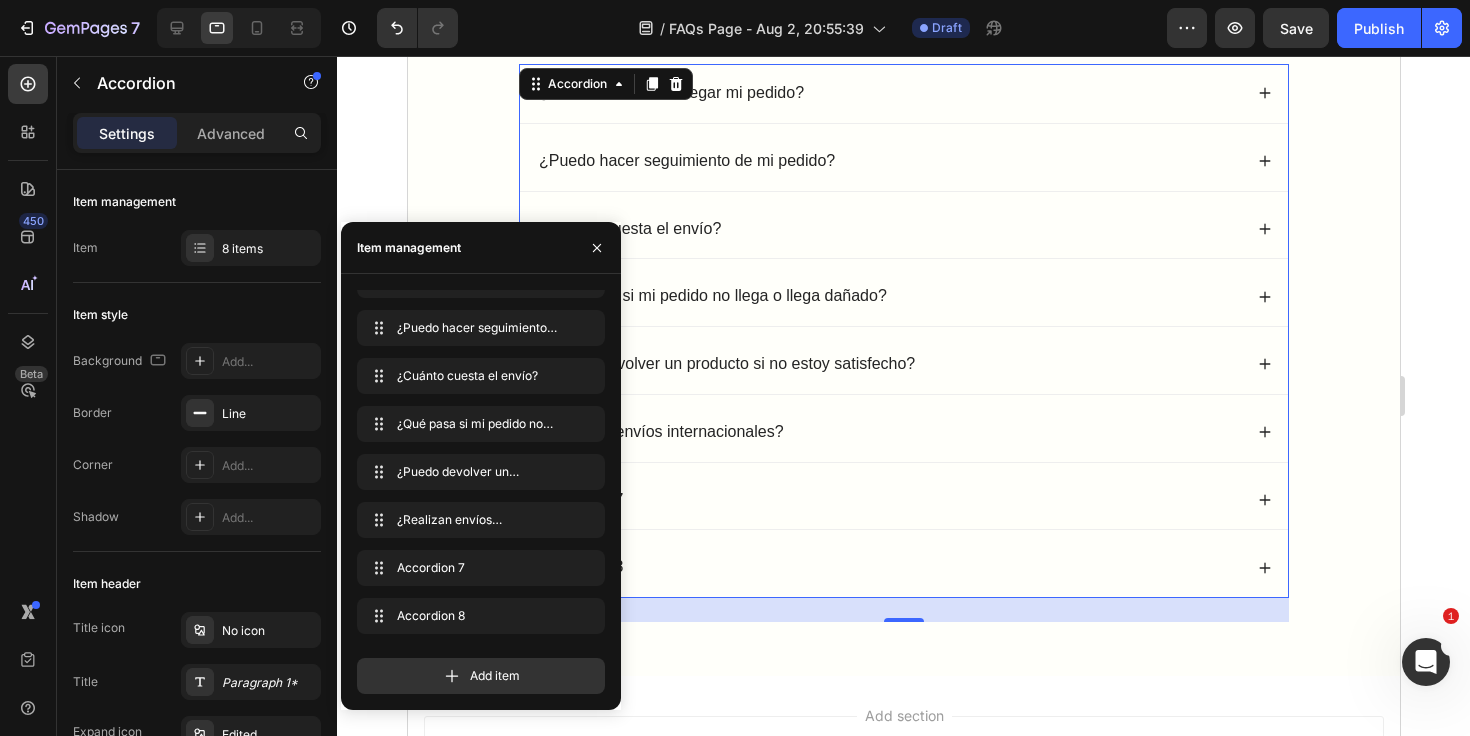 click on "Accordion 7" at bounding box center [888, 500] 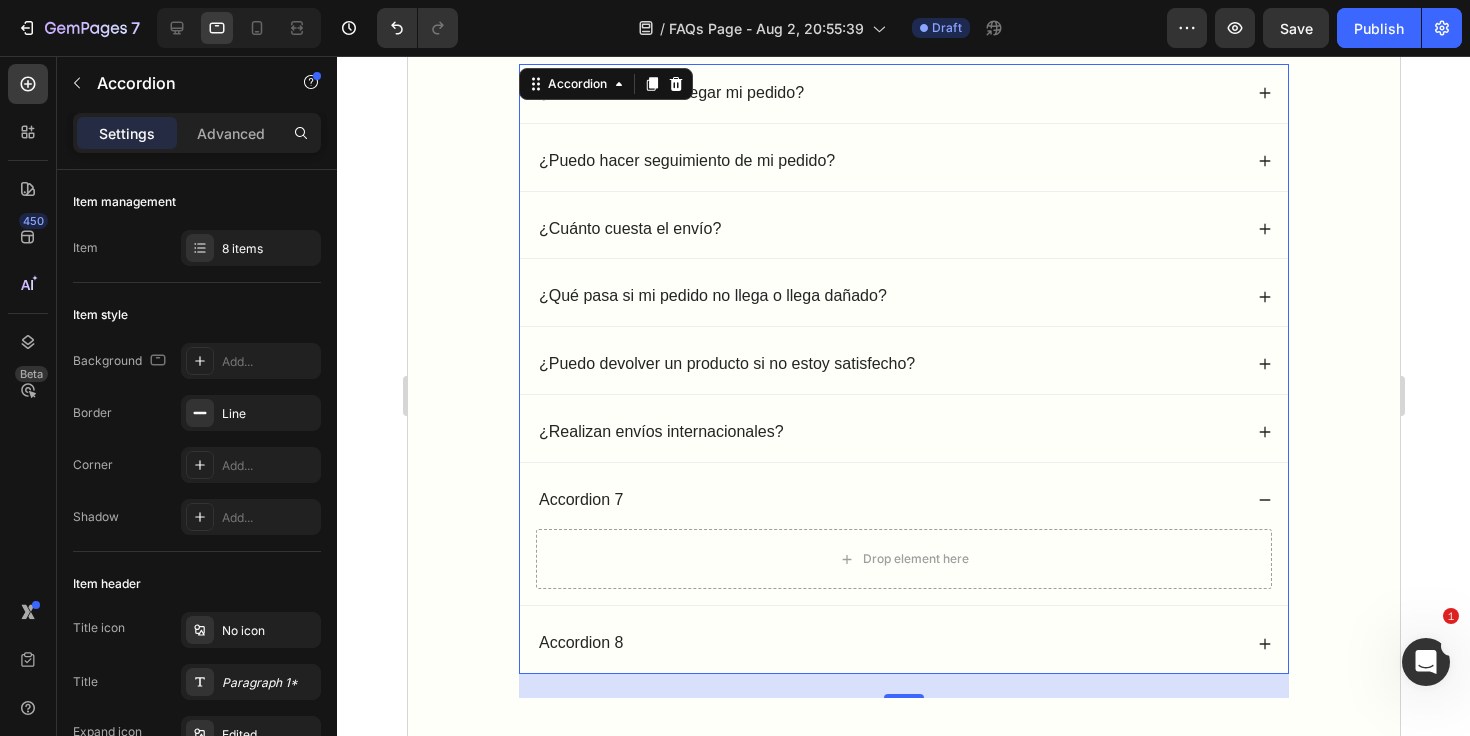click on "Accordion 7" at bounding box center [580, 500] 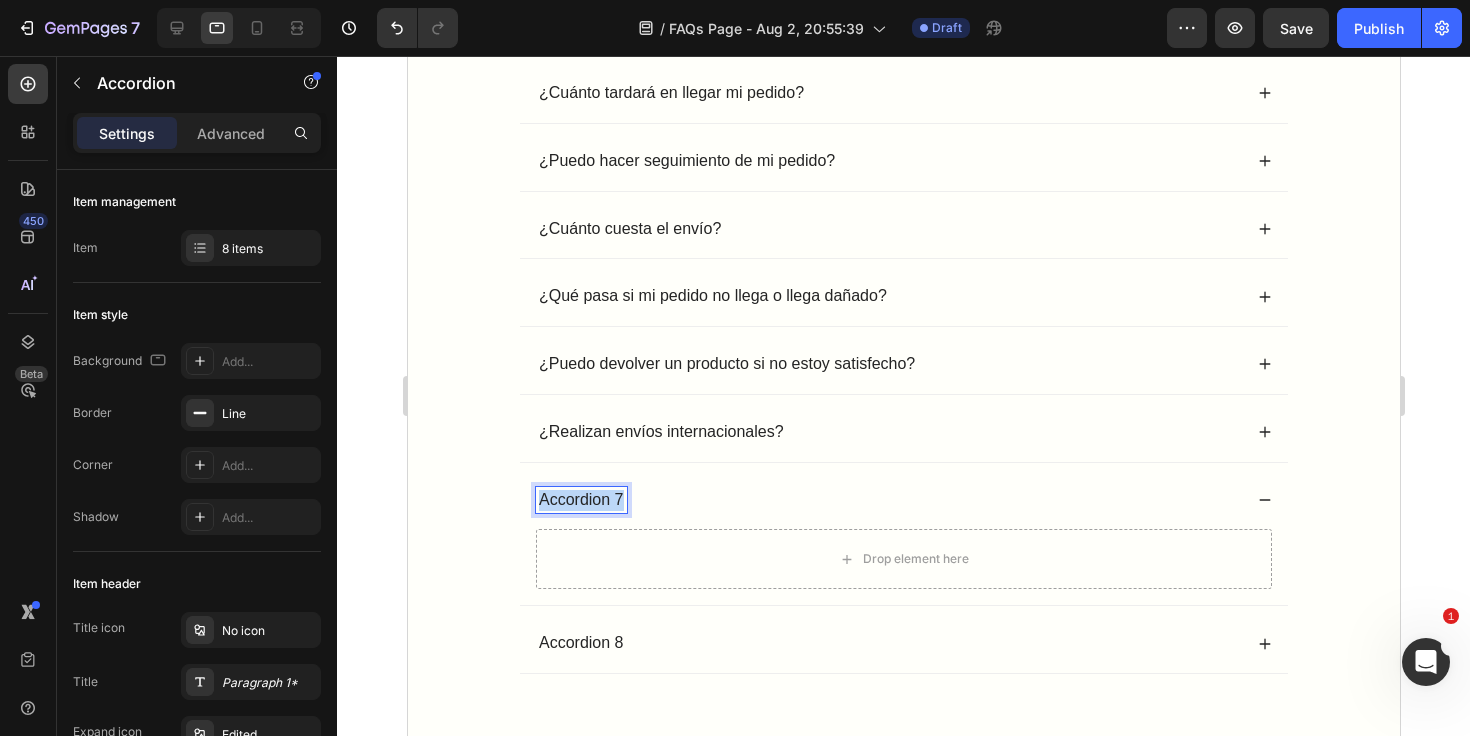 click on "Accordion 7" at bounding box center (580, 500) 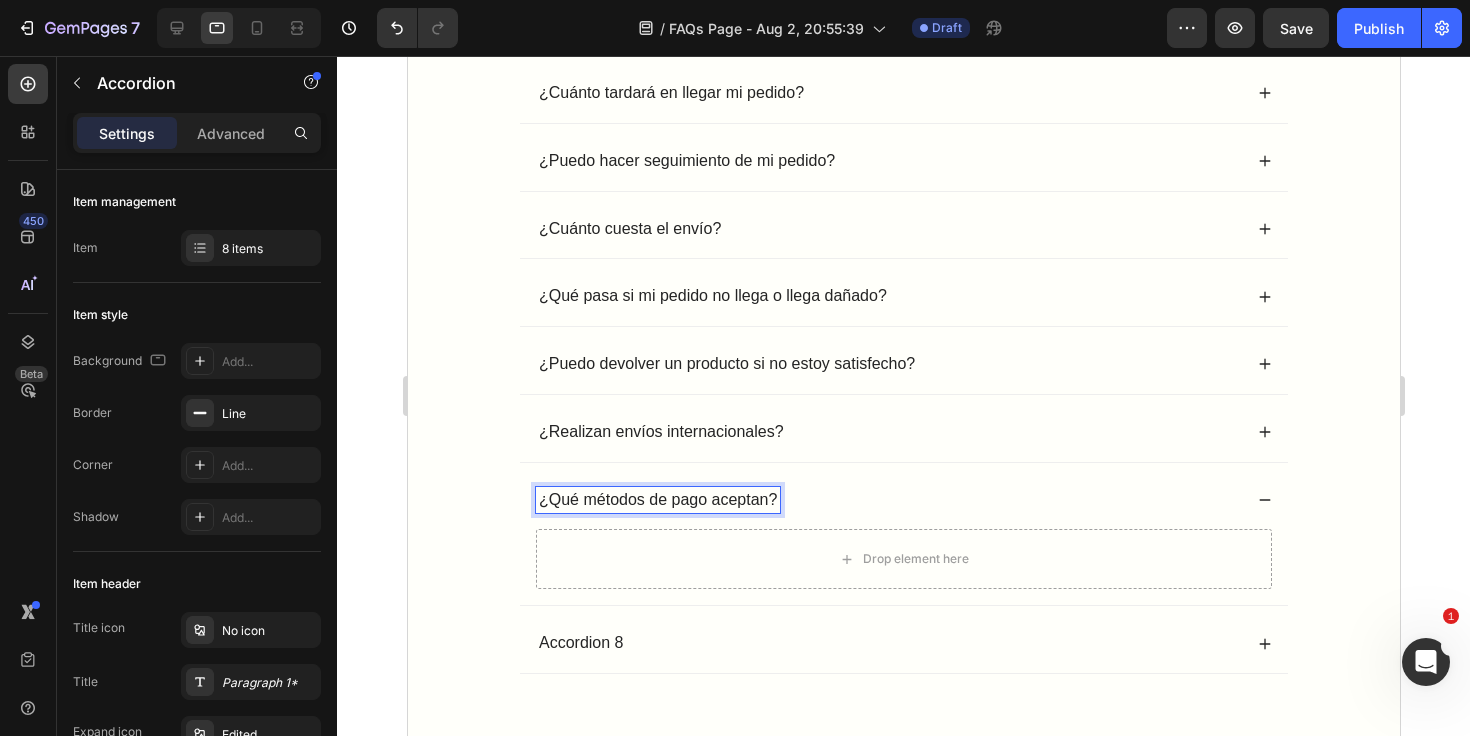 click on "¿Realizan envíos internacionales?" at bounding box center [888, 432] 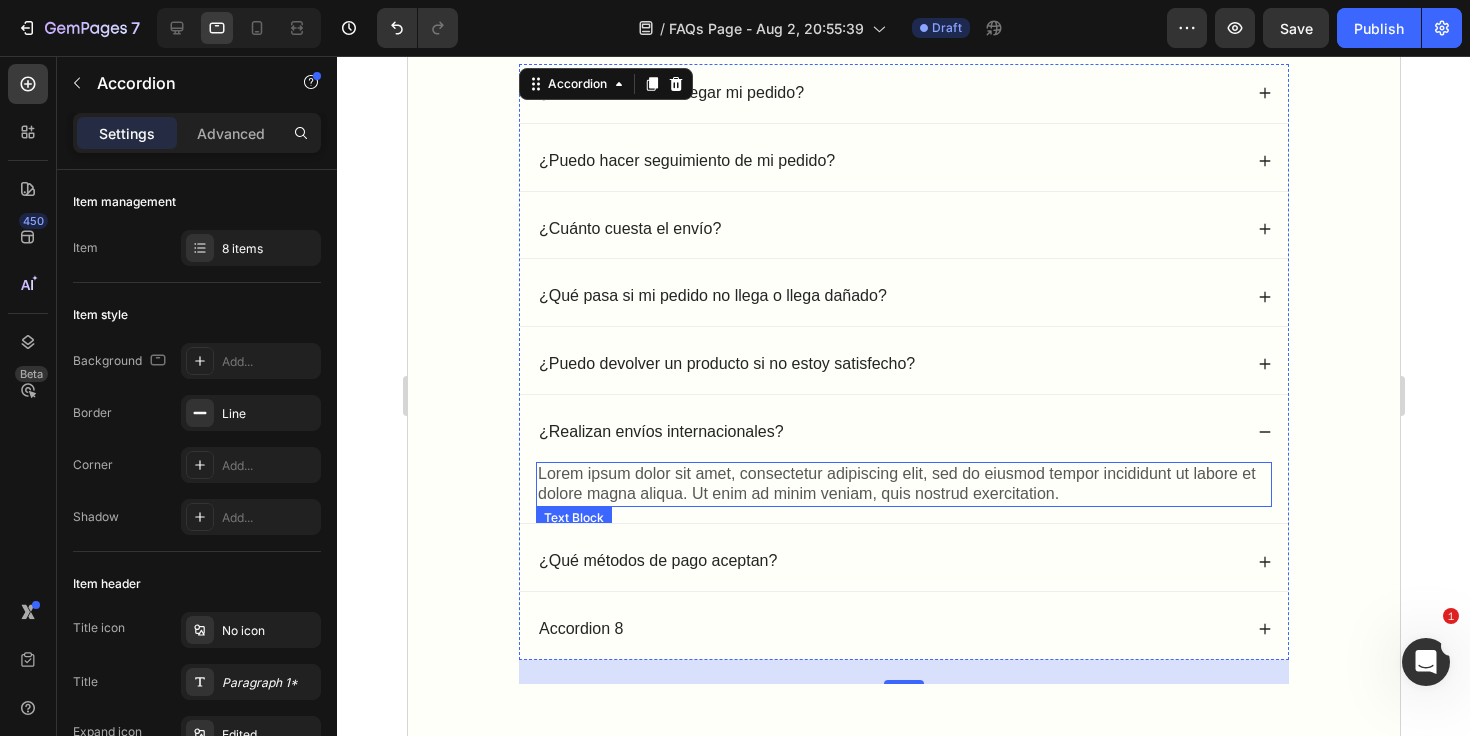 click on "Lorem ipsum dolor sit amet, consectetur adipiscing elit, sed do eiusmod tempor incididunt ut labore et dolore magna aliqua. Ut enim ad minim veniam, quis nostrud exercitation." at bounding box center (903, 485) 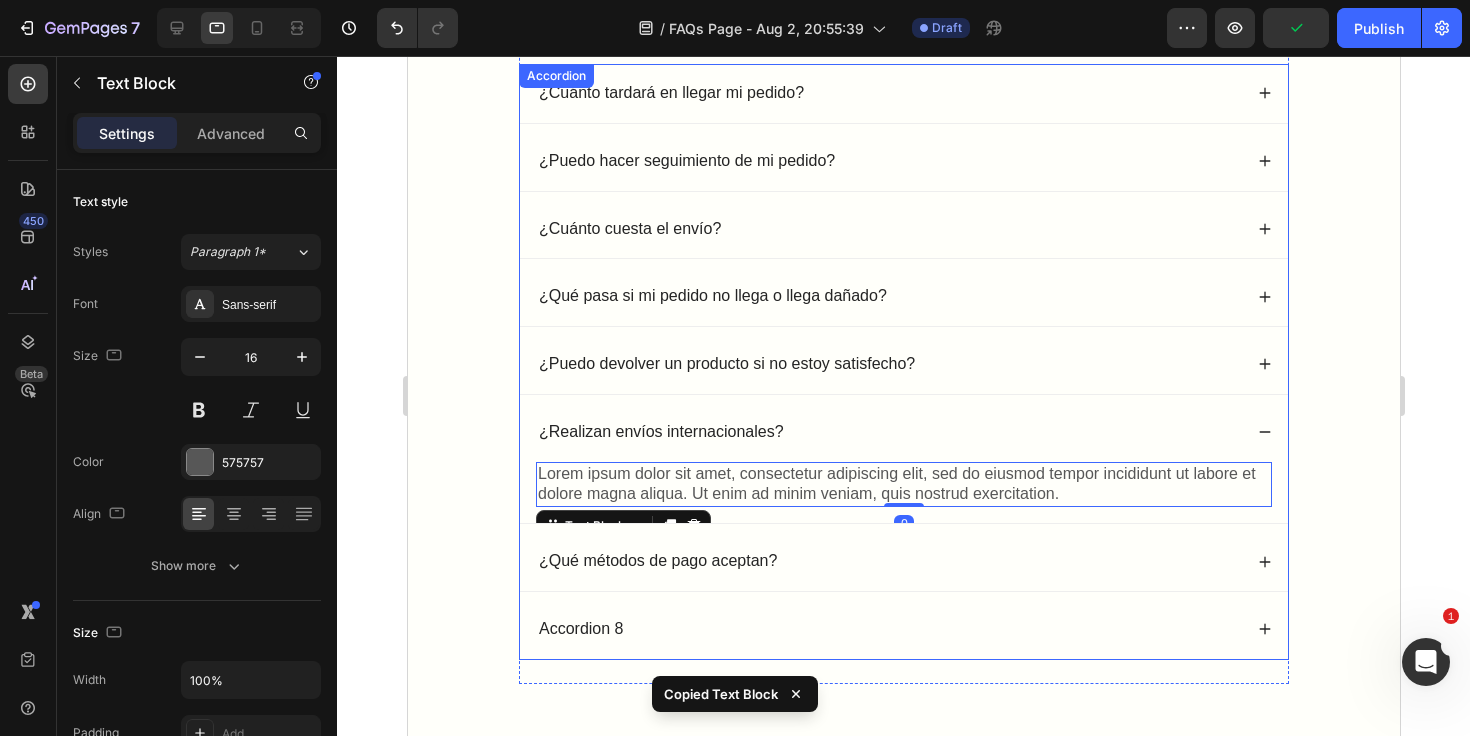 click on "¿Realizan envíos internacionales?" at bounding box center [888, 432] 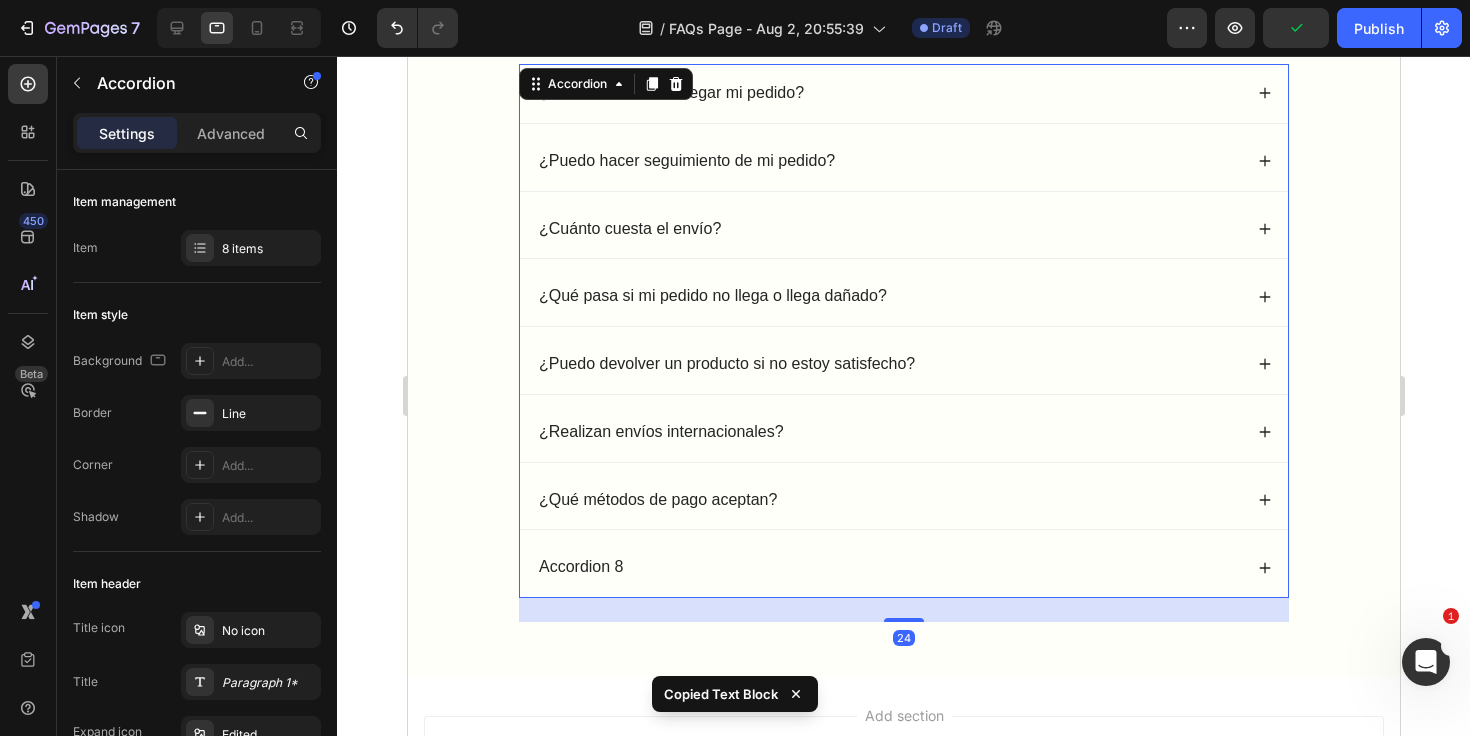 click on "¿Qué métodos de pago aceptan?" at bounding box center (888, 500) 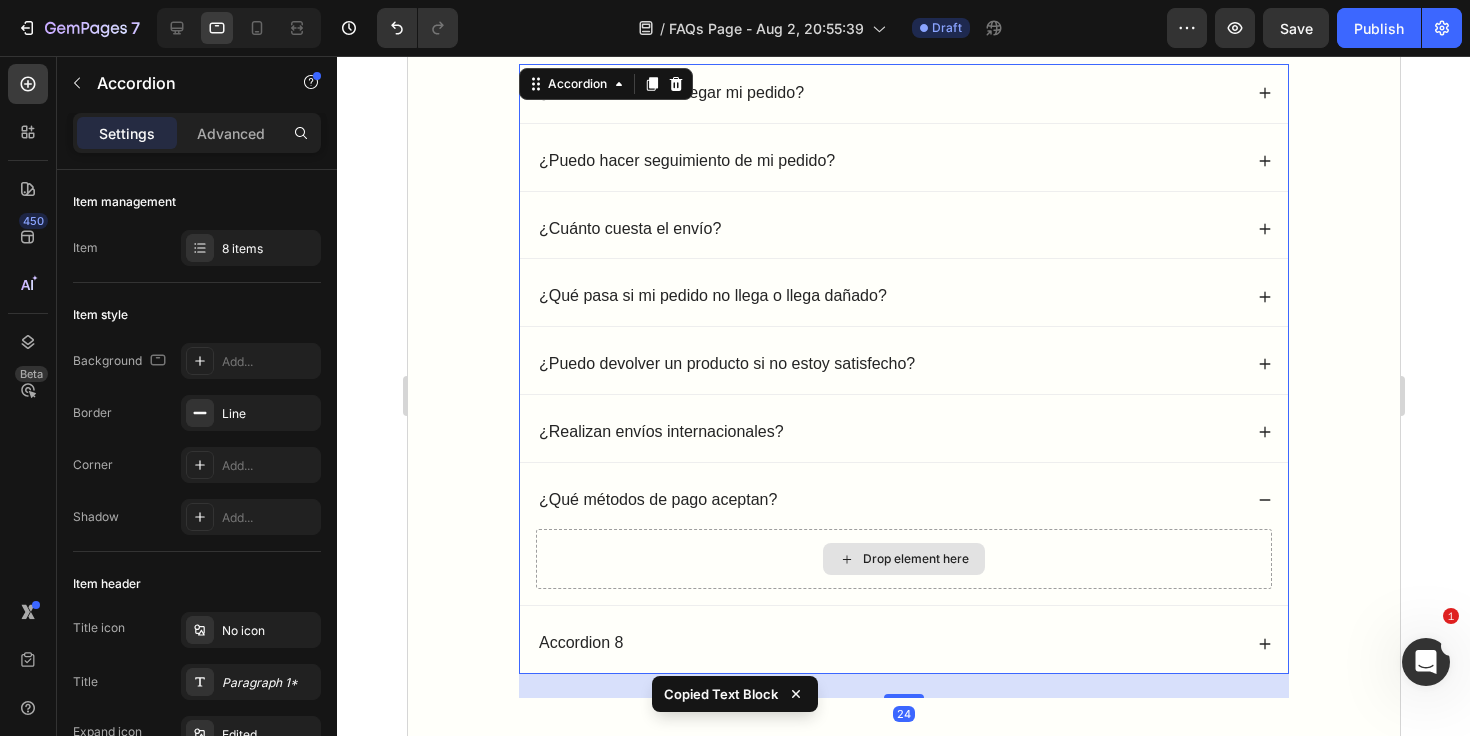 click on "Drop element here" at bounding box center [903, 559] 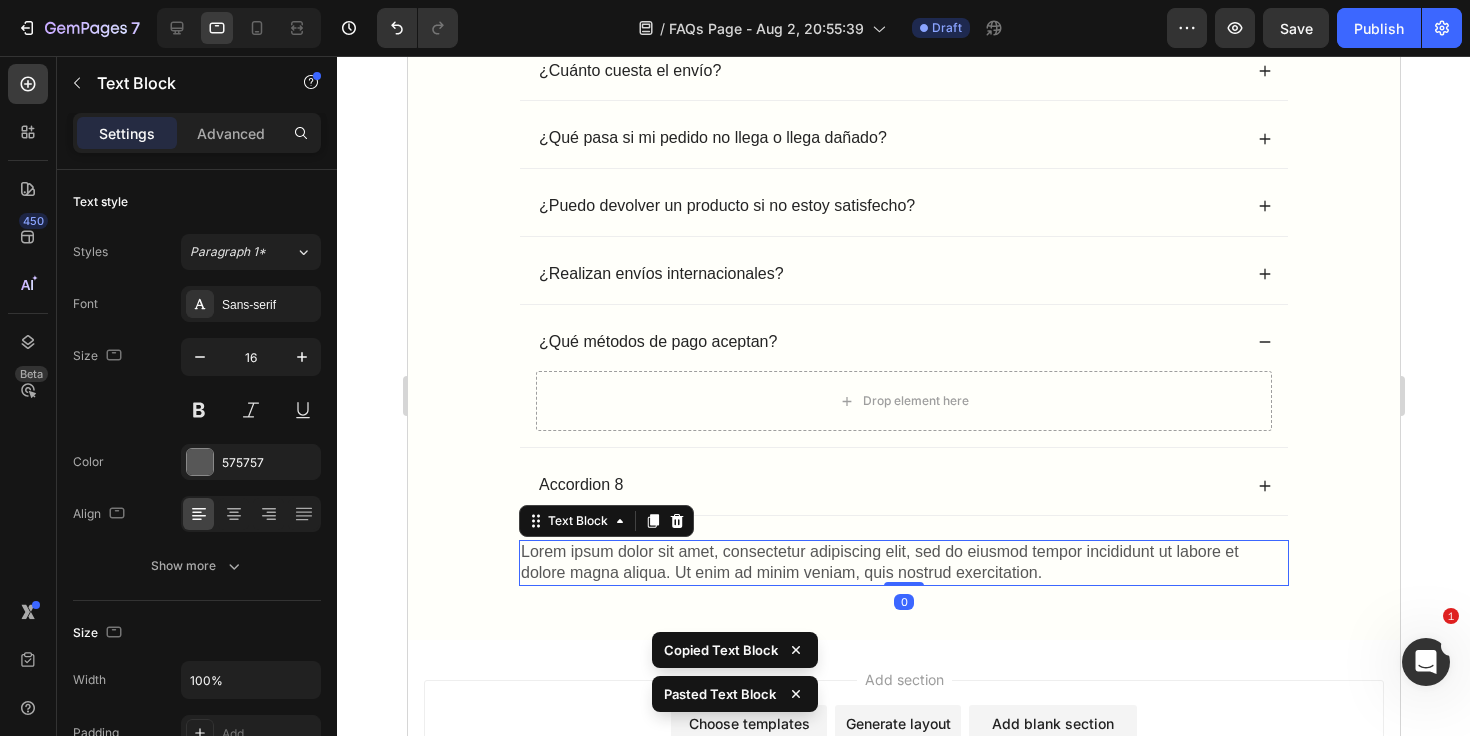 scroll, scrollTop: 377, scrollLeft: 0, axis: vertical 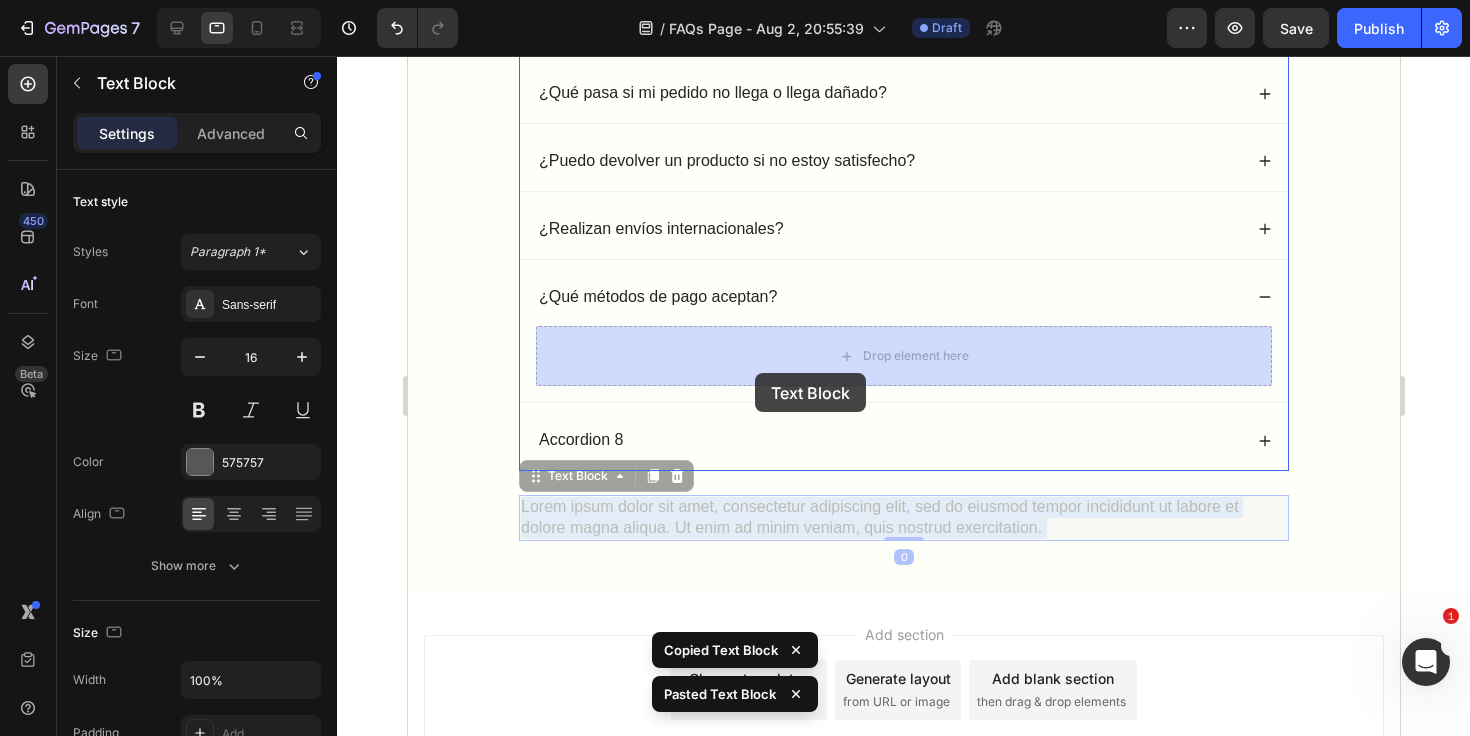 drag, startPoint x: 733, startPoint y: 521, endPoint x: 754, endPoint y: 373, distance: 149.48244 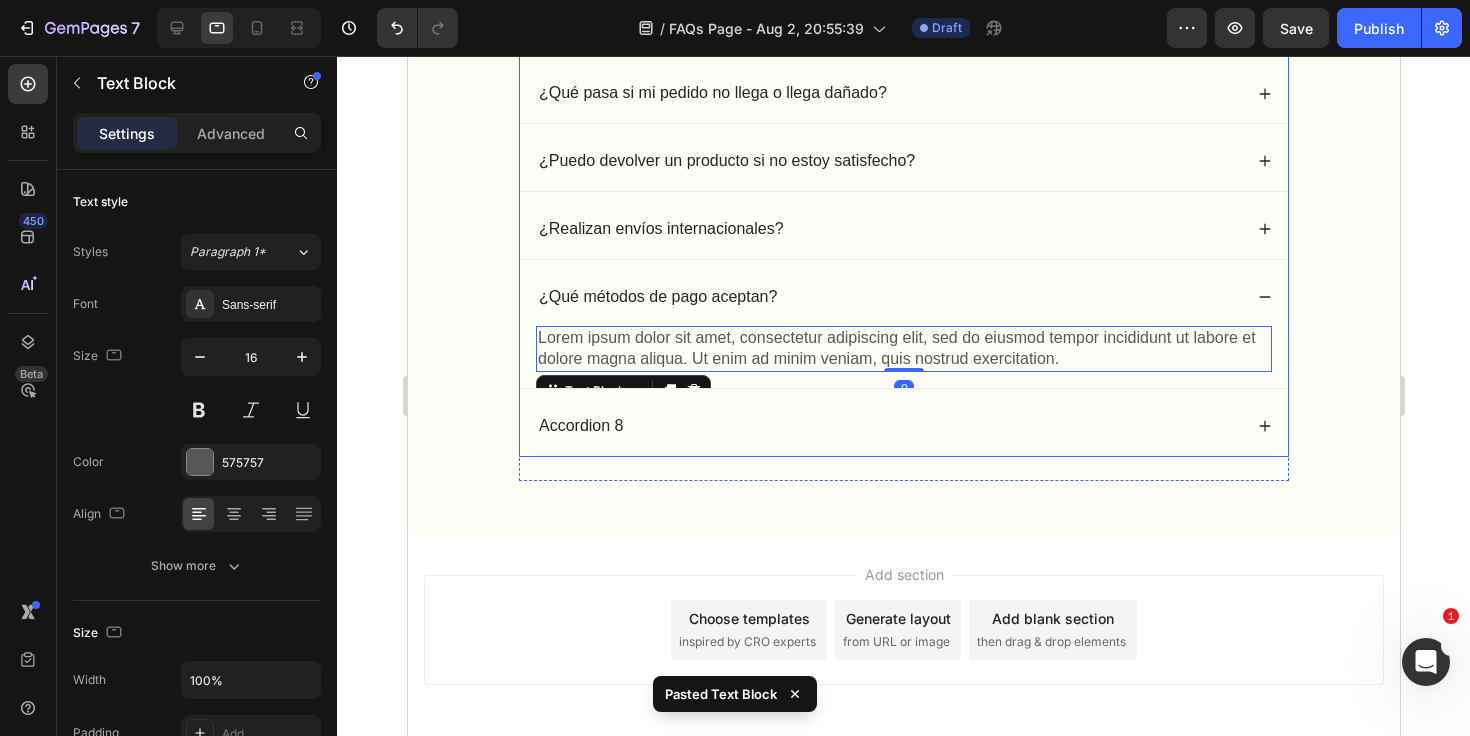 click on "Accordion 8" at bounding box center [903, 426] 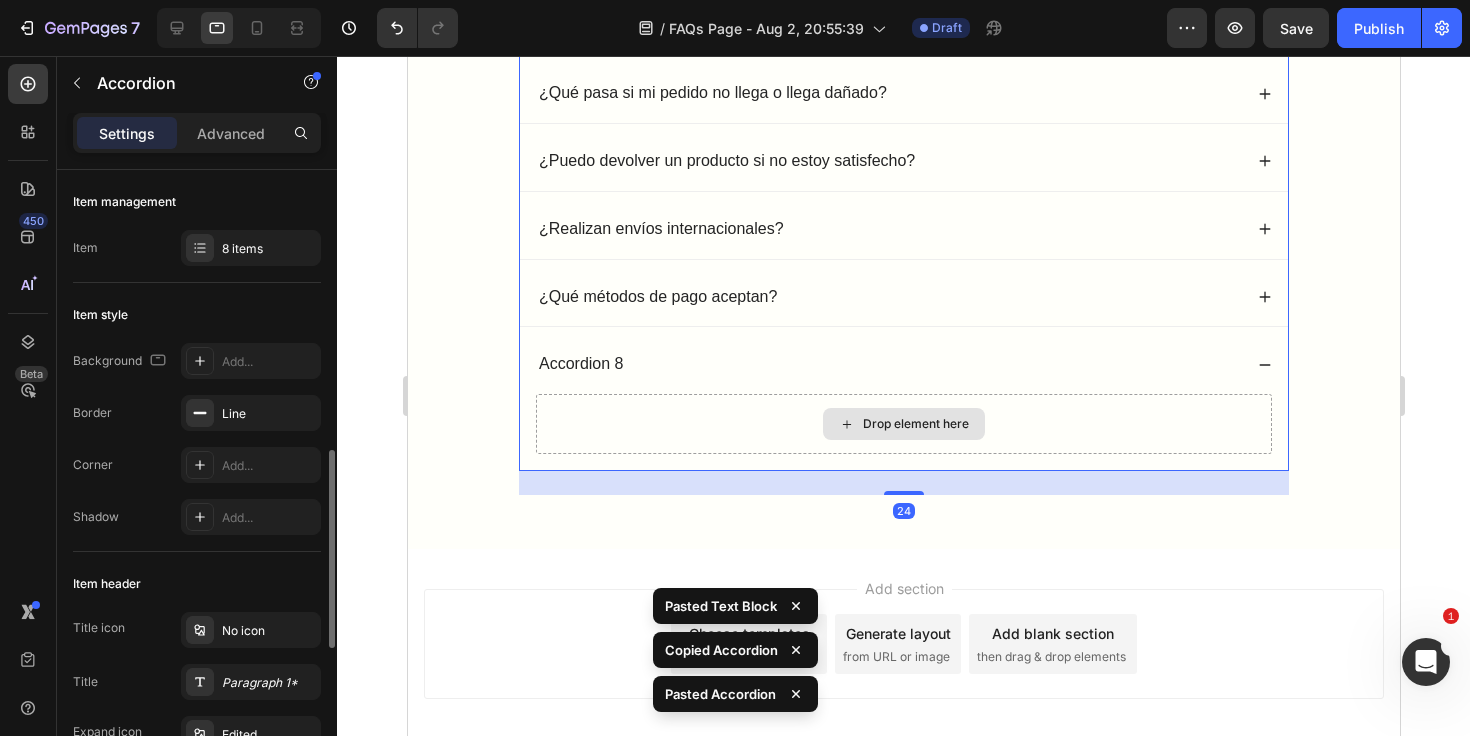 scroll, scrollTop: 213, scrollLeft: 0, axis: vertical 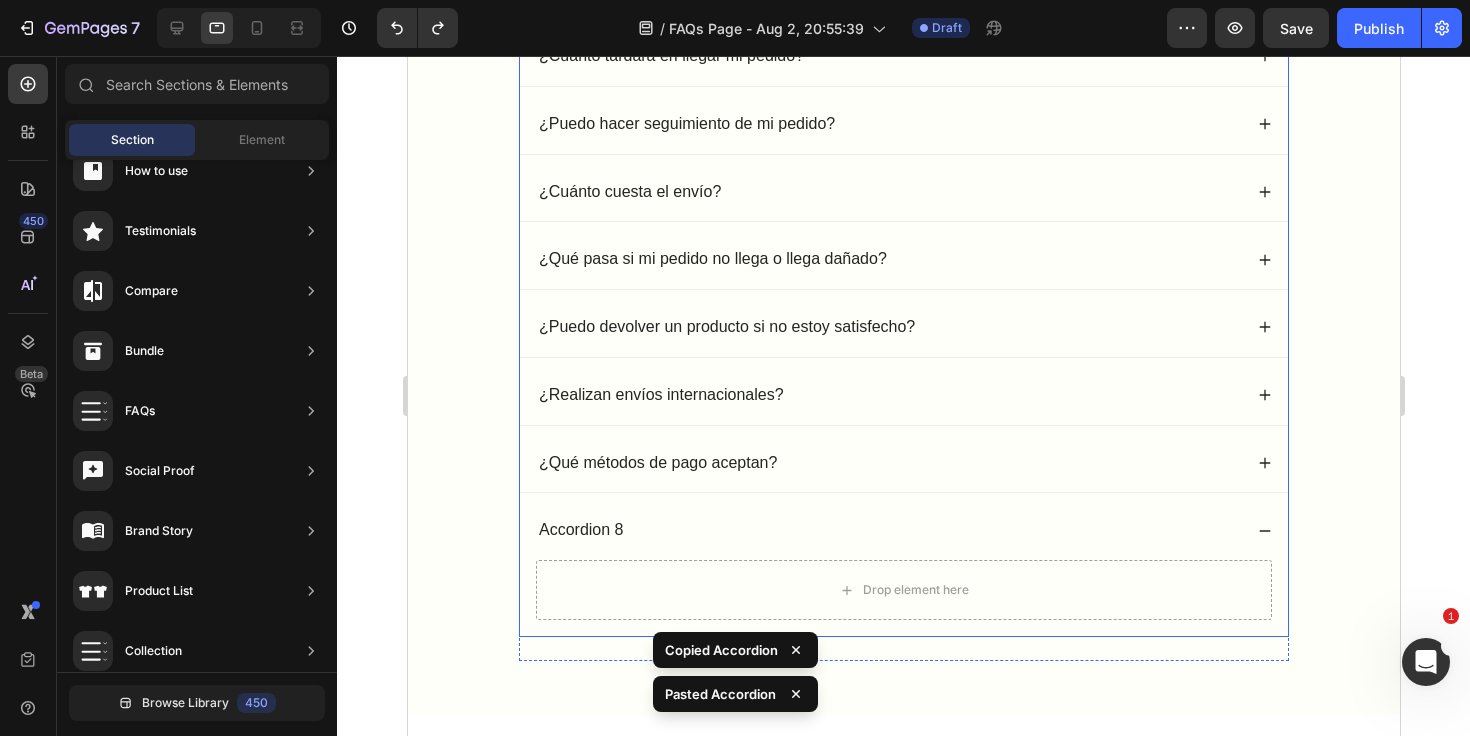 click on "¿Qué métodos de pago aceptan?" at bounding box center [888, 463] 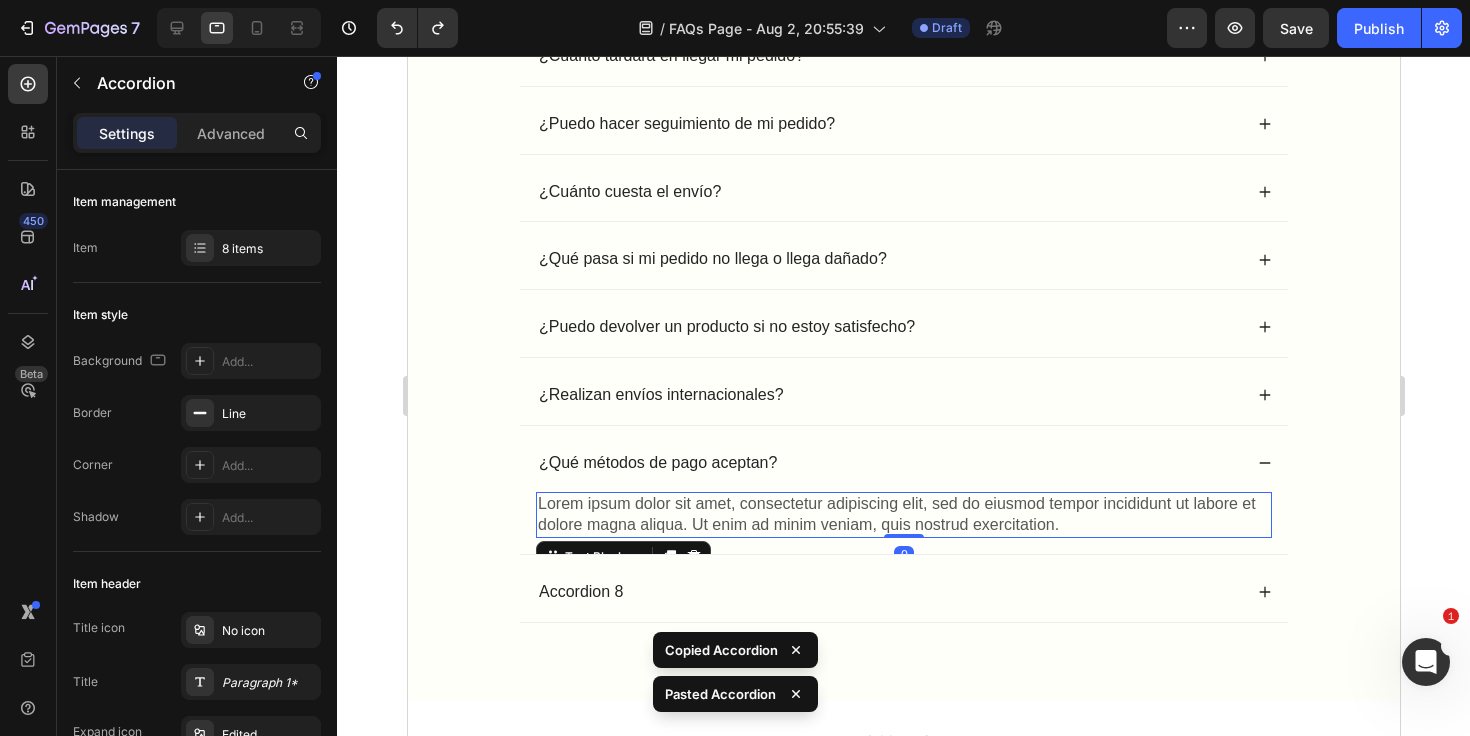 click on "Lorem ipsum dolor sit amet, consectetur adipiscing elit, sed do eiusmod tempor incididunt ut labore et dolore magna aliqua. Ut enim ad minim veniam, quis nostrud exercitation." at bounding box center [903, 515] 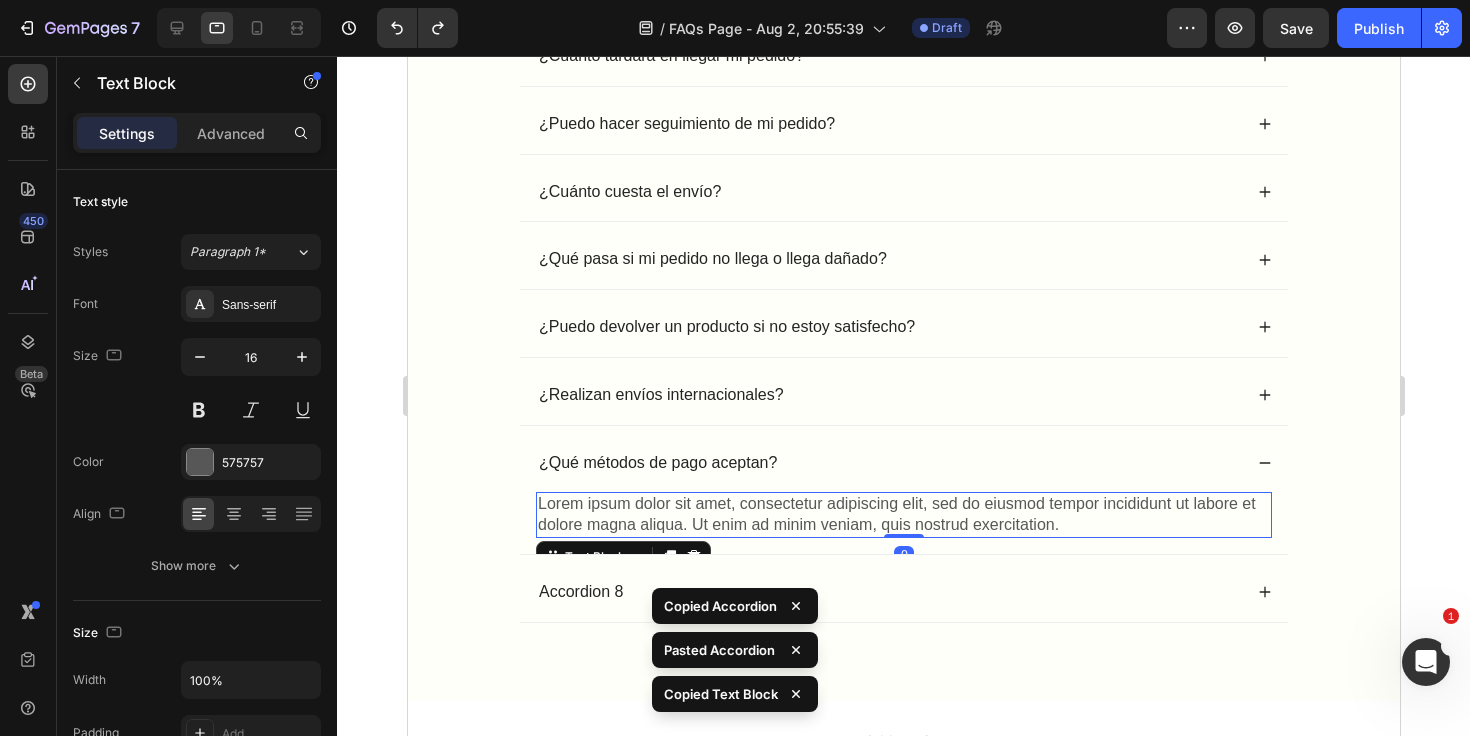 scroll, scrollTop: 296, scrollLeft: 0, axis: vertical 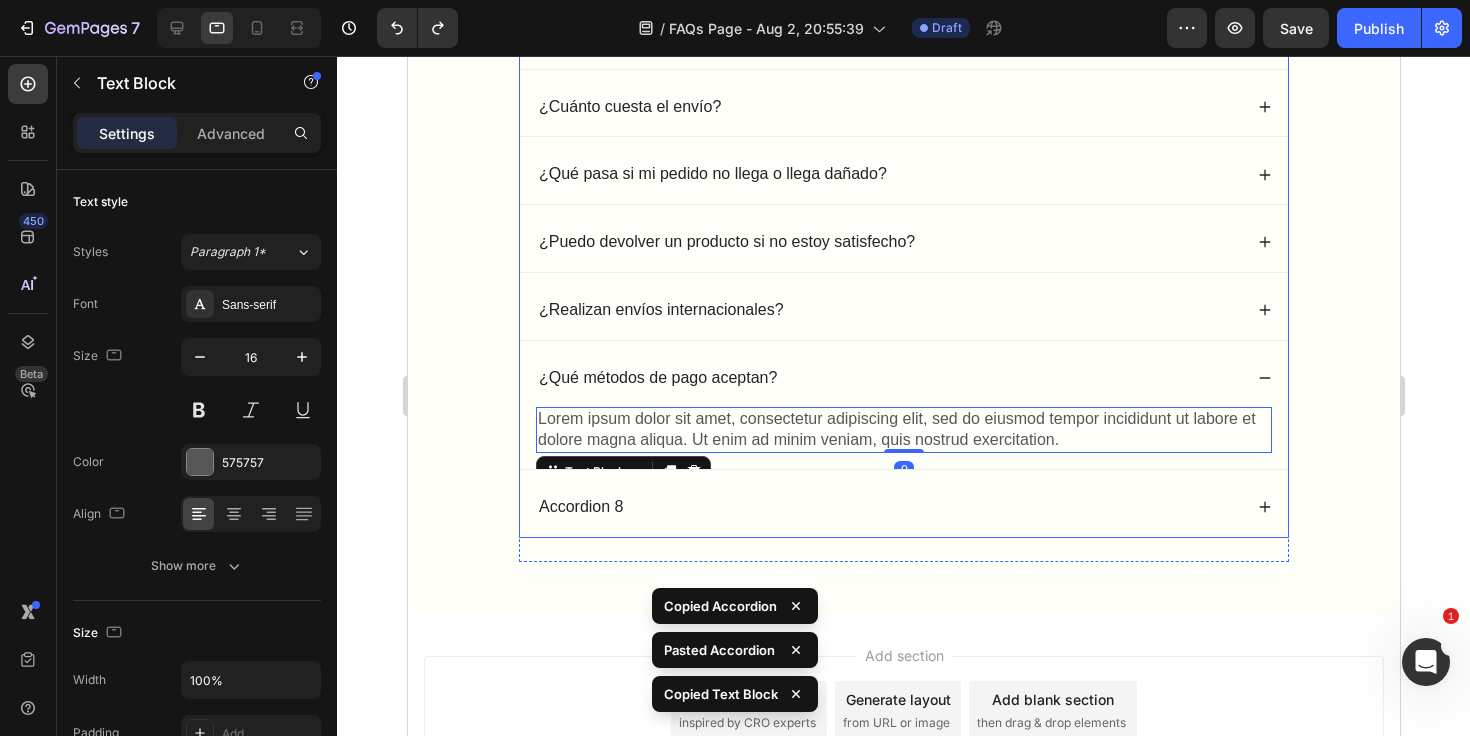 click on "Accordion 8" at bounding box center (888, 507) 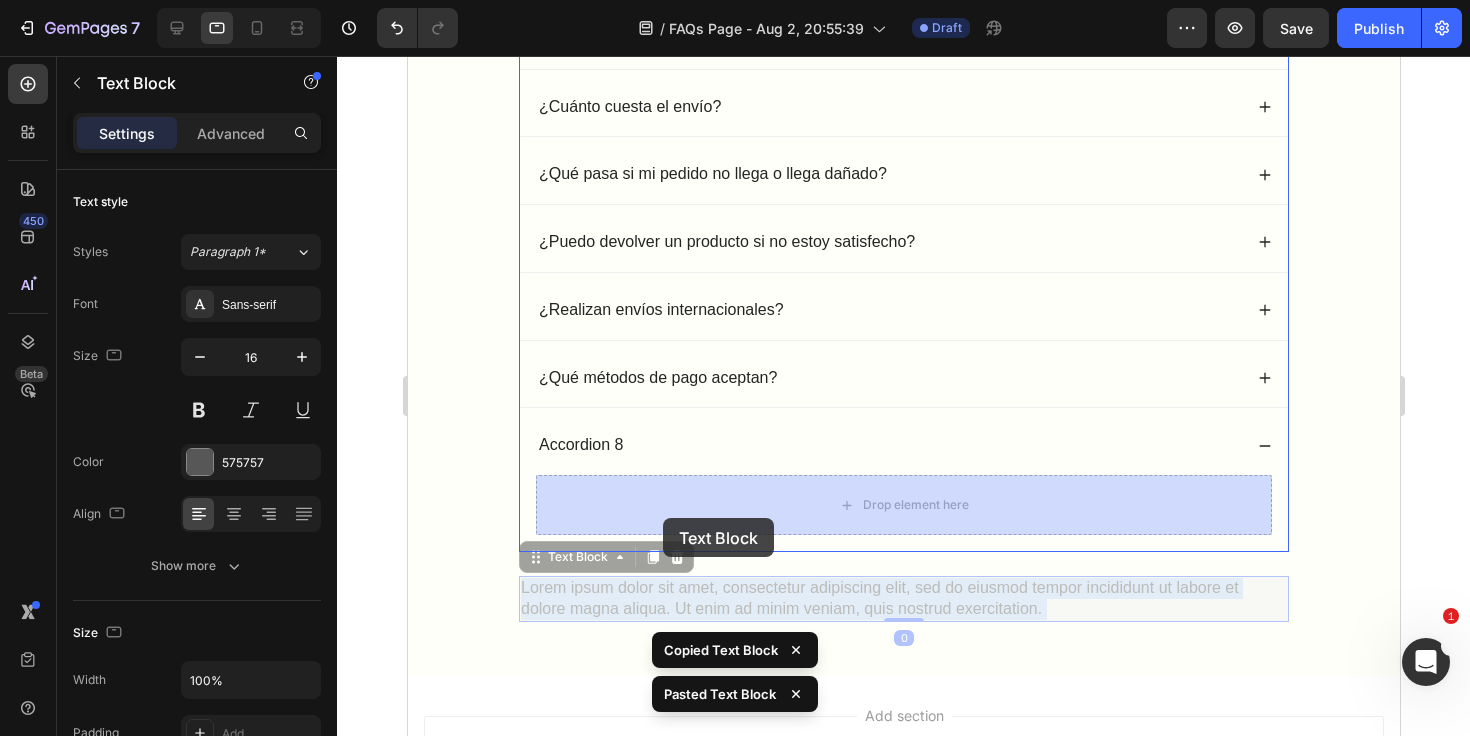 drag, startPoint x: 596, startPoint y: 601, endPoint x: 662, endPoint y: 518, distance: 106.04244 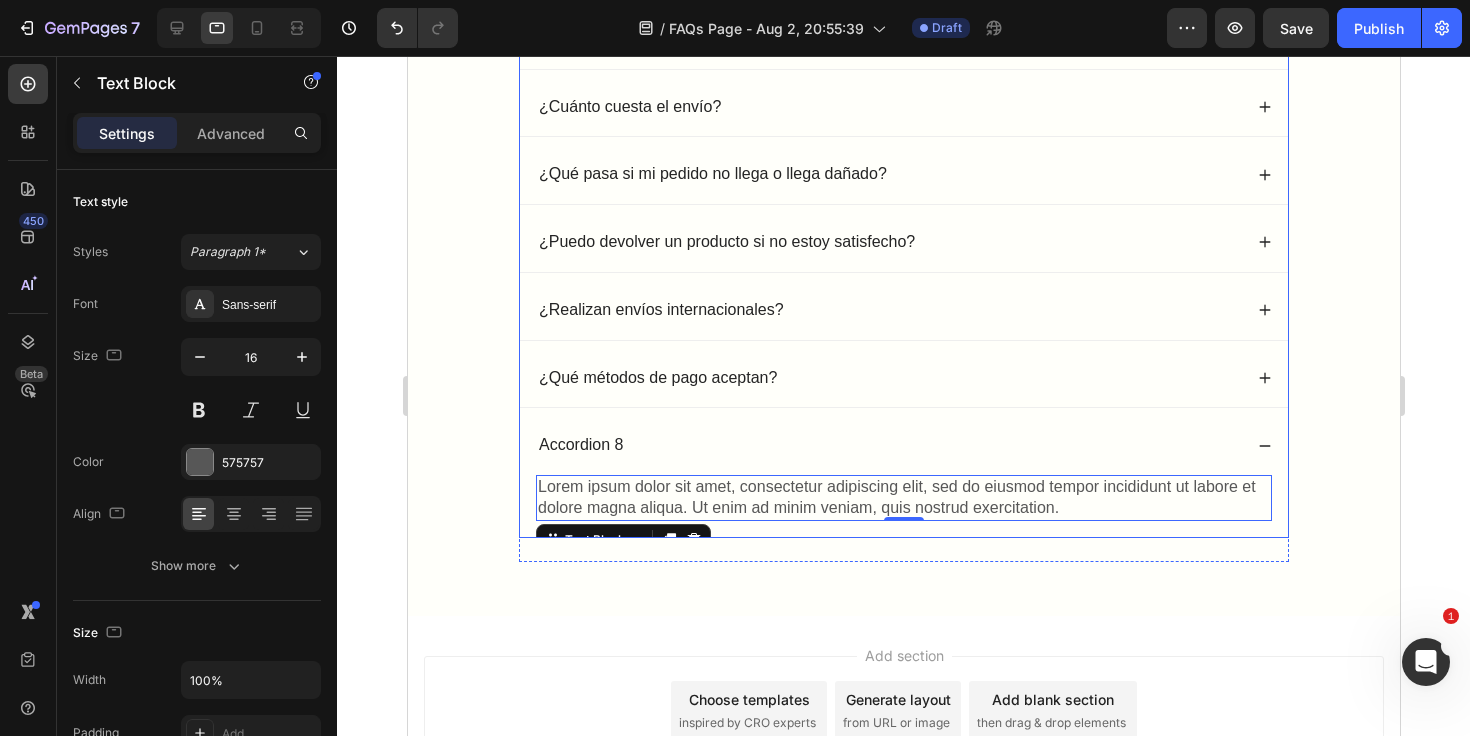 click on "Accordion 8" at bounding box center (580, 445) 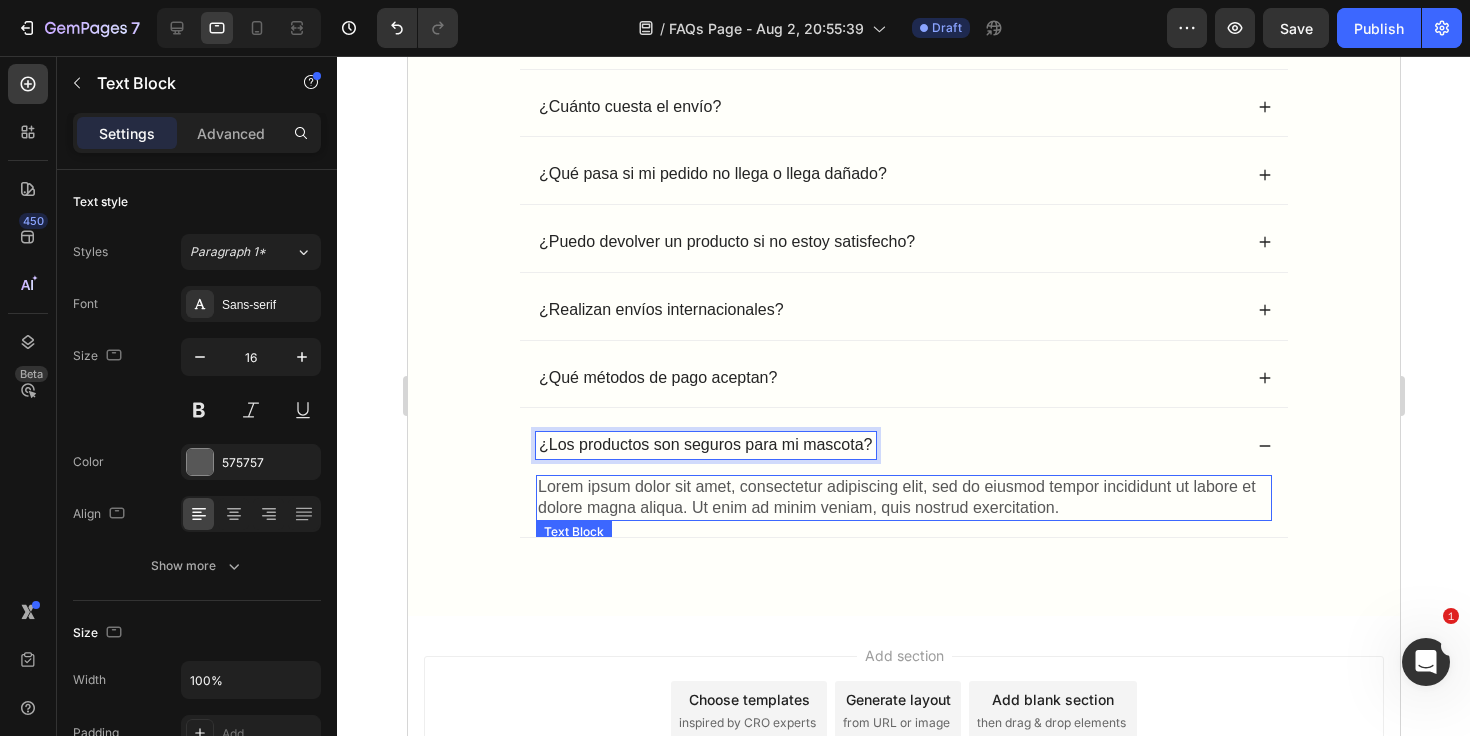 click on "Lorem ipsum dolor sit amet, consectetur adipiscing elit, sed do eiusmod tempor incididunt ut labore et dolore magna aliqua. Ut enim ad minim veniam, quis nostrud exercitation." at bounding box center (903, 498) 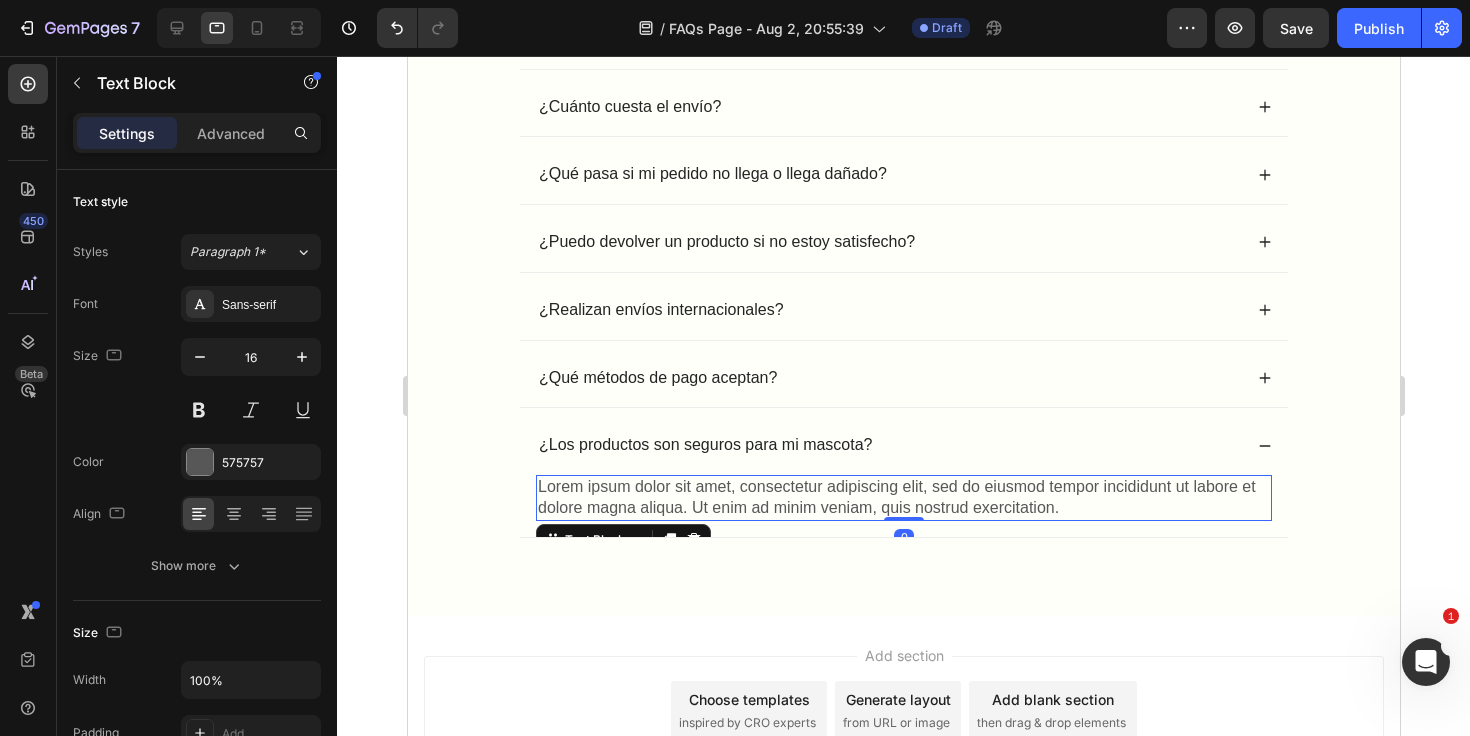 click on "Lorem ipsum dolor sit amet, consectetur adipiscing elit, sed do eiusmod tempor incididunt ut labore et dolore magna aliqua. Ut enim ad minim veniam, quis nostrud exercitation." at bounding box center [903, 498] 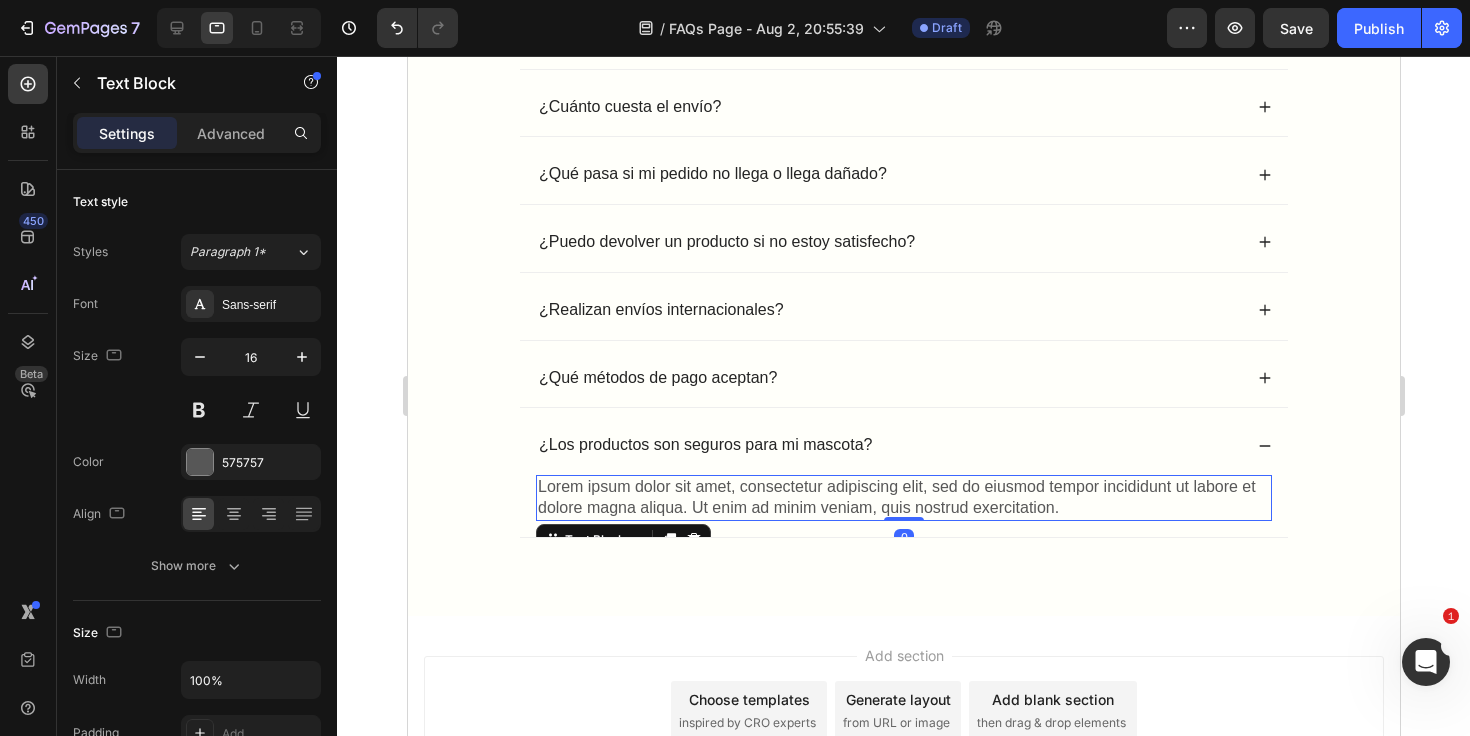 click on "Lorem ipsum dolor sit amet, consectetur adipiscing elit, sed do eiusmod tempor incididunt ut labore et dolore magna aliqua. Ut enim ad minim veniam, quis nostrud exercitation." at bounding box center [903, 498] 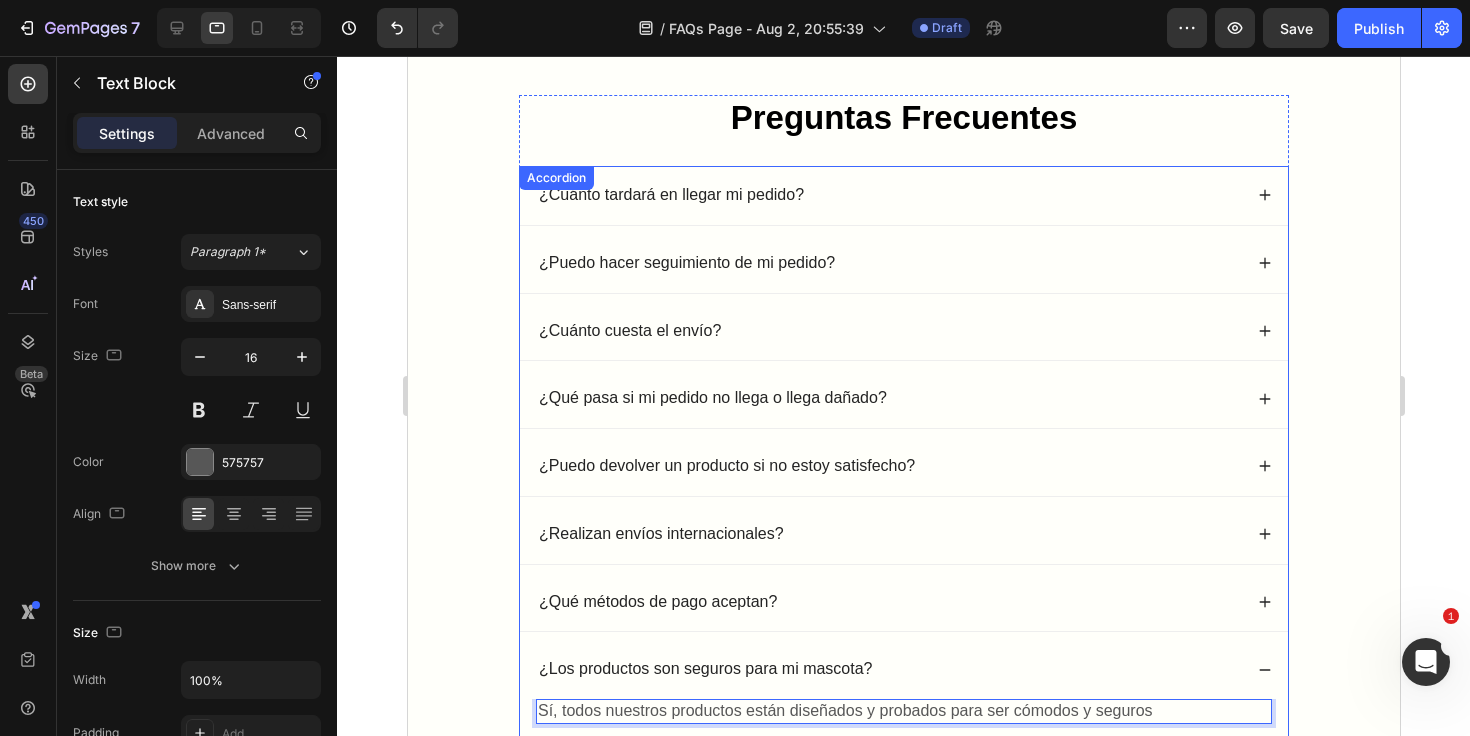 scroll, scrollTop: 68, scrollLeft: 0, axis: vertical 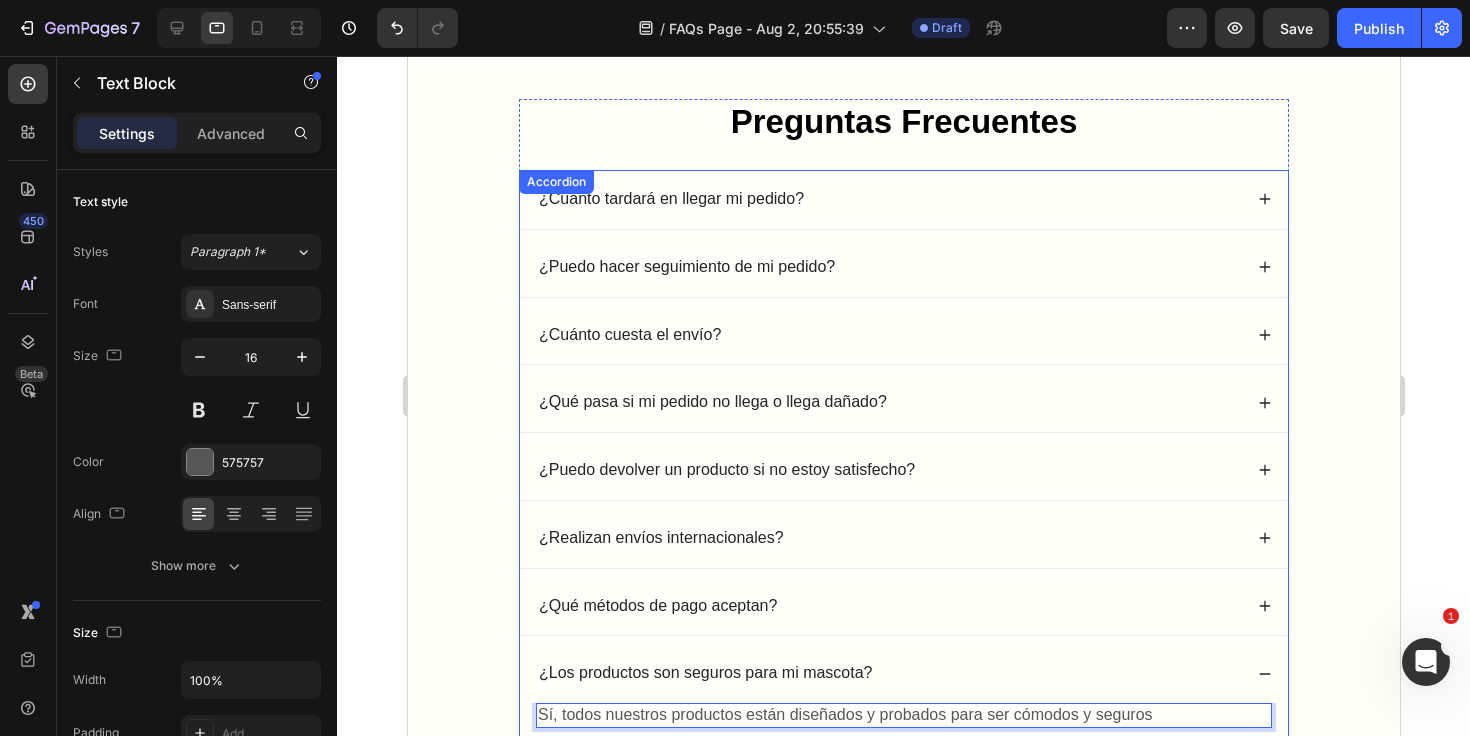 click on "¿Cuánto tardará en llegar mi pedido?" at bounding box center [888, 199] 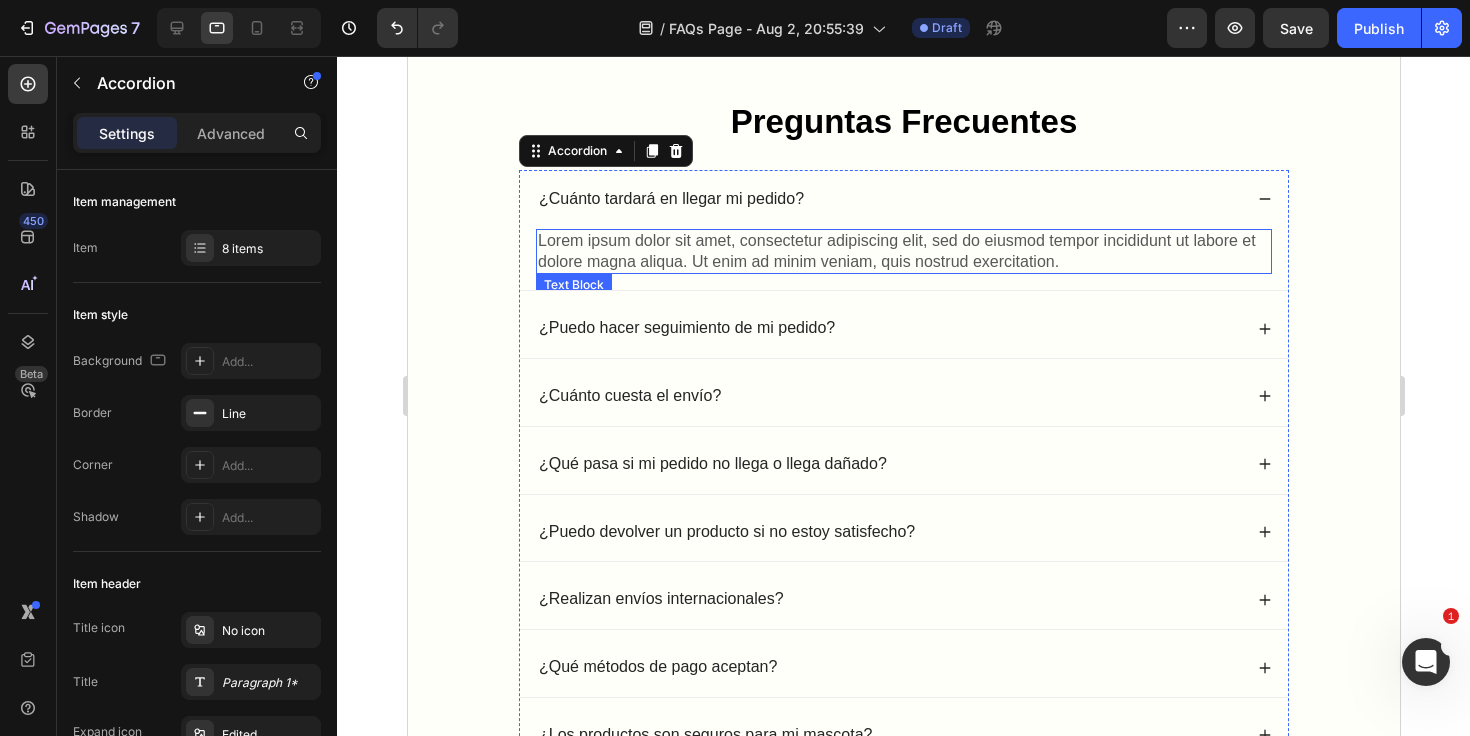 click on "Lorem ipsum dolor sit amet, consectetur adipiscing elit, sed do eiusmod tempor incididunt ut labore et dolore magna aliqua. Ut enim ad minim veniam, quis nostrud exercitation." at bounding box center [903, 252] 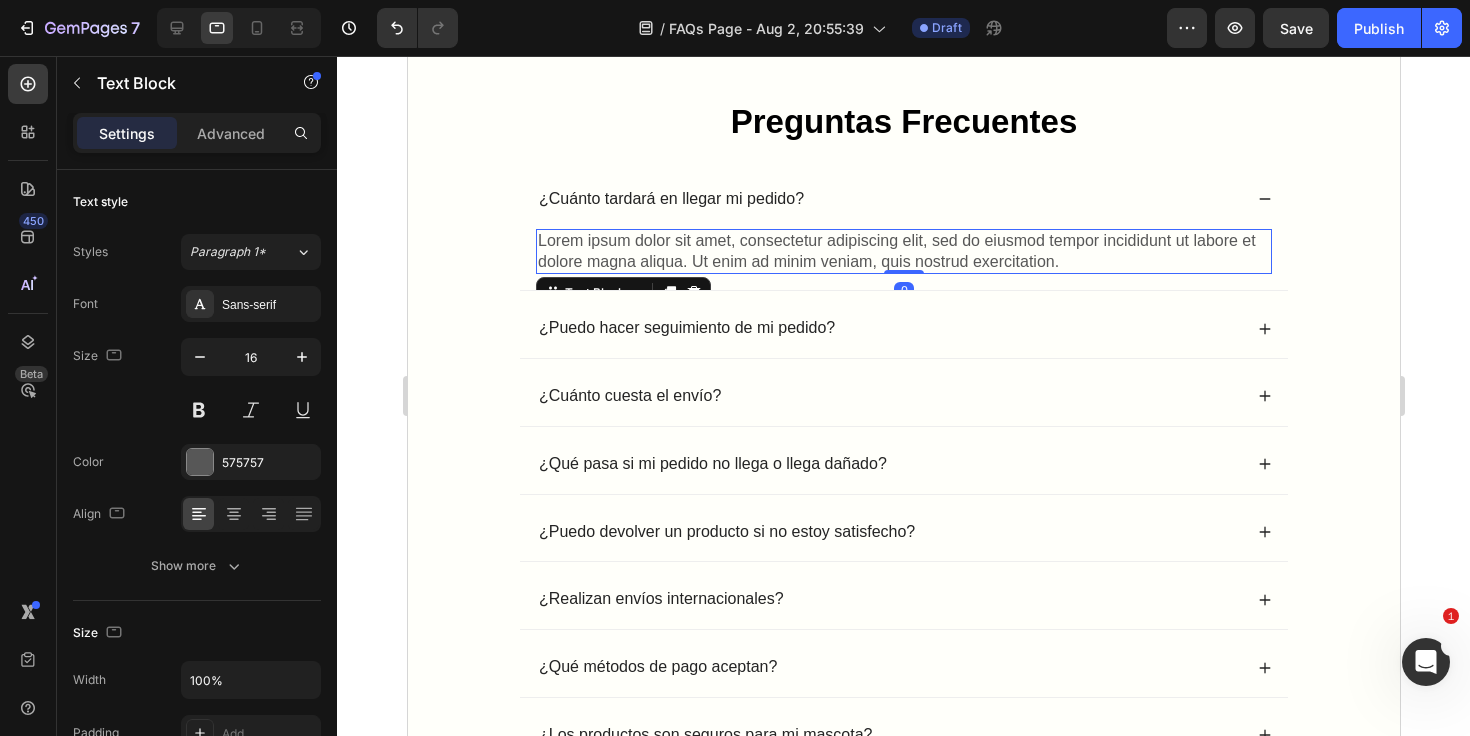click on "Lorem ipsum dolor sit amet, consectetur adipiscing elit, sed do eiusmod tempor incididunt ut labore et dolore magna aliqua. Ut enim ad minim veniam, quis nostrud exercitation." at bounding box center (903, 252) 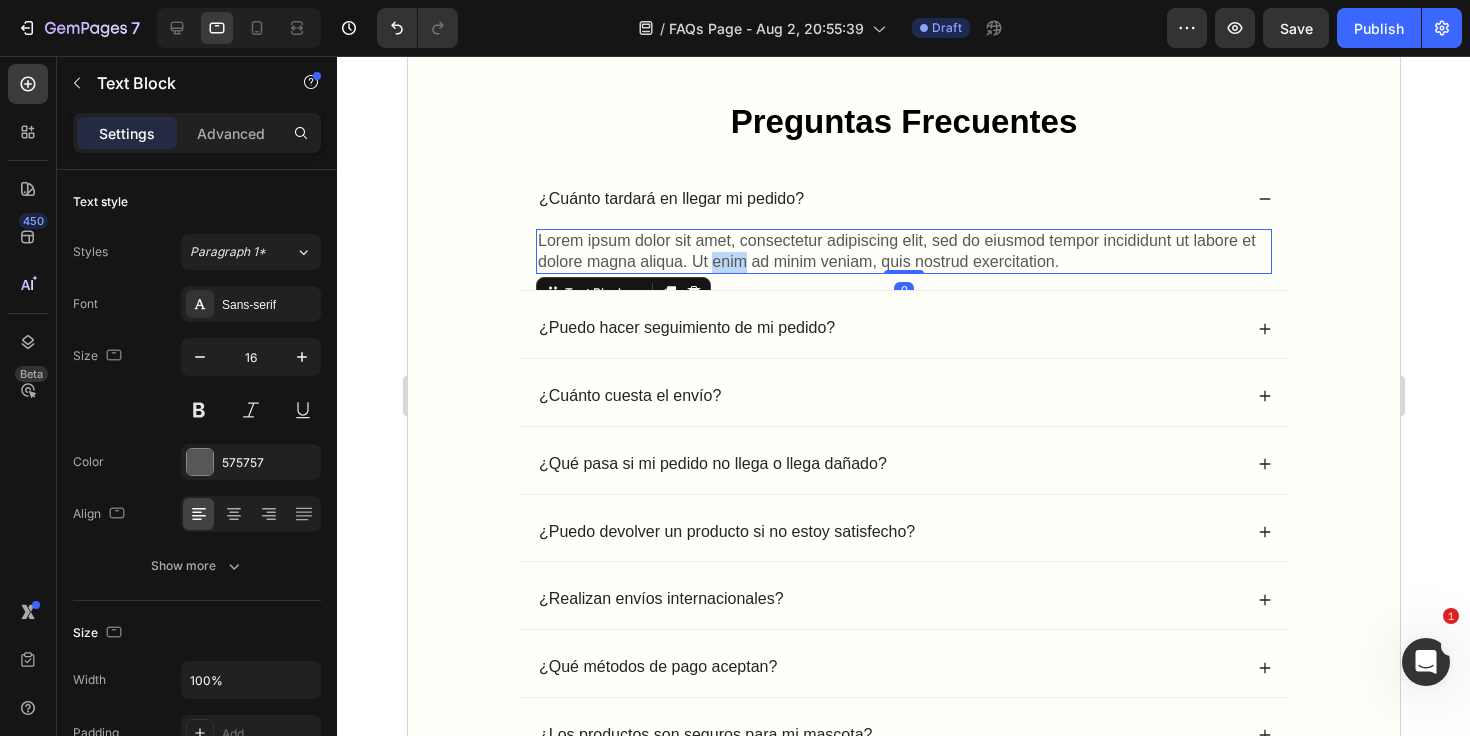 click on "Lorem ipsum dolor sit amet, consectetur adipiscing elit, sed do eiusmod tempor incididunt ut labore et dolore magna aliqua. Ut enim ad minim veniam, quis nostrud exercitation." at bounding box center [903, 252] 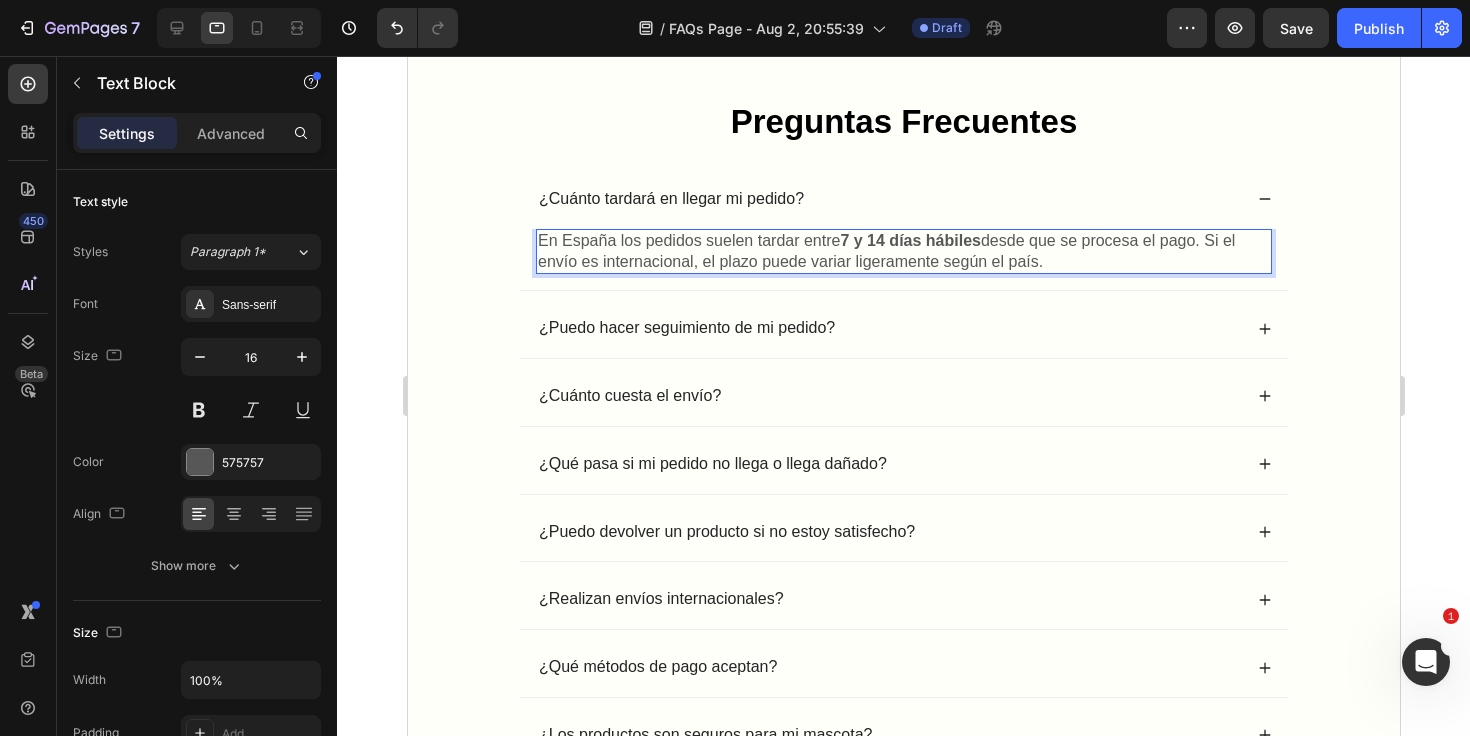 click on "En España los pedidos suelen tardar entre  7 y 14 días hábiles  desde que se procesa el pago. Si el envío es internacional, el plazo puede variar ligeramente según el país." at bounding box center (903, 252) 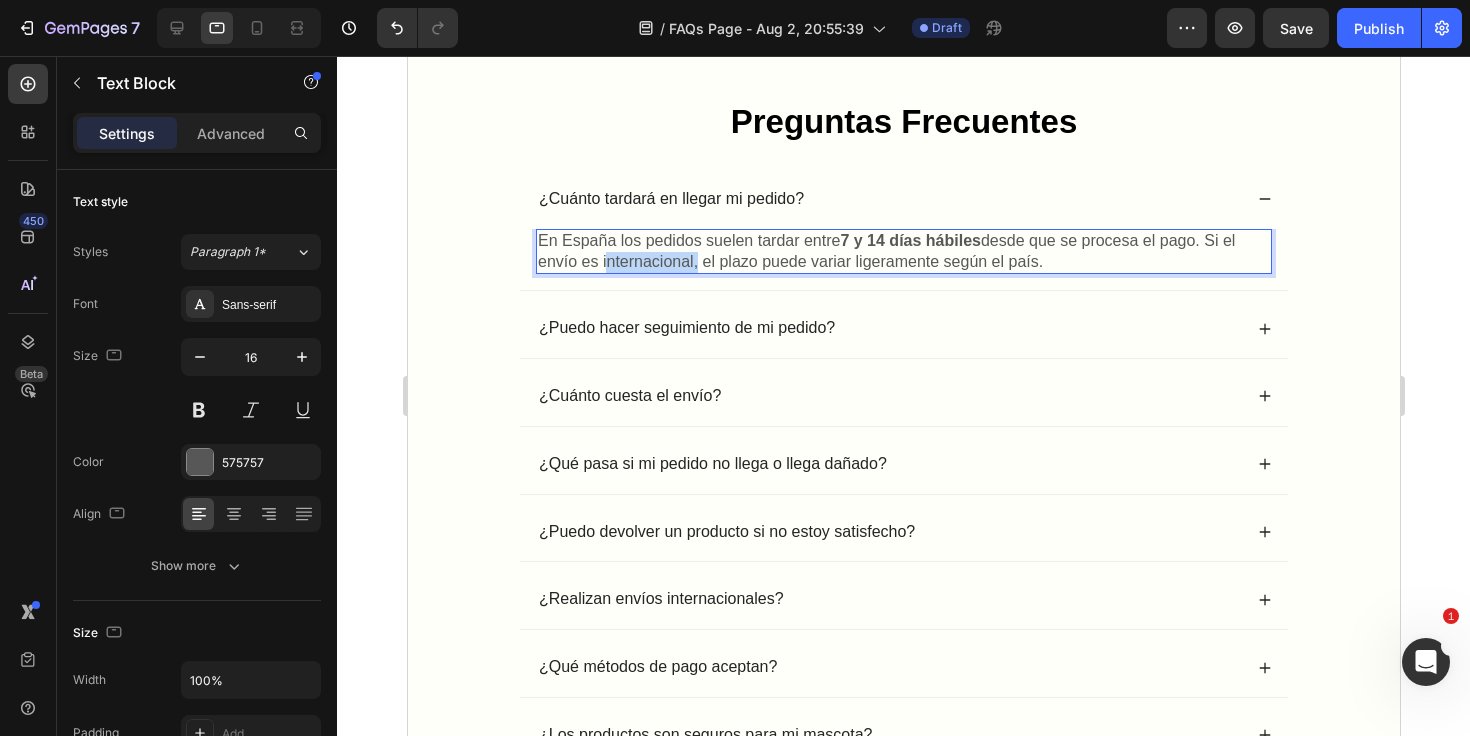 click on "En España los pedidos suelen tardar entre  7 y 14 días hábiles  desde que se procesa el pago. Si el envío es internacional, el plazo puede variar ligeramente según el país." at bounding box center [903, 252] 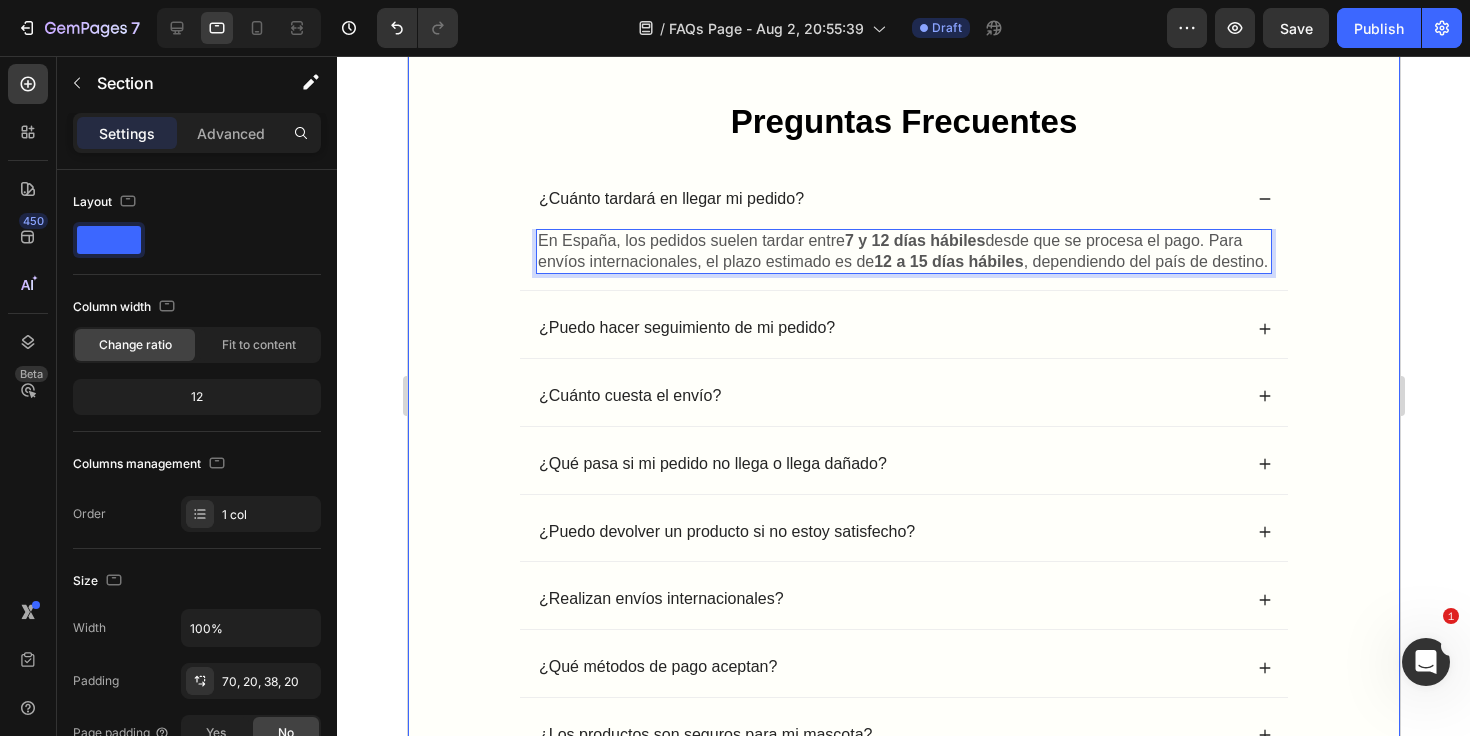 click on "Preguntas Frecuentes Heading
¿Cuánto tardará en llegar mi pedido? En España, los pedidos suelen tardar entre  7 y 12 días hábiles  desde que se procesa el pago. Para envíos internacionales, el plazo estimado es de  12 a 15 días hábiles , dependiendo del país de destino. Text Block   0
¿Puedo hacer seguimiento de mi pedido?
¿Cuánto cuesta el envío?
¿Qué pasa si mi pedido no llega o llega dañado?
¿Puedo devolver un producto si no estoy satisfecho?
¿Realizan envíos internacionales?
¿Qué métodos de pago aceptan?
¿Los productos son seguros para mi mascota? Accordion Row" at bounding box center [903, 452] 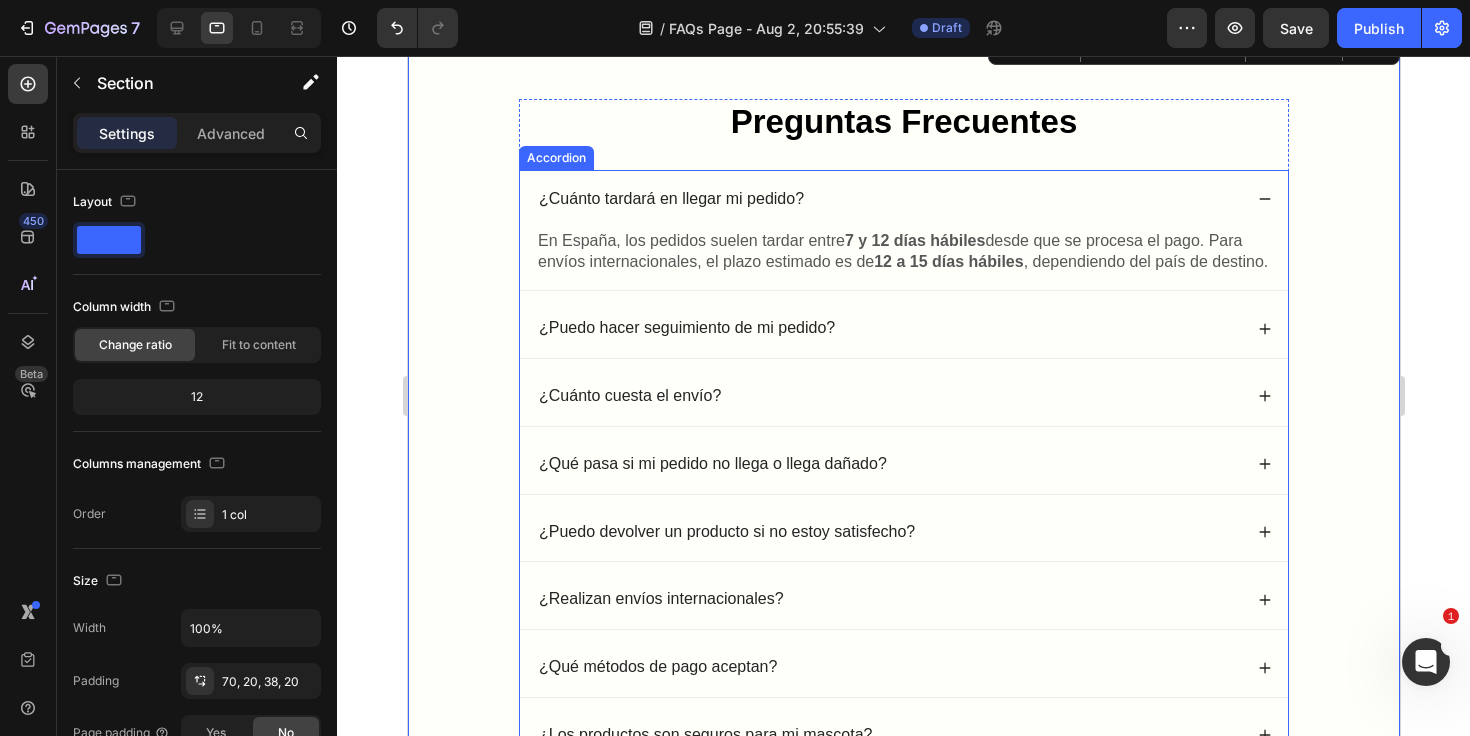 click on "¿Cuánto tardará en llegar mi pedido?" at bounding box center (888, 199) 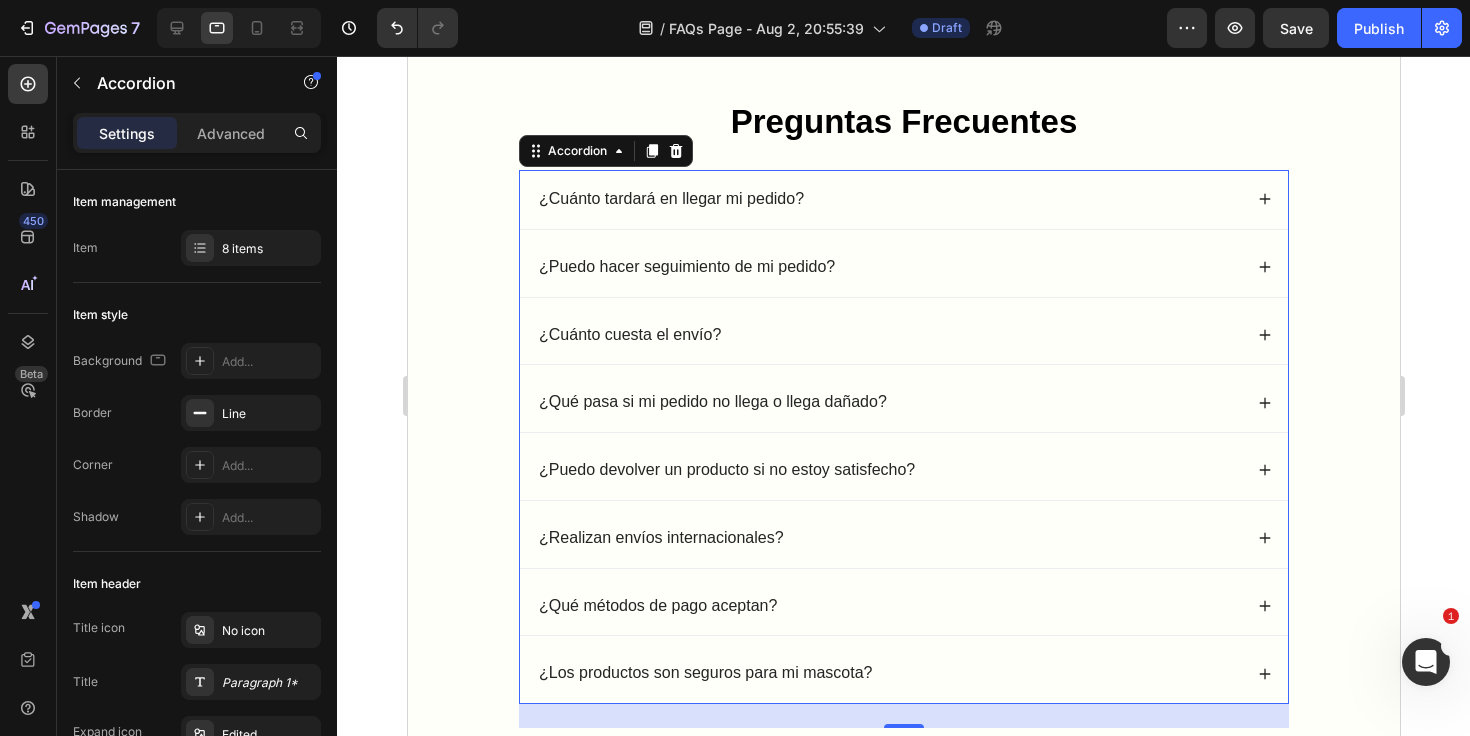 click on "¿Puedo hacer seguimiento de mi pedido?" at bounding box center (888, 267) 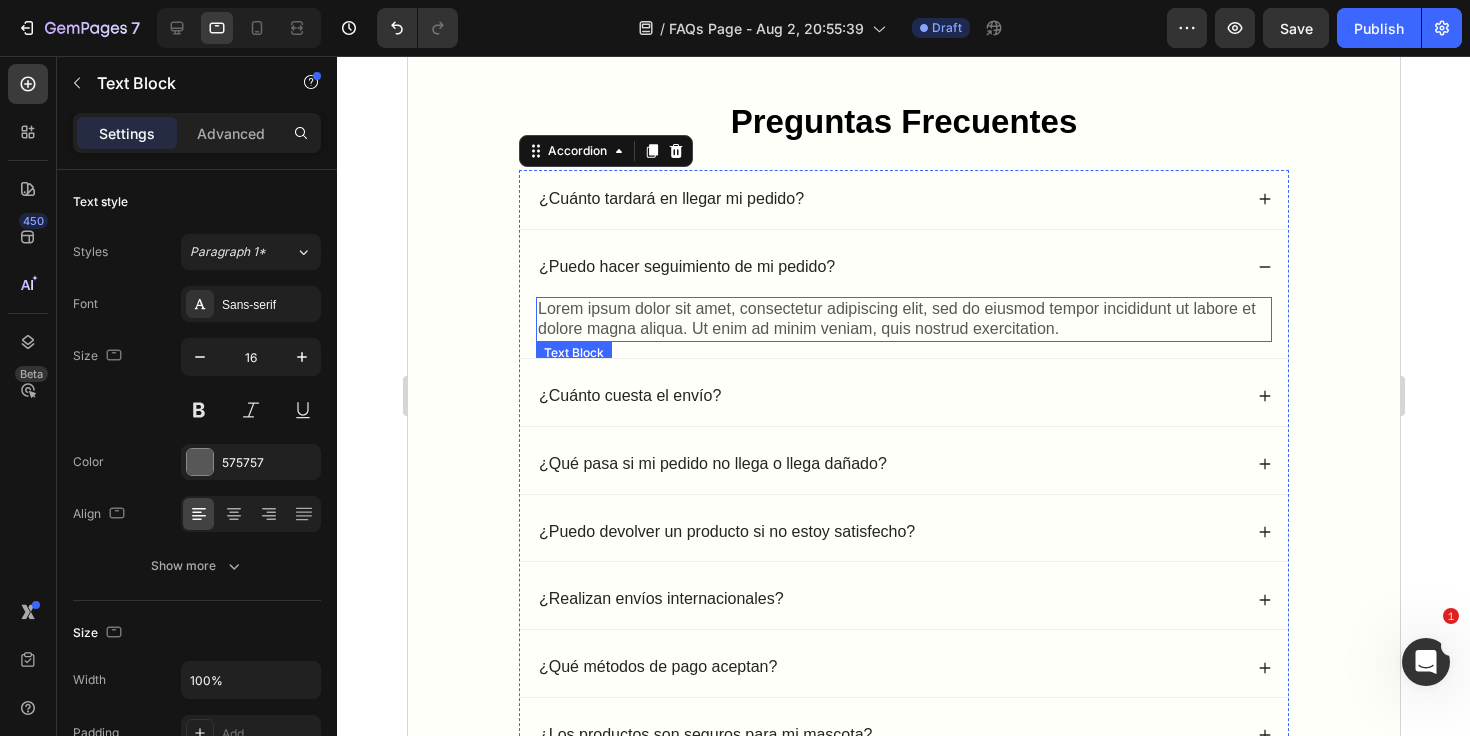 click on "Lorem ipsum dolor sit amet, consectetur adipiscing elit, sed do eiusmod tempor incididunt ut labore et dolore magna aliqua. Ut enim ad minim veniam, quis nostrud exercitation." at bounding box center [903, 320] 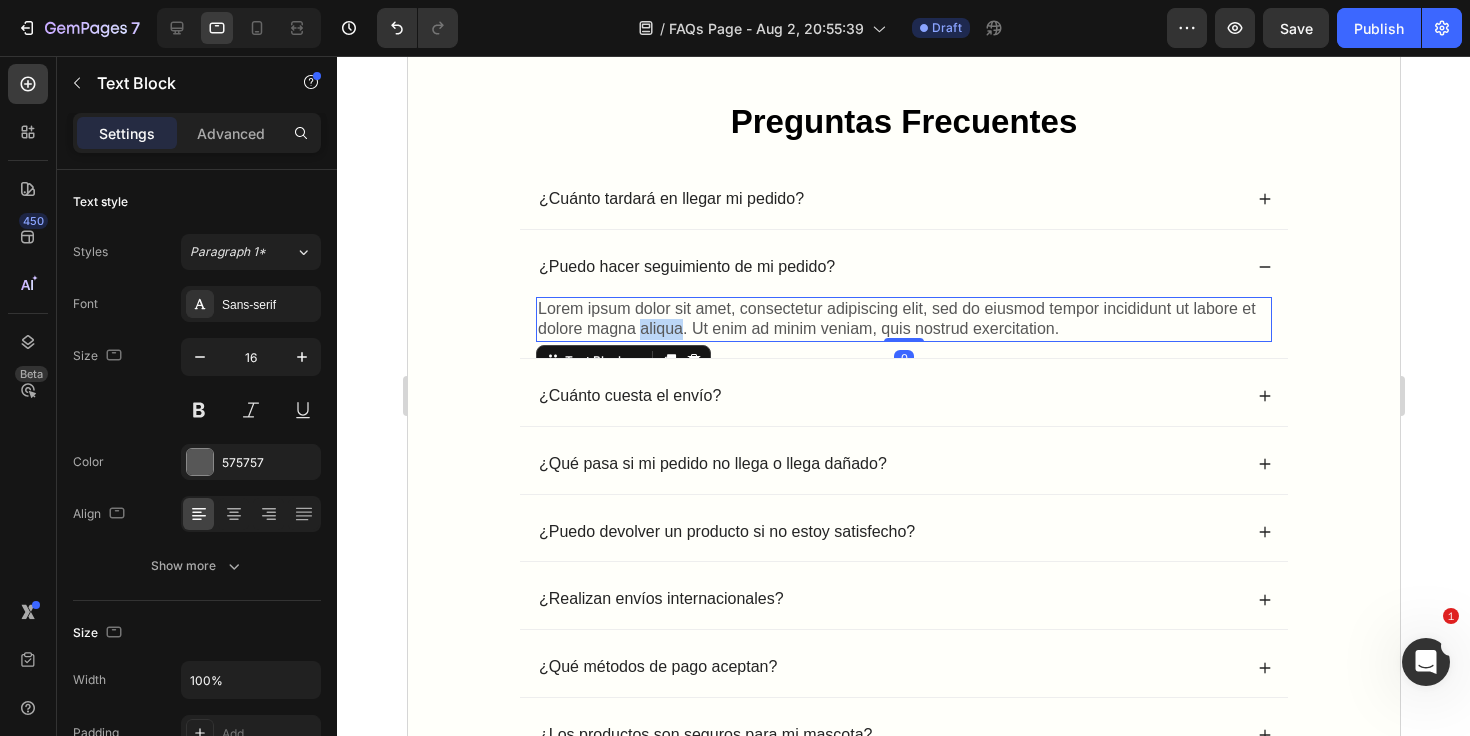click on "Lorem ipsum dolor sit amet, consectetur adipiscing elit, sed do eiusmod tempor incididunt ut labore et dolore magna aliqua. Ut enim ad minim veniam, quis nostrud exercitation." at bounding box center [903, 320] 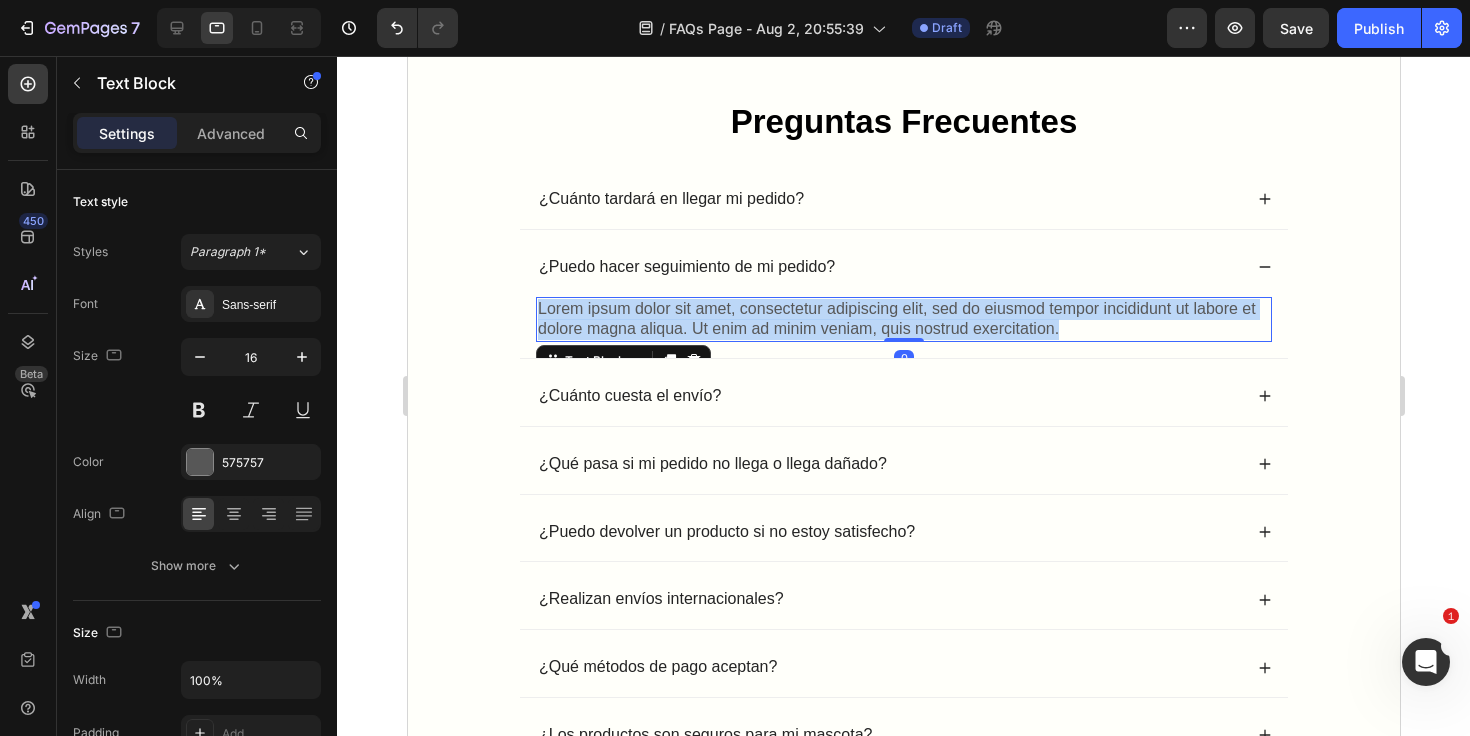 click on "Lorem ipsum dolor sit amet, consectetur adipiscing elit, sed do eiusmod tempor incididunt ut labore et dolore magna aliqua. Ut enim ad minim veniam, quis nostrud exercitation." at bounding box center [903, 320] 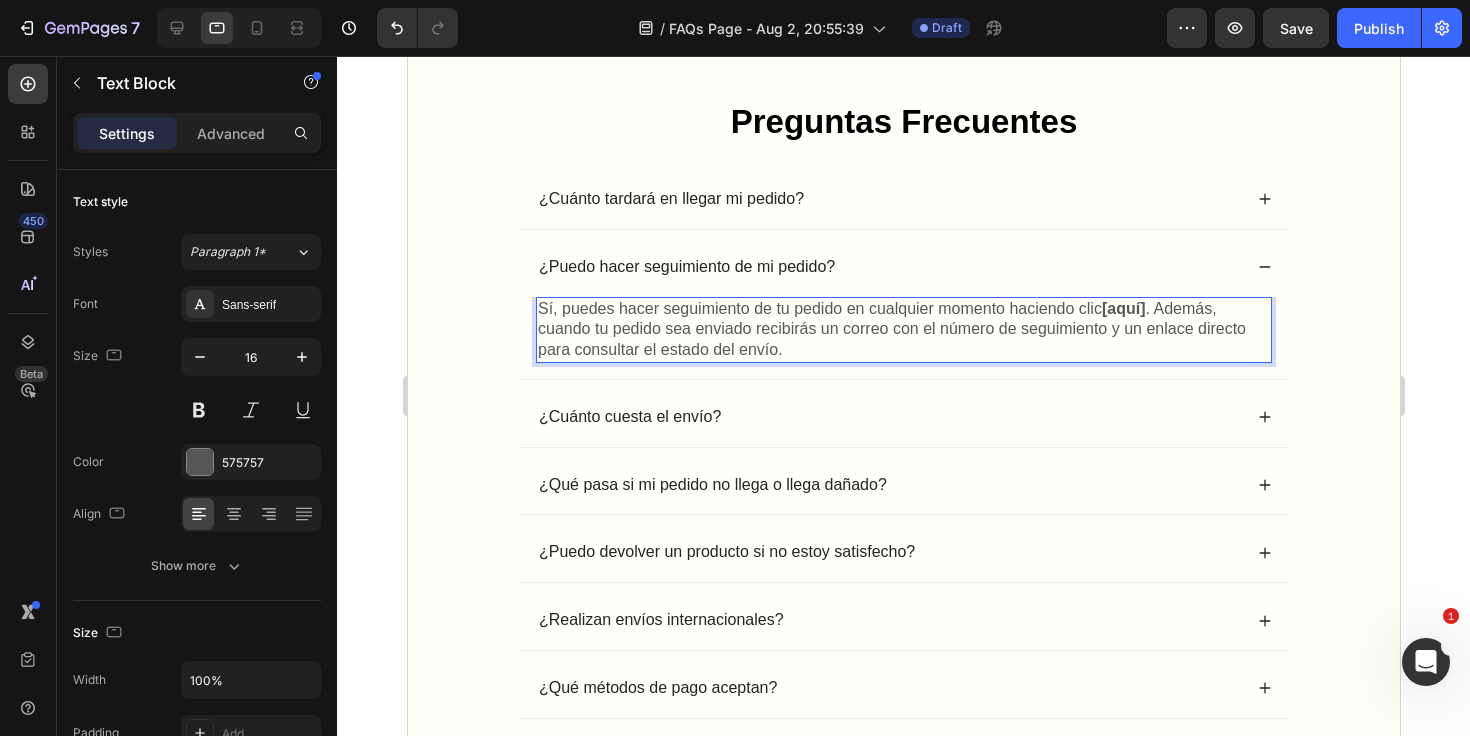click on "Sí, puedes hacer seguimiento de tu pedido en cualquier momento haciendo clic  [aquí] . Además, cuando tu pedido sea enviado recibirás un correo con el número de seguimiento y un enlace directo para consultar el estado del envío." at bounding box center (903, 330) 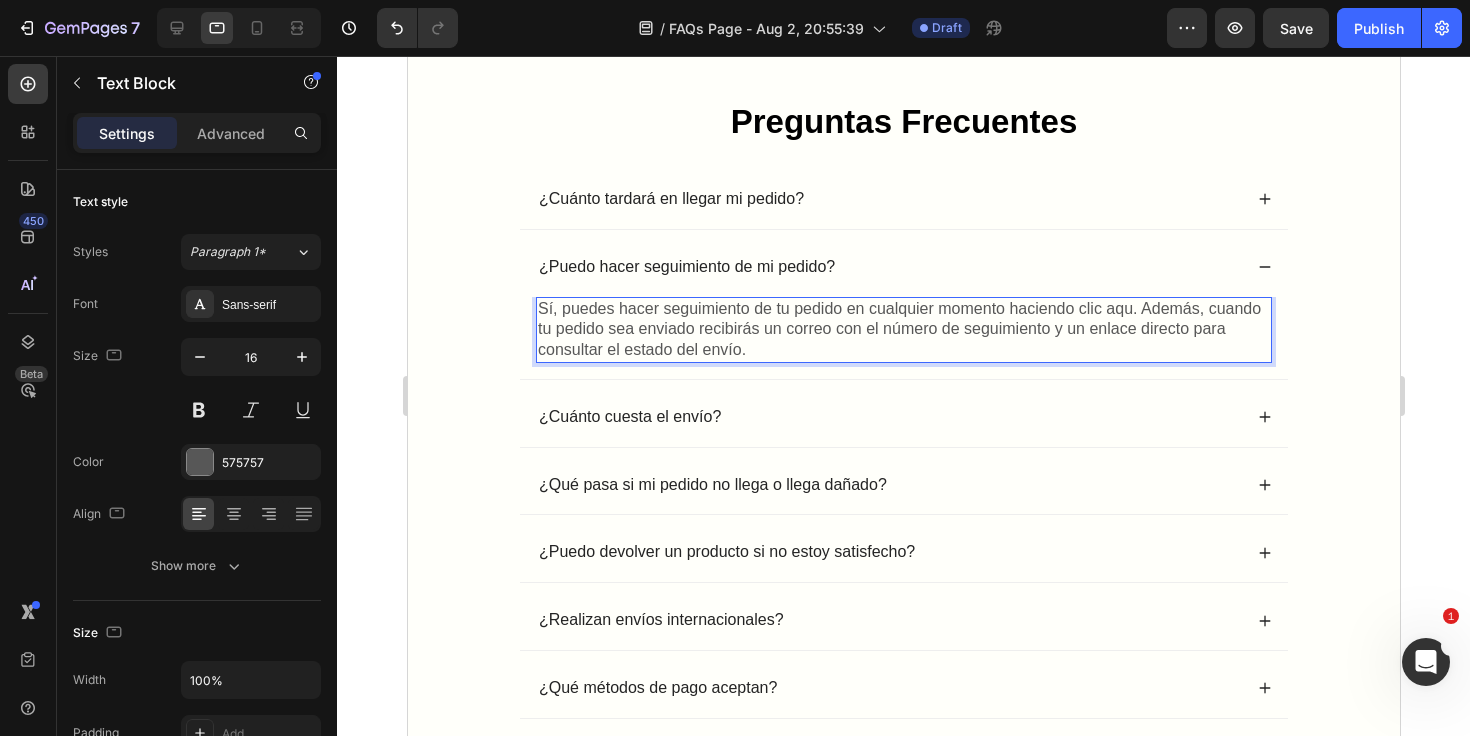 type 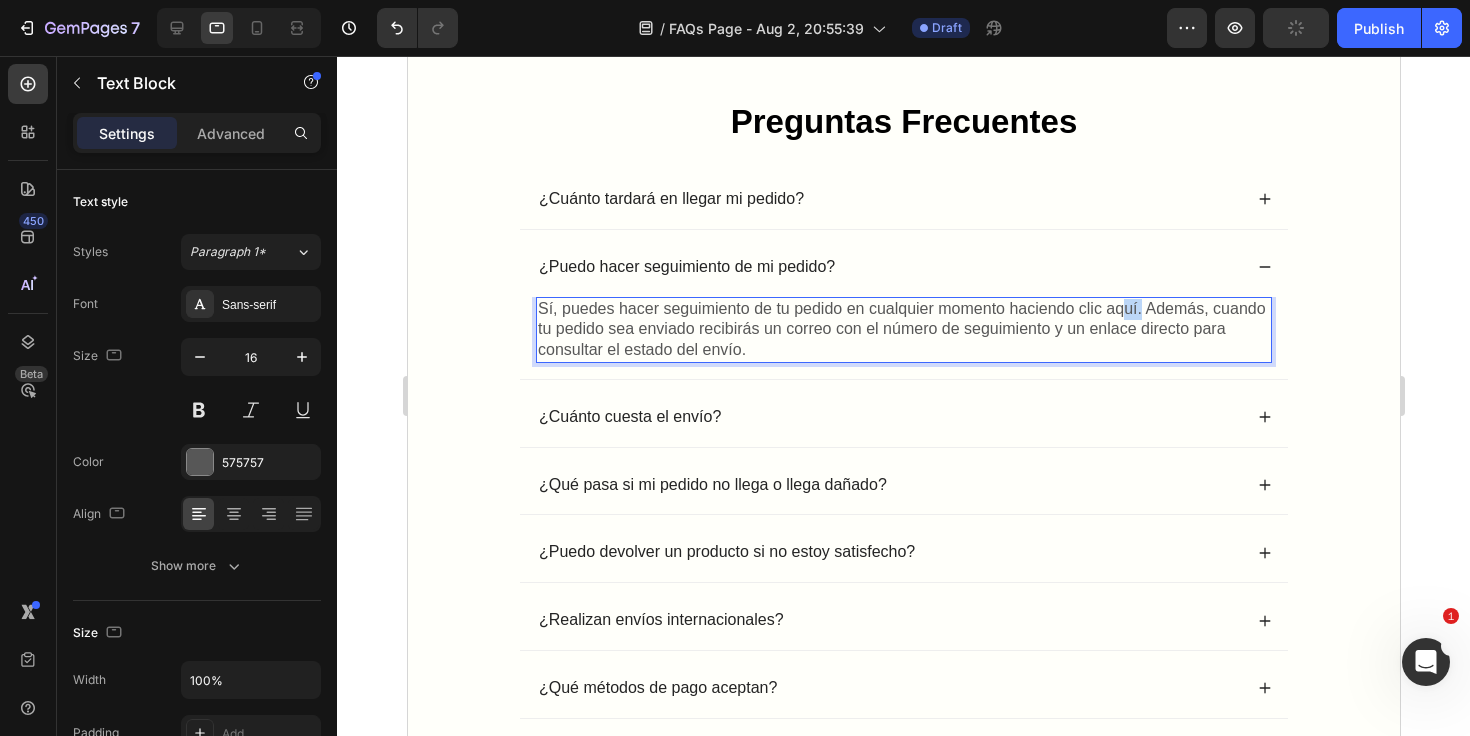 drag, startPoint x: 1139, startPoint y: 304, endPoint x: 1118, endPoint y: 308, distance: 21.377558 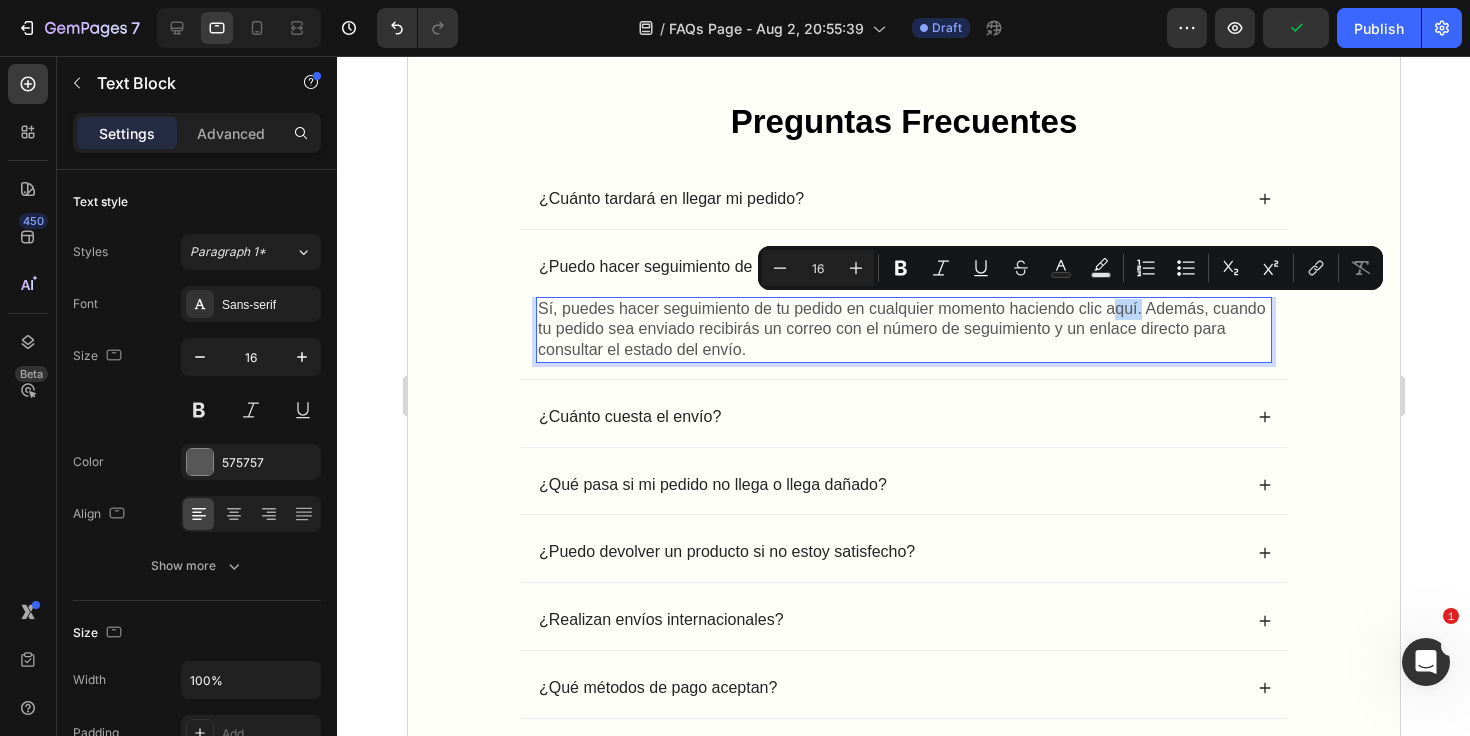 click on "Sí, puedes hacer seguimiento de tu pedido en cualquier momento haciendo clic aquí. Además, cuando tu pedido sea enviado recibirás un correo con el número de seguimiento y un enlace directo para consultar el estado del envío." at bounding box center (903, 330) 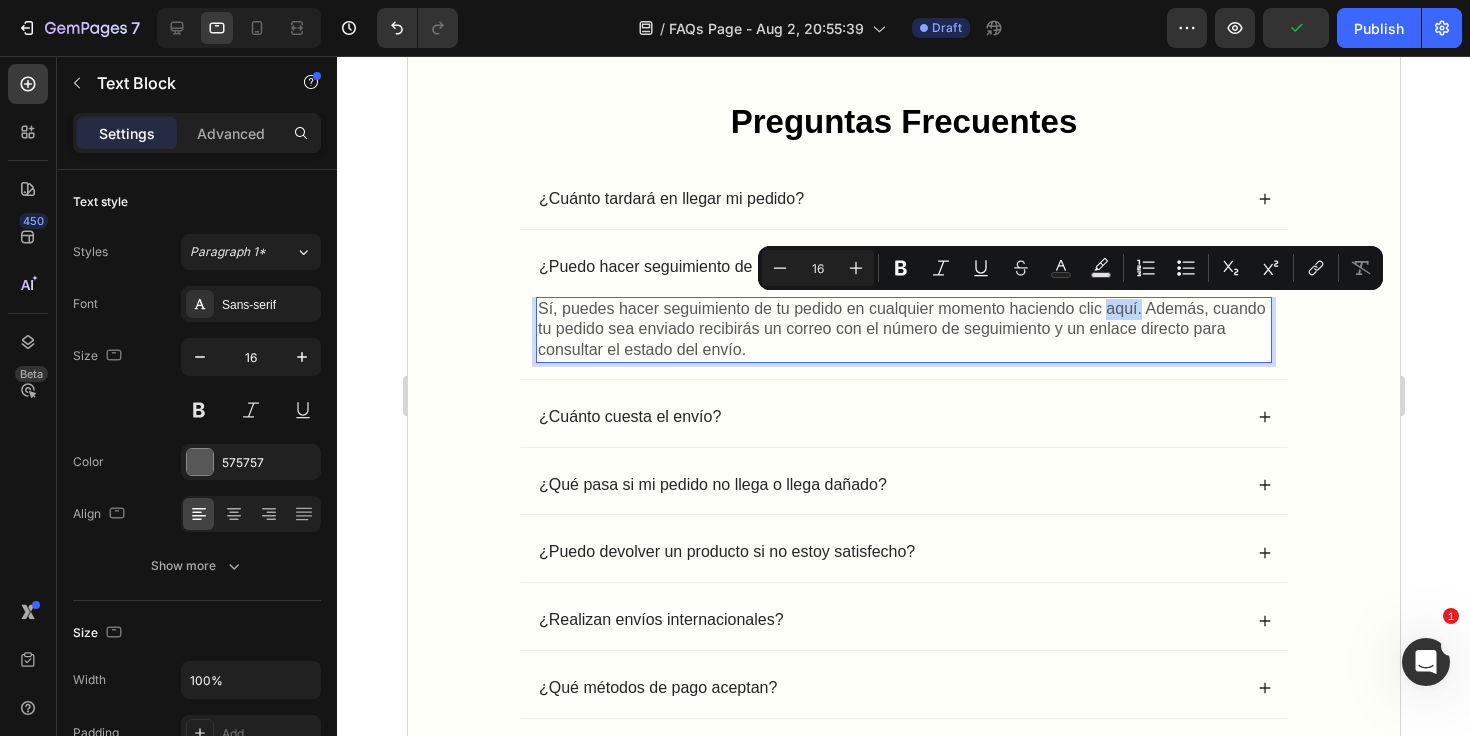 drag, startPoint x: 1134, startPoint y: 308, endPoint x: 1114, endPoint y: 308, distance: 20 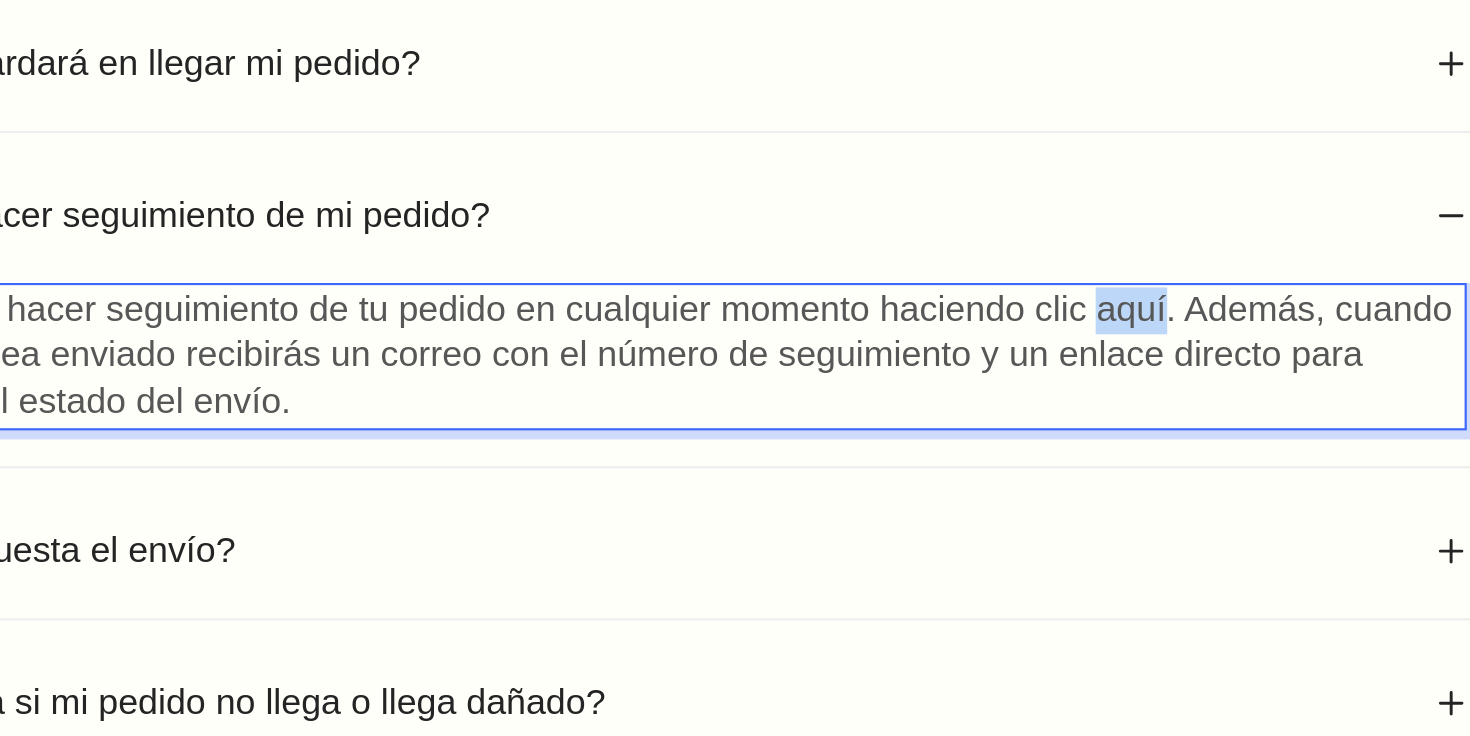 drag, startPoint x: 262, startPoint y: -1, endPoint x: 235, endPoint y: -1, distance: 27 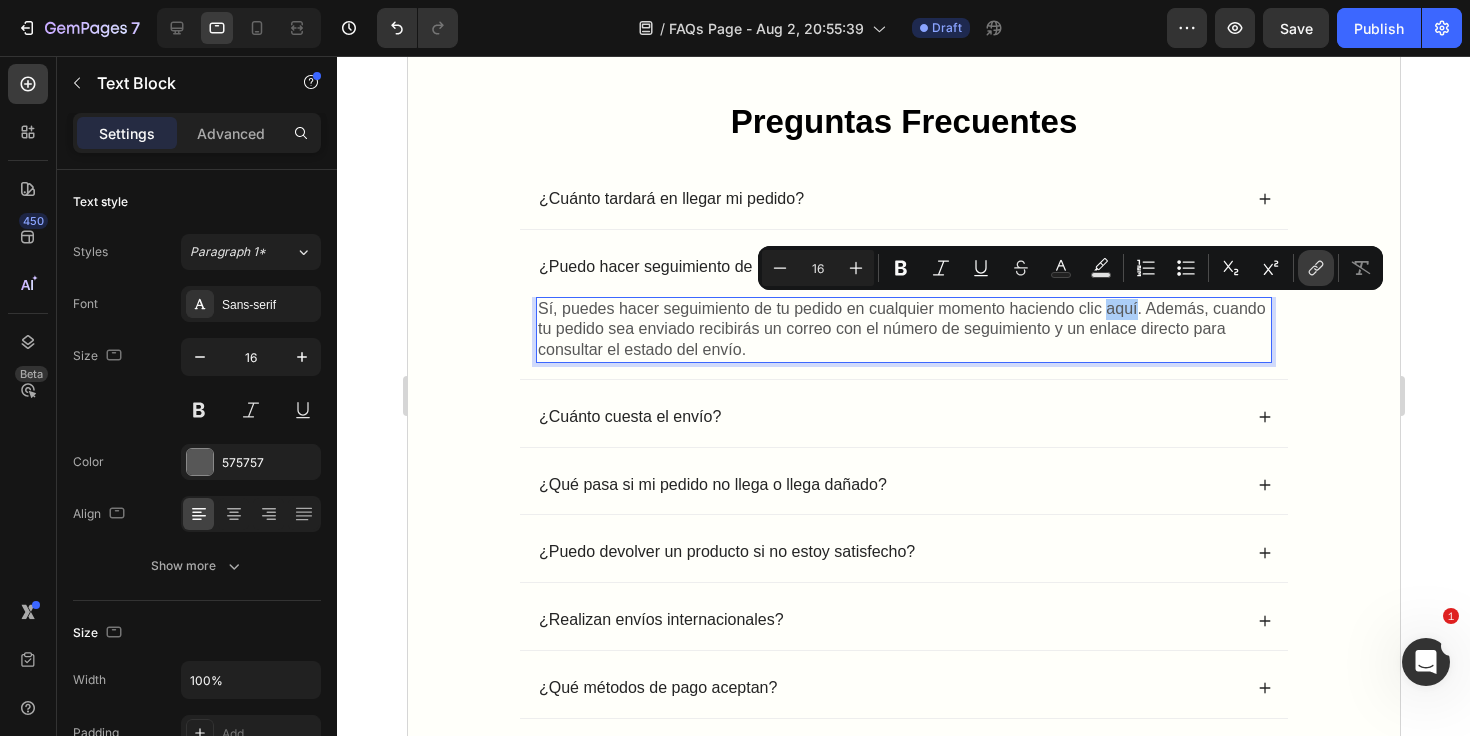 click 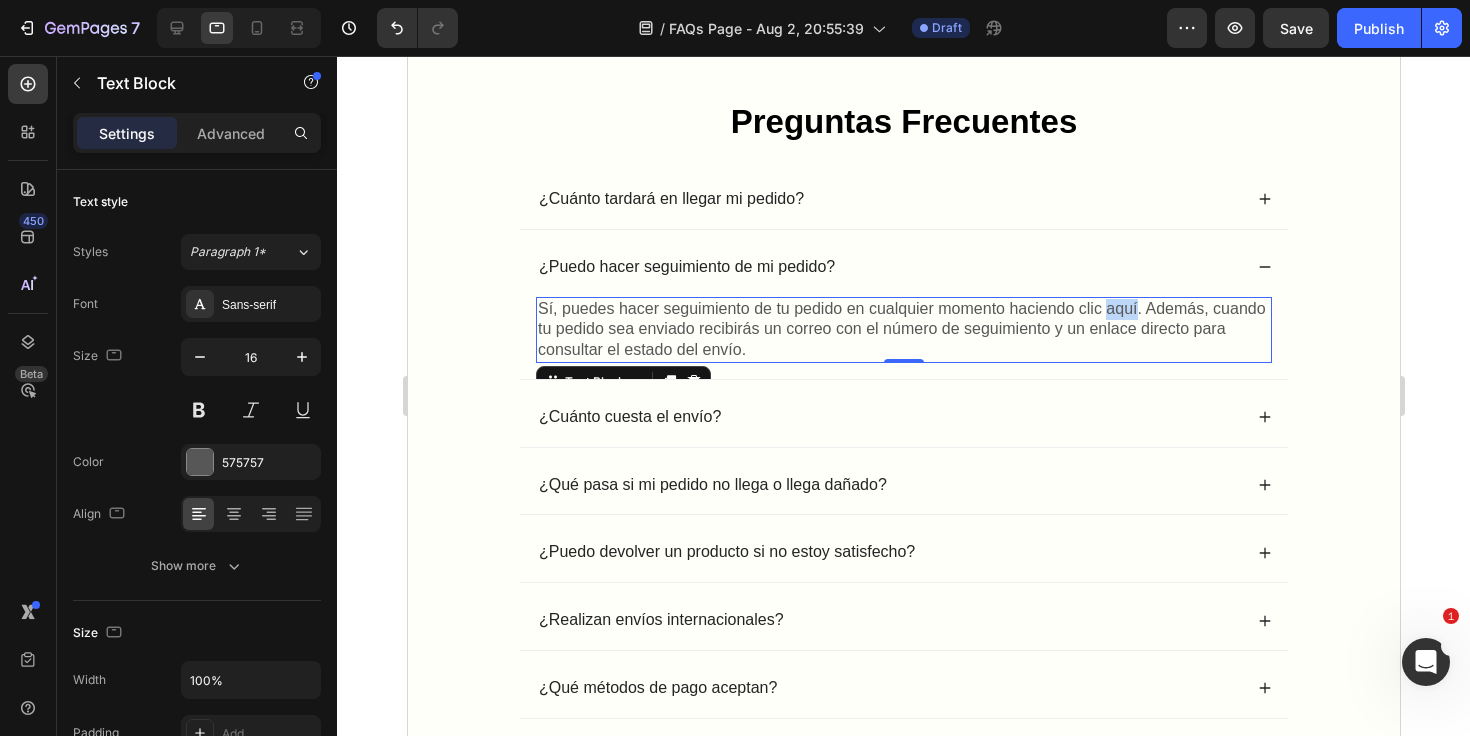 click on "Sí, puedes hacer seguimiento de tu pedido en cualquier momento haciendo clic aquí. Además, cuando tu pedido sea enviado recibirás un correo con el número de seguimiento y un enlace directo para consultar el estado del envío." at bounding box center [903, 330] 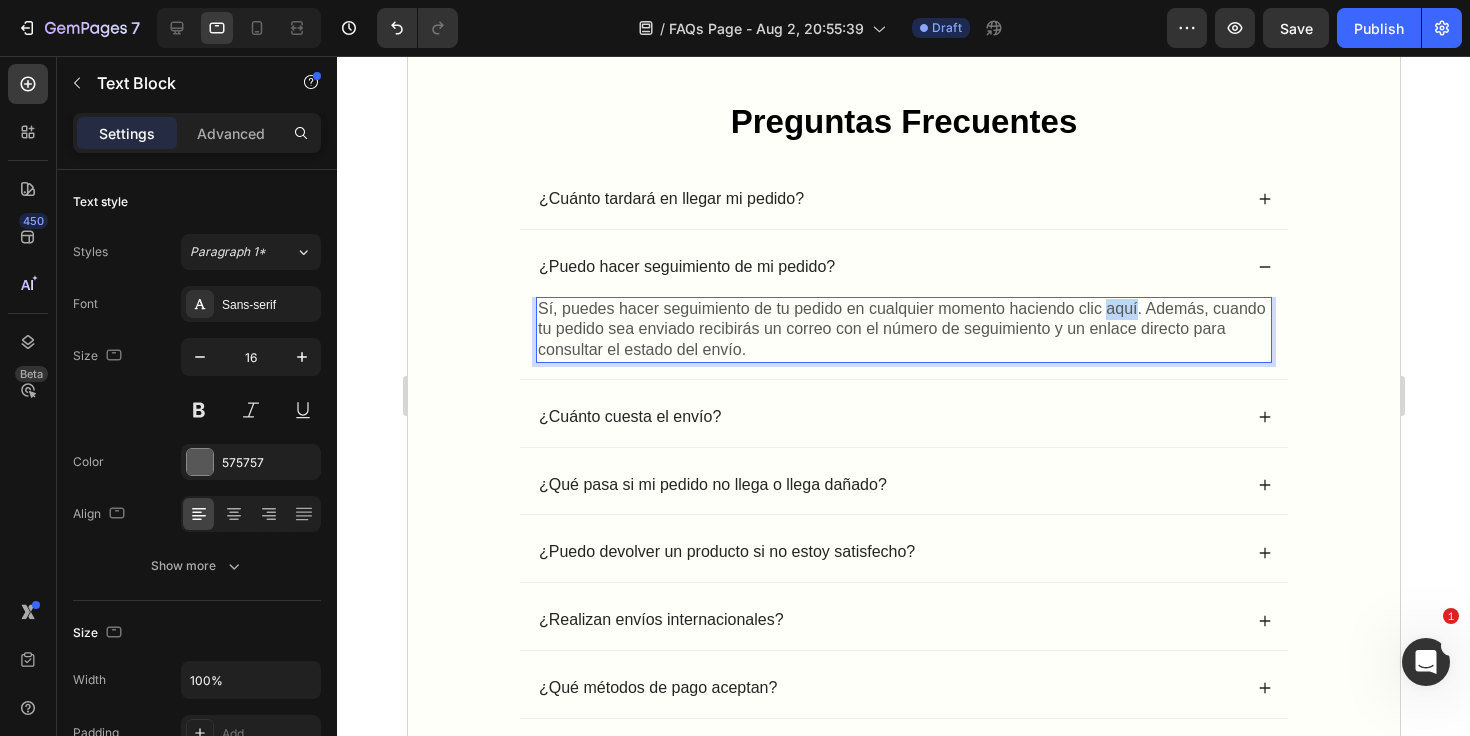 drag, startPoint x: 1135, startPoint y: 310, endPoint x: 1109, endPoint y: 310, distance: 26 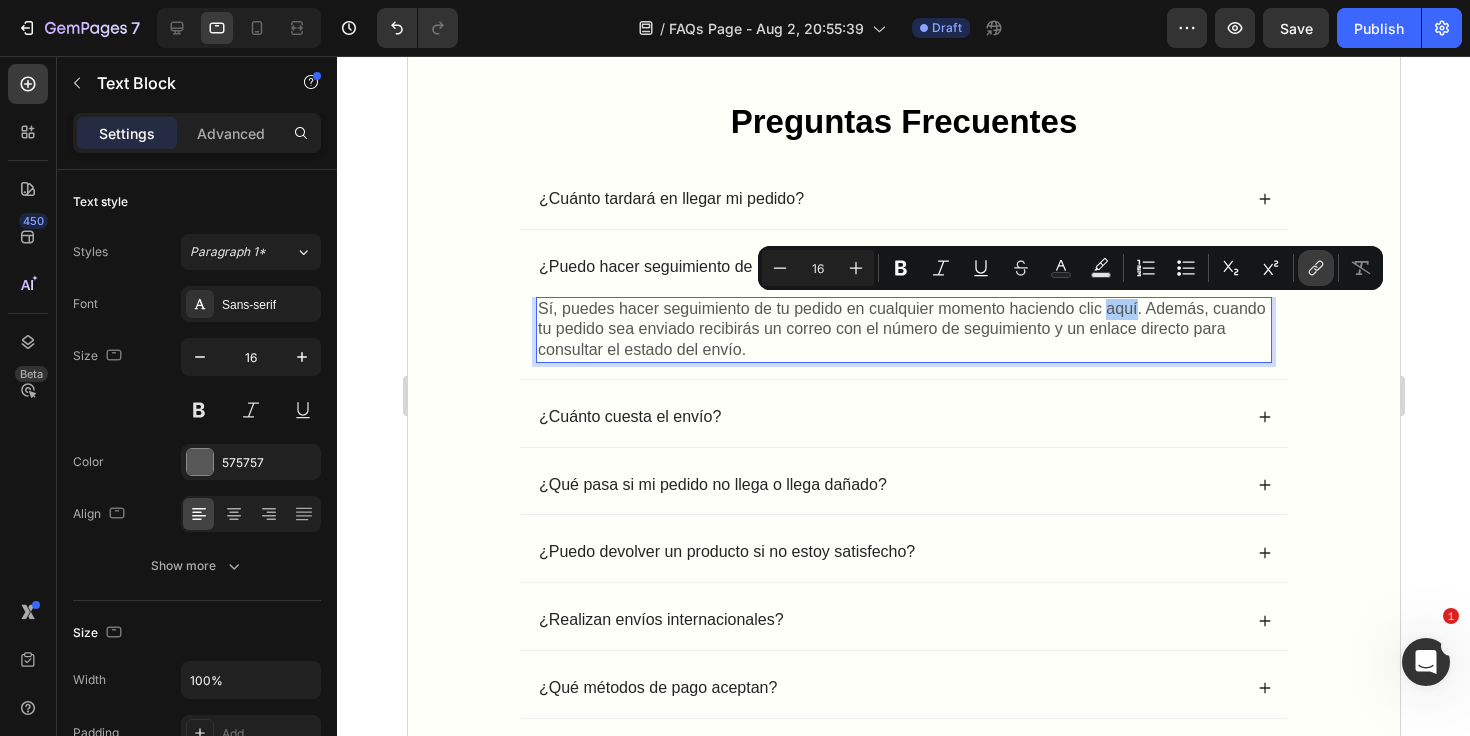 click 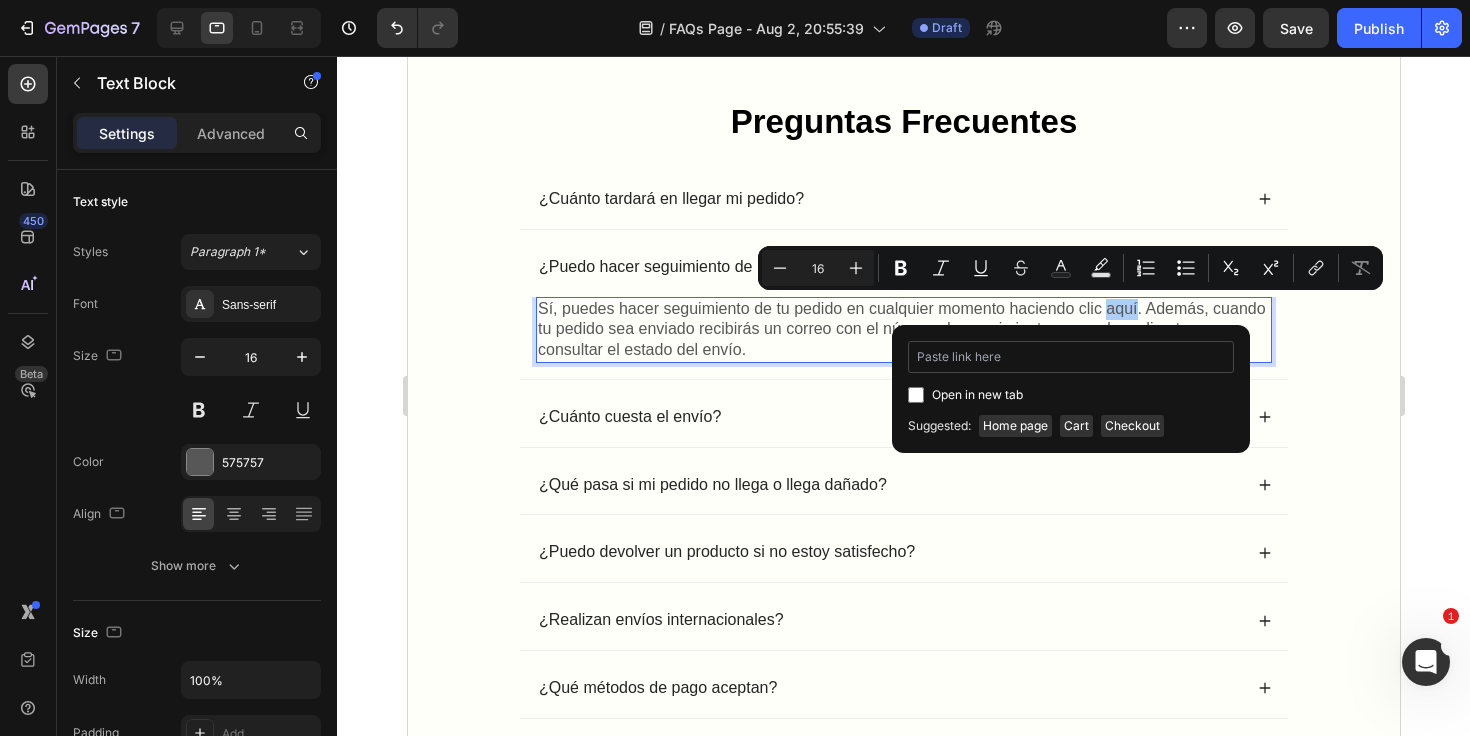 type on "https://belvia.shop/pages/seguimiento-de-pedido" 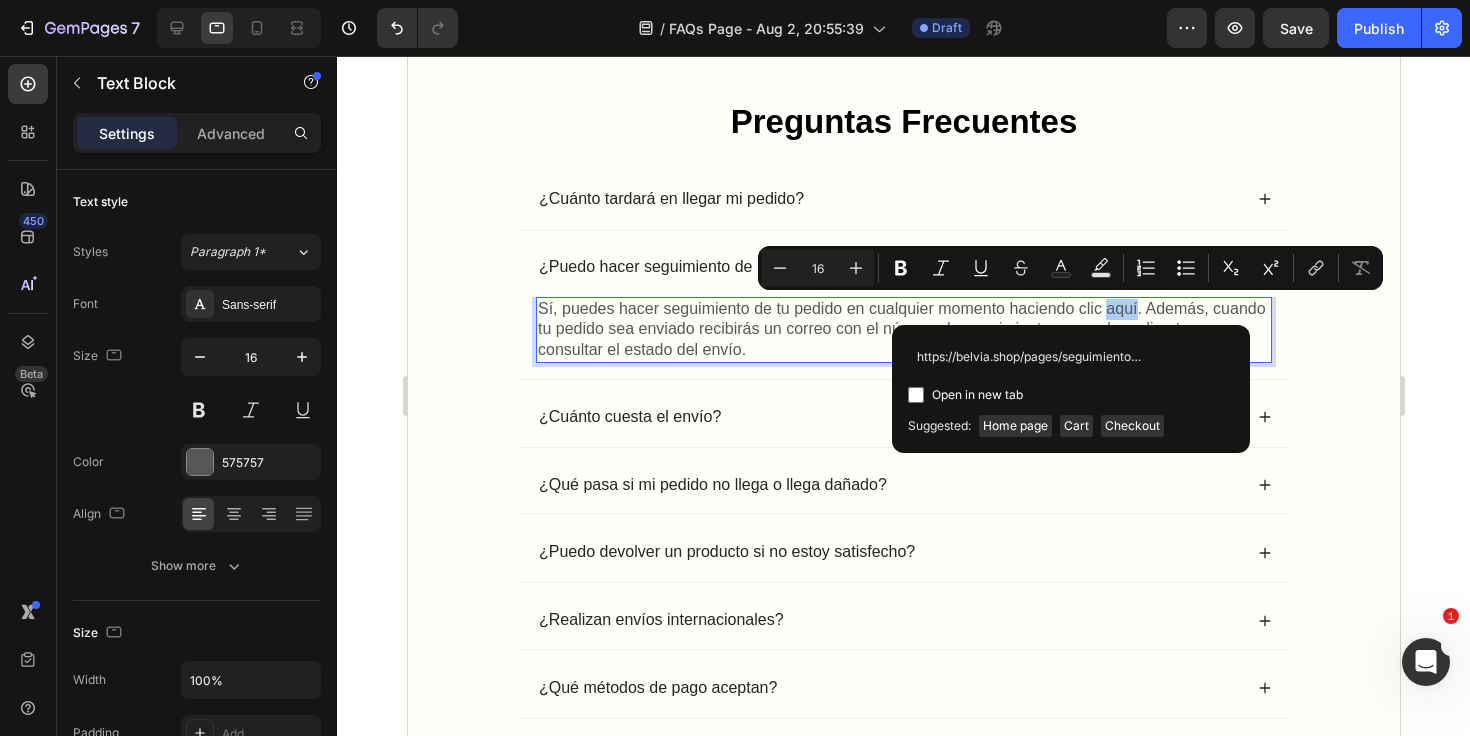scroll, scrollTop: 0, scrollLeft: 59, axis: horizontal 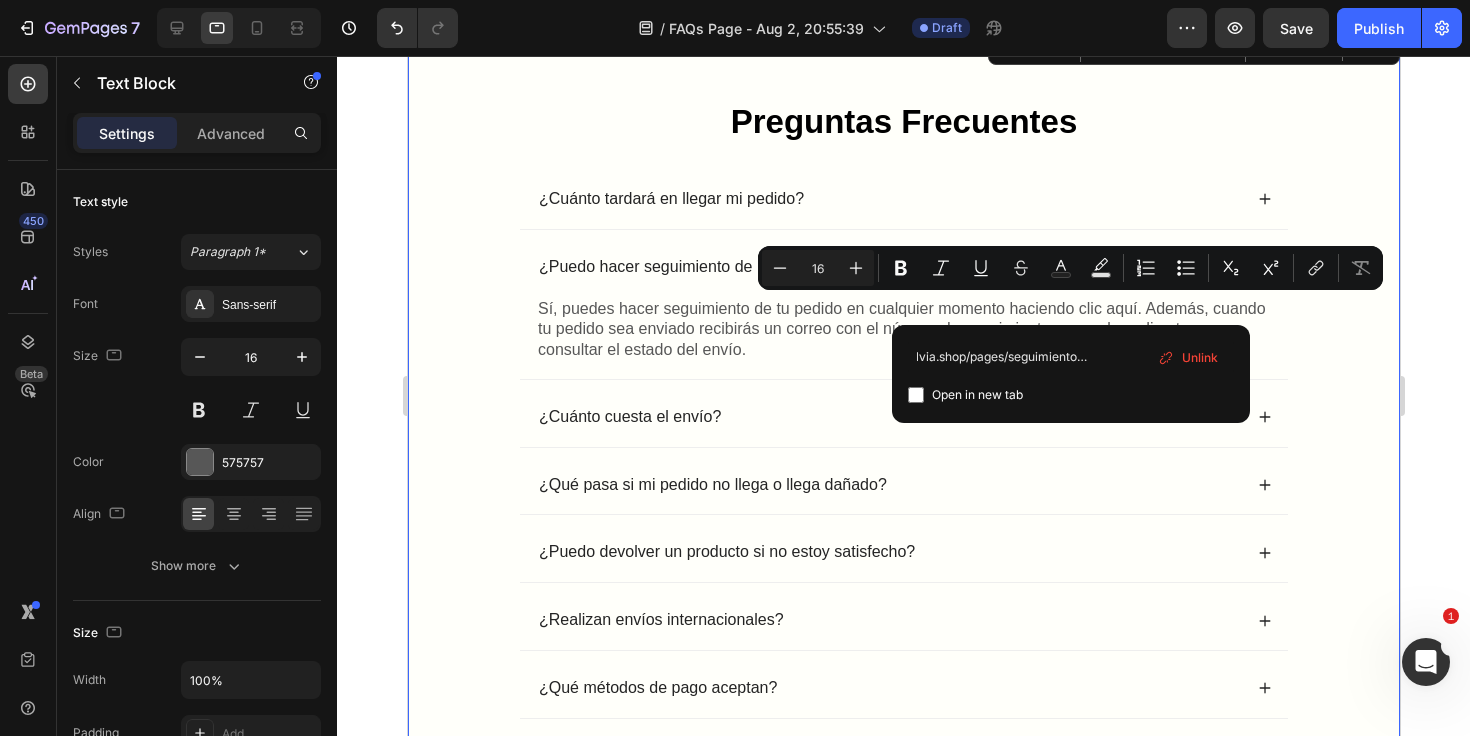 click on "Preguntas Frecuentes Heading
¿Cuánto tardará en llegar mi pedido?
¿Puedo hacer seguimiento de mi pedido? Sí, puedes hacer seguimiento de tu pedido en cualquier momento haciendo clic aquí. Además, cuando tu pedido sea enviado recibirás un correo con el número de seguimiento y un enlace directo para consultar el estado del envío. Text Block
¿Cuánto cuesta el envío?
¿Qué pasa si mi pedido no llega o llega dañado?
¿Puedo devolver un producto si no estoy satisfecho?
¿Realizan envíos internacionales?
¿Qué métodos de pago aceptan?
¿Los productos son seguros para mi mascota? Accordion Row" at bounding box center [903, 463] 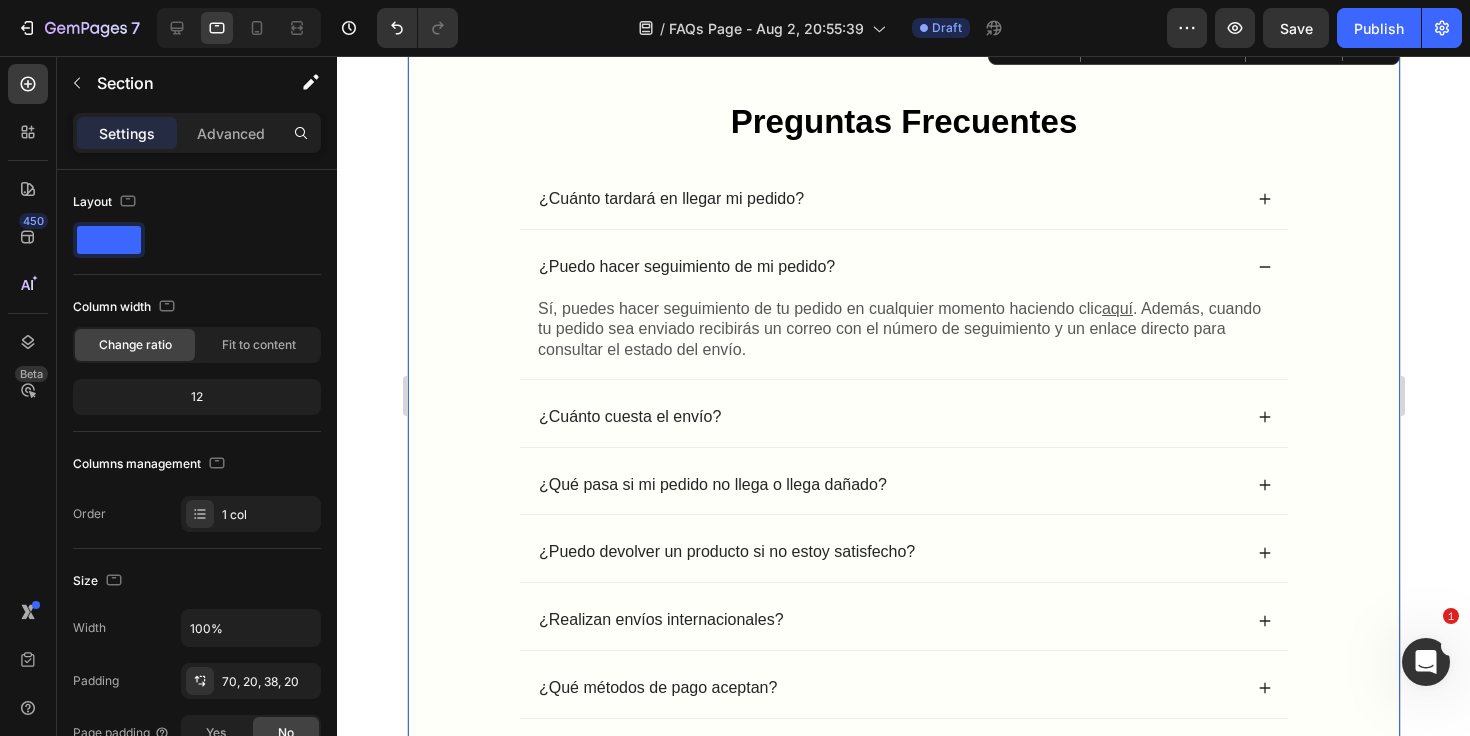 click on "Preguntas Frecuentes Heading
¿Cuánto tardará en llegar mi pedido?
¿Puedo hacer seguimiento de mi pedido? Sí, puedes hacer seguimiento de tu pedido en cualquier momento haciendo clic  aquí . Además, cuando tu pedido sea enviado recibirás un correo con el número de seguimiento y un enlace directo para consultar el estado del envío. Text Block
¿Cuánto cuesta el envío?
¿Qué pasa si mi pedido no llega o llega dañado?
¿Puedo devolver un producto si no estoy satisfecho?
¿Realizan envíos internacionales?
¿Qué métodos de pago aceptan?
¿Los productos son seguros para mi mascota? Accordion Row Section 1   You can create reusable sections Create Theme Section AI Content Write with GemAI What would you like to describe here? Tone and Voice Persuasive Product Guía definitiva para reducir el pelo en casa Show more Generate" at bounding box center (903, 447) 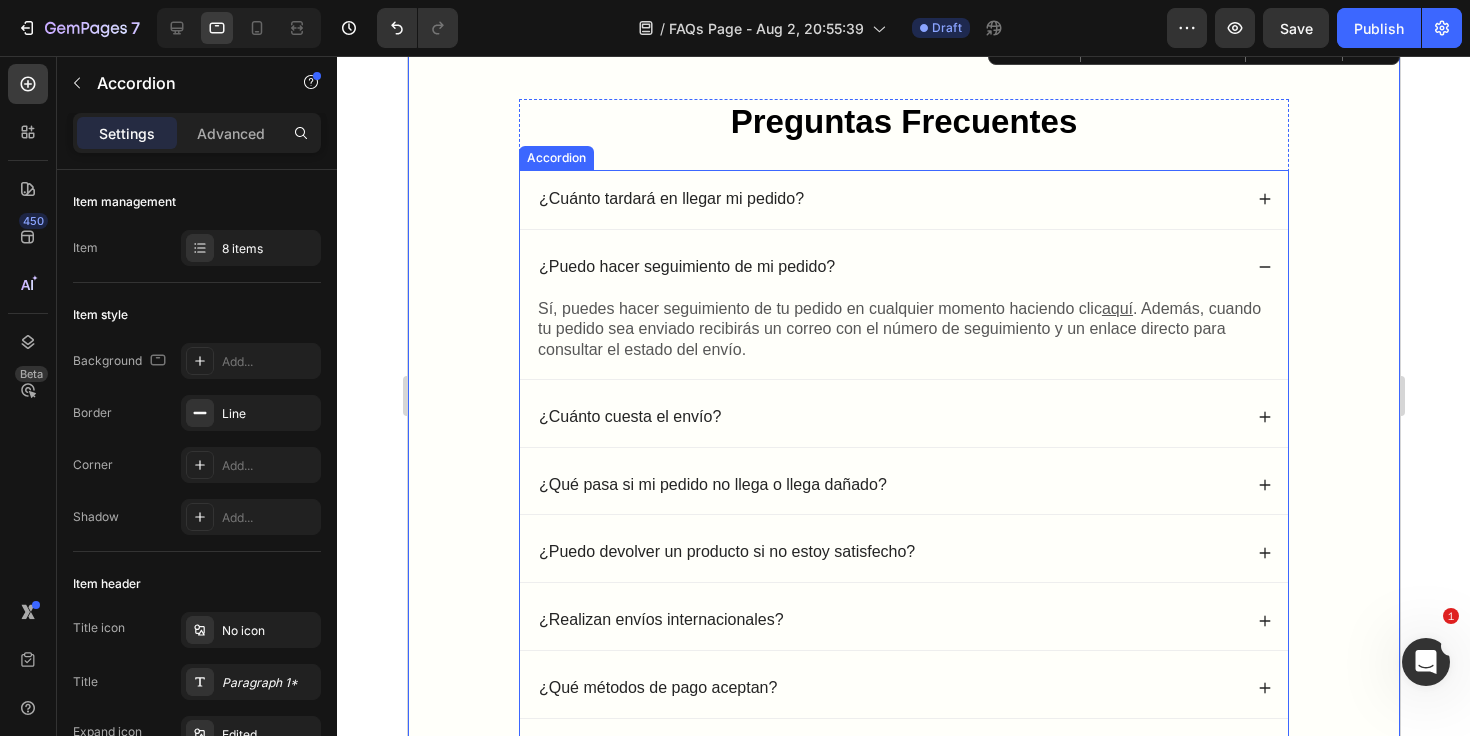 click 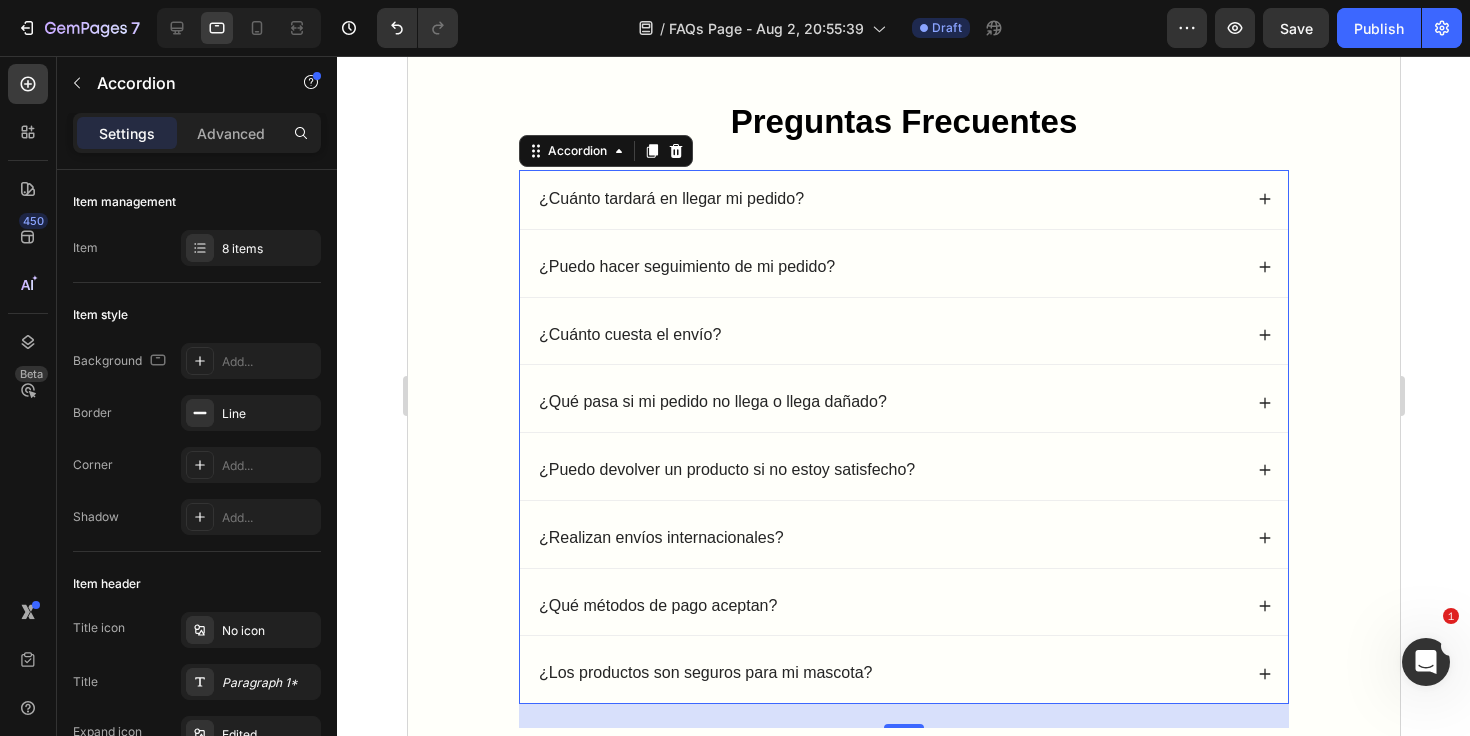 click on "¿Cuánto cuesta el envío?" at bounding box center (888, 335) 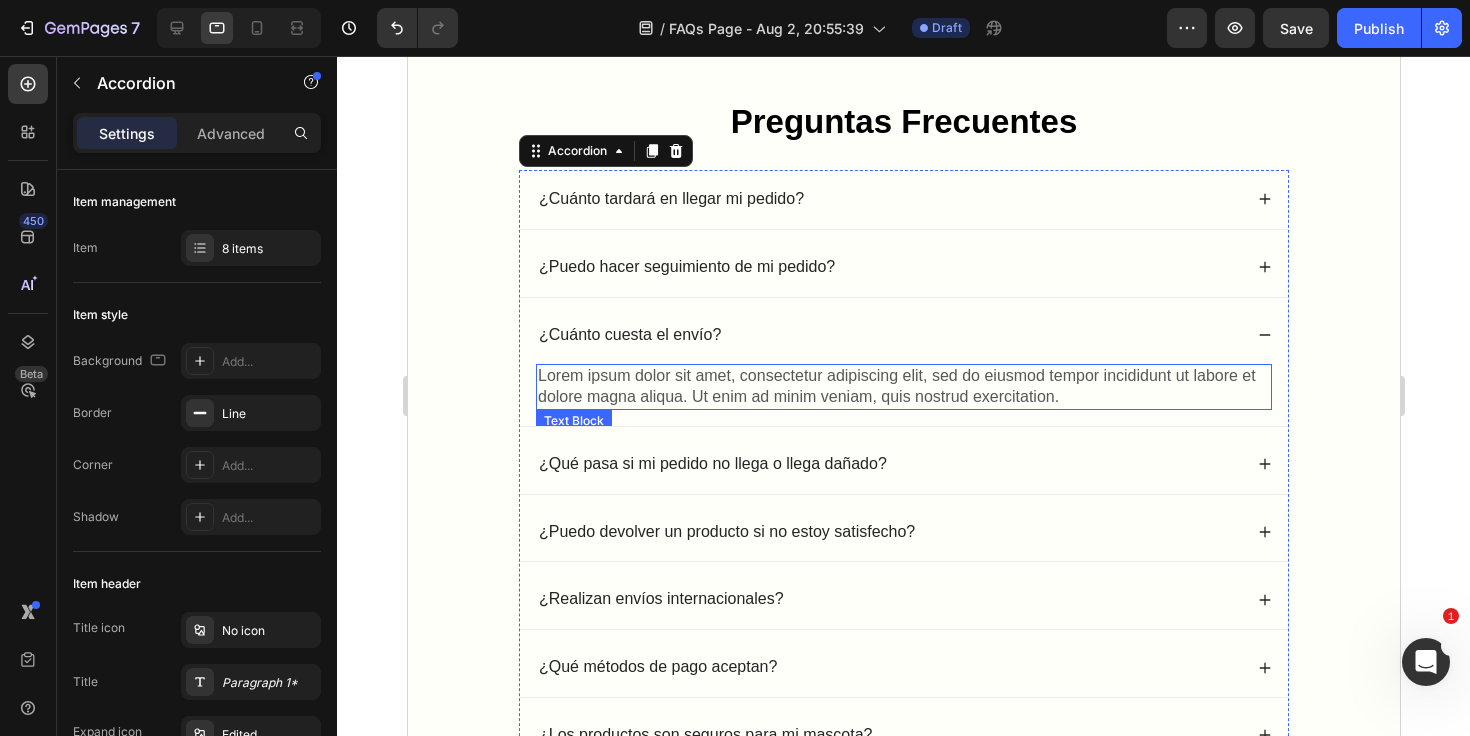 click on "Lorem ipsum dolor sit amet, consectetur adipiscing elit, sed do eiusmod tempor incididunt ut labore et dolore magna aliqua. Ut enim ad minim veniam, quis nostrud exercitation." at bounding box center (903, 387) 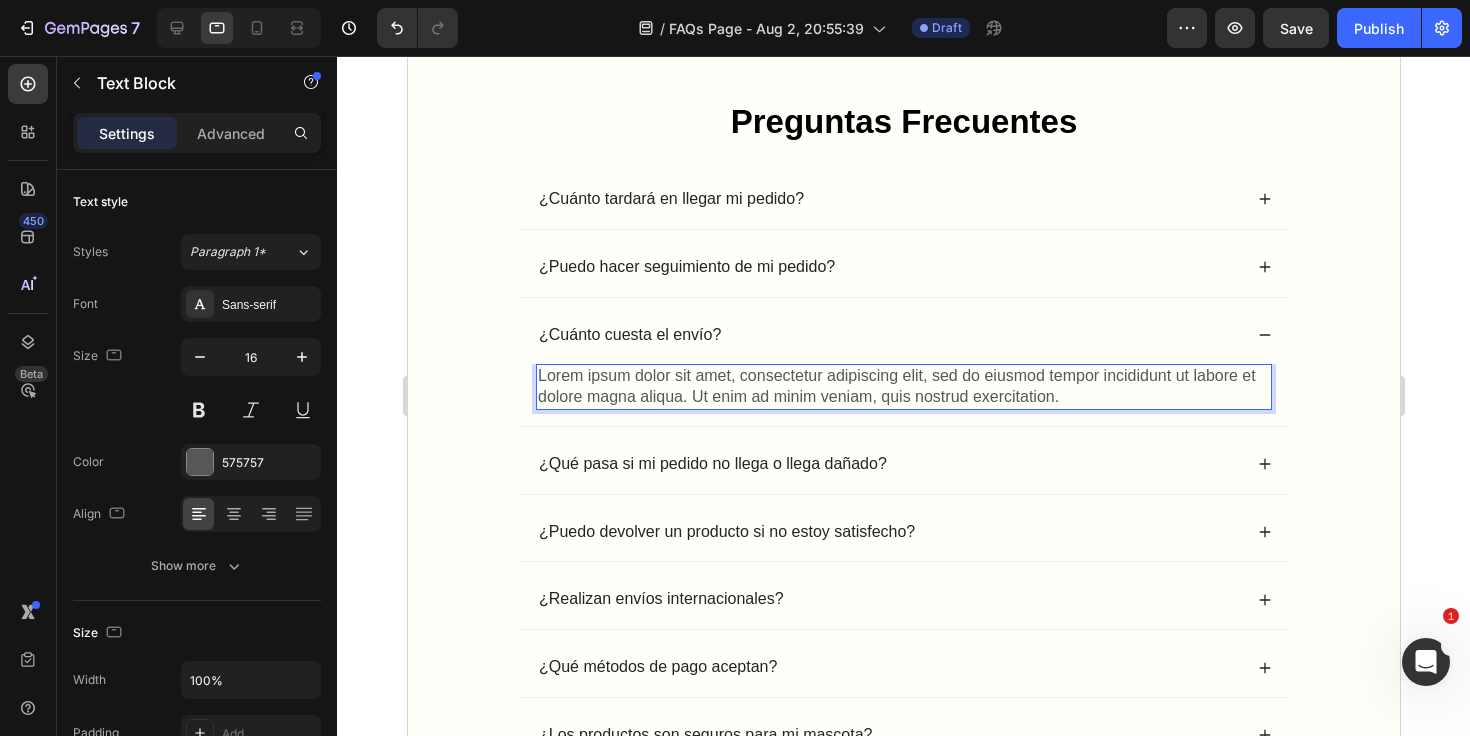 click on "Lorem ipsum dolor sit amet, consectetur adipiscing elit, sed do eiusmod tempor incididunt ut labore et dolore magna aliqua. Ut enim ad minim veniam, quis nostrud exercitation." at bounding box center (903, 387) 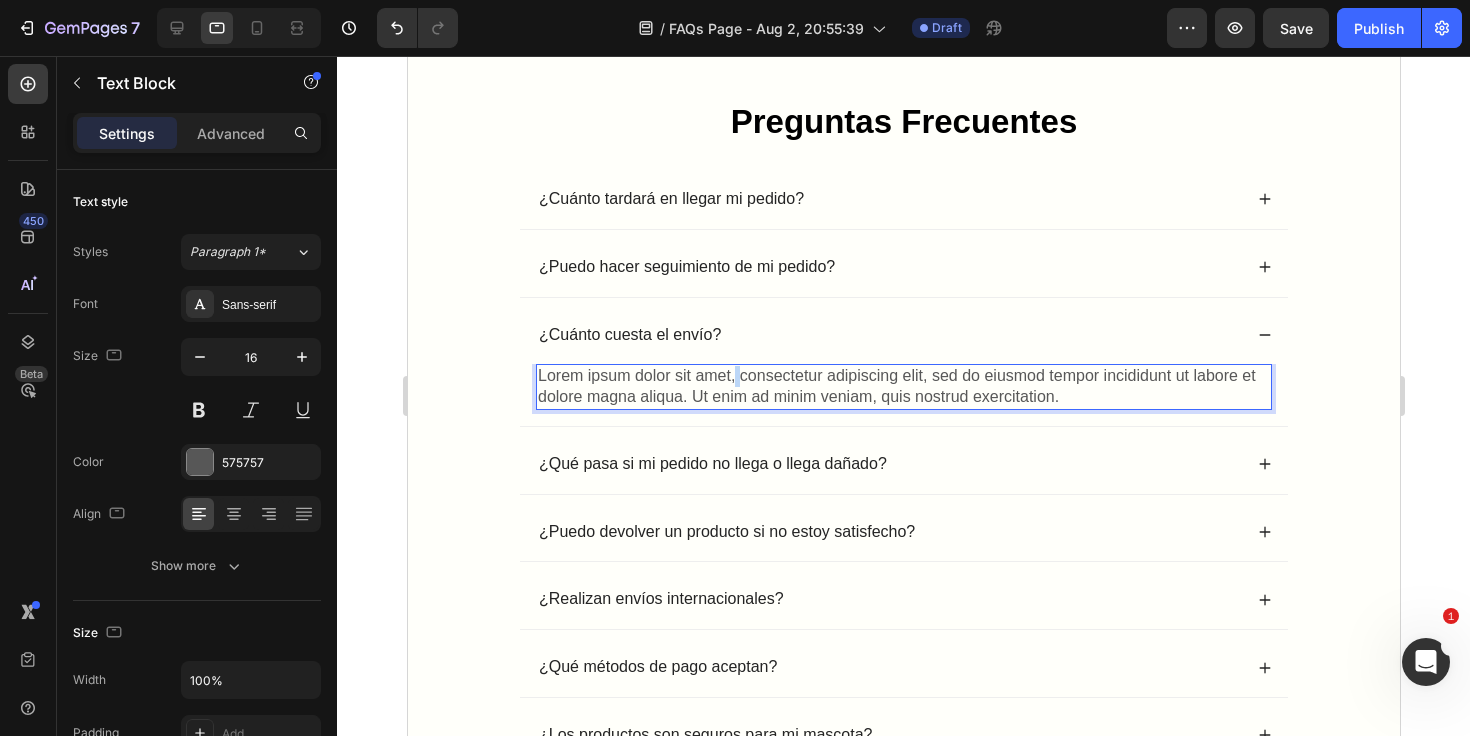click on "Lorem ipsum dolor sit amet, consectetur adipiscing elit, sed do eiusmod tempor incididunt ut labore et dolore magna aliqua. Ut enim ad minim veniam, quis nostrud exercitation." at bounding box center [903, 387] 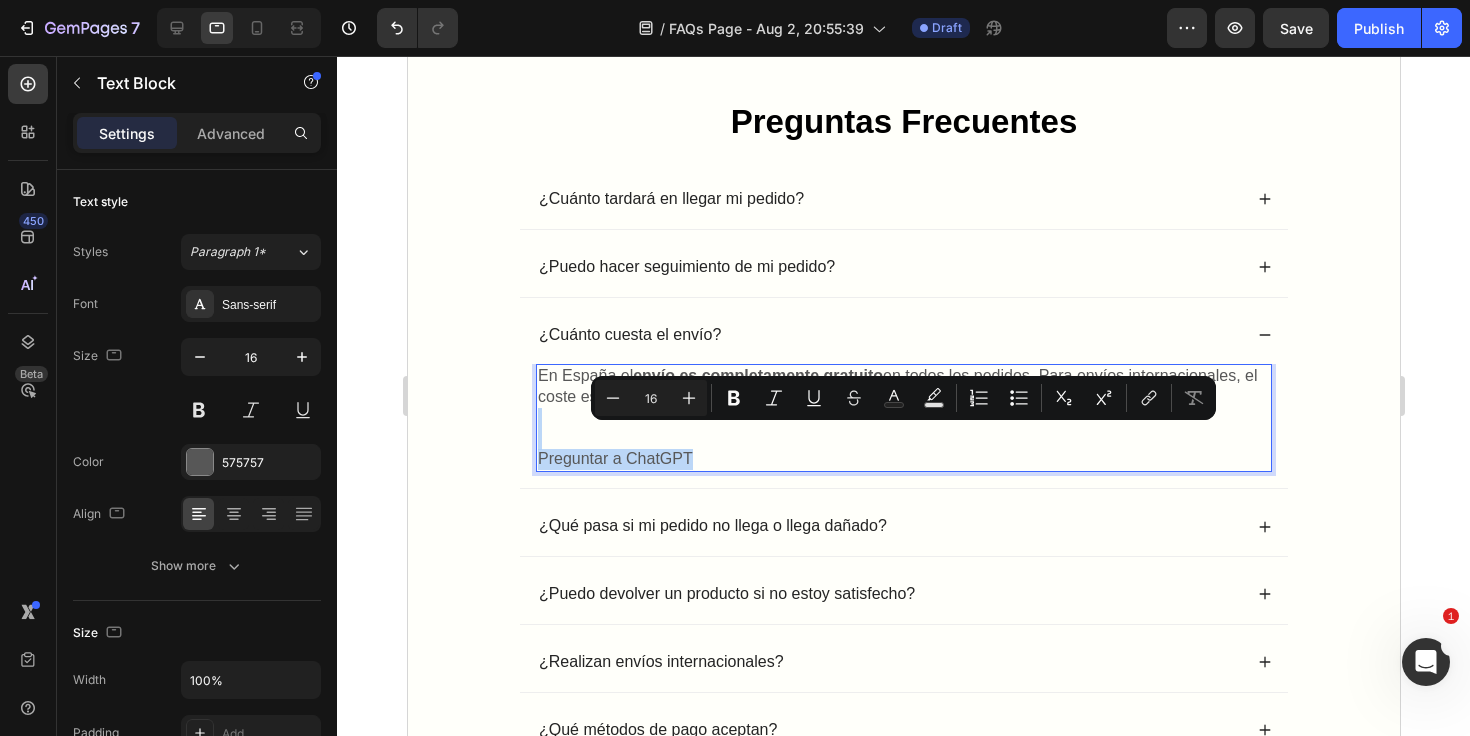 drag, startPoint x: 716, startPoint y: 456, endPoint x: 553, endPoint y: 411, distance: 169.09761 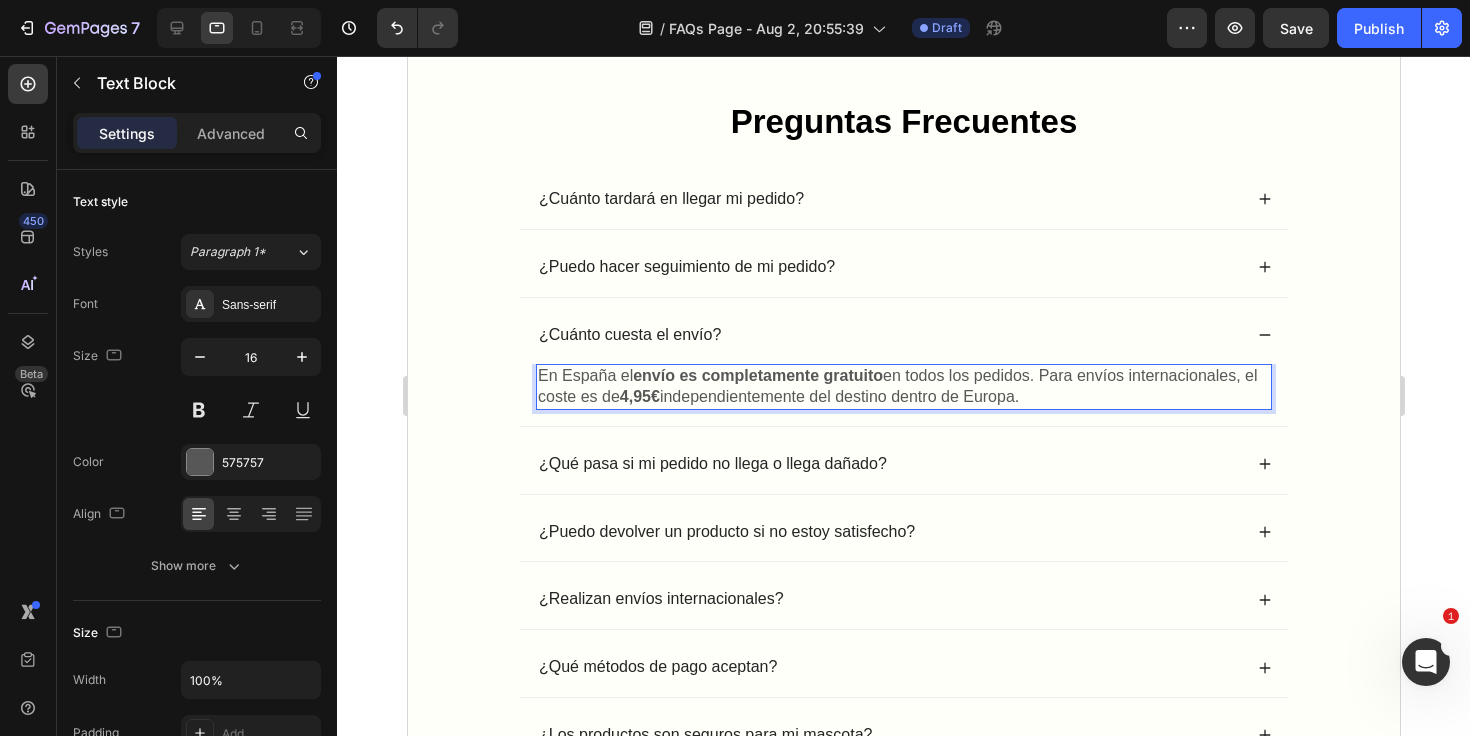 click on "En España el  envío es completamente gratuito  en todos los pedidos. Para envíos internacionales, el coste es de  4,95€  independientemente del destino dentro de Europa." at bounding box center (903, 387) 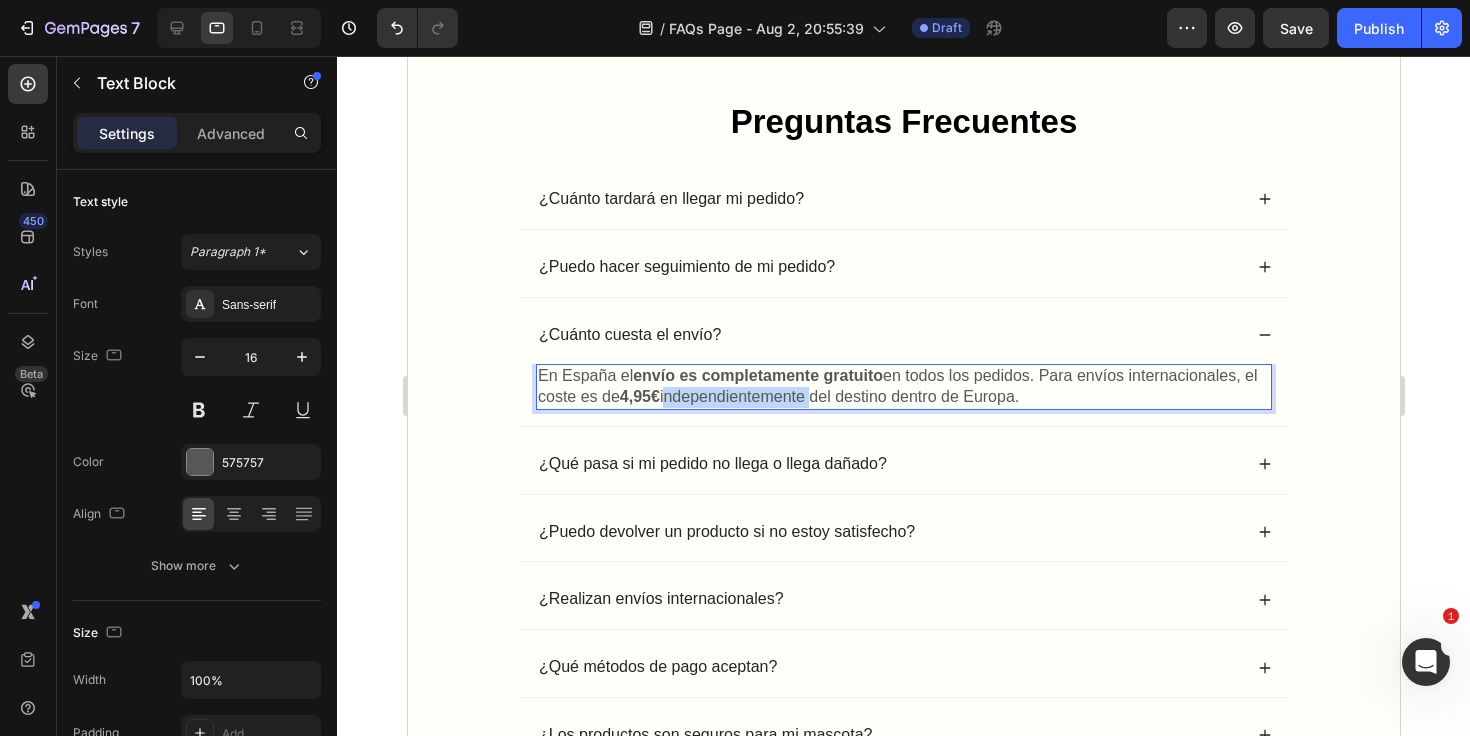 click on "En España el  envío es completamente gratuito  en todos los pedidos. Para envíos internacionales, el coste es de  4,95€  independientemente del destino dentro de Europa." at bounding box center [903, 387] 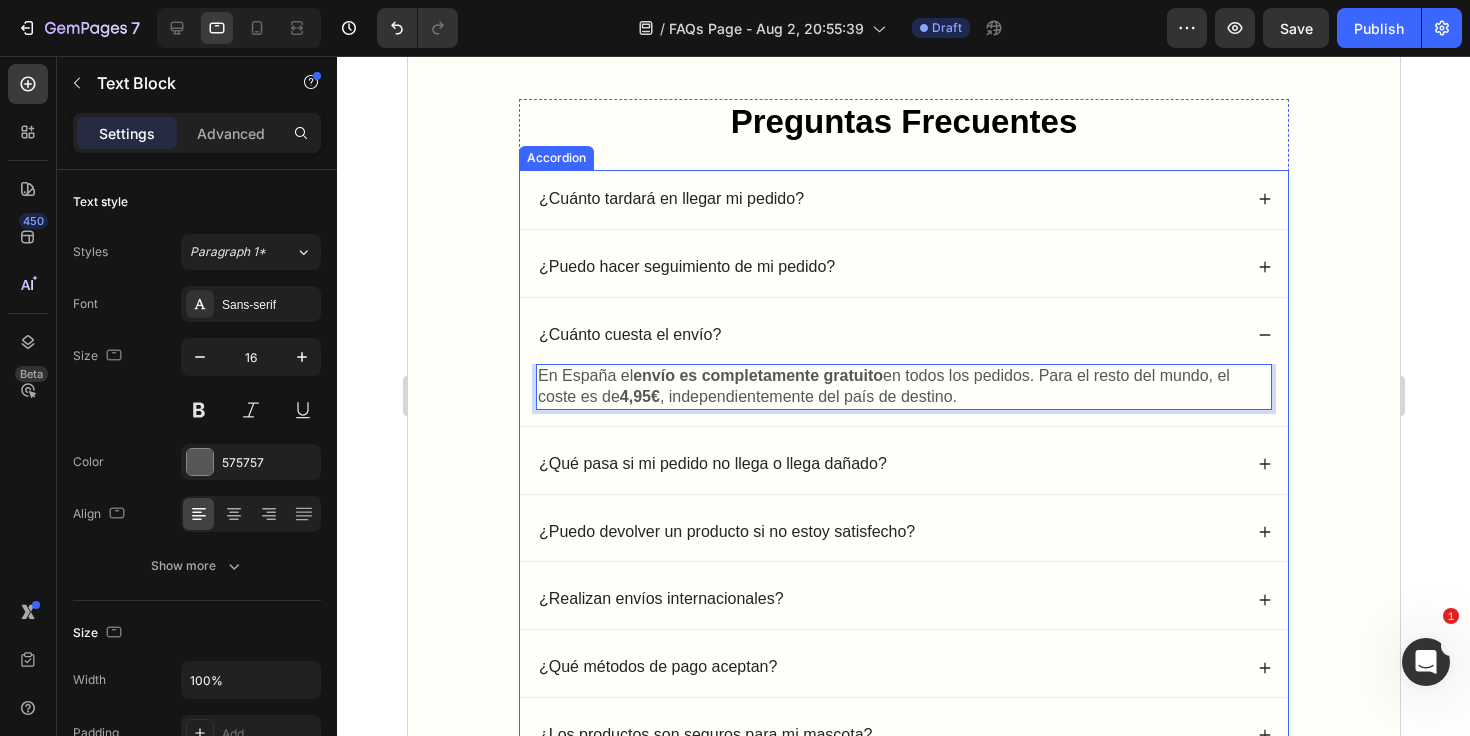 click on "¿Cuánto cuesta el envío?" at bounding box center [888, 335] 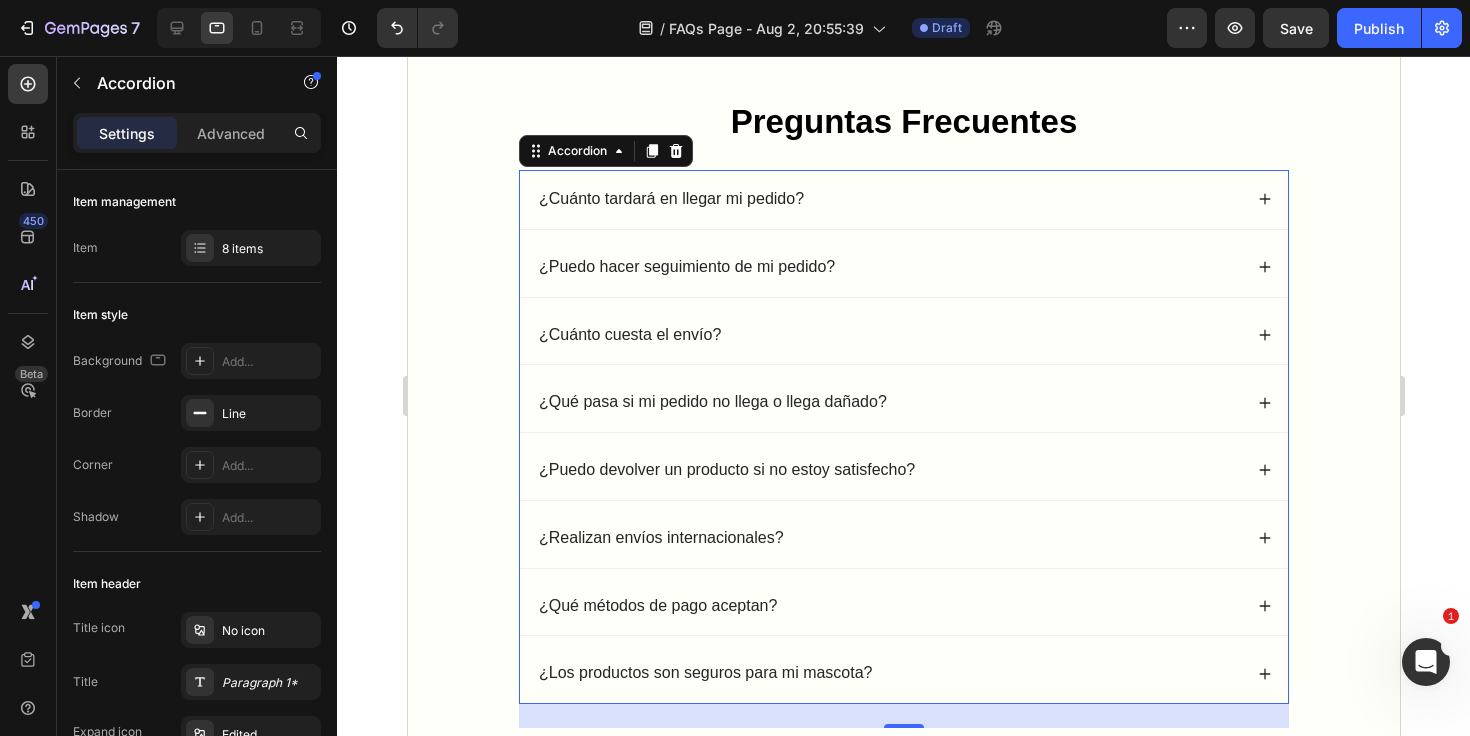 click on "¿Qué pasa si mi pedido no llega o llega dañado?" at bounding box center [903, 402] 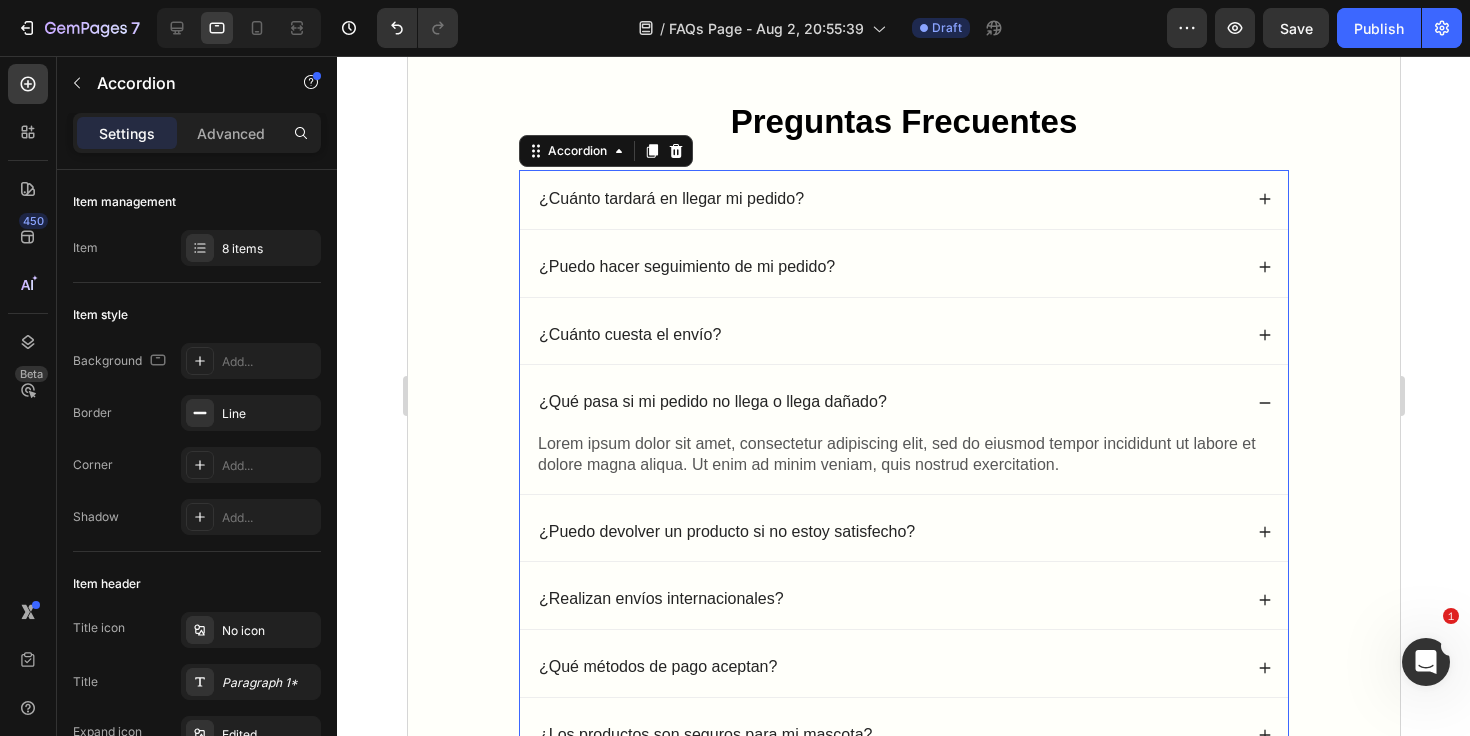click on "¿Qué pasa si mi pedido no llega o llega dañado?" at bounding box center (888, 402) 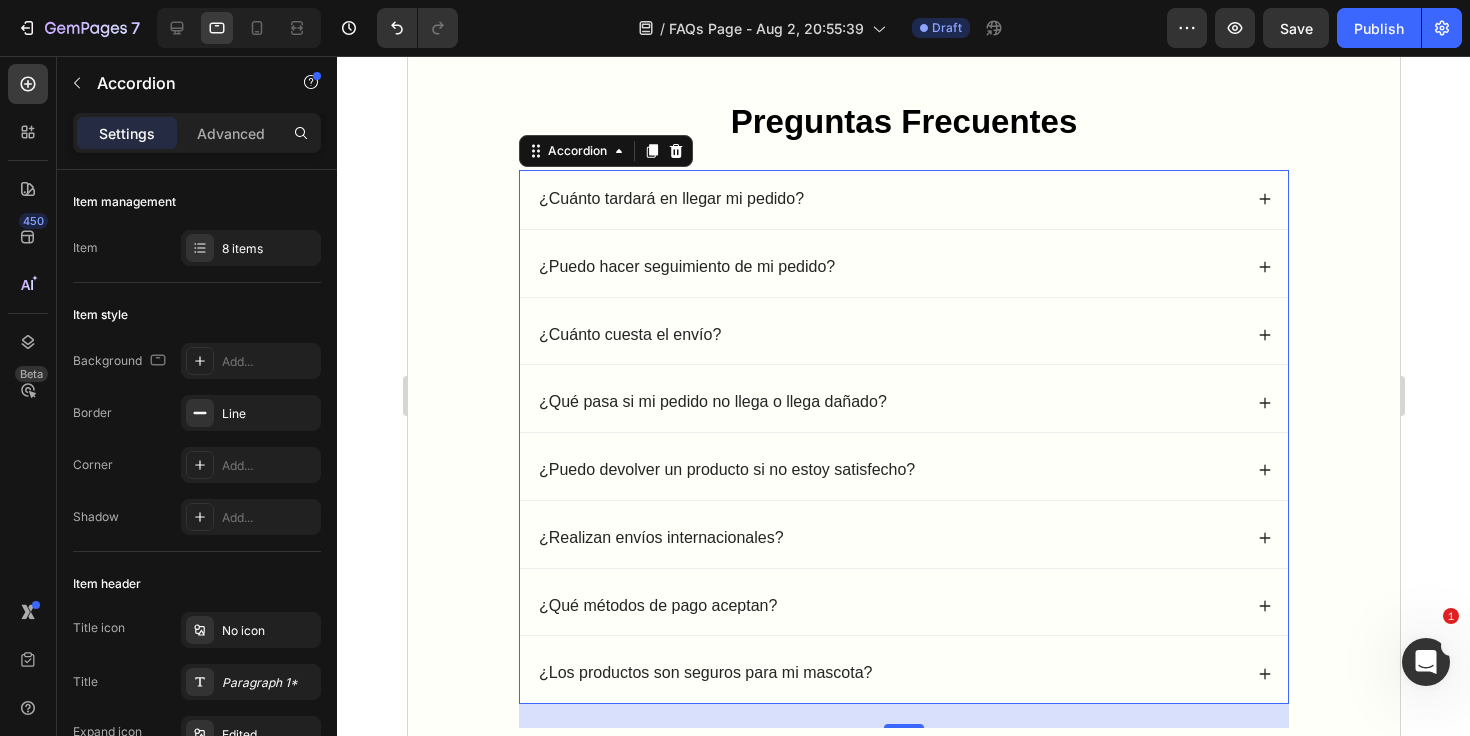 click on "¿Qué pasa si mi pedido no llega o llega dañado?" at bounding box center (888, 402) 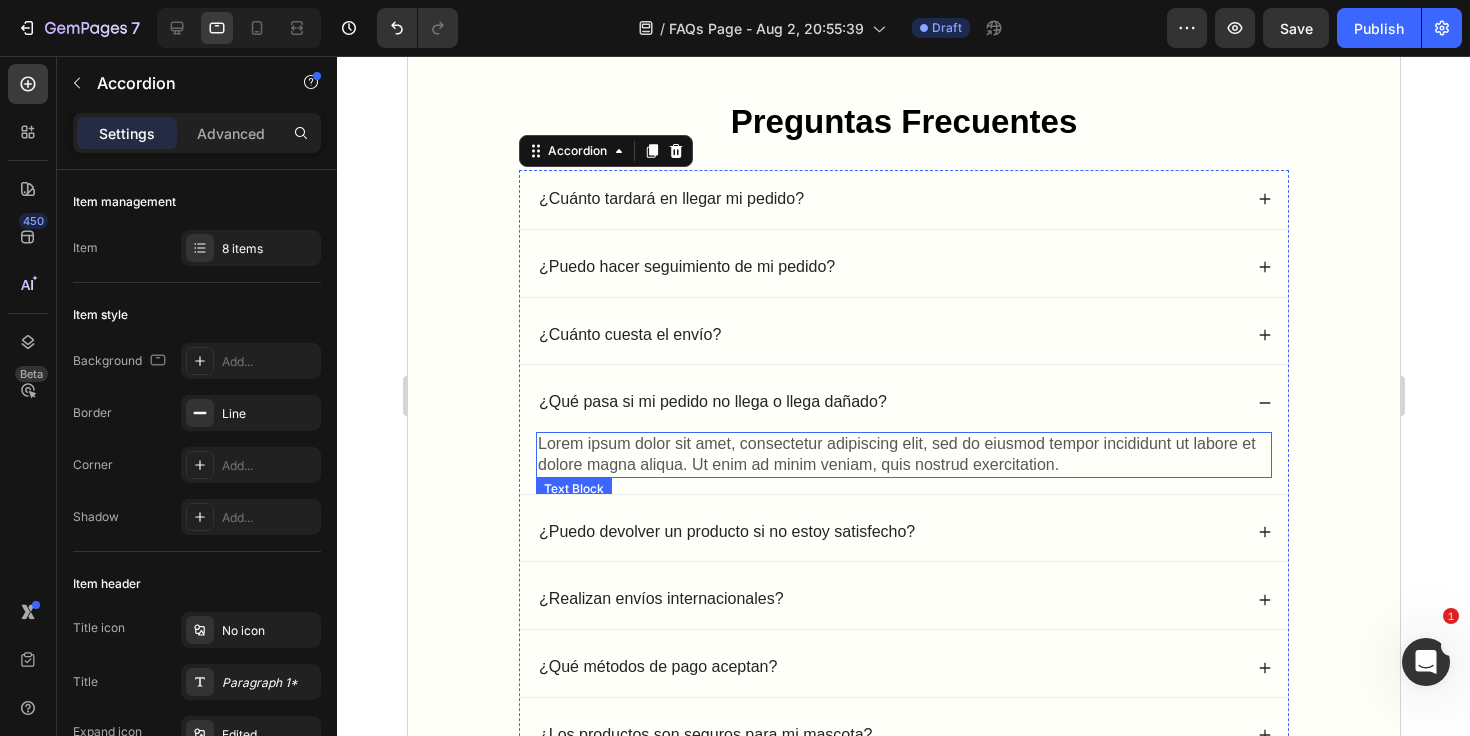 click on "Lorem ipsum dolor sit amet, consectetur adipiscing elit, sed do eiusmod tempor incididunt ut labore et dolore magna aliqua. Ut enim ad minim veniam, quis nostrud exercitation." at bounding box center (903, 455) 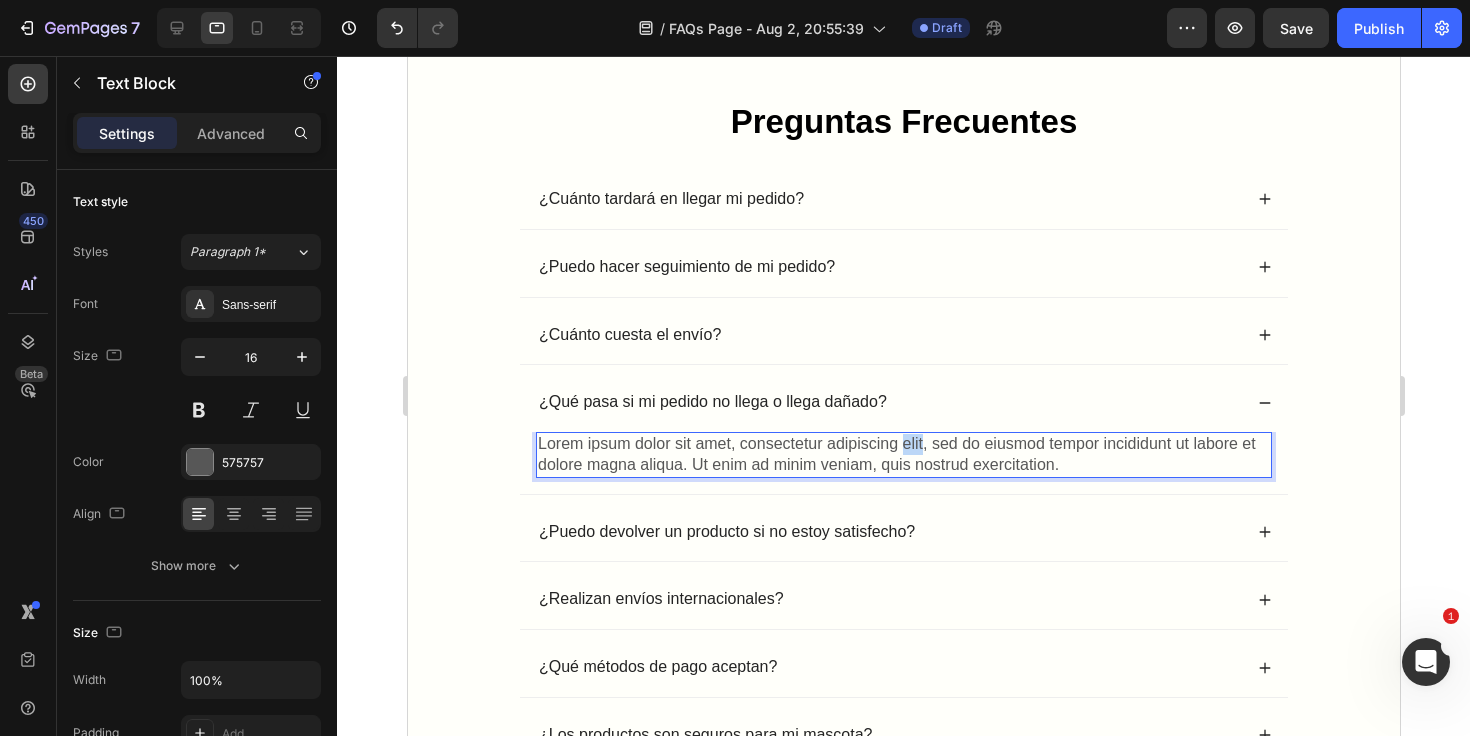 click on "Lorem ipsum dolor sit amet, consectetur adipiscing elit, sed do eiusmod tempor incididunt ut labore et dolore magna aliqua. Ut enim ad minim veniam, quis nostrud exercitation." at bounding box center (903, 455) 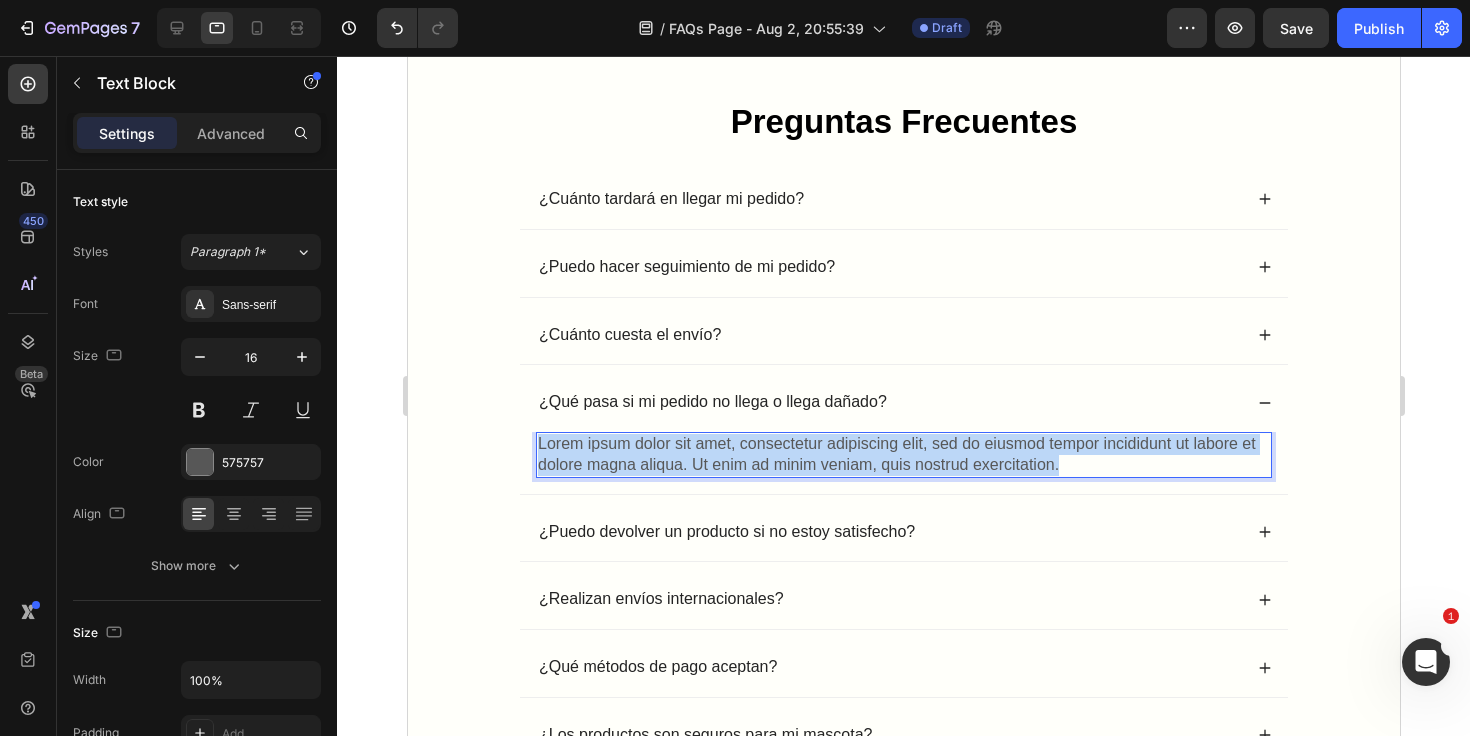 click on "Lorem ipsum dolor sit amet, consectetur adipiscing elit, sed do eiusmod tempor incididunt ut labore et dolore magna aliqua. Ut enim ad minim veniam, quis nostrud exercitation." at bounding box center (903, 455) 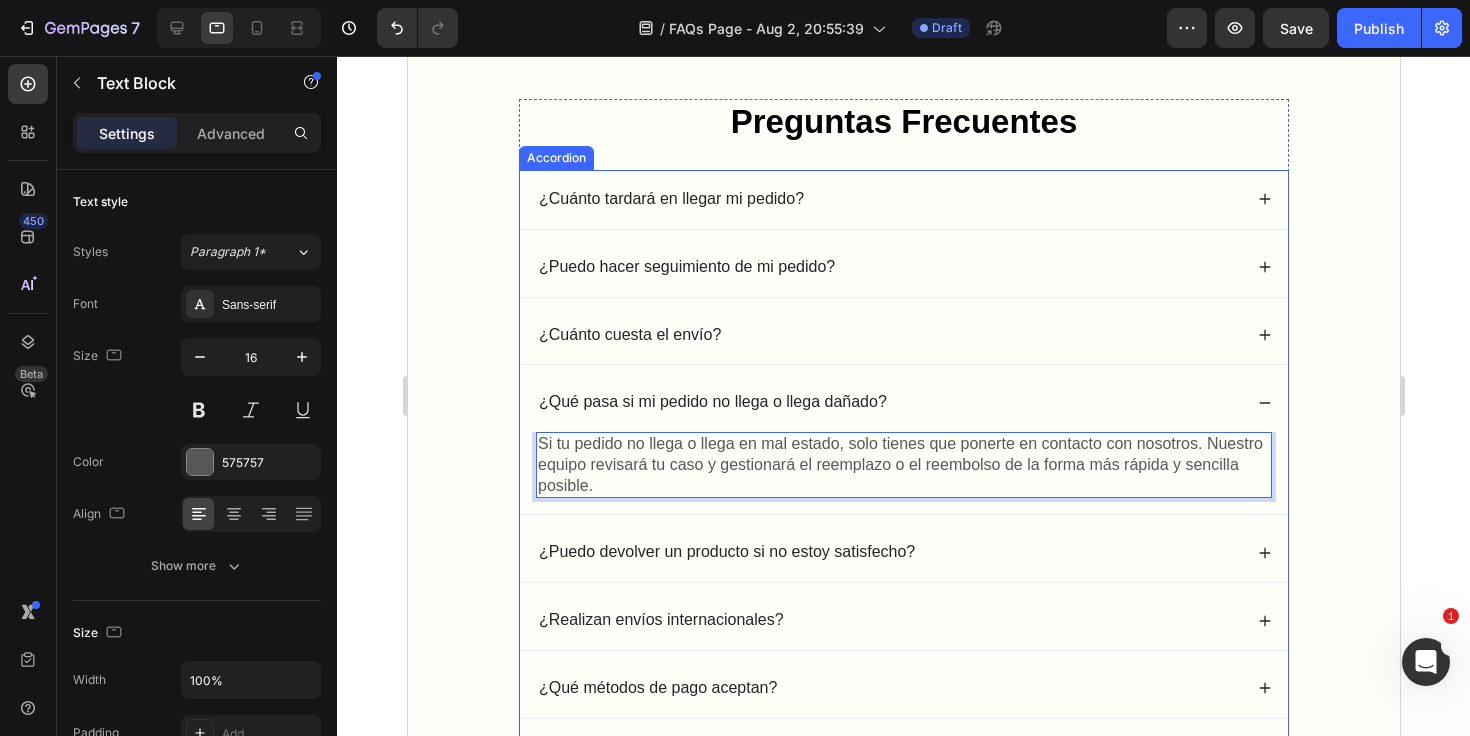 click on "¿Cuánto cuesta el envío?" at bounding box center [888, 335] 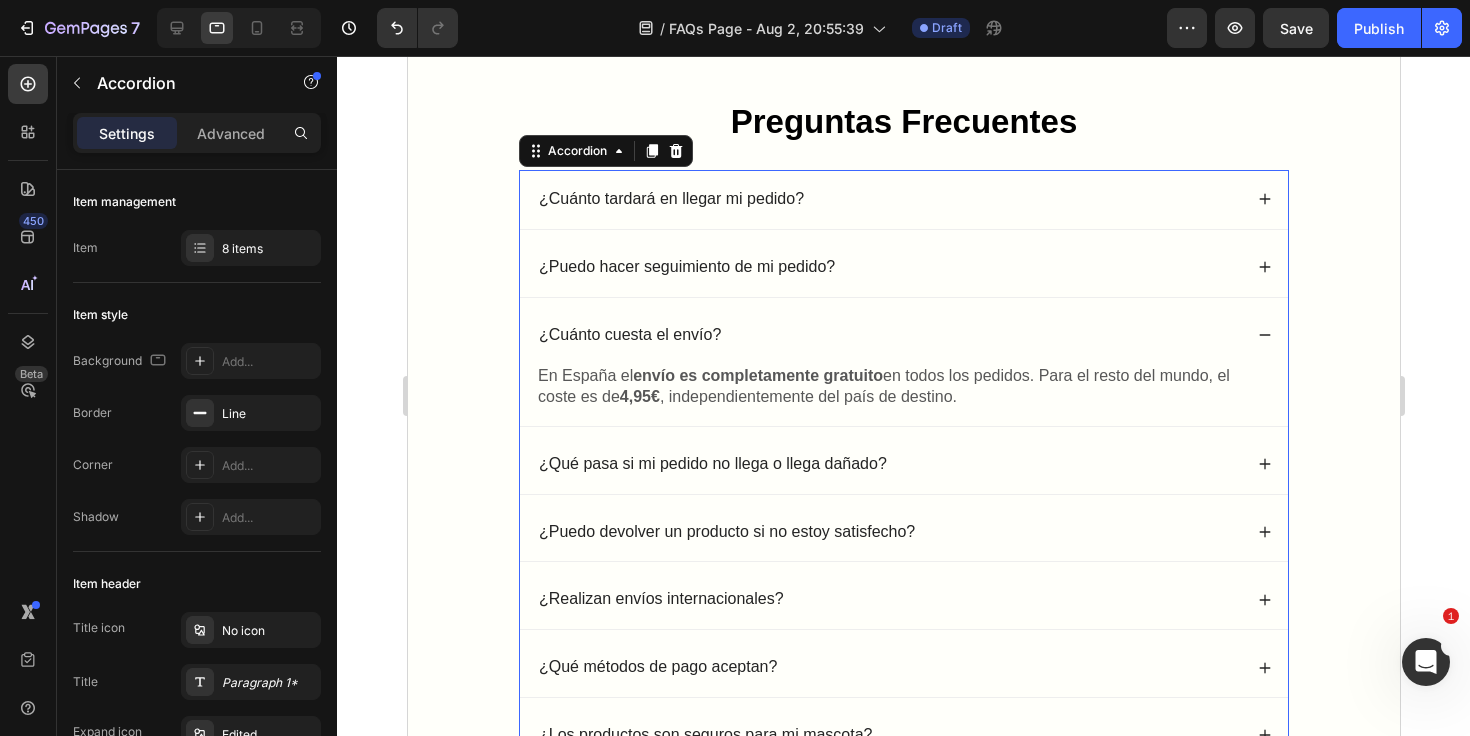 click on "¿Cuánto cuesta el envío?" at bounding box center [888, 335] 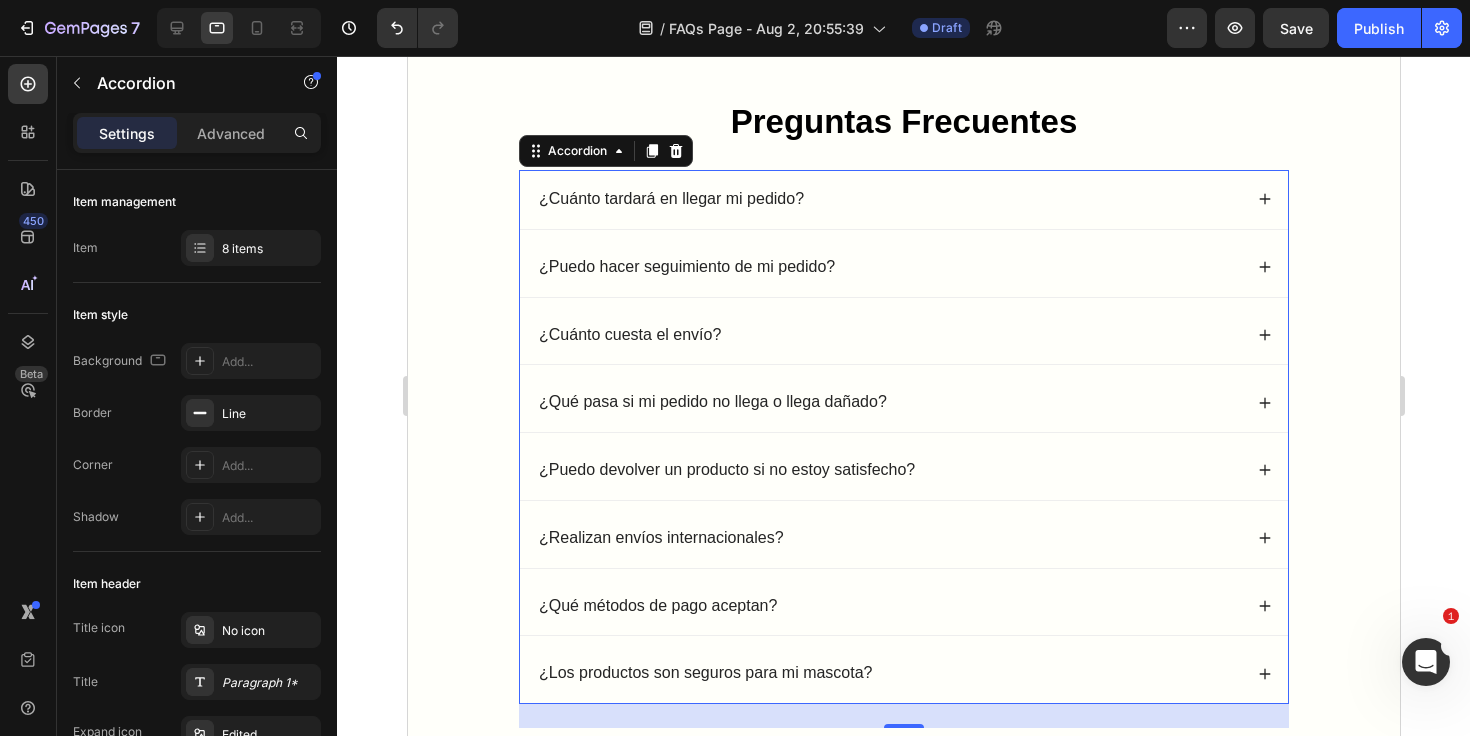 click on "¿Puedo hacer seguimiento de mi pedido?" at bounding box center (888, 267) 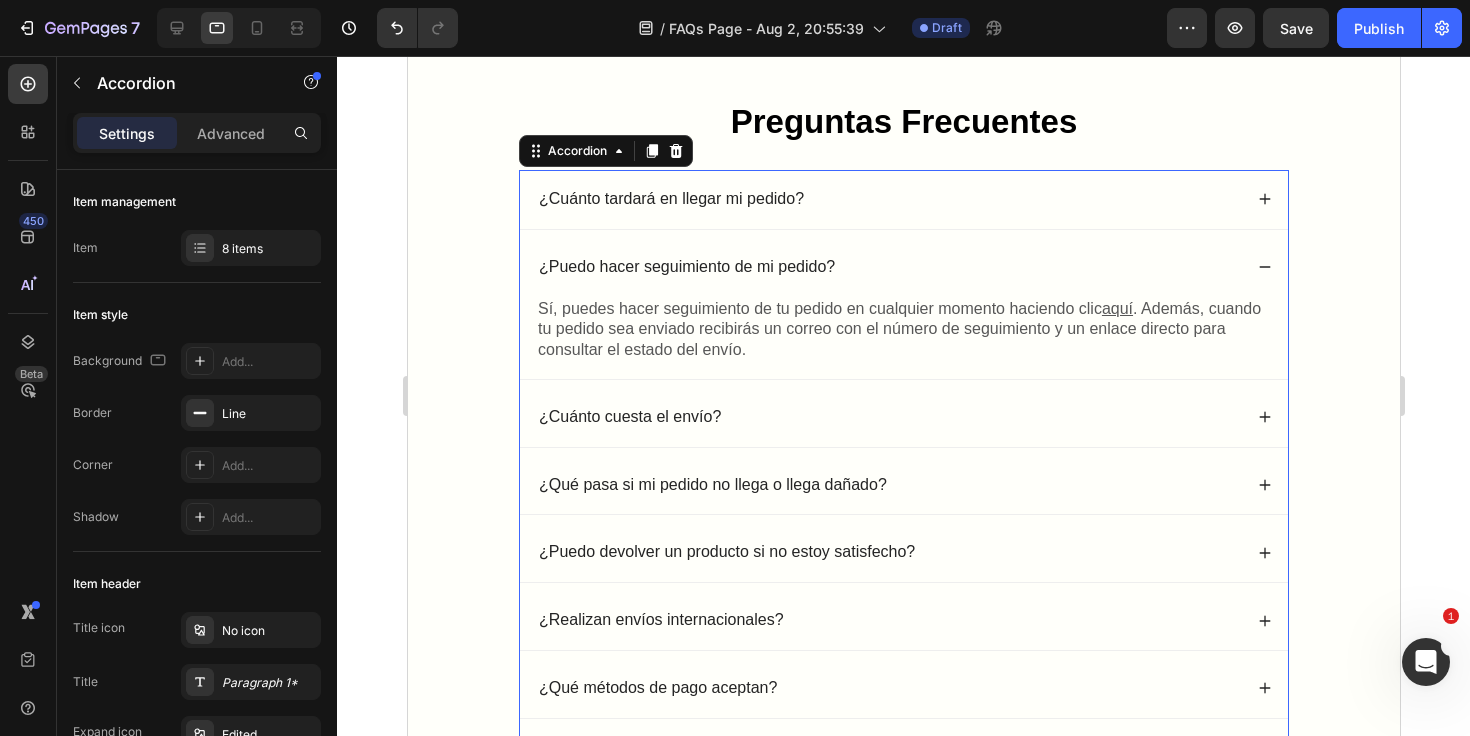 click on "¿Puedo hacer seguimiento de mi pedido?" at bounding box center [888, 267] 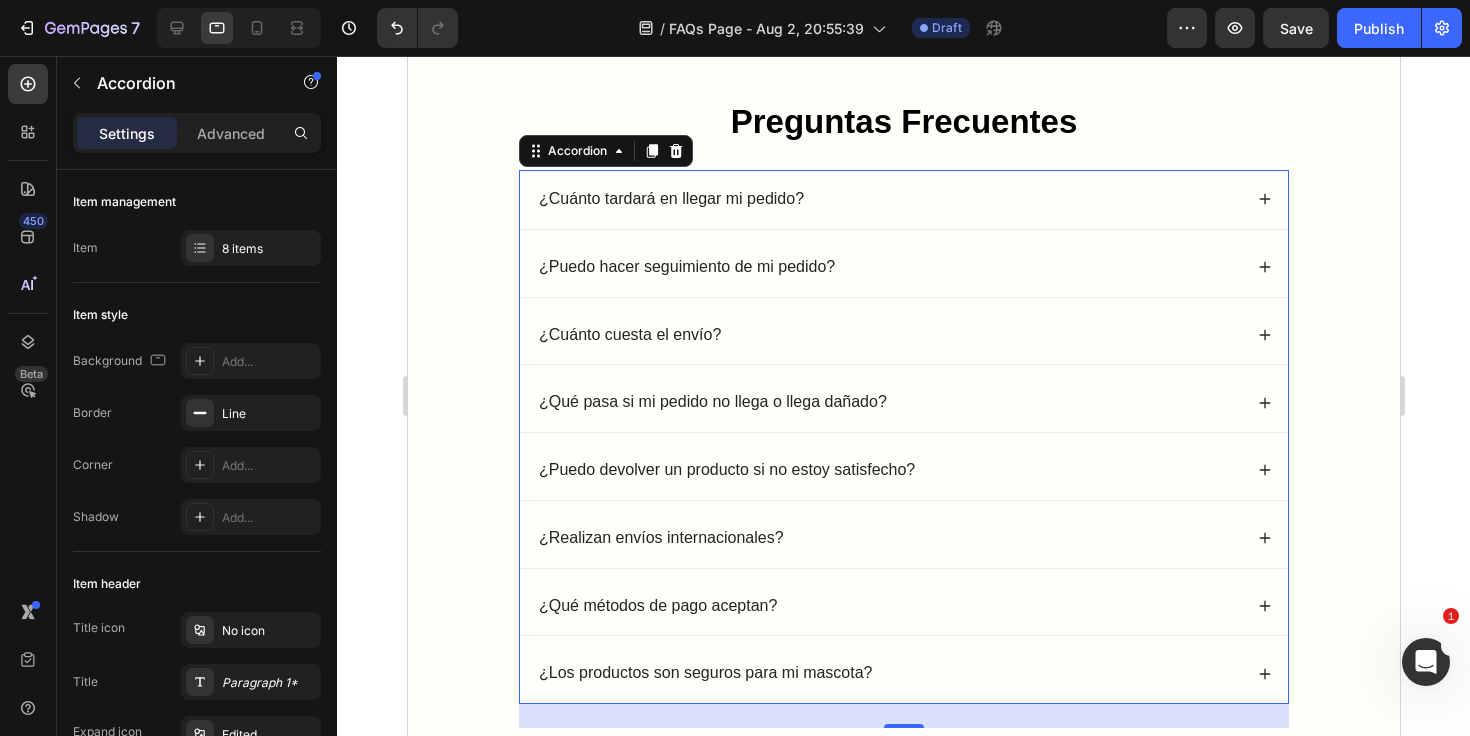 click on "¿Cuánto tardará en llegar mi pedido?" at bounding box center (903, 199) 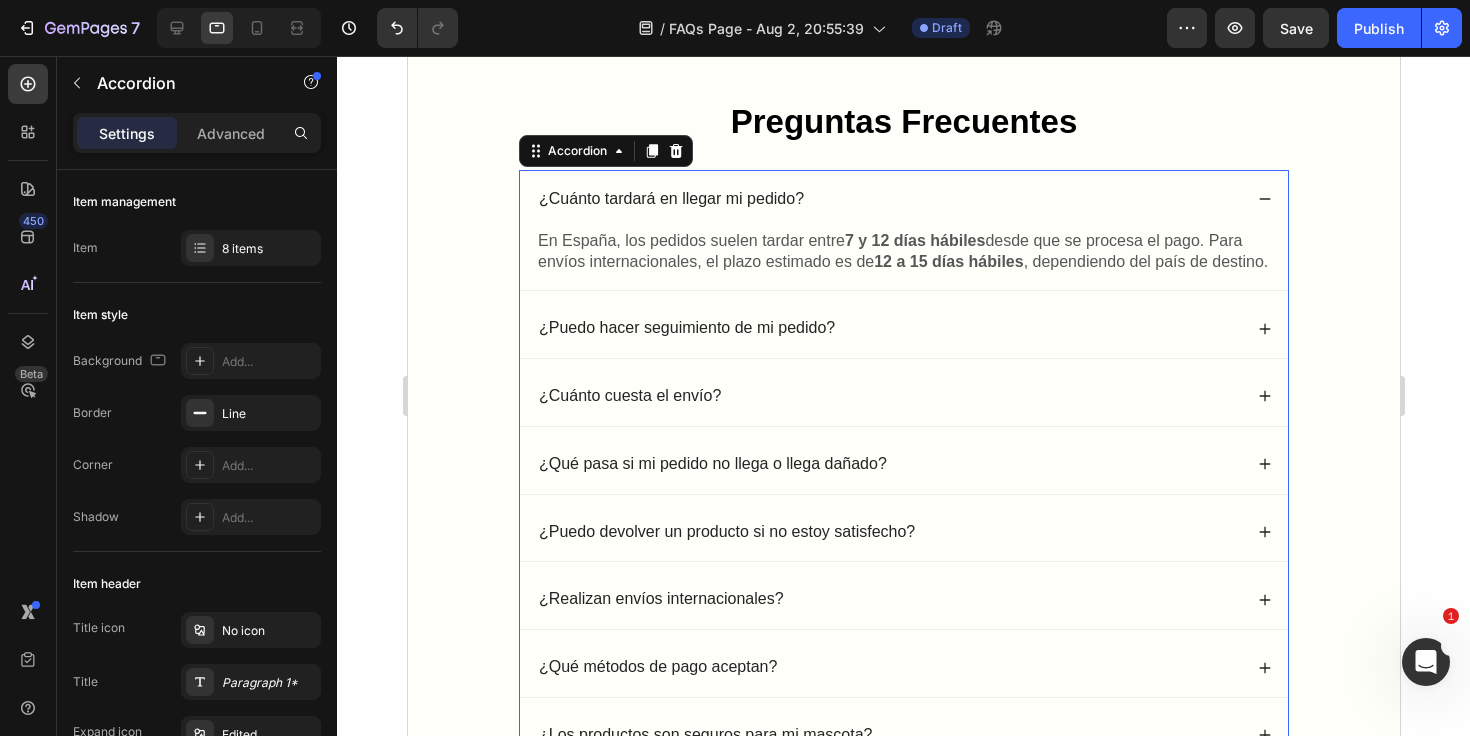 click on "¿Cuánto tardará en llegar mi pedido?" at bounding box center (903, 199) 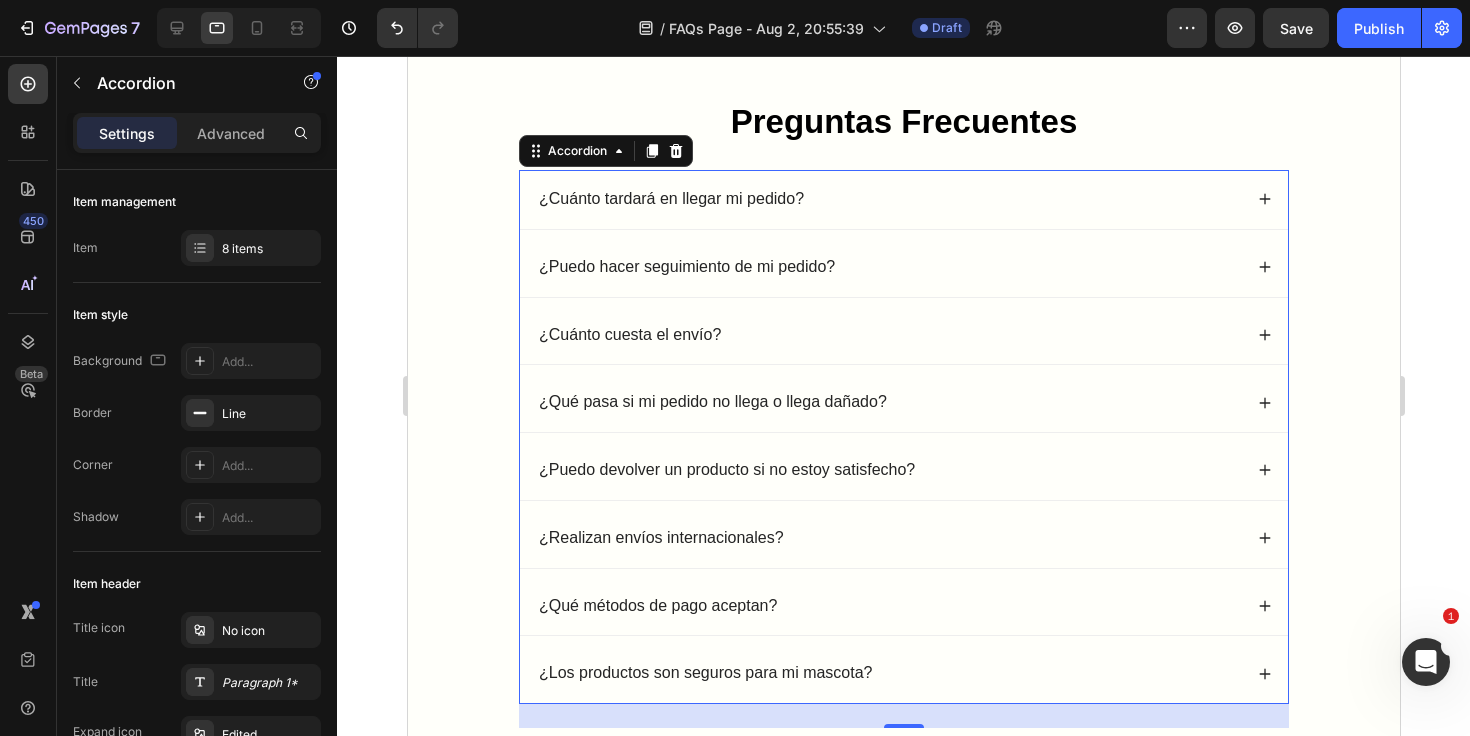 click on "¿Qué pasa si mi pedido no llega o llega dañado?" at bounding box center [888, 402] 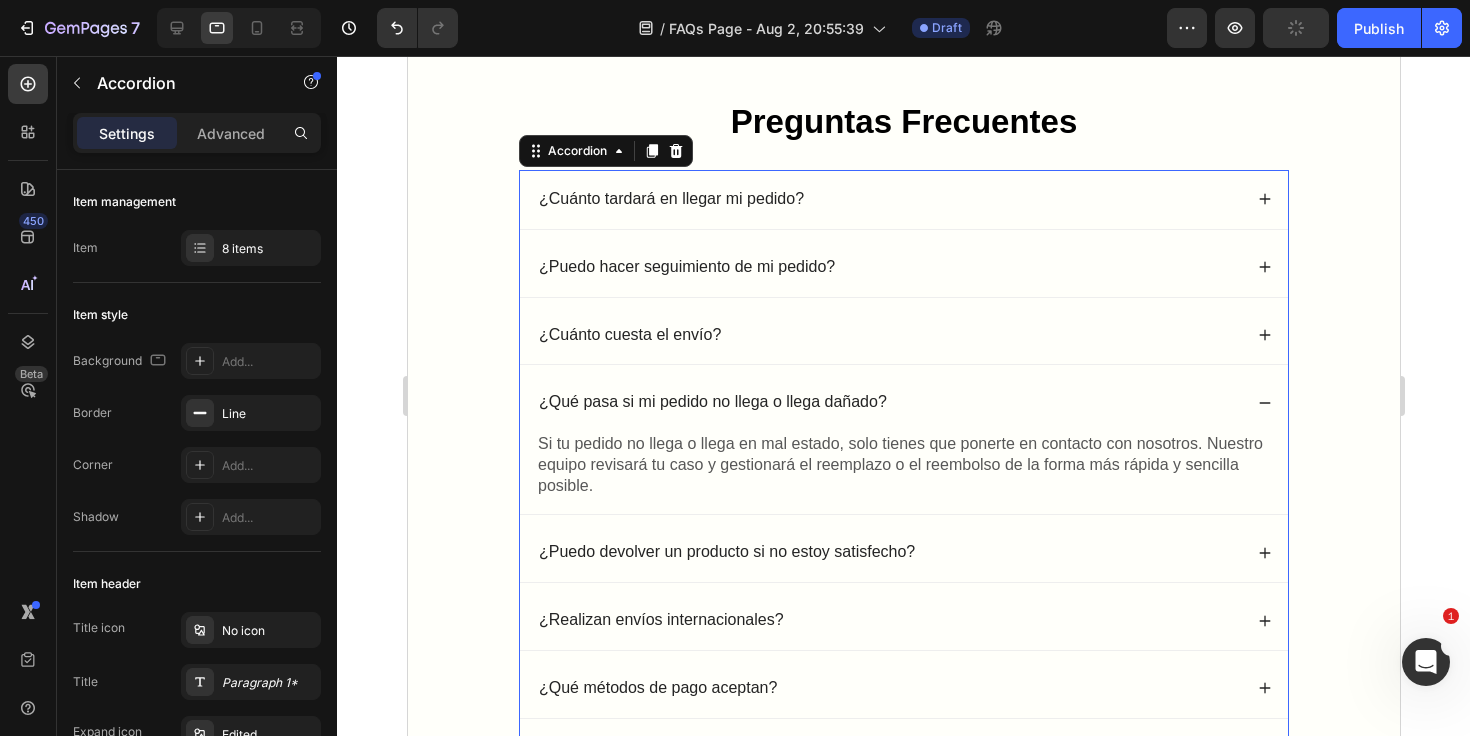 click on "¿Cuánto cuesta el envío?" at bounding box center [888, 335] 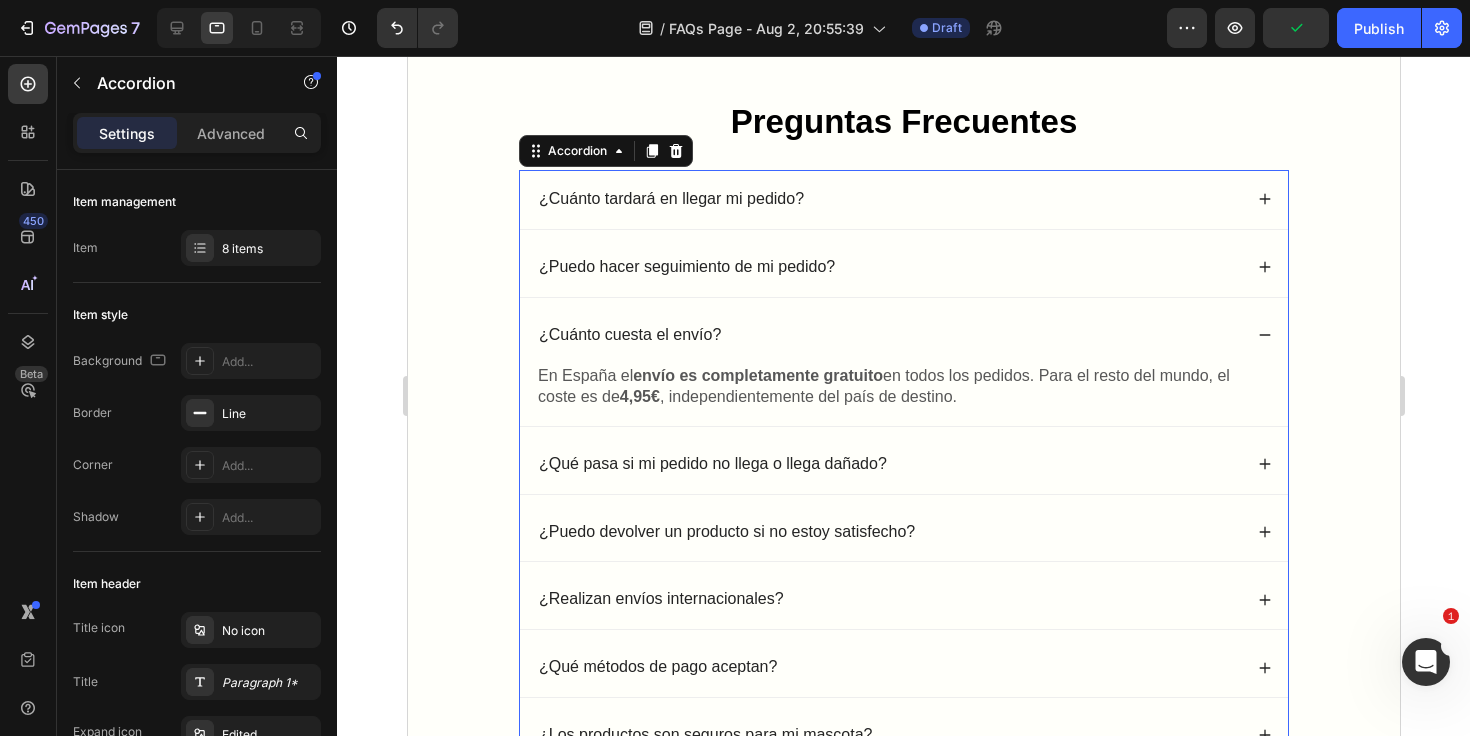 click on "¿Puedo hacer seguimiento de mi pedido?" at bounding box center [888, 267] 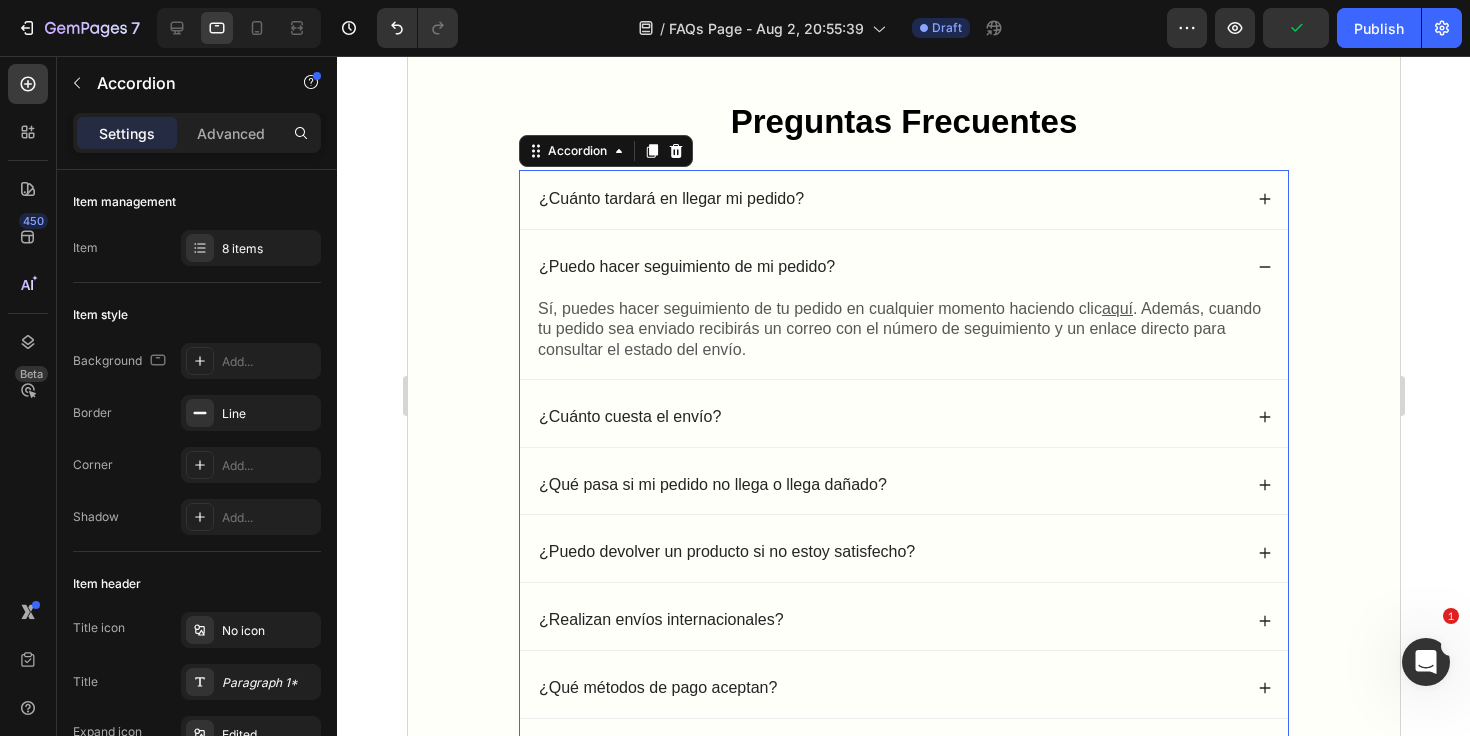 click on "¿Qué pasa si mi pedido no llega o llega dañado?" at bounding box center [888, 485] 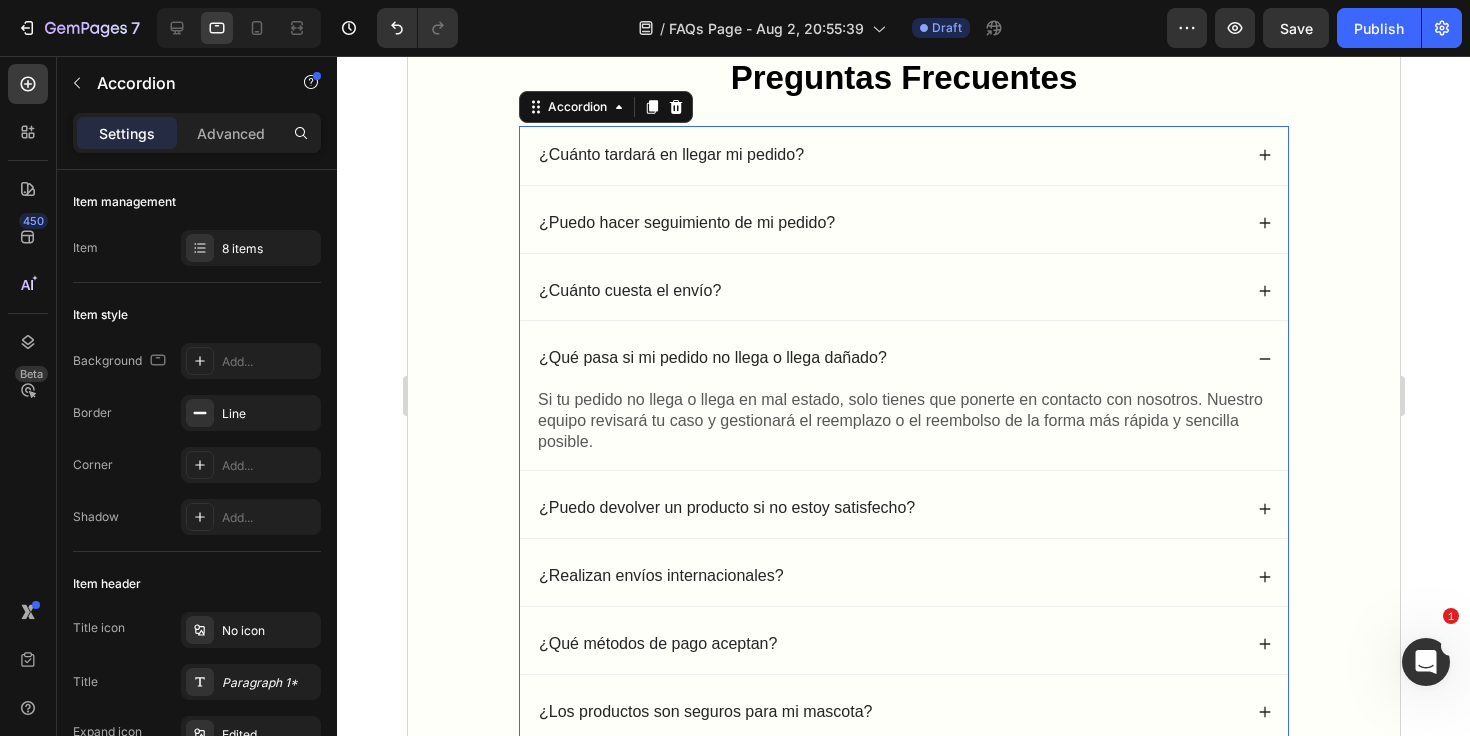 scroll, scrollTop: 114, scrollLeft: 0, axis: vertical 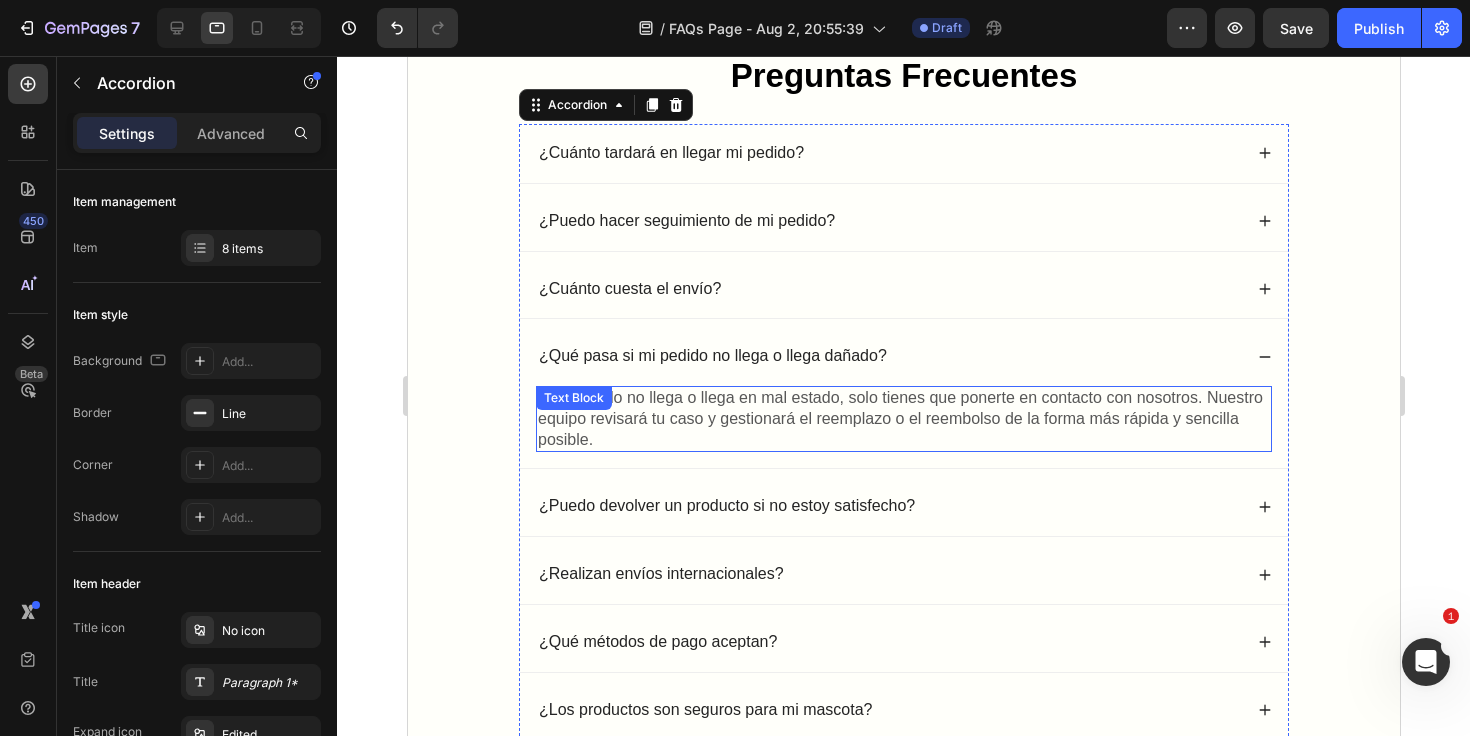 click on "Si tu pedido no llega o llega en mal estado, solo tienes que ponerte en contacto con nosotros. Nuestro equipo revisará tu caso y gestionará el reemplazo o el reembolso de la forma más rápida y sencilla posible." at bounding box center [903, 419] 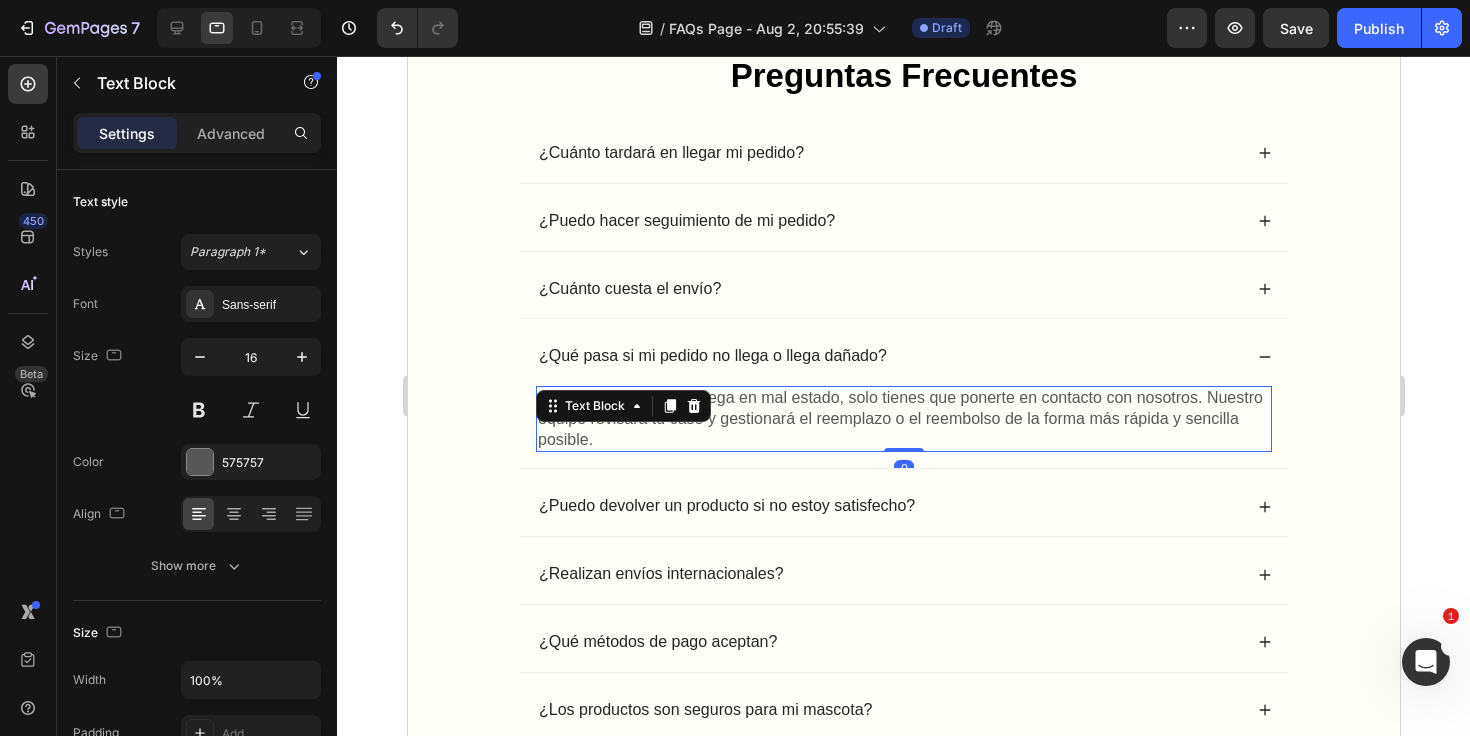 click on "Si tu pedido no llega o llega en mal estado, solo tienes que ponerte en contacto con nosotros. Nuestro equipo revisará tu caso y gestionará el reemplazo o el reembolso de la forma más rápida y sencilla posible." at bounding box center [903, 419] 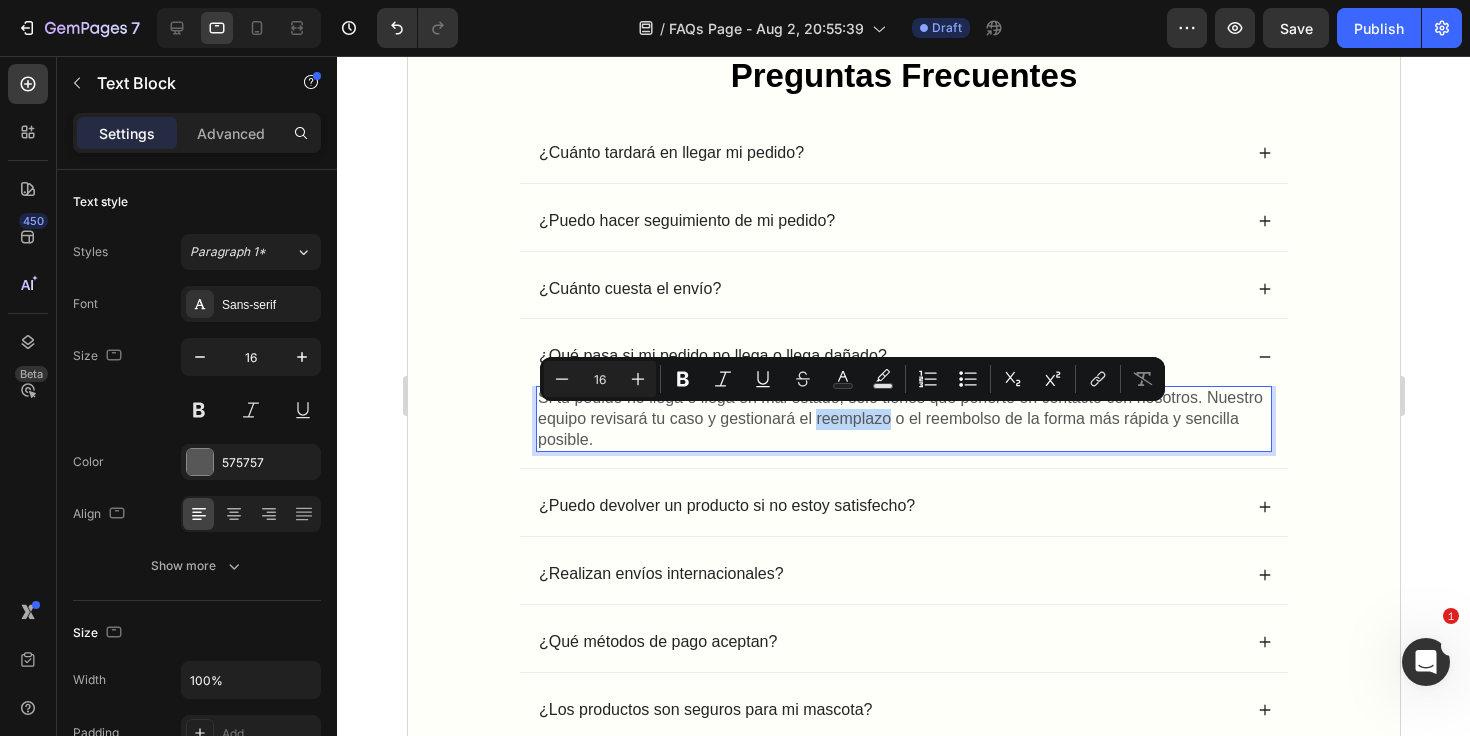 drag, startPoint x: 889, startPoint y: 420, endPoint x: 818, endPoint y: 420, distance: 71 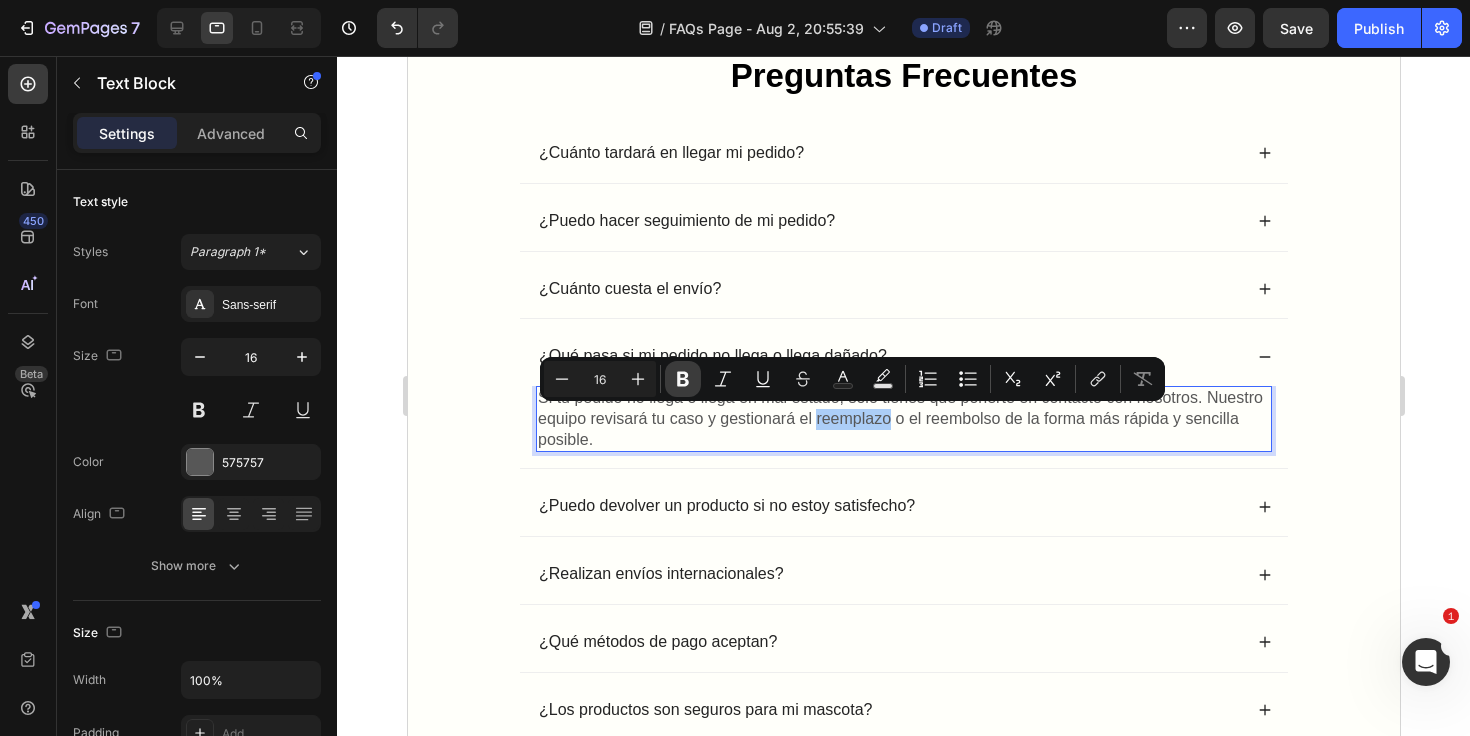 click 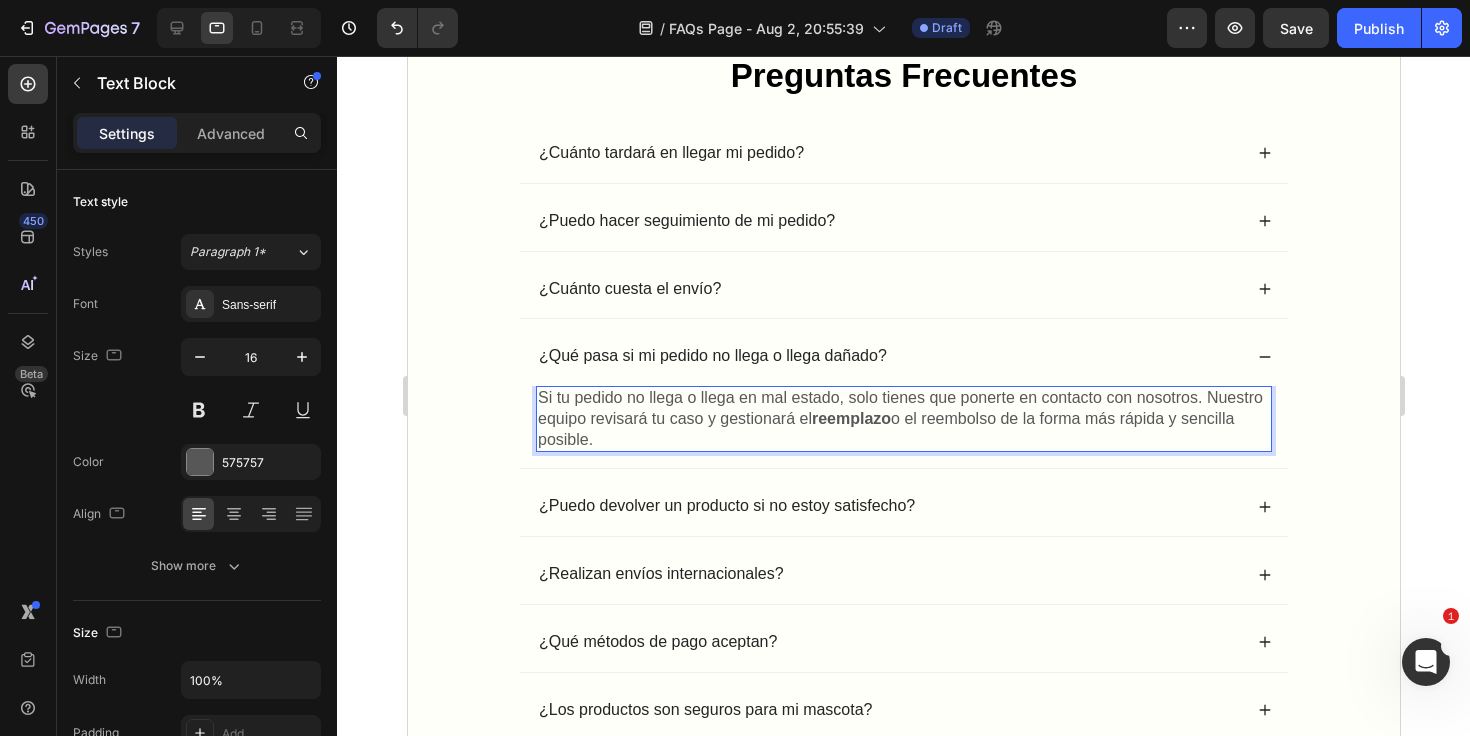 click on "Si tu pedido no llega o llega en mal estado, solo tienes que ponerte en contacto con nosotros. Nuestro equipo revisará tu caso y gestionará el  reemplazo  o el reembolso de la forma más rápida y sencilla posible." at bounding box center (903, 419) 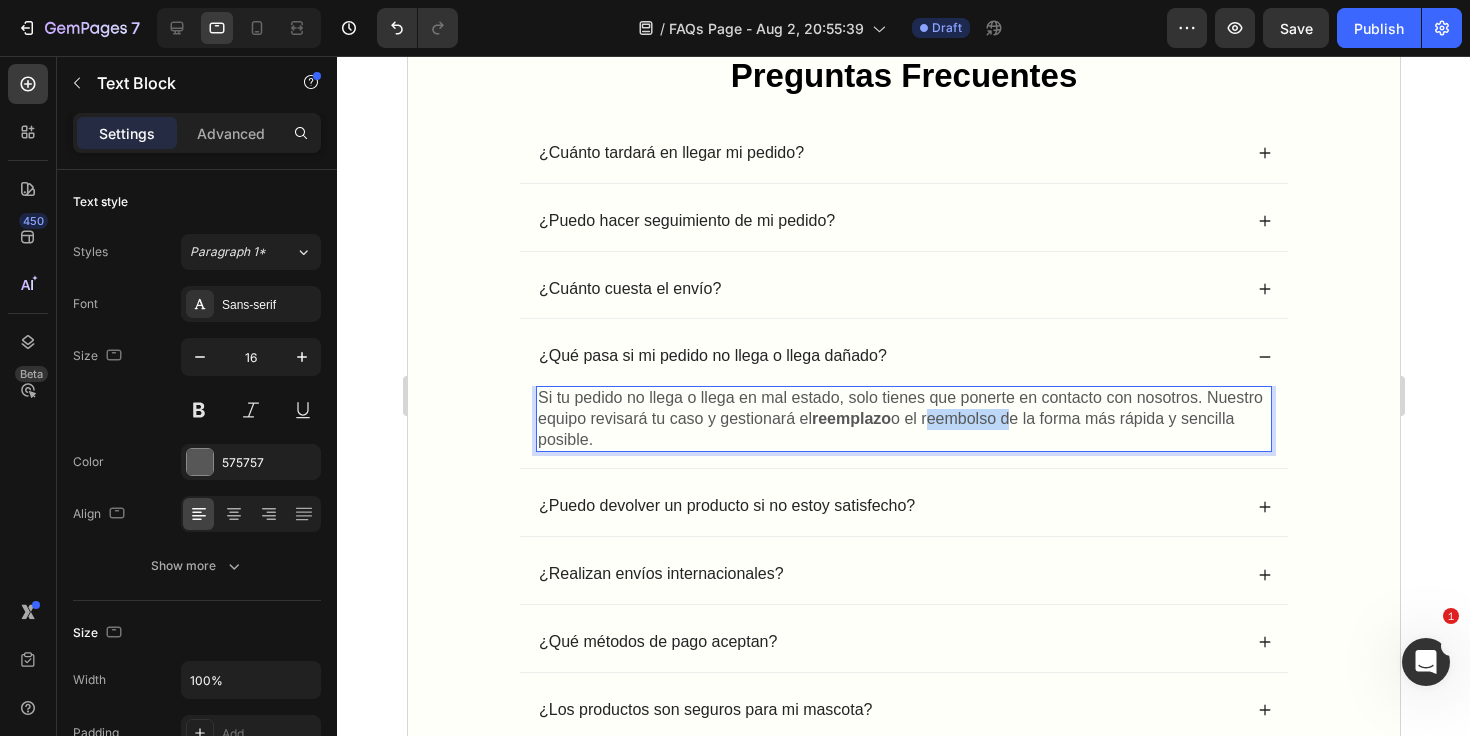 drag, startPoint x: 1005, startPoint y: 425, endPoint x: 945, endPoint y: 425, distance: 60 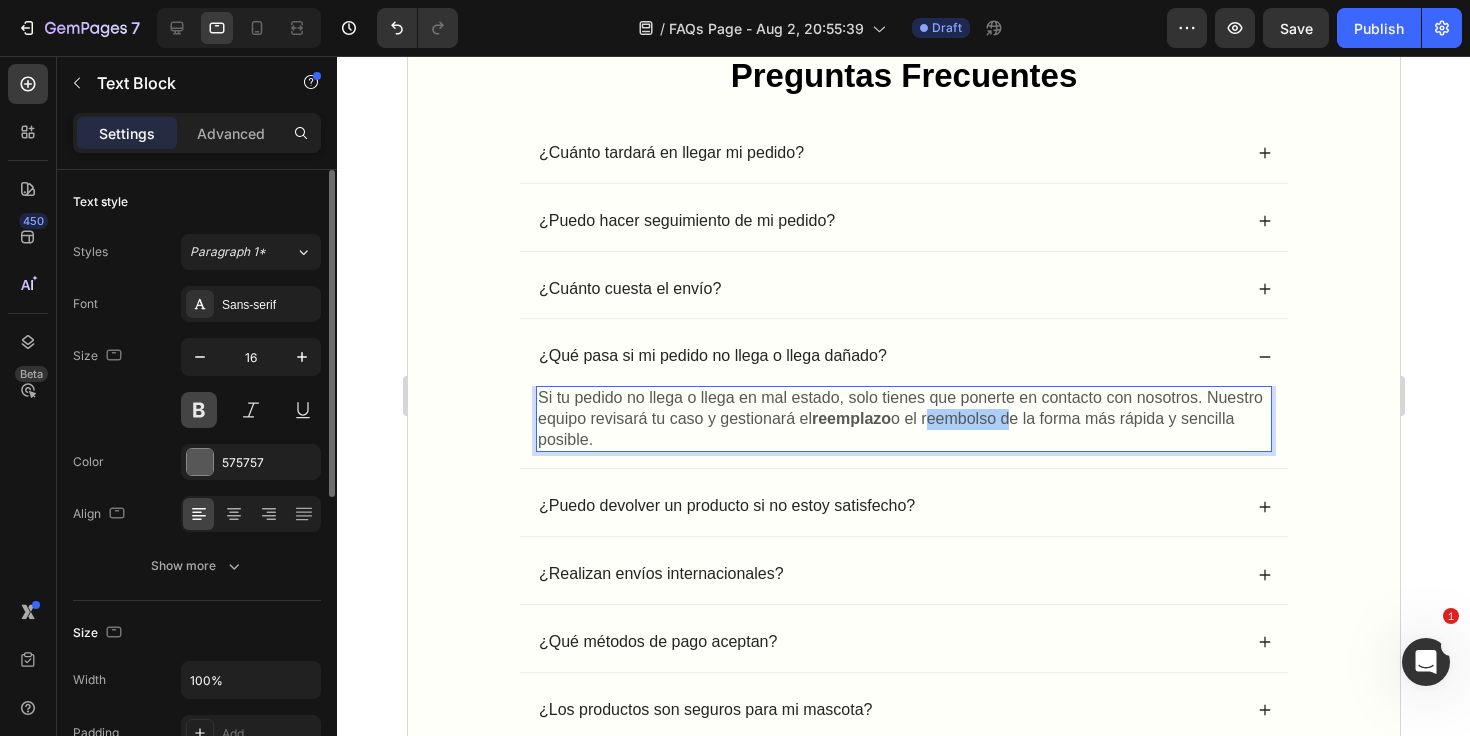 click at bounding box center (199, 410) 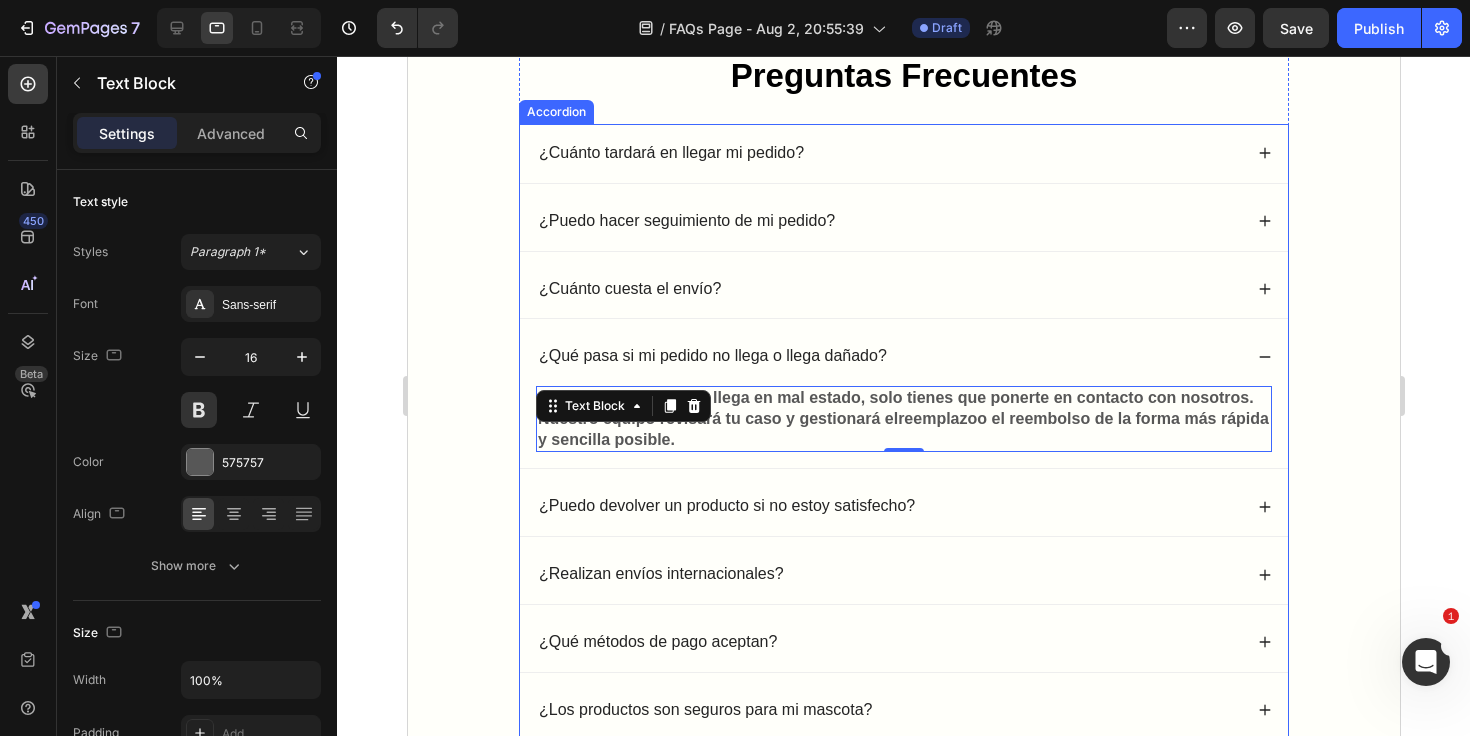 type 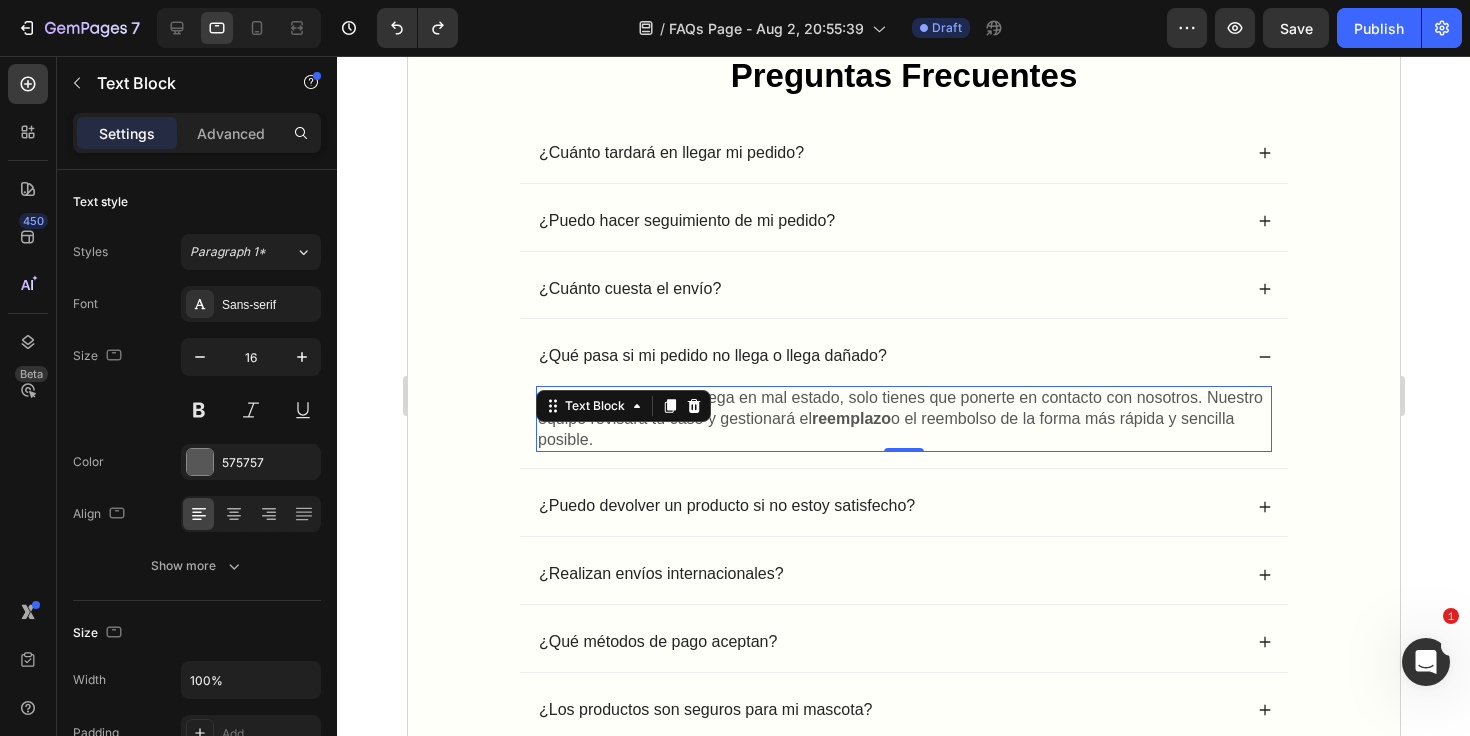 click on "Si tu pedido no llega o llega en mal estado, solo tienes que ponerte en contacto con nosotros. Nuestro equipo revisará tu caso y gestionará el  reemplazo  o el reembolso de la forma más rápida y sencilla posible." at bounding box center (903, 419) 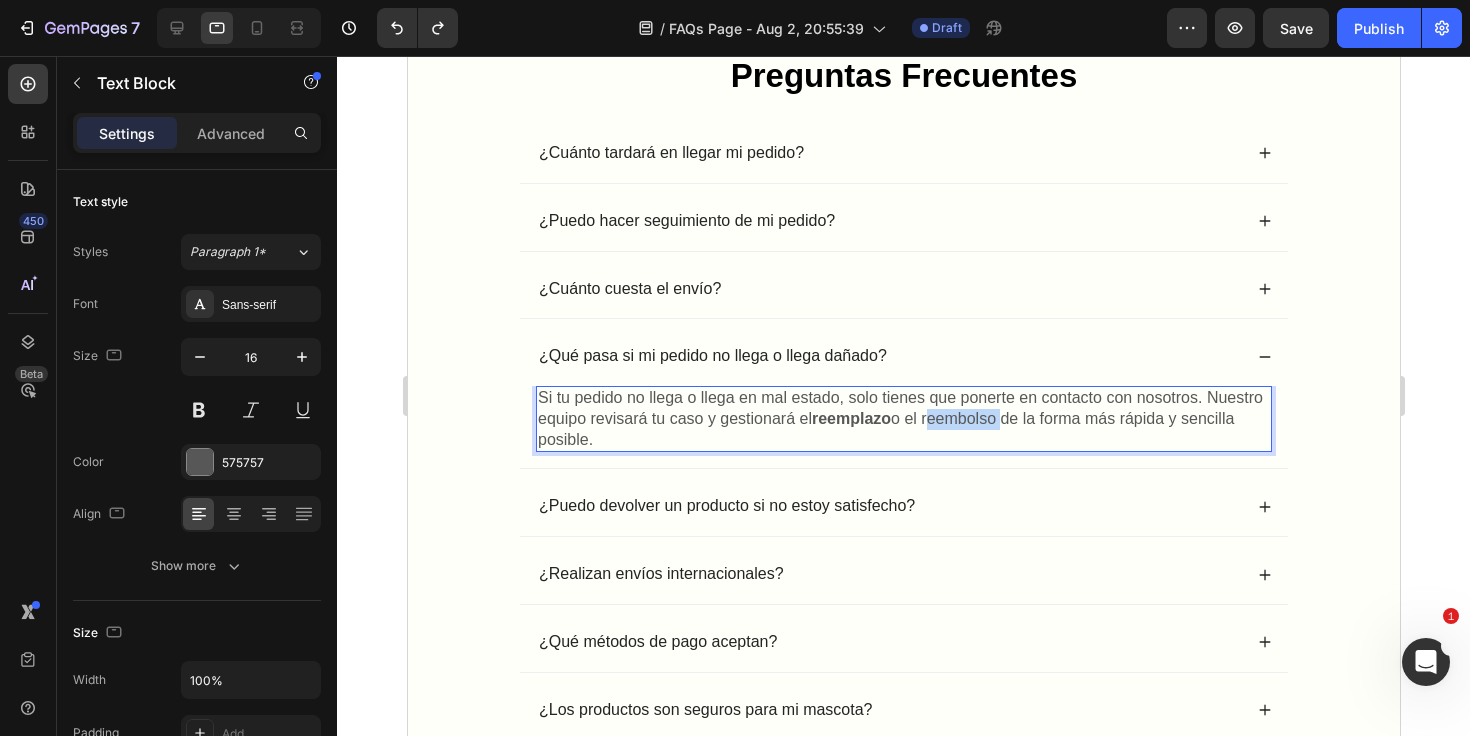 drag, startPoint x: 1005, startPoint y: 419, endPoint x: 930, endPoint y: 420, distance: 75.00667 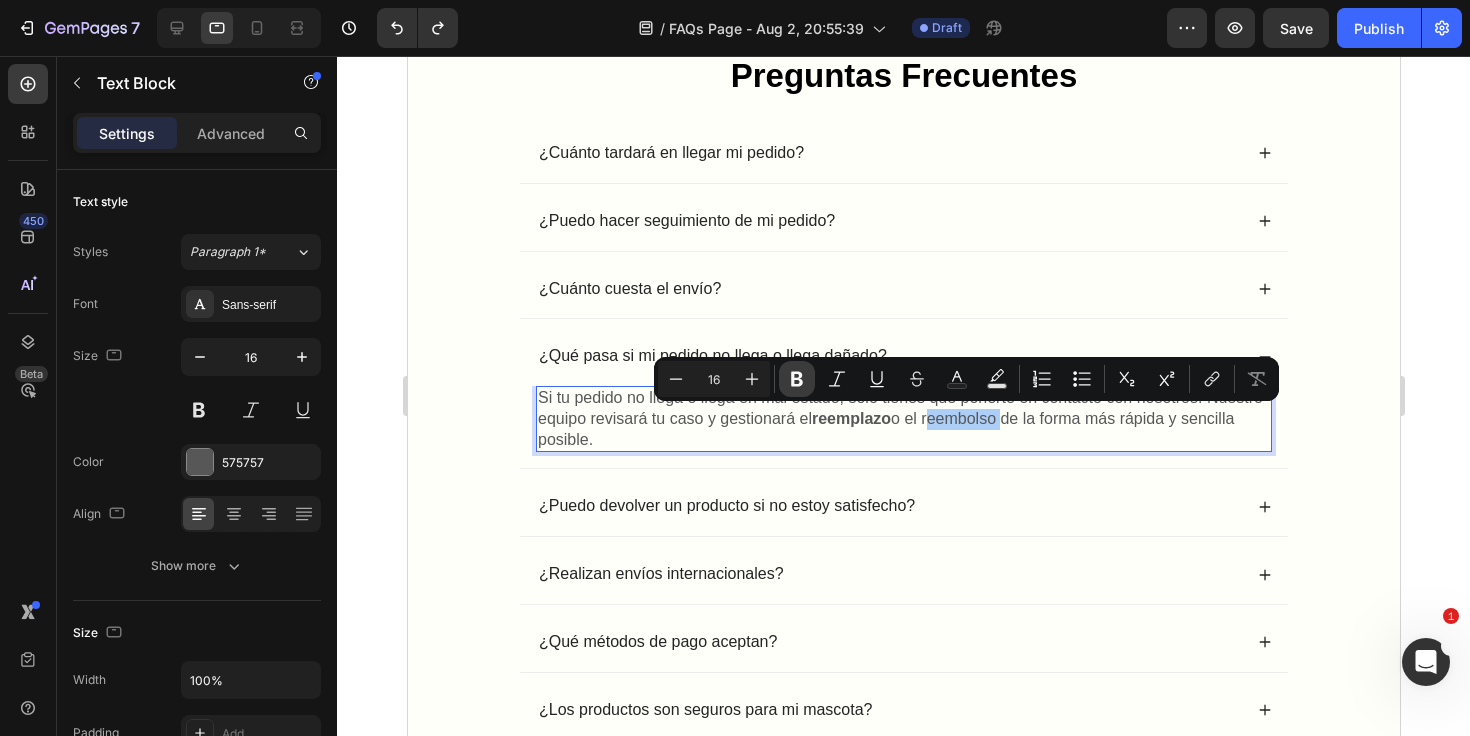 click 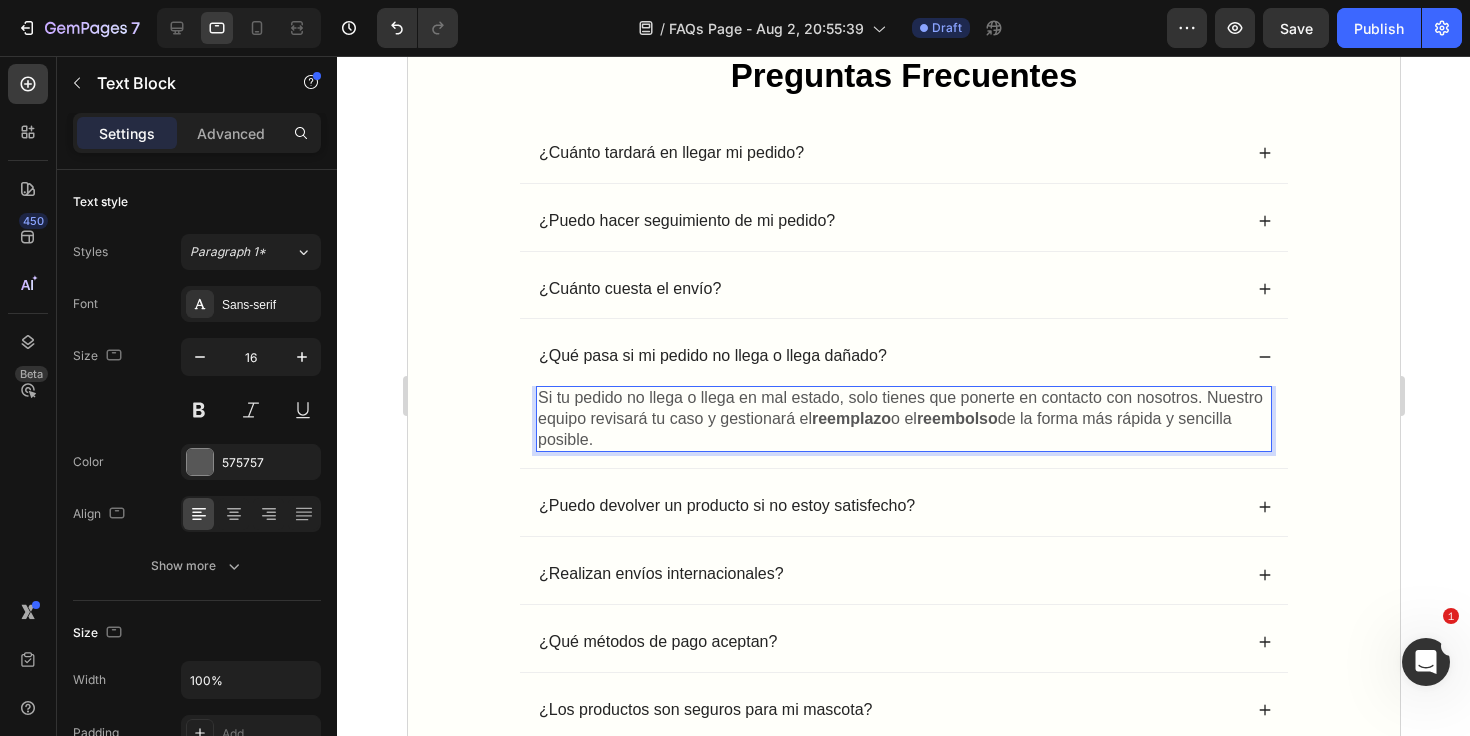 click on "Si tu pedido no llega o llega en mal estado, solo tienes que ponerte en contacto con nosotros. Nuestro equipo revisará tu caso y gestionará el  reemplazo  o el  reembolso  de la forma más rápida y sencilla posible." at bounding box center (903, 419) 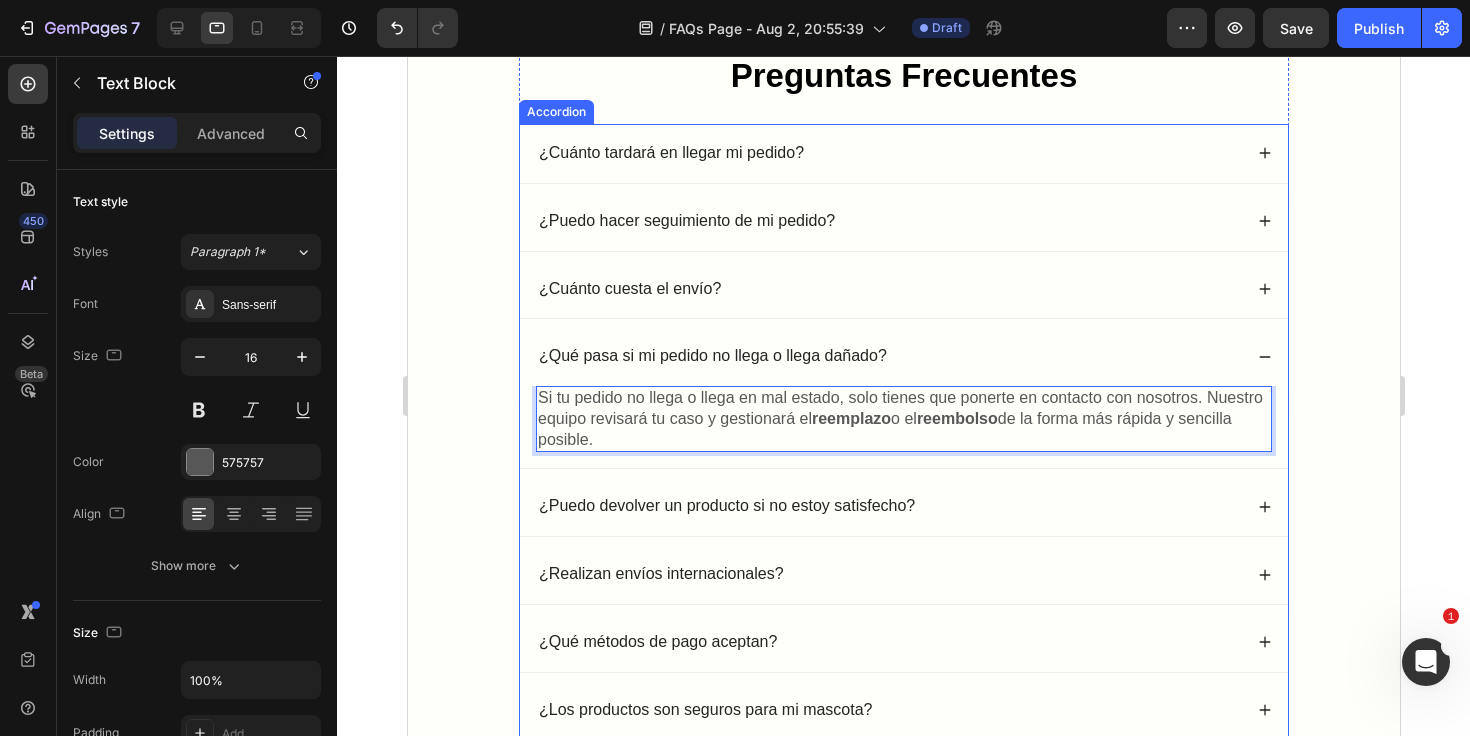 click on "¿Qué pasa si mi pedido no llega o llega dañado?" at bounding box center (903, 356) 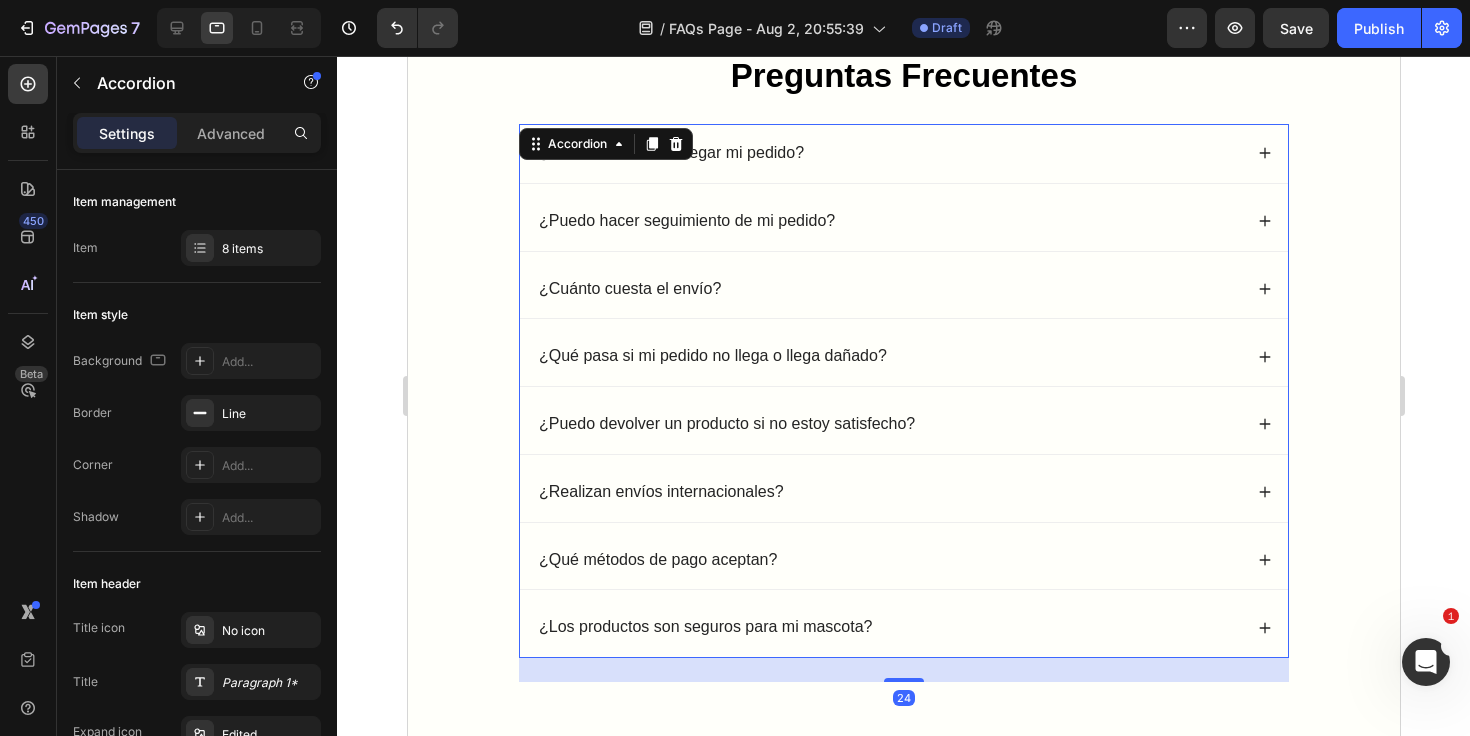click on "¿Qué pasa si mi pedido no llega o llega dañado?" at bounding box center [903, 356] 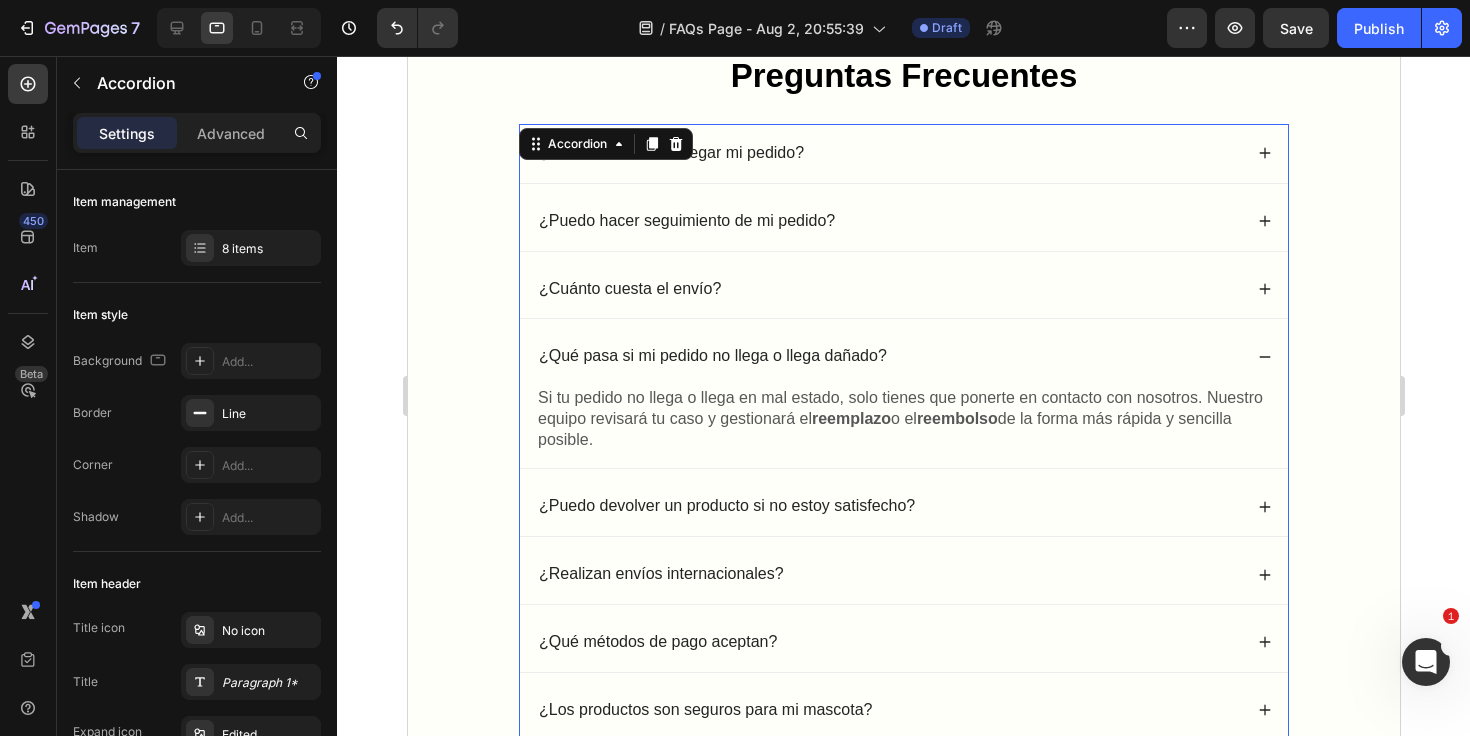 click 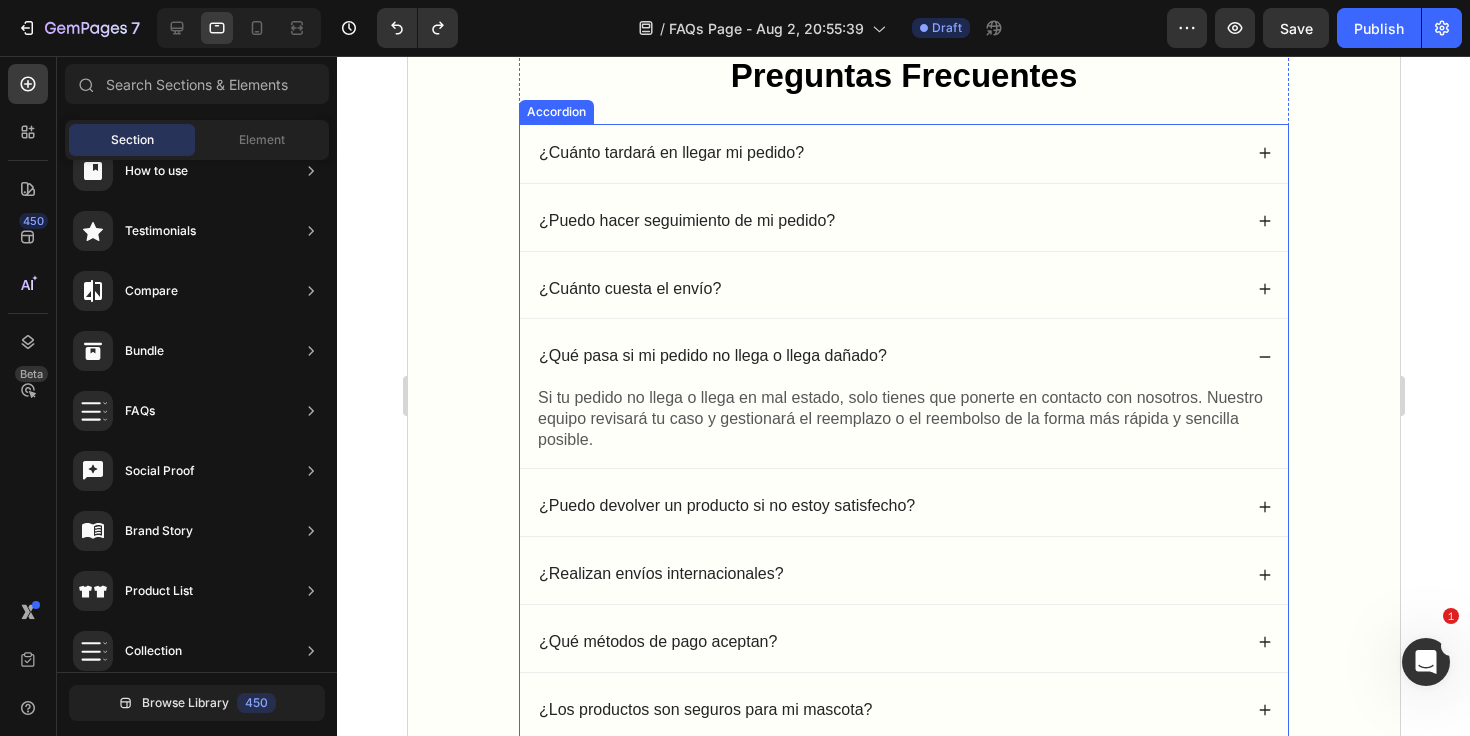 click on "¿Qué pasa si mi pedido no llega o llega dañado?" at bounding box center (903, 356) 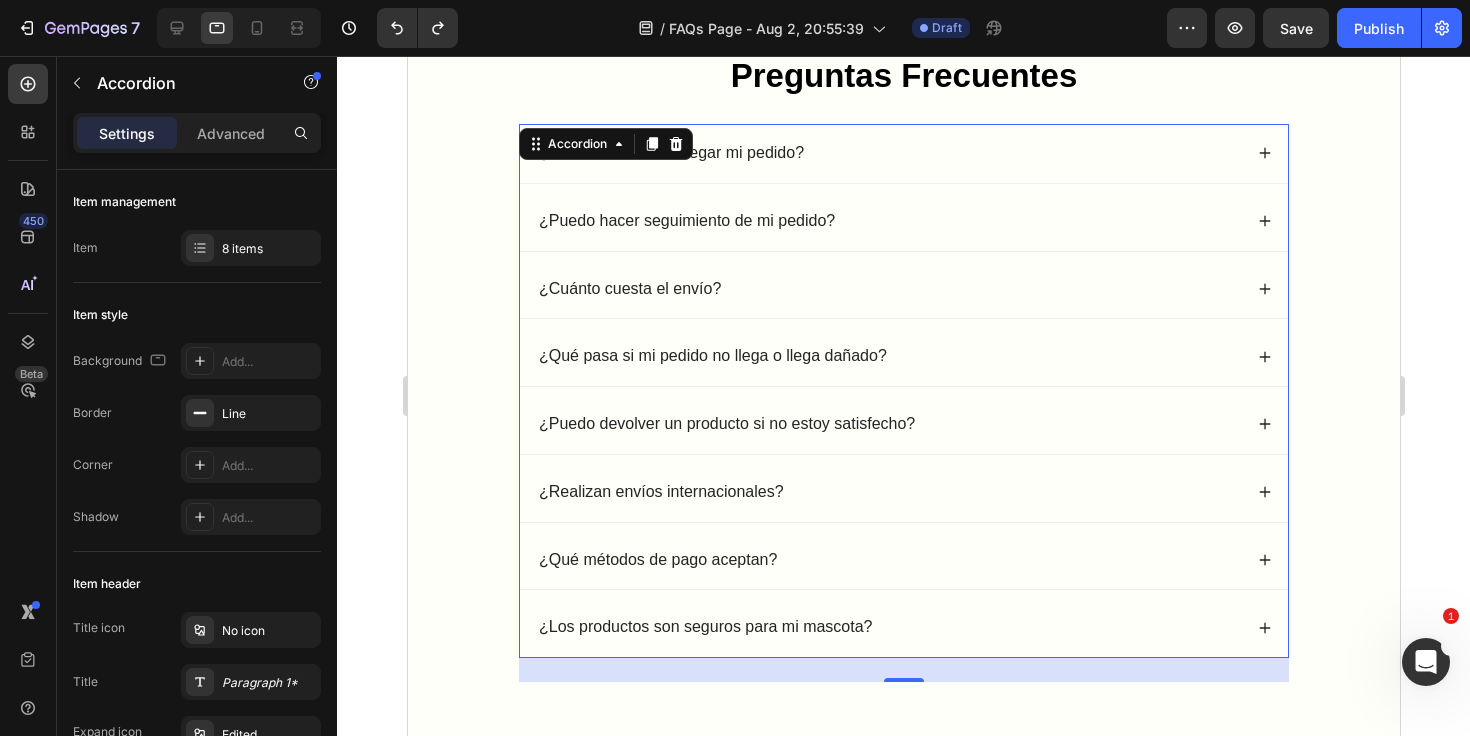 click on "¿Puedo devolver un producto si no estoy satisfecho?" at bounding box center (888, 424) 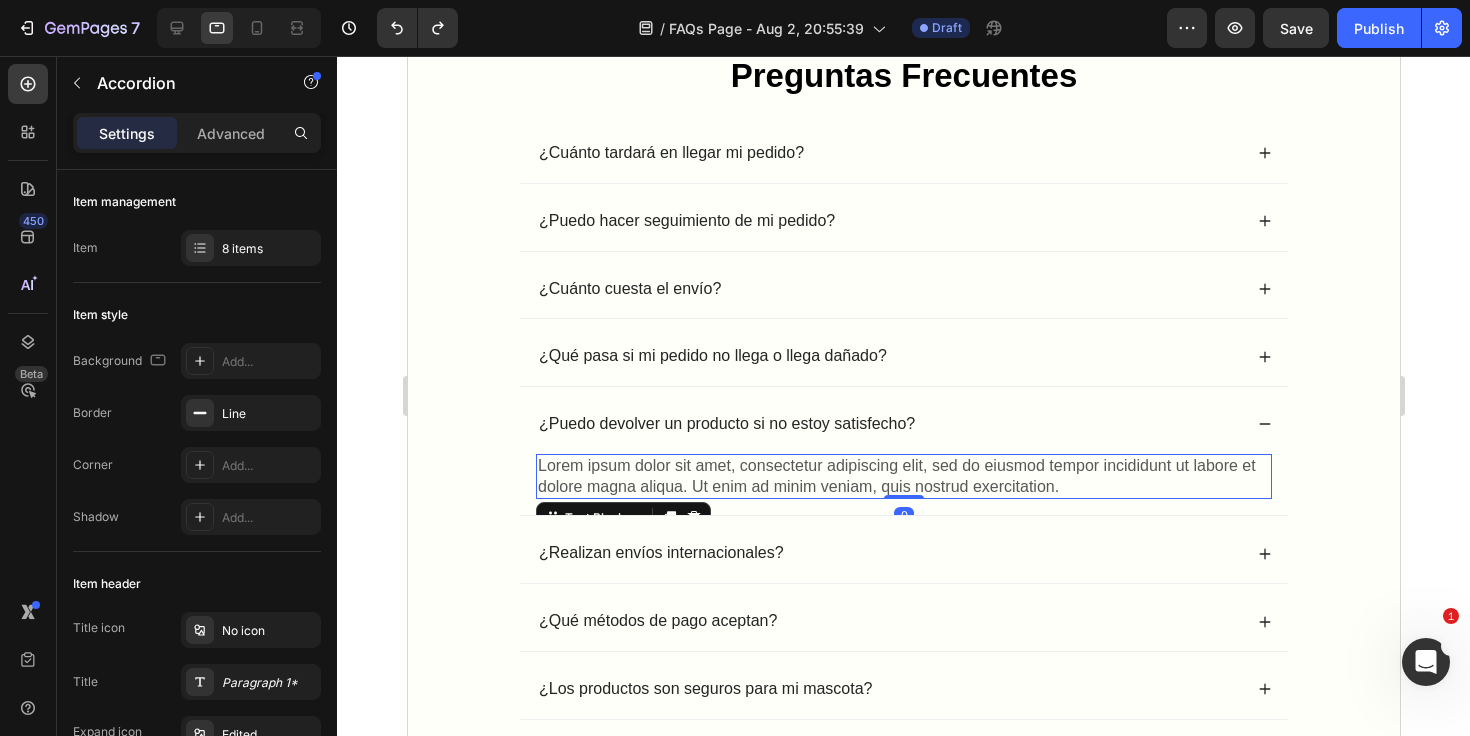 click on "Lorem ipsum dolor sit amet, consectetur adipiscing elit, sed do eiusmod tempor incididunt ut labore et dolore magna aliqua. Ut enim ad minim veniam, quis nostrud exercitation." at bounding box center [903, 477] 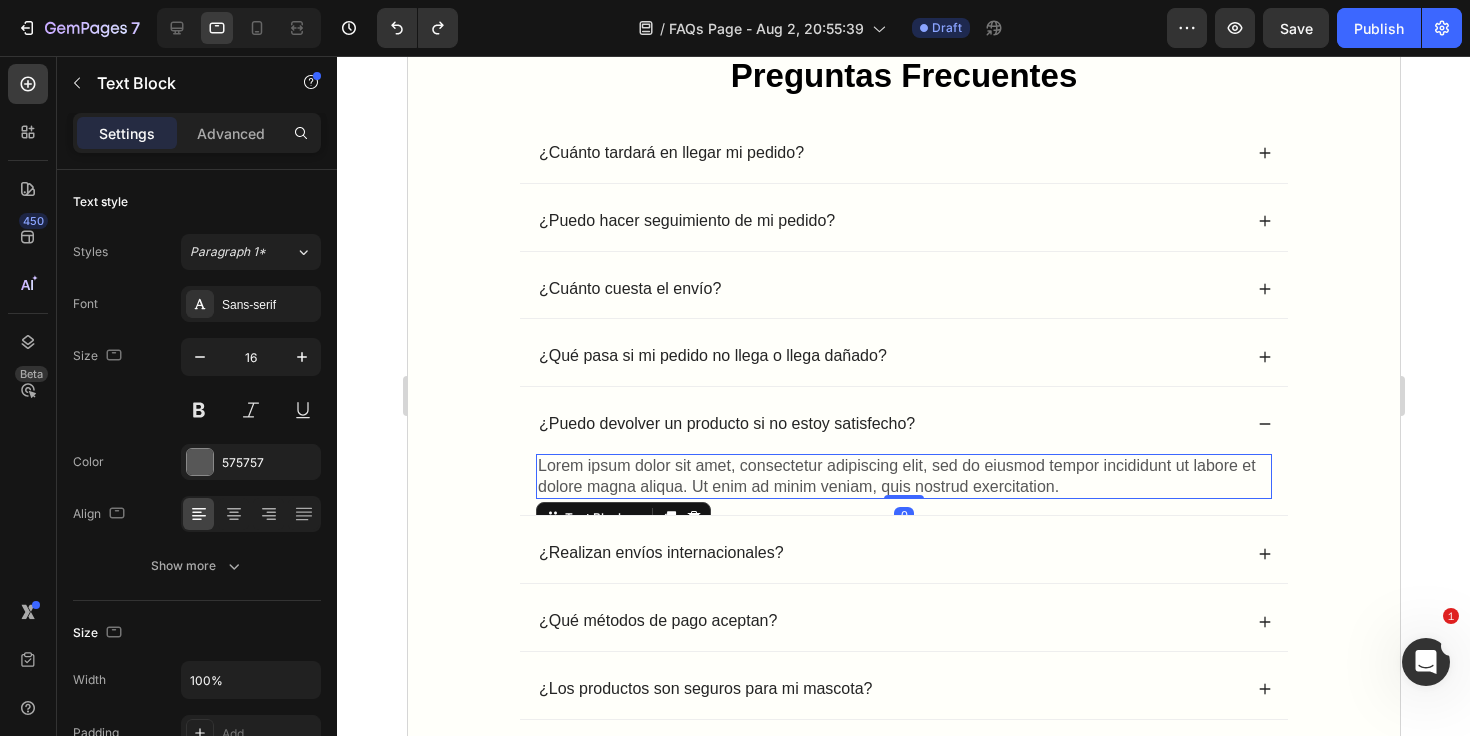click on "Lorem ipsum dolor sit amet, consectetur adipiscing elit, sed do eiusmod tempor incididunt ut labore et dolore magna aliqua. Ut enim ad minim veniam, quis nostrud exercitation." at bounding box center [903, 477] 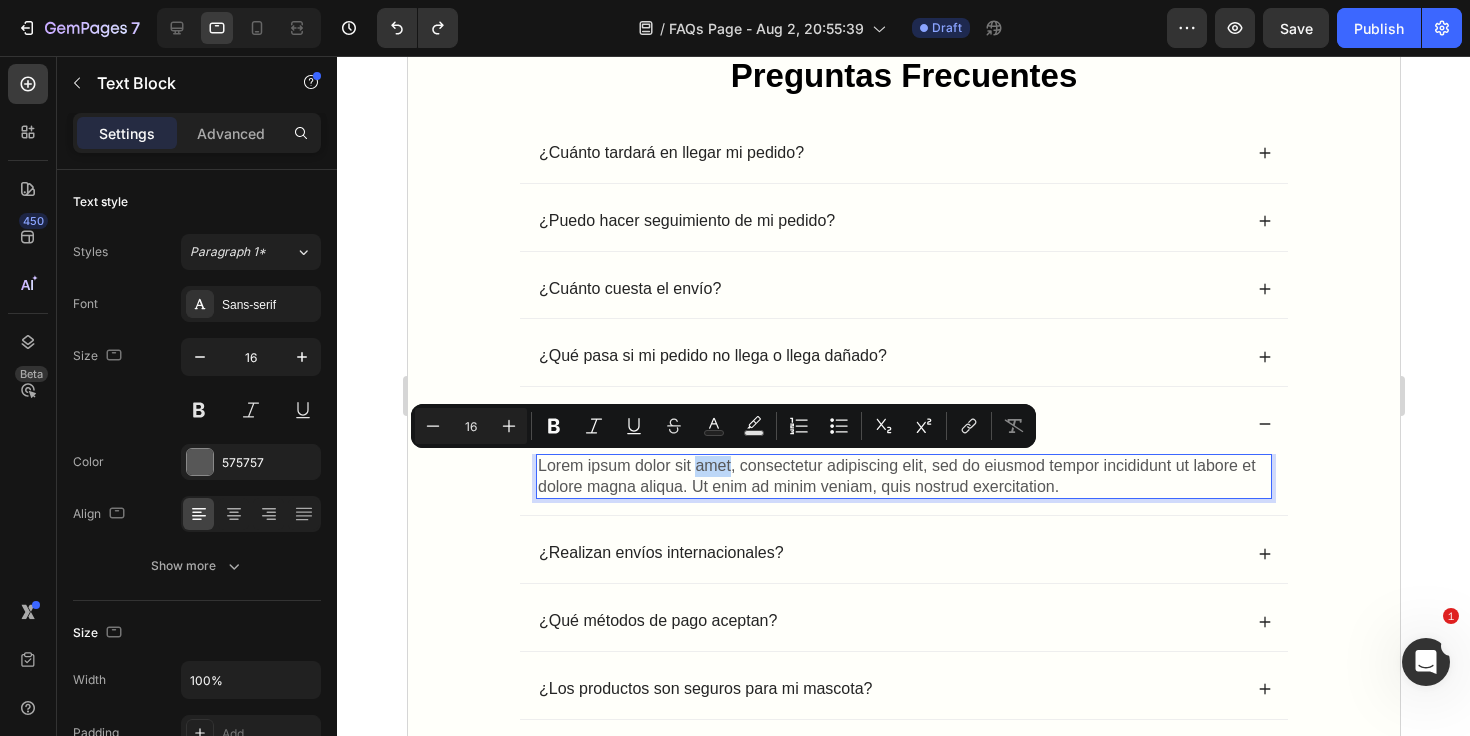 click on "Lorem ipsum dolor sit amet, consectetur adipiscing elit, sed do eiusmod tempor incididunt ut labore et dolore magna aliqua. Ut enim ad minim veniam, quis nostrud exercitation." at bounding box center [903, 477] 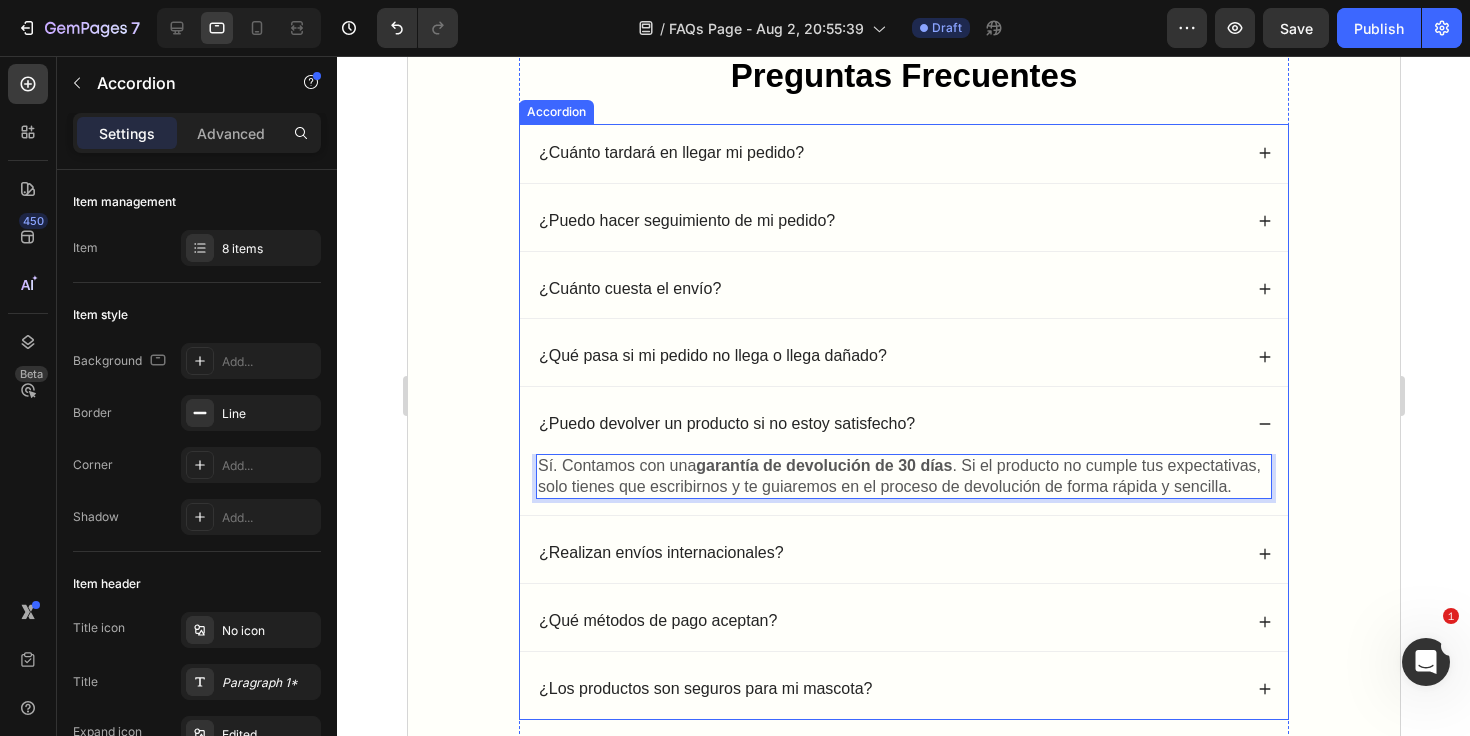 click on "¿Puedo devolver un producto si no estoy satisfecho?" at bounding box center [903, 424] 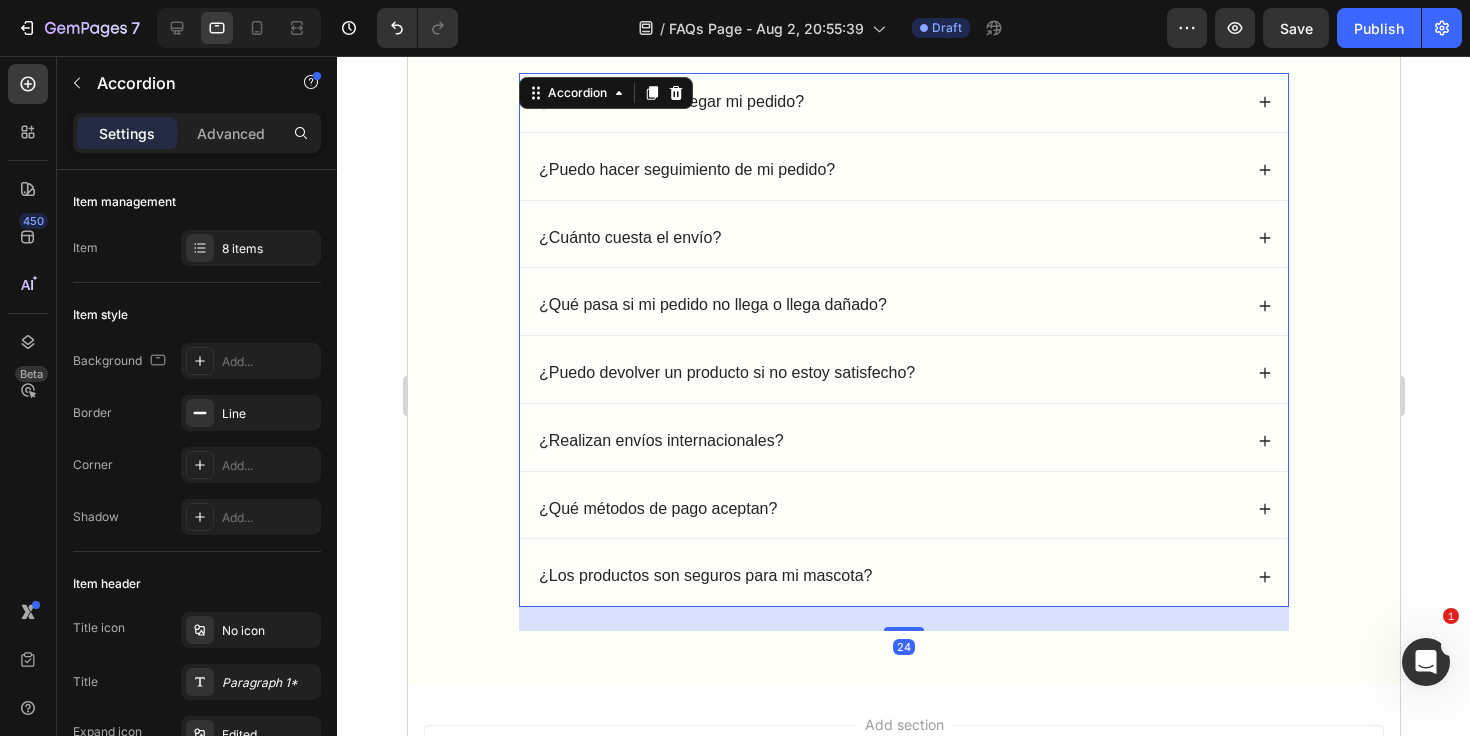 scroll, scrollTop: 172, scrollLeft: 0, axis: vertical 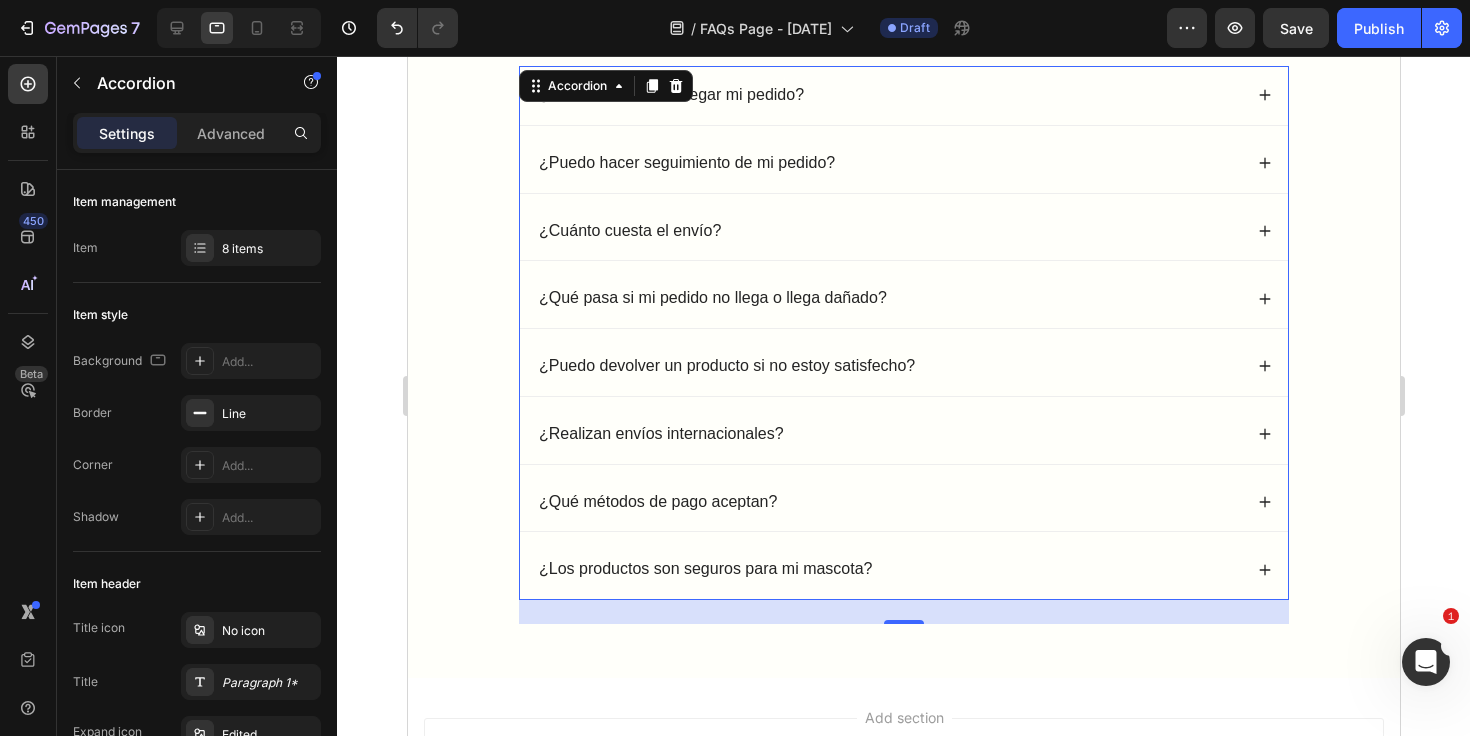 click on "¿Realizan envíos internacionales?" at bounding box center [888, 434] 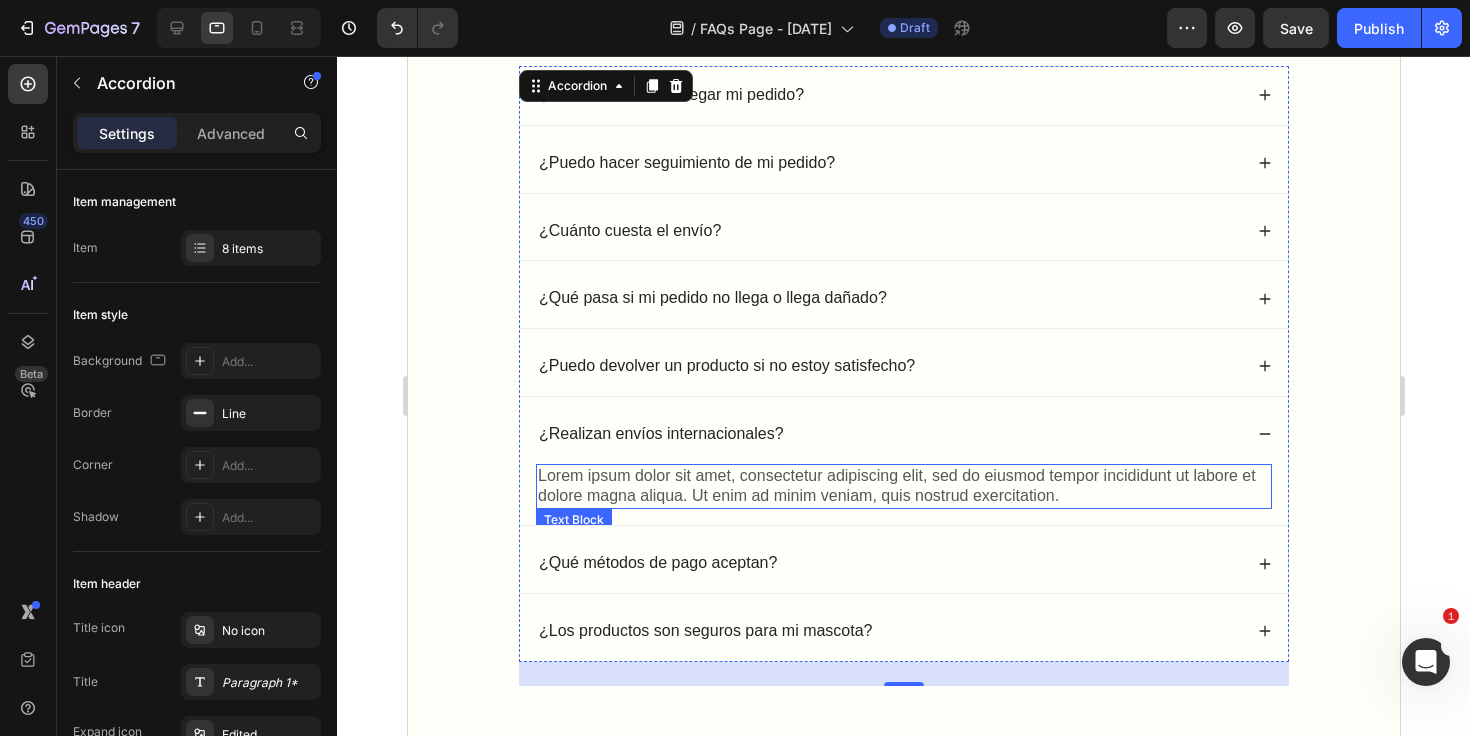 click on "Lorem ipsum dolor sit amet, consectetur adipiscing elit, sed do eiusmod tempor incididunt ut labore et dolore magna aliqua. Ut enim ad minim veniam, quis nostrud exercitation." at bounding box center (903, 487) 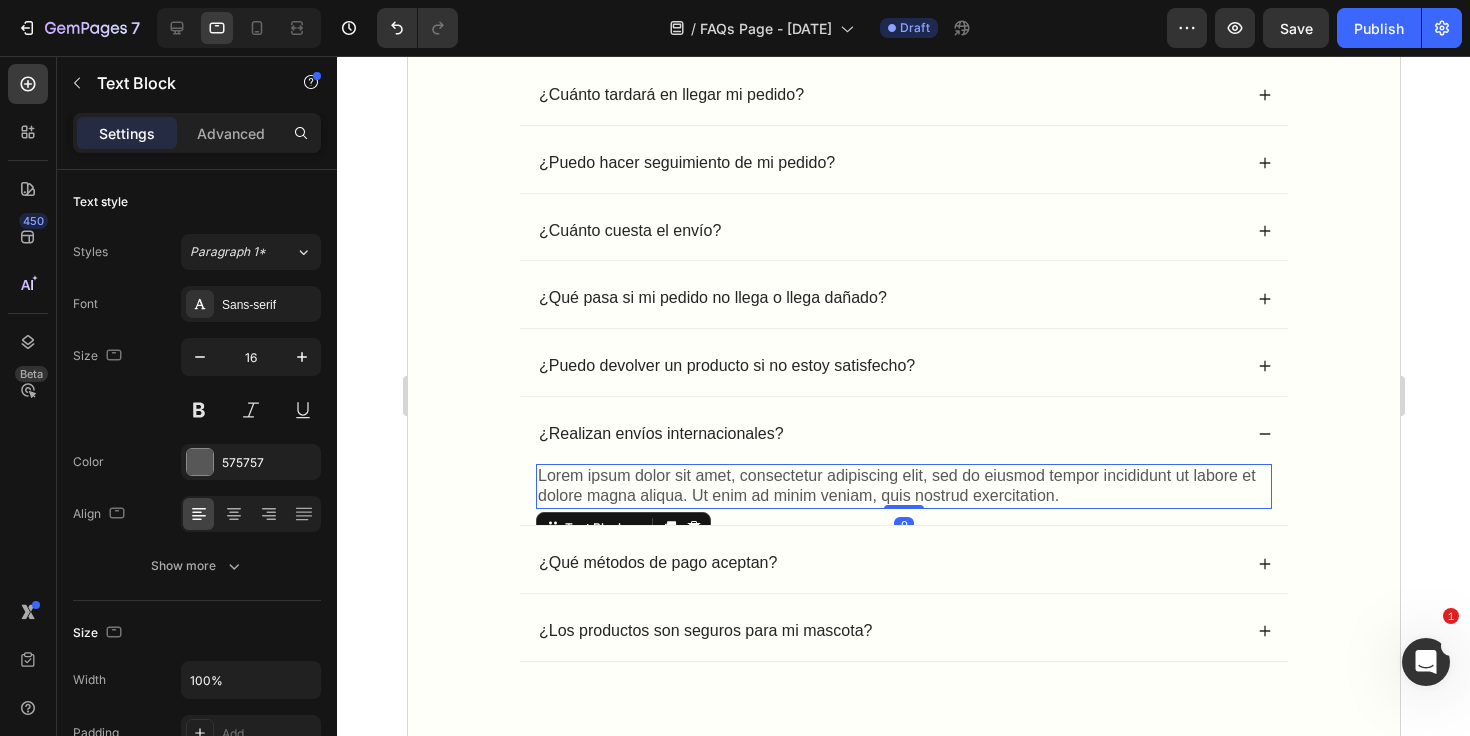 click on "Lorem ipsum dolor sit amet, consectetur adipiscing elit, sed do eiusmod tempor incididunt ut labore et dolore magna aliqua. Ut enim ad minim veniam, quis nostrud exercitation." at bounding box center (903, 487) 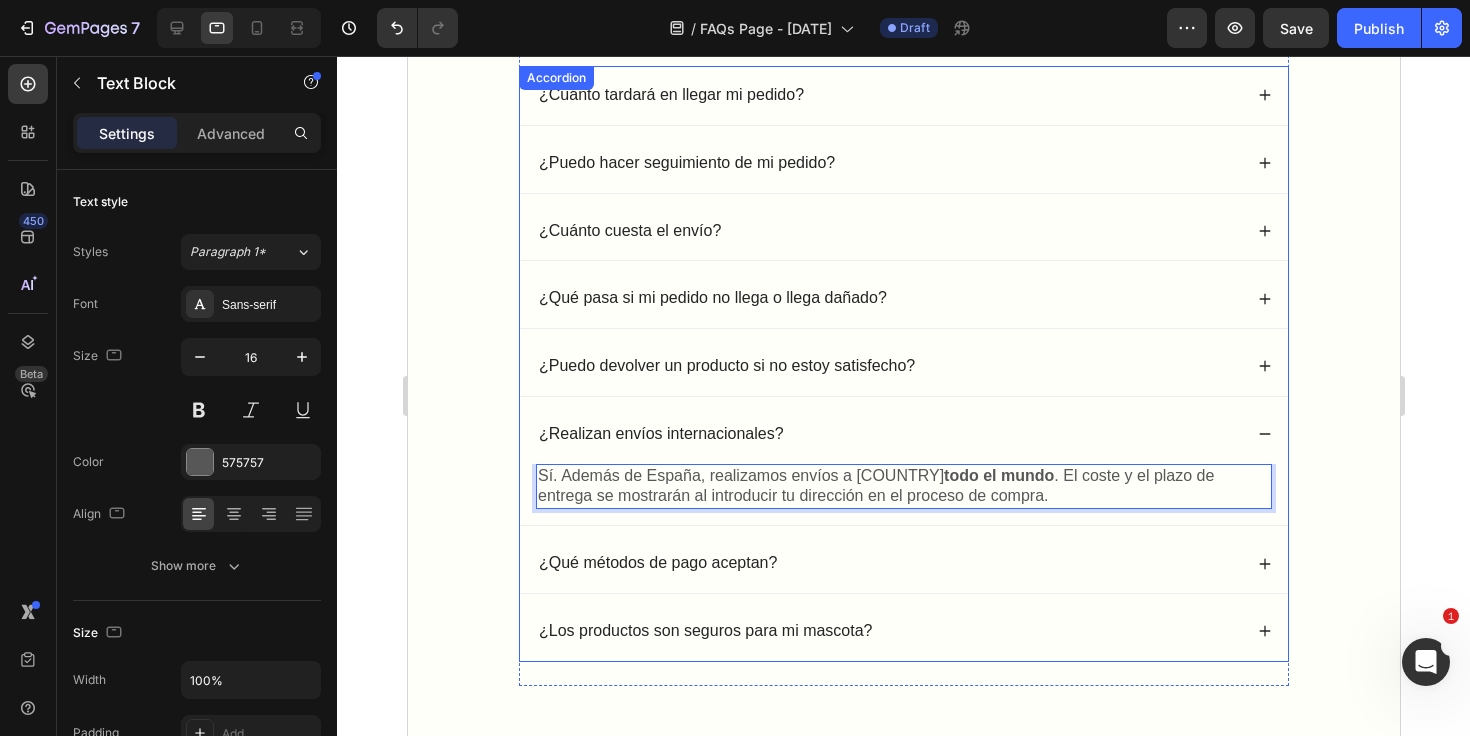click on "¿Realizan envíos internacionales?" at bounding box center (903, 434) 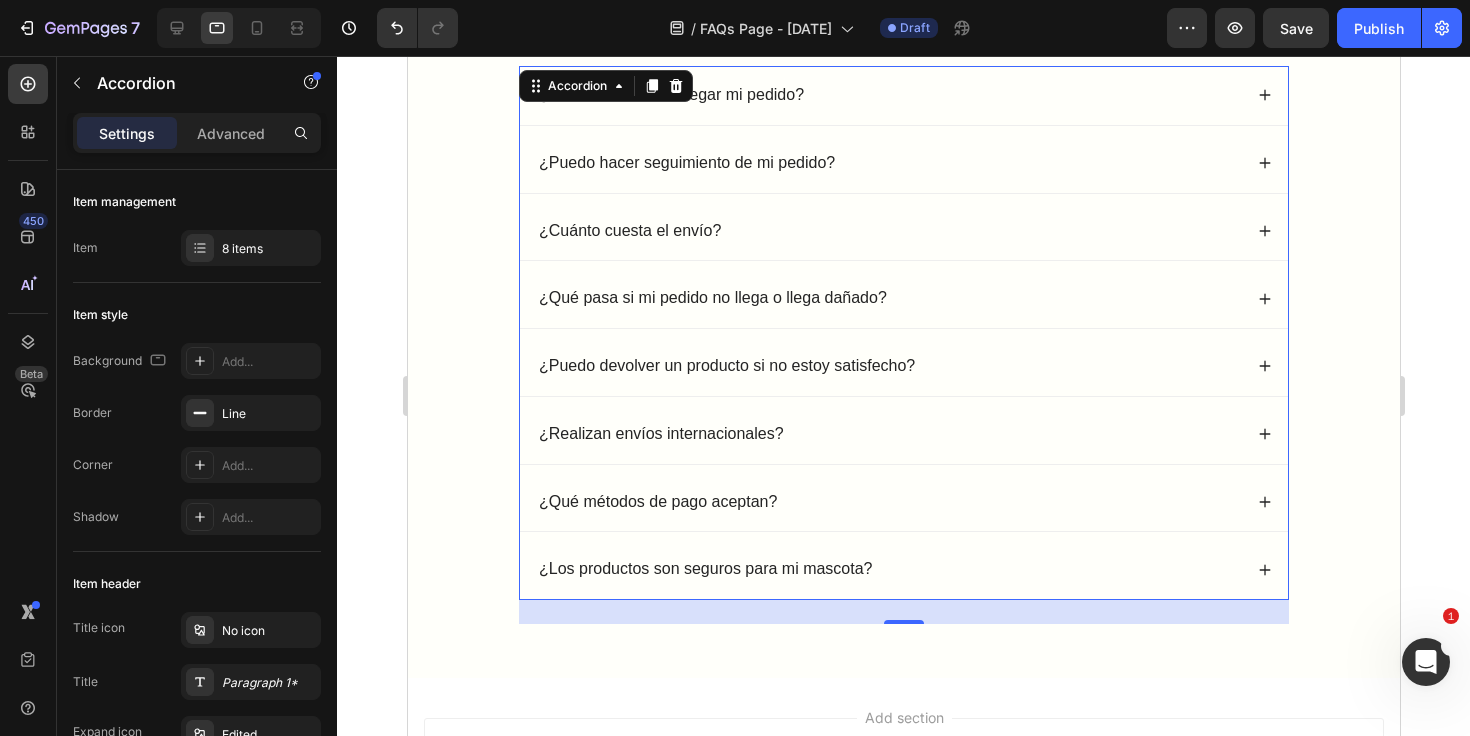 click on "¿Qué métodos de pago aceptan?" at bounding box center (888, 502) 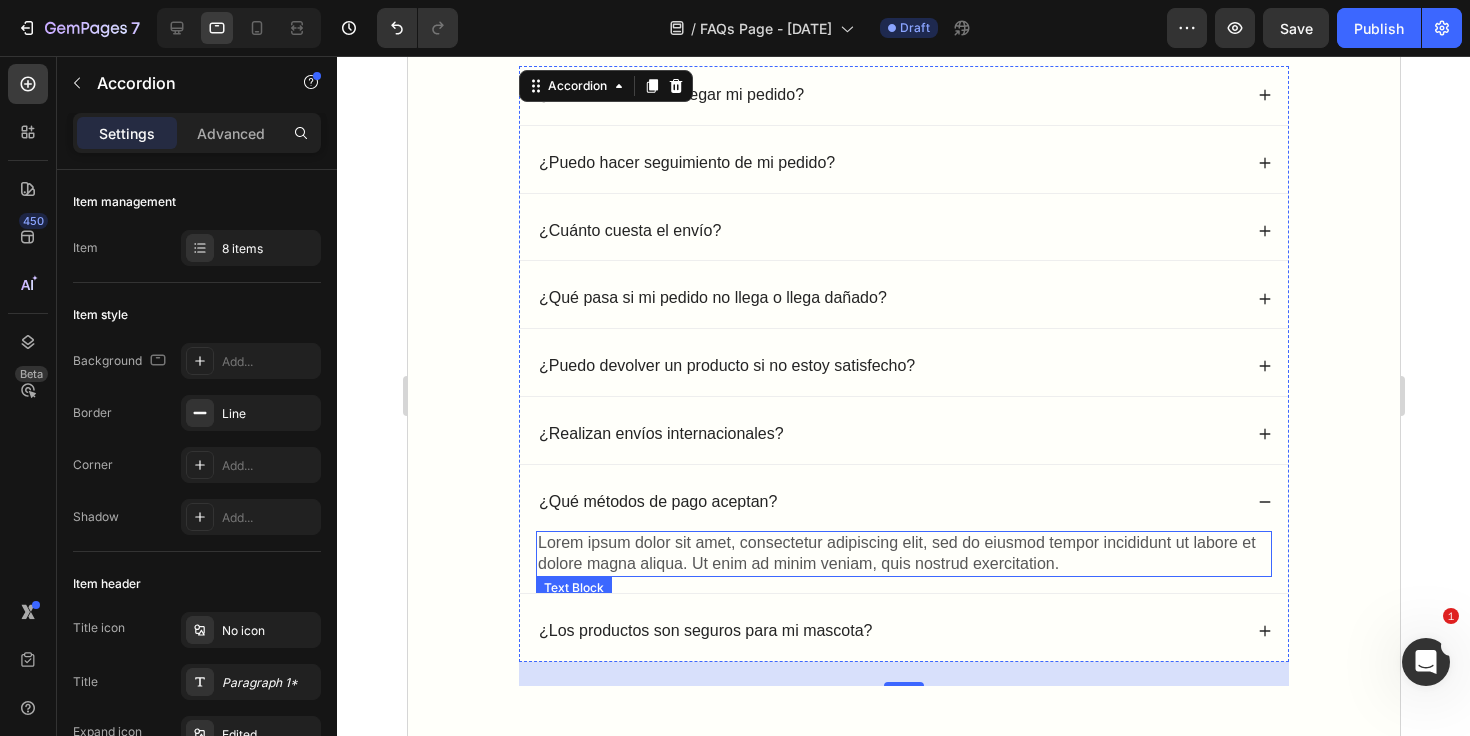click on "Lorem ipsum dolor sit amet, consectetur adipiscing elit, sed do eiusmod tempor incididunt ut labore et dolore magna aliqua. Ut enim ad minim veniam, quis nostrud exercitation." at bounding box center (903, 554) 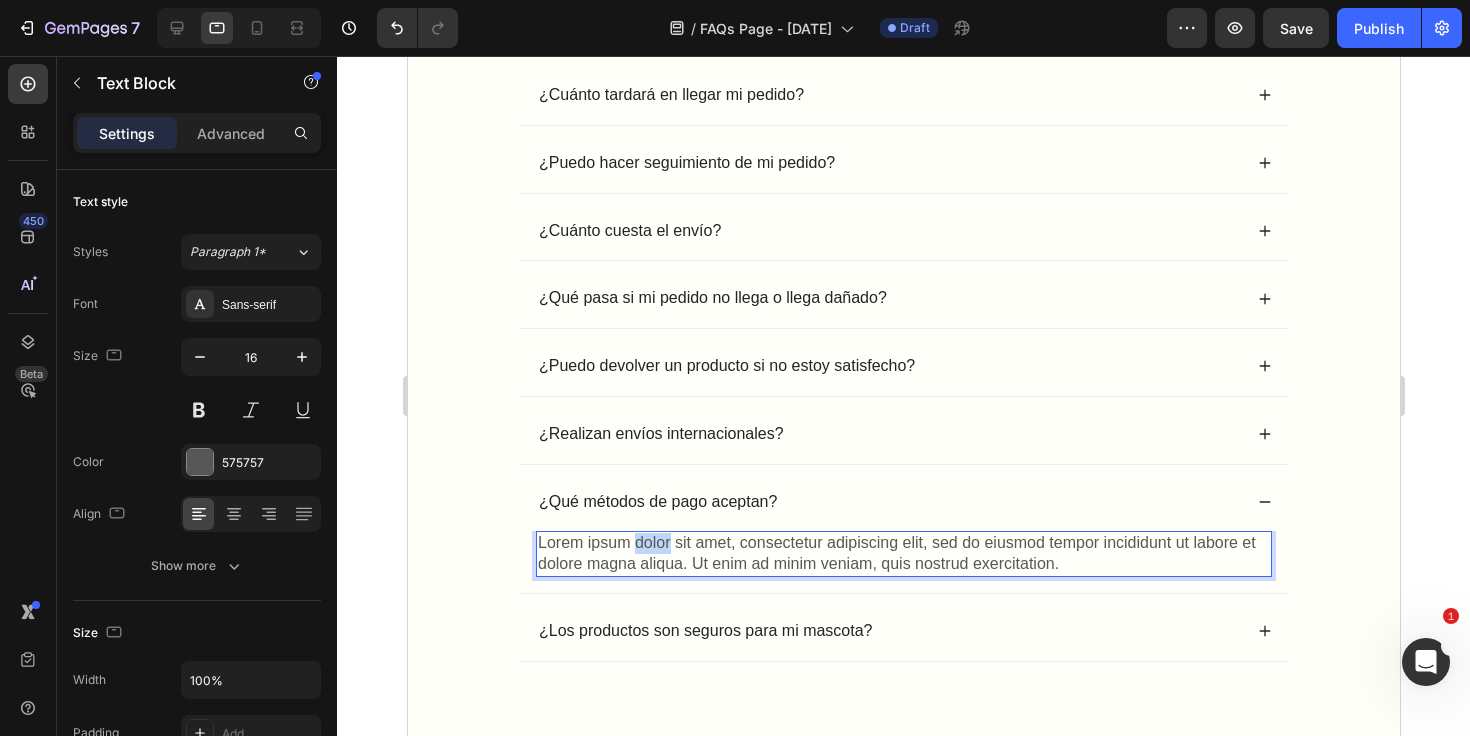 click on "Lorem ipsum dolor sit amet, consectetur adipiscing elit, sed do eiusmod tempor incididunt ut labore et dolore magna aliqua. Ut enim ad minim veniam, quis nostrud exercitation." at bounding box center [903, 554] 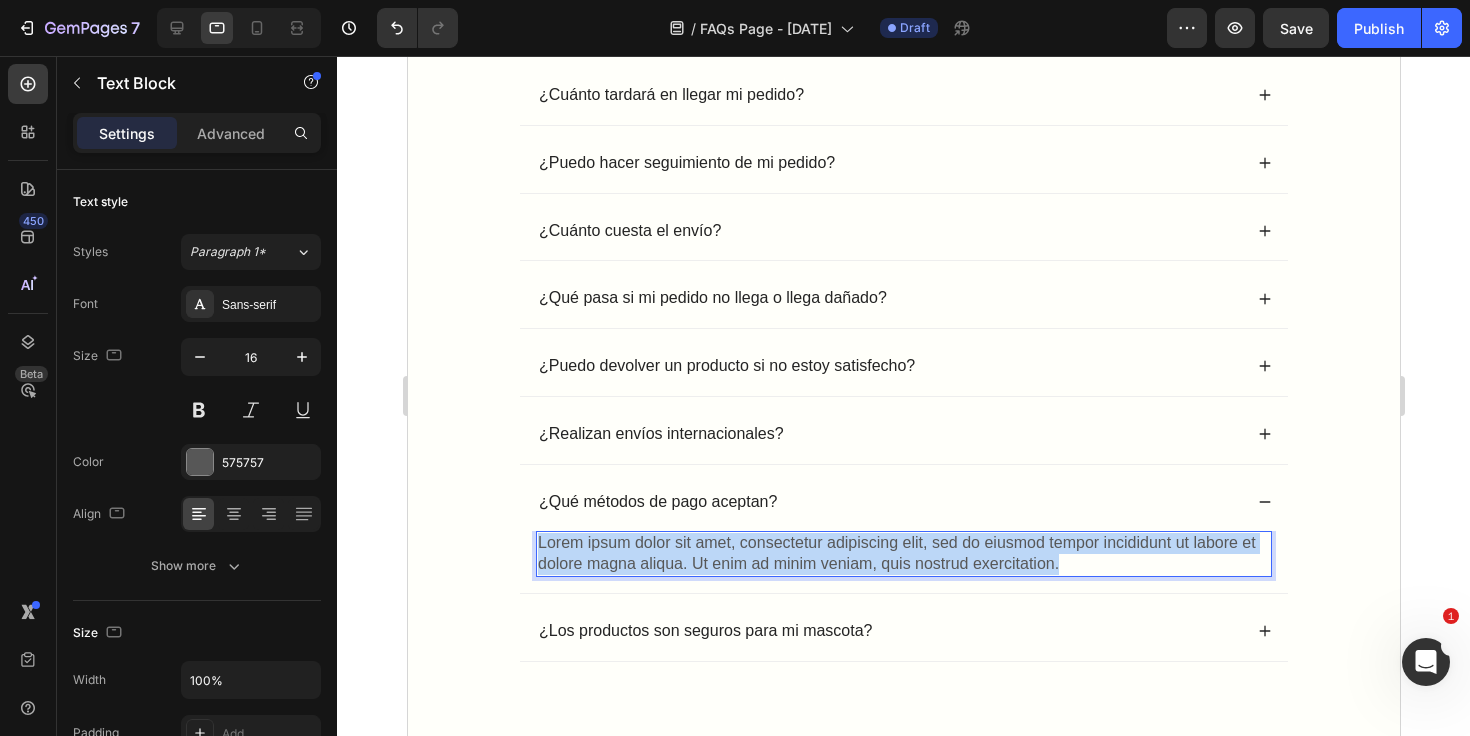 click on "Lorem ipsum dolor sit amet, consectetur adipiscing elit, sed do eiusmod tempor incididunt ut labore et dolore magna aliqua. Ut enim ad minim veniam, quis nostrud exercitation." at bounding box center (903, 554) 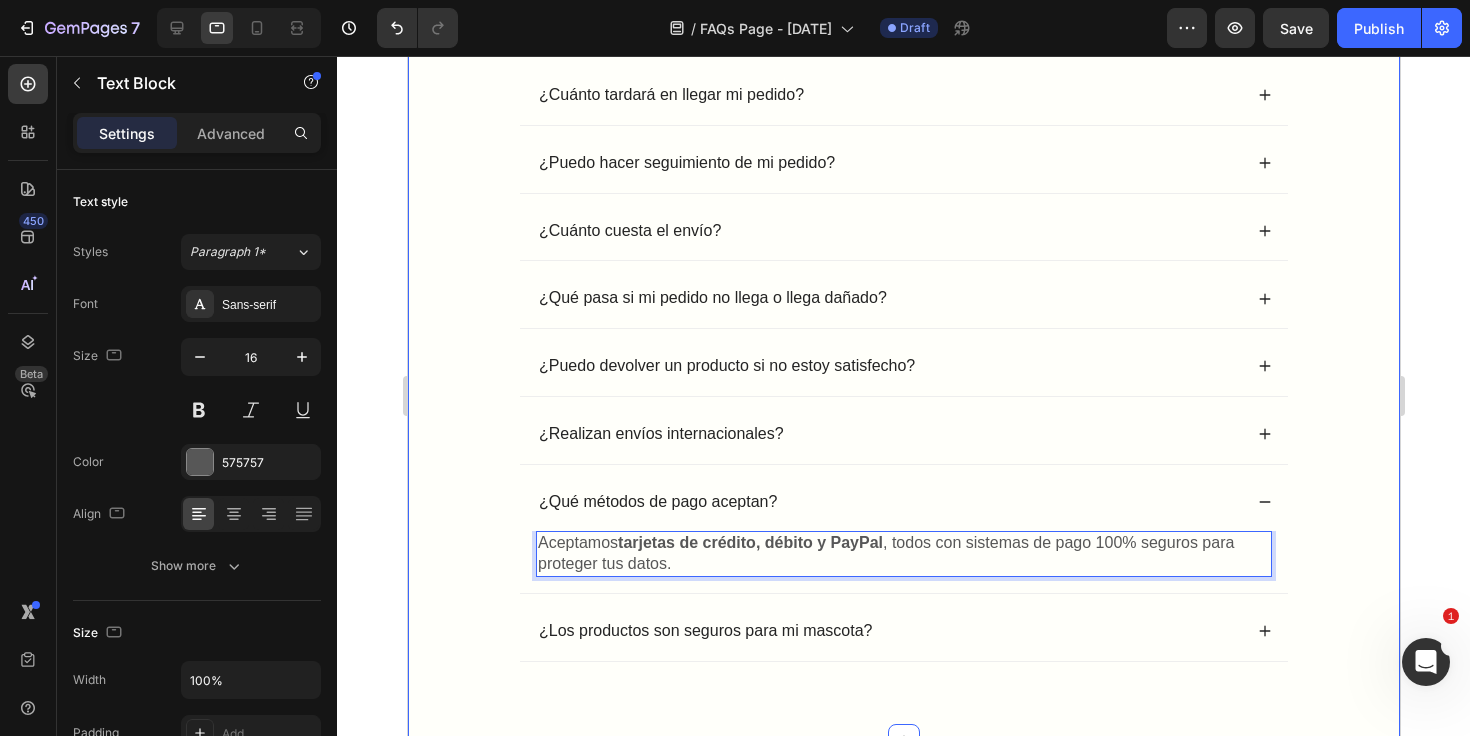 click on "Preguntas Frecuentes Heading
¿Cuánto tardará en llegar mi pedido?
¿Puedo hacer seguimiento de mi pedido?
¿Cuánto cuesta el envío?
¿Qué pasa si mi pedido no llega o llega dañado?
¿Puedo devolver un producto si no estoy satisfecho?
¿Realizan envíos internacionales?
¿Qué métodos de pago aceptan? Aceptamos  tarjetas de crédito, débito y PayPal , todos con sistemas de pago 100% seguros para proteger tus datos. Text Block   0
¿Los productos son seguros para mi mascota? Accordion Row" at bounding box center (903, 348) 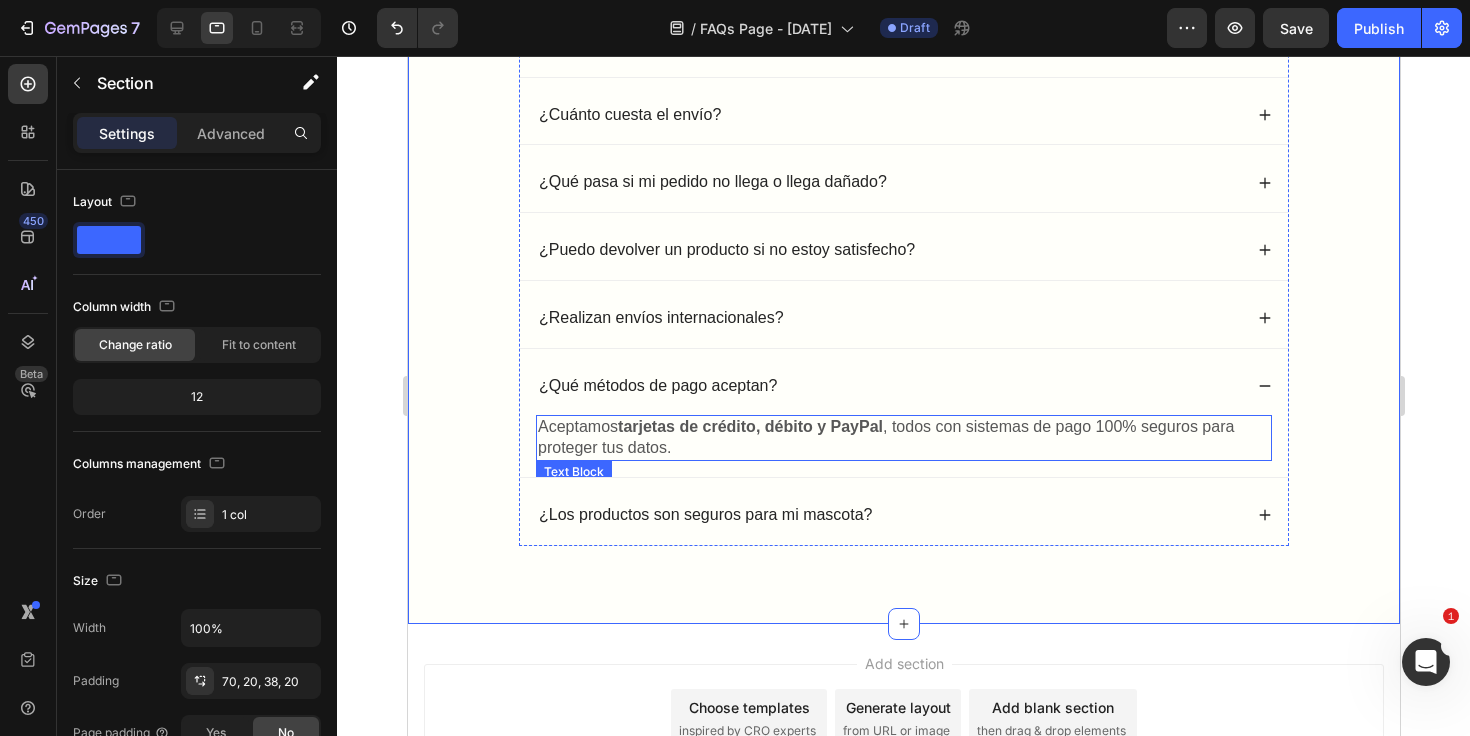 scroll, scrollTop: 296, scrollLeft: 0, axis: vertical 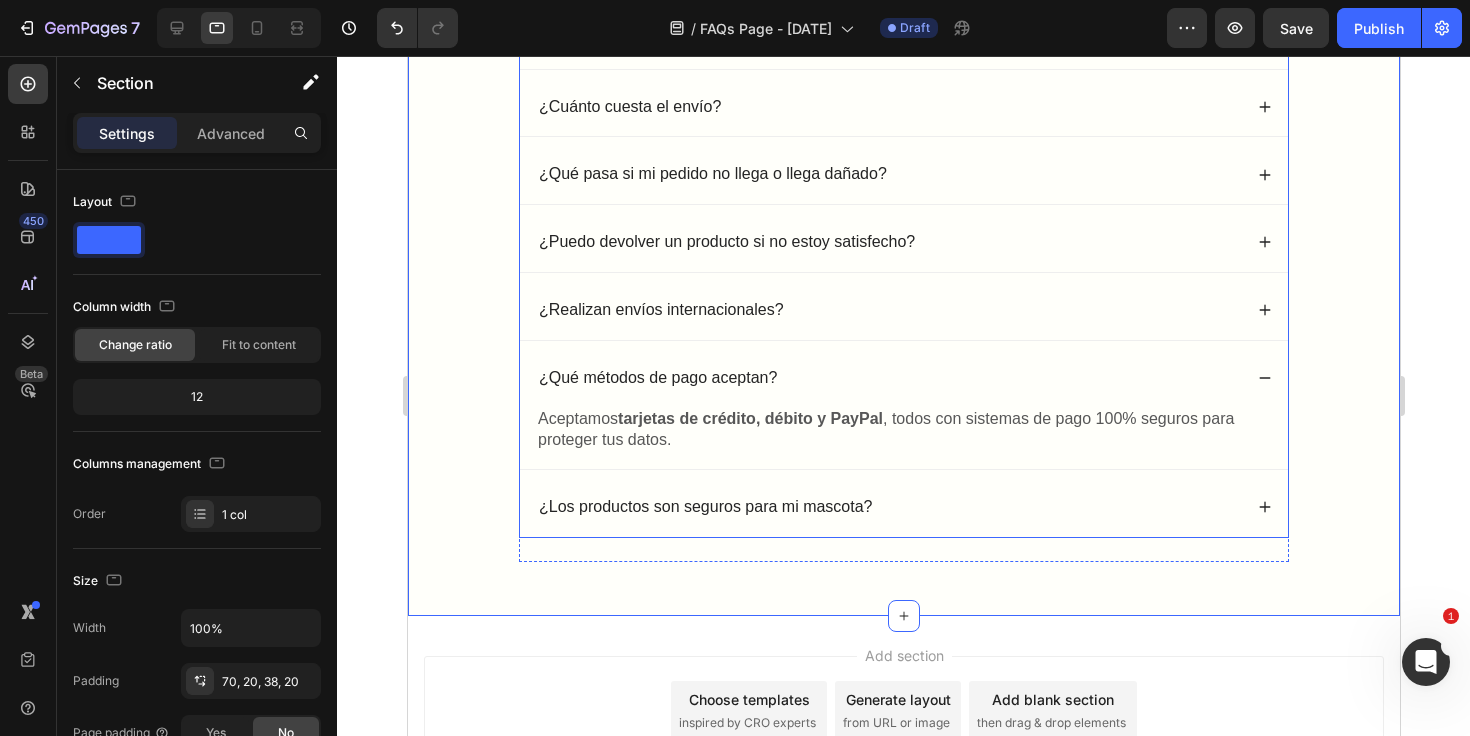 click on "¿Los productos son seguros para mi mascota?" at bounding box center [903, 508] 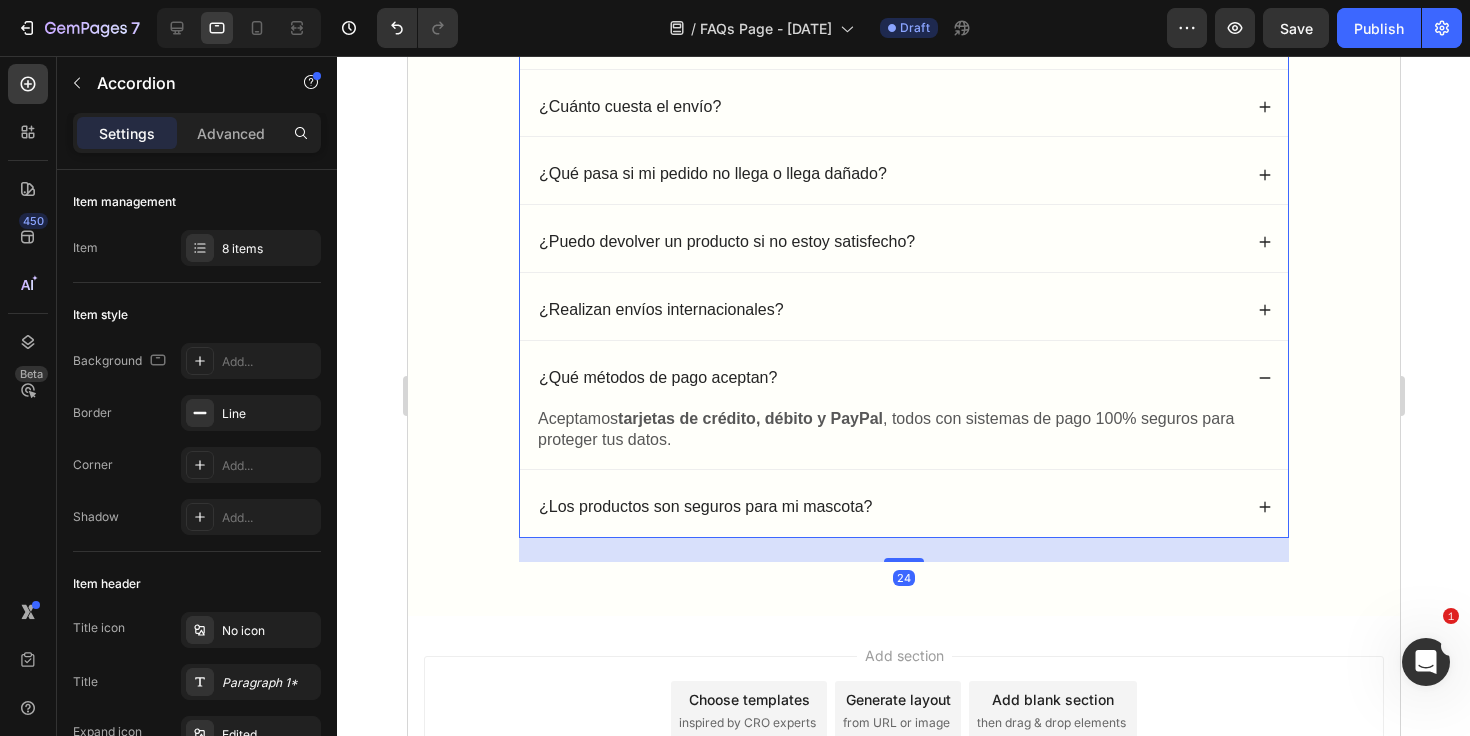 click on "¿Los productos son seguros para mi mascota?" at bounding box center [903, 507] 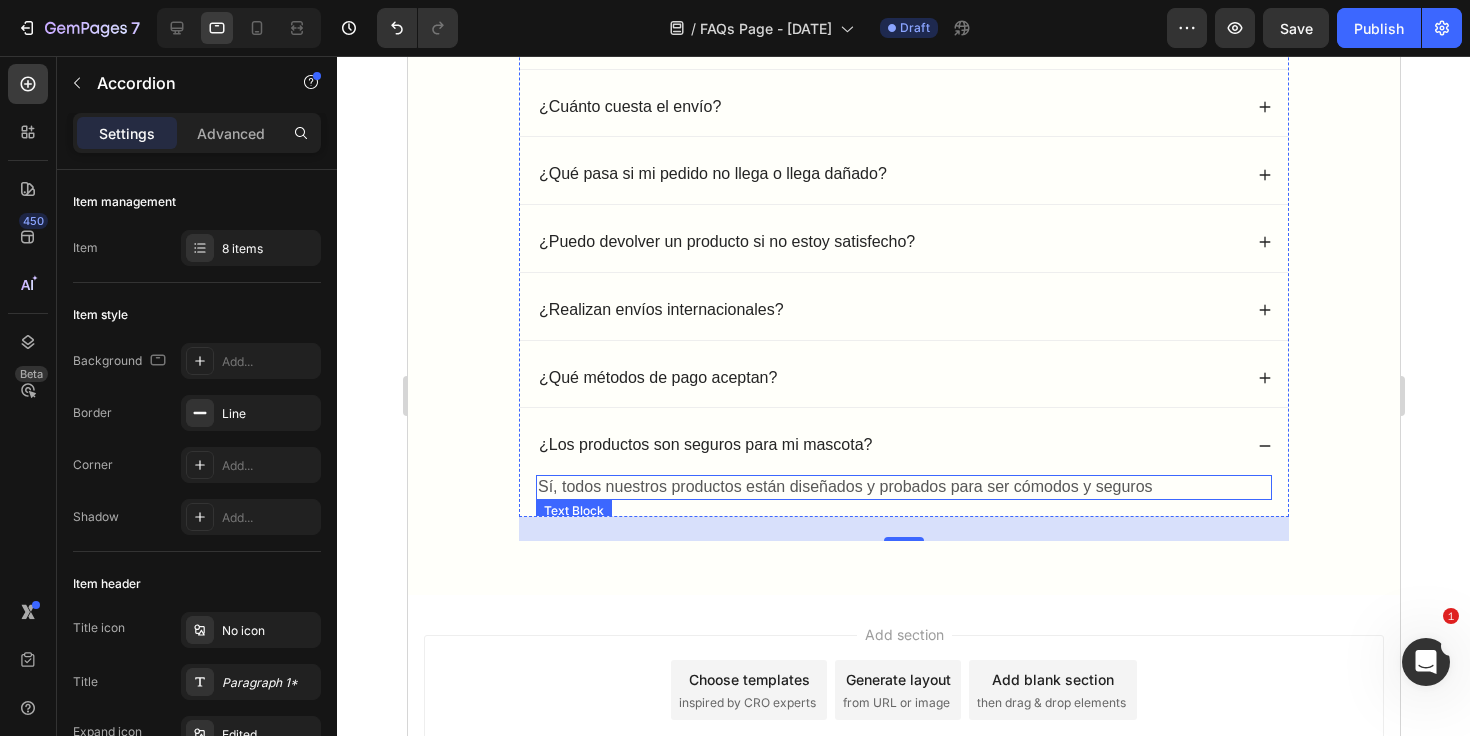 click on "Sí, todos nuestros productos están diseñados y probados para ser cómodos y seguros" at bounding box center [903, 487] 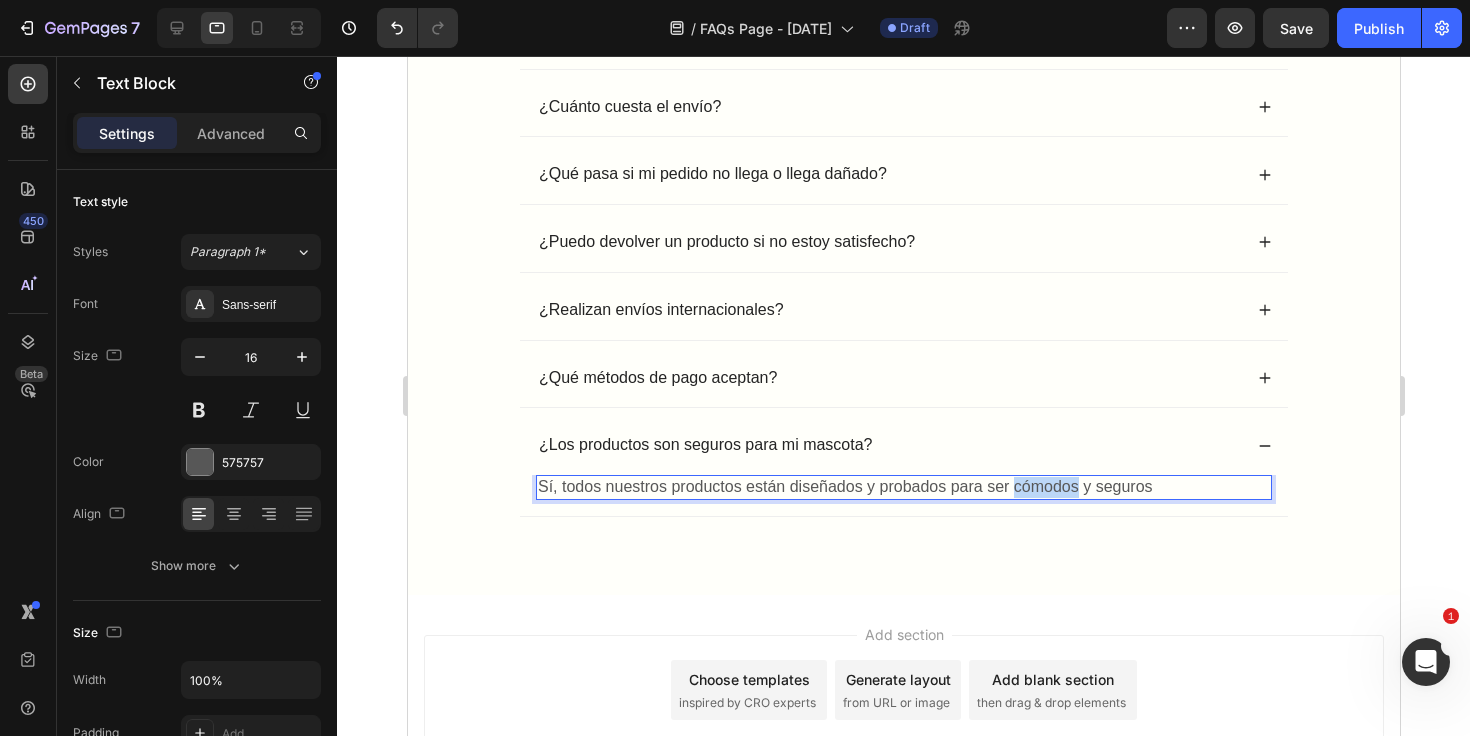 click on "Sí, todos nuestros productos están diseñados y probados para ser cómodos y seguros" at bounding box center [903, 487] 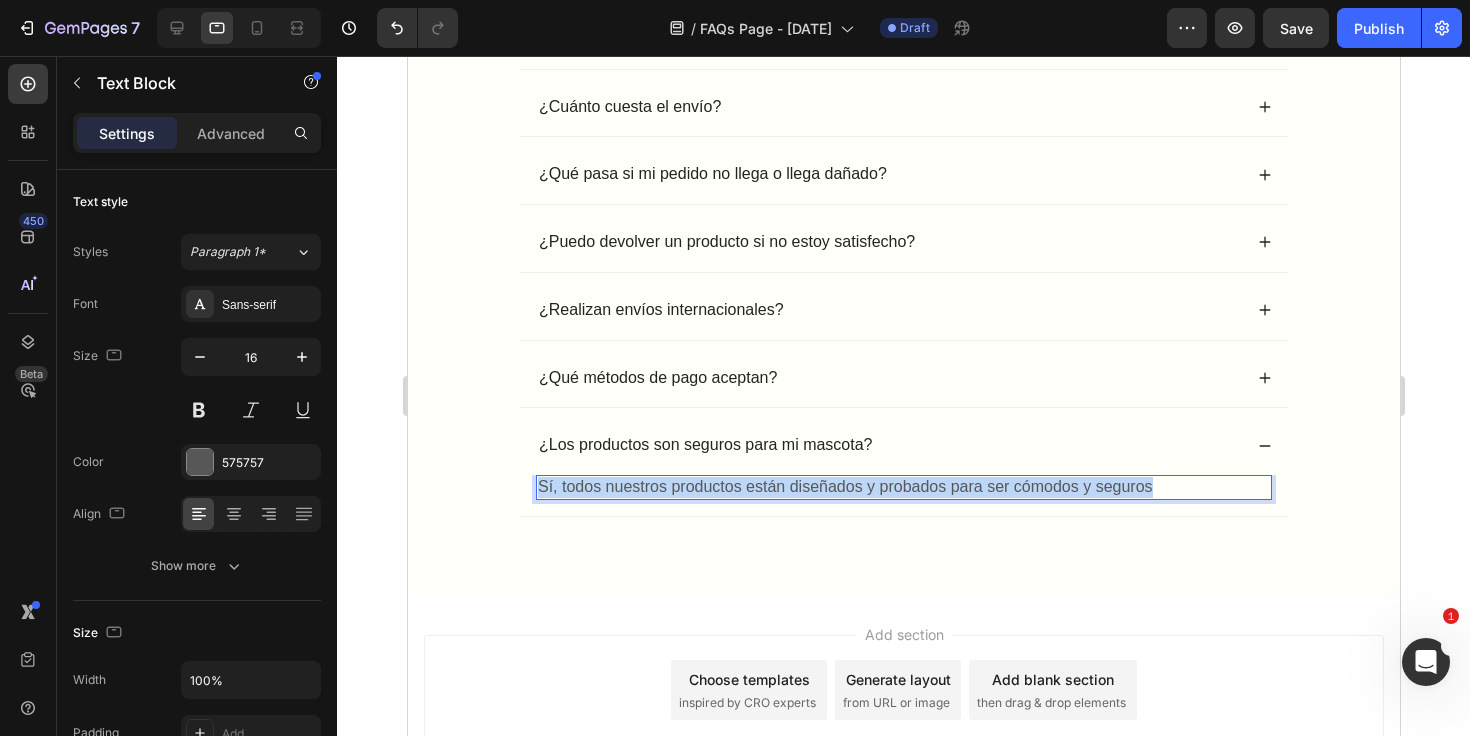 click on "Sí, todos nuestros productos están diseñados y probados para ser cómodos y seguros" at bounding box center (903, 487) 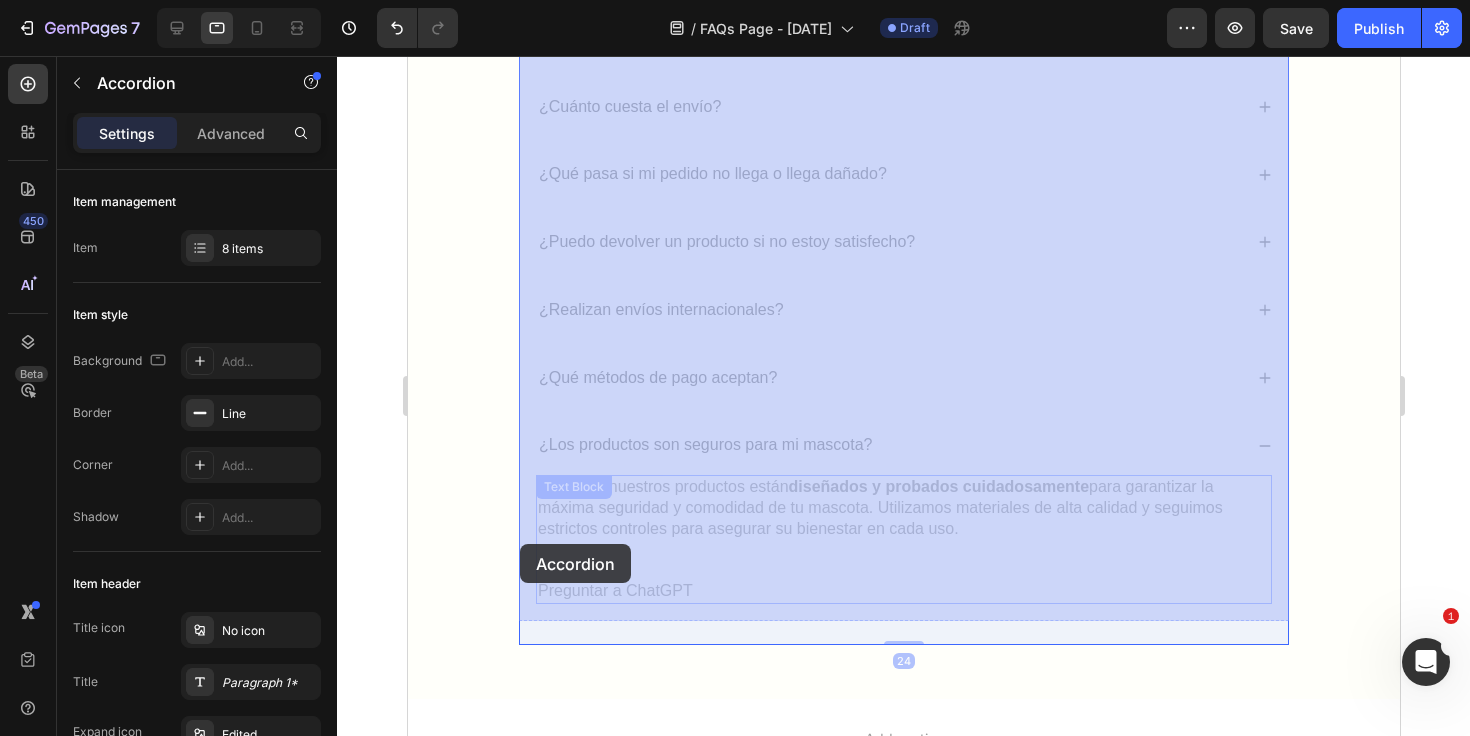 drag, startPoint x: 761, startPoint y: 607, endPoint x: 519, endPoint y: 545, distance: 249.81593 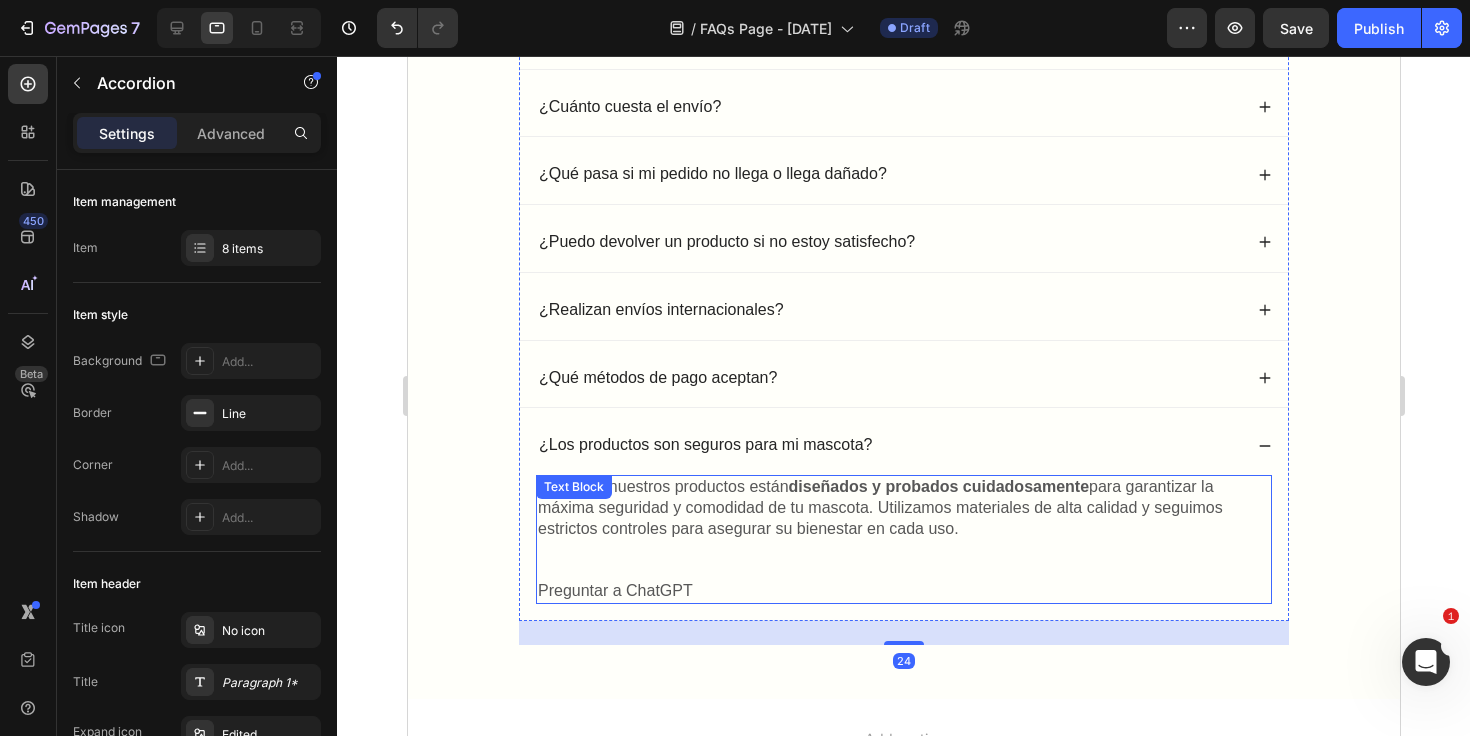 click at bounding box center [903, 570] 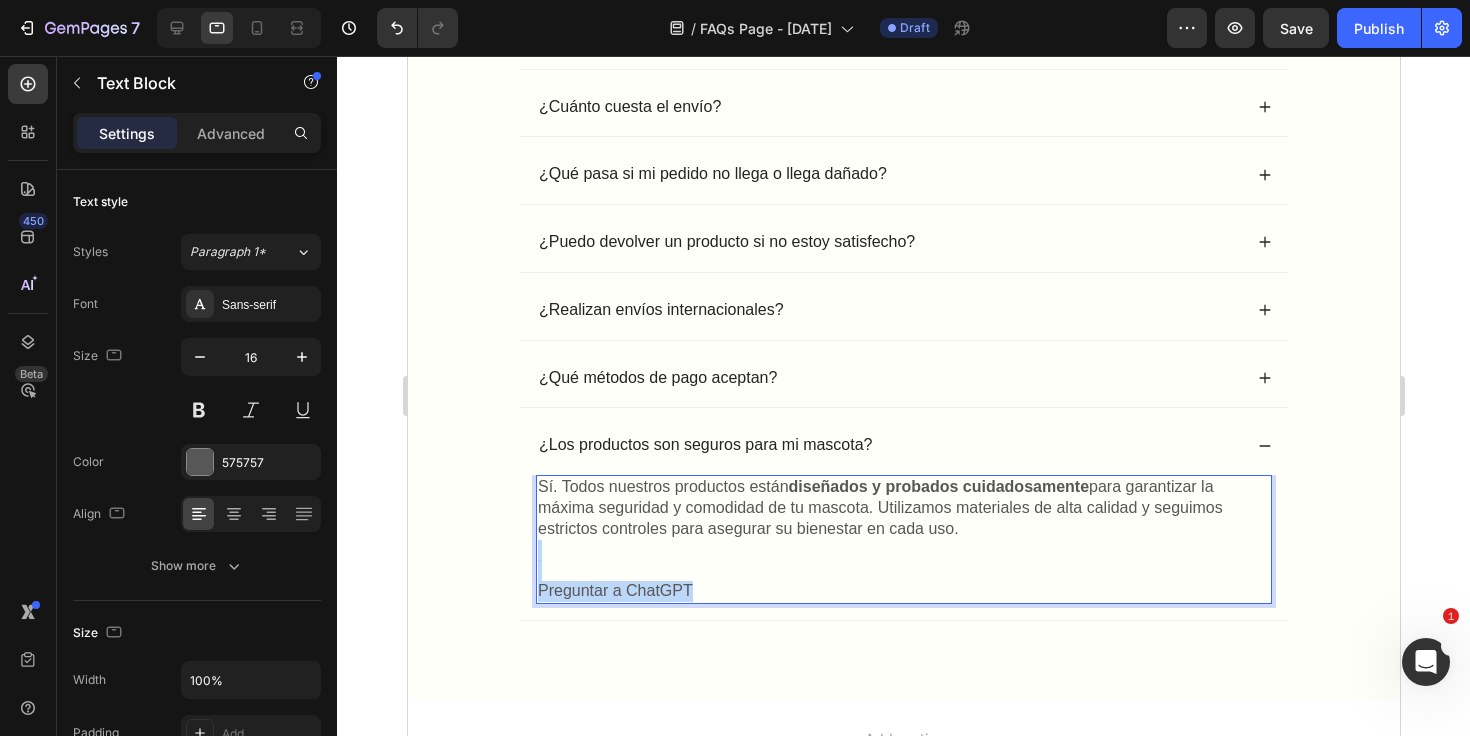 drag, startPoint x: 710, startPoint y: 582, endPoint x: 555, endPoint y: 542, distance: 160.07811 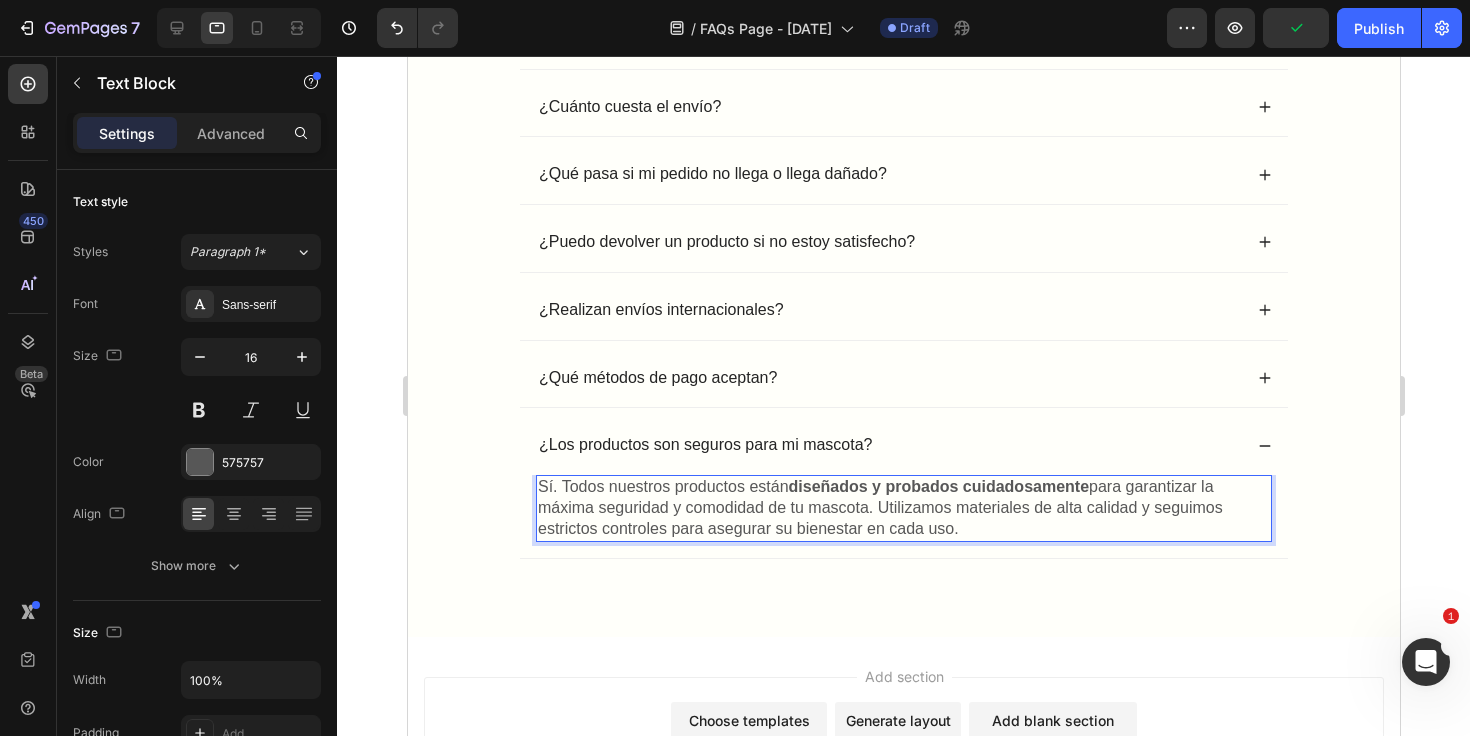 click on "Sí. Todos nuestros productos están  diseñados y probados cuidadosamente  para garantizar la máxima seguridad y comodidad de tu mascota. Utilizamos materiales de alta calidad y seguimos estrictos controles para asegurar su bienestar en cada uso." at bounding box center [903, 508] 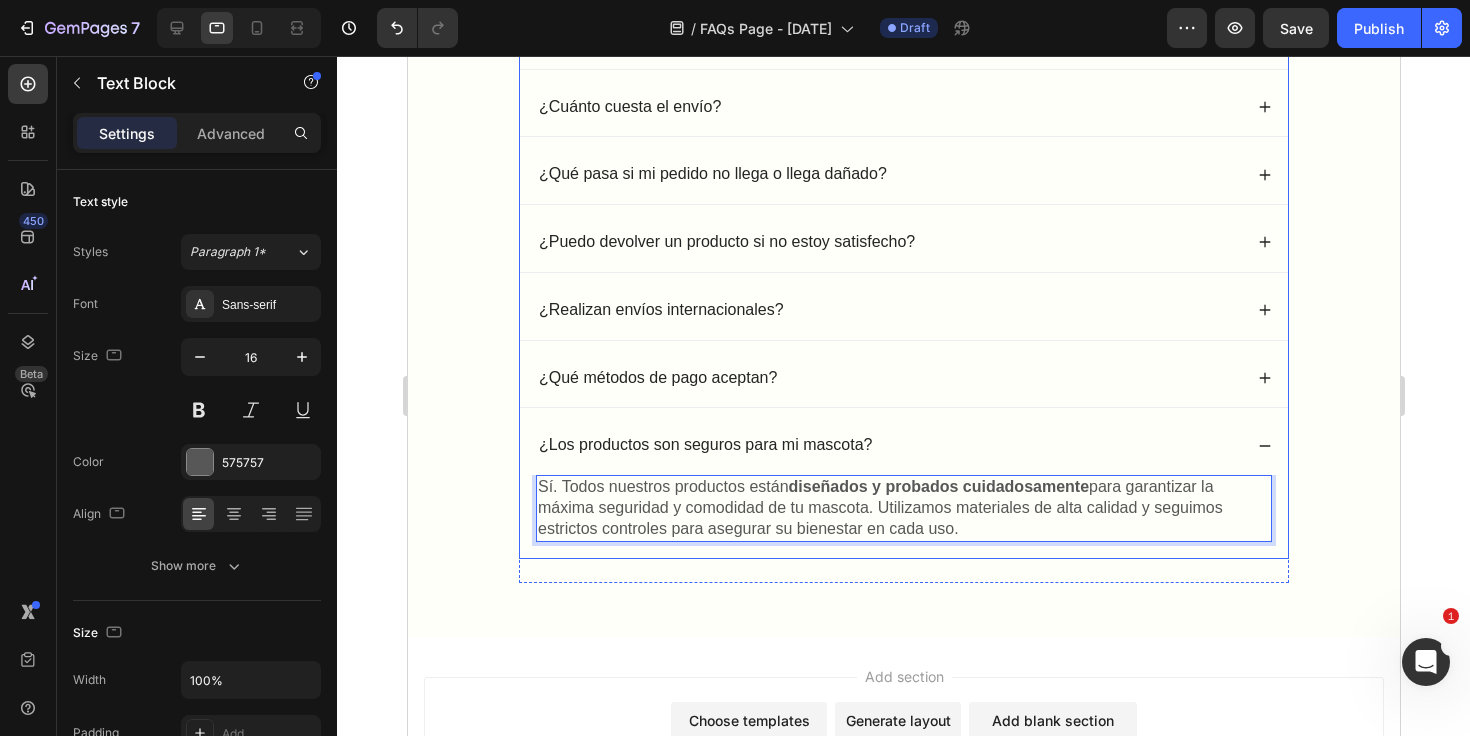 click on "¿Los productos son seguros para mi mascota?" at bounding box center [903, 445] 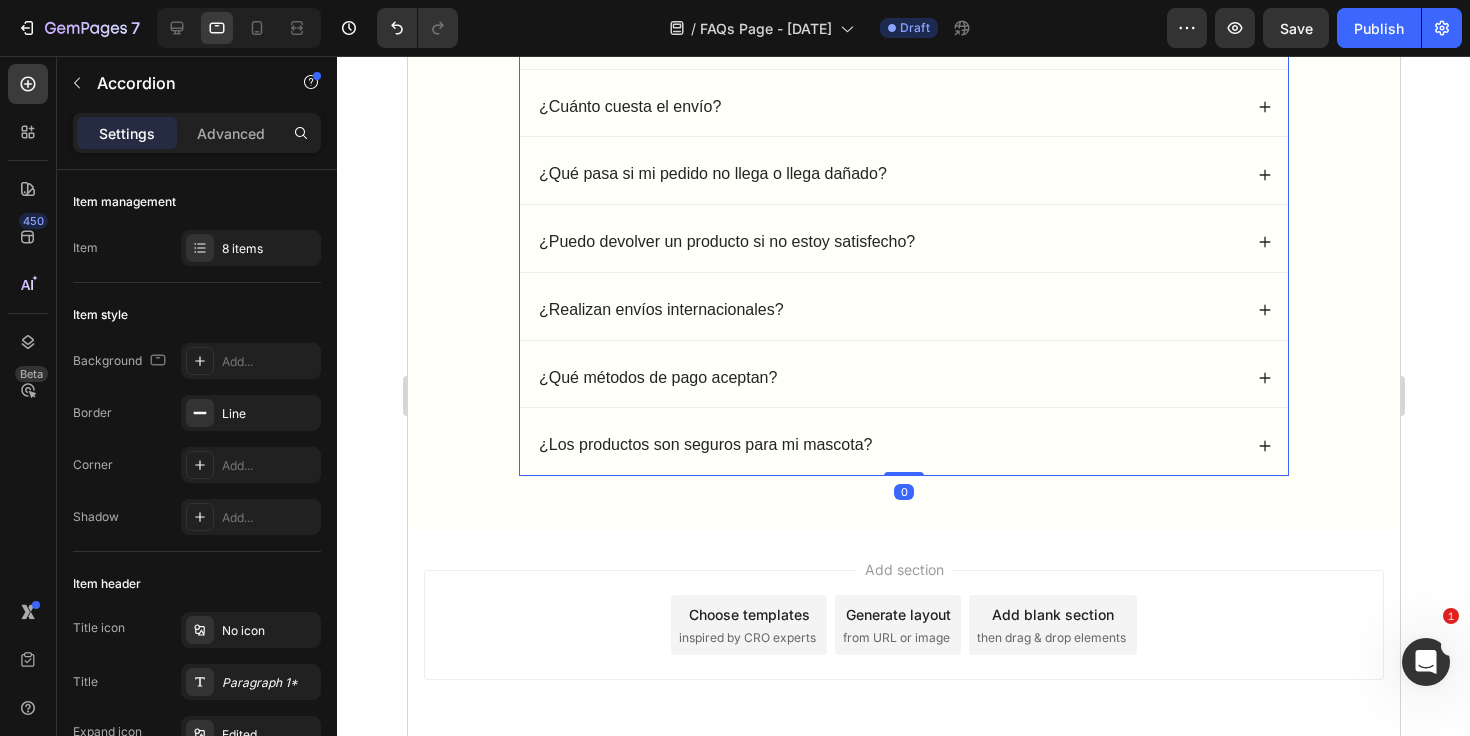 drag, startPoint x: 911, startPoint y: 497, endPoint x: 911, endPoint y: 437, distance: 60 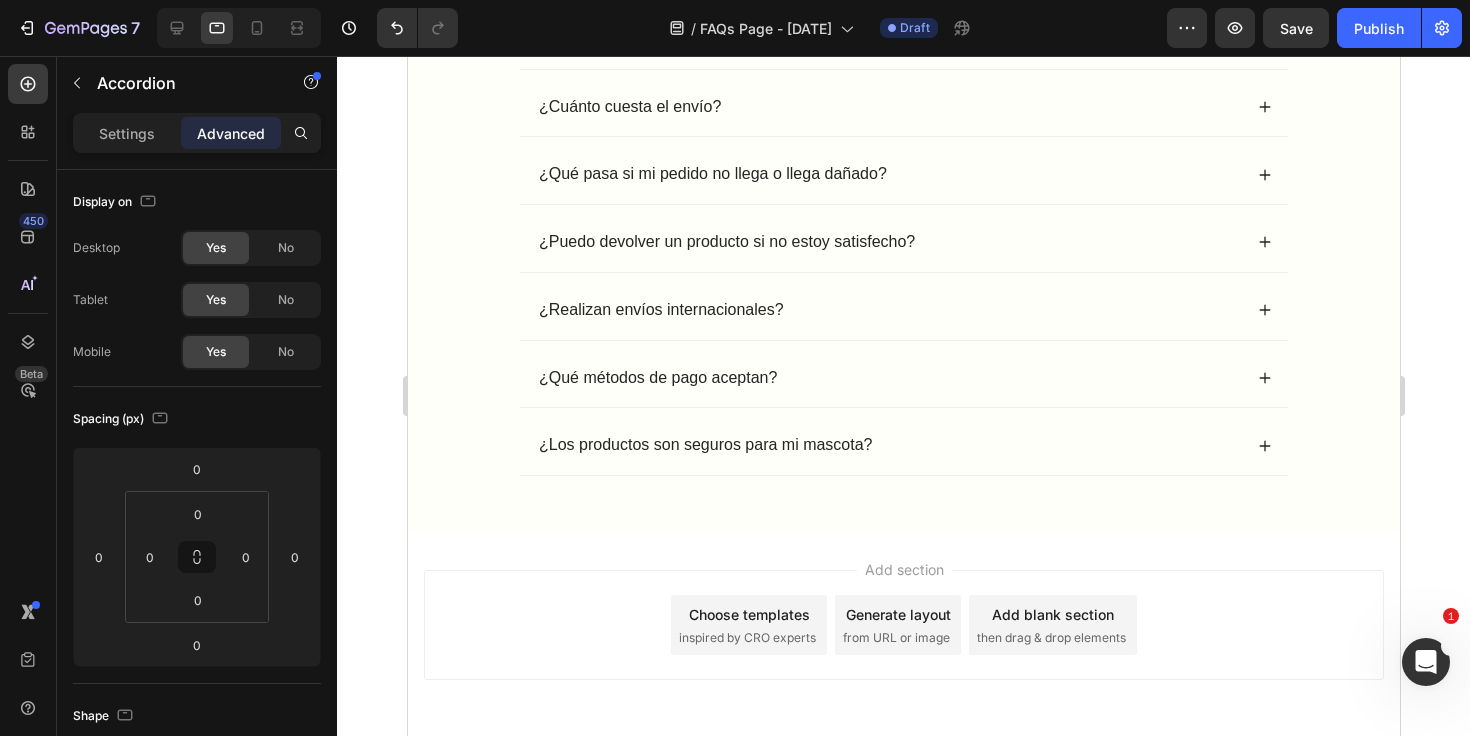 click on "Add section Choose templates inspired by CRO experts Generate layout from URL or image Add blank section then drag & drop elements" at bounding box center (903, 653) 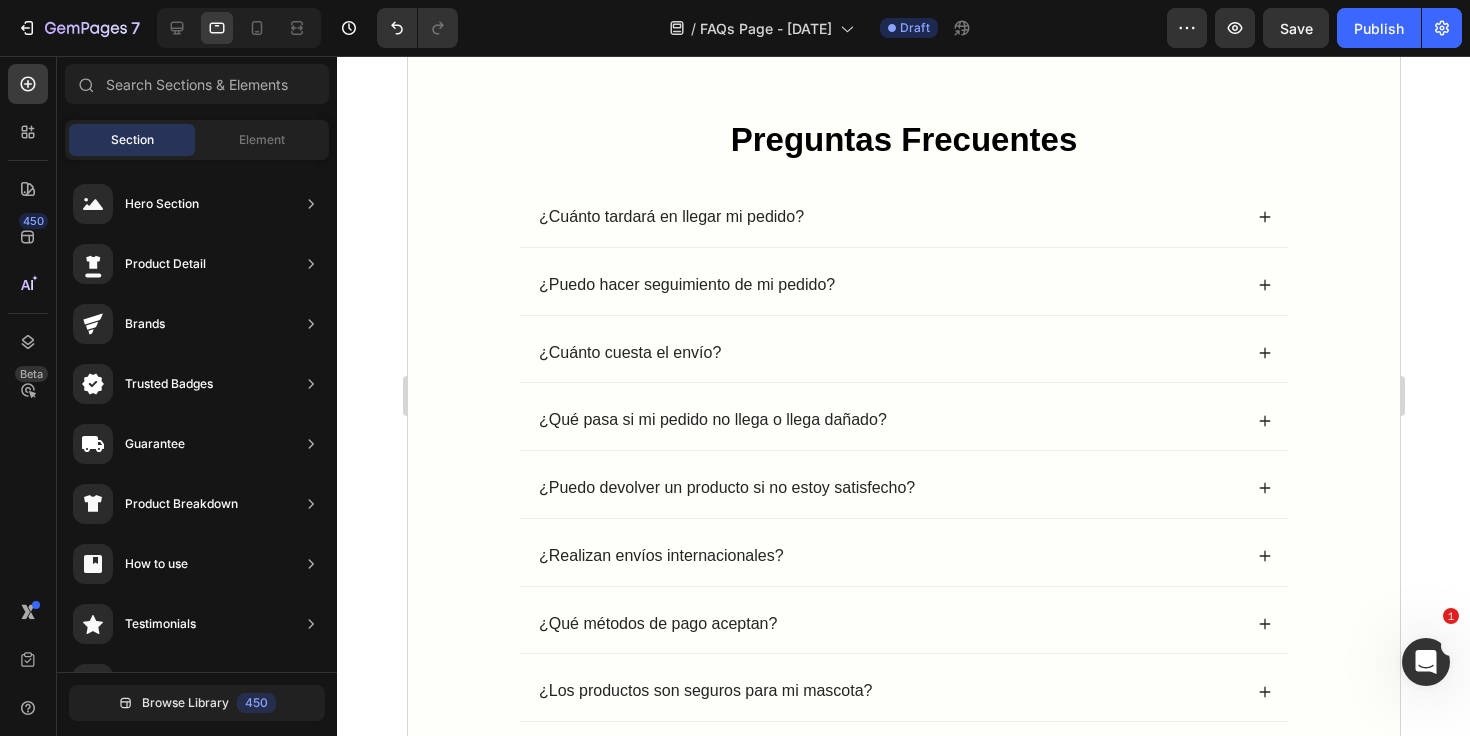 scroll, scrollTop: 0, scrollLeft: 0, axis: both 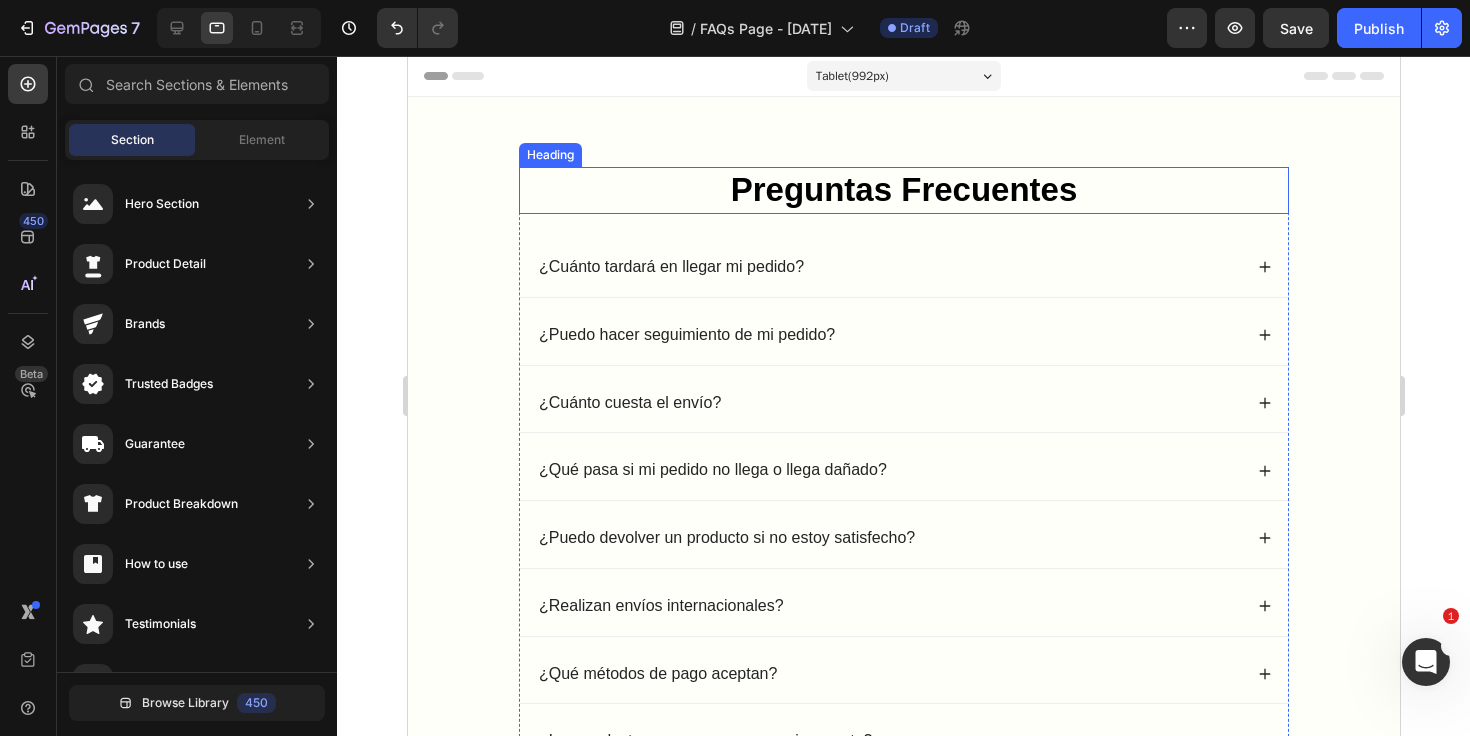 click on "Preguntas Frecuentes" at bounding box center [903, 190] 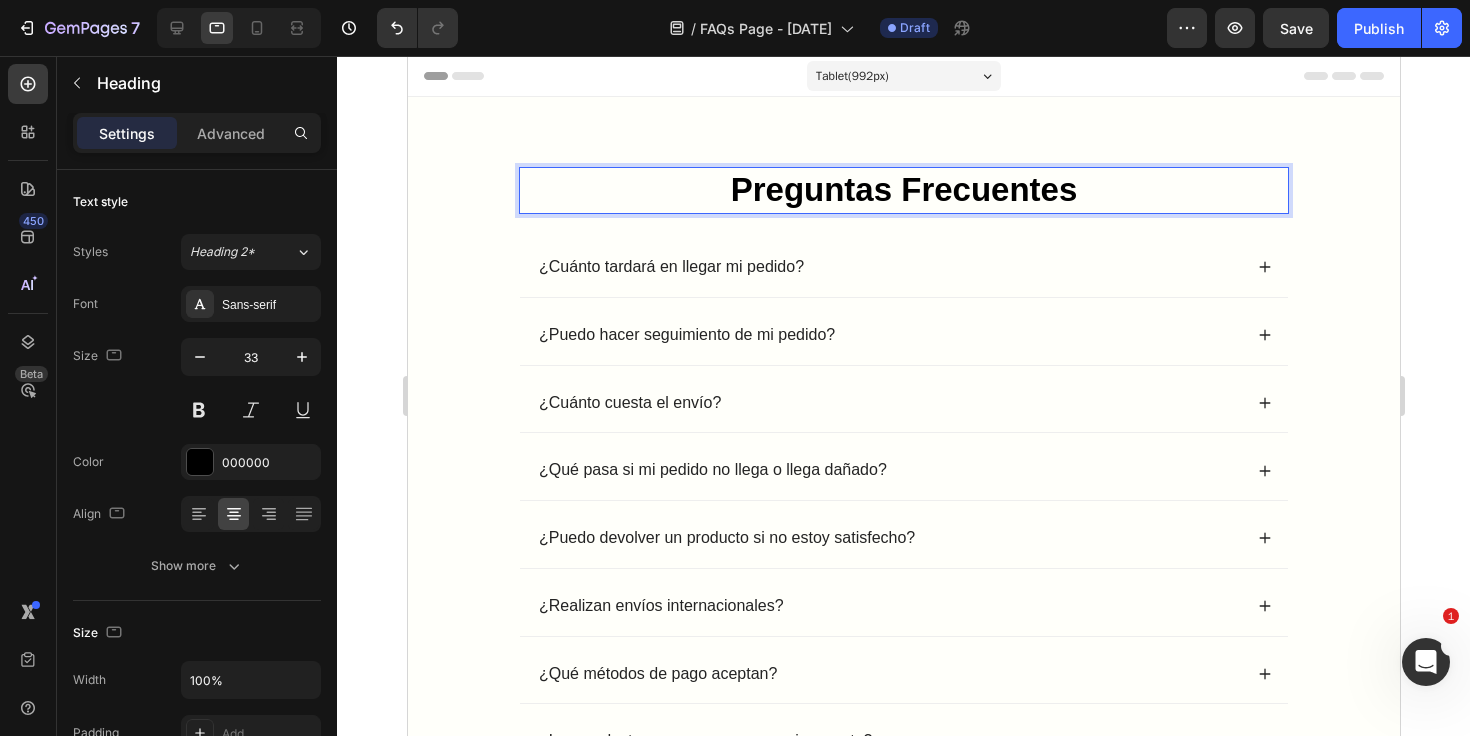 click on "Preguntas Frecuentes" at bounding box center [903, 190] 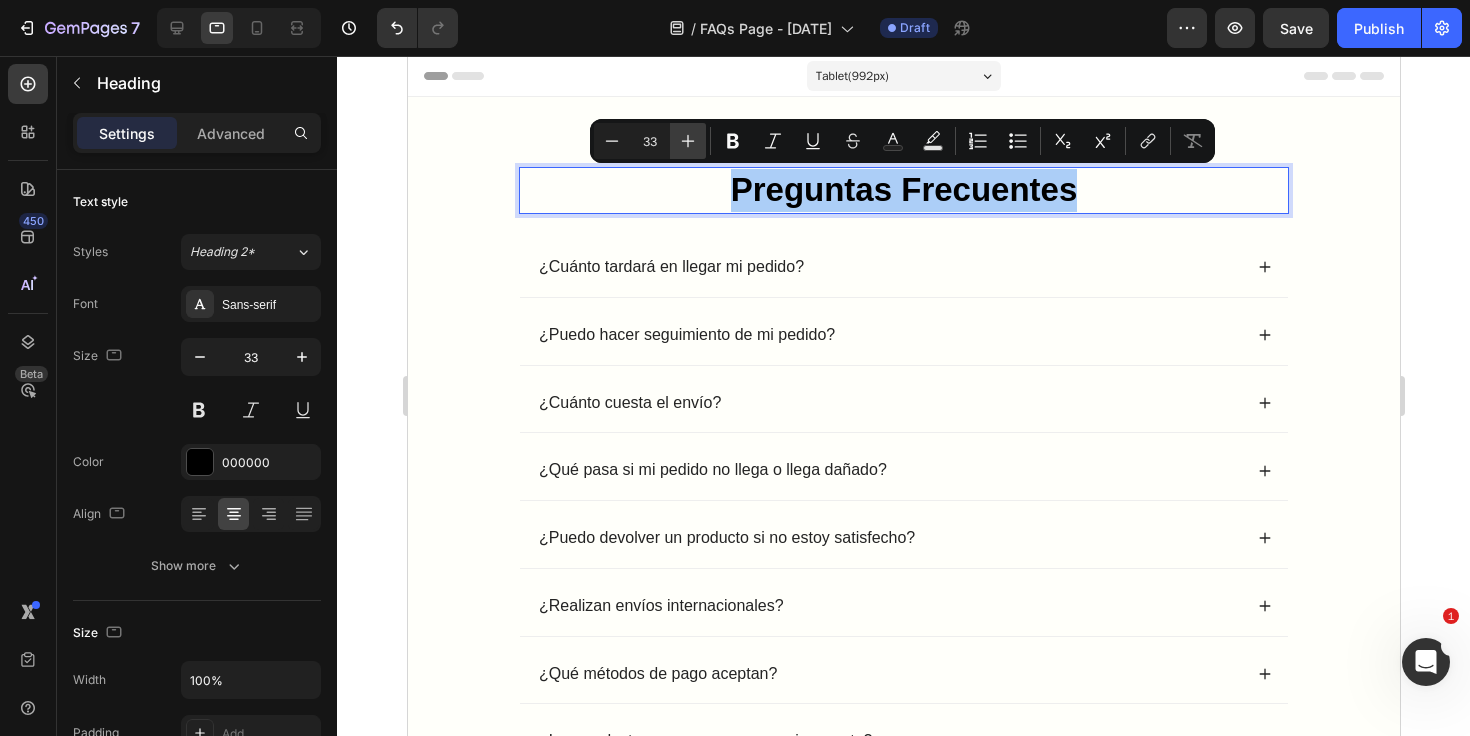 click 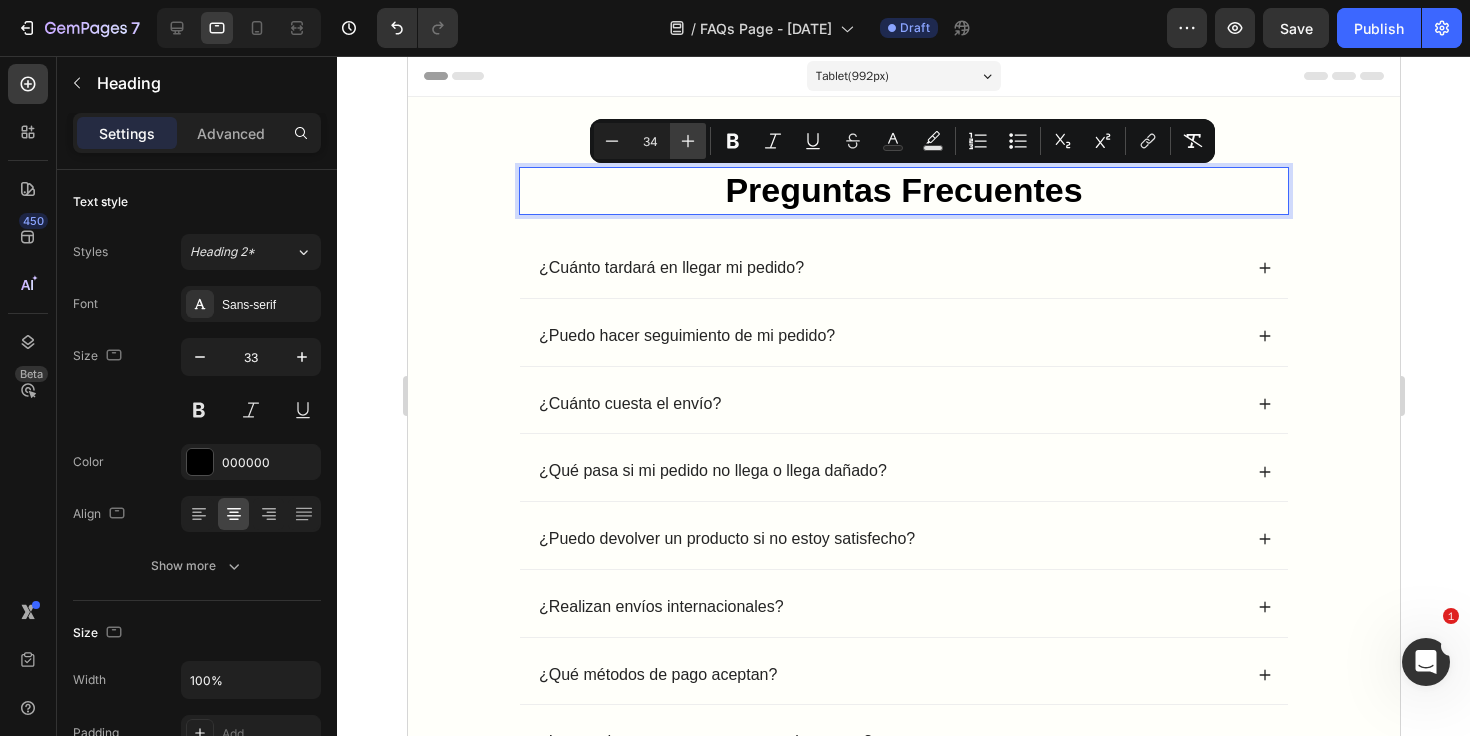 click 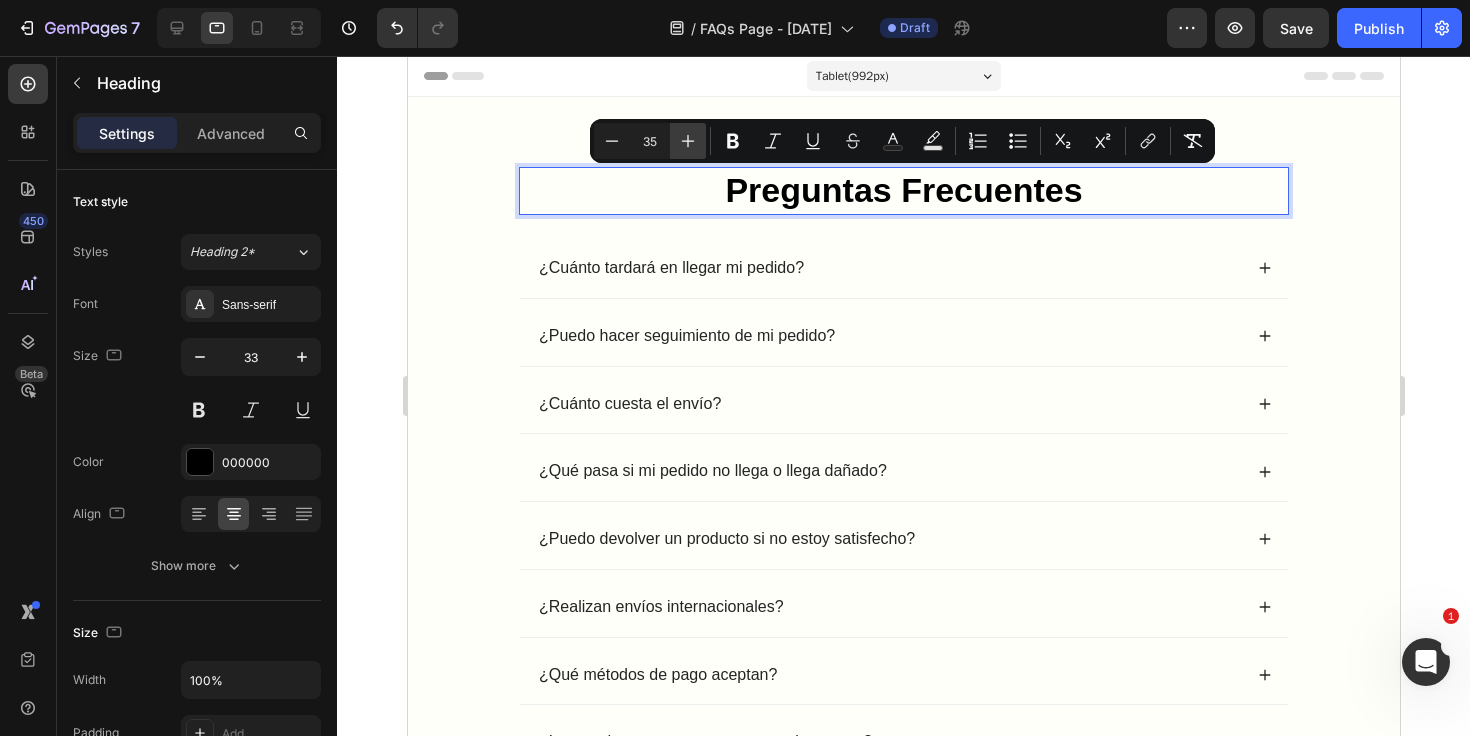 click 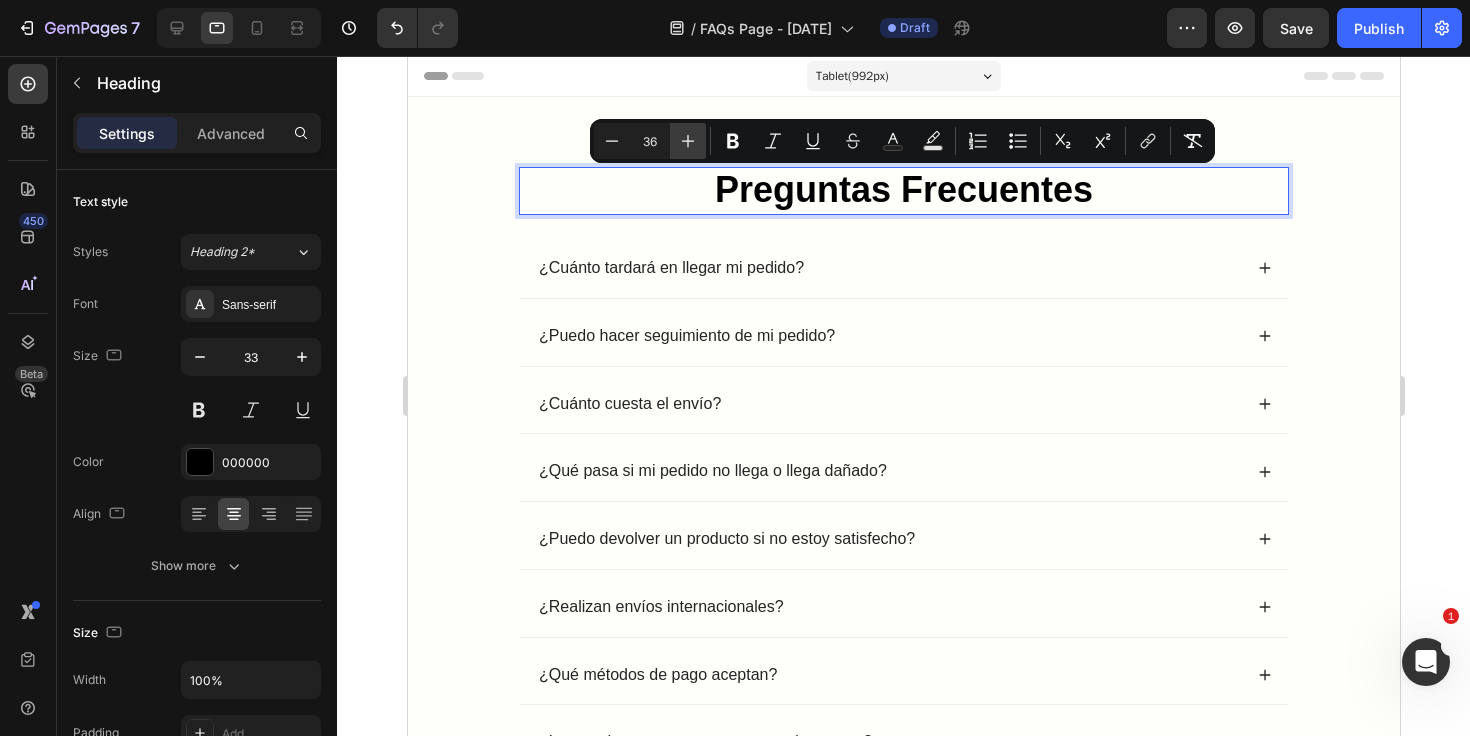 click 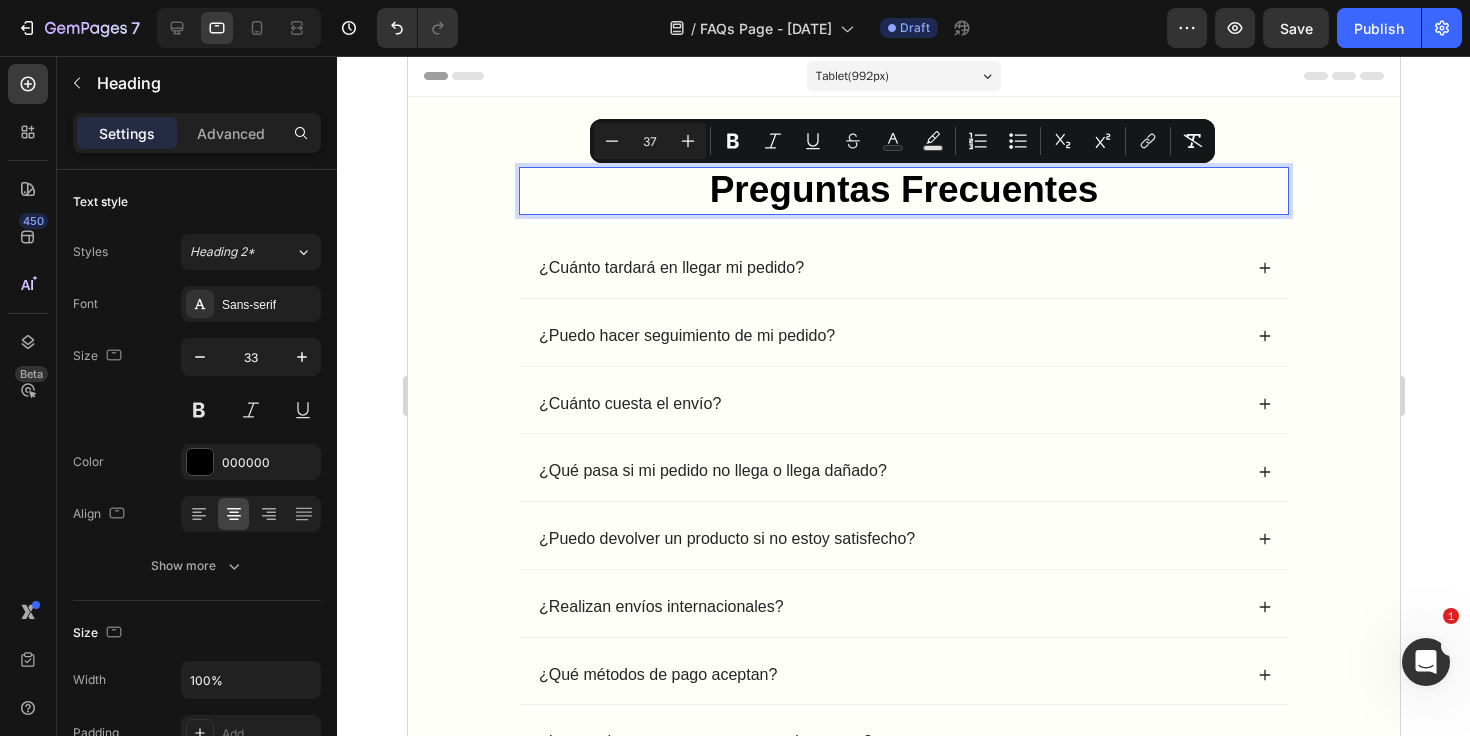 click on "37" at bounding box center (650, 141) 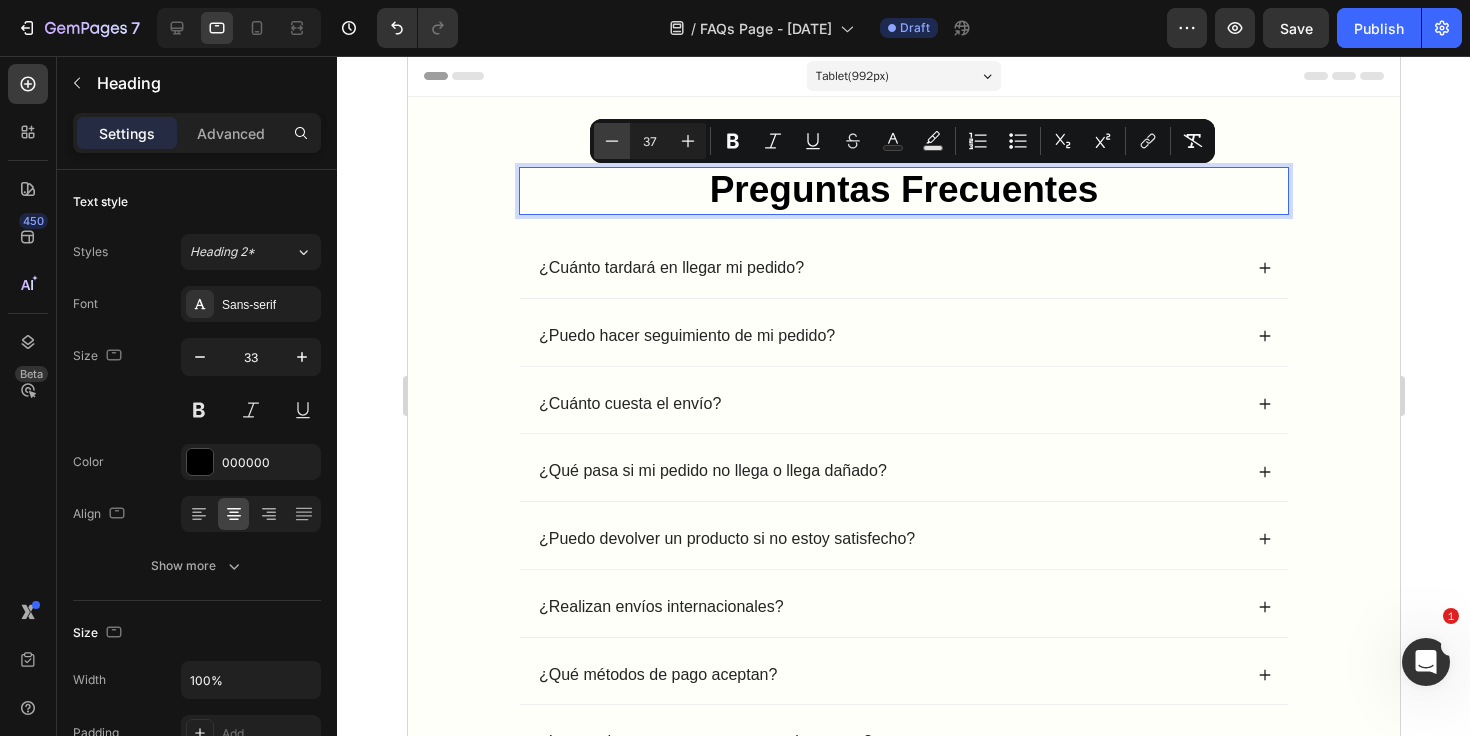 click 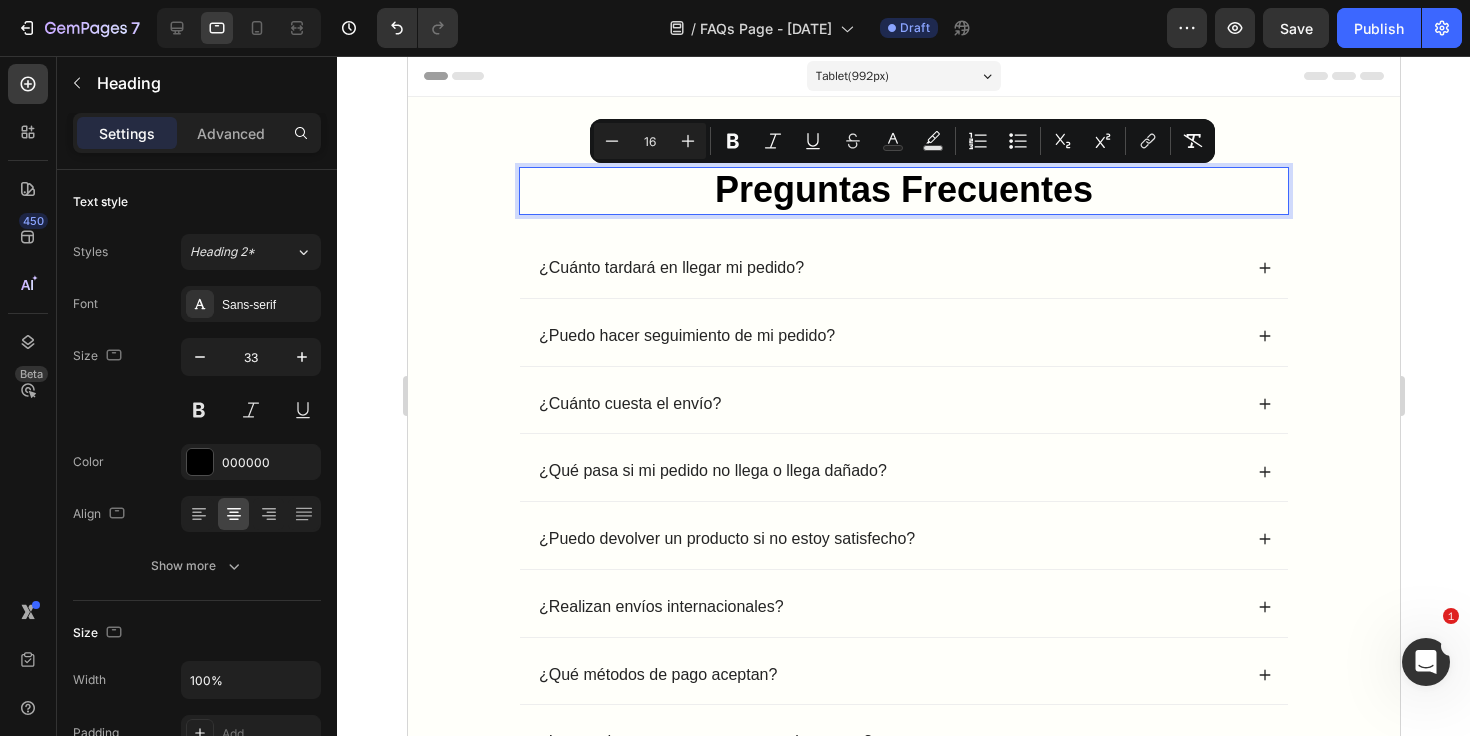 click on "Preguntas Frecuentes Heading   24
¿Cuánto tardará en llegar mi pedido?
¿Puedo hacer seguimiento de mi pedido?
¿Cuánto cuesta el envío?
¿Qué pasa si mi pedido no llega o llega dañado?
¿Puedo devolver un producto si no estoy satisfecho?
¿Realizan envíos internacionales?
¿Qué métodos de pago aceptan?
¿Los productos son seguros para mi mascota? Accordion Row Section 1" at bounding box center [903, 462] 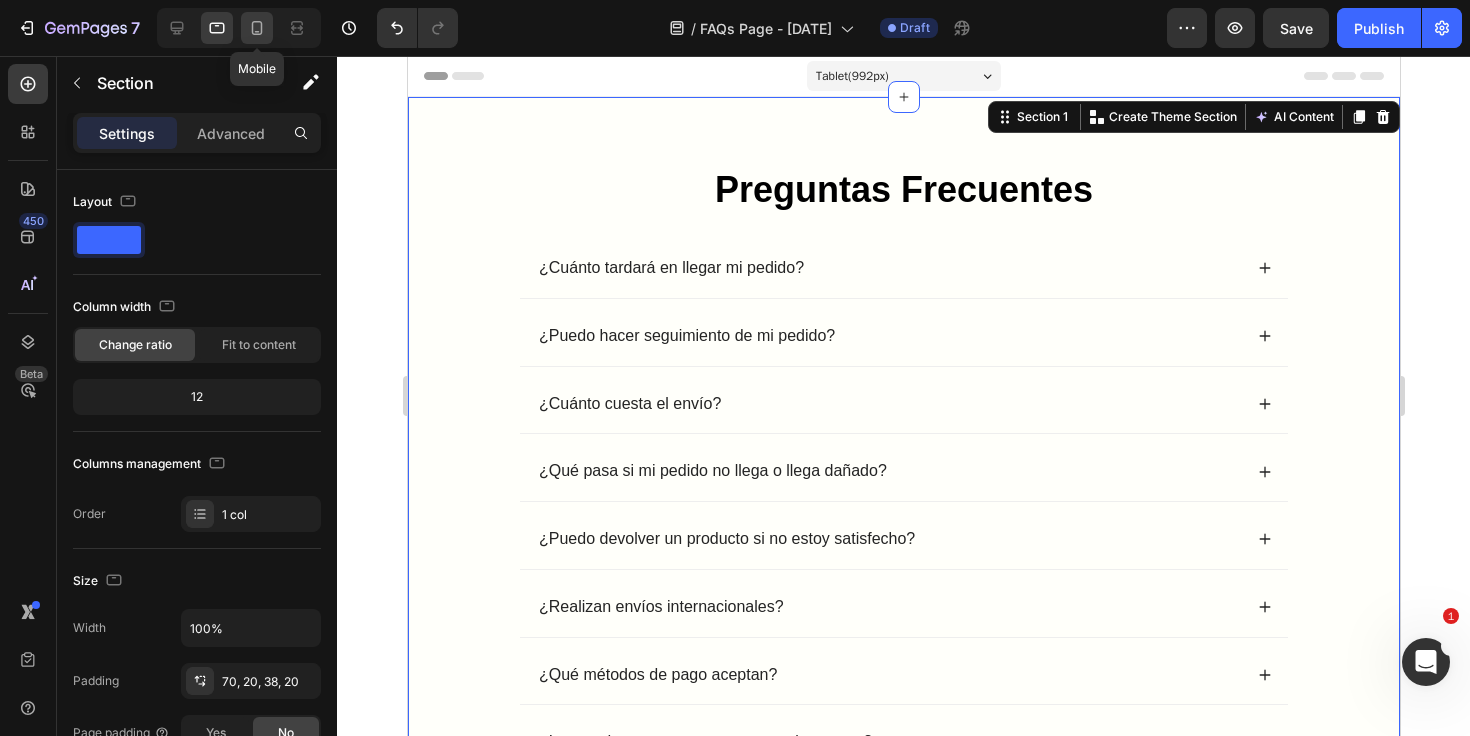 click 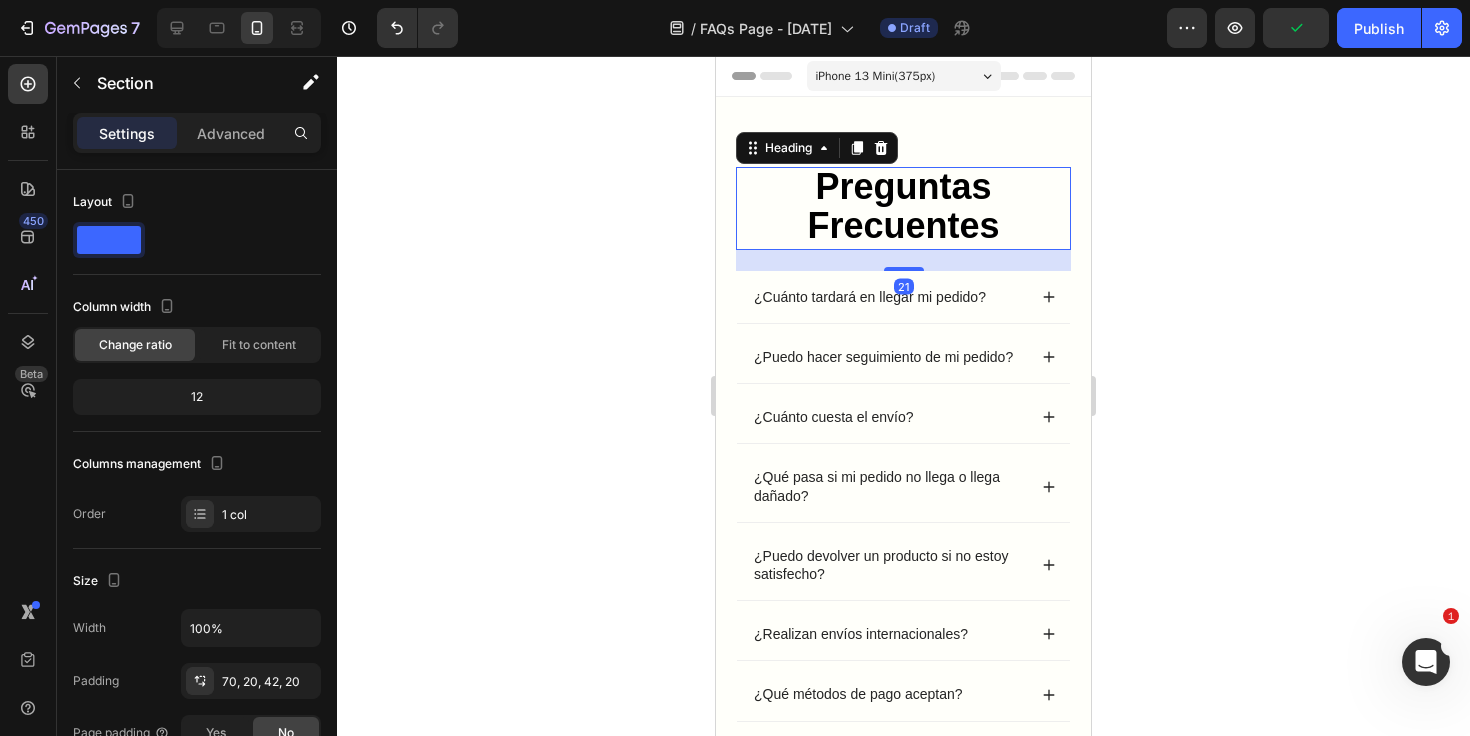 click on "Preguntas Frecuentes" at bounding box center [903, 206] 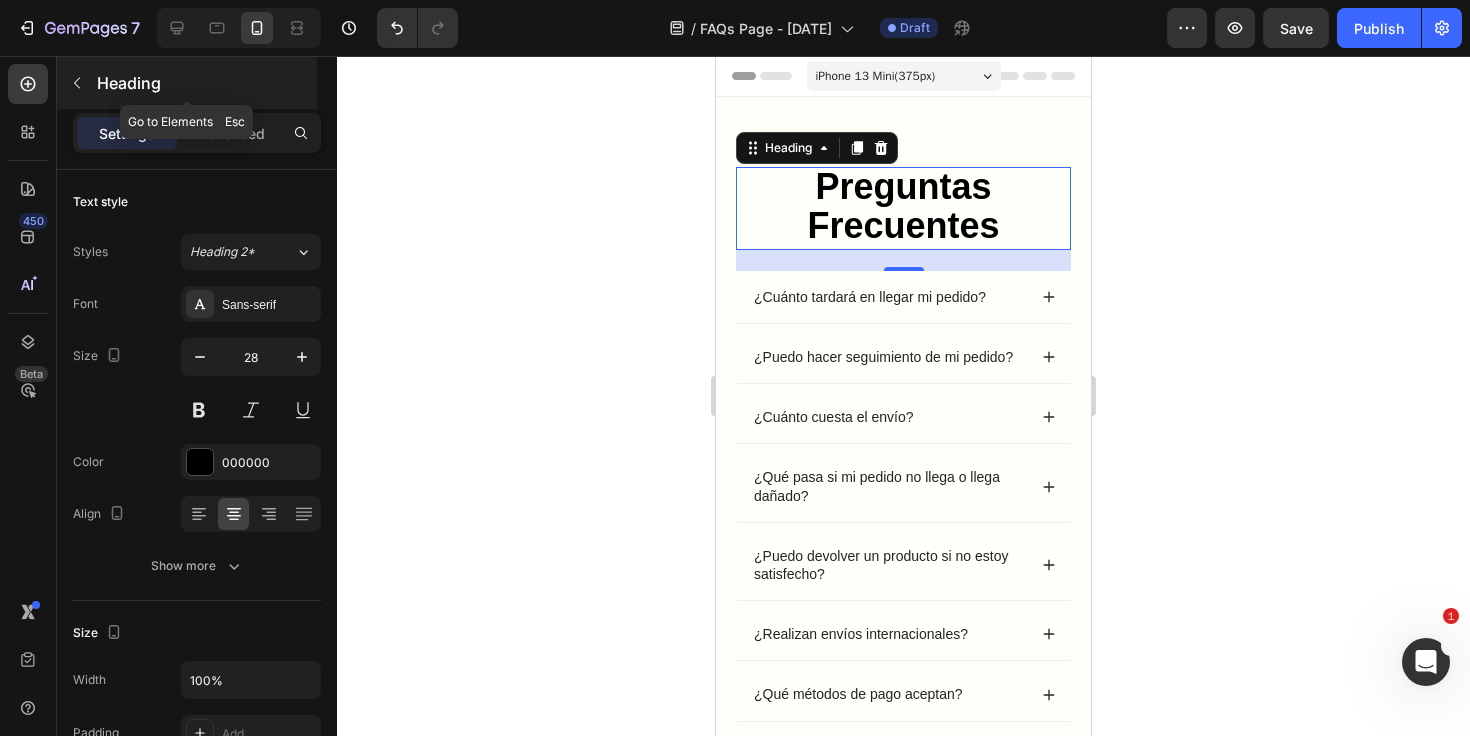 click 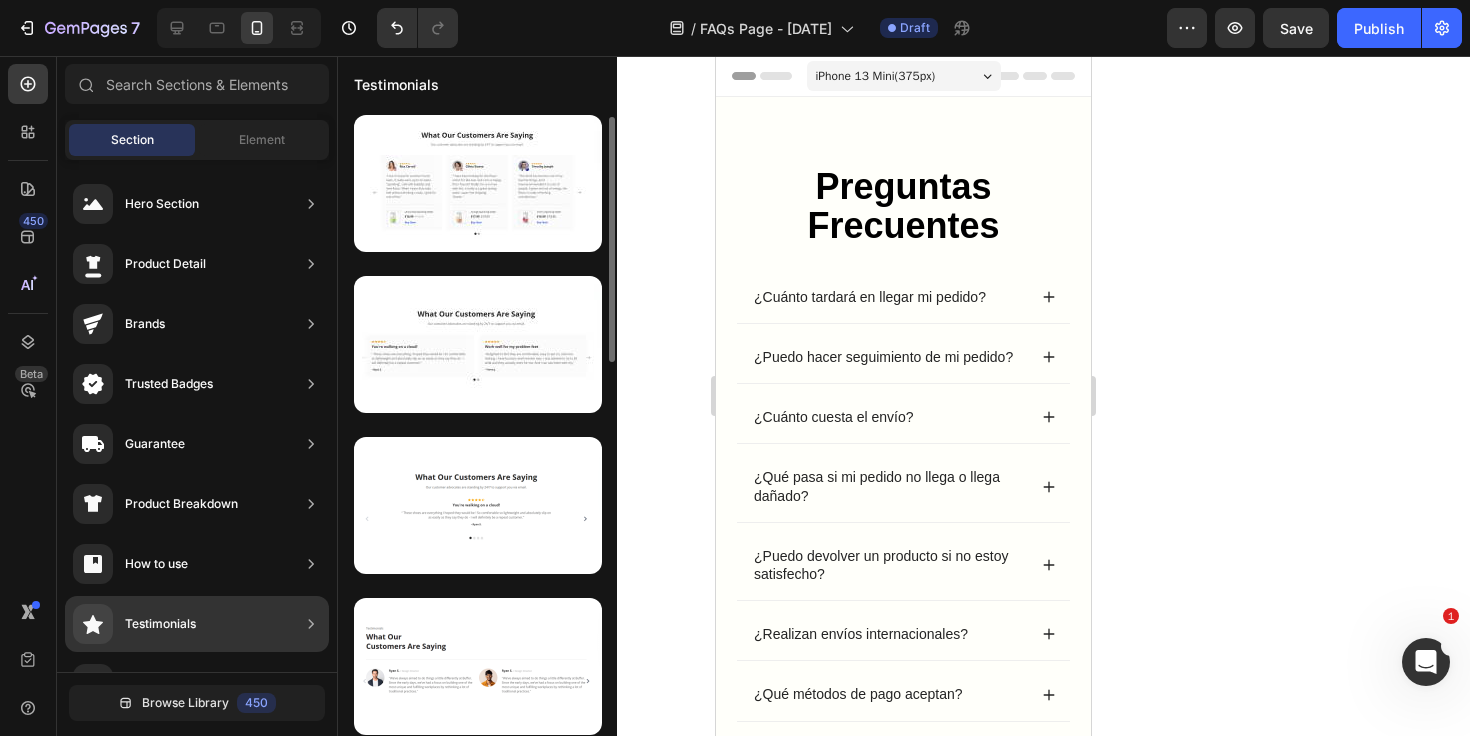 scroll, scrollTop: 6, scrollLeft: 0, axis: vertical 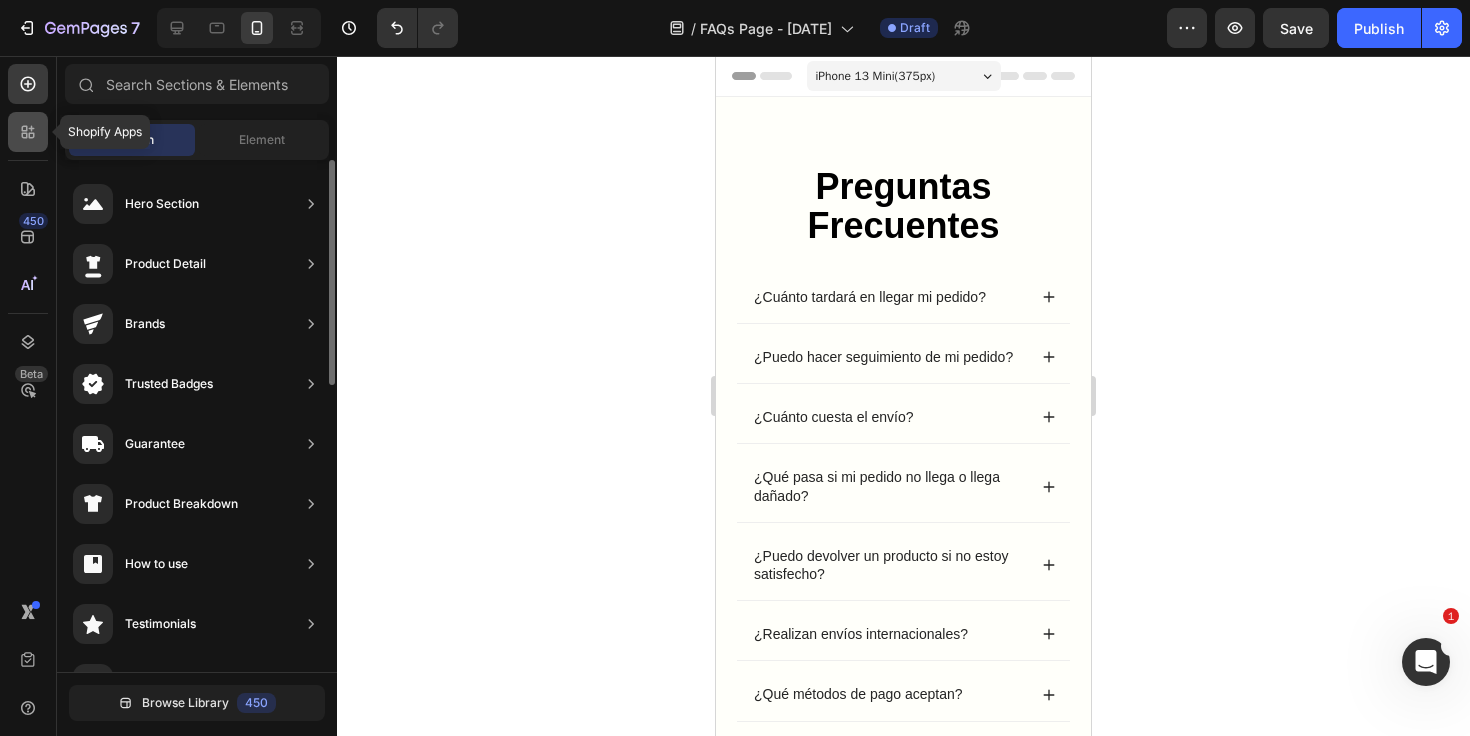 click 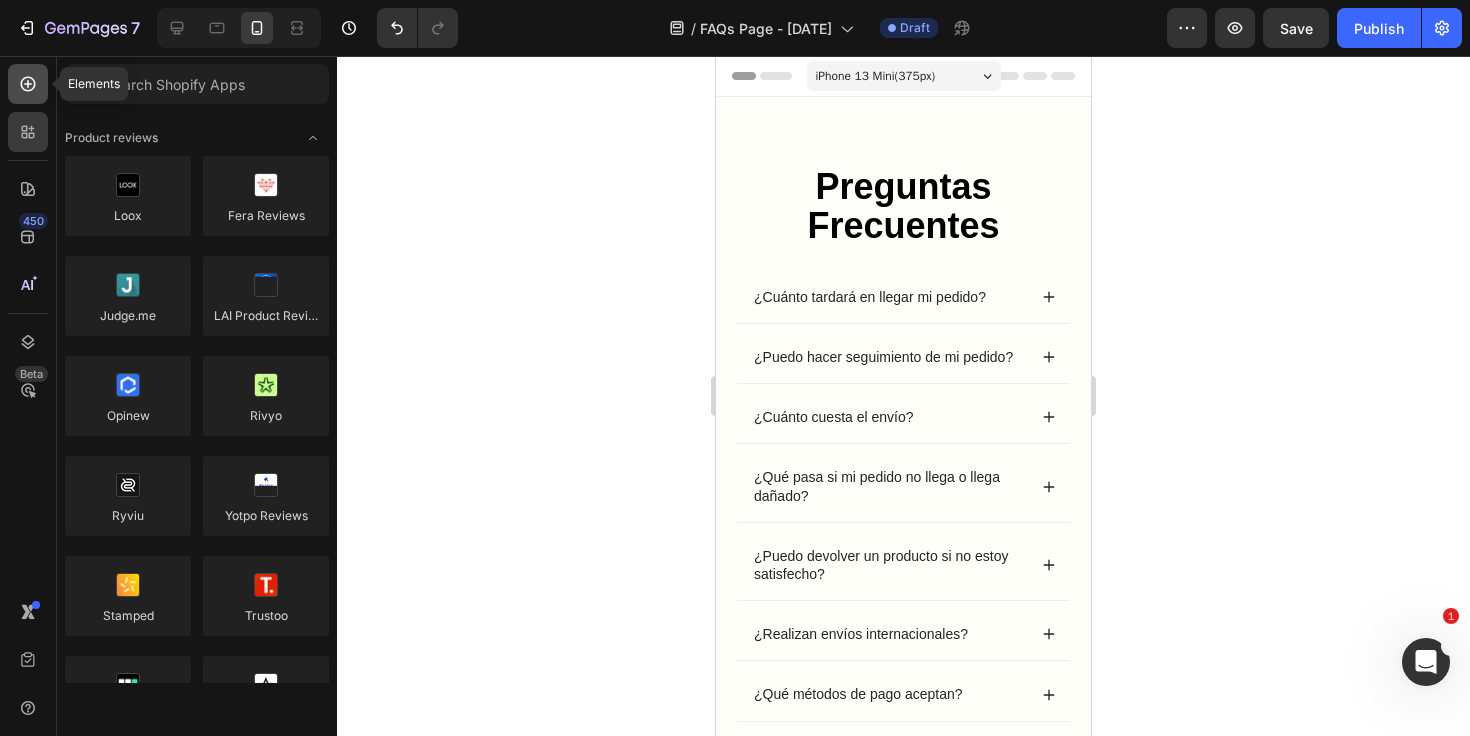 click 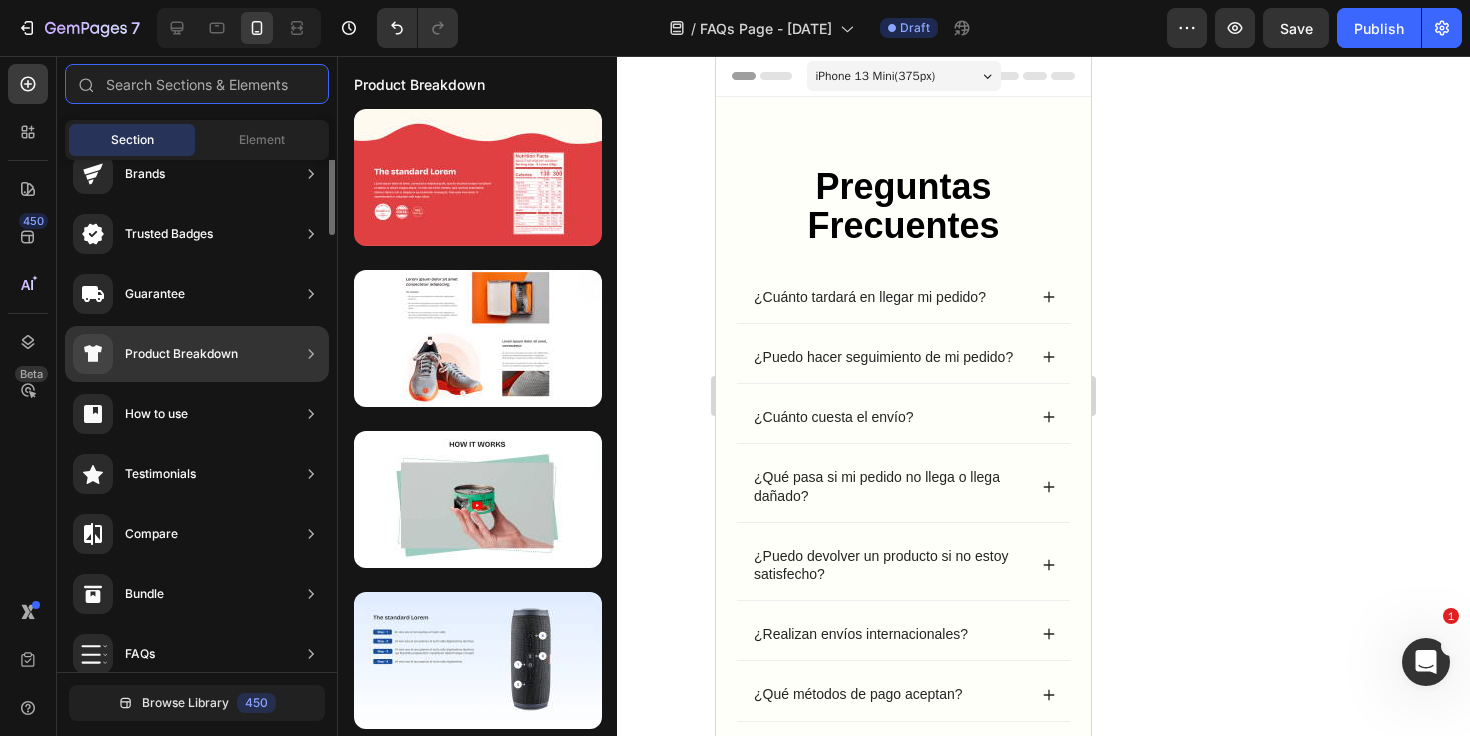 scroll, scrollTop: 0, scrollLeft: 0, axis: both 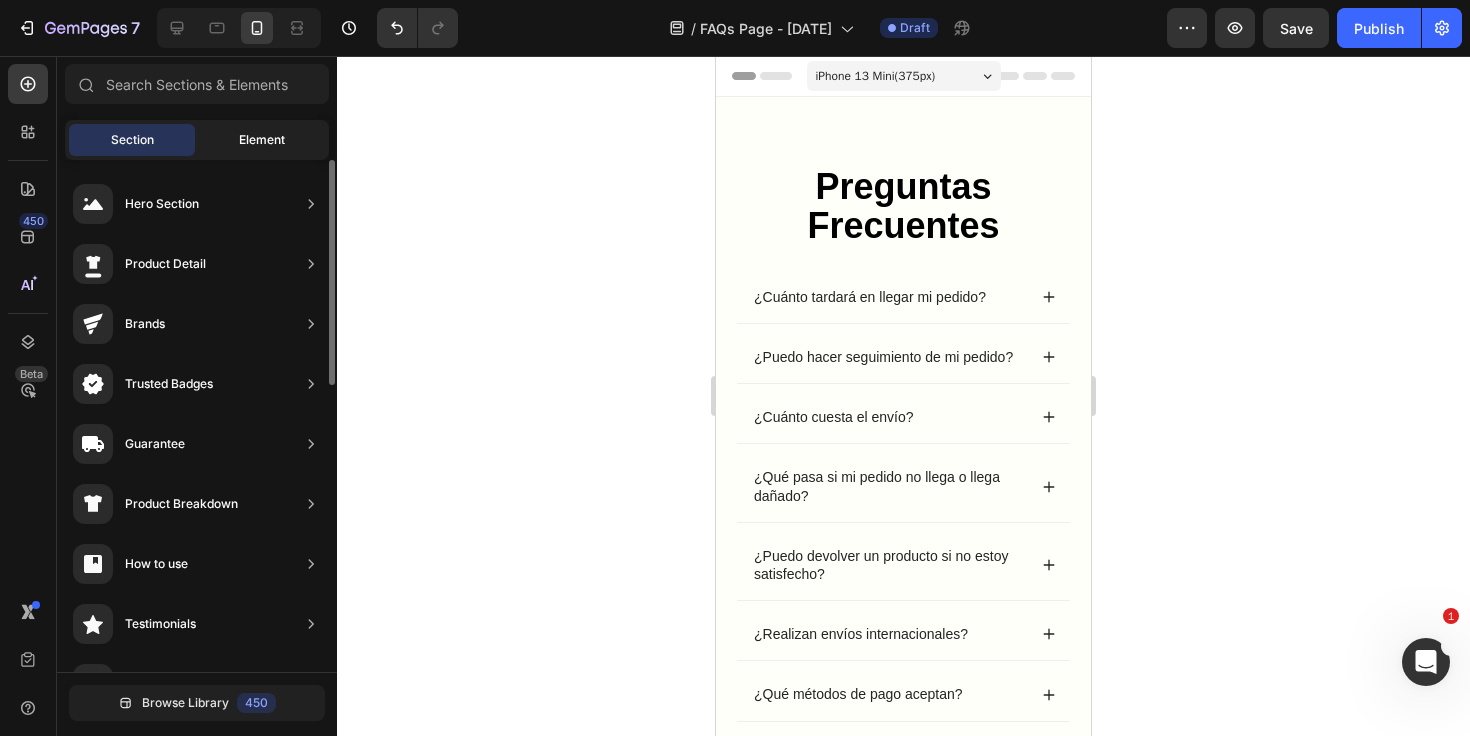 click on "Element" 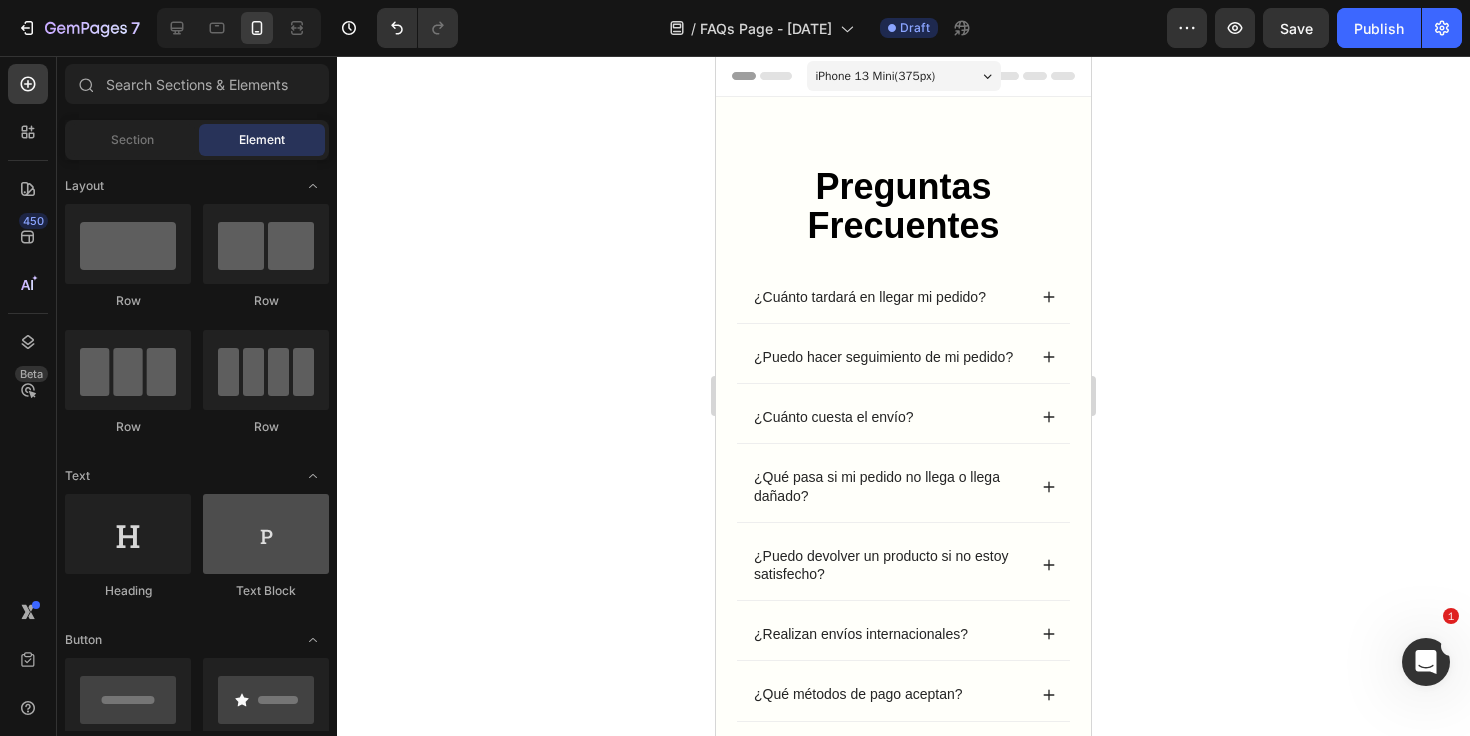 click at bounding box center (266, 534) 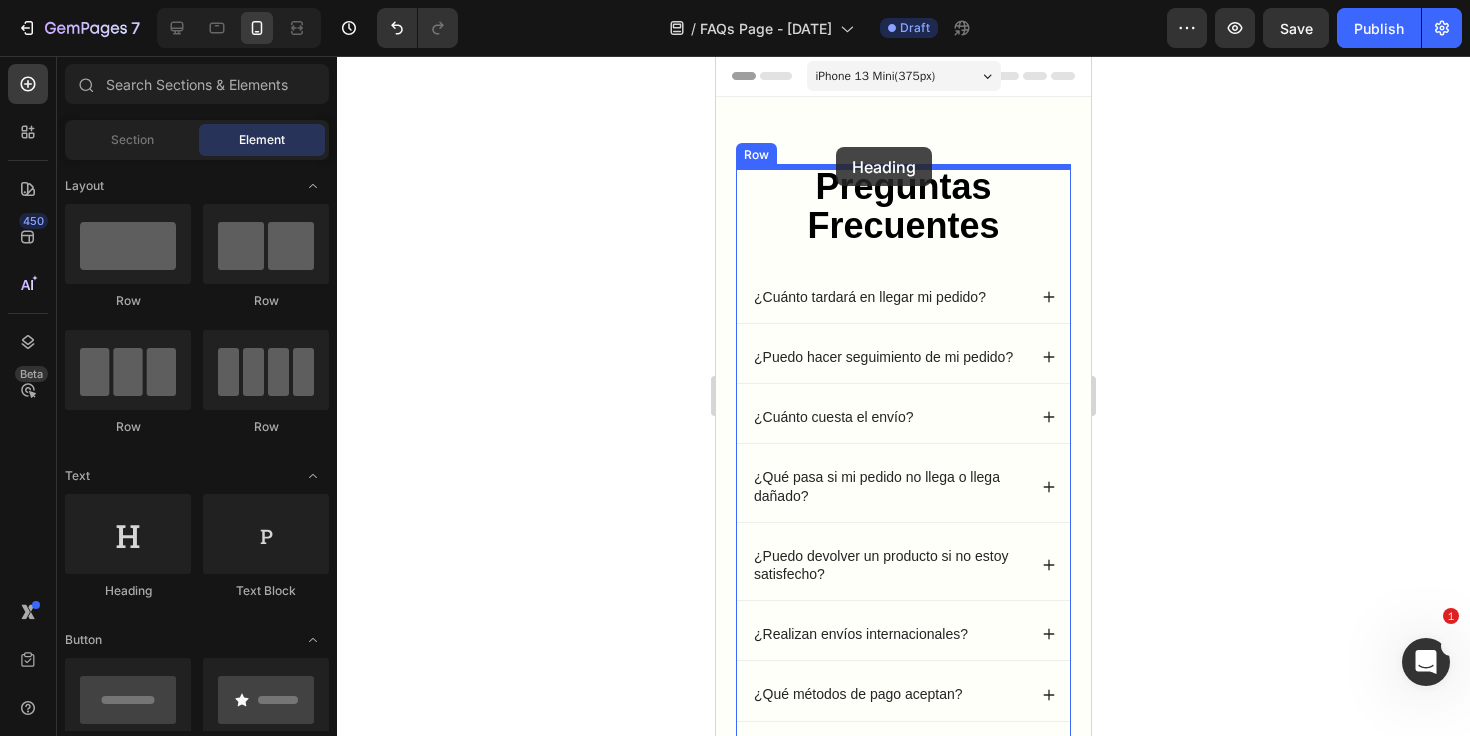 drag, startPoint x: 850, startPoint y: 610, endPoint x: 836, endPoint y: 147, distance: 463.2116 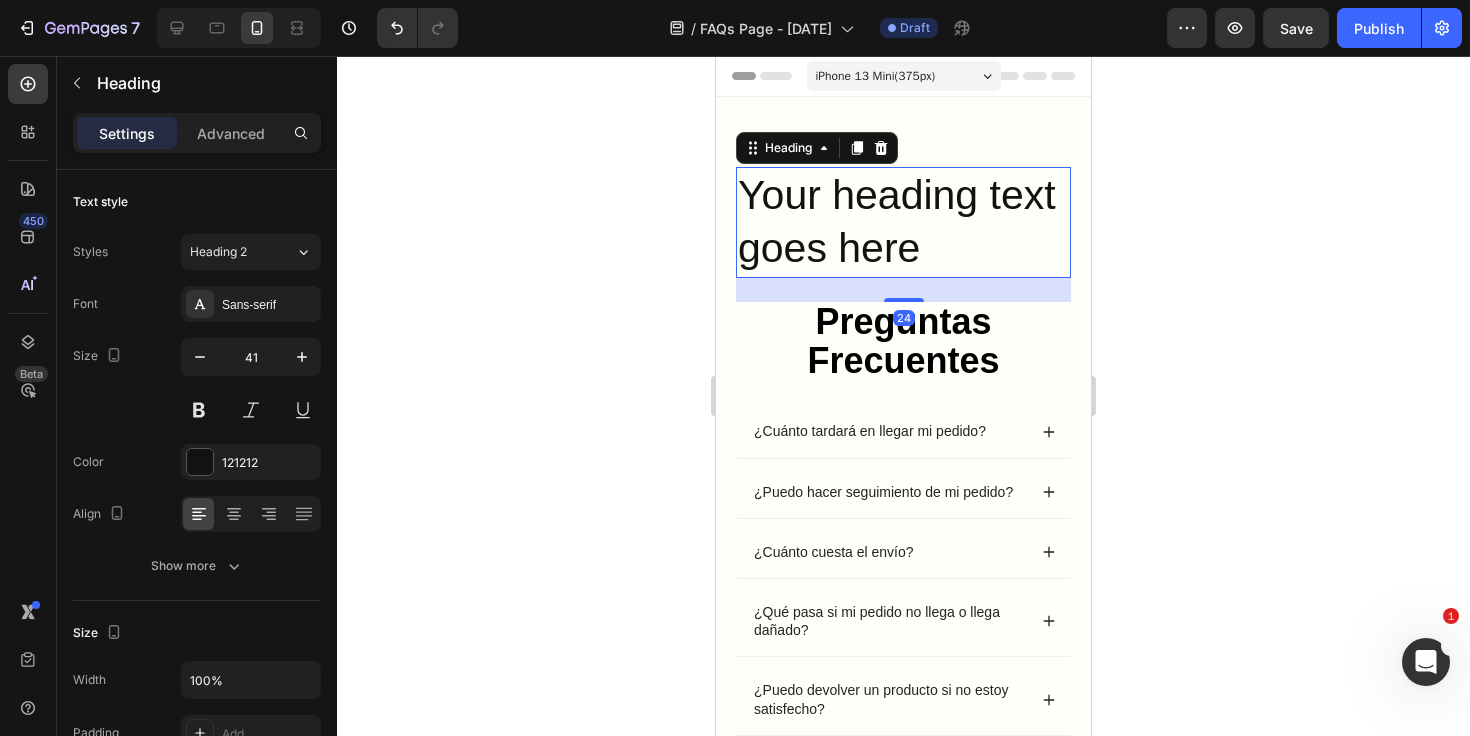 click on "Your heading text goes here" at bounding box center (903, 222) 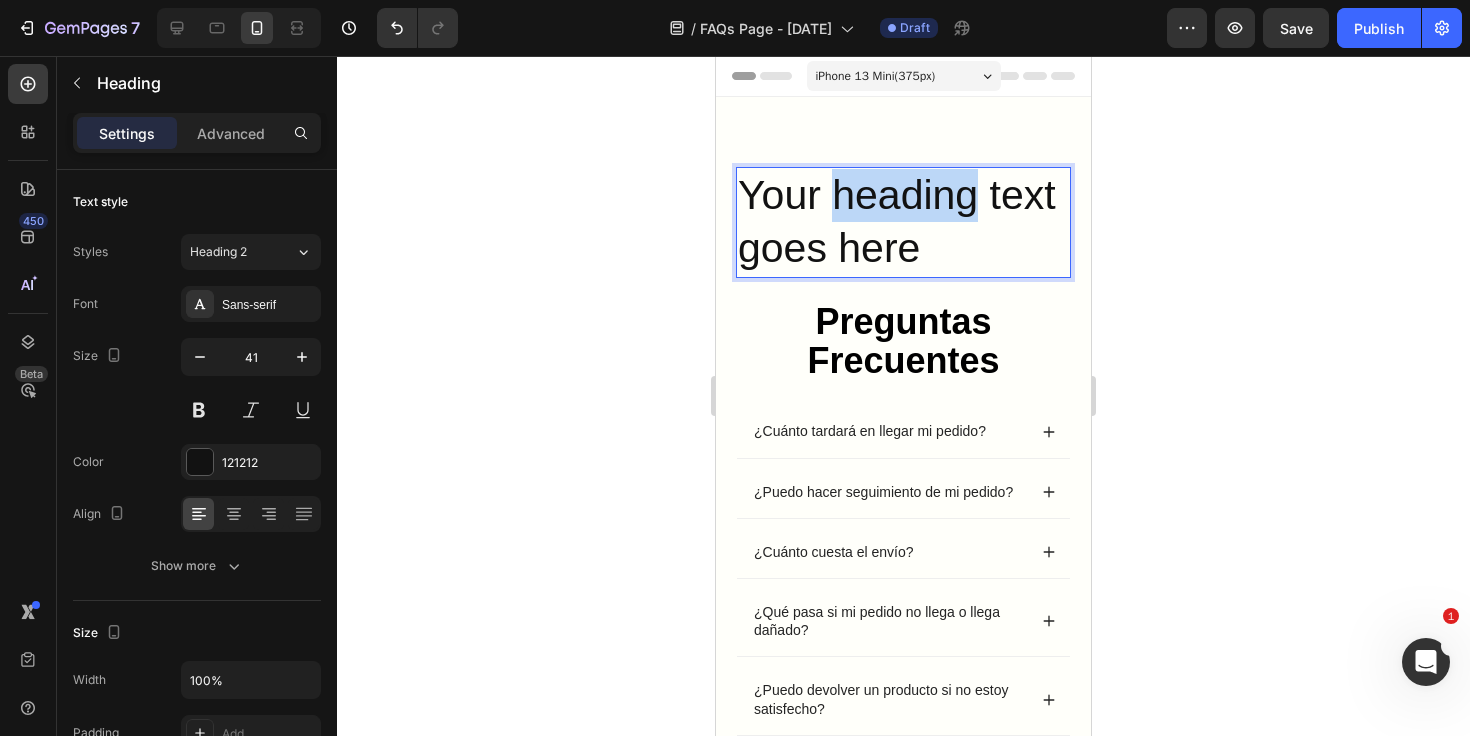 click on "Your heading text goes here" at bounding box center [903, 222] 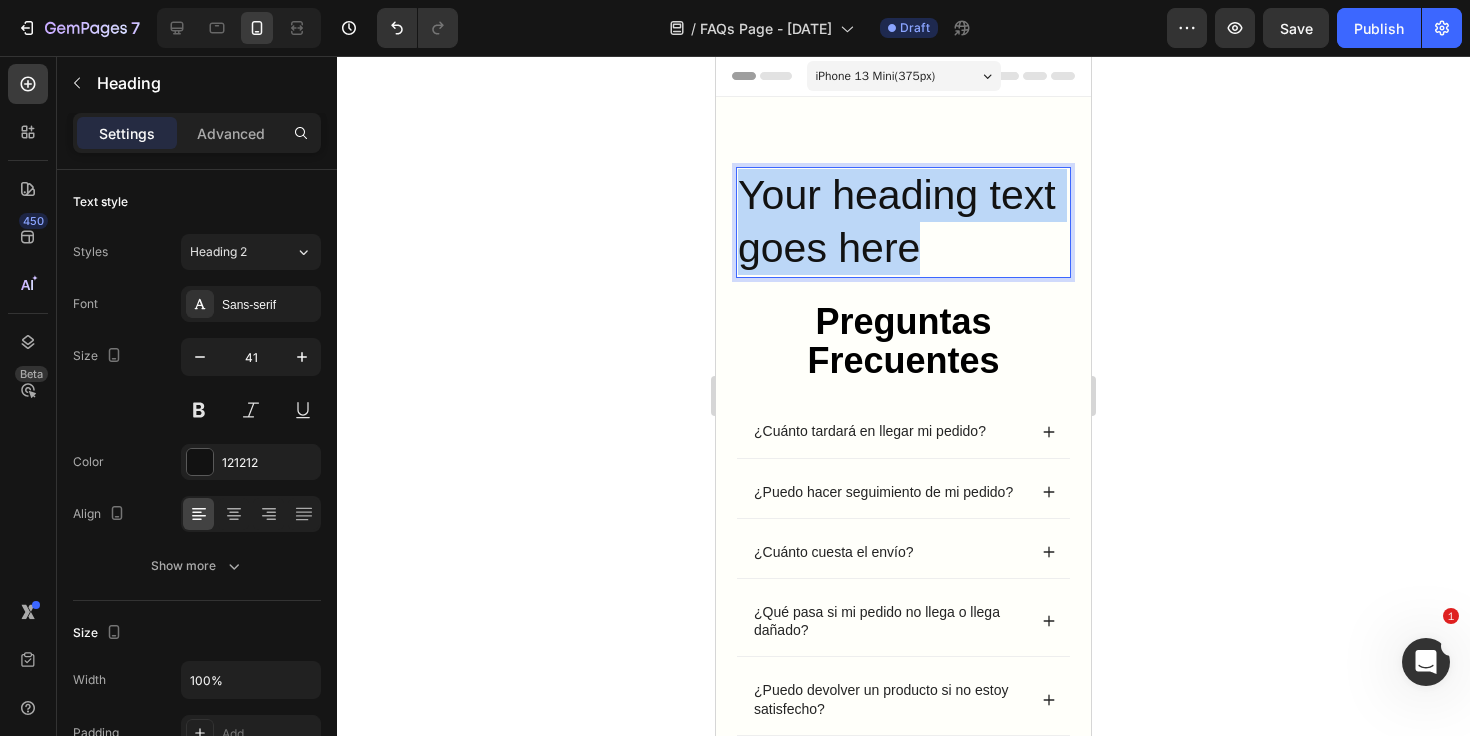 click on "Your heading text goes here" at bounding box center [903, 222] 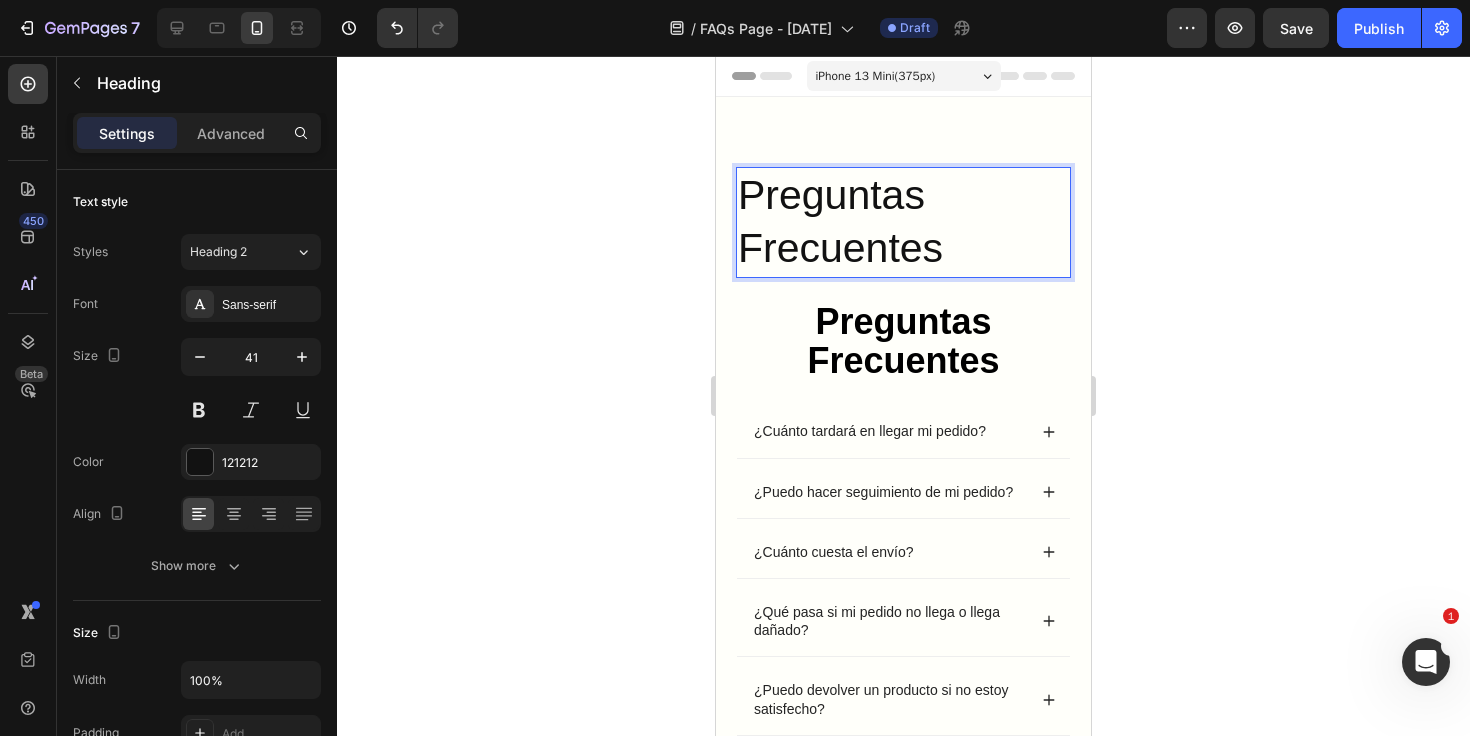 click on "Preguntas Frecuentes" at bounding box center (903, 222) 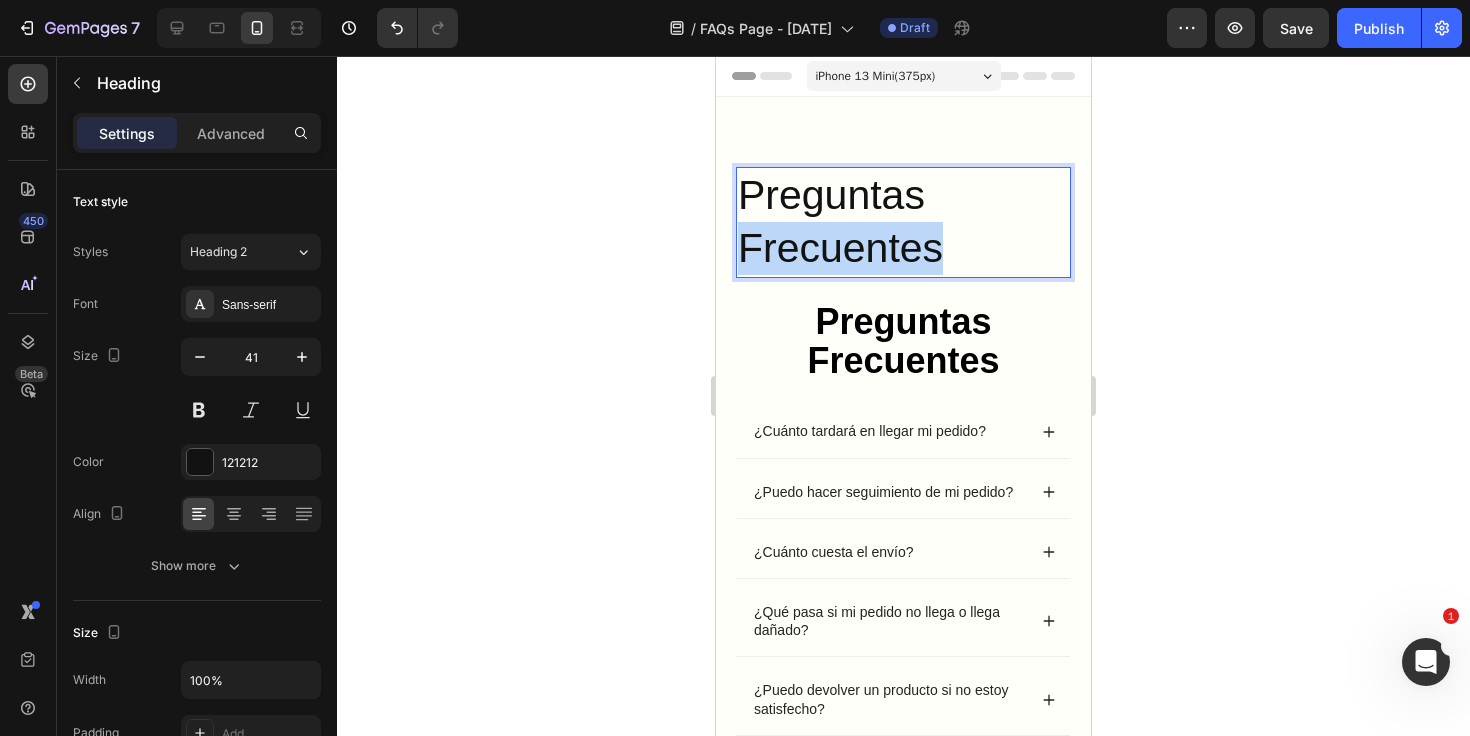 click on "Preguntas Frecuentes" at bounding box center [903, 222] 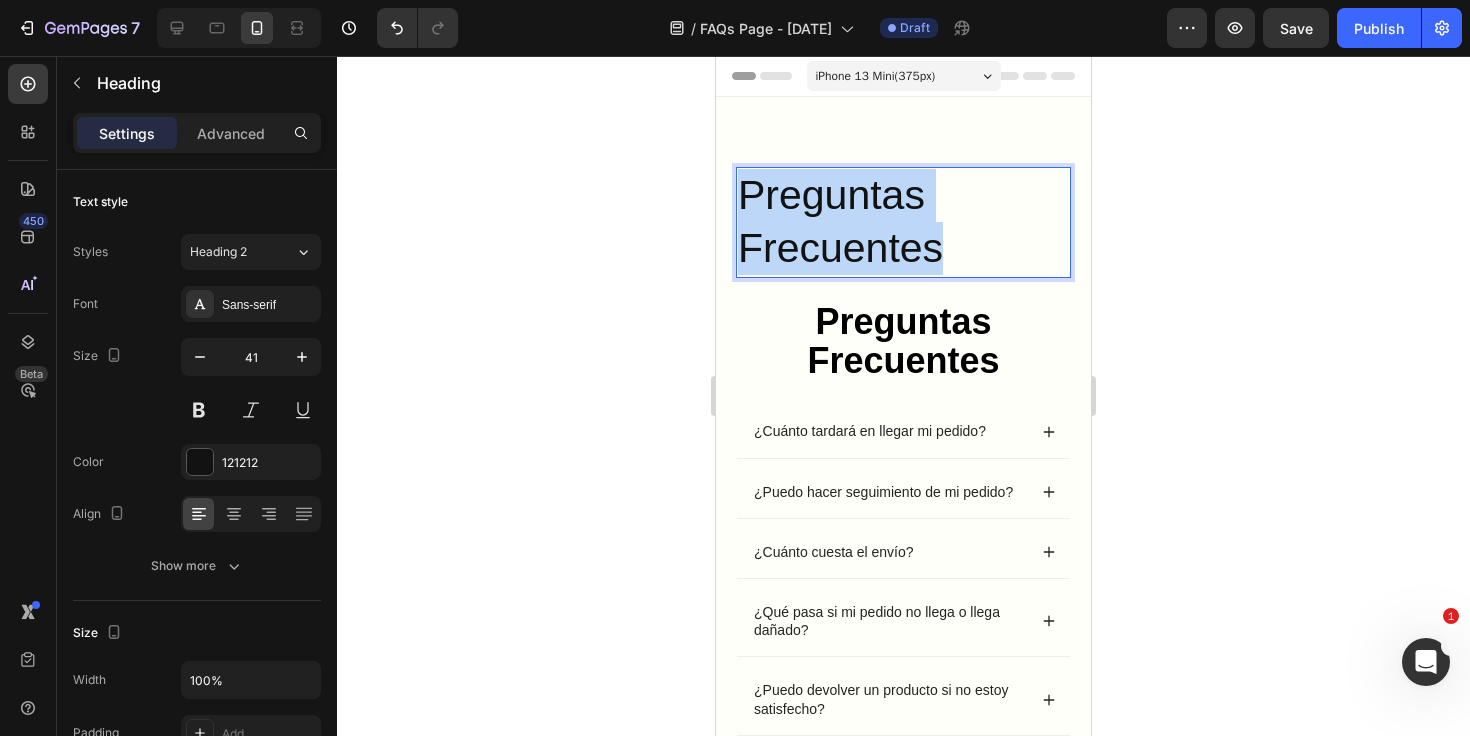 click on "Preguntas Frecuentes" at bounding box center (903, 222) 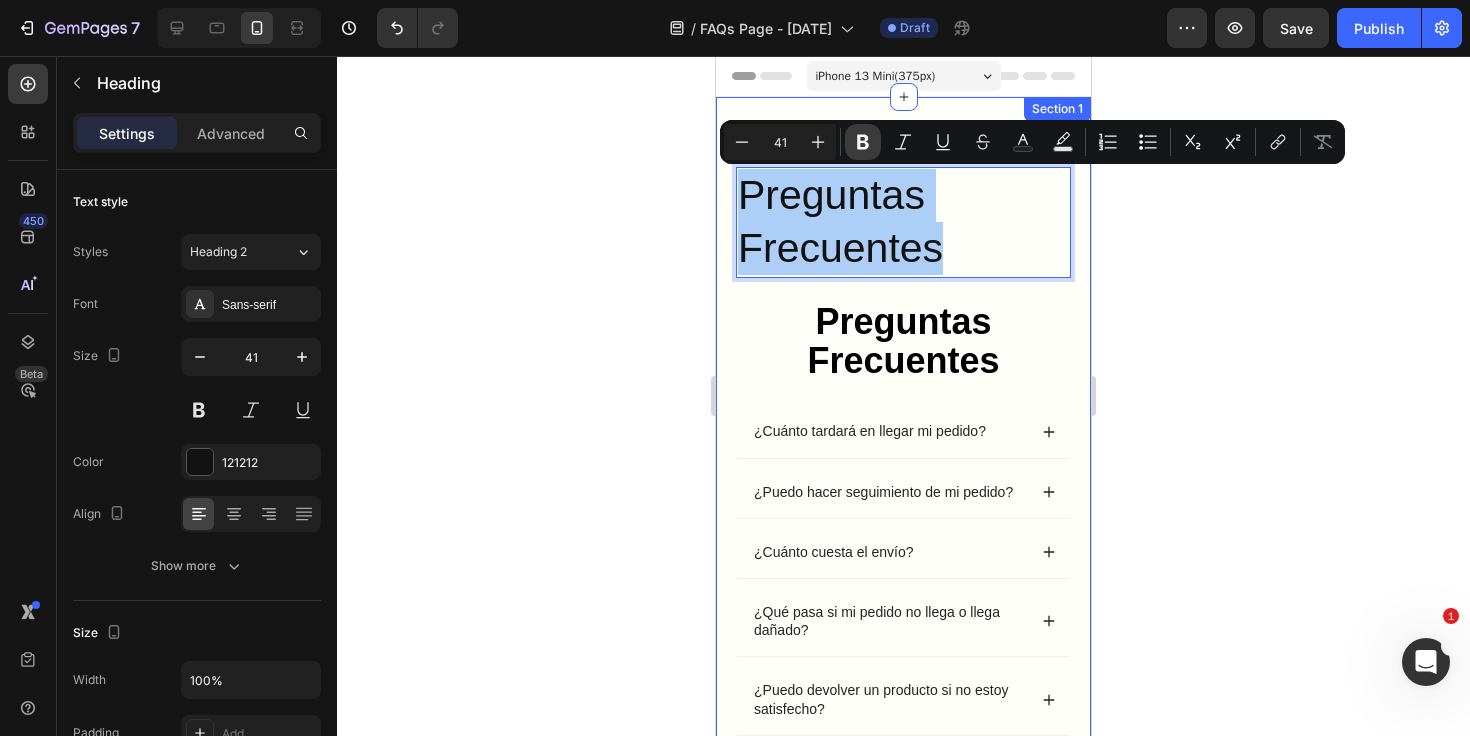 click 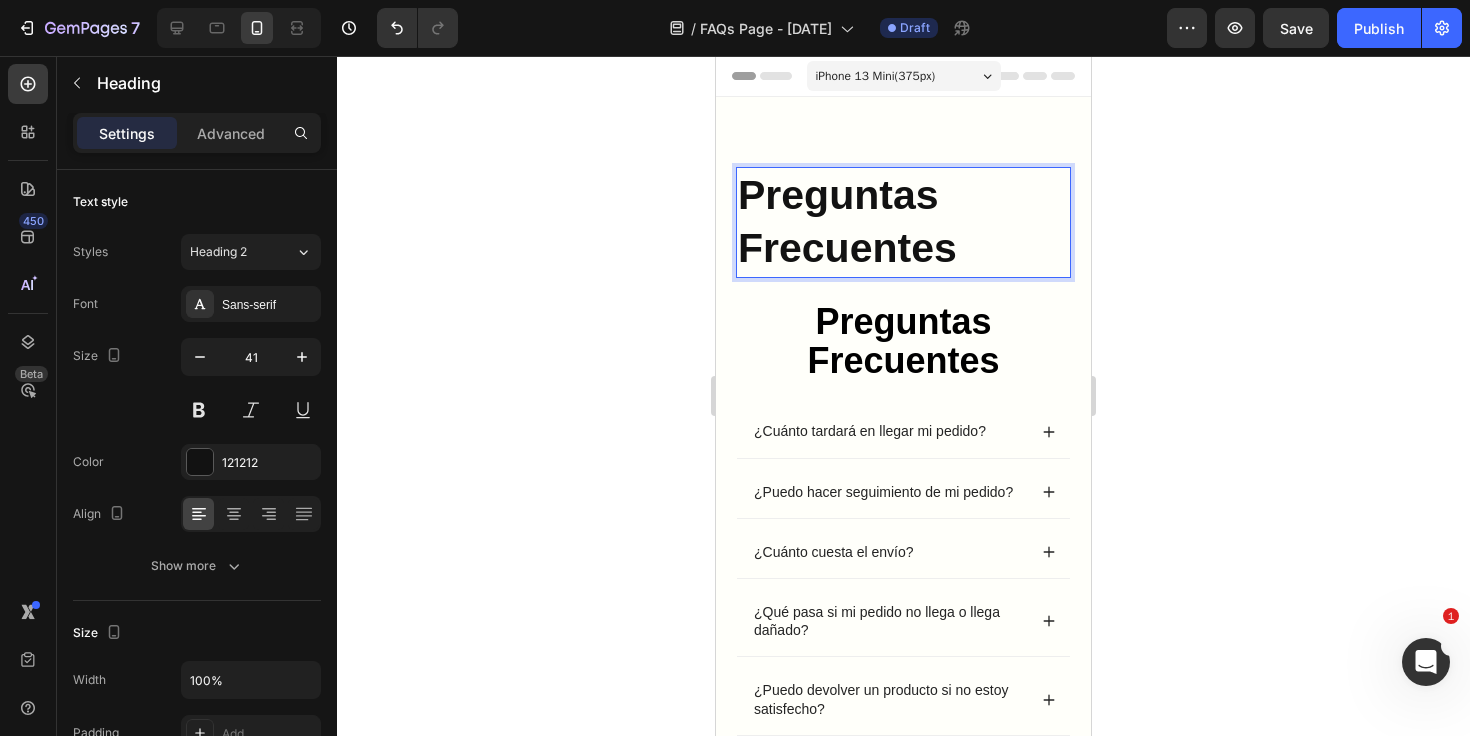 click on "Preguntas Frecuentes" at bounding box center [847, 221] 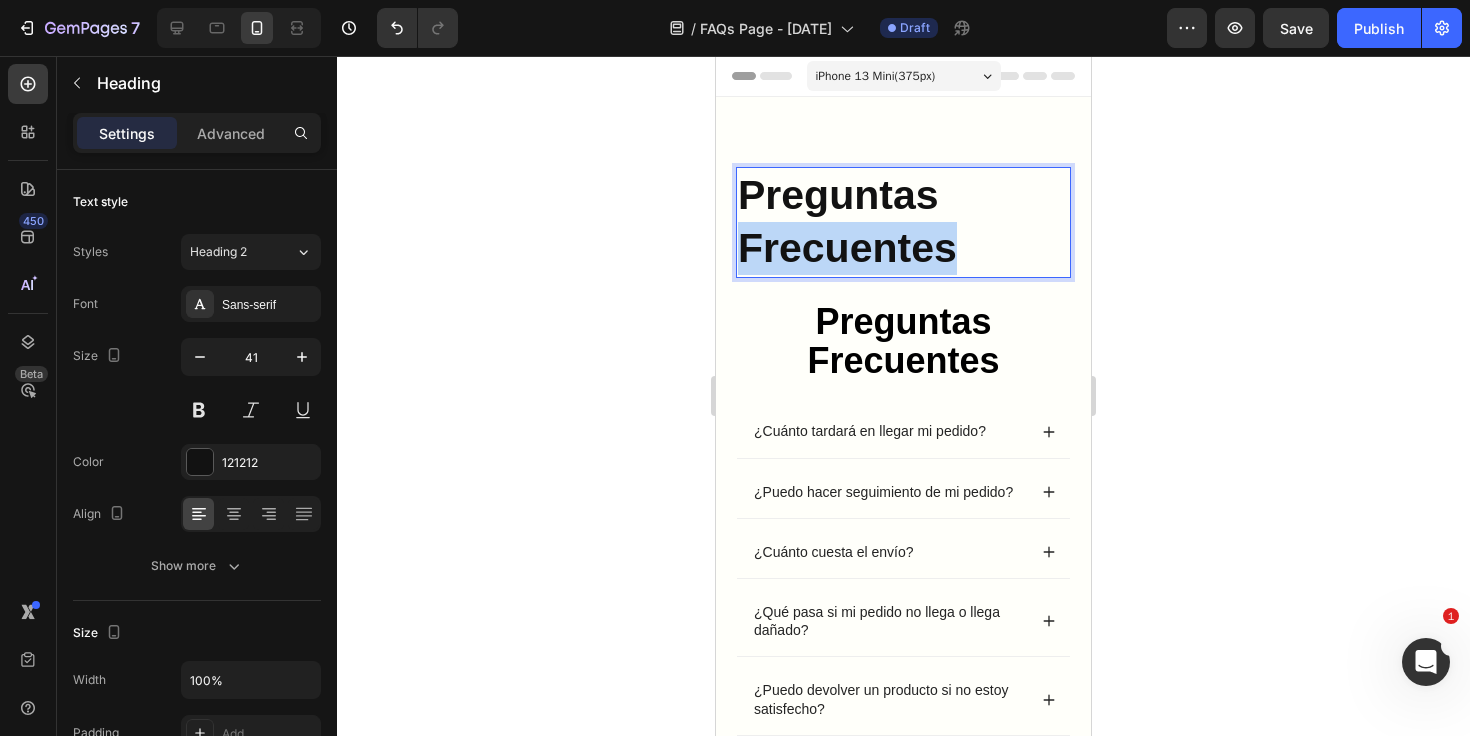 click on "Preguntas Frecuentes" at bounding box center [847, 221] 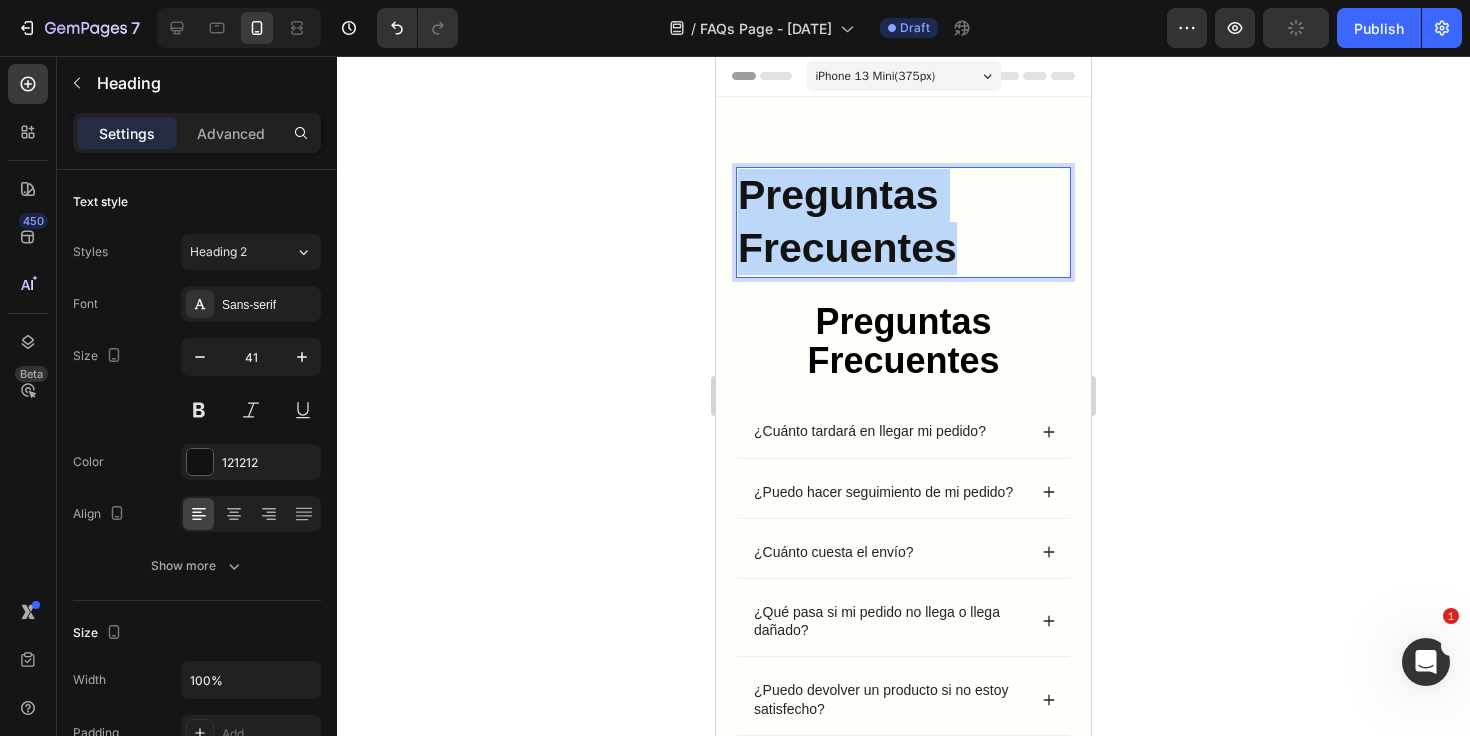 click on "Preguntas Frecuentes" at bounding box center (847, 221) 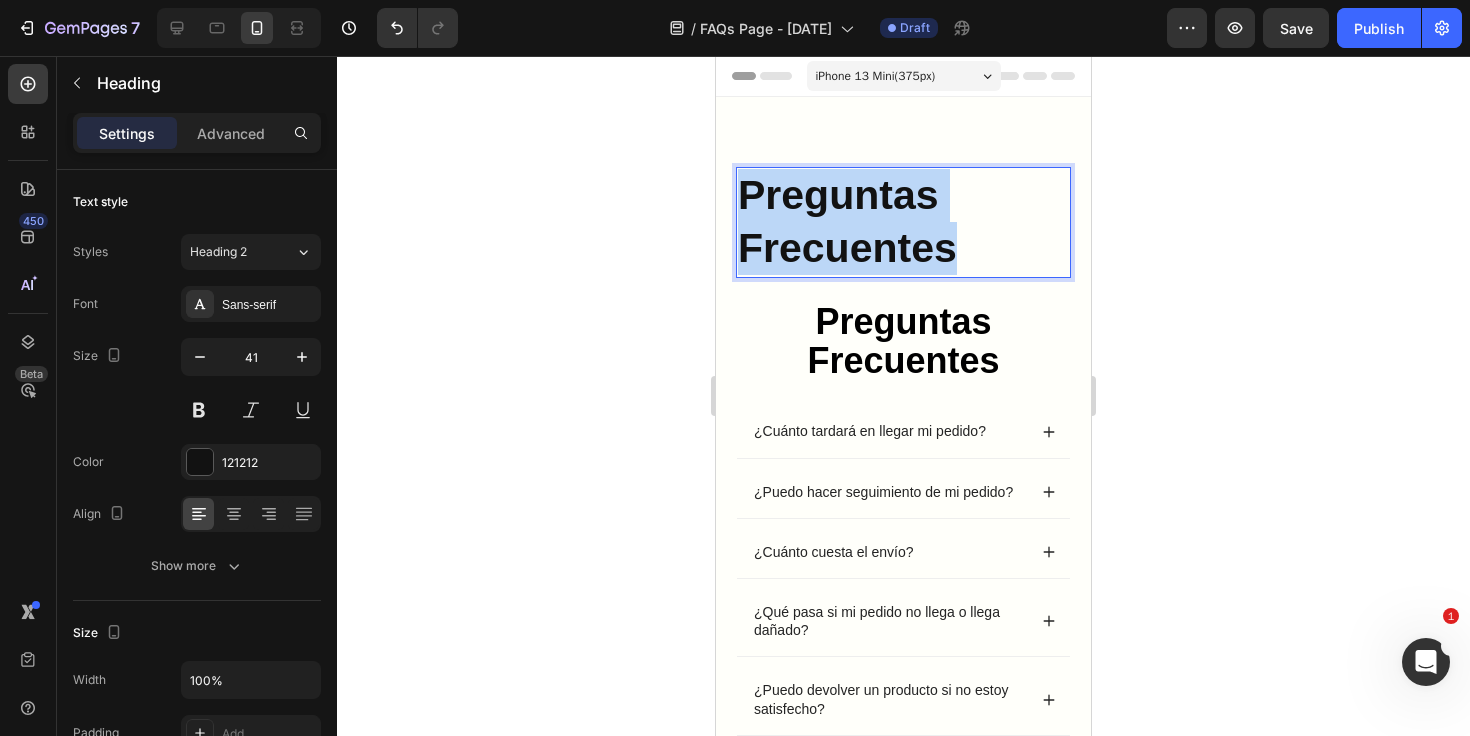 click on "Preguntas Frecuentes" at bounding box center (903, 222) 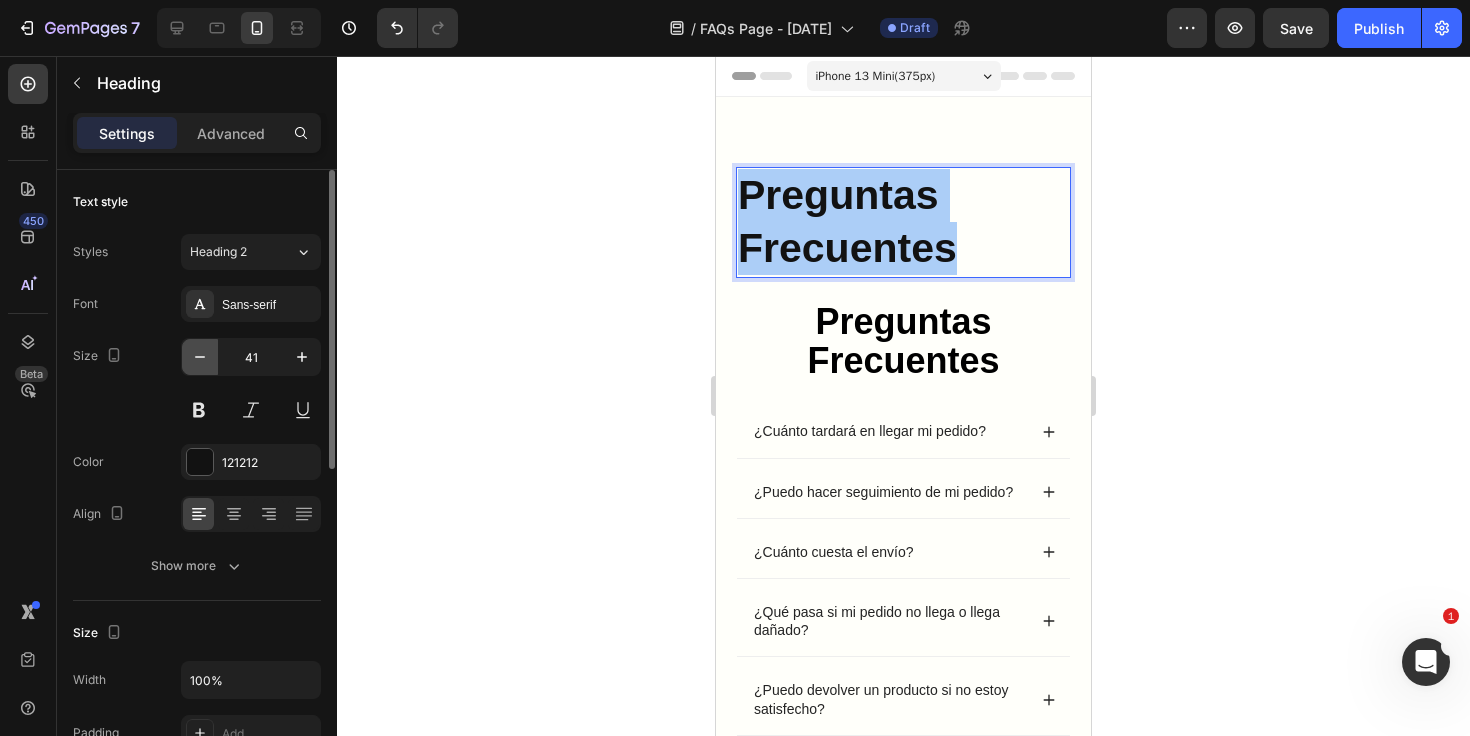 click 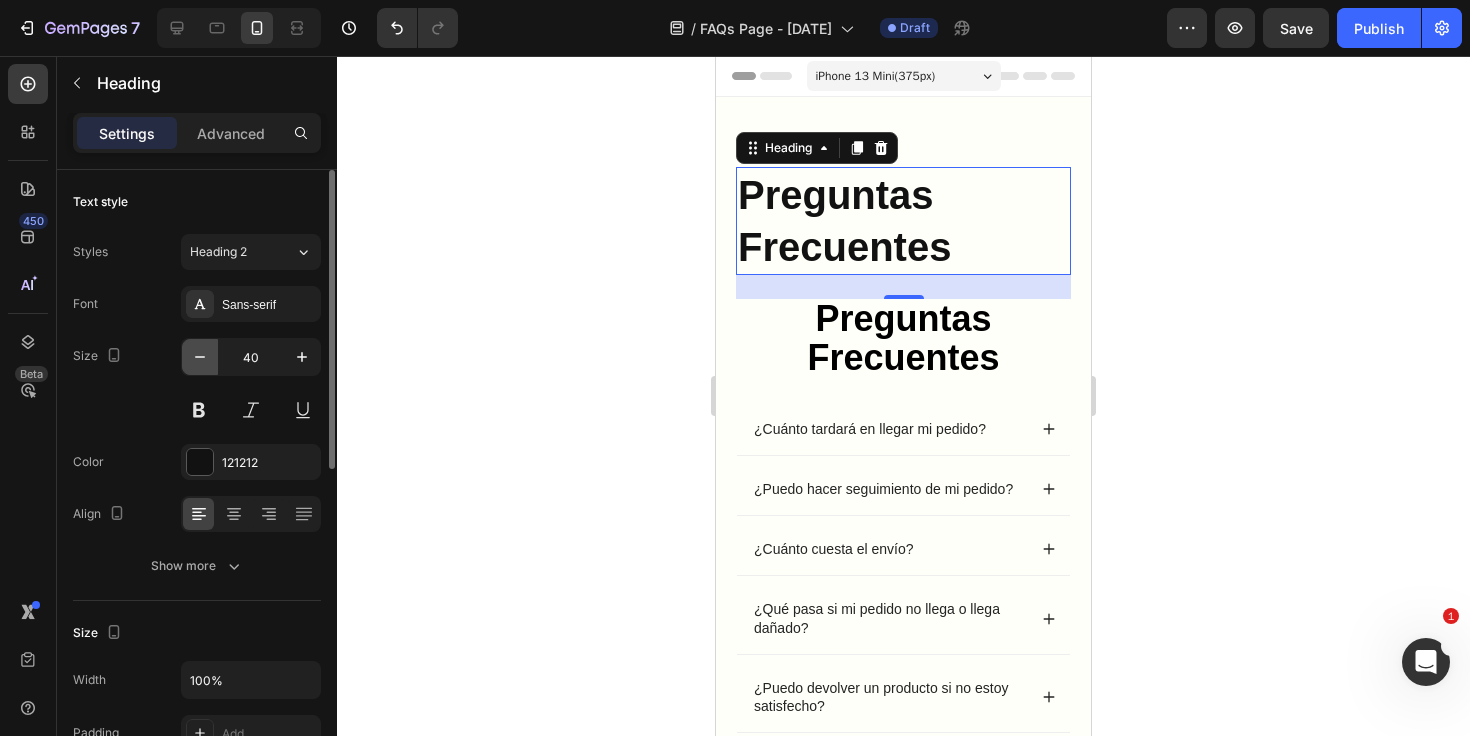 click 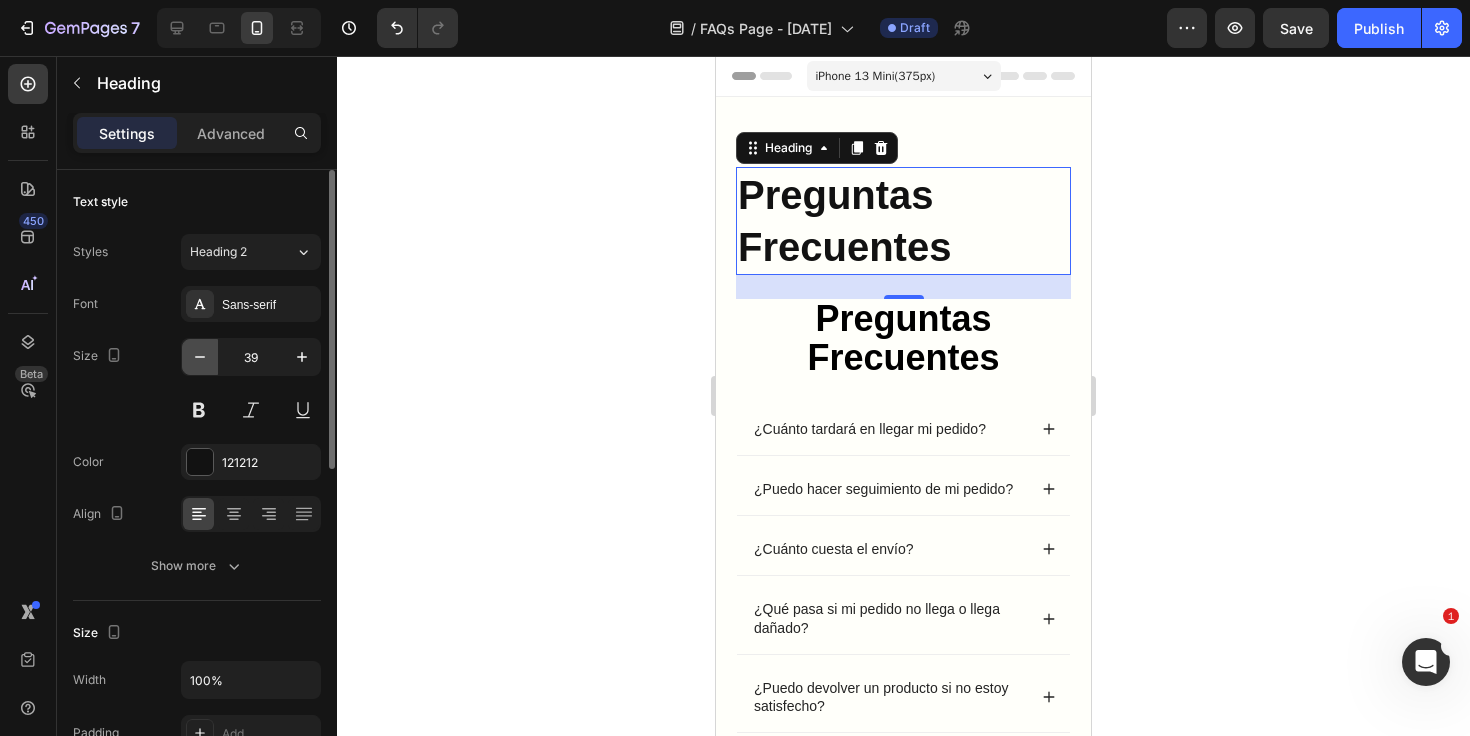 click 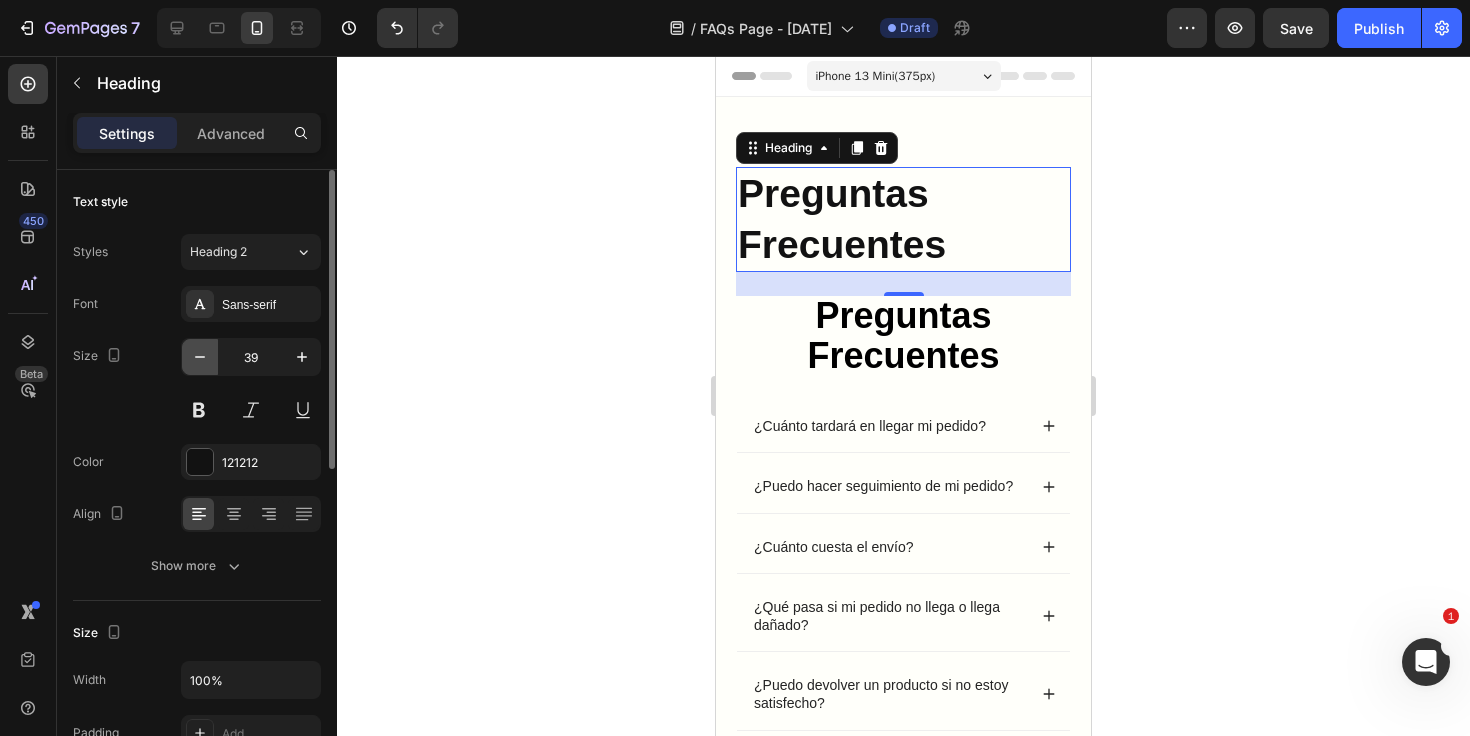 type on "38" 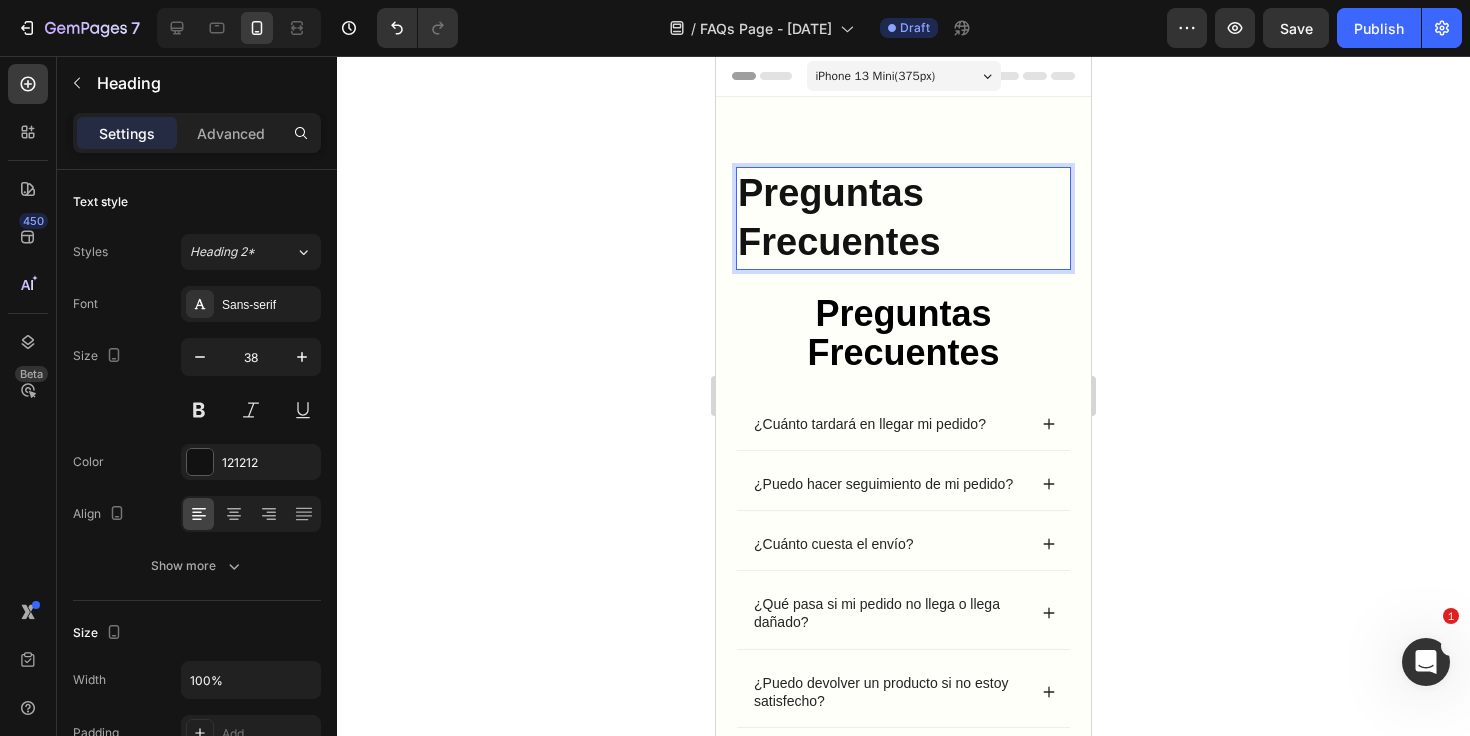 click on "Preguntas Frecuentes" at bounding box center [839, 217] 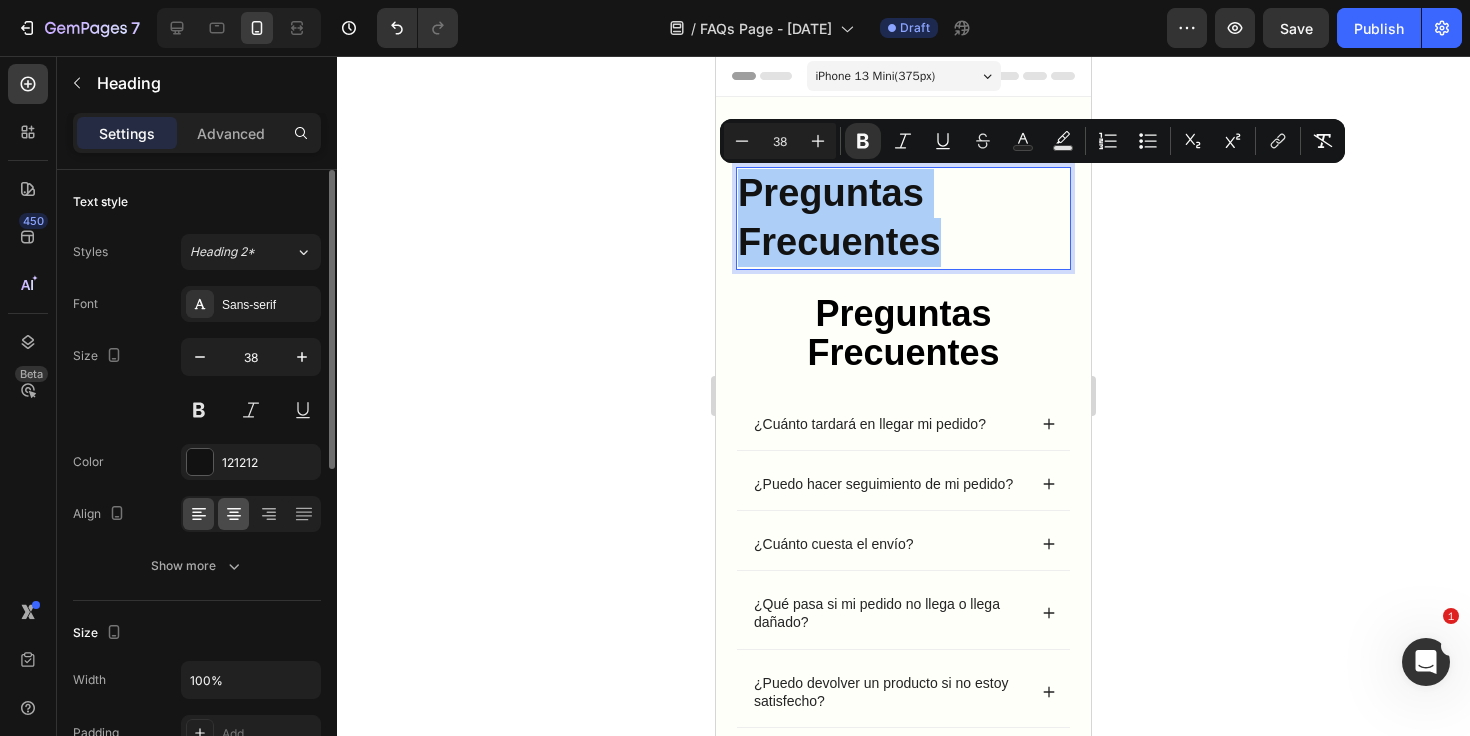 click 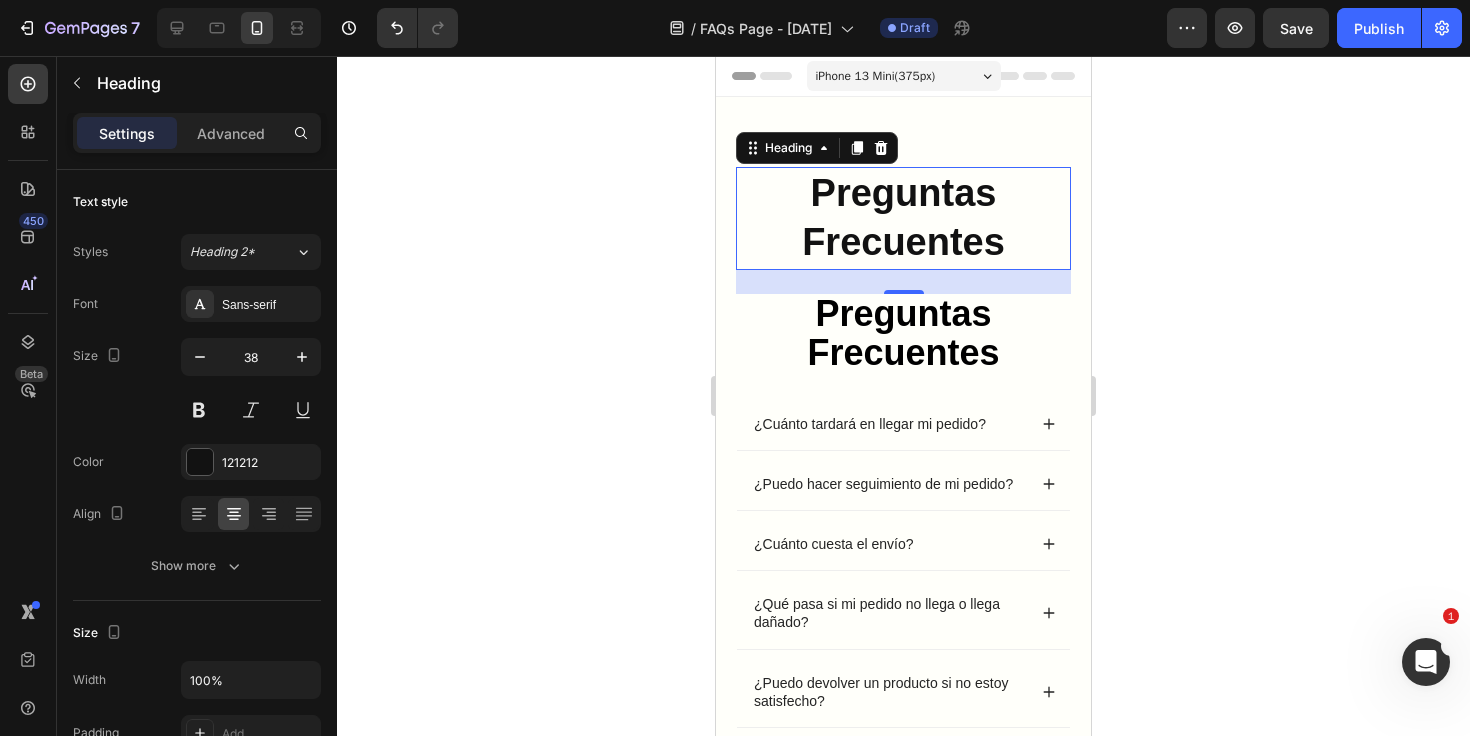 click 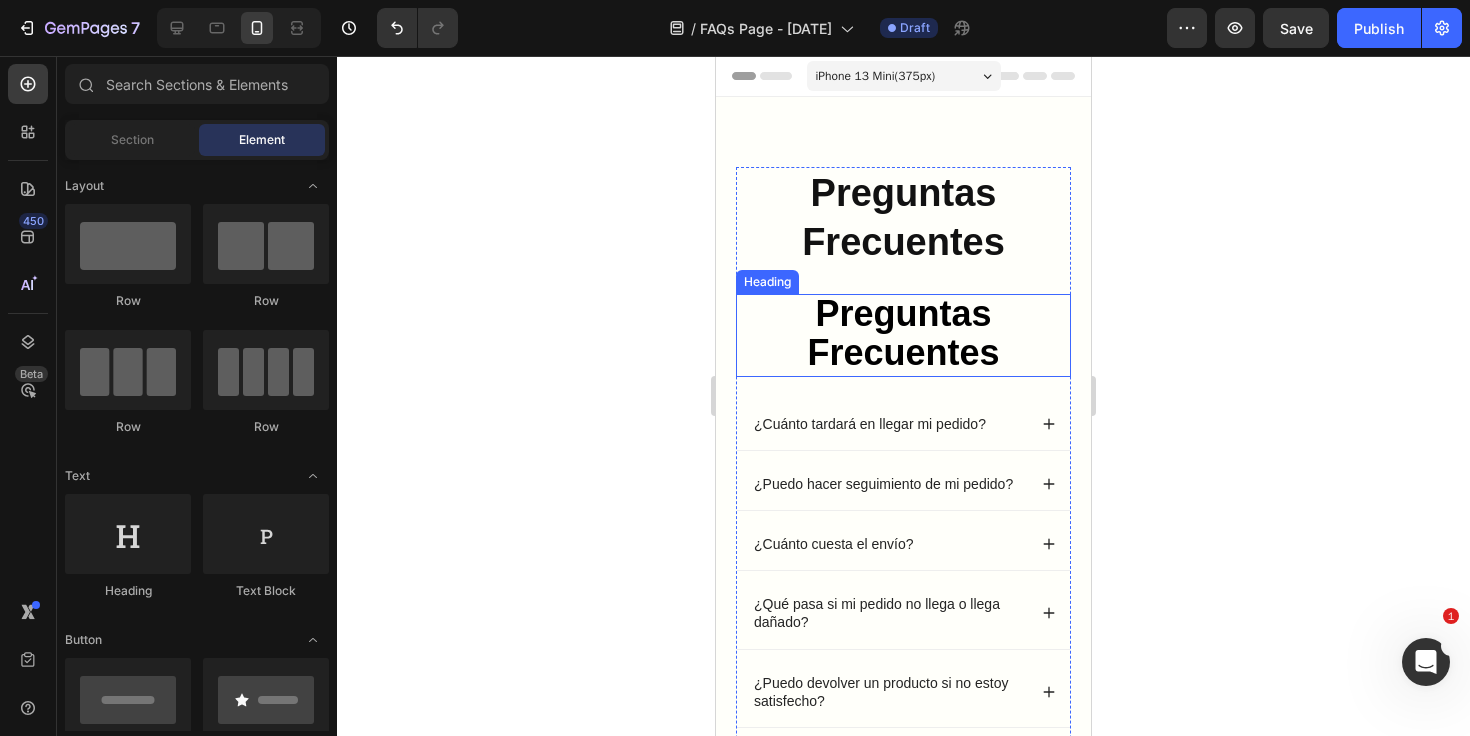 click on "Preguntas Frecuentes" at bounding box center (903, 333) 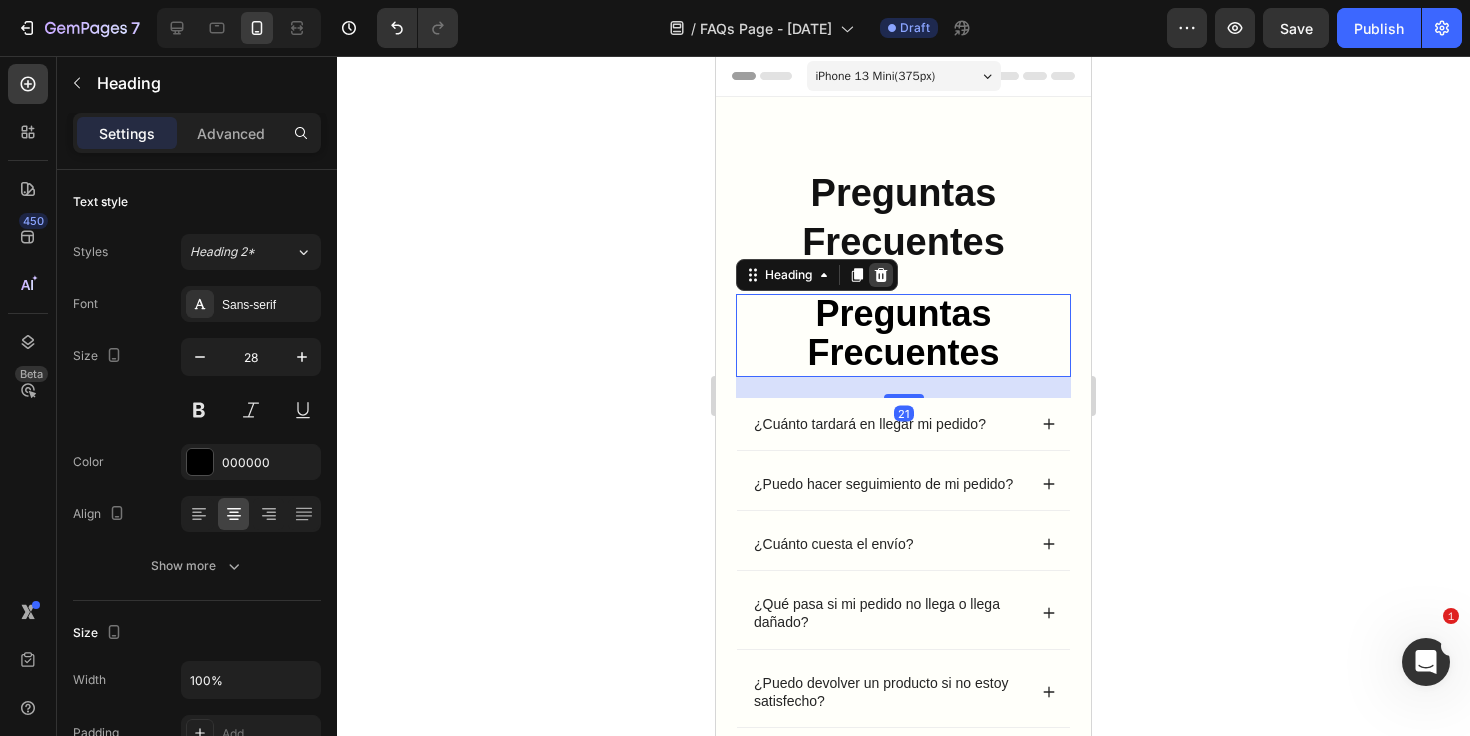 click at bounding box center [881, 275] 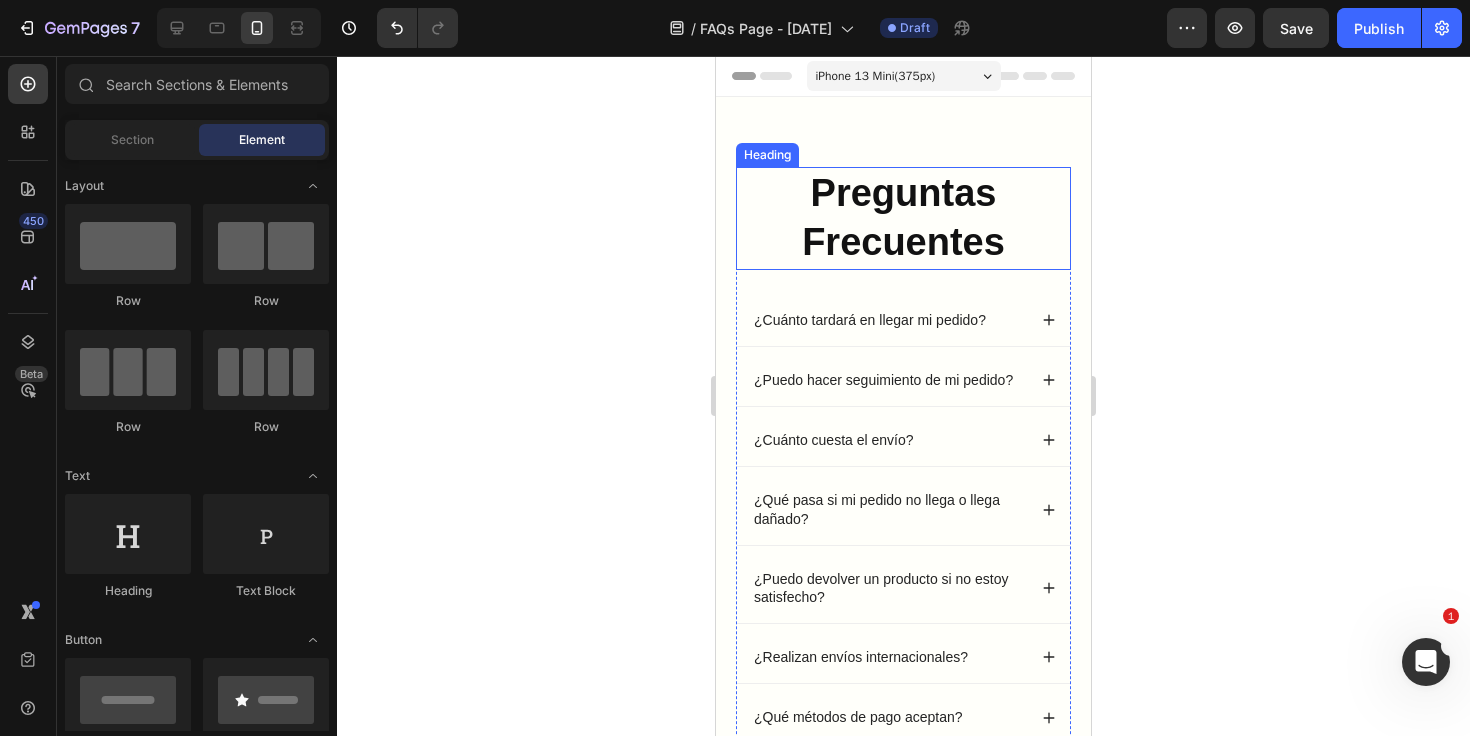 click on "Preguntas Frecuentes" at bounding box center [903, 217] 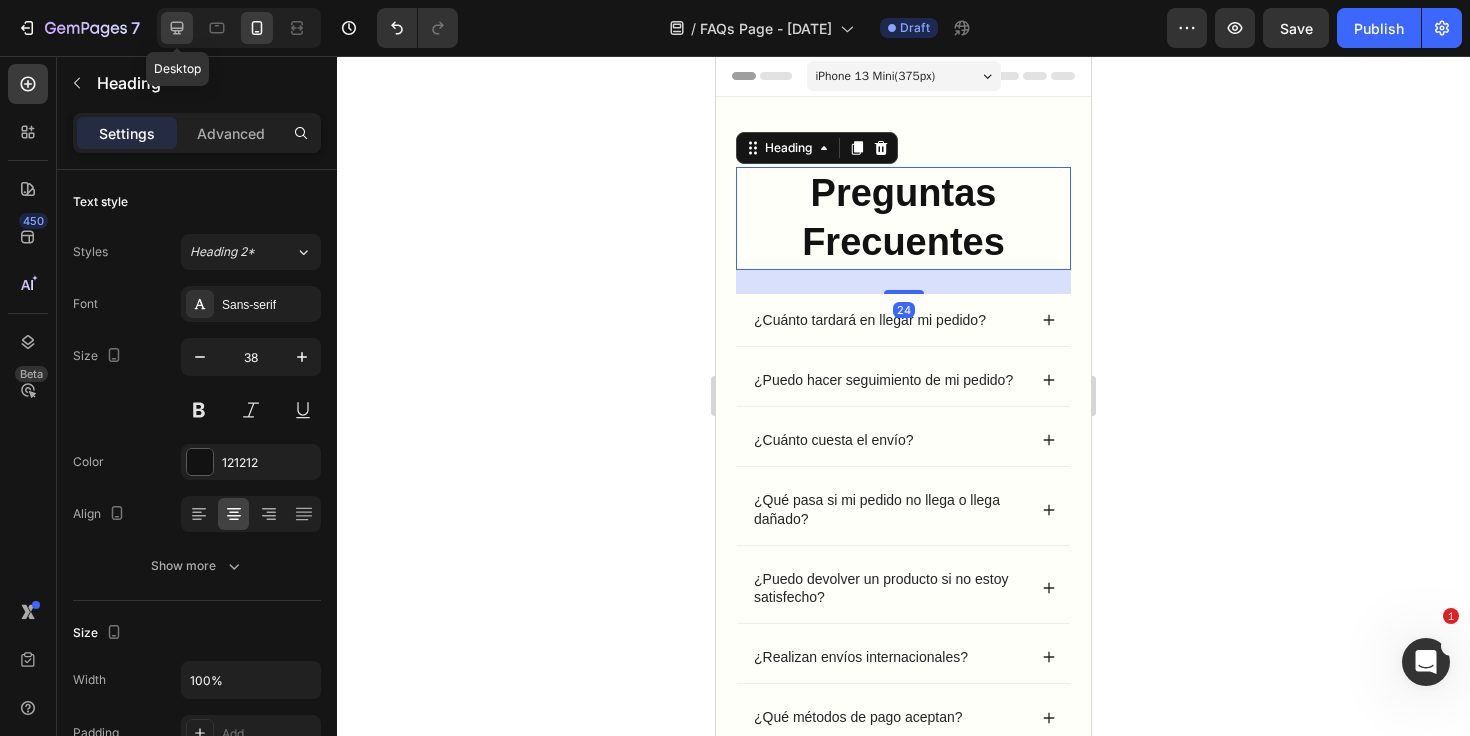 click 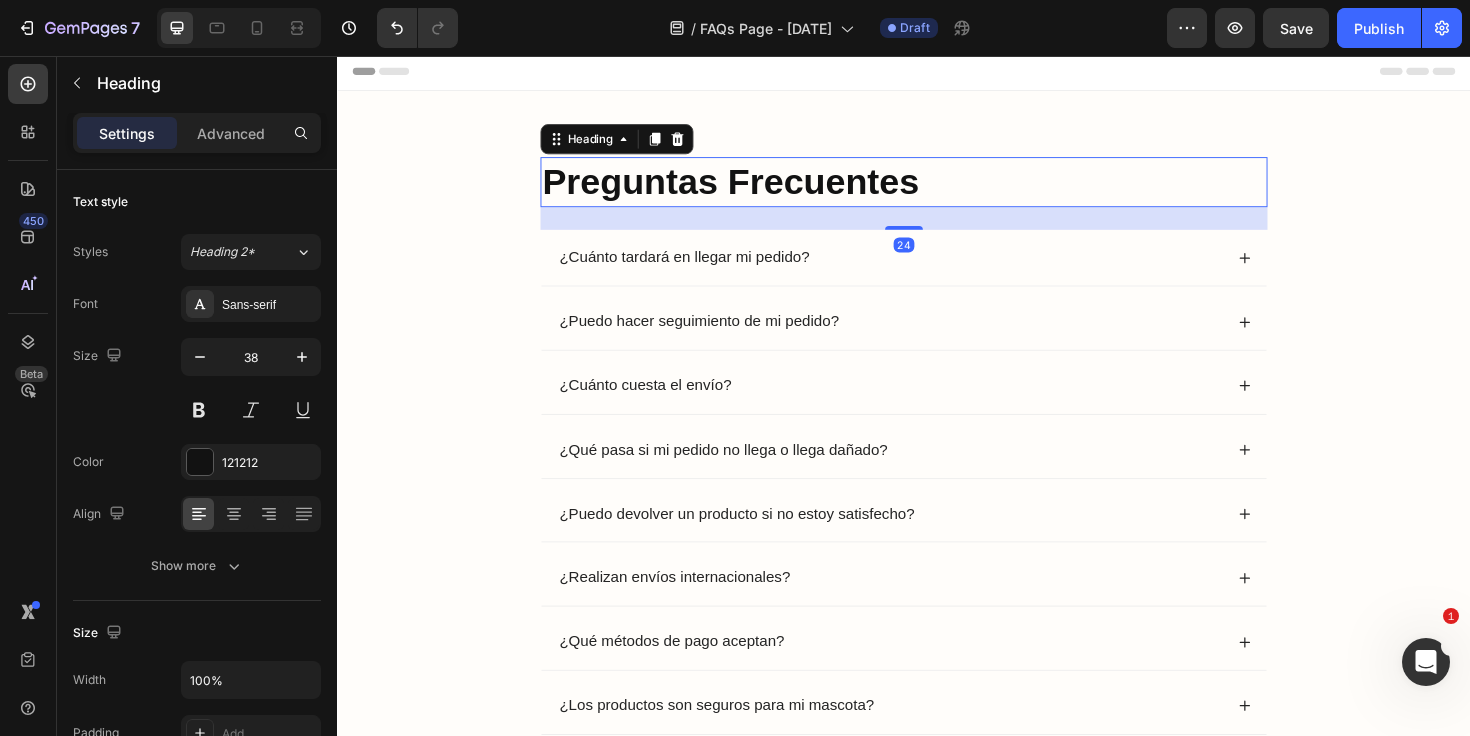 scroll, scrollTop: 41, scrollLeft: 0, axis: vertical 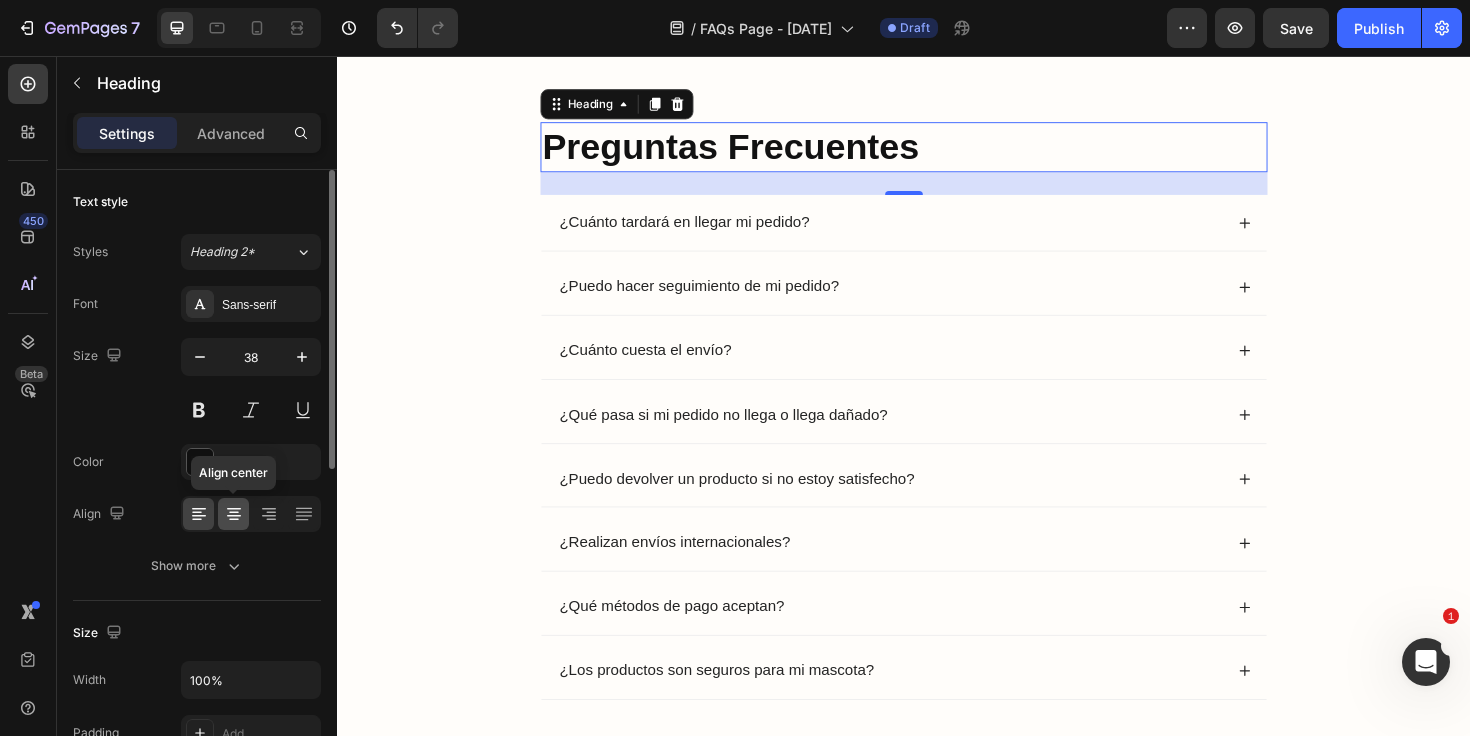 click 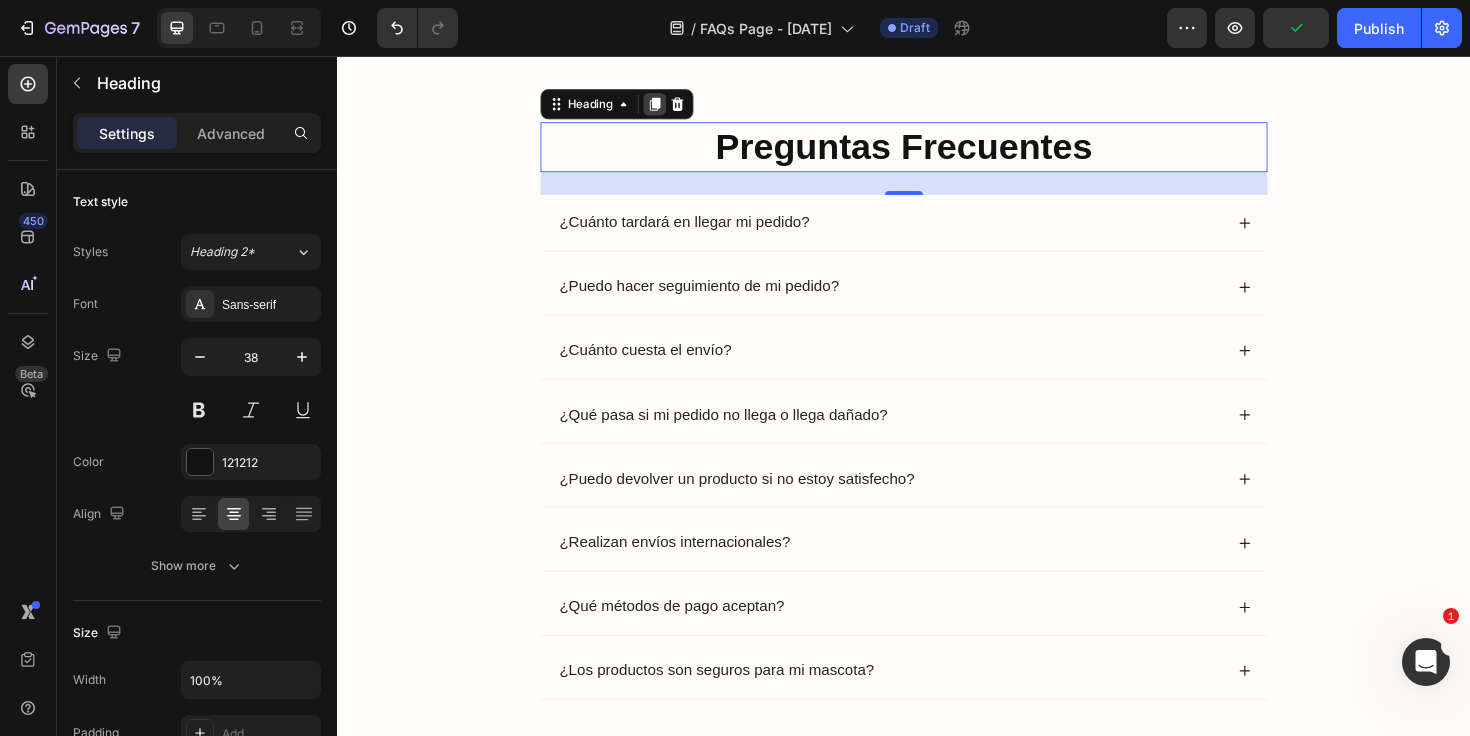 click 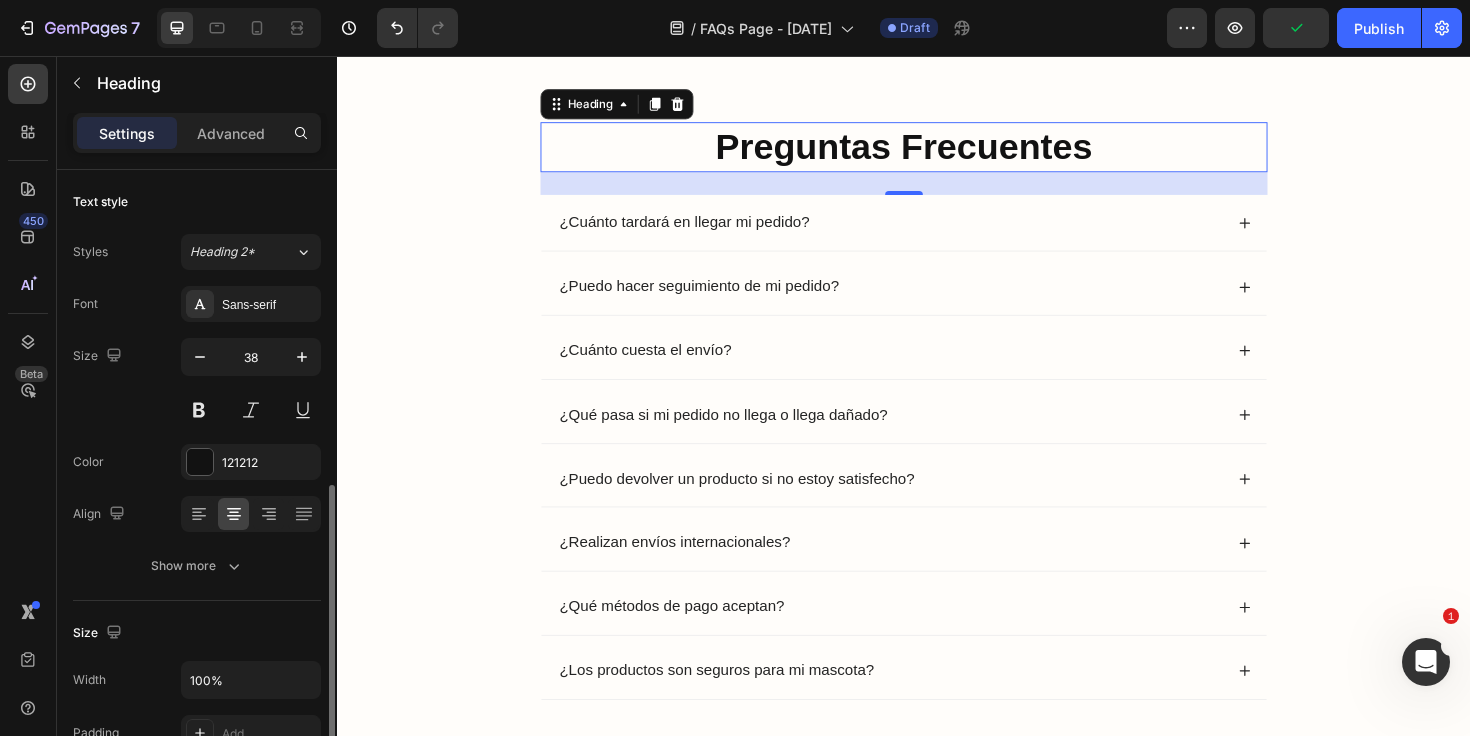 scroll, scrollTop: 213, scrollLeft: 0, axis: vertical 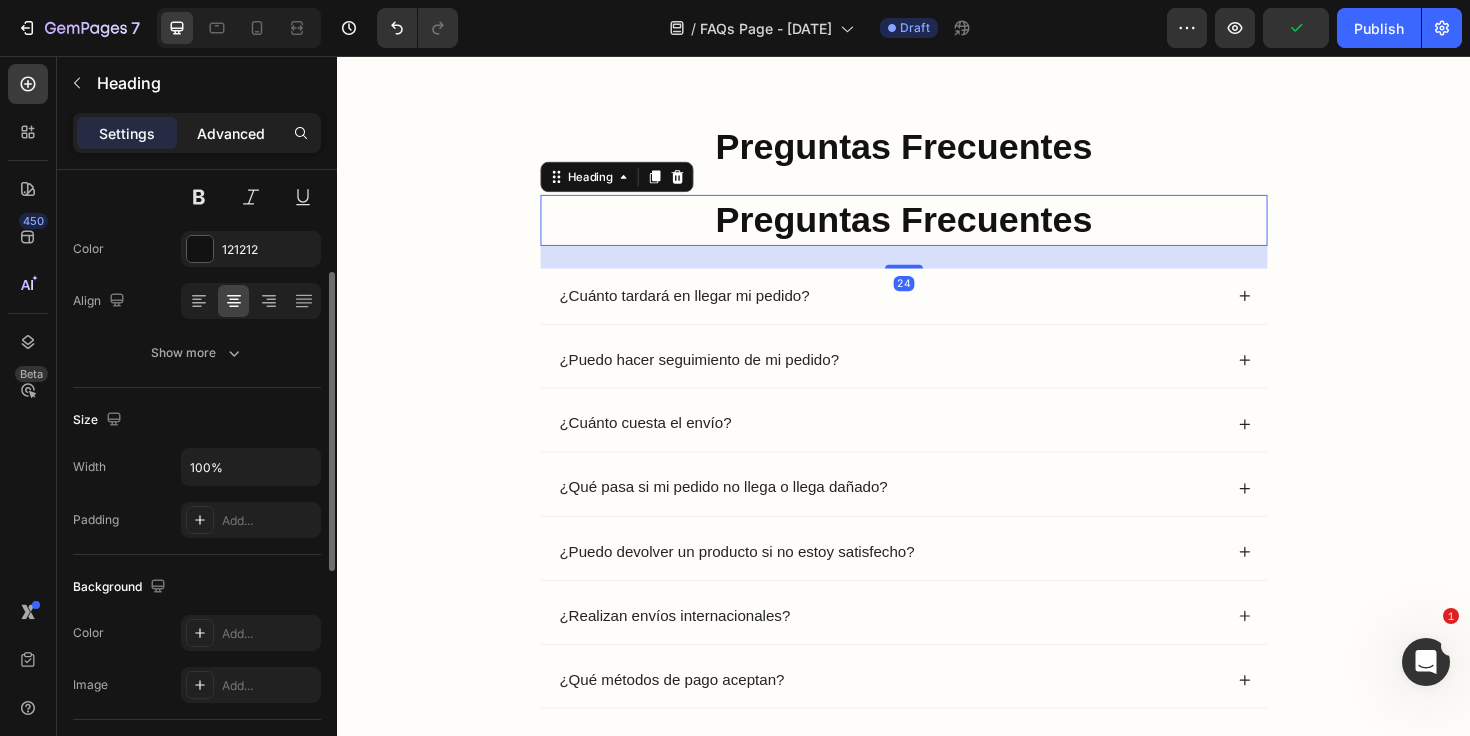 click on "Advanced" 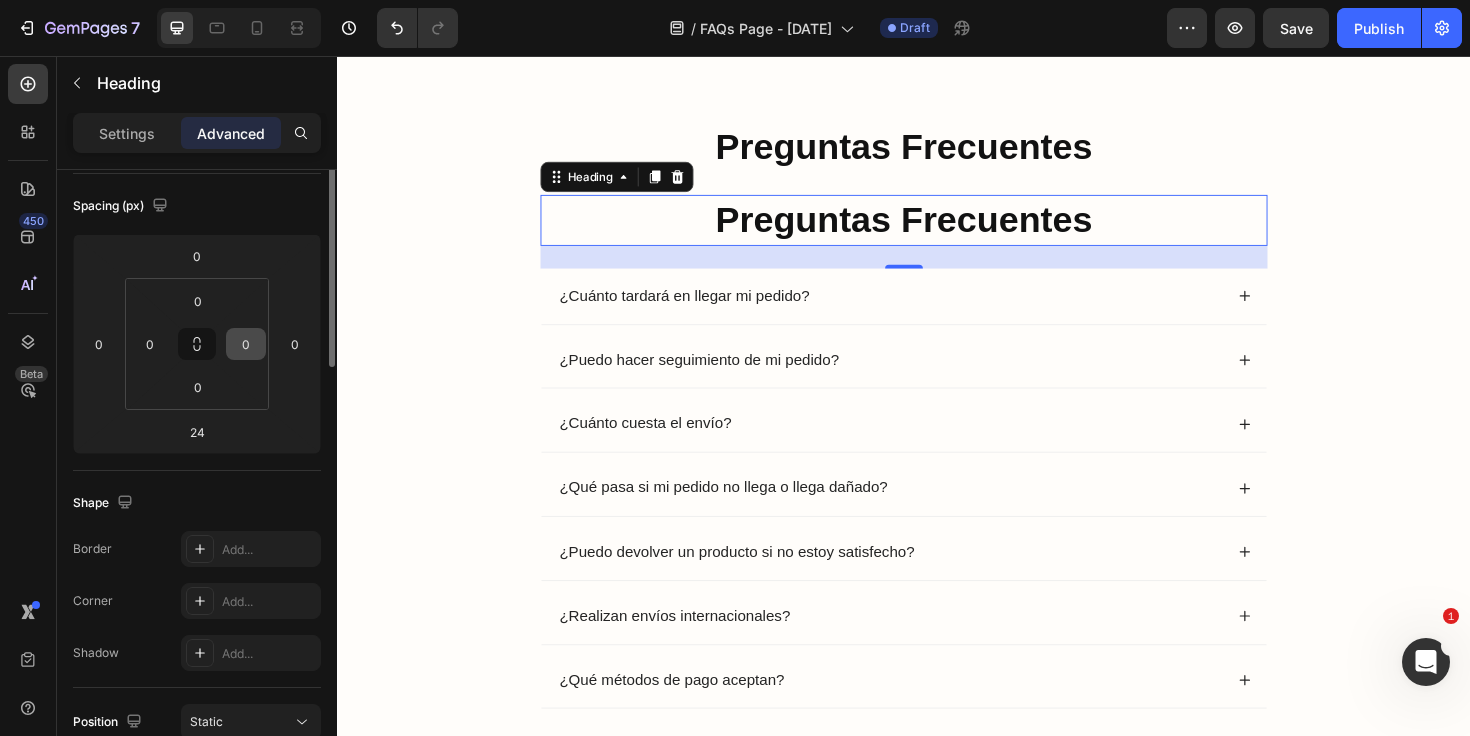 scroll, scrollTop: 0, scrollLeft: 0, axis: both 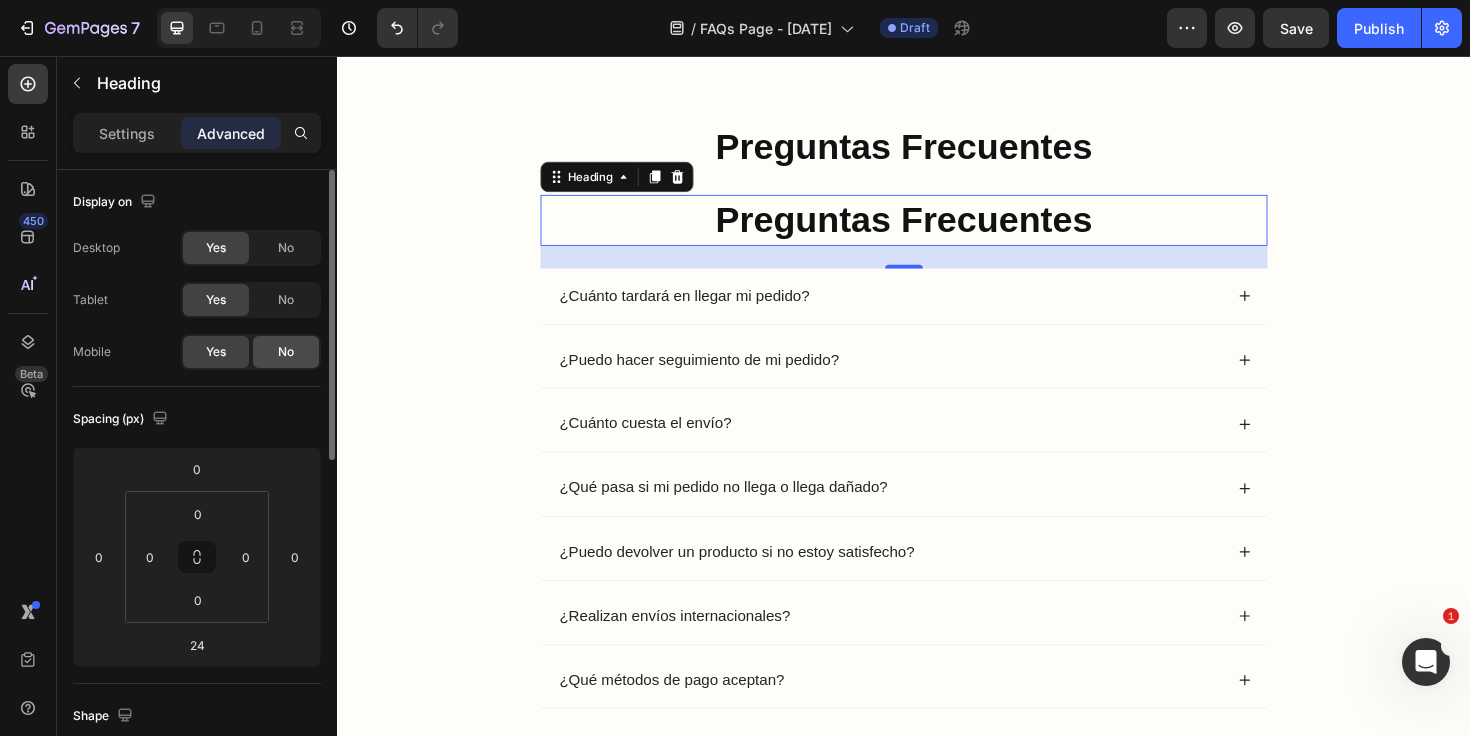click on "No" 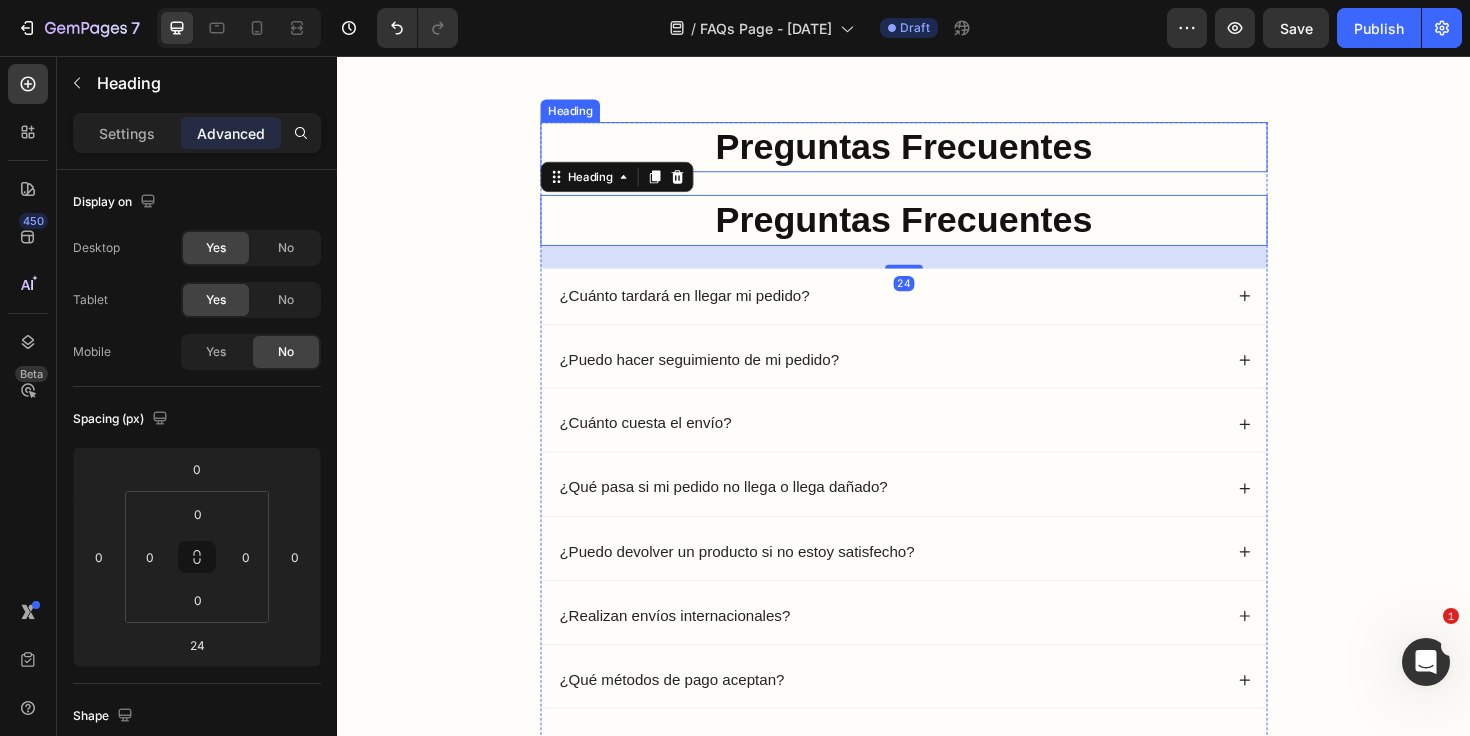 click on "Preguntas Frecuentes" at bounding box center (936, 152) 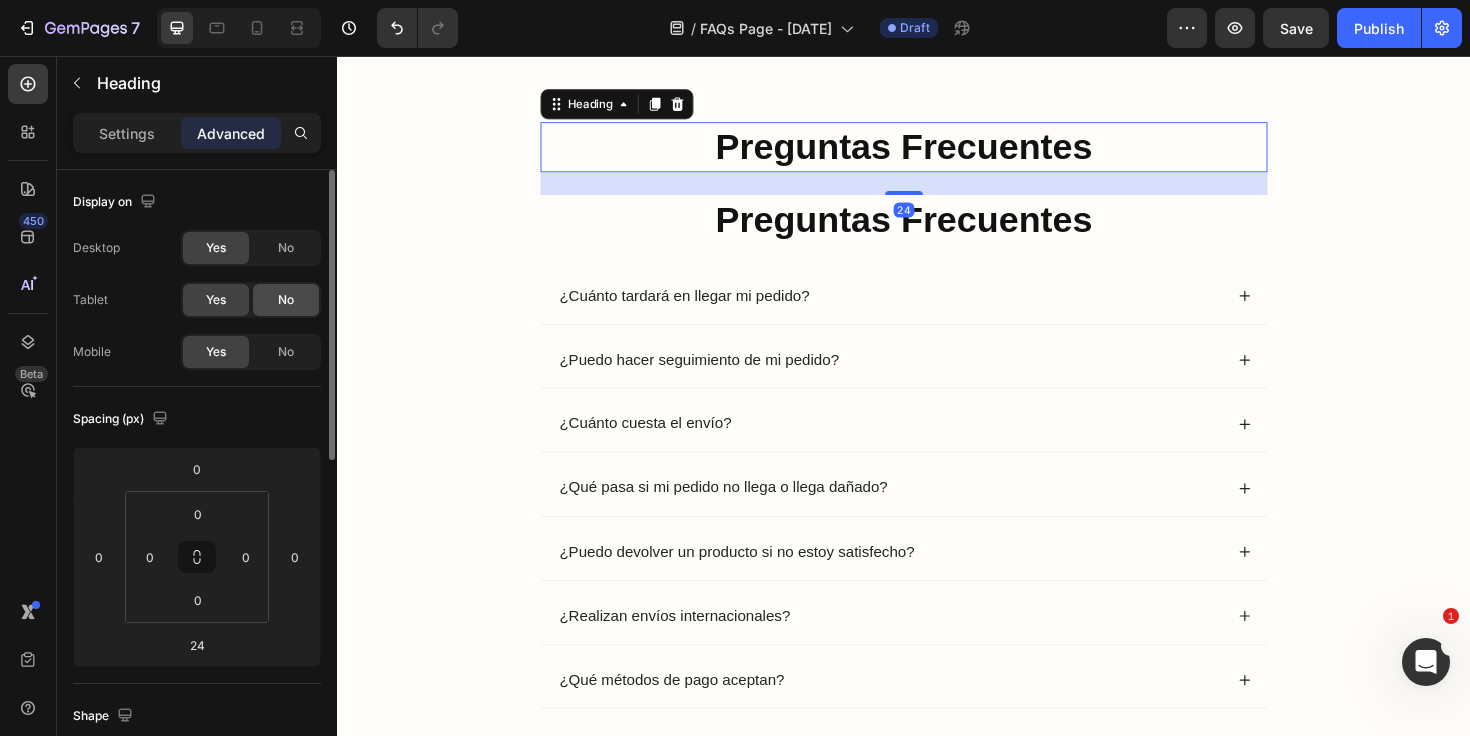 click on "No" 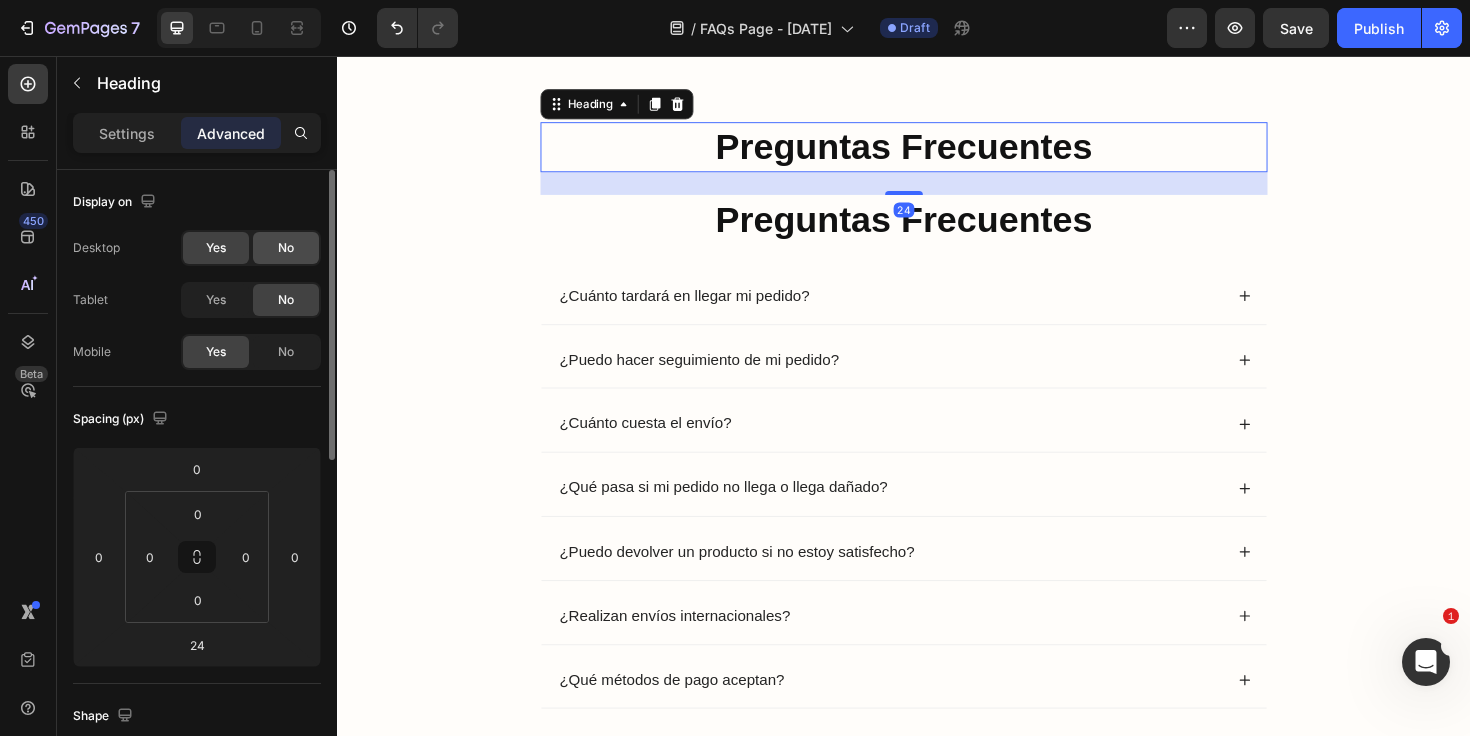 click on "No" 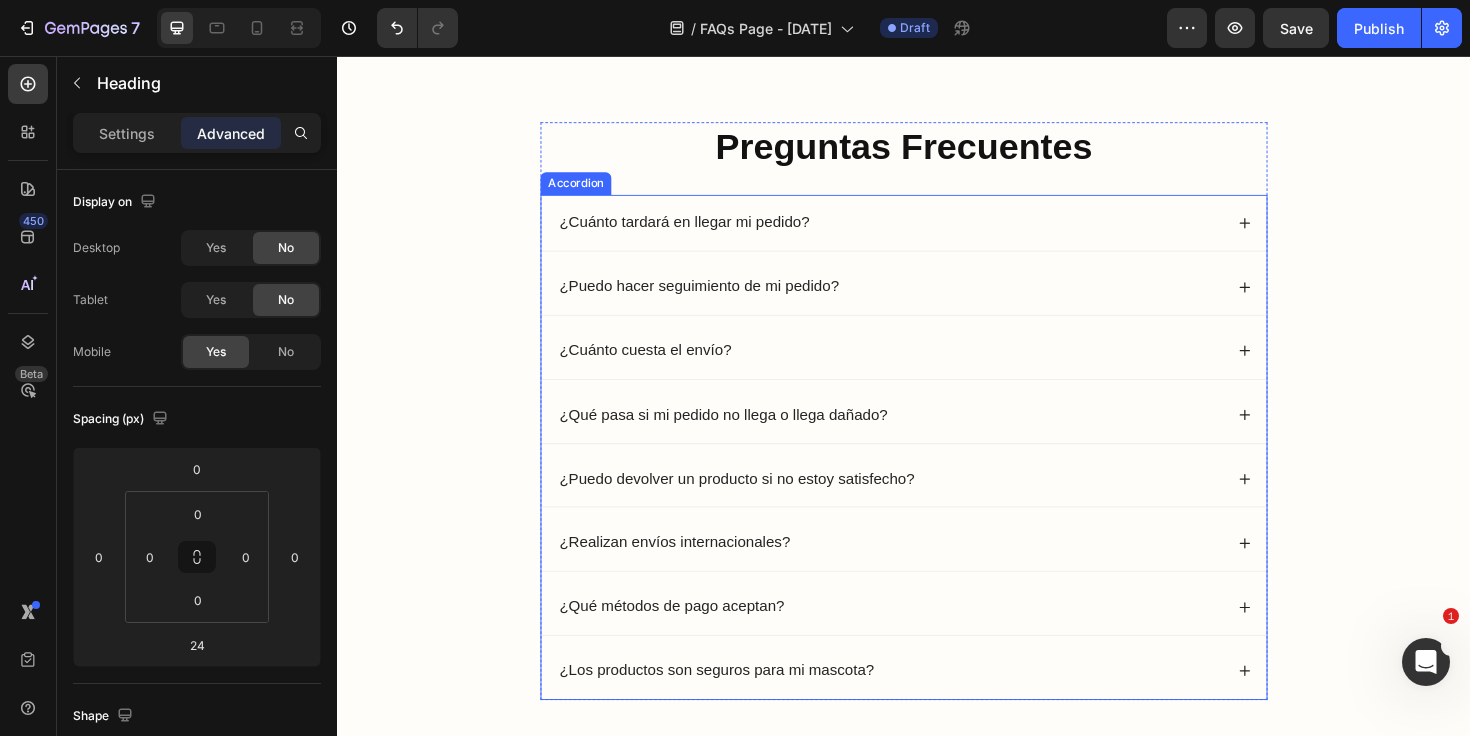 scroll, scrollTop: 0, scrollLeft: 0, axis: both 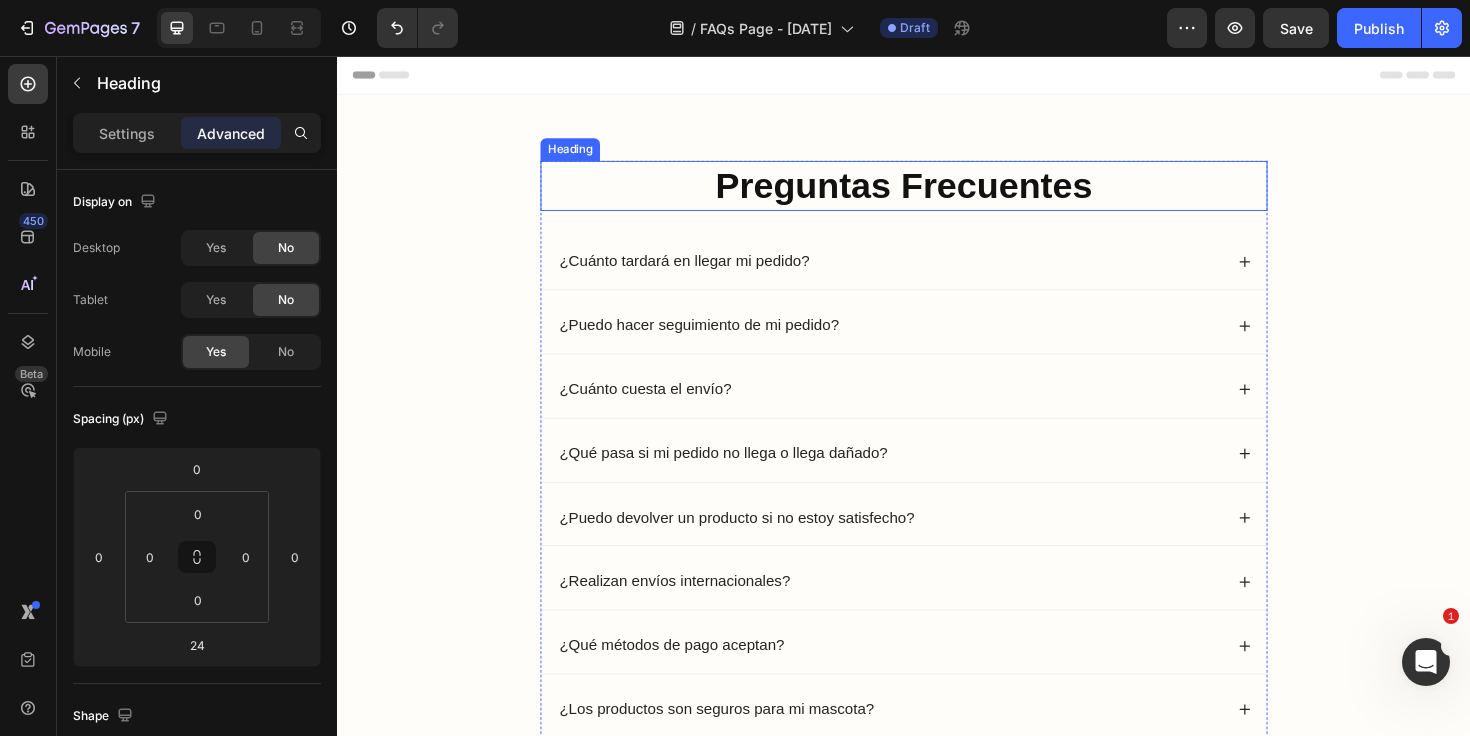 click on "Preguntas Frecuentes" at bounding box center (936, 193) 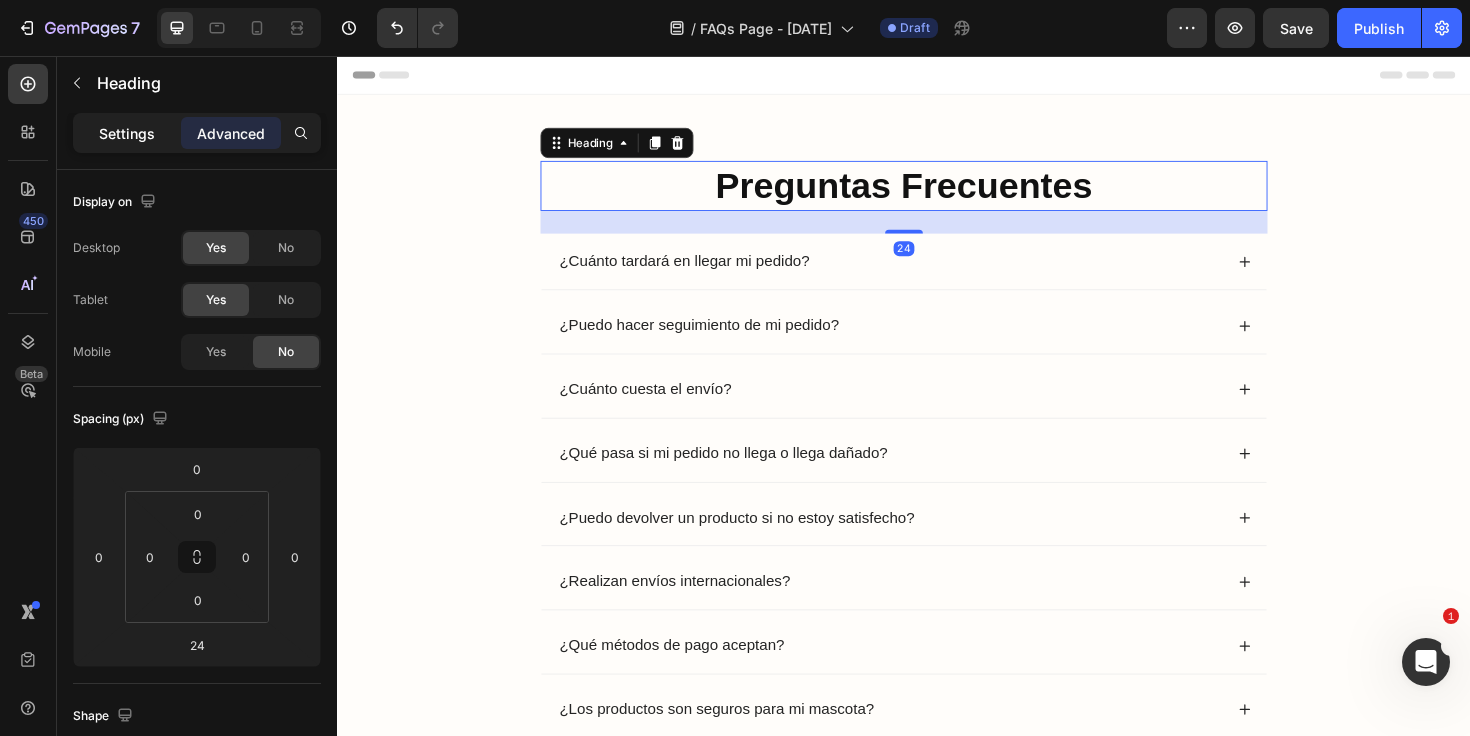 click on "Settings" at bounding box center (127, 133) 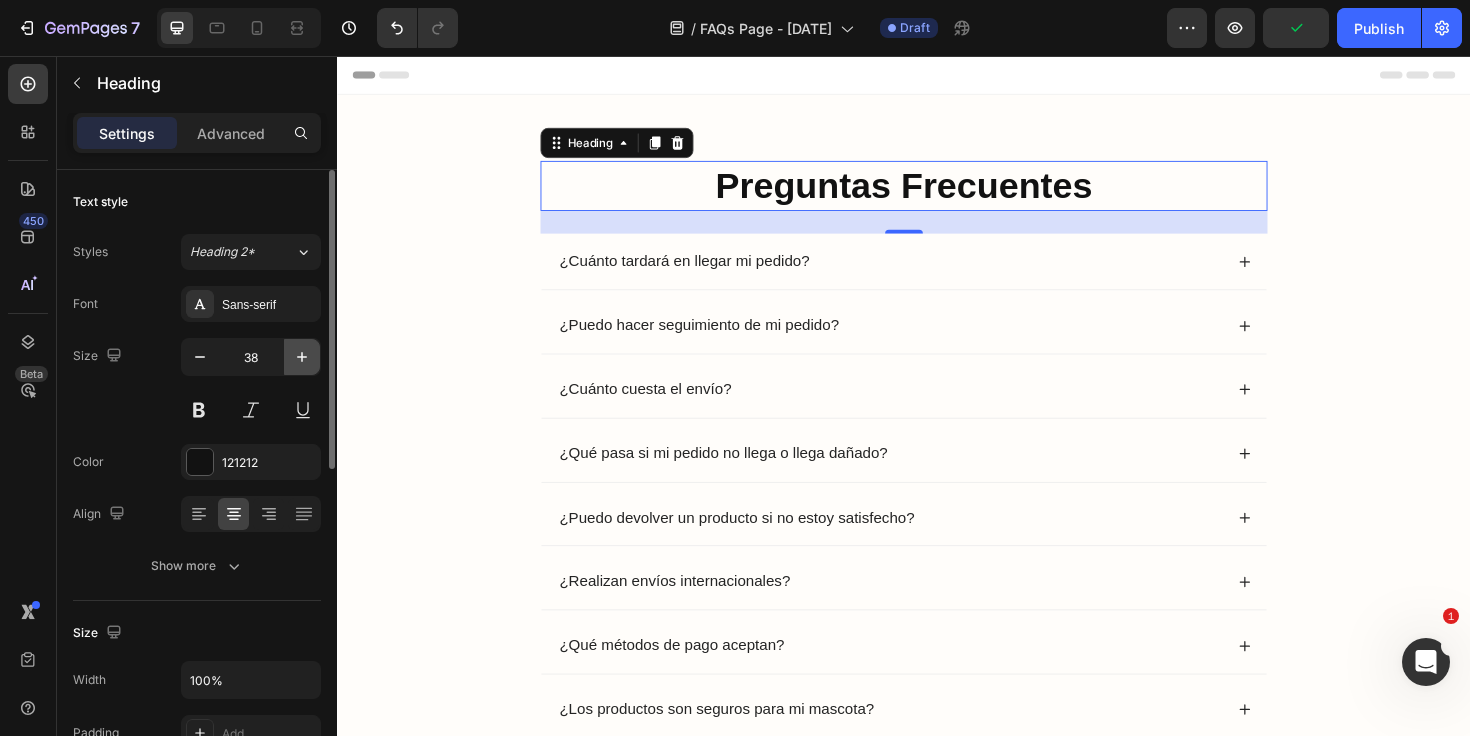 click 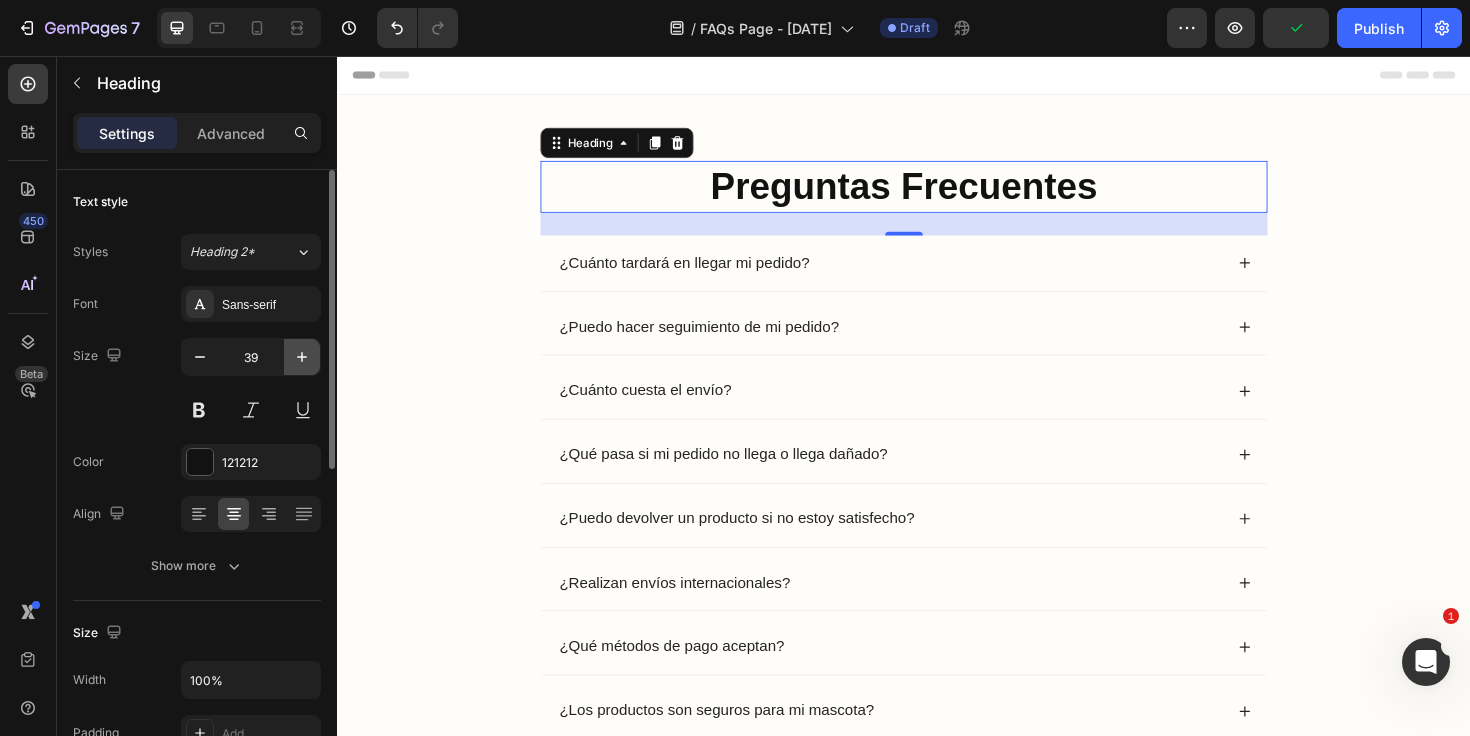 click 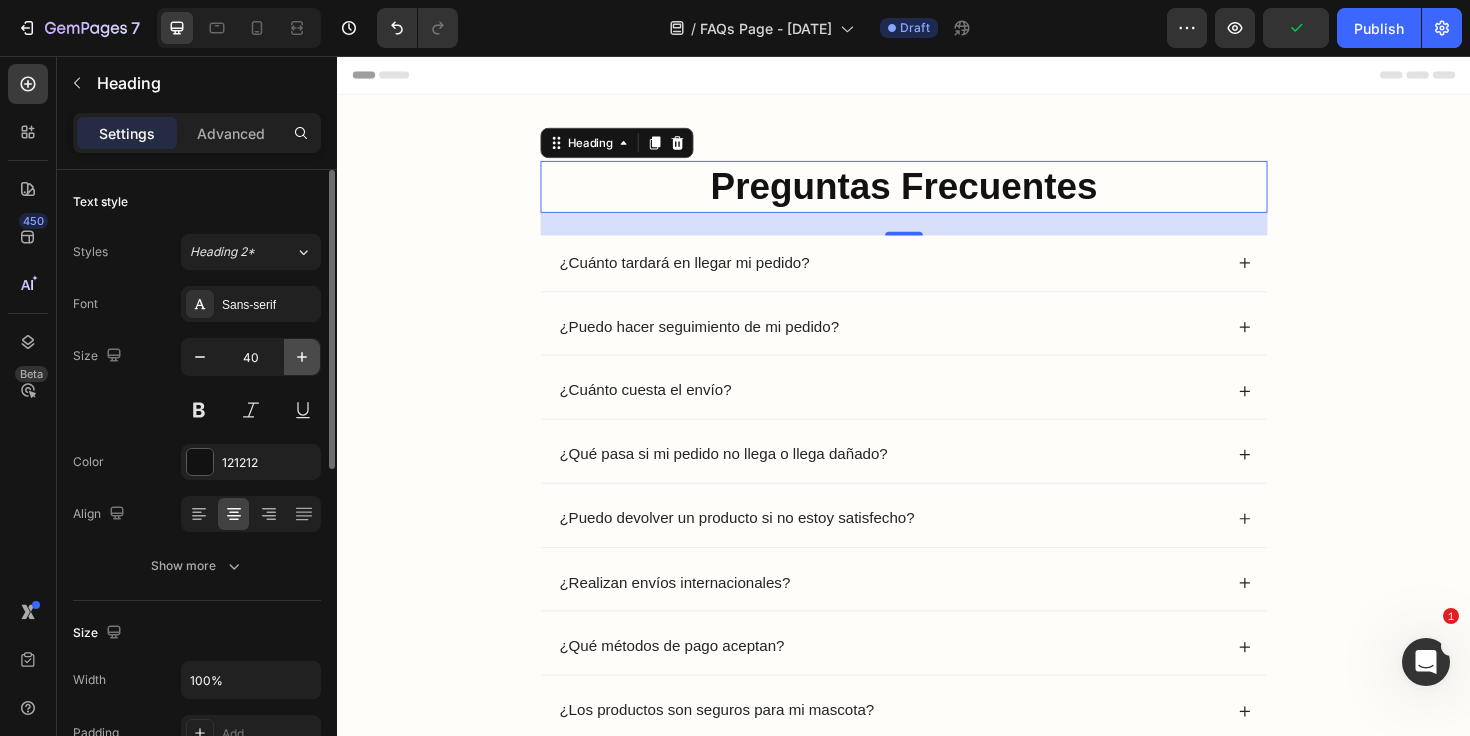 click 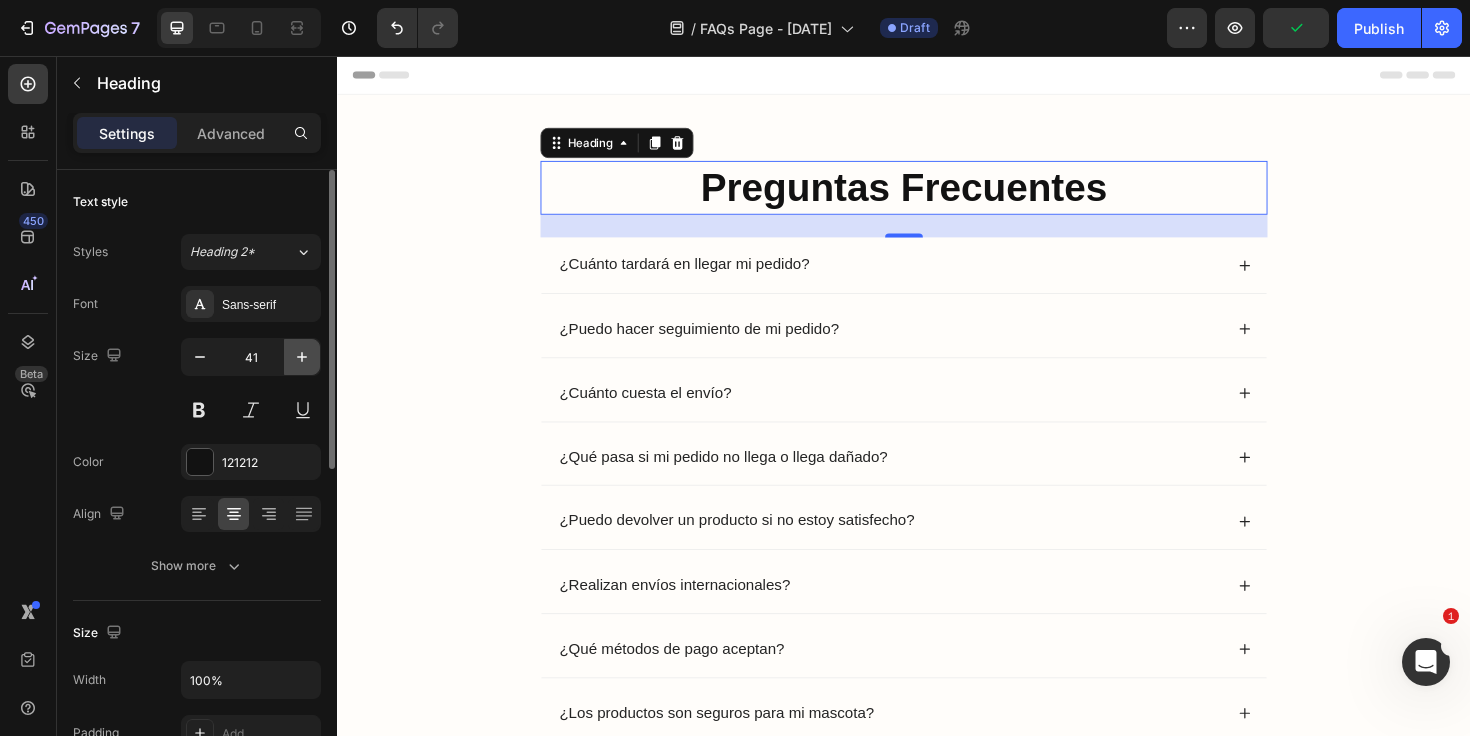 click 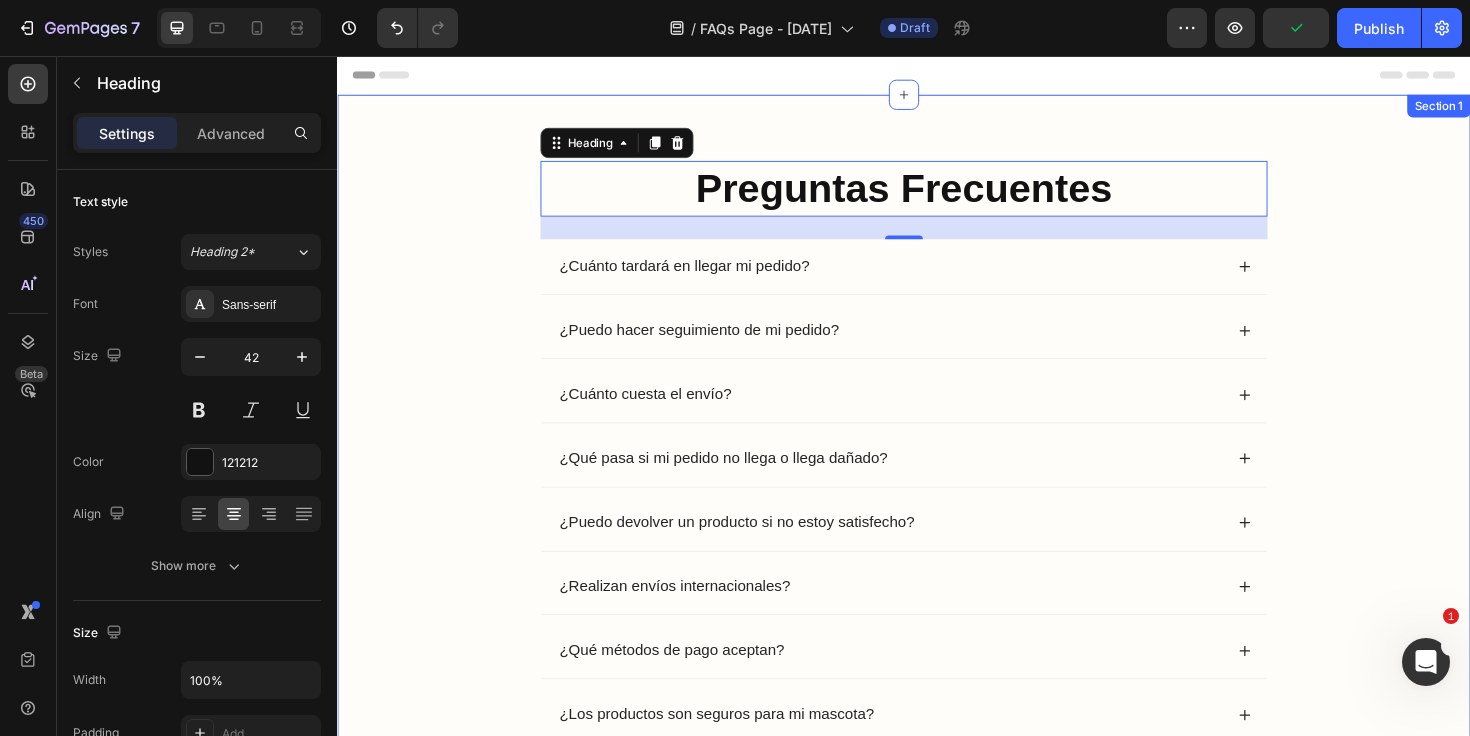 click on "⁠⁠⁠⁠⁠⁠⁠ Preguntas Frecuentes Heading Preguntas Frecuentes Heading   24
¿Cuánto tardará en llegar mi pedido?
¿Puedo hacer seguimiento de mi pedido?
¿Cuánto cuesta el envío?
¿Qué pasa si mi pedido no llega o llega dañado?
¿Puedo devolver un producto si no estoy satisfecho?
¿Realizan envíos internacionales?
¿Qué métodos de pago aceptan?
¿Los productos son seguros para mi mascota? Accordion Row Section 1" at bounding box center [937, 467] 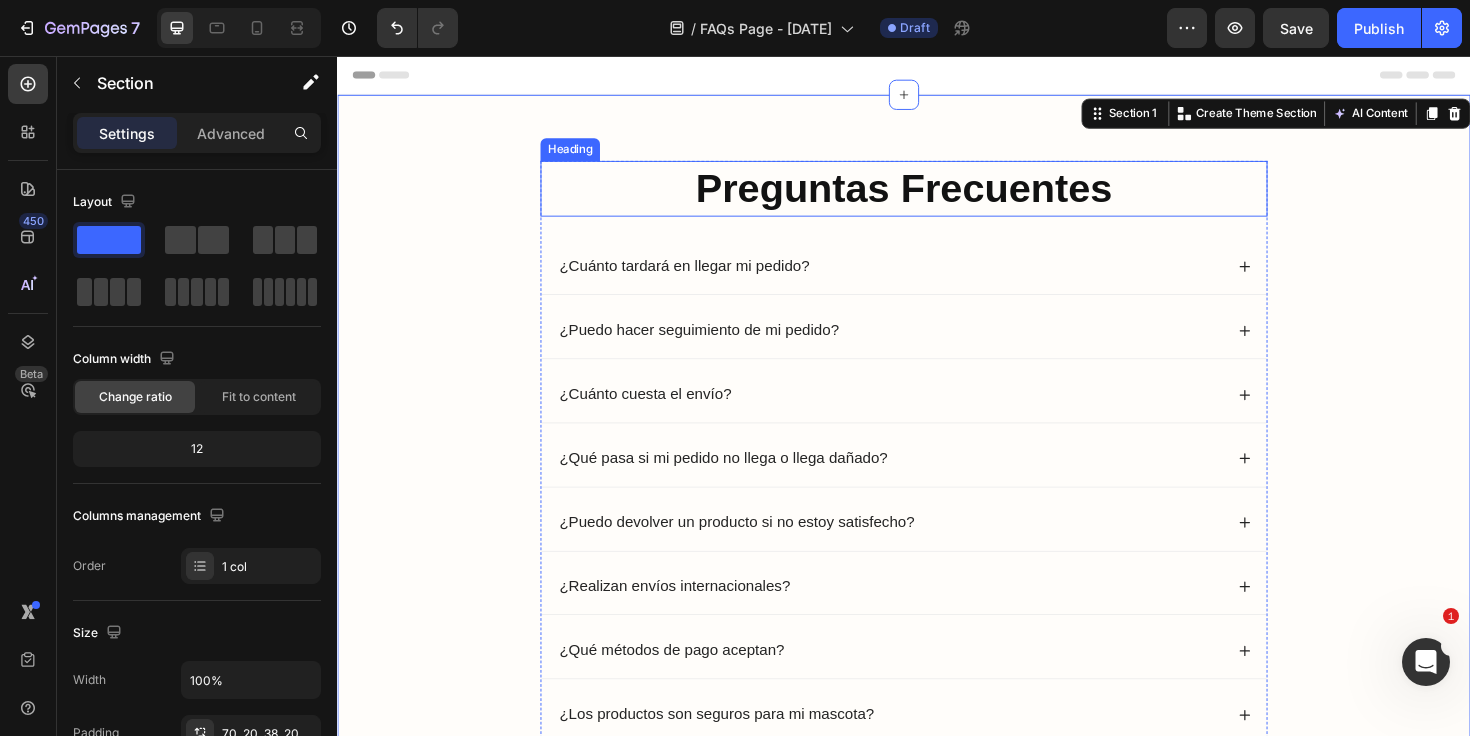 click on "Preguntas Frecuentes" at bounding box center [936, 195] 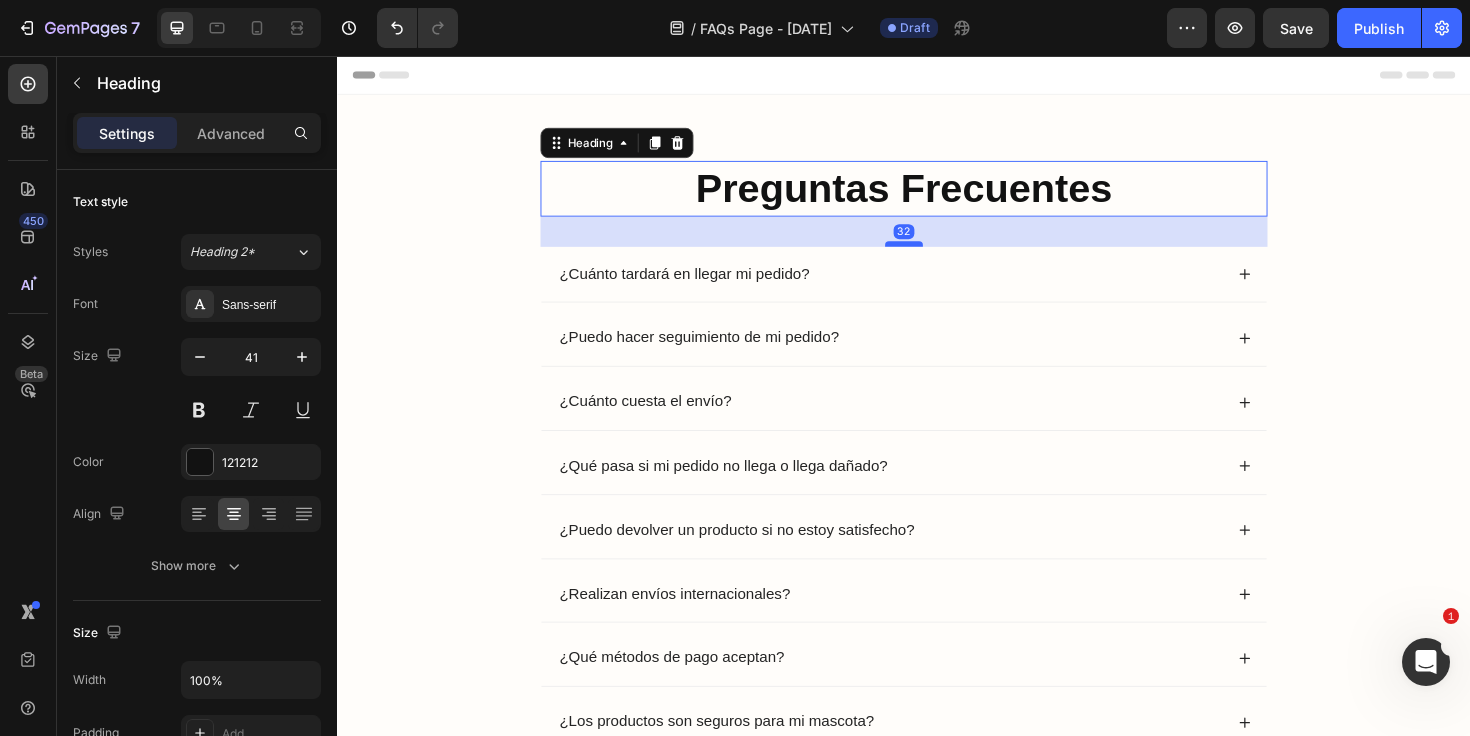 click at bounding box center [937, 255] 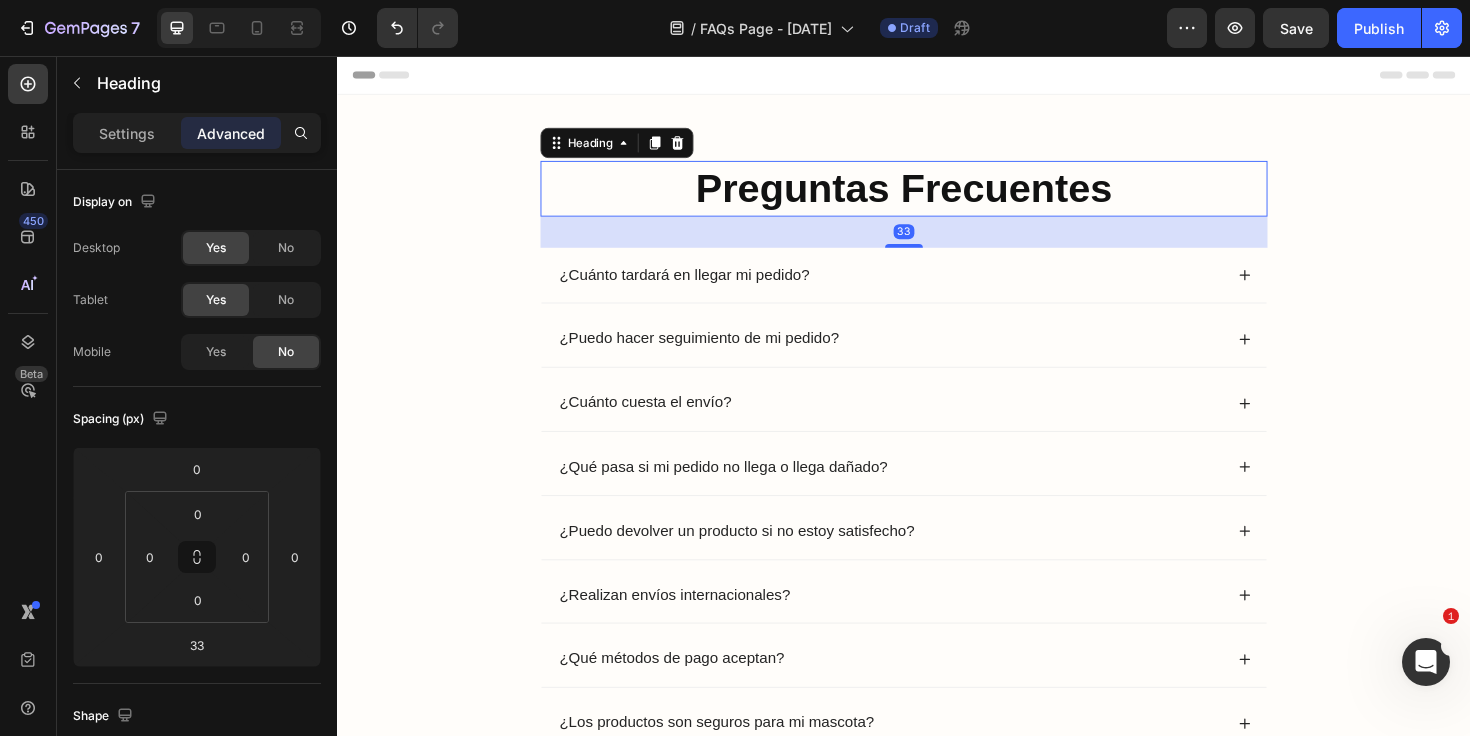 click on "Header" at bounding box center [937, 76] 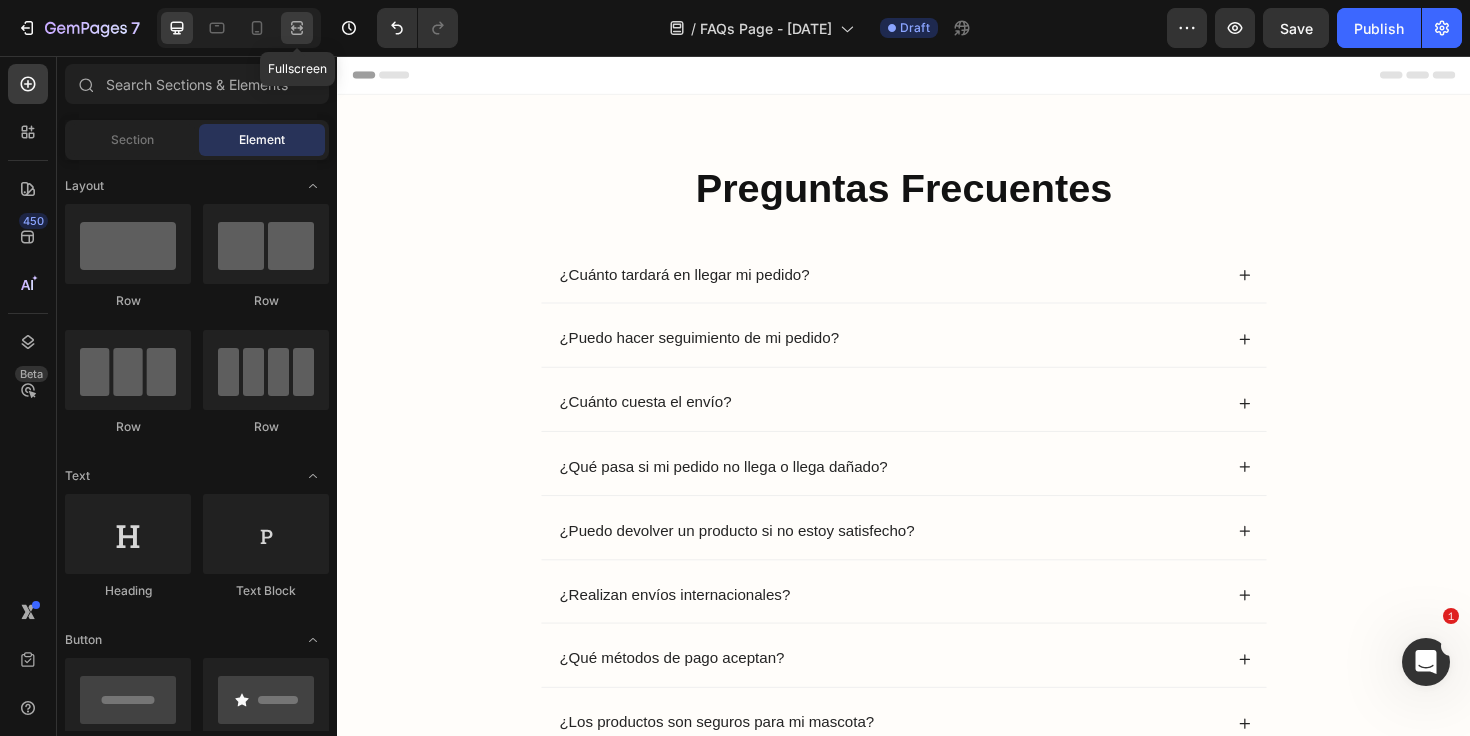 click 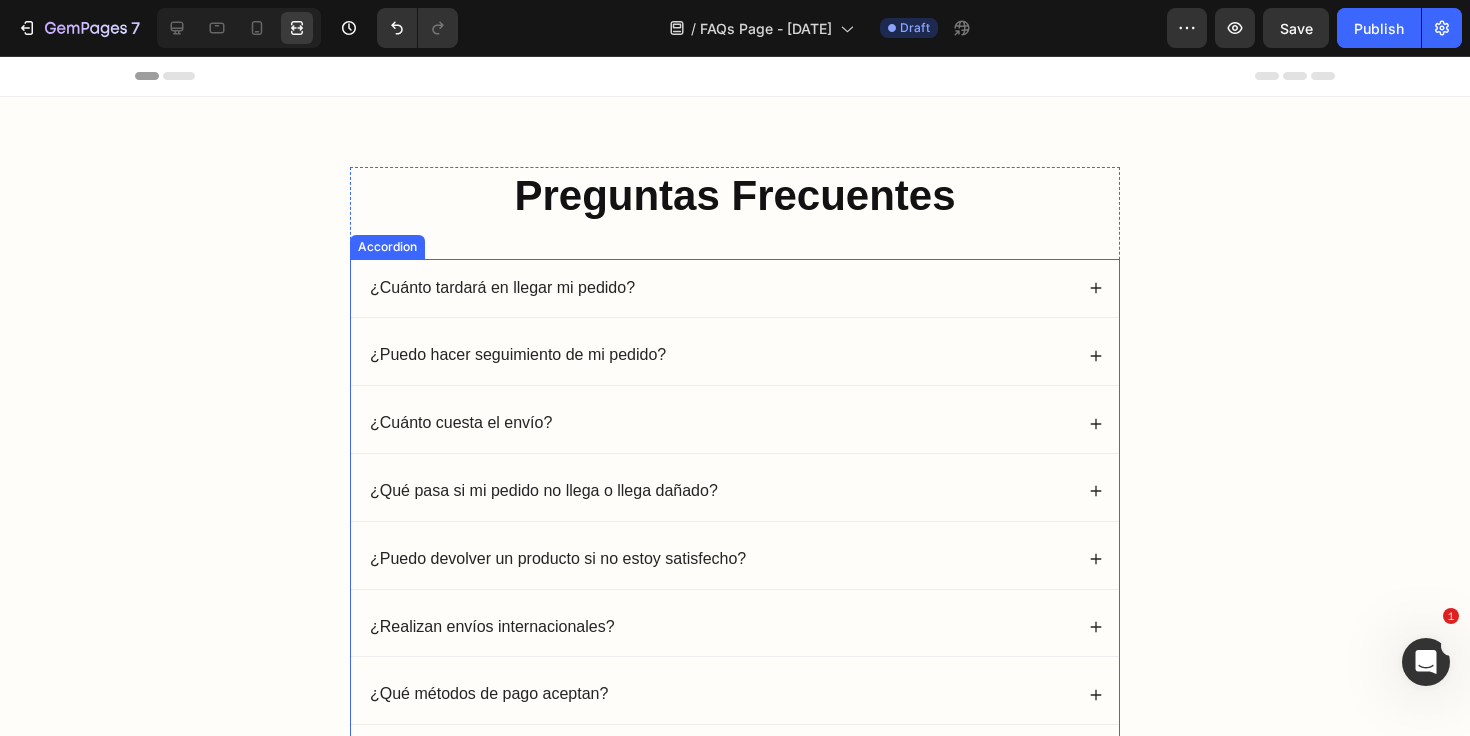 click on "¿Cuánto tardará en llegar mi pedido?" at bounding box center (735, 288) 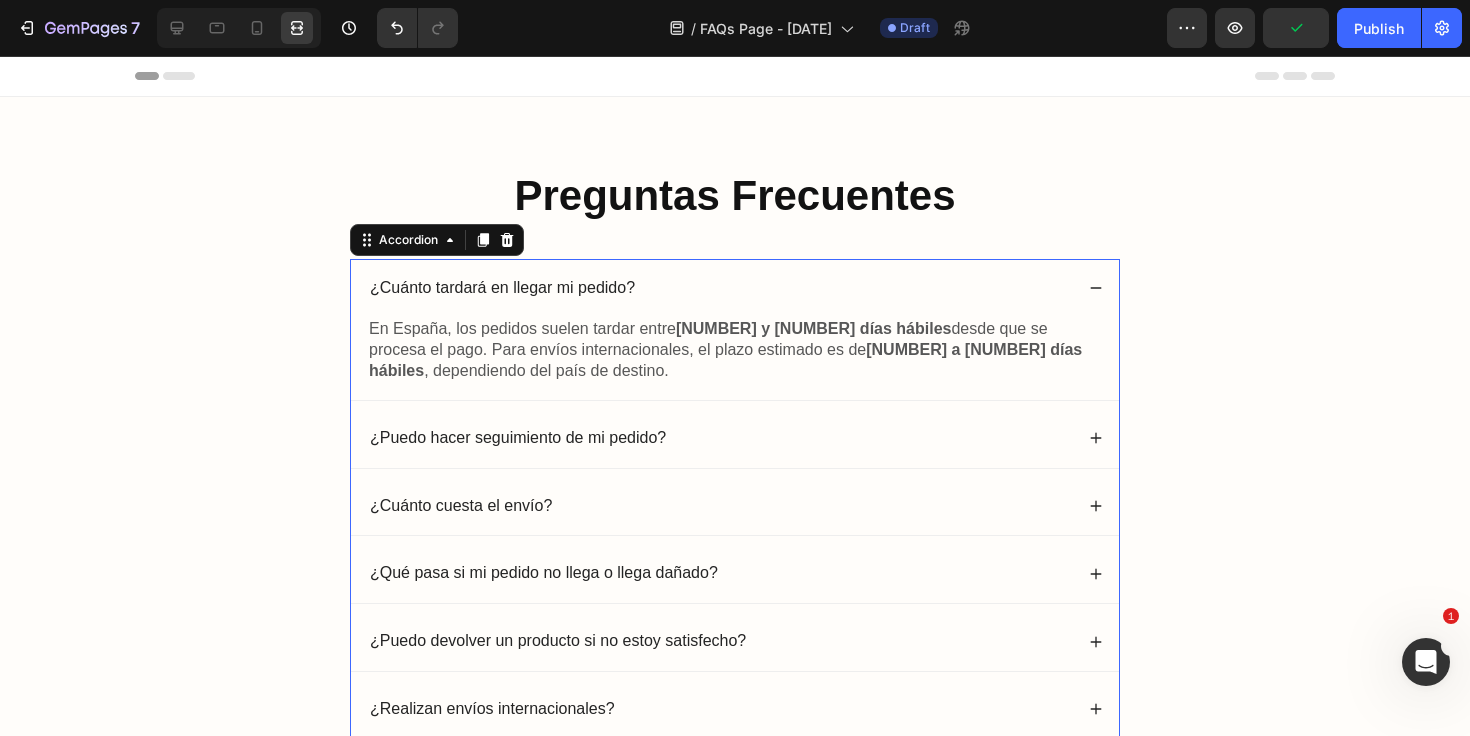 click on "¿Cuánto tardará en llegar mi pedido?" at bounding box center [720, 288] 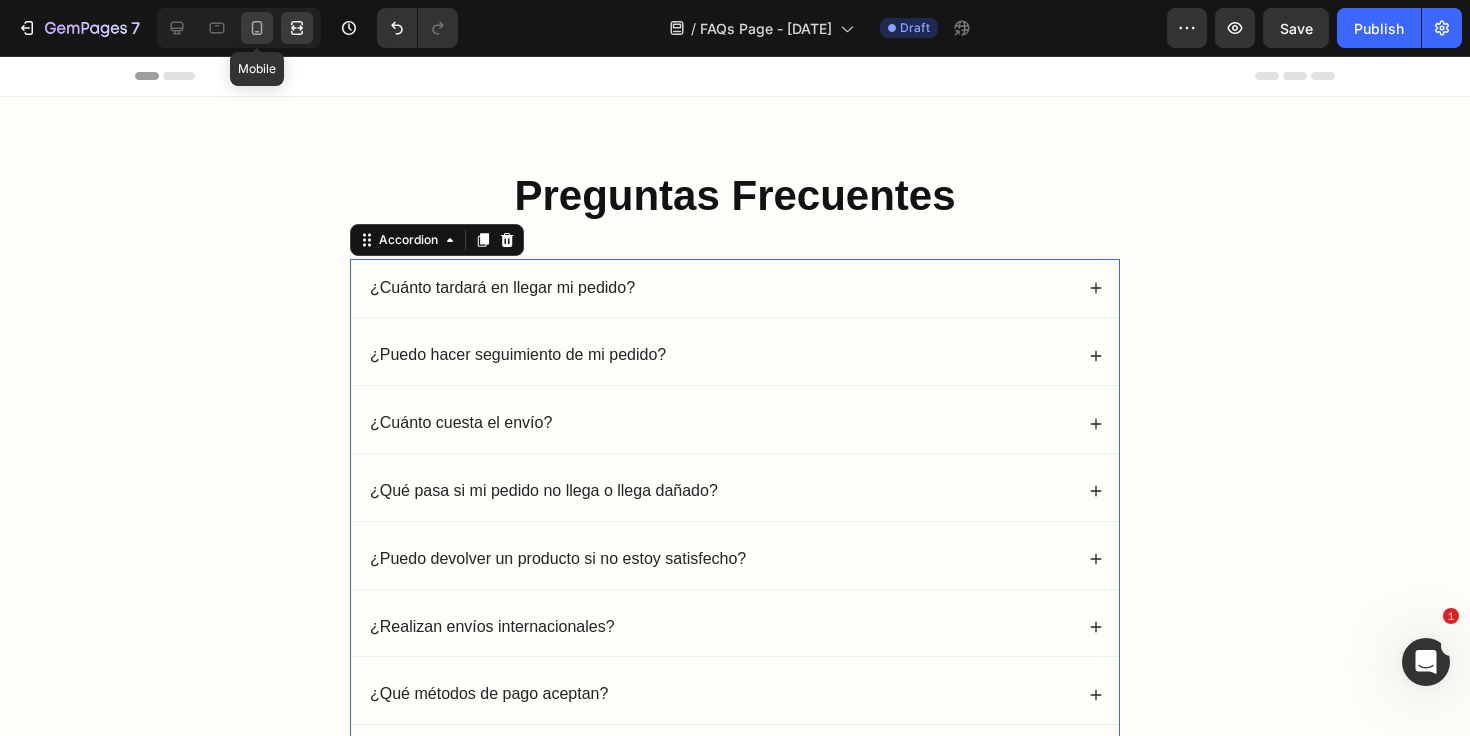 click 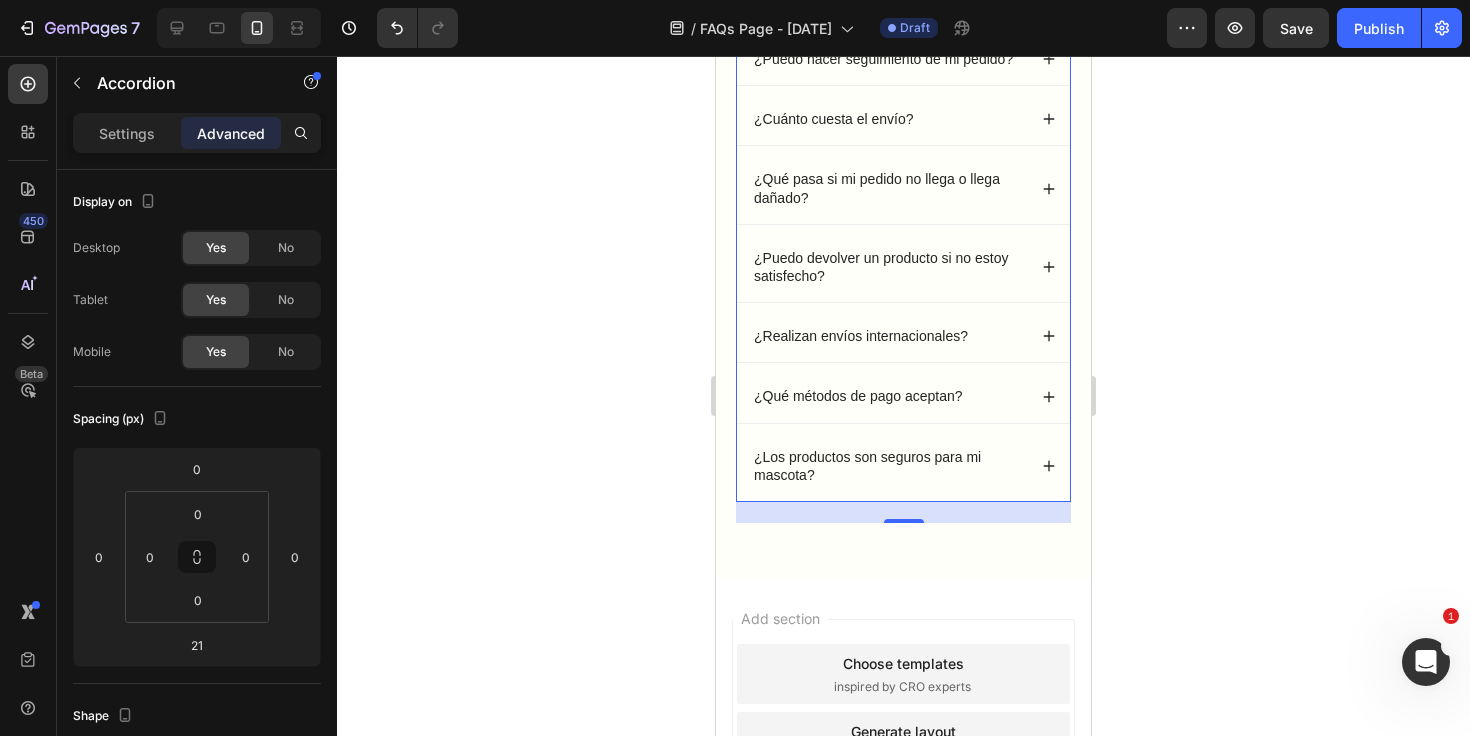 scroll, scrollTop: 348, scrollLeft: 0, axis: vertical 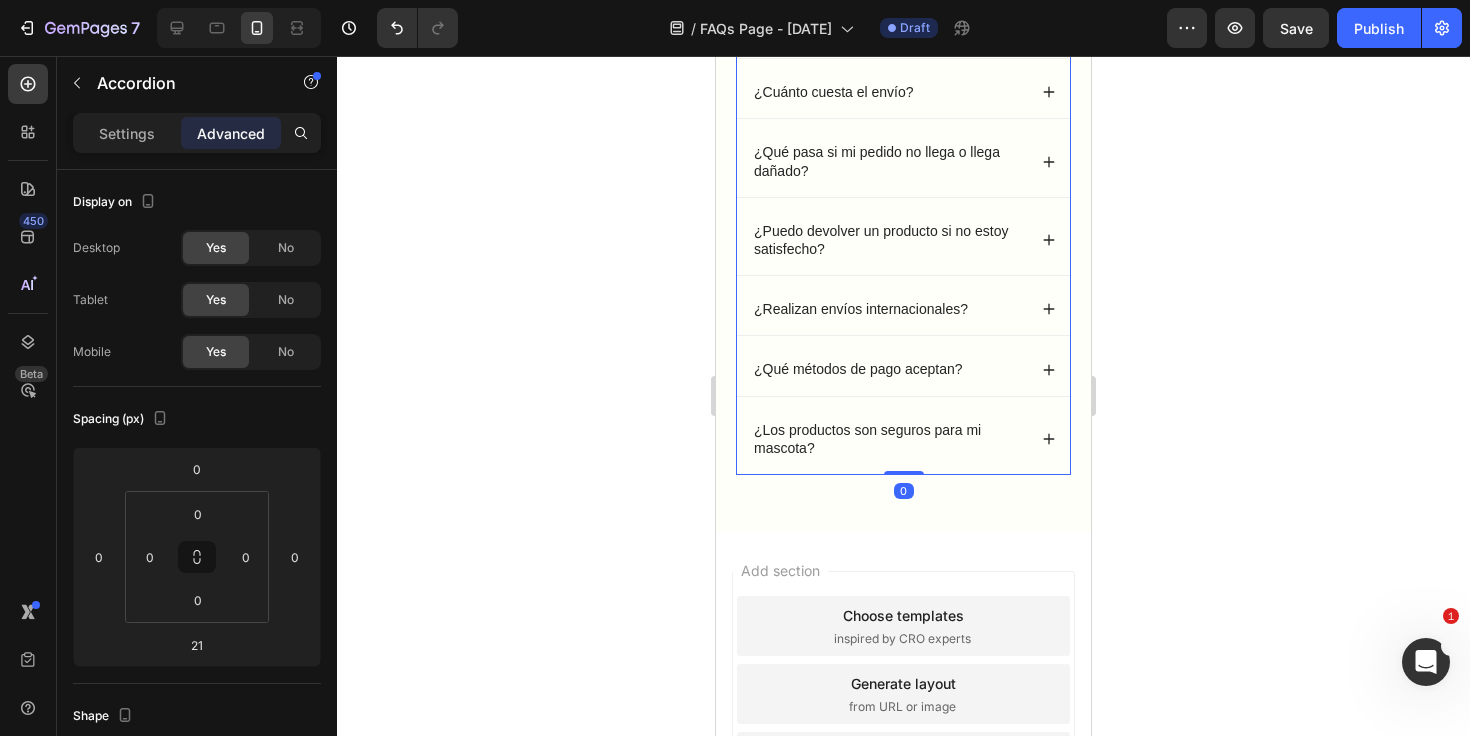 drag, startPoint x: 897, startPoint y: 492, endPoint x: 907, endPoint y: 431, distance: 61.81424 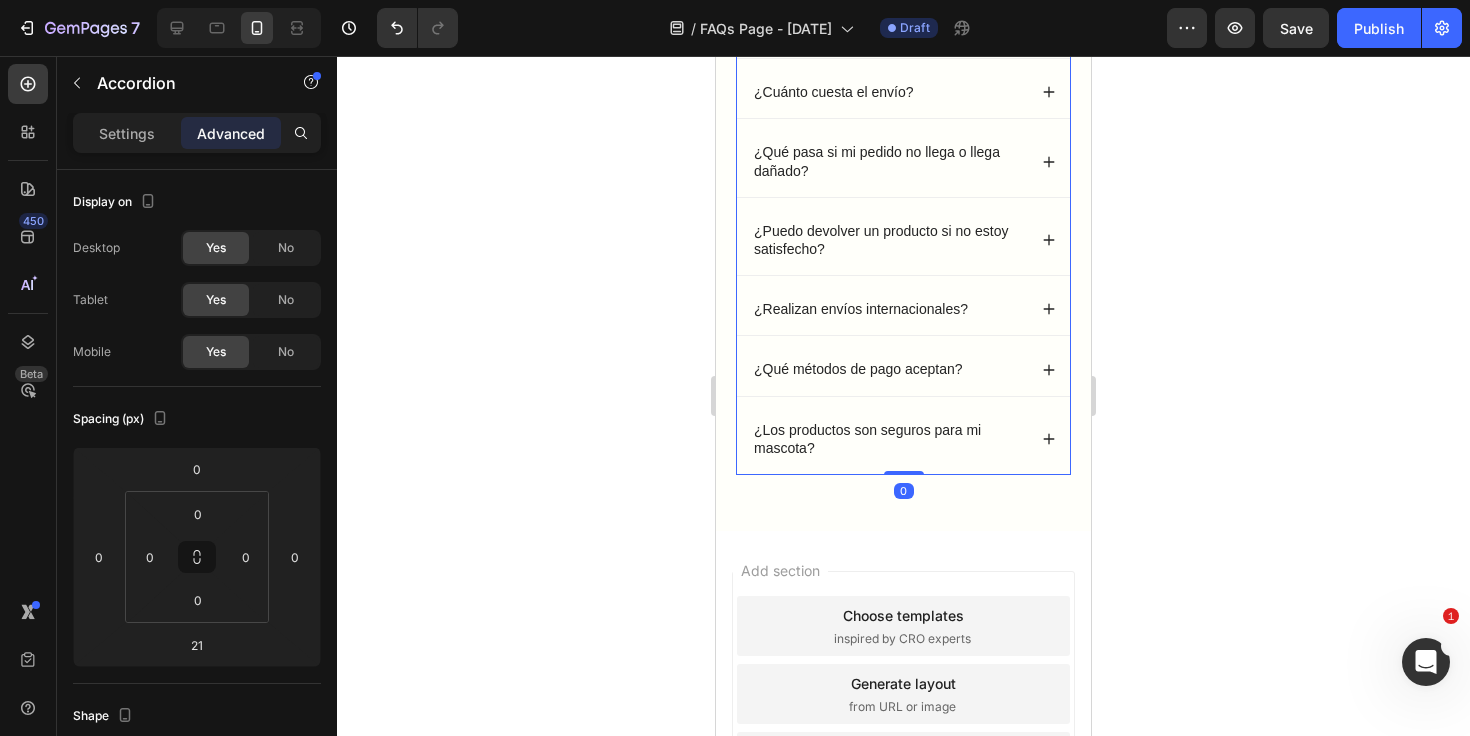 click on "¿Cuánto tardará en llegar mi pedido?
¿Puedo hacer seguimiento de mi pedido?
¿Cuánto cuesta el envío?
¿Qué pasa si mi pedido no llega o llega dañado?
¿Puedo devolver un producto si no estoy satisfecho?
¿Realizan envíos internacionales?
¿Qué métodos de pago aceptan?
¿Los productos son seguros para mi mascota? Accordion   0" at bounding box center [903, 210] 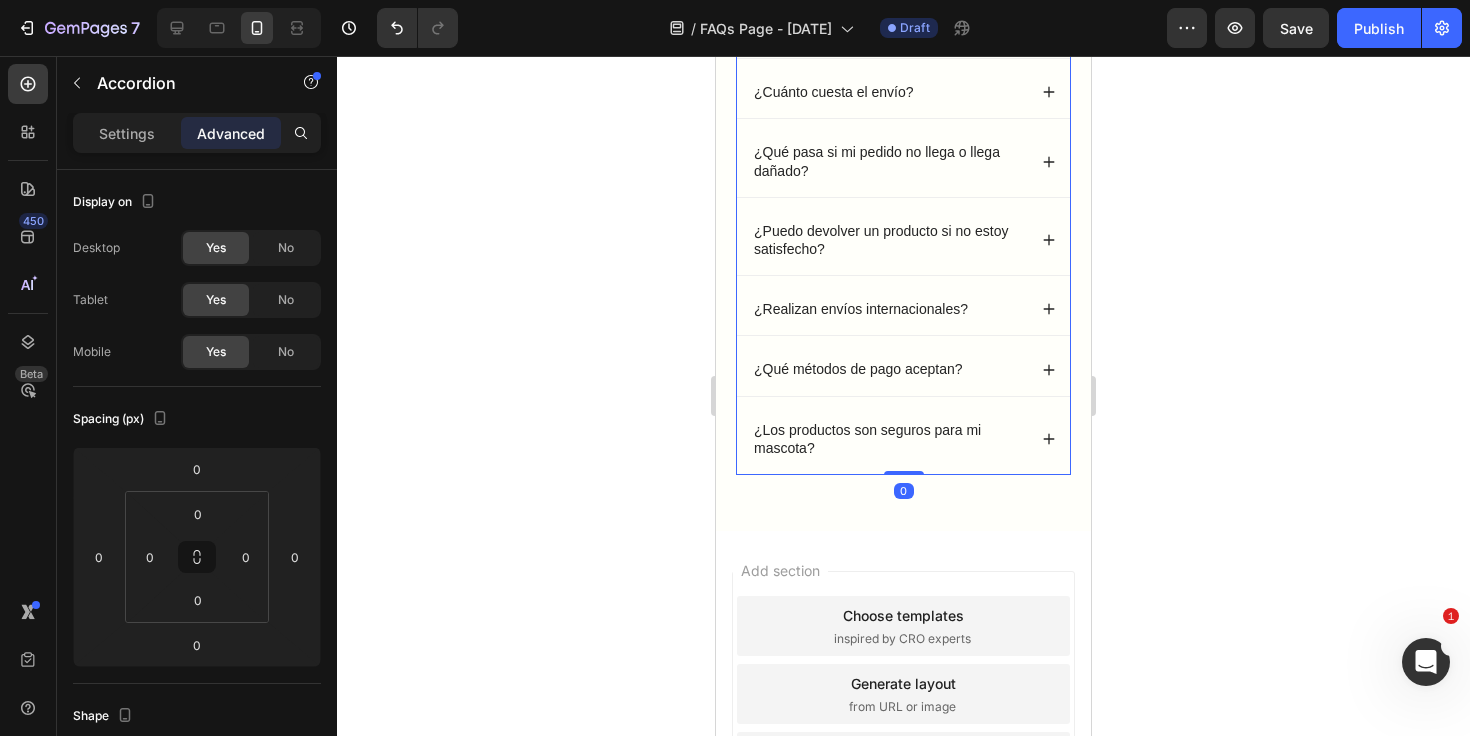 click 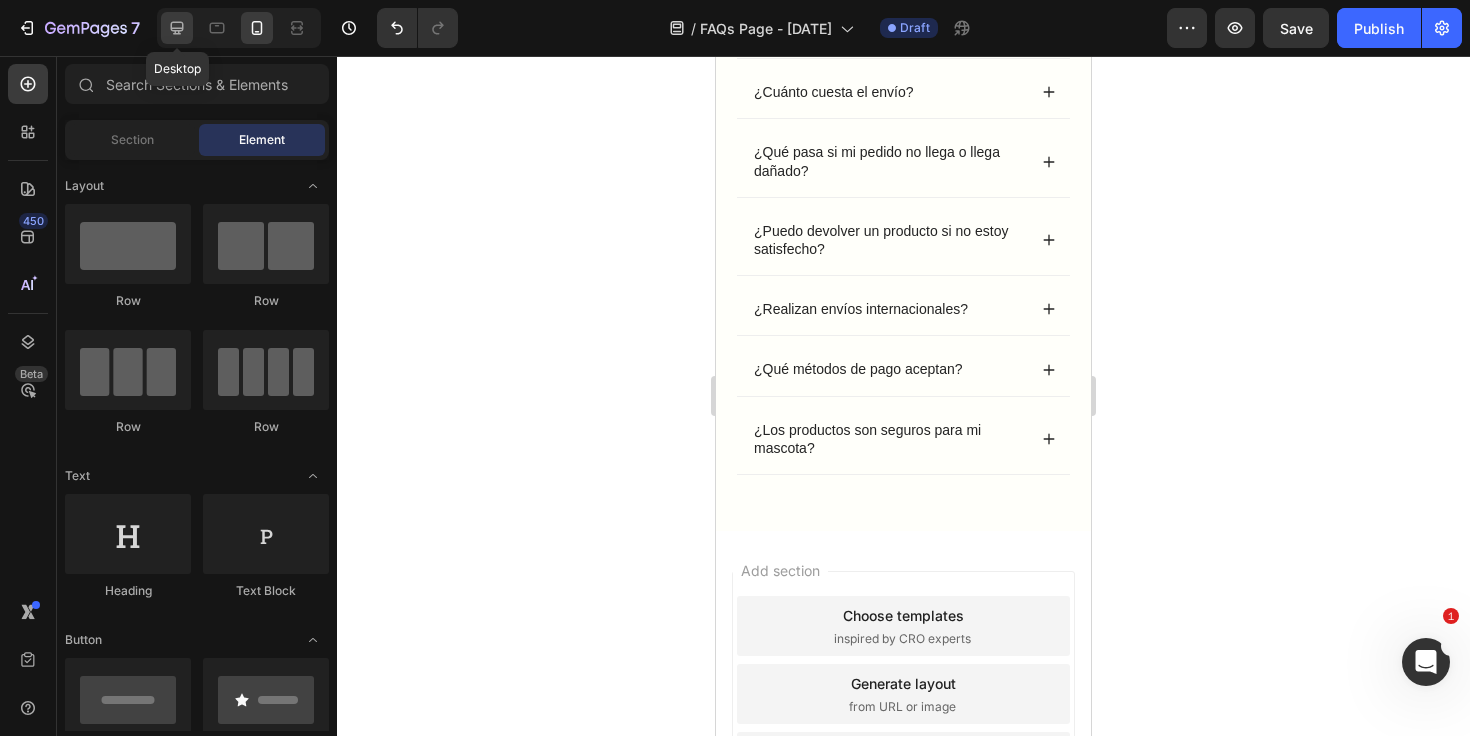 click 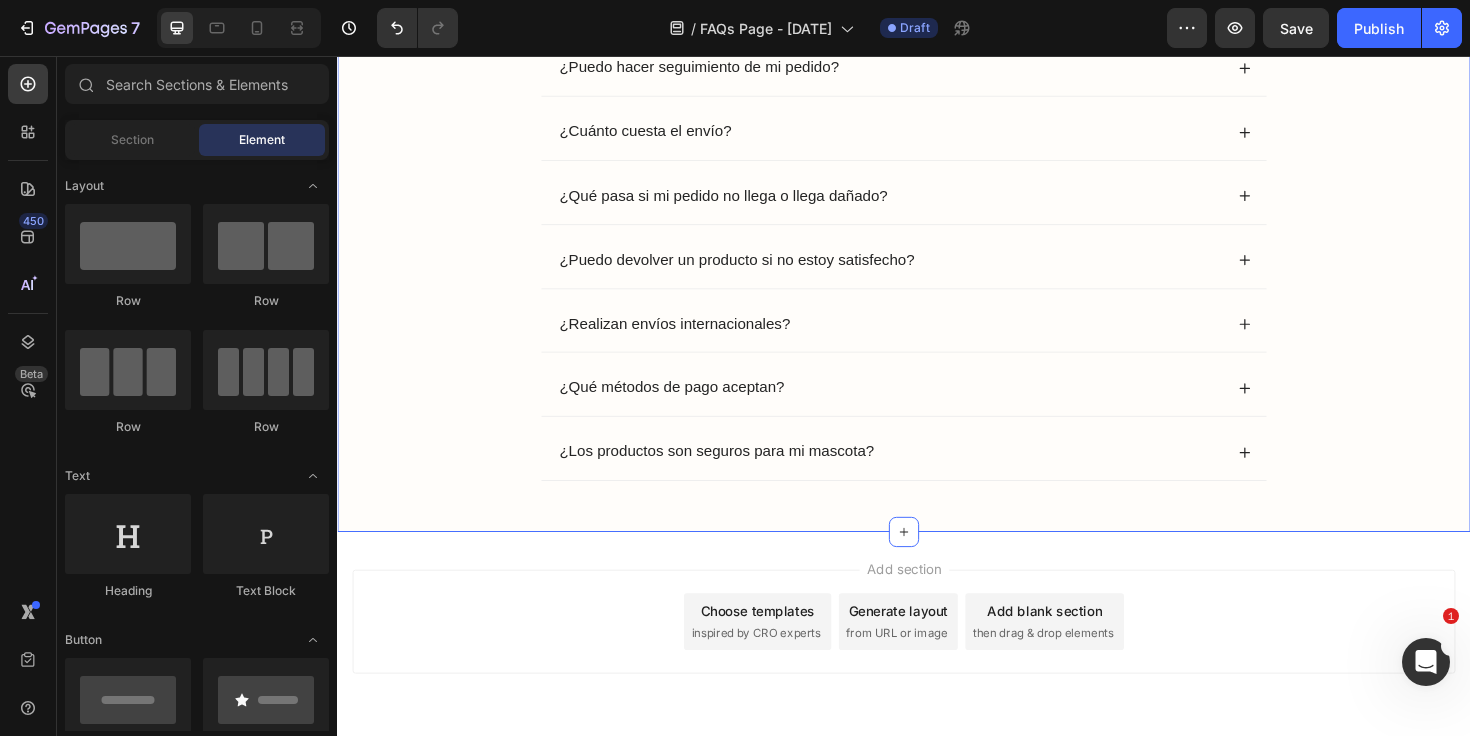 scroll, scrollTop: 359, scrollLeft: 0, axis: vertical 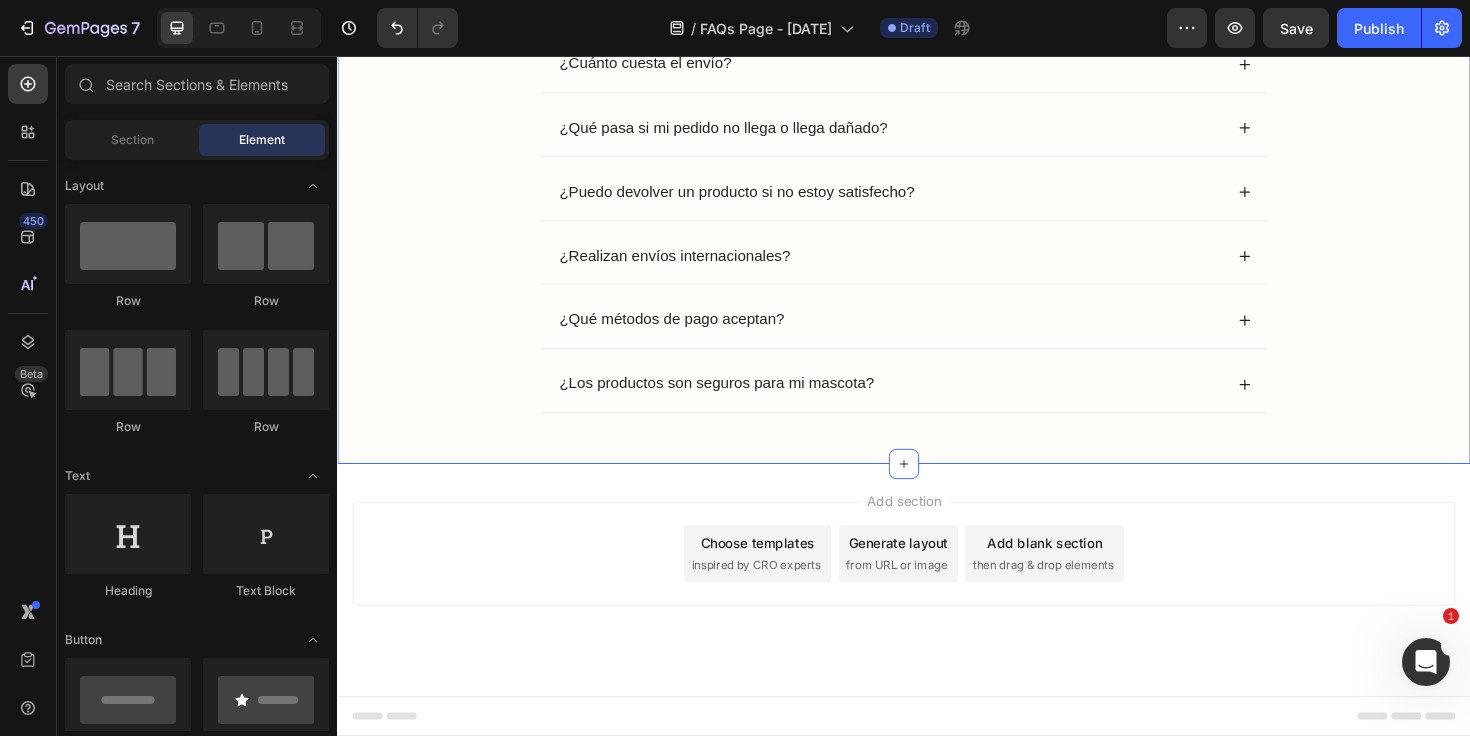 click on "¿Los productos son seguros para mi mascota?" at bounding box center (922, 403) 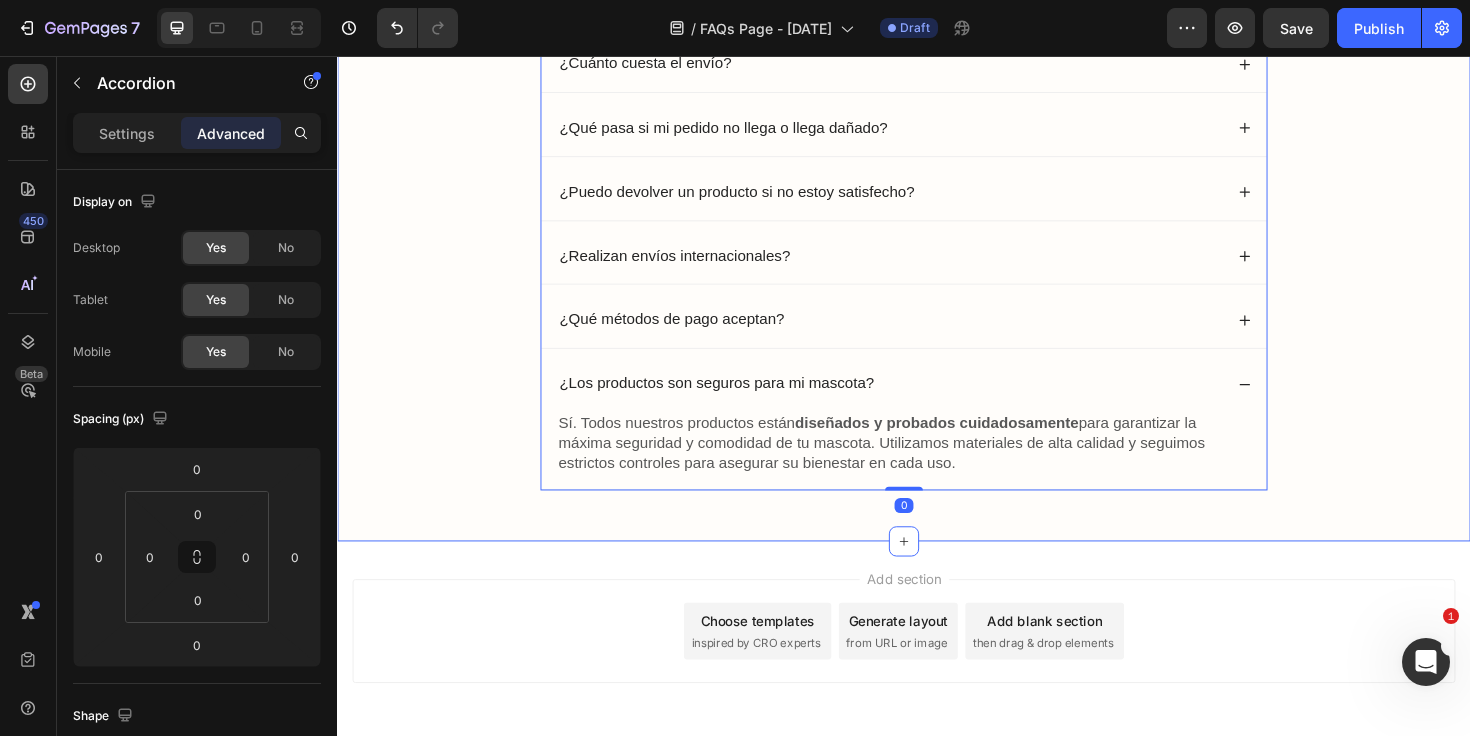 click on "⁠⁠⁠⁠⁠⁠⁠ Preguntas Frecuentes Heading Preguntas Frecuentes Heading
¿Cuánto tardará en llegar mi pedido?
¿Puedo hacer seguimiento de mi pedido?
¿Cuánto cuesta el envío?
¿Qué pasa si mi pedido no llega o llega dañado?
¿Puedo devolver un producto si no estoy satisfecho?
¿Realizan envíos internacionales?
¿Qué métodos de pago aceptan?
¿Los productos son seguros para mi mascota? Sí. Todos nuestros productos están  diseñados y probados cuidadosamente  para garantizar la máxima seguridad y comodidad de tu mascota. Utilizamos materiales de alta calidad y seguimos estrictos controles para asegurar su bienestar en cada uso. Text Block Accordion   0 Row" at bounding box center [937, 170] 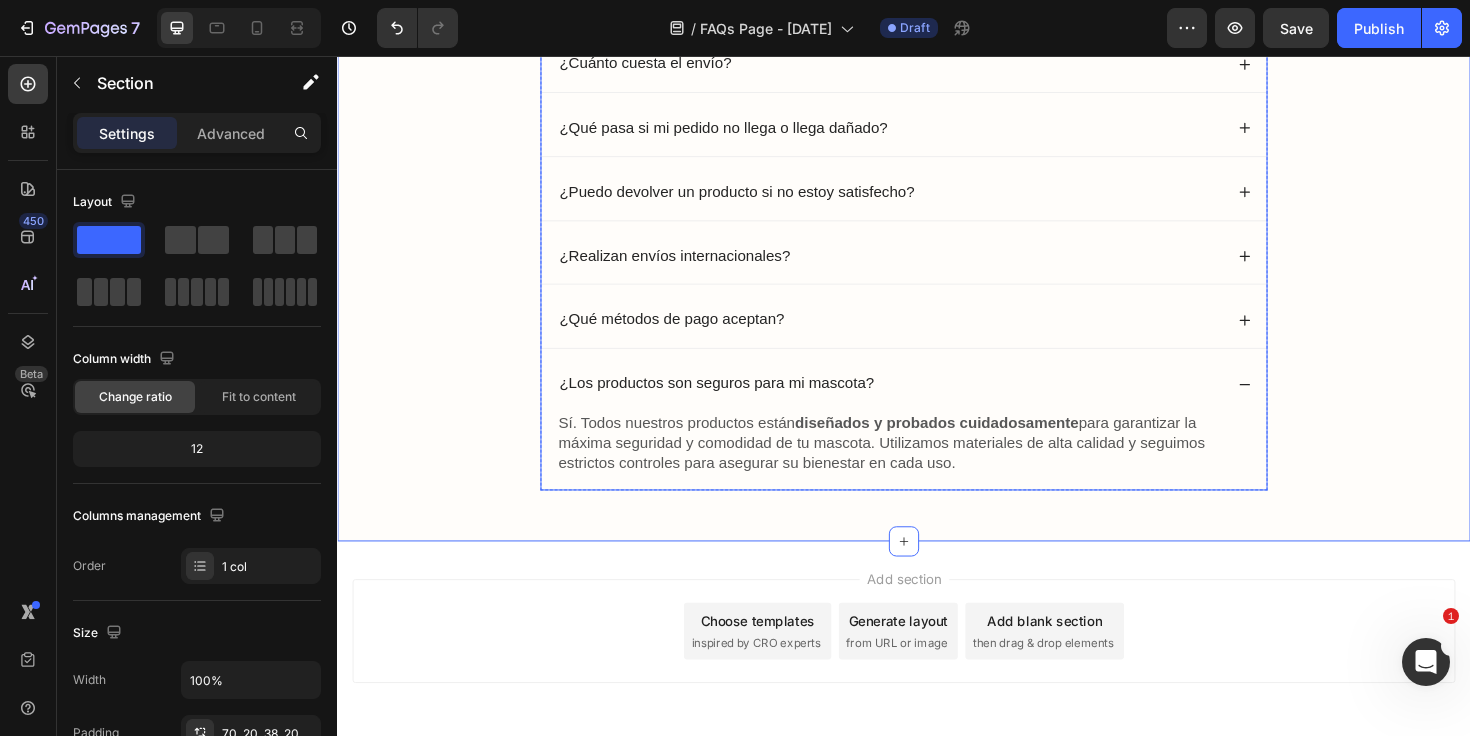 click on "¿Los productos son seguros para mi mascota?" at bounding box center [937, 403] 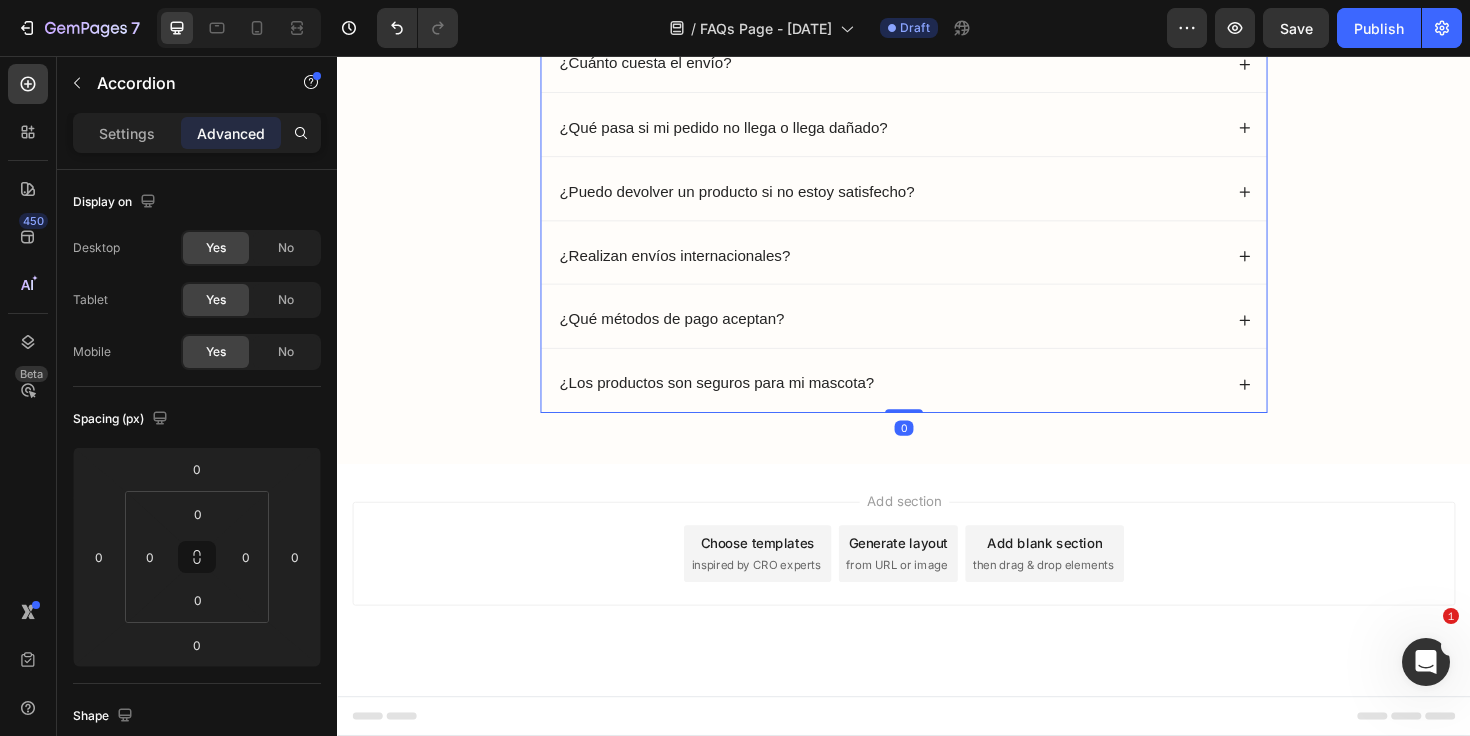 click on "⁠⁠⁠⁠⁠⁠⁠ Preguntas Frecuentes Heading Preguntas Frecuentes Heading
¿Cuánto tardará en llegar mi pedido?
¿Puedo hacer seguimiento de mi pedido?
¿Cuánto cuesta el envío?
¿Qué pasa si mi pedido no llega o llega dañado?
¿Puedo devolver un producto si no estoy satisfecho?
¿Realizan envíos internacionales?
¿Qué métodos de pago aceptan?
¿Los productos son seguros para mi mascota? Accordion   0 Row" at bounding box center (937, 129) 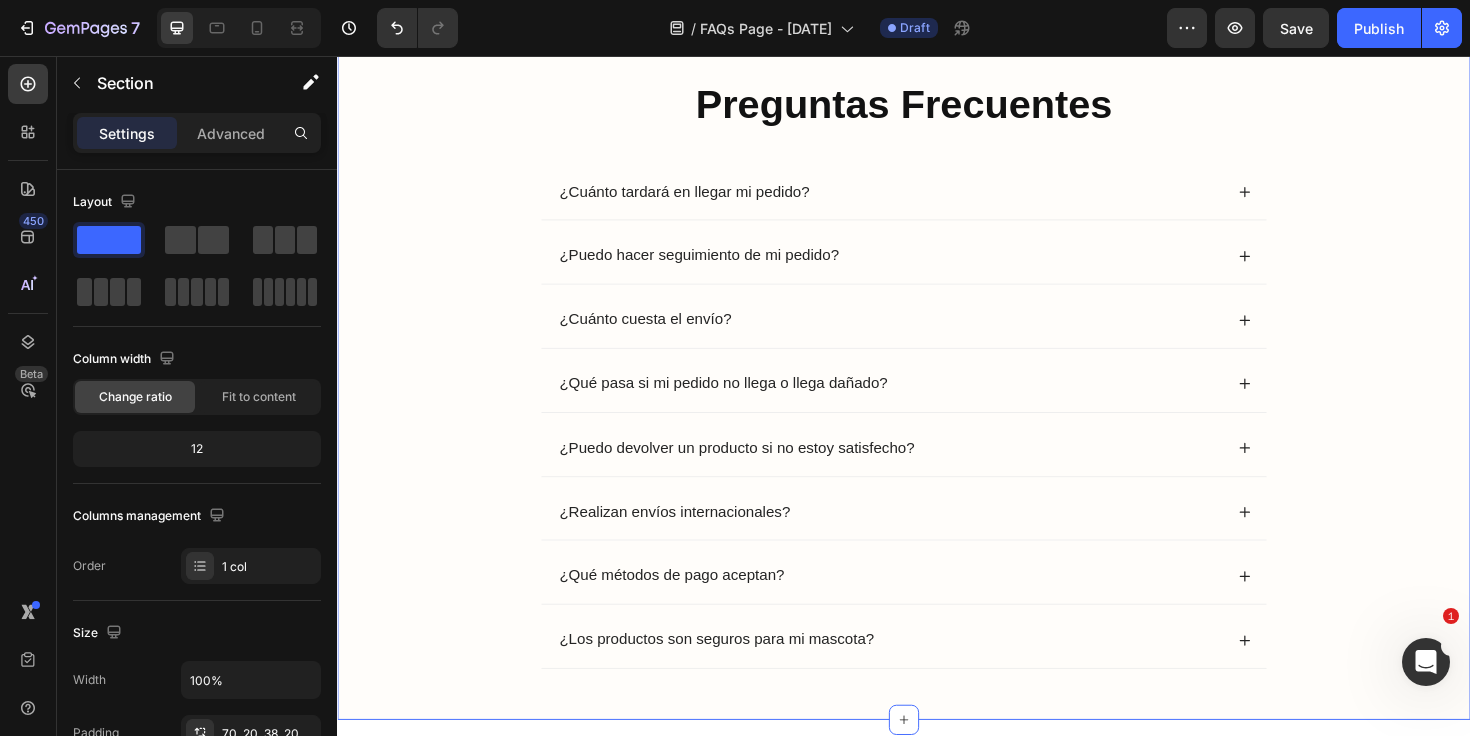 scroll, scrollTop: 0, scrollLeft: 0, axis: both 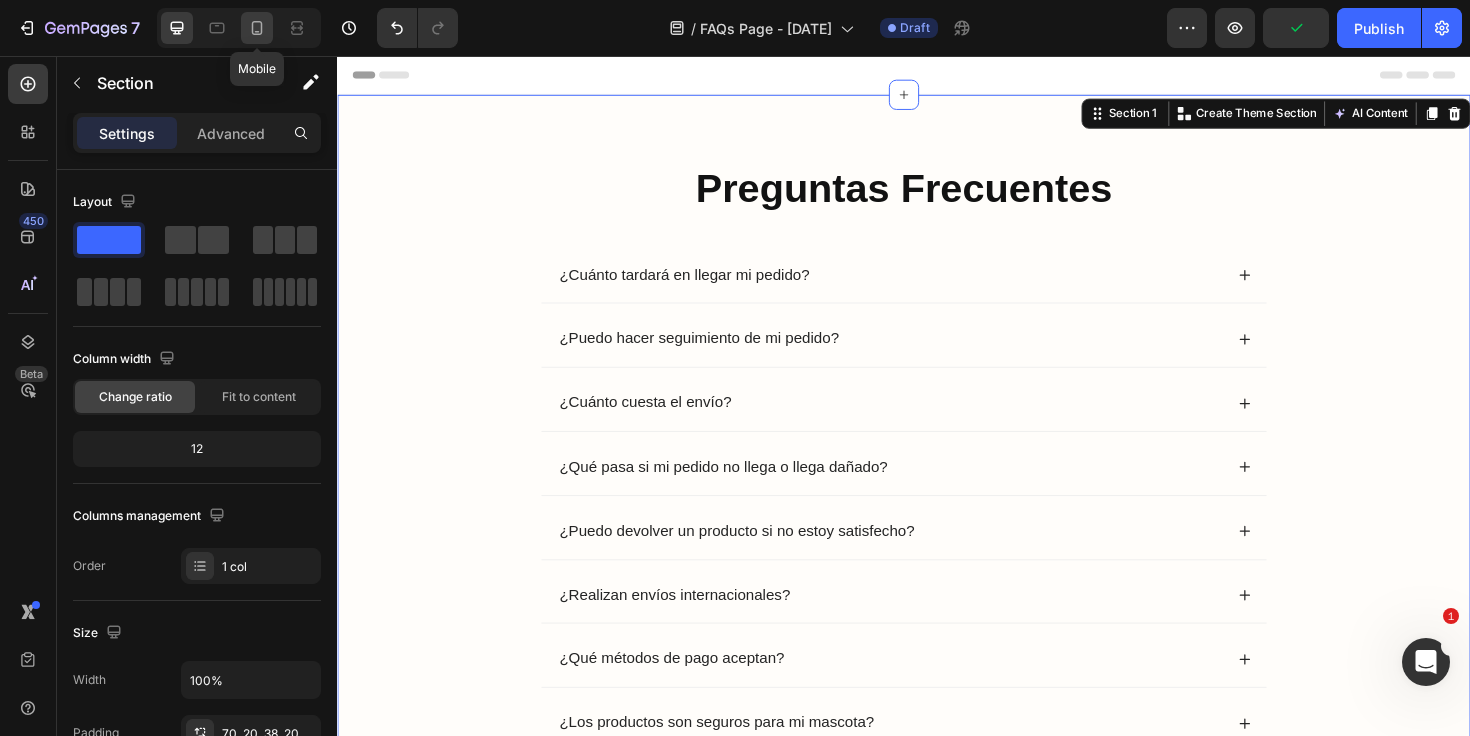 click 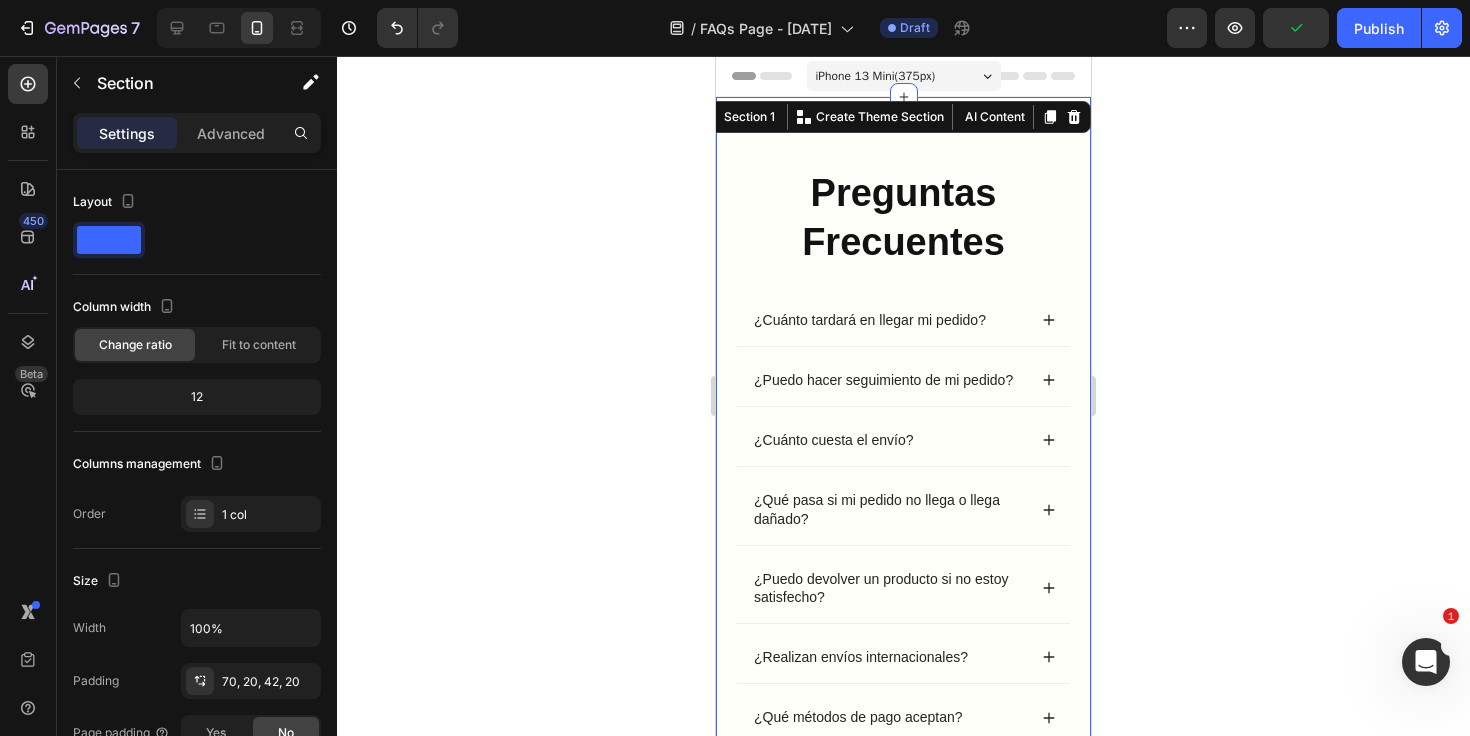 click 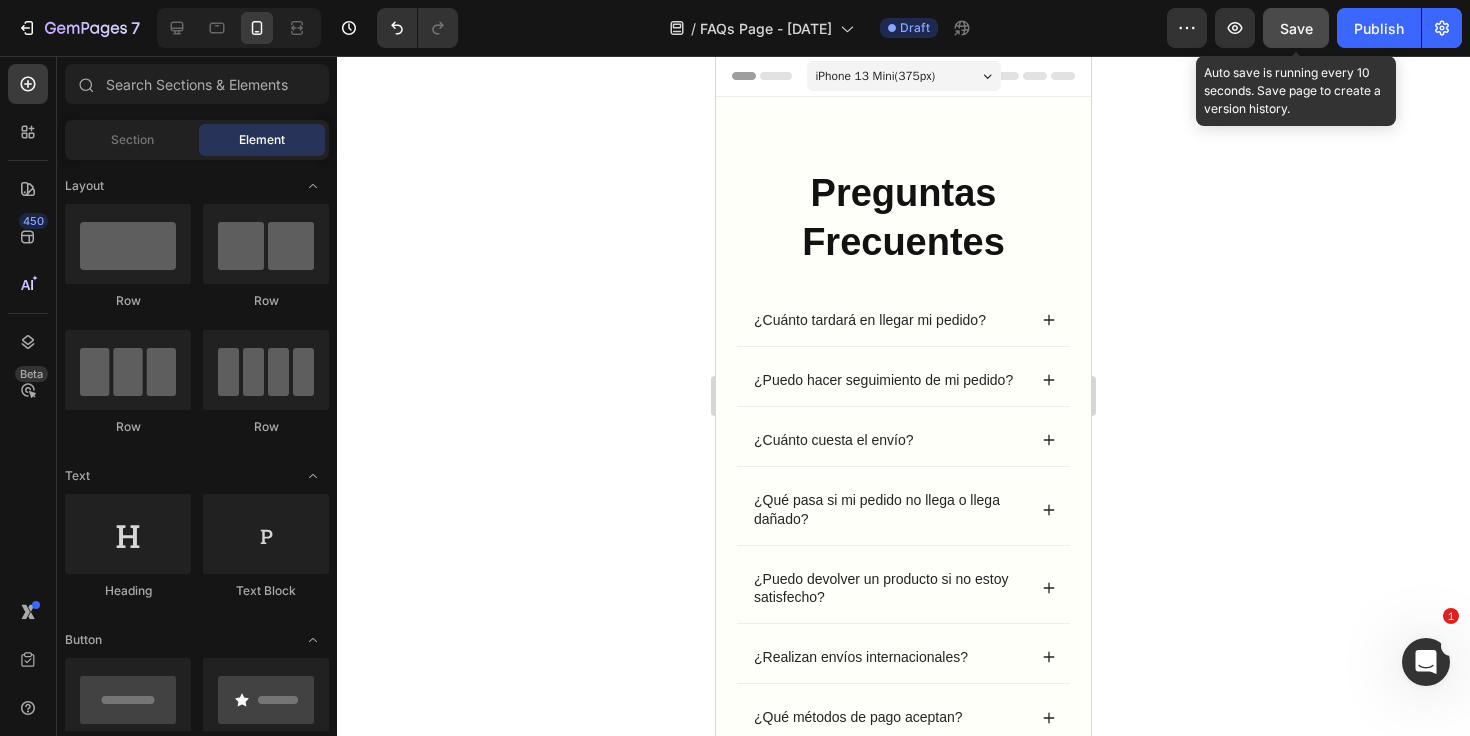 click on "Save" 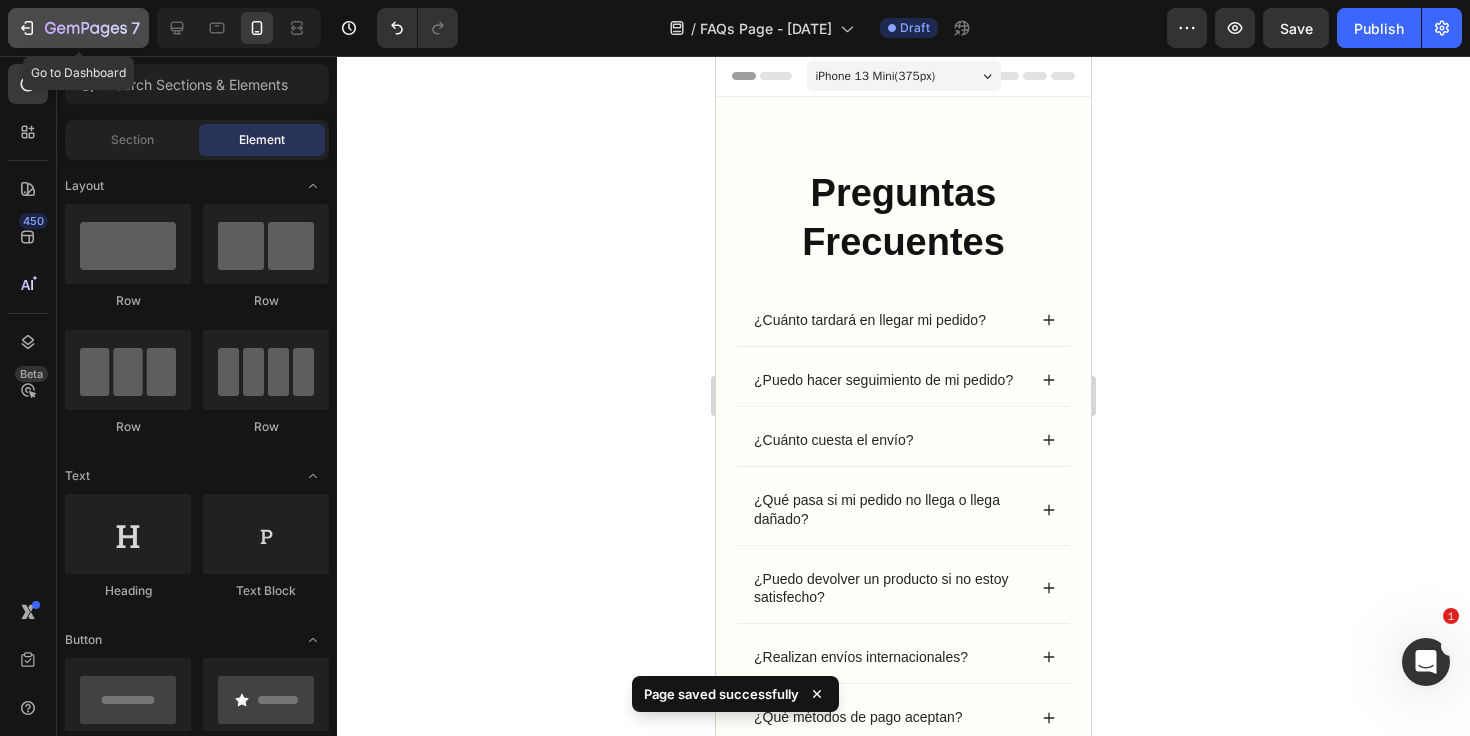 click 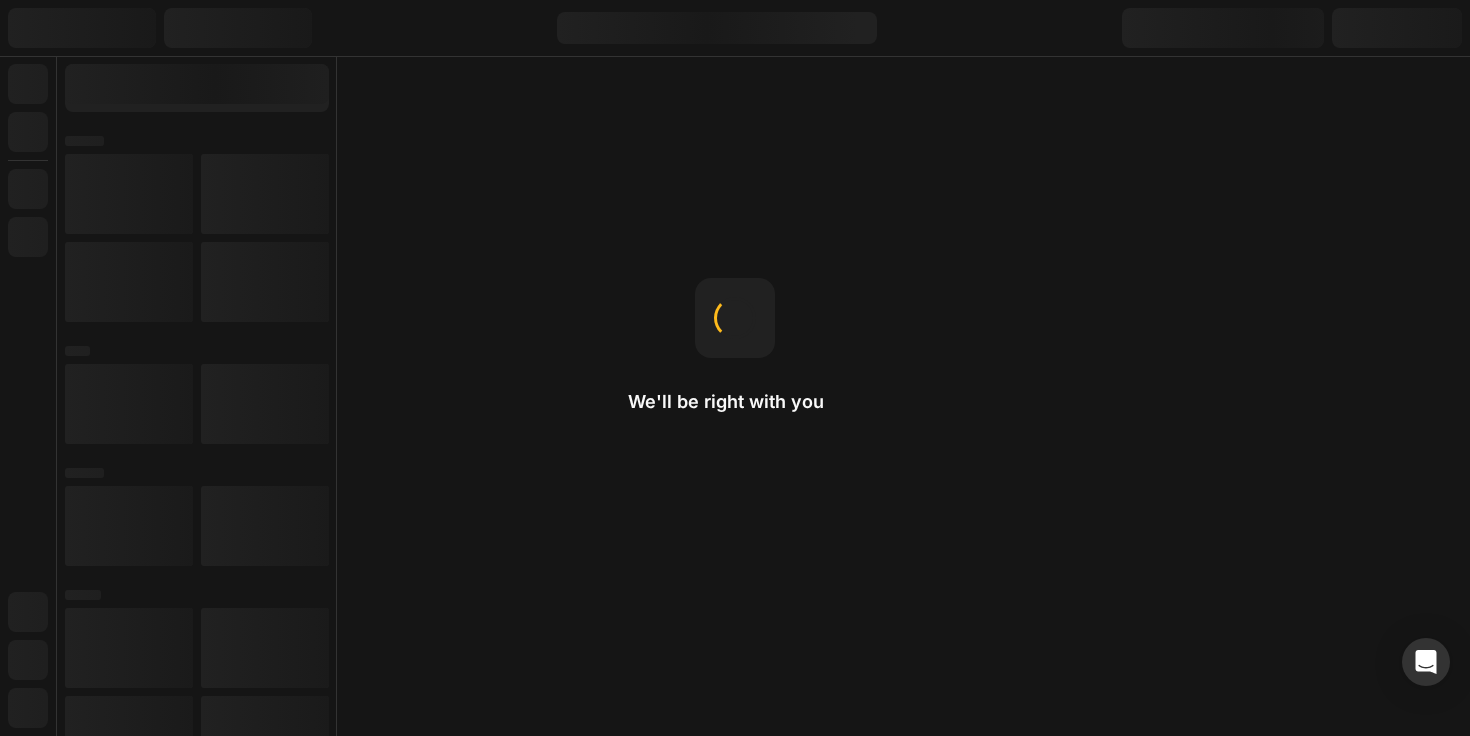 scroll, scrollTop: 0, scrollLeft: 0, axis: both 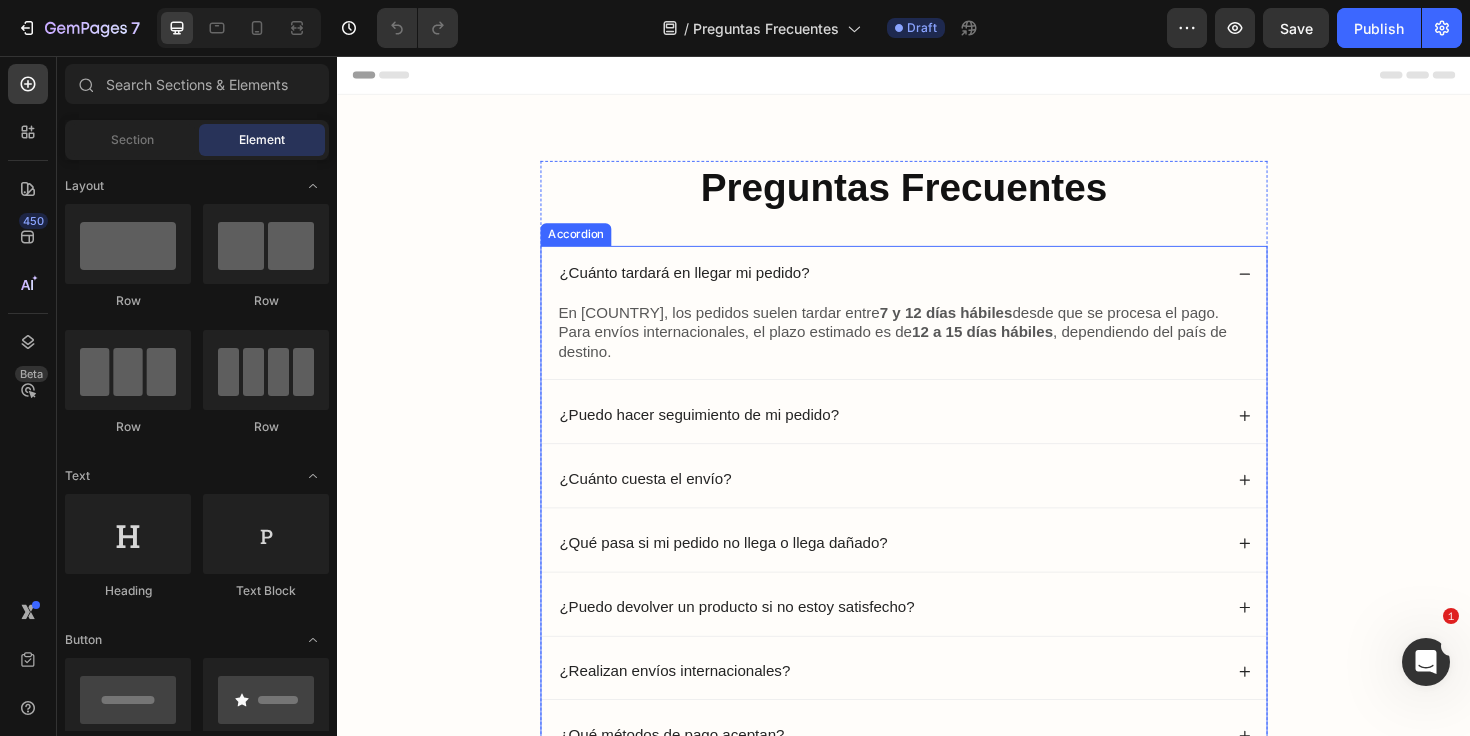 click on "¿Cuánto tardará en llegar mi pedido?" at bounding box center [937, 286] 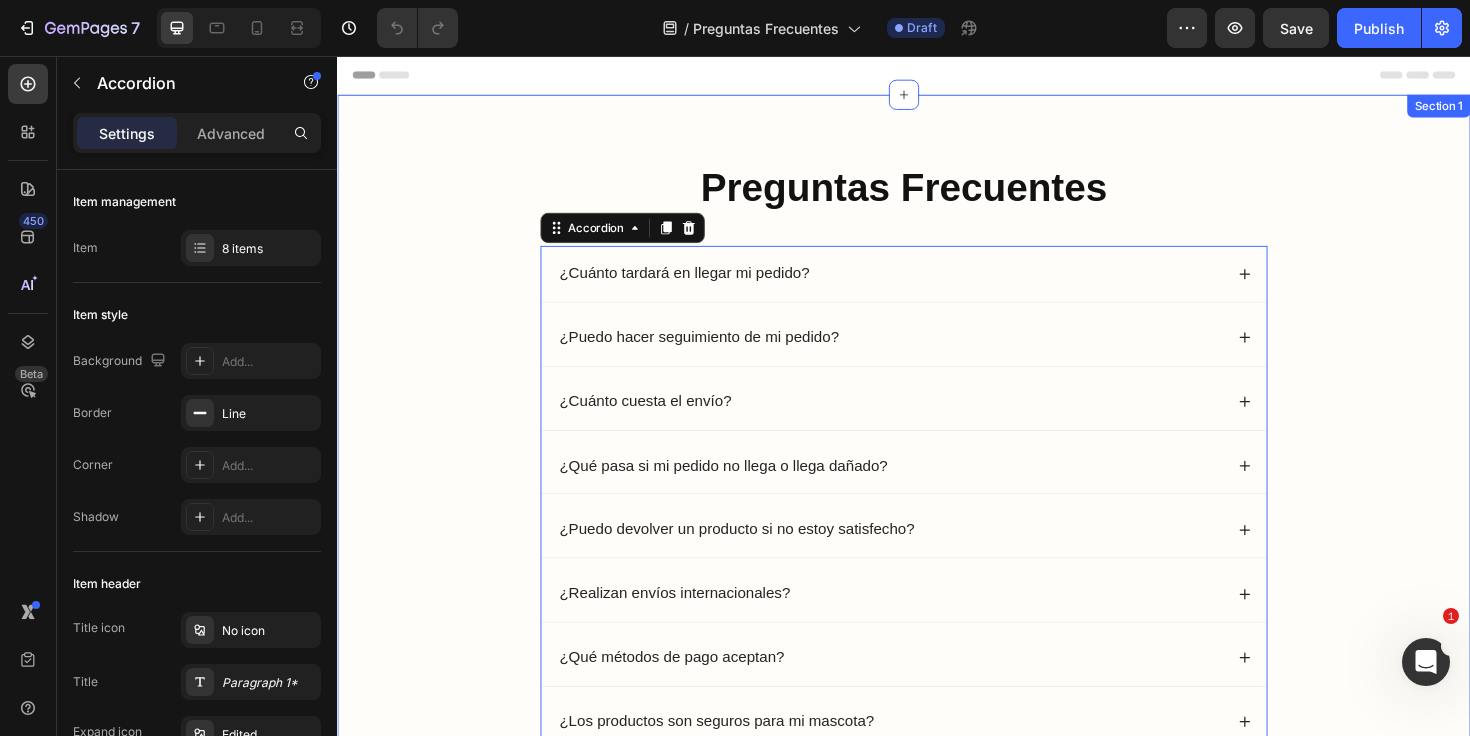 click on "Preguntas Frecuentes Heading Preguntas Frecuentes Heading
¿Cuánto tardará en llegar mi pedido? En España, los pedidos suelen tardar entre  7 y 12 días hábiles  desde que se procesa el pago. Para envíos internacionales, el plazo estimado es de  12 a 15 días hábiles , dependiendo del país de destino. Text Block
¿Puedo hacer seguimiento de mi pedido?
¿Cuánto cuesta el envío?
¿Qué pasa si mi pedido no llega o llega dañado?
¿Puedo devolver un producto si no estoy satisfecho?
¿Realizan envíos internacionales?
¿Qué métodos de pago aceptan?
¿Los productos son seguros para mi mascota? Accordion   0 Row Section 1" at bounding box center [937, 471] 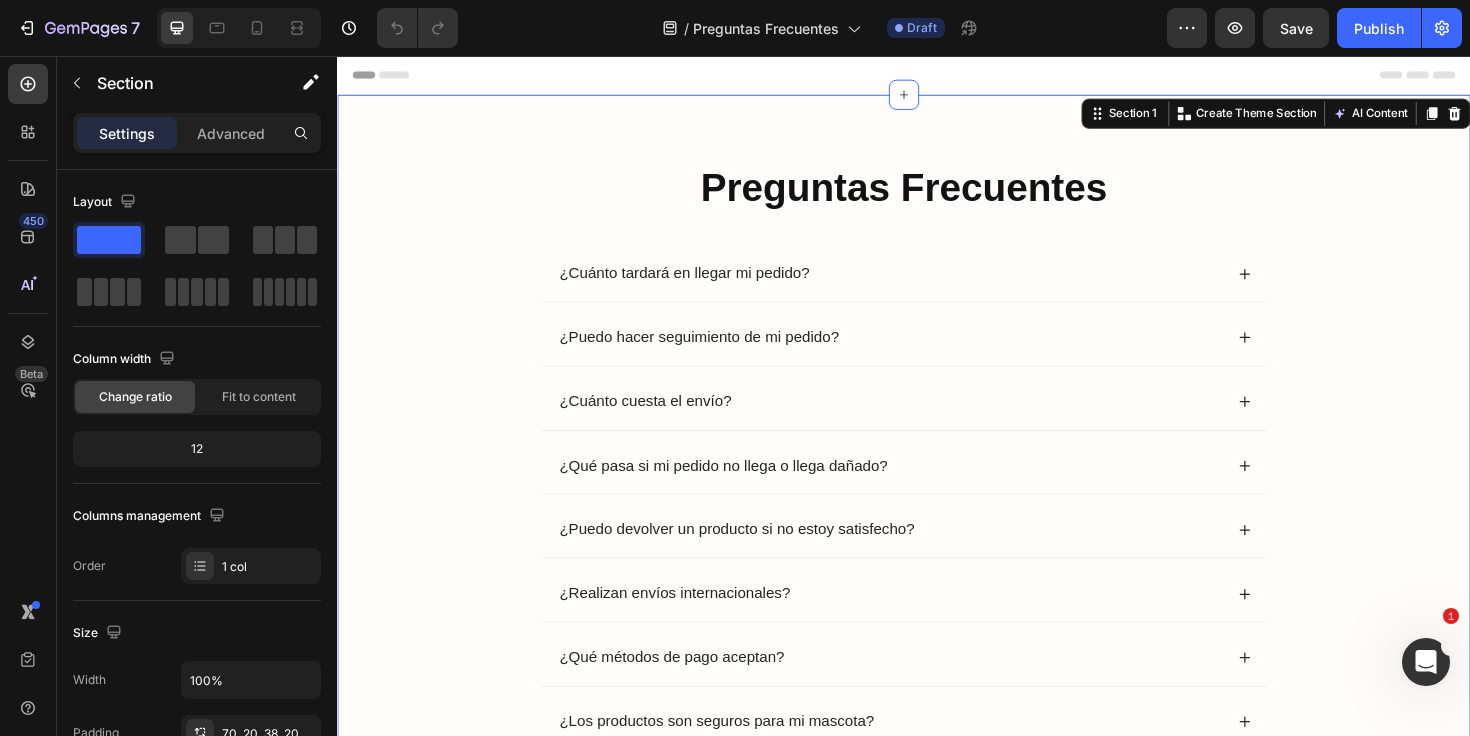click on "Preguntas Frecuentes Heading Preguntas Frecuentes Heading
¿Cuánto tardará en llegar mi pedido?
¿Puedo hacer seguimiento de mi pedido?
¿Cuánto cuesta el envío?
¿Qué pasa si mi pedido no llega o llega dañado?
¿Puedo devolver un producto si no estoy satisfecho?
¿Realizan envíos internacionales?
¿Qué métodos de pago aceptan?
¿Los productos son seguros para mi mascota? Accordion Row Section 1   You can create reusable sections Create Theme Section AI Content Write with GemAI What would you like to describe here? Tone and Voice Persuasive Product Guía definitiva para reducir el pelo en casa Show more Generate" at bounding box center (937, 471) 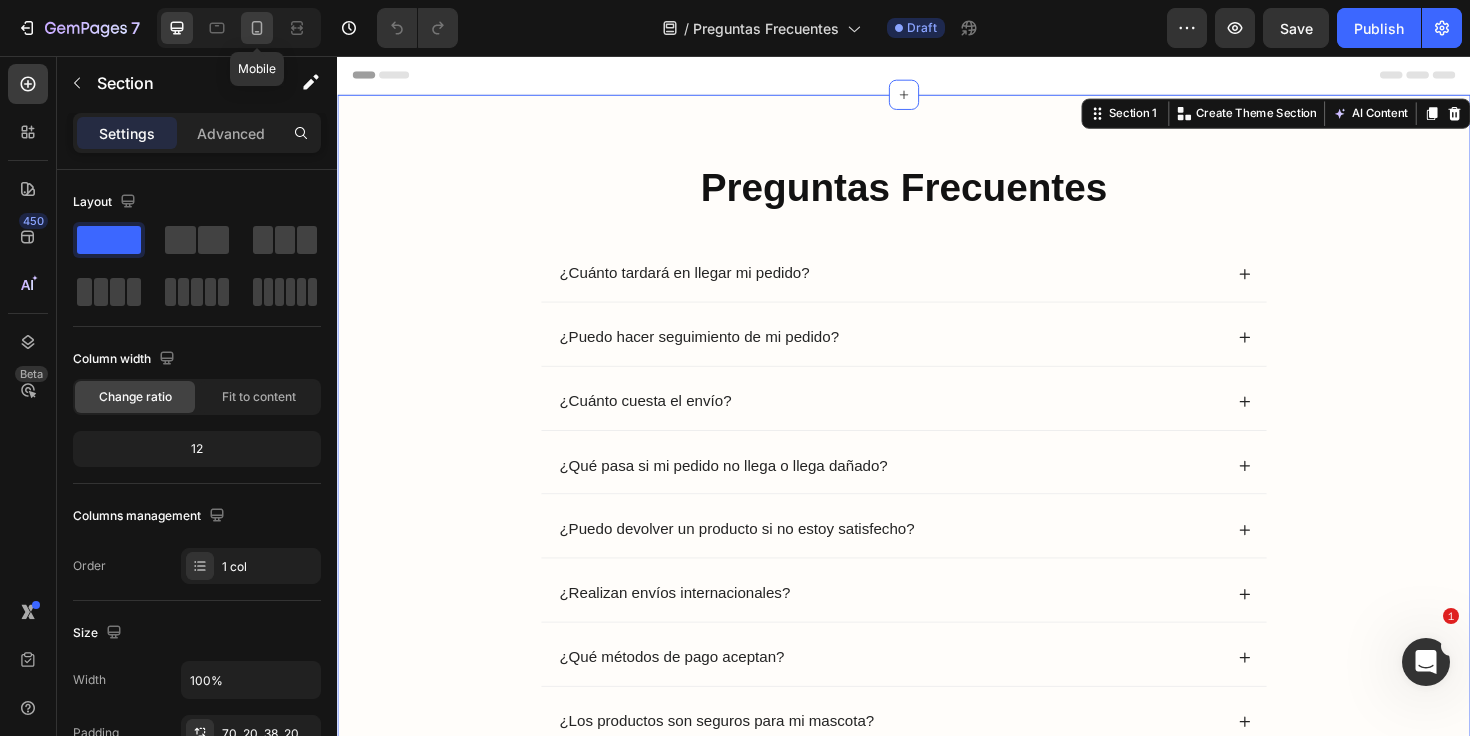 click 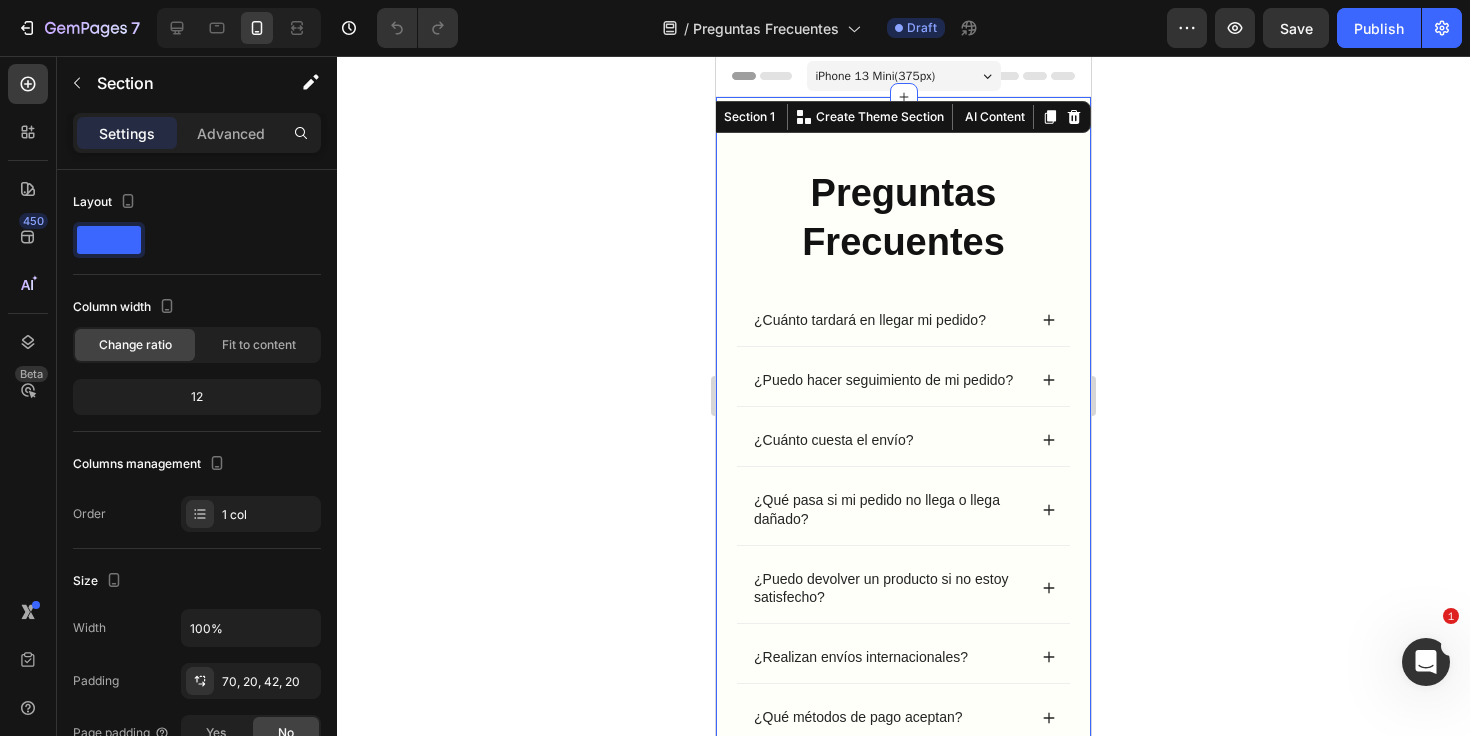 click 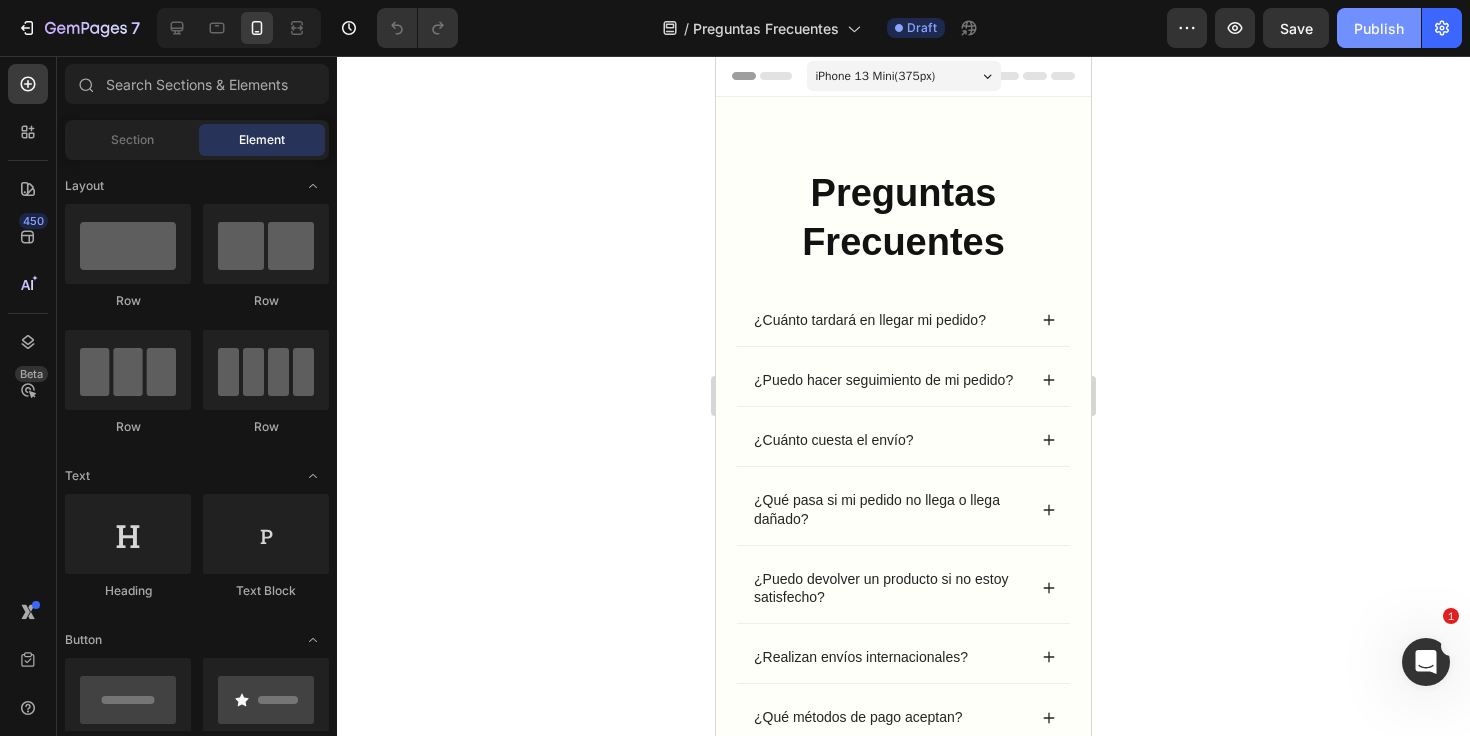 click on "Publish" 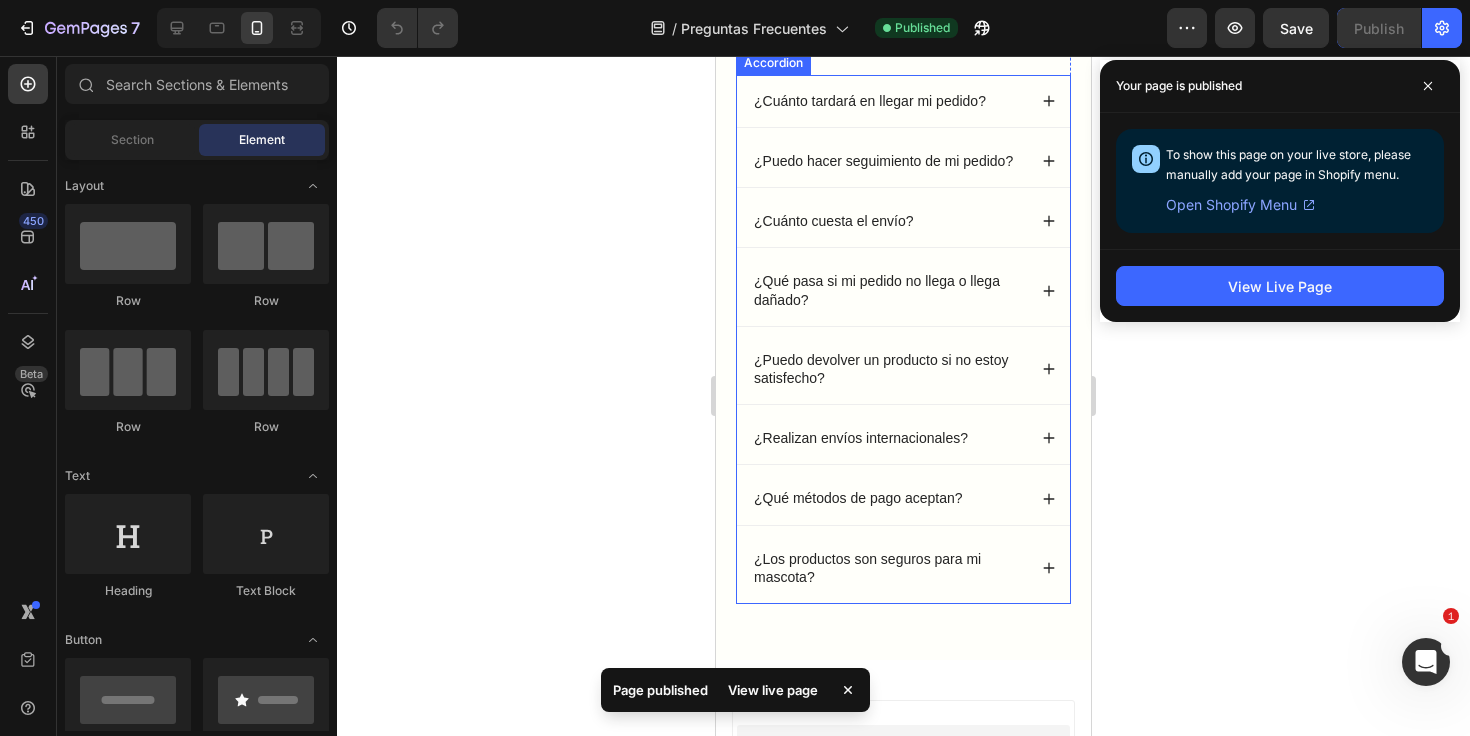 scroll, scrollTop: 0, scrollLeft: 0, axis: both 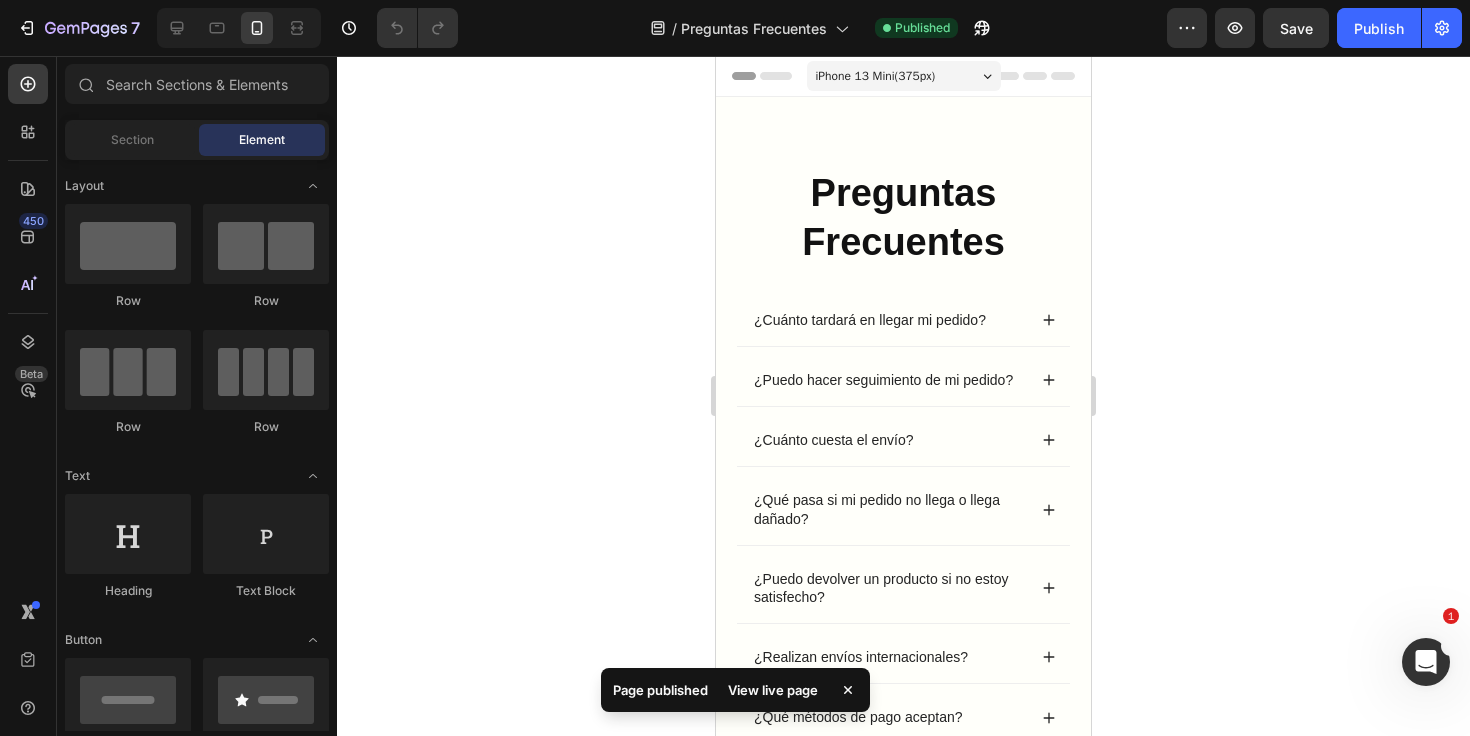 click 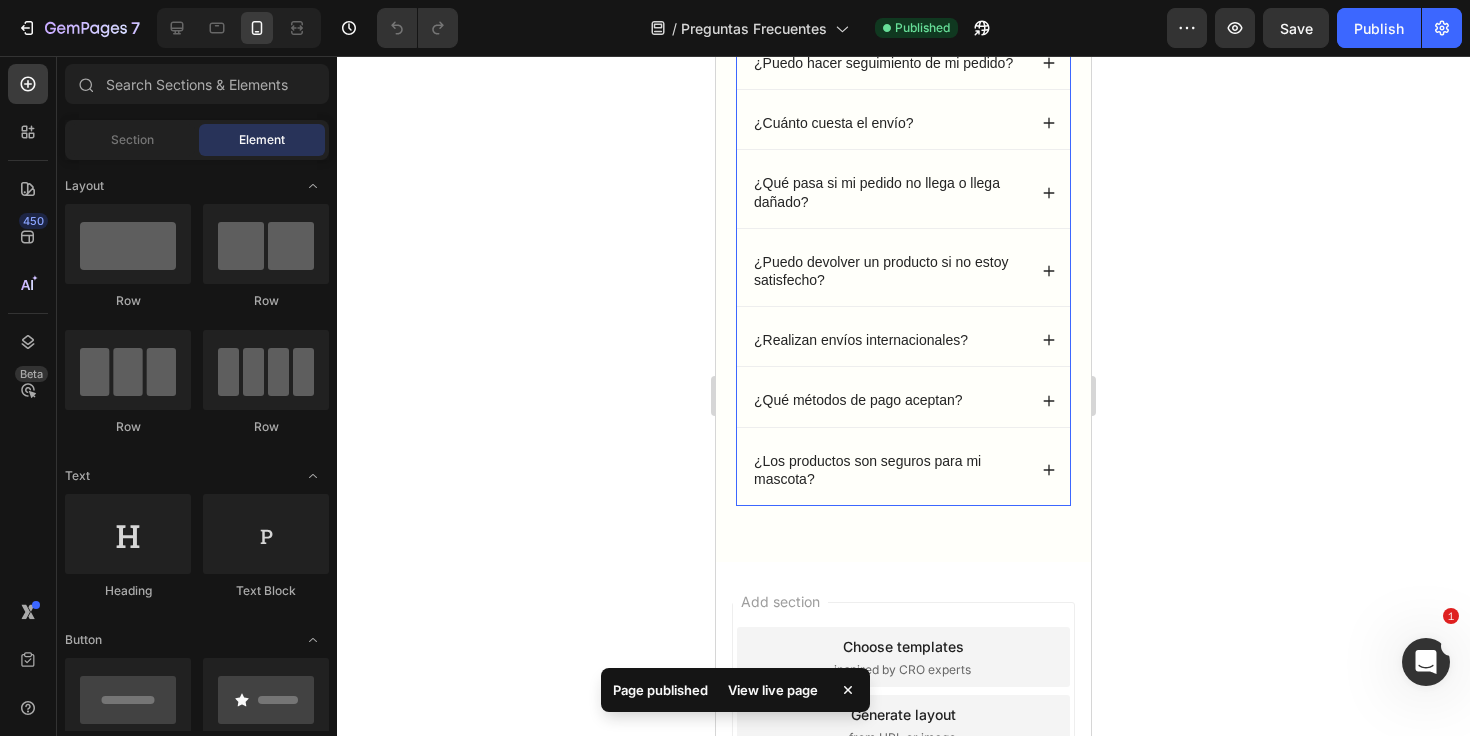 scroll, scrollTop: 0, scrollLeft: 0, axis: both 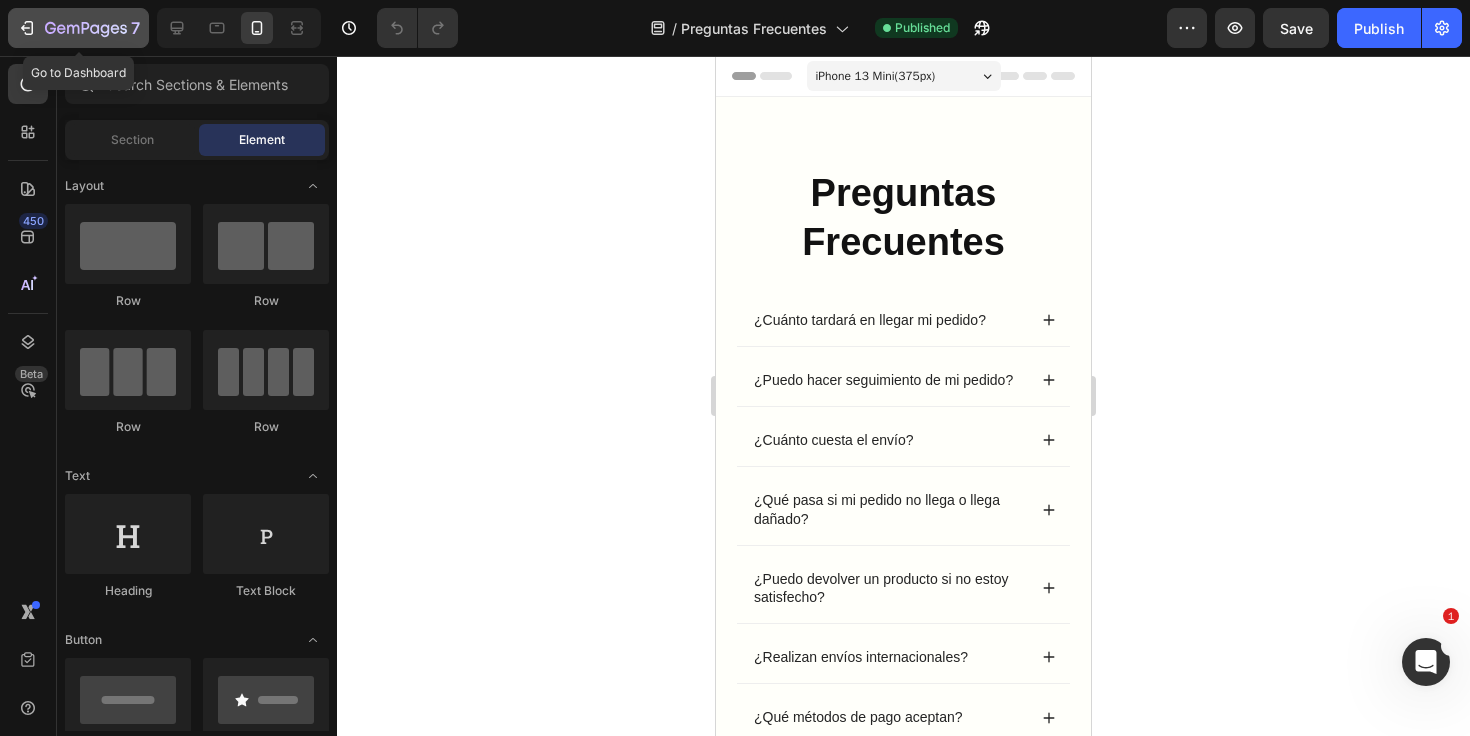 click 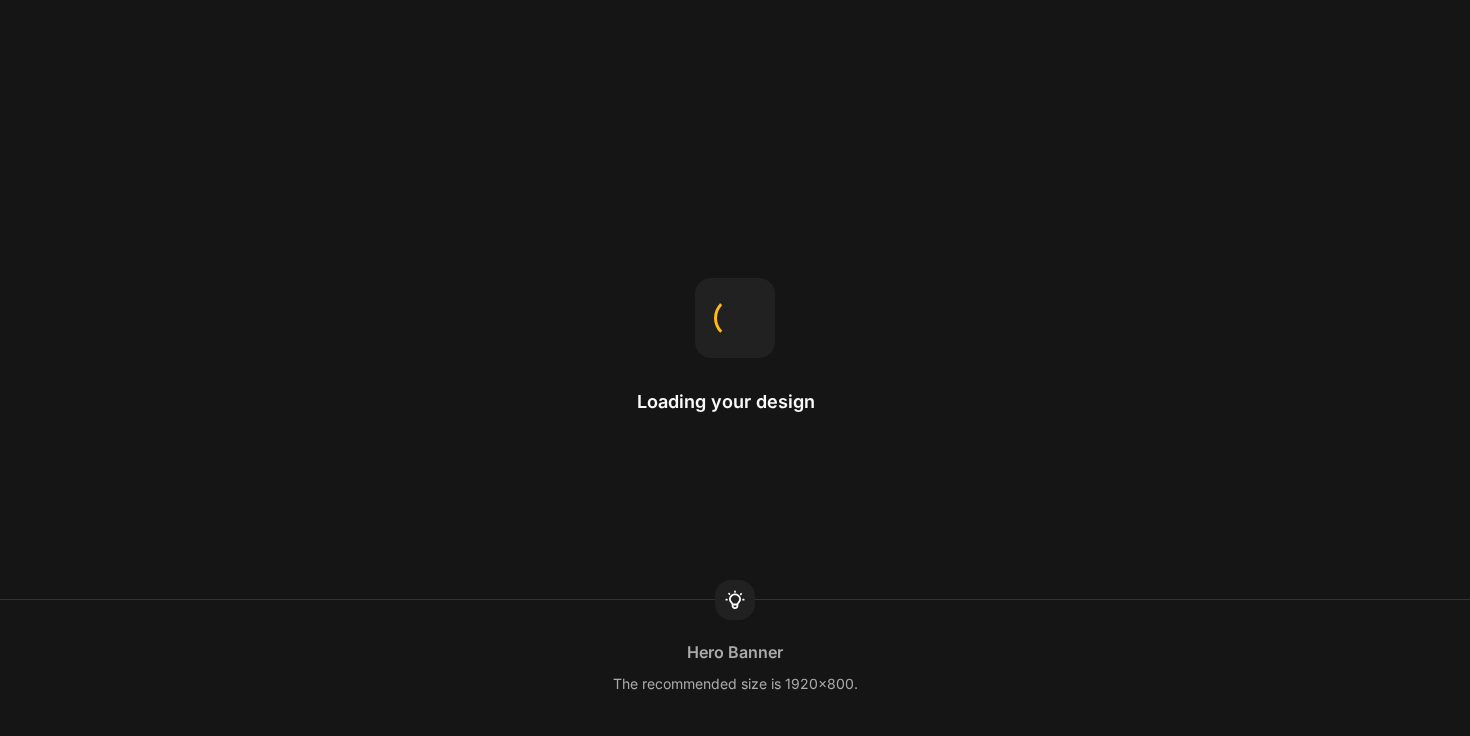 scroll, scrollTop: 0, scrollLeft: 0, axis: both 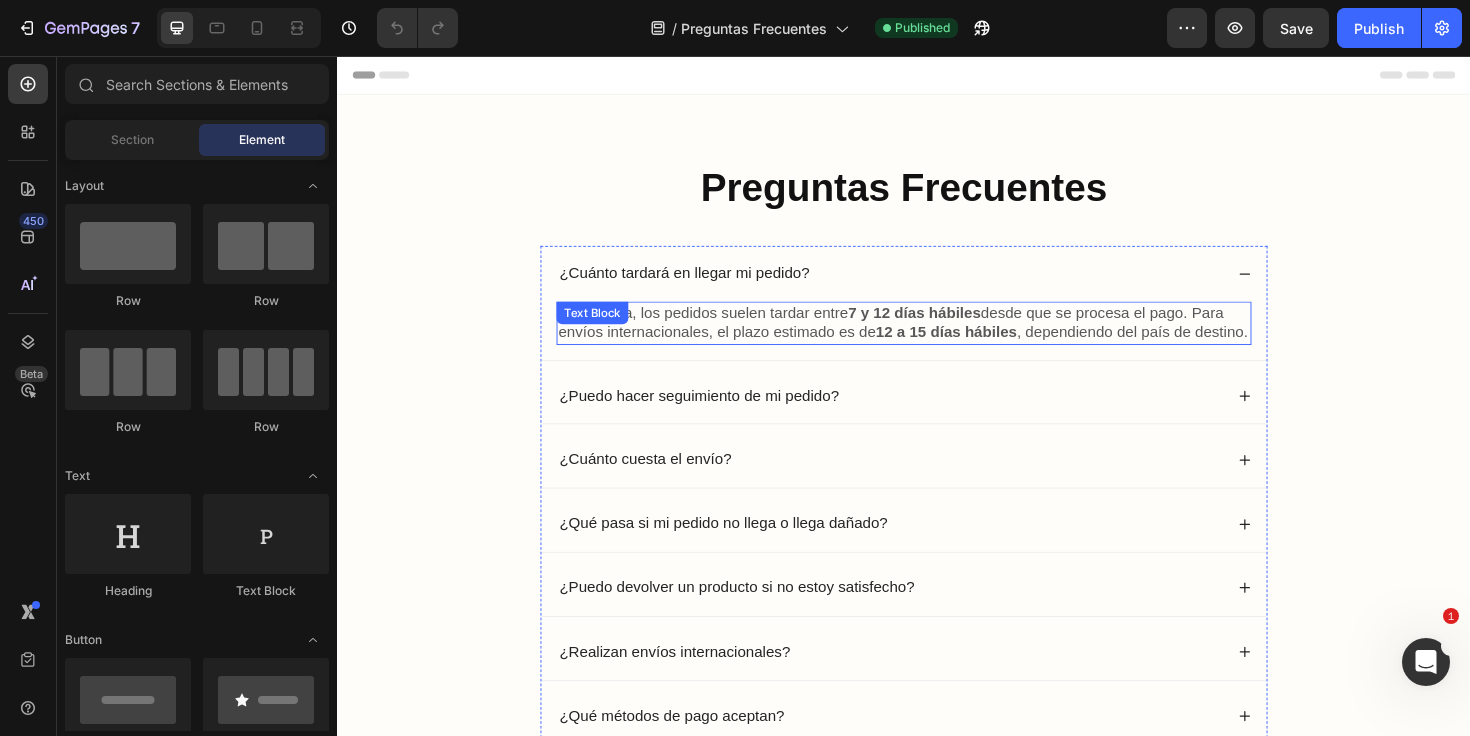 click 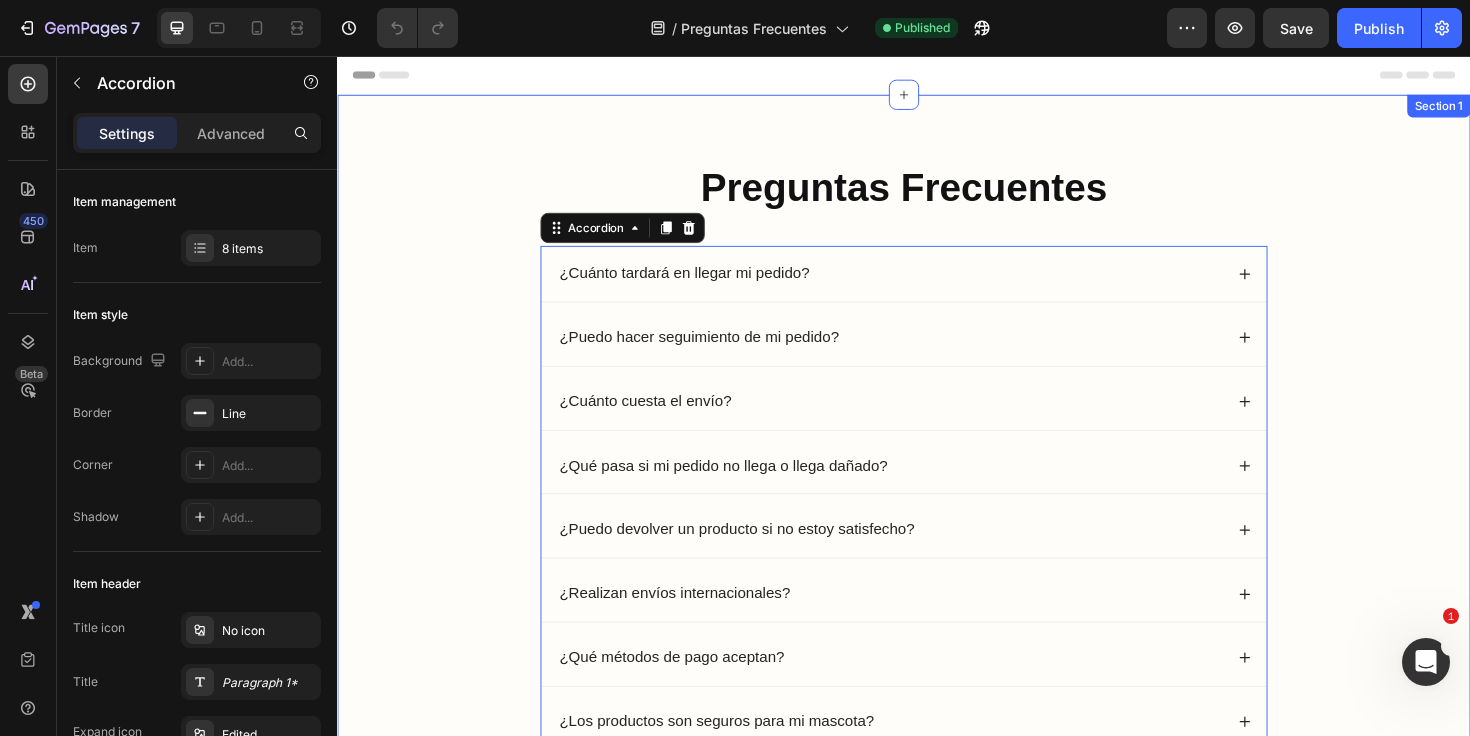 scroll, scrollTop: 0, scrollLeft: 0, axis: both 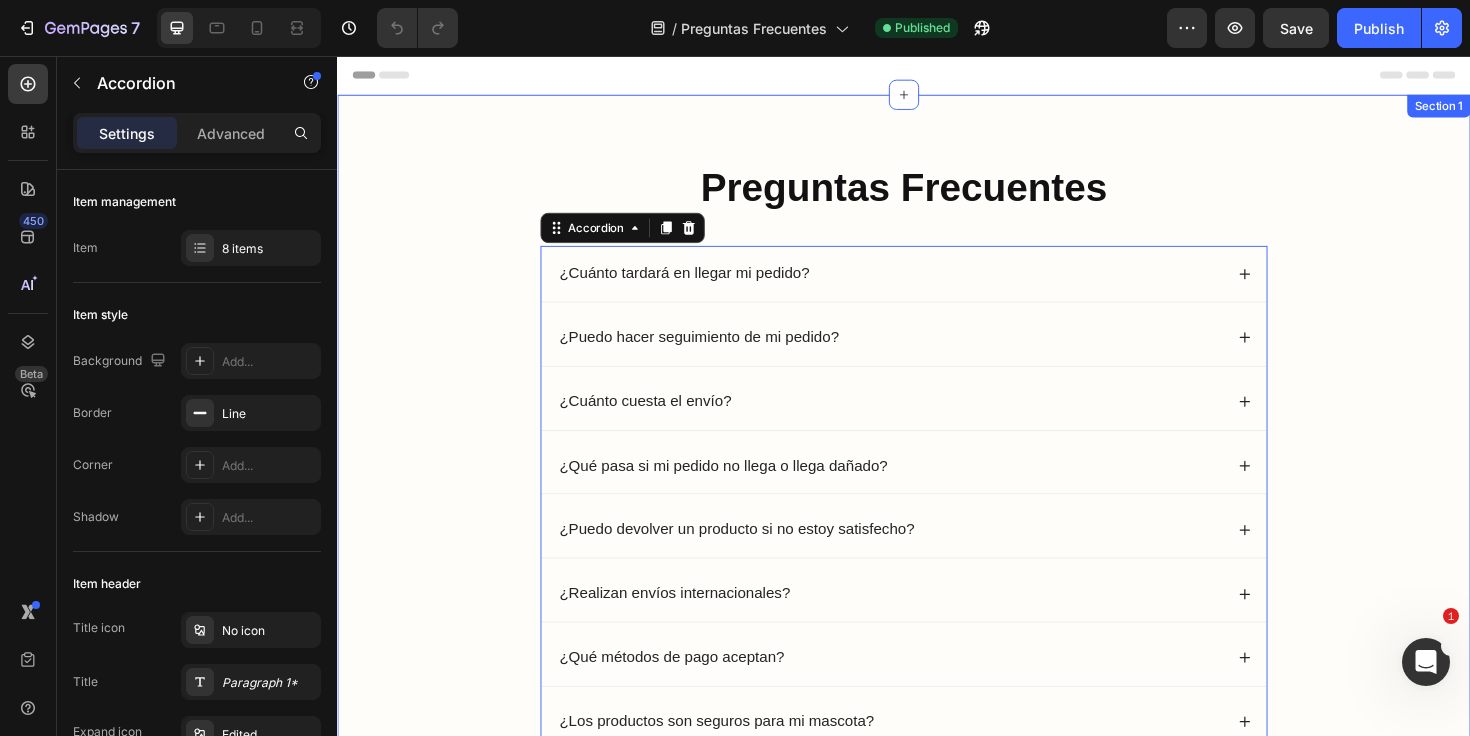click on "Preguntas Frecuentes Heading Preguntas Frecuentes Heading
¿Cuánto tardará en llegar mi pedido?
¿Puedo hacer seguimiento de mi pedido?
¿Cuánto cuesta el envío?
¿Qué pasa si mi pedido no llega o llega dañado?
¿Puedo devolver un producto si no estoy satisfecho?
¿Realizan envíos internacionales?
¿Qué métodos de pago aceptan?
¿Los productos son seguros para mi mascota? Accordion   0 Row Section 1" at bounding box center (937, 471) 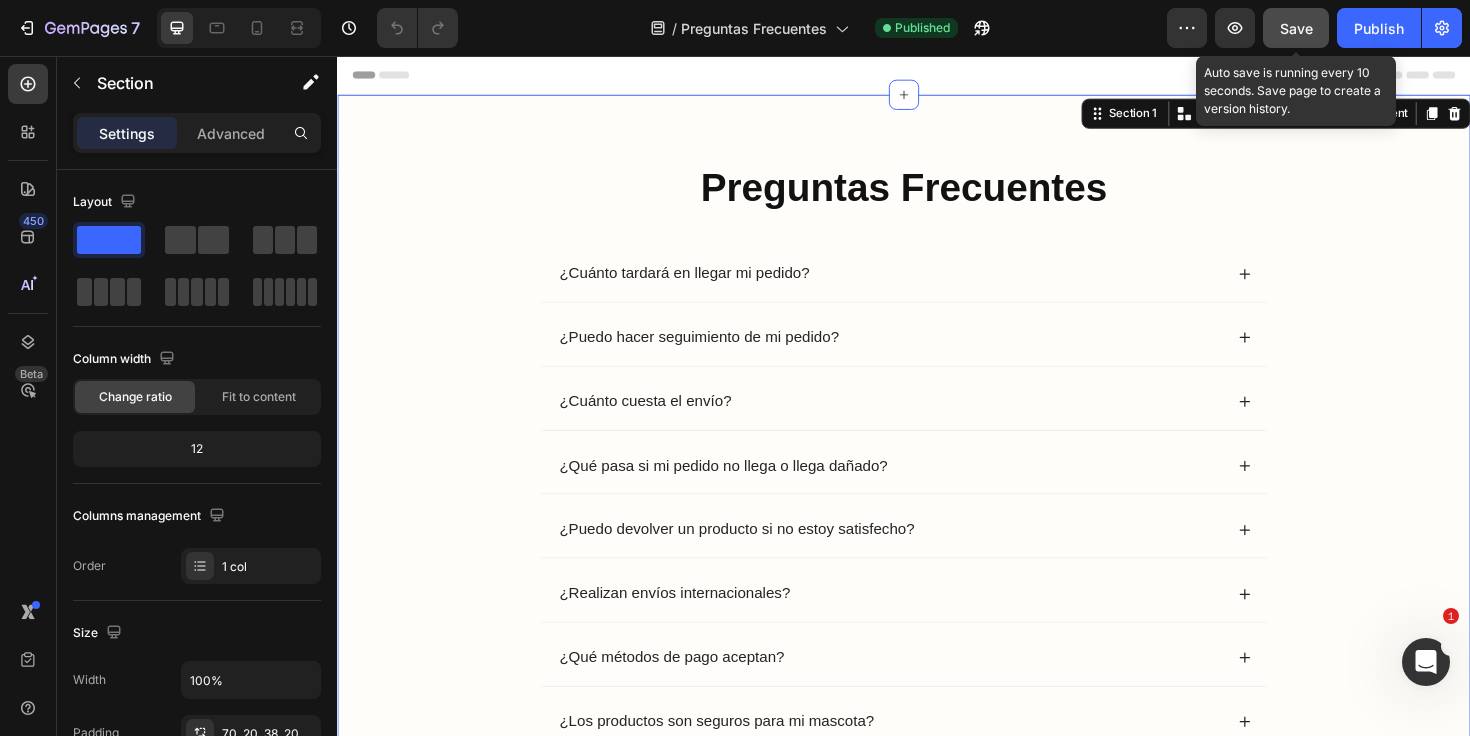 click on "Save" 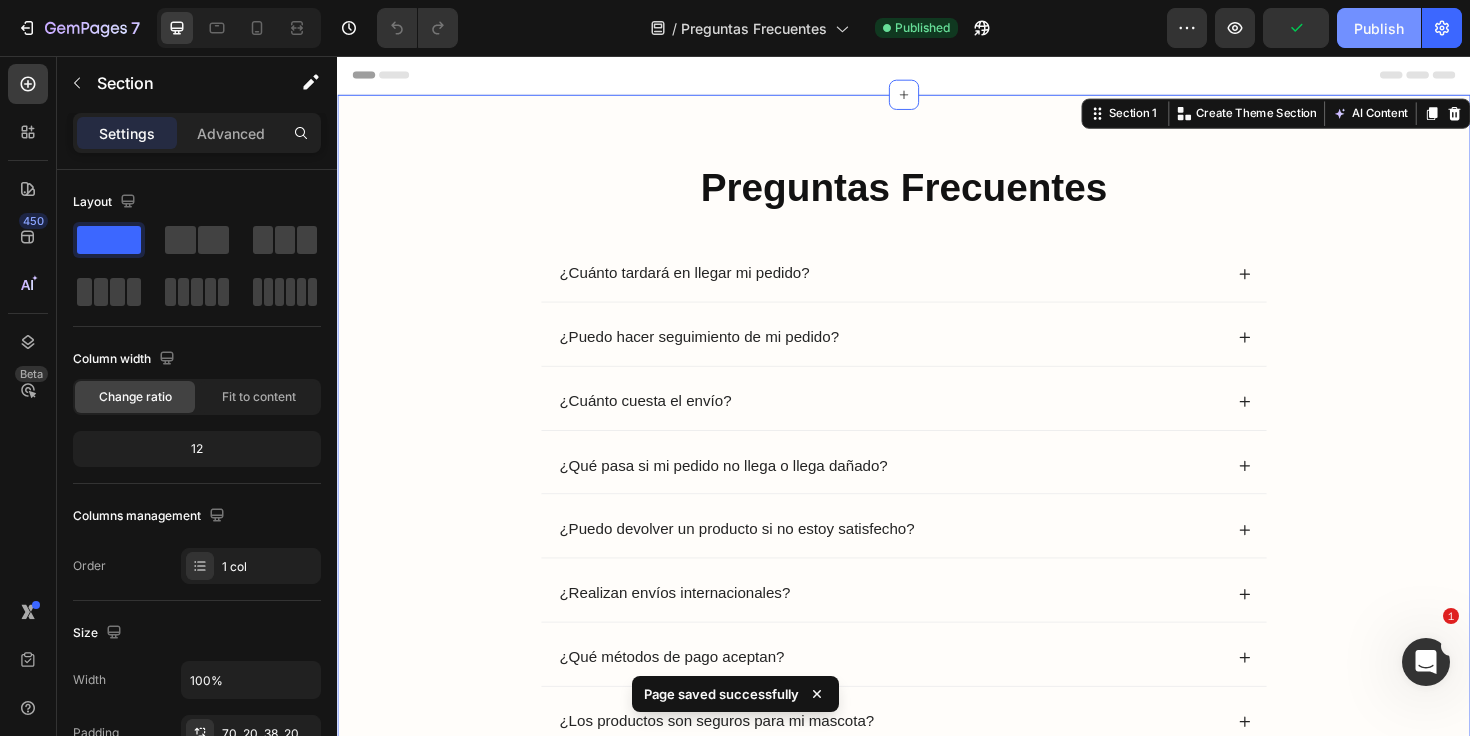 click on "Publish" at bounding box center (1379, 28) 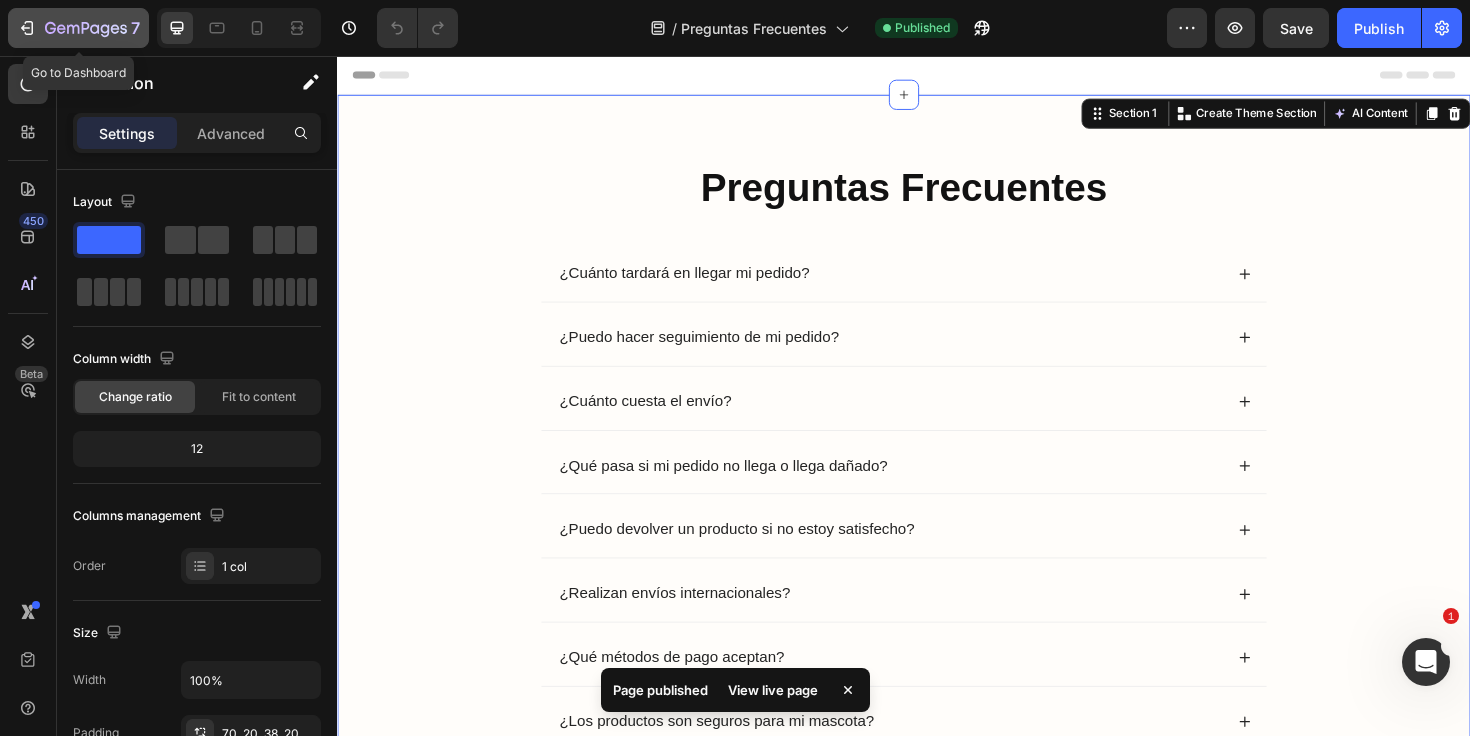 click 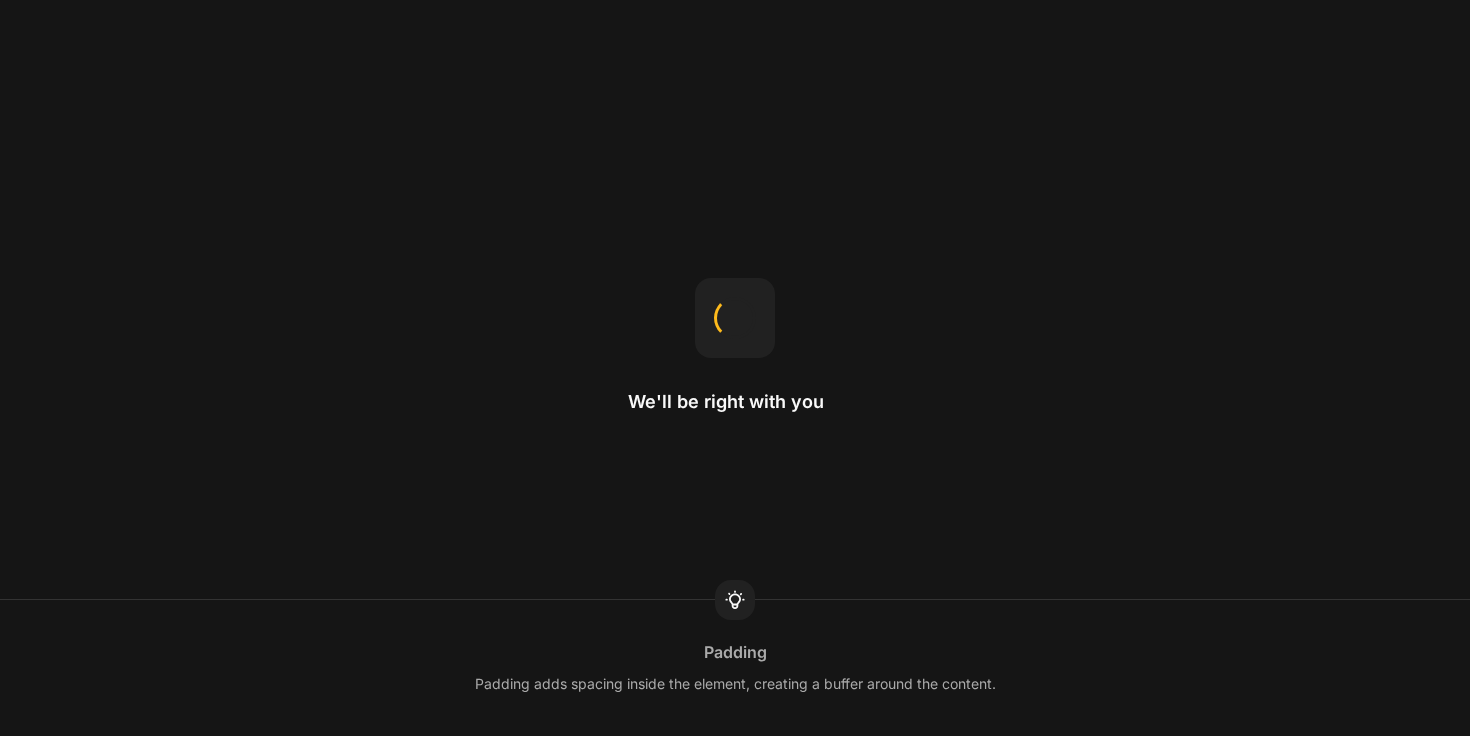 scroll, scrollTop: 0, scrollLeft: 0, axis: both 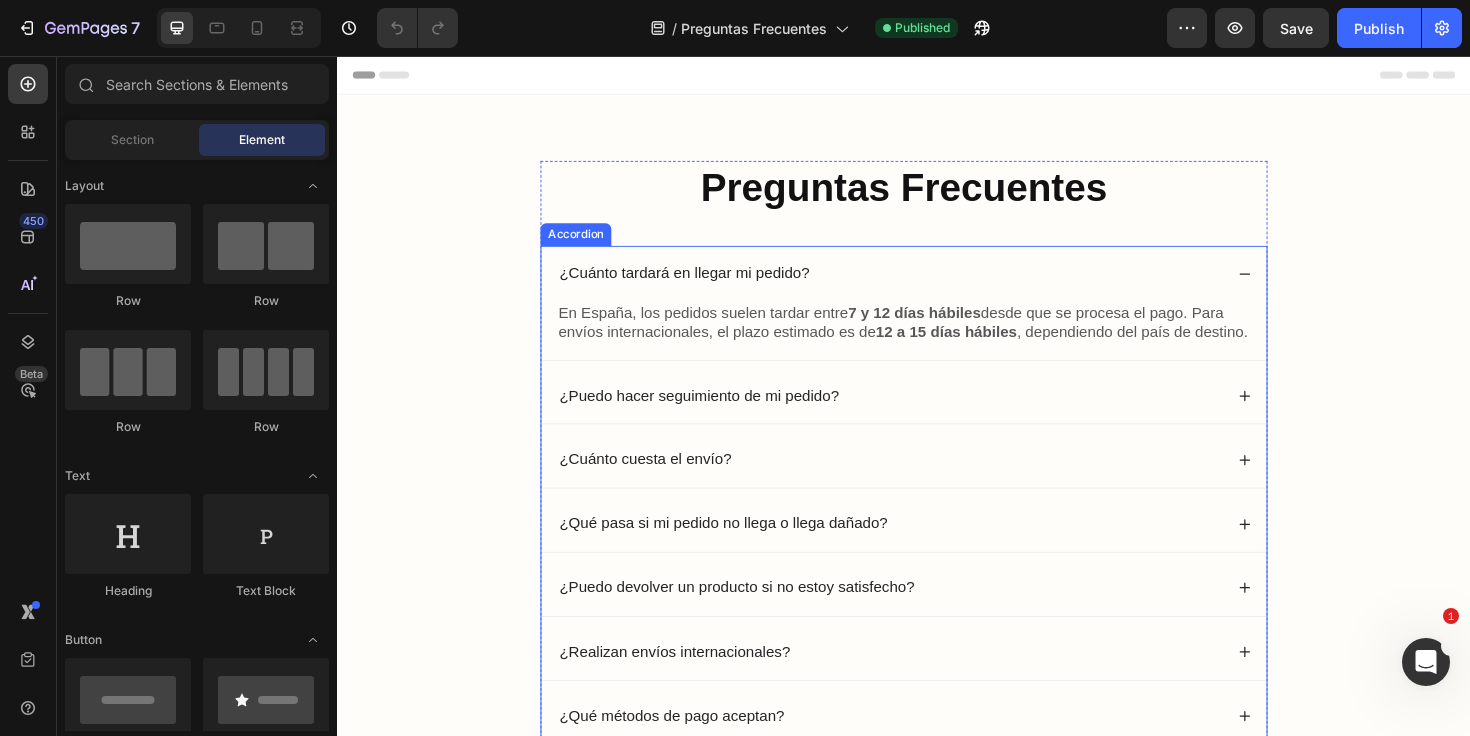 click on "¿Cuánto tardará en llegar mi pedido?" at bounding box center [937, 286] 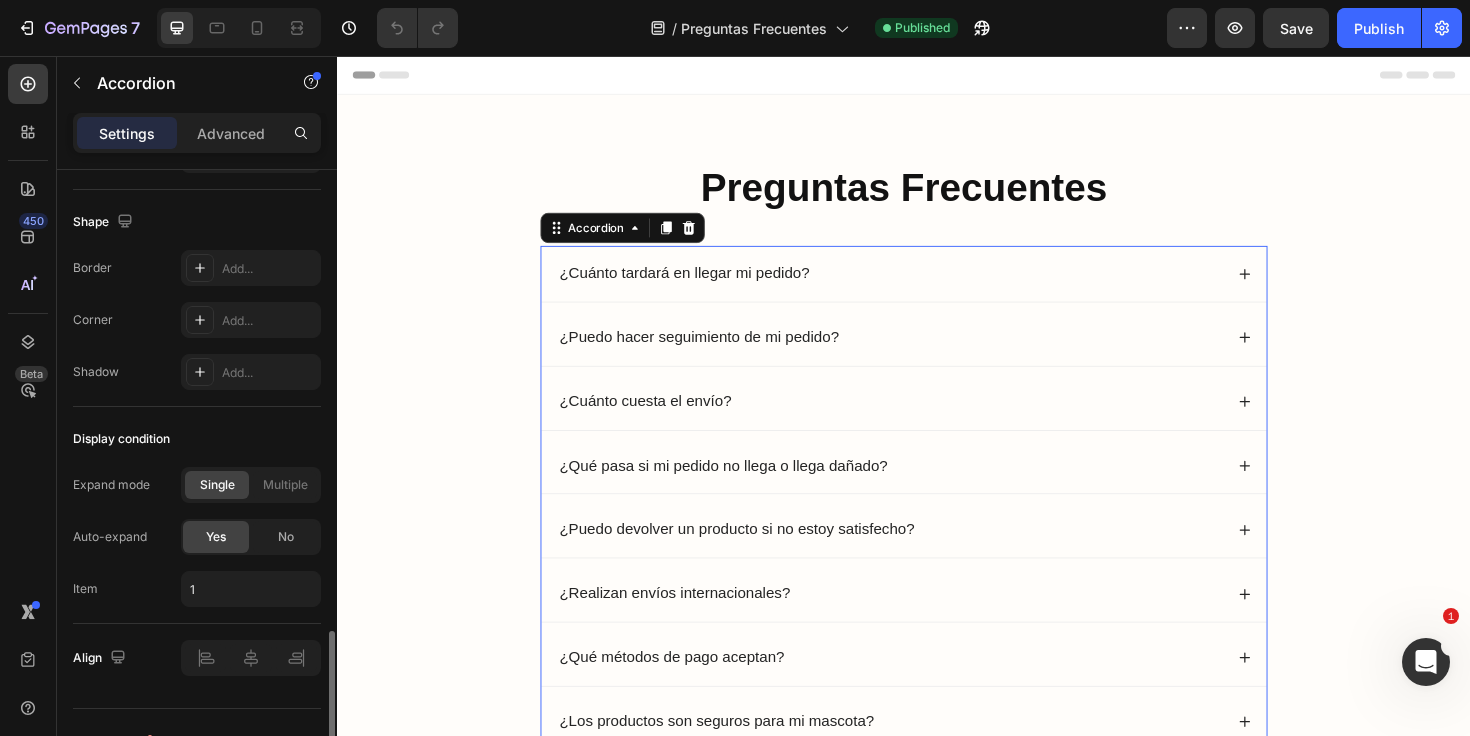 scroll, scrollTop: 1333, scrollLeft: 0, axis: vertical 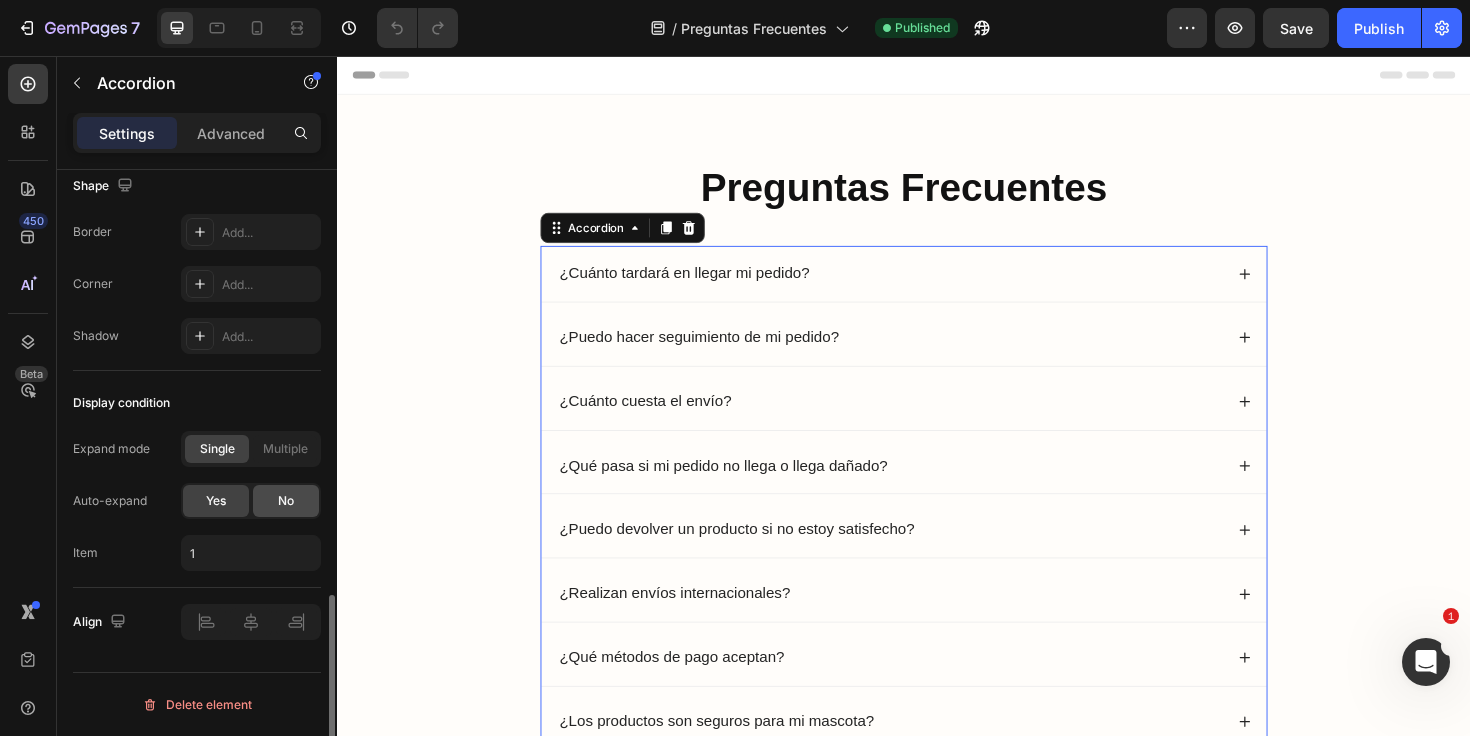 click on "No" 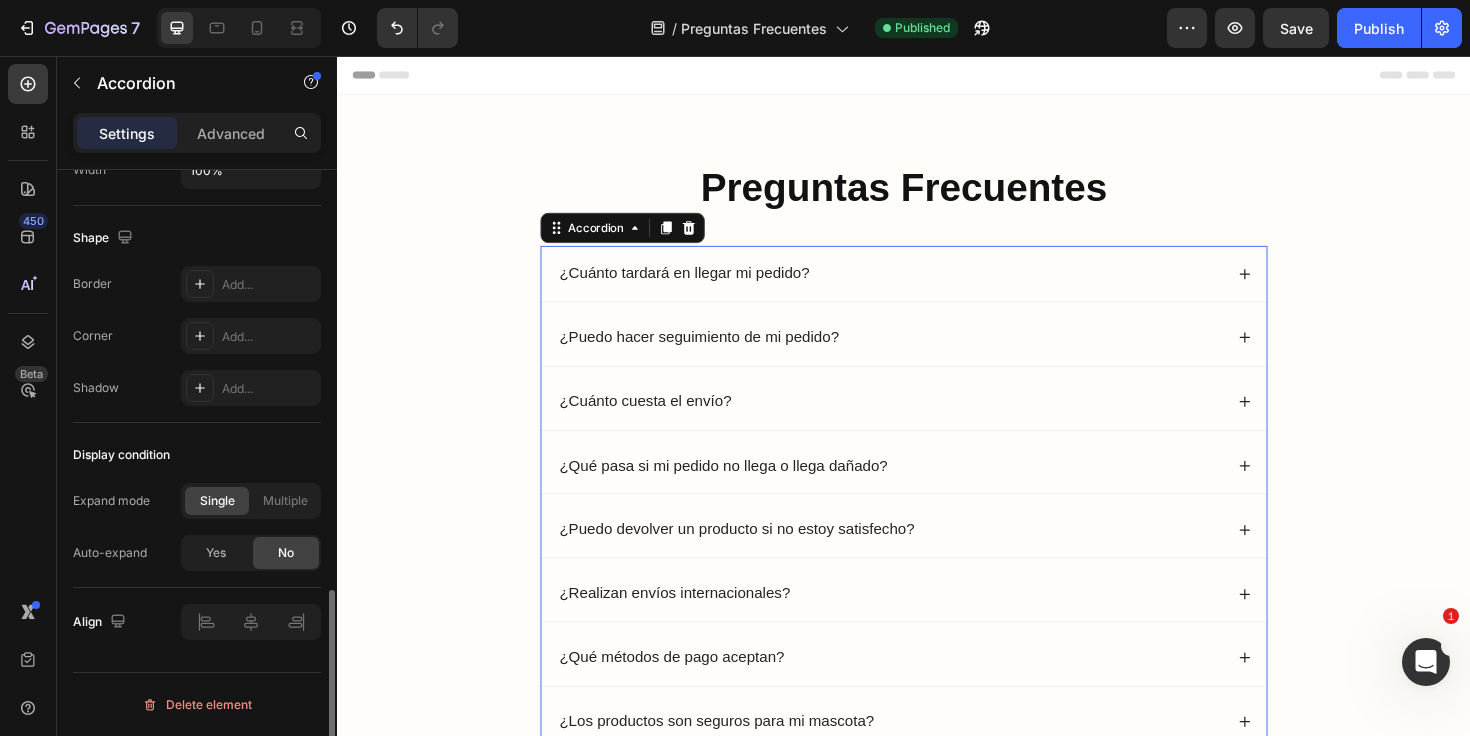 scroll, scrollTop: 1281, scrollLeft: 0, axis: vertical 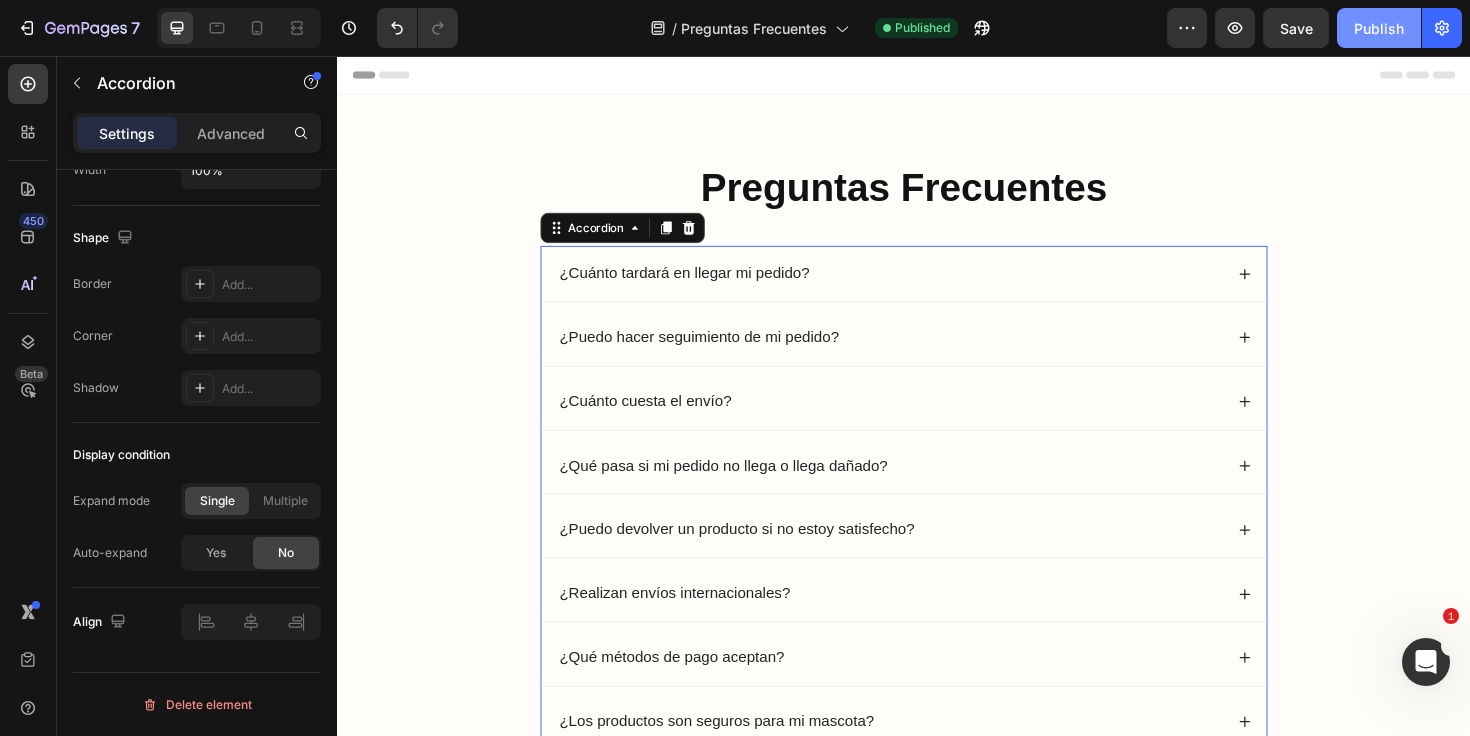 click on "Publish" at bounding box center (1379, 28) 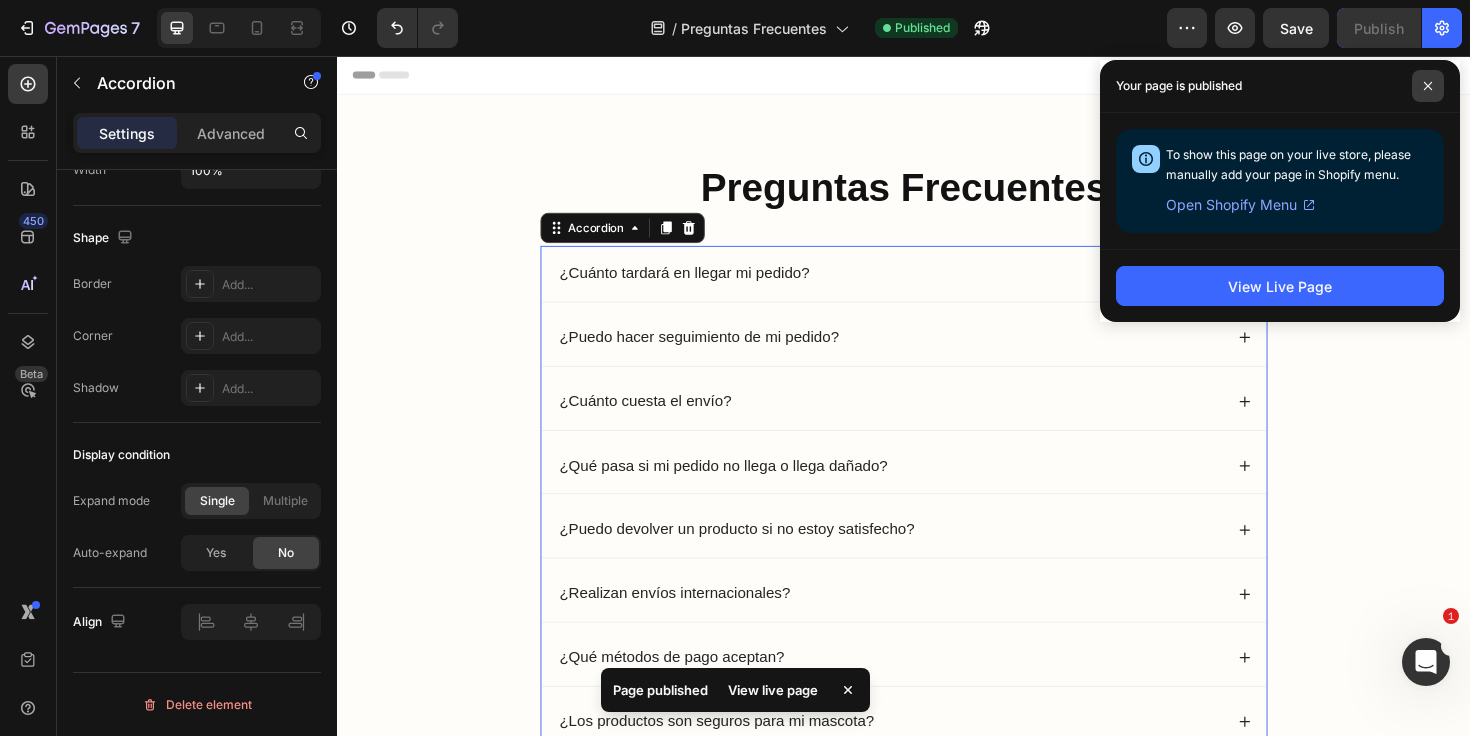 click at bounding box center [1428, 86] 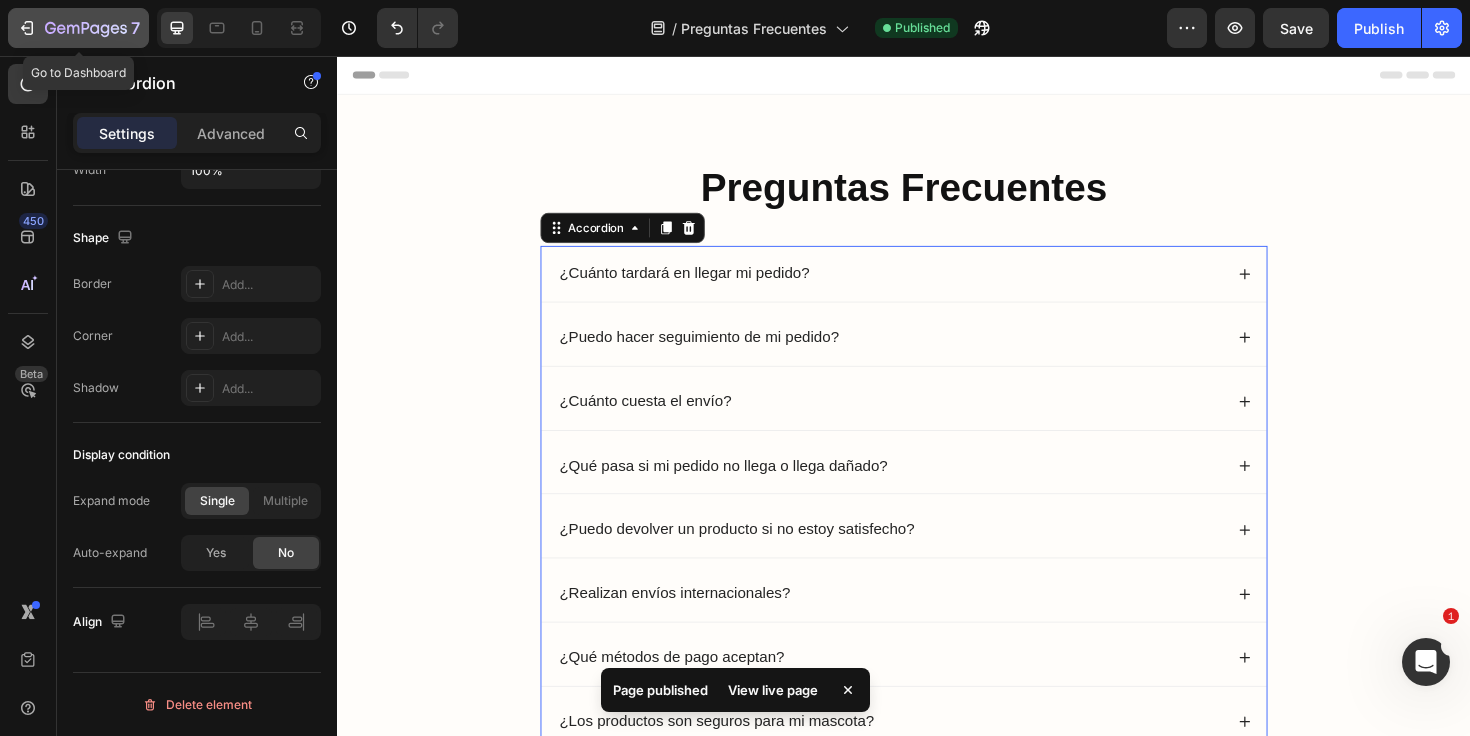 click on "7" 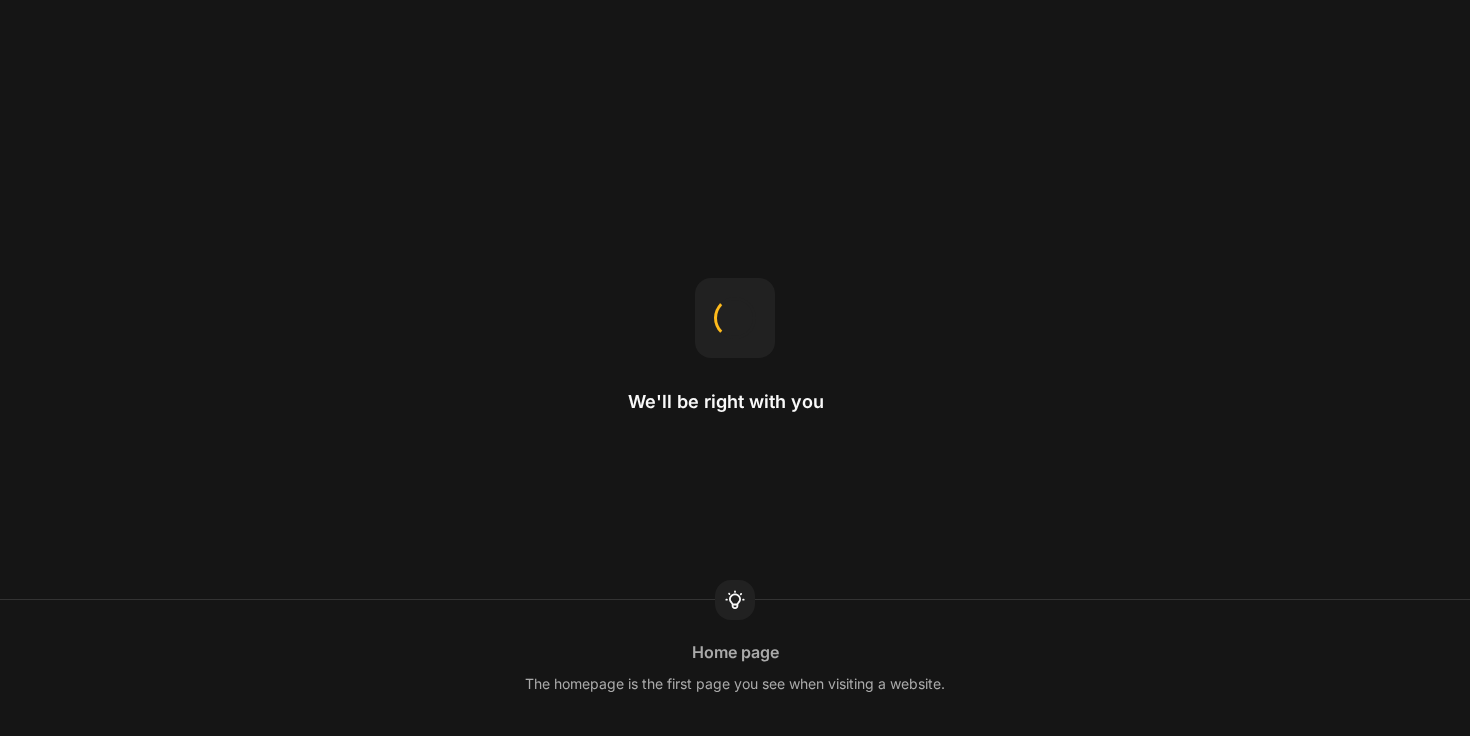 scroll, scrollTop: 0, scrollLeft: 0, axis: both 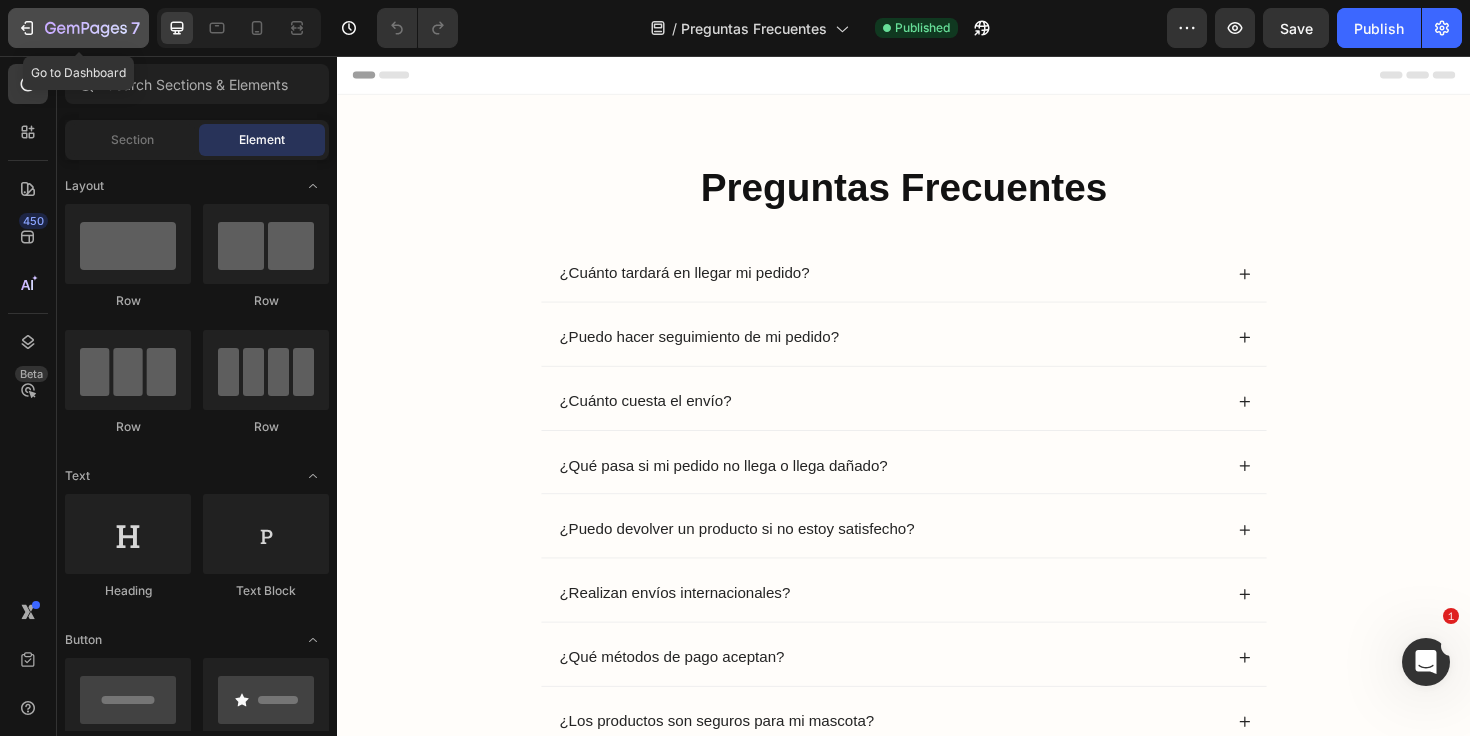 click 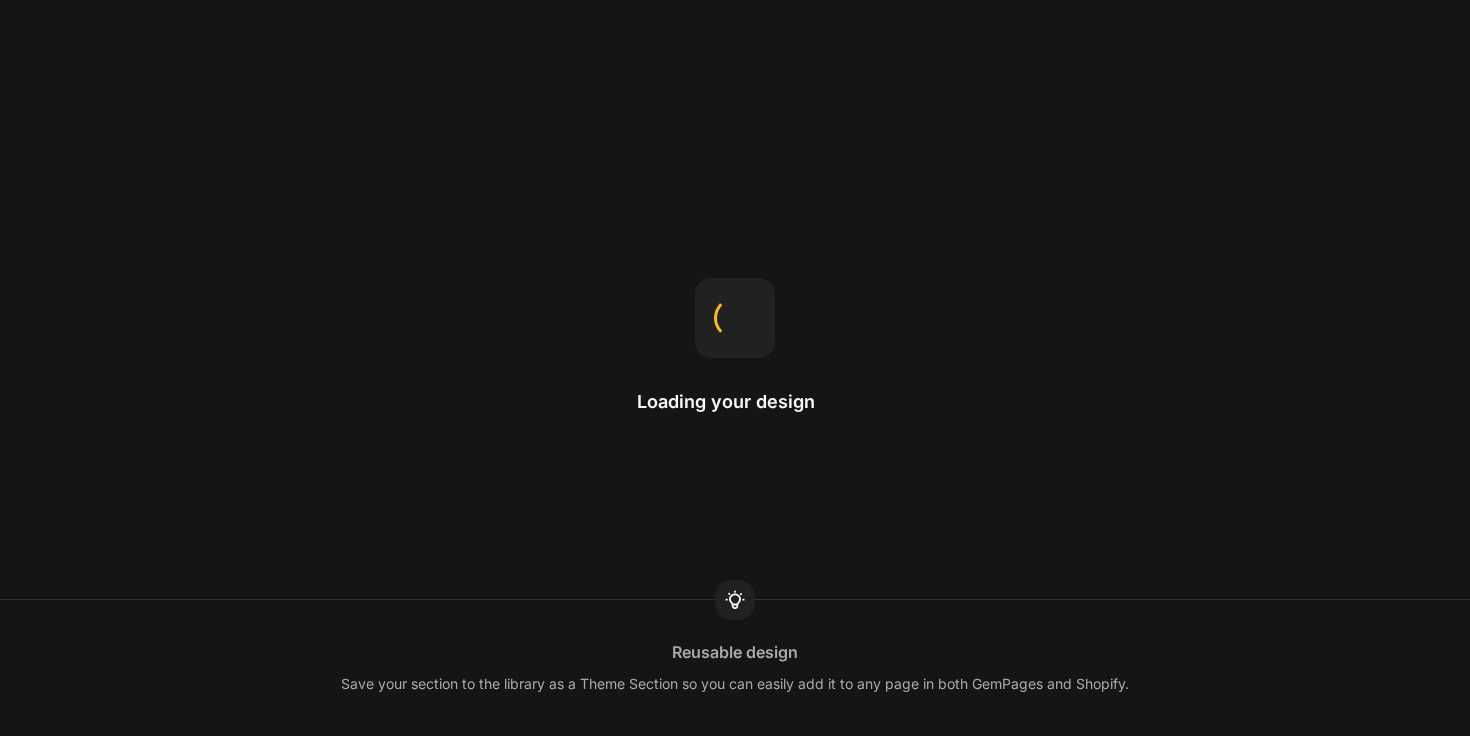 scroll, scrollTop: 0, scrollLeft: 0, axis: both 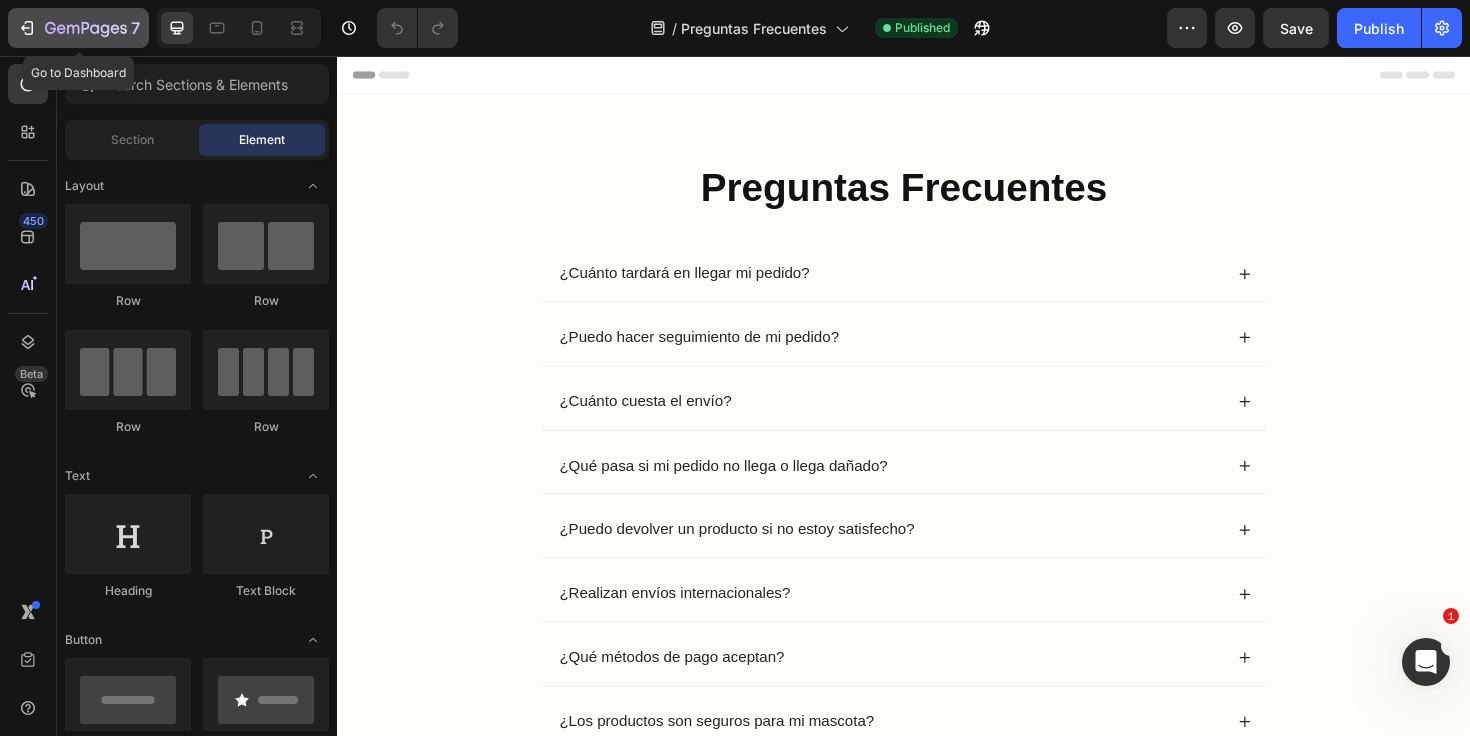 click 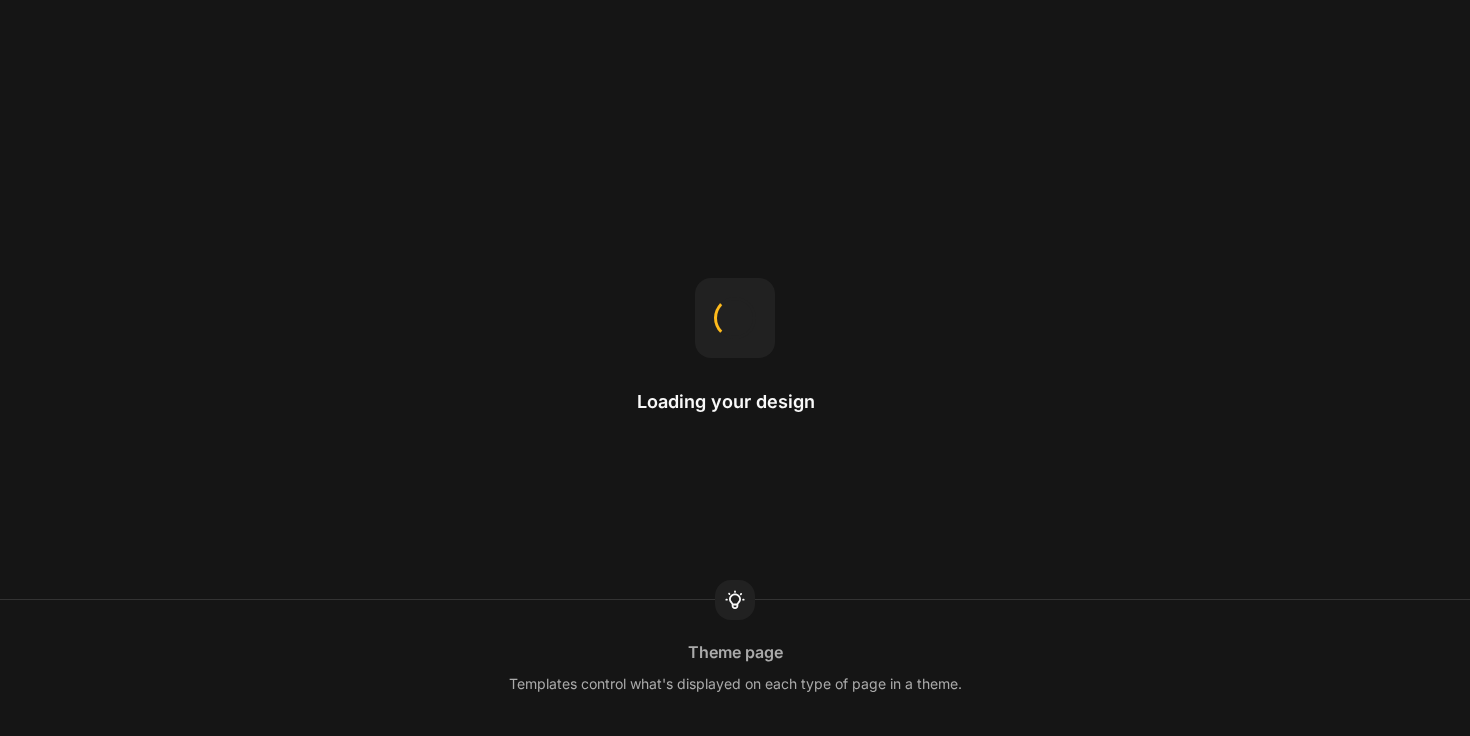 scroll, scrollTop: 0, scrollLeft: 0, axis: both 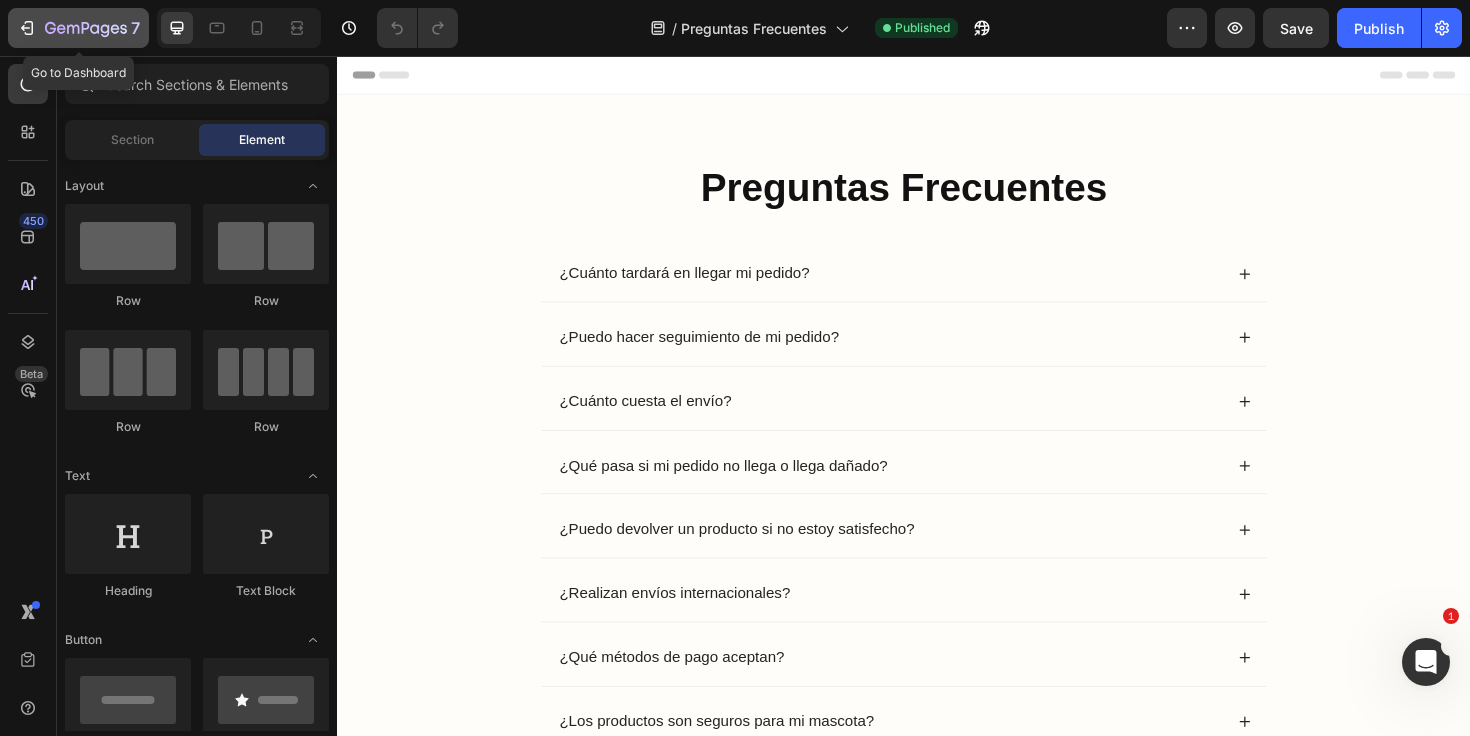 click 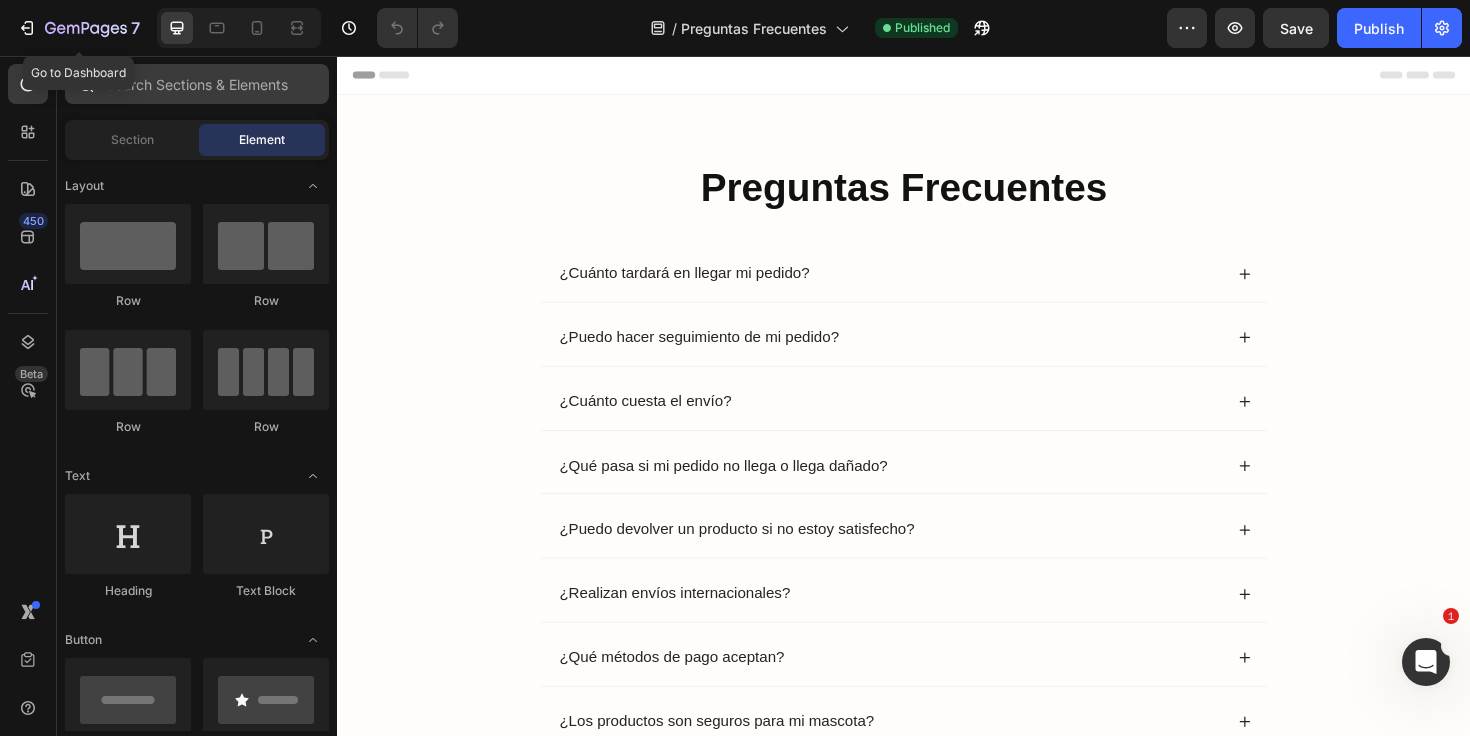 scroll, scrollTop: 0, scrollLeft: 0, axis: both 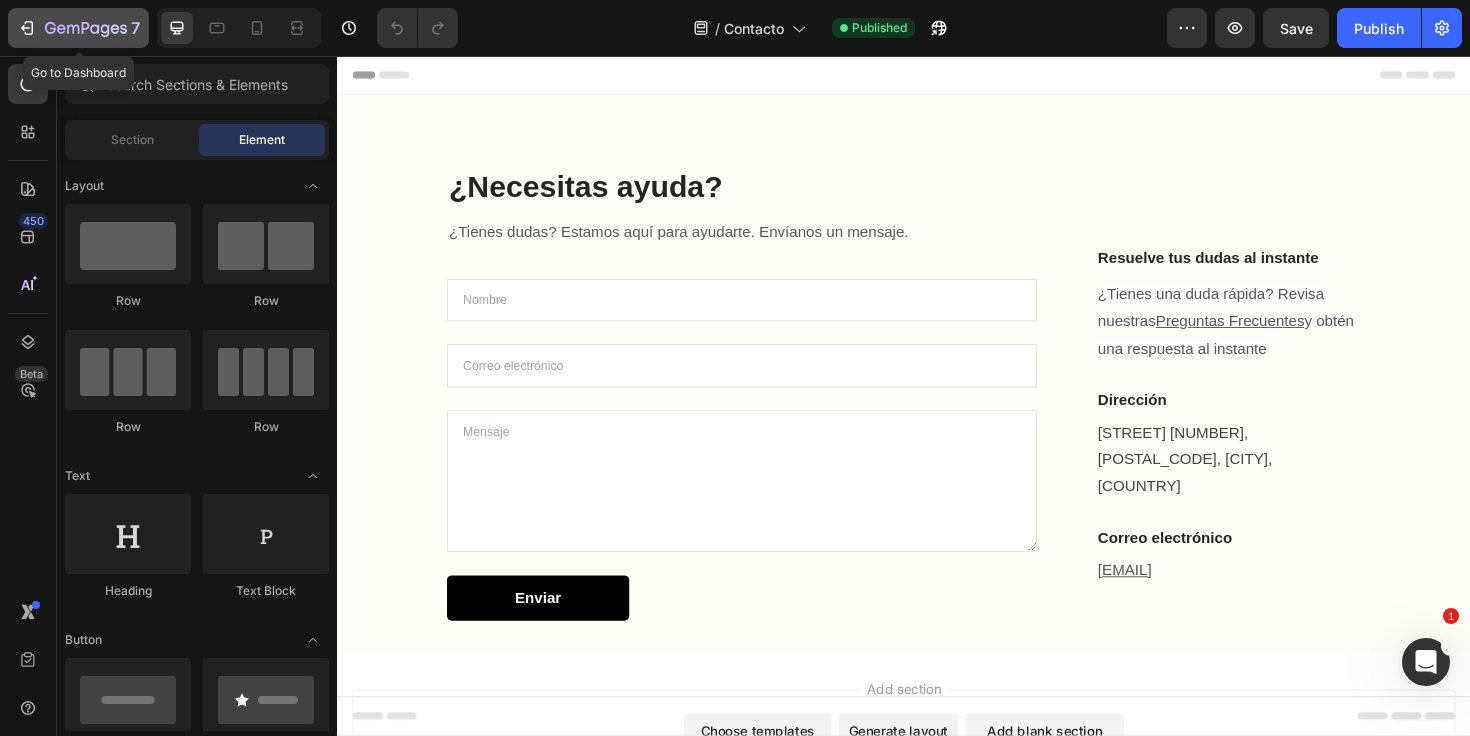 click on "7" 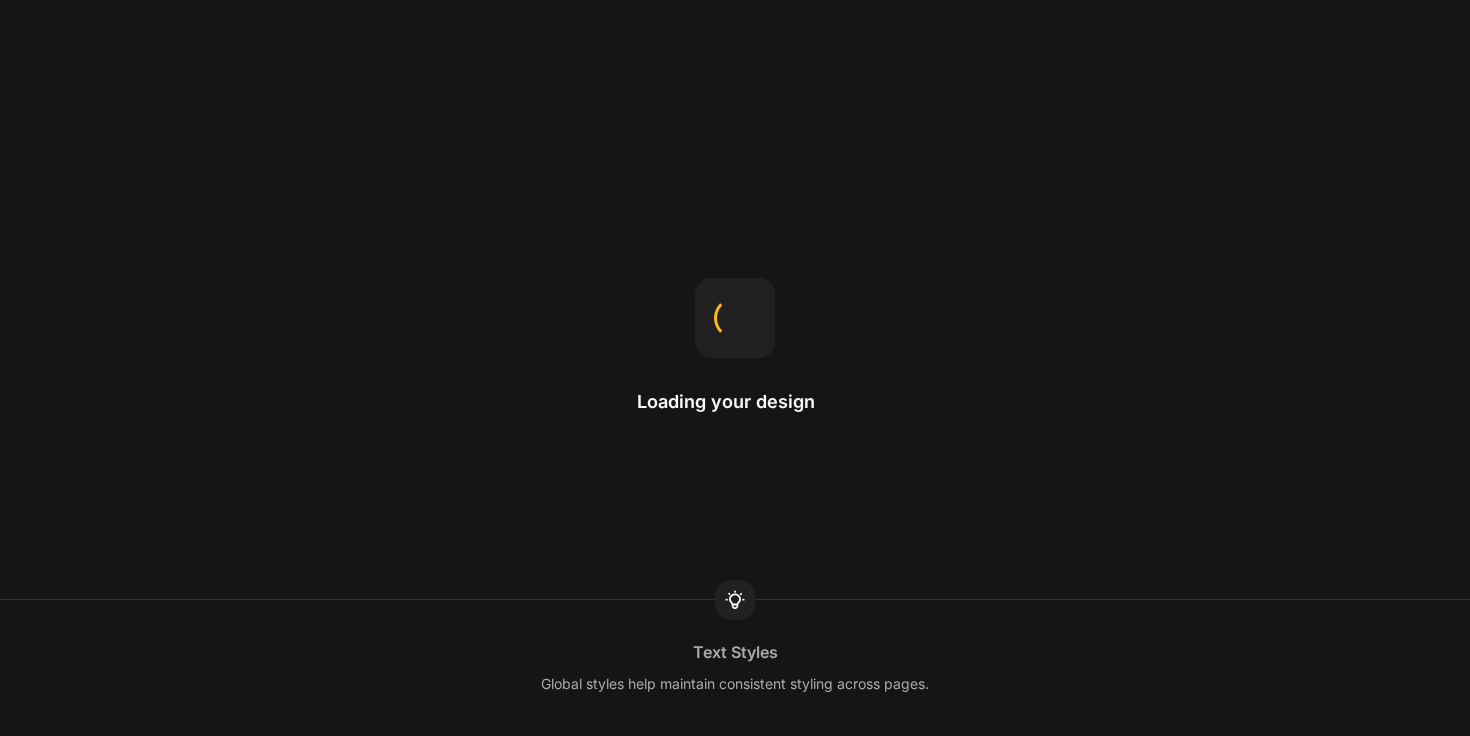 scroll, scrollTop: 0, scrollLeft: 0, axis: both 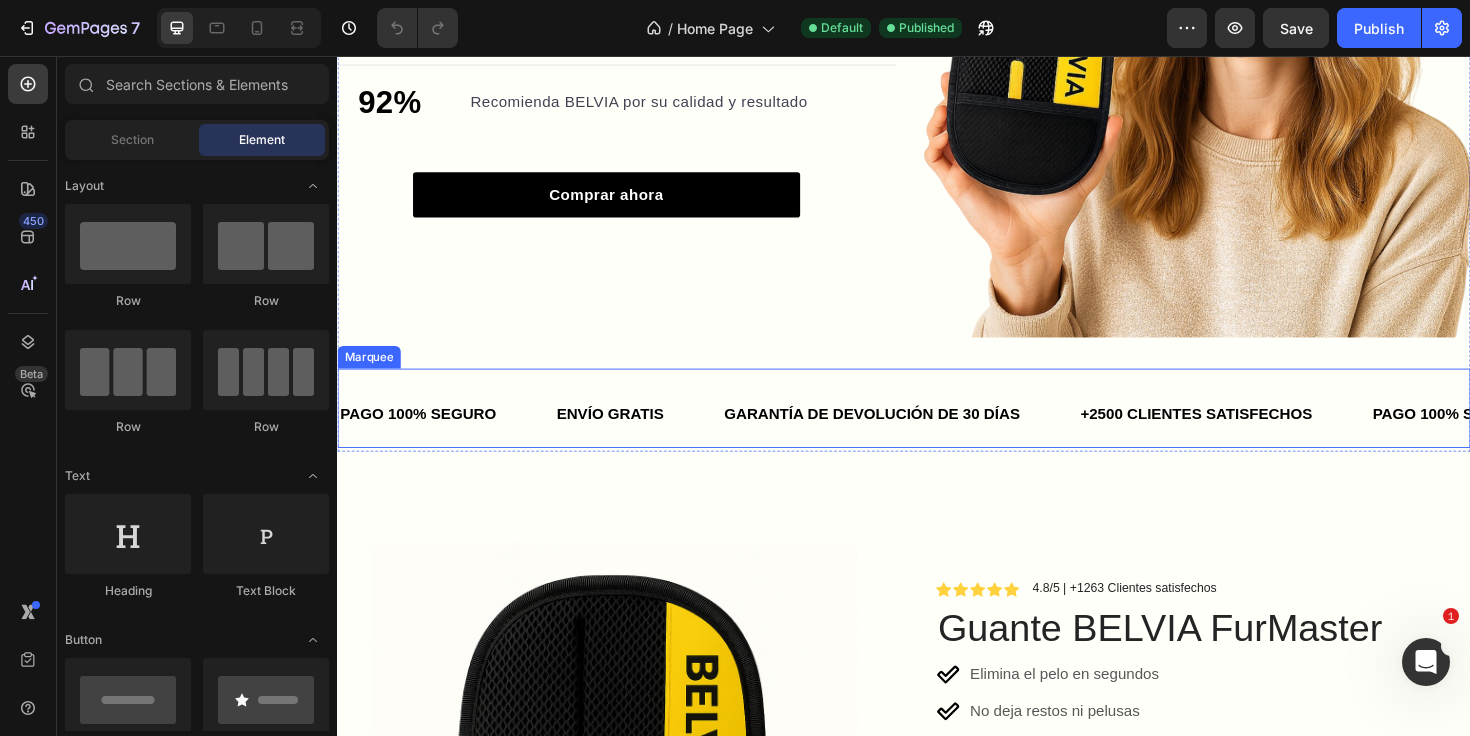 click on "PAGO 100% SEGURO Text Block ENVÍO GRATIS Text Block GARANTÍA DE DEVOLUCIÓN DE 30 DÍAS Text Block +2500 CLIENTES SATISFECHOS Text Block PAGO 100% SEGURO Text Block ENVÍO GRATIS Text Block GARANTÍA DE DEVOLUCIÓN DE 30 DÍAS Text Block +2500 CLIENTES SATISFECHOS Text Block PAGO 100% SEGURO Text Block ENVÍO GRATIS Text Block GARANTÍA DE DEVOLUCIÓN DE 30 DÍAS Text Block +2500 CLIENTES SATISFECHOS Text Block PAGO 100% SEGURO Text Block ENVÍO GRATIS Text Block GARANTÍA DE DEVOLUCIÓN DE 30 DÍAS Text Block +2500 CLIENTES SATISFECHOS Text Block PAGO 100% SEGURO Text Block ENVÍO GRATIS Text Block GARANTÍA DE DEVOLUCIÓN DE 30 DÍAS Text Block +2500 CLIENTES SATISFECHOS Text Block PAGO 100% SEGURO Text Block ENVÍO GRATIS Text Block GARANTÍA DE DEVOLUCIÓN DE 30 DÍAS Text Block +2500 CLIENTES SATISFECHOS Text Block Marquee" at bounding box center (937, 429) 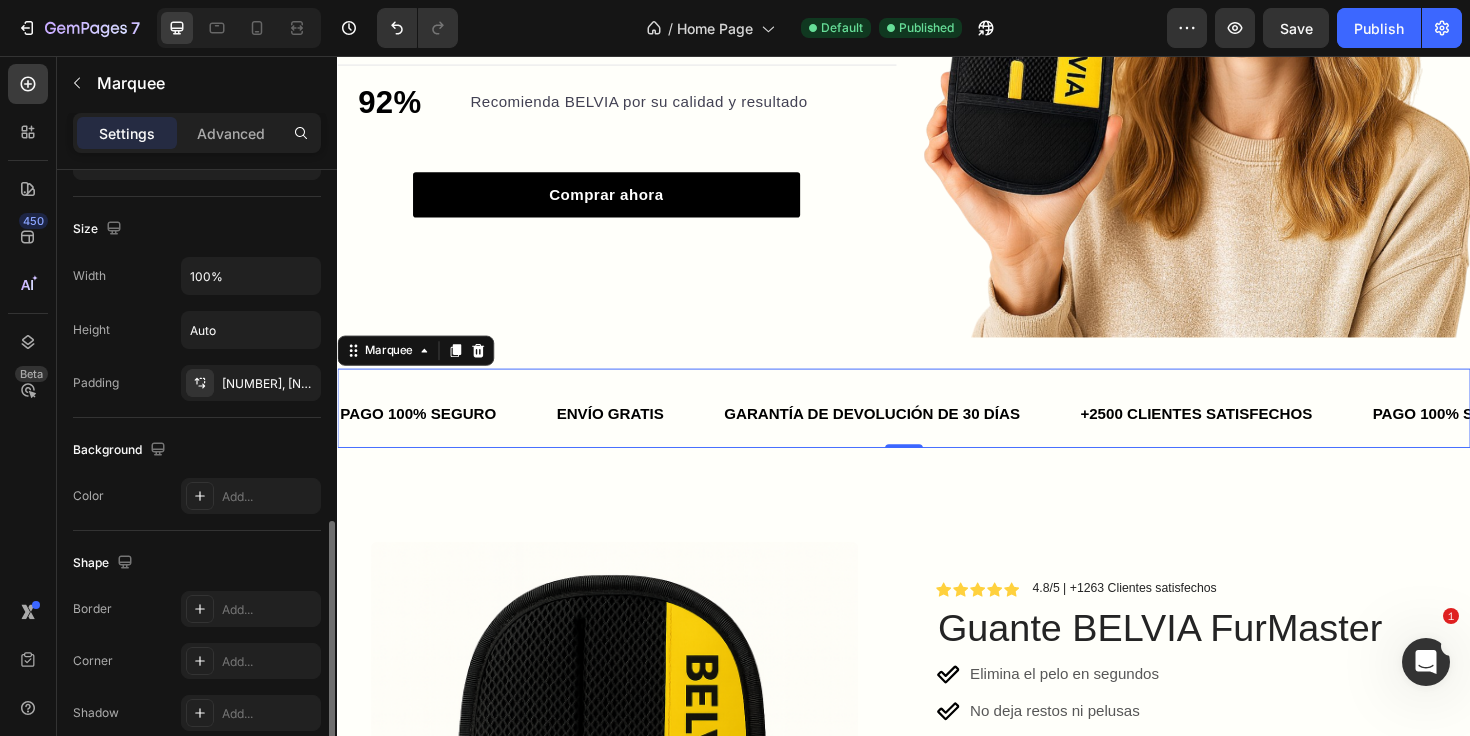 scroll, scrollTop: 738, scrollLeft: 0, axis: vertical 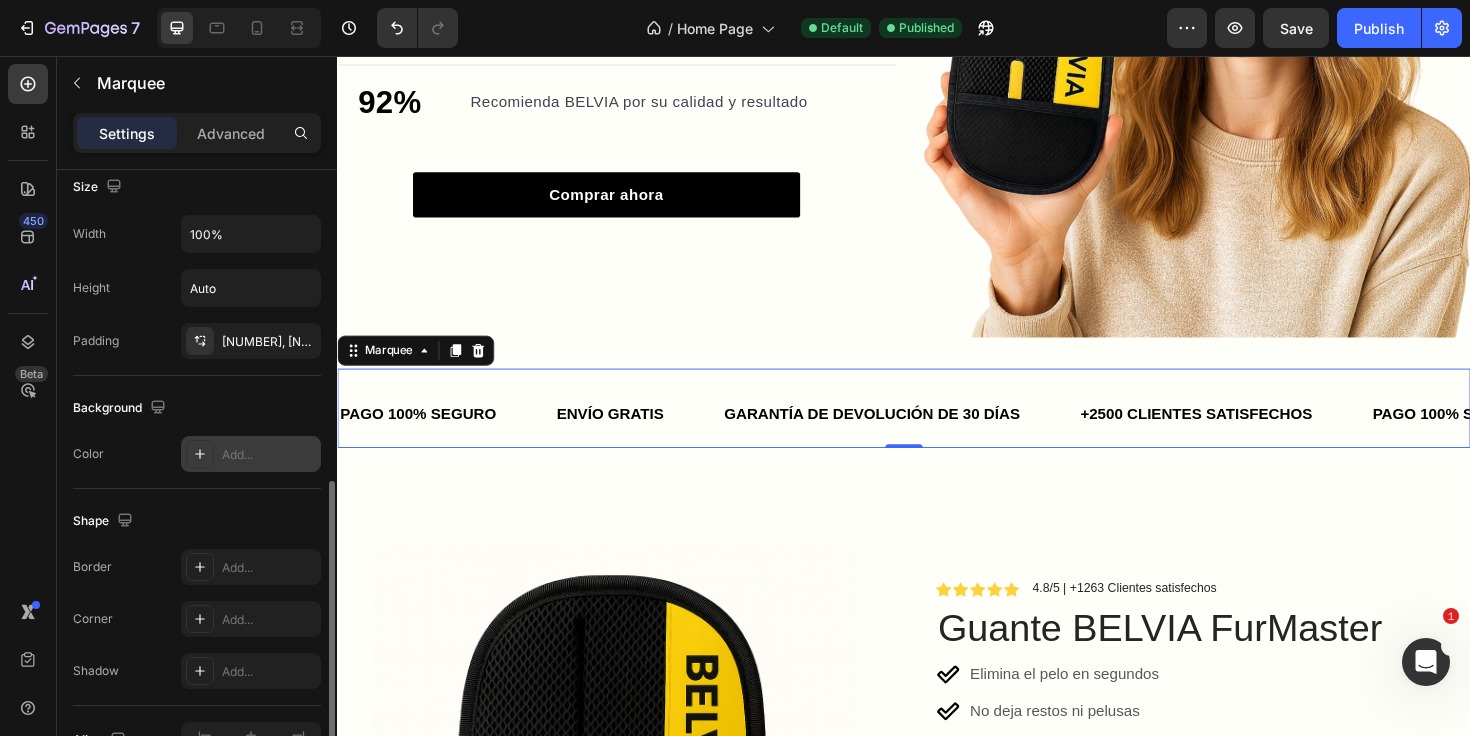 click 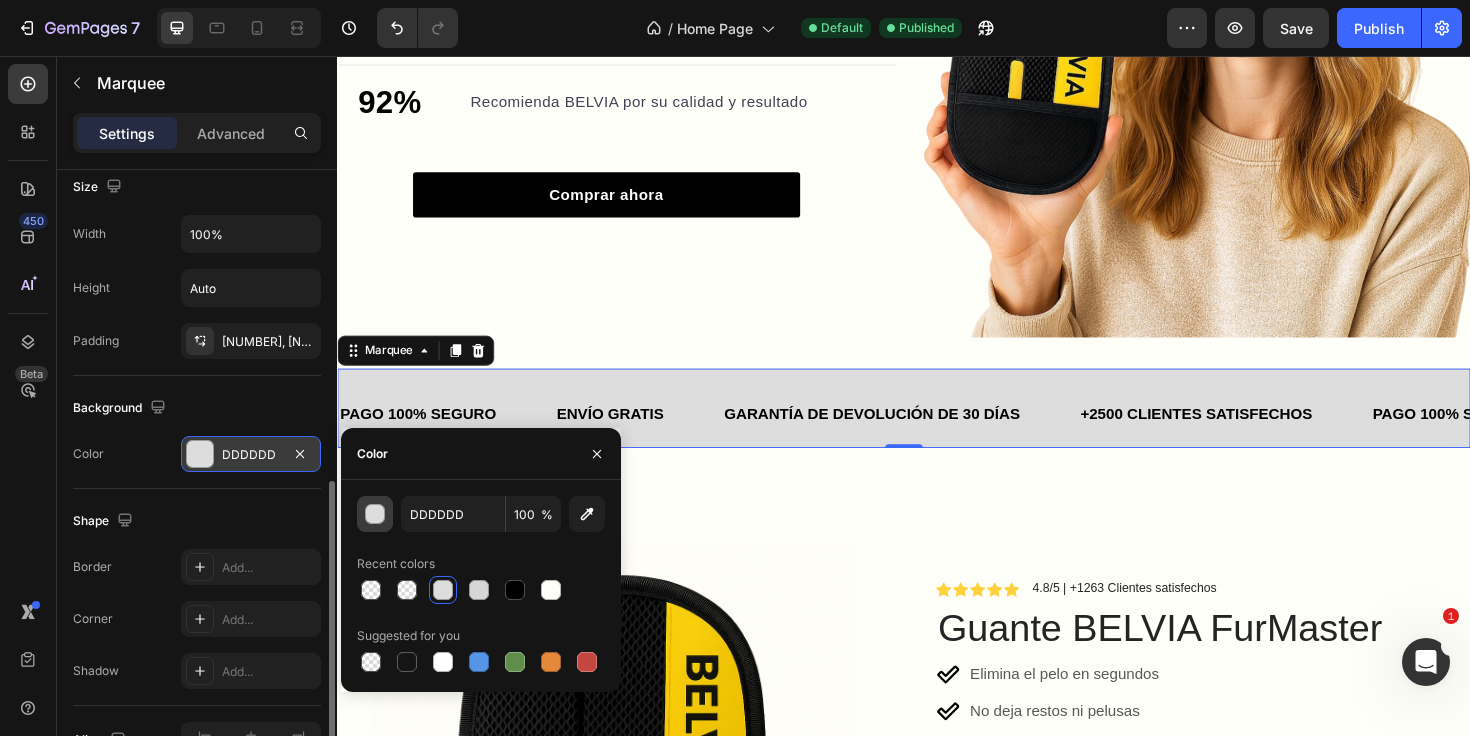 click at bounding box center [376, 515] 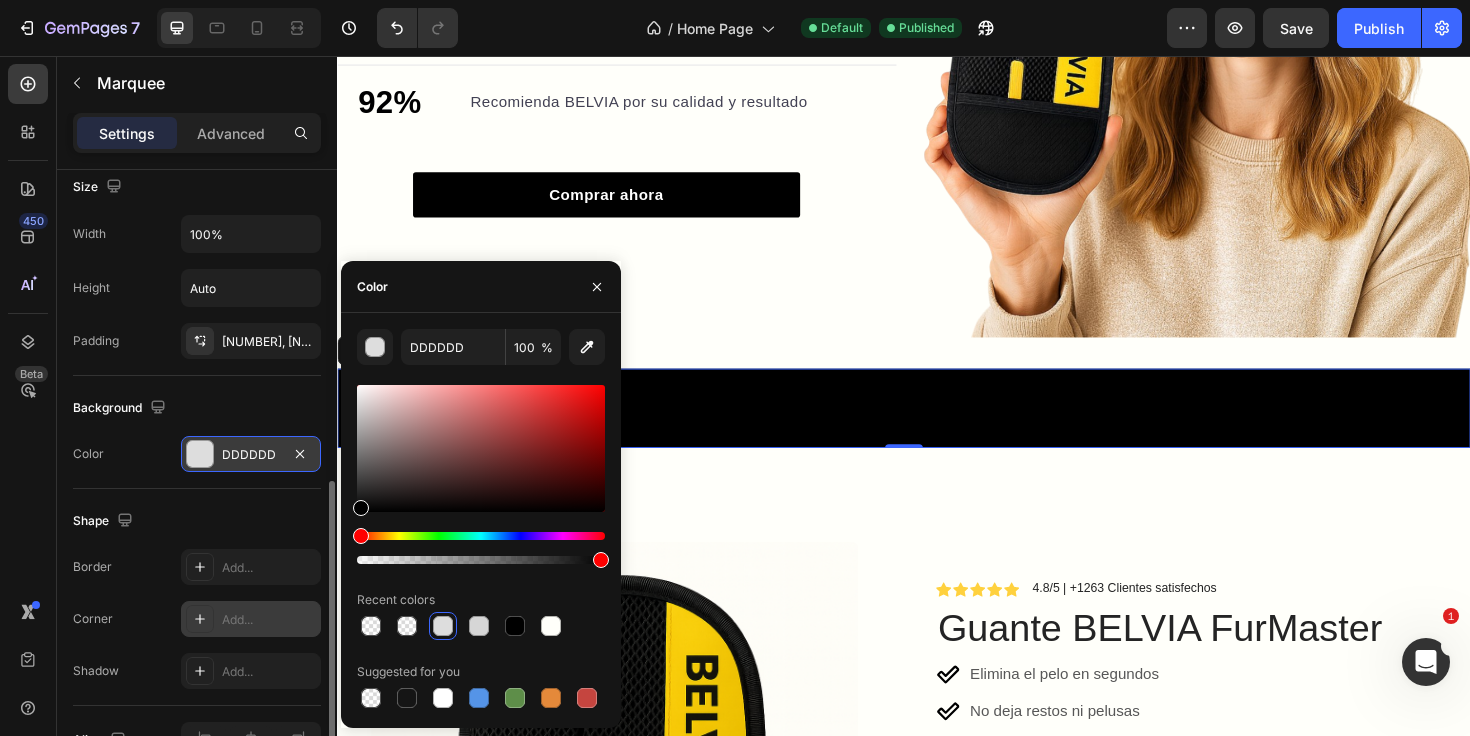 drag, startPoint x: 467, startPoint y: 480, endPoint x: 265, endPoint y: 602, distance: 235.98305 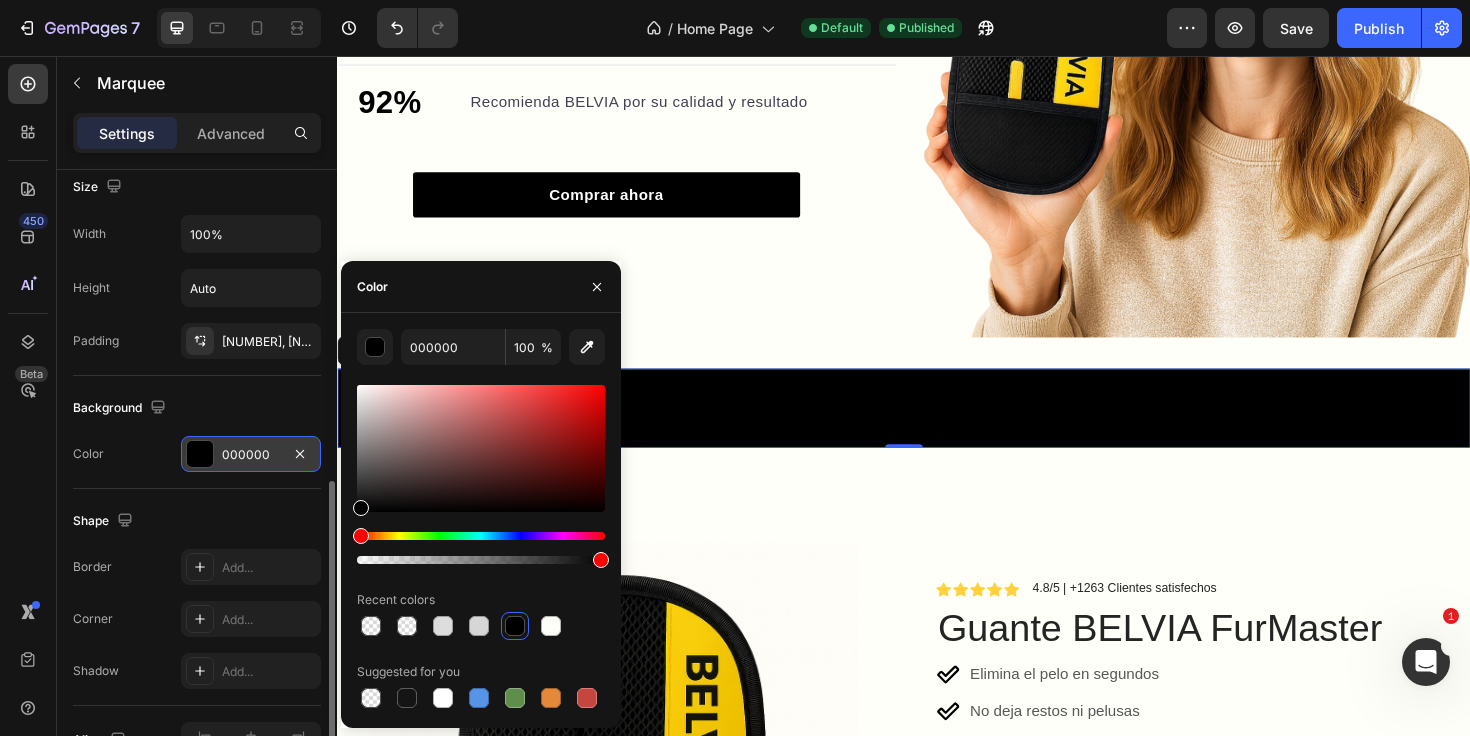 drag, startPoint x: 432, startPoint y: 475, endPoint x: 305, endPoint y: 537, distance: 141.32587 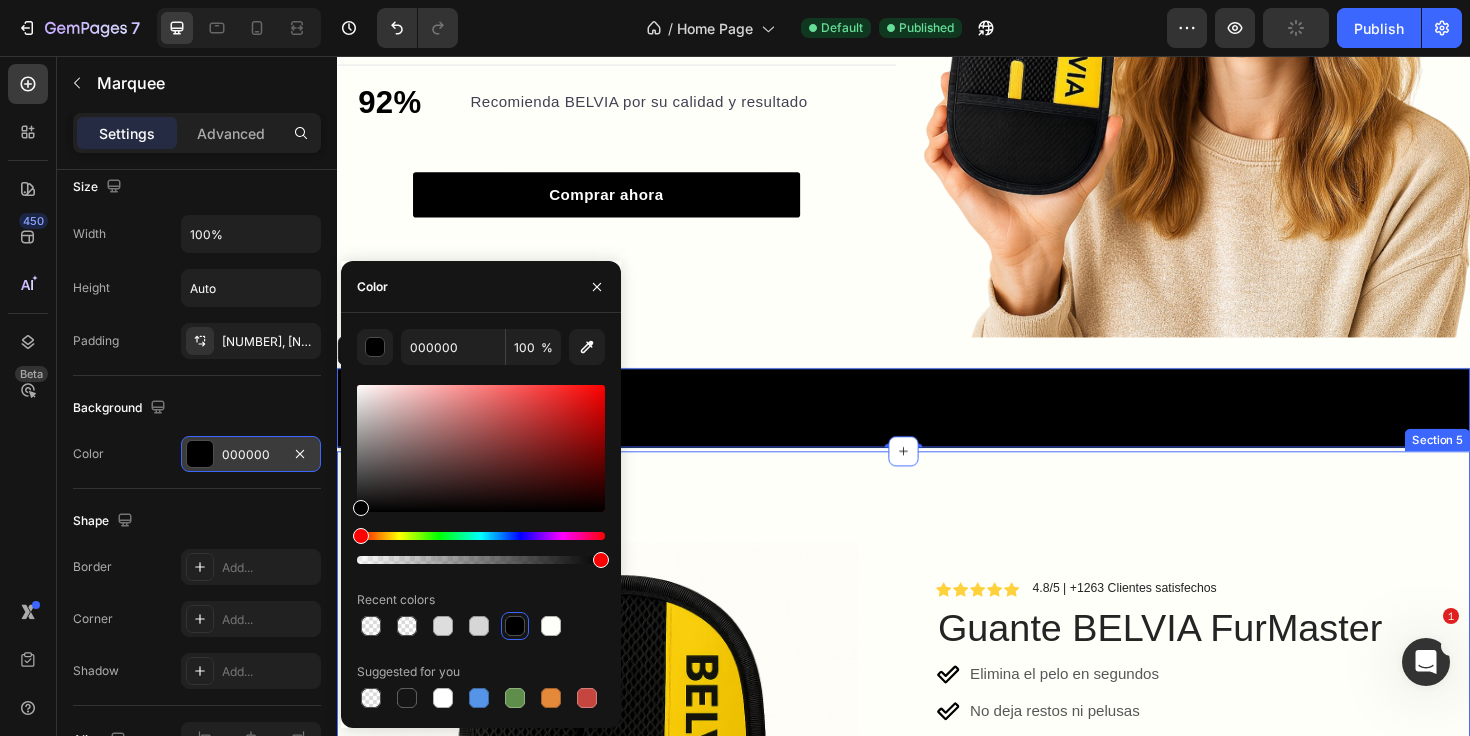 click on "Product Images Row Icon Icon Icon Icon Icon Icon List 4.8/5 | +1263 Clientes satisfechos Text Block Row Guante BELVIA FurMaster Product Title
Elimina el pelo en segundos
No deja restos ni pelusas
Fácil de limpiar y reutilizar
Seguro para tu mascota y tus muebles
Diseño cómodo y profesional Item List Kaching Bundles Kaching Bundles AÑADIR AL CARRITO Add to Cart Product Lo que dicen nuestros clientes Heading Icon Icon Icon Icon Icon Icon List 4.8/5 | +2500 Clientes satisfechos Text Block Row
Andrea T Text Block Comprador Text Block Row Icon Icon Icon Icon Icon Icon List
Icon Cliente verificado Text Block Row Row ¡Un cambio total en casa! Text Block Desde que uso BELVIA mi casa se mantiene mucho más limpia y mis mascotas disfrutan cada momento de cuidado. ¡No puedo estar más contenta! Text Block Row
Carlos I Text Block Comprador Text Block Row Icon Icon Icon Icon Icon Icon" at bounding box center (937, 1173) 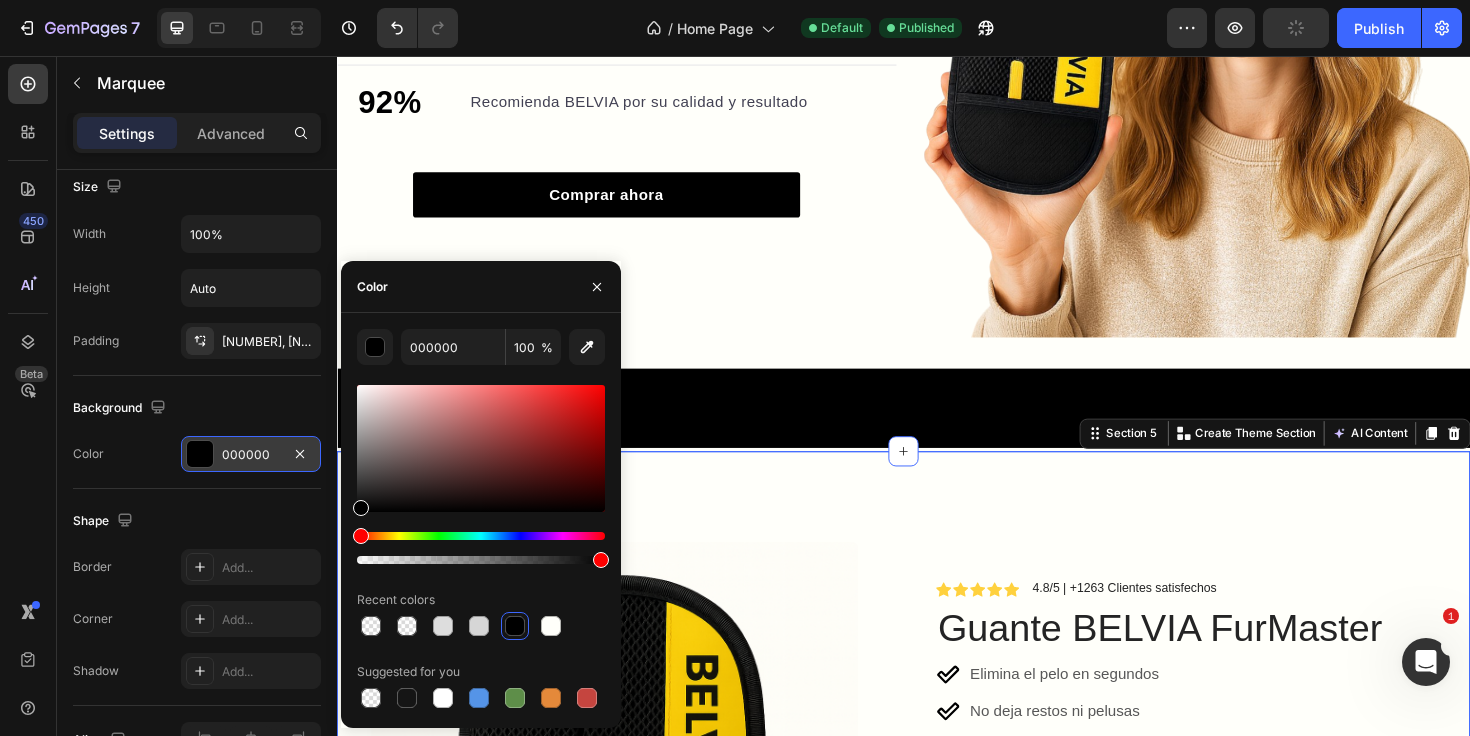 scroll, scrollTop: 0, scrollLeft: 0, axis: both 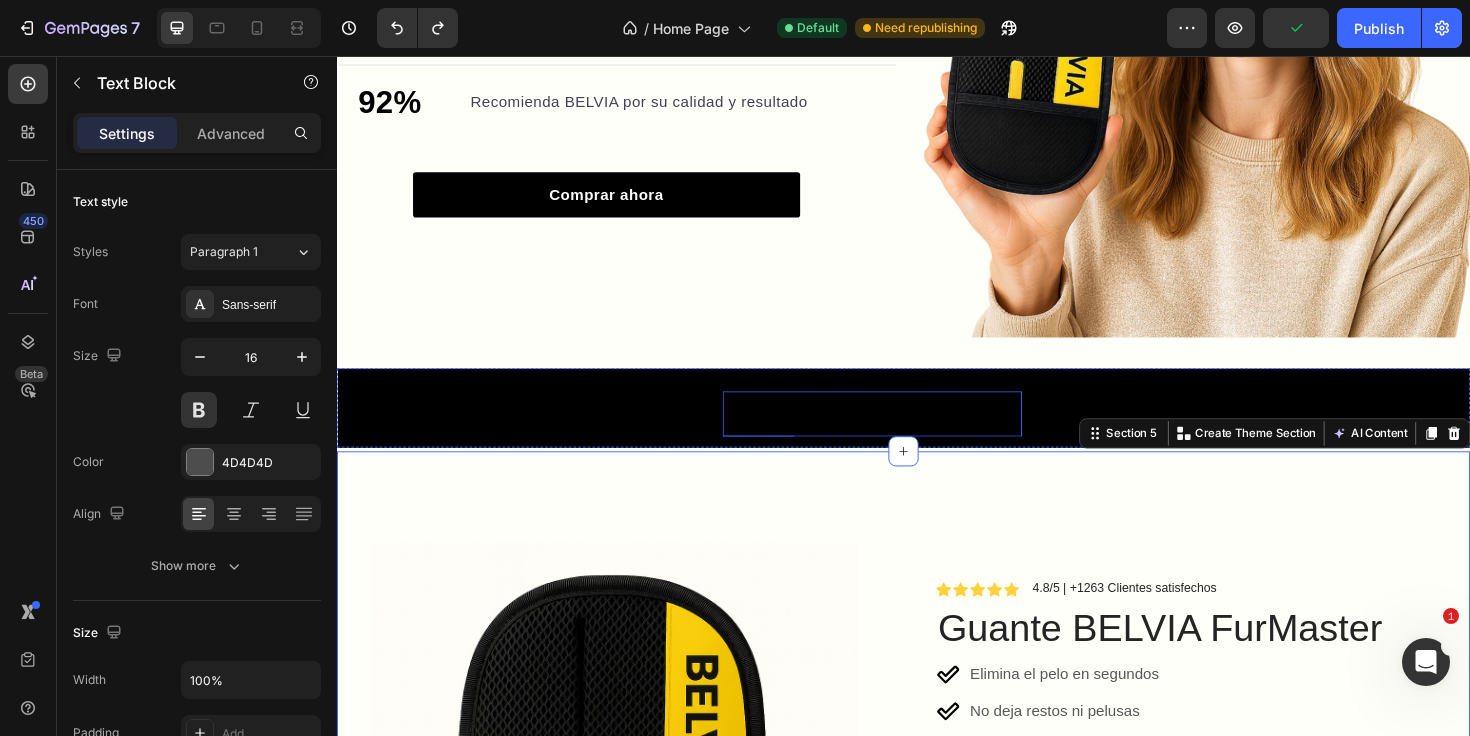 click on "GARANTÍA DE DEVOLUCIÓN DE 30 DÍAS" at bounding box center (903, 435) 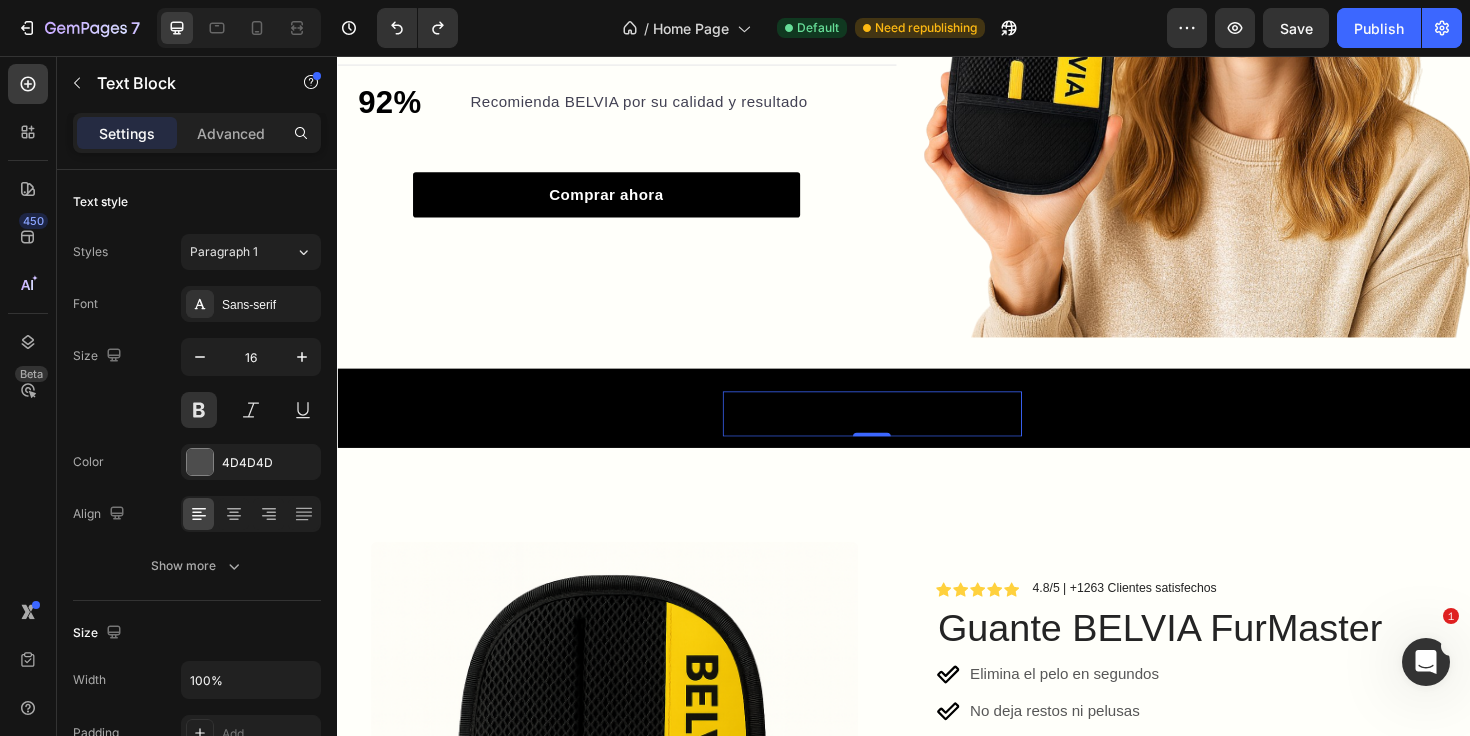 click on "PAGO 100% SEGURO Text Block ENVÍO GRATIS Text Block GARANTÍA DE DEVOLUCIÓN DE 30 DÍAS Text Block   0 +2500 CLIENTES SATISFECHOS Text Block PAGO 100% SEGURO Text Block ENVÍO GRATIS Text Block GARANTÍA DE DEVOLUCIÓN DE 30 DÍAS Text Block   0 +2500 CLIENTES SATISFECHOS Text Block PAGO 100% SEGURO Text Block ENVÍO GRATIS Text Block GARANTÍA DE DEVOLUCIÓN DE 30 DÍAS Text Block   0 +2500 CLIENTES SATISFECHOS Text Block PAGO 100% SEGURO Text Block ENVÍO GRATIS Text Block GARANTÍA DE DEVOLUCIÓN DE 30 DÍAS Text Block   0 +2500 CLIENTES SATISFECHOS Text Block PAGO 100% SEGURO Text Block ENVÍO GRATIS Text Block GARANTÍA DE DEVOLUCIÓN DE 30 DÍAS Text Block   0 +2500 CLIENTES SATISFECHOS Text Block PAGO 100% SEGURO Text Block ENVÍO GRATIS Text Block GARANTÍA DE DEVOLUCIÓN DE 30 DÍAS Text Block   0 +2500 CLIENTES SATISFECHOS Text Block Marquee" at bounding box center [937, 429] 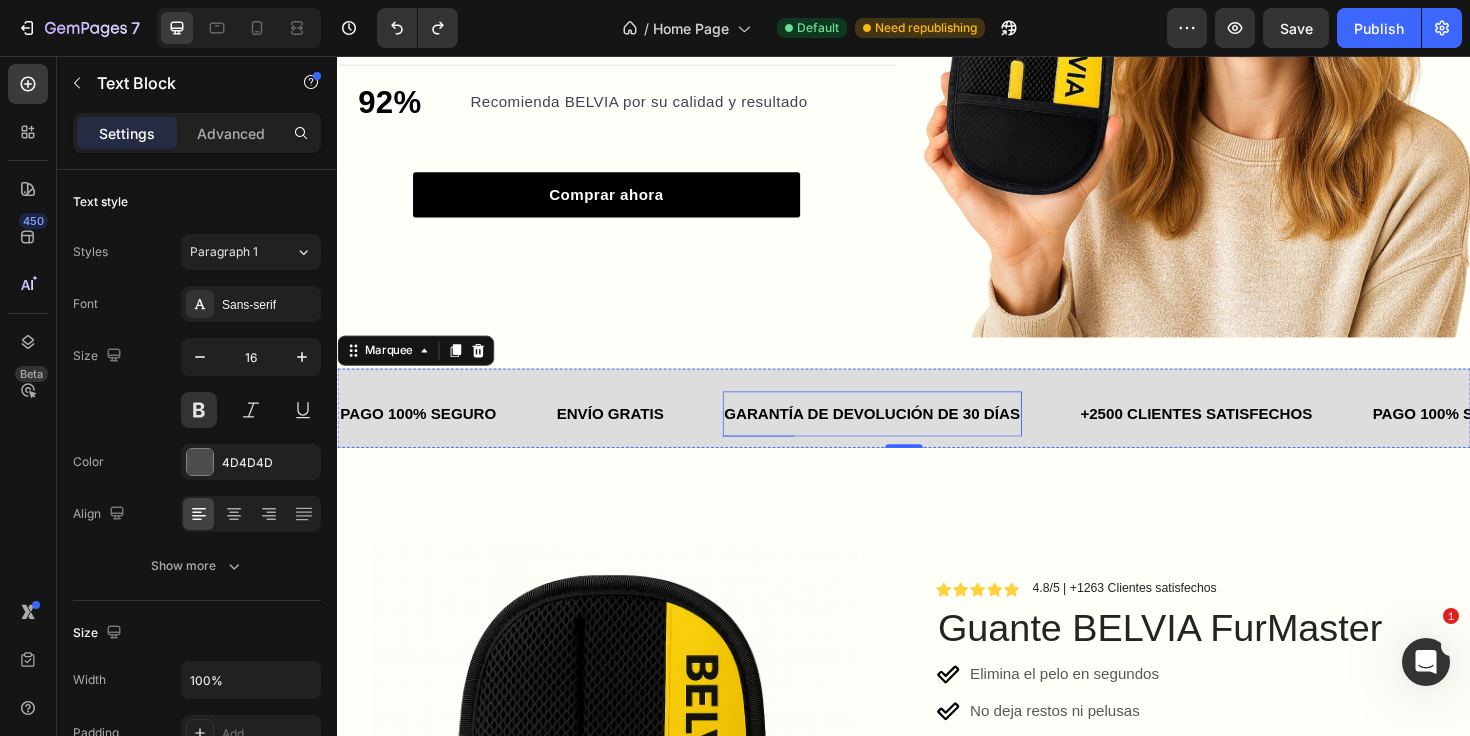 click on "GARANTÍA DE DEVOLUCIÓN DE 30 DÍAS" at bounding box center [903, 434] 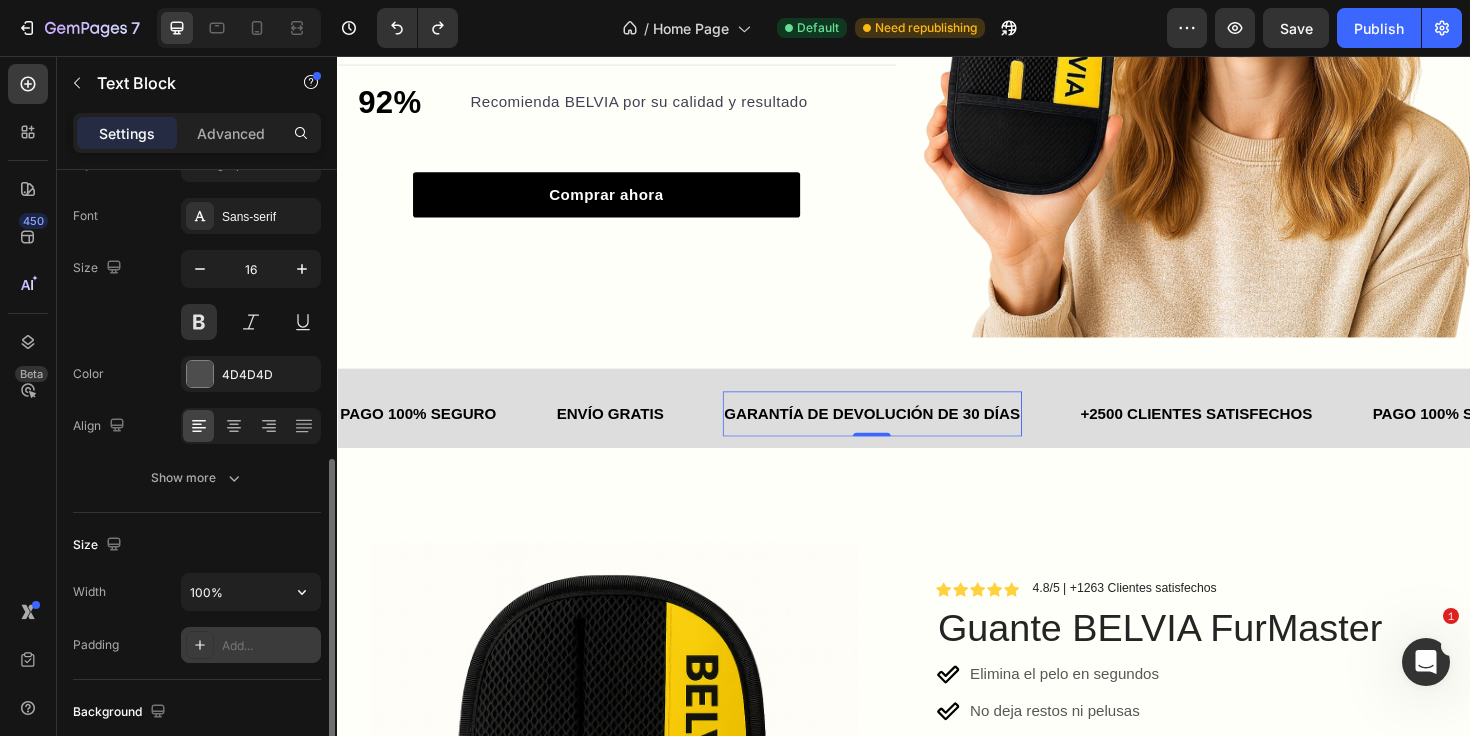 scroll, scrollTop: 247, scrollLeft: 0, axis: vertical 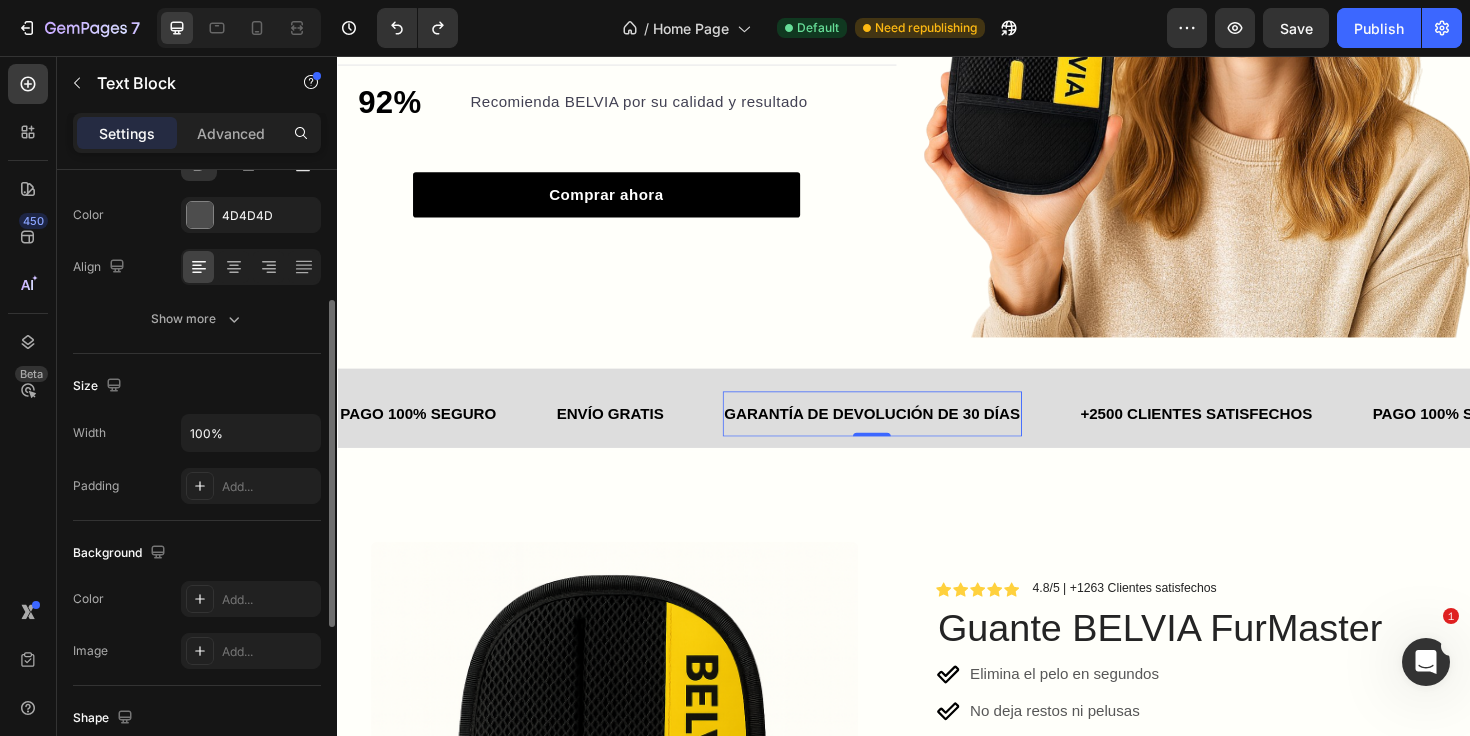 click on "GARANTÍA DE DEVOLUCIÓN DE 30 DÍAS" at bounding box center [903, 434] 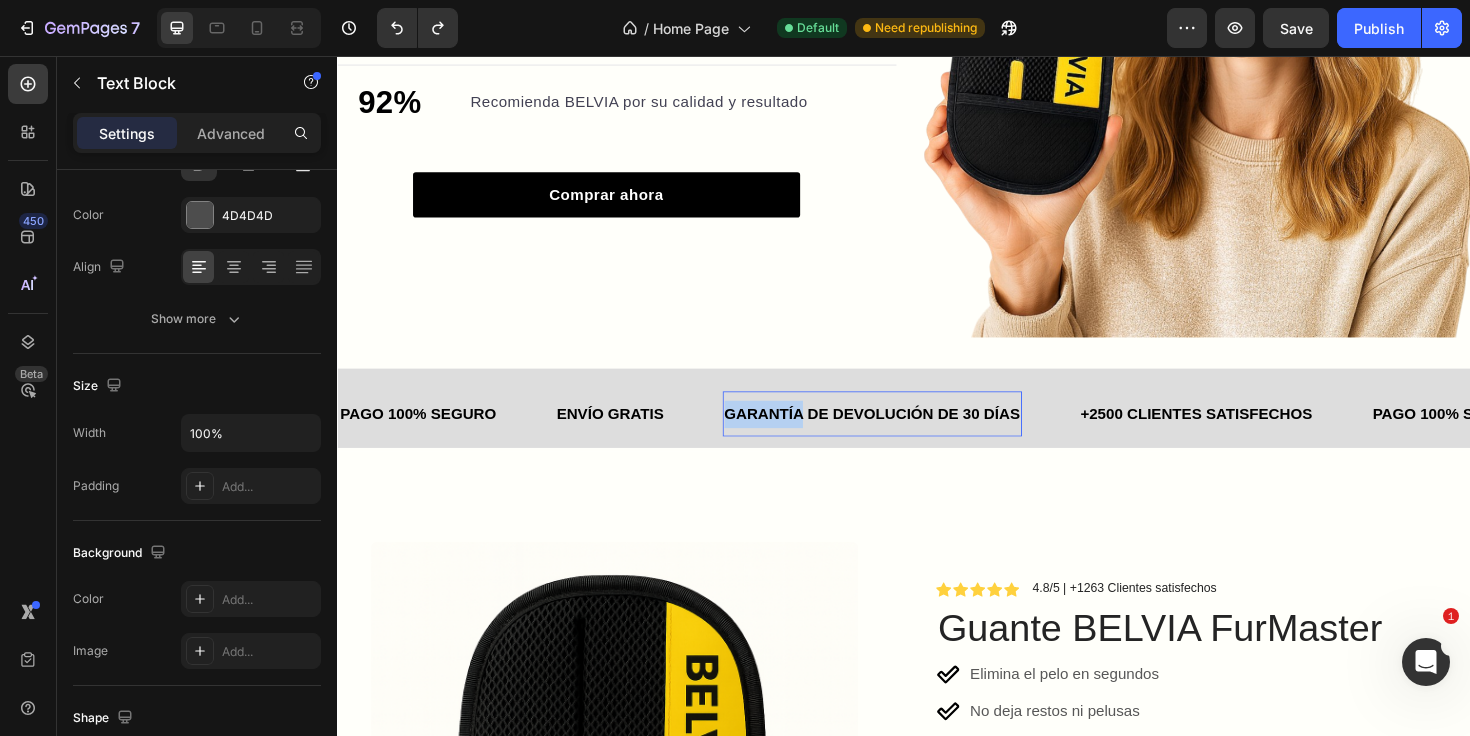 click on "GARANTÍA DE DEVOLUCIÓN DE 30 DÍAS" at bounding box center [903, 434] 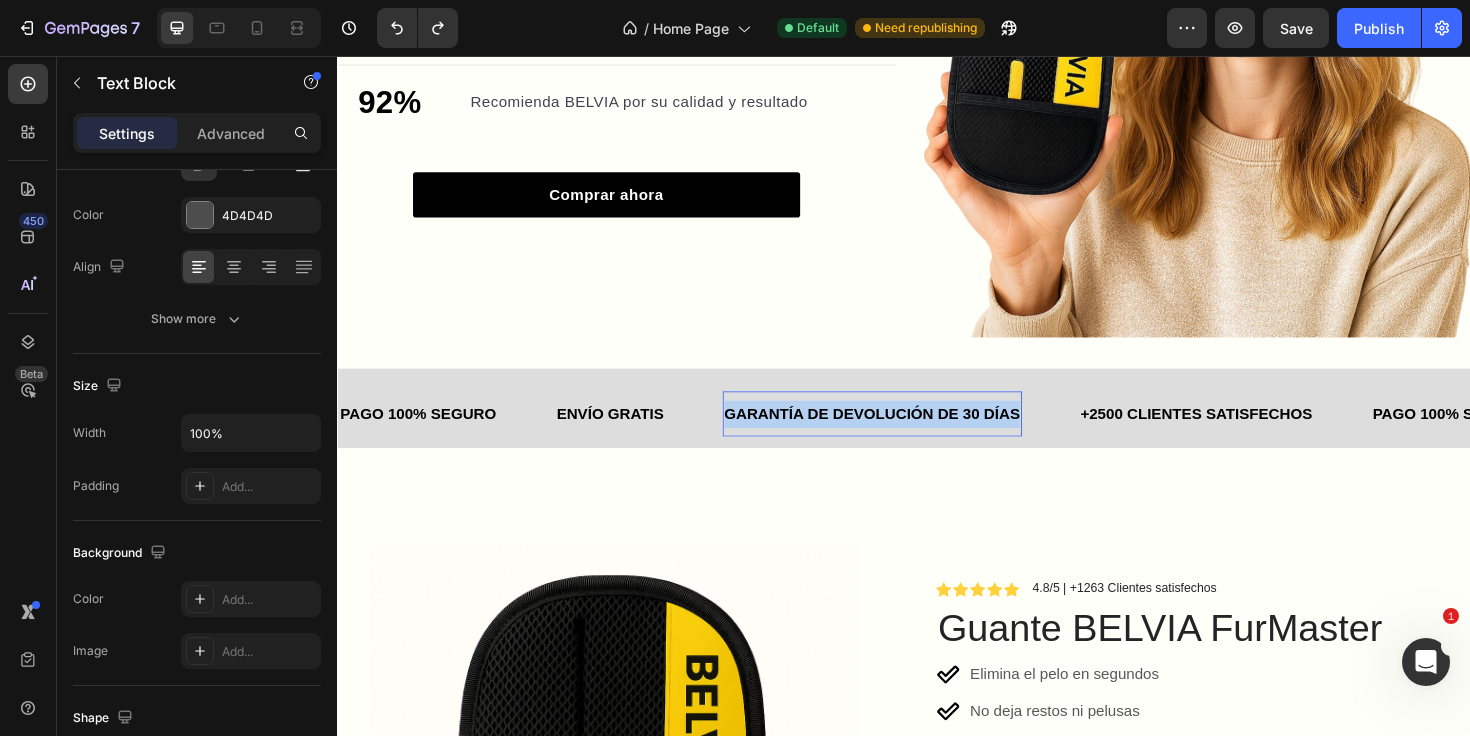 click on "GARANTÍA DE DEVOLUCIÓN DE 30 DÍAS" at bounding box center (903, 434) 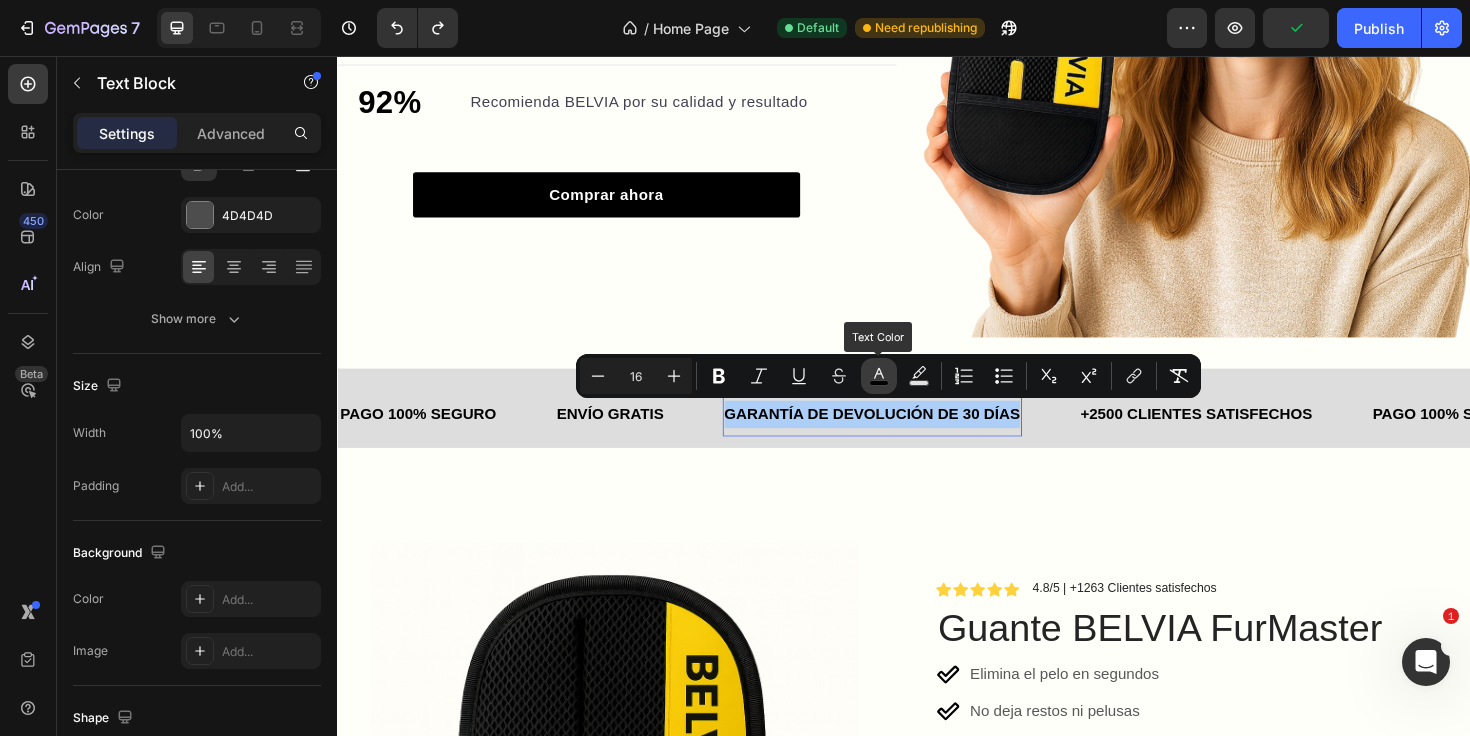 click 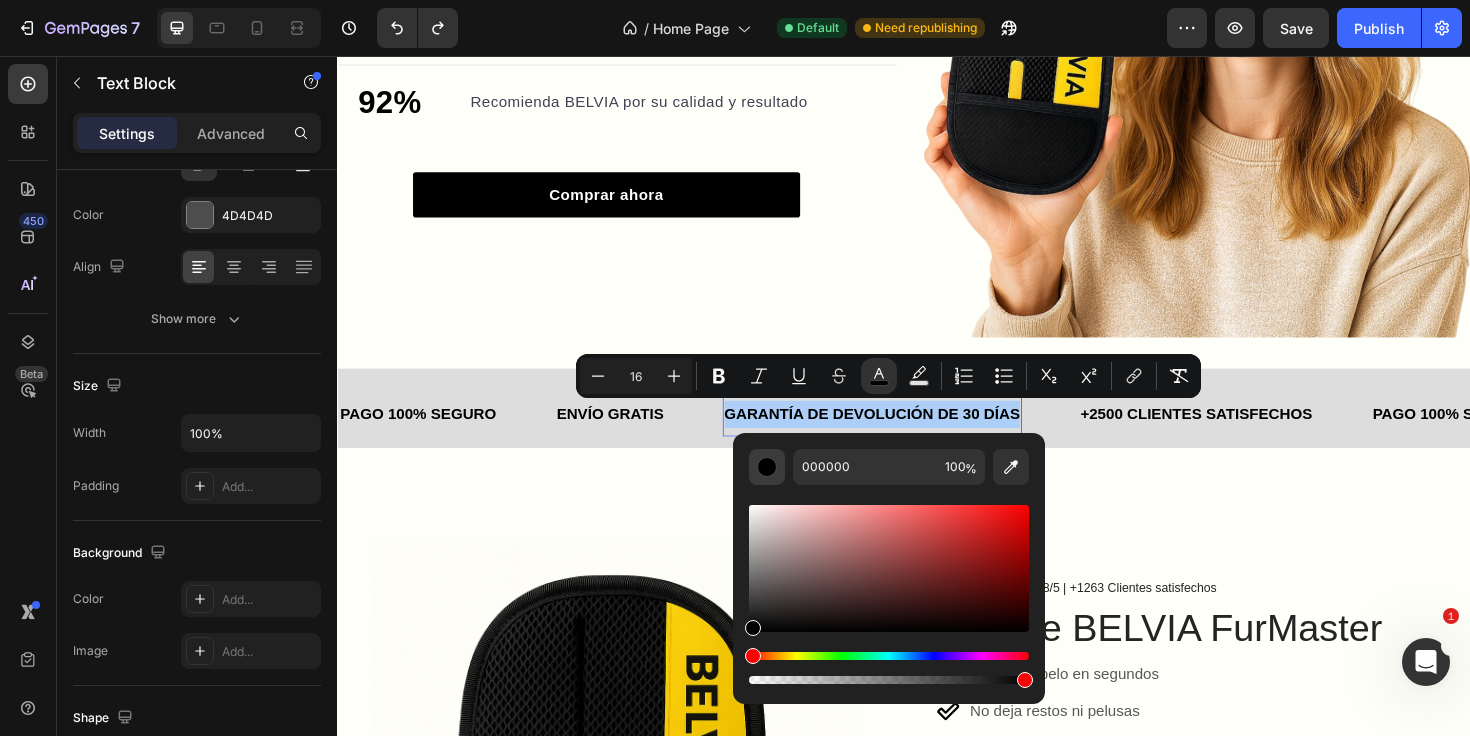 click at bounding box center (767, 467) 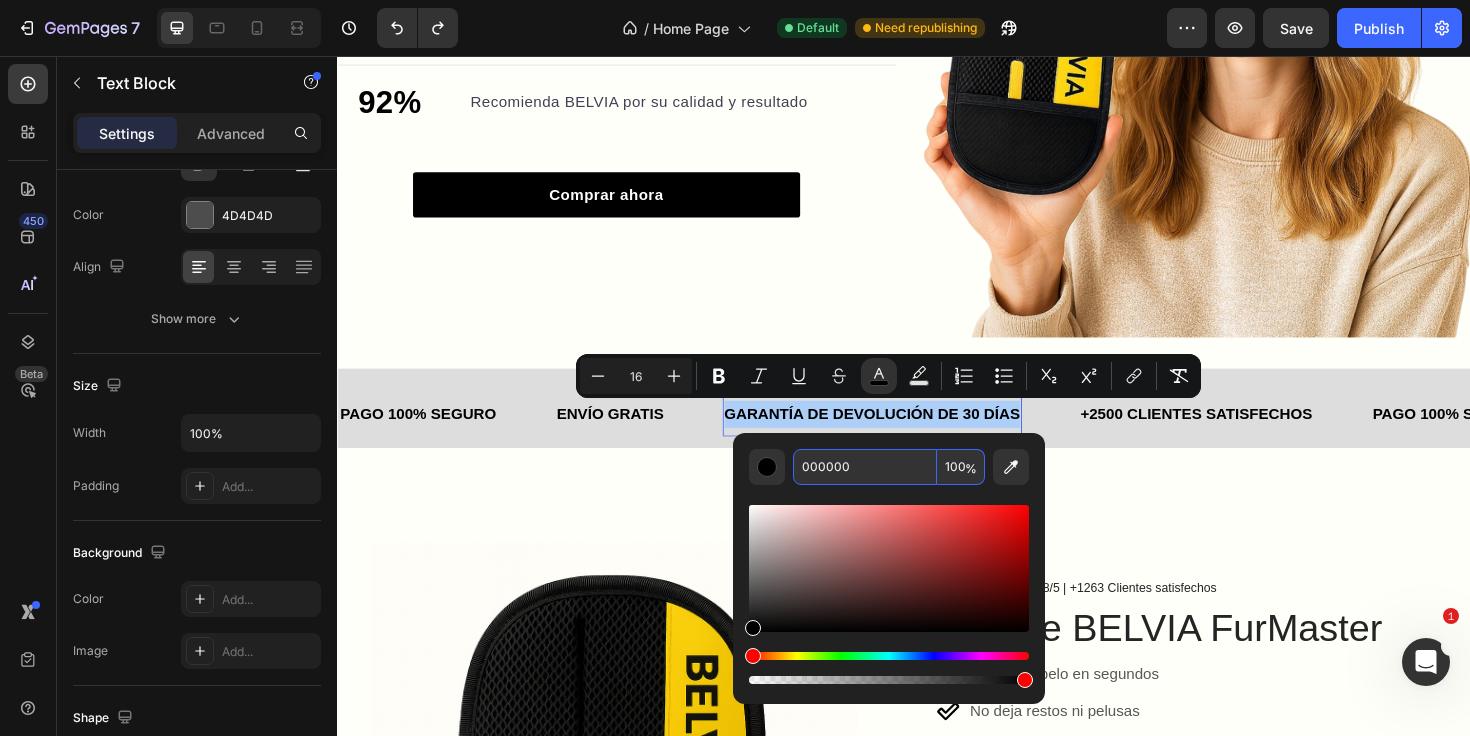 click on "000000" at bounding box center (865, 467) 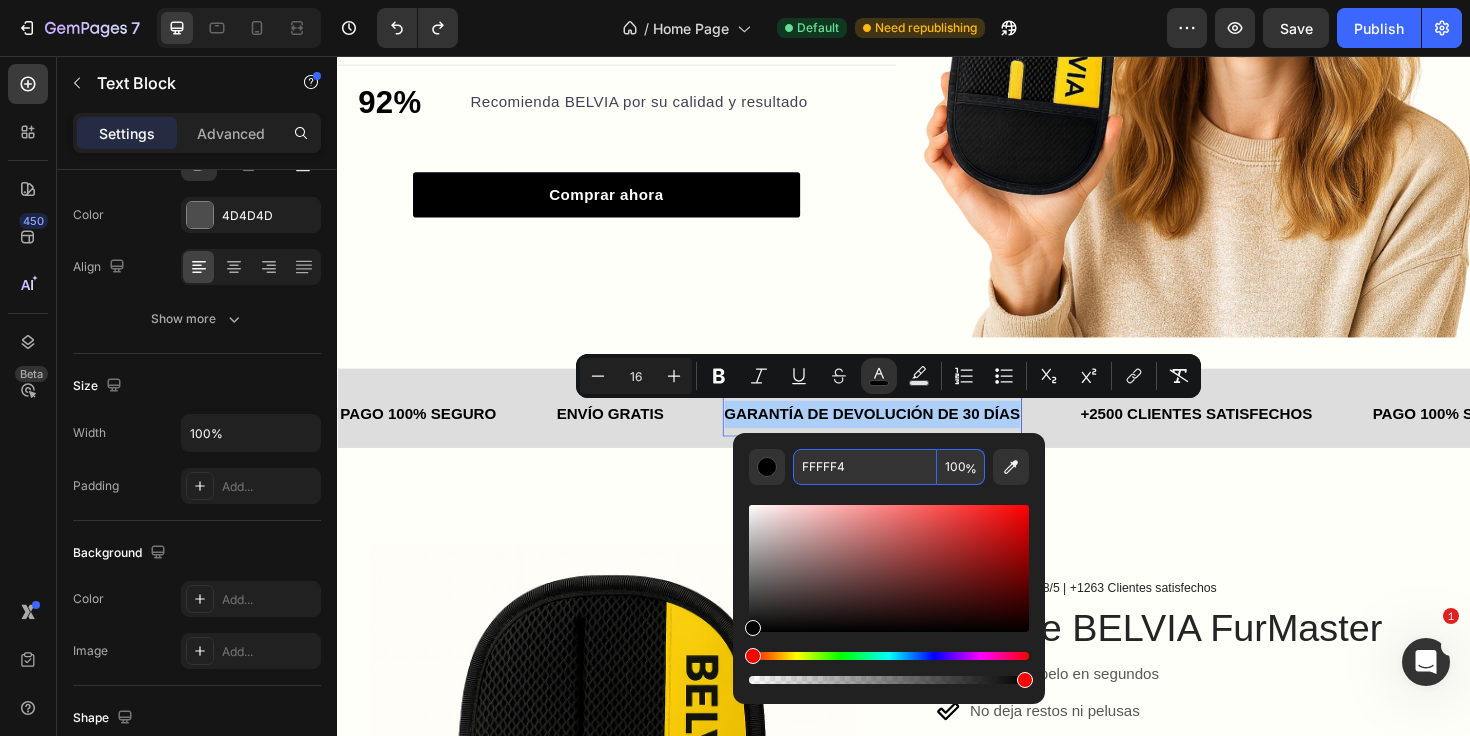 type on "FFFFF4" 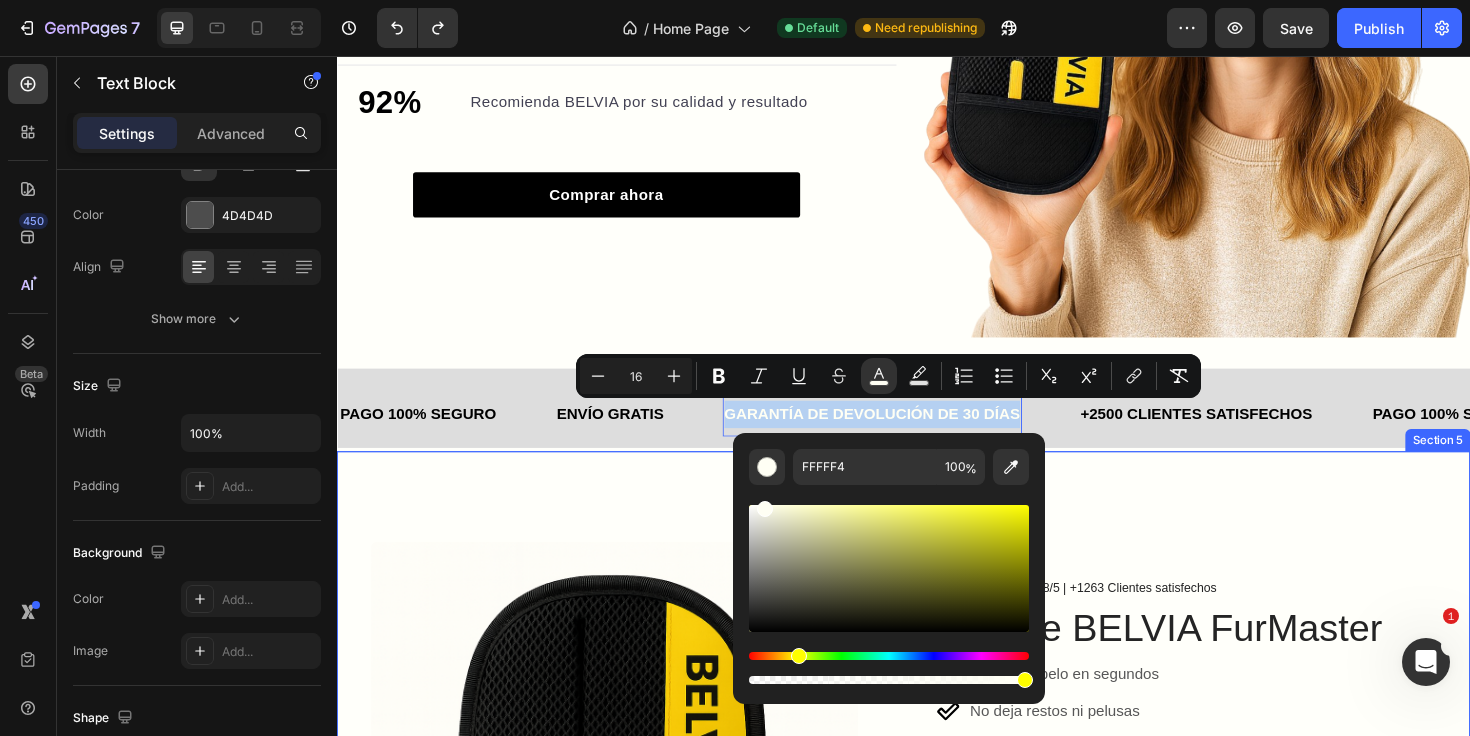 click on "Product Images Row Icon Icon Icon Icon Icon Icon List 4.8/5 | +1263 Clientes satisfechos Text Block Row Guante BELVIA FurMaster Product Title
Elimina el pelo en segundos
No deja restos ni pelusas
Fácil de limpiar y reutilizar
Seguro para tu mascota y tus muebles
Diseño cómodo y profesional Item List Kaching Bundles Kaching Bundles AÑADIR AL CARRITO Add to Cart Product Lo que dicen nuestros clientes Heading Icon Icon Icon Icon Icon Icon List 4.8/5 | +2500 Clientes satisfechos Text Block Row
Andrea T Text Block Comprador Text Block Row Icon Icon Icon Icon Icon Icon List
Icon Cliente verificado Text Block Row Row ¡Un cambio total en casa! Text Block Desde que uso BELVIA mi casa se mantiene mucho más limpia y mis mascotas disfrutan cada momento de cuidado. ¡No puedo estar más contenta! Text Block Row
Carlos I Text Block Comprador Text Block Row Icon Icon Icon Icon Icon Icon" at bounding box center (937, 1173) 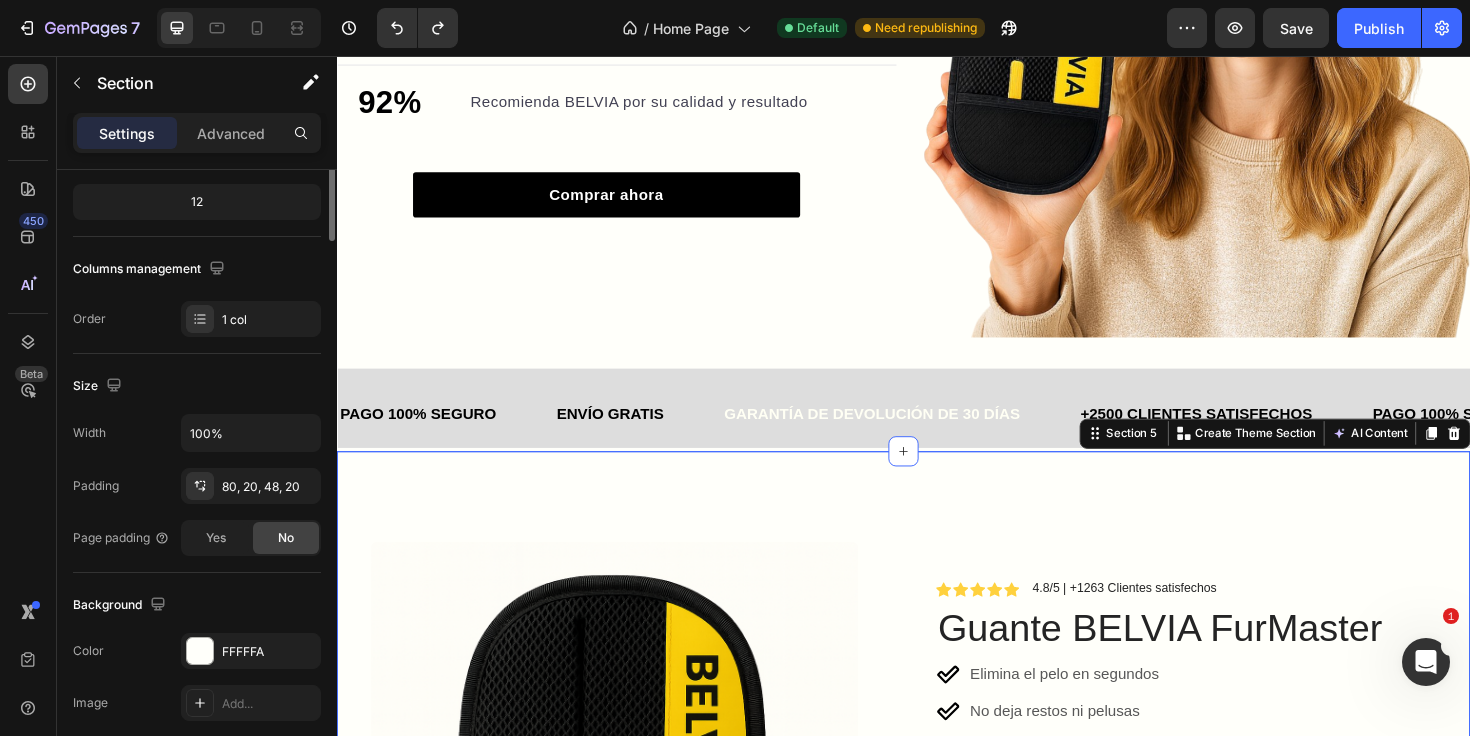 scroll, scrollTop: 0, scrollLeft: 0, axis: both 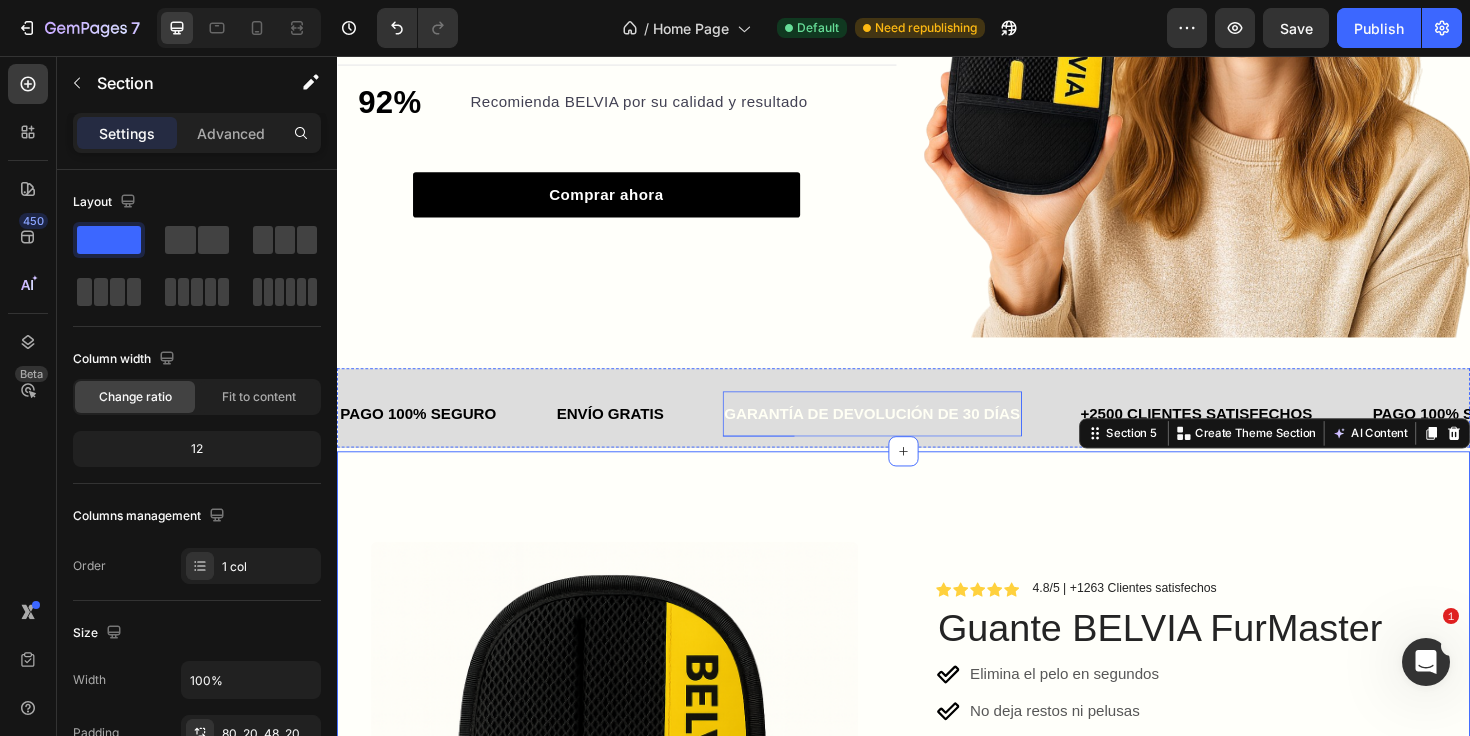 click on "GARANTÍA DE DEVOLUCIÓN DE 30 DÍAS" at bounding box center [903, 434] 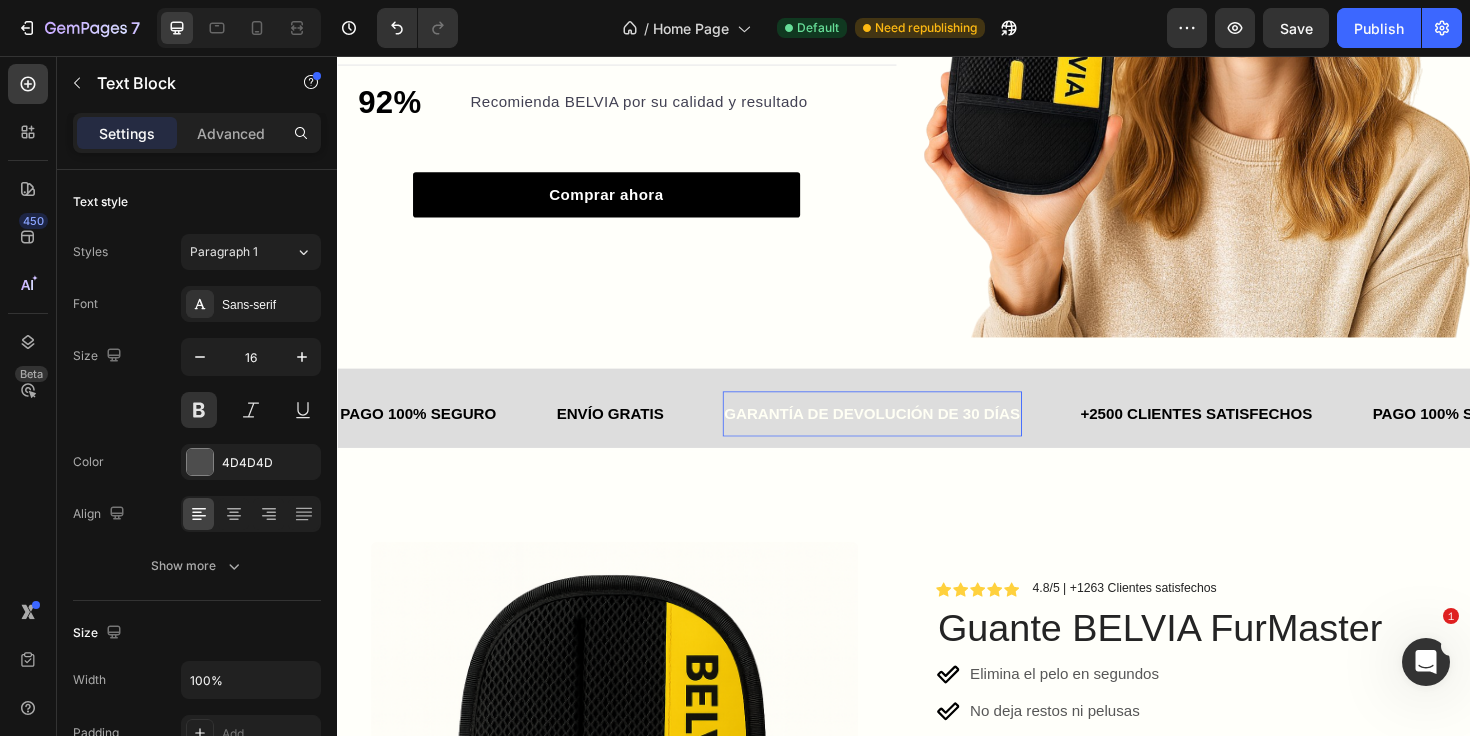 click on "GARANTÍA DE DEVOLUCIÓN DE 30 DÍAS" at bounding box center (903, 434) 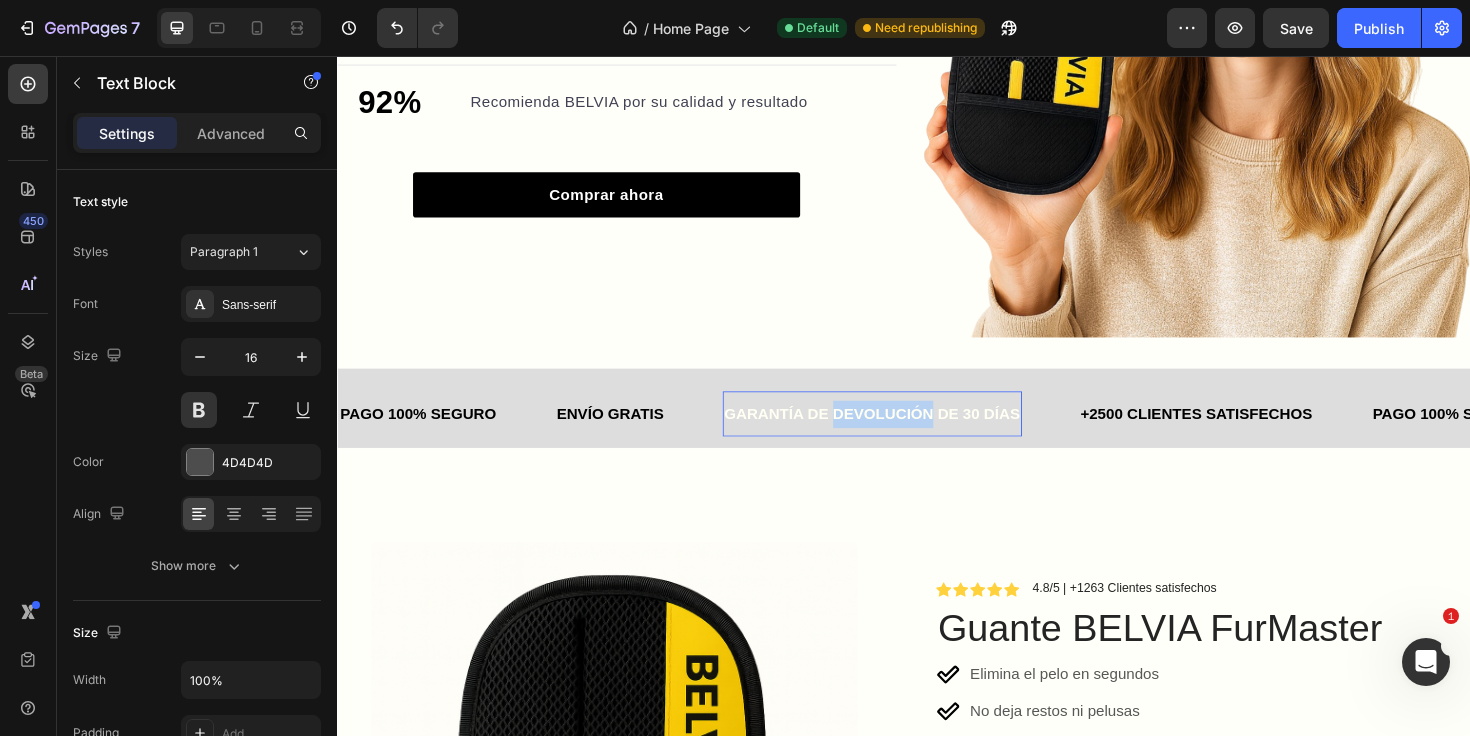 click on "GARANTÍA DE DEVOLUCIÓN DE 30 DÍAS" at bounding box center (903, 434) 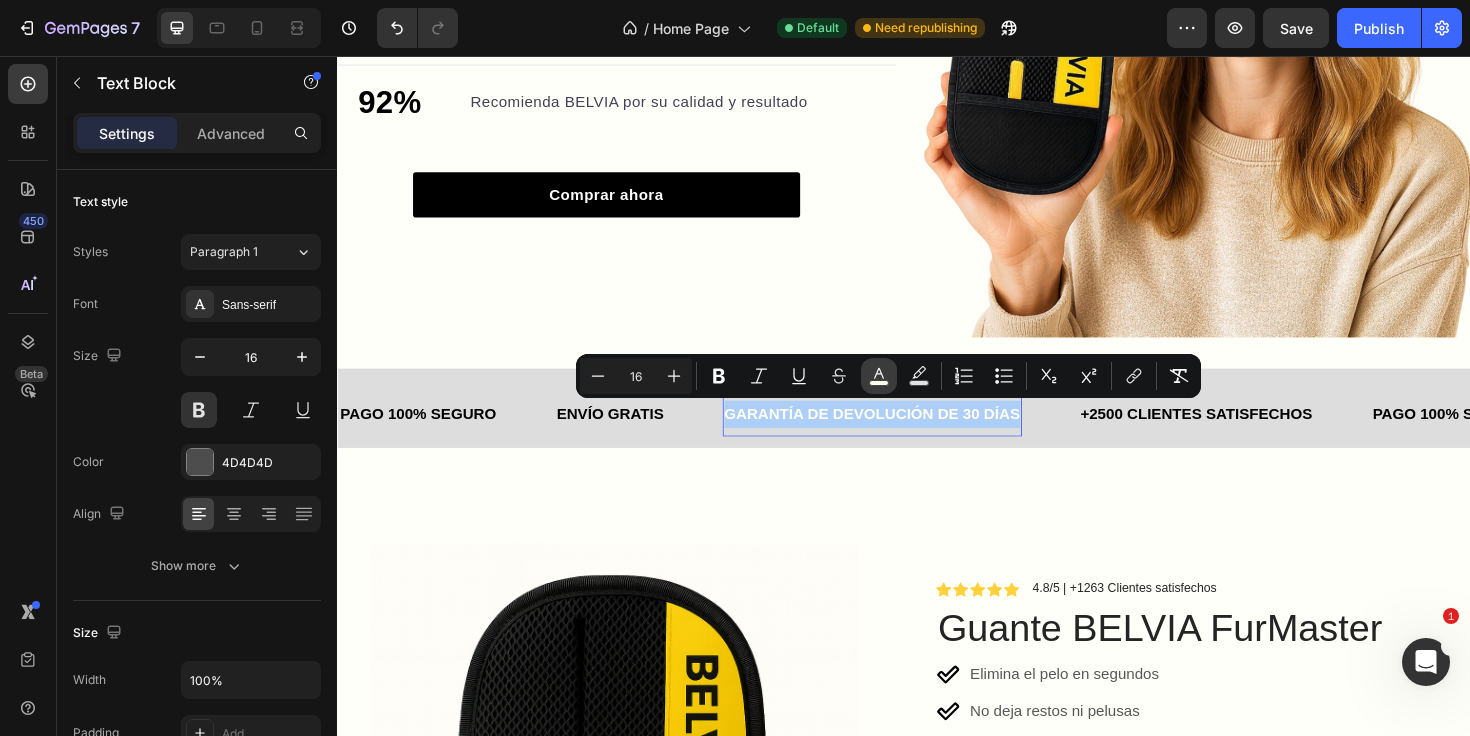 click 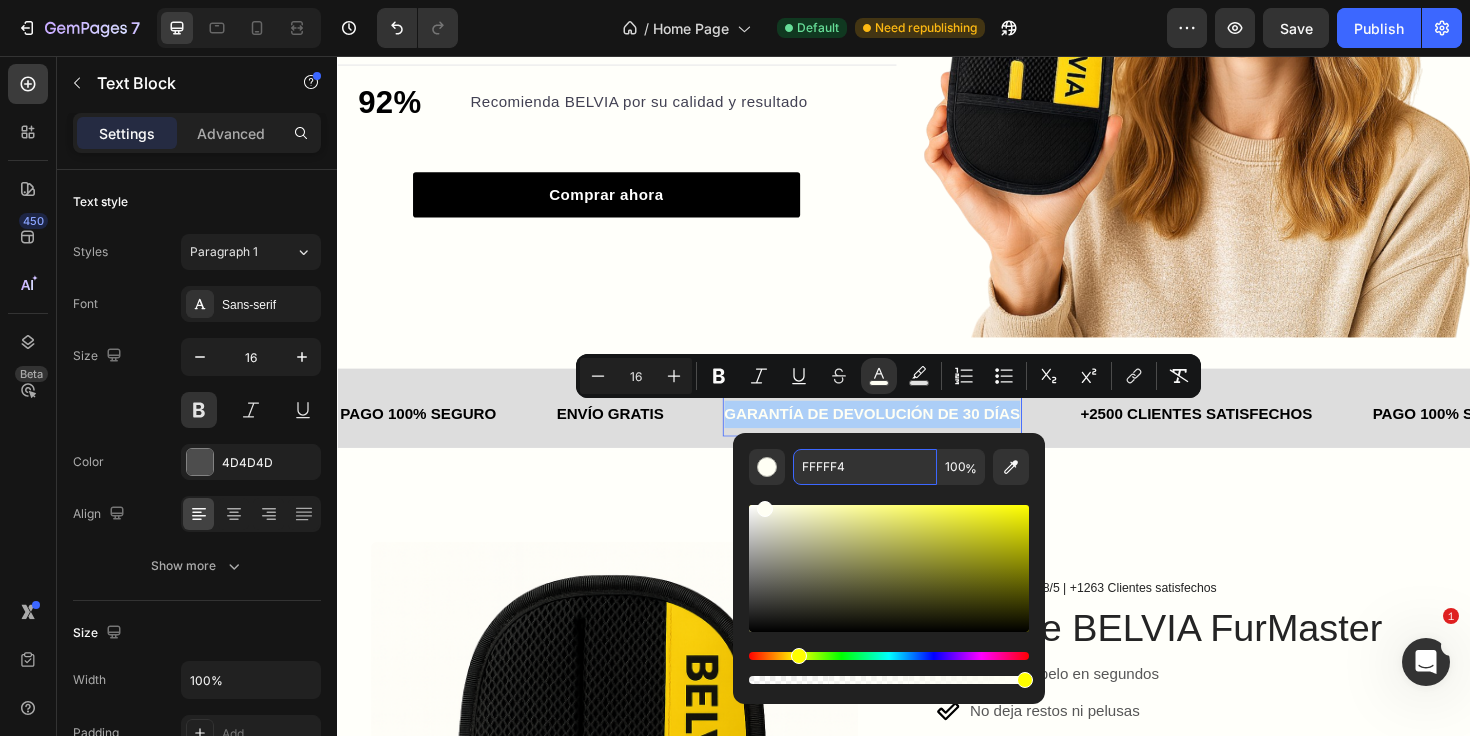 click on "FFFFF4" at bounding box center (865, 467) 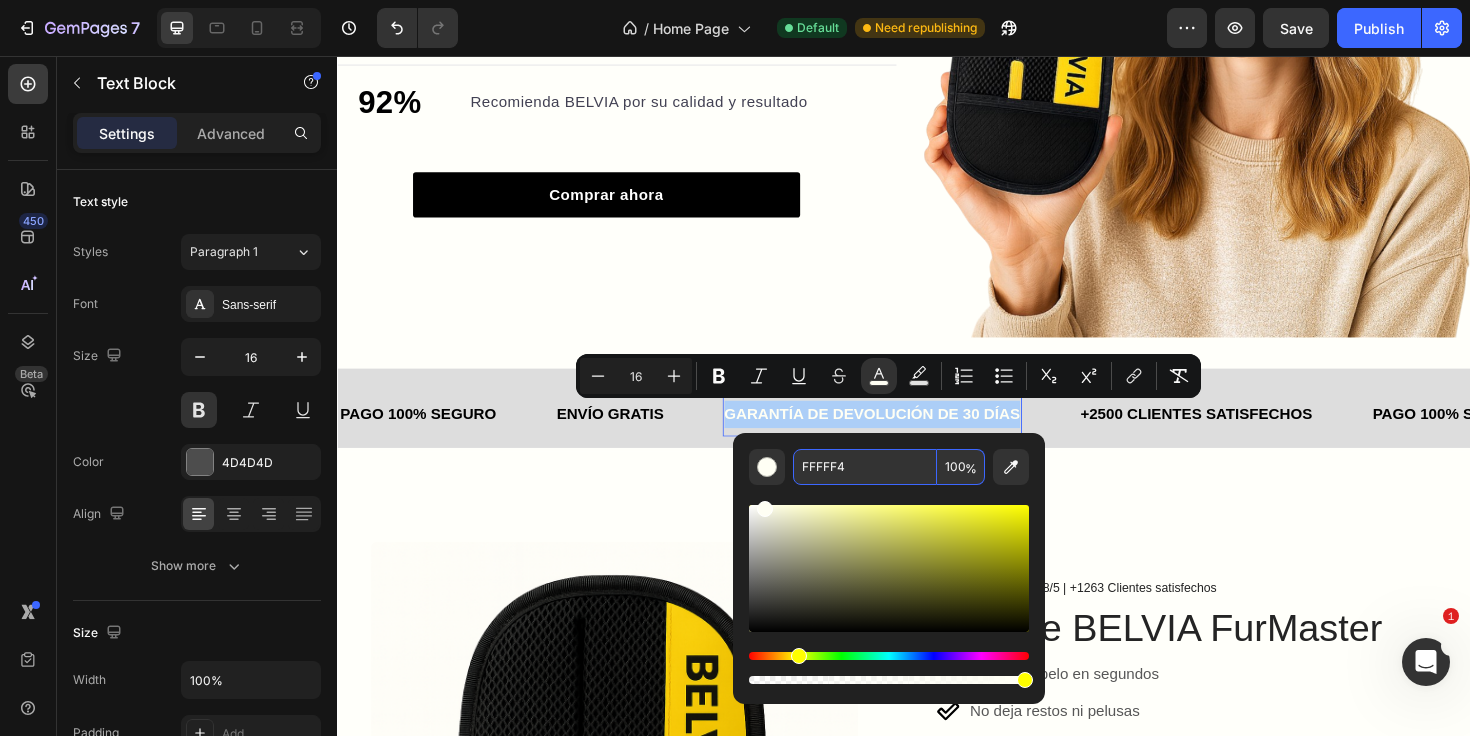 click on "FFFFF4" at bounding box center [865, 467] 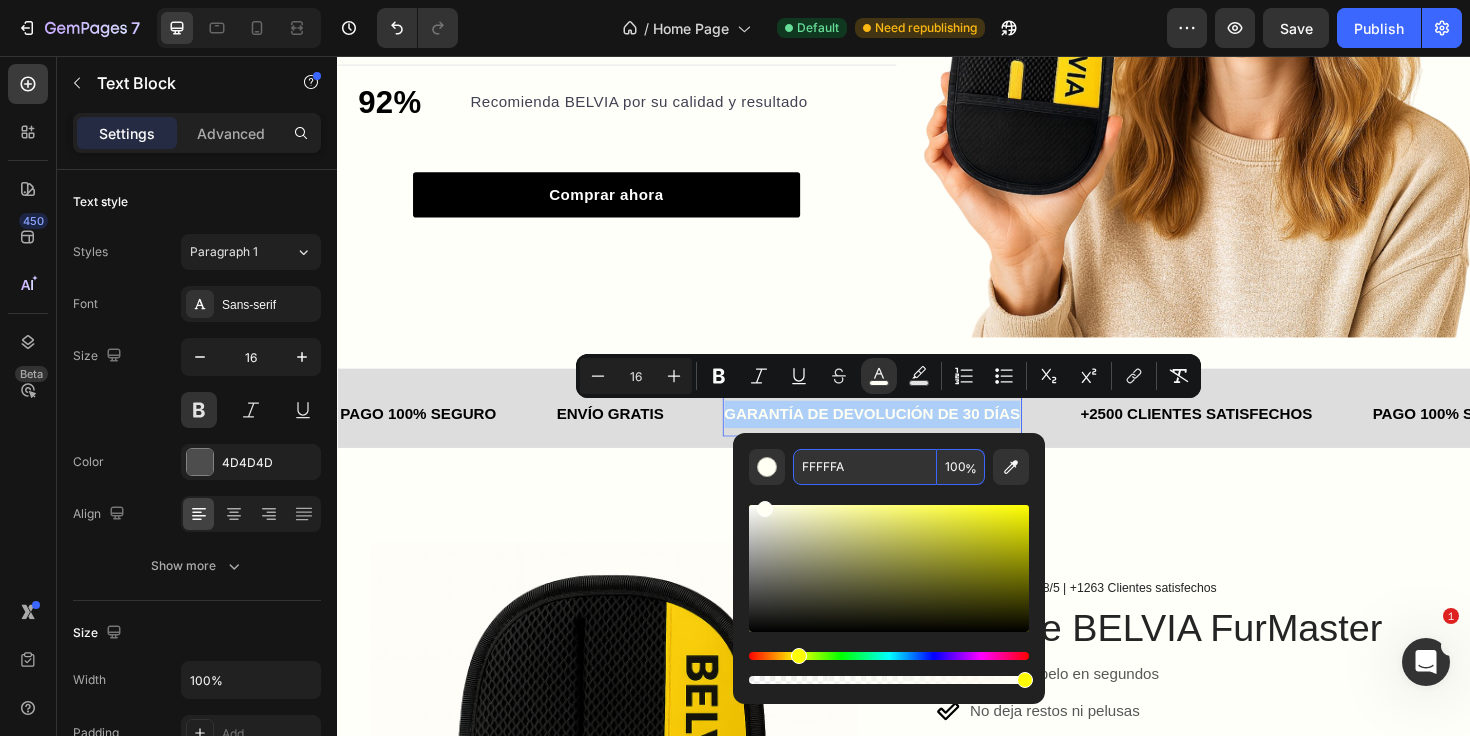 type on "FFFFFA" 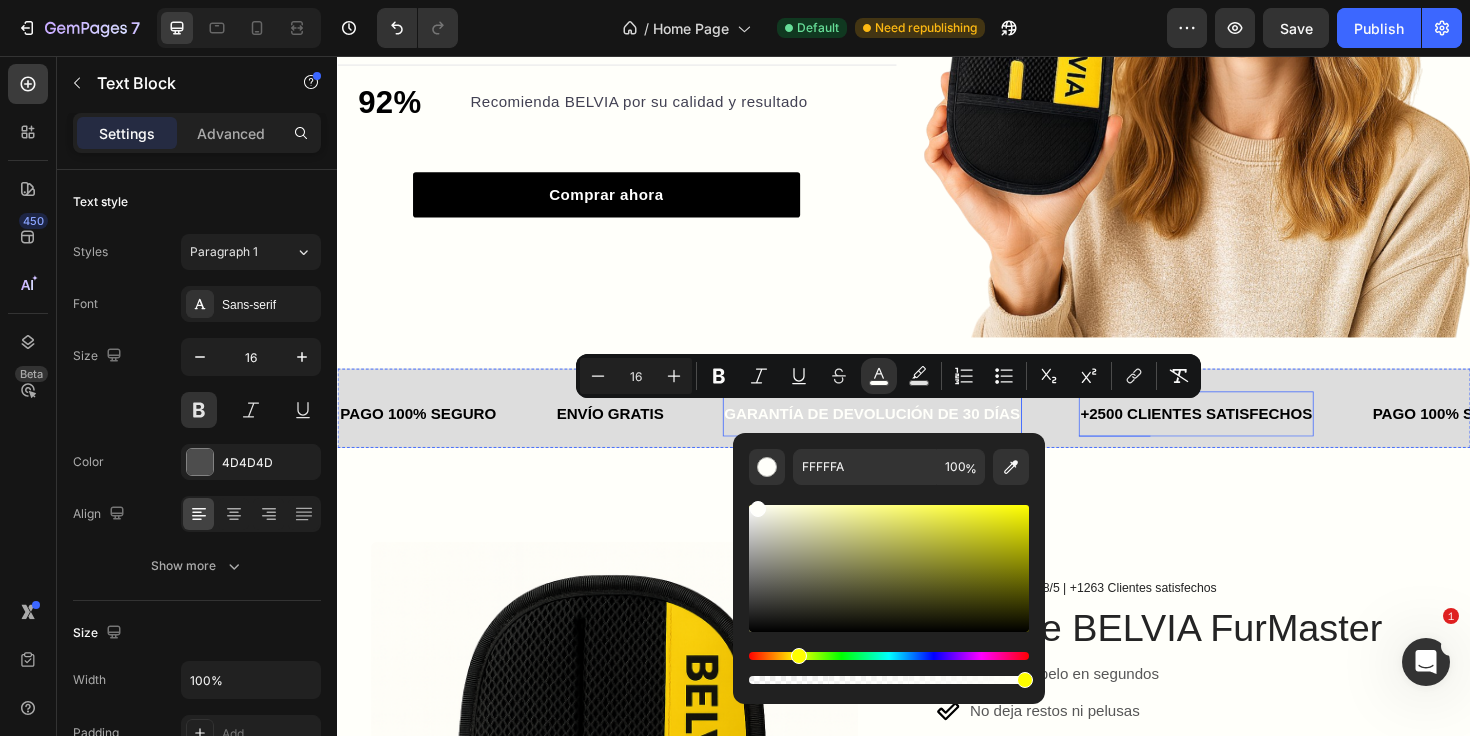 click on "+2500 CLIENTES SATISFECHOS" at bounding box center (1247, 434) 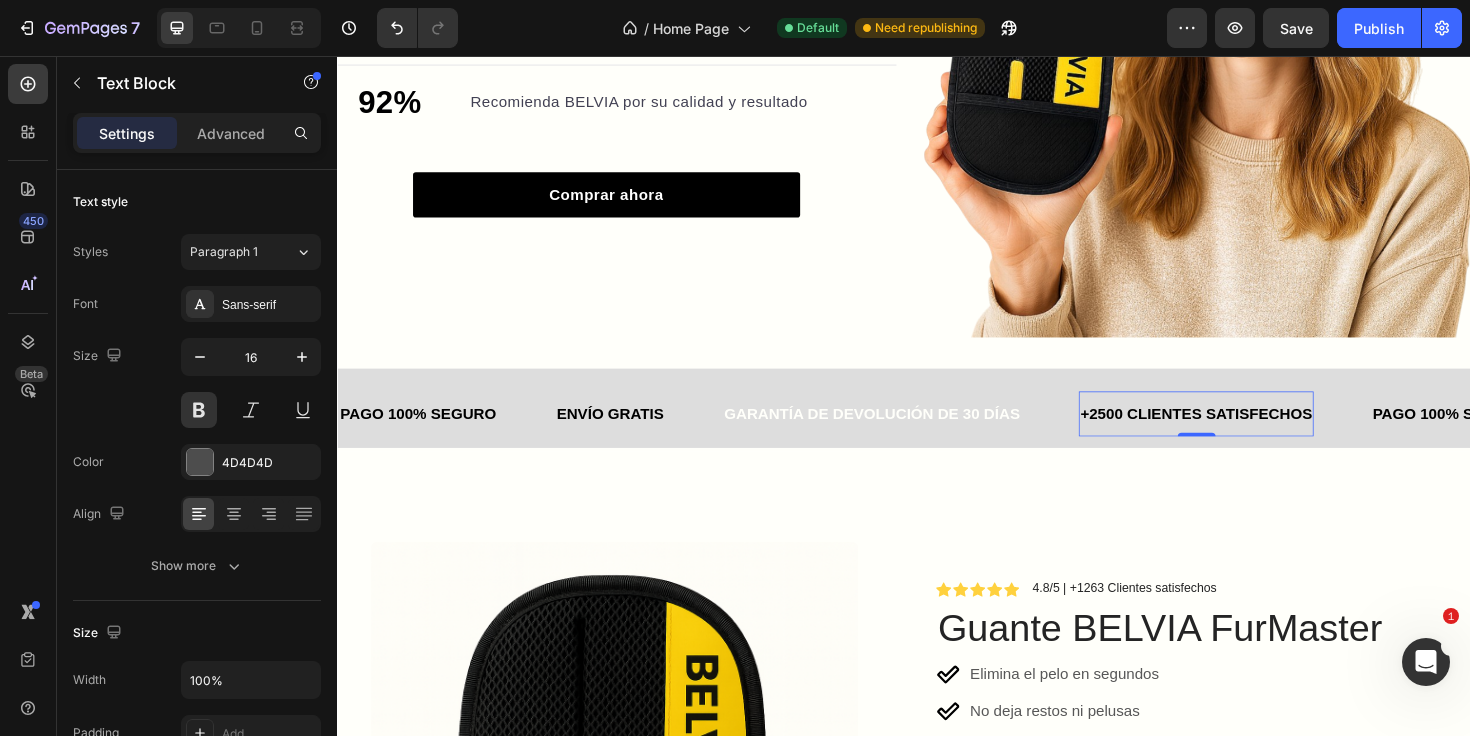 click on "+2500 CLIENTES SATISFECHOS" at bounding box center [1247, 434] 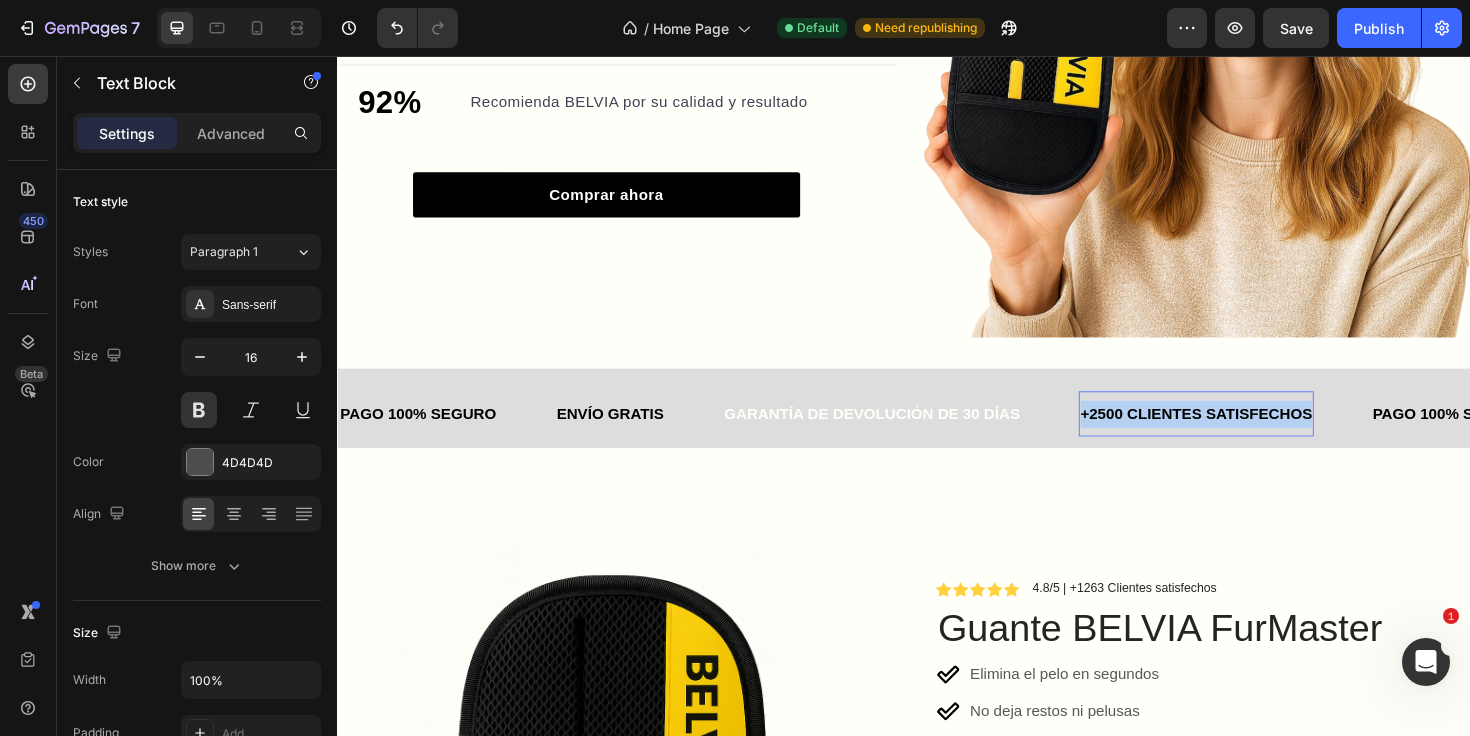 click on "+2500 CLIENTES SATISFECHOS" at bounding box center (1247, 434) 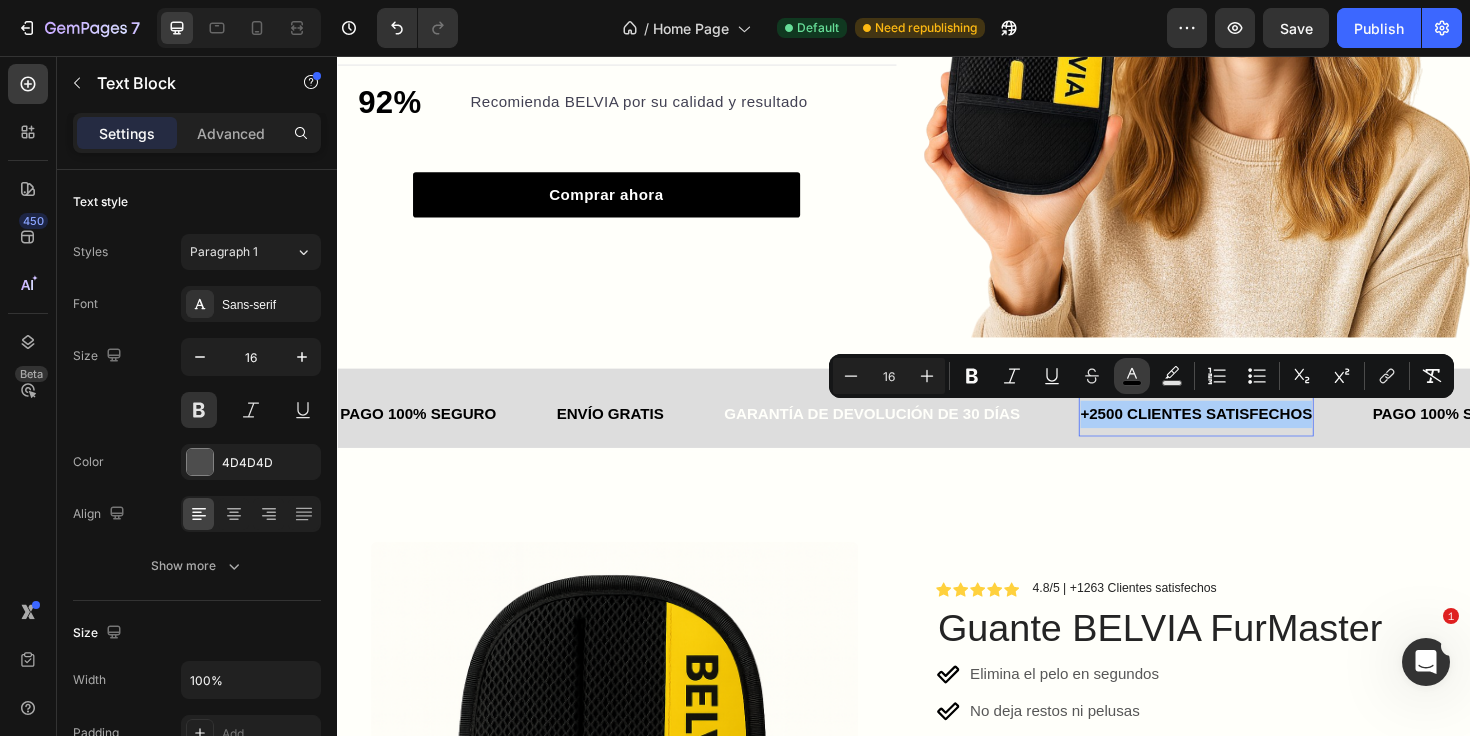 click 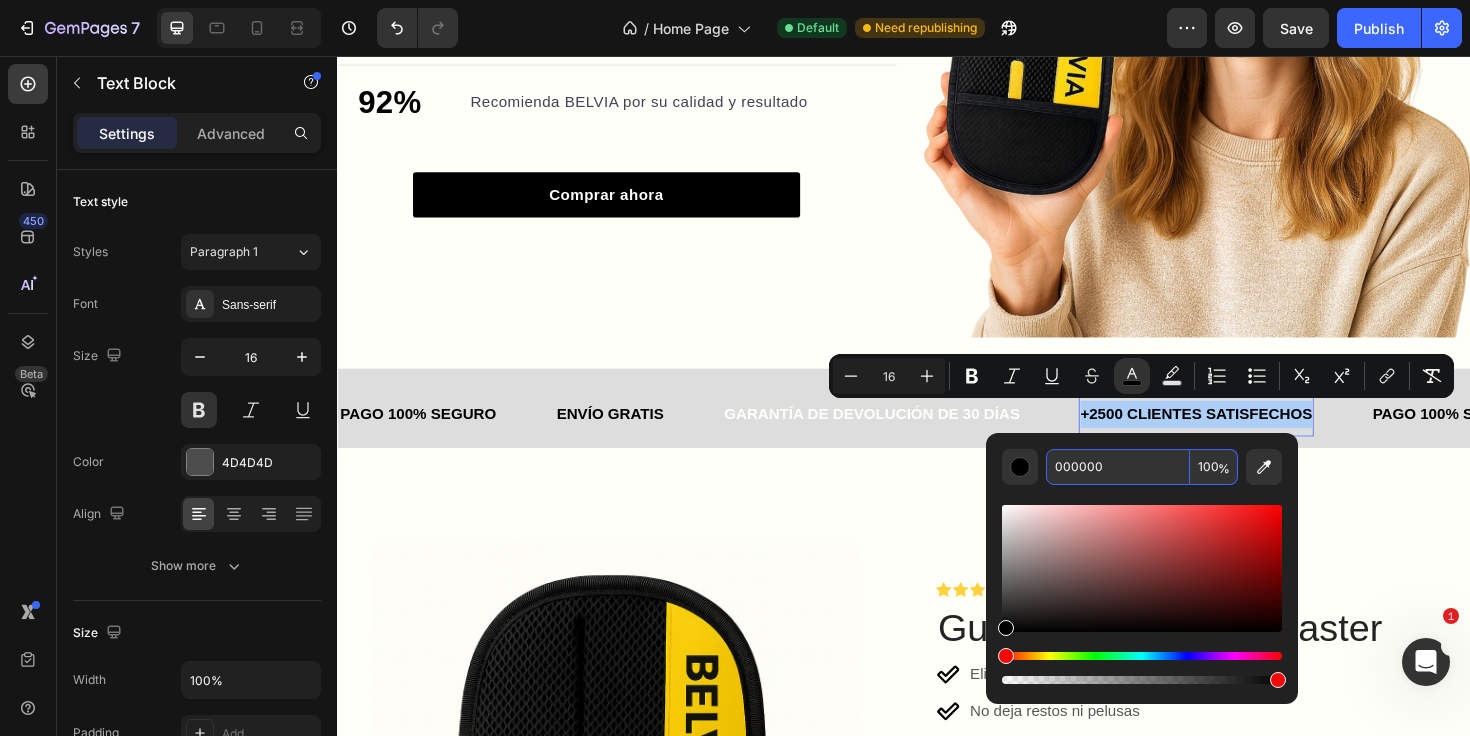 click on "000000" at bounding box center (1118, 467) 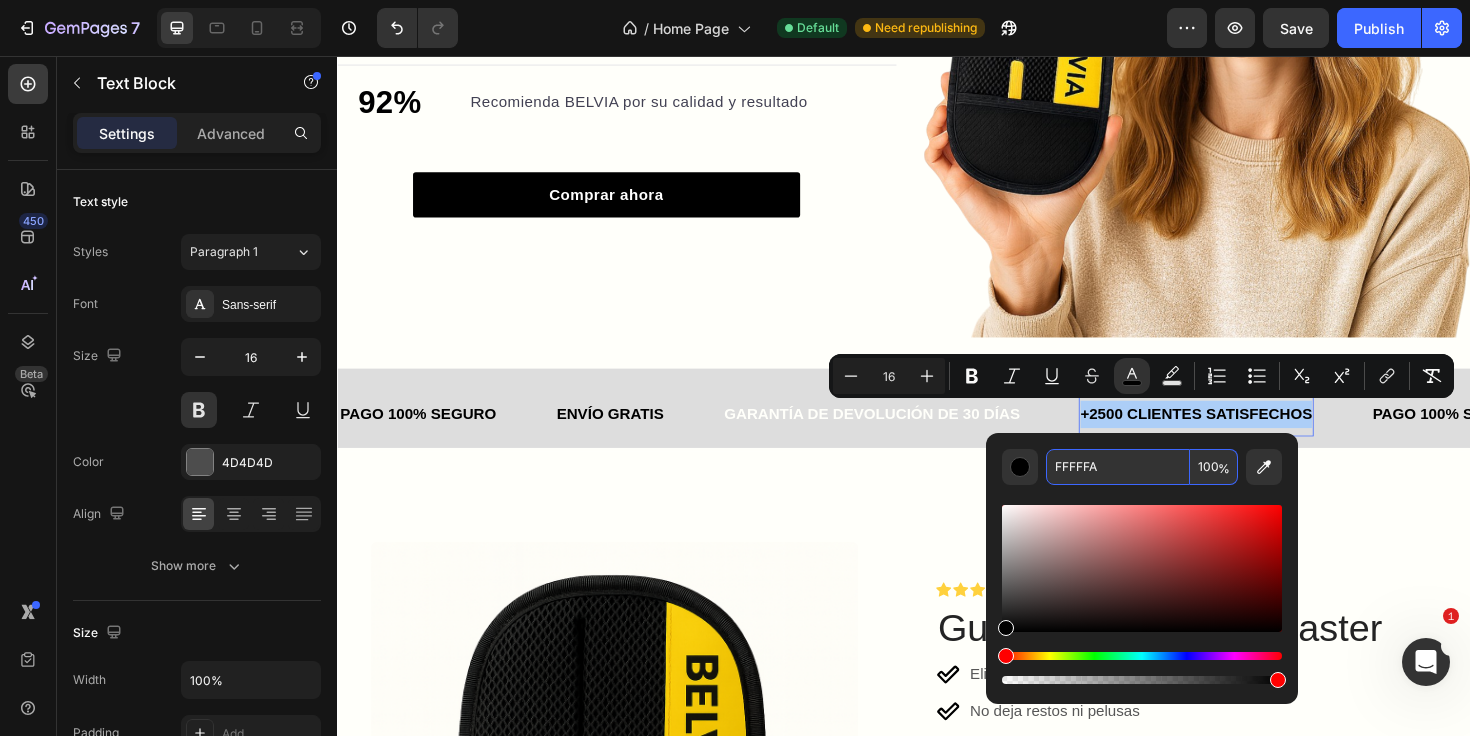 type on "FFFFFA" 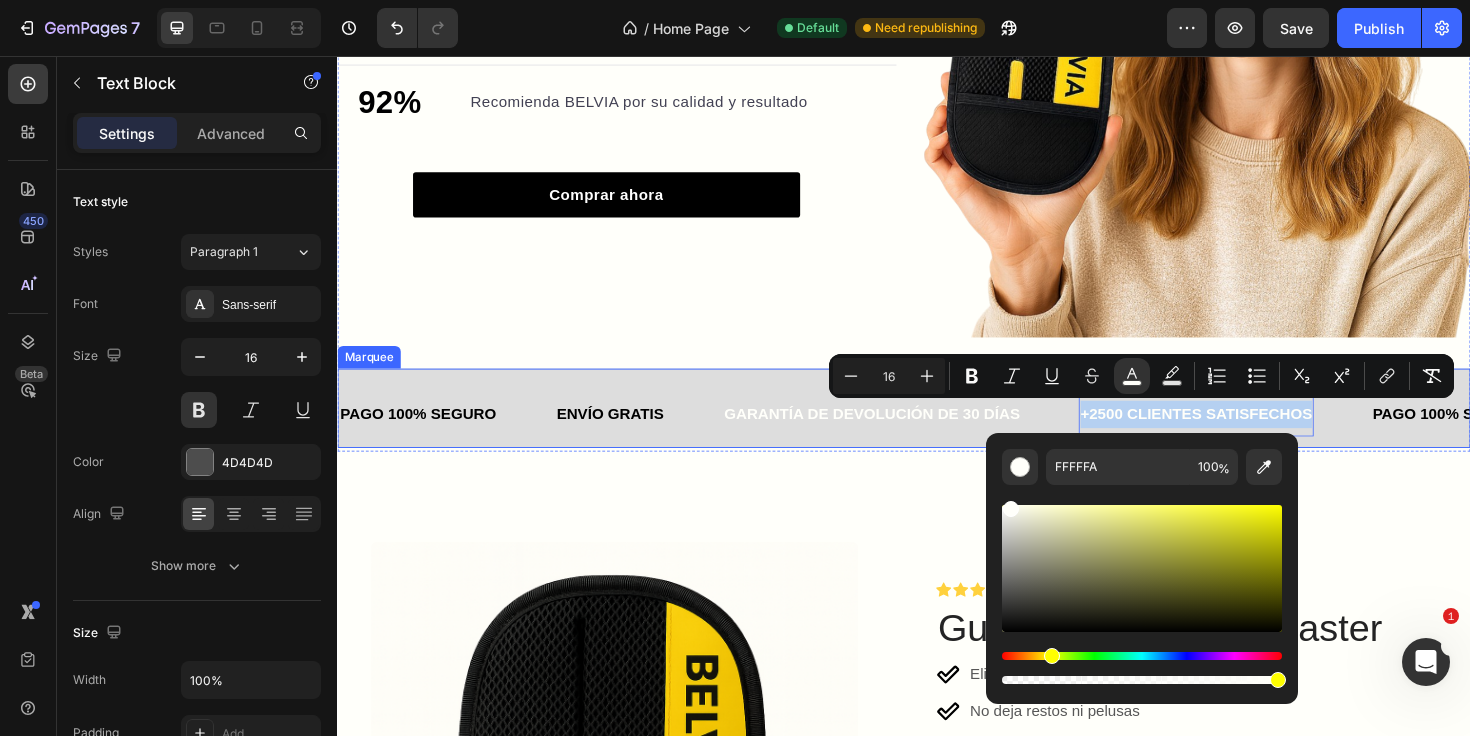 click on "ENVÍO GRATIS" at bounding box center [626, 434] 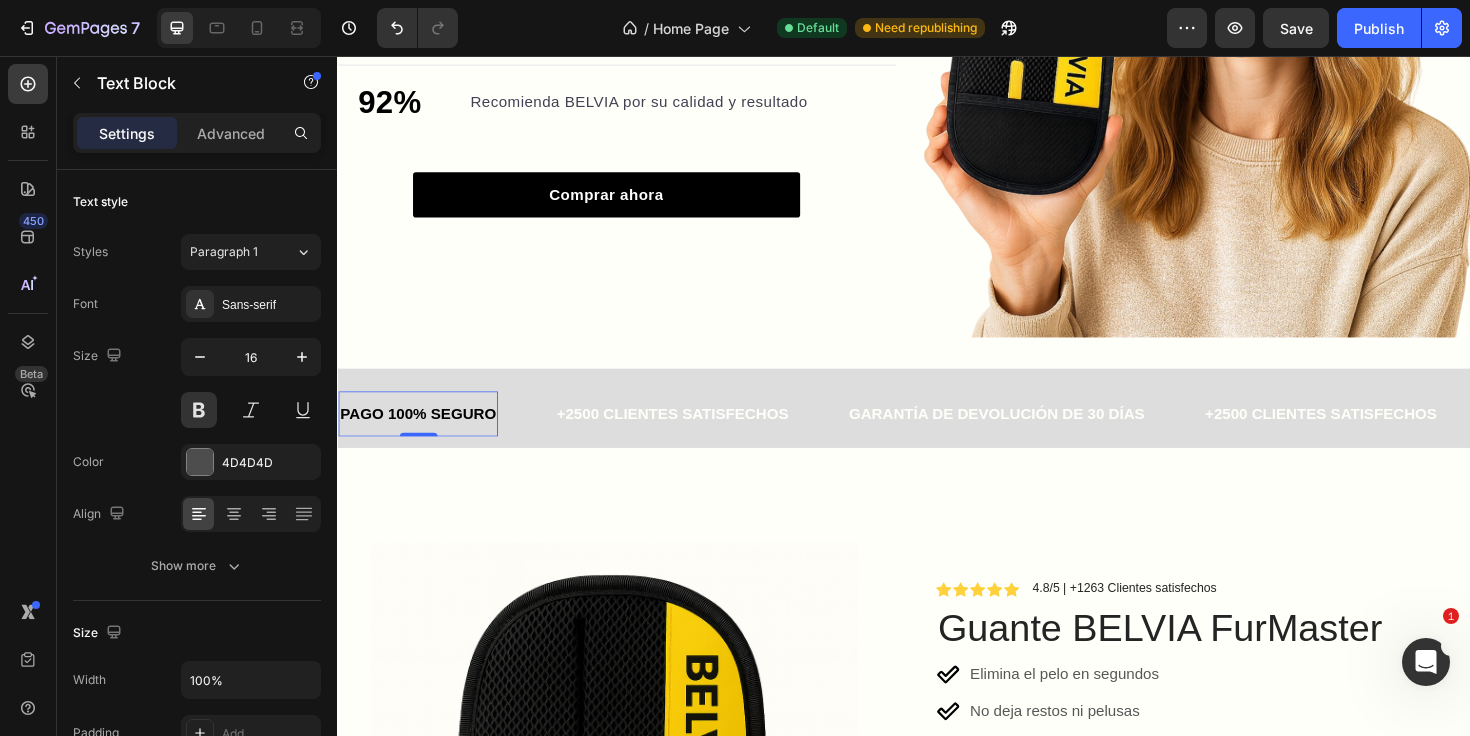 click on "PAGO 100% SEGURO" at bounding box center [422, 434] 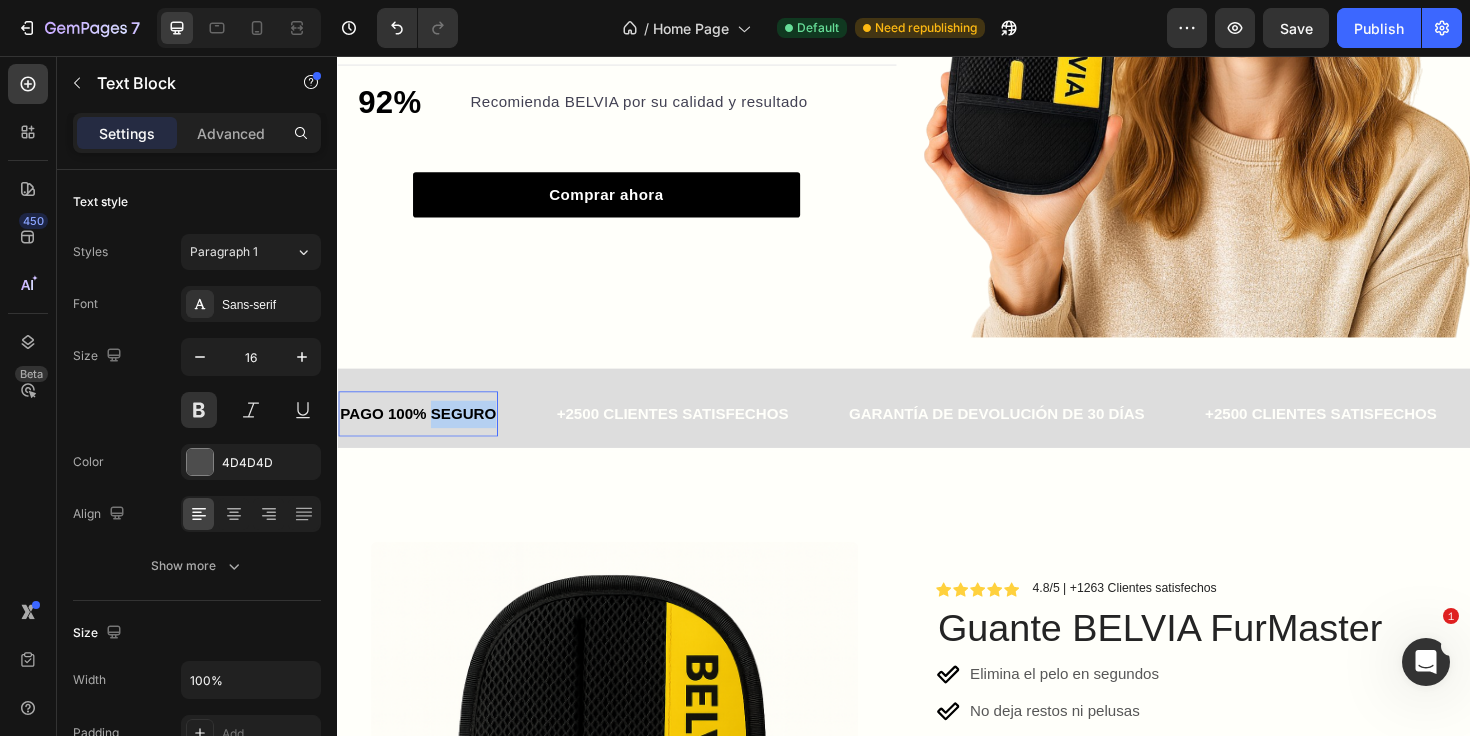 click on "PAGO 100% SEGURO" at bounding box center (422, 434) 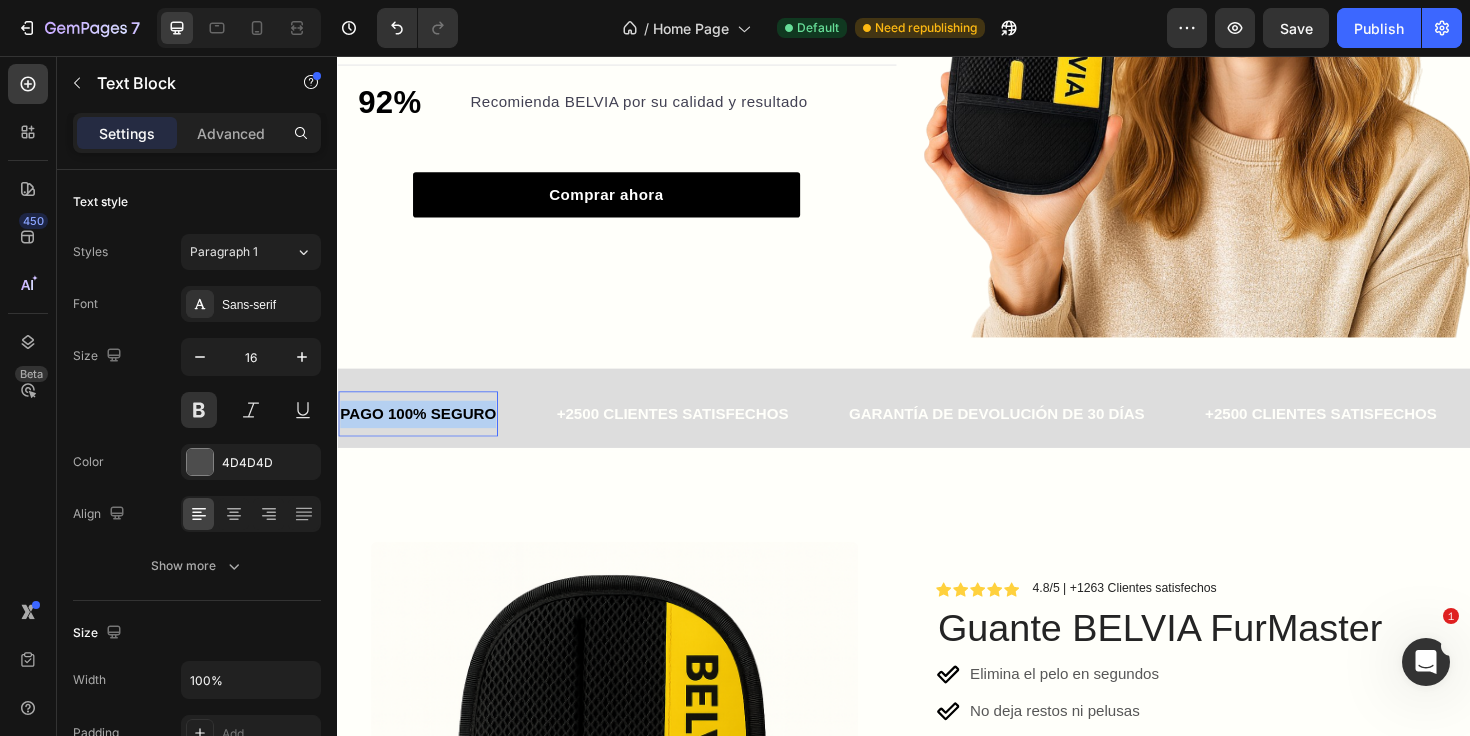 click on "PAGO 100% SEGURO" at bounding box center (422, 434) 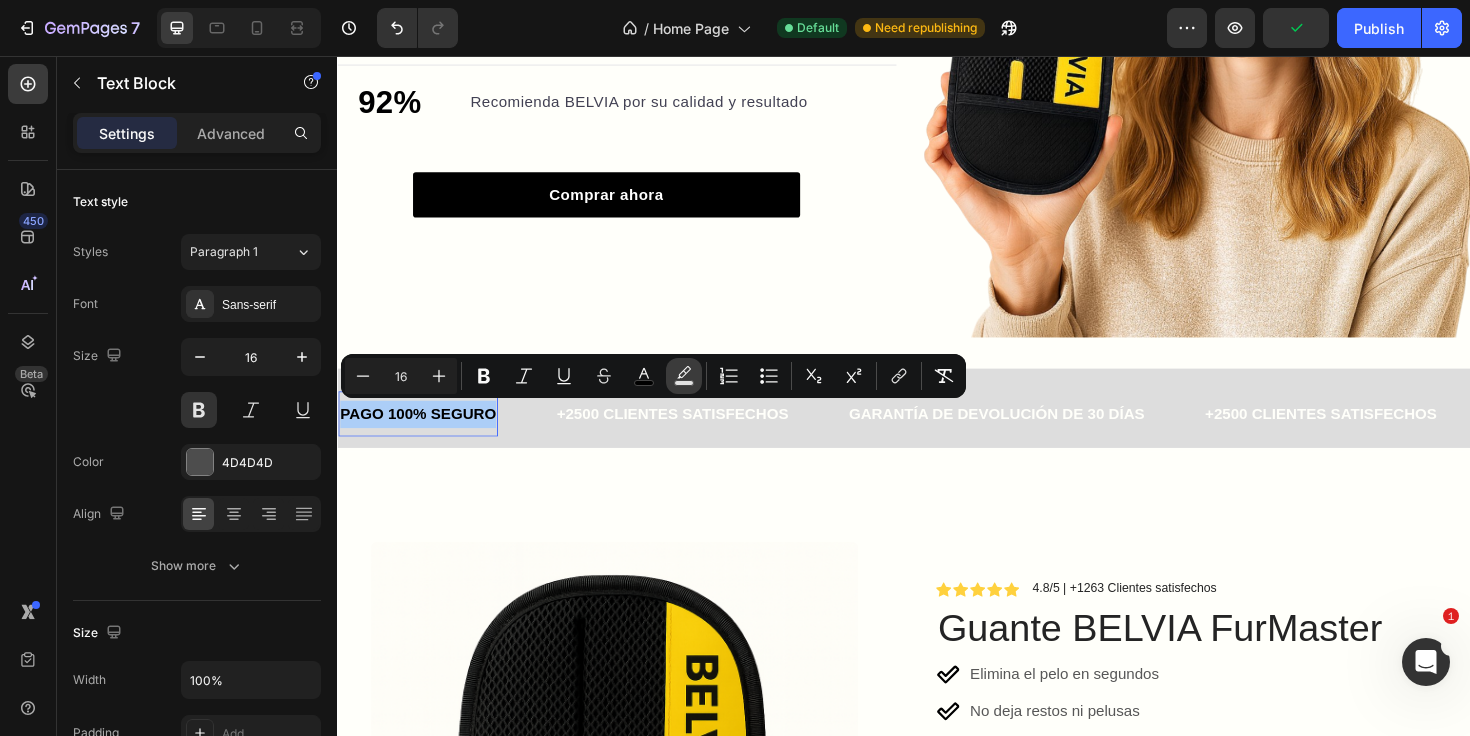 click 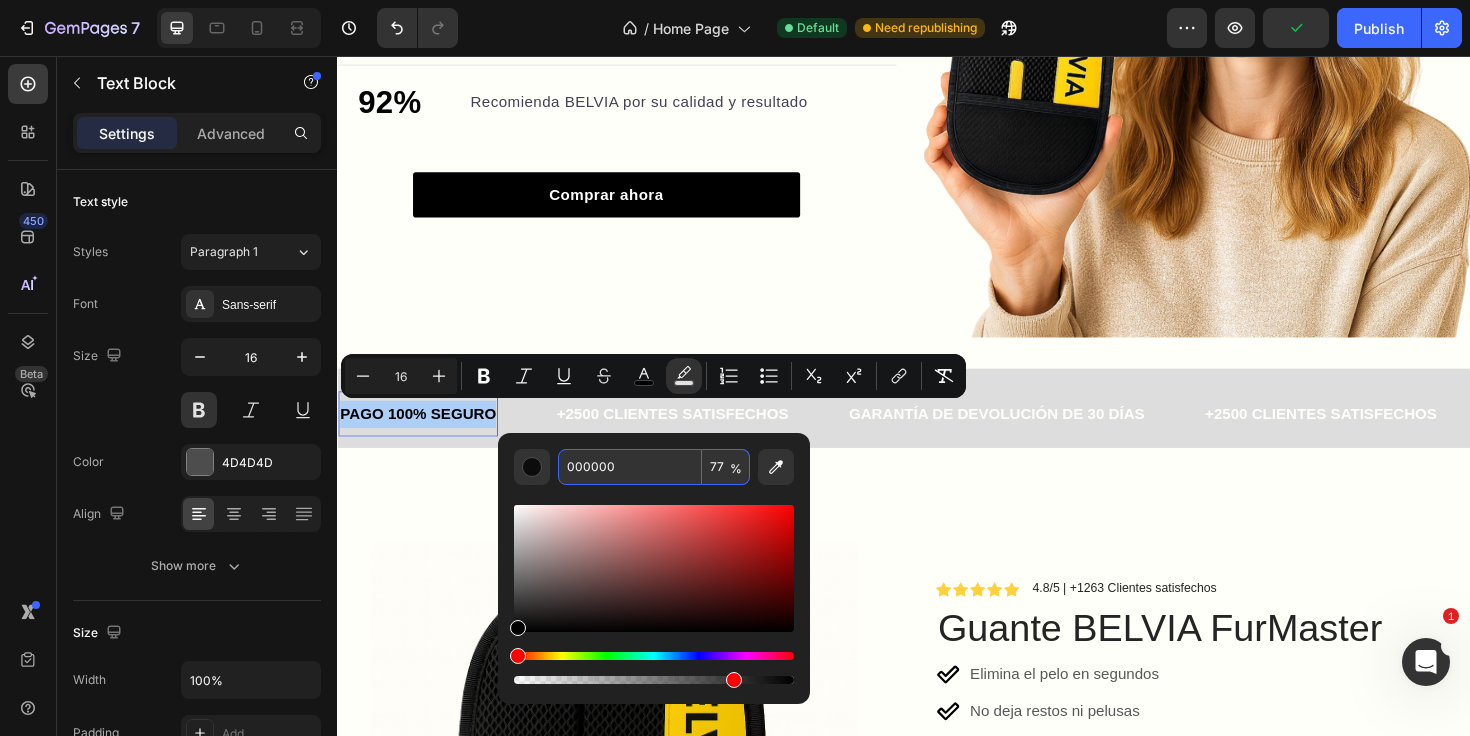 click at bounding box center [654, 586] 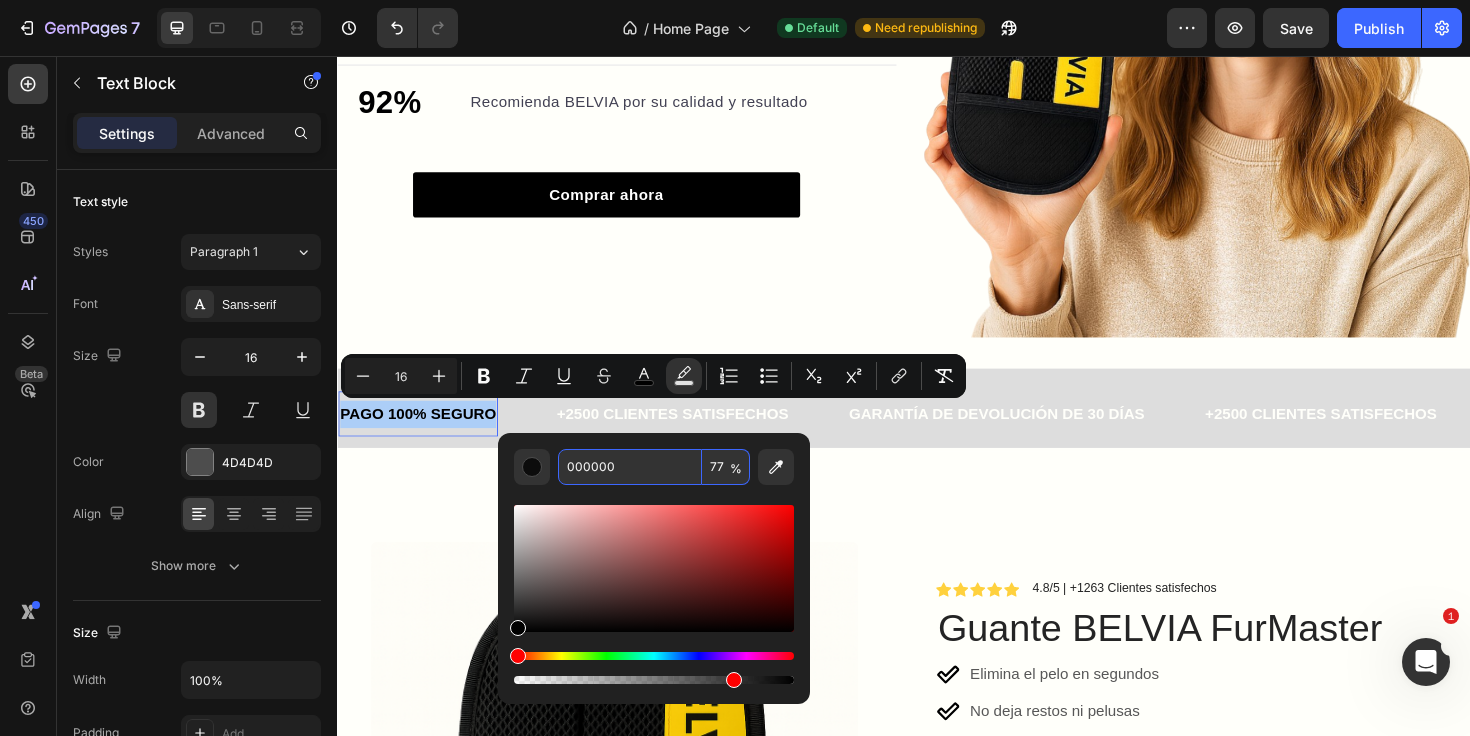 click on "000000" at bounding box center [630, 467] 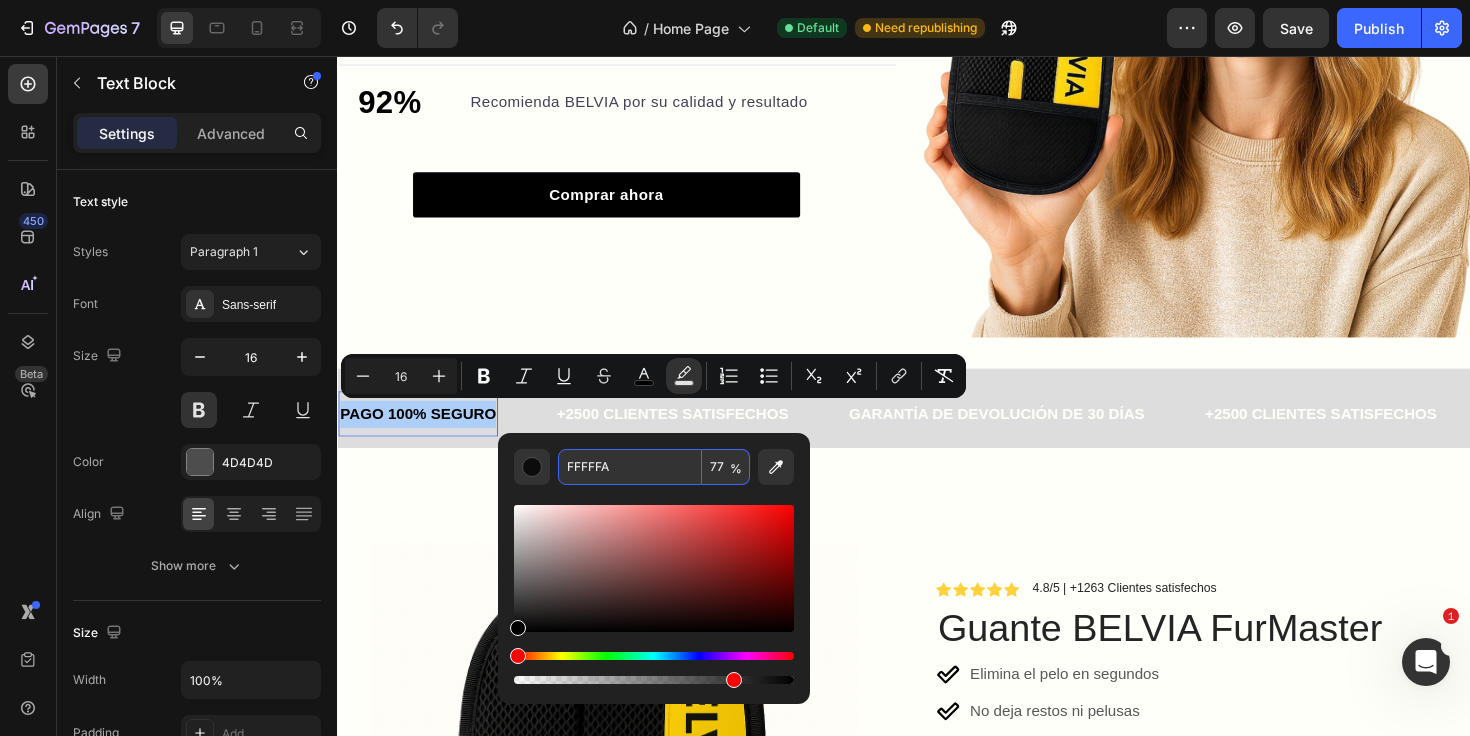 type on "FFFFFA" 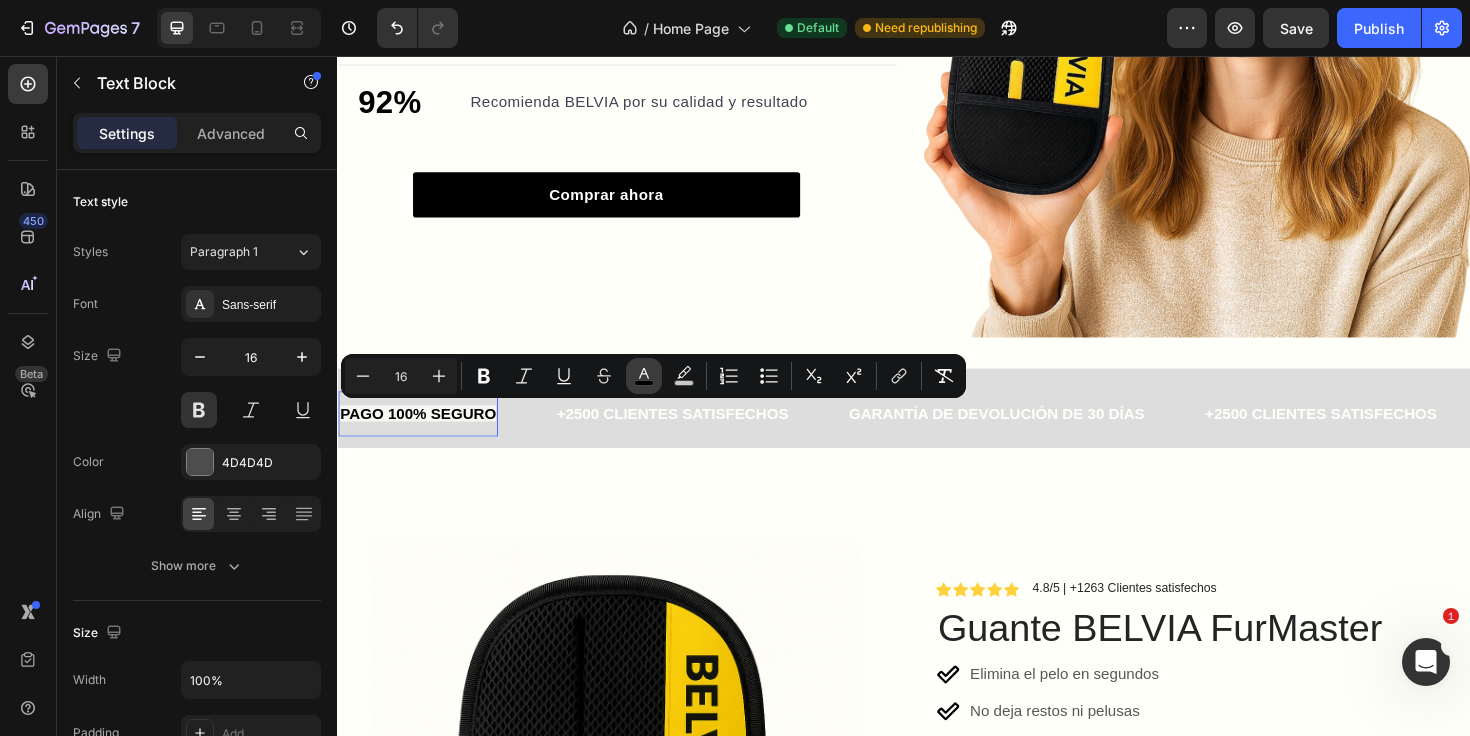click 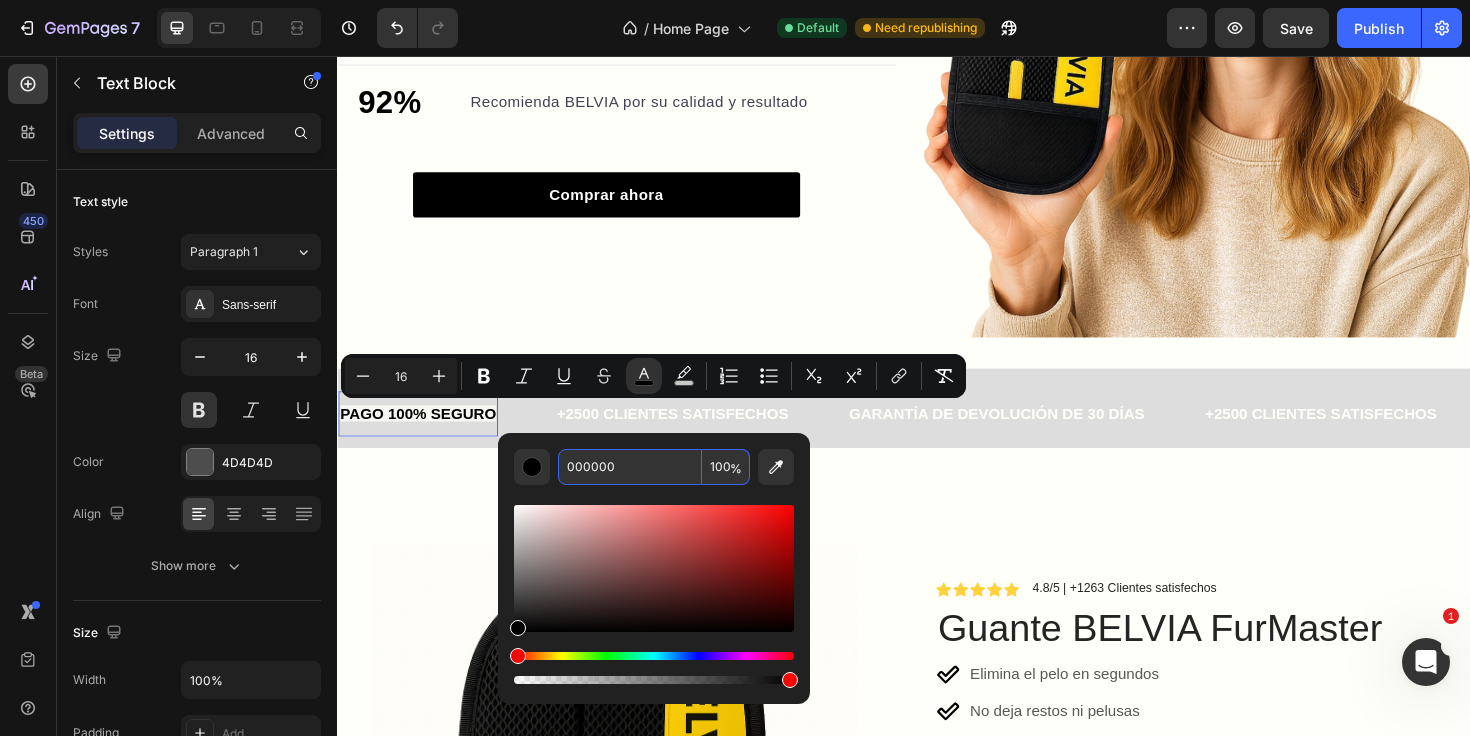 click on "000000" at bounding box center (630, 467) 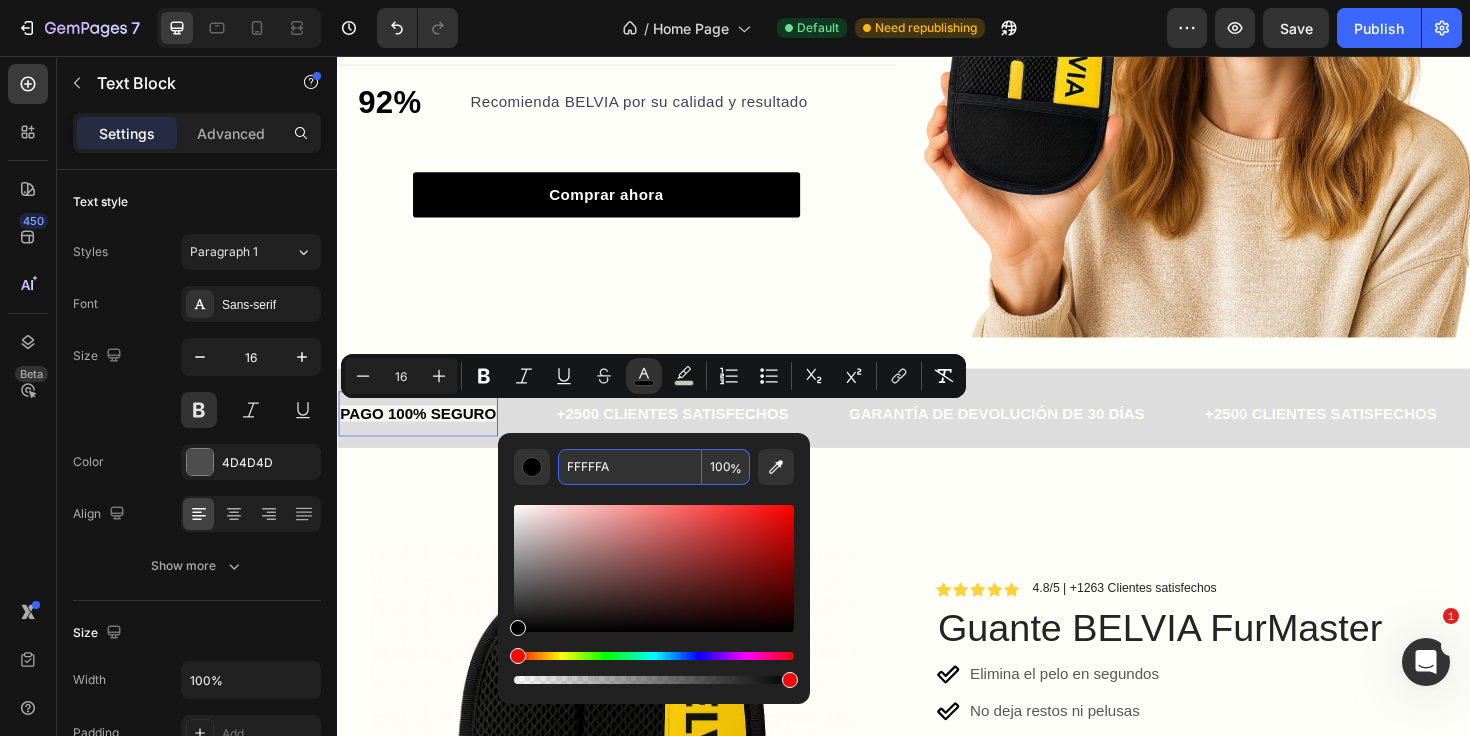 type on "FFFFFA" 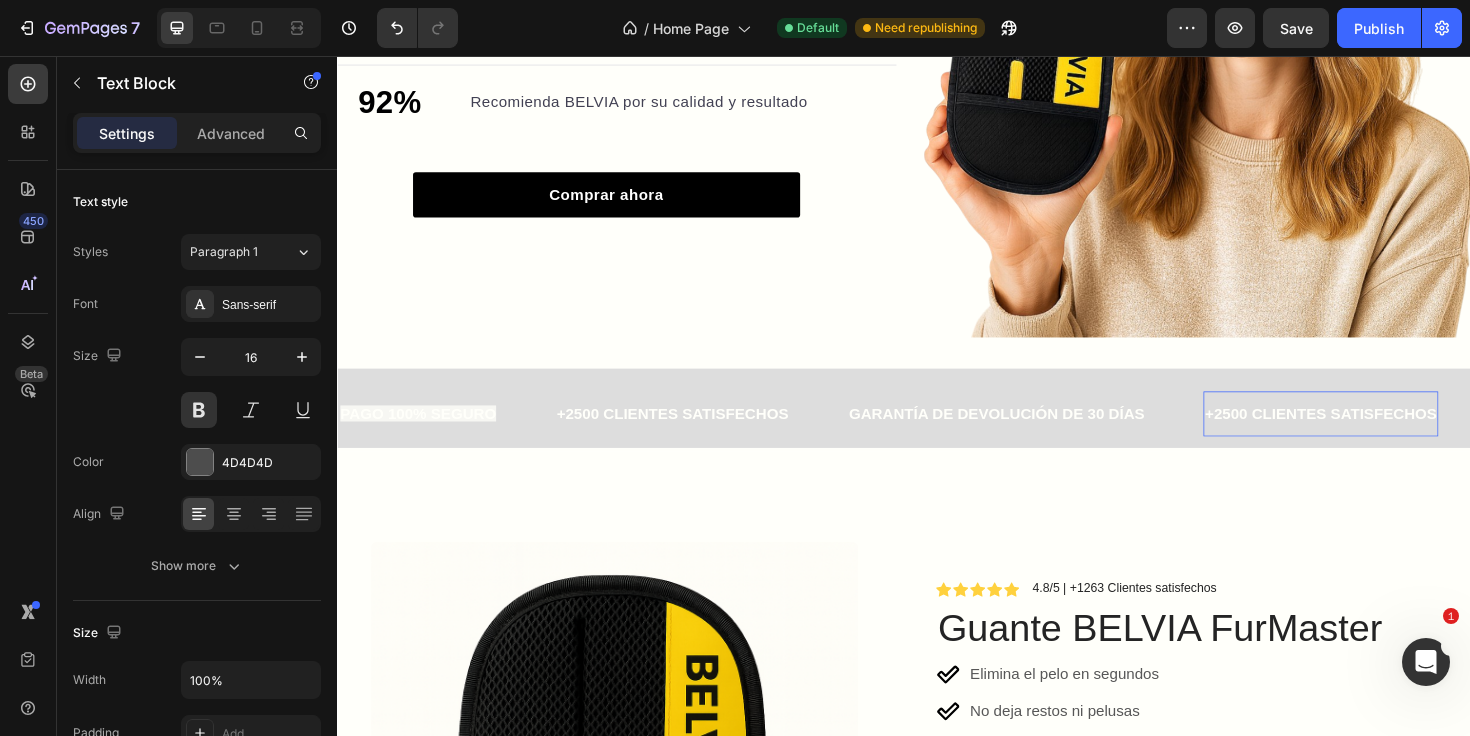 click on "+2500 CLIENTES SATISFECHOS" at bounding box center [1379, 434] 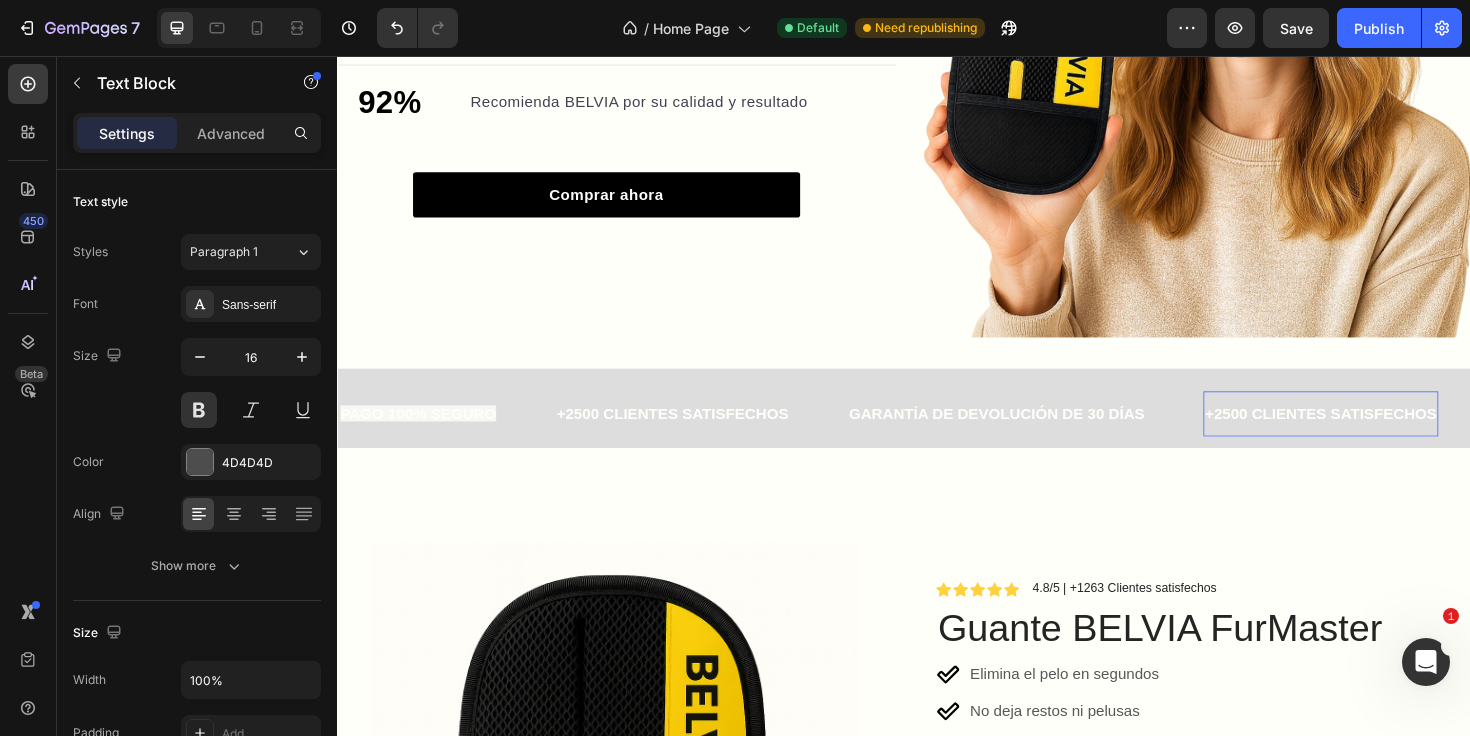 click on "+2500 CLIENTES SATISFECHOS" at bounding box center [1379, 434] 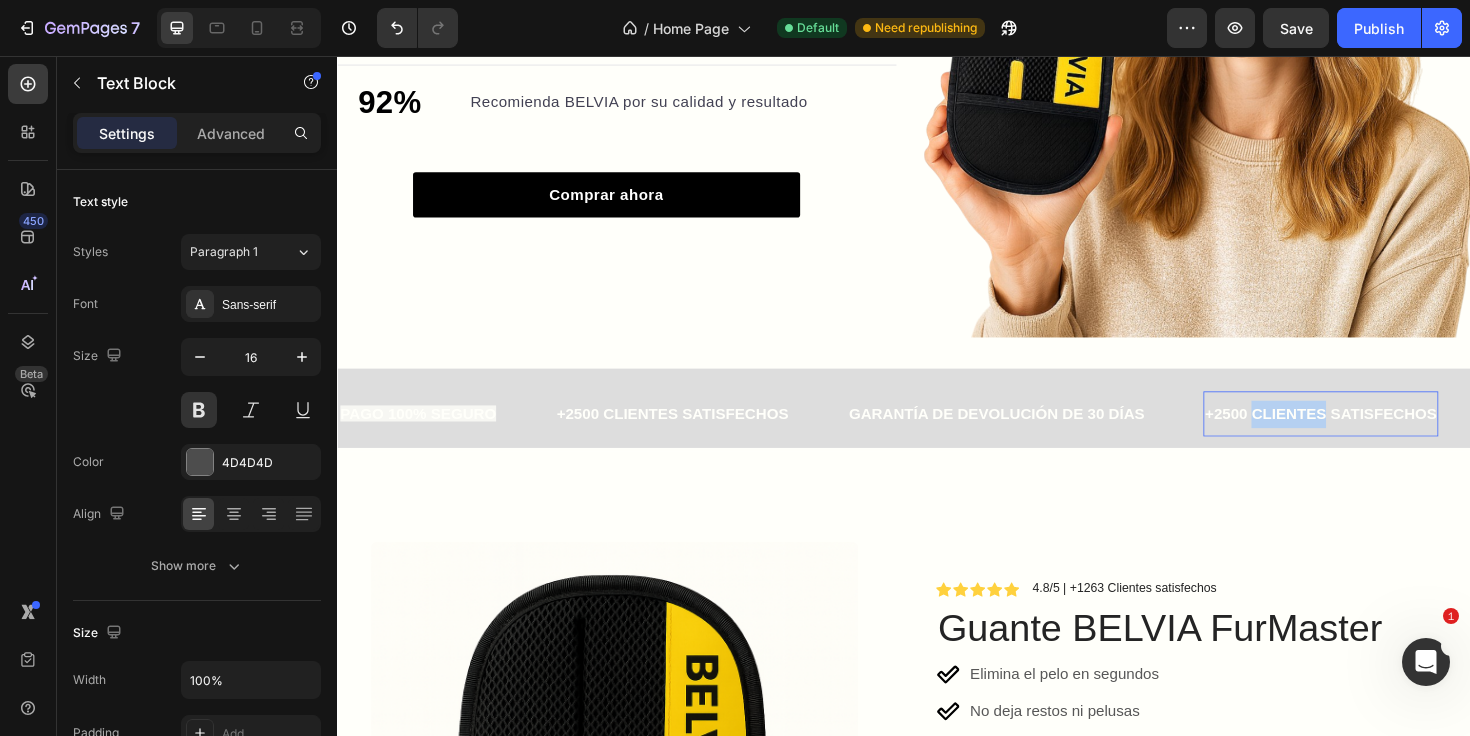 click on "+2500 CLIENTES SATISFECHOS" at bounding box center (1379, 434) 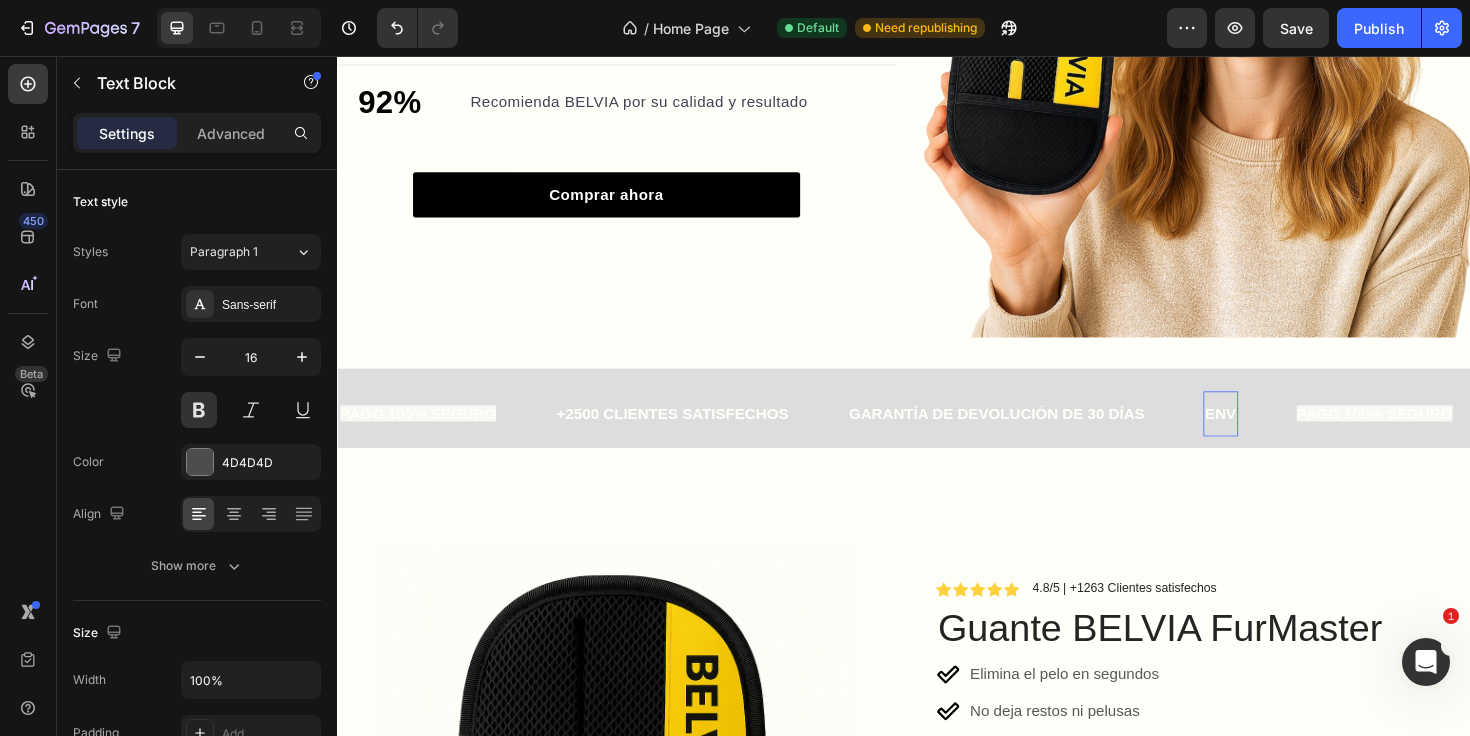 type 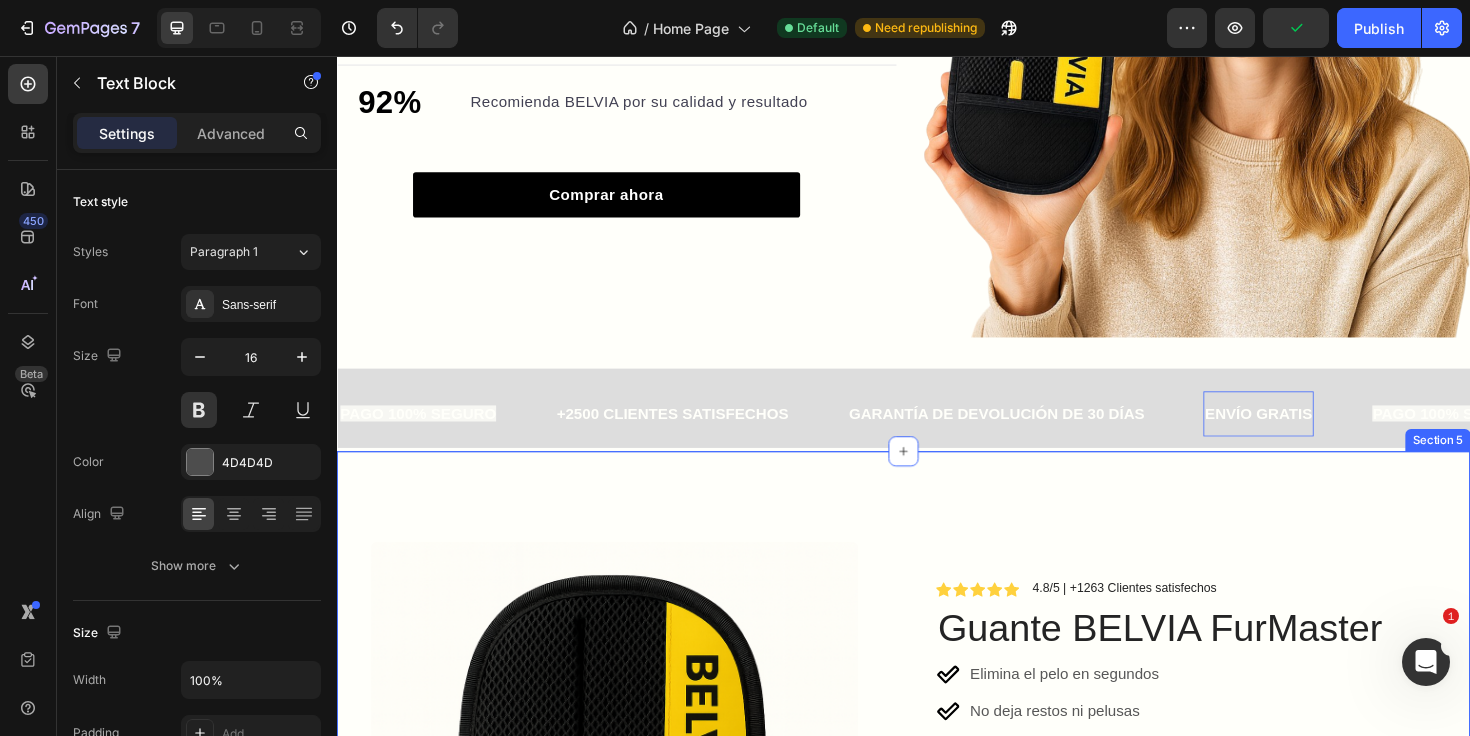 click on "Product Images Row Icon Icon Icon Icon Icon Icon List 4.8/5 | +1263 Clientes satisfechos Text Block Row Guante BELVIA FurMaster Product Title
Elimina el pelo en segundos
No deja restos ni pelusas
Fácil de limpiar y reutilizar
Seguro para tu mascota y tus muebles
Diseño cómodo y profesional Item List Kaching Bundles Kaching Bundles AÑADIR AL CARRITO Add to Cart Product Lo que dicen nuestros clientes Heading Icon Icon Icon Icon Icon Icon List 4.8/5 | +2500 Clientes satisfechos Text Block Row
Andrea T Text Block Comprador Text Block Row Icon Icon Icon Icon Icon Icon List
Icon Cliente verificado Text Block Row Row ¡Un cambio total en casa! Text Block Desde que uso BELVIA mi casa se mantiene mucho más limpia y mis mascotas disfrutan cada momento de cuidado. ¡No puedo estar más contenta! Text Block Row
Carlos I Text Block Comprador Text Block Row Icon Icon Icon Icon Icon Icon" at bounding box center (937, 1173) 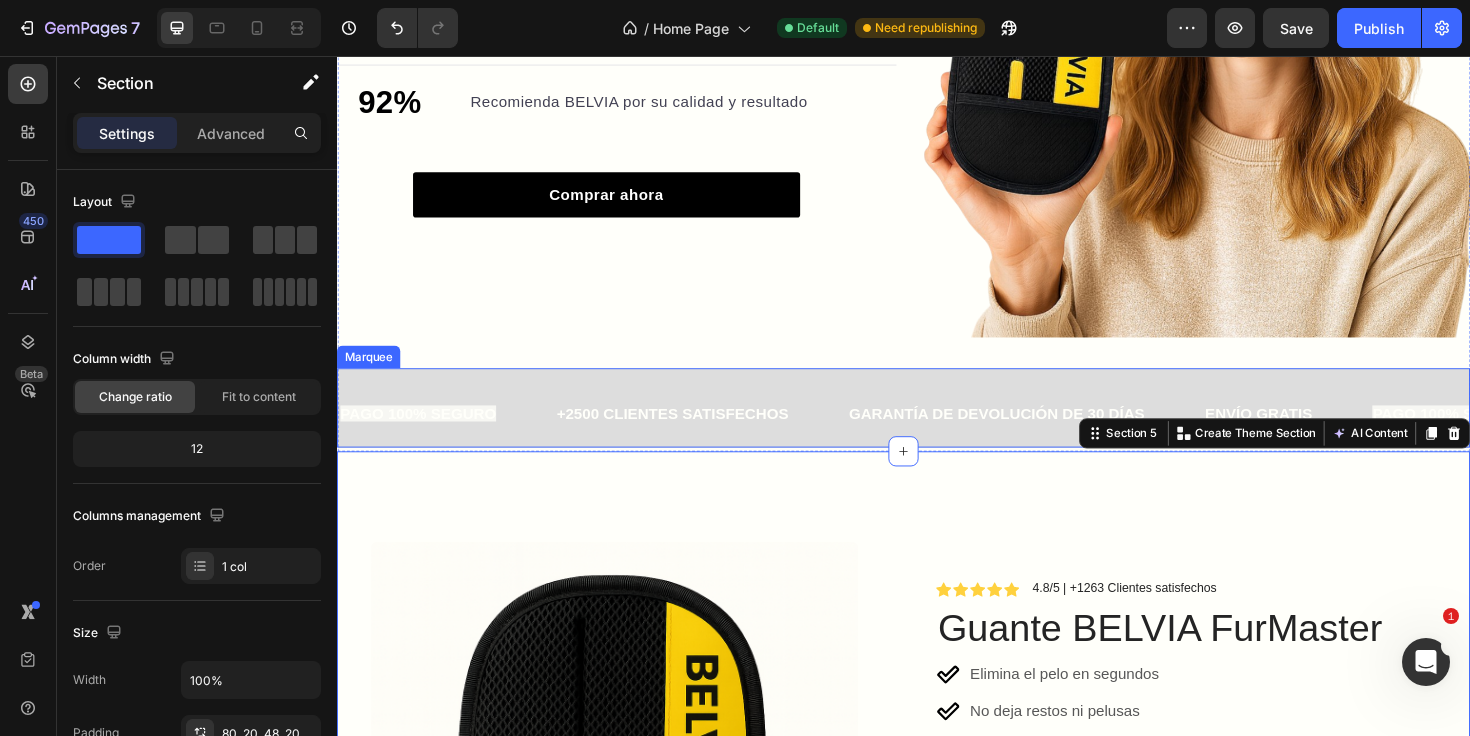 click on "PAGO 100% SEGURO" at bounding box center [422, 435] 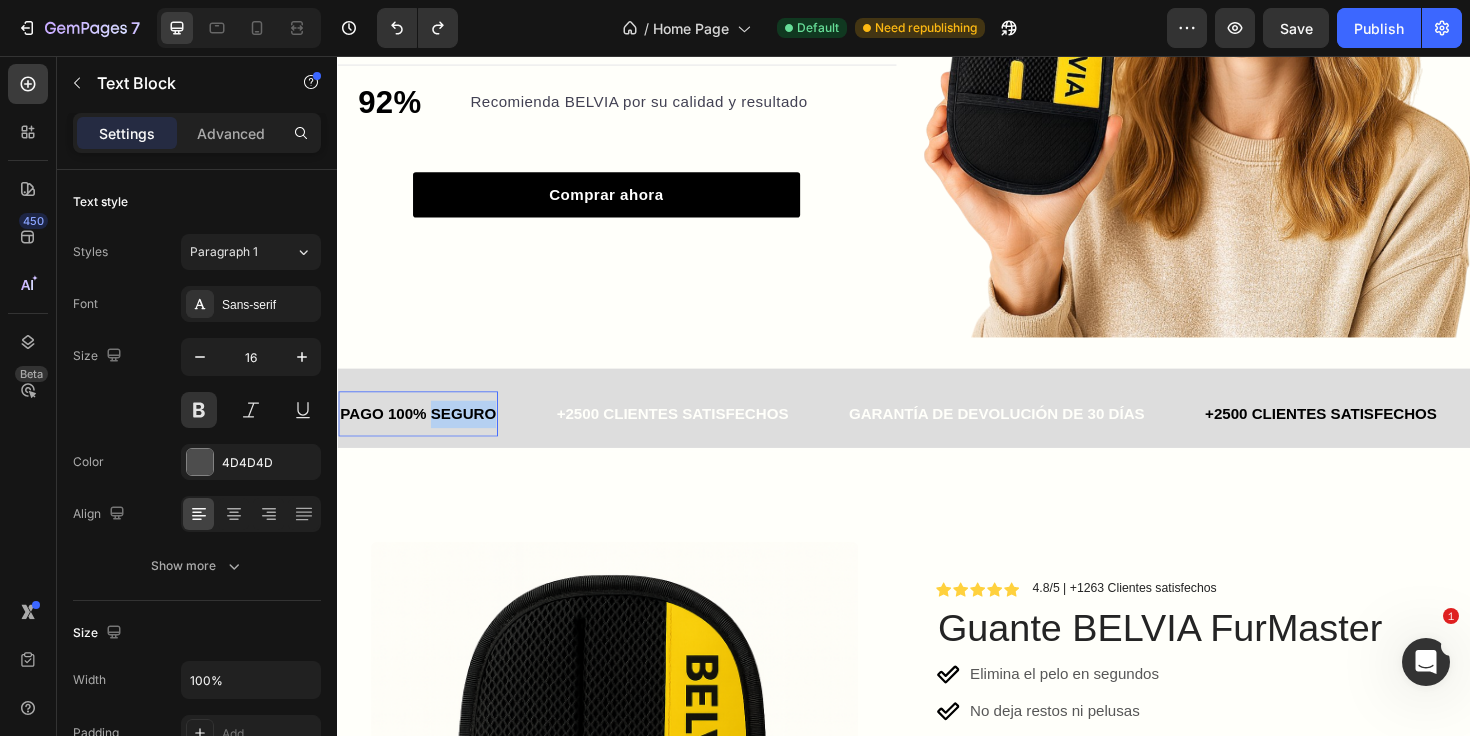 click on "PAGO 100% SEGURO" at bounding box center (422, 435) 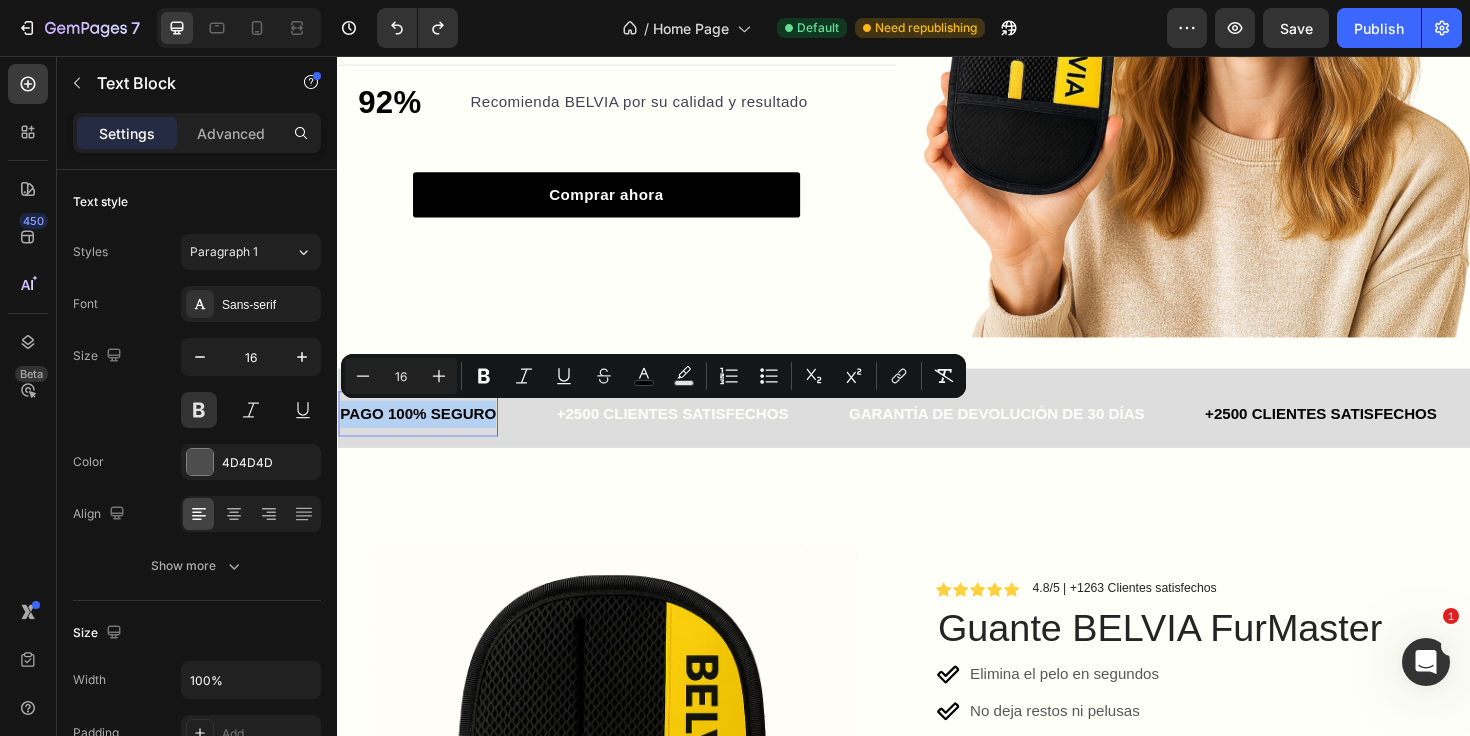 click on "PAGO 100% SEGURO" at bounding box center [422, 435] 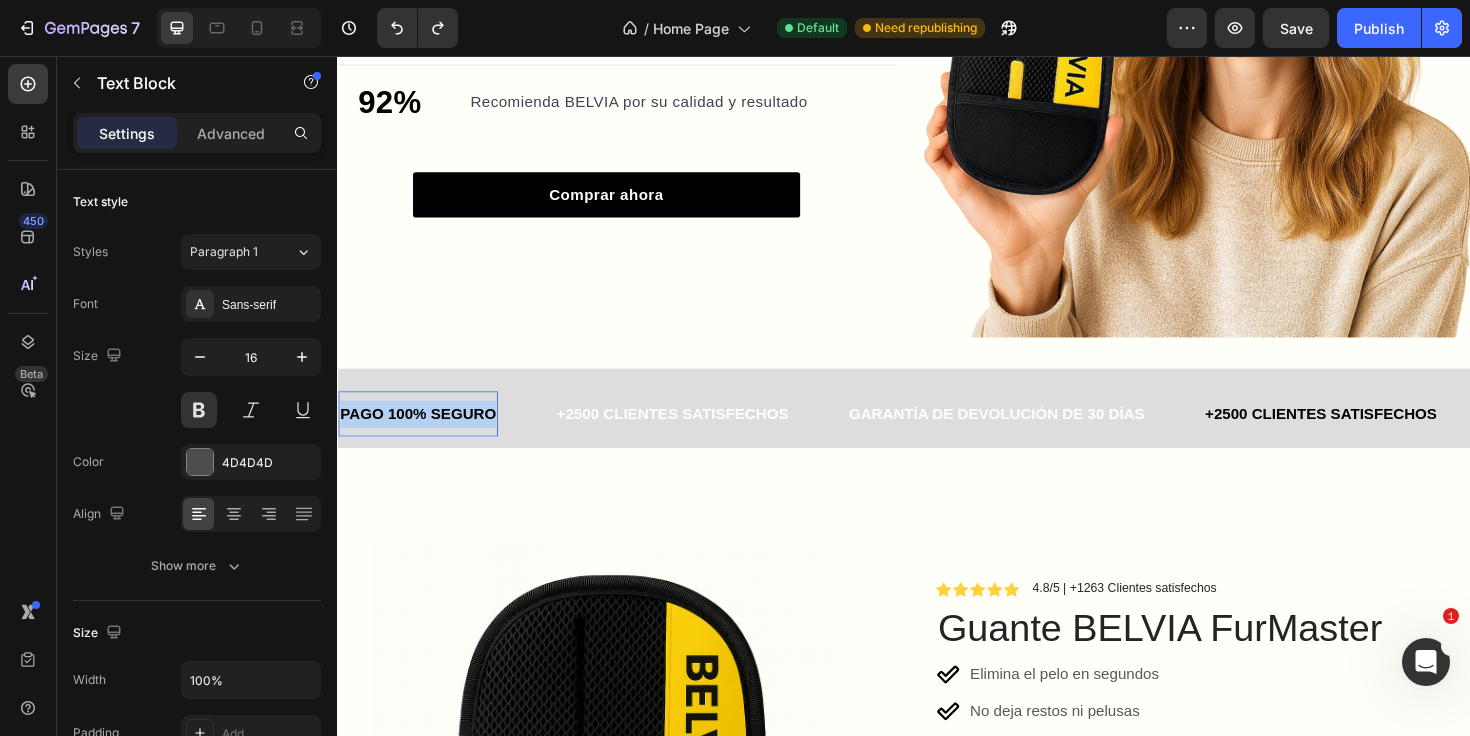 click on "PAGO 100% SEGURO" at bounding box center [422, 435] 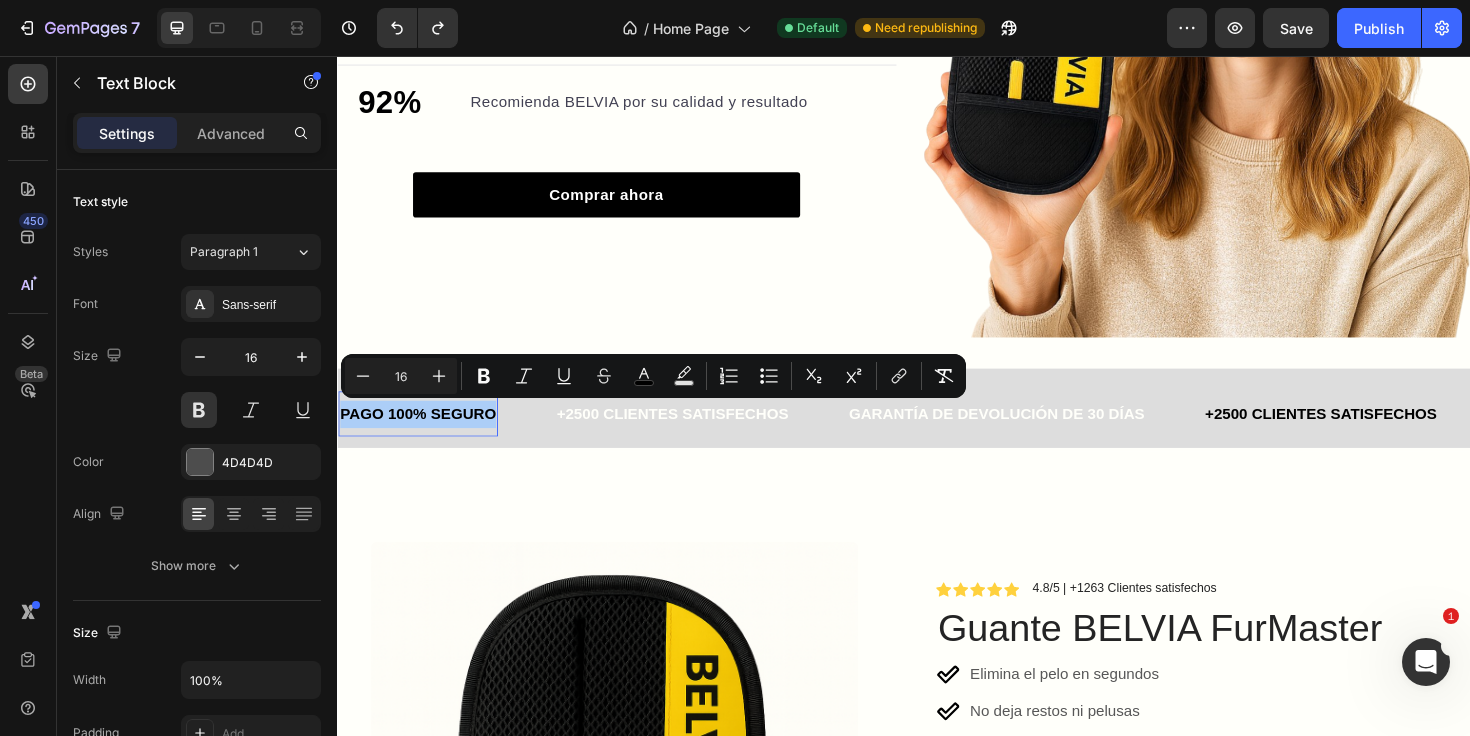 click on "Minus 16 Plus Bold Italic Underline       Strikethrough
color
Text Background Color Numbered List Bulleted List Subscript Superscript       link Remove Format" at bounding box center (653, 376) 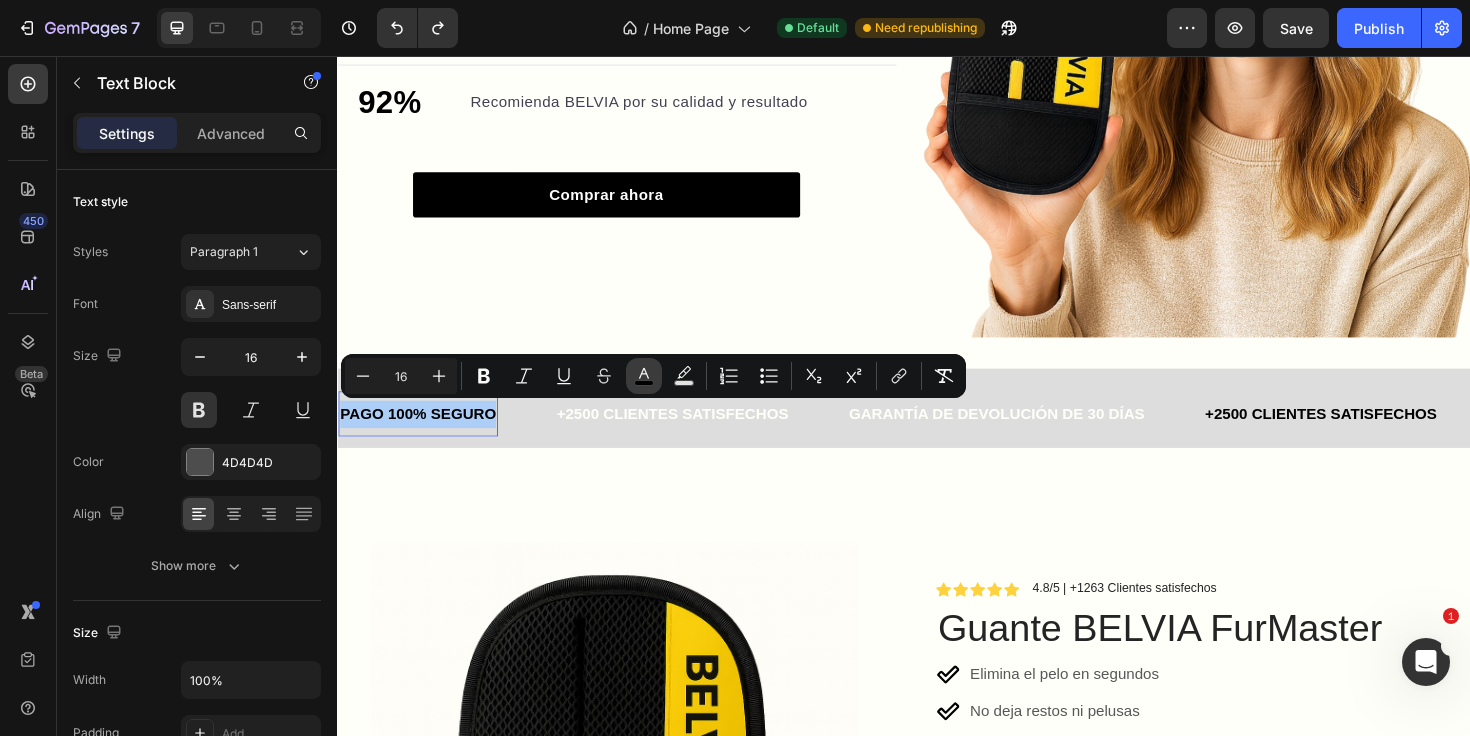 click 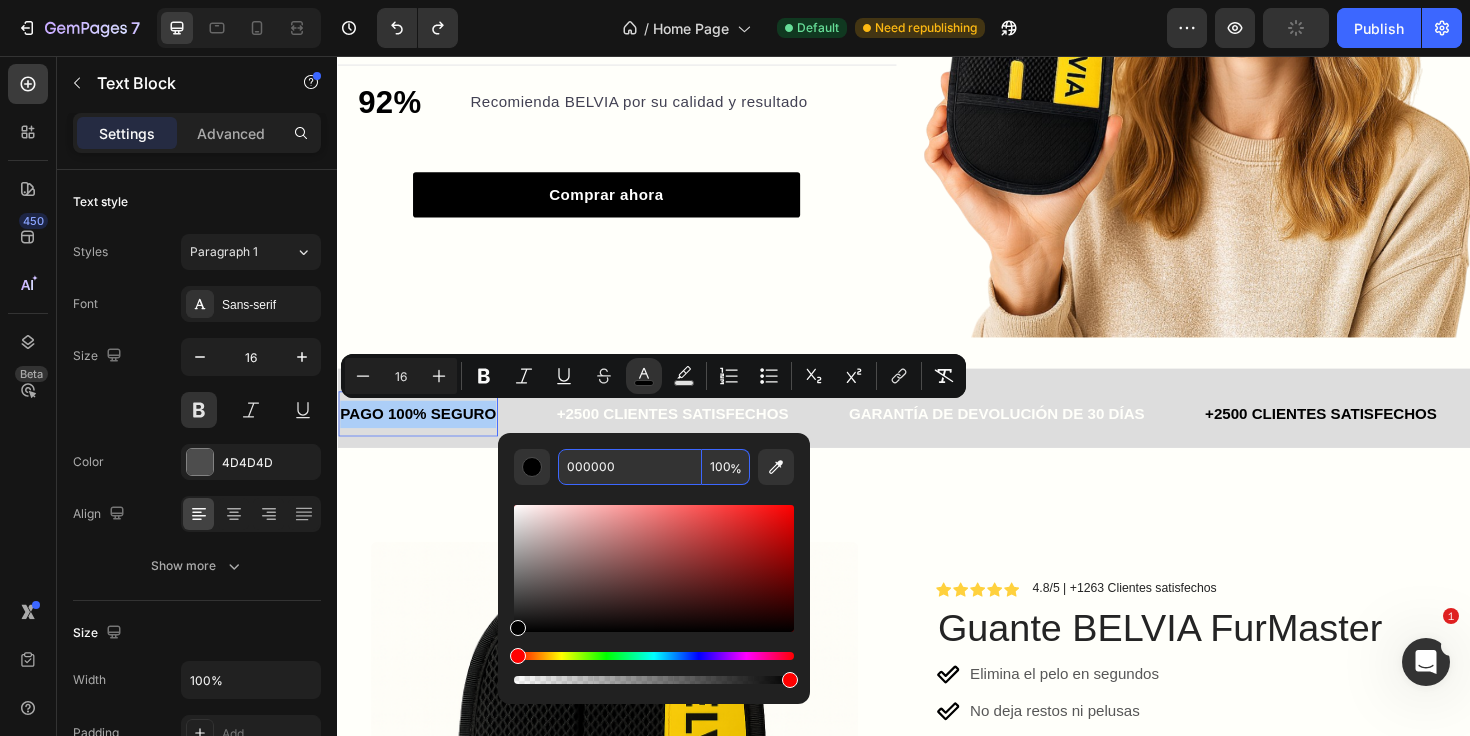click on "000000" at bounding box center [630, 467] 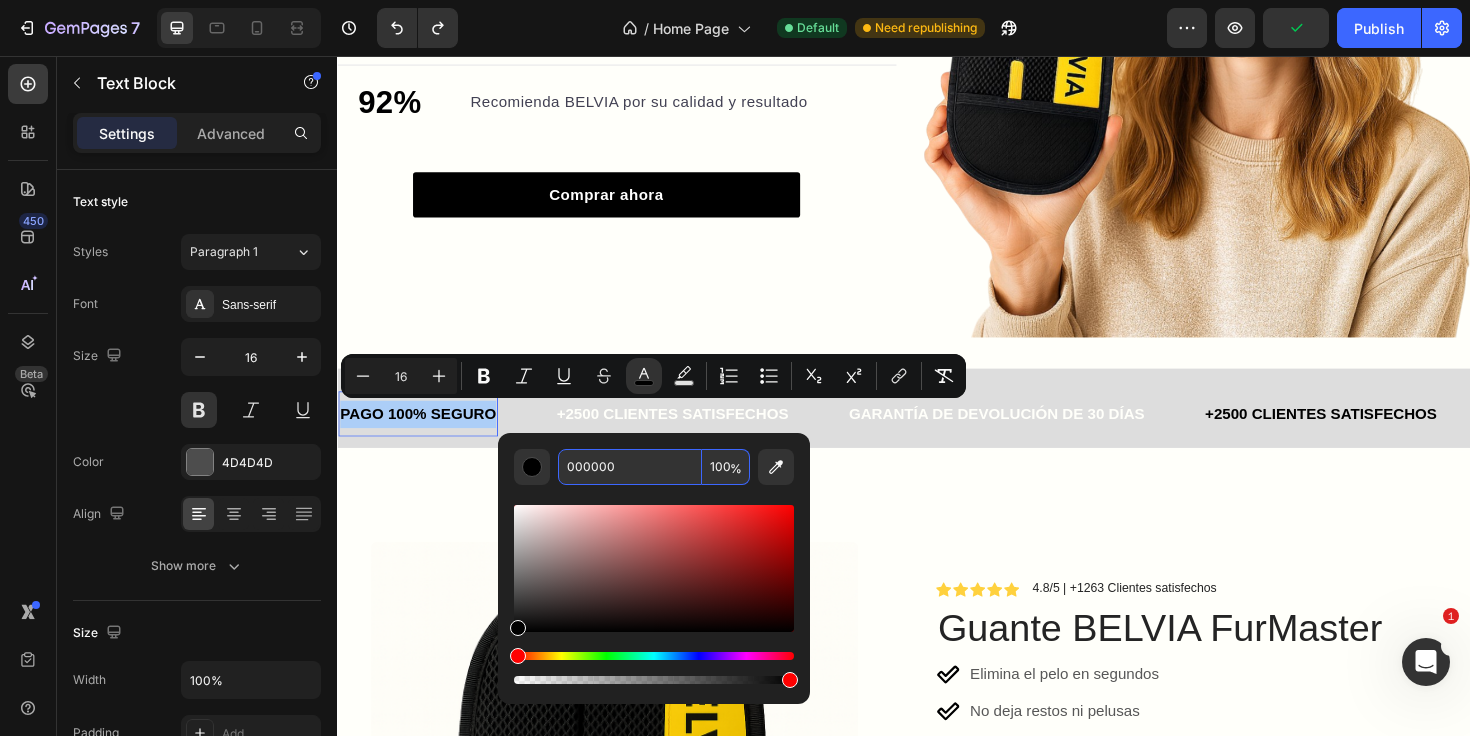 paste on "FFFFFA" 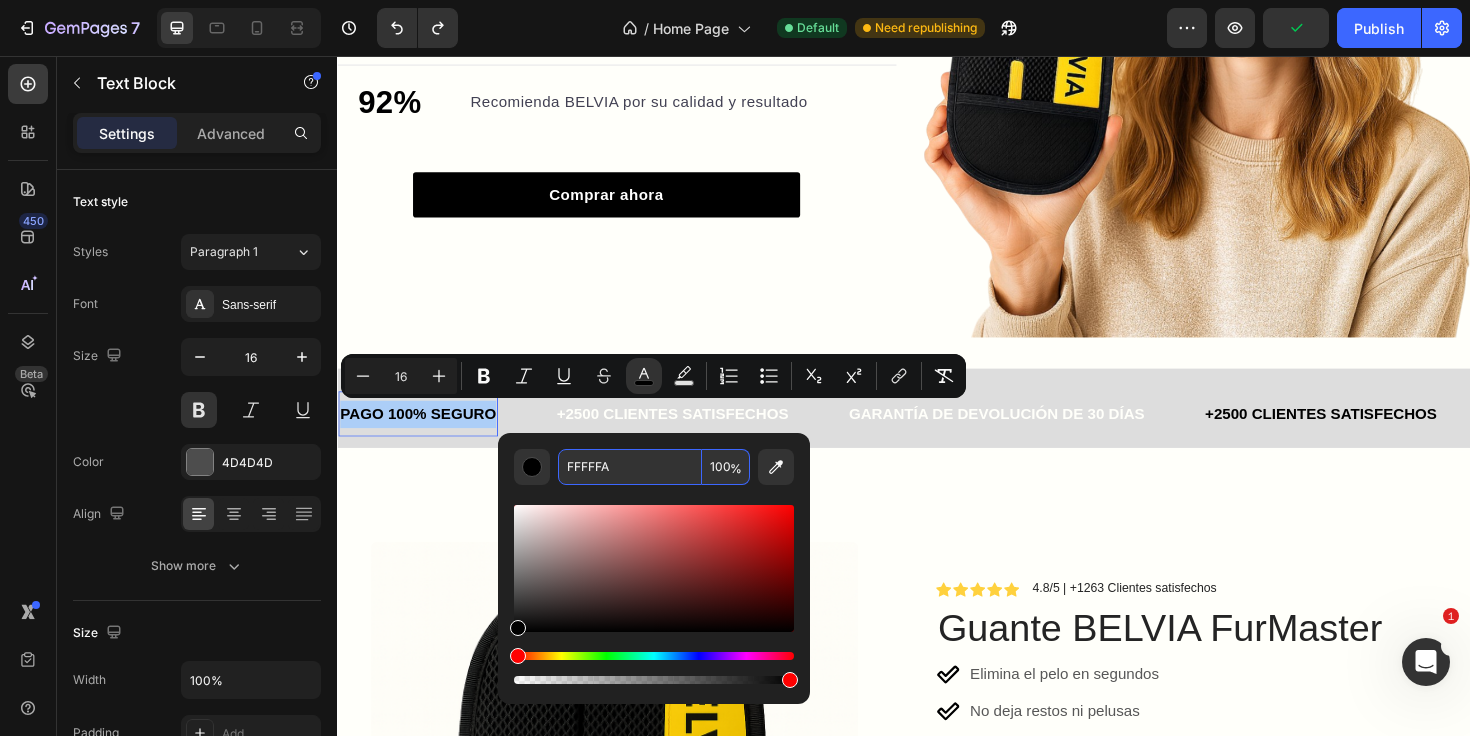 type on "FFFFFA" 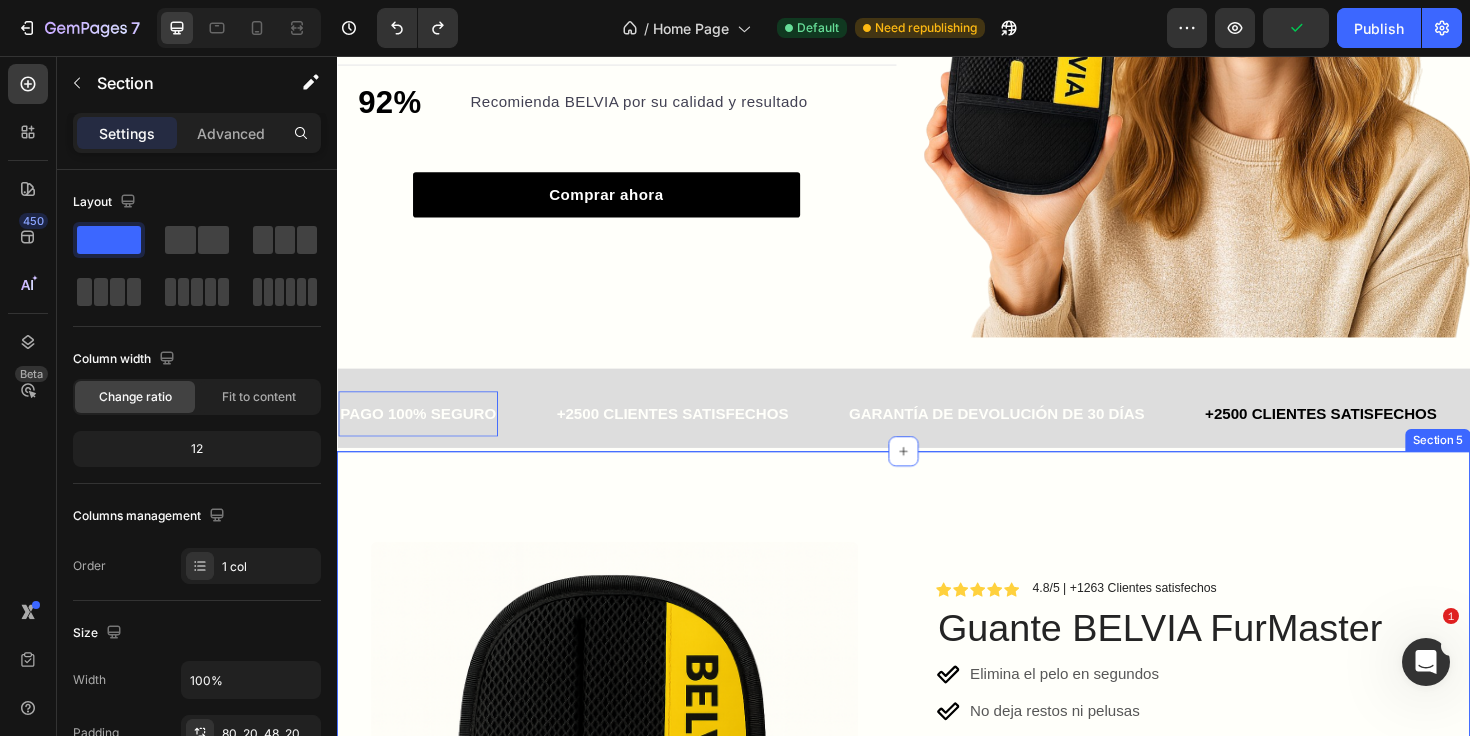 click on "Product Images Row Icon Icon Icon Icon Icon Icon List 4.8/5 | +1263 Clientes satisfechos Text Block Row Guante BELVIA FurMaster Product Title
Elimina el pelo en segundos
No deja restos ni pelusas
Fácil de limpiar y reutilizar
Seguro para tu mascota y tus muebles
Diseño cómodo y profesional Item List Kaching Bundles Kaching Bundles AÑADIR AL CARRITO Add to Cart Product Lo que dicen nuestros clientes Heading Icon Icon Icon Icon Icon Icon List 4.8/5 | +2500 Clientes satisfechos Text Block Row
Andrea T Text Block Comprador Text Block Row Icon Icon Icon Icon Icon Icon List
Icon Cliente verificado Text Block Row Row ¡Un cambio total en casa! Text Block Desde que uso BELVIA mi casa se mantiene mucho más limpia y mis mascotas disfrutan cada momento de cuidado. ¡No puedo estar más contenta! Text Block Row
Carlos I Text Block Comprador Text Block Row Icon Icon Icon Icon Icon Icon" at bounding box center [937, 1173] 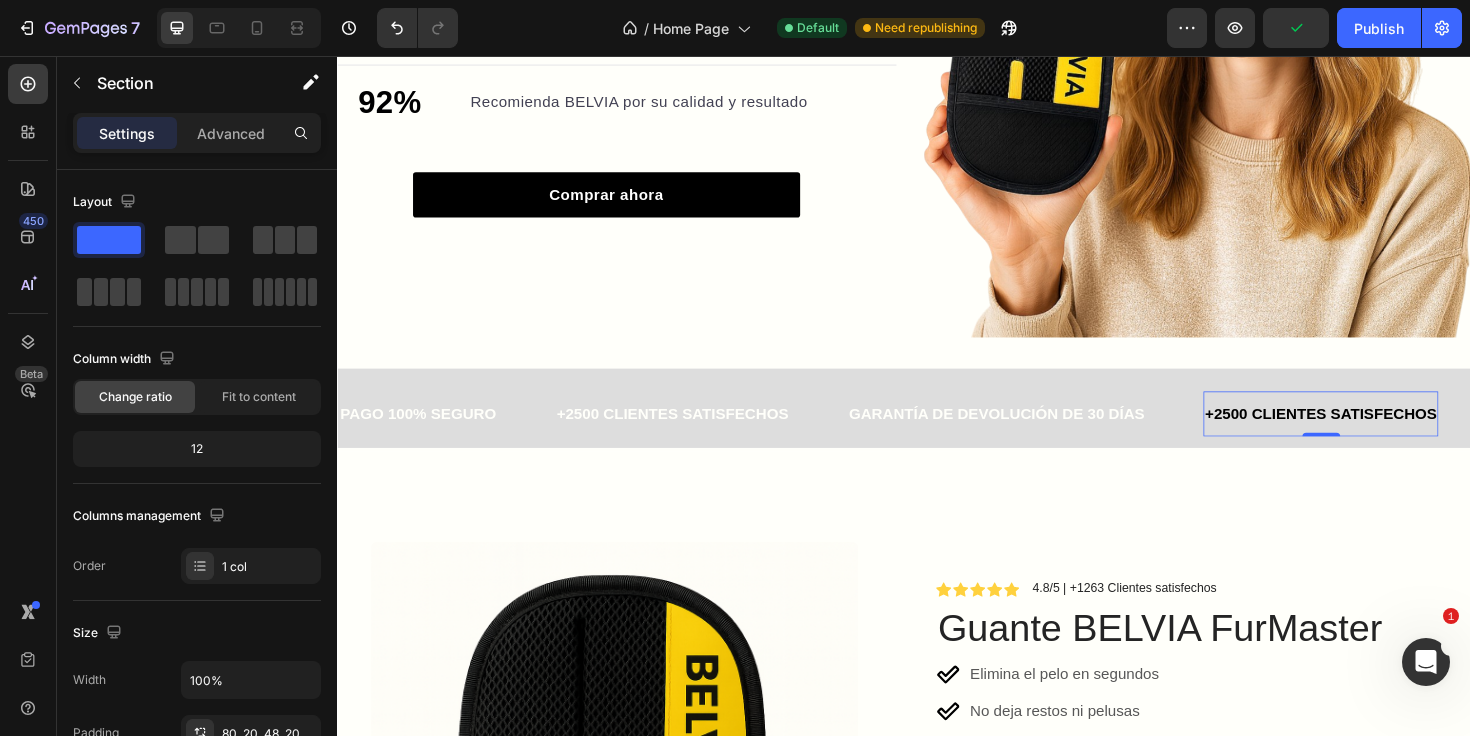 click on "+2500 CLIENTES SATISFECHOS" at bounding box center [1379, 434] 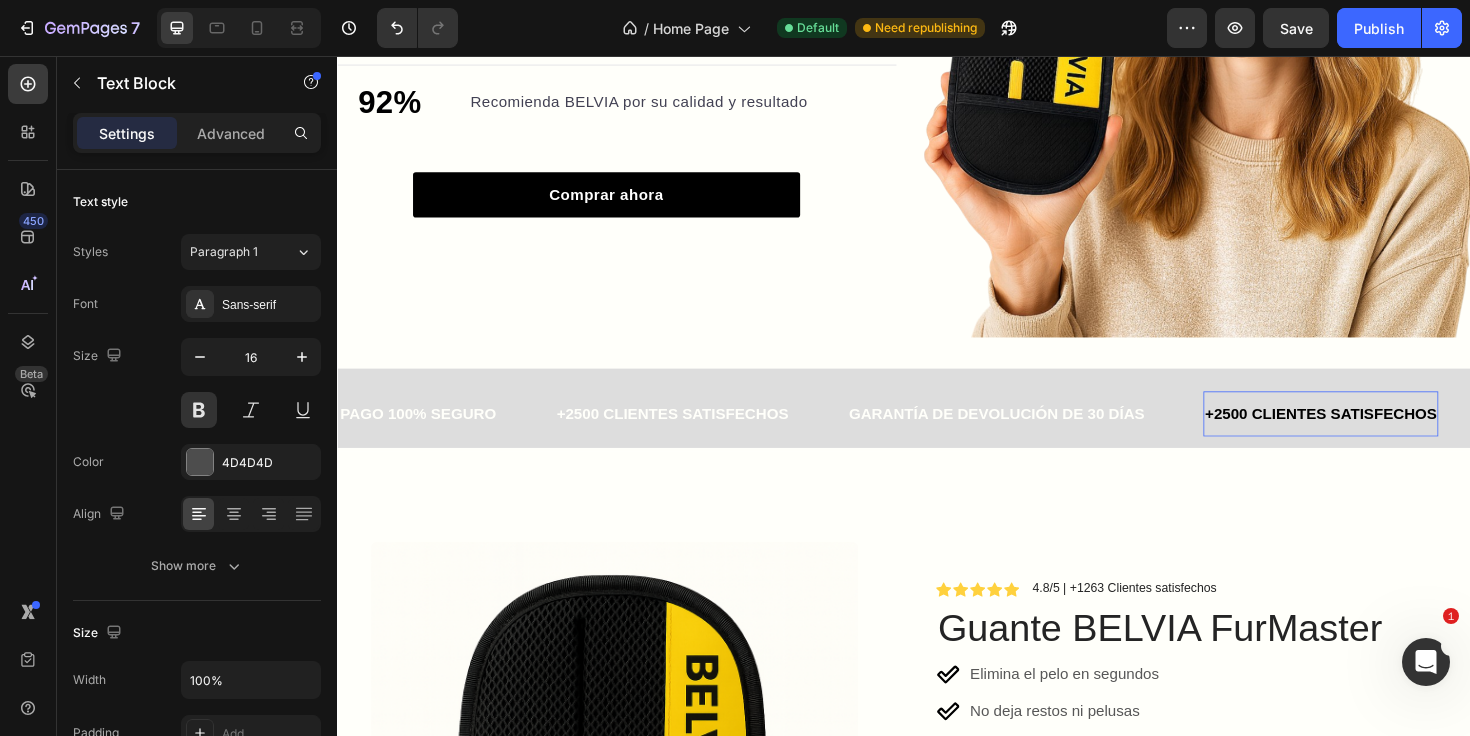 click on "+2500 CLIENTES SATISFECHOS" at bounding box center (1379, 434) 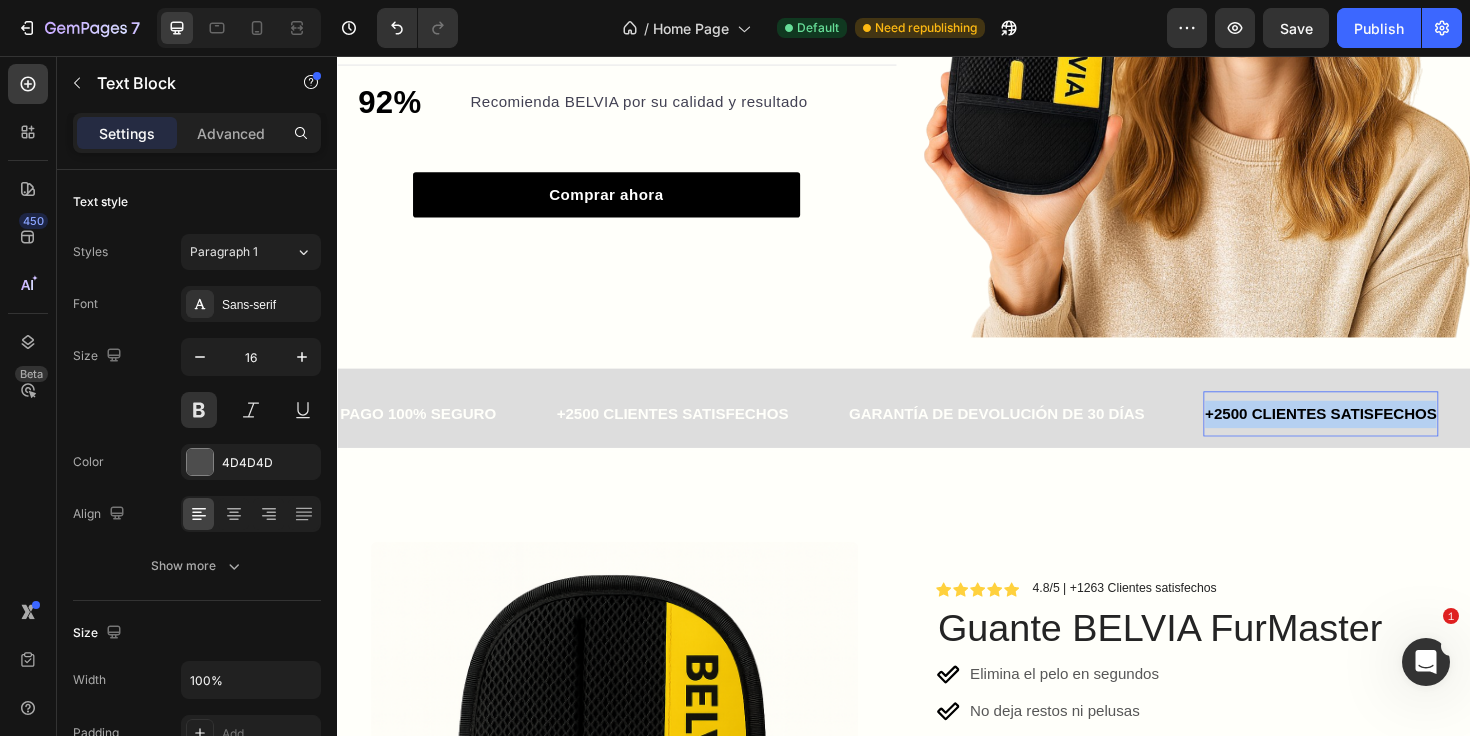 click on "+2500 CLIENTES SATISFECHOS" at bounding box center [1379, 434] 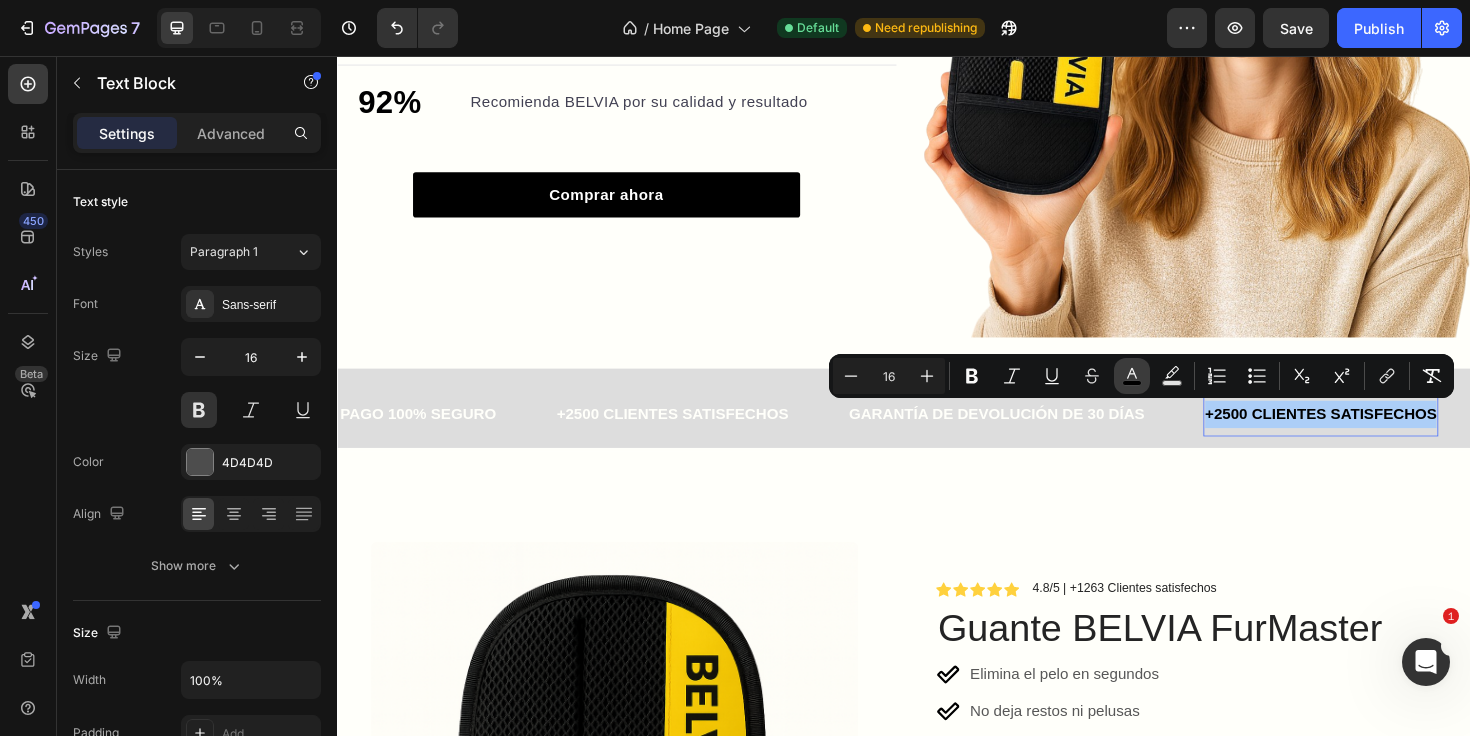click 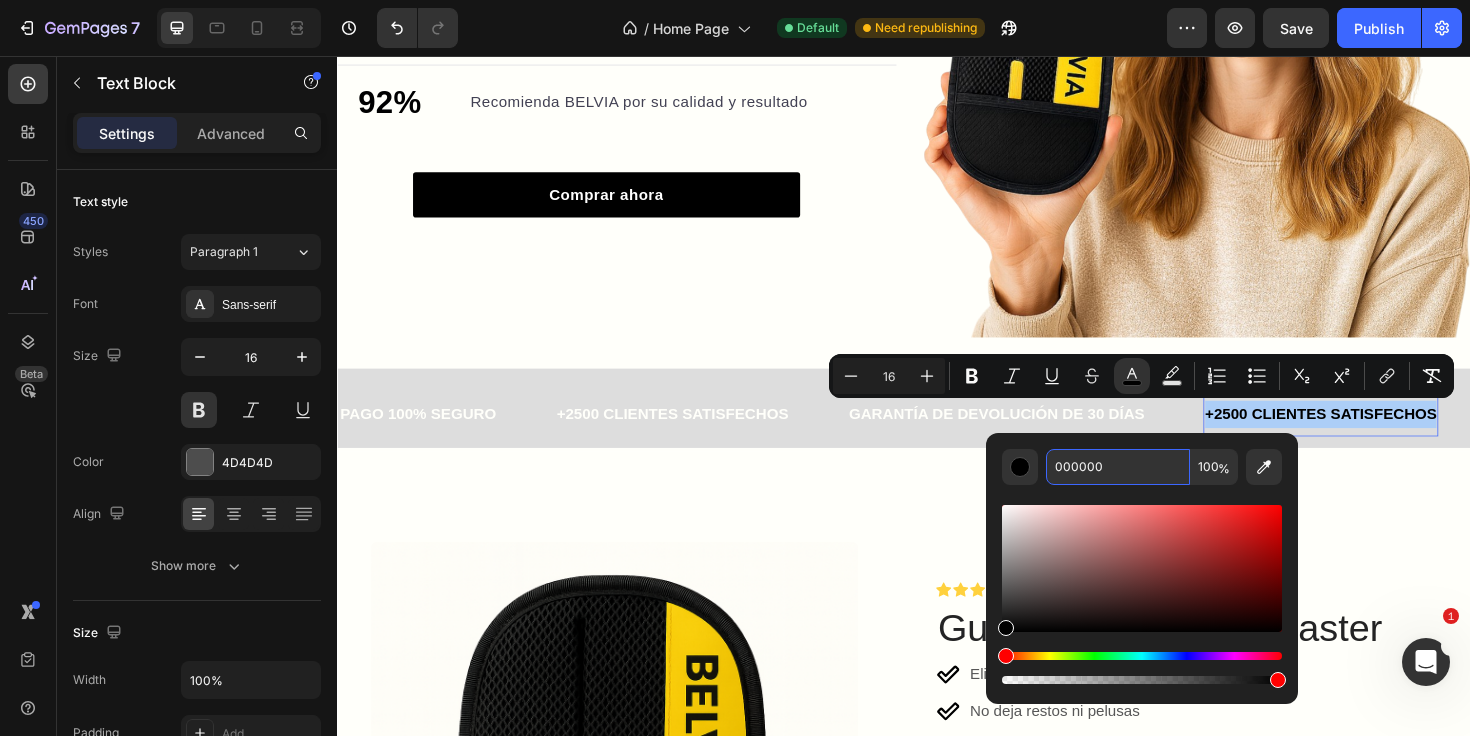 click on "000000" at bounding box center [1118, 467] 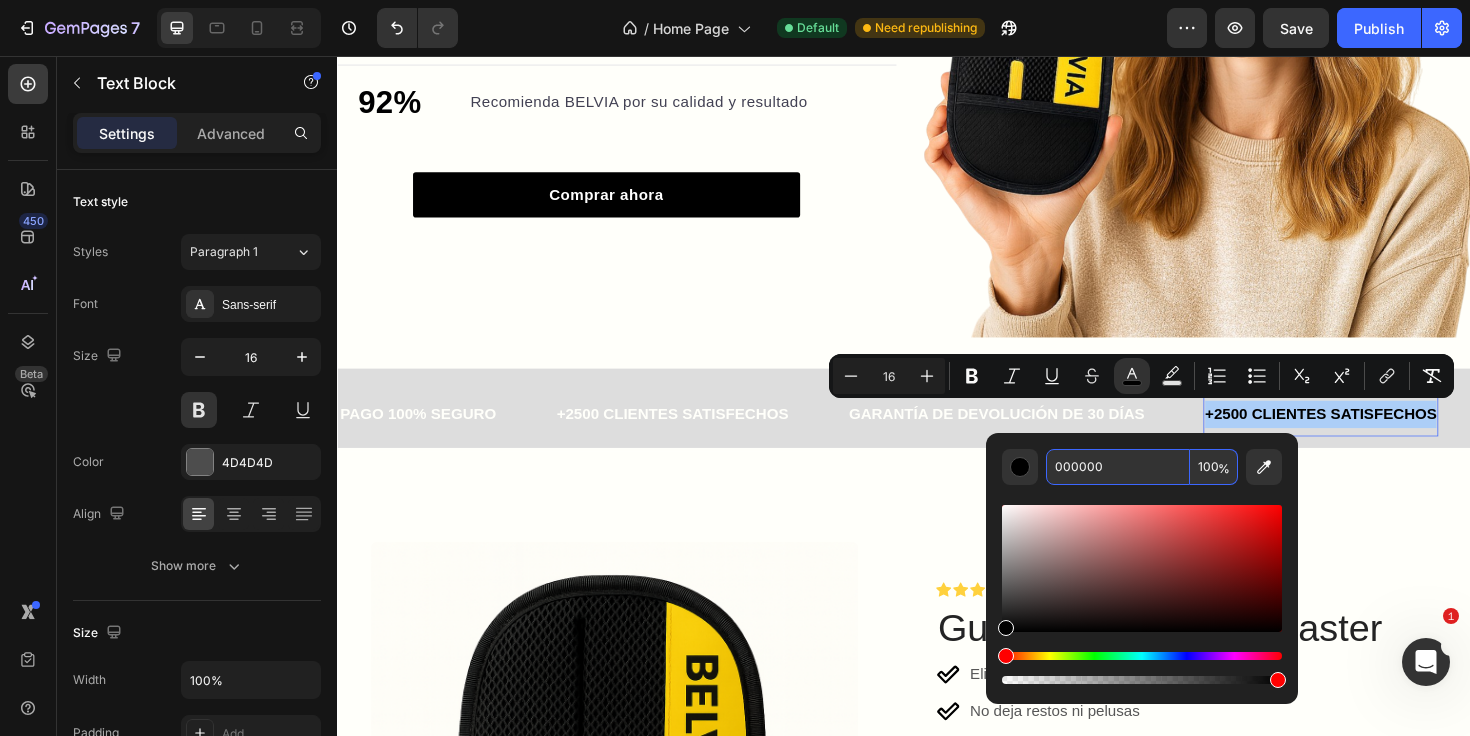 paste on "FFFFFA" 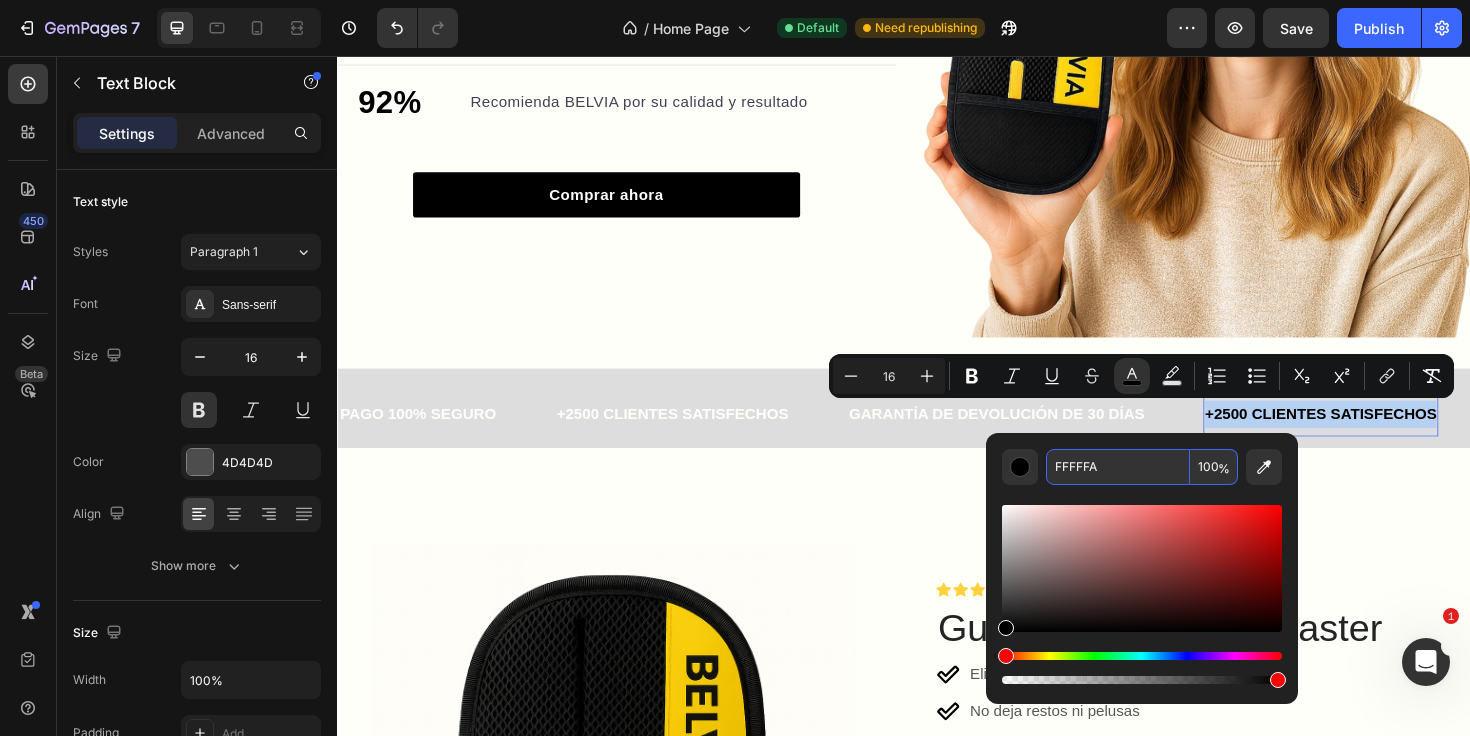 click on "Product Images Row Icon Icon Icon Icon Icon Icon List 4.8/5 | +1263 Clientes satisfechos Text Block Row Guante BELVIA FurMaster Product Title
Elimina el pelo en segundos
No deja restos ni pelusas
Fácil de limpiar y reutilizar
Seguro para tu mascota y tus muebles
Diseño cómodo y profesional Item List Kaching Bundles Kaching Bundles AÑADIR AL CARRITO Add to Cart Product Lo que dicen nuestros clientes Heading Icon Icon Icon Icon Icon Icon List 4.8/5 | +2500 Clientes satisfechos Text Block Row
Andrea T Text Block Comprador Text Block Row Icon Icon Icon Icon Icon Icon List
Icon Cliente verificado Text Block Row Row ¡Un cambio total en casa! Text Block Desde que uso BELVIA mi casa se mantiene mucho más limpia y mis mascotas disfrutan cada momento de cuidado. ¡No puedo estar más contenta! Text Block Row
Carlos I Text Block Comprador Text Block Row Icon Icon Icon Icon Icon Icon" at bounding box center (937, 1173) 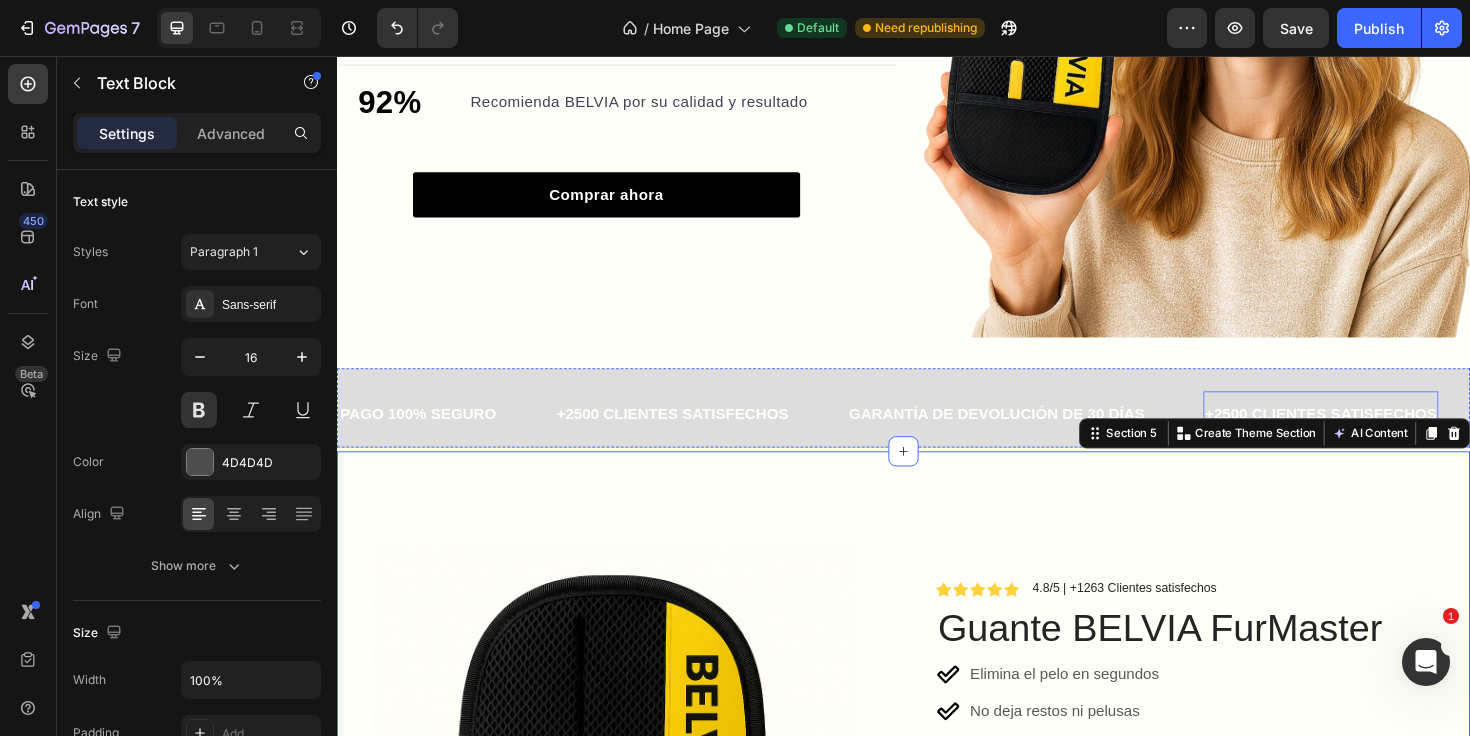 click on "+2500 CLIENTES SATISFECHOS" at bounding box center (1379, 434) 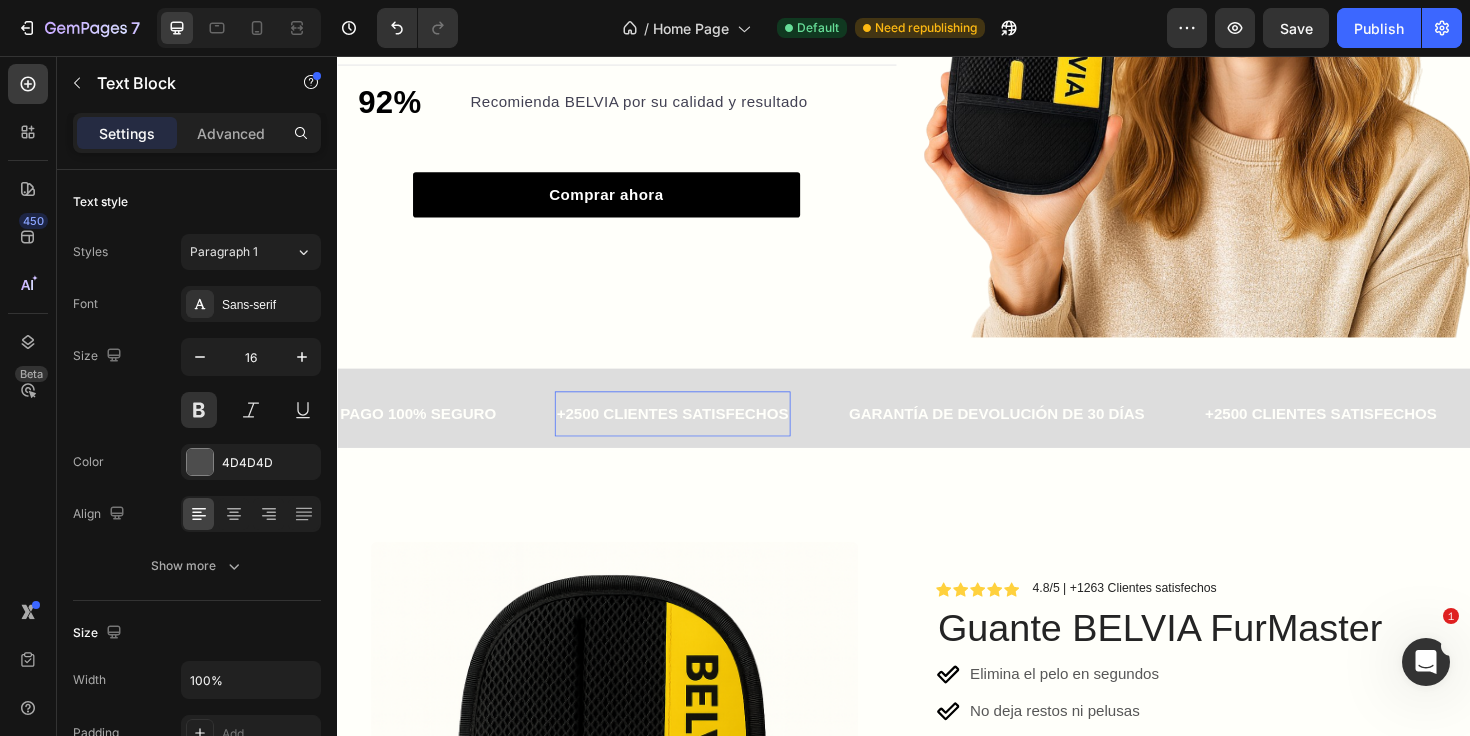 click on "+2500 CLIENTES SATISFECHOS" at bounding box center [692, 434] 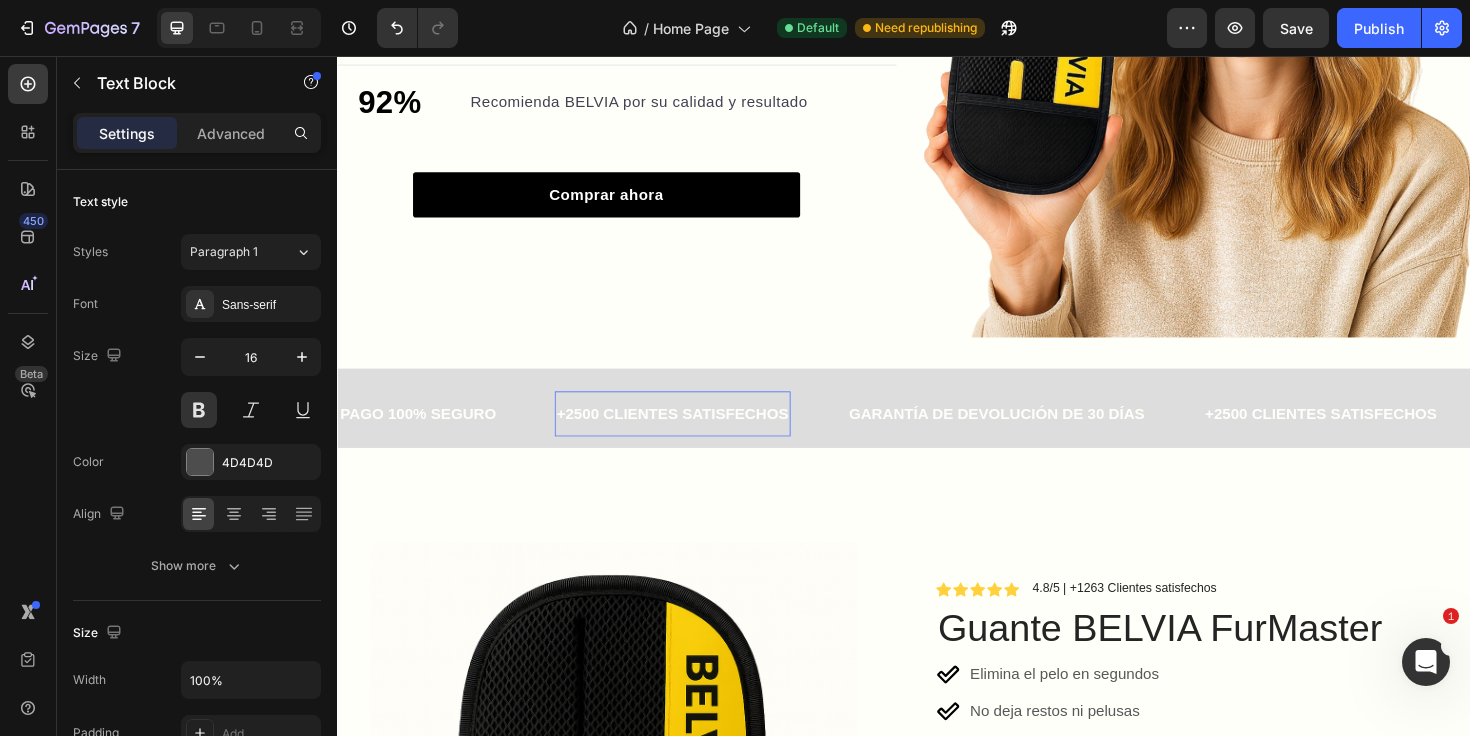 click on "+2500 CLIENTES SATISFECHOS" at bounding box center (692, 434) 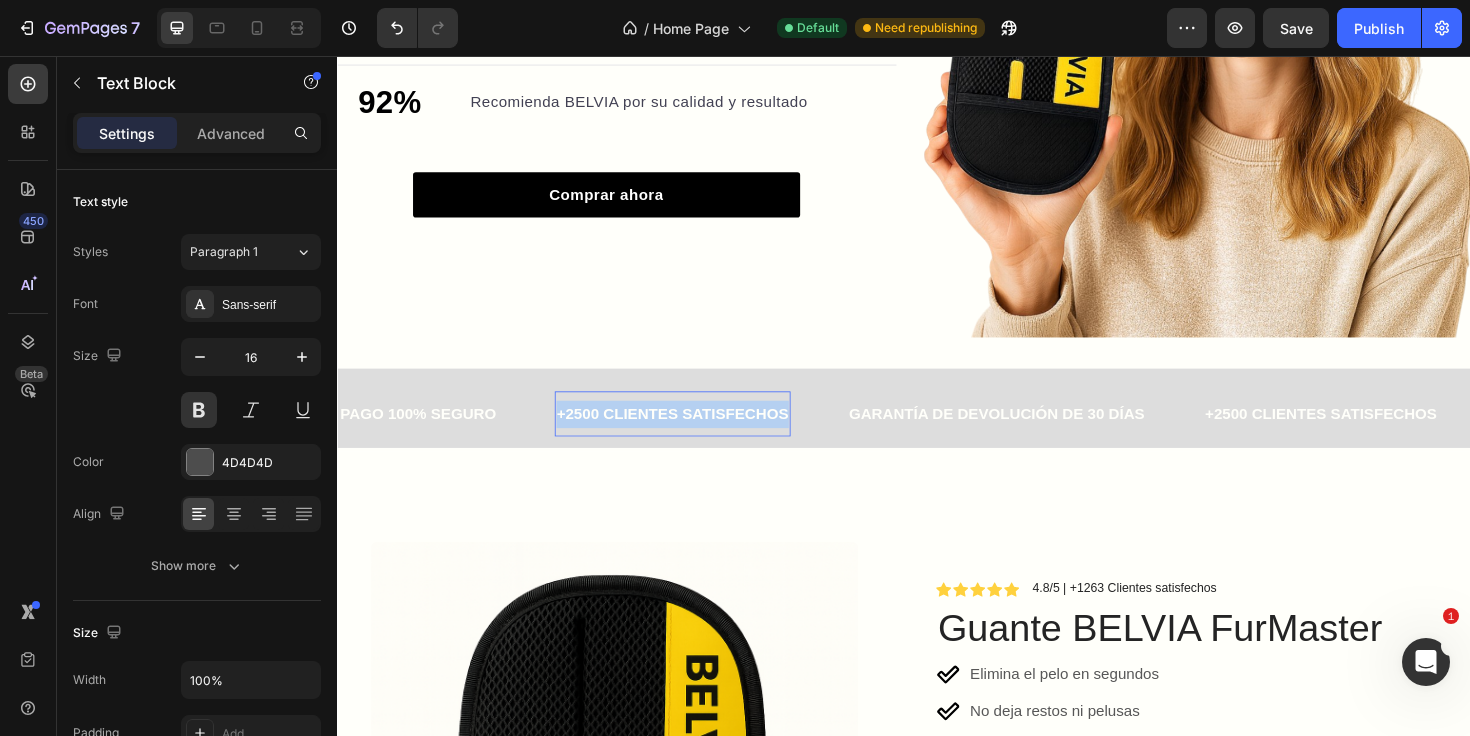 click on "+2500 CLIENTES SATISFECHOS" at bounding box center [692, 434] 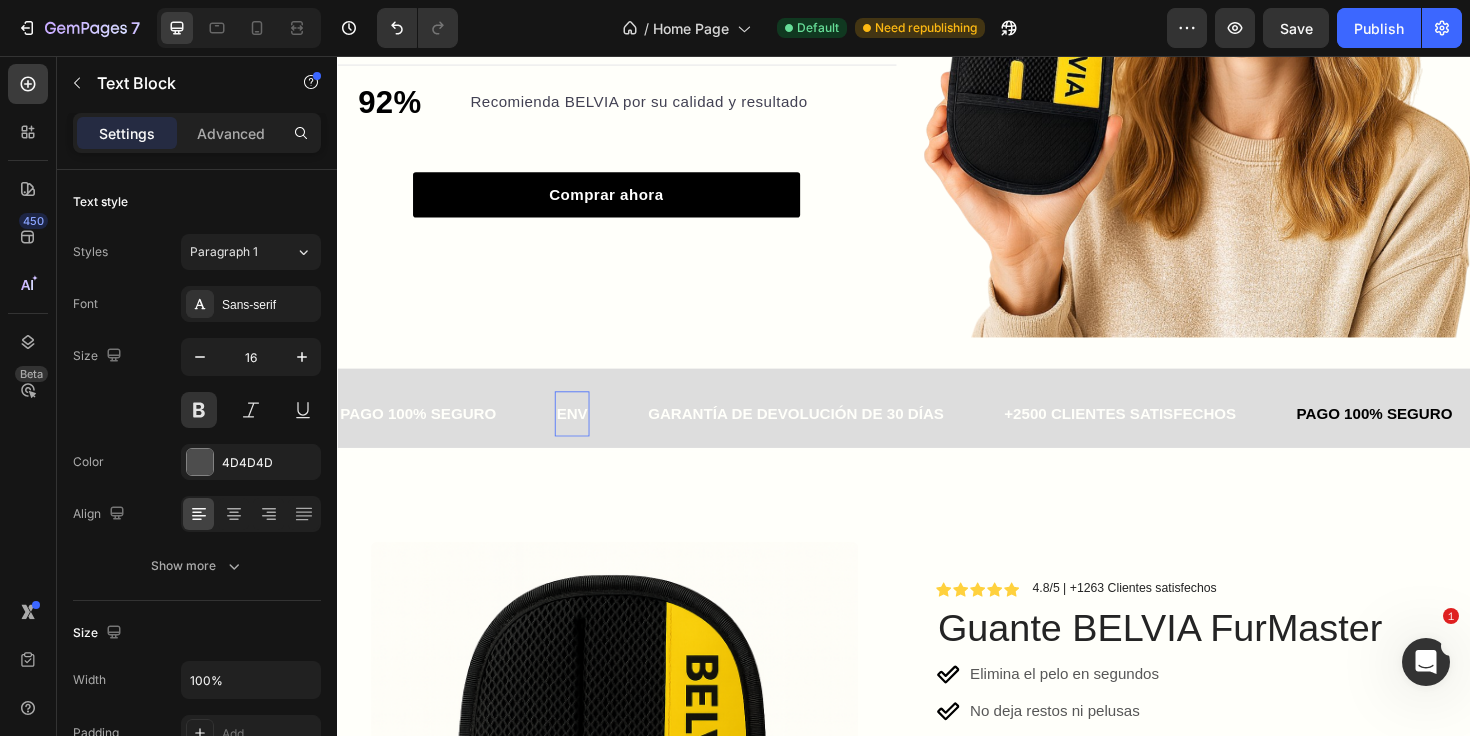 type 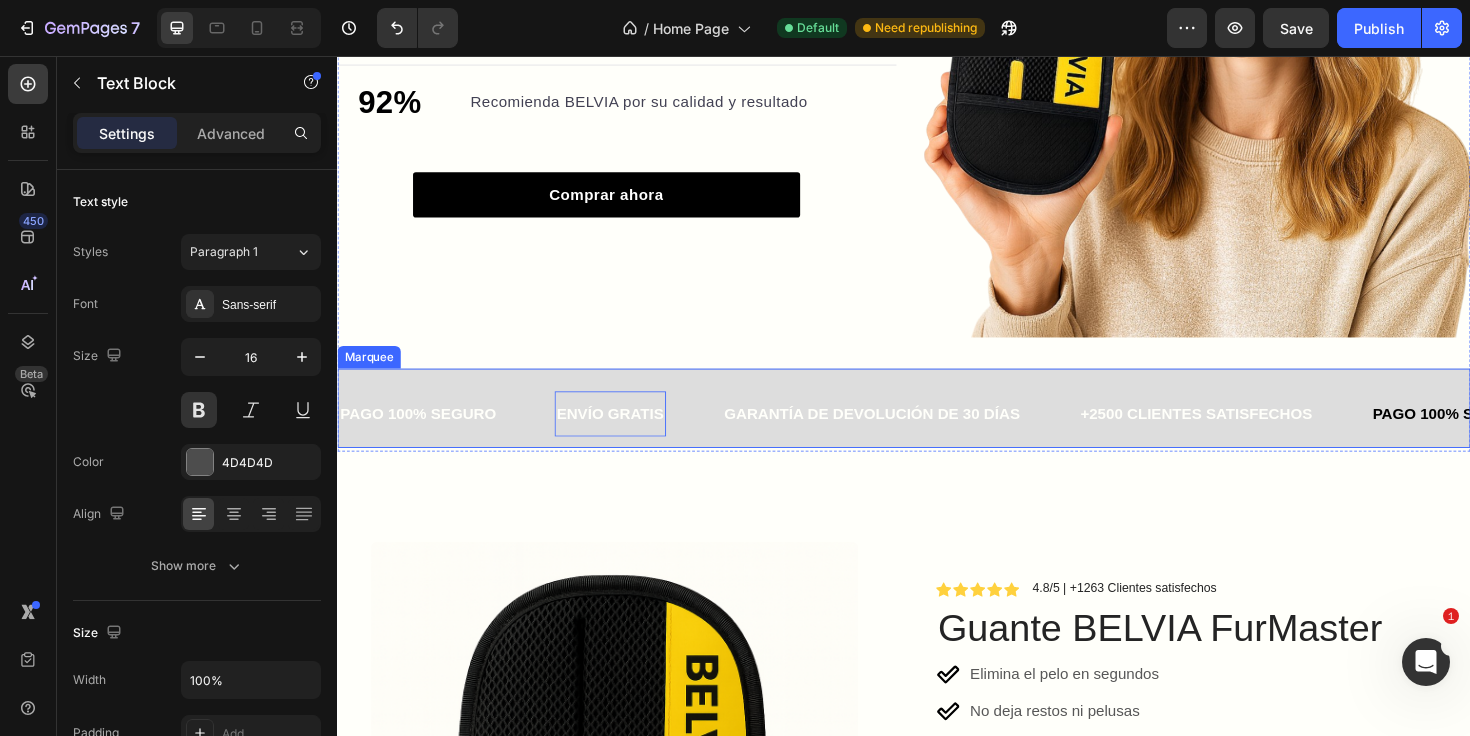 click on "PAGO 100% SEGURO Text Block ENVÍO GRATIS Text Block   0 GARANTÍA DE DEVOLUCIÓN DE 30 DÍAS Text Block +2500 CLIENTES SATISFECHOS Text Block PAGO 100% SEGURO Text Block ENVÍO GRATIS Text Block GARANTÍA DE DEVOLUCIÓN DE 30 DÍAS Text Block +2500 CLIENTES SATISFECHOS Text Block PAGO 100% SEGURO Text Block ENVÍO GRATIS Text Block GARANTÍA DE DEVOLUCIÓN DE 30 DÍAS Text Block +2500 CLIENTES SATISFECHOS Text Block PAGO 100% SEGURO Text Block ENVÍO GRATIS Text Block   0 GARANTÍA DE DEVOLUCIÓN DE 30 DÍAS Text Block +2500 CLIENTES SATISFECHOS Text Block PAGO 100% SEGURO Text Block ENVÍO GRATIS Text Block GARANTÍA DE DEVOLUCIÓN DE 30 DÍAS Text Block +2500 CLIENTES SATISFECHOS Text Block PAGO 100% SEGURO Text Block ENVÍO GRATIS Text Block GARANTÍA DE DEVOLUCIÓN DE 30 DÍAS Text Block +2500 CLIENTES SATISFECHOS Text Block Marquee" at bounding box center (937, 429) 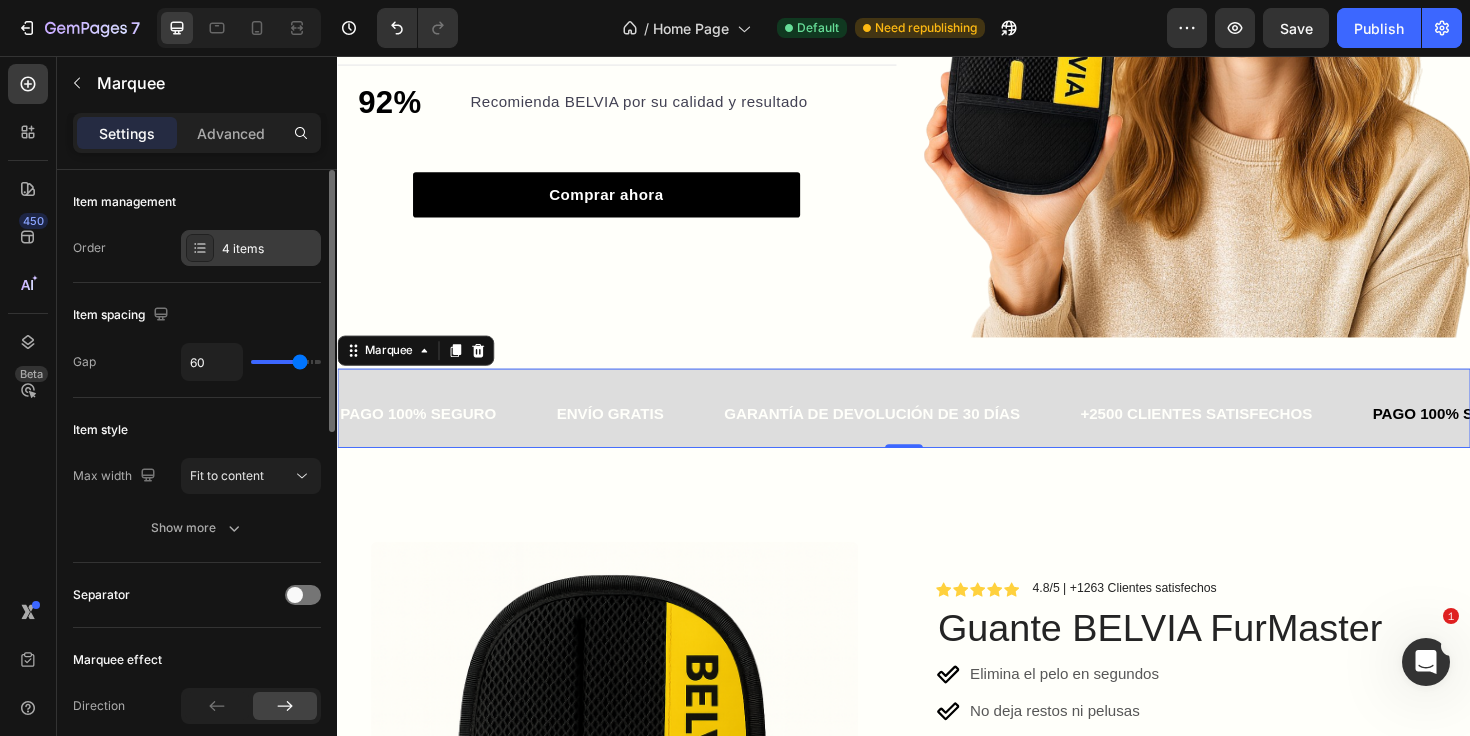 click on "4 items" at bounding box center [269, 249] 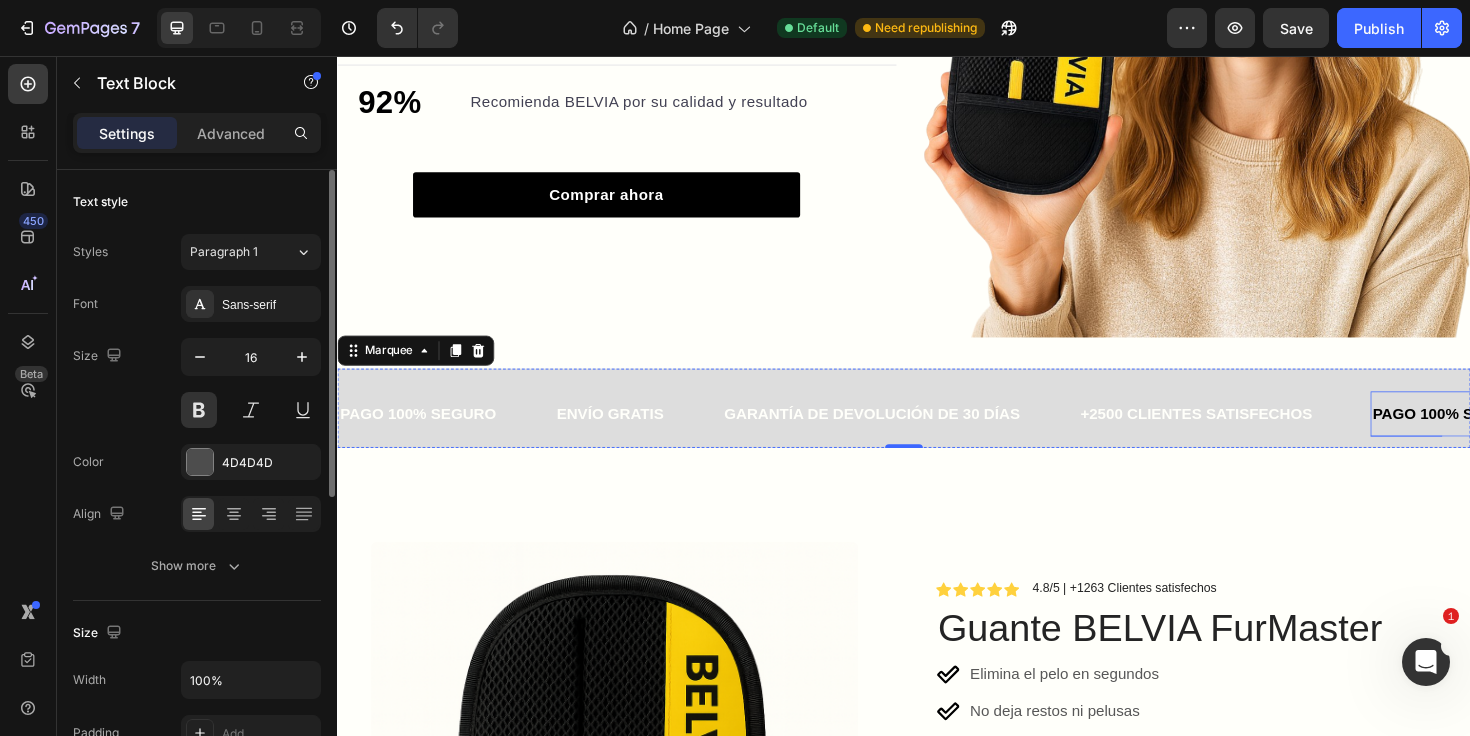 click on "PAGO 100% SEGURO" at bounding box center [1515, 434] 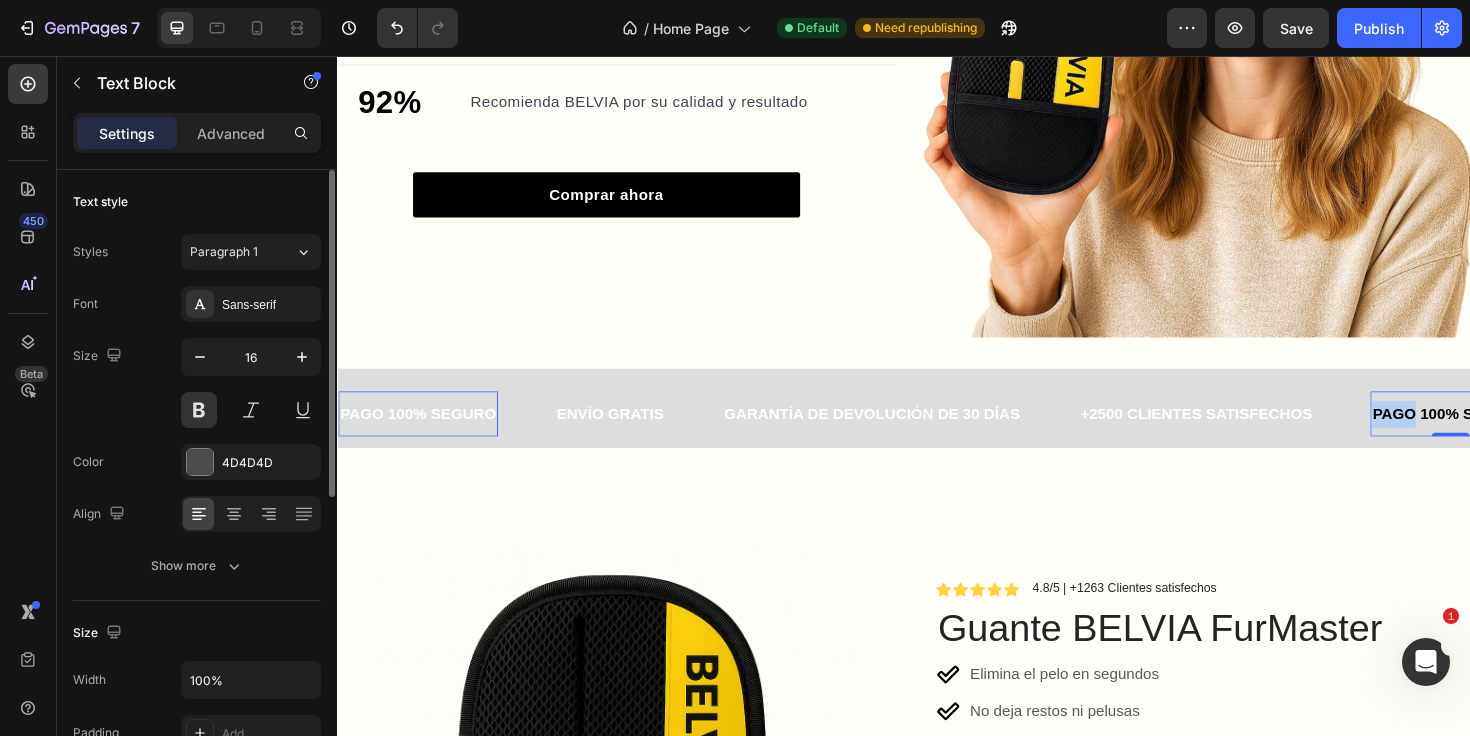 click on "PAGO 100% SEGURO" at bounding box center (1515, 434) 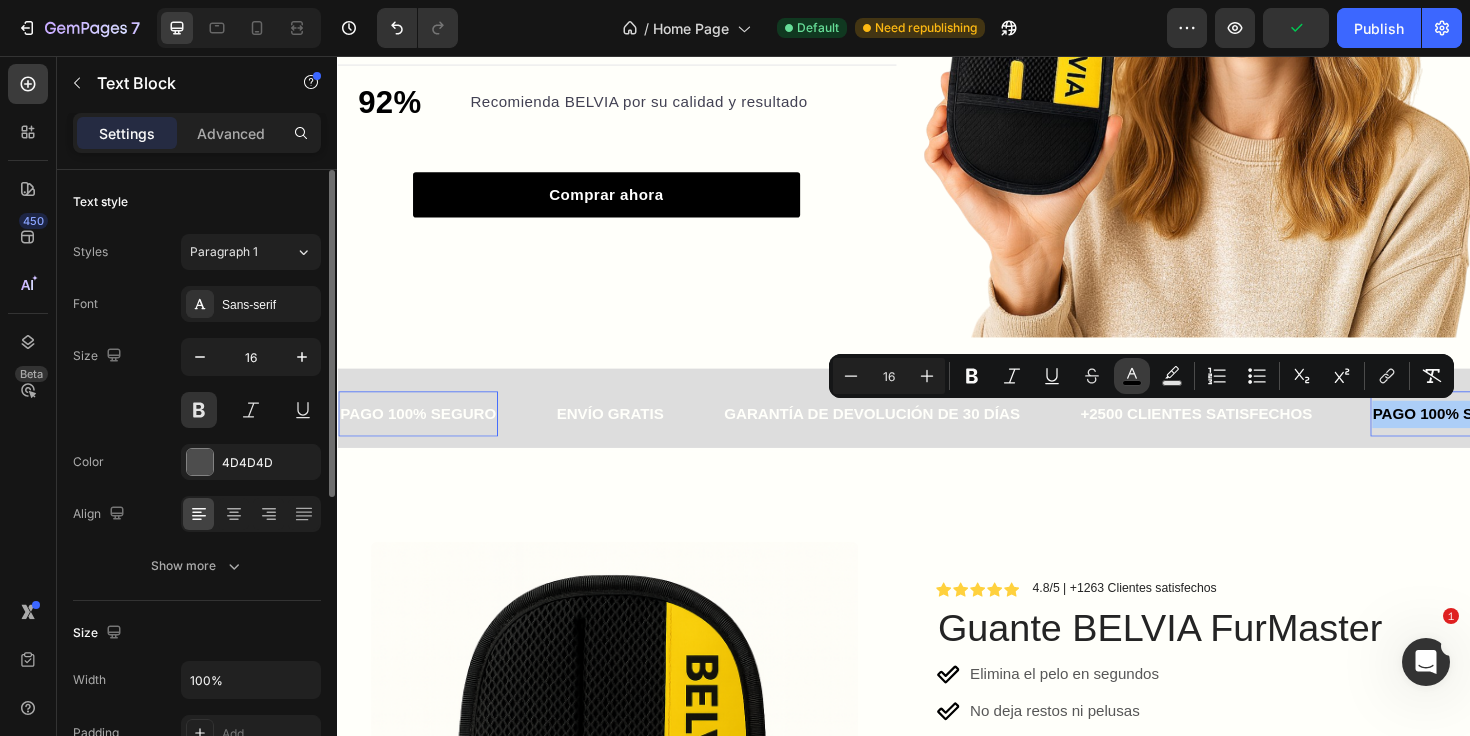 click 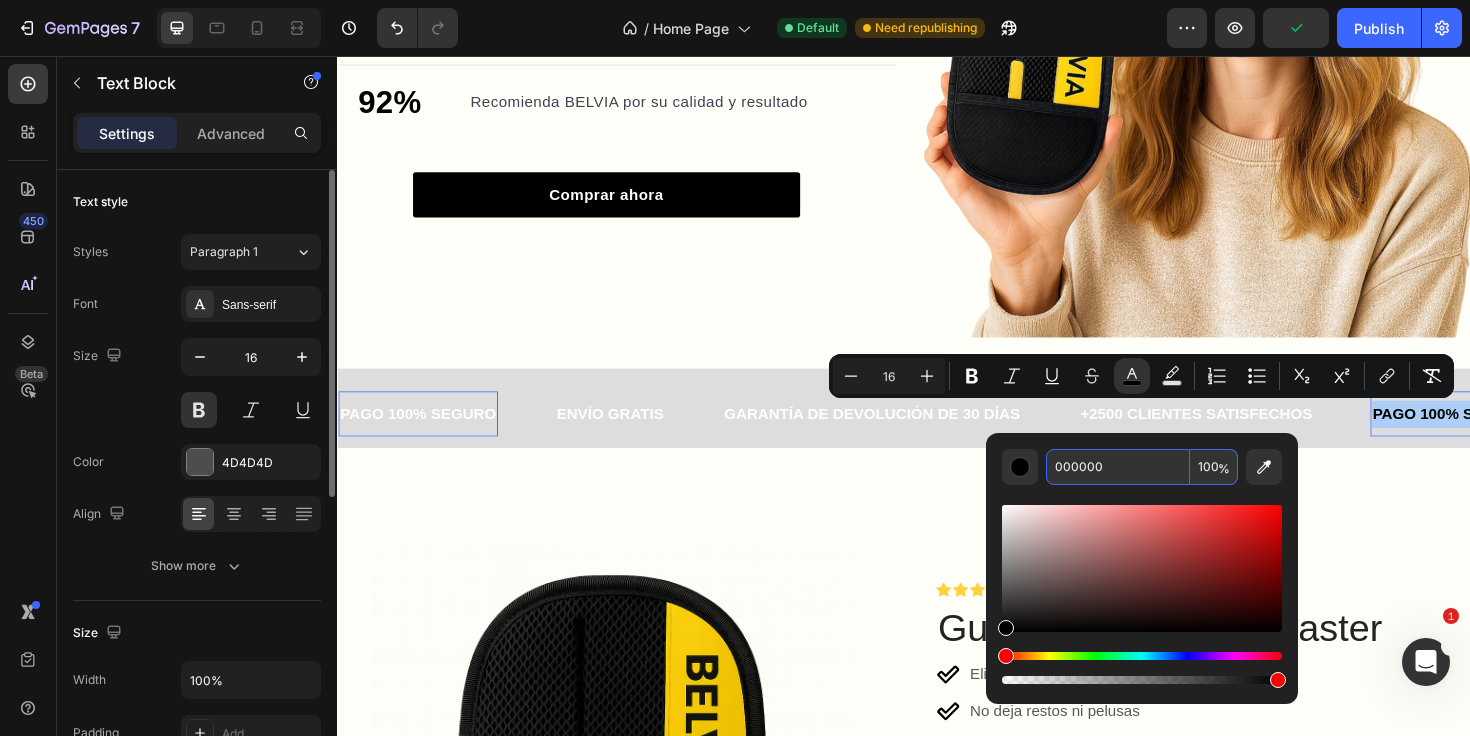 click on "000000" at bounding box center (1118, 467) 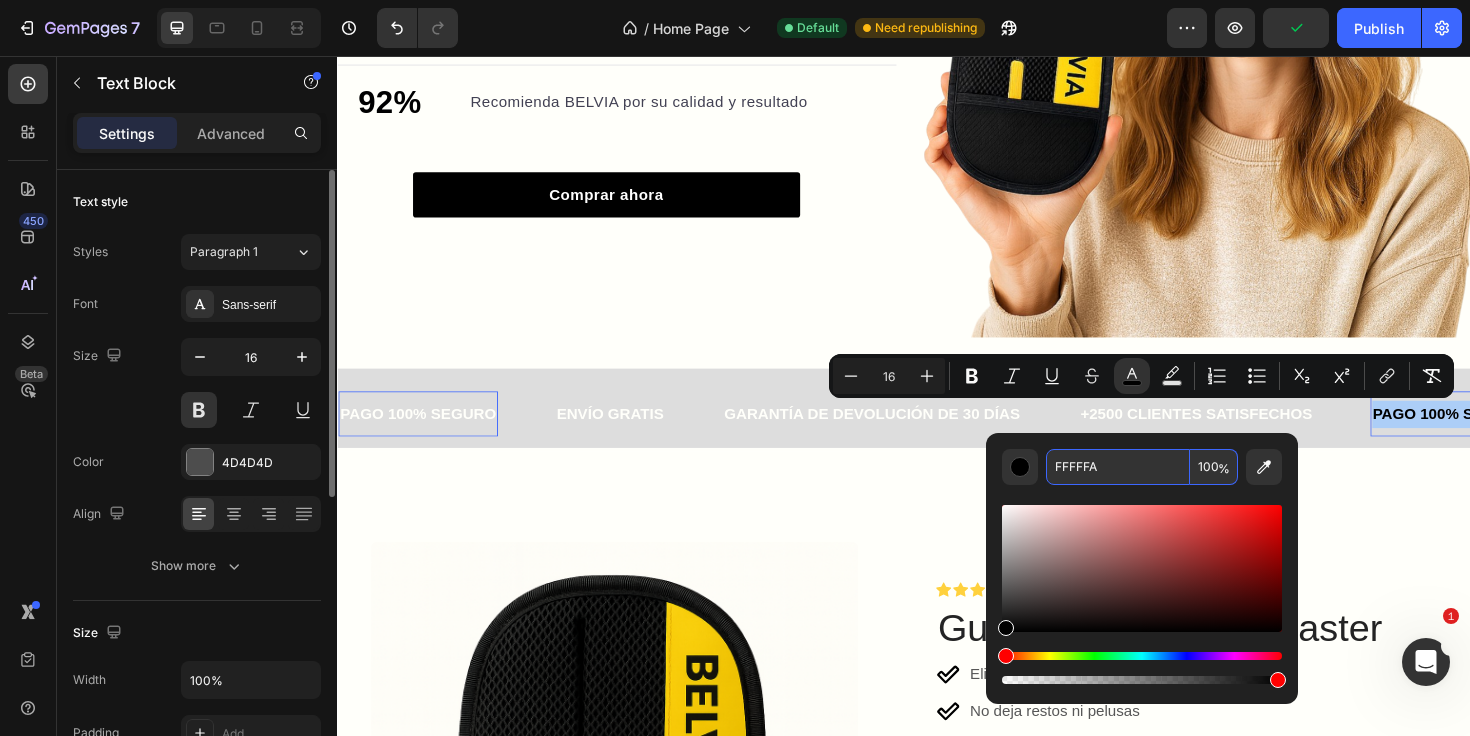 type on "FFFFFA" 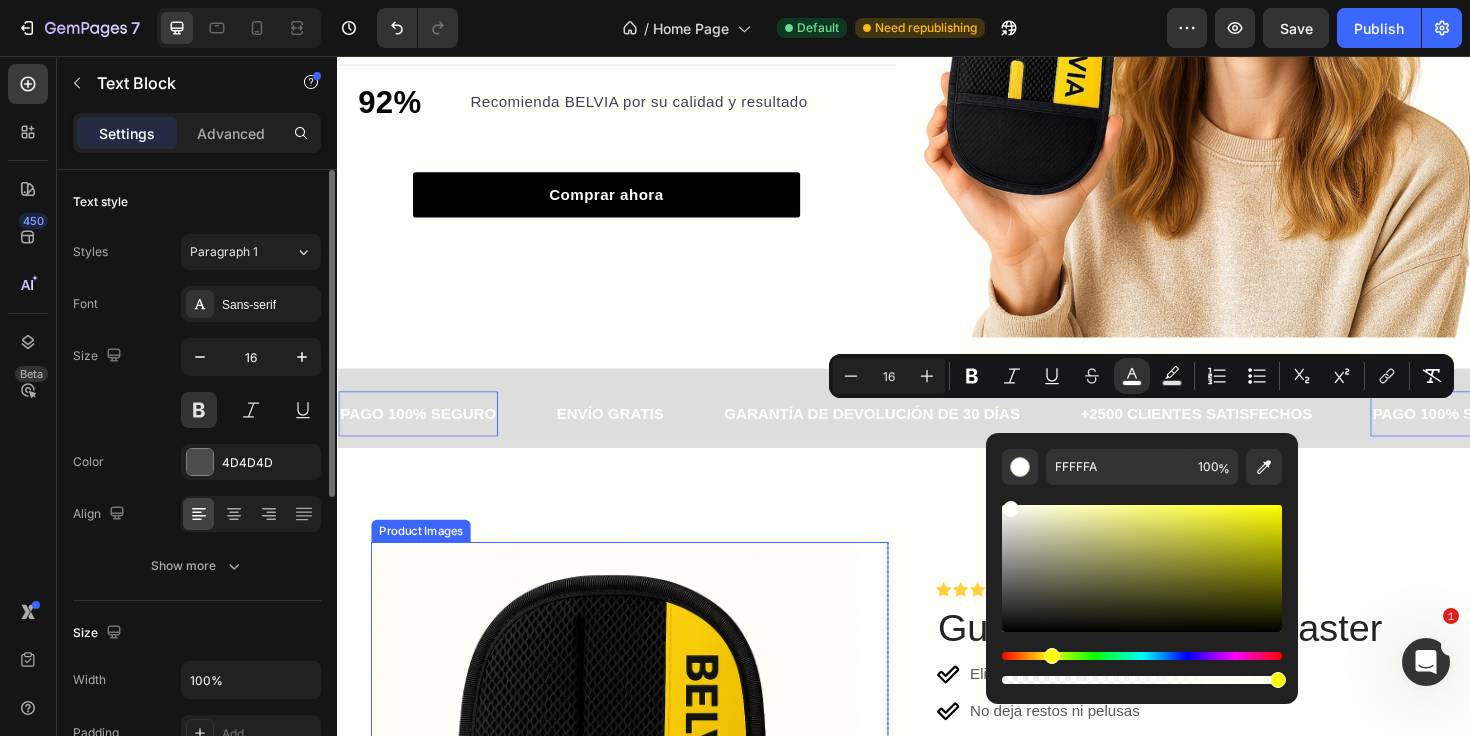 click on "Product Images" at bounding box center (647, 829) 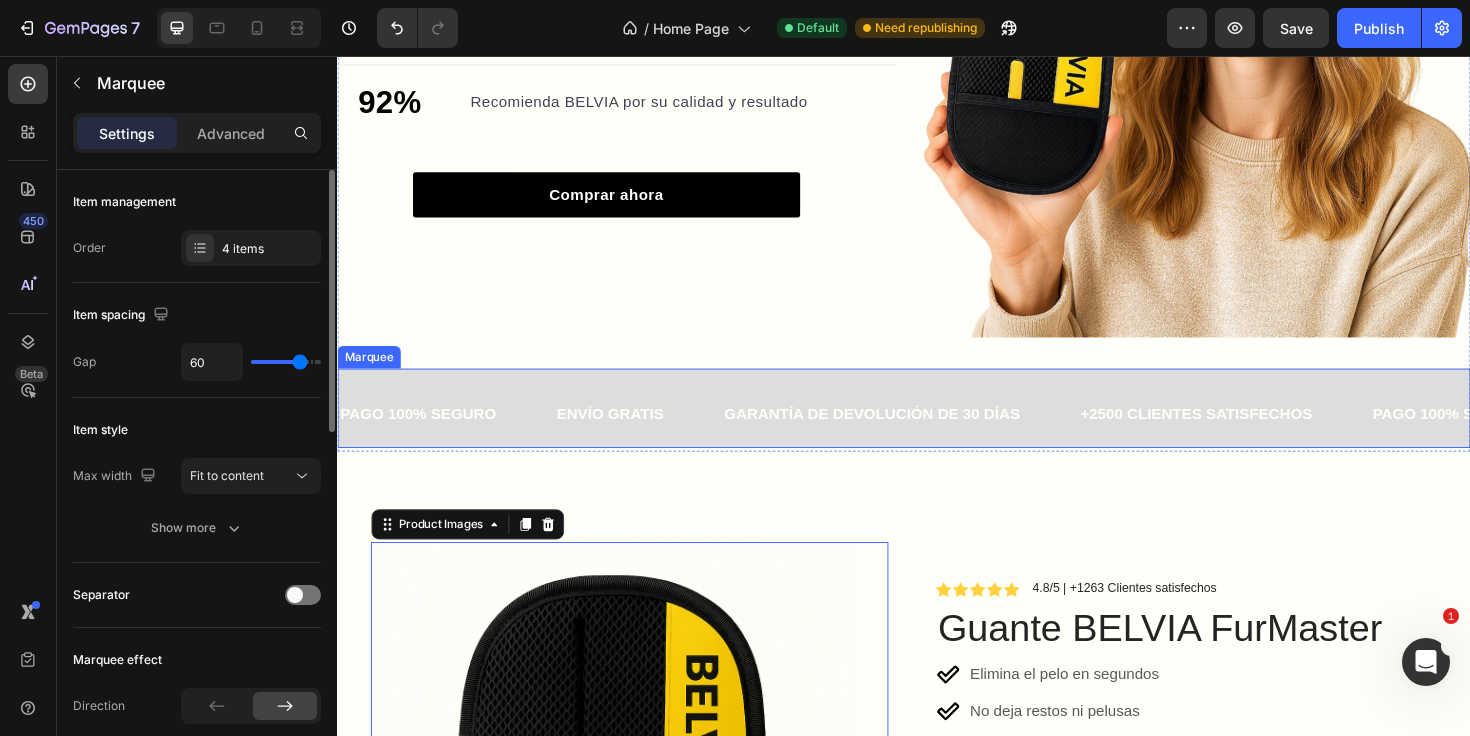 click on "PAGO 100% SEGURO Text Block ENVÍO GRATIS Text Block GARANTÍA DE DEVOLUCIÓN DE 30 DÍAS Text Block +2500 CLIENTES SATISFECHOS Text Block PAGO 100% SEGURO Text Block ENVÍO GRATIS Text Block GARANTÍA DE DEVOLUCIÓN DE 30 DÍAS Text Block +2500 CLIENTES SATISFECHOS Text Block PAGO 100% SEGURO Text Block ENVÍO GRATIS Text Block GARANTÍA DE DEVOLUCIÓN DE 30 DÍAS Text Block +2500 CLIENTES SATISFECHOS Text Block PAGO 100% SEGURO Text Block ENVÍO GRATIS Text Block GARANTÍA DE DEVOLUCIÓN DE 30 DÍAS Text Block +2500 CLIENTES SATISFECHOS Text Block PAGO 100% SEGURO Text Block ENVÍO GRATIS Text Block GARANTÍA DE DEVOLUCIÓN DE 30 DÍAS Text Block +2500 CLIENTES SATISFECHOS Text Block PAGO 100% SEGURO Text Block ENVÍO GRATIS Text Block GARANTÍA DE DEVOLUCIÓN DE 30 DÍAS Text Block +2500 CLIENTES SATISFECHOS Text Block Marquee" at bounding box center (937, 429) 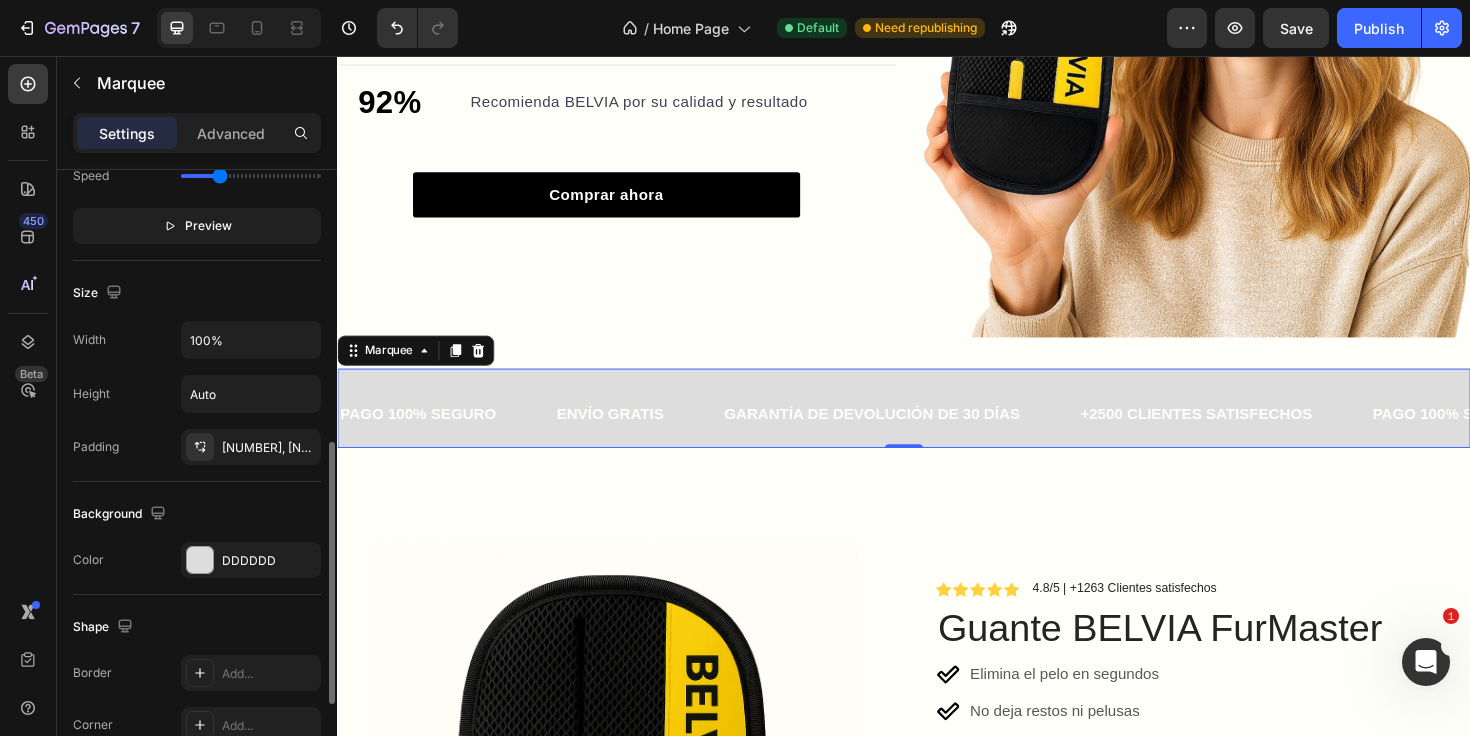 scroll, scrollTop: 636, scrollLeft: 0, axis: vertical 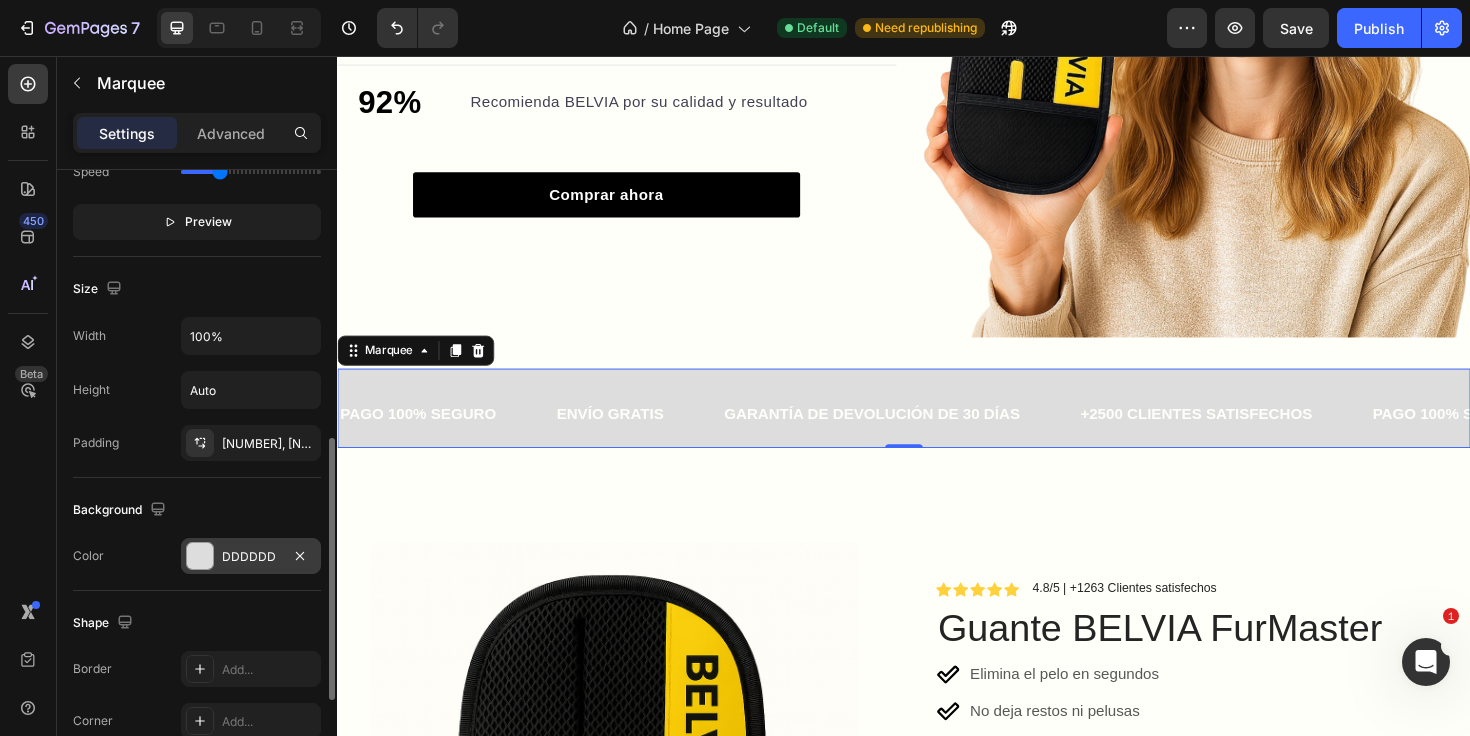 click on "DDDDDD" at bounding box center [251, 556] 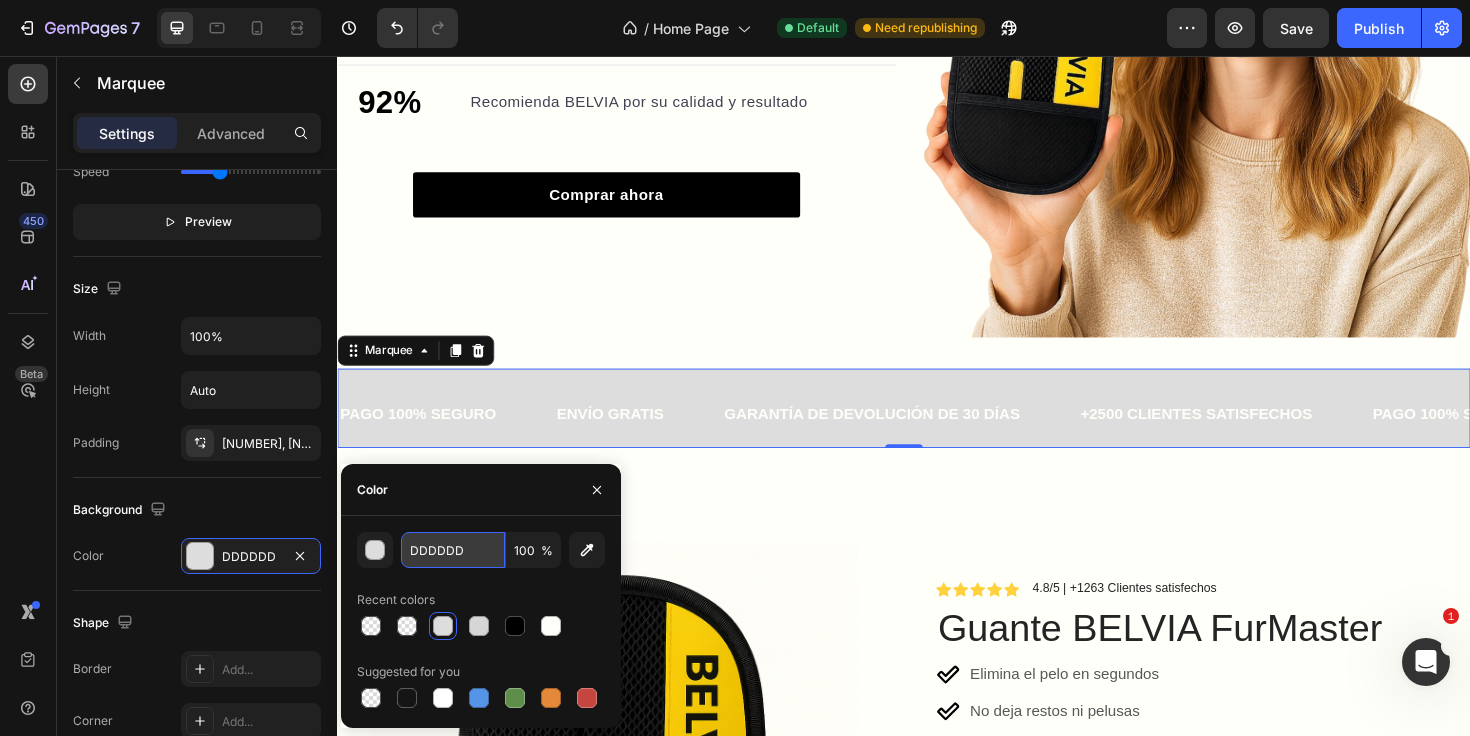 click on "DDDDDD" at bounding box center (453, 550) 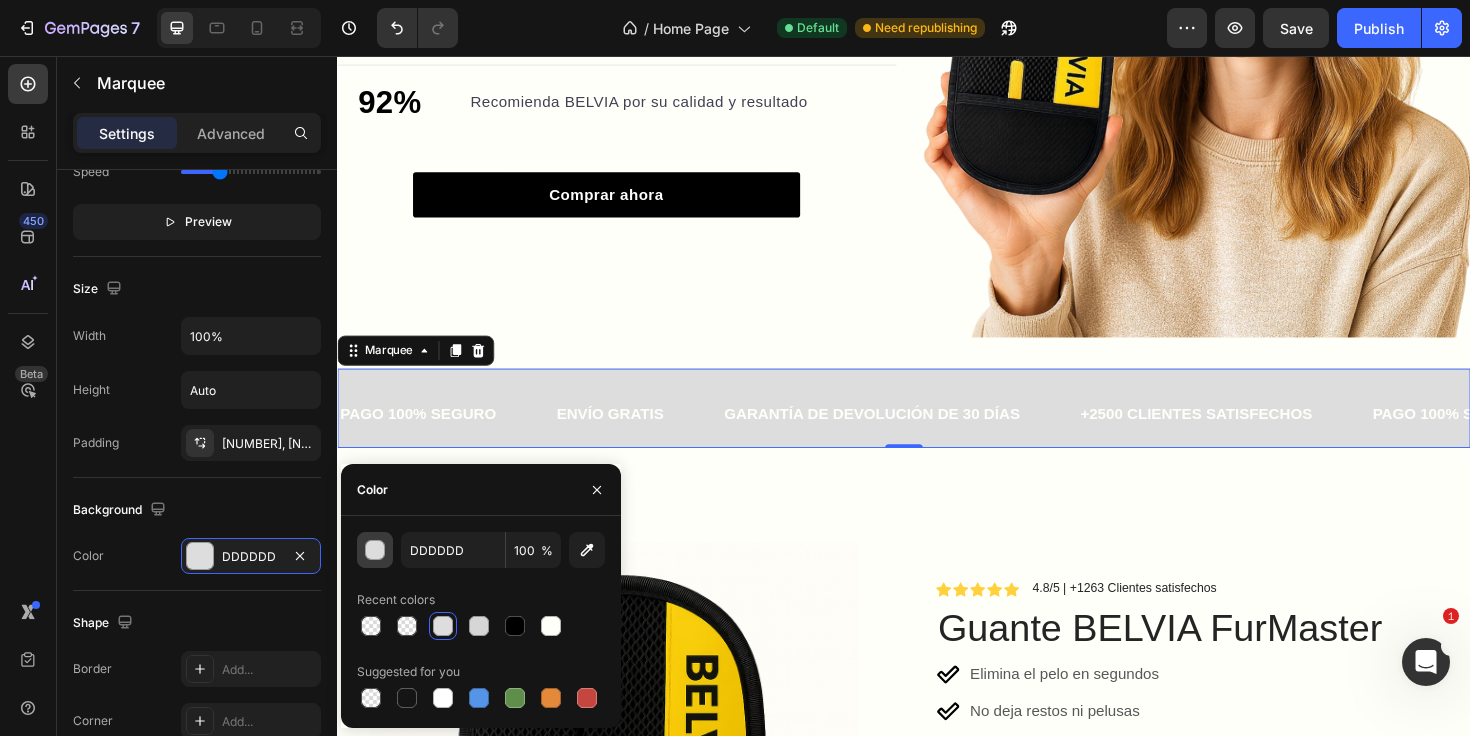 click at bounding box center [376, 551] 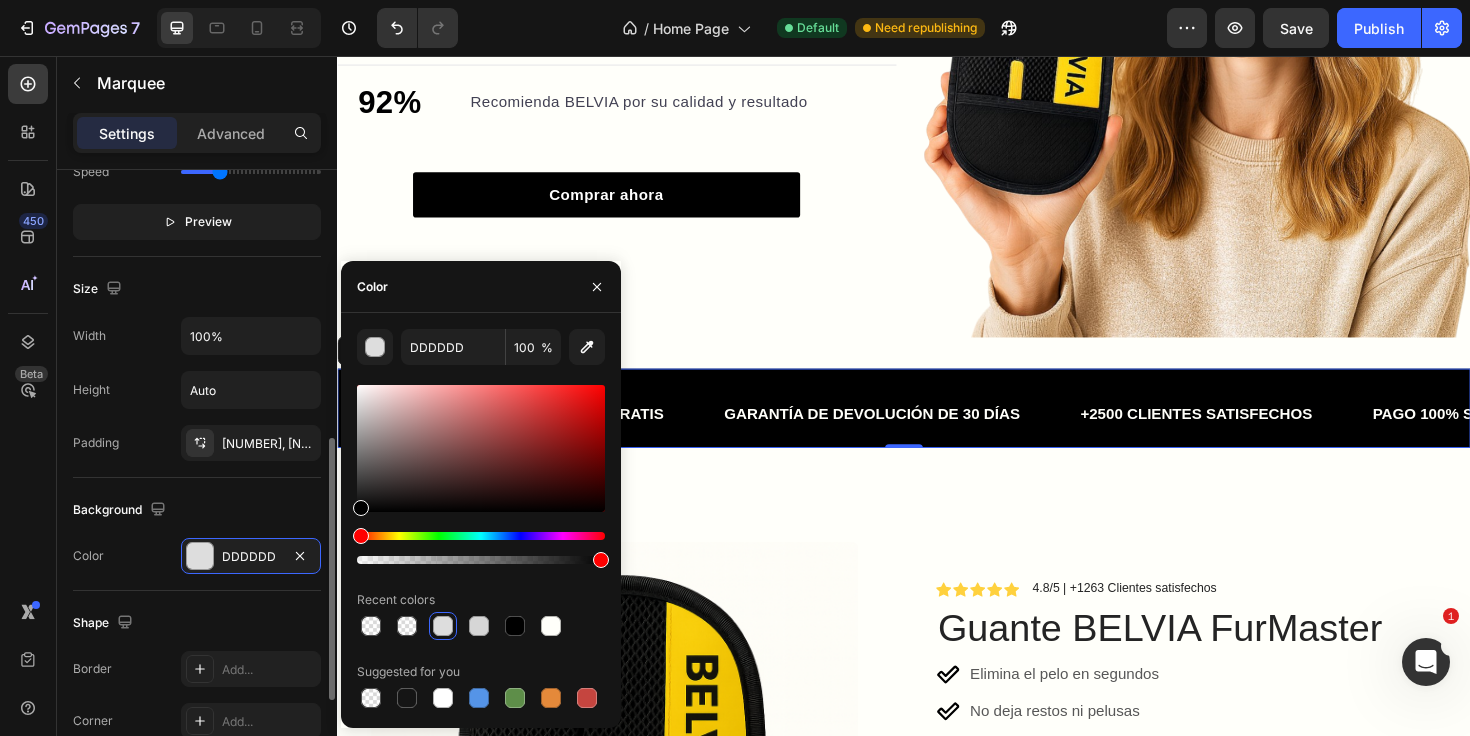 drag, startPoint x: 452, startPoint y: 470, endPoint x: 291, endPoint y: 581, distance: 195.55562 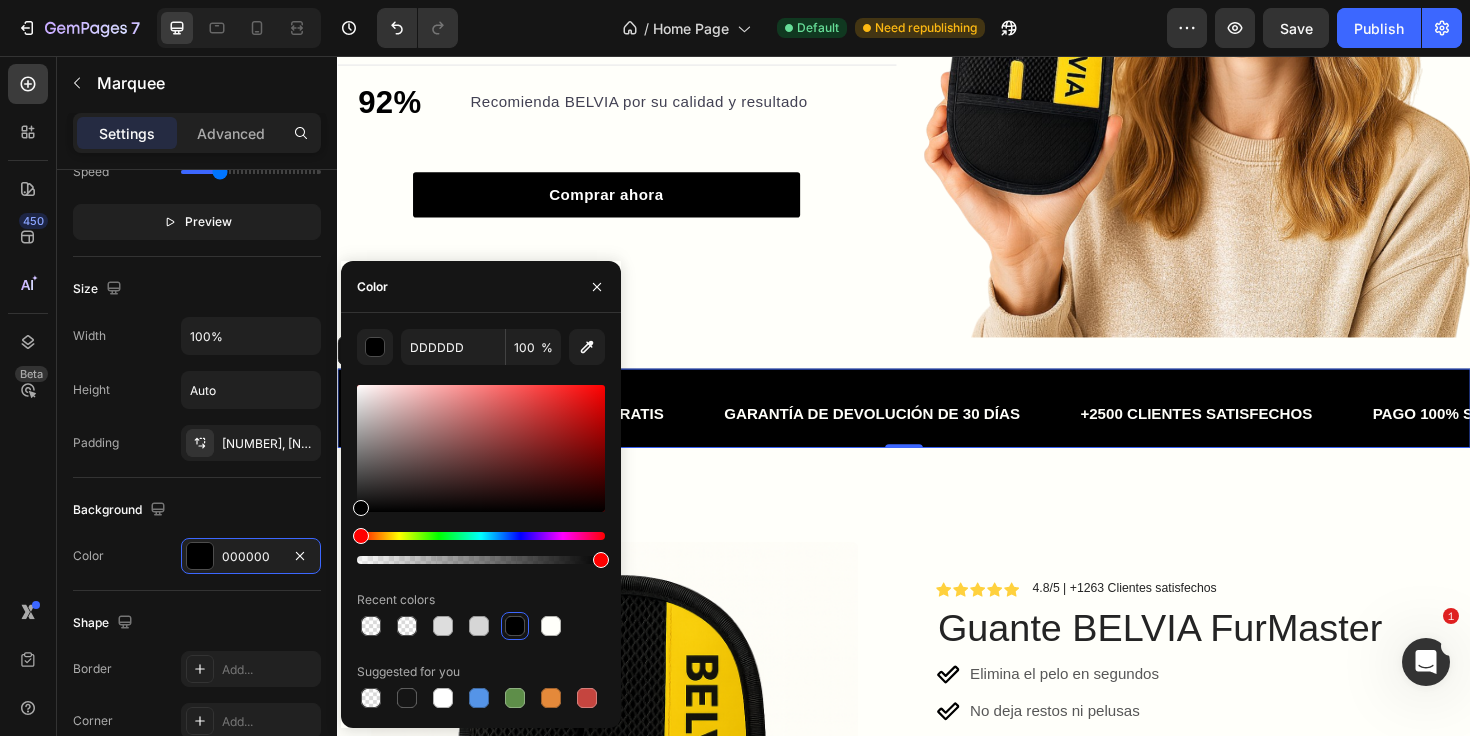 type on "000000" 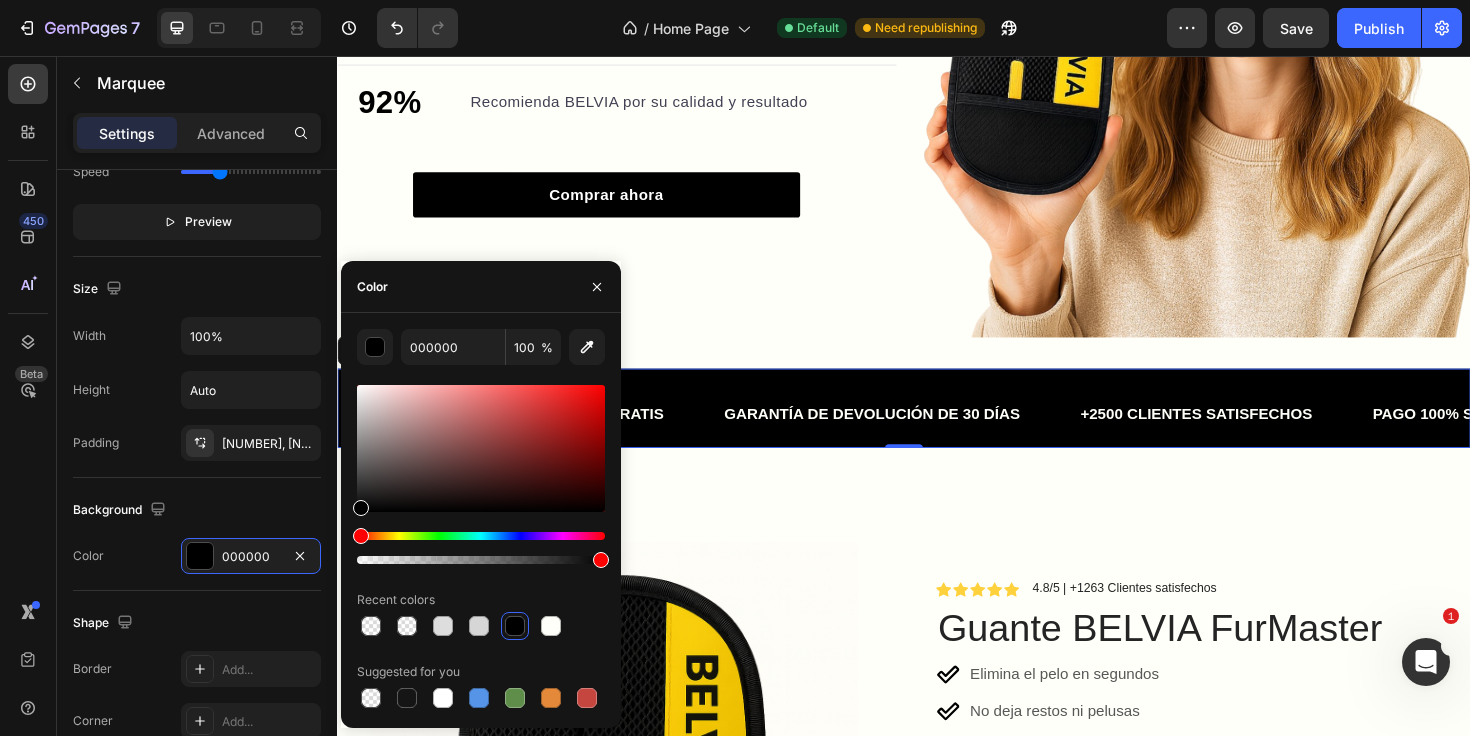 click on "Product Images Row Icon Icon Icon Icon Icon Icon List 4.8/5 | +1263 Clientes satisfechos Text Block Row Guante BELVIA FurMaster Product Title
Elimina el pelo en segundos
No deja restos ni pelusas
Fácil de limpiar y reutilizar
Seguro para tu mascota y tus muebles
Diseño cómodo y profesional Item List Kaching Bundles Kaching Bundles AÑADIR AL CARRITO Add to Cart Product" at bounding box center [937, 834] 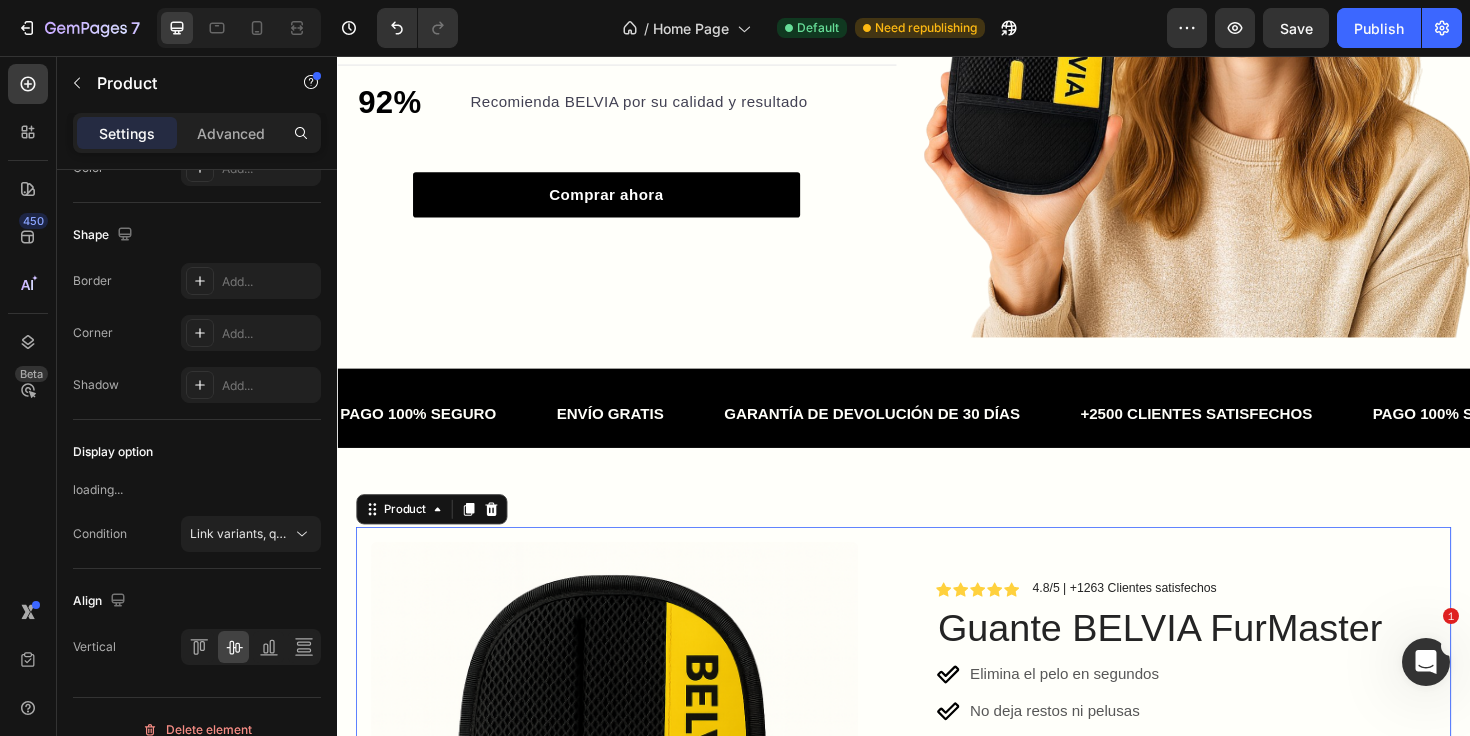 scroll, scrollTop: 0, scrollLeft: 0, axis: both 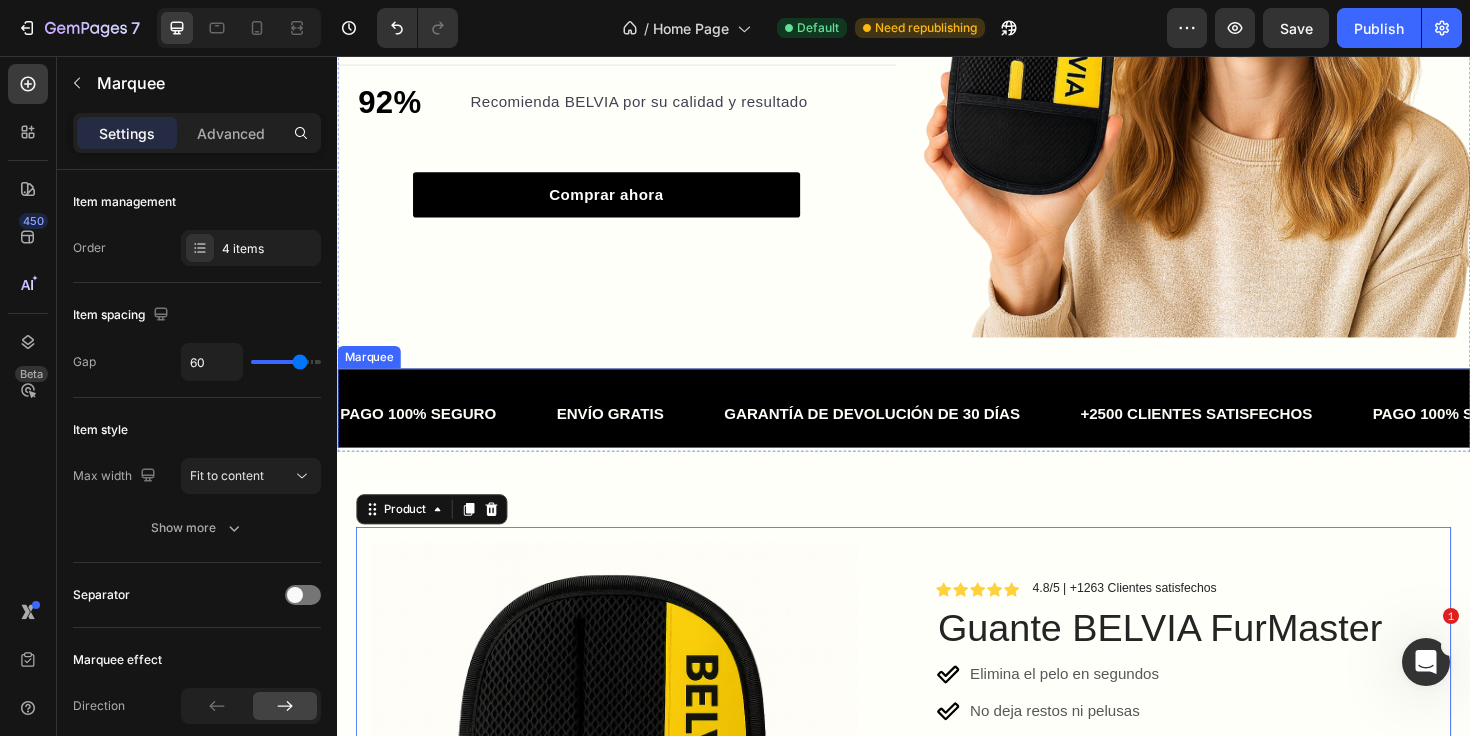 click on "PAGO 100% SEGURO Text Block ENVÍO GRATIS Text Block GARANTÍA DE DEVOLUCIÓN DE 30 DÍAS Text Block +2500 CLIENTES SATISFECHOS Text Block PAGO 100% SEGURO Text Block ENVÍO GRATIS Text Block GARANTÍA DE DEVOLUCIÓN DE 30 DÍAS Text Block +2500 CLIENTES SATISFECHOS Text Block PAGO 100% SEGURO Text Block ENVÍO GRATIS Text Block GARANTÍA DE DEVOLUCIÓN DE 30 DÍAS Text Block +2500 CLIENTES SATISFECHOS Text Block PAGO 100% SEGURO Text Block ENVÍO GRATIS Text Block GARANTÍA DE DEVOLUCIÓN DE 30 DÍAS Text Block +2500 CLIENTES SATISFECHOS Text Block PAGO 100% SEGURO Text Block ENVÍO GRATIS Text Block GARANTÍA DE DEVOLUCIÓN DE 30 DÍAS Text Block +2500 CLIENTES SATISFECHOS Text Block PAGO 100% SEGURO Text Block ENVÍO GRATIS Text Block GARANTÍA DE DEVOLUCIÓN DE 30 DÍAS Text Block +2500 CLIENTES SATISFECHOS Text Block Marquee" at bounding box center [937, 429] 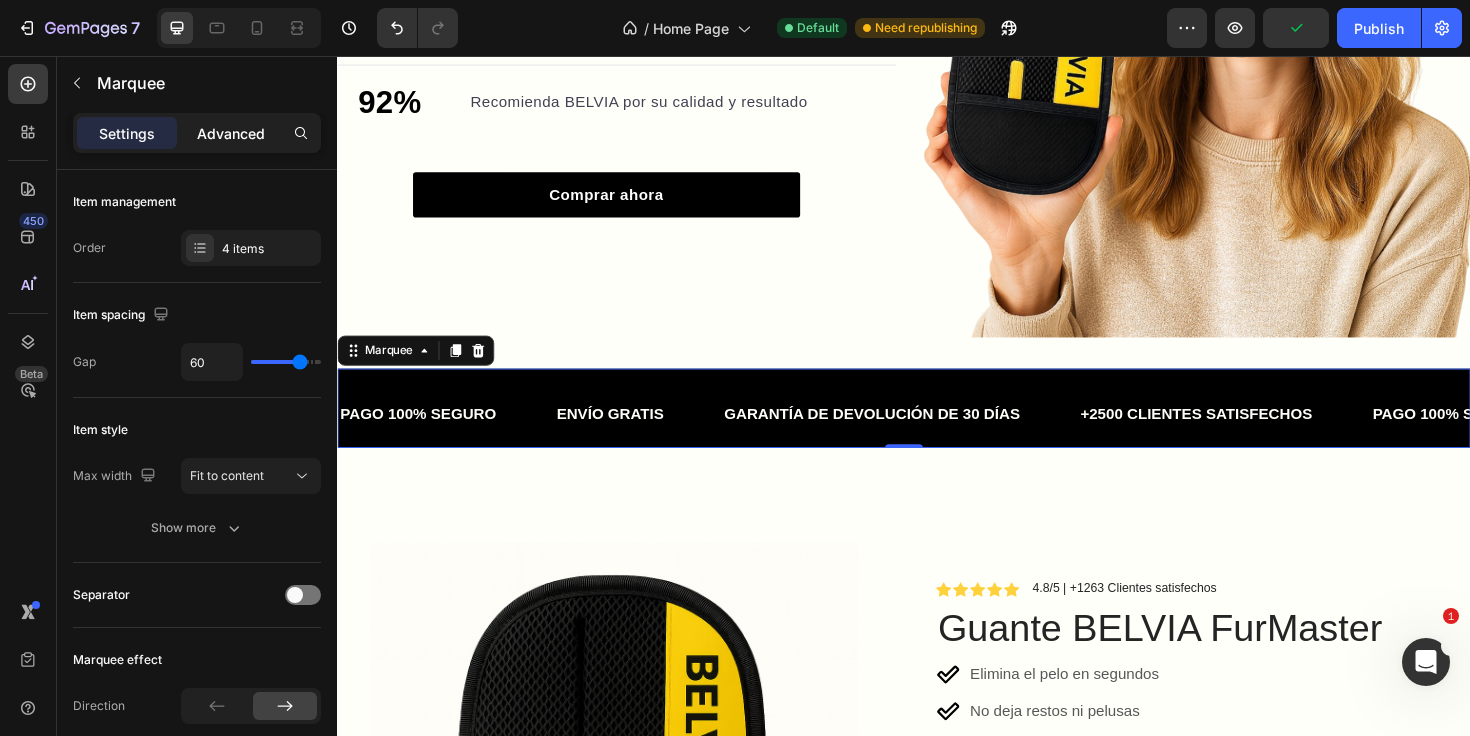 click on "Advanced" at bounding box center [231, 133] 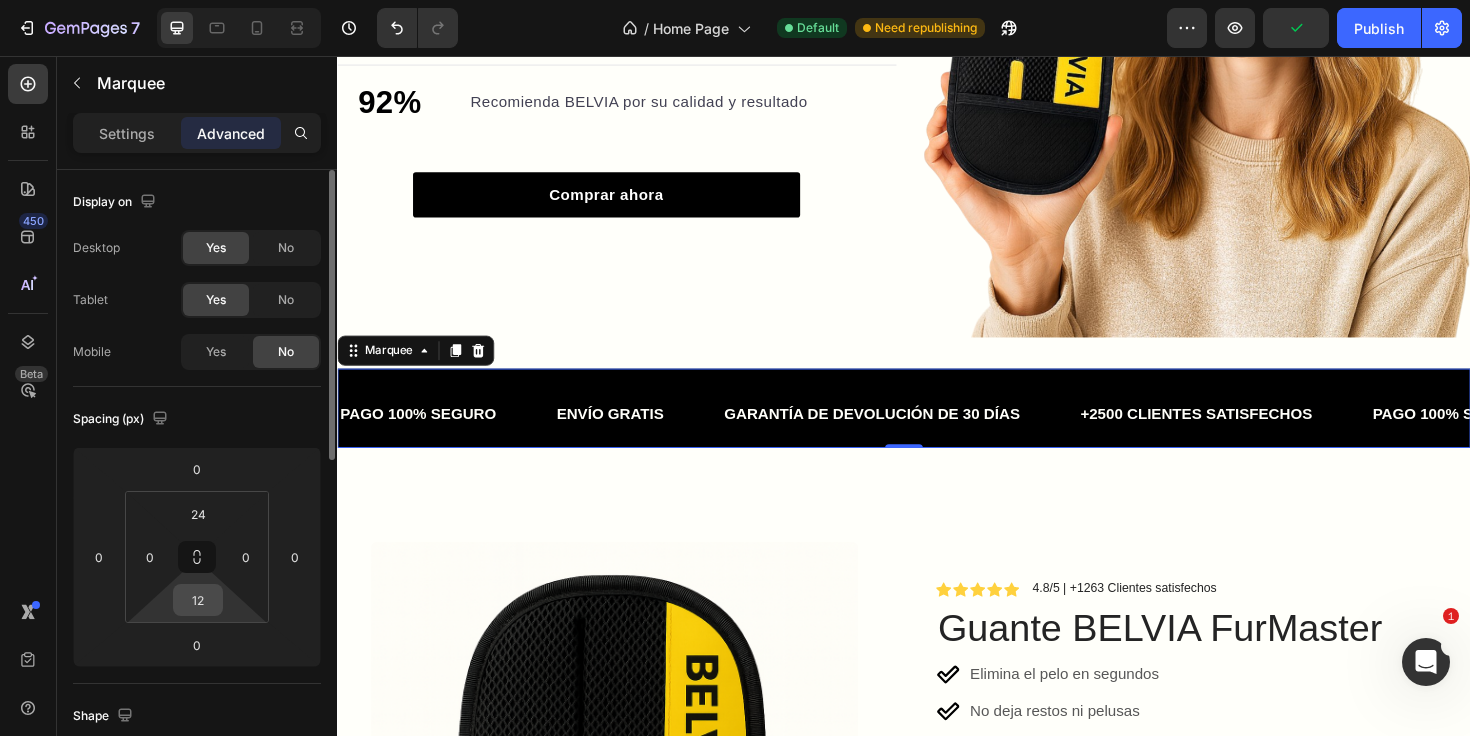 click on "12" at bounding box center (198, 600) 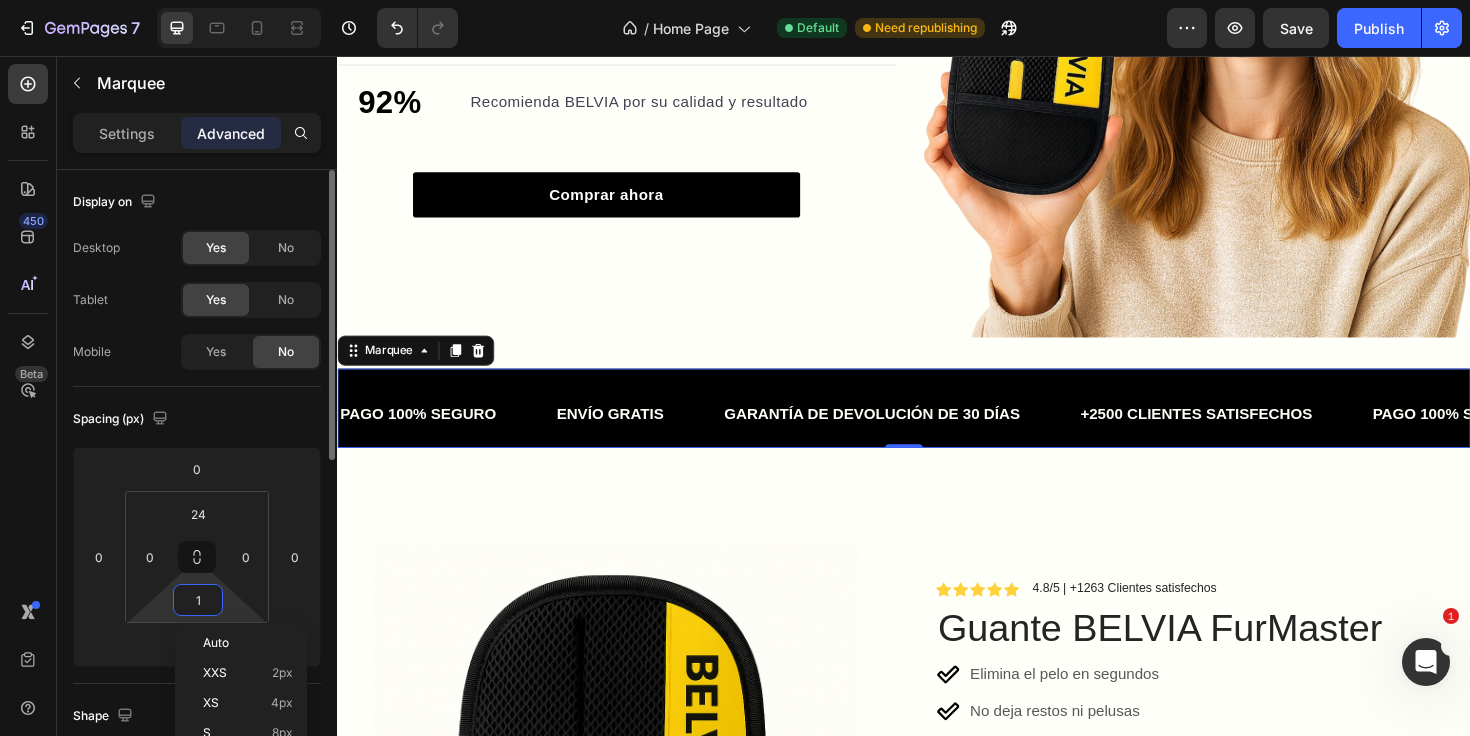 type on "18" 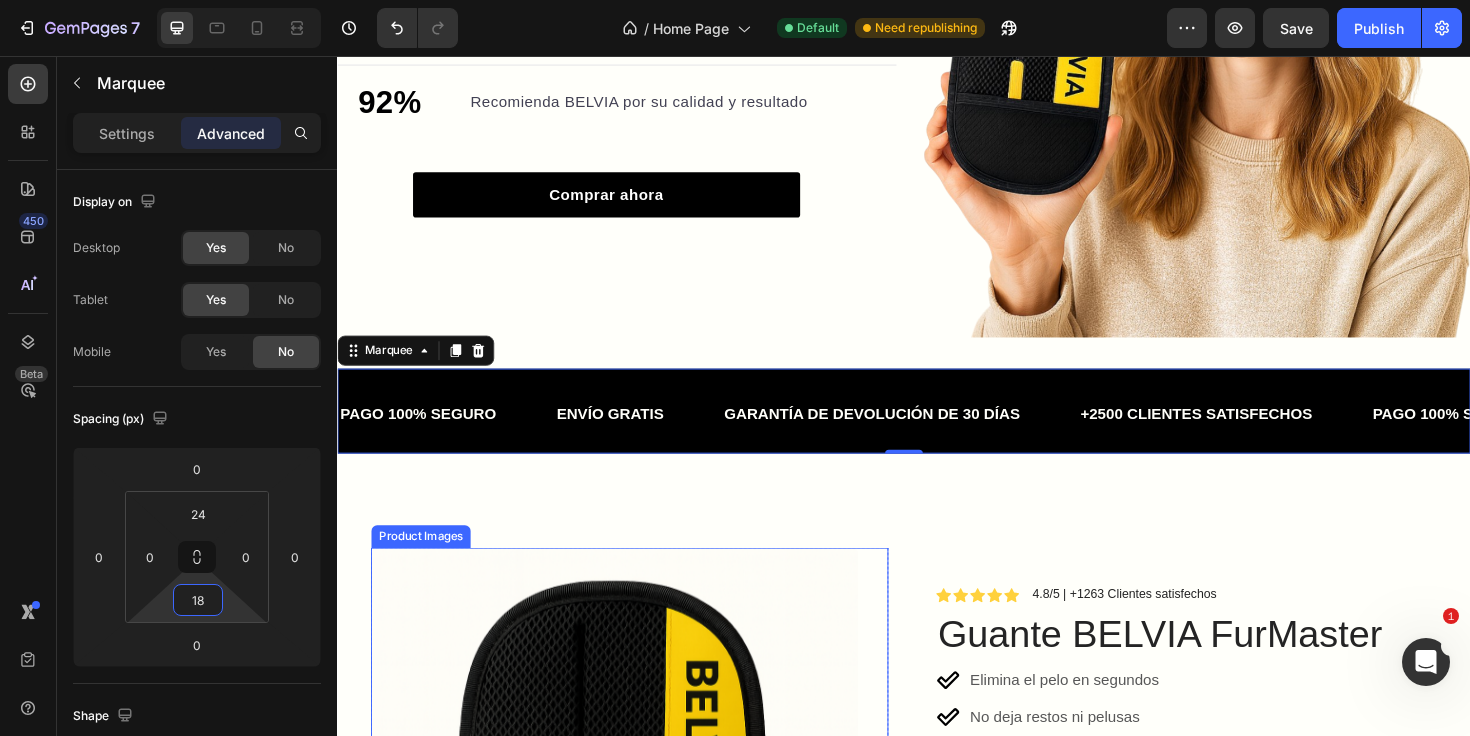 click at bounding box center (631, 835) 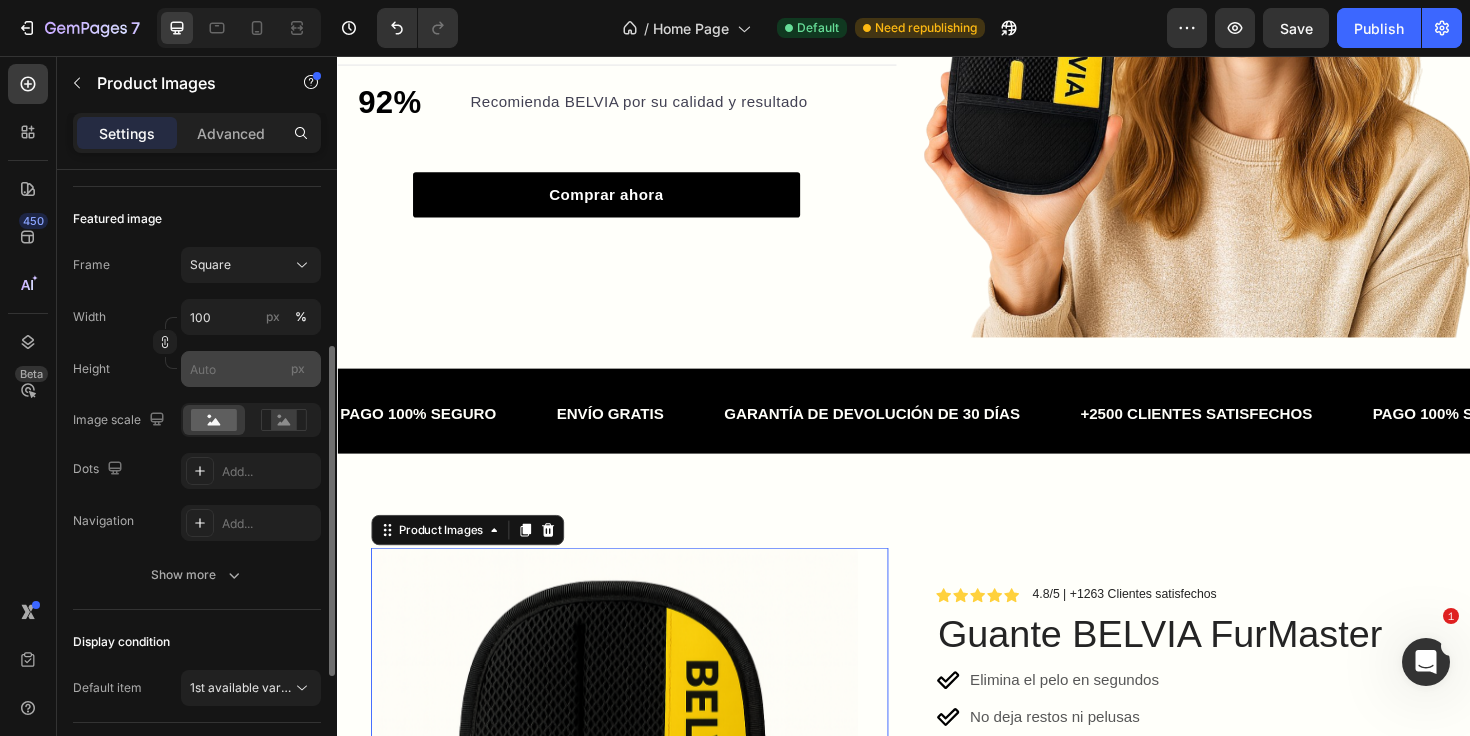 scroll, scrollTop: 303, scrollLeft: 0, axis: vertical 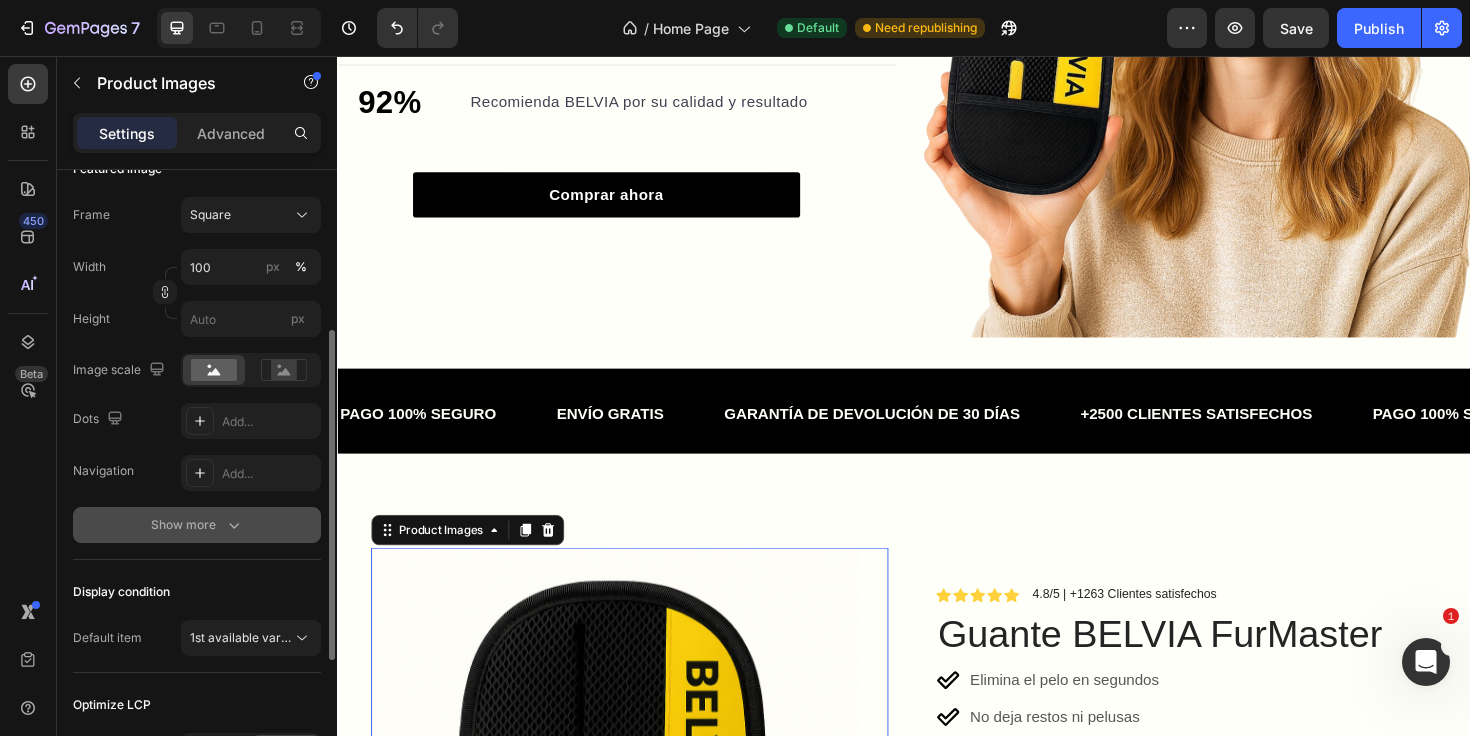 click 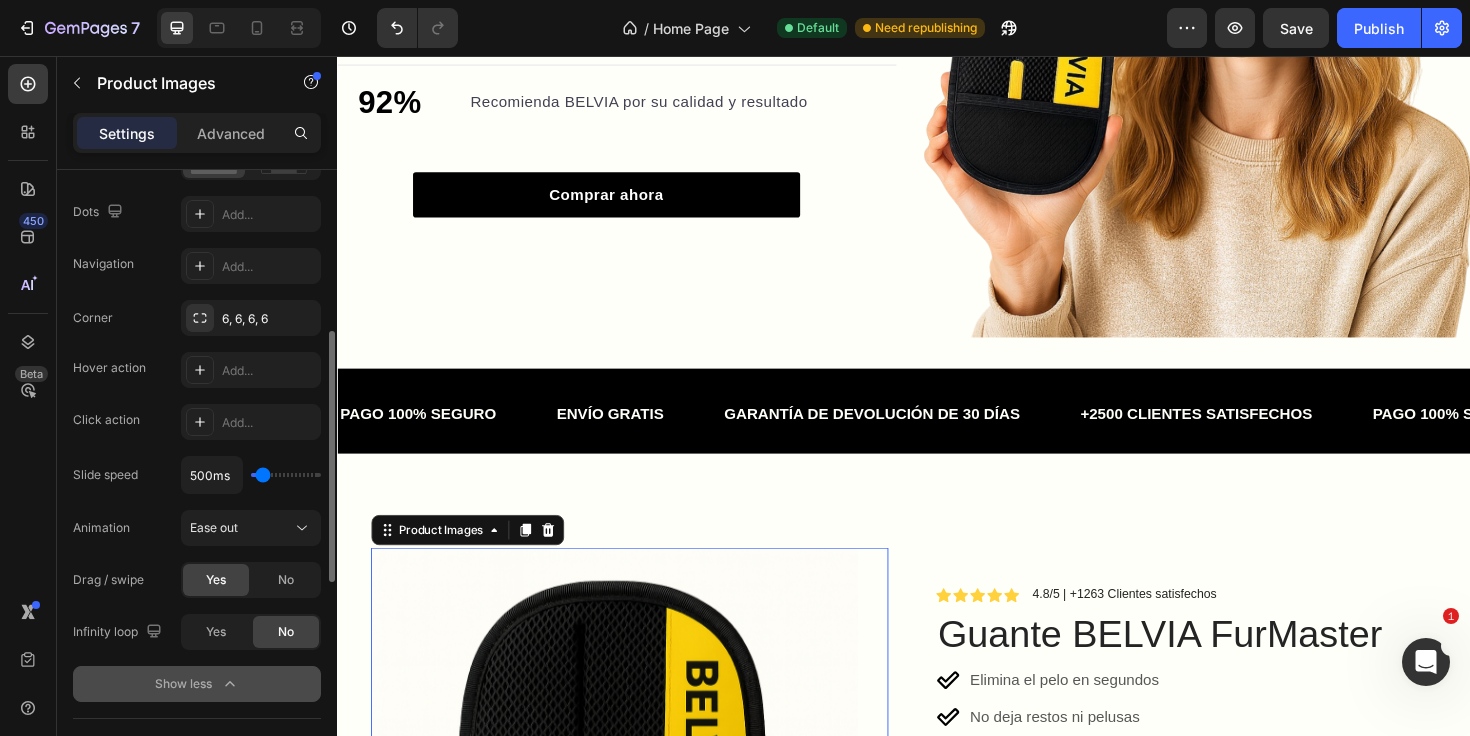 scroll, scrollTop: 511, scrollLeft: 0, axis: vertical 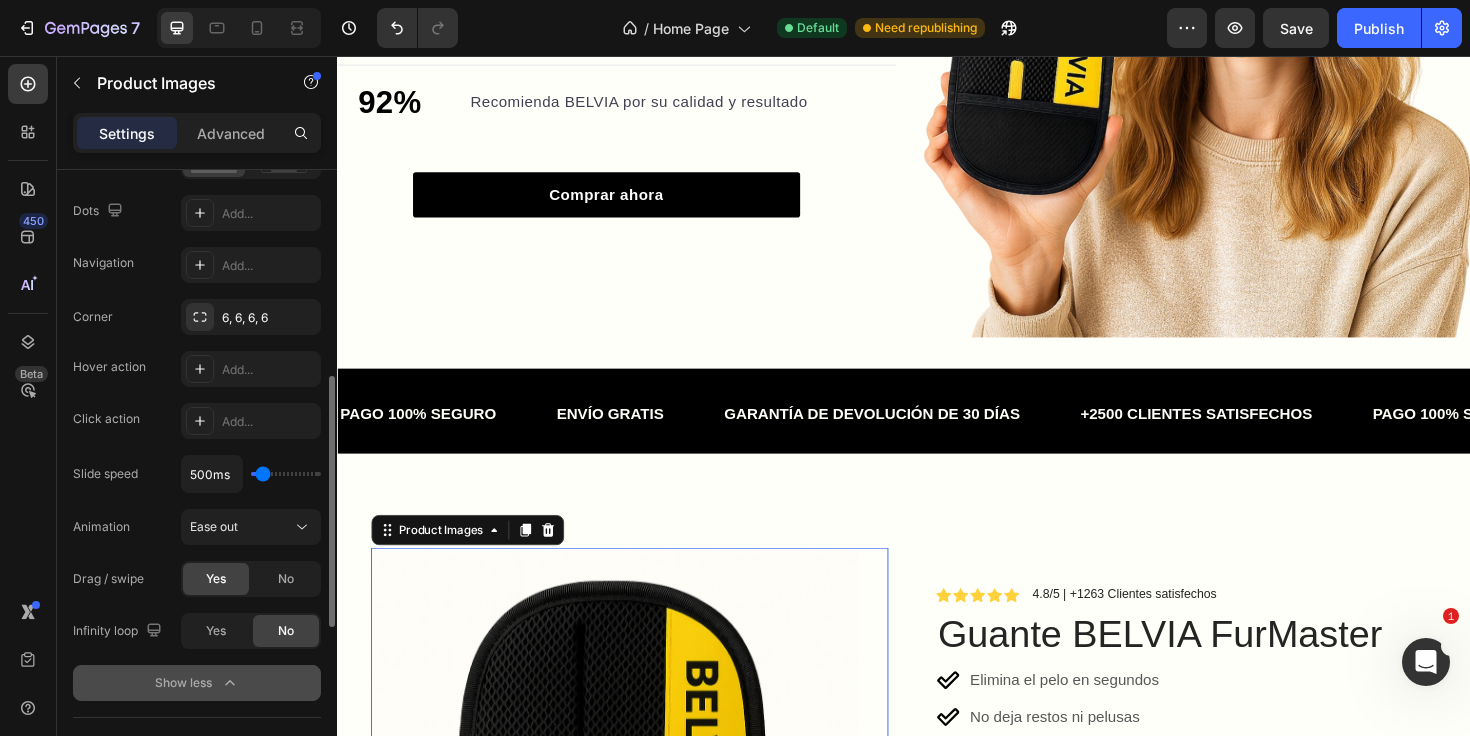 click on "Show less" at bounding box center [197, 683] 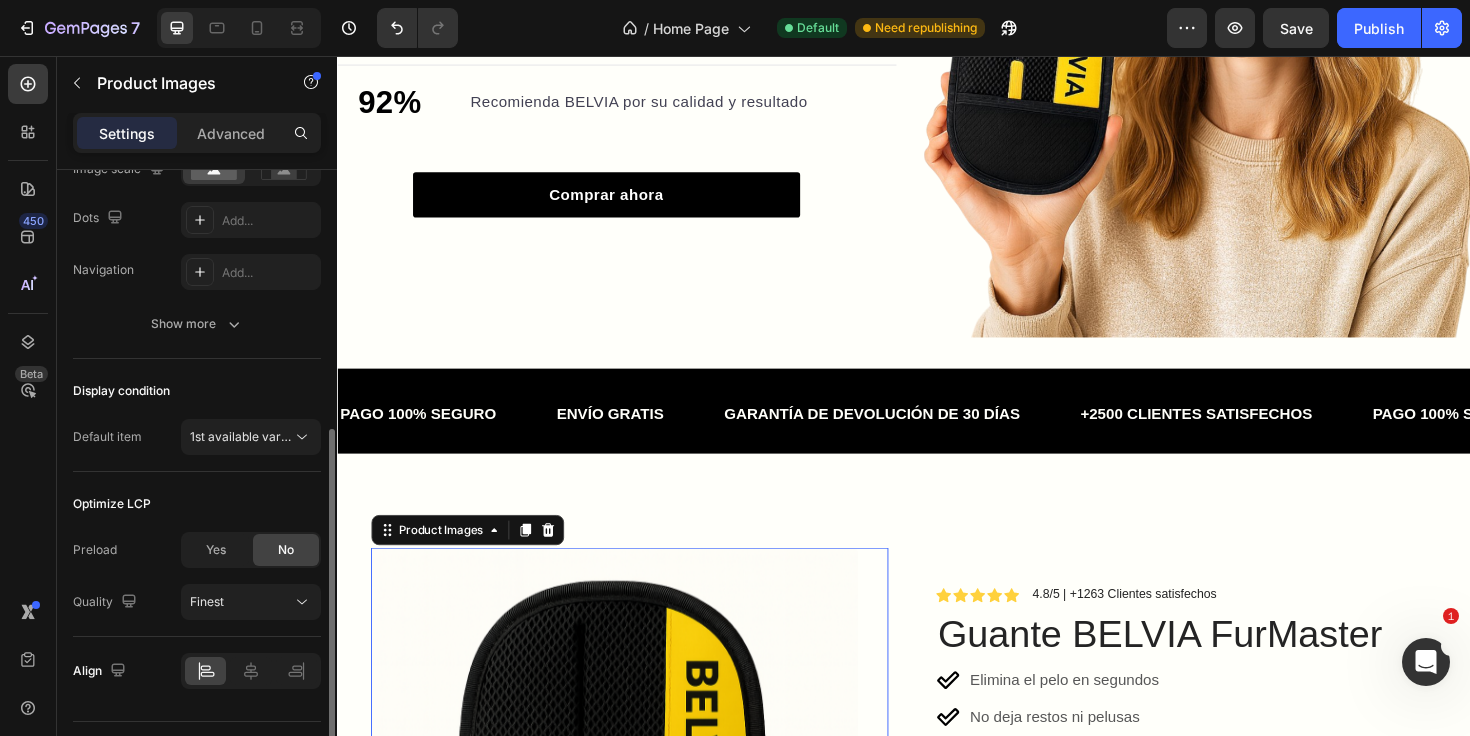 scroll, scrollTop: 498, scrollLeft: 0, axis: vertical 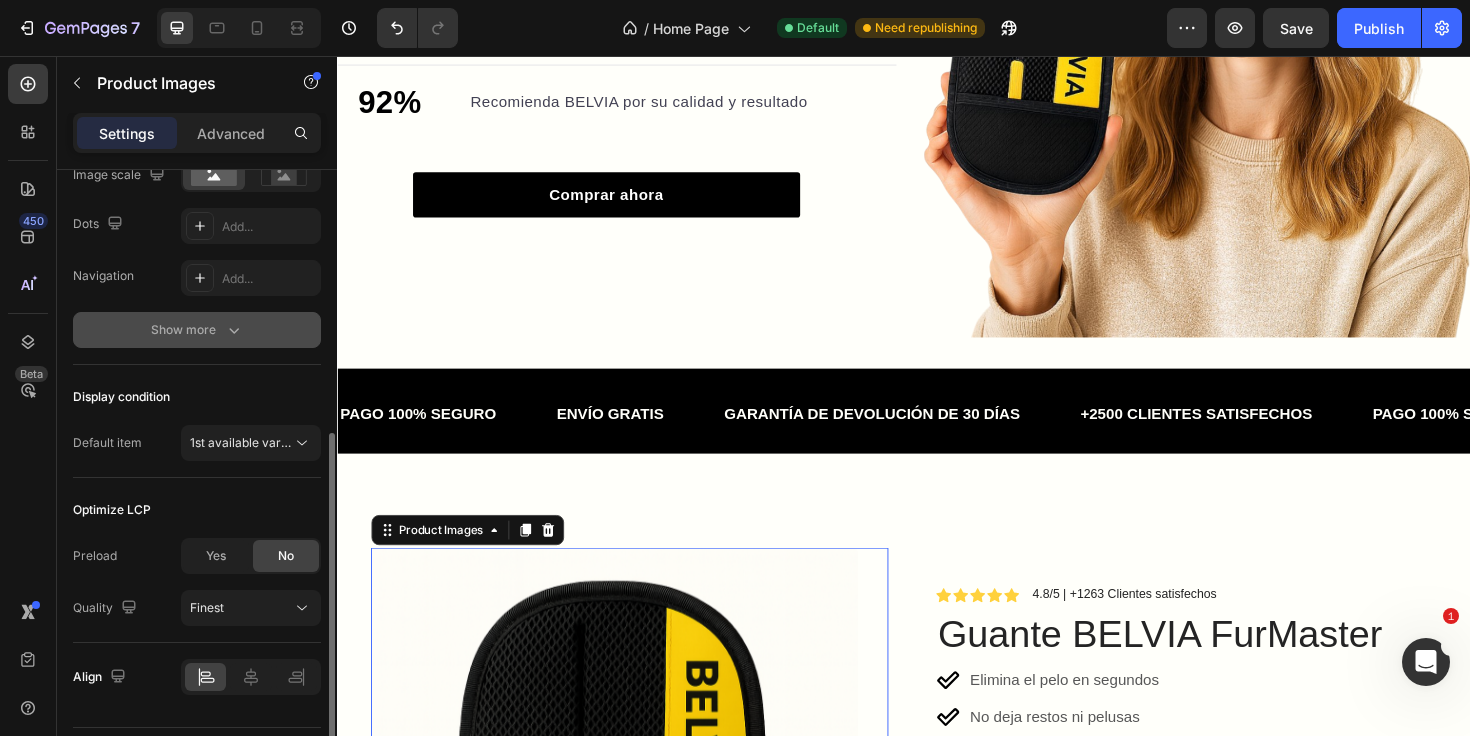 click on "Show more" at bounding box center [197, 330] 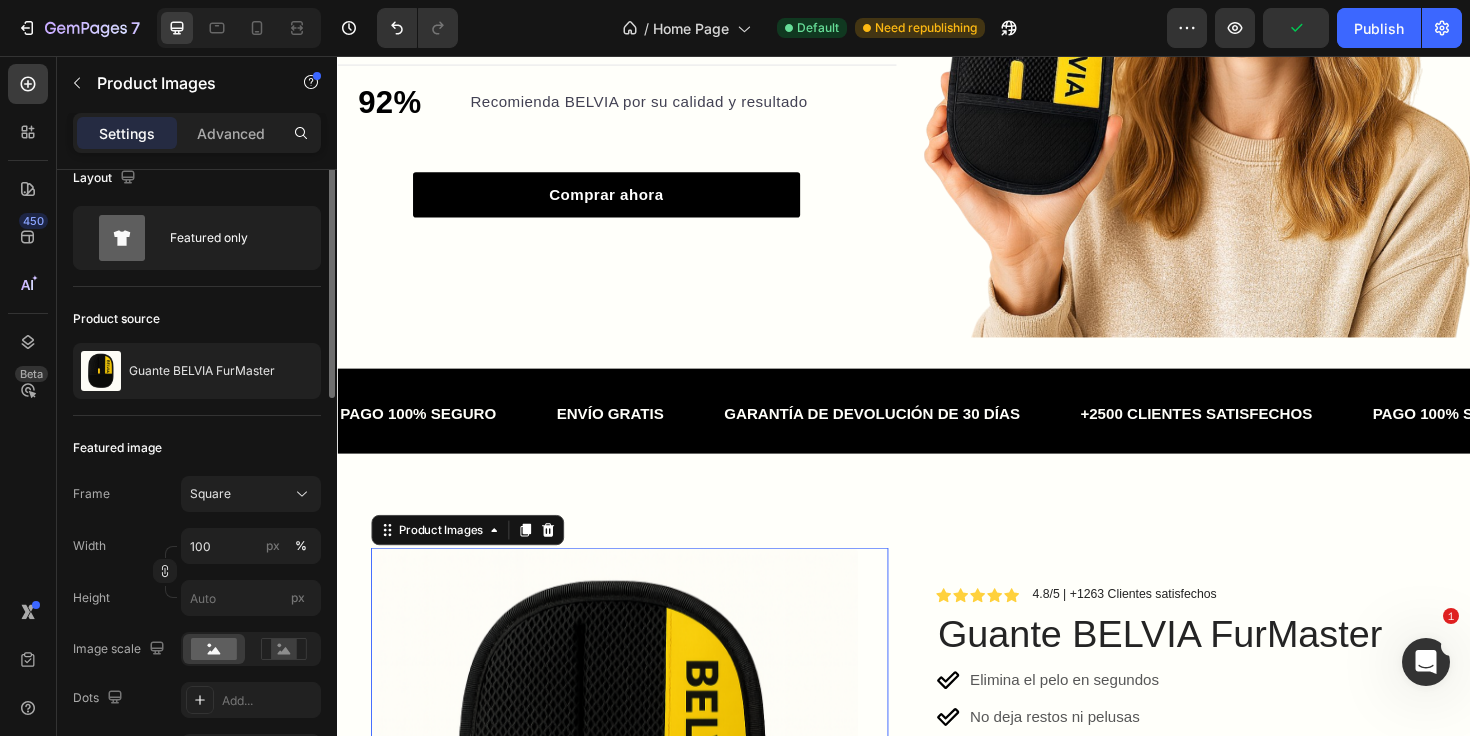 scroll, scrollTop: 64, scrollLeft: 0, axis: vertical 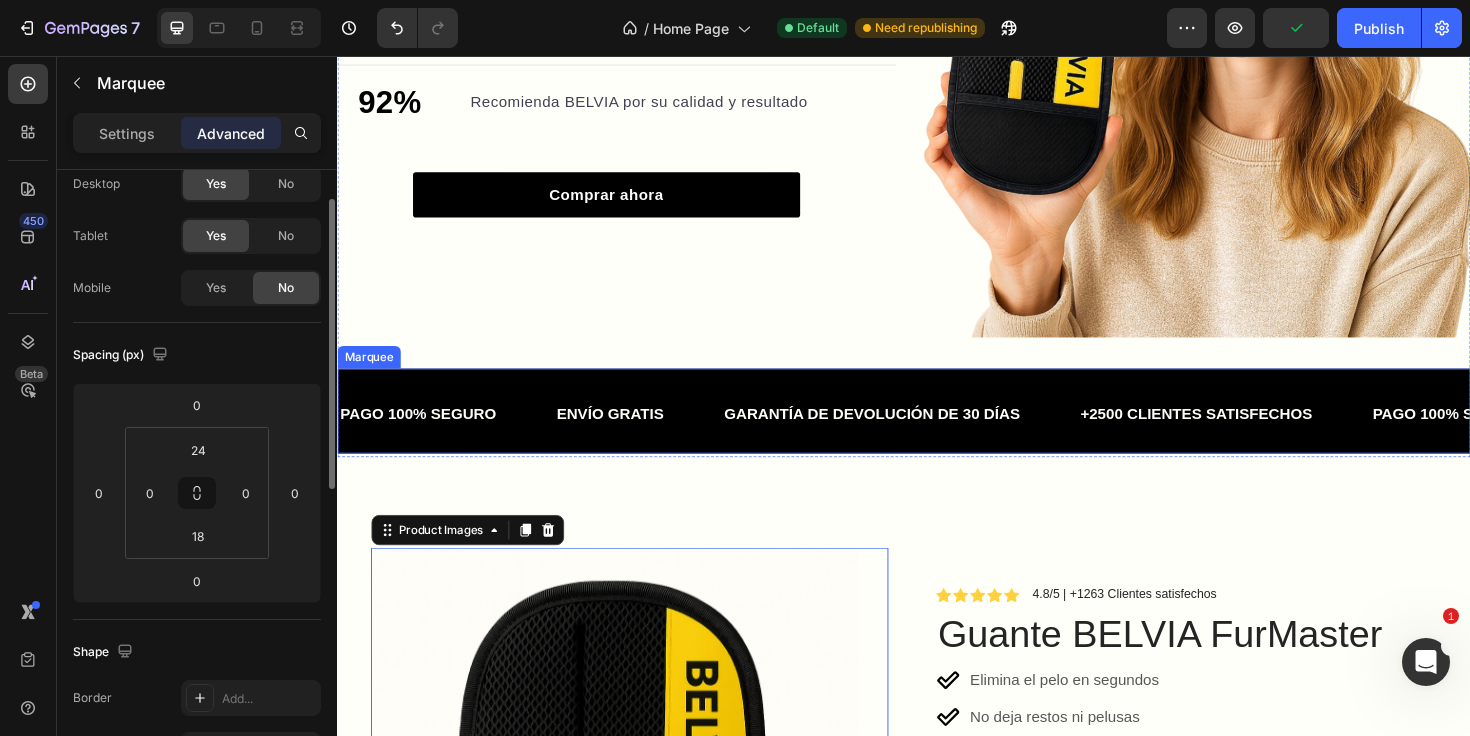 click on "PAGO 100% SEGURO Text Block ENVÍO GRATIS Text Block GARANTÍA DE DEVOLUCIÓN DE 30 DÍAS Text Block +2500 CLIENTES SATISFECHOS Text Block PAGO 100% SEGURO Text Block ENVÍO GRATIS Text Block GARANTÍA DE DEVOLUCIÓN DE 30 DÍAS Text Block +2500 CLIENTES SATISFECHOS Text Block PAGO 100% SEGURO Text Block ENVÍO GRATIS Text Block GARANTÍA DE DEVOLUCIÓN DE 30 DÍAS Text Block +2500 CLIENTES SATISFECHOS Text Block PAGO 100% SEGURO Text Block ENVÍO GRATIS Text Block GARANTÍA DE DEVOLUCIÓN DE 30 DÍAS Text Block +2500 CLIENTES SATISFECHOS Text Block PAGO 100% SEGURO Text Block ENVÍO GRATIS Text Block GARANTÍA DE DEVOLUCIÓN DE 30 DÍAS Text Block +2500 CLIENTES SATISFECHOS Text Block PAGO 100% SEGURO Text Block ENVÍO GRATIS Text Block GARANTÍA DE DEVOLUCIÓN DE 30 DÍAS Text Block +2500 CLIENTES SATISFECHOS Text Block Marquee" at bounding box center [937, 432] 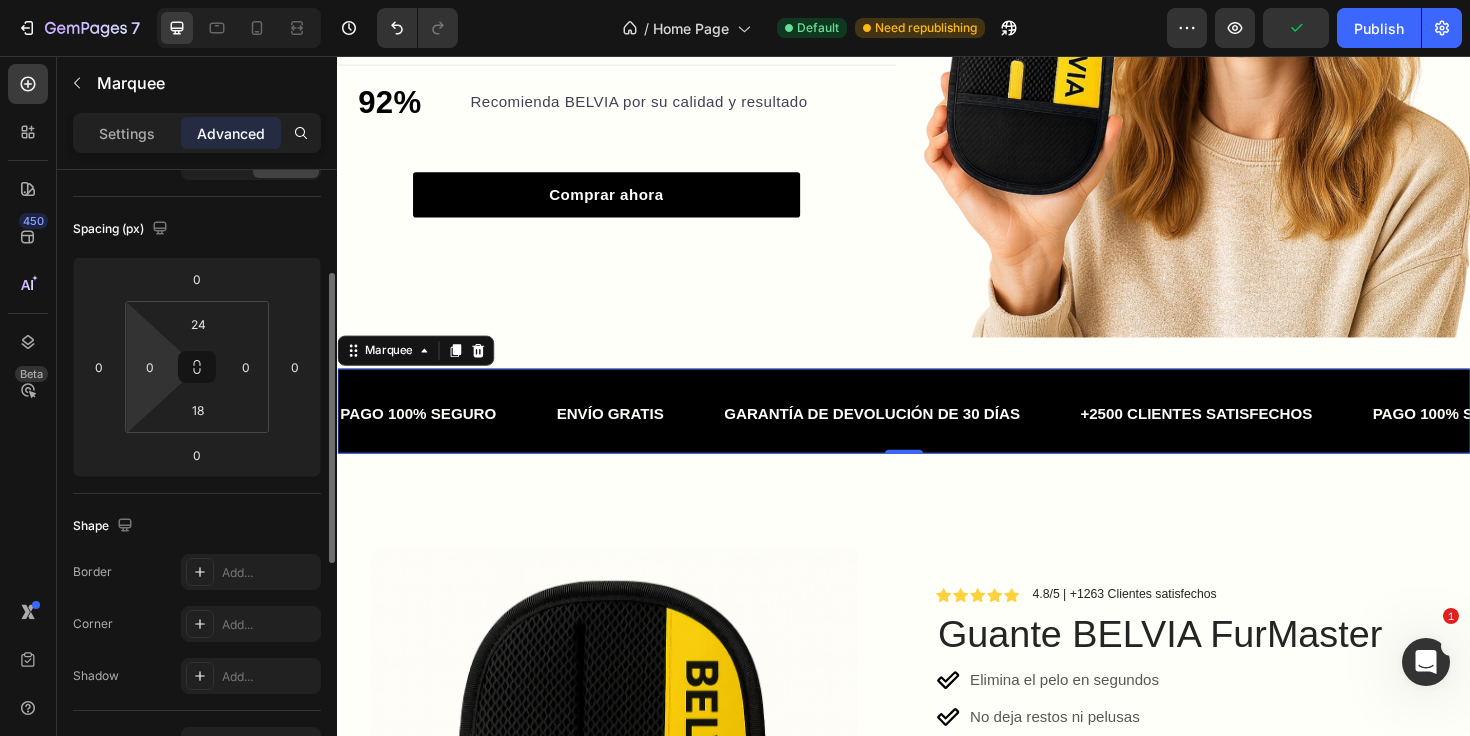 scroll, scrollTop: 198, scrollLeft: 0, axis: vertical 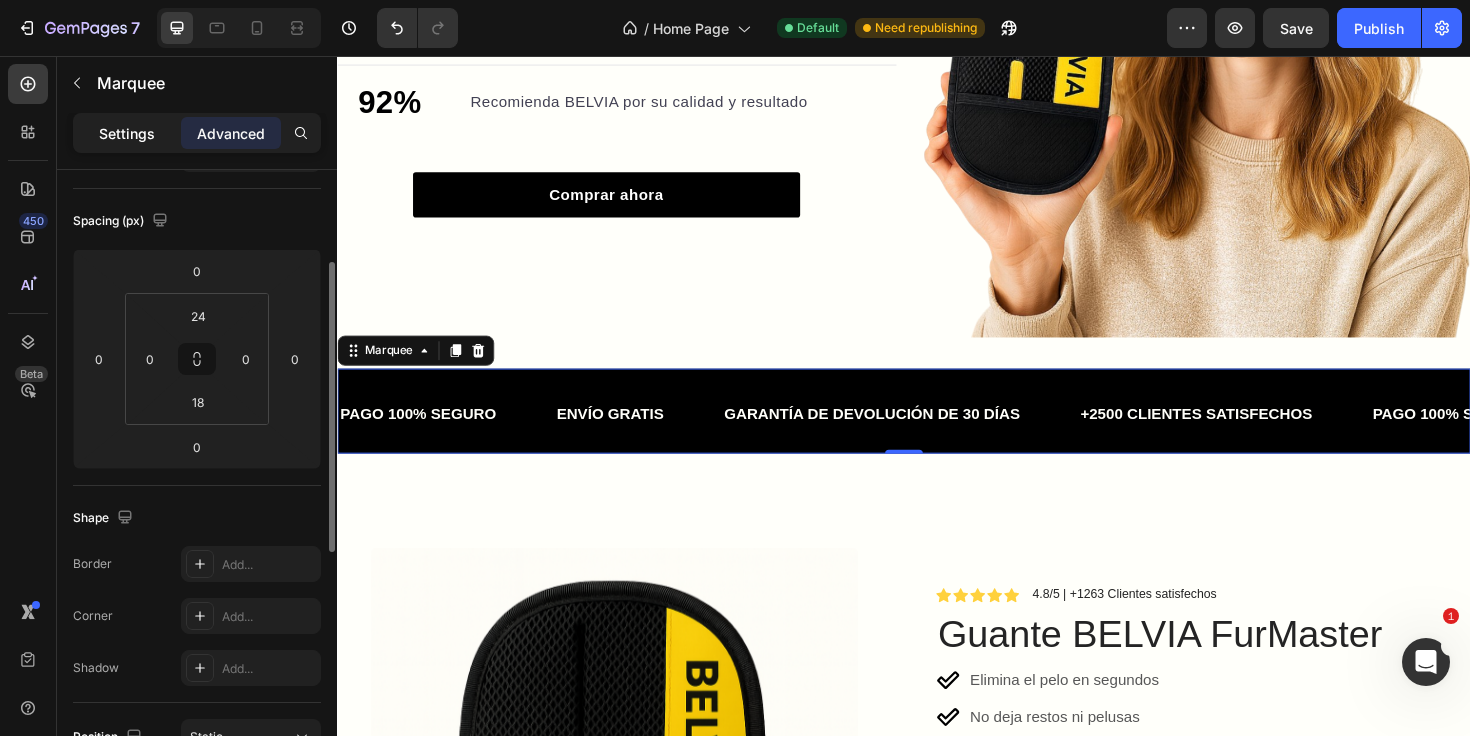 click on "Settings" at bounding box center [127, 133] 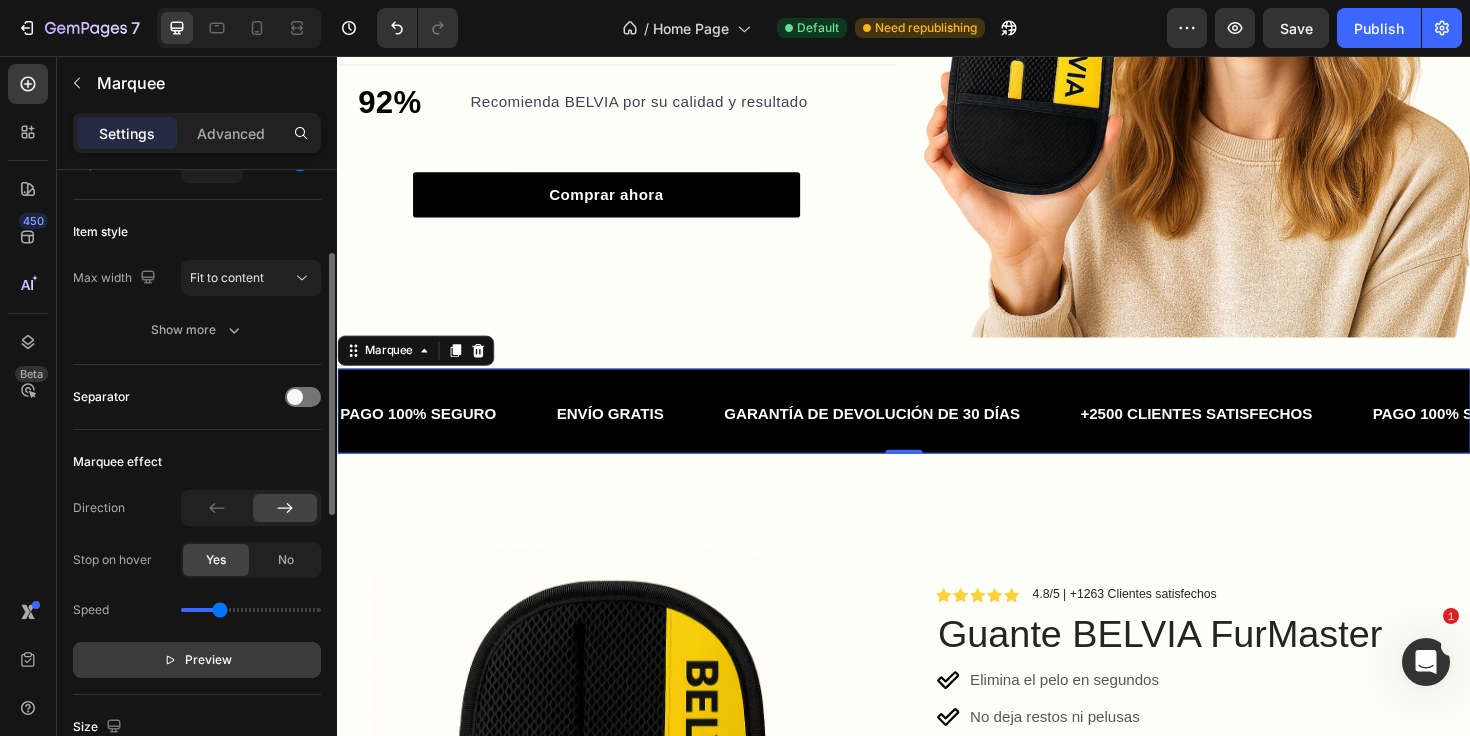 click on "Preview" at bounding box center [208, 660] 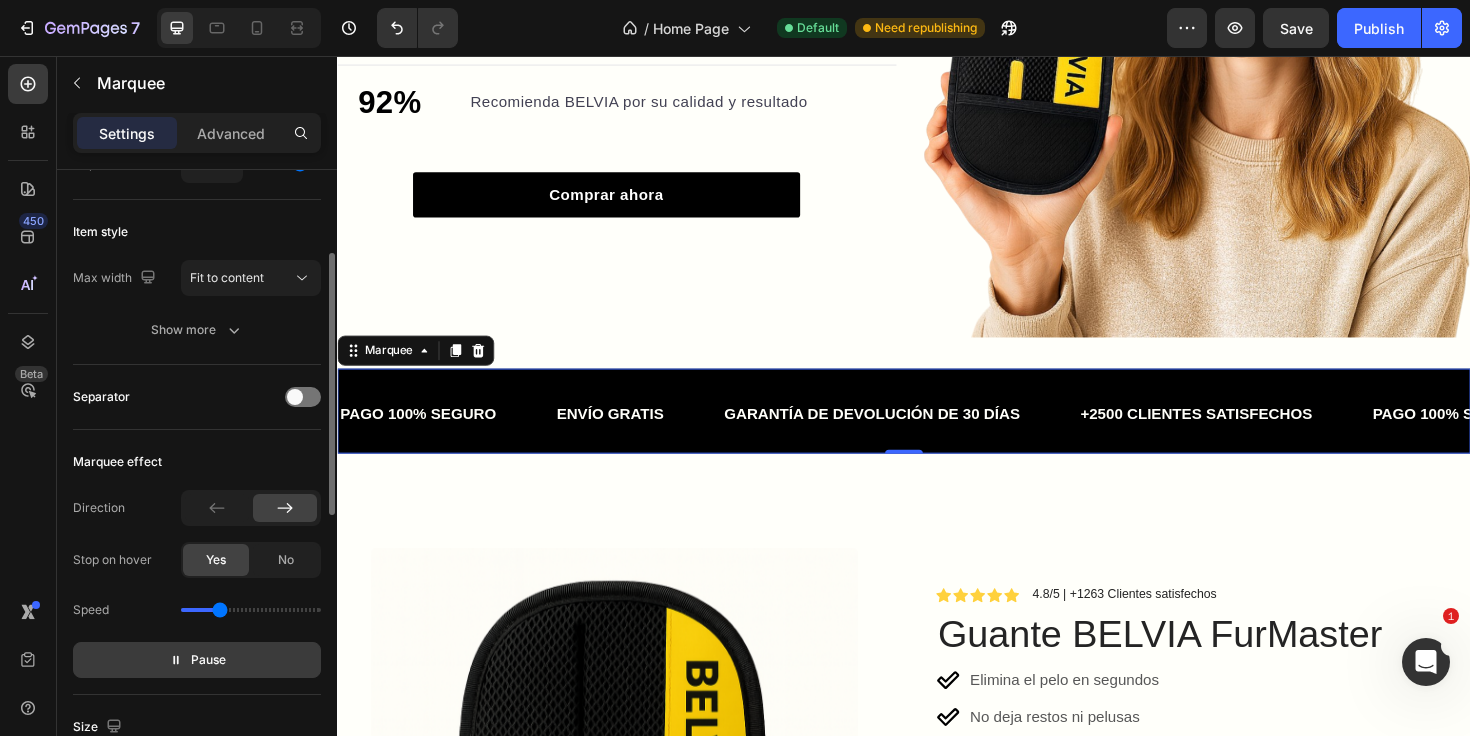 click on "Pause" at bounding box center (208, 660) 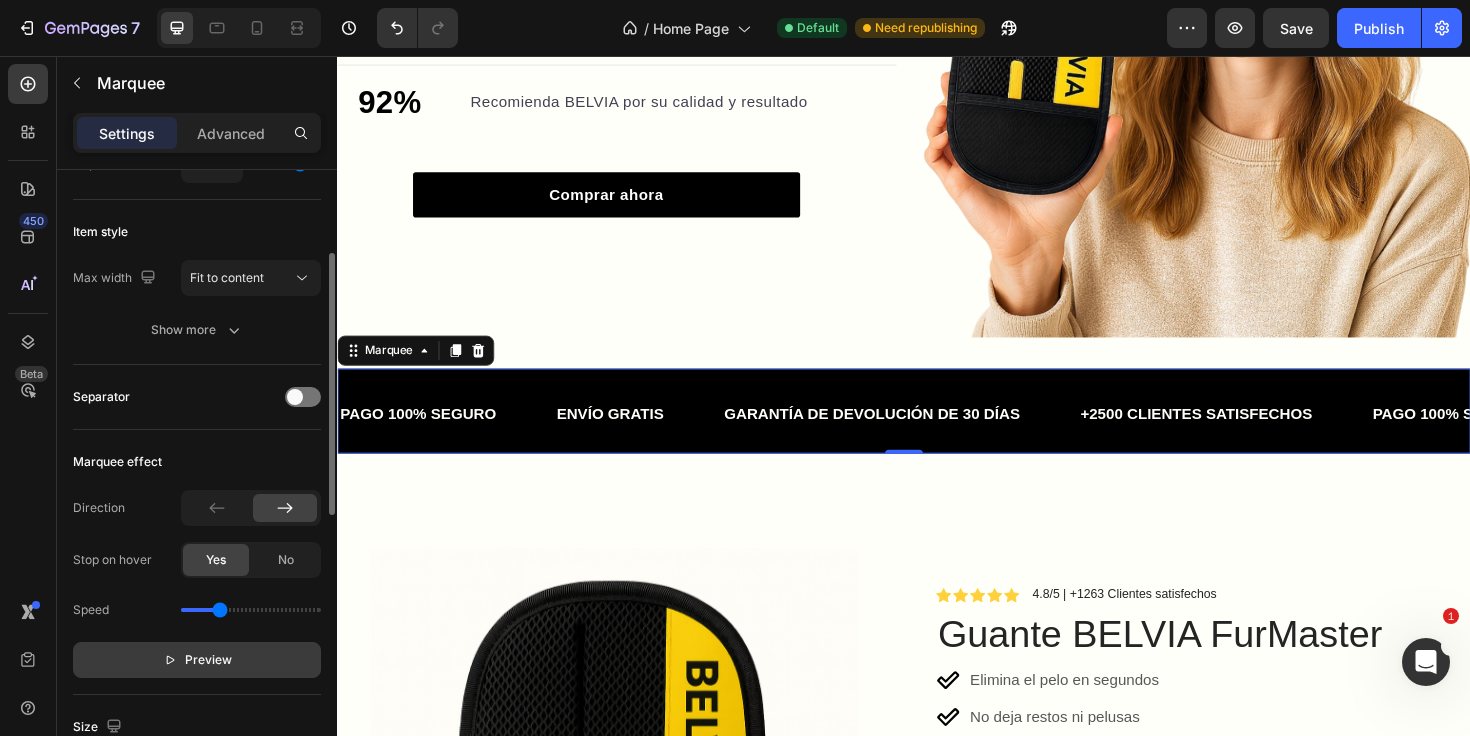 click on "Preview" at bounding box center [208, 660] 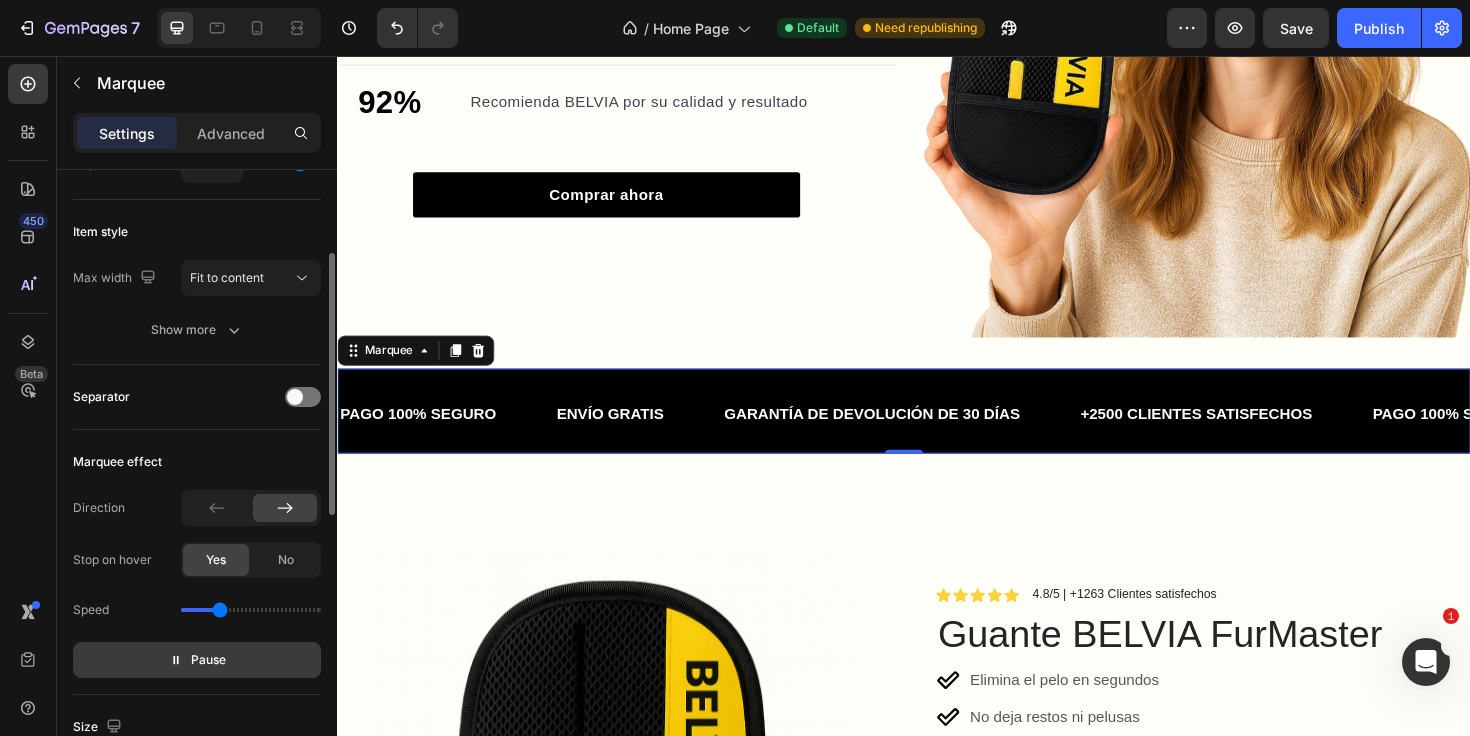 click on "Pause" at bounding box center [208, 660] 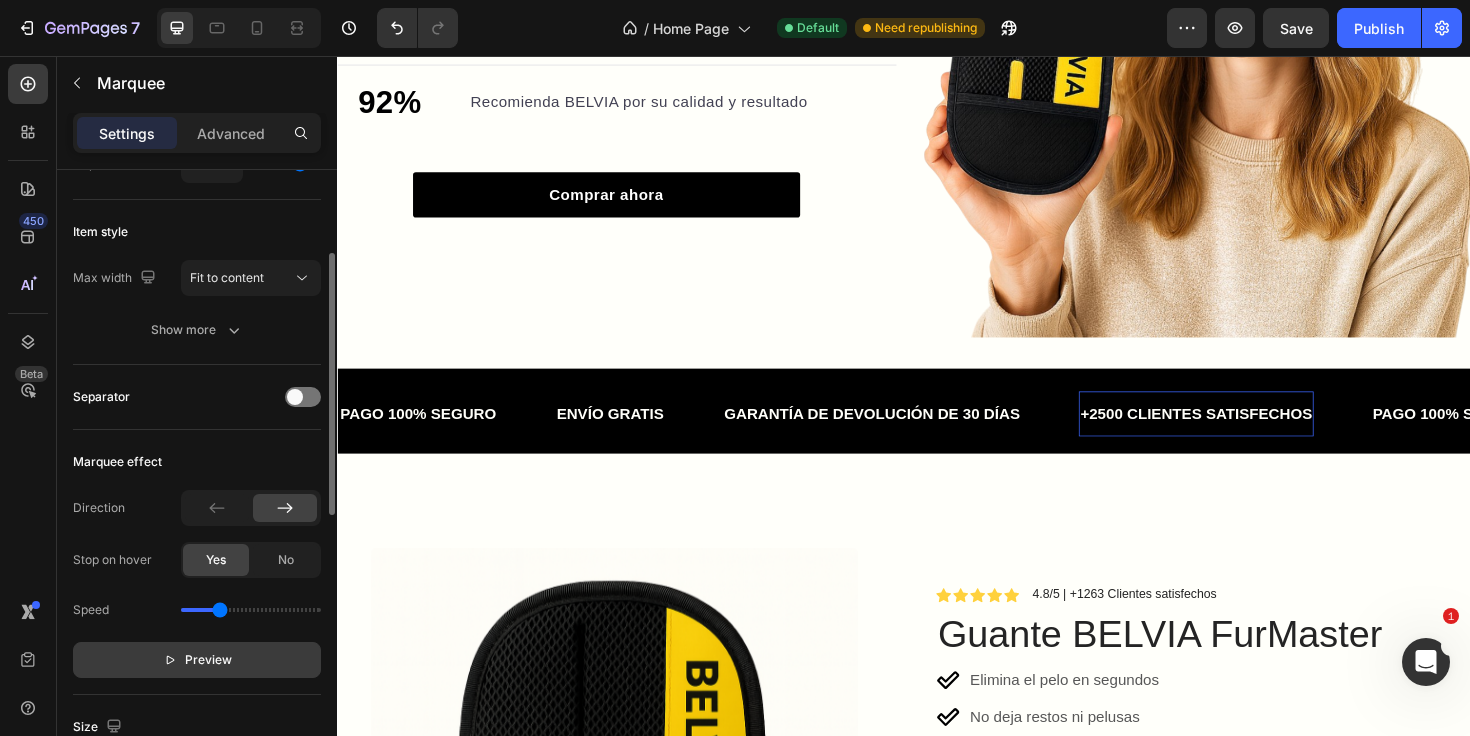 click on "+2500 CLIENTES SATISFECHOS Text Block   0" at bounding box center [-2020, 435] 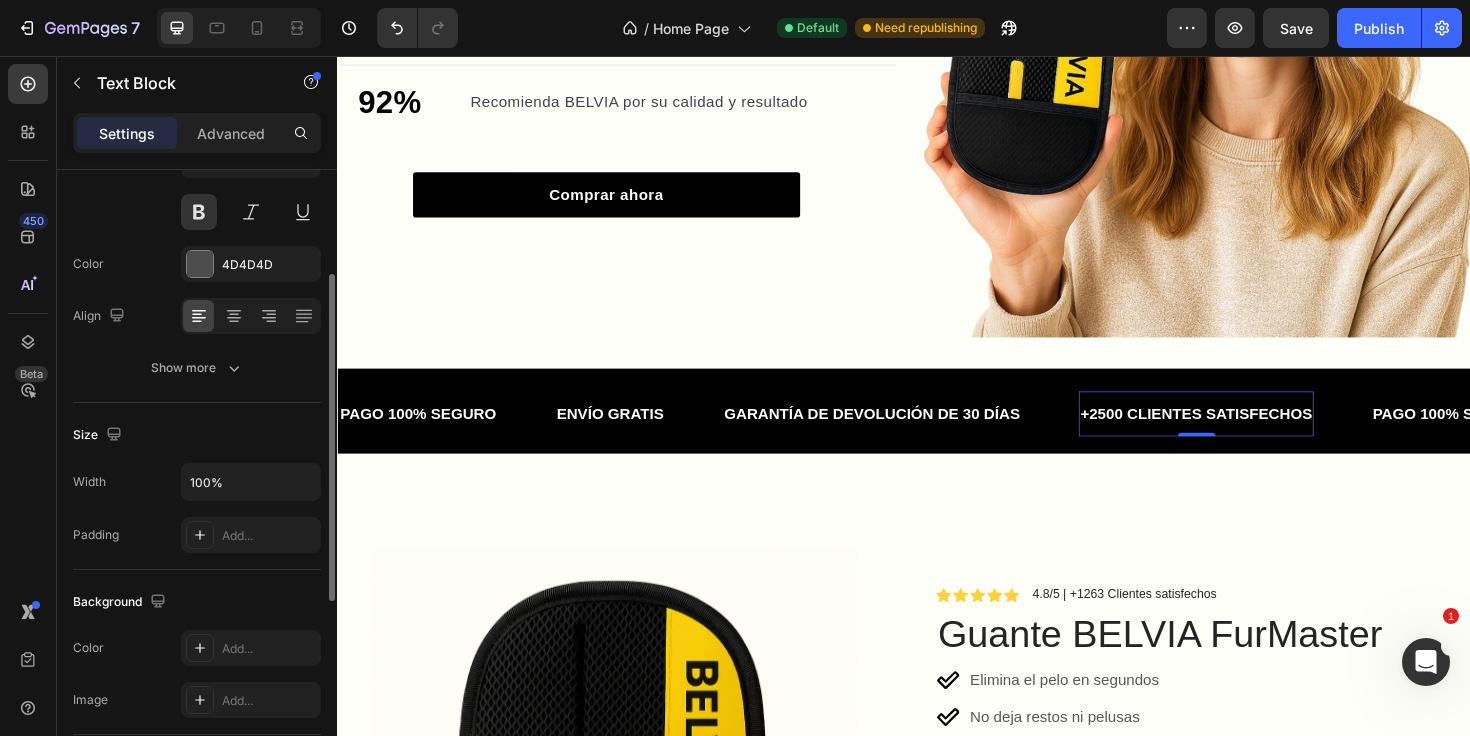 scroll, scrollTop: 0, scrollLeft: 0, axis: both 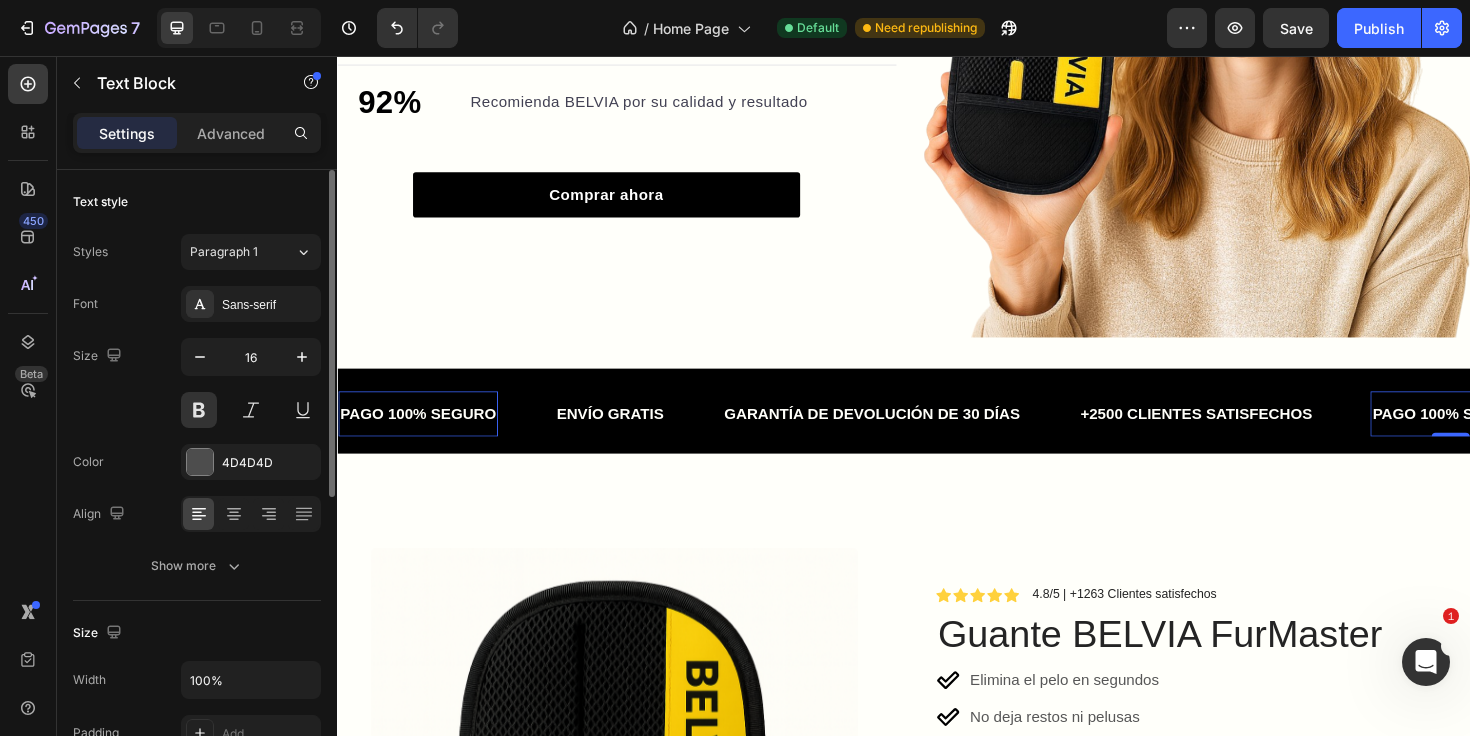 click on "PAGO 100% SEGURO" at bounding box center [-1708, 434] 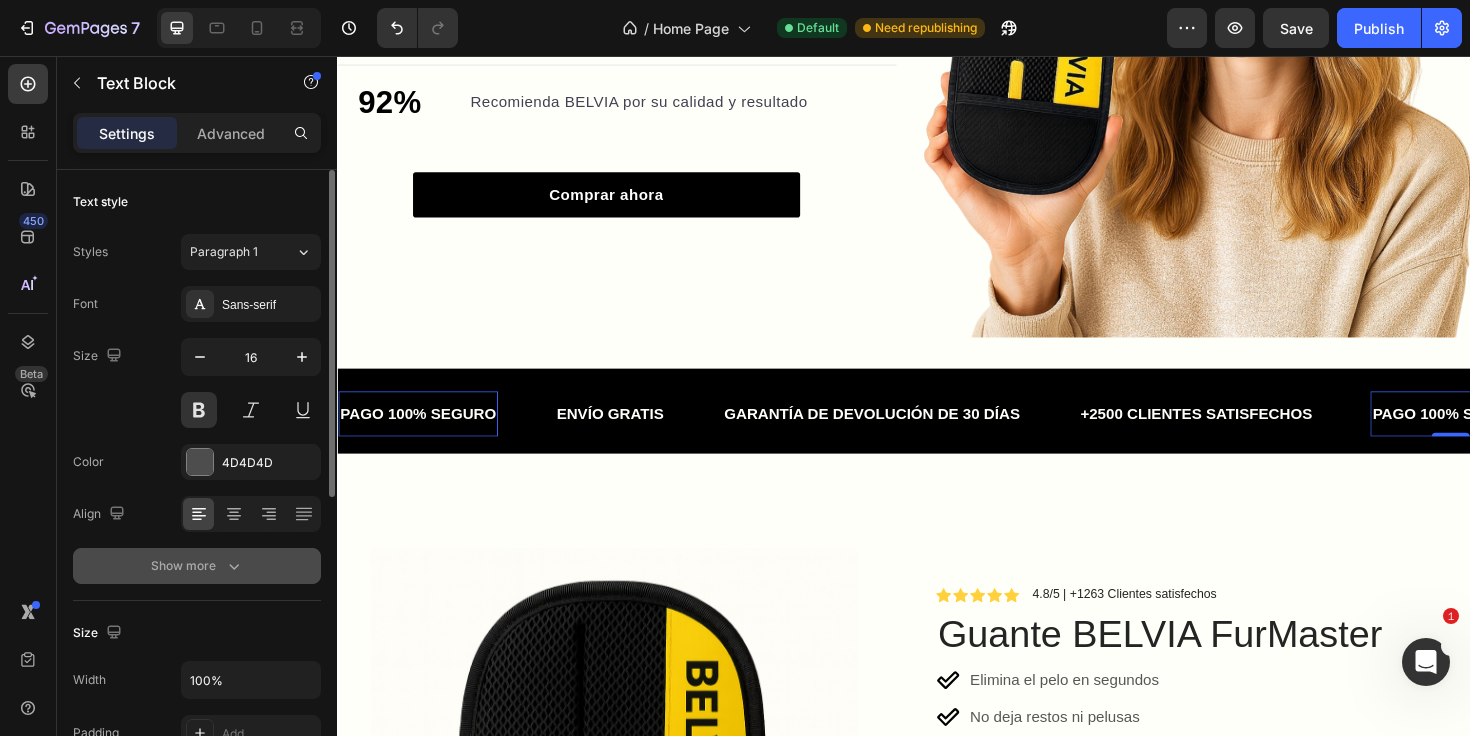 click 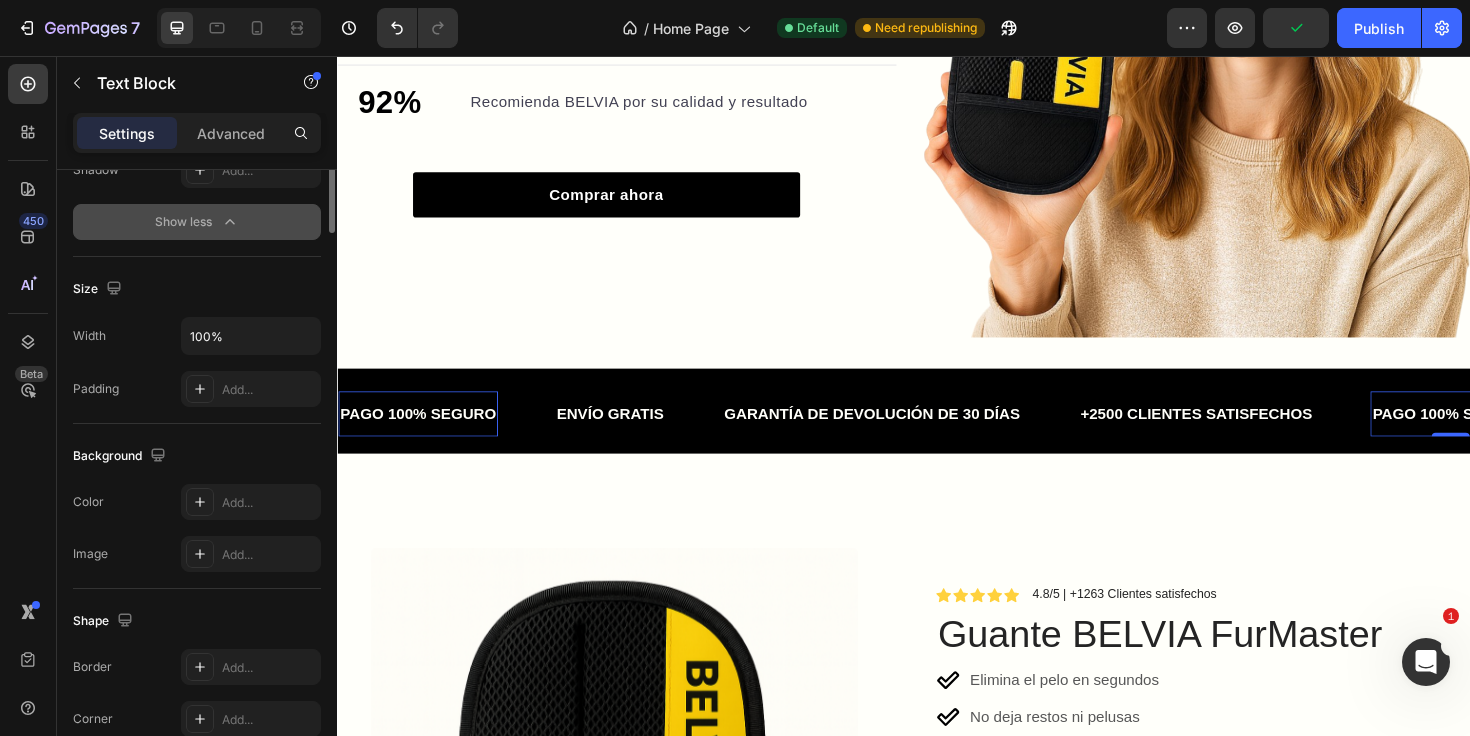 scroll, scrollTop: 0, scrollLeft: 0, axis: both 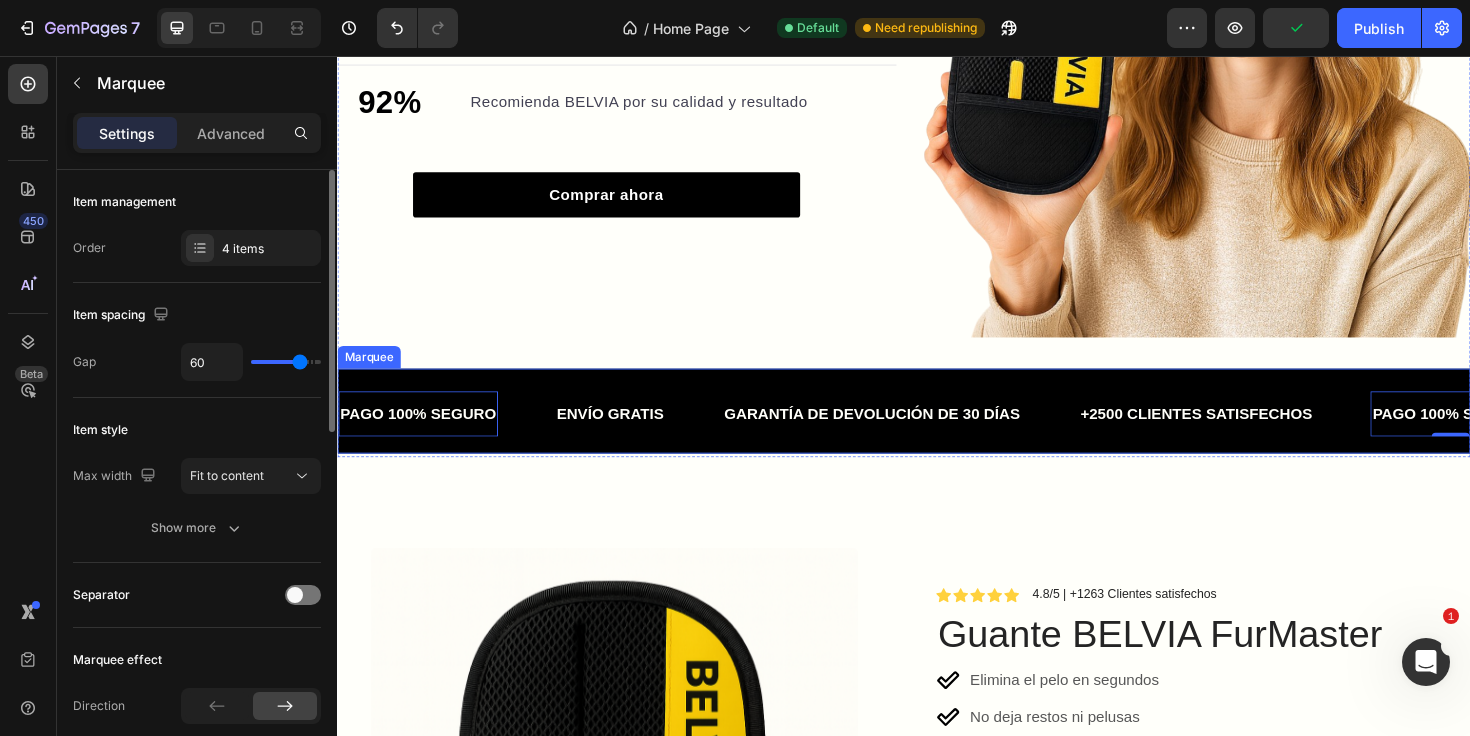 click on "PAGO 100% SEGURO Text Block   0 ENVÍO GRATIS Text Block GARANTÍA DE DEVOLUCIÓN DE 30 DÍAS Text Block +2500 CLIENTES SATISFECHOS Text Block PAGO 100% SEGURO Text Block   0 ENVÍO GRATIS Text Block GARANTÍA DE DEVOLUCIÓN DE 30 DÍAS Text Block +2500 CLIENTES SATISFECHOS Text Block PAGO 100% SEGURO Text Block   0 ENVÍO GRATIS Text Block GARANTÍA DE DEVOLUCIÓN DE 30 DÍAS Text Block +2500 CLIENTES SATISFECHOS Text Block PAGO 100% SEGURO Text Block   0 ENVÍO GRATIS Text Block GARANTÍA DE DEVOLUCIÓN DE 30 DÍAS Text Block +2500 CLIENTES SATISFECHOS Text Block PAGO 100% SEGURO Text Block   0 ENVÍO GRATIS Text Block GARANTÍA DE DEVOLUCIÓN DE 30 DÍAS Text Block +2500 CLIENTES SATISFECHOS Text Block PAGO 100% SEGURO Text Block   0 ENVÍO GRATIS Text Block GARANTÍA DE DEVOLUCIÓN DE 30 DÍAS Text Block +2500 CLIENTES SATISFECHOS Text Block Marquee" at bounding box center (937, 432) 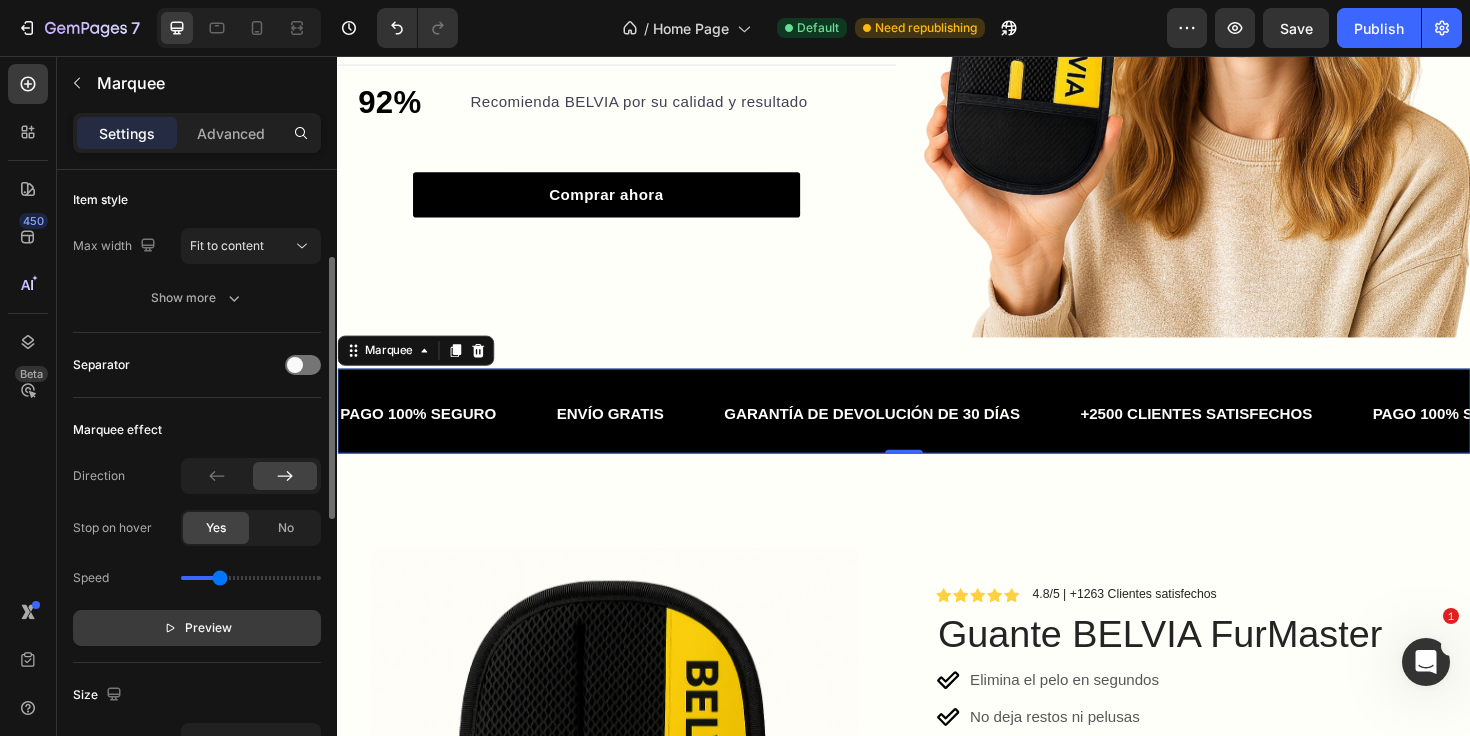 scroll, scrollTop: 236, scrollLeft: 0, axis: vertical 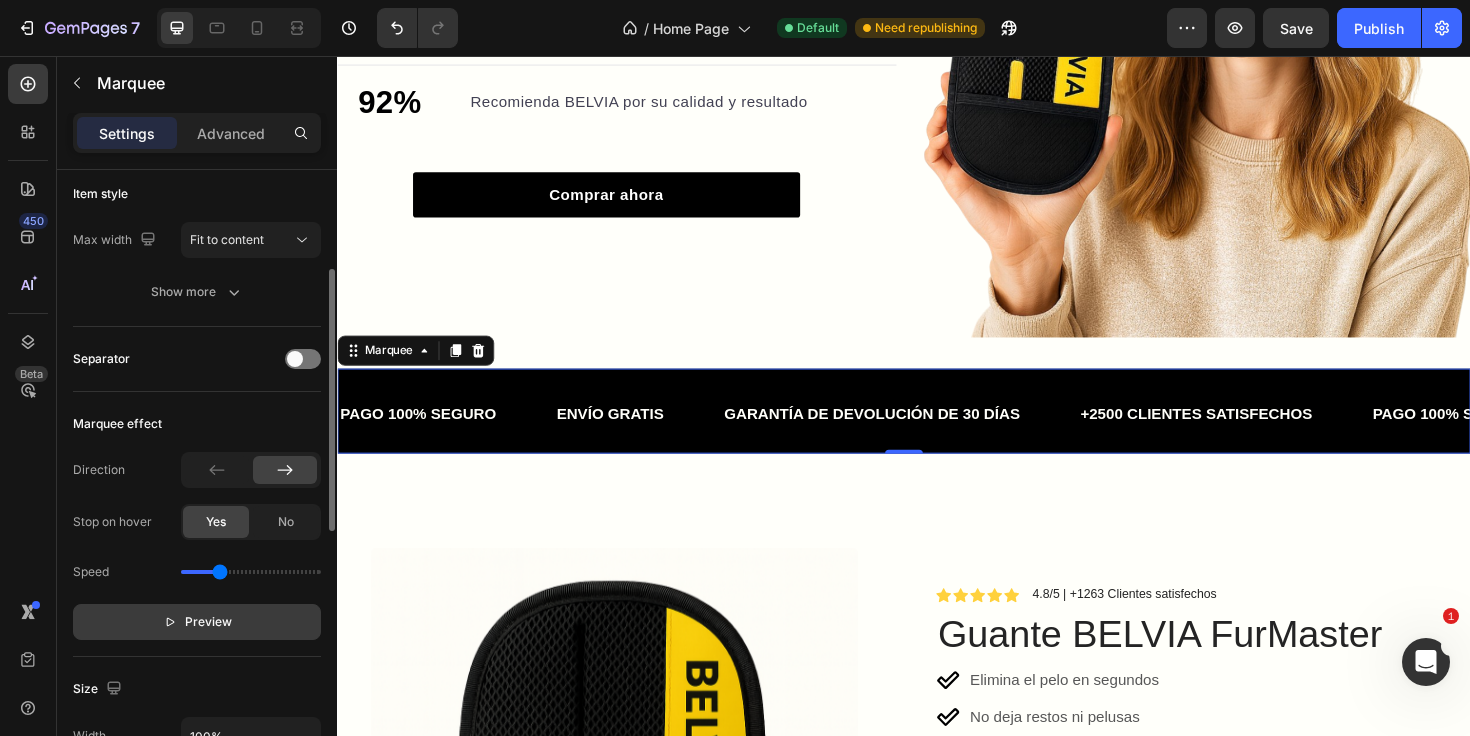 click on "Preview" at bounding box center [208, 622] 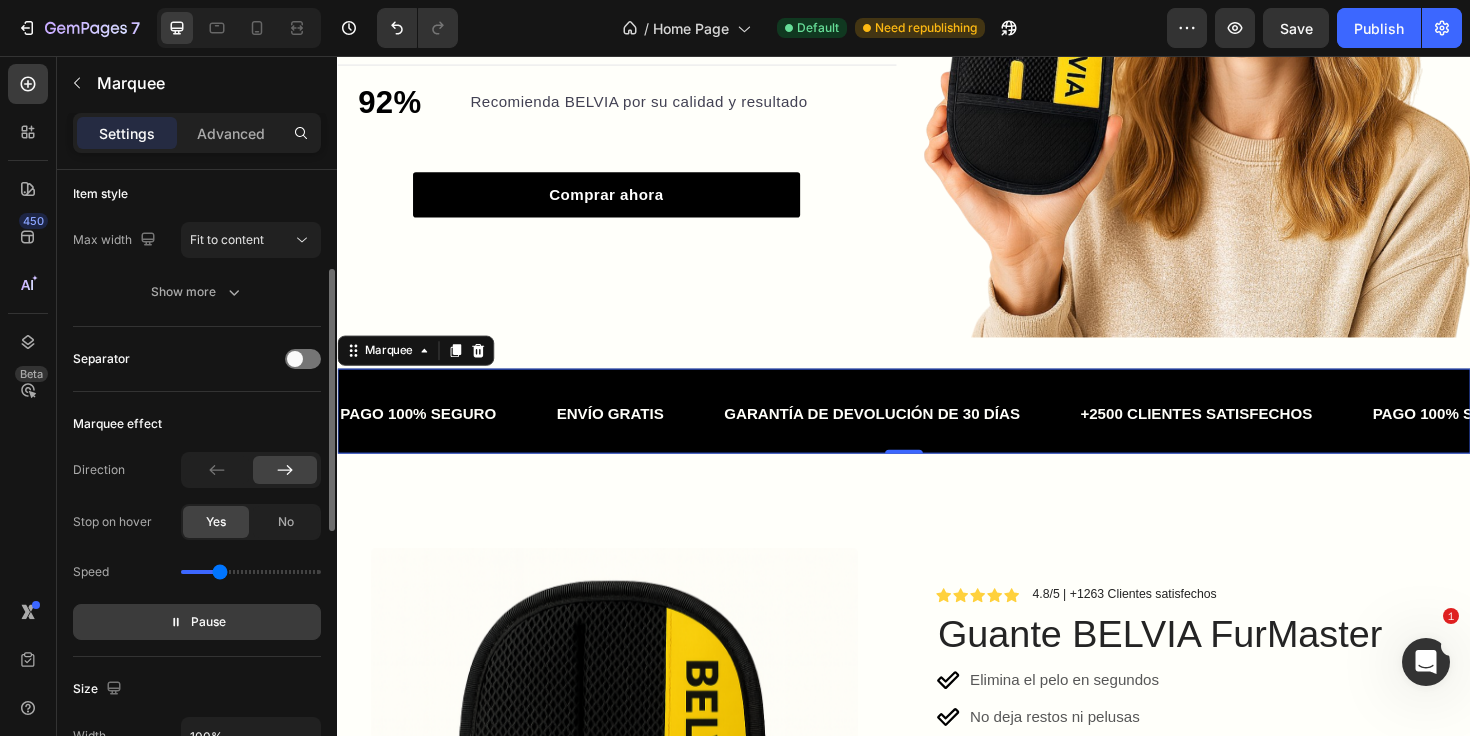 click on "Pause" at bounding box center (197, 622) 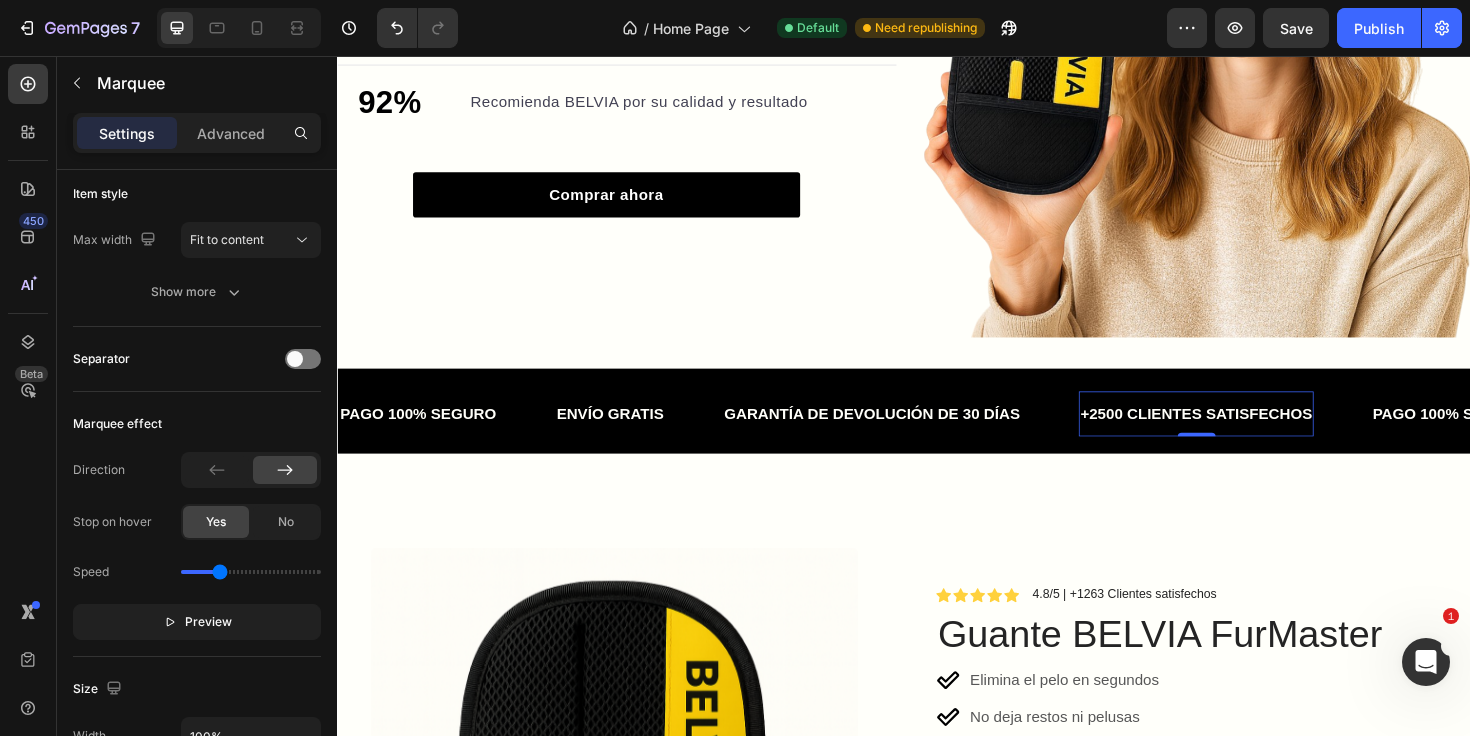 click on "+2500 CLIENTES SATISFECHOS" at bounding box center [-2028, 434] 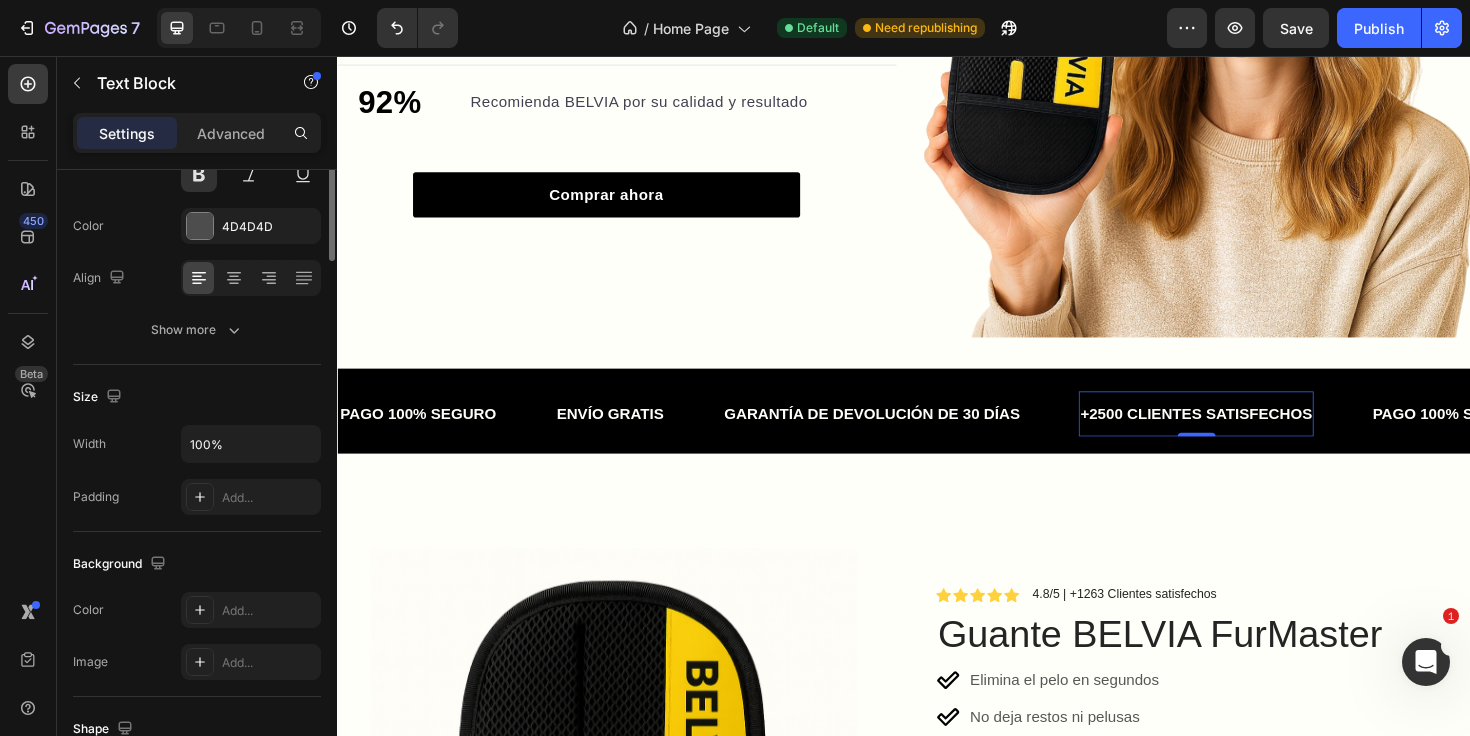 scroll, scrollTop: 0, scrollLeft: 0, axis: both 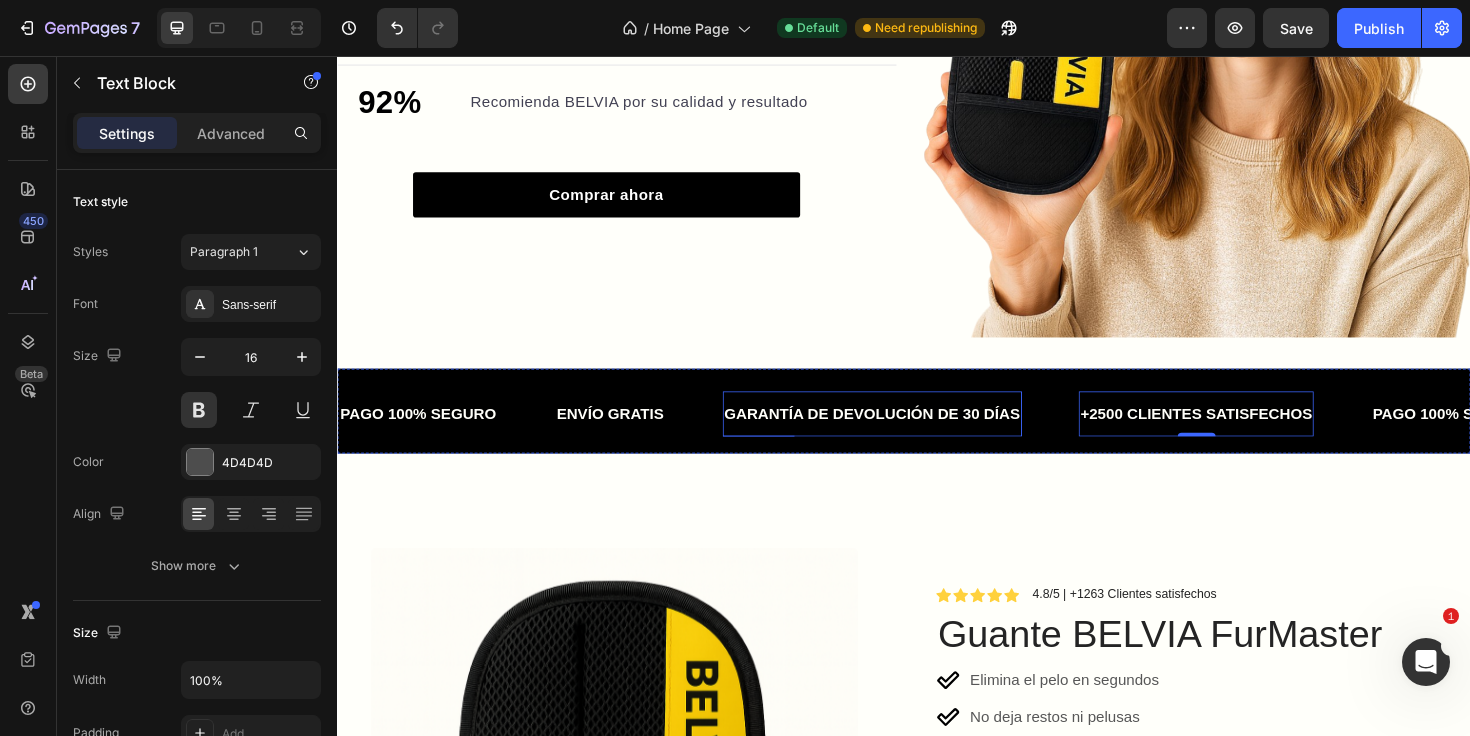 click on "GARANTÍA DE DEVOLUCIÓN DE 30 DÍAS" at bounding box center [-2371, 434] 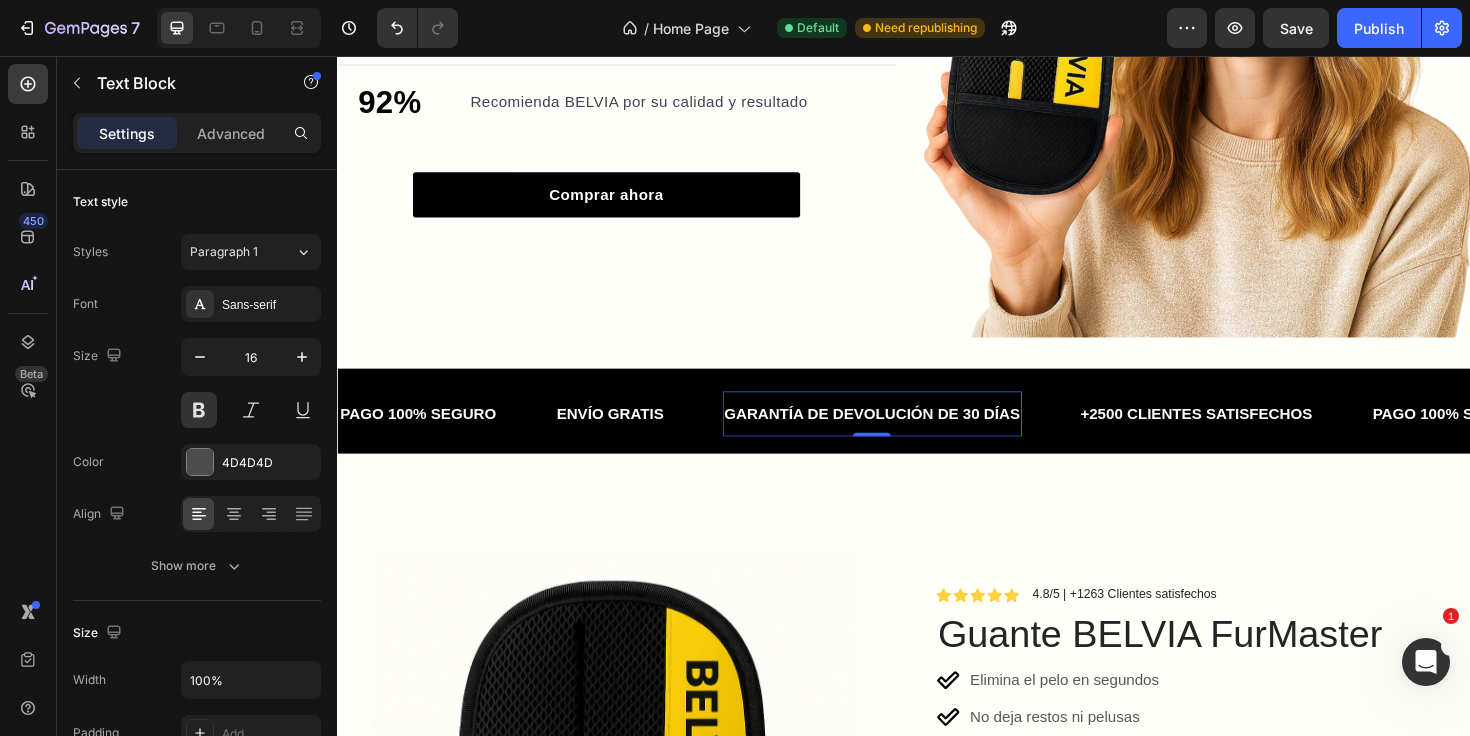click on "ENVÍO GRATIS Text Block" at bounding box center [-2611, 435] 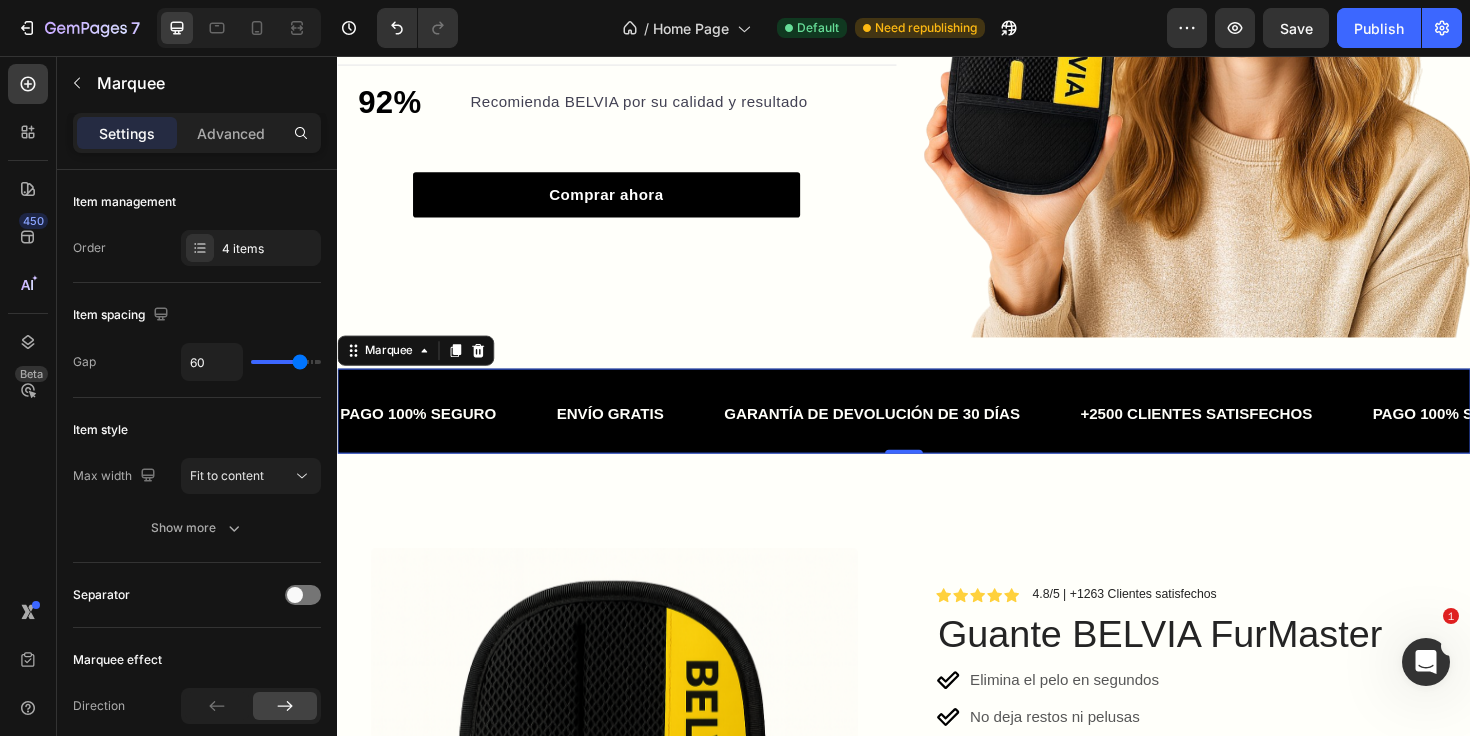 click on "ENVÍO GRATIS" at bounding box center [-2631, 434] 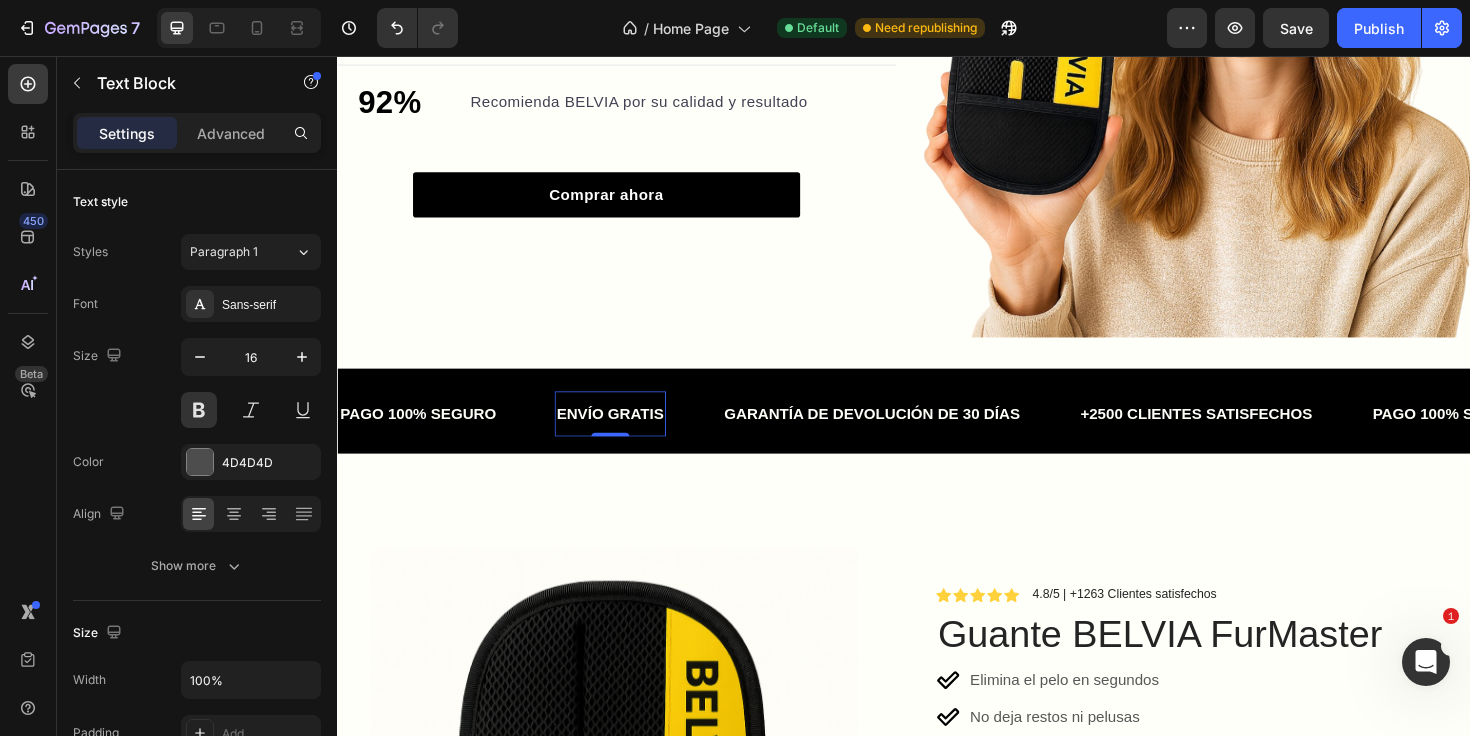 click on "PAGO 100% SEGURO" at bounding box center [-2850, 435] 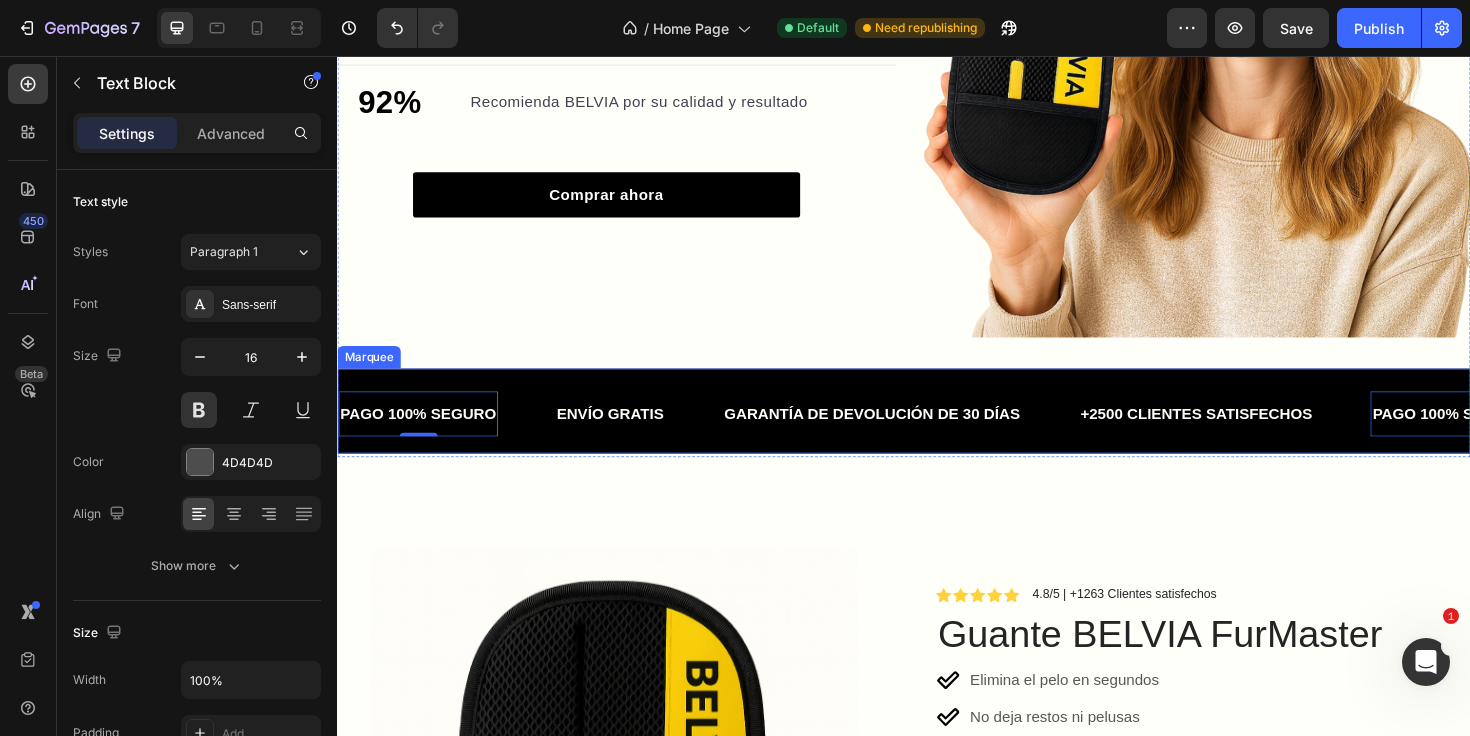 click on "PAGO 100% SEGURO Text Block   0 ENVÍO GRATIS Text Block GARANTÍA DE DEVOLUCIÓN DE 30 DÍAS Text Block +2500 CLIENTES SATISFECHOS Text Block PAGO 100% SEGURO Text Block   0 ENVÍO GRATIS Text Block GARANTÍA DE DEVOLUCIÓN DE 30 DÍAS Text Block +2500 CLIENTES SATISFECHOS Text Block PAGO 100% SEGURO Text Block   0 ENVÍO GRATIS Text Block GARANTÍA DE DEVOLUCIÓN DE 30 DÍAS Text Block +2500 CLIENTES SATISFECHOS Text Block PAGO 100% SEGURO Text Block   0 ENVÍO GRATIS Text Block GARANTÍA DE DEVOLUCIÓN DE 30 DÍAS Text Block +2500 CLIENTES SATISFECHOS Text Block PAGO 100% SEGURO Text Block   0 ENVÍO GRATIS Text Block GARANTÍA DE DEVOLUCIÓN DE 30 DÍAS Text Block +2500 CLIENTES SATISFECHOS Text Block PAGO 100% SEGURO Text Block   0 ENVÍO GRATIS Text Block GARANTÍA DE DEVOLUCIÓN DE 30 DÍAS Text Block +2500 CLIENTES SATISFECHOS Text Block Marquee" at bounding box center (937, 432) 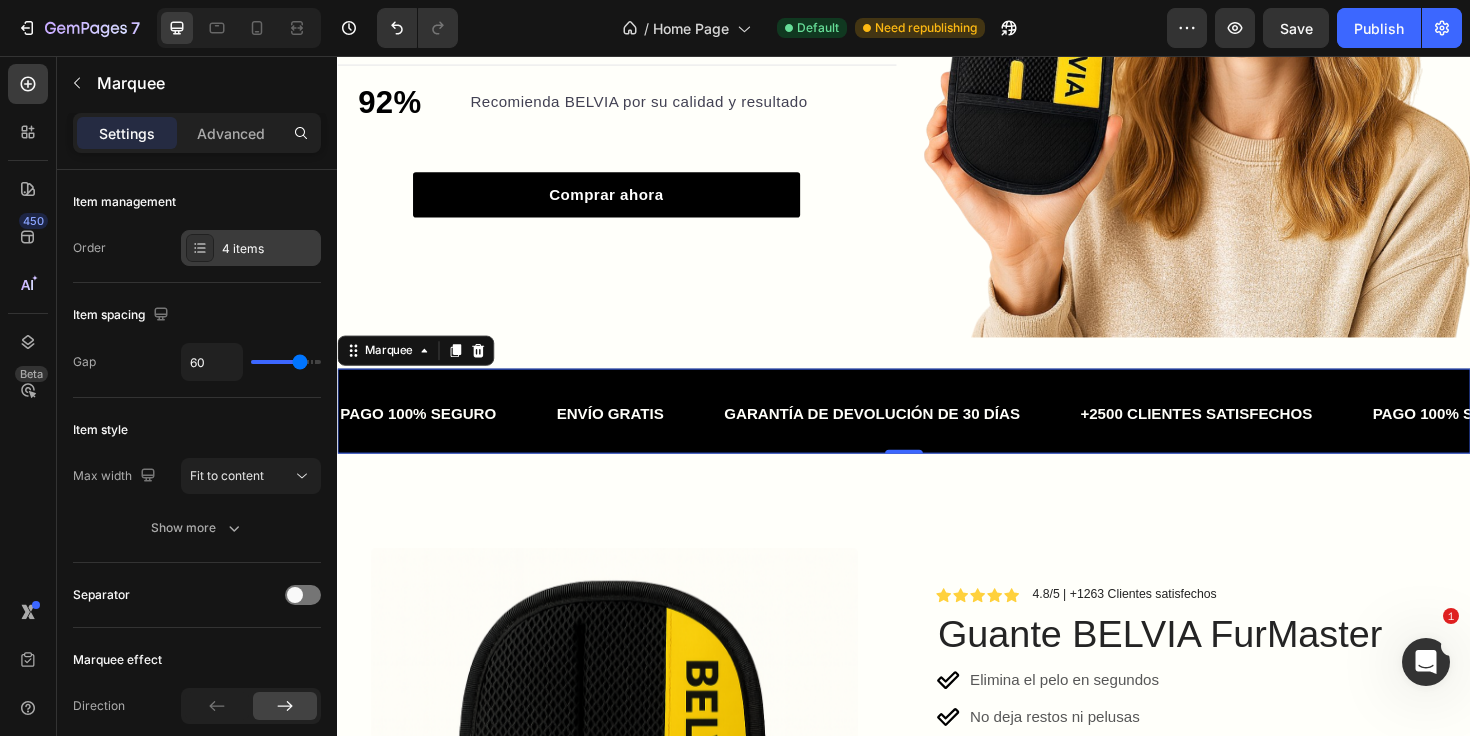 click on "4 items" at bounding box center [269, 249] 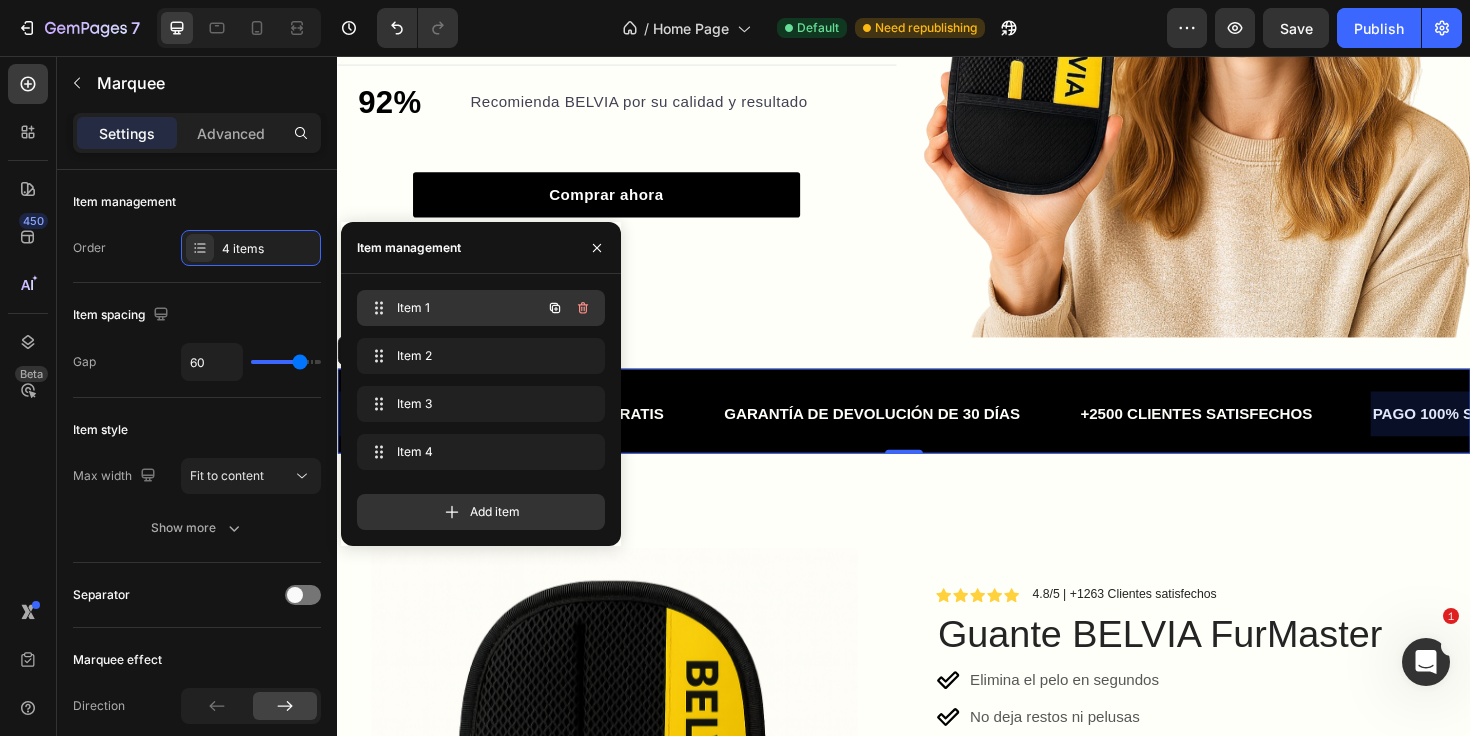 click on "Item 1" at bounding box center [453, 308] 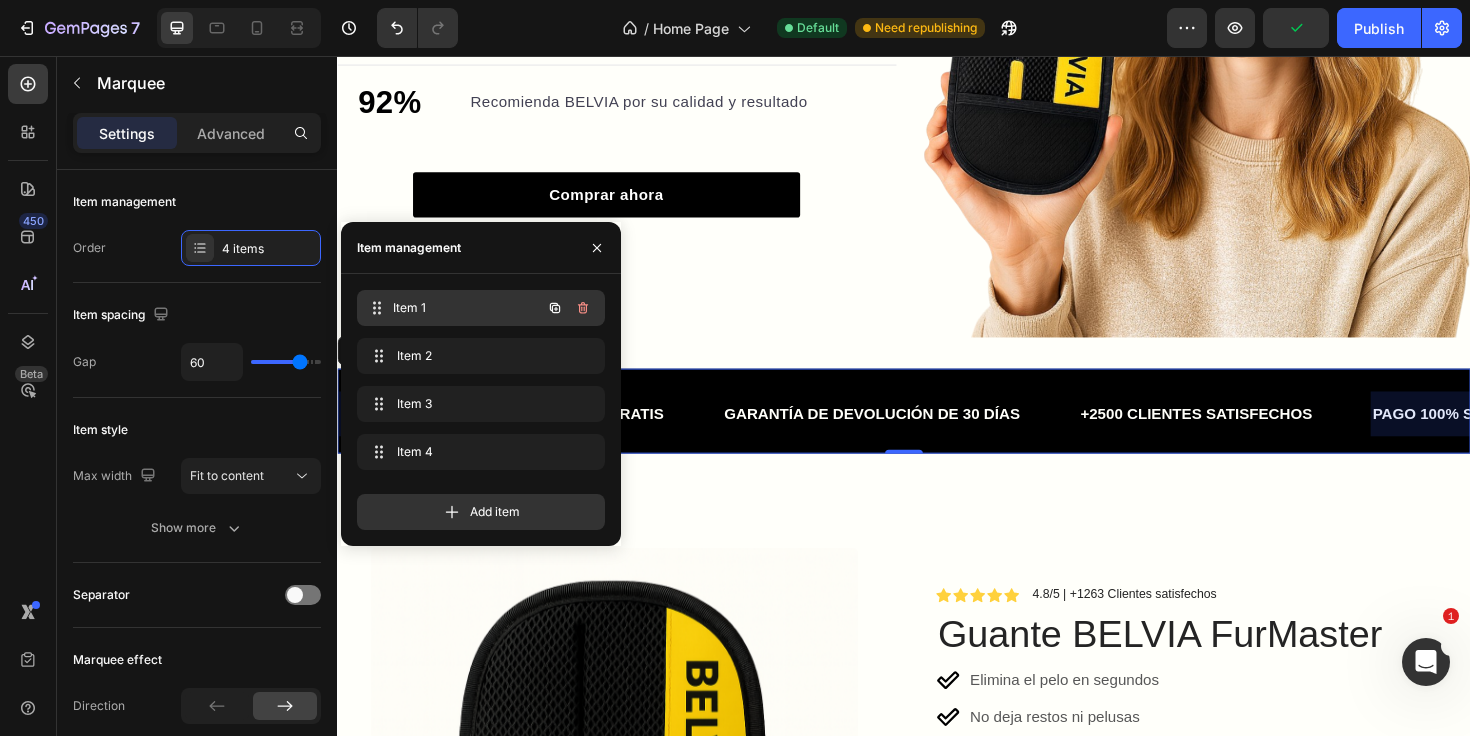 click on "Item 1" at bounding box center [467, 308] 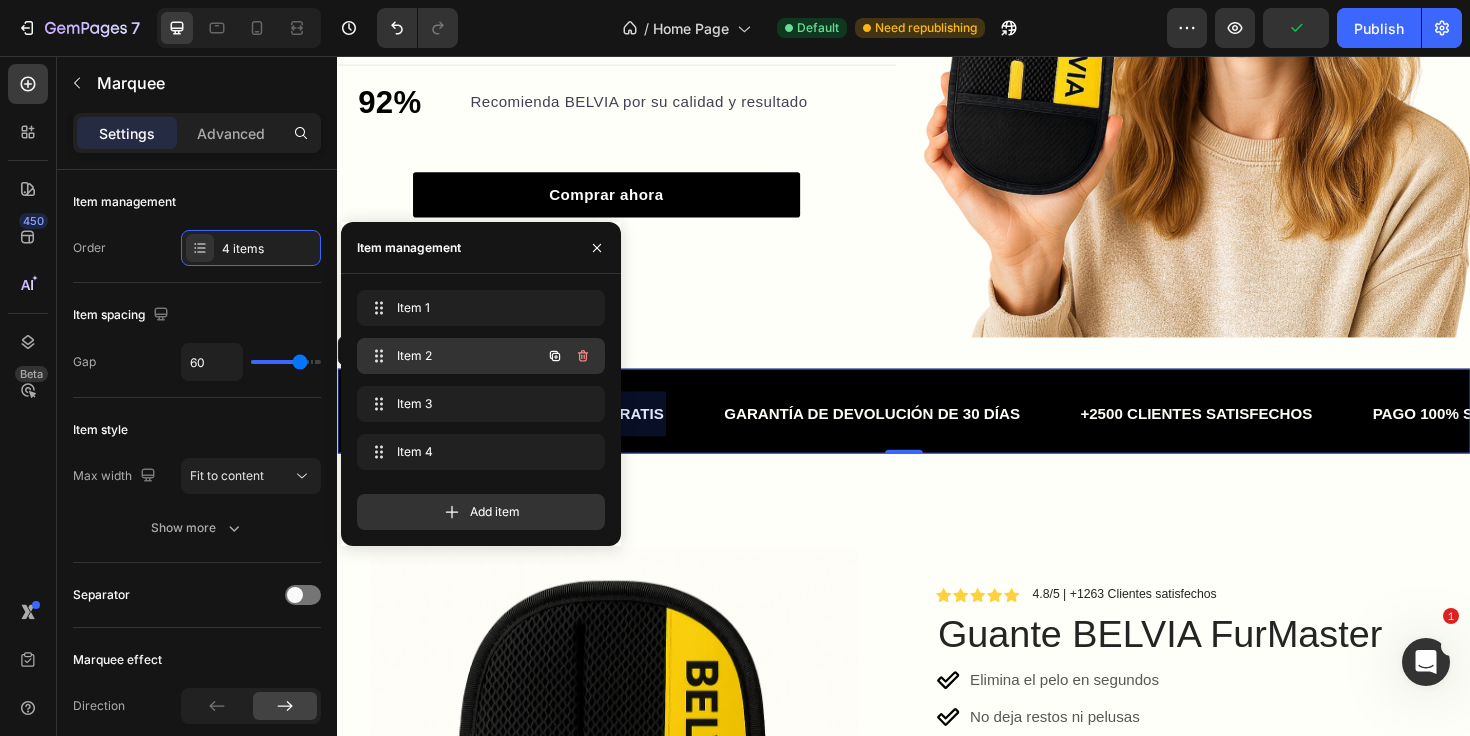 click on "Item 2" at bounding box center (453, 356) 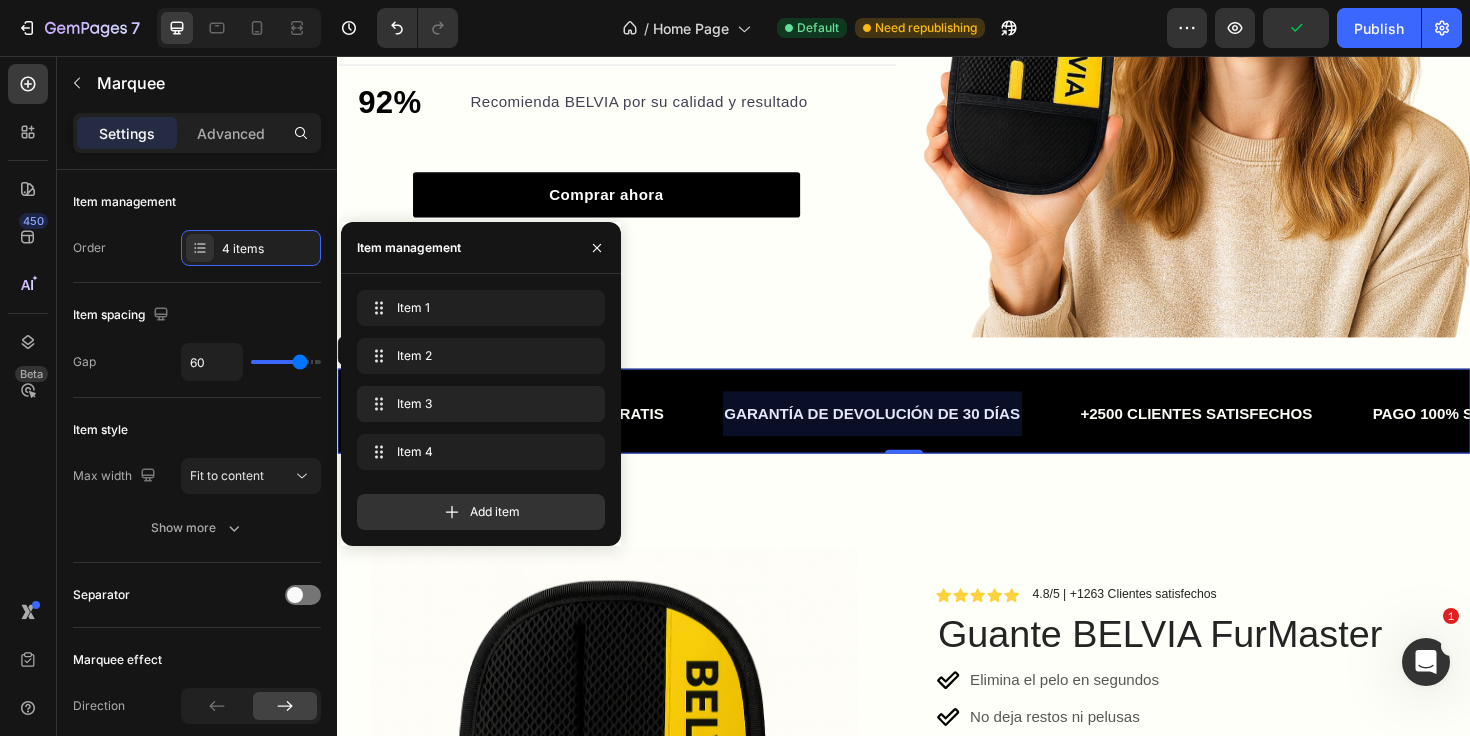 click on "Item 3 Item 3" 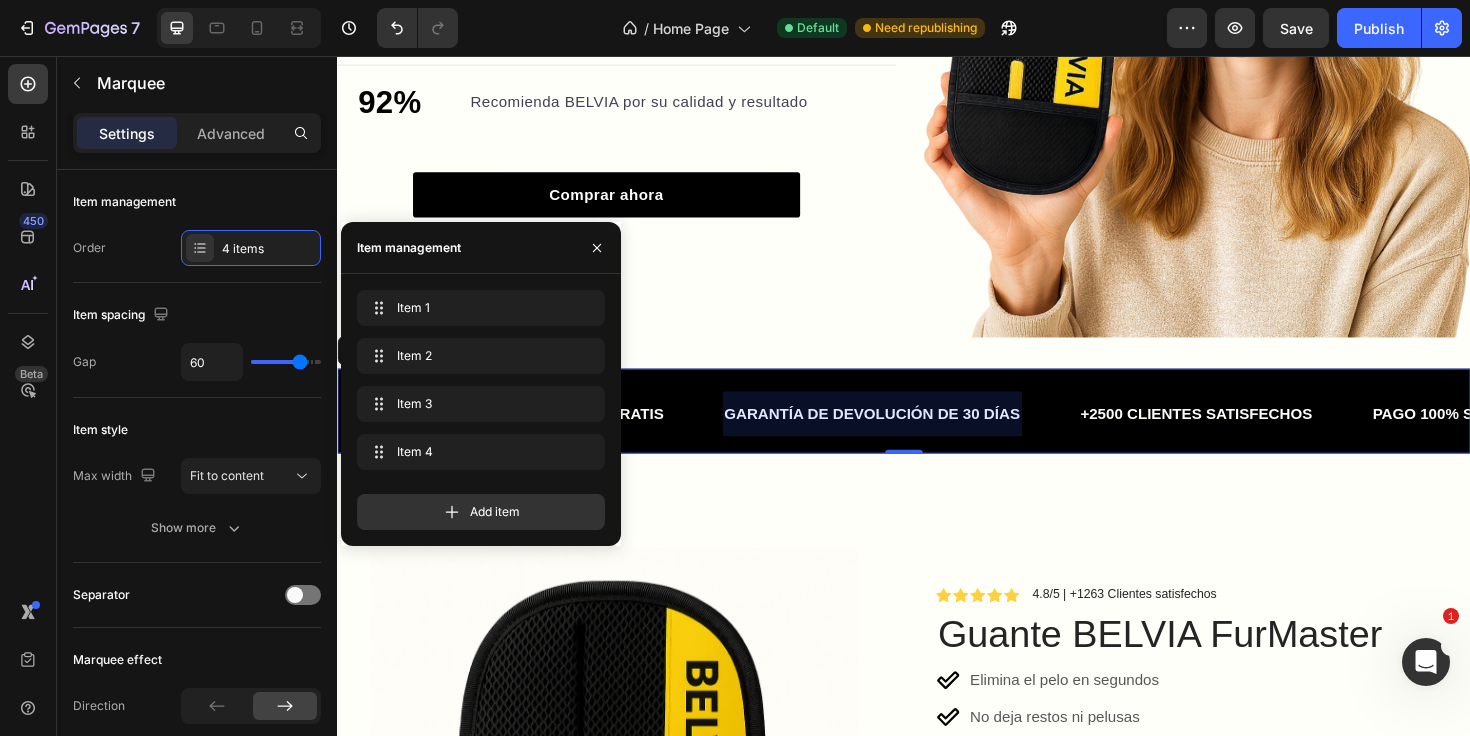 click on "Item 3 Item 3" 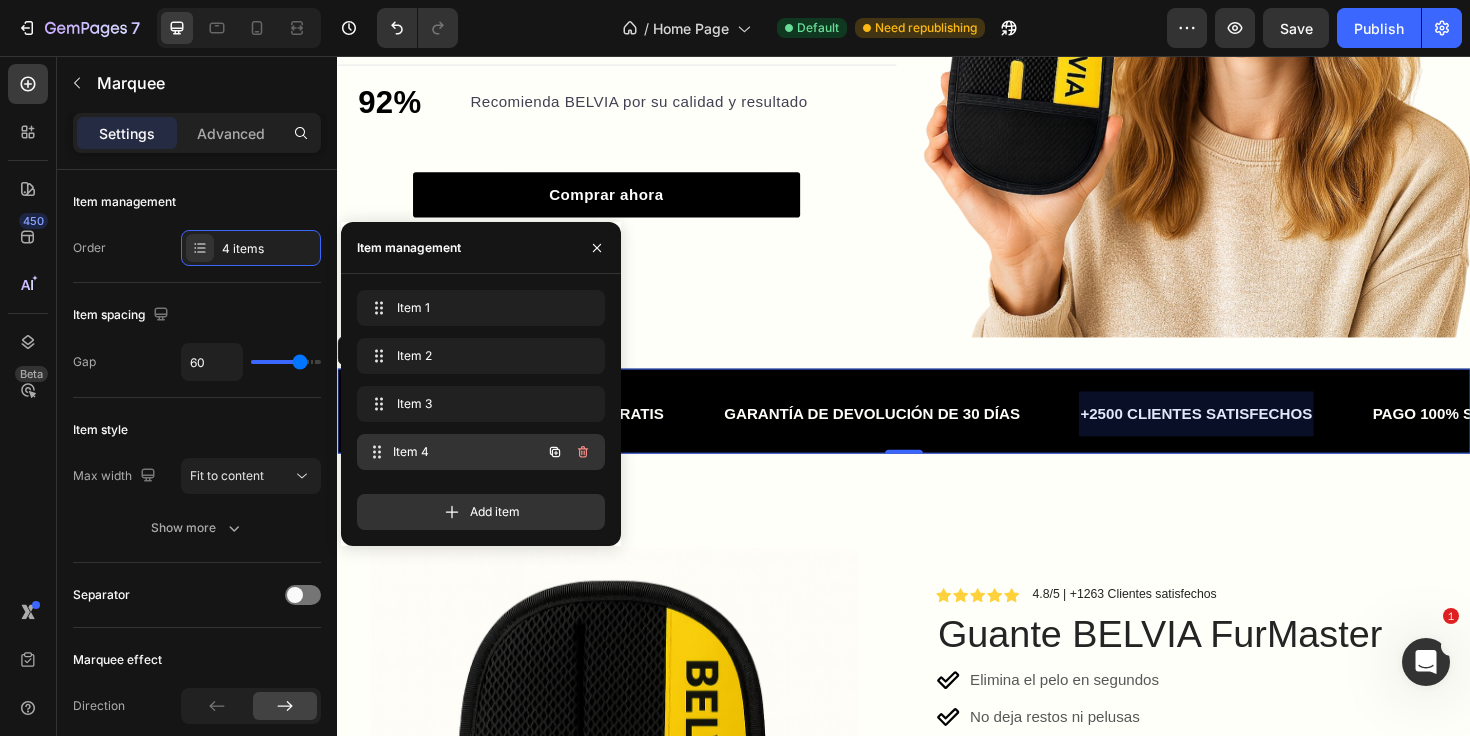 click on "Item 4" at bounding box center (467, 452) 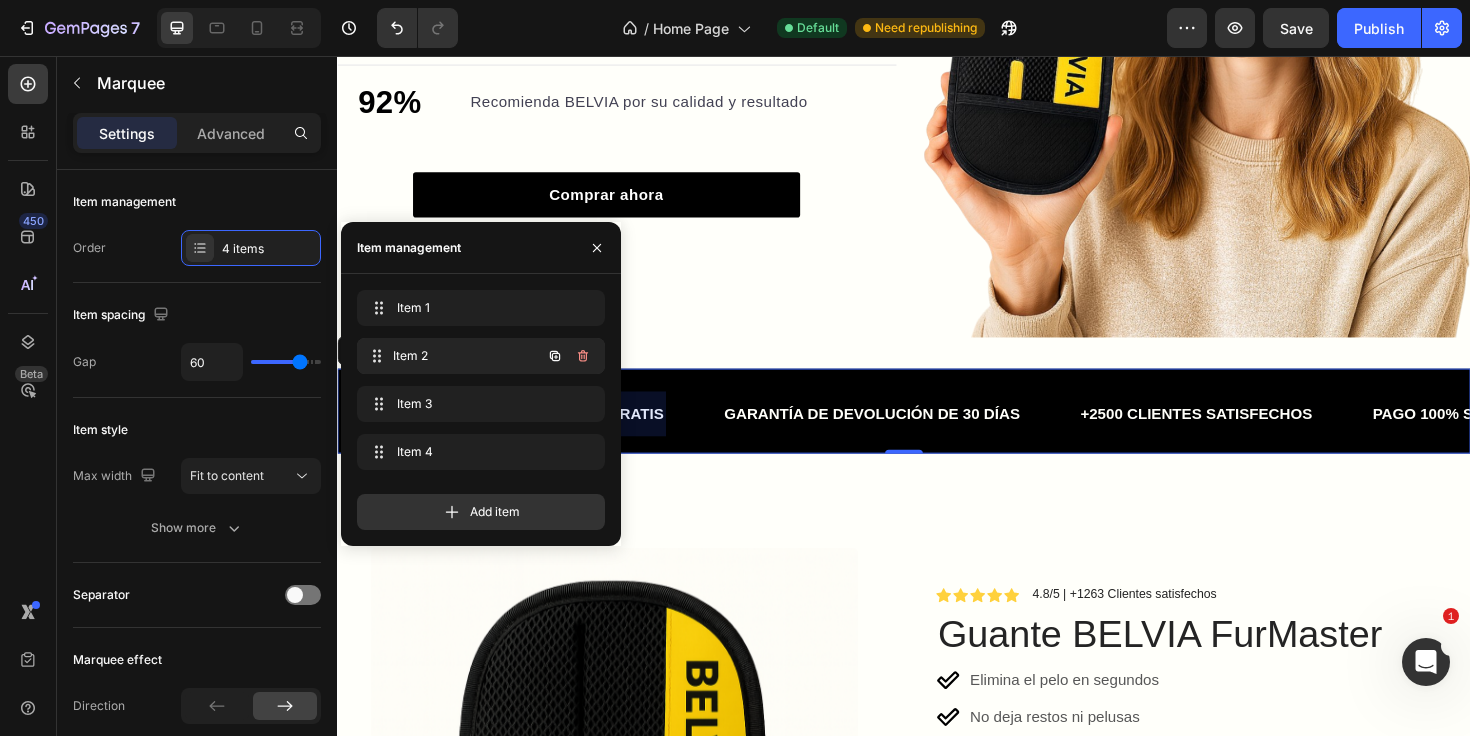 click on "Item 2 Item 2" at bounding box center [453, 356] 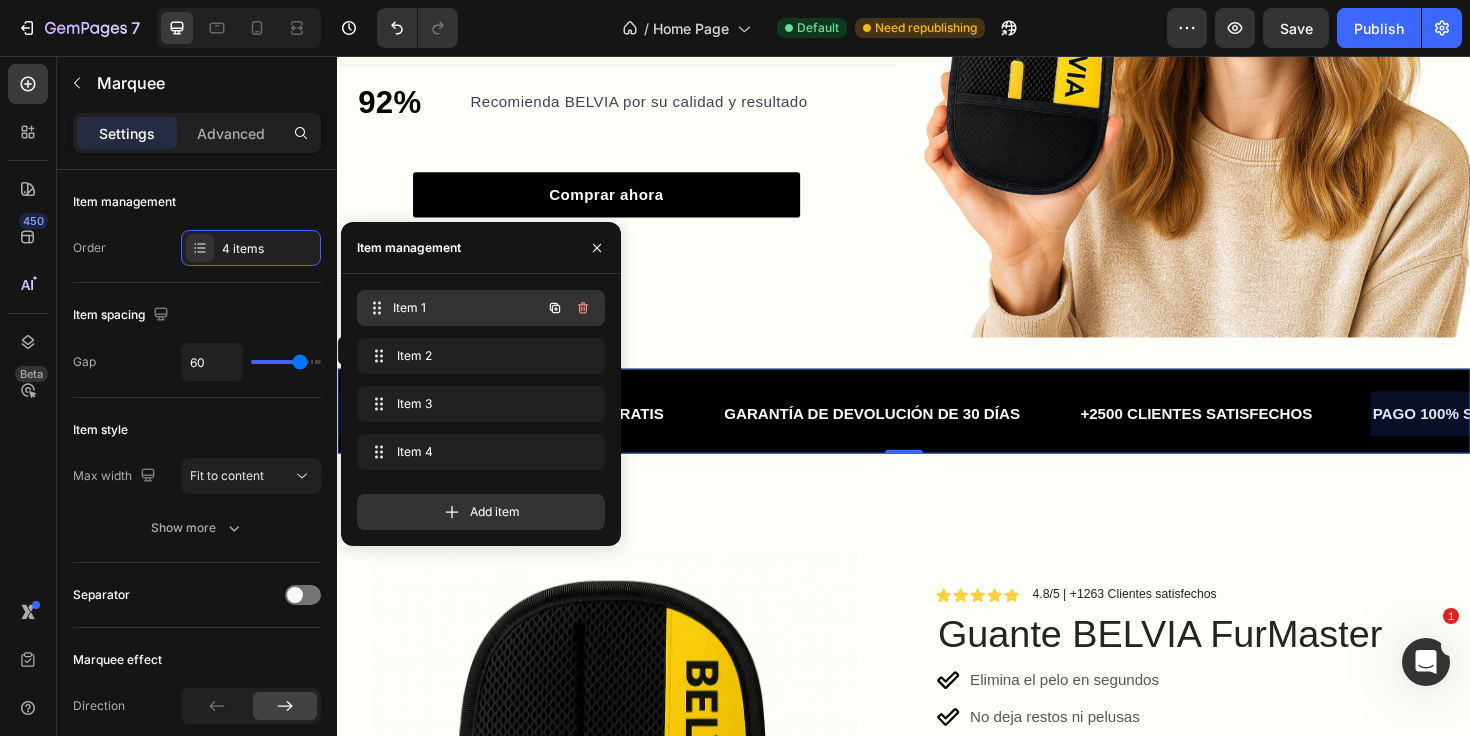 click on "Item 1" at bounding box center [467, 308] 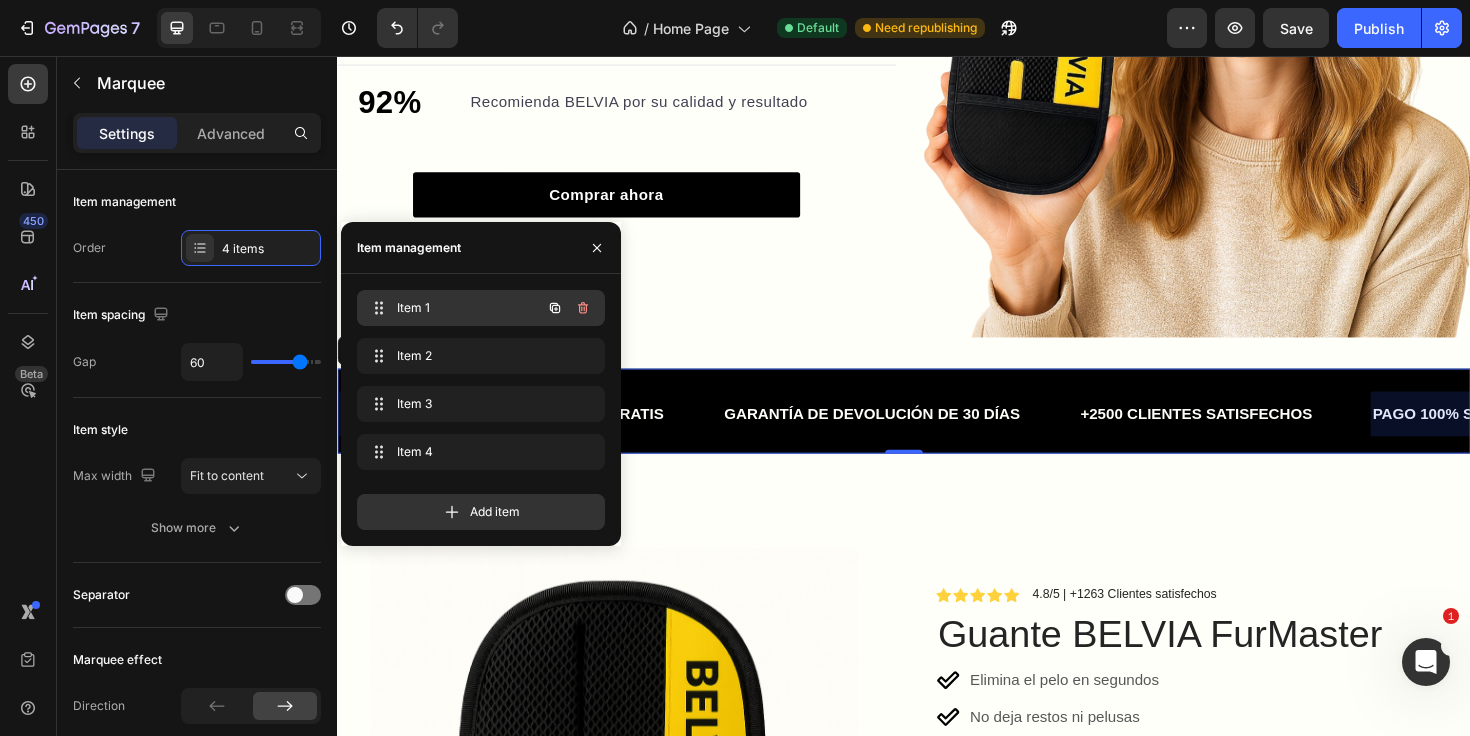 click on "Item 1" at bounding box center (453, 308) 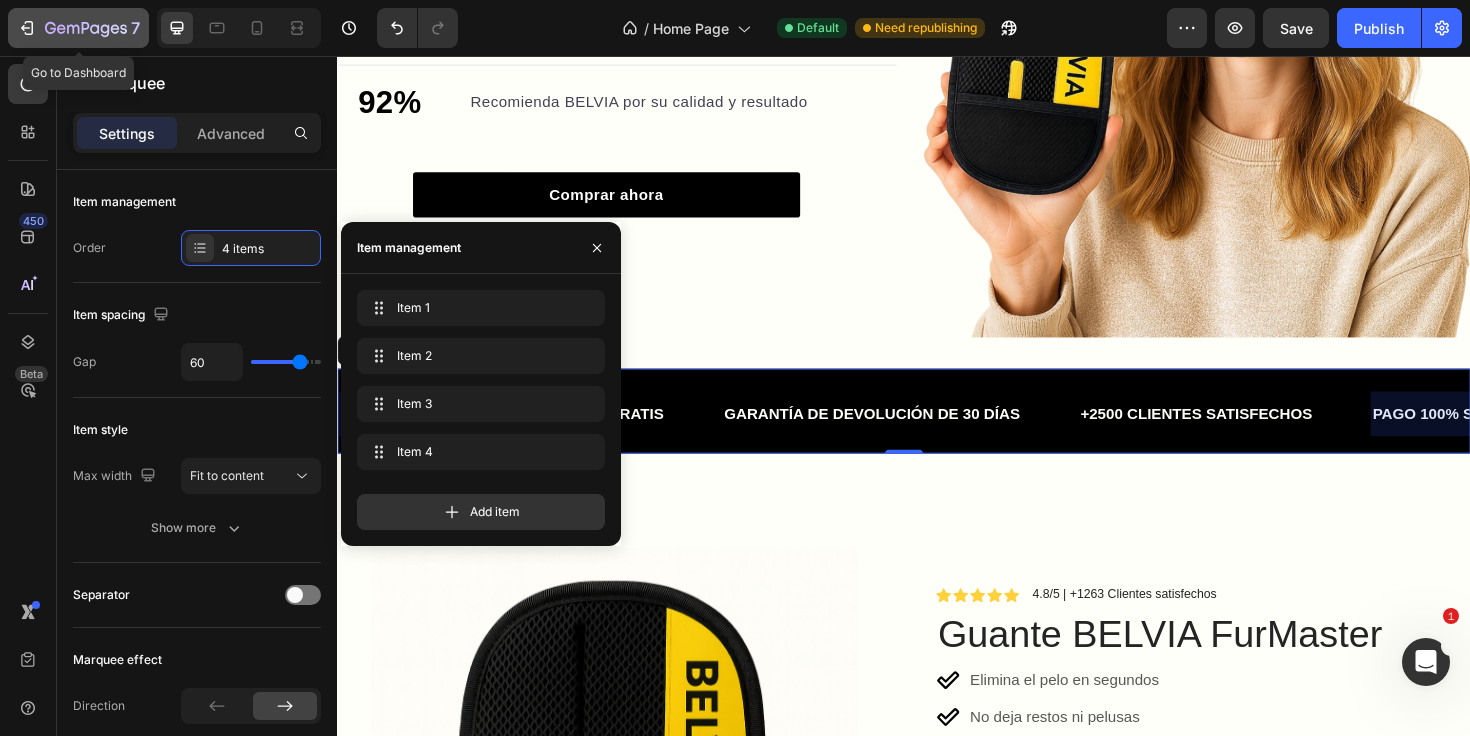 click 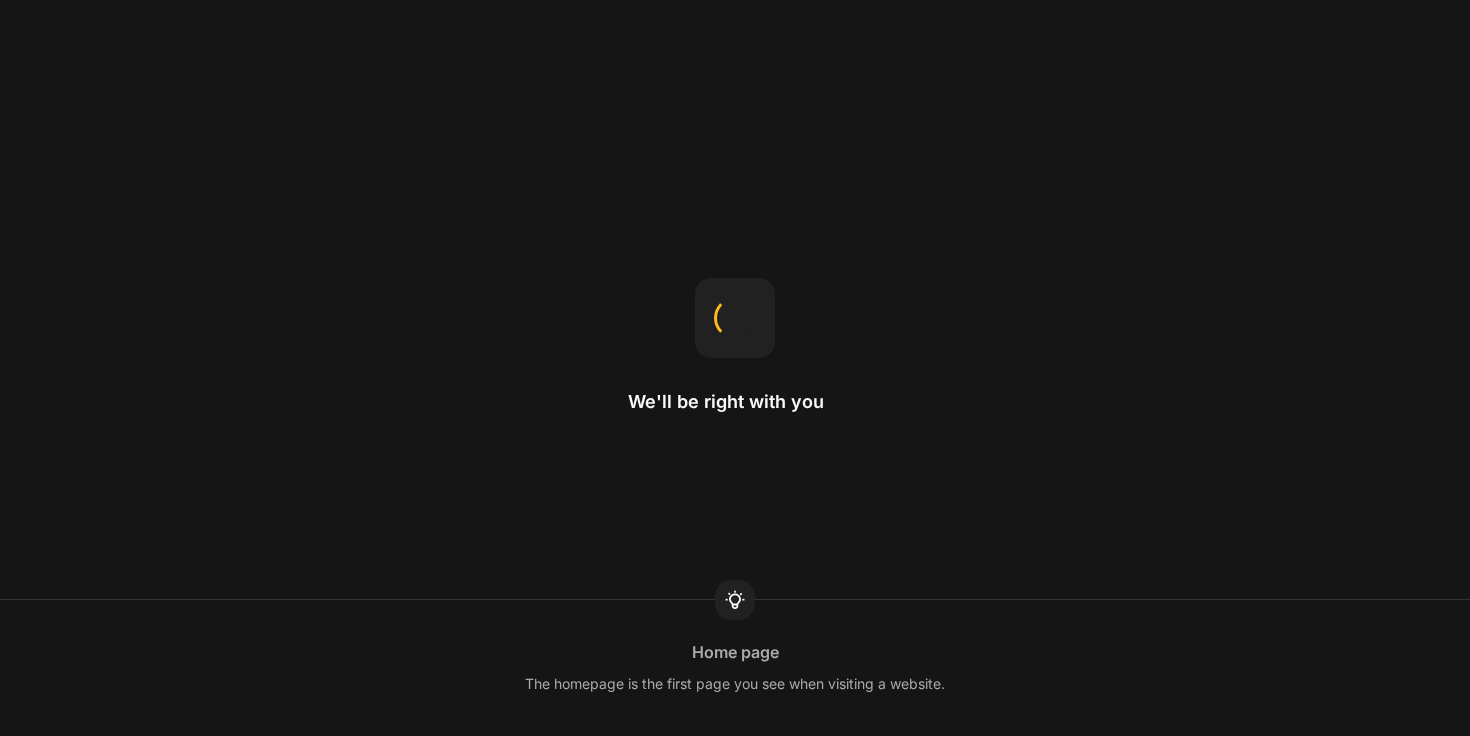 scroll, scrollTop: 0, scrollLeft: 0, axis: both 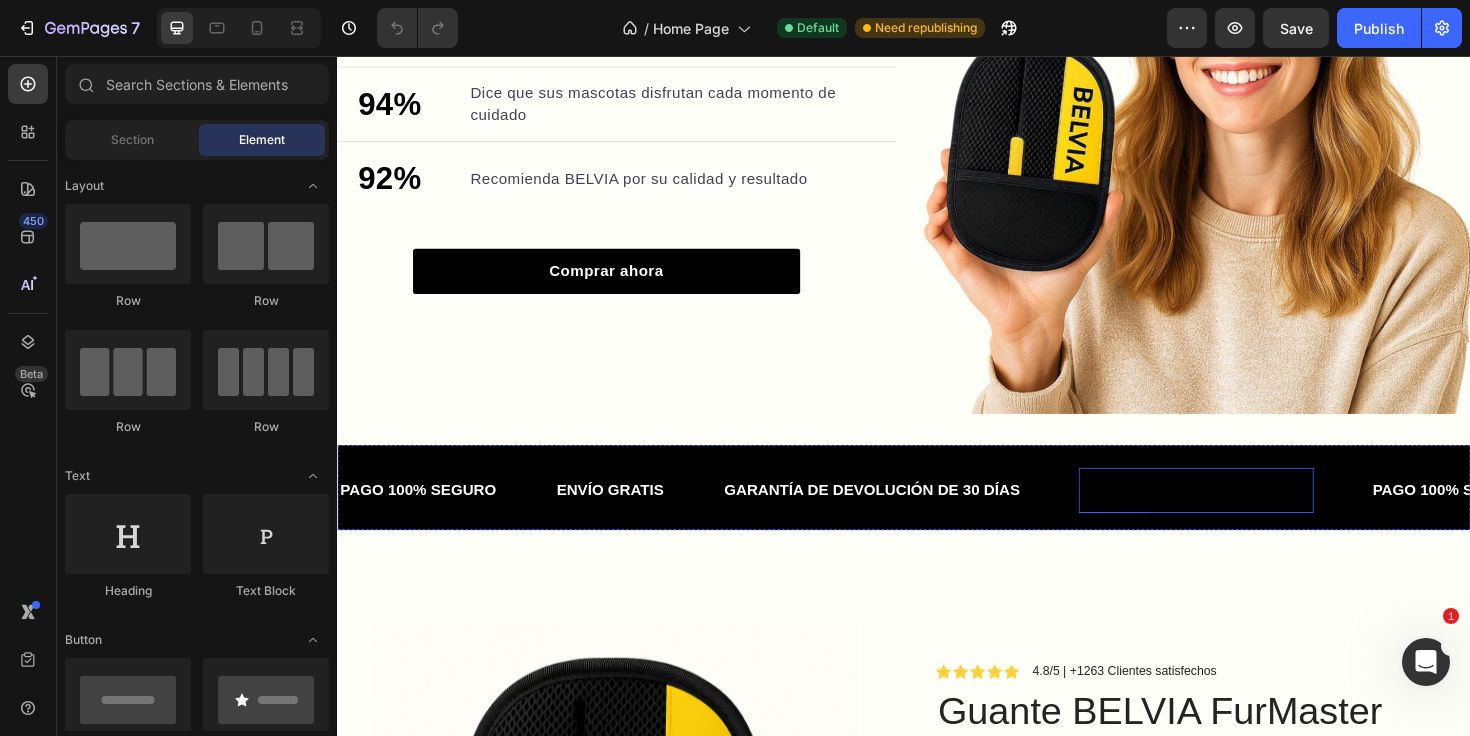 click on "+2500 CLIENTES SATISFECHOS" at bounding box center (1247, 515) 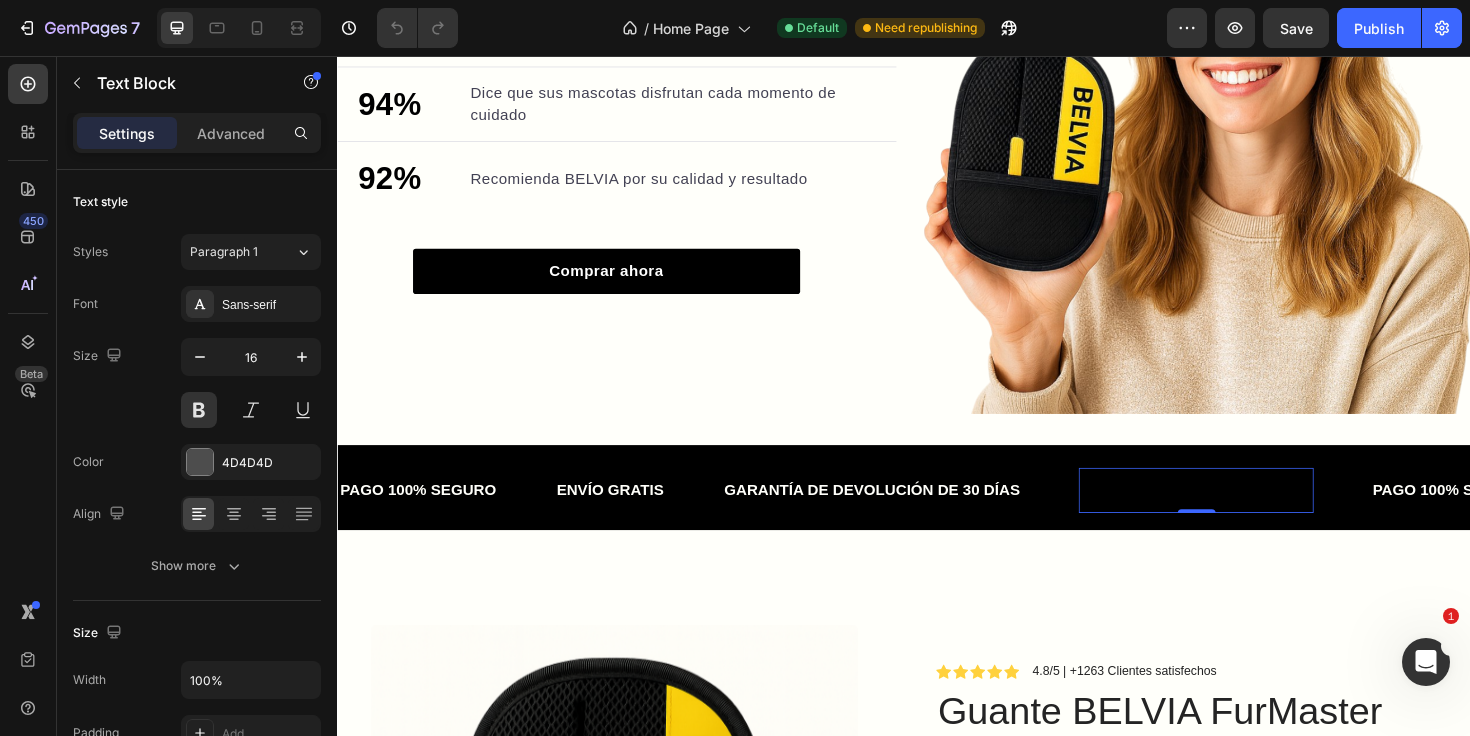 click on "+2500 CLIENTES SATISFECHOS" at bounding box center [1247, 515] 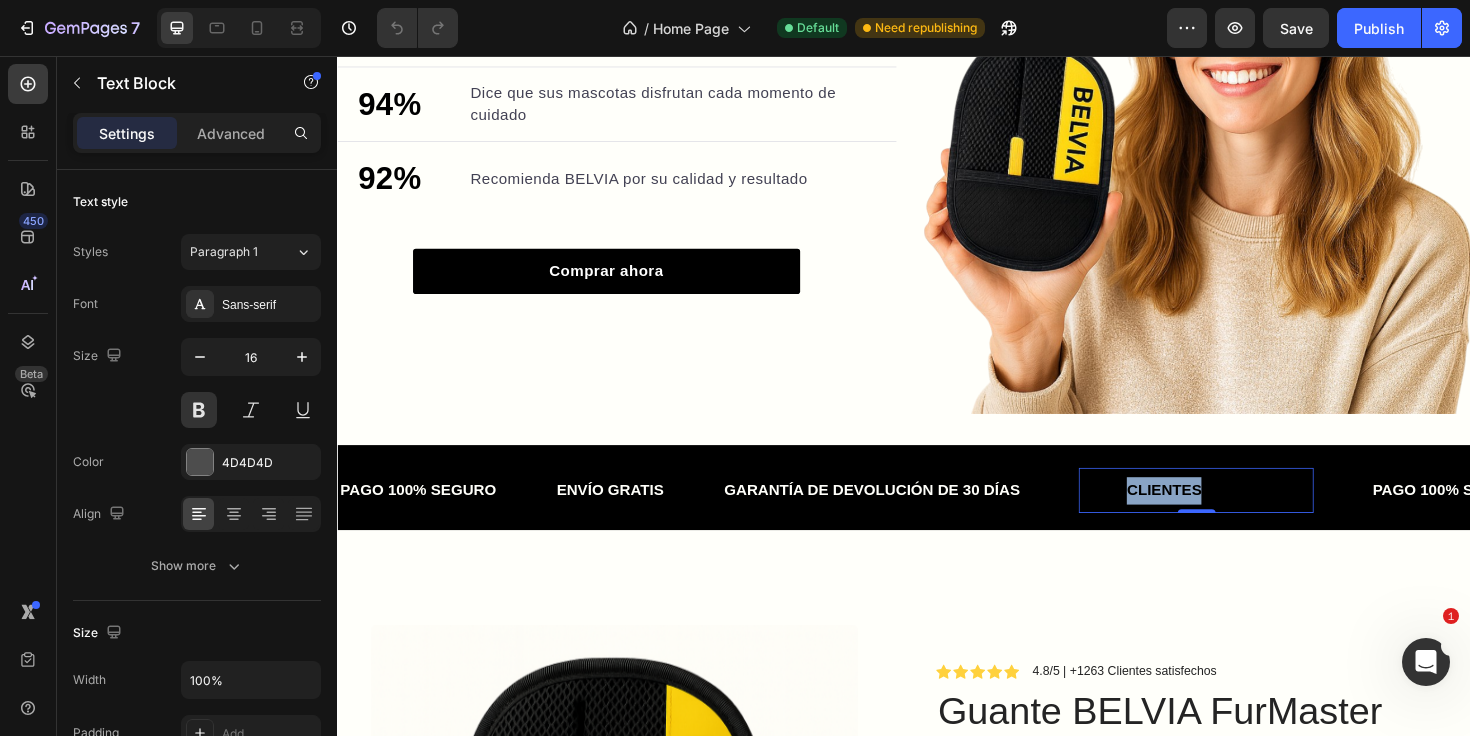 click on "+2500 CLIENTES SATISFECHOS" at bounding box center [1247, 515] 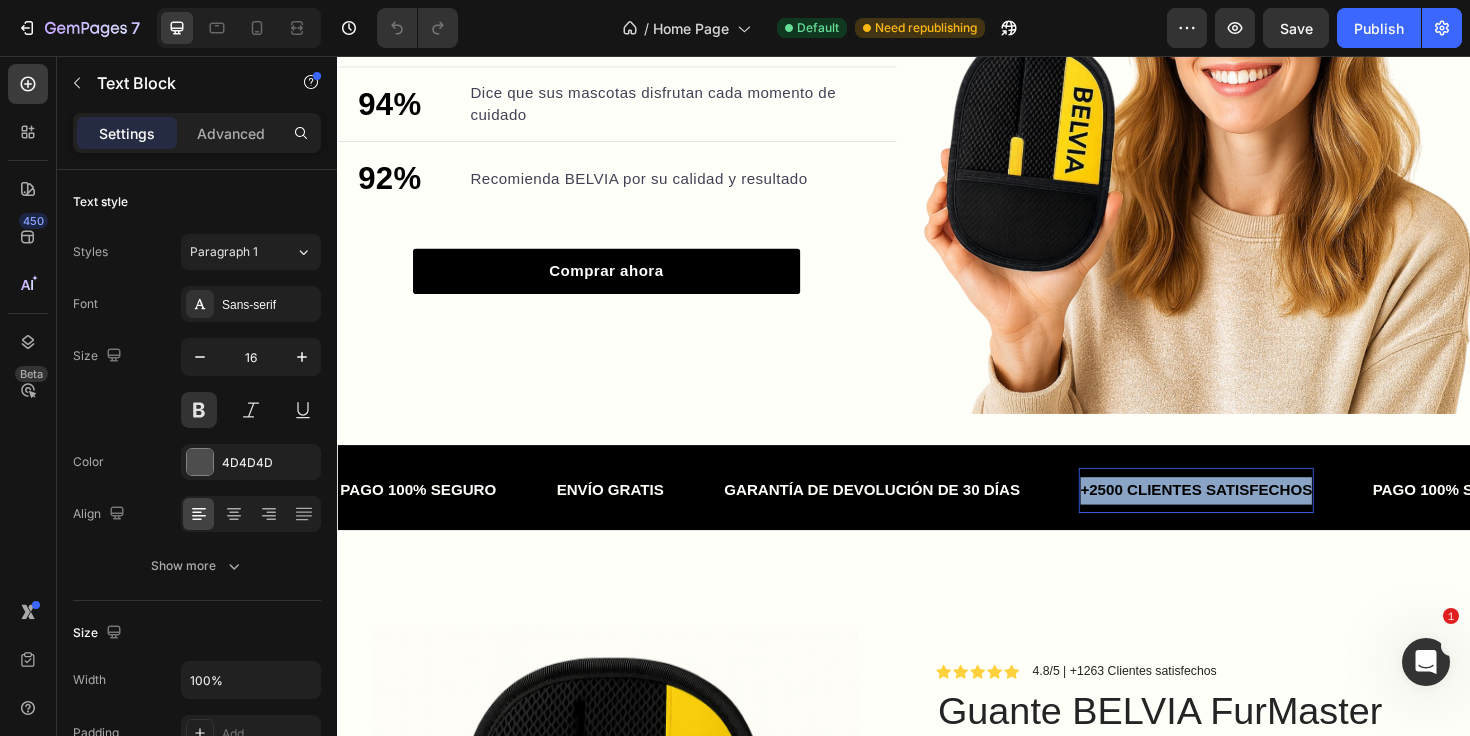 click on "+2500 CLIENTES SATISFECHOS" at bounding box center [1247, 515] 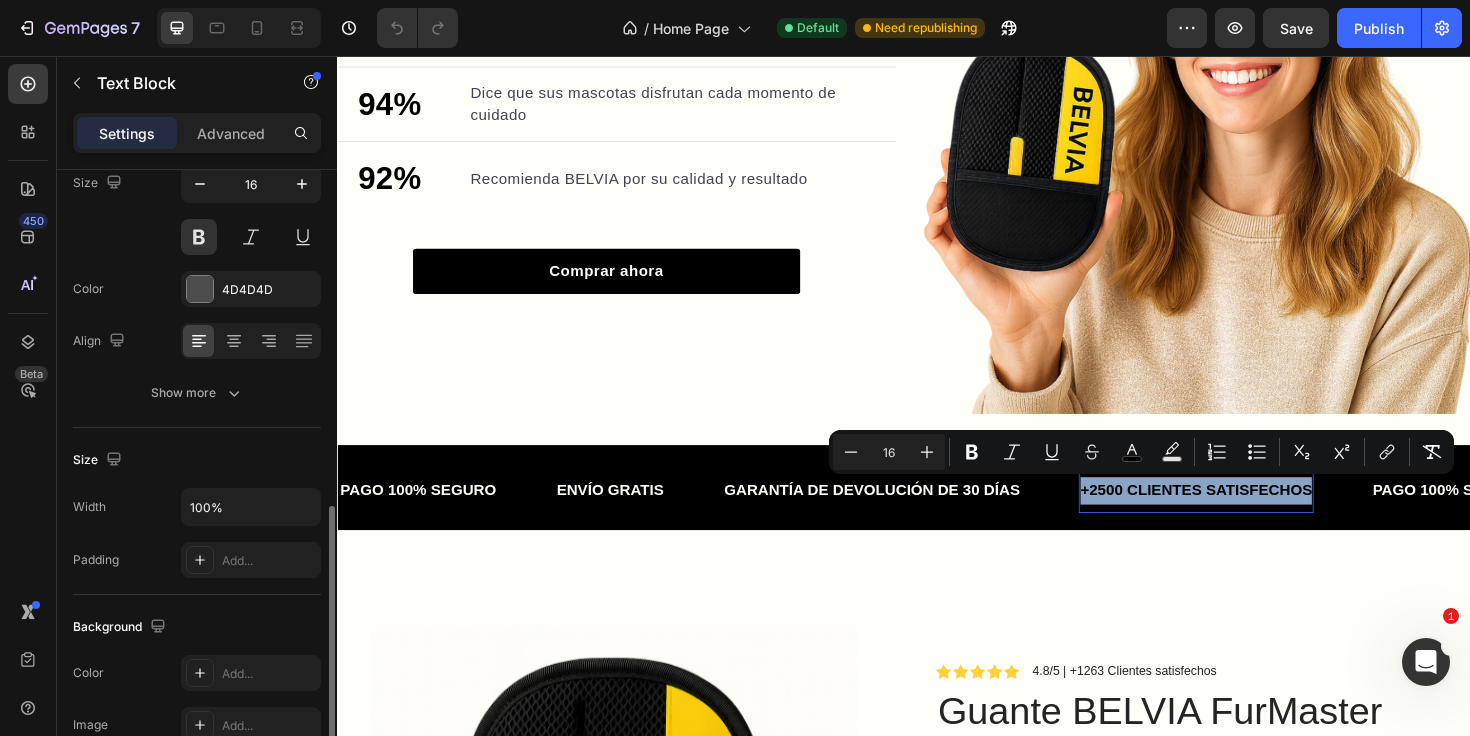 scroll, scrollTop: 344, scrollLeft: 0, axis: vertical 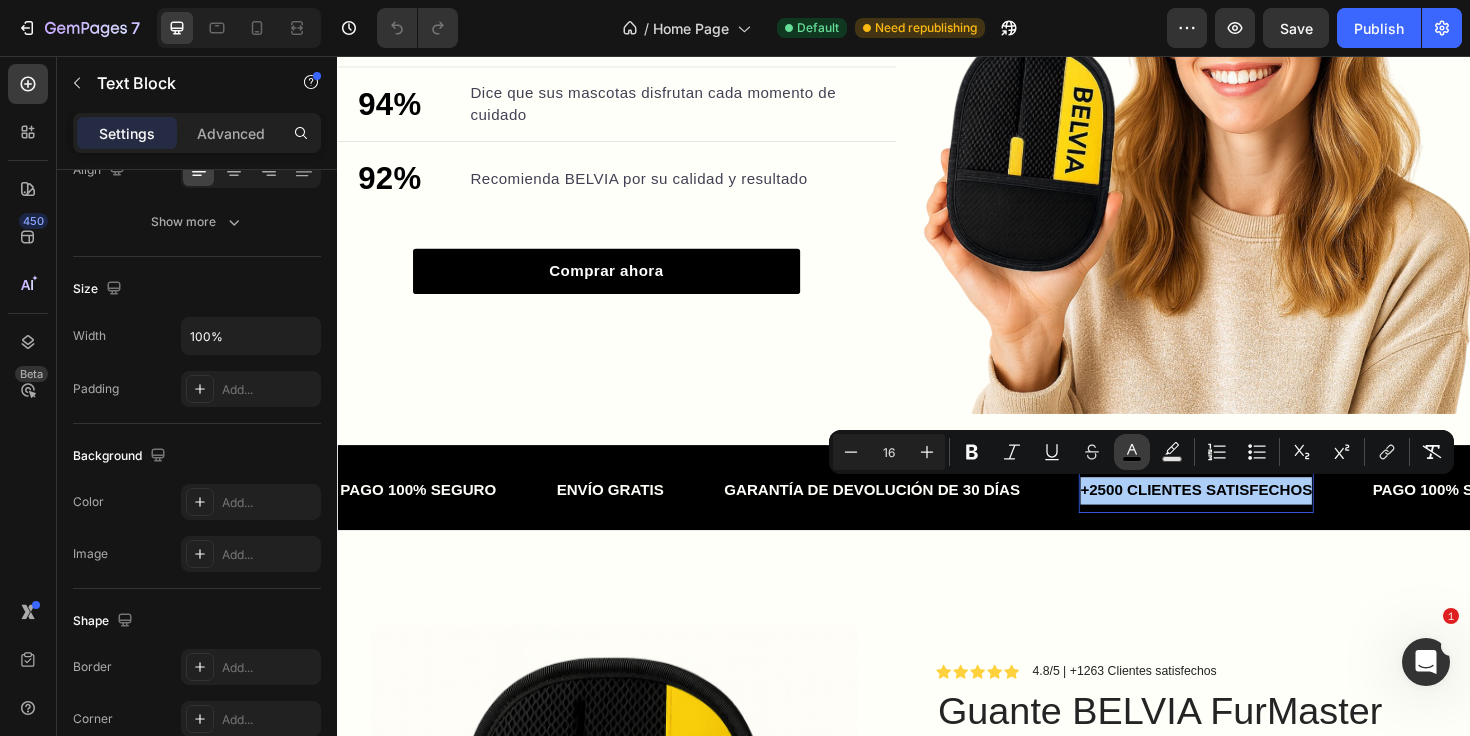 click 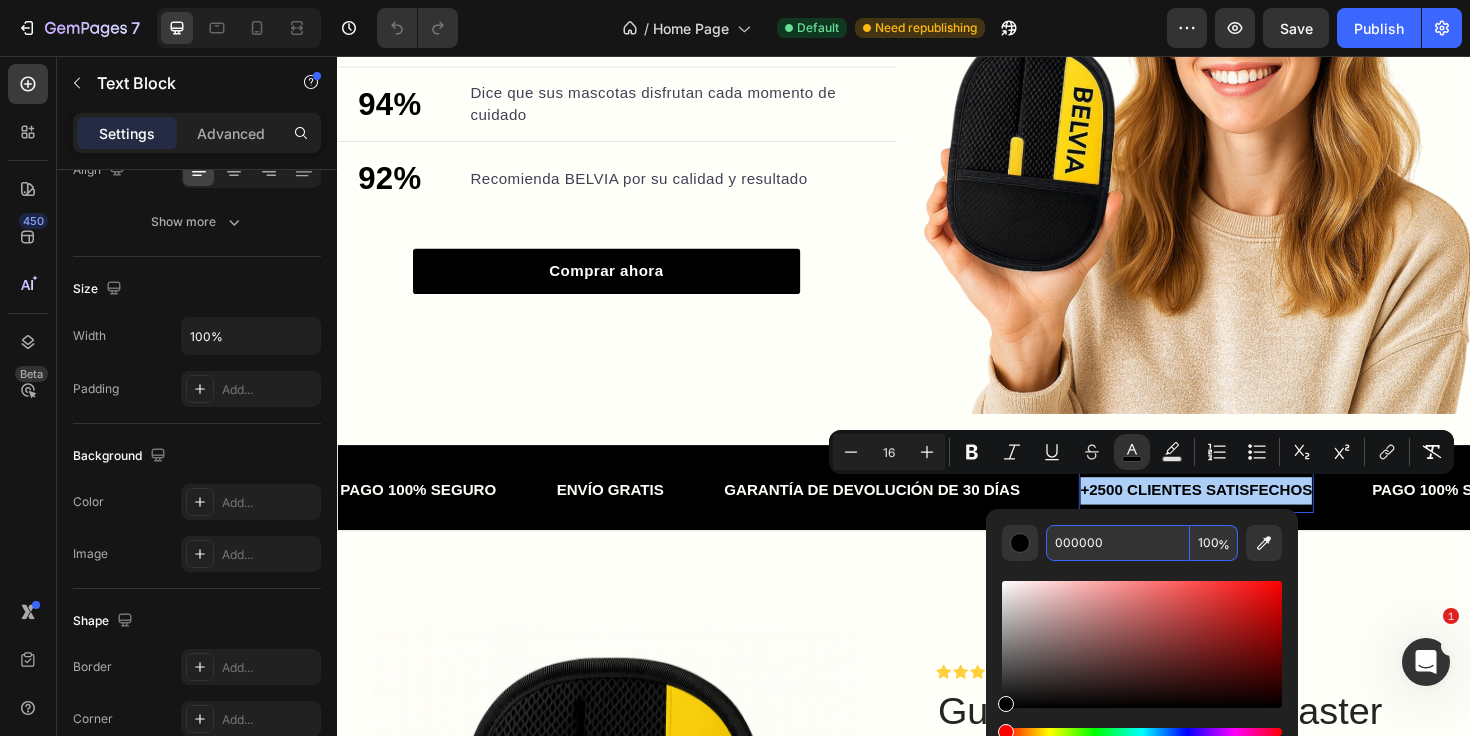 click on "000000" at bounding box center (1118, 543) 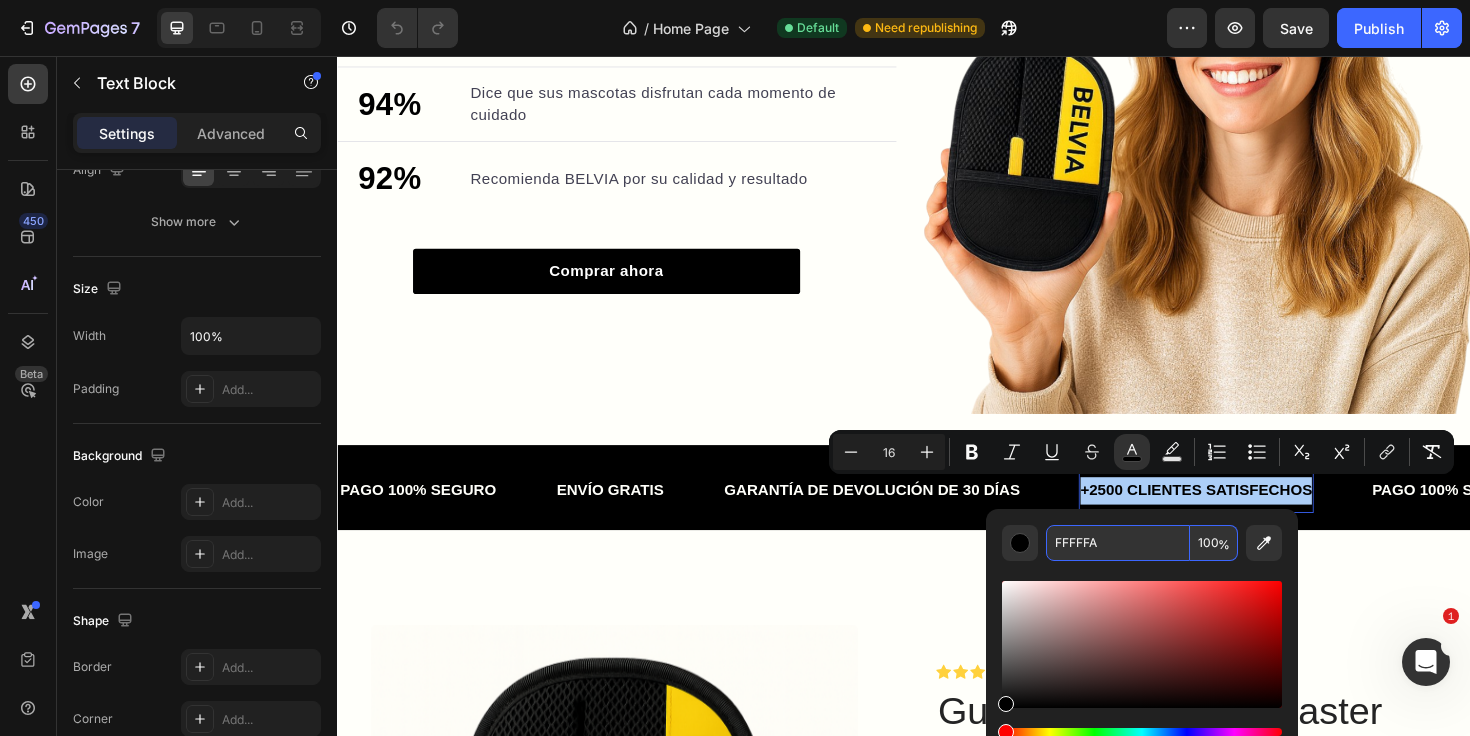 type on "FFFFFA" 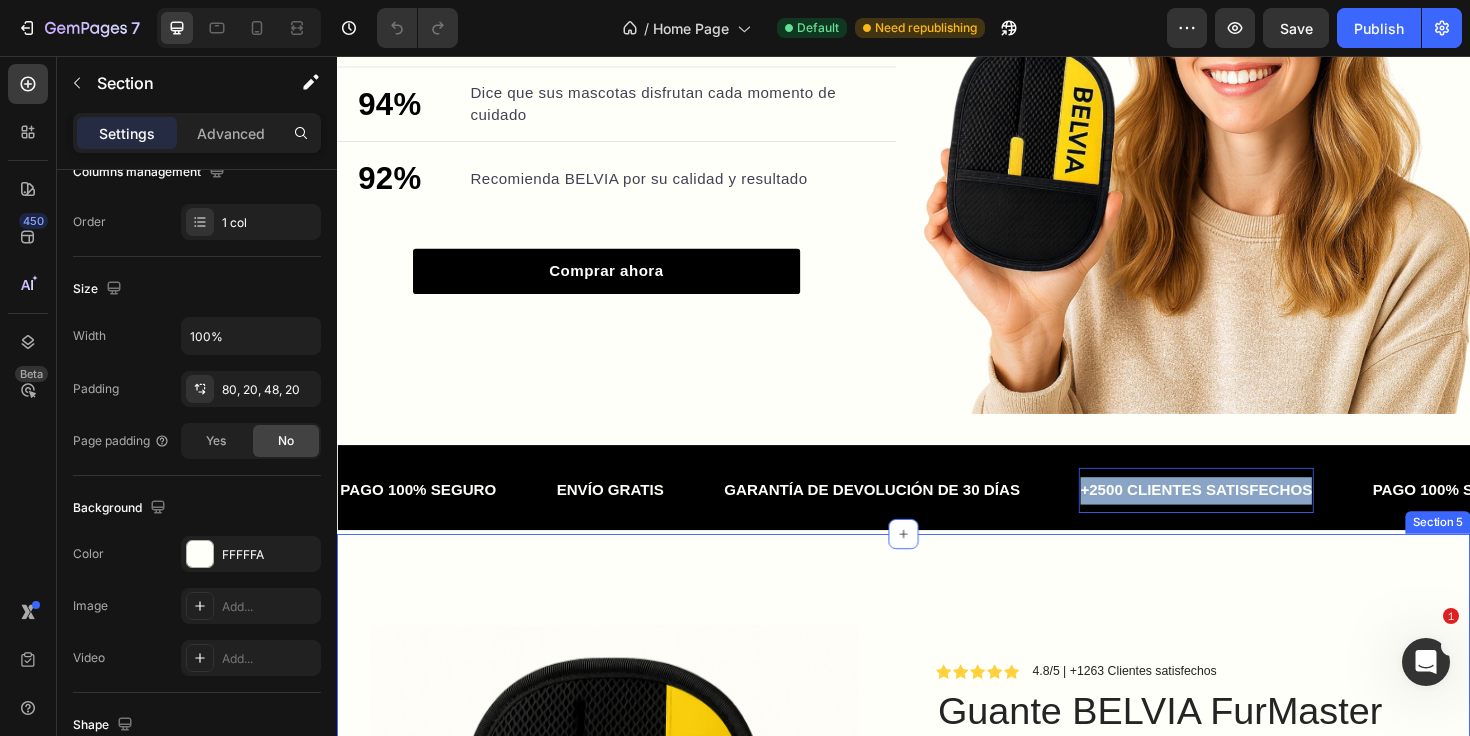 click on "Product Images Row Icon Icon Icon Icon Icon Icon List 4.8/5 | +1263 Clientes satisfechos Text Block Row Guante BELVIA FurMaster Product Title
Elimina el pelo en segundos
No deja restos ni pelusas
Fácil de limpiar y reutilizar
Seguro para tu mascota y tus muebles
Diseño cómodo y profesional Item List Kaching Bundles Kaching Bundles AÑADIR AL CARRITO Add to Cart Product Lo que dicen nuestros clientes Heading Icon Icon Icon Icon Icon Icon List 4.8/5 | +2500 Clientes satisfechos Text Block Row
Andrea T Text Block Comprador Text Block Row Icon Icon Icon Icon Icon Icon List
Icon Cliente verificado Text Block Row Row ¡Un cambio total en casa! Text Block Desde que uso BELVIA mi casa se mantiene mucho más limpia y mis mascotas disfrutan cada momento de cuidado. ¡No puedo estar más contenta! Text Block Row
Carlos I Text Block Comprador Text Block Row Icon Icon Icon Icon Icon Icon" at bounding box center (937, 1260) 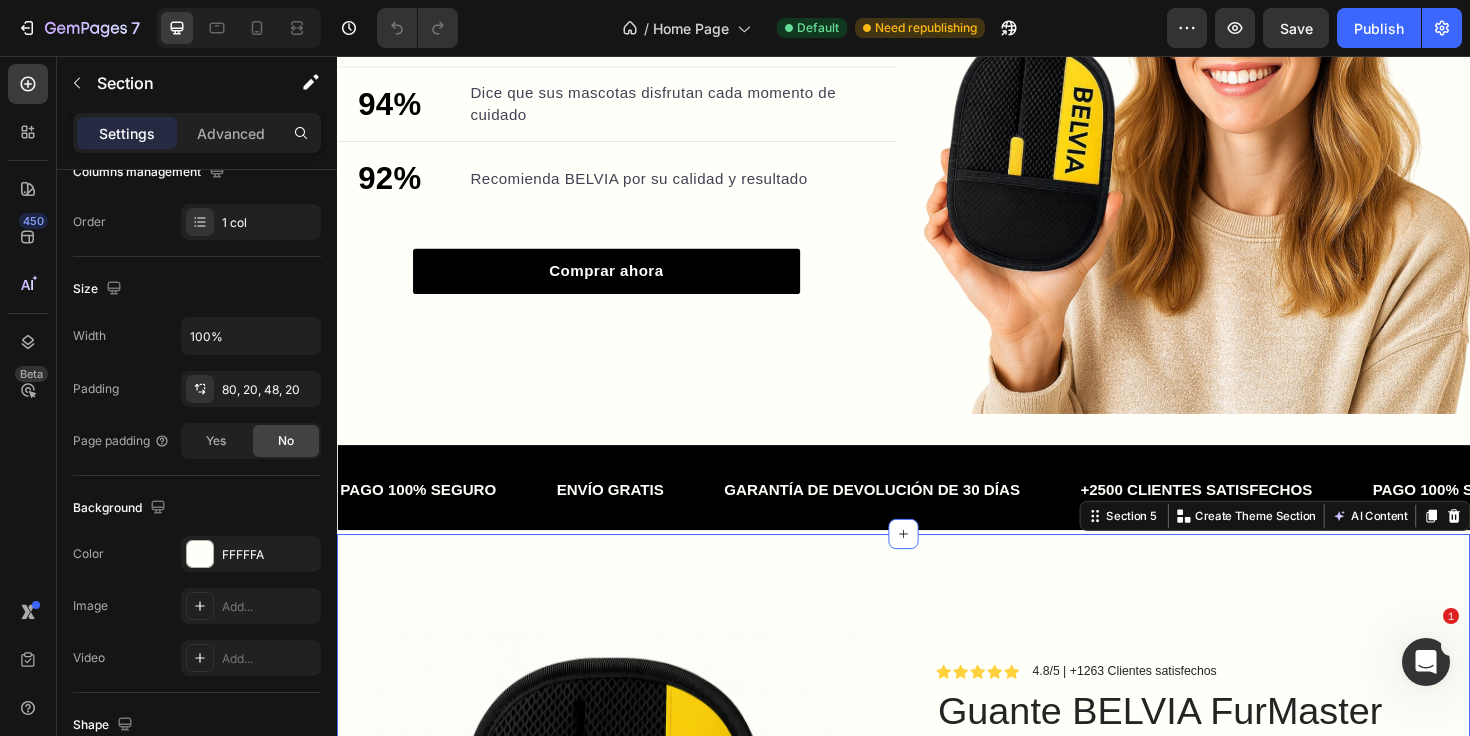 scroll, scrollTop: 0, scrollLeft: 0, axis: both 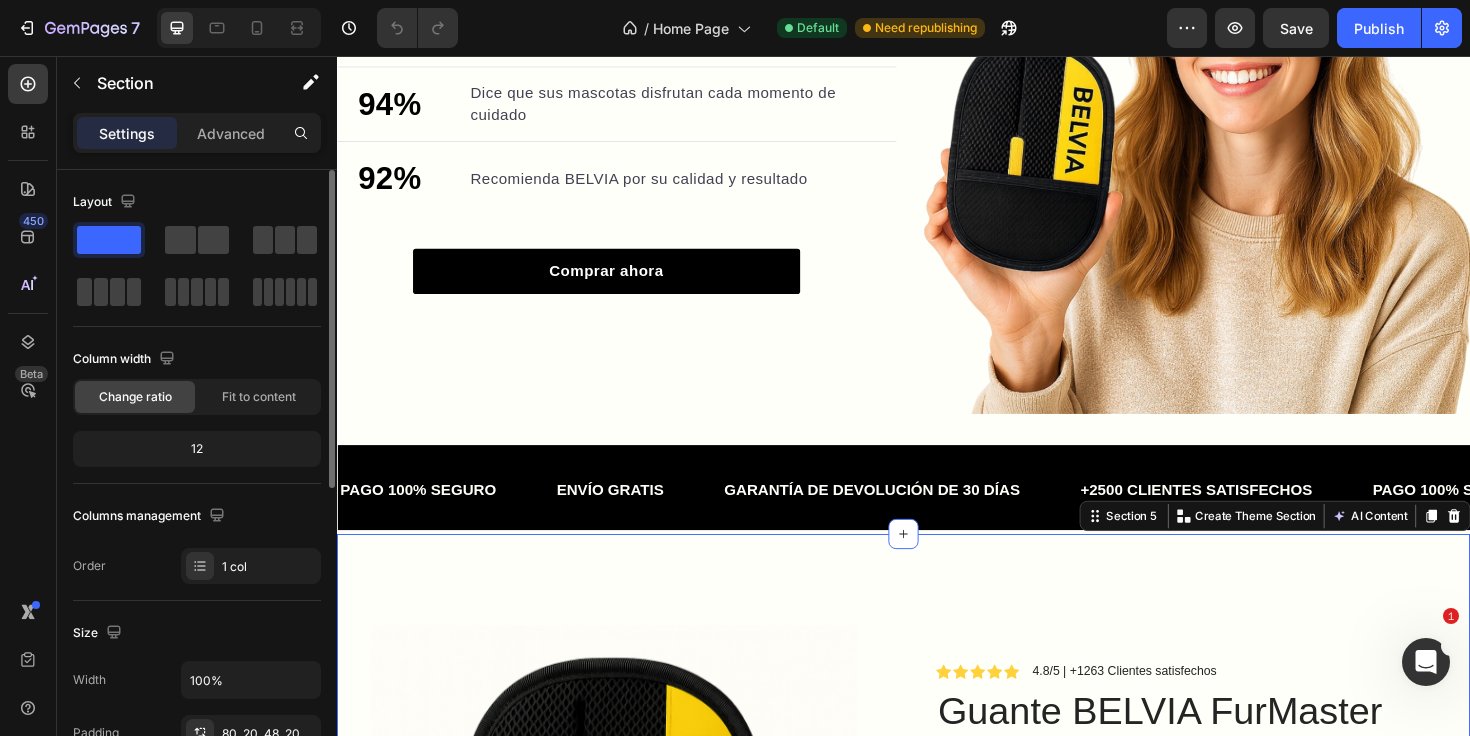 click on "PAGO 100% SEGURO Text Block ENVÍO GRATIS Text Block GARANTÍA DE DEVOLUCIÓN DE 30 DÍAS Text Block +2500 CLIENTES SATISFECHOS Text Block PAGO 100% SEGURO Text Block ENVÍO GRATIS Text Block GARANTÍA DE DEVOLUCIÓN DE 30 DÍAS Text Block +2500 CLIENTES SATISFECHOS Text Block PAGO 100% SEGURO Text Block ENVÍO GRATIS Text Block GARANTÍA DE DEVOLUCIÓN DE 30 DÍAS Text Block +2500 CLIENTES SATISFECHOS Text Block PAGO 100% SEGURO Text Block ENVÍO GRATIS Text Block GARANTÍA DE DEVOLUCIÓN DE 30 DÍAS Text Block +2500 CLIENTES SATISFECHOS Text Block PAGO 100% SEGURO Text Block ENVÍO GRATIS Text Block GARANTÍA DE DEVOLUCIÓN DE 30 DÍAS Text Block +2500 CLIENTES SATISFECHOS Text Block PAGO 100% SEGURO Text Block ENVÍO GRATIS Text Block GARANTÍA DE DEVOLUCIÓN DE 30 DÍAS Text Block +2500 CLIENTES SATISFECHOS Text Block Marquee" at bounding box center (937, 513) 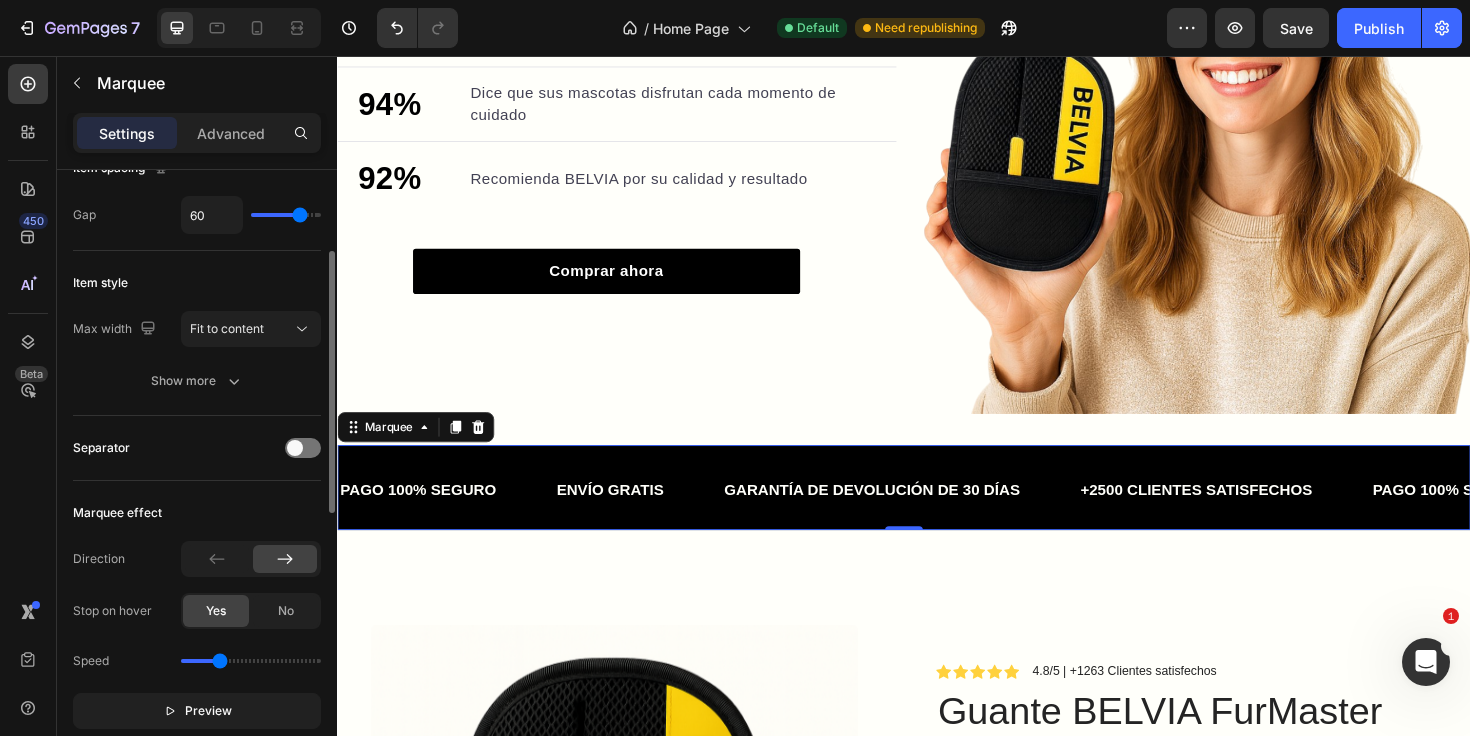 scroll, scrollTop: 371, scrollLeft: 0, axis: vertical 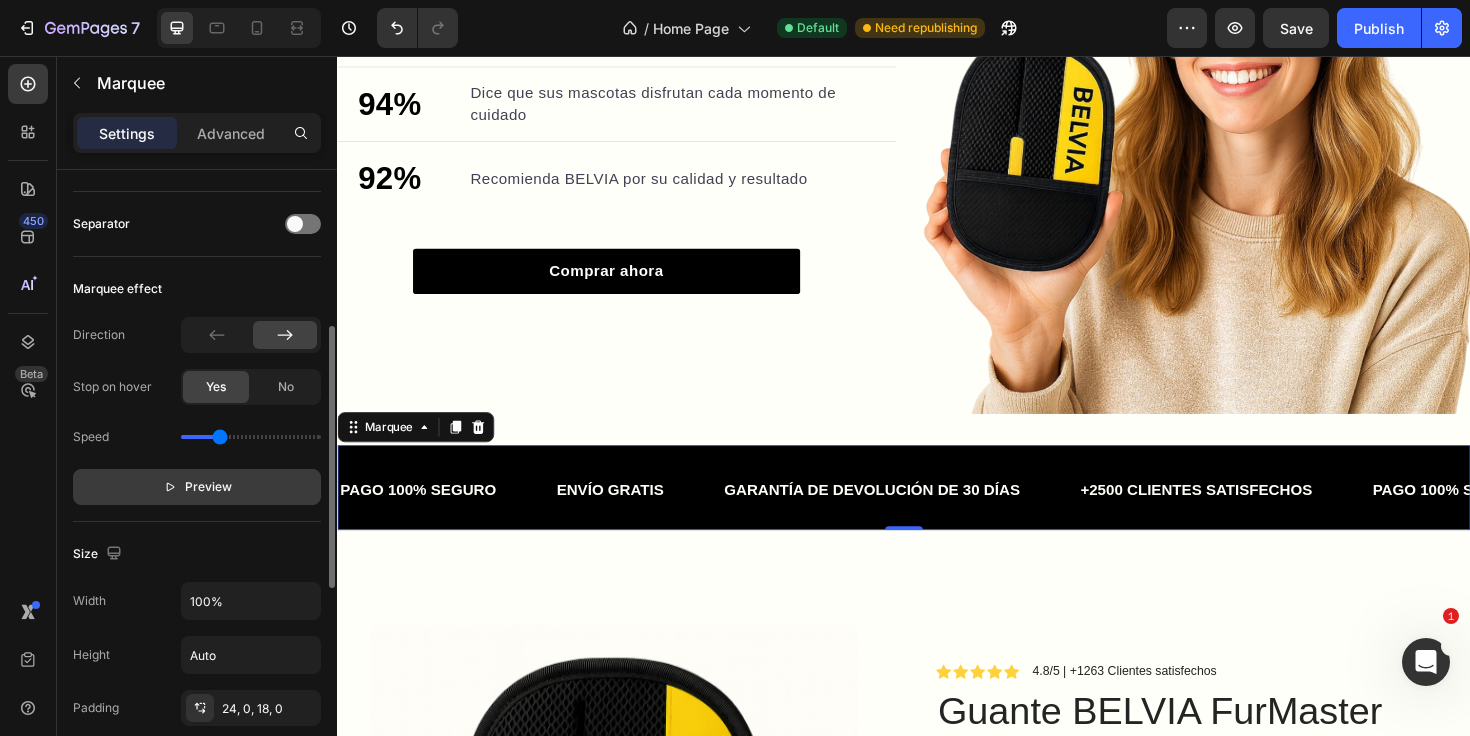 click on "Preview" at bounding box center (197, 487) 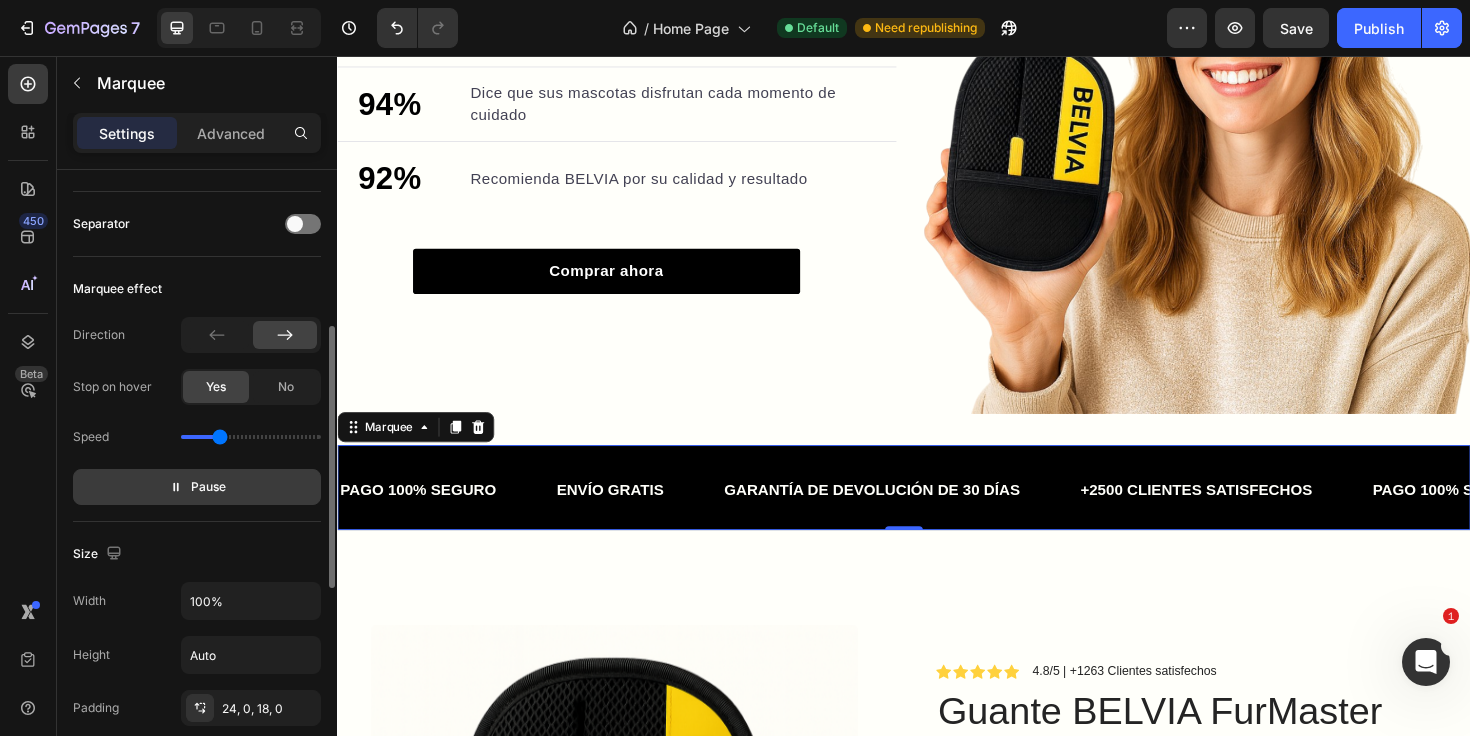 drag, startPoint x: 241, startPoint y: 489, endPoint x: 575, endPoint y: 435, distance: 338.3371 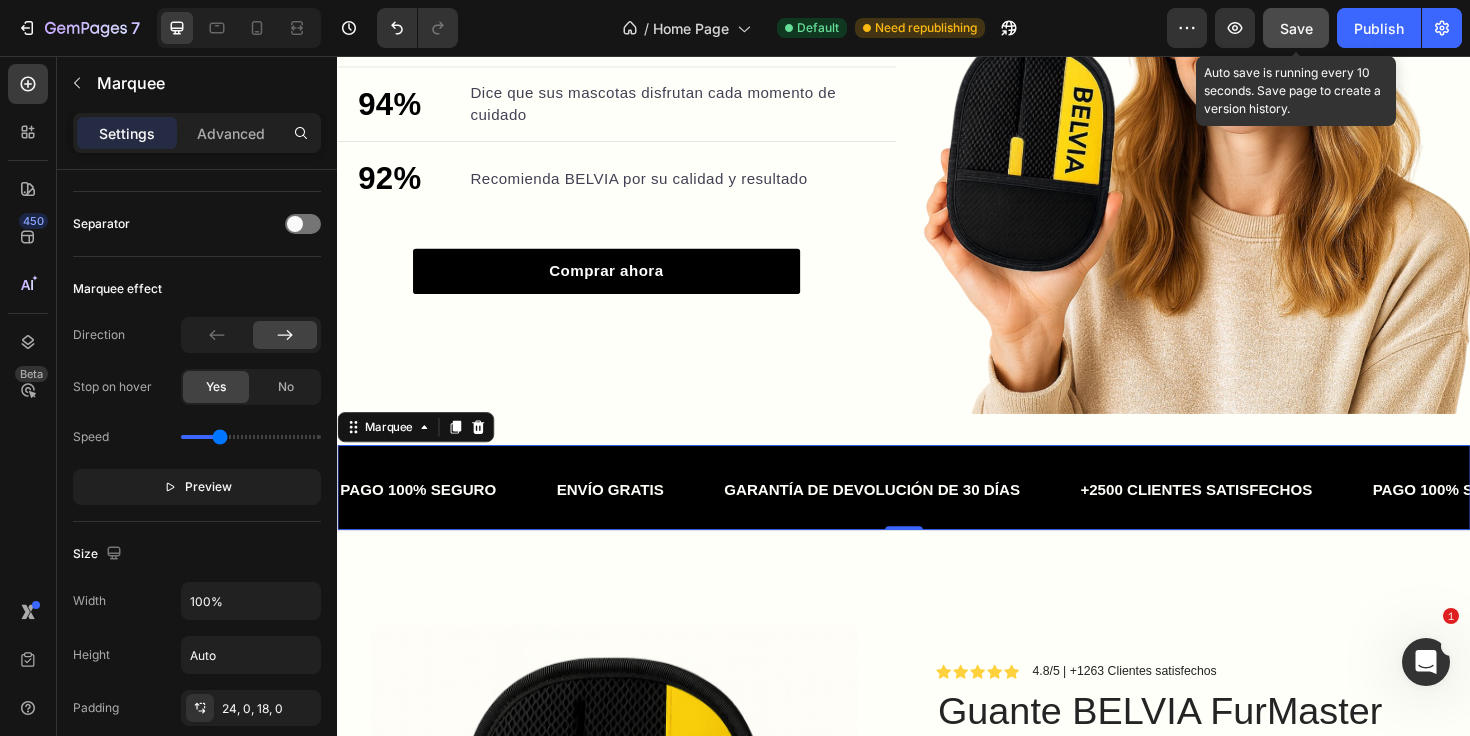 click on "Save" 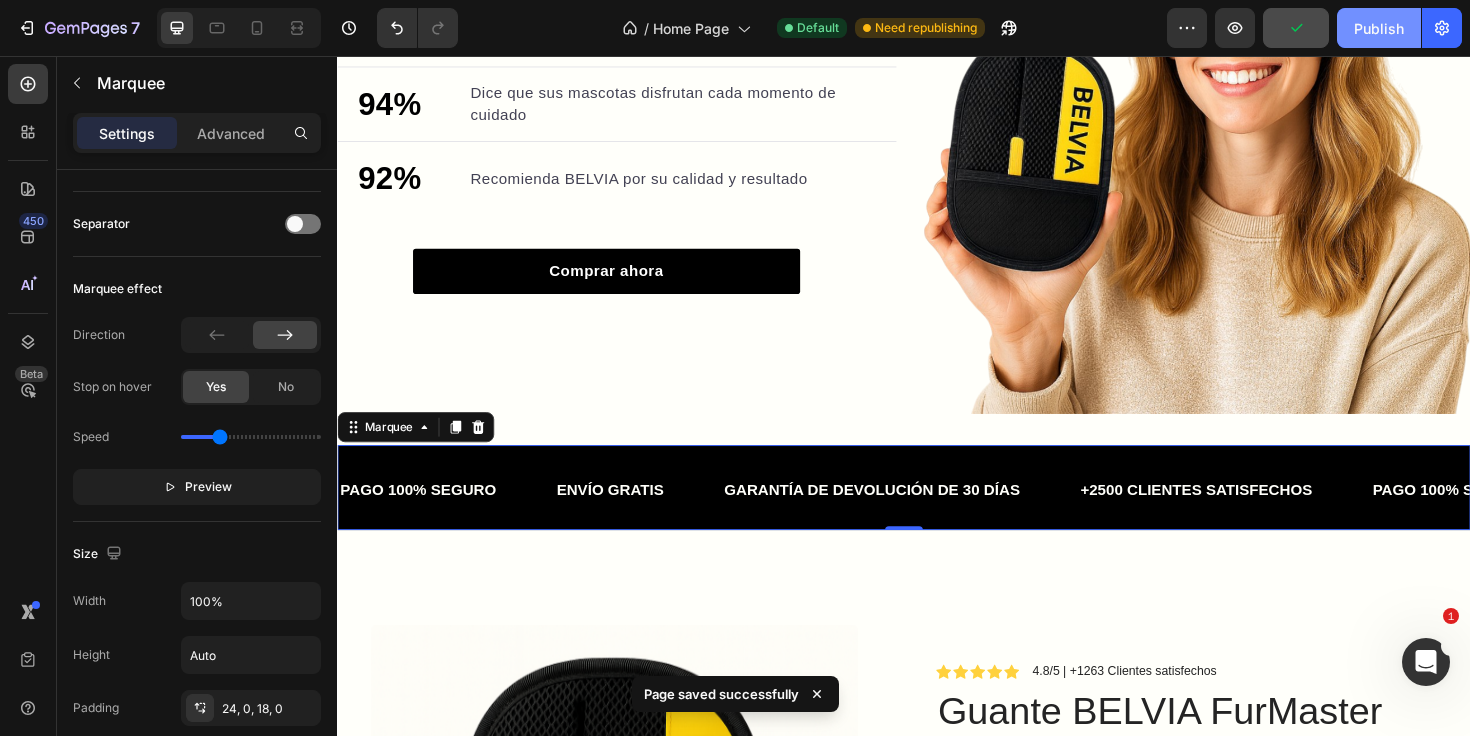 click on "Publish" at bounding box center [1379, 28] 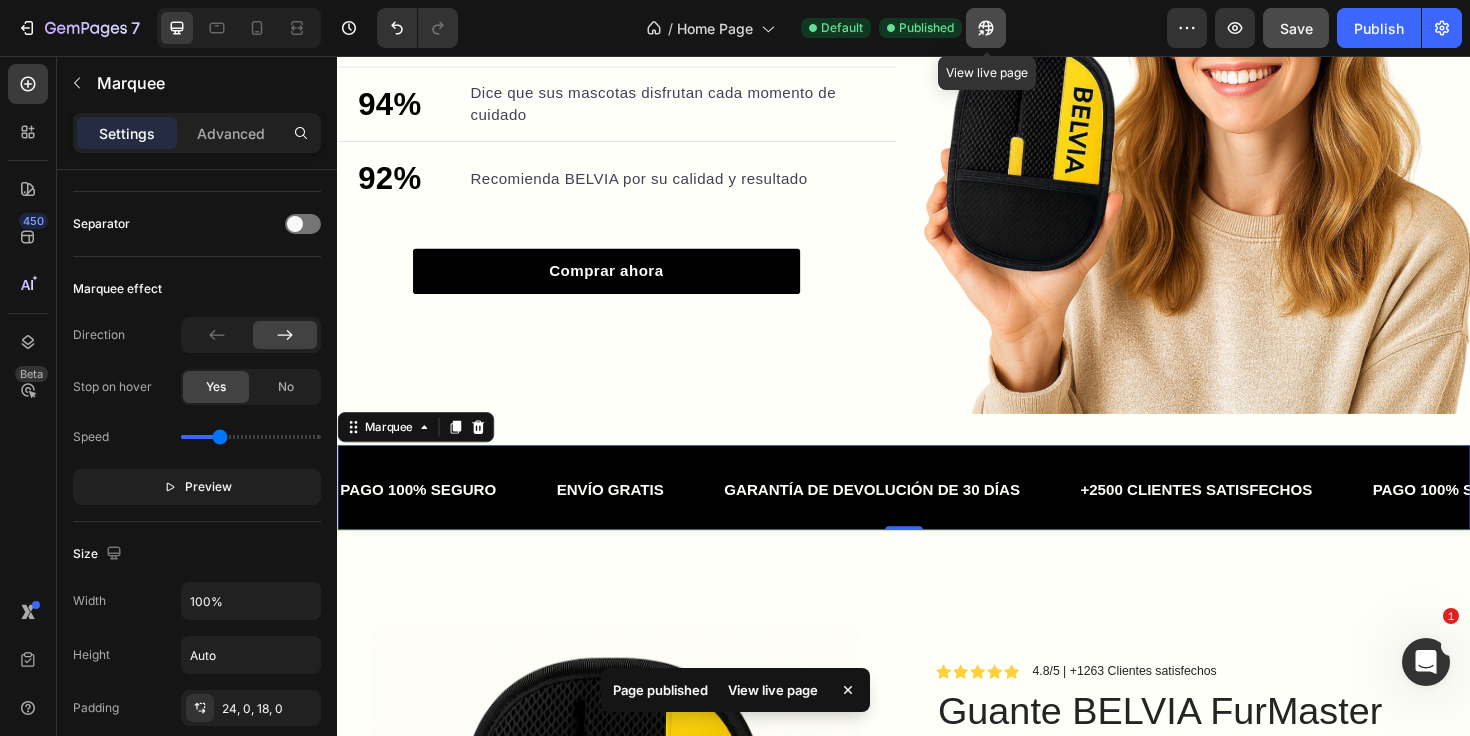 click 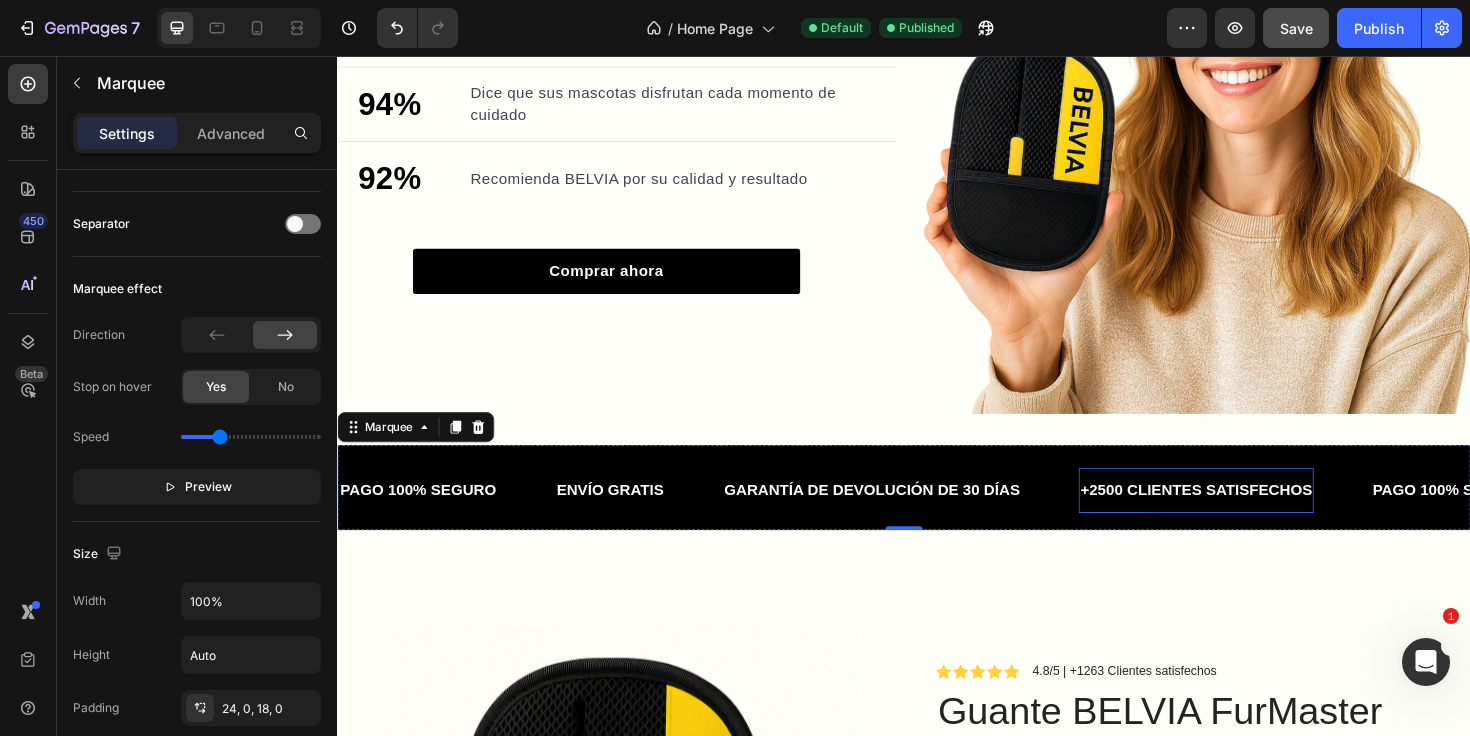 click on "+2500 CLIENTES SATISFECHOS" at bounding box center (-1275, 515) 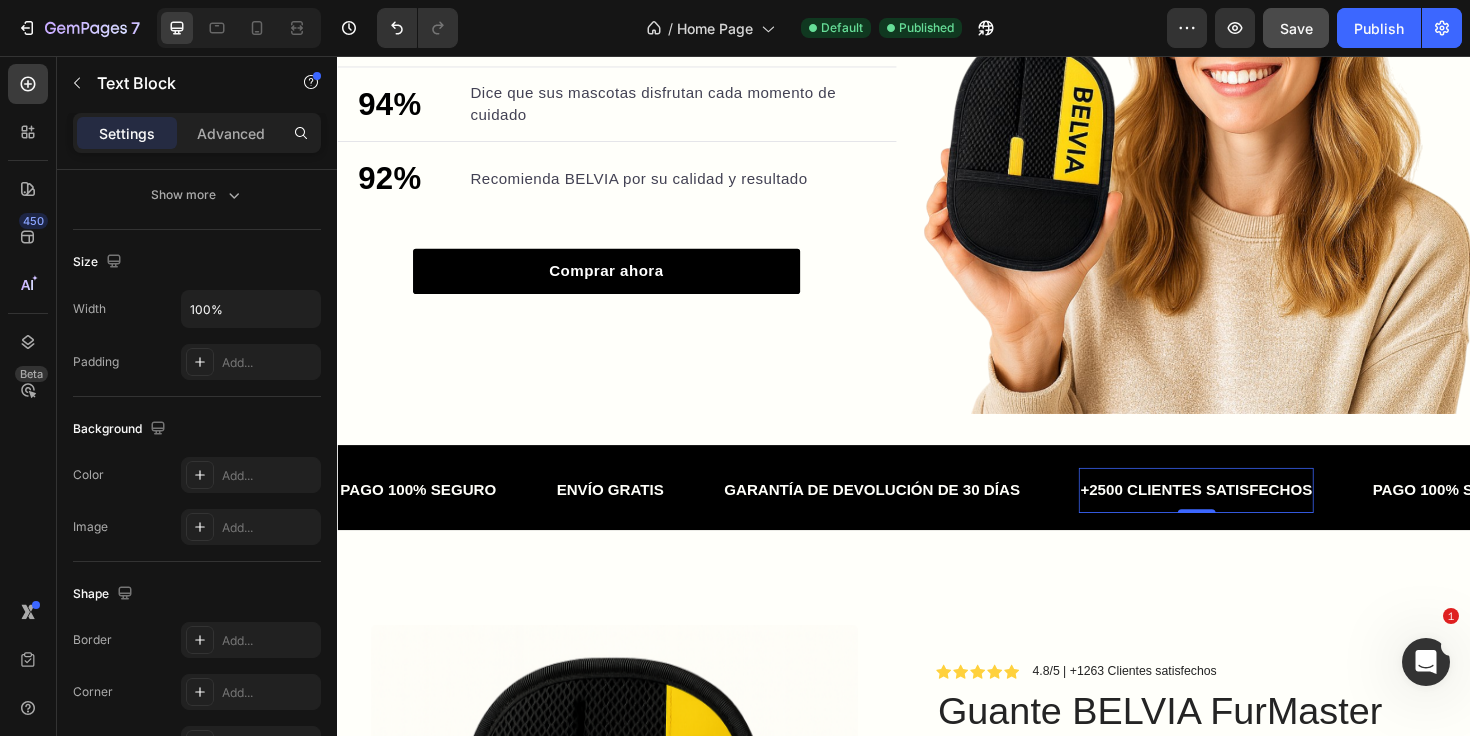 scroll, scrollTop: 0, scrollLeft: 0, axis: both 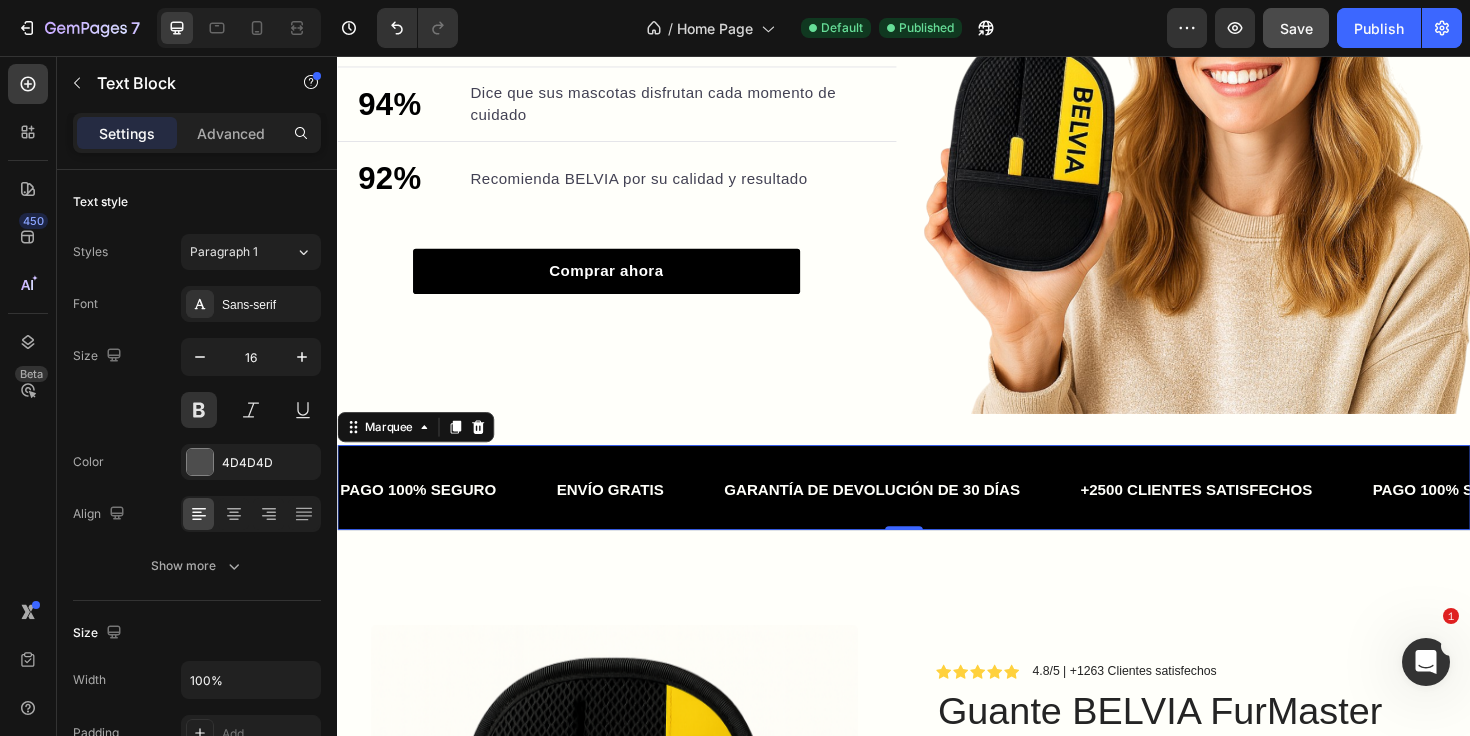 click on "PAGO 100% SEGURO Text Block ENVÍO GRATIS Text Block GARANTÍA DE DEVOLUCIÓN DE 30 DÍAS Text Block +2500 CLIENTES SATISFECHOS Text Block PAGO 100% SEGURO Text Block ENVÍO GRATIS Text Block GARANTÍA DE DEVOLUCIÓN DE 30 DÍAS Text Block +2500 CLIENTES SATISFECHOS Text Block PAGO 100% SEGURO Text Block ENVÍO GRATIS Text Block GARANTÍA DE DEVOLUCIÓN DE 30 DÍAS Text Block +2500 CLIENTES SATISFECHOS Text Block PAGO 100% SEGURO Text Block ENVÍO GRATIS Text Block GARANTÍA DE DEVOLUCIÓN DE 30 DÍAS Text Block +2500 CLIENTES SATISFECHOS Text Block PAGO 100% SEGURO Text Block ENVÍO GRATIS Text Block GARANTÍA DE DEVOLUCIÓN DE 30 DÍAS Text Block +2500 CLIENTES SATISFECHOS Text Block PAGO 100% SEGURO Text Block ENVÍO GRATIS Text Block GARANTÍA DE DEVOLUCIÓN DE 30 DÍAS Text Block +2500 CLIENTES SATISFECHOS Text Block Marquee   0" at bounding box center (937, 513) 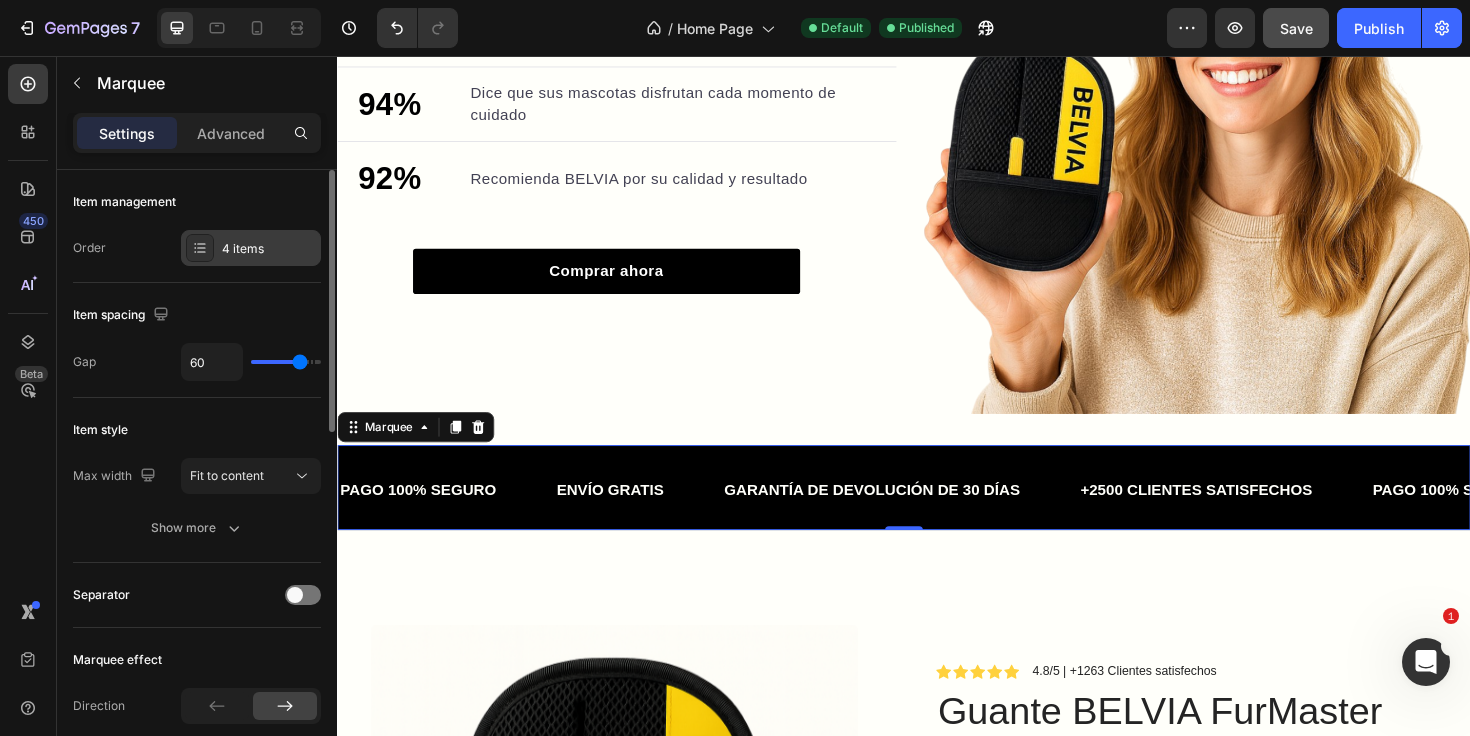 click on "4 items" at bounding box center [269, 249] 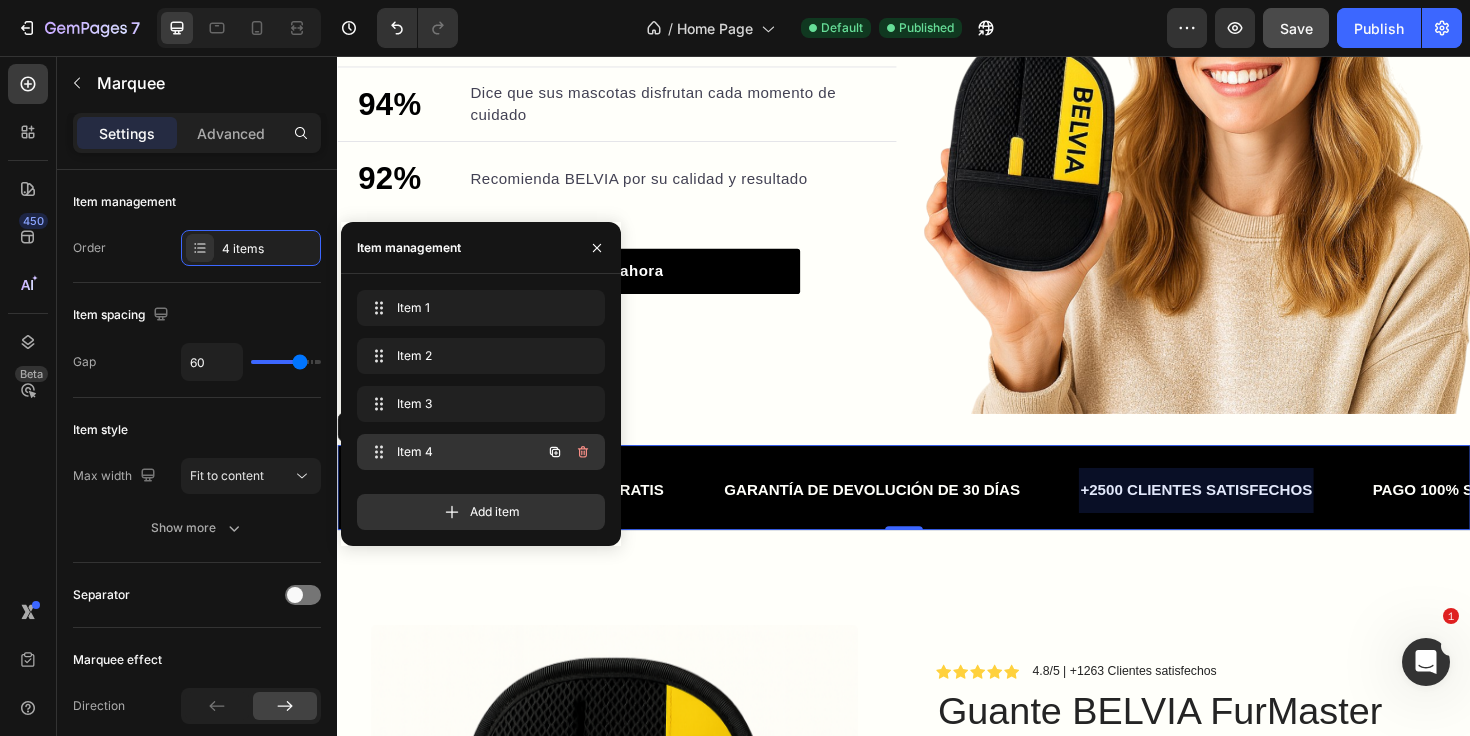 click on "Item 4" at bounding box center [453, 452] 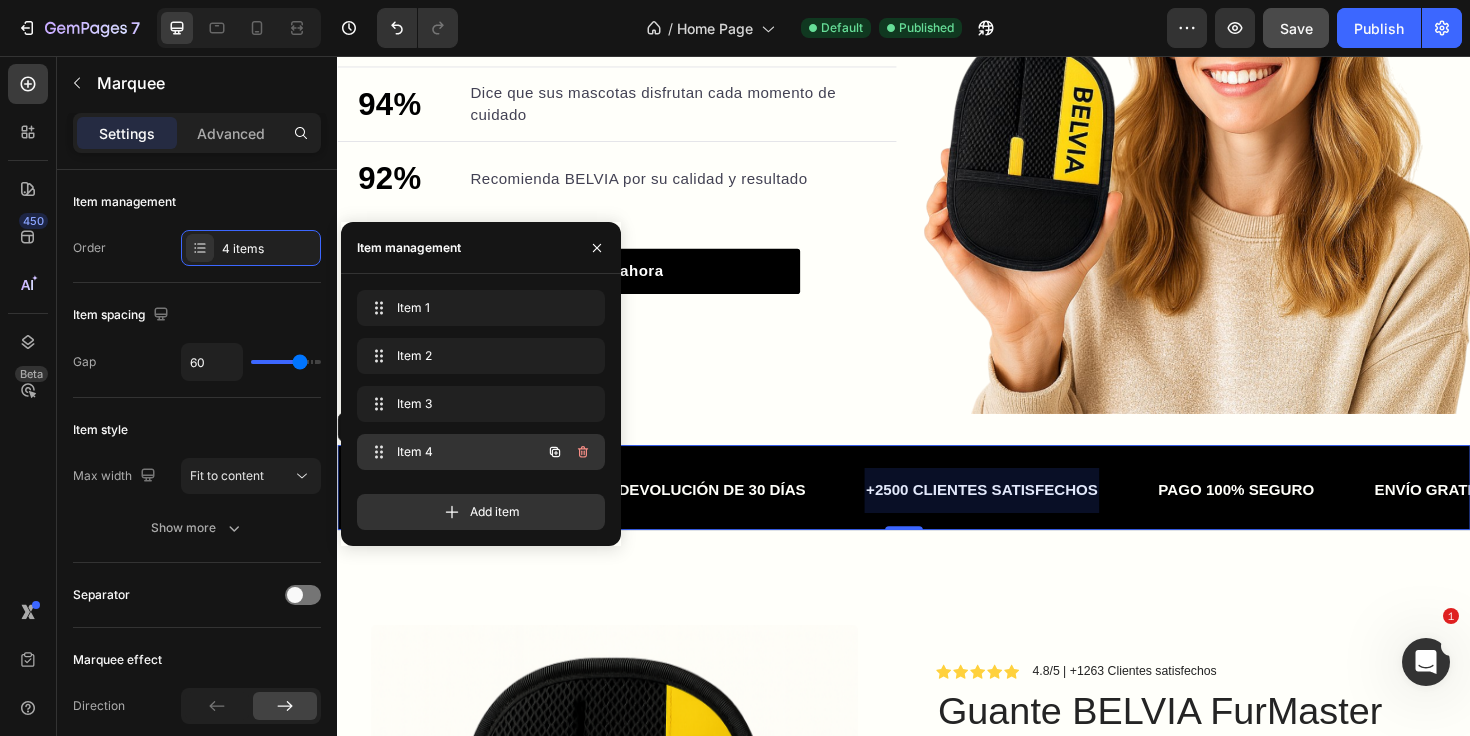 scroll, scrollTop: 0, scrollLeft: 309, axis: horizontal 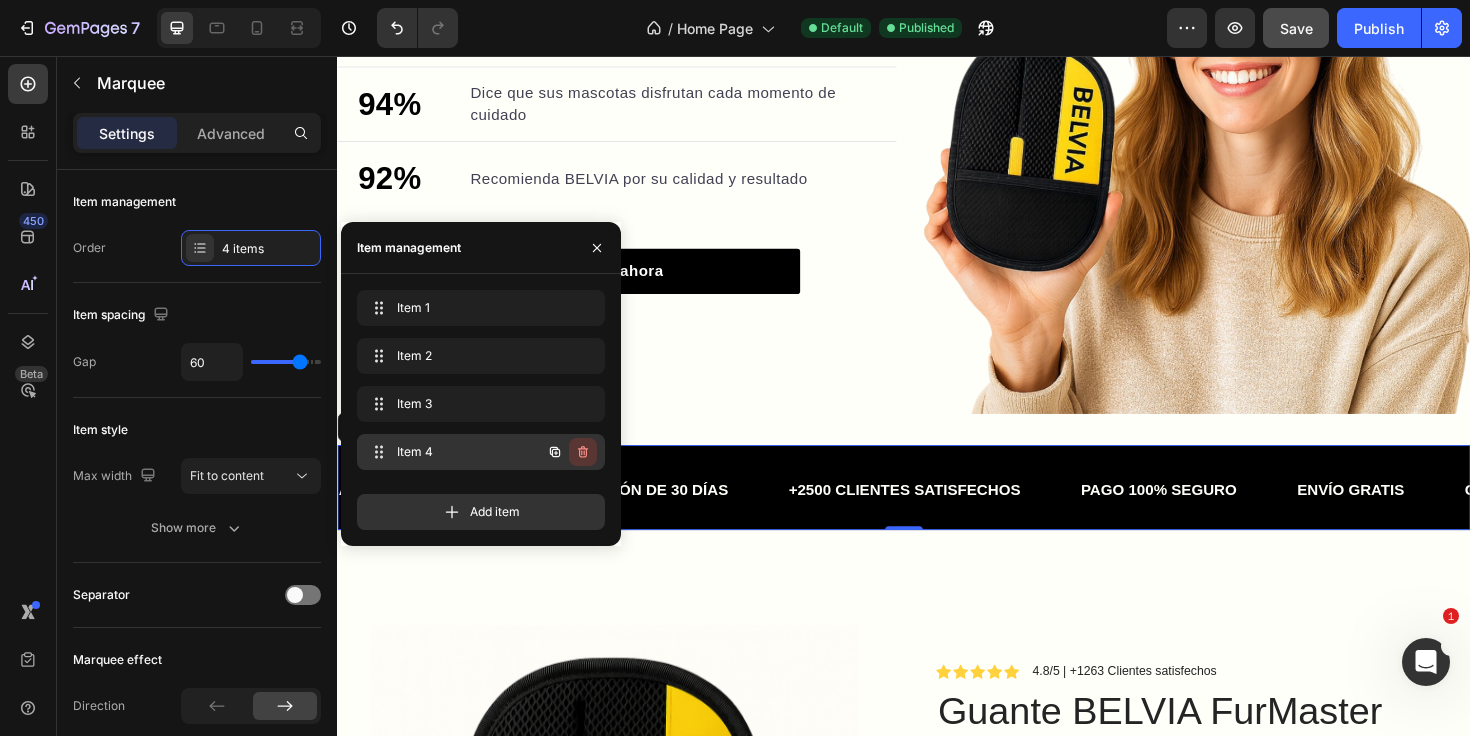 click 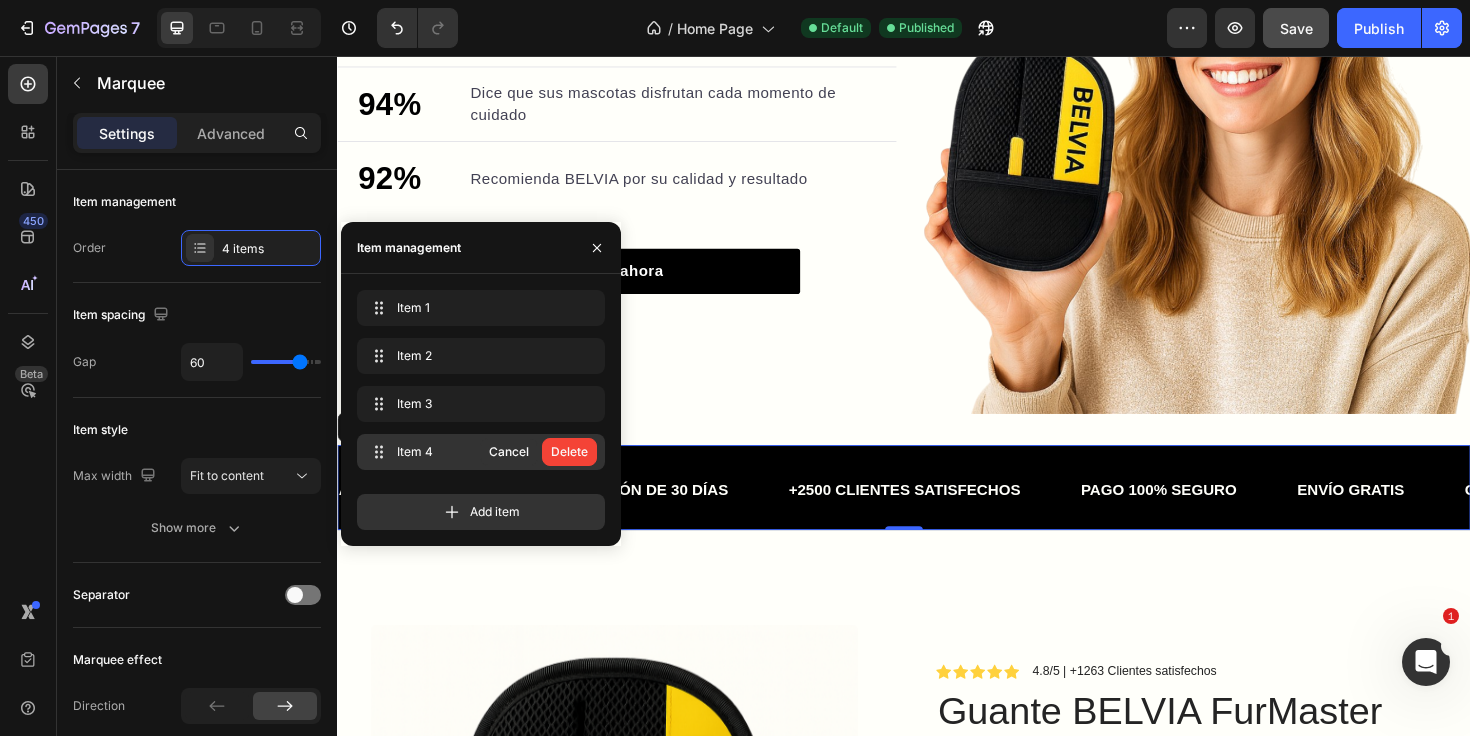 click on "Delete" at bounding box center (569, 452) 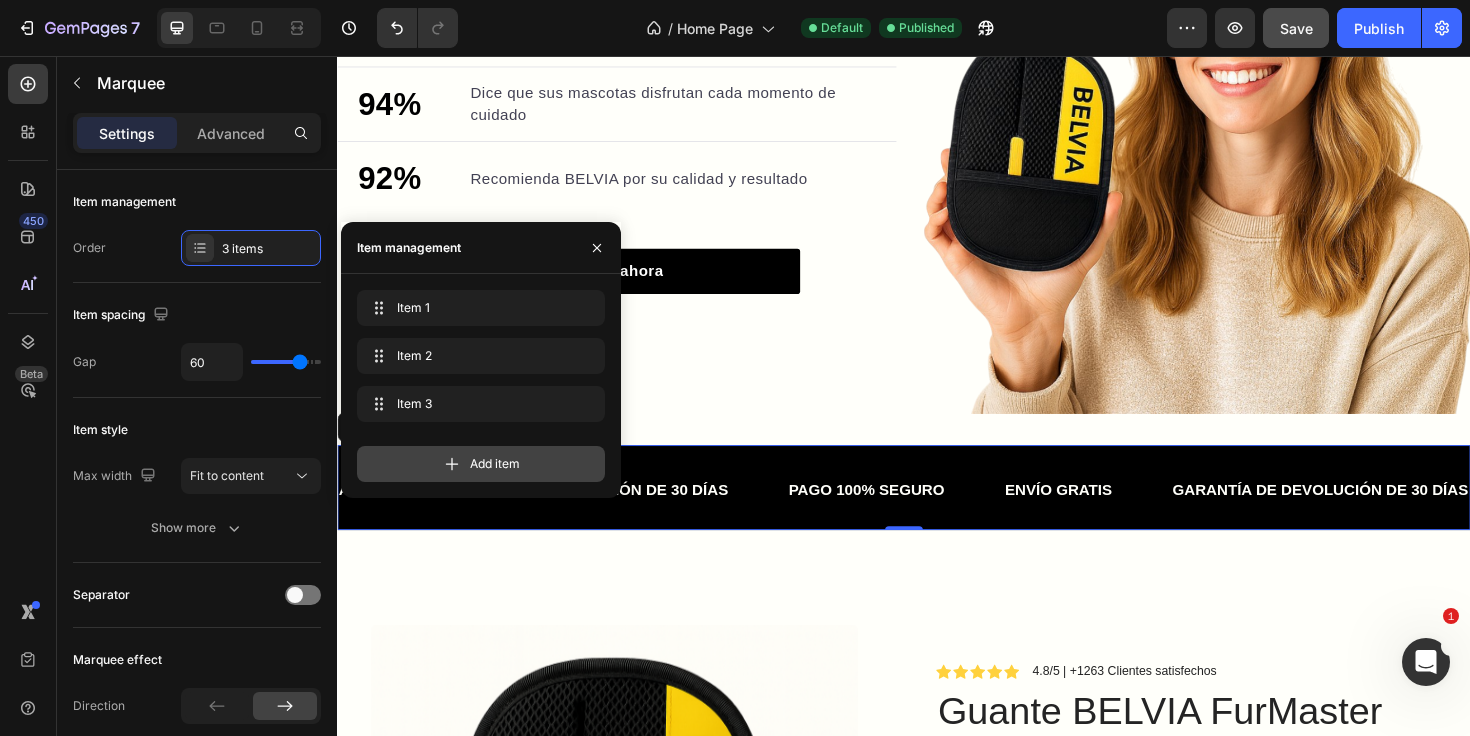 click on "Add item" at bounding box center [495, 464] 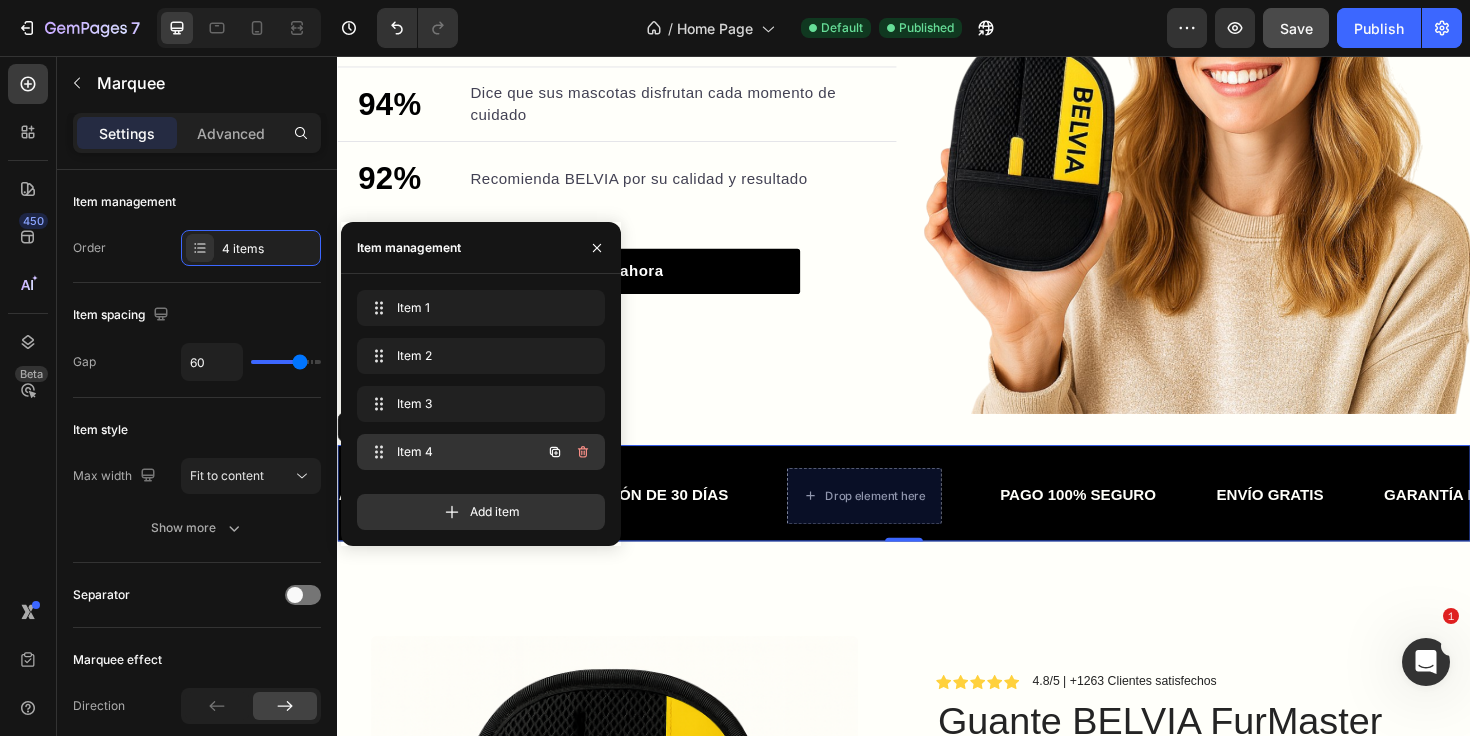 scroll, scrollTop: 0, scrollLeft: 267, axis: horizontal 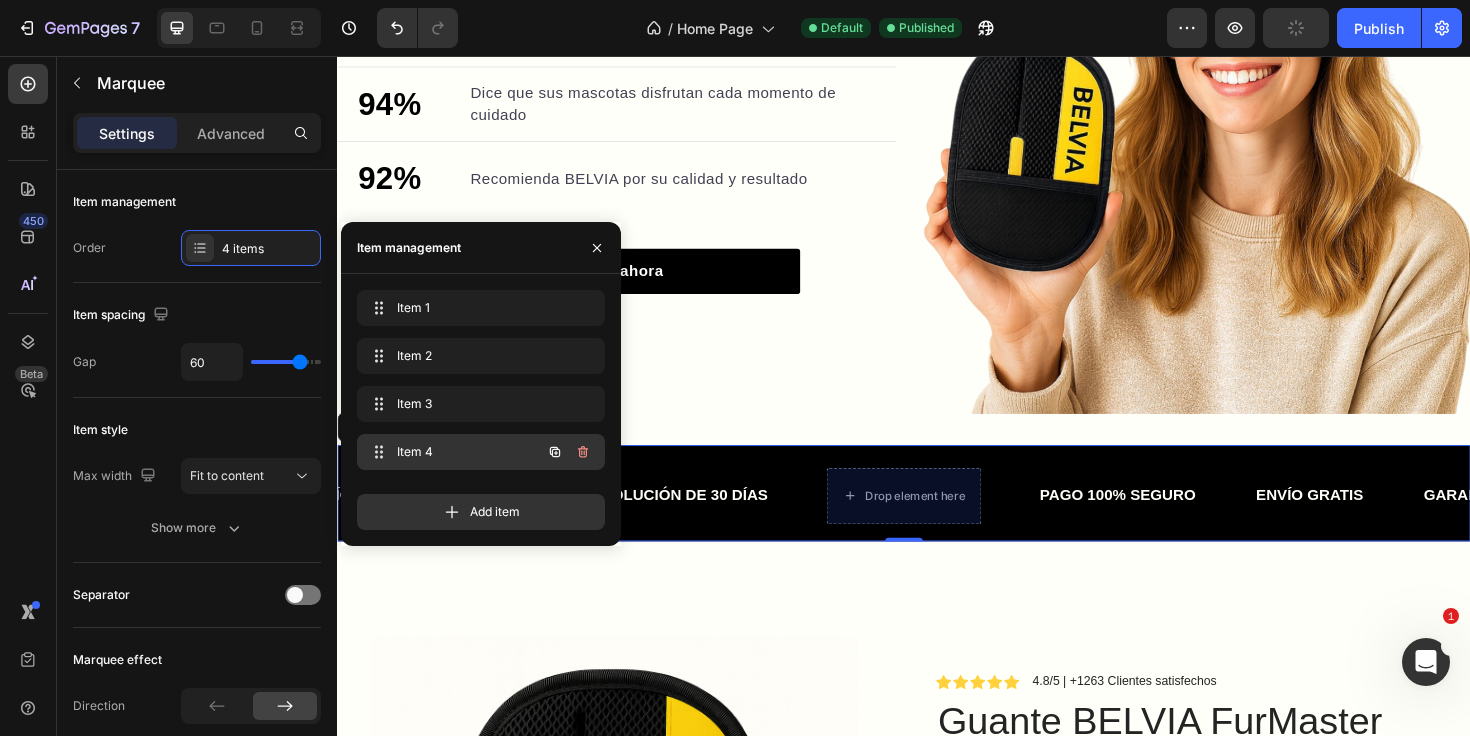 click on "Item 4" at bounding box center [453, 452] 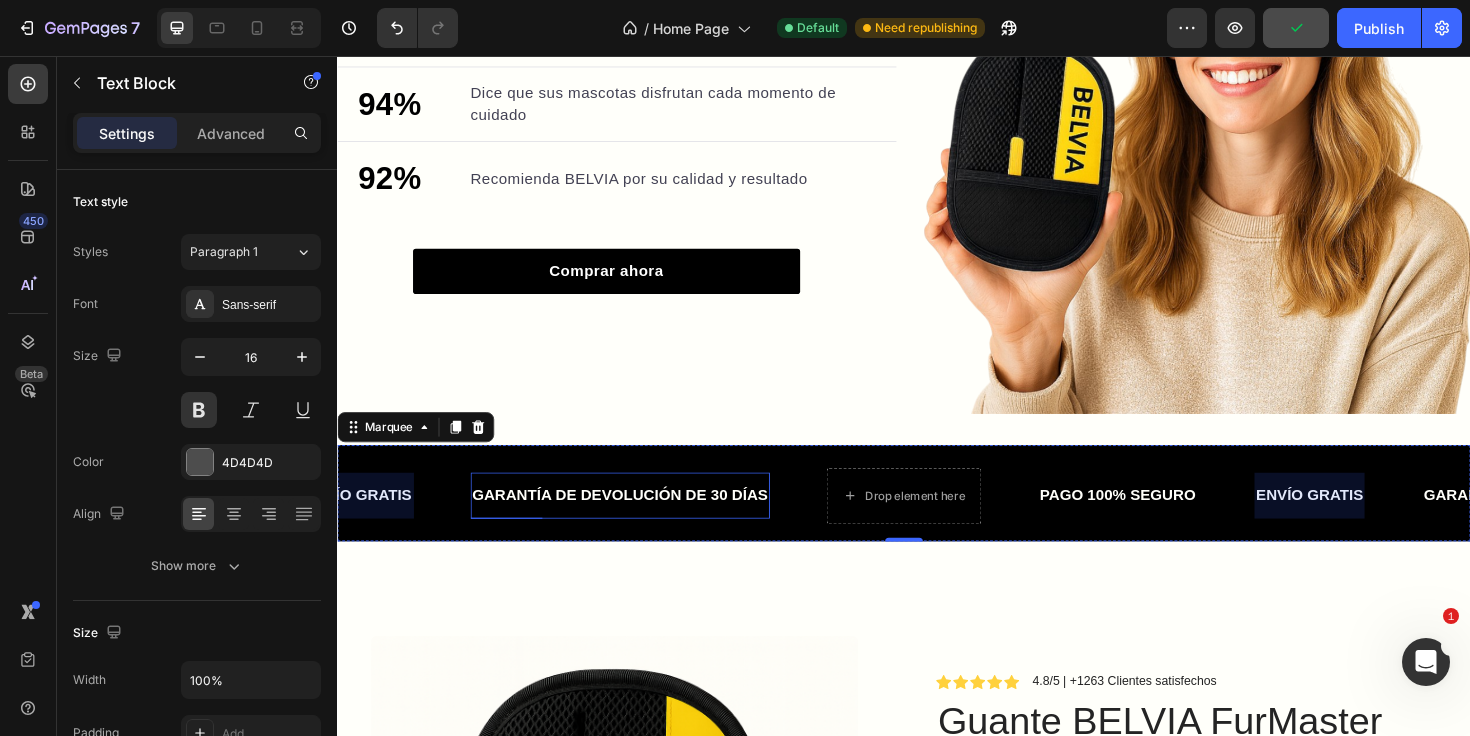 click on "GARANTÍA DE DEVOLUCIÓN DE 30 DÍAS" at bounding box center [-1975, 520] 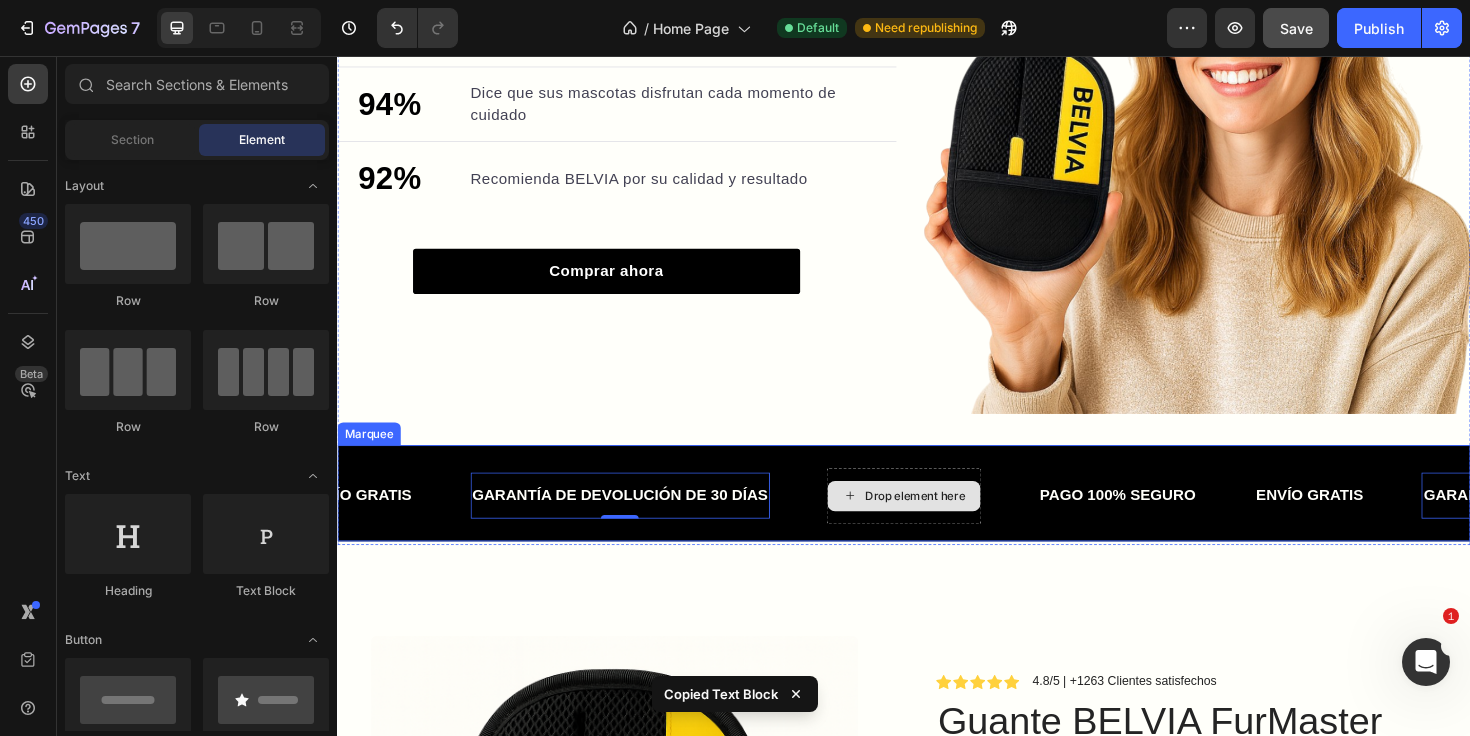 click on "Drop element here" at bounding box center (-1865, 522) 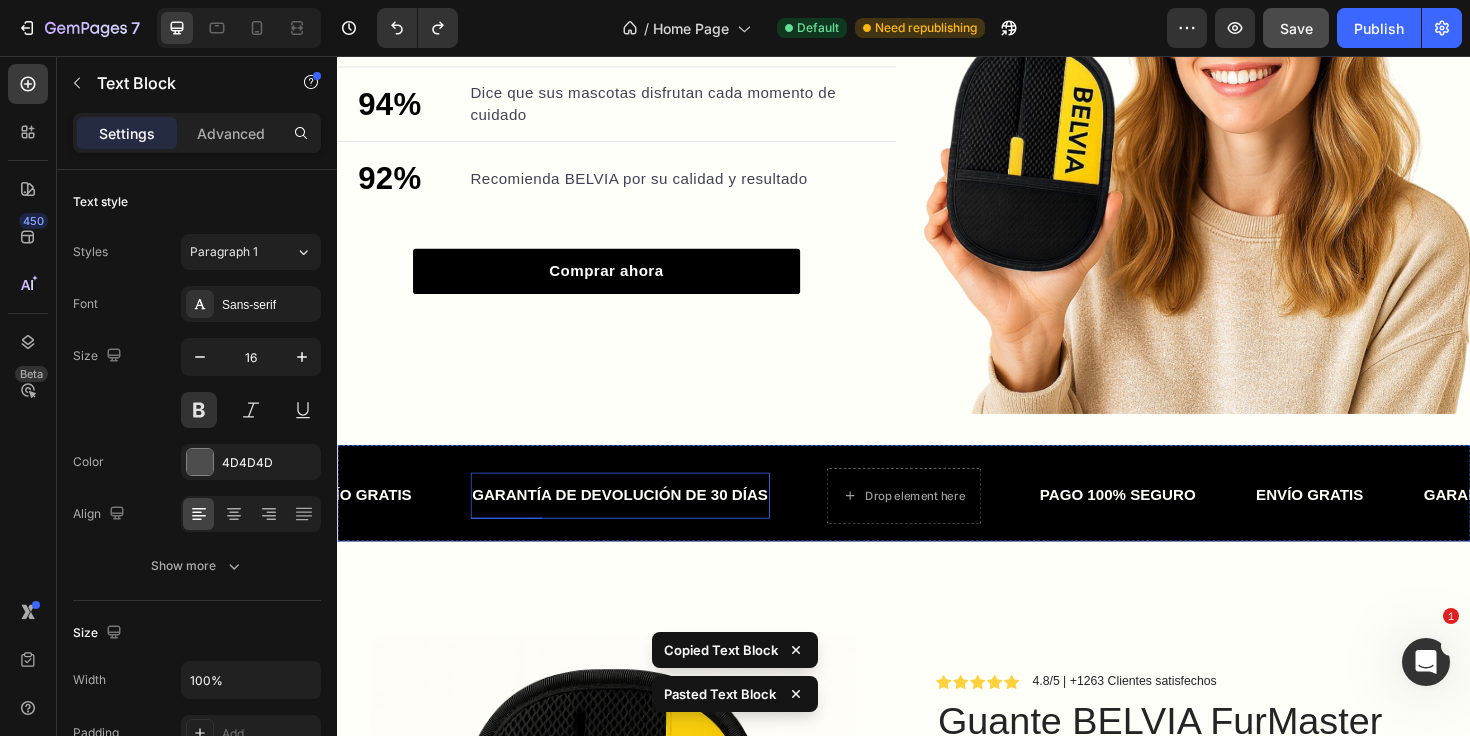 click on "GARANTÍA DE DEVOLUCIÓN DE 30 DÍAS" at bounding box center (-2173, 520) 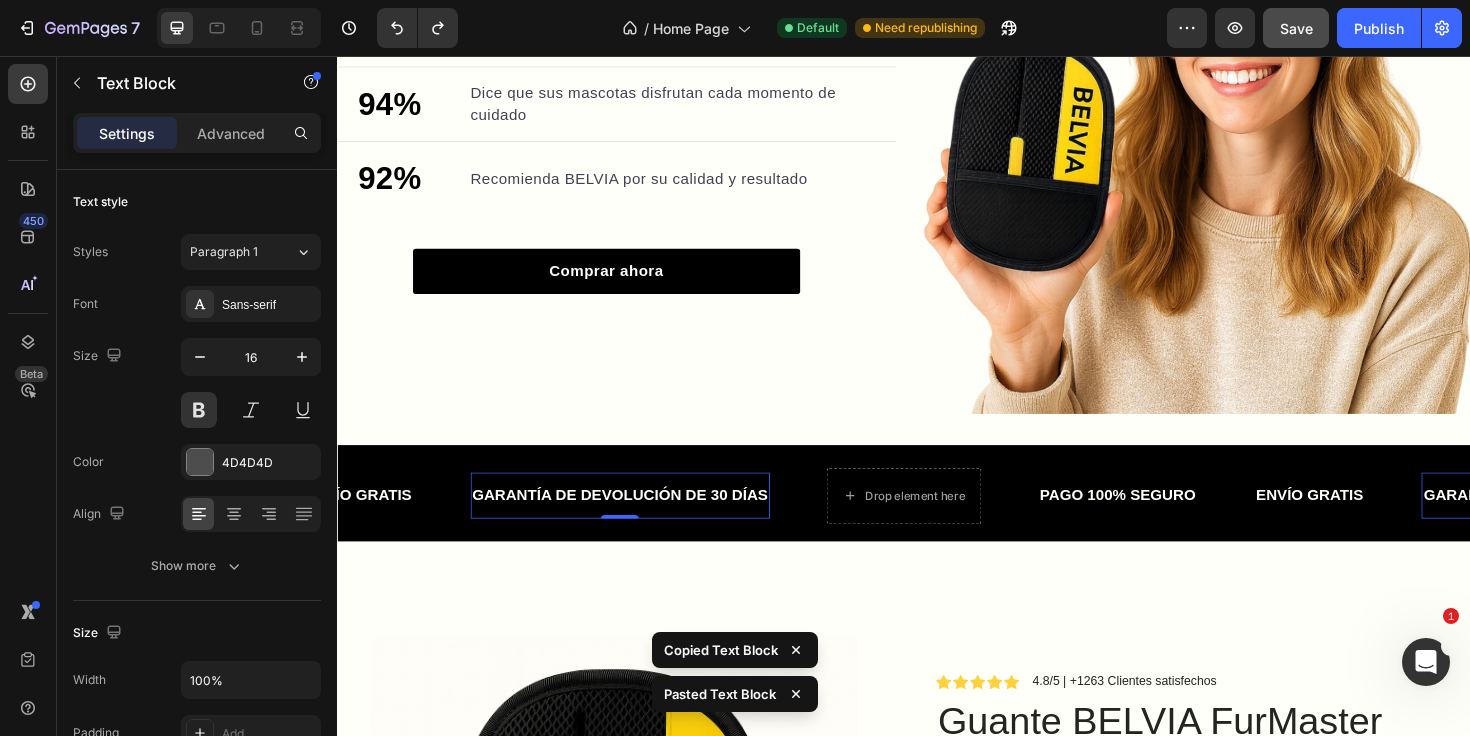 click on "GARANTÍA DE DEVOLUCIÓN DE 30 DÍAS" at bounding box center (-2113, 520) 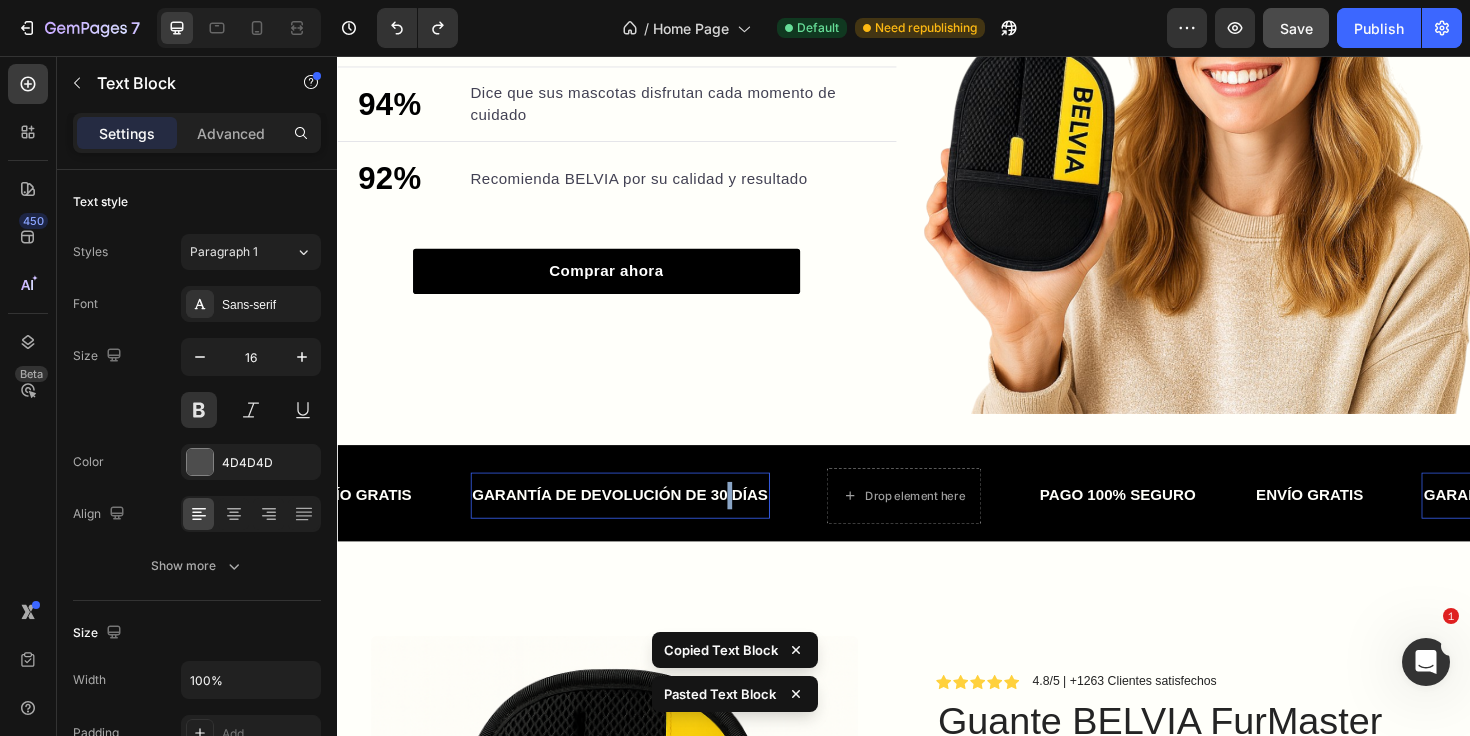 click on "GARANTÍA DE DEVOLUCIÓN DE 30 DÍAS" at bounding box center [-2157, 520] 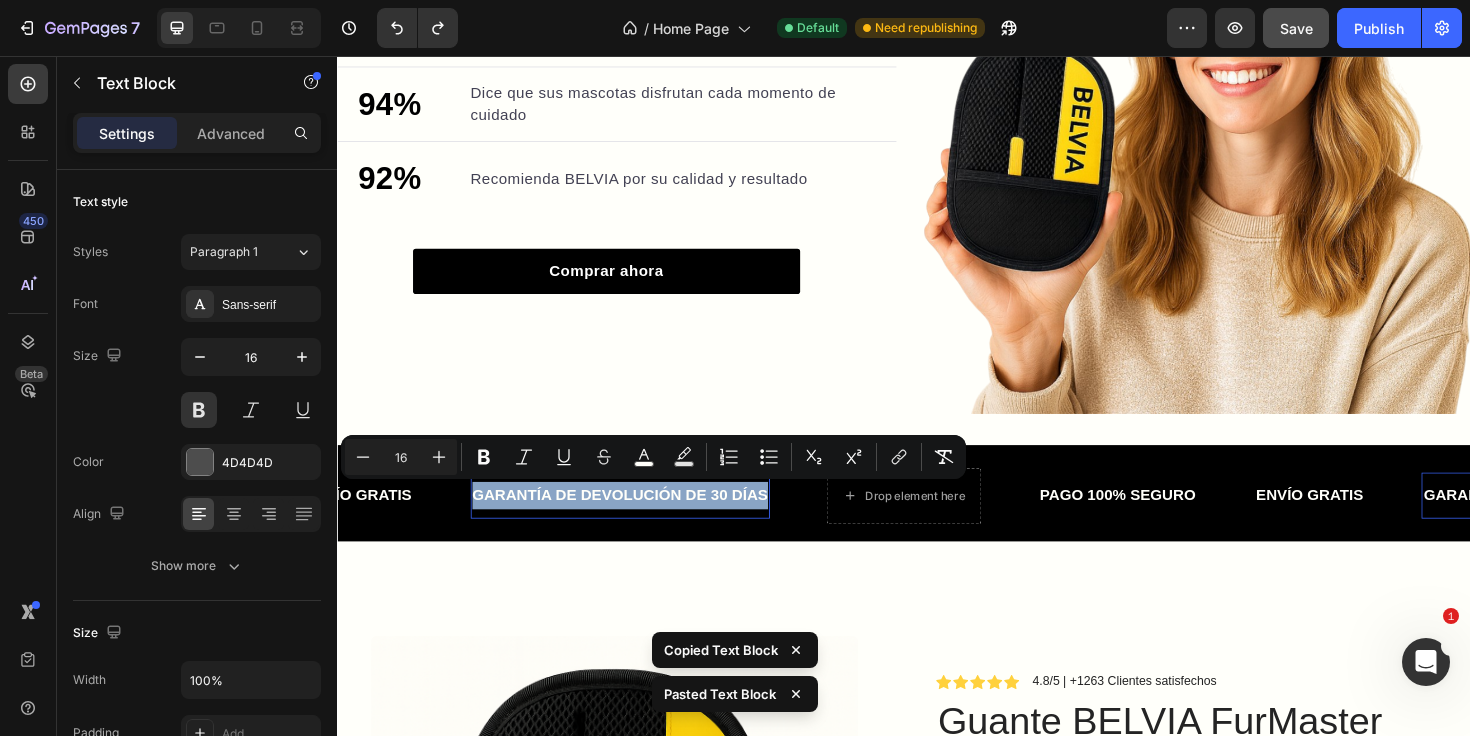 copy on "GARANTÍA DE DEVOLUCIÓN DE 30 DÍAS" 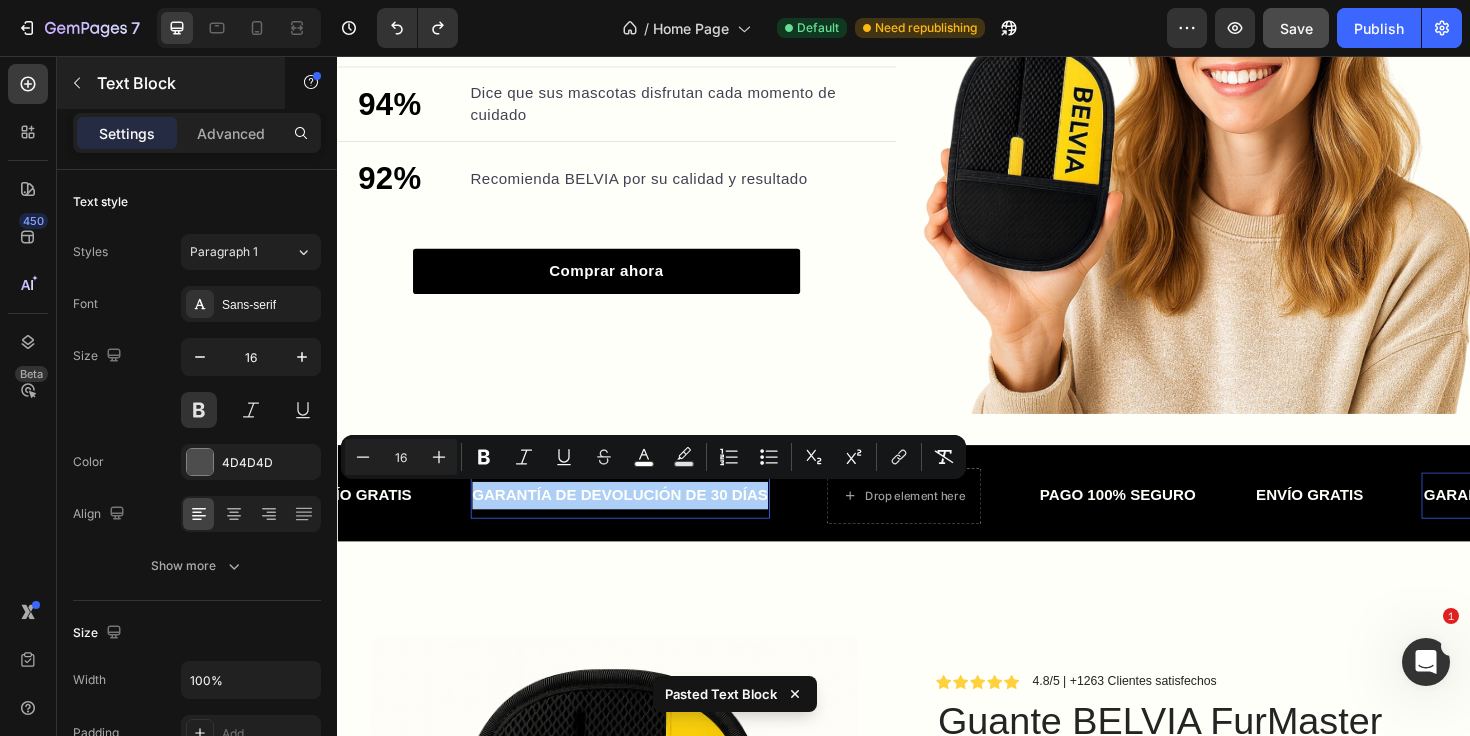 click 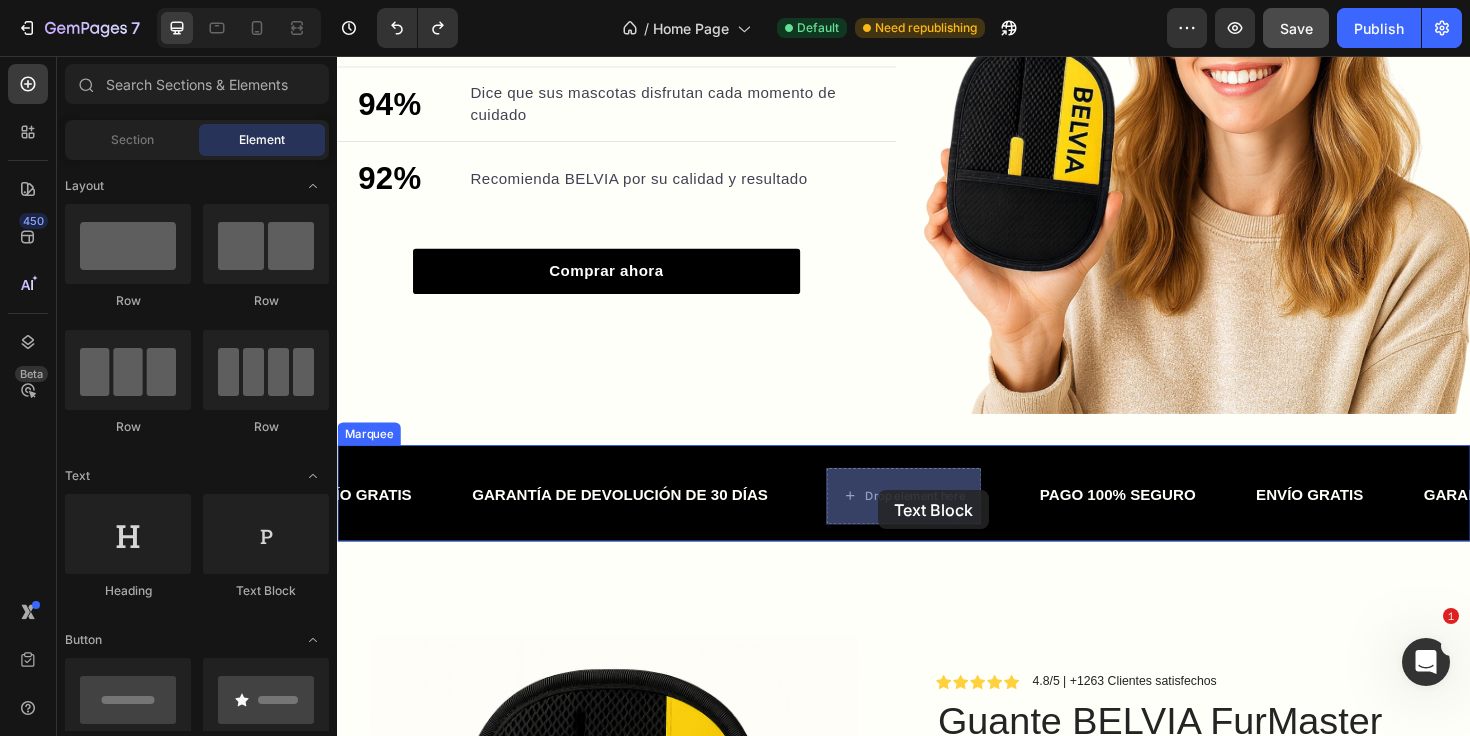 drag, startPoint x: 654, startPoint y: 616, endPoint x: 910, endPoint y: 518, distance: 274.11676 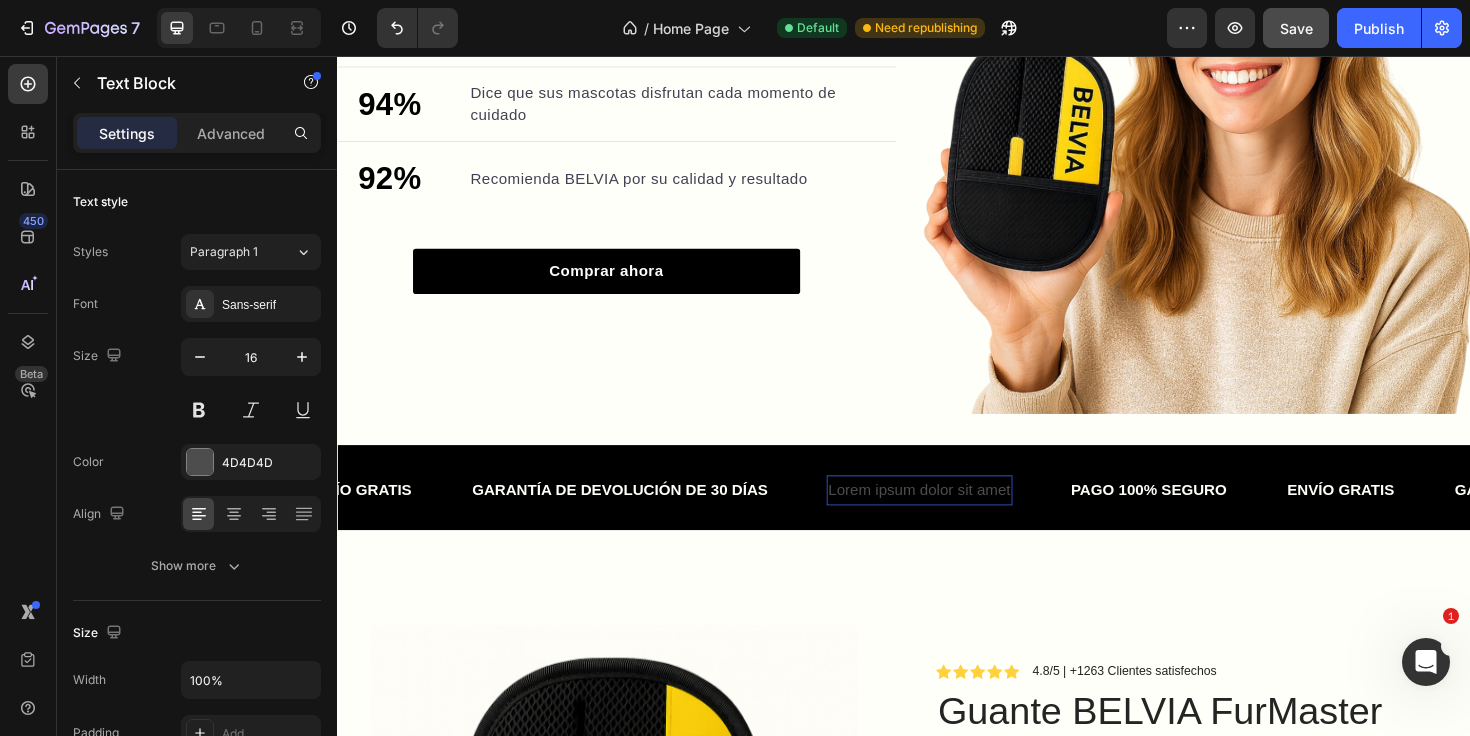 click on "Lorem ipsum dolor sit amet" at bounding box center (-2011, 516) 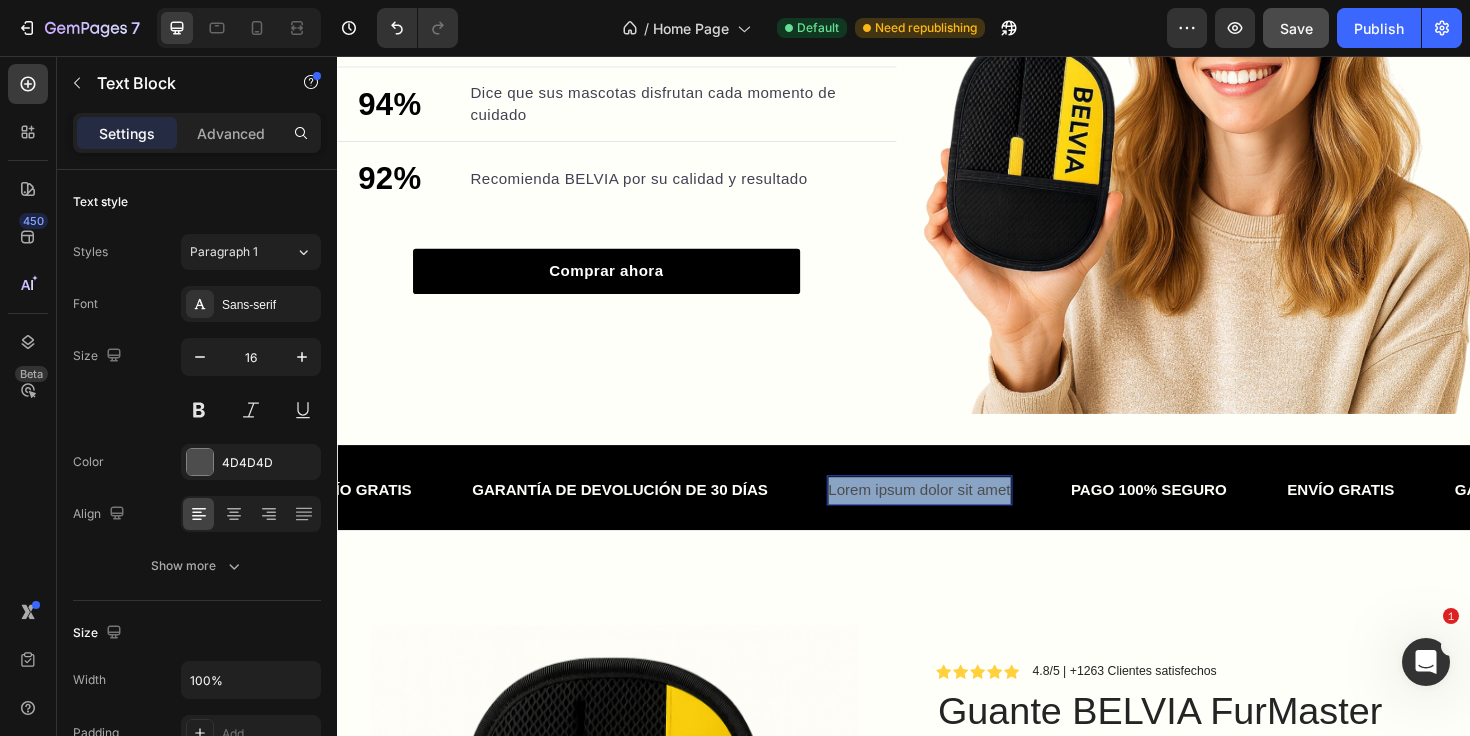 click on "Lorem ipsum dolor sit amet" at bounding box center [-2081, 516] 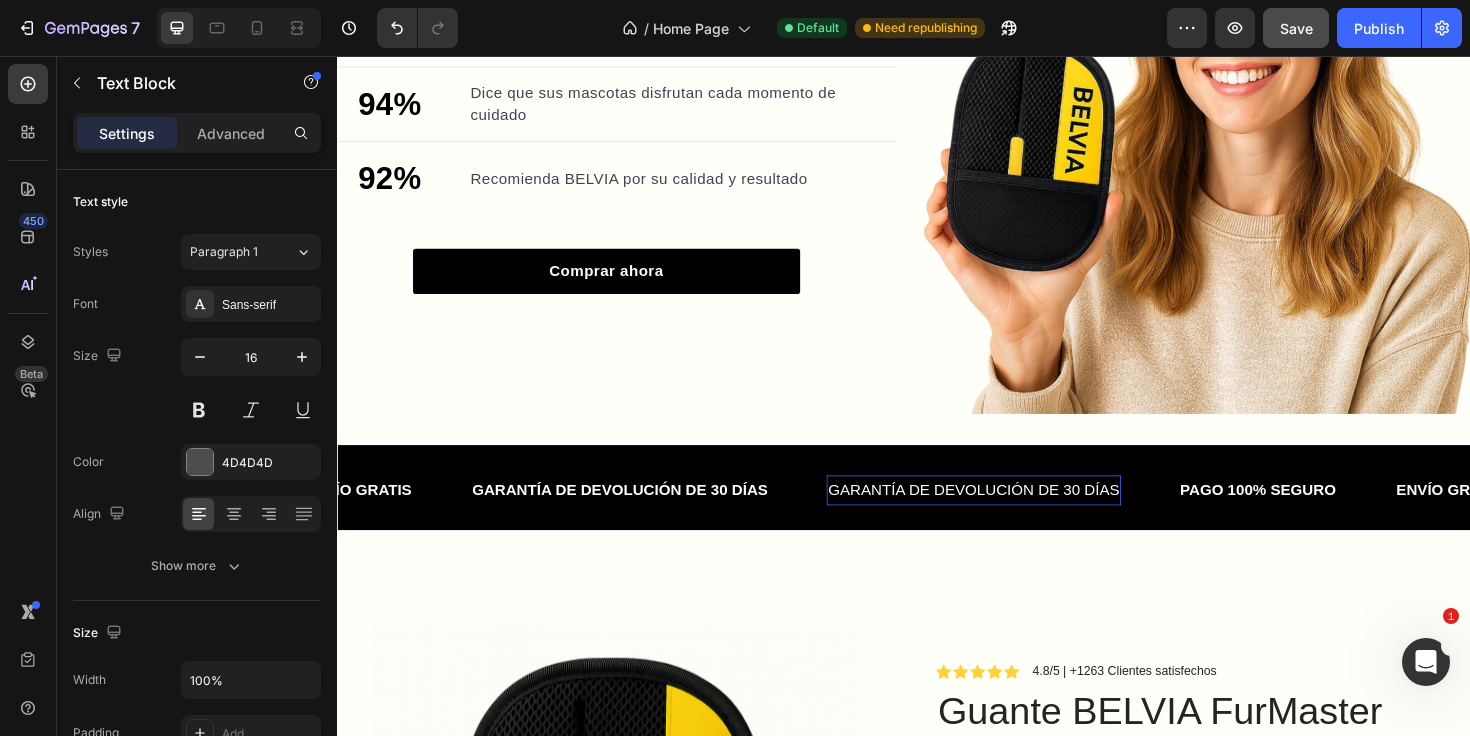 click on "GARANTÍA DE DEVOLUCIÓN DE 30 DÍAS" at bounding box center [-2210, 515] 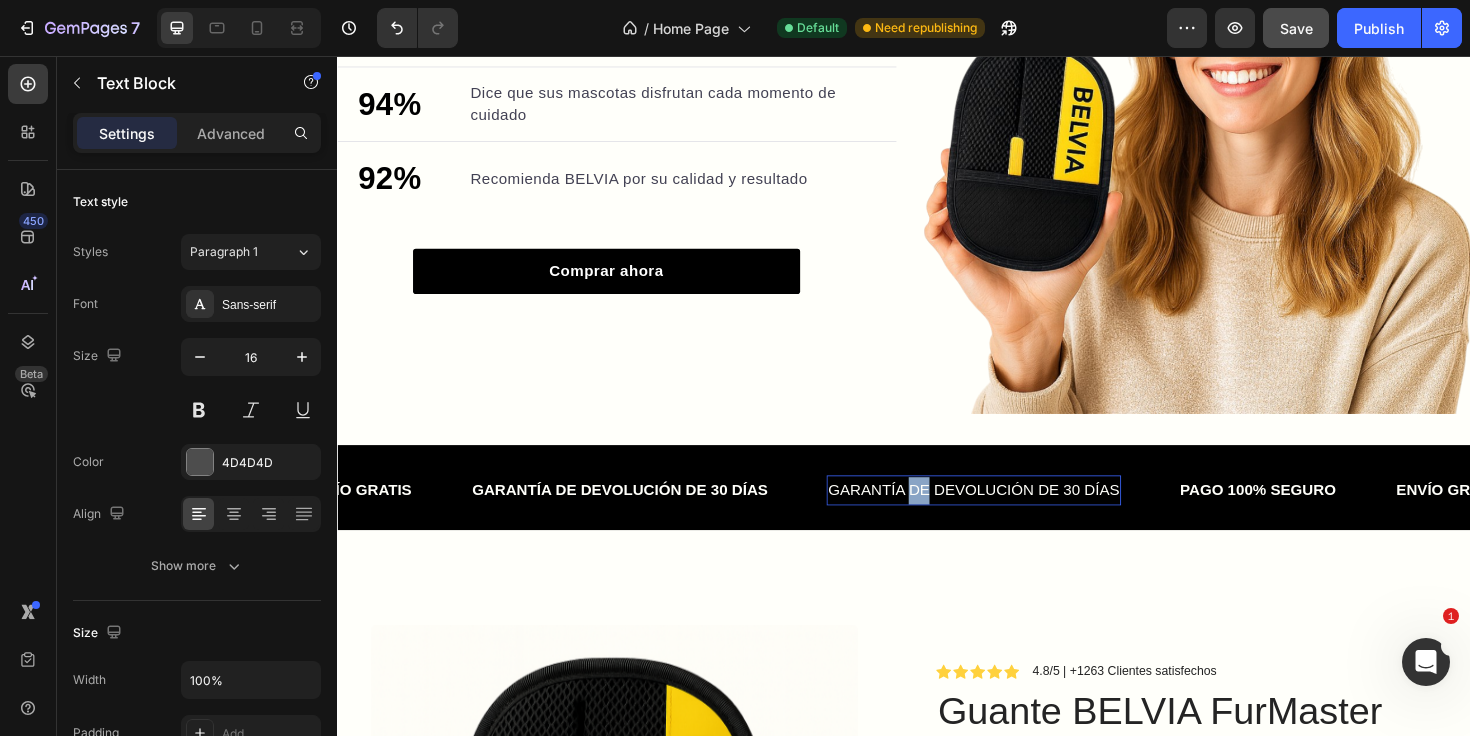 click on "GARANTÍA DE DEVOLUCIÓN DE 30 DÍAS" at bounding box center [-1679, 515] 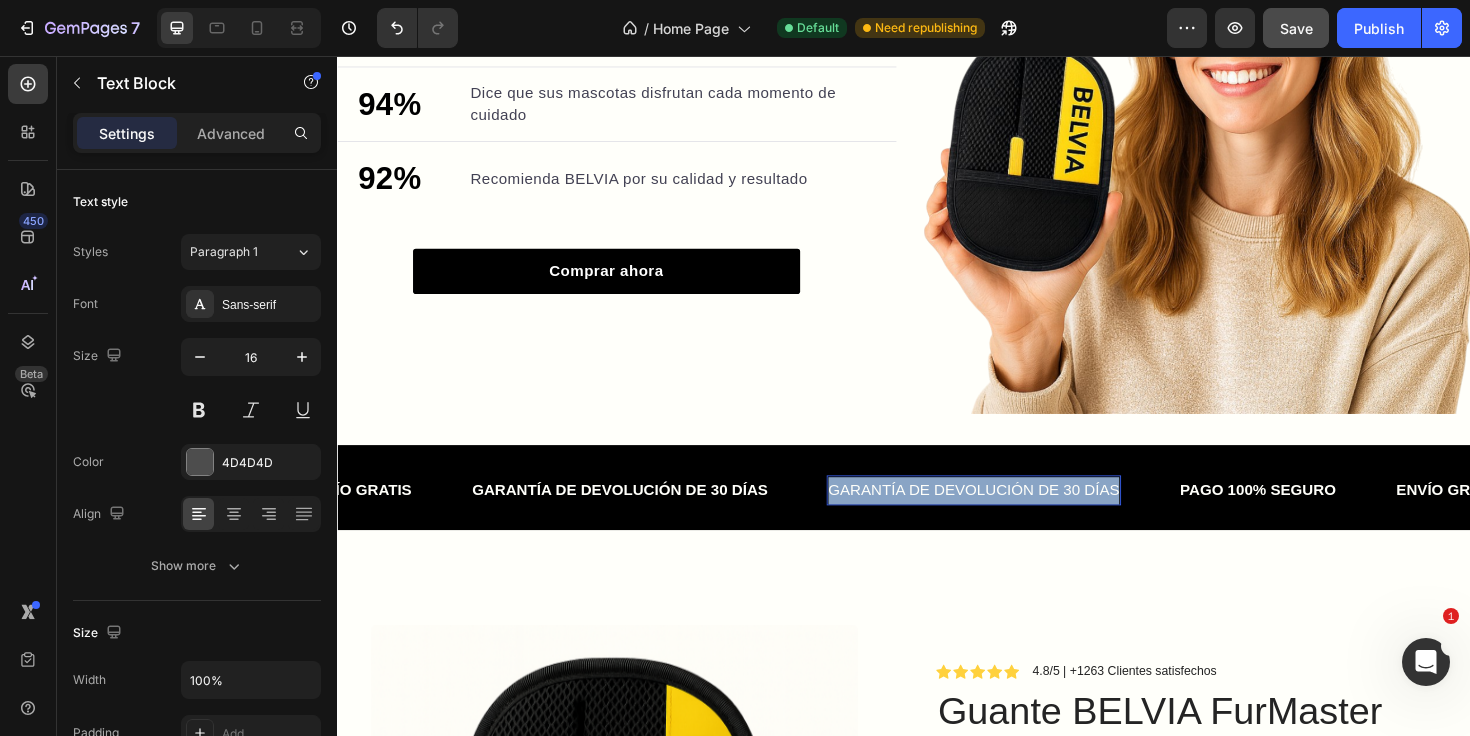 click on "GARANTÍA DE DEVOLUCIÓN DE 30 DÍAS" at bounding box center (-2419, 515) 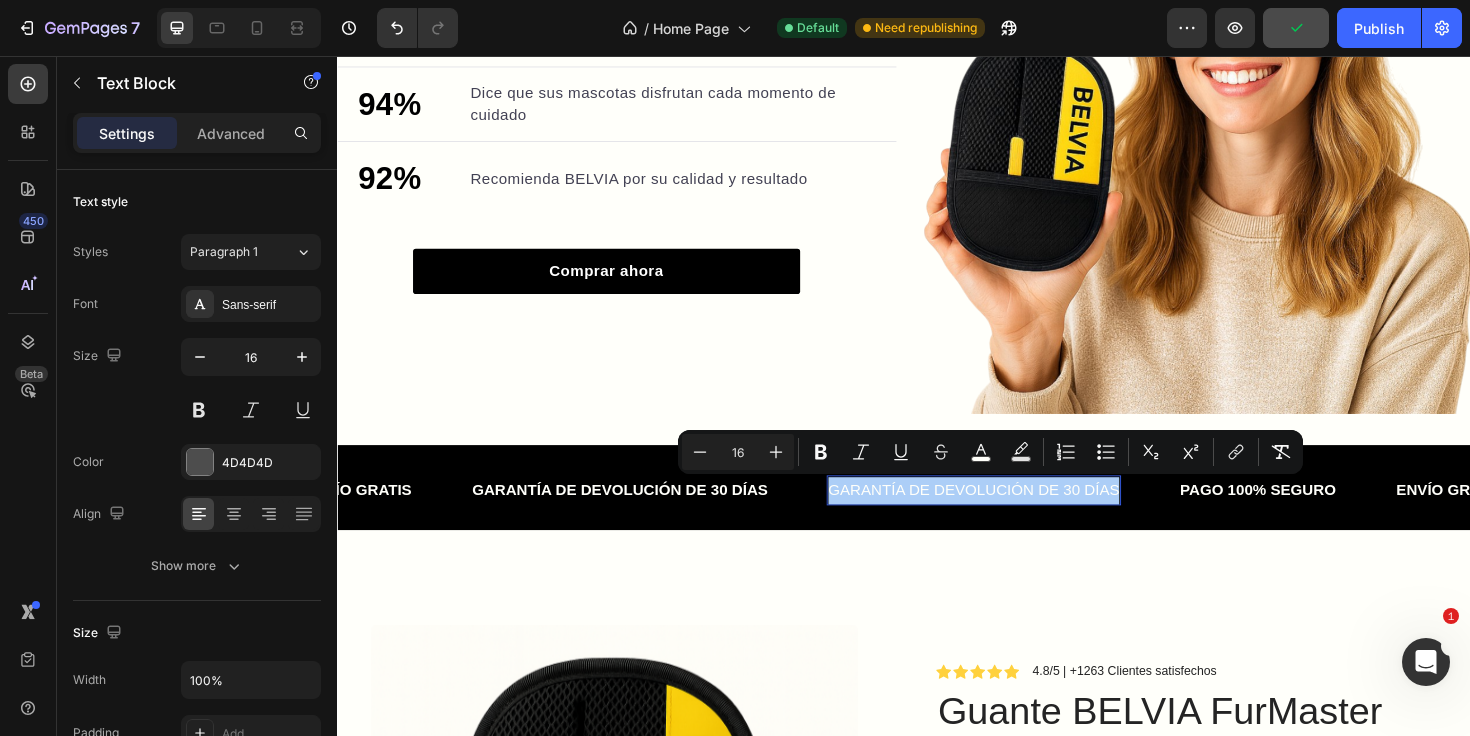 click 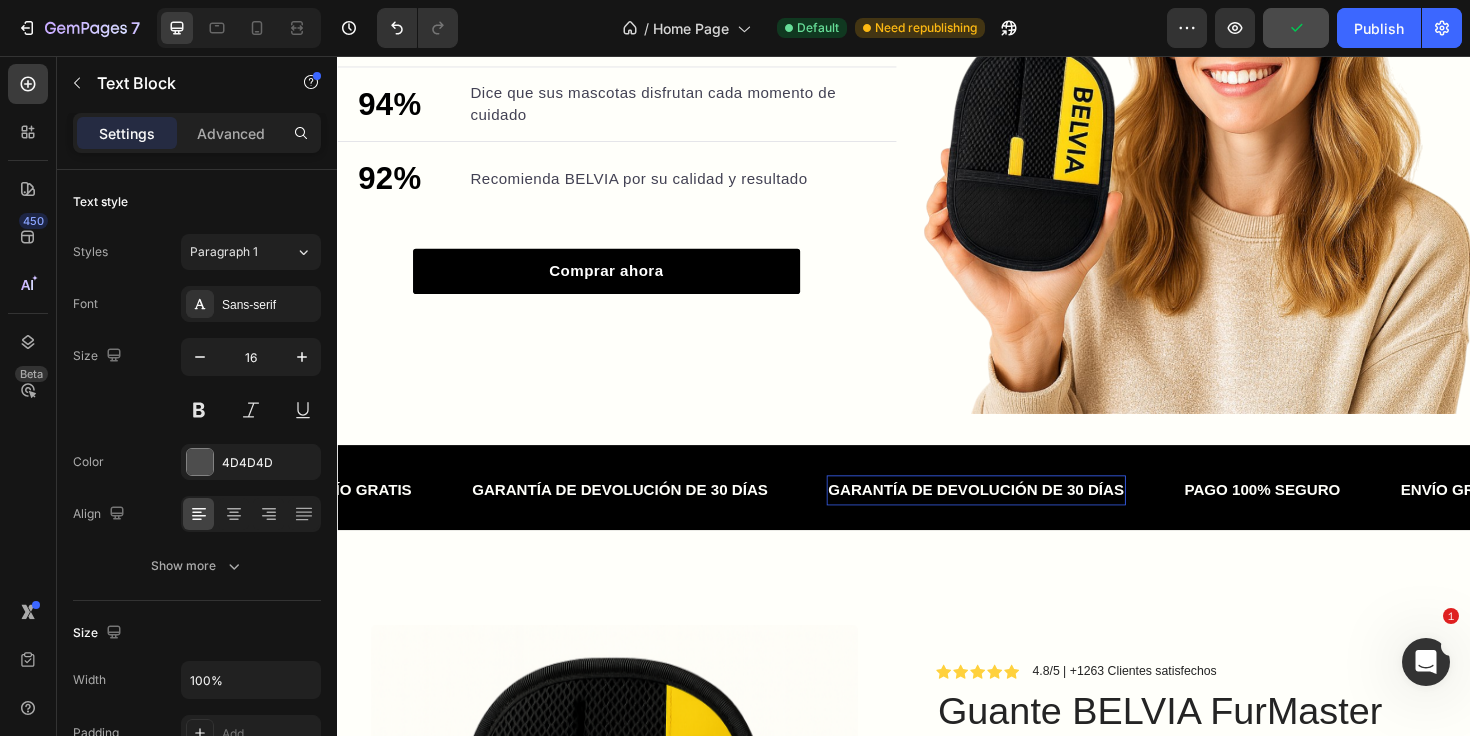 click on "GARANTÍA DE DEVOLUCIÓN DE 30 DÍAS" at bounding box center [-2215, 515] 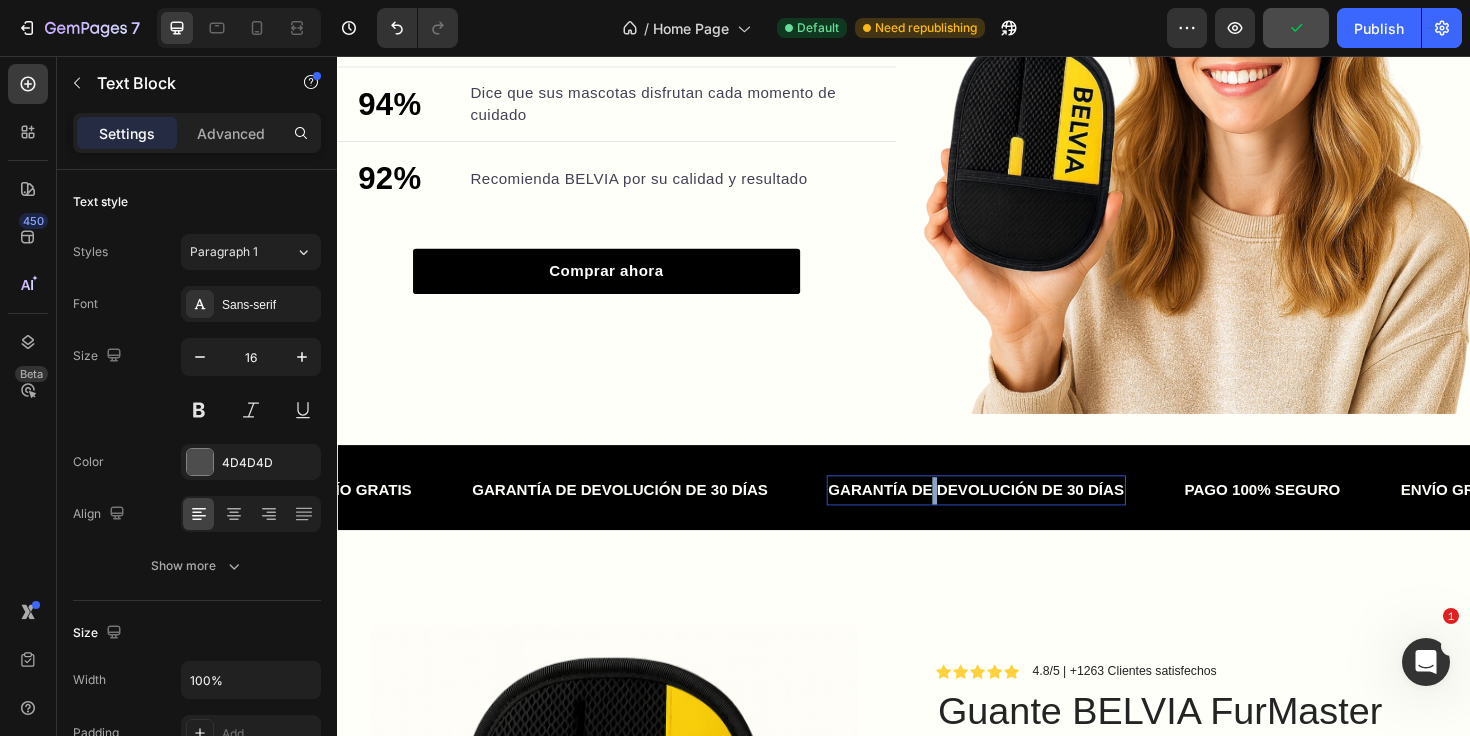 click on "GARANTÍA DE DEVOLUCIÓN DE 30 DÍAS" at bounding box center (-2238, 515) 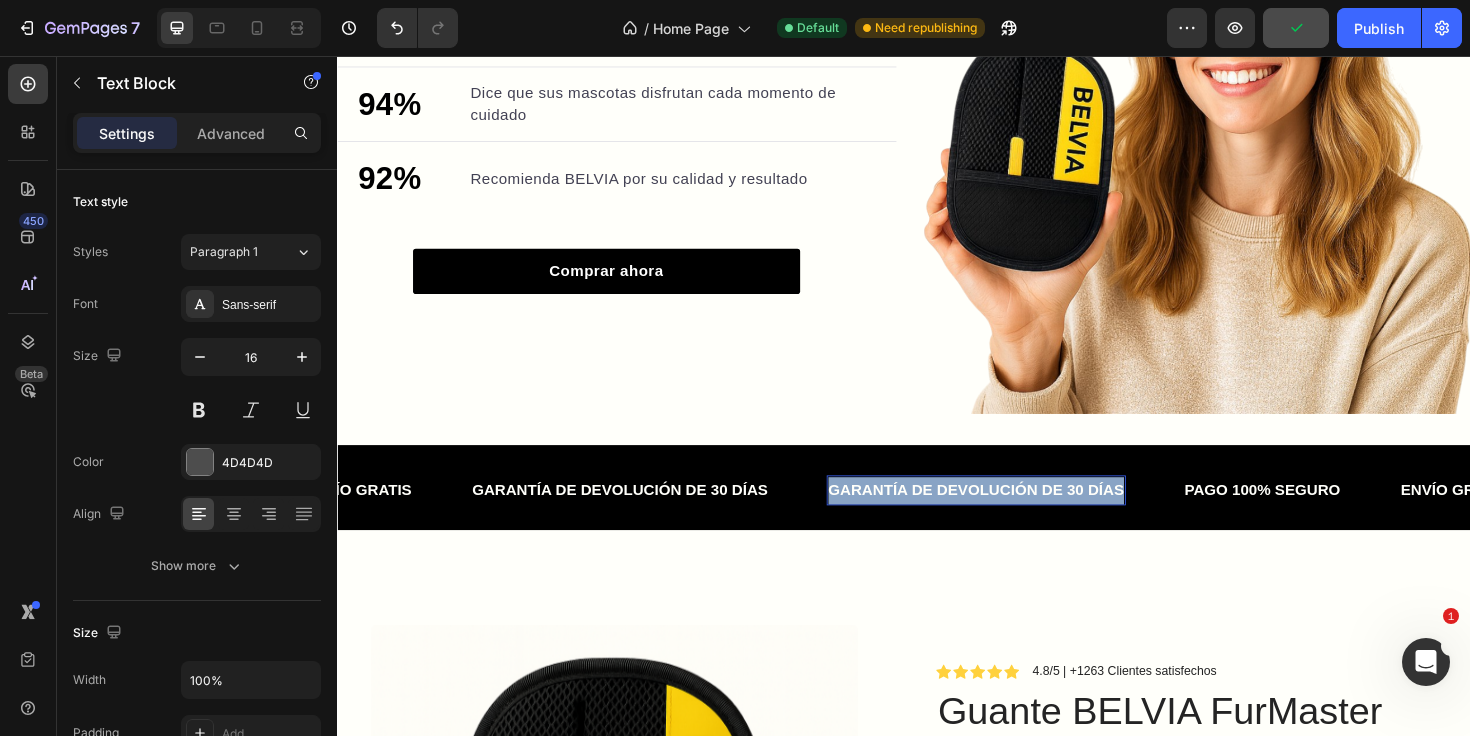 click on "GARANTÍA DE DEVOLUCIÓN DE 30 DÍAS" at bounding box center [-2136, 515] 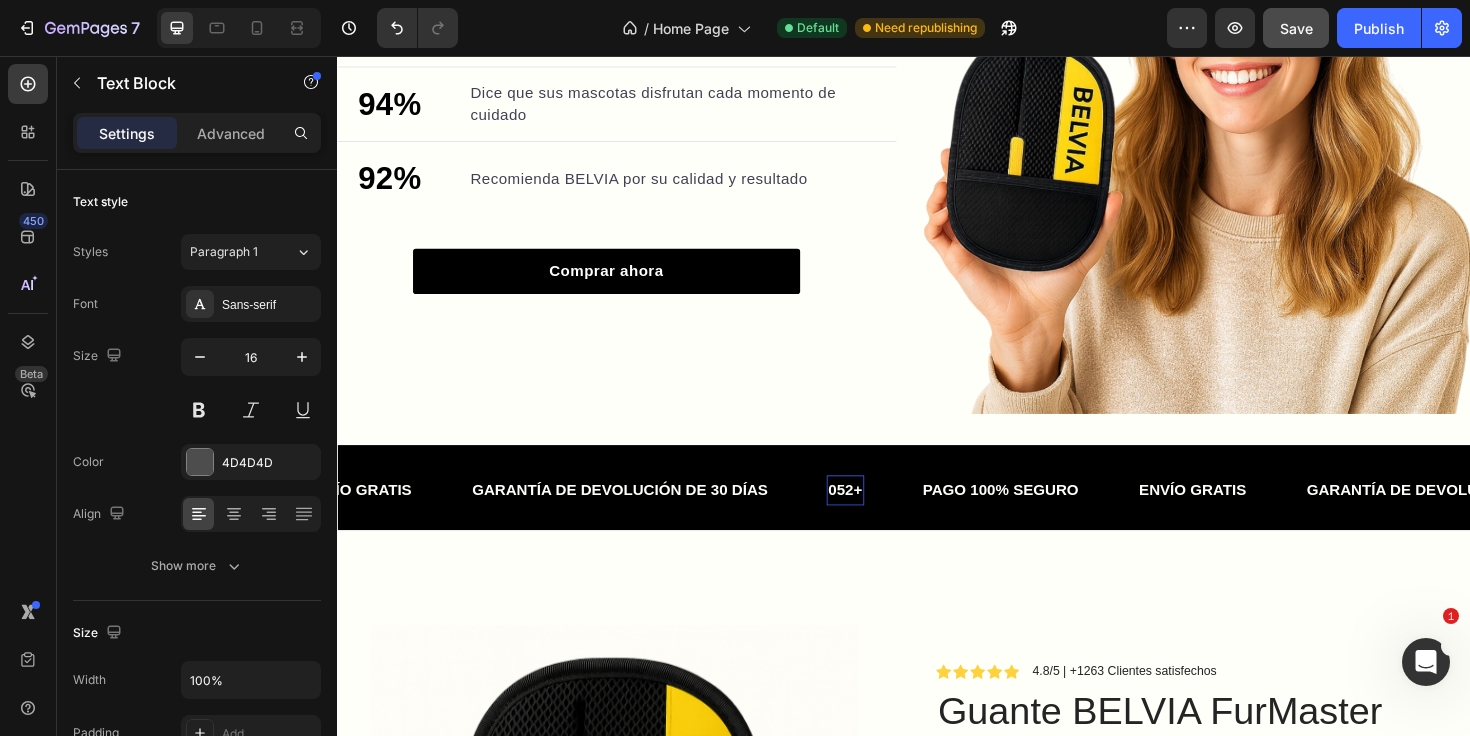 click on "052+" at bounding box center (-1464, 515) 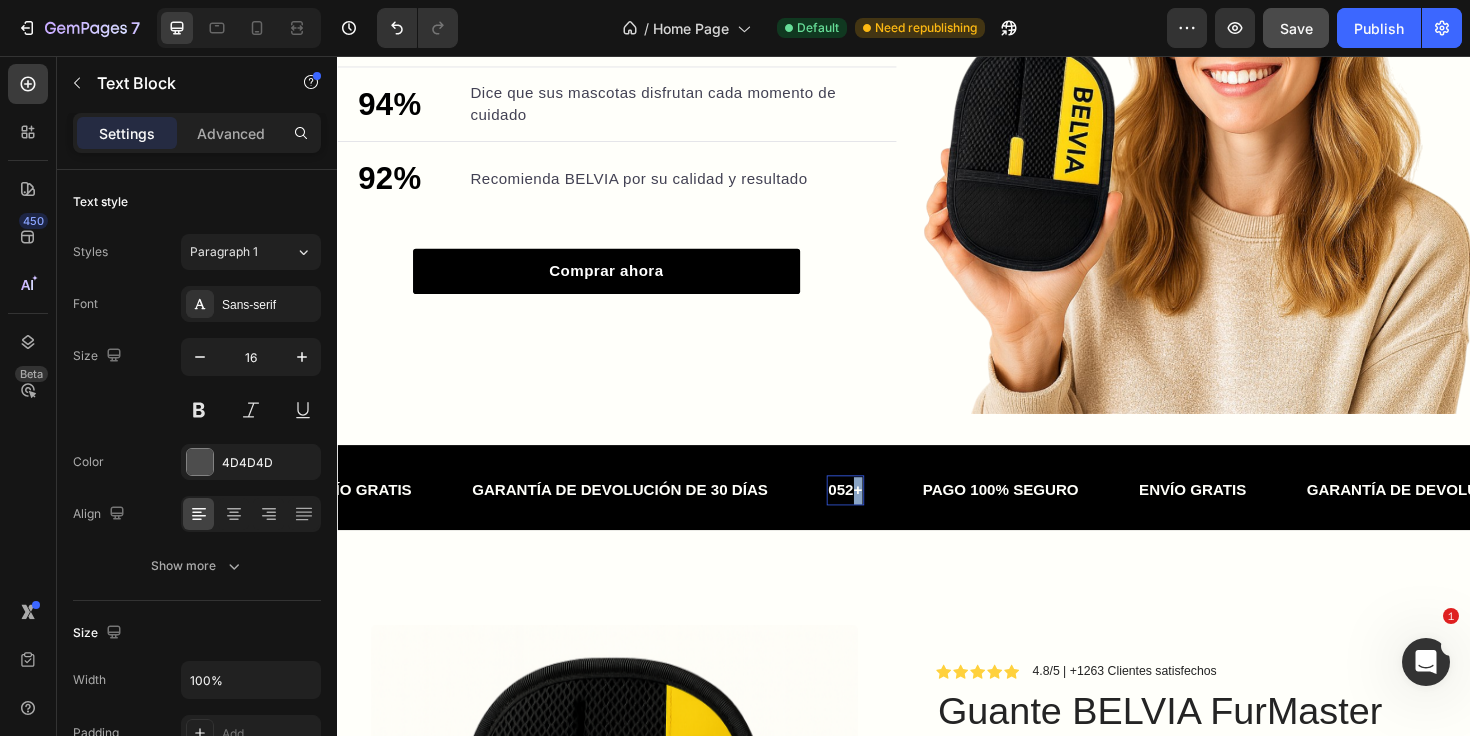 click on "052+" at bounding box center [-1421, 515] 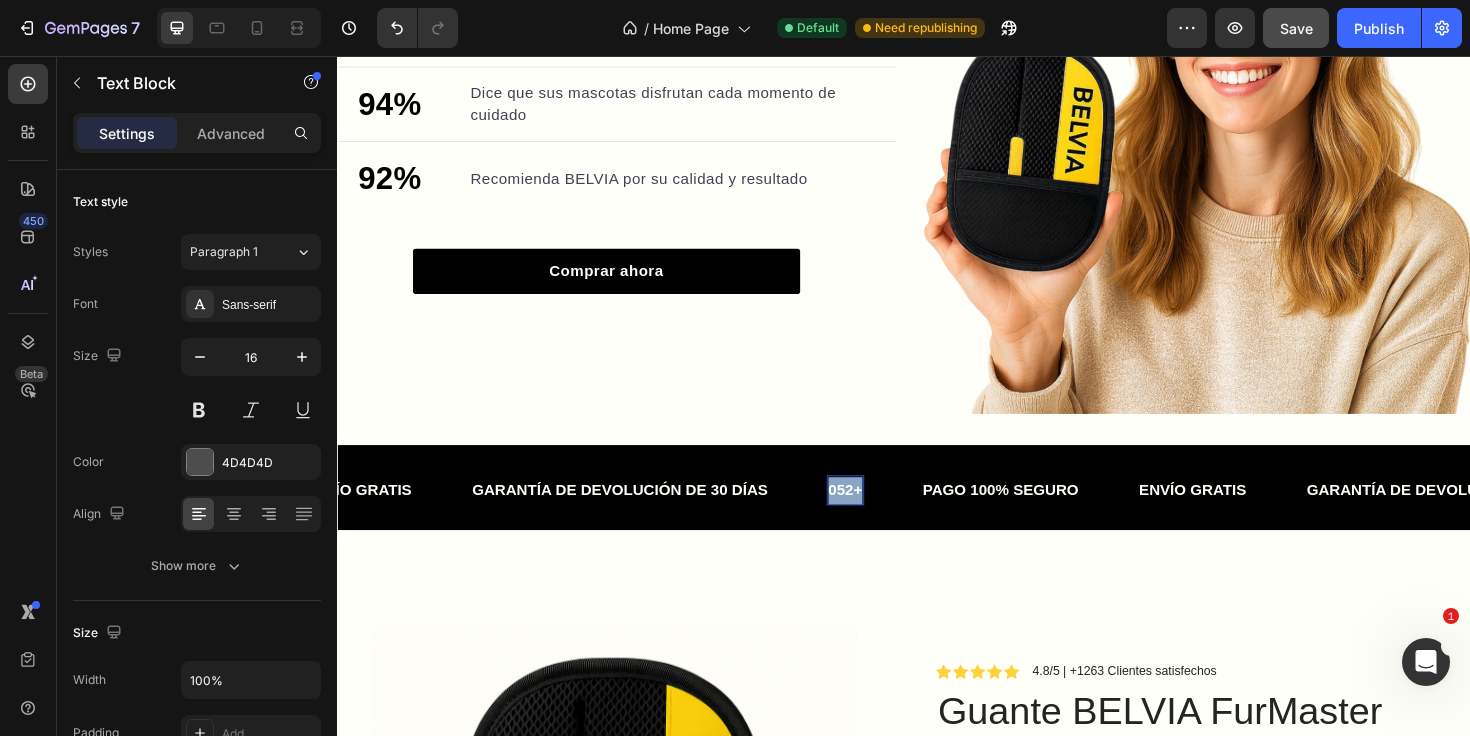 click on "052+" at bounding box center (-1230, 515) 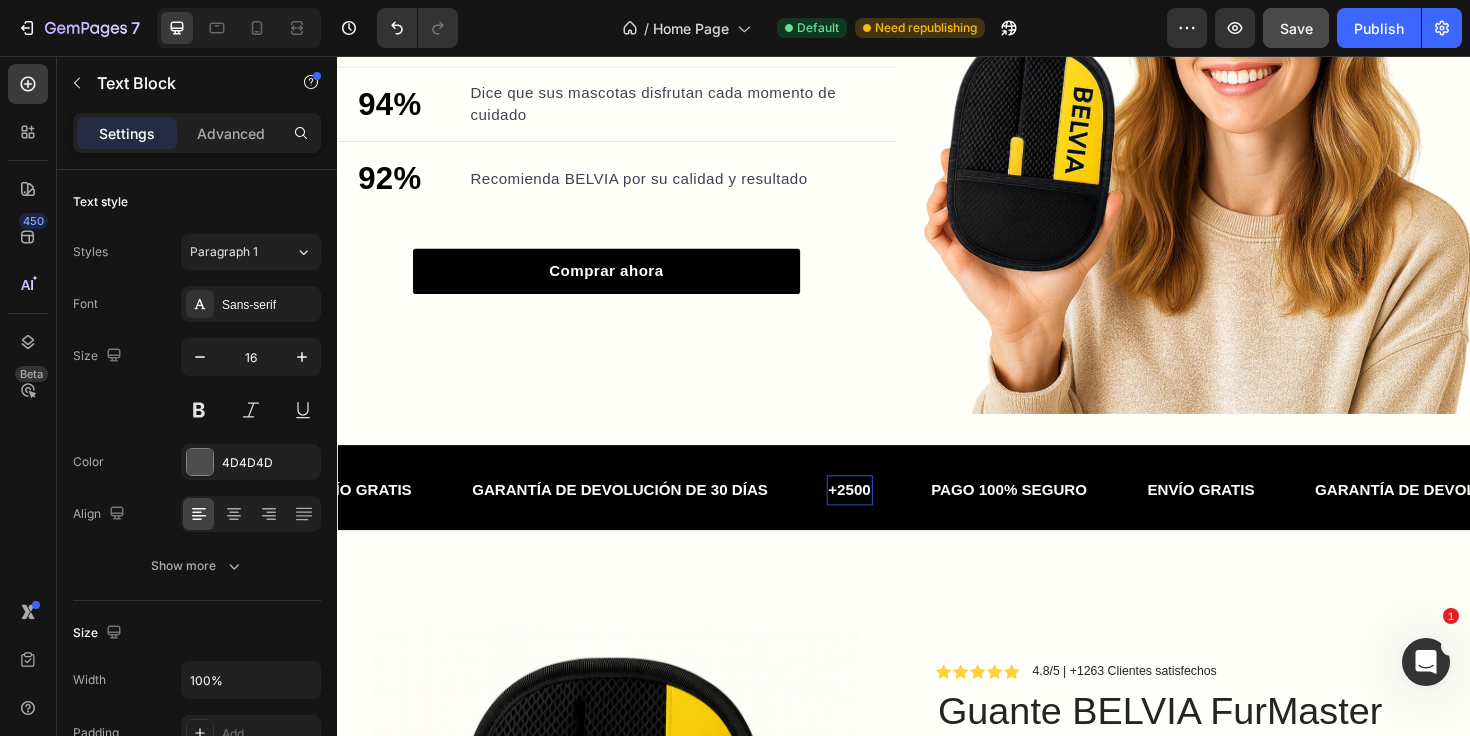 click on "+2500" at bounding box center [-1614, 516] 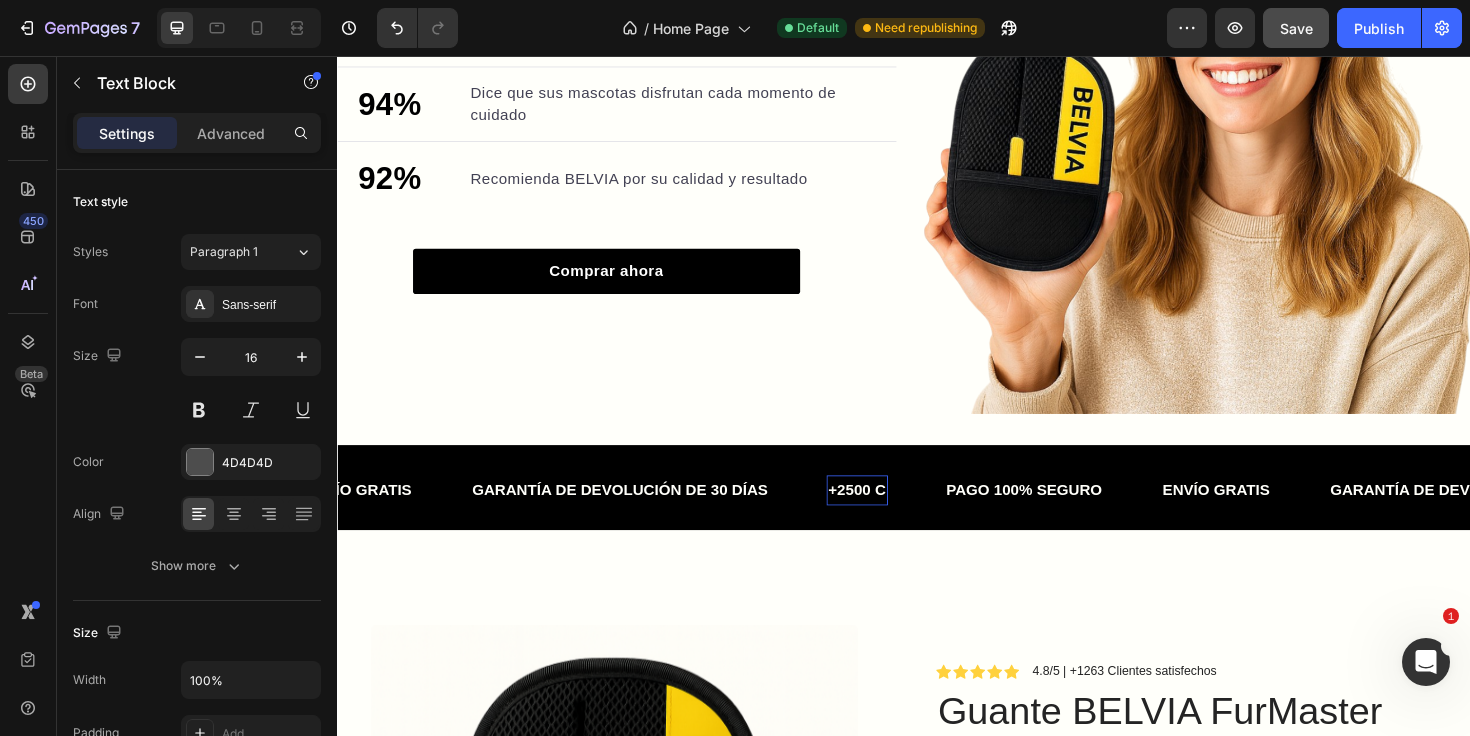 click on "+2500 C" at bounding box center (-1722, 515) 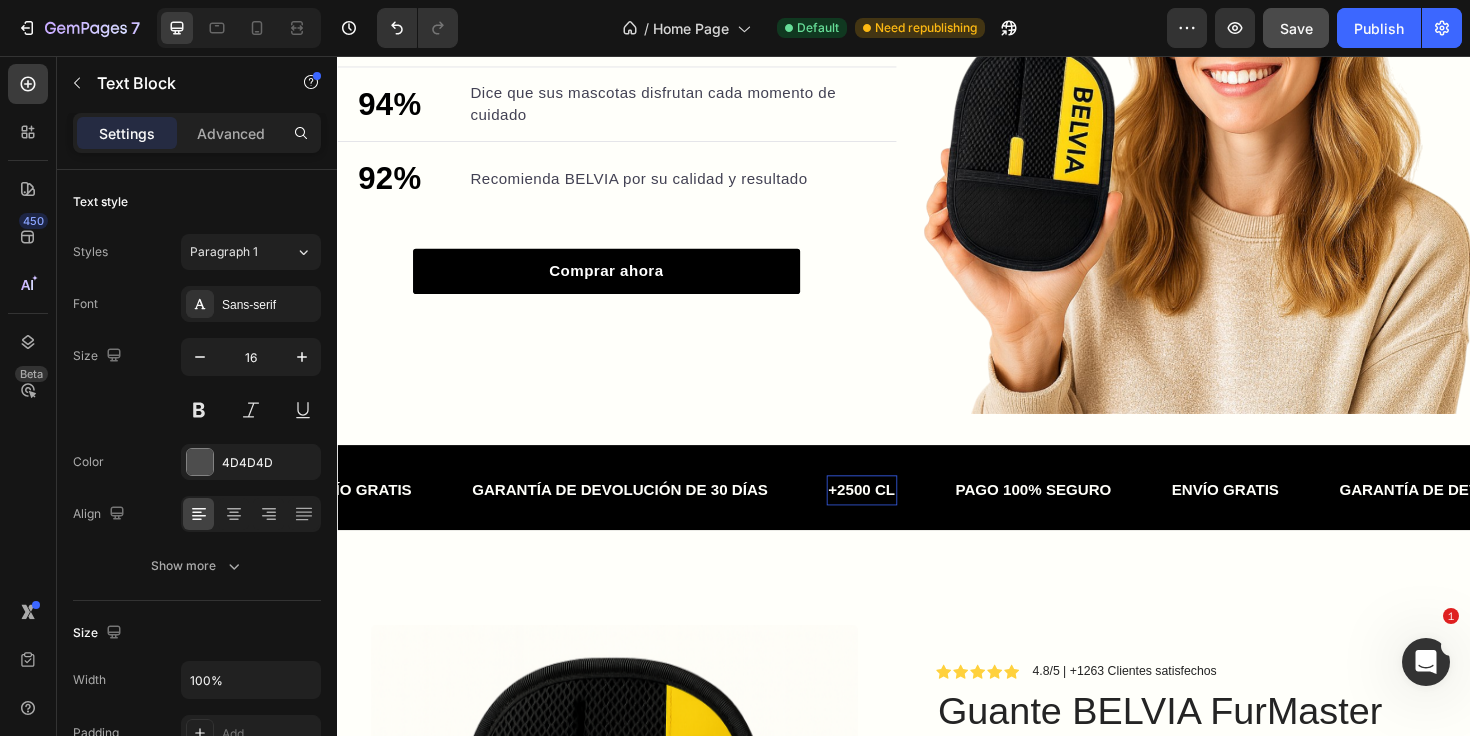 click on "+2500 CL" at bounding box center (-1396, 515) 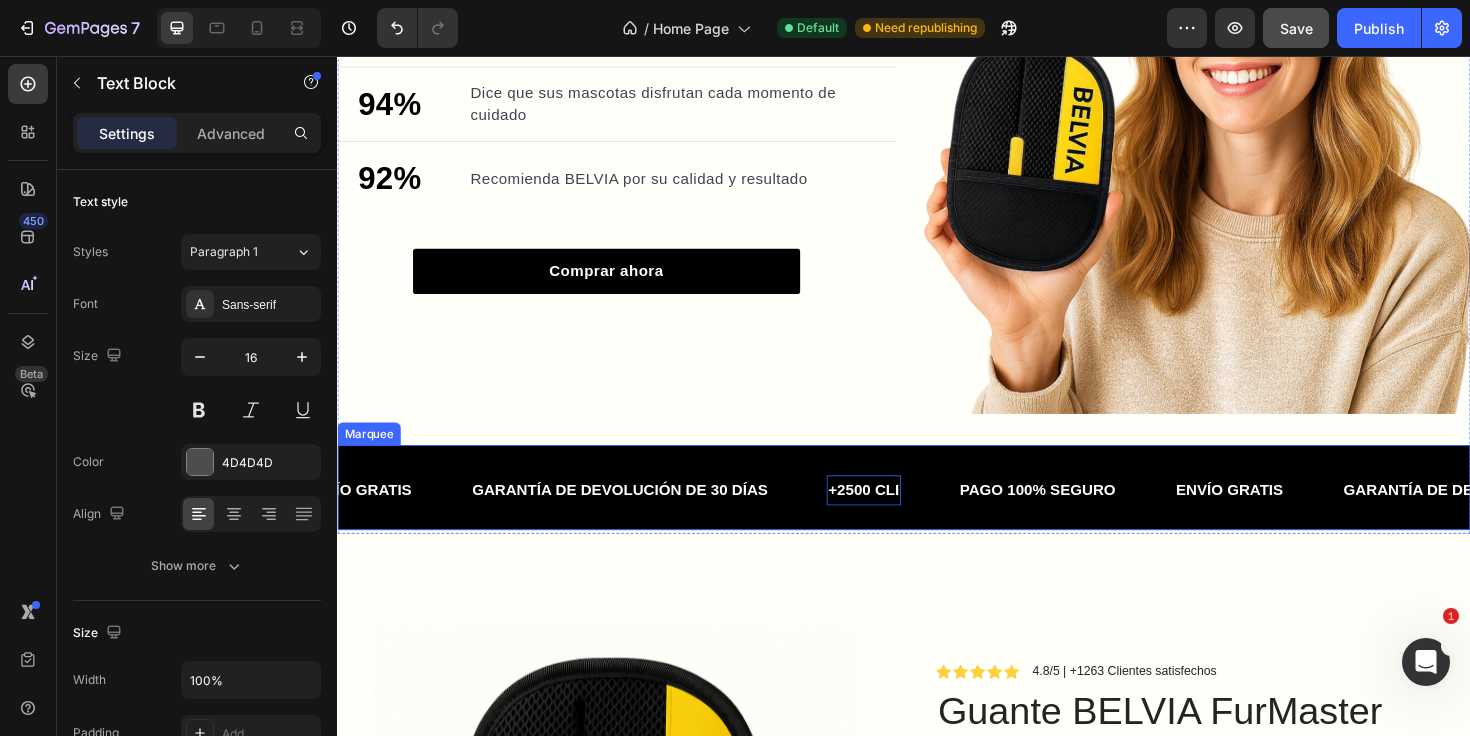 click on "+2500 CLI" at bounding box center [-1843, 516] 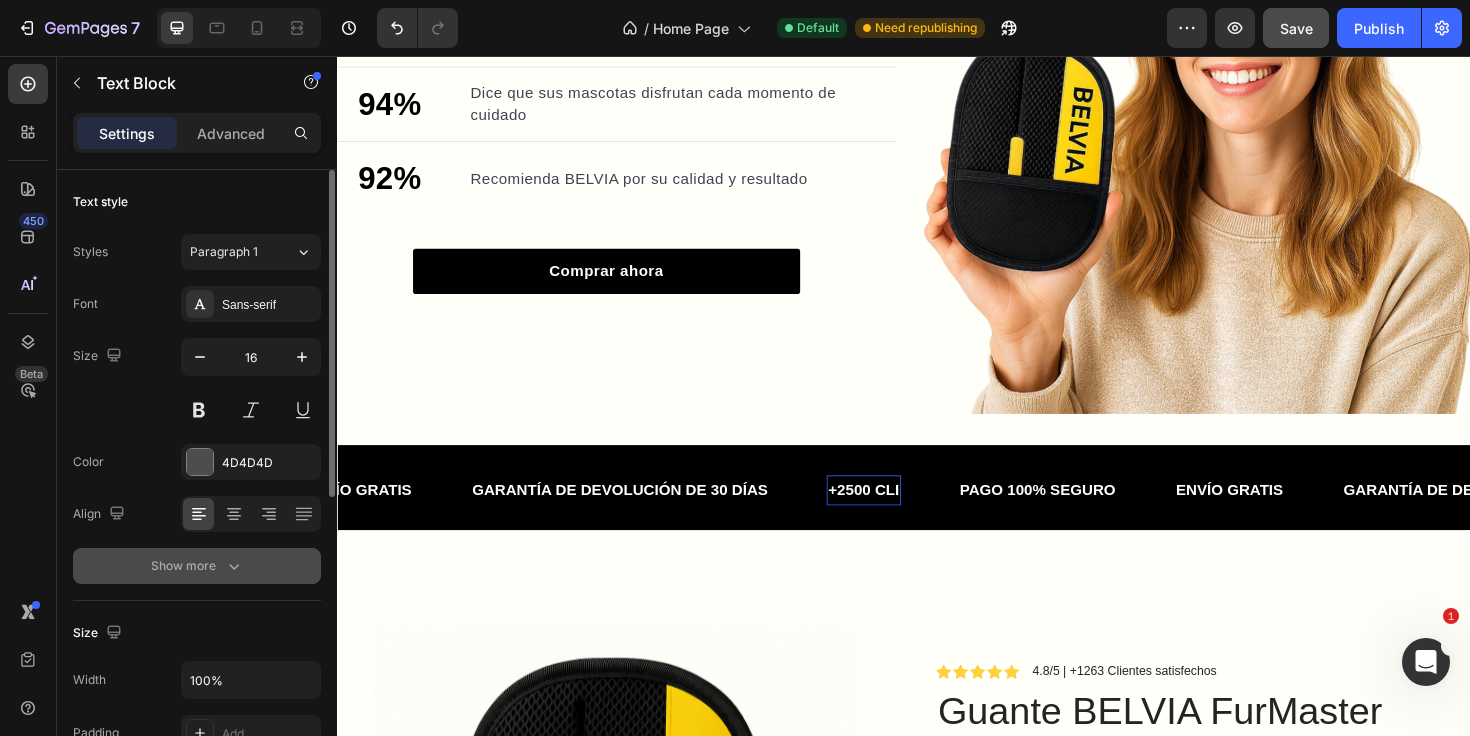 click on "Show more" at bounding box center [197, 566] 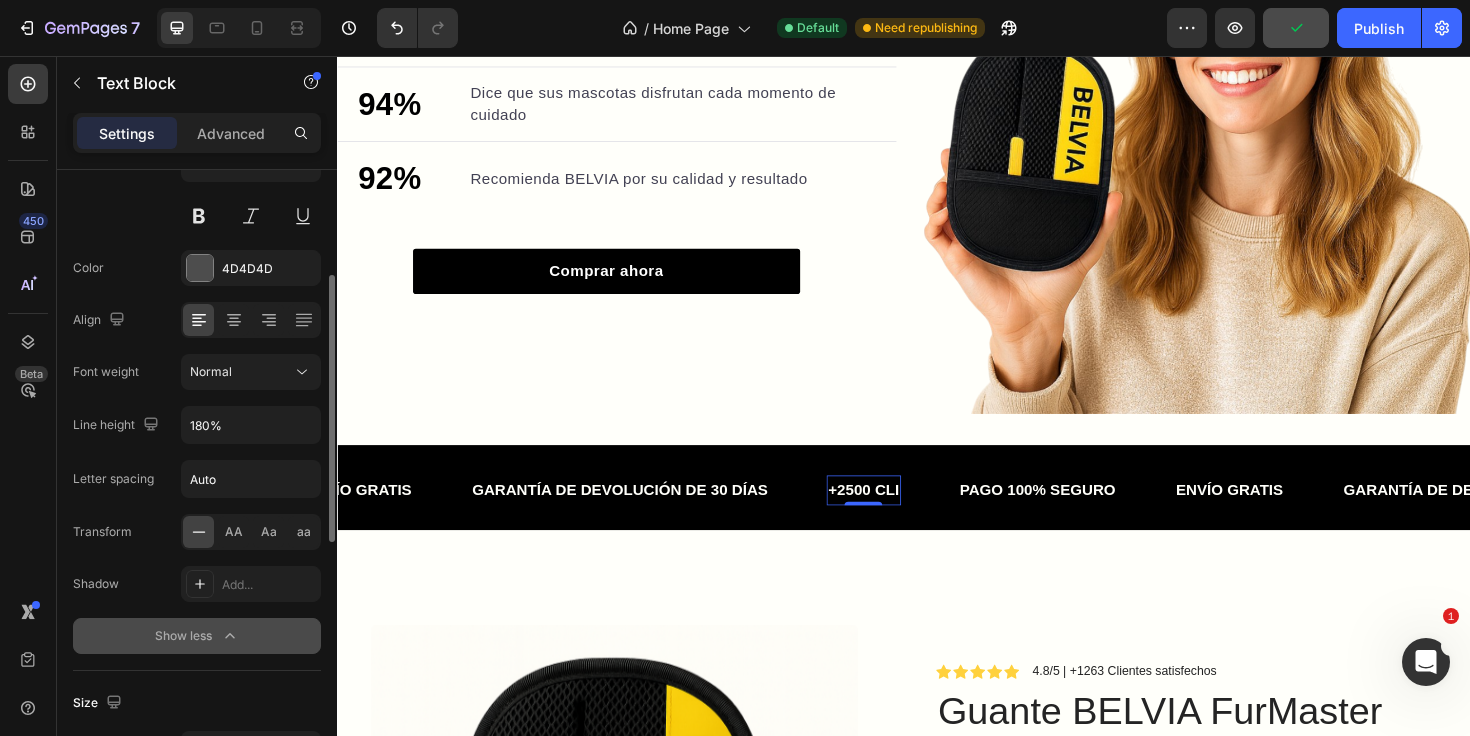 scroll, scrollTop: 209, scrollLeft: 0, axis: vertical 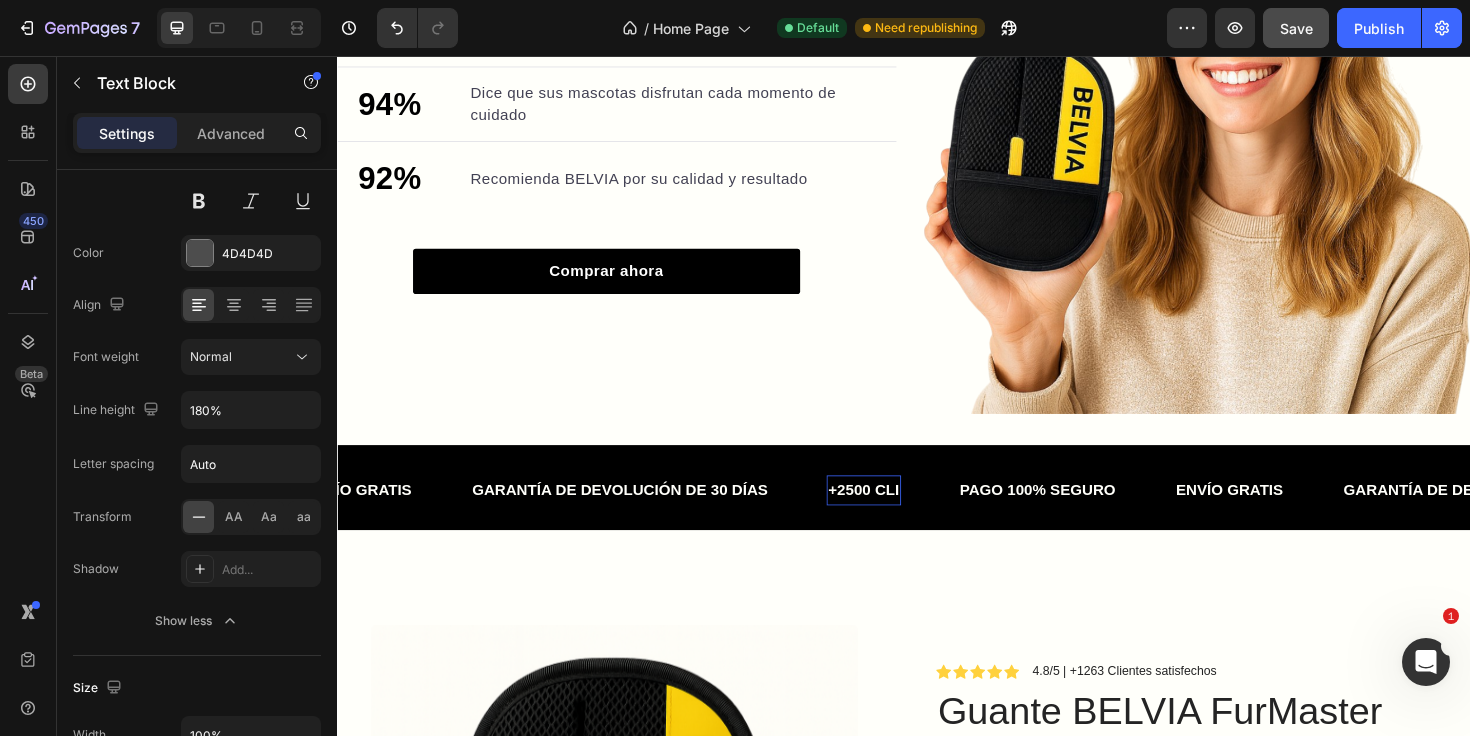 click on "+2500 CLI" at bounding box center [-1518, 515] 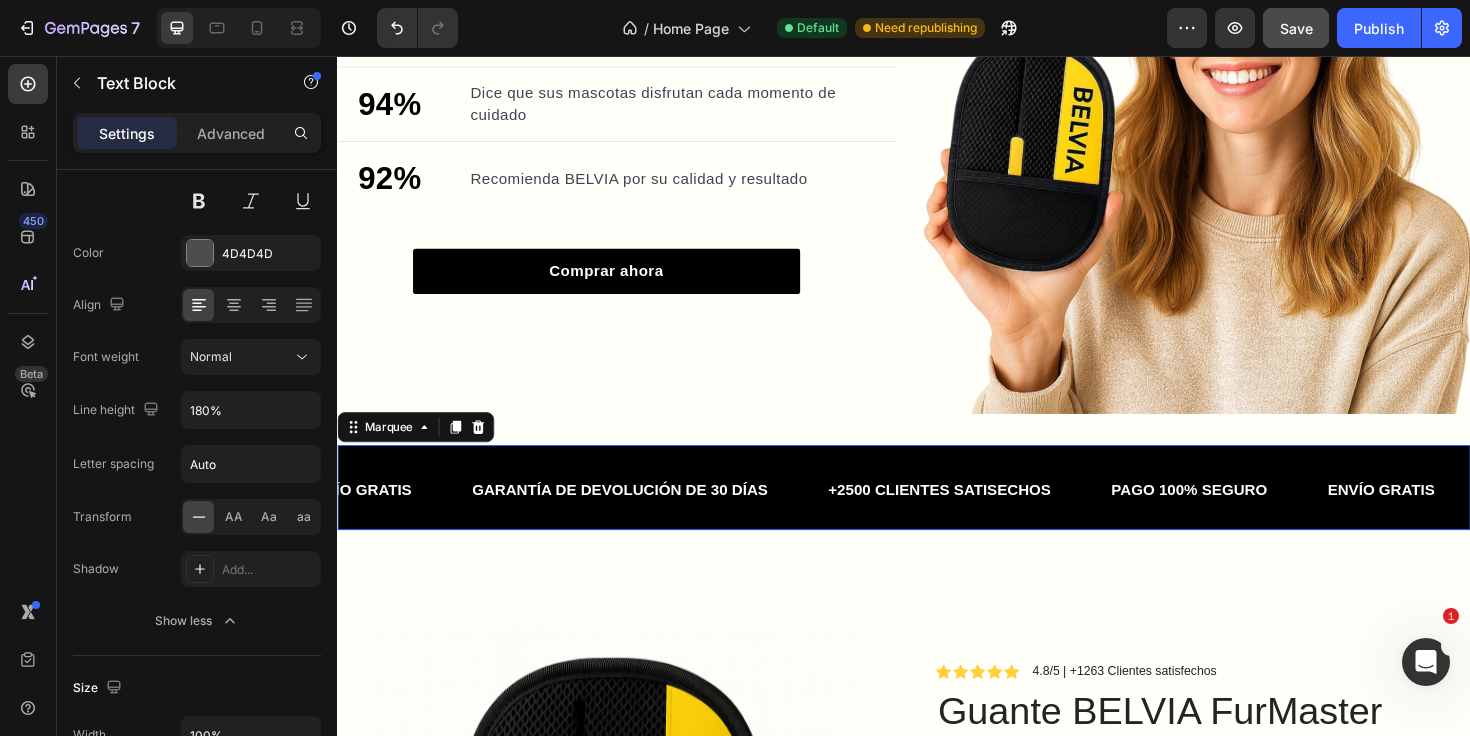 click on "PAGO 100% SEGURO Text Block ENVÍO GRATIS Text Block GARANTÍA DE DEVOLUCIÓN DE 30 DÍAS Text Block +2500 CLIENTES SATISECHOS Text Block PAGO 100% SEGURO Text Block ENVÍO GRATIS Text Block GARANTÍA DE DEVOLUCIÓN DE 30 DÍAS Text Block +2500 CLIENTES SATISECHOS Text Block PAGO 100% SEGURO Text Block ENVÍO GRATIS Text Block GARANTÍA DE DEVOLUCIÓN DE 30 DÍAS Text Block +2500 CLIENTES SATISECHOS Text Block PAGO 100% SEGURO Text Block ENVÍO GRATIS Text Block GARANTÍA DE DEVOLUCIÓN DE 30 DÍAS Text Block +2500 CLIENTES SATISECHOS Text Block PAGO 100% SEGURO Text Block ENVÍO GRATIS Text Block GARANTÍA DE DEVOLUCIÓN DE 30 DÍAS Text Block +2500 CLIENTES SATISECHOS Text Block PAGO 100% SEGURO Text Block ENVÍO GRATIS Text Block GARANTÍA DE DEVOLUCIÓN DE 30 DÍAS Text Block +2500 CLIENTES SATISECHOS Text Block Marquee   0" at bounding box center (937, 513) 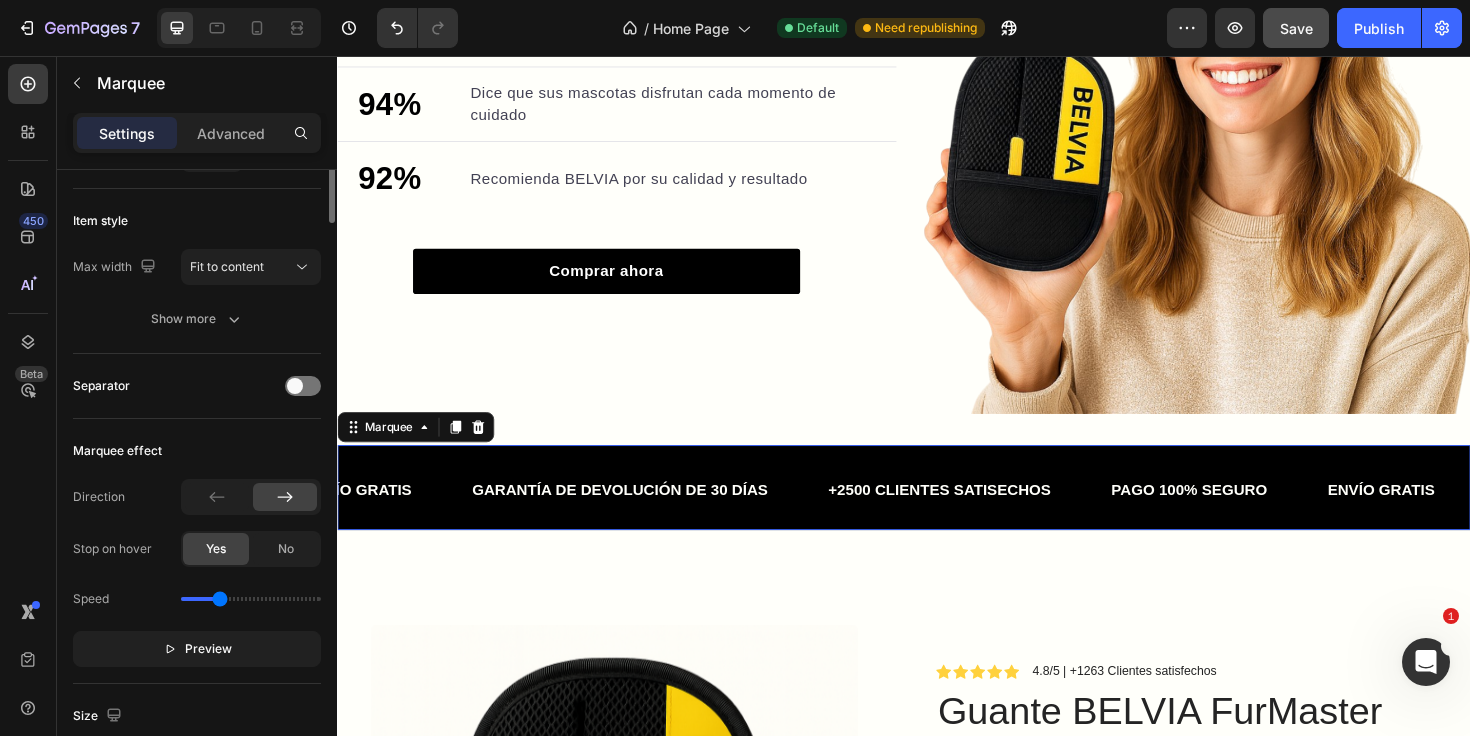 scroll, scrollTop: 0, scrollLeft: 0, axis: both 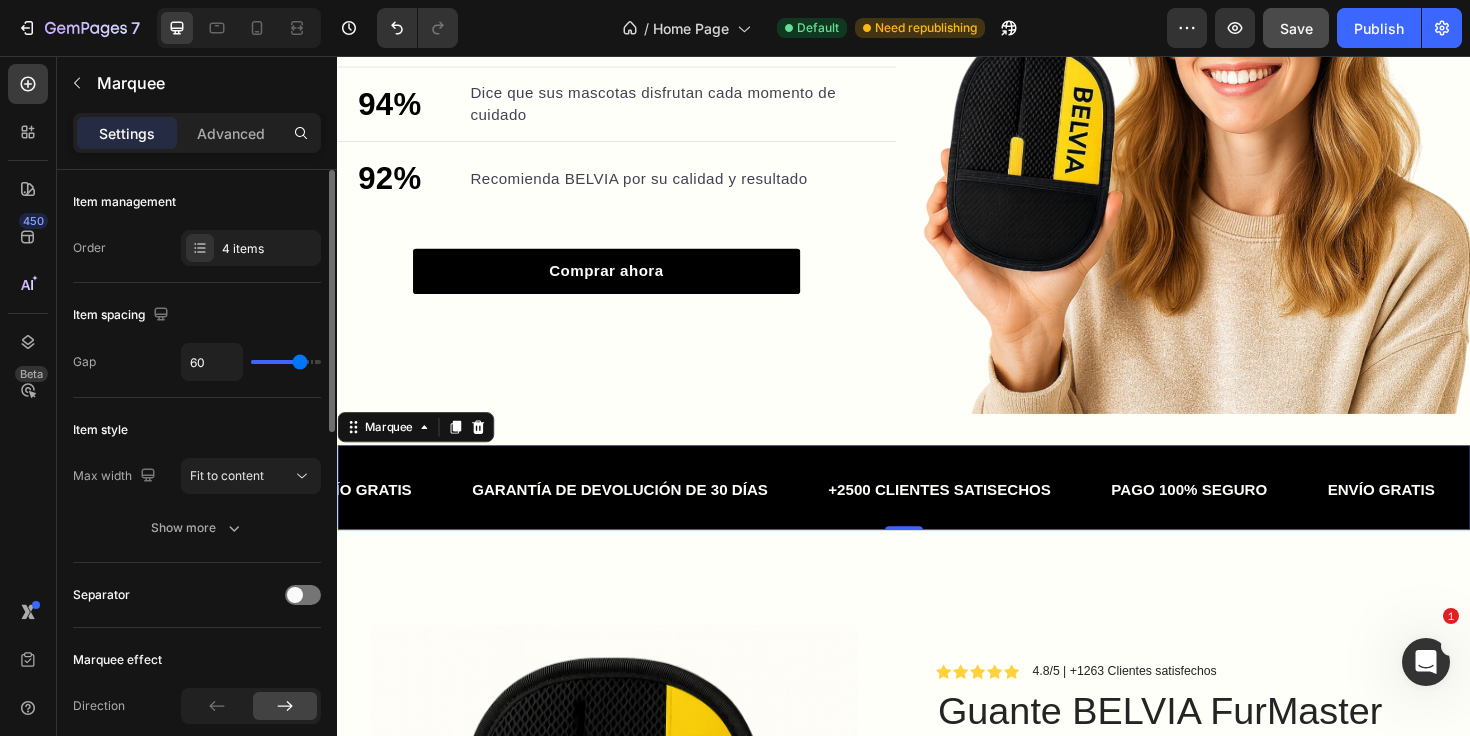 click on "Save" 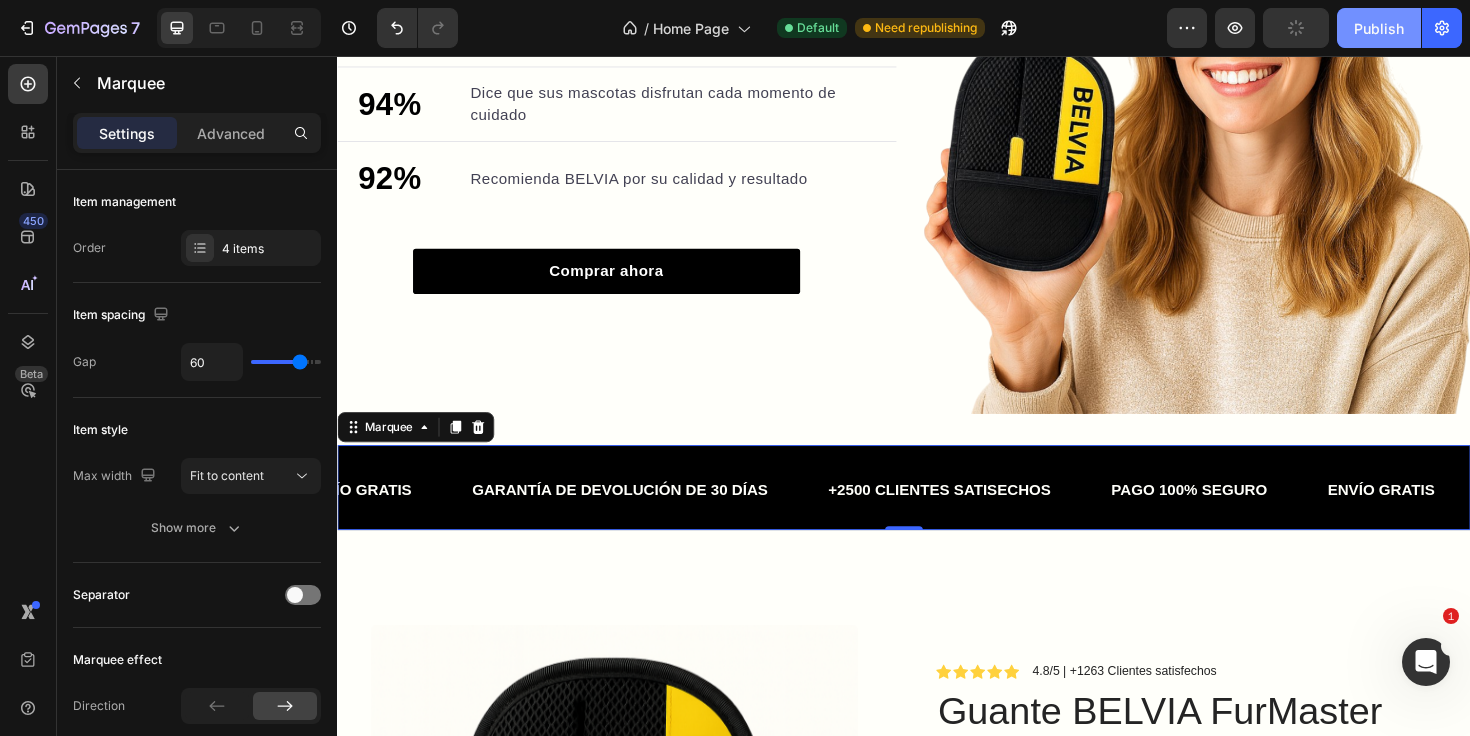click on "Publish" at bounding box center (1379, 28) 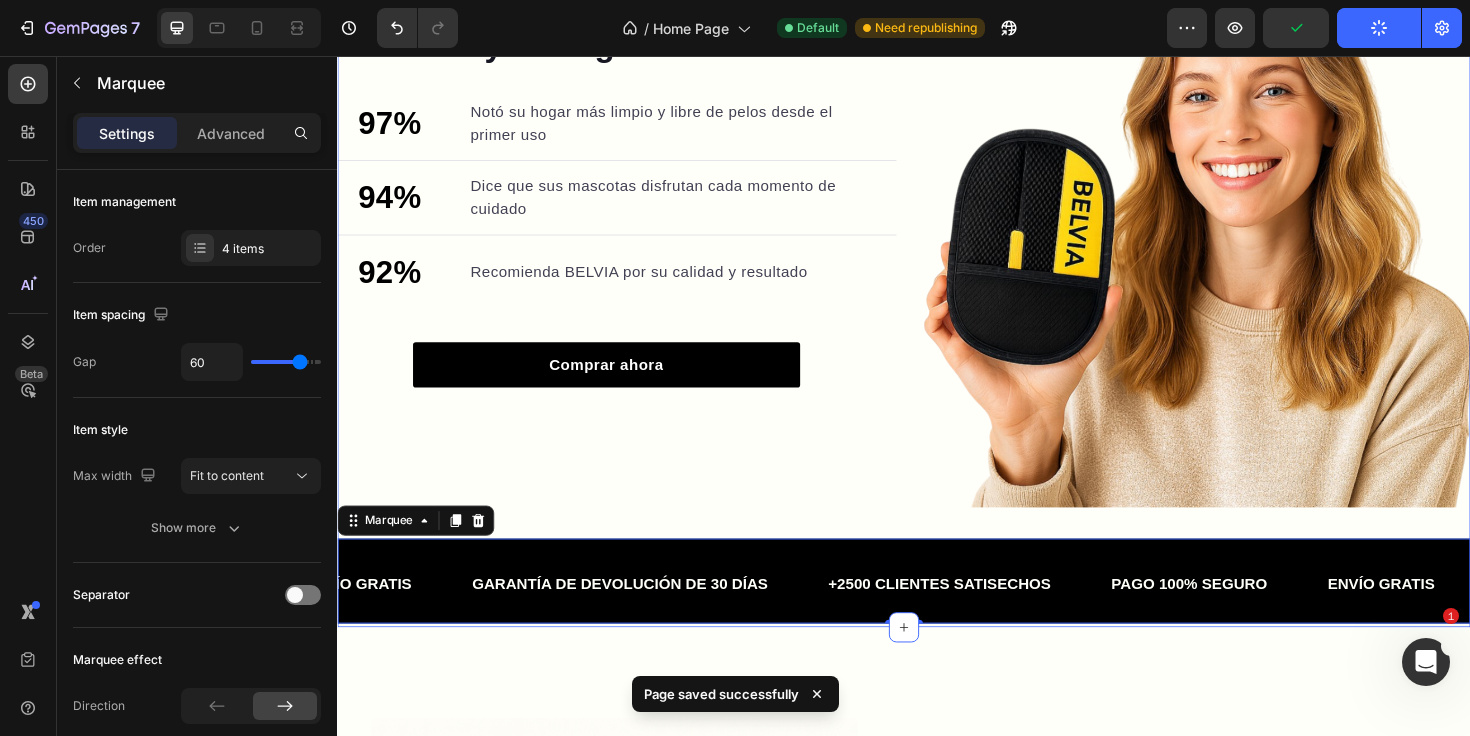 scroll, scrollTop: 1106, scrollLeft: 0, axis: vertical 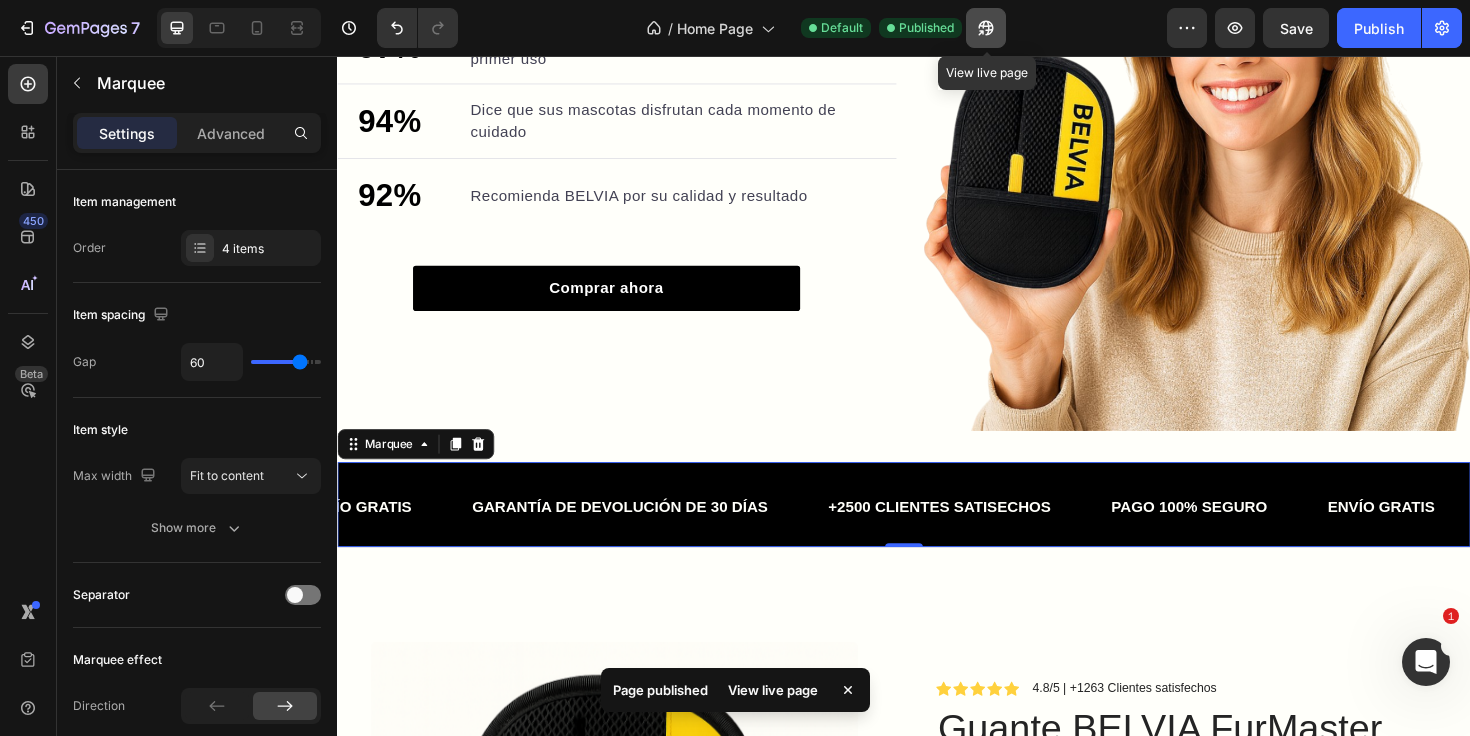 click 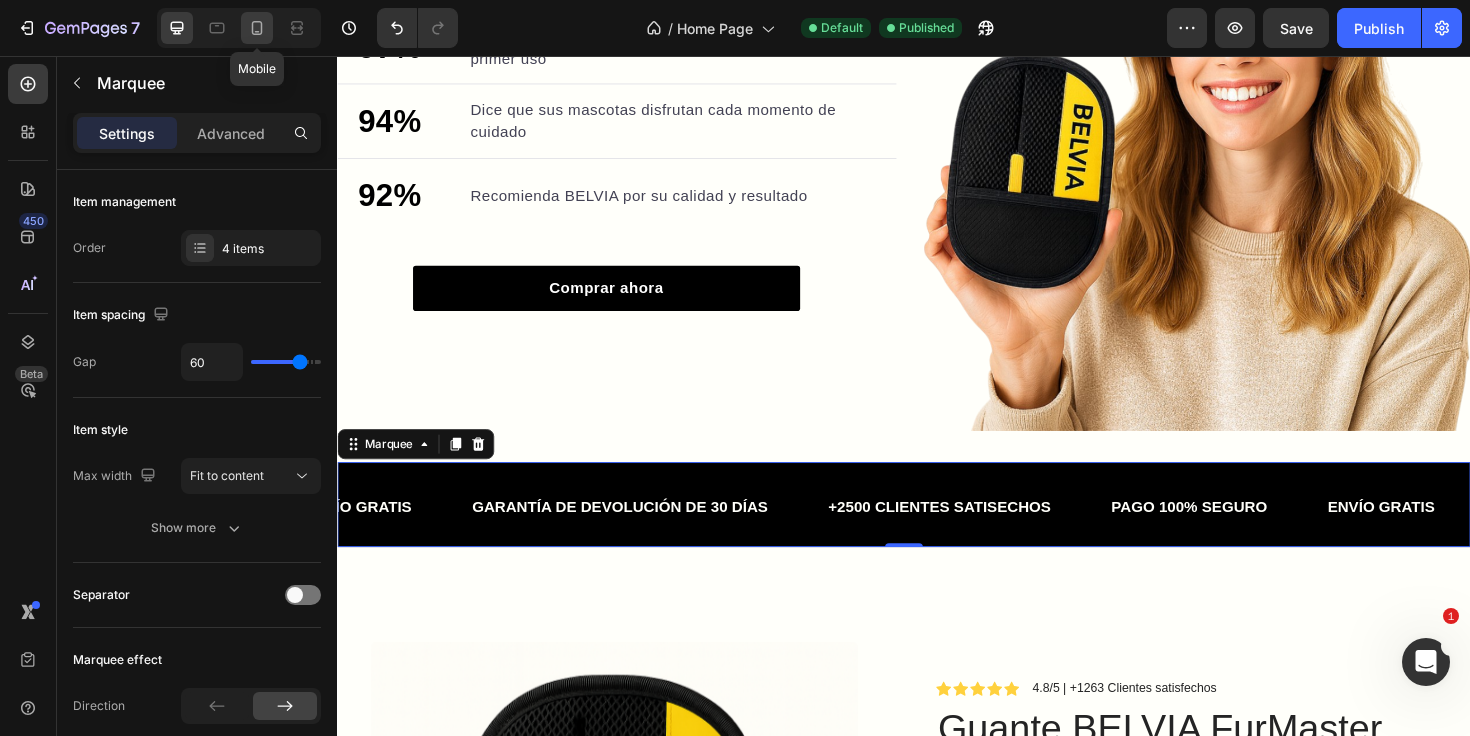 click 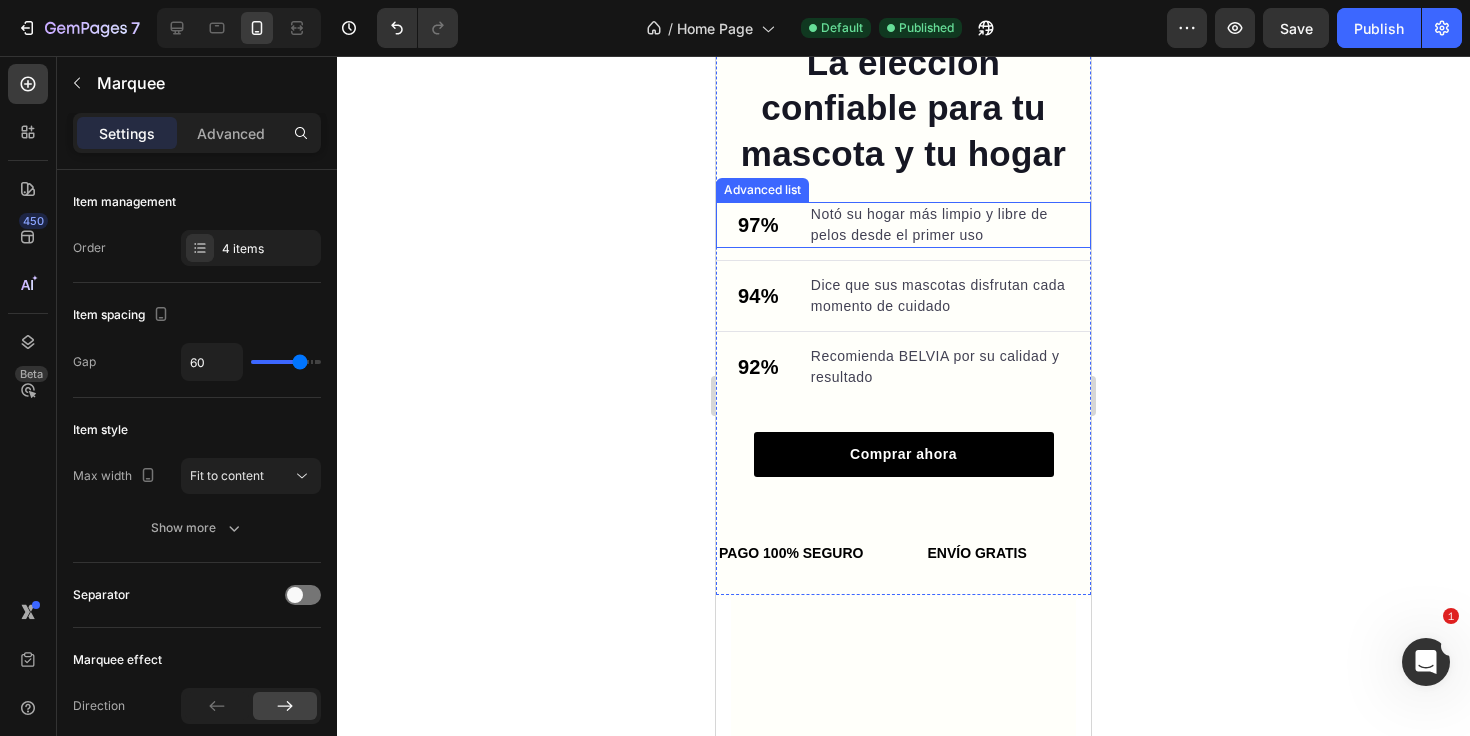 scroll, scrollTop: 1301, scrollLeft: 0, axis: vertical 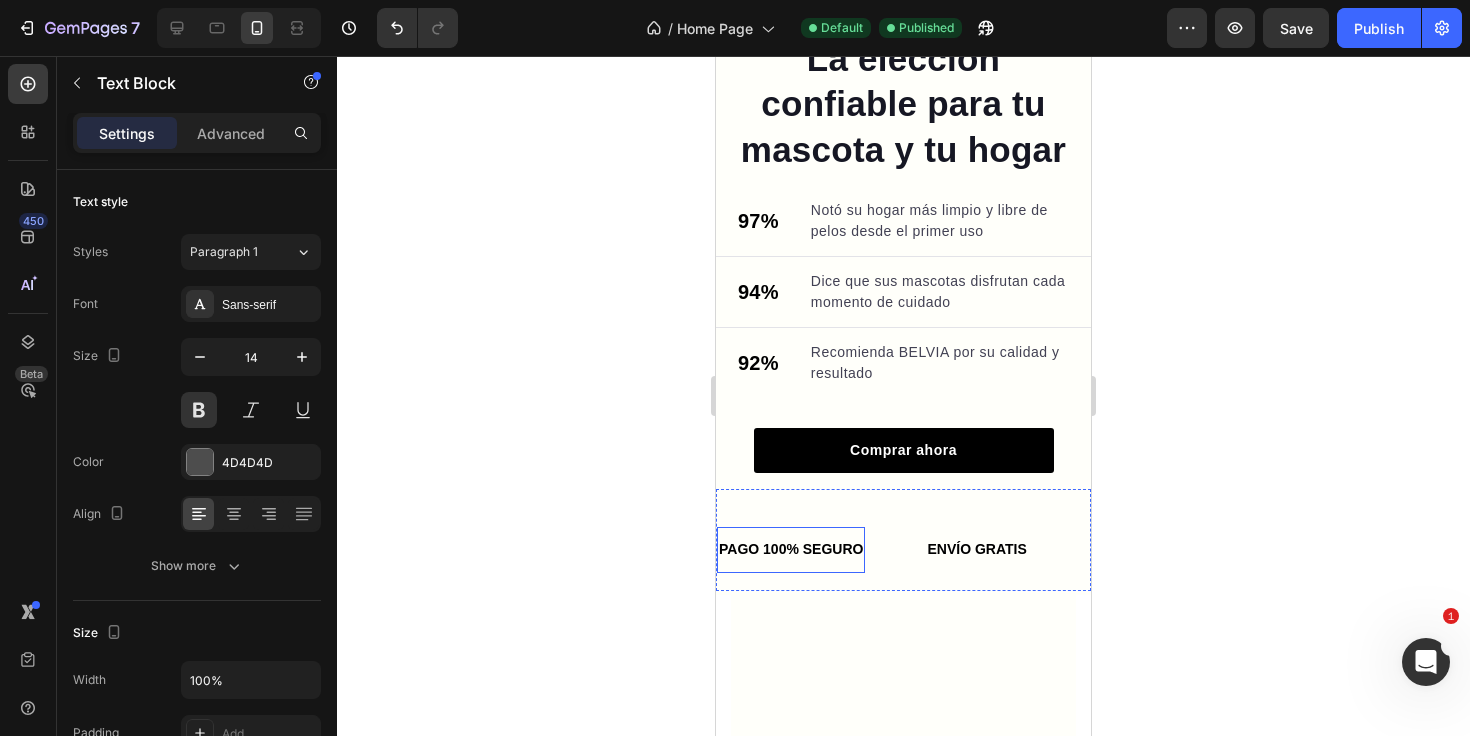 click on "PAGO 100% SEGURO" at bounding box center (791, 549) 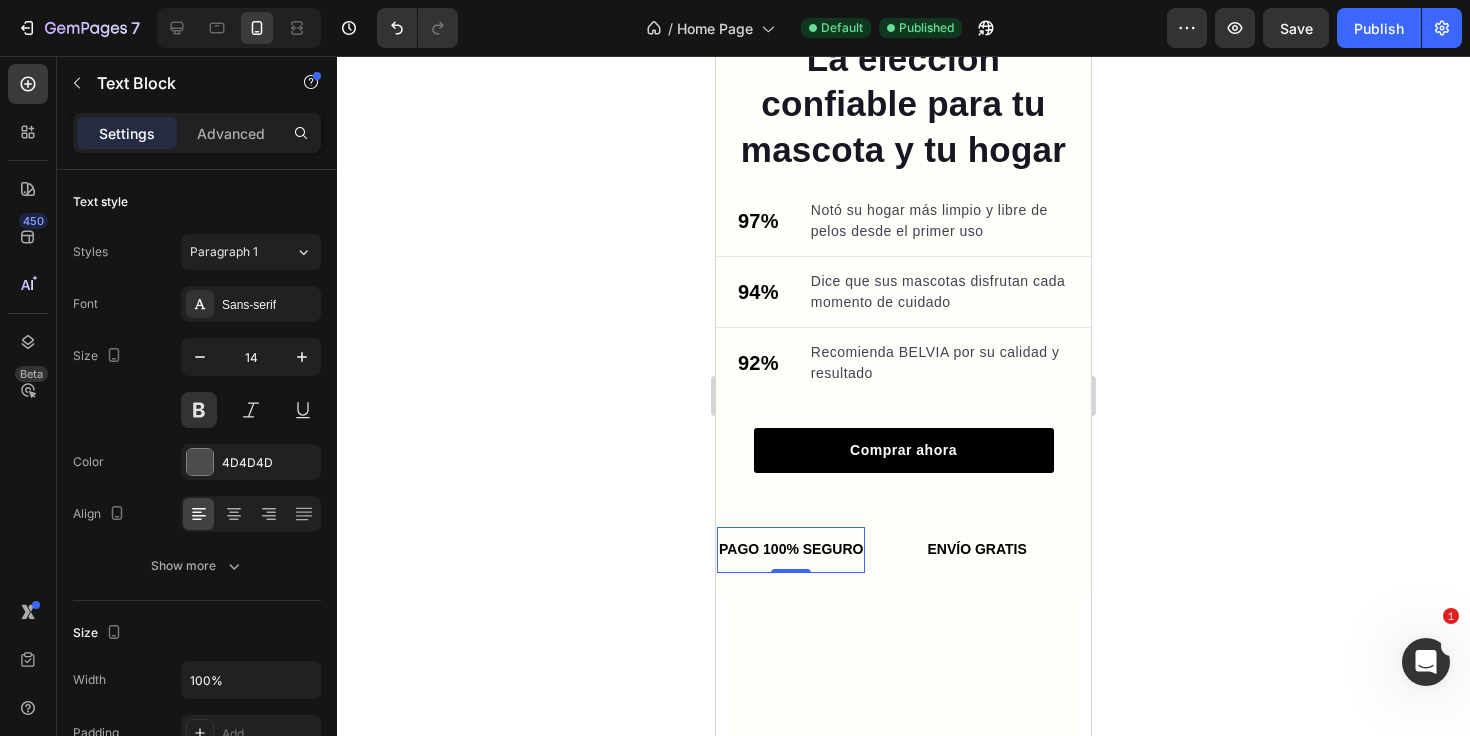 click on "PAGO 100% SEGURO" at bounding box center (791, 549) 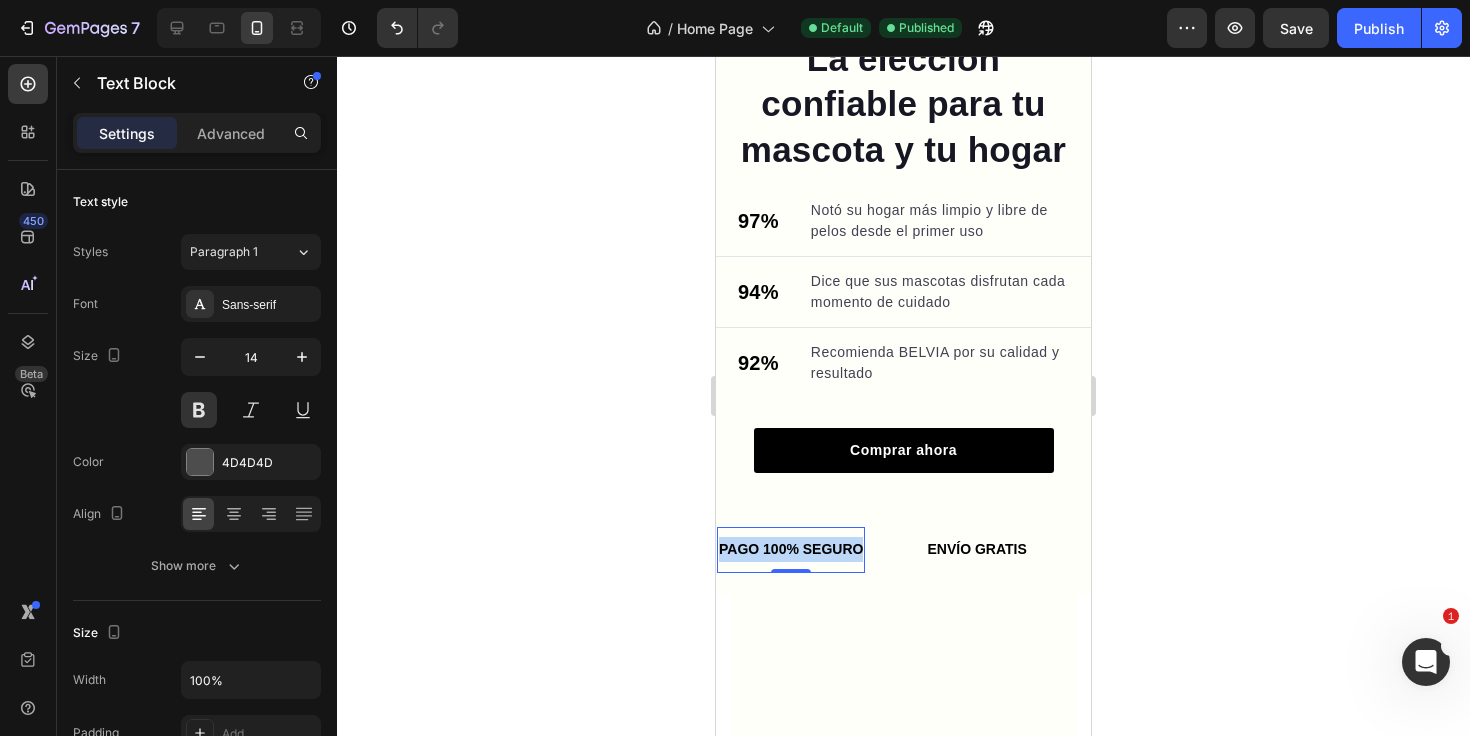 click on "PAGO 100% SEGURO" at bounding box center (791, 549) 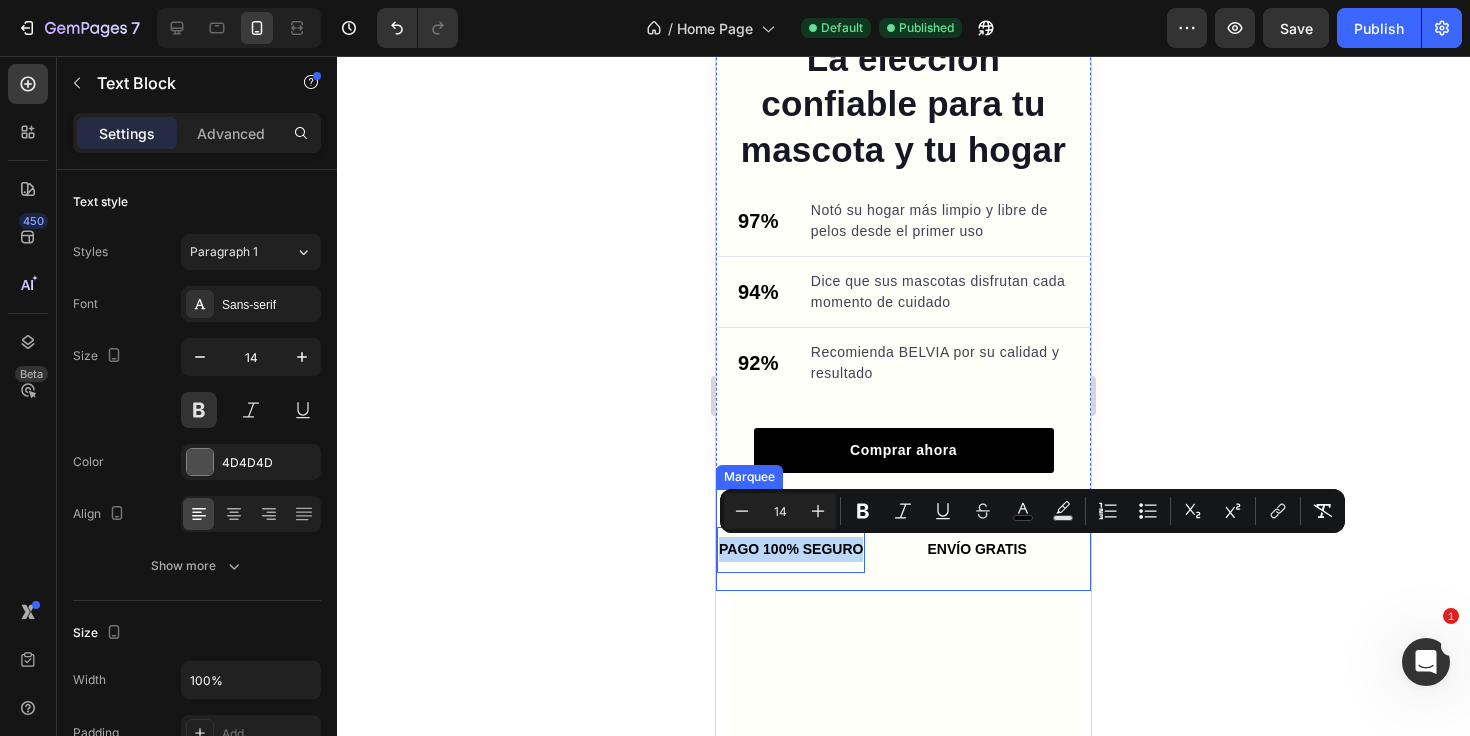 click on "PAGO 100% SEGURO Text Block   0 ENVÍO GRATIS Text Block GARANTÍA DE DEVOLUCIÓN DE 30 DÍAS Text Block +2500 CLIENTES SATISFECHOS Text Block PAGO 100% SEGURO Text Block   0 ENVÍO GRATIS Text Block GARANTÍA DE DEVOLUCIÓN DE 30 DÍAS Text Block +2500 CLIENTES SATISFECHOS Text Block Marquee" at bounding box center [903, 539] 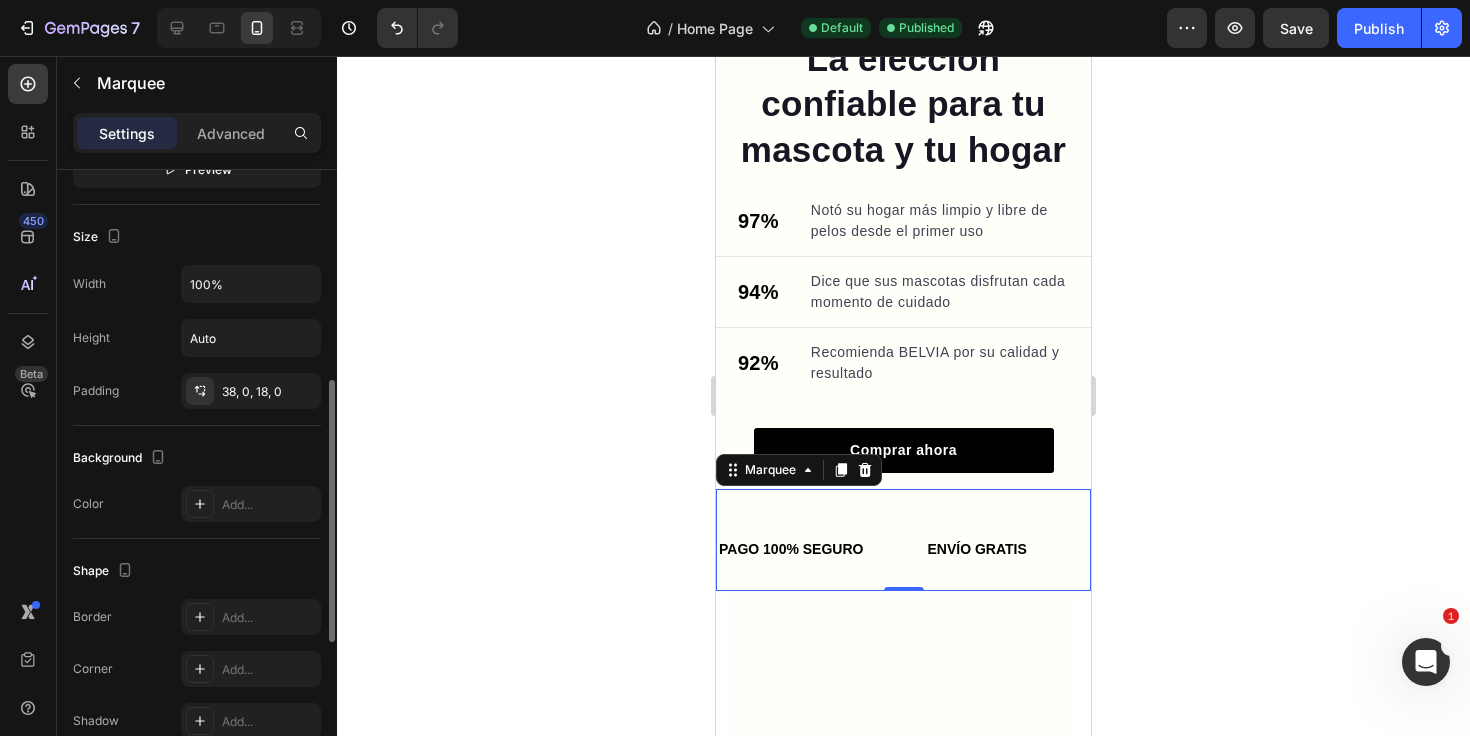 scroll, scrollTop: 691, scrollLeft: 0, axis: vertical 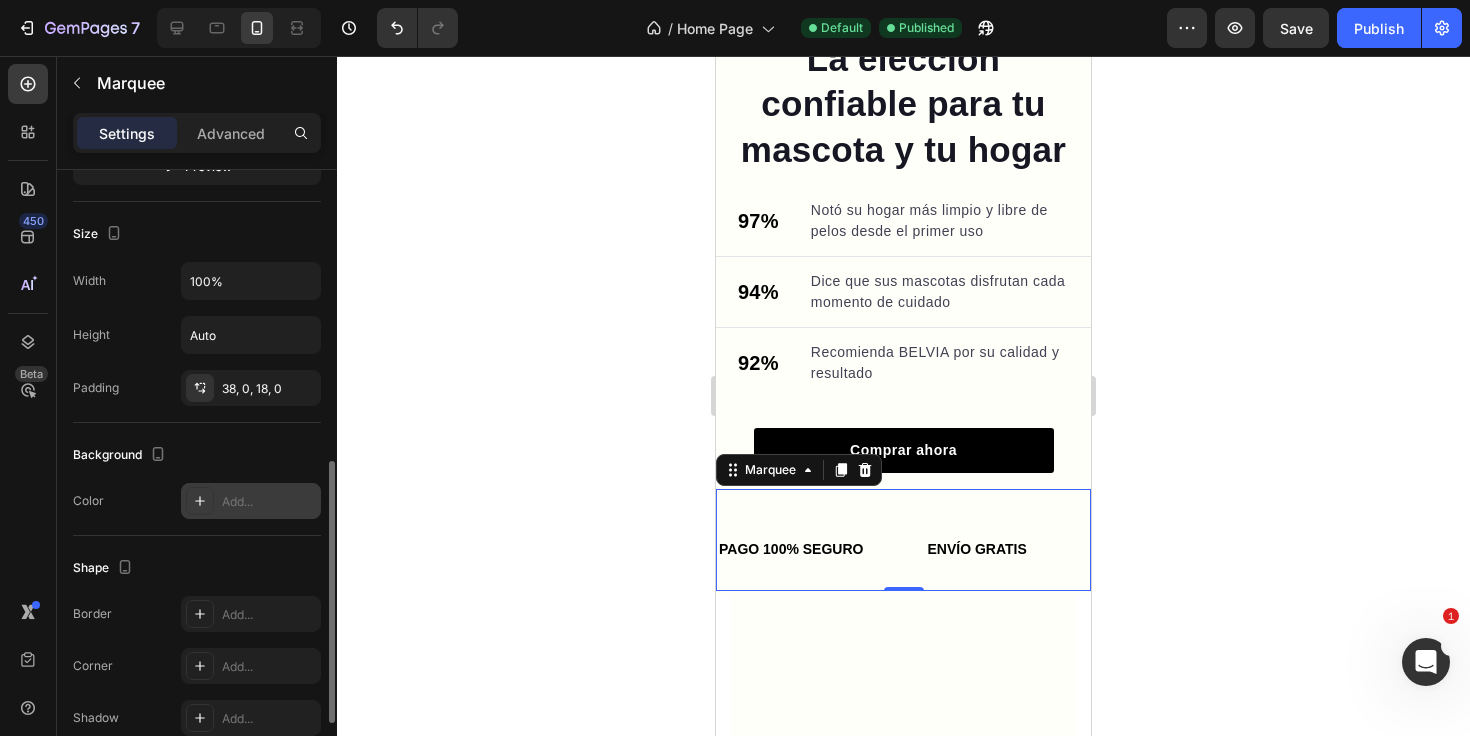 click 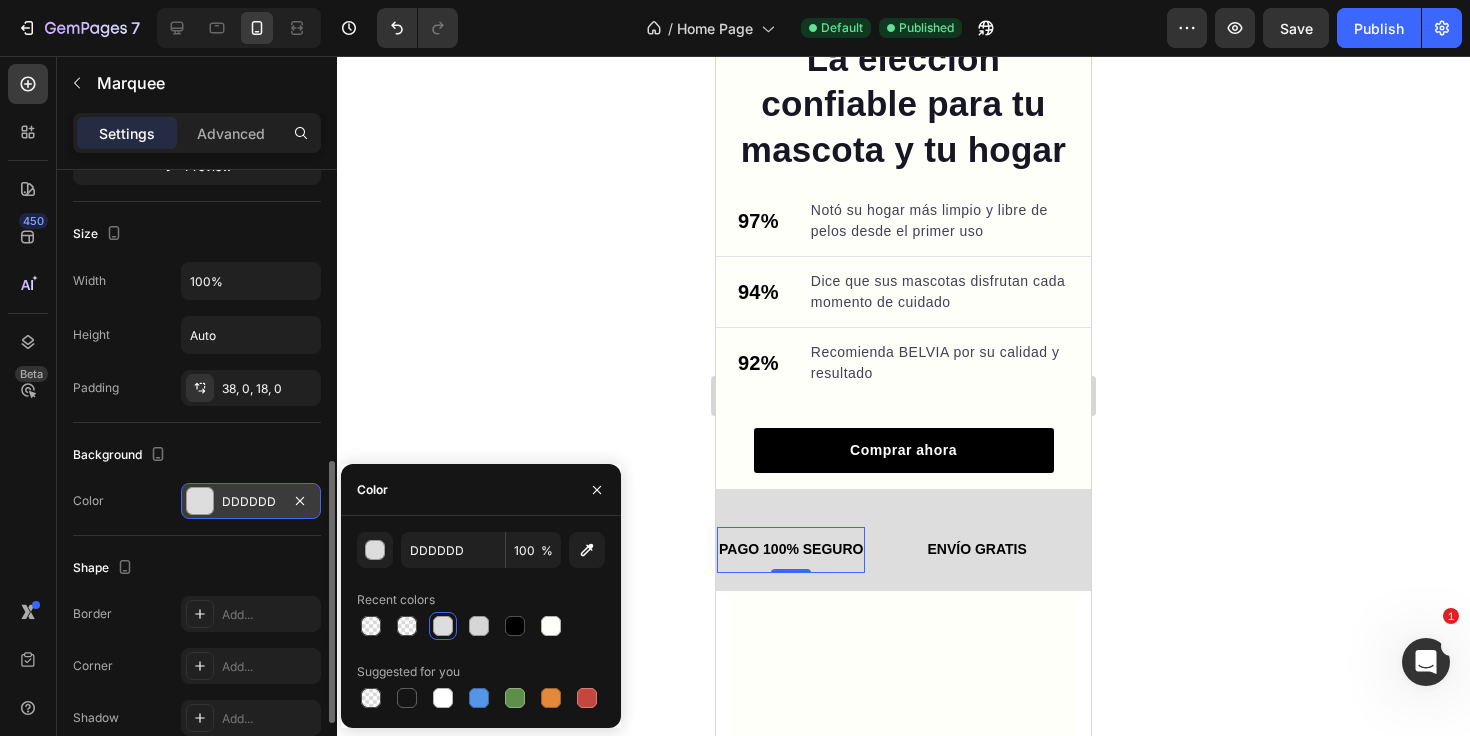 click on "PAGO 100% SEGURO" at bounding box center (791, 549) 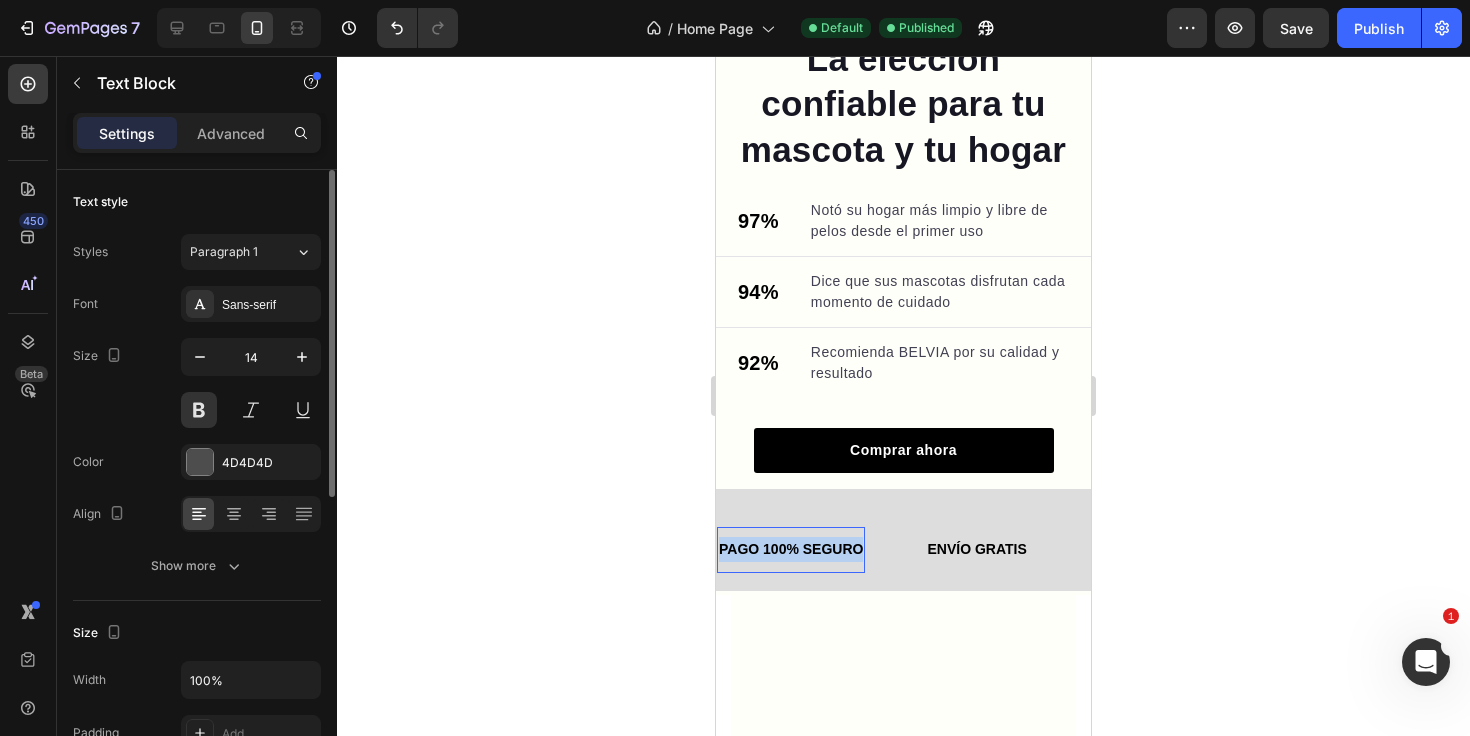 click on "PAGO 100% SEGURO" at bounding box center (791, 549) 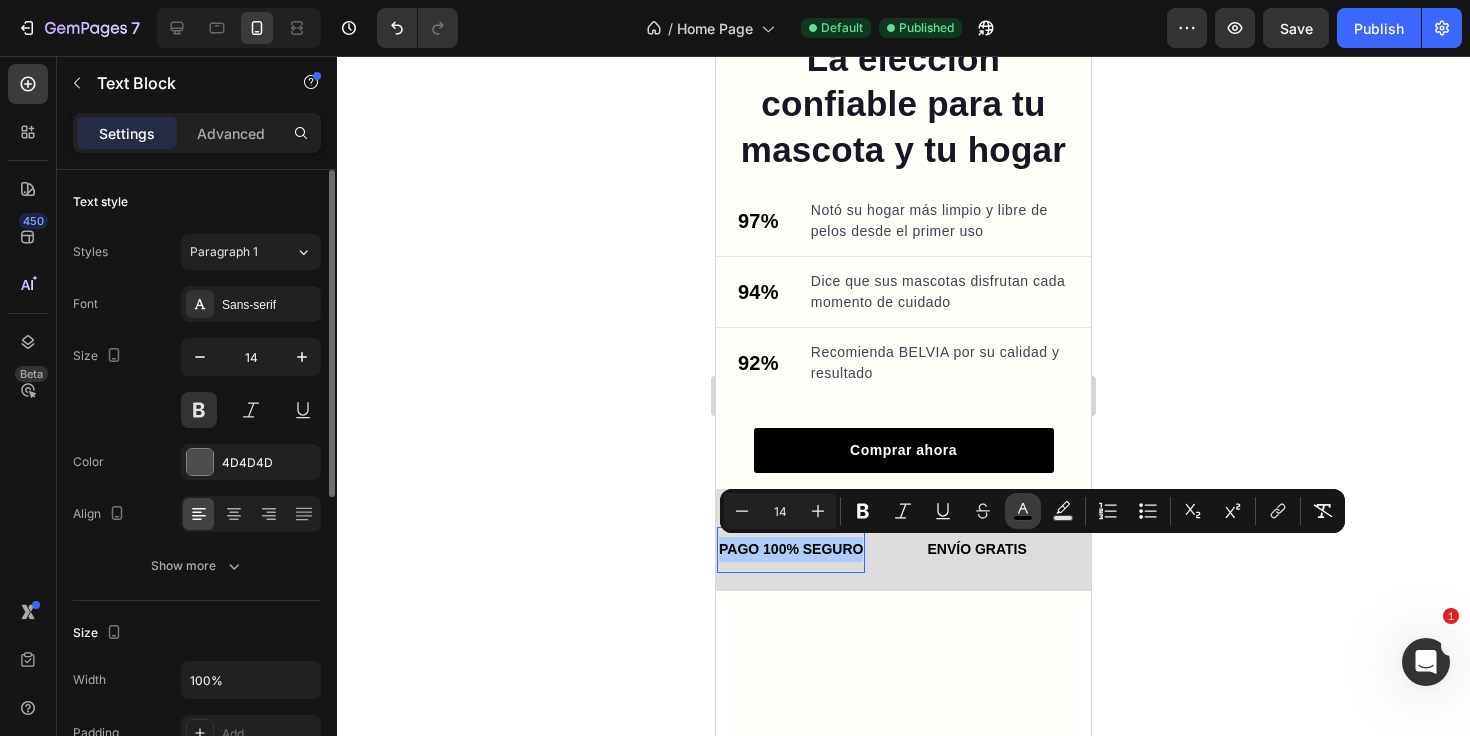 click on "color" at bounding box center (1023, 511) 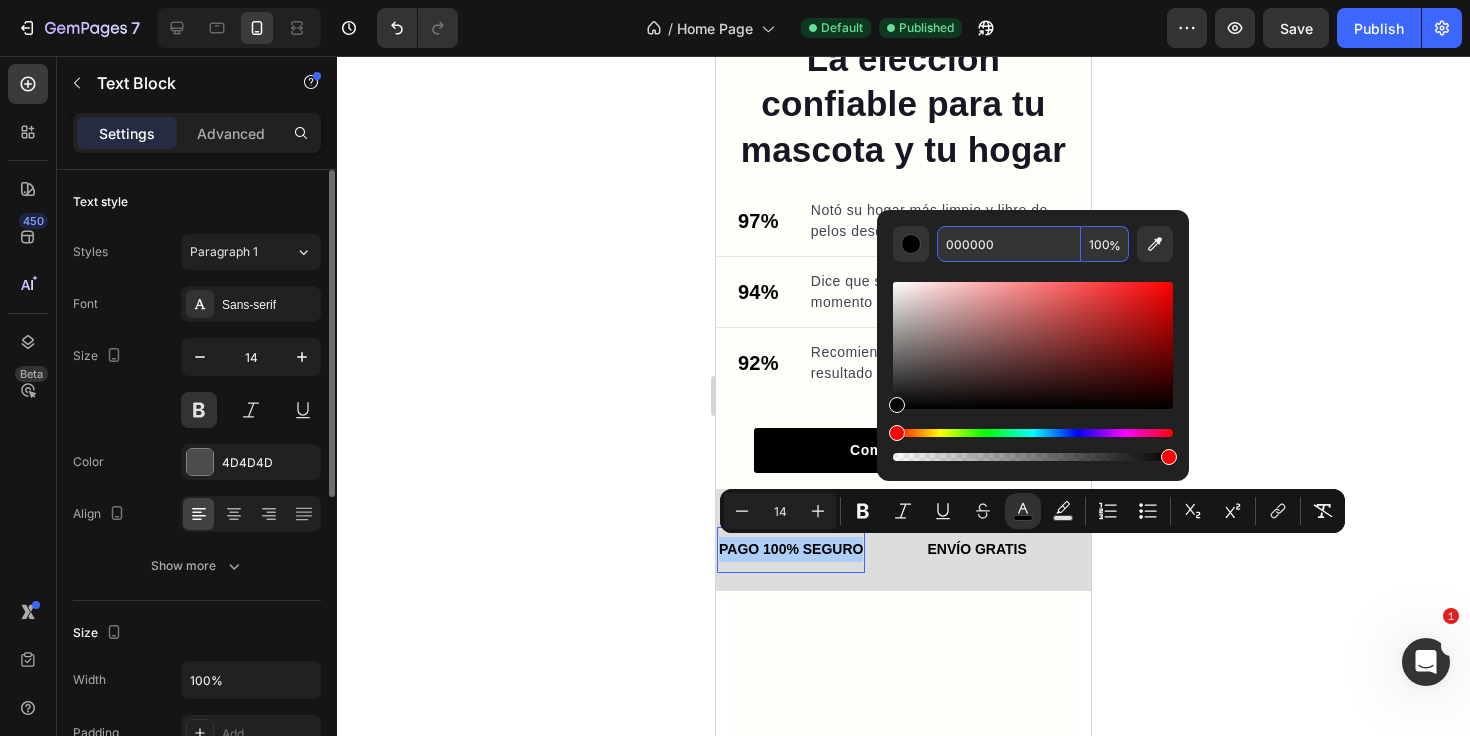click on "000000" at bounding box center (1009, 244) 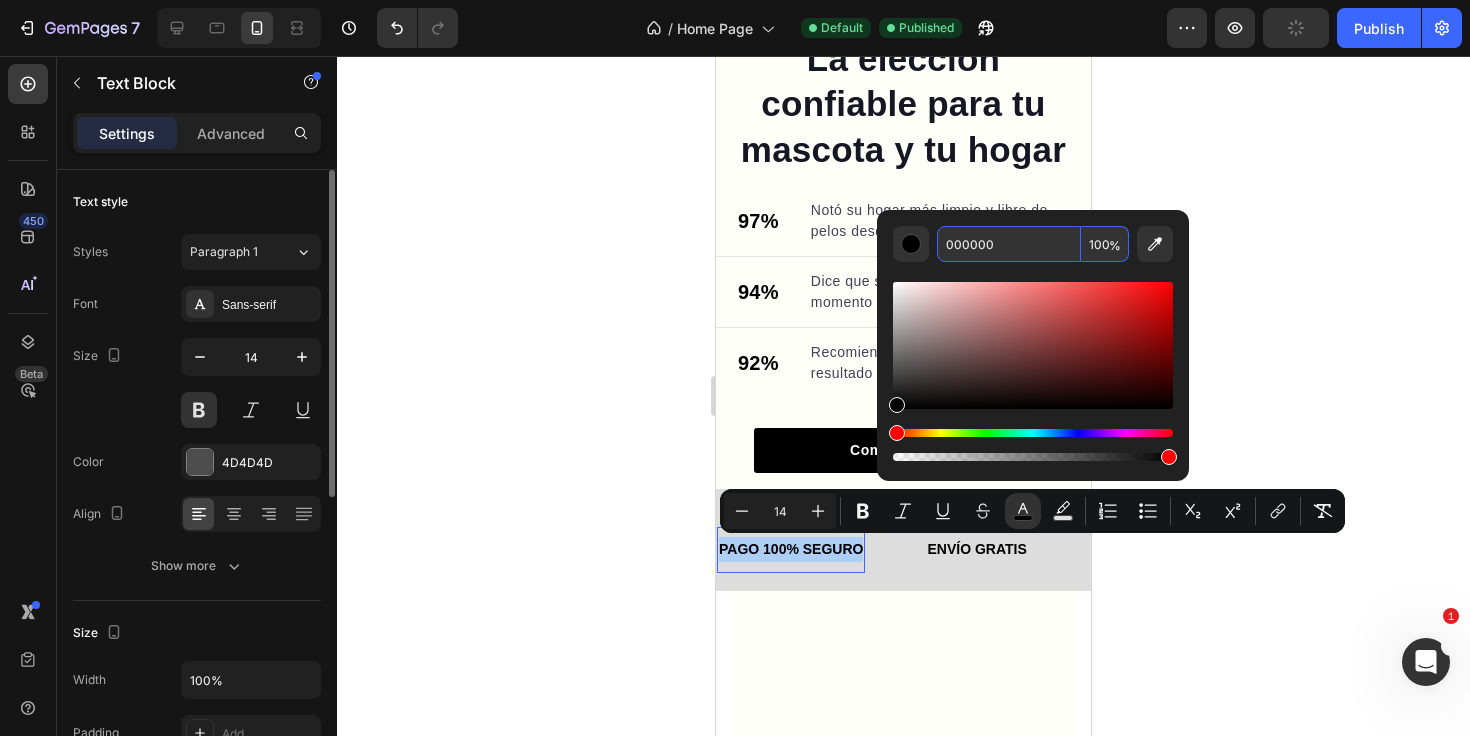 paste on "GARANTÍA DE DEVOLUCIÓN DE 30 DÍAS" 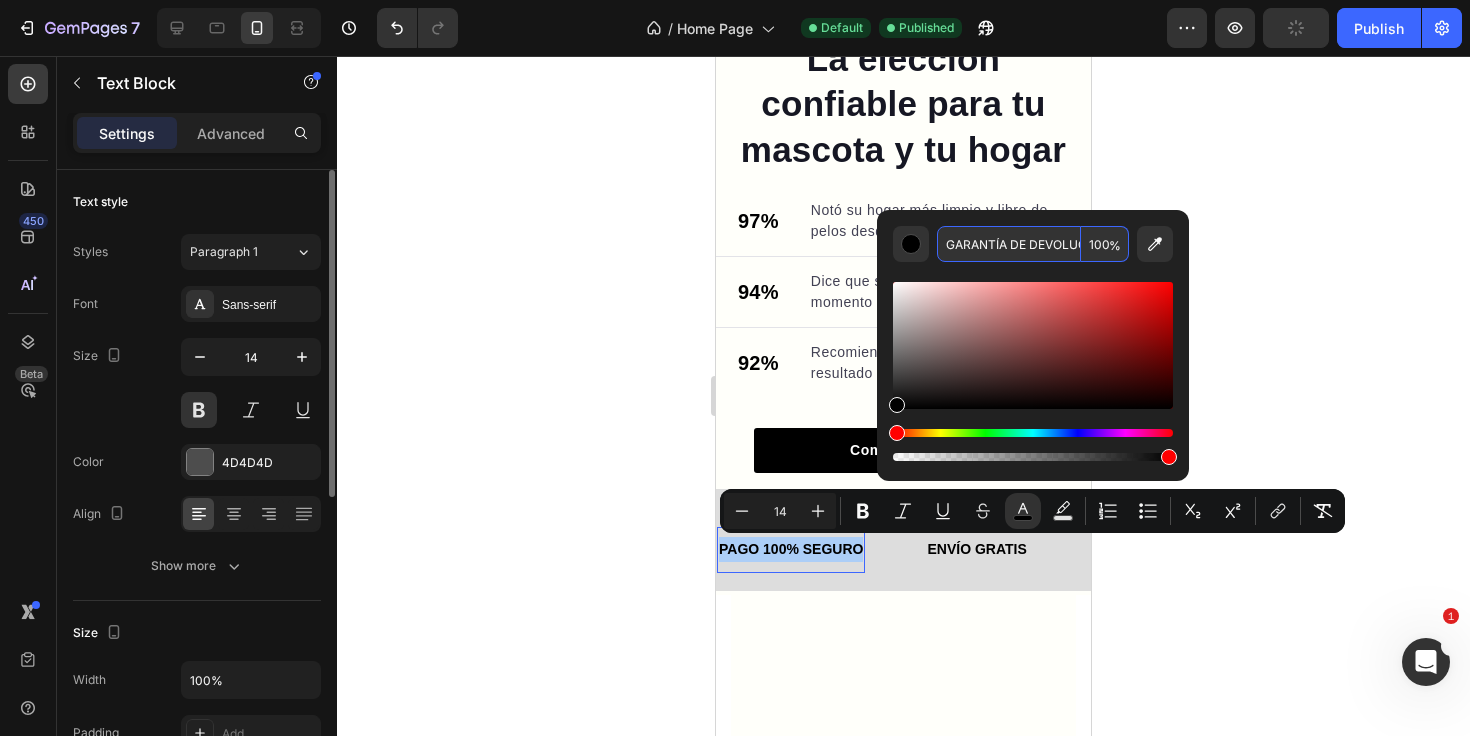 scroll, scrollTop: 0, scrollLeft: 98, axis: horizontal 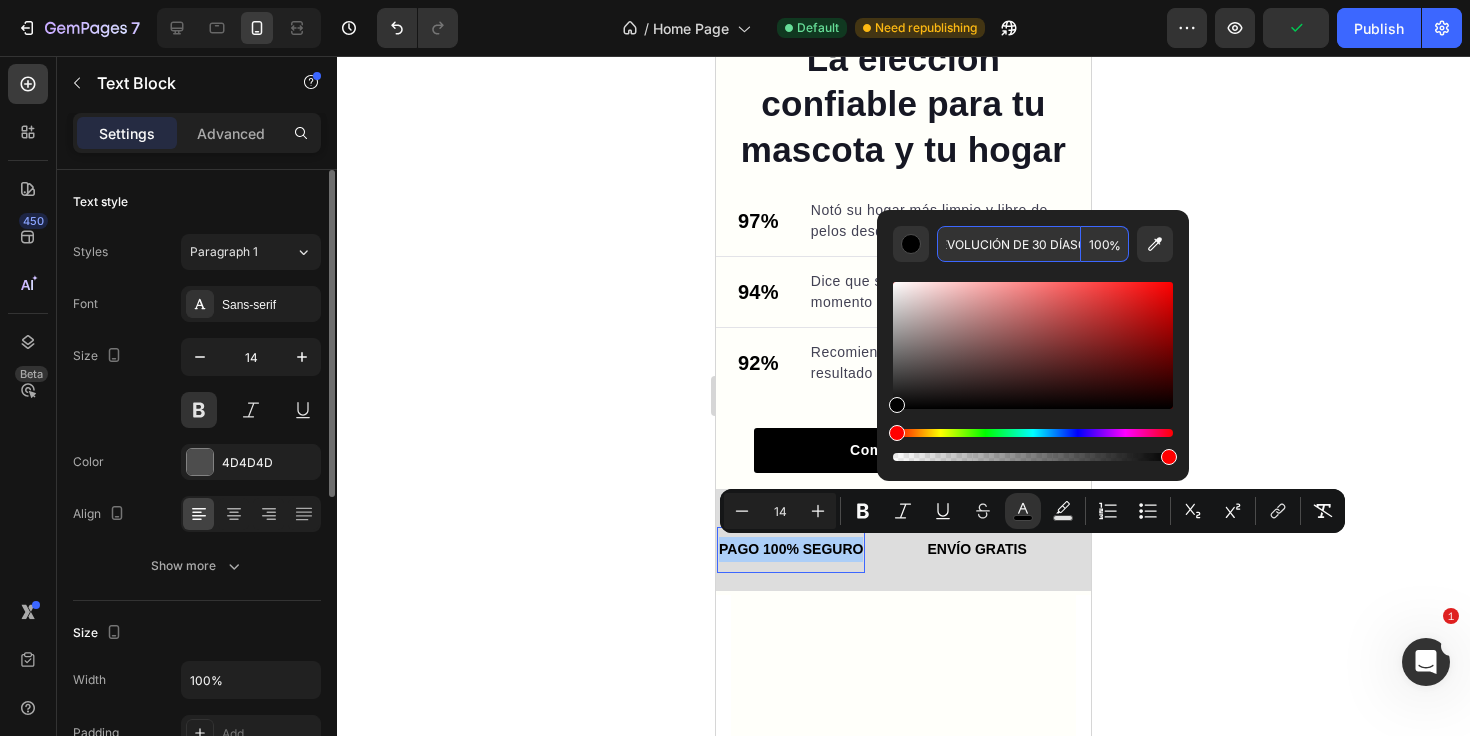 click on "GARANTÍA DE DEVOLUCIÓN DE 30 DÍAS000000" at bounding box center [1009, 244] 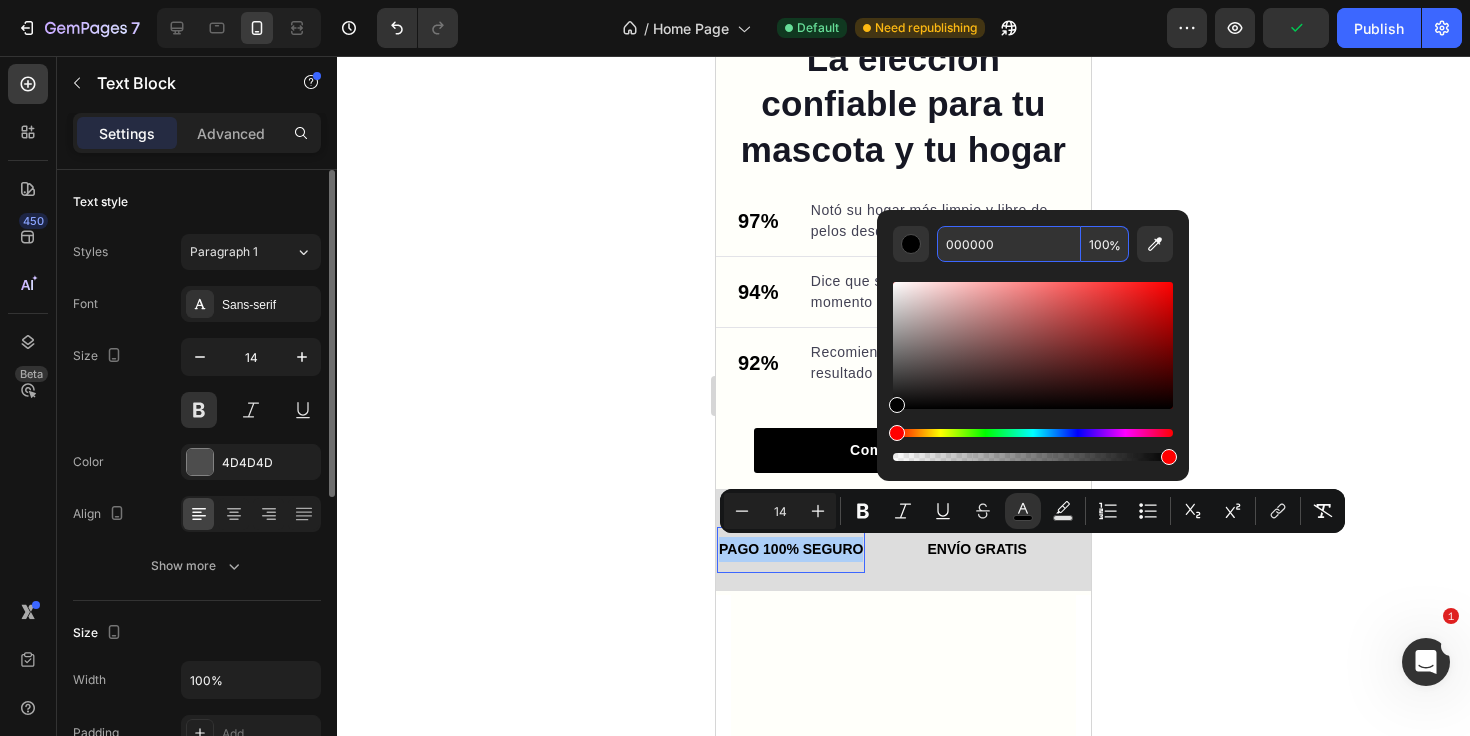 click 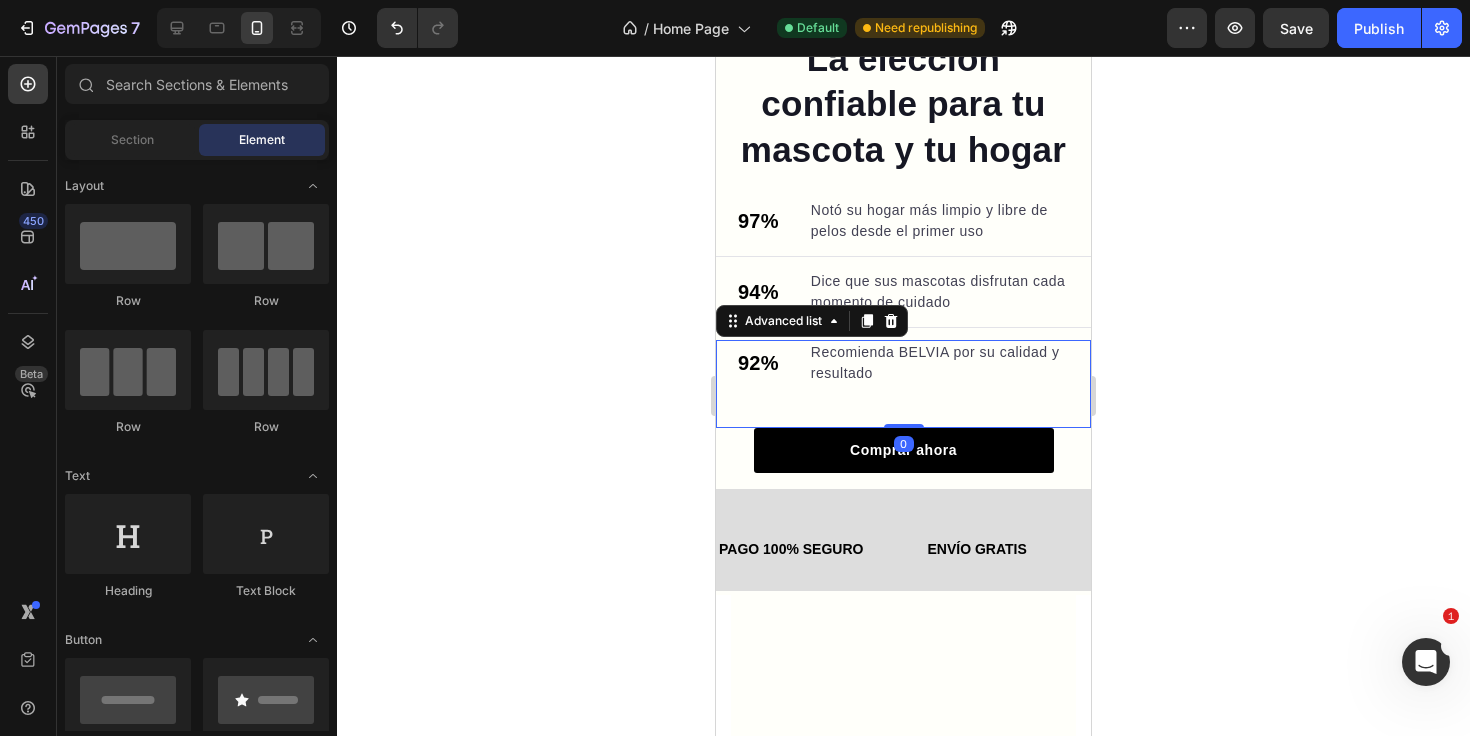 click on "92% Text block Recomienda BELVIA por su calidad y resultado Text block" at bounding box center (903, 384) 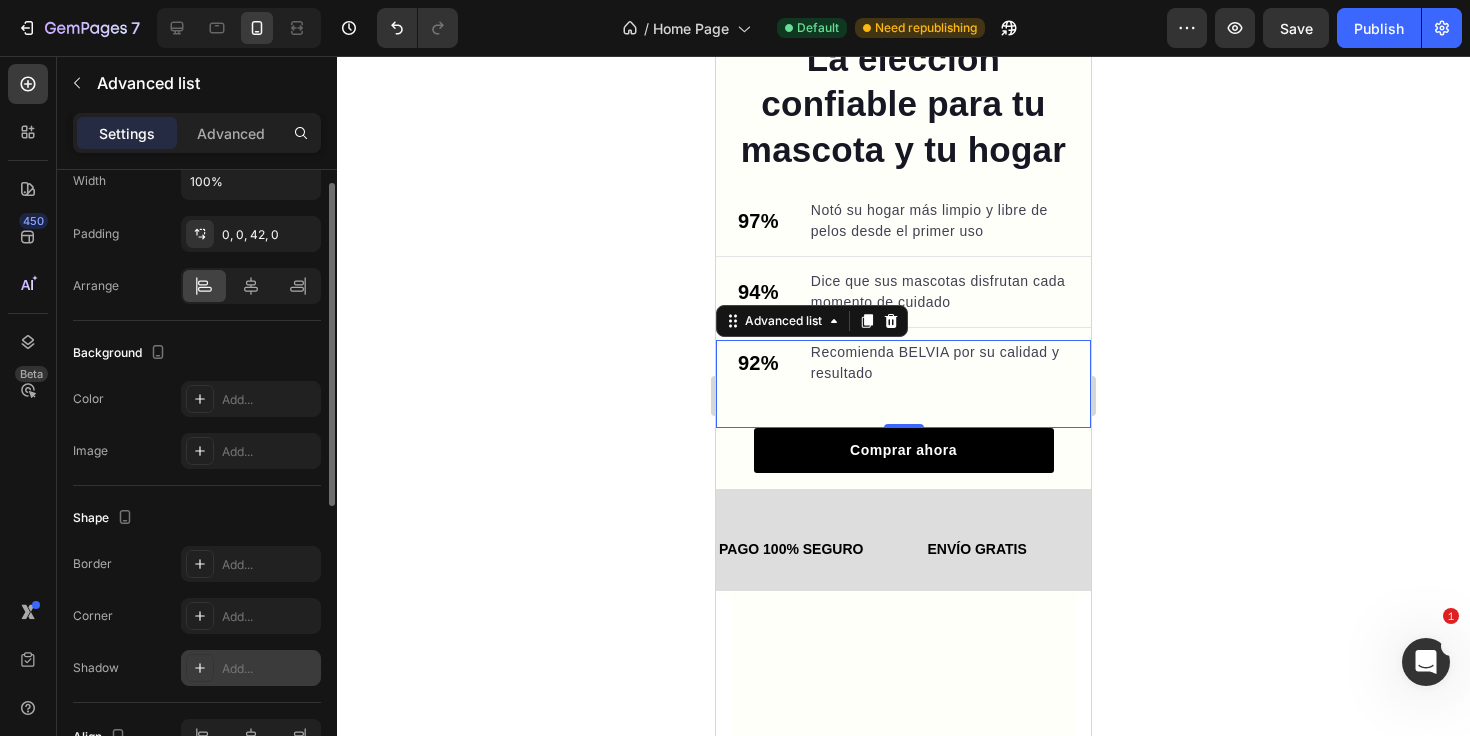 scroll, scrollTop: 578, scrollLeft: 0, axis: vertical 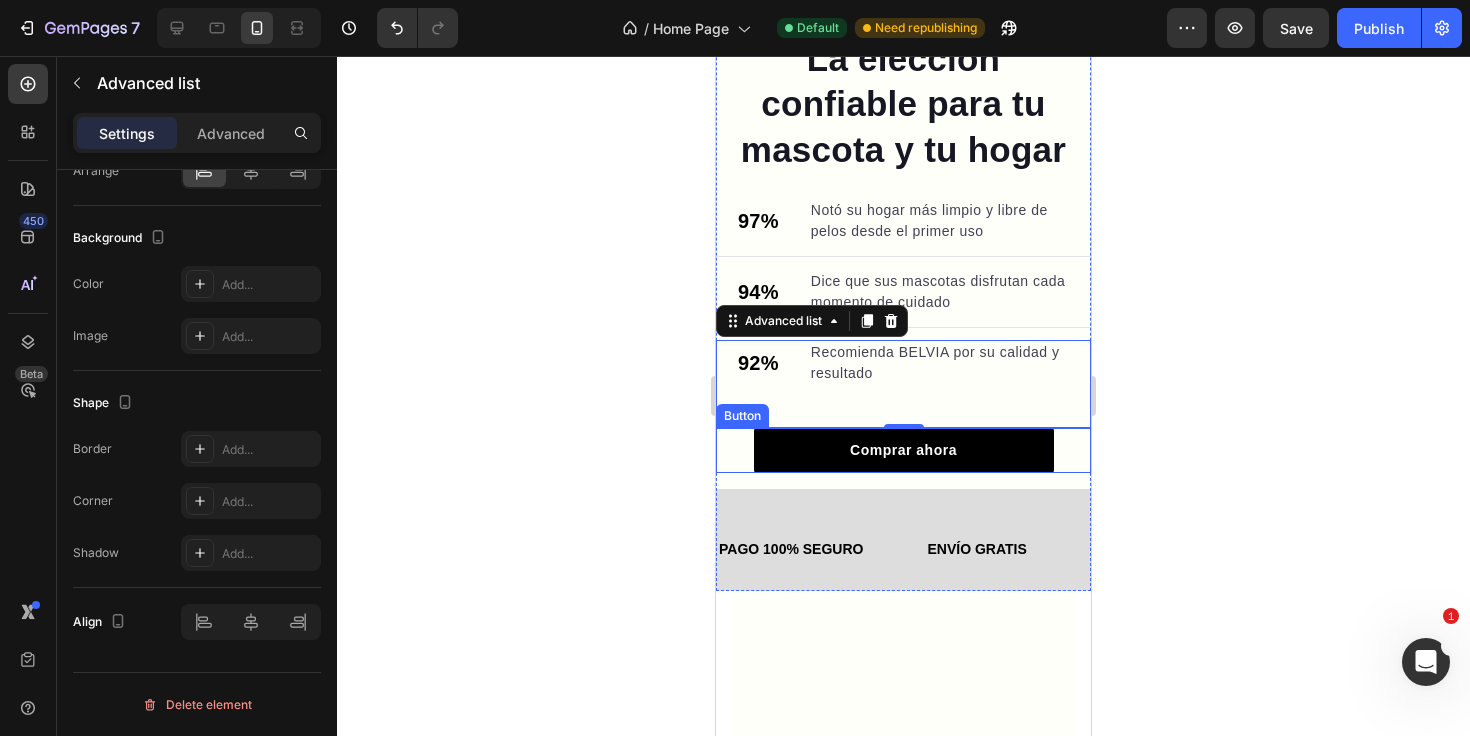 click on "Comprar ahora Button" at bounding box center (903, 450) 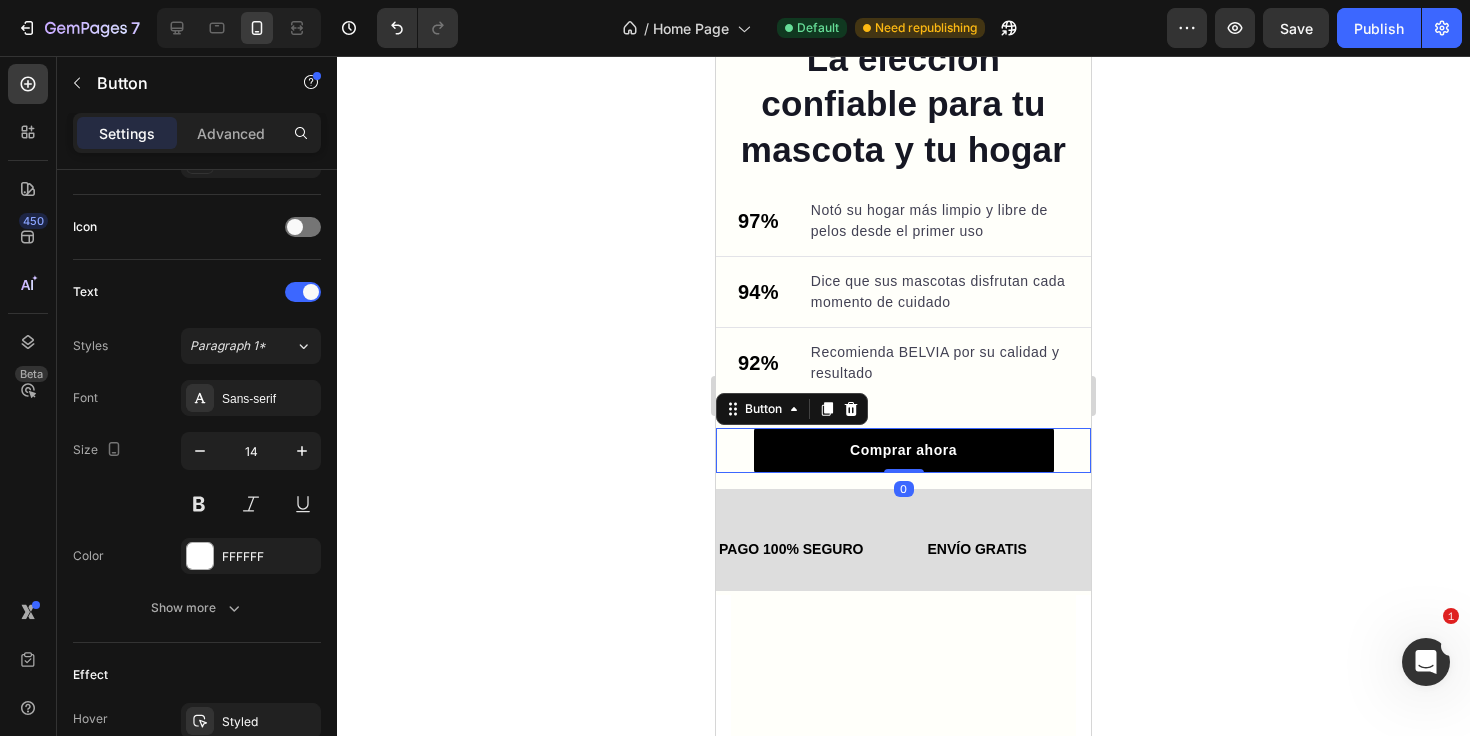 scroll, scrollTop: 0, scrollLeft: 0, axis: both 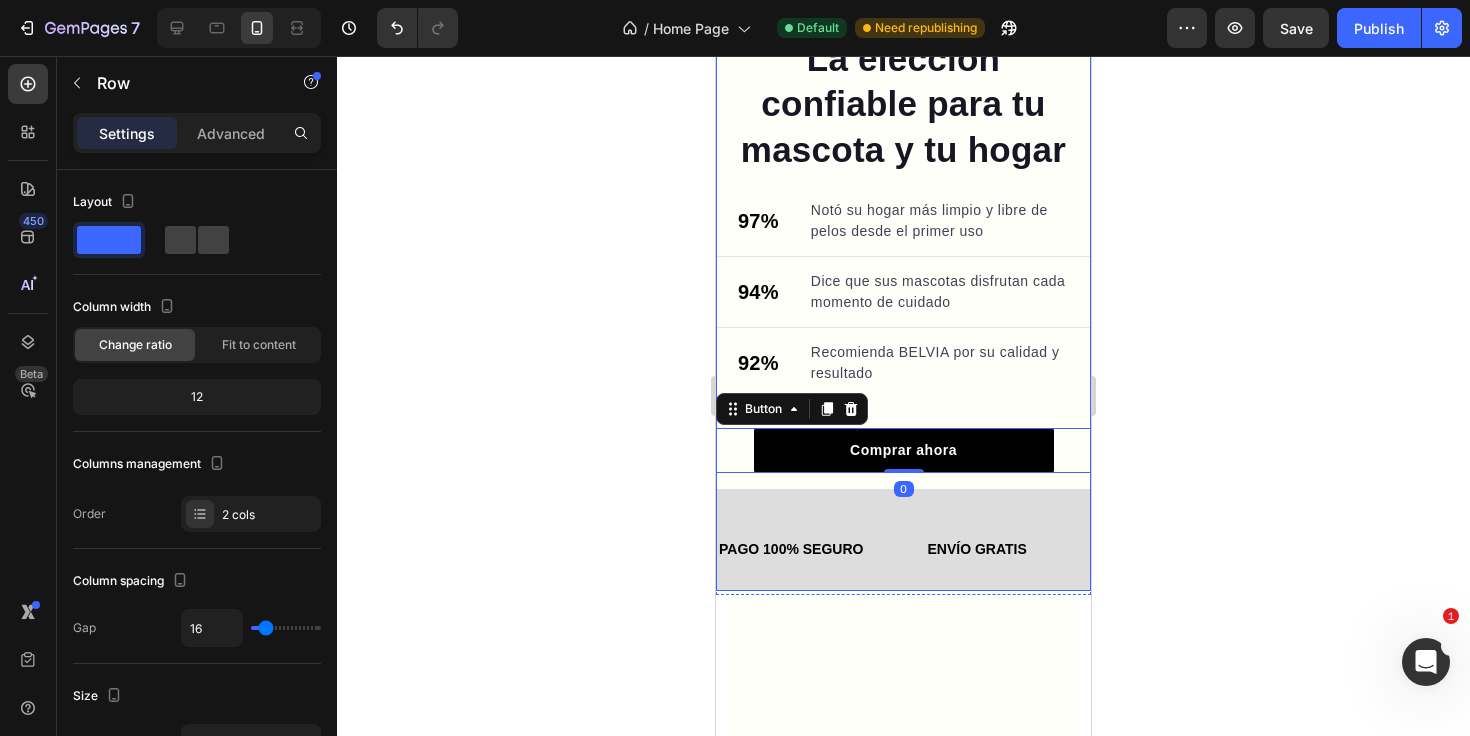 click on "Image La elección confiable para tu mascota y tu hogar Heading 97% Text block Notó su hogar más limpio y libre de pelos desde el primer uso Text block Advanced list                Title Line 94% Text block Dice que sus mascotas disfrutan cada momento de cuidado Text block Advanced list                Title Line 92% Text block Recomienda BELVIA por su calidad y resultado Text block Advanced list Comprar ahora Button   0 PAGO 100% SEGURO Text Block ENVÍO GRATIS Text Block GARANTÍA DE DEVOLUCIÓN DE 30 DÍAS Text Block +2500 CLIENTES SATISFECHOS Text Block PAGO 100% SEGURO Text Block ENVÍO GRATIS Text Block GARANTÍA DE DEVOLUCIÓN DE 30 DÍAS Text Block +2500 CLIENTES SATISFECHOS Text Block Marquee Row" at bounding box center (903, 109) 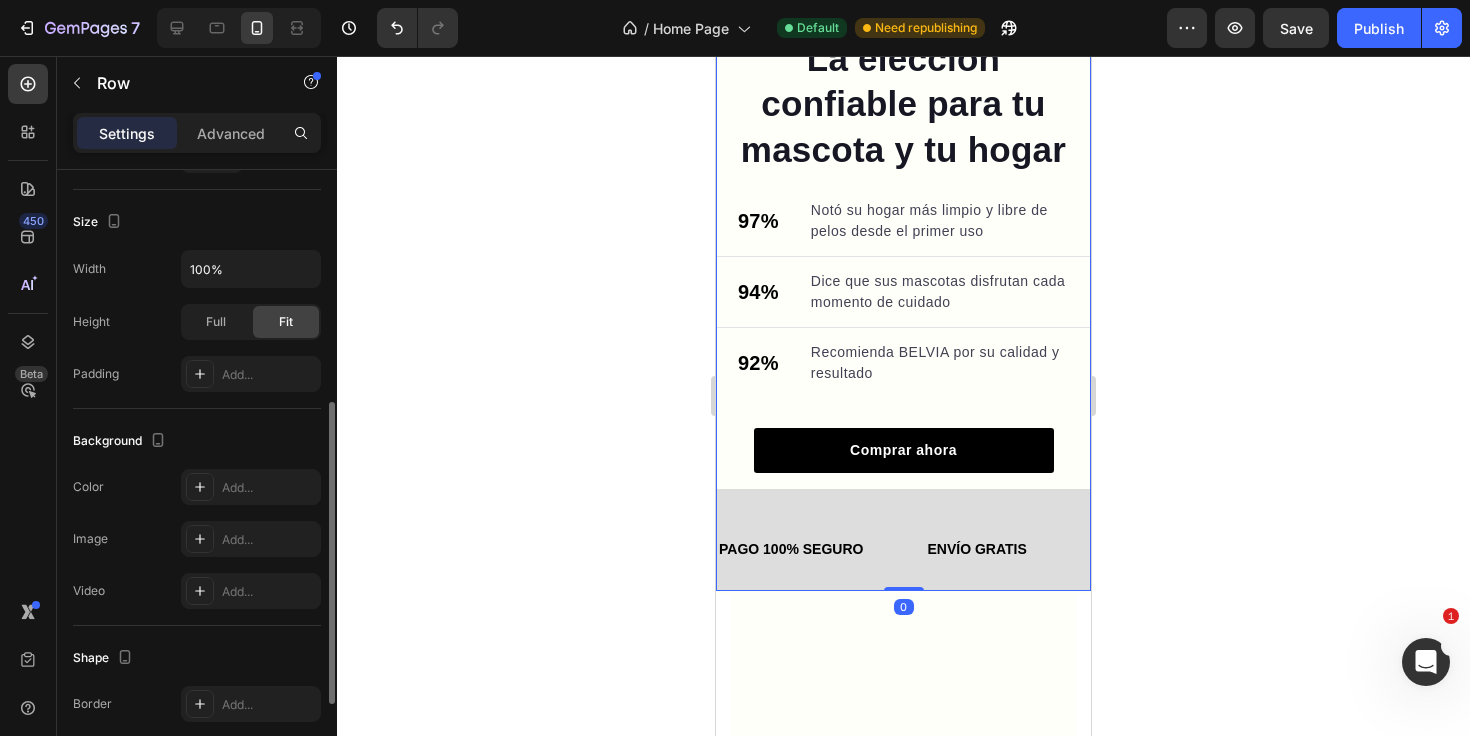 scroll, scrollTop: 660, scrollLeft: 0, axis: vertical 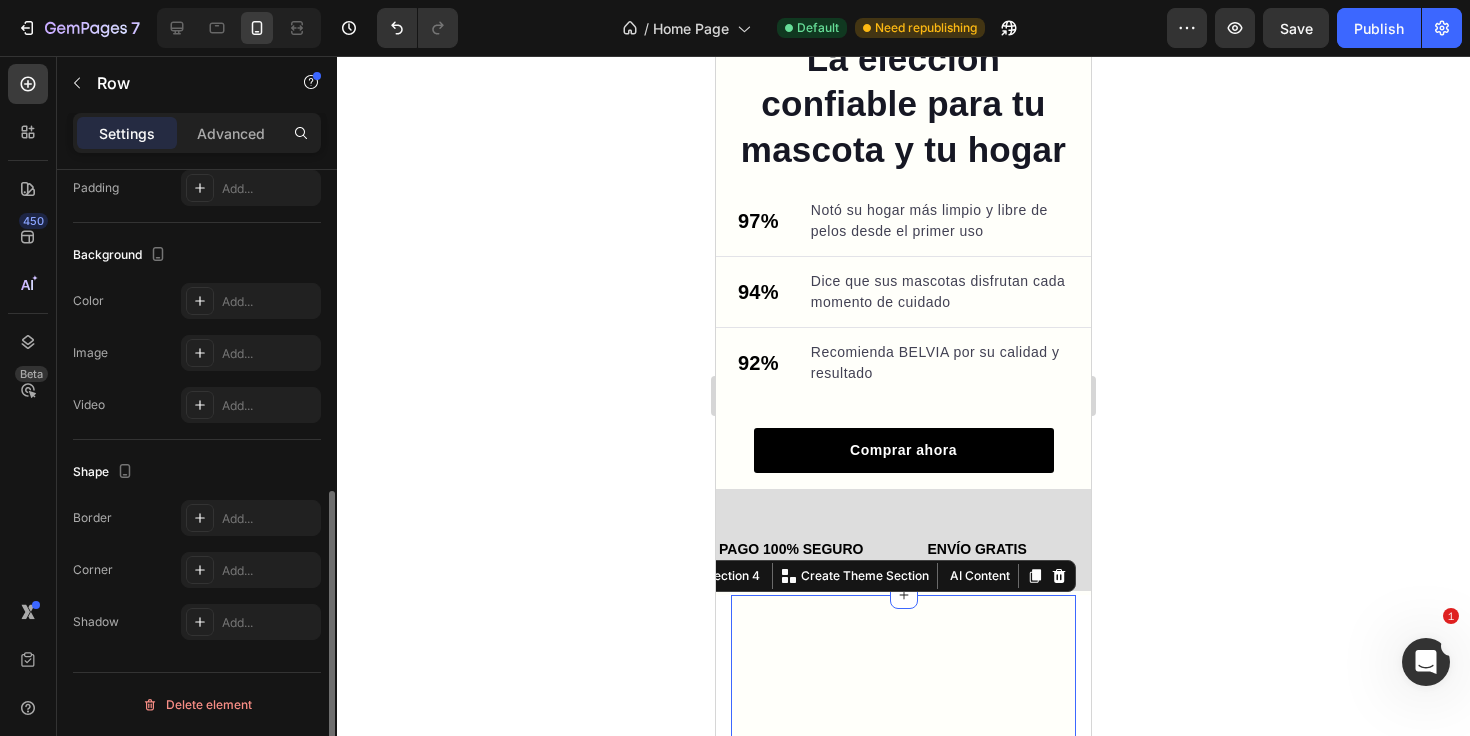 click on "Custom Code Hechos para tu comodidad Text Block Descubre cómo nuestros productos mejoran el cuidado de tu mascota y mantienen tu hogar impecable de forma rápida, cómoda y sencilla Text Block Section 4   You can create reusable sections Create Theme Section AI Content Write with GemAI What would you like to describe here? Tone and Voice Persuasive Product Show more Generate" at bounding box center [903, 824] 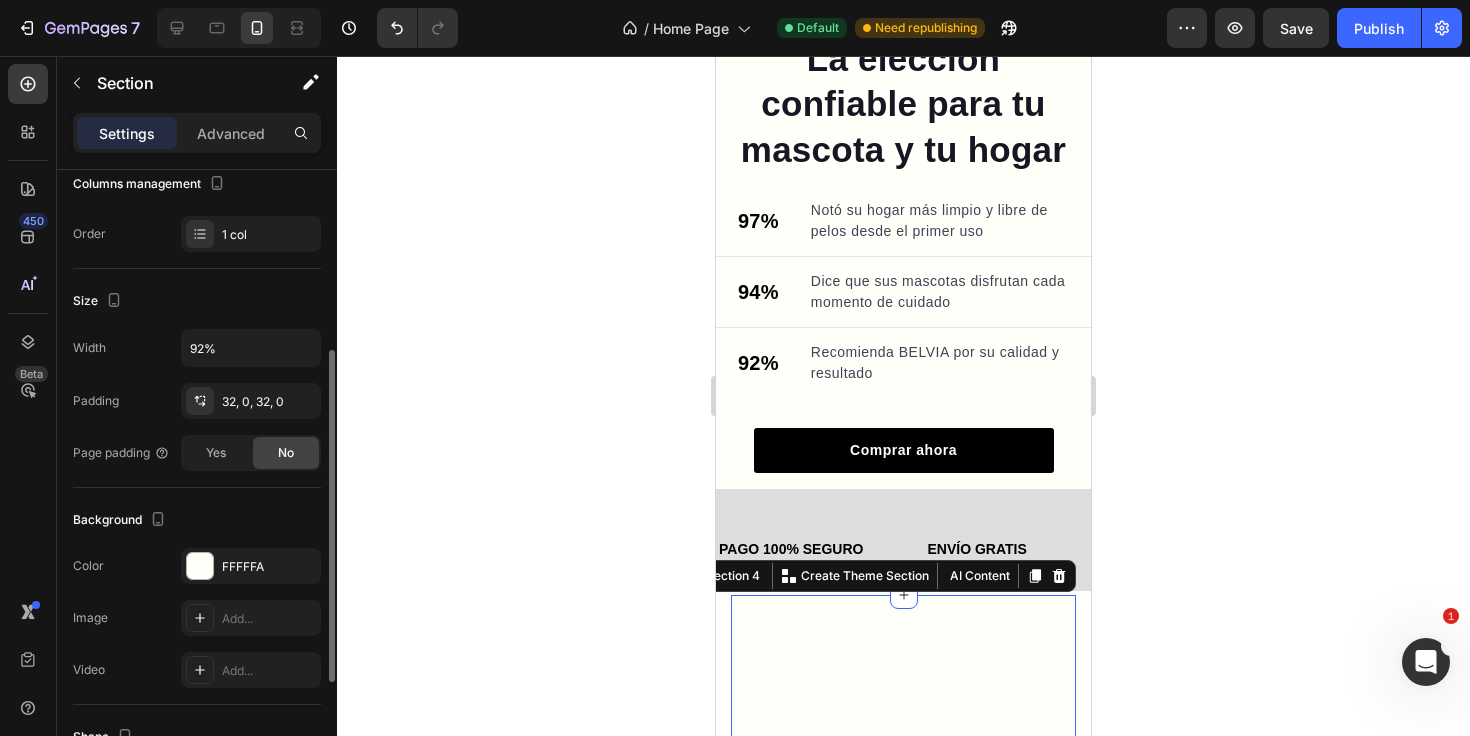 scroll, scrollTop: 338, scrollLeft: 0, axis: vertical 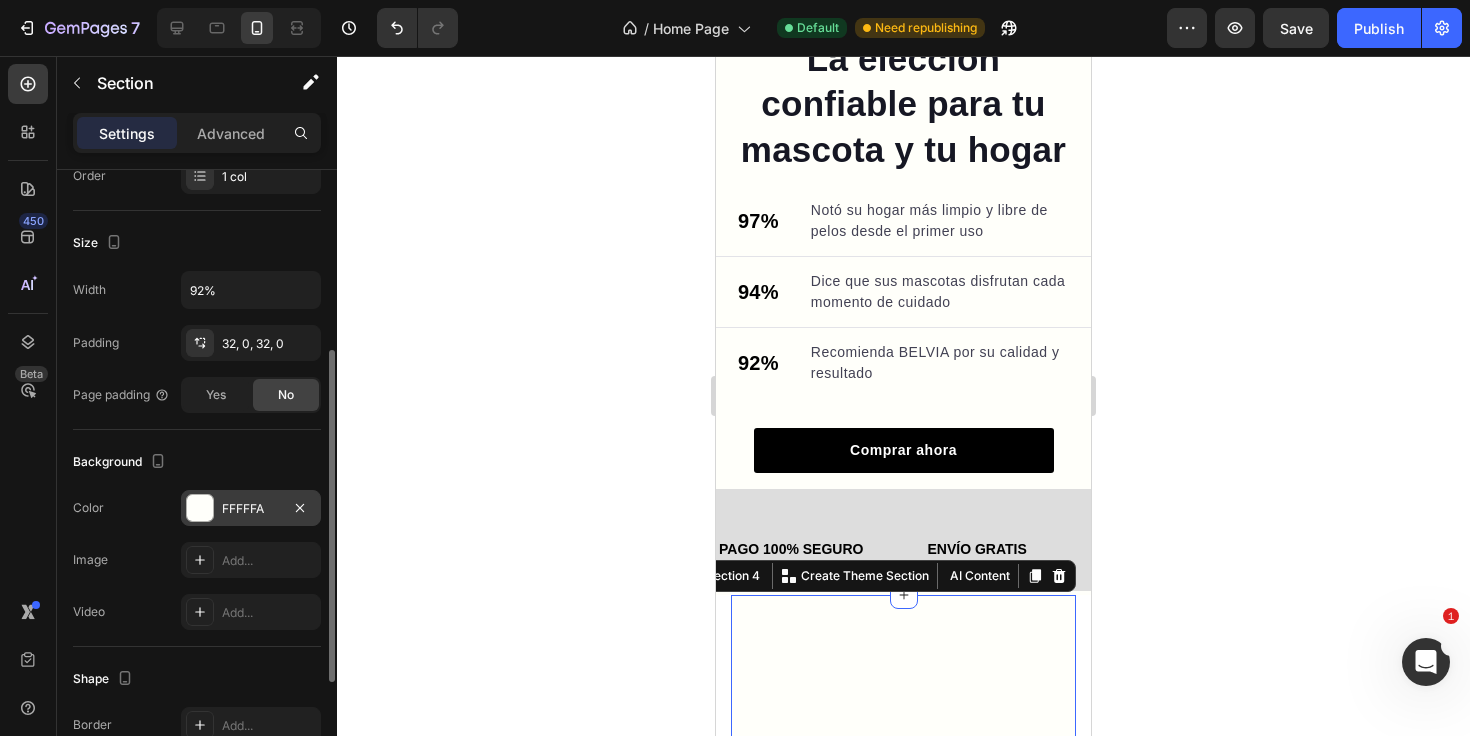 click at bounding box center (200, 508) 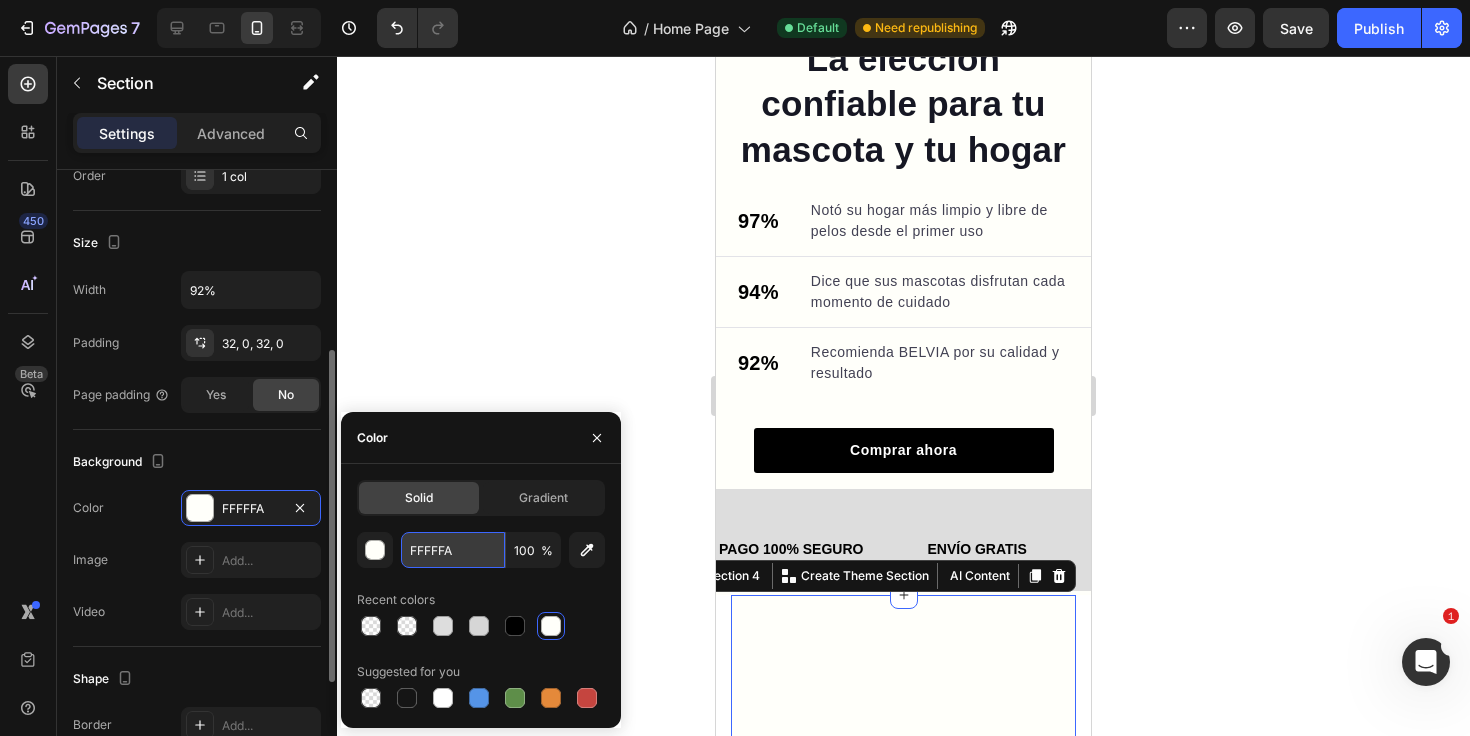 click on "FFFFFA" at bounding box center [453, 550] 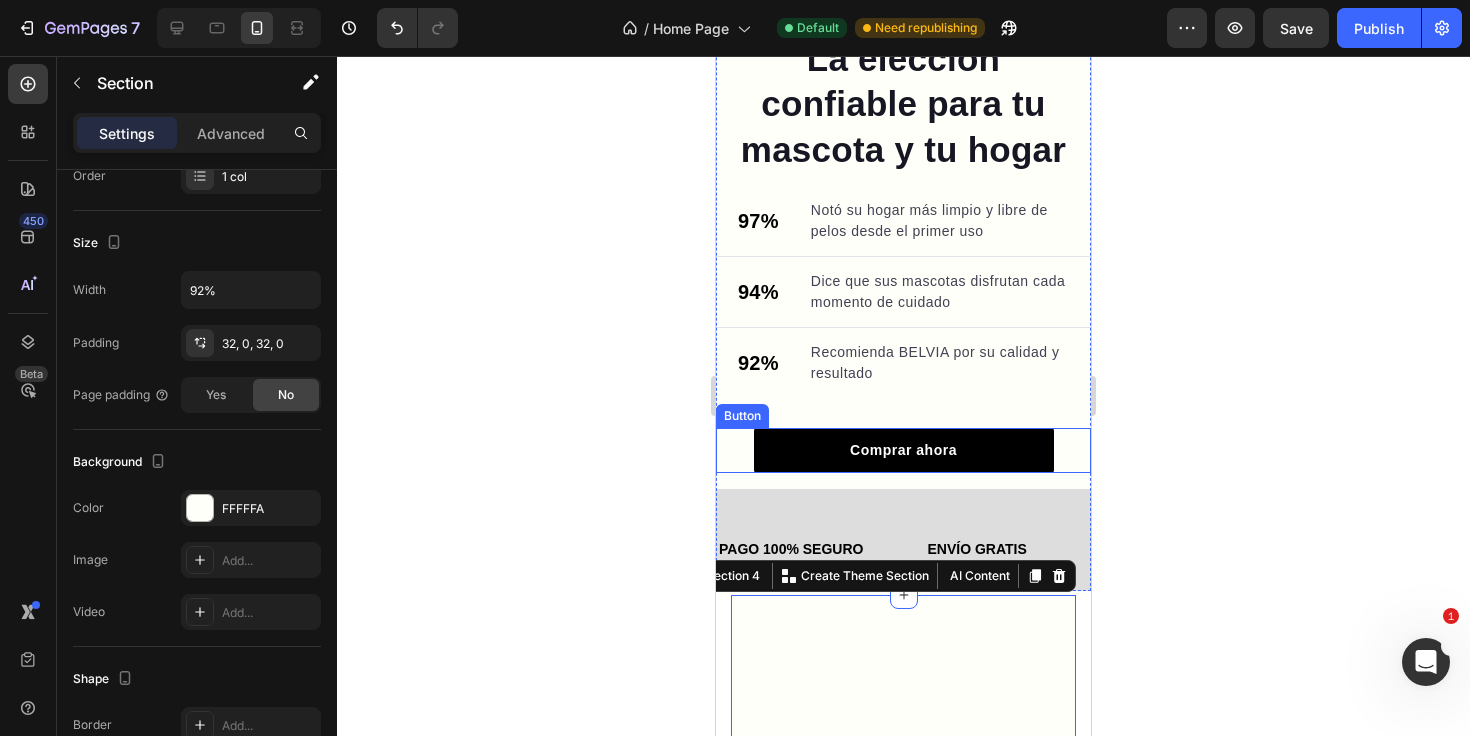 click 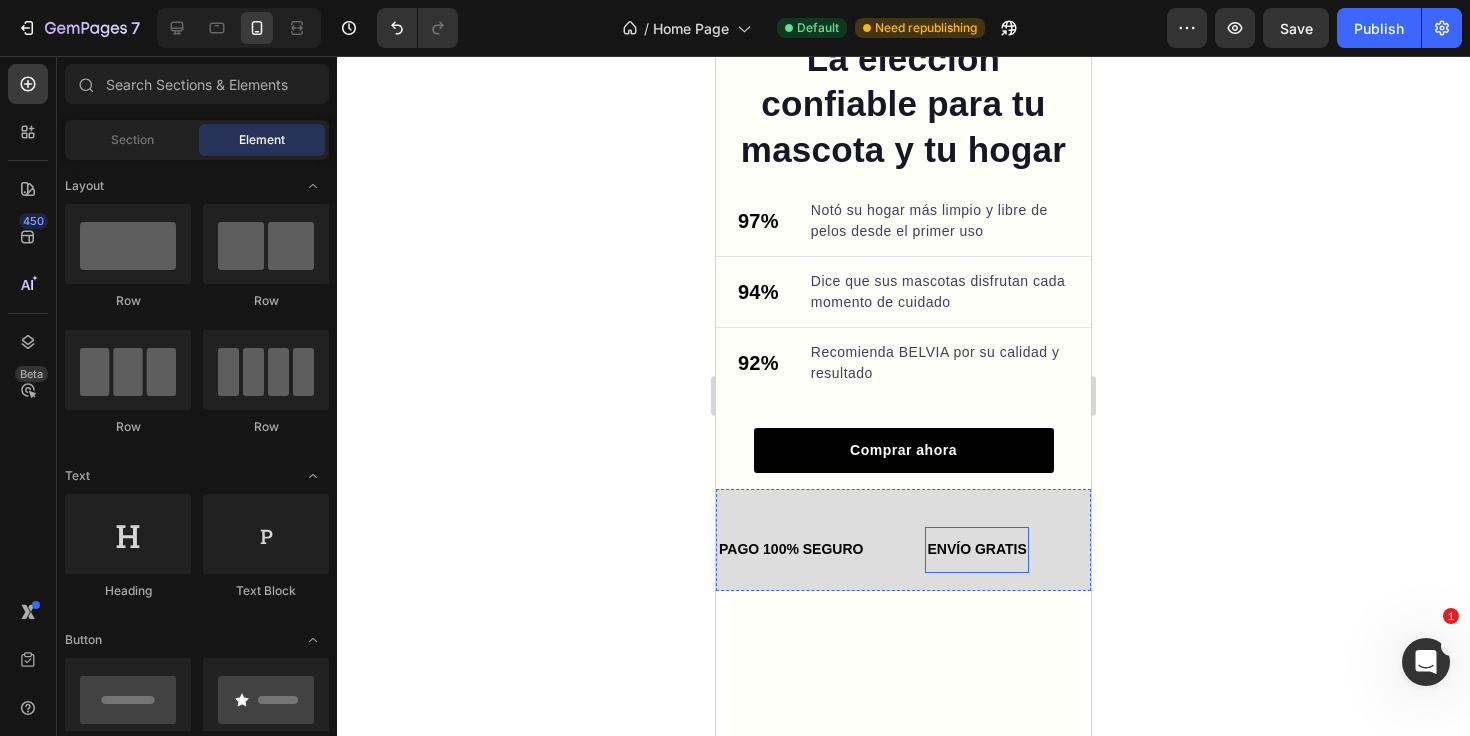 click on "ENVÍO GRATIS" at bounding box center (976, 549) 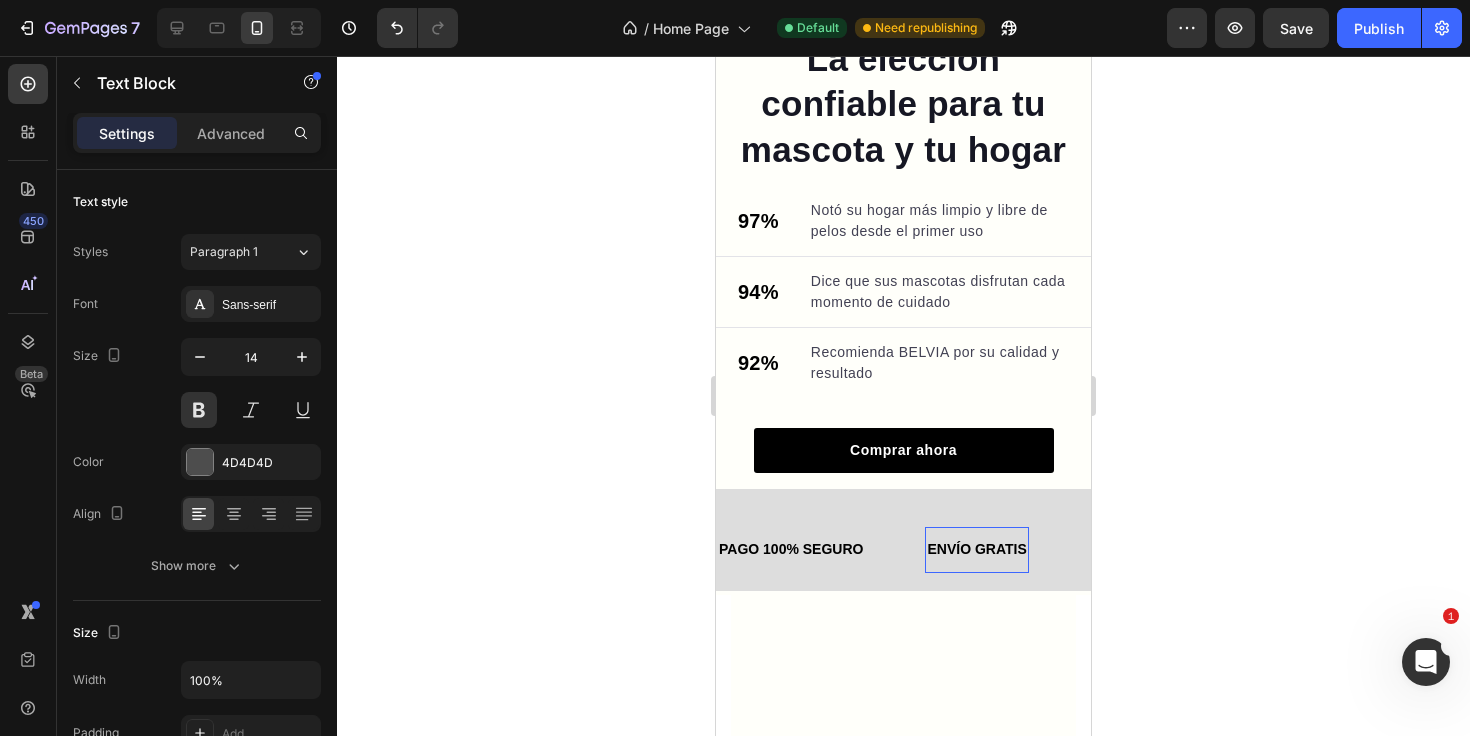 click on "ENVÍO GRATIS" at bounding box center [976, 549] 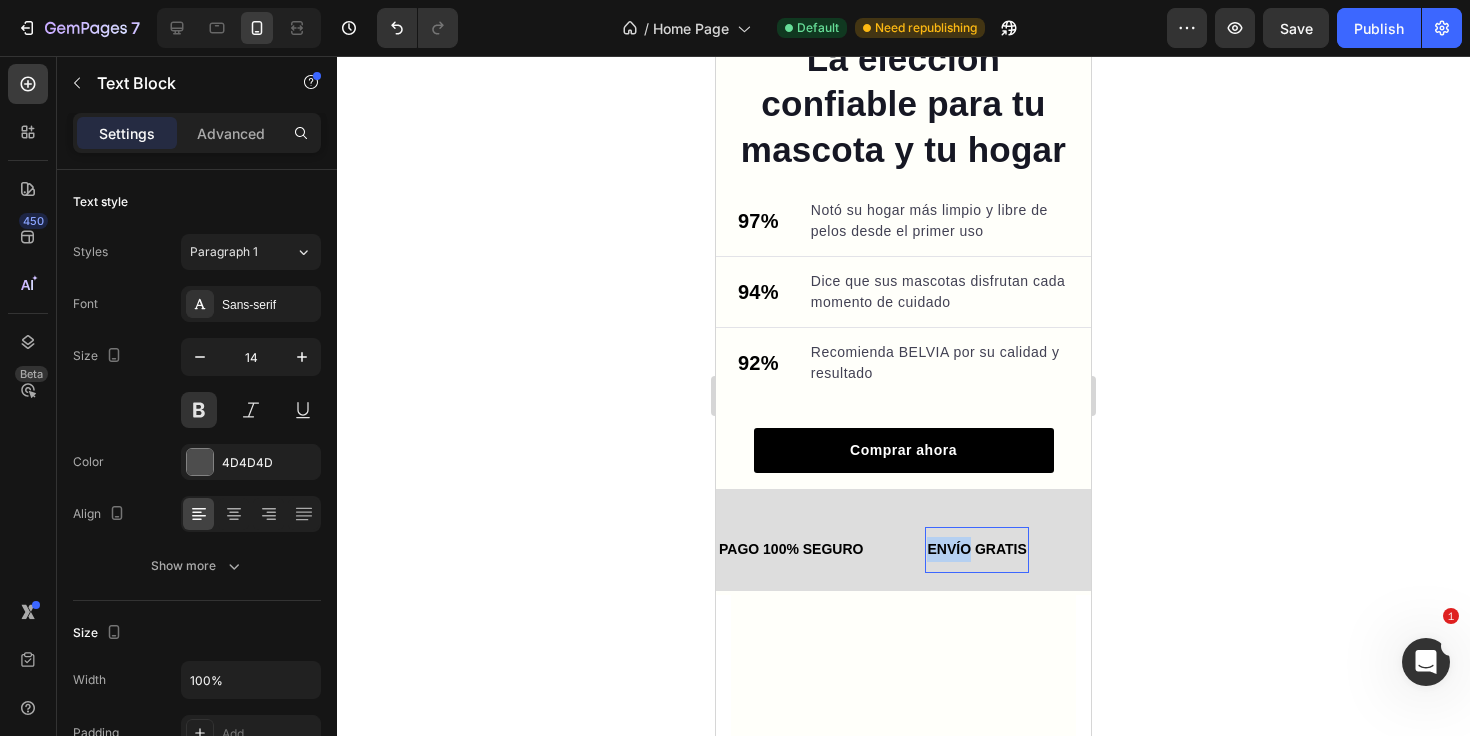 click on "ENVÍO GRATIS" at bounding box center [976, 549] 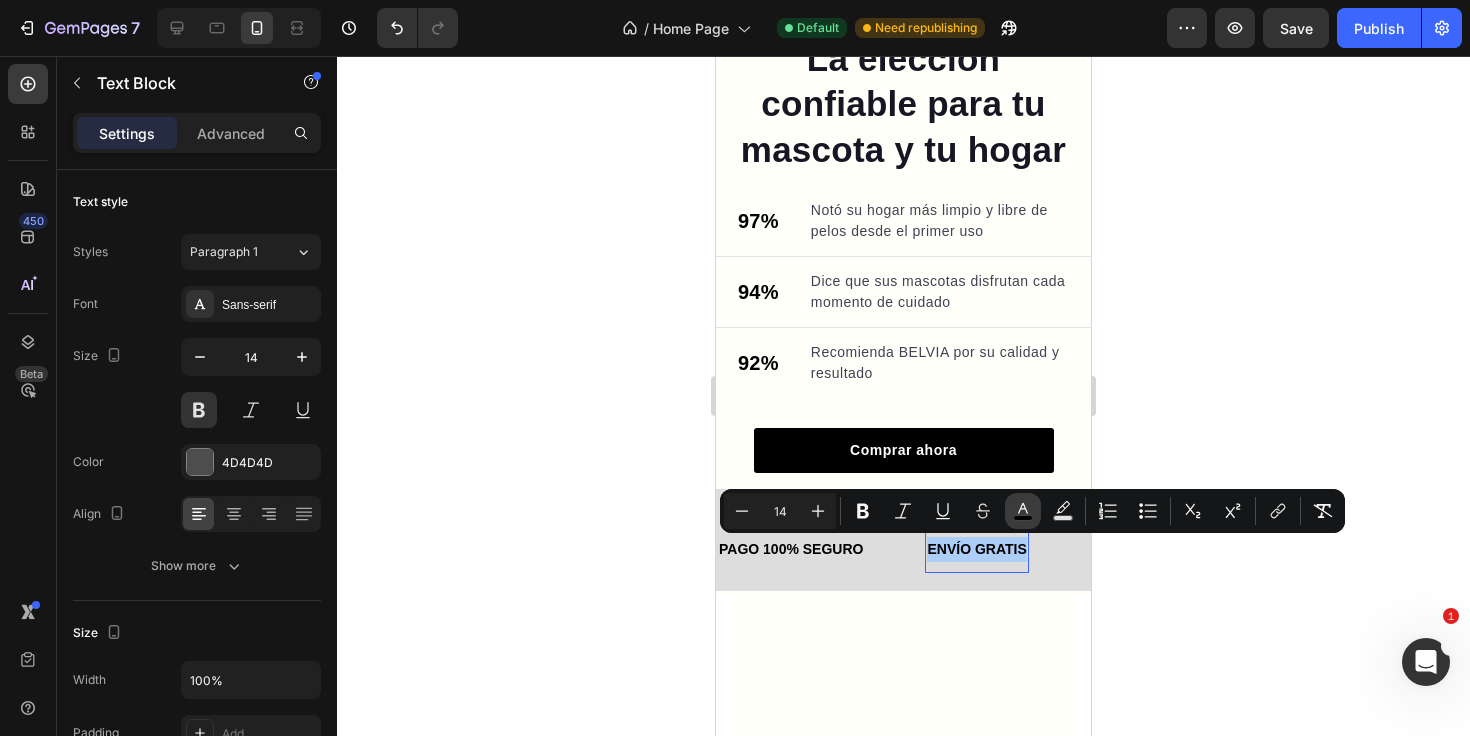 click 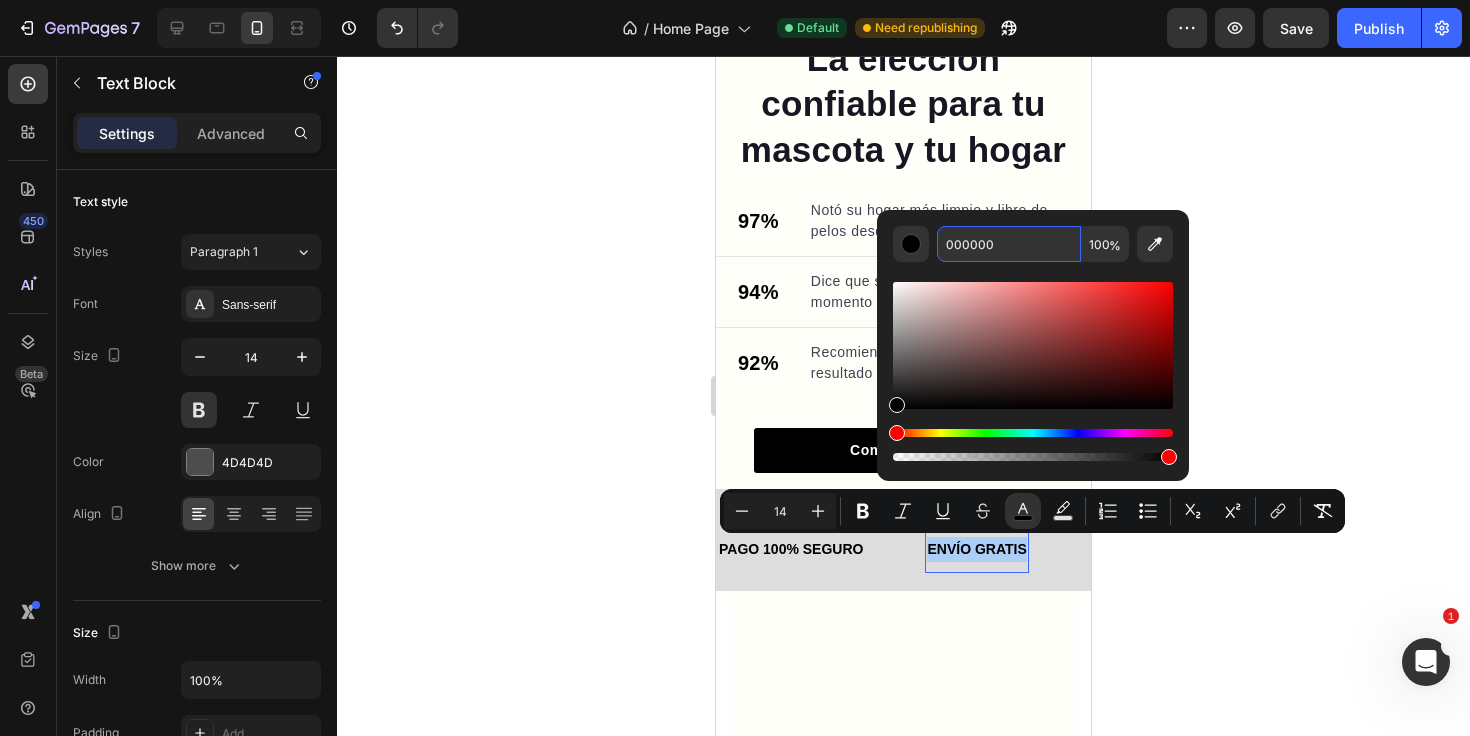 click on "000000" at bounding box center (1009, 244) 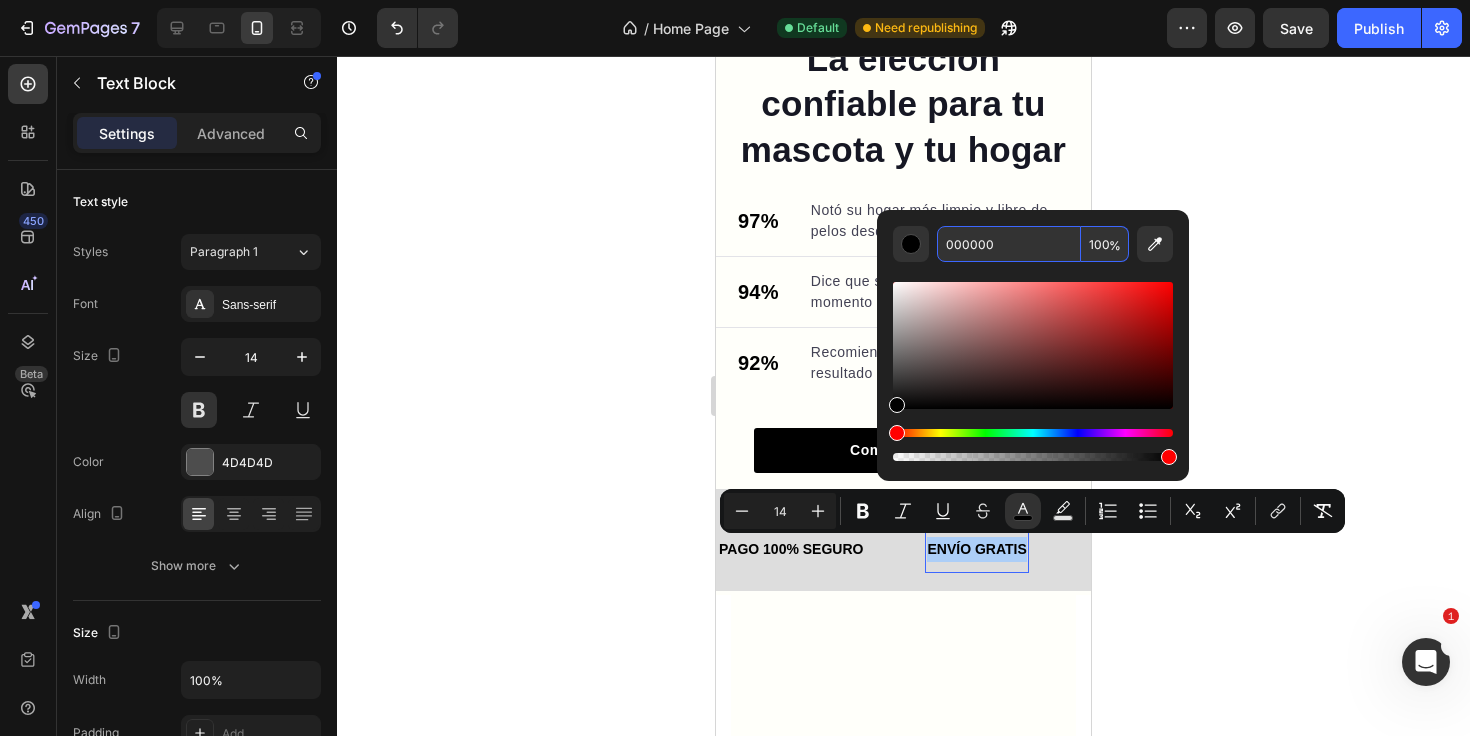 paste on "FFFFFA" 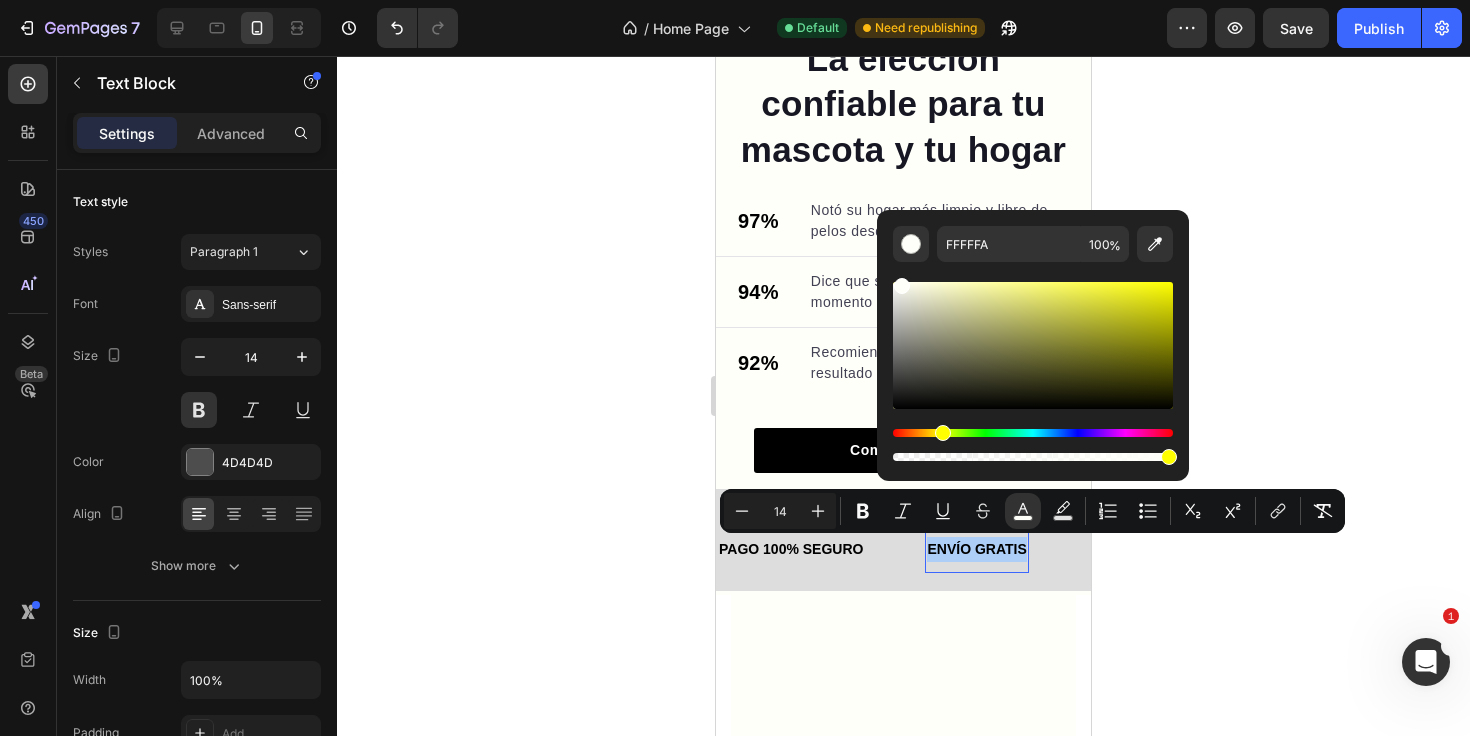 click 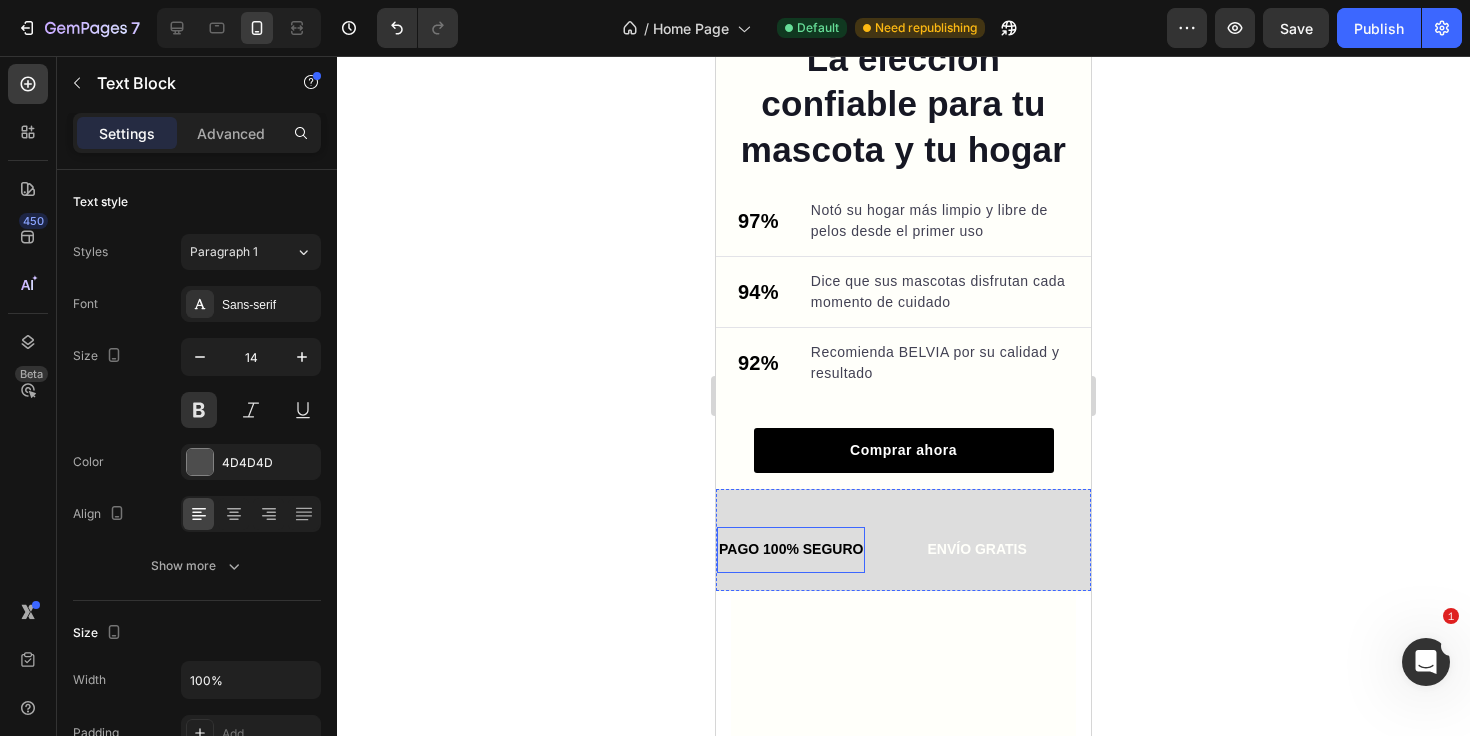 click on "PAGO 100% SEGURO" at bounding box center (791, 549) 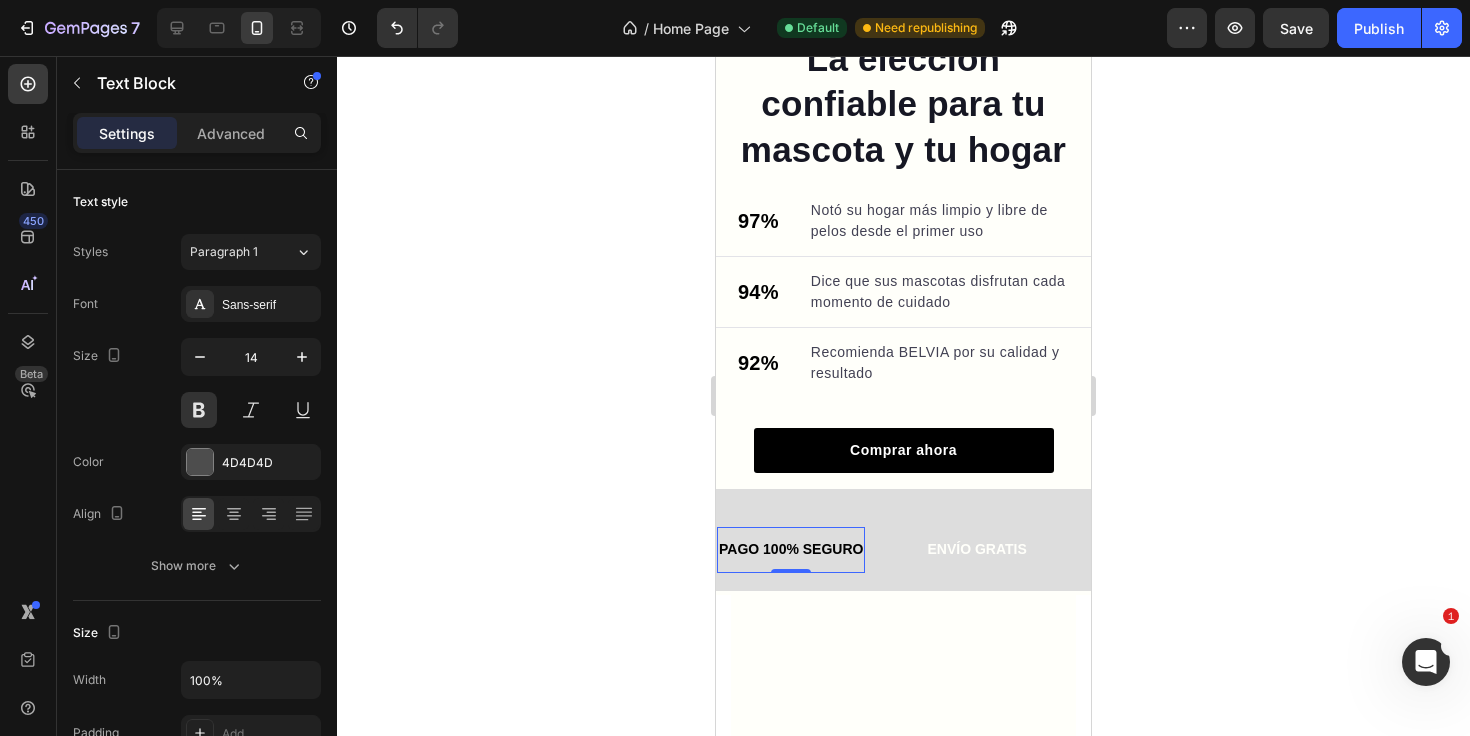click on "PAGO 100% SEGURO" at bounding box center [791, 549] 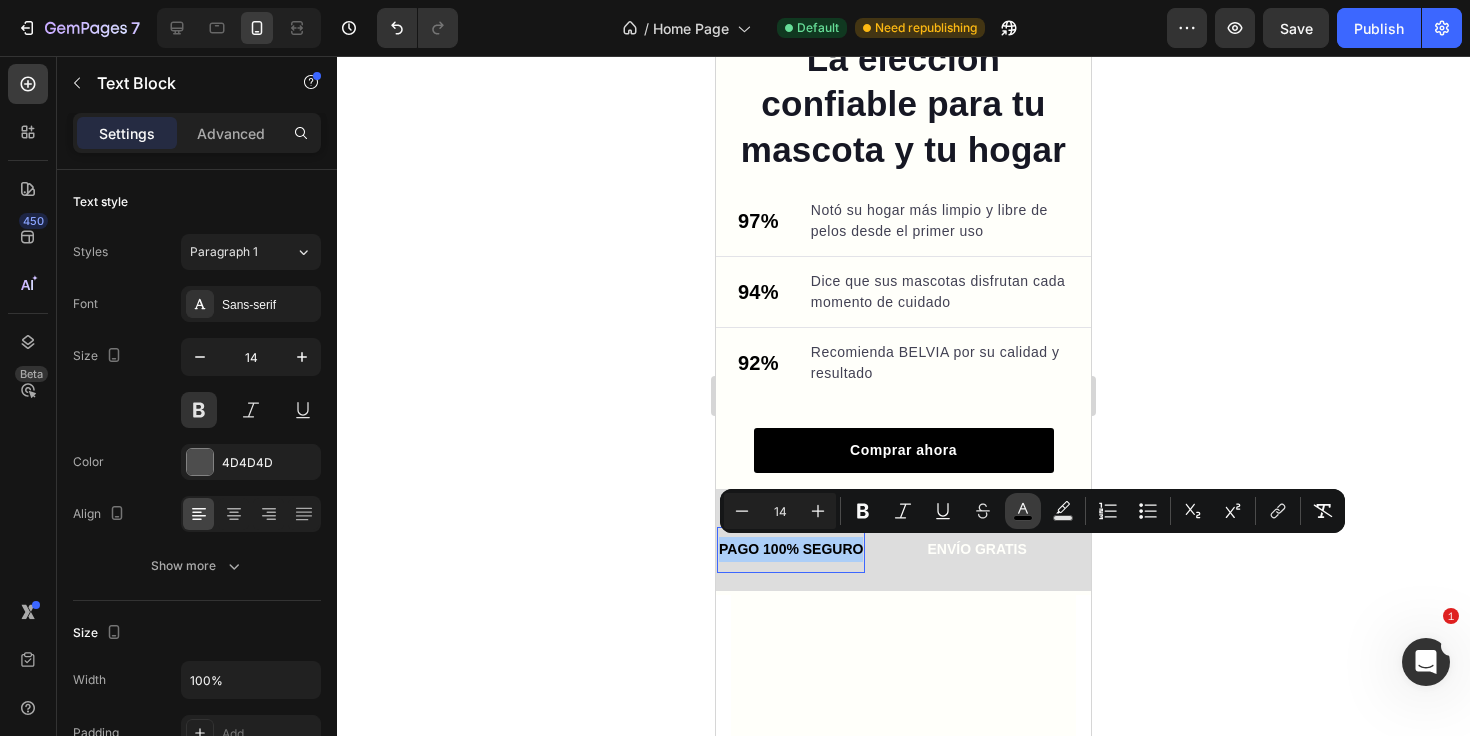 click on "color" at bounding box center (1023, 511) 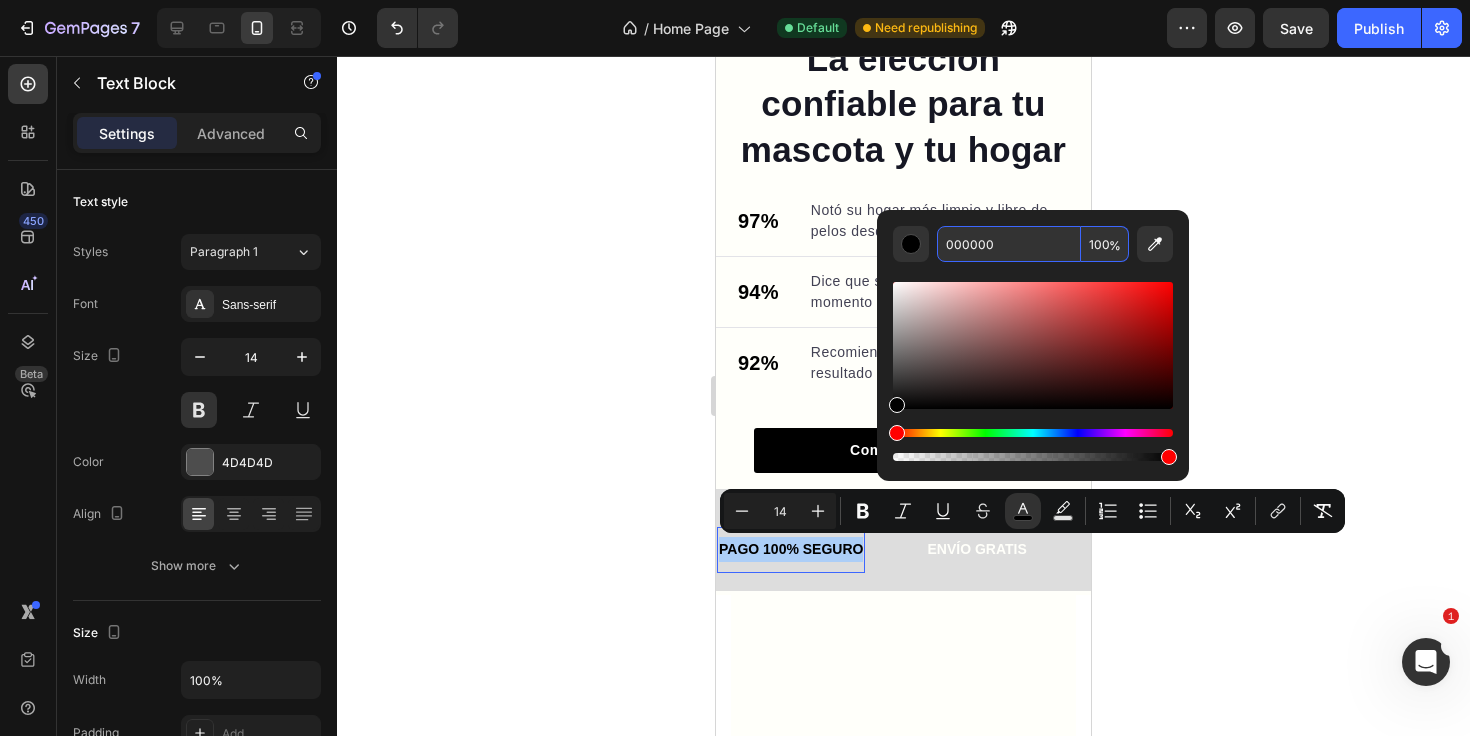 click on "000000" at bounding box center [1009, 244] 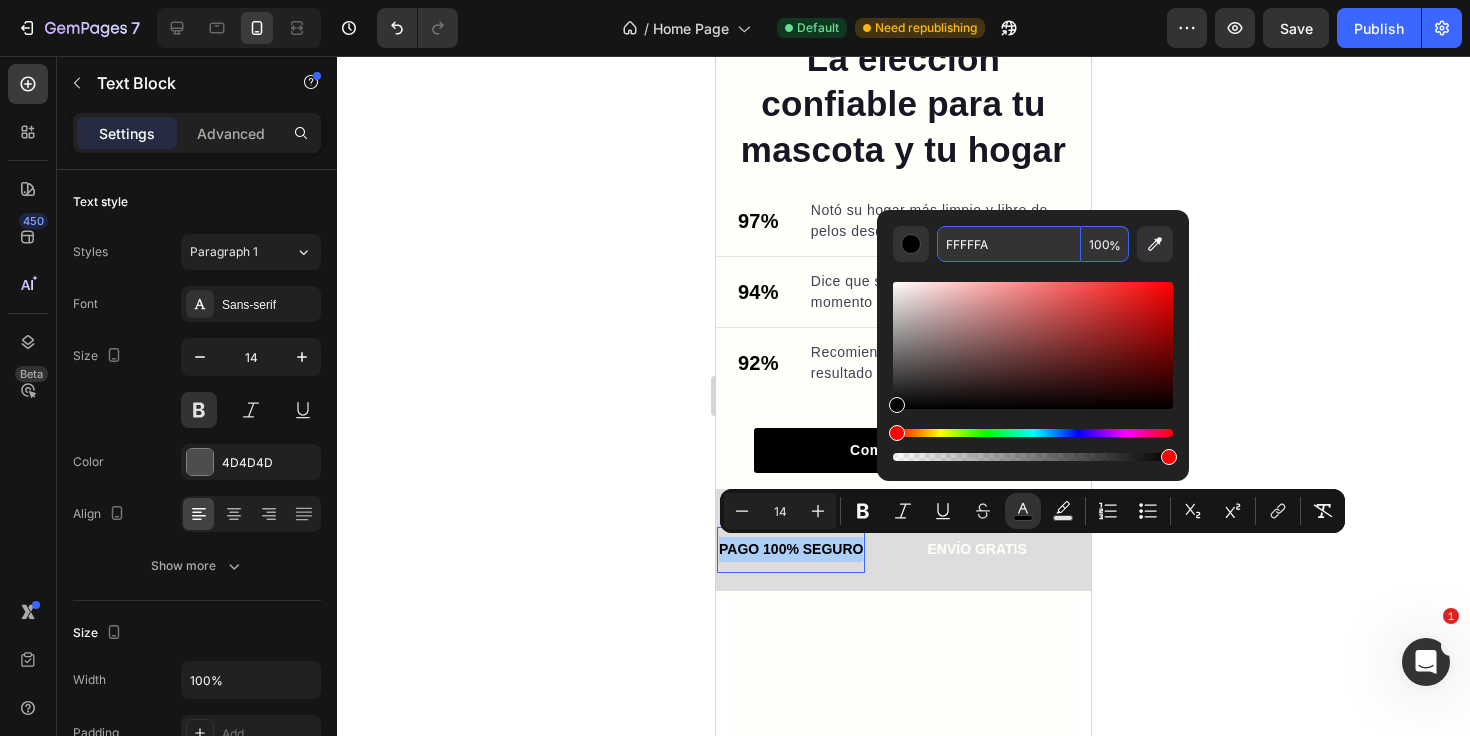 type on "FFFFFA" 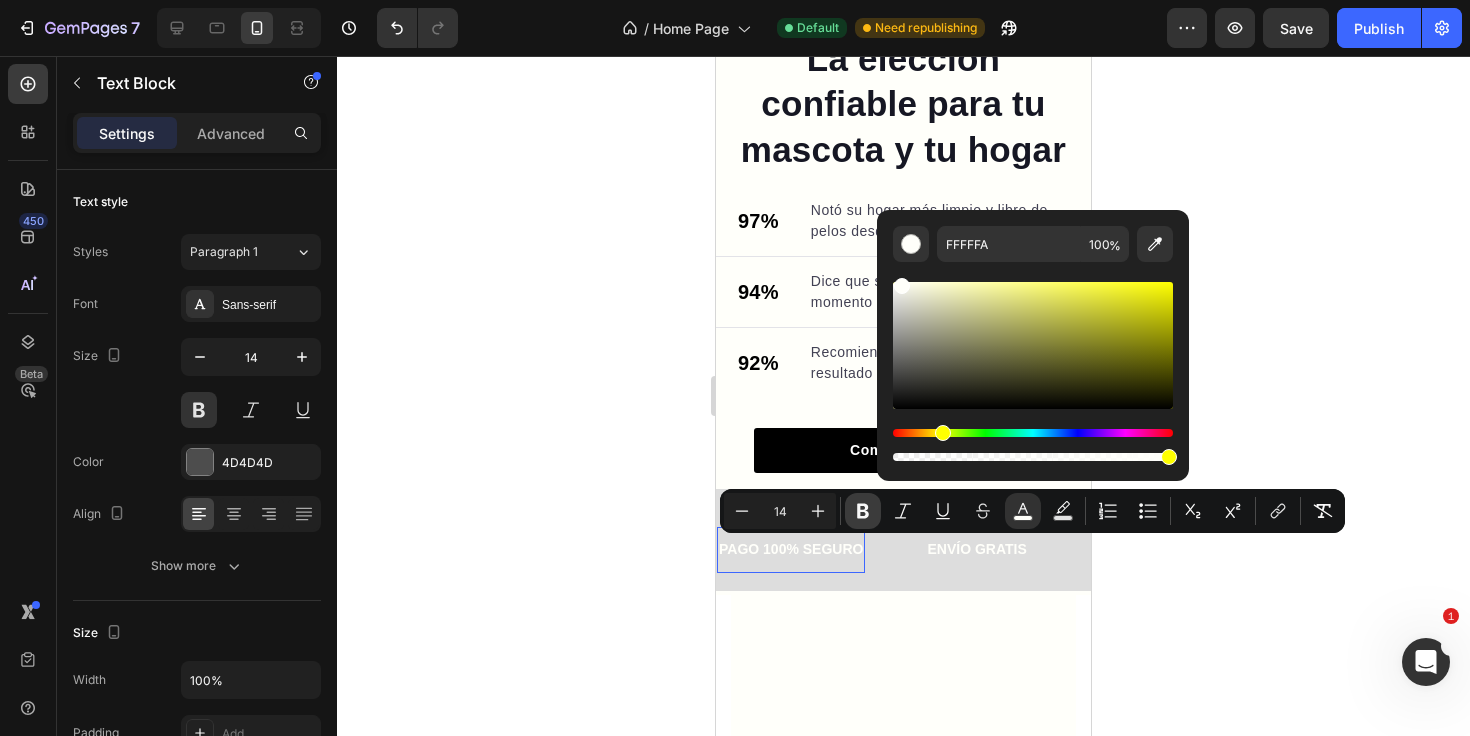 click 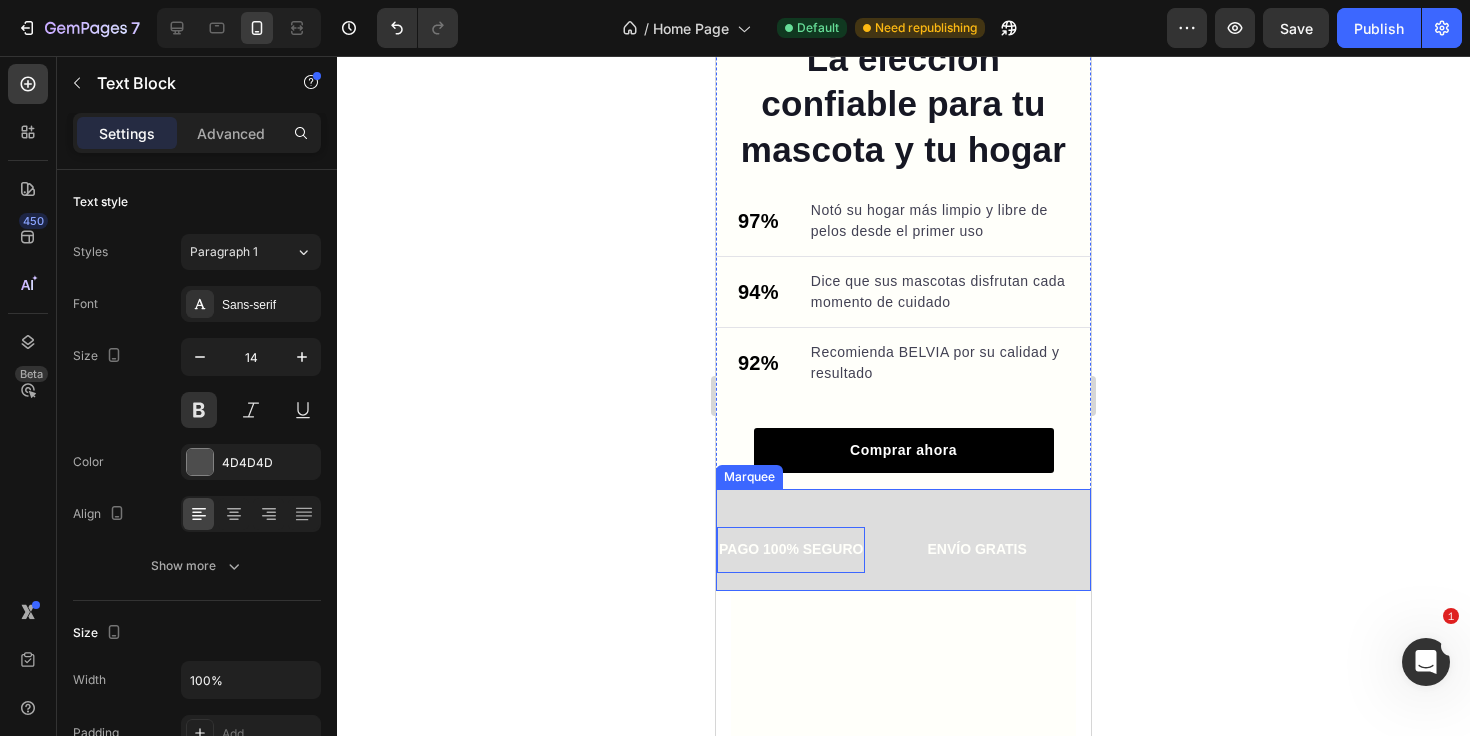 click on "PAGO 100% SEGURO" at bounding box center [791, 549] 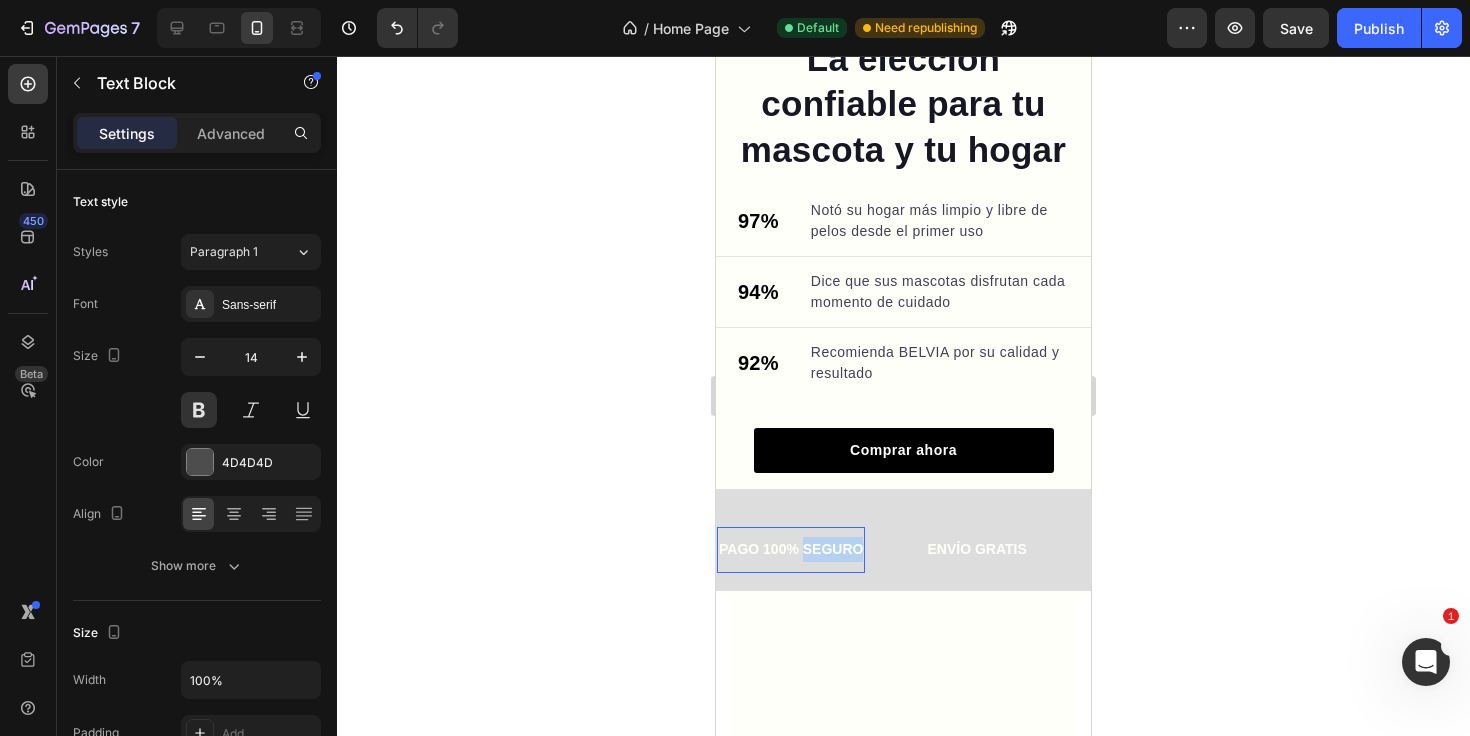 click on "PAGO 100% SEGURO" at bounding box center (791, 549) 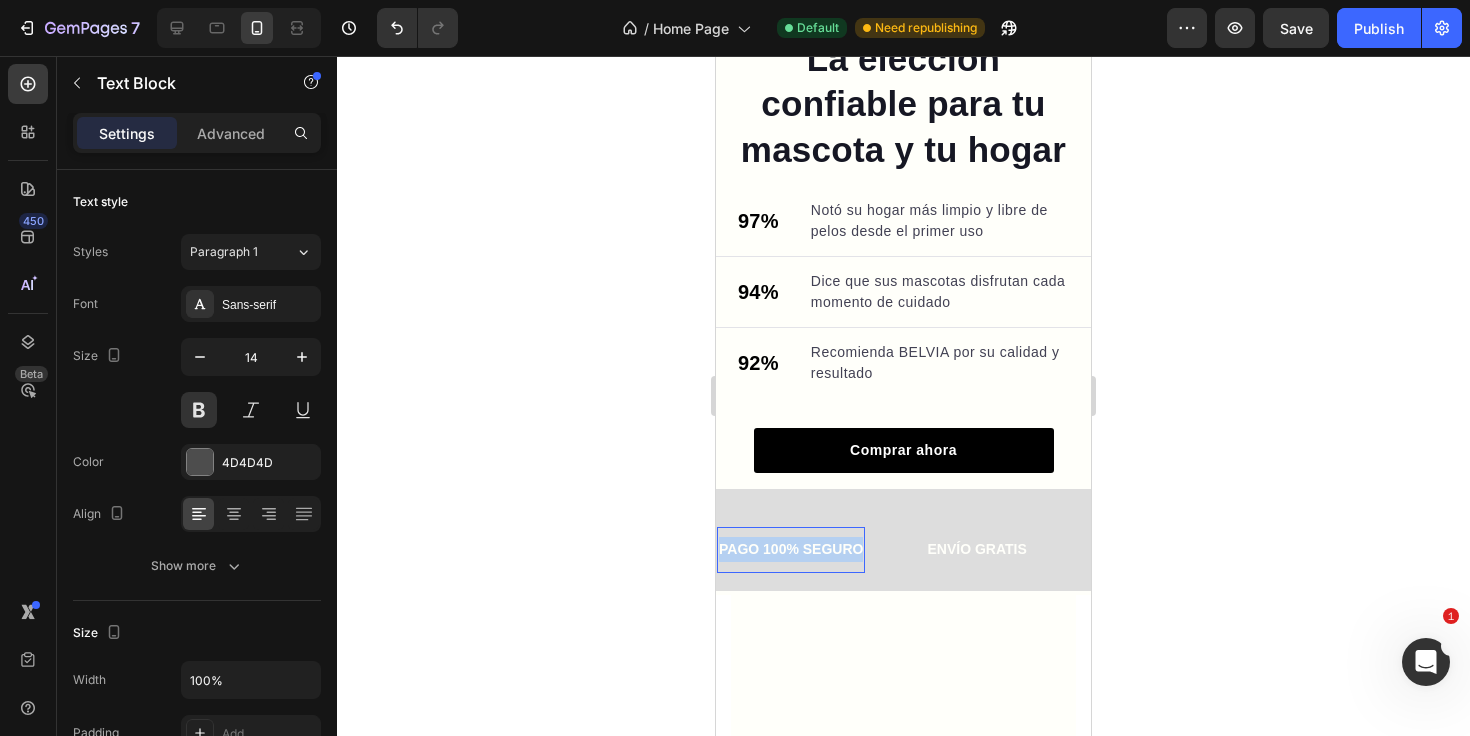 click on "PAGO 100% SEGURO" at bounding box center (791, 549) 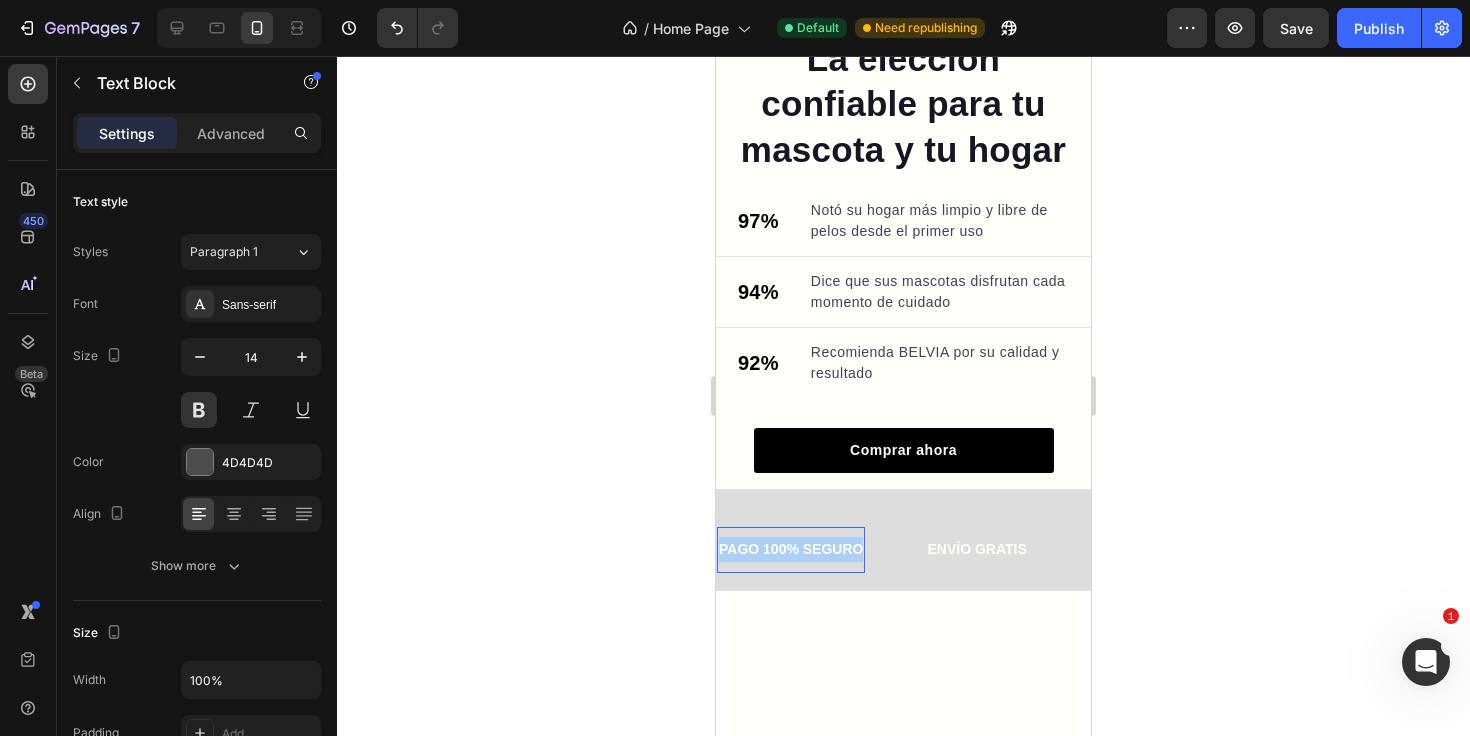 click 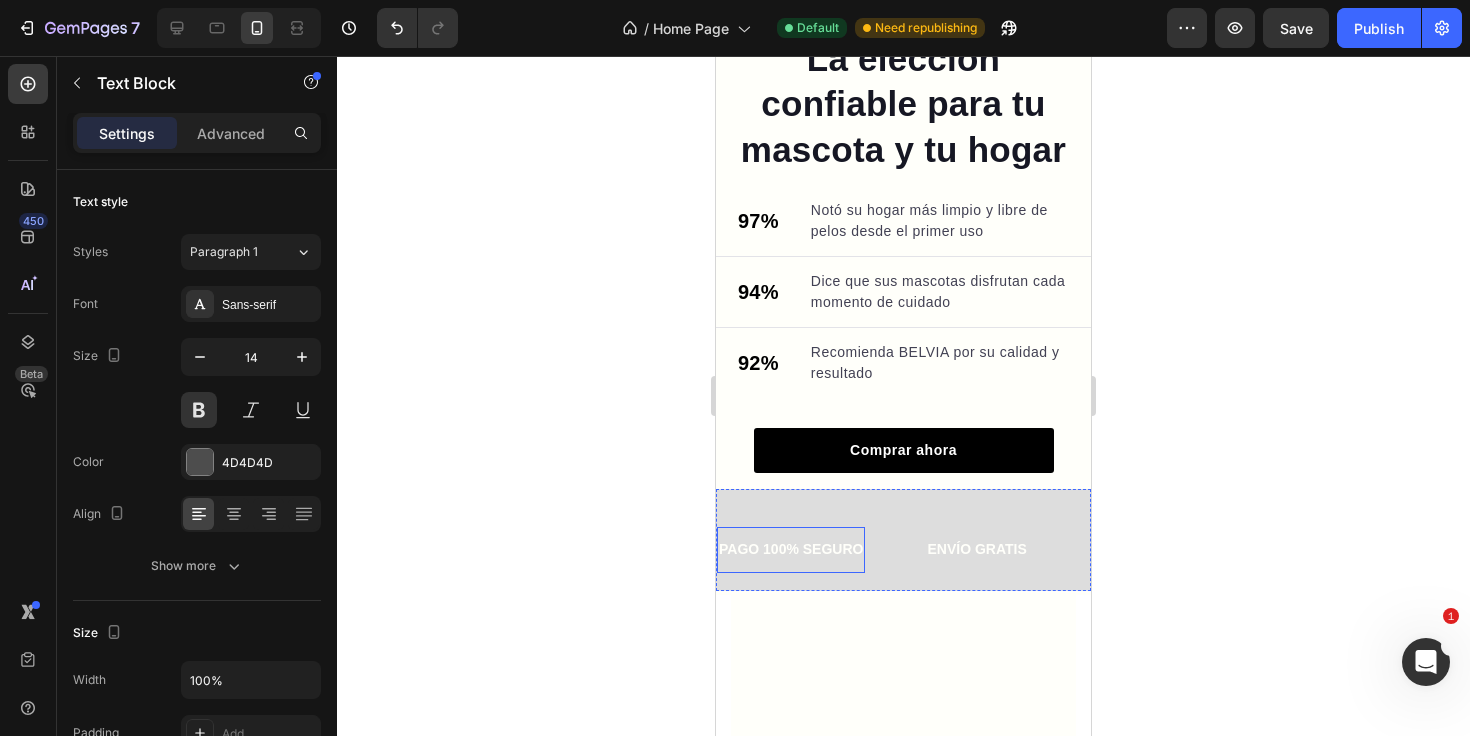 click on "PAGO 100% SEGURO" at bounding box center [791, 549] 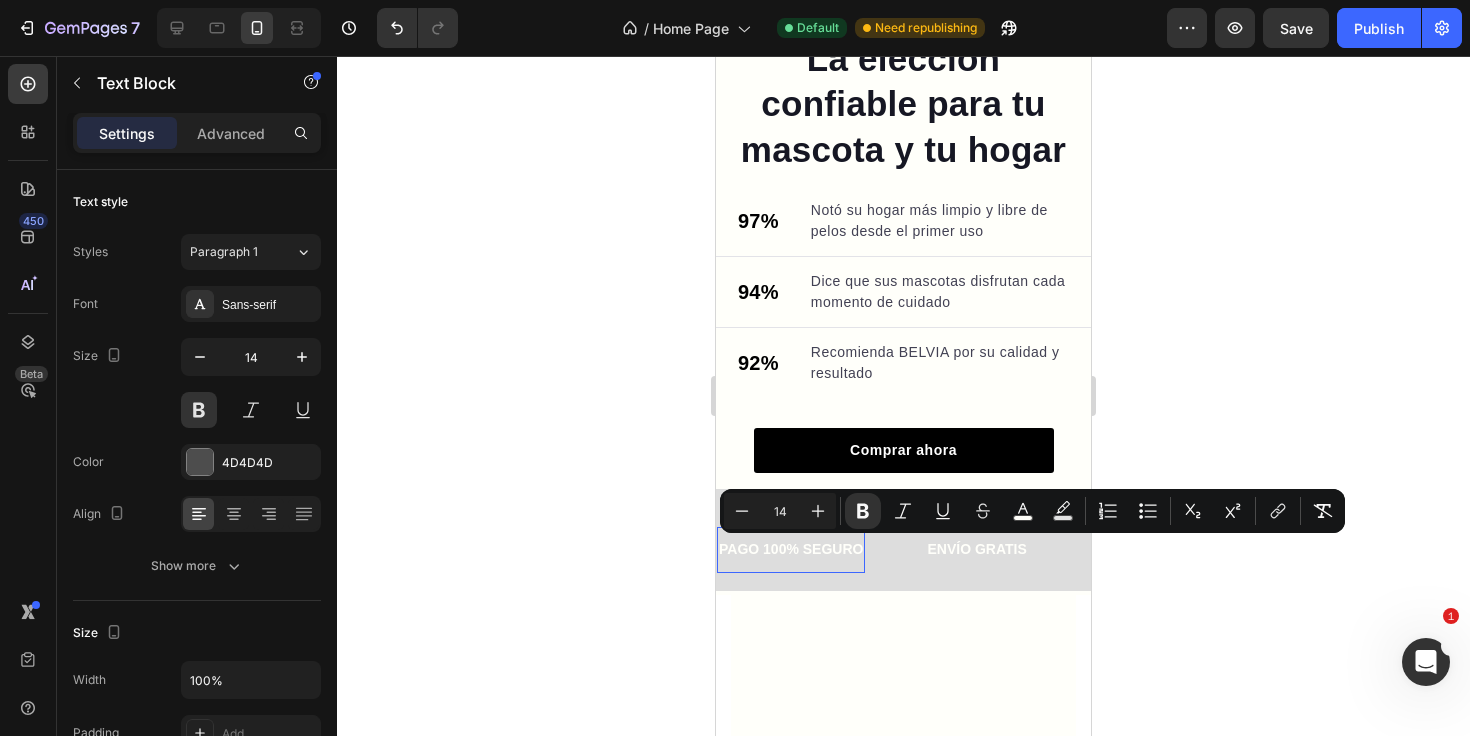 click on "ENVÍO GRATIS" at bounding box center [976, 549] 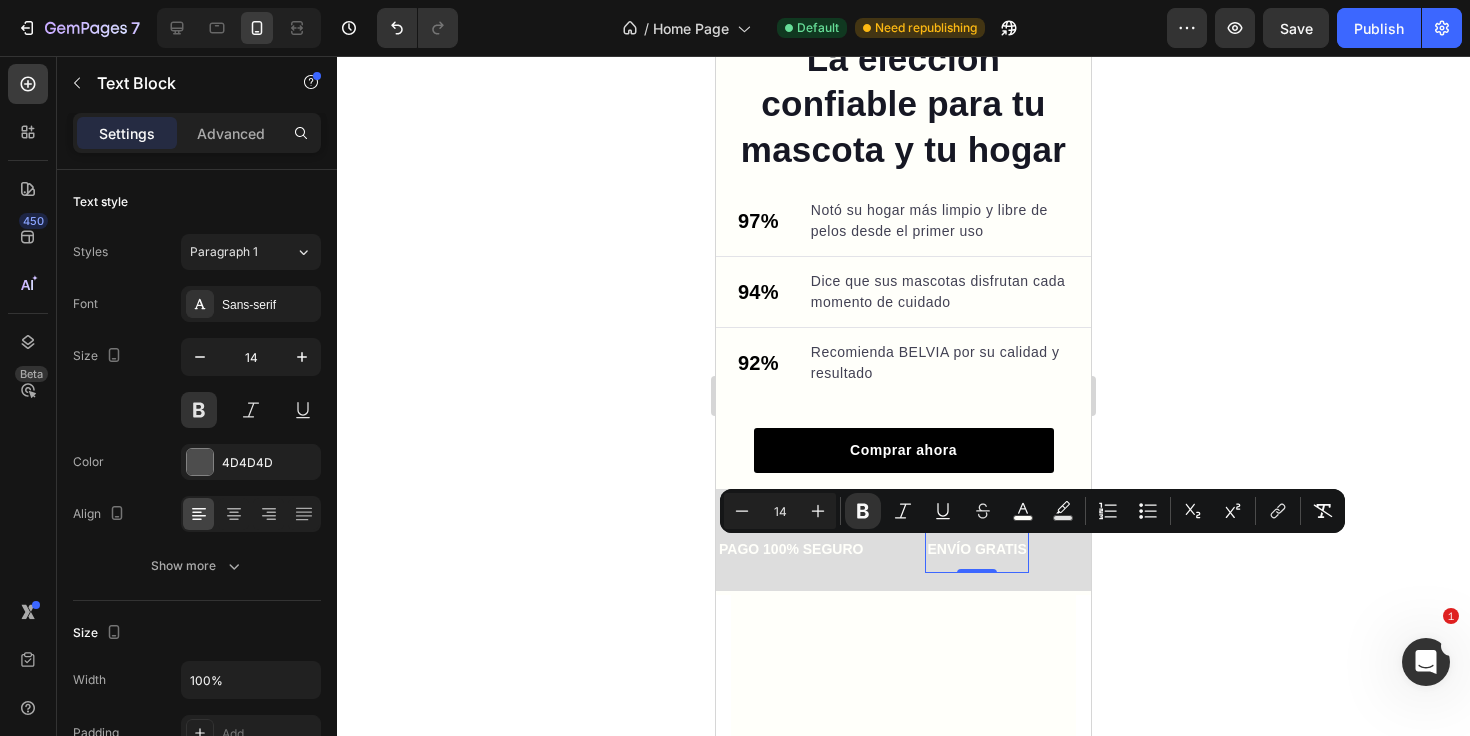 scroll, scrollTop: 338, scrollLeft: 0, axis: vertical 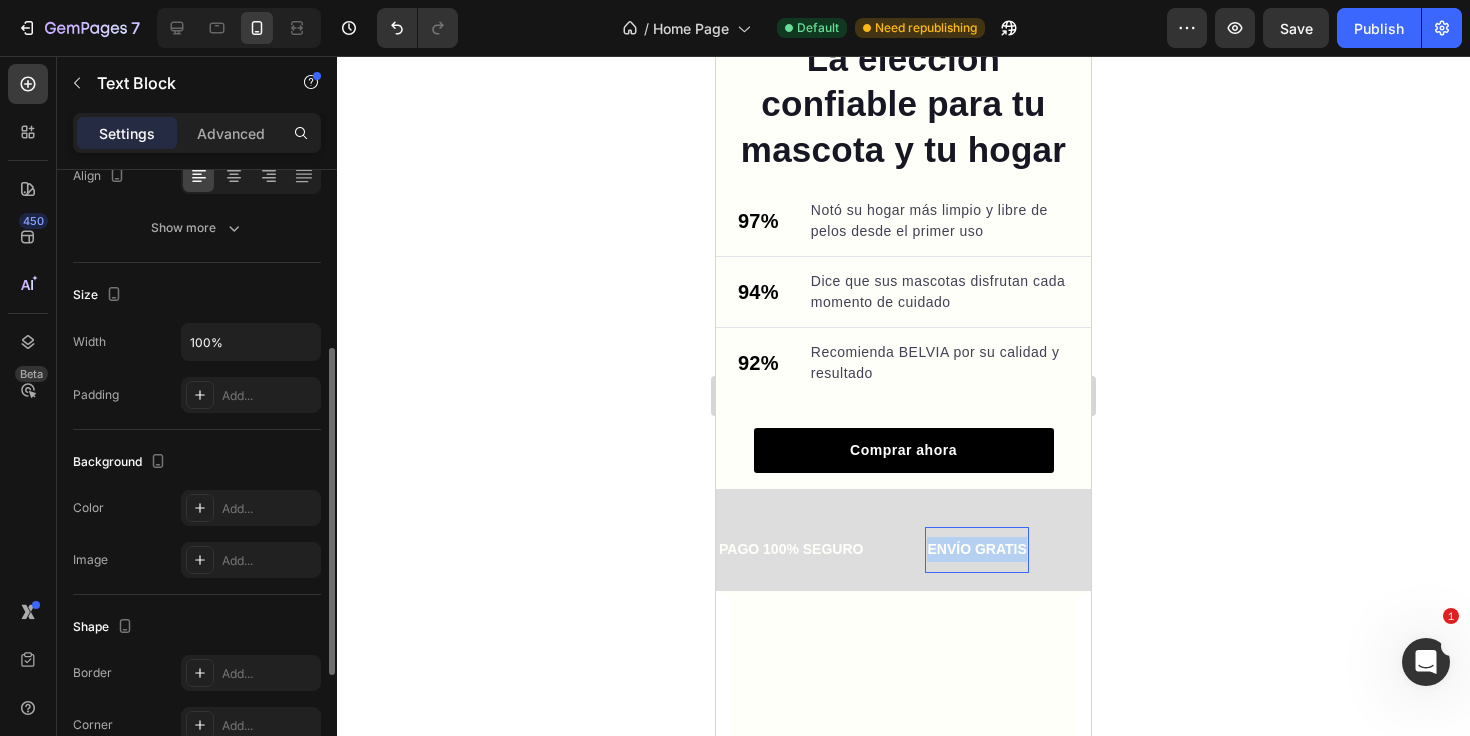 click on "ENVÍO GRATIS" at bounding box center (976, 549) 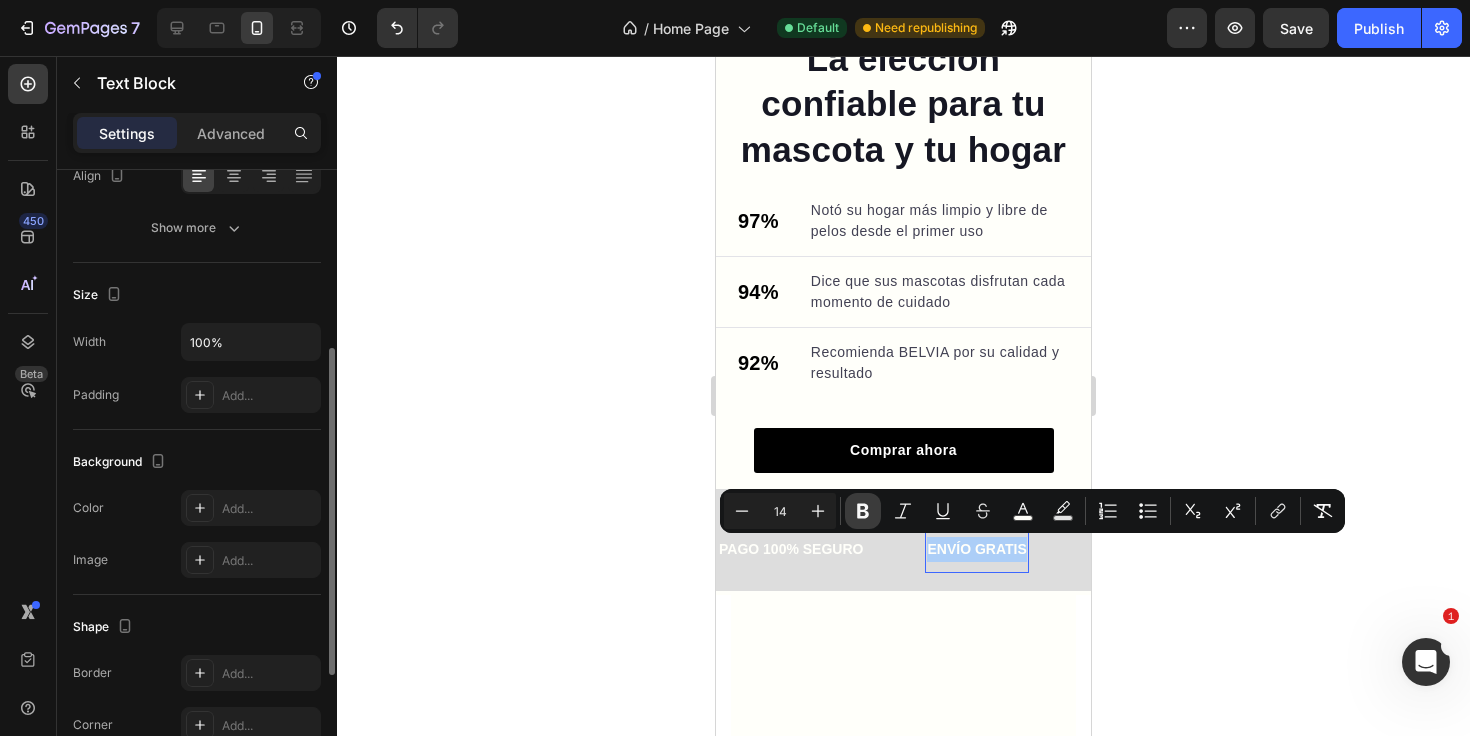 click 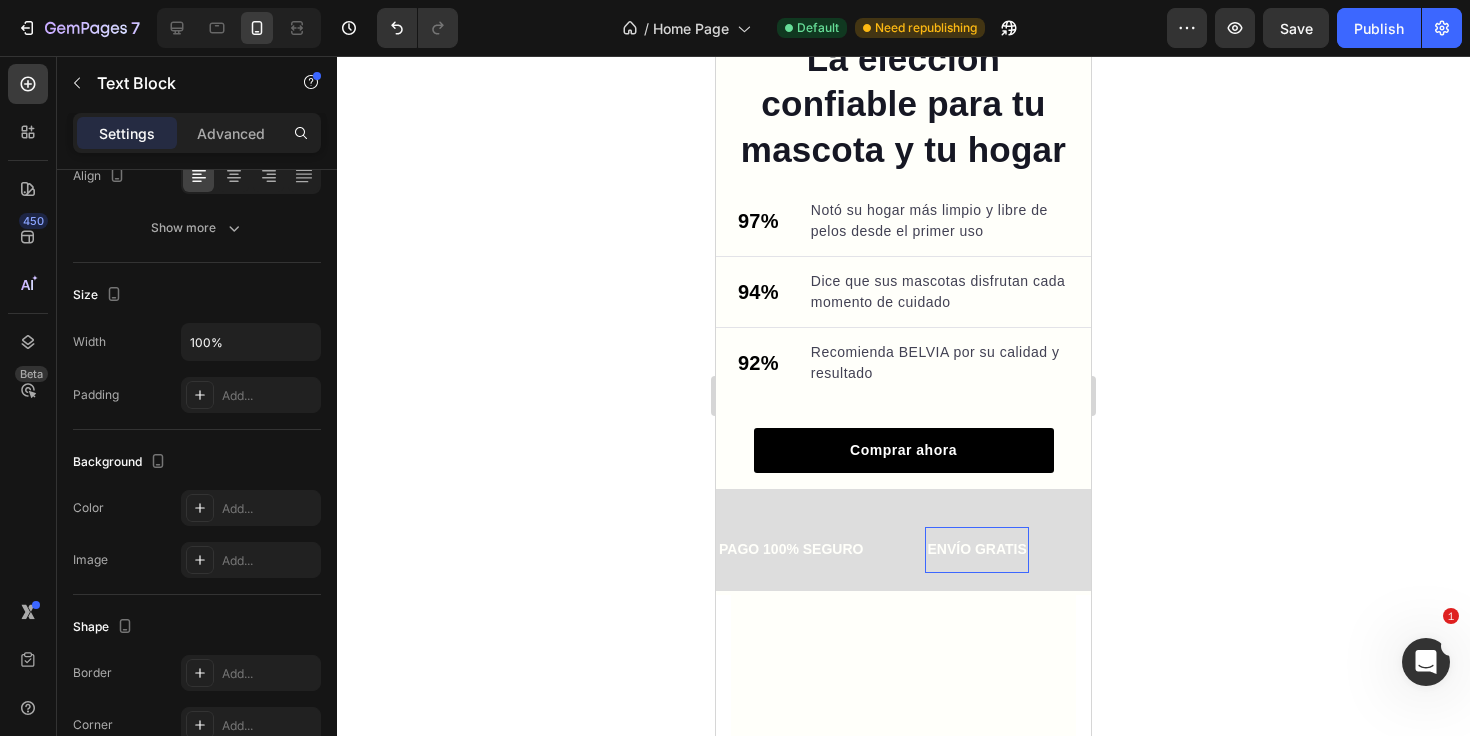 click 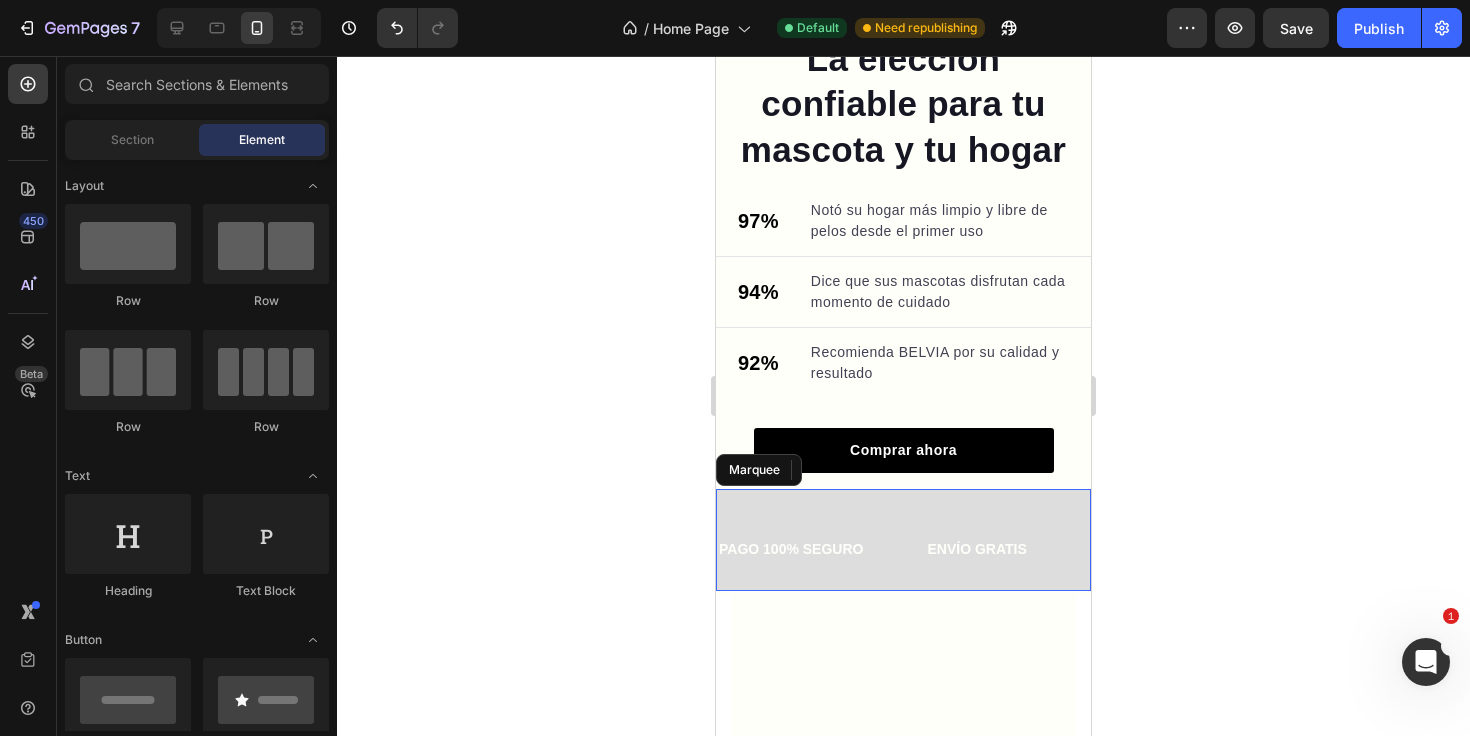 click on "PAGO 100% SEGURO Text Block ENVÍO GRATIS Text Block GARANTÍA DE DEVOLUCIÓN DE 30 DÍAS Text Block +2500 CLIENTES SATISFECHOS Text Block PAGO 100% SEGURO Text Block ENVÍO GRATIS Text Block GARANTÍA DE DEVOLUCIÓN DE 30 DÍAS Text Block +2500 CLIENTES SATISFECHOS Text Block Marquee" at bounding box center (903, 539) 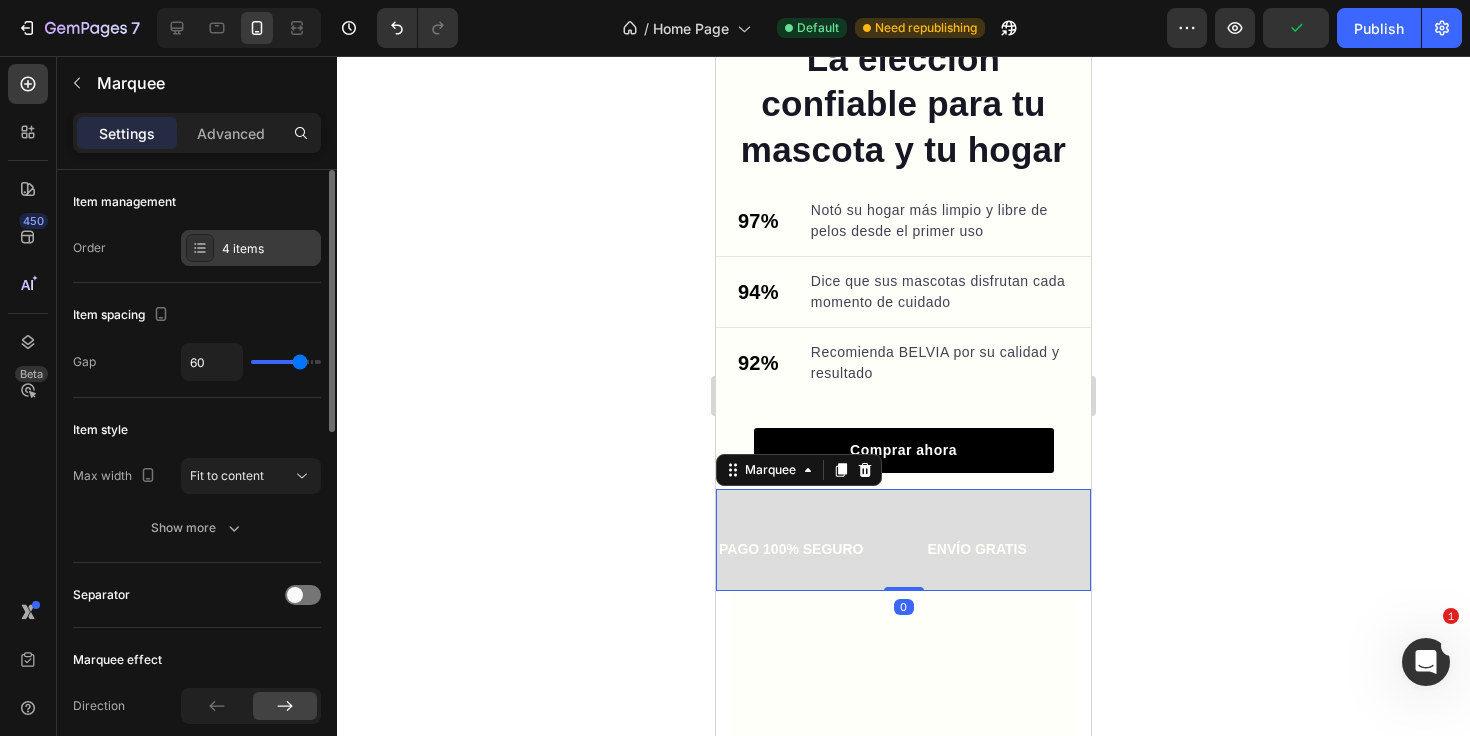 click on "4 items" at bounding box center (251, 248) 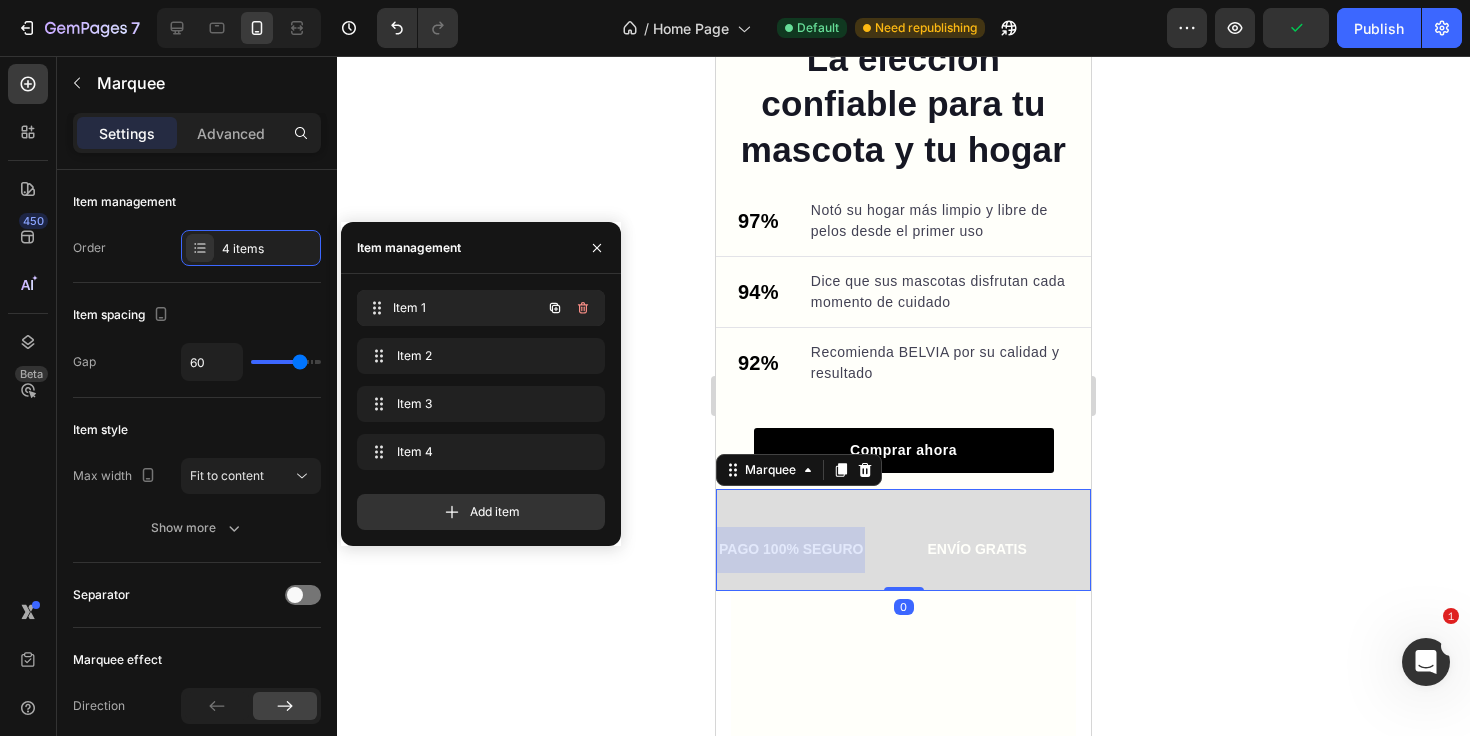 click on "Item 1" at bounding box center (467, 308) 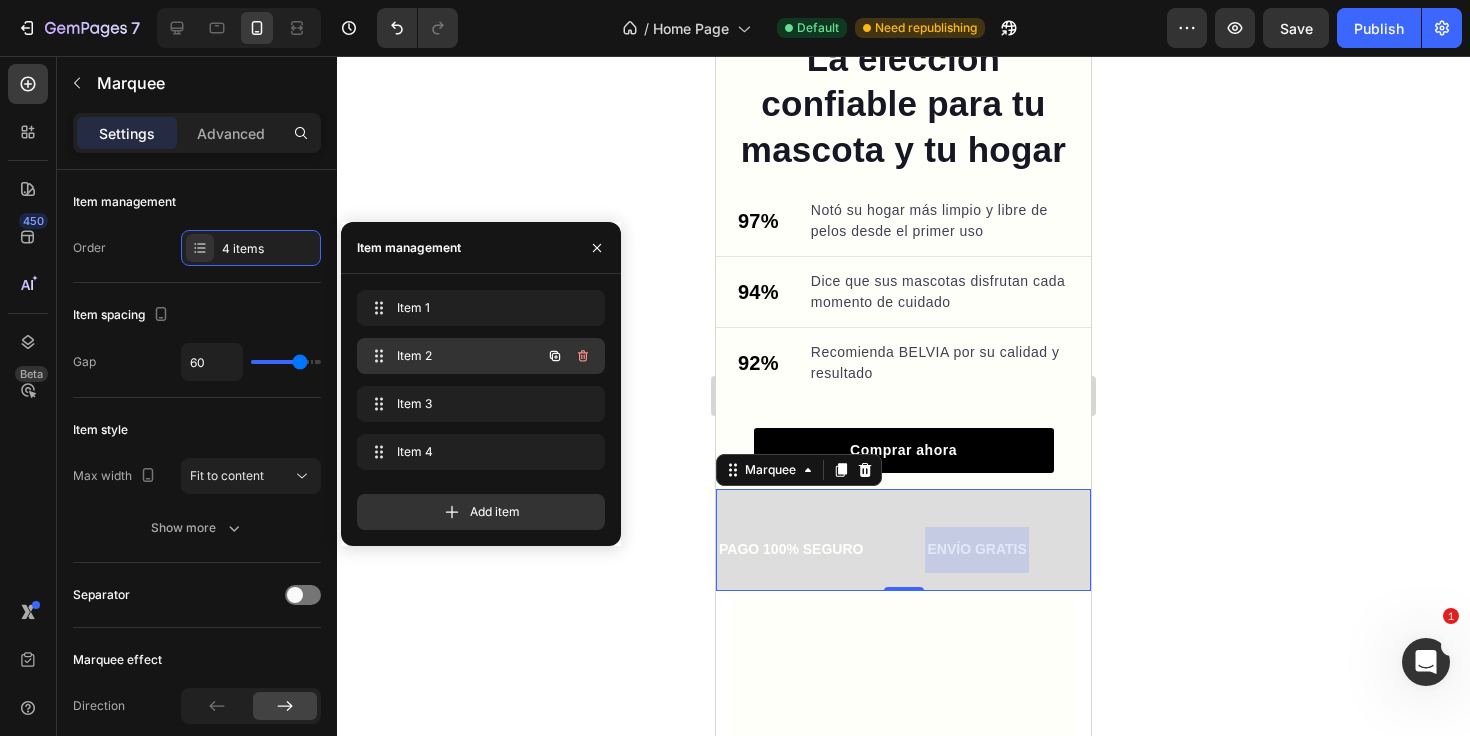 click on "Item 2" at bounding box center (453, 356) 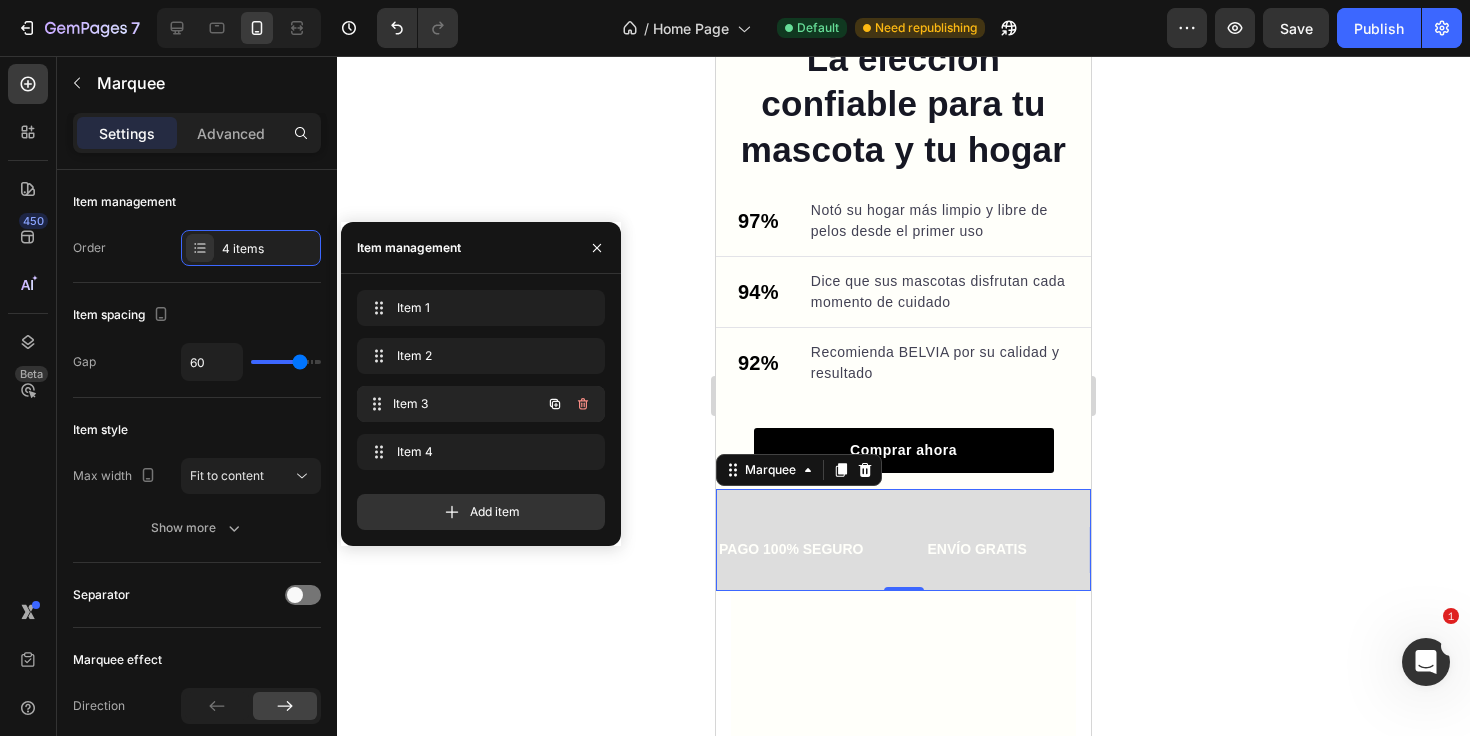 click on "Item 3 Item 3" at bounding box center (453, 404) 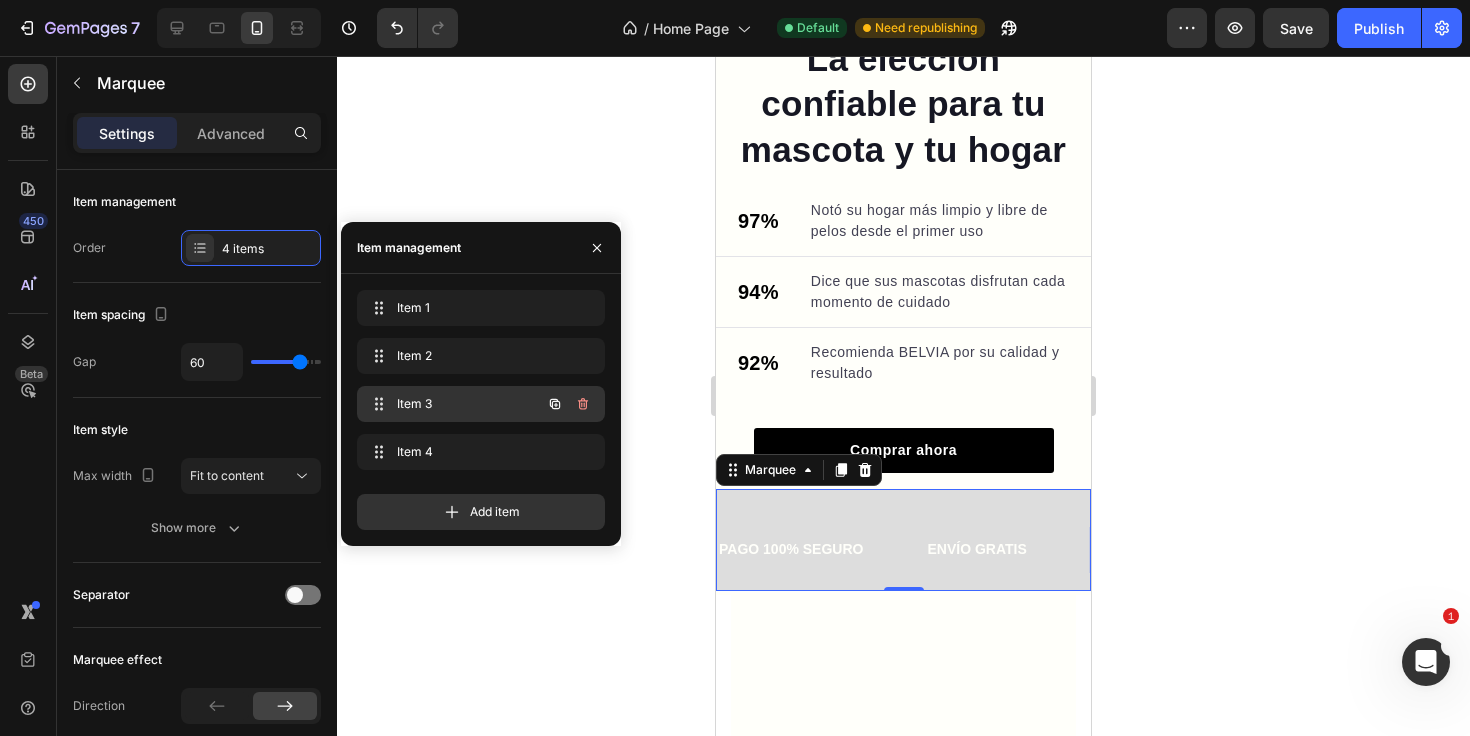 click on "Item 3 Item 3" at bounding box center (453, 404) 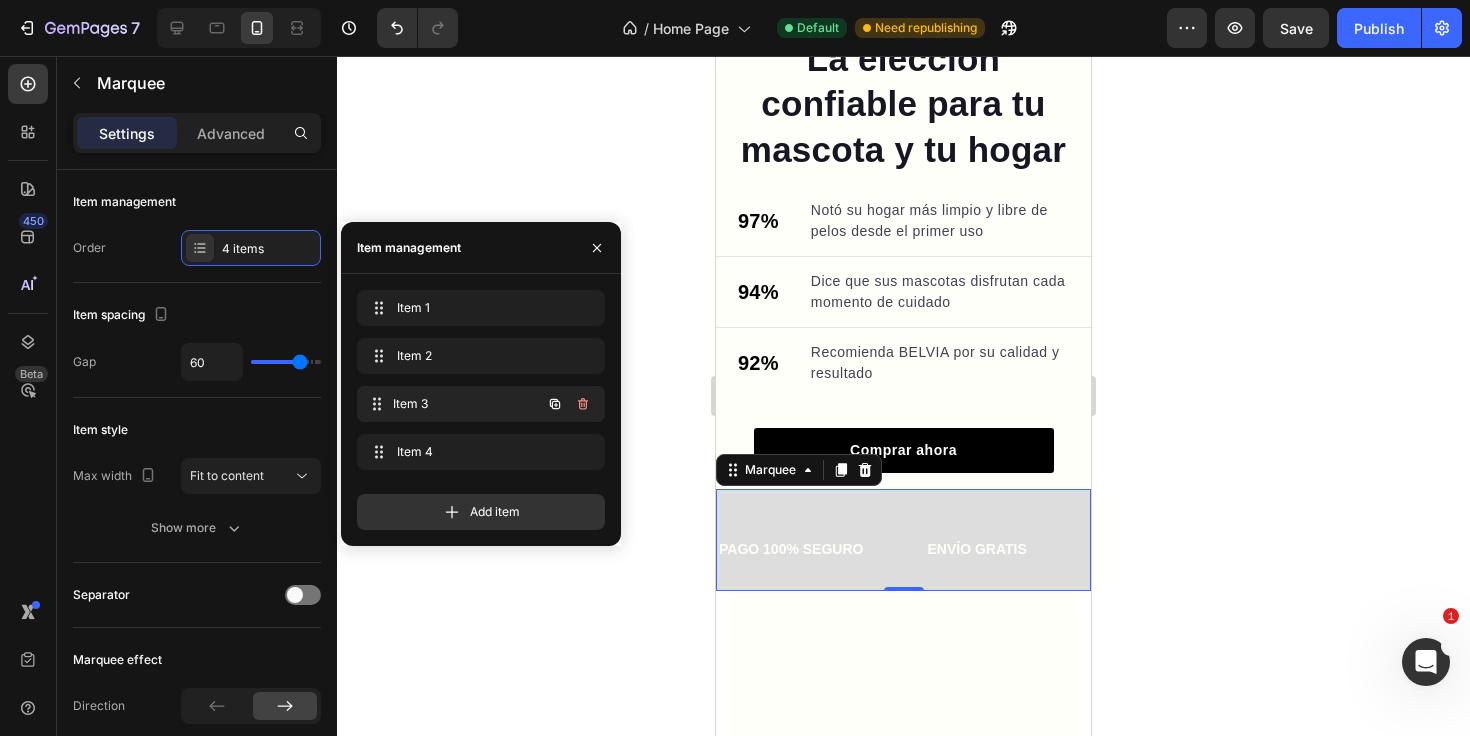 click on "Item 3" at bounding box center (467, 404) 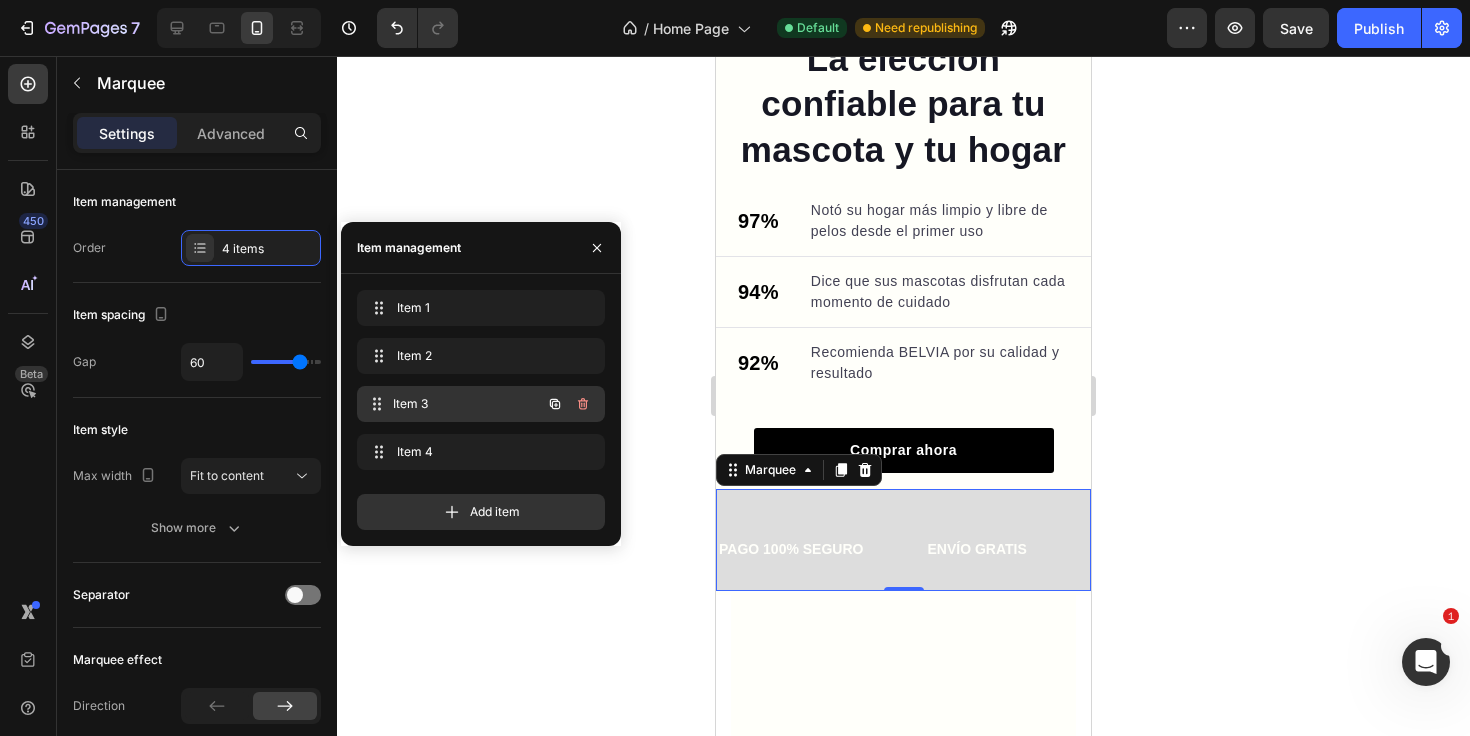 click on "Item 3" at bounding box center (467, 404) 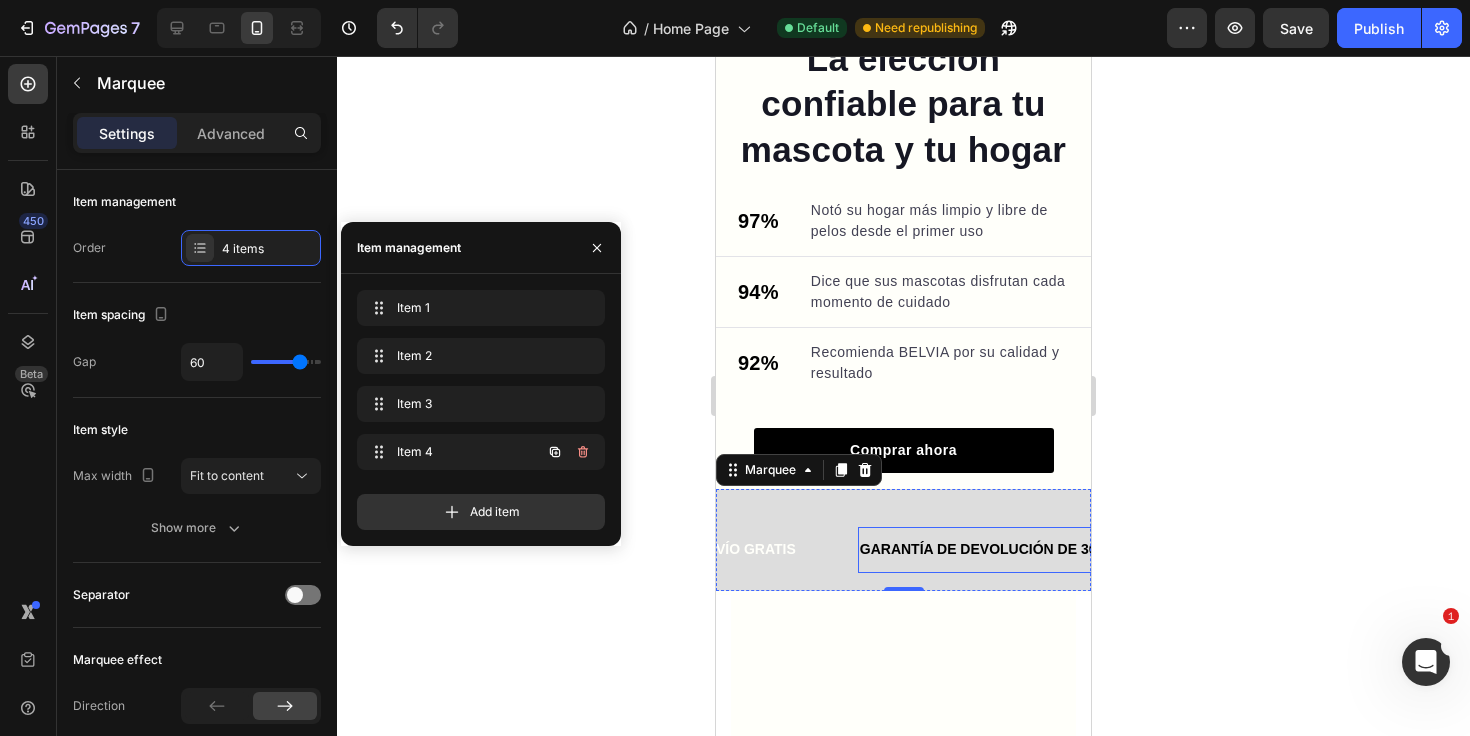 scroll, scrollTop: 0, scrollLeft: 324, axis: horizontal 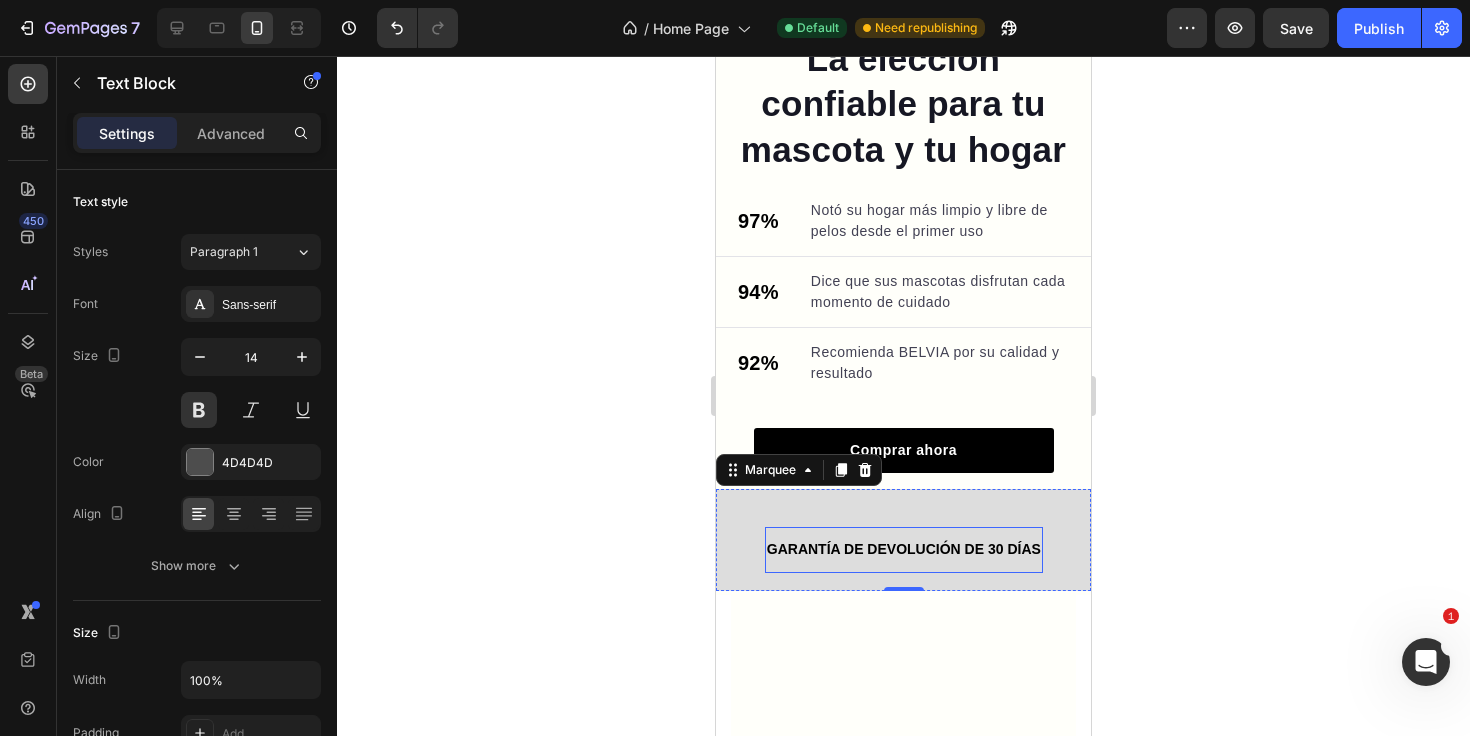 click on "GARANTÍA DE DEVOLUCIÓN DE 30 DÍAS" at bounding box center (904, 549) 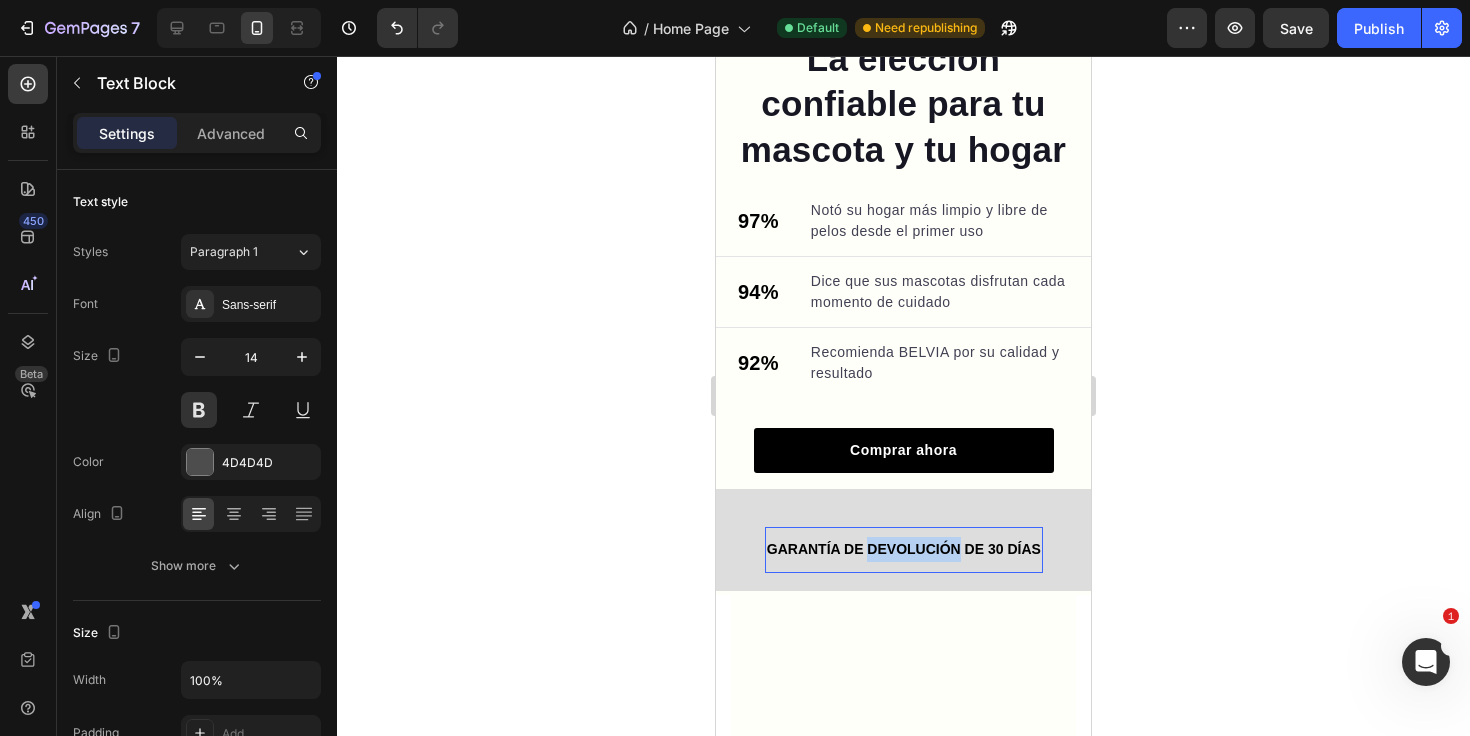 click on "GARANTÍA DE DEVOLUCIÓN DE 30 DÍAS" at bounding box center [904, 549] 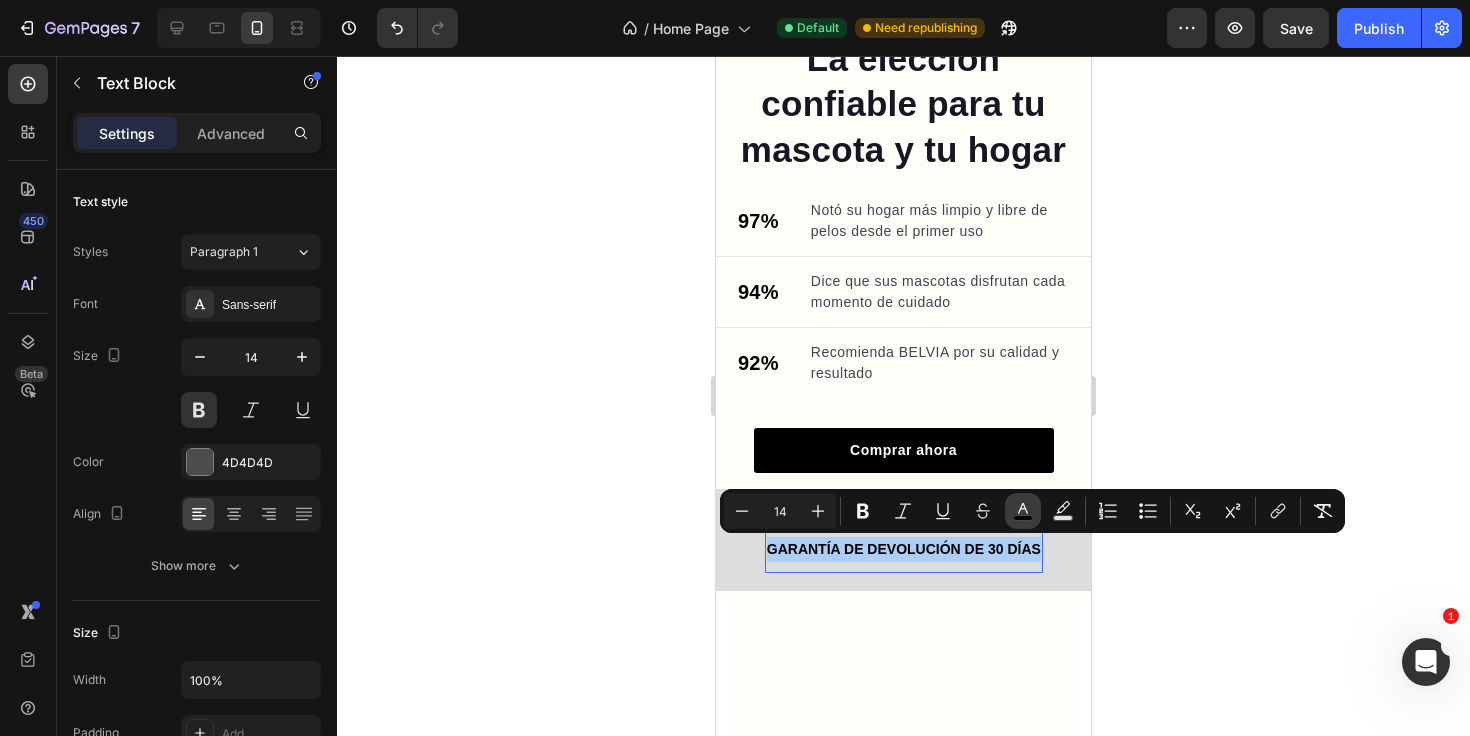 click 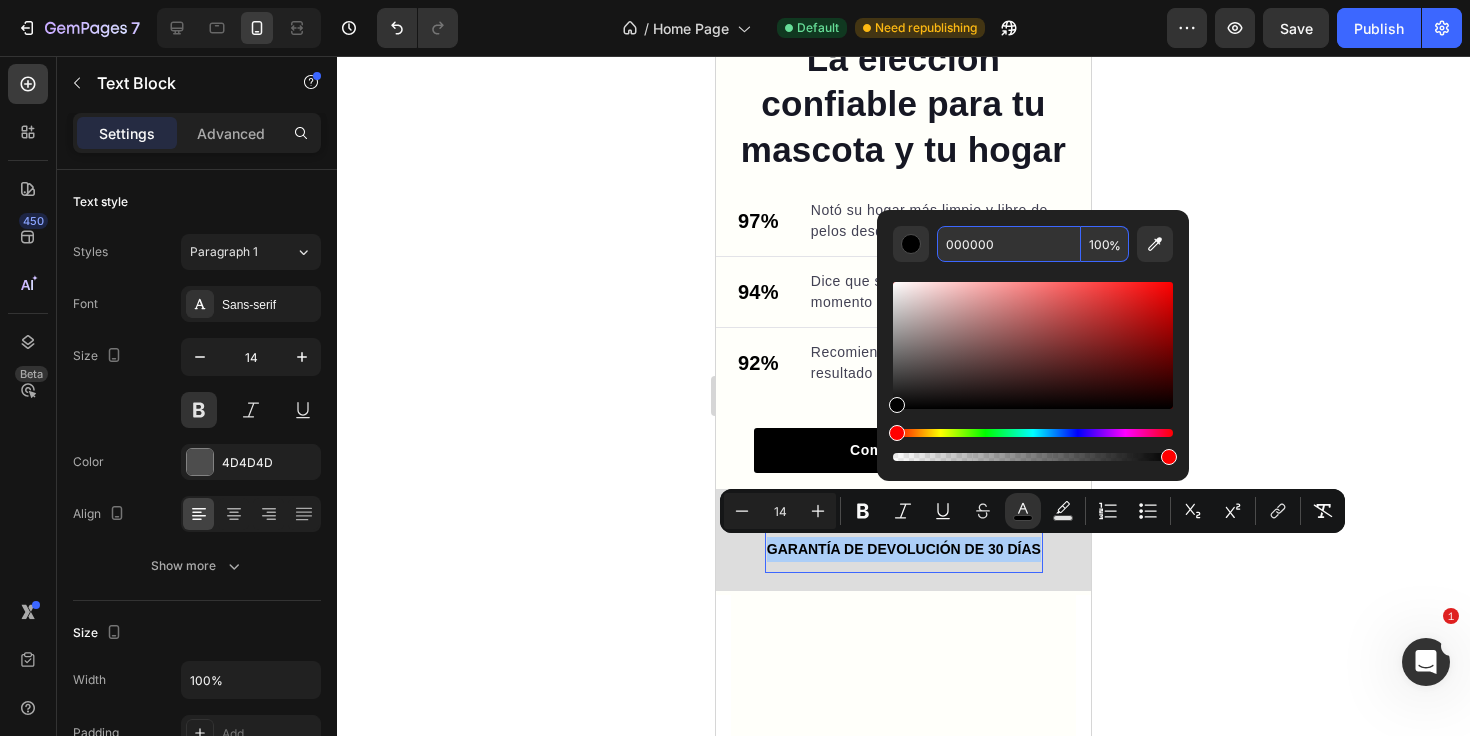 click on "000000" at bounding box center (1009, 244) 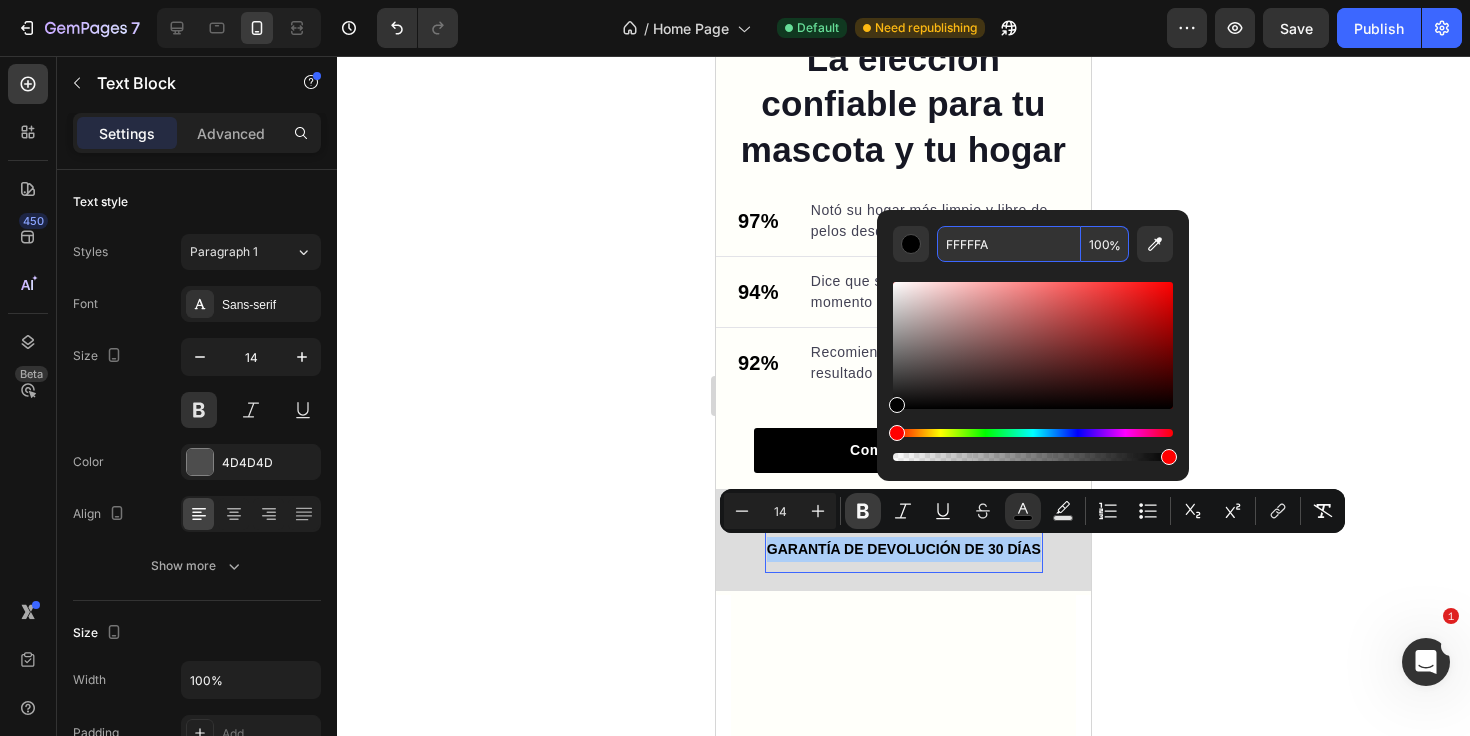 type on "FFFFFA" 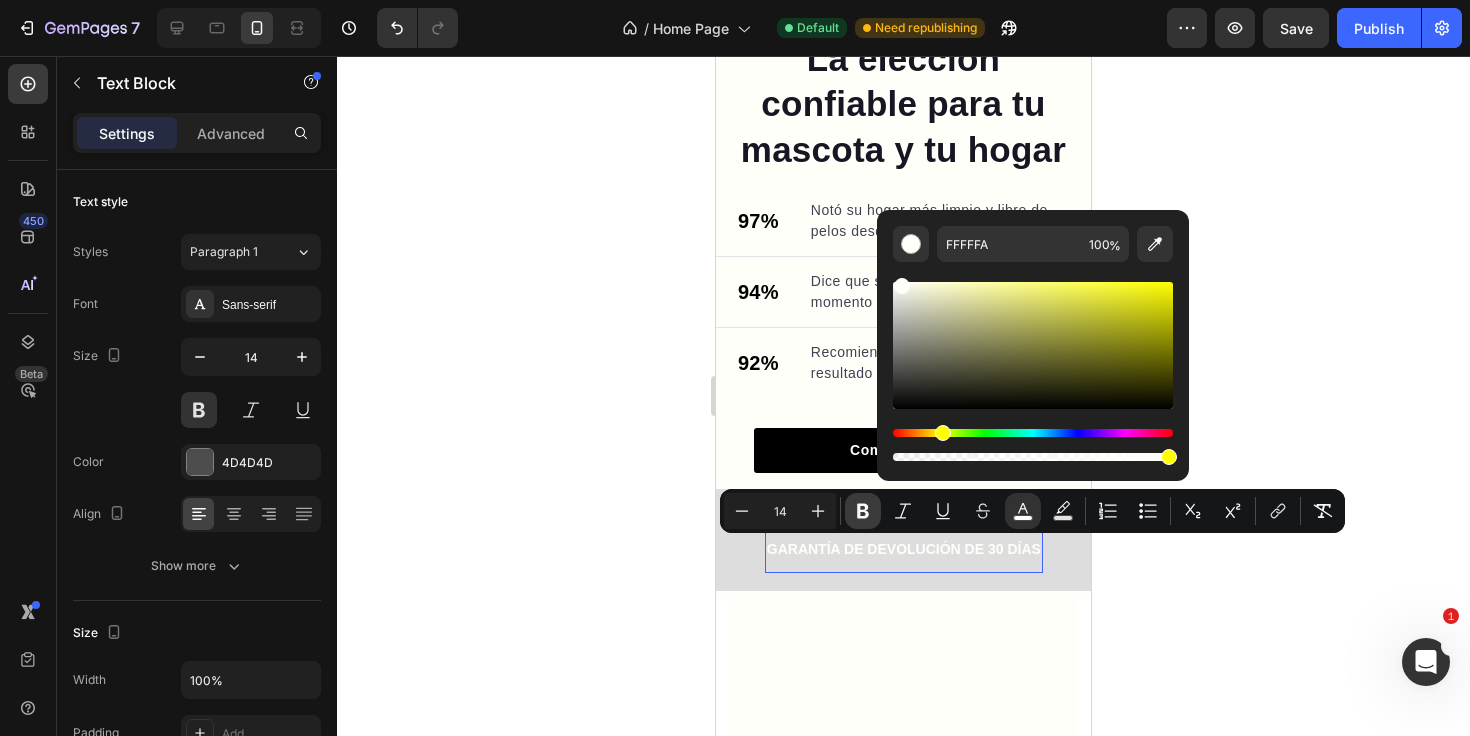 click 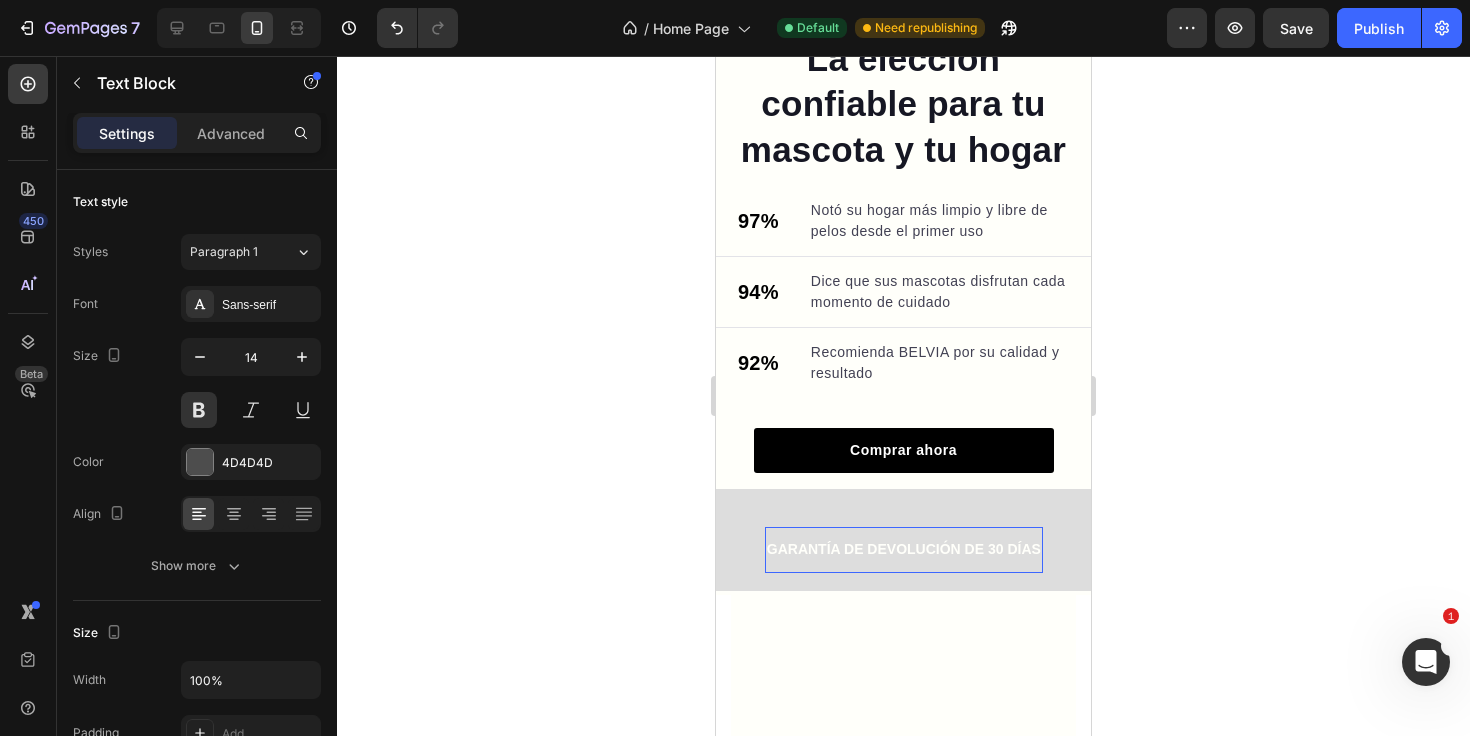 click on "GARANTÍA DE DEVOLUCIÓN DE 30 DÍAS" at bounding box center (904, 549) 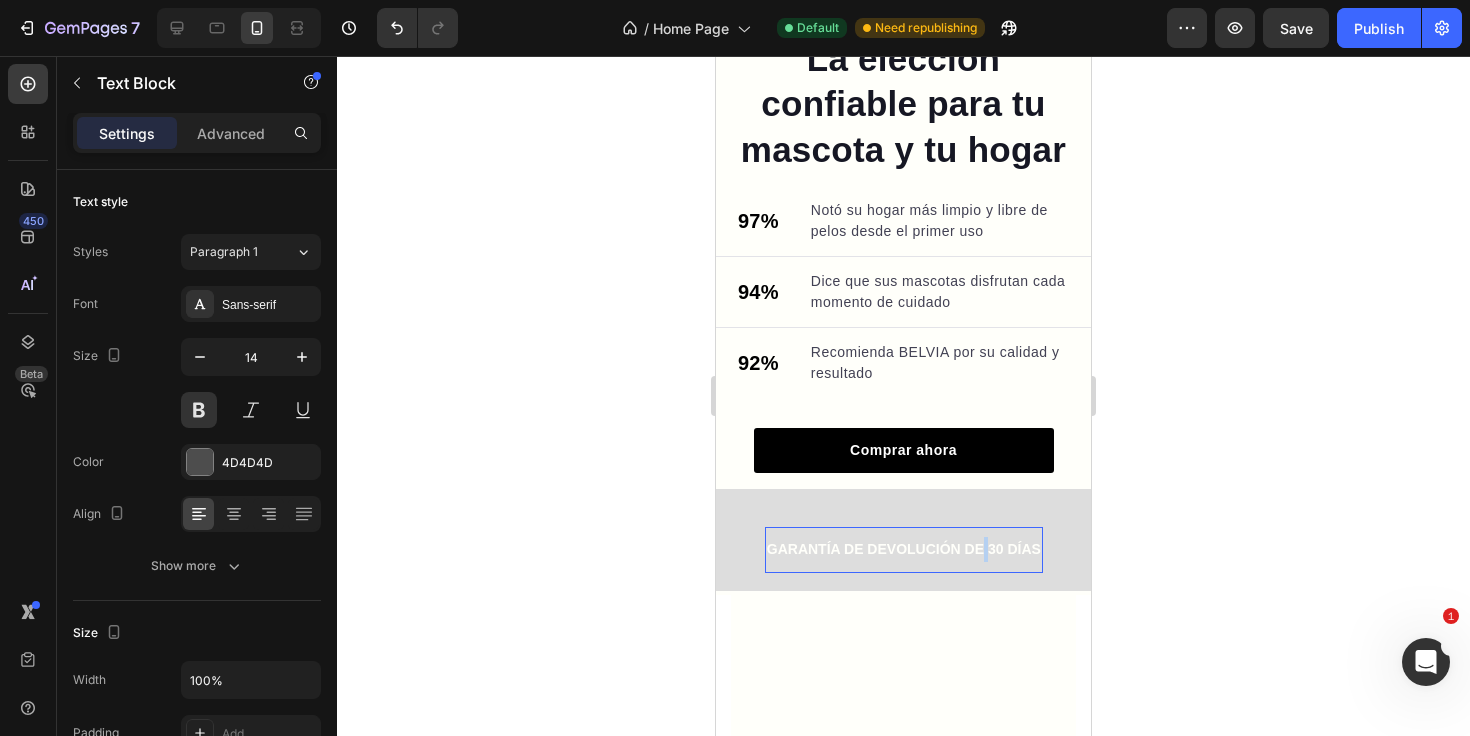 click on "GARANTÍA DE DEVOLUCIÓN DE 30 DÍAS" at bounding box center (904, 549) 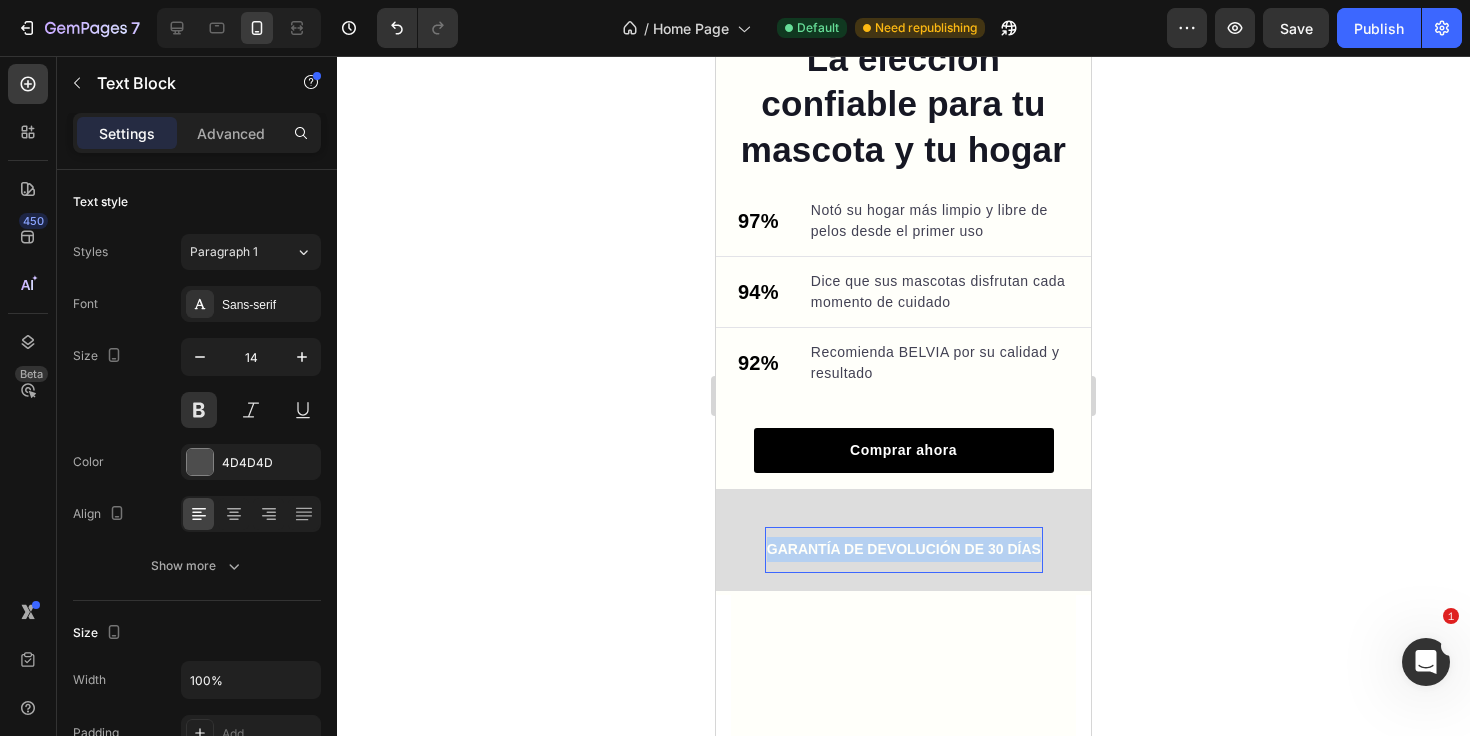 click on "GARANTÍA DE DEVOLUCIÓN DE 30 DÍAS" at bounding box center (904, 549) 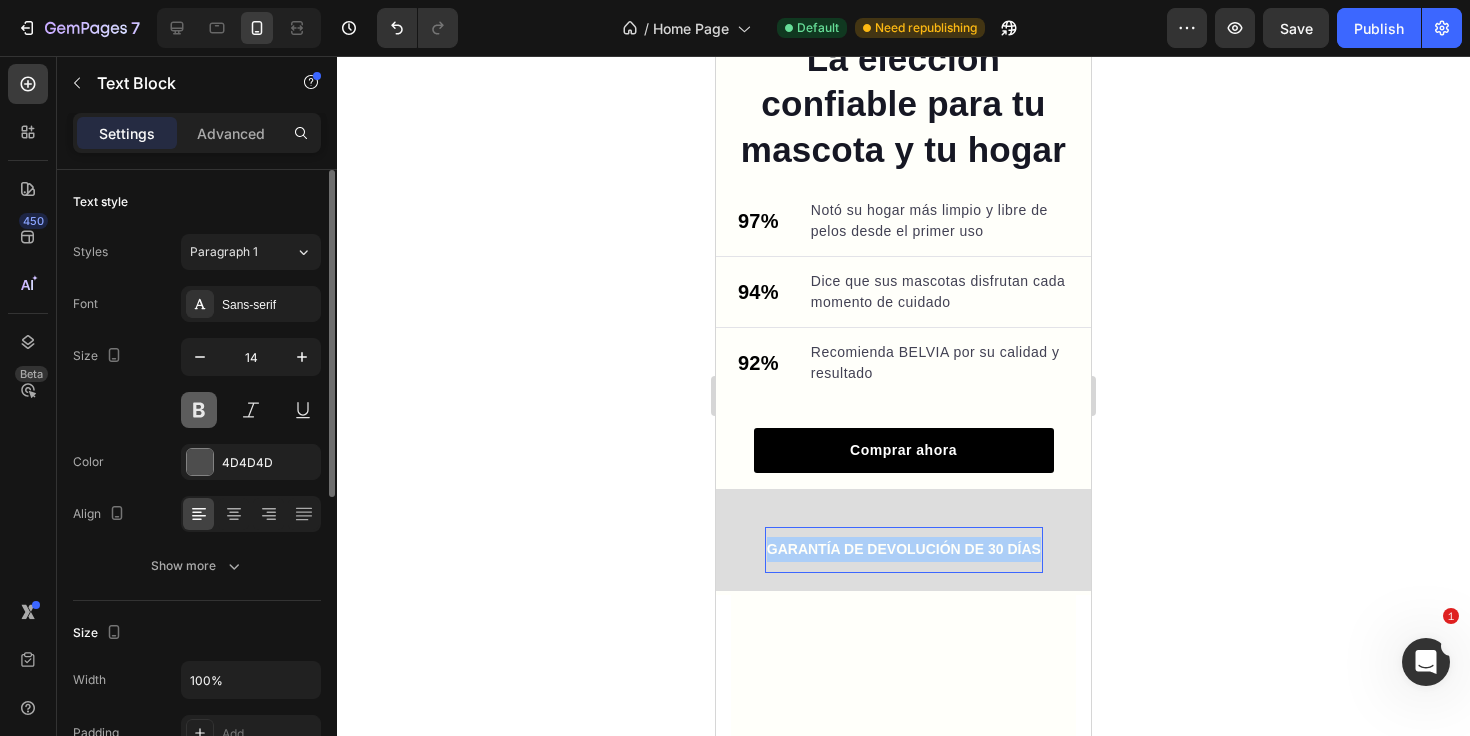click at bounding box center (199, 410) 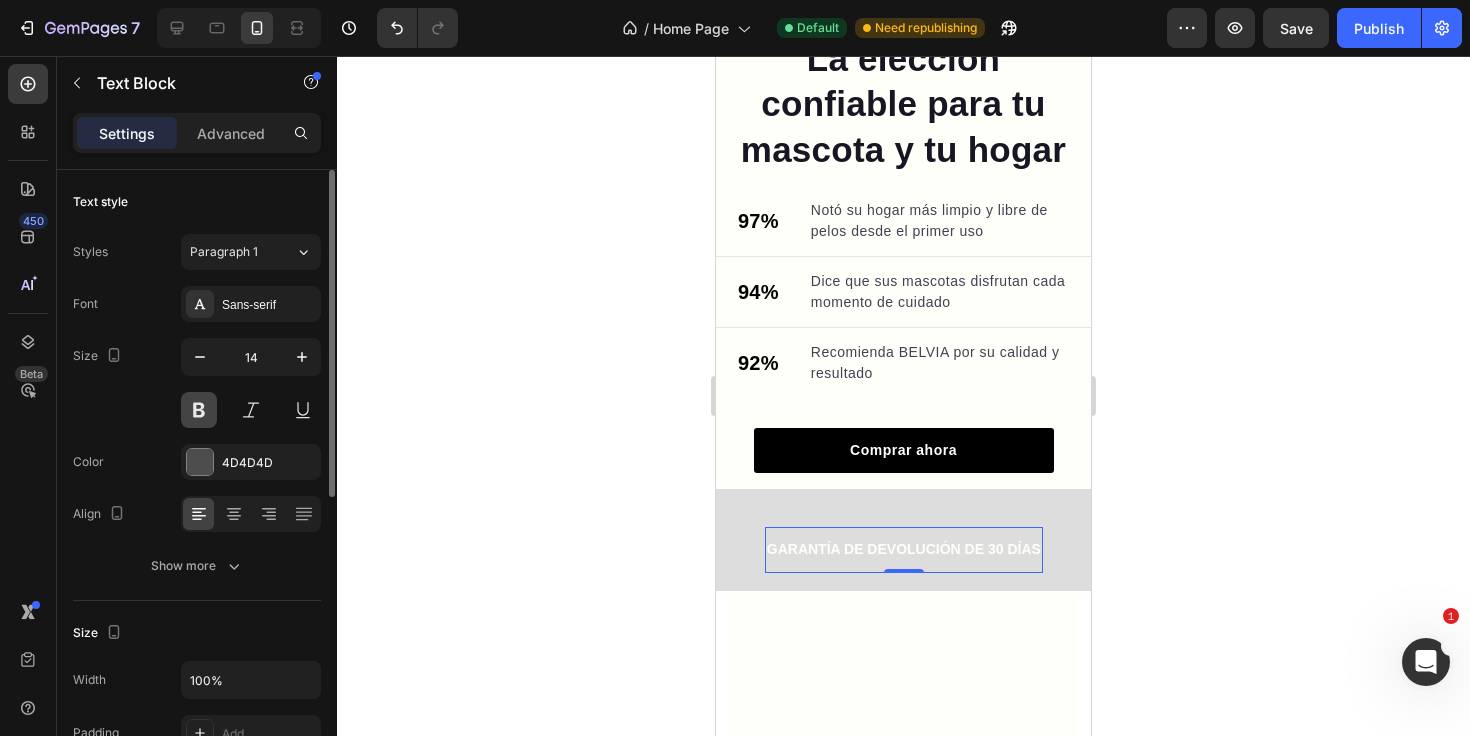 click at bounding box center (199, 410) 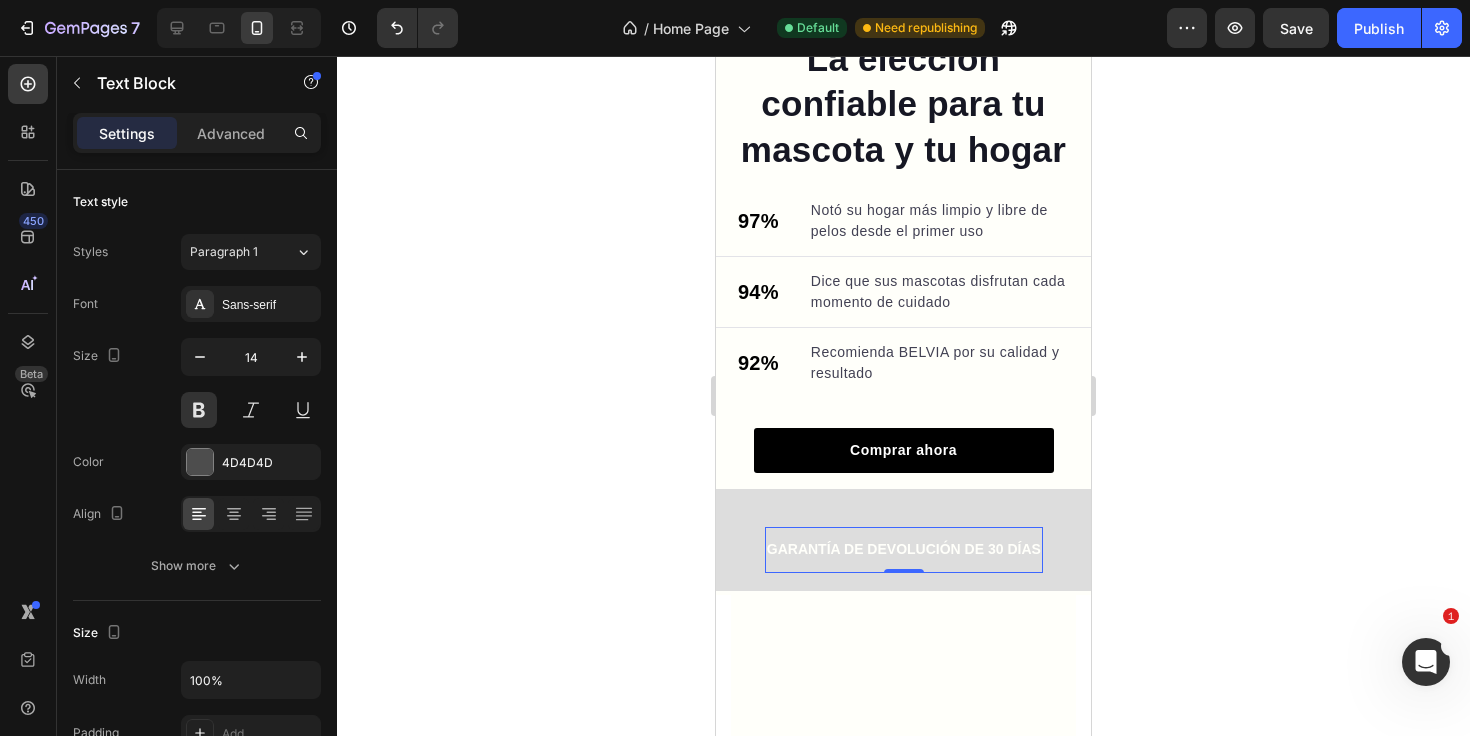 click on "GARANTÍA DE DEVOLUCIÓN DE 30 DÍAS" at bounding box center (904, 549) 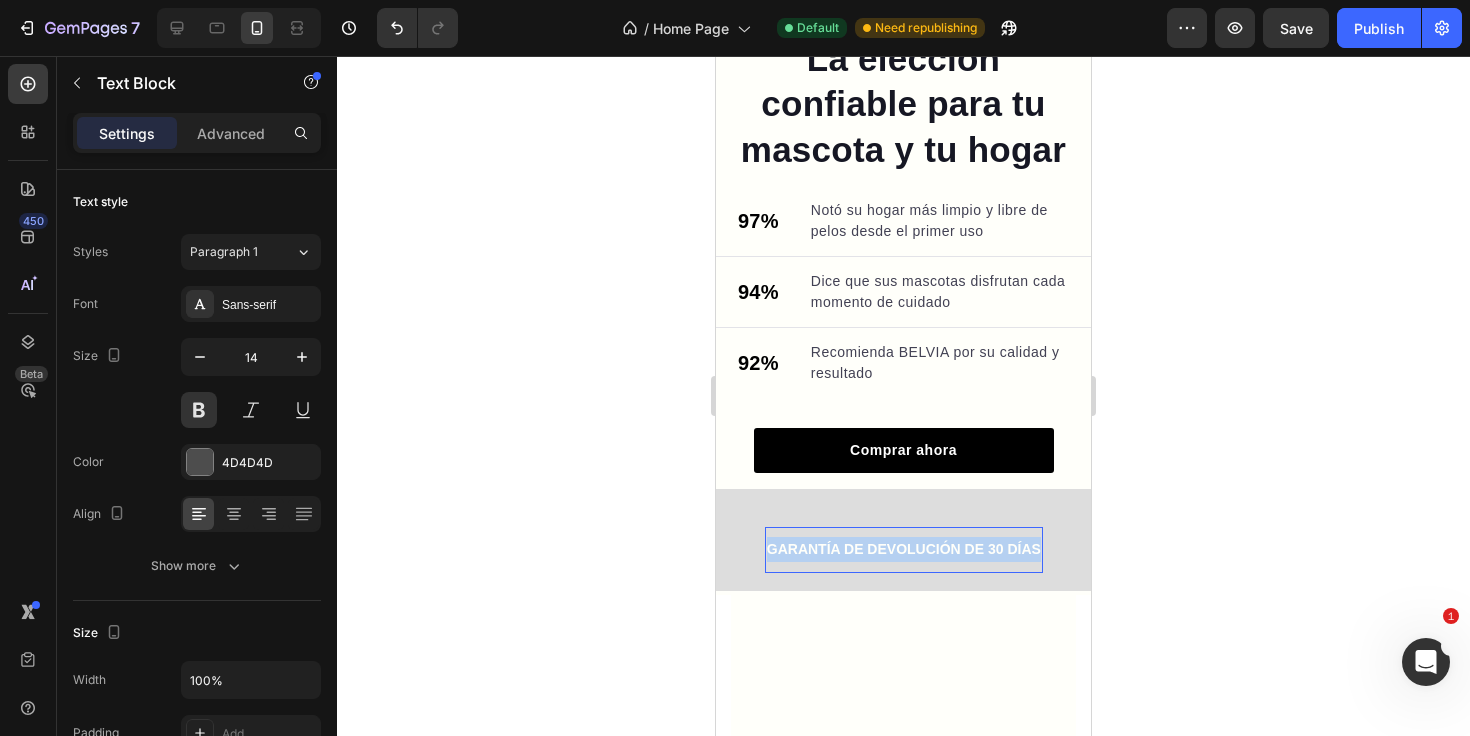 click on "GARANTÍA DE DEVOLUCIÓN DE 30 DÍAS" at bounding box center [904, 549] 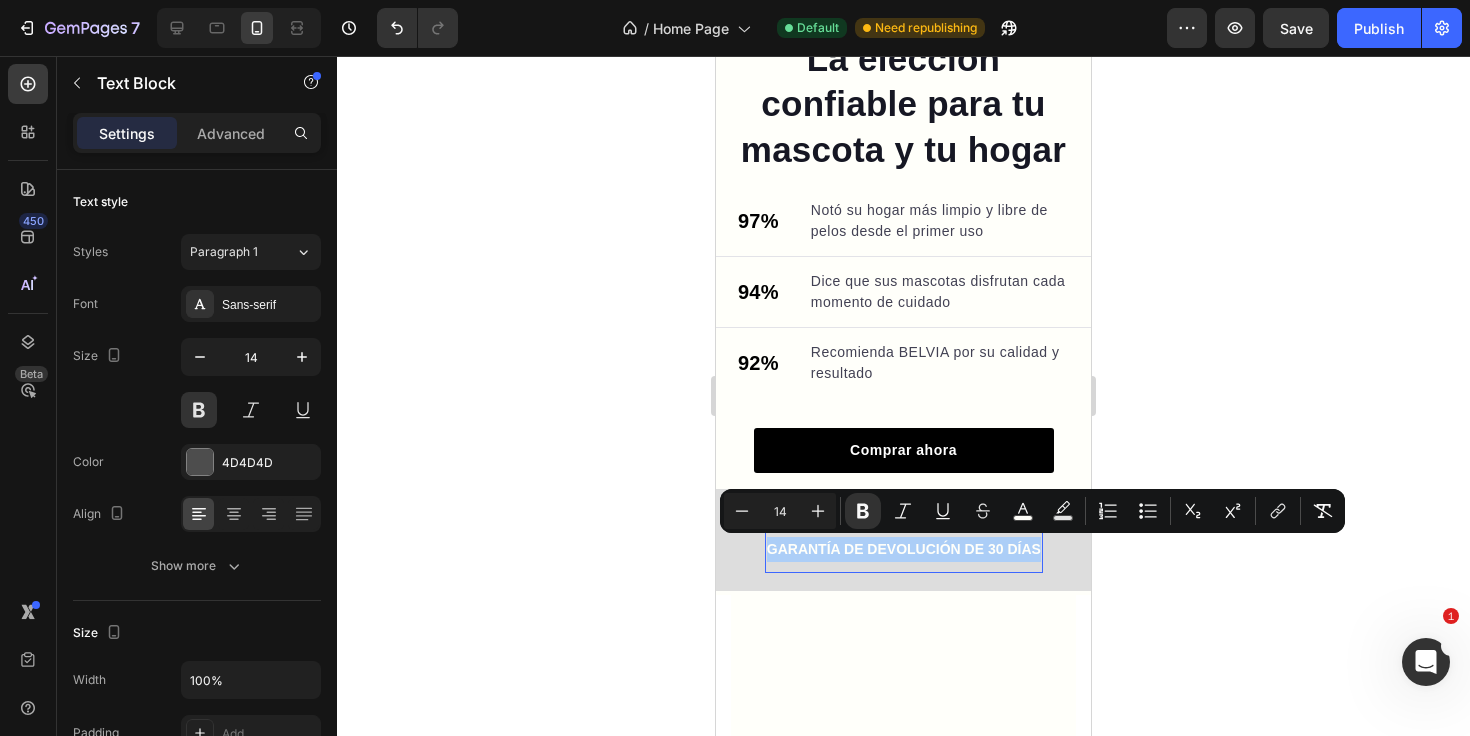 click 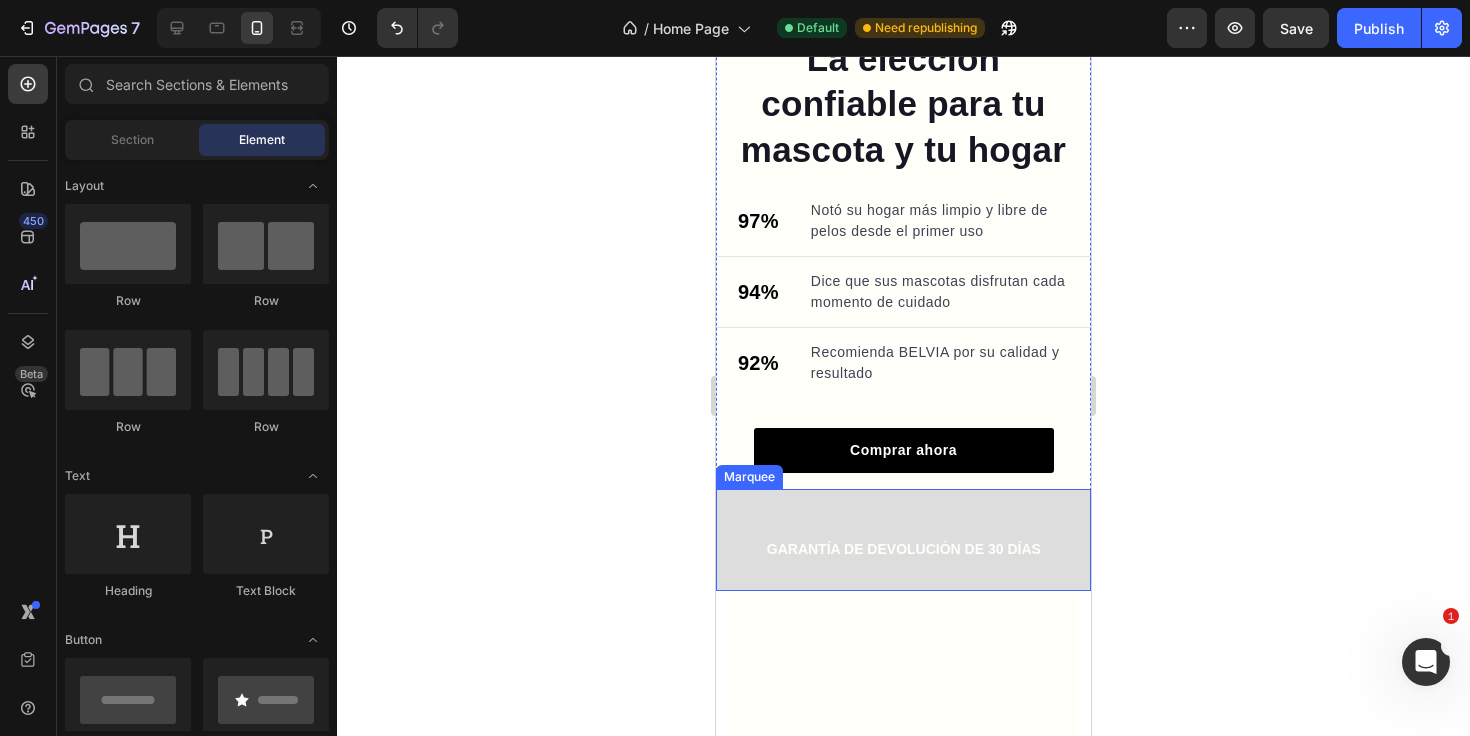 click on "PAGO 100% SEGURO Text Block ENVÍO GRATIS Text Block GARANTÍA DE DEVOLUCIÓN DE 30 DÍAS Text Block +2500 CLIENTES SATISFECHOS Text Block PAGO 100% SEGURO Text Block ENVÍO GRATIS Text Block GARANTÍA DE DEVOLUCIÓN DE 30 DÍAS Text Block +2500 CLIENTES SATISFECHOS Text Block Marquee" at bounding box center [903, 539] 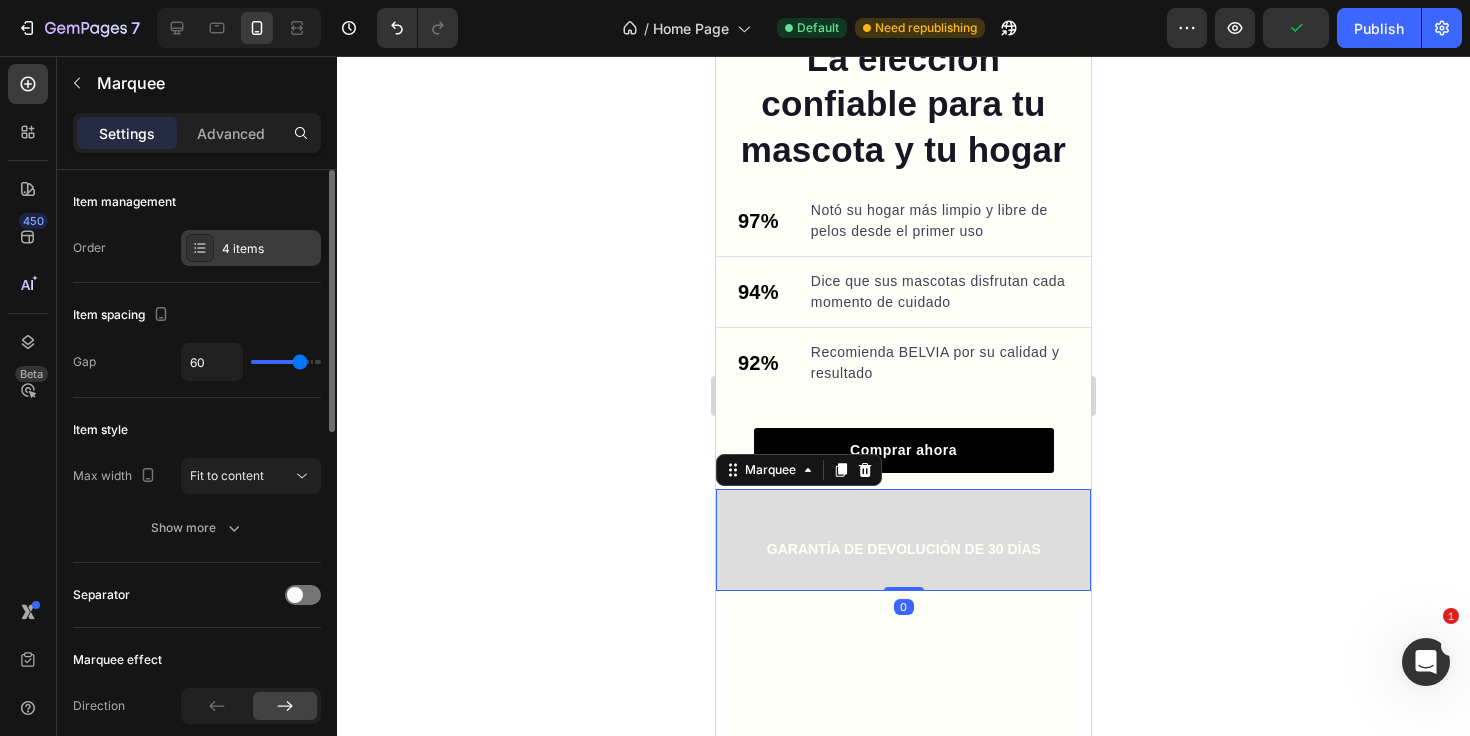 click on "4 items" at bounding box center [269, 249] 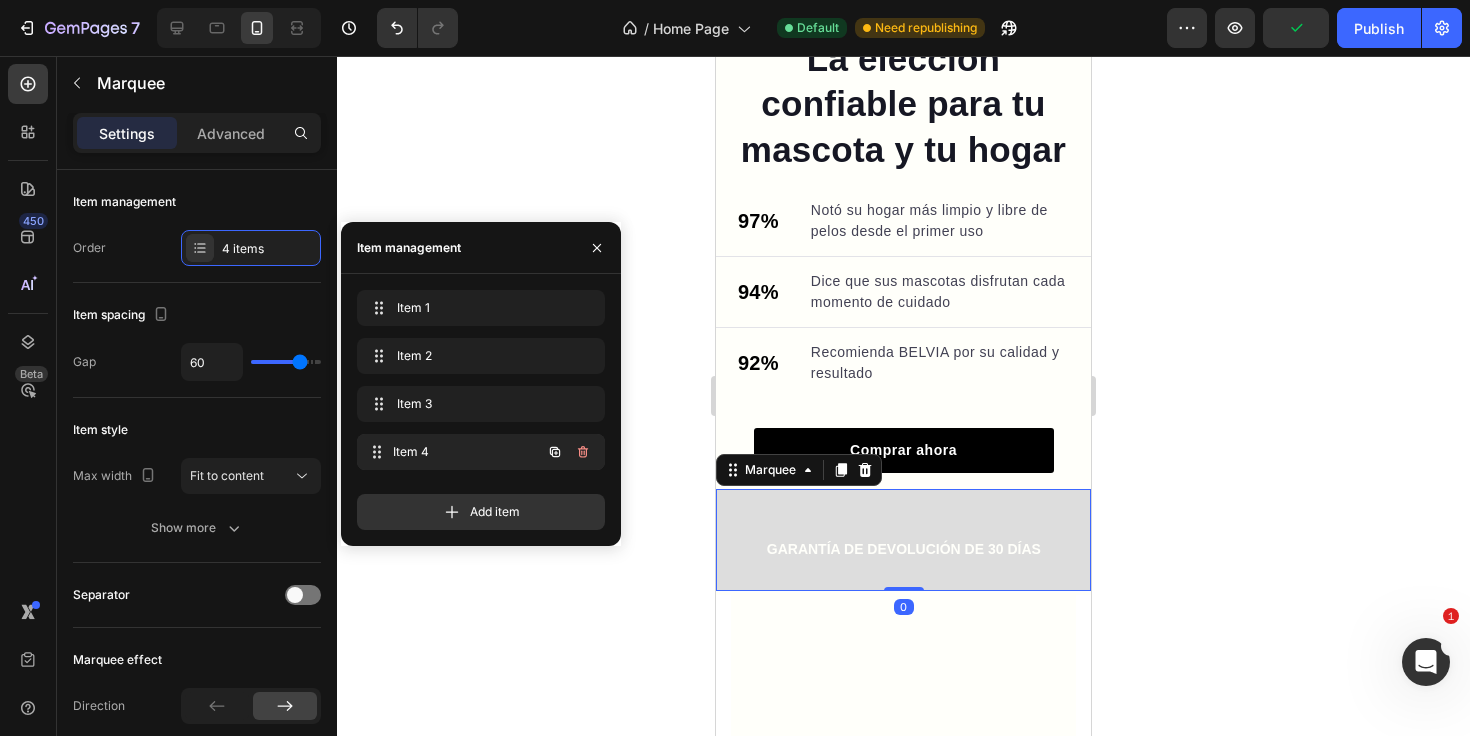 click on "Item 4" at bounding box center (467, 452) 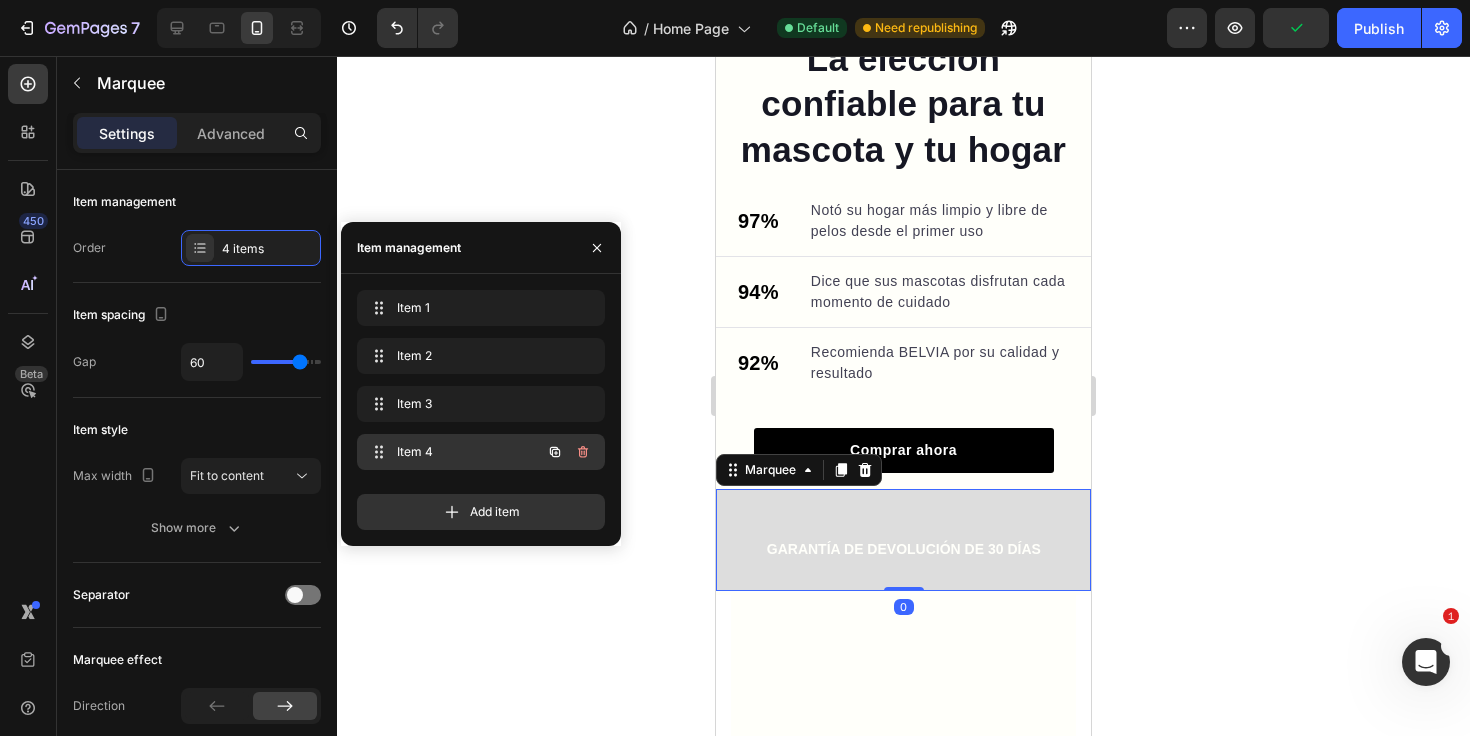 click on "Item 4" at bounding box center [453, 452] 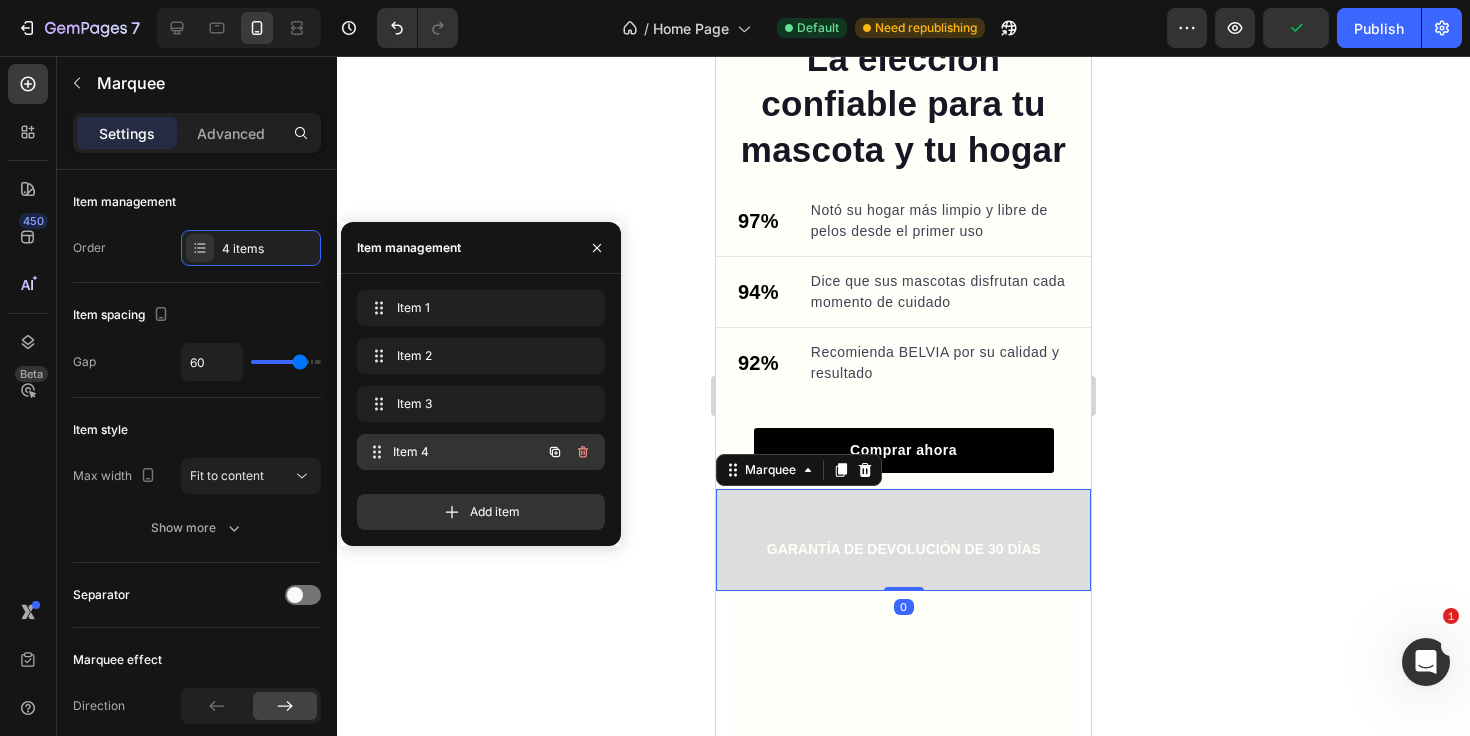 click on "Item 4" at bounding box center (467, 452) 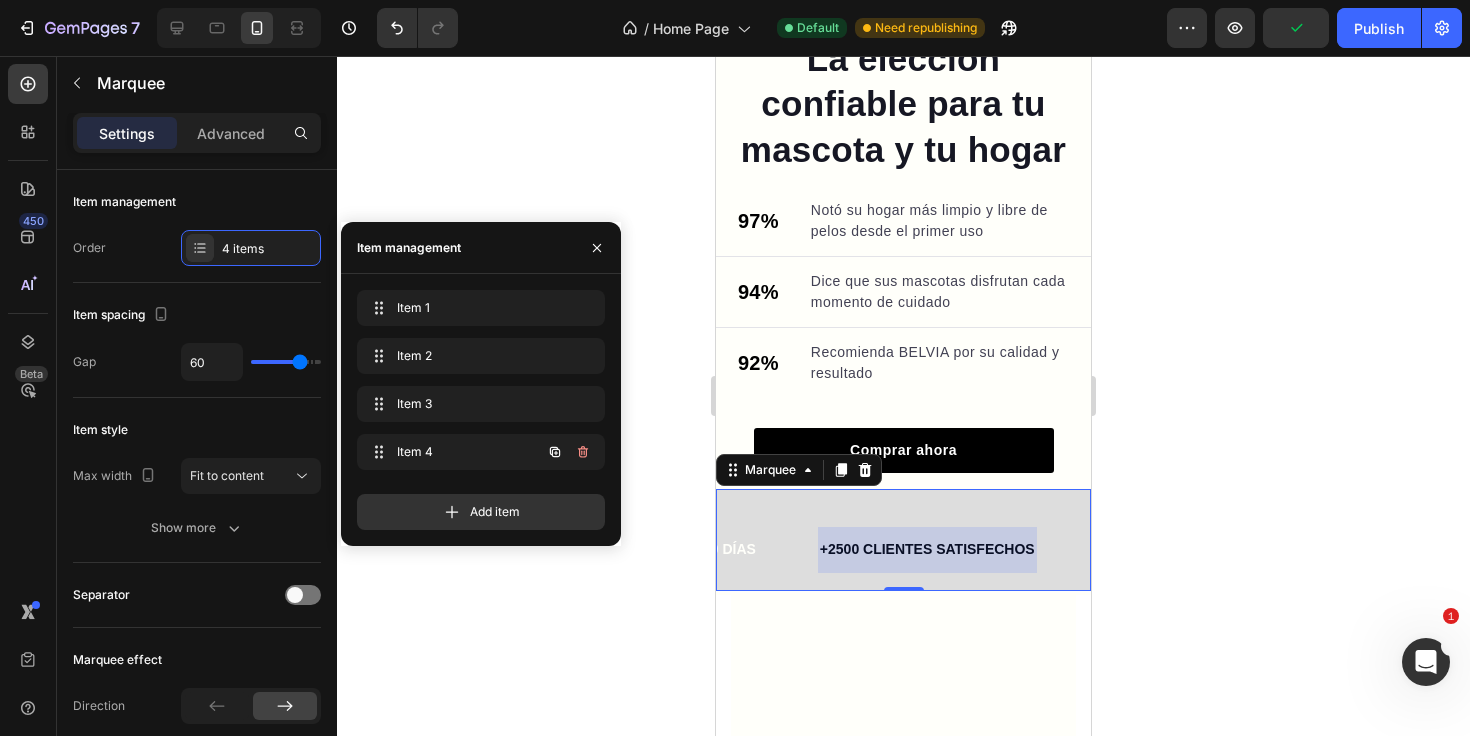 scroll, scrollTop: 0, scrollLeft: 633, axis: horizontal 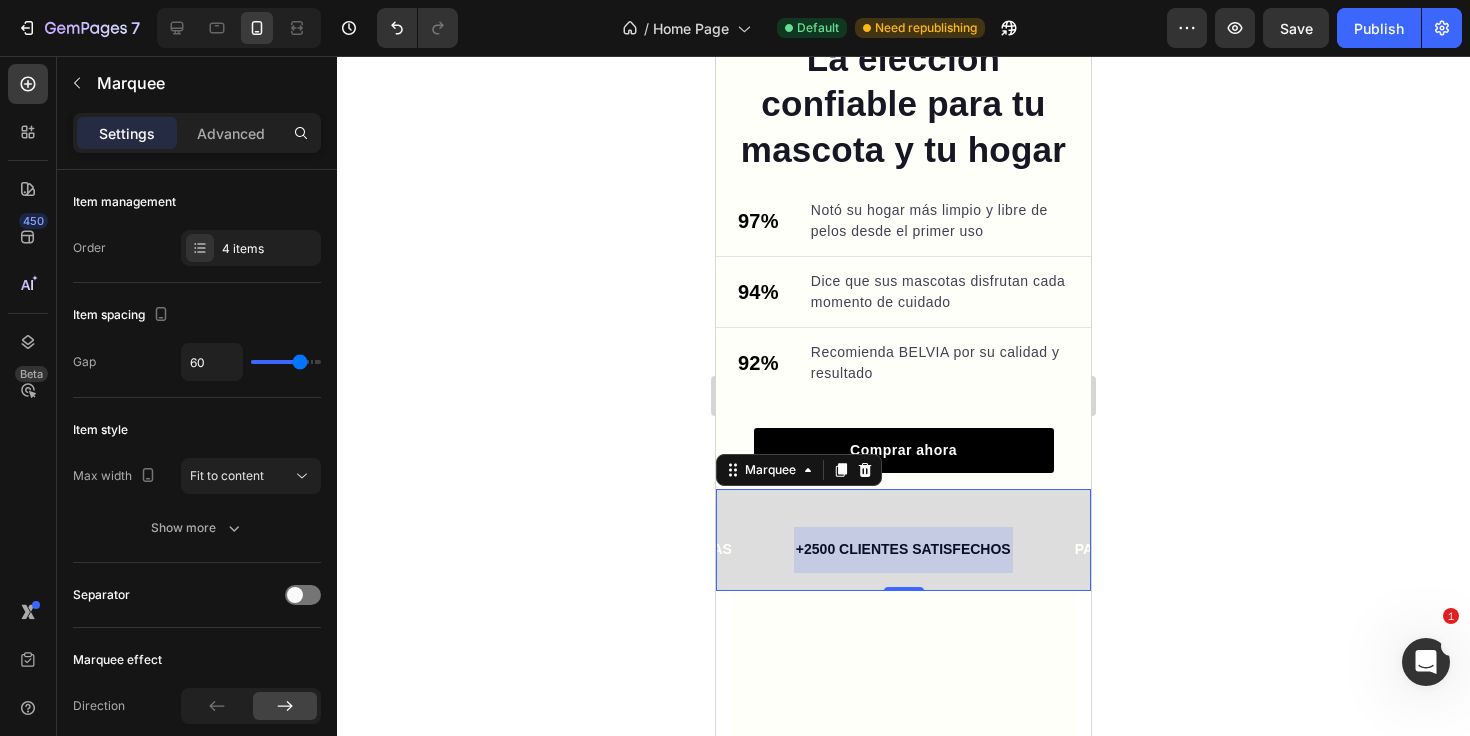 click at bounding box center (903, 549) 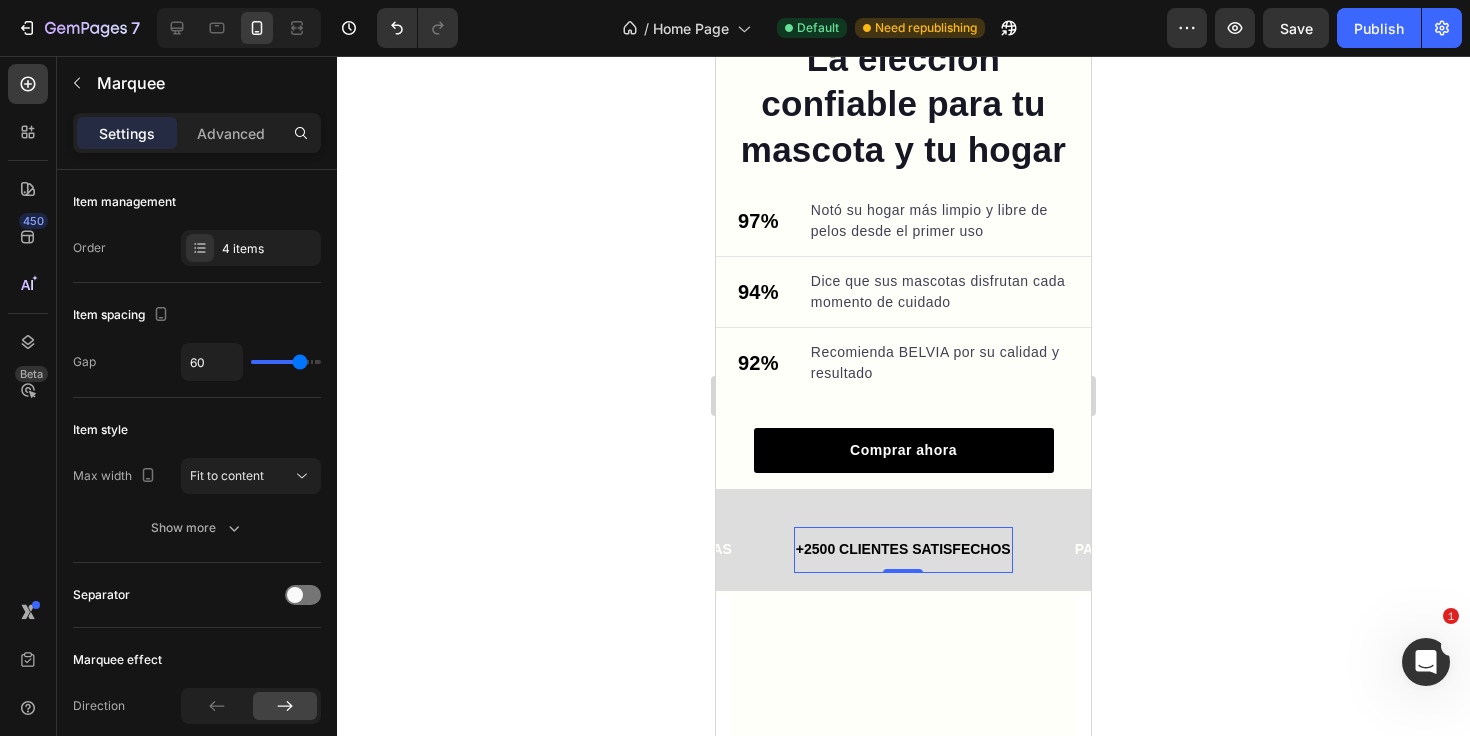 click on "+2500 CLIENTES SATISFECHOS" at bounding box center [903, 549] 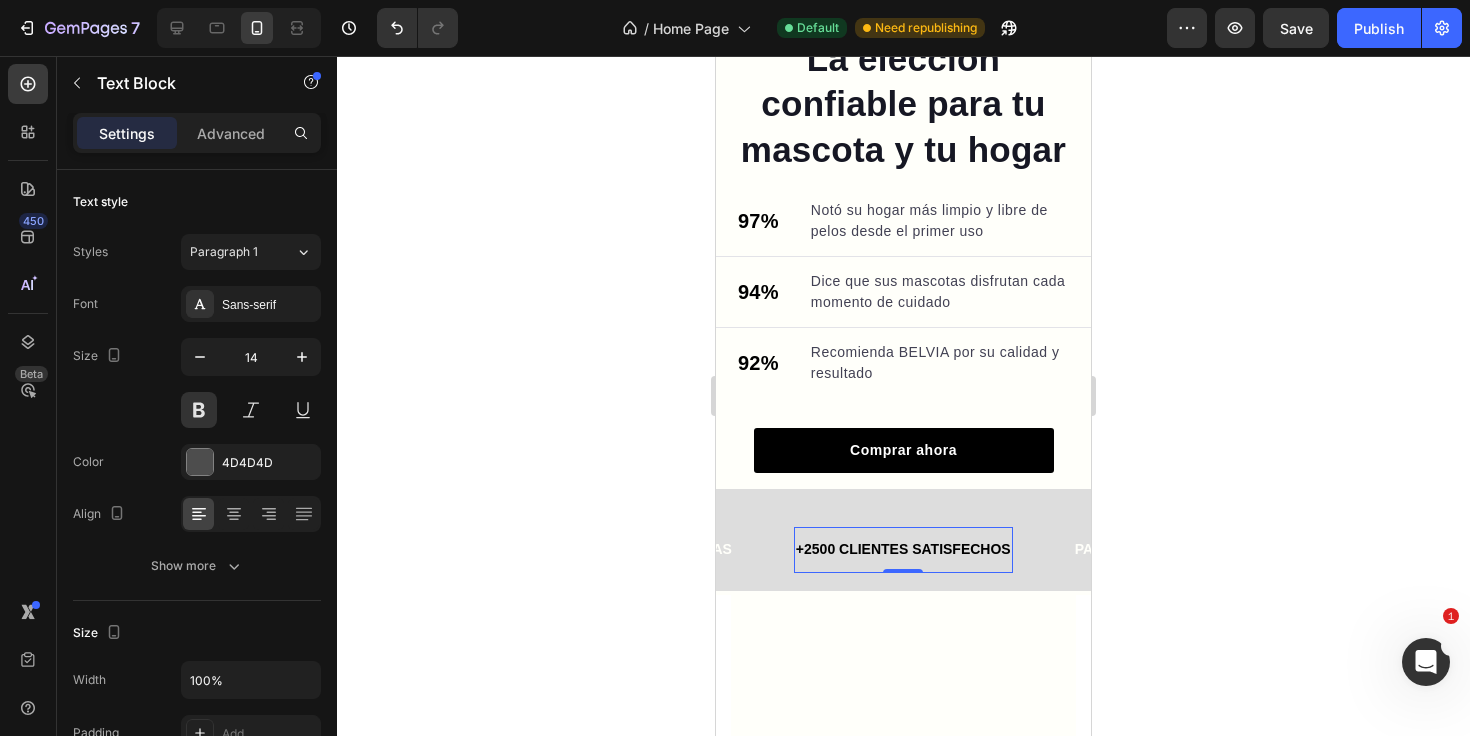 click on "+2500 CLIENTES SATISFECHOS" at bounding box center [903, 549] 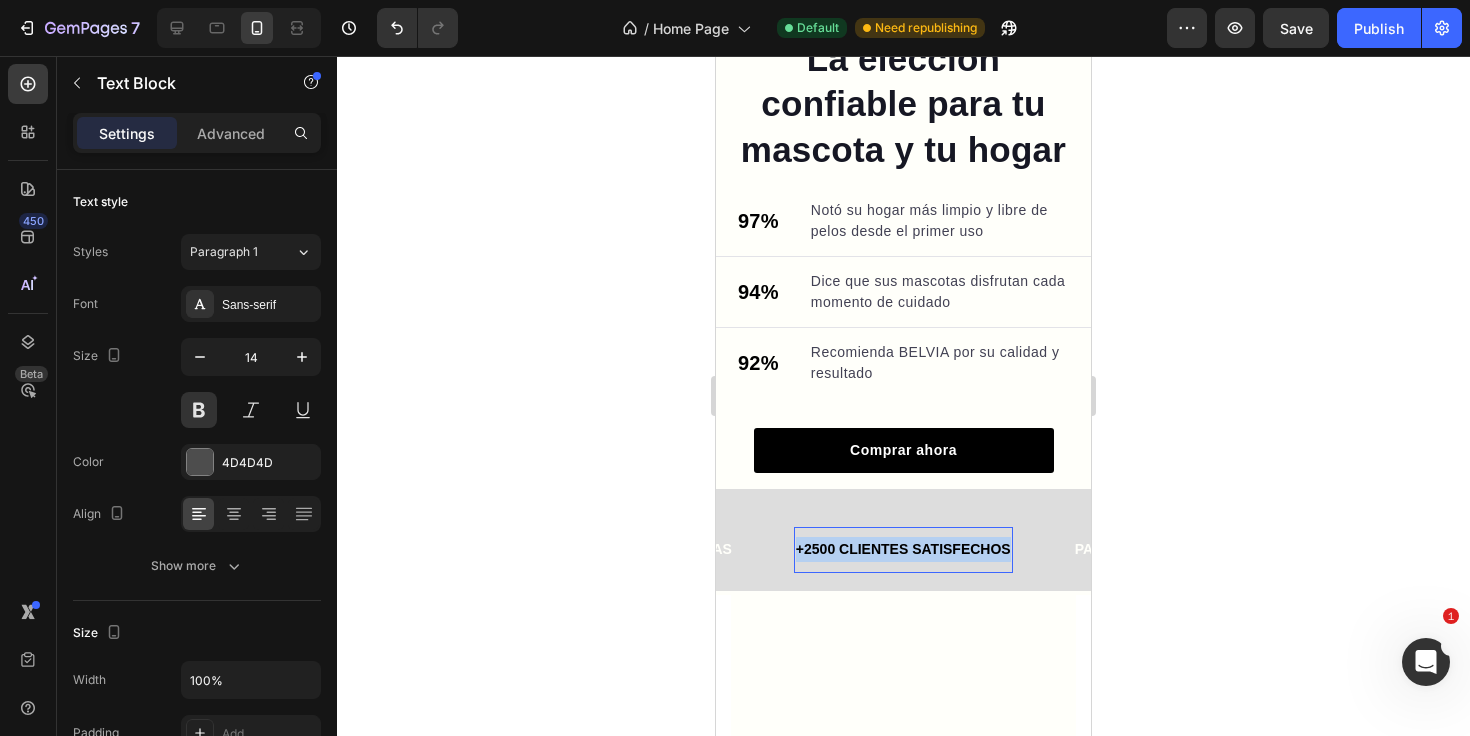 click on "+2500 CLIENTES SATISFECHOS" at bounding box center (903, 549) 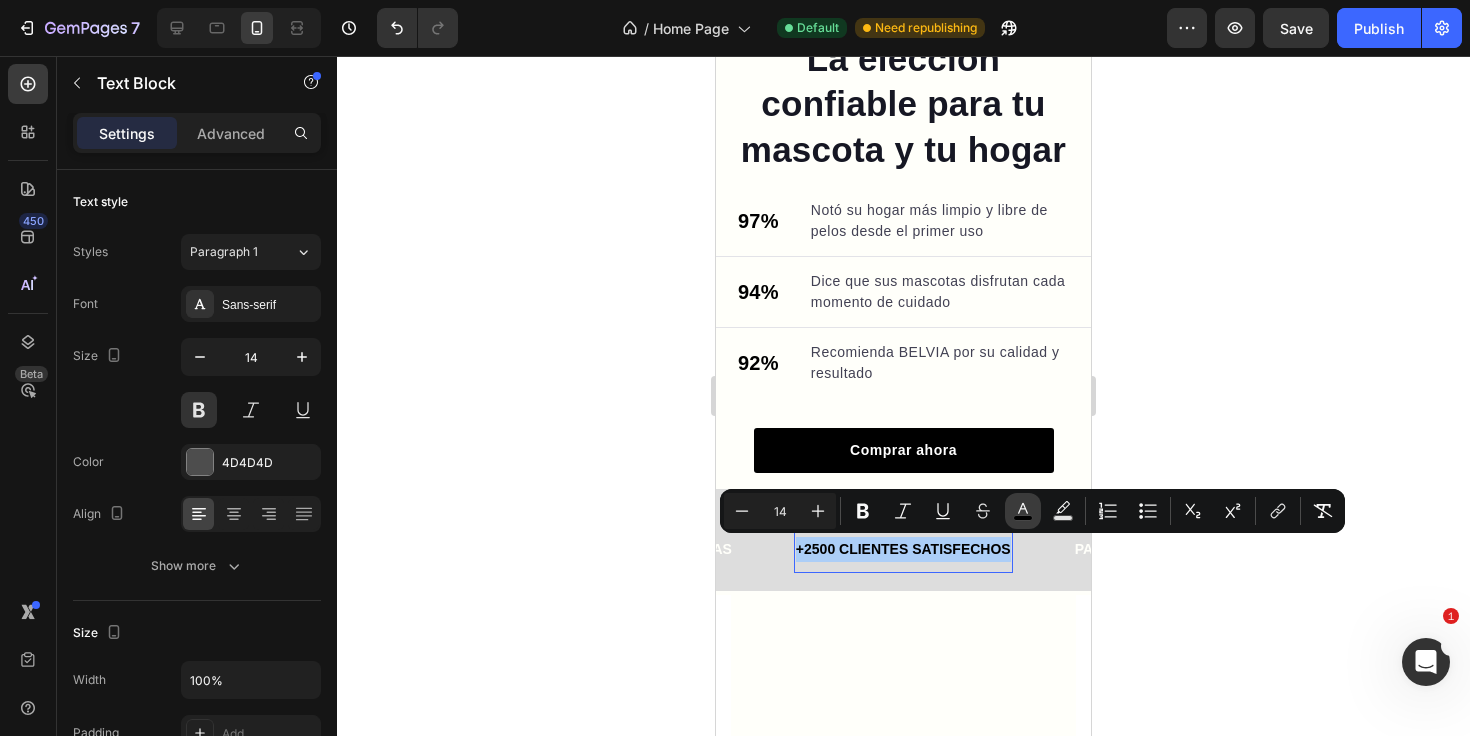 click on "color" at bounding box center [1023, 511] 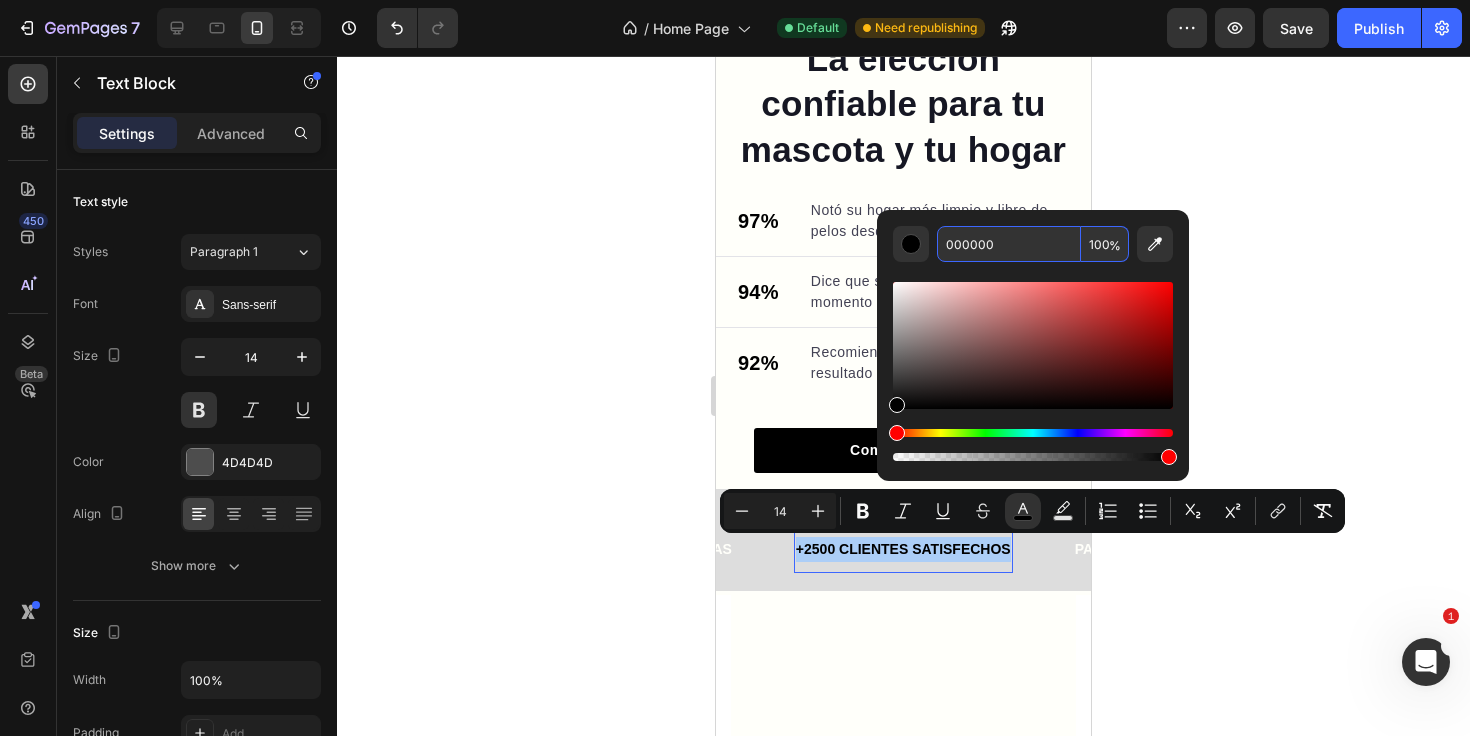 click on "000000" at bounding box center (1009, 244) 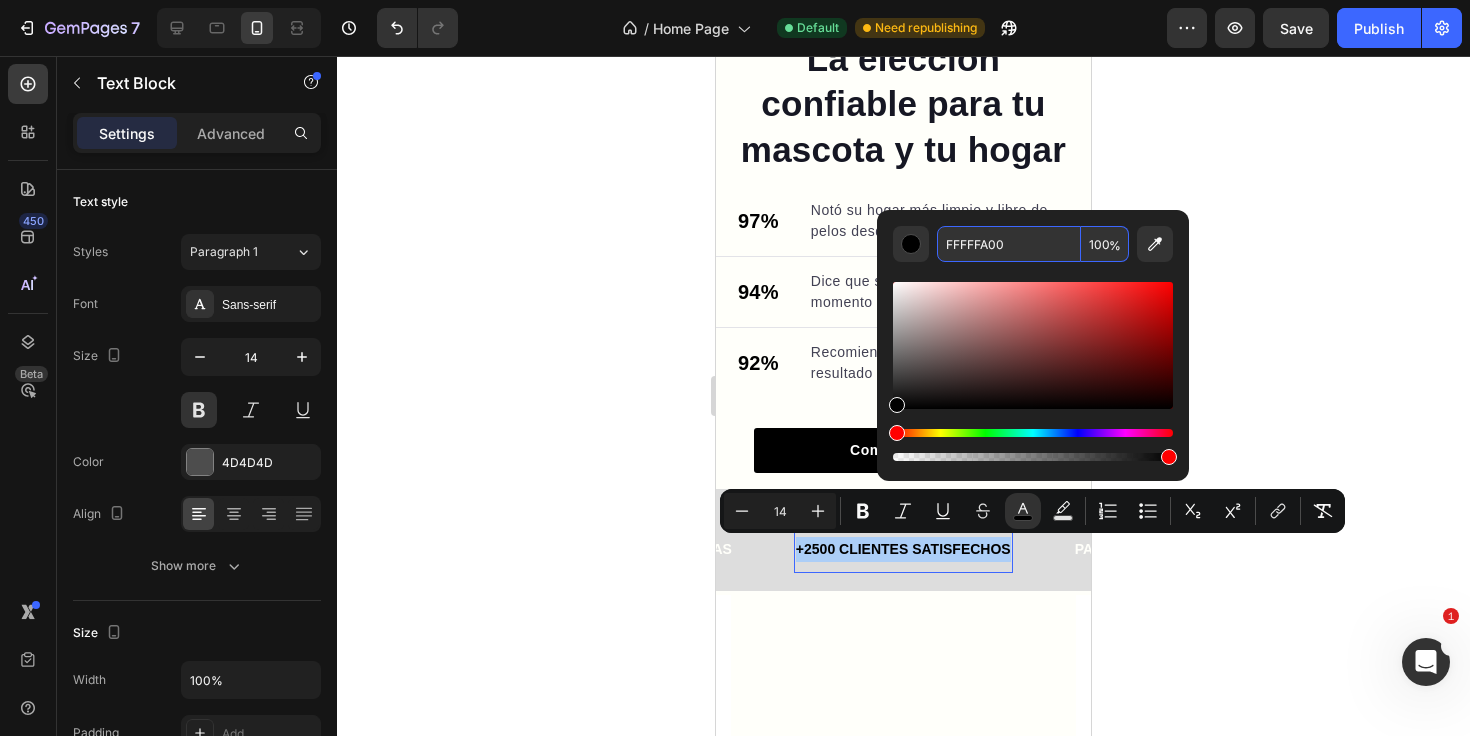 click on "FFFFFA00" at bounding box center [1009, 244] 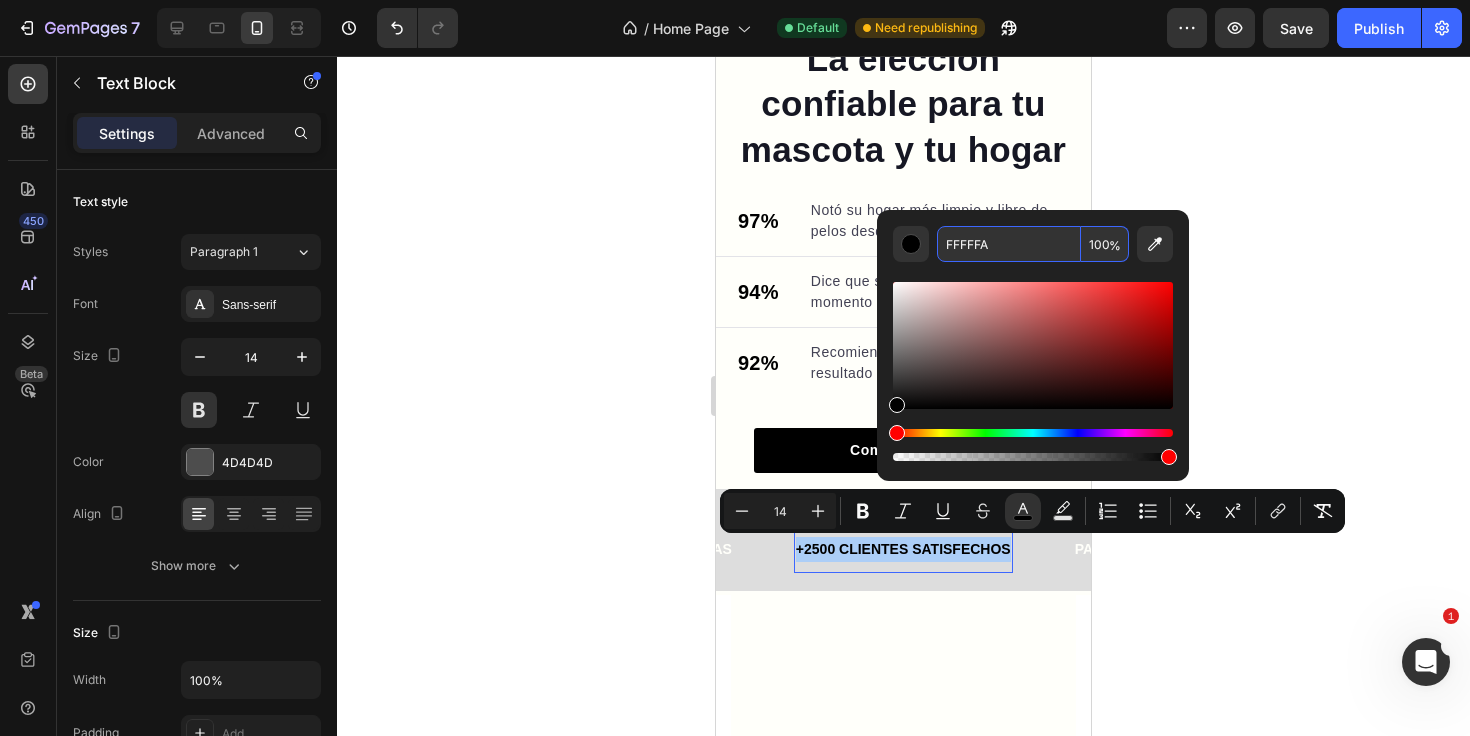 type on "FFFFFA" 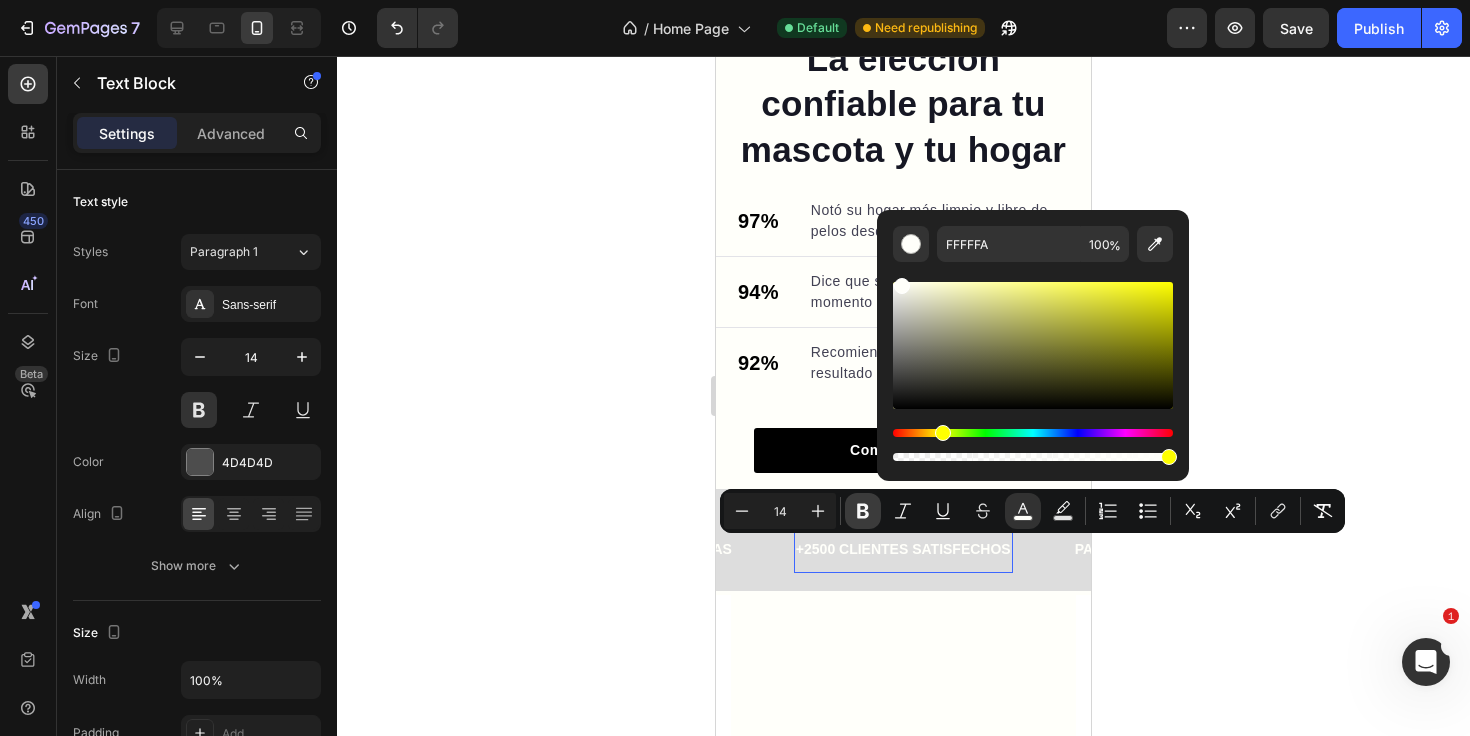 click 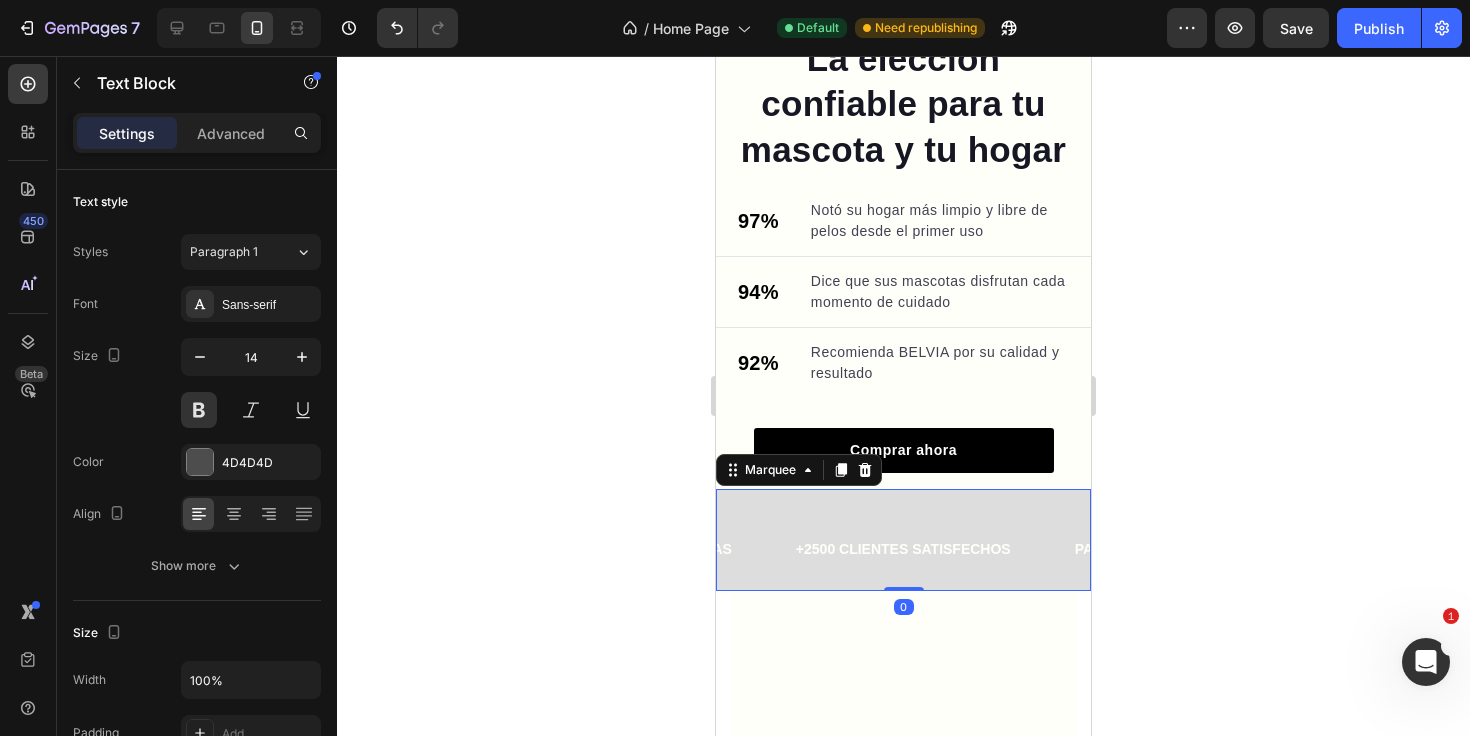 click on "PAGO 100% SEGURO Text Block ENVÍO GRATIS Text Block GARANTÍA DE DEVOLUCIÓN DE 30 DÍAS Text Block +2500 CLIENTES SATISFECHOS Text Block PAGO 100% SEGURO Text Block ENVÍO GRATIS Text Block GARANTÍA DE DEVOLUCIÓN DE 30 DÍAS Text Block +2500 CLIENTES SATISFECHOS Text Block Marquee   0" at bounding box center (903, 539) 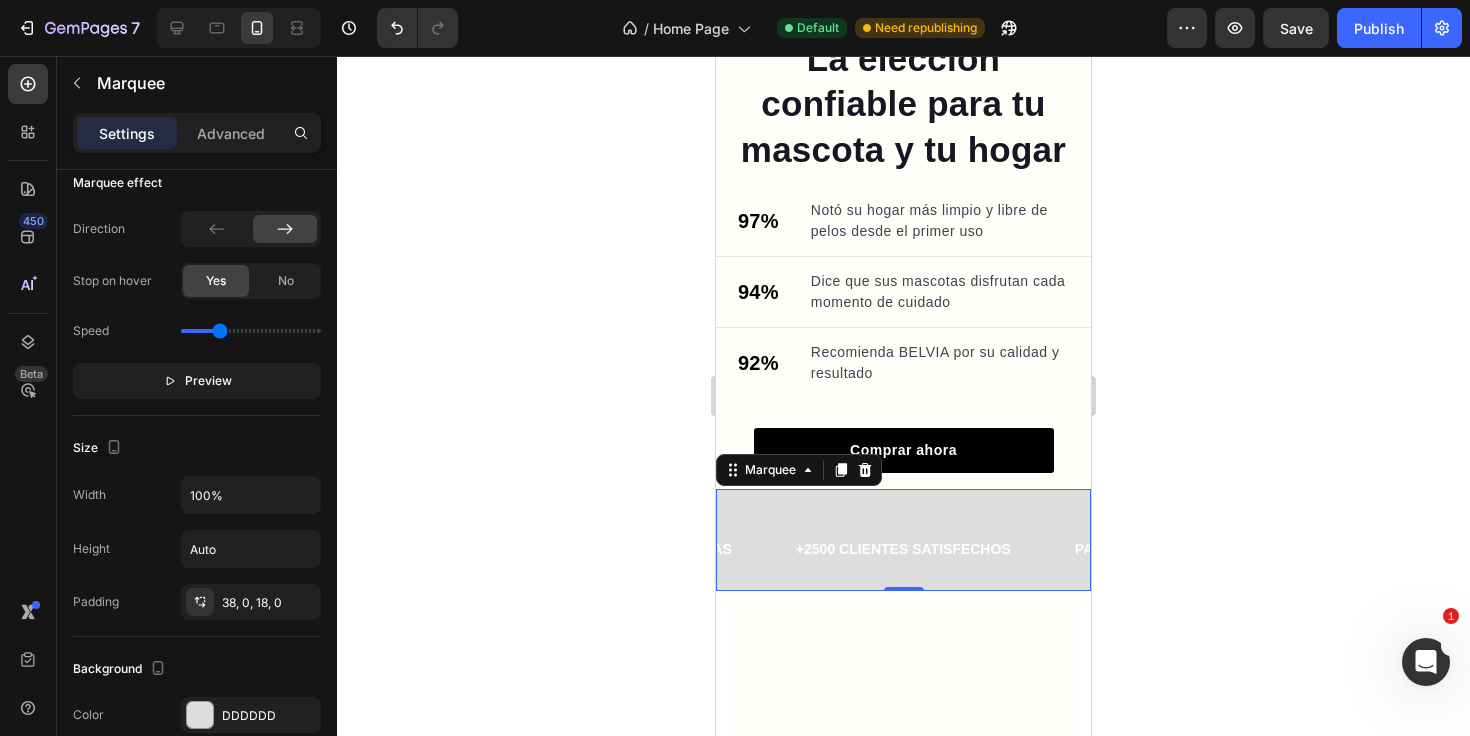 scroll, scrollTop: 0, scrollLeft: 0, axis: both 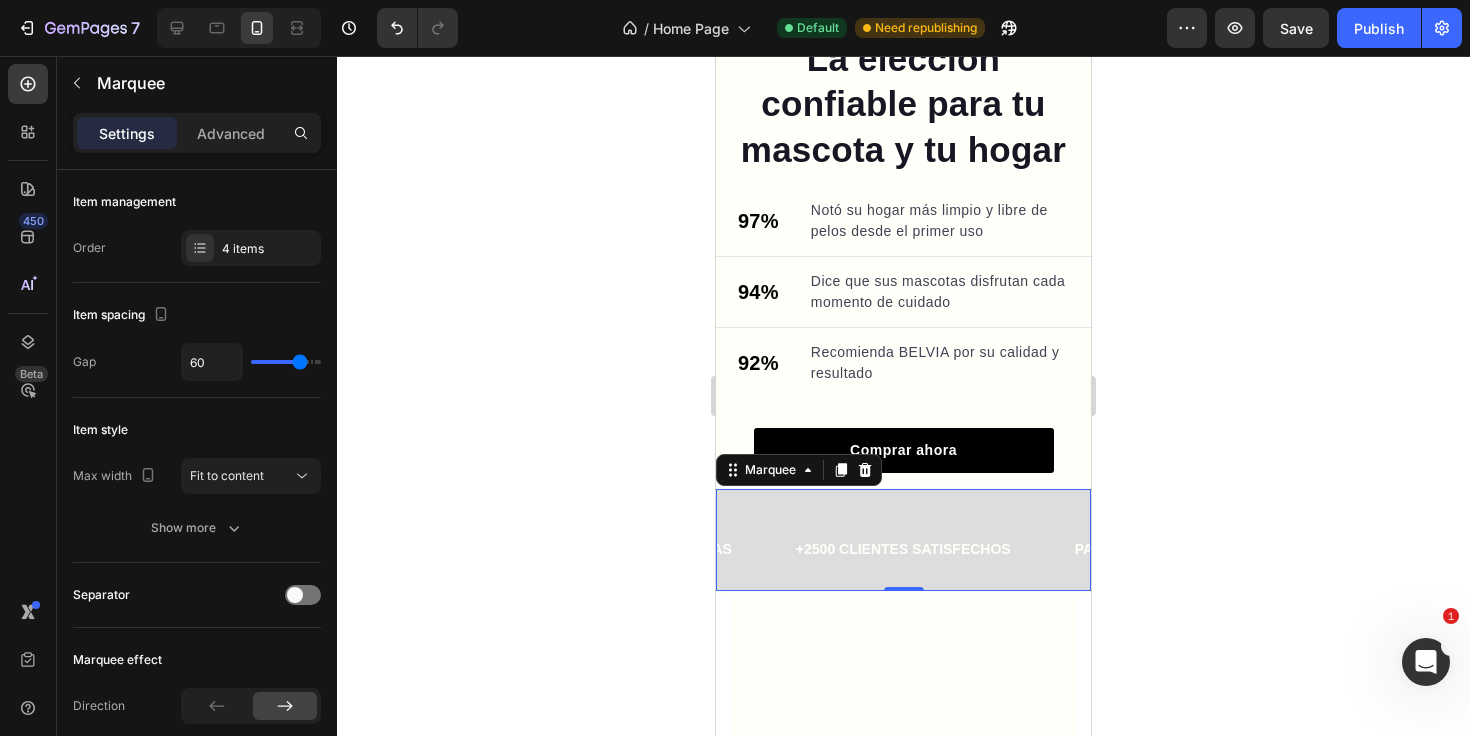 drag, startPoint x: 1244, startPoint y: 508, endPoint x: 1134, endPoint y: 512, distance: 110.0727 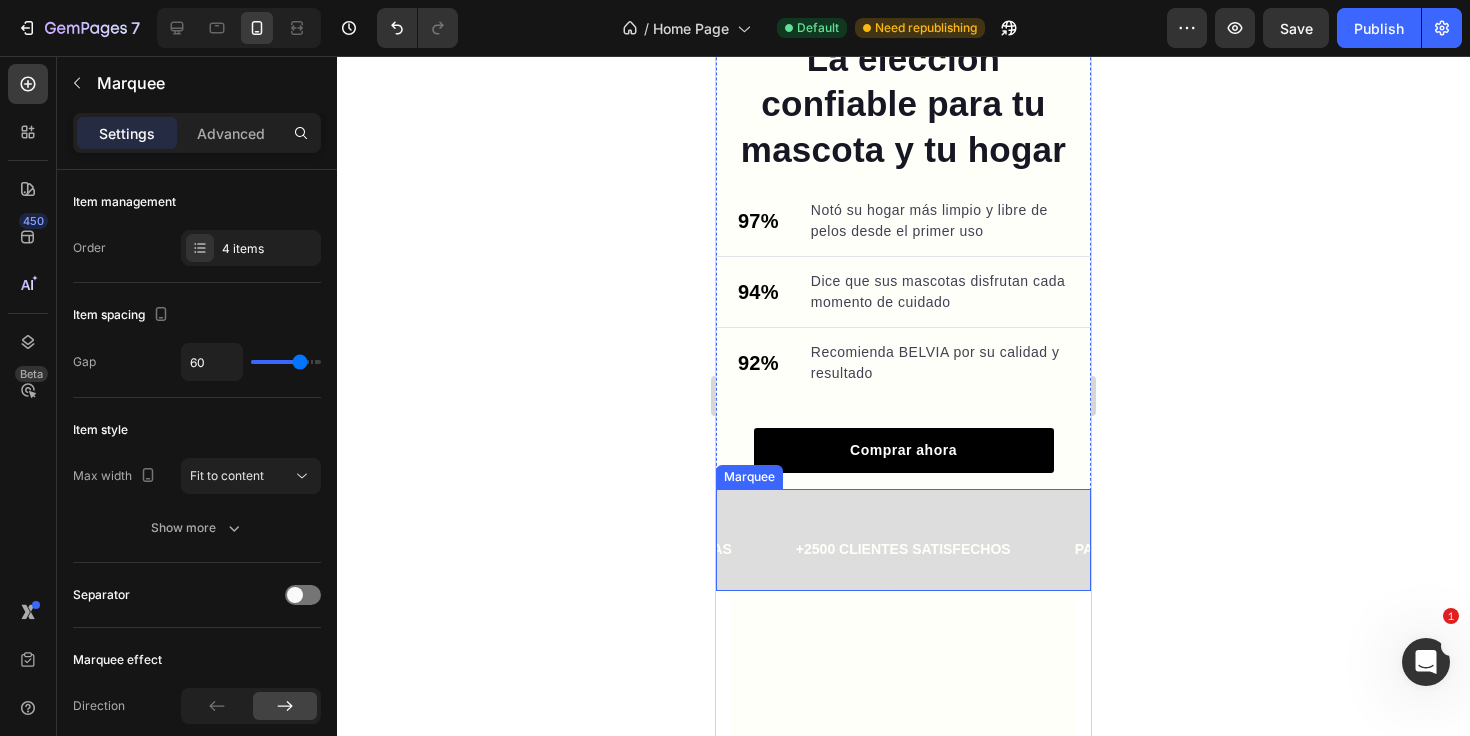 click on "PAGO 100% SEGURO Text Block ENVÍO GRATIS Text Block GARANTÍA DE DEVOLUCIÓN DE 30 DÍAS Text Block +2500 CLIENTES SATISFECHOS Text Block PAGO 100% SEGURO Text Block ENVÍO GRATIS Text Block GARANTÍA DE DEVOLUCIÓN DE 30 DÍAS Text Block +2500 CLIENTES SATISFECHOS Text Block Marquee" at bounding box center [903, 539] 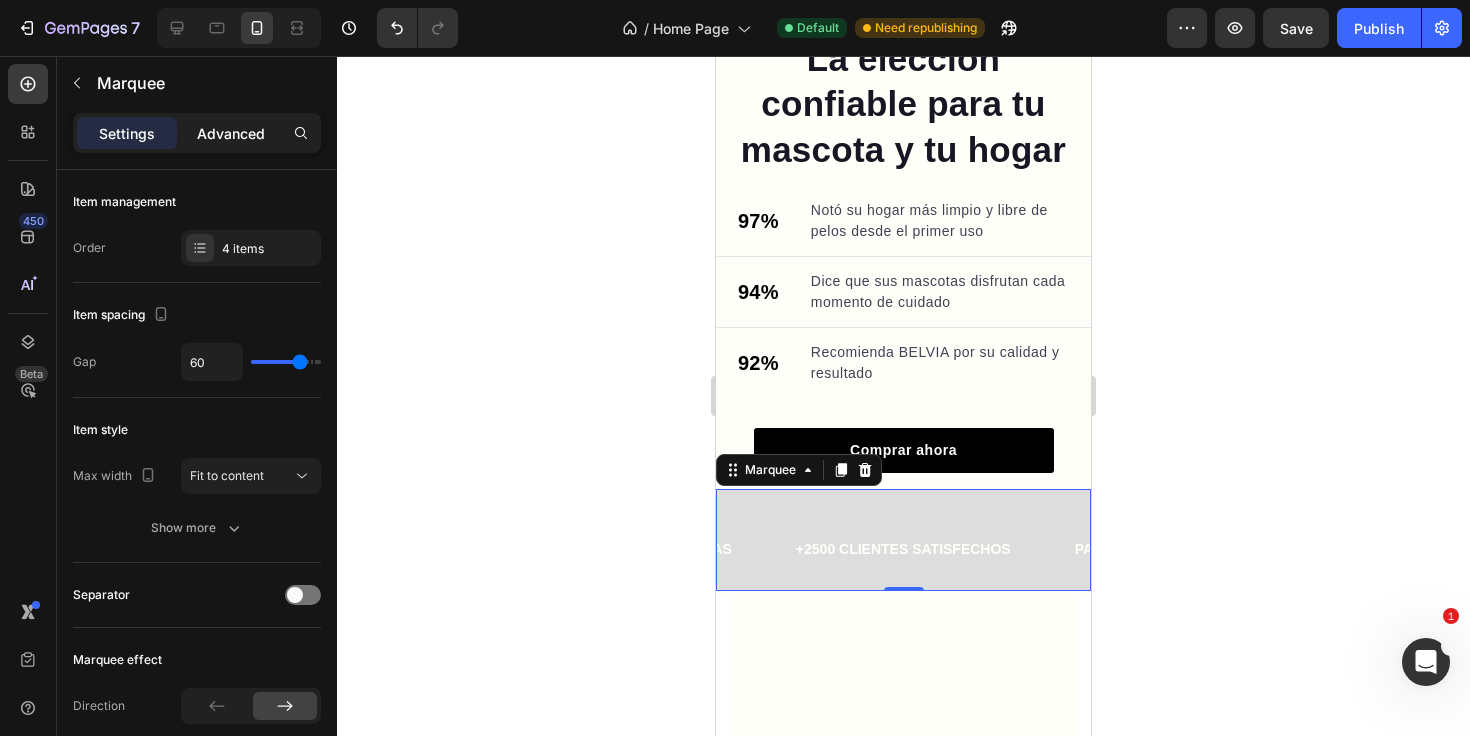 click on "Advanced" at bounding box center (231, 133) 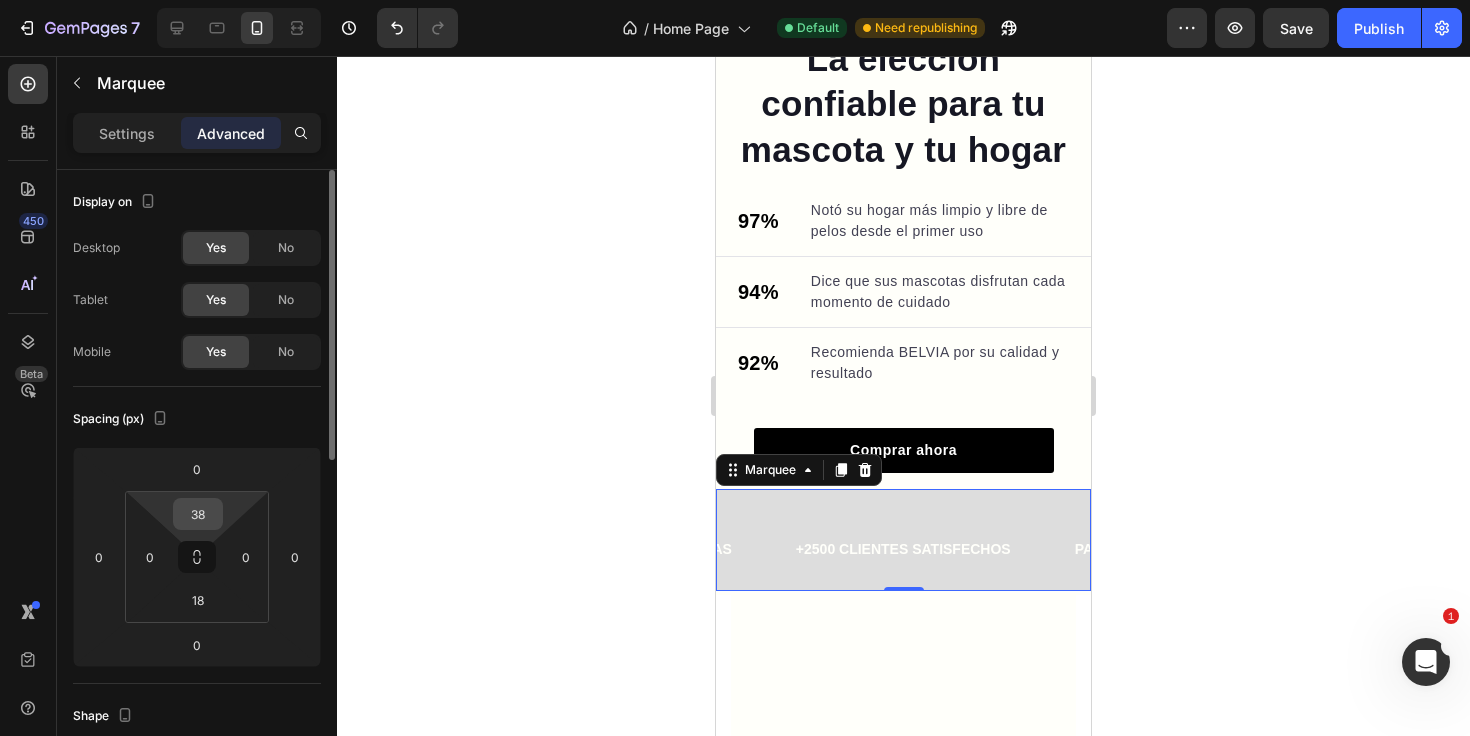click on "38" at bounding box center (198, 514) 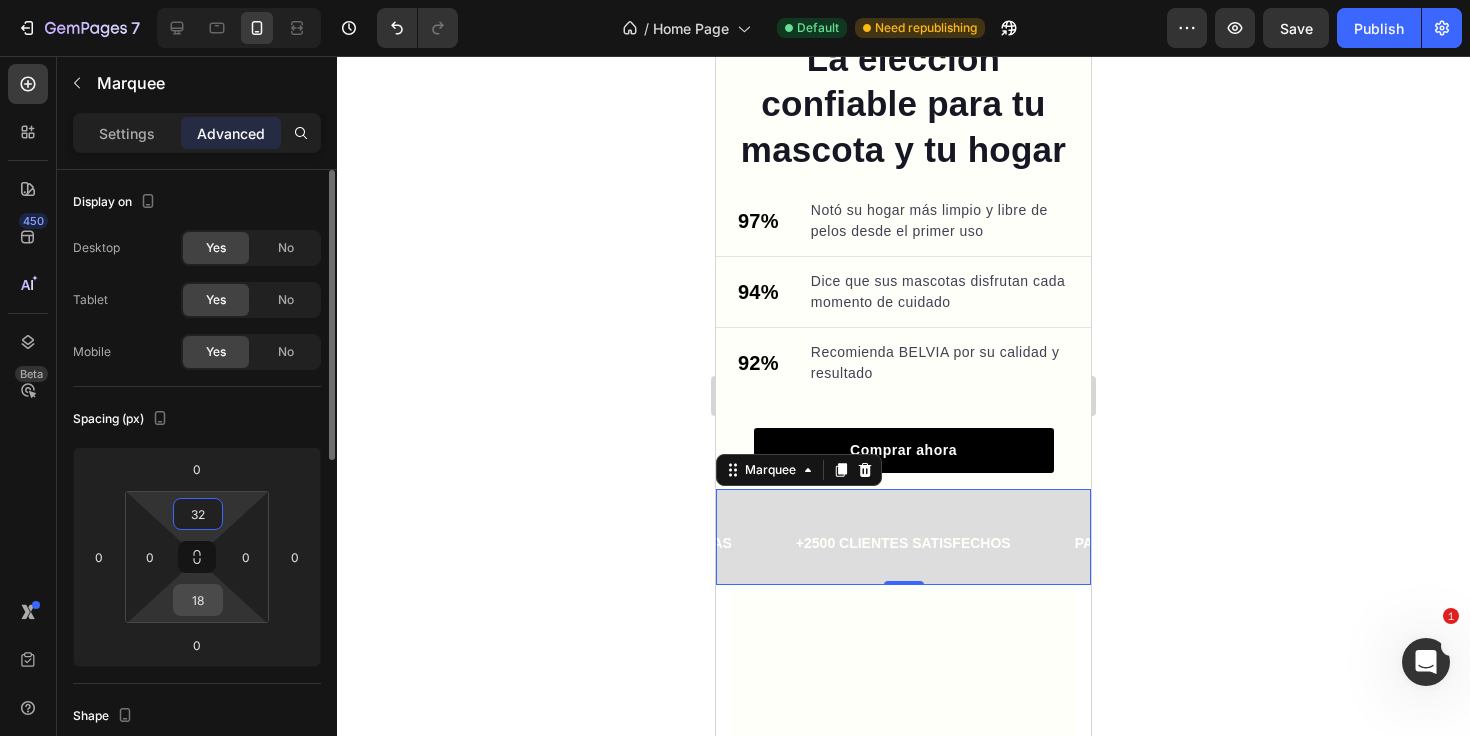 type on "32" 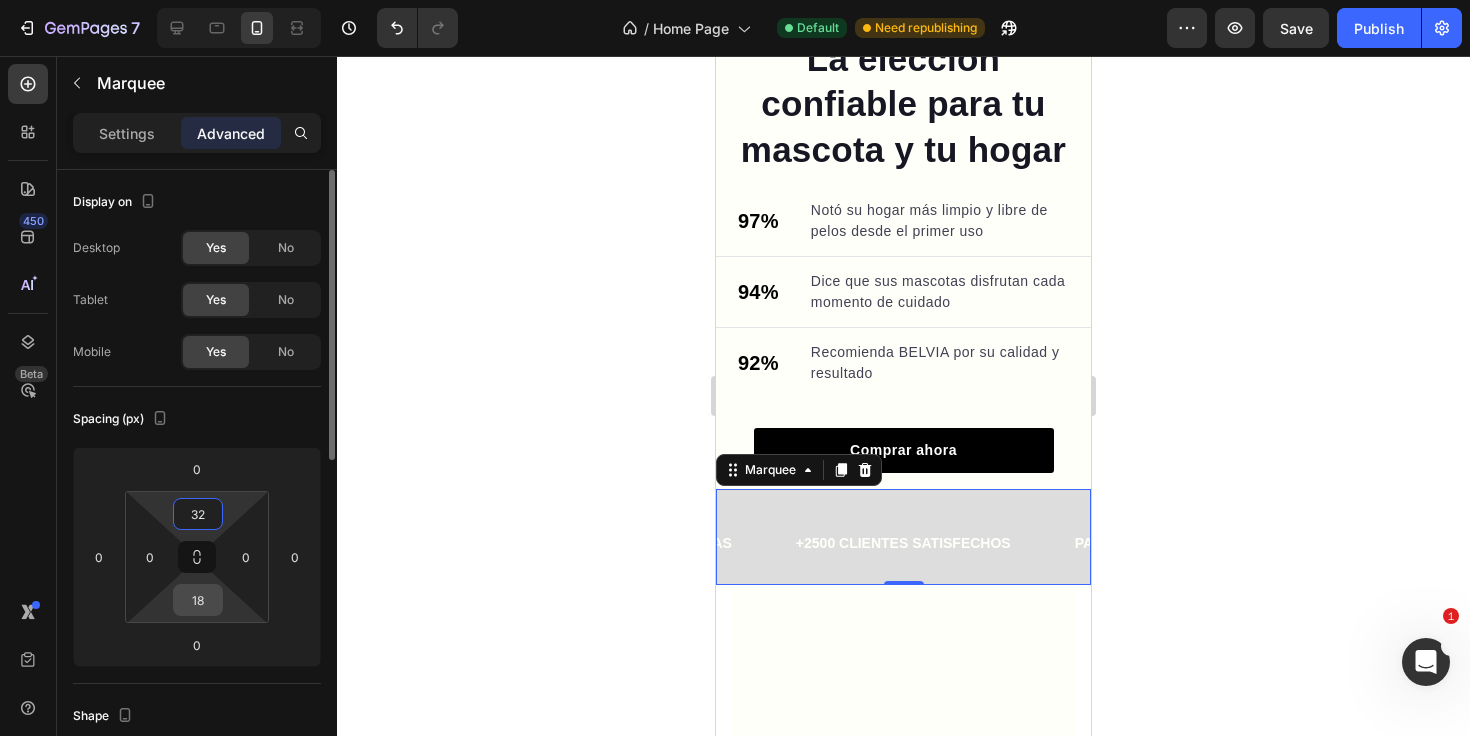 click on "18" at bounding box center [198, 600] 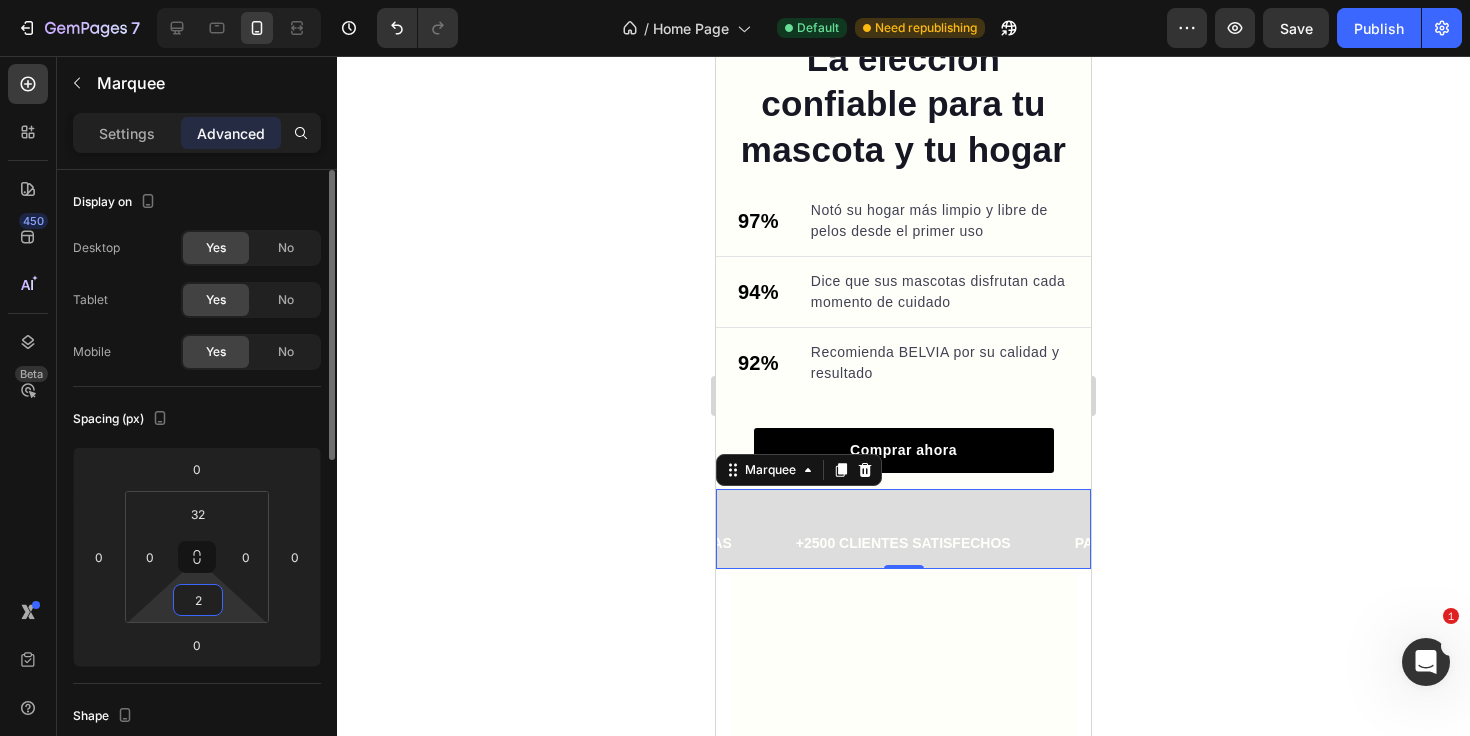 type on "24" 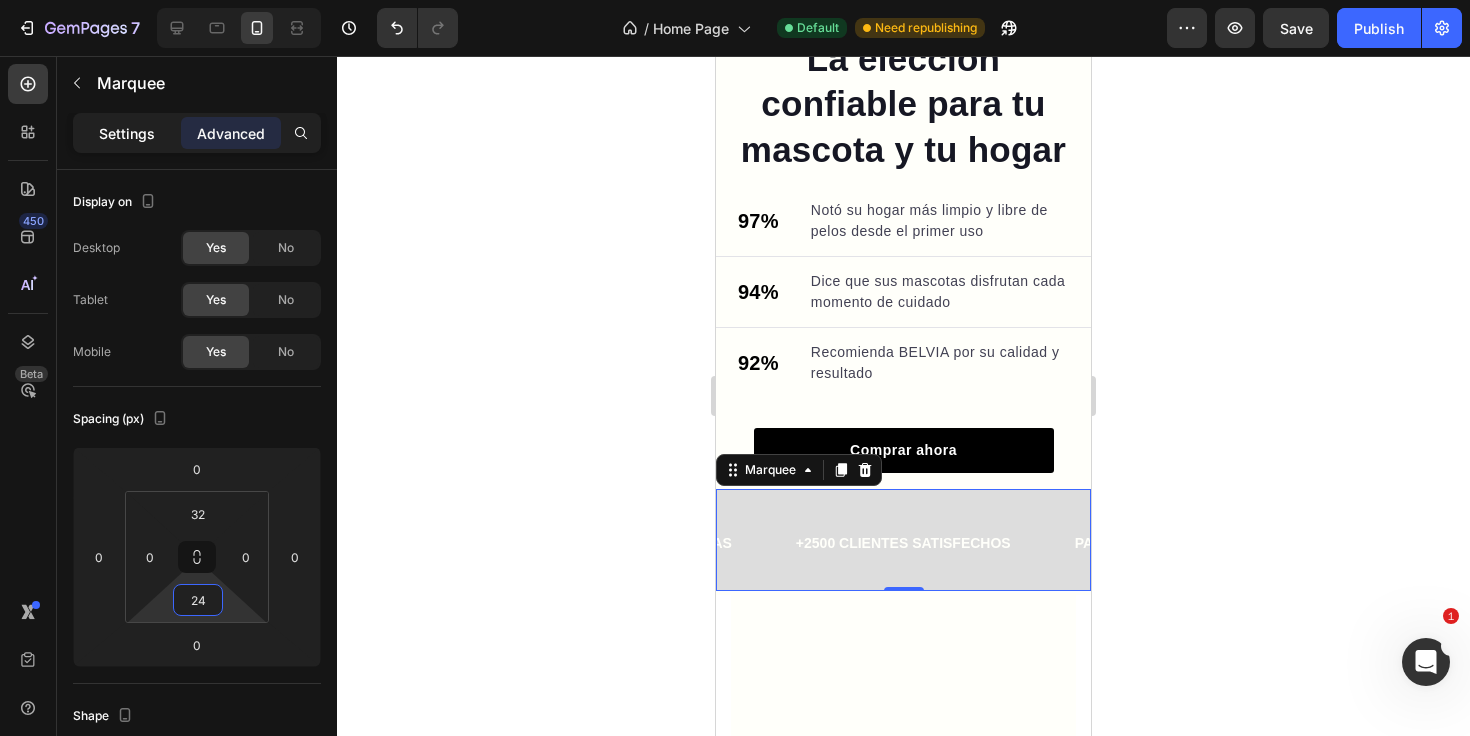 click on "Settings" at bounding box center [127, 133] 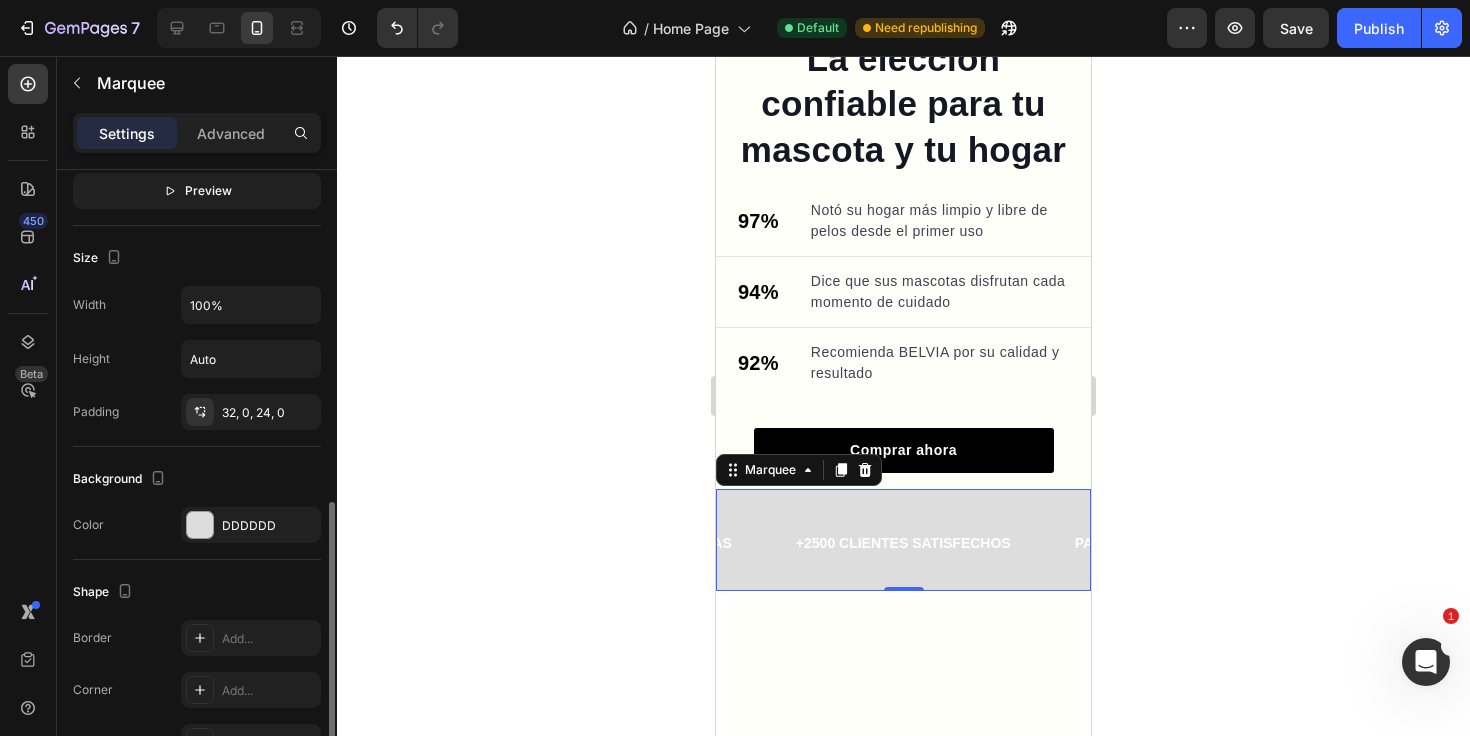 scroll, scrollTop: 703, scrollLeft: 0, axis: vertical 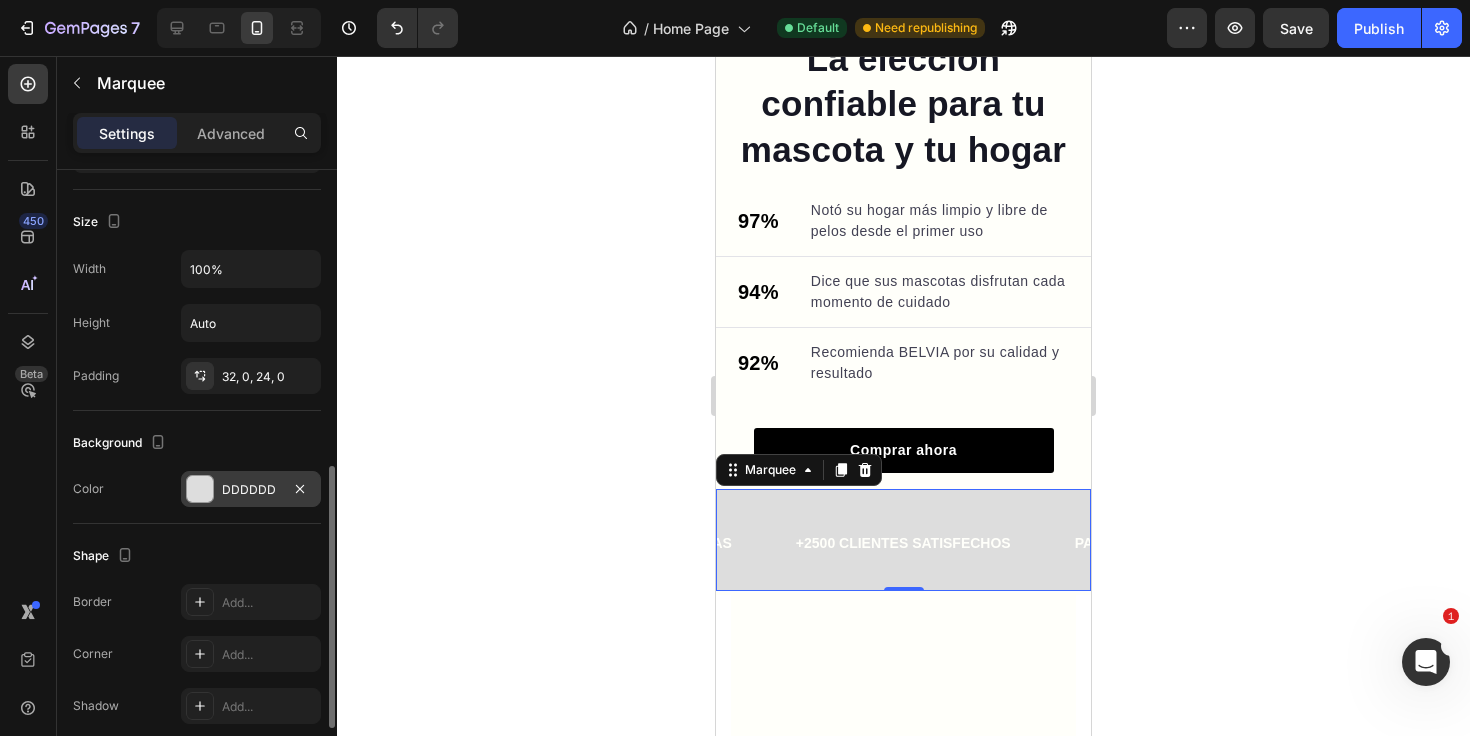 click at bounding box center [200, 489] 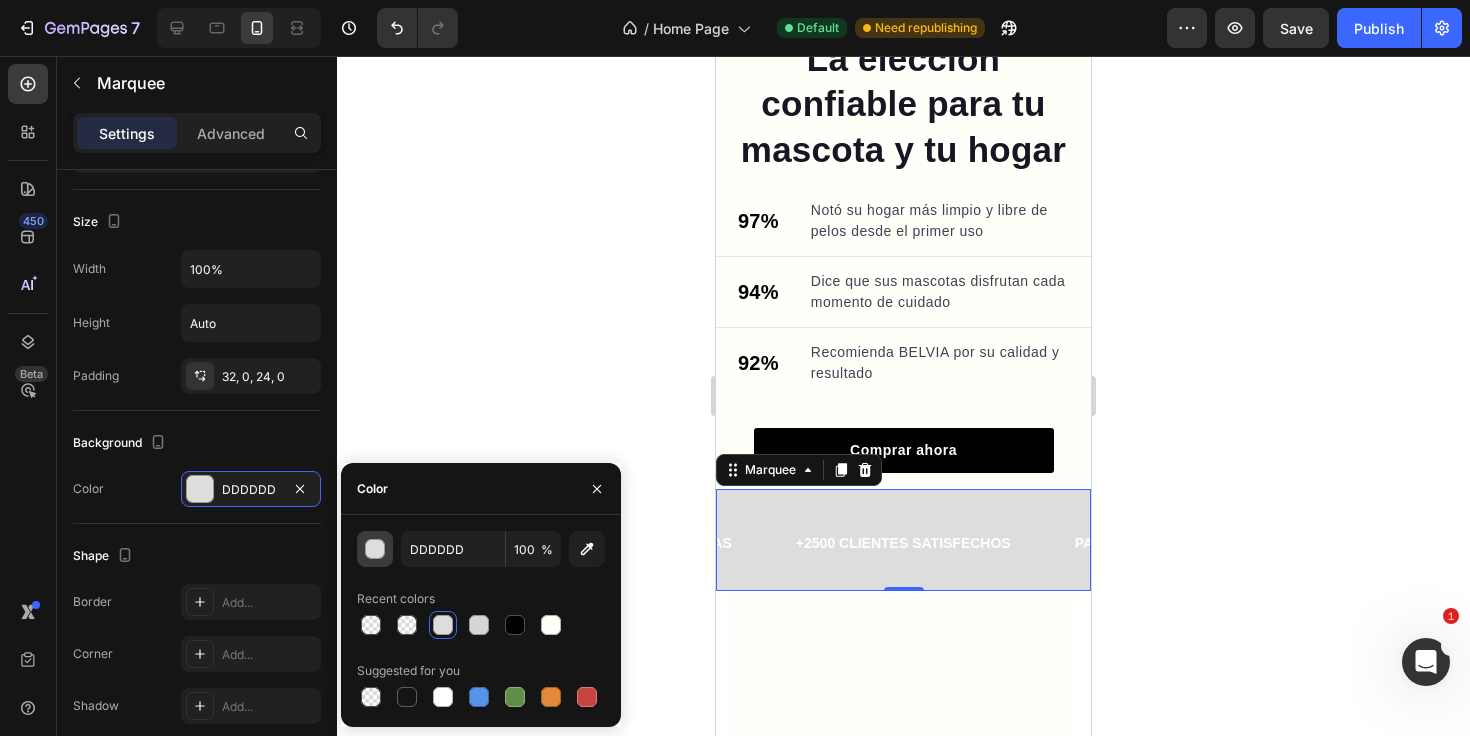 click at bounding box center [375, 549] 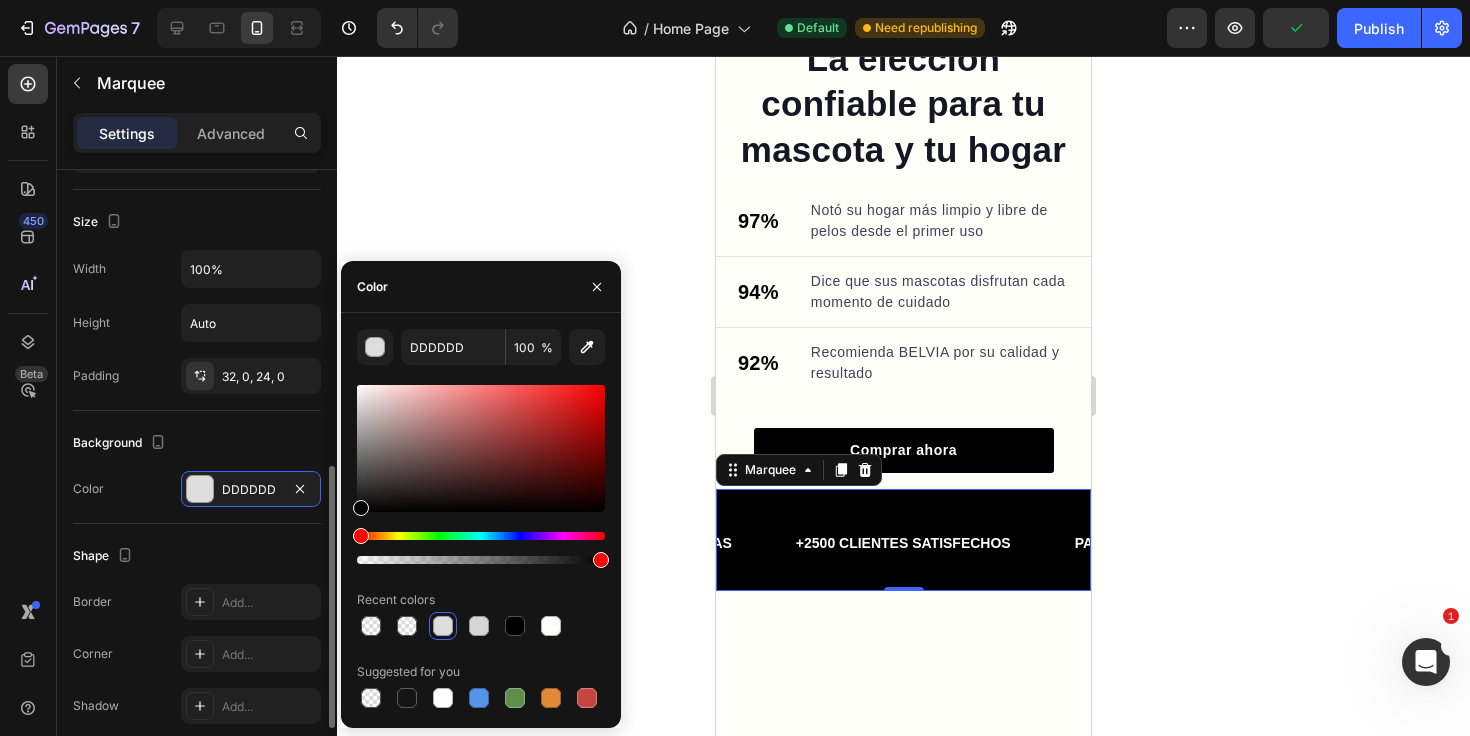 drag, startPoint x: 412, startPoint y: 475, endPoint x: 306, endPoint y: 567, distance: 140.35669 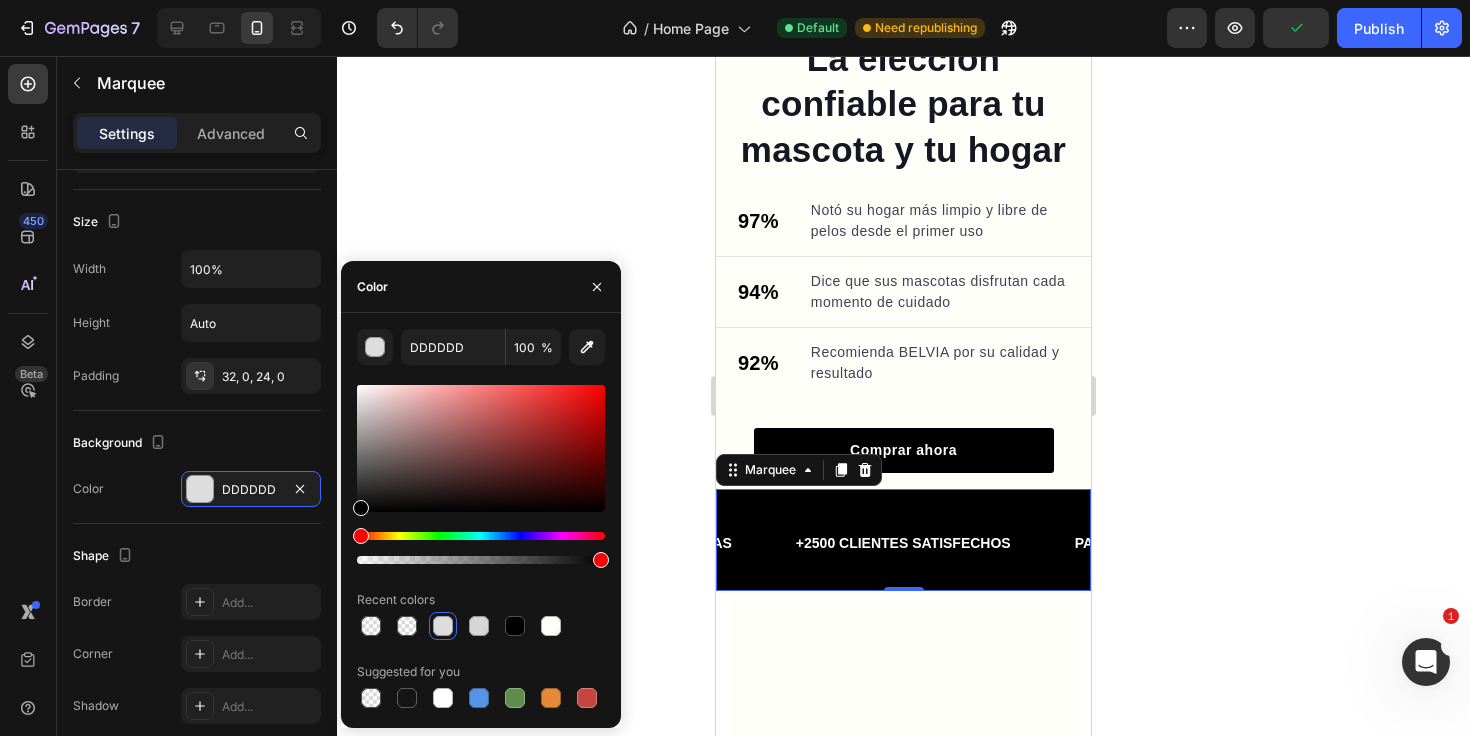 type on "000000" 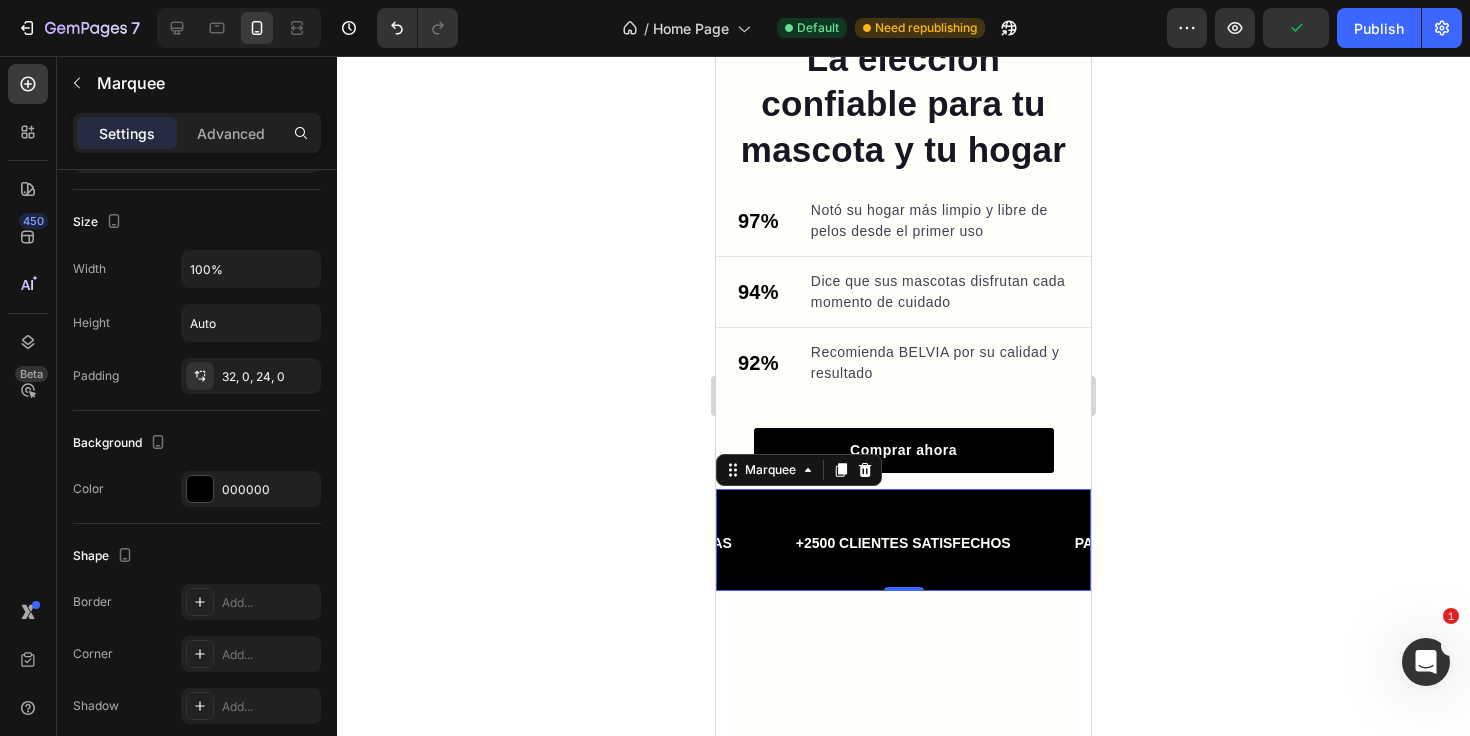 click 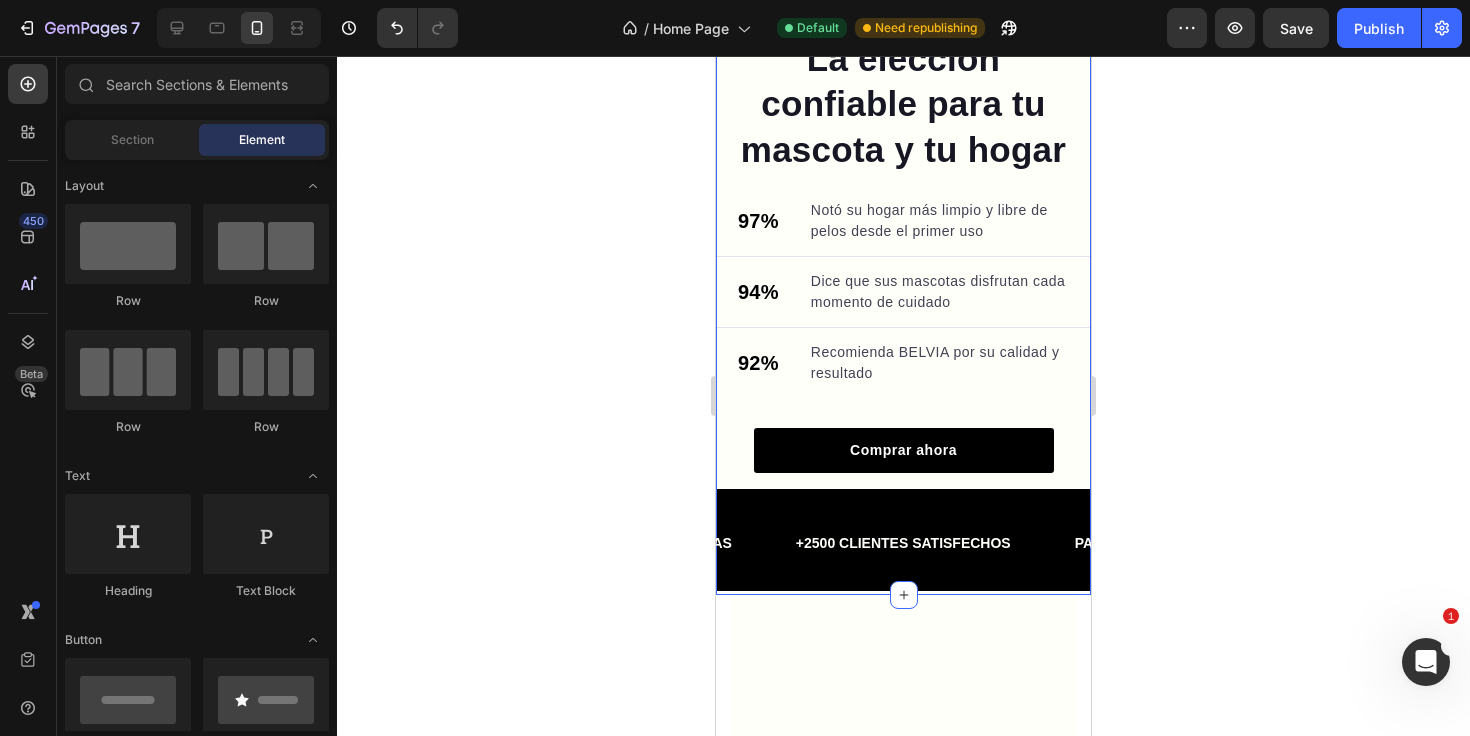 click on "Custom Code Hechos para tu comodidad Text Block Descubre cómo nuestros productos mejoran el cuidado de tu mascota y mantienen tu hogar impecable de forma rápida, cómoda y sencilla Text Block Section 4" at bounding box center [903, 824] 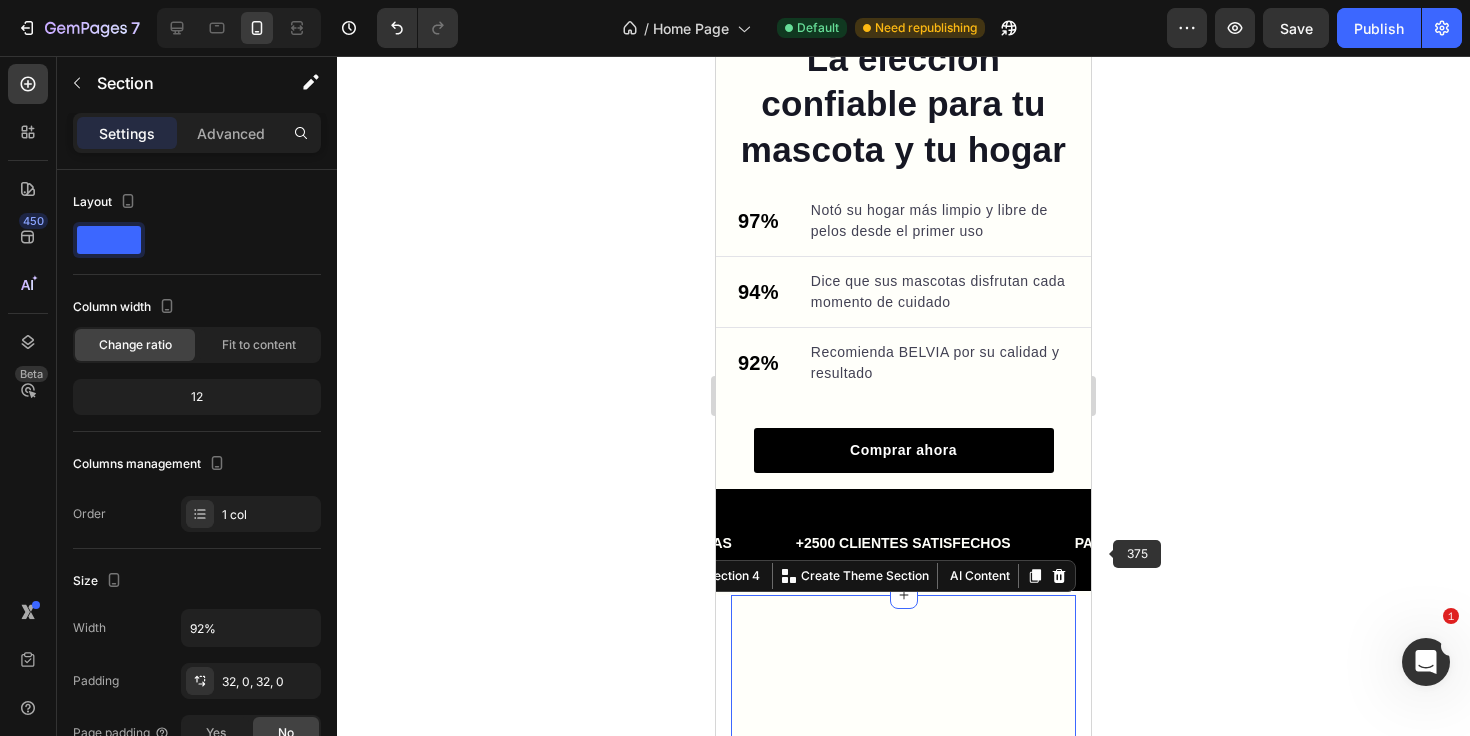 click 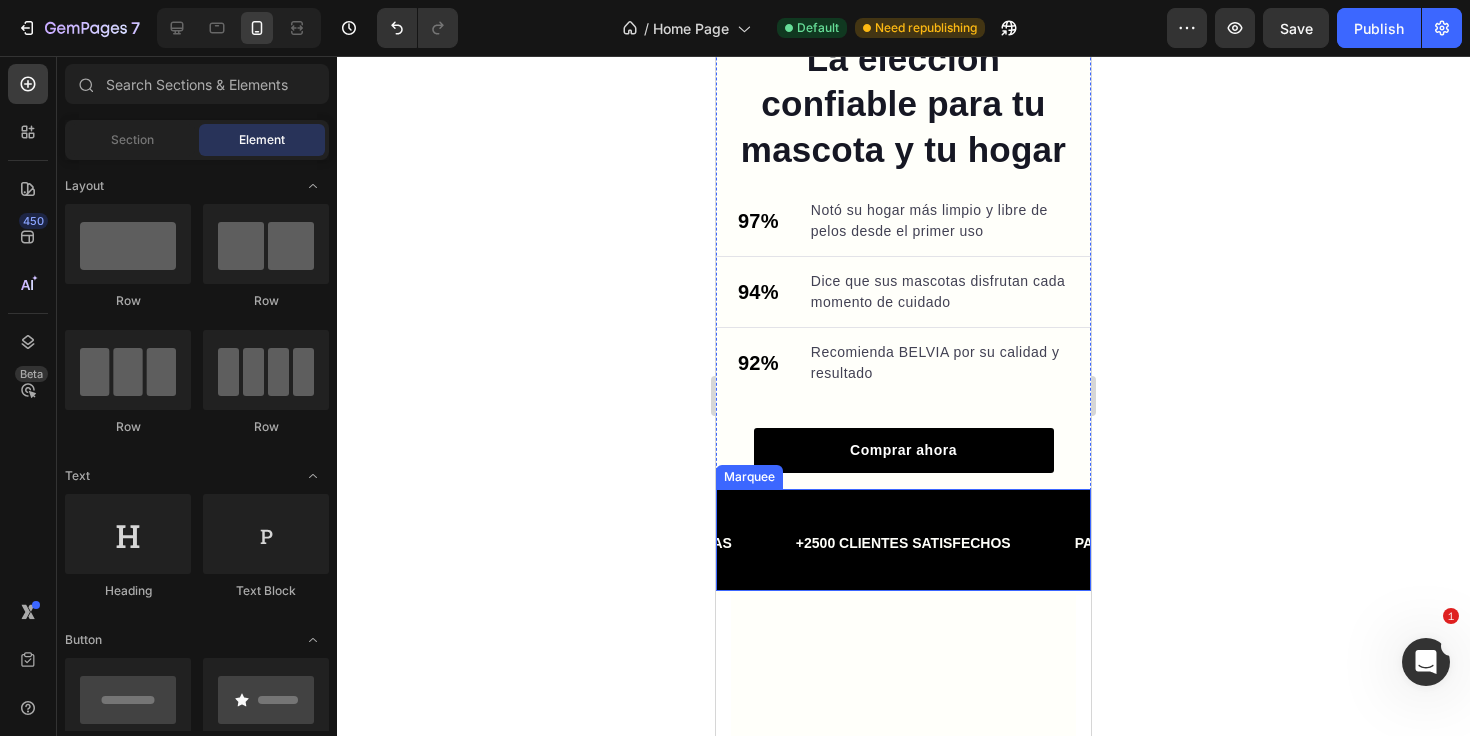 click on "PAGO 100% SEGURO Text Block ENVÍO GRATIS Text Block GARANTÍA DE DEVOLUCIÓN DE 30 DÍAS Text Block +2500 CLIENTES SATISFECHOS Text Block PAGO 100% SEGURO Text Block ENVÍO GRATIS Text Block GARANTÍA DE DEVOLUCIÓN DE 30 DÍAS Text Block +2500 CLIENTES SATISFECHOS Text Block Marquee" at bounding box center [903, 539] 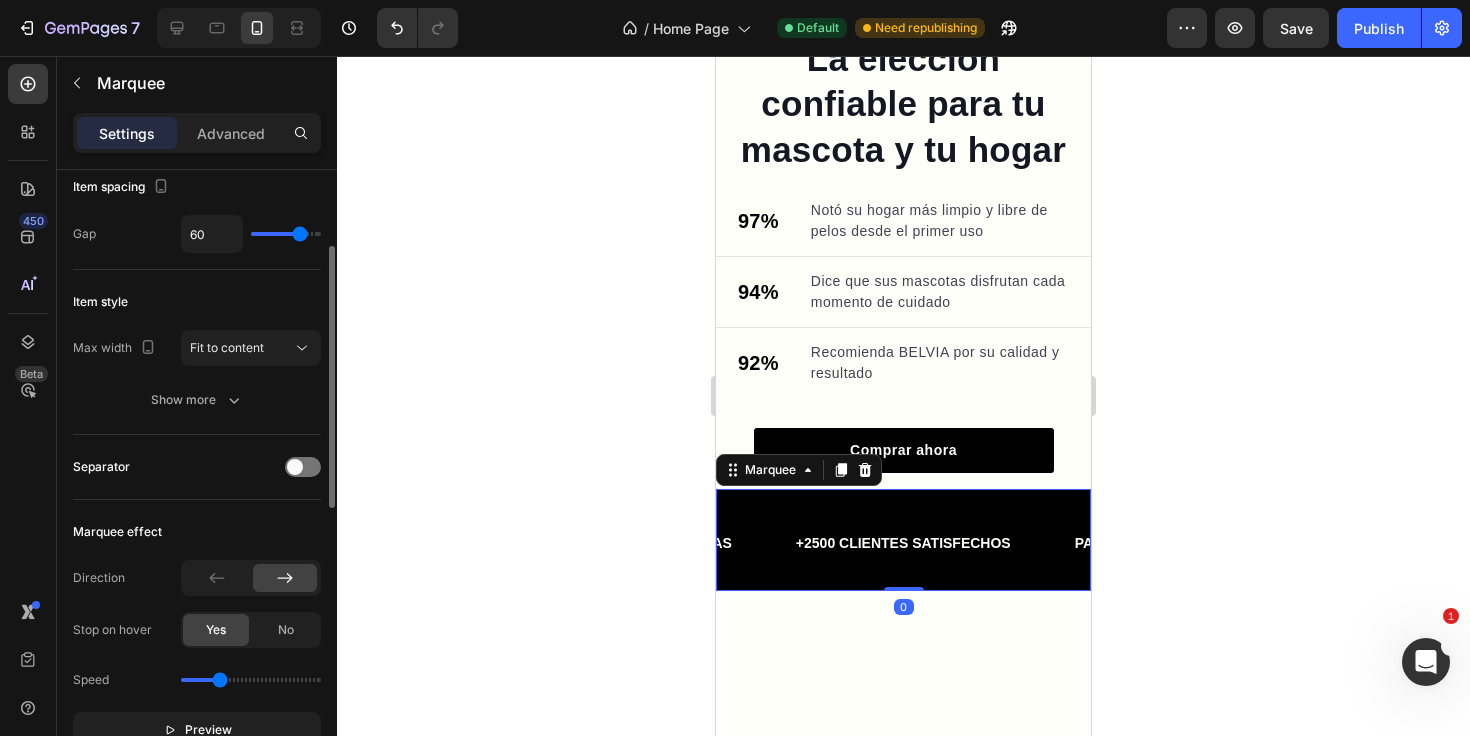 scroll, scrollTop: 144, scrollLeft: 0, axis: vertical 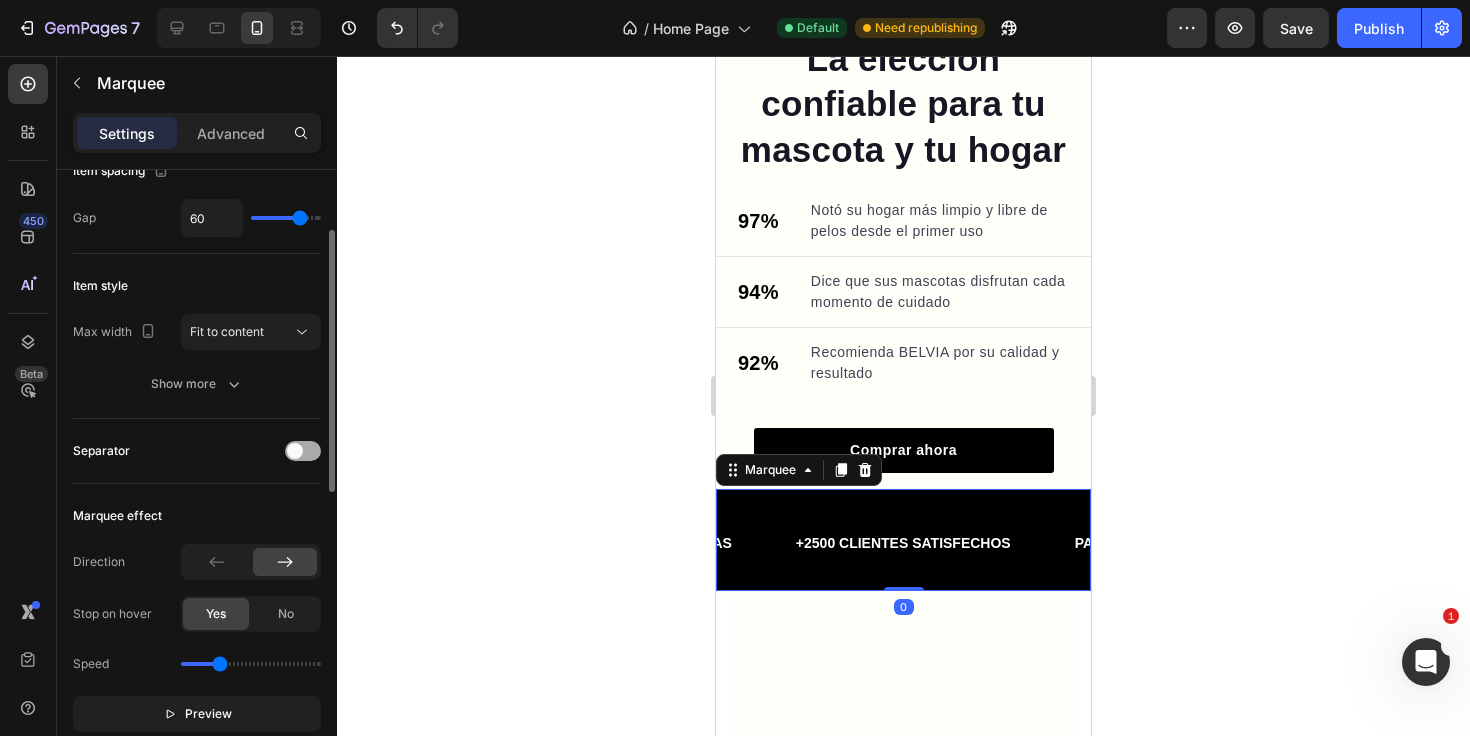 click at bounding box center (303, 451) 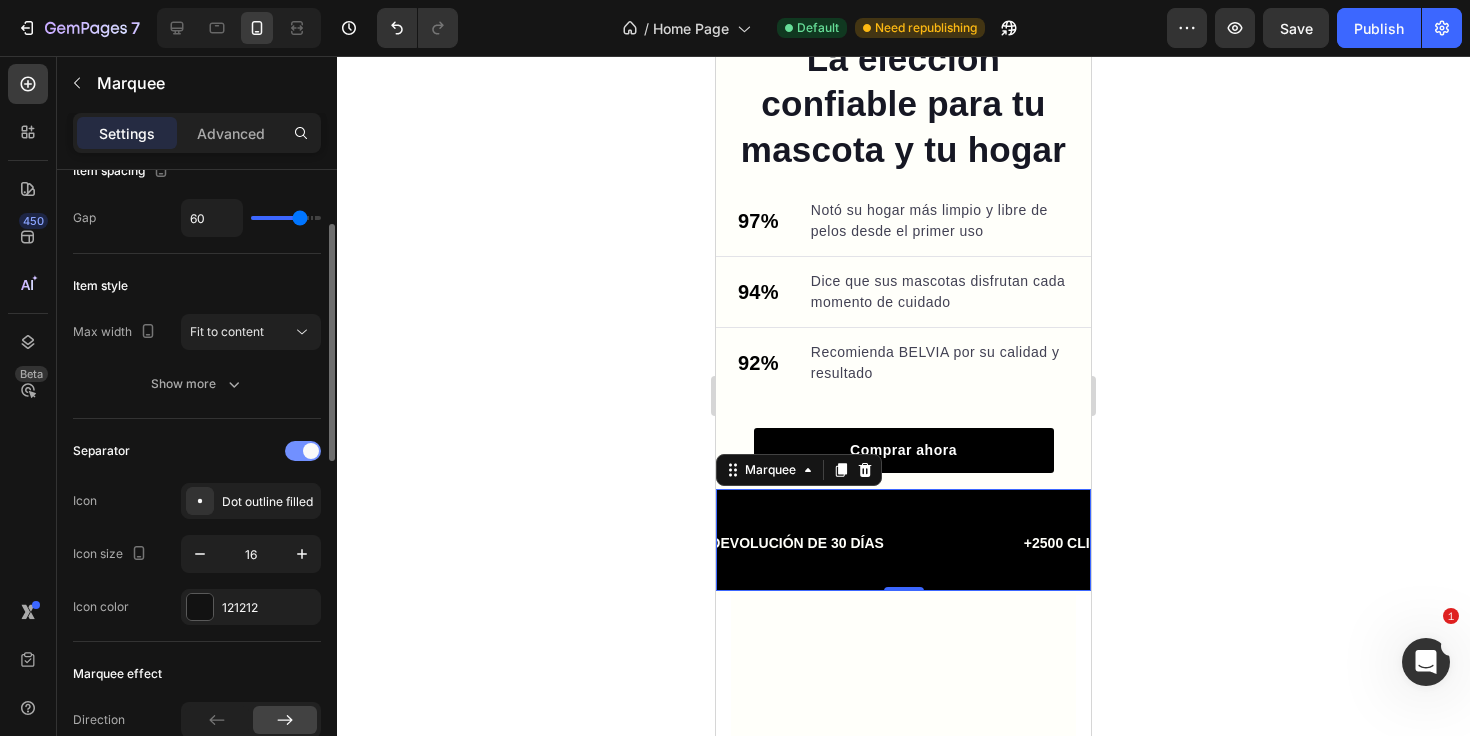 click at bounding box center (303, 451) 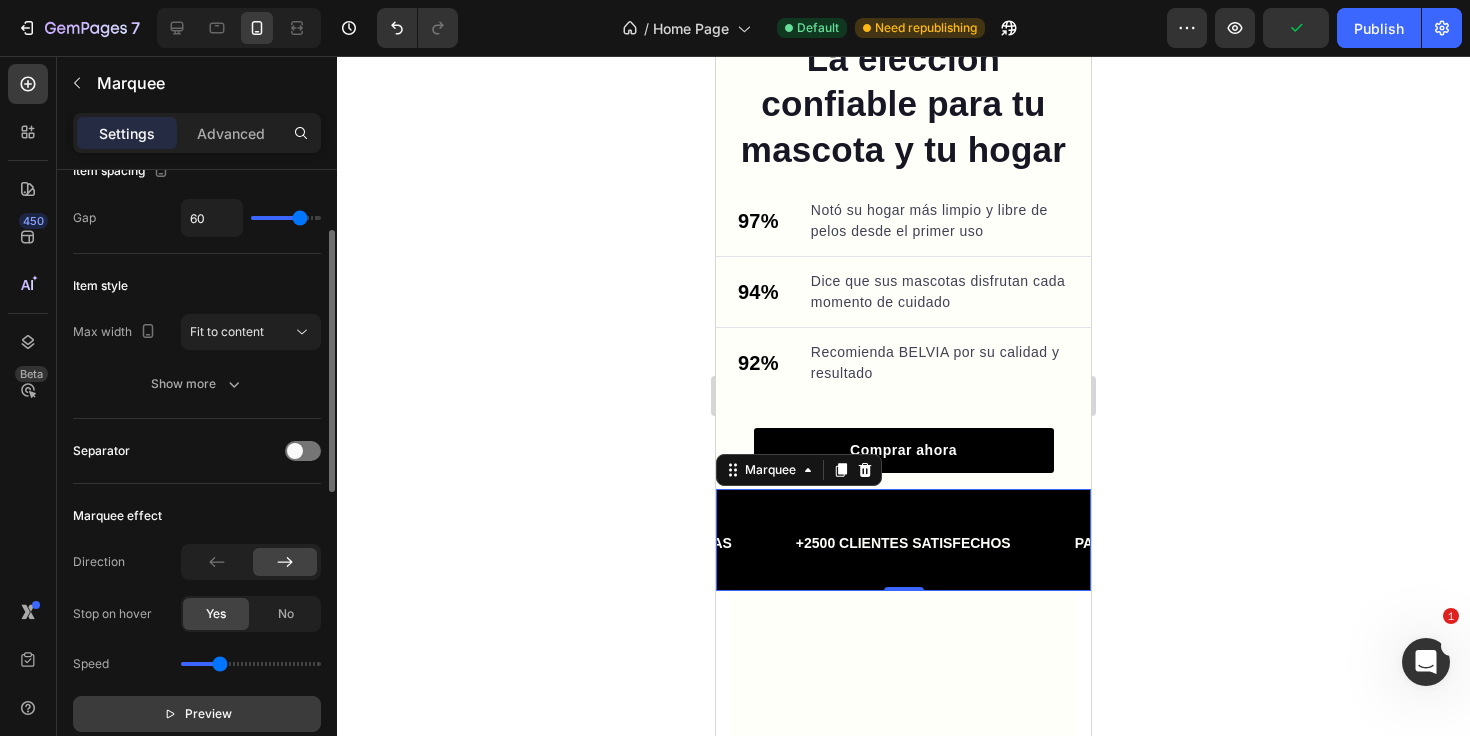 click on "Preview" at bounding box center [208, 714] 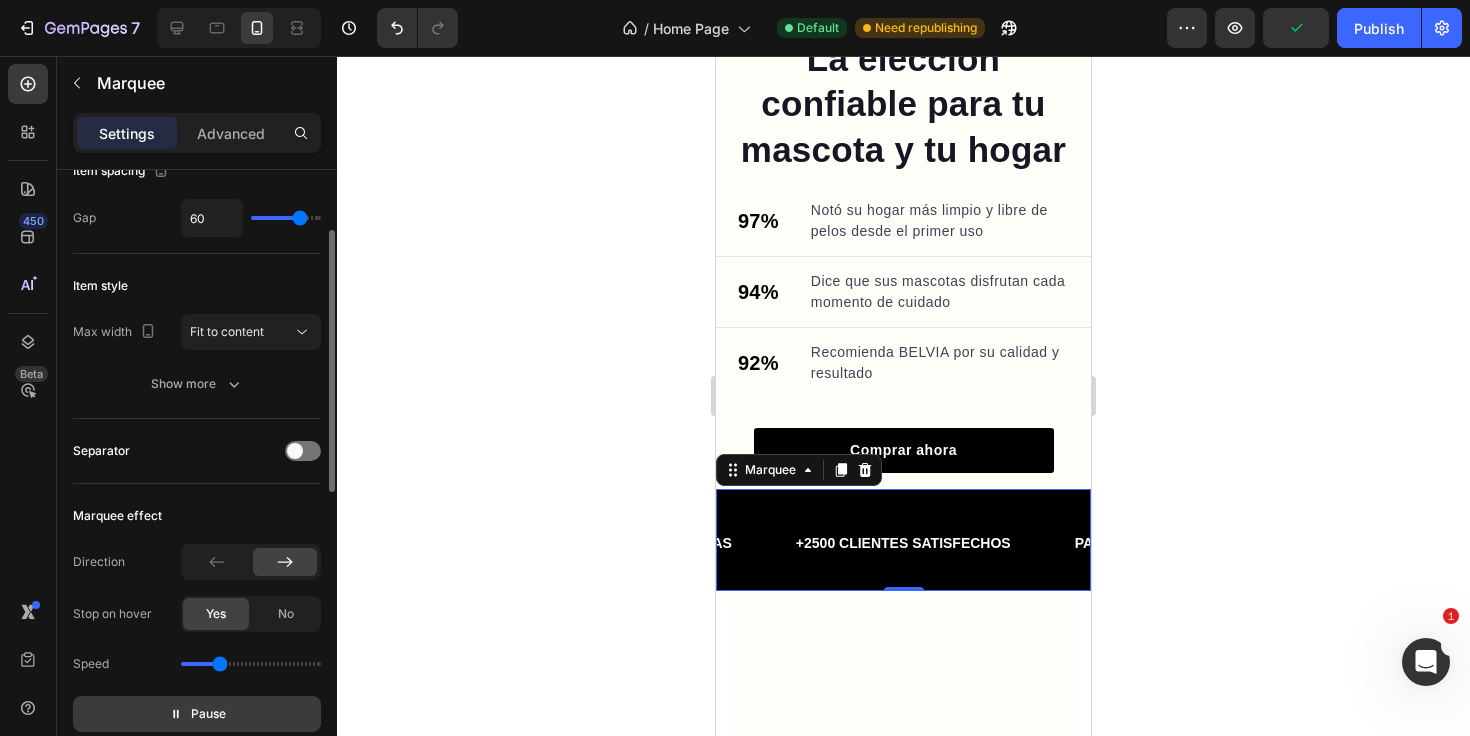 scroll, scrollTop: 0, scrollLeft: 614, axis: horizontal 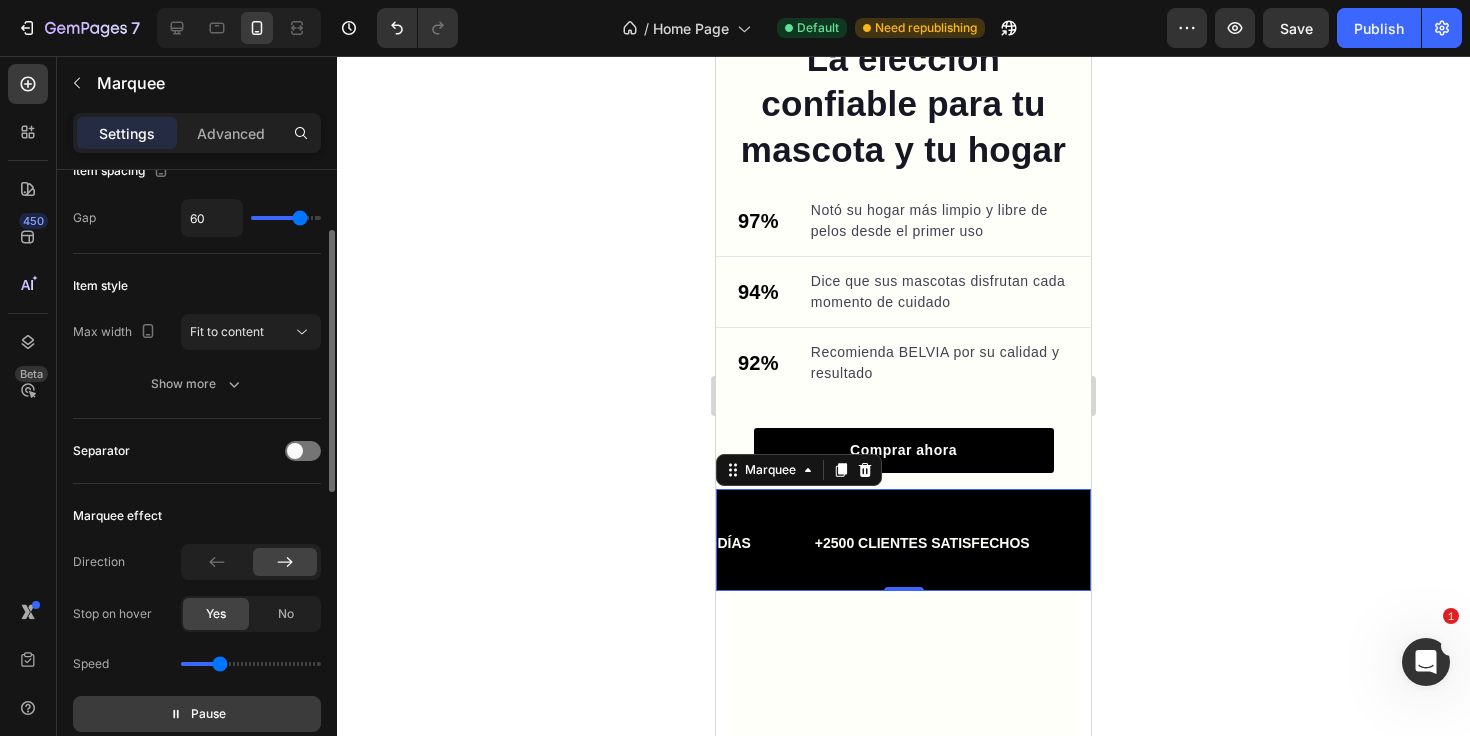 click on "Pause" at bounding box center (197, 714) 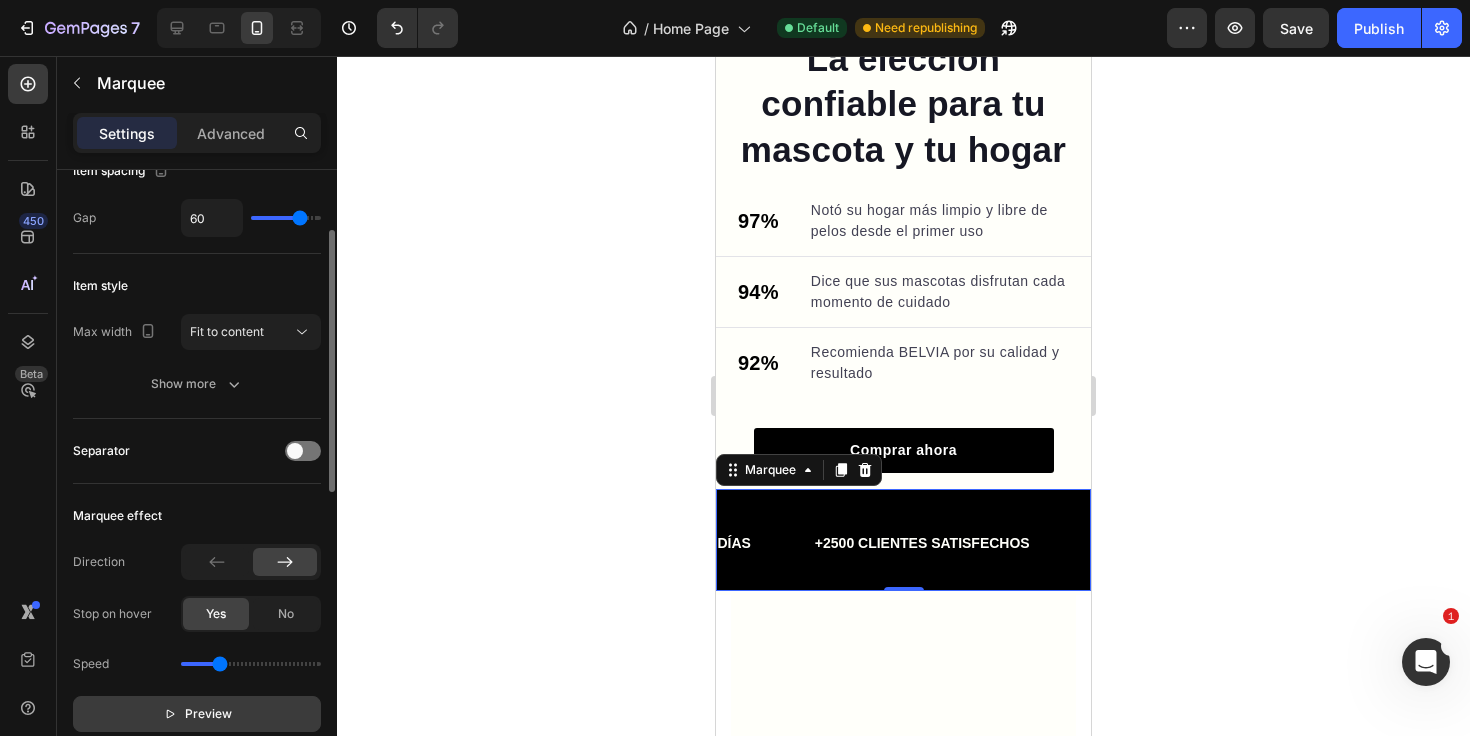scroll, scrollTop: 0, scrollLeft: 0, axis: both 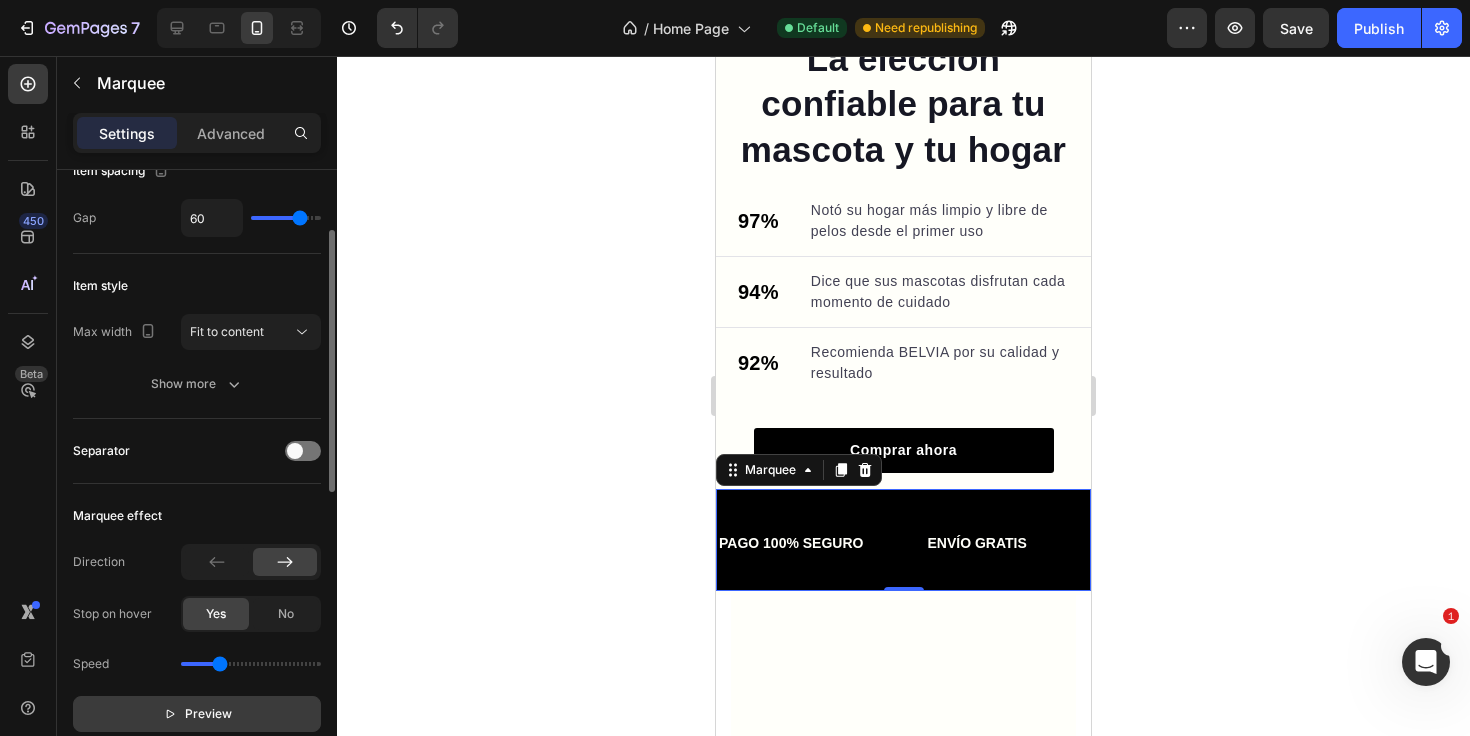 click on "Preview" at bounding box center (208, 714) 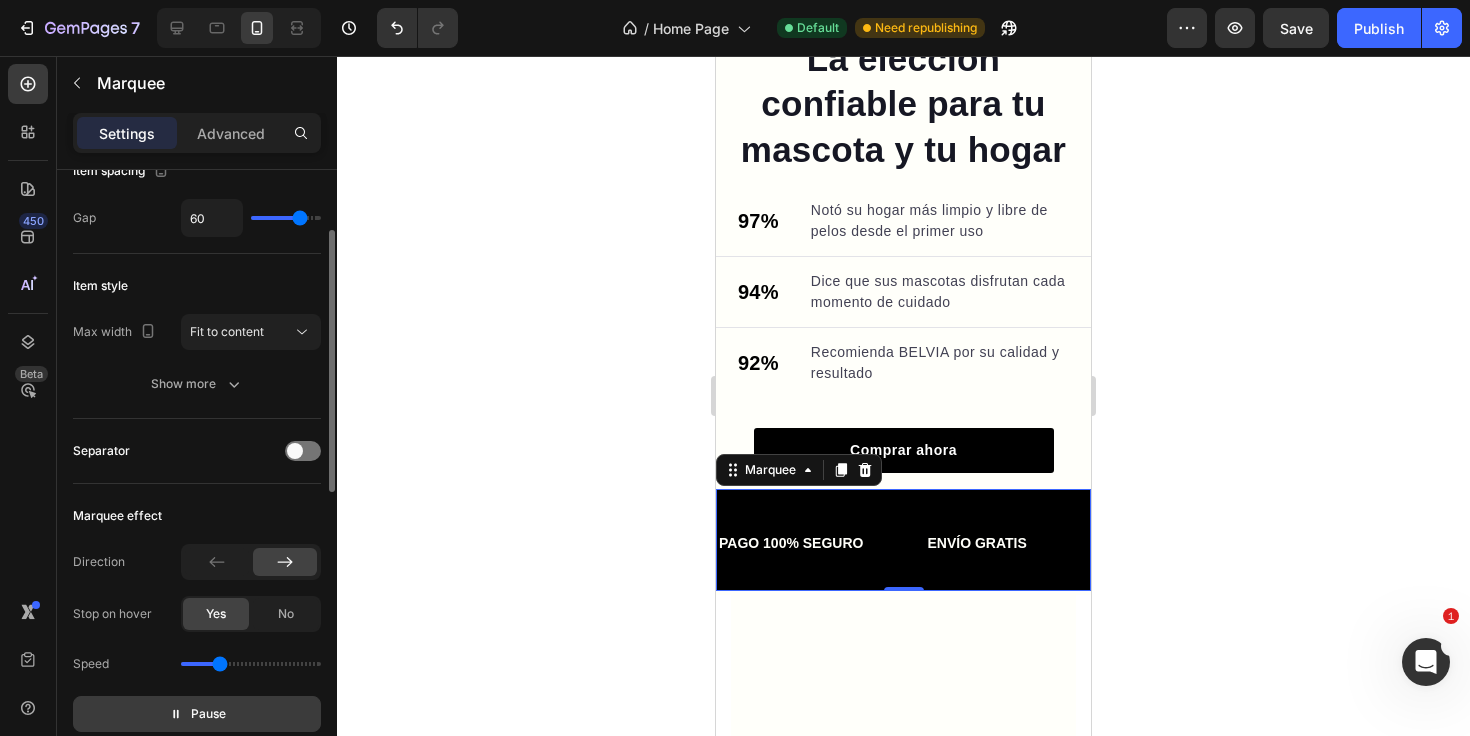 click on "Pause" at bounding box center [208, 714] 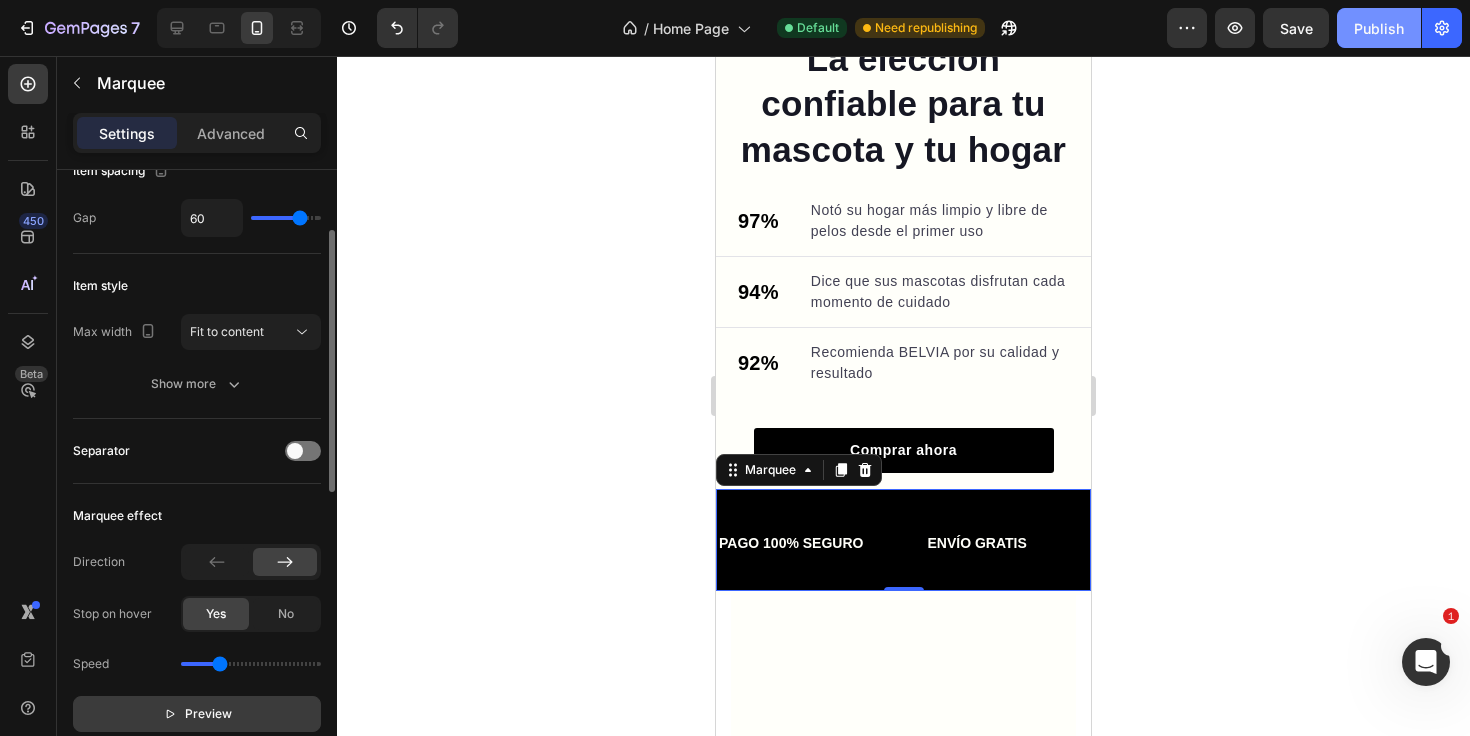 click on "Publish" at bounding box center (1379, 28) 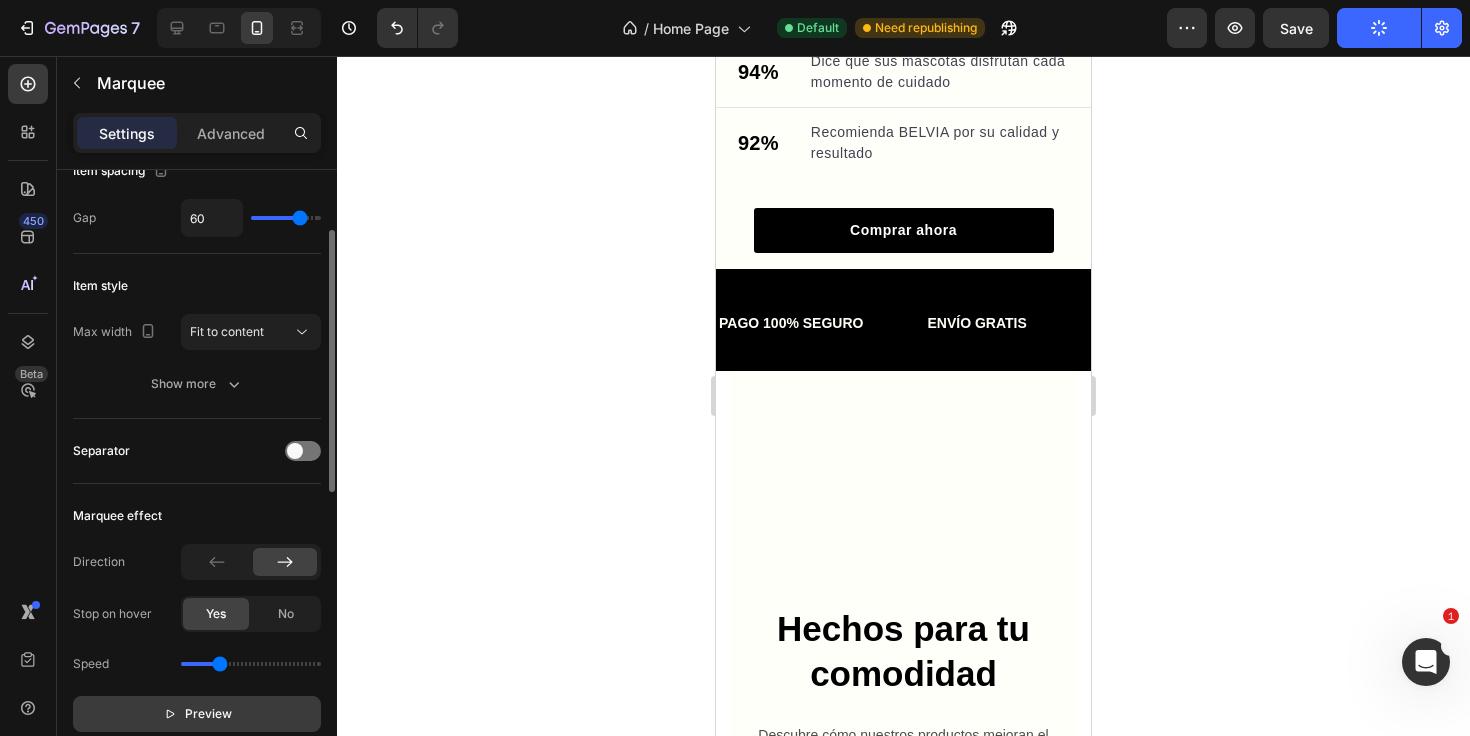 scroll, scrollTop: 1548, scrollLeft: 0, axis: vertical 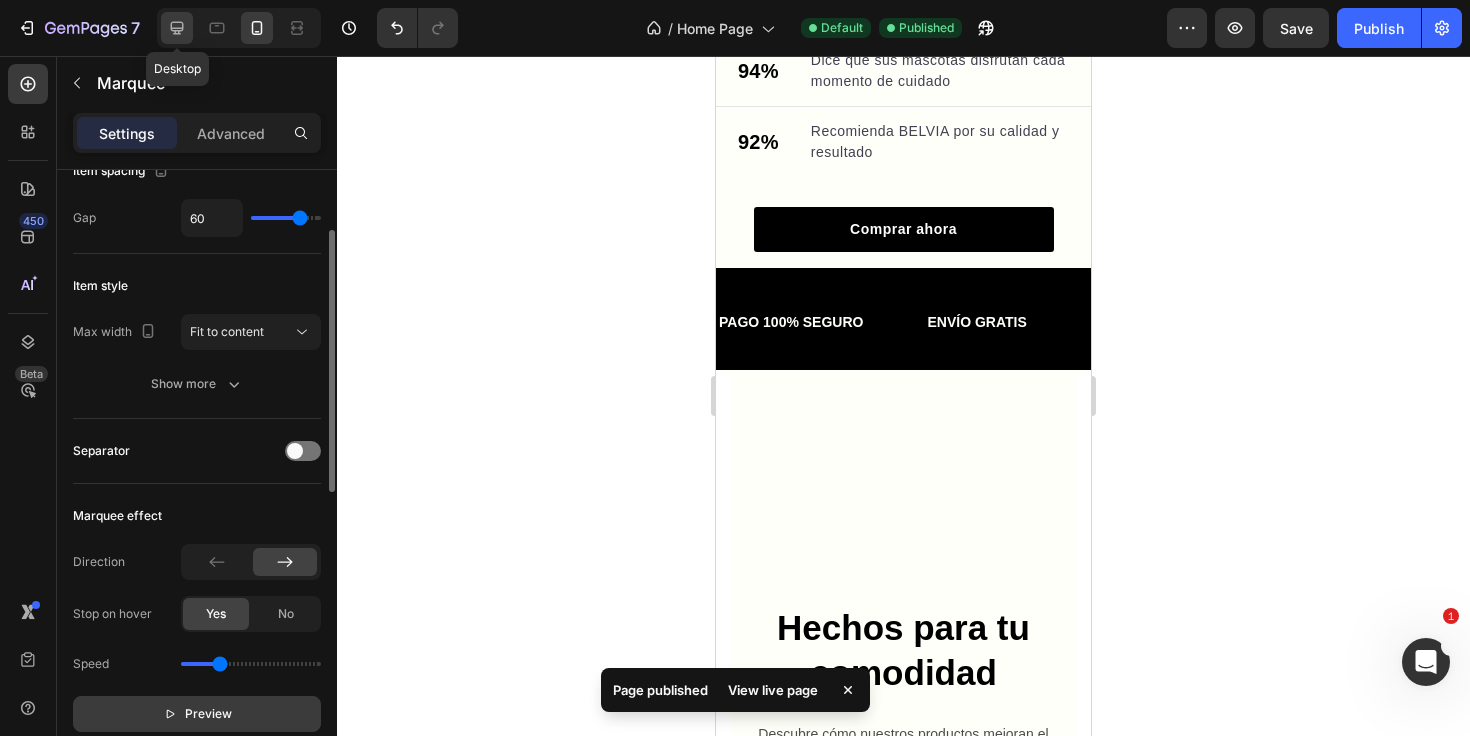click 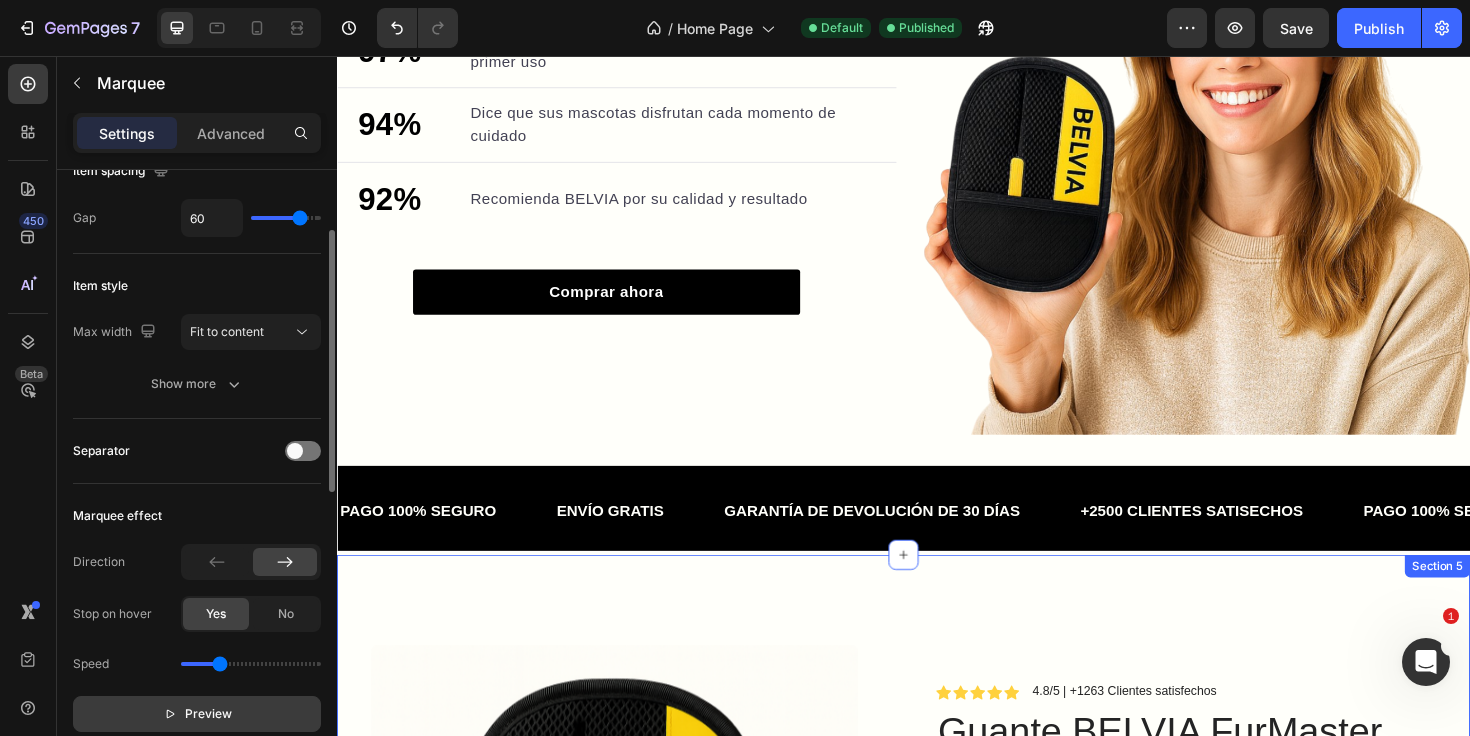 scroll, scrollTop: 1119, scrollLeft: 0, axis: vertical 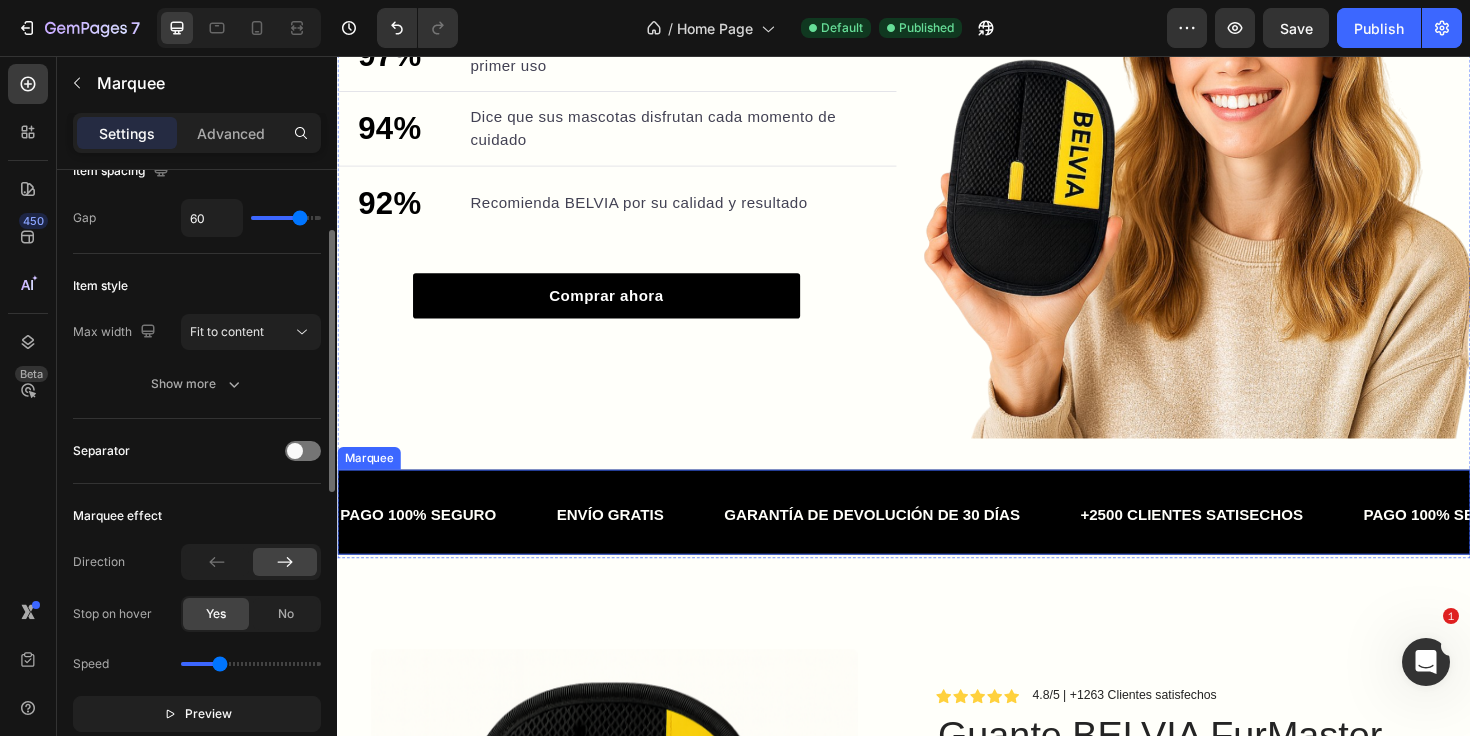 click on "PAGO 100% SEGURO Text Block ENVÍO GRATIS Text Block GARANTÍA DE DEVOLUCIÓN DE 30 DÍAS Text Block +2500 CLIENTES SATISECHOS Text Block PAGO 100% SEGURO Text Block ENVÍO GRATIS Text Block GARANTÍA DE DEVOLUCIÓN DE 30 DÍAS Text Block +2500 CLIENTES SATISECHOS Text Block PAGO 100% SEGURO Text Block ENVÍO GRATIS Text Block GARANTÍA DE DEVOLUCIÓN DE 30 DÍAS Text Block +2500 CLIENTES SATISECHOS Text Block PAGO 100% SEGURO Text Block ENVÍO GRATIS Text Block GARANTÍA DE DEVOLUCIÓN DE 30 DÍAS Text Block +2500 CLIENTES SATISECHOS Text Block PAGO 100% SEGURO Text Block ENVÍO GRATIS Text Block GARANTÍA DE DEVOLUCIÓN DE 30 DÍAS Text Block +2500 CLIENTES SATISECHOS Text Block PAGO 100% SEGURO Text Block ENVÍO GRATIS Text Block GARANTÍA DE DEVOLUCIÓN DE 30 DÍAS Text Block +2500 CLIENTES SATISECHOS Text Block Marquee" at bounding box center [937, 539] 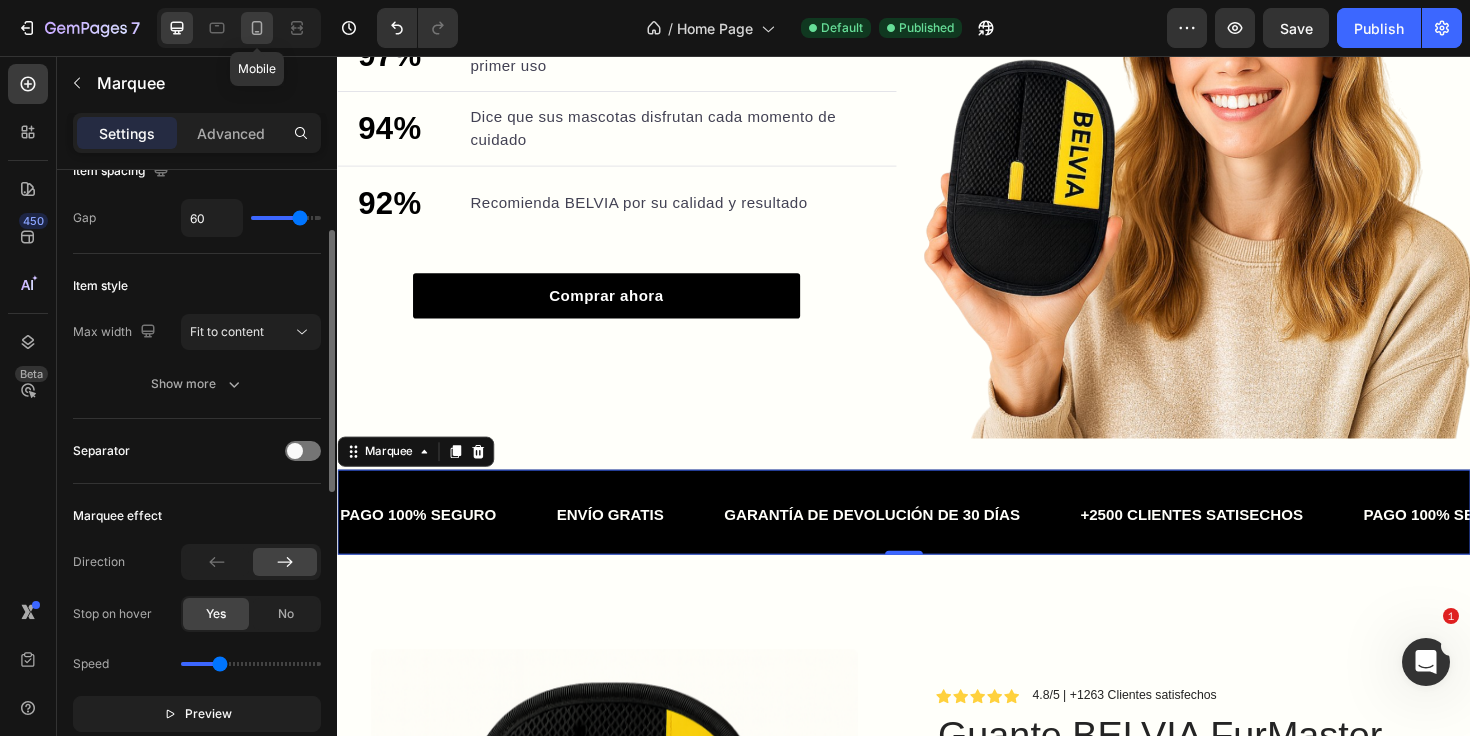click 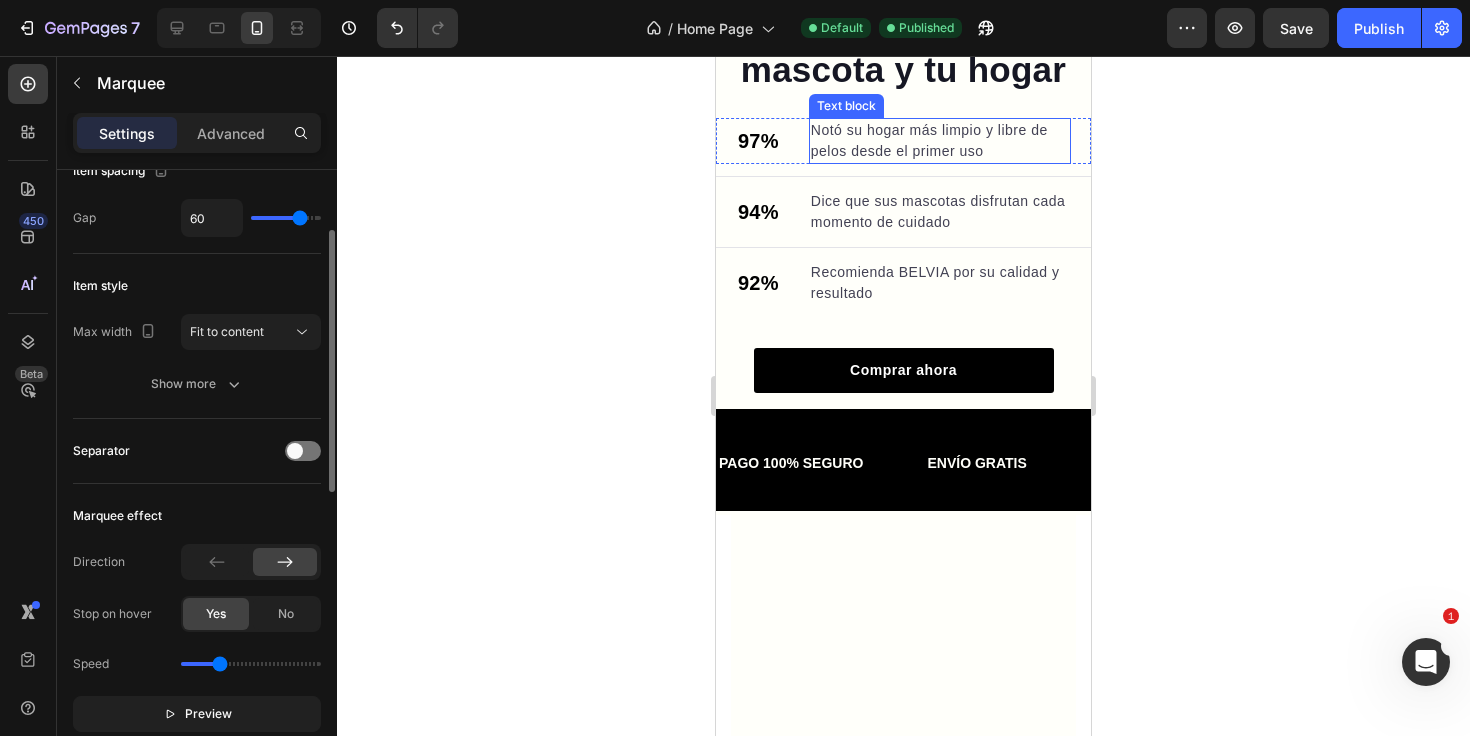 scroll, scrollTop: 1411, scrollLeft: 0, axis: vertical 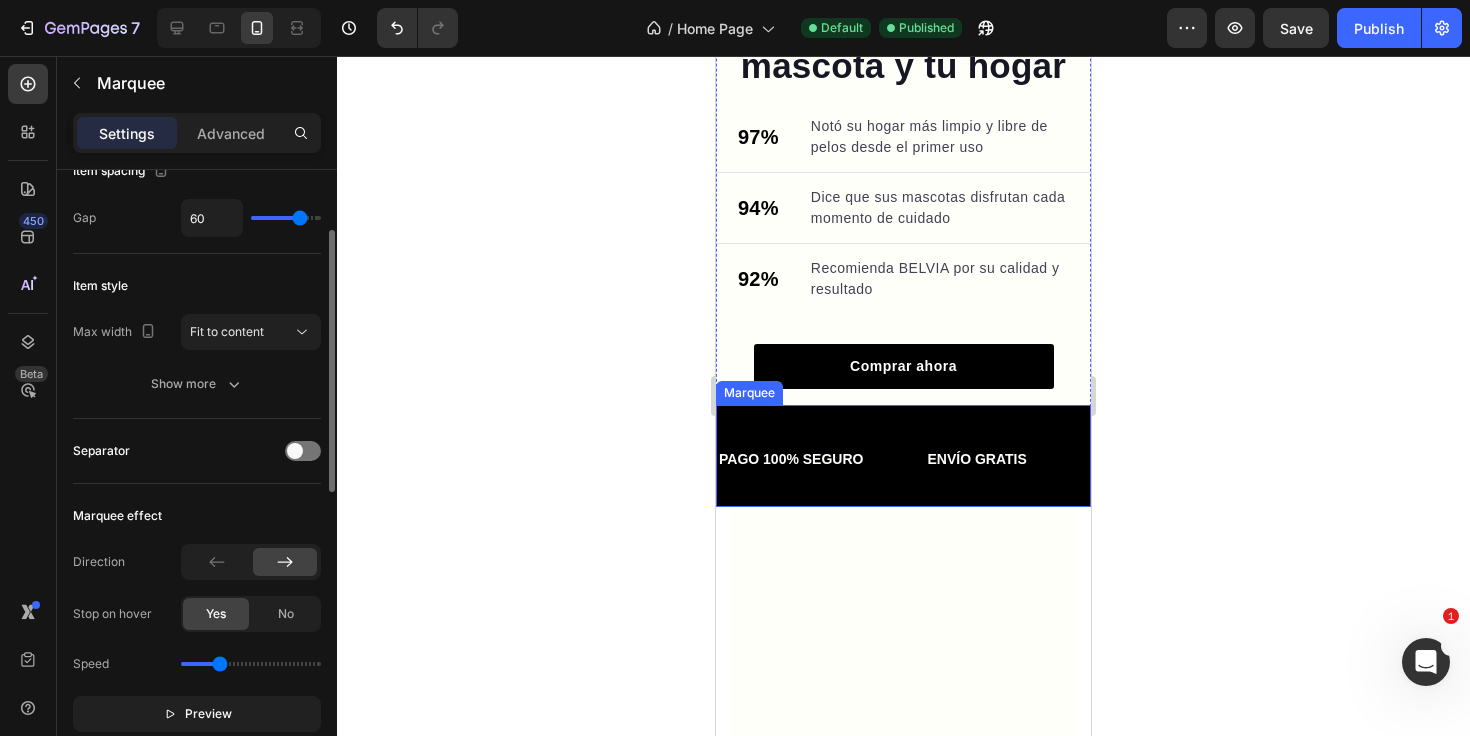 click on "PAGO 100% SEGURO Text Block ENVÍO GRATIS Text Block GARANTÍA DE DEVOLUCIÓN DE 30 DÍAS Text Block +2500 CLIENTES SATISFECHOS Text Block PAGO 100% SEGURO Text Block ENVÍO GRATIS Text Block GARANTÍA DE DEVOLUCIÓN DE 30 DÍAS Text Block +2500 CLIENTES SATISFECHOS Text Block Marquee" at bounding box center [903, 455] 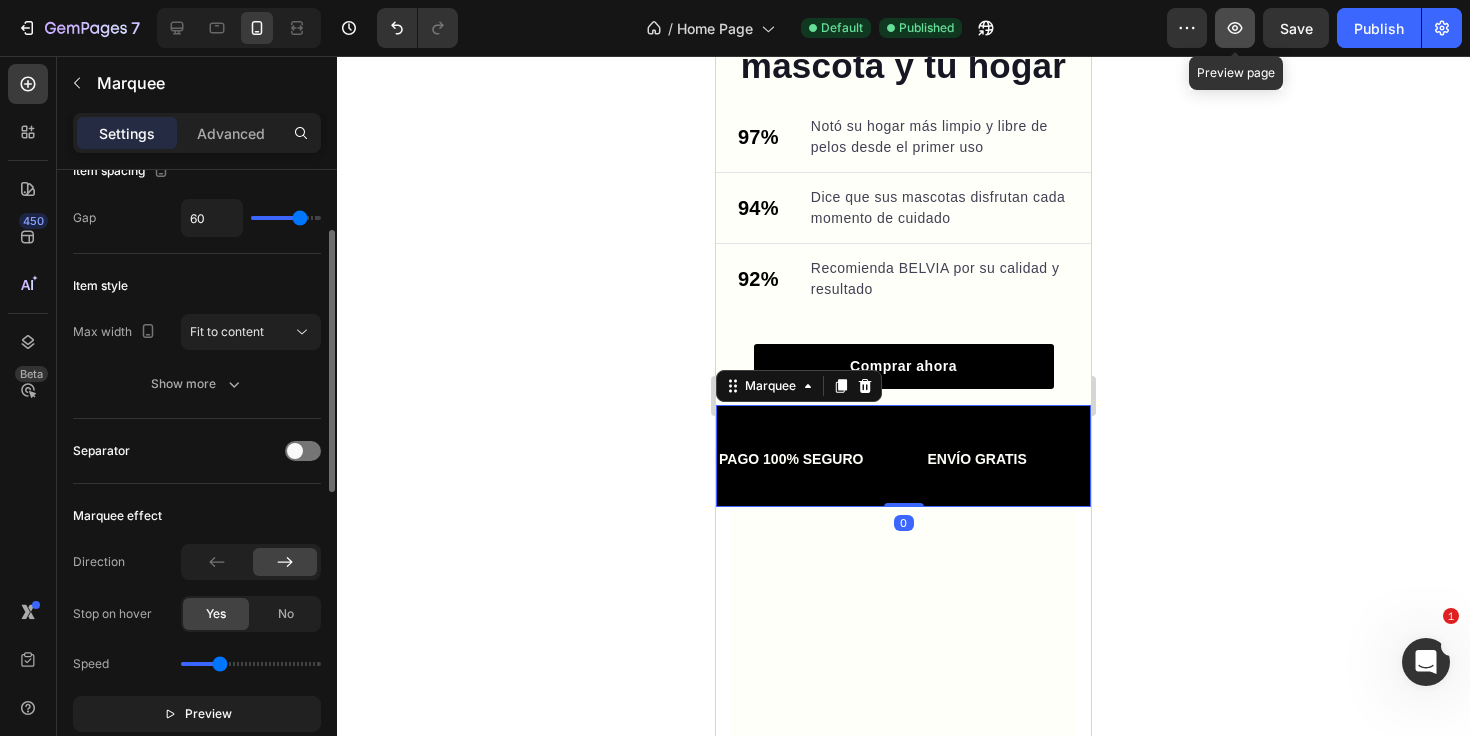 click 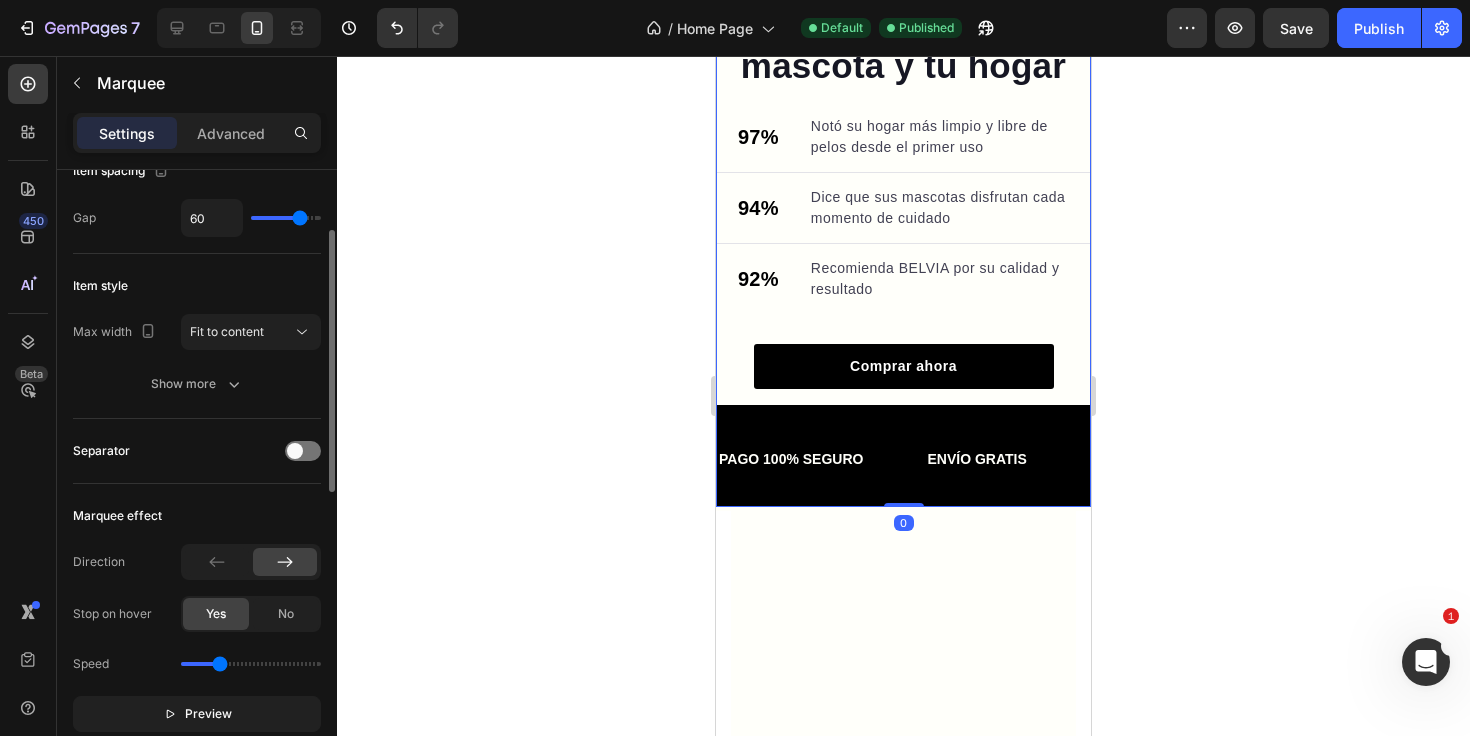 click on "Image La elección confiable para tu mascota y tu hogar Heading 97% Text block Notó su hogar más limpio y libre de pelos desde el primer uso Text block Advanced list                Title Line 94% Text block Dice que sus mascotas disfrutan cada momento de cuidado Text block Advanced list                Title Line 92% Text block Recomienda BELVIA por su calidad y resultado Text block Advanced list Comprar ahora Button PAGO 100% SEGURO Text Block ENVÍO GRATIS Text Block GARANTÍA DE DEVOLUCIÓN DE 30 DÍAS Text Block +2500 CLIENTES SATISFECHOS Text Block PAGO 100% SEGURO Text Block ENVÍO GRATIS Text Block GARANTÍA DE DEVOLUCIÓN DE 30 DÍAS Text Block +2500 CLIENTES SATISFECHOS Text Block Marquee Row   0" at bounding box center [903, 25] 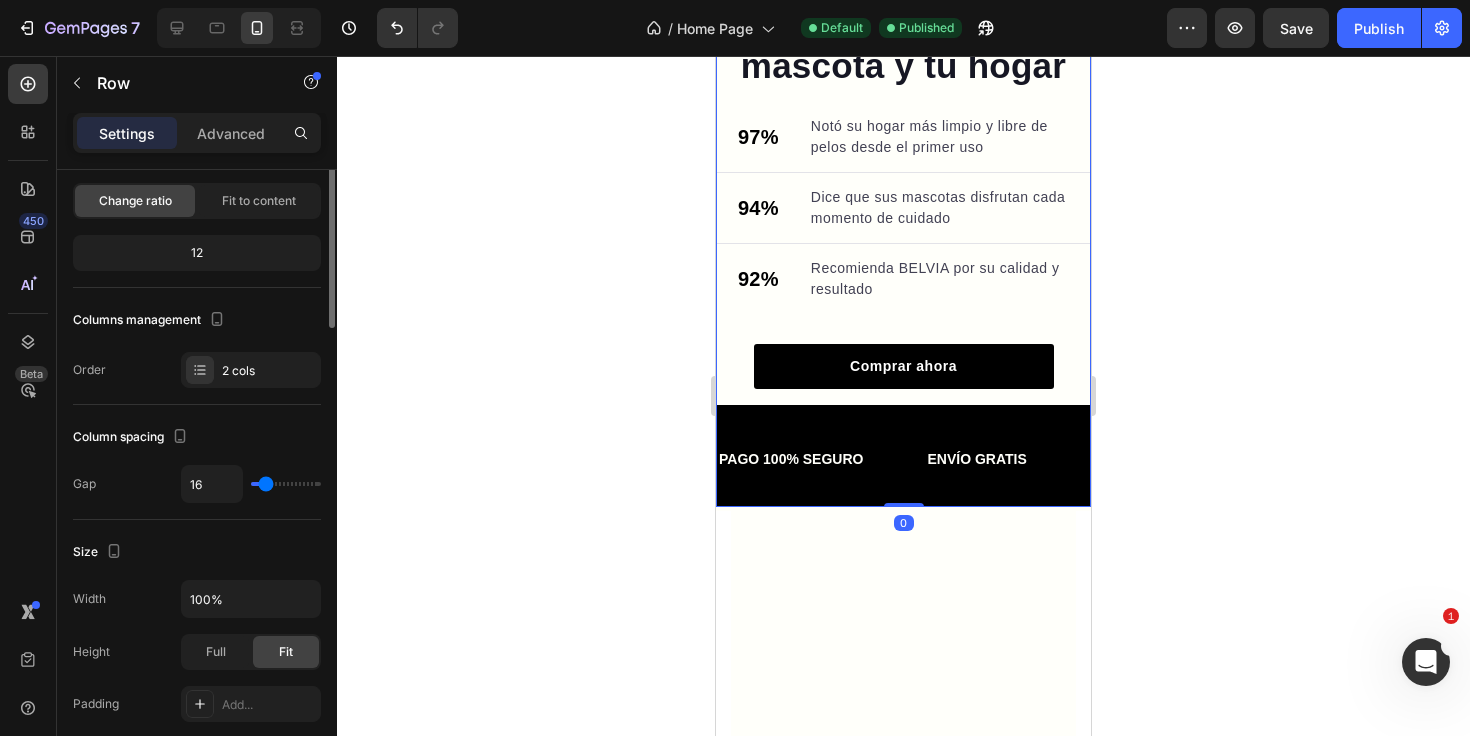 scroll, scrollTop: 0, scrollLeft: 0, axis: both 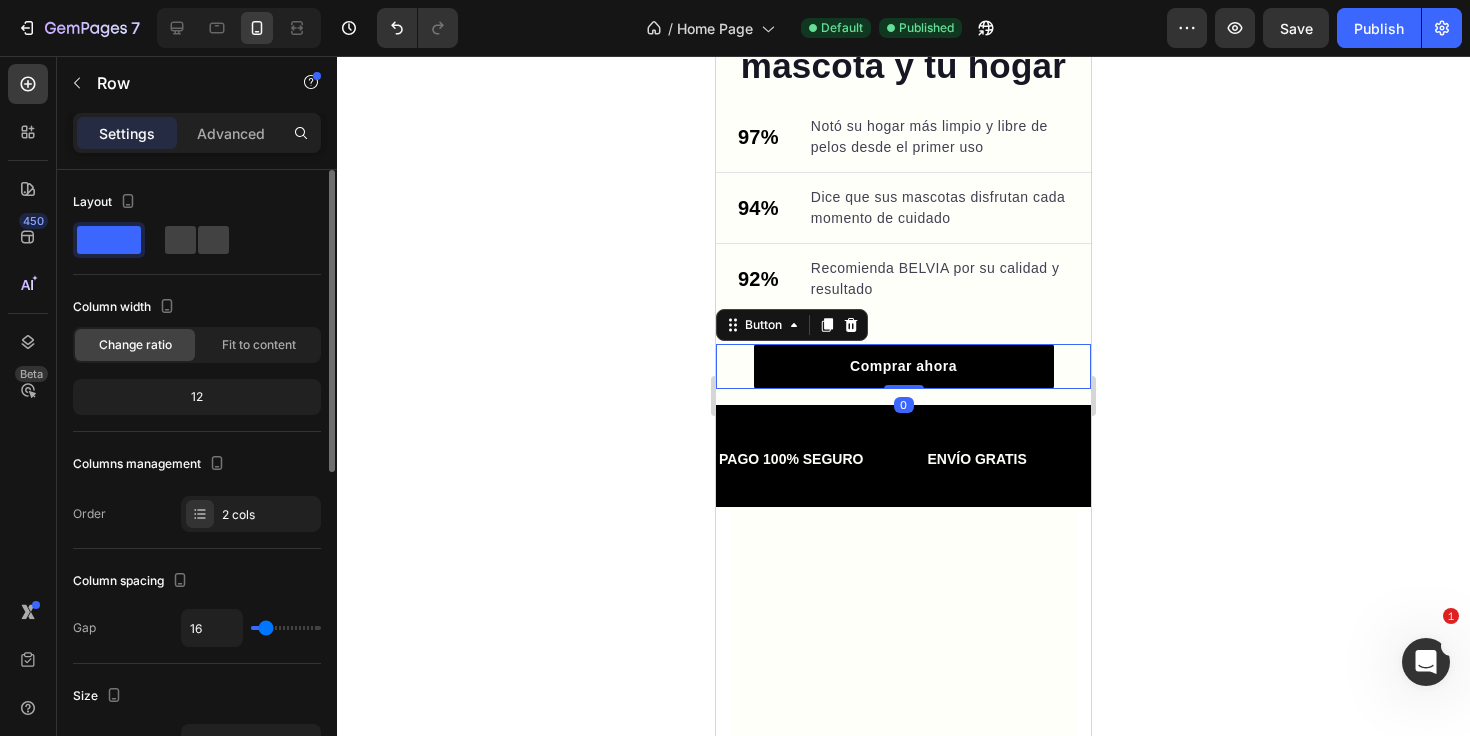 click on "Comprar ahora" at bounding box center (904, 366) 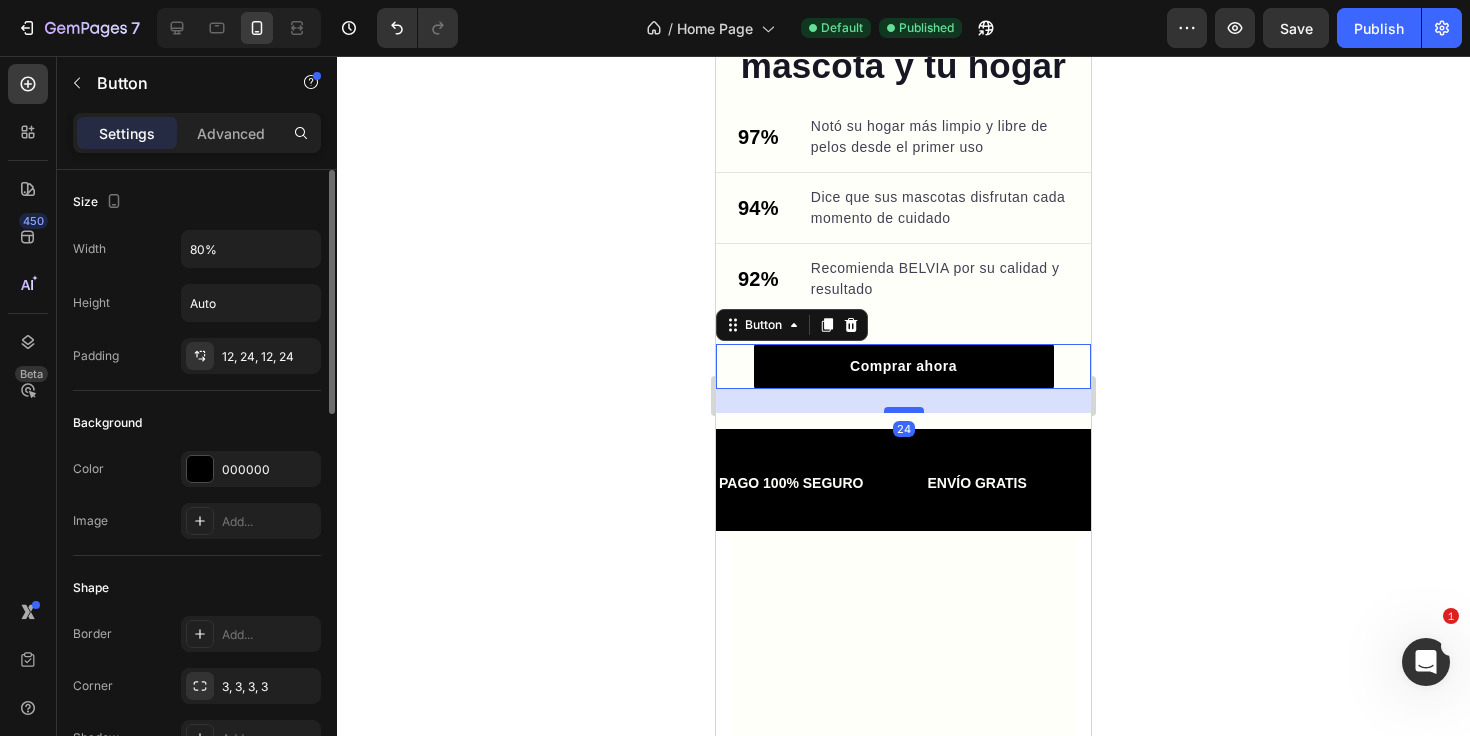 drag, startPoint x: 915, startPoint y: 386, endPoint x: 921, endPoint y: 410, distance: 24.738634 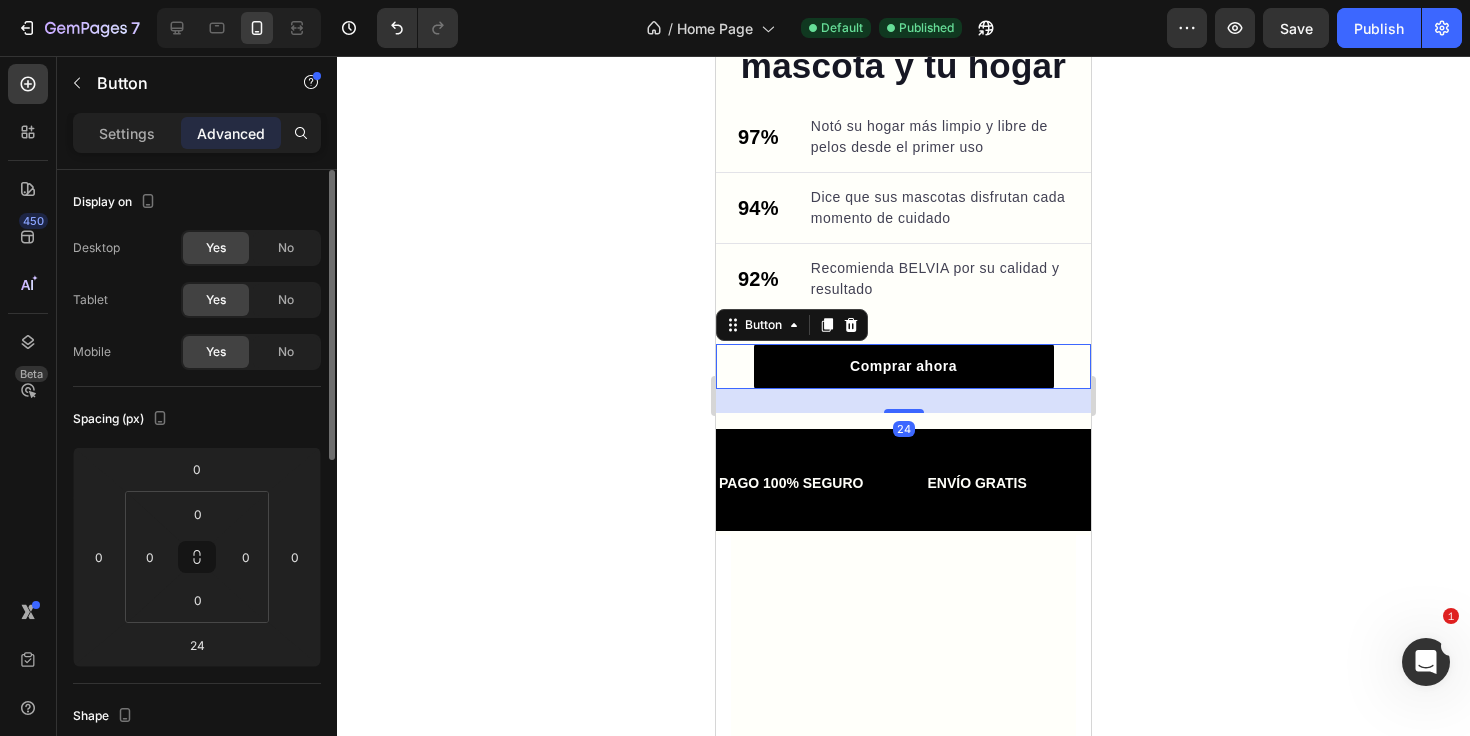 click 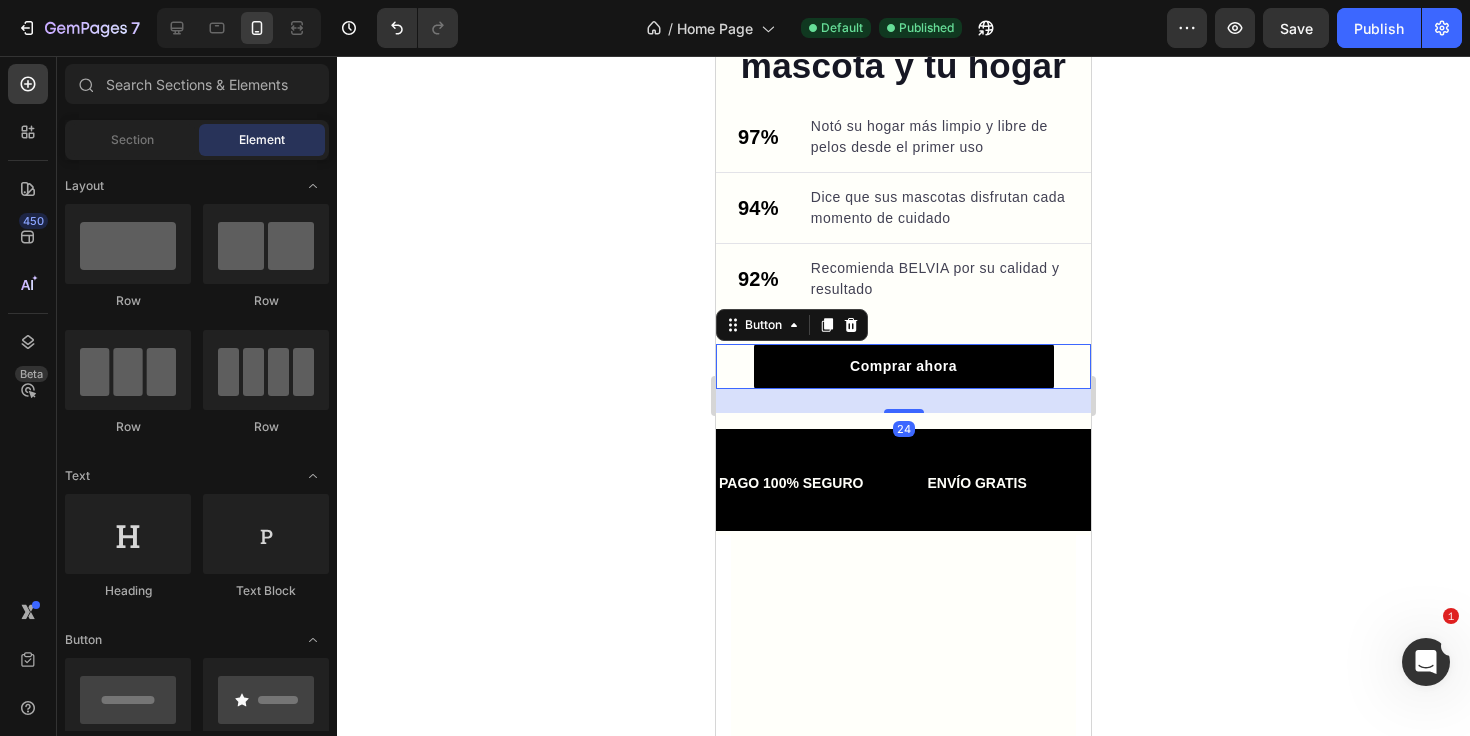 click on "Comprar ahora" at bounding box center [904, 366] 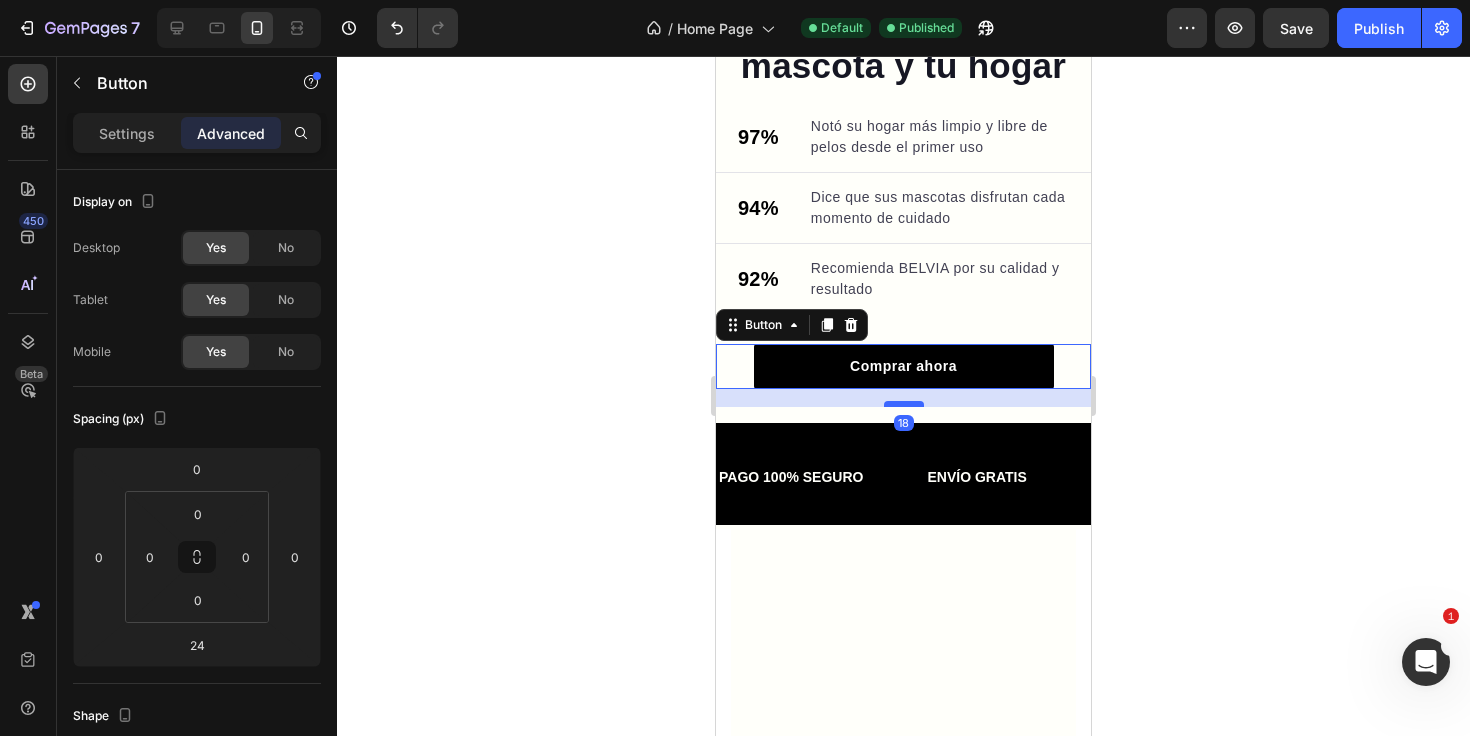 click at bounding box center [904, 404] 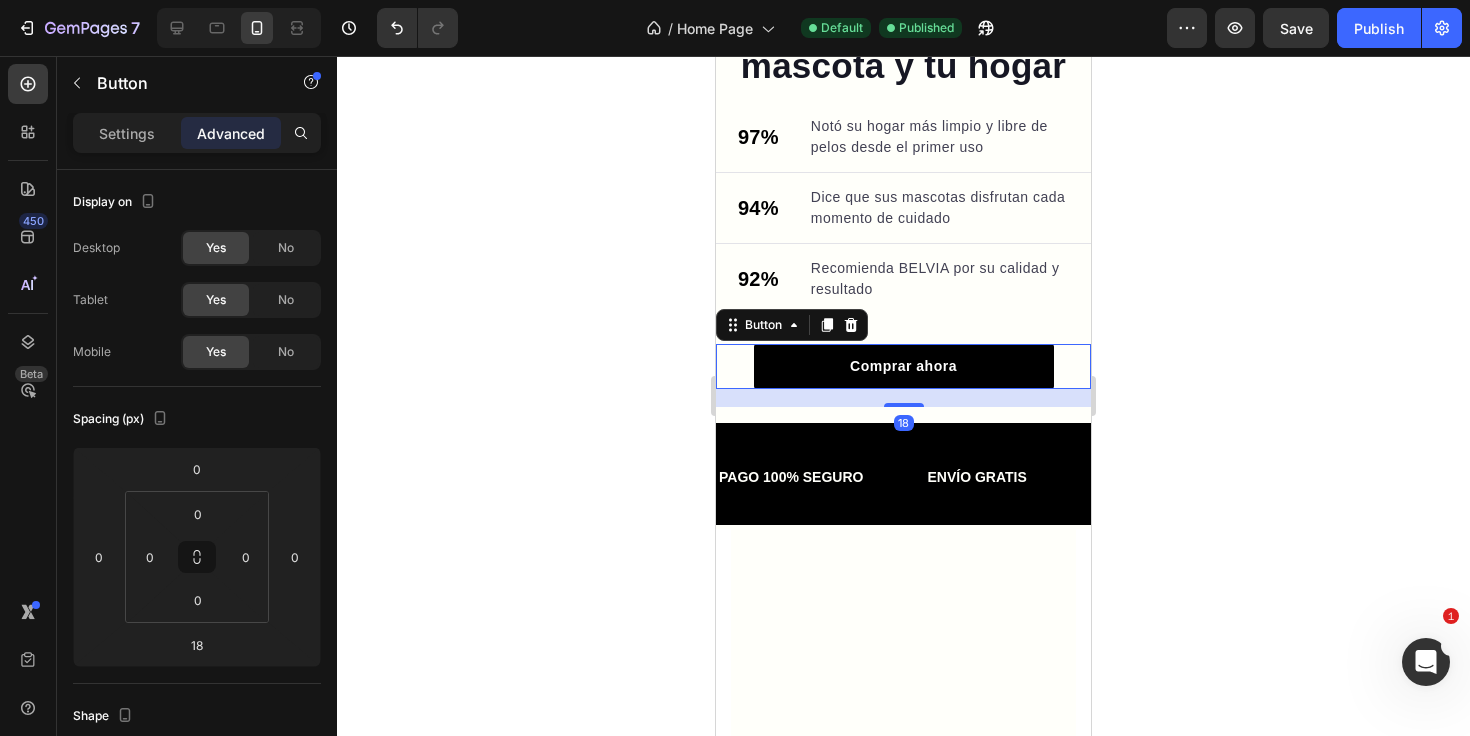 drag, startPoint x: 309, startPoint y: 344, endPoint x: 1250, endPoint y: 448, distance: 946.7296 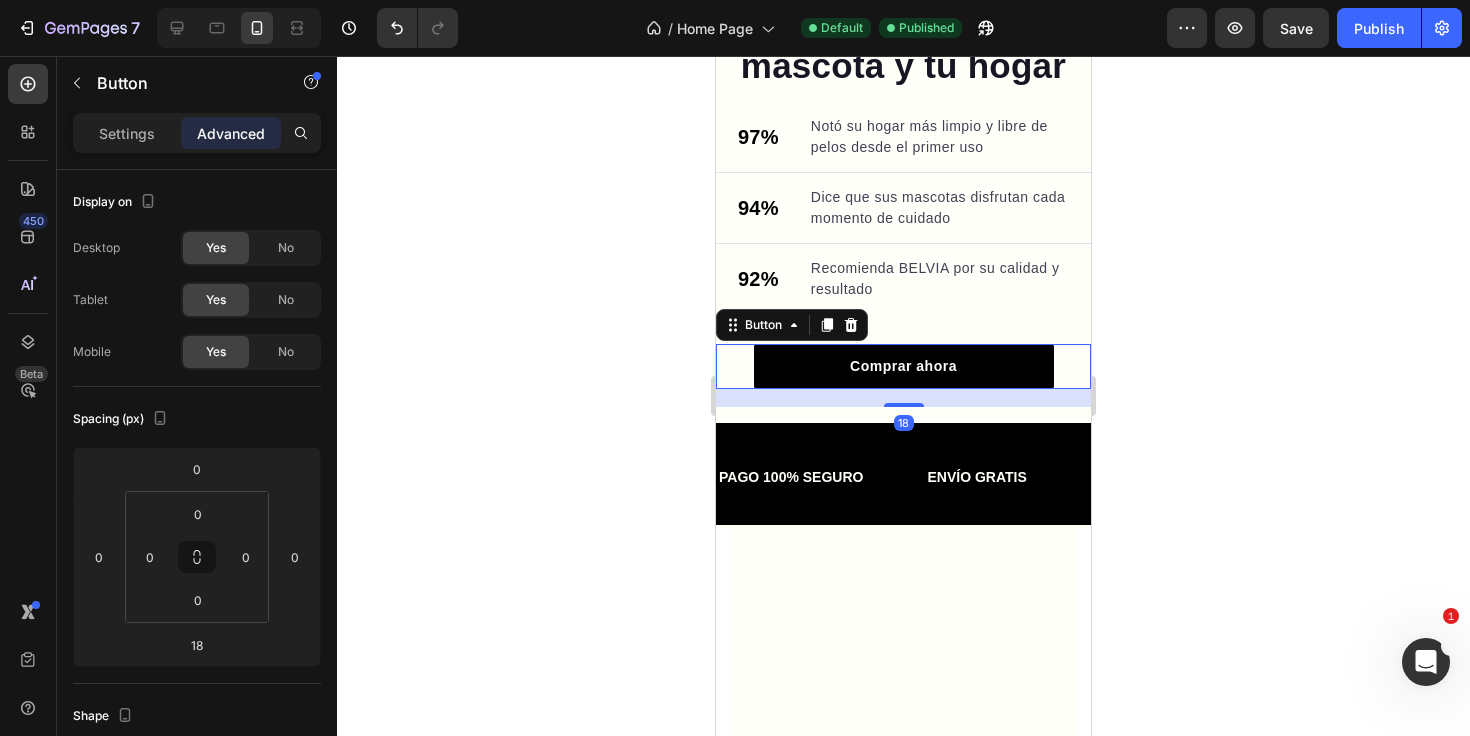 click 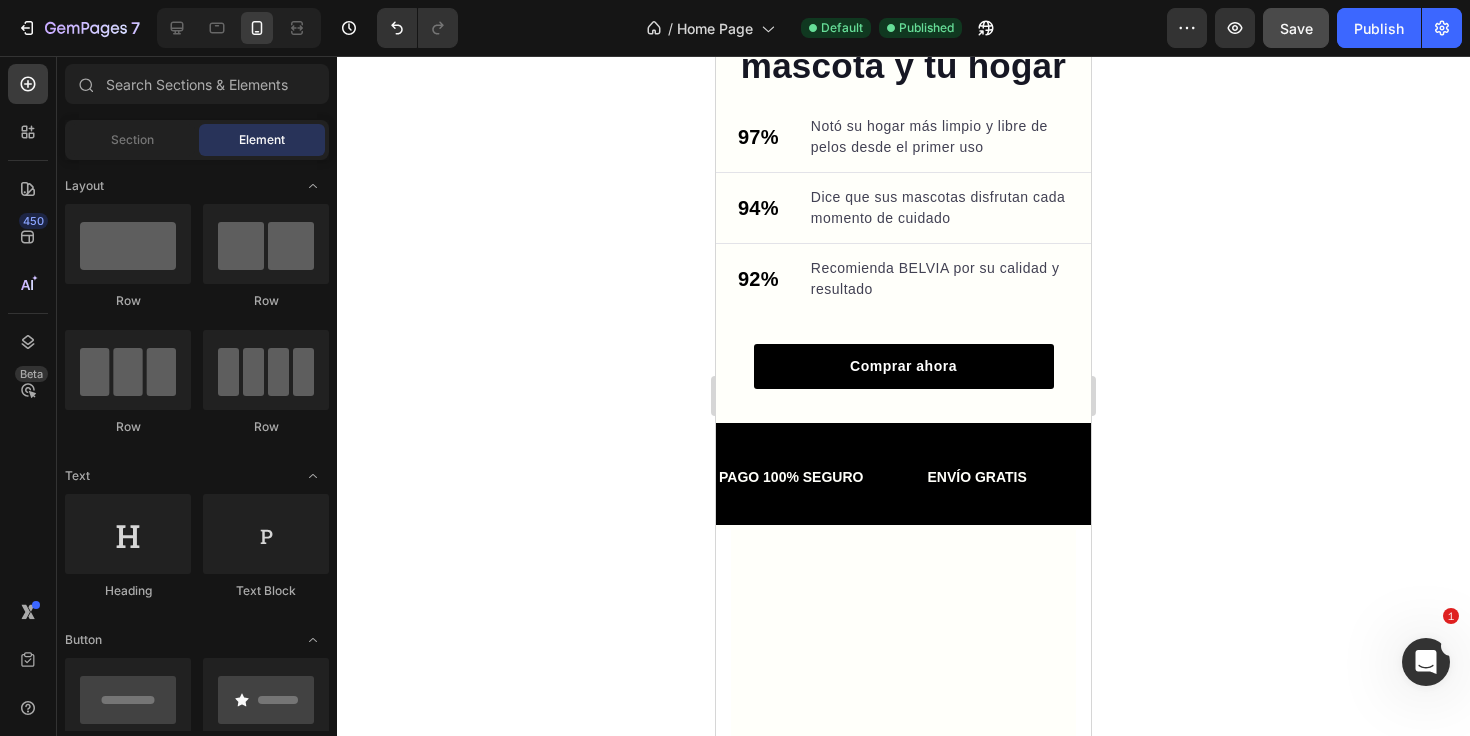 click on "Save" 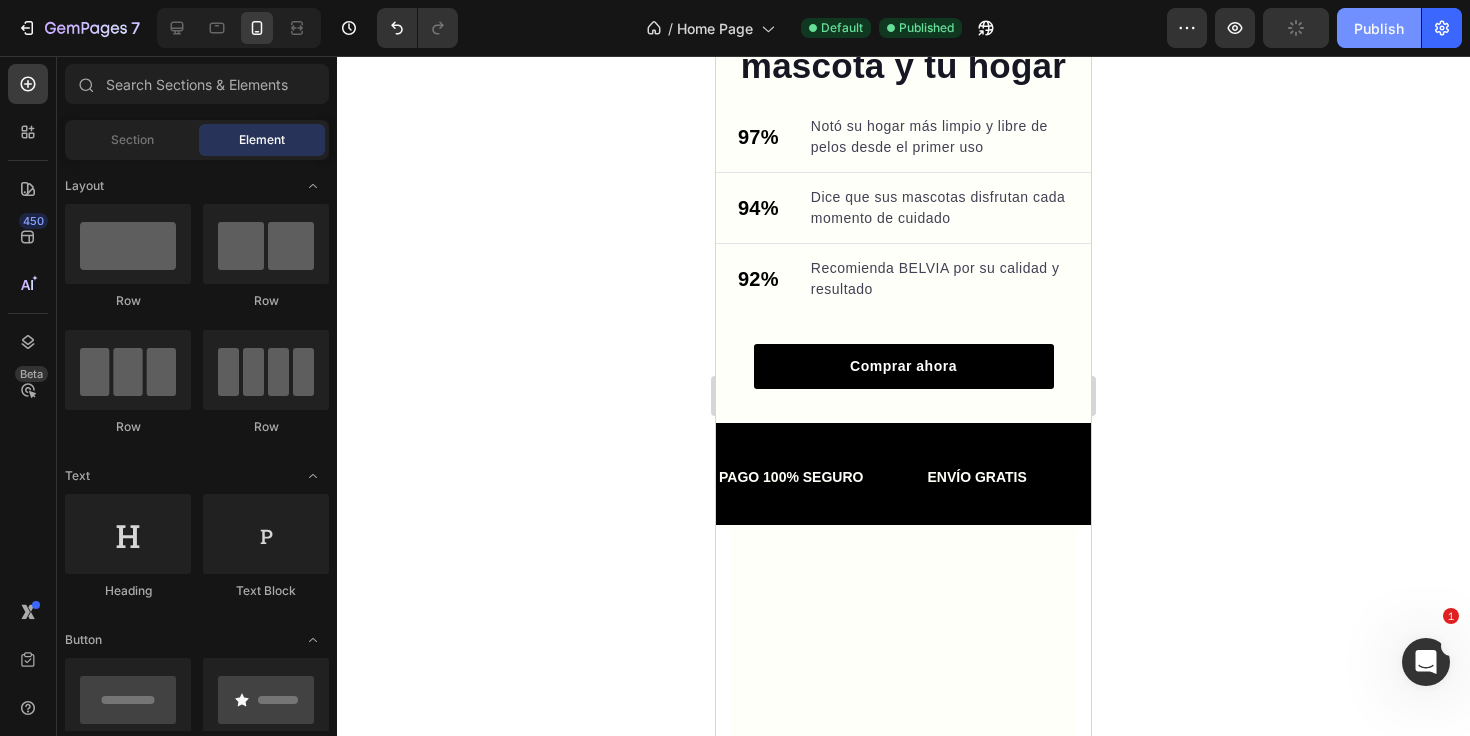 click on "Publish" 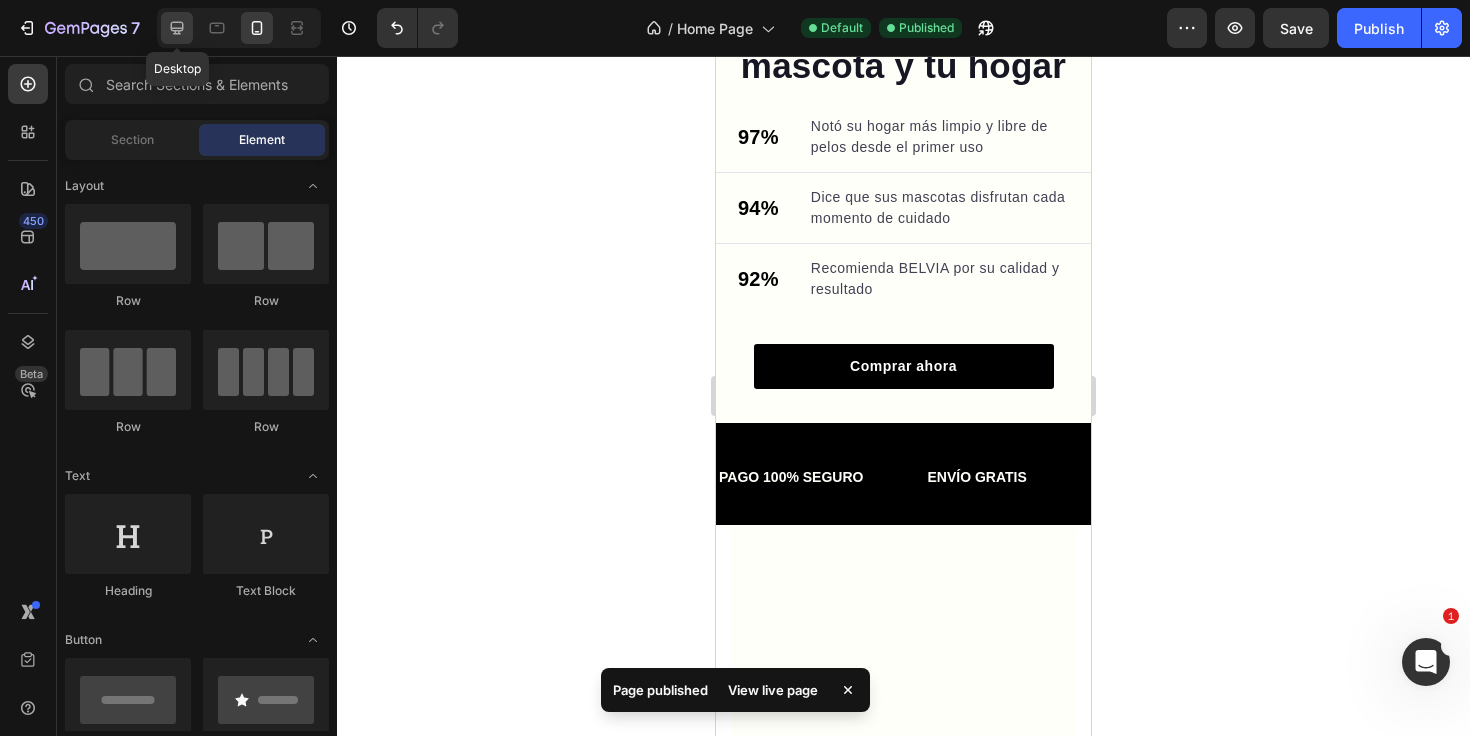 click 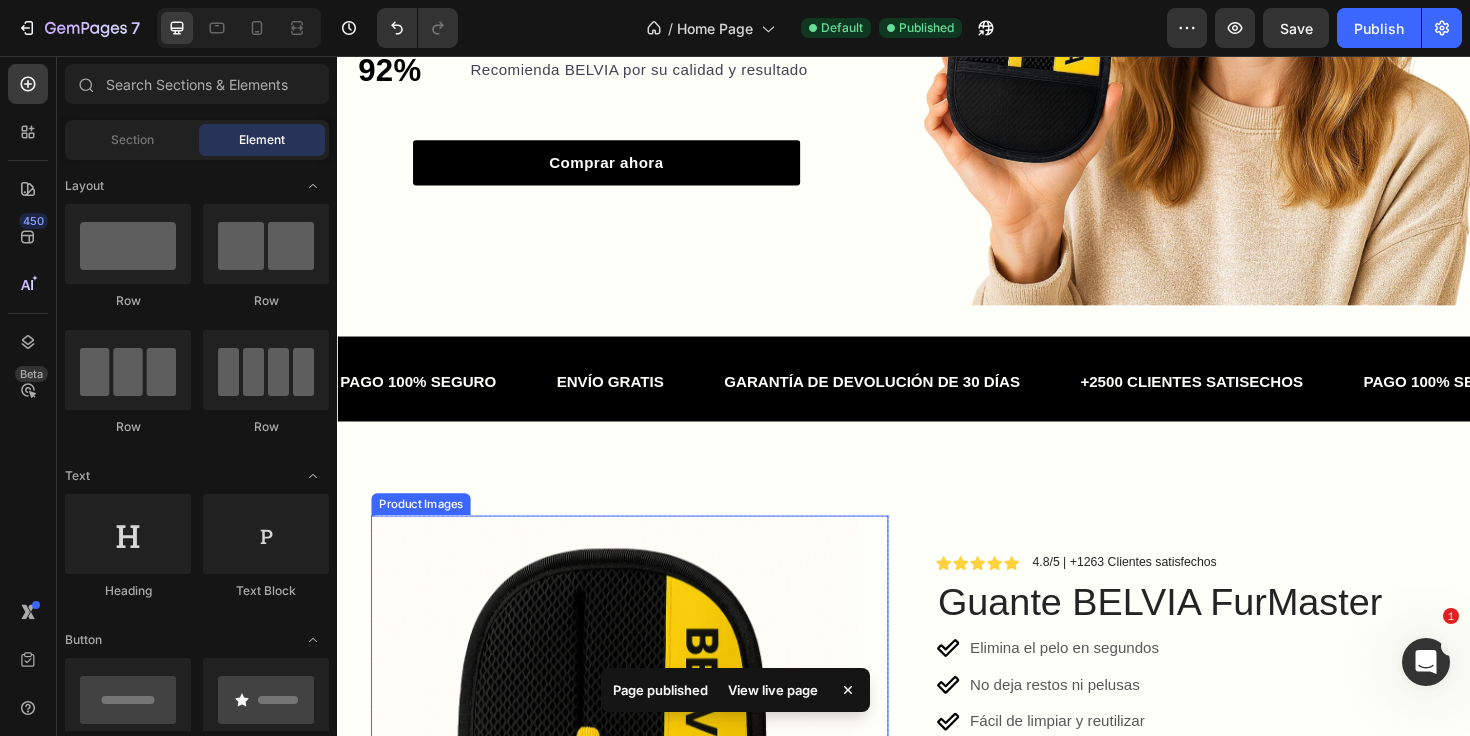 scroll, scrollTop: 1164, scrollLeft: 0, axis: vertical 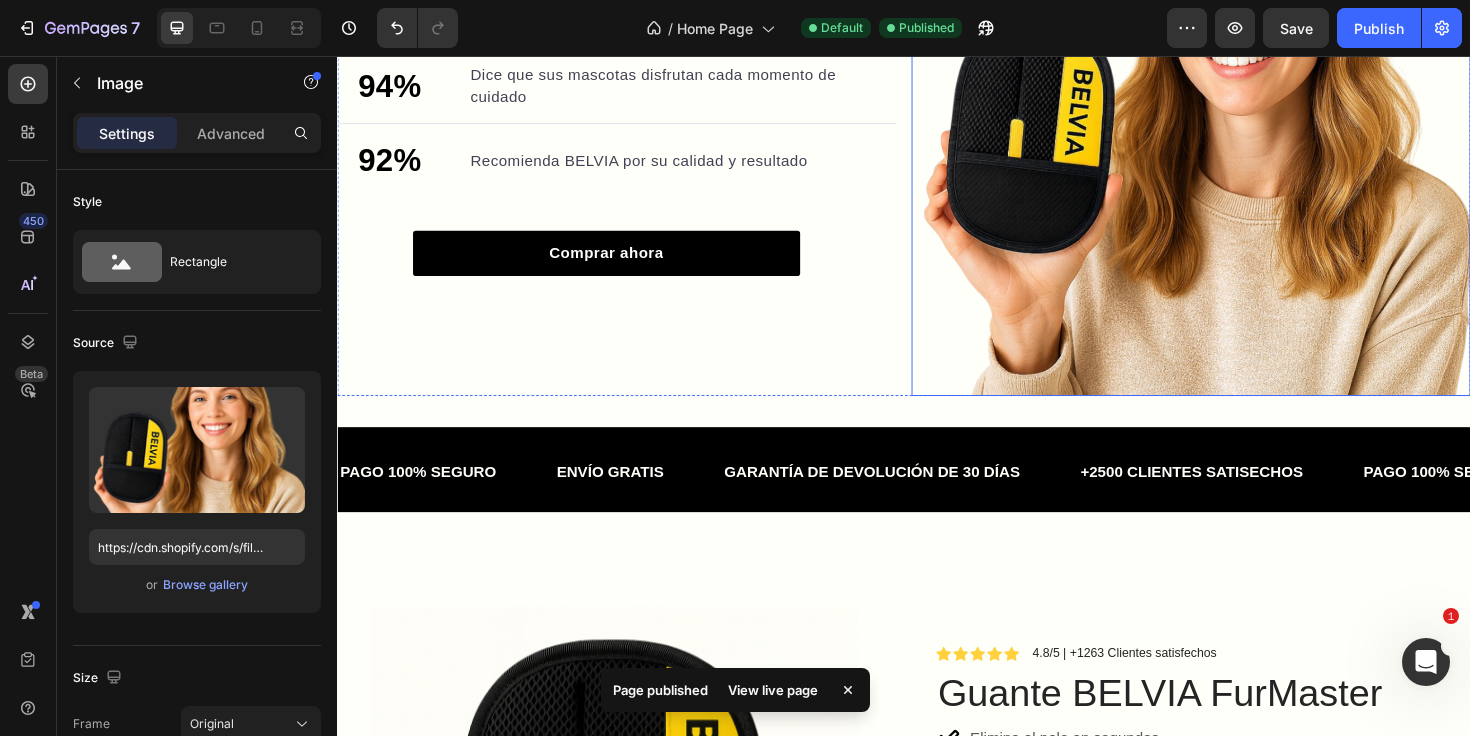 click at bounding box center [1241, 120] 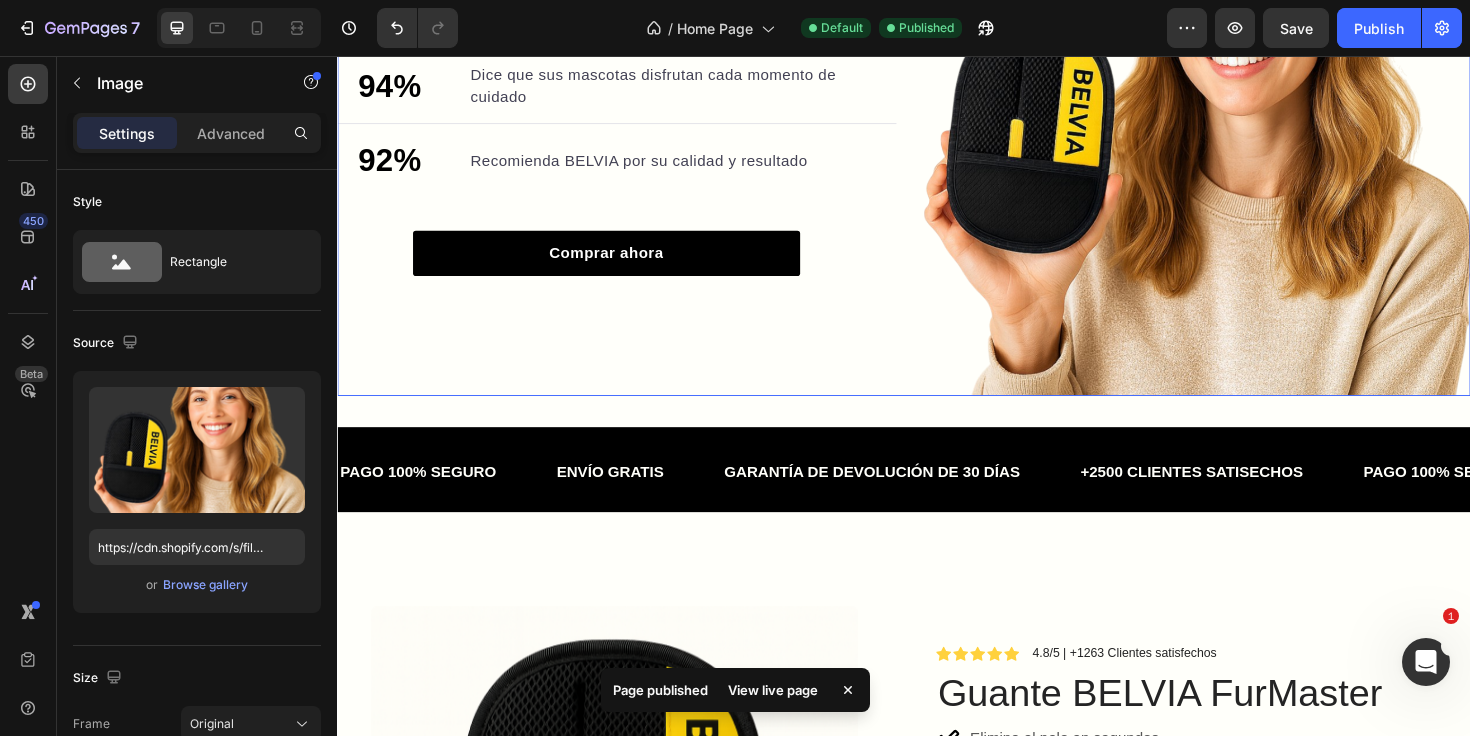 click on "La elección confiable para tu mascota y tu hogar Heading 97% Text block Notó su hogar más limpio y libre de pelos desde el primer uso Text block Advanced list                Title Line 94% Text block Dice que sus mascotas disfrutan cada momento de cuidado Text block Advanced list                Title Line 92% Text block Recomienda BELVIA por su calidad y resultado Text block Advanced list Comprar ahora Button" at bounding box center (633, 120) 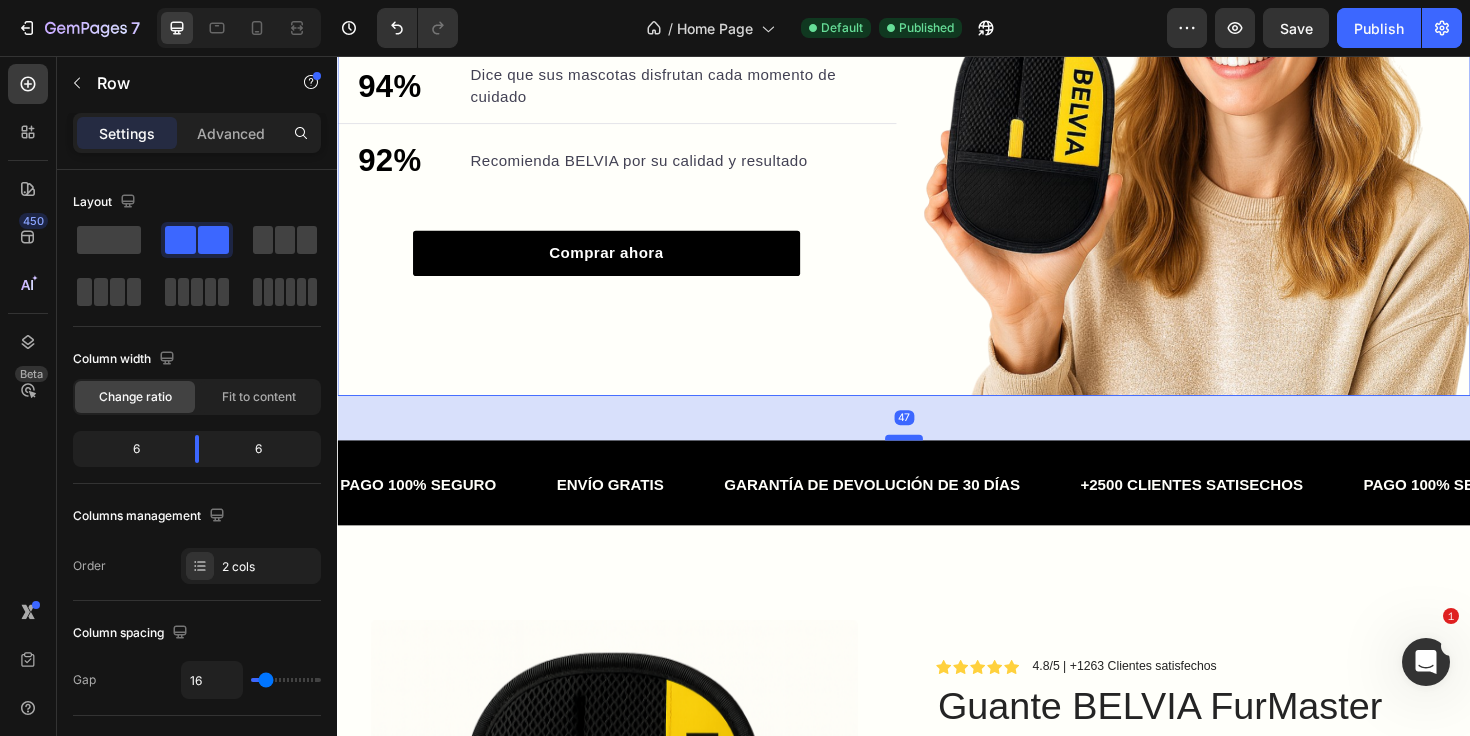 drag, startPoint x: 944, startPoint y: 445, endPoint x: 947, endPoint y: 459, distance: 14.3178215 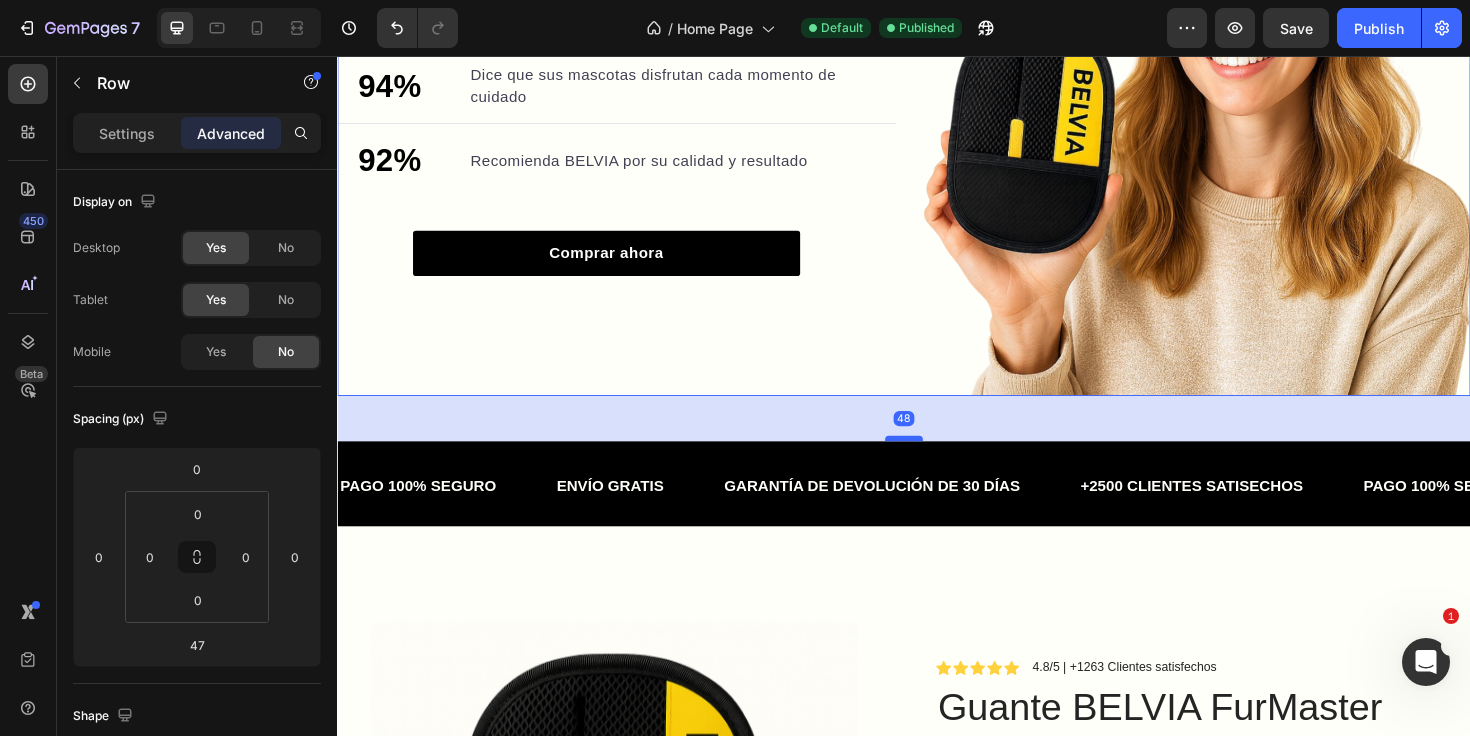 click at bounding box center [937, 461] 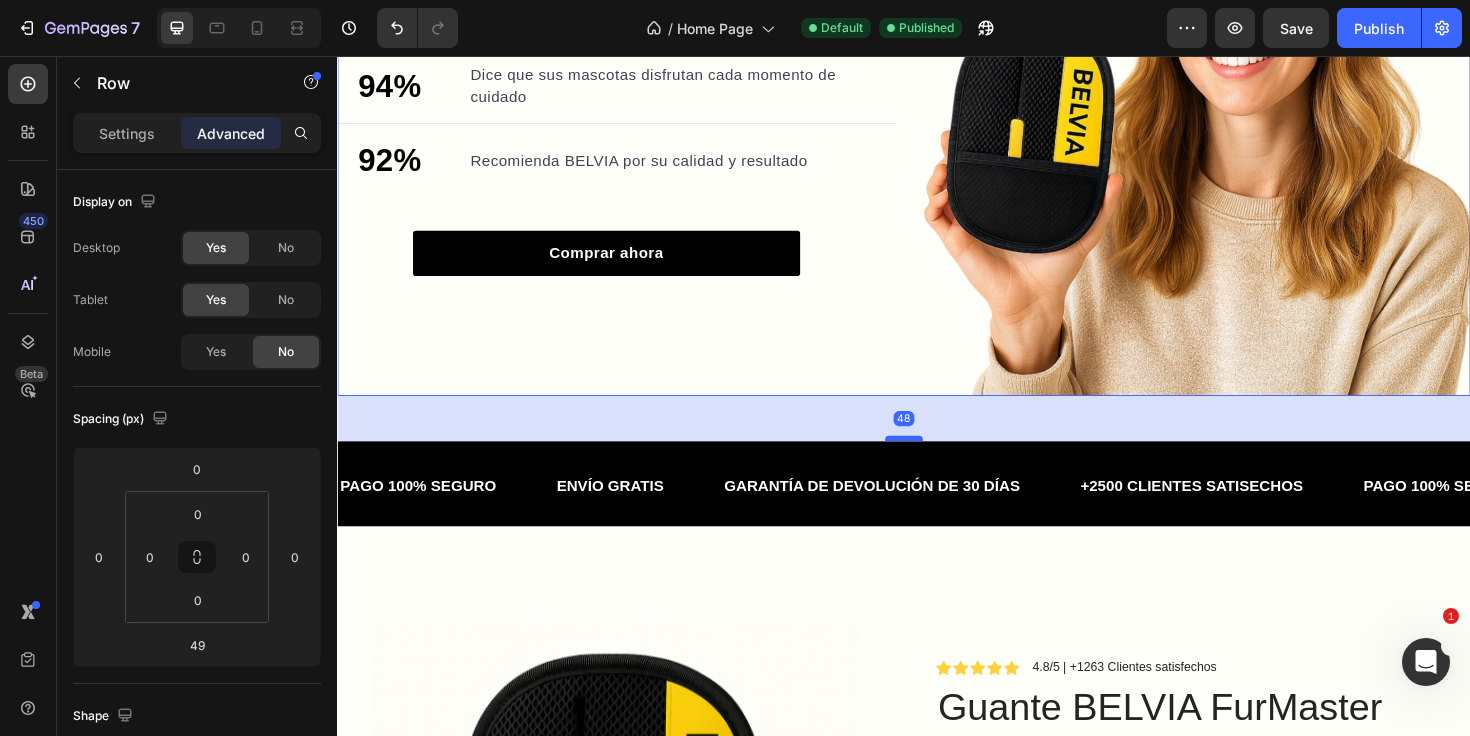 click at bounding box center (937, 461) 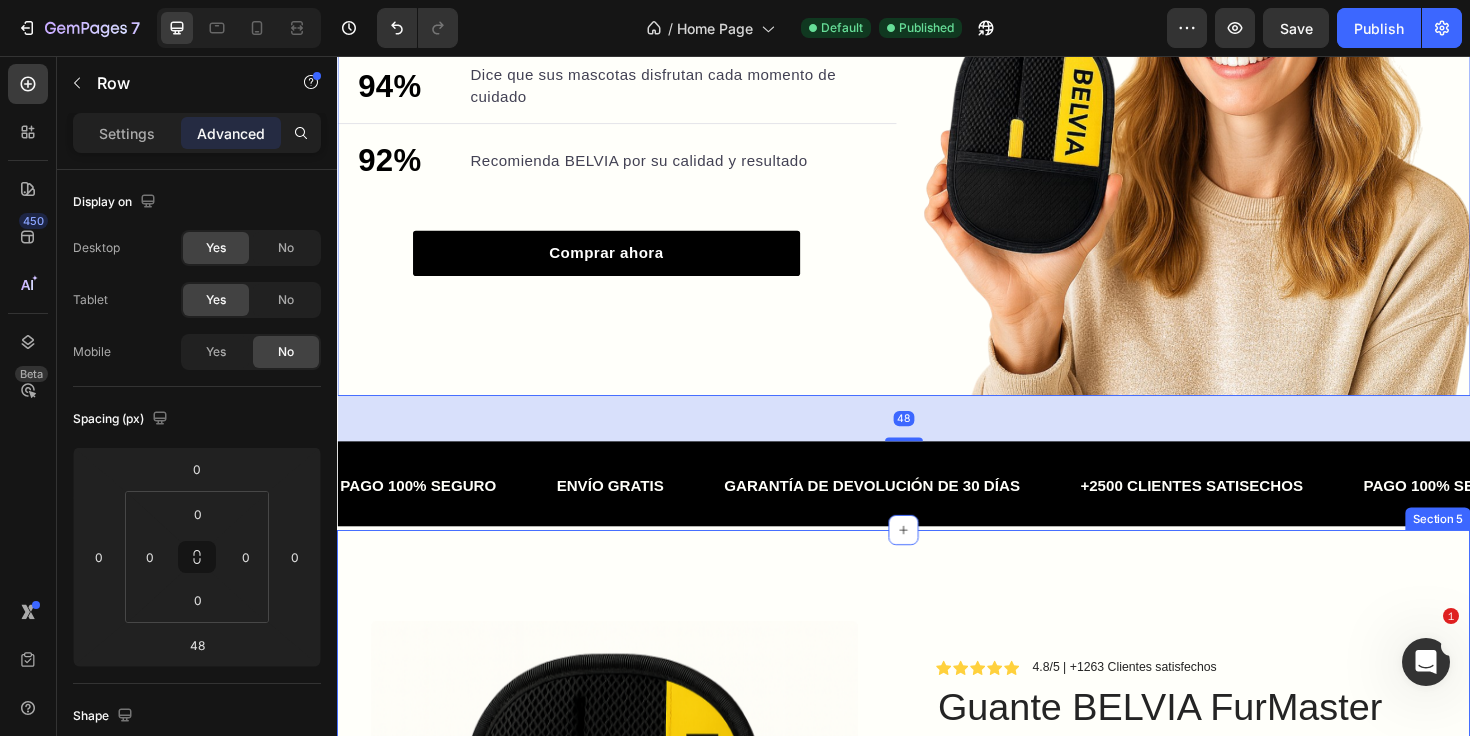 click on "Product Images Row Icon Icon Icon Icon Icon Icon List 4.8/5 | +1263 Clientes satisfechos Text Block Row Guante BELVIA FurMaster Product Title
Elimina el pelo en segundos
No deja restos ni pelusas
Fácil de limpiar y reutilizar
Seguro para tu mascota y tus muebles
Diseño cómodo y profesional Item List Kaching Bundles Kaching Bundles AÑADIR AL CARRITO Add to Cart Product Lo que dicen nuestros clientes Heading Icon Icon Icon Icon Icon Icon List 4.8/5 | +2500 Clientes satisfechos Text Block Row
Andrea T Text Block Comprador Text Block Row Icon Icon Icon Icon Icon Icon List
Icon Cliente verificado Text Block Row Row ¡Un cambio total en casa! Text Block Desde que uso BELVIA mi casa se mantiene mucho más limpia y mis mascotas disfrutan cada momento de cuidado. ¡No puedo estar más contenta! Text Block Row
Carlos I Text Block Comprador Text Block Row Icon Icon Icon Icon Icon Icon" at bounding box center (937, 1256) 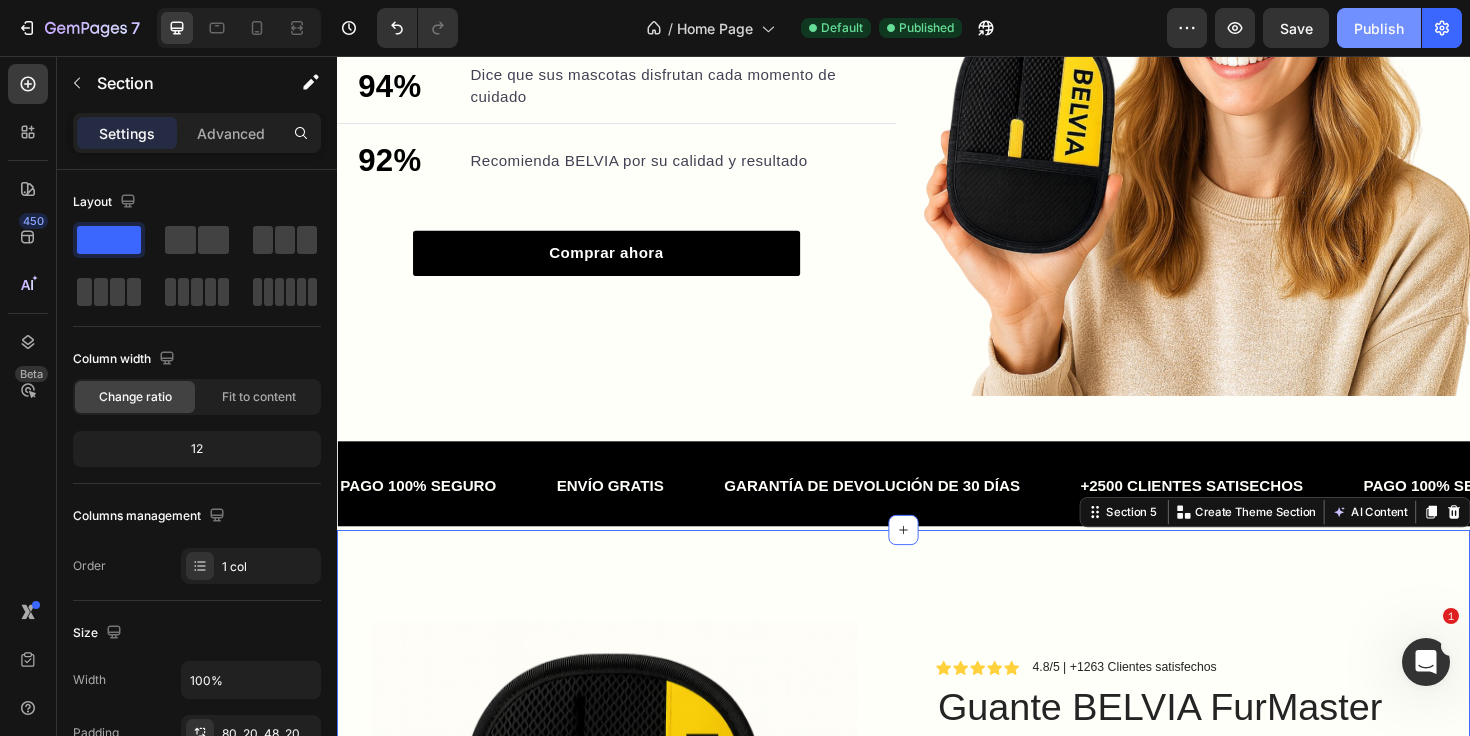 click on "Publish" 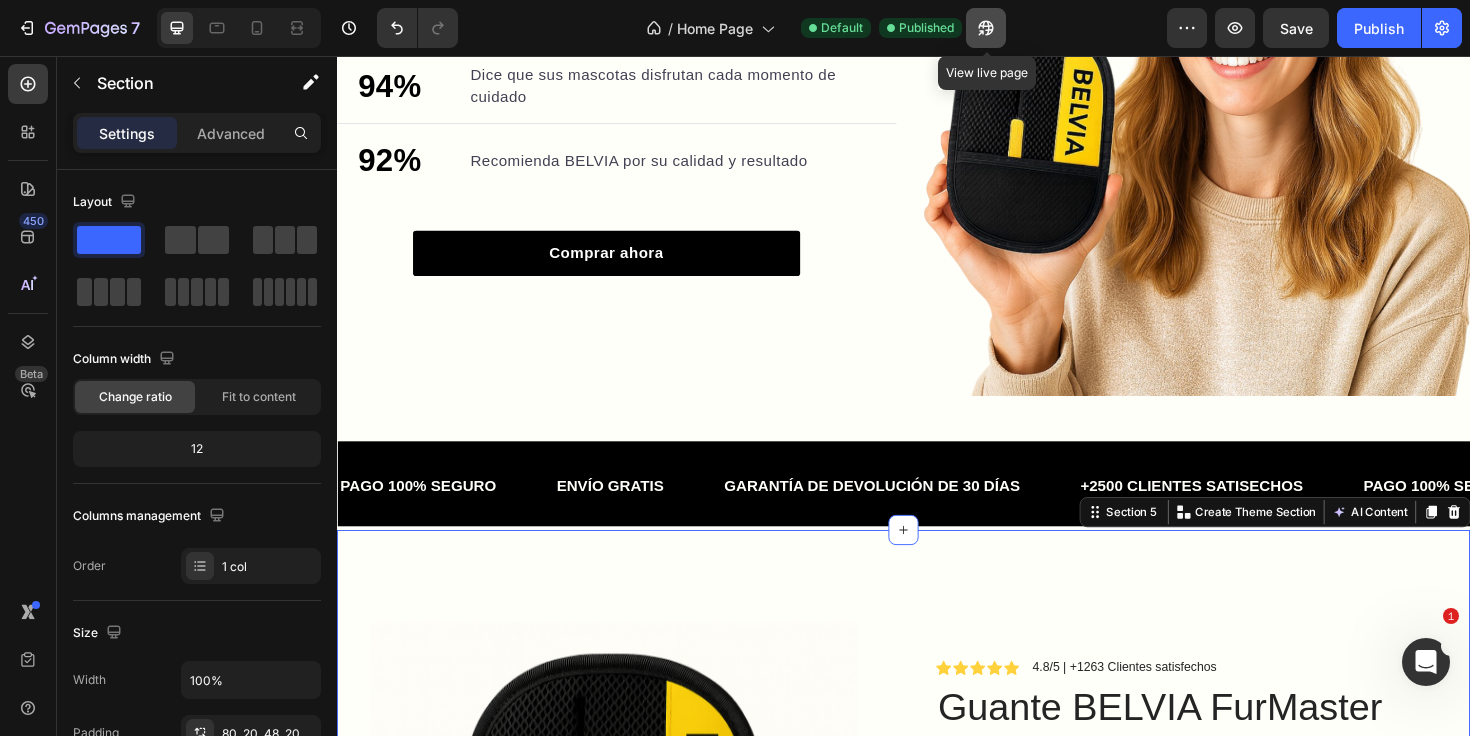 click 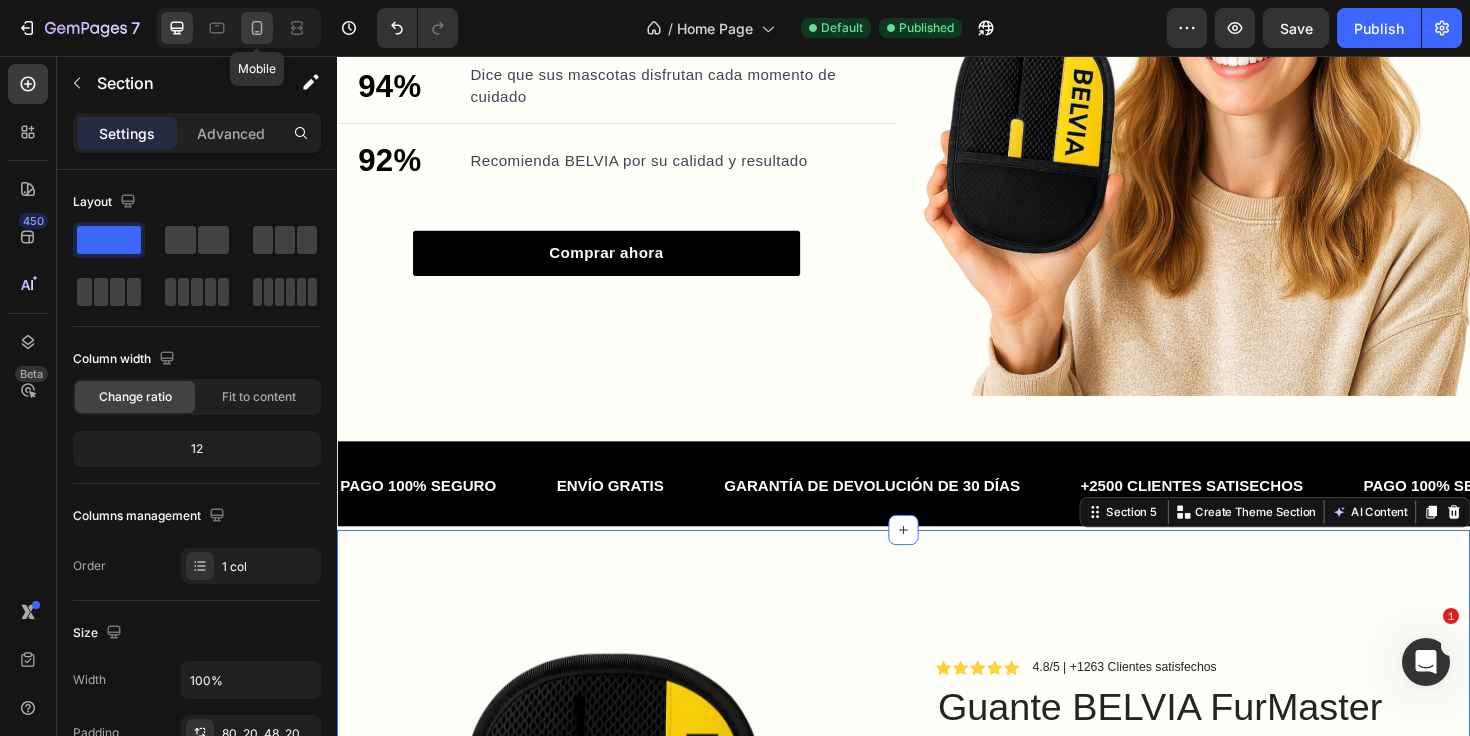 click 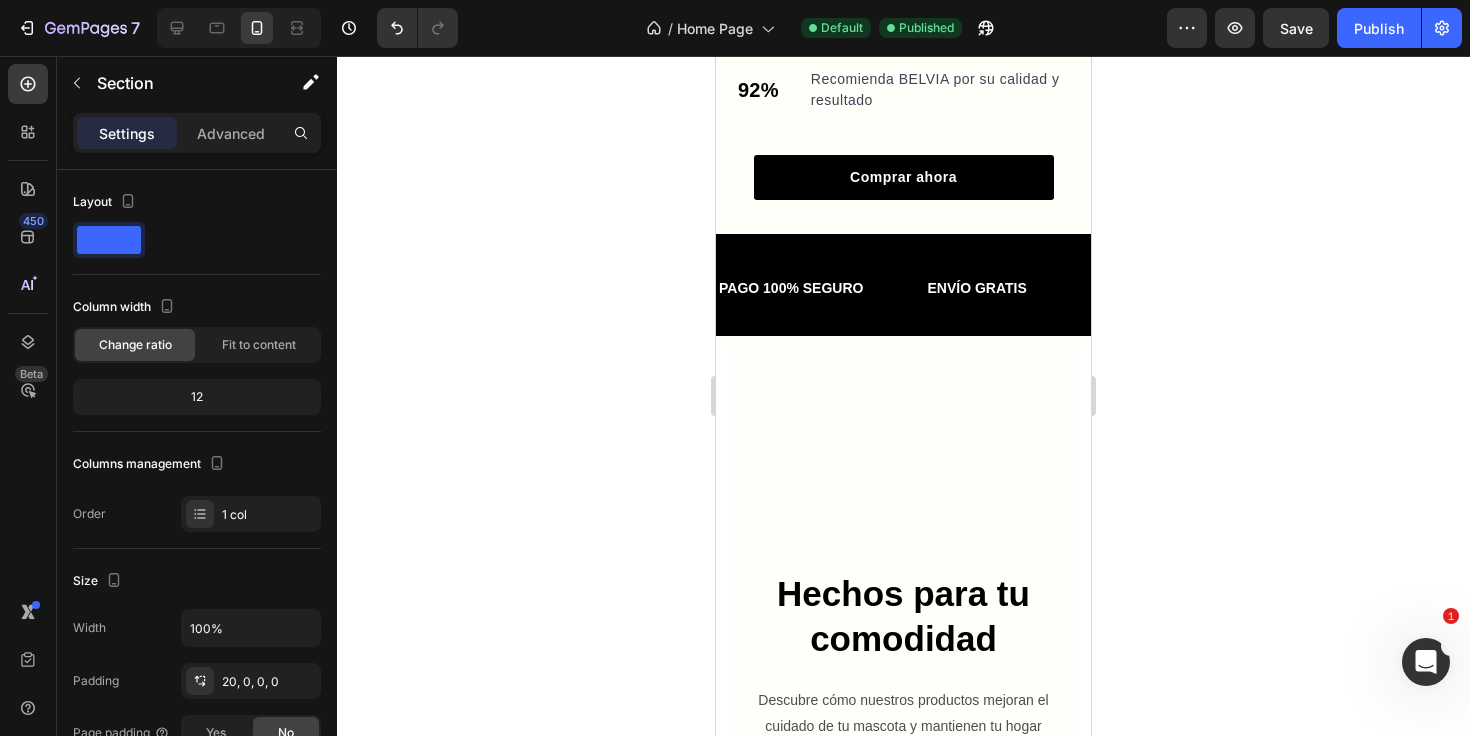 scroll, scrollTop: 1576, scrollLeft: 0, axis: vertical 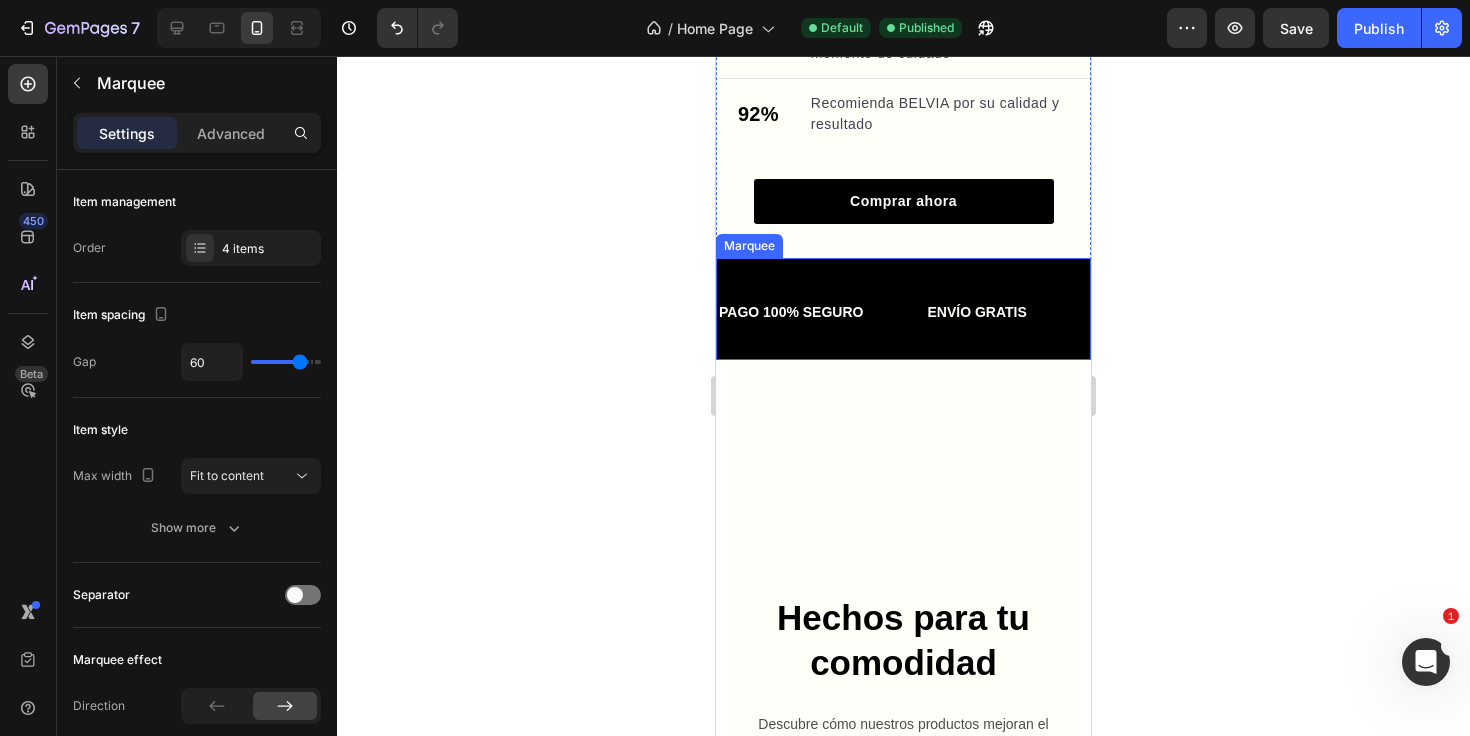 click on "PAGO 100% SEGURO Text Block ENVÍO GRATIS Text Block GARANTÍA DE DEVOLUCIÓN DE 30 DÍAS Text Block +2500 CLIENTES SATISFECHOS Text Block PAGO 100% SEGURO Text Block ENVÍO GRATIS Text Block GARANTÍA DE DEVOLUCIÓN DE 30 DÍAS Text Block +2500 CLIENTES SATISFECHOS Text Block Marquee" at bounding box center (903, 308) 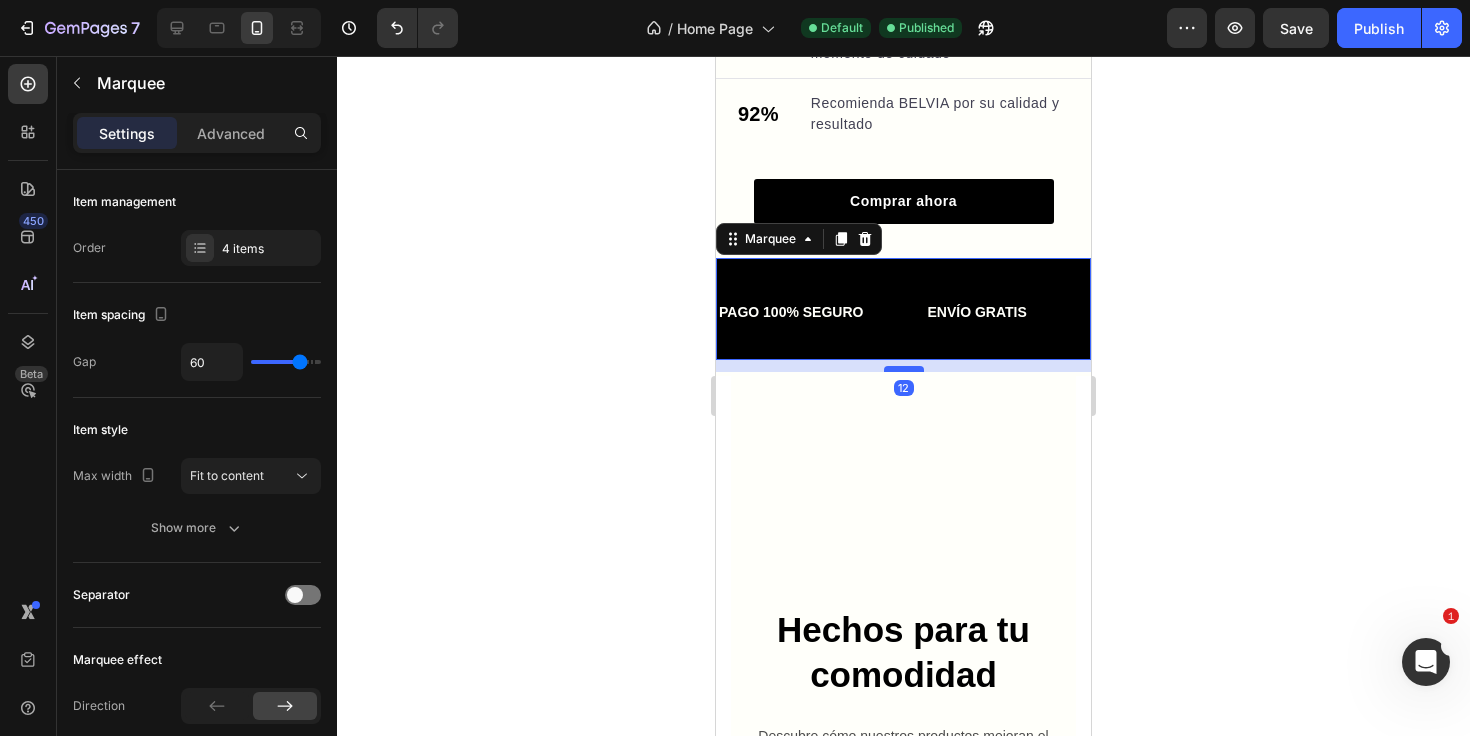 drag, startPoint x: 908, startPoint y: 359, endPoint x: 913, endPoint y: 371, distance: 13 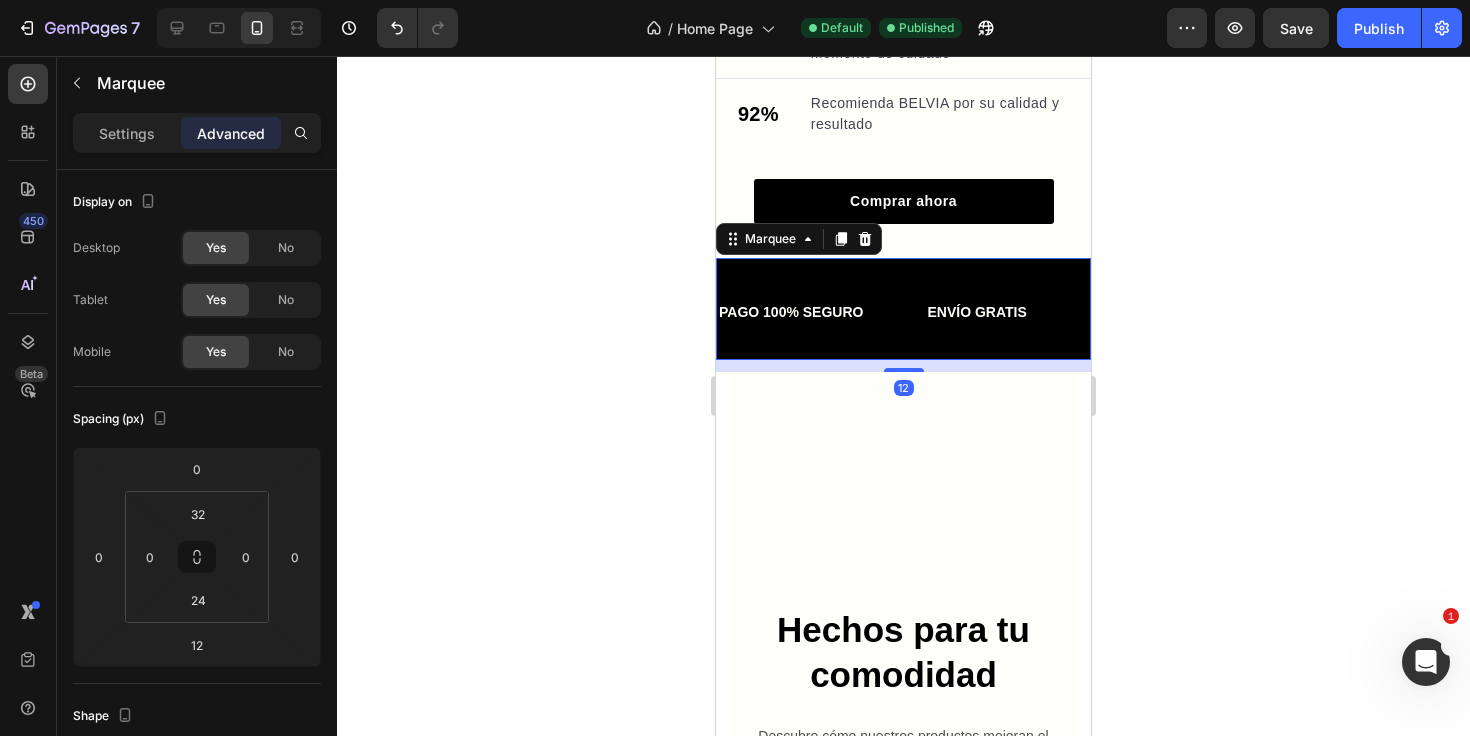 click on "PAGO 100% SEGURO Text Block ENVÍO GRATIS Text Block GARANTÍA DE DEVOLUCIÓN DE 30 DÍAS Text Block +2500 CLIENTES SATISFECHOS Text Block PAGO 100% SEGURO Text Block ENVÍO GRATIS Text Block GARANTÍA DE DEVOLUCIÓN DE 30 DÍAS Text Block +2500 CLIENTES SATISFECHOS Text Block Marquee   12" at bounding box center [903, 308] 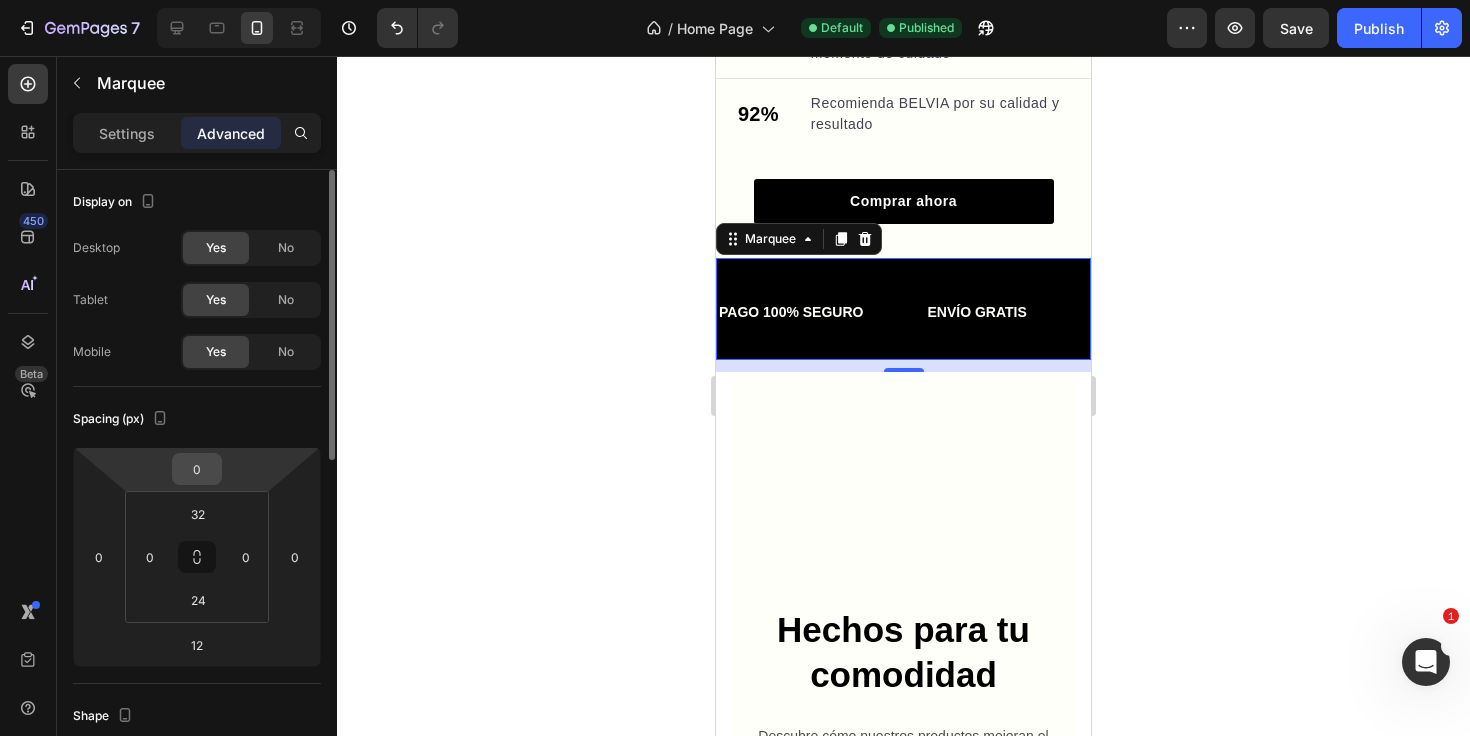 click on "0" at bounding box center (197, 469) 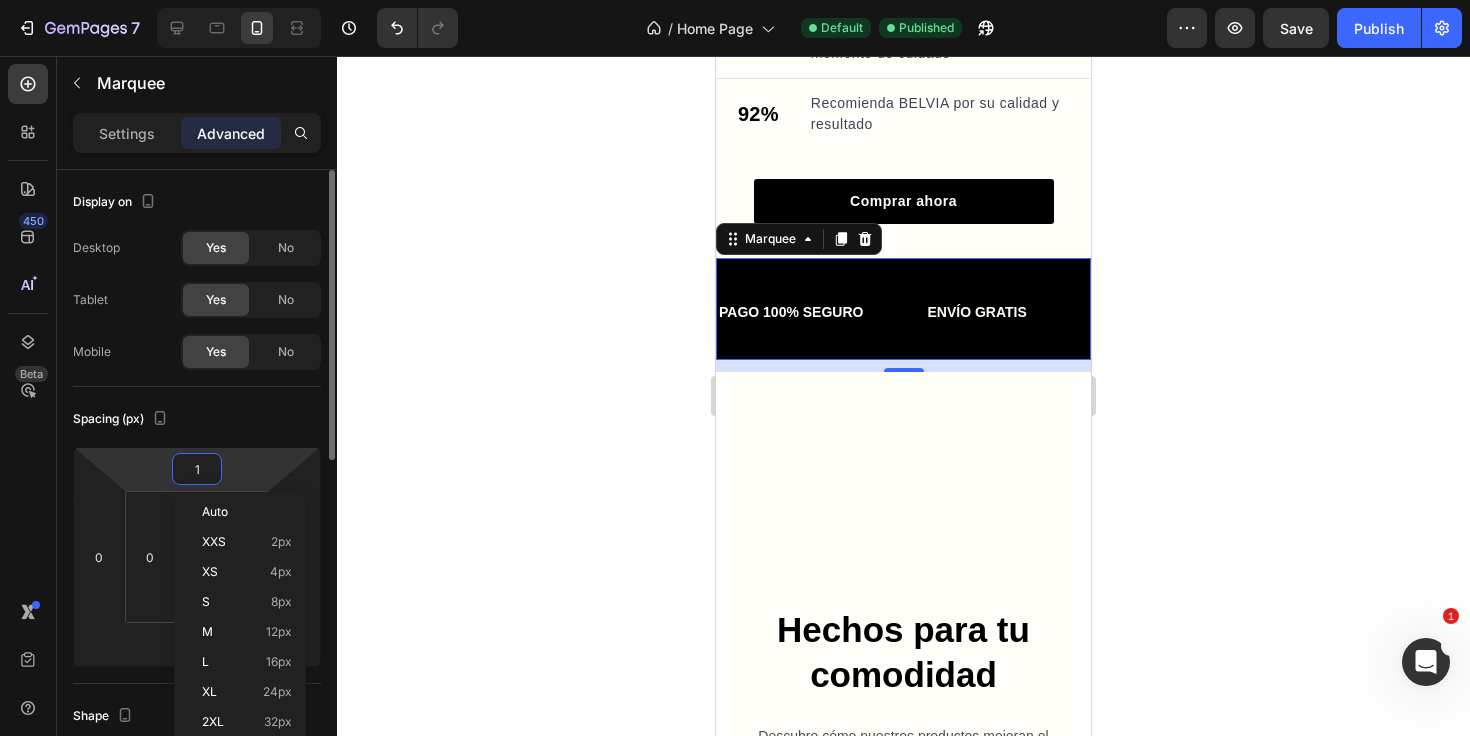 type on "12" 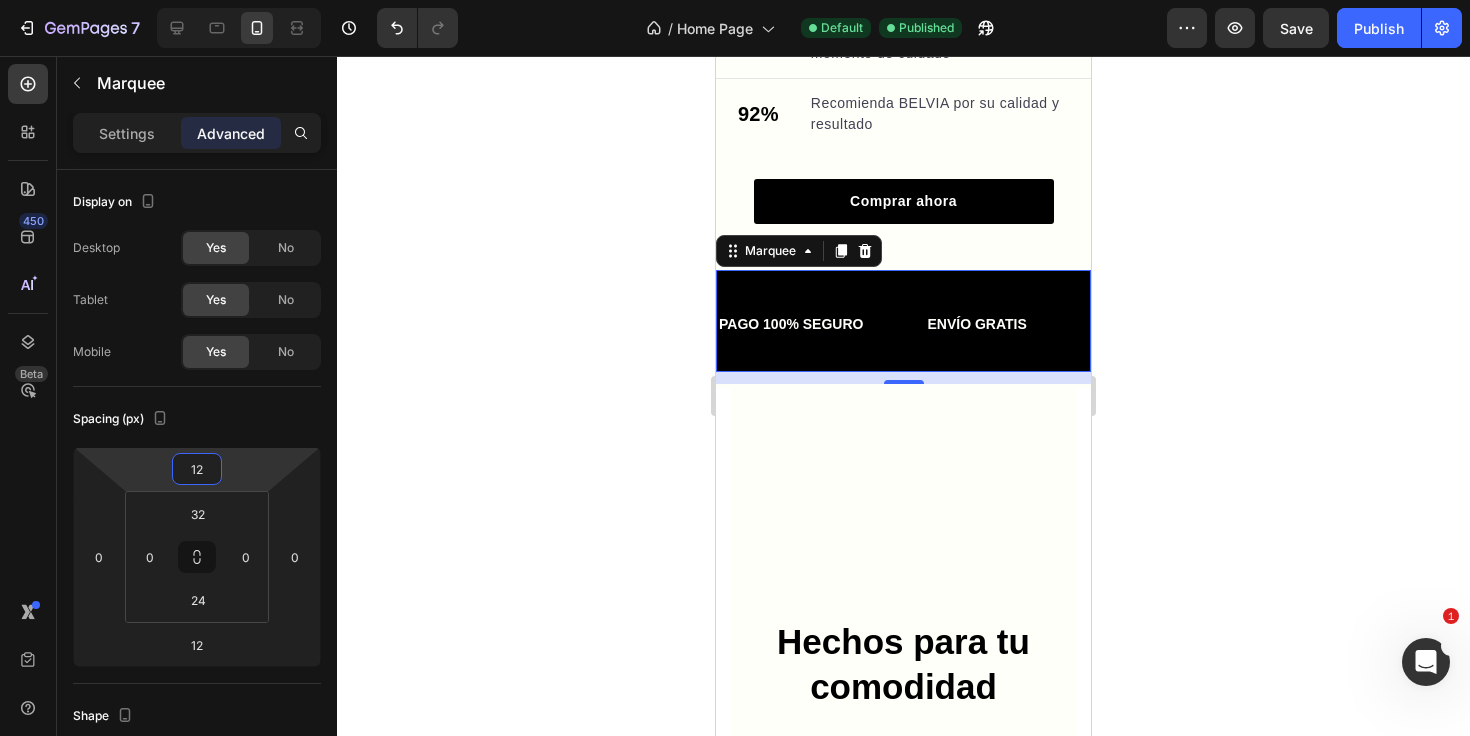click 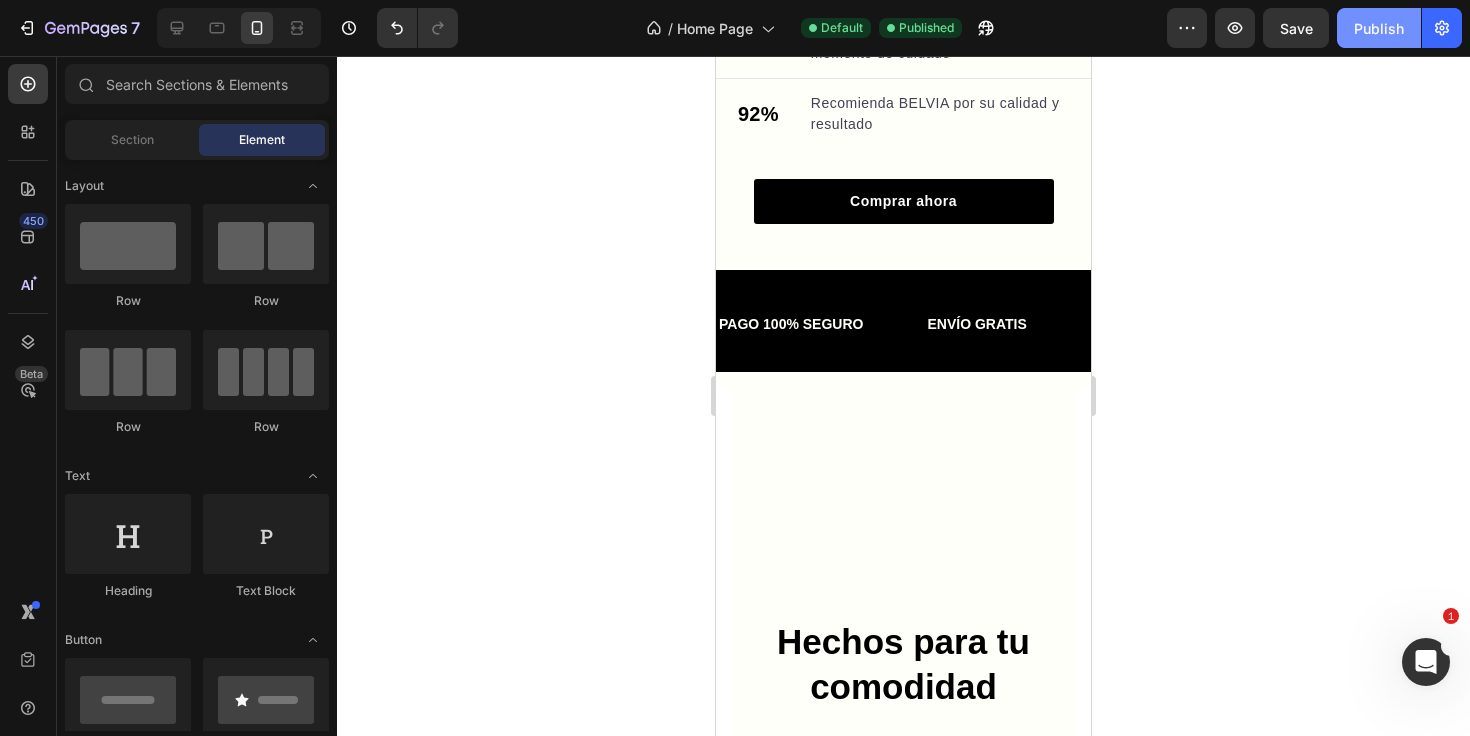 click on "Publish" at bounding box center (1379, 28) 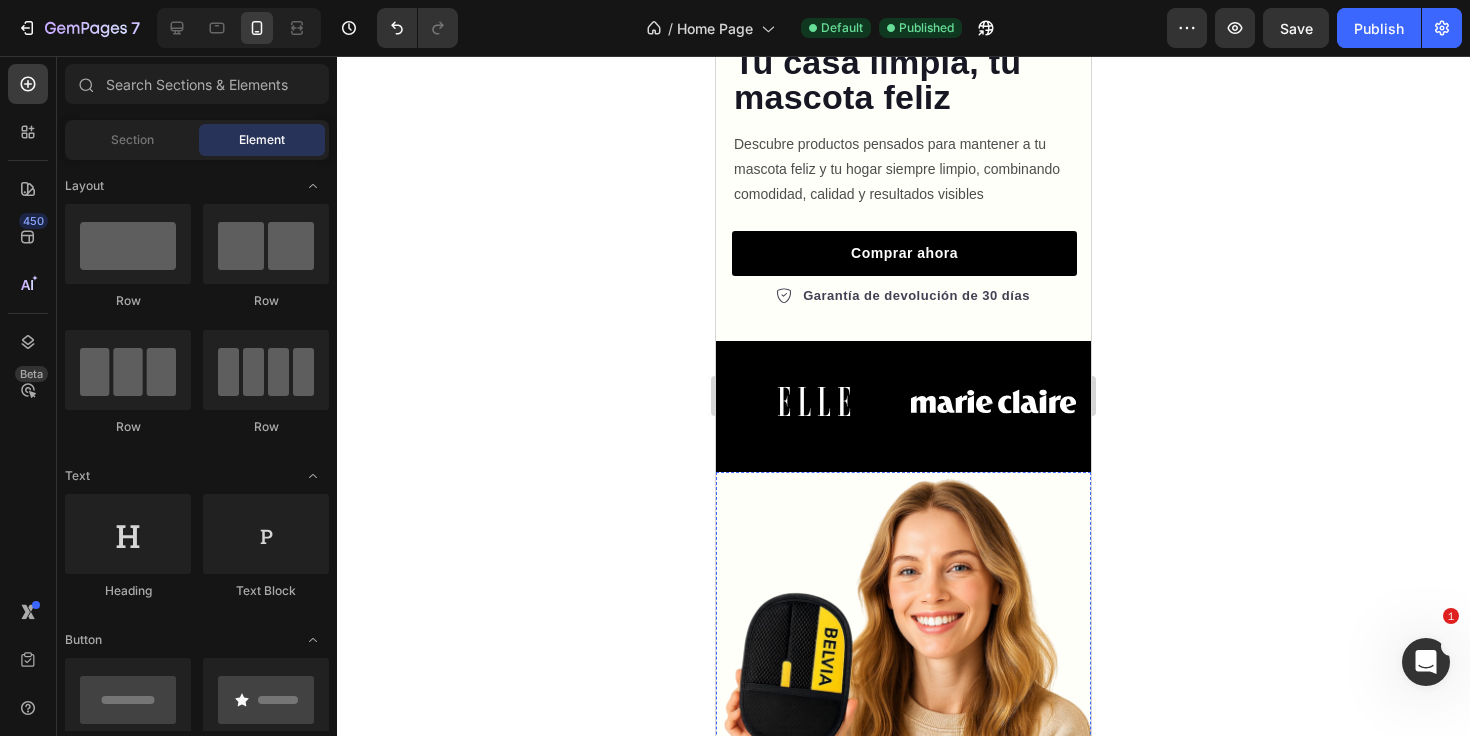 scroll, scrollTop: 485, scrollLeft: 0, axis: vertical 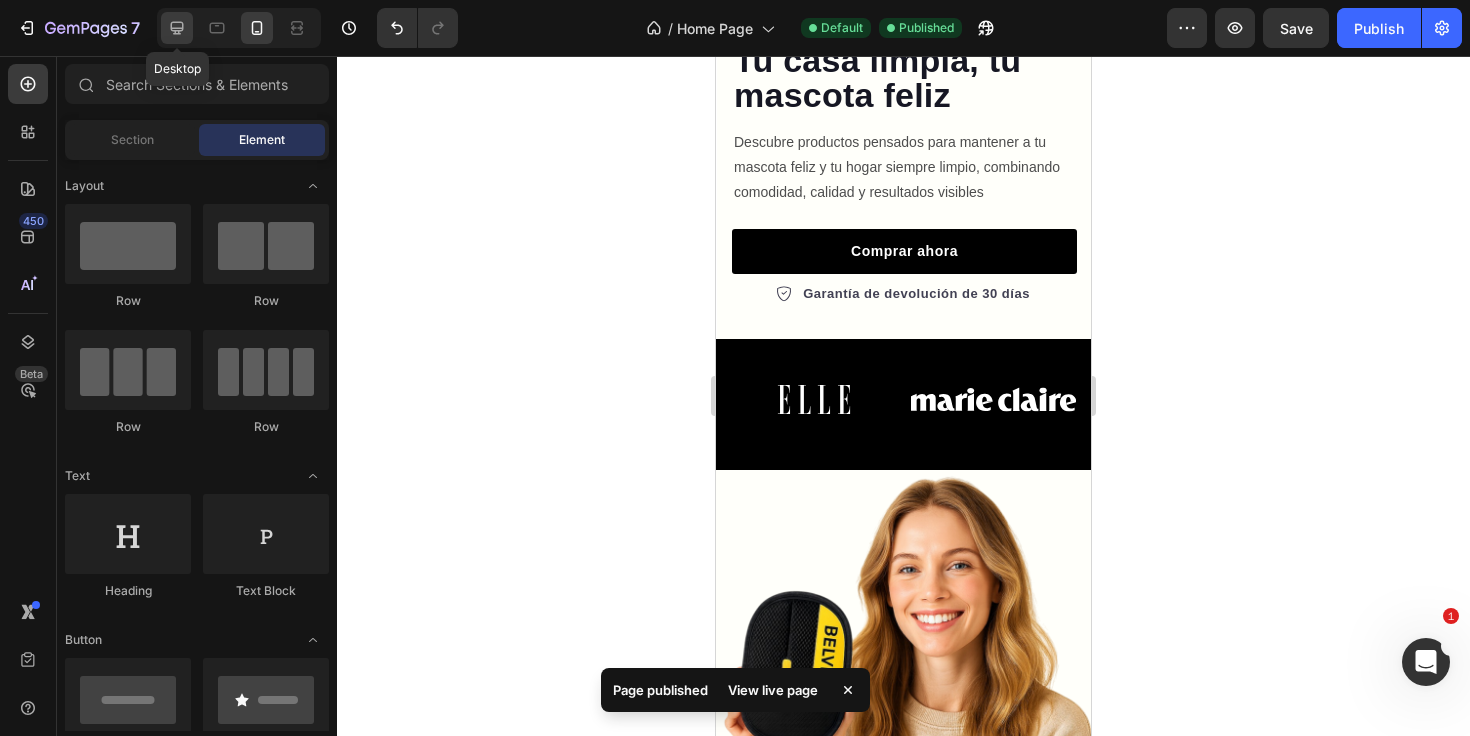 click 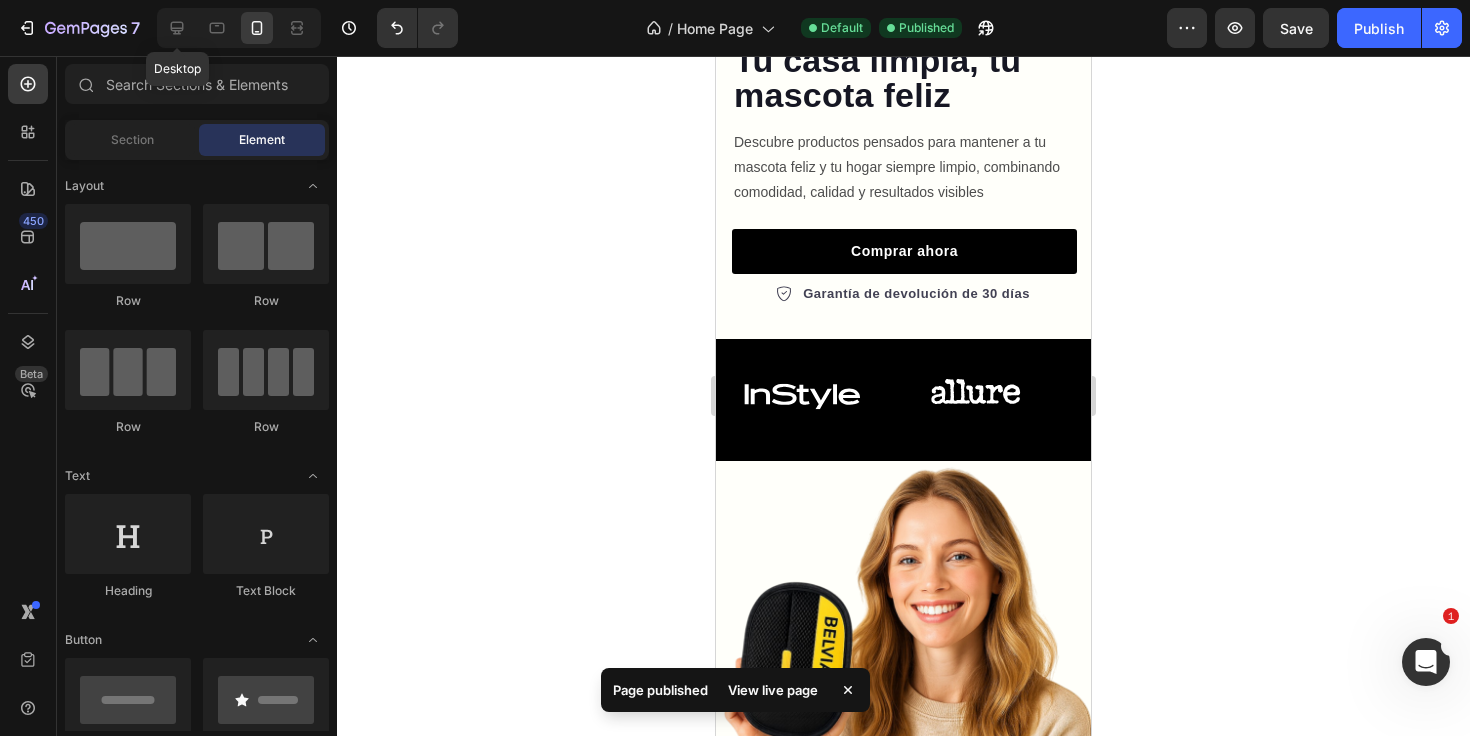 scroll, scrollTop: 548, scrollLeft: 0, axis: vertical 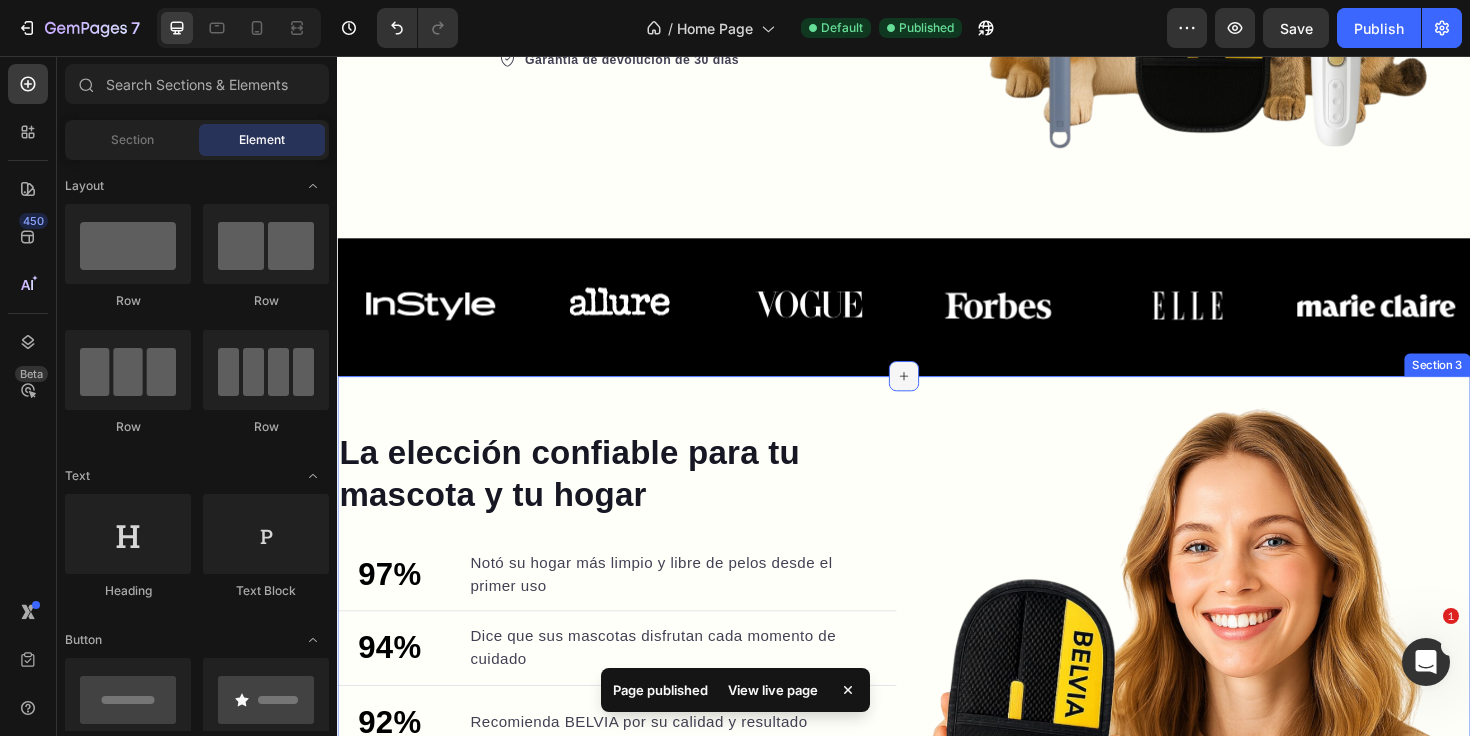 click at bounding box center (937, 395) 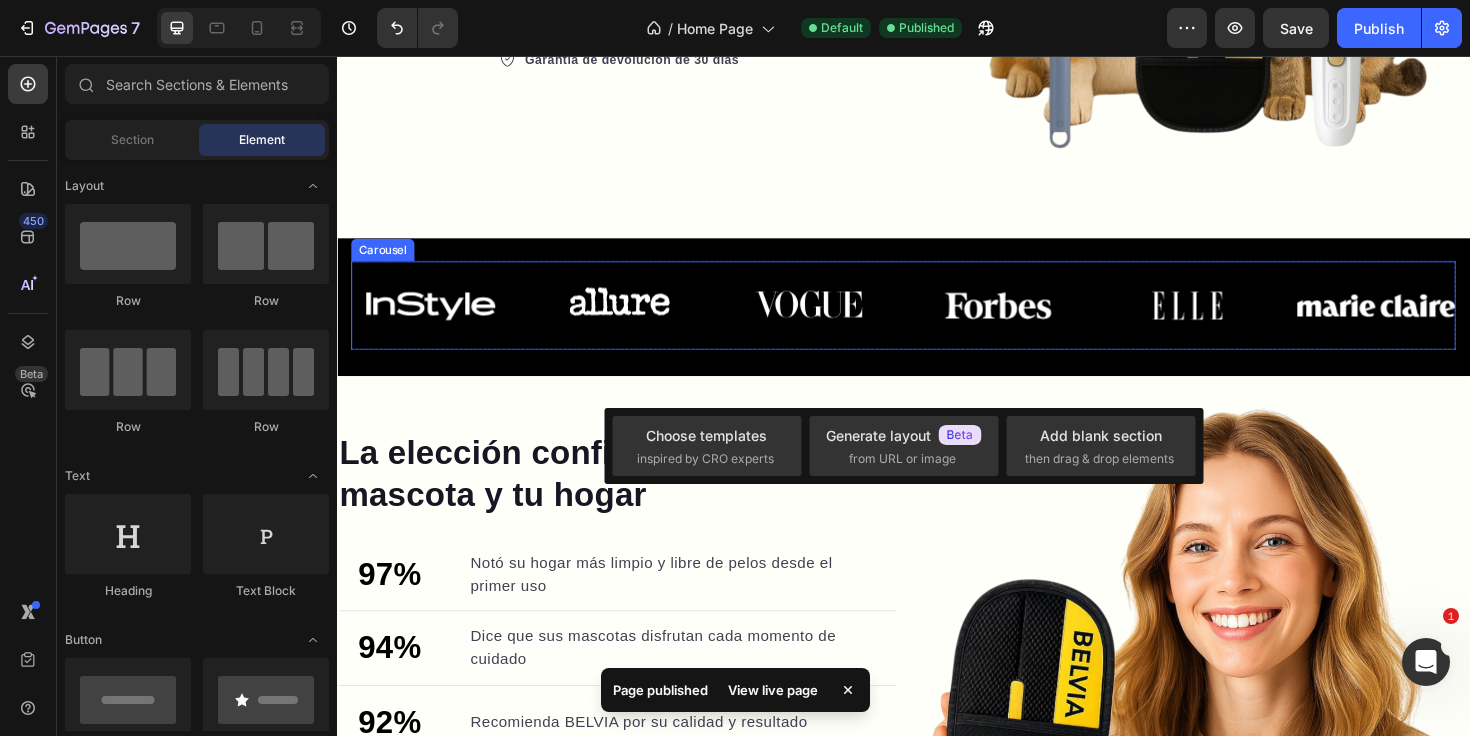 click on "Image Image Image Image Image Image Carousel" at bounding box center [937, 320] 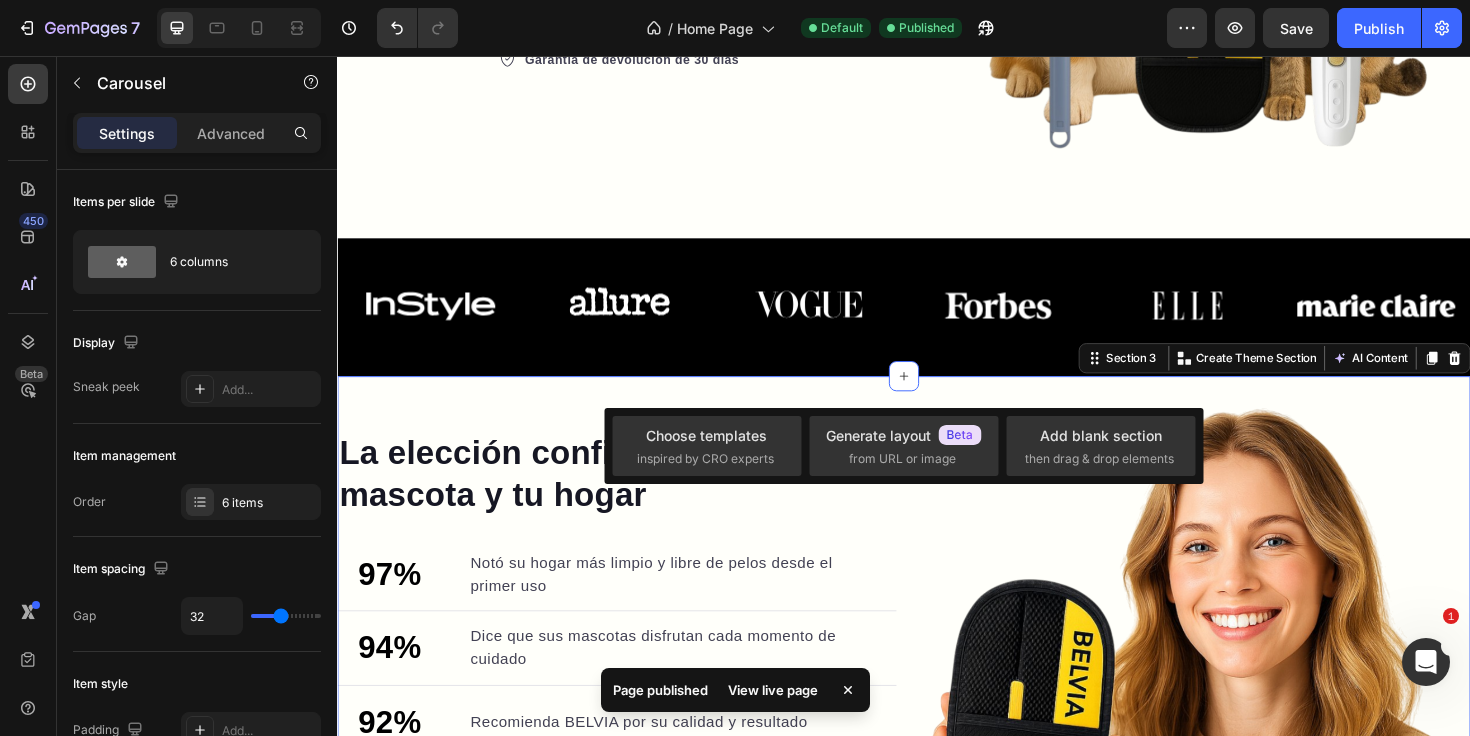click on "La elección confiable para tu mascota y tu hogar Heading 97% Text block Notó su hogar más limpio y libre de pelos desde el primer uso Text block Advanced list                Title Line 94% Text block Dice que sus mascotas disfrutan cada momento de cuidado Text block Advanced list                Title Line 92% Text block Recomienda BELVIA por su calidad y resultado Text block Advanced list Comprar ahora Button Image Row PAGO 100% SEGURO Text Block ENVÍO GRATIS Text Block GARANTÍA DE DEVOLUCIÓN DE 30 DÍAS Text Block +2500 CLIENTES SATISECHOS Text Block PAGO 100% SEGURO Text Block ENVÍO GRATIS Text Block GARANTÍA DE DEVOLUCIÓN DE 30 DÍAS Text Block +2500 CLIENTES SATISECHOS Text Block PAGO 100% SEGURO Text Block ENVÍO GRATIS Text Block GARANTÍA DE DEVOLUCIÓN DE 30 DÍAS Text Block +2500 CLIENTES SATISECHOS Text Block PAGO 100% SEGURO Text Block ENVÍO GRATIS Text Block GARANTÍA DE DEVOLUCIÓN DE 30 DÍAS Text Block +2500 CLIENTES SATISECHOS Text Block PAGO 100% SEGURO Text Block ENVÍO GRATIS 97%" at bounding box center (937, 774) 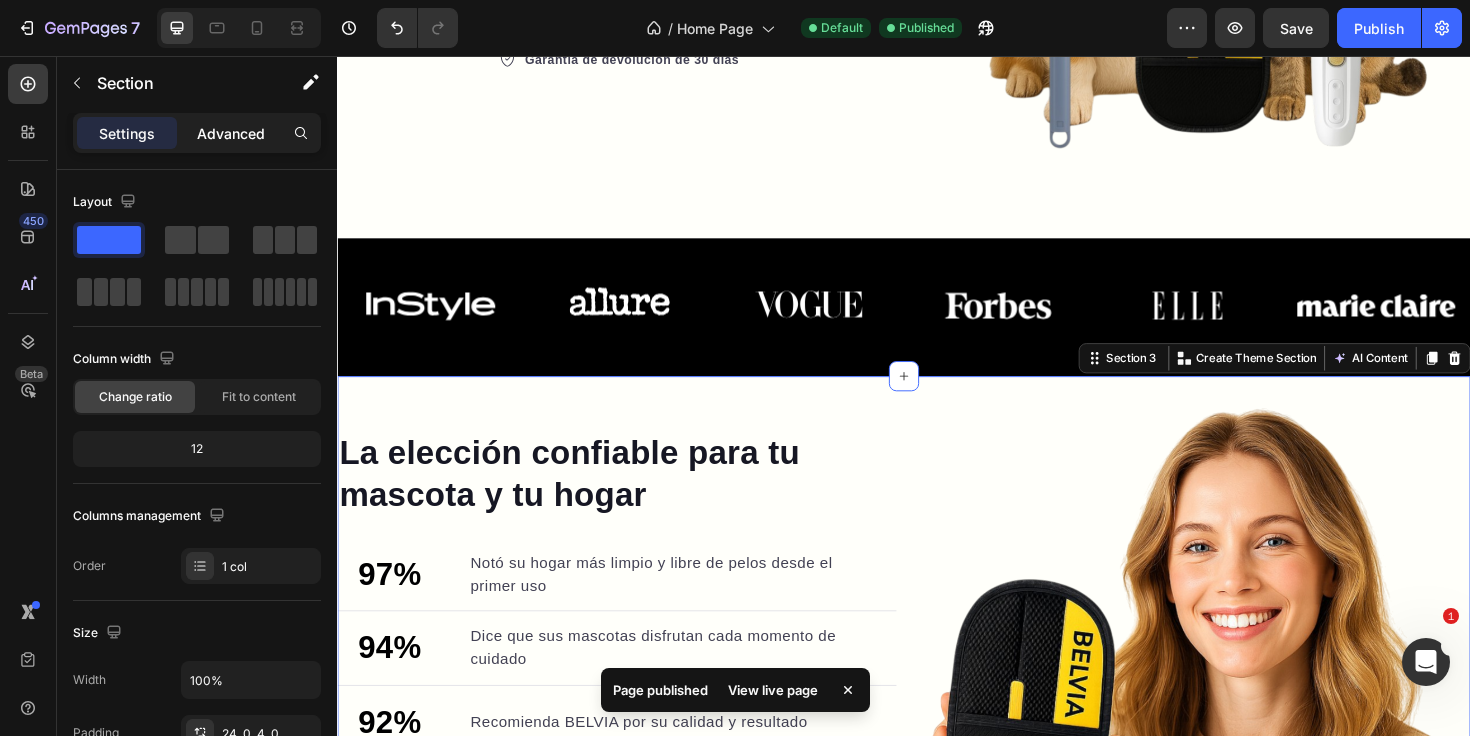 click on "Advanced" at bounding box center [231, 133] 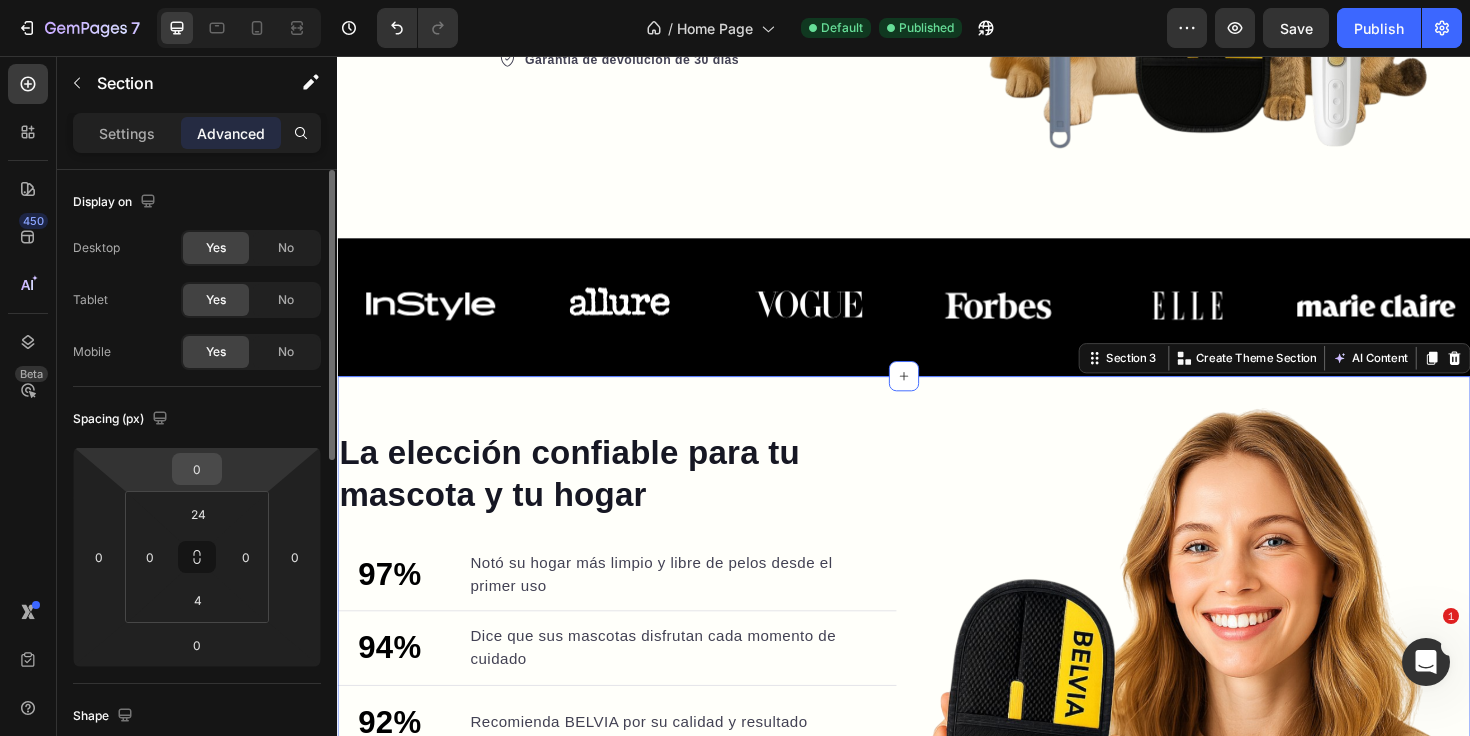 click on "0" at bounding box center [197, 469] 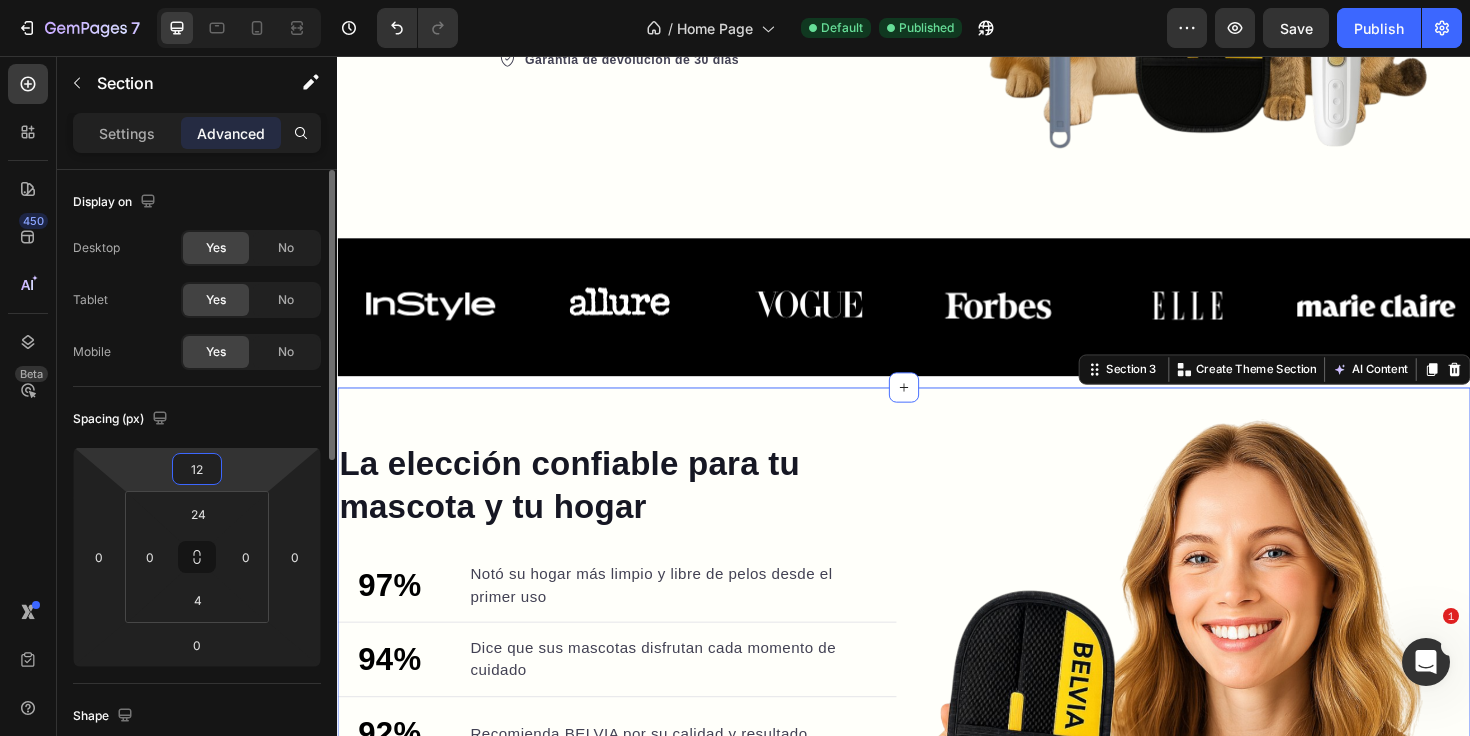 type on "1" 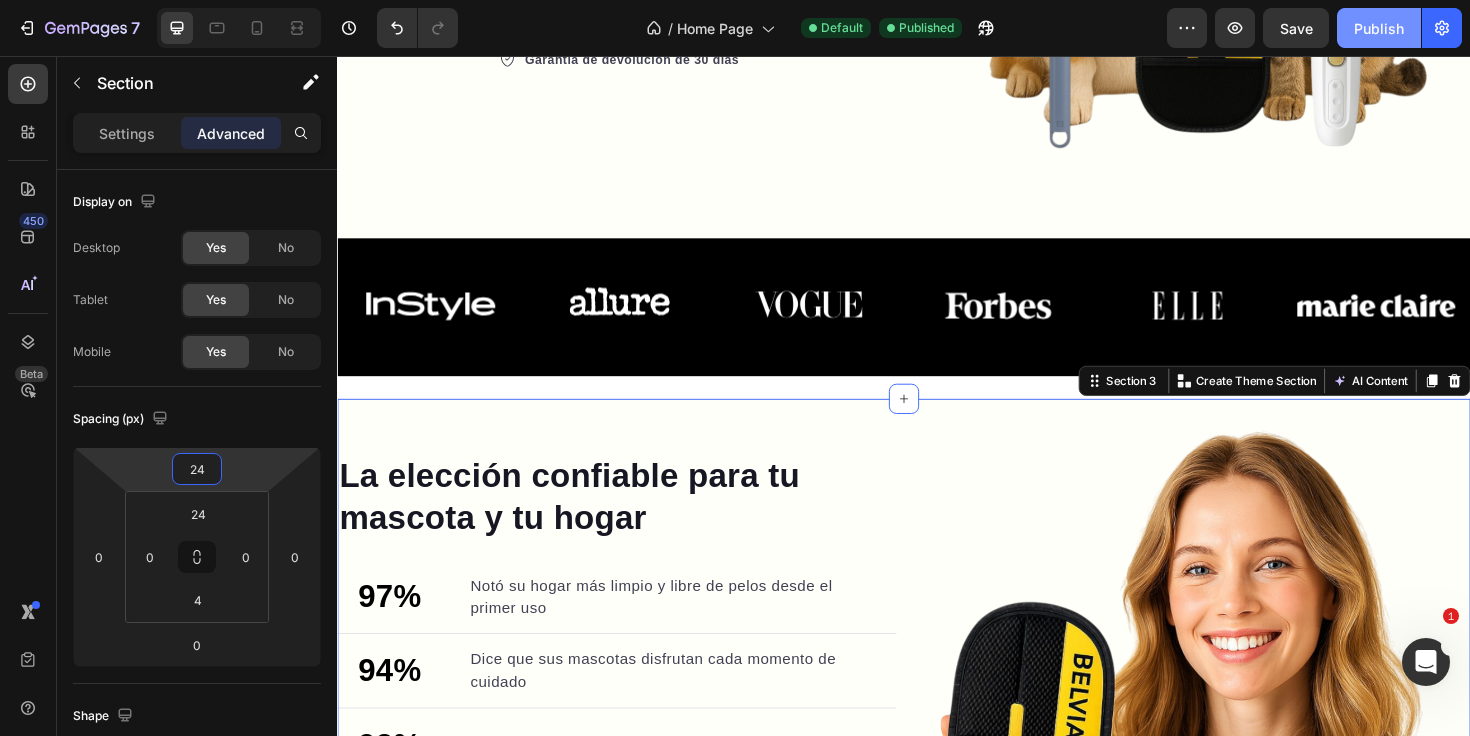 type on "24" 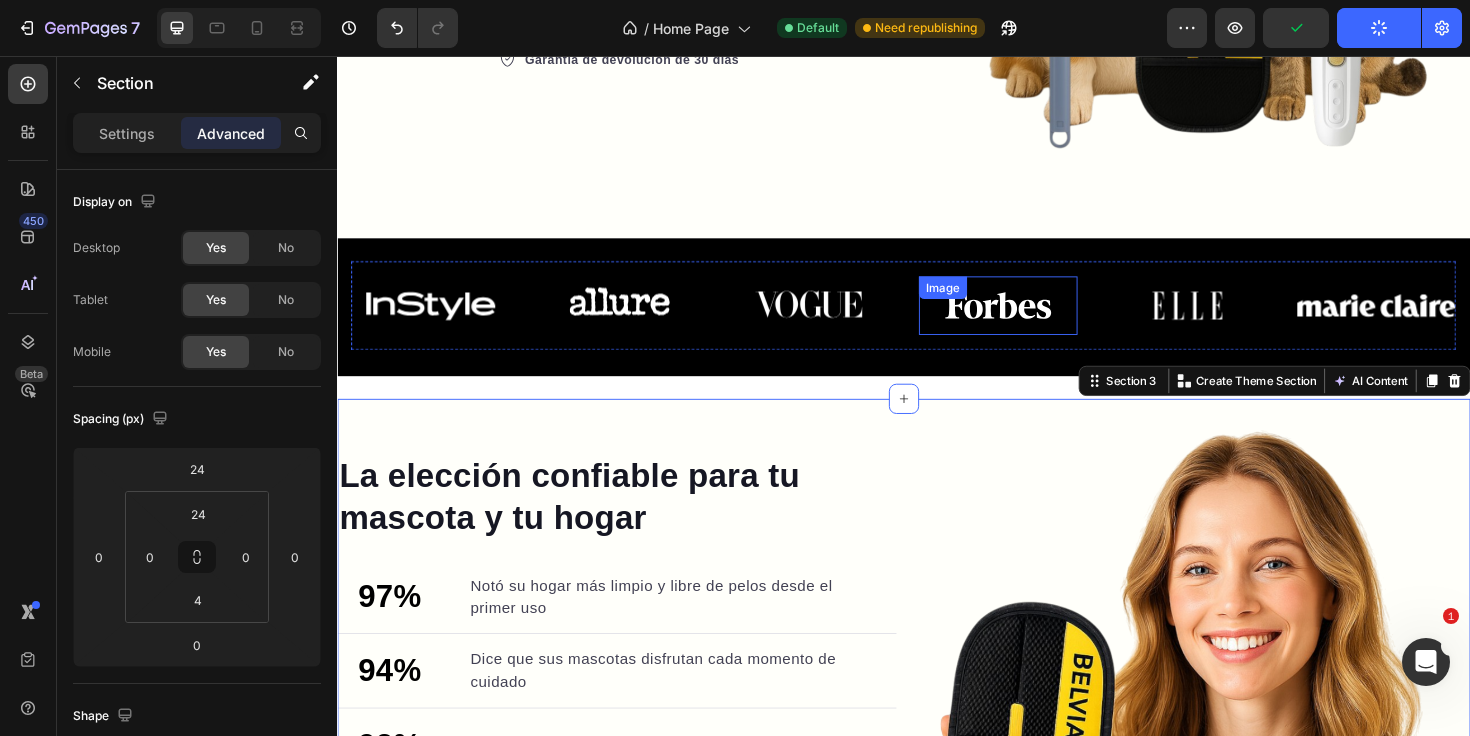 click on "Icon Icon Icon Icon Icon Icon List Hoz 4.8/5 | +2500 Clientes satisfechos Text block Row Tu casa limpia, tu mascota feliz Heading Tu casa limpia, tu mascota feliz Heading Descubre productos pensados para mantener a tu mascota feliz y tu hogar siempre limpio, combinando comodidad, calidad y resultados visibles Text Block Comprar ahora Button
Garantía de devolución de 30 días Item list Row Row Image Row Row" at bounding box center [937, -101] 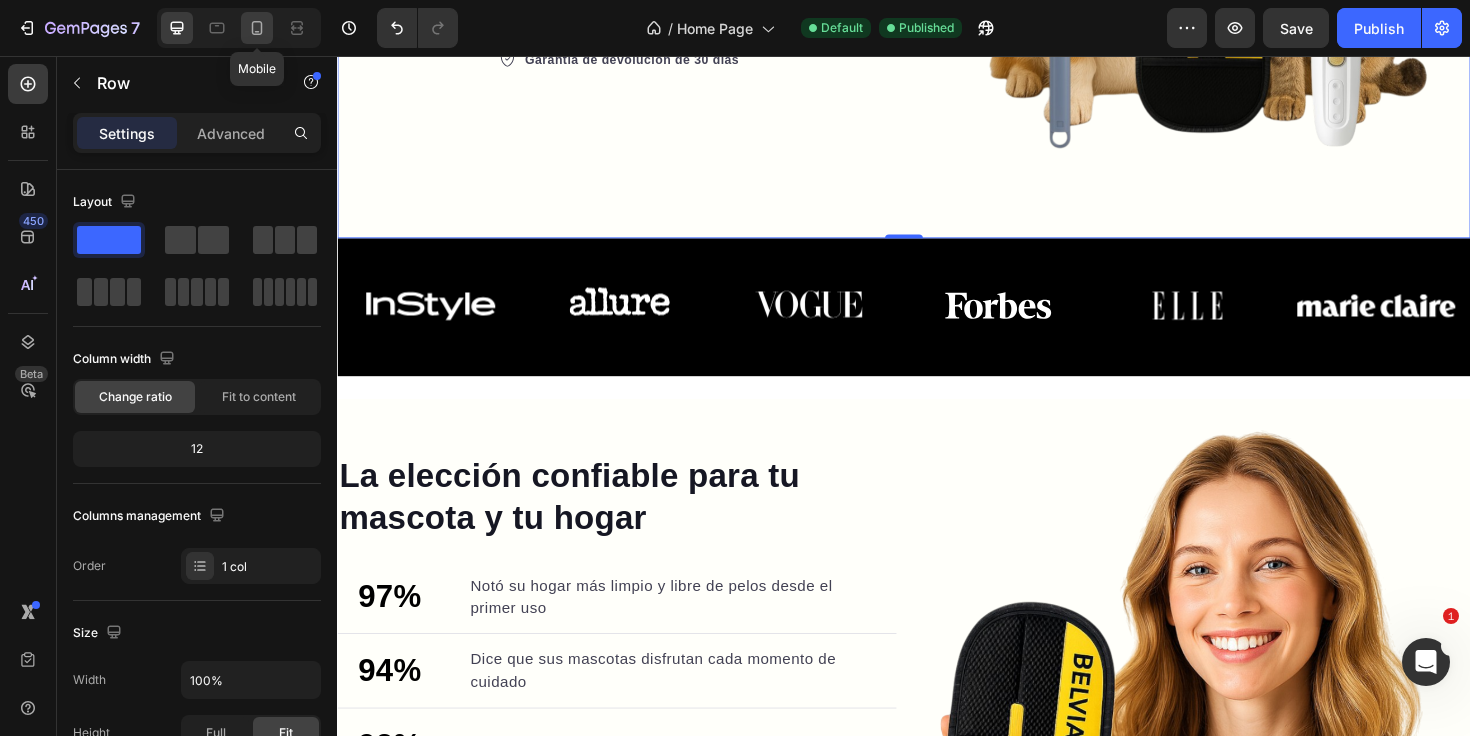 click 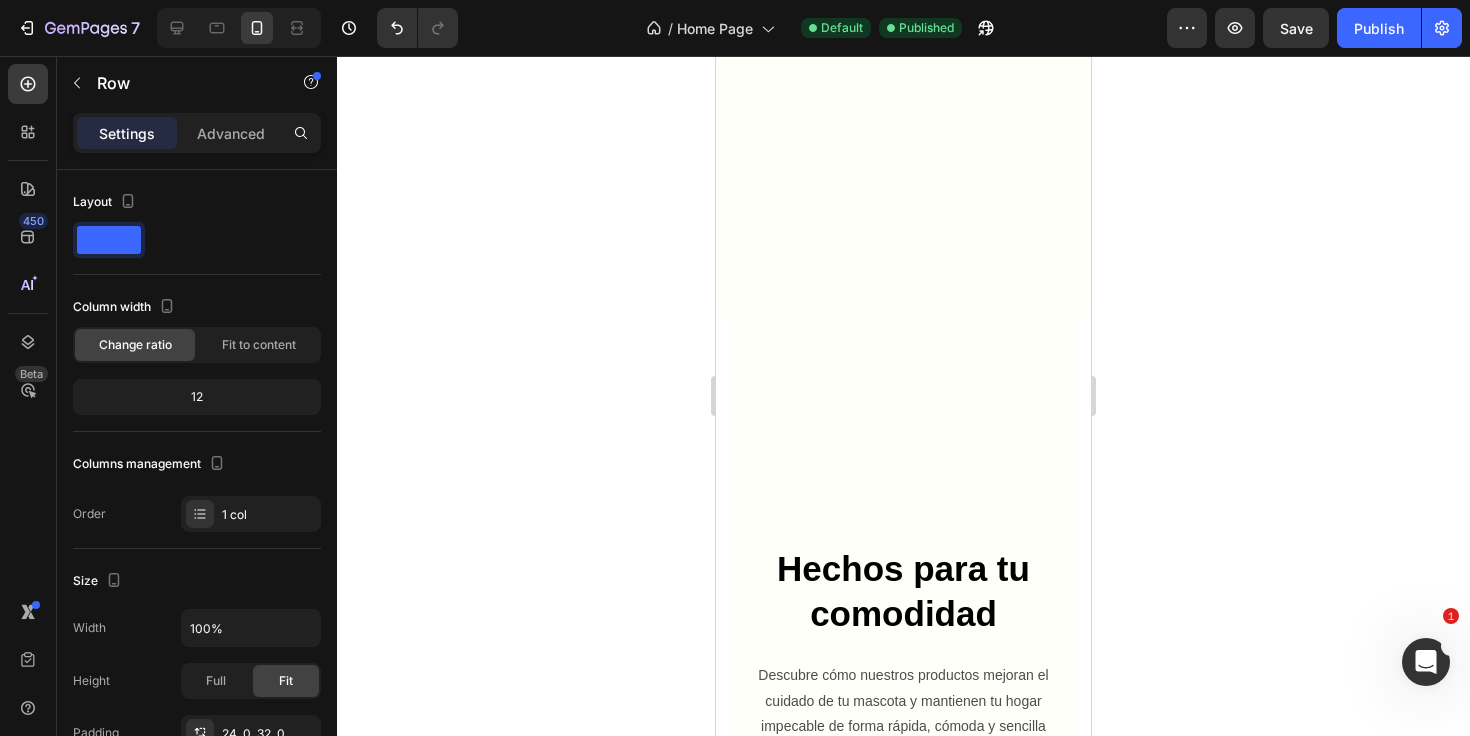scroll, scrollTop: 1986, scrollLeft: 0, axis: vertical 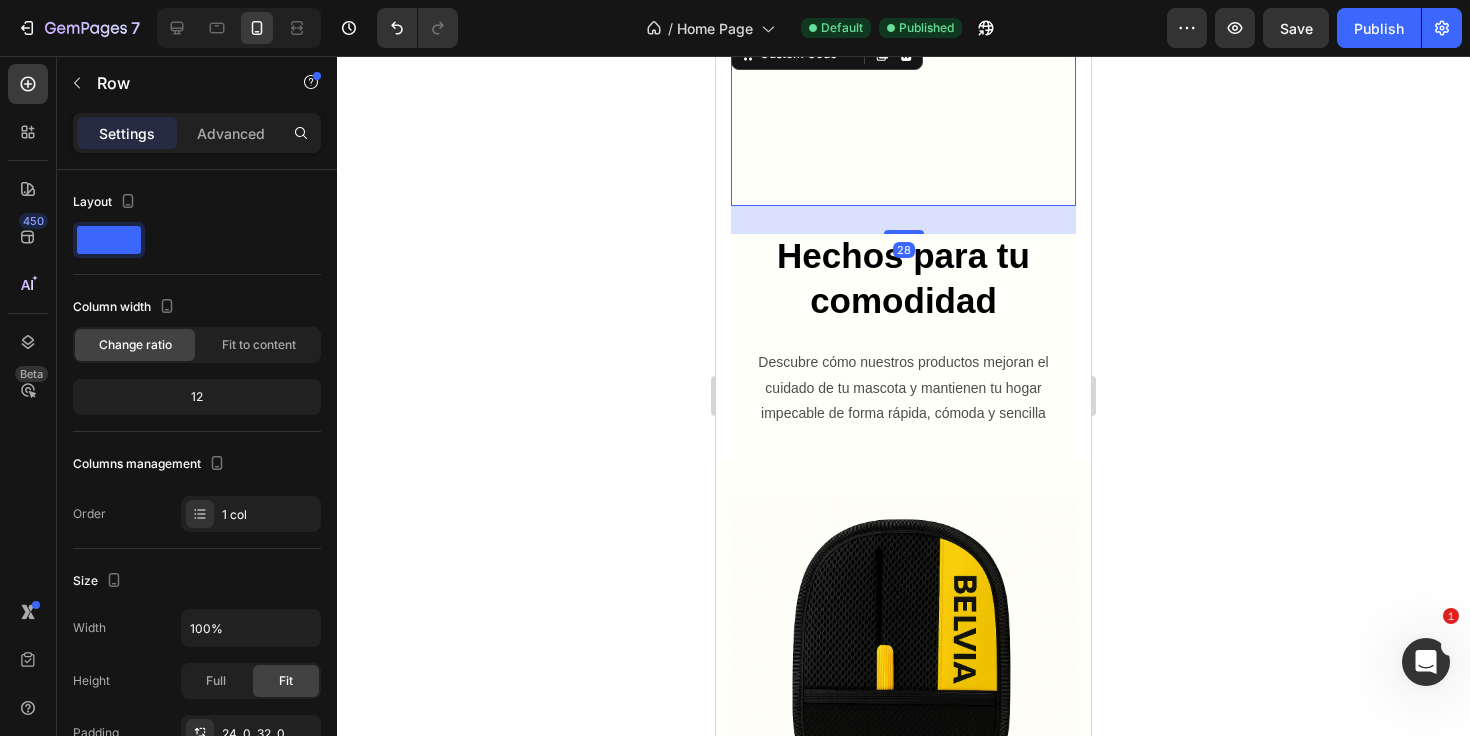 click at bounding box center [903, 120] 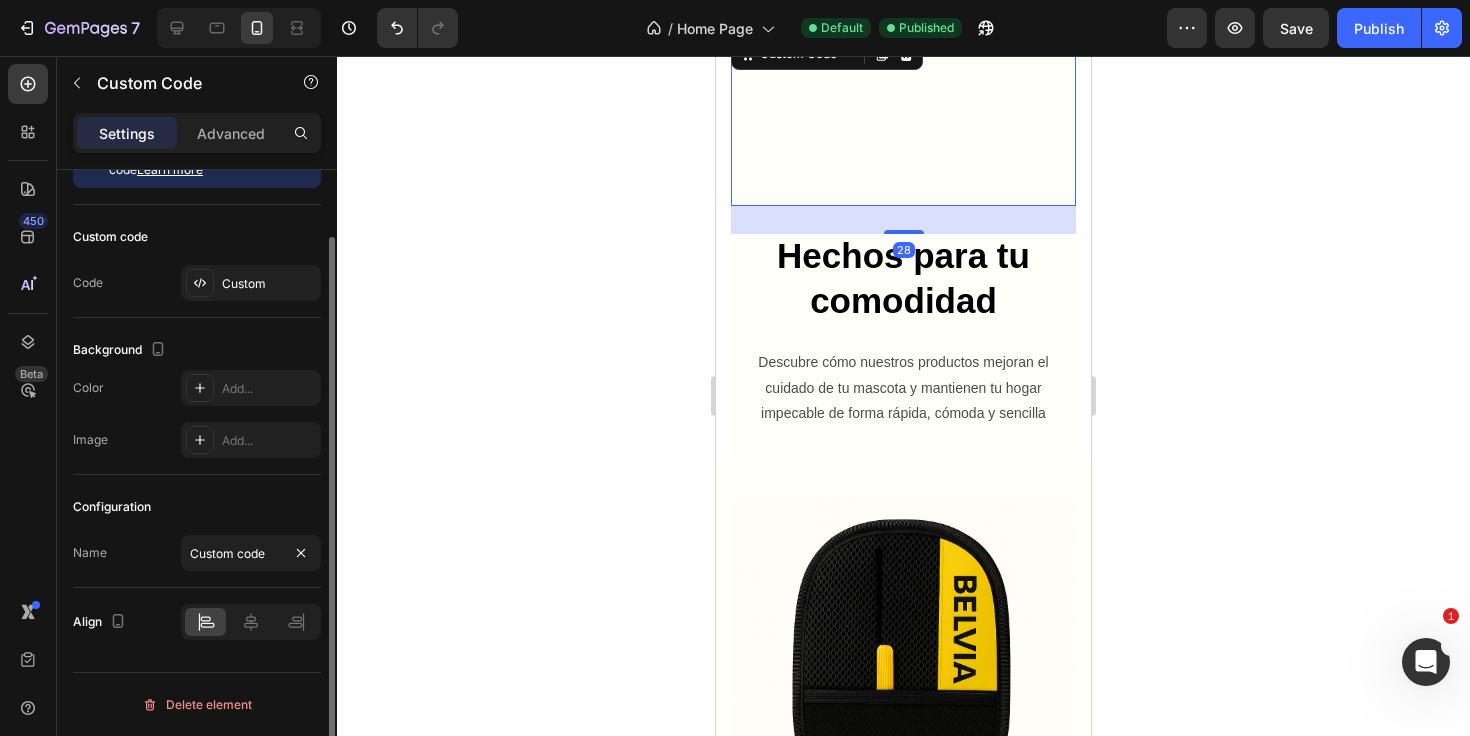 scroll, scrollTop: 0, scrollLeft: 0, axis: both 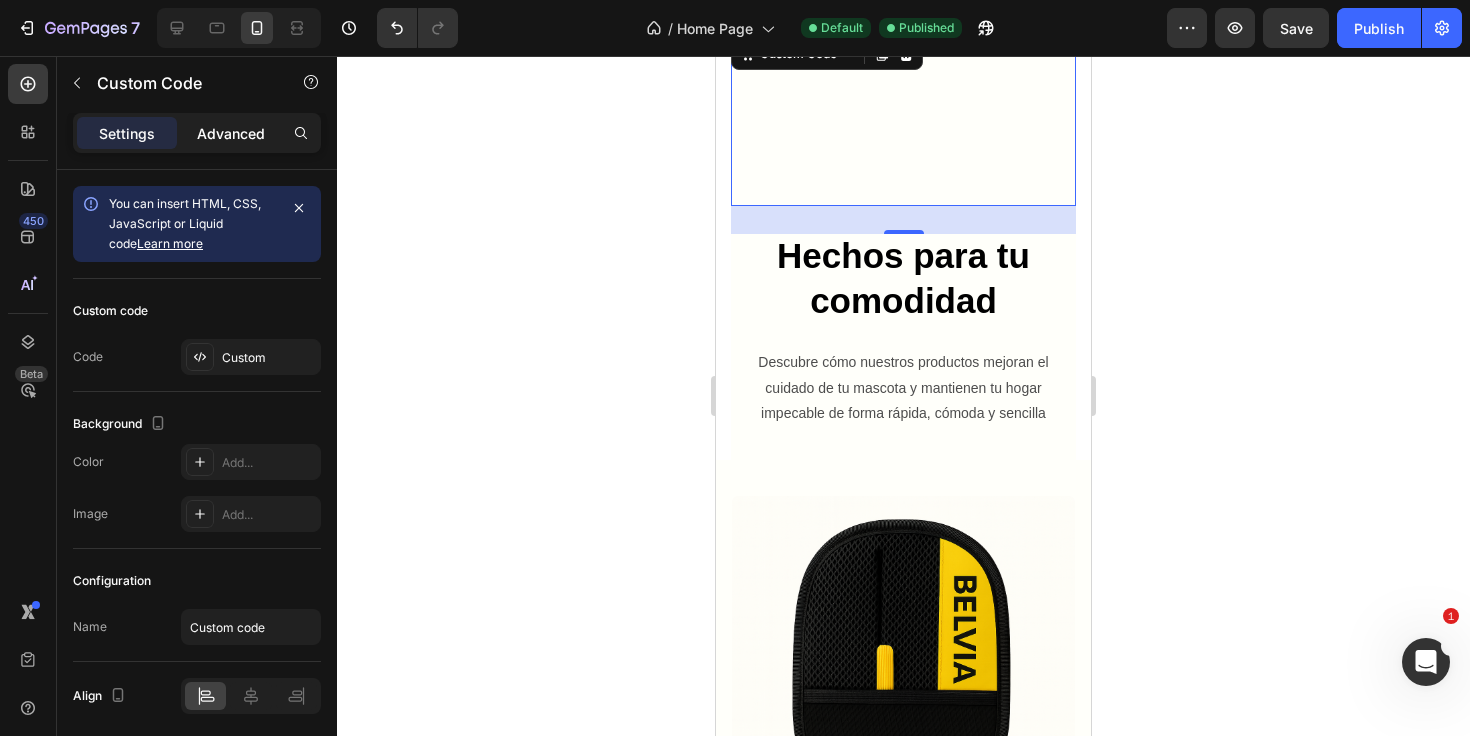 click on "Advanced" at bounding box center (231, 133) 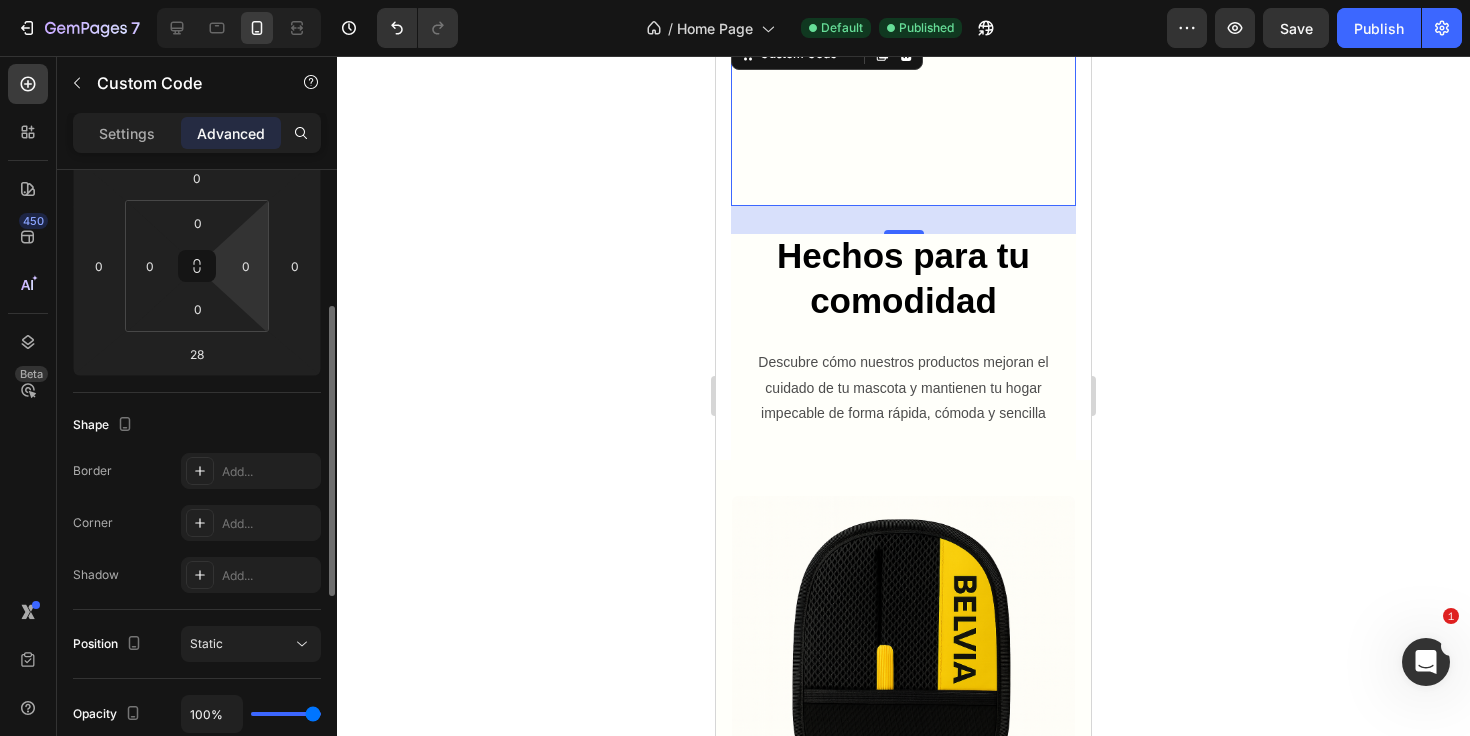 scroll, scrollTop: 0, scrollLeft: 0, axis: both 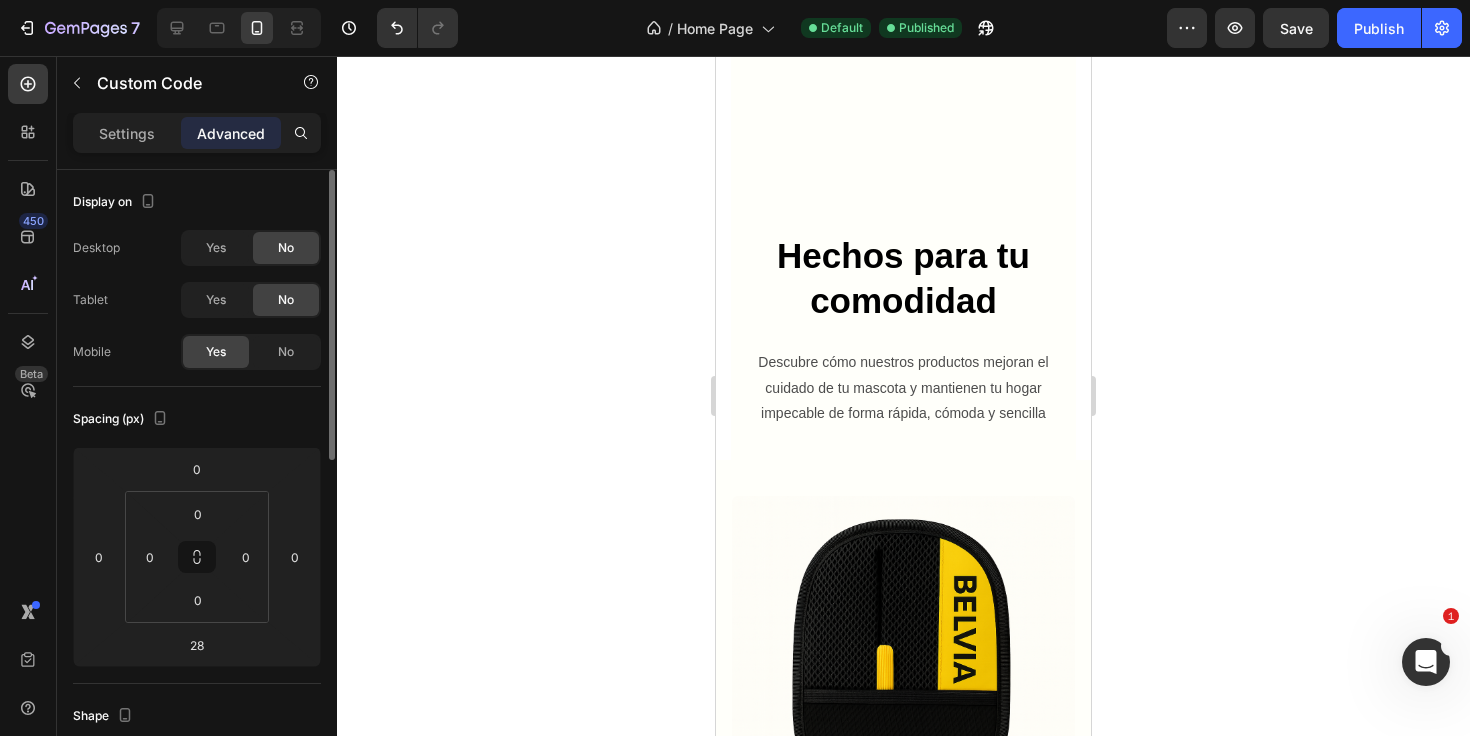 click on "Custom Code Hechos para tu comodidad Text Block Descubre cómo nuestros productos mejoran el cuidado de tu mascota y mantienen tu hogar impecable de forma rápida, cómoda y sencilla Text Block Section 4" at bounding box center [903, 231] 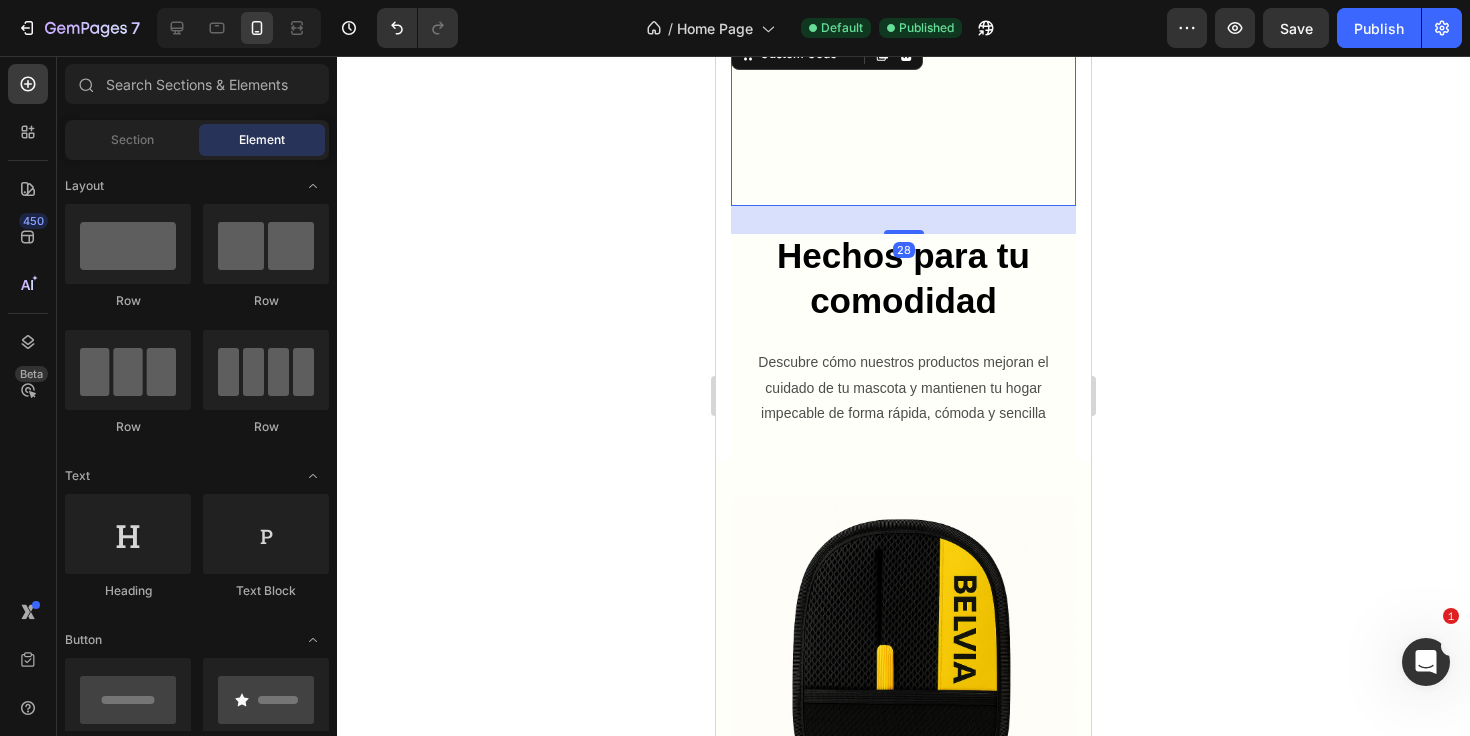 click at bounding box center (903, 120) 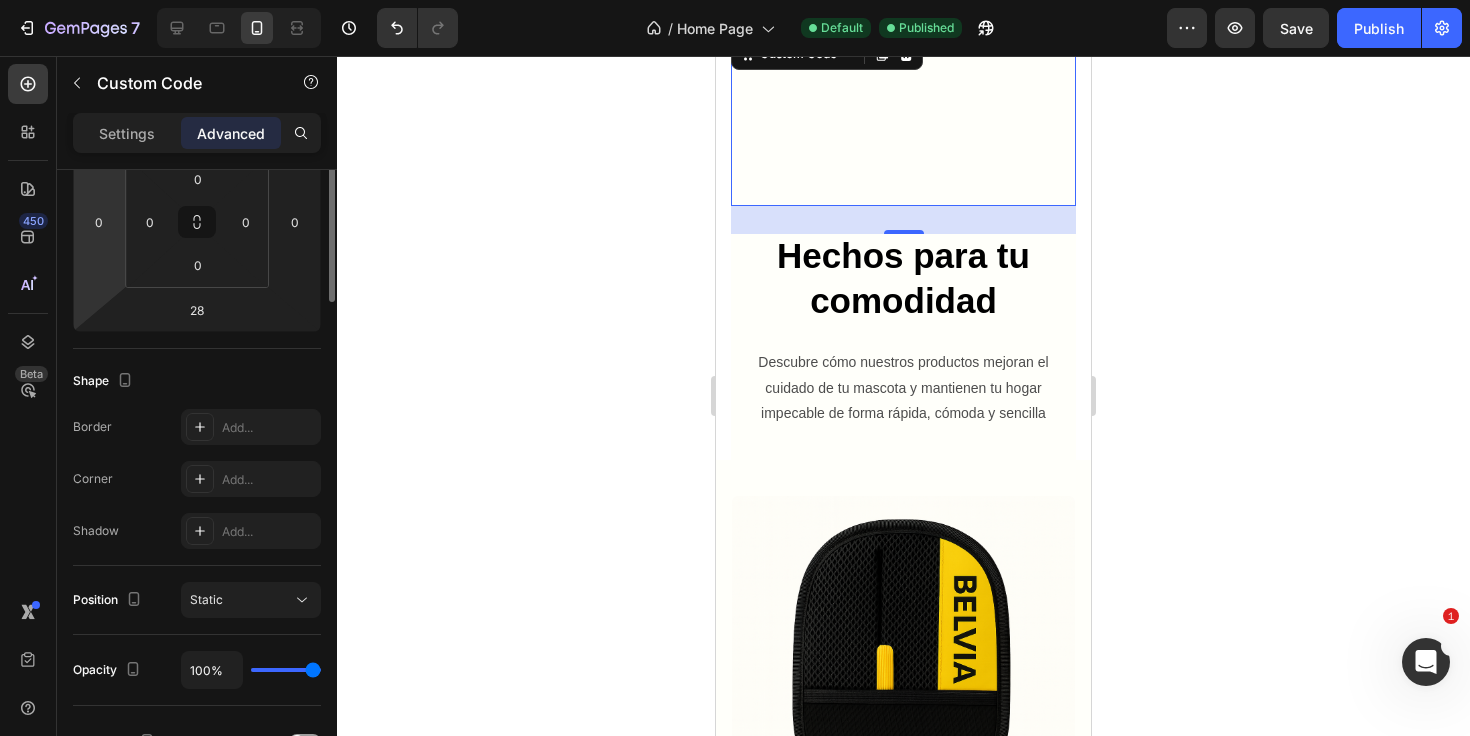 scroll, scrollTop: 121, scrollLeft: 0, axis: vertical 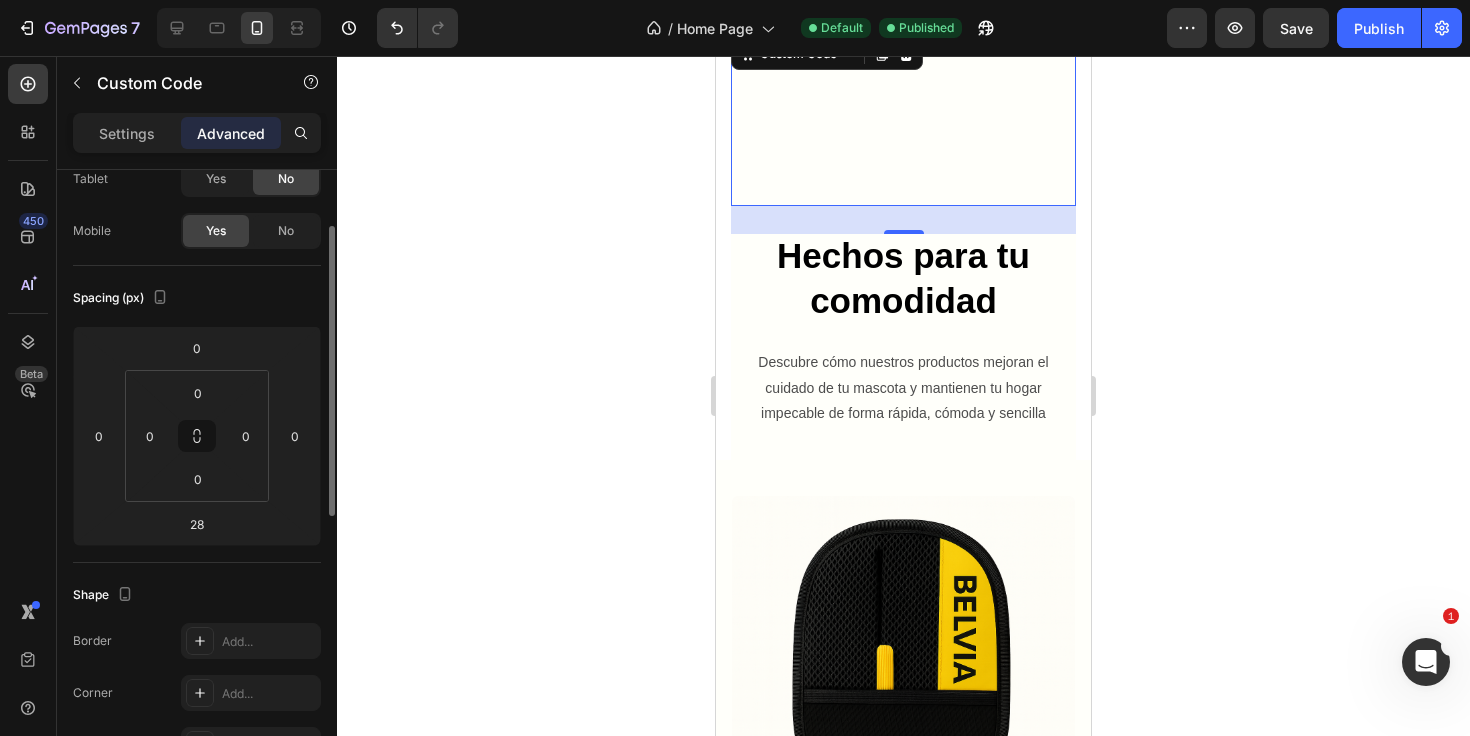click on "Settings Advanced" at bounding box center (197, 133) 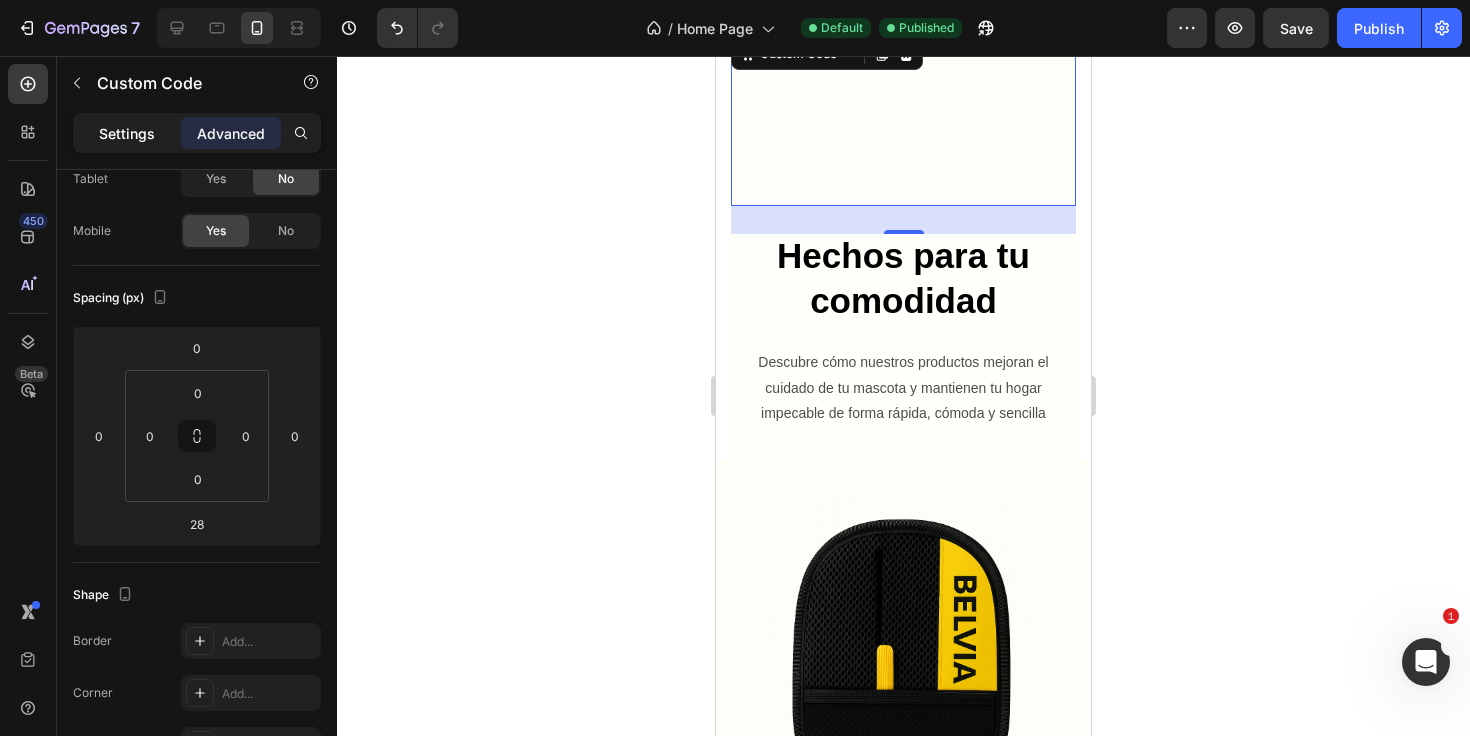 click on "Settings" at bounding box center (127, 133) 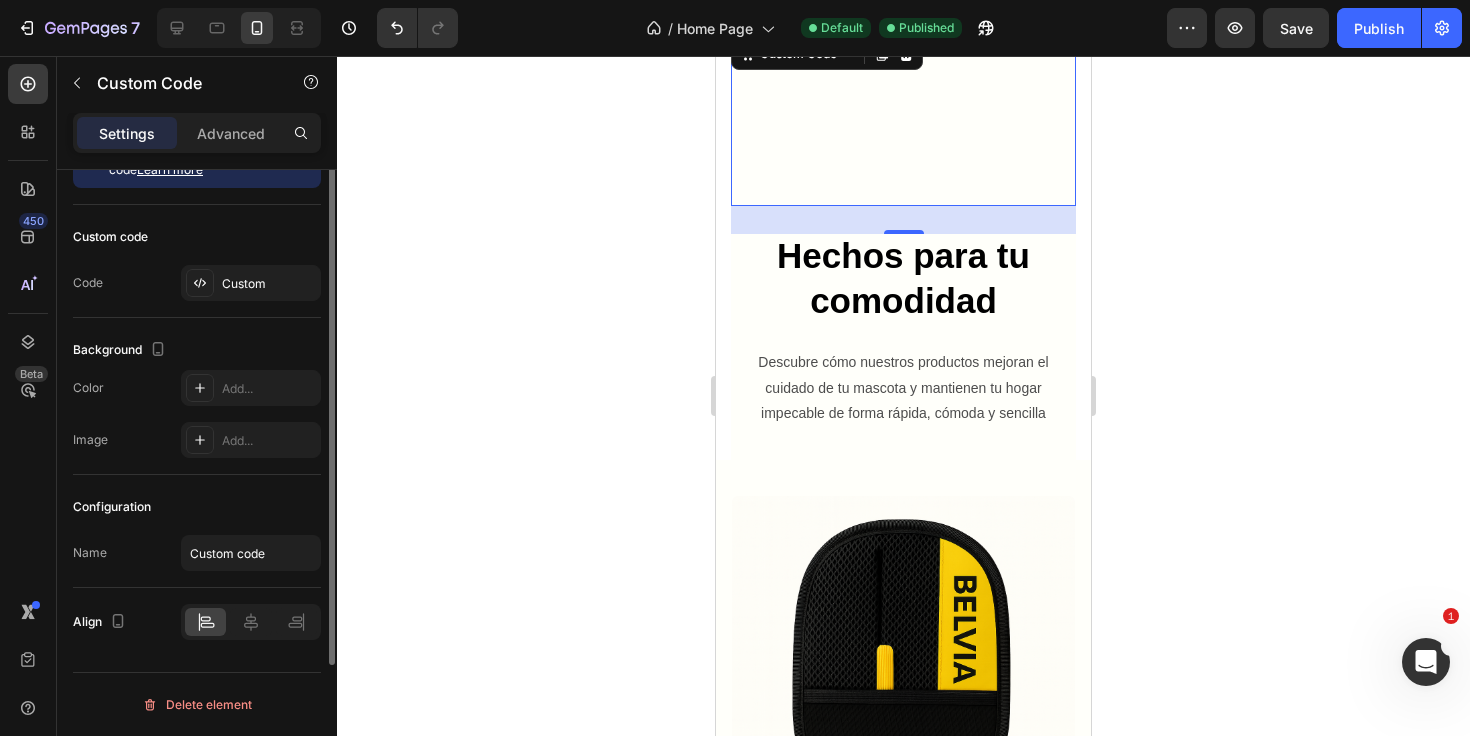 scroll, scrollTop: 0, scrollLeft: 0, axis: both 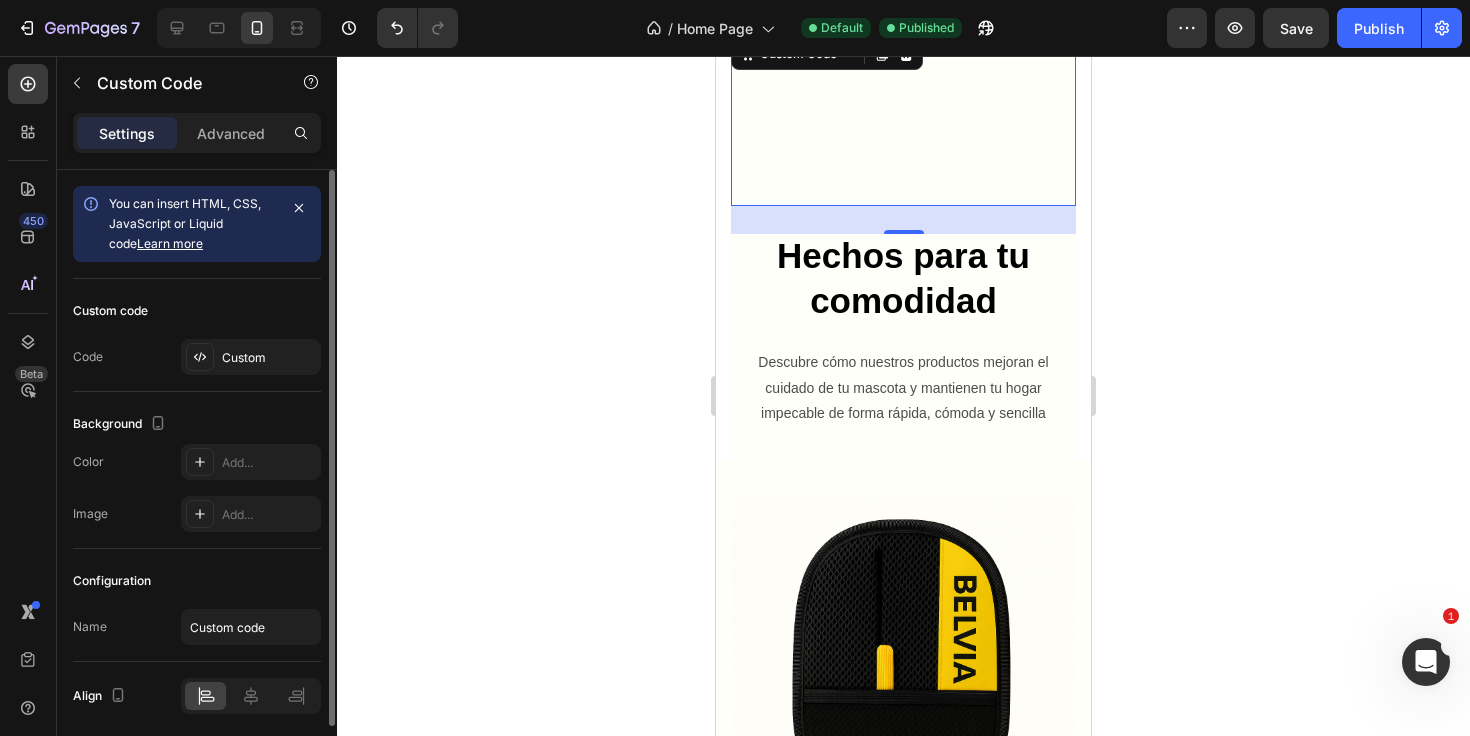 click on "You can insert HTML, CSS, JavaScript or Liquid code  Learn more" 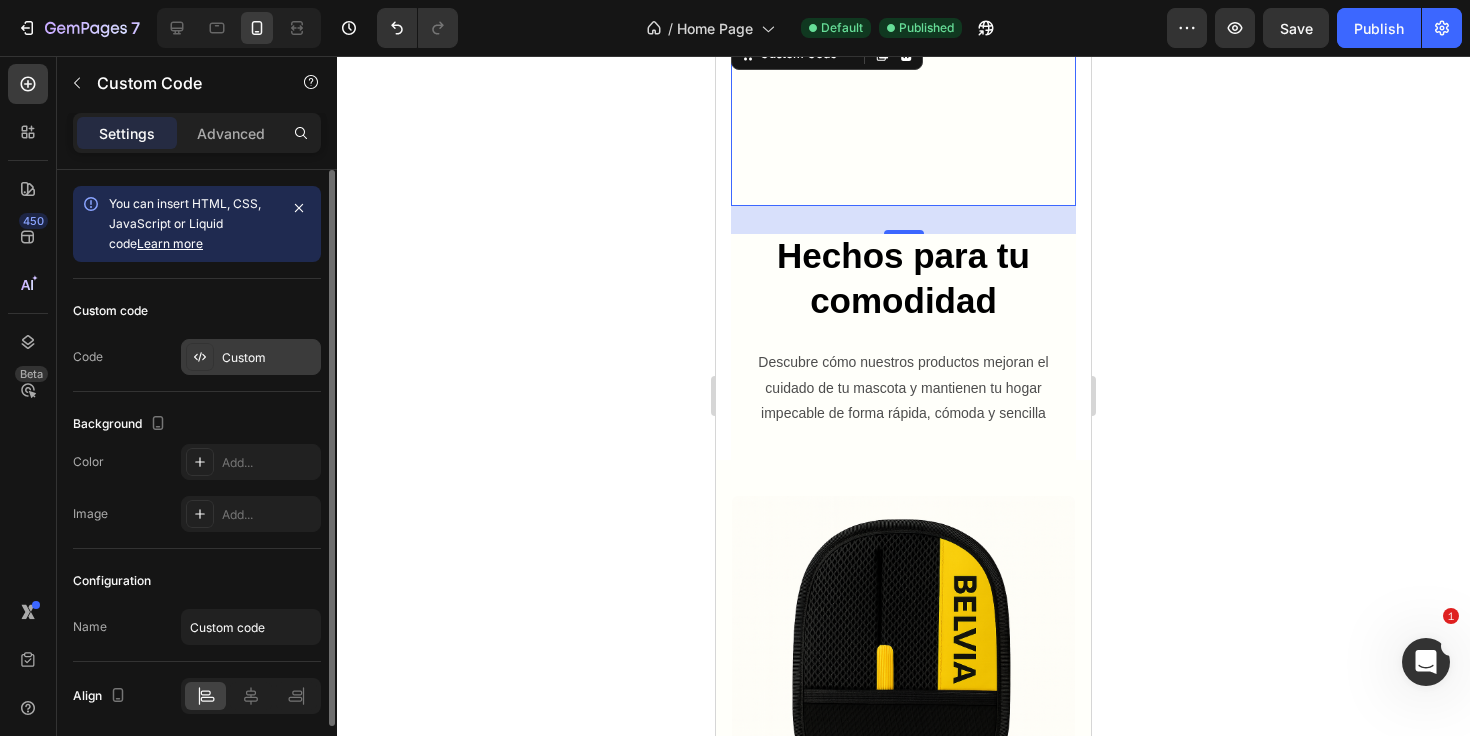 click on "Custom" at bounding box center (269, 358) 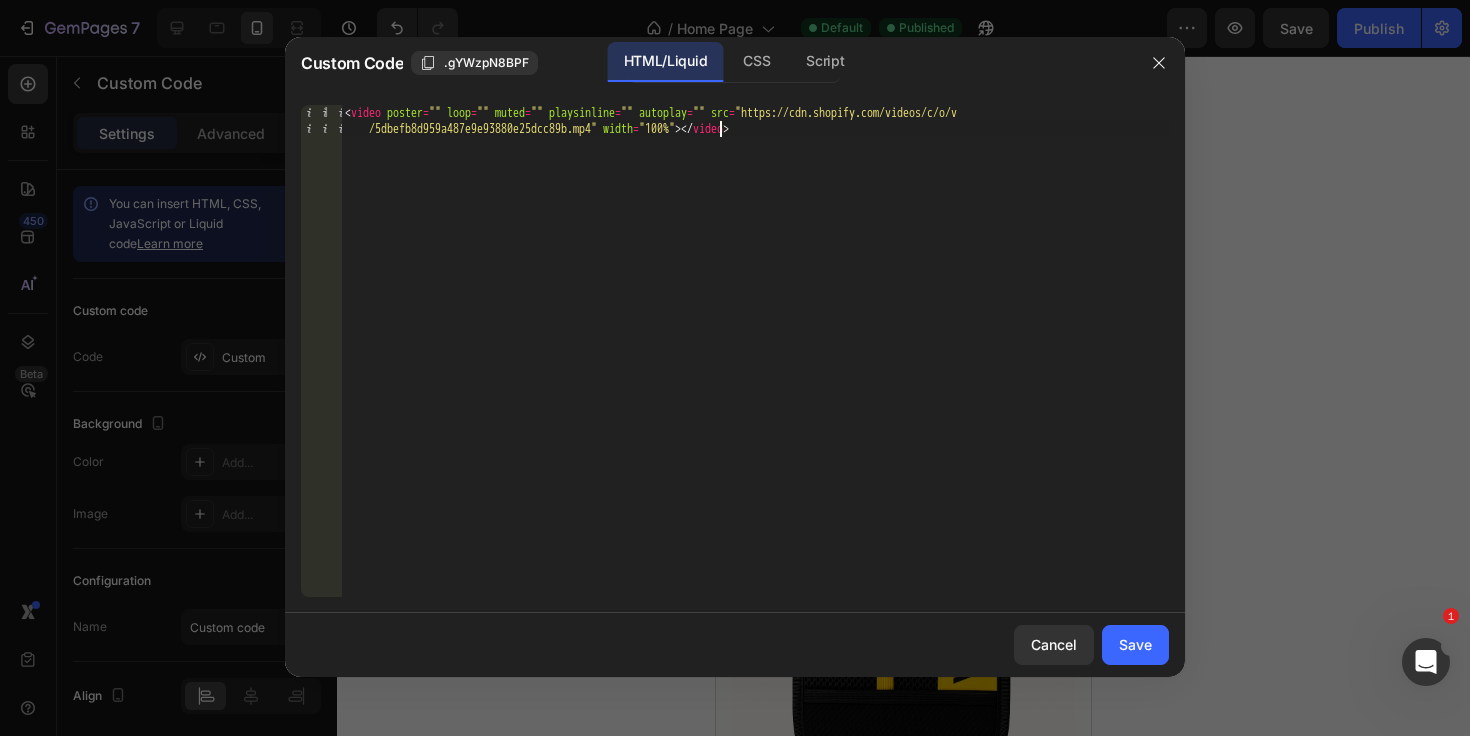 click on "< video   poster = ""   loop = ""   muted = ""   playsinline = ""   autoplay = ""   src = "https://cdn.shopify.com/videos/c/o/v      /5dbefb8d959a487e9e93880e25dcc89b.mp4"   width = "100%" > </ video >" at bounding box center (755, 383) 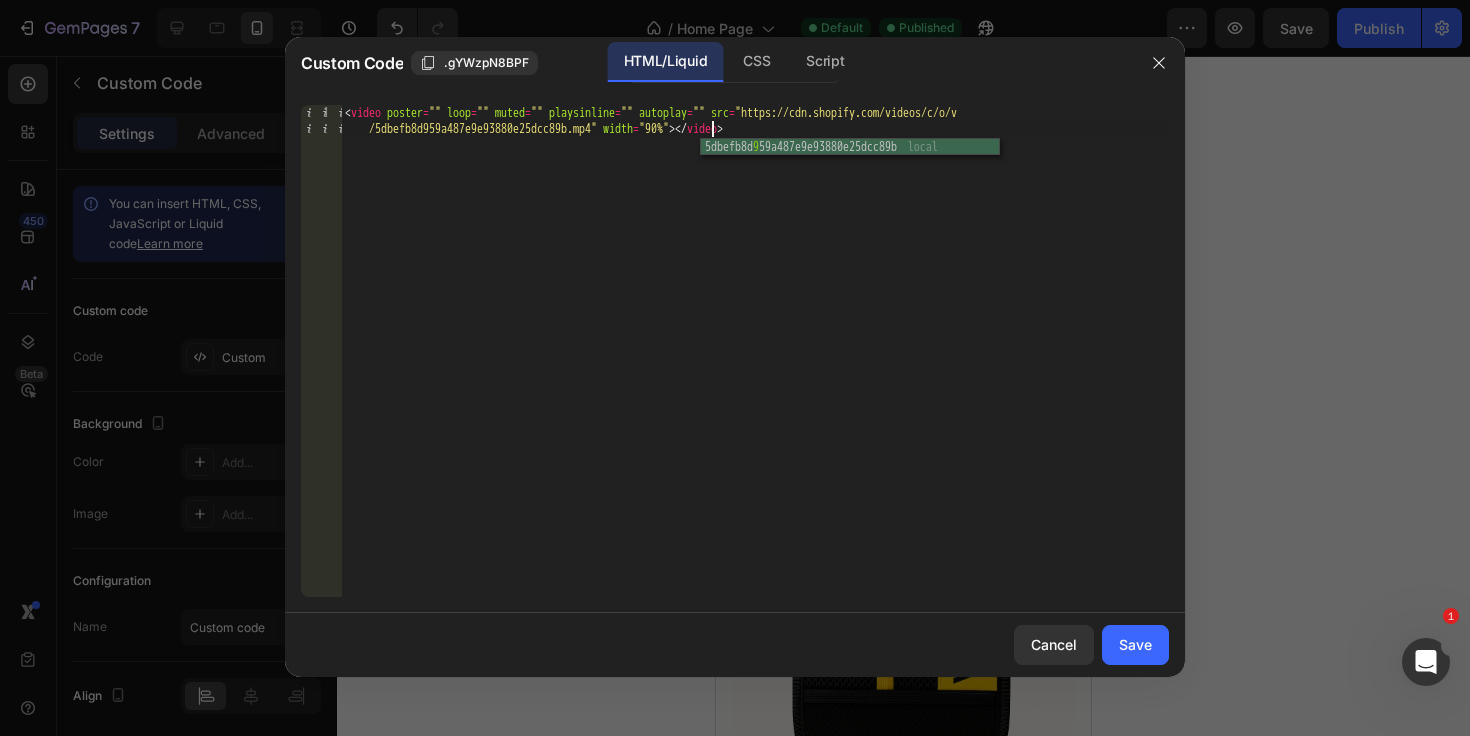 scroll, scrollTop: 0, scrollLeft: 89, axis: horizontal 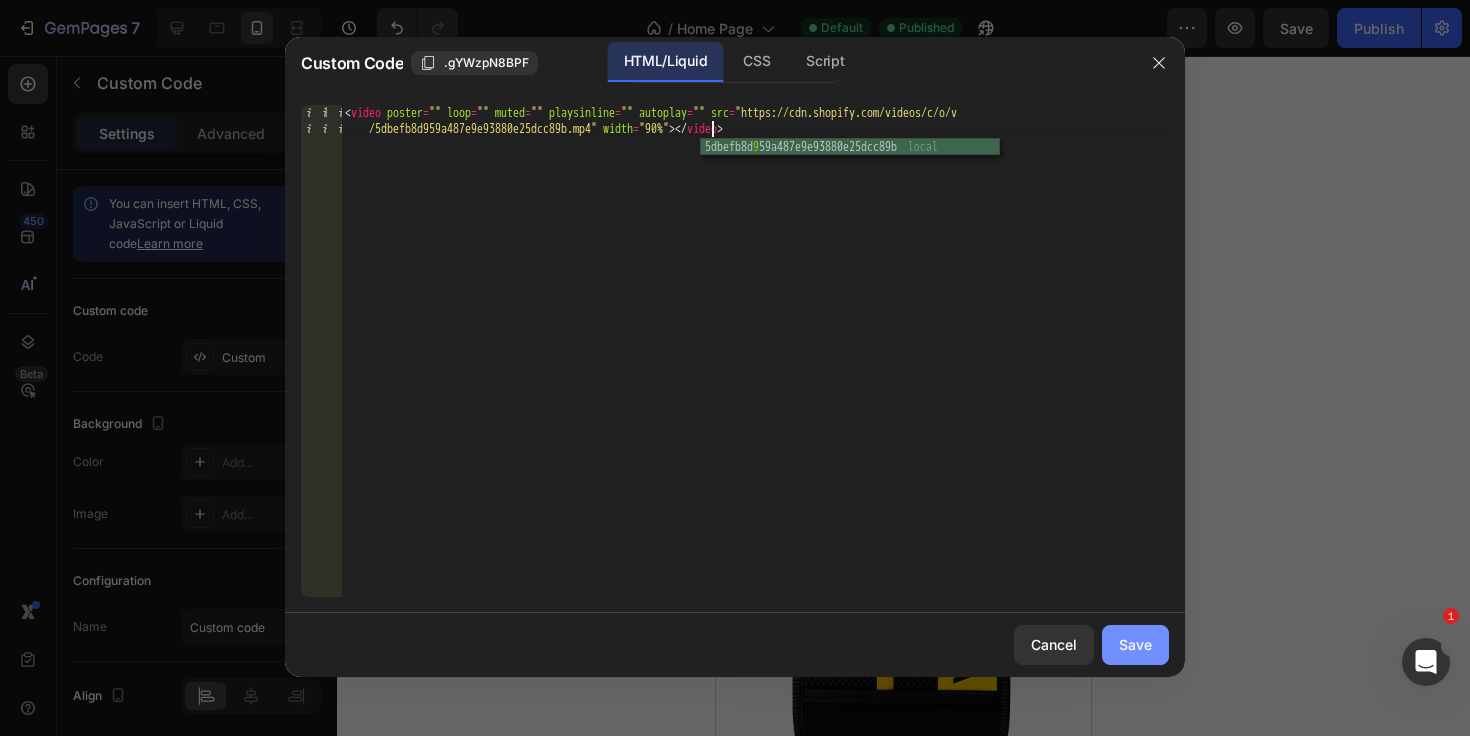type on "<video poster="" loop="" muted="" playsinline="" autoplay="" src="https://cdn.shopify.com/videos/c/o/v/5dbefb8d959a487e9e93880e25dcc89b.mp4" width="90%"></video>" 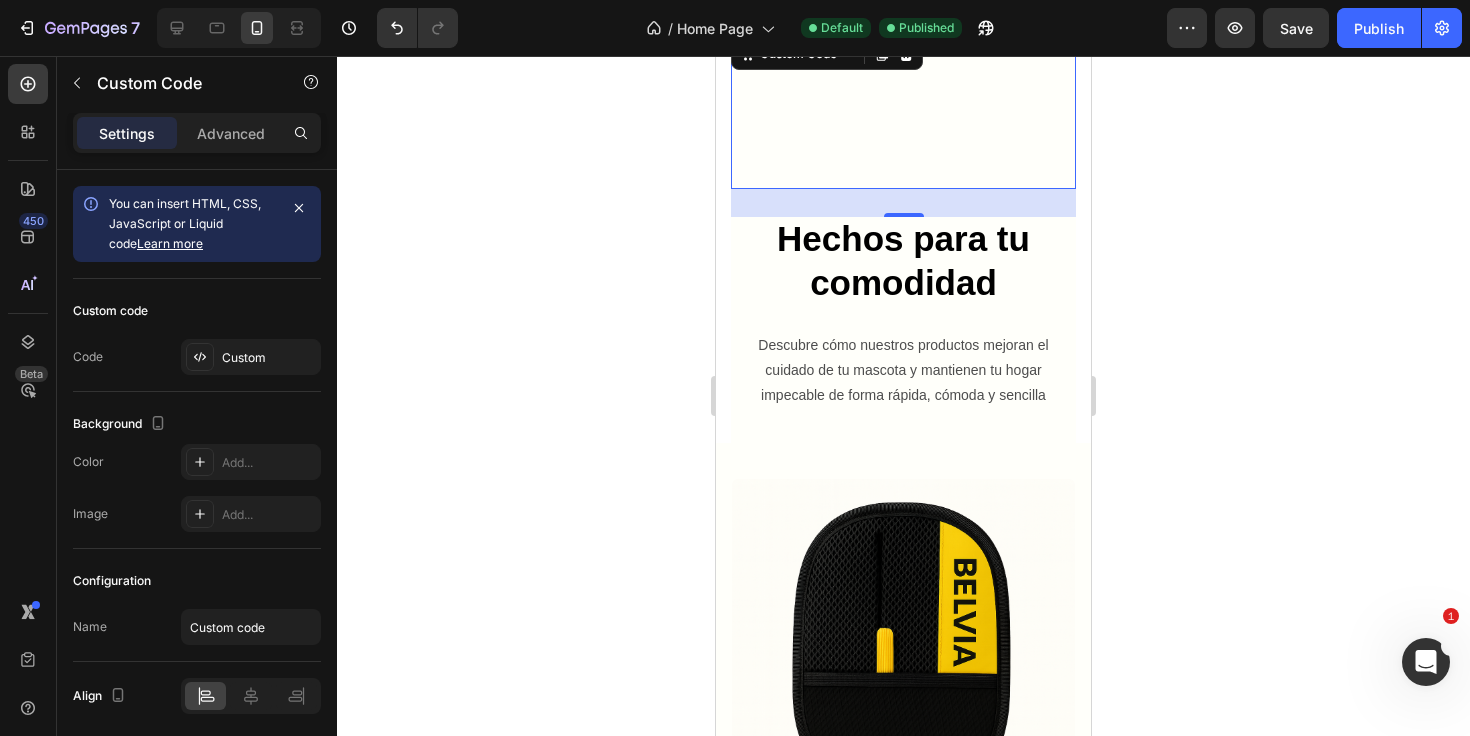 click 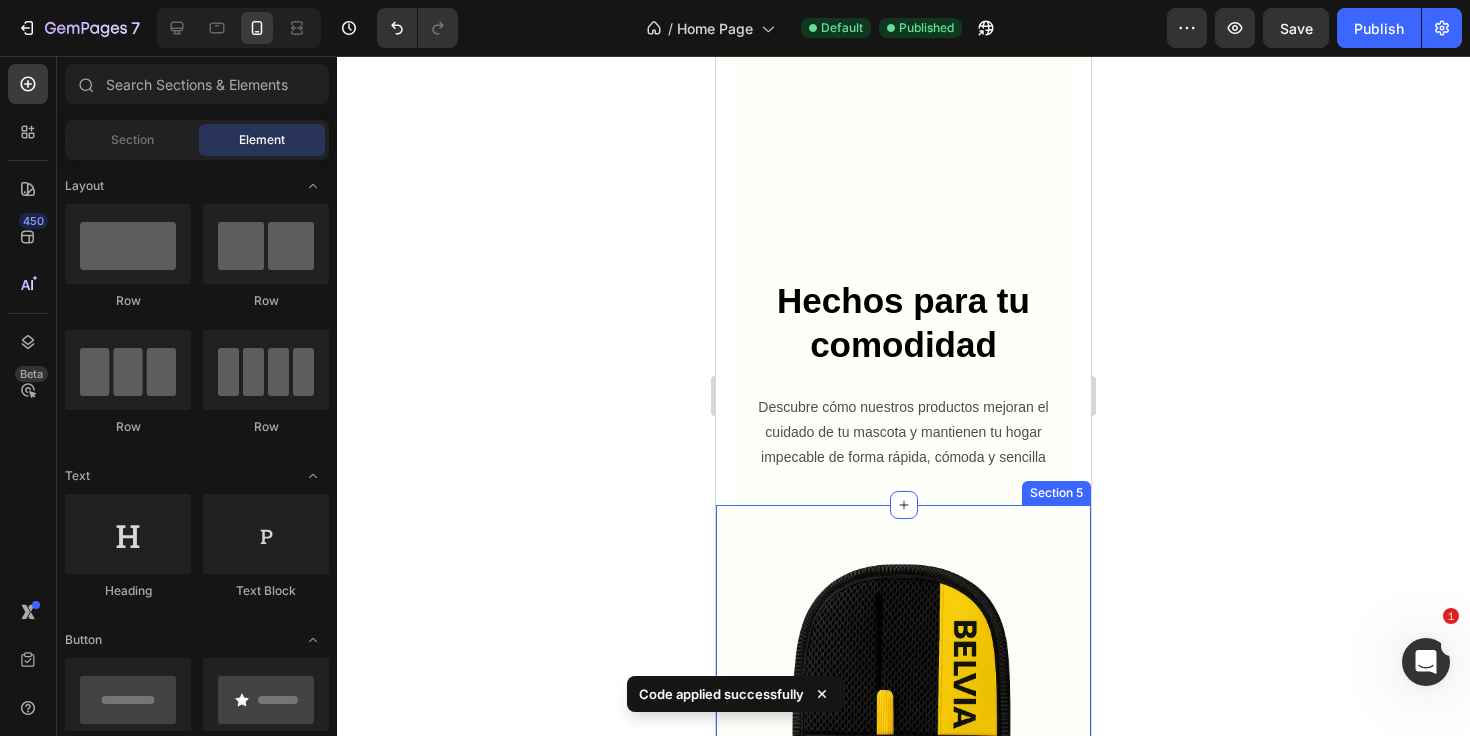 scroll, scrollTop: 1571, scrollLeft: 0, axis: vertical 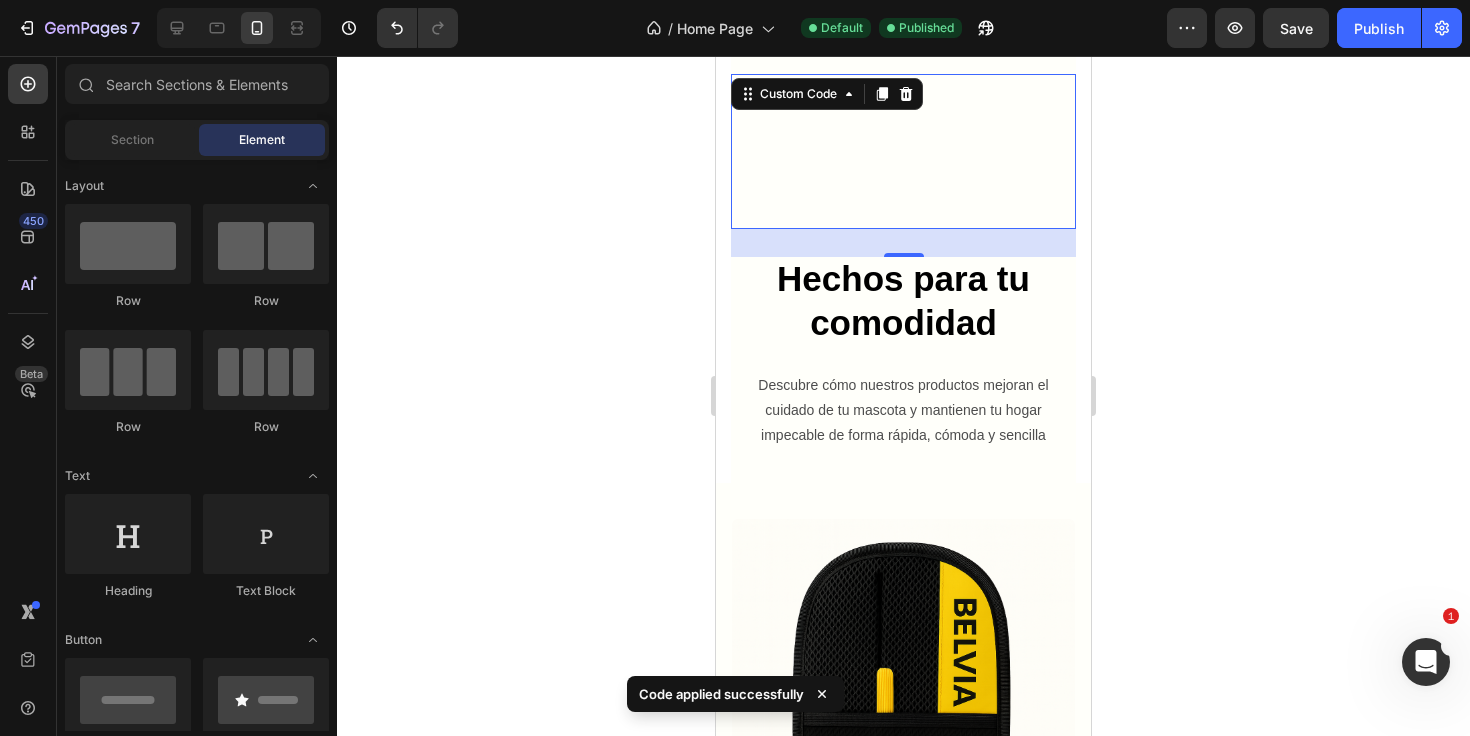 click at bounding box center [886, 151] 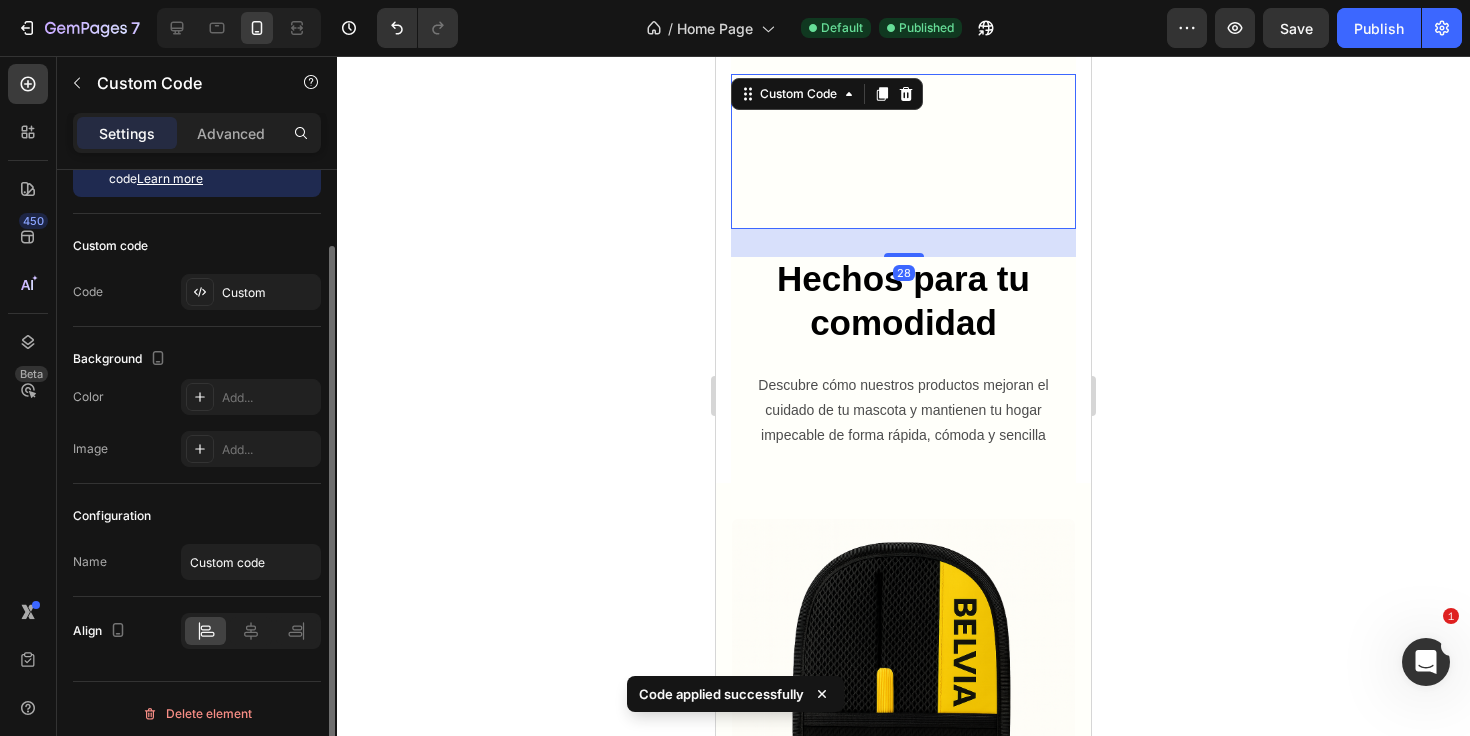 scroll, scrollTop: 74, scrollLeft: 0, axis: vertical 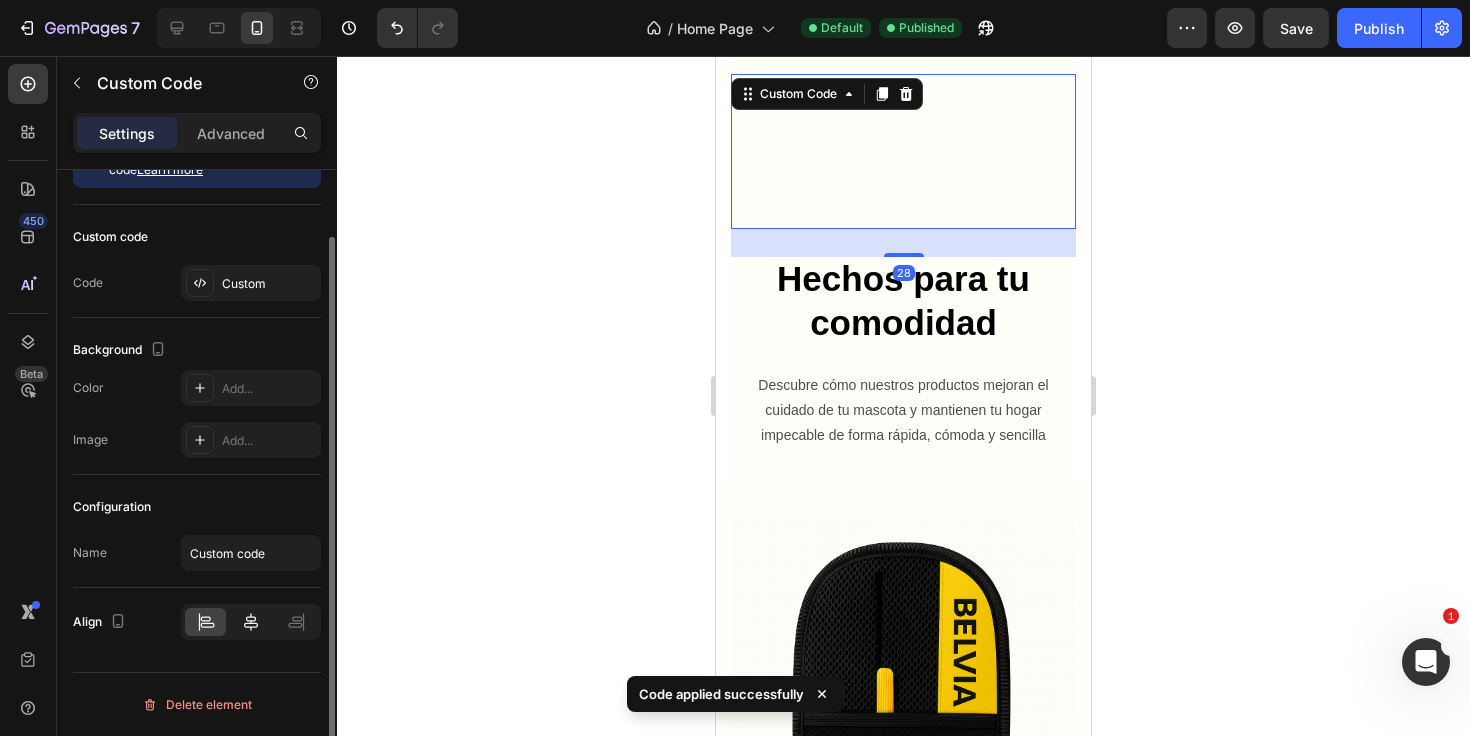 click 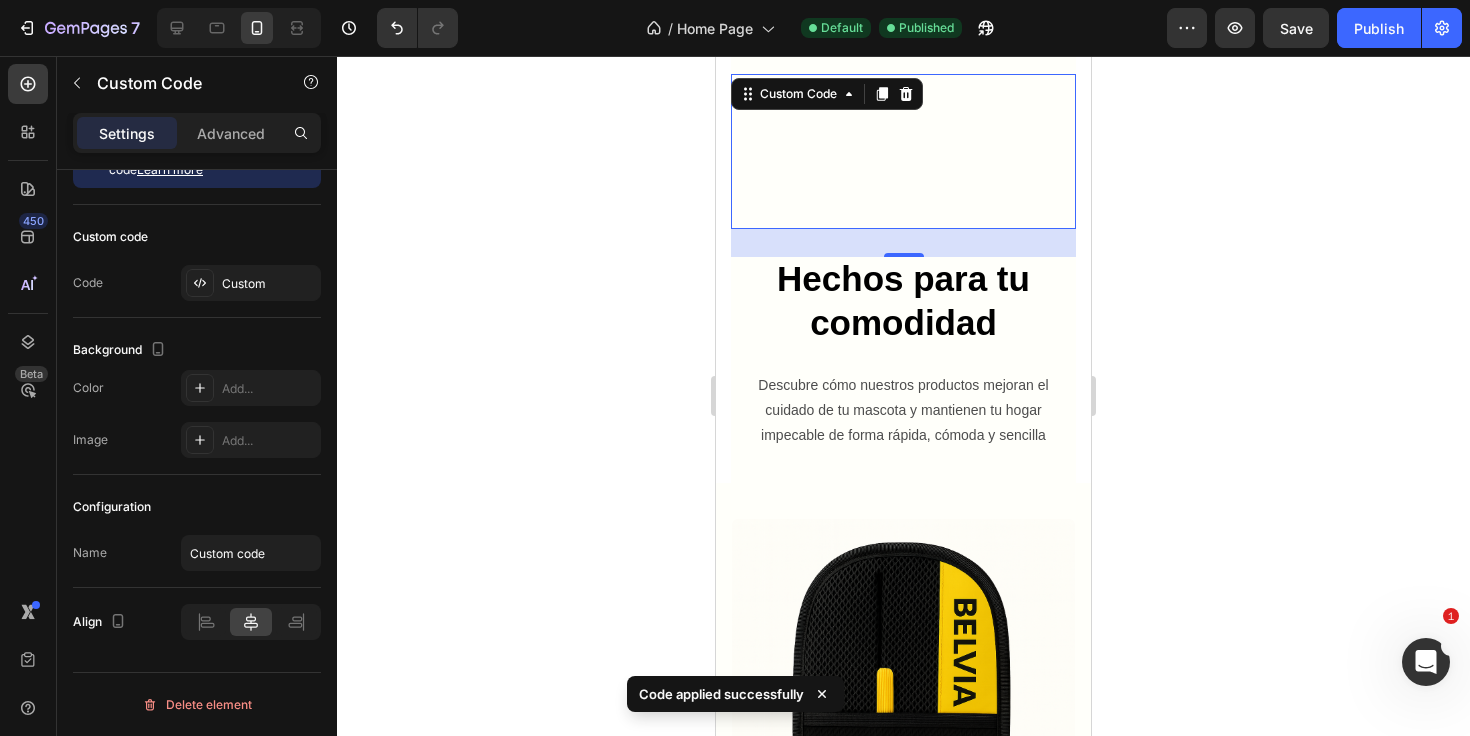 click at bounding box center [886, 151] 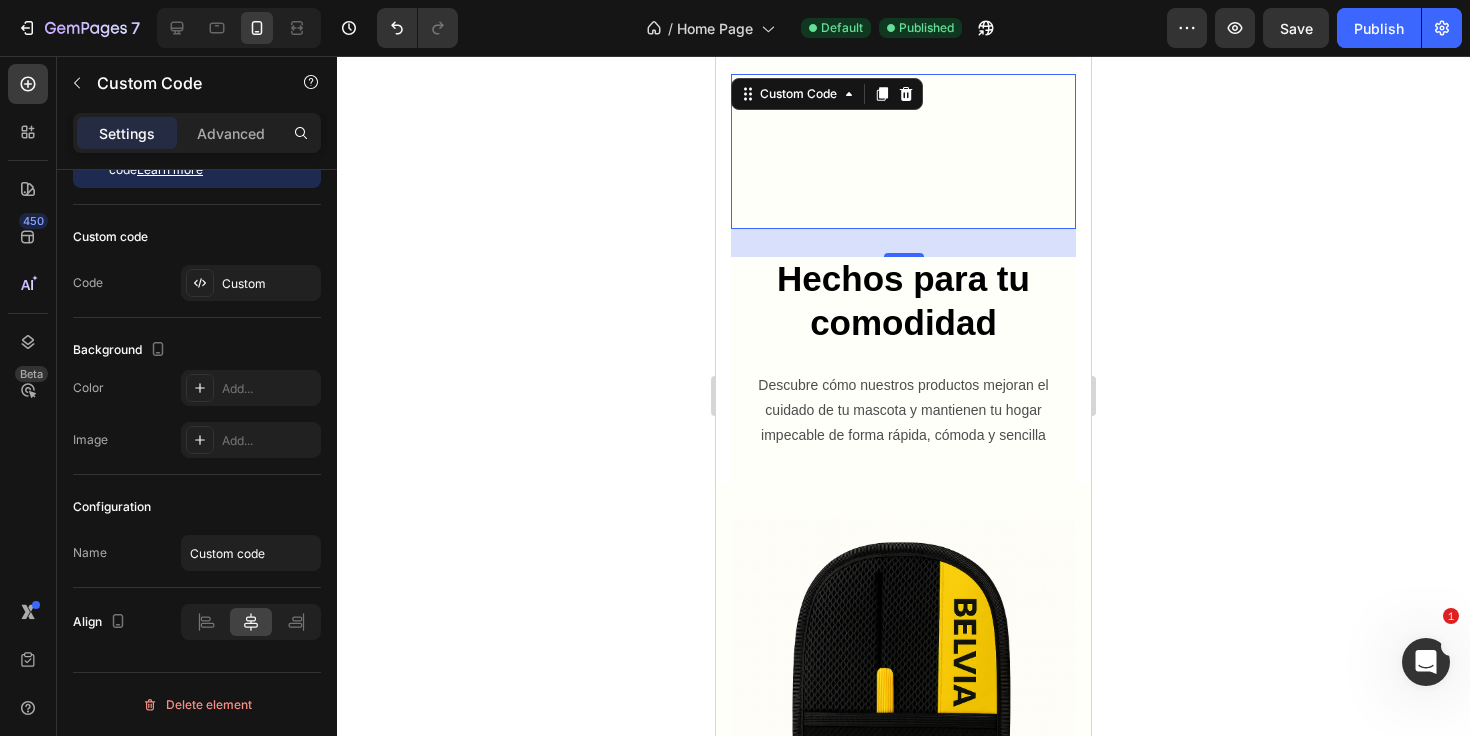 click 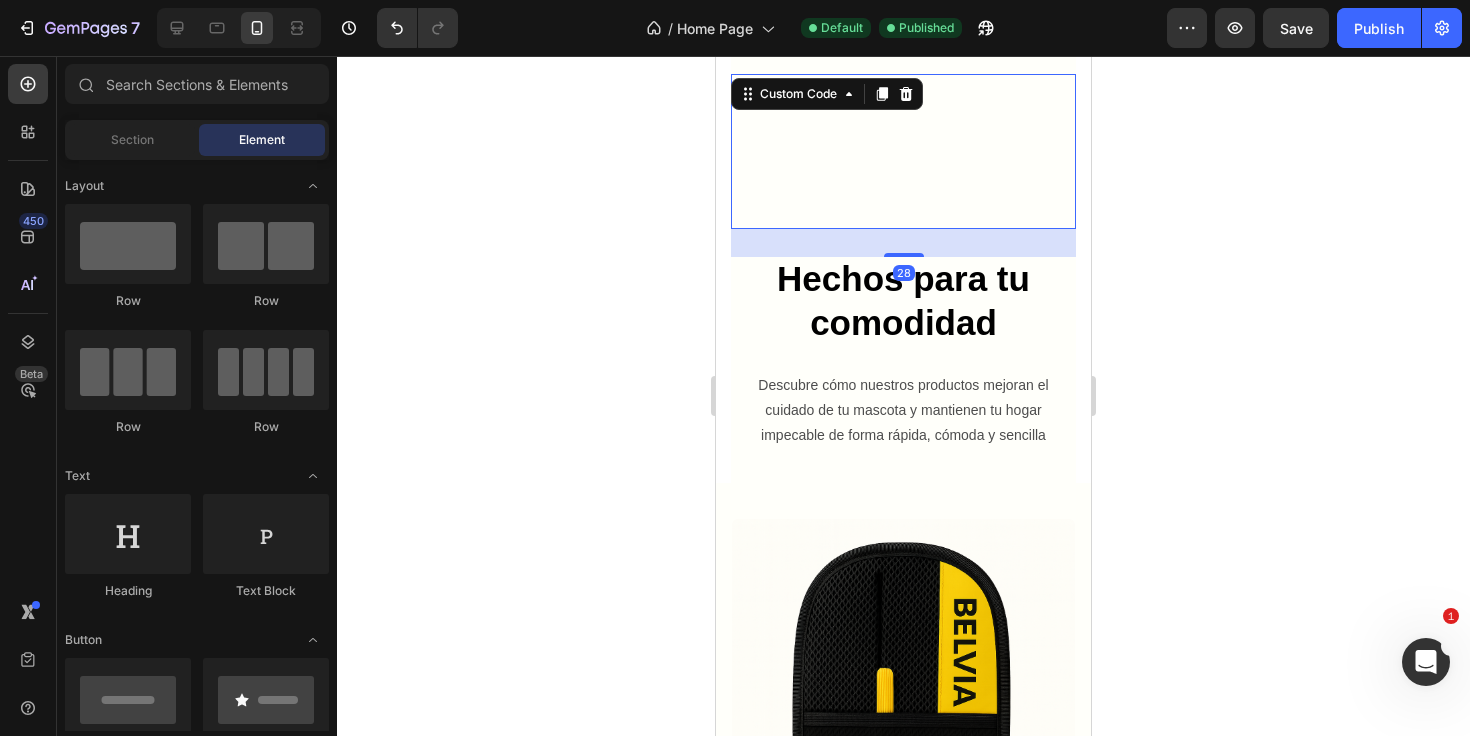click at bounding box center [886, 151] 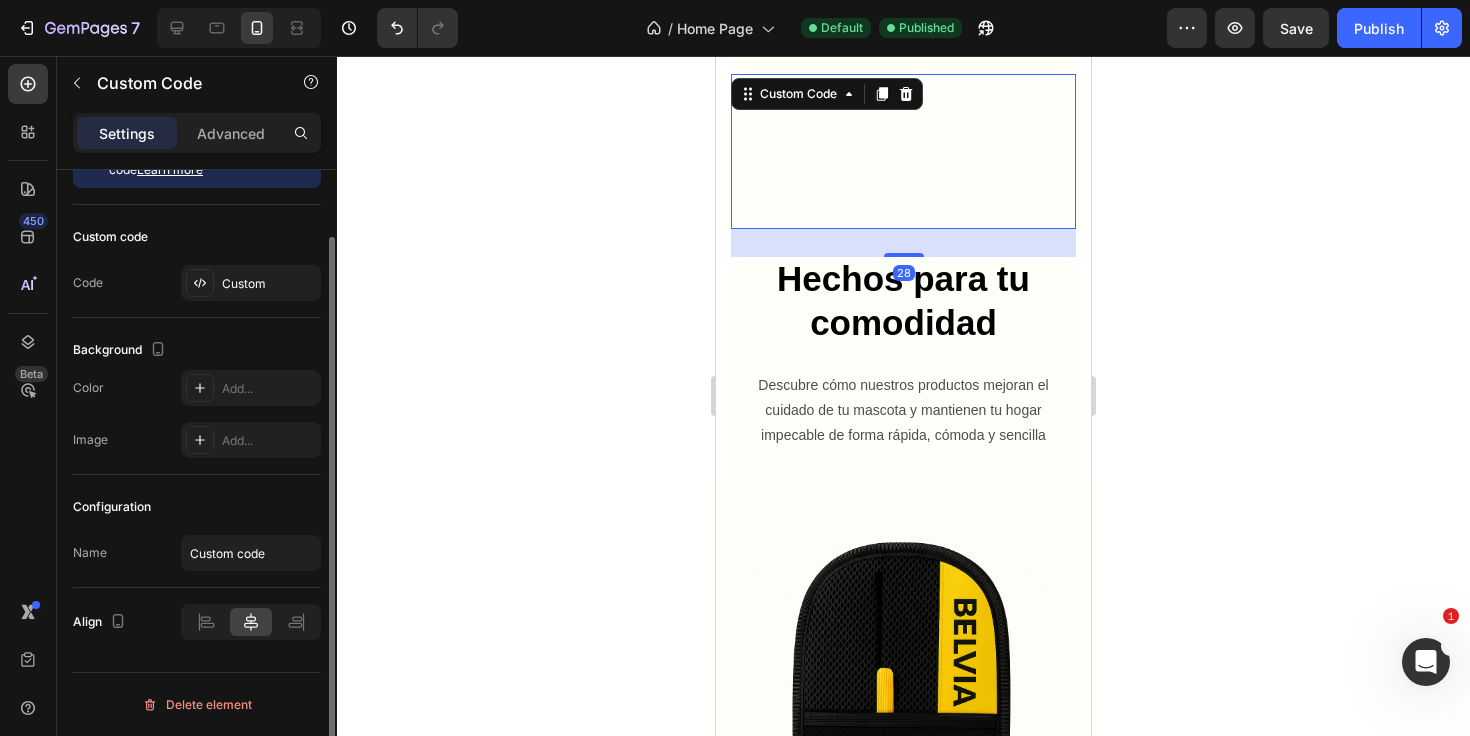scroll, scrollTop: 0, scrollLeft: 0, axis: both 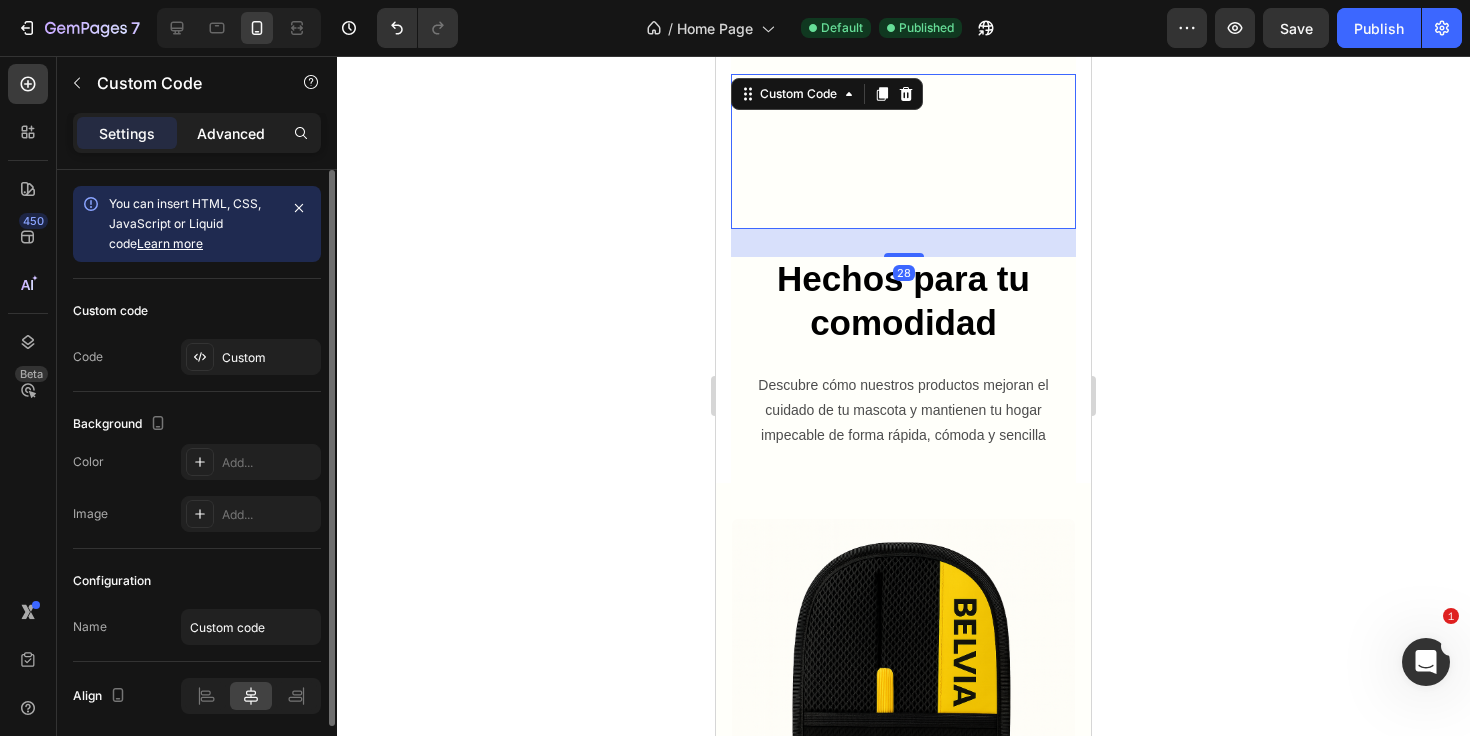 click on "Advanced" at bounding box center (231, 133) 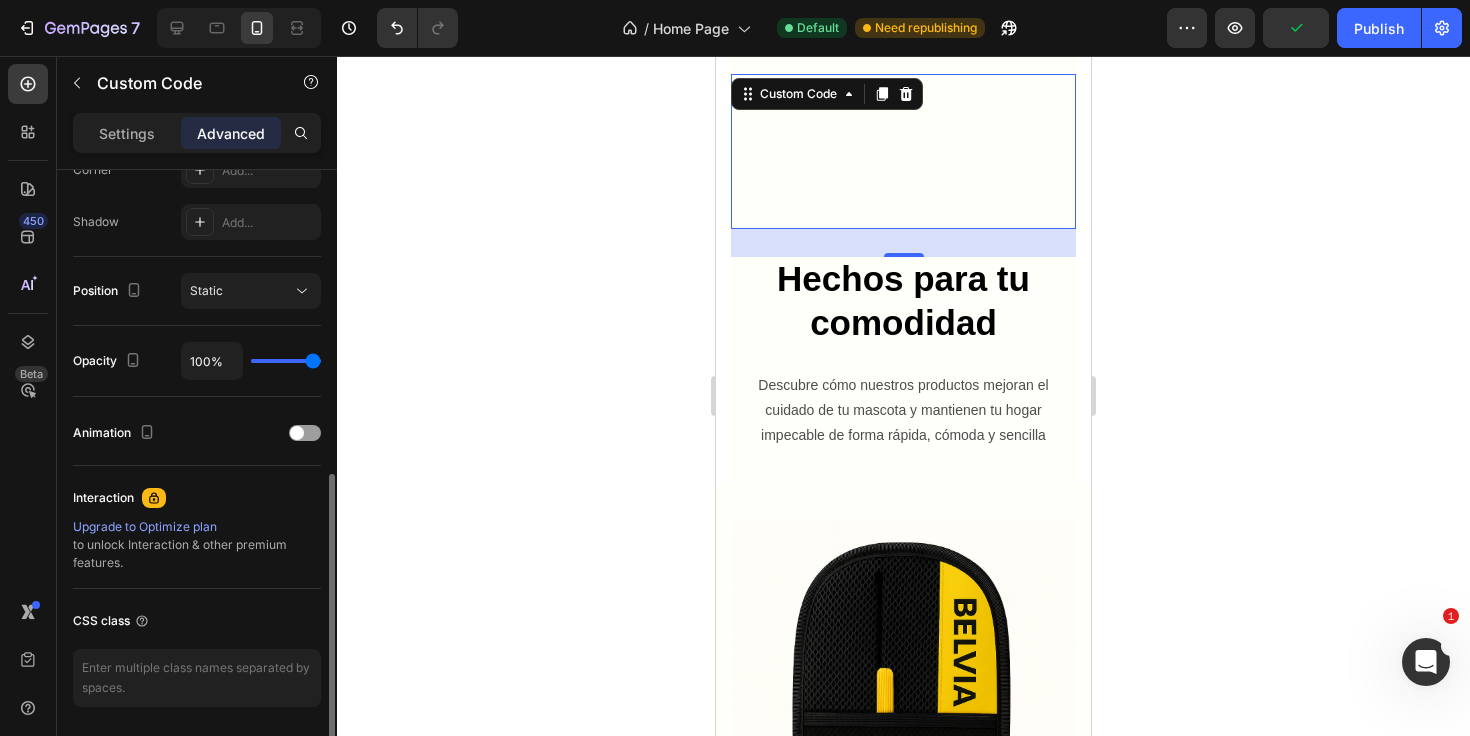 scroll, scrollTop: 642, scrollLeft: 0, axis: vertical 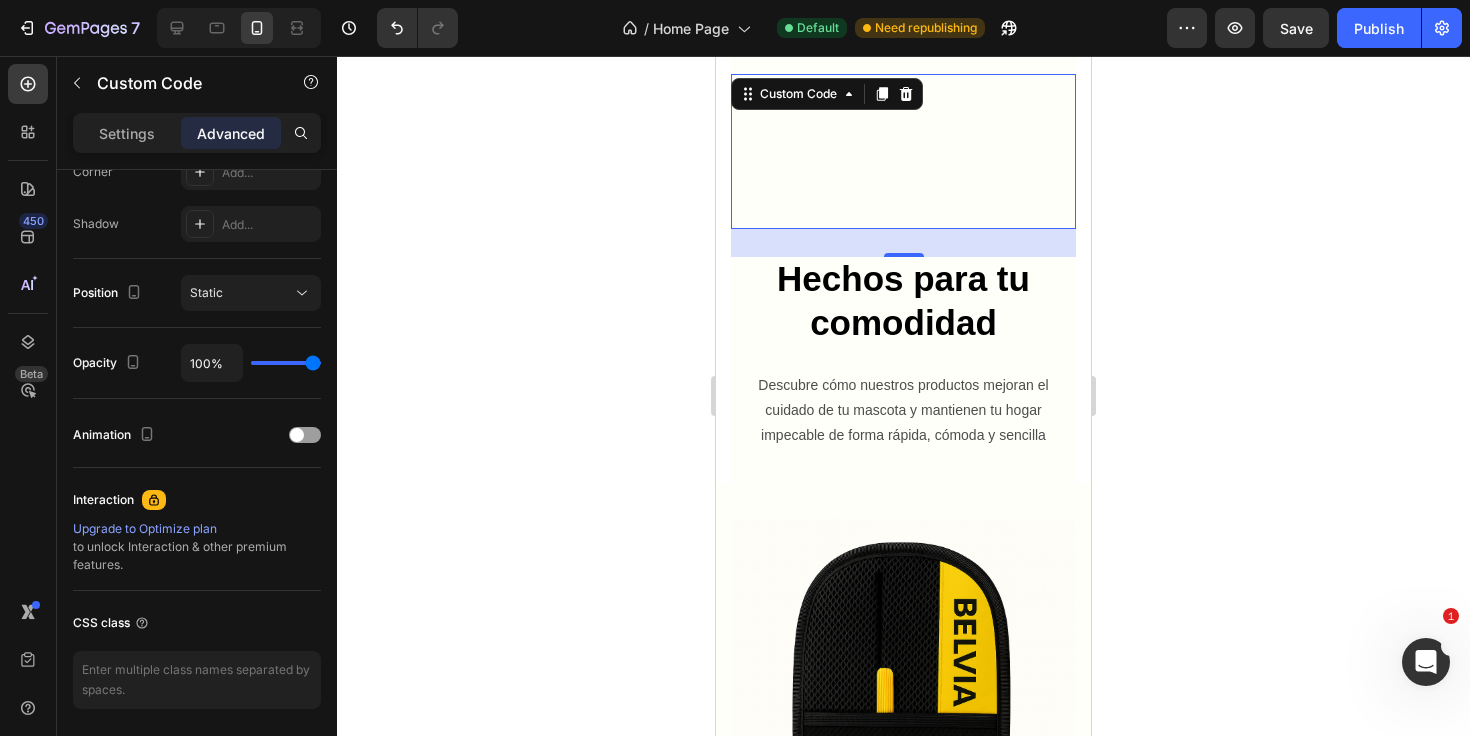 click 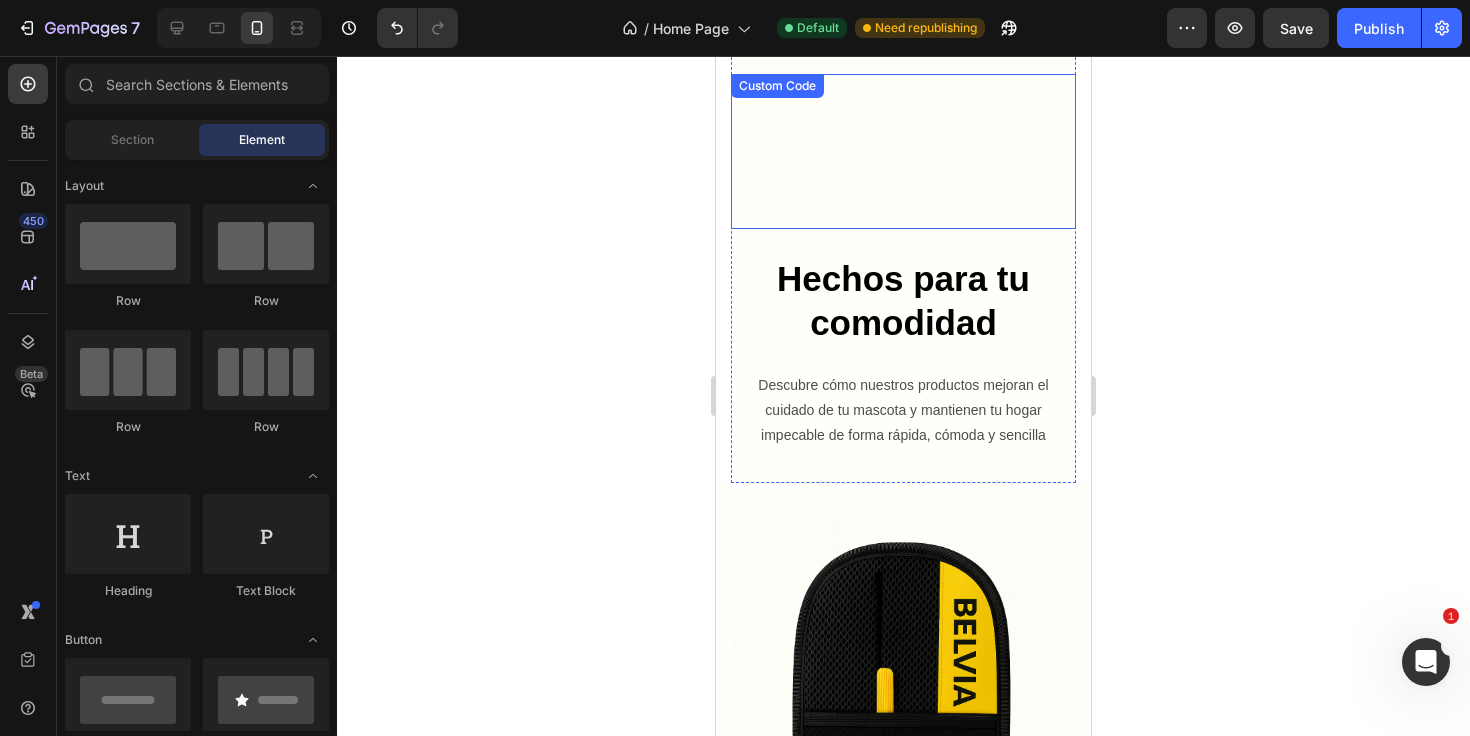 click at bounding box center (886, 151) 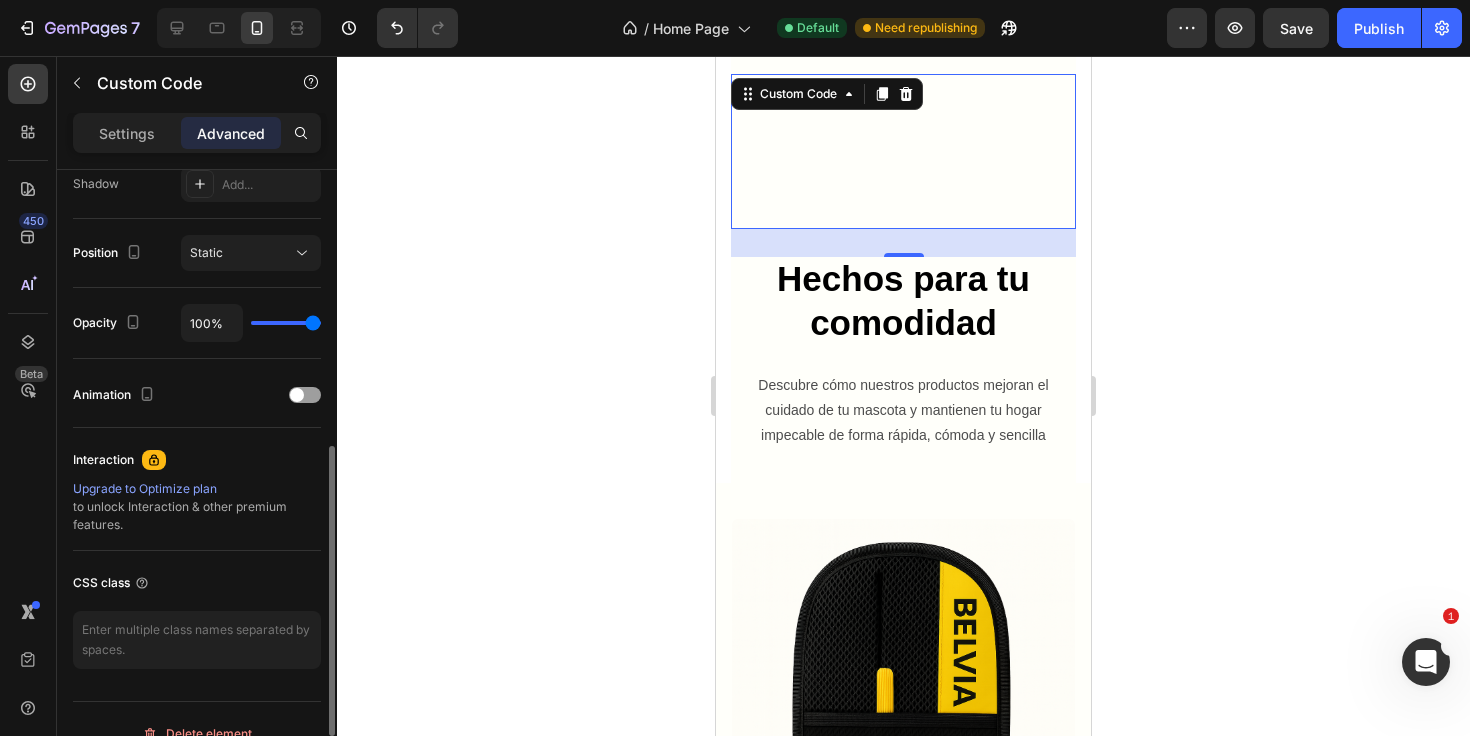 scroll, scrollTop: 711, scrollLeft: 0, axis: vertical 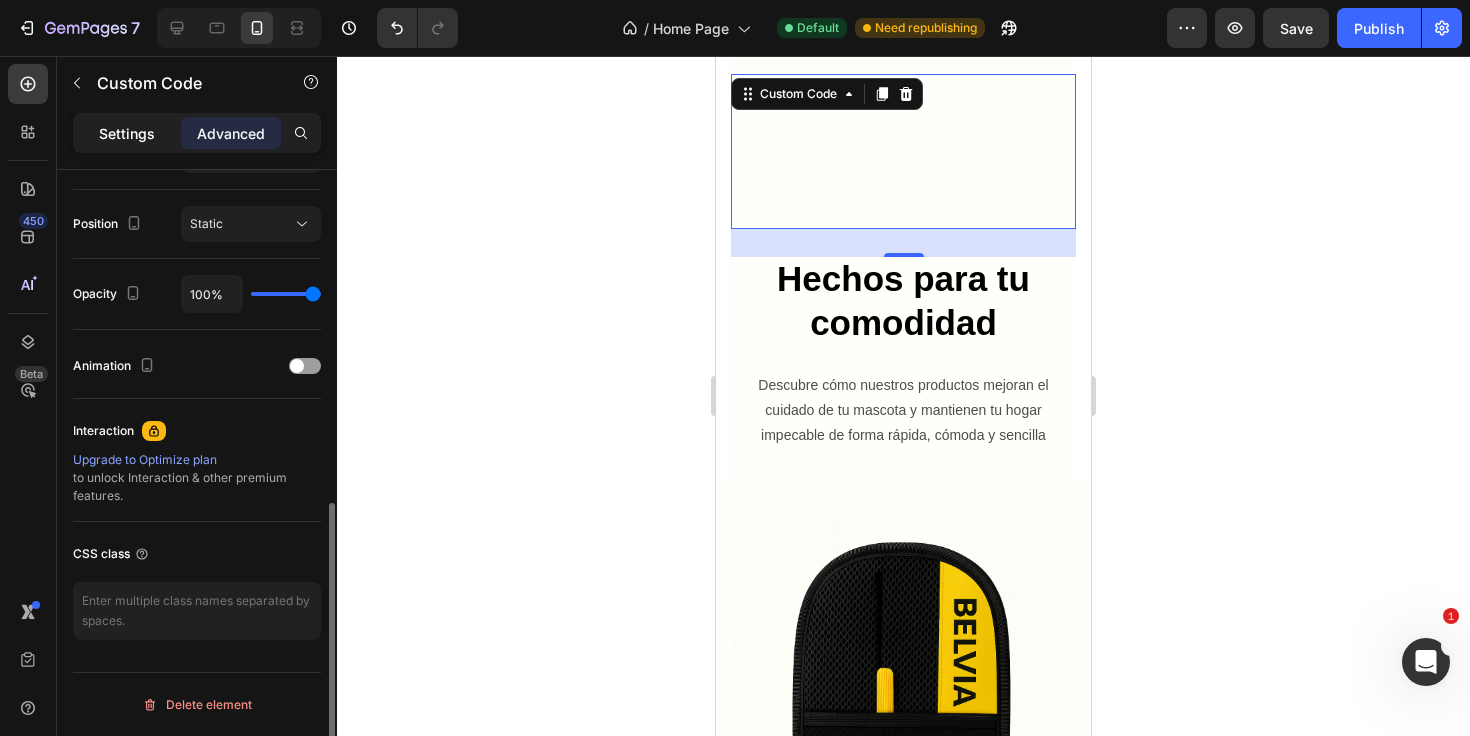 click on "Settings" at bounding box center [127, 133] 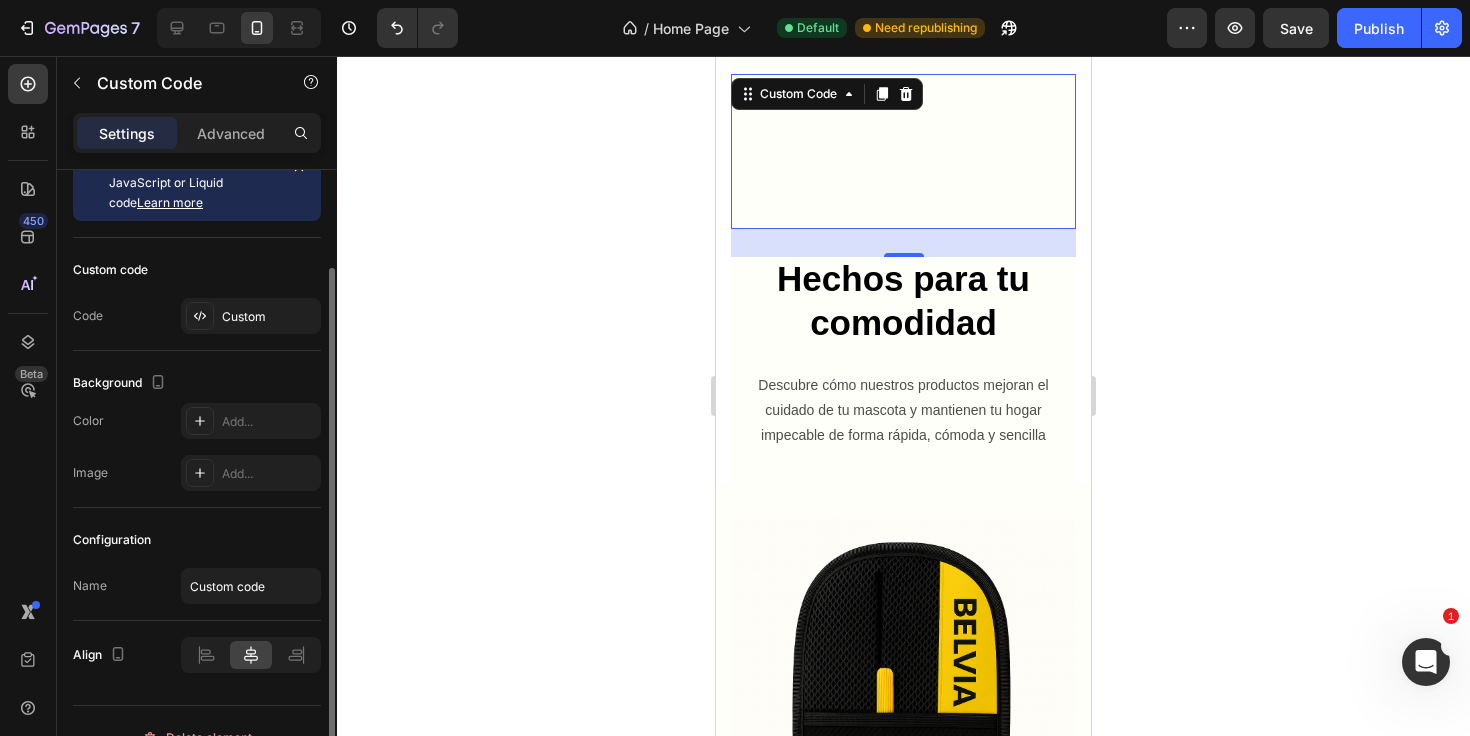 scroll, scrollTop: 74, scrollLeft: 0, axis: vertical 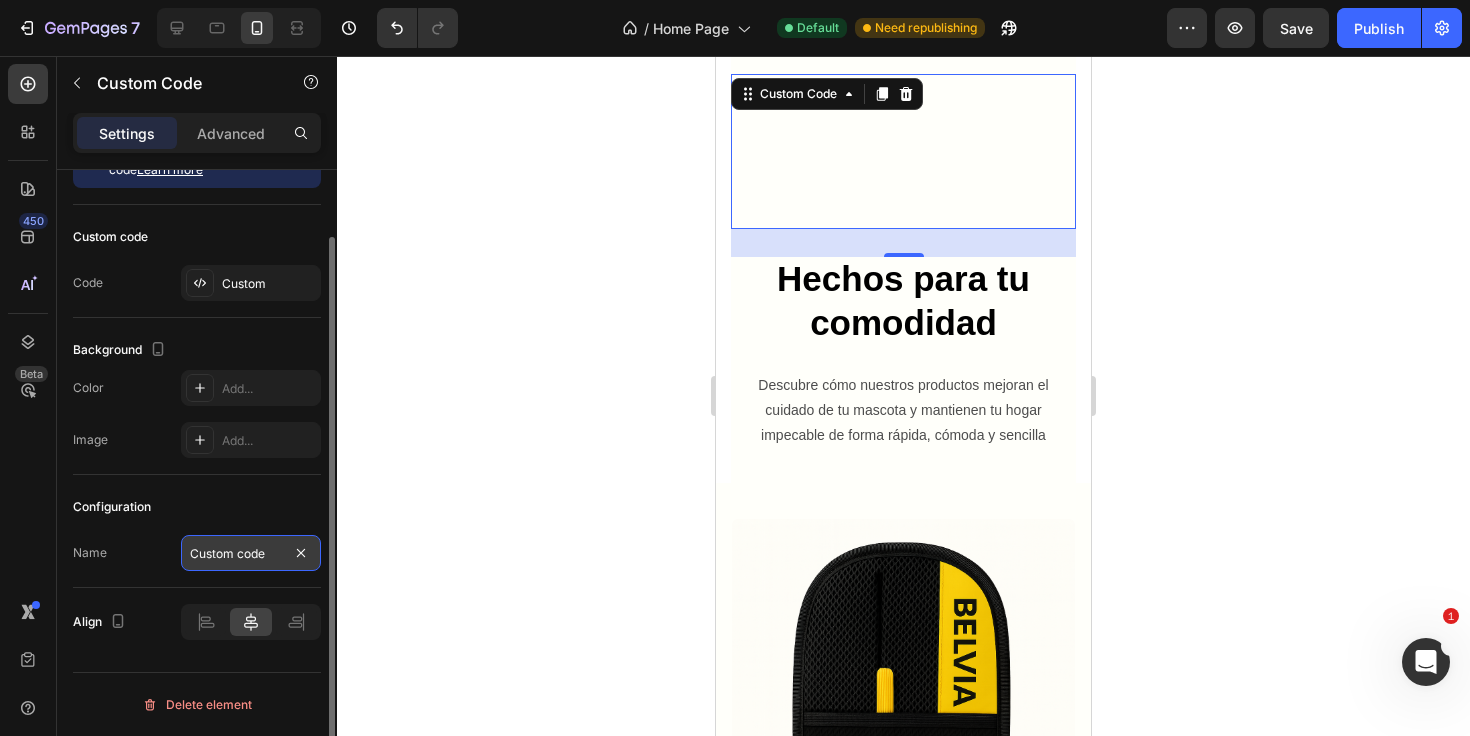 click on "Custom code" at bounding box center (251, 553) 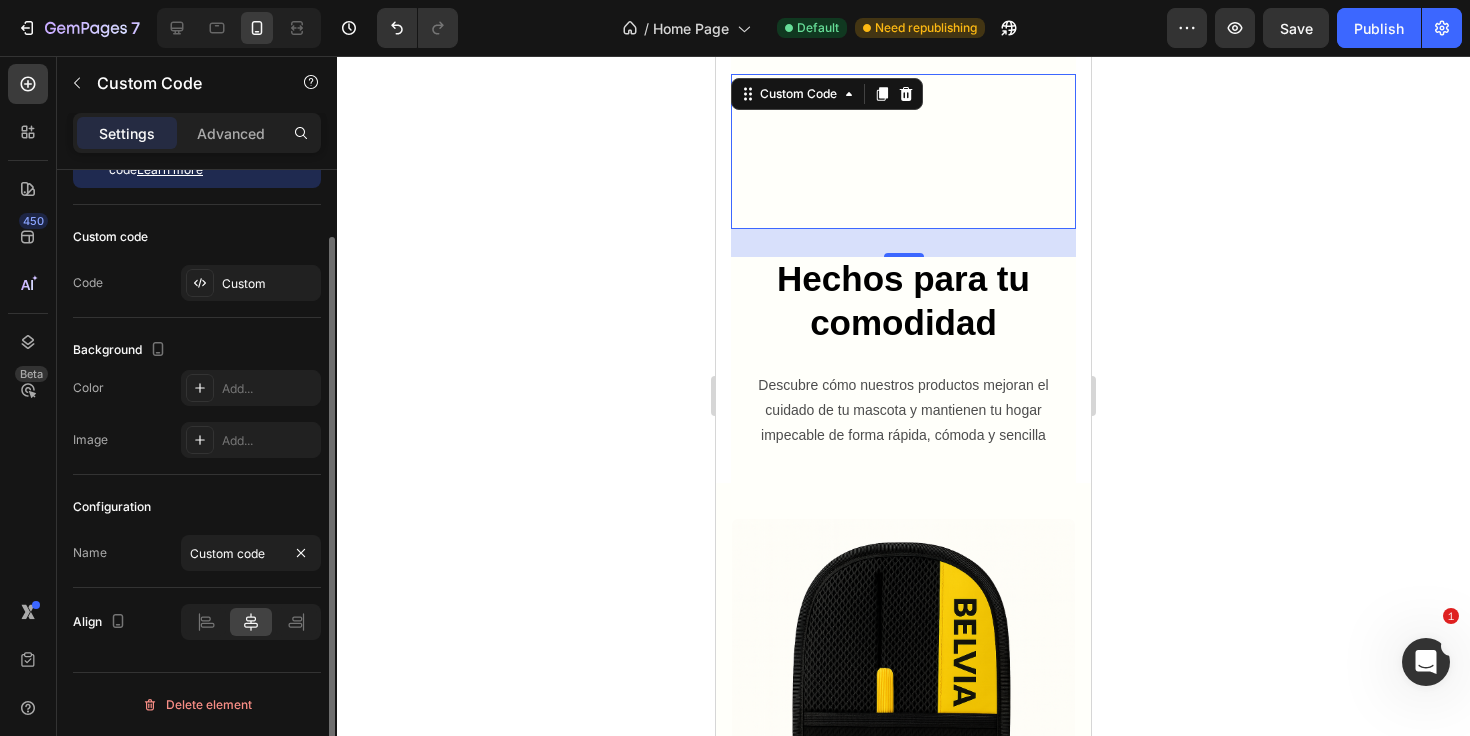 click on "Configuration Name Custom code" 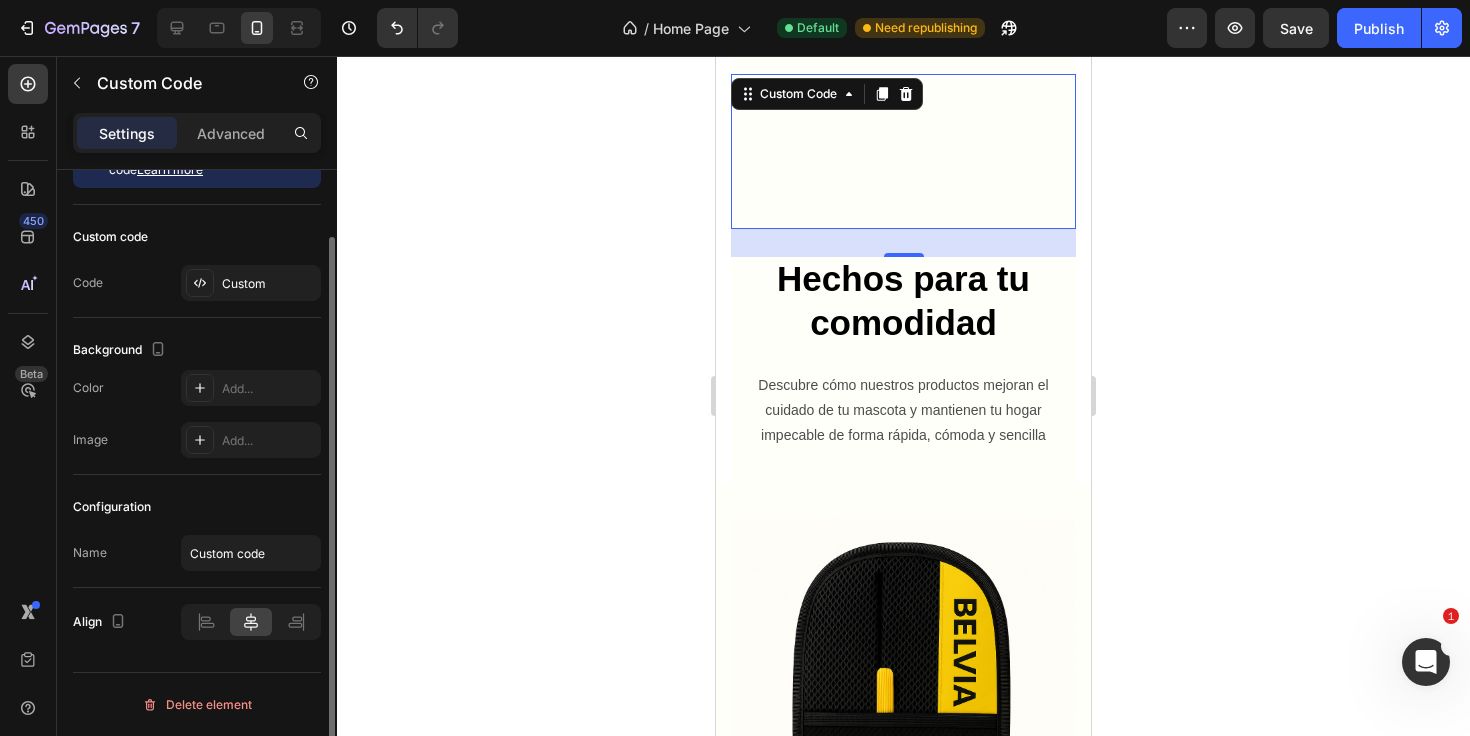 scroll, scrollTop: 0, scrollLeft: 0, axis: both 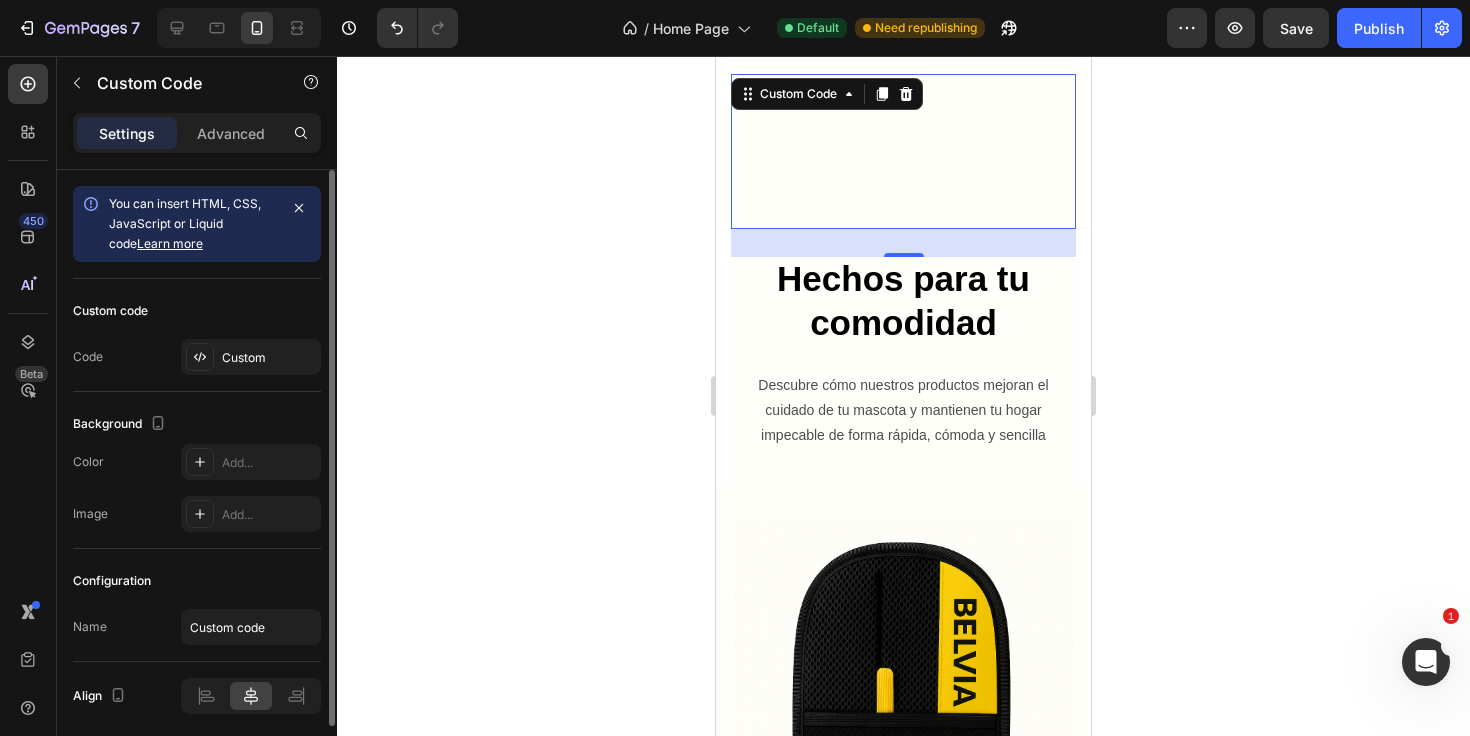 click on "You can insert HTML, CSS, JavaScript or Liquid code  Learn more" at bounding box center [185, 223] 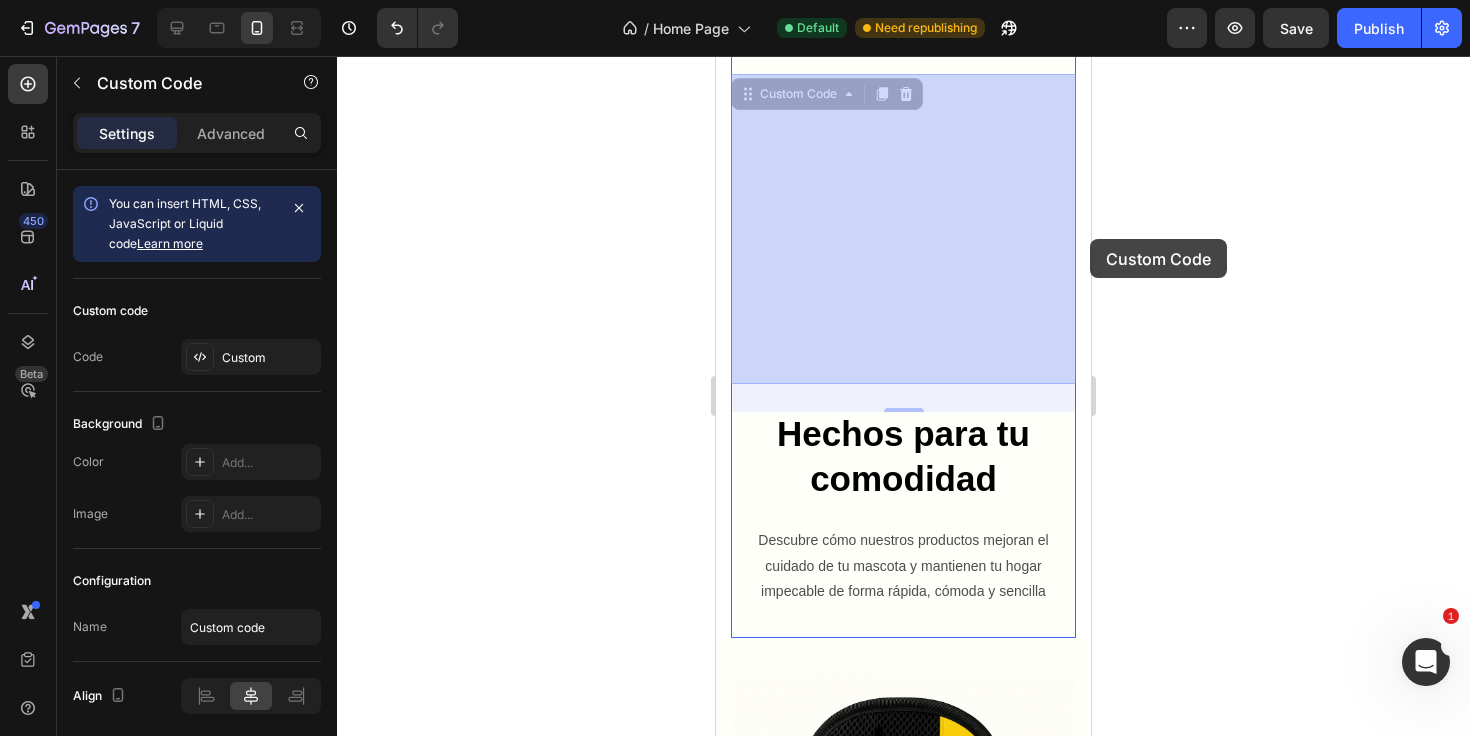 drag, startPoint x: 1033, startPoint y: 239, endPoint x: 1089, endPoint y: 238, distance: 56.008926 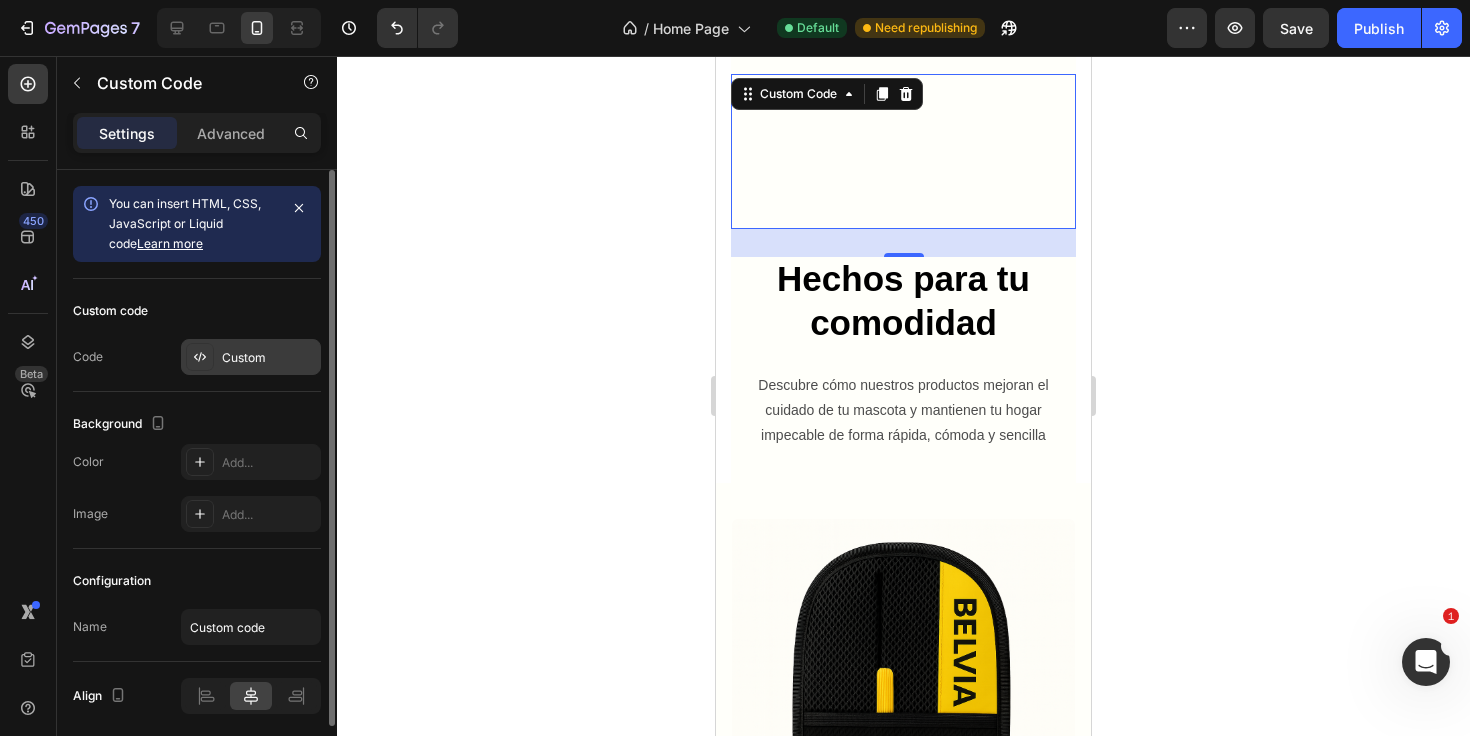 click on "Custom" at bounding box center (269, 358) 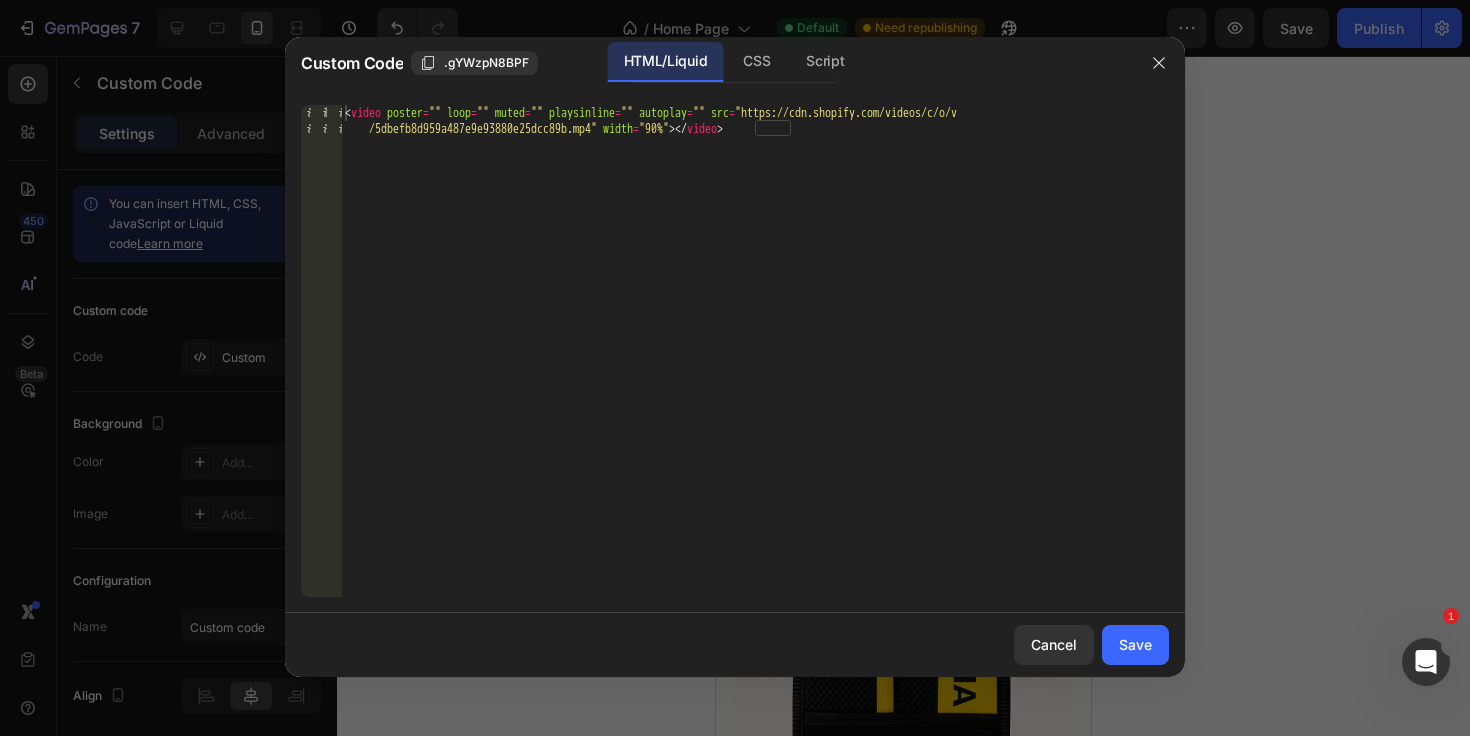 click on "< video   poster = ""   loop = ""   muted = ""   playsinline = ""   autoplay = ""   src = "https://cdn.shopify.com/videos/c/o/v      /5dbefb8d959a487e9e93880e25dcc89b.mp4"   width = "90%" > </ video >" at bounding box center (755, 383) 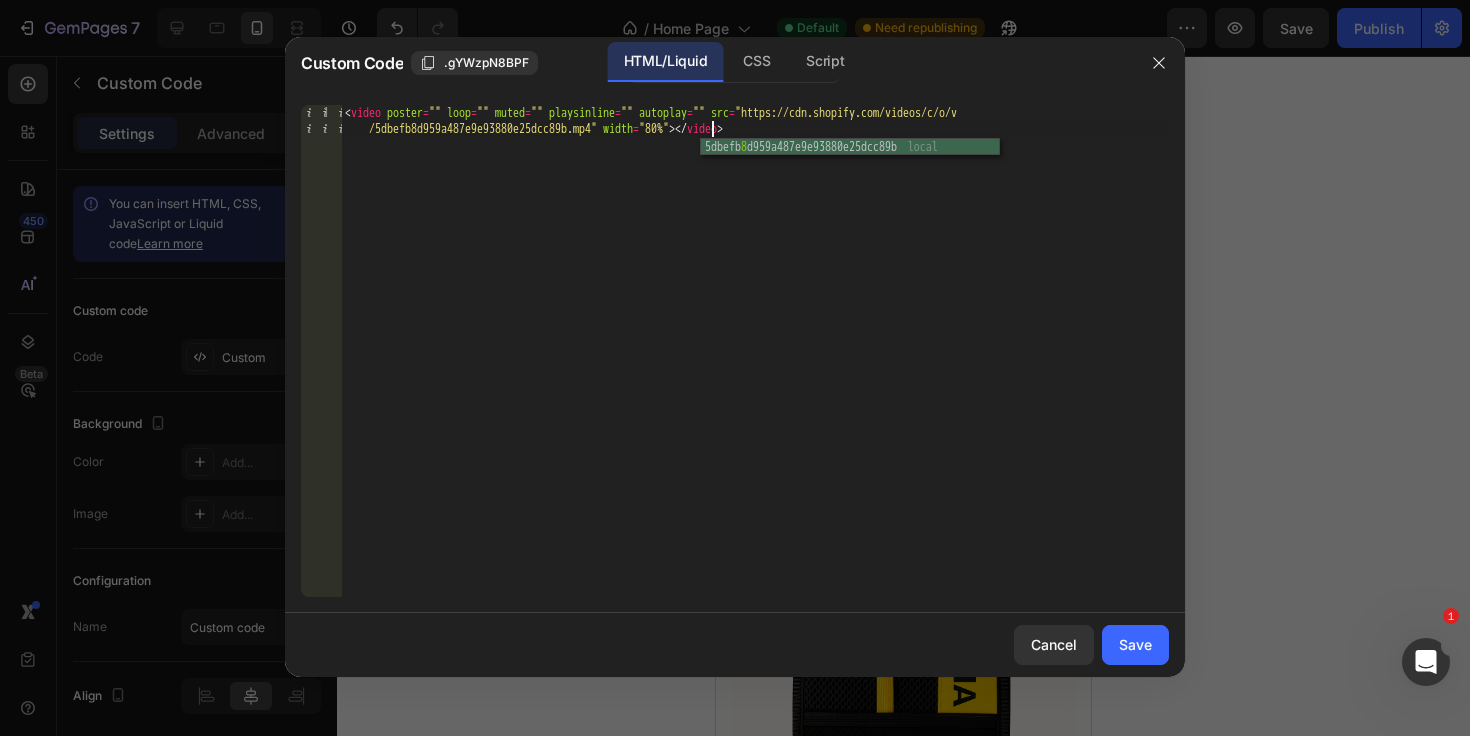 scroll, scrollTop: 0, scrollLeft: 89, axis: horizontal 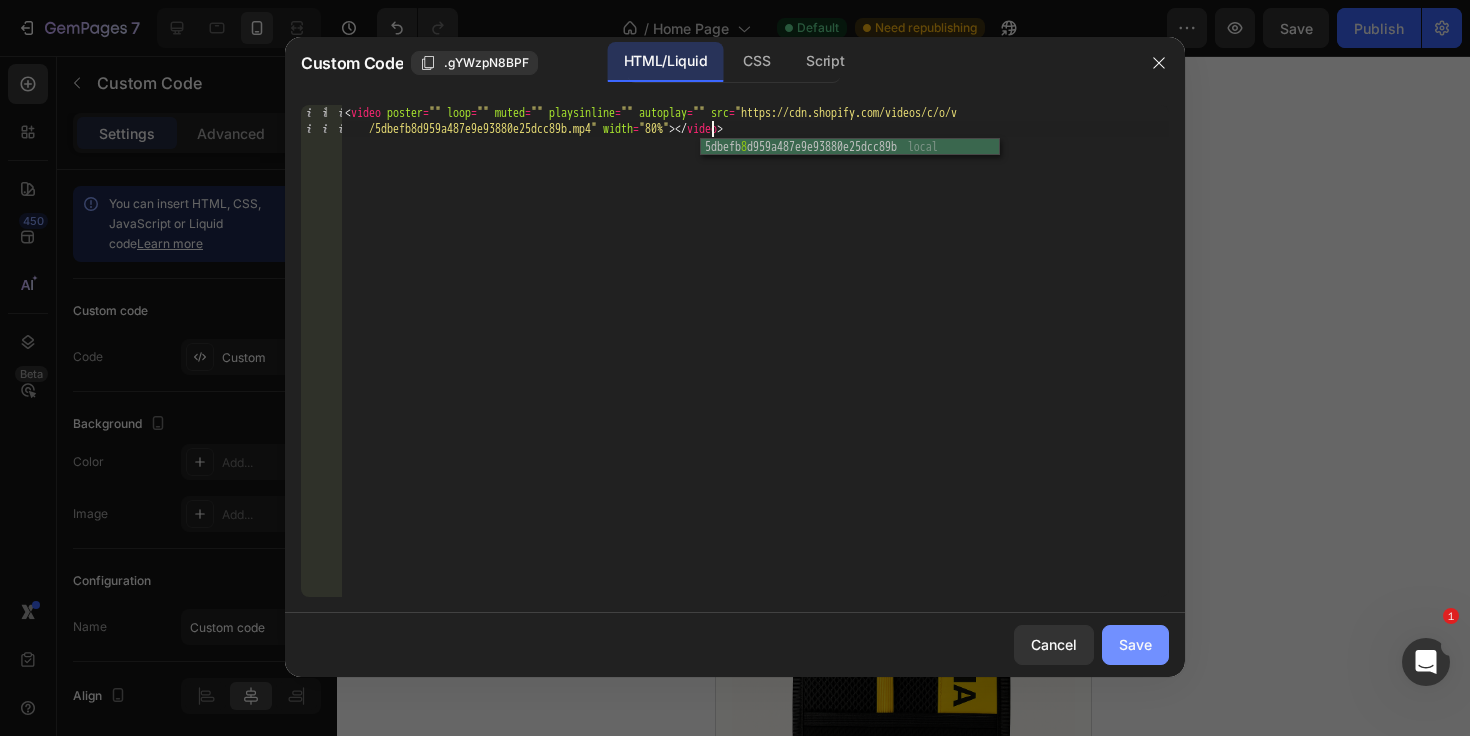 type on "<video poster="" loop="" muted="" playsinline="" autoplay="" src="https://cdn.shopify.com/videos/c/o/v/5dbefb8d959a487e9e93880e25dcc89b.mp4" width="80%"></video>" 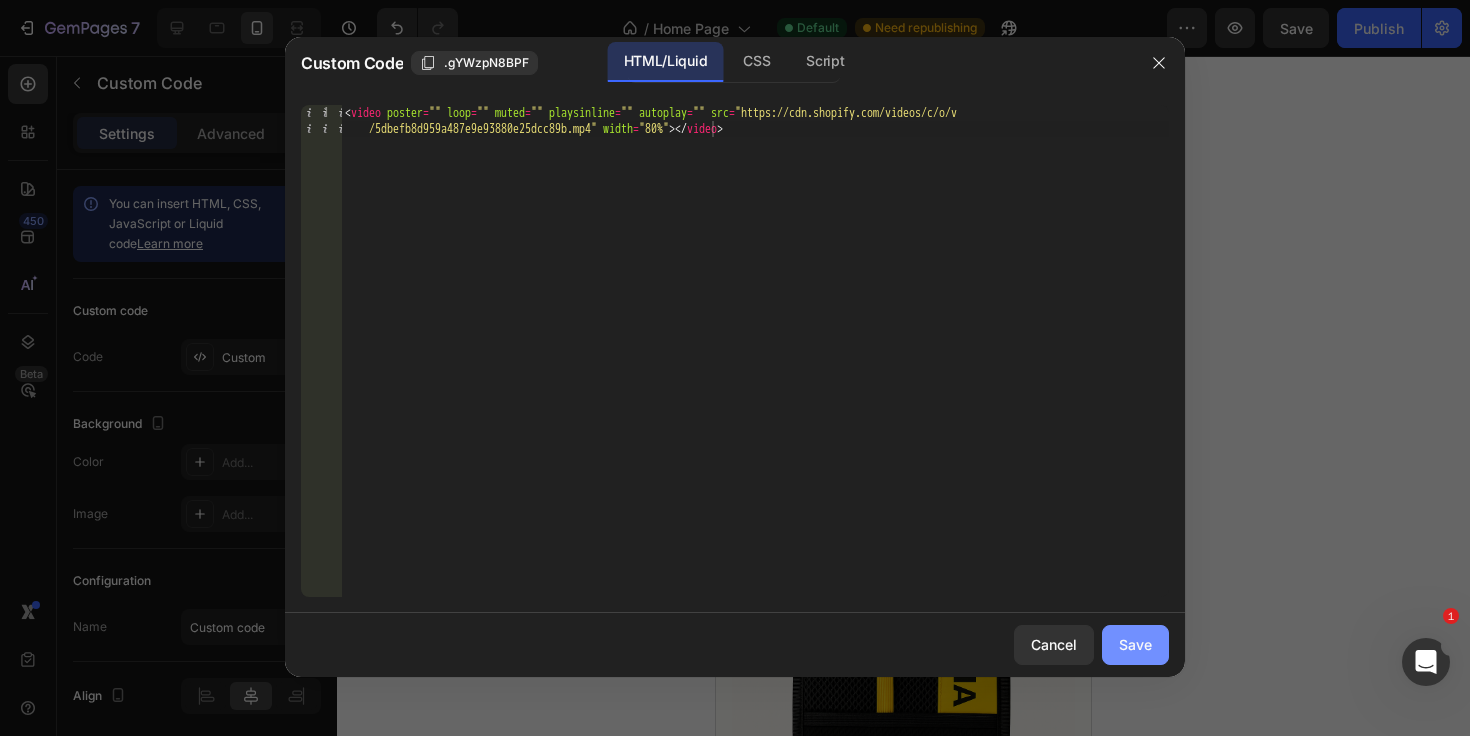 click on "Save" at bounding box center [1135, 644] 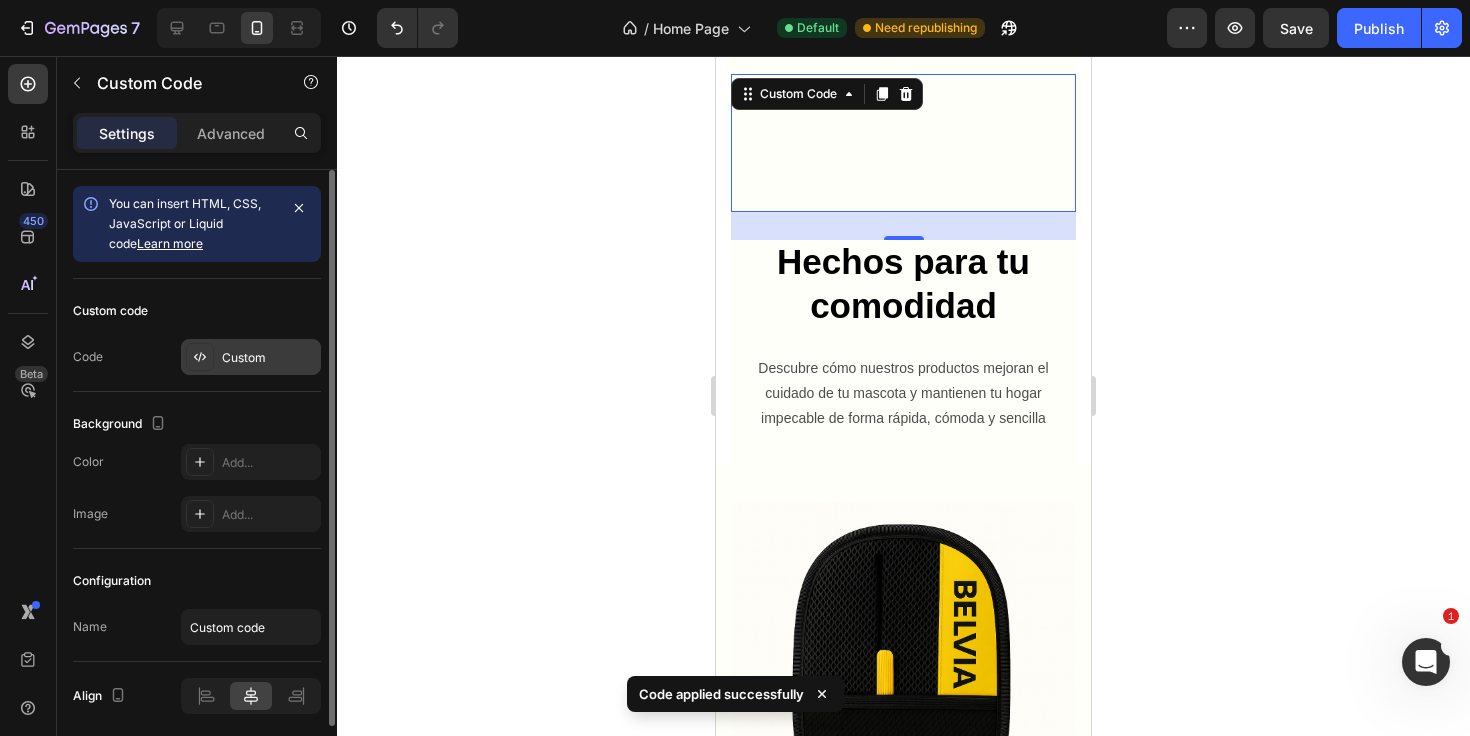 click on "Custom" at bounding box center [269, 358] 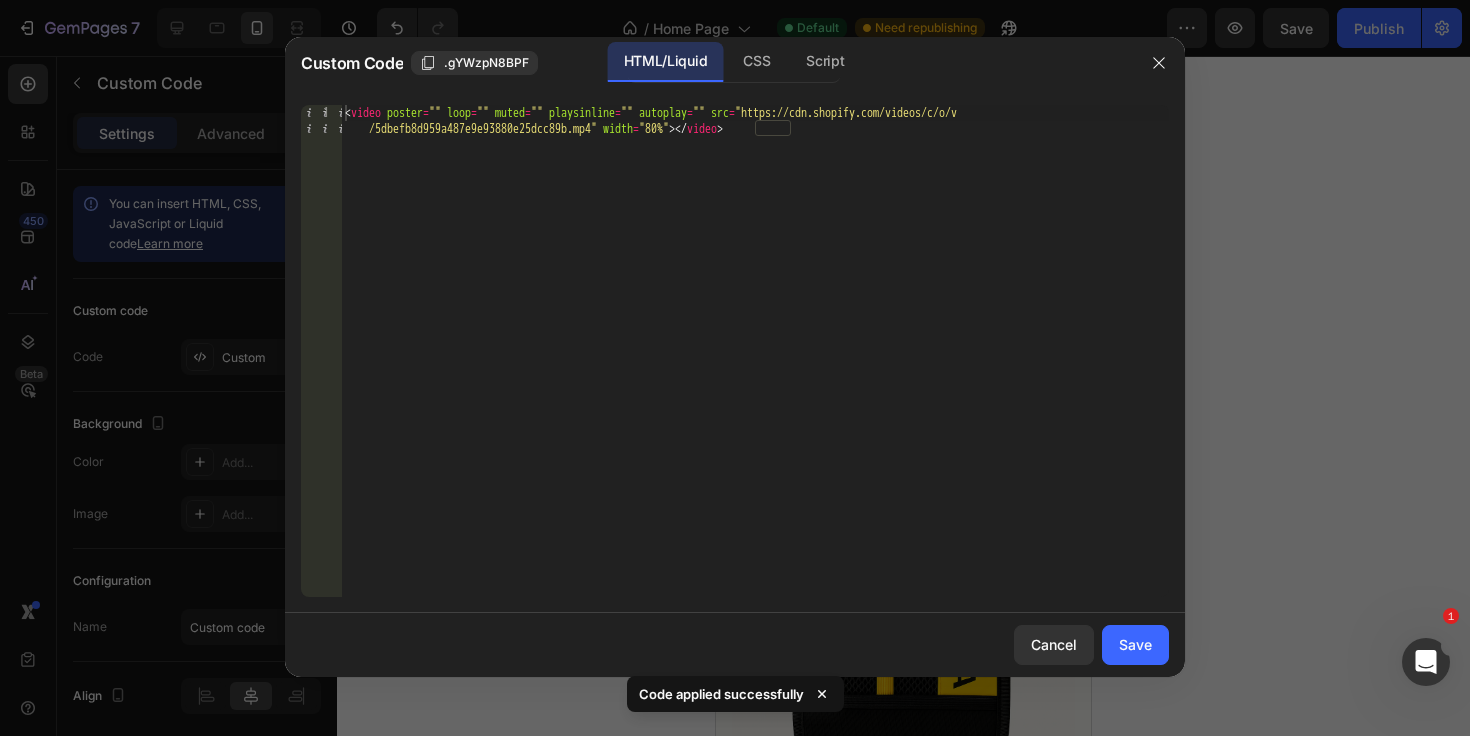click on "< video   poster = ""   loop = ""   muted = ""   playsinline = ""   autoplay = ""   src = "https://cdn.shopify.com/videos/c/o/v      /5dbefb8d959a487e9e93880e25dcc89b.mp4"   width = "80%" > </ video >" at bounding box center [755, 383] 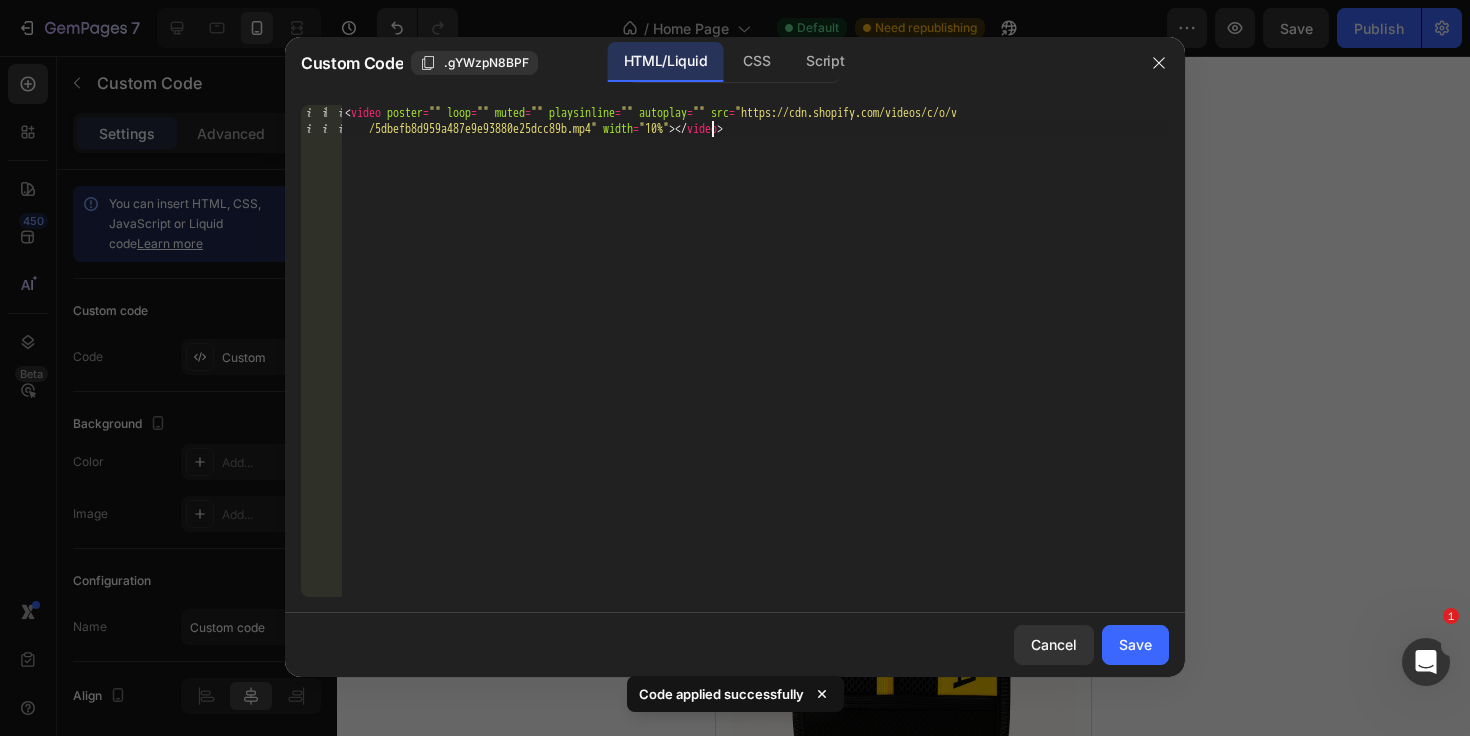 scroll, scrollTop: 0, scrollLeft: 89, axis: horizontal 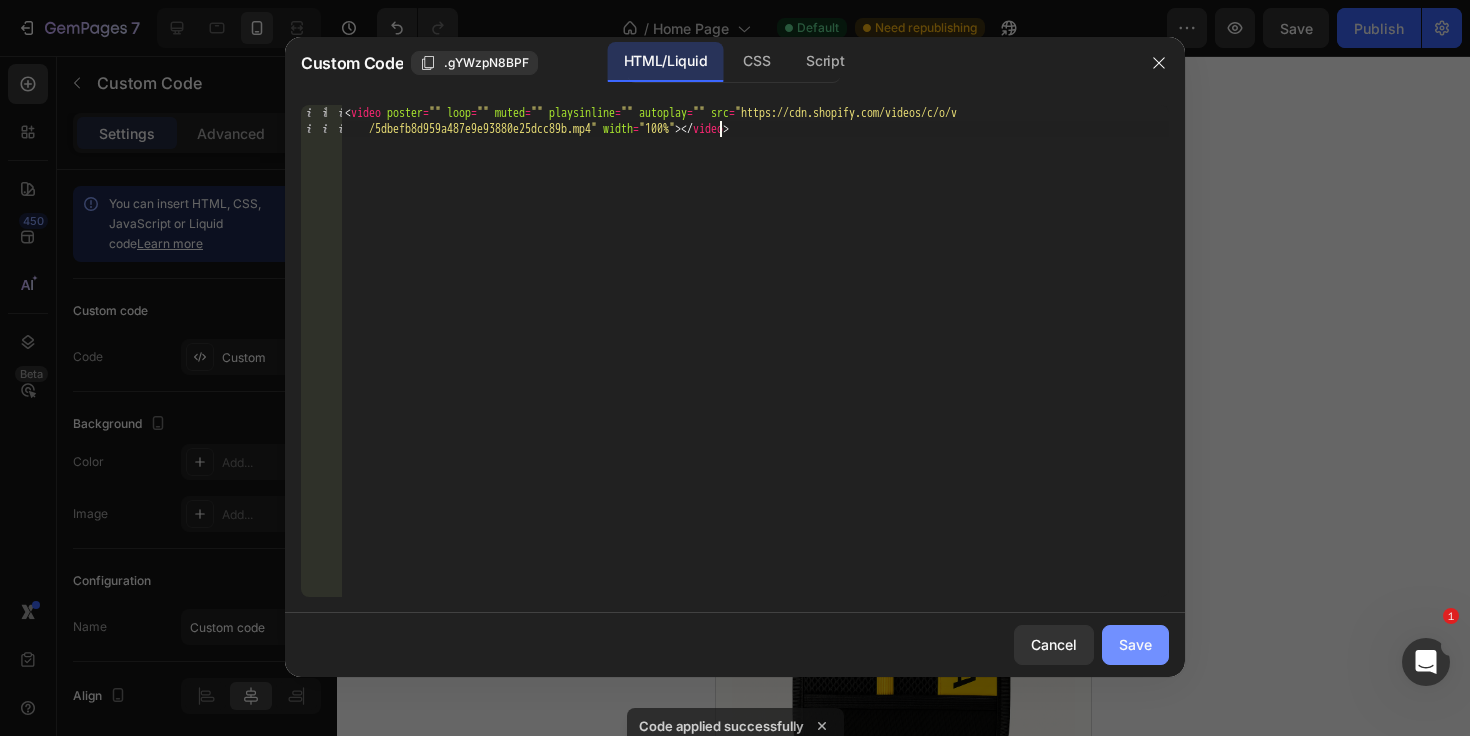 type on "<video poster="" loop="" muted="" playsinline="" autoplay="" src="https://cdn.shopify.com/videos/c/o/v/5dbefb8d959a487e9e93880e25dcc89b.mp4" width="100%"></video>" 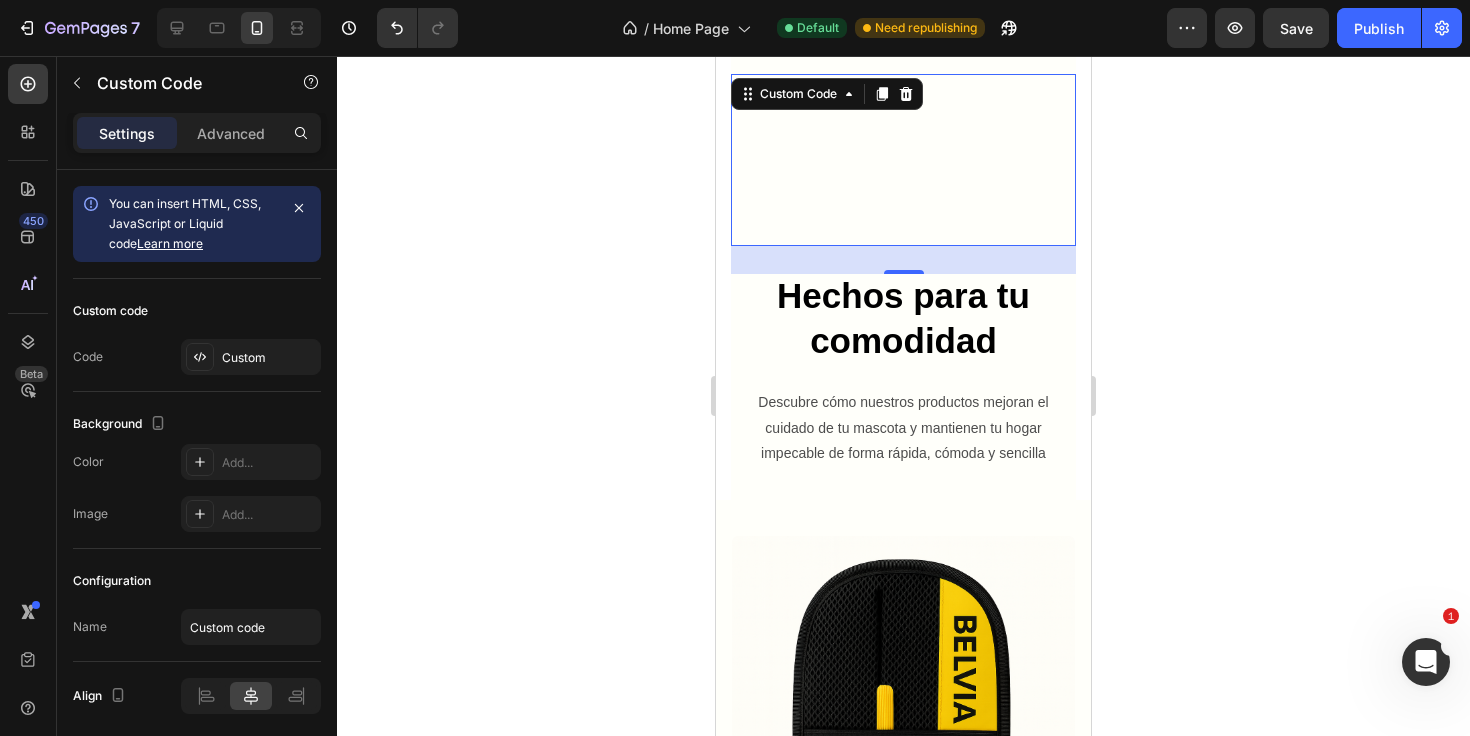click 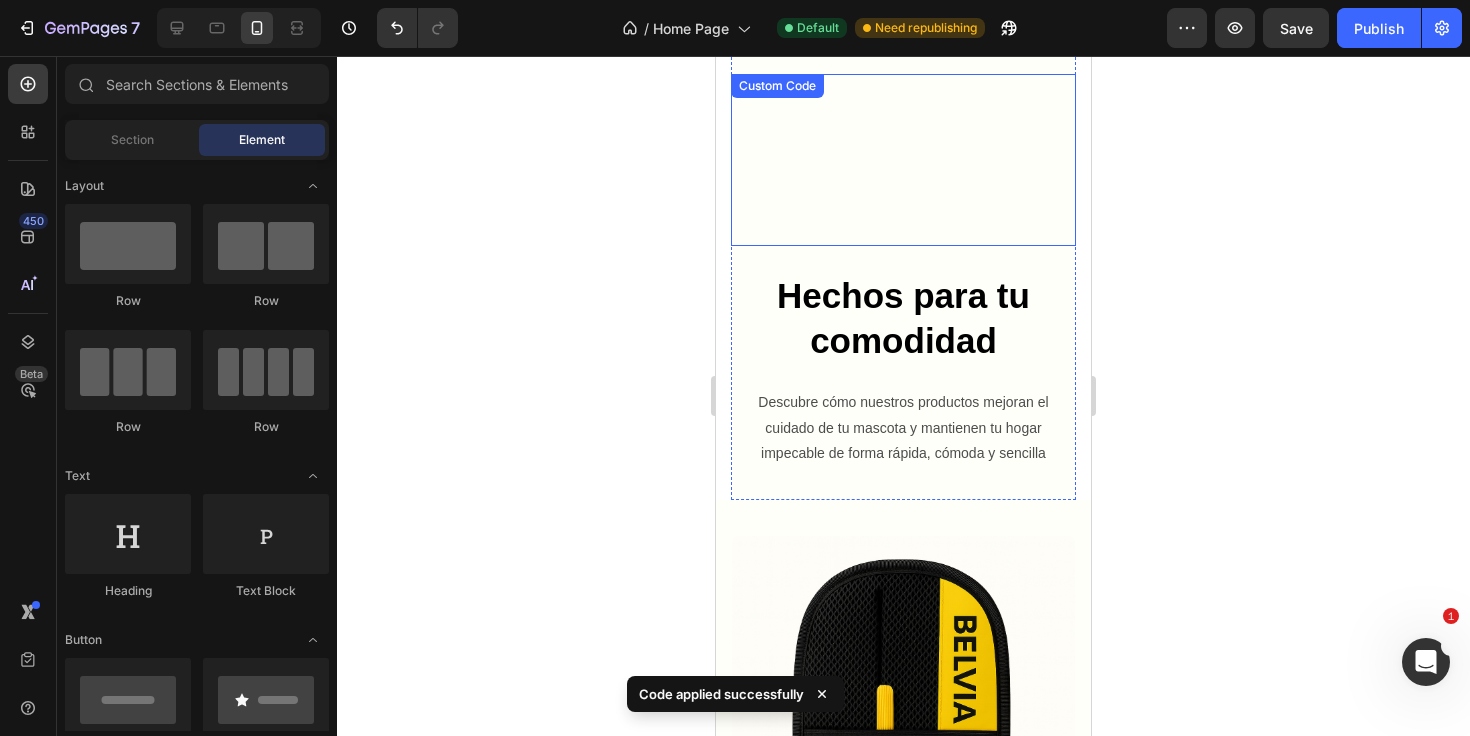 click at bounding box center [903, 160] 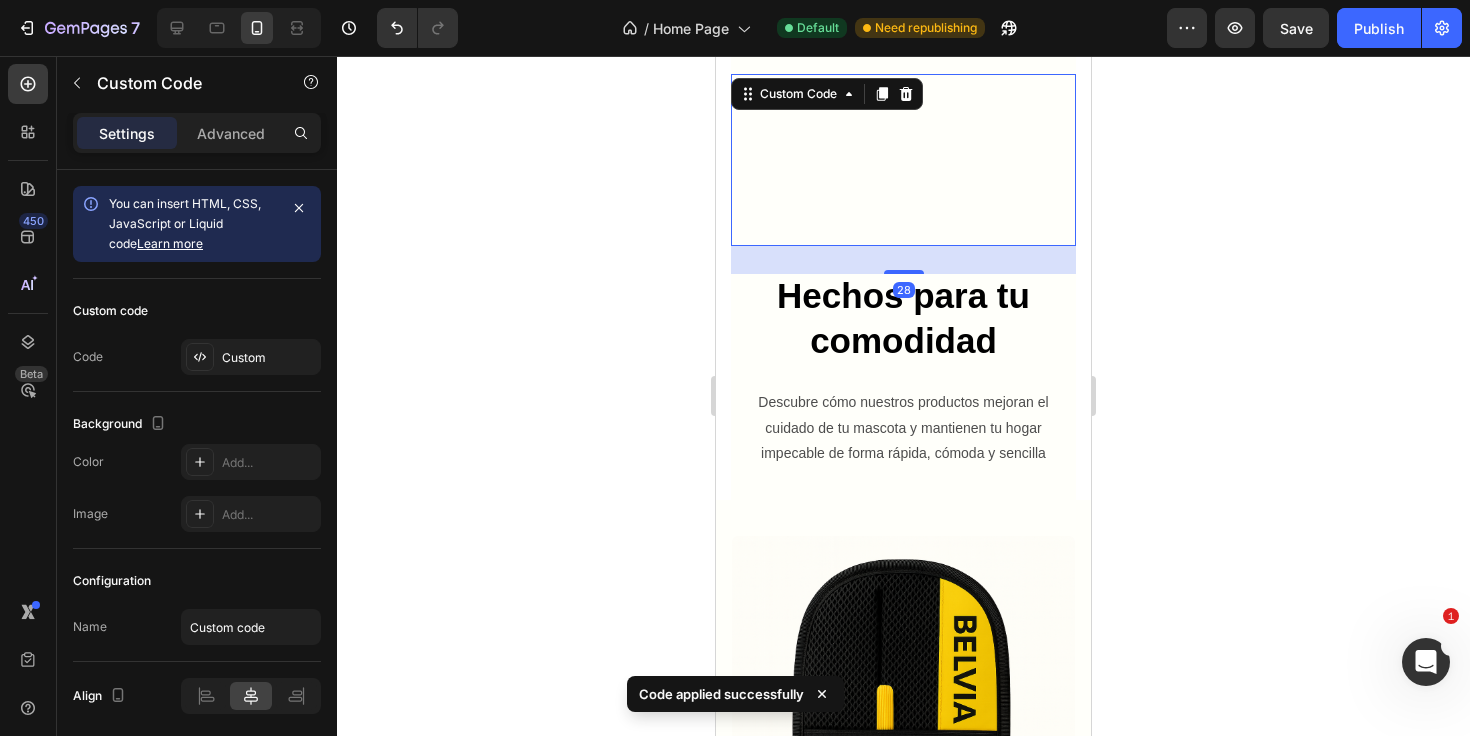 click 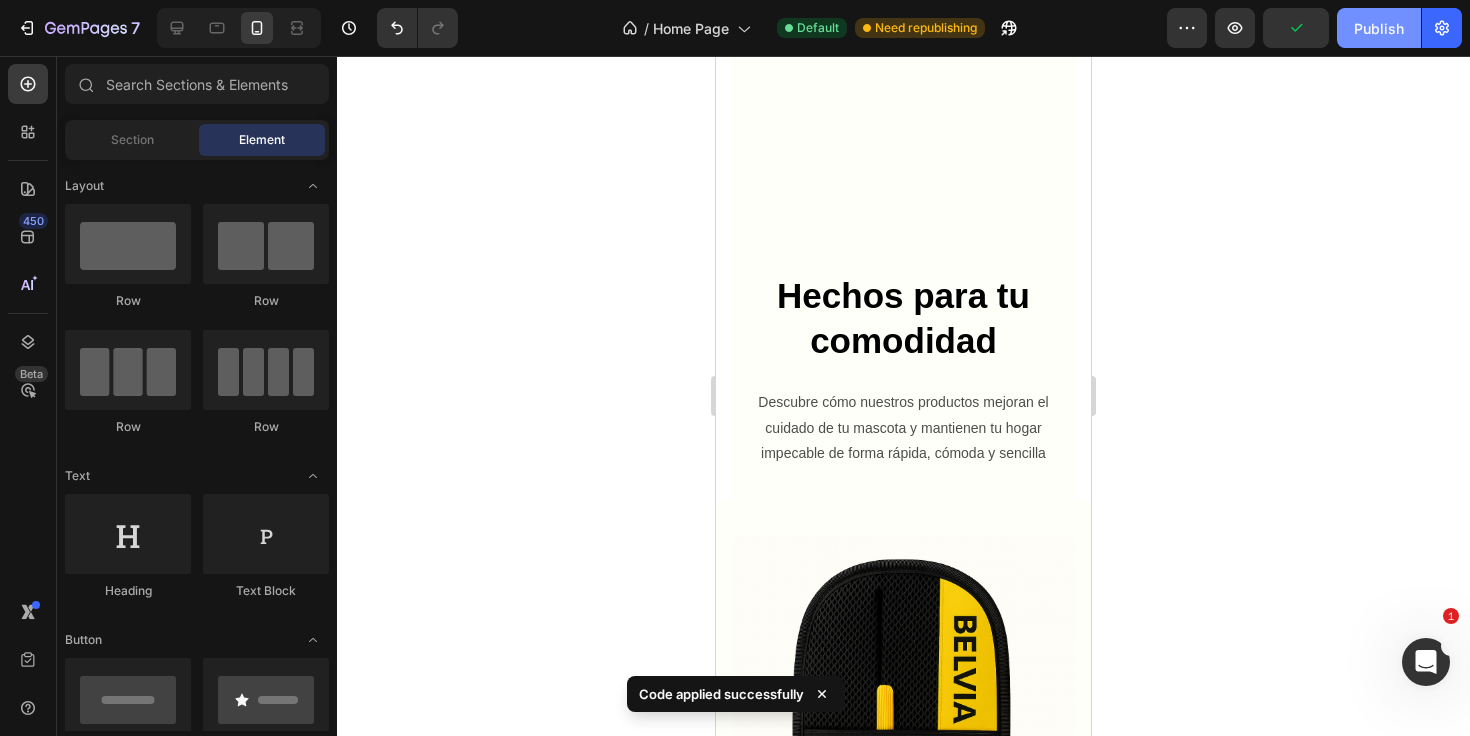 click on "Publish" at bounding box center [1379, 28] 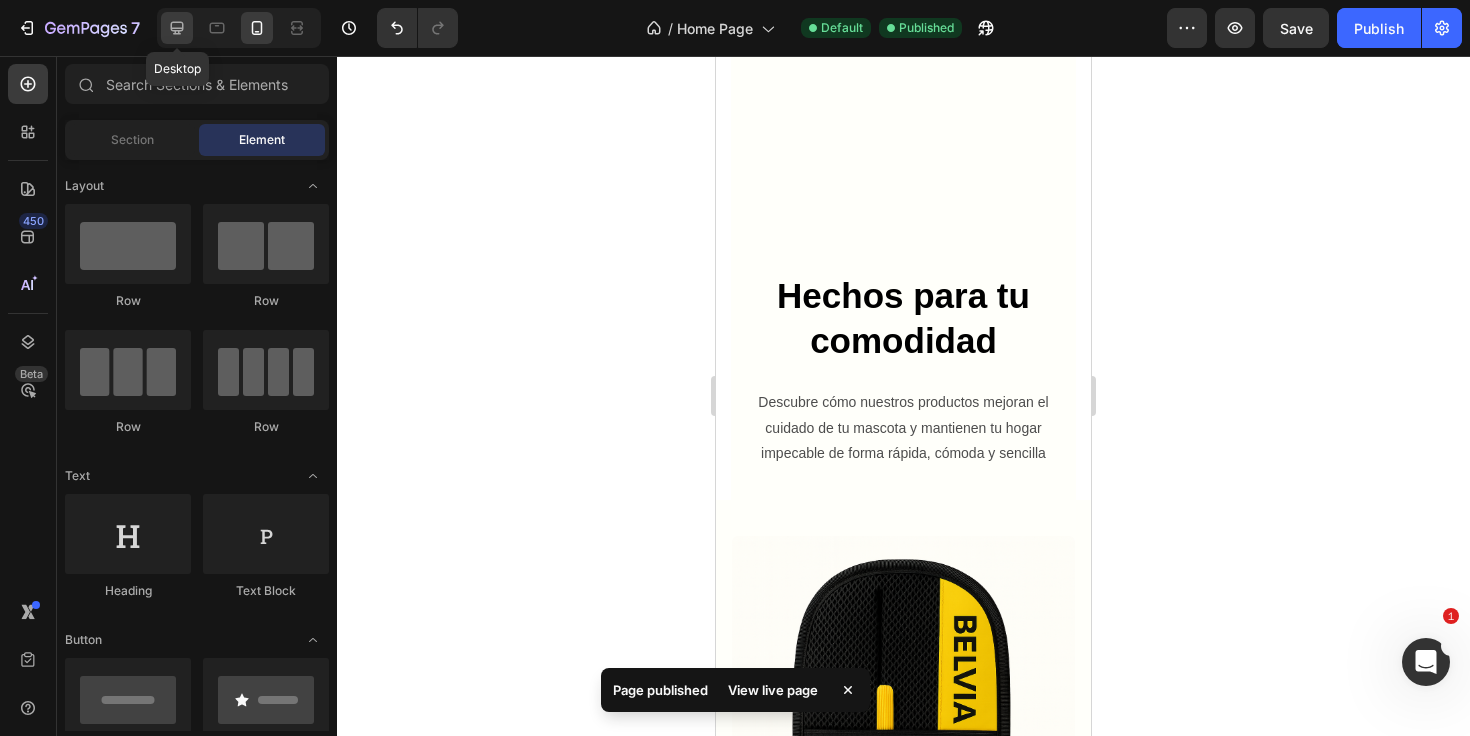 click 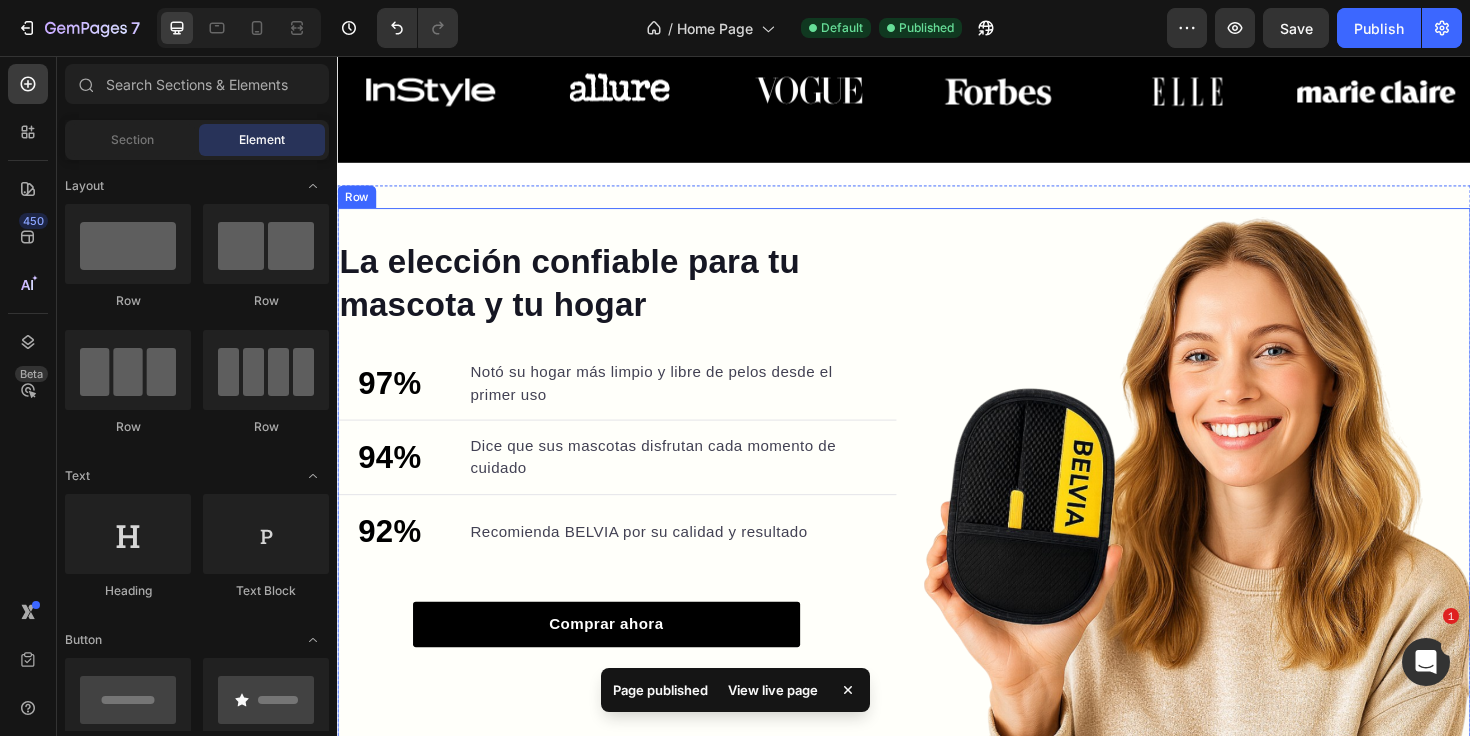 scroll, scrollTop: 780, scrollLeft: 0, axis: vertical 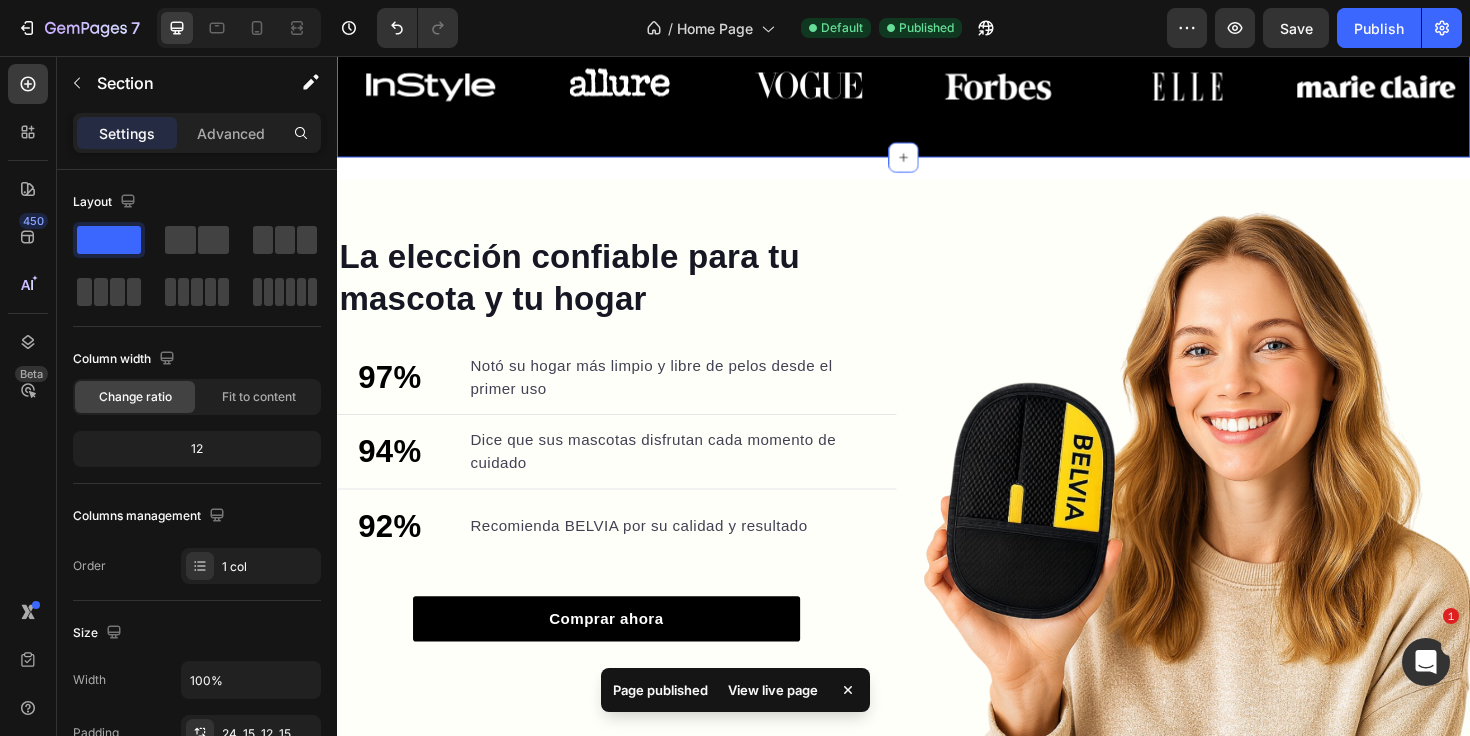 click on "Image Image Image Image Image Image Carousel Row" at bounding box center [937, 96] 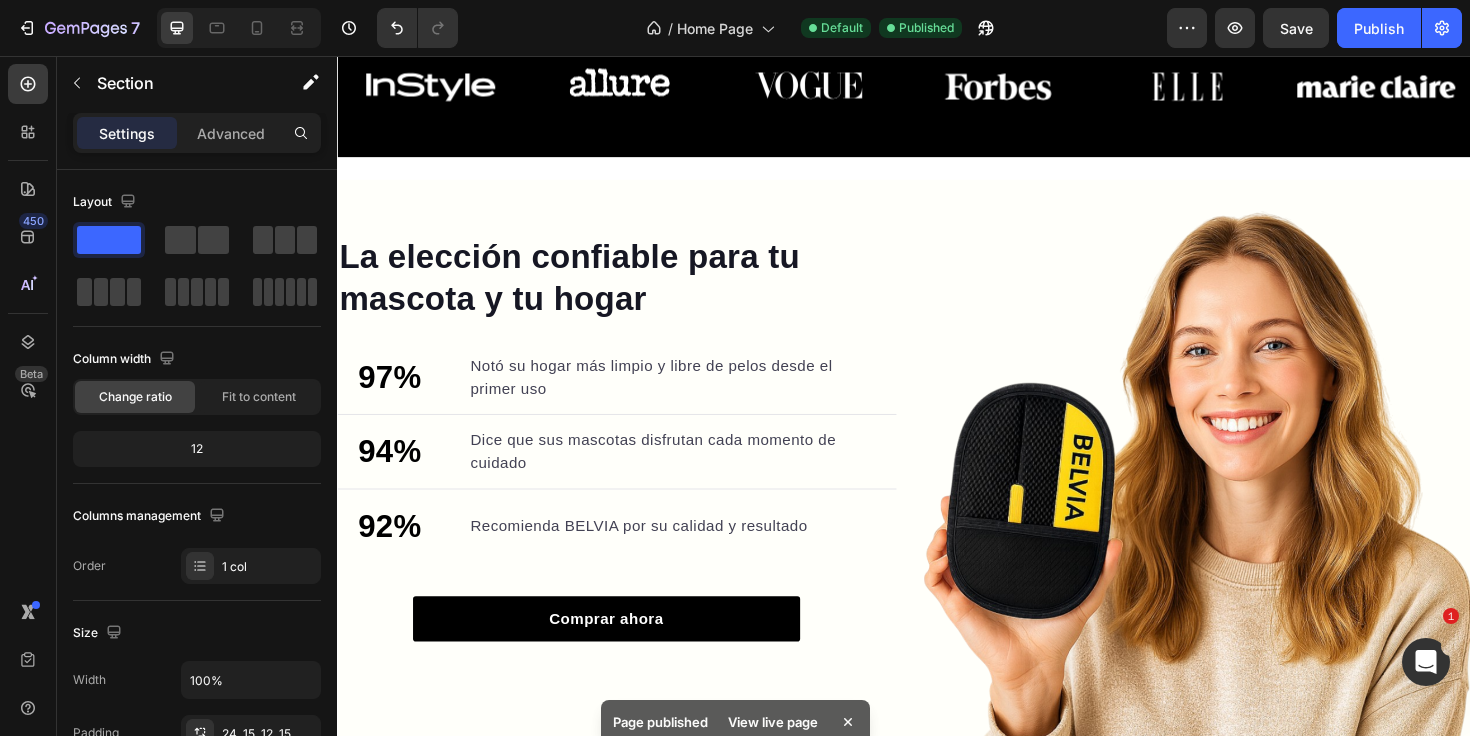 click on "Image Image Image Image Image Image Carousel Row Section 2 La elección confiable para tu mascota y tu hogar Heading 97% Text block Notó su hogar más limpio y libre de pelos desde el primer uso Text block Advanced list                Title Line 94% Text block Dice que sus mascotas disfrutan cada momento de cuidado Text block Advanced list                Title Line 92% Text block Recomienda BELVIA por su calidad y resultado Text block Advanced list Comprar ahora Button Image Row PAGO 100% SEGURO Text Block ENVÍO GRATIS Text Block GARANTÍA DE DEVOLUCIÓN DE 30 DÍAS Text Block +2500 CLIENTES SATISECHOS Text Block PAGO 100% SEGURO Text Block ENVÍO GRATIS Text Block GARANTÍA DE DEVOLUCIÓN DE 30 DÍAS Text Block +2500 CLIENTES SATISECHOS Text Block PAGO 100% SEGURO Text Block ENVÍO GRATIS Text Block GARANTÍA DE DEVOLUCIÓN DE 30 DÍAS Text Block +2500 CLIENTES SATISECHOS Text Block PAGO 100% SEGURO Text Block ENVÍO GRATIS Text Block GARANTÍA DE DEVOLUCIÓN DE 30 DÍAS Text Block Text Block Text Block" at bounding box center [937, 830] 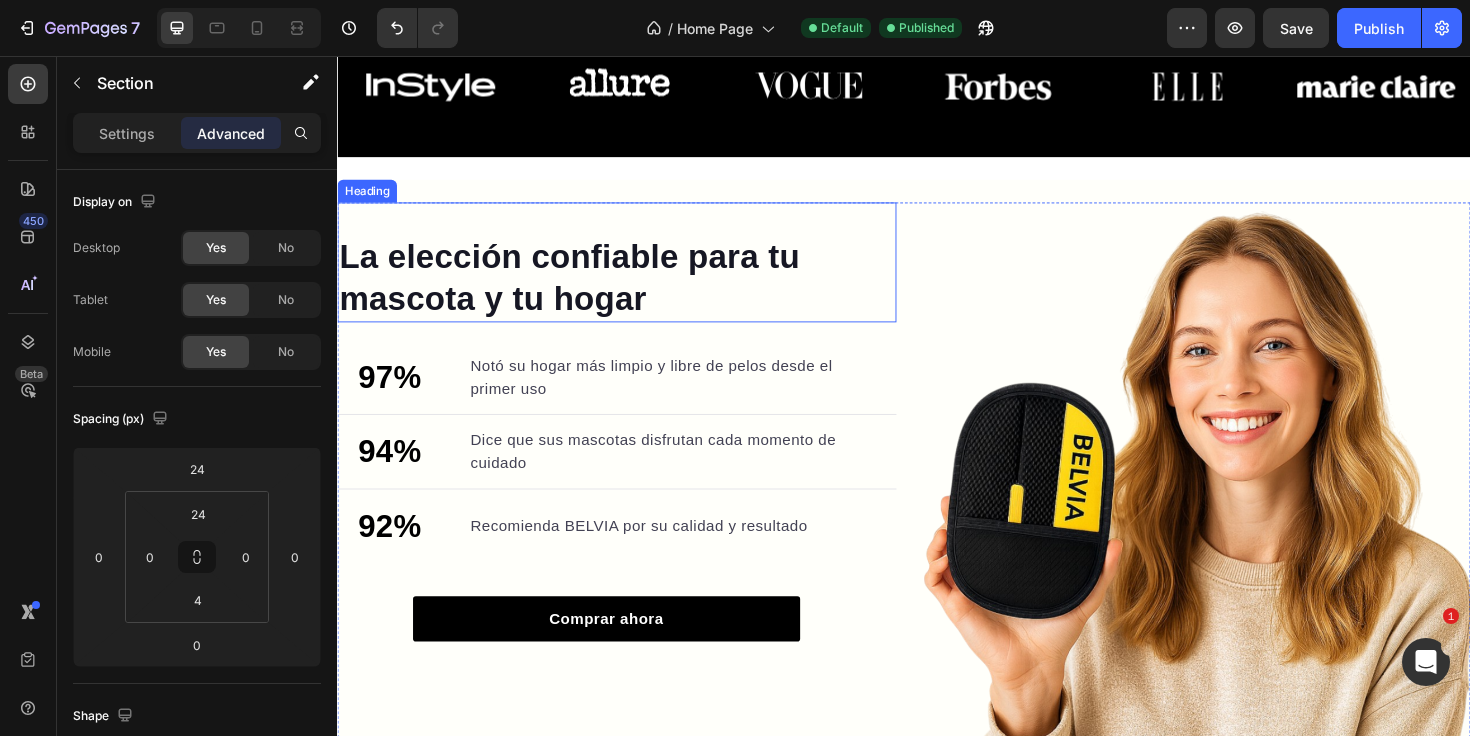 click on "La elección confiable para tu mascota y tu hogar Heading 97% Text block Notó su hogar más limpio y libre de pelos desde el primer uso Text block Advanced list                Title Line 94% Text block Dice que sus mascotas disfrutan cada momento de cuidado Text block Advanced list                Title Line 92% Text block Recomienda BELVIA por su calidad y resultado Text block Advanced list Comprar ahora Button Image Row PAGO 100% SEGURO Text Block ENVÍO GRATIS Text Block GARANTÍA DE DEVOLUCIÓN DE 30 DÍAS Text Block +2500 CLIENTES SATISECHOS Text Block PAGO 100% SEGURO Text Block ENVÍO GRATIS Text Block GARANTÍA DE DEVOLUCIÓN DE 30 DÍAS Text Block +2500 CLIENTES SATISECHOS Text Block PAGO 100% SEGURO Text Block ENVÍO GRATIS Text Block GARANTÍA DE DEVOLUCIÓN DE 30 DÍAS Text Block +2500 CLIENTES SATISECHOS Text Block PAGO 100% SEGURO Text Block ENVÍO GRATIS Text Block GARANTÍA DE DEVOLUCIÓN DE 30 DÍAS Text Block +2500 CLIENTES SATISECHOS Text Block PAGO 100% SEGURO Text Block ENVÍO GRATIS 97%" at bounding box center (937, 566) 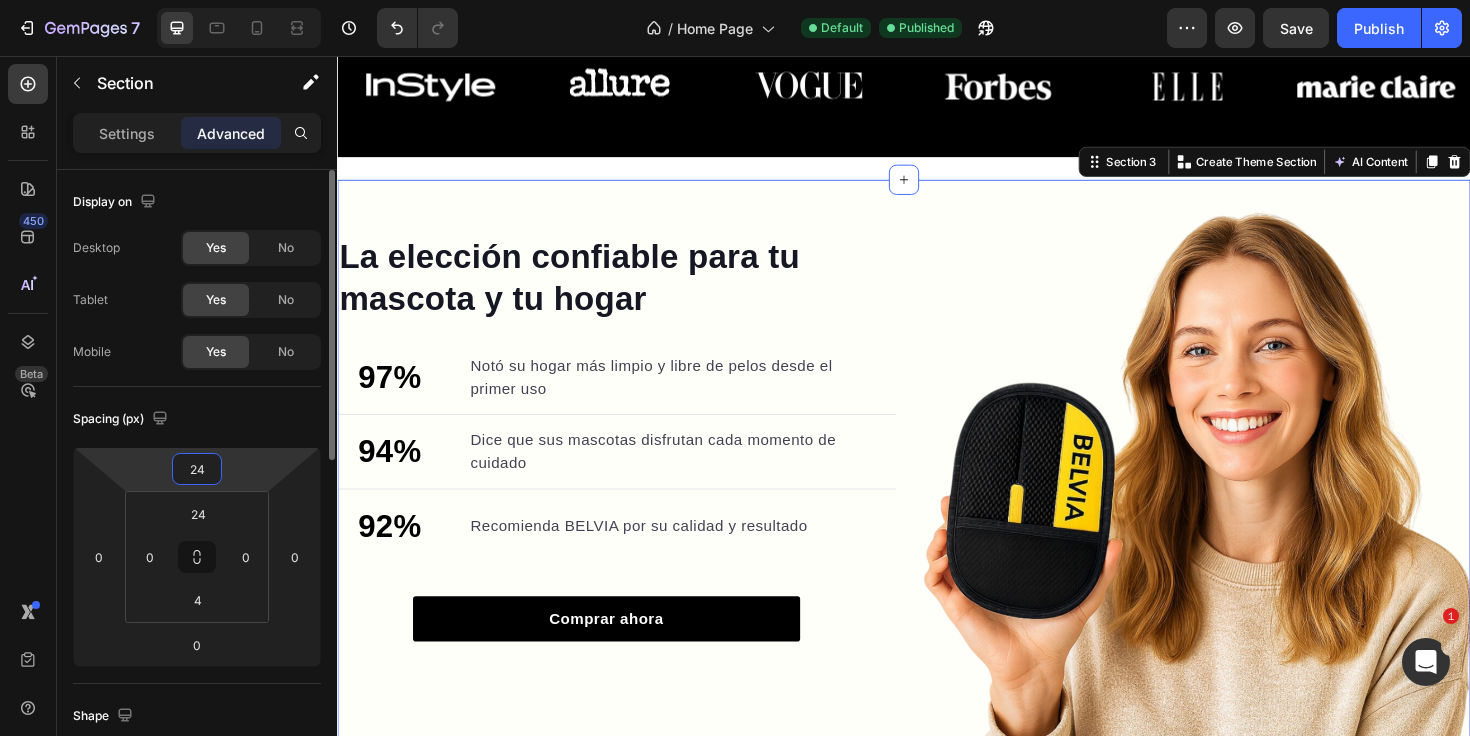 click on "24" at bounding box center [197, 469] 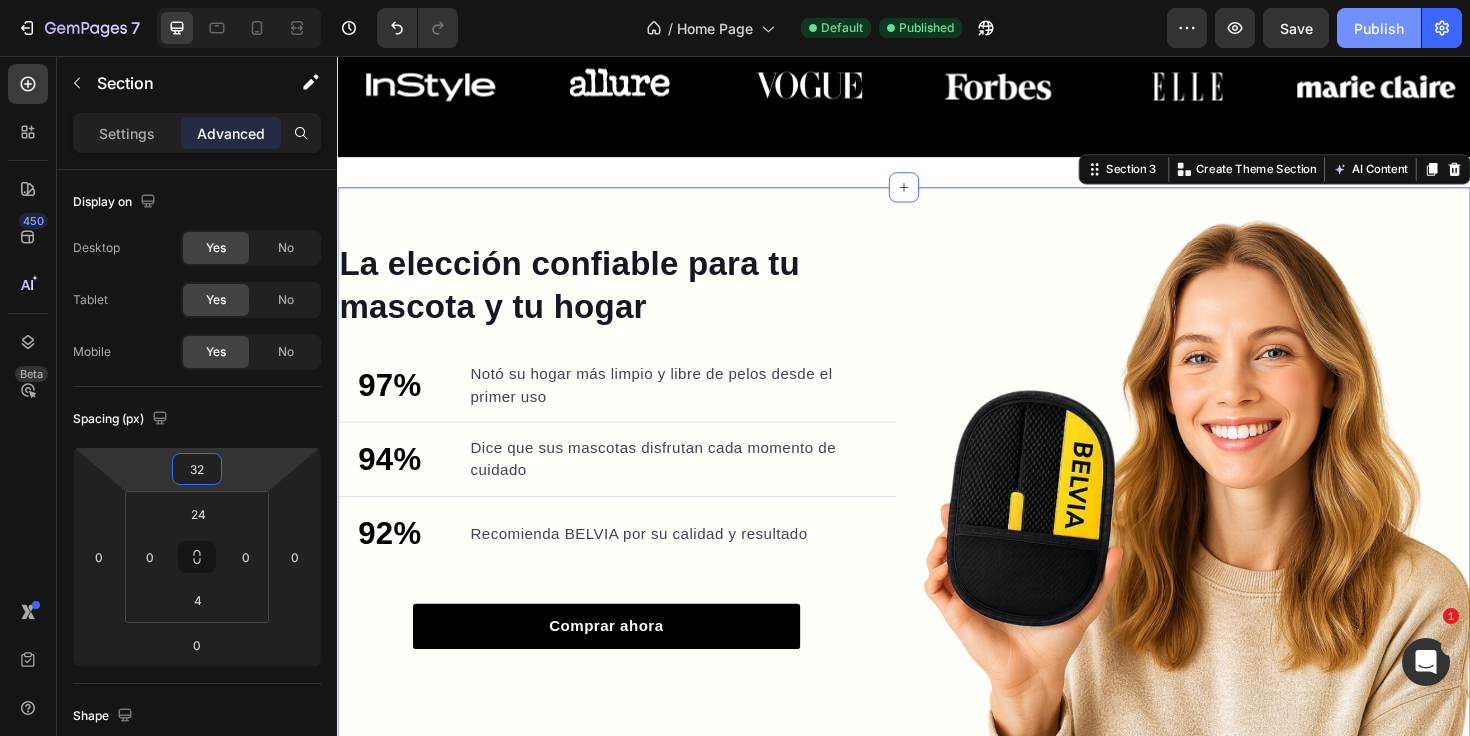 type on "32" 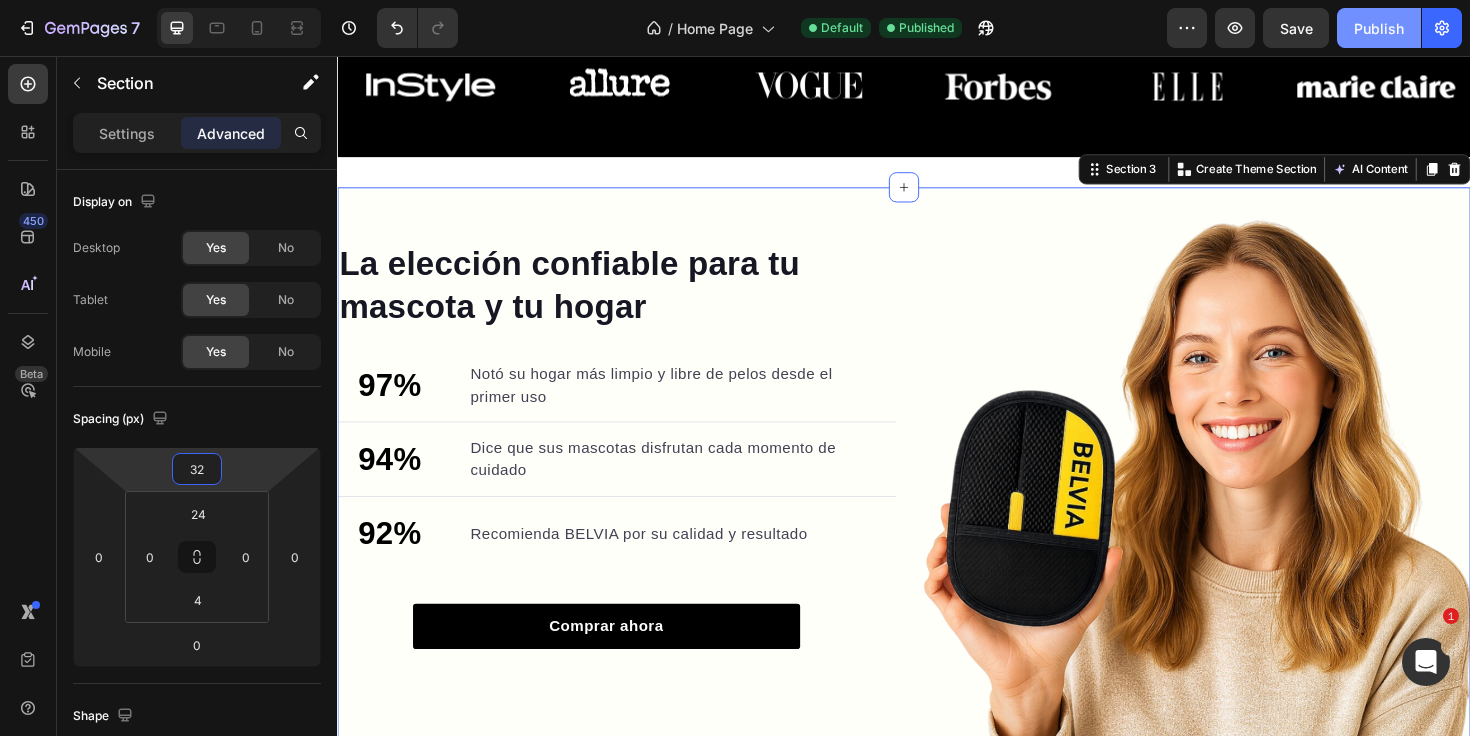click on "Publish" at bounding box center [1379, 28] 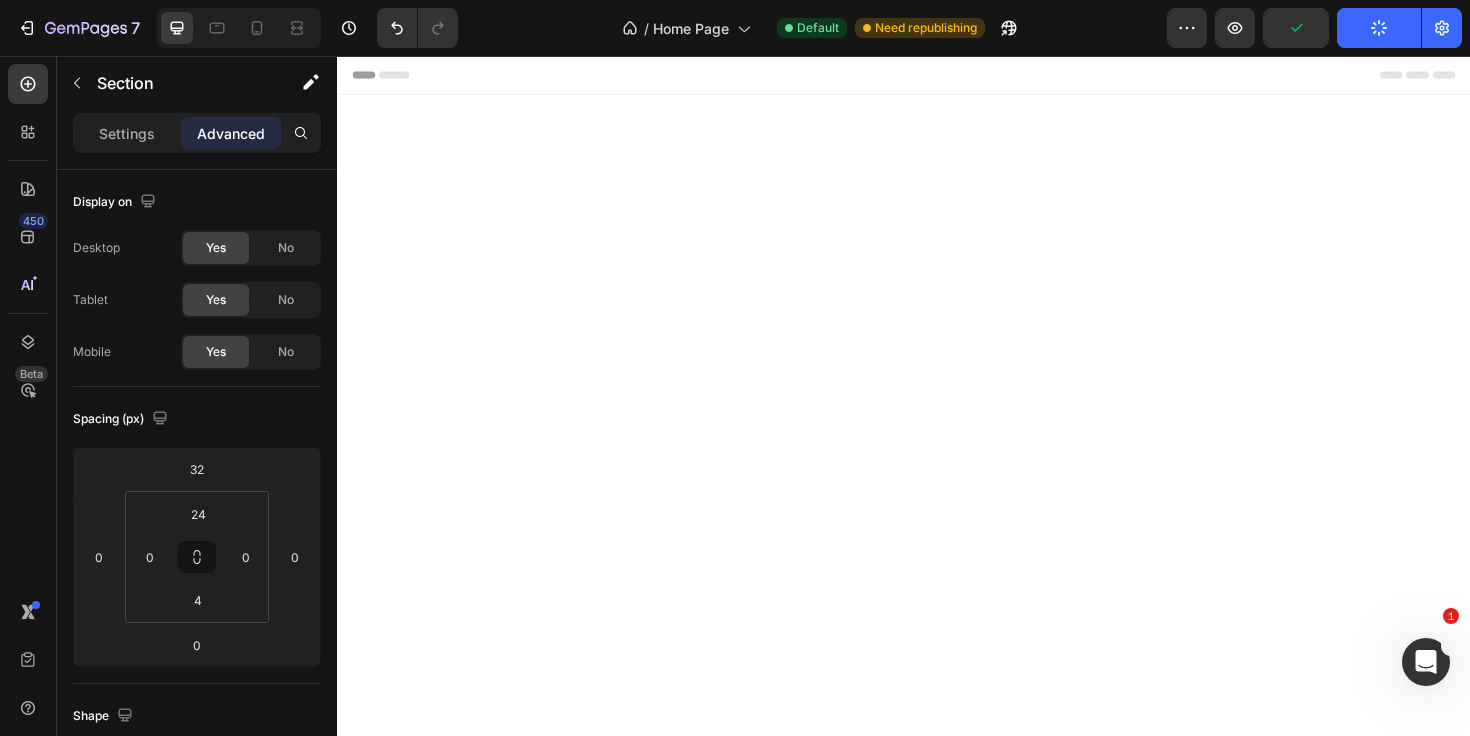 scroll, scrollTop: 780, scrollLeft: 0, axis: vertical 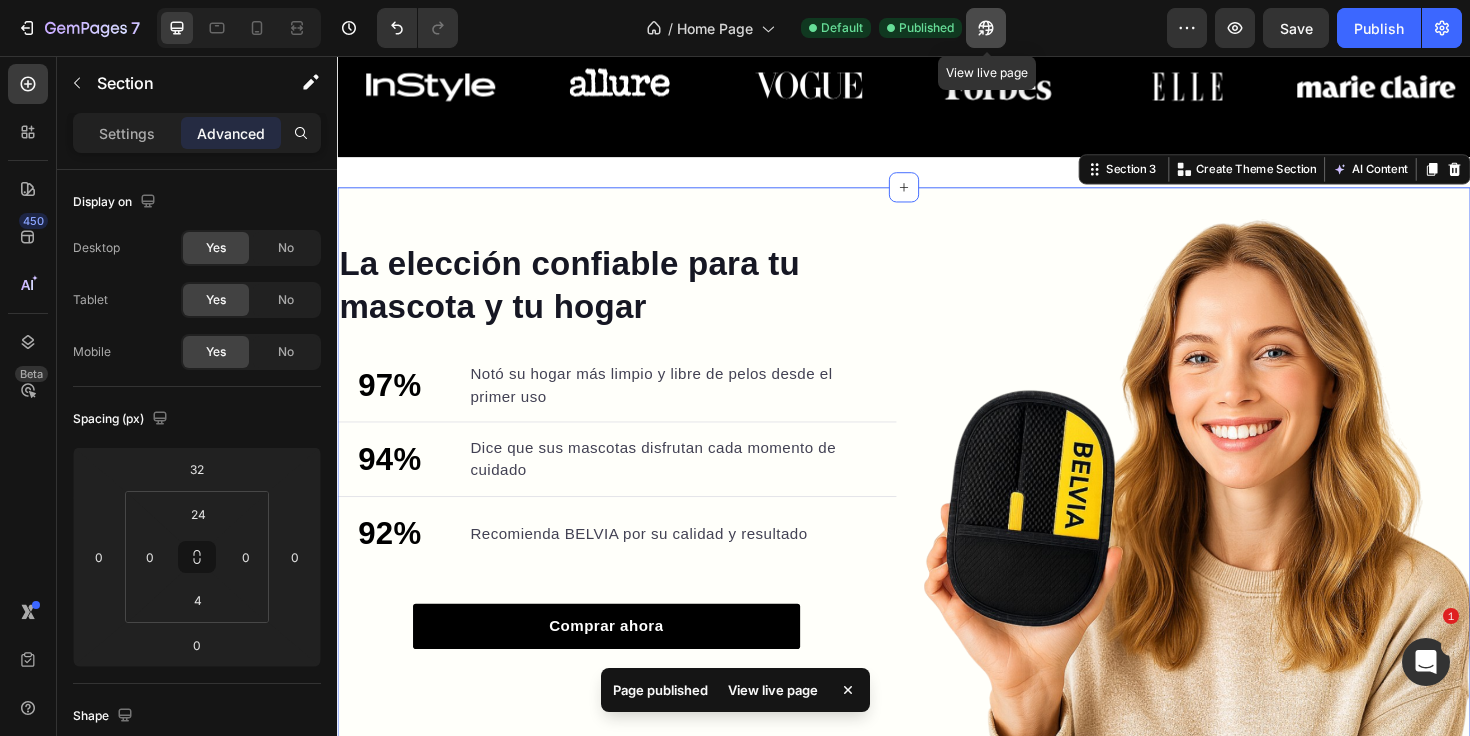 click 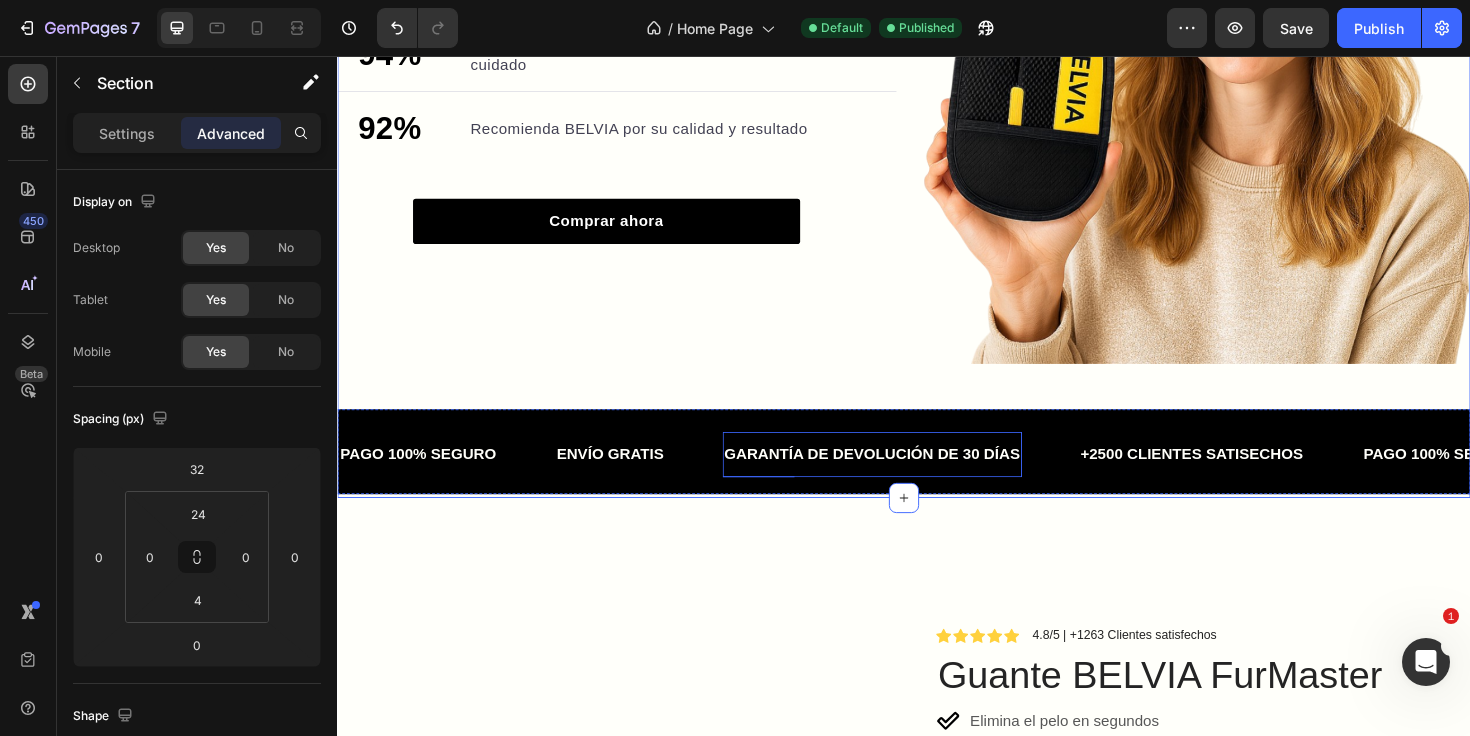 scroll, scrollTop: 1215, scrollLeft: 0, axis: vertical 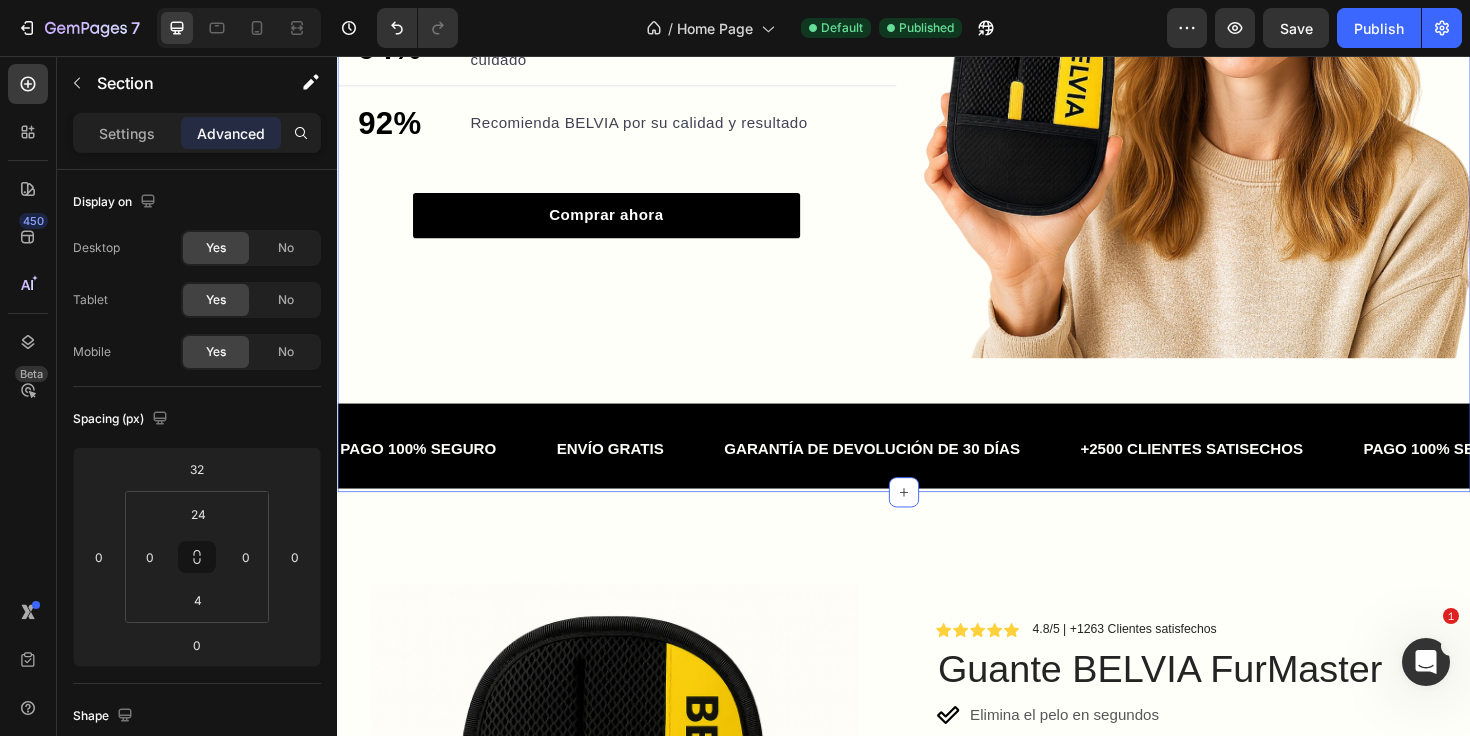 click on "La elección confiable para tu mascota y tu hogar Heading 97% Text block Notó su hogar más limpio y libre de pelos desde el primer uso Text block Advanced list                Title Line 94% Text block Dice que sus mascotas disfrutan cada momento de cuidado Text block Advanced list                Title Line 92% Text block Recomienda BELVIA por su calidad y resultado Text block Advanced list Comprar ahora Button Image Row PAGO 100% SEGURO Text Block ENVÍO GRATIS Text Block GARANTÍA DE DEVOLUCIÓN DE 30 DÍAS Text Block +2500 CLIENTES SATISECHOS Text Block PAGO 100% SEGURO Text Block ENVÍO GRATIS Text Block GARANTÍA DE DEVOLUCIÓN DE 30 DÍAS Text Block +2500 CLIENTES SATISECHOS Text Block PAGO 100% SEGURO Text Block ENVÍO GRATIS Text Block GARANTÍA DE DEVOLUCIÓN DE 30 DÍAS Text Block +2500 CLIENTES SATISECHOS Text Block PAGO 100% SEGURO Text Block ENVÍO GRATIS Text Block GARANTÍA DE DEVOLUCIÓN DE 30 DÍAS Text Block +2500 CLIENTES SATISECHOS Text Block PAGO 100% SEGURO Text Block ENVÍO GRATIS 97%" at bounding box center (937, 149) 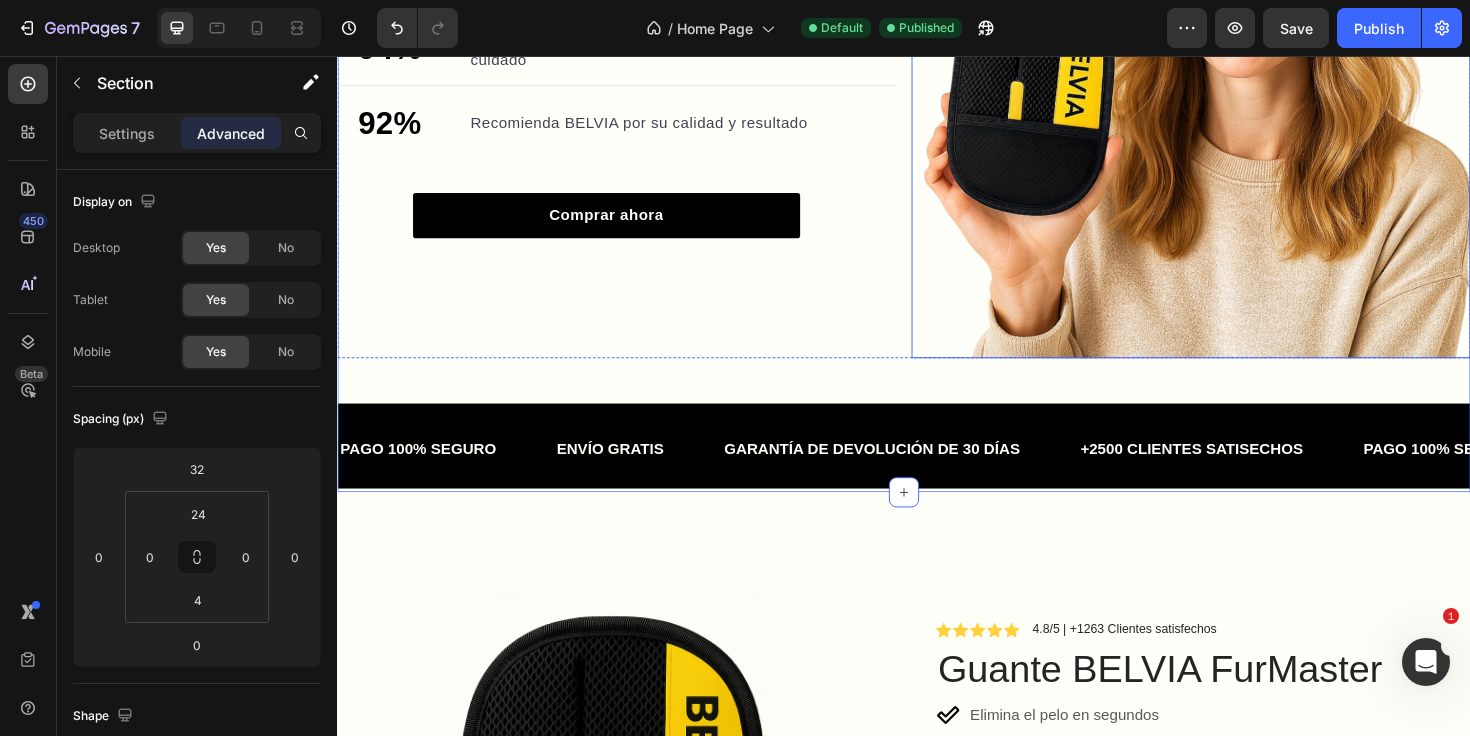 click at bounding box center (1241, 80) 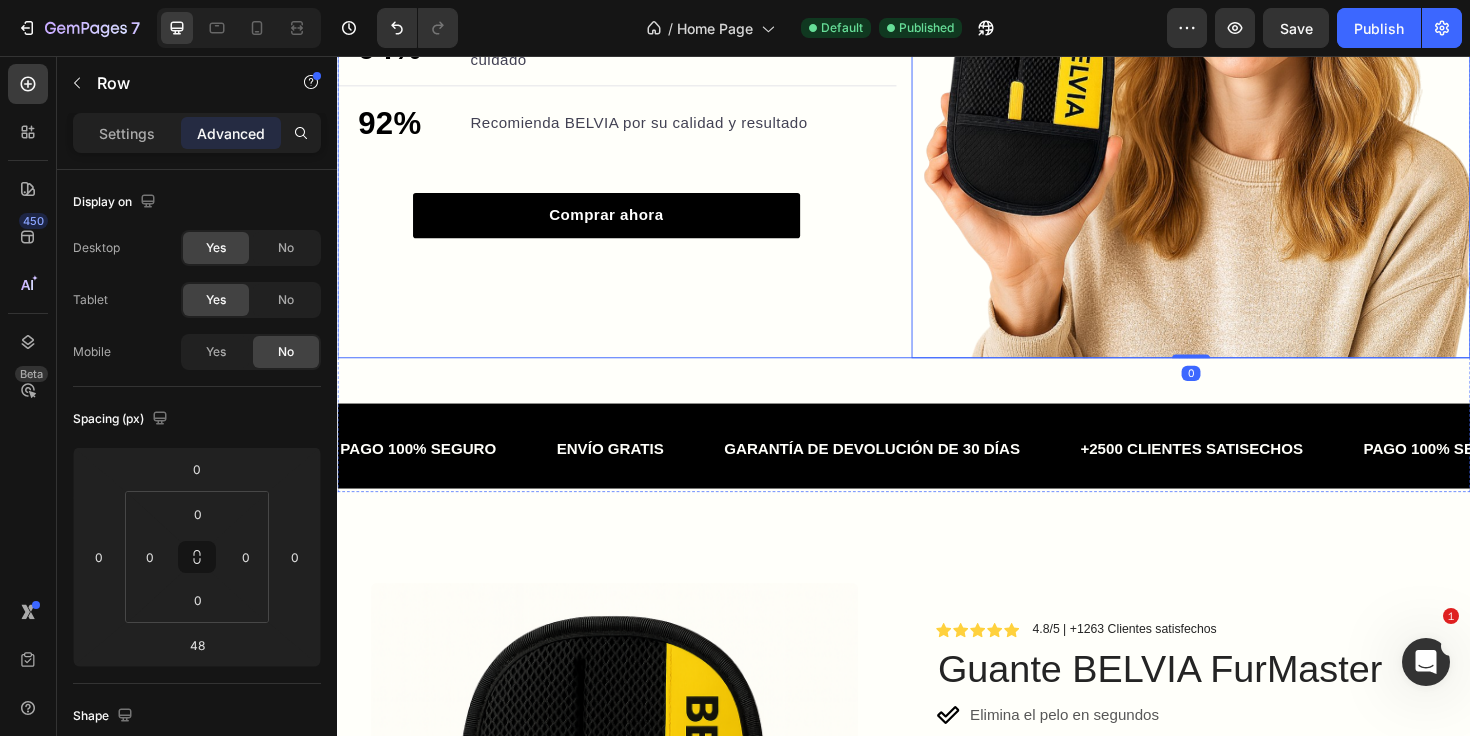 click on "La elección confiable para tu mascota y tu hogar Heading 97% Text block Notó su hogar más limpio y libre de pelos desde el primer uso Text block Advanced list                Title Line 94% Text block Dice que sus mascotas disfrutan cada momento de cuidado Text block Advanced list                Title Line 92% Text block Recomienda BELVIA por su calidad y resultado Text block Advanced list Comprar ahora Button" at bounding box center [633, 80] 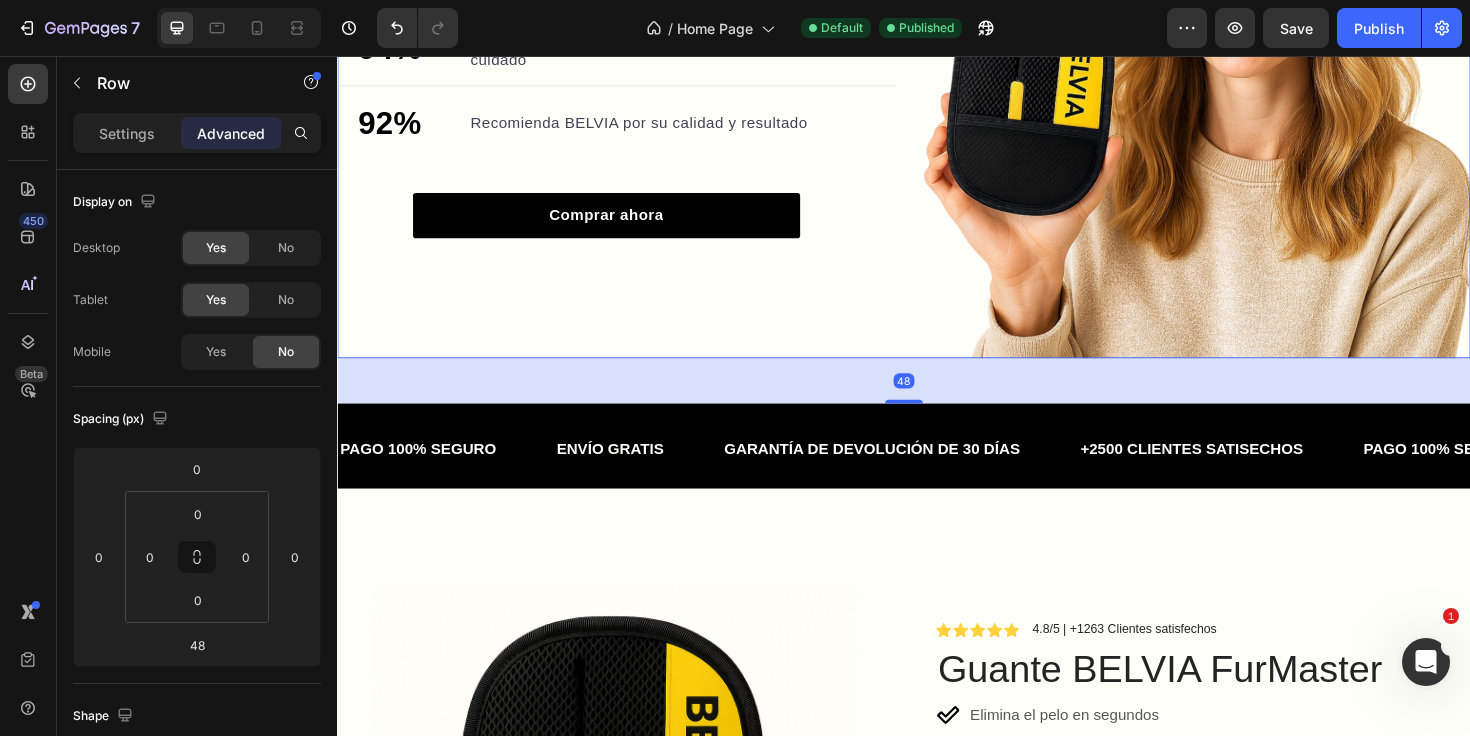 click on "48" at bounding box center (937, 400) 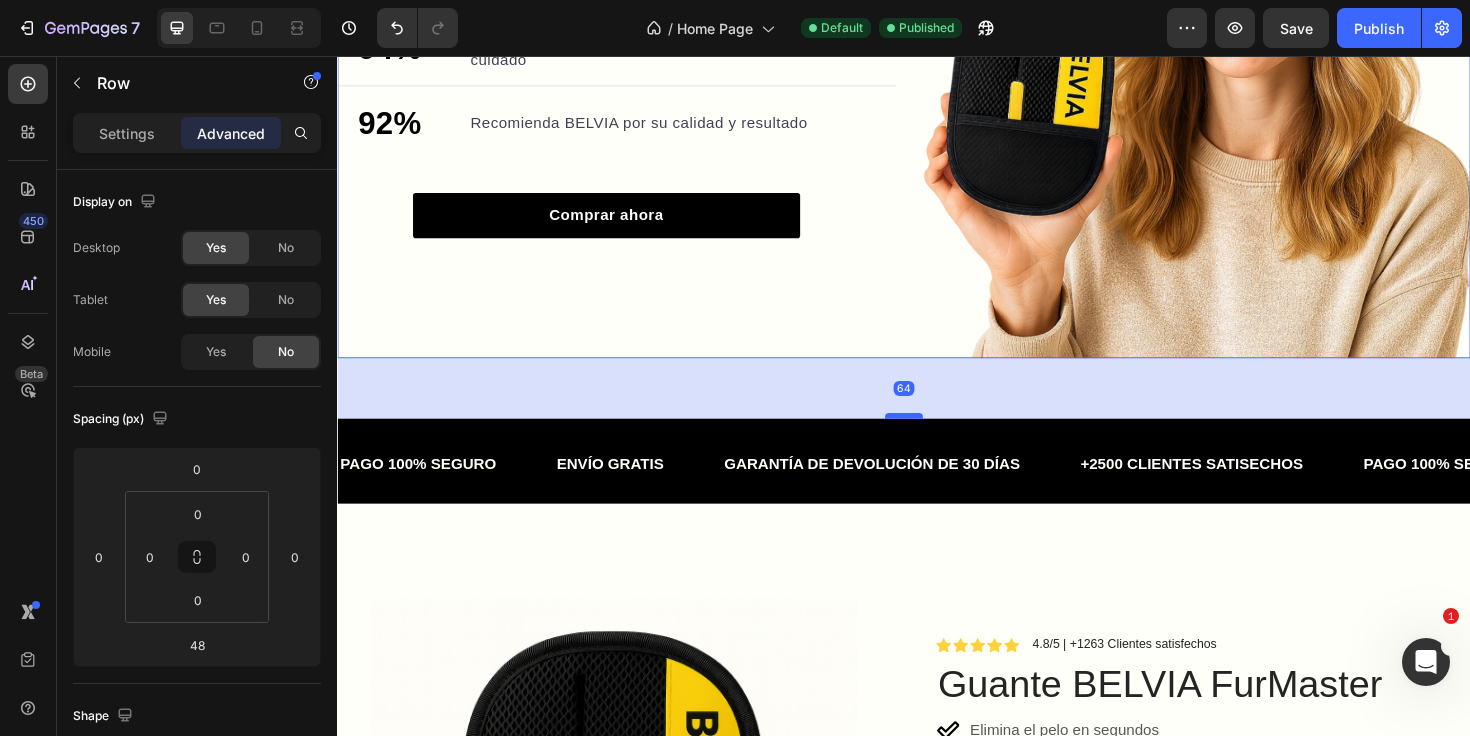 drag, startPoint x: 945, startPoint y: 422, endPoint x: 948, endPoint y: 438, distance: 16.27882 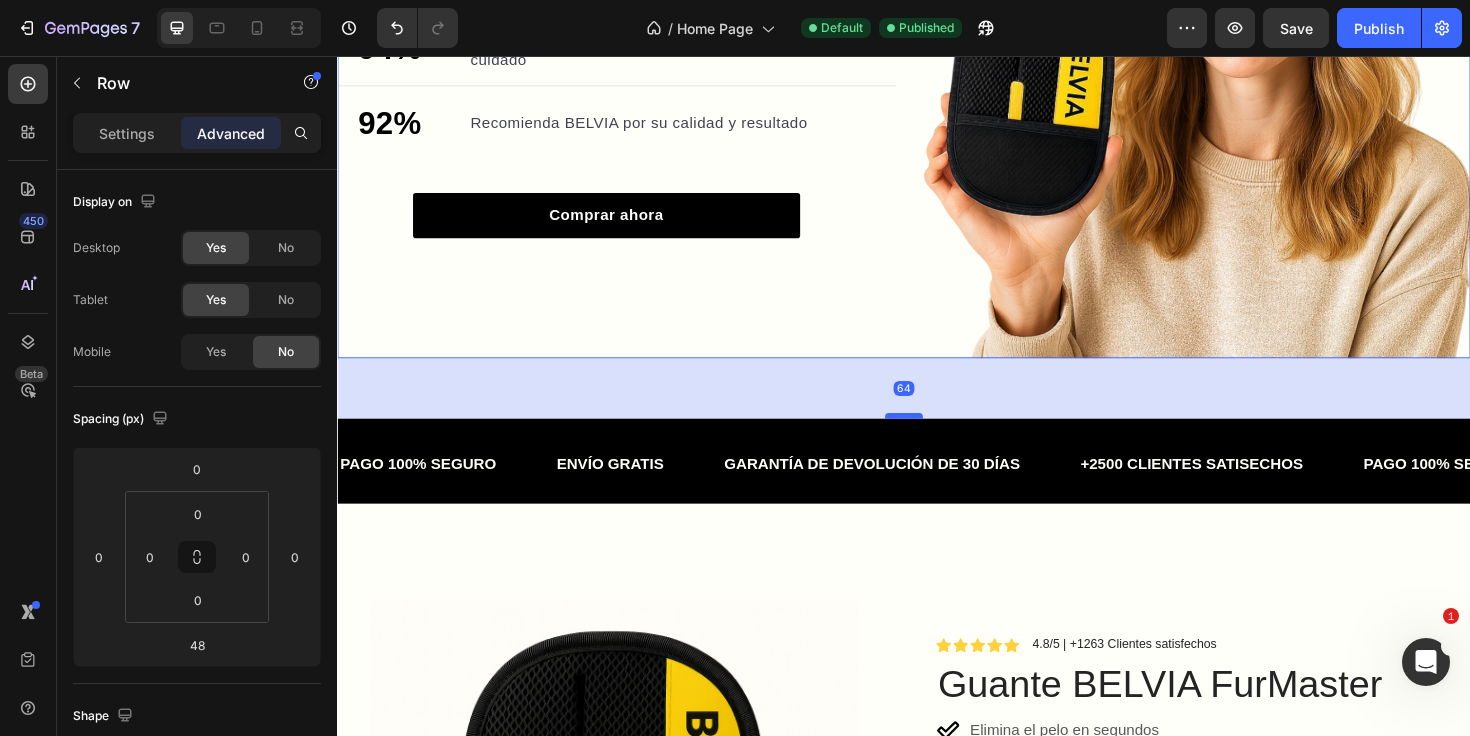 click at bounding box center (937, 437) 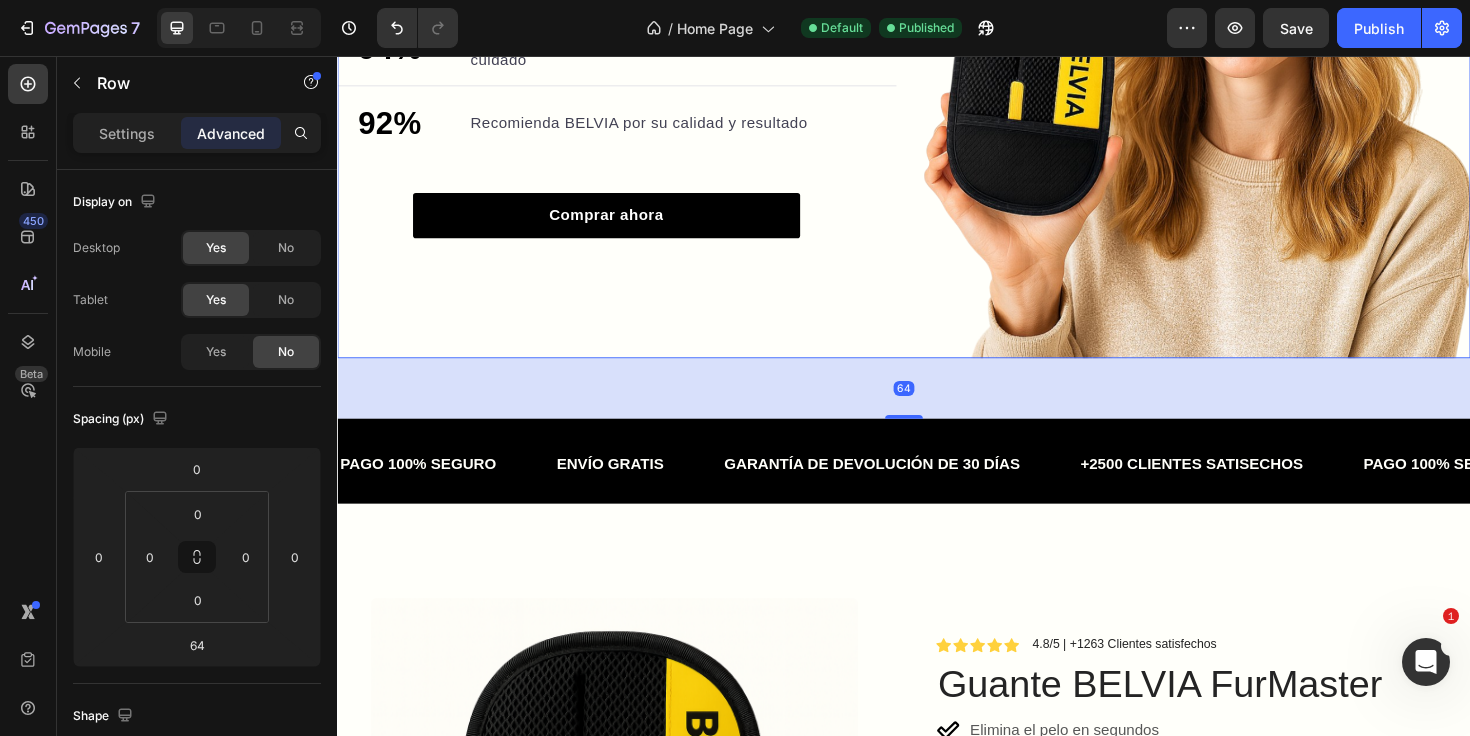 click on "La elección confiable para tu mascota y tu hogar Heading 97% Text block Notó su hogar más limpio y libre de pelos desde el primer uso Text block Advanced list                Title Line 94% Text block Dice que sus mascotas disfrutan cada momento de cuidado Text block Advanced list                Title Line 92% Text block Recomienda BELVIA por su calidad y resultado Text block Advanced list Comprar ahora Button" at bounding box center (633, 80) 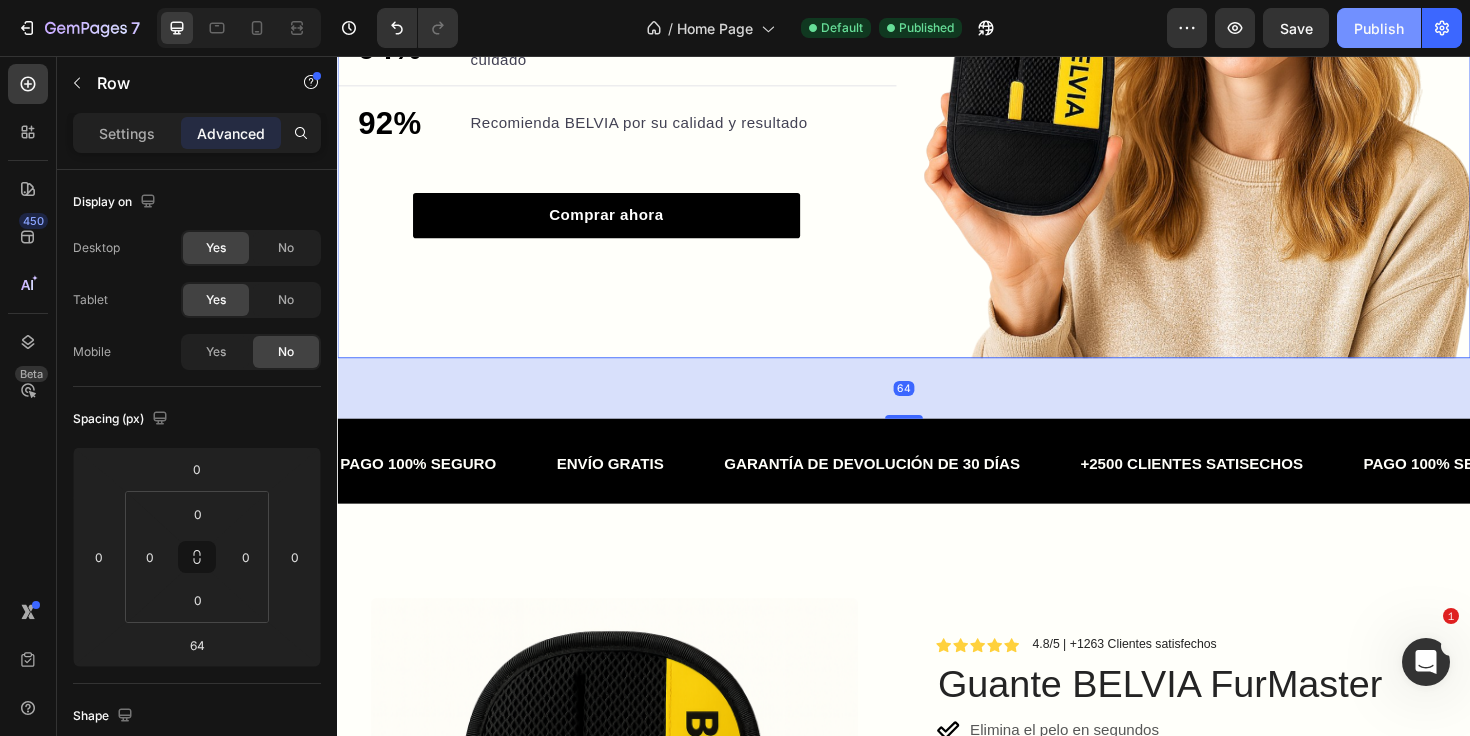 click on "Publish" at bounding box center [1379, 28] 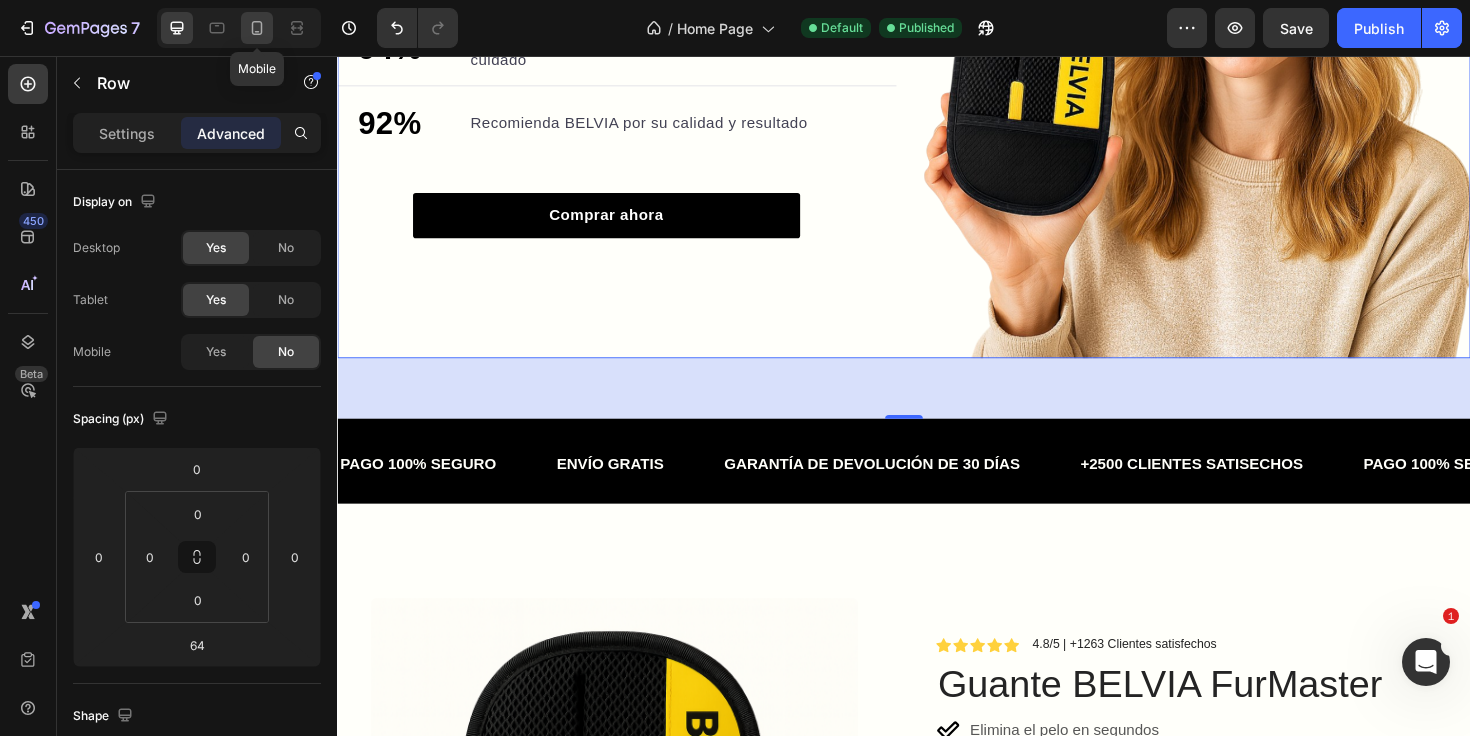 click 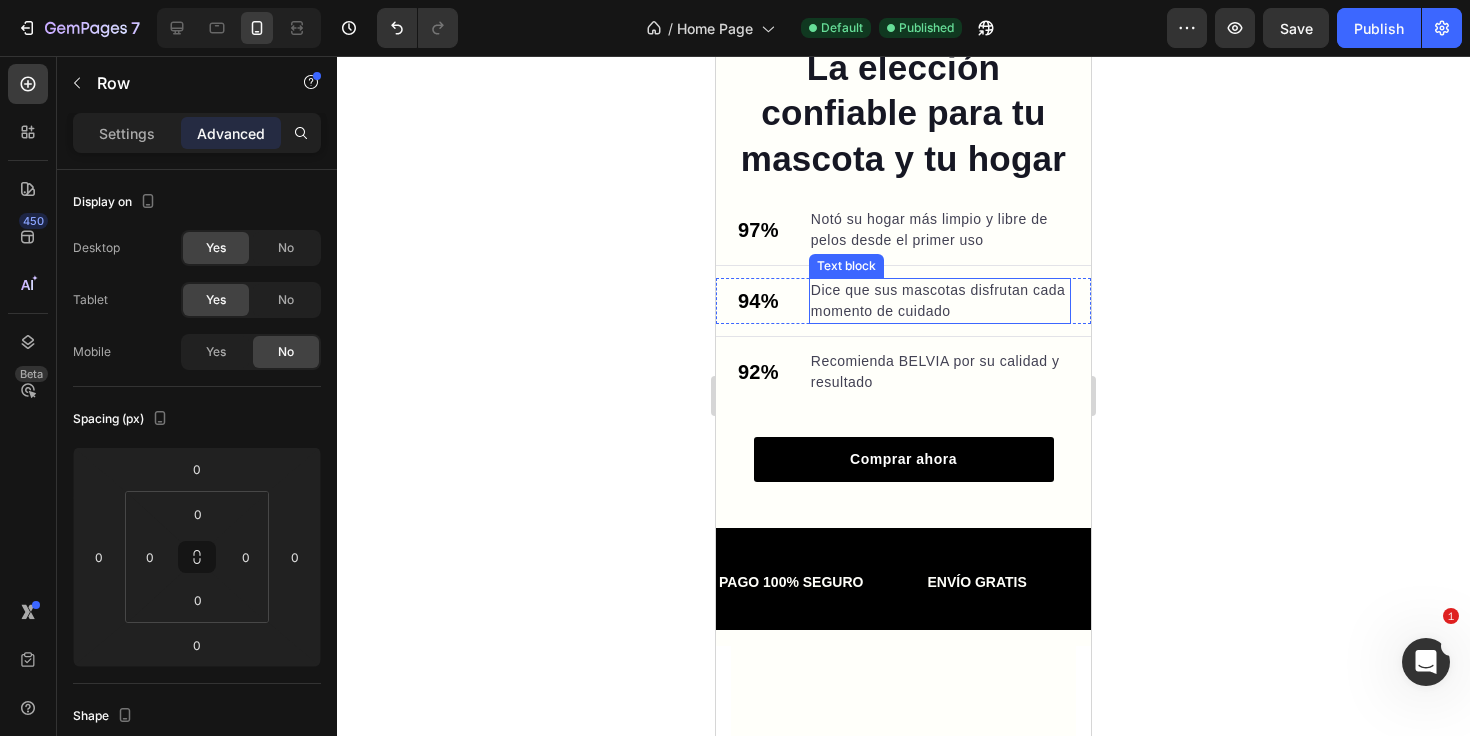 scroll, scrollTop: 1344, scrollLeft: 0, axis: vertical 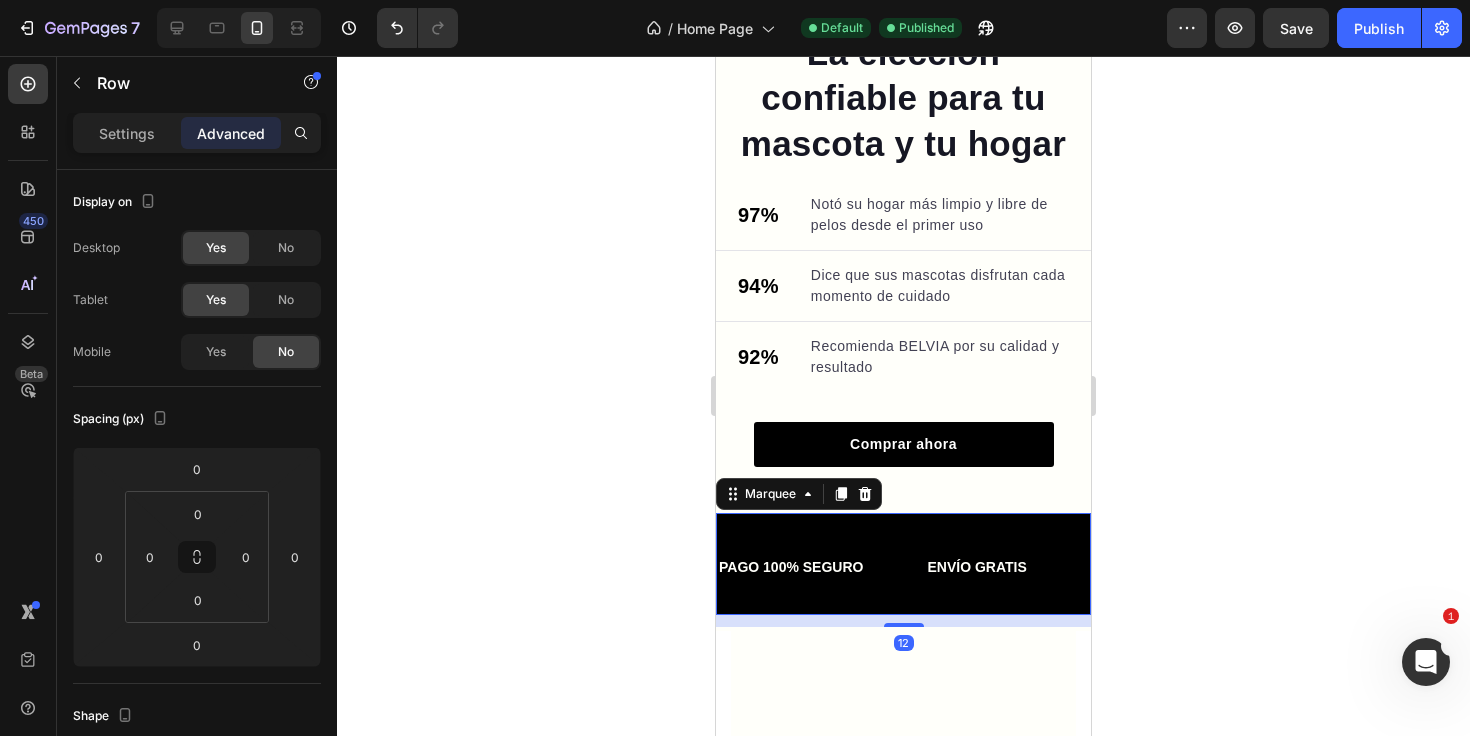 click on "PAGO 100% SEGURO Text Block ENVÍO GRATIS Text Block GARANTÍA DE DEVOLUCIÓN DE 30 DÍAS Text Block +2500 CLIENTES SATISFECHOS Text Block PAGO 100% SEGURO Text Block ENVÍO GRATIS Text Block GARANTÍA DE DEVOLUCIÓN DE 30 DÍAS Text Block +2500 CLIENTES SATISFECHOS Text Block Marquee   12" at bounding box center (903, 563) 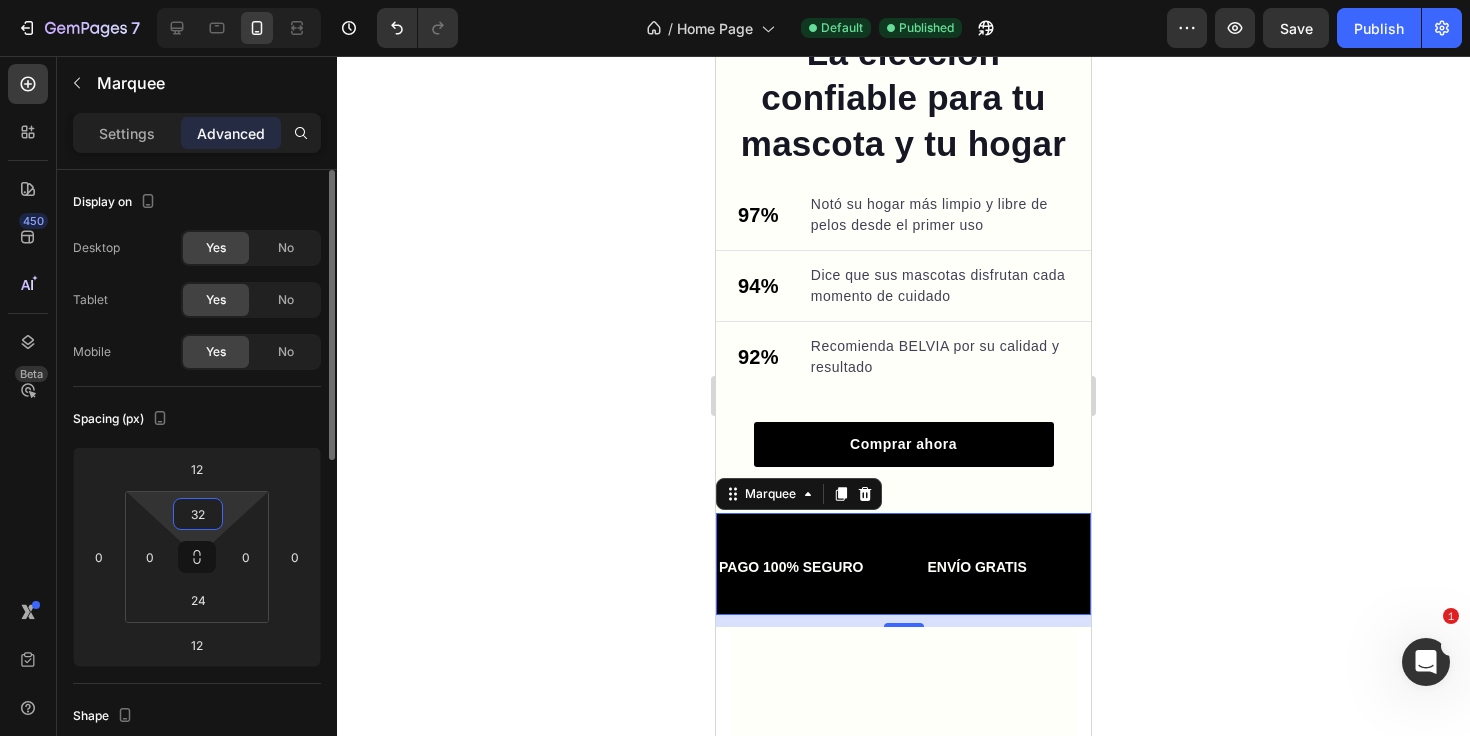 click on "32" at bounding box center [198, 514] 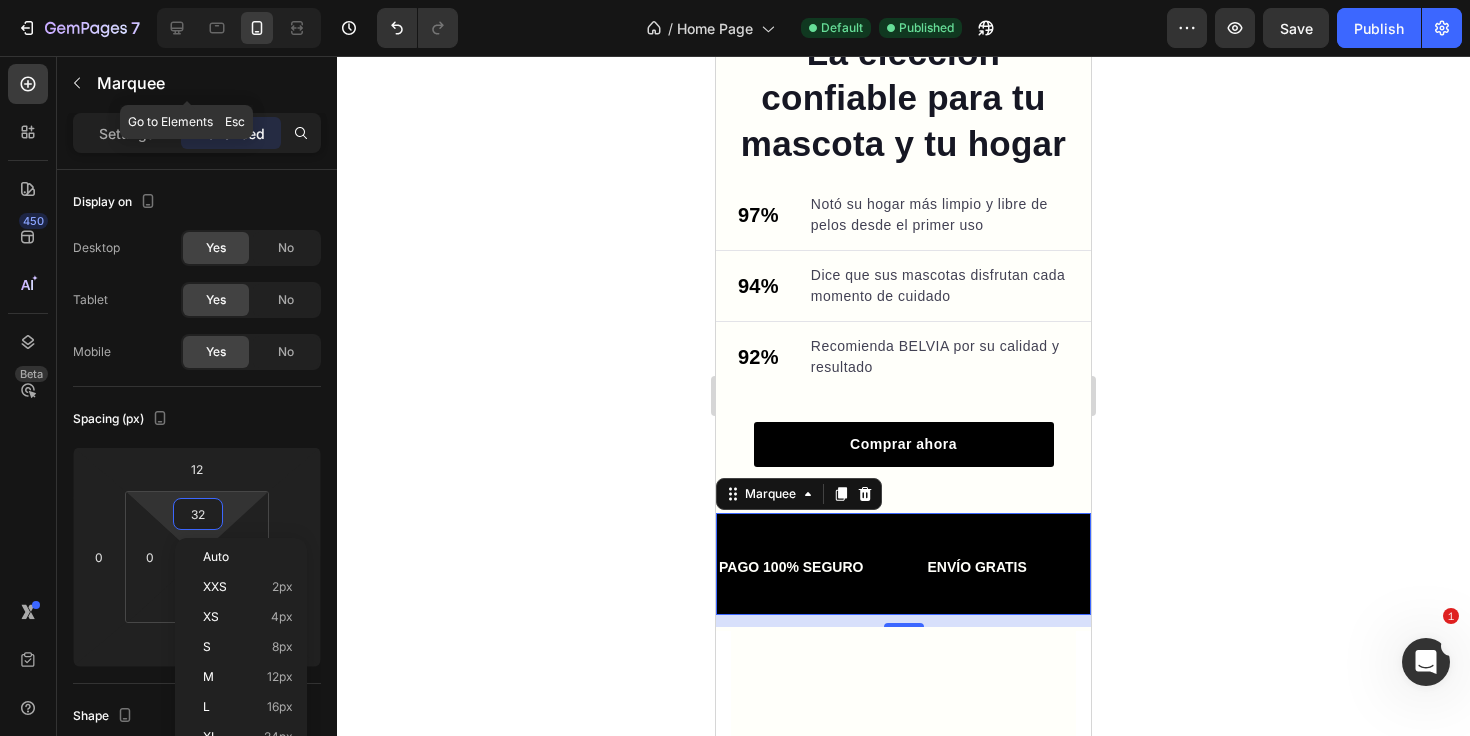 click on "Marquee" at bounding box center [205, 83] 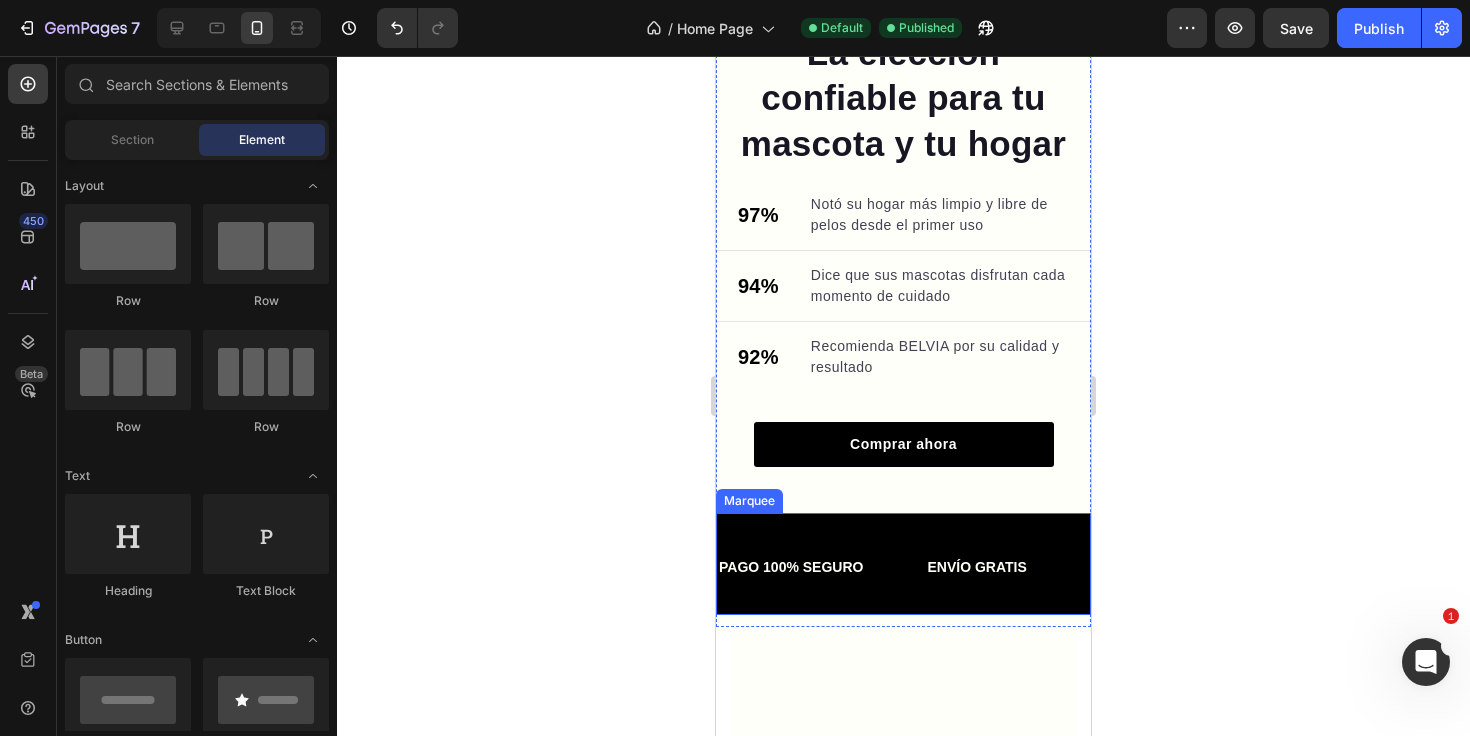 click on "PAGO 100% SEGURO Text Block ENVÍO GRATIS Text Block GARANTÍA DE DEVOLUCIÓN DE 30 DÍAS Text Block +2500 CLIENTES SATISFECHOS Text Block PAGO 100% SEGURO Text Block ENVÍO GRATIS Text Block GARANTÍA DE DEVOLUCIÓN DE 30 DÍAS Text Block +2500 CLIENTES SATISFECHOS Text Block Marquee" at bounding box center [903, 563] 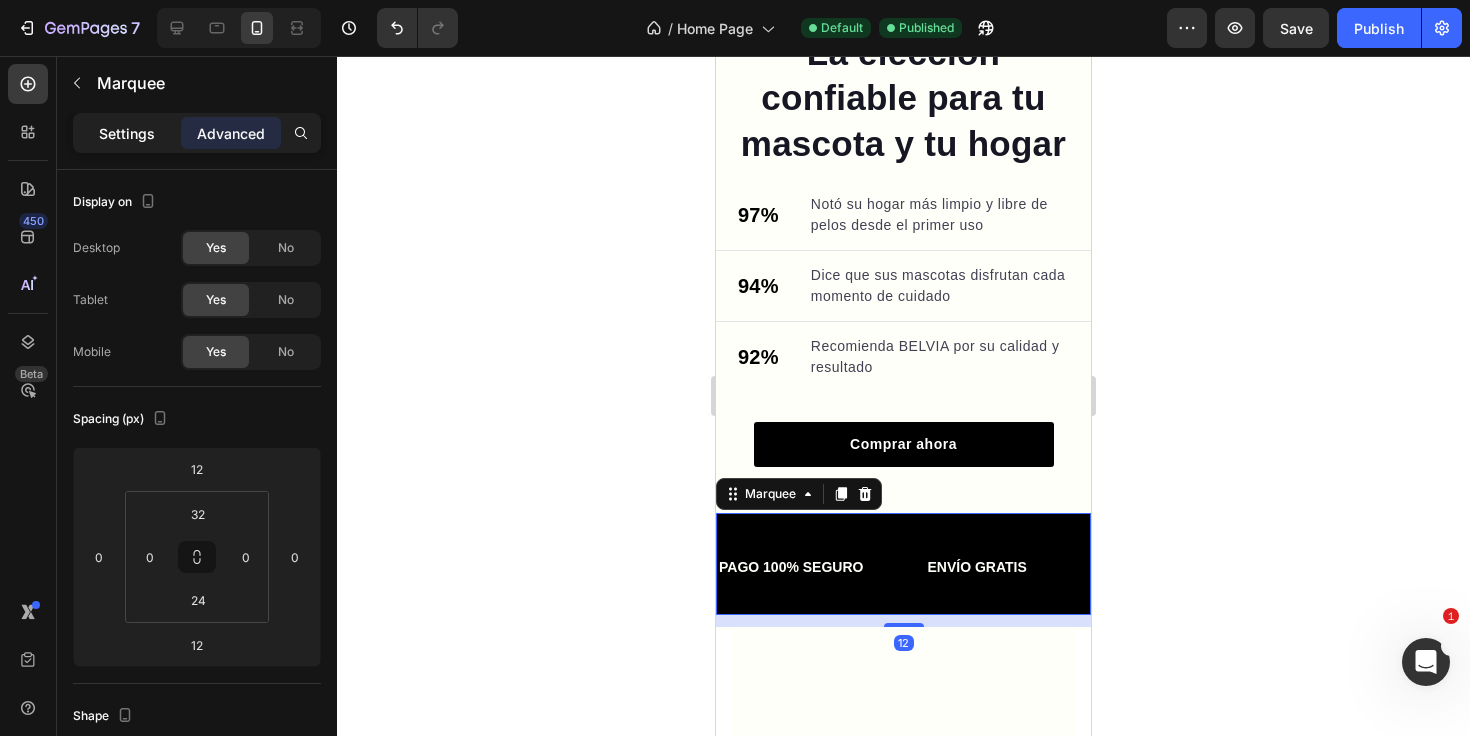 click on "Settings" 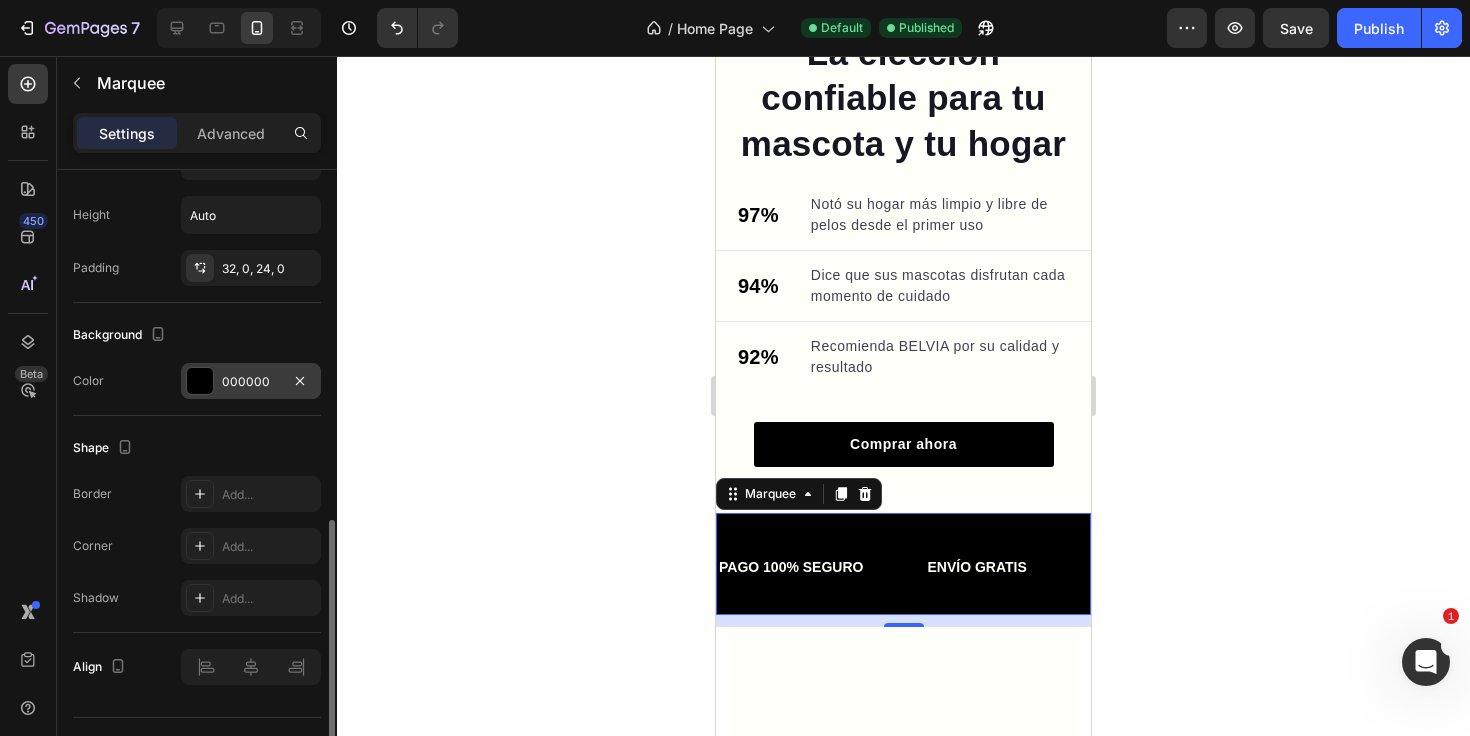 scroll, scrollTop: 809, scrollLeft: 0, axis: vertical 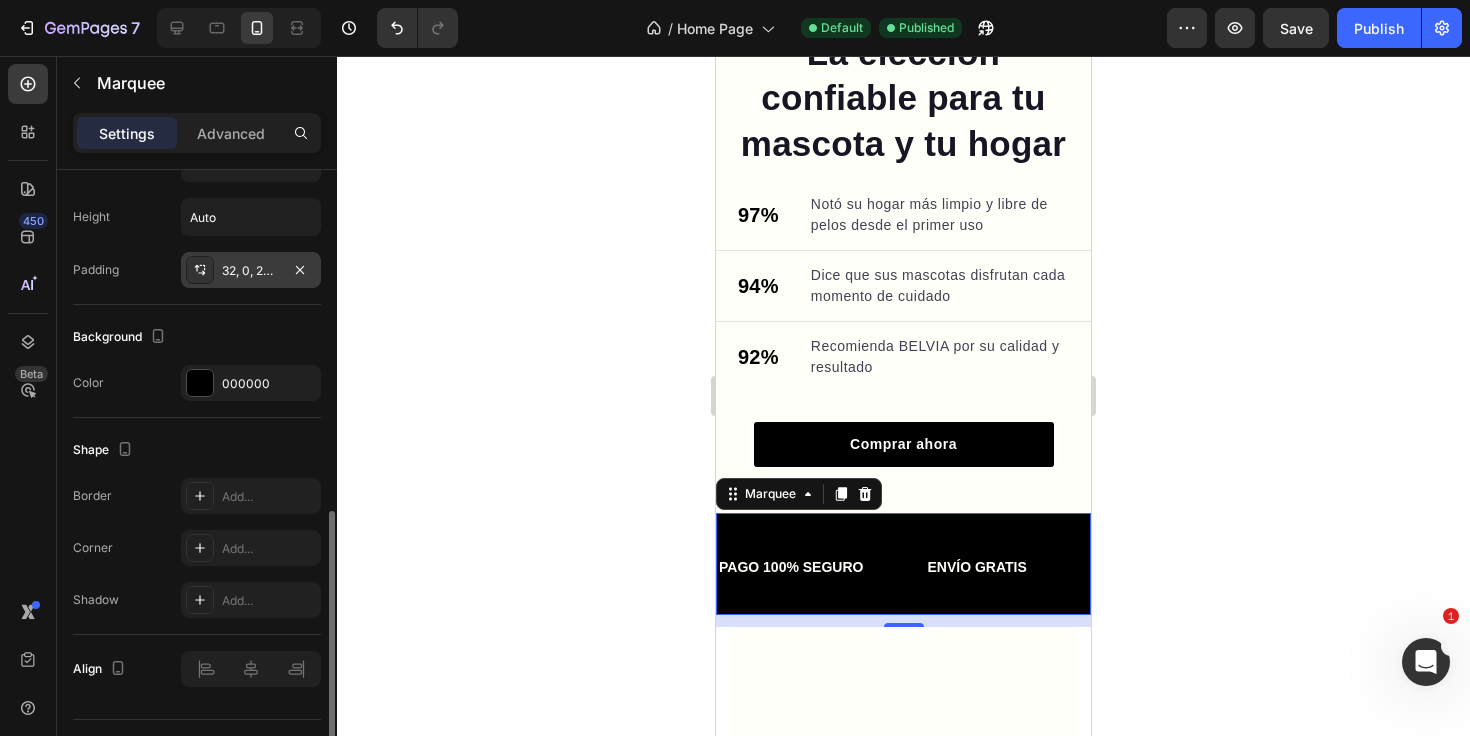 click 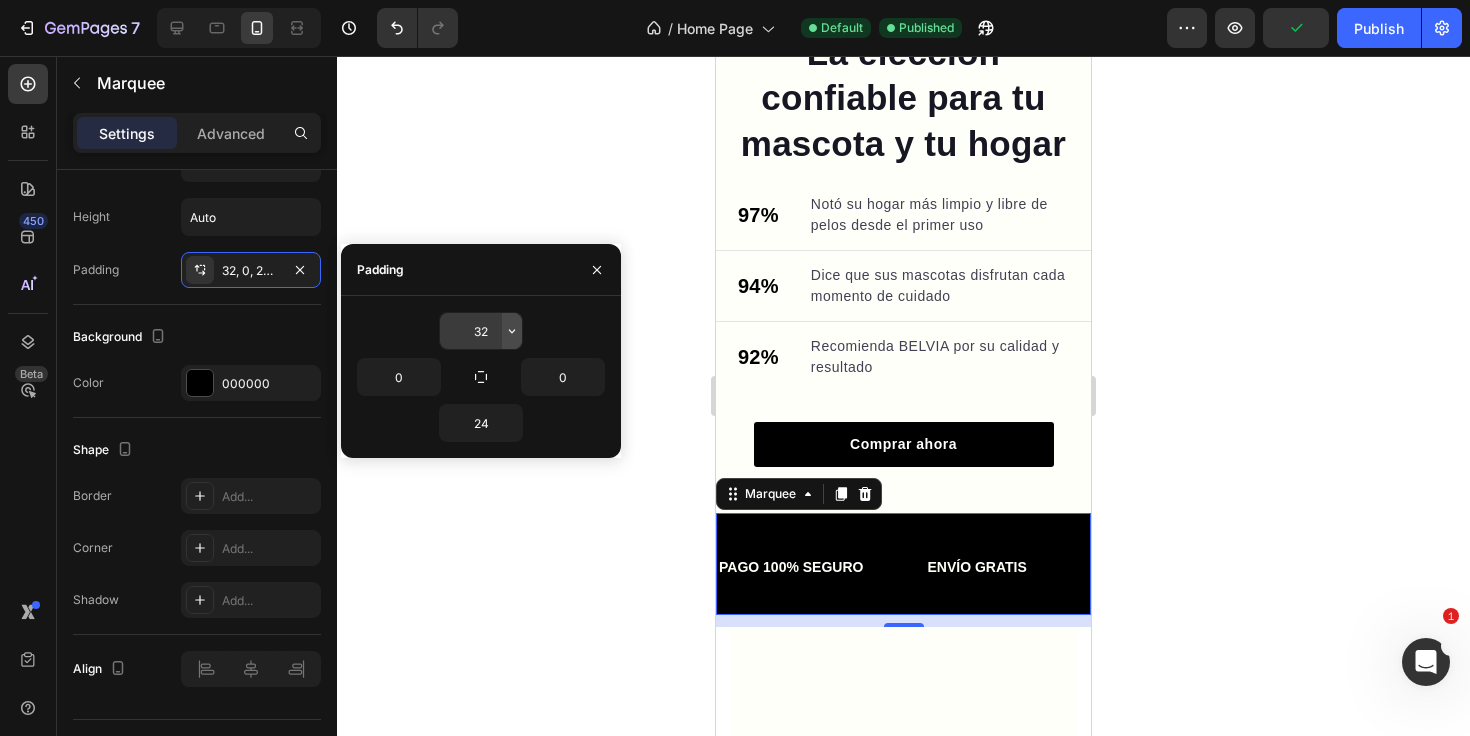 click 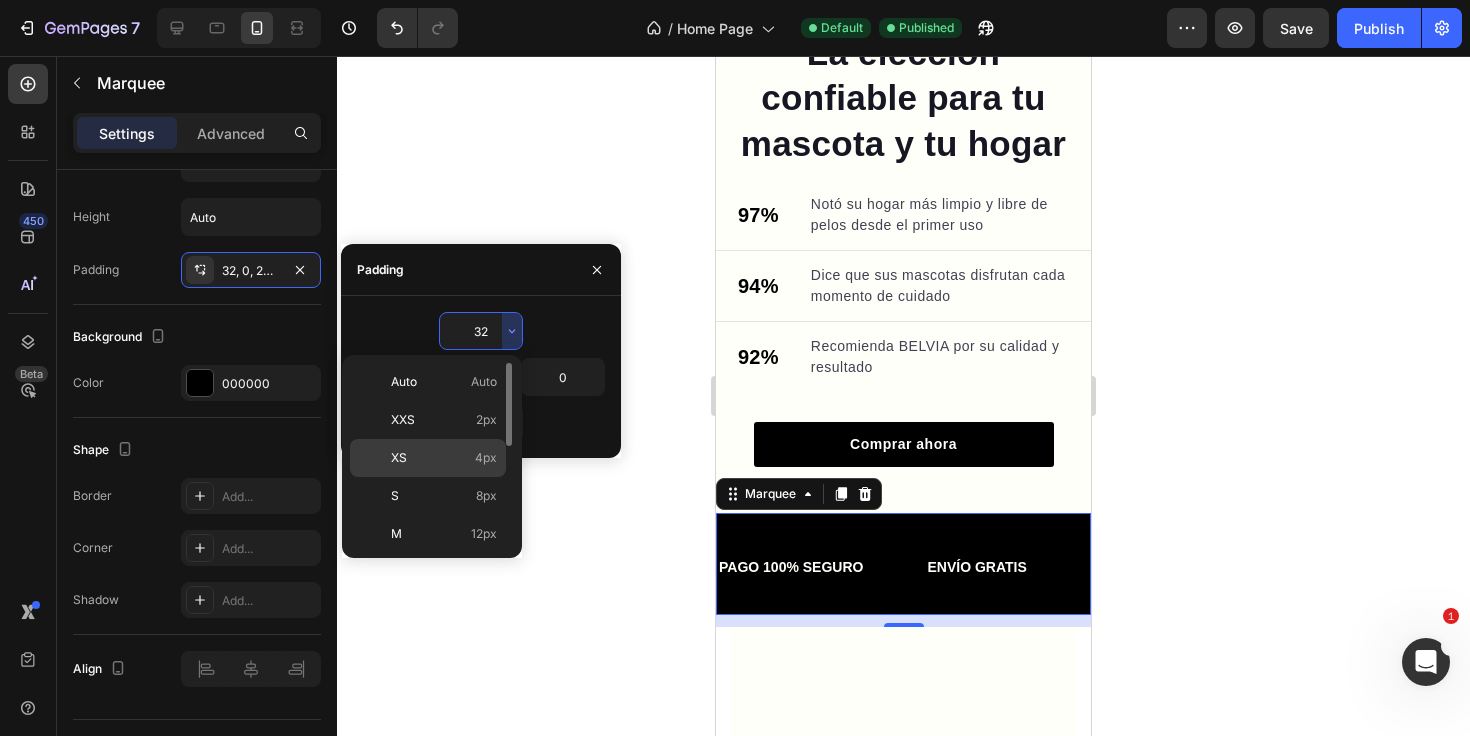 click on "XS 4px" 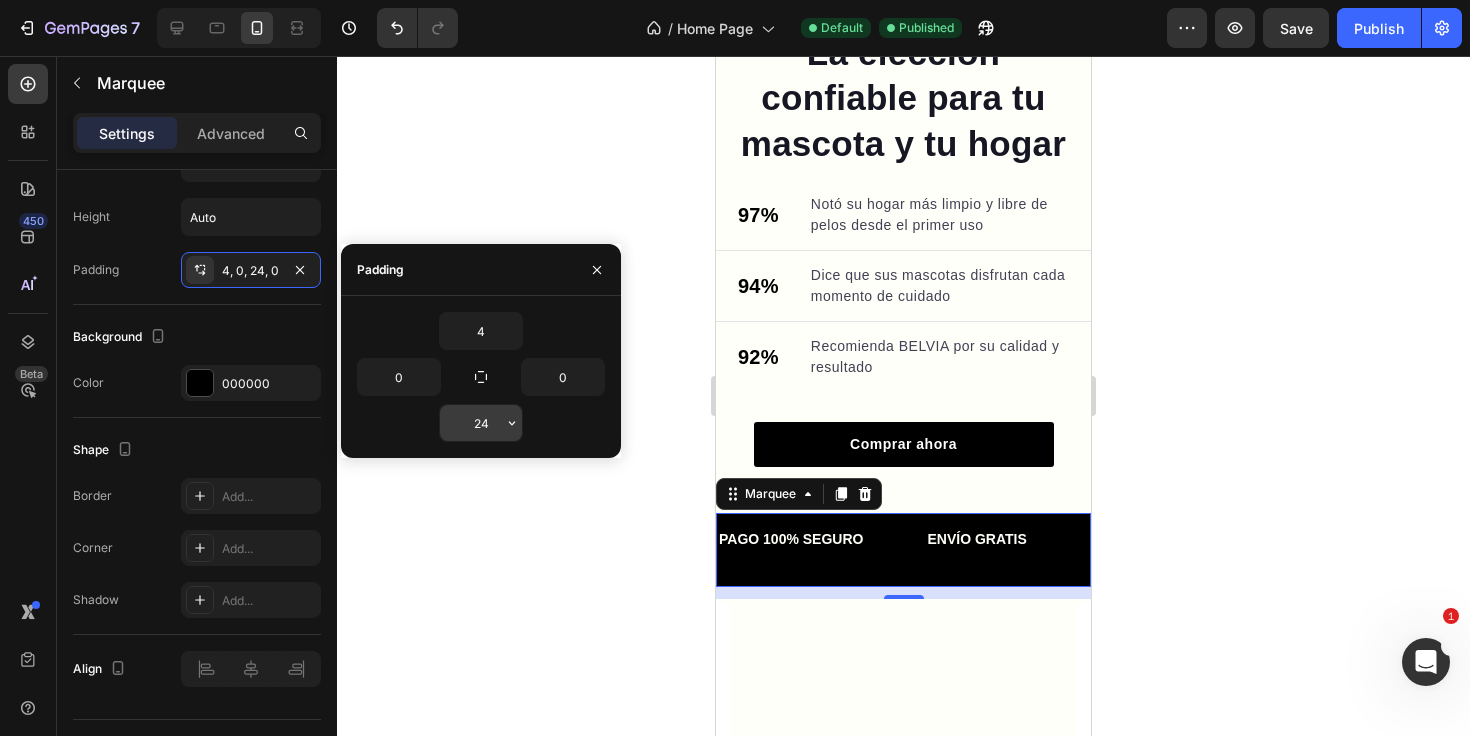 click on "24" at bounding box center [481, 423] 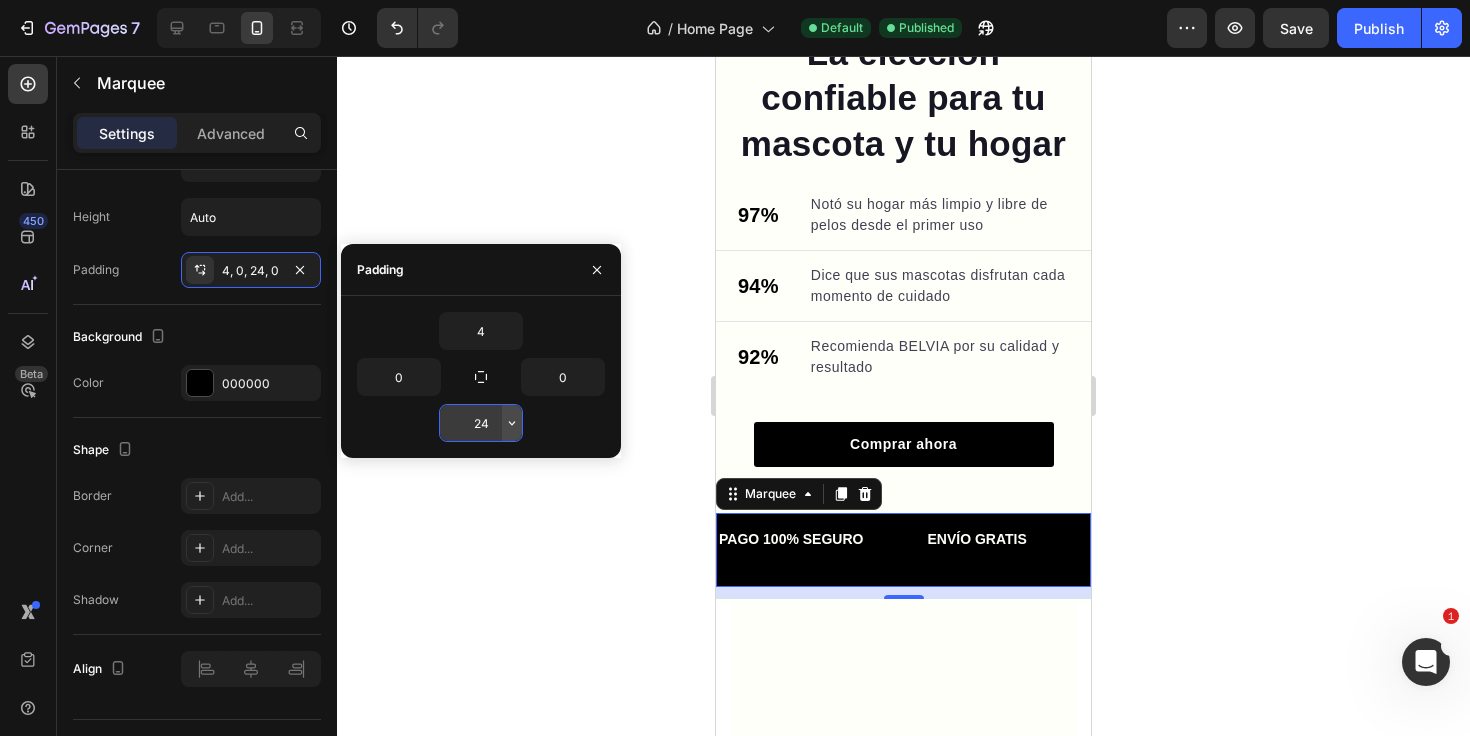 click 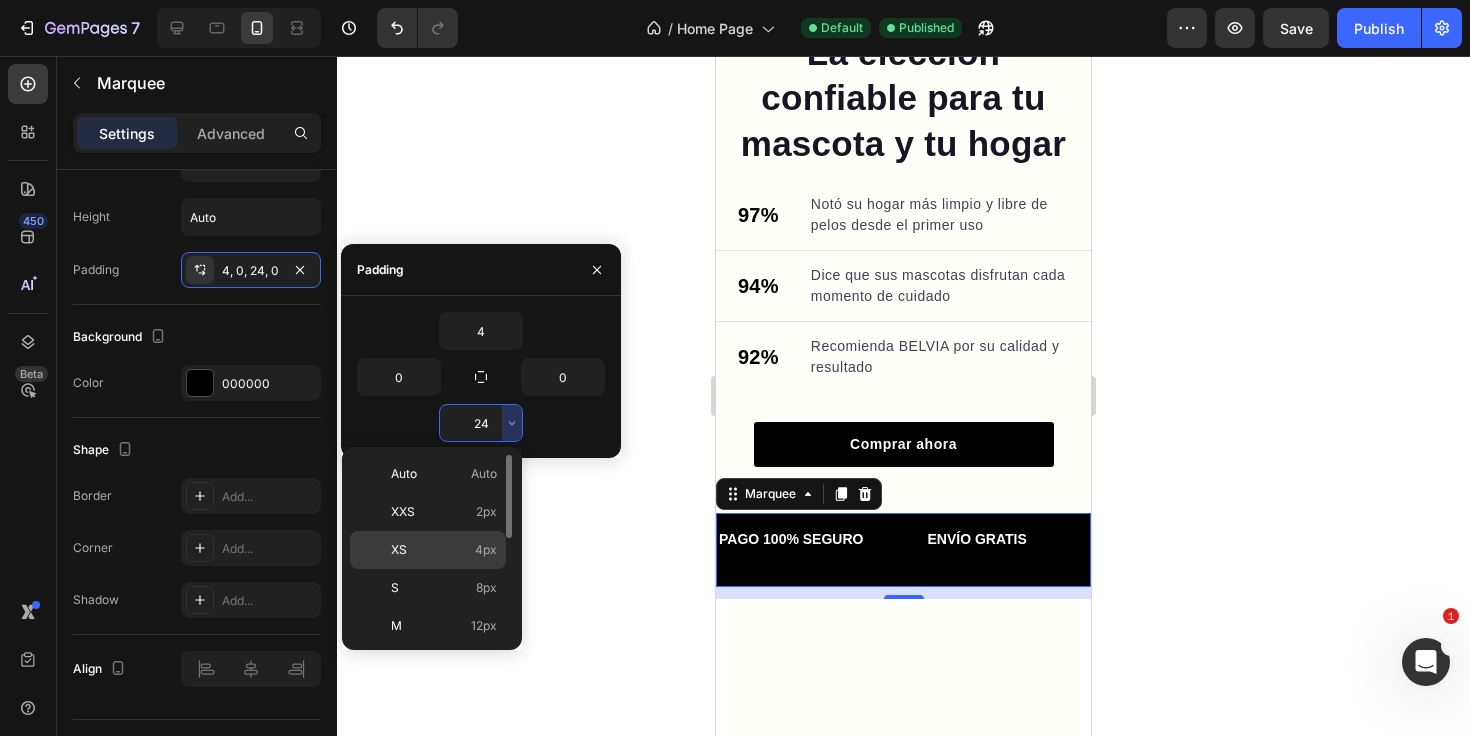 click on "XS 4px" at bounding box center [444, 550] 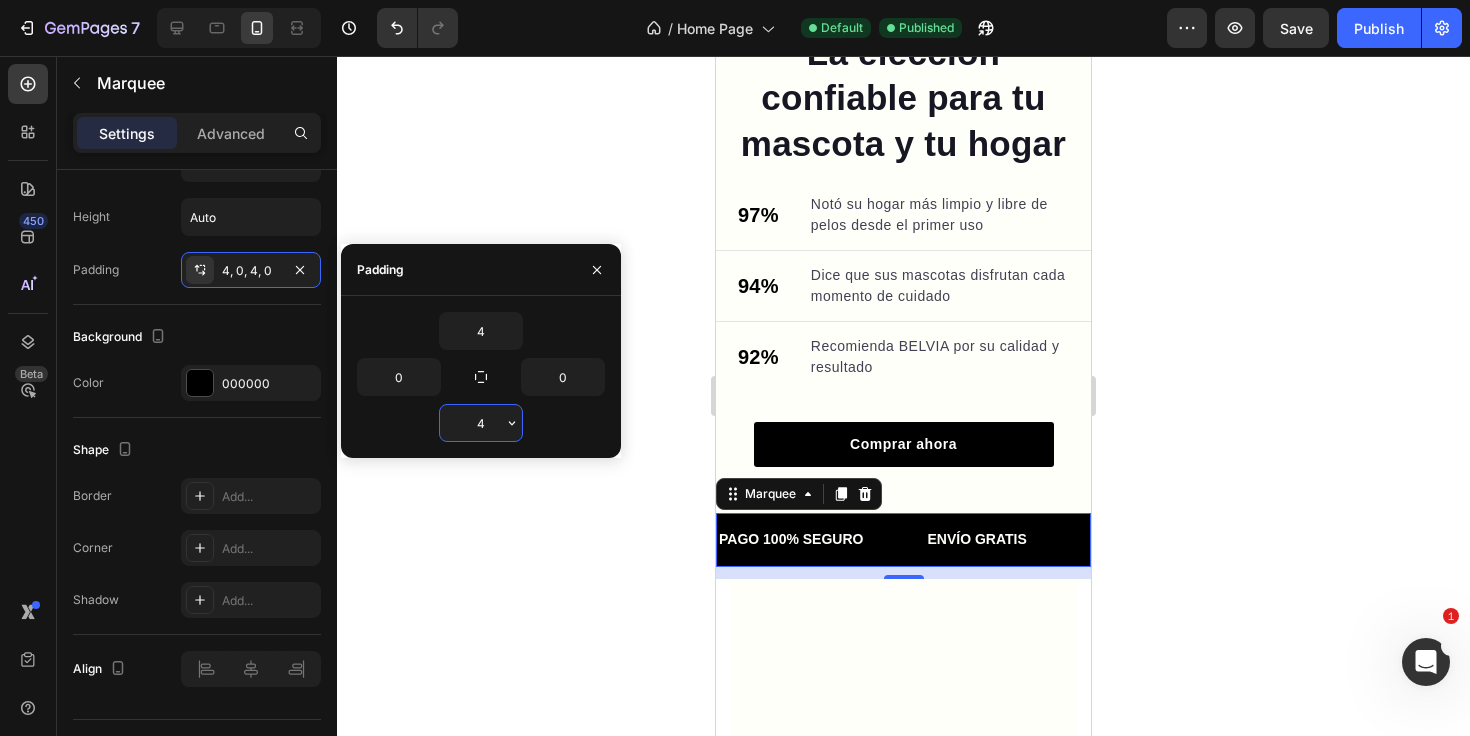 click on "4" at bounding box center (481, 423) 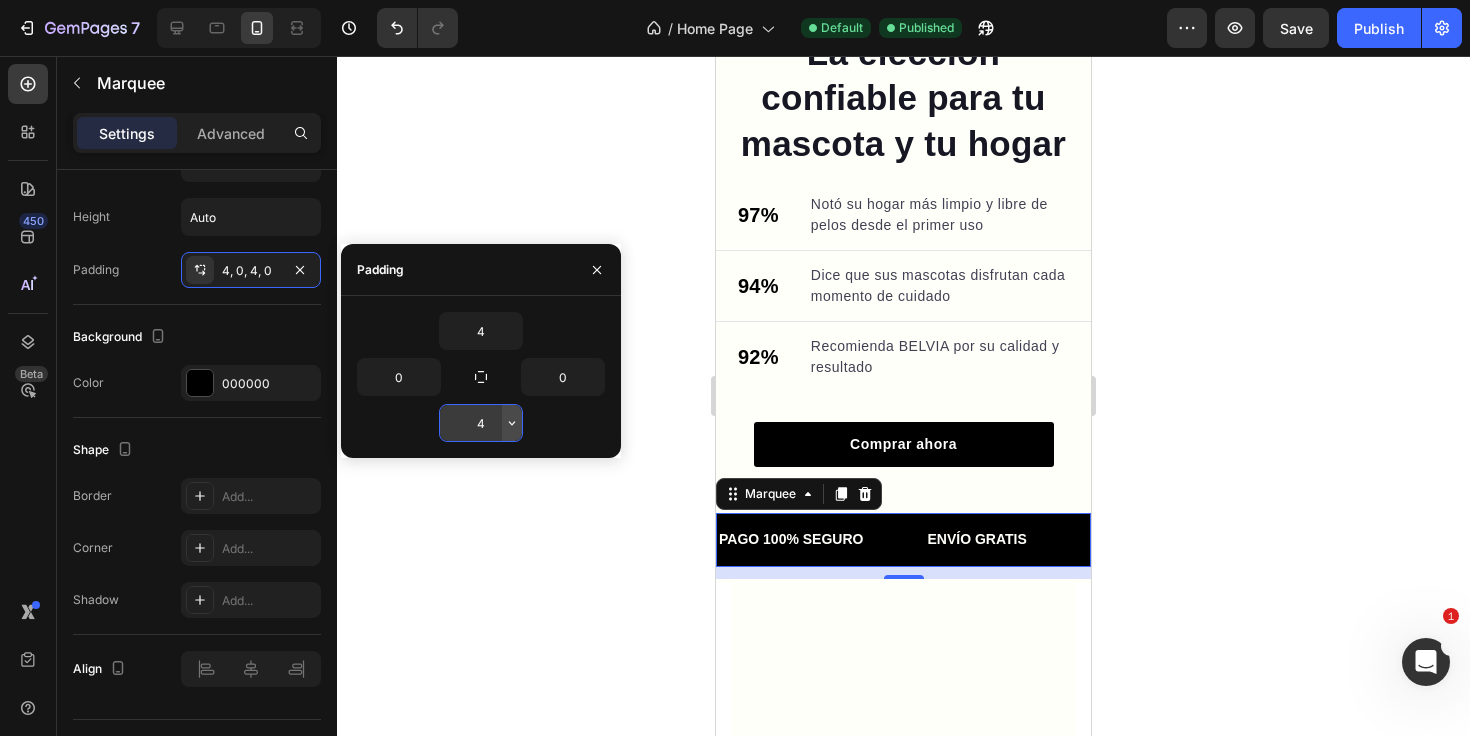click 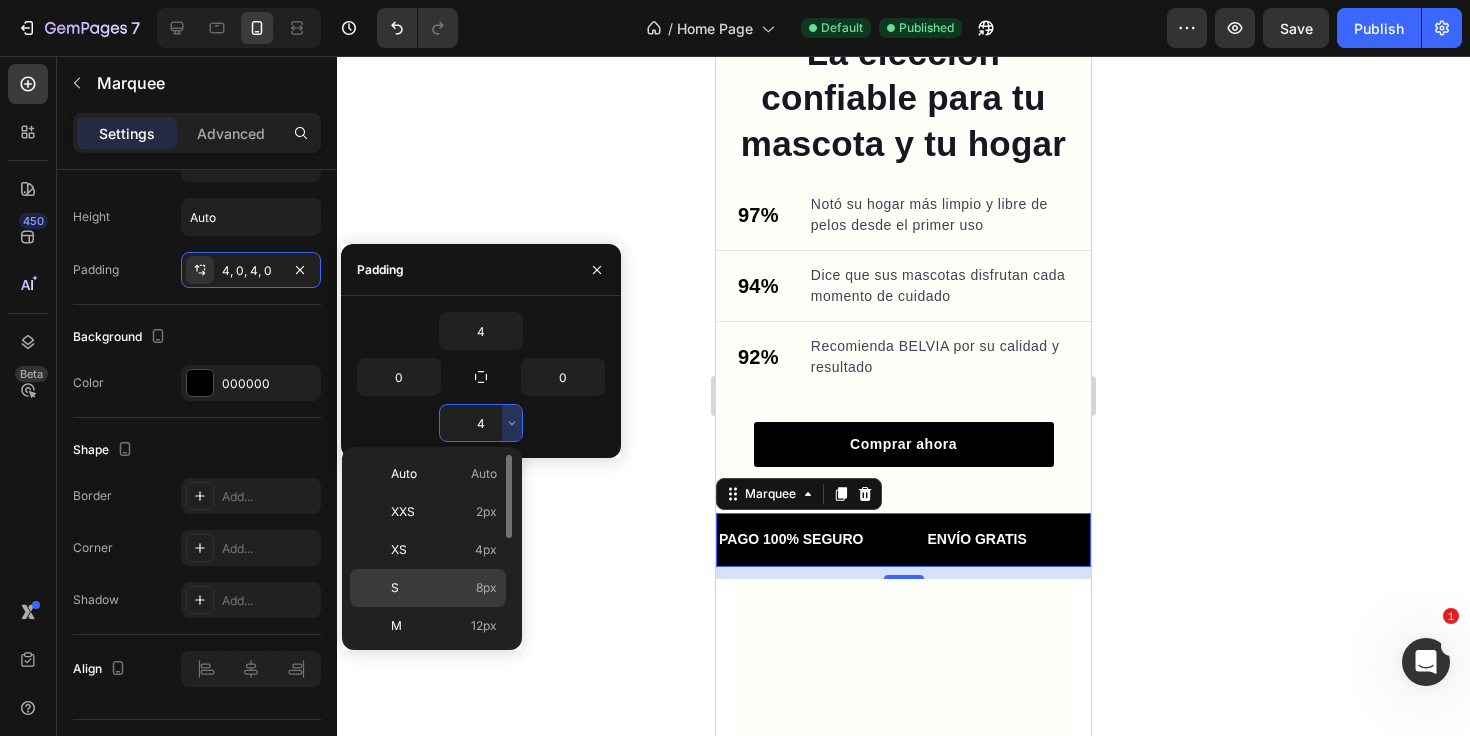 click on "S 8px" at bounding box center [444, 588] 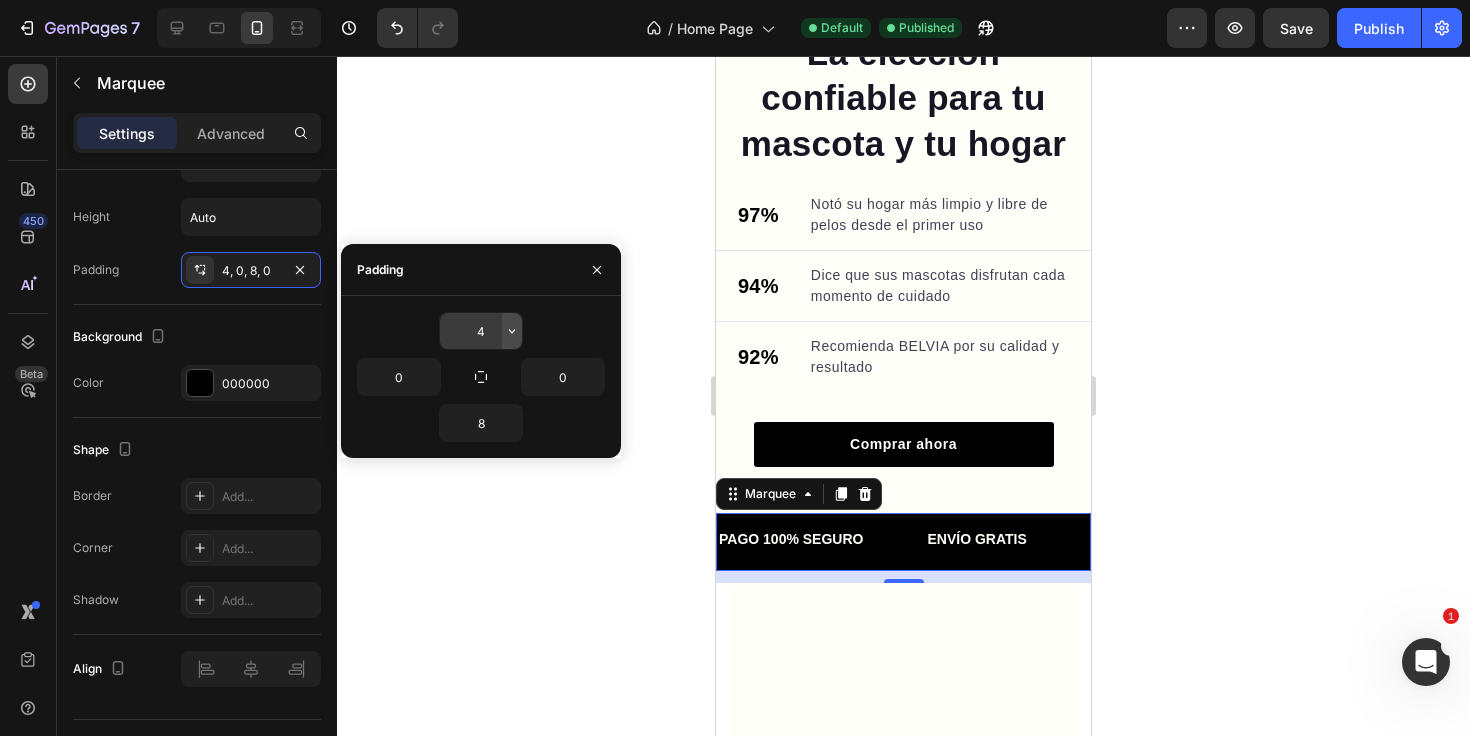 click 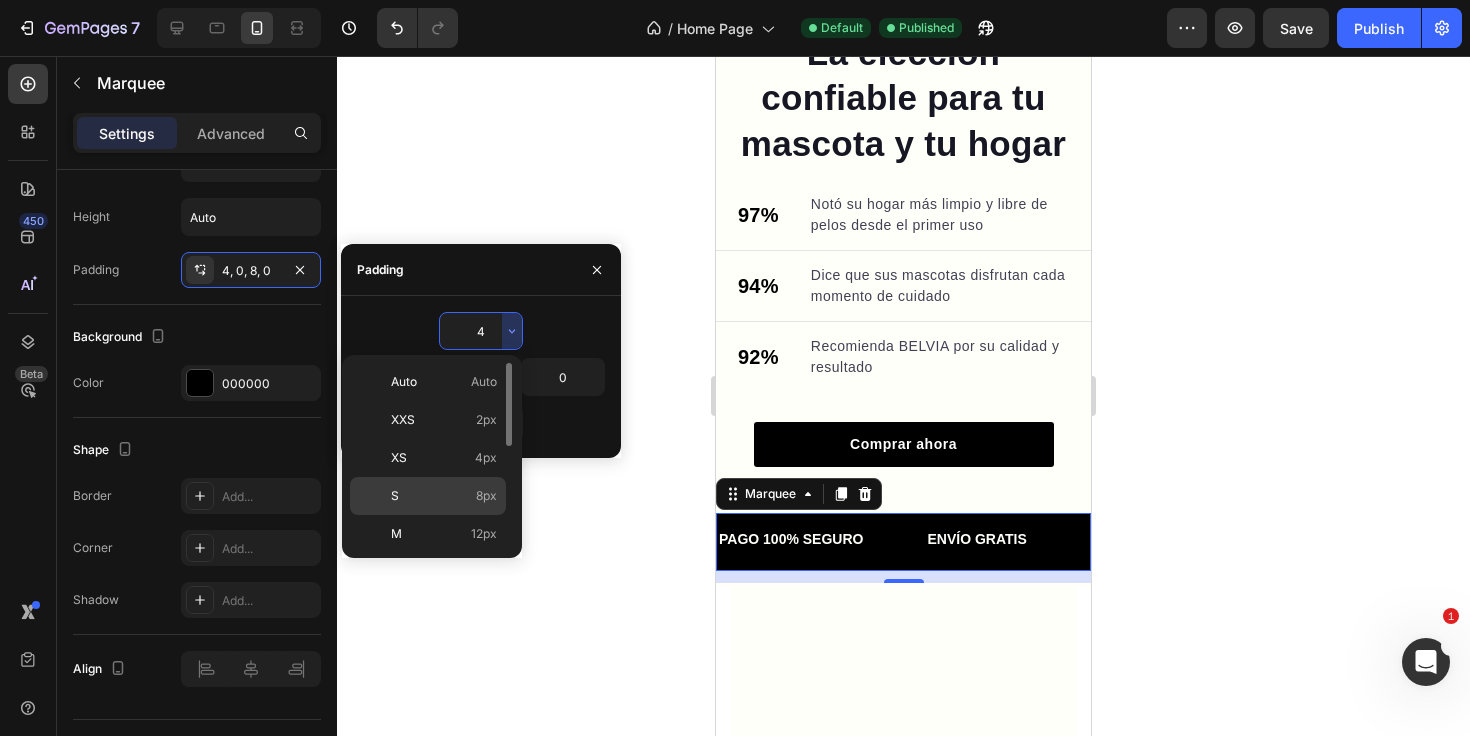 click on "S 8px" at bounding box center (444, 496) 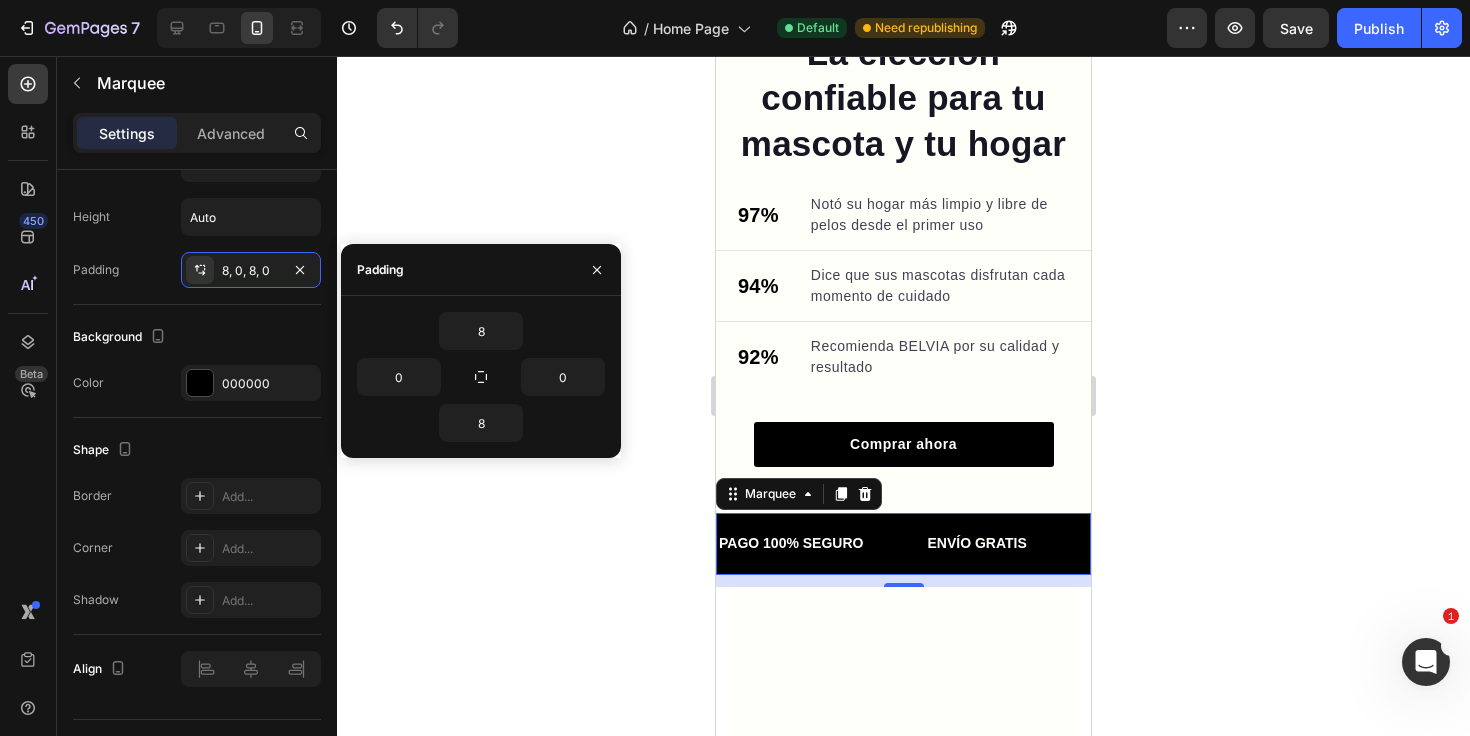 click 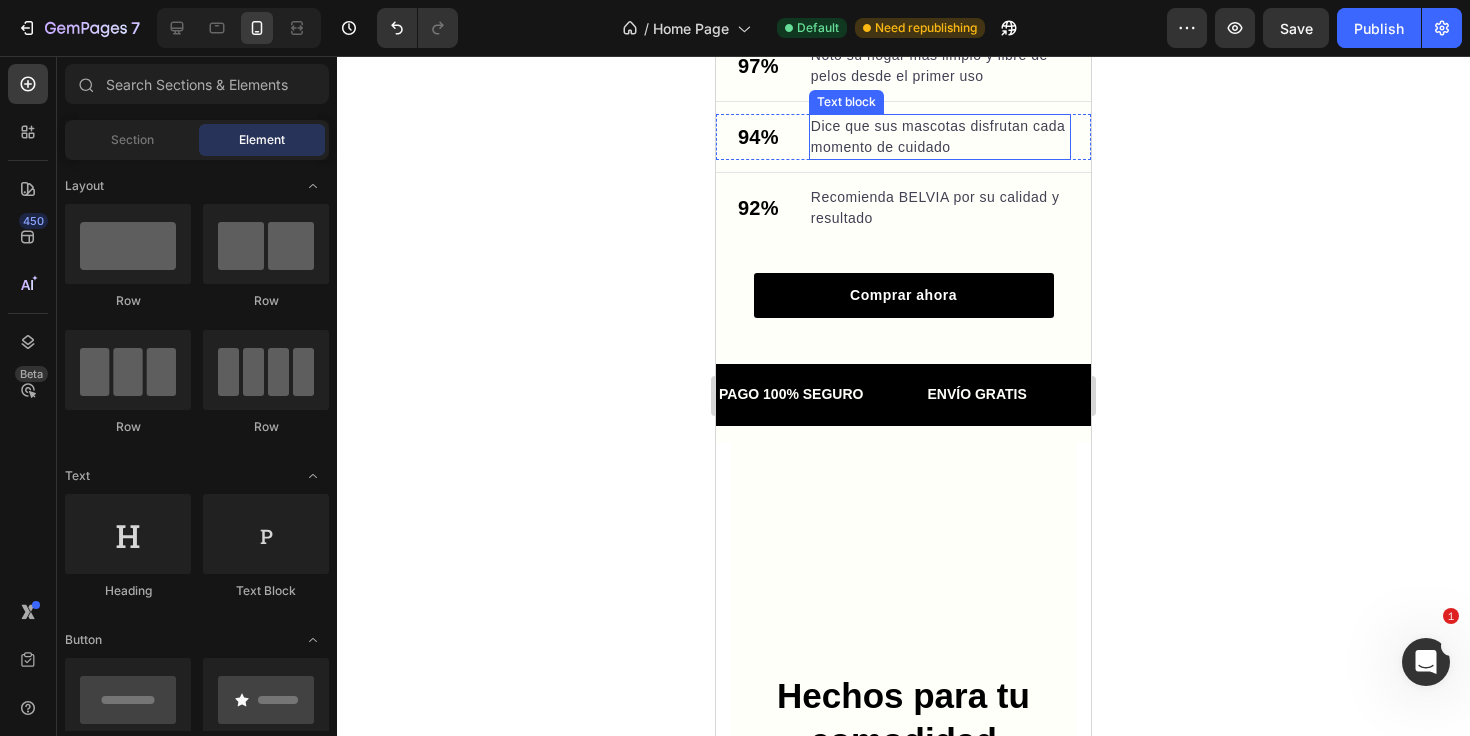 scroll, scrollTop: 1497, scrollLeft: 0, axis: vertical 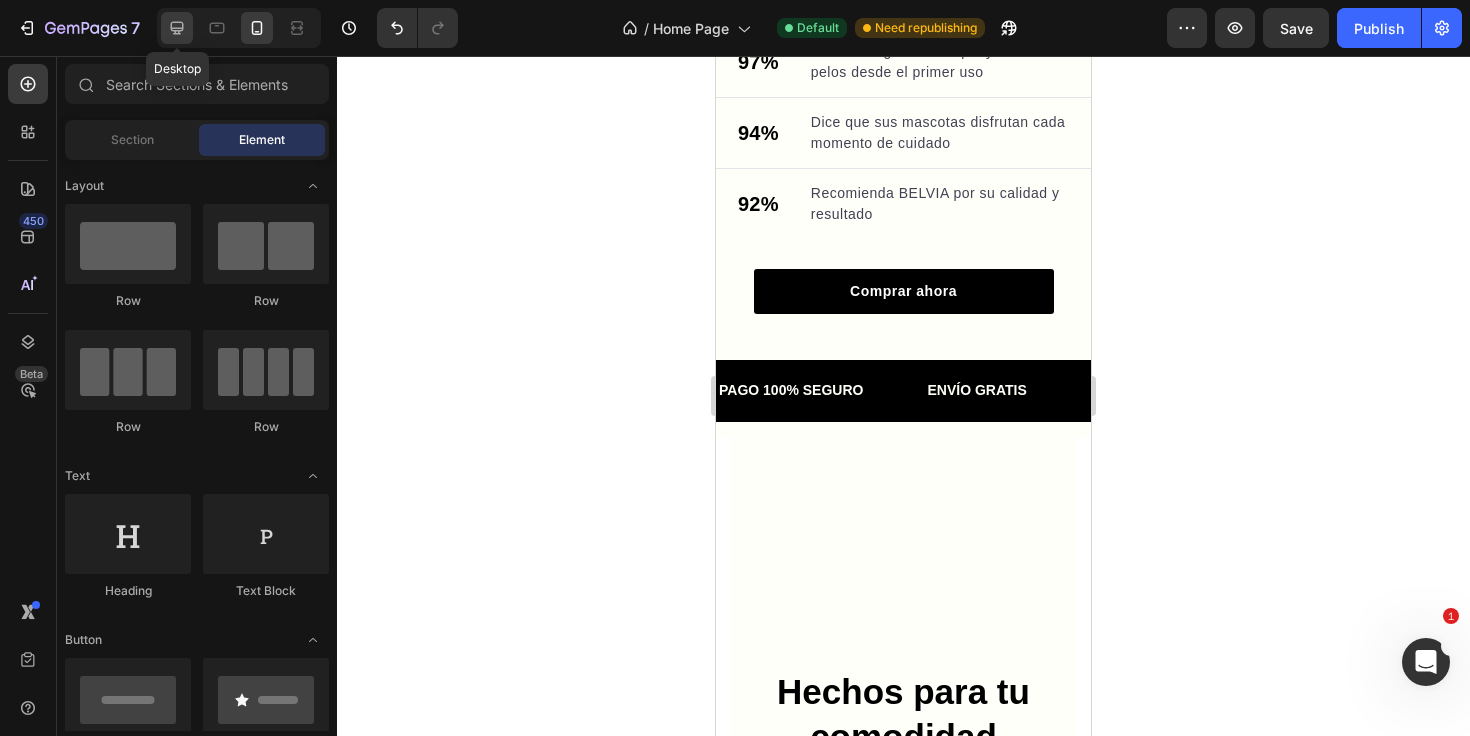 click 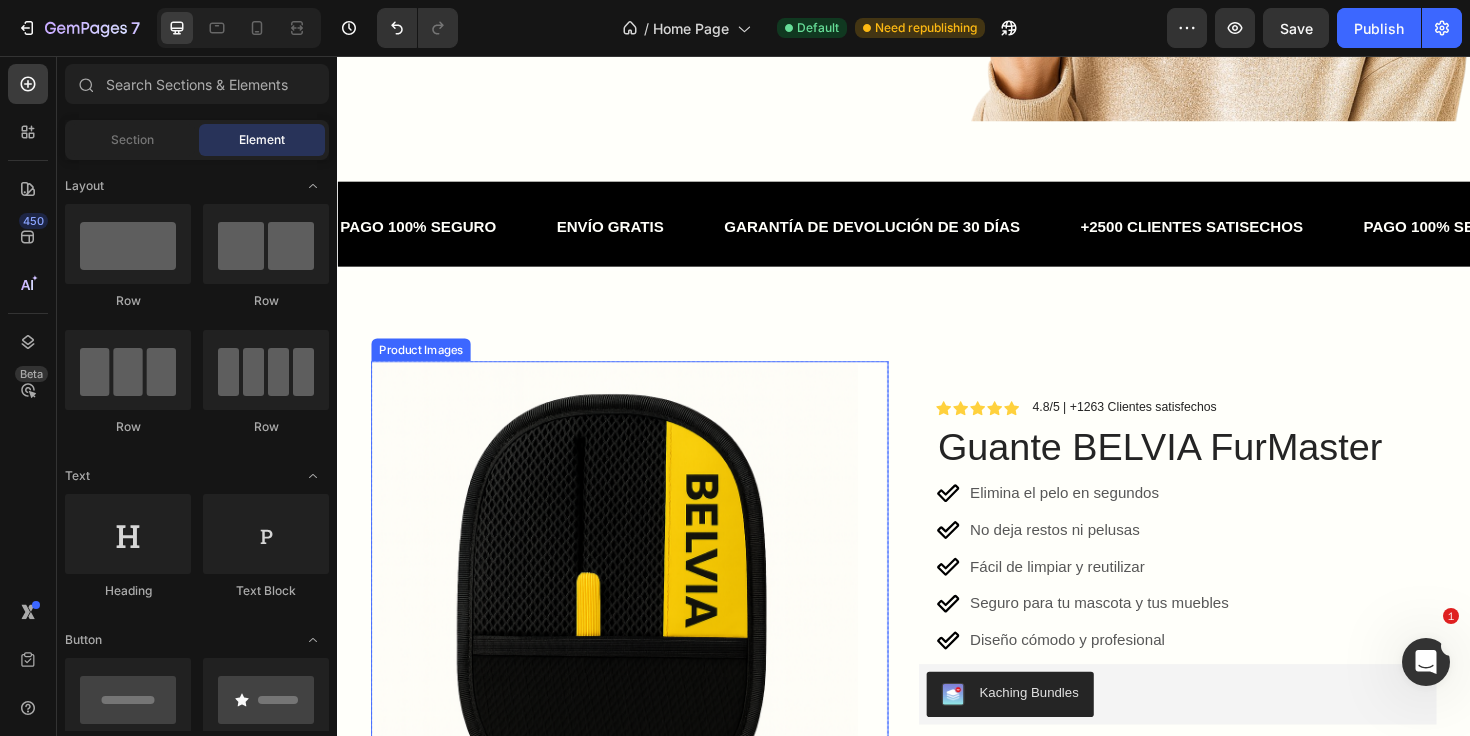 scroll, scrollTop: 1463, scrollLeft: 0, axis: vertical 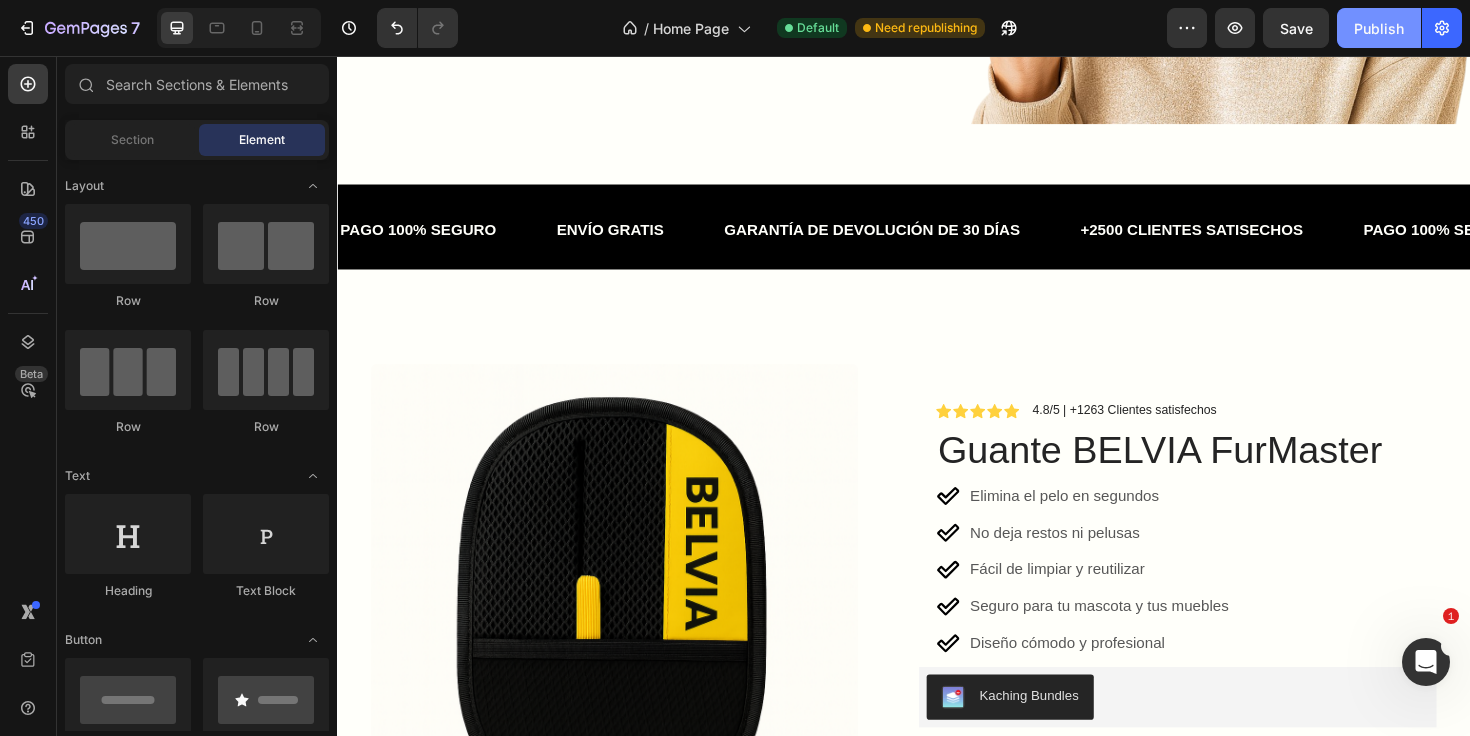 click on "Publish" at bounding box center (1379, 28) 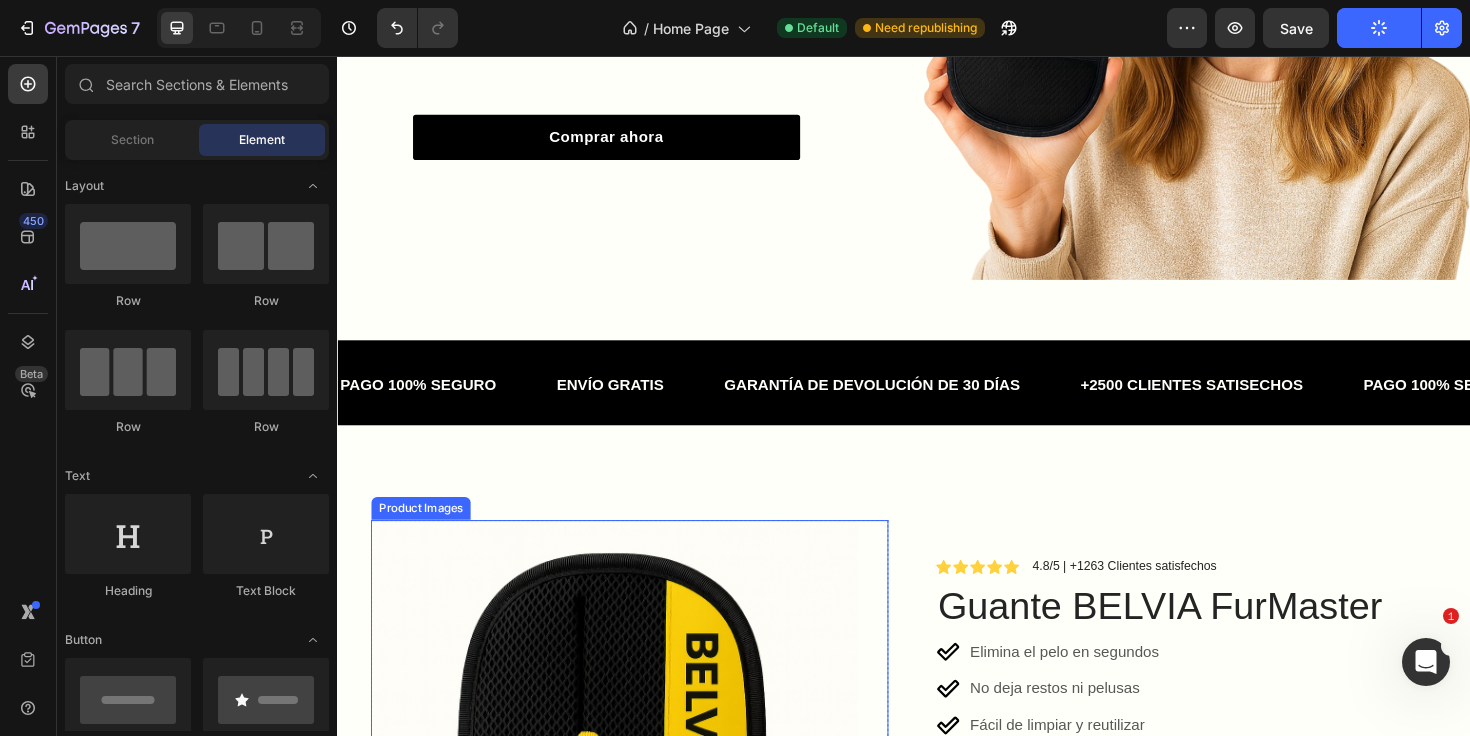 scroll, scrollTop: 1297, scrollLeft: 0, axis: vertical 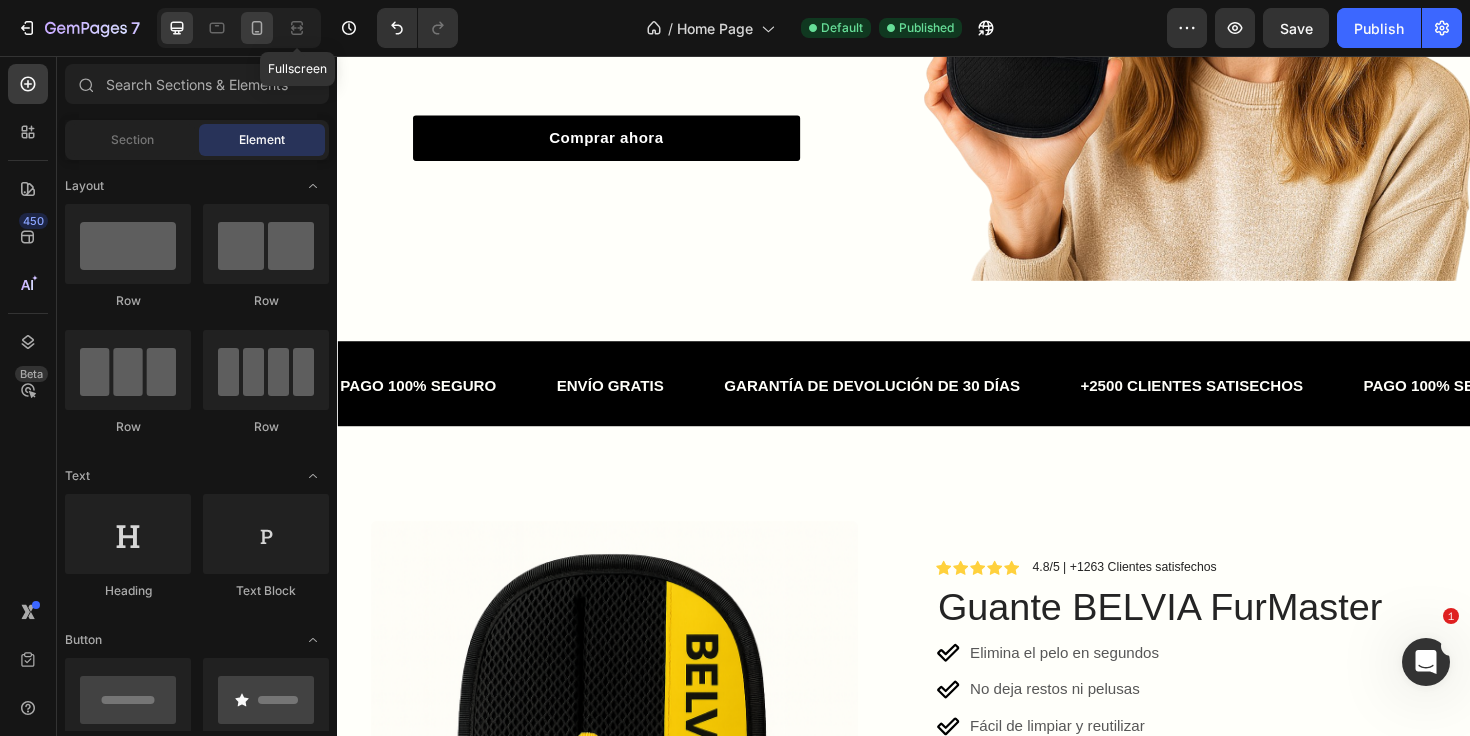 click 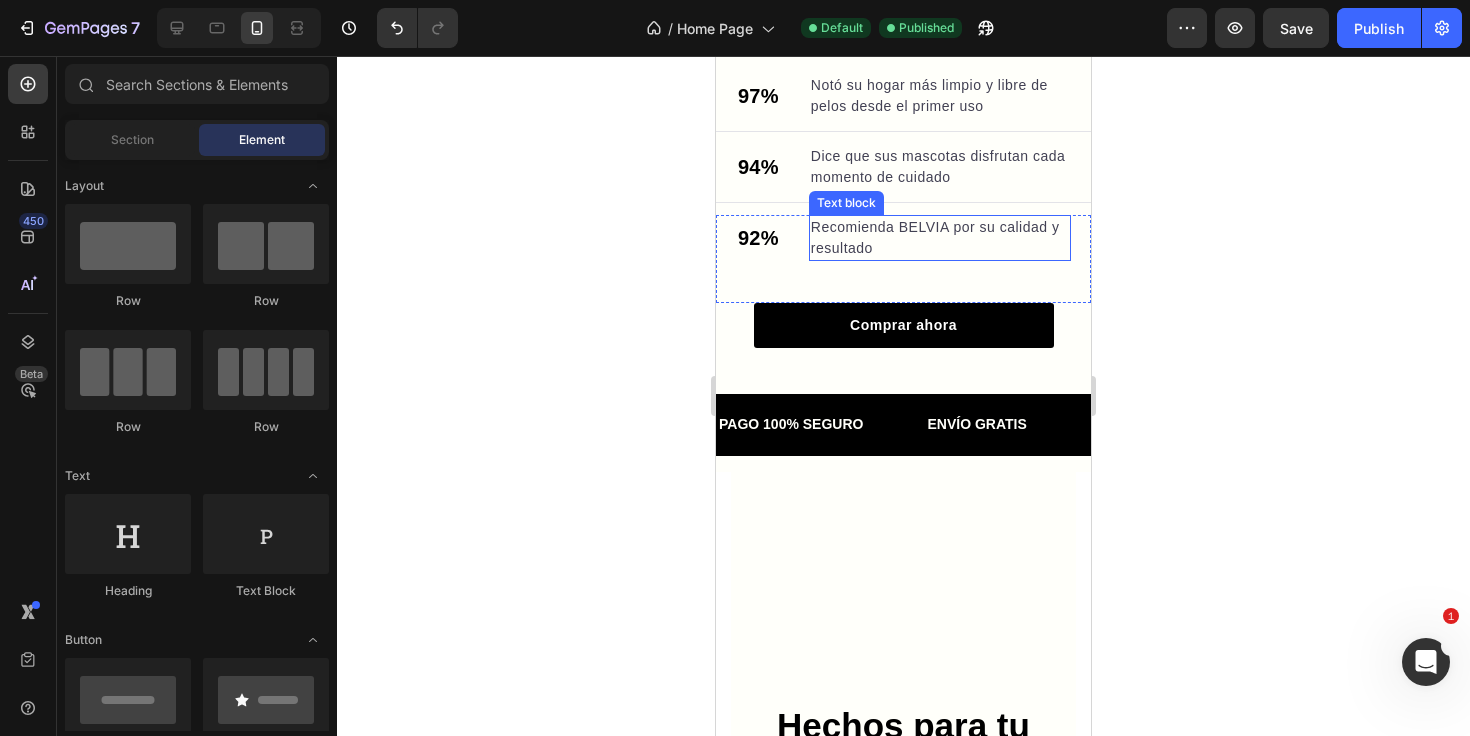 scroll, scrollTop: 1475, scrollLeft: 0, axis: vertical 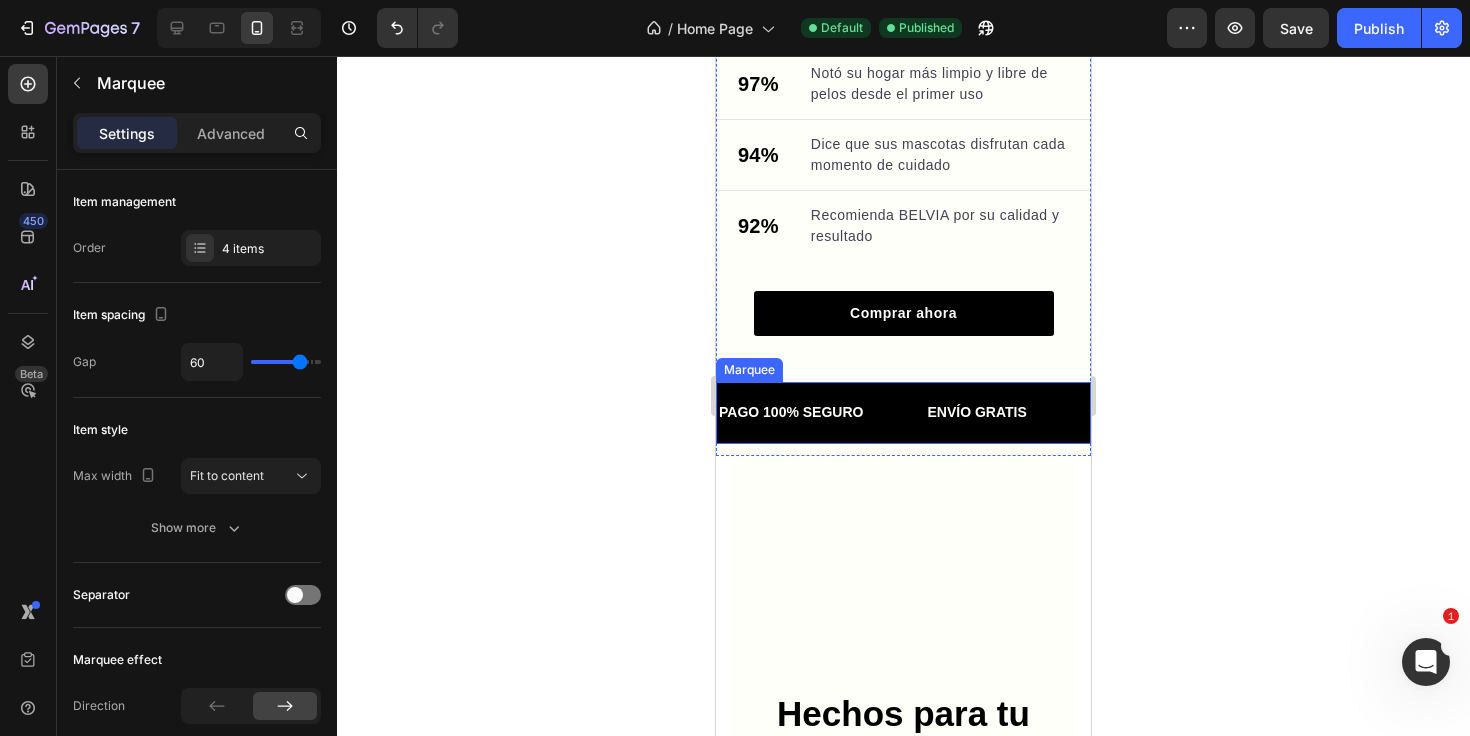 click on "PAGO 100% SEGURO Text Block" at bounding box center [821, 412] 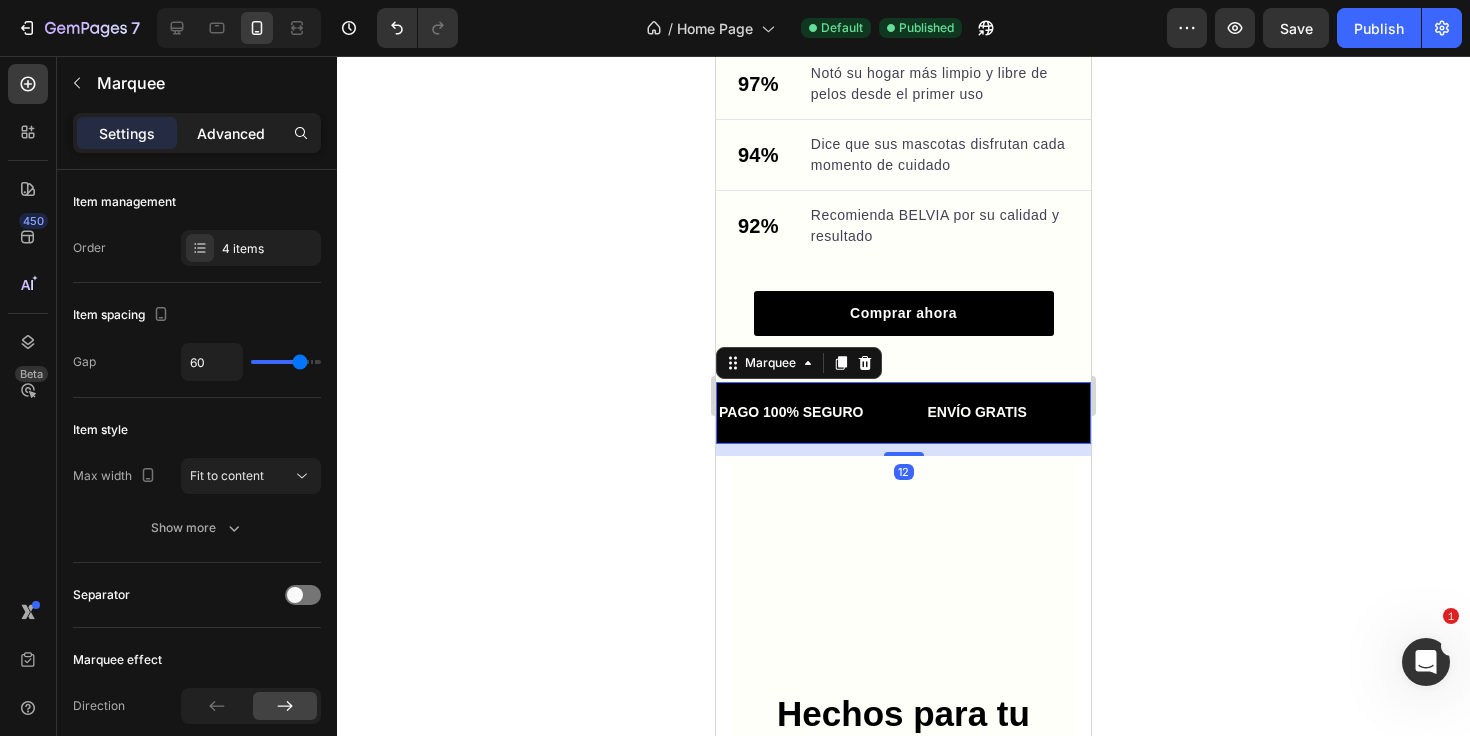 click on "Advanced" at bounding box center [231, 133] 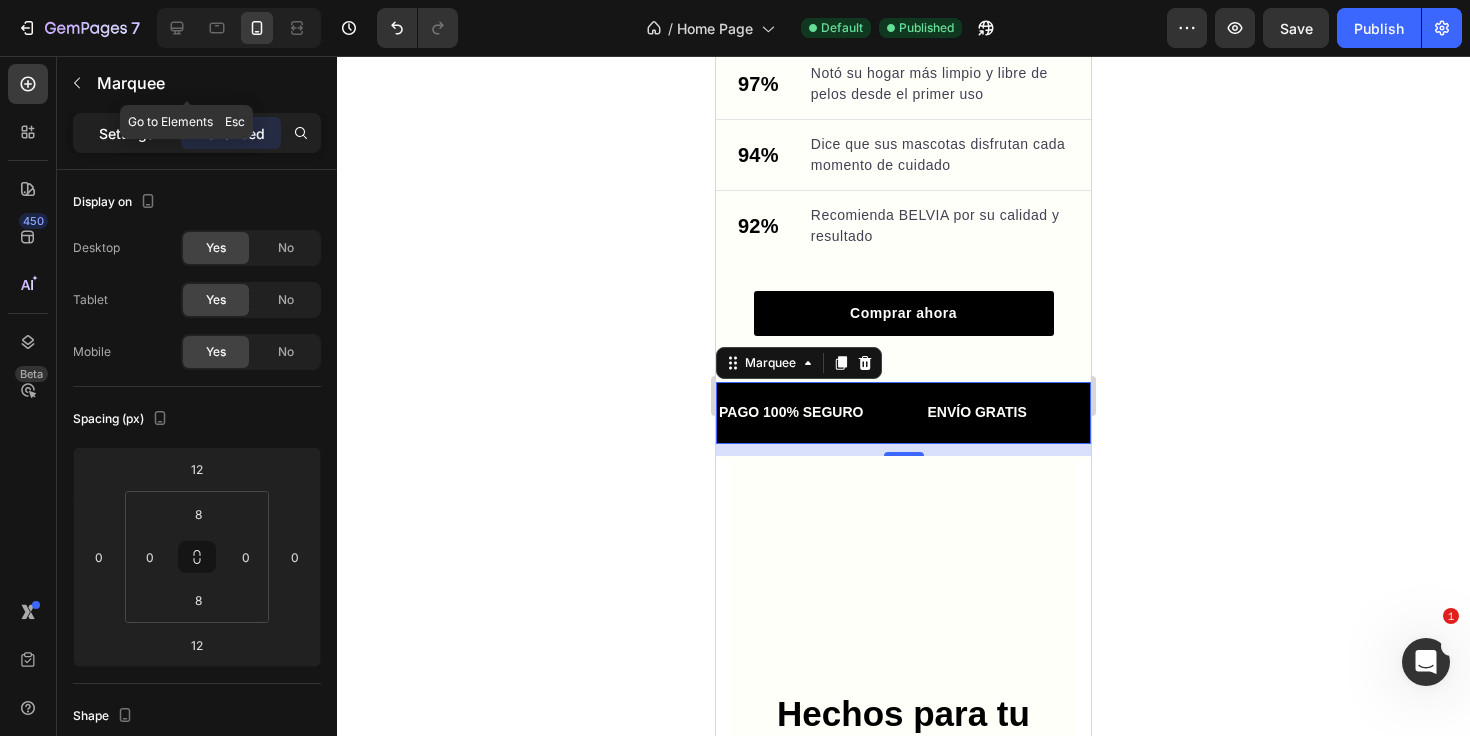 click on "Settings" at bounding box center (127, 133) 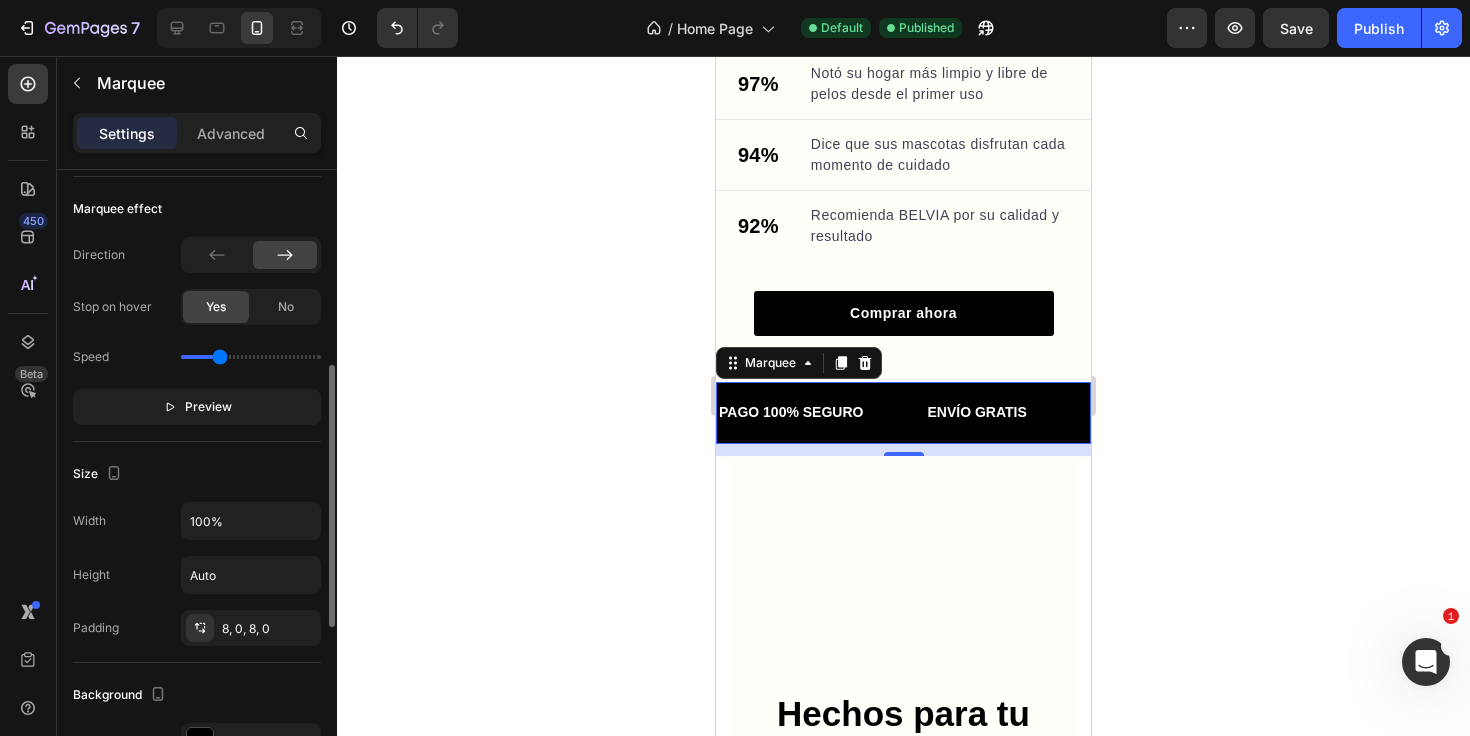 scroll, scrollTop: 455, scrollLeft: 0, axis: vertical 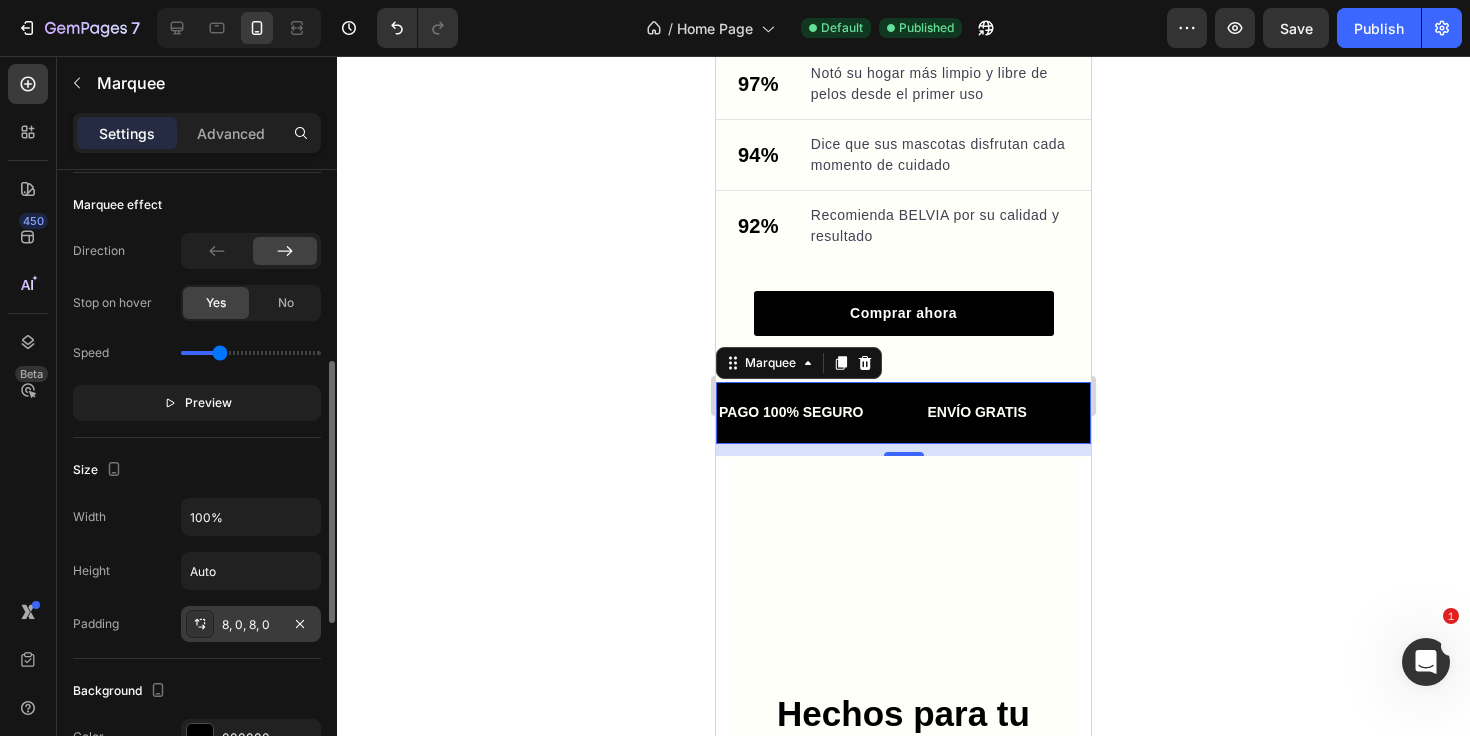 click on "8, 0, 8, 0" at bounding box center [251, 625] 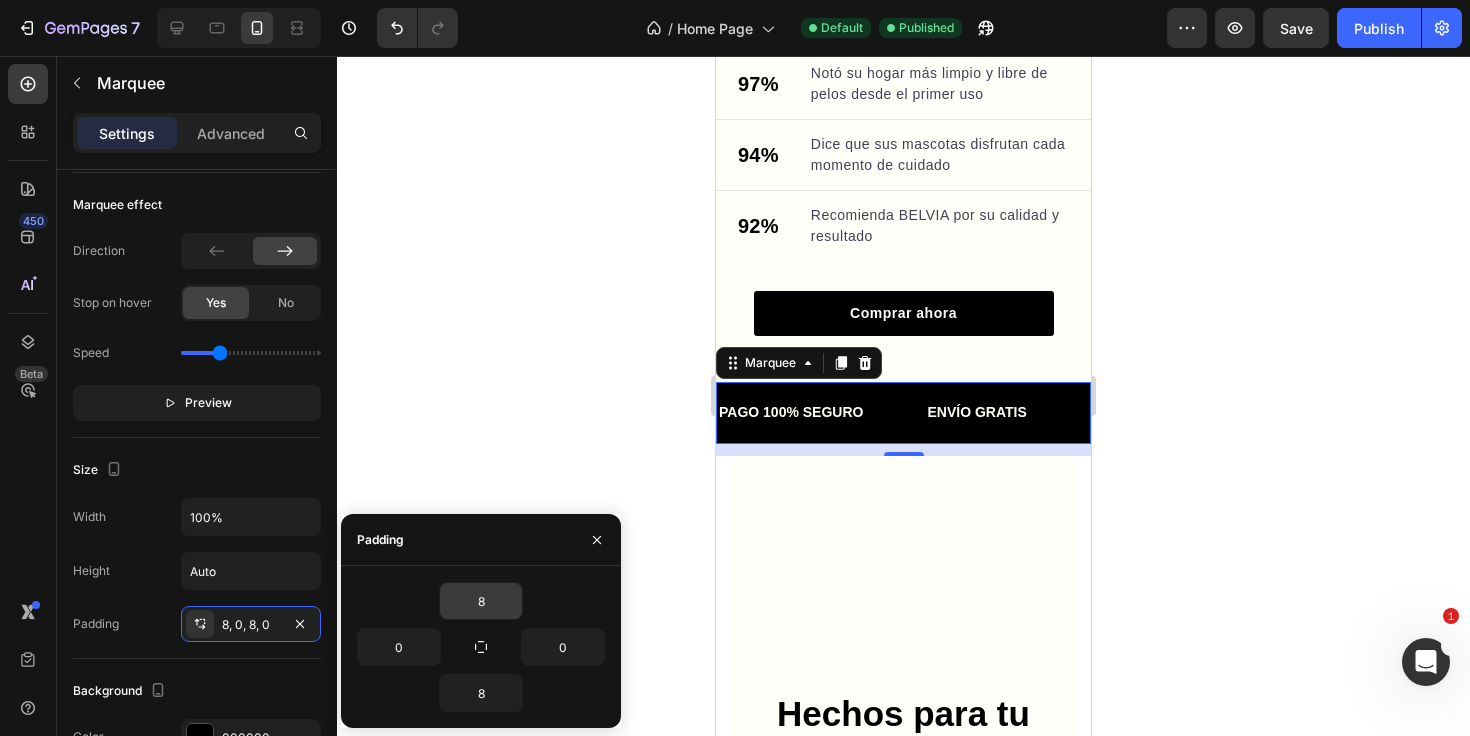 click on "8" at bounding box center (481, 601) 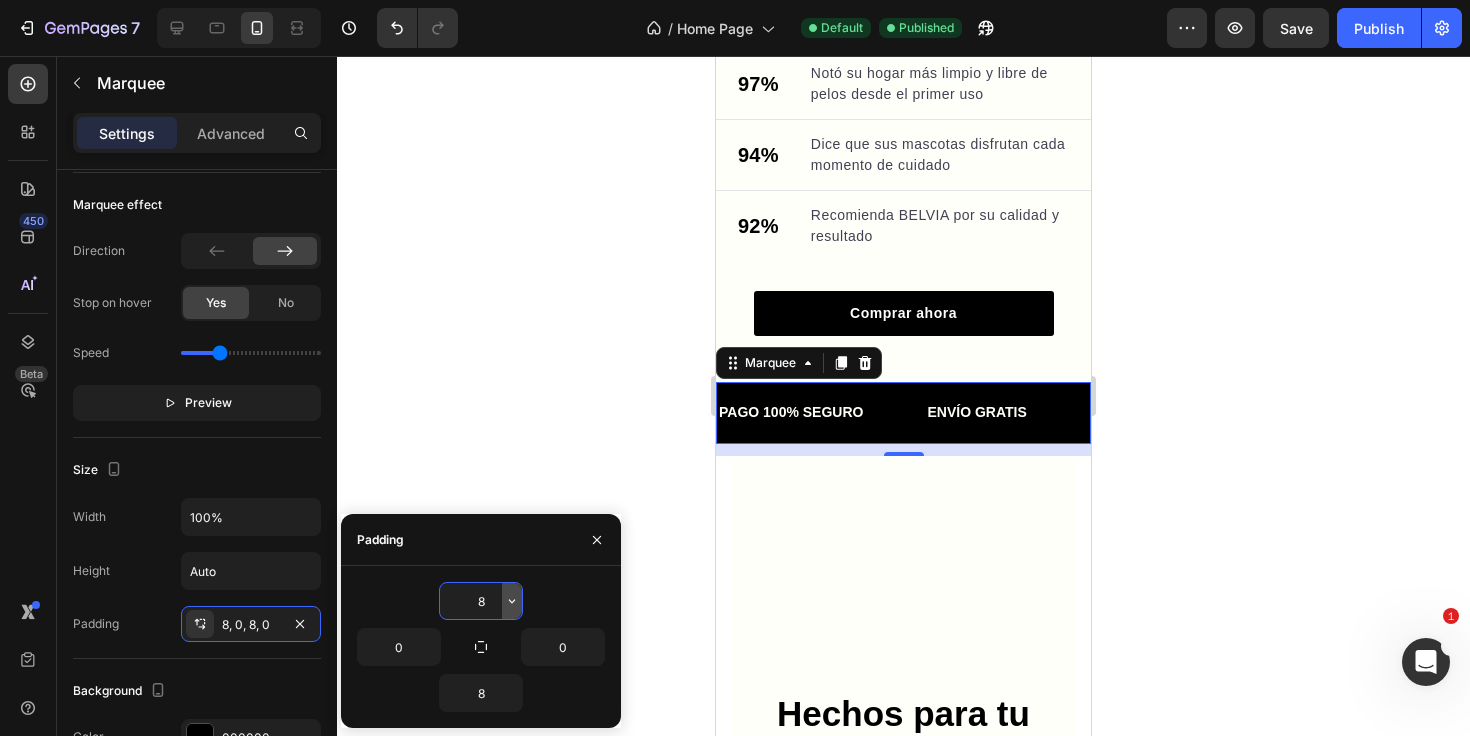 click 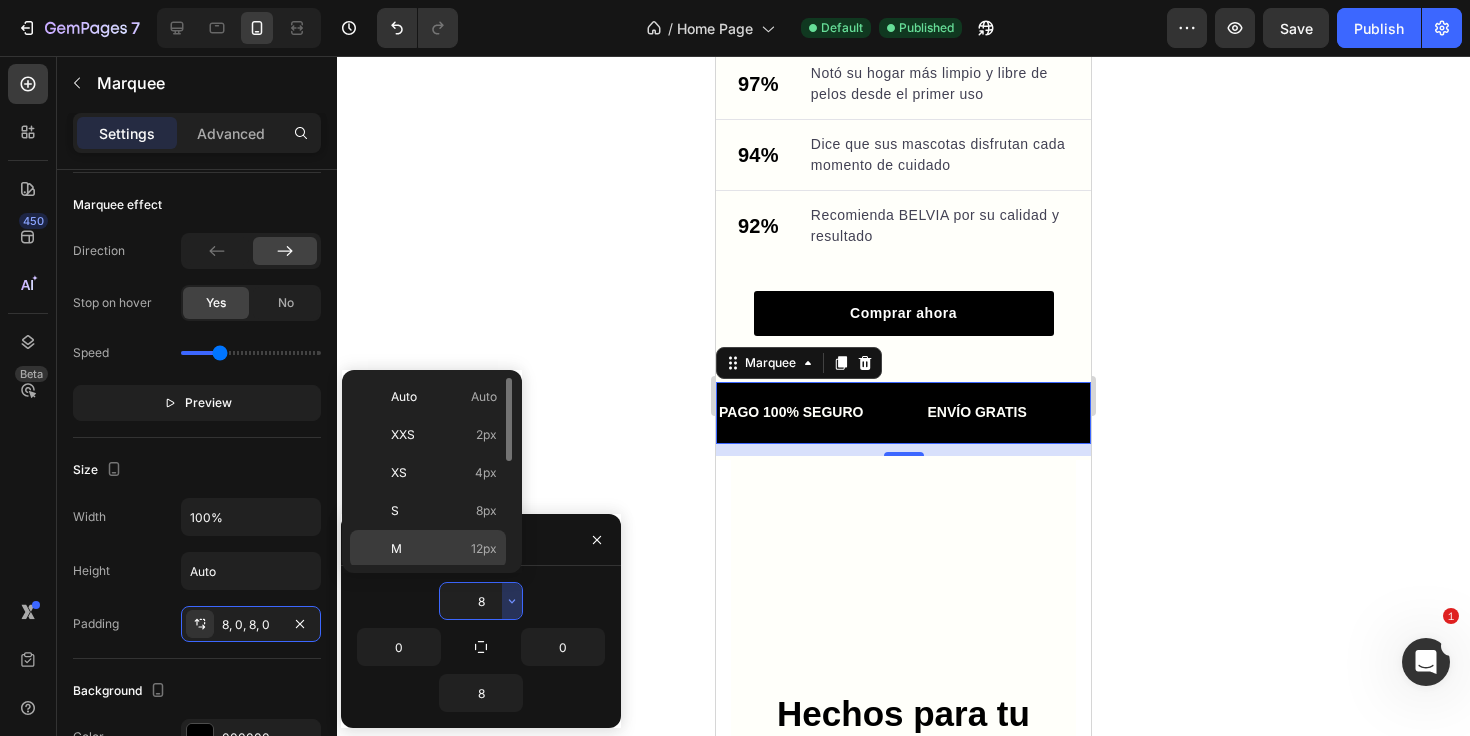 click on "12px" at bounding box center [484, 549] 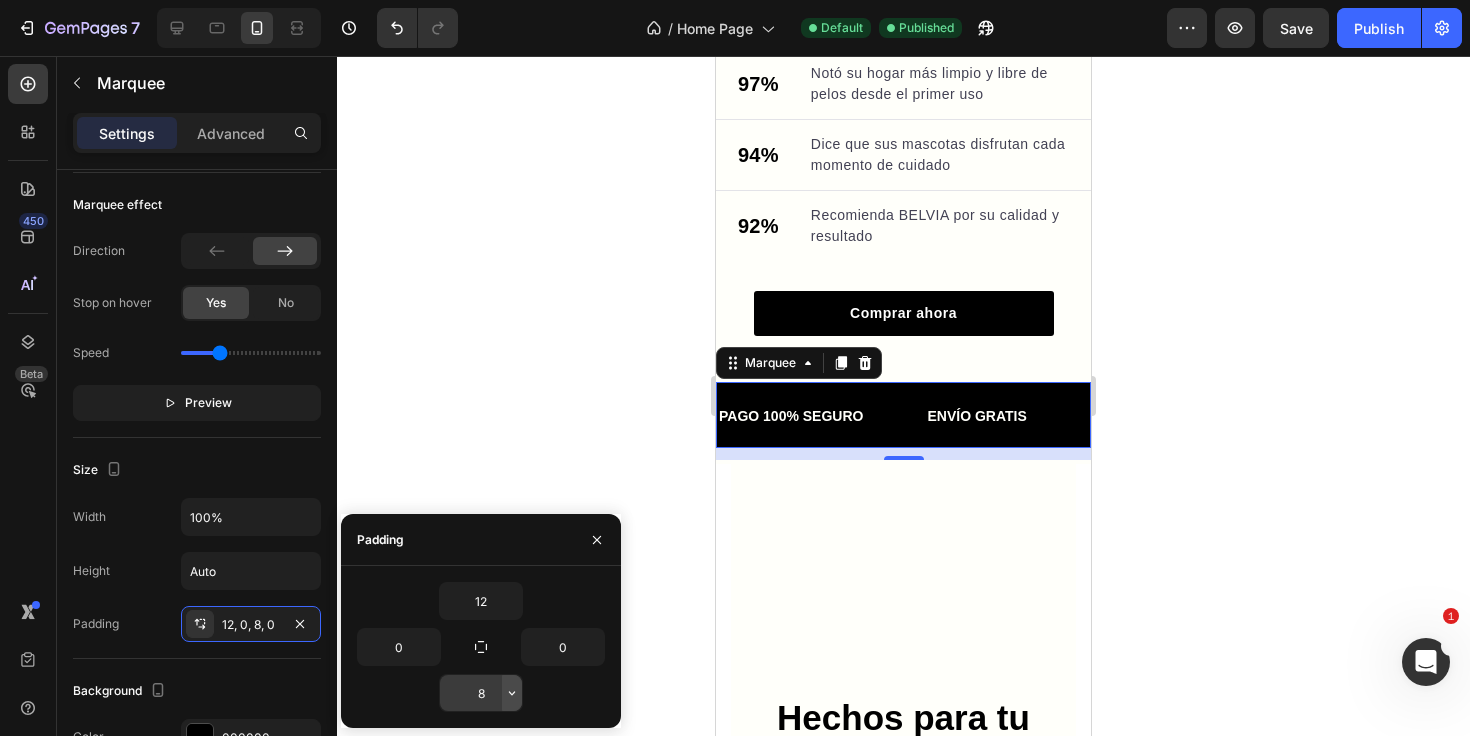click 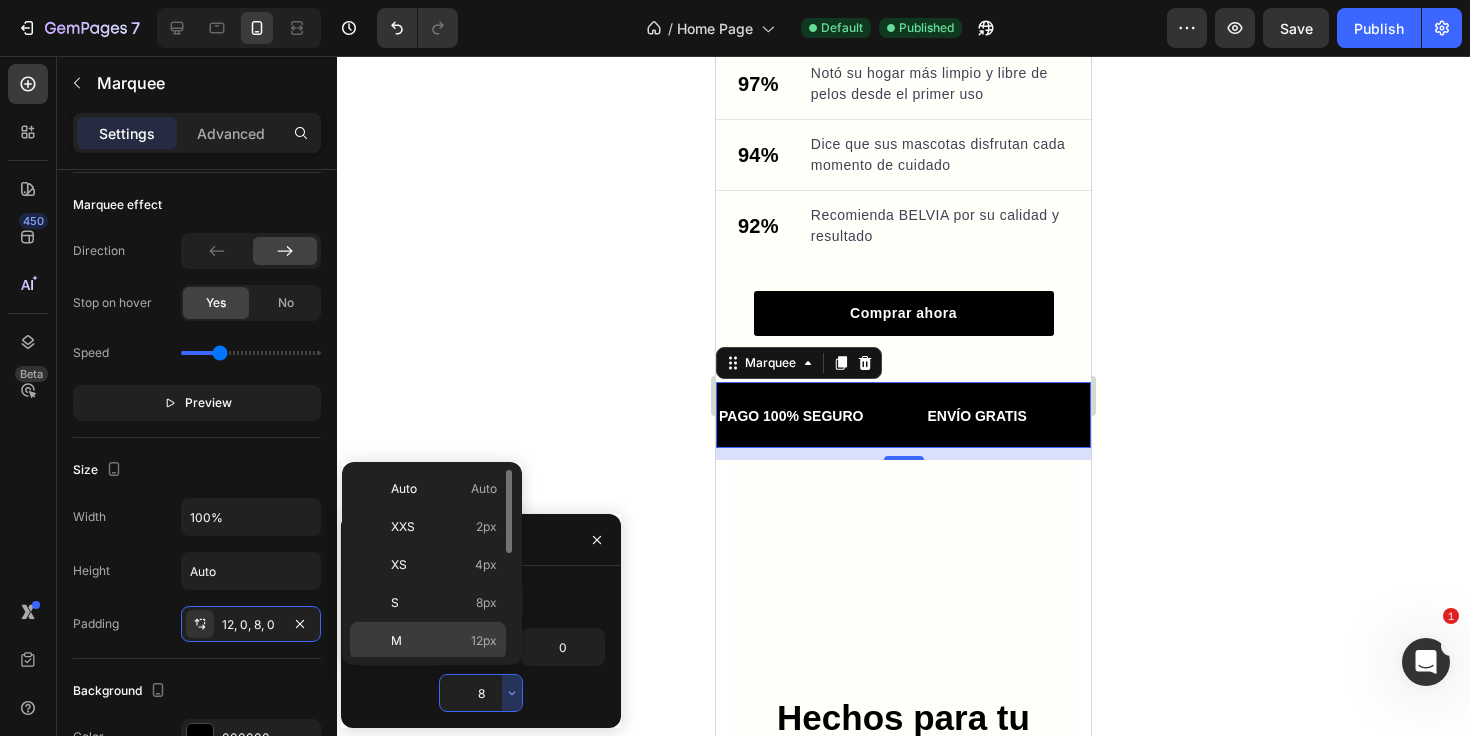 click on "M 12px" at bounding box center [444, 641] 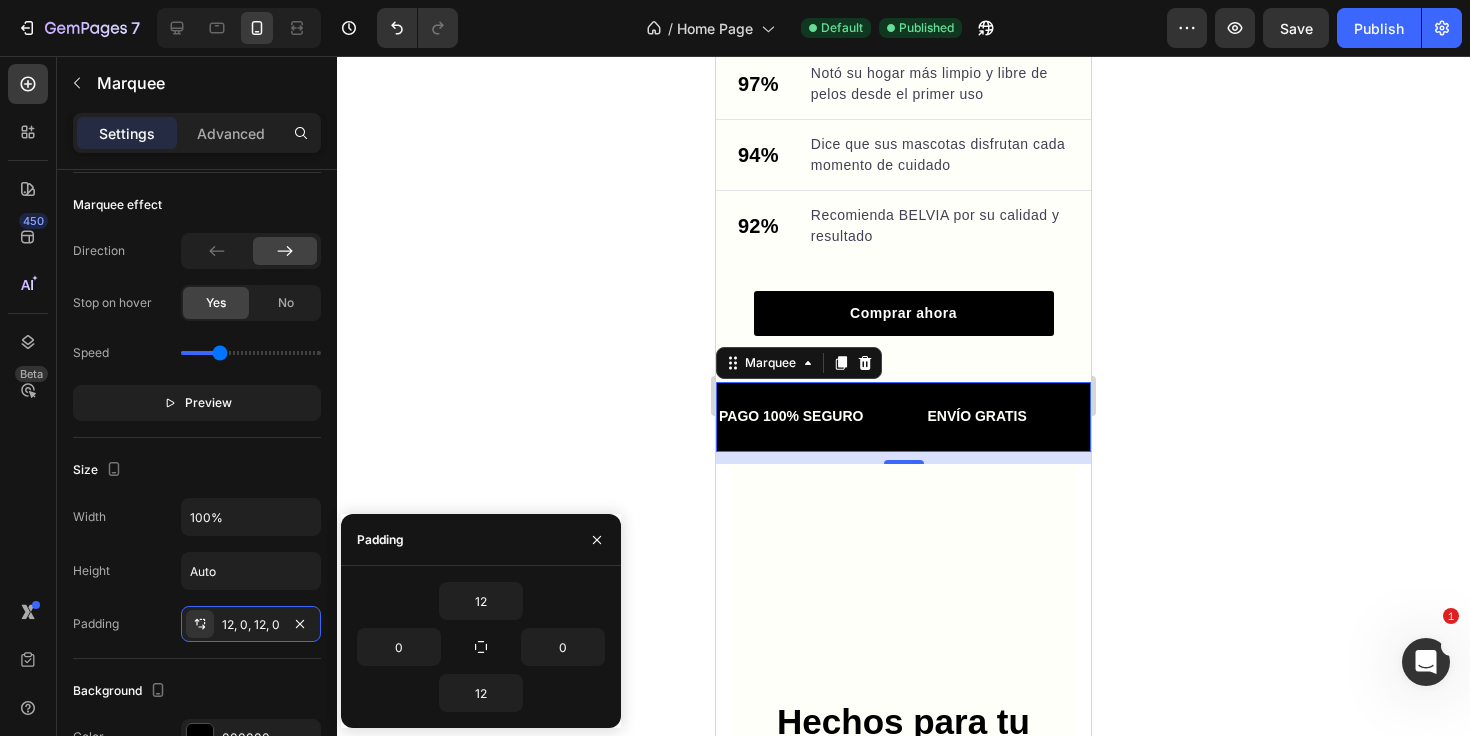 click 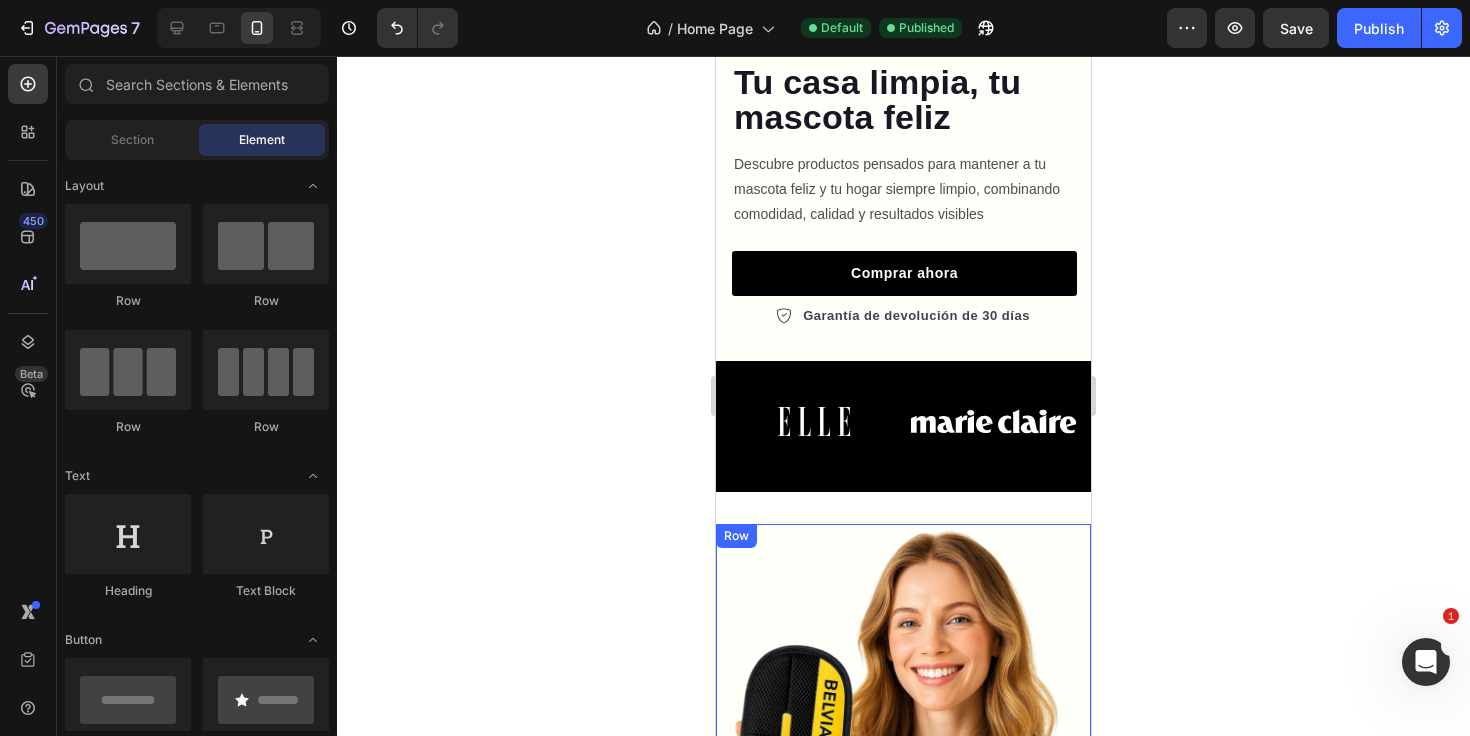 scroll, scrollTop: 455, scrollLeft: 0, axis: vertical 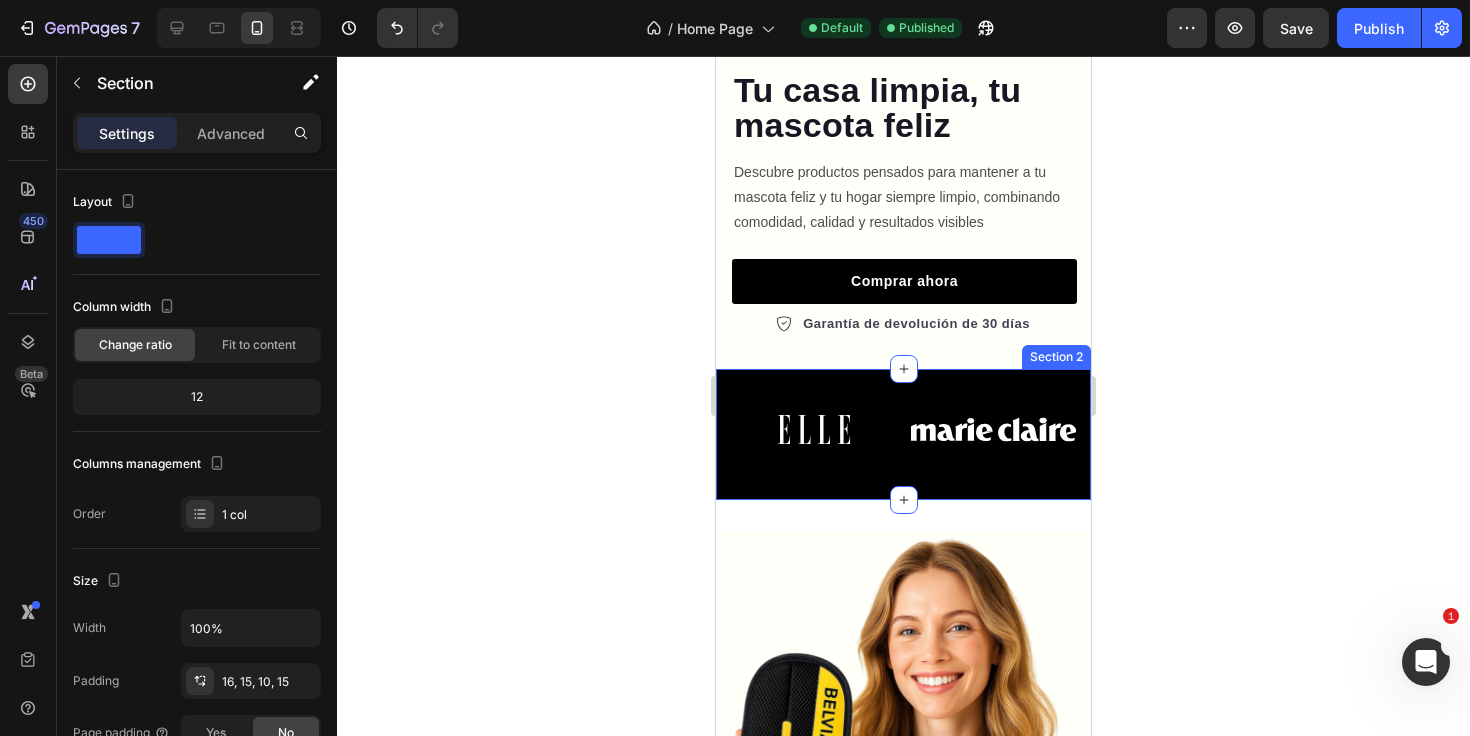 click on "Image Image Image Image Image Image Carousel Row" at bounding box center (903, 437) 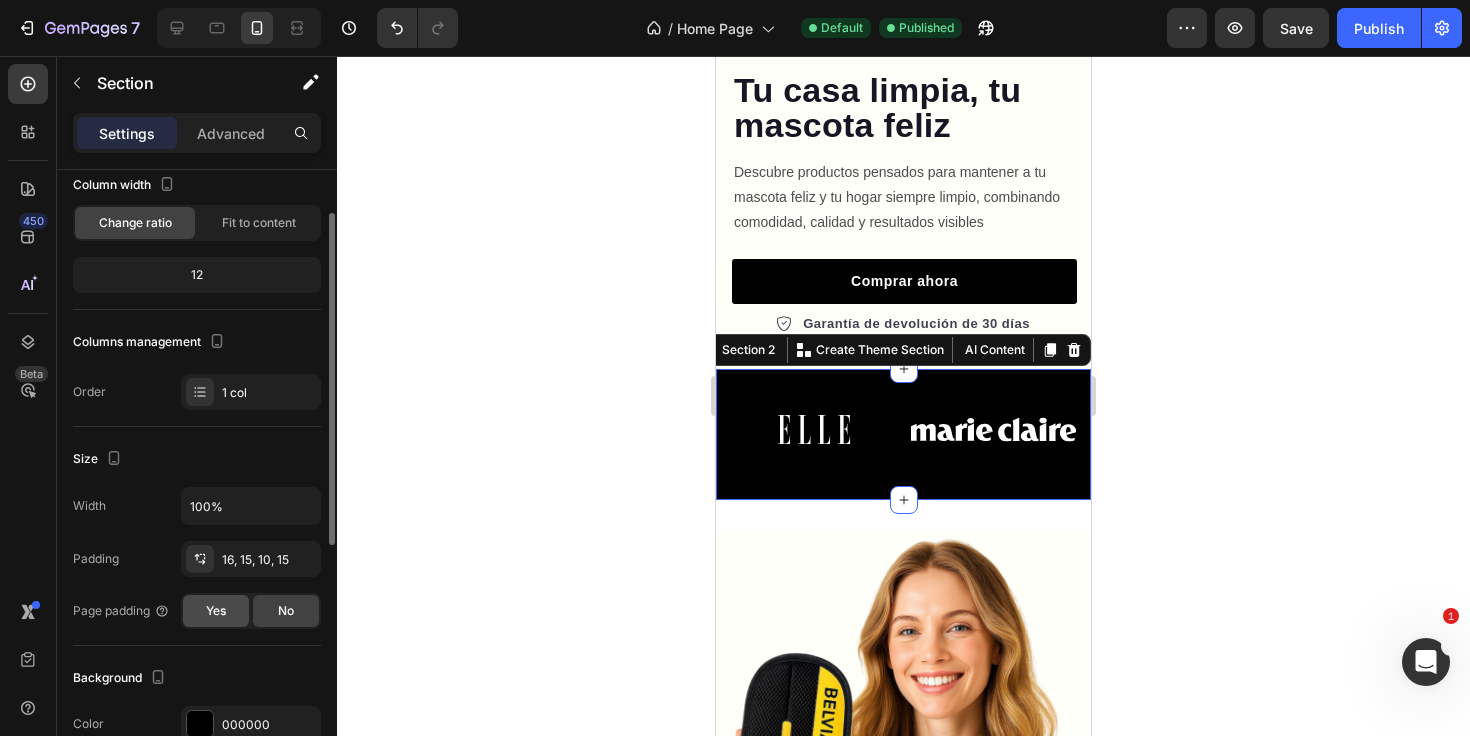 scroll, scrollTop: 136, scrollLeft: 0, axis: vertical 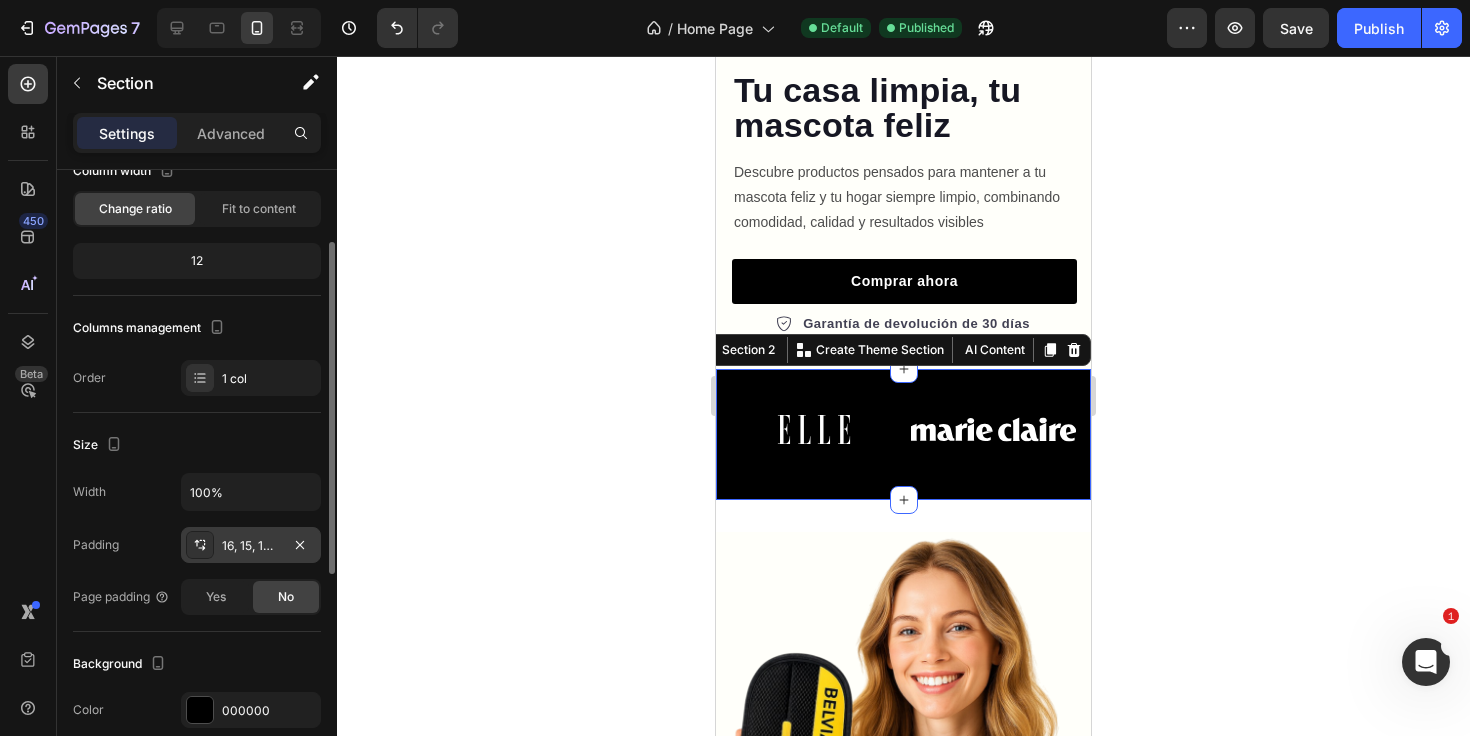 click on "16, 15, 10, 15" at bounding box center [251, 546] 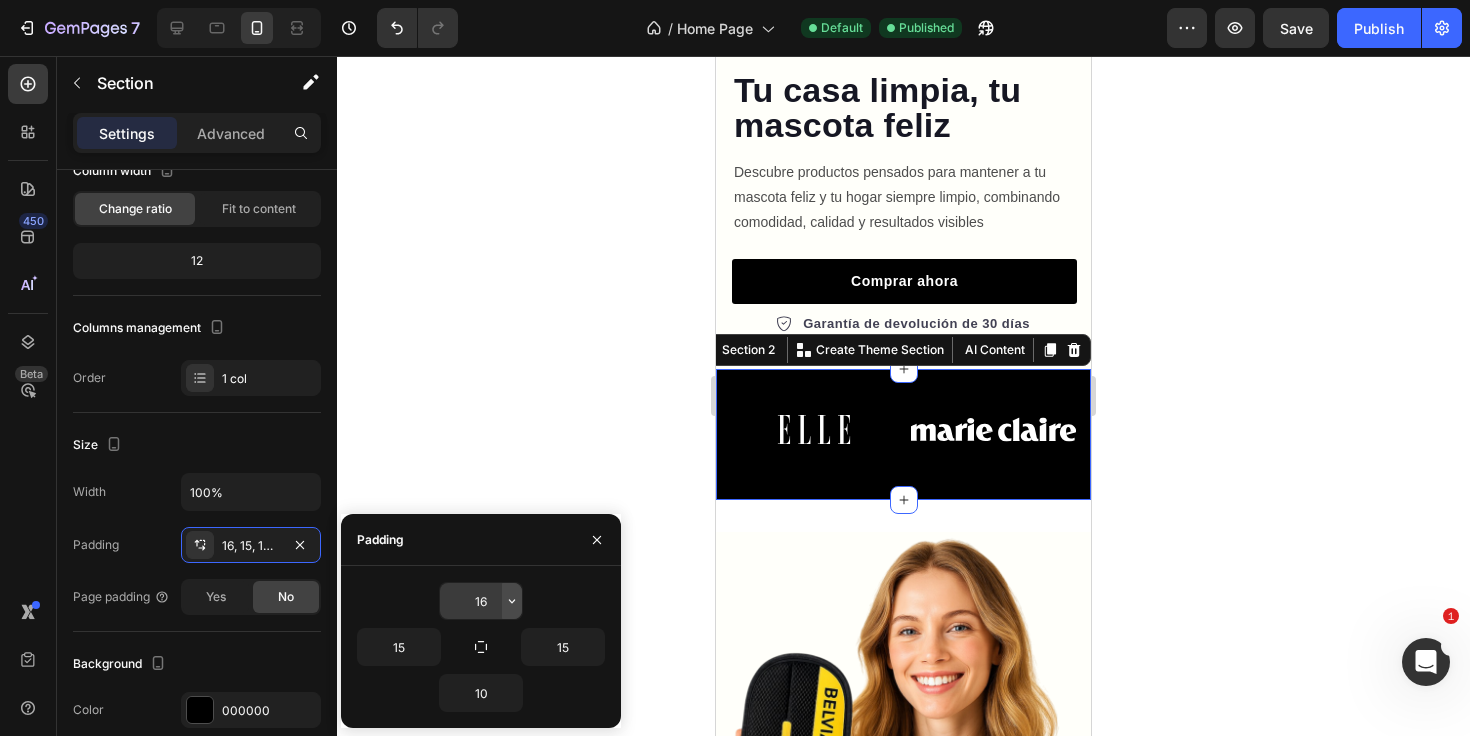 click 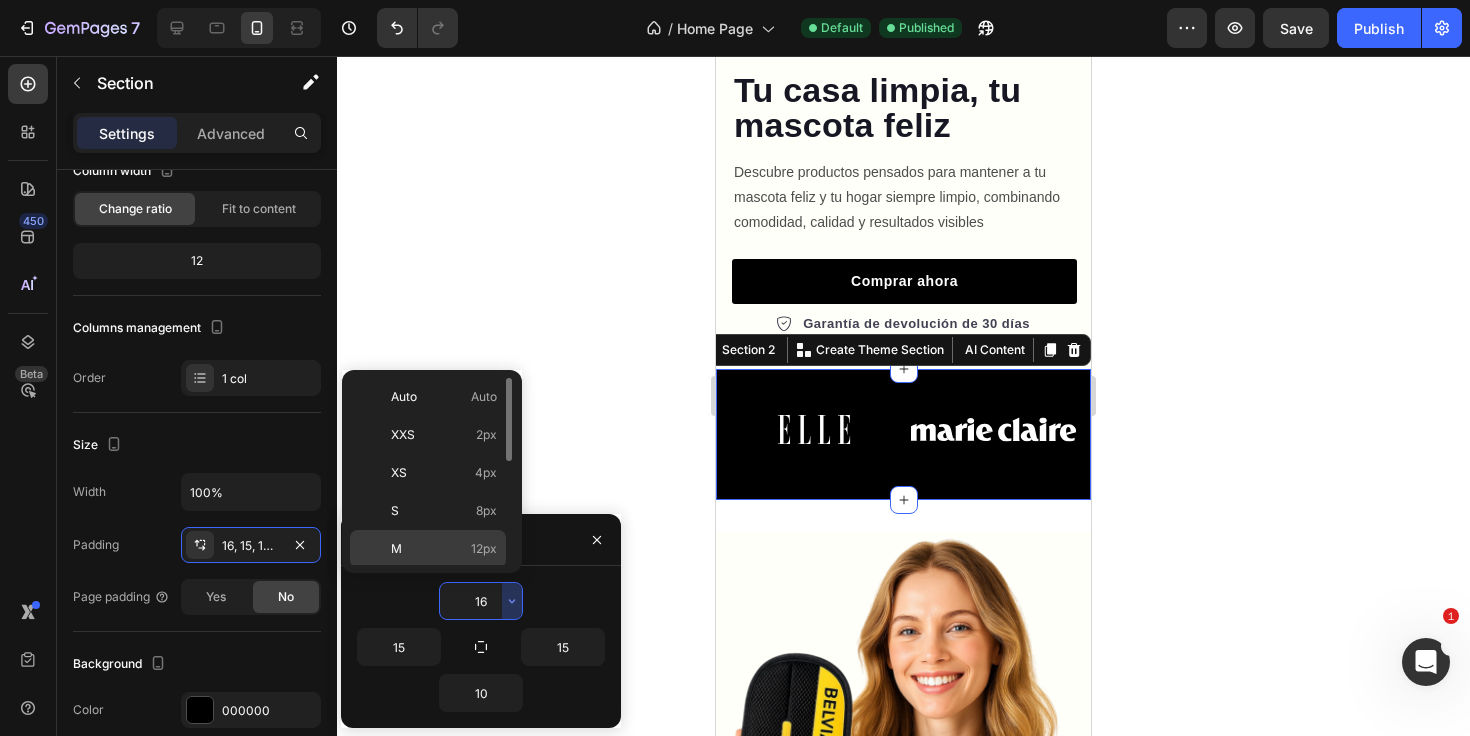 click on "M 12px" at bounding box center [444, 549] 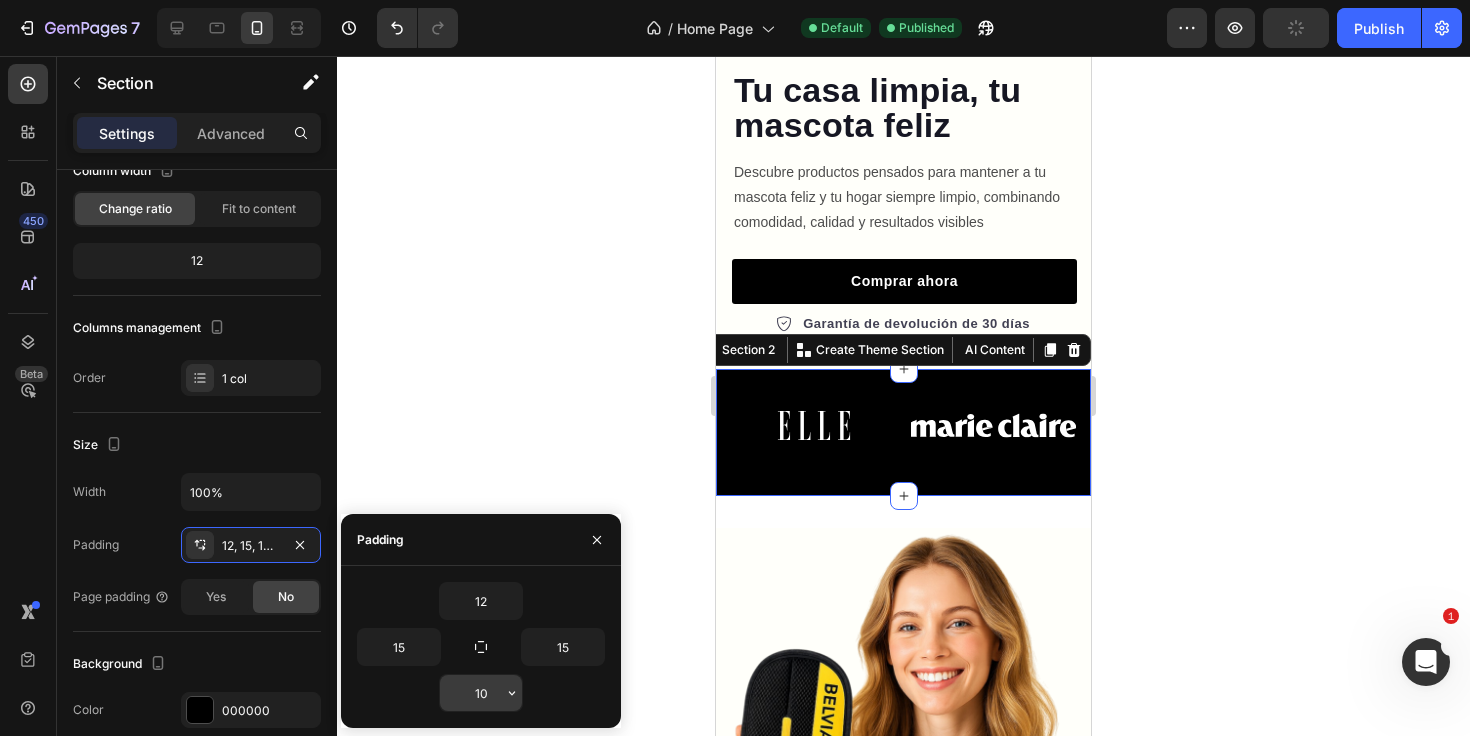 click on "10" at bounding box center (481, 693) 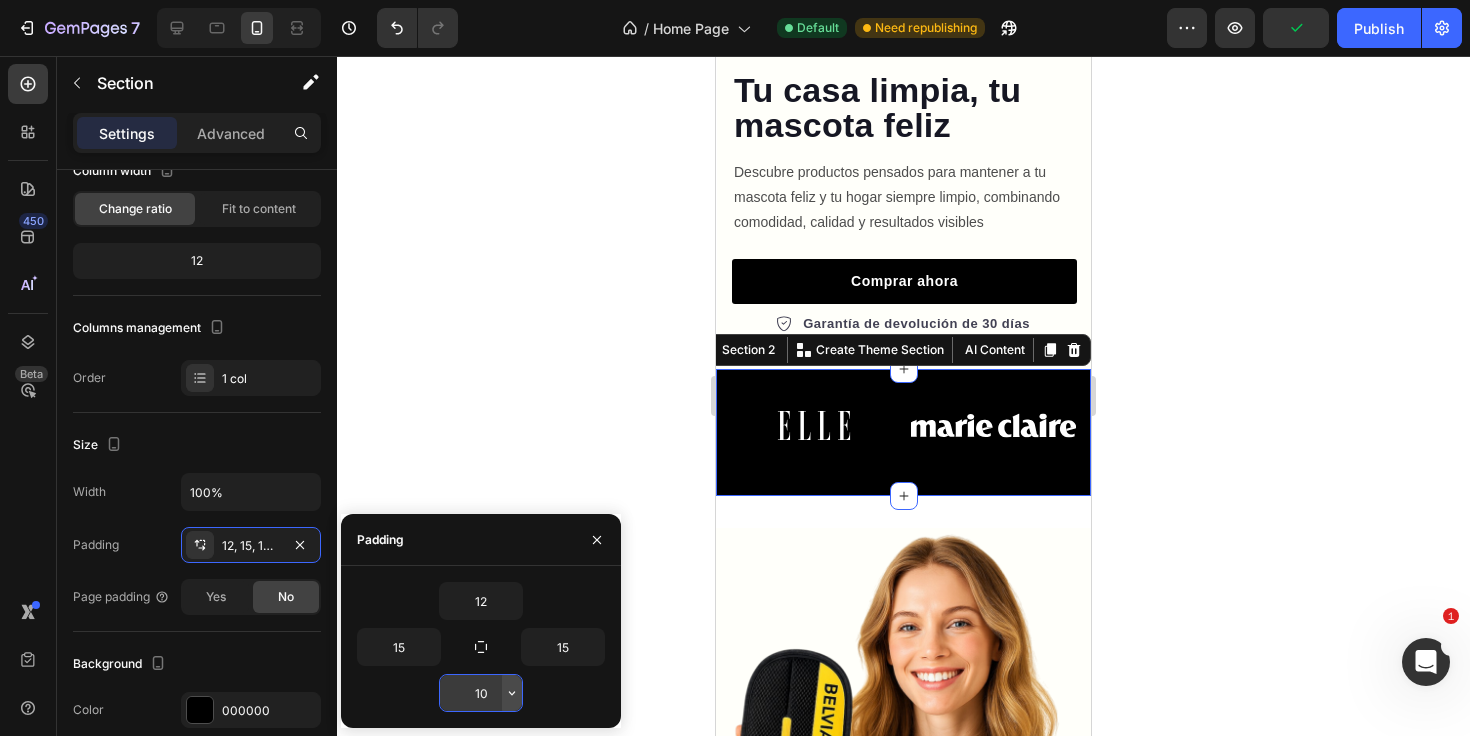 click 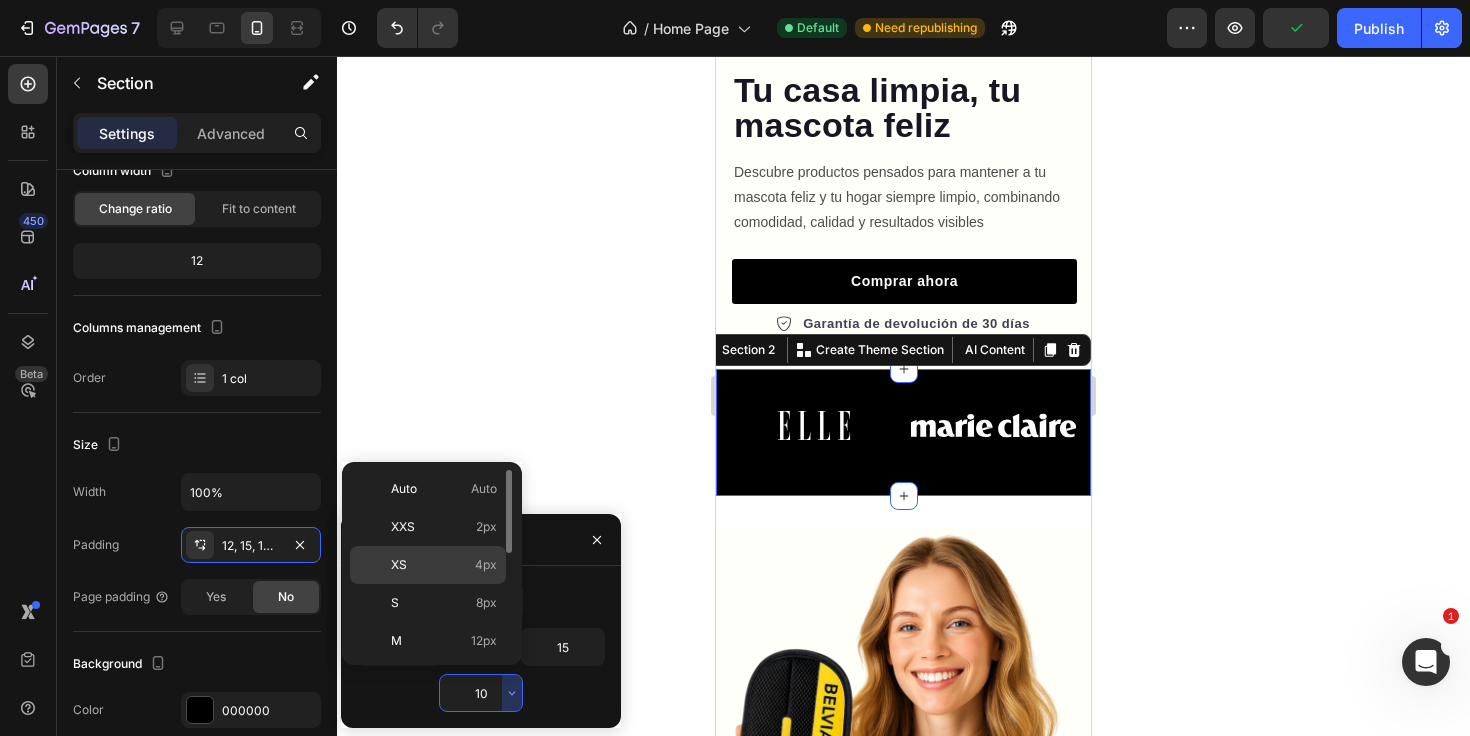 click on "XS 4px" at bounding box center (444, 565) 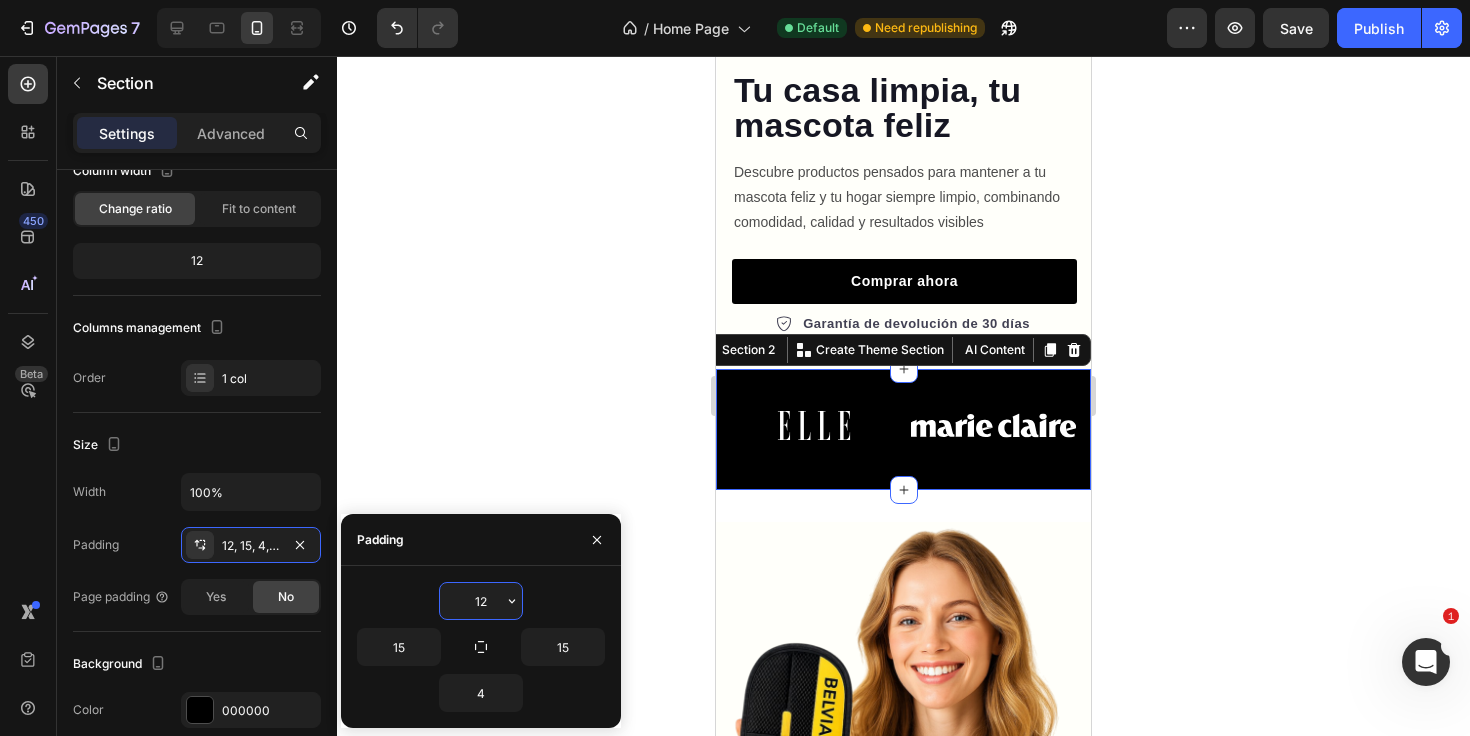click on "12" at bounding box center (481, 601) 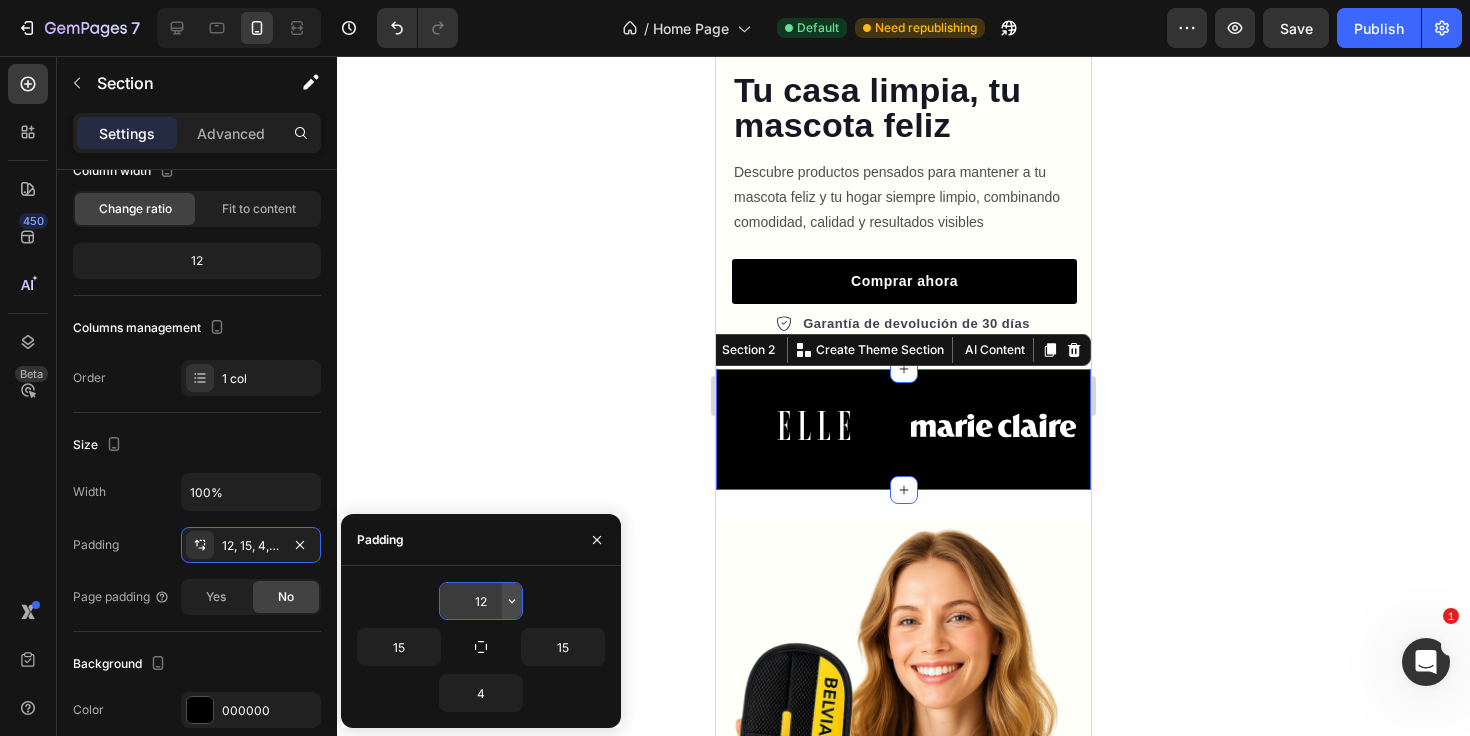 click 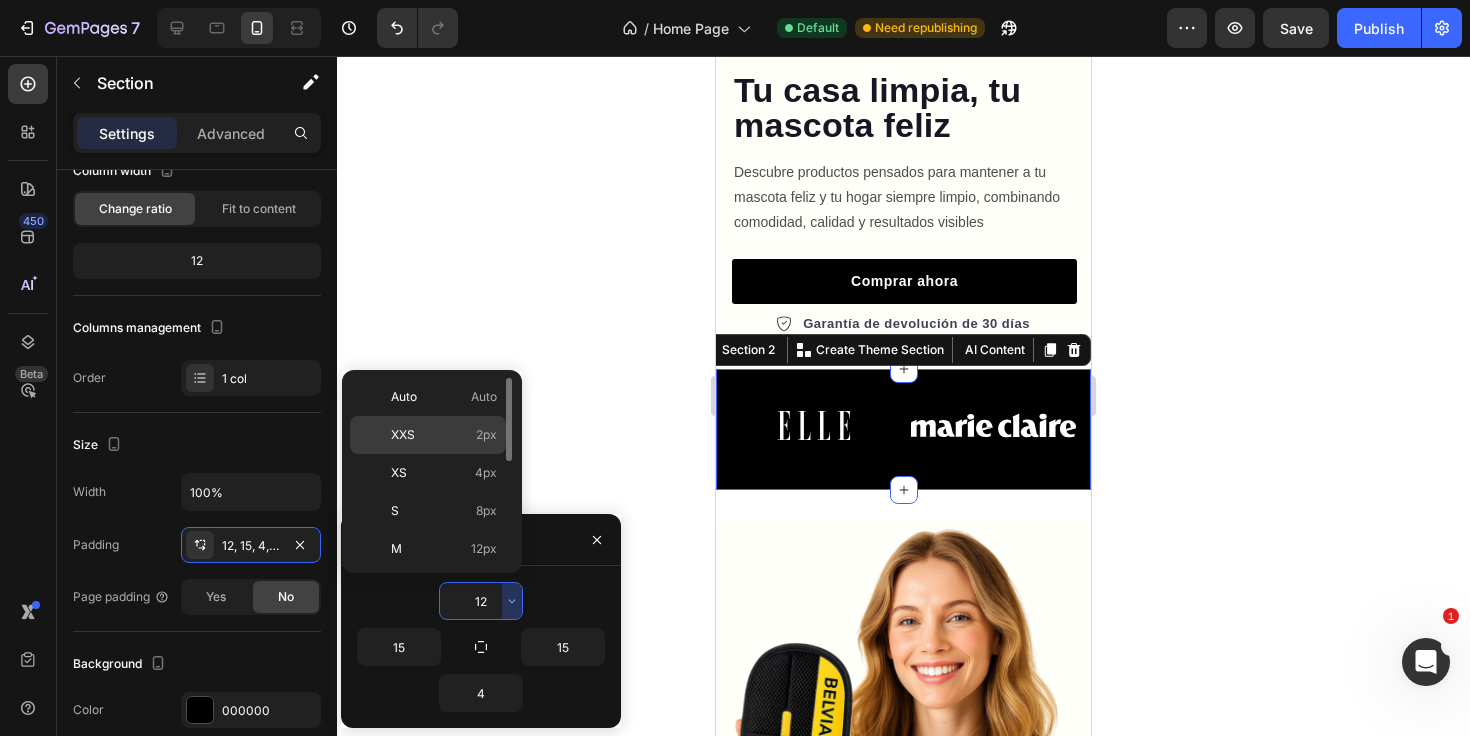 click on "XXS 2px" at bounding box center [444, 435] 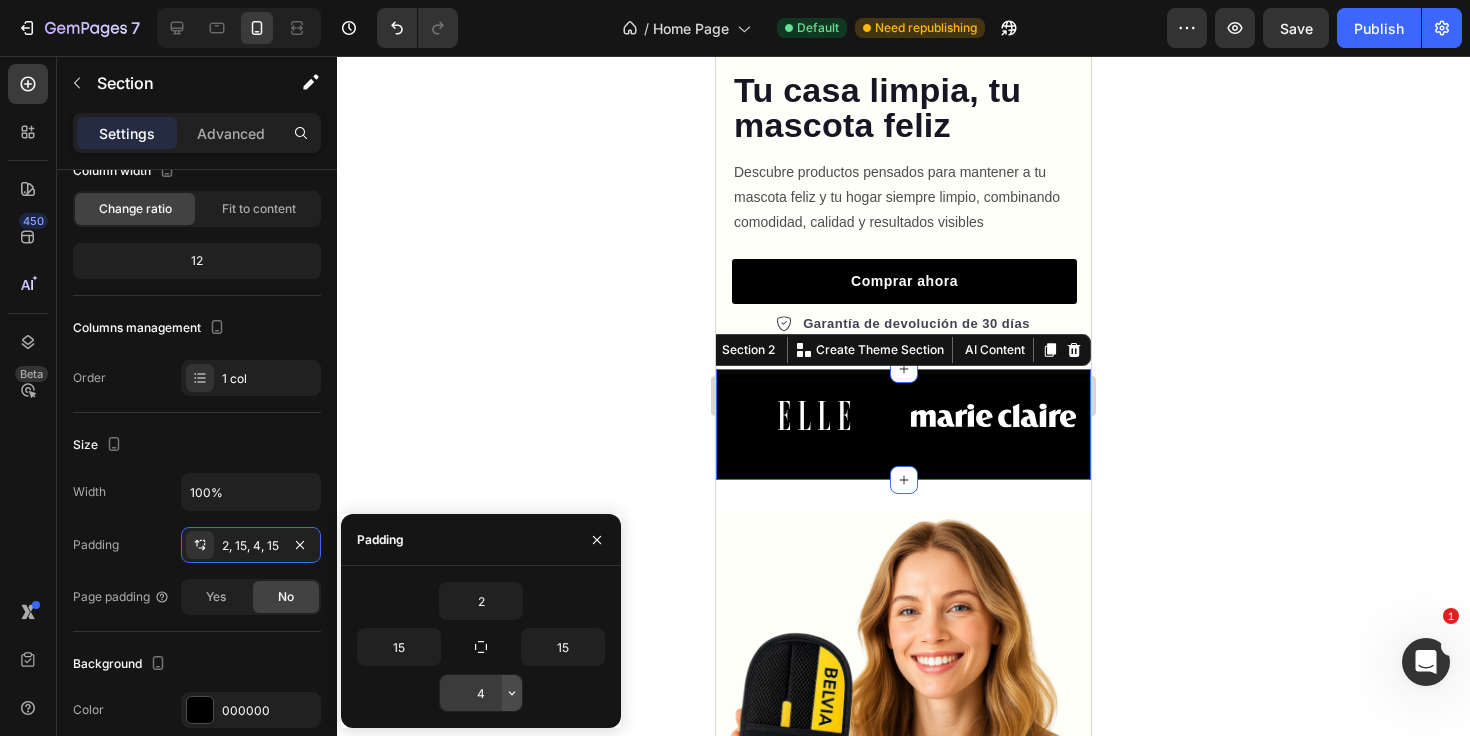 click 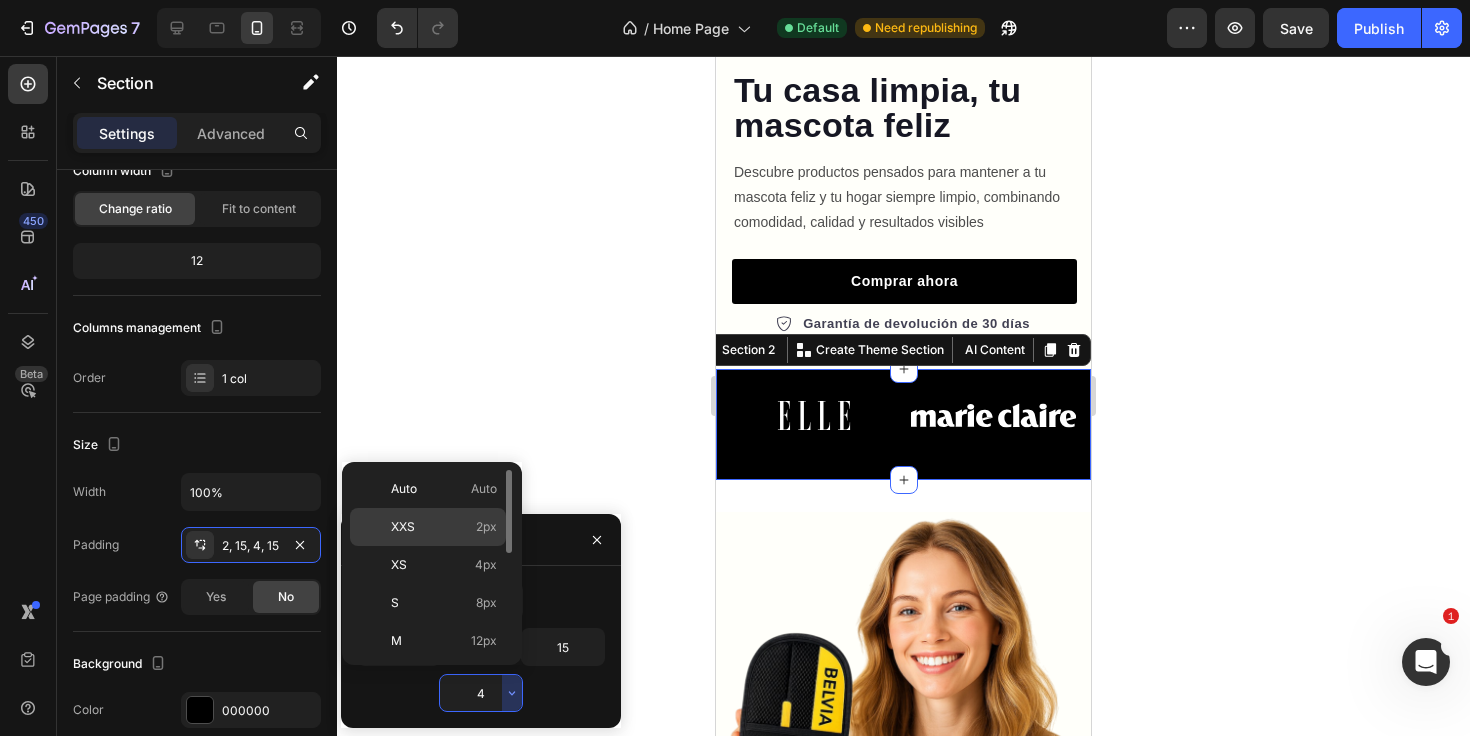 click on "XXS 2px" at bounding box center [444, 527] 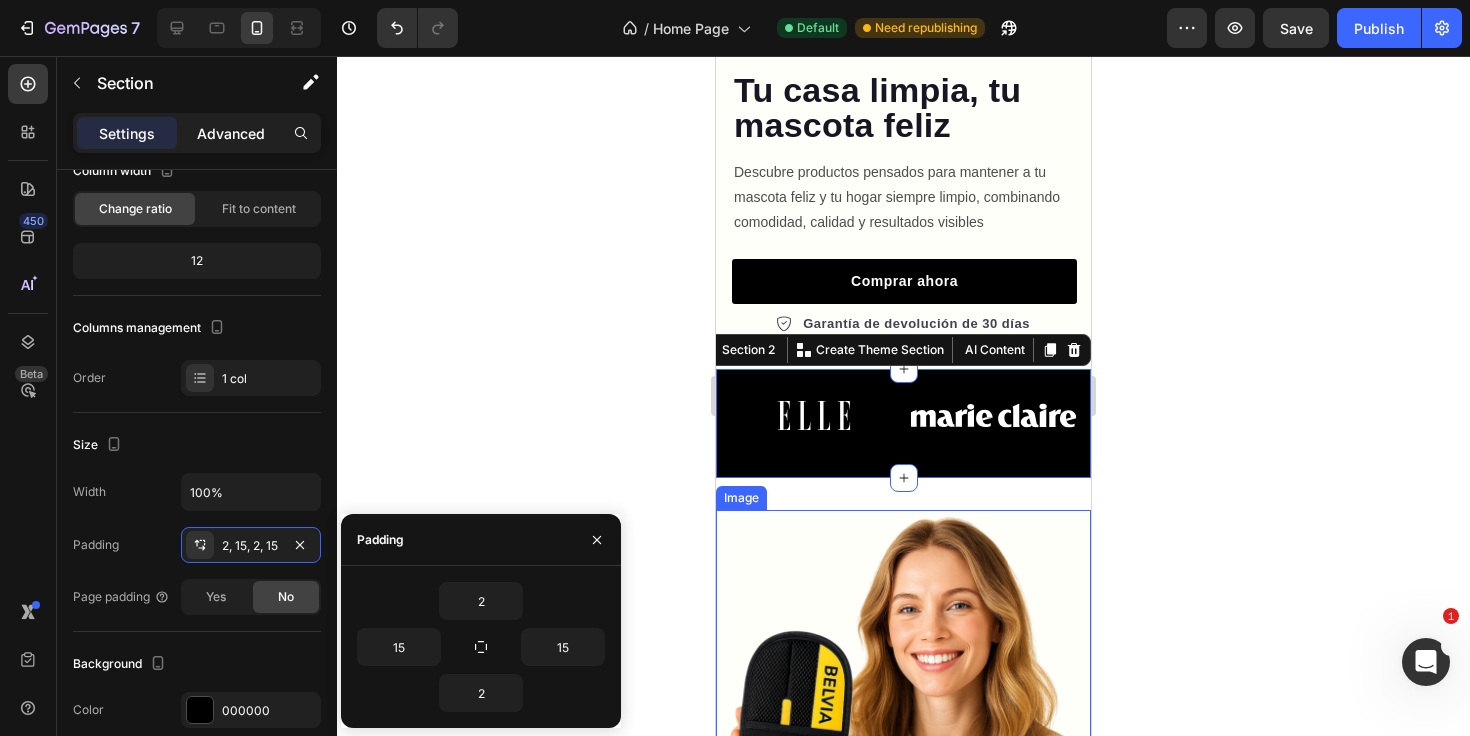 click on "Advanced" at bounding box center [231, 133] 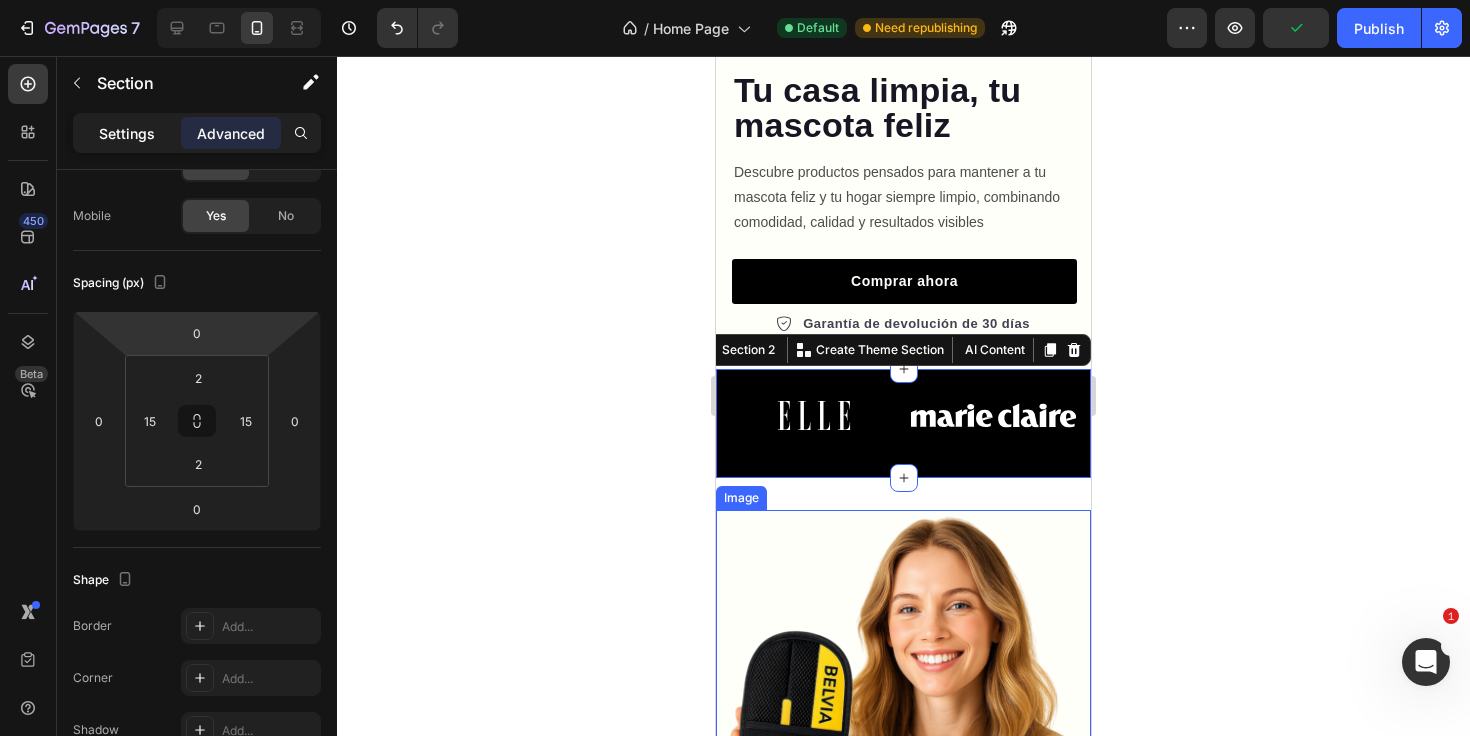 click on "Settings" 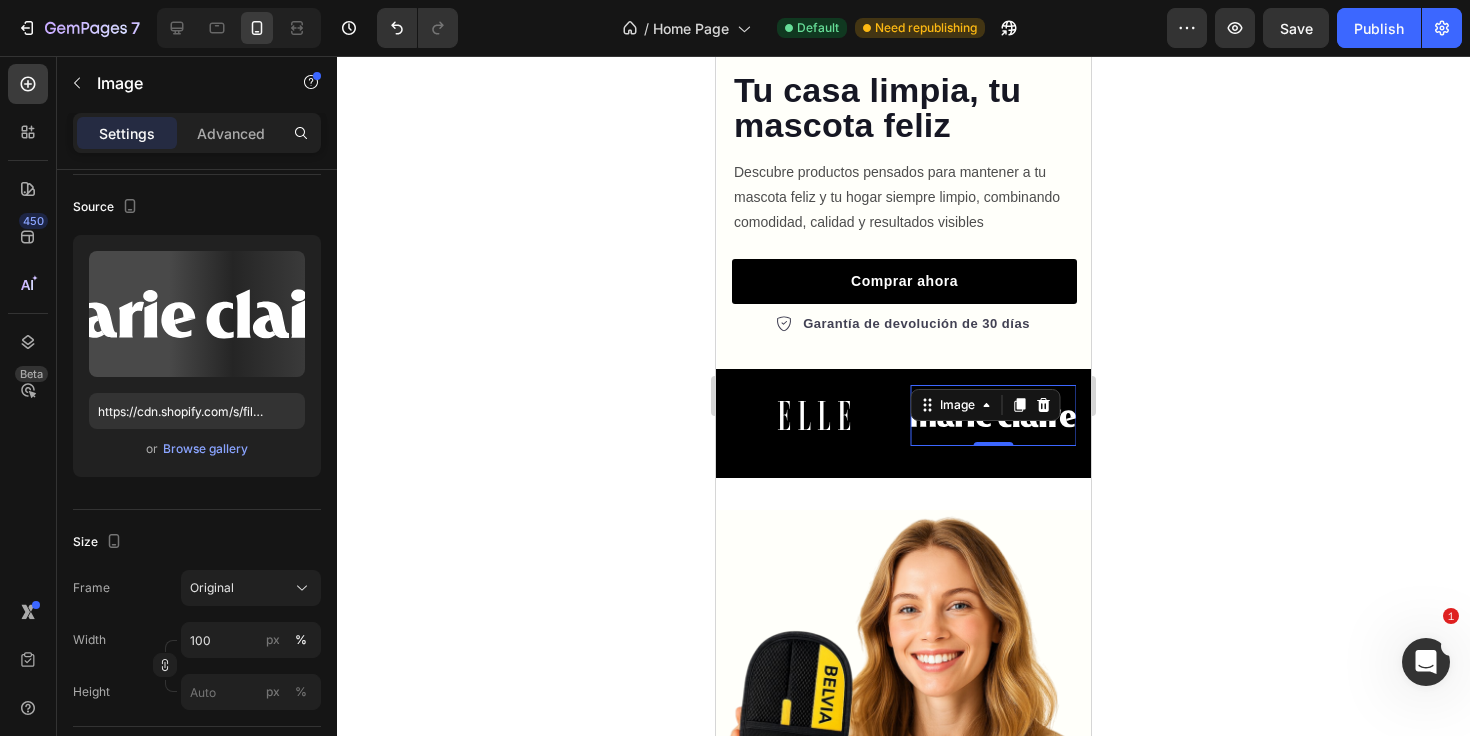 click at bounding box center (994, 415) 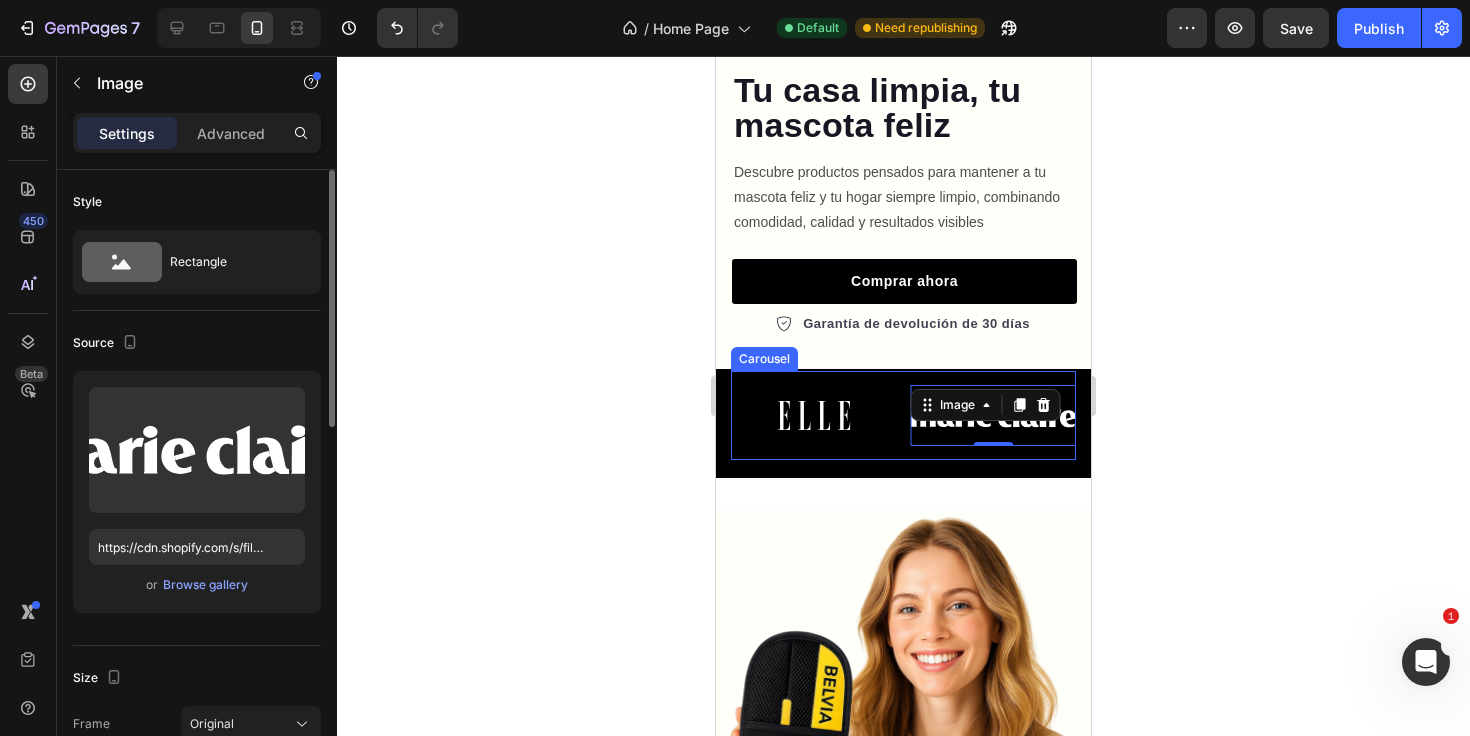 click on "Image   0 Image Image Image Image Image Carousel" at bounding box center [903, 415] 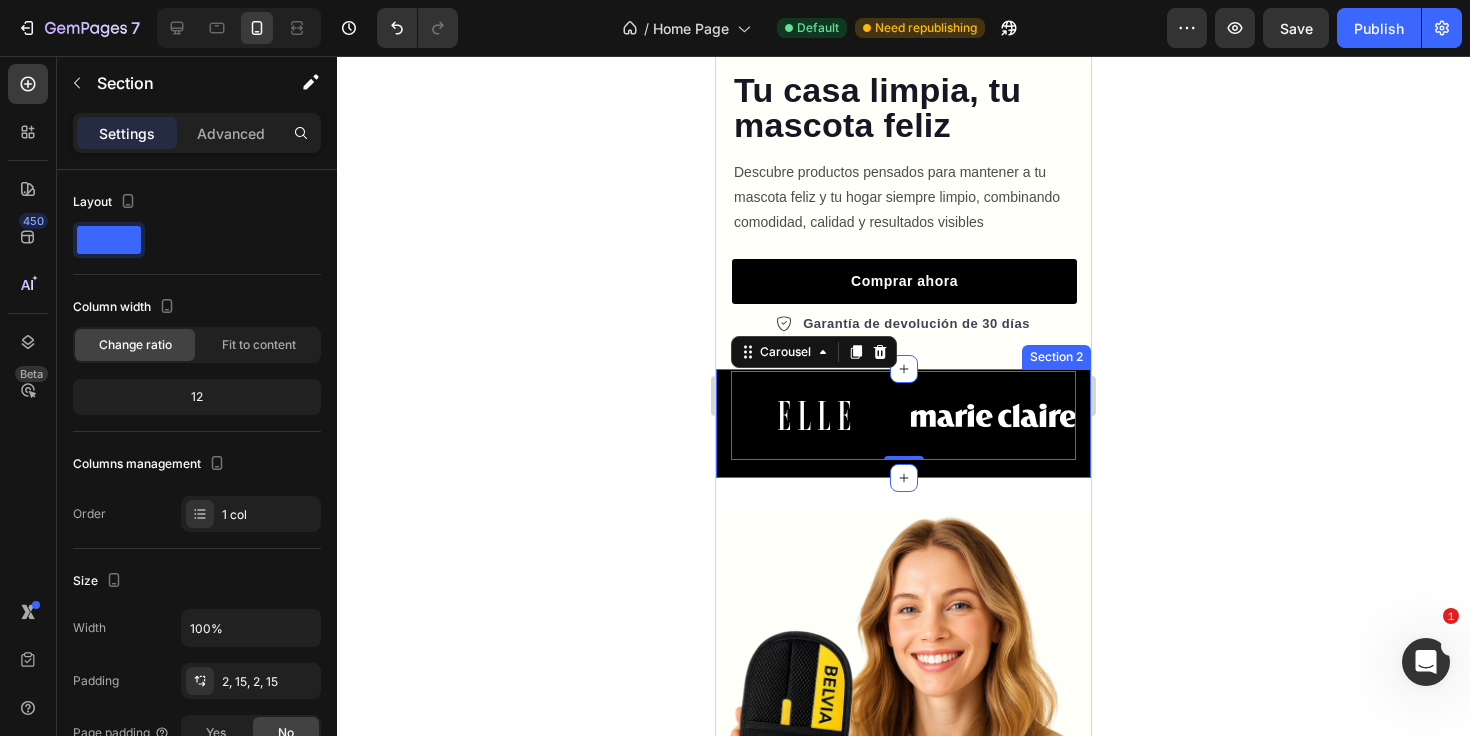 click on "Image Image Image Image Image Image Carousel   0 Row" at bounding box center (903, 423) 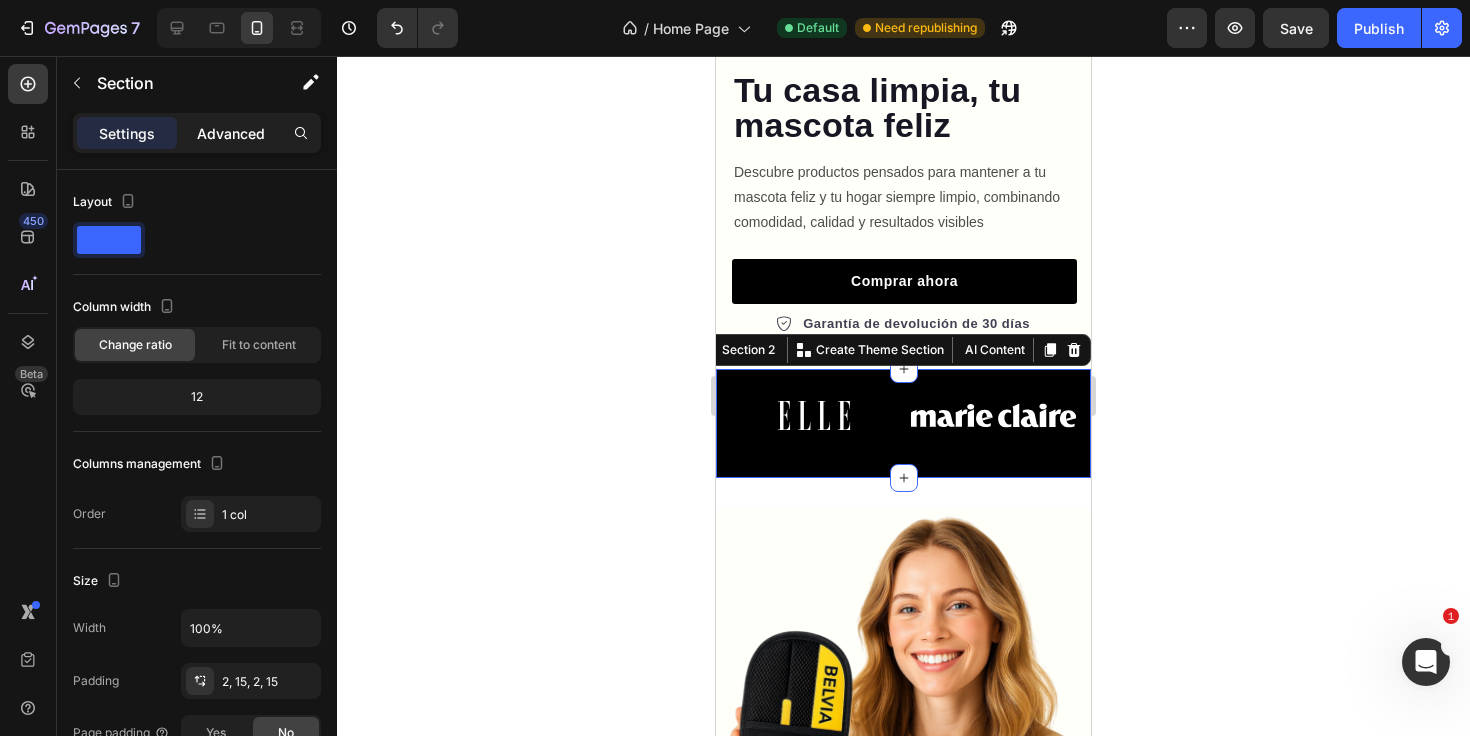 click on "Advanced" at bounding box center (231, 133) 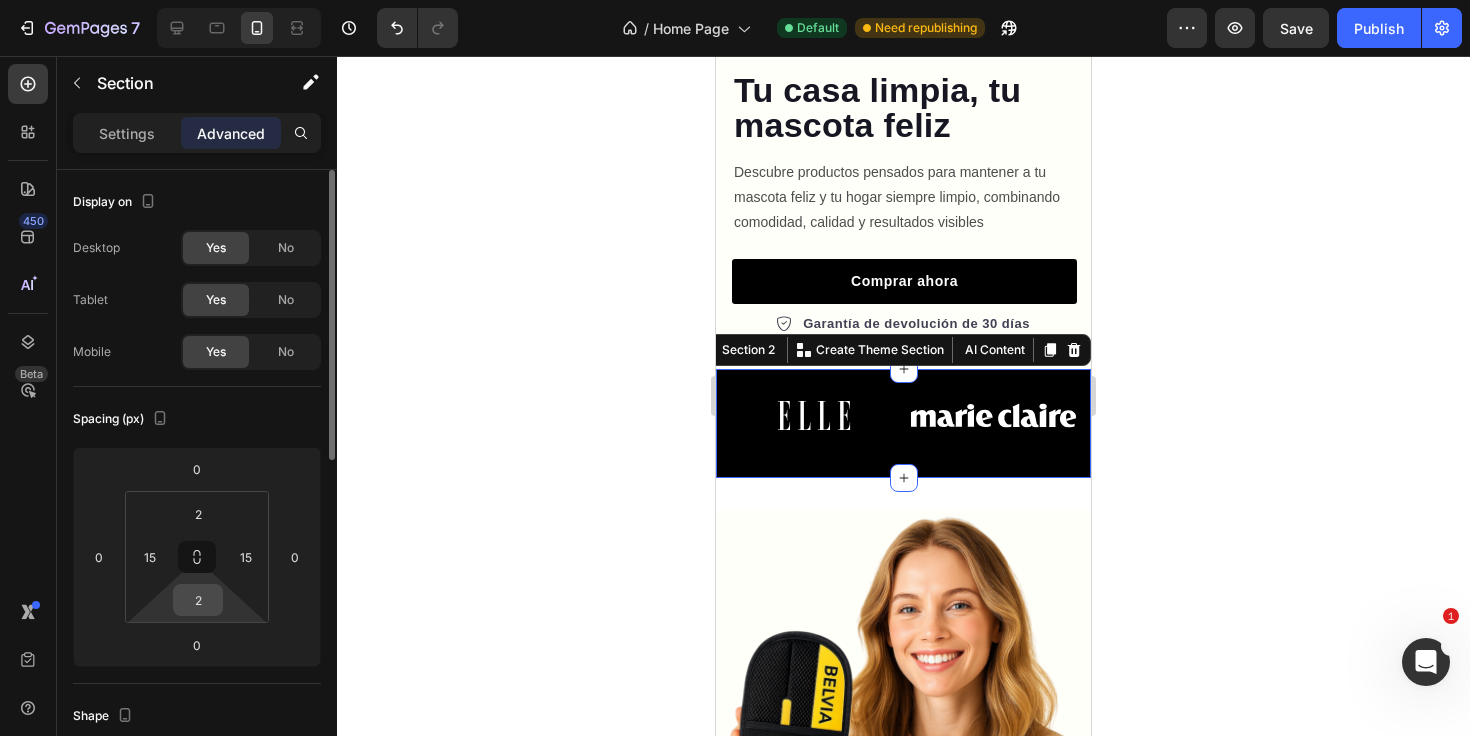 click on "2" at bounding box center (198, 600) 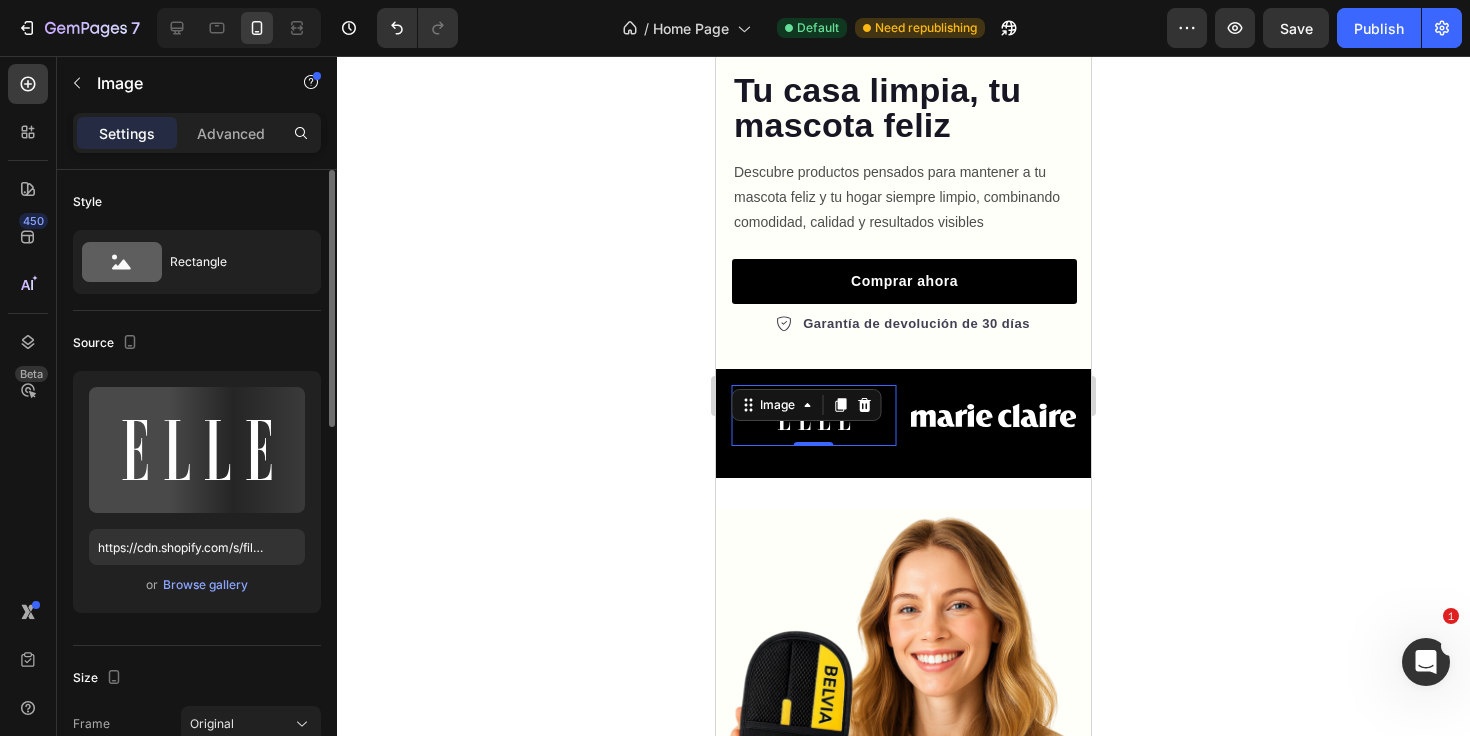 click on "Image   0" at bounding box center (814, 415) 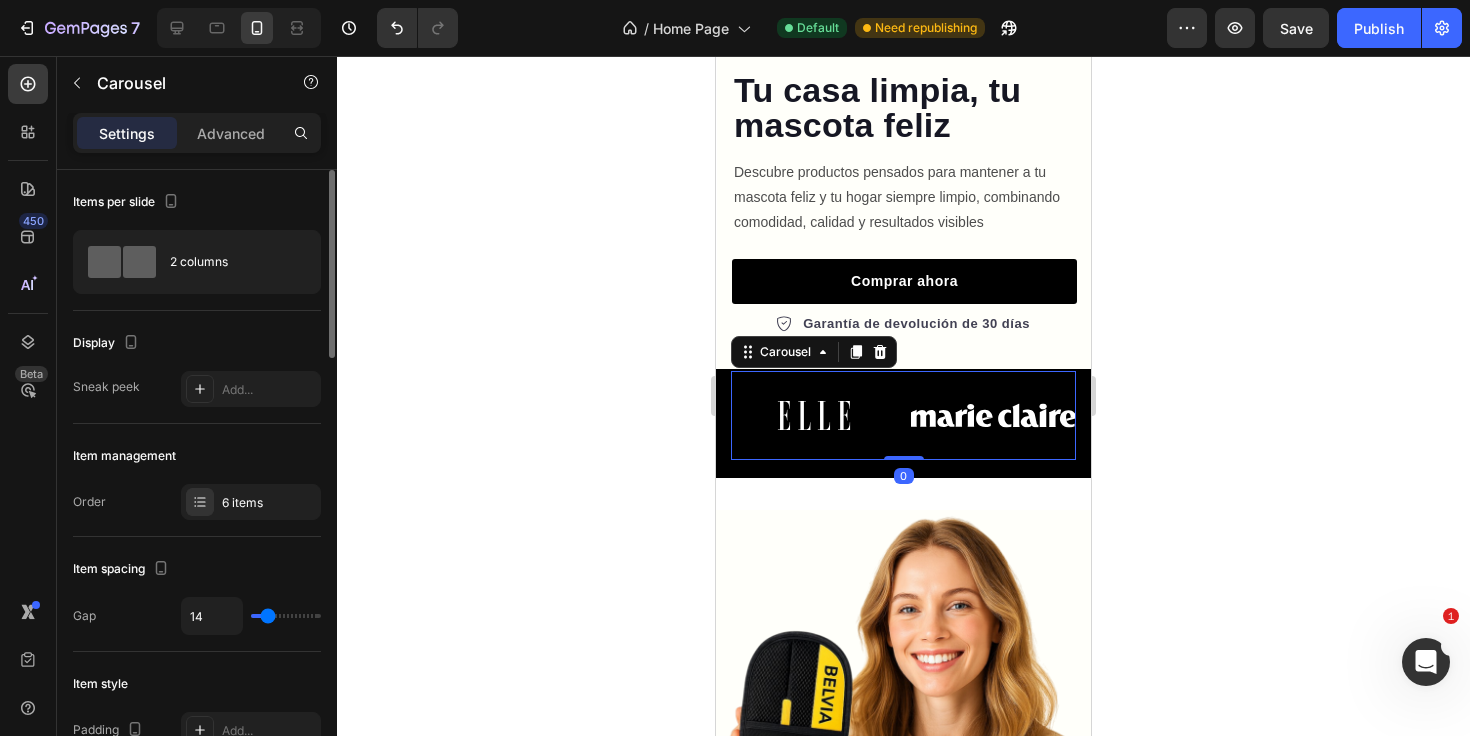 click on "Image Image Image Image Image Image Carousel   0" at bounding box center [903, 415] 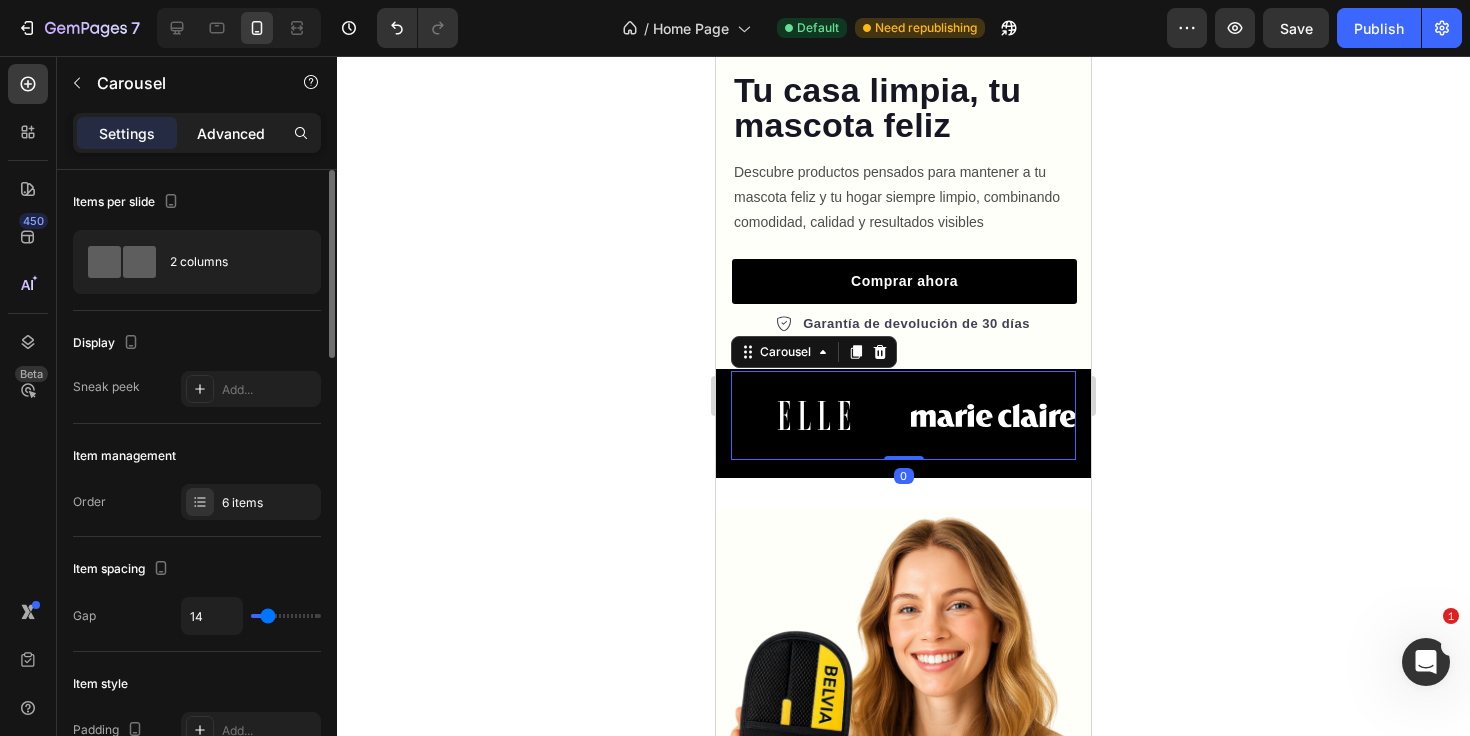 click on "Advanced" at bounding box center (231, 133) 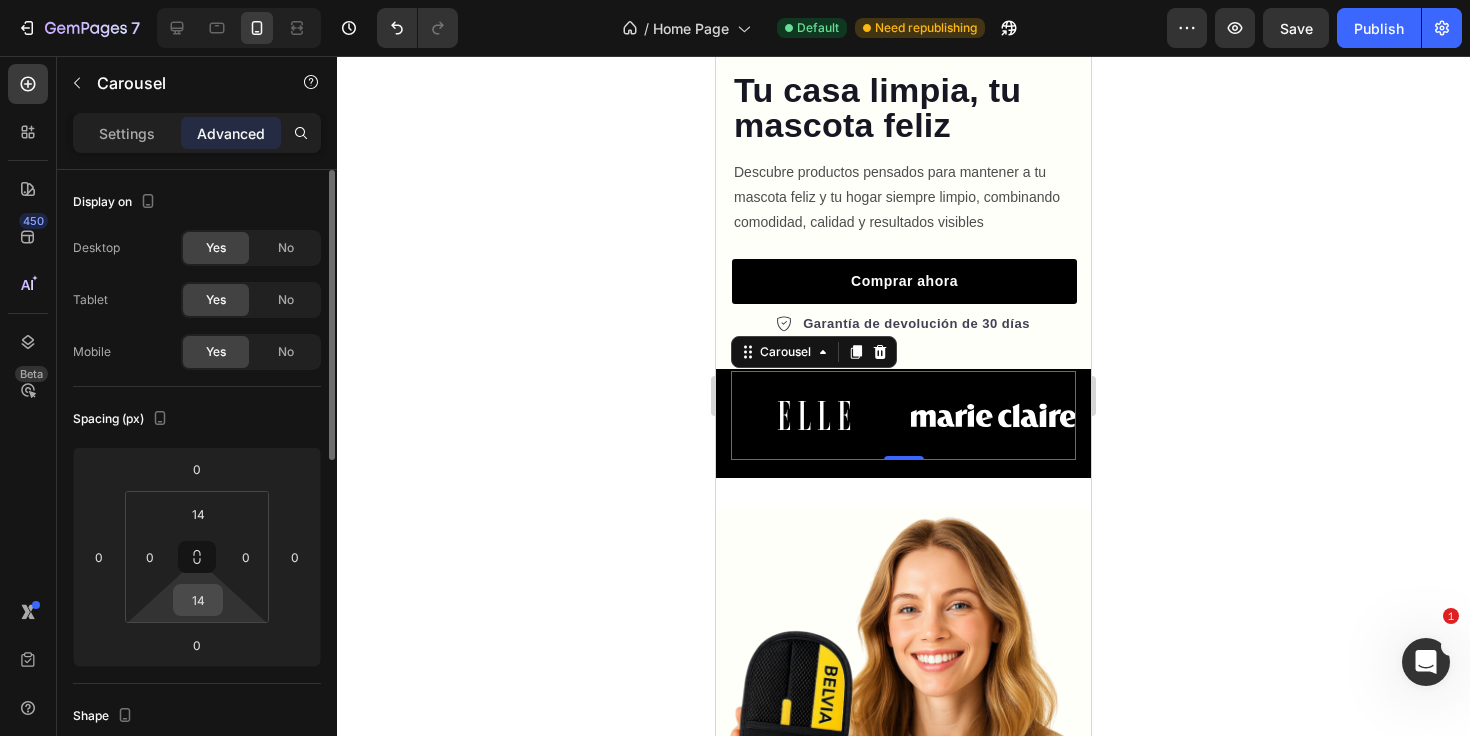click on "14" at bounding box center (198, 600) 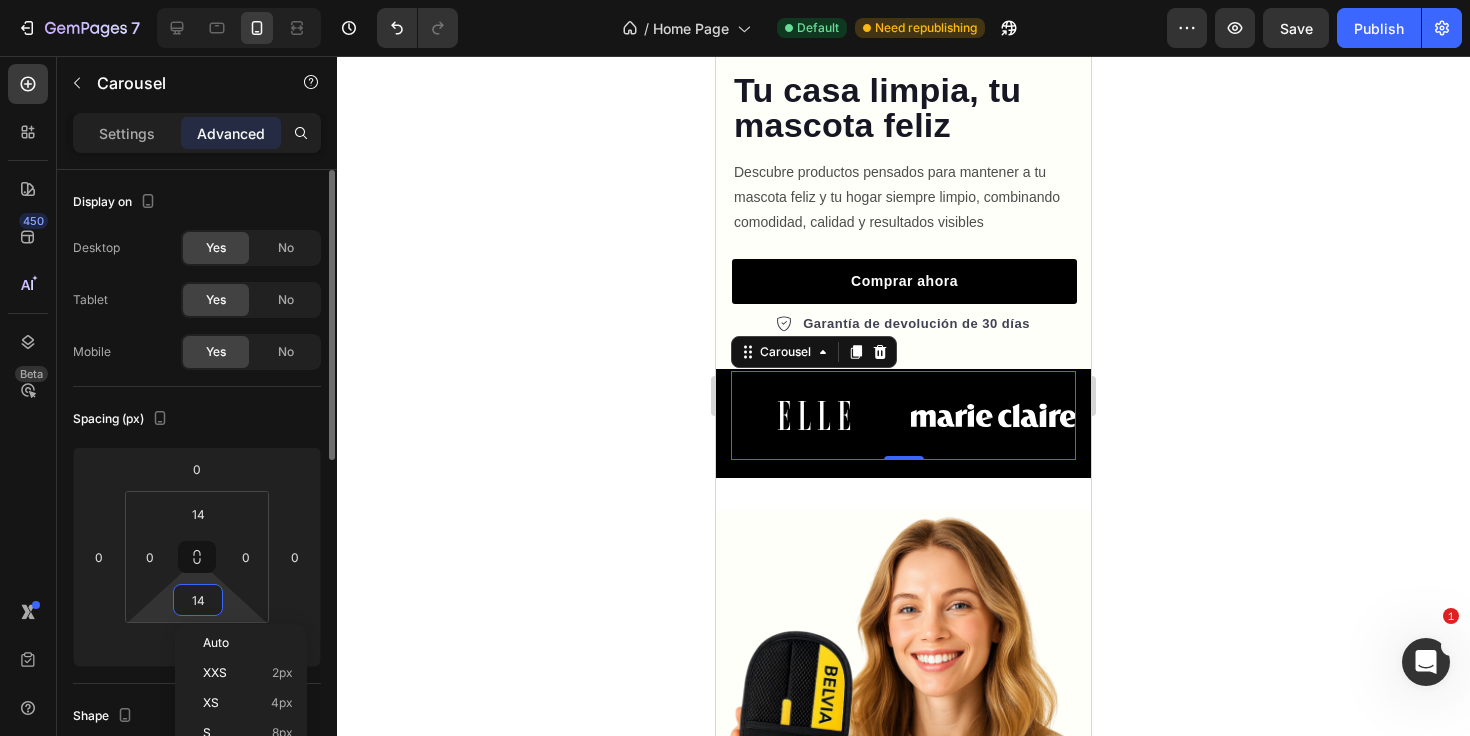type 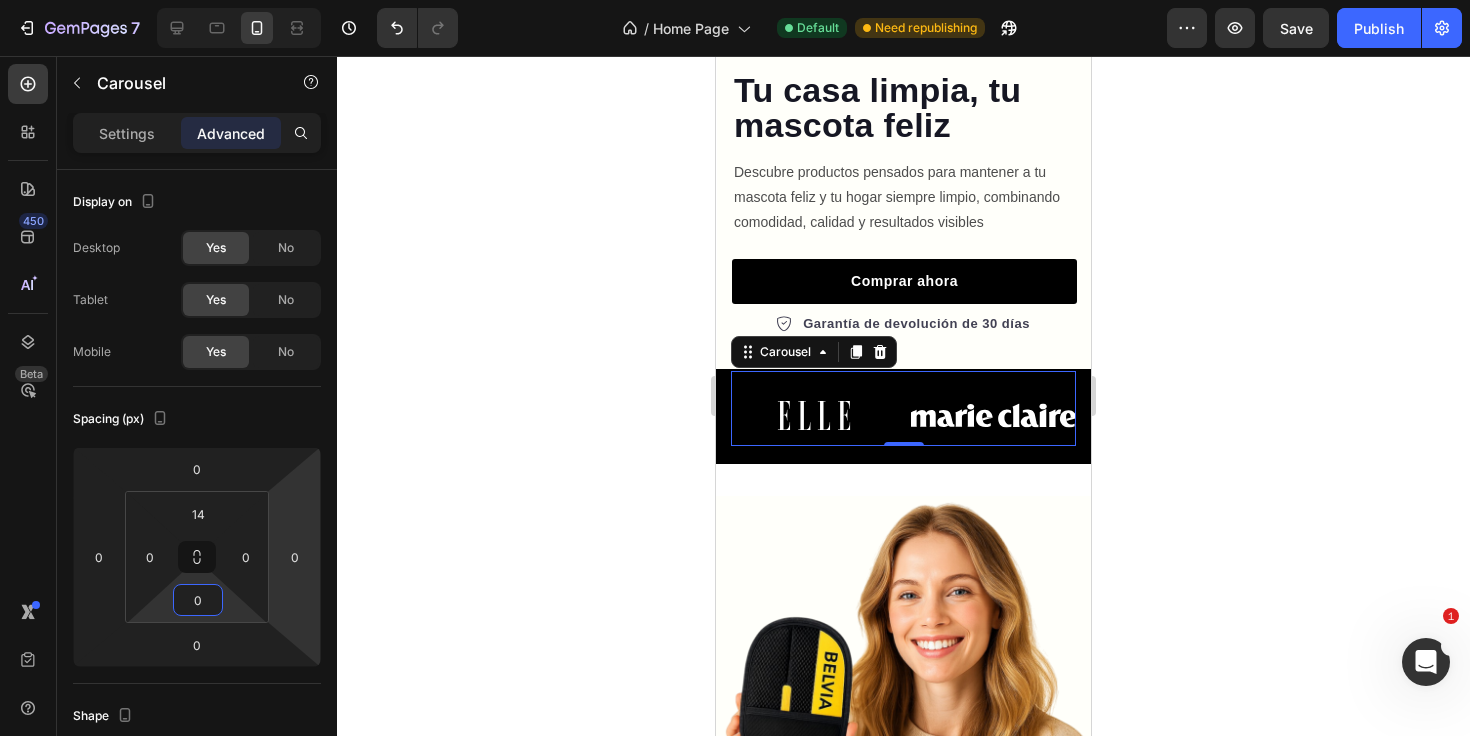 click 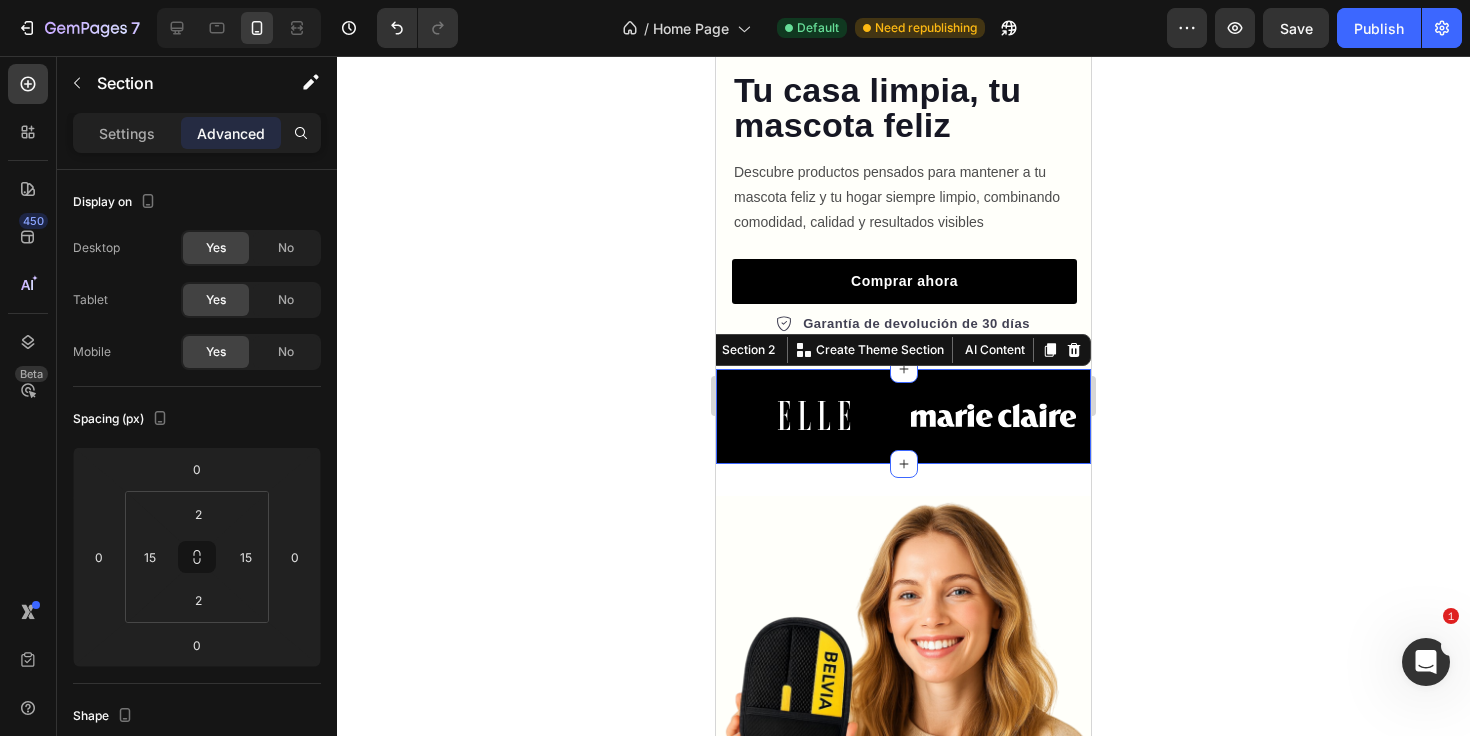 click on "Image Image Image Image Image Image Carousel Row" at bounding box center (903, 416) 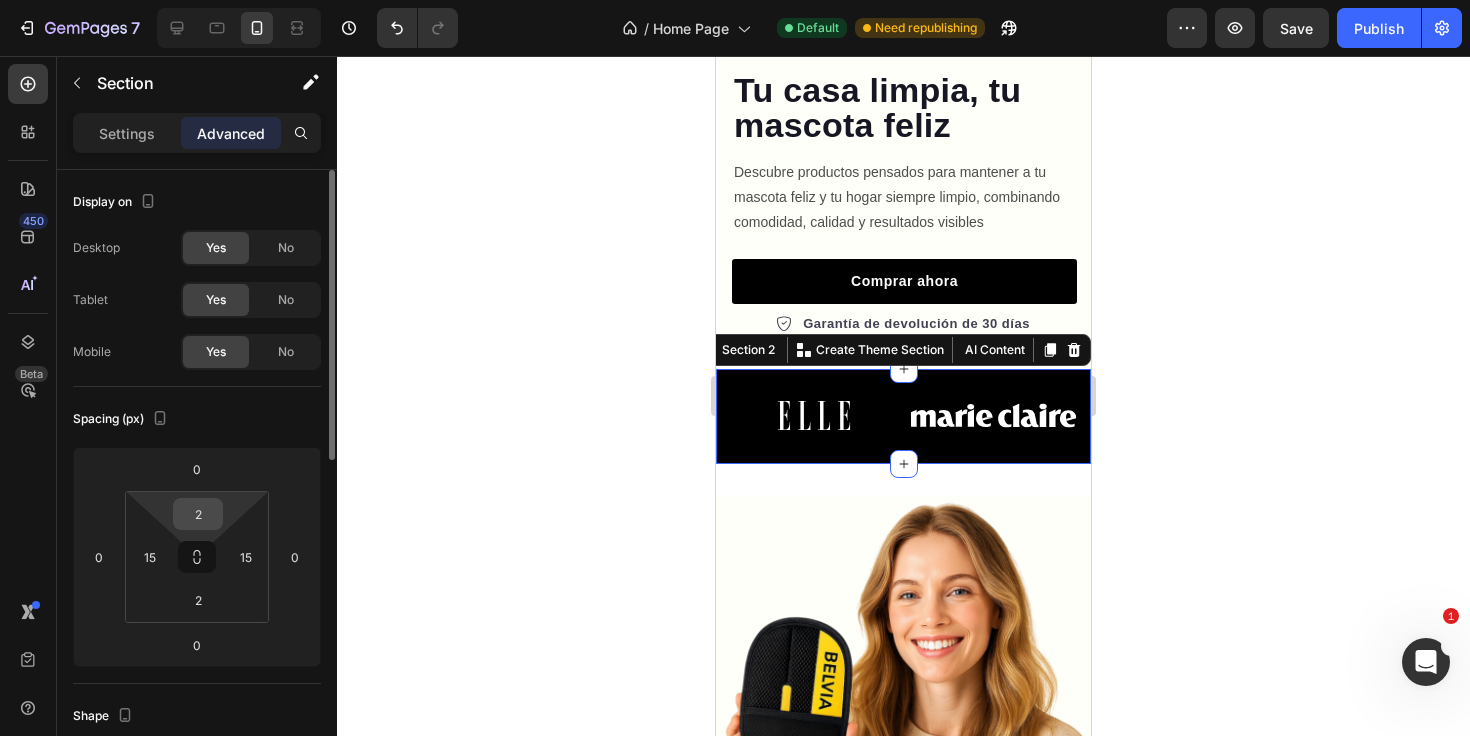 click on "2" at bounding box center (198, 514) 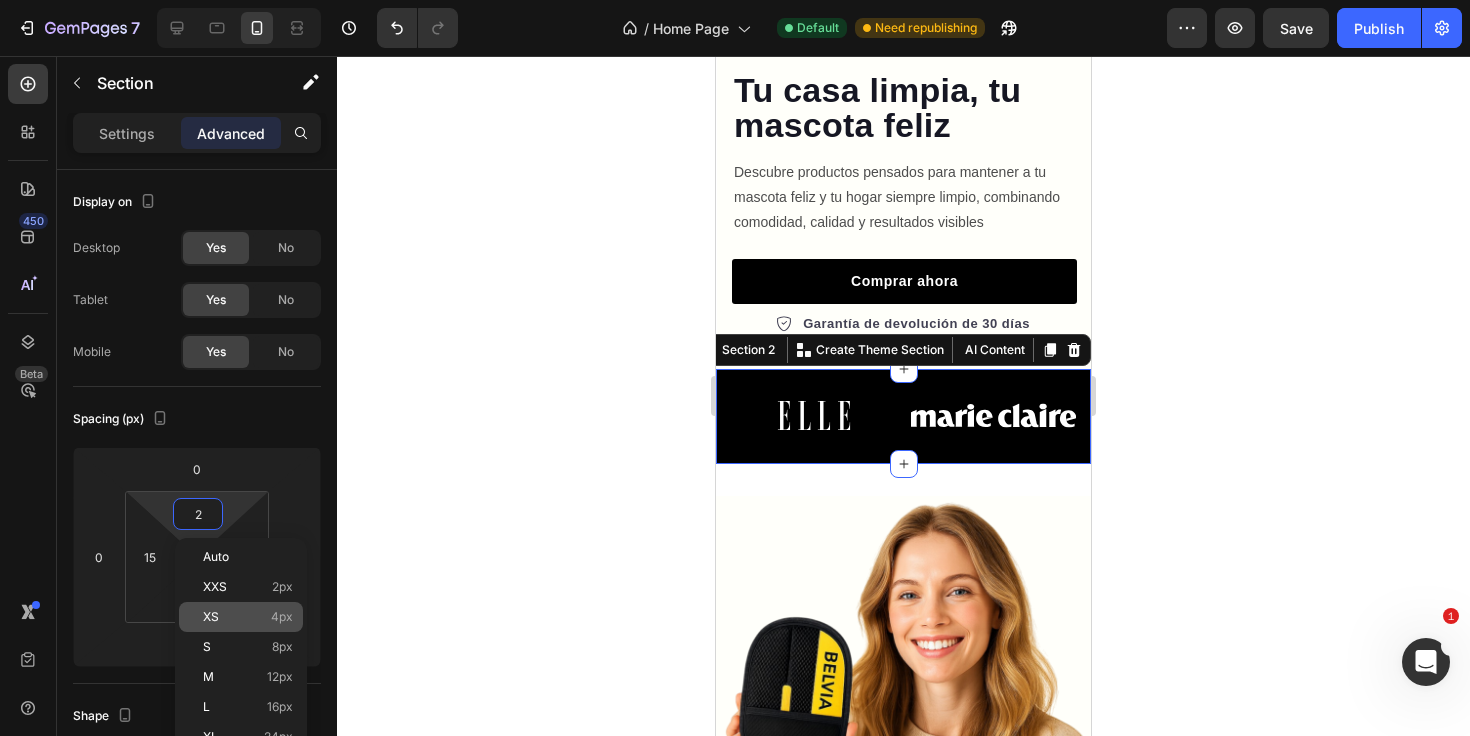 click on "XS 4px" at bounding box center (248, 617) 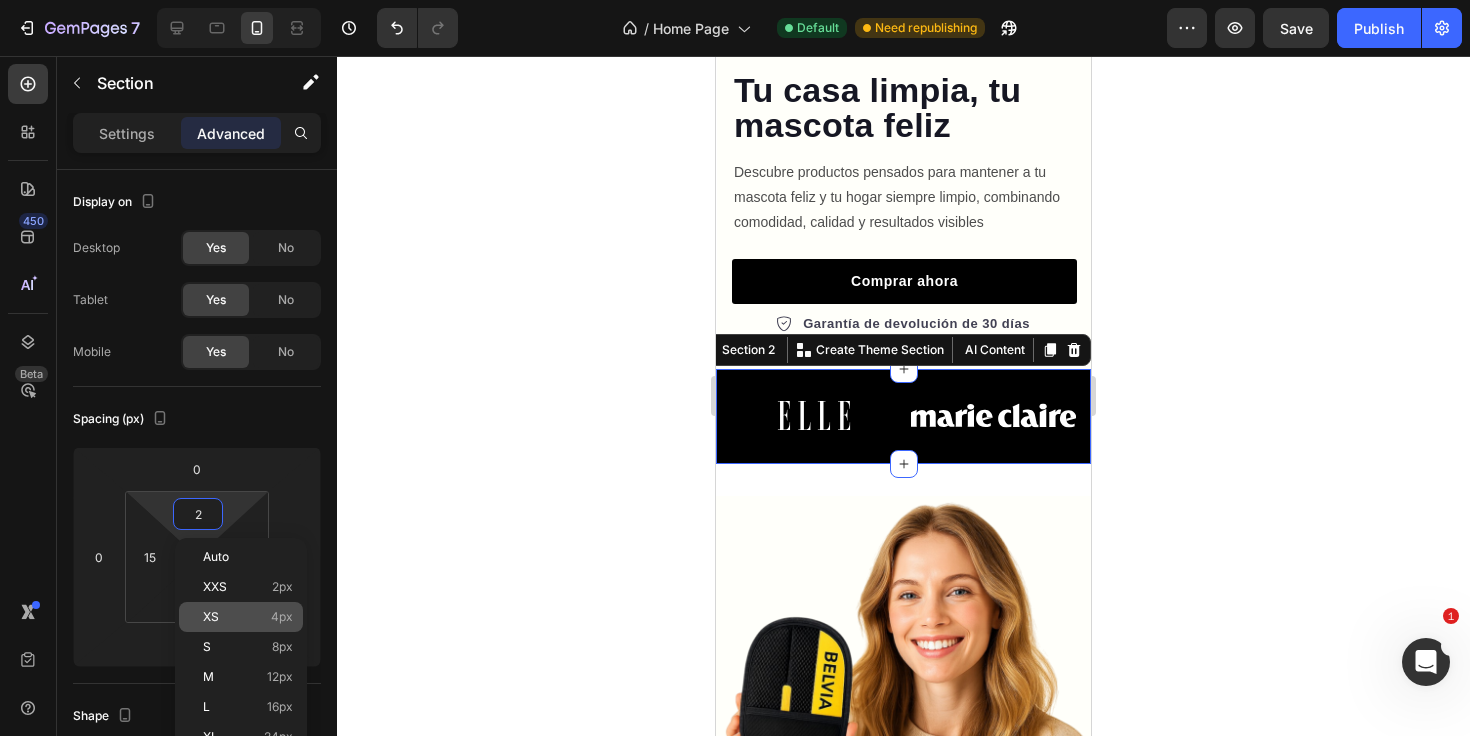type on "4" 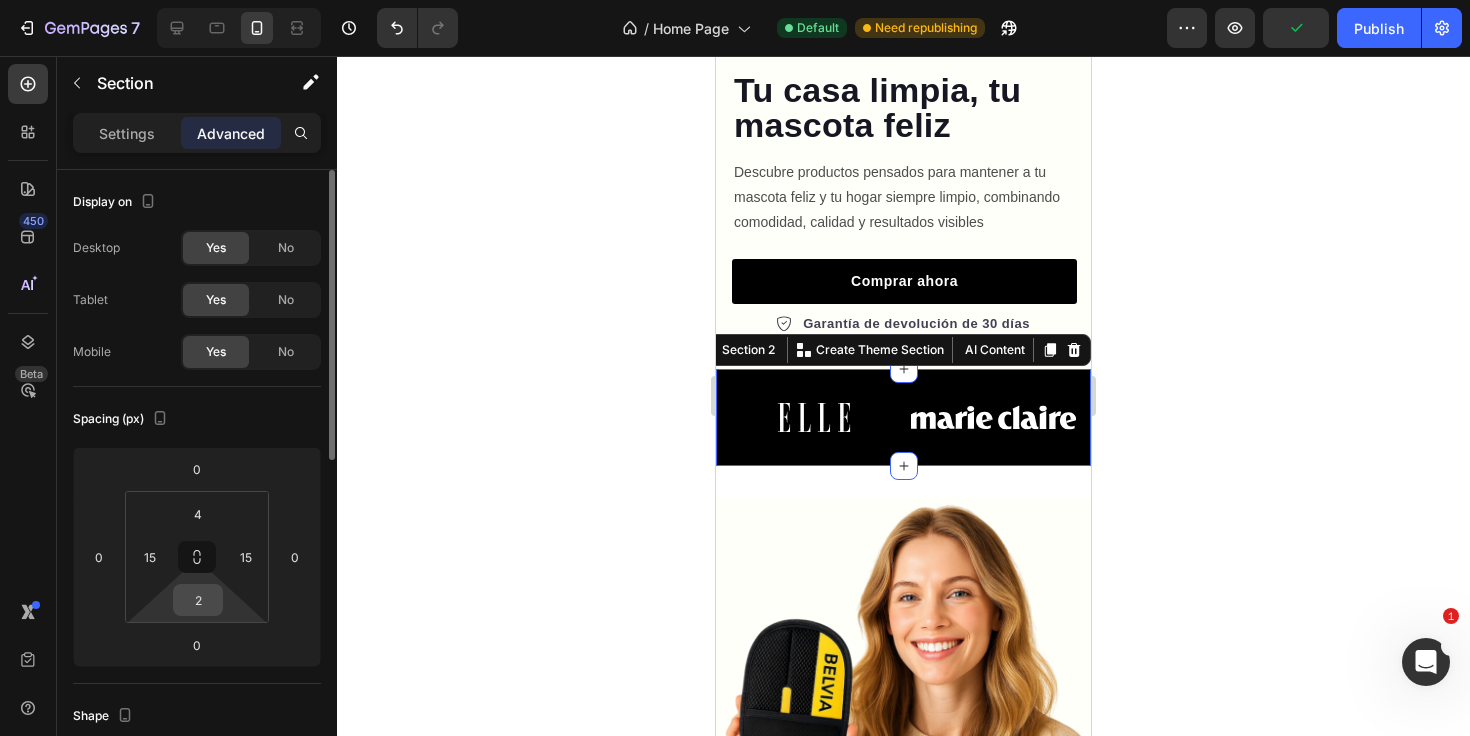 click on "2" at bounding box center [198, 600] 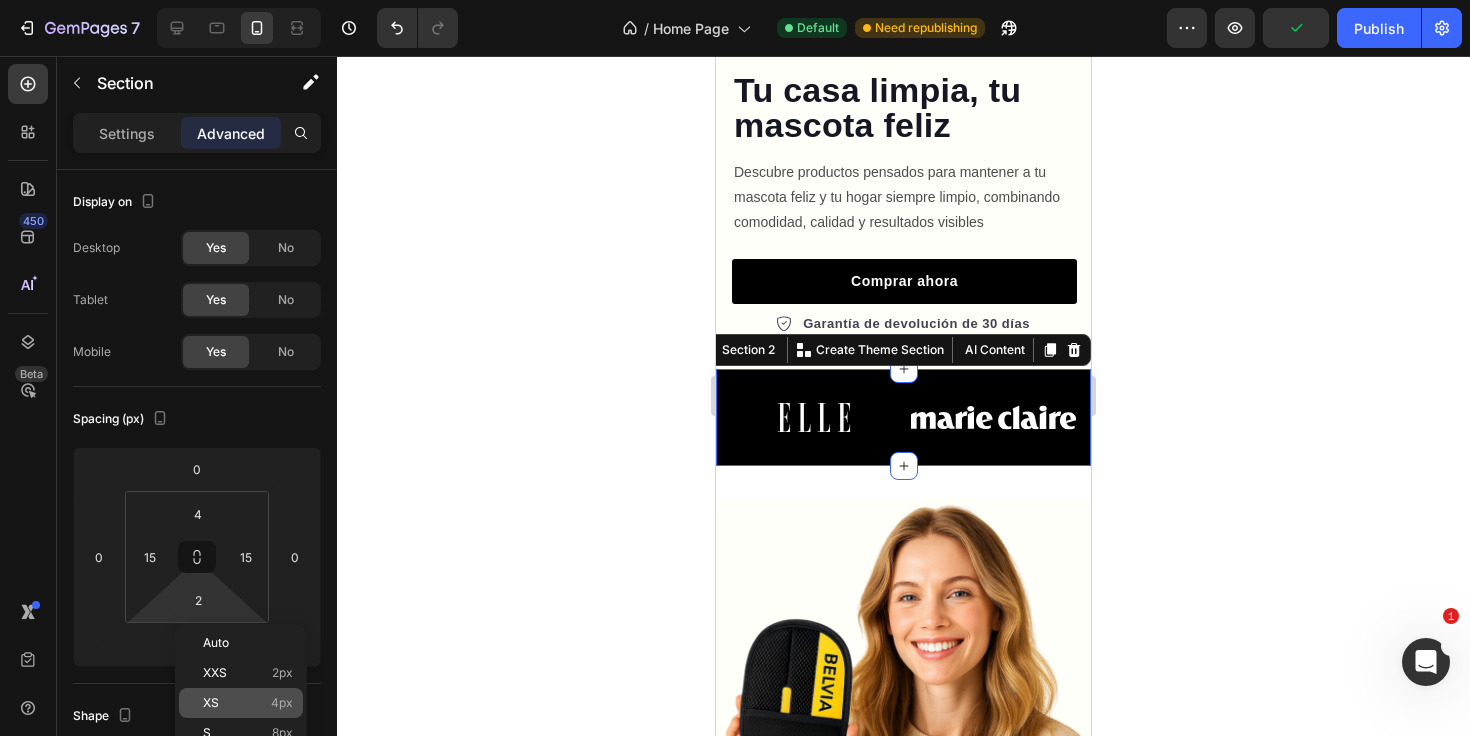 click on "XS 4px" at bounding box center (248, 703) 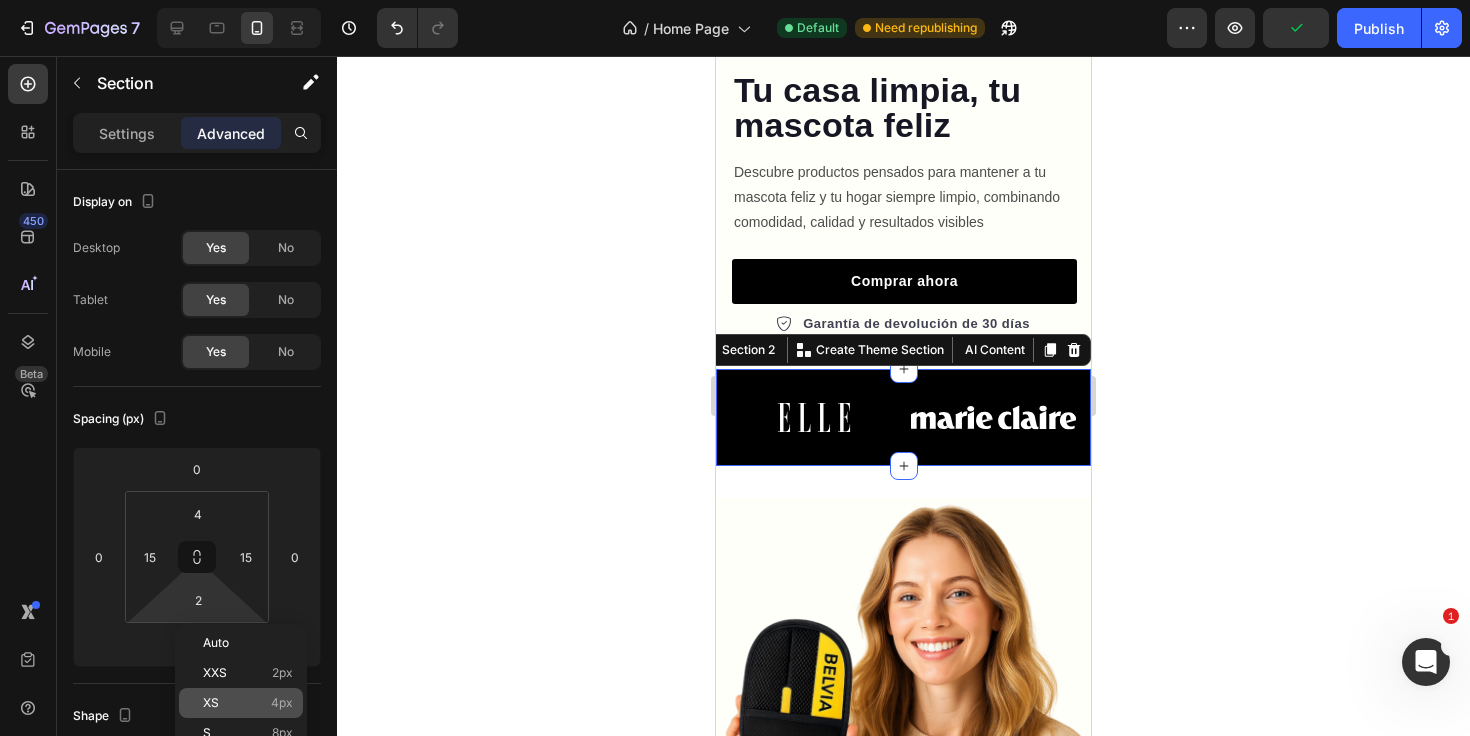 type on "4" 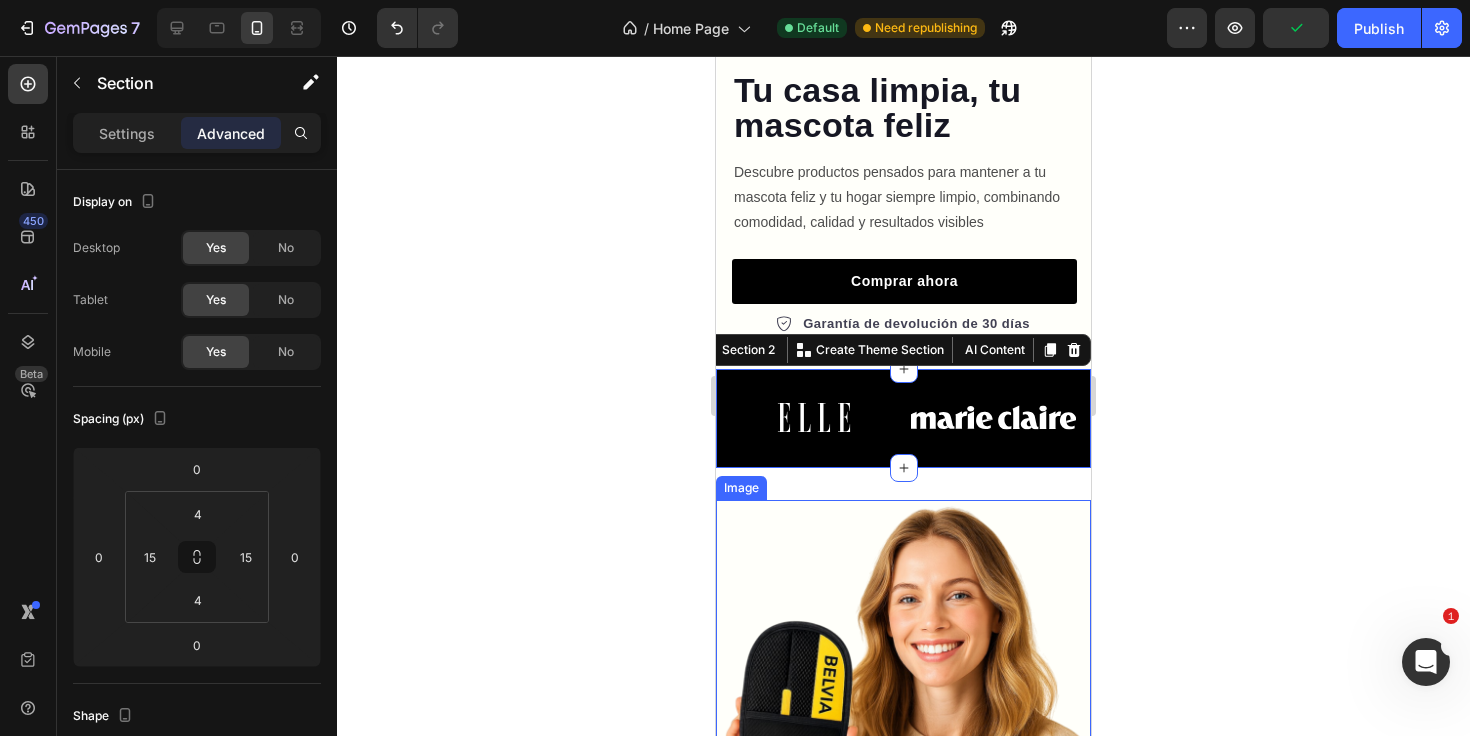 click 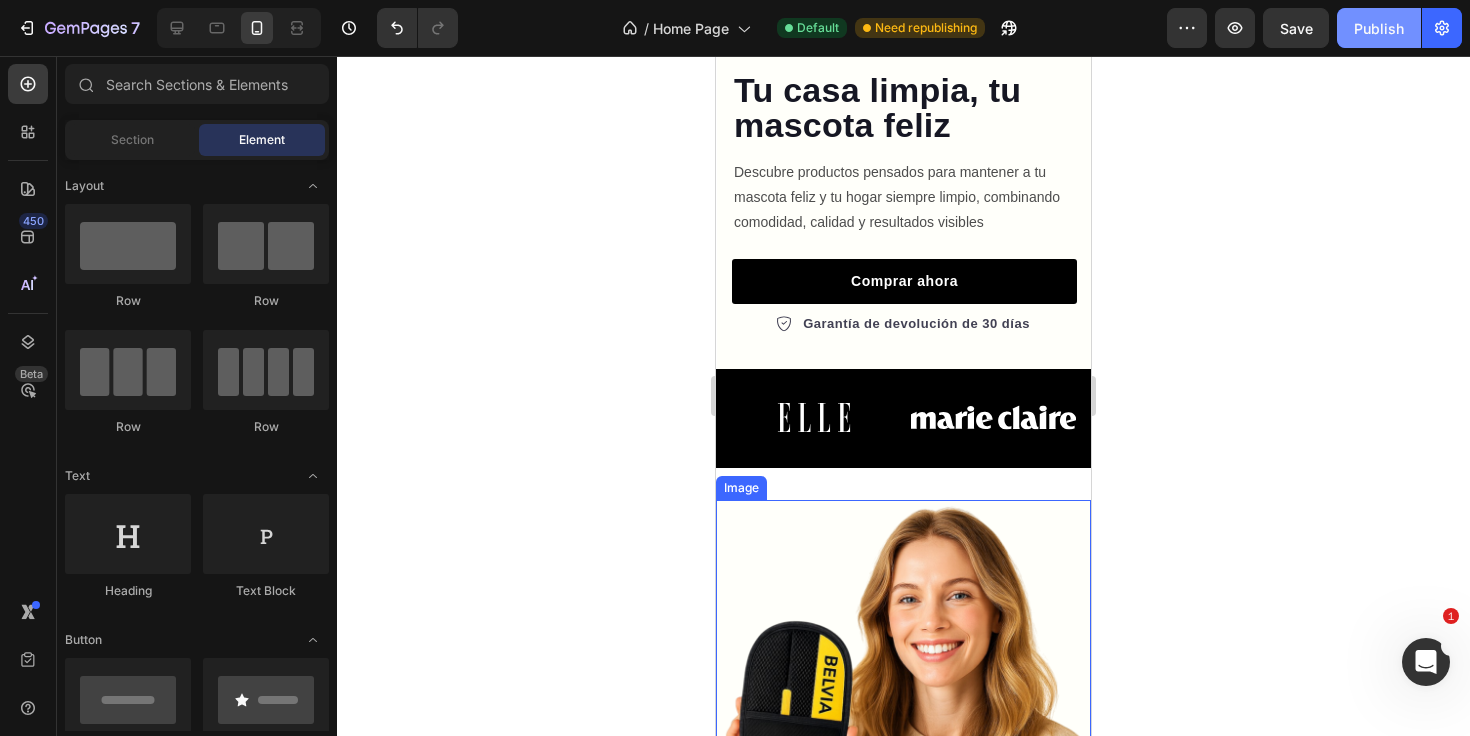 click on "Publish" at bounding box center [1379, 28] 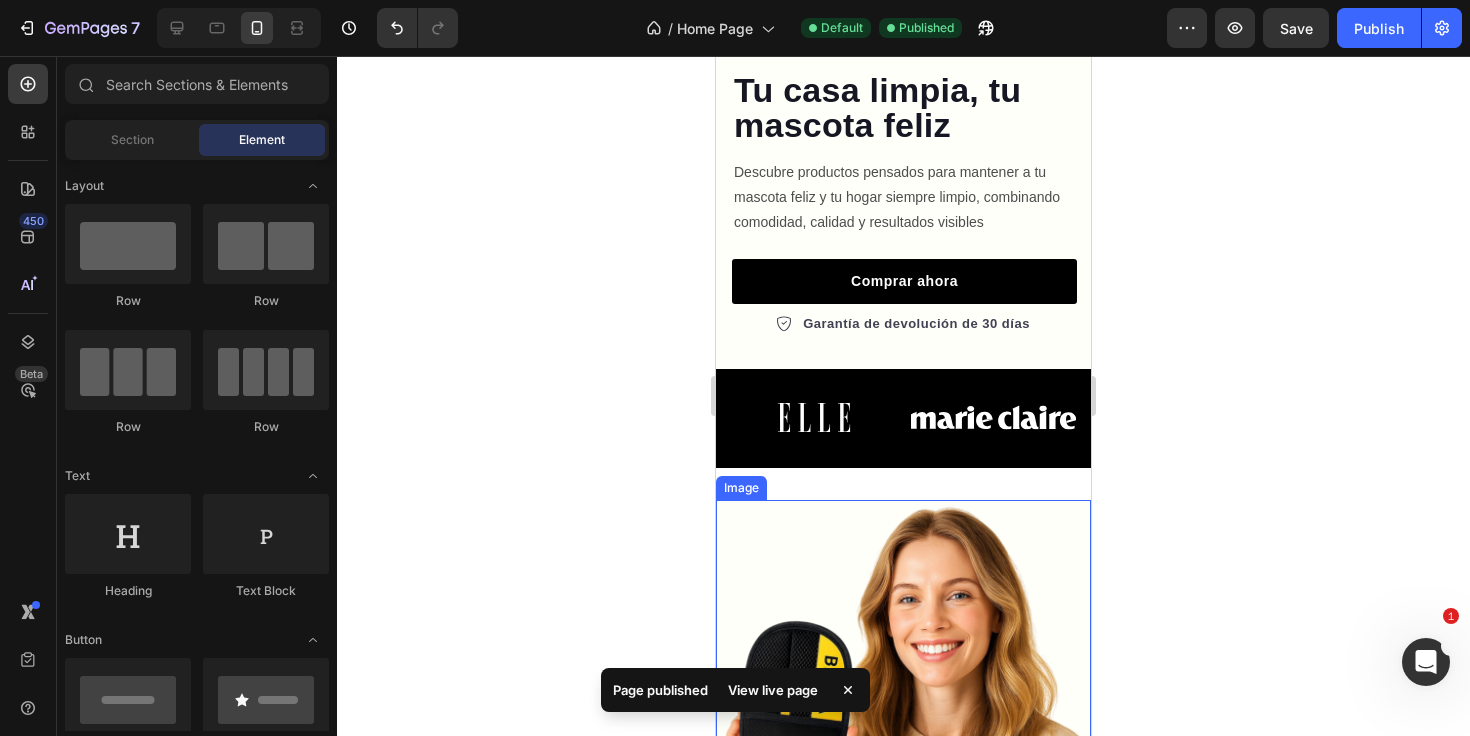 click 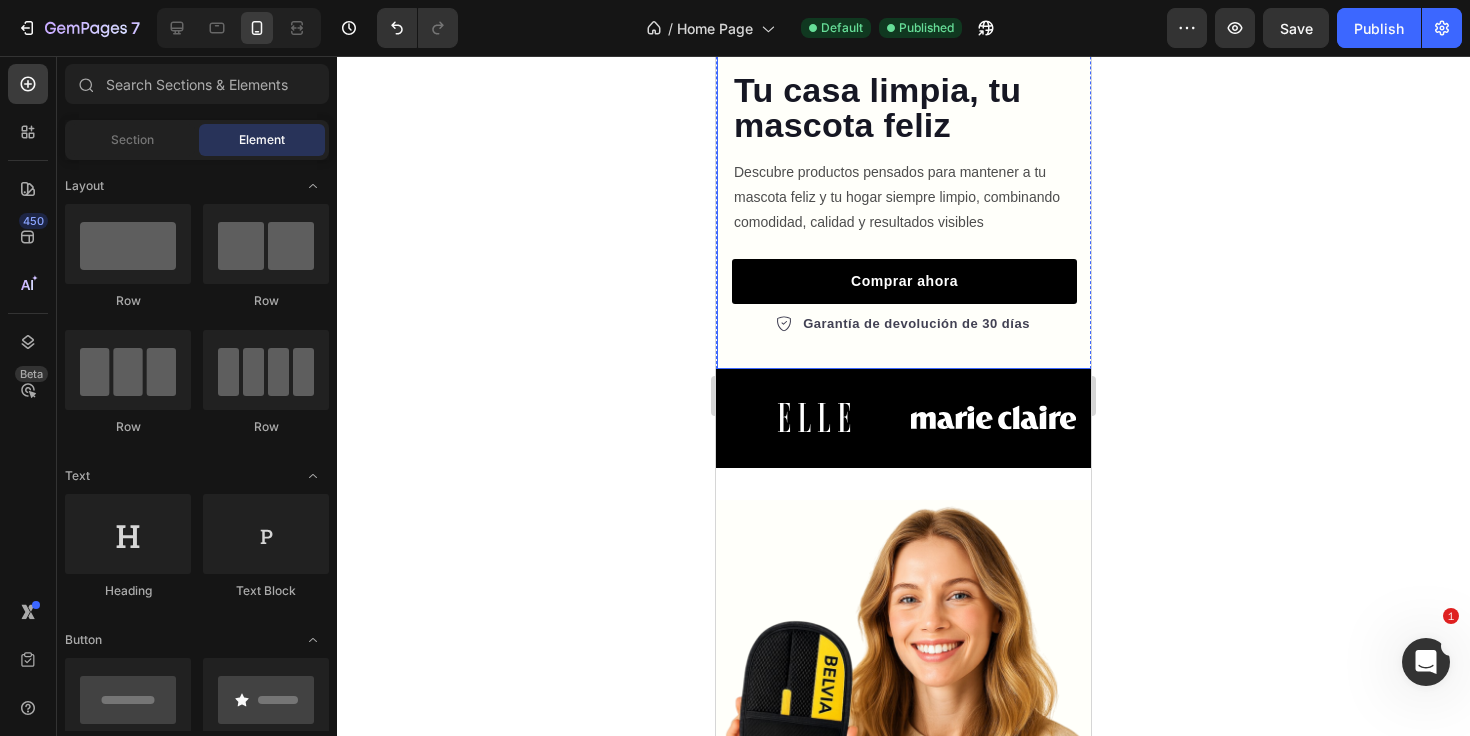 click on "Icon Icon Icon Icon Icon Icon List Hoz 4.8/5 | +2500 Clientes satisfechos Text block Row Tu casa limpia, tu mascota feliz Heading Tu casa limpia, tu mascota feliz Heading Descubre productos pensados para mantener a tu mascota feliz y tu hogar siempre limpio, combinando comodidad, calidad y resultados visibles Text Block Comprar ahora Button
Garantía de devolución de 30 días Item list Row Row Image Row Row" at bounding box center (904, 5) 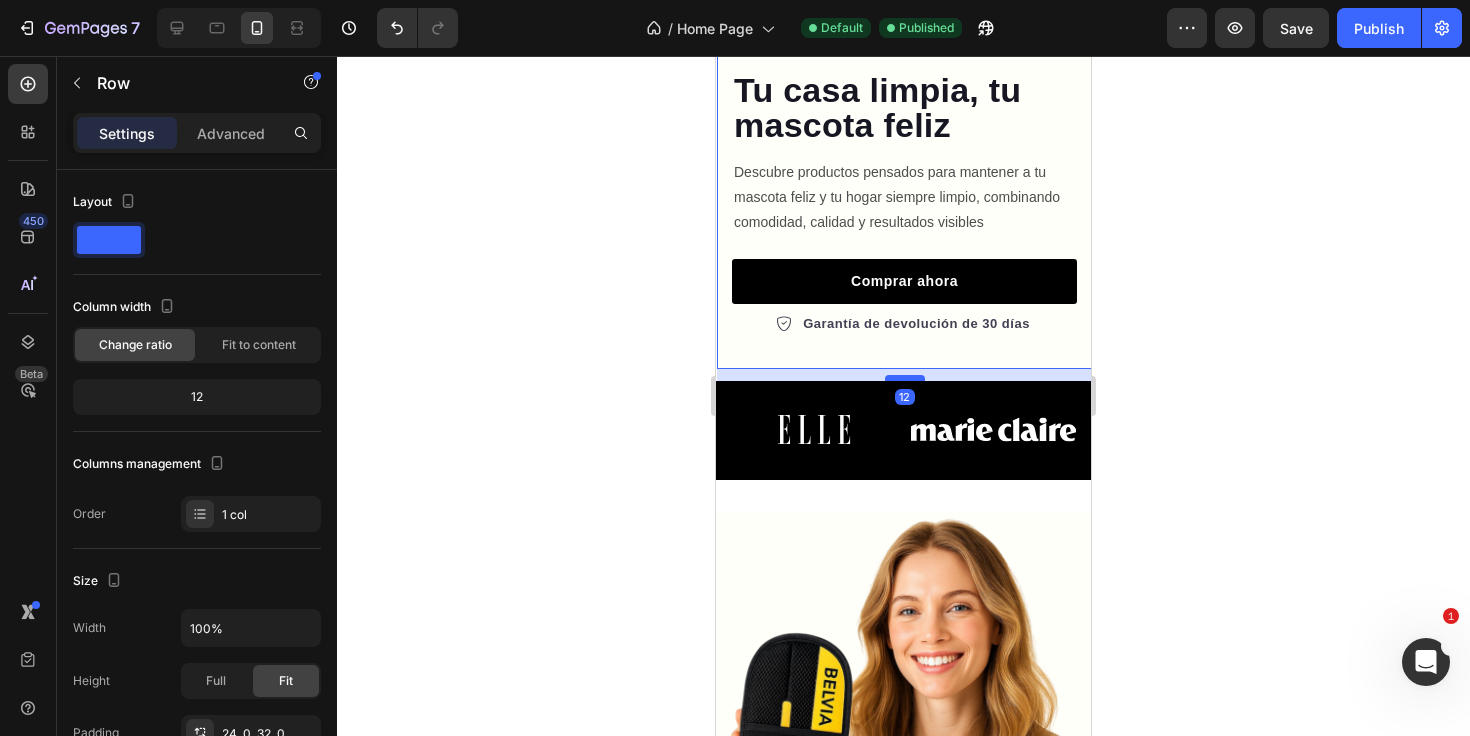 drag, startPoint x: 912, startPoint y: 366, endPoint x: 916, endPoint y: 378, distance: 12.649111 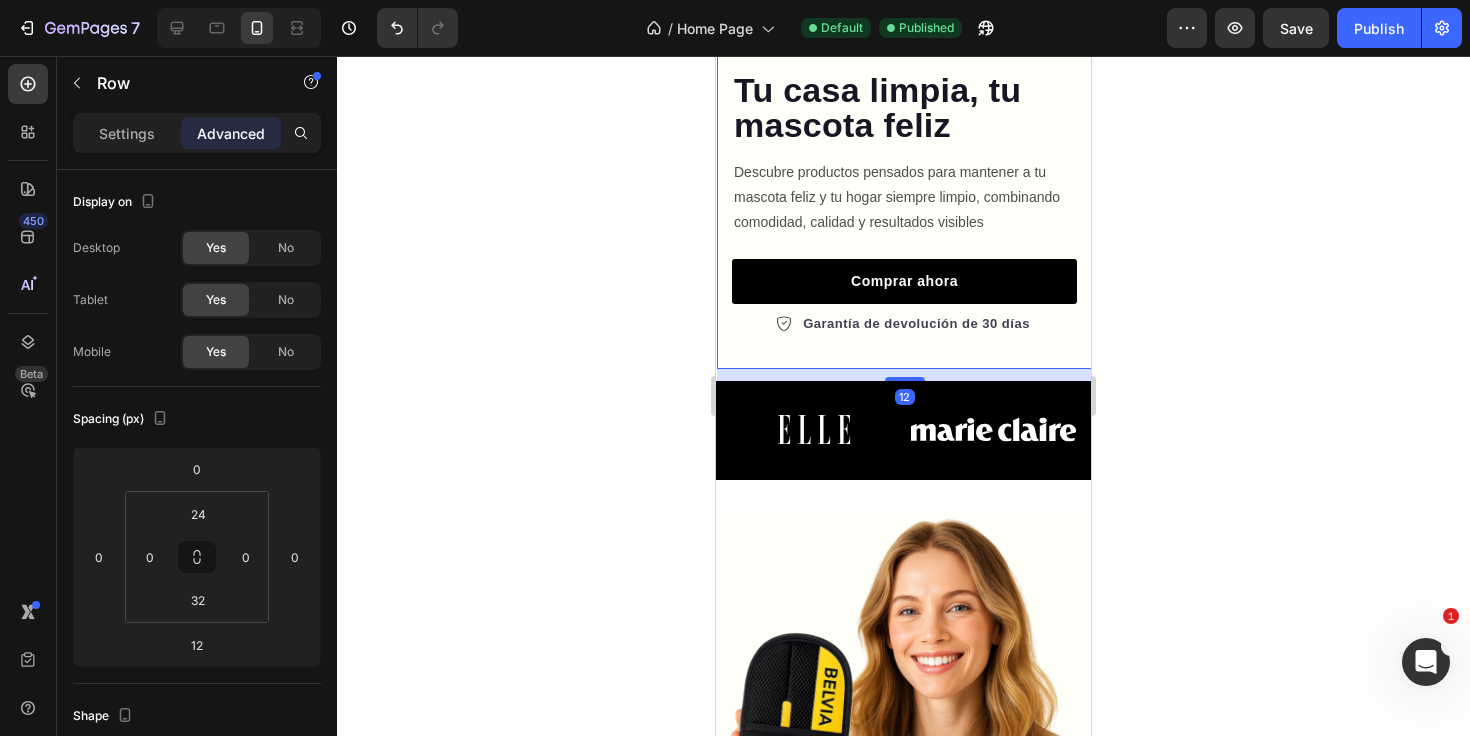 click 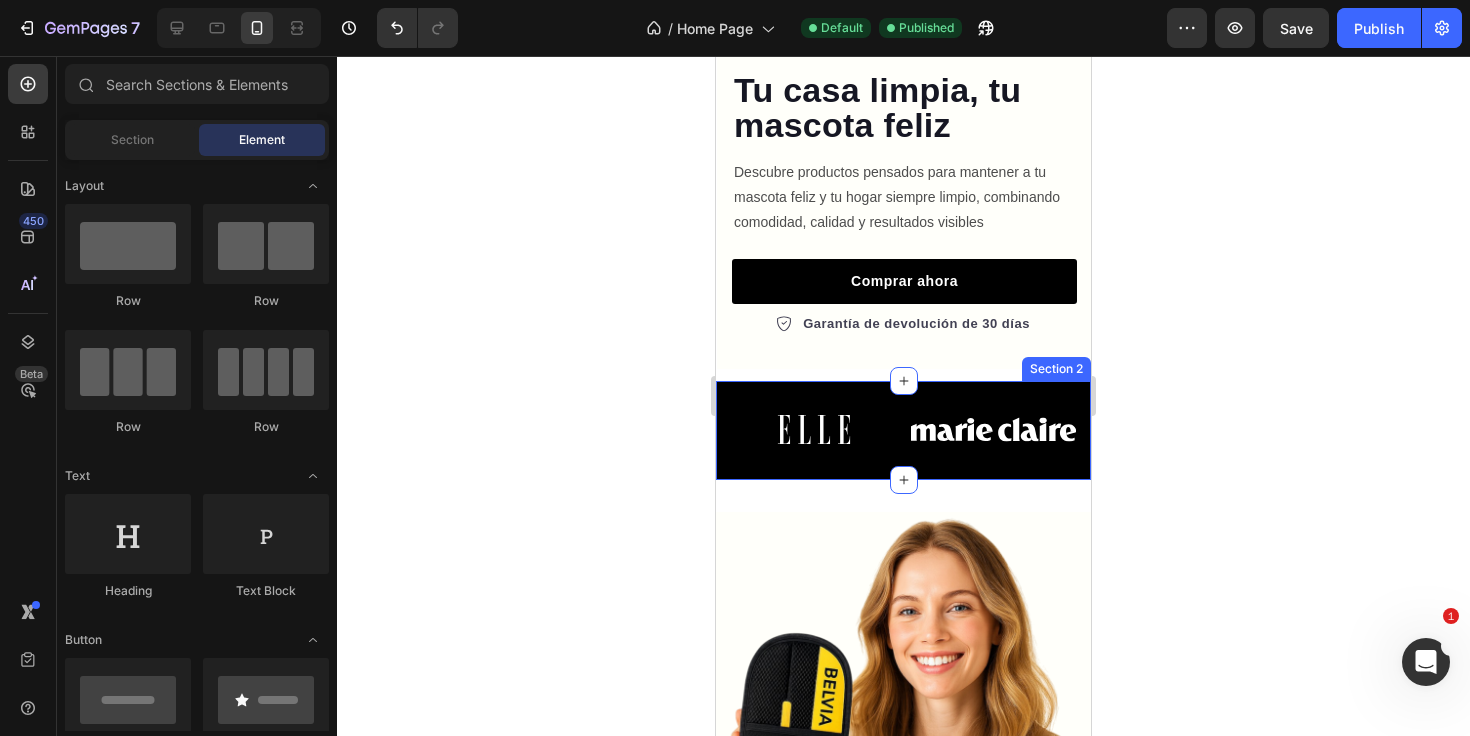 click on "Image Image Image Image Image Image Carousel Row" at bounding box center [903, 430] 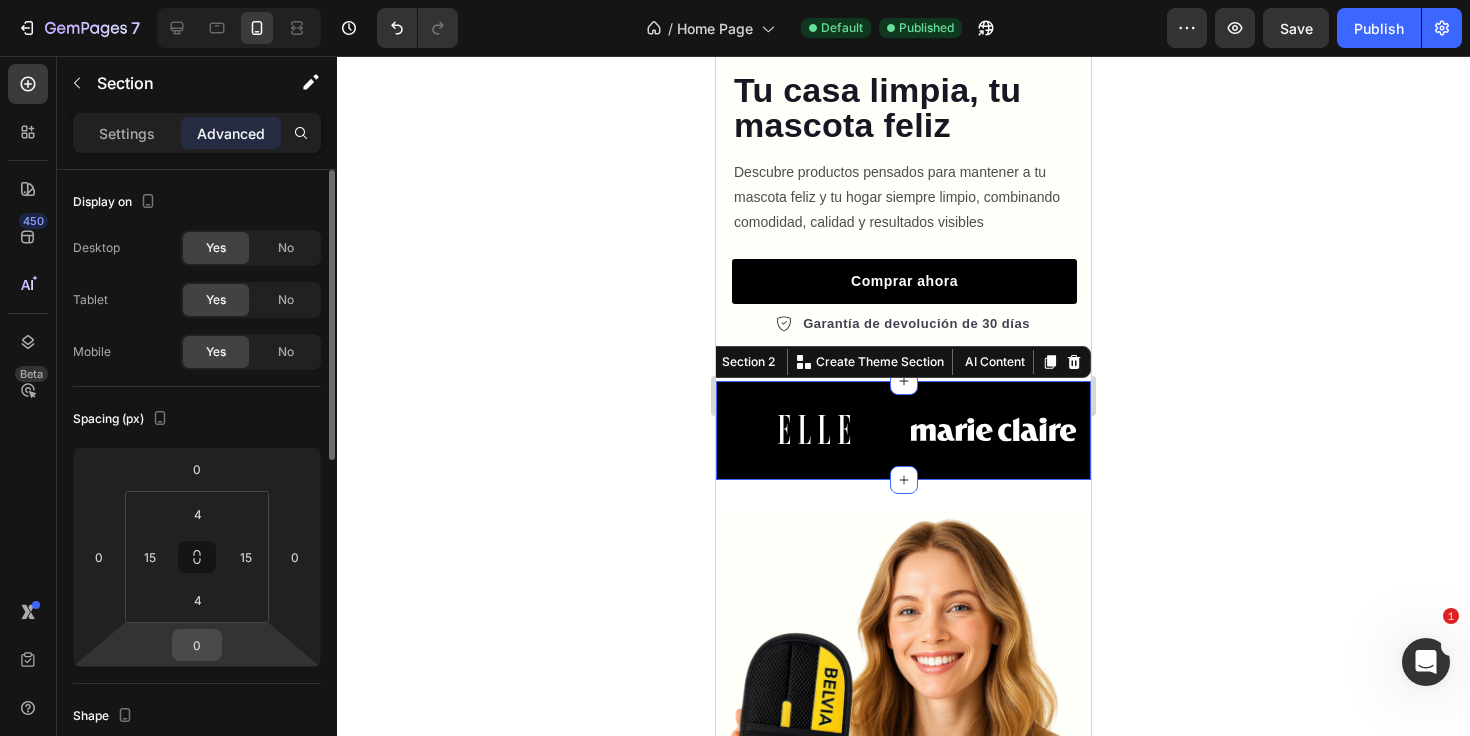 click on "0" at bounding box center (197, 645) 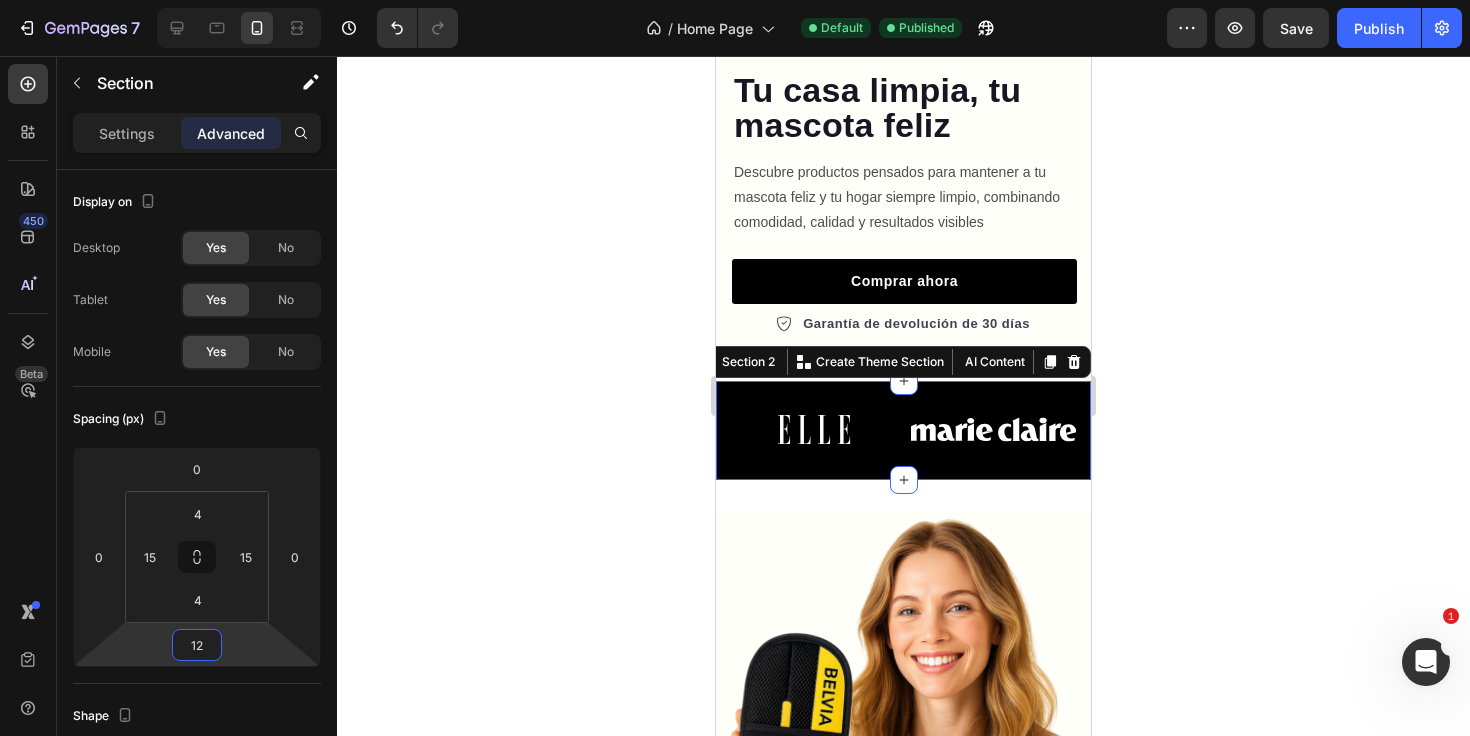 type on "1" 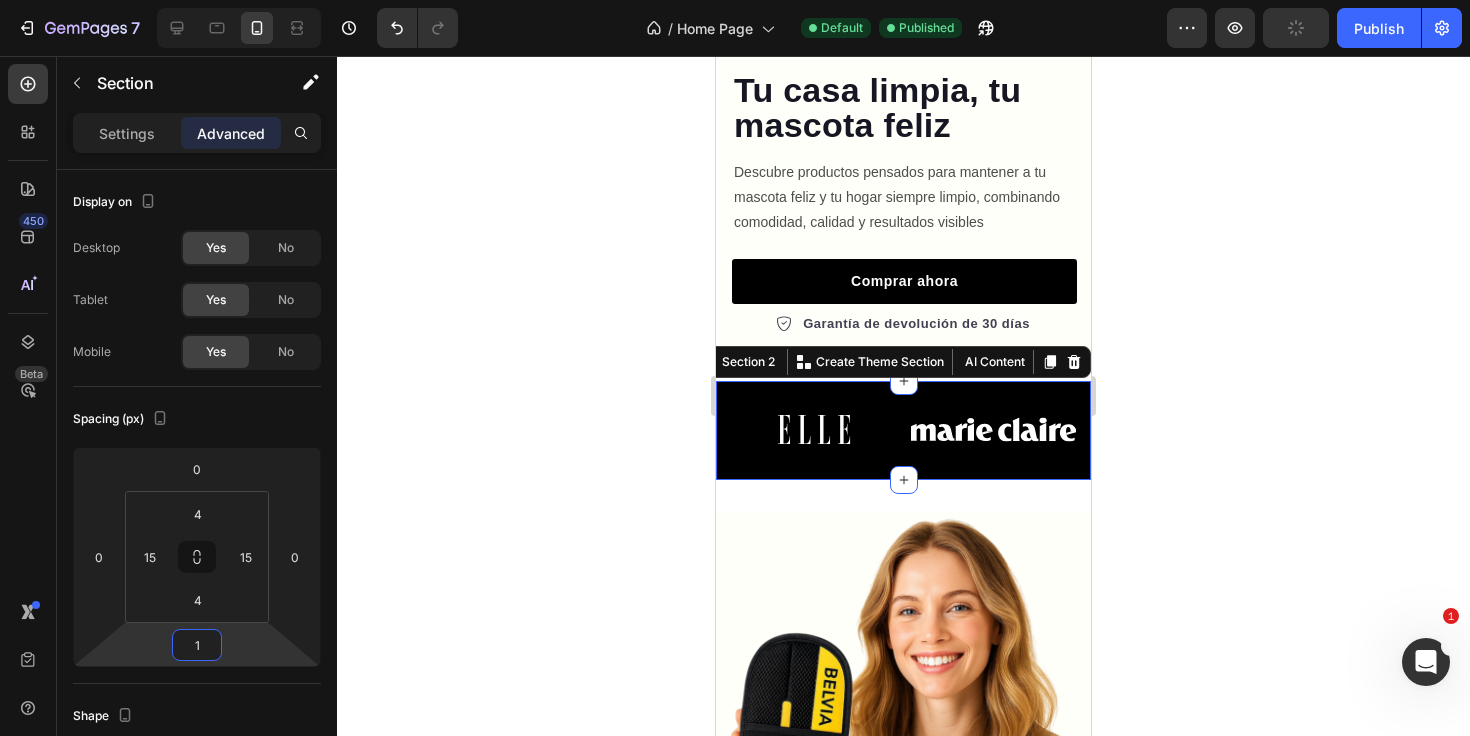 type 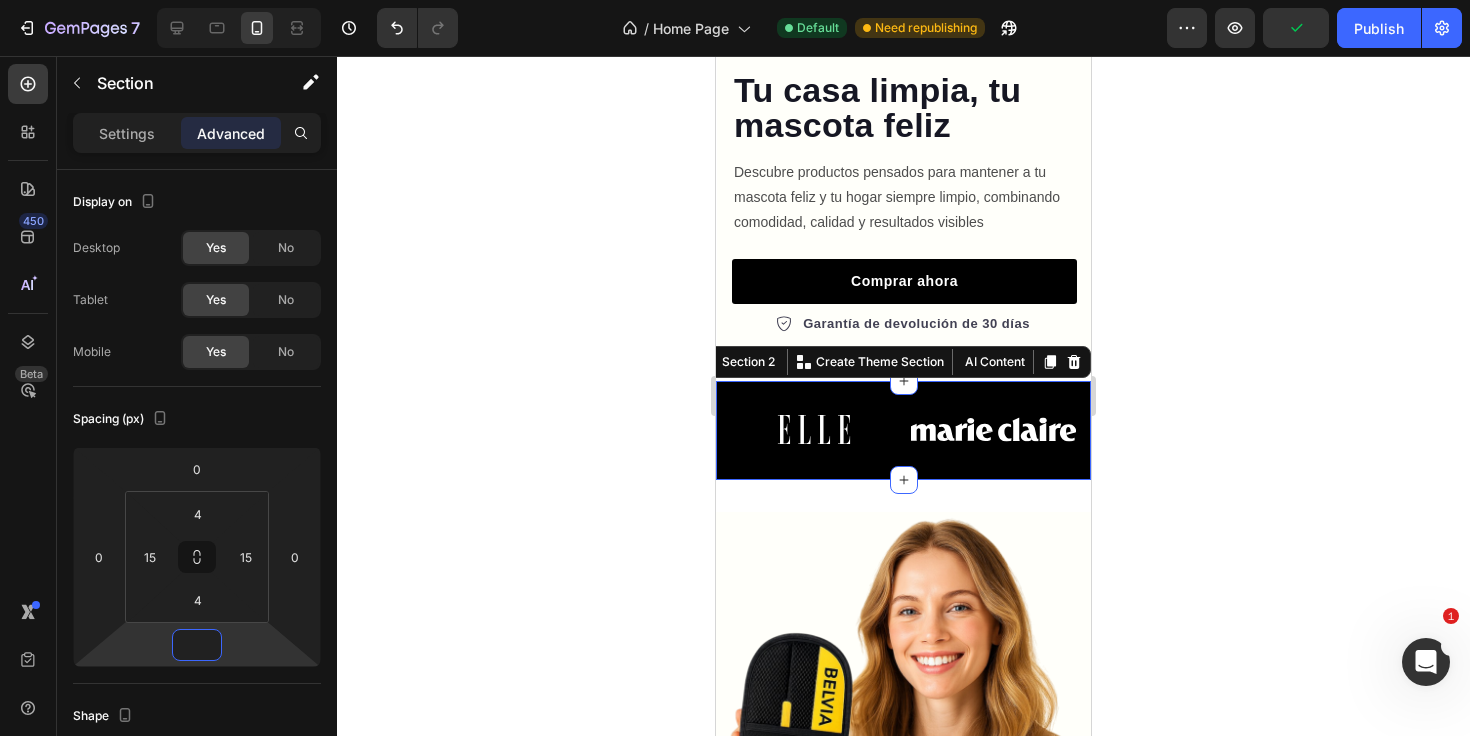 click 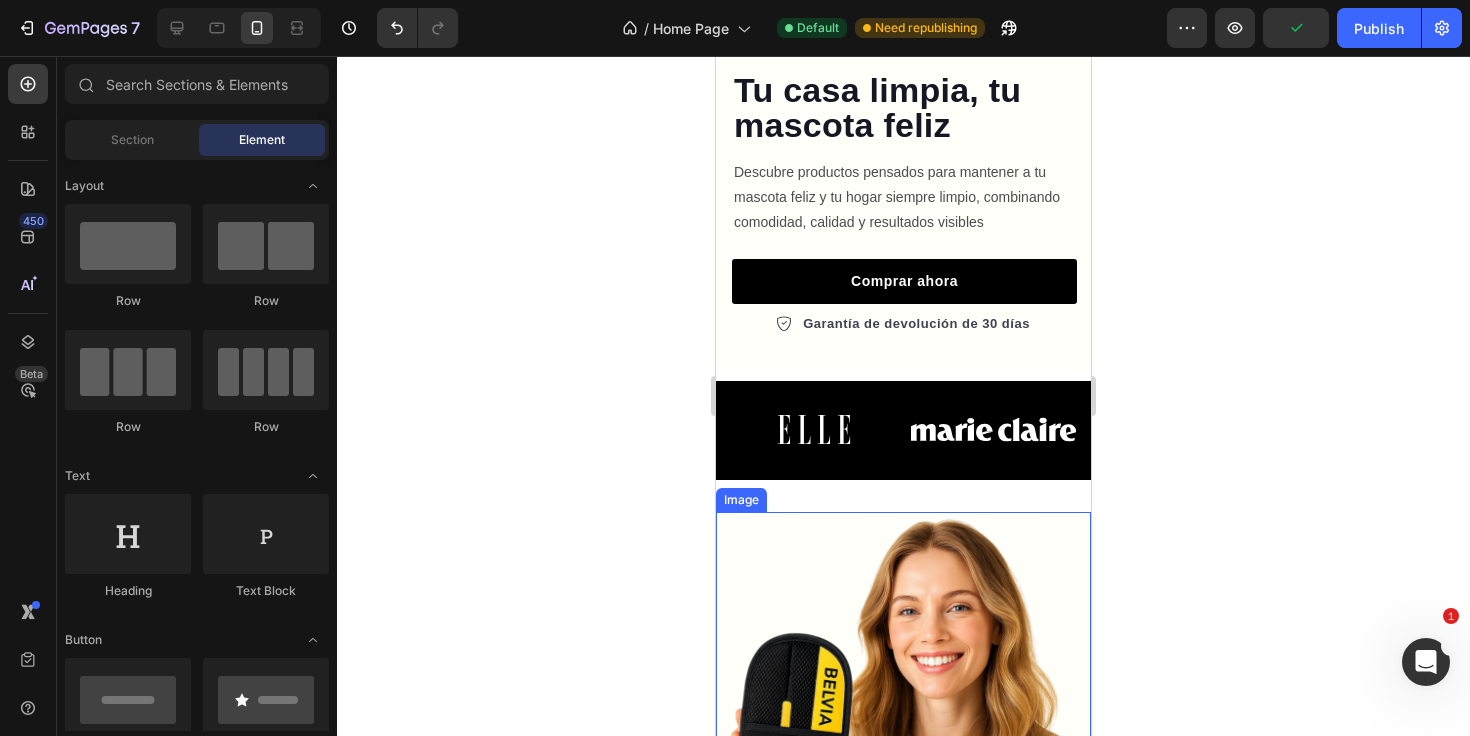 click at bounding box center (903, 699) 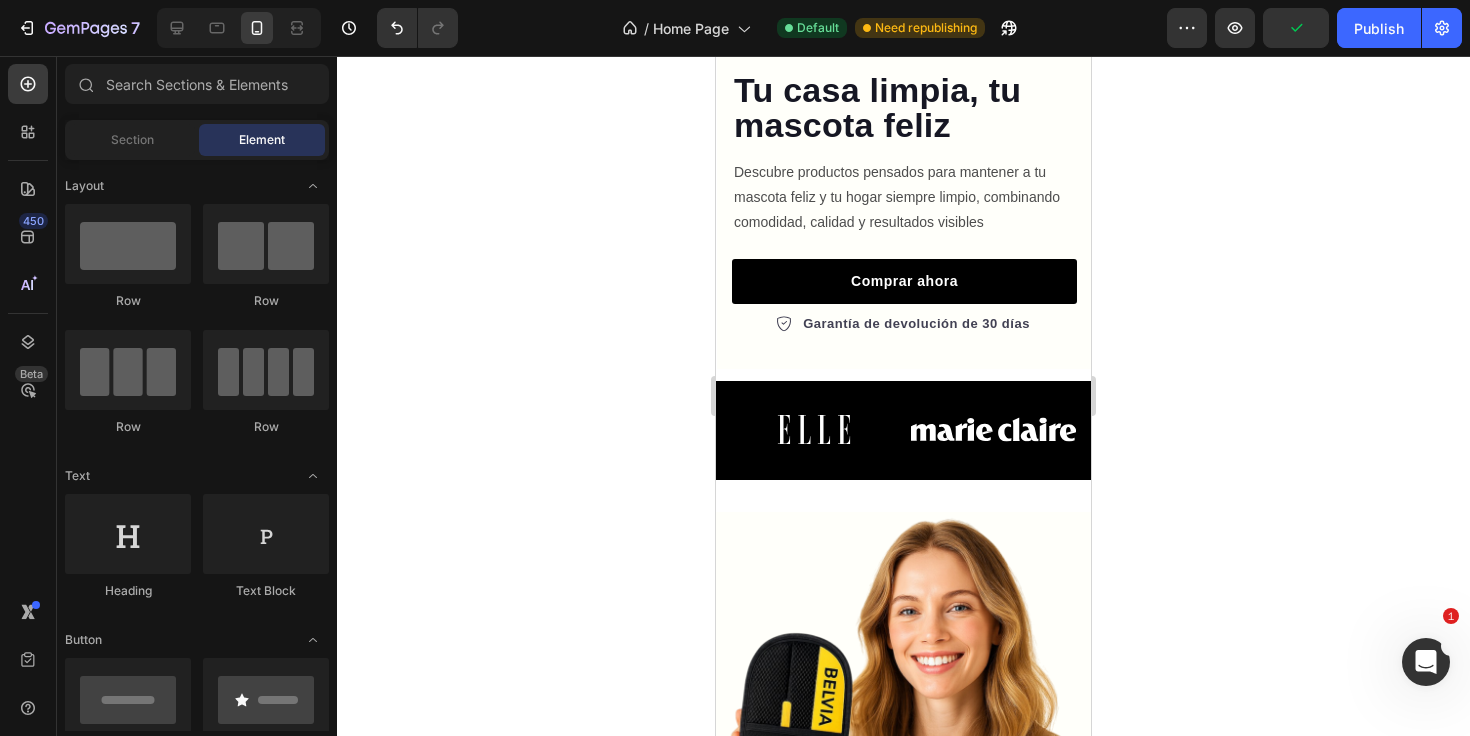 click on "Icon Icon Icon Icon Icon Icon List Hoz 4.8/5 | +2500 Clientes satisfechos Text block Row Tu casa limpia, tu mascota feliz Heading Tu casa limpia, tu mascota feliz Heading Descubre productos pensados para mantener a tu mascota feliz y tu hogar siempre limpio, combinando comodidad, calidad y resultados visibles Text Block Comprar ahora Button
Garantía de devolución de 30 días Item list Row Row Image Row Row Section 1 Image Image Image Image Image Image Carousel Row Section 2 La elección confiable para tu mascota y tu hogar Heading 97% Text block Notó su hogar más limpio y libre de pelos desde el primer uso Text block Advanced list                Title Line 94% Text block Dice que sus mascotas disfrutan cada momento de cuidado Text block Advanced list                Title Line 92% Text block Recomienda BELVIA por su calidad y resultado Text block Advanced list Comprar ahora Button Image Row PAGO 100% SEGURO Text Block ENVÍO GRATIS Text Block GARANTÍA DE DEVOLUCIÓN DE 30 DÍAS Marquee" at bounding box center [903, 1956] 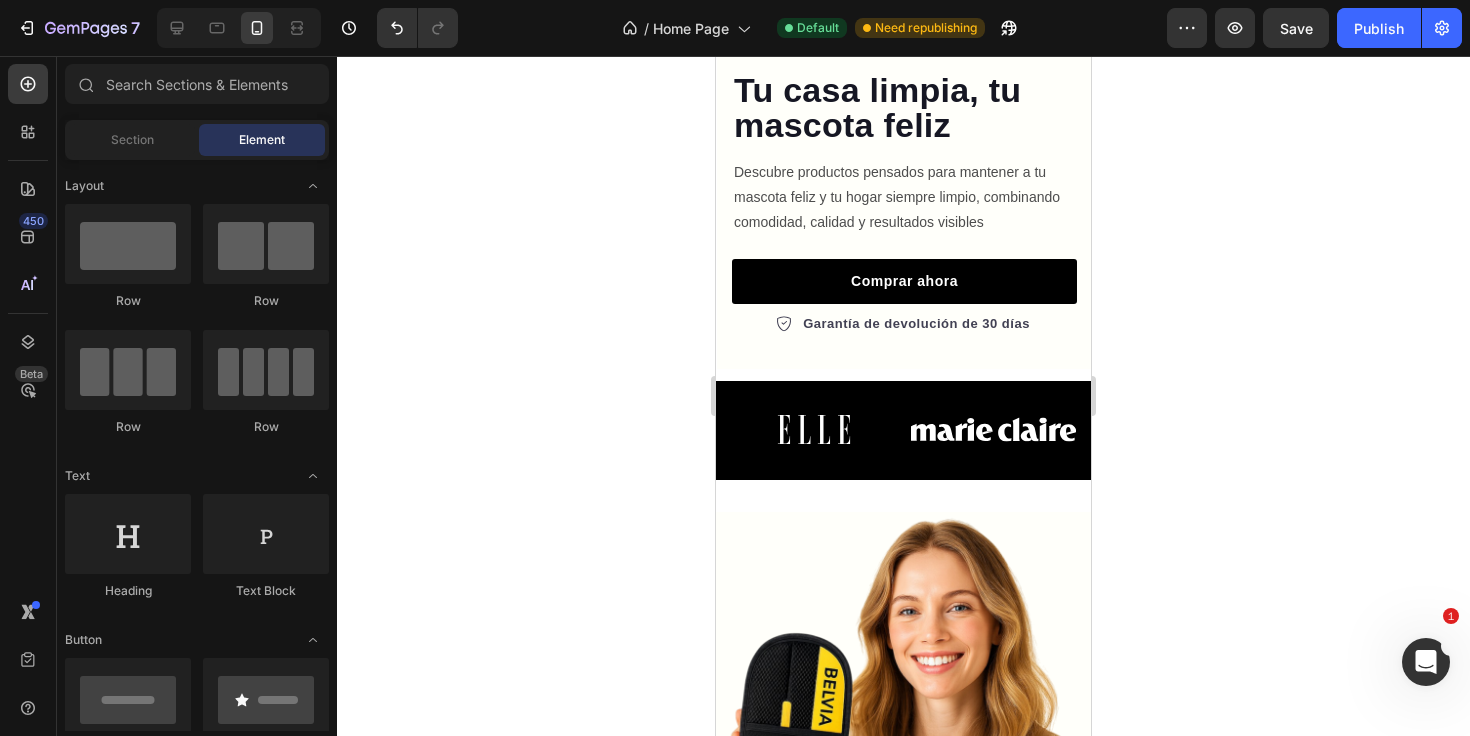 click on "Icon Icon Icon Icon Icon Icon List Hoz 4.8/5 | +2500 Clientes satisfechos Text block Row Tu casa limpia, tu mascota feliz Heading Tu casa limpia, tu mascota feliz Heading Descubre productos pensados para mantener a tu mascota feliz y tu hogar siempre limpio, combinando comodidad, calidad y resultados visibles Text Block Comprar ahora Button
Garantía de devolución de 30 días Item list Row Row Image Row Row Section 1 Image Image Image Image Image Image Carousel Row Section 2 La elección confiable para tu mascota y tu hogar Heading 97% Text block Notó su hogar más limpio y libre de pelos desde el primer uso Text block Advanced list                Title Line 94% Text block Dice que sus mascotas disfrutan cada momento de cuidado Text block Advanced list                Title Line 92% Text block Recomienda BELVIA por su calidad y resultado Text block Advanced list Comprar ahora Button Image Row PAGO 100% SEGURO Text Block ENVÍO GRATIS Text Block GARANTÍA DE DEVOLUCIÓN DE 30 DÍAS Marquee" at bounding box center [903, 1956] 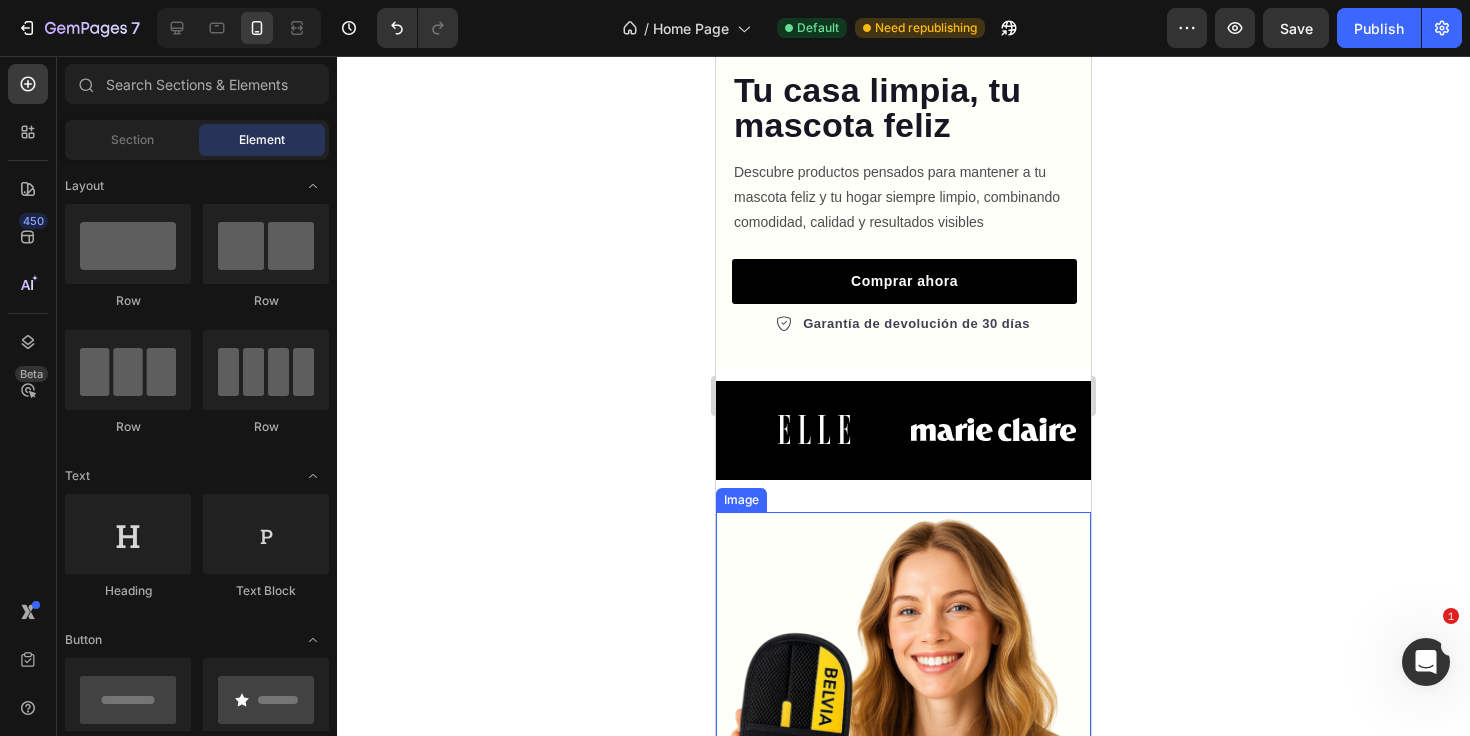 click at bounding box center [903, 699] 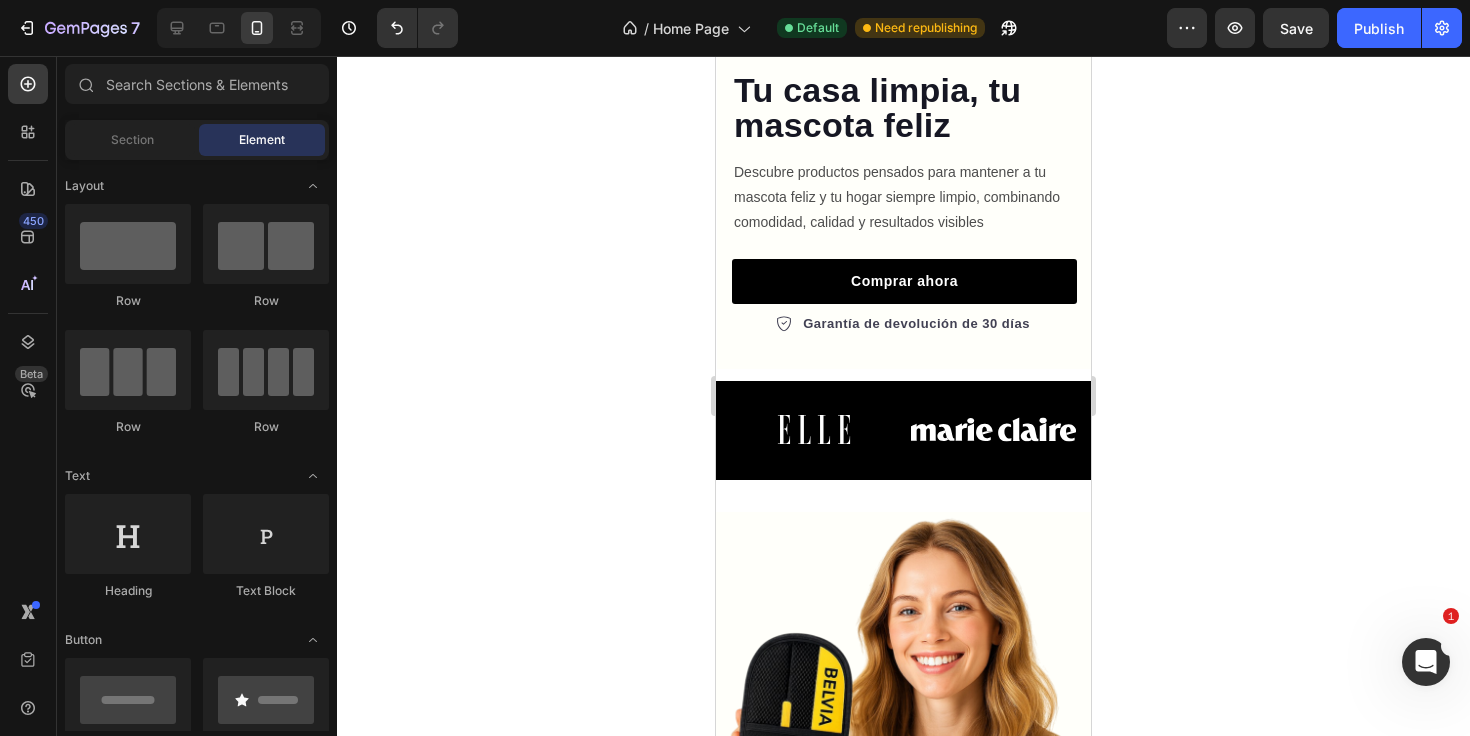 click on "Icon Icon Icon Icon Icon Icon List Hoz 4.8/5 | +2500 Clientes satisfechos Text block Row Tu casa limpia, tu mascota feliz Heading Tu casa limpia, tu mascota feliz Heading Descubre productos pensados para mantener a tu mascota feliz y tu hogar siempre limpio, combinando comodidad, calidad y resultados visibles Text Block Comprar ahora Button
Garantía de devolución de 30 días Item list Row Row Image Row Row Section 1 Image Image Image Image Image Image Carousel Row Section 2 La elección confiable para tu mascota y tu hogar Heading 97% Text block Notó su hogar más limpio y libre de pelos desde el primer uso Text block Advanced list                Title Line 94% Text block Dice que sus mascotas disfrutan cada momento de cuidado Text block Advanced list                Title Line 92% Text block Recomienda BELVIA por su calidad y resultado Text block Advanced list Comprar ahora Button Image Row PAGO 100% SEGURO Text Block ENVÍO GRATIS Text Block GARANTÍA DE DEVOLUCIÓN DE 30 DÍAS Marquee" at bounding box center [903, 1956] 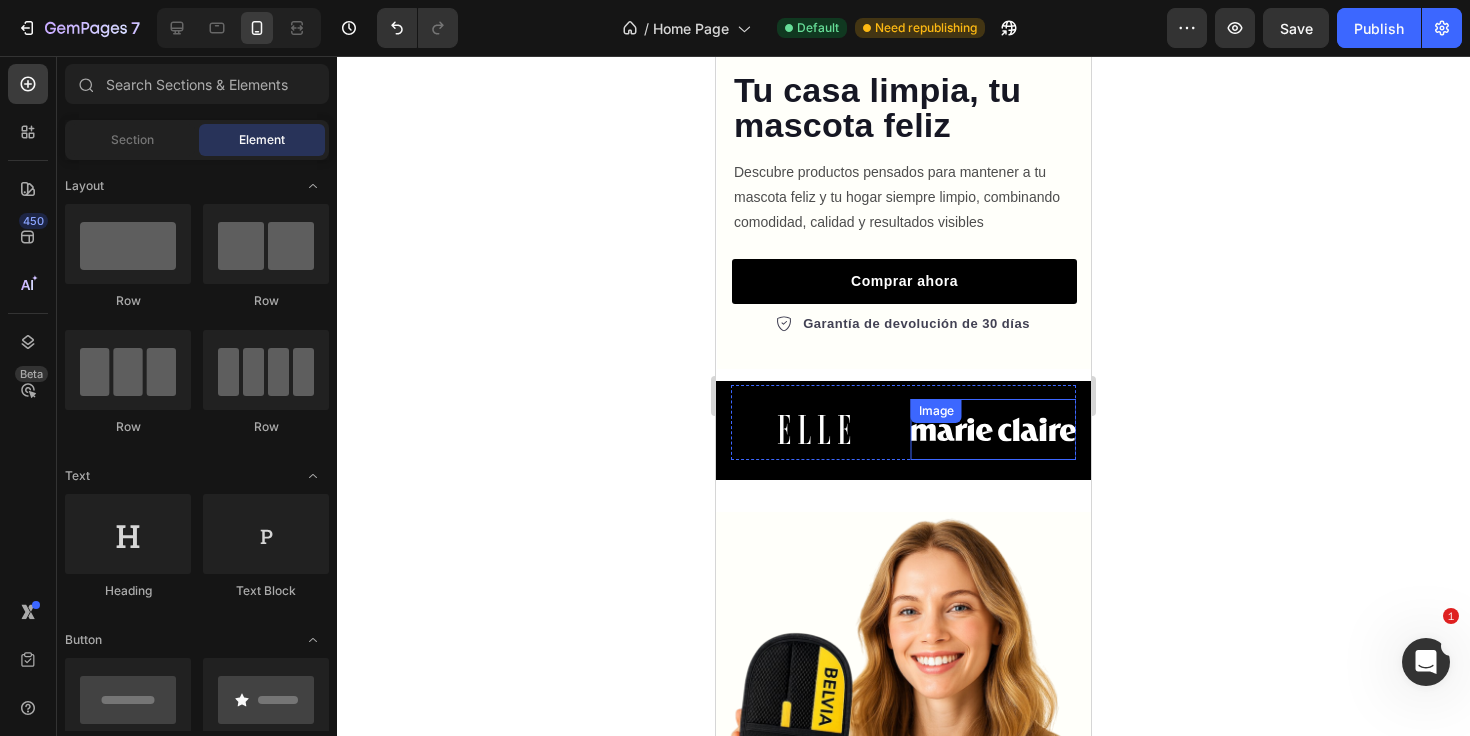 click at bounding box center (994, 429) 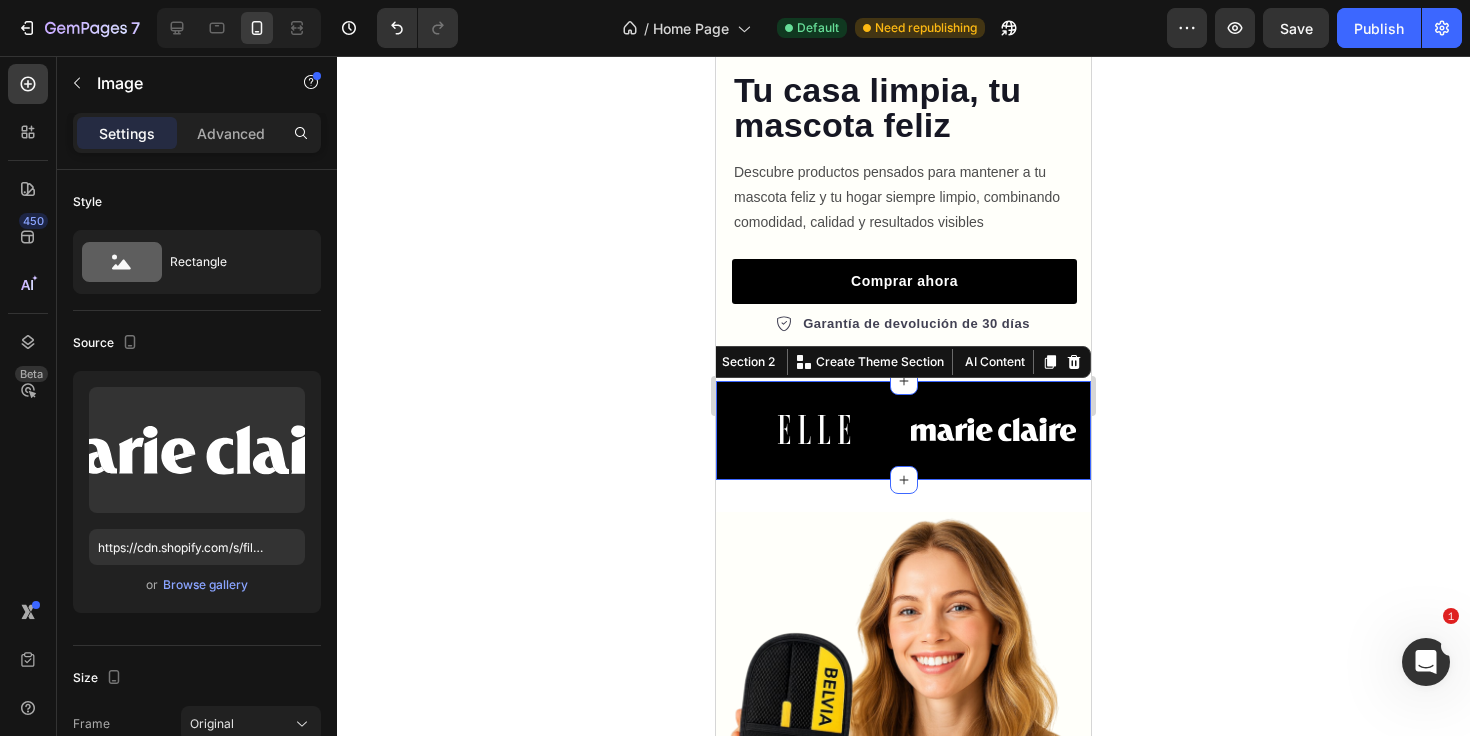 click on "Image Image Image Image Image Image Carousel Row" at bounding box center (903, 430) 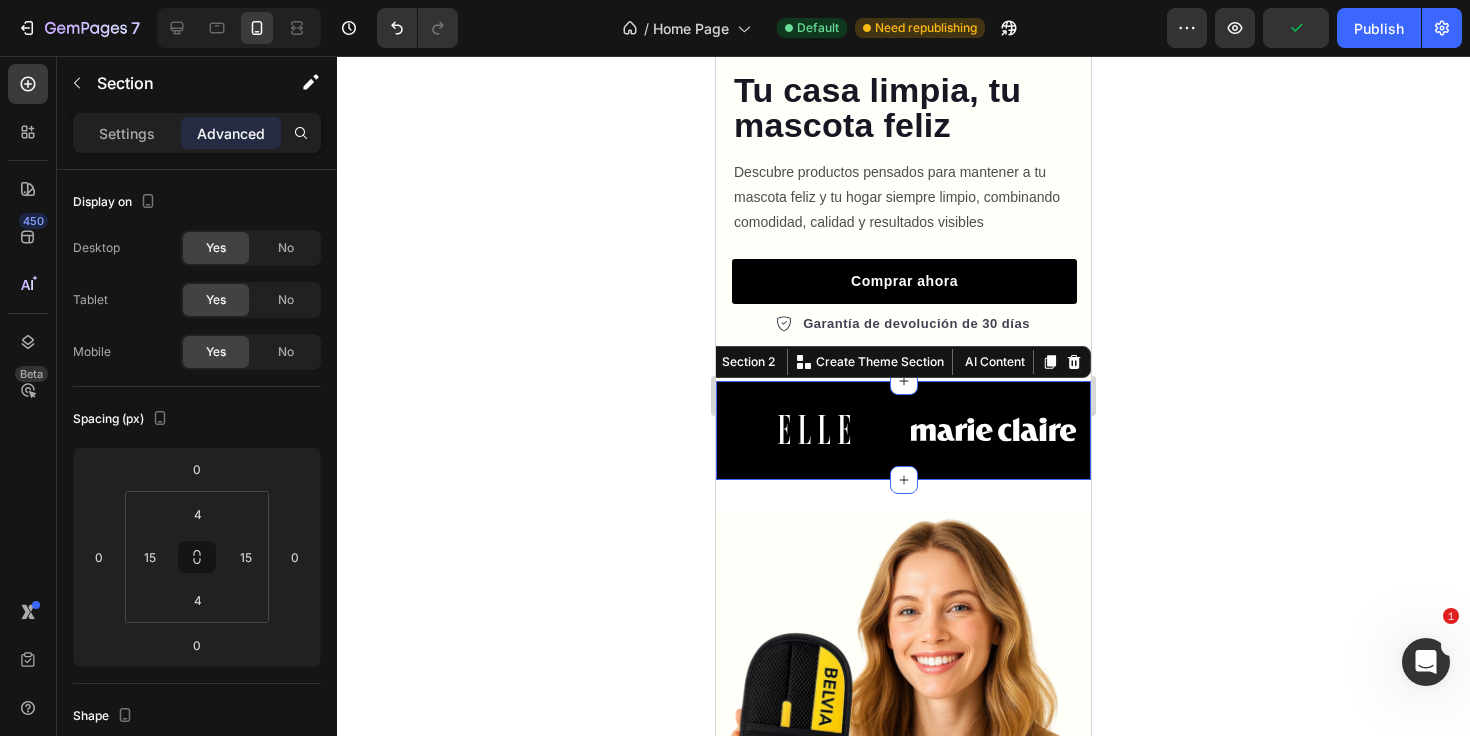 click on "Icon Icon Icon Icon Icon Icon List Hoz 4.8/5 | +2500 Clientes satisfechos Text block Row Tu casa limpia, tu mascota feliz Heading Tu casa limpia, tu mascota feliz Heading Descubre productos pensados para mantener a tu mascota feliz y tu hogar siempre limpio, combinando comodidad, calidad y resultados visibles Text Block Comprar ahora Button
Garantía de devolución de 30 días Item list Row Row Image Row Row Section 1 Image Image Image Image Image Image Carousel Row Section 2   You can create reusable sections Create Theme Section AI Content Write with GemAI What would you like to describe here? Tone and Voice Persuasive Product Guía definitiva para reducir el pelo en casa Show more Generate La elección confiable para tu mascota y tu hogar Heading 97% Text block Notó su hogar más limpio y libre de pelos desde el primer uso Text block Advanced list                Title Line 94% Text block Dice que sus mascotas disfrutan cada momento de cuidado Text block Advanced list" at bounding box center [903, 1956] 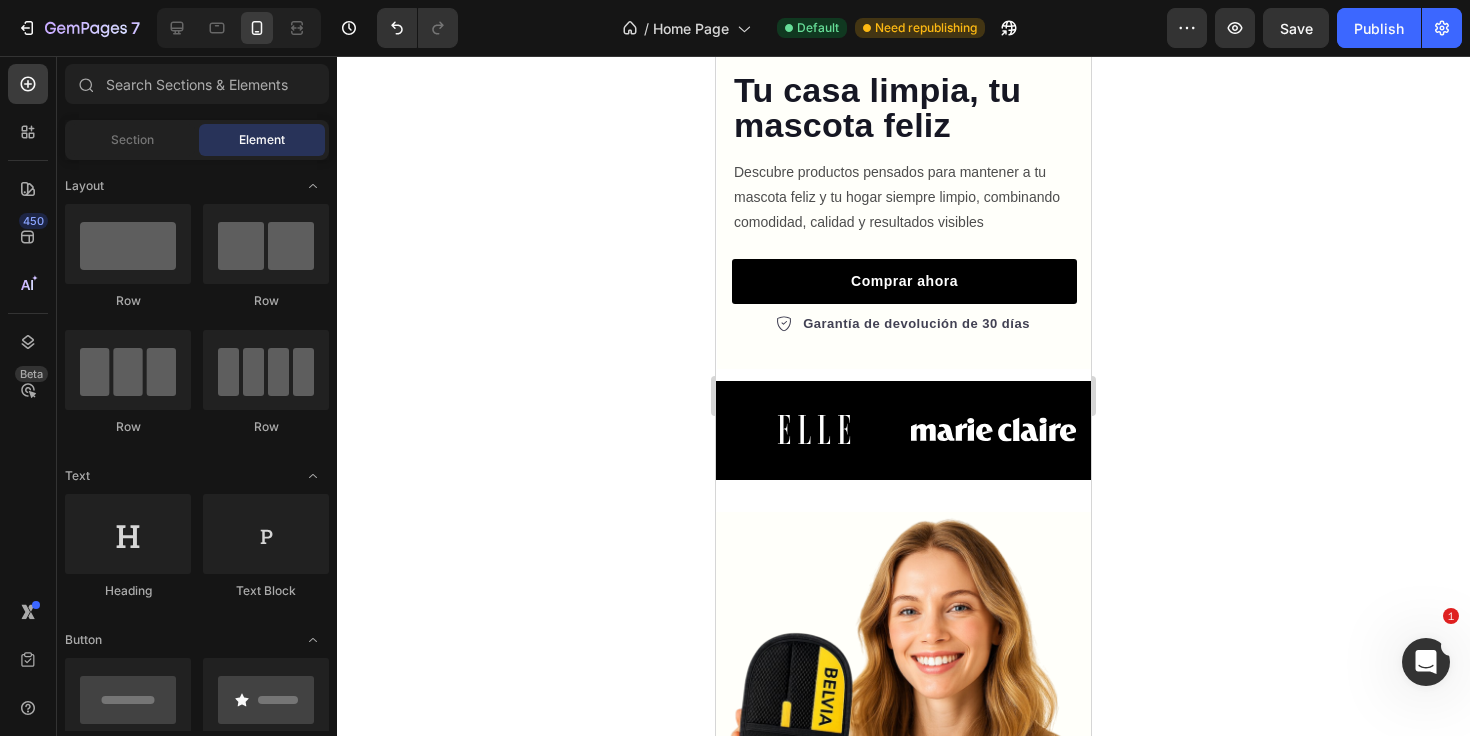 click on "Icon Icon Icon Icon Icon Icon List Hoz 4.8/5 | +2500 Clientes satisfechos Text block Row Tu casa limpia, tu mascota feliz Heading Tu casa limpia, tu mascota feliz Heading Descubre productos pensados para mantener a tu mascota feliz y tu hogar siempre limpio, combinando comodidad, calidad y resultados visibles Text Block Comprar ahora Button
Garantía de devolución de 30 días Item list Row Row Image Row Row Section 1 Image Image Image Image Image Image Carousel Row Section 2 La elección confiable para tu mascota y tu hogar Heading 97% Text block Notó su hogar más limpio y libre de pelos desde el primer uso Text block Advanced list                Title Line 94% Text block Dice que sus mascotas disfrutan cada momento de cuidado Text block Advanced list                Title Line 92% Text block Recomienda BELVIA por su calidad y resultado Text block Advanced list Comprar ahora Button Image Row PAGO 100% SEGURO Text Block ENVÍO GRATIS Text Block GARANTÍA DE DEVOLUCIÓN DE 30 DÍAS Marquee" at bounding box center [903, 1956] 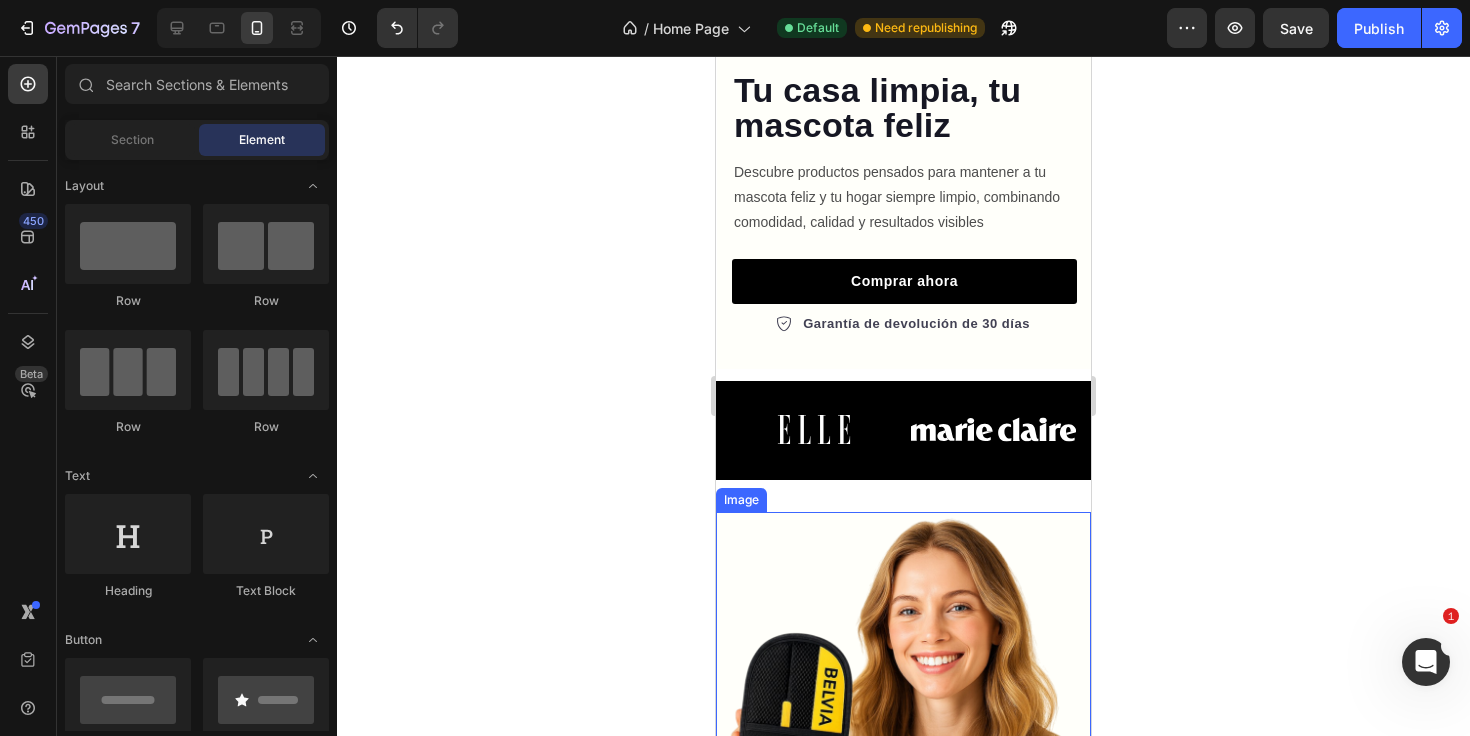 click at bounding box center (903, 699) 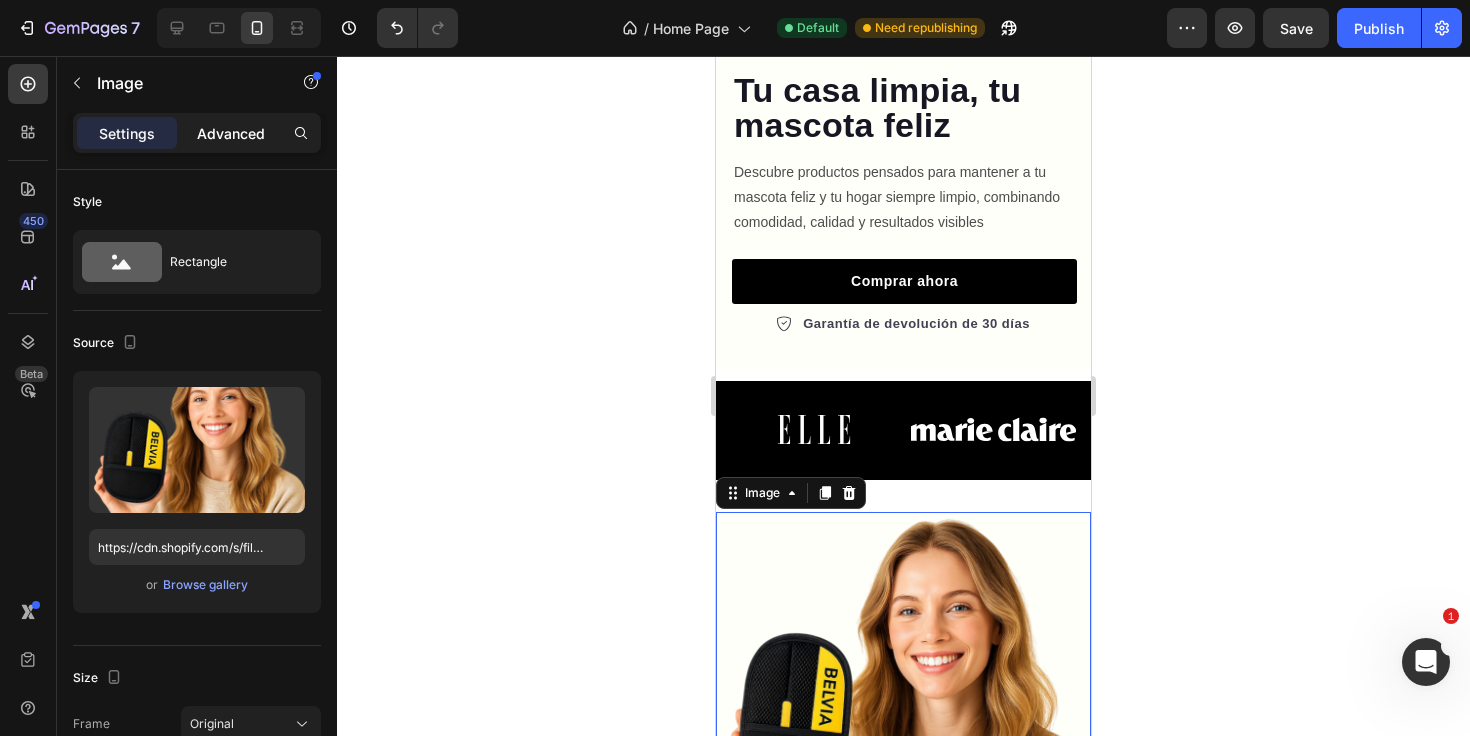 click on "Advanced" 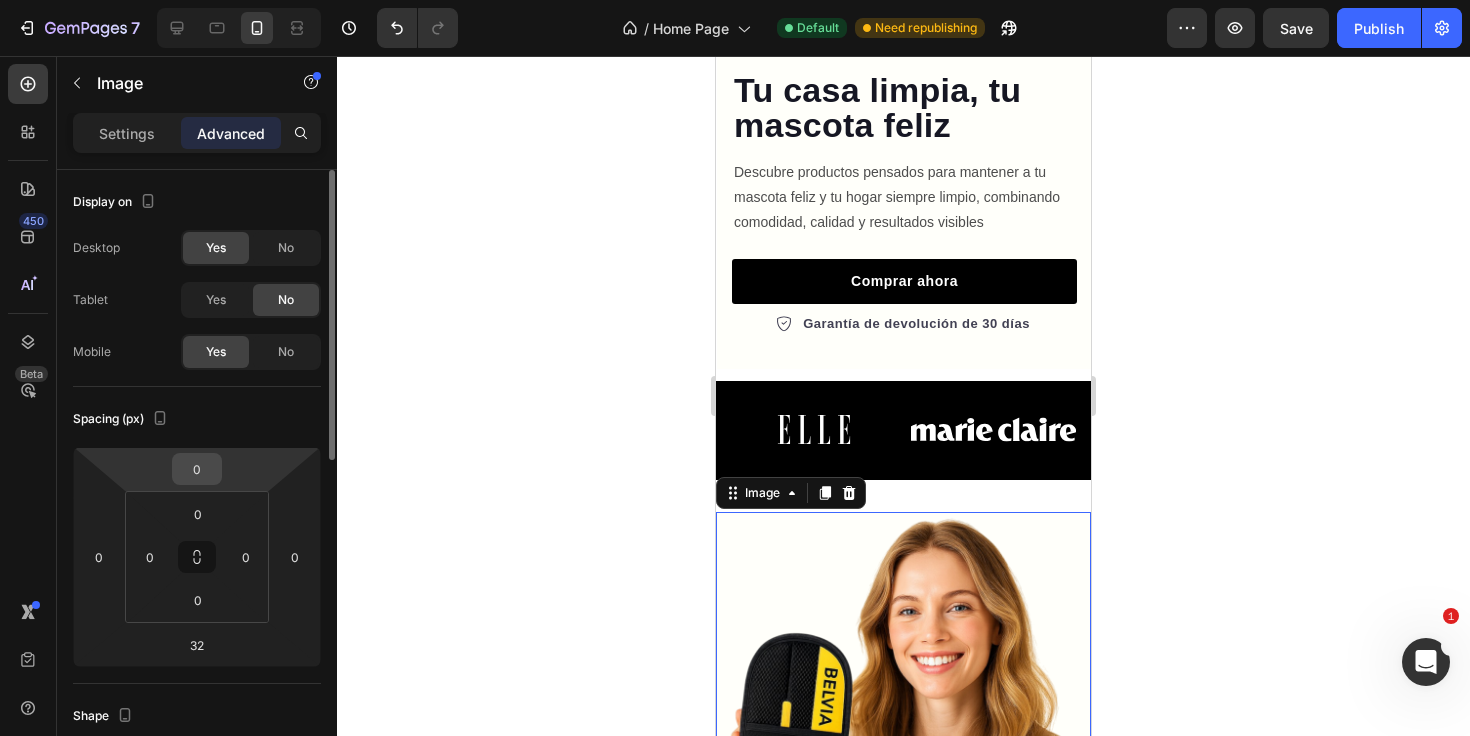 click on "0" at bounding box center (197, 469) 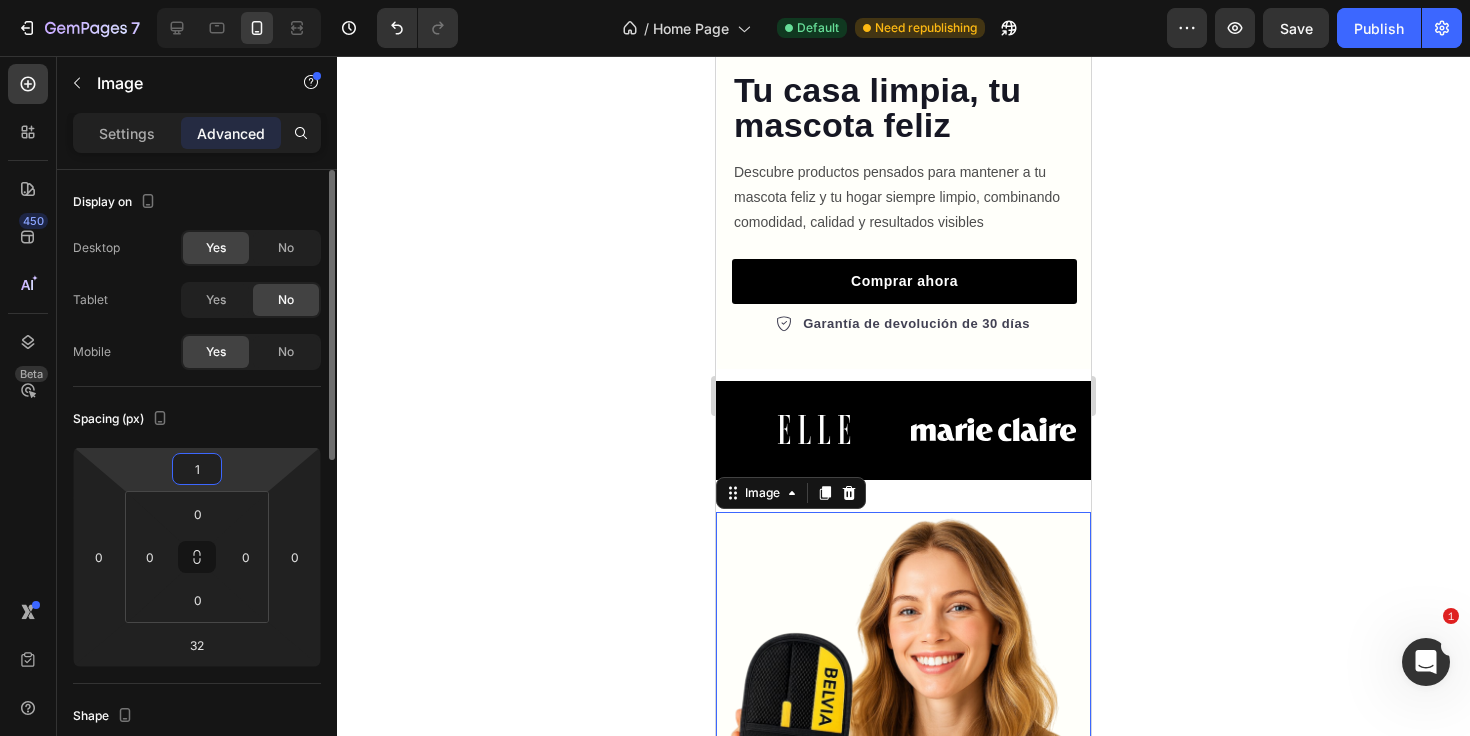 type on "12" 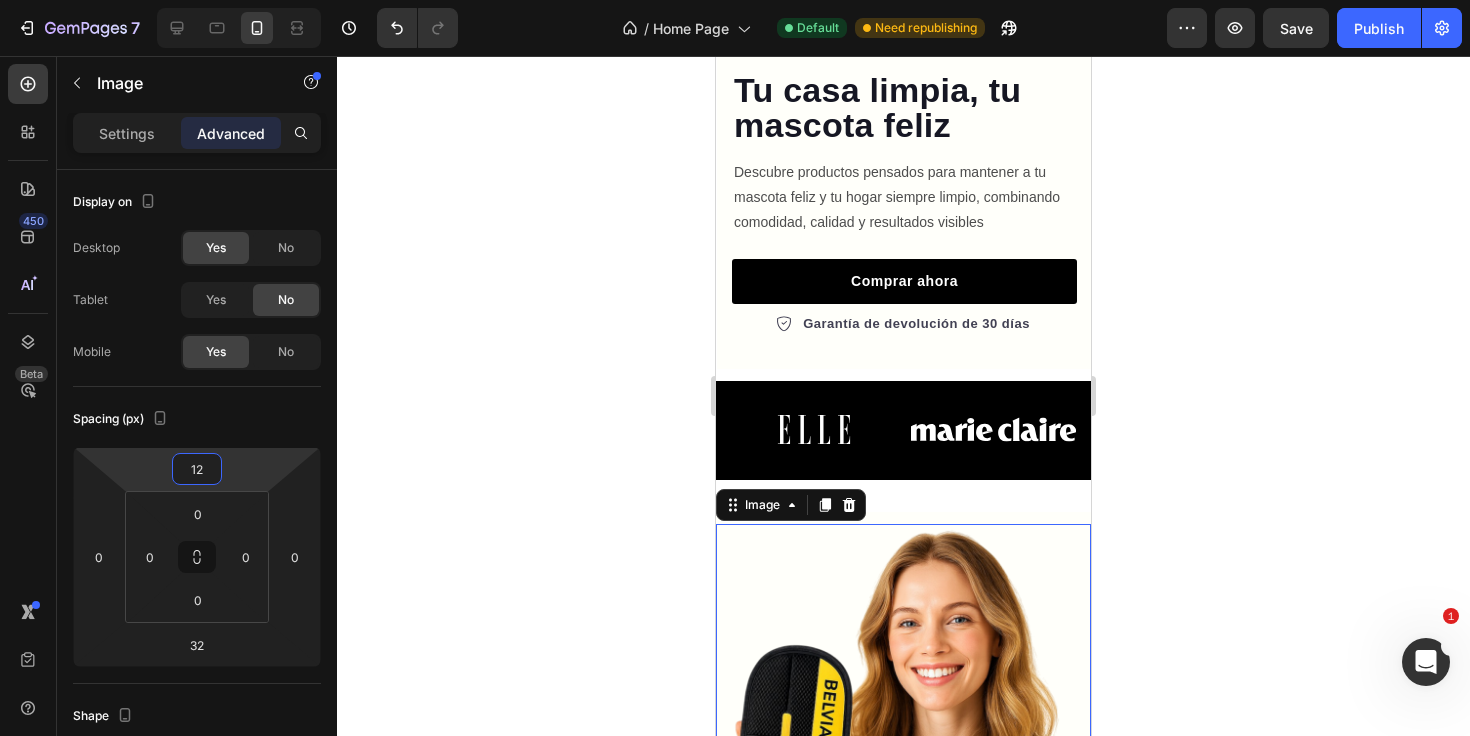 click 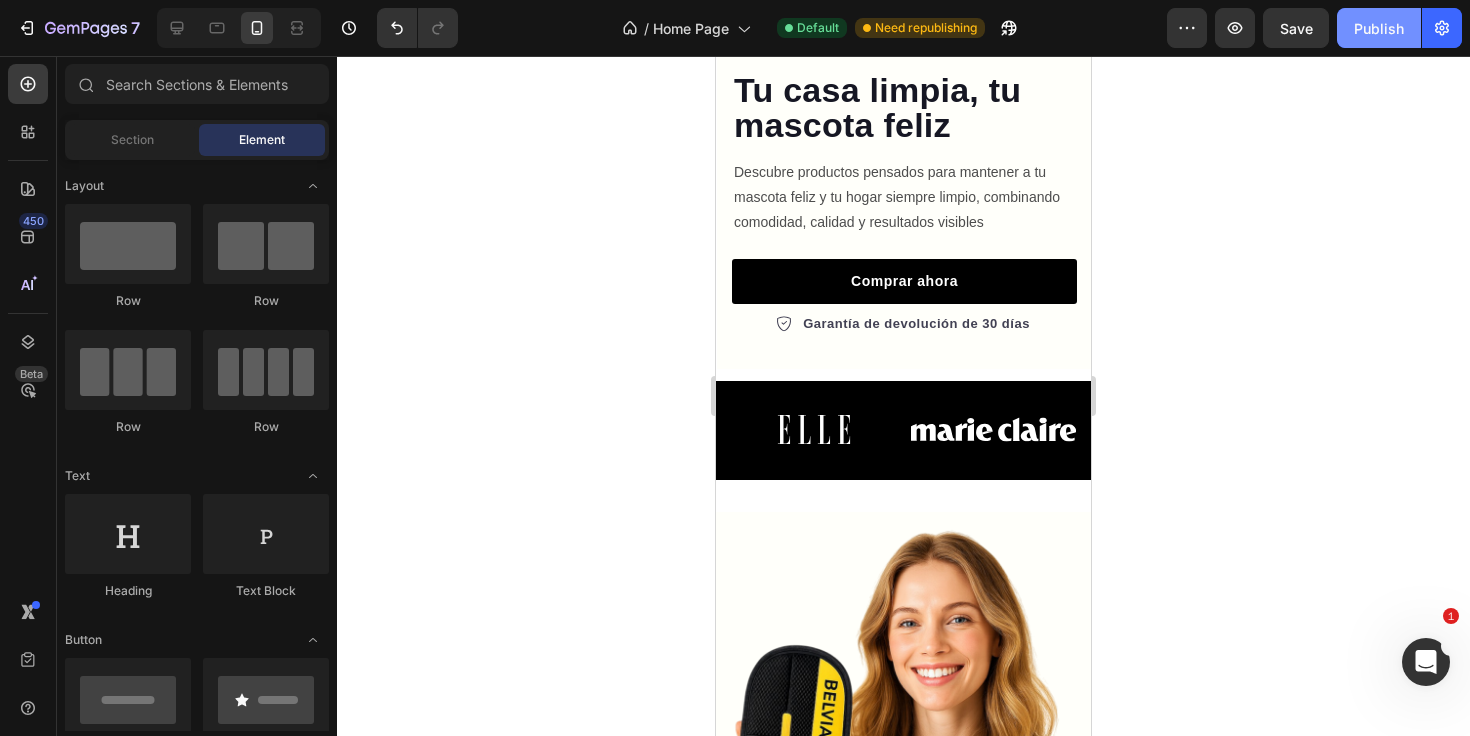 click on "Publish" at bounding box center [1379, 28] 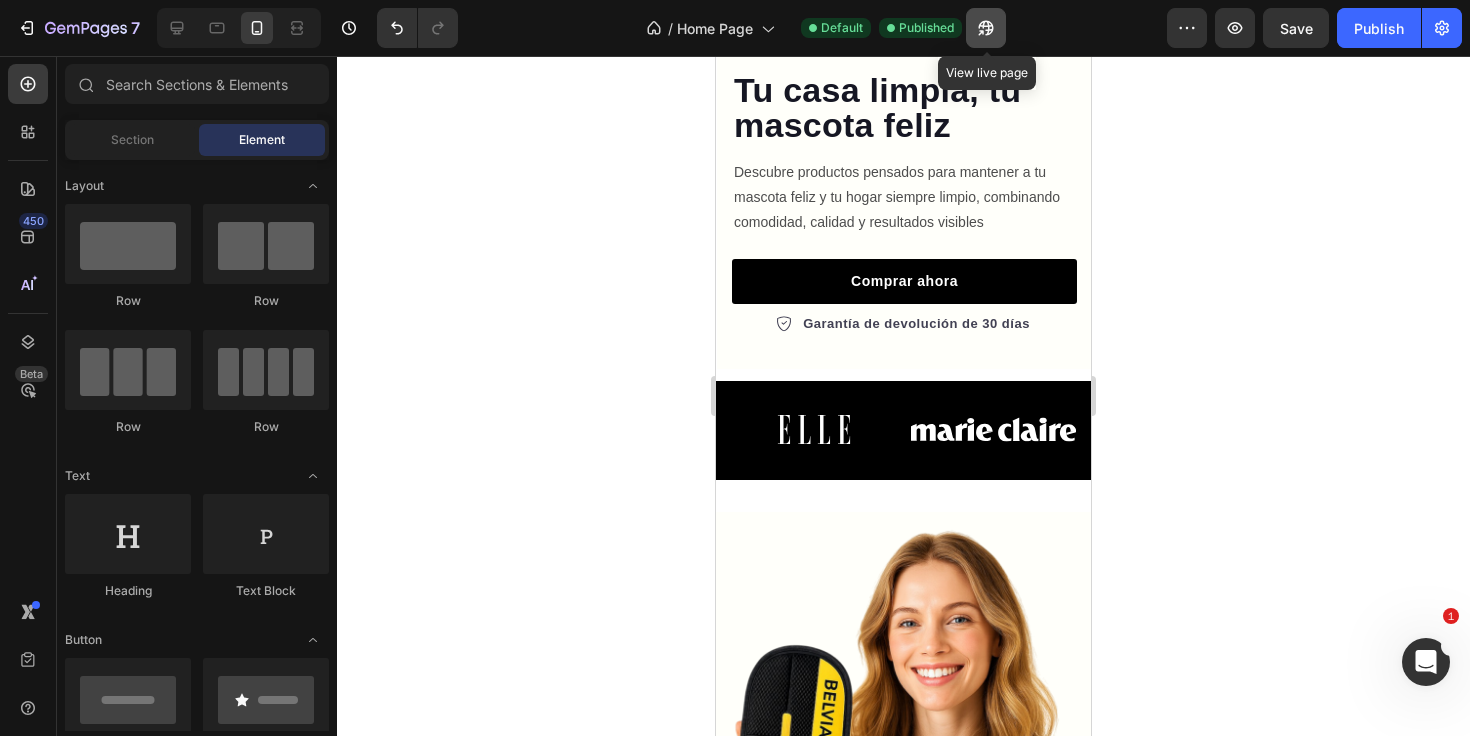 click 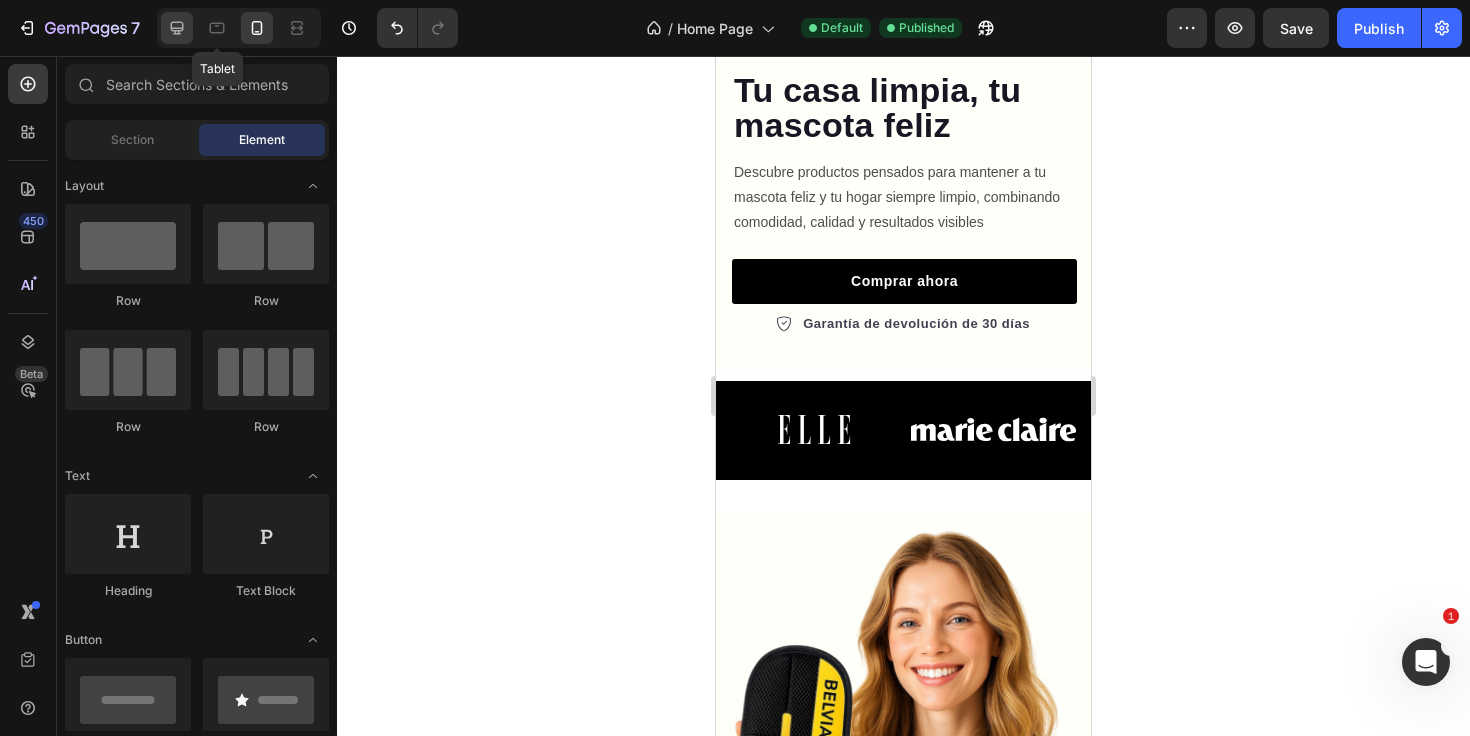 click 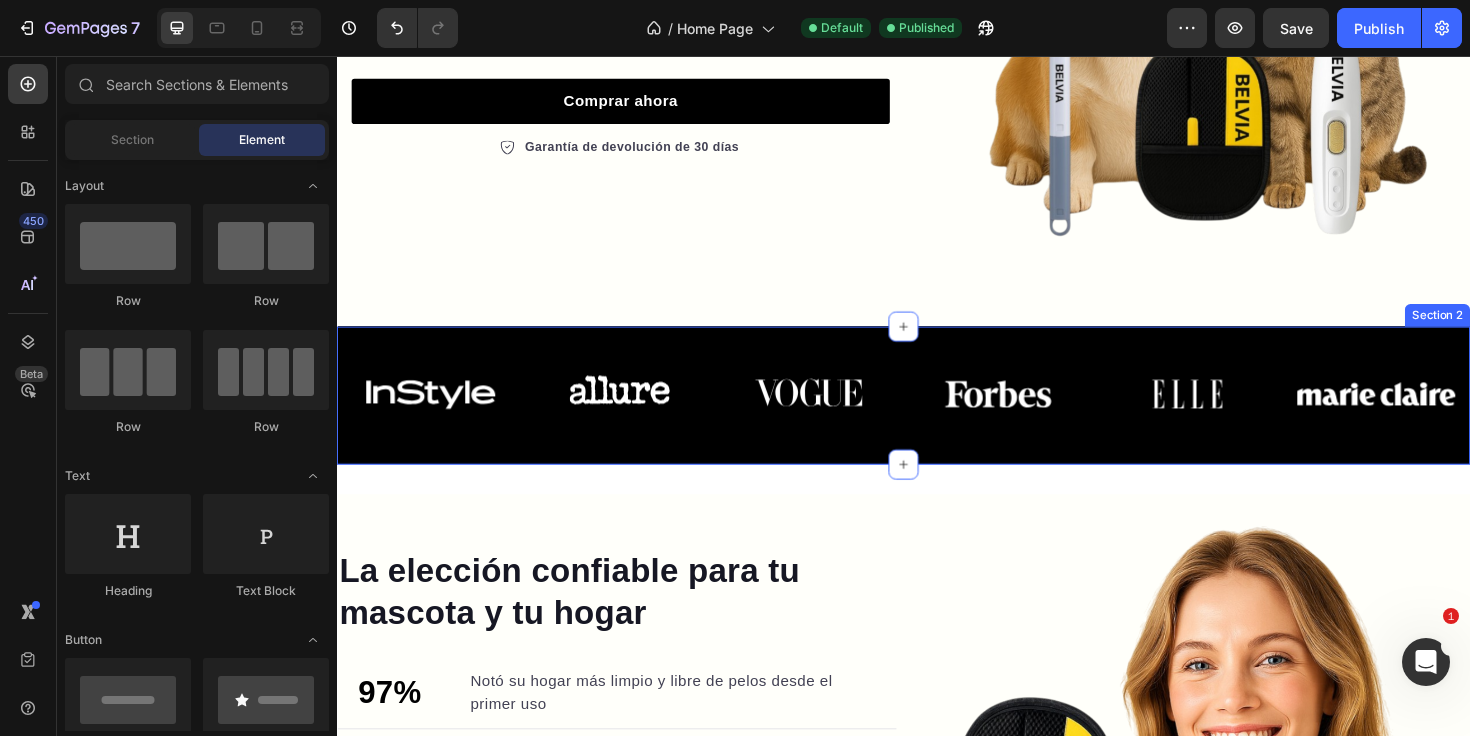scroll, scrollTop: 540, scrollLeft: 0, axis: vertical 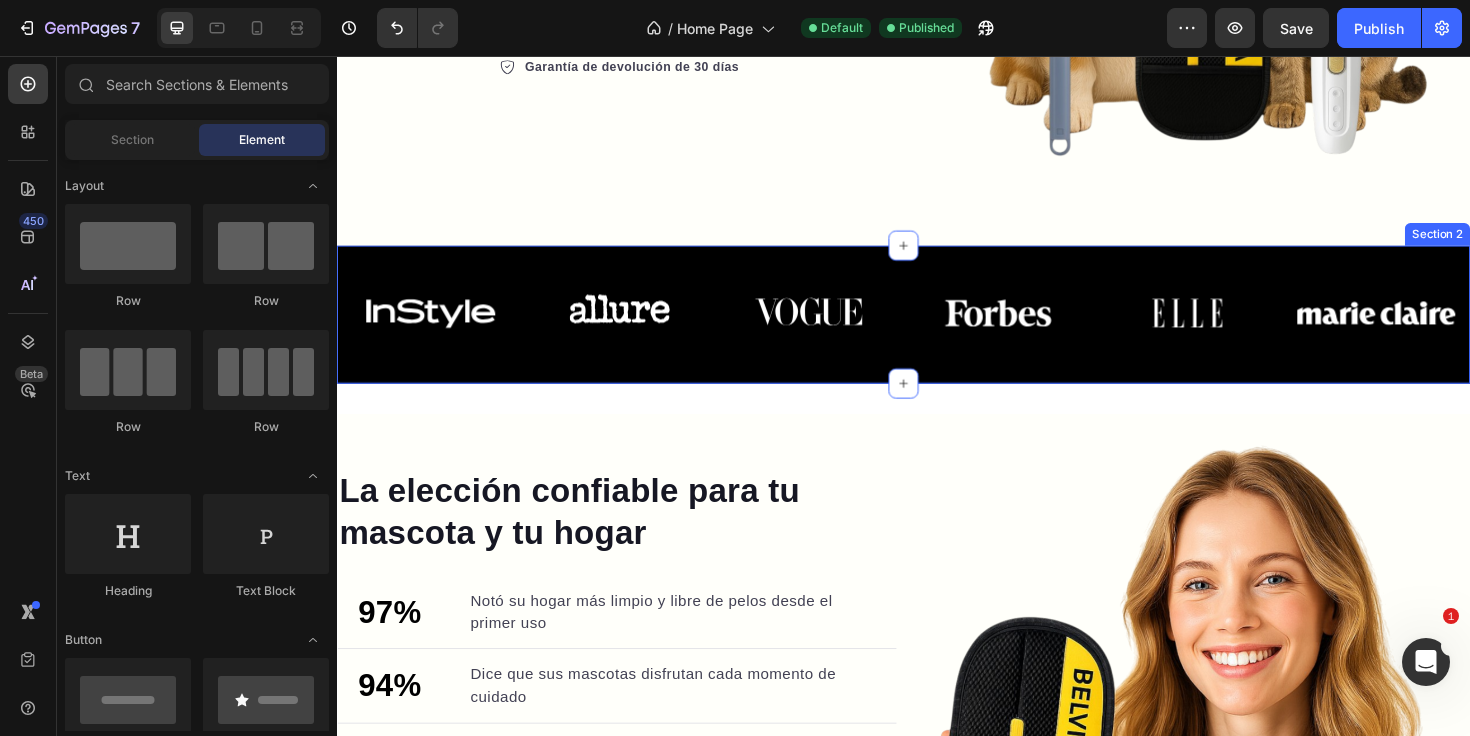 click on "Image Image Image Image Image Image Carousel Row Section 2" at bounding box center (937, 330) 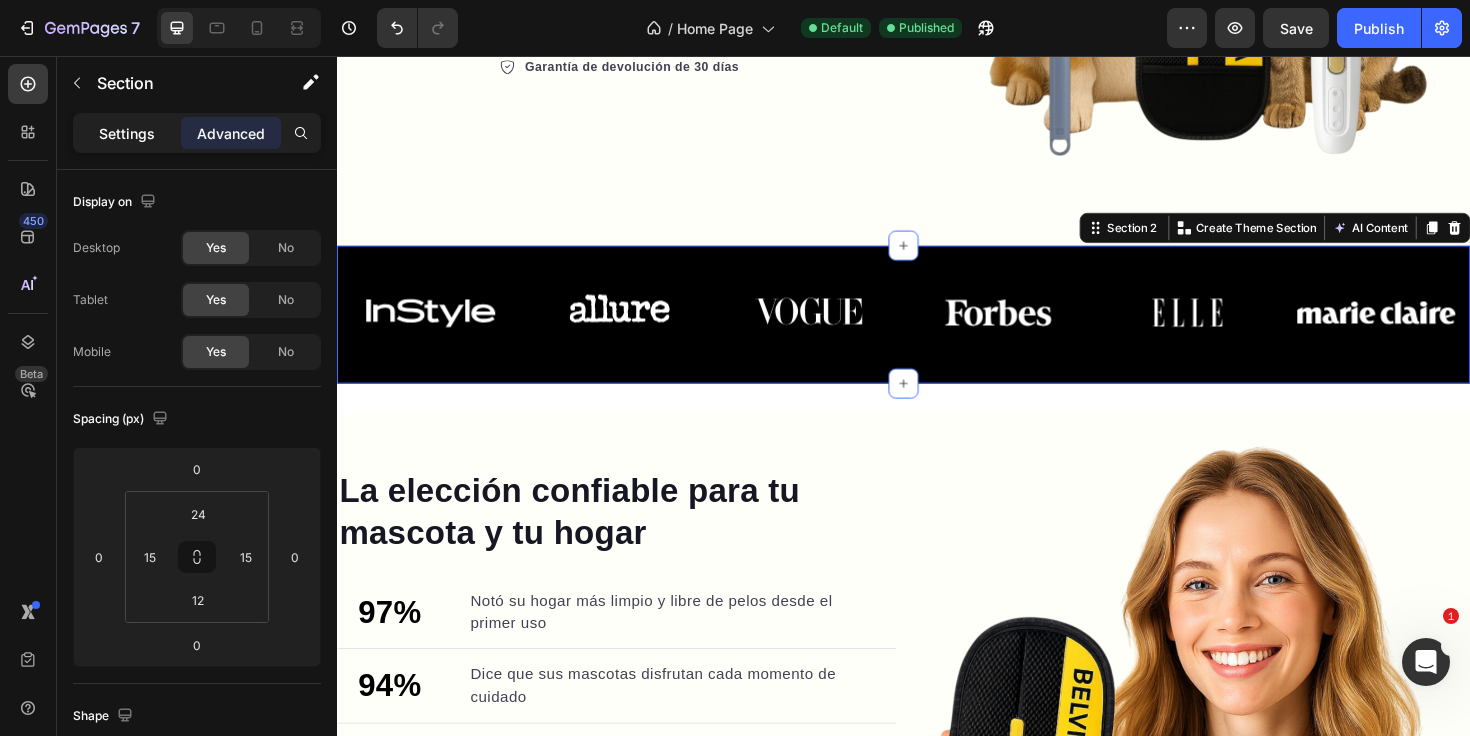 click on "Settings" at bounding box center (127, 133) 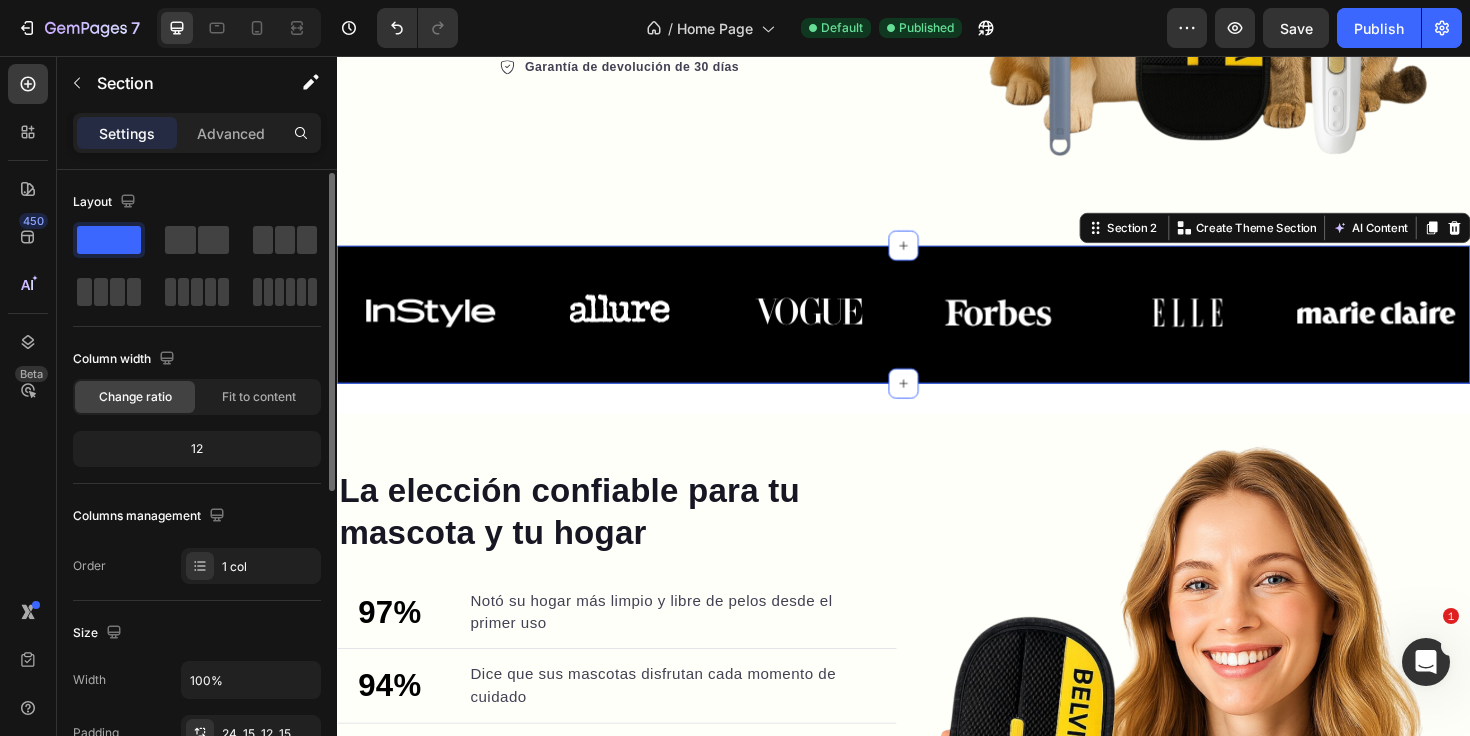 scroll, scrollTop: 174, scrollLeft: 0, axis: vertical 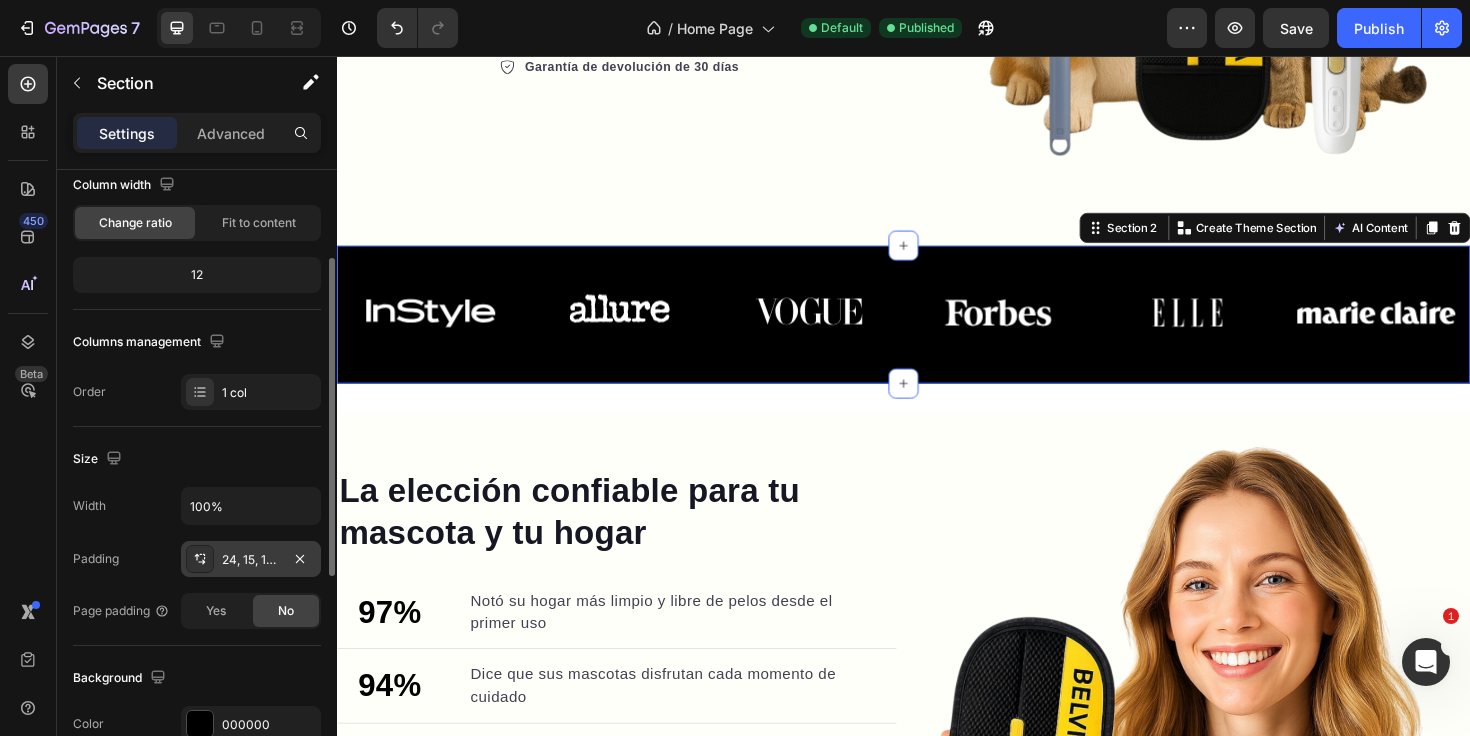click at bounding box center (200, 559) 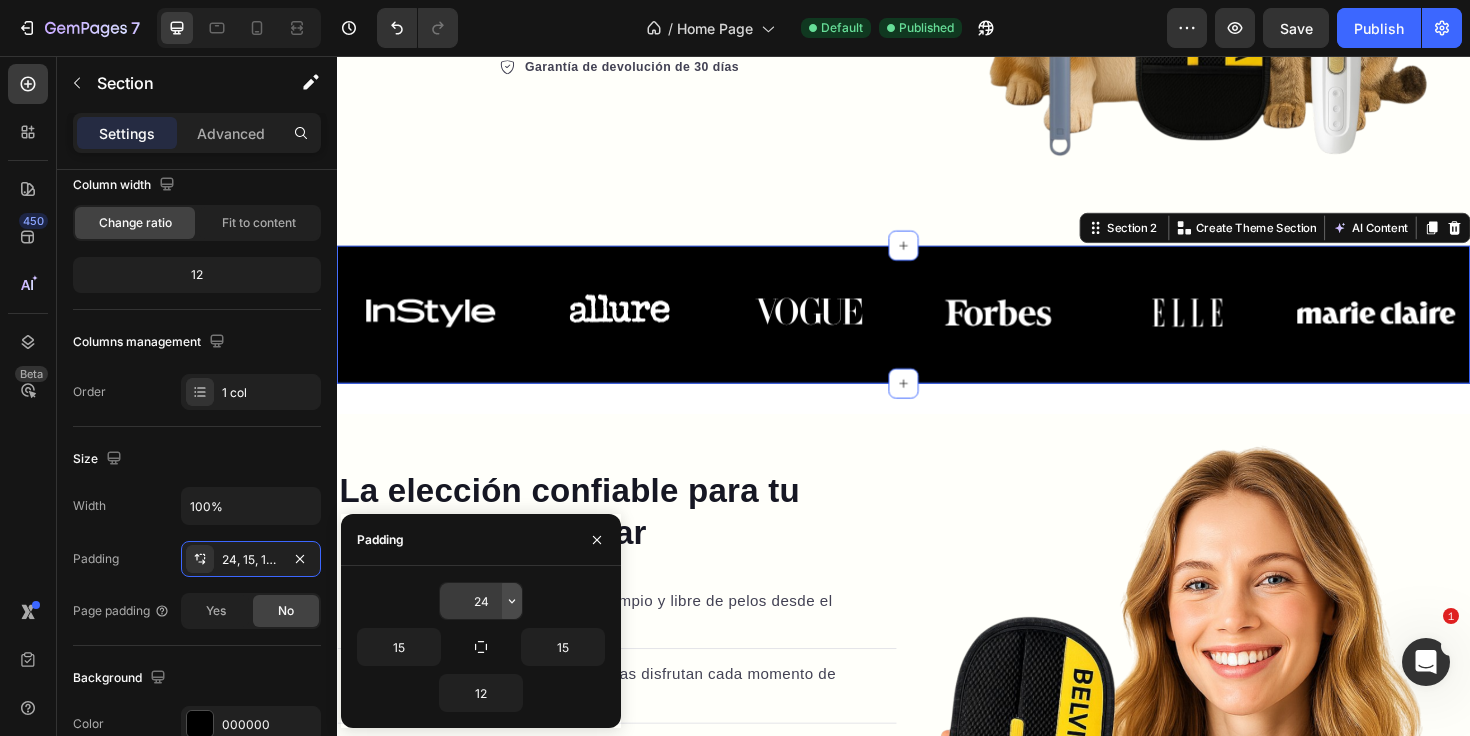 click 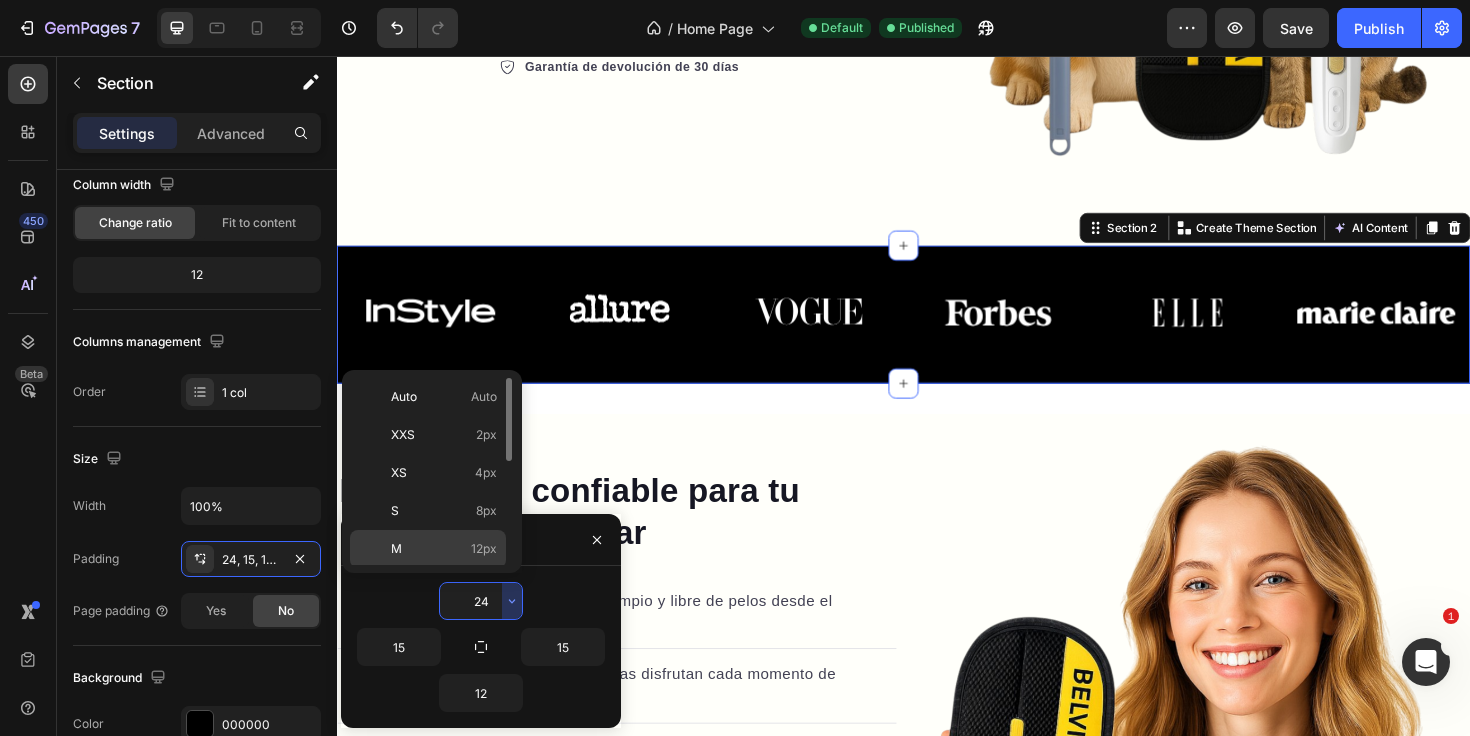 click on "M 12px" at bounding box center [444, 549] 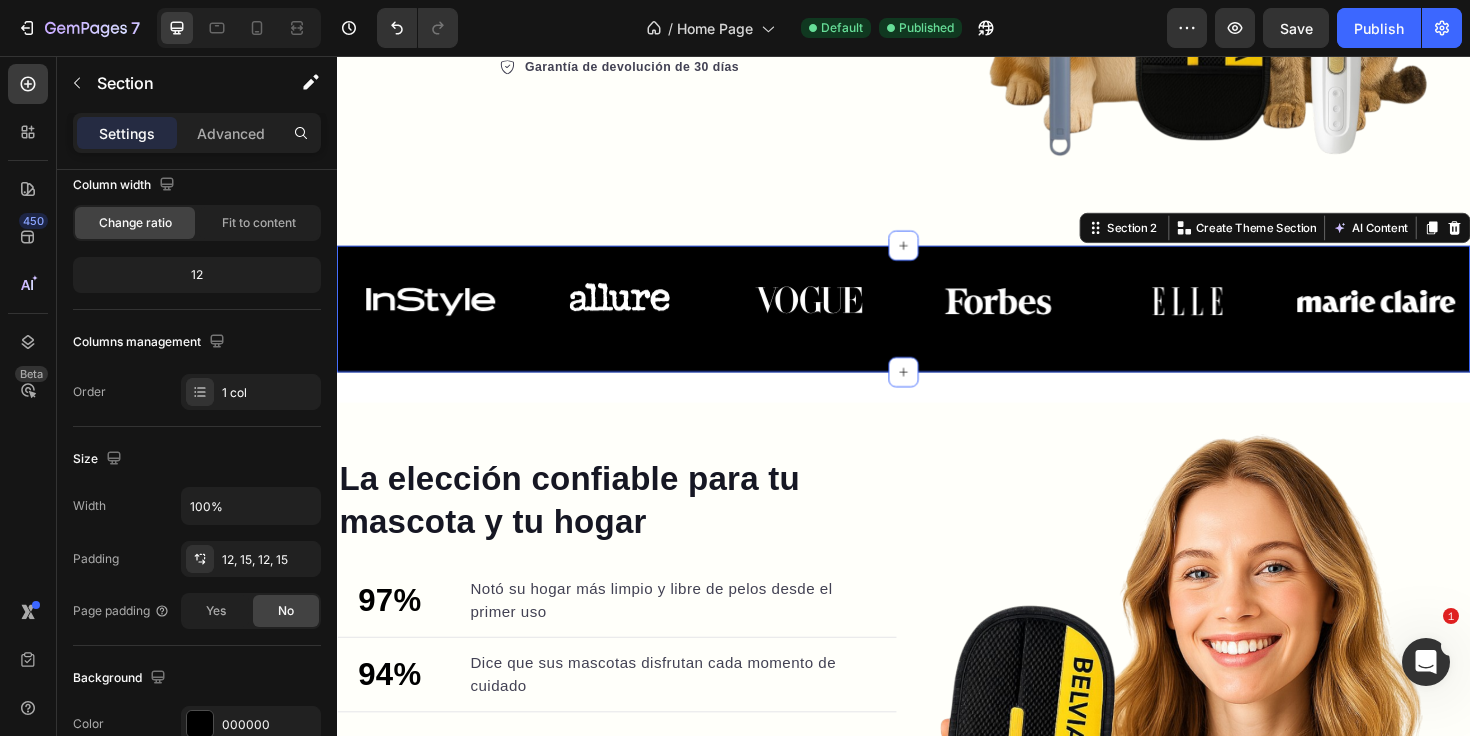 click on "Image Image Image Image Image Image Carousel Row" at bounding box center [937, 324] 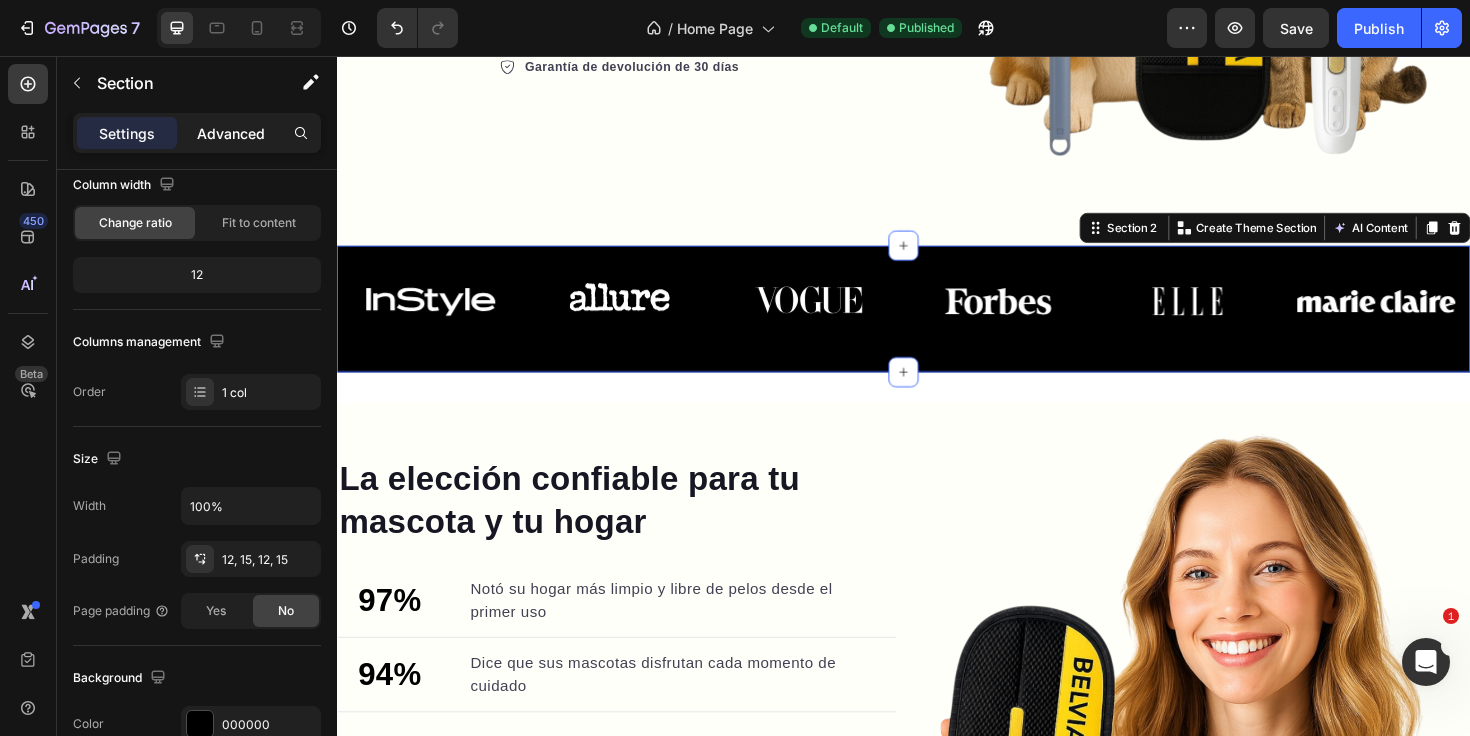 click on "Advanced" at bounding box center [231, 133] 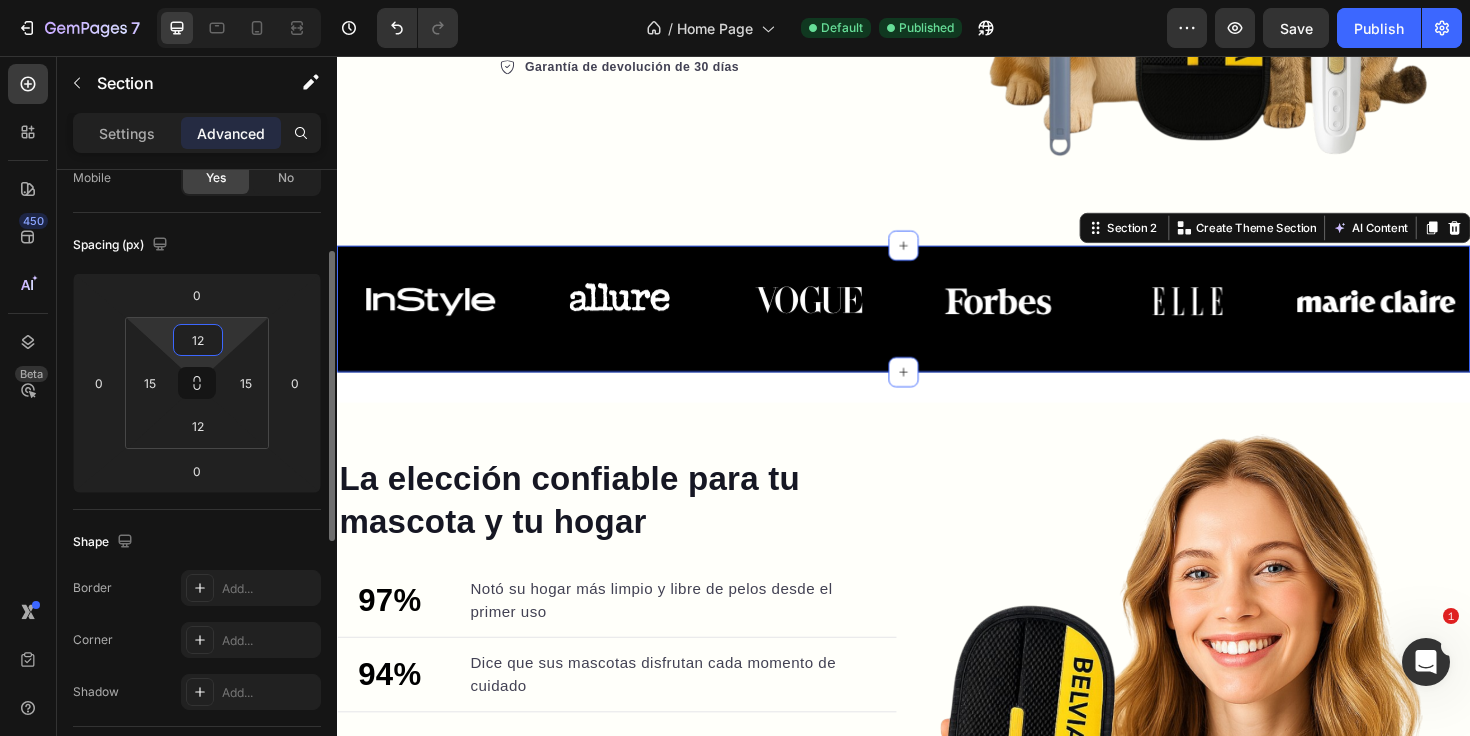 click on "12" at bounding box center (198, 340) 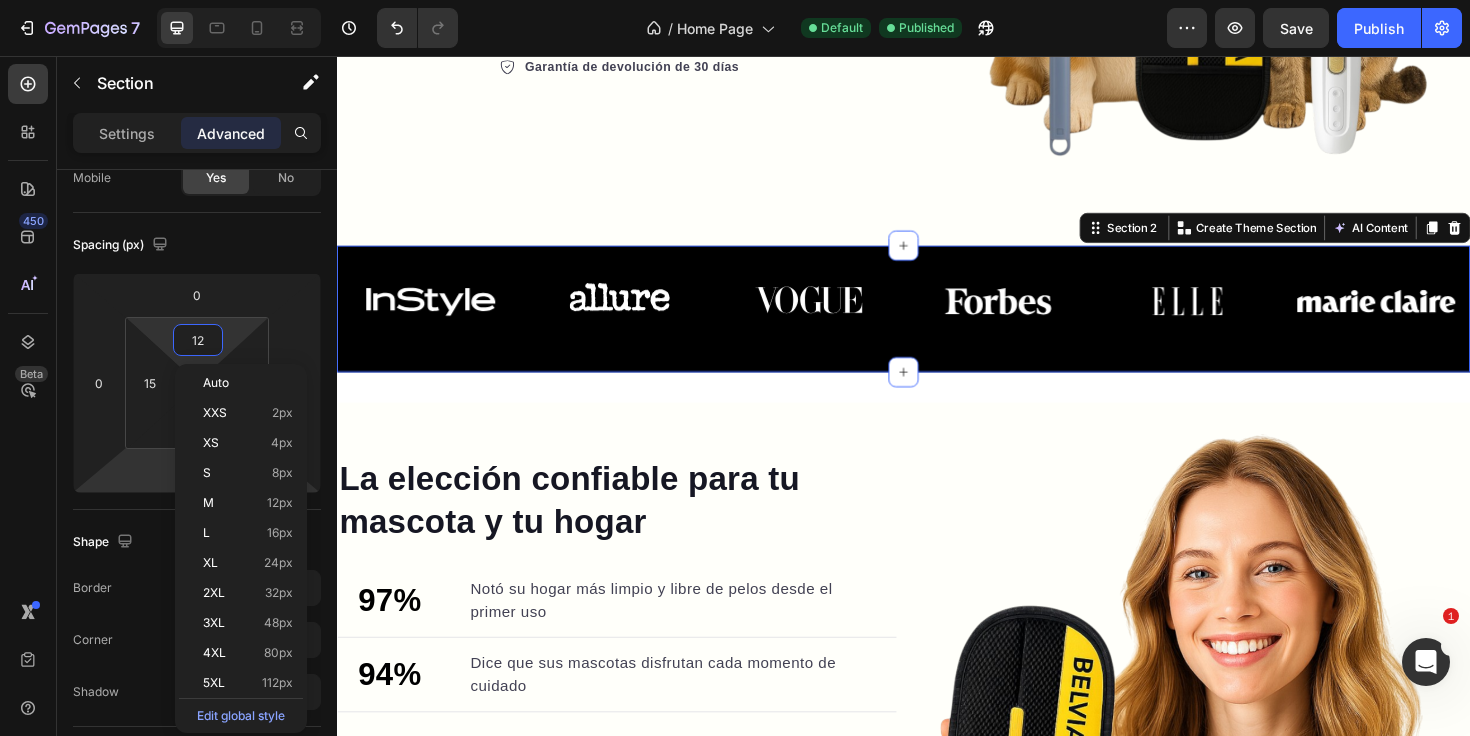 click on "7  Version history  /  Home Page Default Published Preview  Save   Publish  450 Beta Sections(18) Elements(83) Section Element Hero Section Product Detail Brands Trusted Badges Guarantee Product Breakdown How to use Testimonials Compare Bundle FAQs Social Proof Brand Story Product List Collection Blog List Contact Sticky Add to Cart Custom Footer Browse Library 450 Layout
Row
Row
Row
Row Text
Heading
Text Block Button
Button
Button Media
Image
Image
Video" at bounding box center (735, 0) 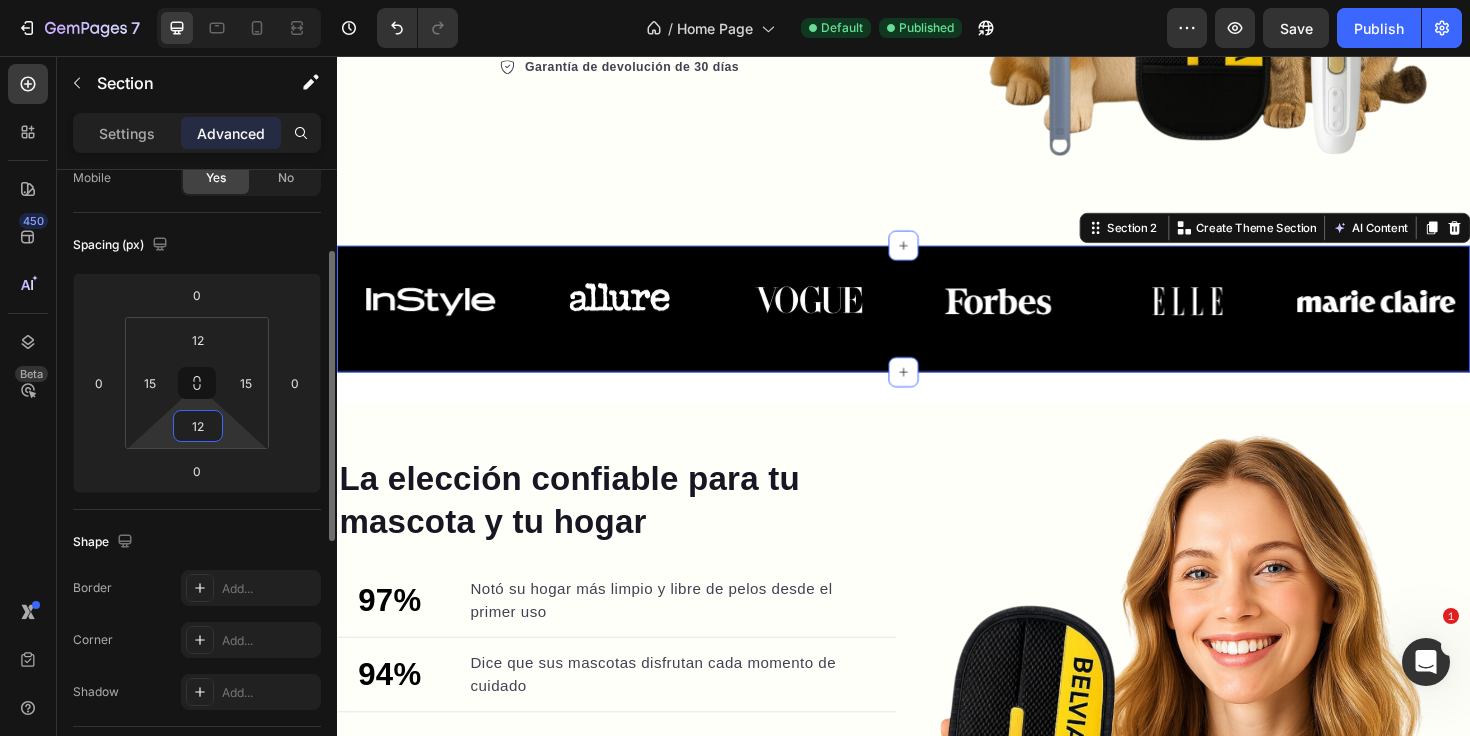 type 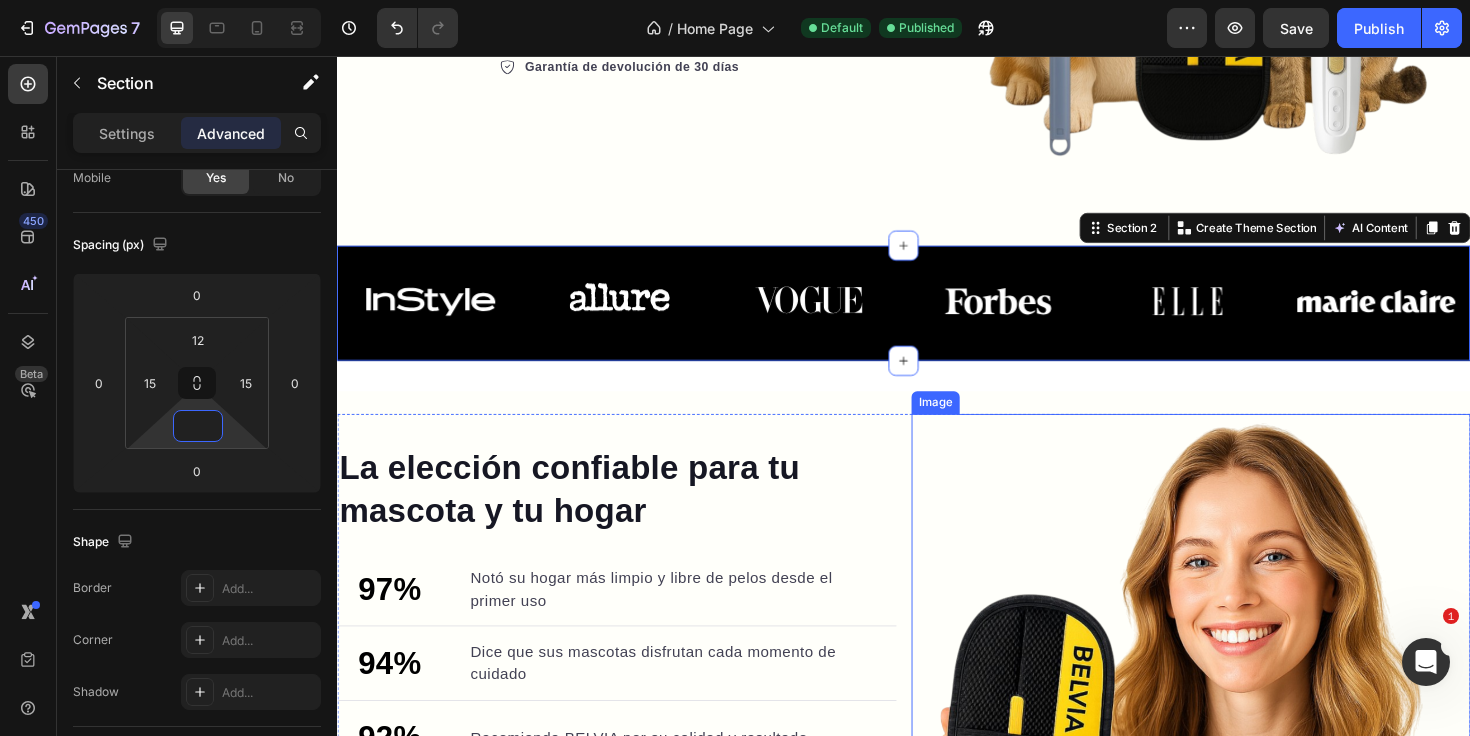 click at bounding box center (1241, 731) 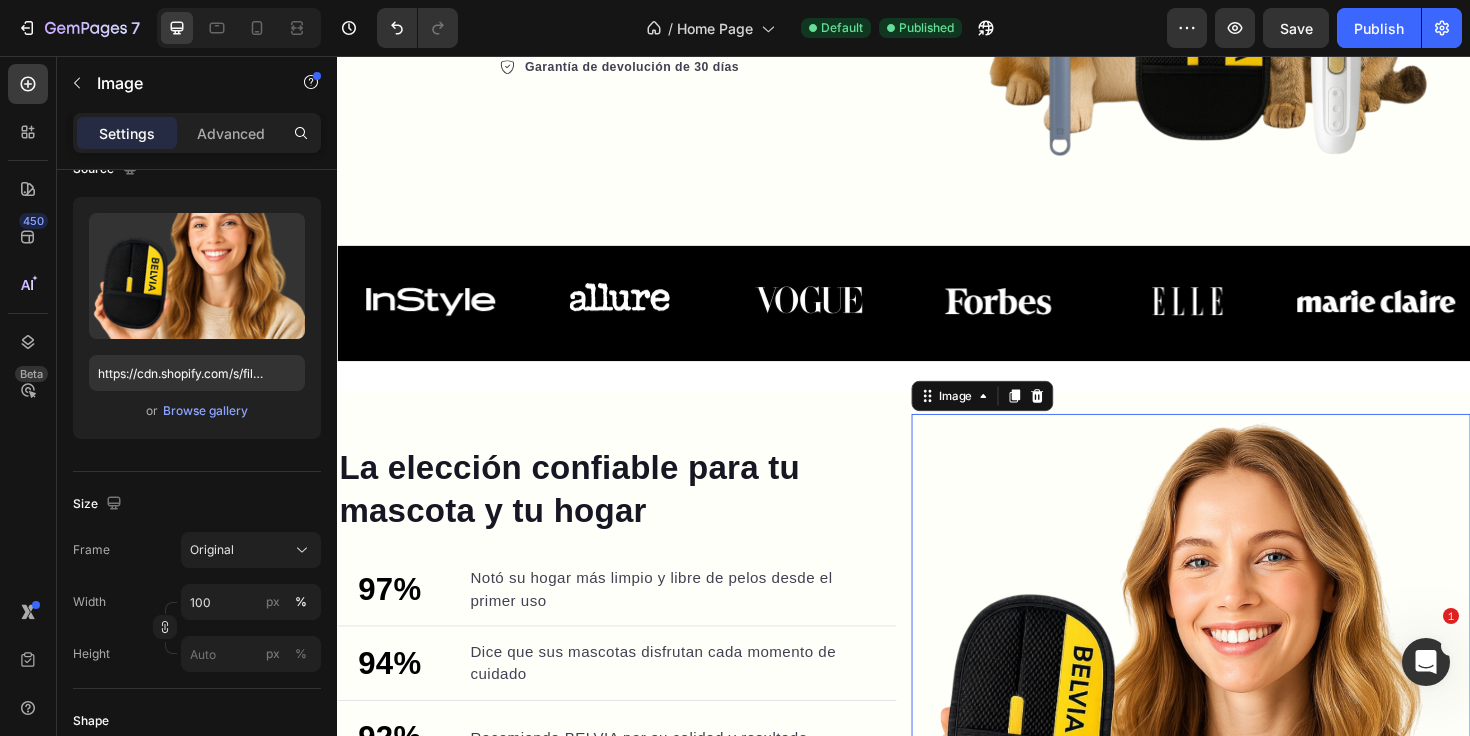 scroll, scrollTop: 0, scrollLeft: 0, axis: both 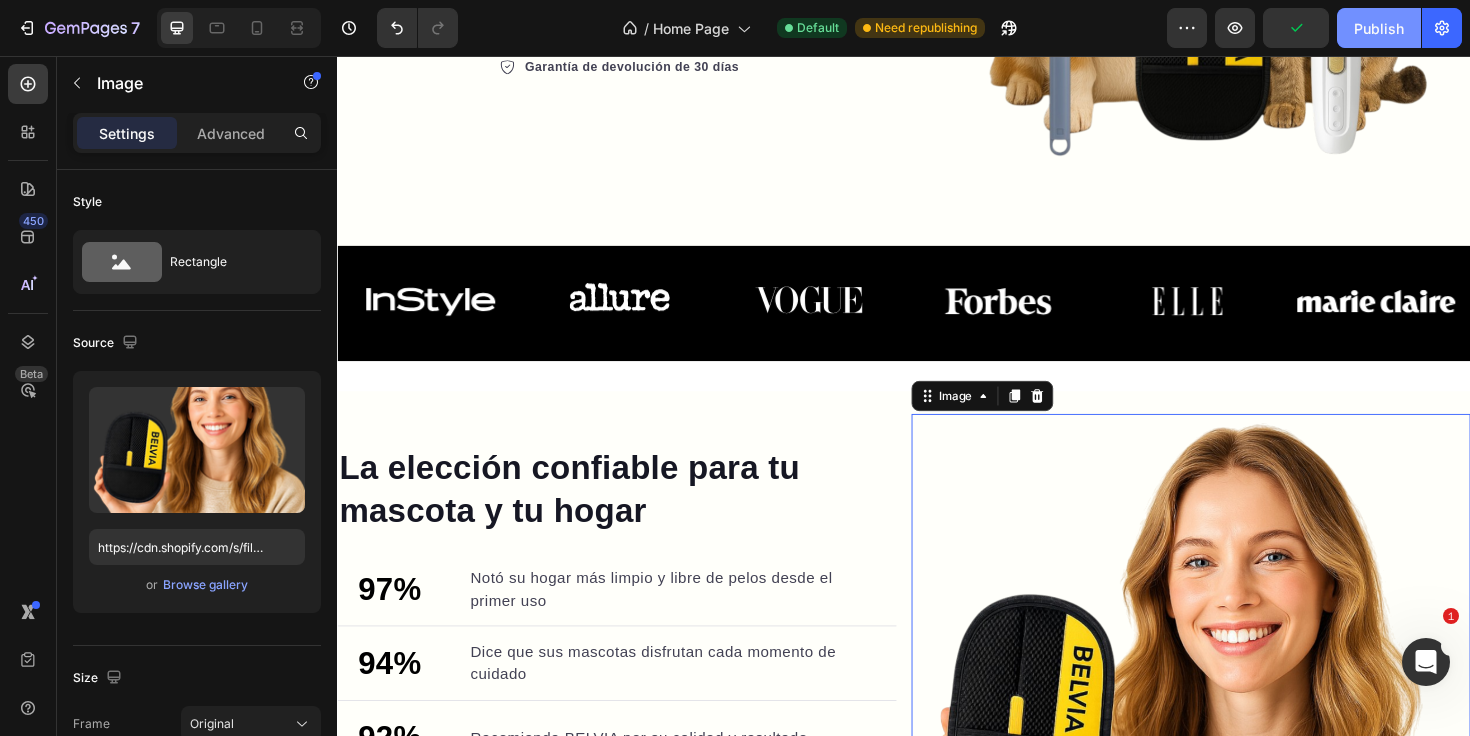 click on "Publish" at bounding box center (1379, 28) 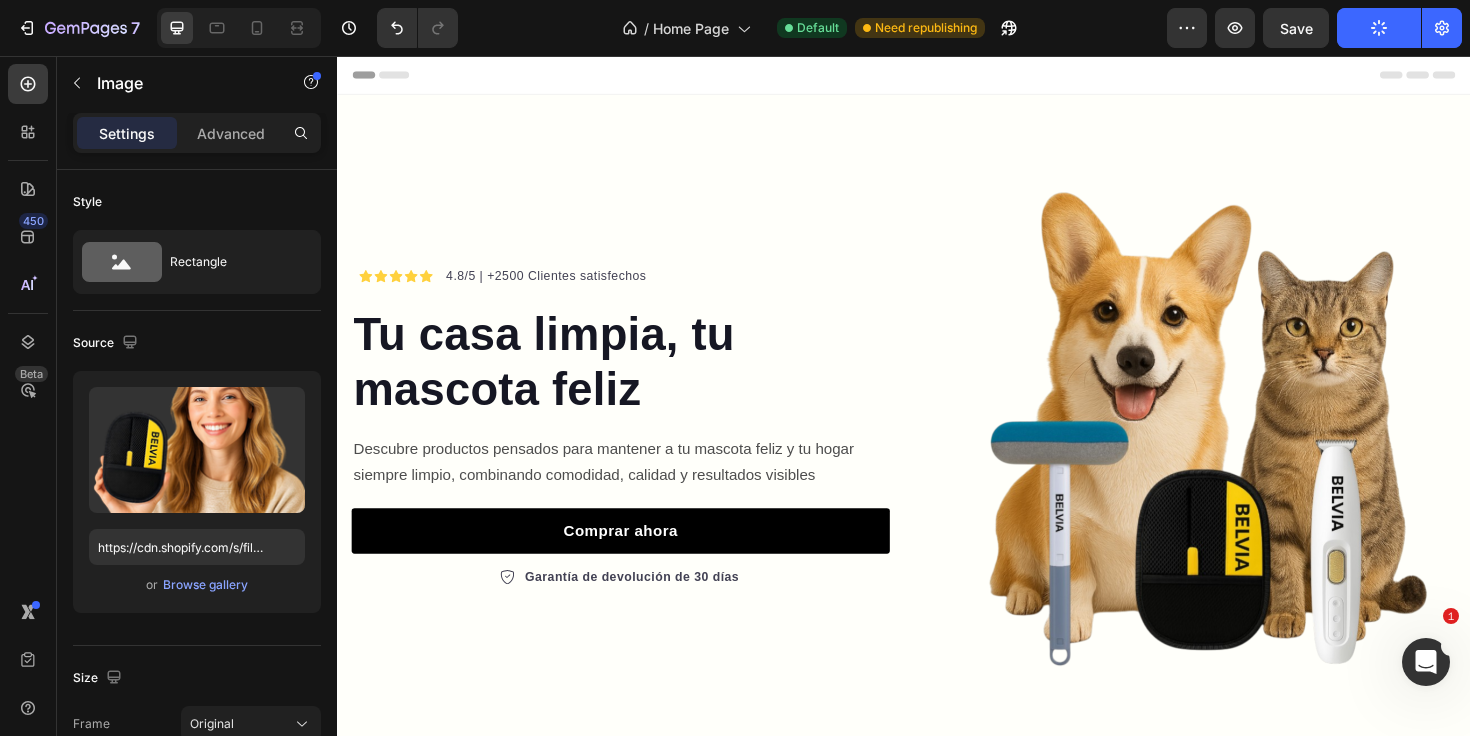 scroll, scrollTop: 276, scrollLeft: 0, axis: vertical 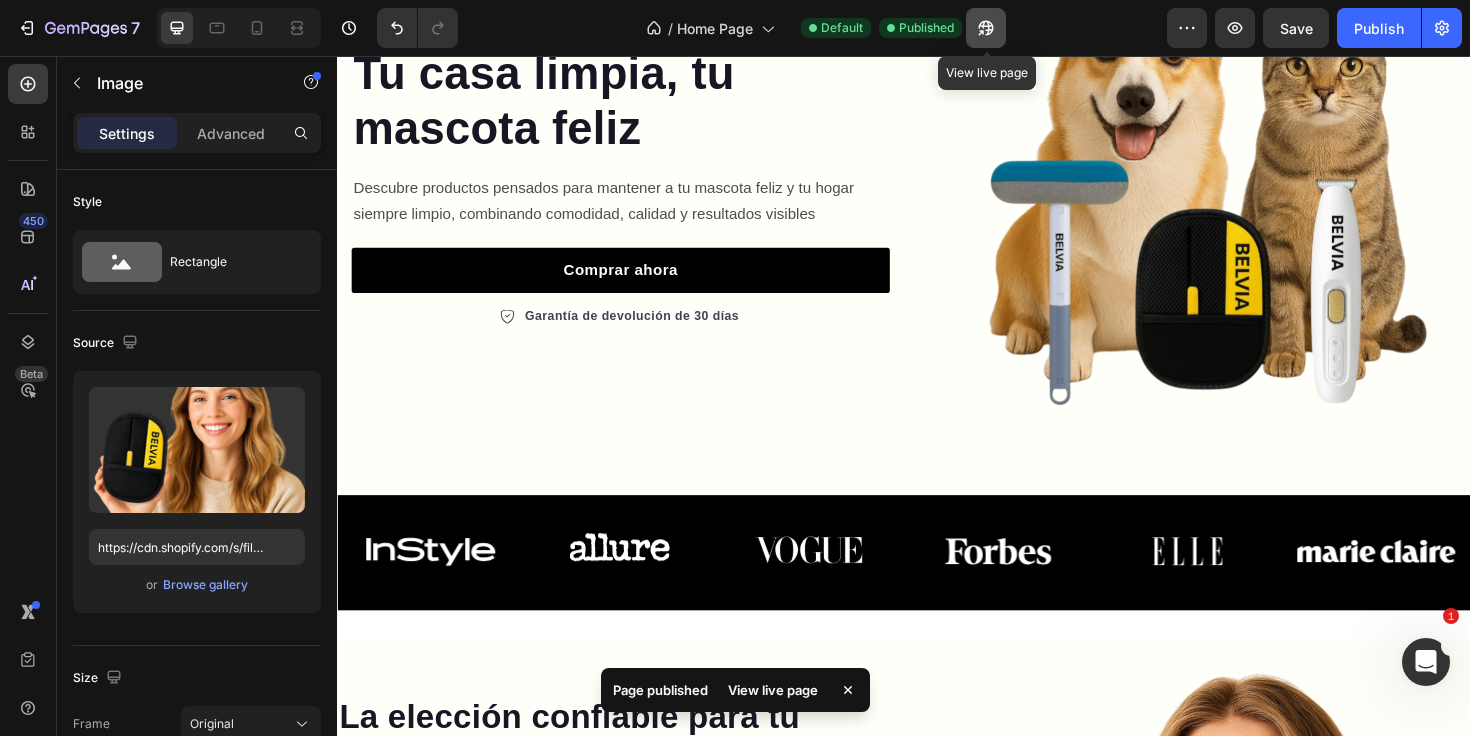 click 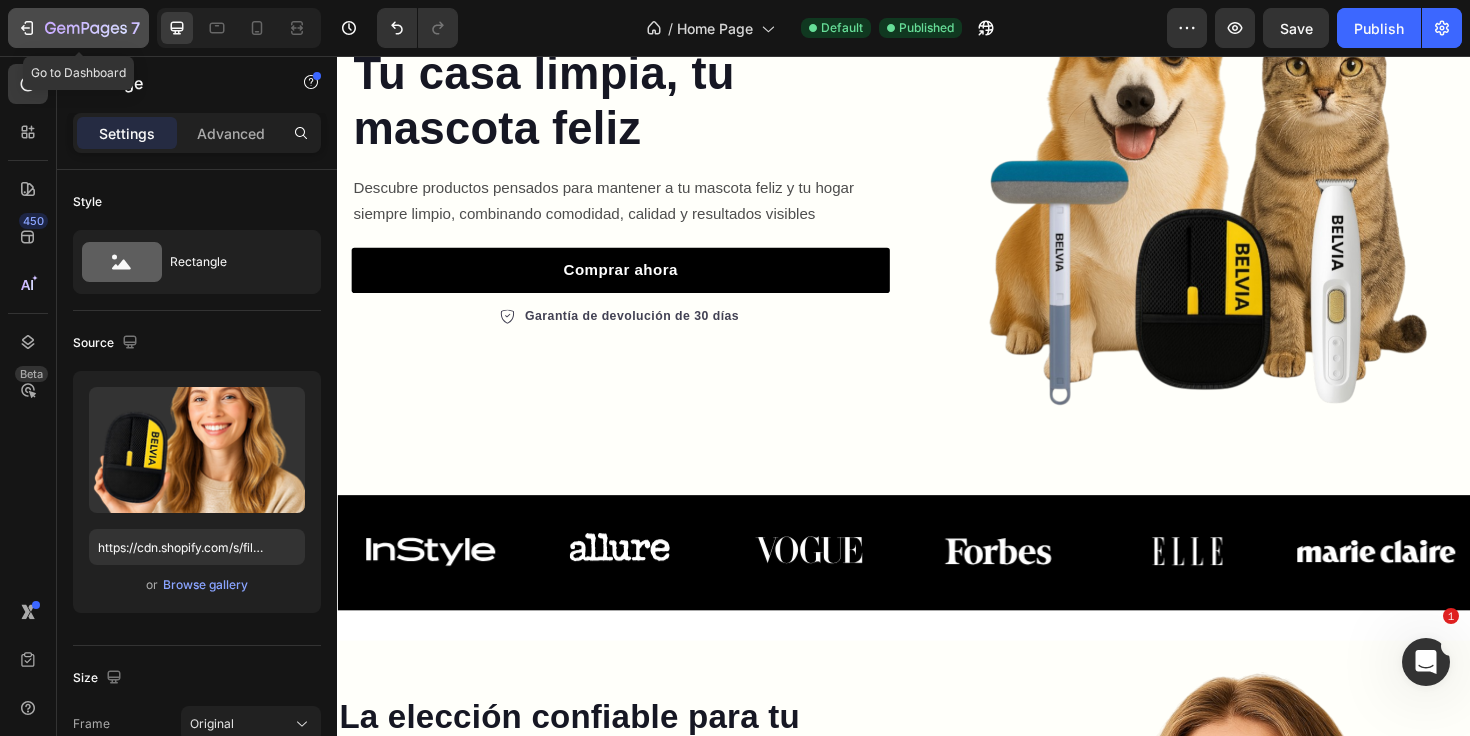 click on "7" 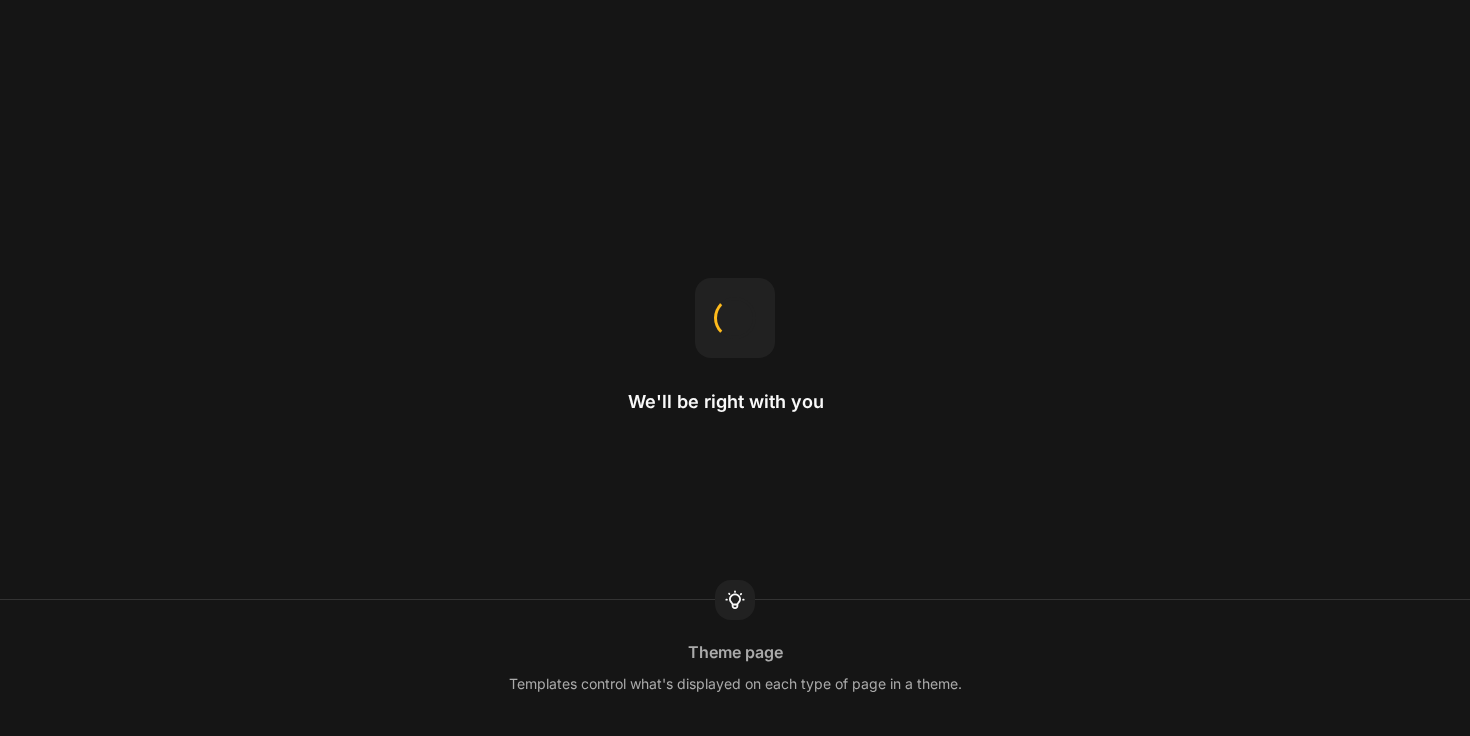scroll, scrollTop: 0, scrollLeft: 0, axis: both 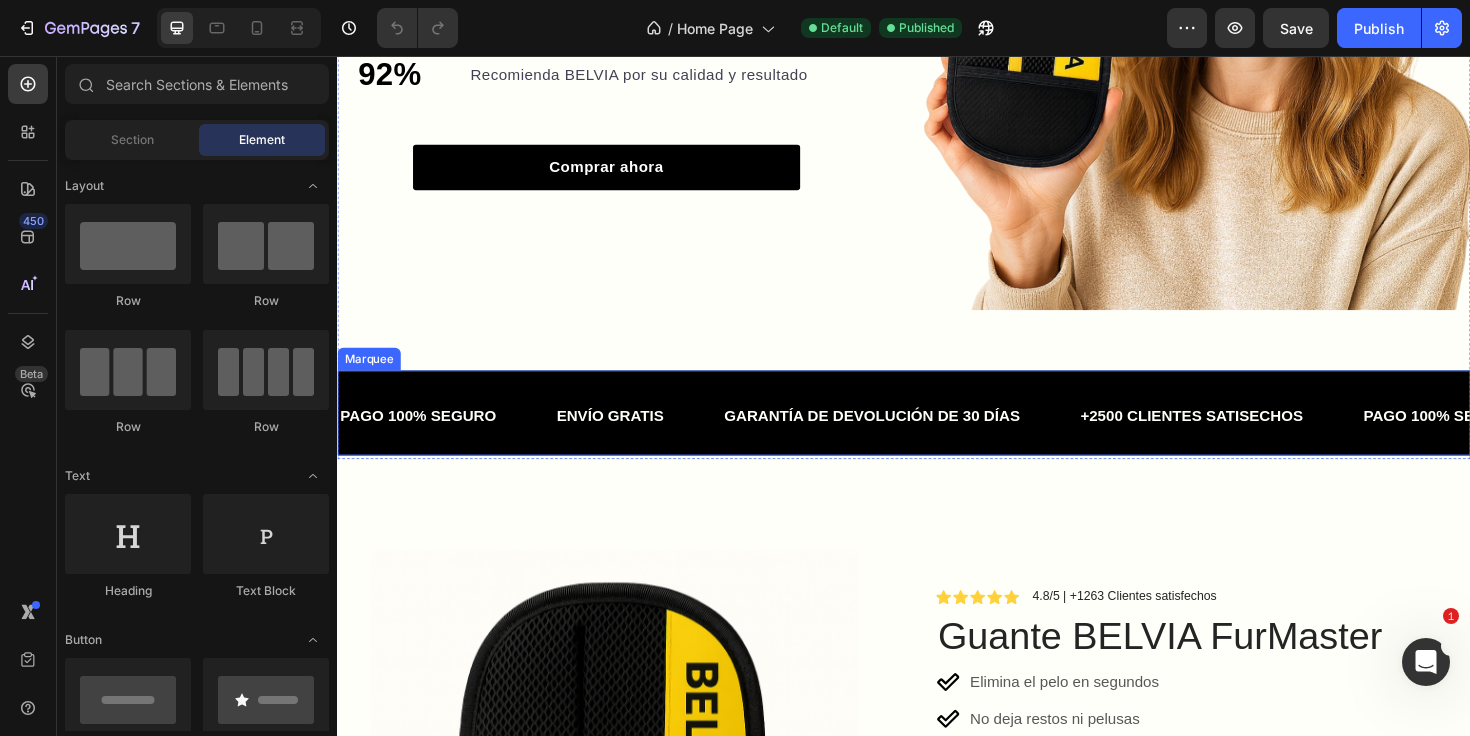 click on "PAGO 100% SEGURO Text Block ENVÍO GRATIS Text Block GARANTÍA DE DEVOLUCIÓN DE 30 DÍAS Text Block +2500 CLIENTES SATISECHOS Text Block PAGO 100% SEGURO Text Block ENVÍO GRATIS Text Block GARANTÍA DE DEVOLUCIÓN DE 30 DÍAS Text Block +2500 CLIENTES SATISECHOS Text Block PAGO 100% SEGURO Text Block ENVÍO GRATIS Text Block GARANTÍA DE DEVOLUCIÓN DE 30 DÍAS Text Block +2500 CLIENTES SATISECHOS Text Block PAGO 100% SEGURO Text Block ENVÍO GRATIS Text Block GARANTÍA DE DEVOLUCIÓN DE 30 DÍAS Text Block +2500 CLIENTES SATISECHOS Text Block PAGO 100% SEGURO Text Block ENVÍO GRATIS Text Block GARANTÍA DE DEVOLUCIÓN DE 30 DÍAS Text Block +2500 CLIENTES SATISECHOS Text Block PAGO 100% SEGURO Text Block ENVÍO GRATIS Text Block GARANTÍA DE DEVOLUCIÓN DE 30 DÍAS Text Block +2500 CLIENTES SATISECHOS Text Block Marquee" at bounding box center (937, 434) 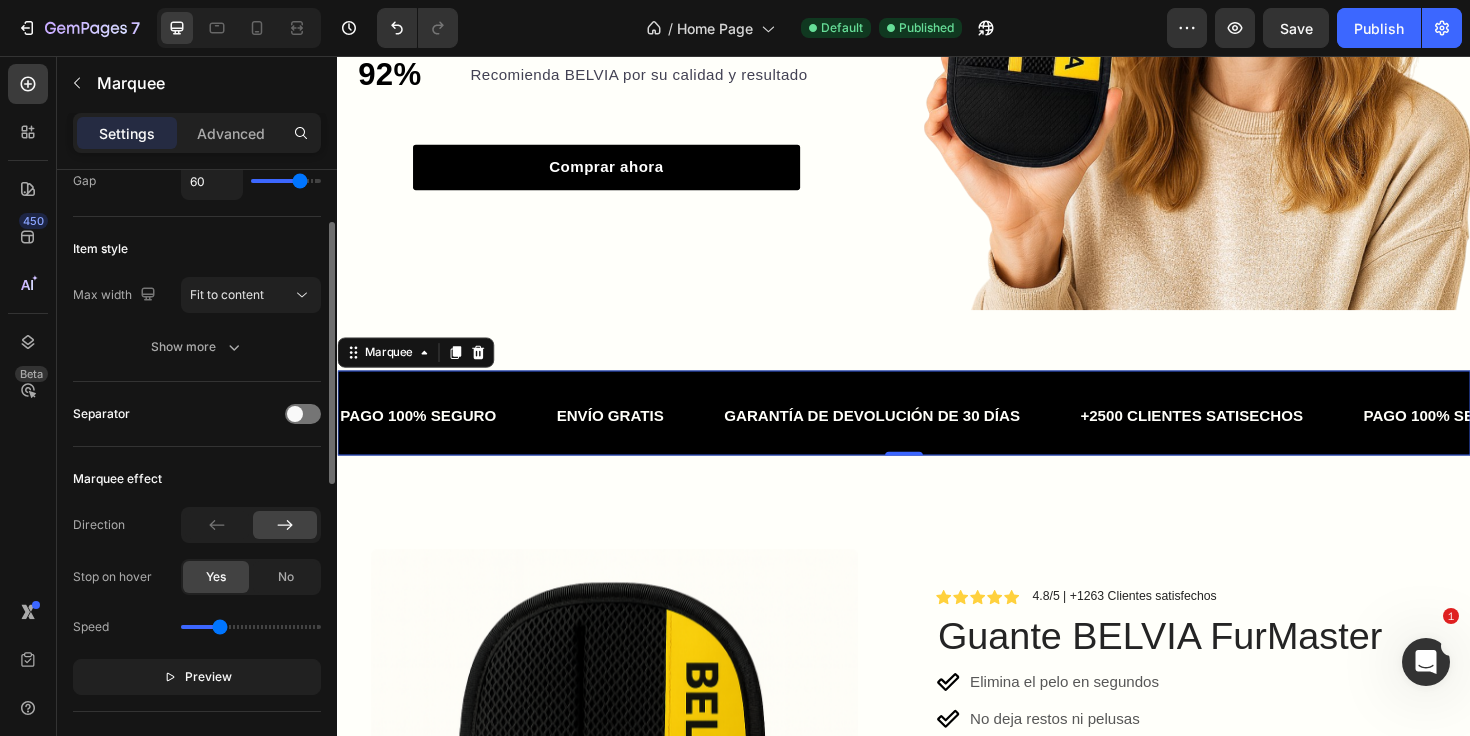 scroll, scrollTop: 195, scrollLeft: 0, axis: vertical 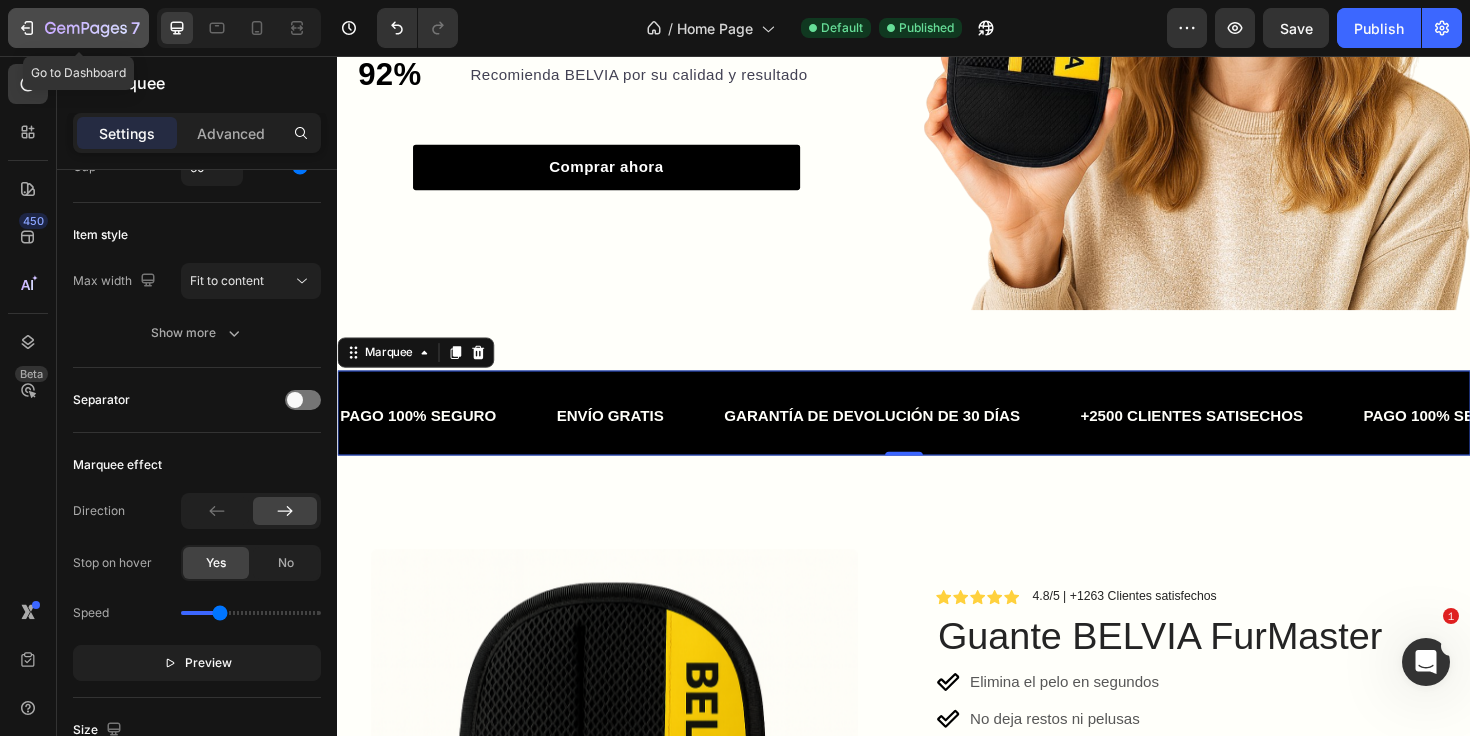 click 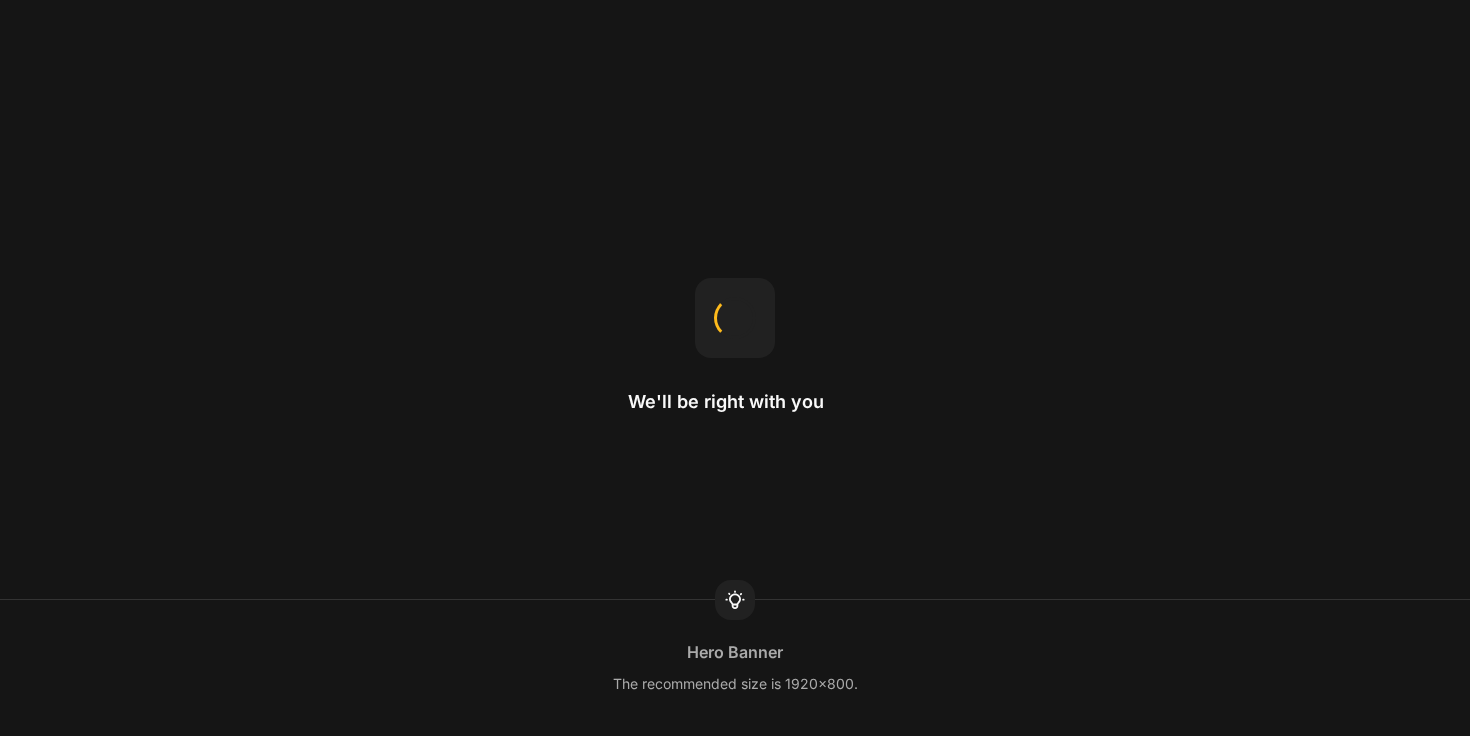 scroll, scrollTop: 0, scrollLeft: 0, axis: both 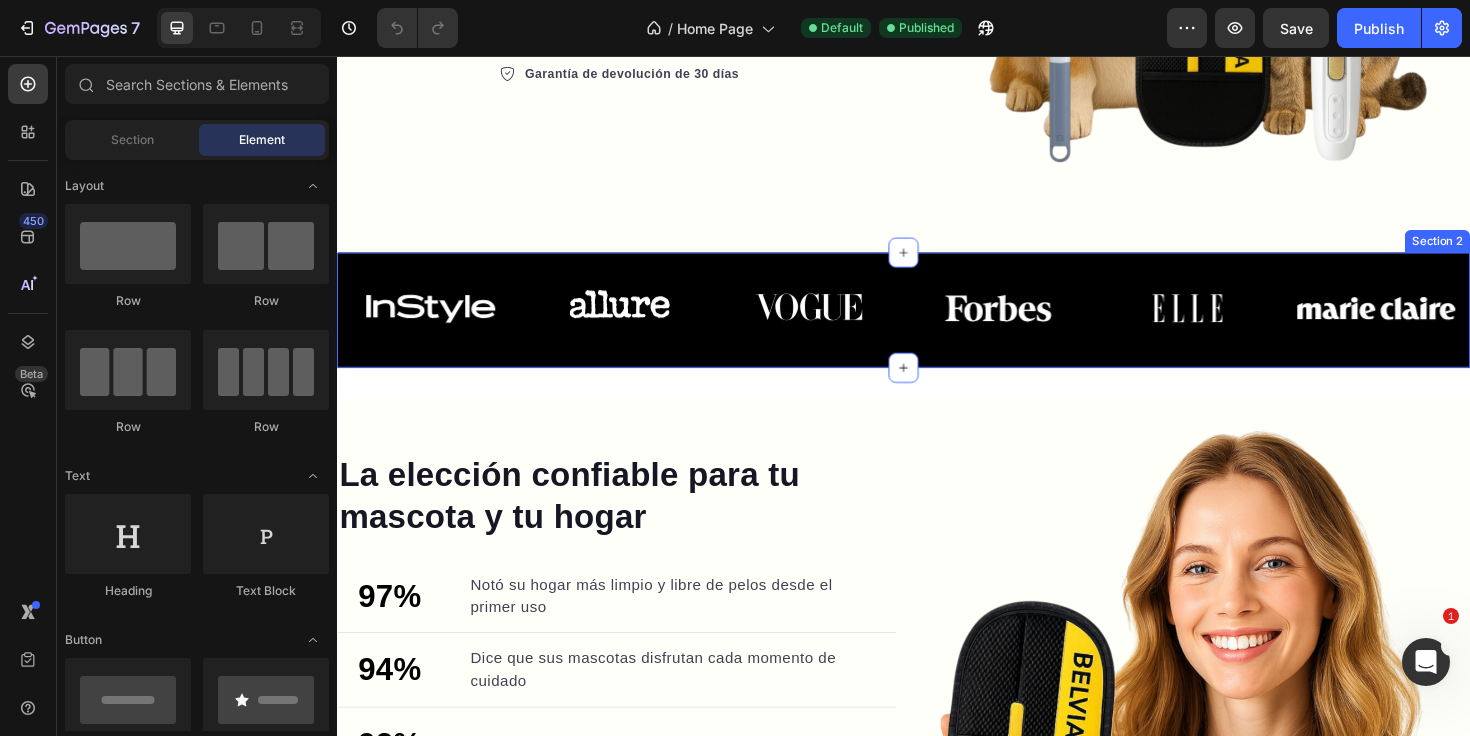 click on "Image Image Image Image Image Image Carousel Row" at bounding box center [937, 331] 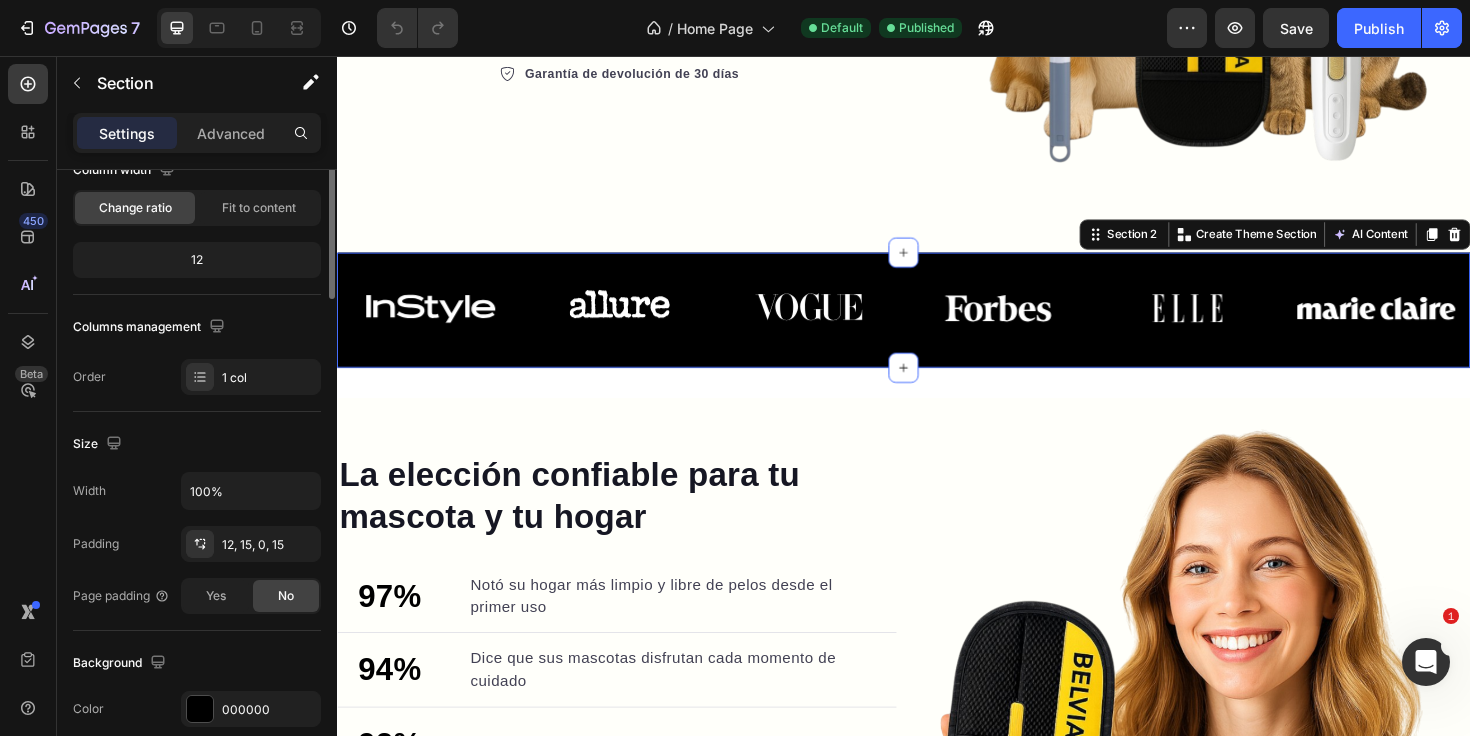 scroll, scrollTop: 0, scrollLeft: 0, axis: both 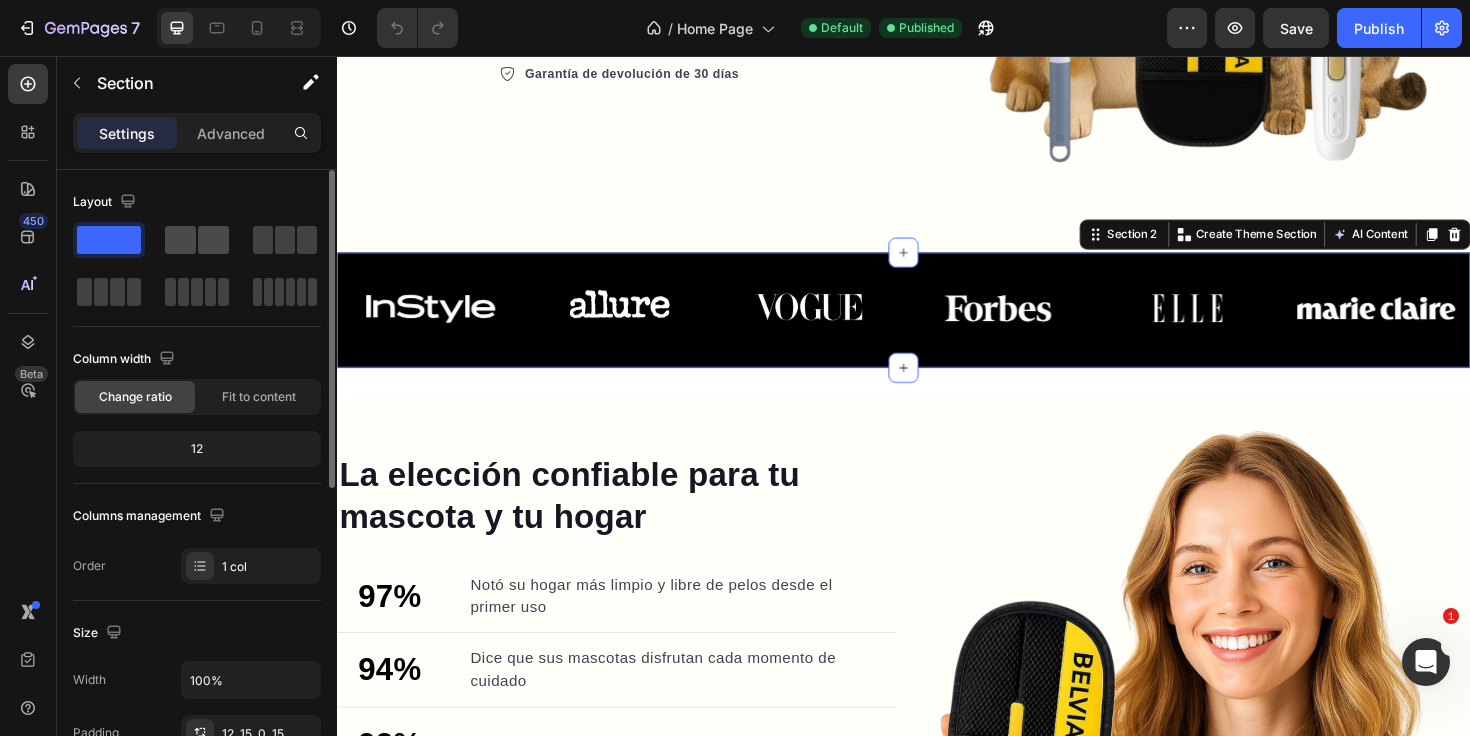 click 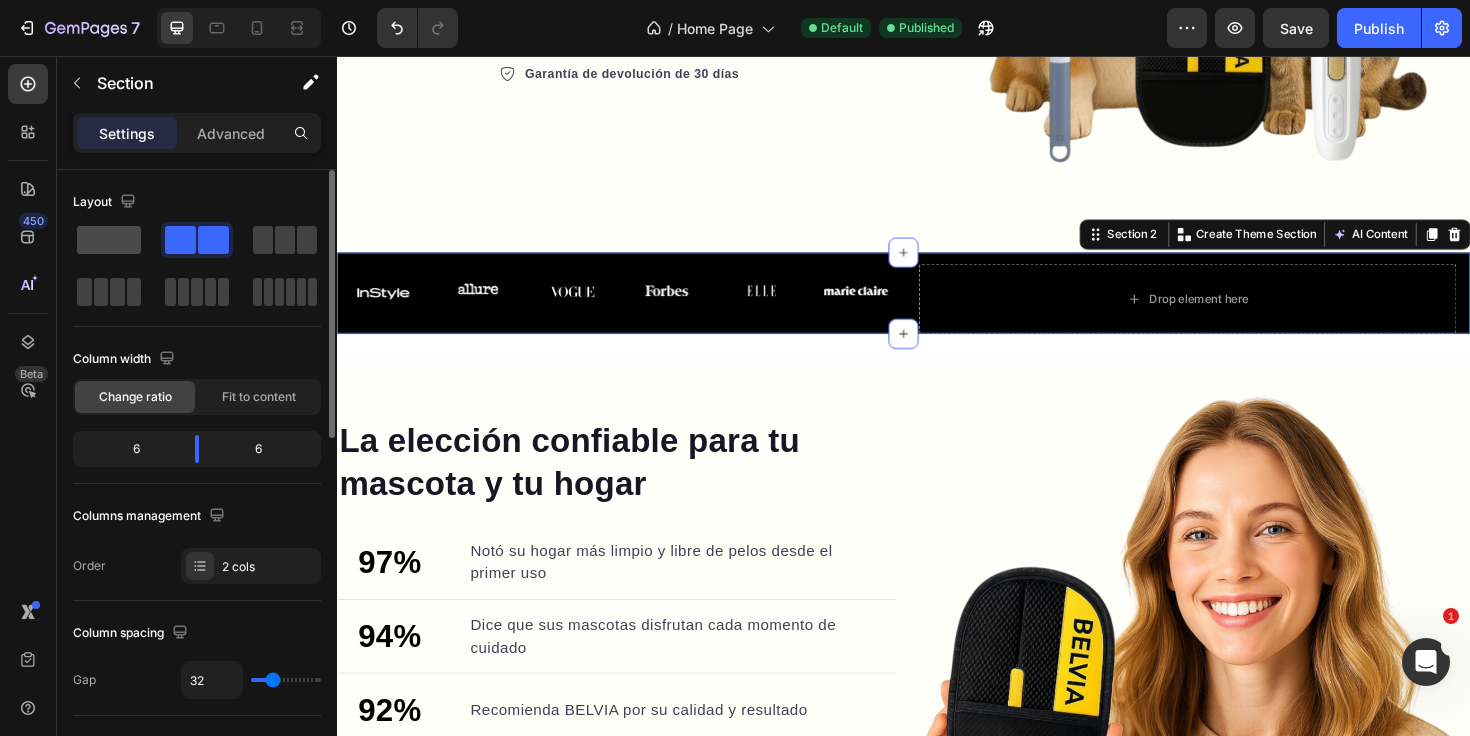 click 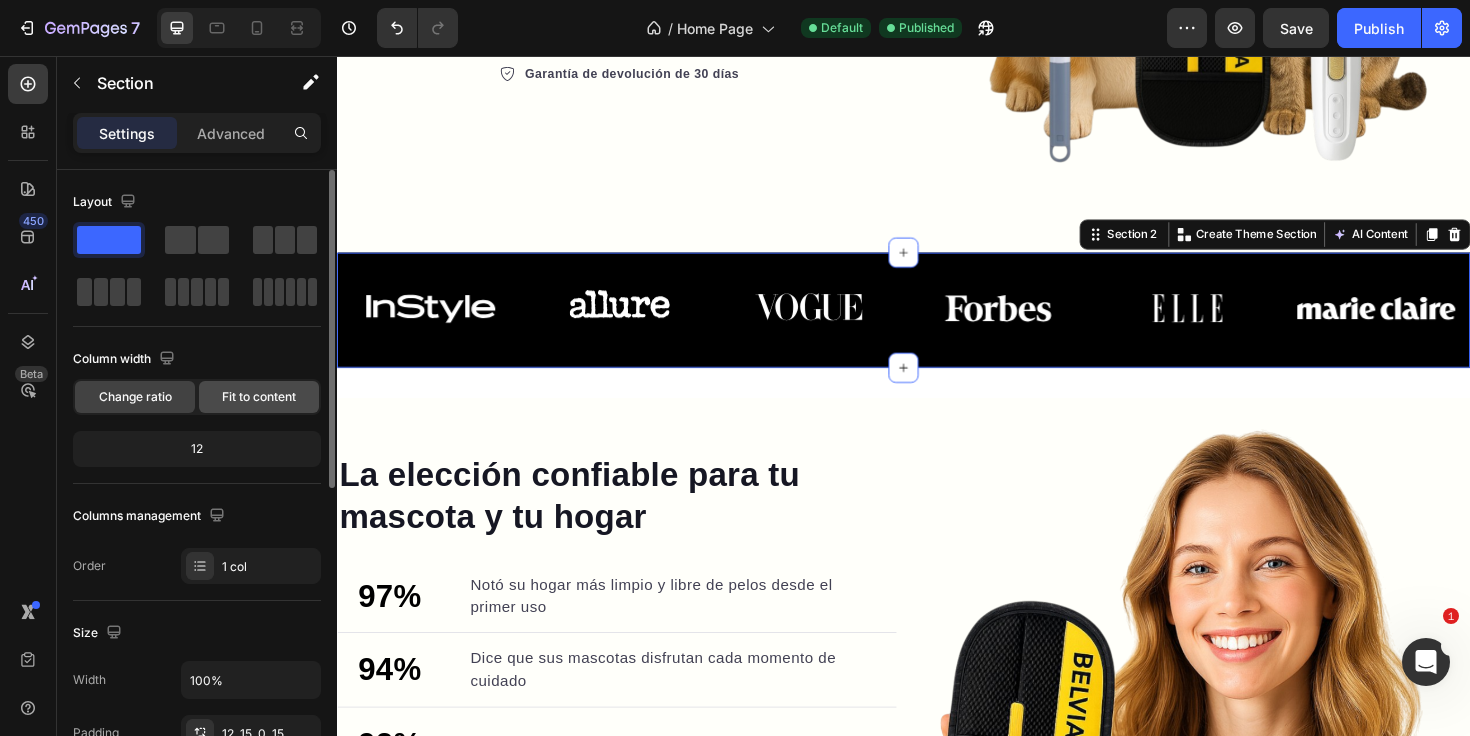 click on "Fit to content" 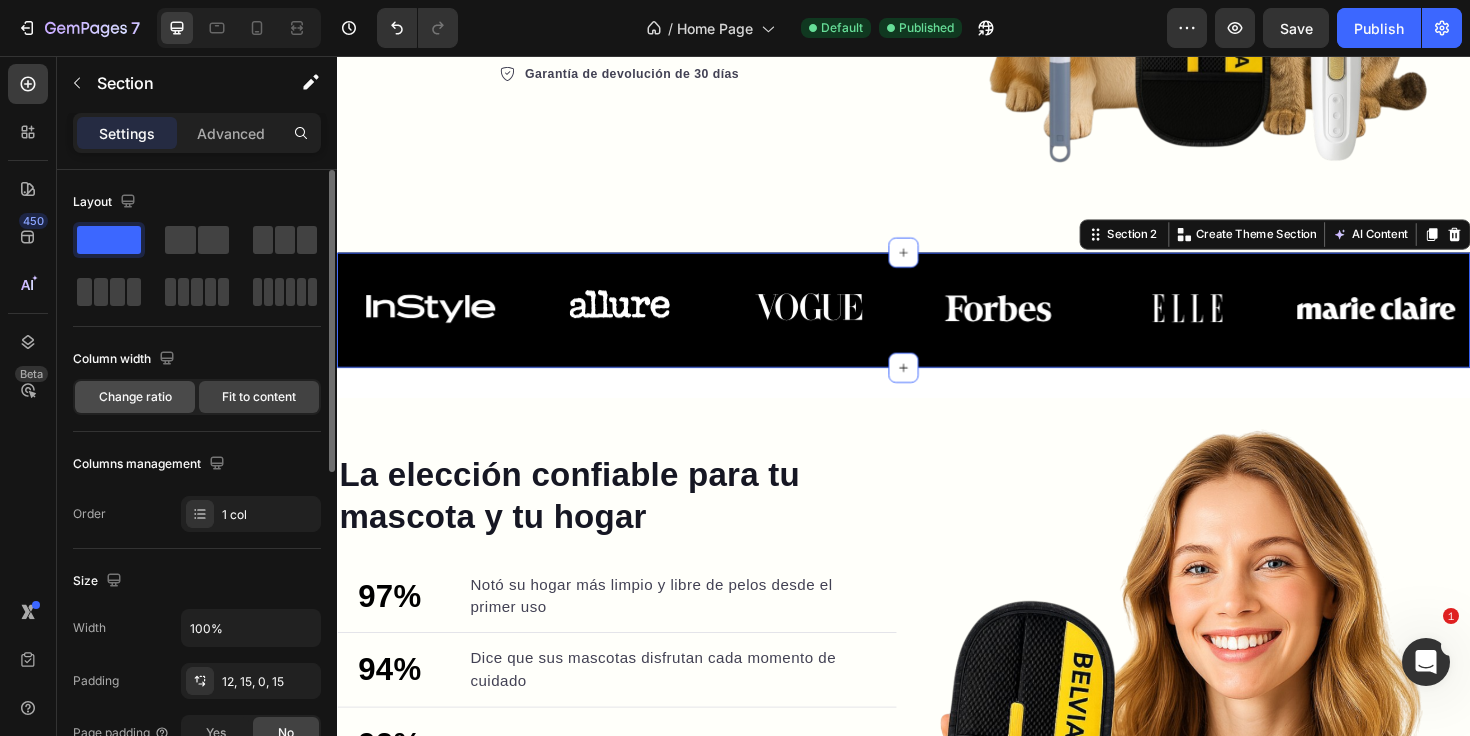 click on "Change ratio" 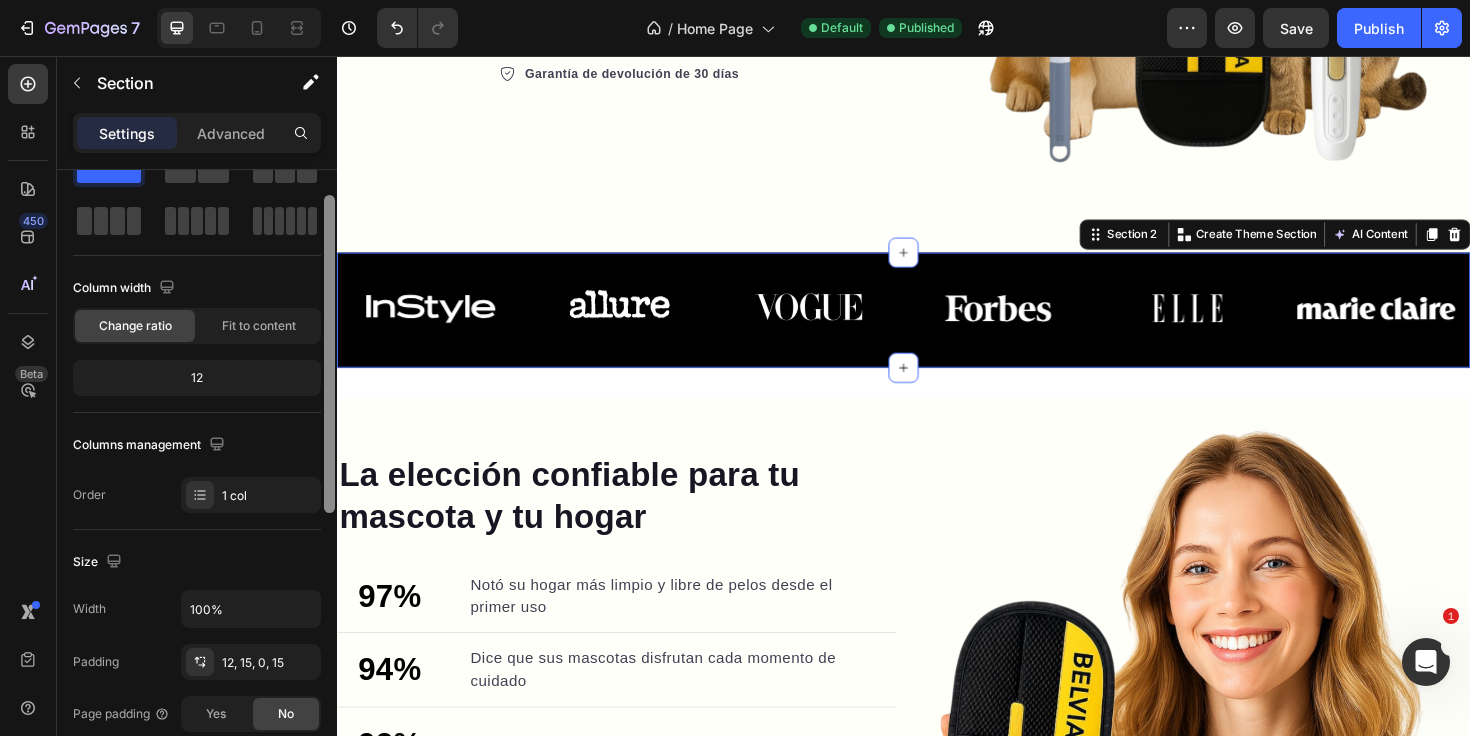 scroll, scrollTop: 58, scrollLeft: 0, axis: vertical 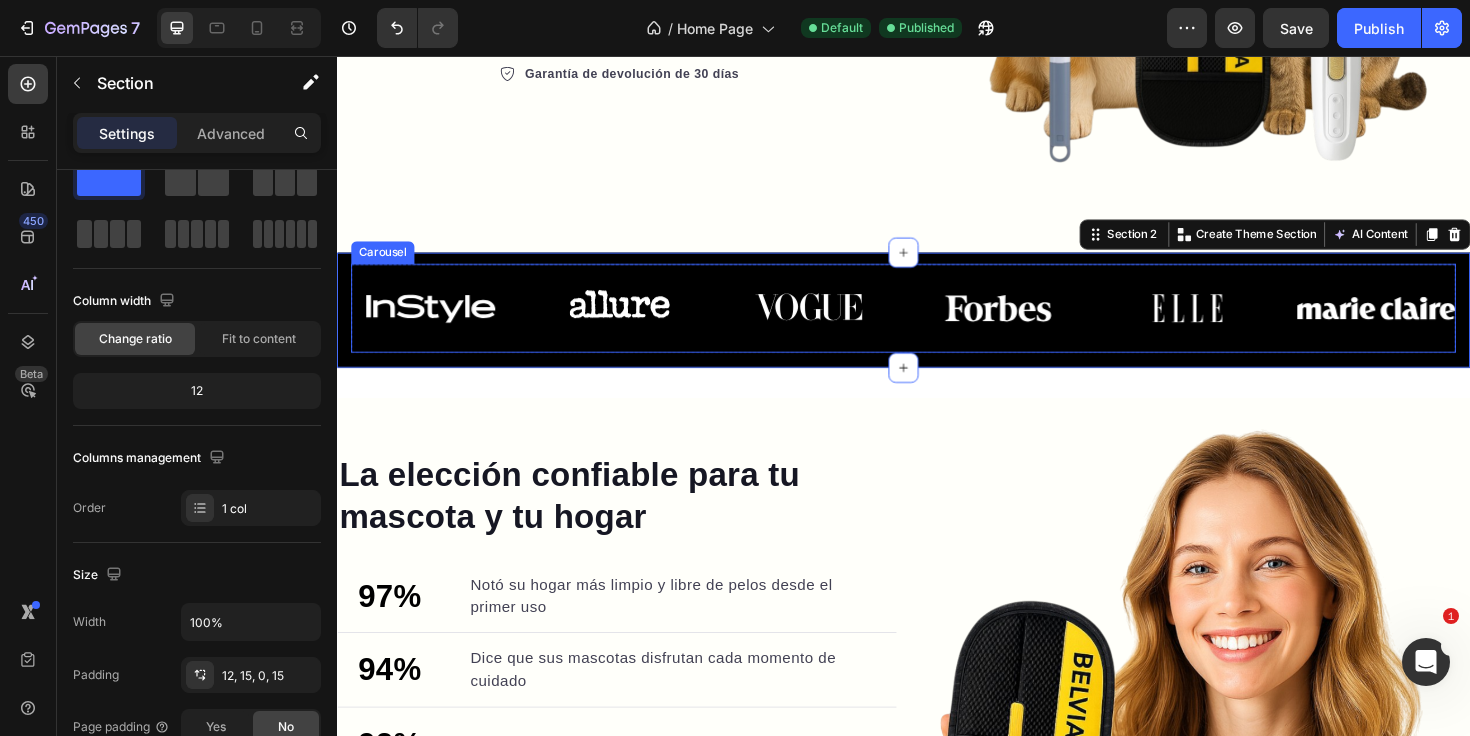 click on "Image Image Image Image Image Image Carousel" at bounding box center [937, 323] 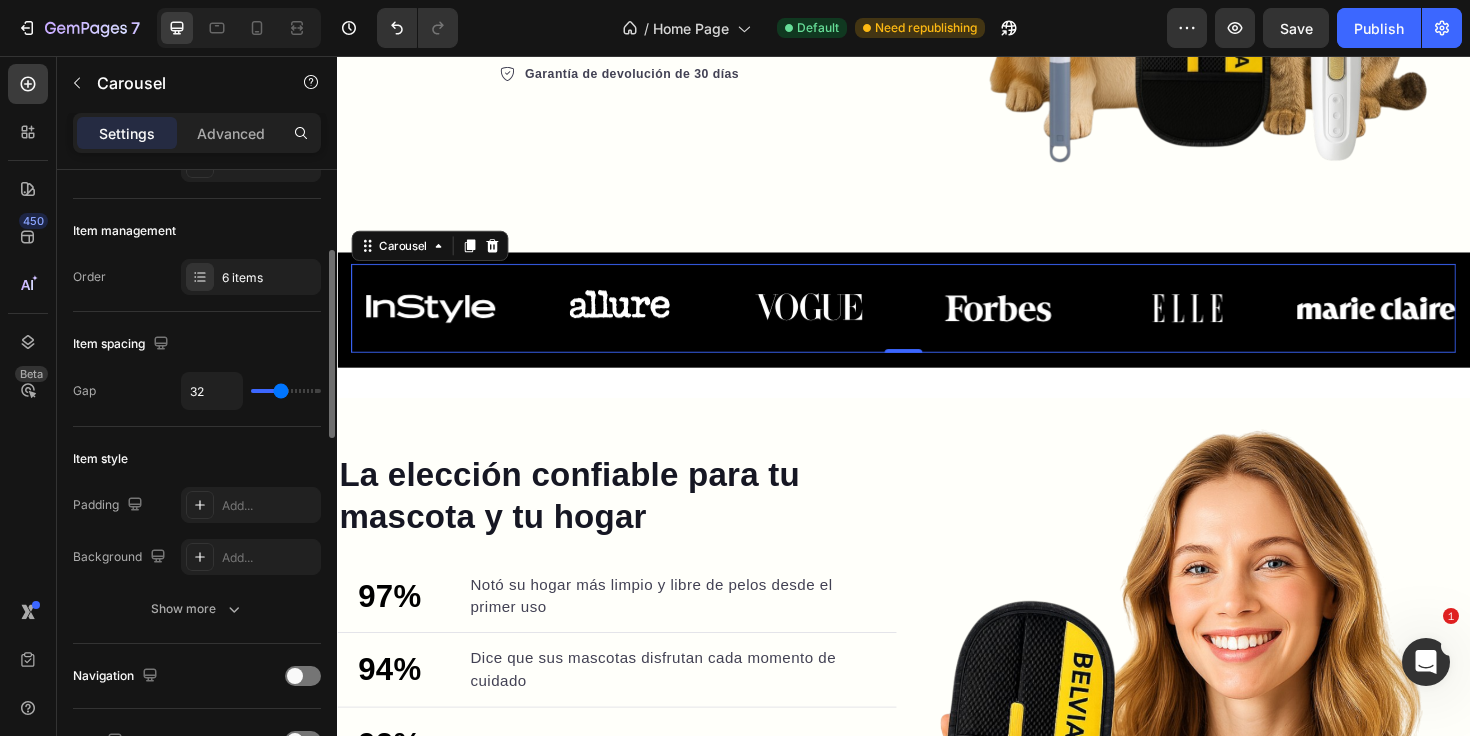 scroll, scrollTop: 267, scrollLeft: 0, axis: vertical 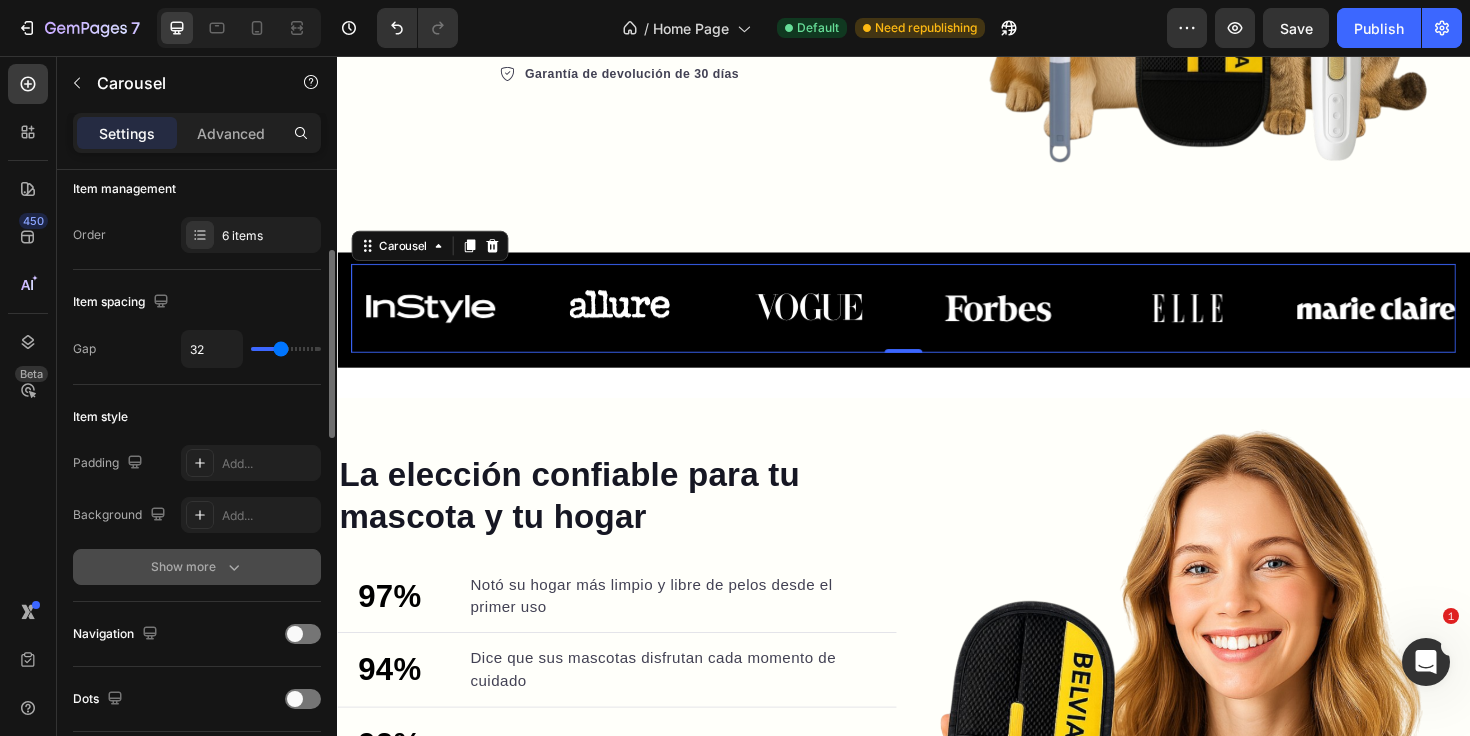 click on "Show more" at bounding box center [197, 567] 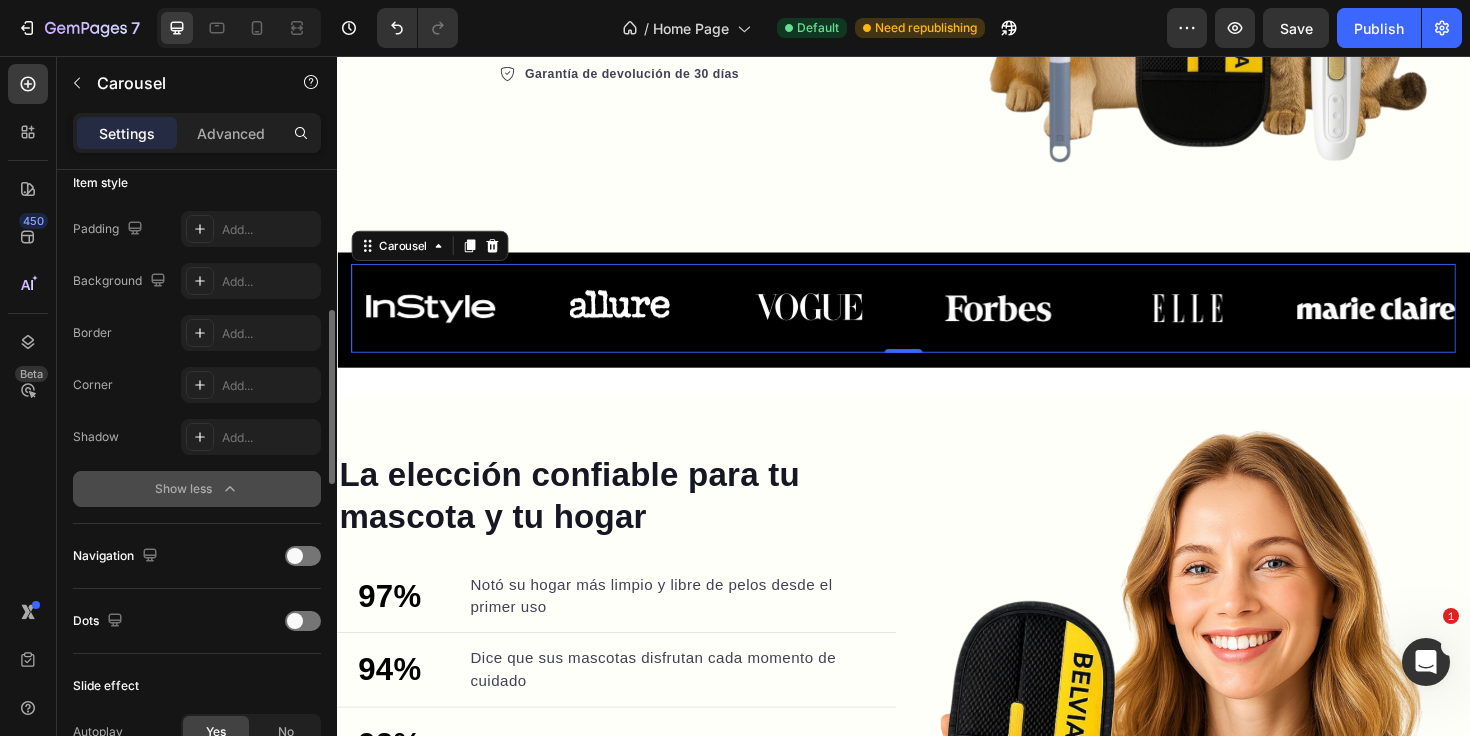 click on "Show less" at bounding box center (197, 489) 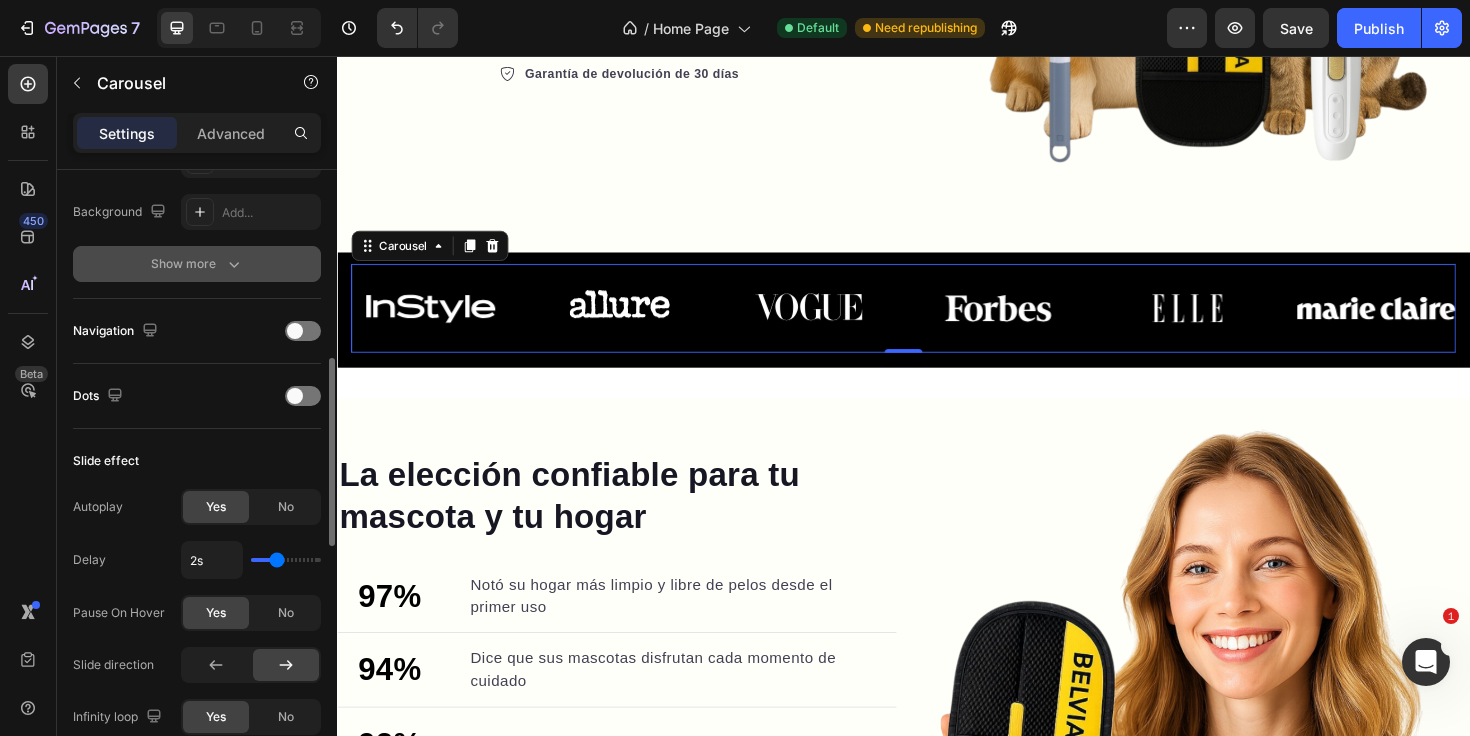 scroll, scrollTop: 584, scrollLeft: 0, axis: vertical 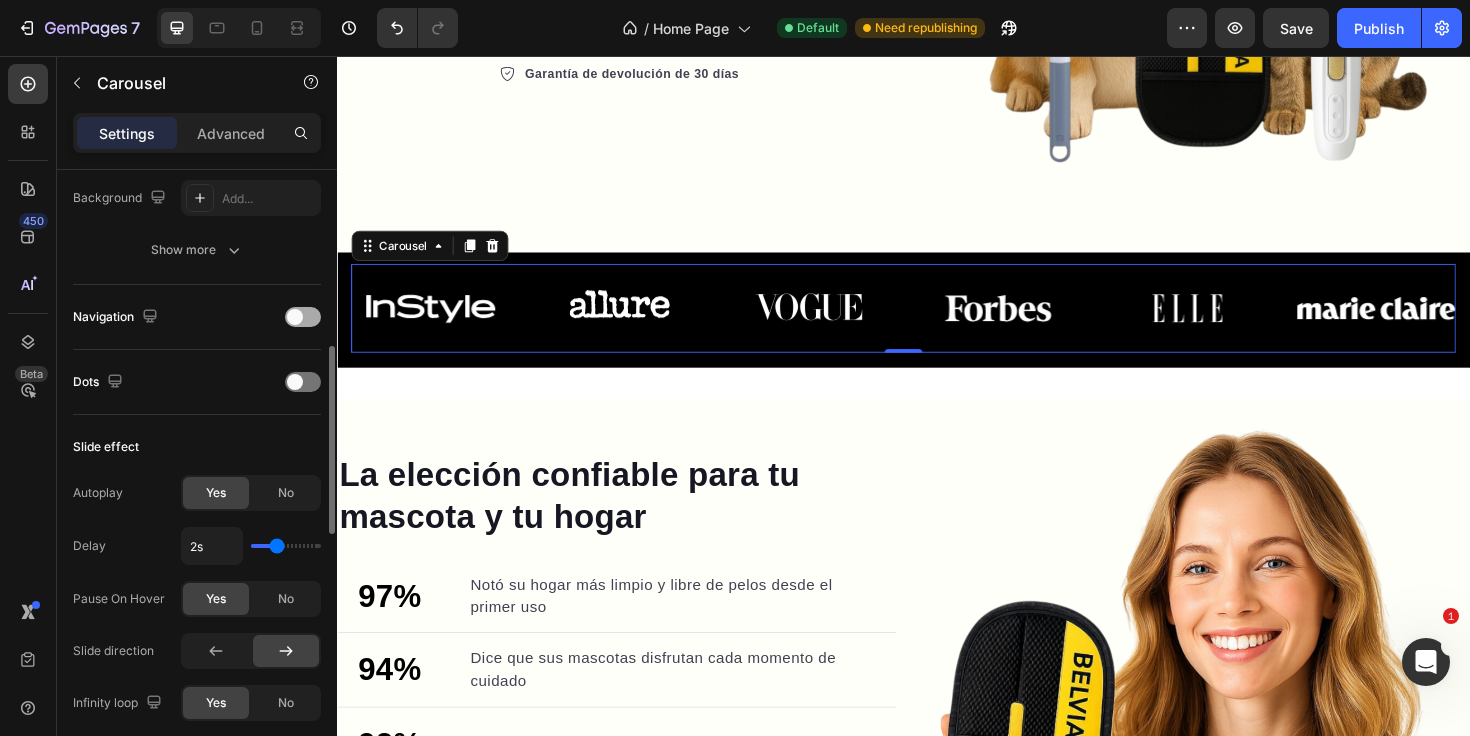 click at bounding box center [303, 317] 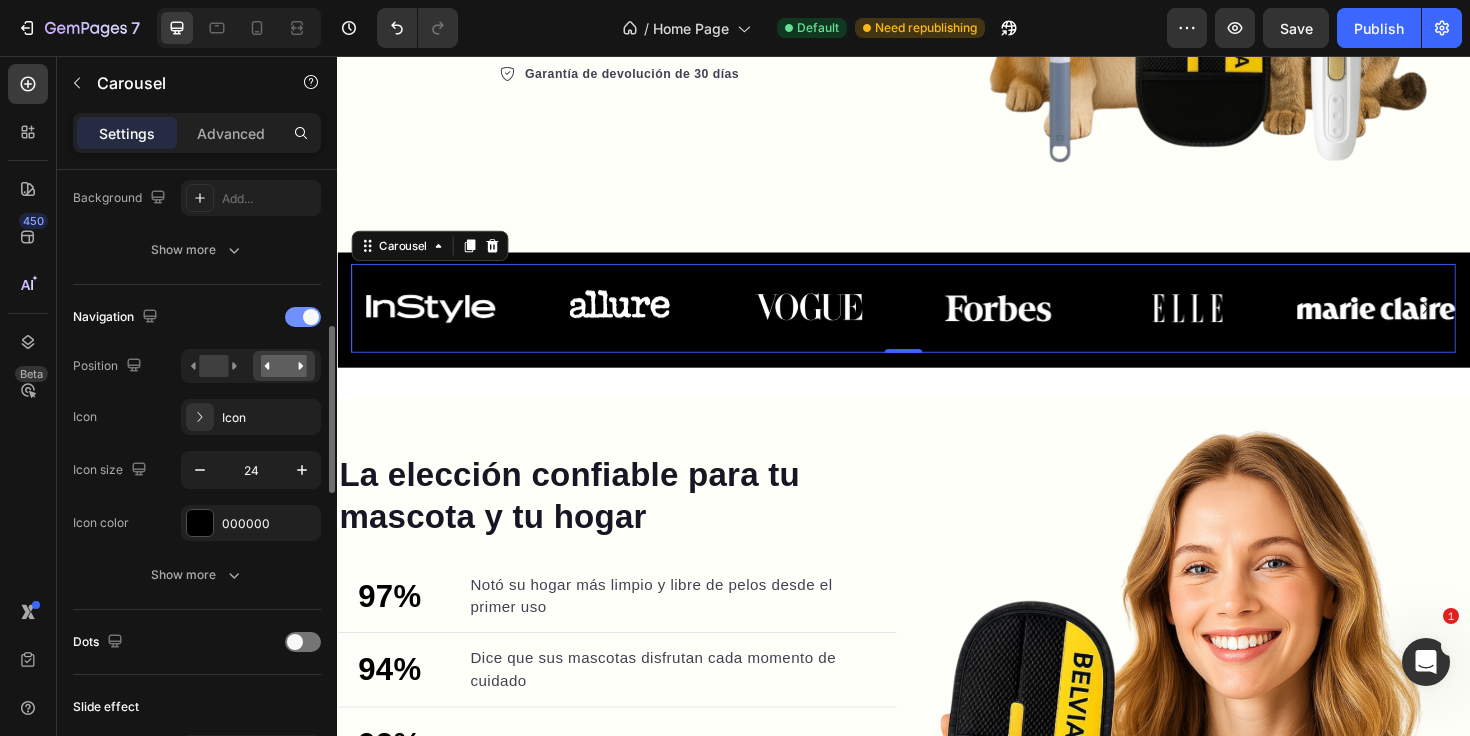 click at bounding box center (311, 317) 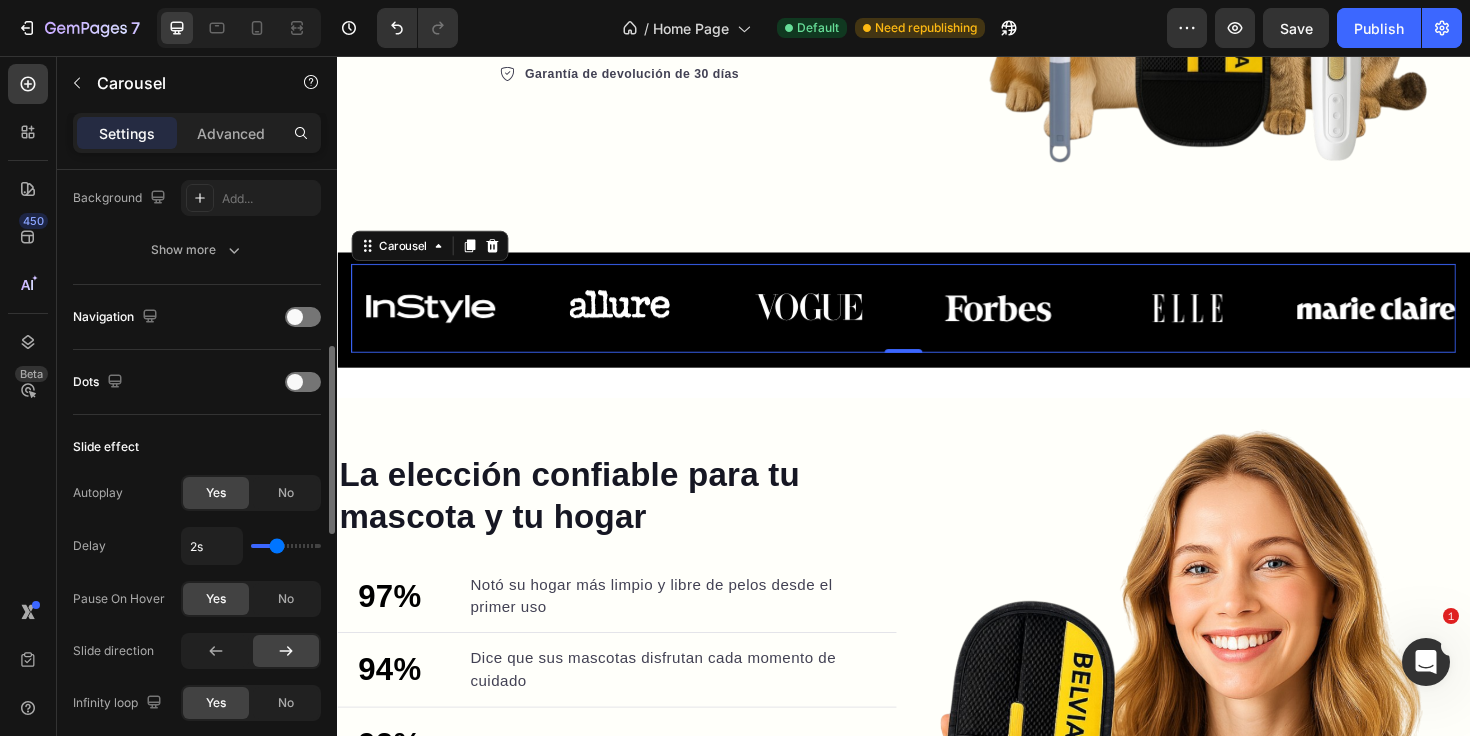 click on "Dots" at bounding box center (197, 382) 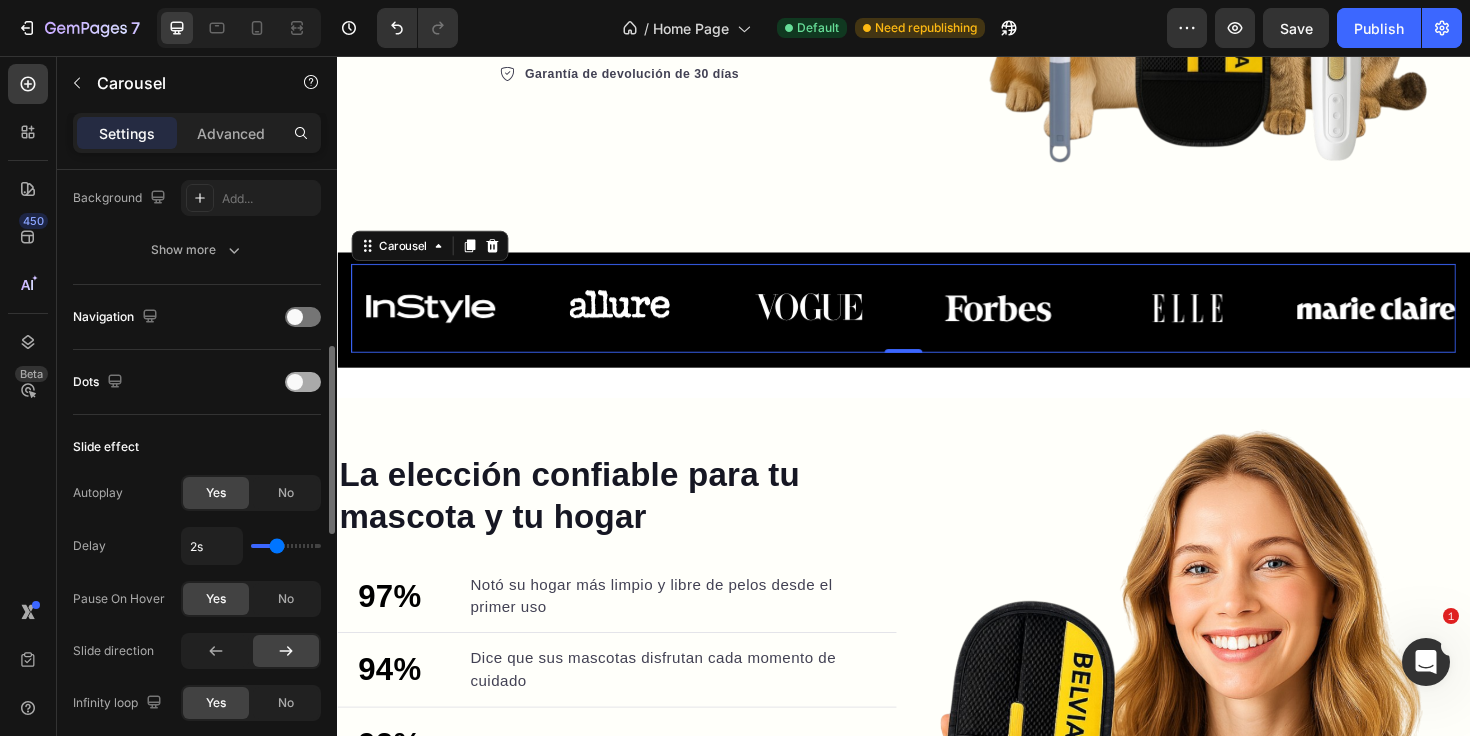 click at bounding box center [295, 382] 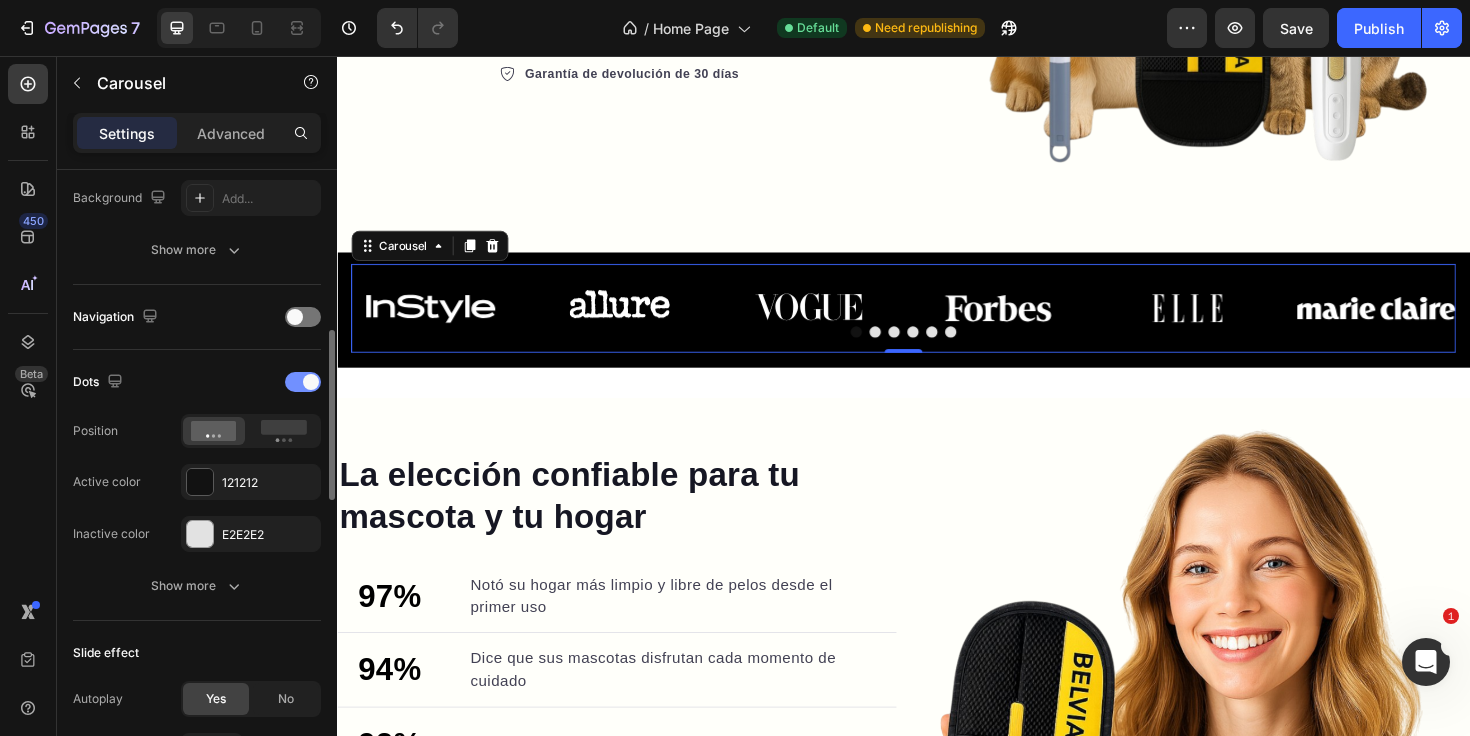 click at bounding box center [303, 382] 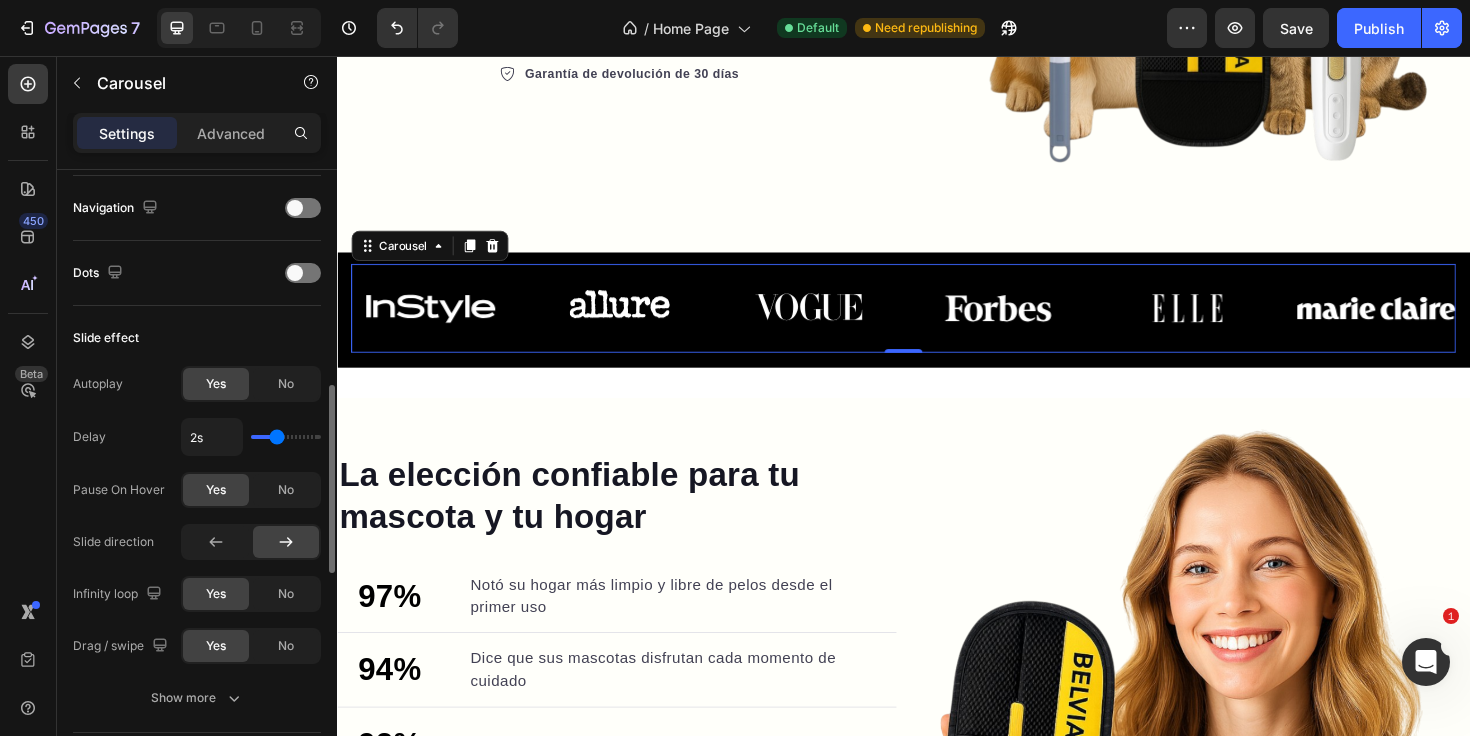 scroll, scrollTop: 727, scrollLeft: 0, axis: vertical 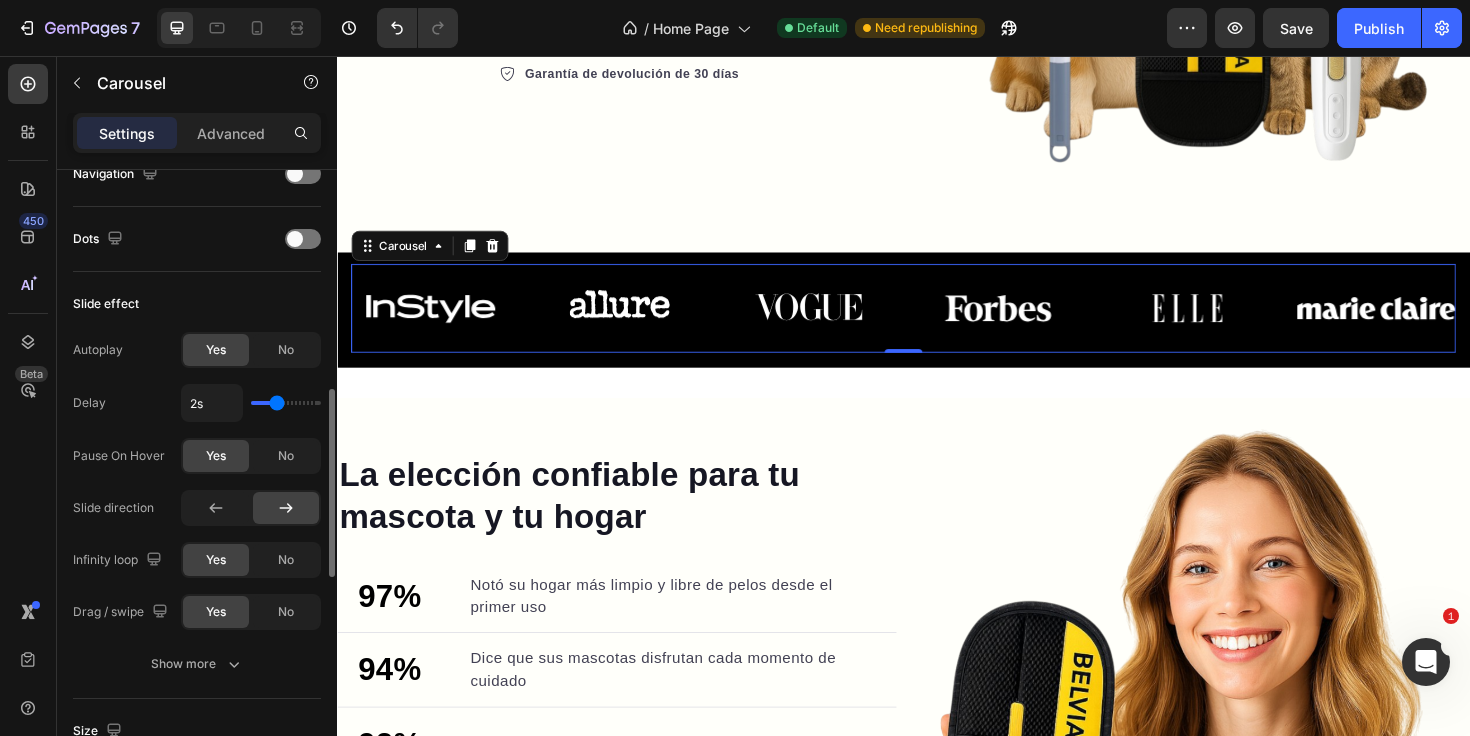 type on "2.1s" 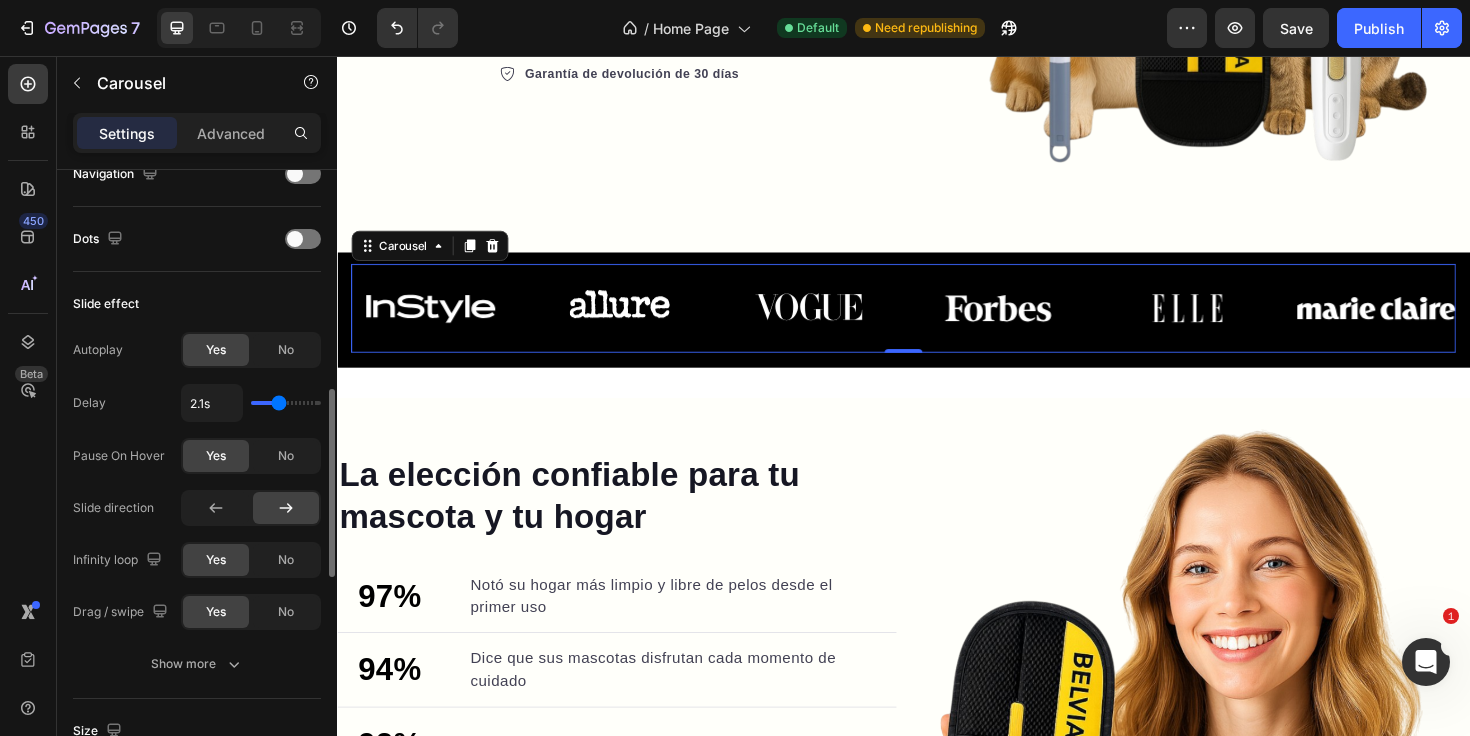 type on "1.6s" 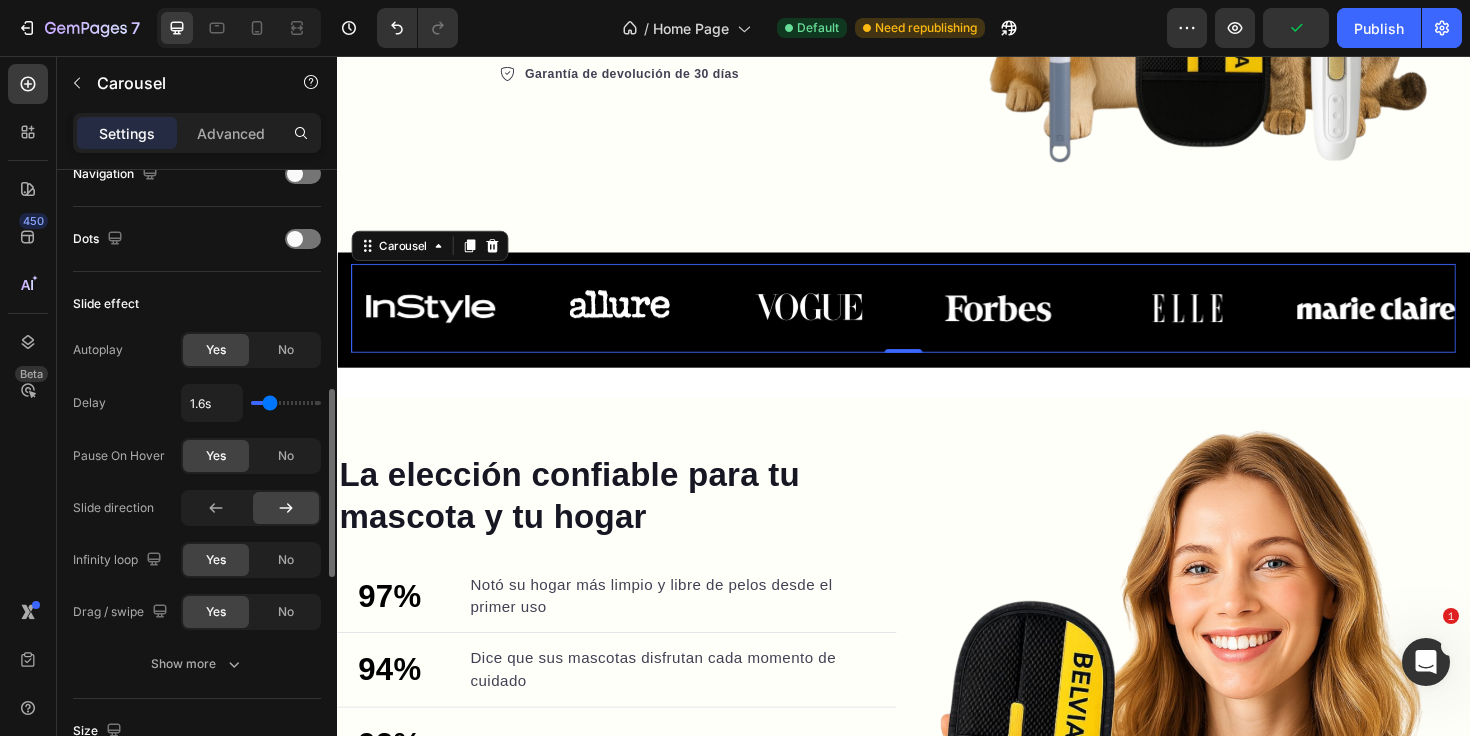 type on "1.4s" 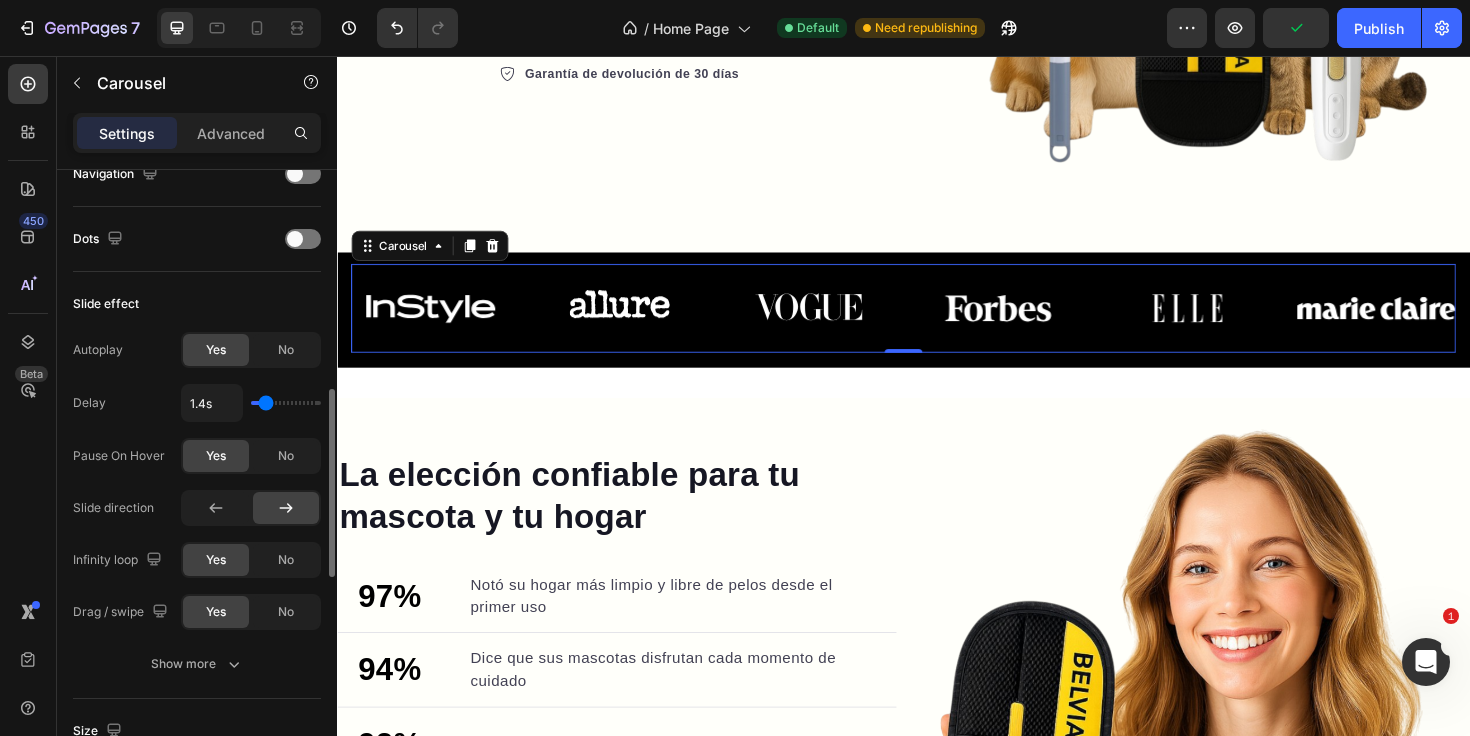 type on "1.3s" 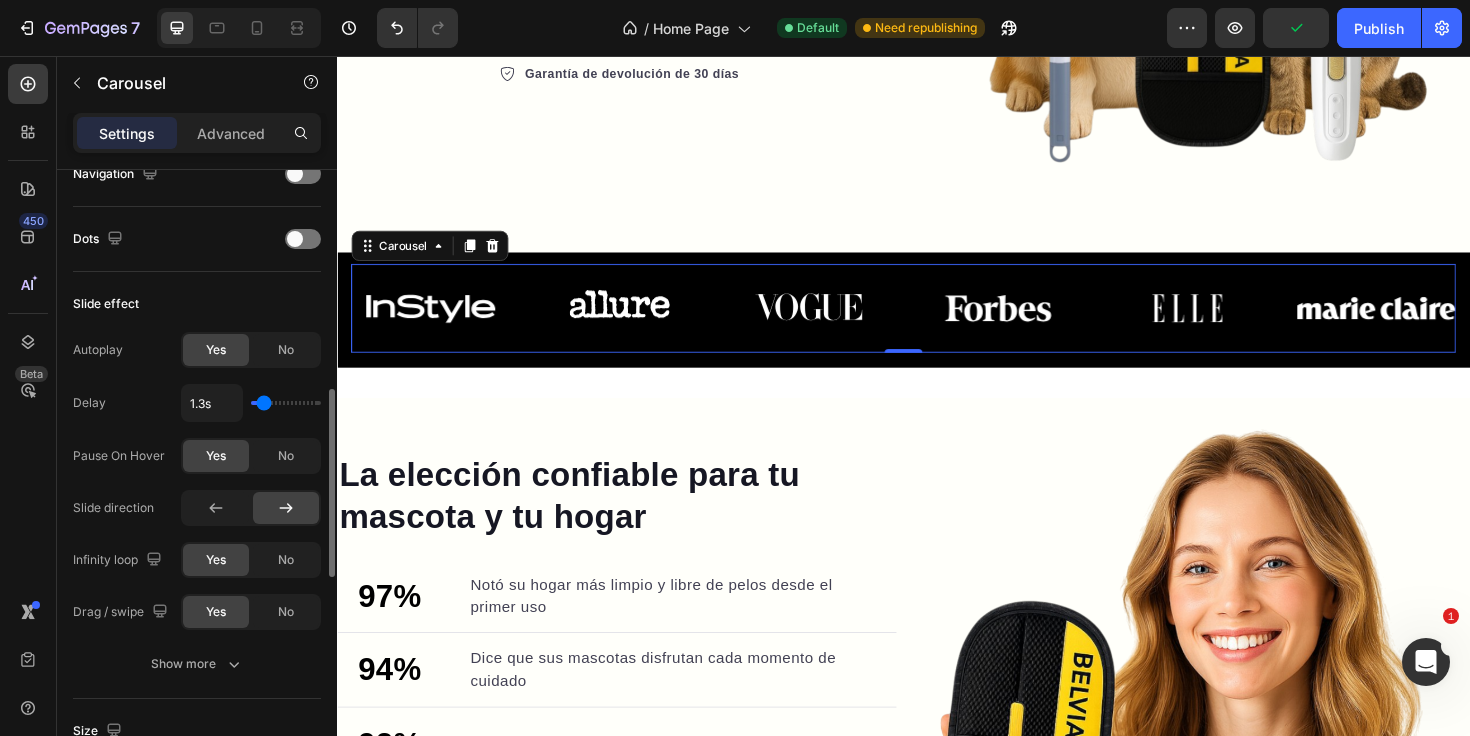 type on "1.2s" 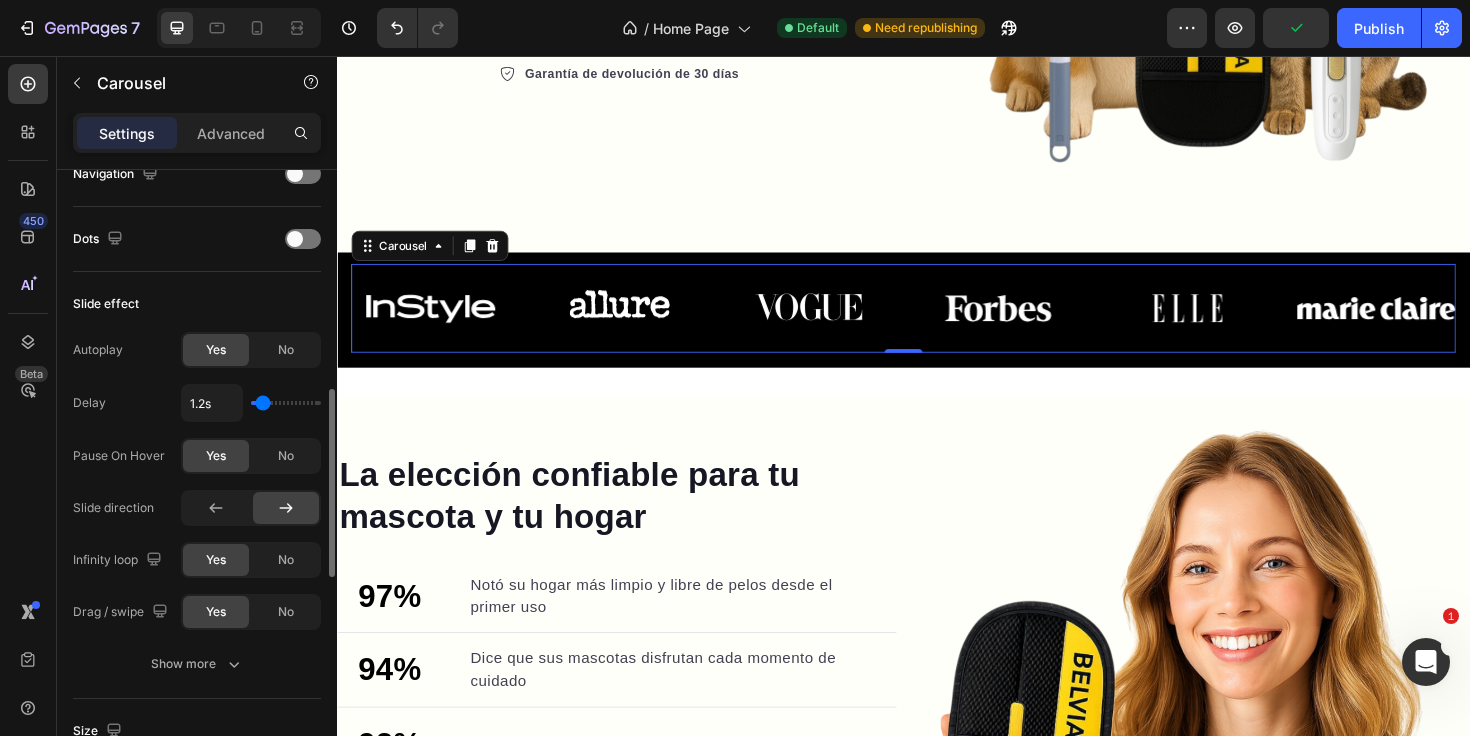 type on "1s" 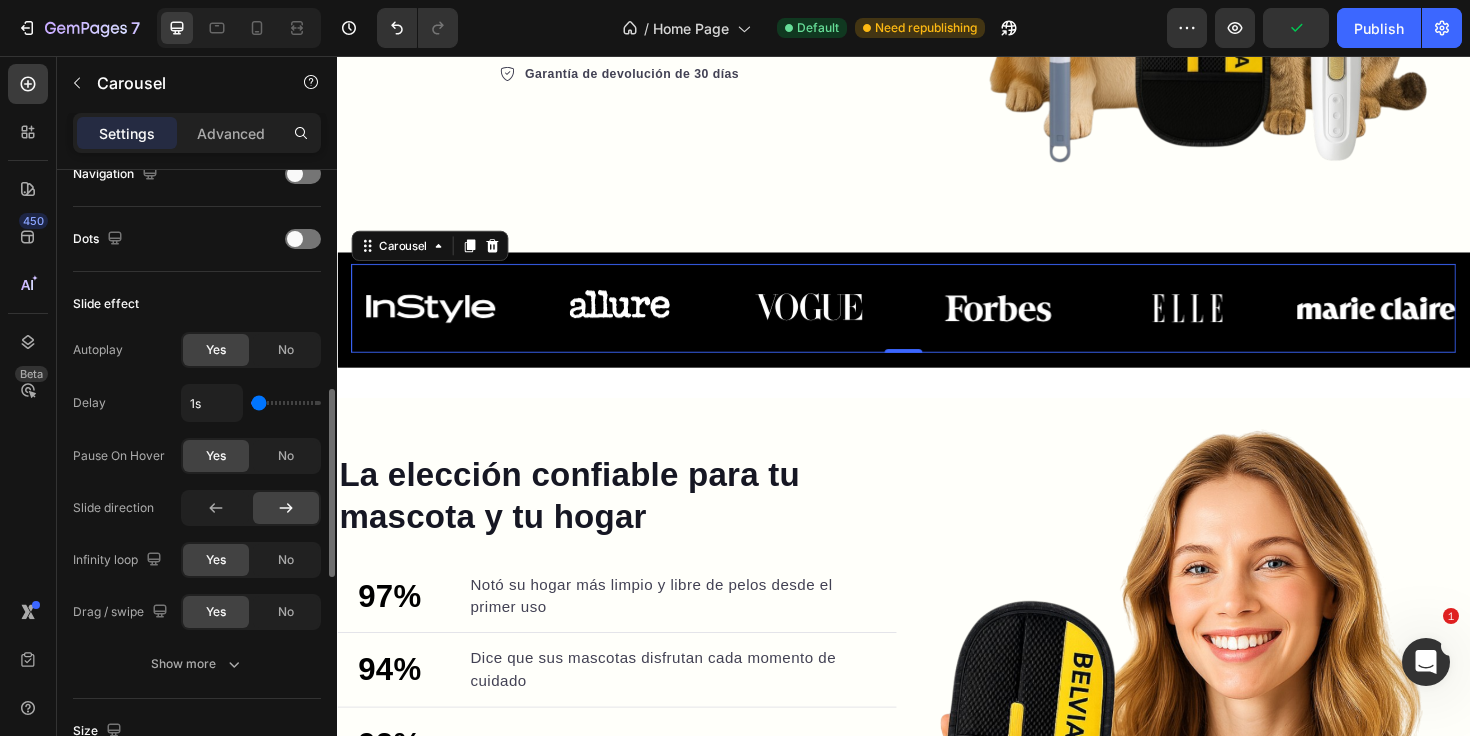 drag, startPoint x: 278, startPoint y: 406, endPoint x: 234, endPoint y: 405, distance: 44.011364 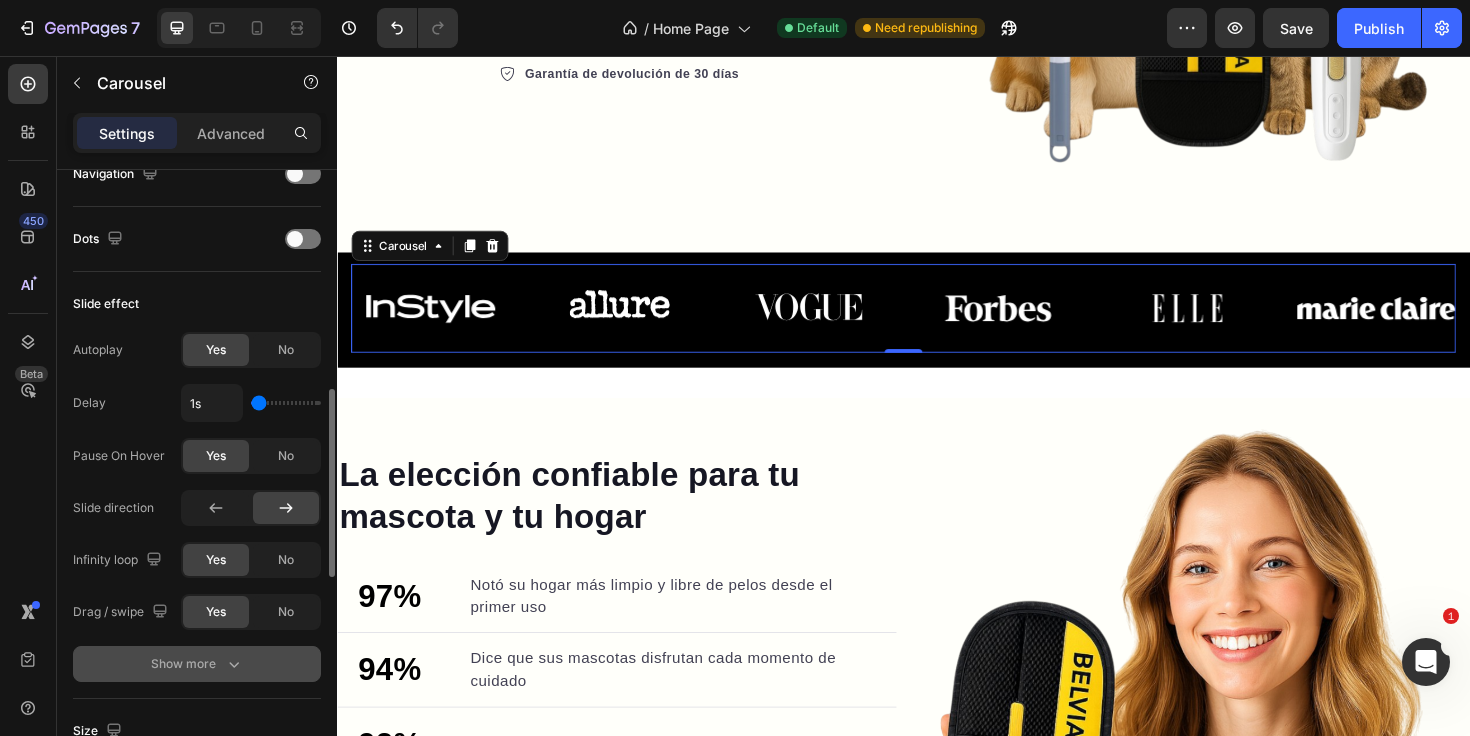 click on "Show more" at bounding box center [197, 664] 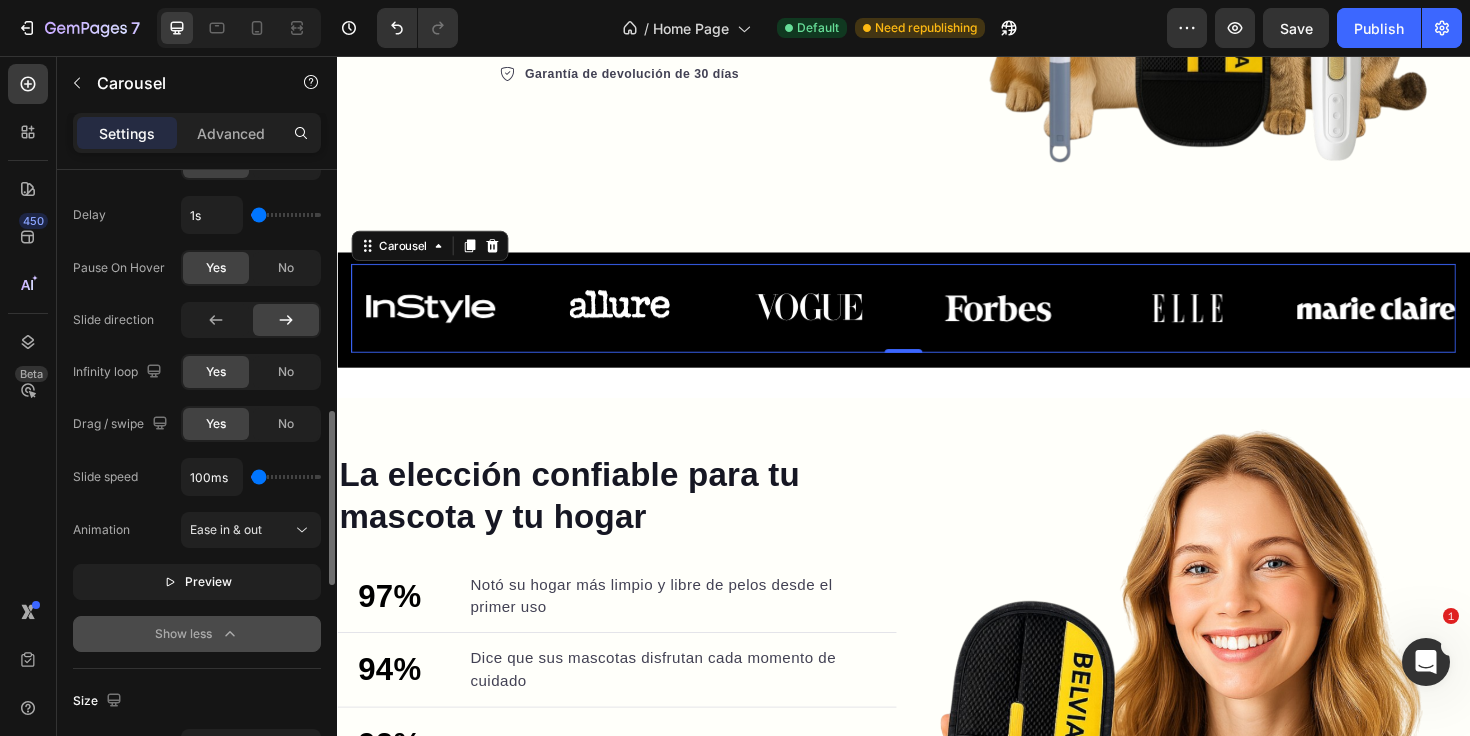 scroll, scrollTop: 916, scrollLeft: 0, axis: vertical 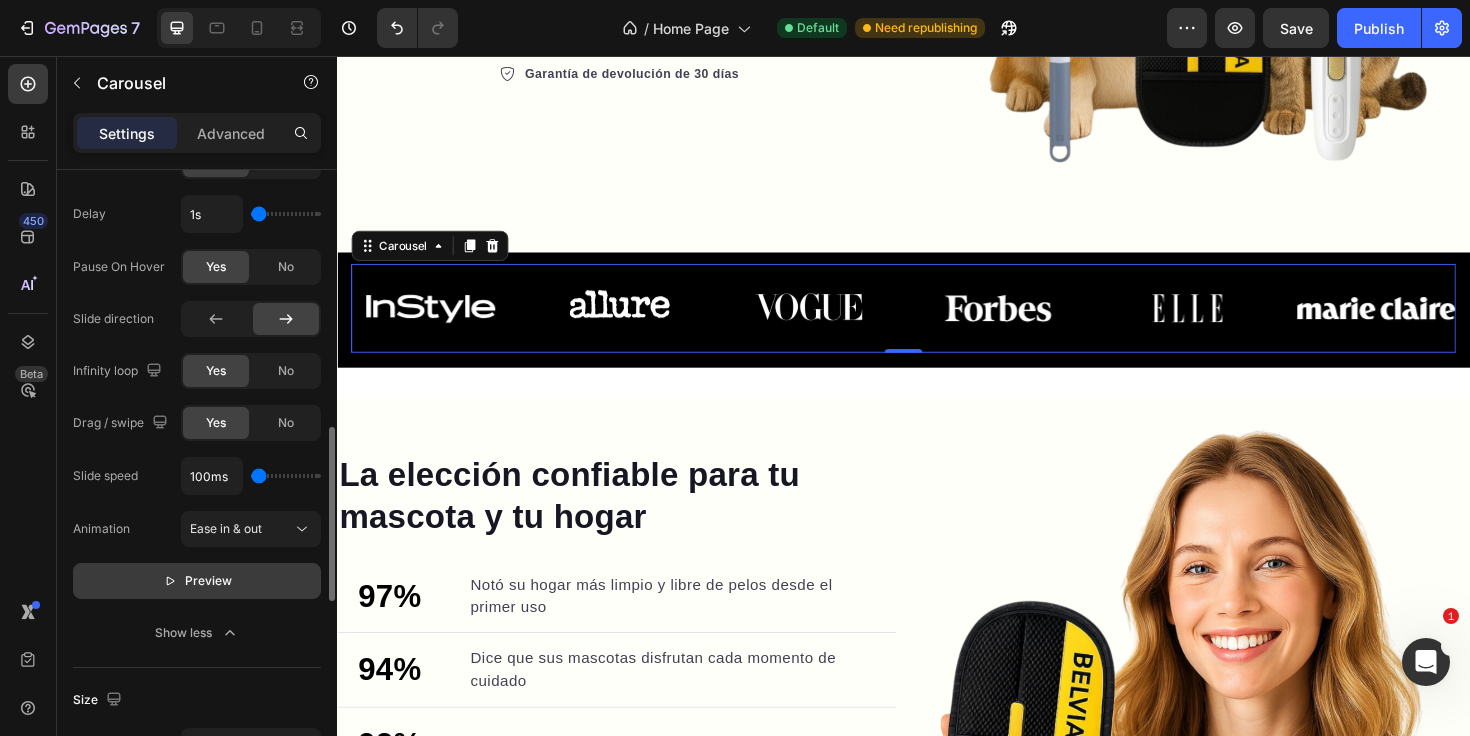 click on "Preview" at bounding box center [197, 581] 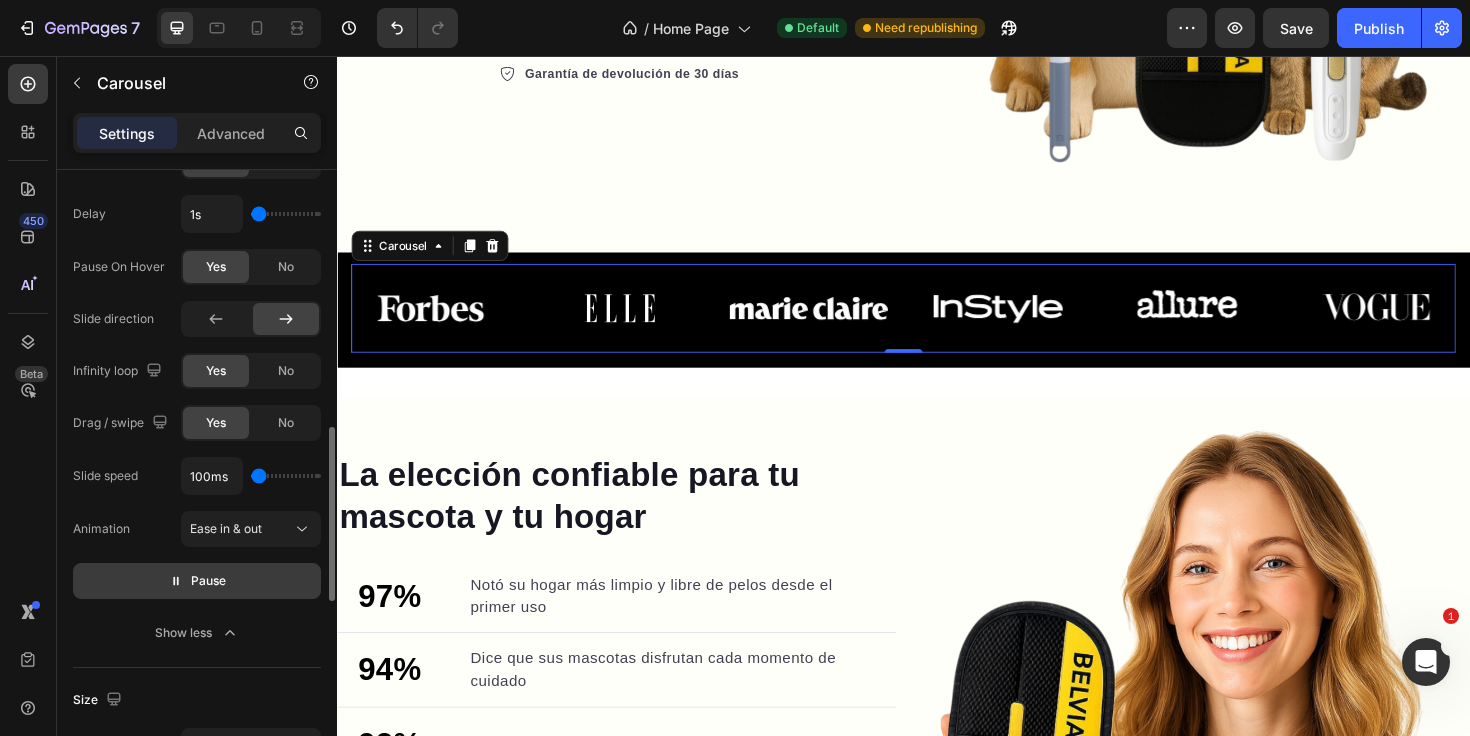 click on "Pause" at bounding box center (197, 581) 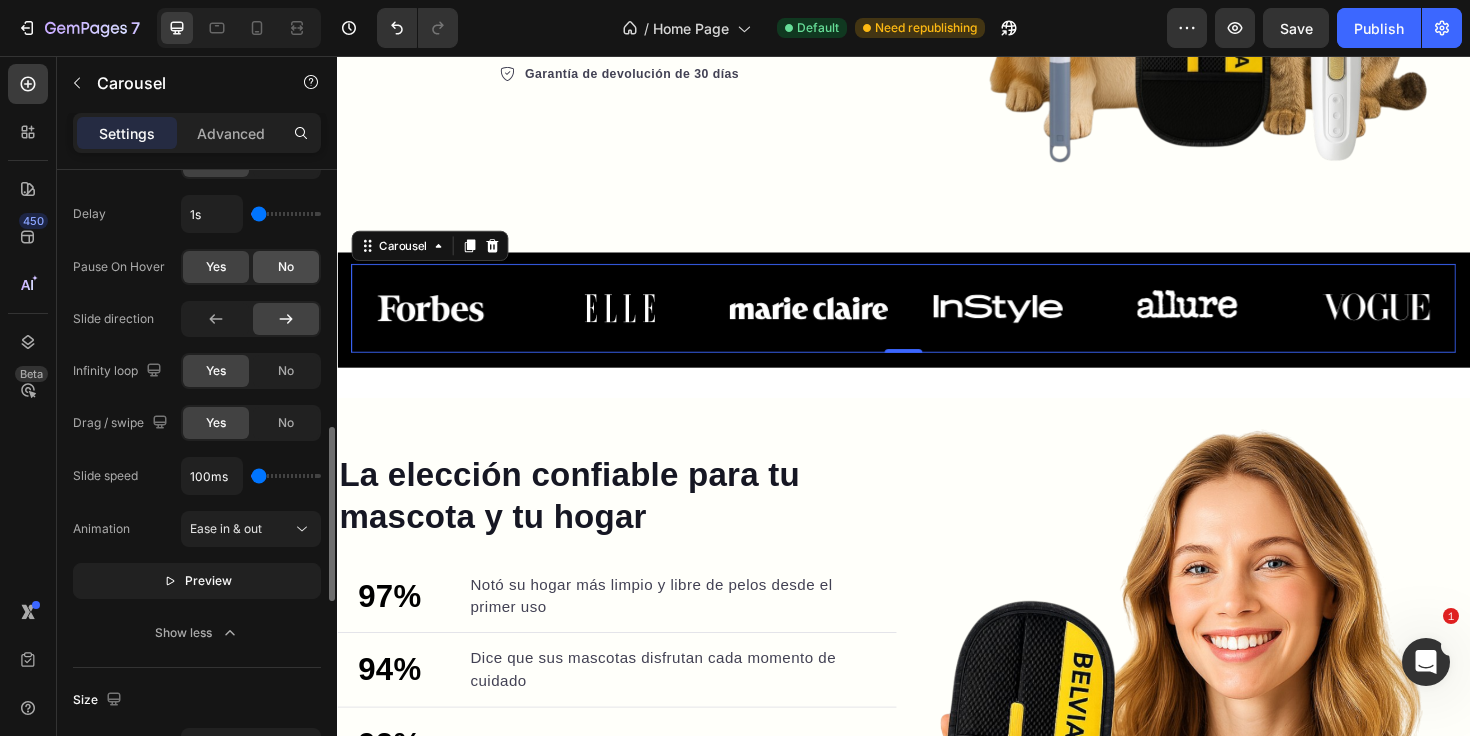 click on "No" 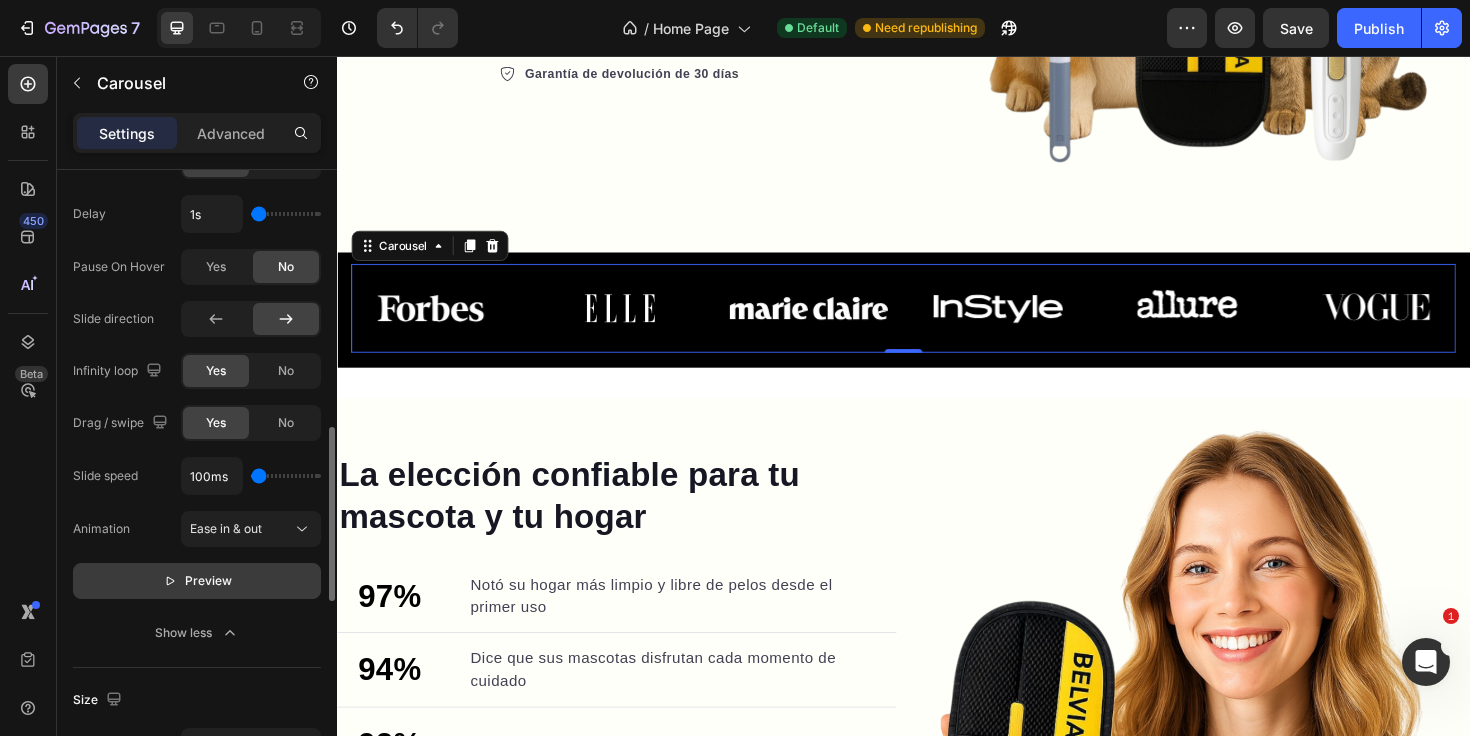 click on "Preview" at bounding box center (208, 581) 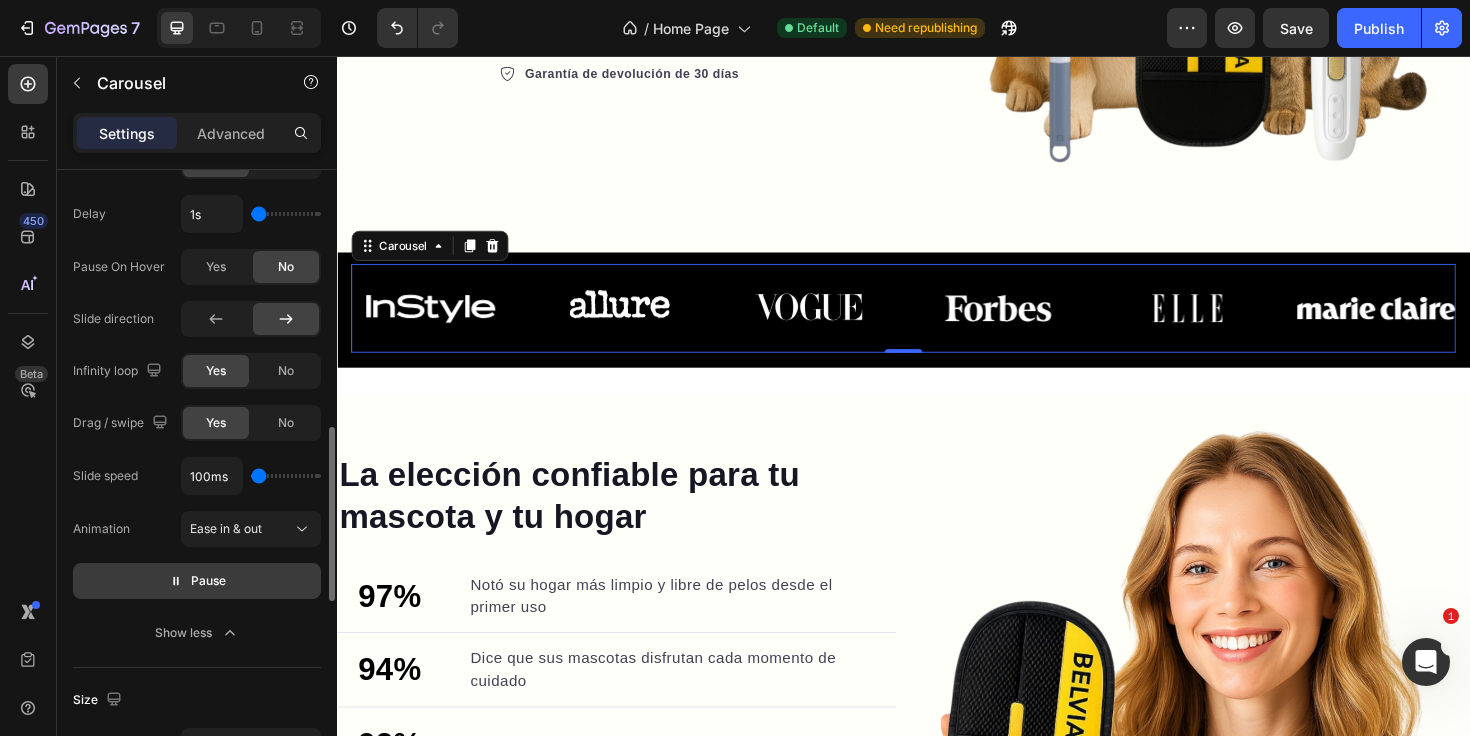 click on "Pause" at bounding box center (208, 581) 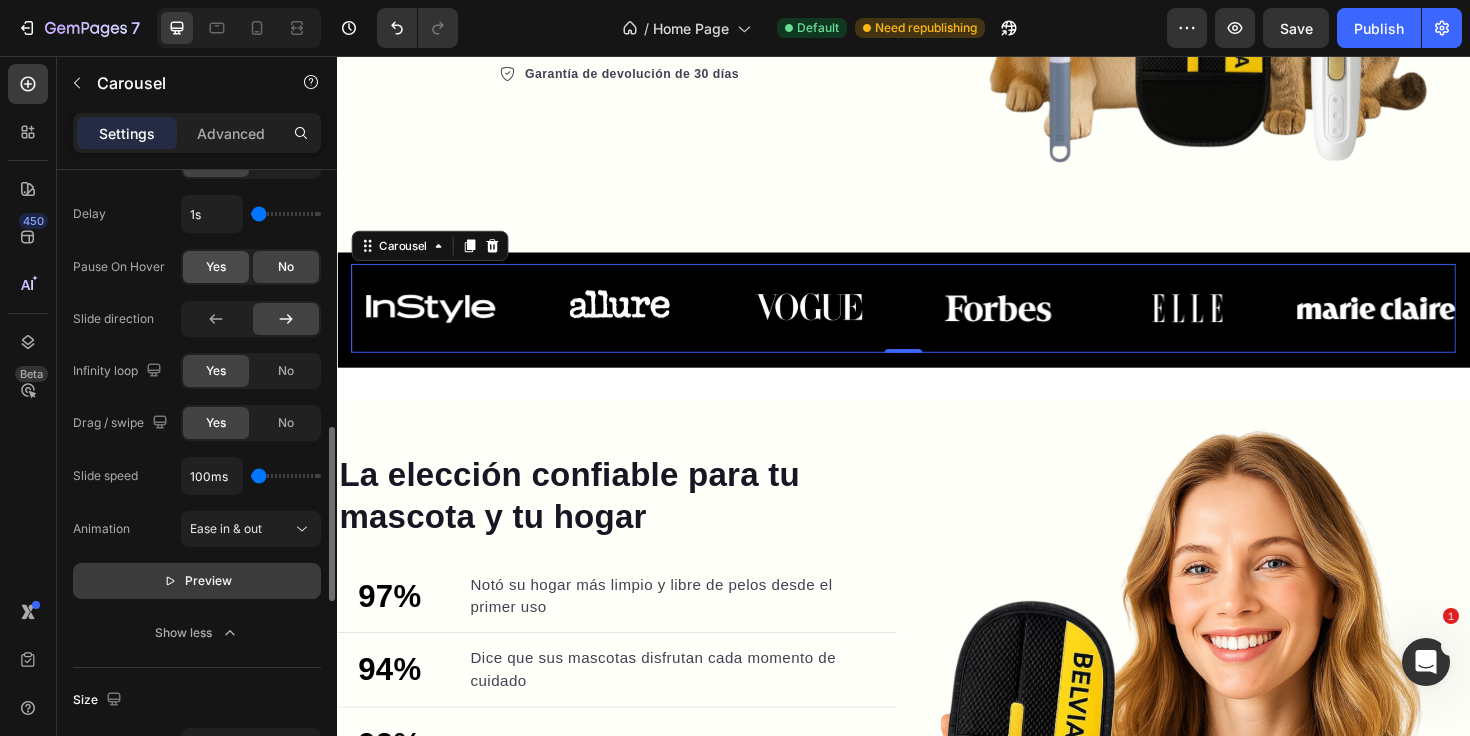 click on "Yes" 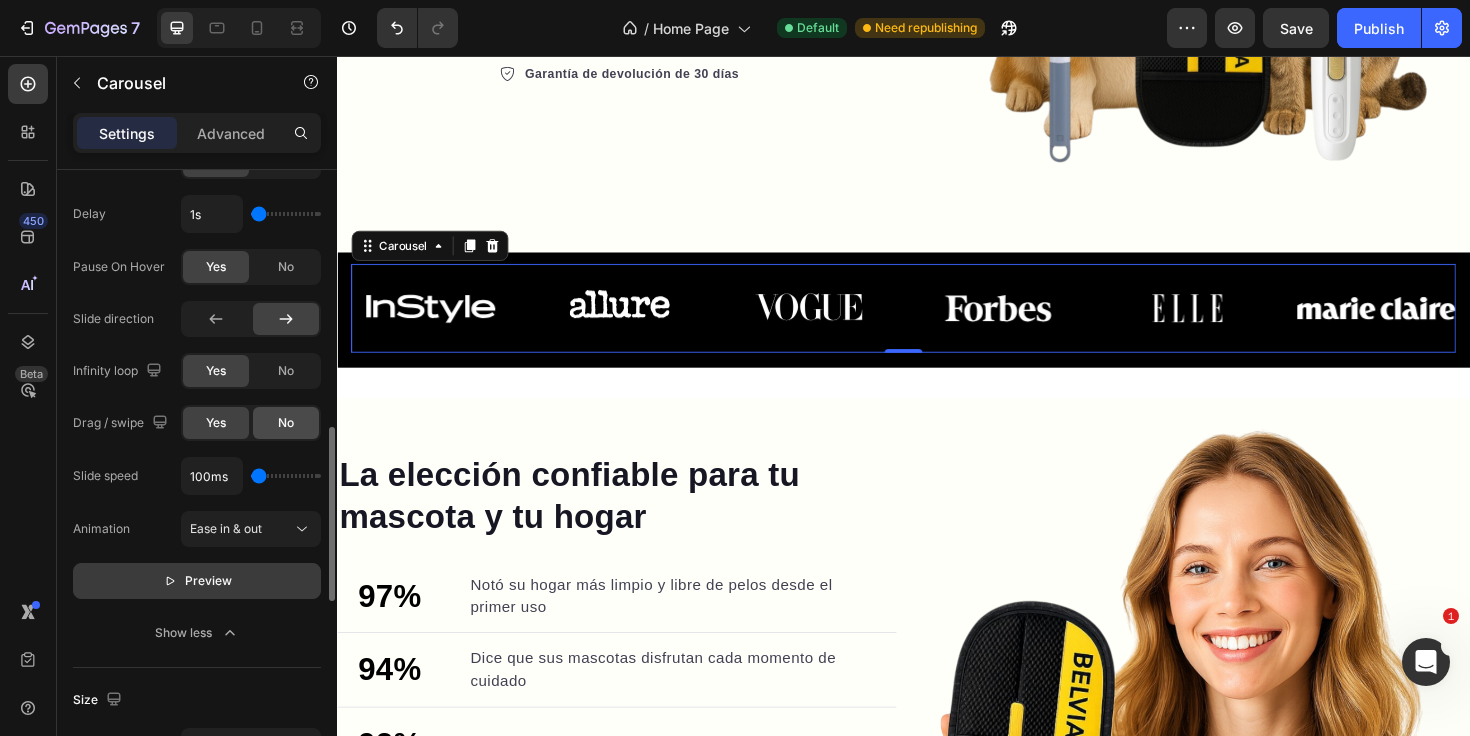 click on "No" 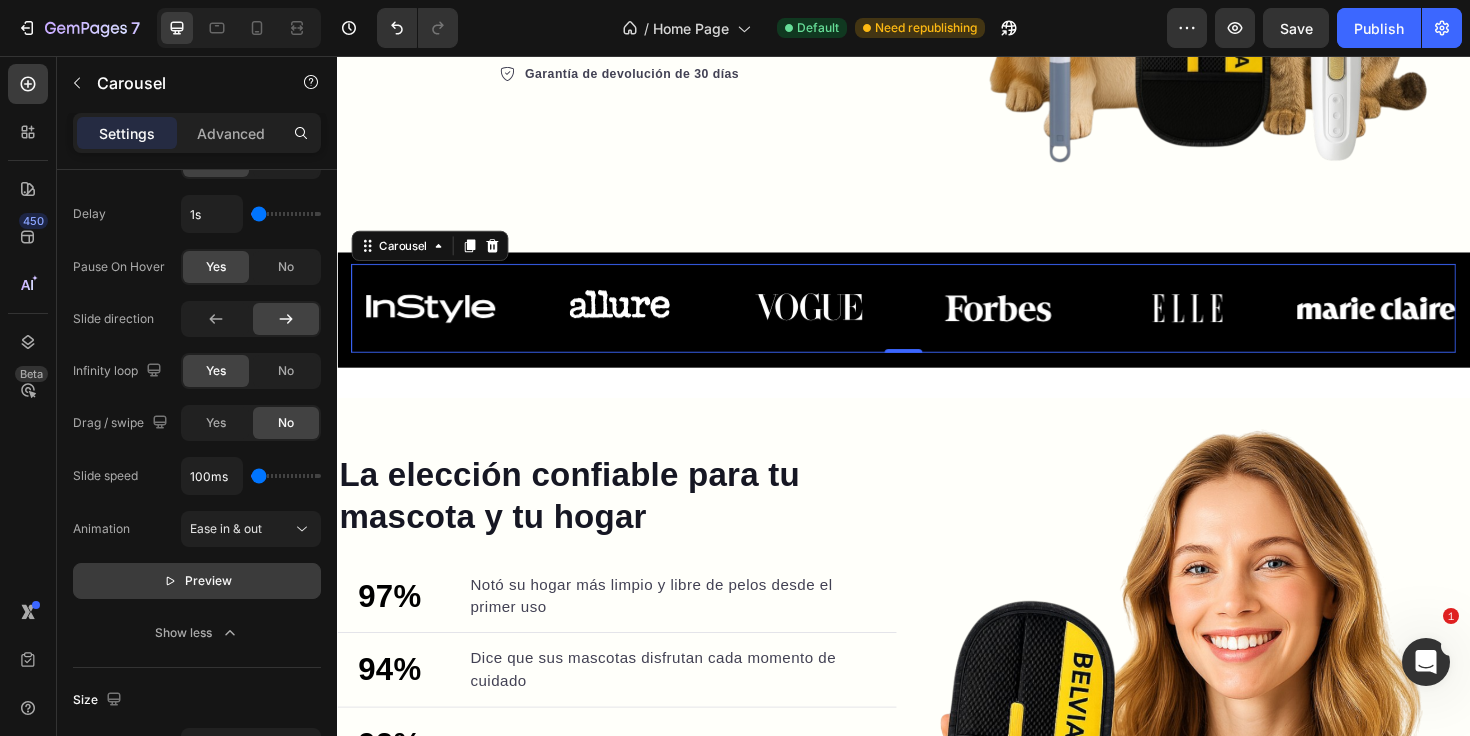 click on "Preview" at bounding box center (208, 581) 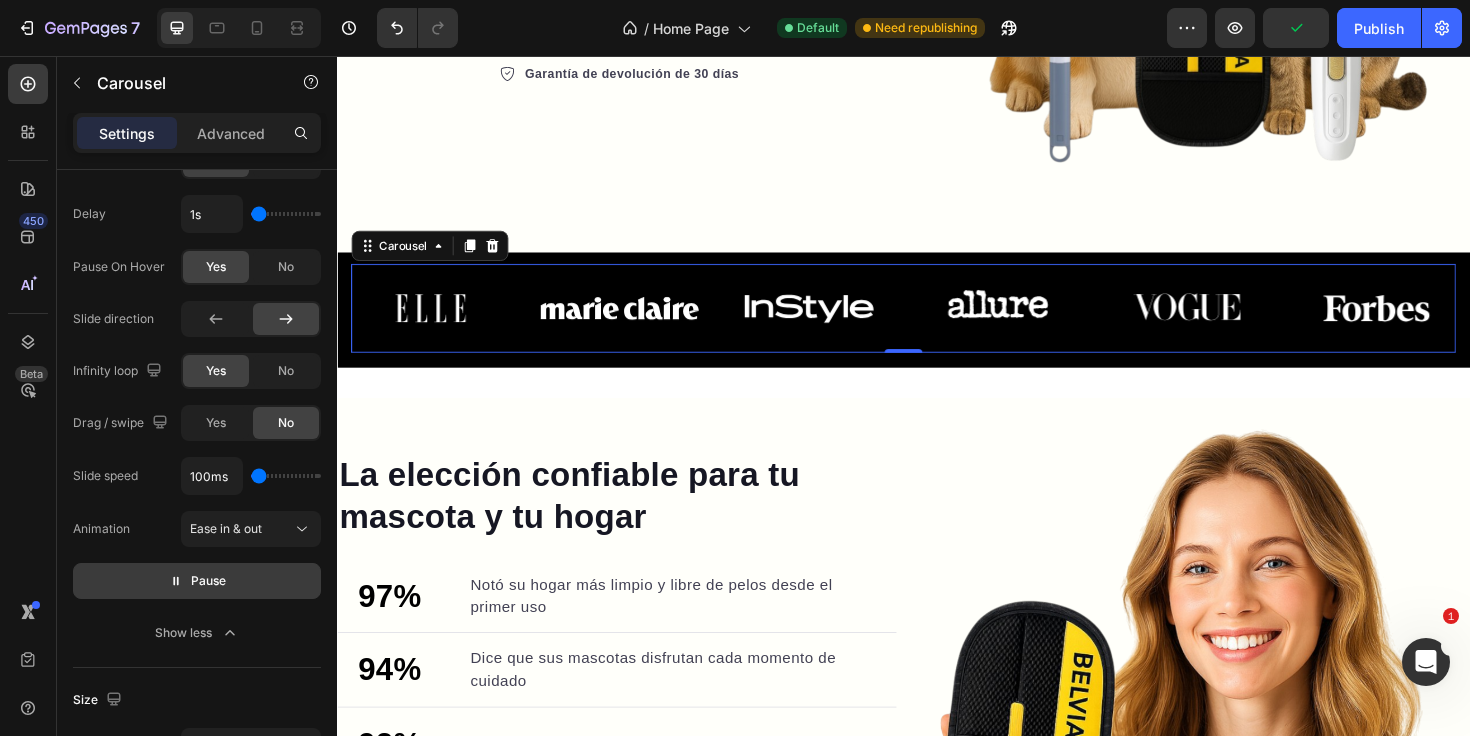 click on "Pause" at bounding box center [197, 581] 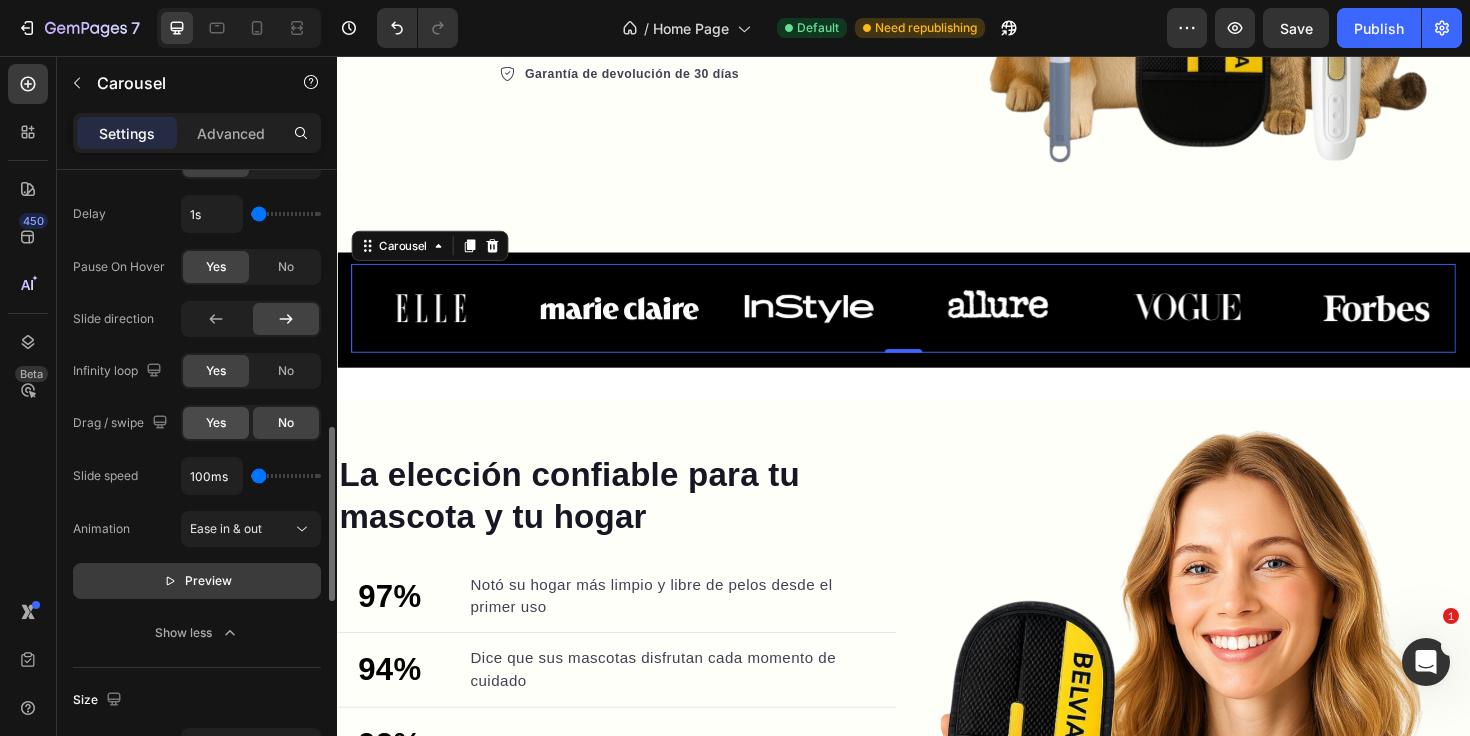 click on "Yes" 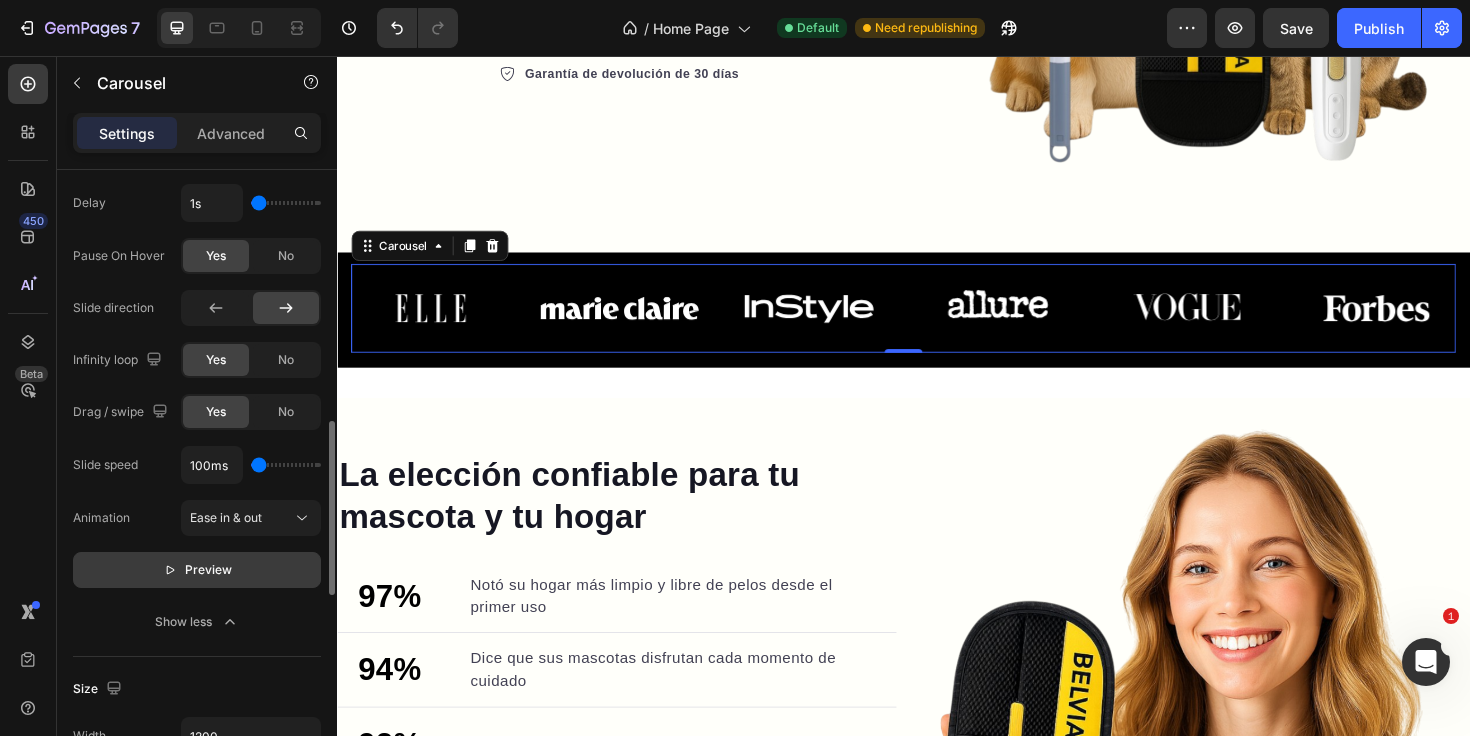 scroll, scrollTop: 920, scrollLeft: 0, axis: vertical 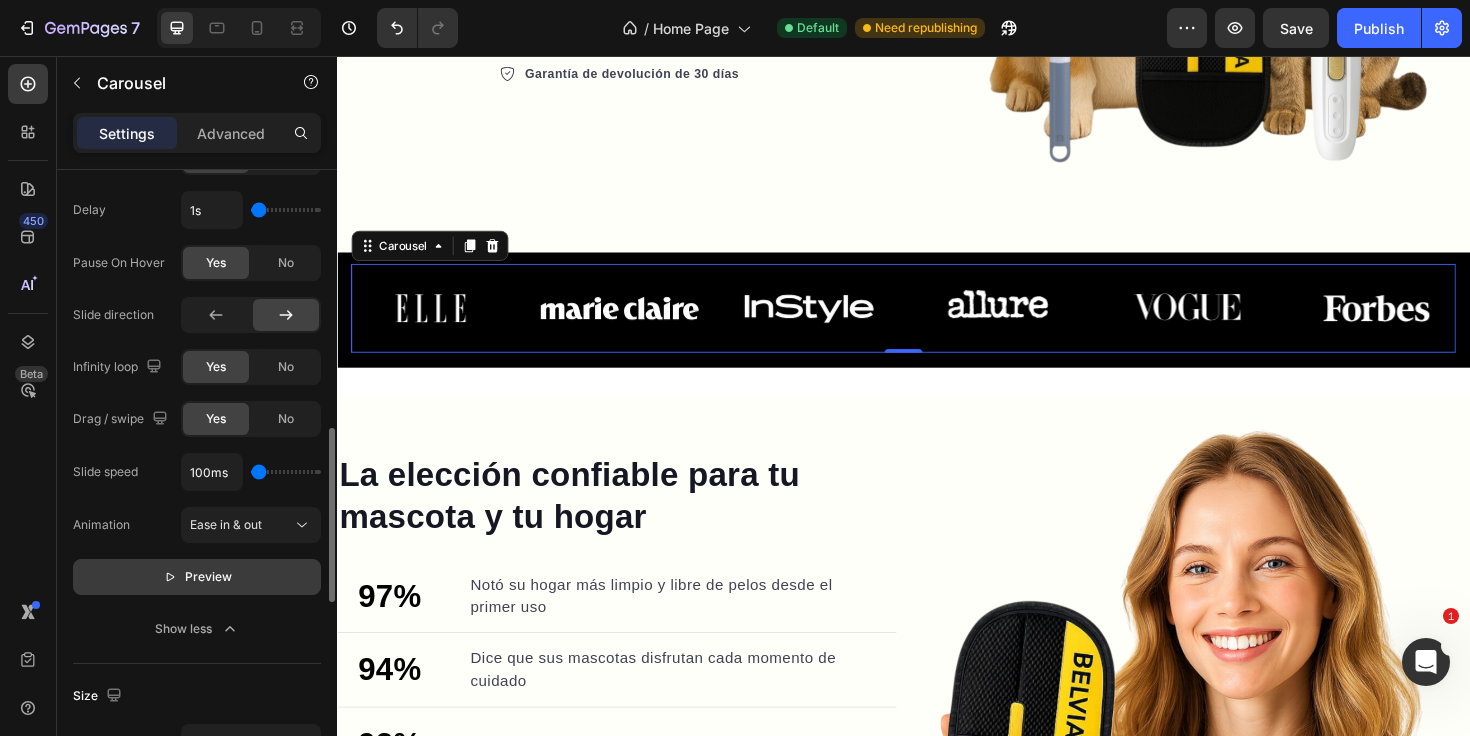 type on "450ms" 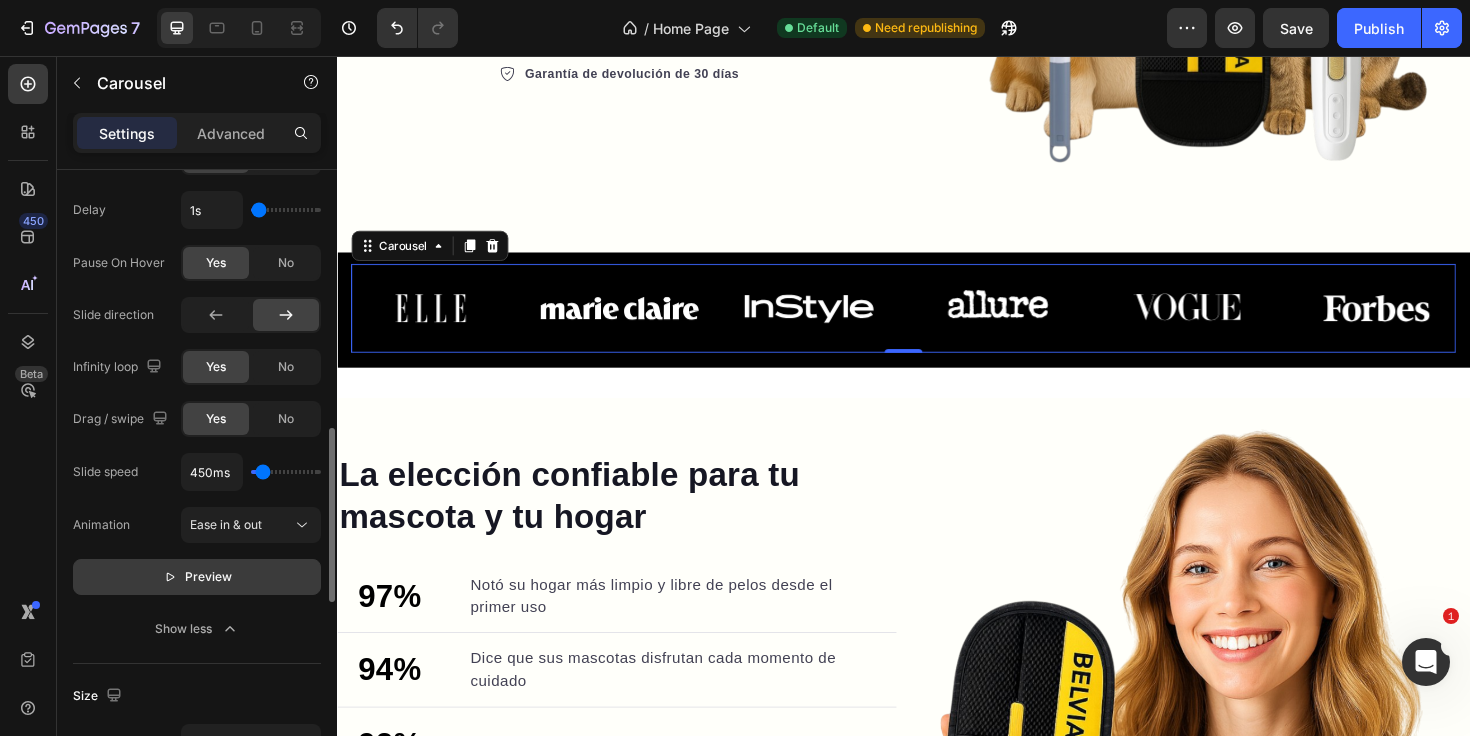 type on "5000ms" 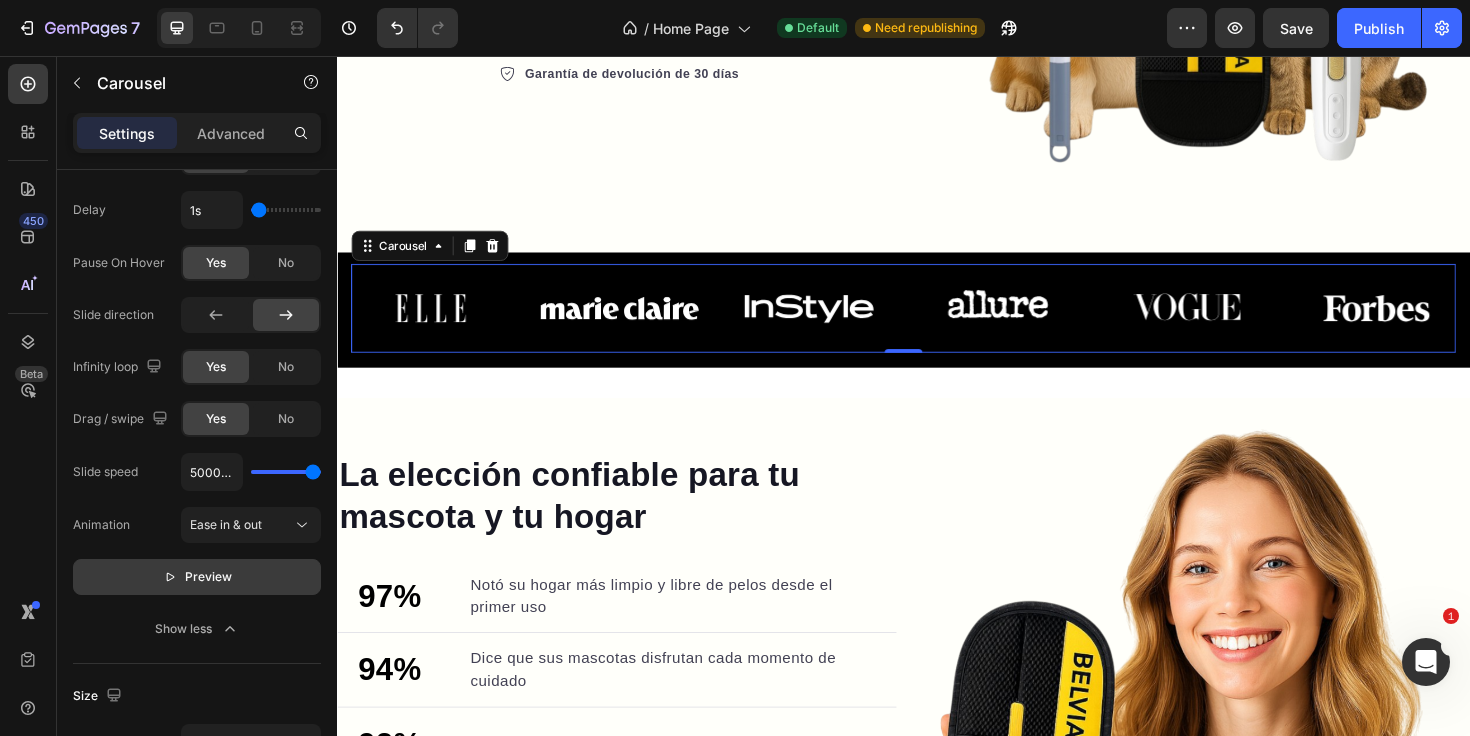 drag, startPoint x: 262, startPoint y: 471, endPoint x: 353, endPoint y: 471, distance: 91 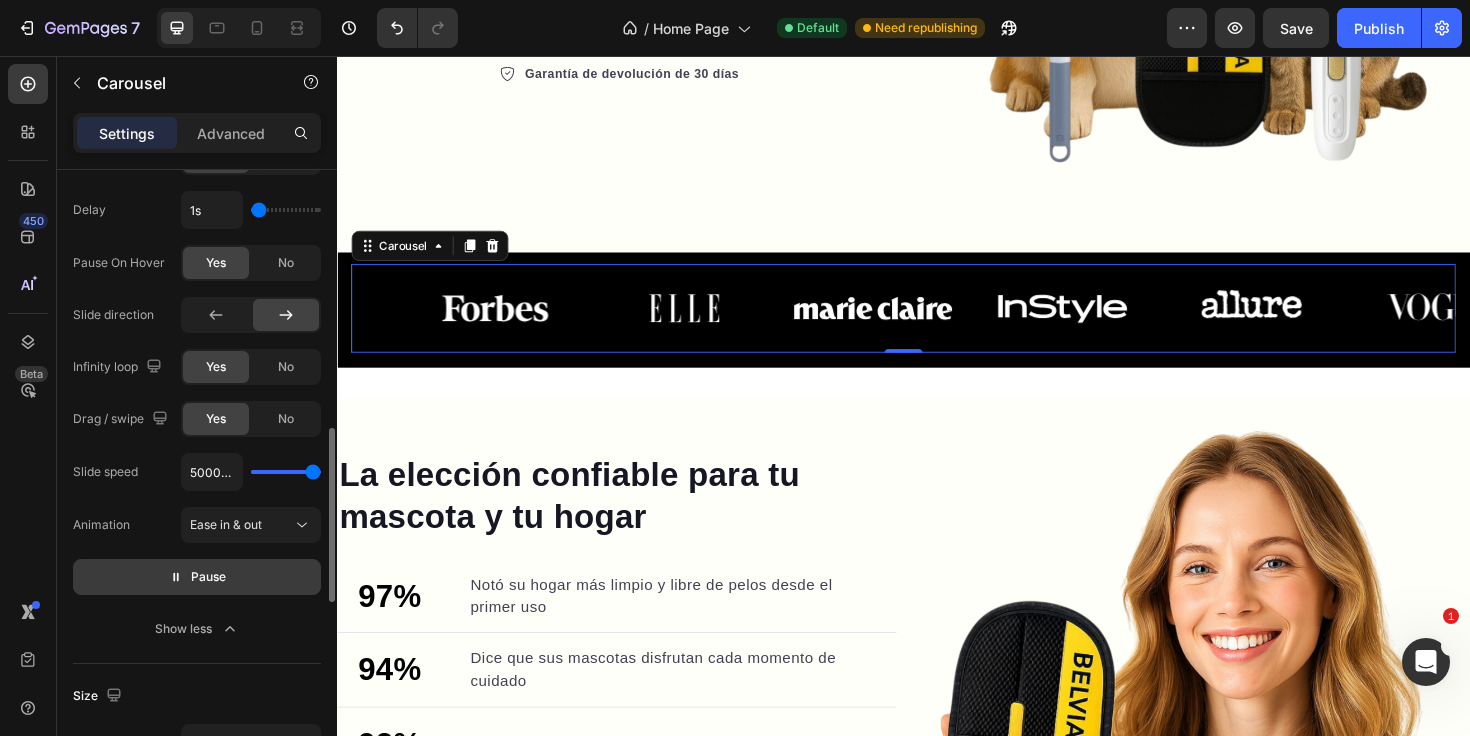type on "3550ms" 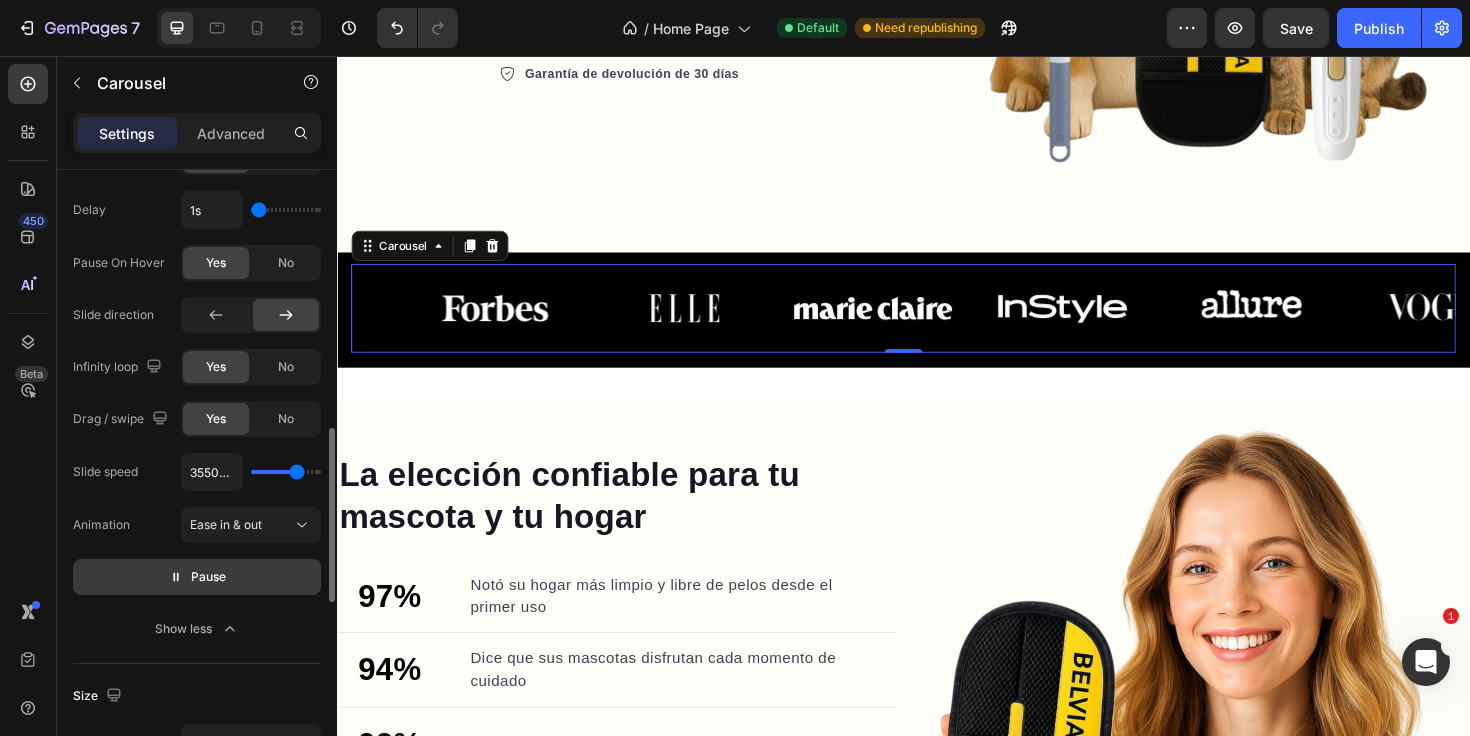 type on "3000ms" 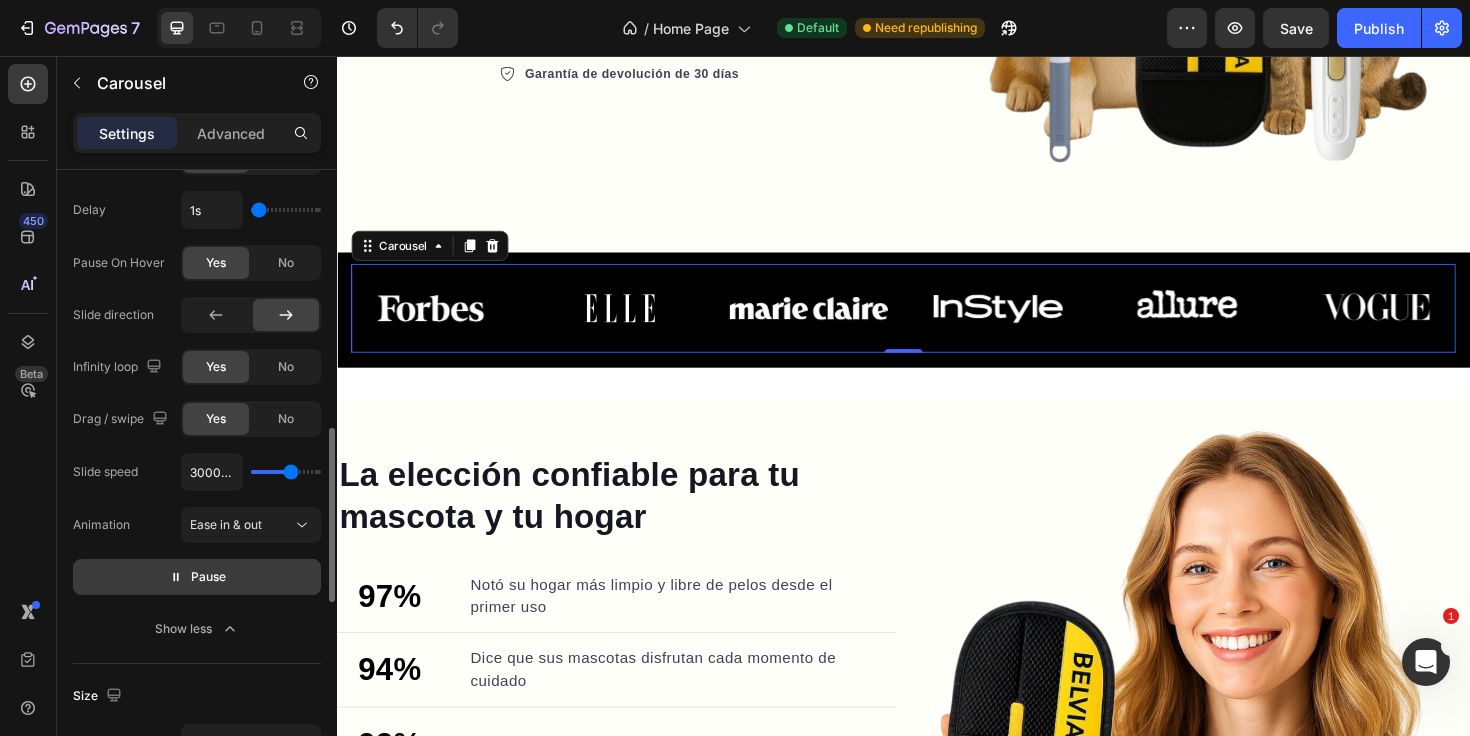 type on "2750ms" 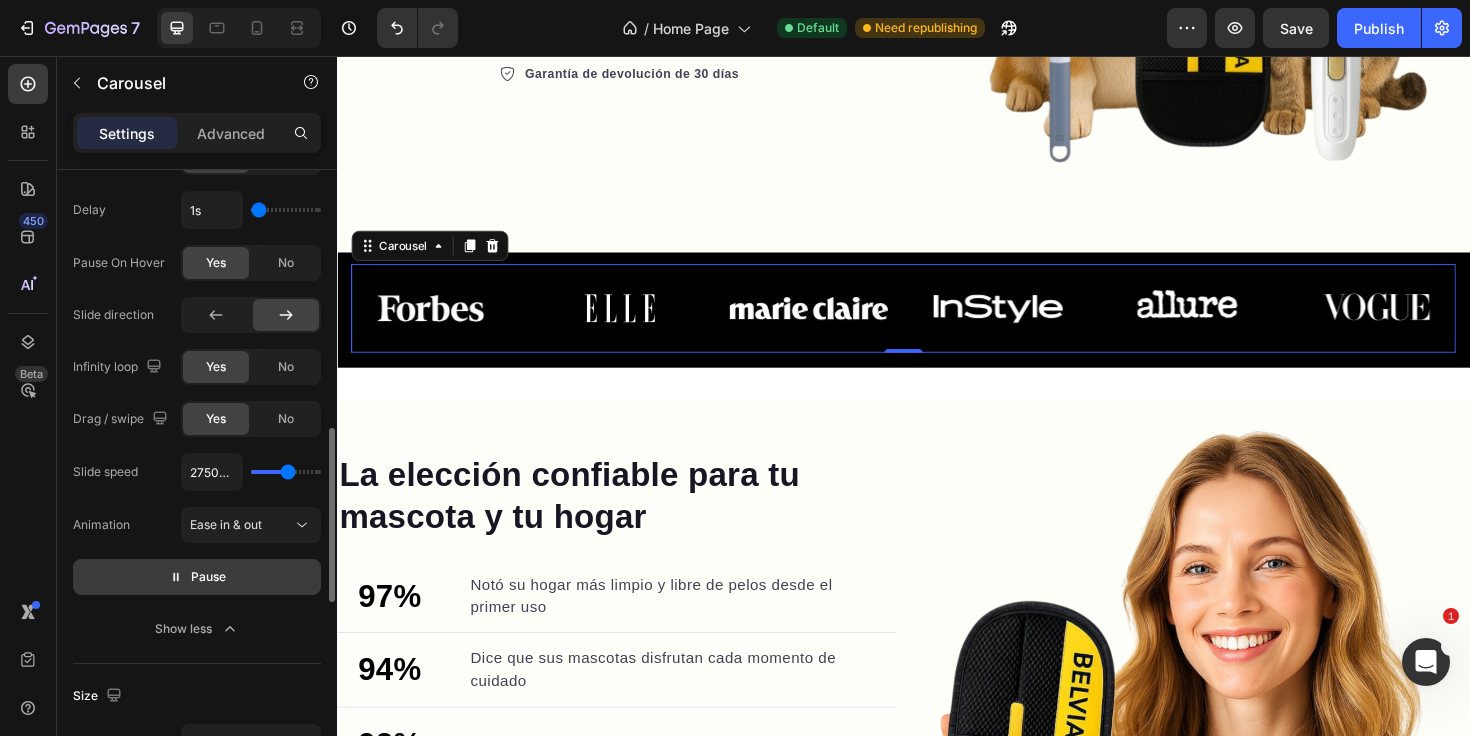 type on "2600ms" 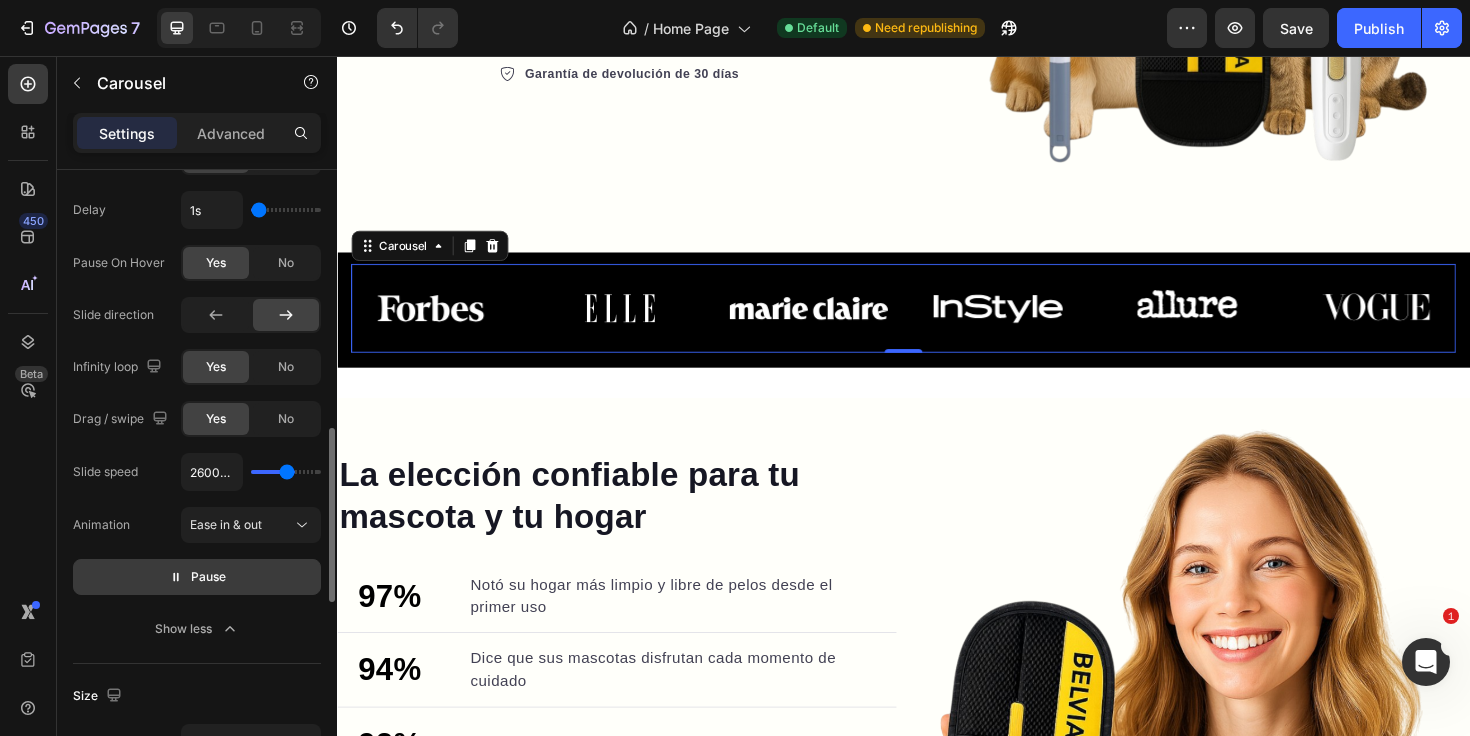 type on "2500ms" 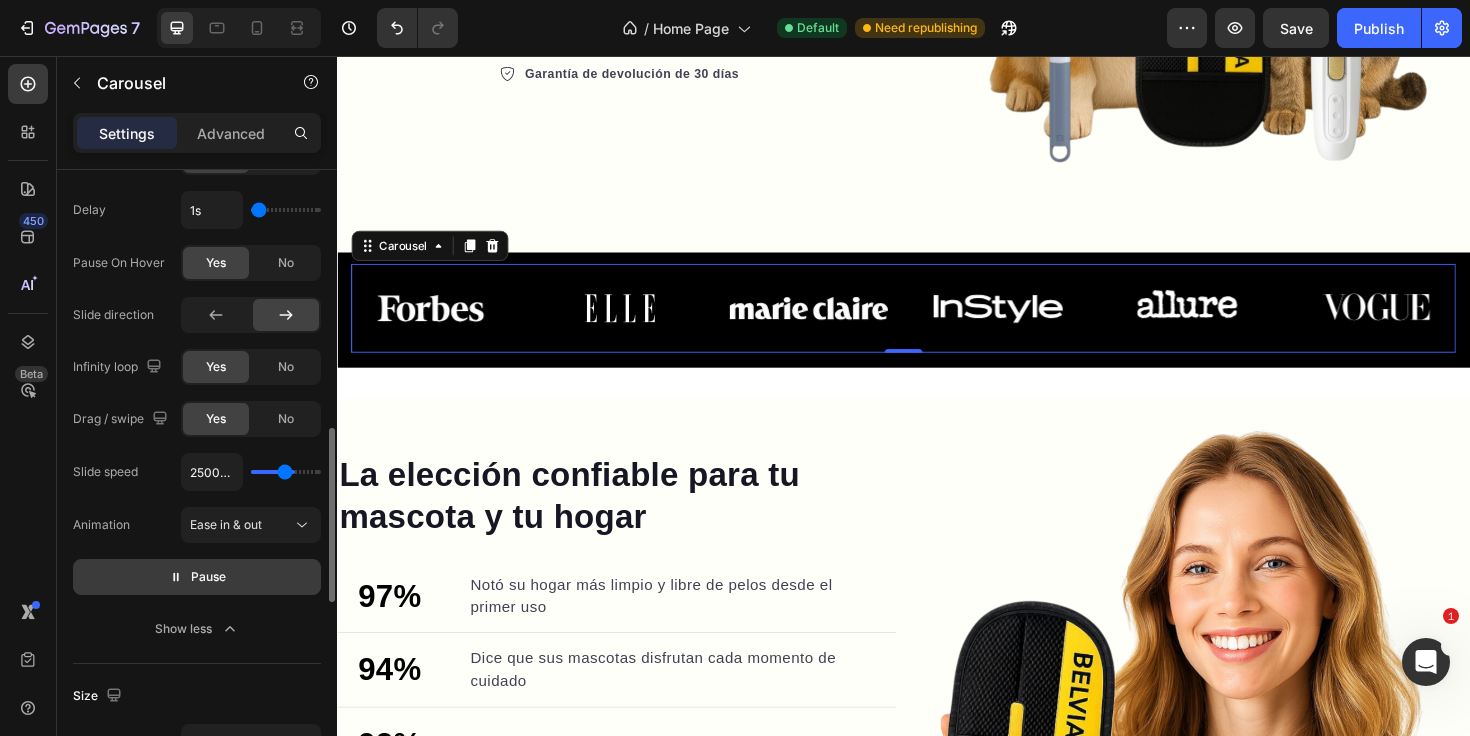 type on "2400ms" 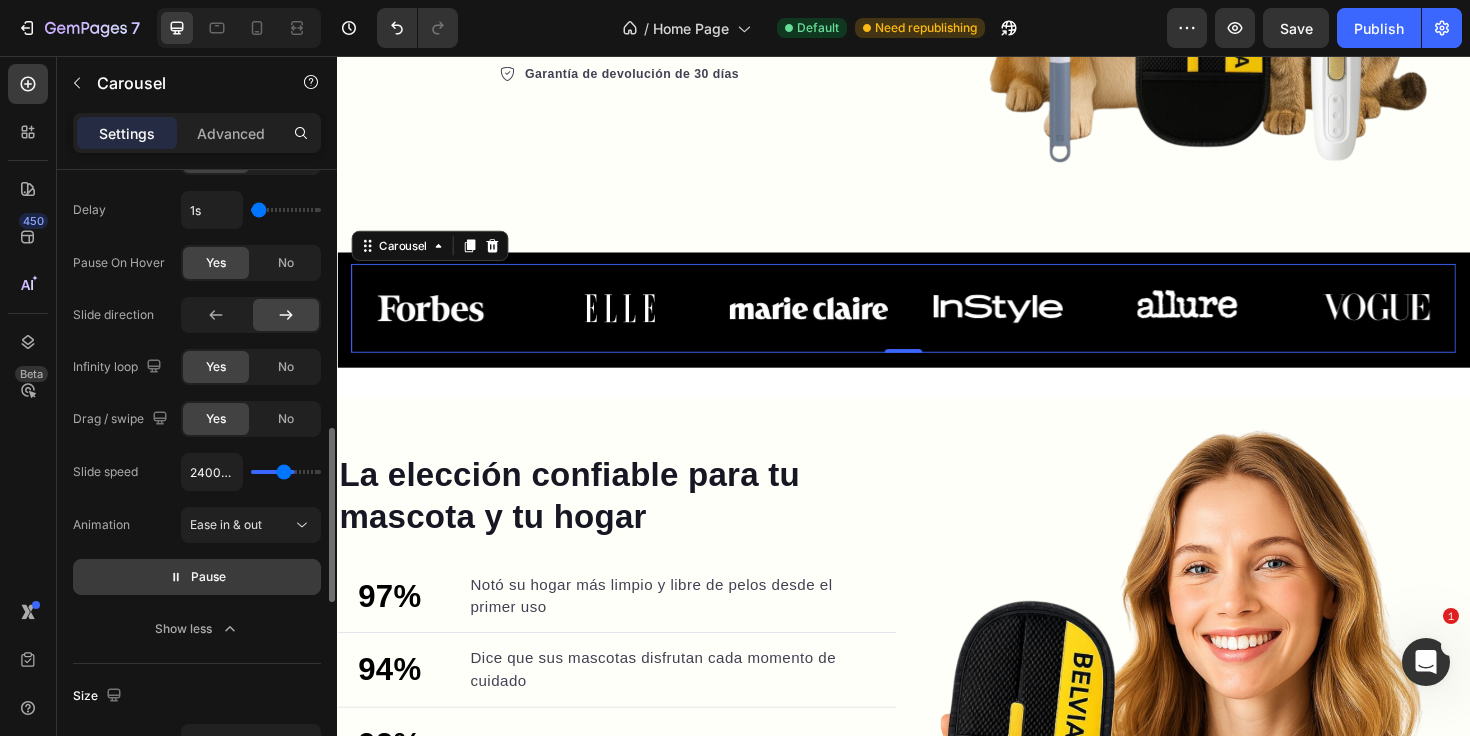 type on "2350ms" 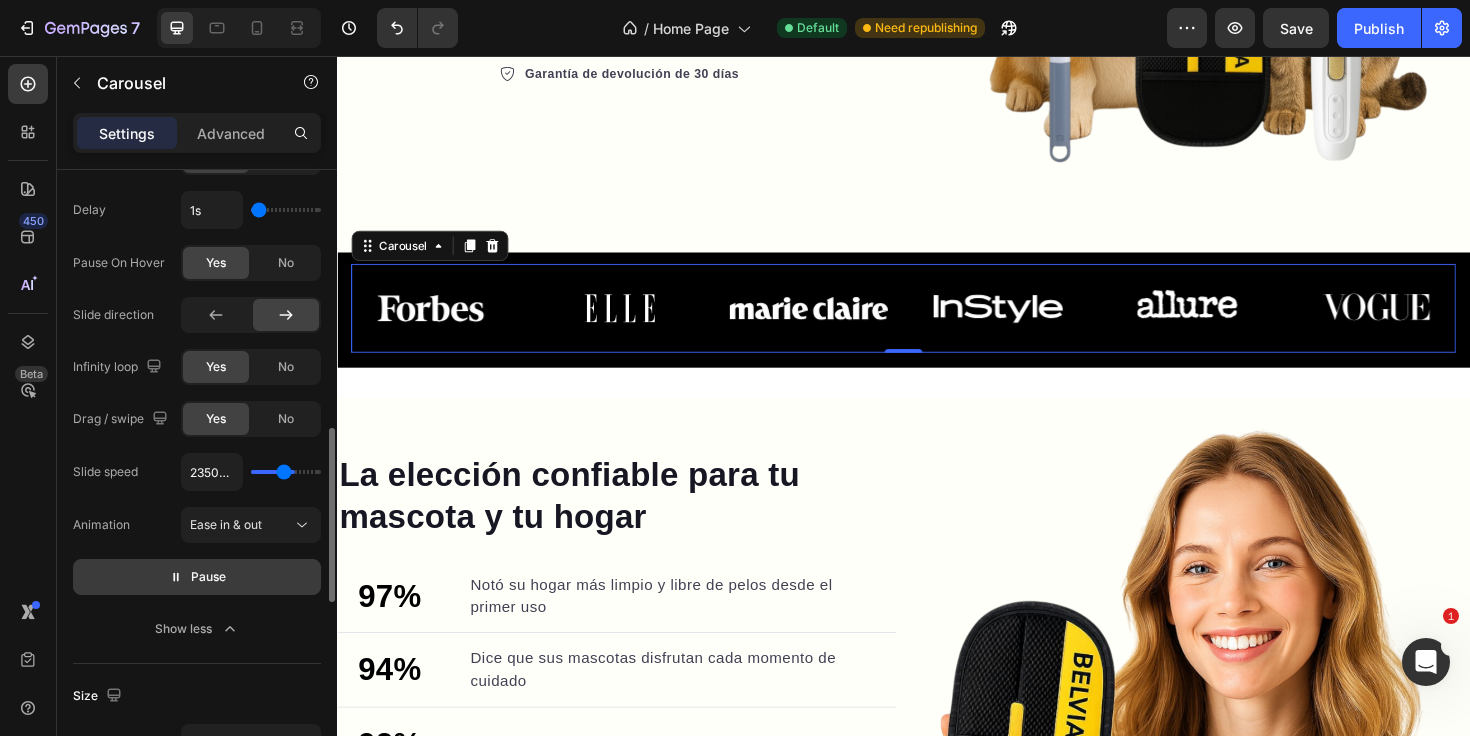 type on "2300ms" 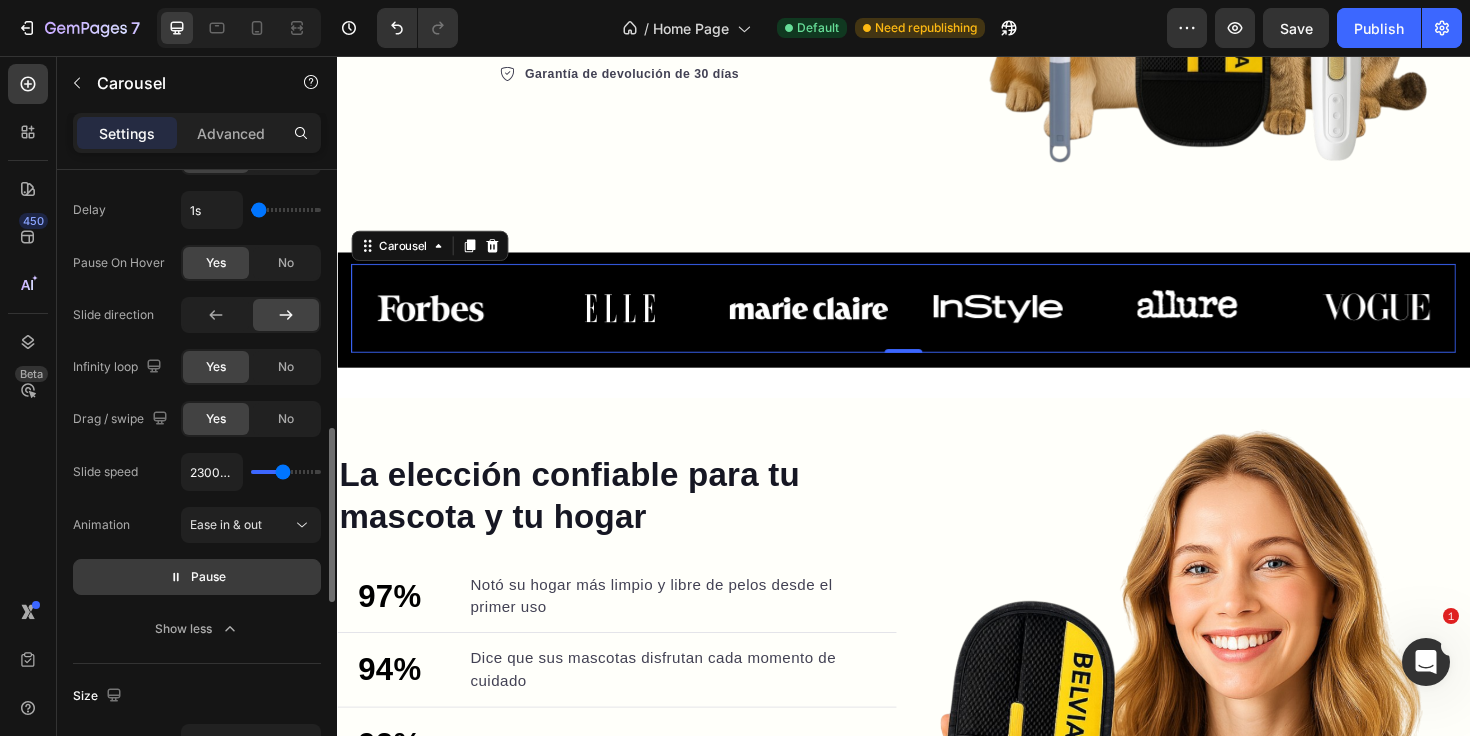 type on "2250ms" 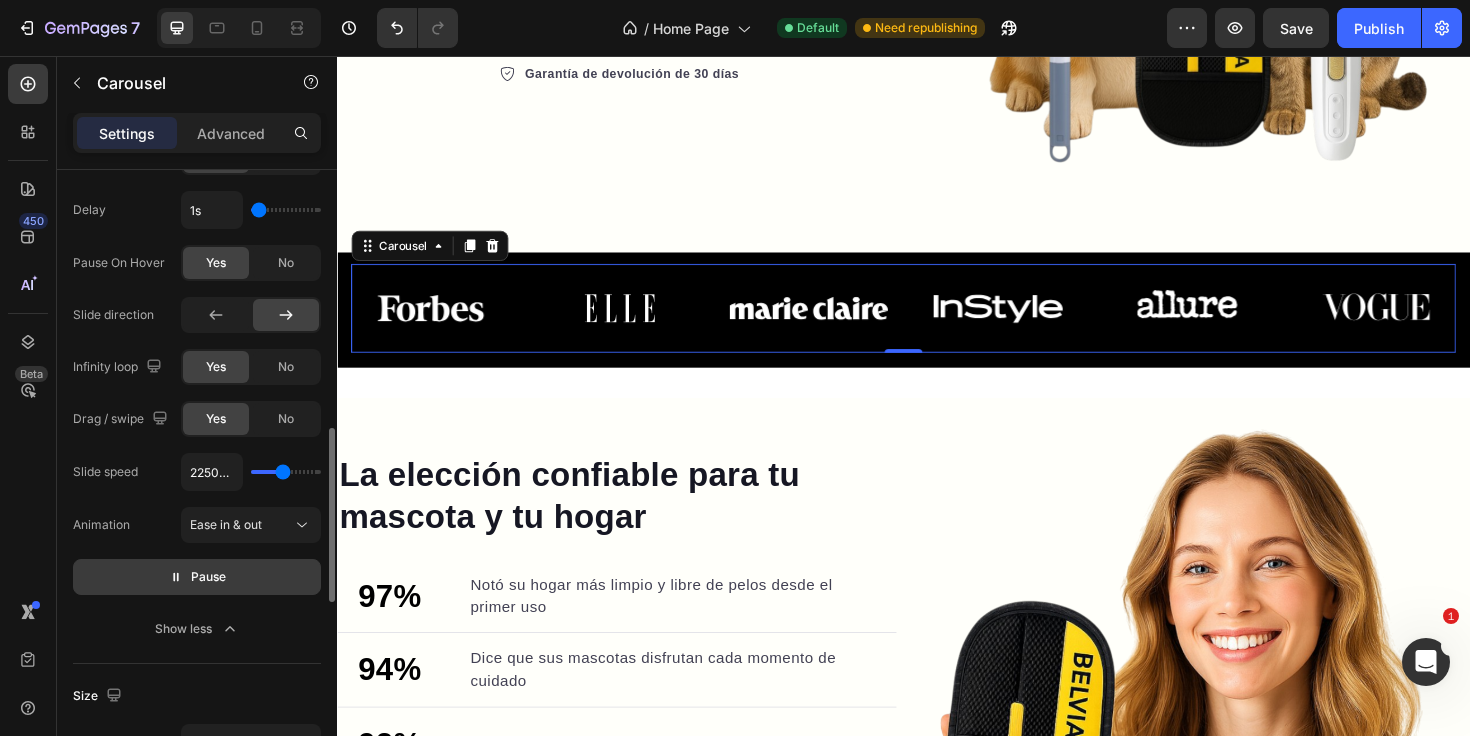 type on "2200ms" 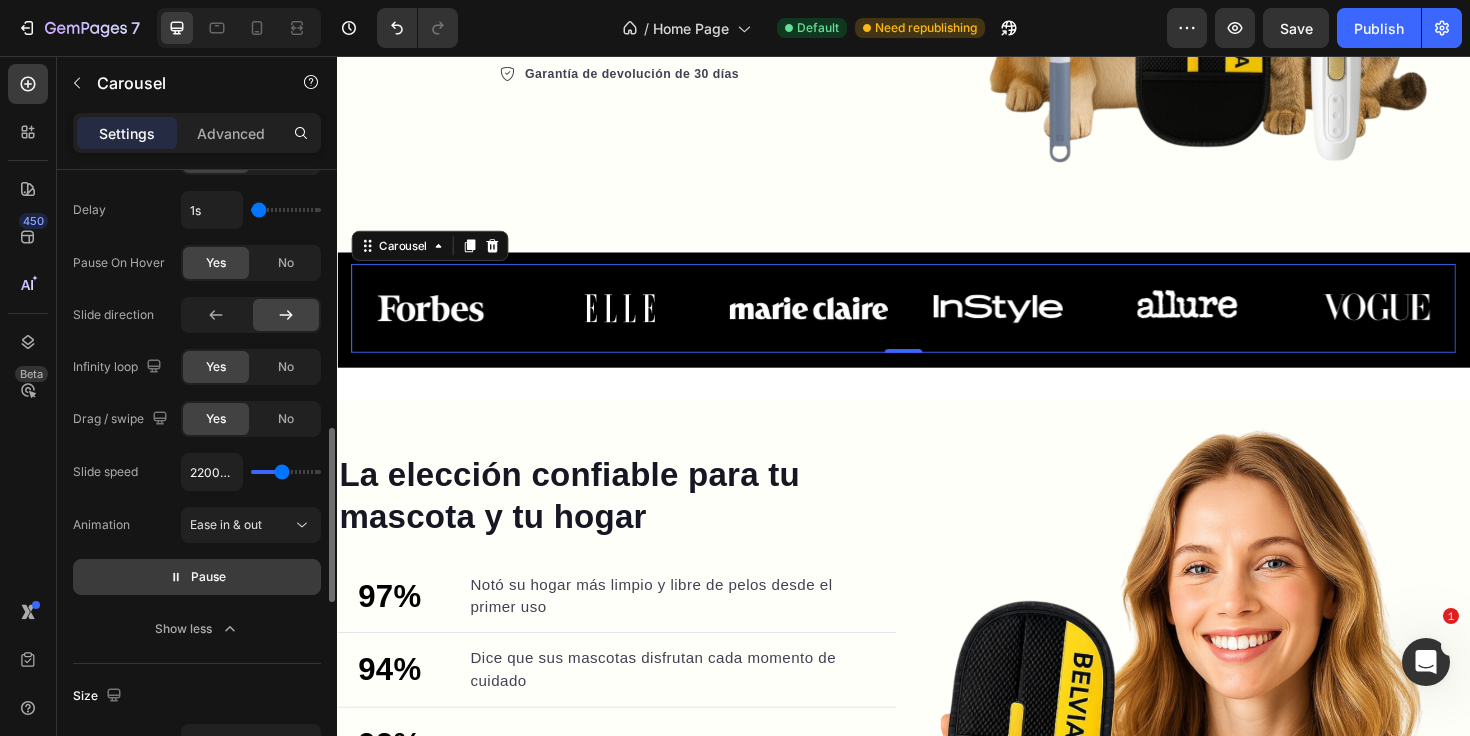 type on "2100ms" 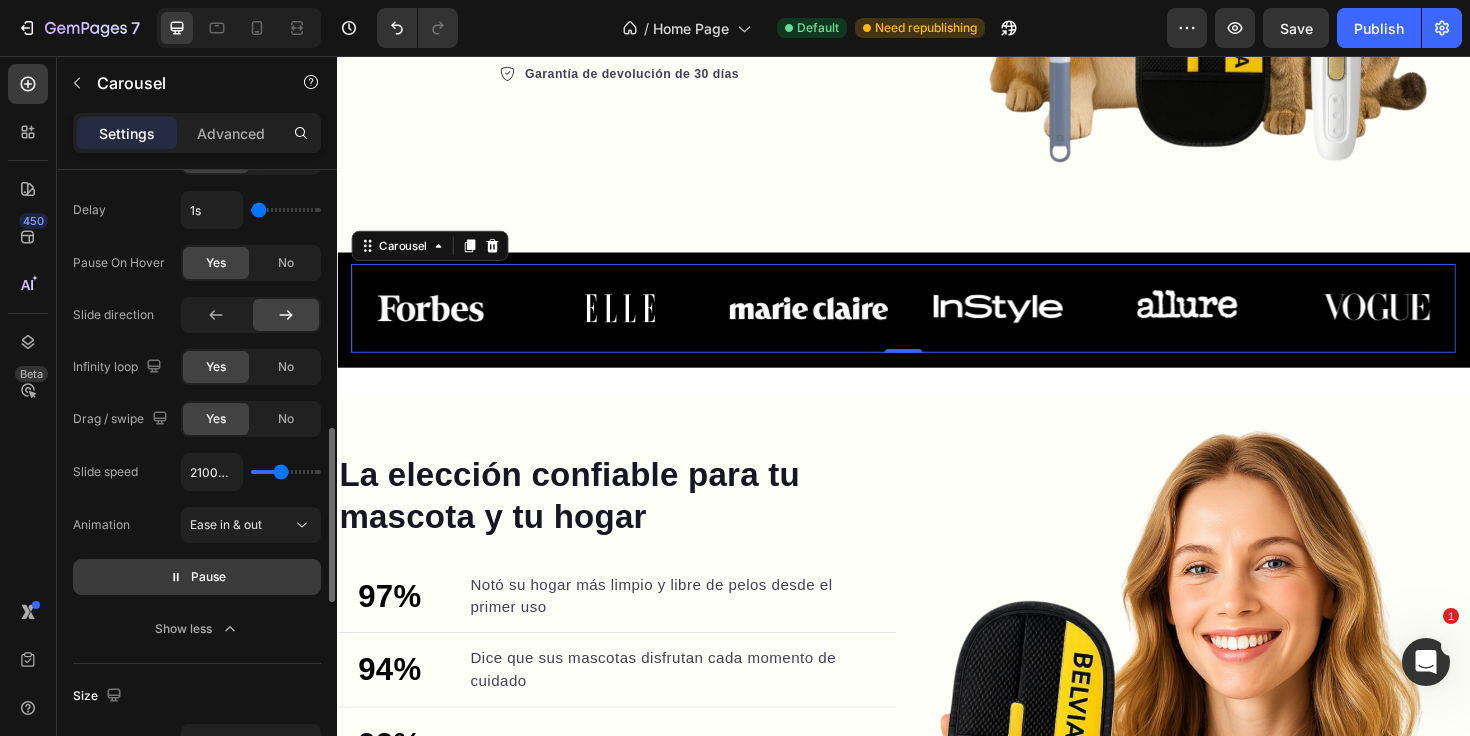 type on "2000ms" 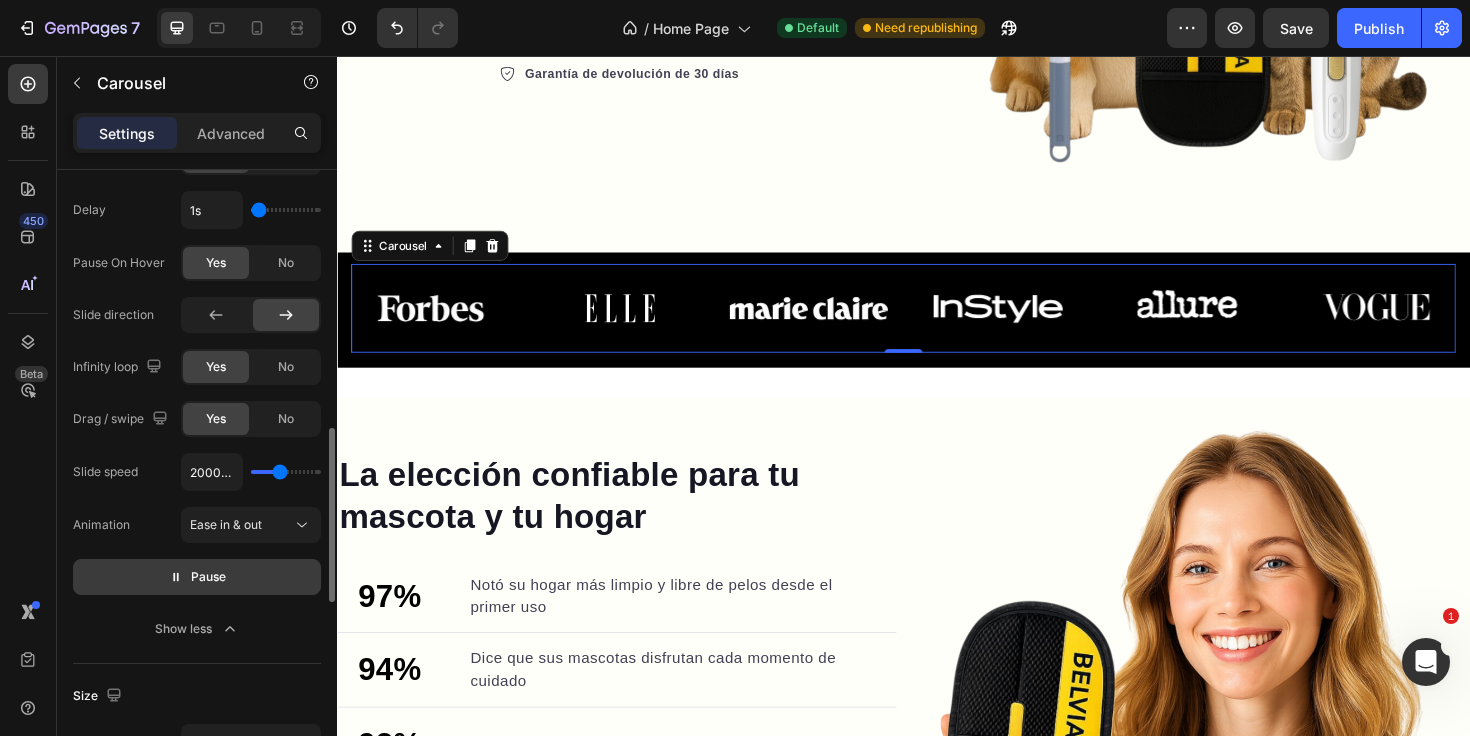 type on "1900ms" 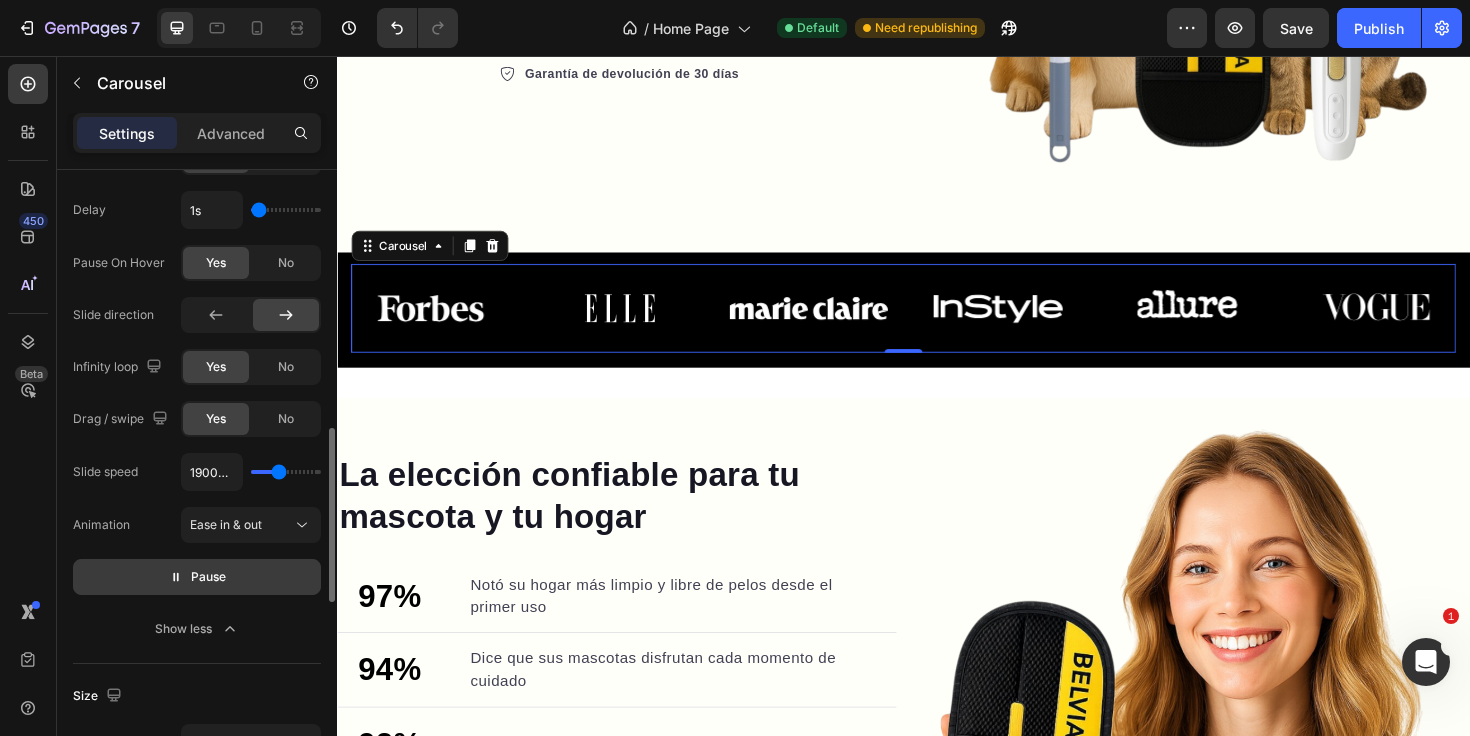 type on "1600ms" 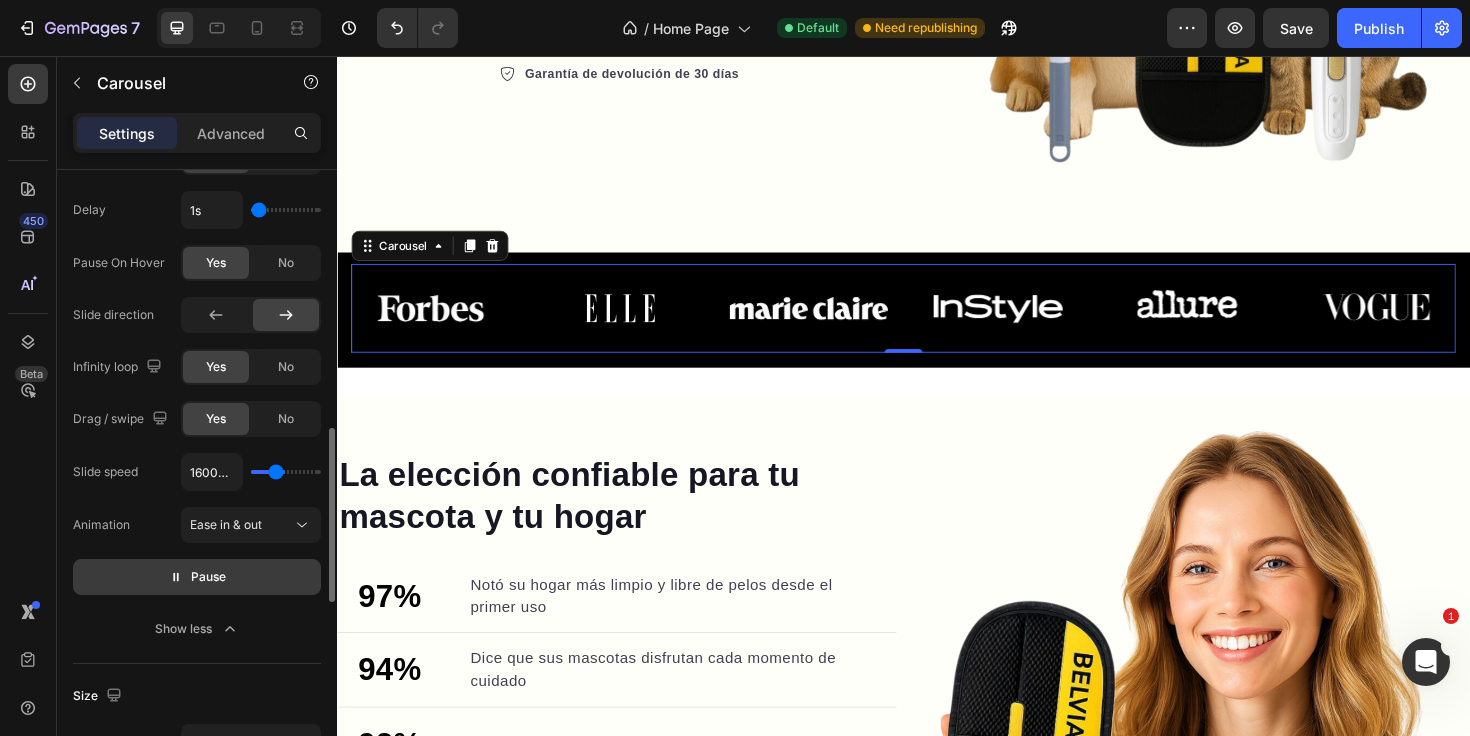 type on "1500ms" 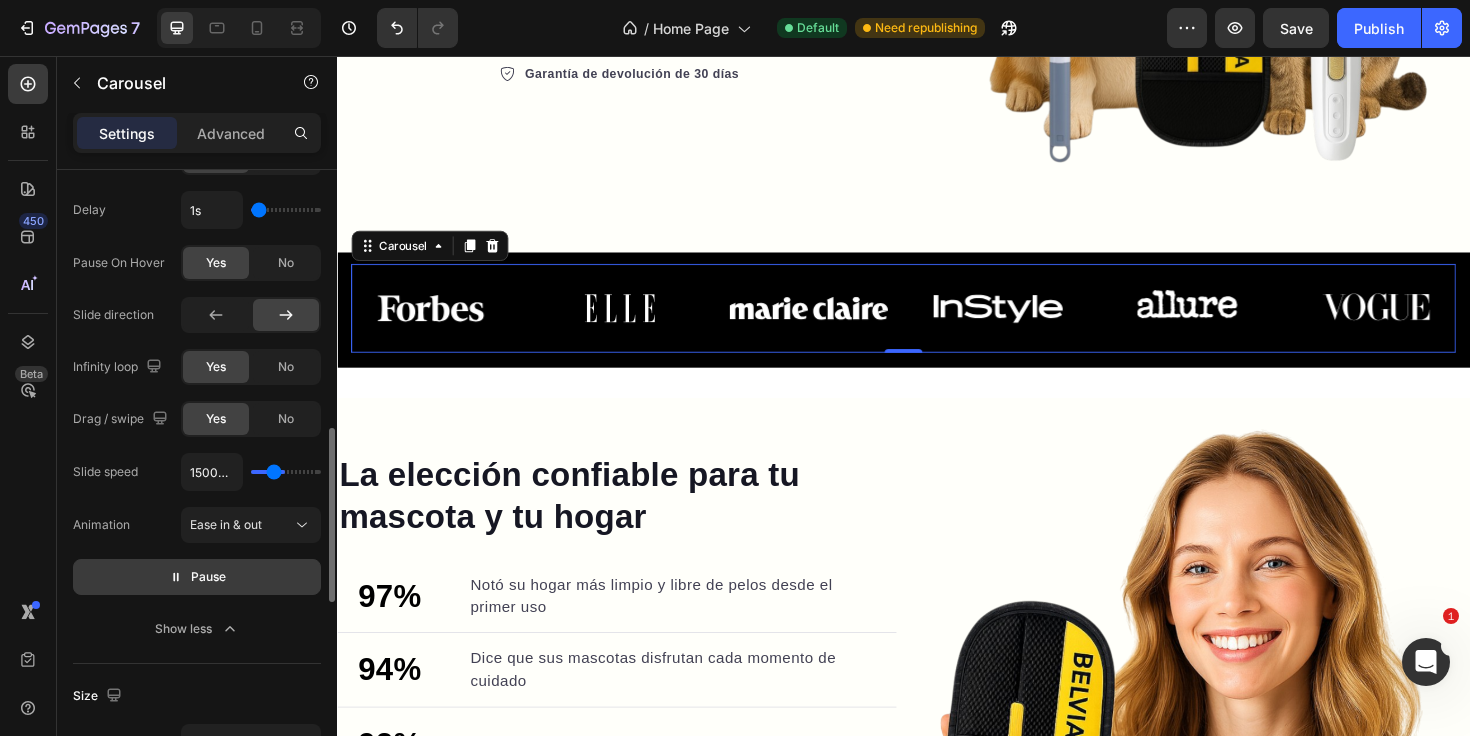 type on "1400ms" 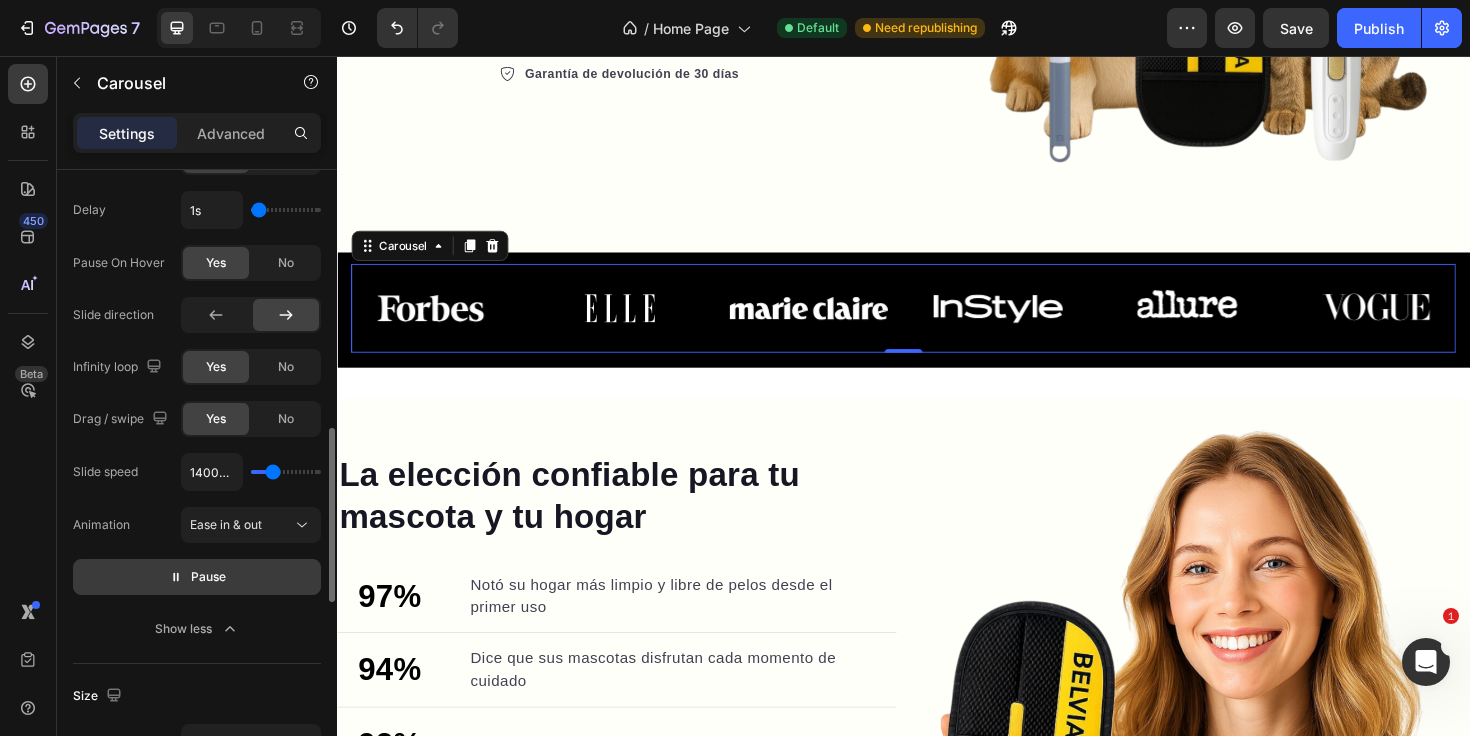 type on "1350ms" 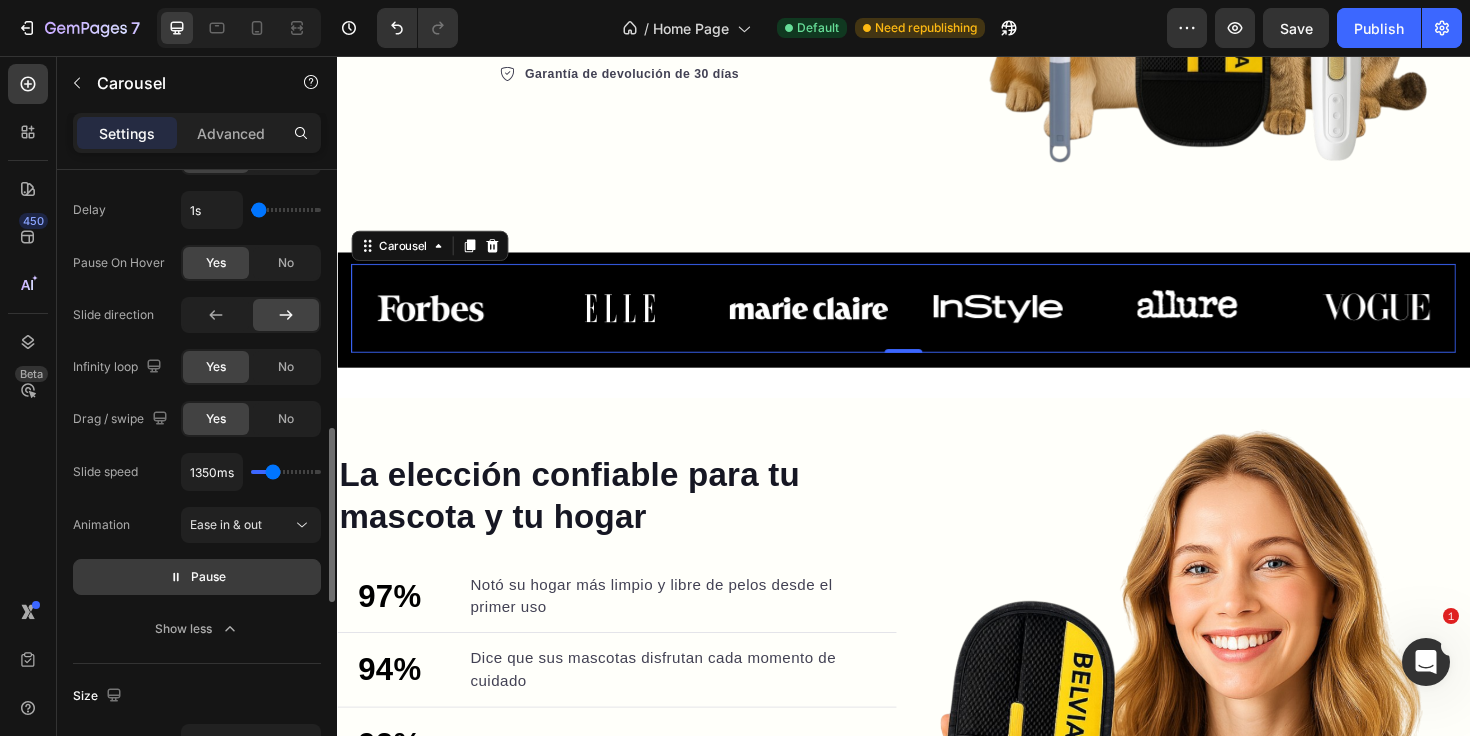 type on "1250ms" 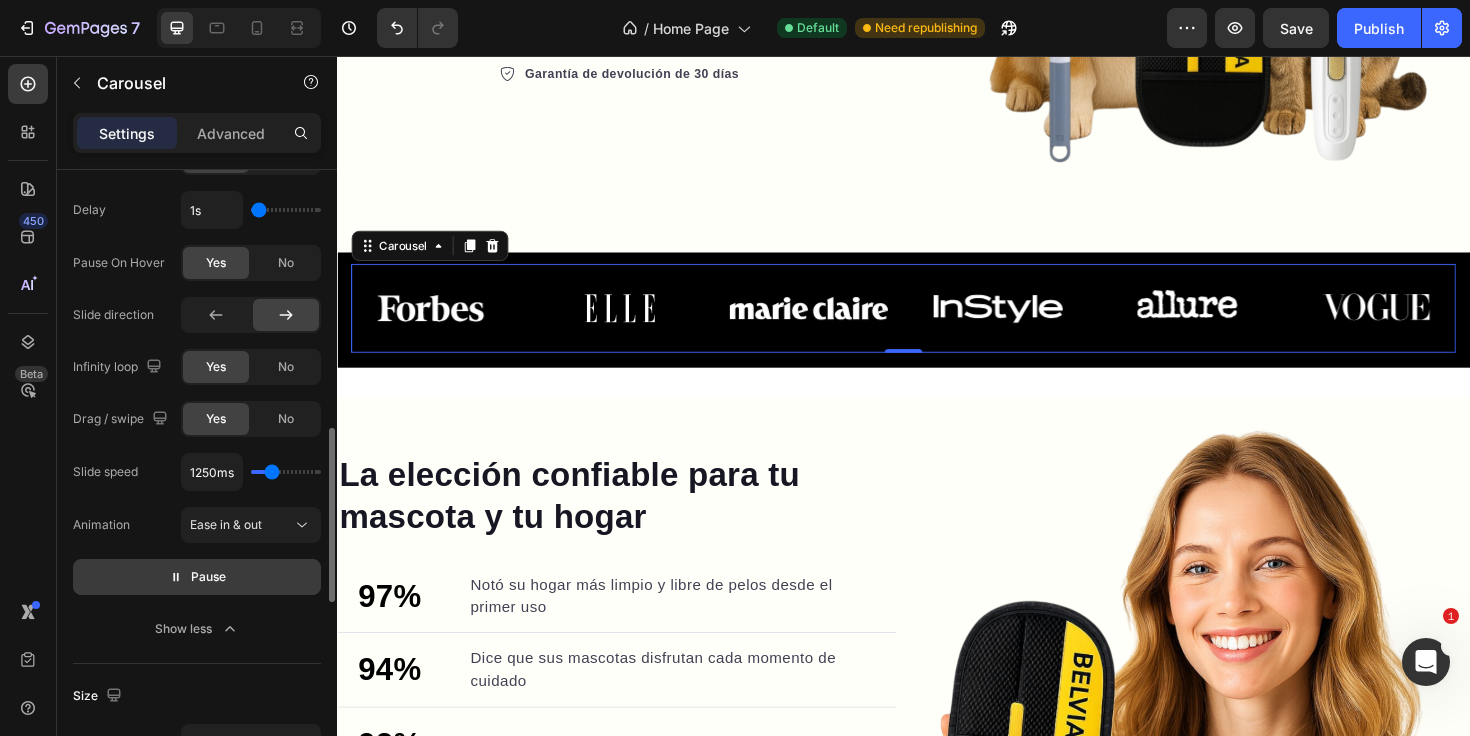 type on "1150ms" 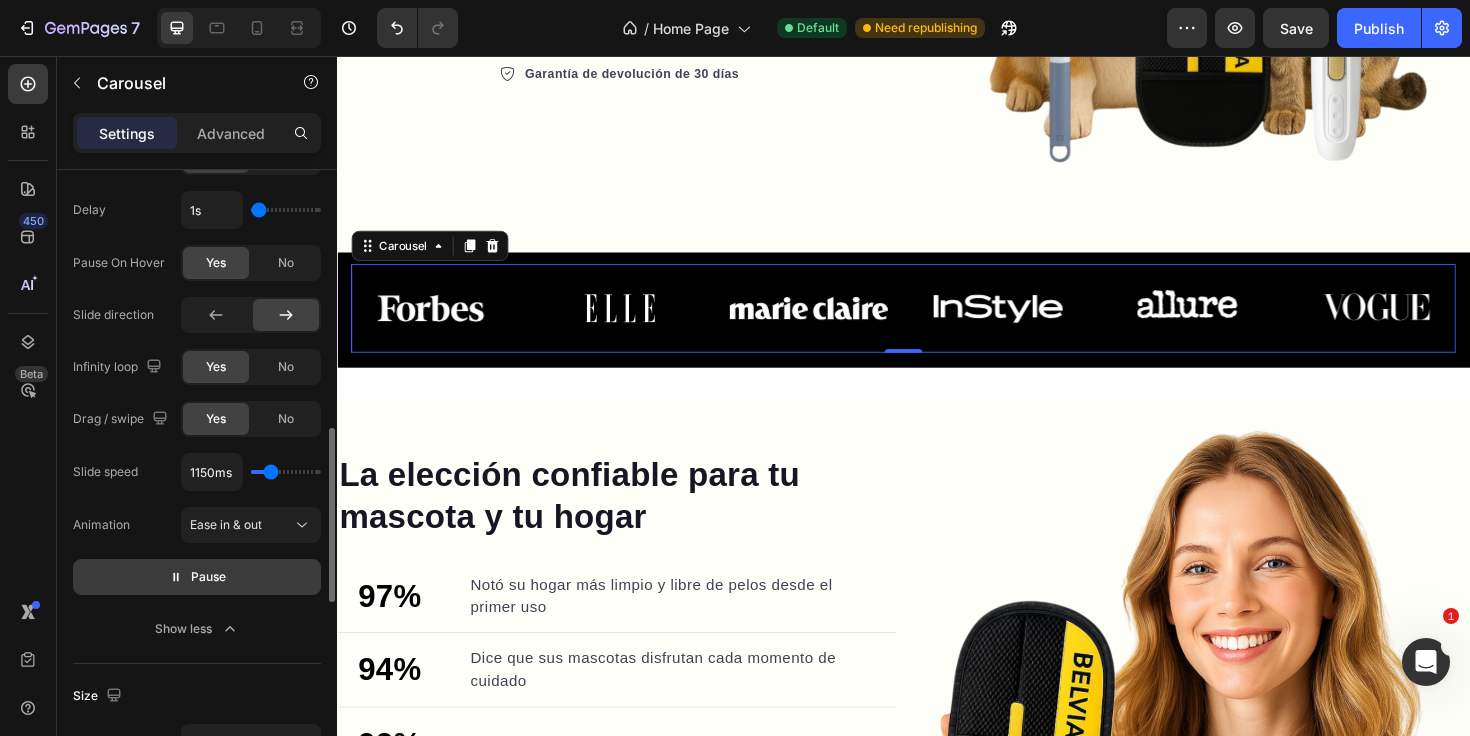 type on "1050ms" 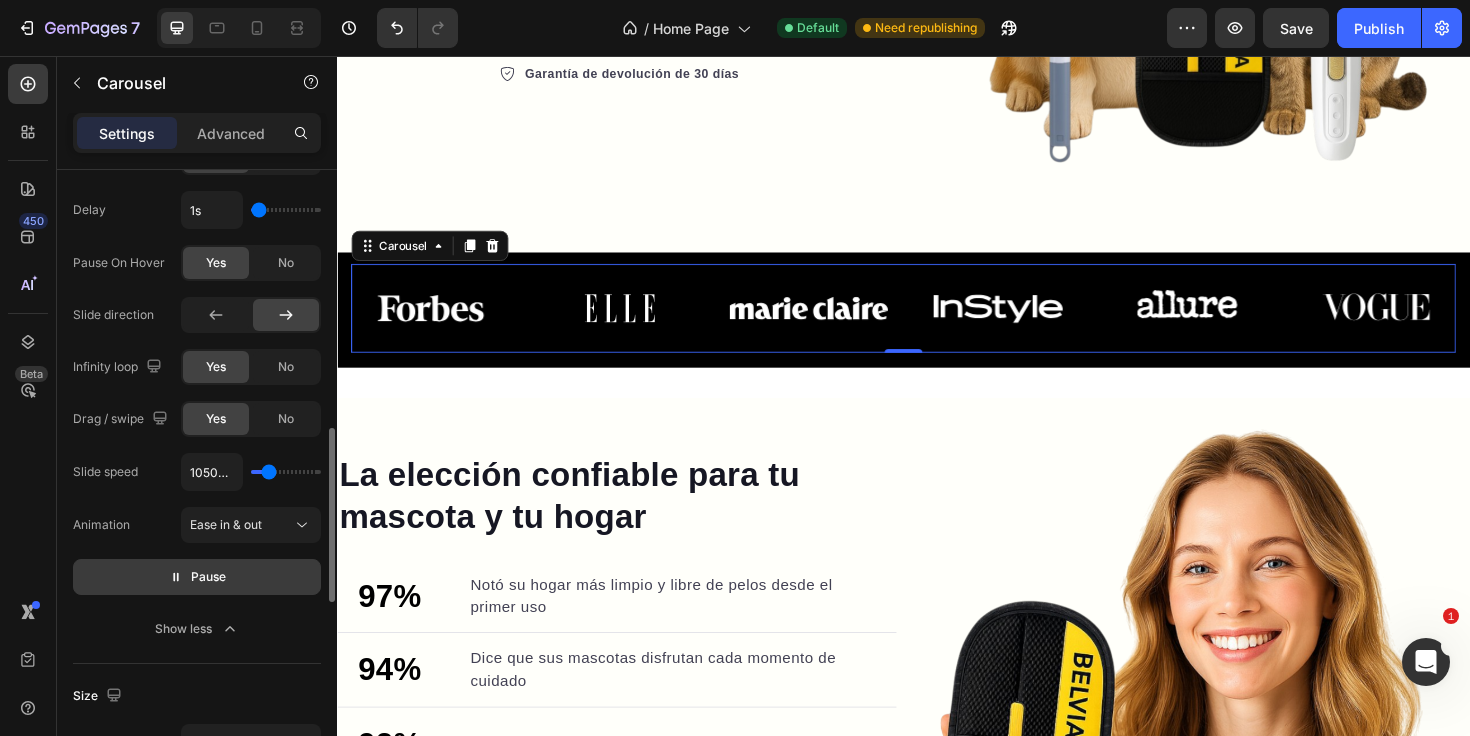 type on "1000ms" 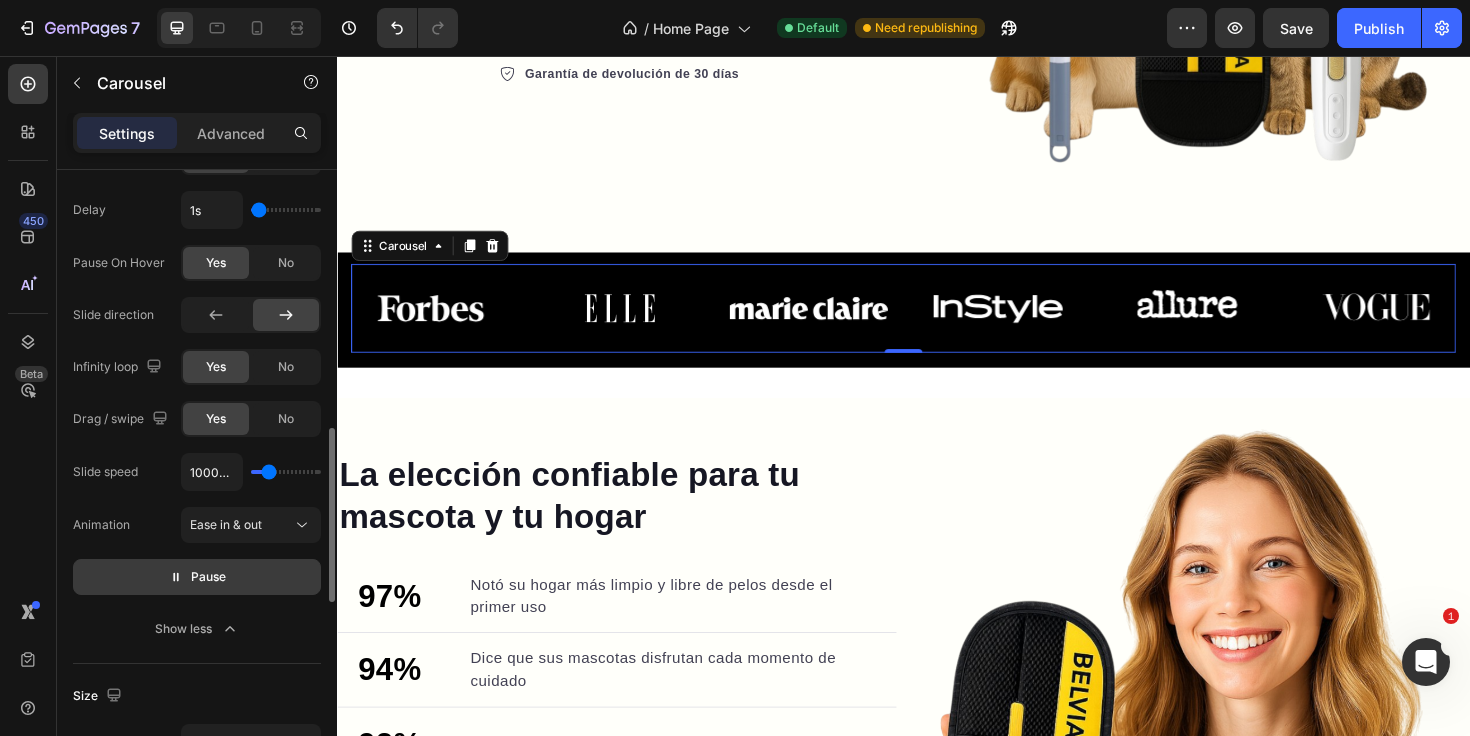 type on "900ms" 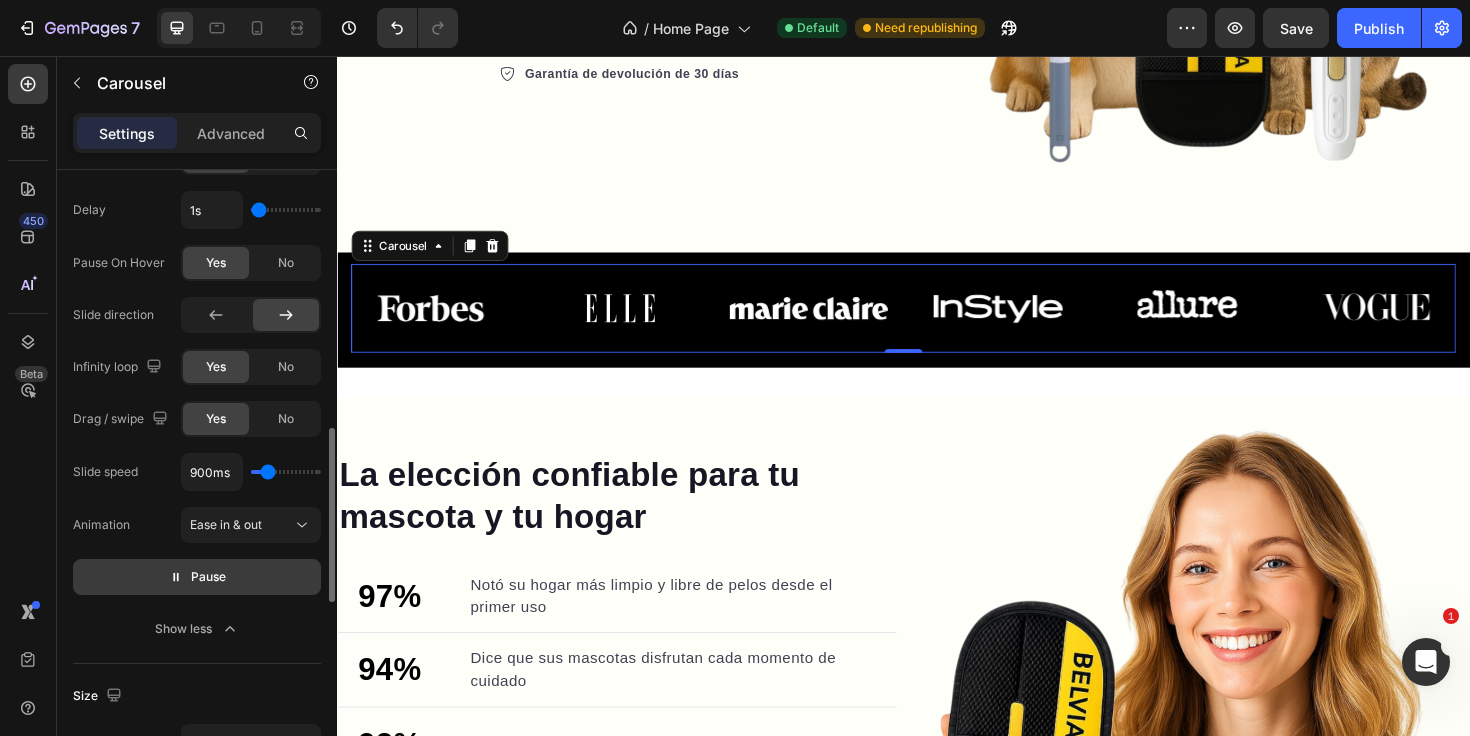 type on "850ms" 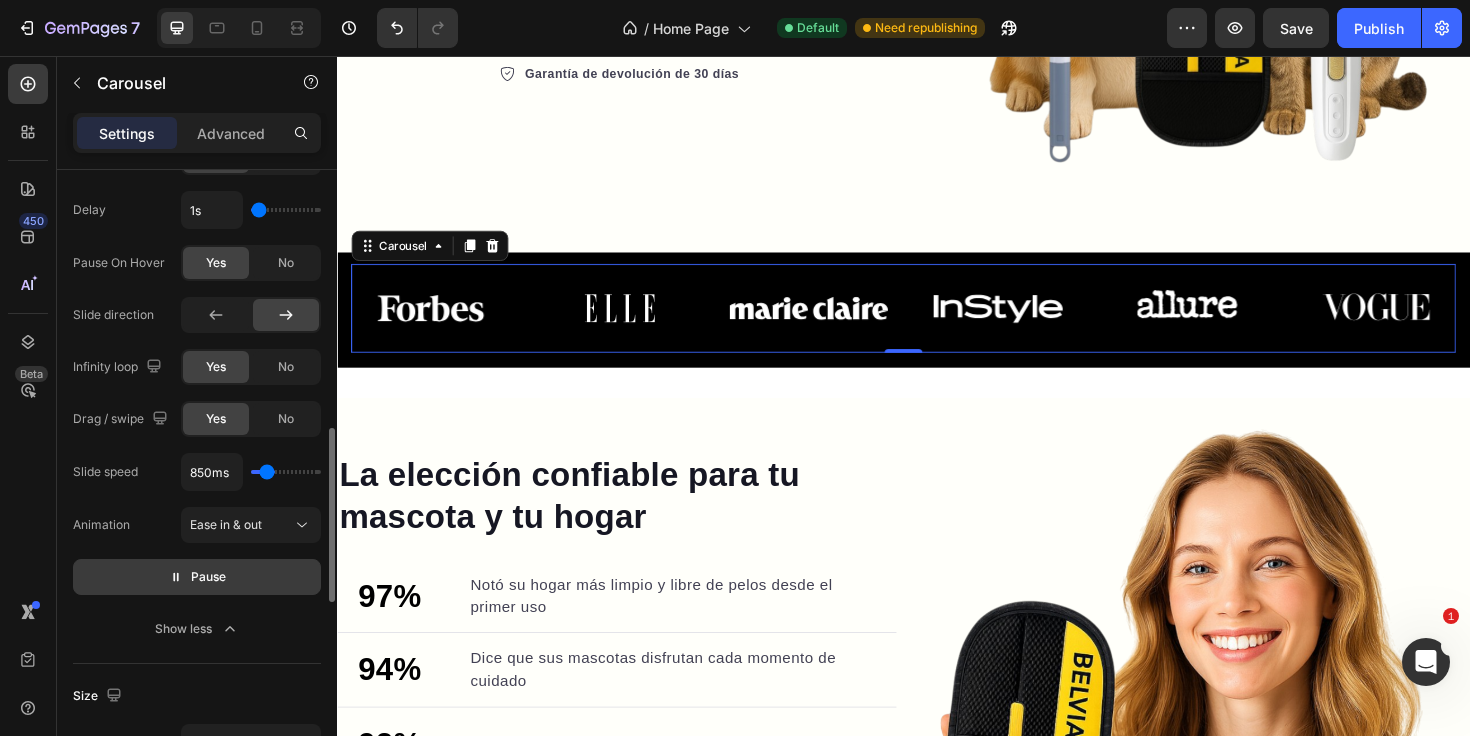 type on "800ms" 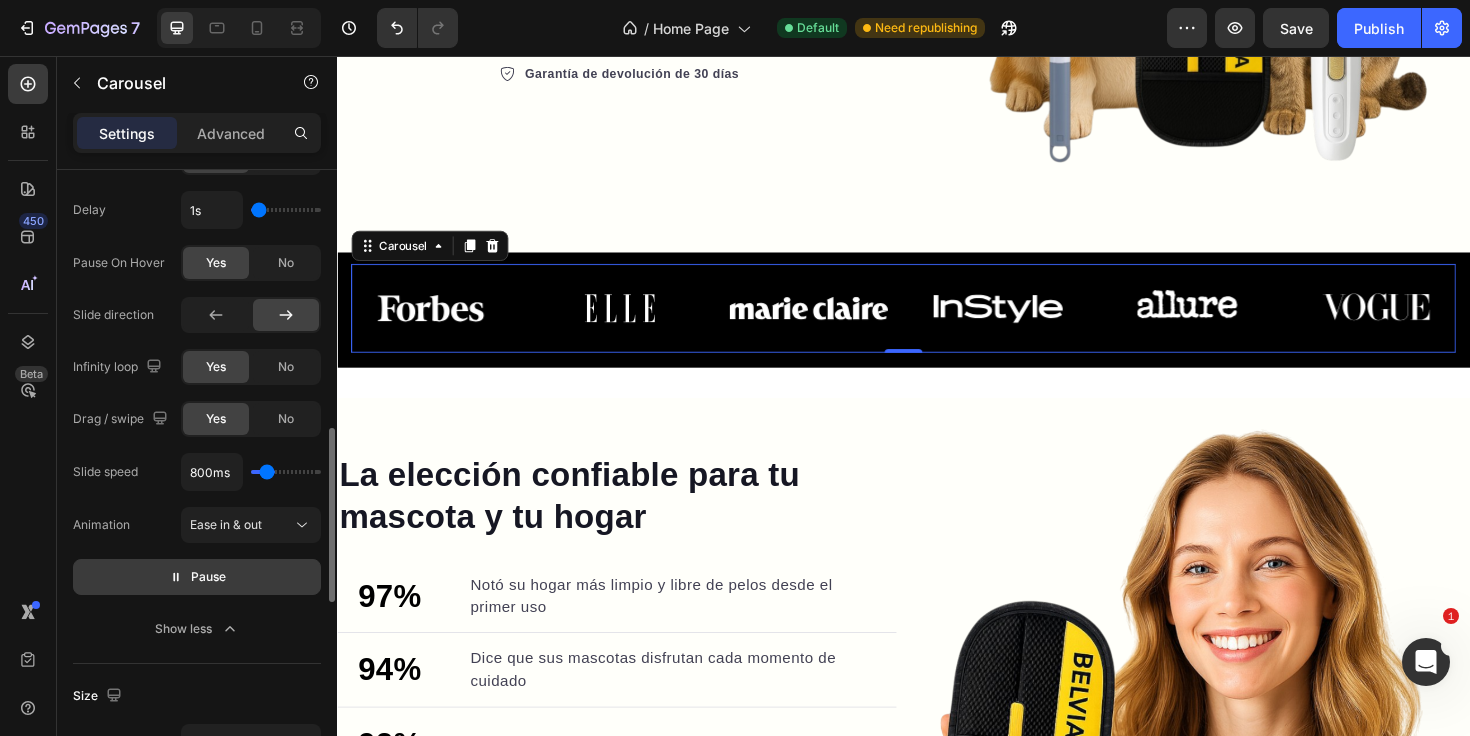 type on "750ms" 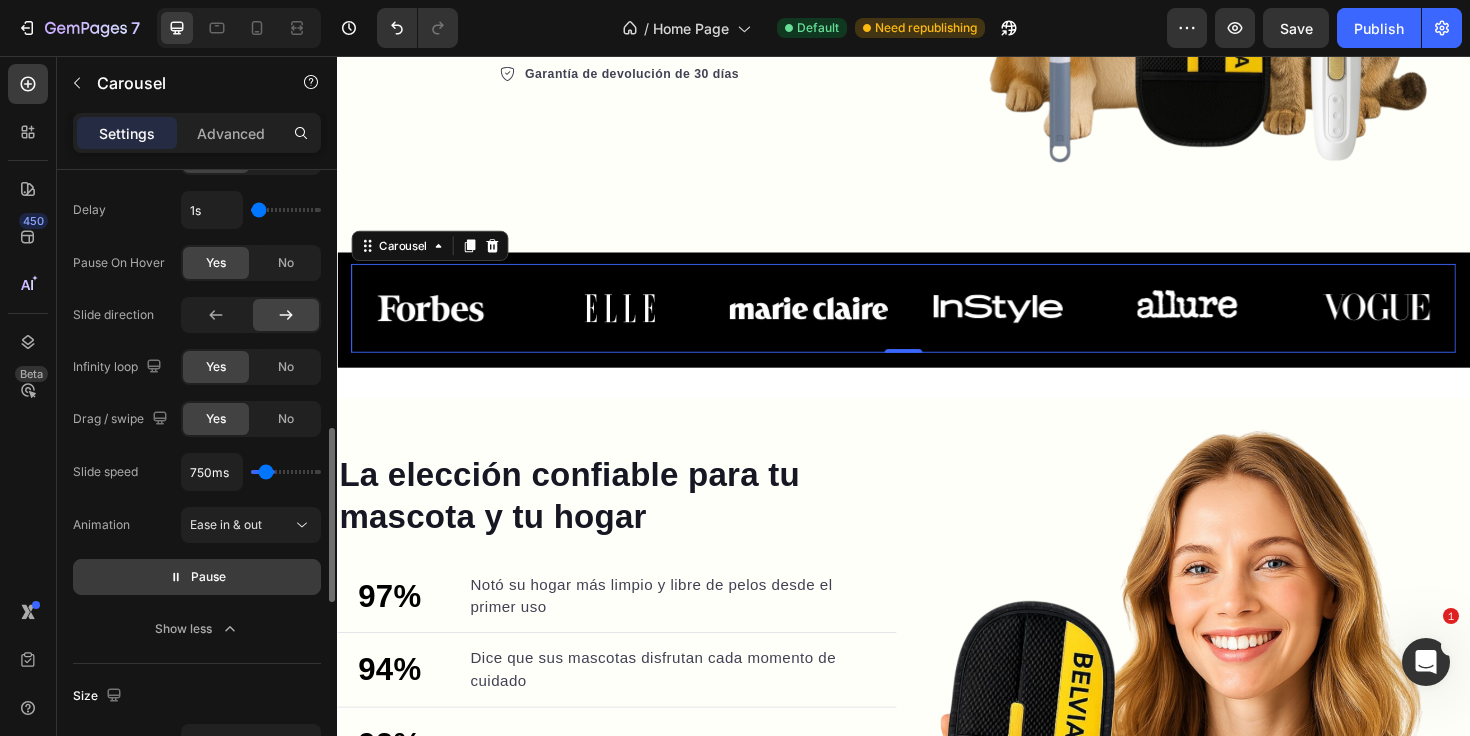 type on "700ms" 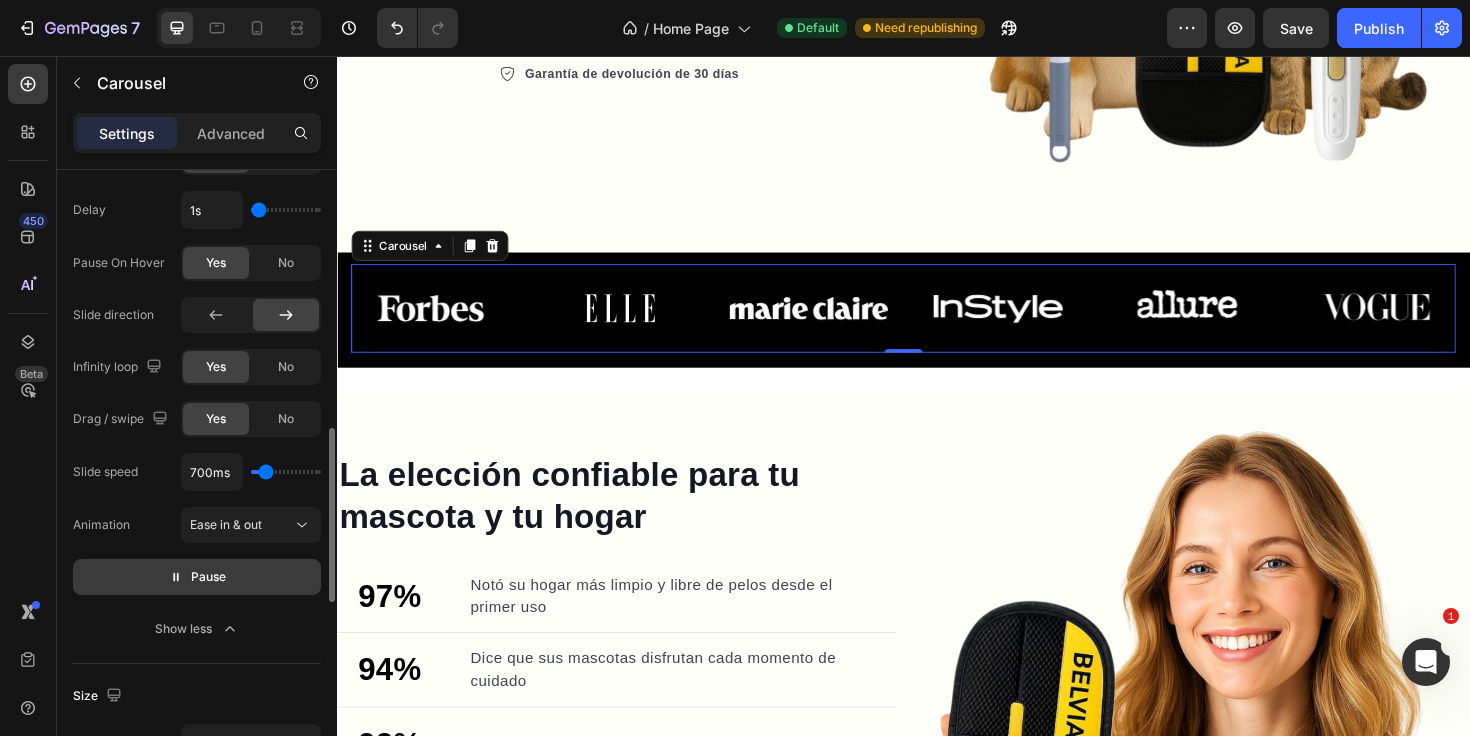 type on "800ms" 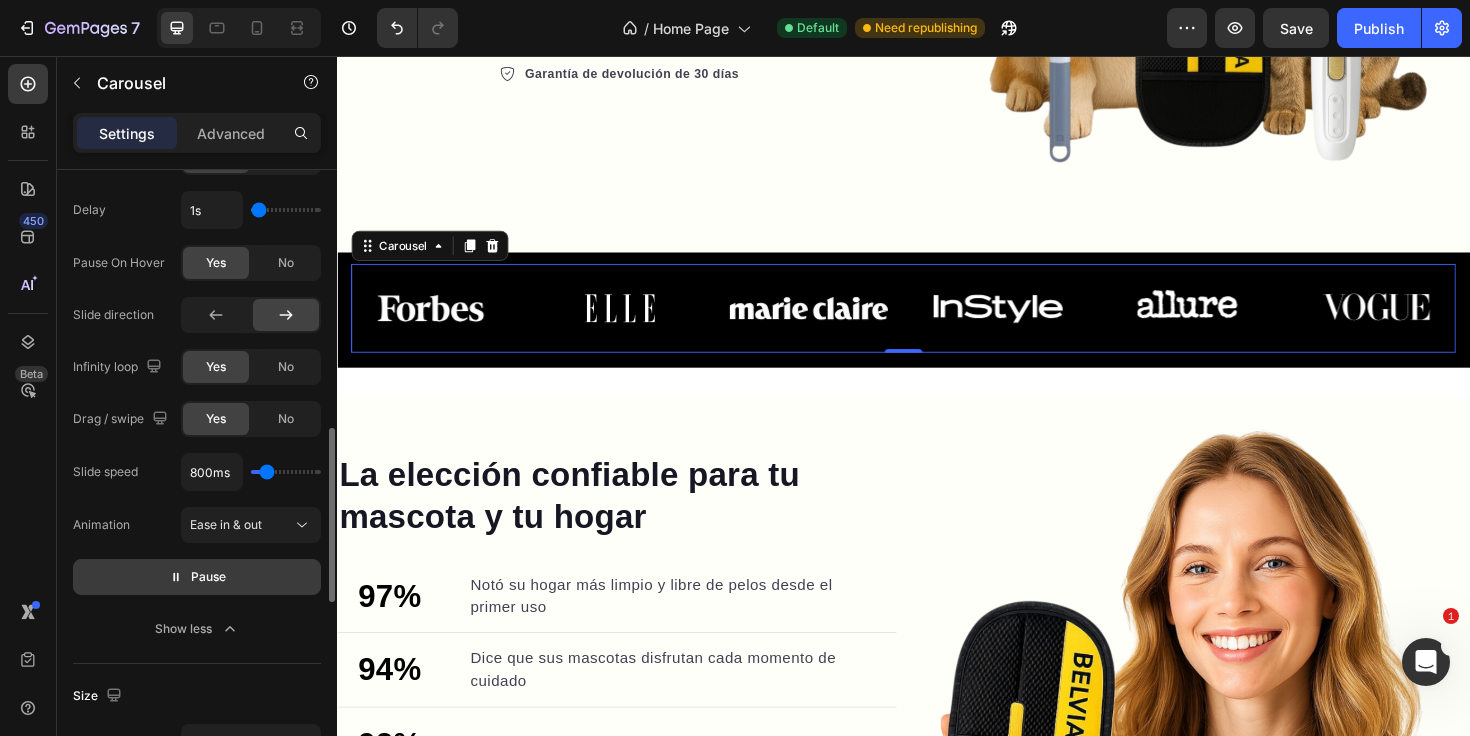 type on "850ms" 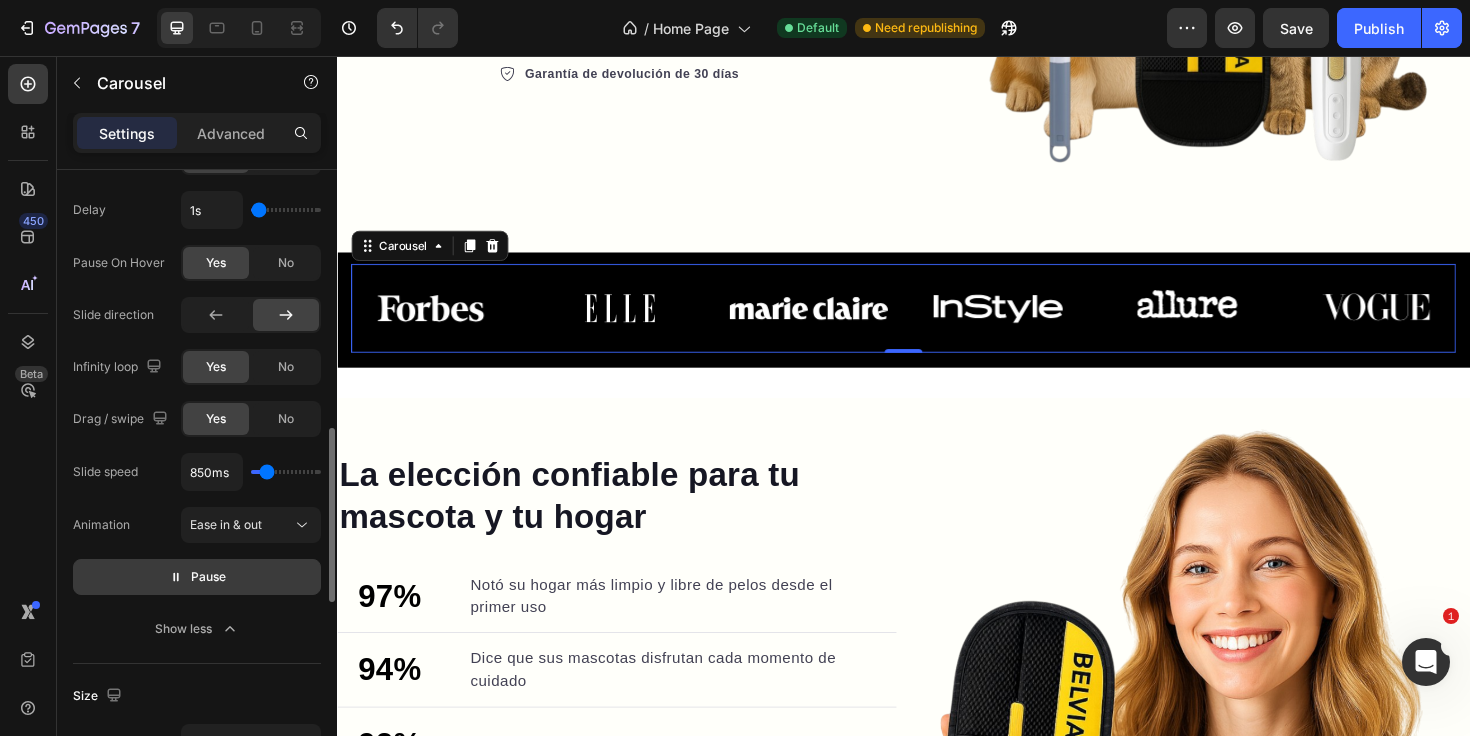 type on "900ms" 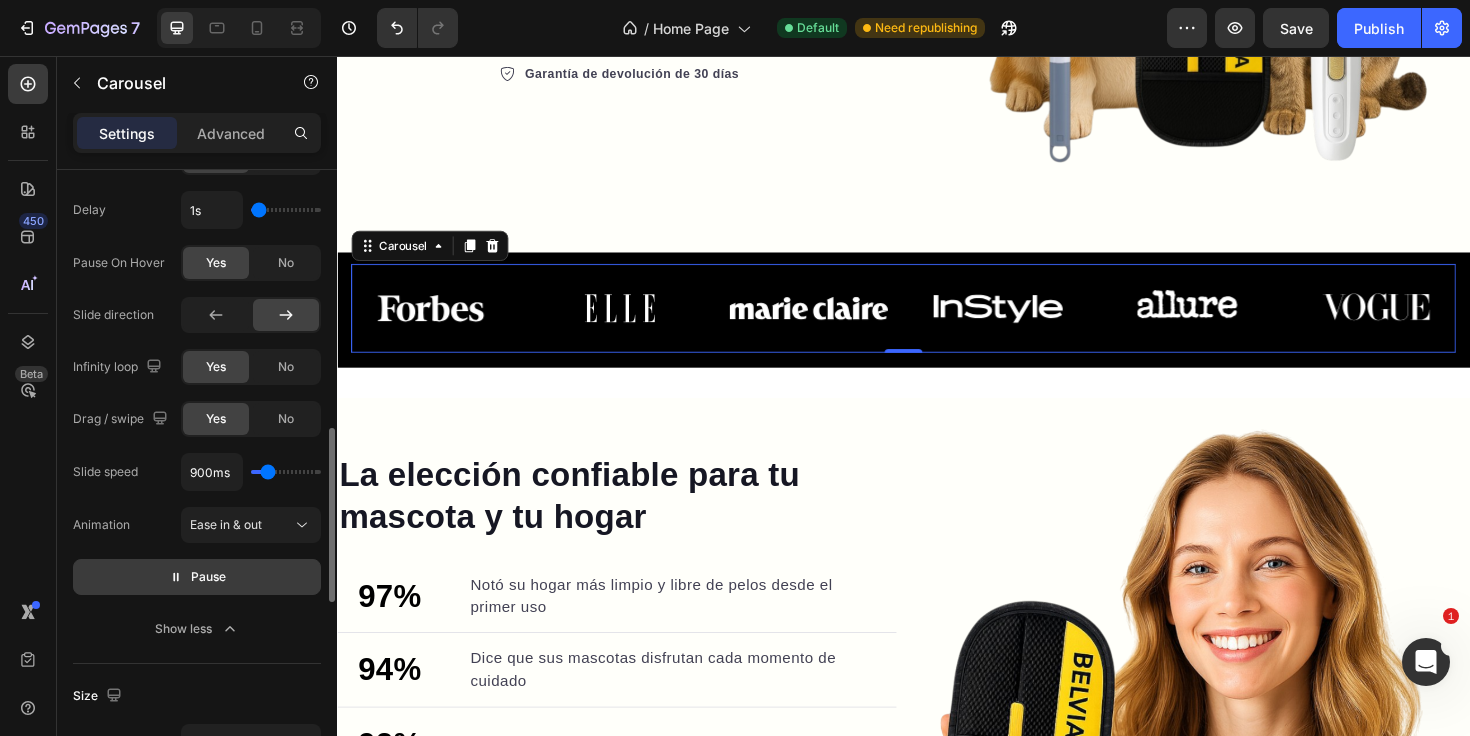 type on "950ms" 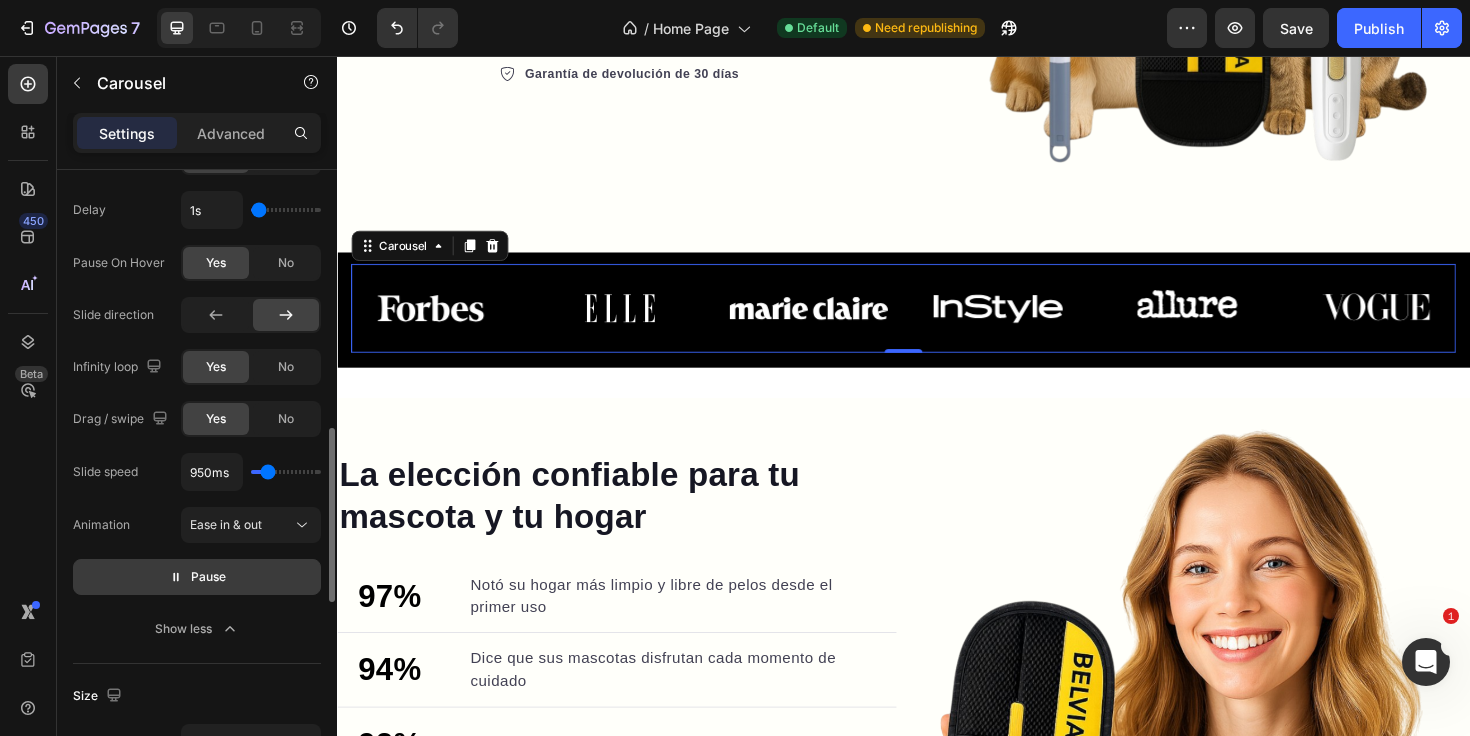 drag, startPoint x: 313, startPoint y: 469, endPoint x: 268, endPoint y: 472, distance: 45.099888 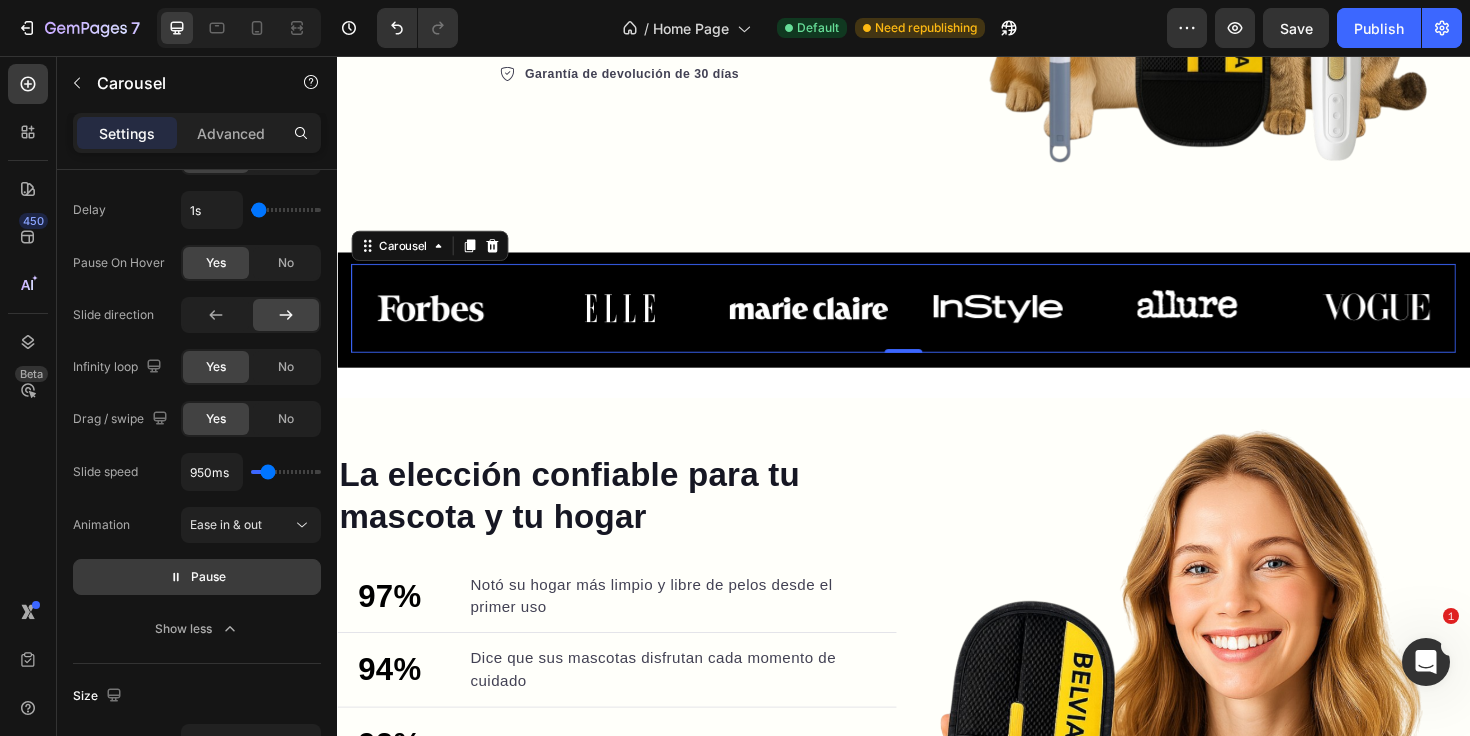 click on "Pause" at bounding box center (208, 577) 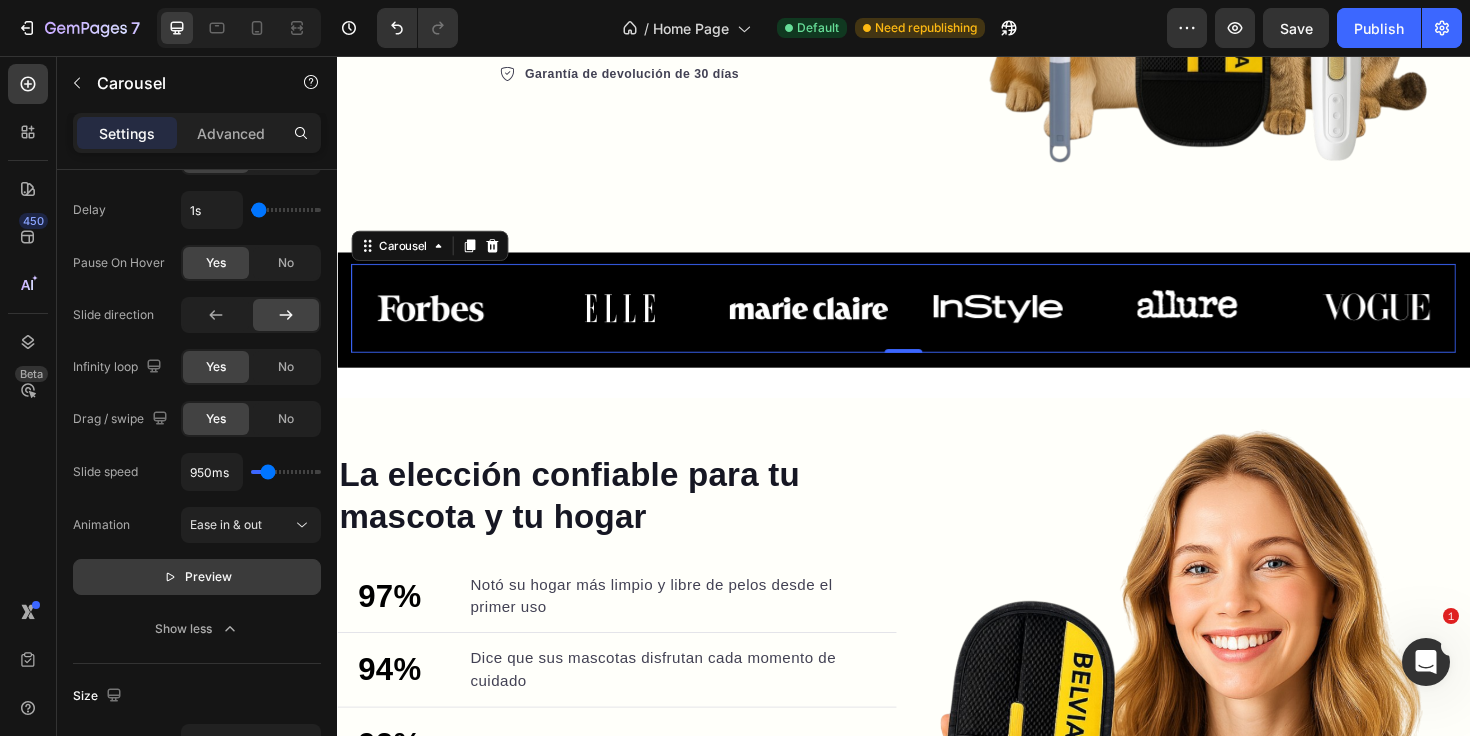 click on "Preview" at bounding box center [208, 577] 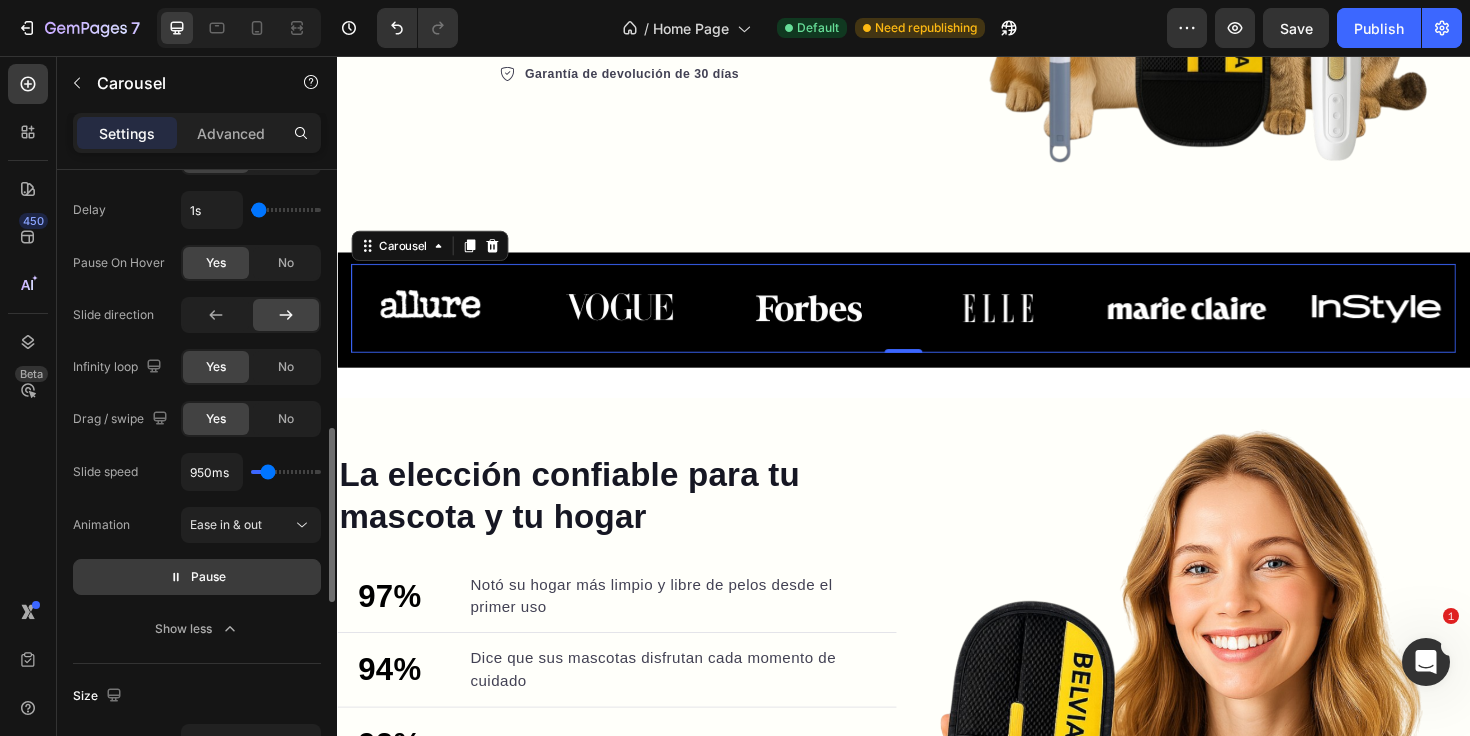 click on "950ms" at bounding box center (251, 472) 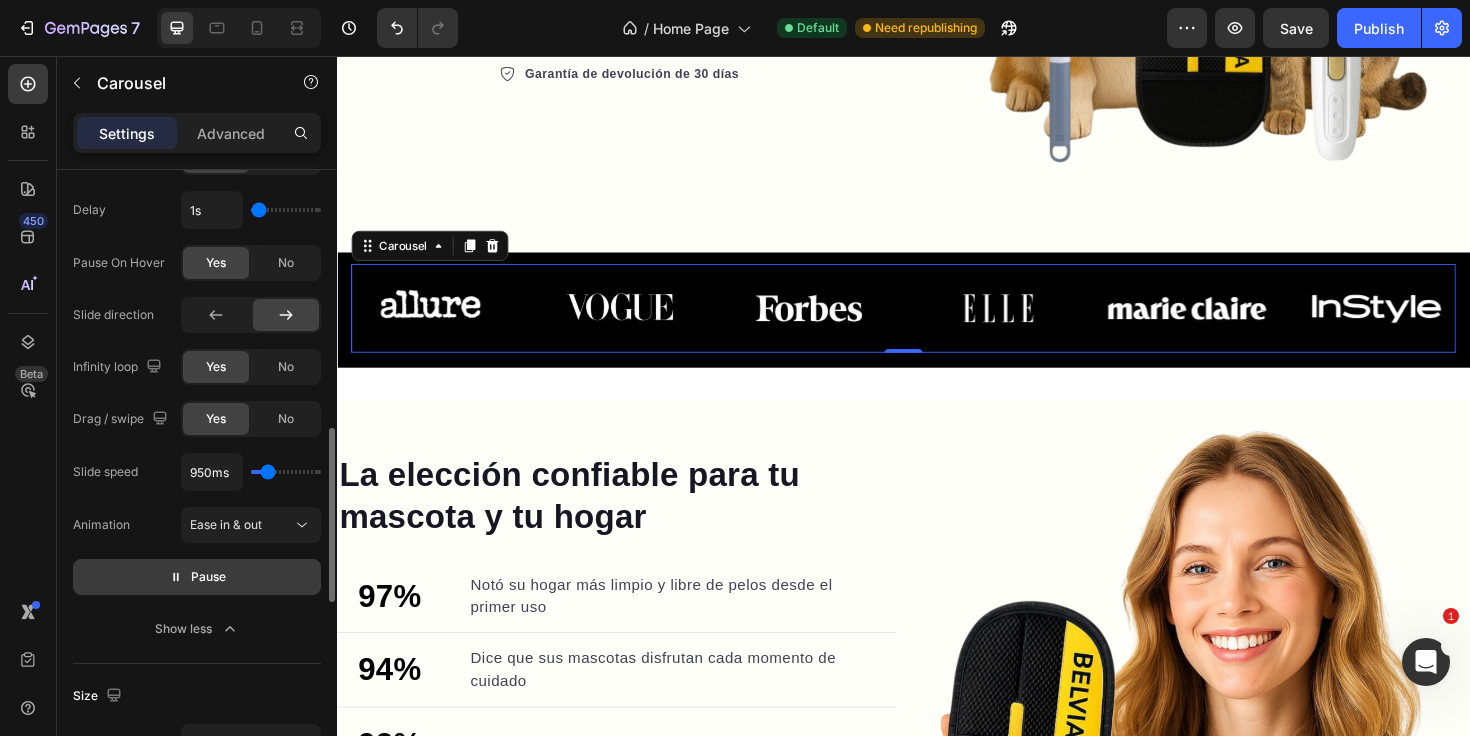 type on "2000ms" 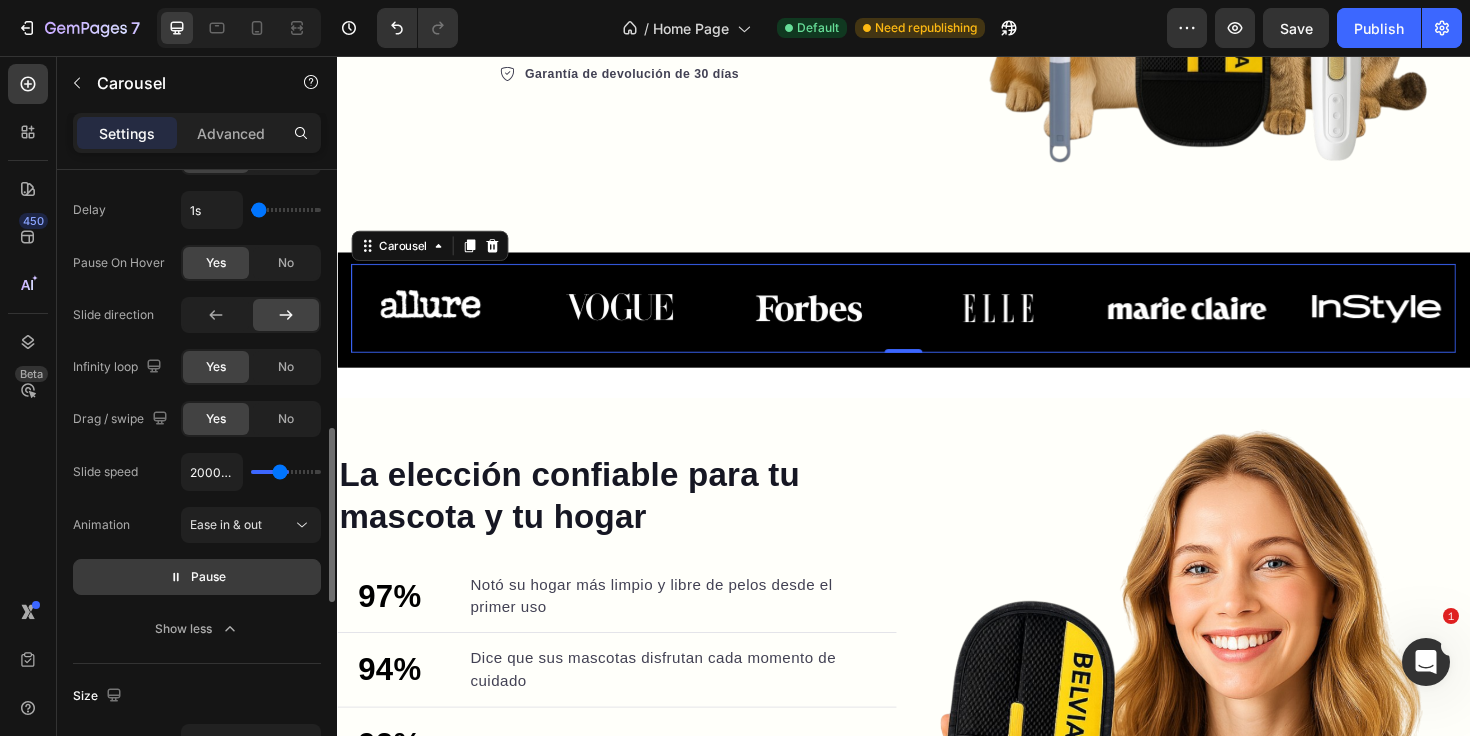 type on "2500ms" 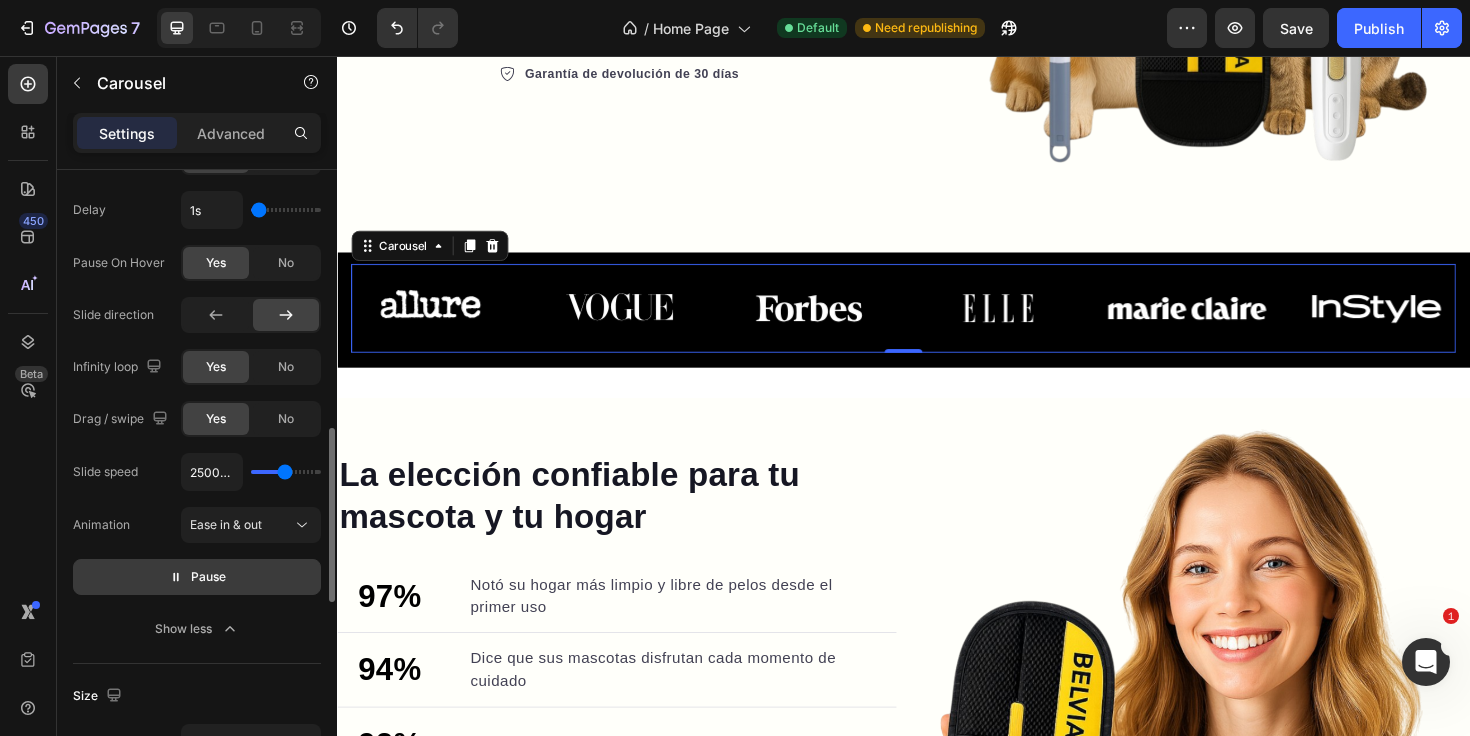 type on "2550ms" 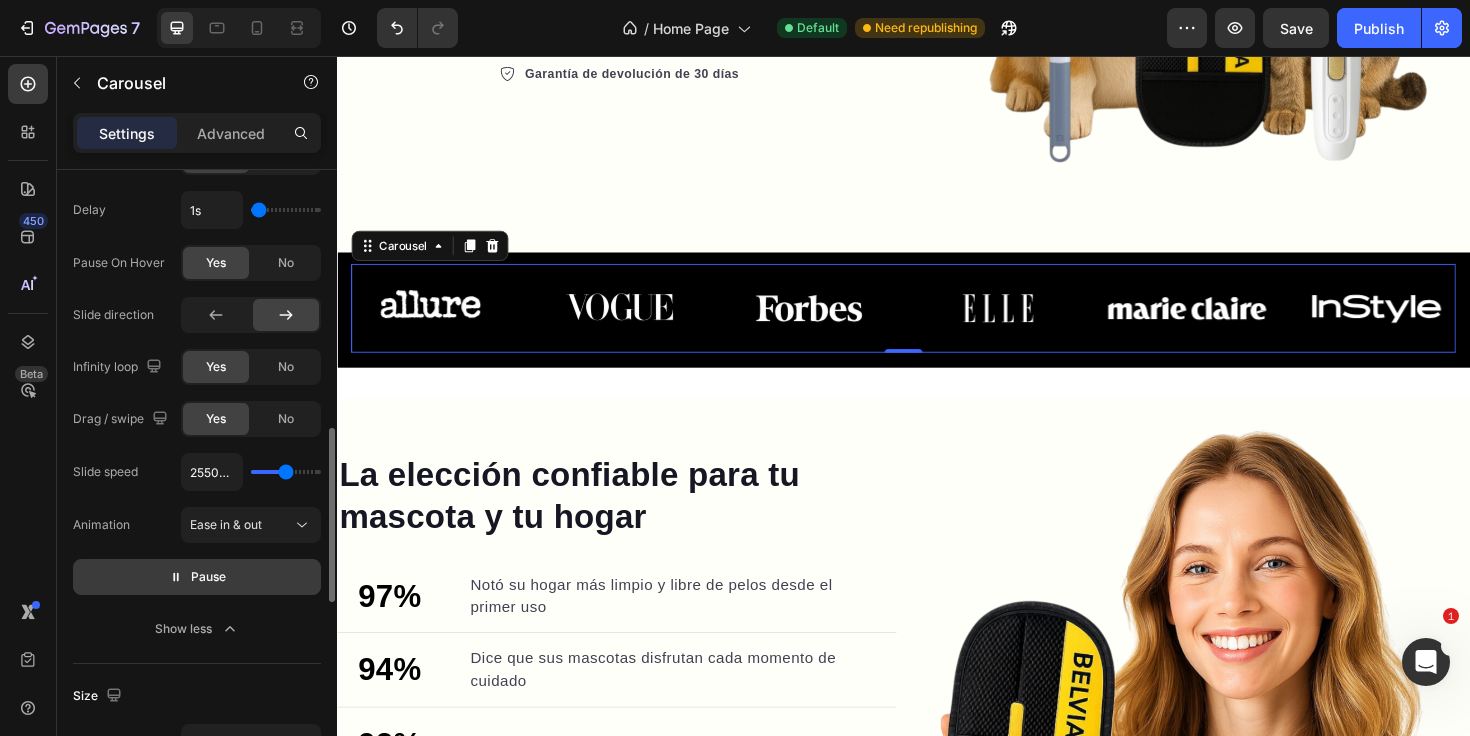 type on "2600ms" 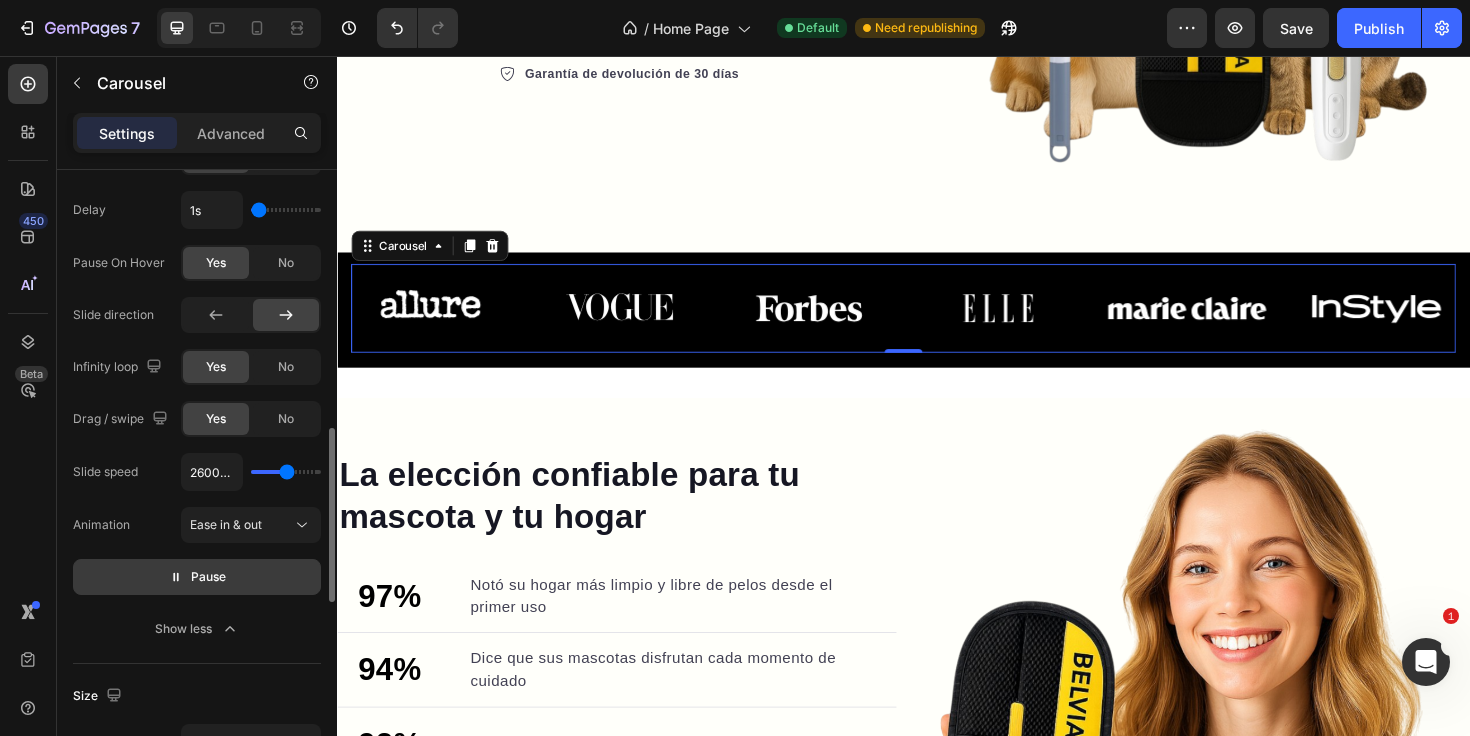 drag, startPoint x: 260, startPoint y: 471, endPoint x: 286, endPoint y: 471, distance: 26 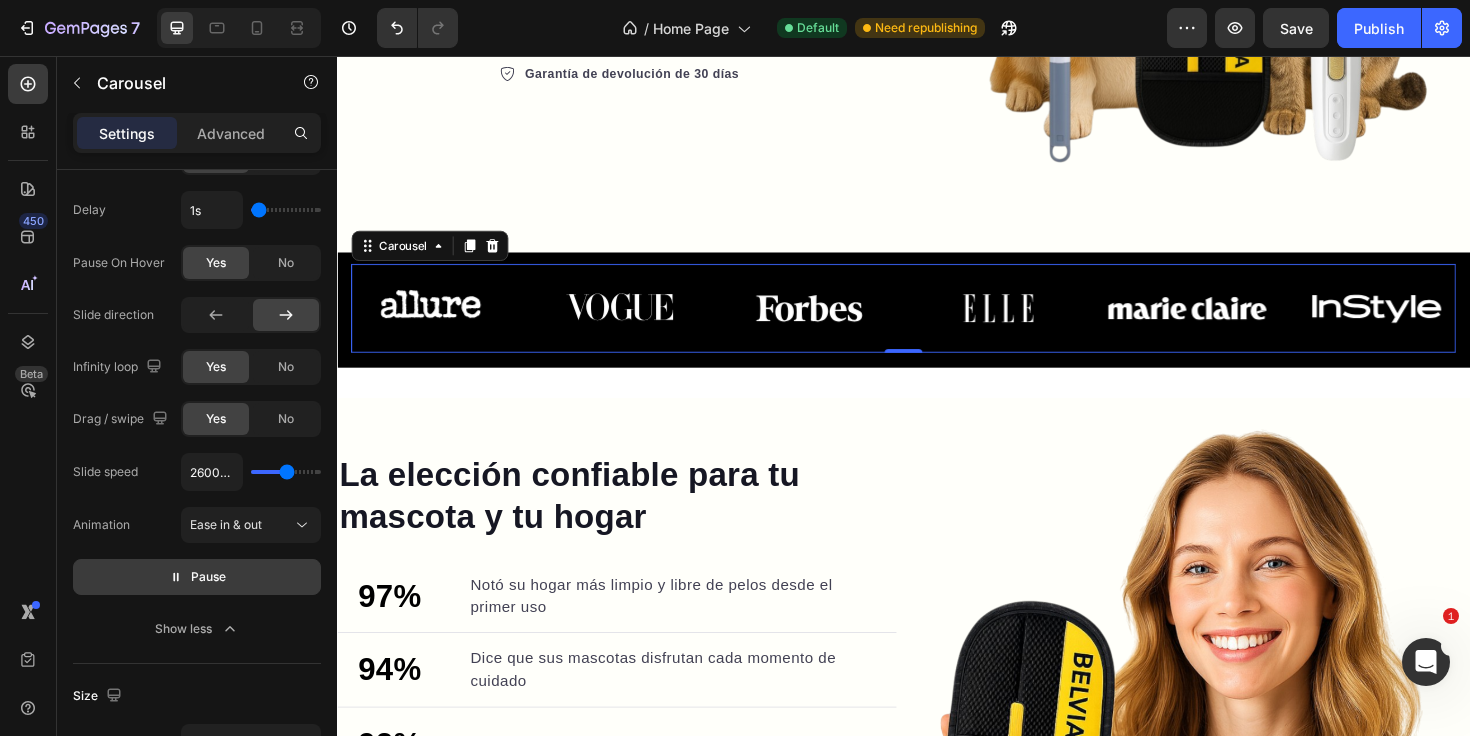 click on "Pause" at bounding box center (197, 577) 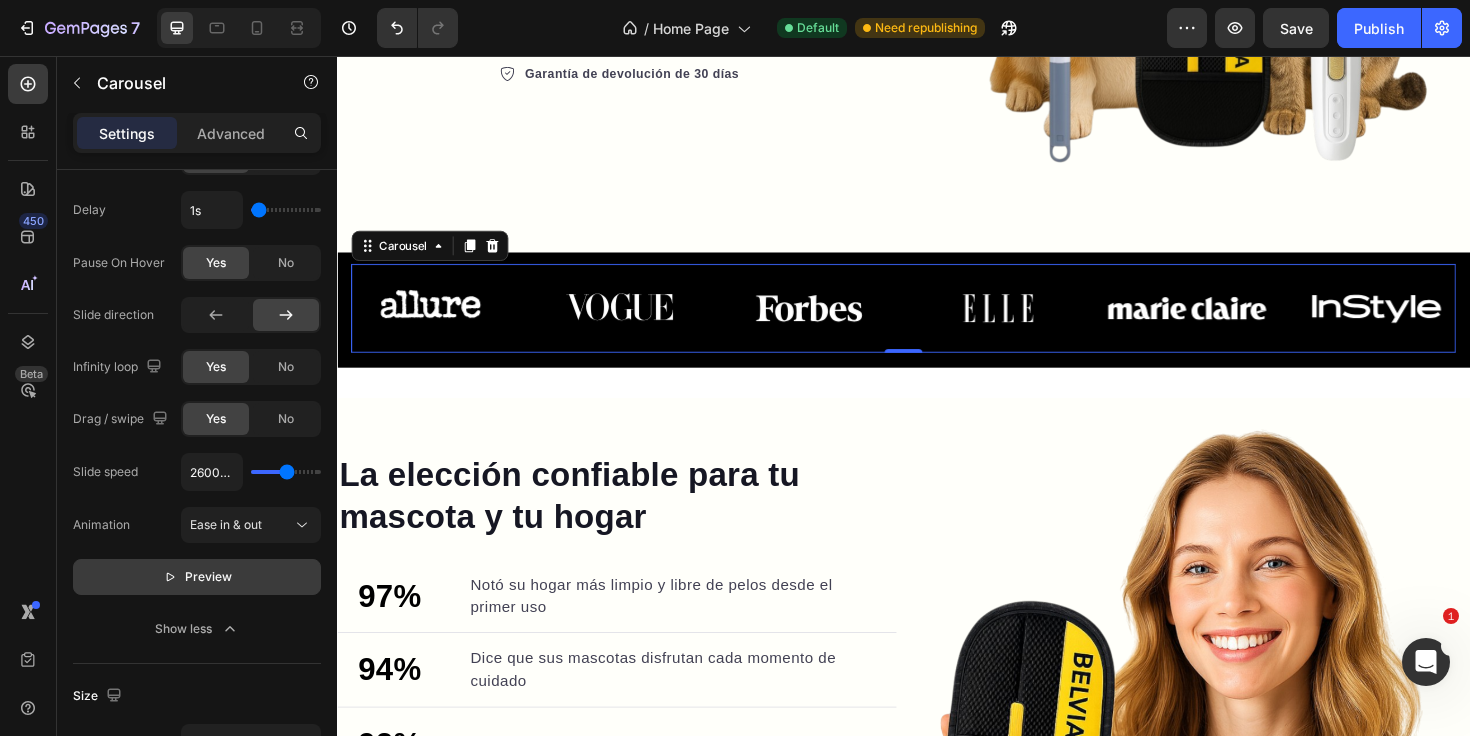 click on "Preview" at bounding box center (197, 577) 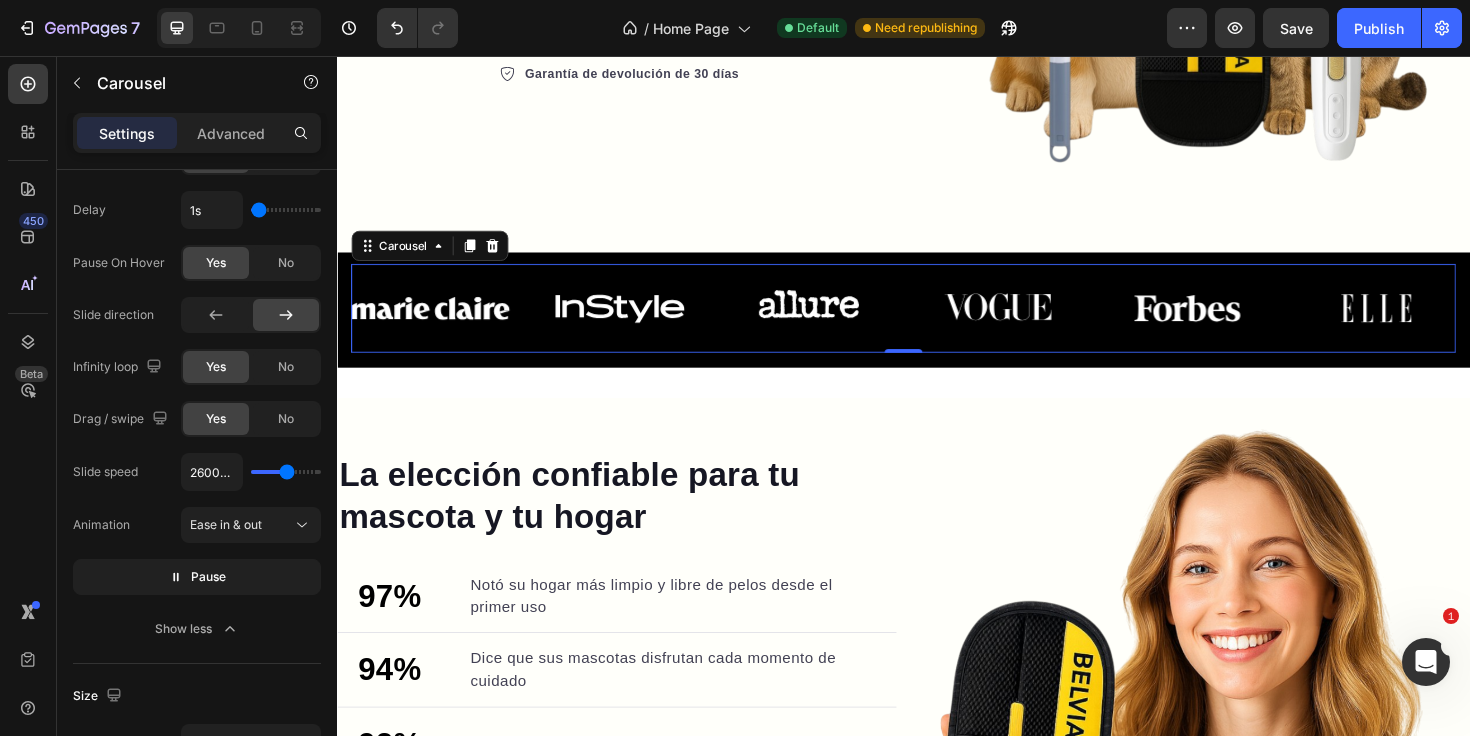 type on "5000ms" 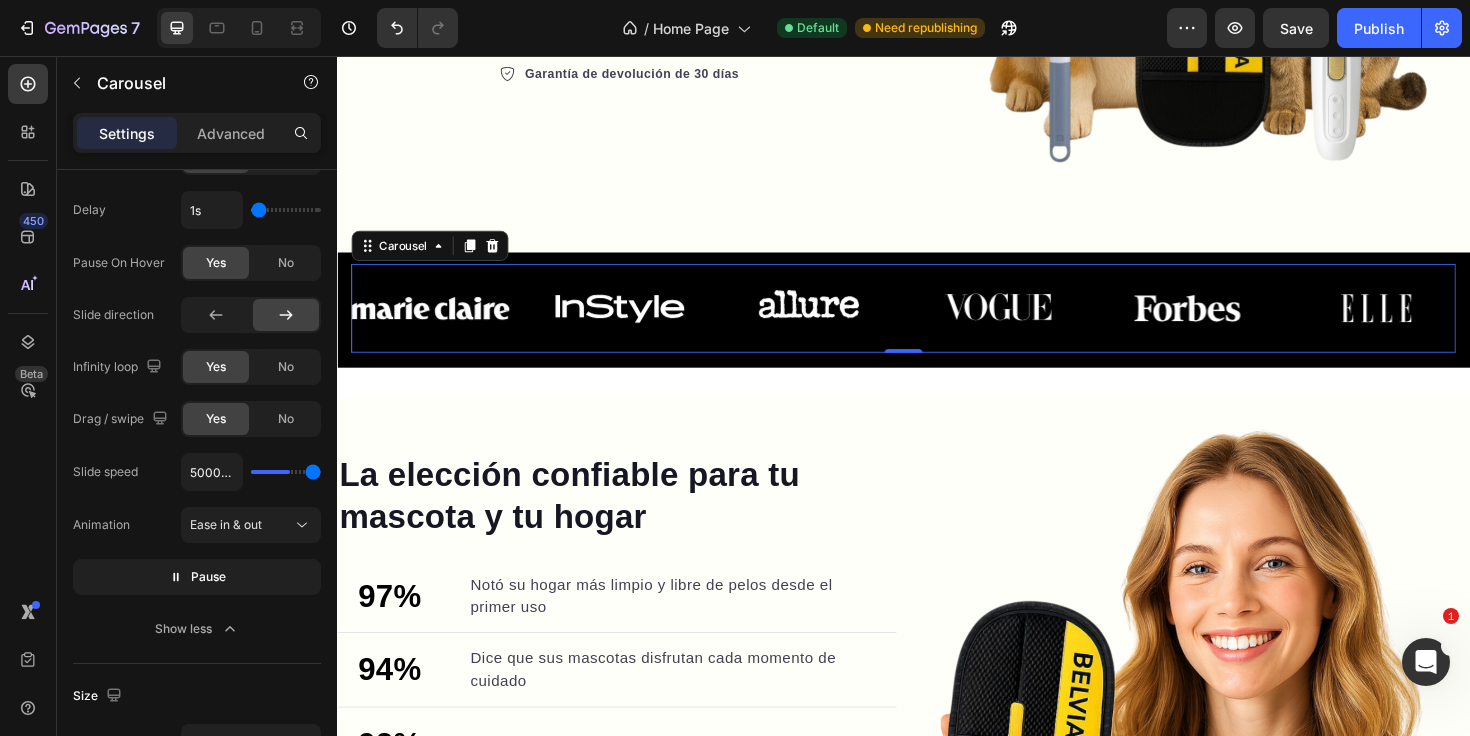 type on "5000" 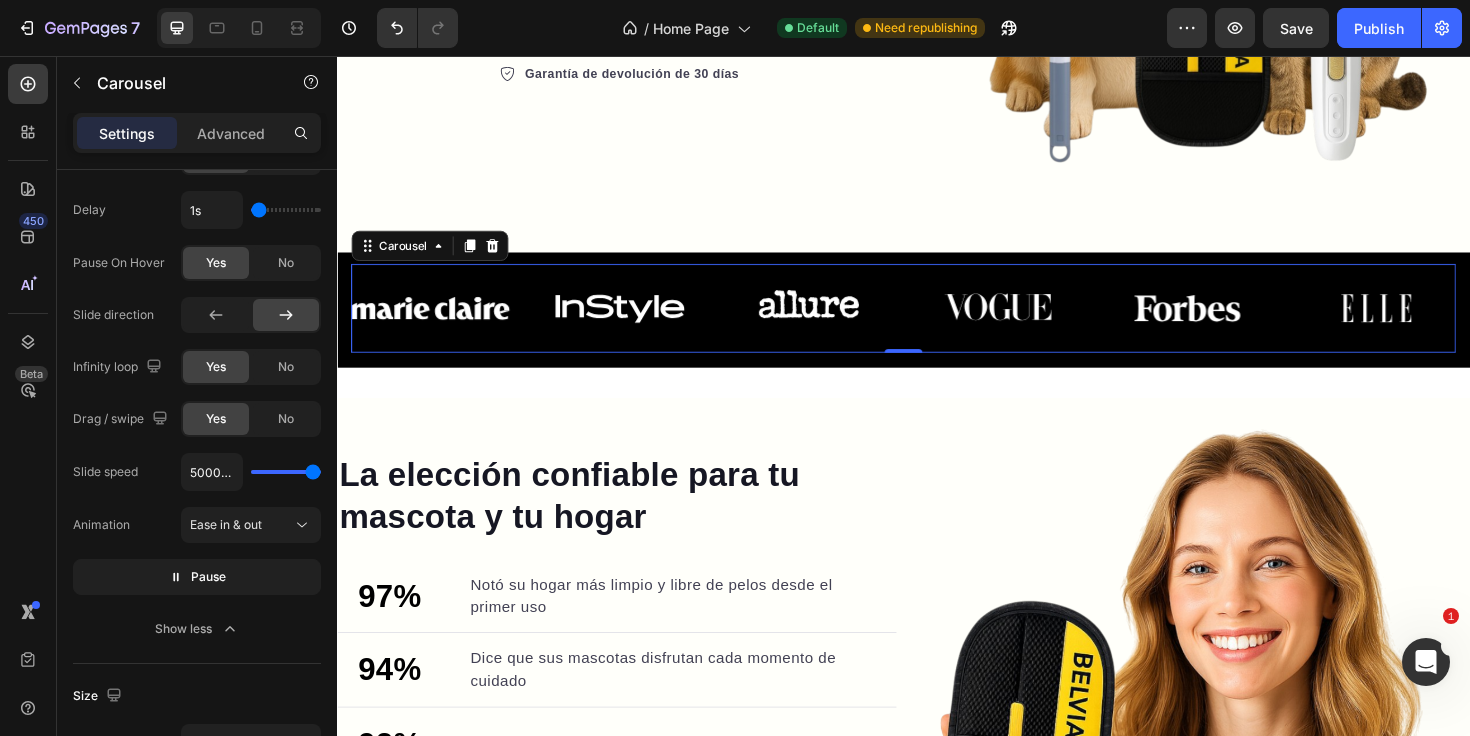 click on "Pause" at bounding box center (208, 577) 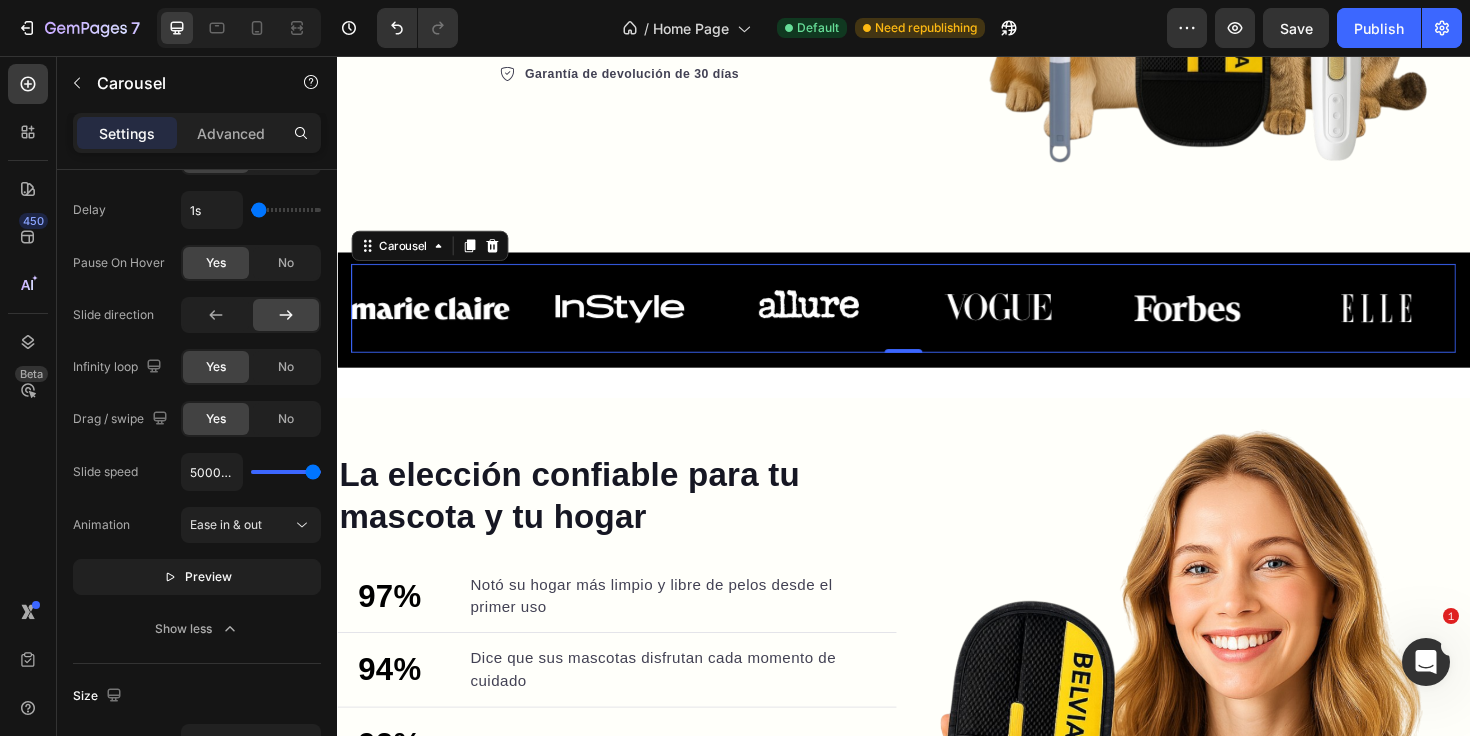 click on "Preview" at bounding box center (208, 577) 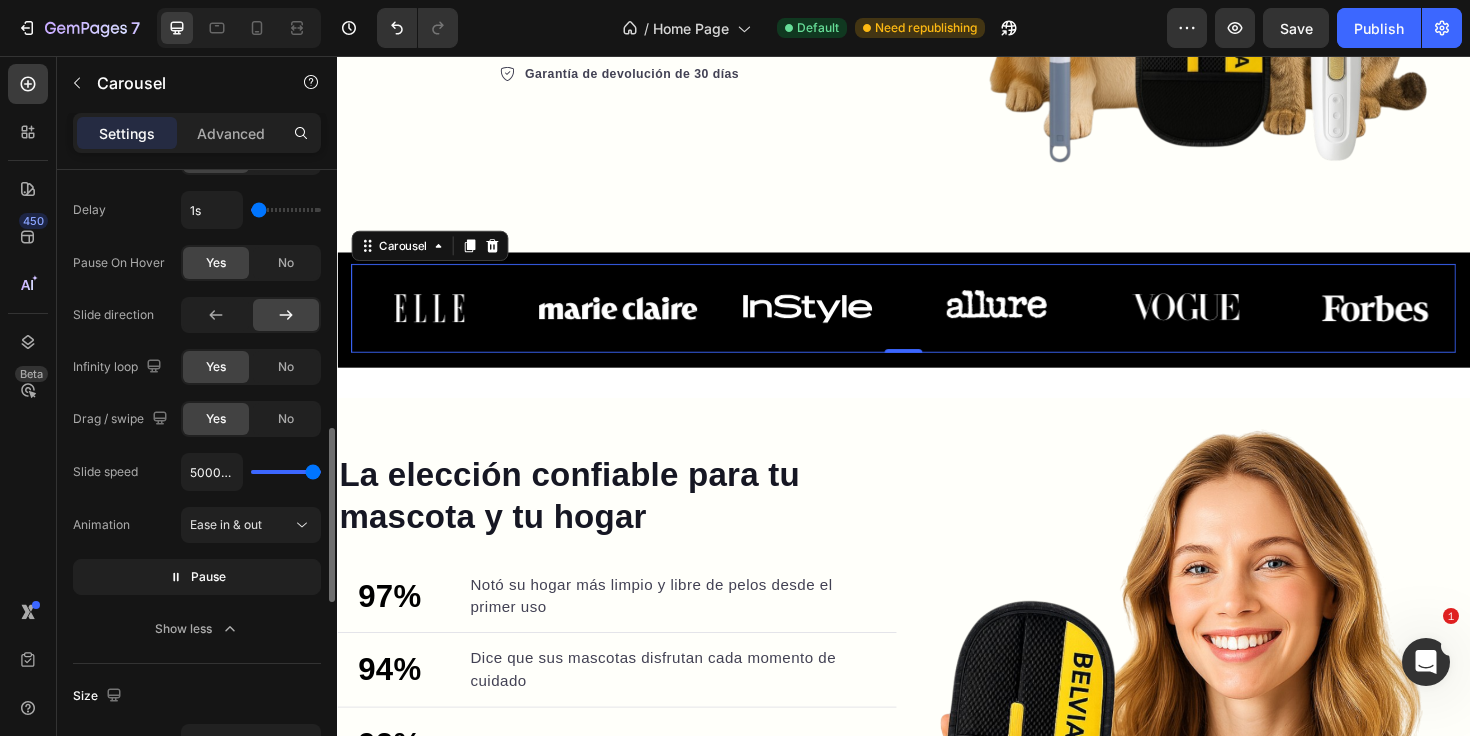 type on "4950ms" 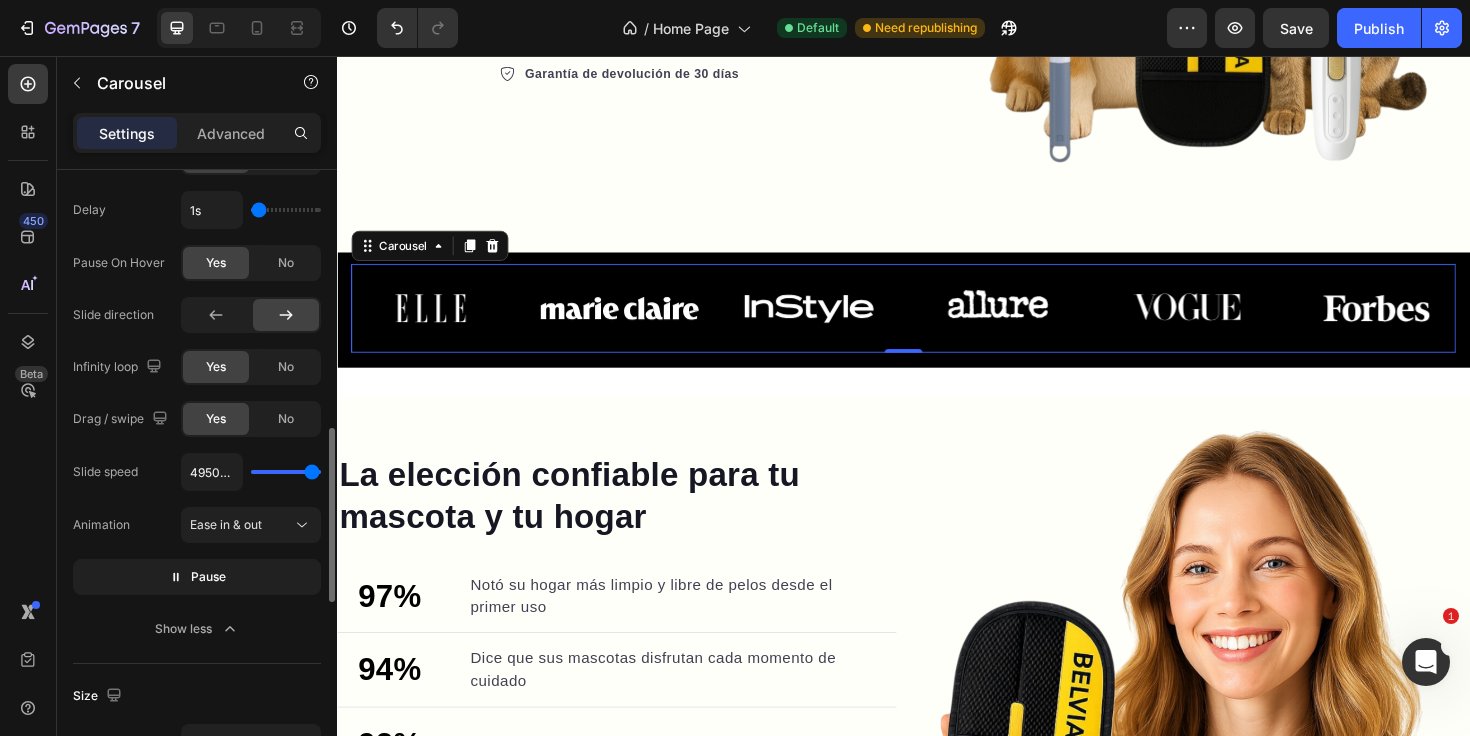 type on "100ms" 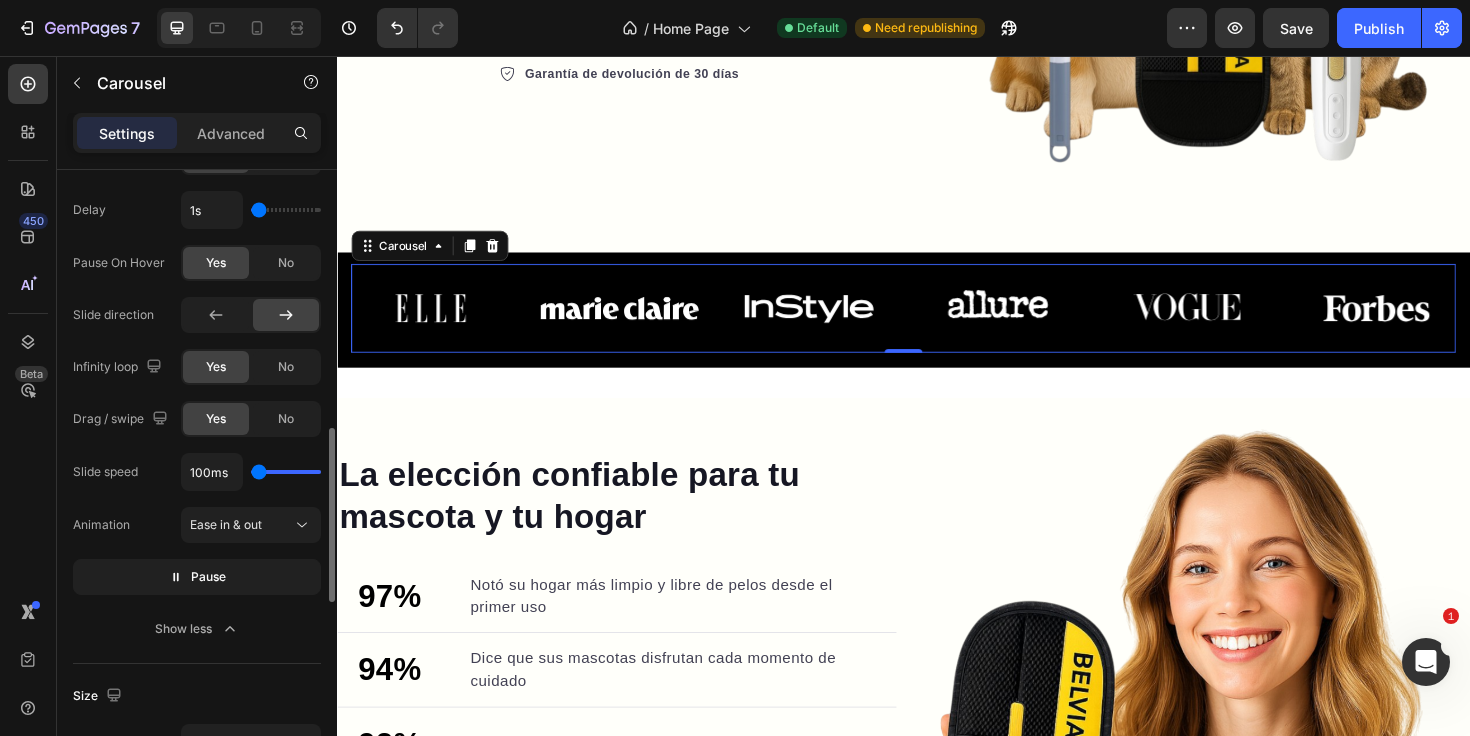 drag, startPoint x: 312, startPoint y: 469, endPoint x: 197, endPoint y: 472, distance: 115.03912 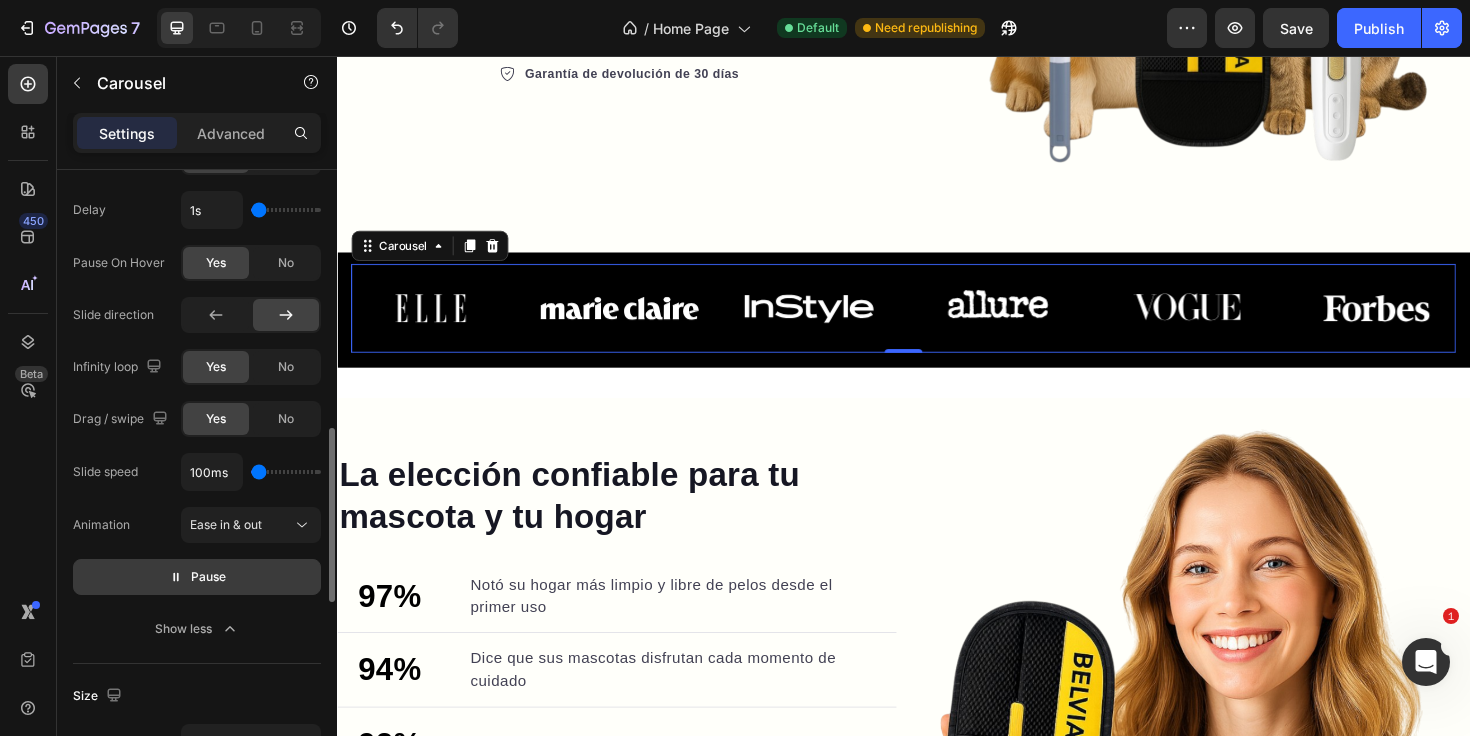 click on "Pause" at bounding box center [197, 577] 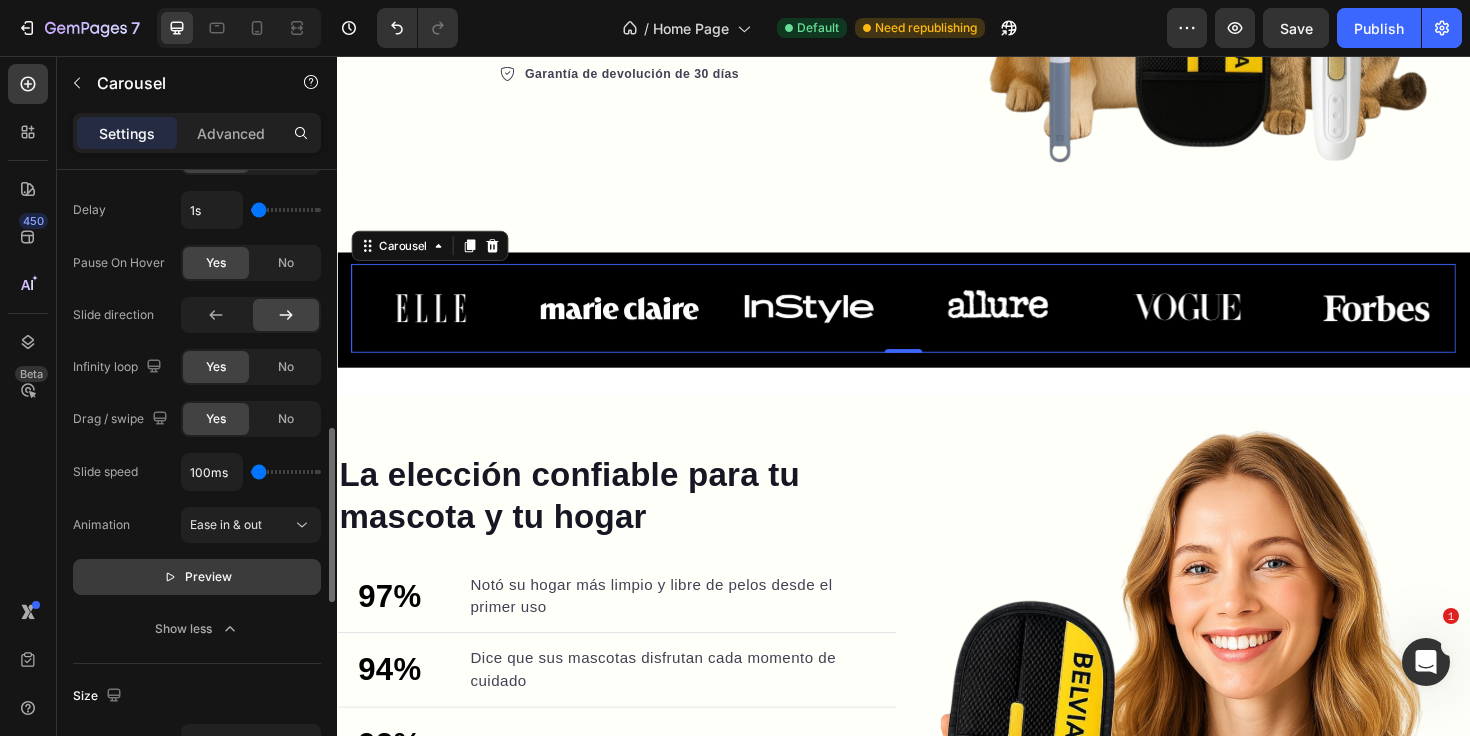click on "Preview" at bounding box center (197, 577) 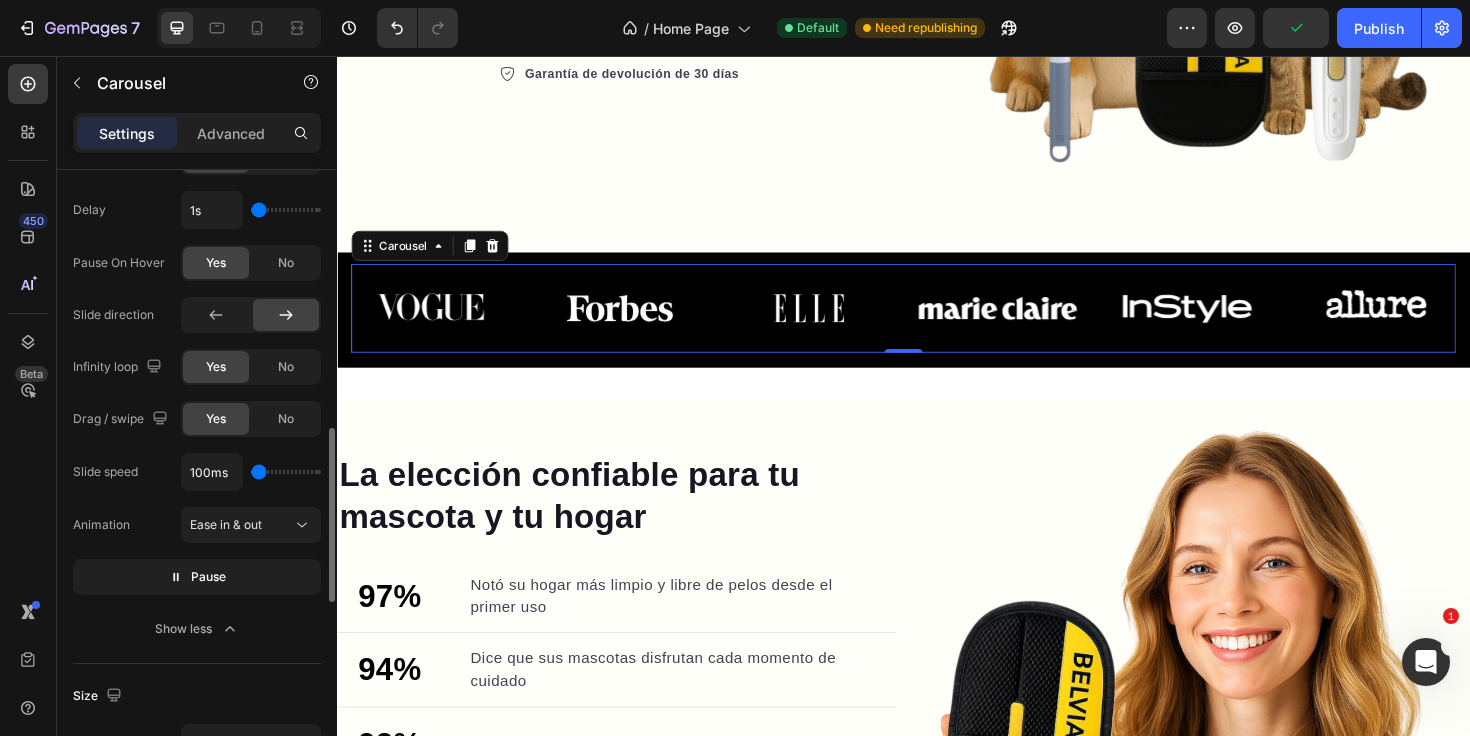 type on "450ms" 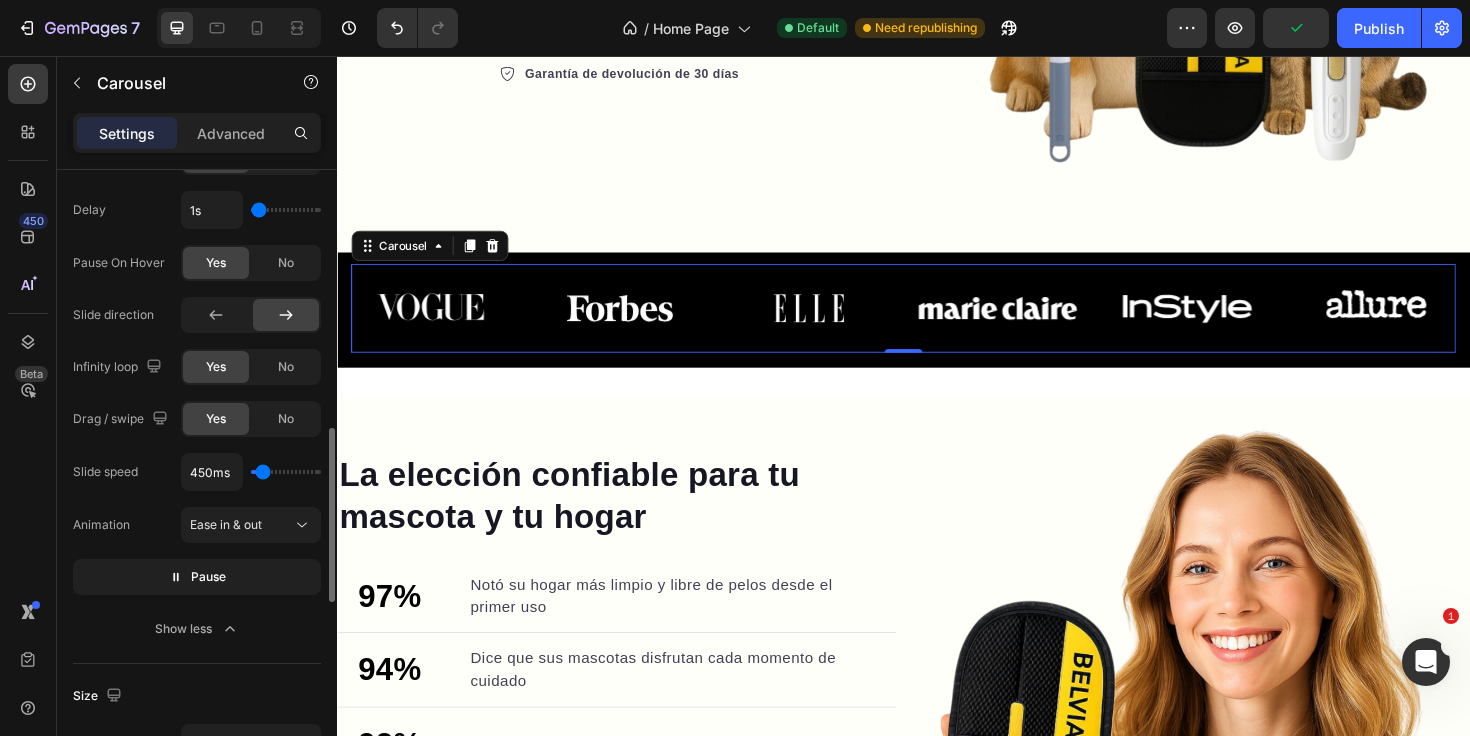 type on "400ms" 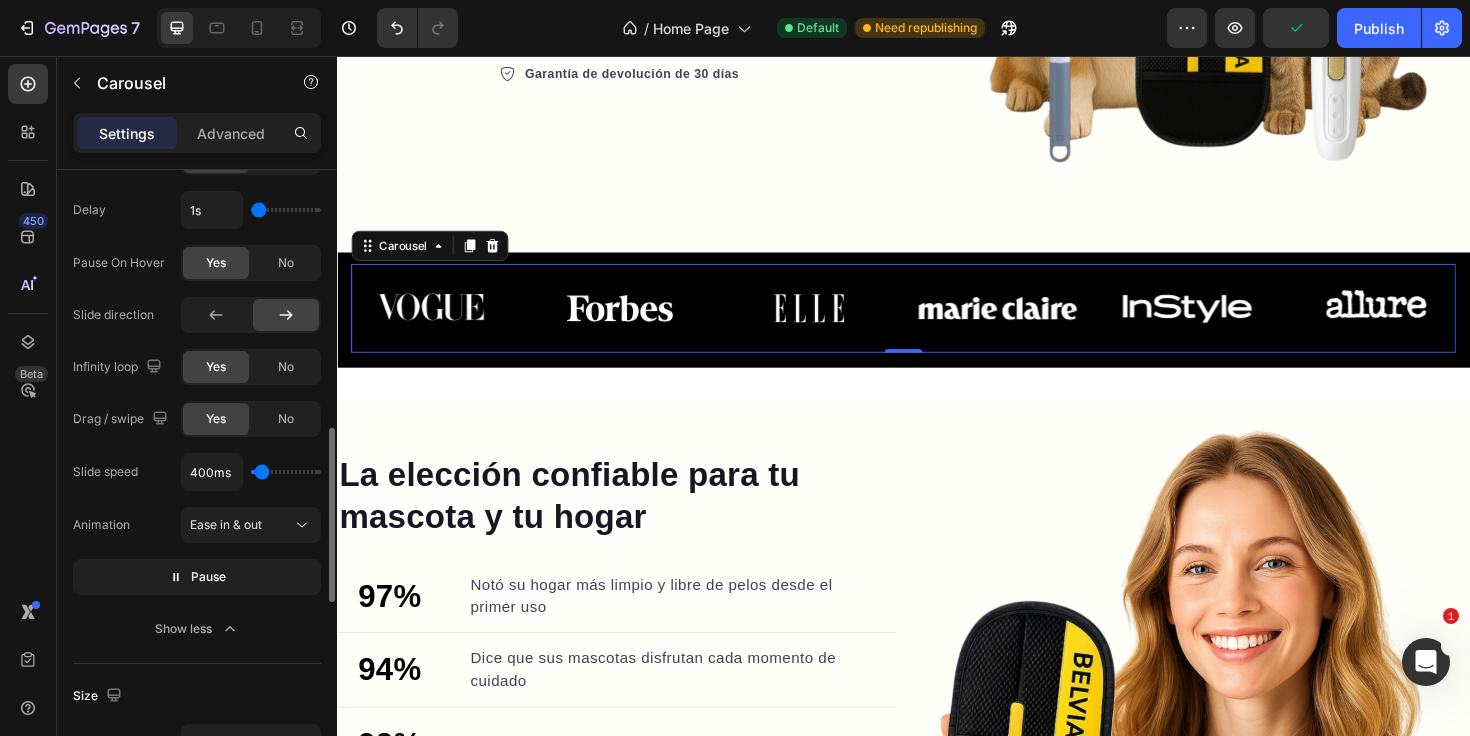 type on "450ms" 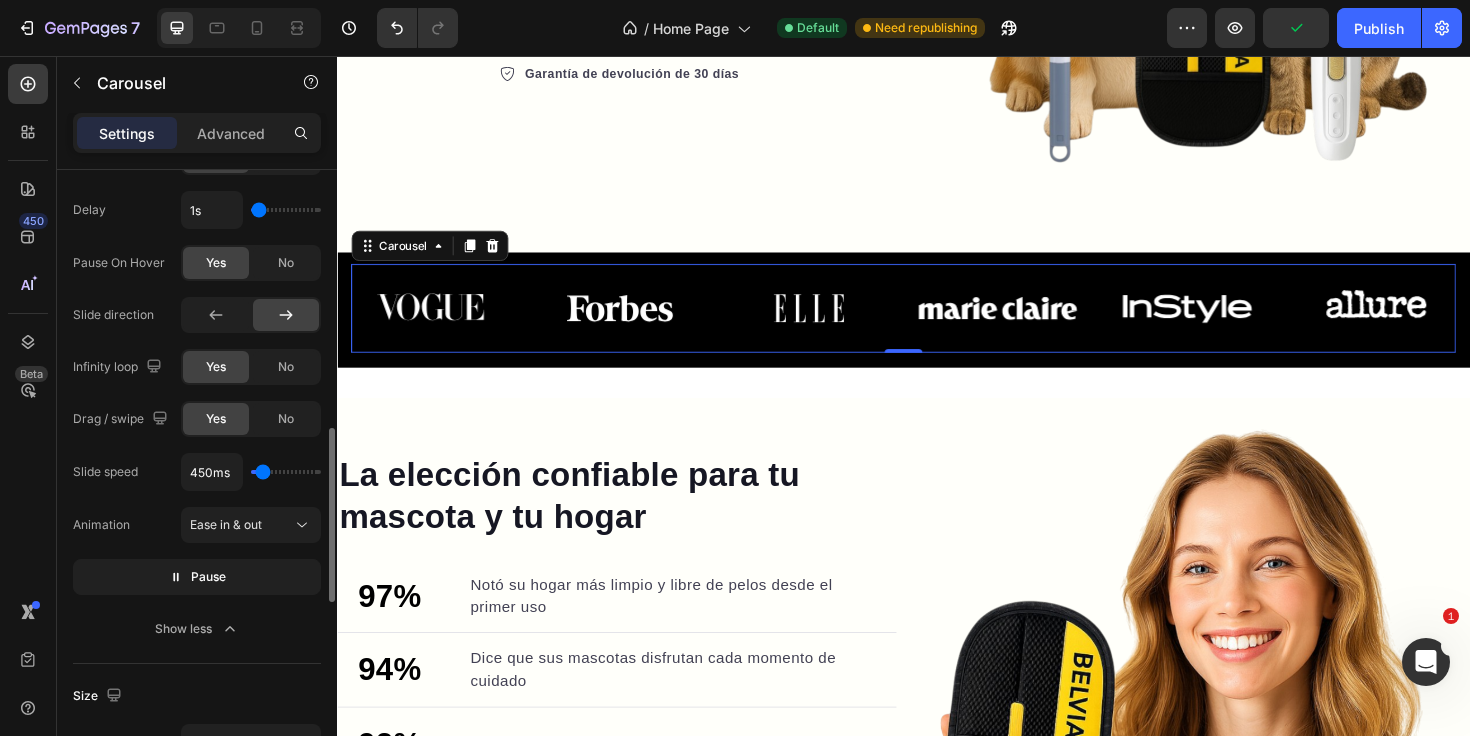 type on "900ms" 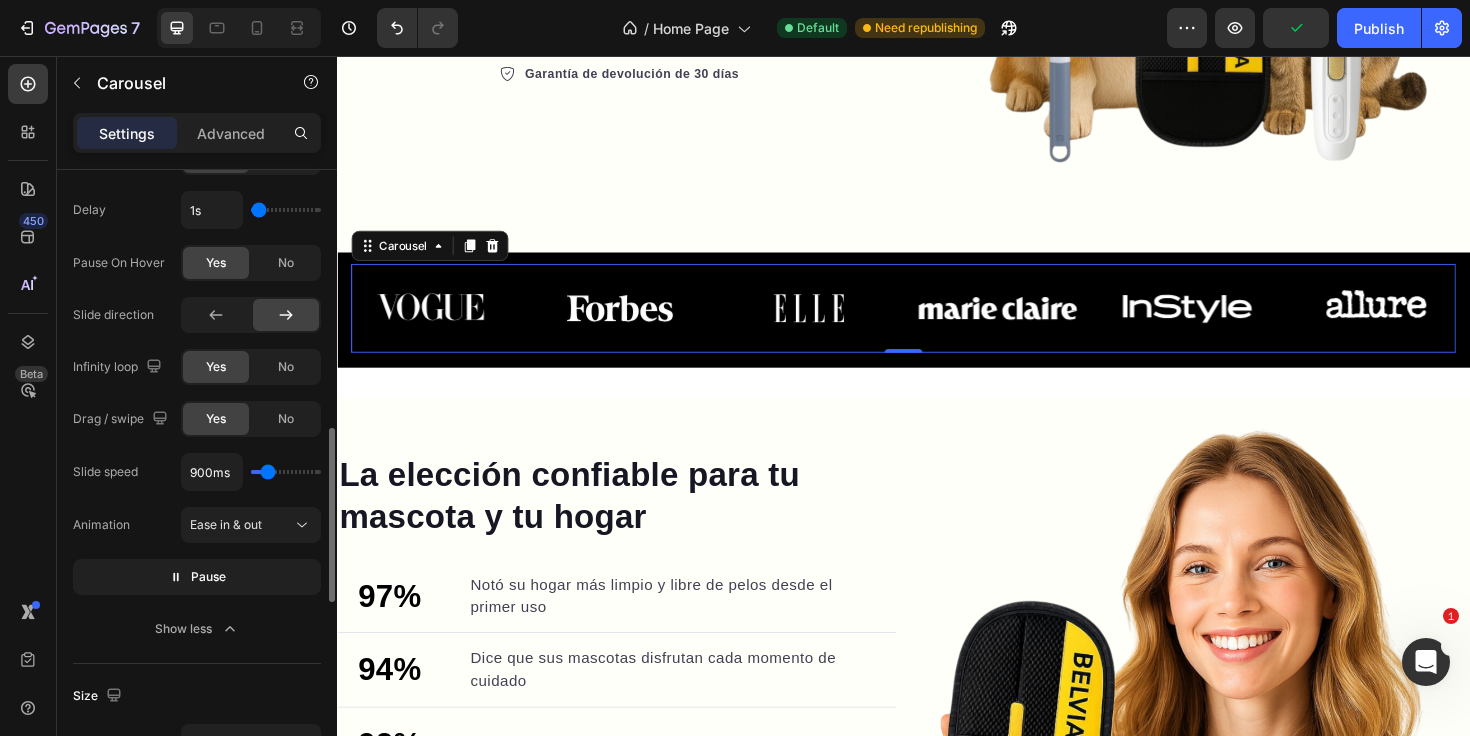 type on "1000ms" 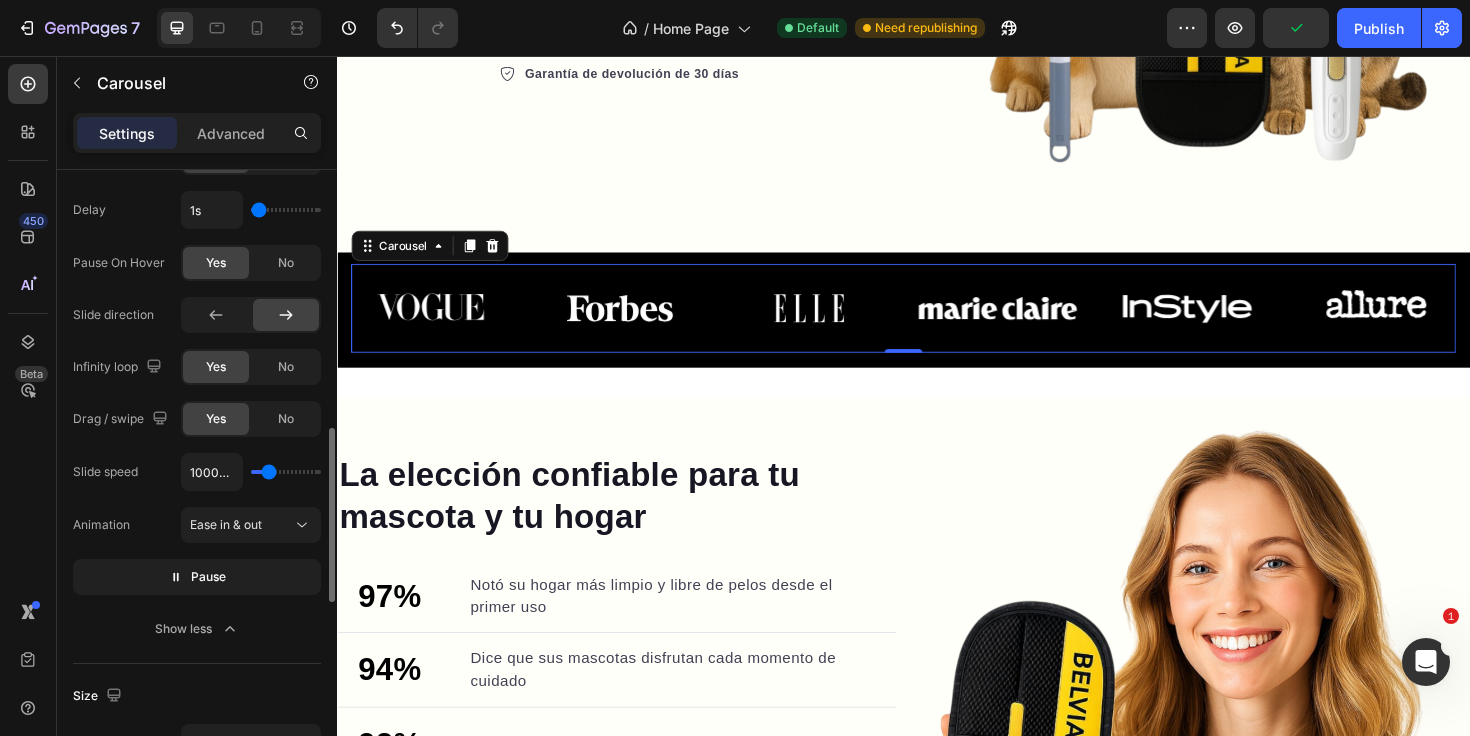 type on "750ms" 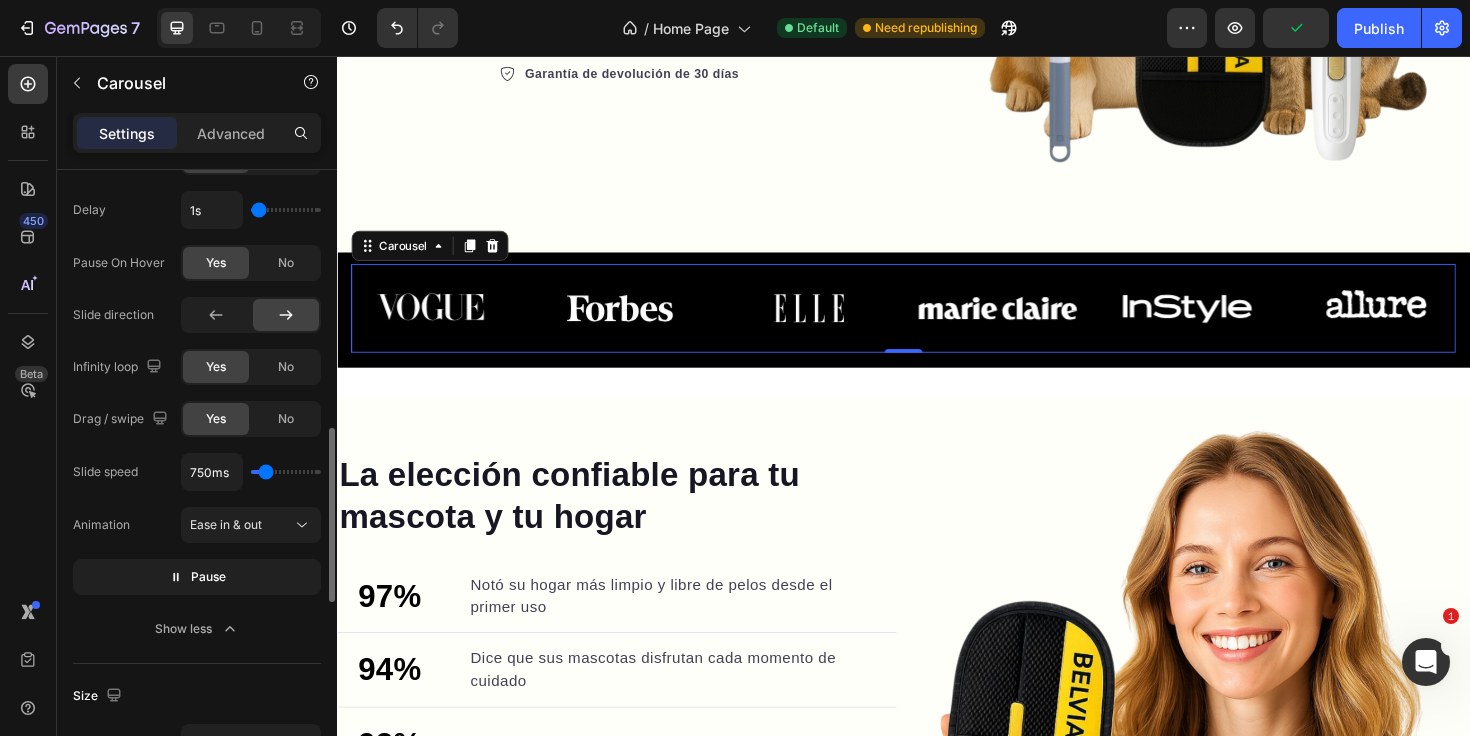 type on "700ms" 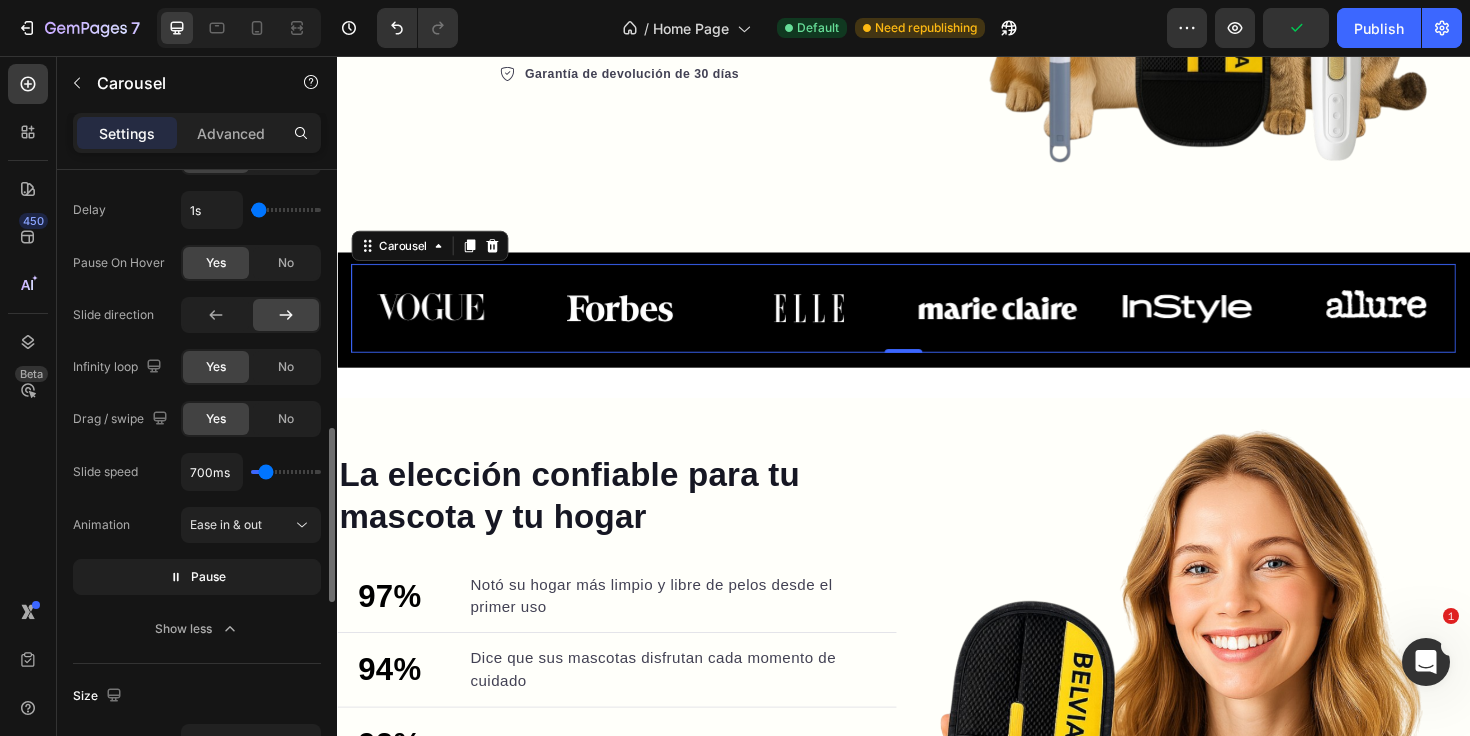 type on "650ms" 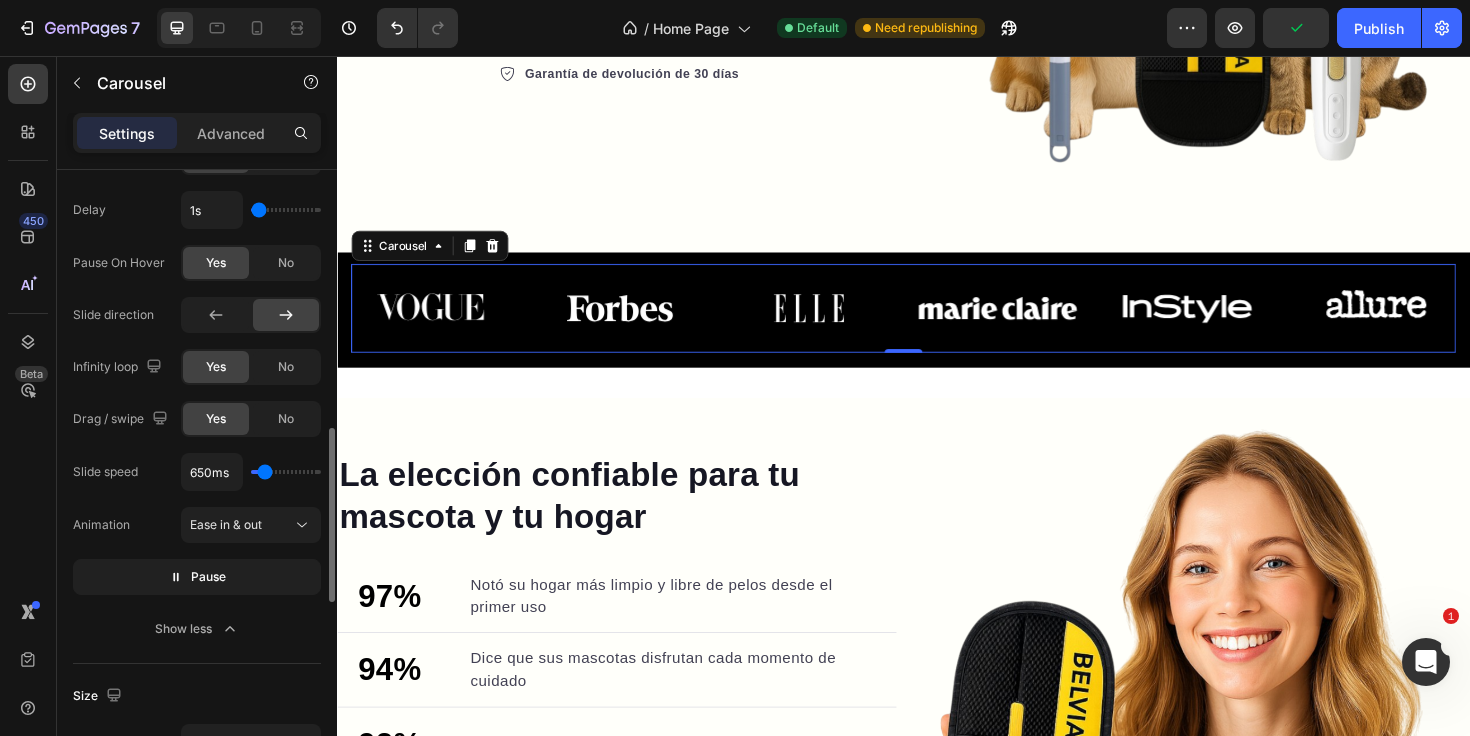 type on "600ms" 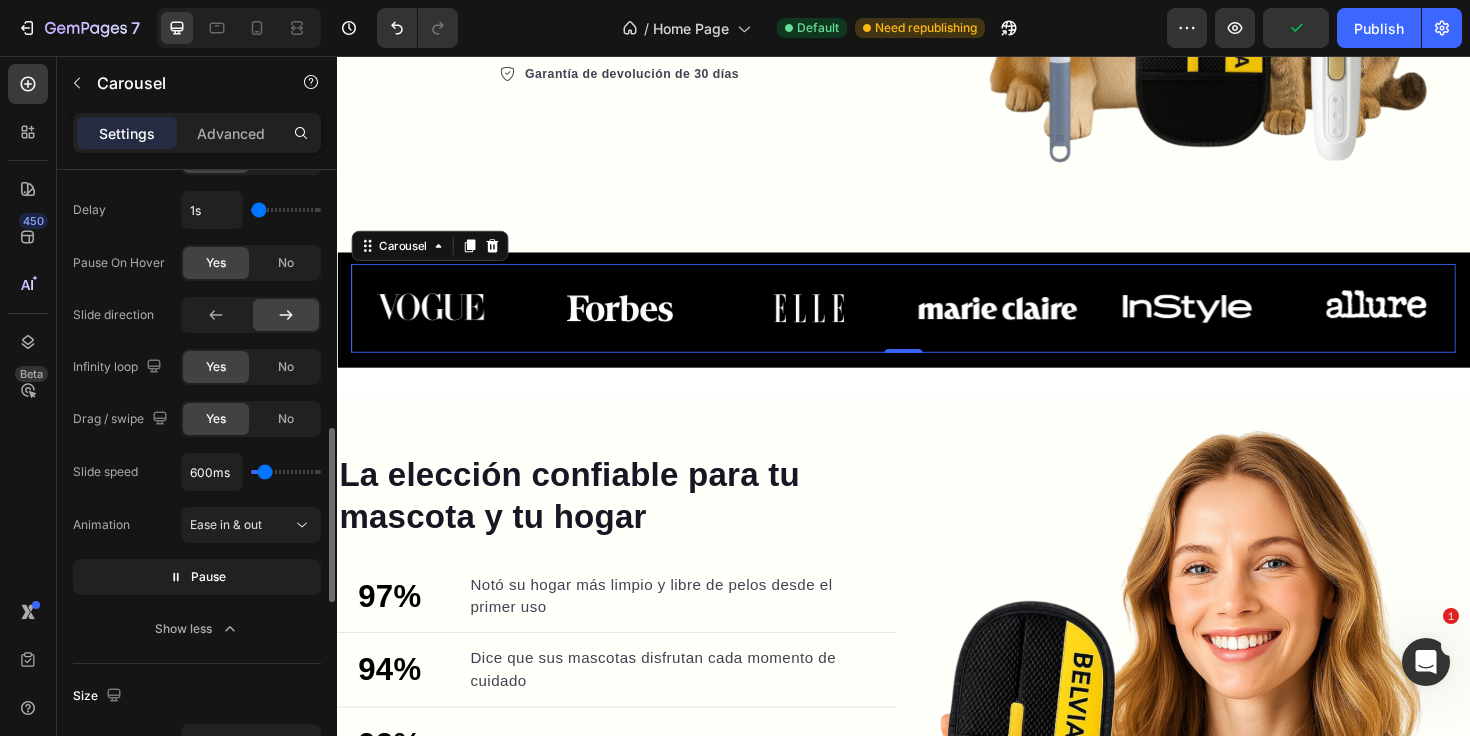 type on "550ms" 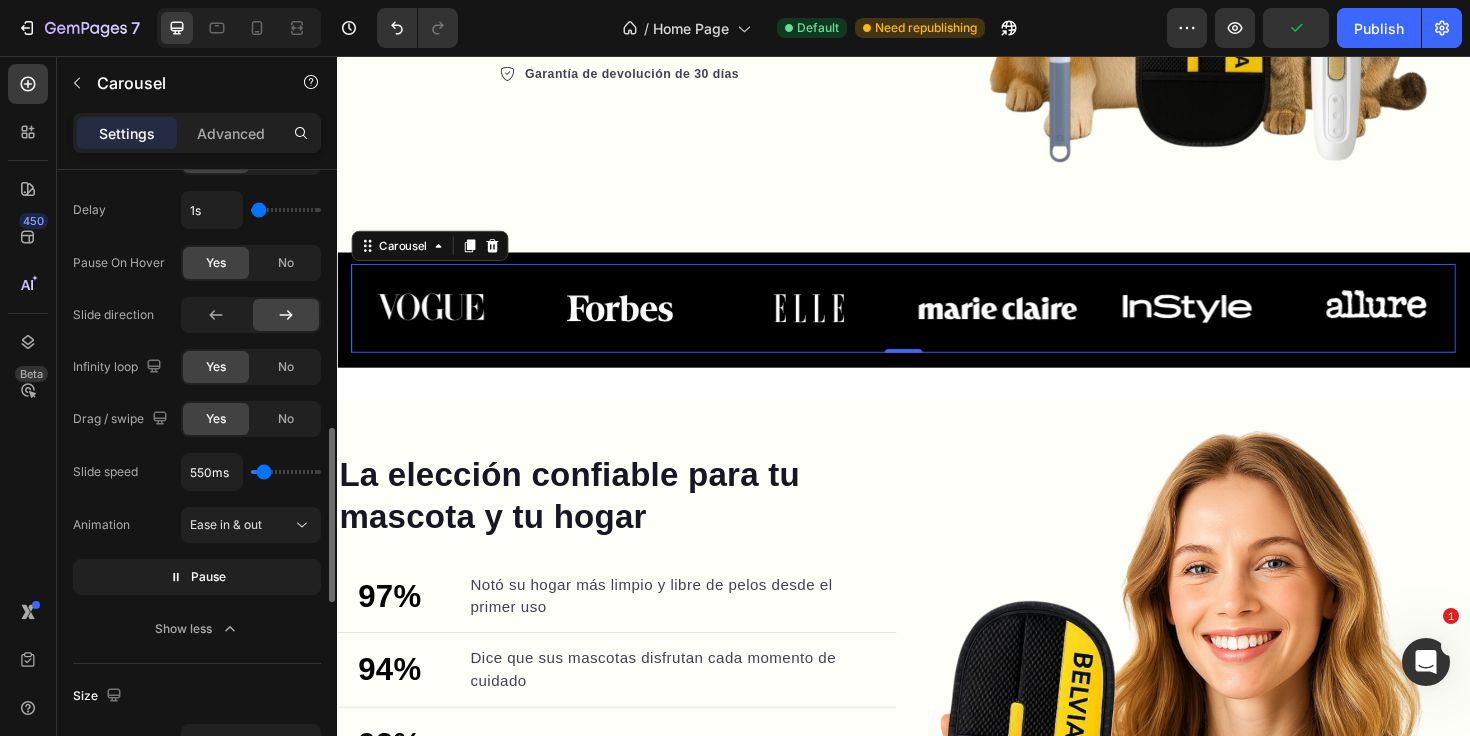 type on "500ms" 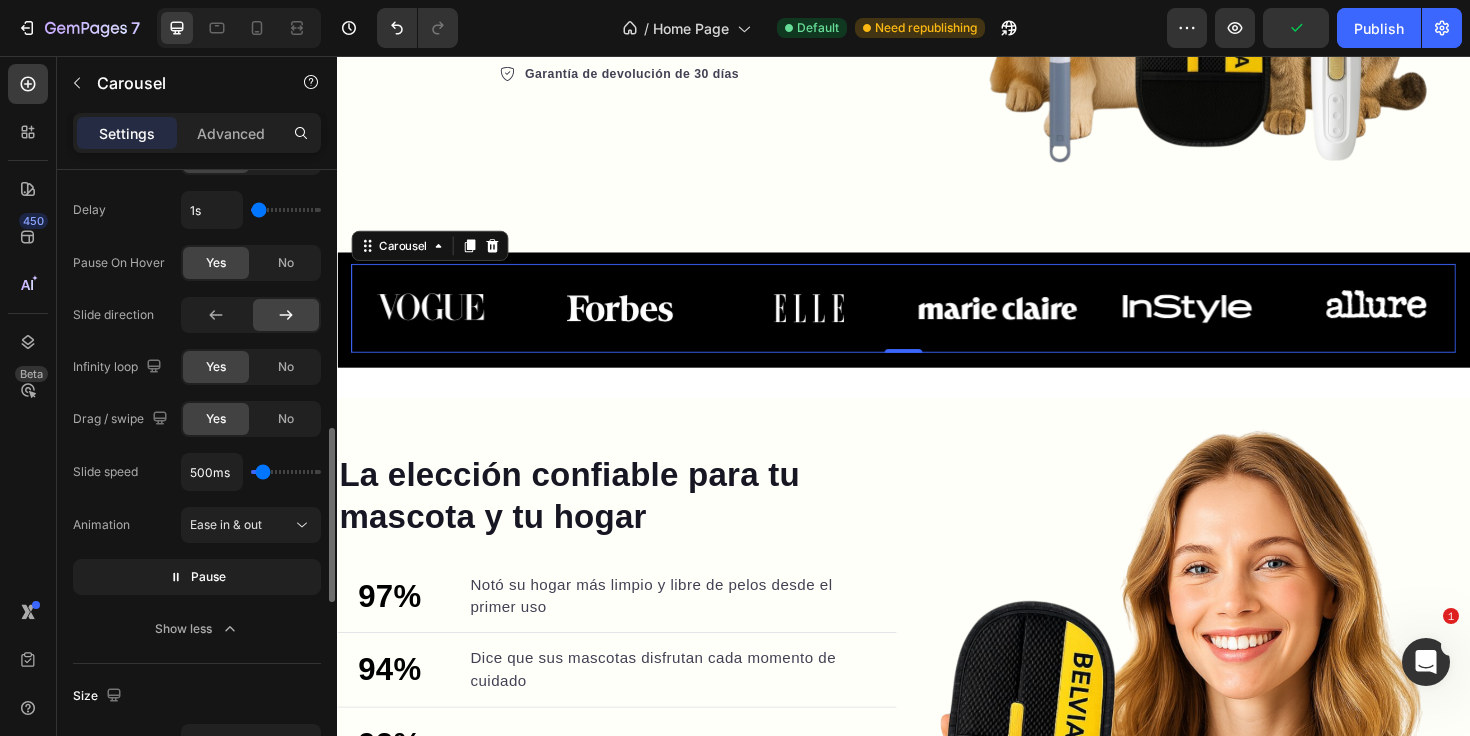 type on "500" 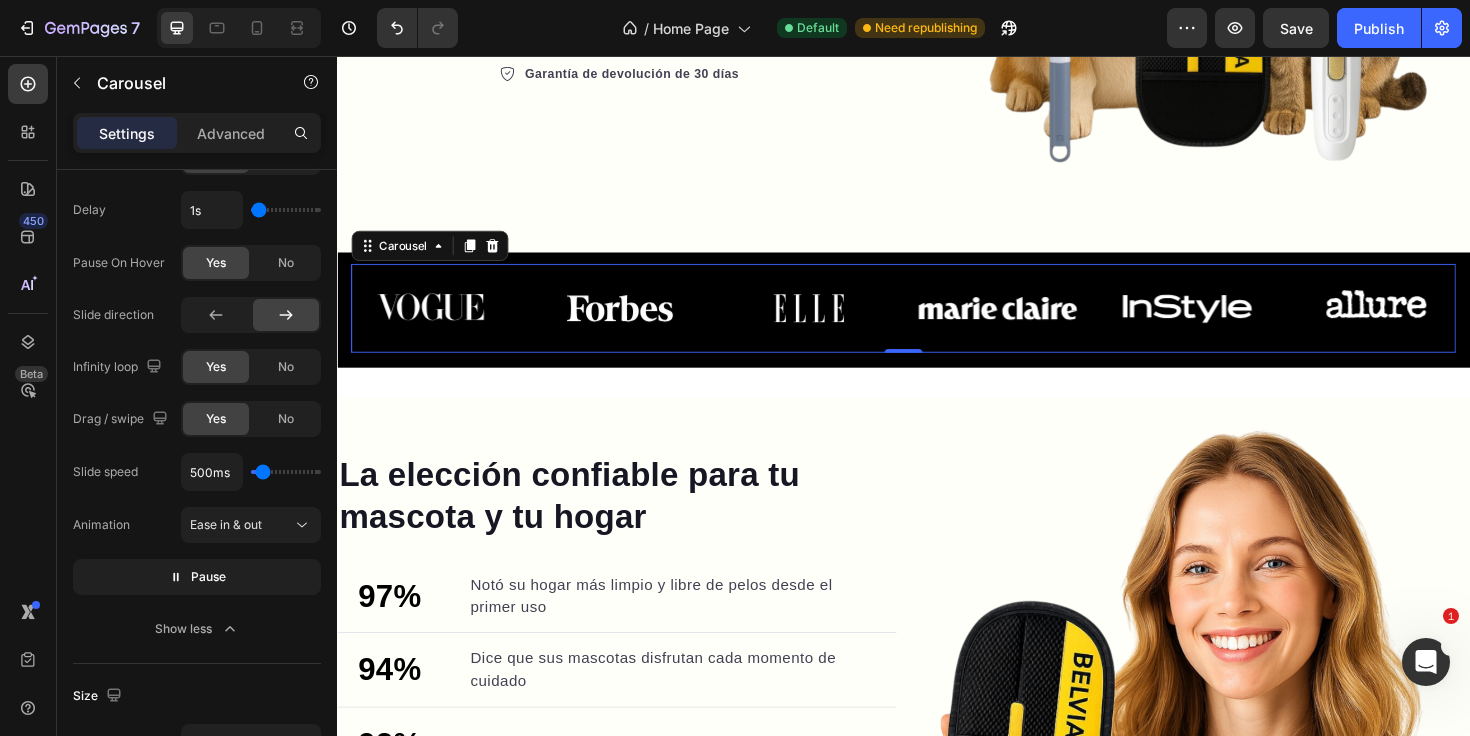 click on "Pause" at bounding box center (208, 577) 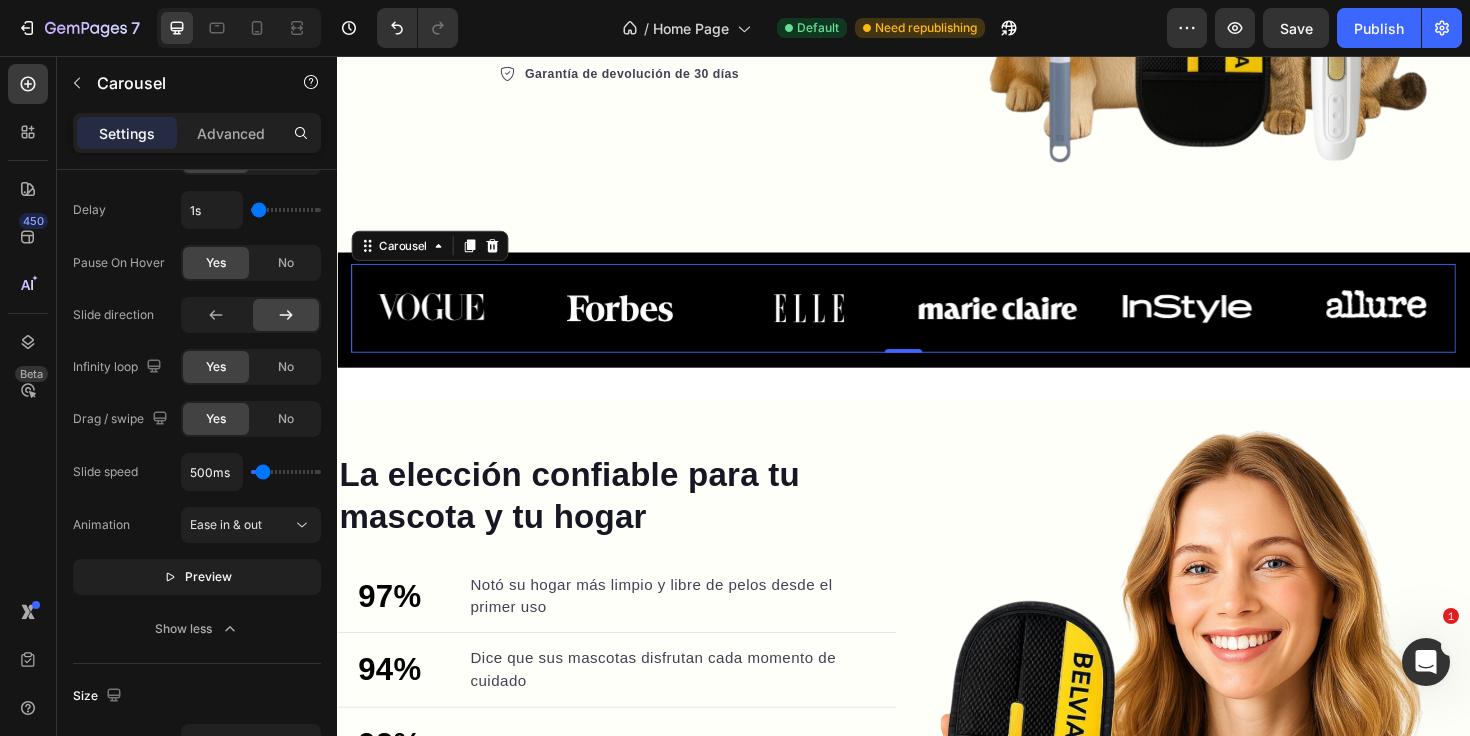 click on "Preview" at bounding box center (208, 577) 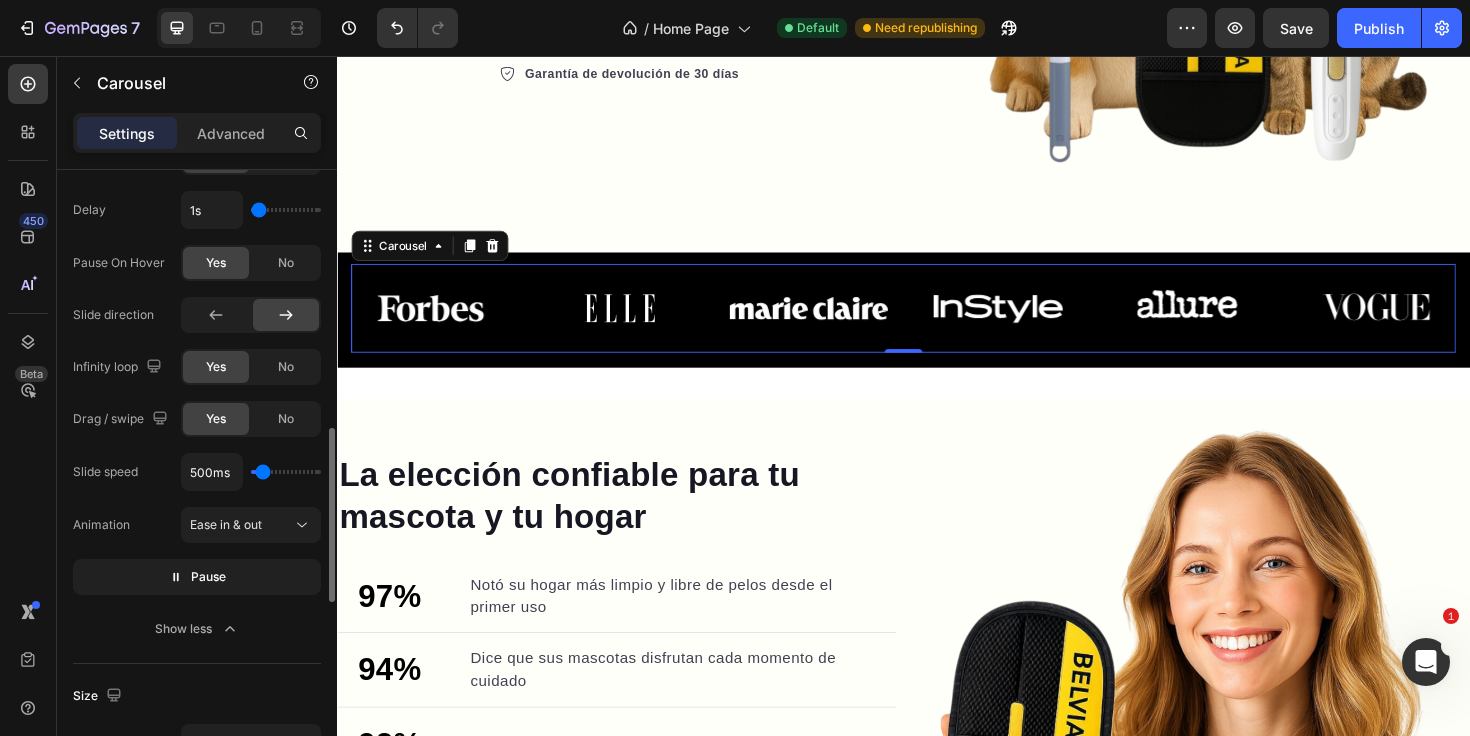 type on "350ms" 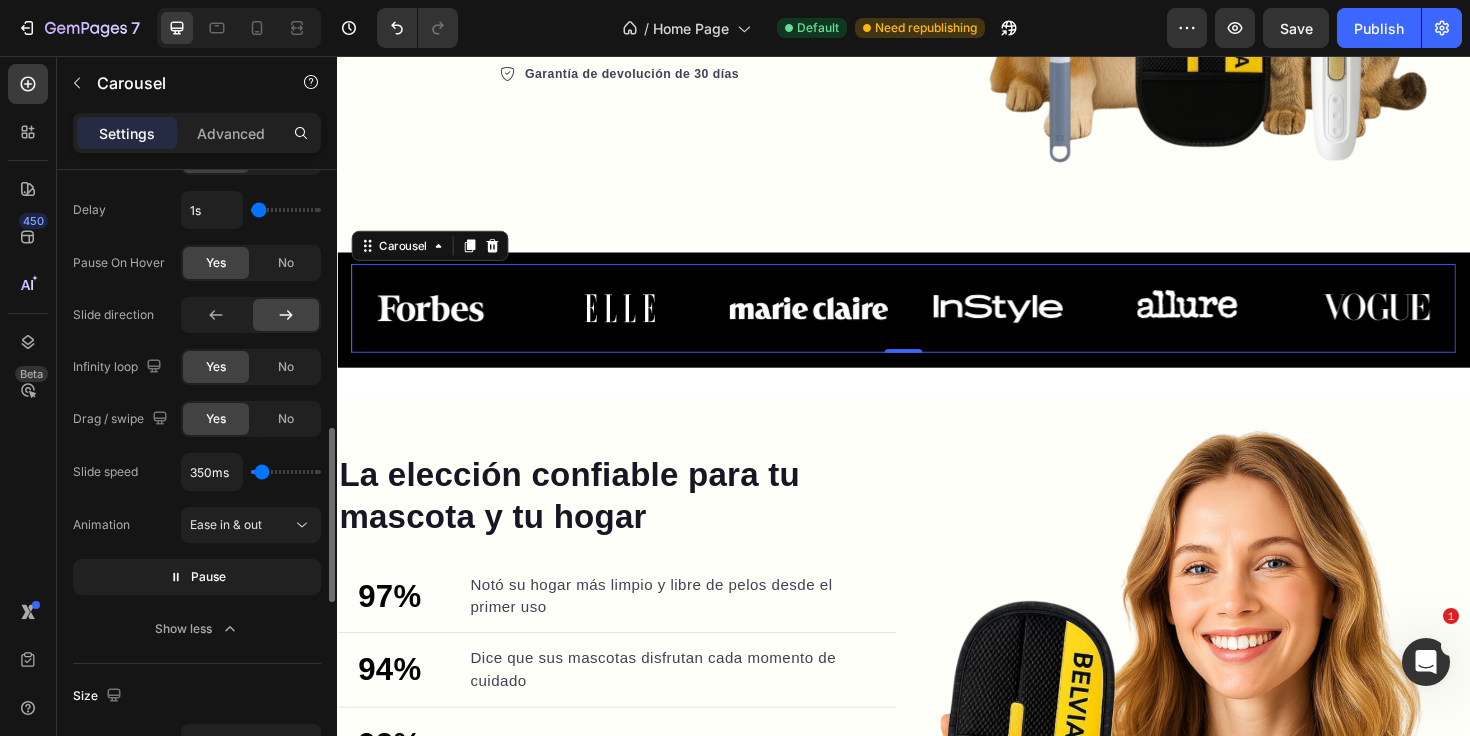 type on "400ms" 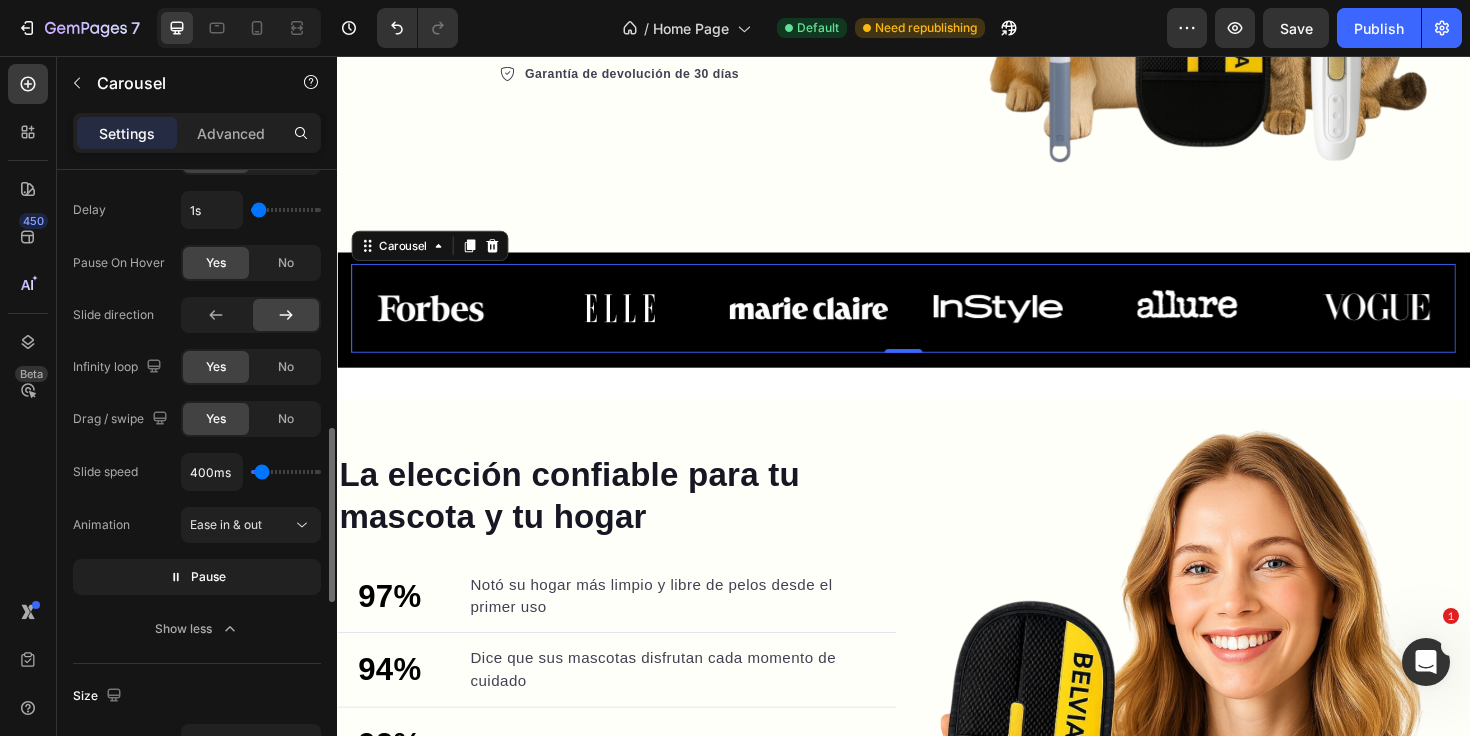 type on "450ms" 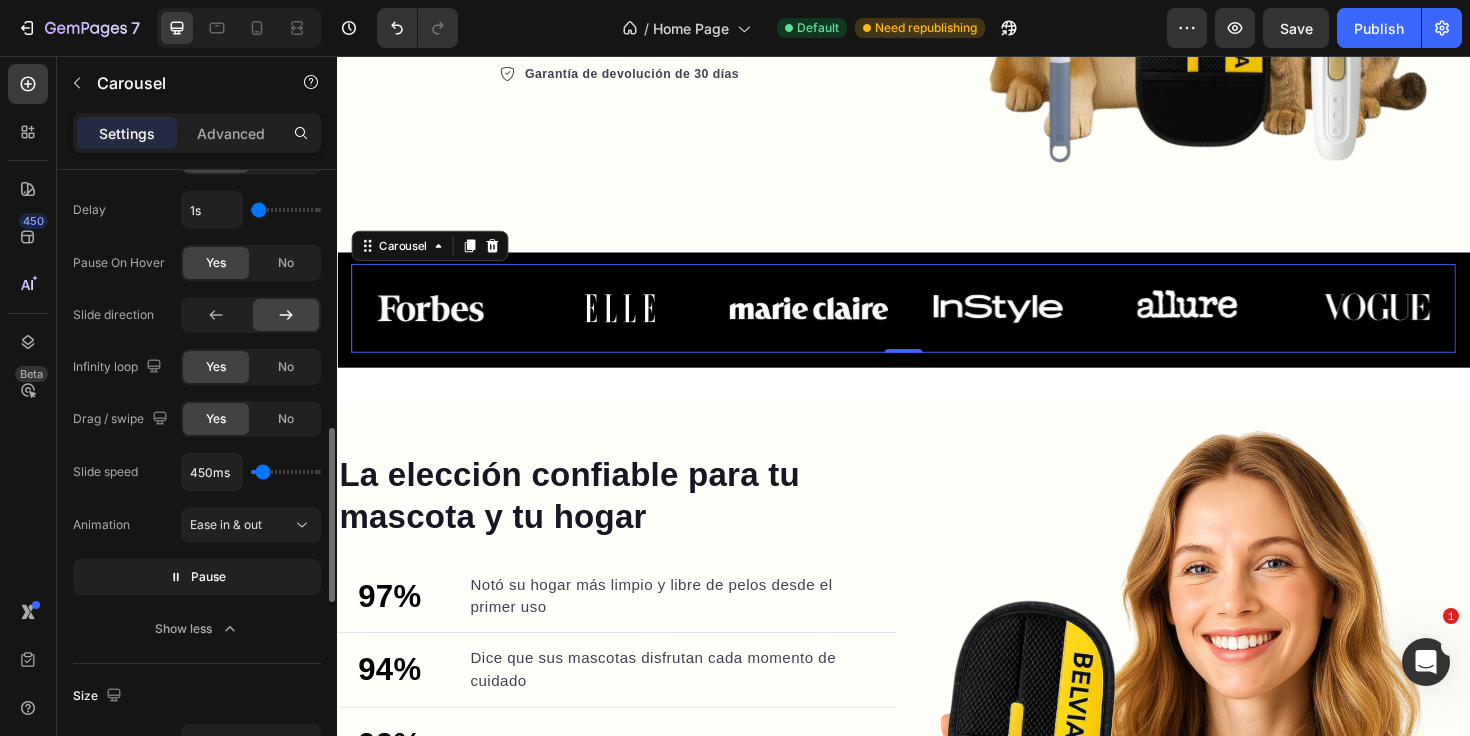 type on "500ms" 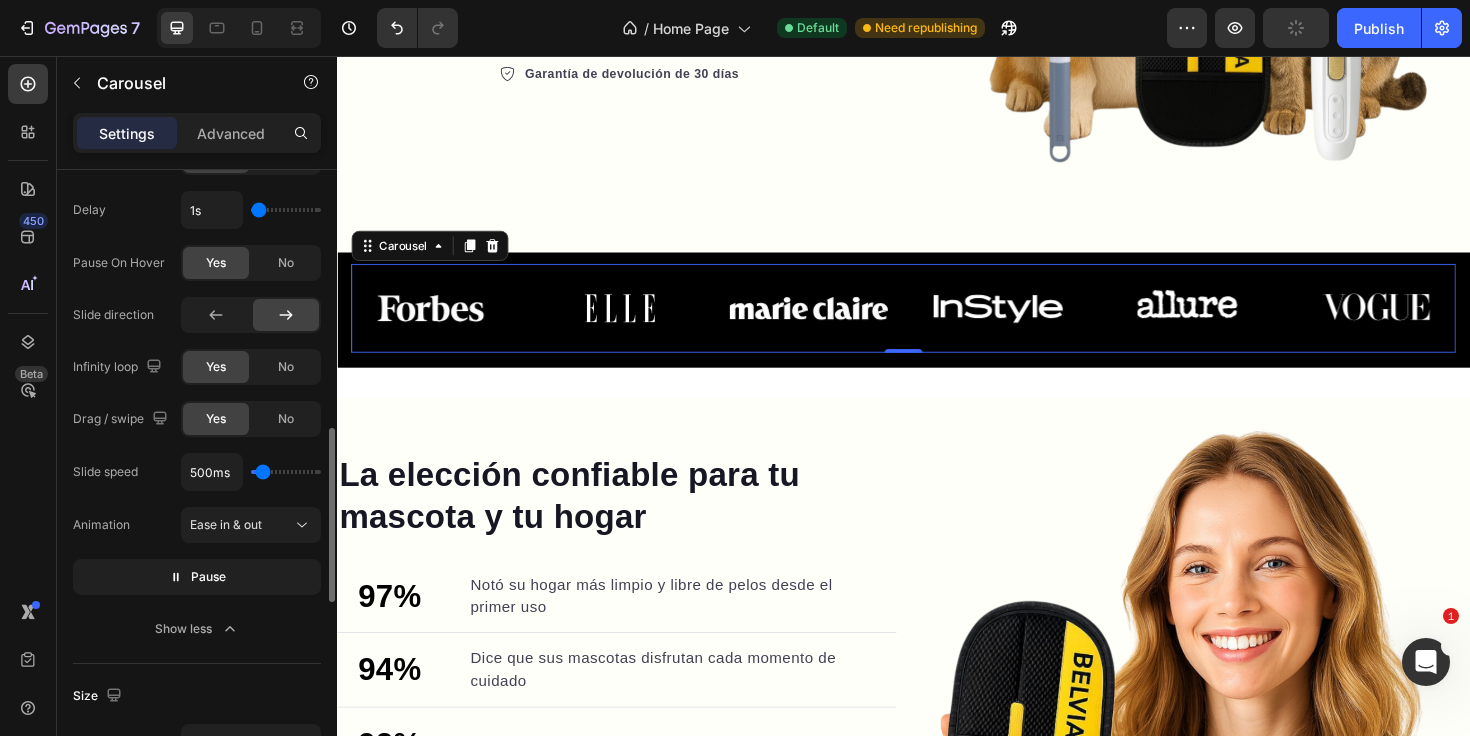 type on "550ms" 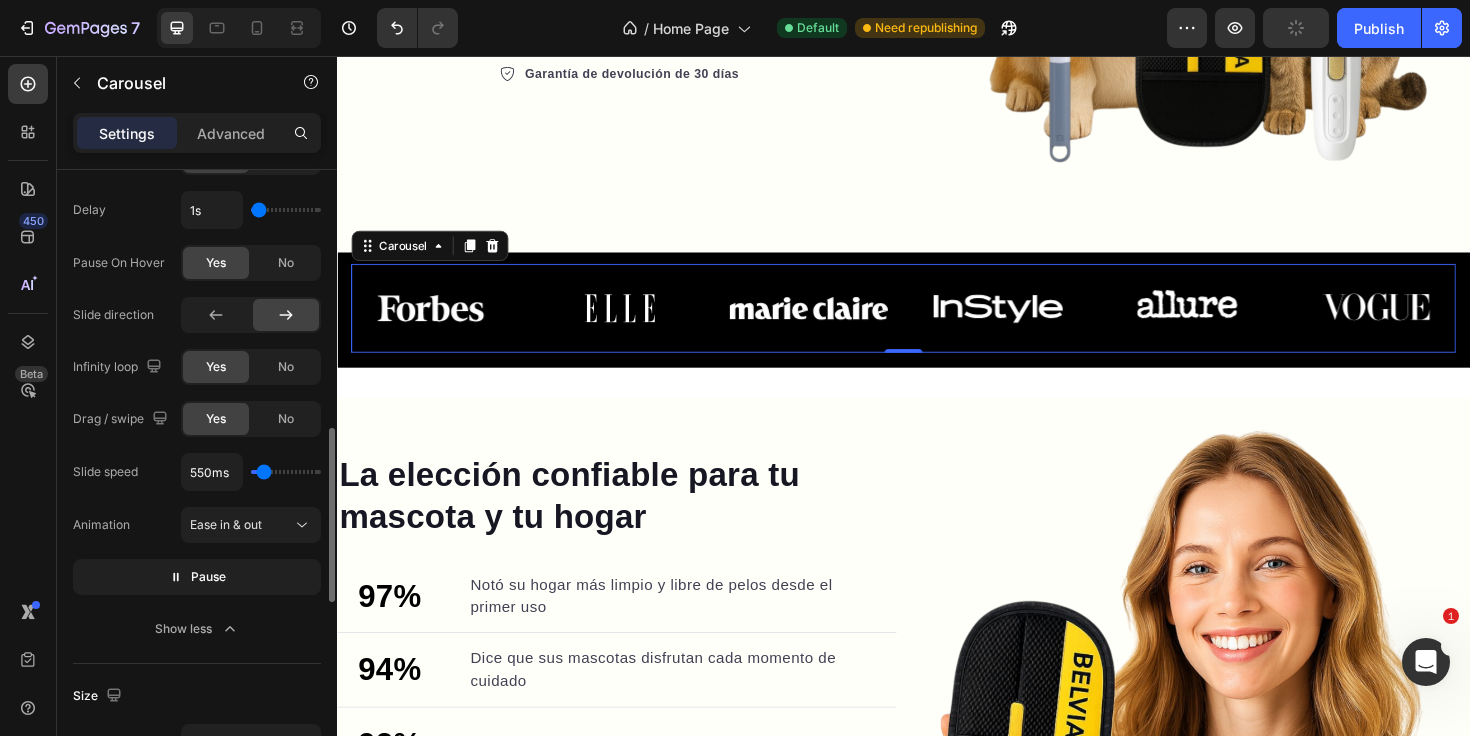 type on "600ms" 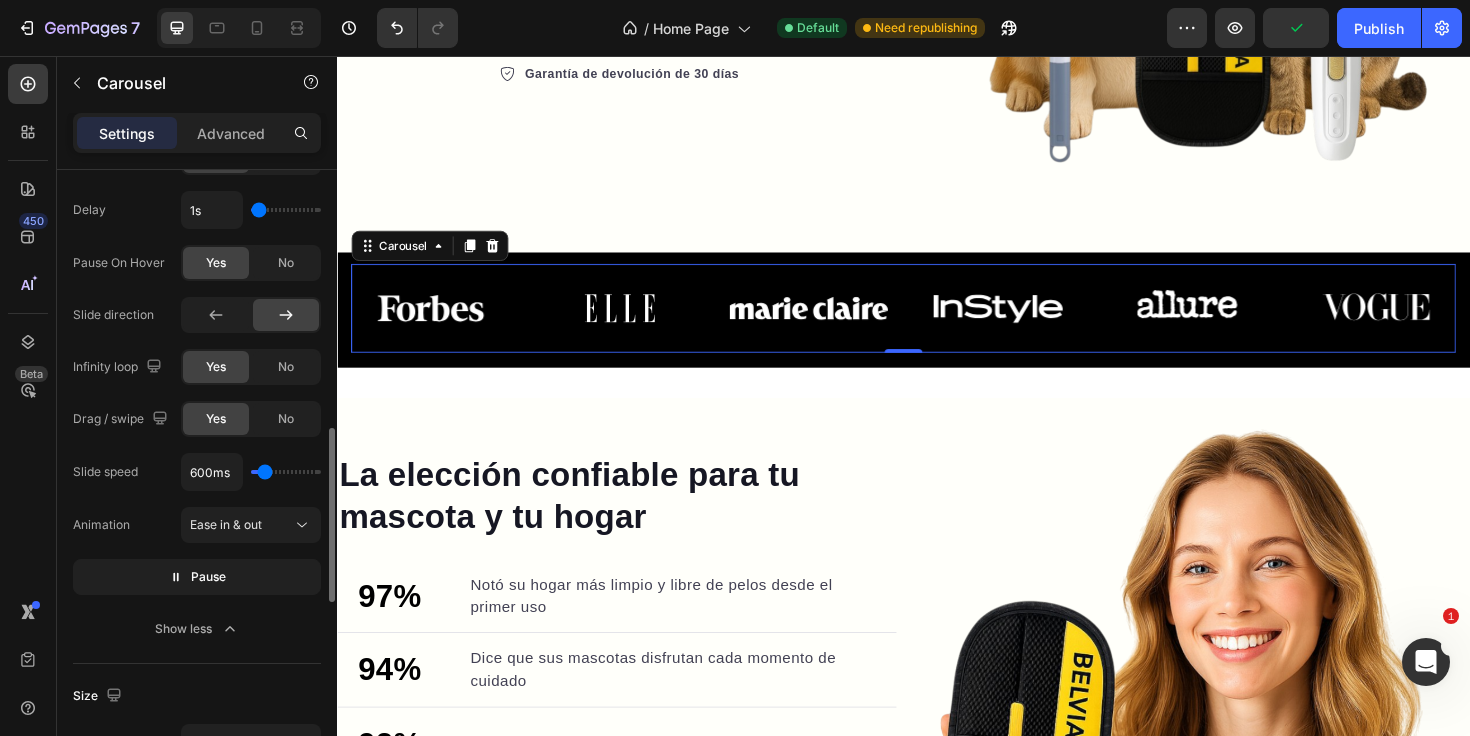 type on "650ms" 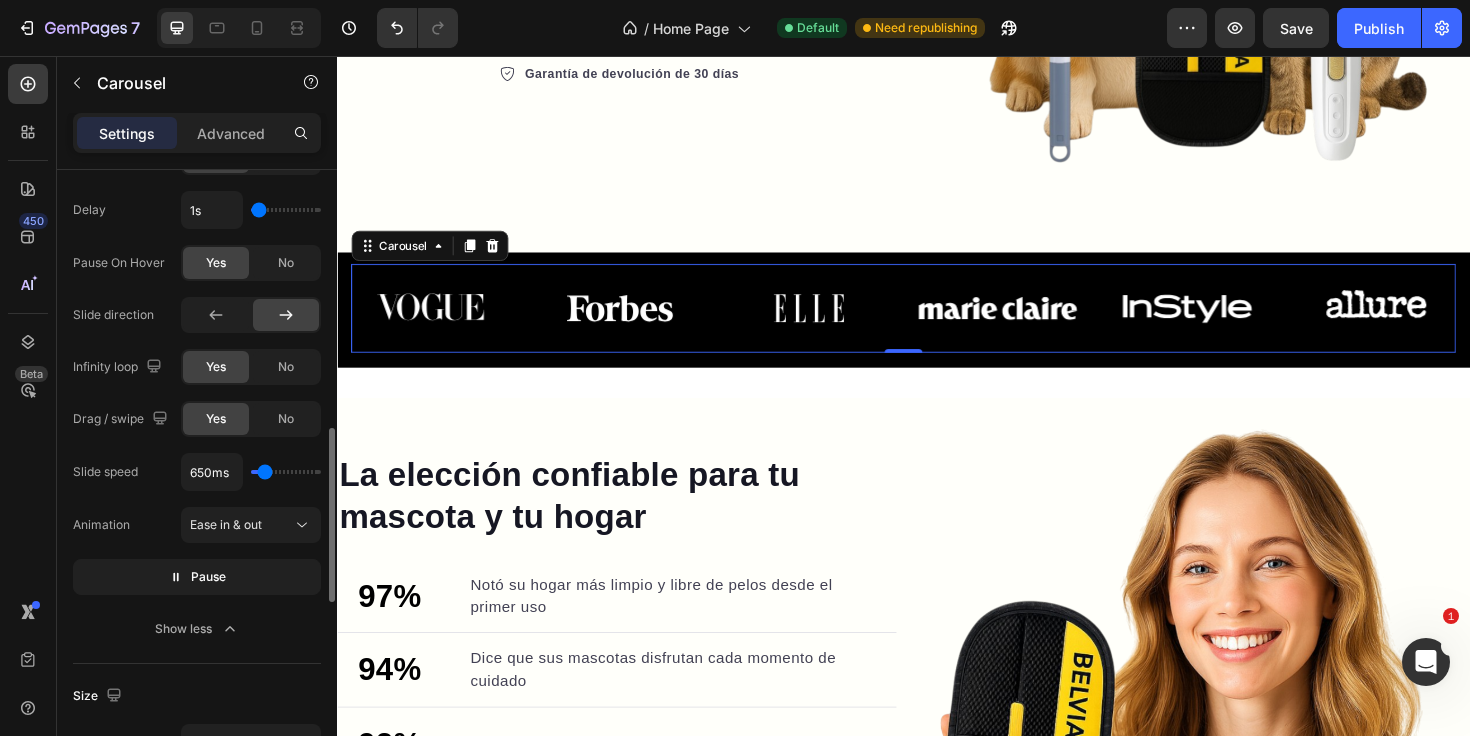 type on "650" 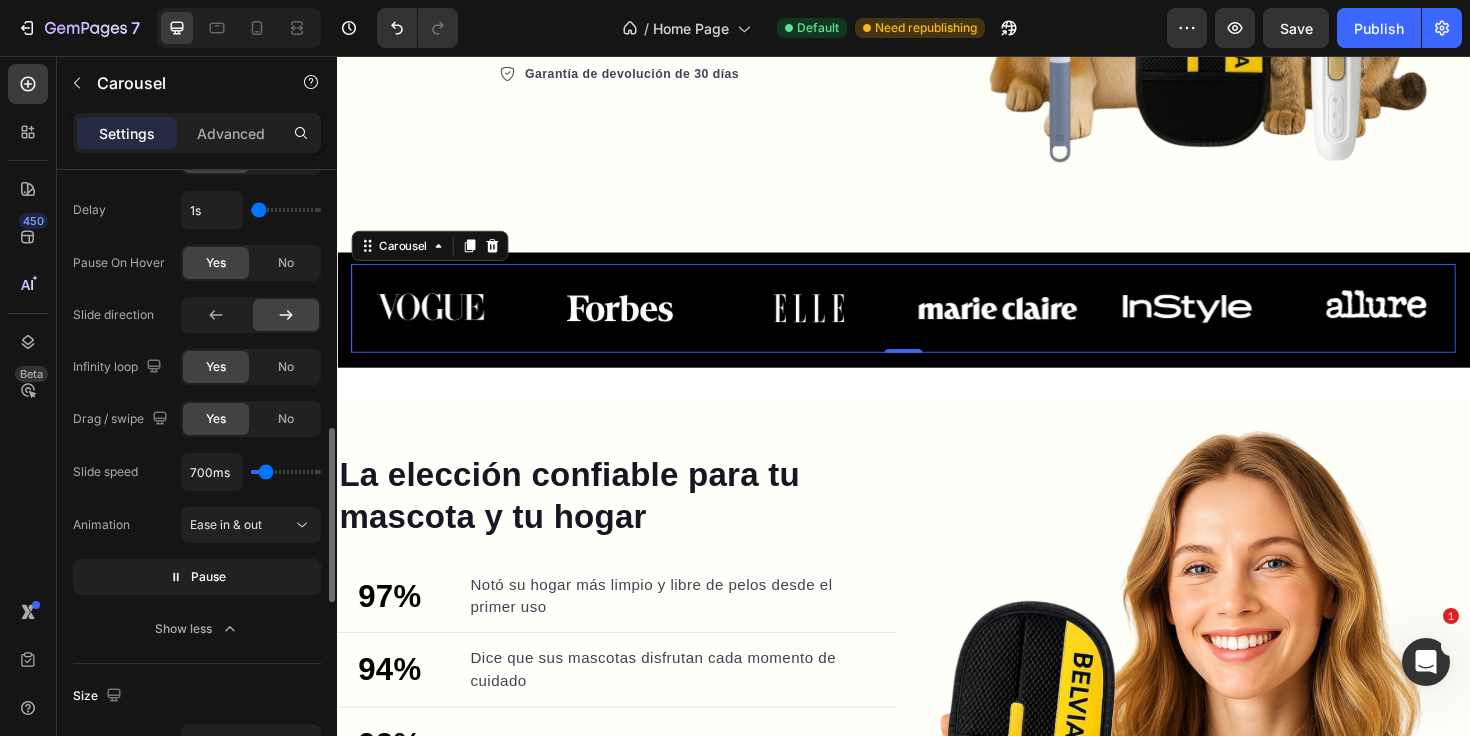 type on "700" 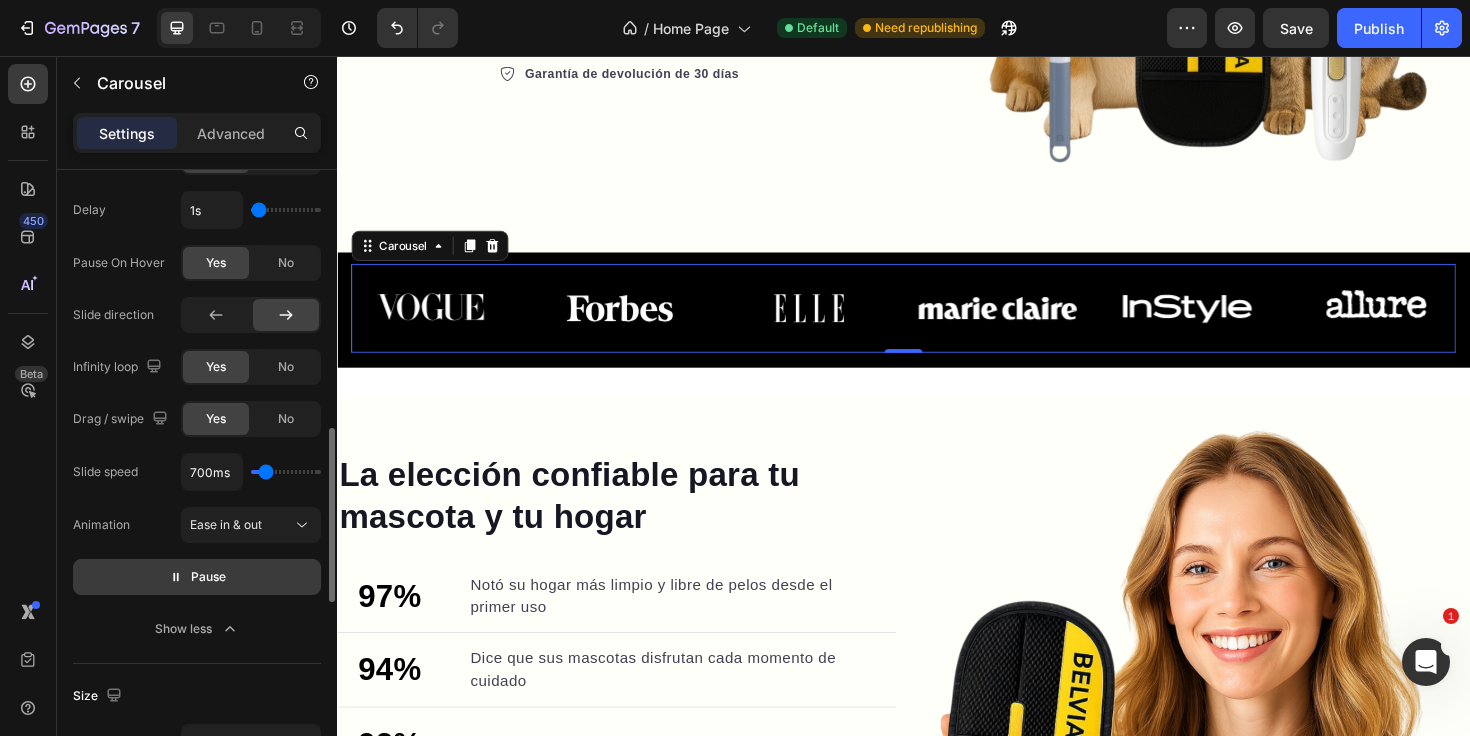 click on "Pause" at bounding box center [197, 577] 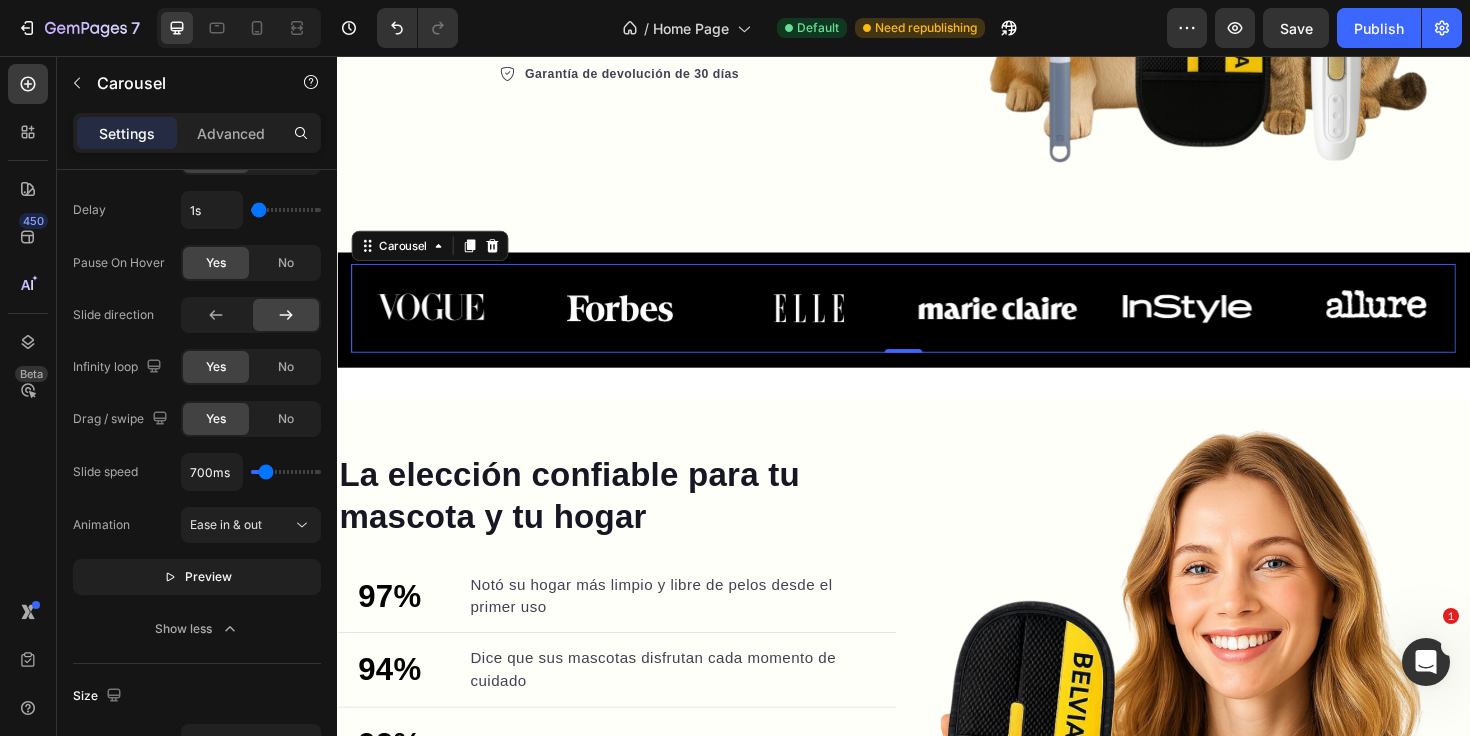 click on "Preview" 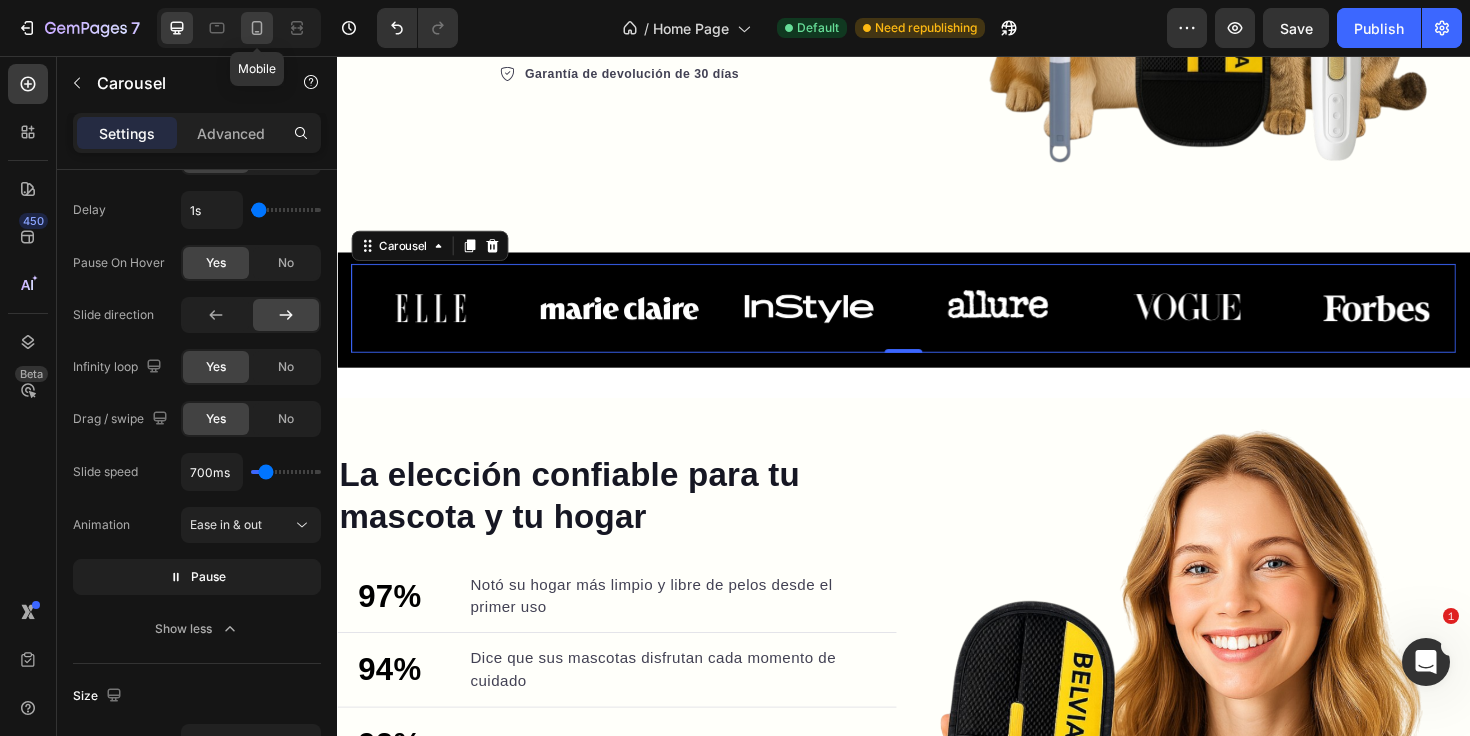 click 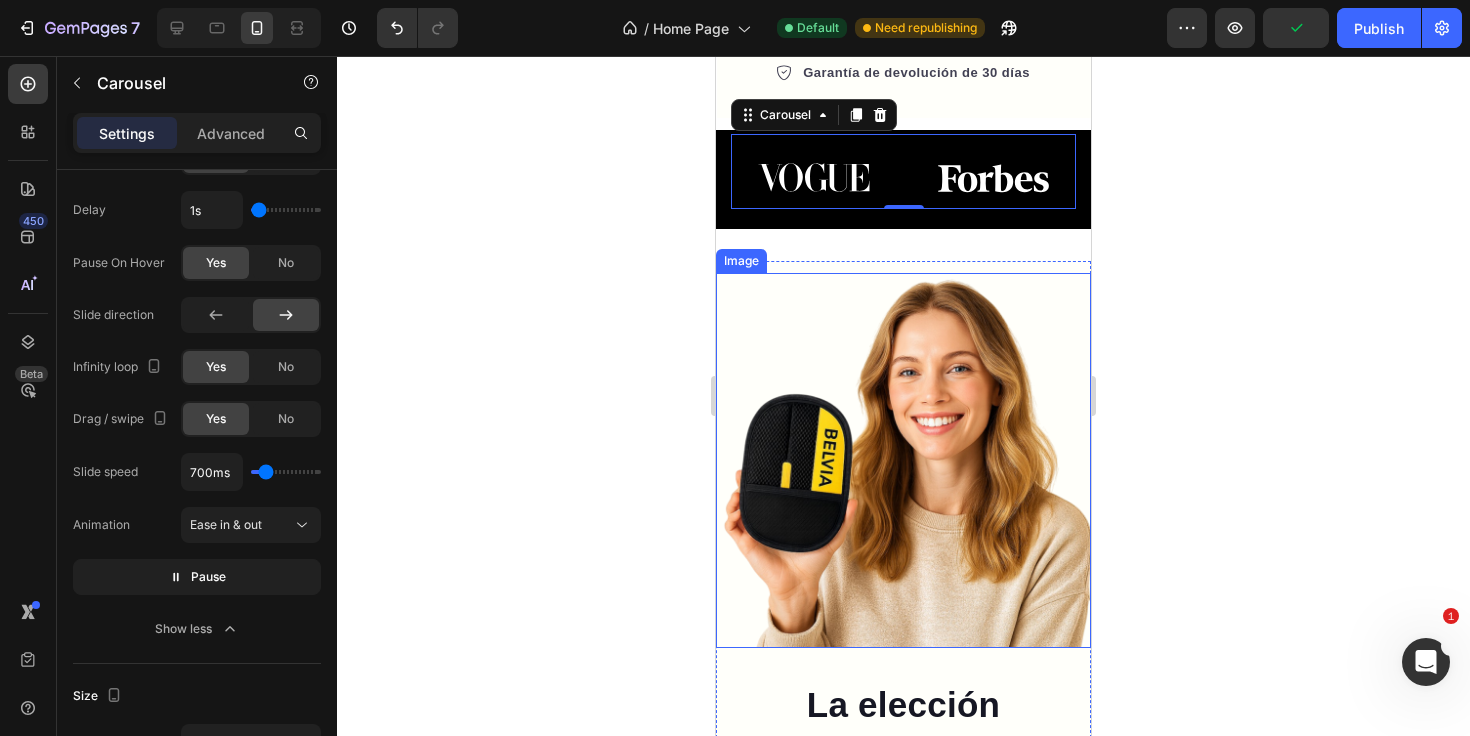 scroll, scrollTop: 713, scrollLeft: 0, axis: vertical 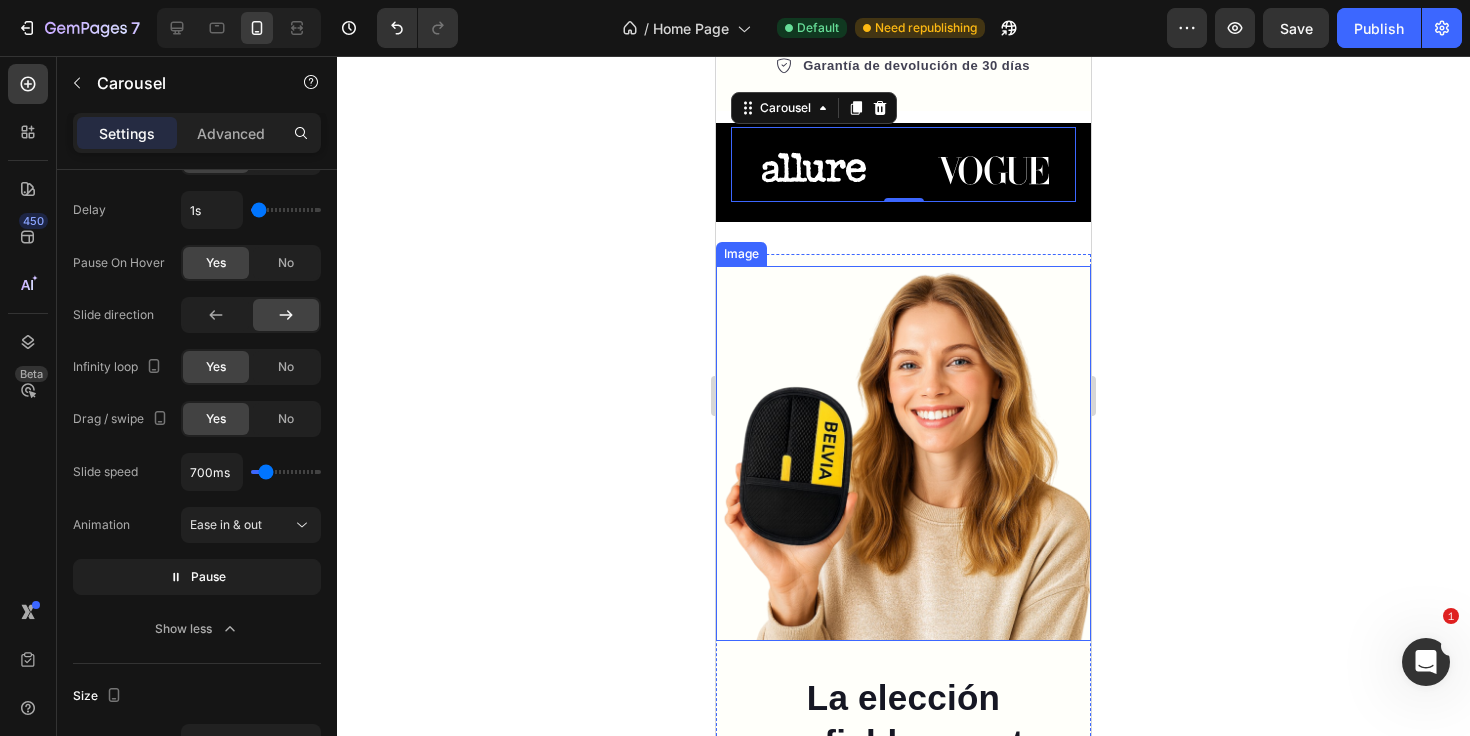 click 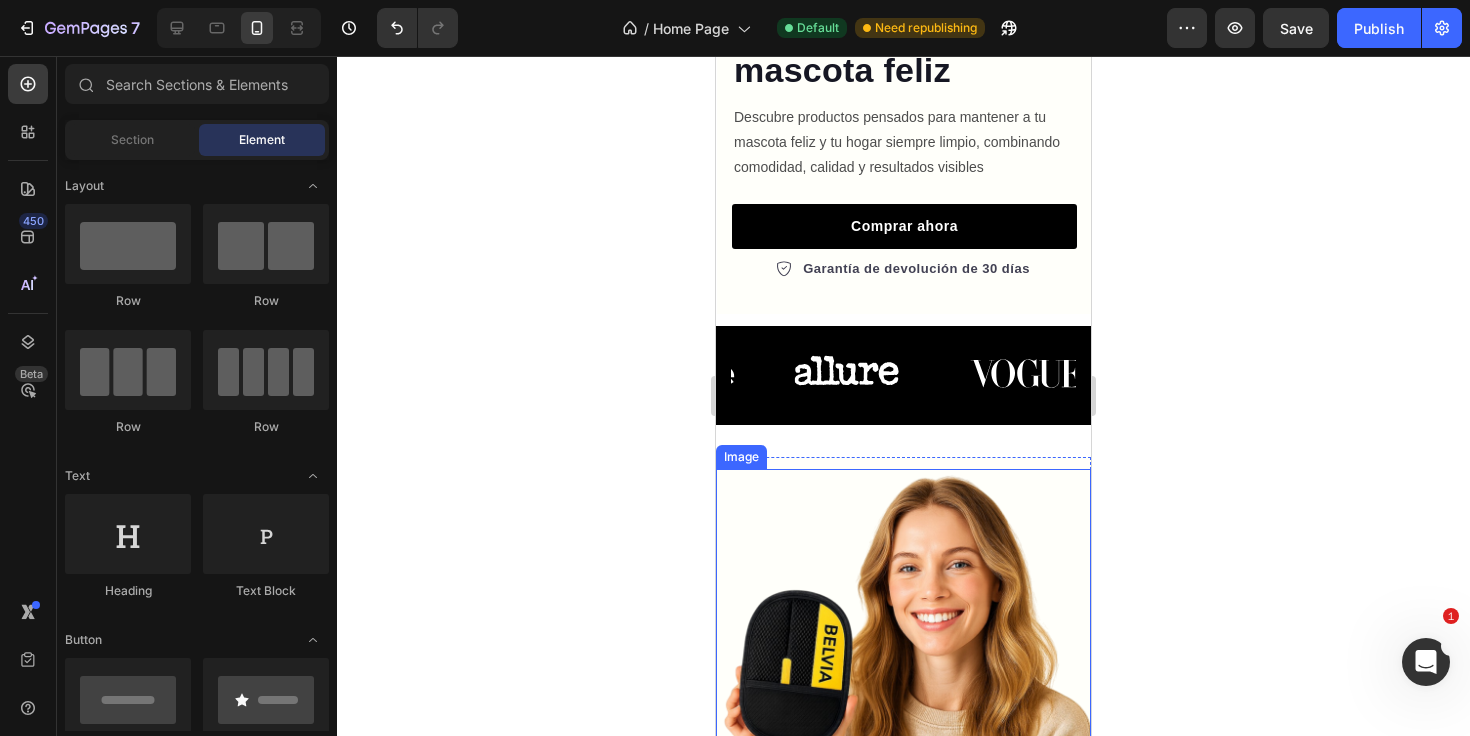scroll, scrollTop: 485, scrollLeft: 0, axis: vertical 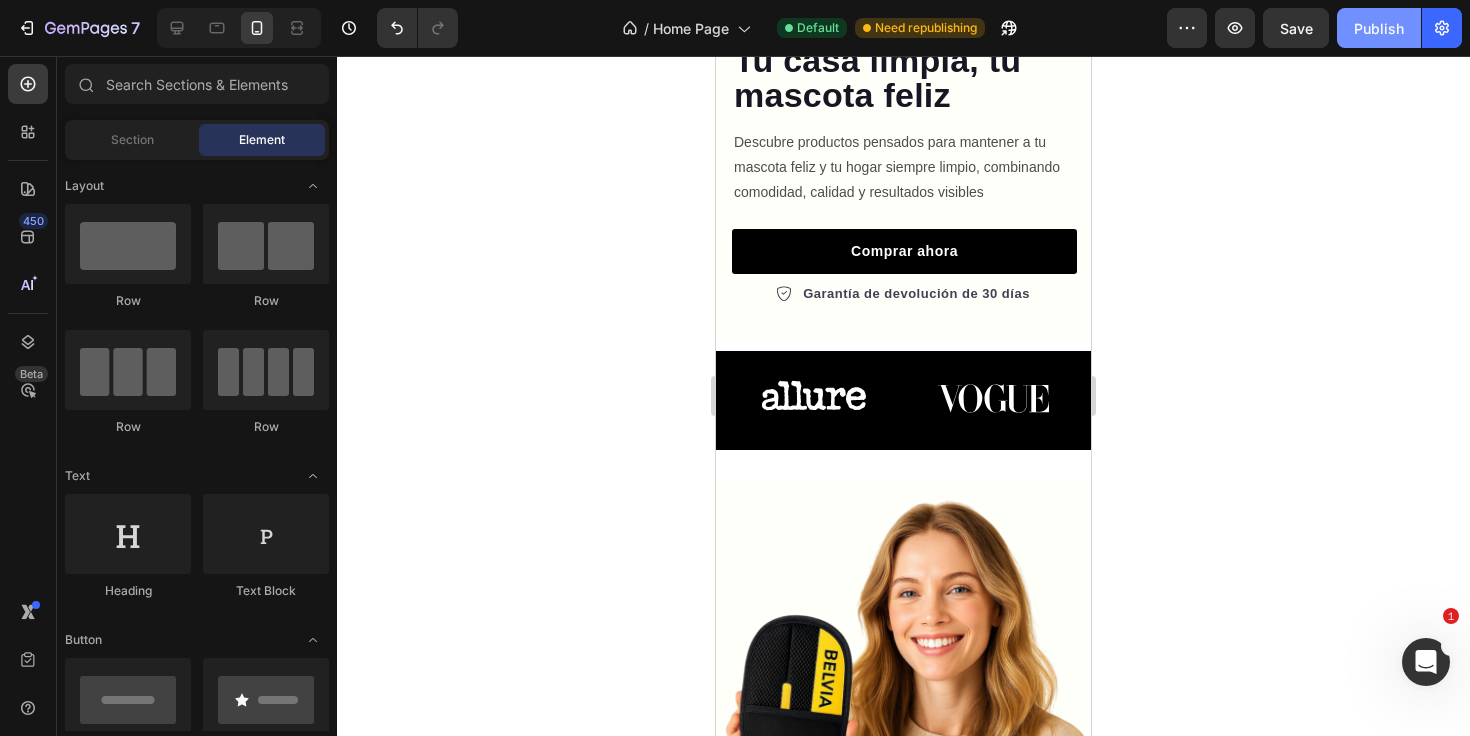click on "Publish" at bounding box center [1379, 28] 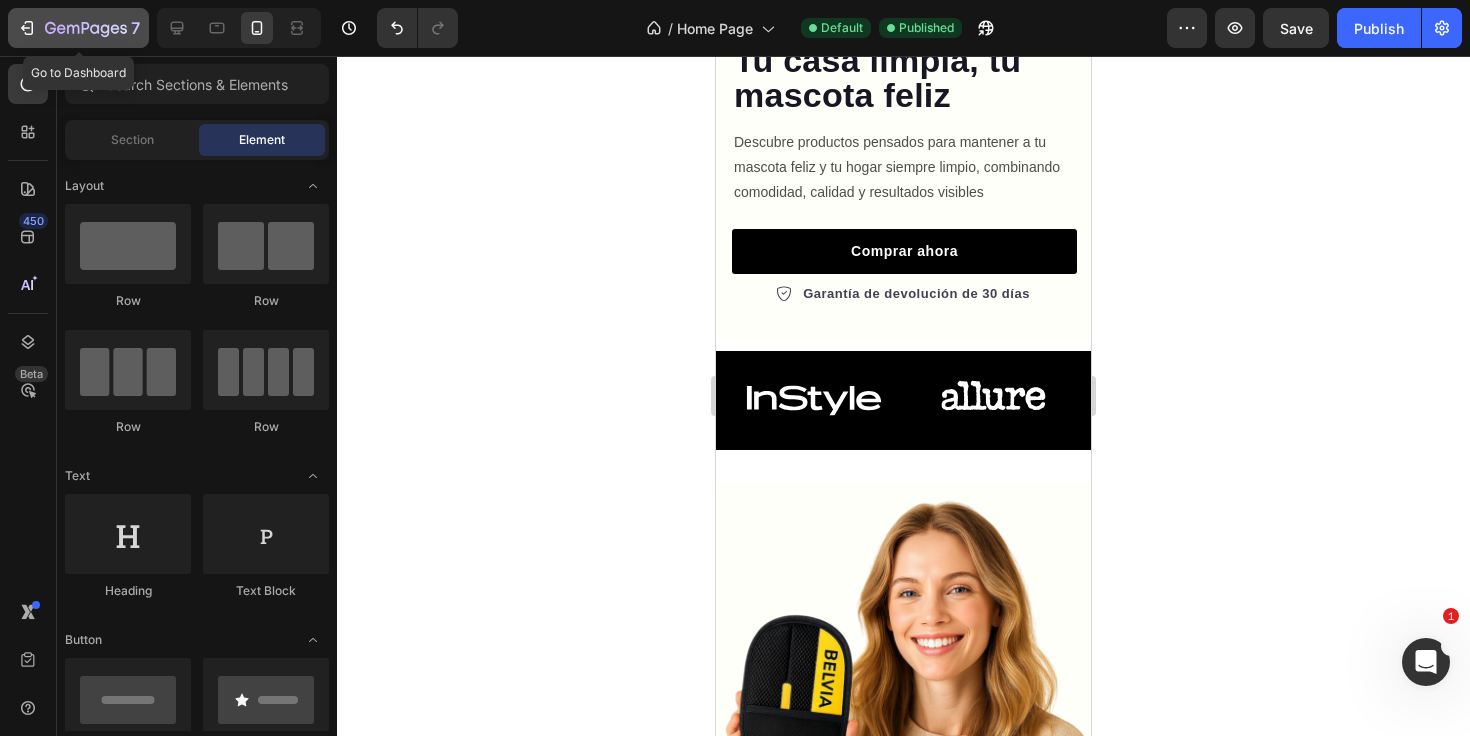 click 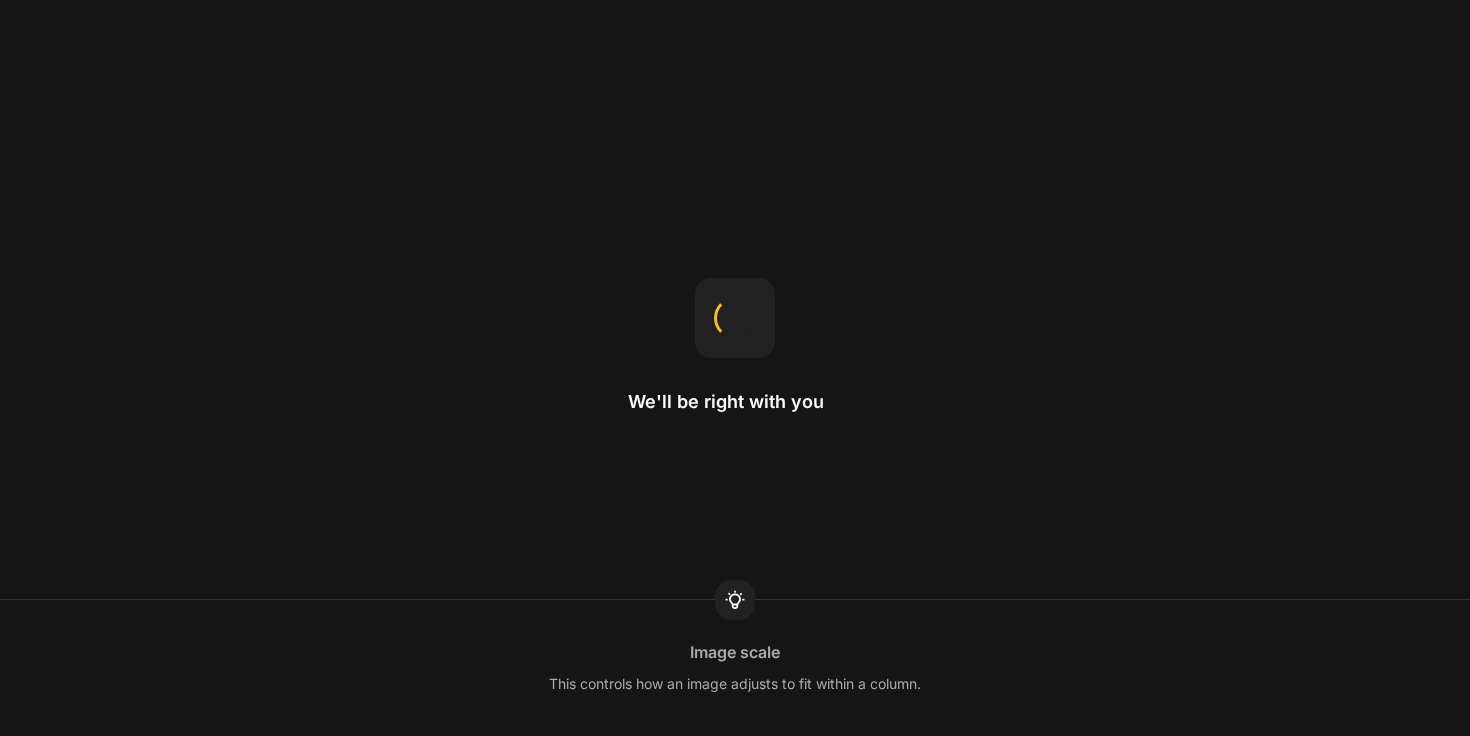 scroll, scrollTop: 0, scrollLeft: 0, axis: both 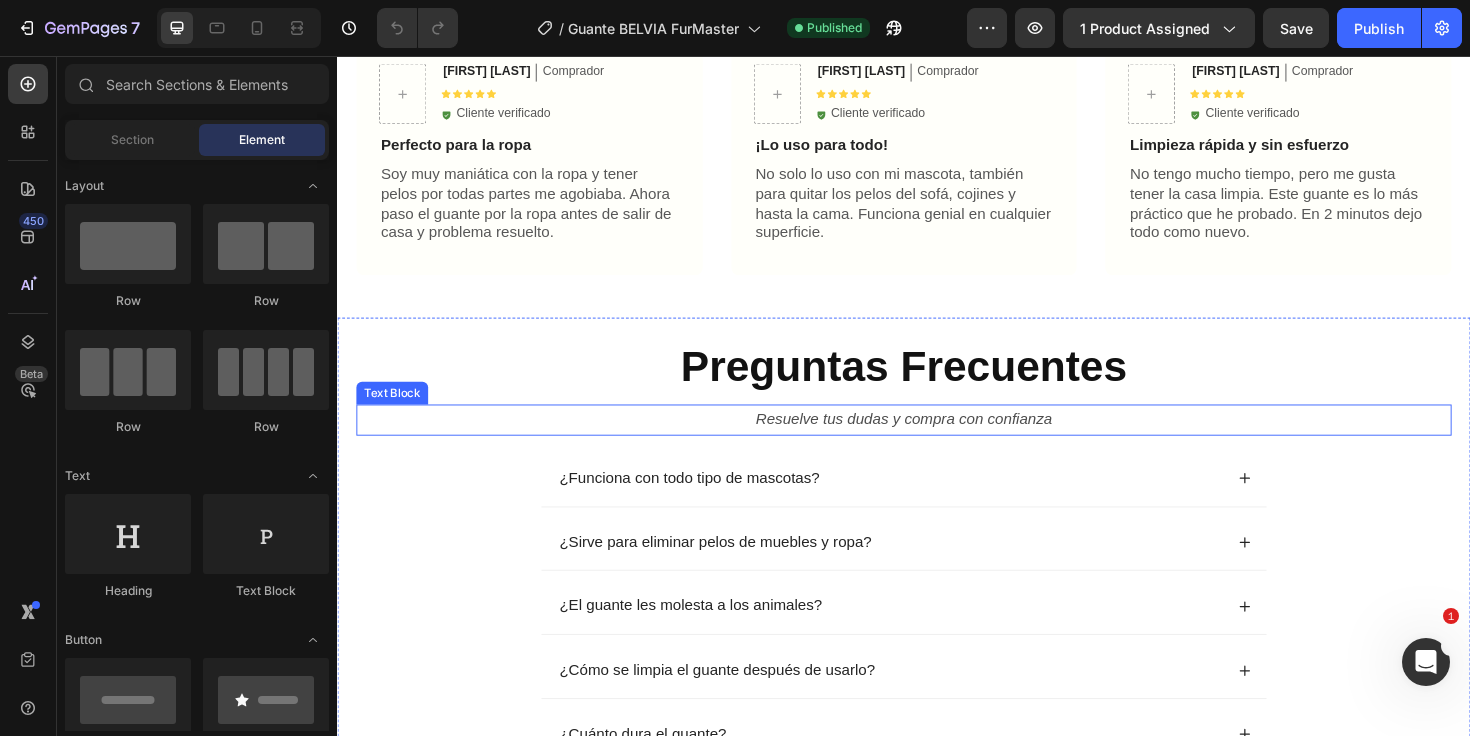 click on "Preguntas Frecuentes" at bounding box center [937, 384] 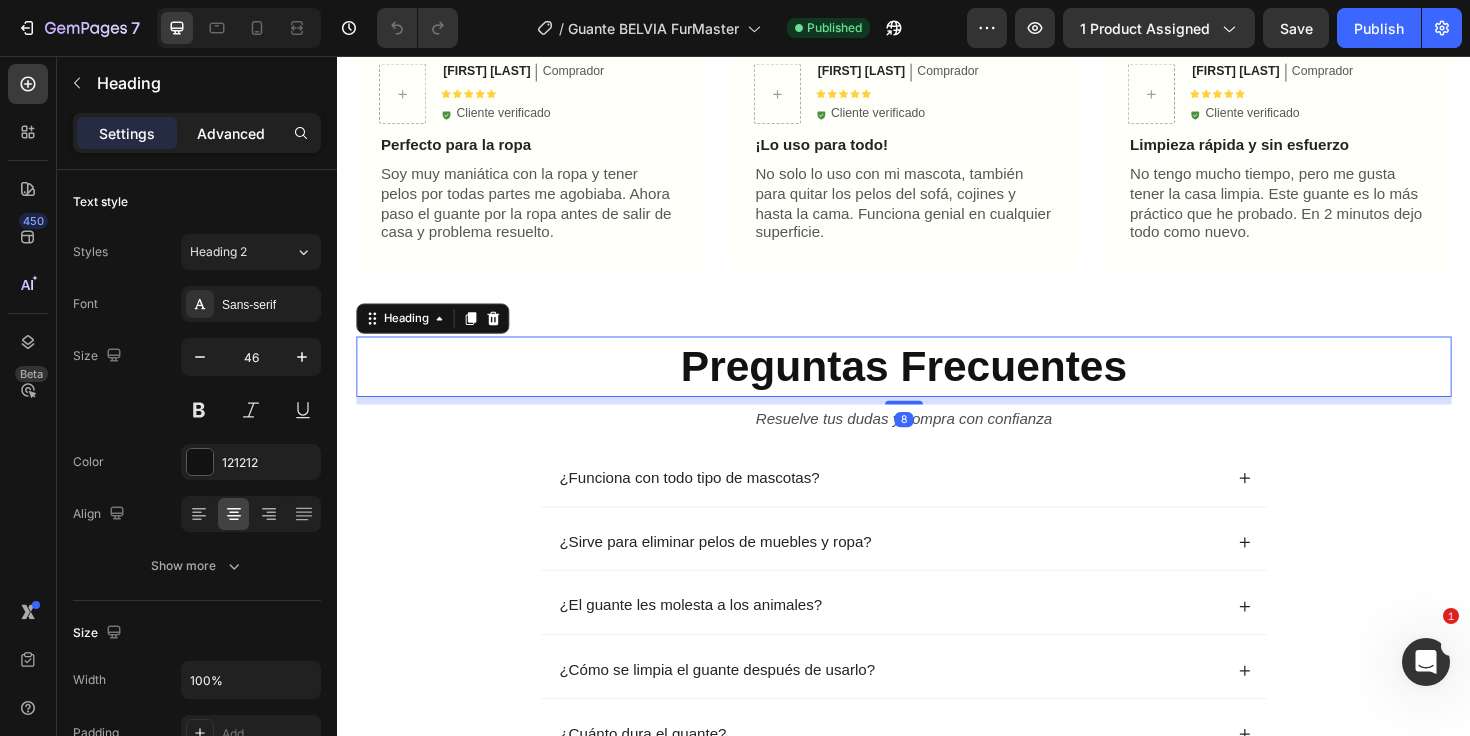 click on "Advanced" at bounding box center (231, 133) 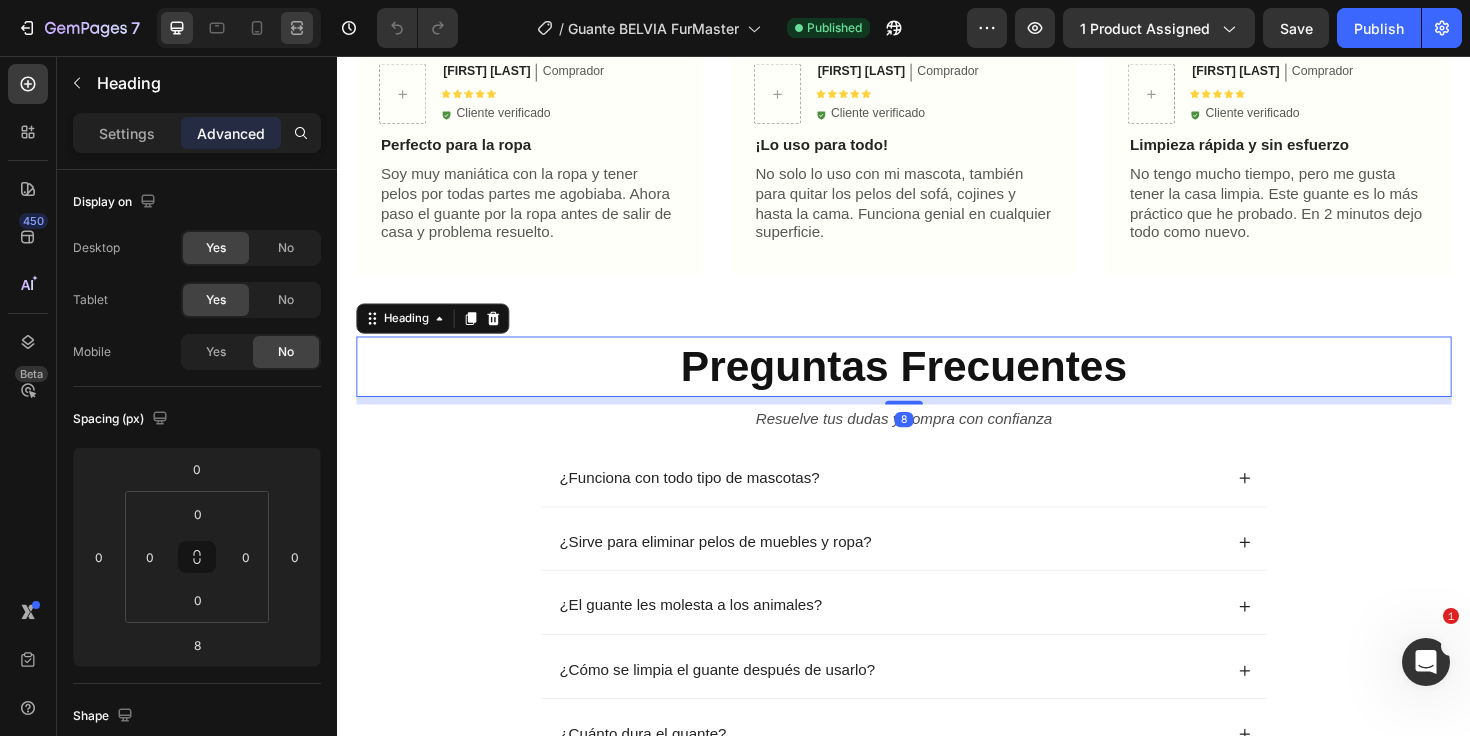 click on "Settings" at bounding box center [127, 133] 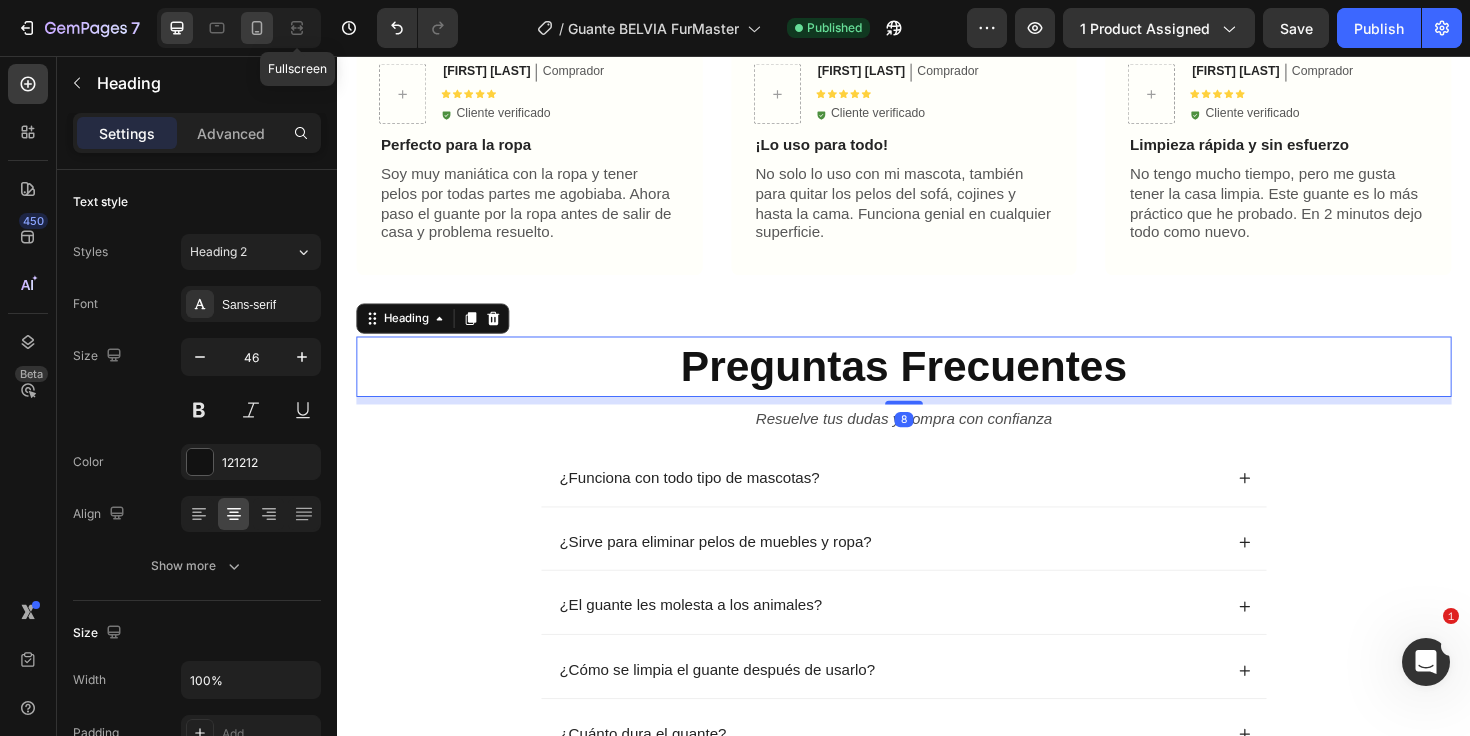 click 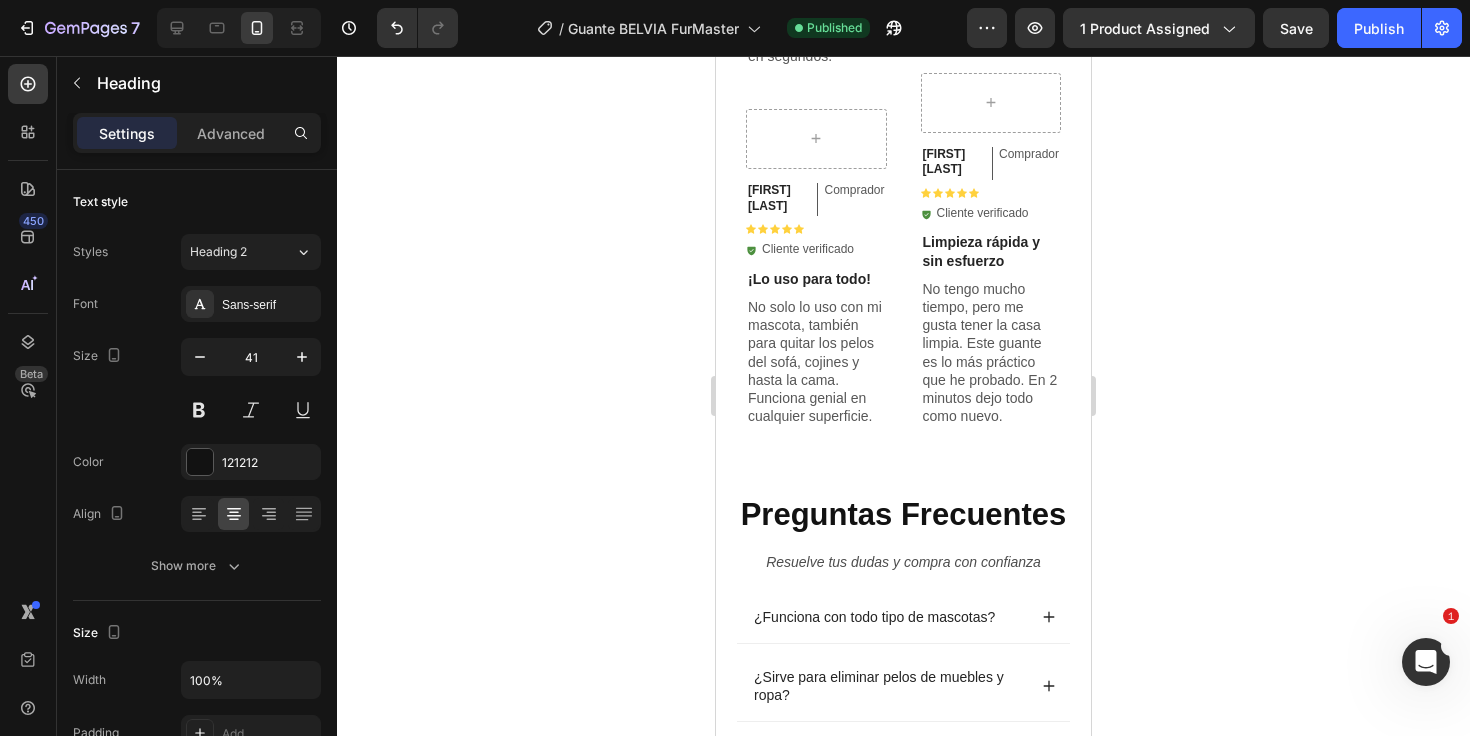 scroll, scrollTop: 4104, scrollLeft: 0, axis: vertical 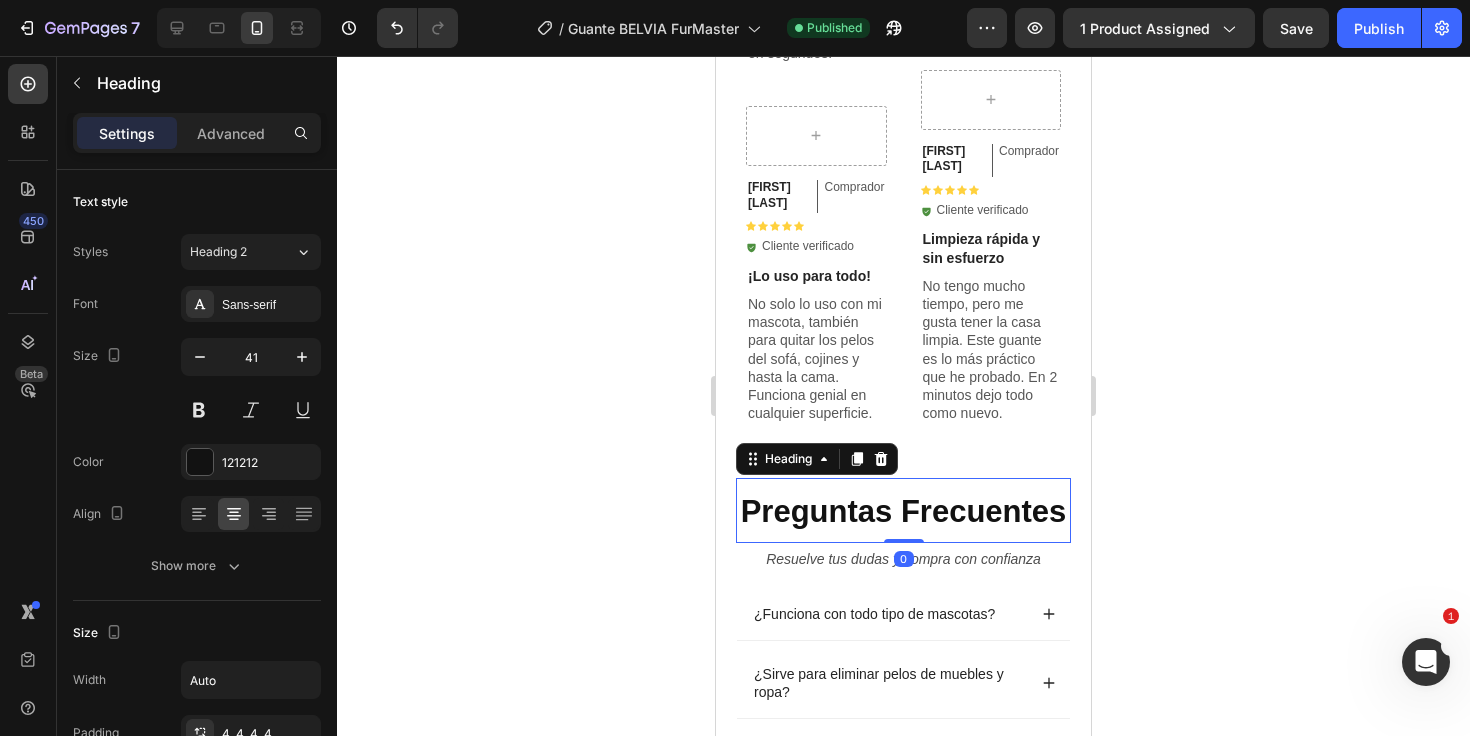 click on "Preguntas Frecuentes" at bounding box center [904, 511] 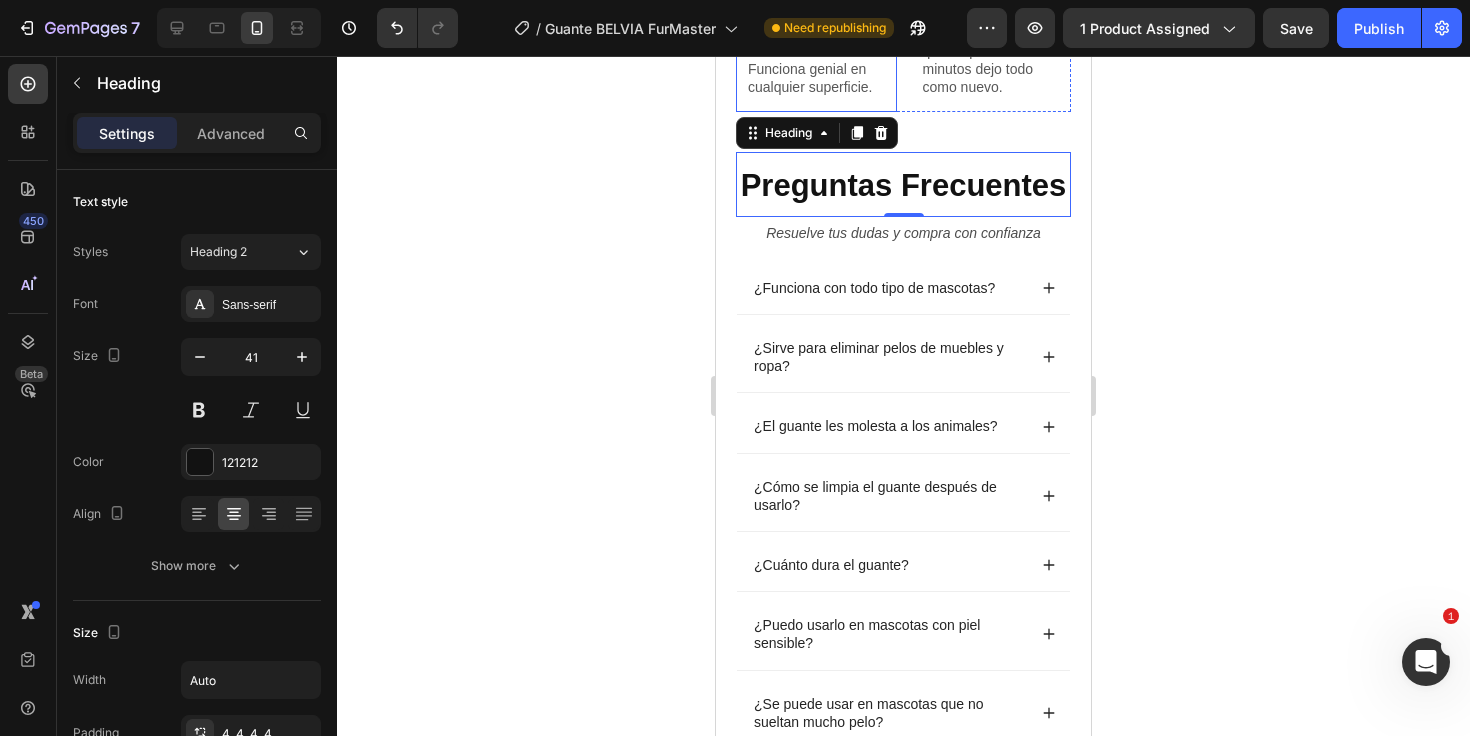 scroll, scrollTop: 4903, scrollLeft: 0, axis: vertical 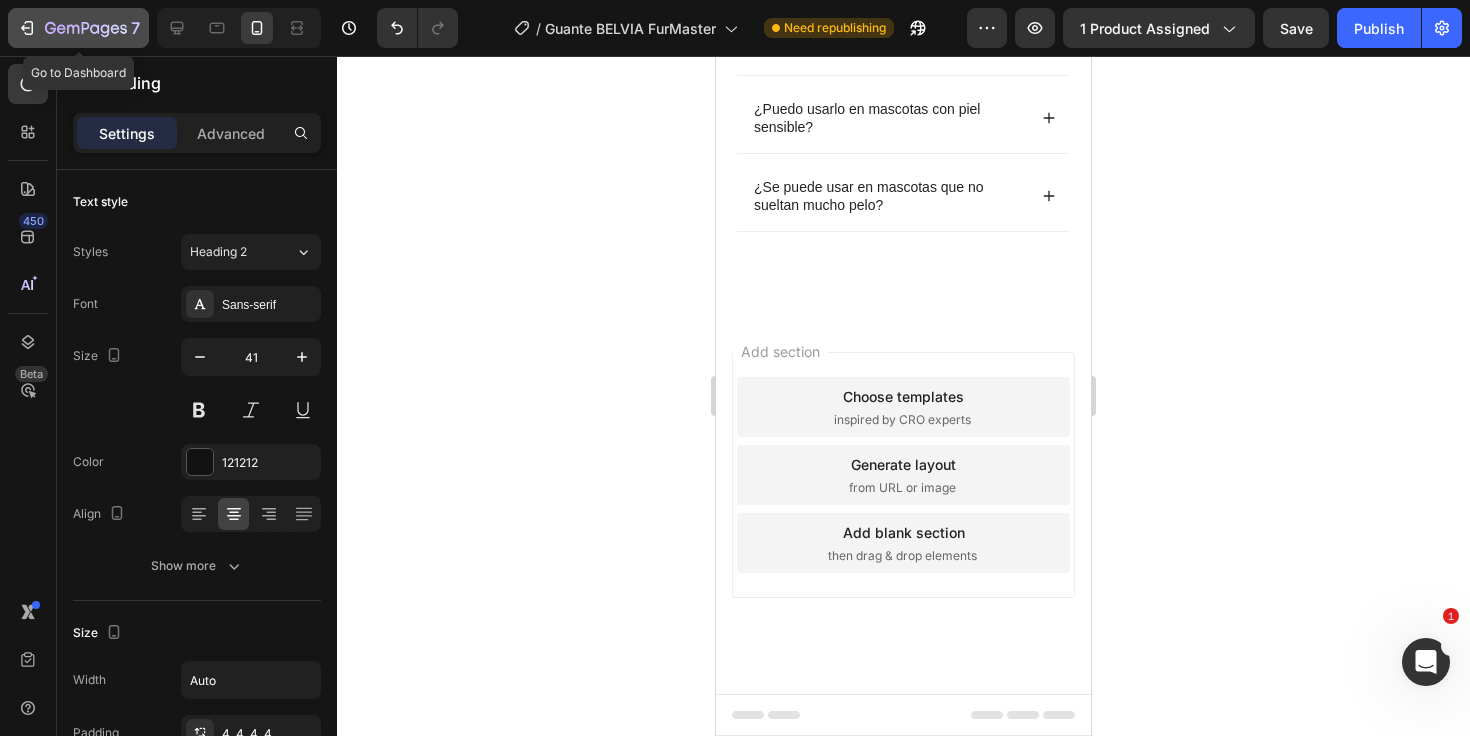 click 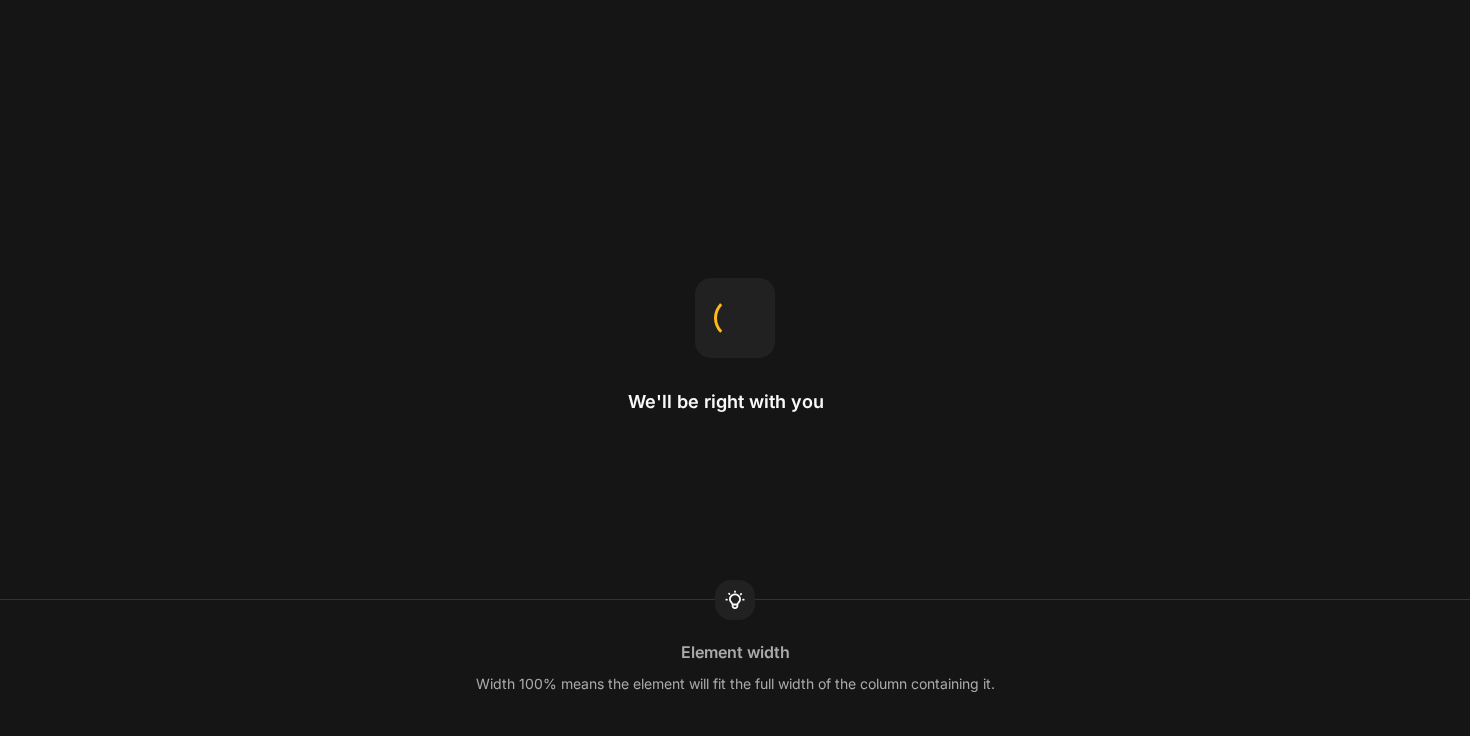 scroll, scrollTop: 0, scrollLeft: 0, axis: both 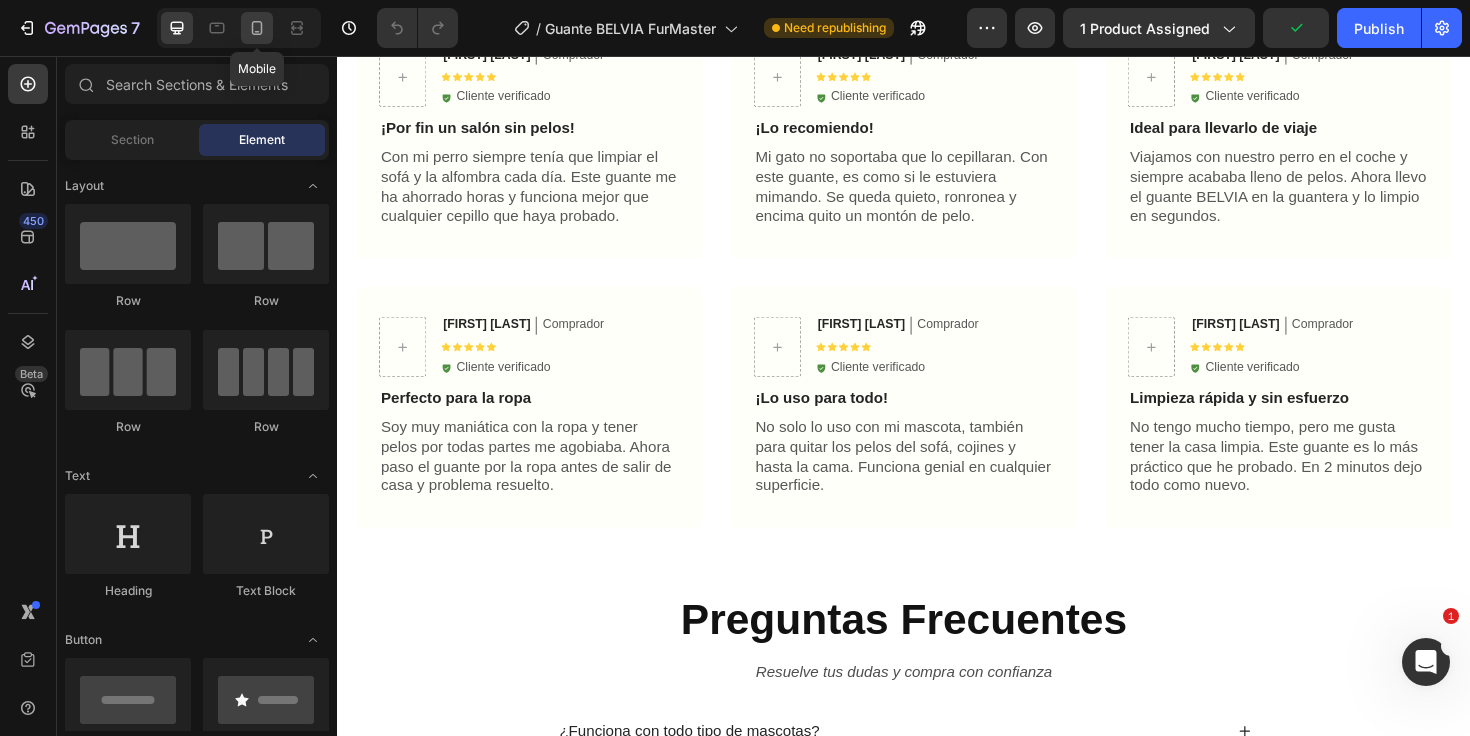 click 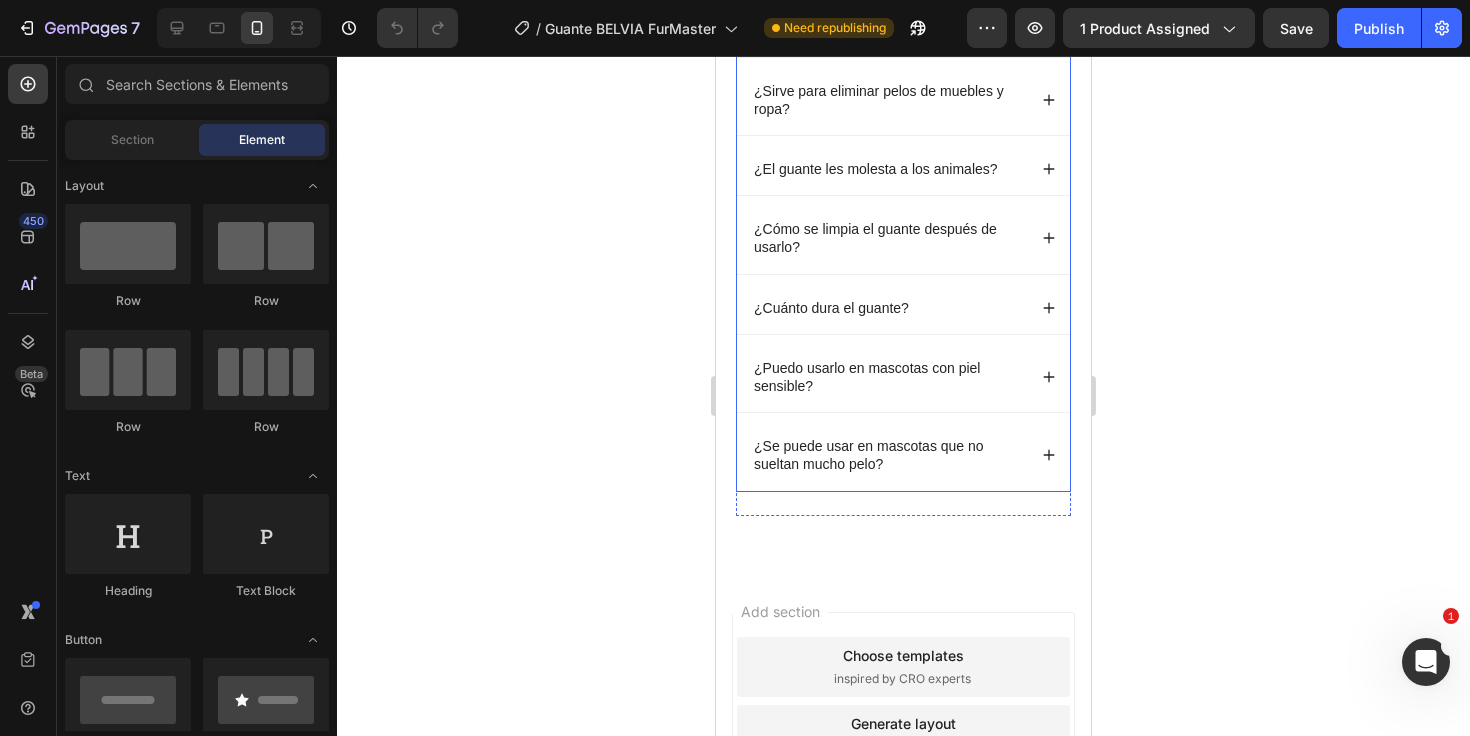 scroll, scrollTop: 3401, scrollLeft: 0, axis: vertical 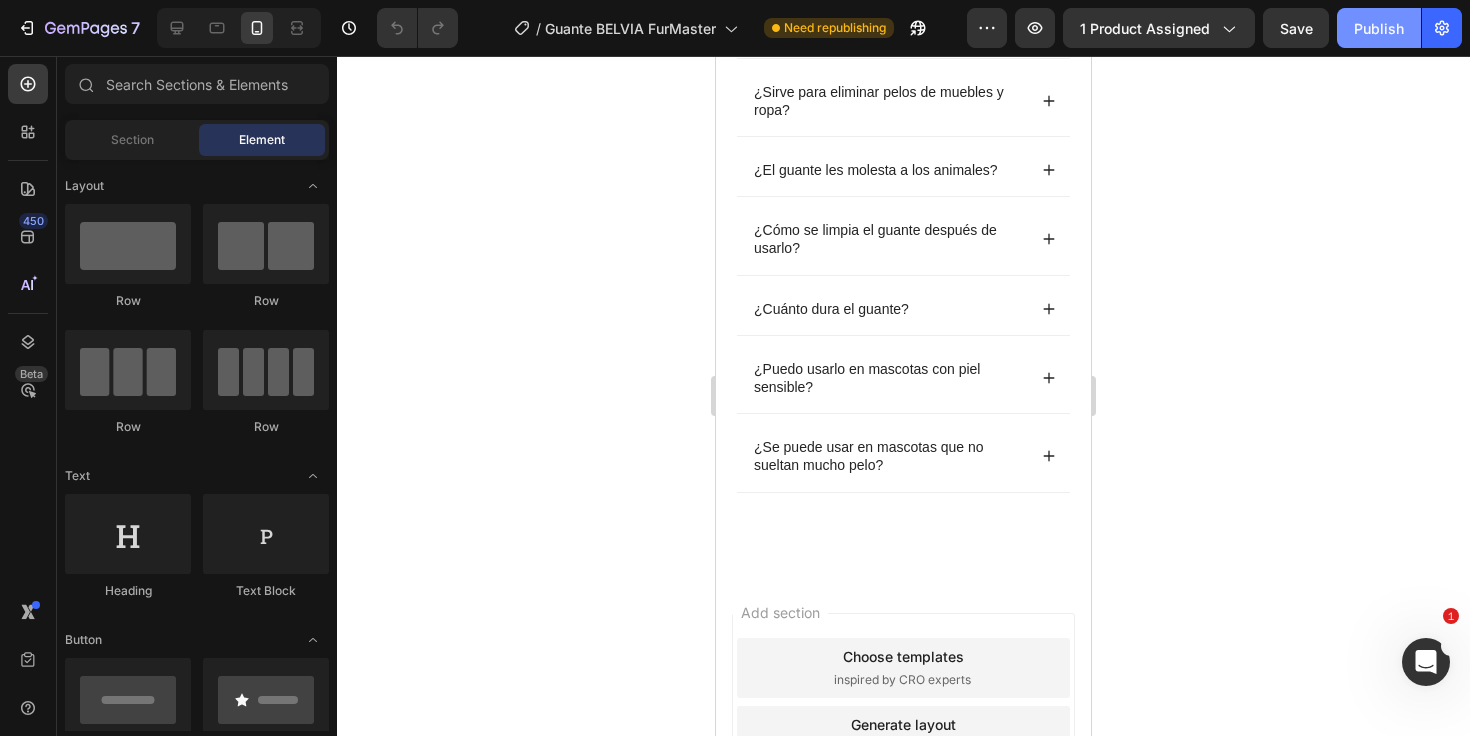 click on "Publish" at bounding box center [1379, 28] 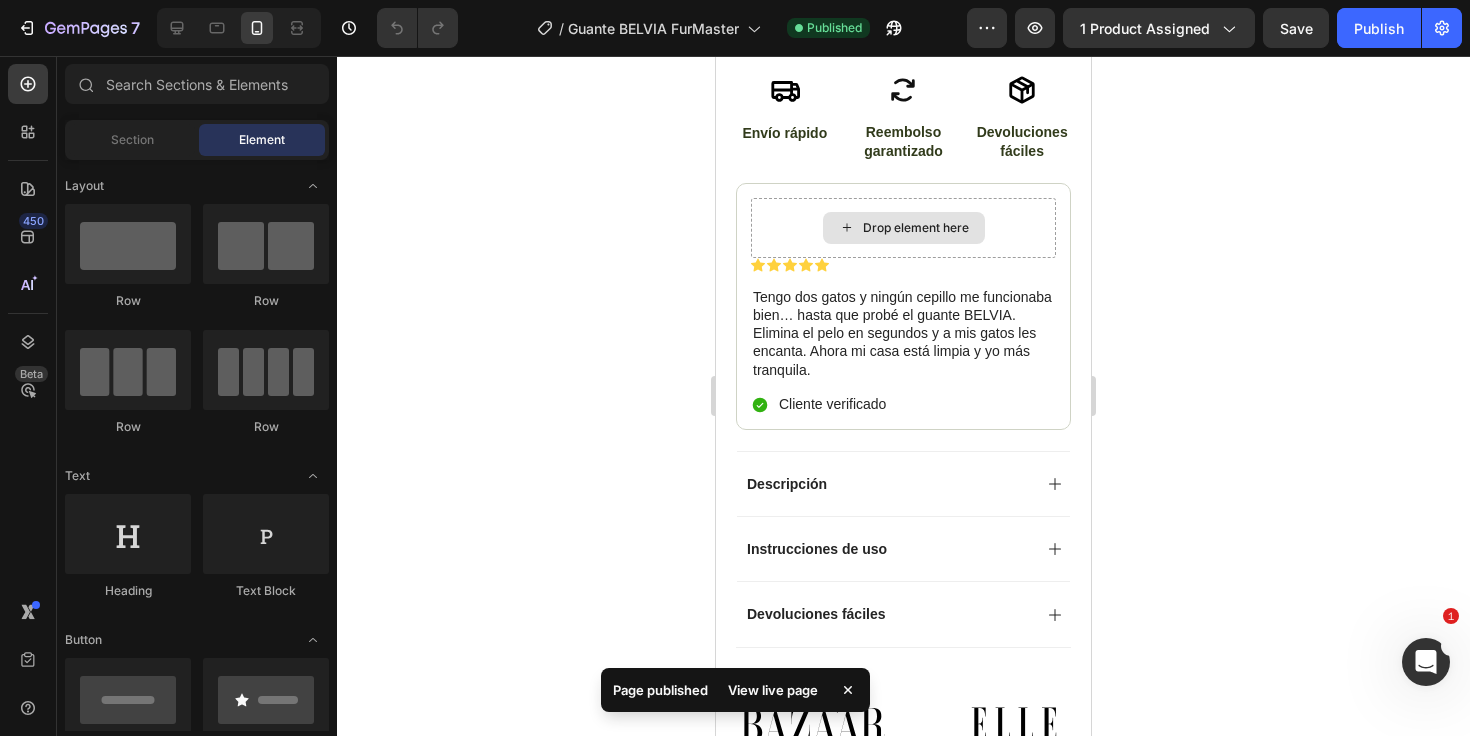 scroll, scrollTop: 856, scrollLeft: 0, axis: vertical 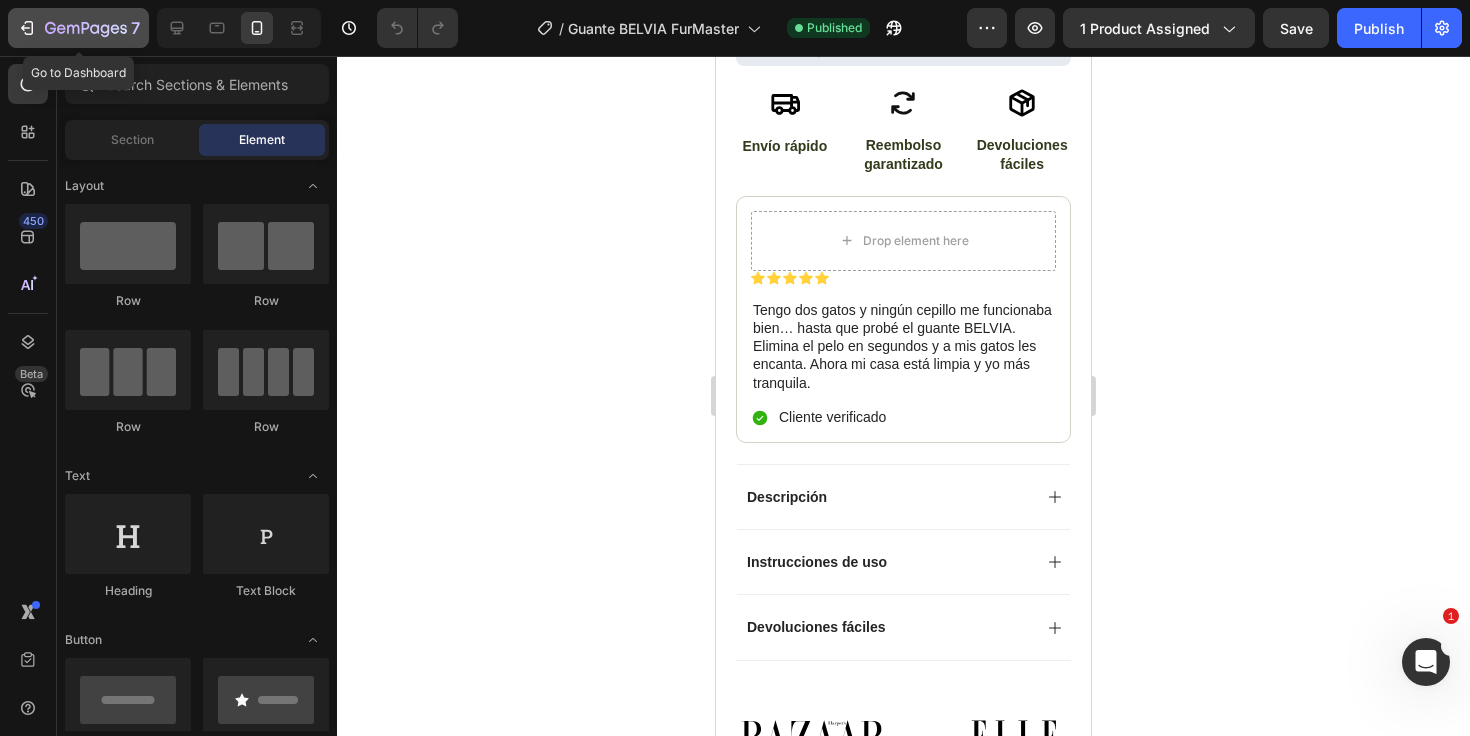 click on "7" at bounding box center [78, 28] 